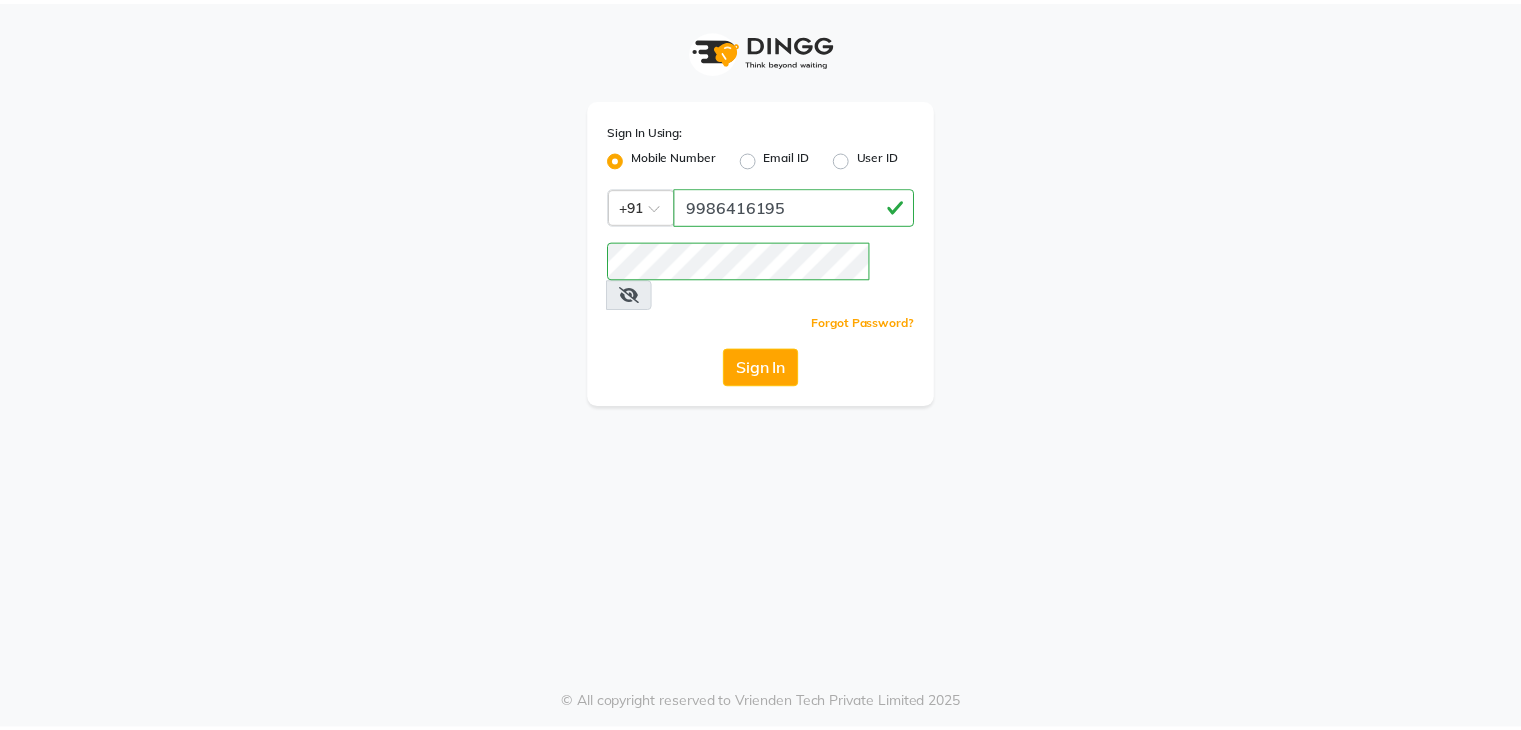 scroll, scrollTop: 0, scrollLeft: 0, axis: both 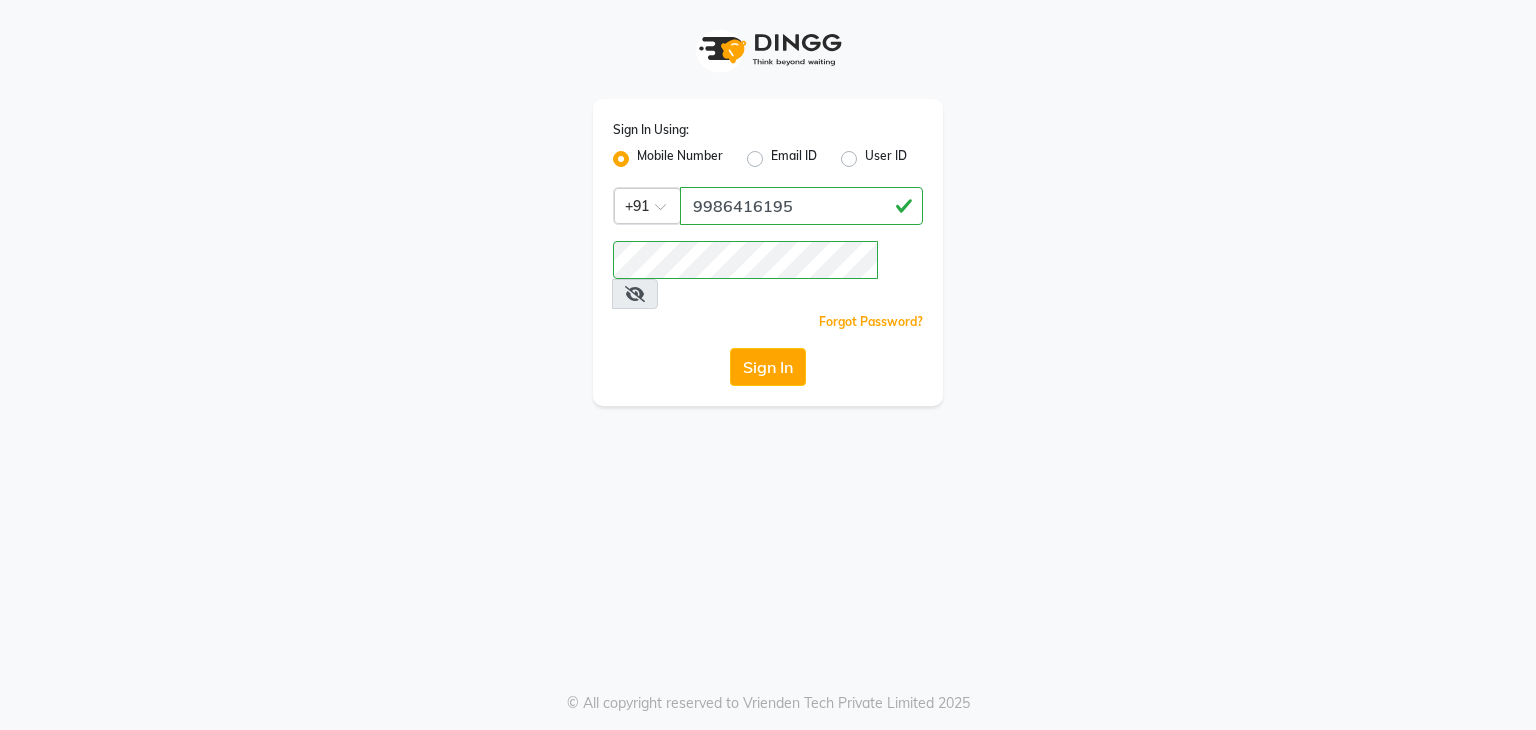 click on "Sign In" 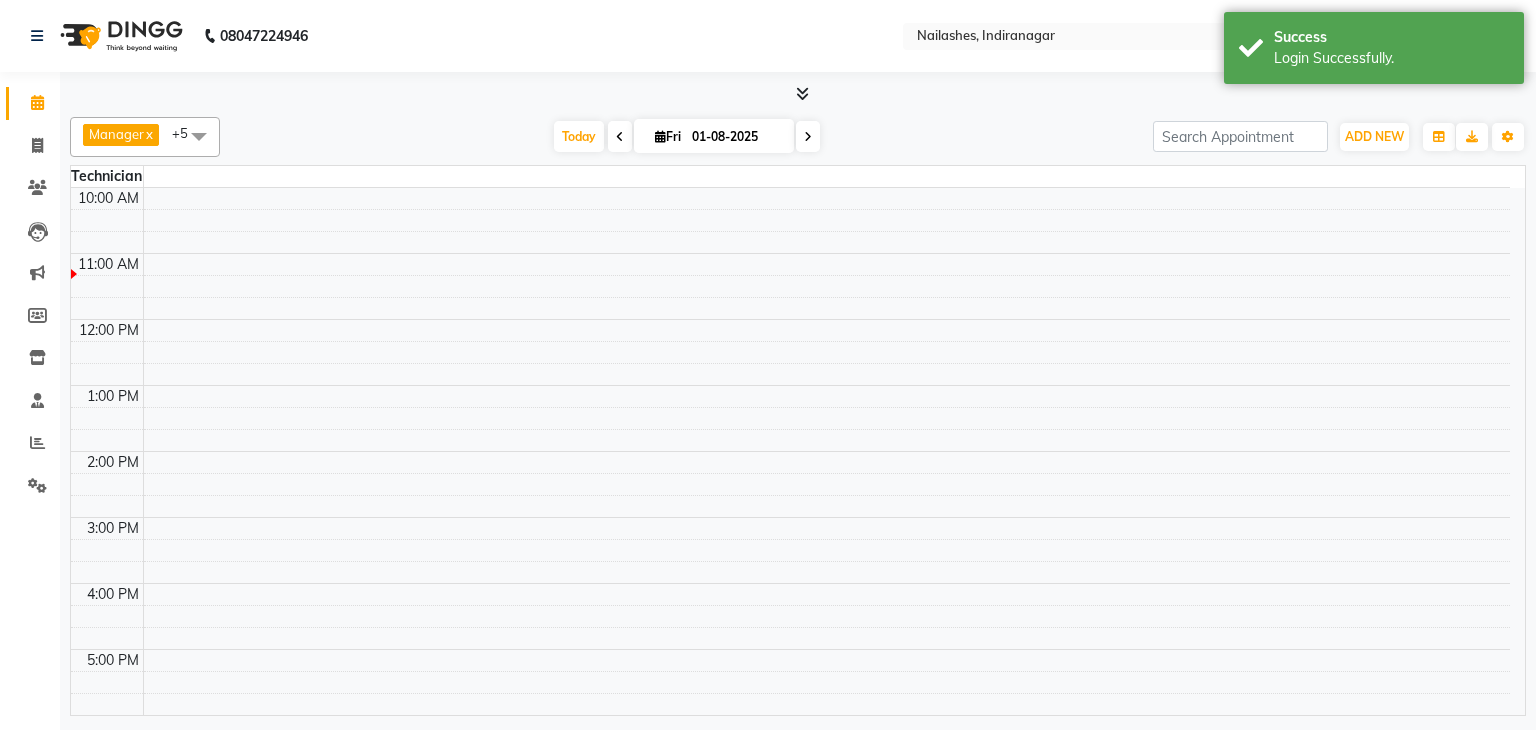 select on "en" 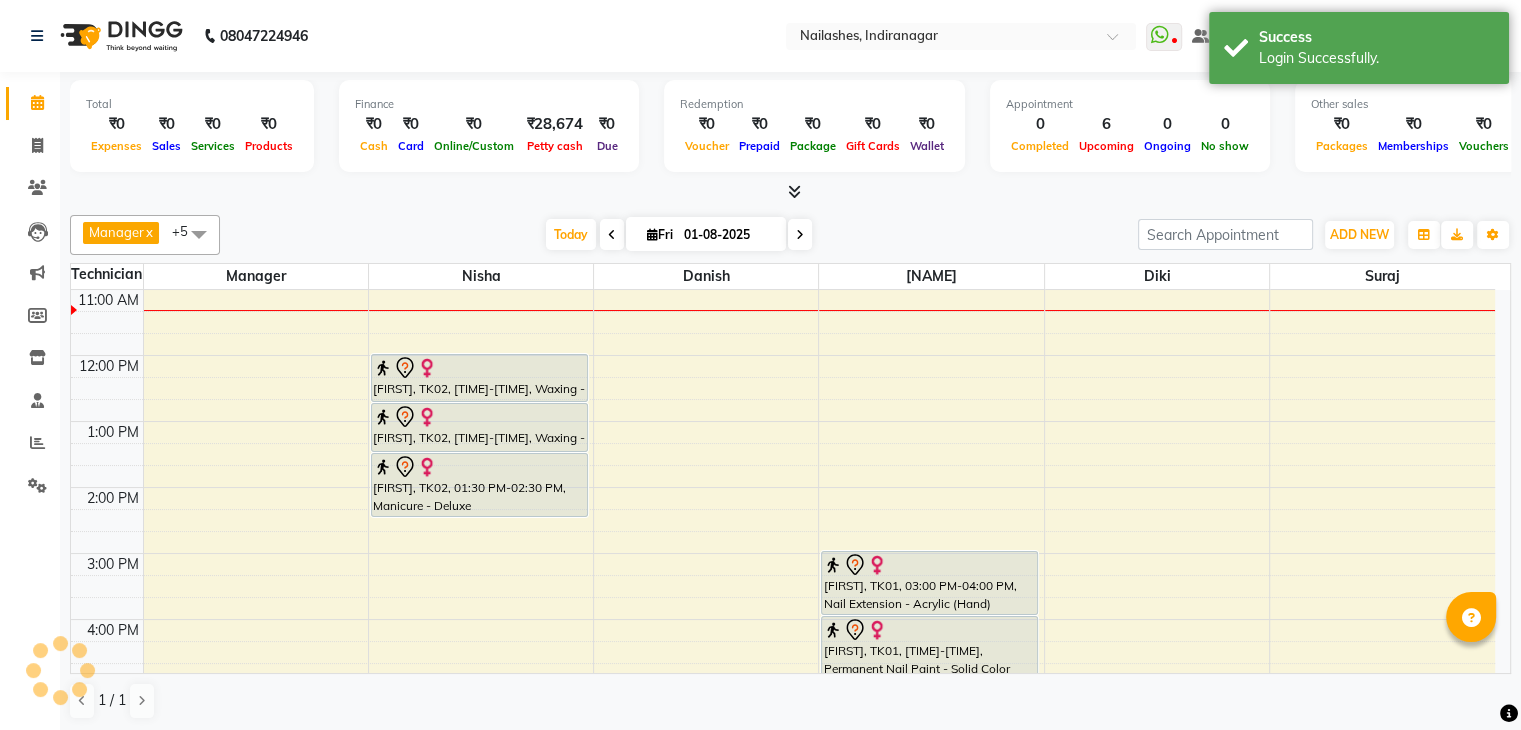 scroll, scrollTop: 0, scrollLeft: 0, axis: both 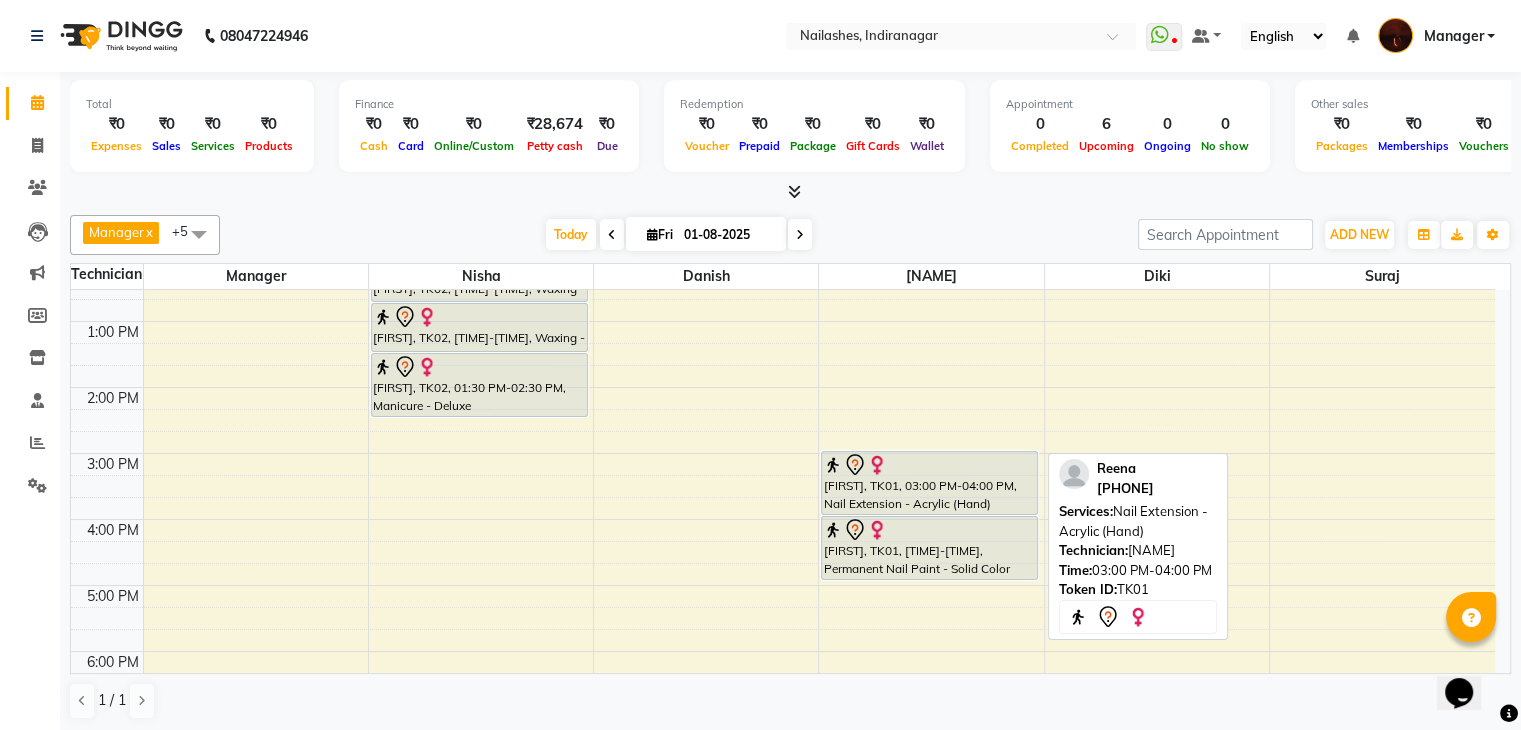 click on "[FIRST], TK01, 03:00 PM-04:00 PM, Nail Extension - Acrylic (Hand)" at bounding box center [929, 483] 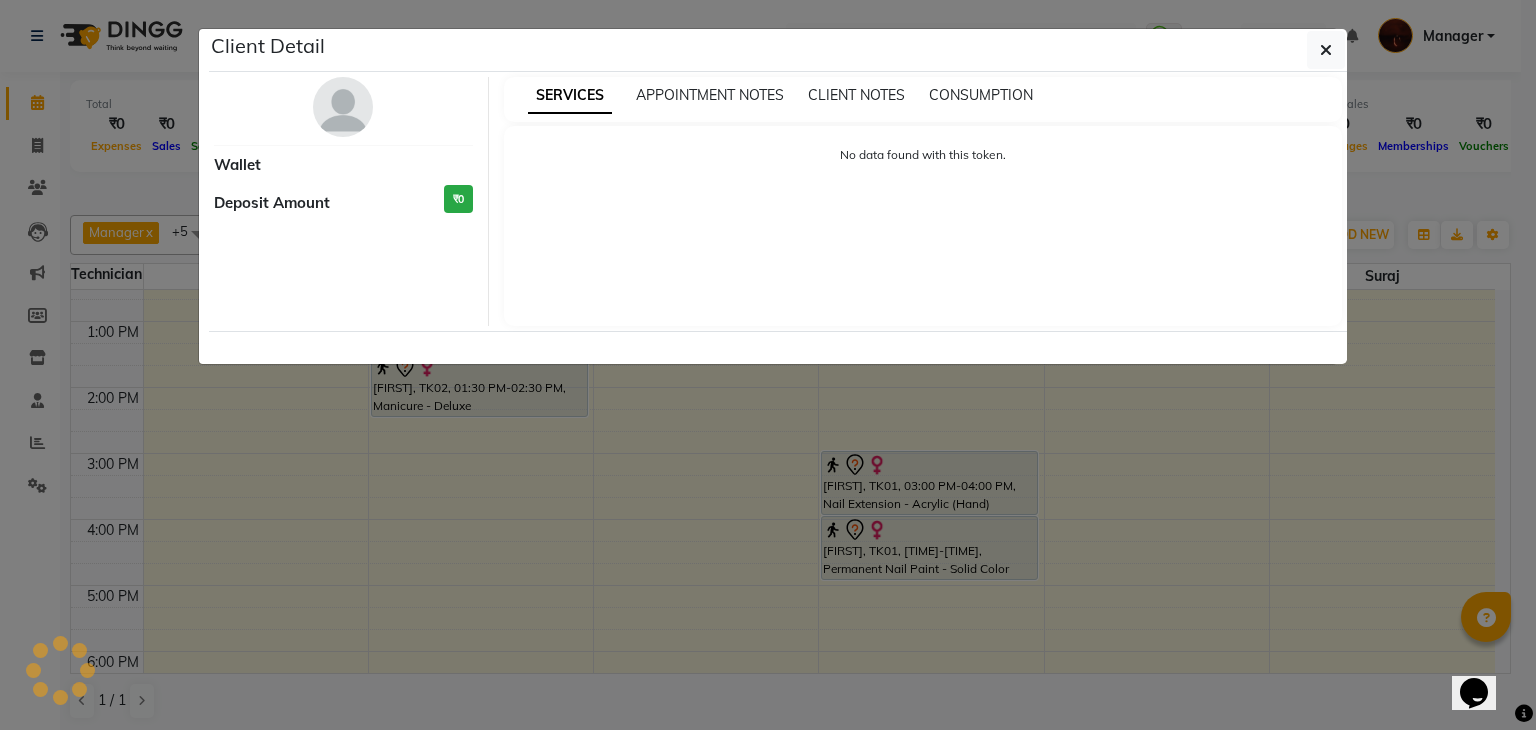 select on "7" 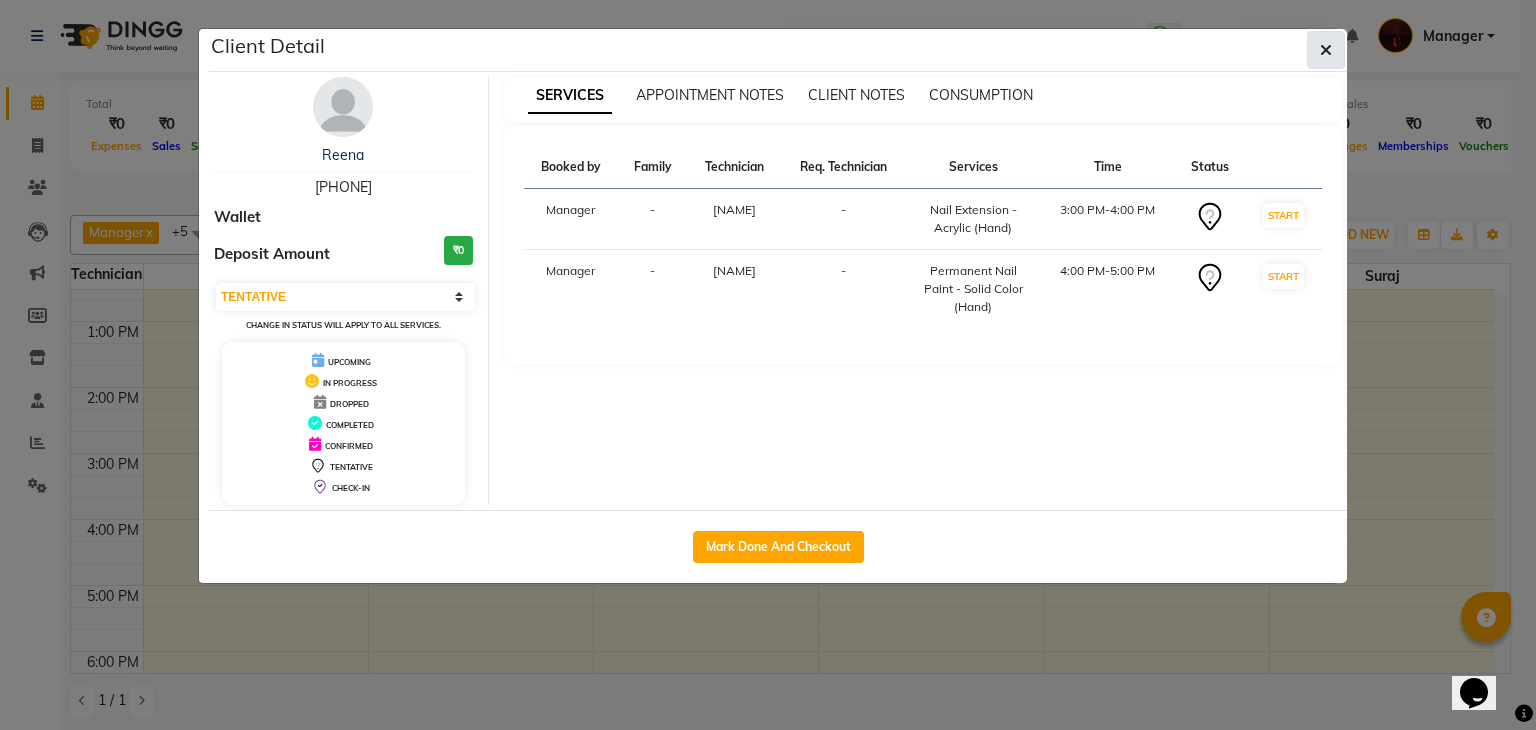click 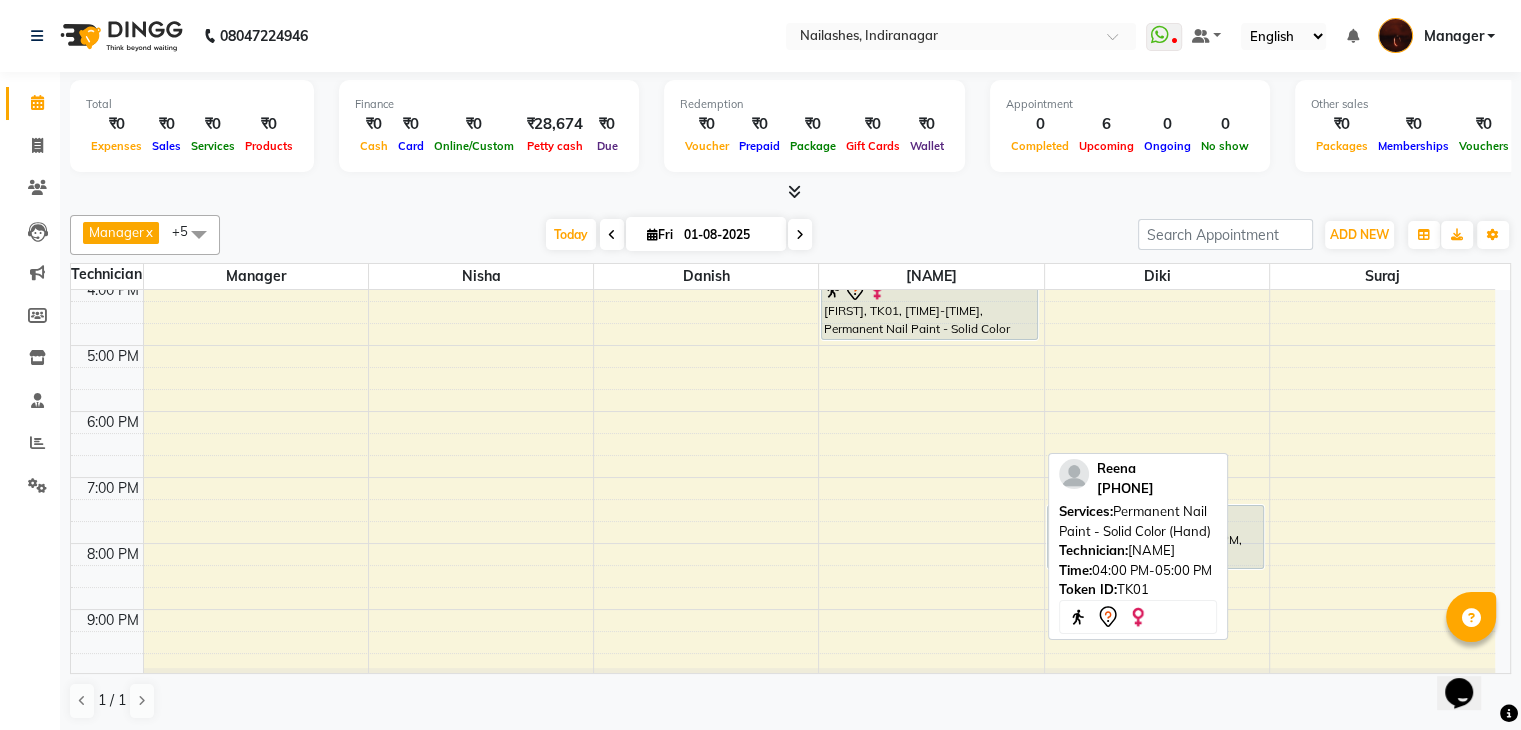 scroll, scrollTop: 404, scrollLeft: 0, axis: vertical 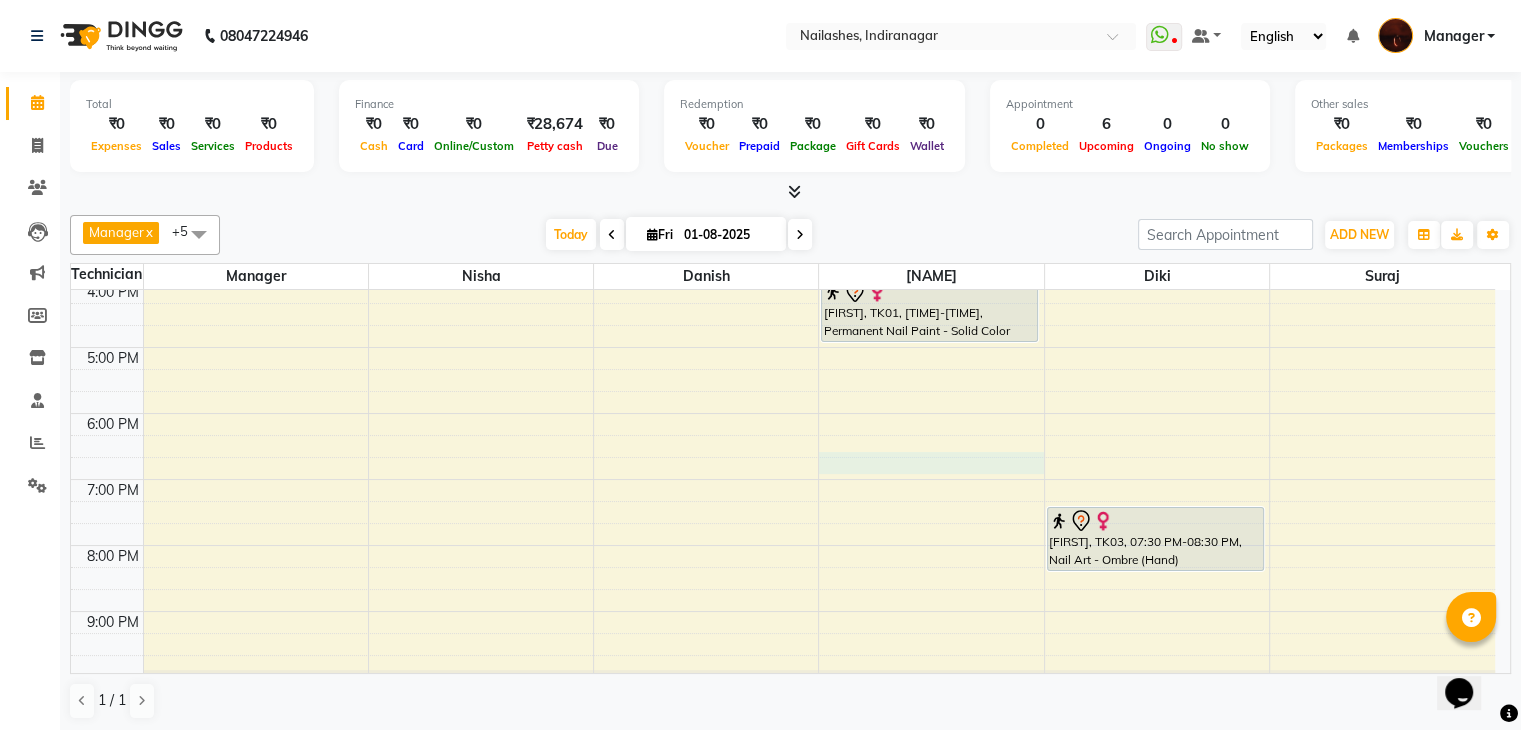 click on "10:00 AM 11:00 AM 12:00 PM 1:00 PM 2:00 PM 3:00 PM 4:00 PM 5:00 PM 6:00 PM 7:00 PM 8:00 PM 9:00 PM 10:00 PM             [FIRST], TK02, 12:00 PM-12:45 PM, Waxing - Full Legs             [FIRST], TK02, 12:45 PM-01:30 PM, Waxing - Full Back             [FIRST], TK02, 01:30 PM-02:30 PM, Manicure  - Deluxe             [FIRST], TK01, 03:00 PM-04:00 PM, Nail Extension - Acrylic (Hand)             [FIRST], TK01, 04:00 PM-05:00 PM, Permanent Nail Paint - Solid Color (Hand)             [FIRST], TK03, 07:30 PM-08:30 PM, Nail Art - Ombre (Hand)" at bounding box center (783, 314) 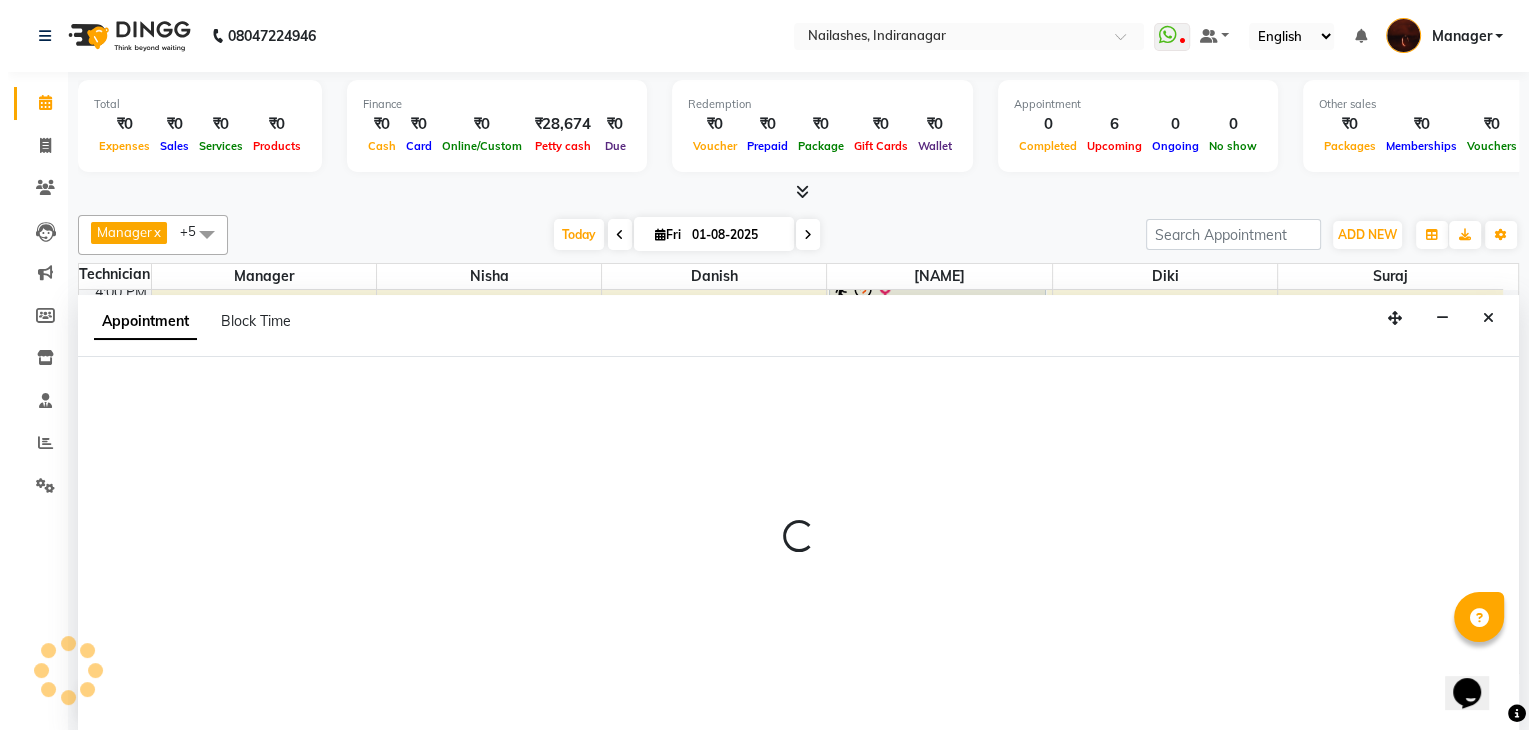 scroll, scrollTop: 1, scrollLeft: 0, axis: vertical 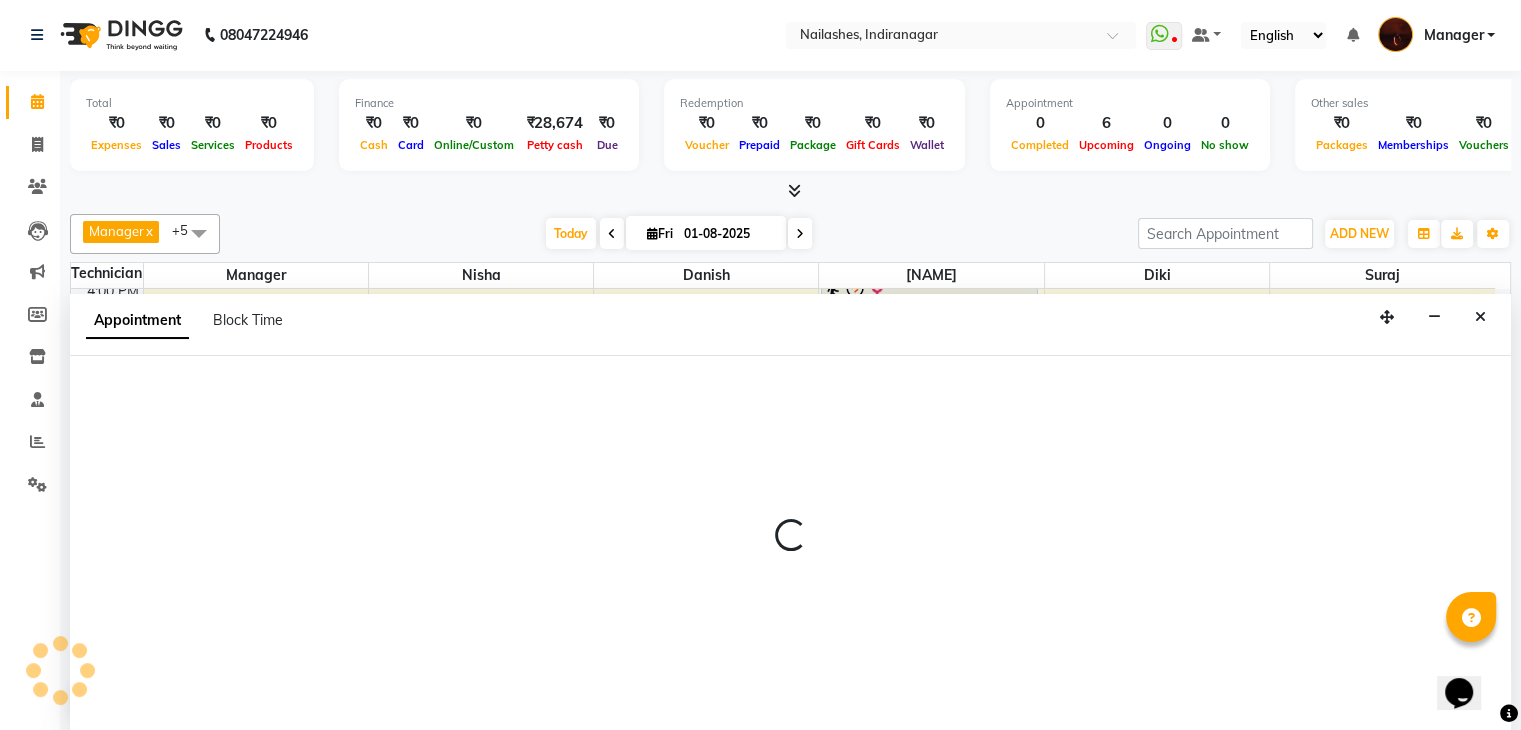 select on "35072" 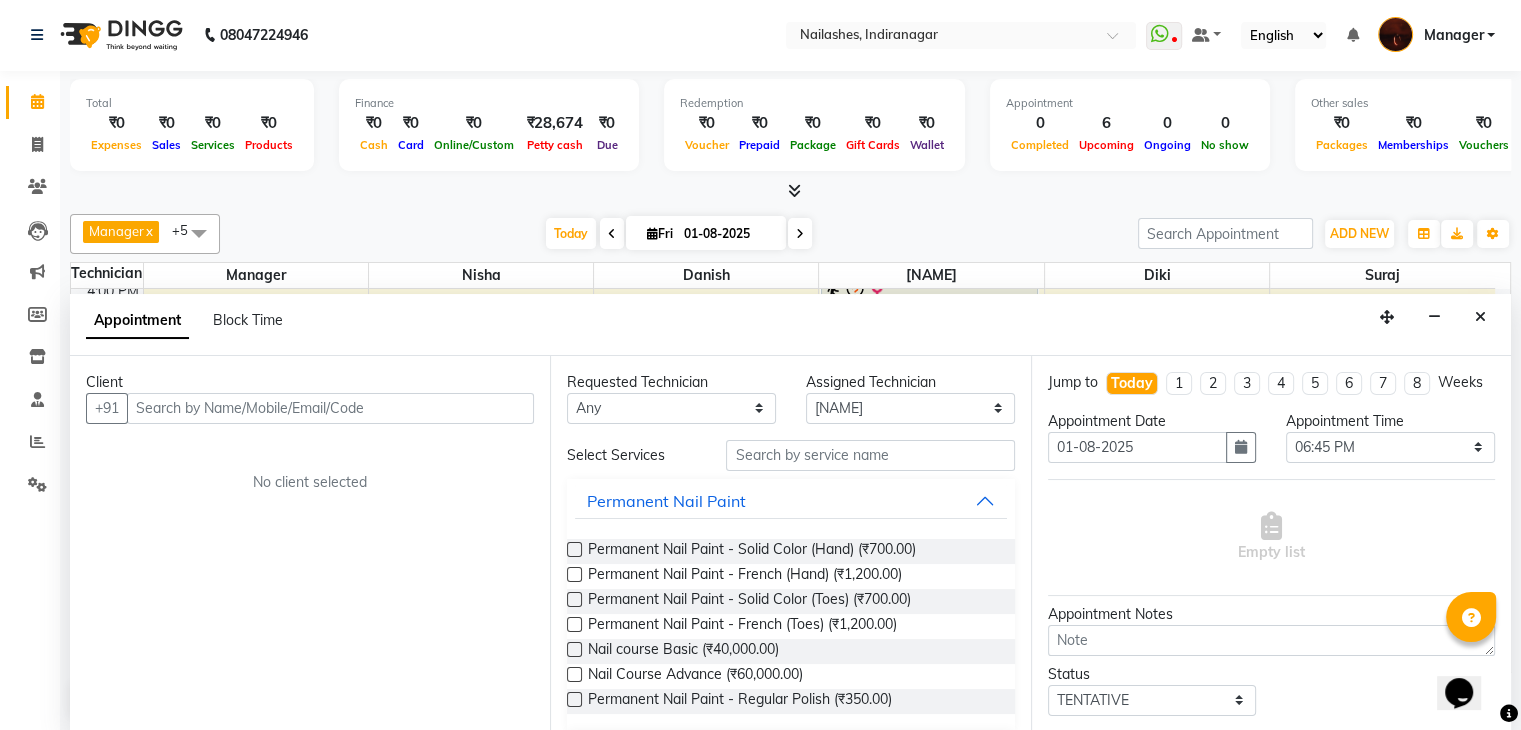 click at bounding box center (330, 408) 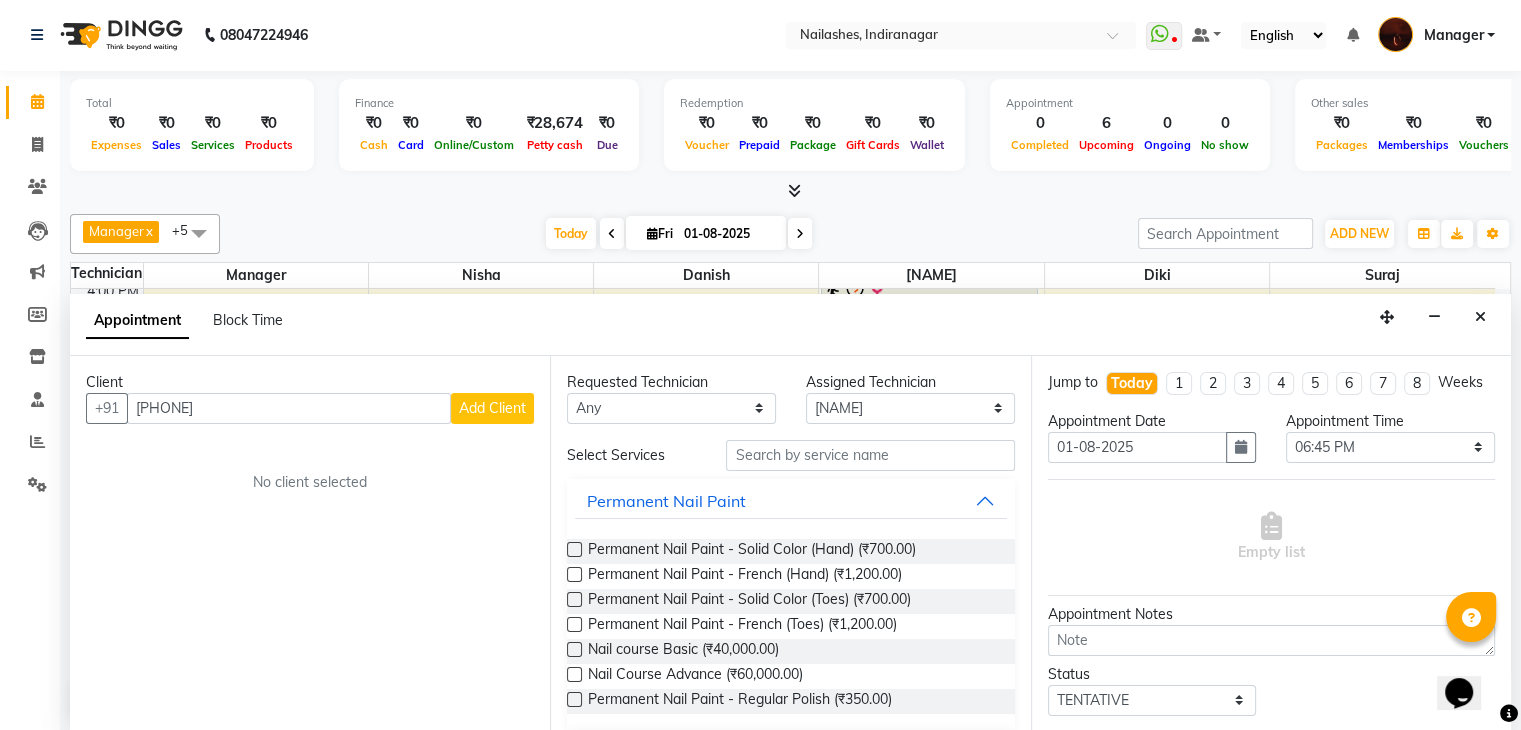 type on "[PHONE]" 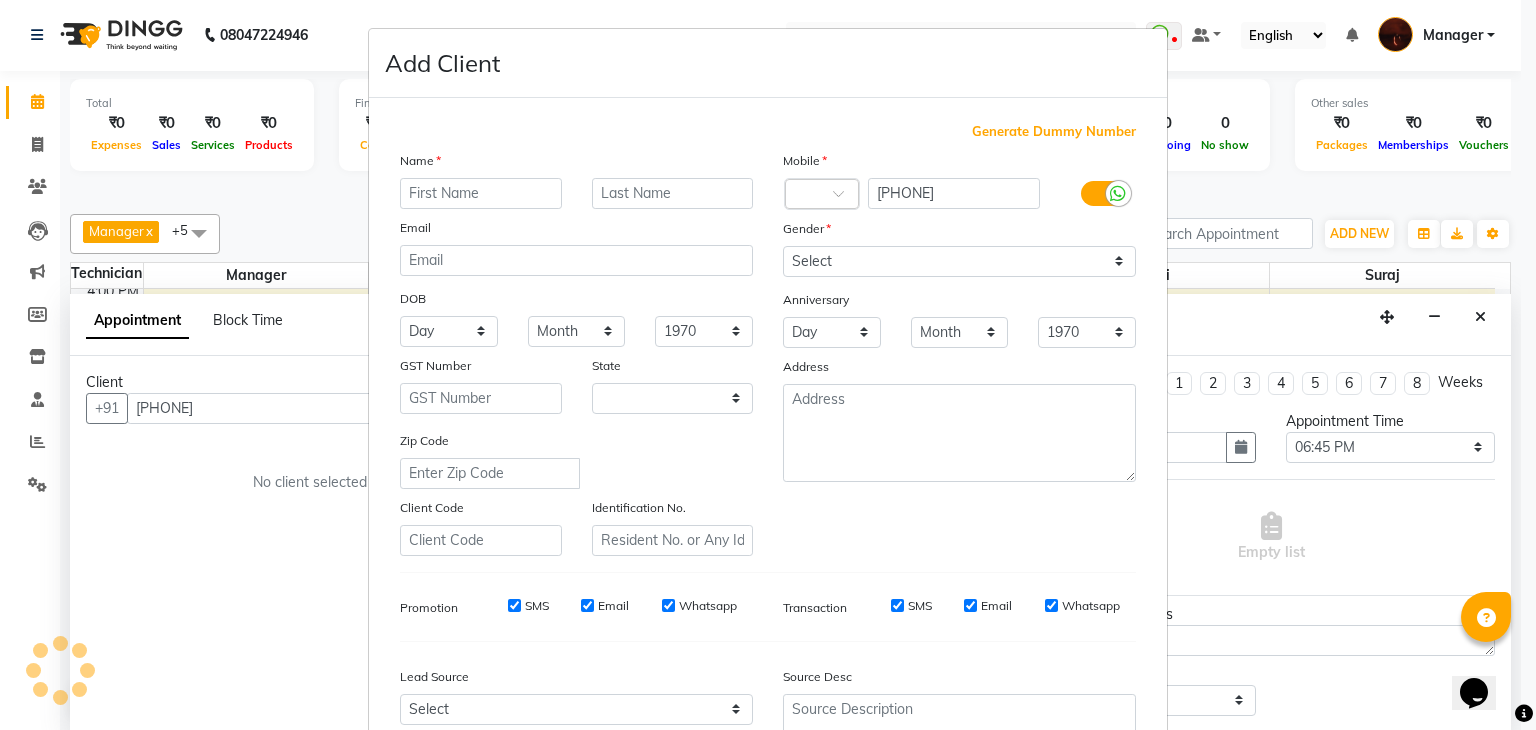 select on "21" 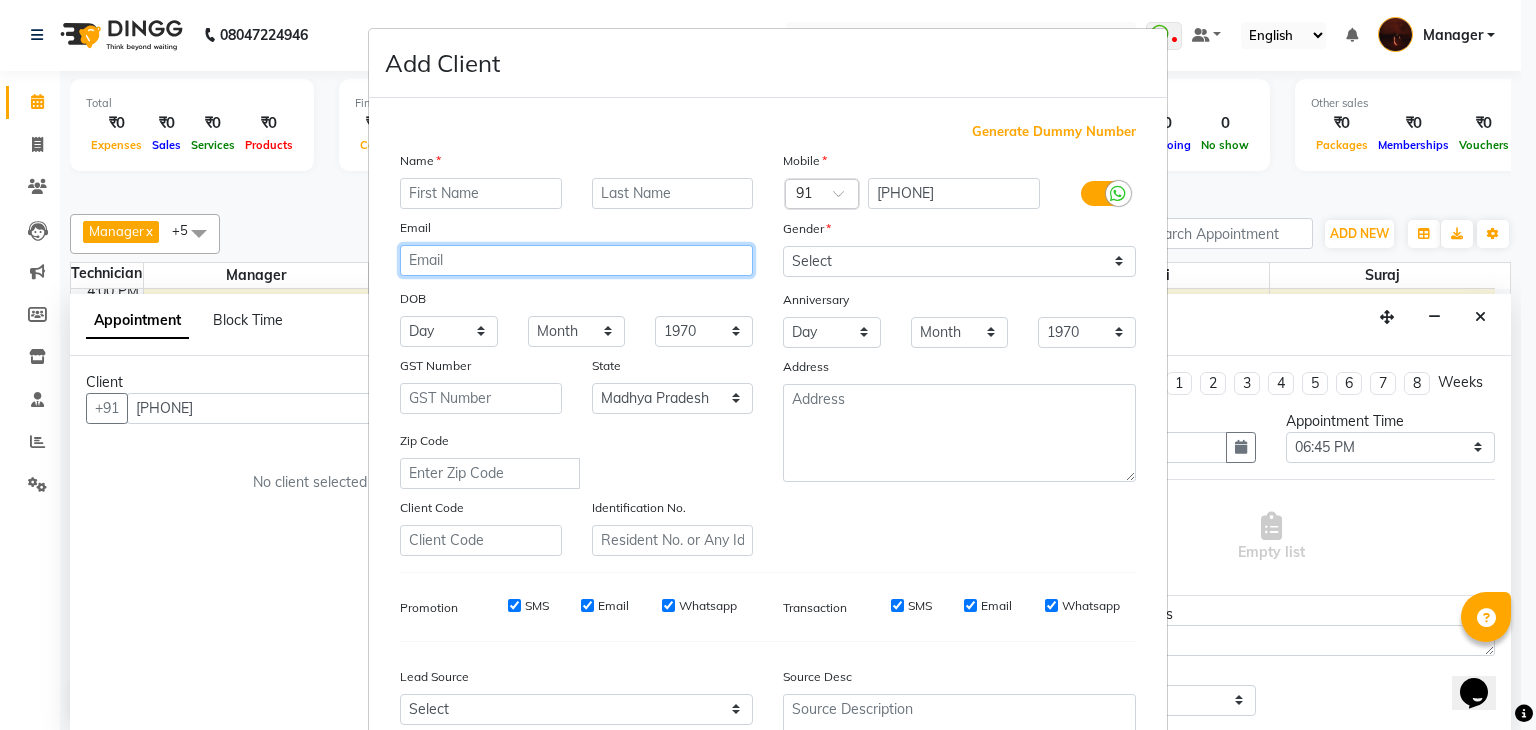 click at bounding box center [576, 260] 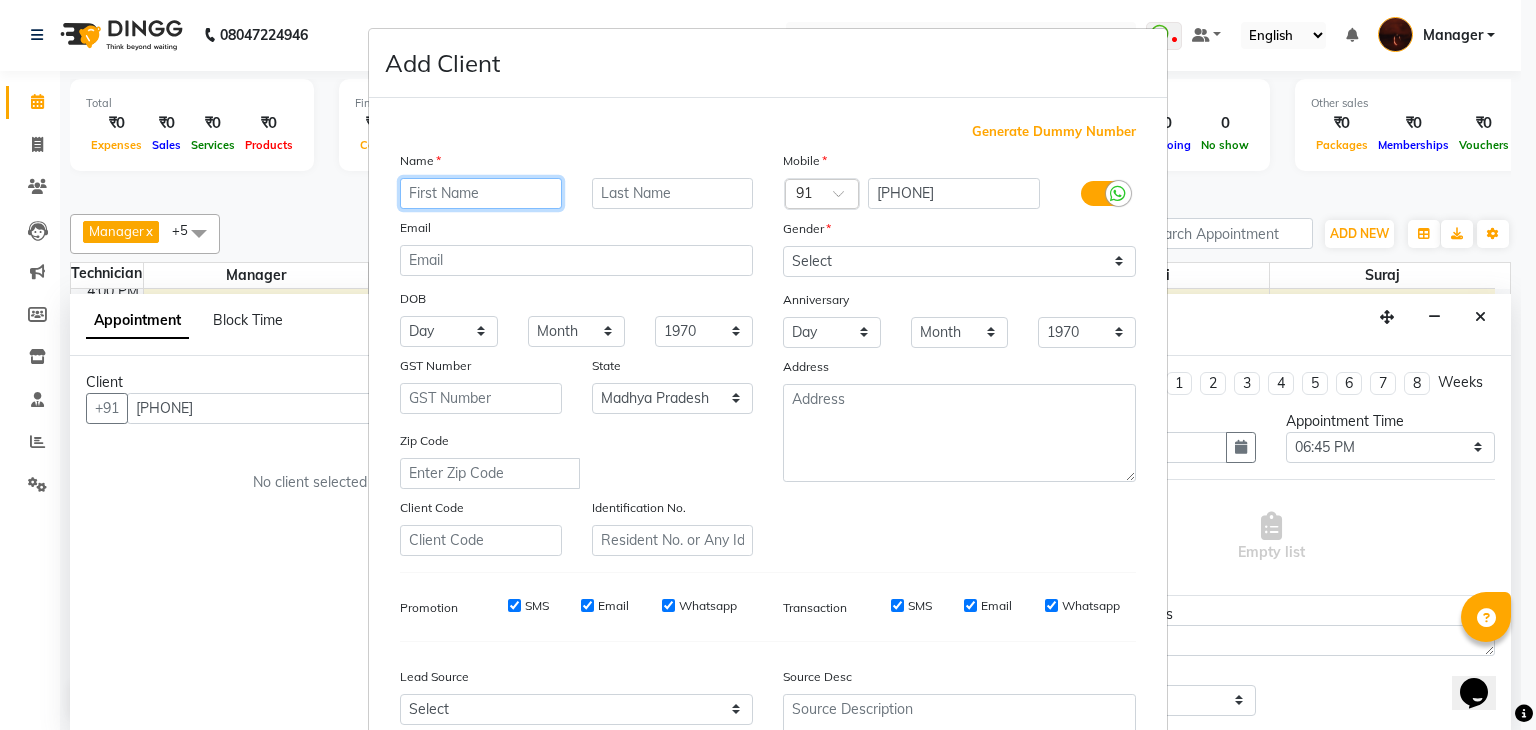 click at bounding box center (481, 193) 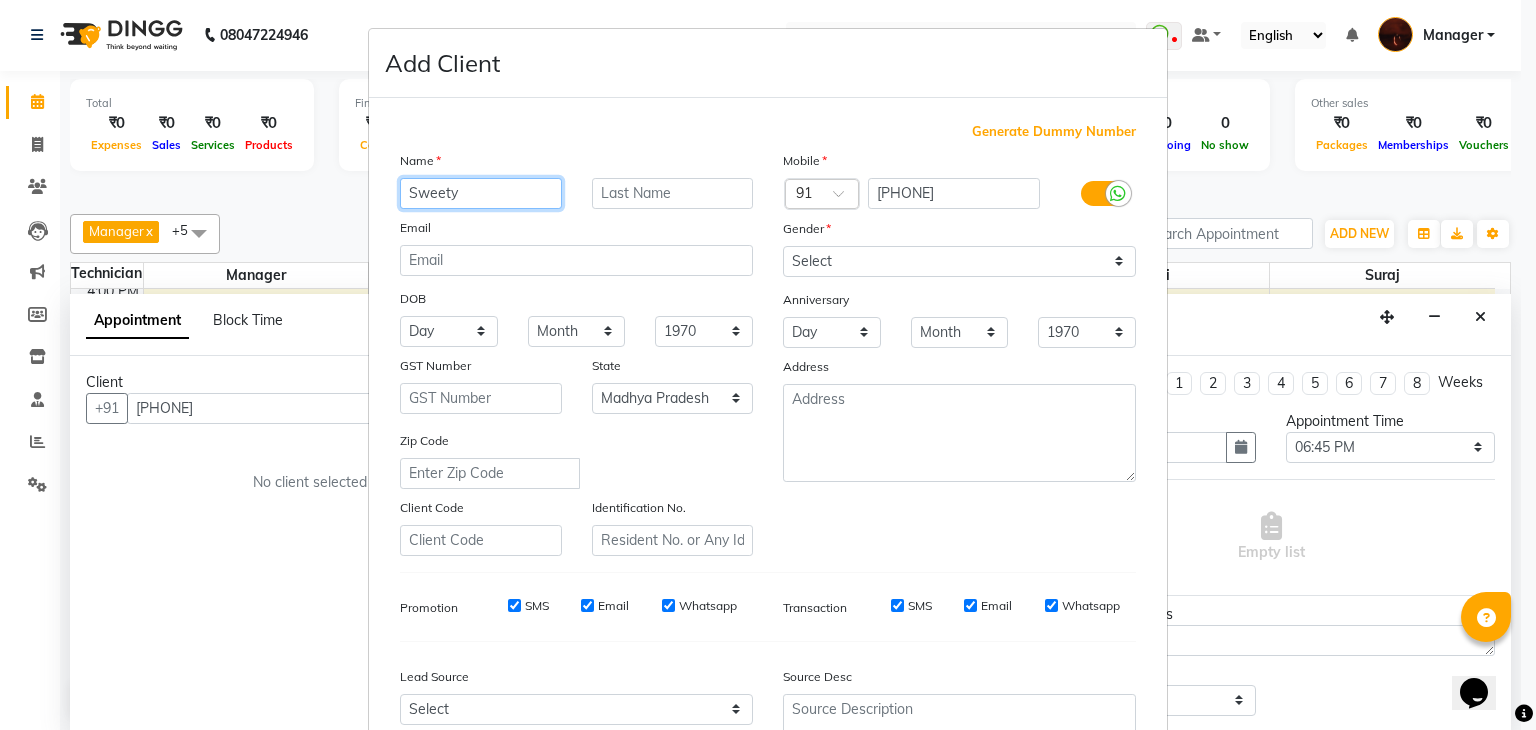 type on "Sweety" 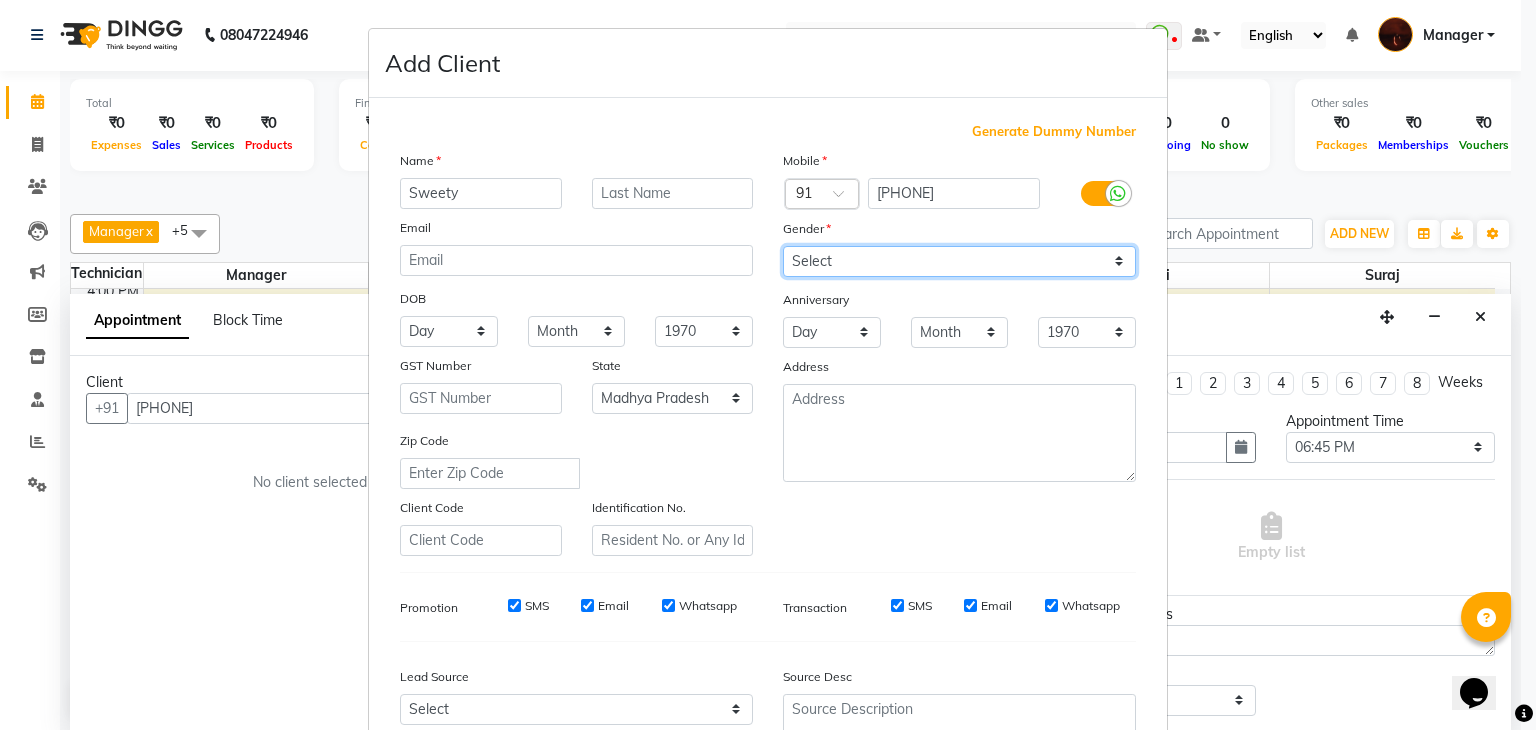 click on "Select Male Female Other Prefer Not To Say" at bounding box center (959, 261) 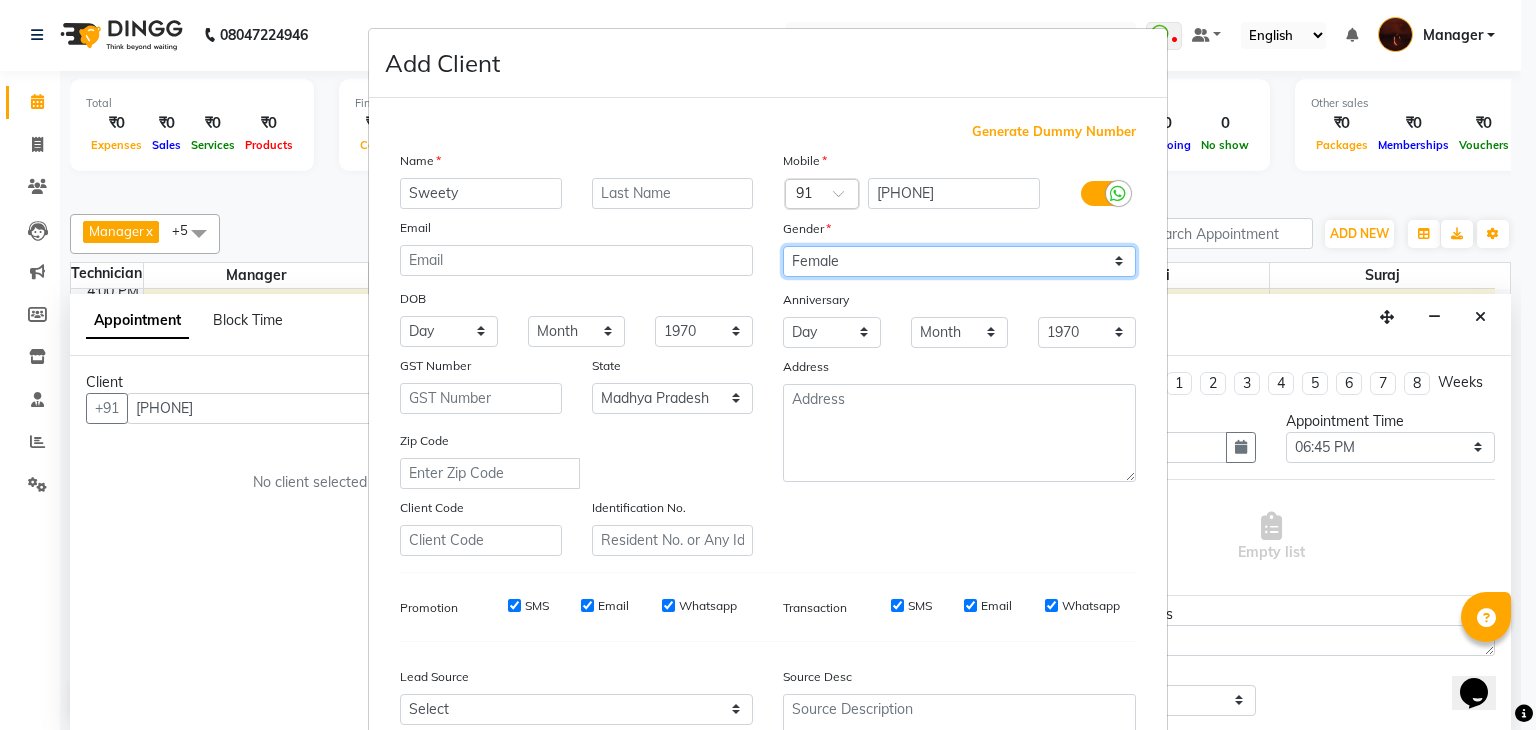 click on "Select Male Female Other Prefer Not To Say" at bounding box center (959, 261) 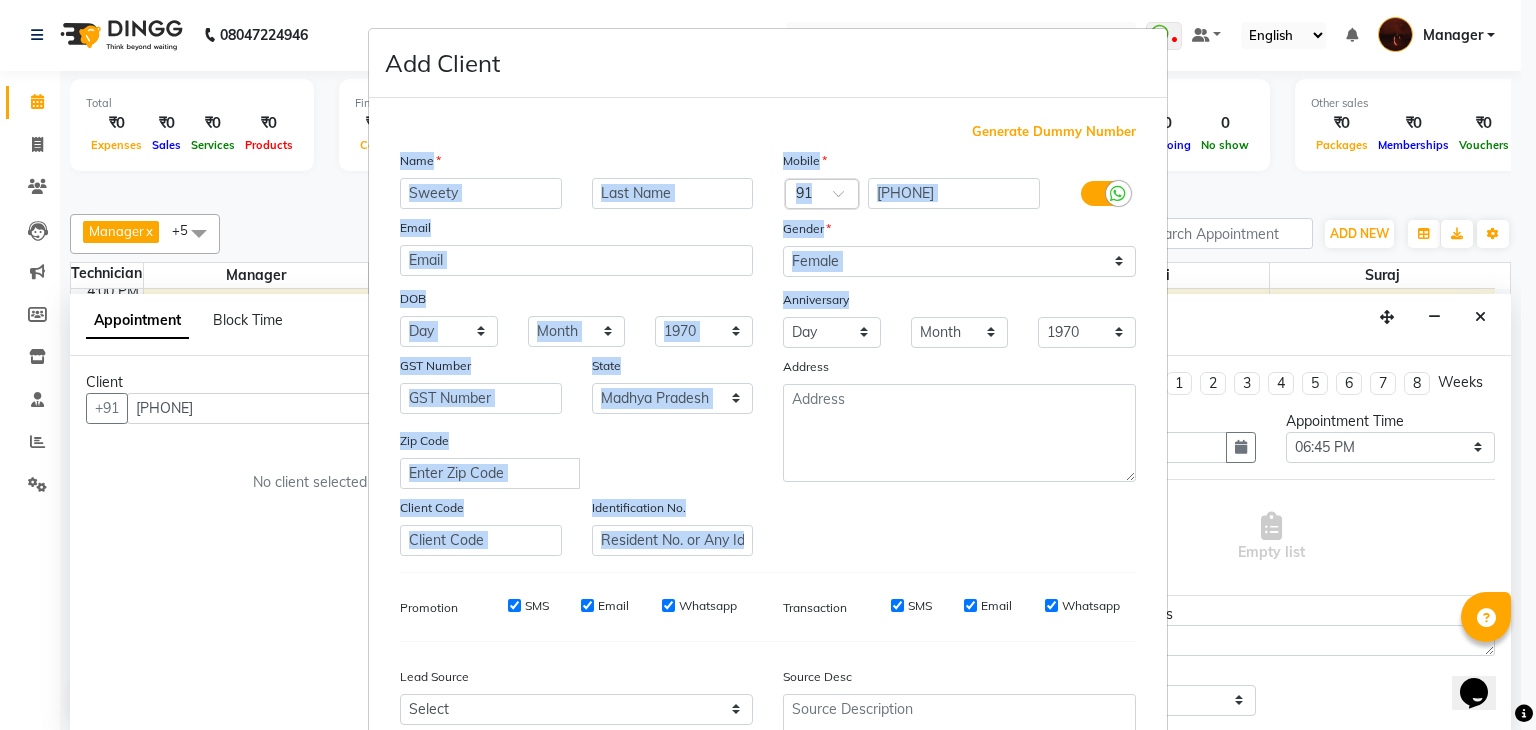 drag, startPoint x: 1032, startPoint y: 563, endPoint x: 916, endPoint y: 298, distance: 289.27667 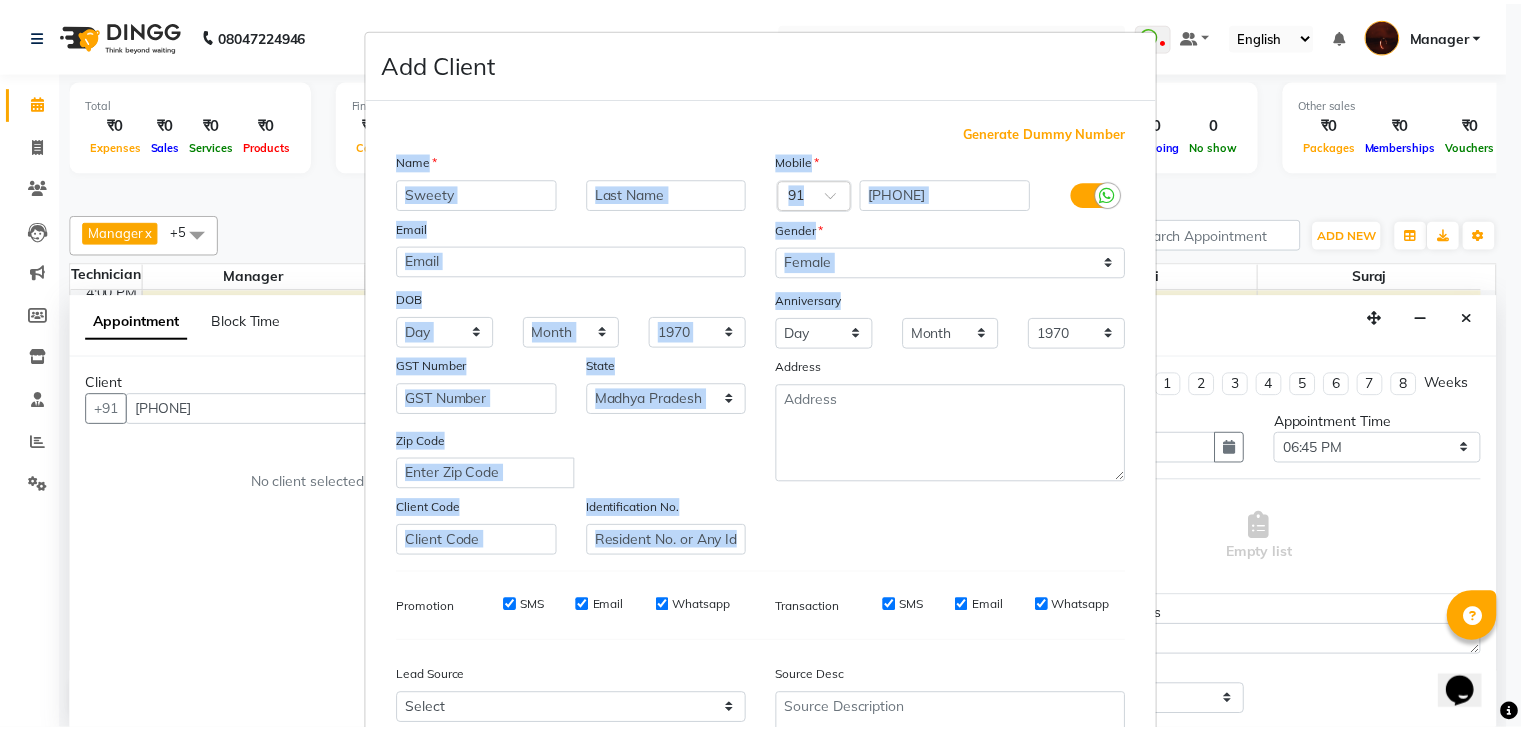 scroll, scrollTop: 203, scrollLeft: 0, axis: vertical 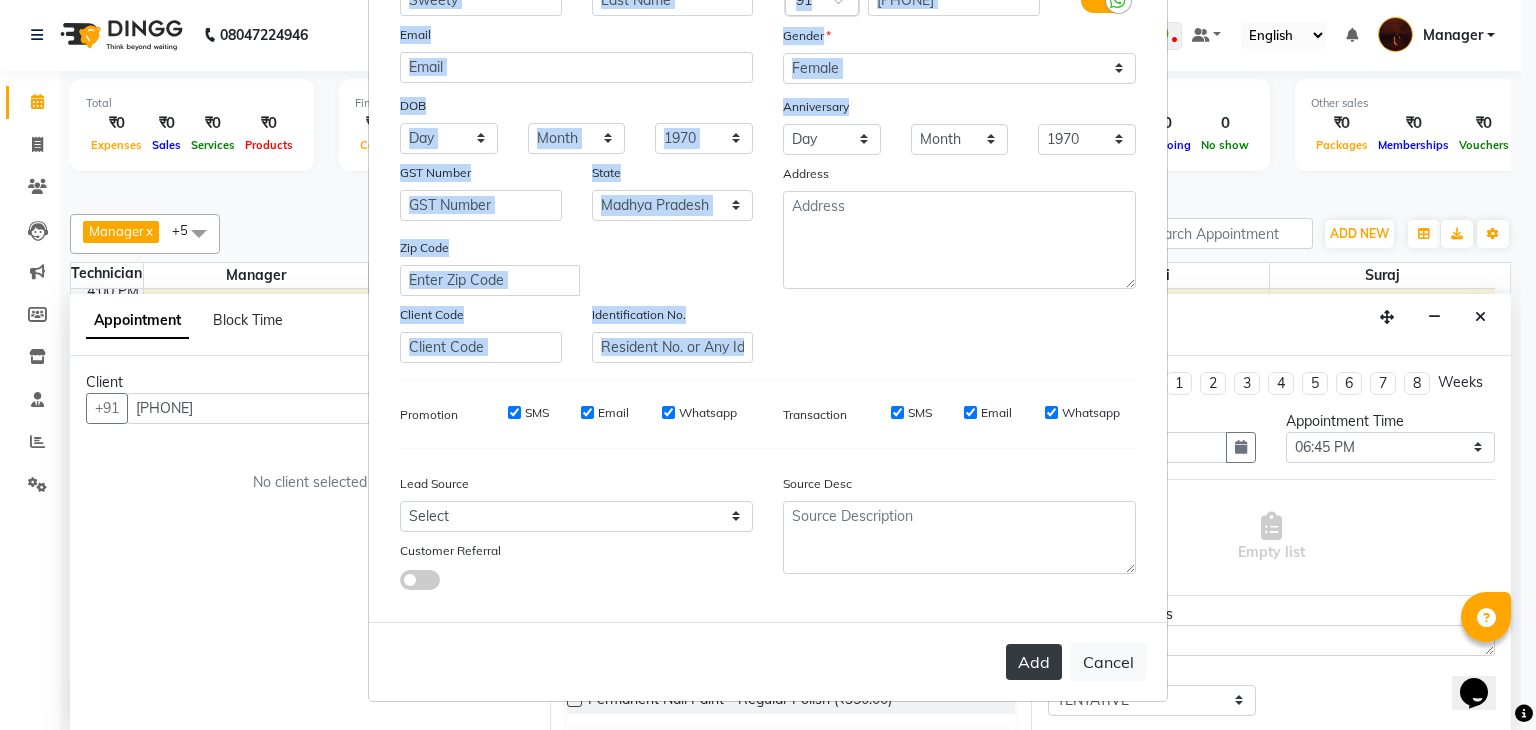 click on "Add" at bounding box center (1034, 662) 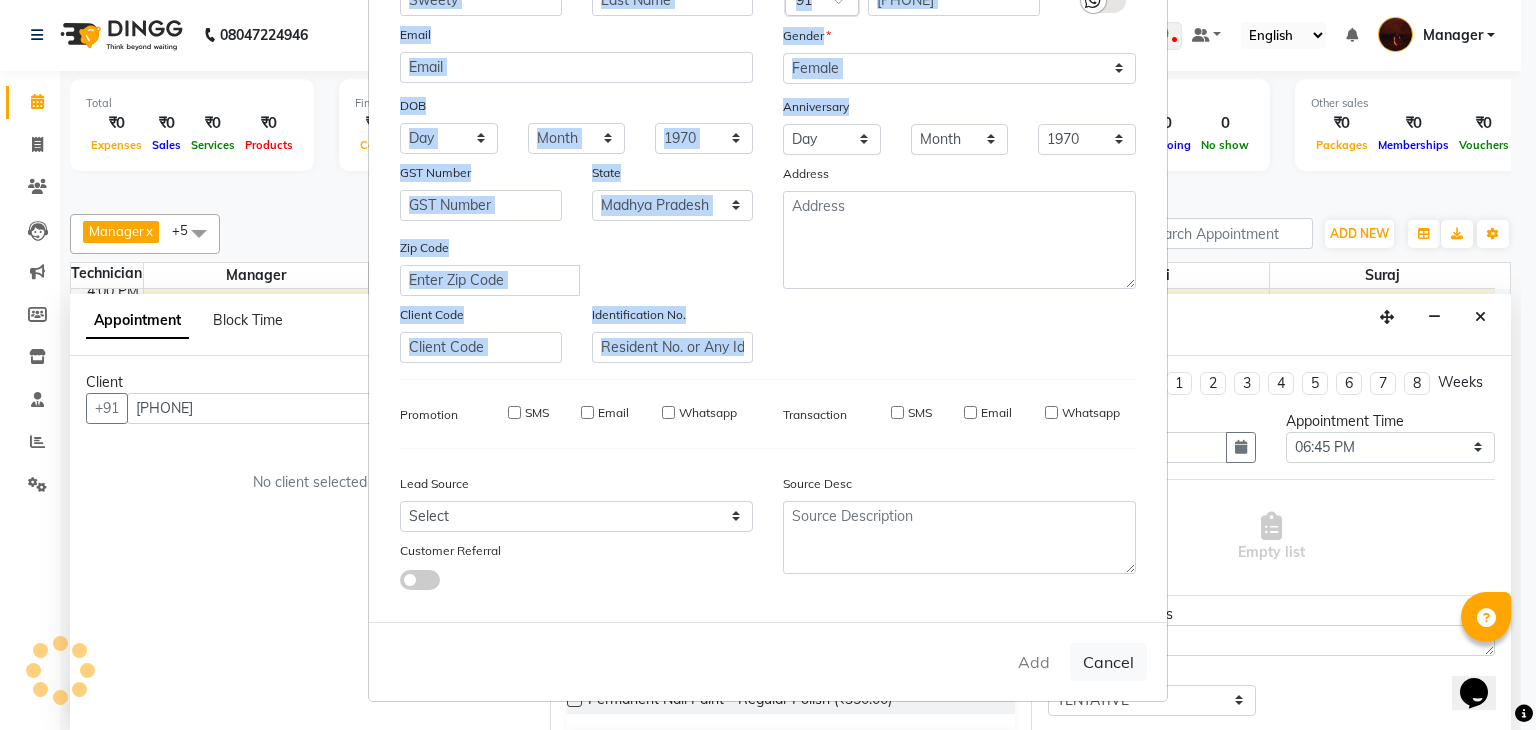 type on "88******86" 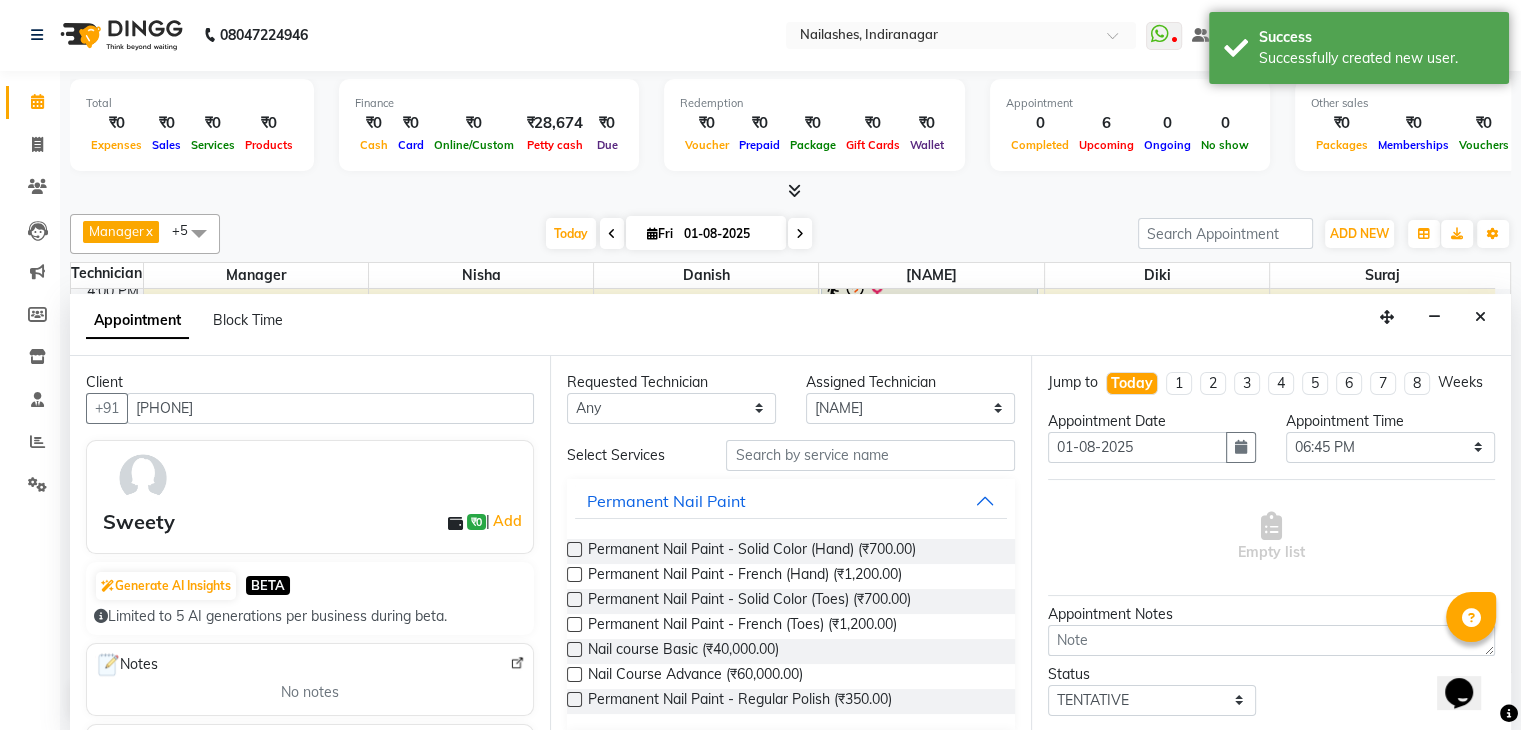scroll, scrollTop: 128, scrollLeft: 0, axis: vertical 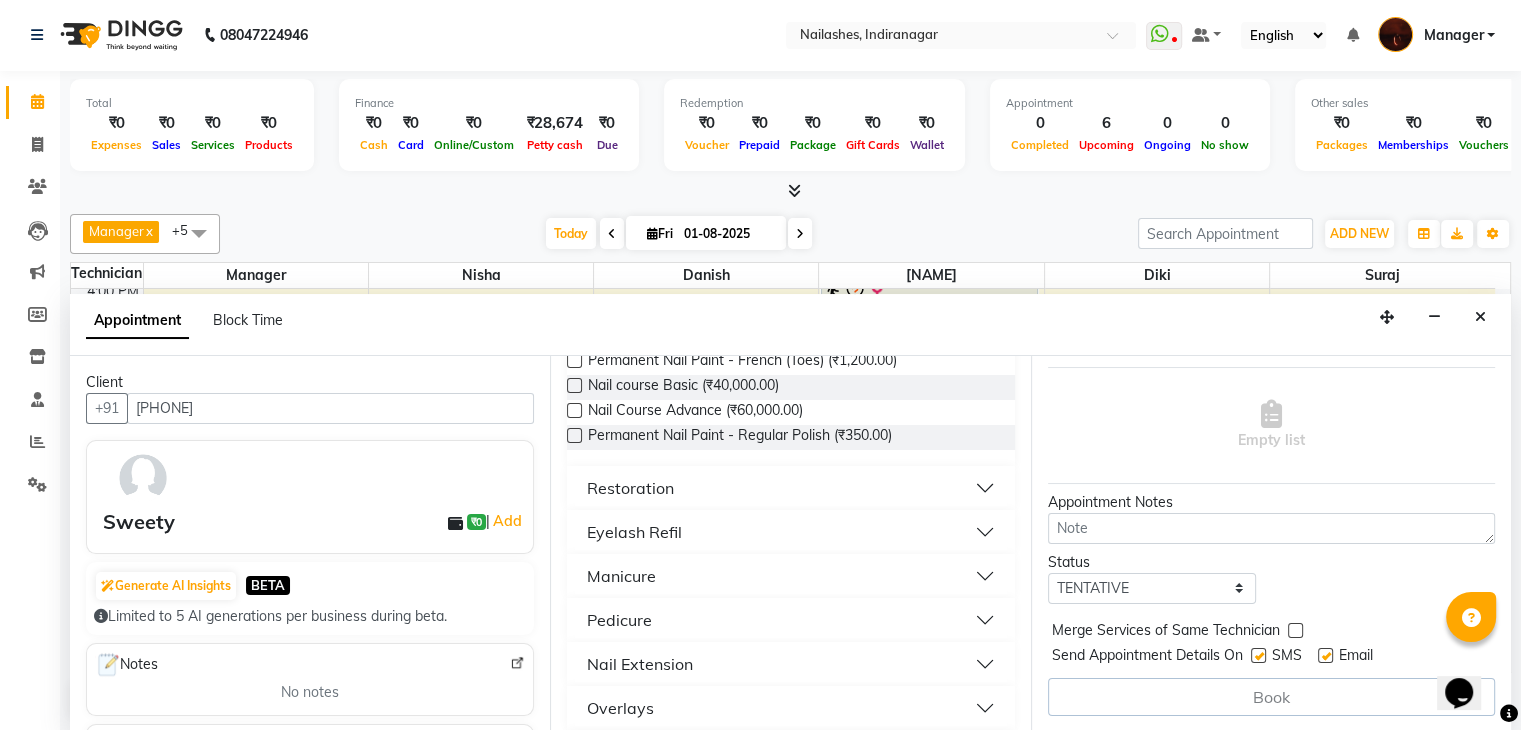 click on "Nail Extension" at bounding box center [790, 664] 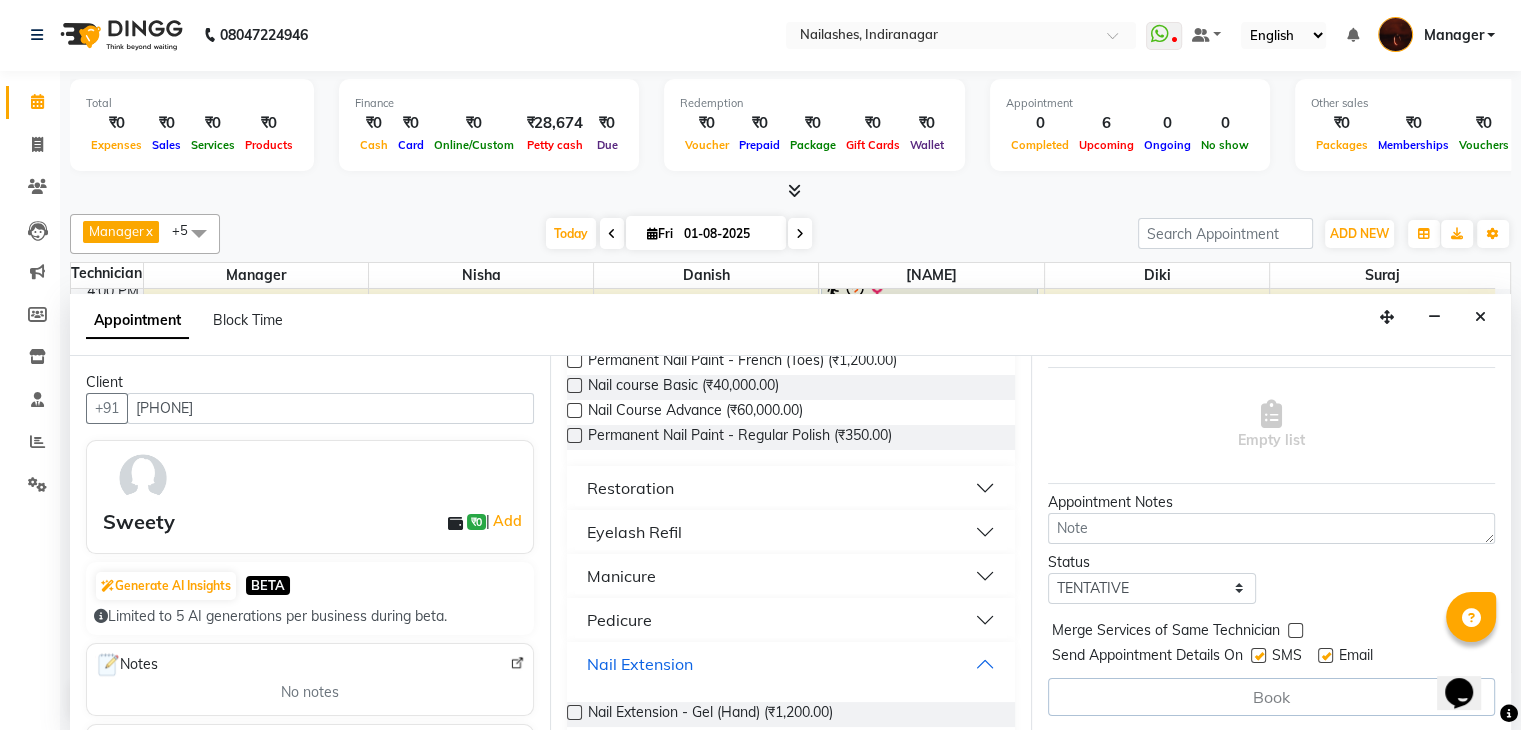 scroll, scrollTop: 482, scrollLeft: 0, axis: vertical 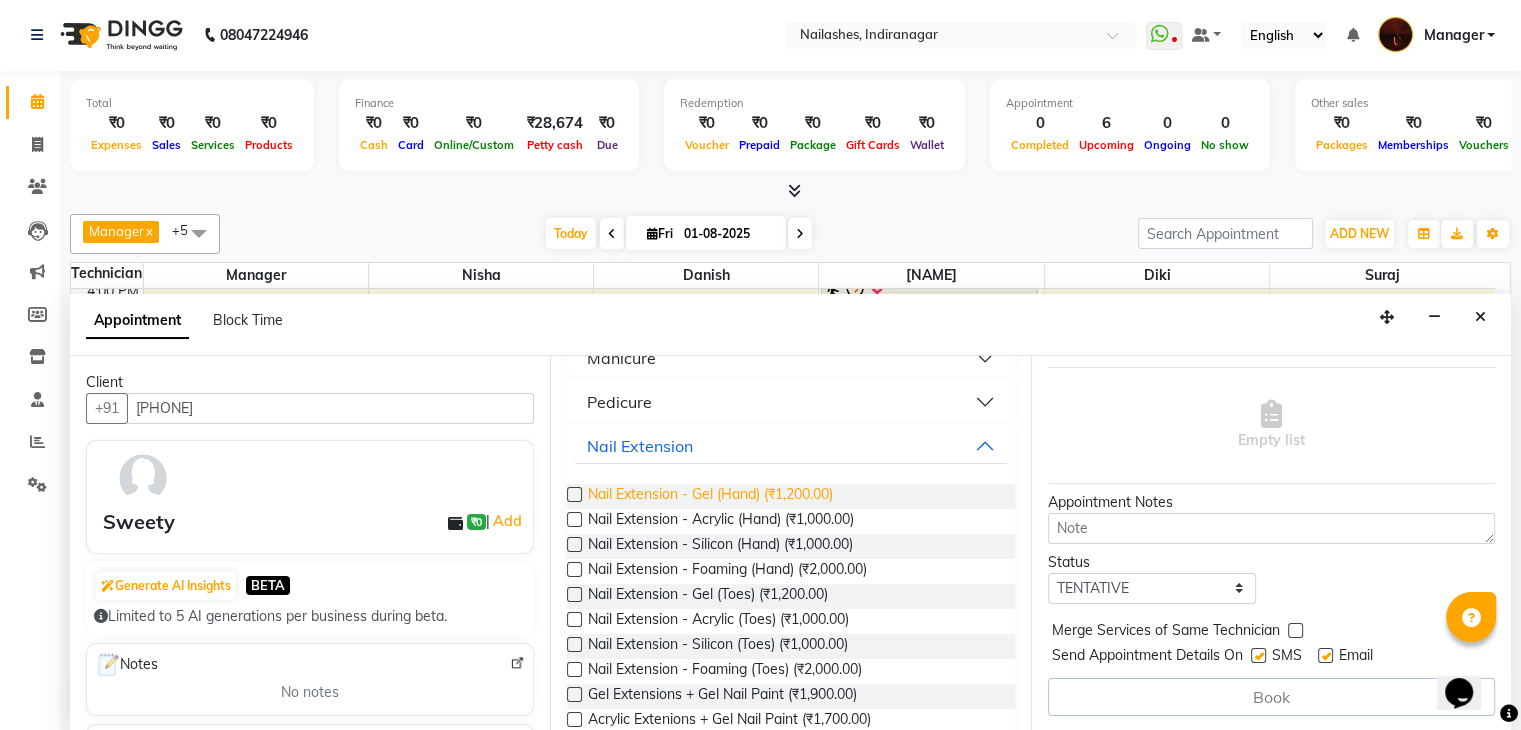 click on "Nail Extension - Gel (Hand) (₹1,200.00)" at bounding box center [710, 496] 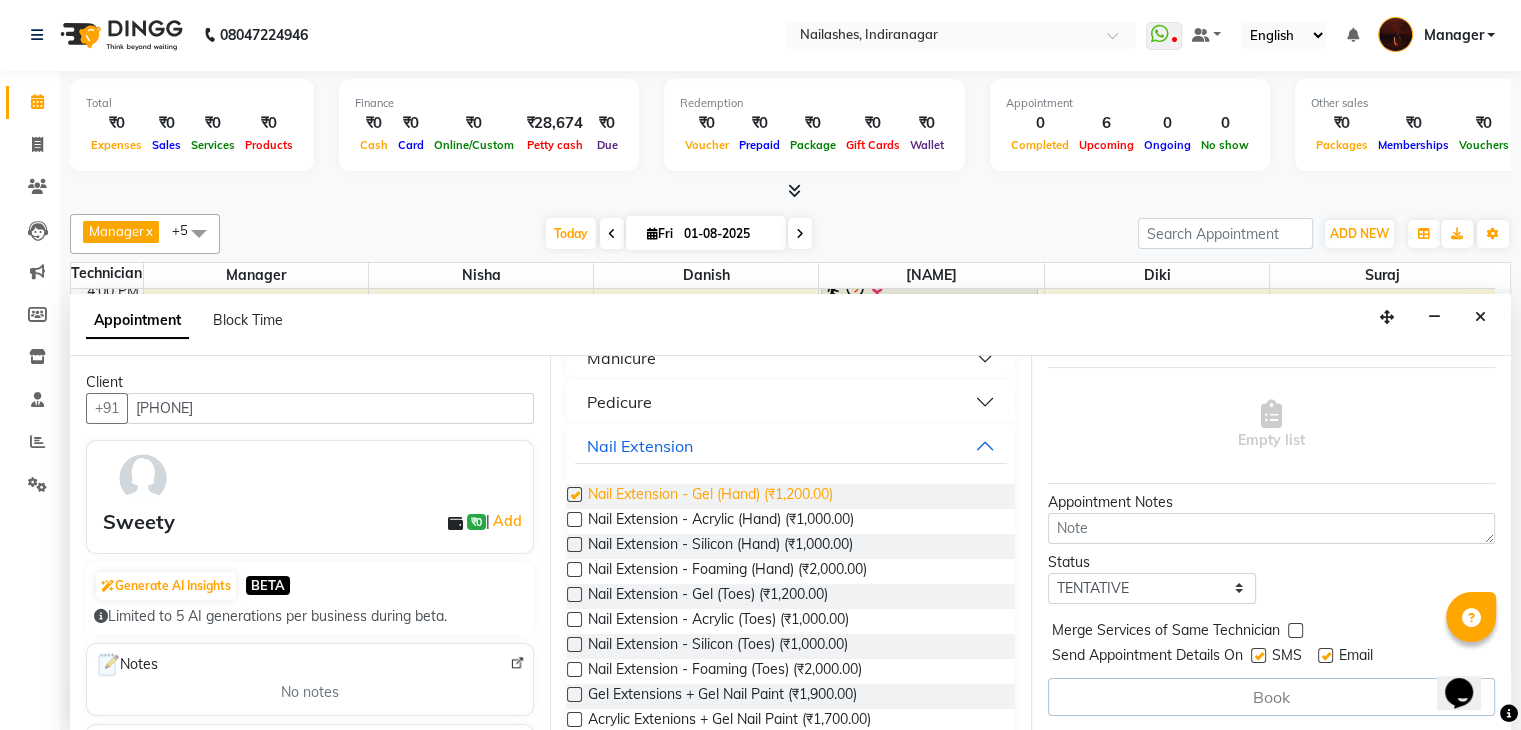 checkbox on "false" 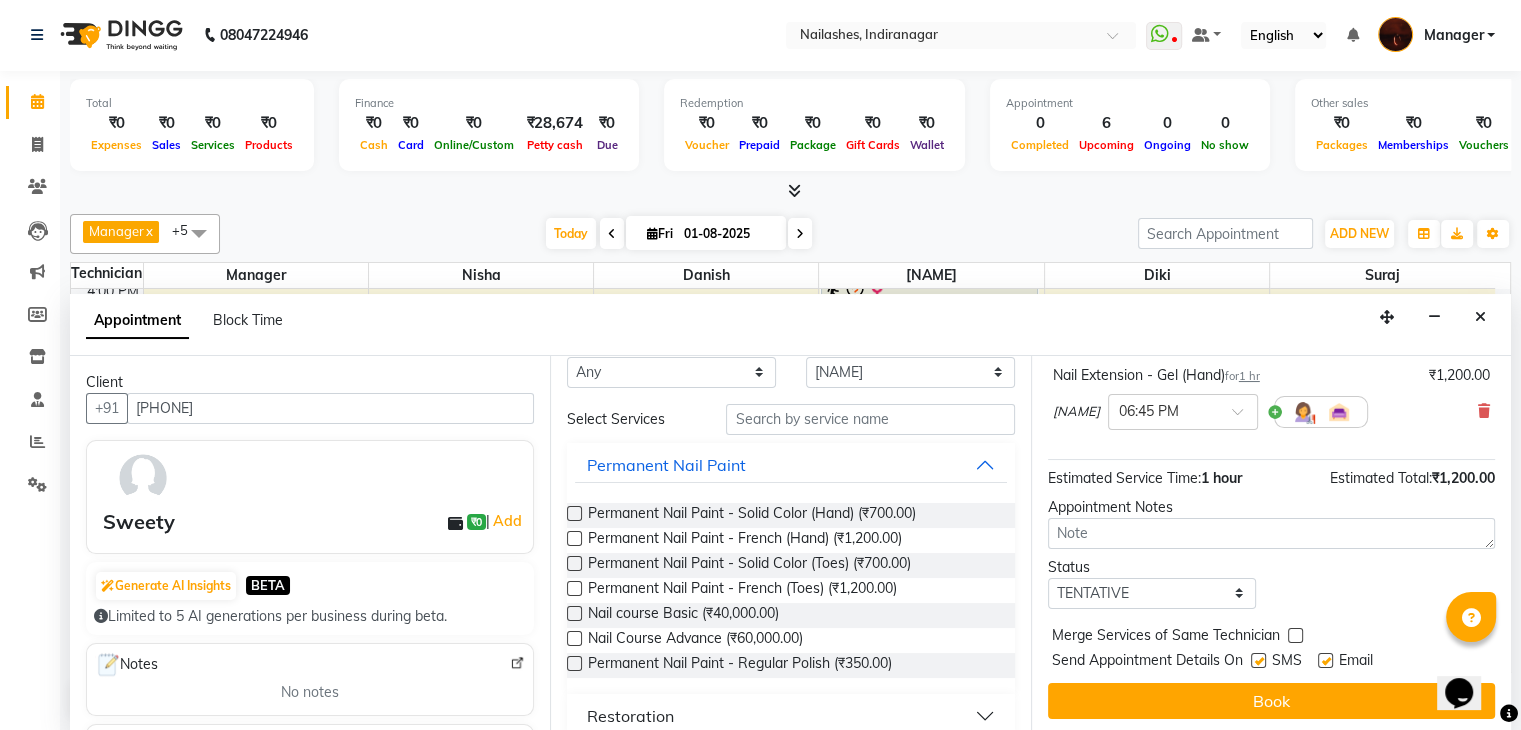 scroll, scrollTop: 0, scrollLeft: 0, axis: both 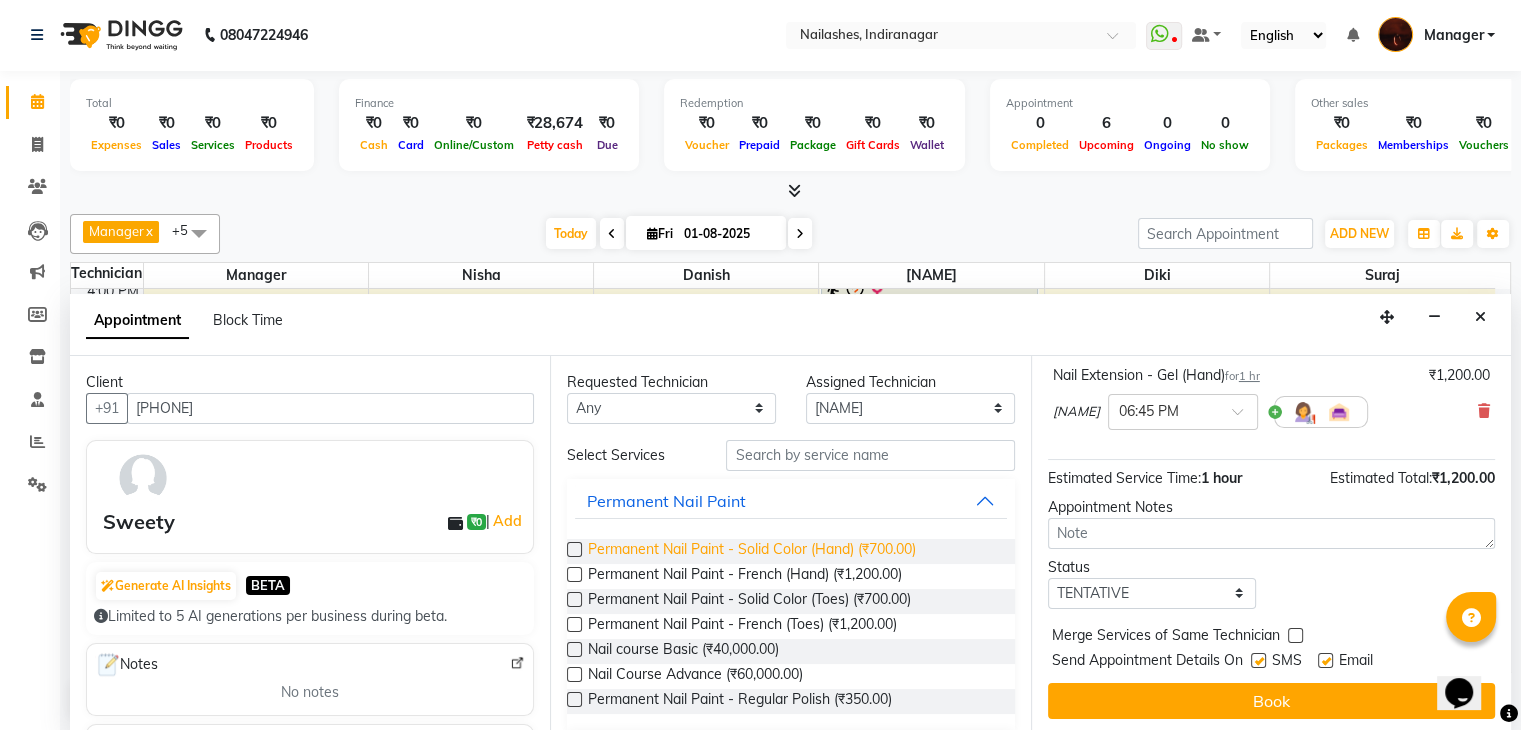 click on "Permanent Nail Paint - Solid Color (Hand) (₹700.00)" at bounding box center [752, 551] 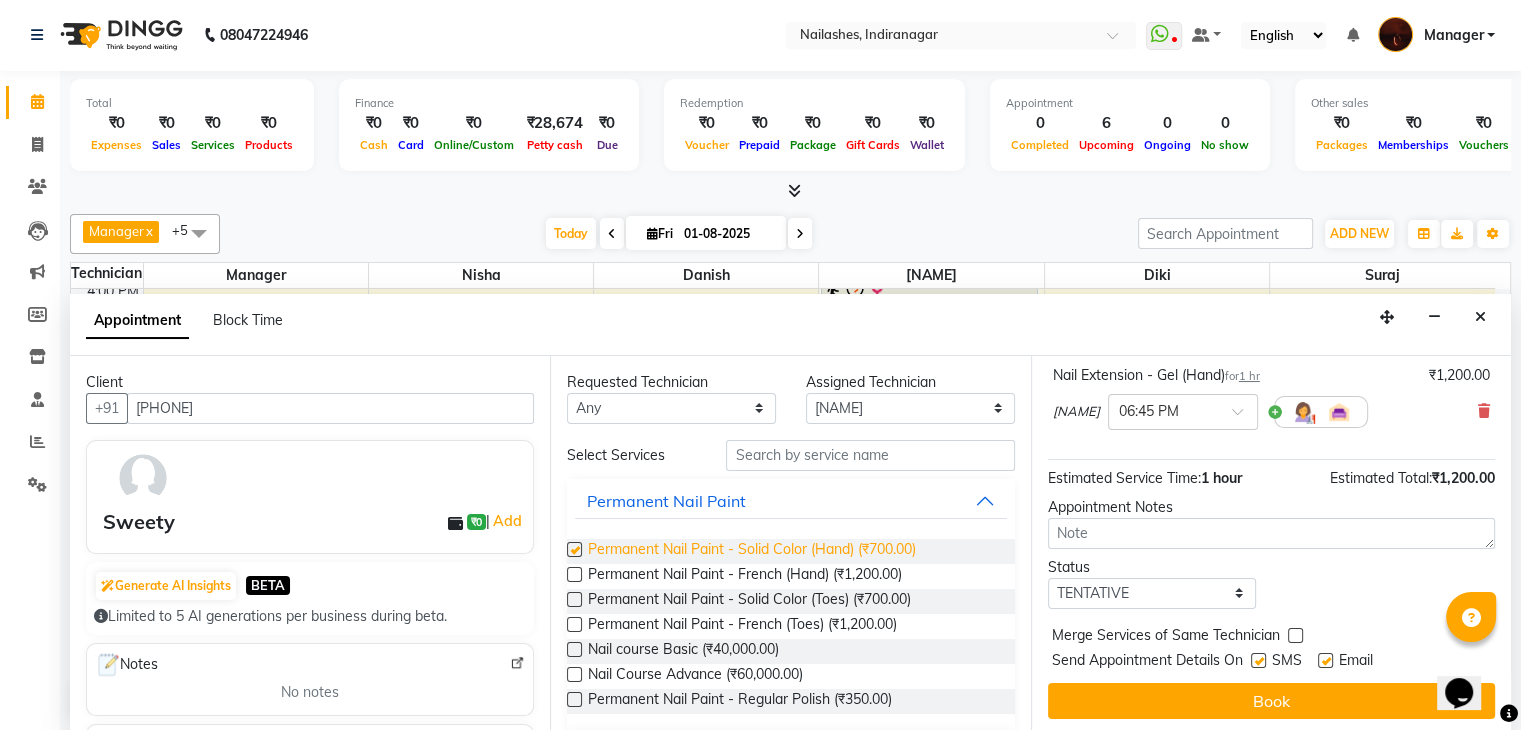 checkbox on "false" 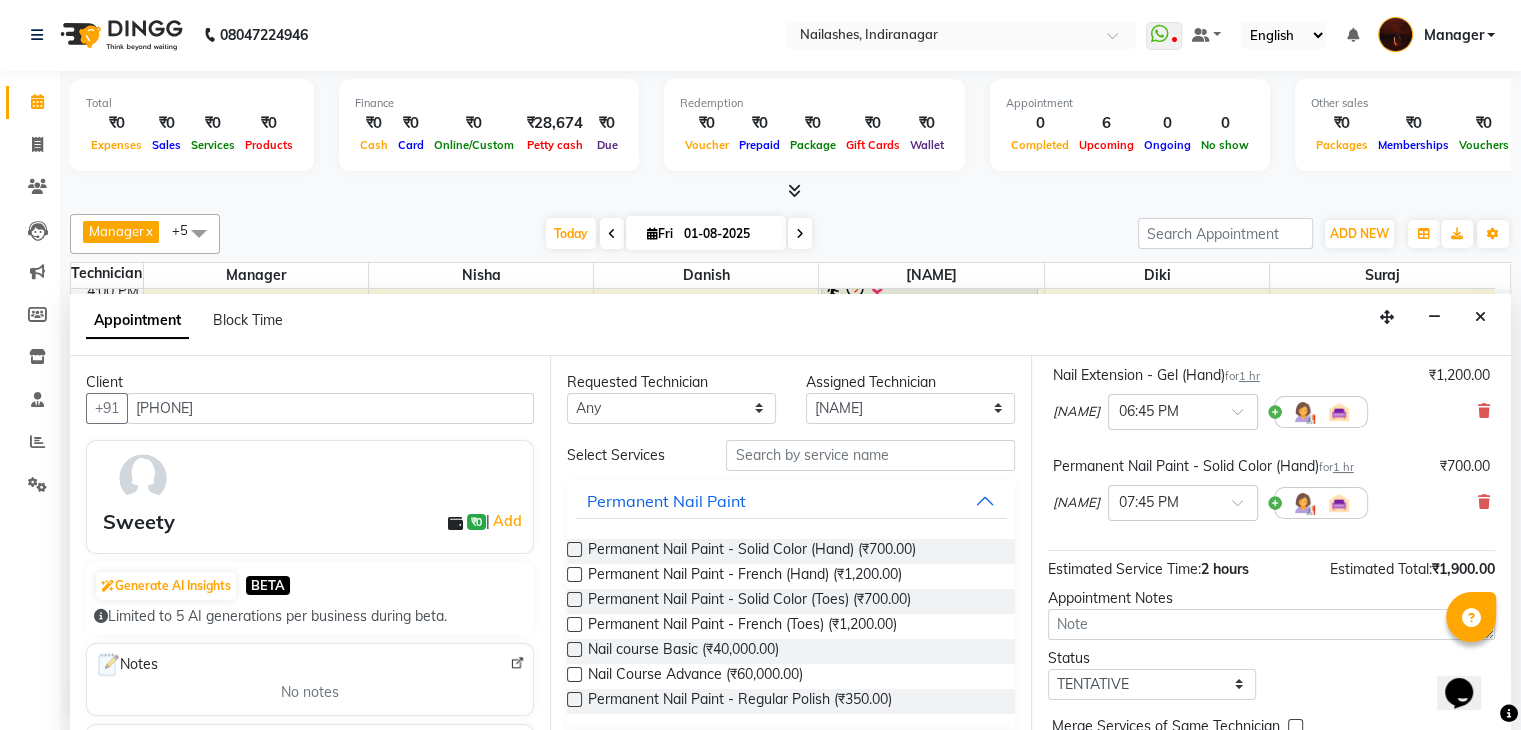 scroll, scrollTop: 240, scrollLeft: 0, axis: vertical 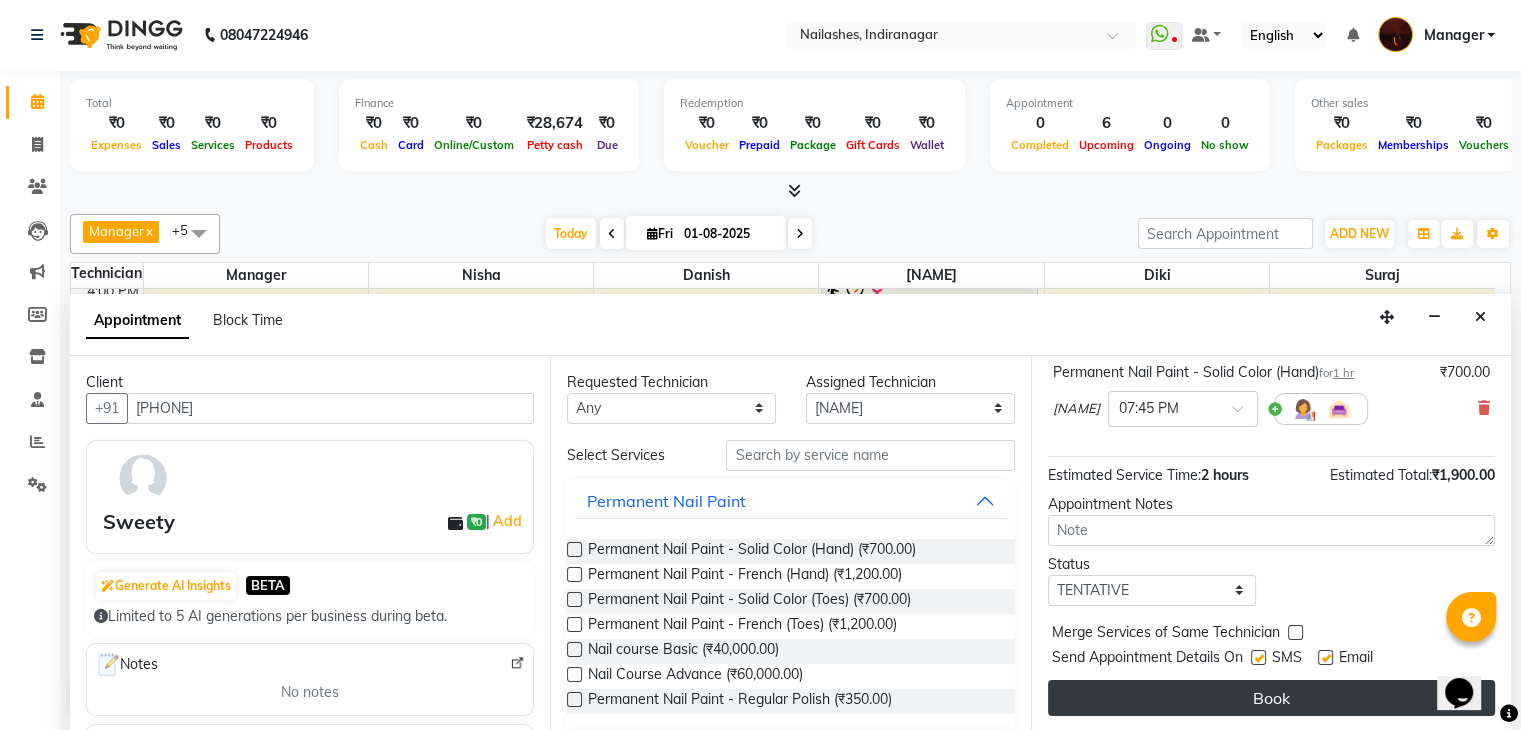 click on "Book" at bounding box center [1271, 698] 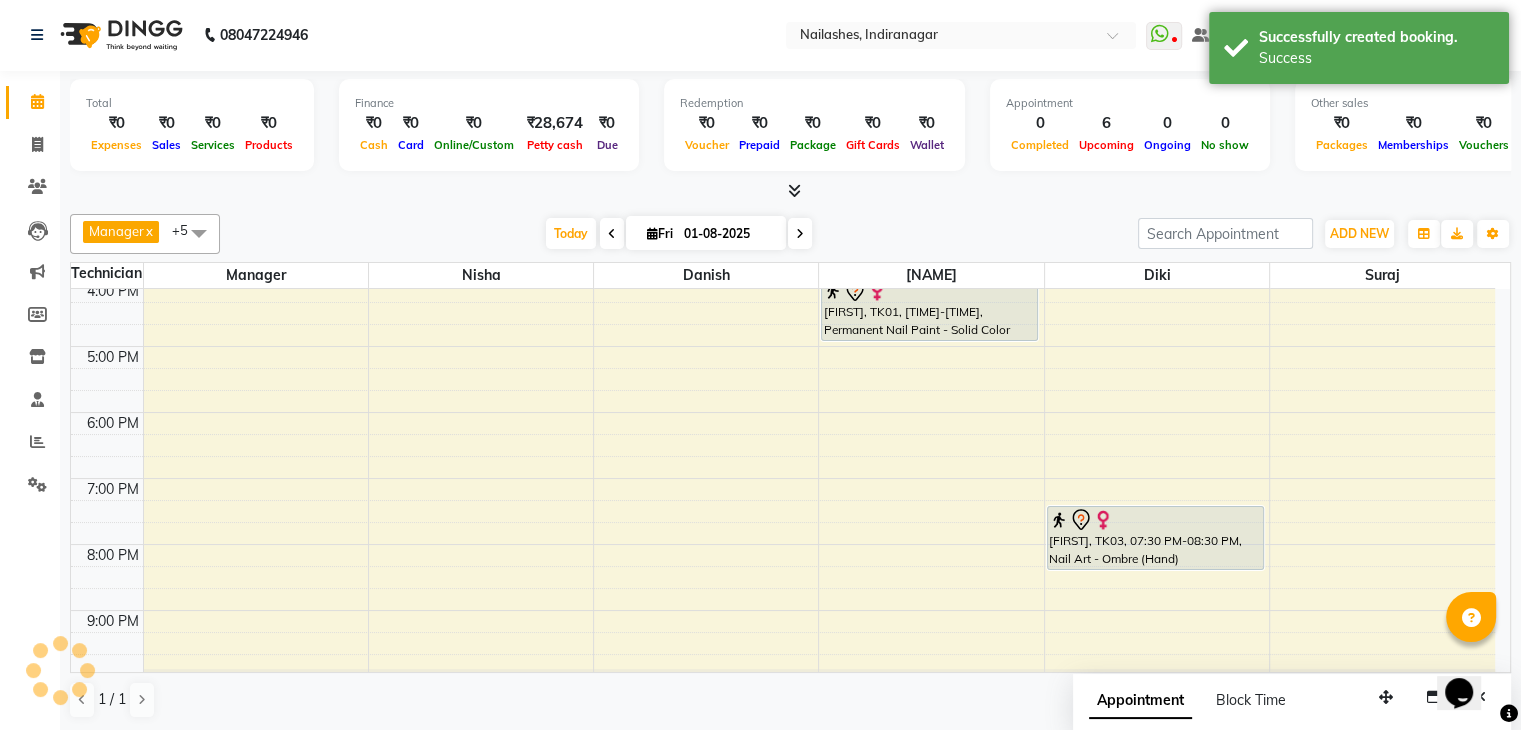 scroll, scrollTop: 0, scrollLeft: 0, axis: both 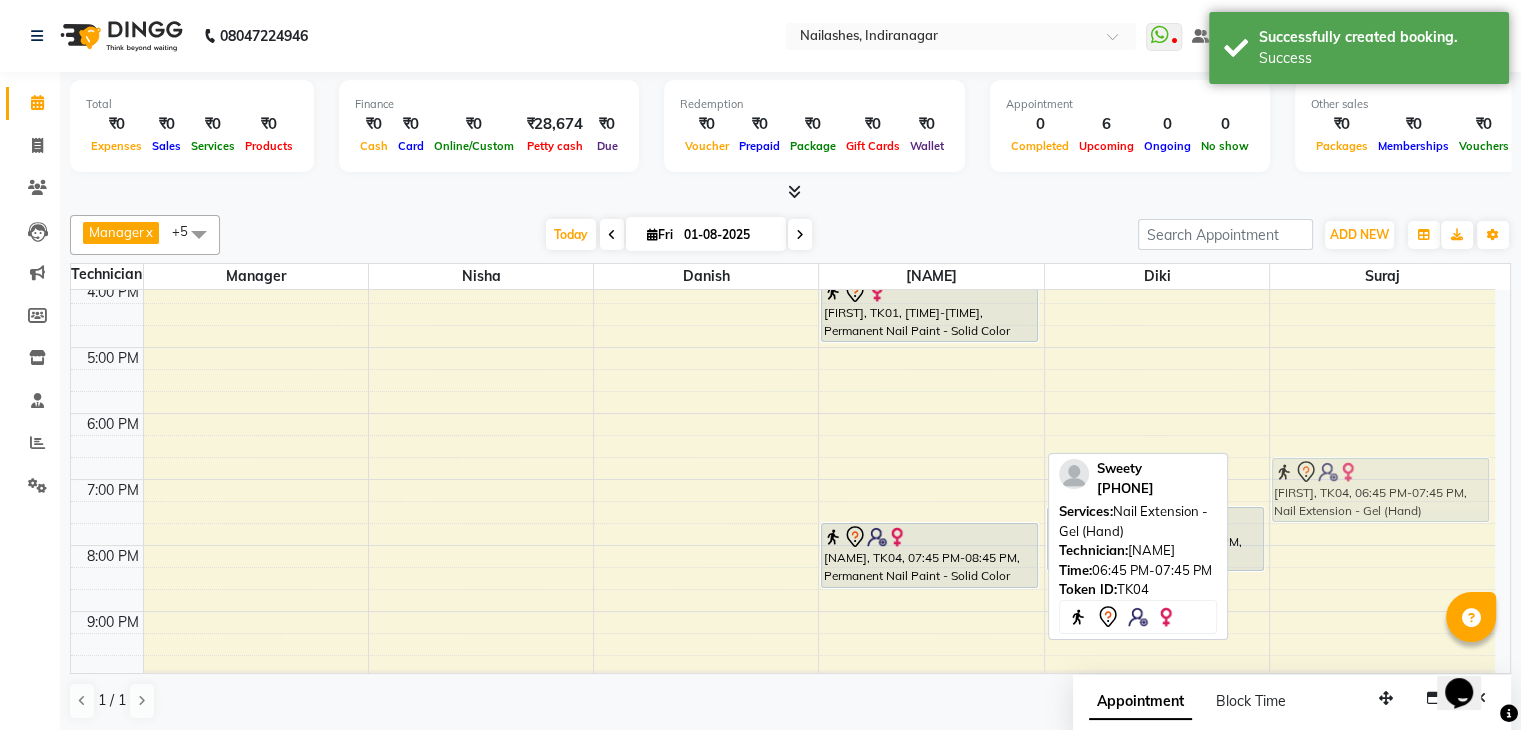 drag, startPoint x: 915, startPoint y: 491, endPoint x: 1335, endPoint y: 491, distance: 420 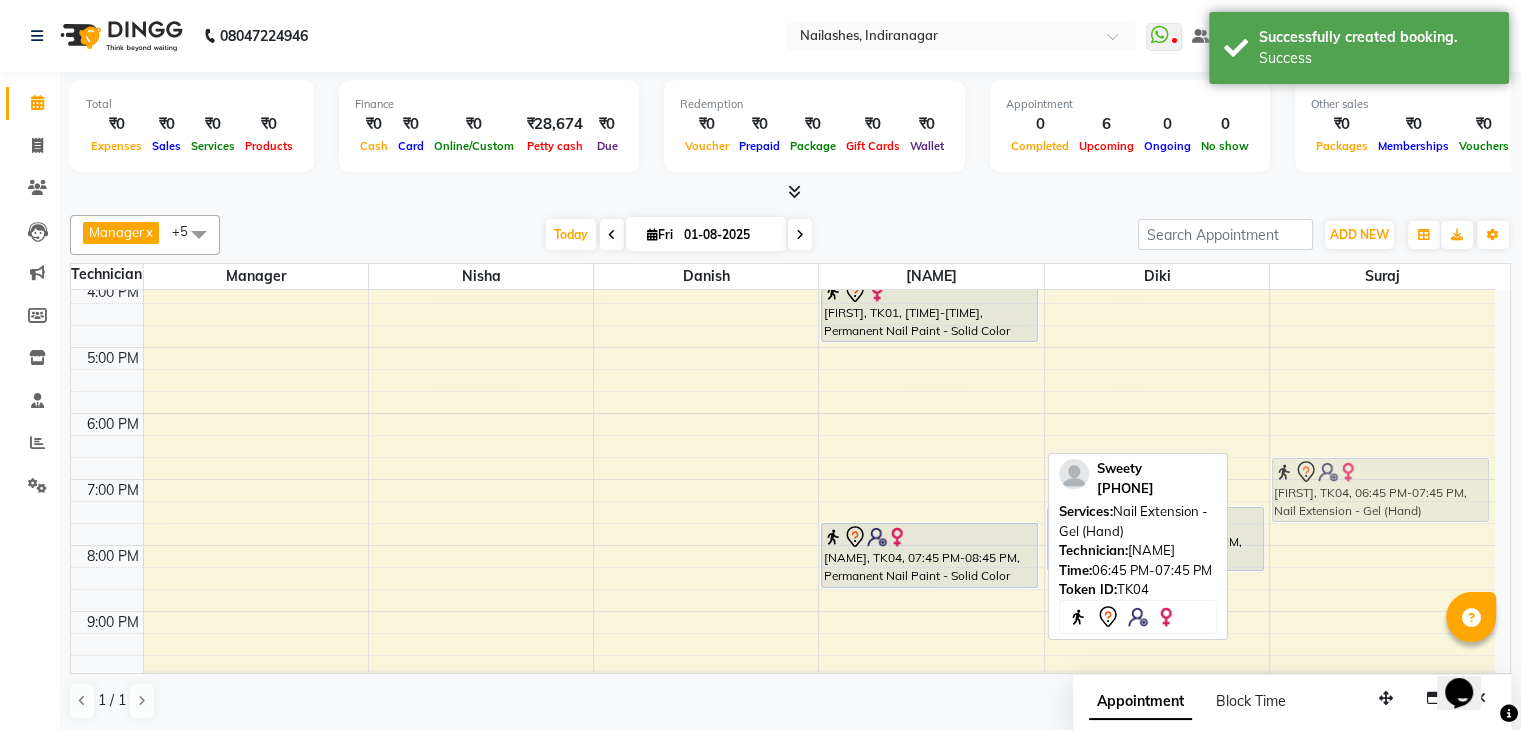 click on "Nandita, TK02, 12:00 PM-12:45 PM, Waxing - Full Legs             Nandita, TK02, 12:45 PM-01:30 PM, Waxing - Full Back             Nandita, TK02, 01:30 PM-02:30 PM, Manicure  - Deluxe             Reena, TK01, 03:00 PM-04:00 PM, Nail Extension - Acrylic (Hand)             Reena, TK01, 04:00 PM-05:00 PM, Permanent Nail Paint - Solid Color (Hand)             Sweety, TK04, 06:45 PM-07:45 PM, Nail Extension - Gel (Hand)             Sweety, TK04, 07:45 PM-08:45 PM, Permanent Nail Paint - Solid Color (Hand)             Rithu, TK03, 07:30 PM-08:30 PM, Nail Art - Ombre (Hand)             Sweety, TK04, 06:45 PM-07:45 PM, Nail Extension - Gel (Hand)" at bounding box center (783, 314) 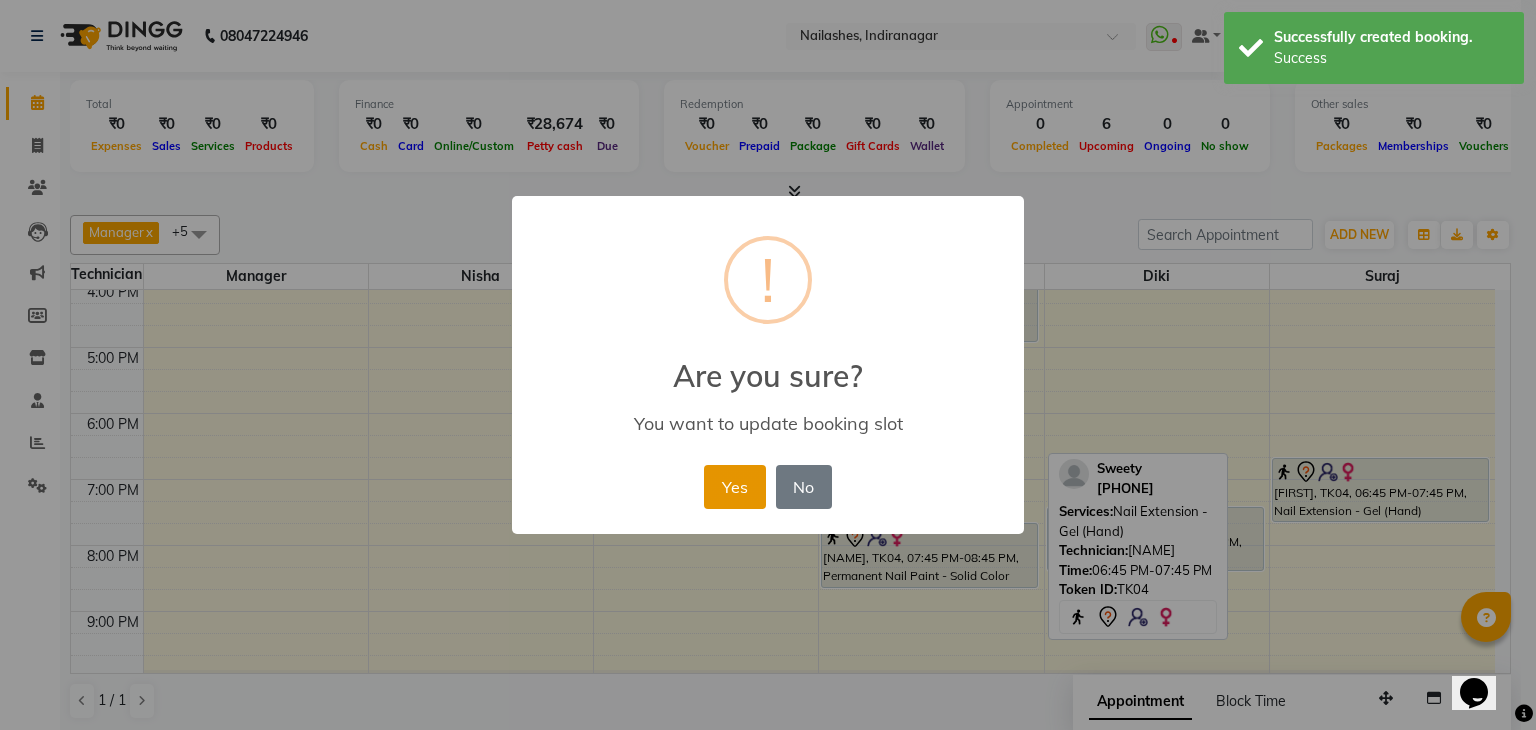click on "Yes" at bounding box center [734, 487] 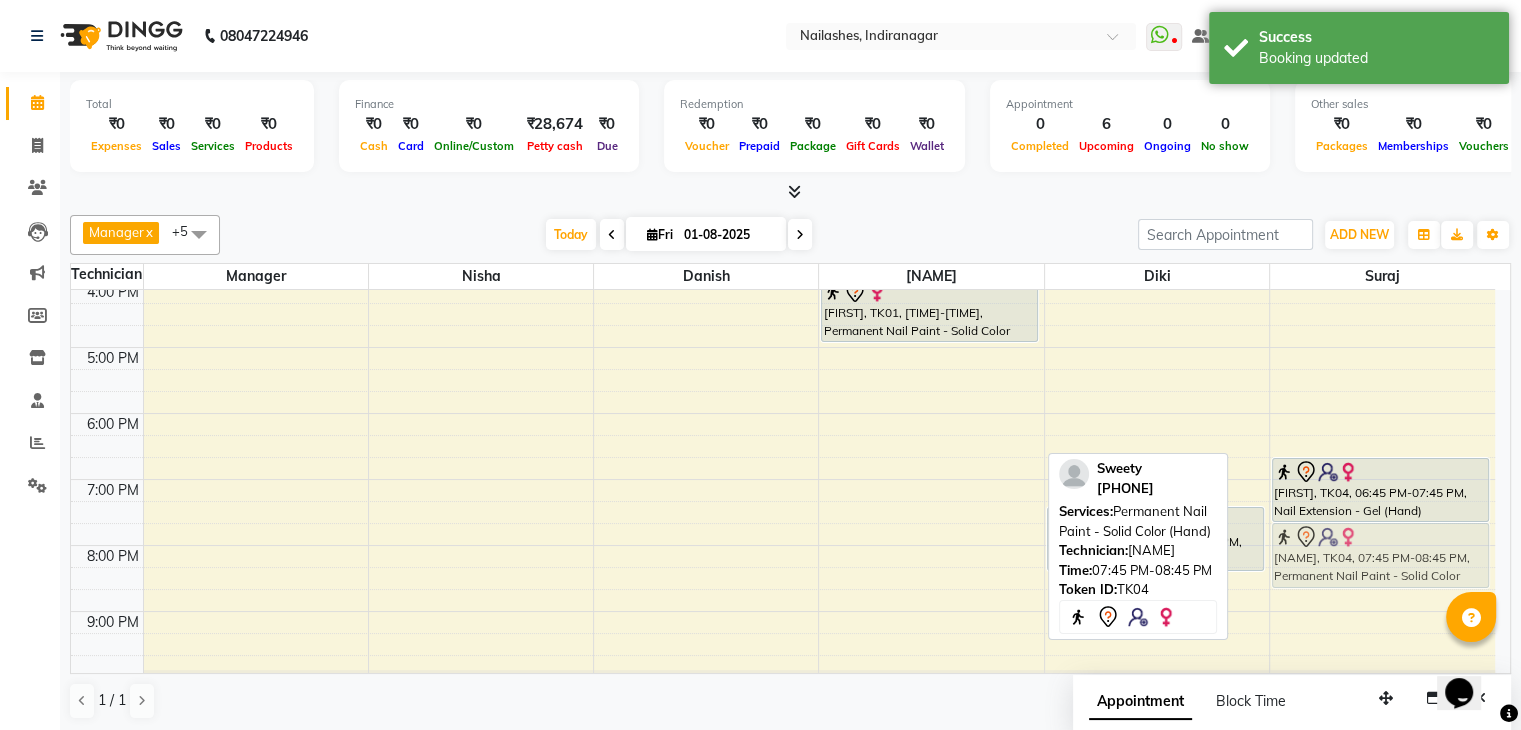 drag, startPoint x: 864, startPoint y: 572, endPoint x: 1243, endPoint y: 573, distance: 379.0013 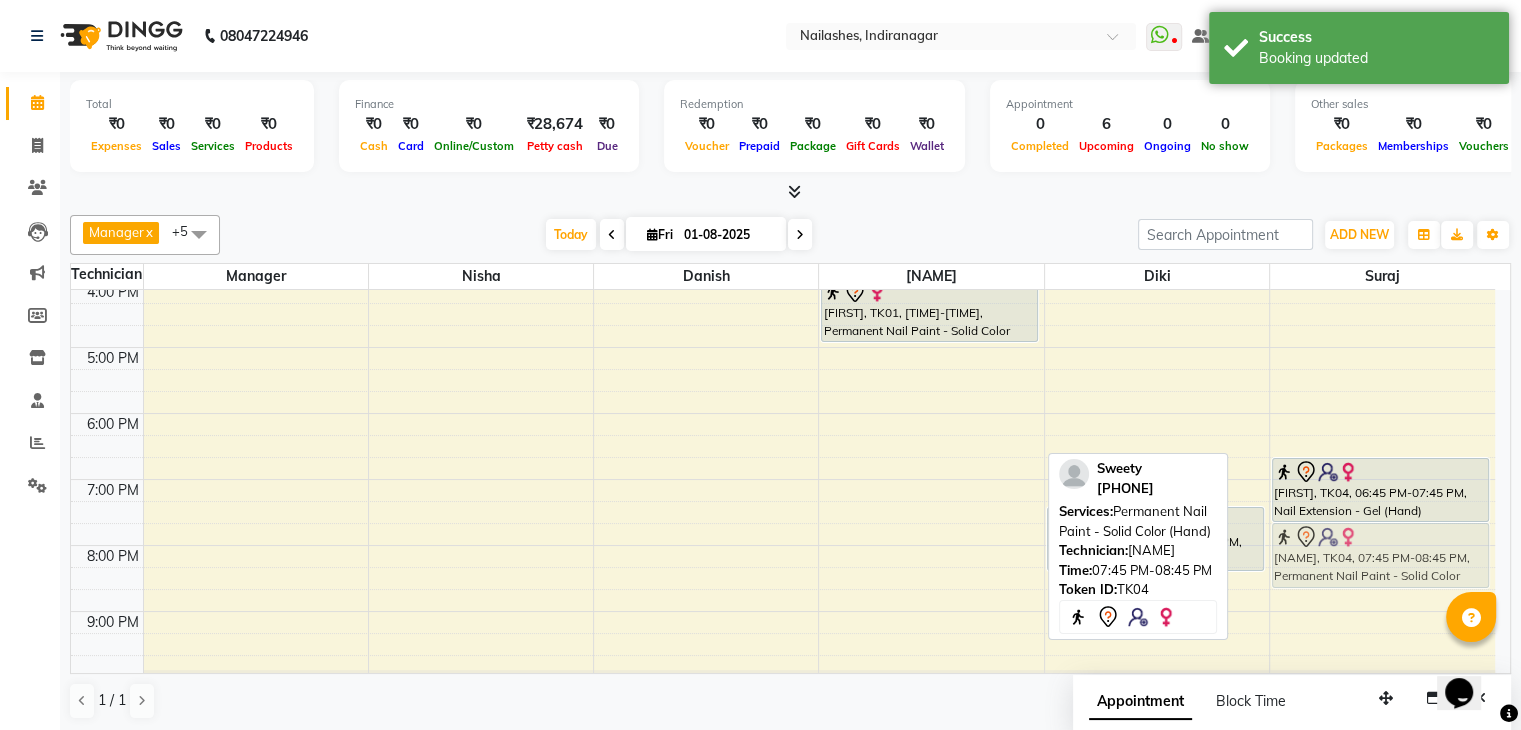 click on "10:00 AM 11:00 AM 12:00 PM 1:00 PM 2:00 PM 3:00 PM 4:00 PM 5:00 PM 6:00 PM 7:00 PM 8:00 PM 9:00 PM 10:00 PM             Nandita, TK02, 12:00 PM-12:45 PM, Waxing - Full Legs             Nandita, TK02, 12:45 PM-01:30 PM, Waxing - Full Back             Nandita, TK02, 01:30 PM-02:30 PM, Manicure  - Deluxe             Reena, TK01, 03:00 PM-04:00 PM, Nail Extension - Acrylic (Hand)             Reena, TK01, 04:00 PM-05:00 PM, Permanent Nail Paint - Solid Color (Hand)             Sweety, TK04, 07:45 PM-08:45 PM, Permanent Nail Paint - Solid Color (Hand)             Rithu, TK03, 07:30 PM-08:30 PM, Nail Art - Ombre (Hand)             Sweety, TK04, 06:45 PM-07:45 PM, Nail Extension - Gel (Hand)             Sweety, TK04, 07:45 PM-08:45 PM, Permanent Nail Paint - Solid Color (Hand)" at bounding box center (783, 314) 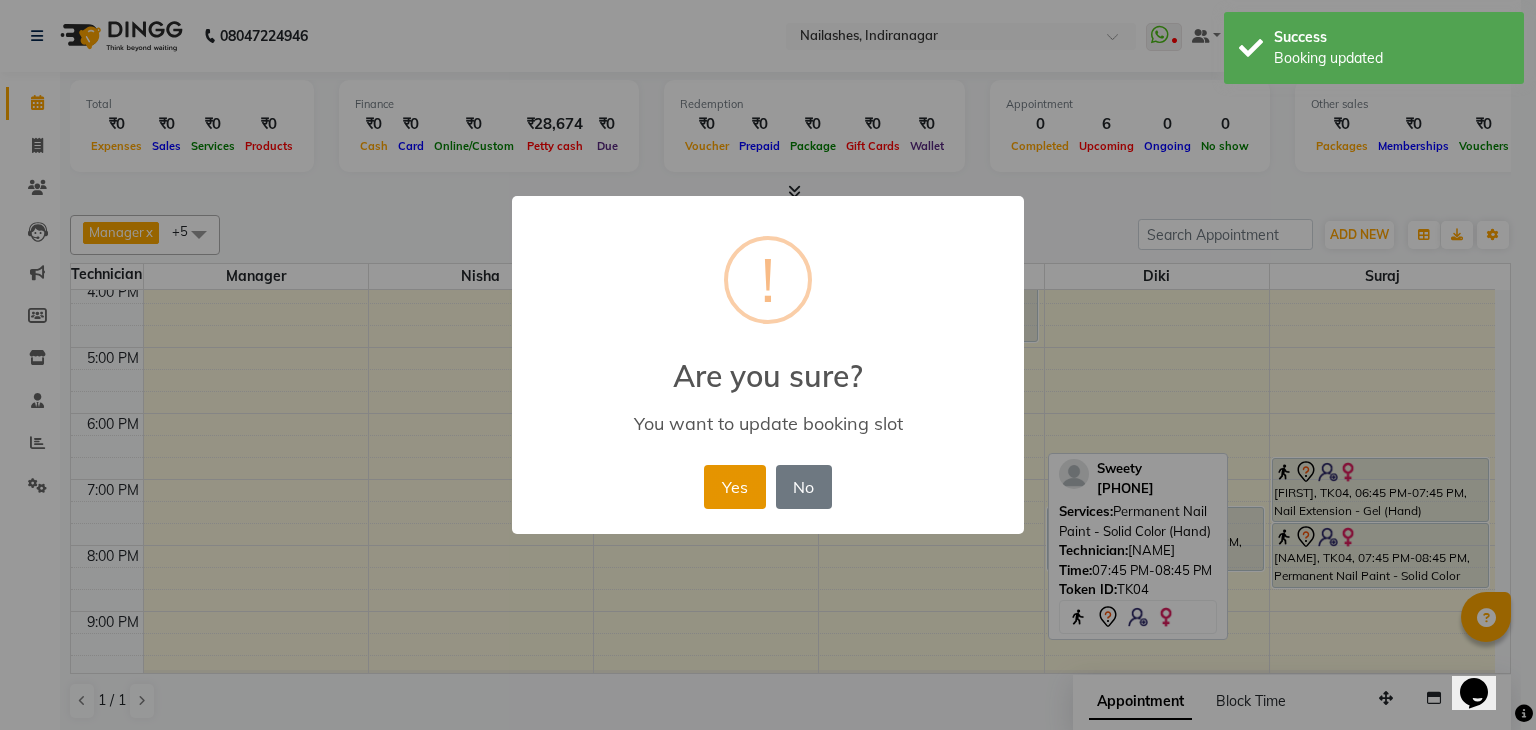 click on "Yes" at bounding box center [734, 487] 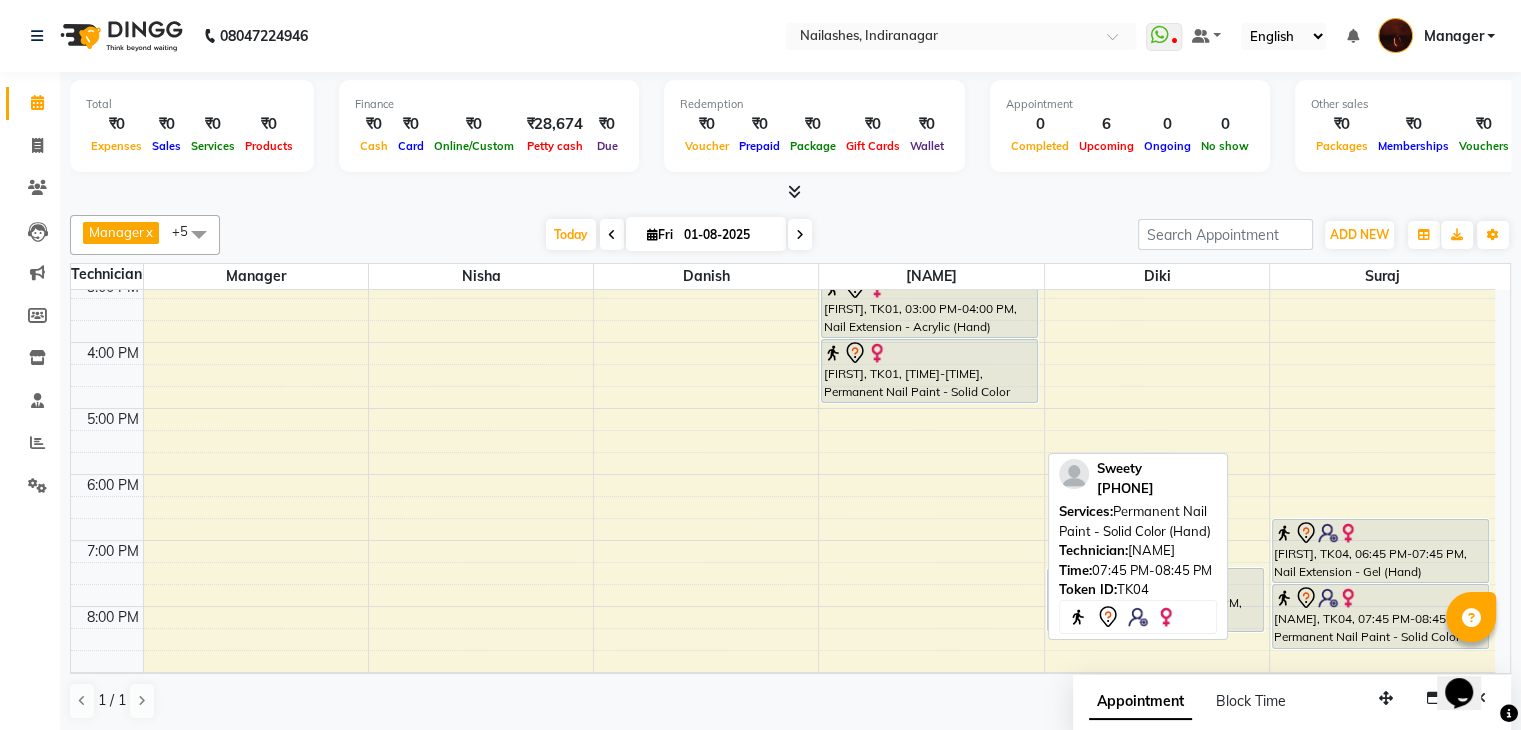 scroll, scrollTop: 344, scrollLeft: 0, axis: vertical 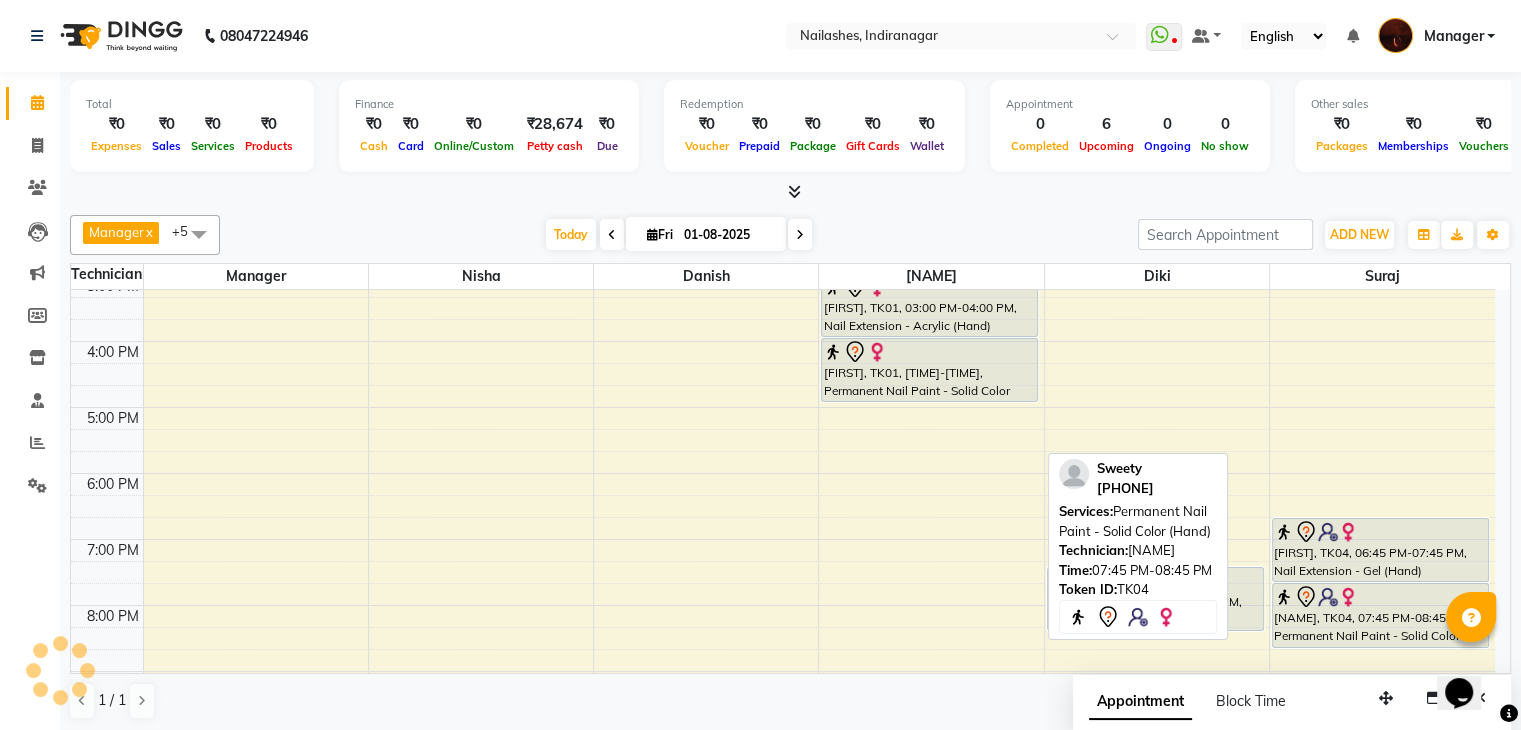 click on "10:00 AM 11:00 AM 12:00 PM 1:00 PM 2:00 PM 3:00 PM 4:00 PM 5:00 PM 6:00 PM 7:00 PM 8:00 PM 9:00 PM 10:00 PM             Nandita, TK02, 12:00 PM-12:45 PM, Waxing - Full Legs             Nandita, TK02, 12:45 PM-01:30 PM, Waxing - Full Back             Nandita, TK02, 01:30 PM-02:30 PM, Manicure  - Deluxe             Reena, TK01, 03:00 PM-04:00 PM, Nail Extension - Acrylic (Hand)             Reena, TK01, 04:00 PM-05:00 PM, Permanent Nail Paint - Solid Color (Hand)             Rithu, TK03, 07:30 PM-08:30 PM, Nail Art - Ombre (Hand)             Sweety, TK04, 06:45 PM-07:45 PM, Nail Extension - Gel (Hand)             Sweety, TK04, 07:45 PM-08:45 PM, Permanent Nail Paint - Solid Color (Hand)" at bounding box center [783, 374] 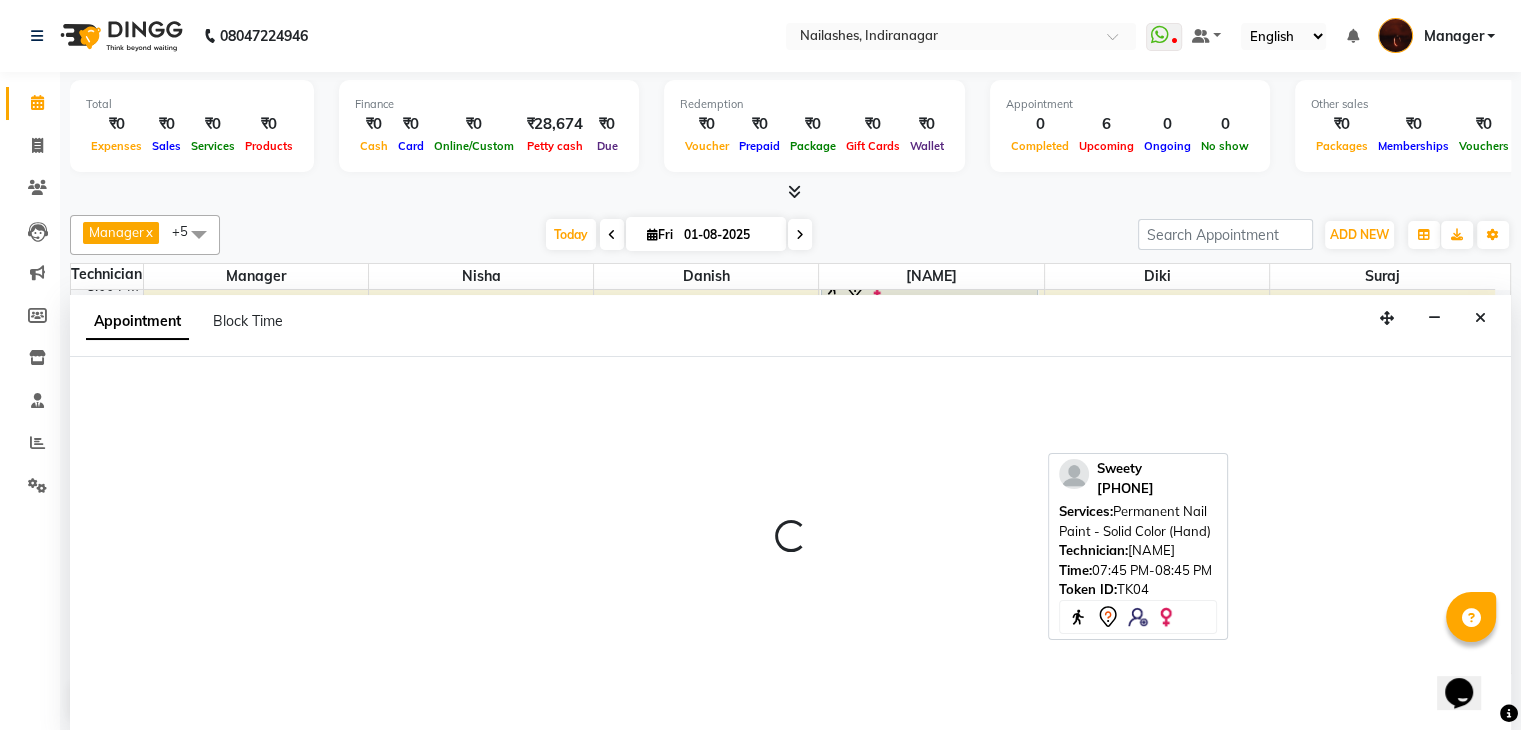 scroll, scrollTop: 1, scrollLeft: 0, axis: vertical 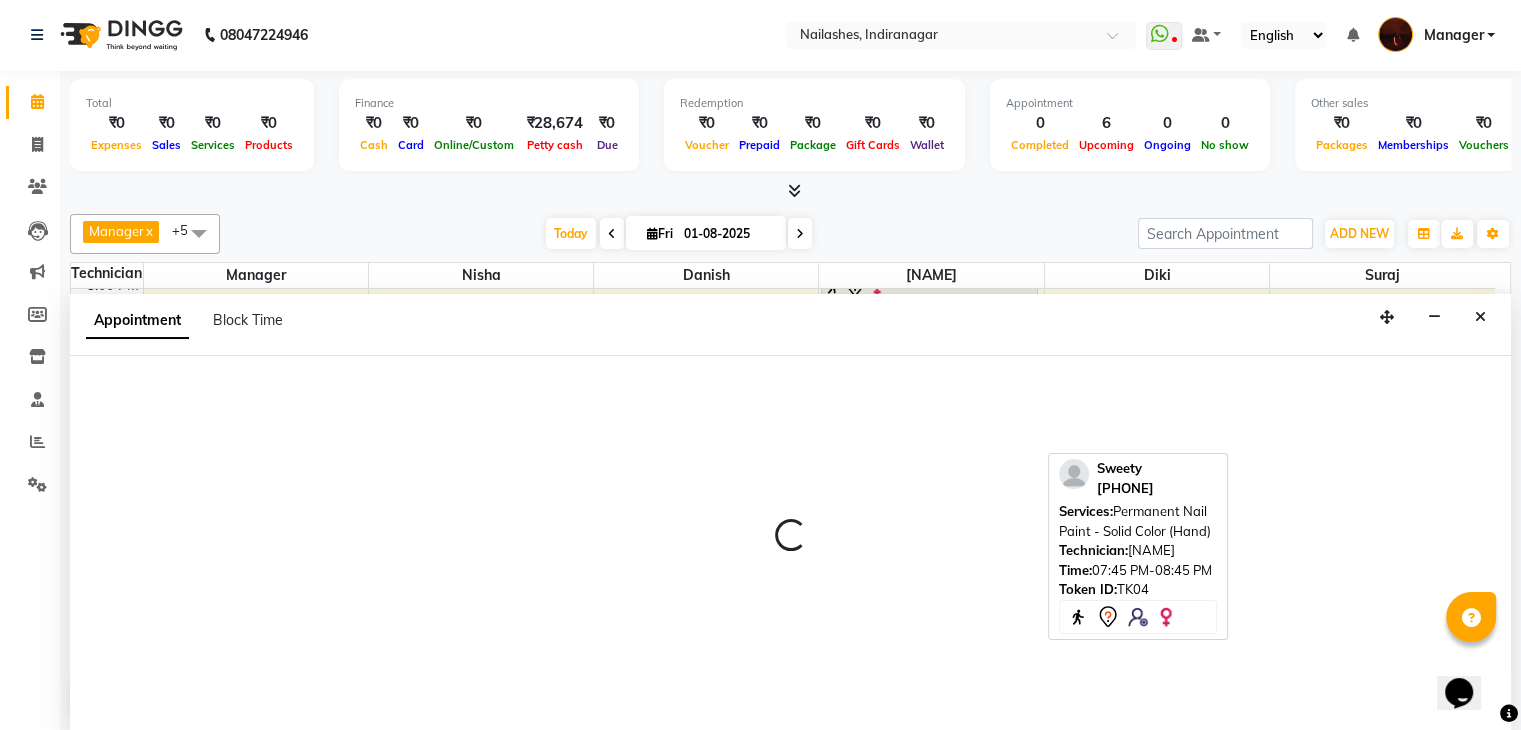 select on "68684" 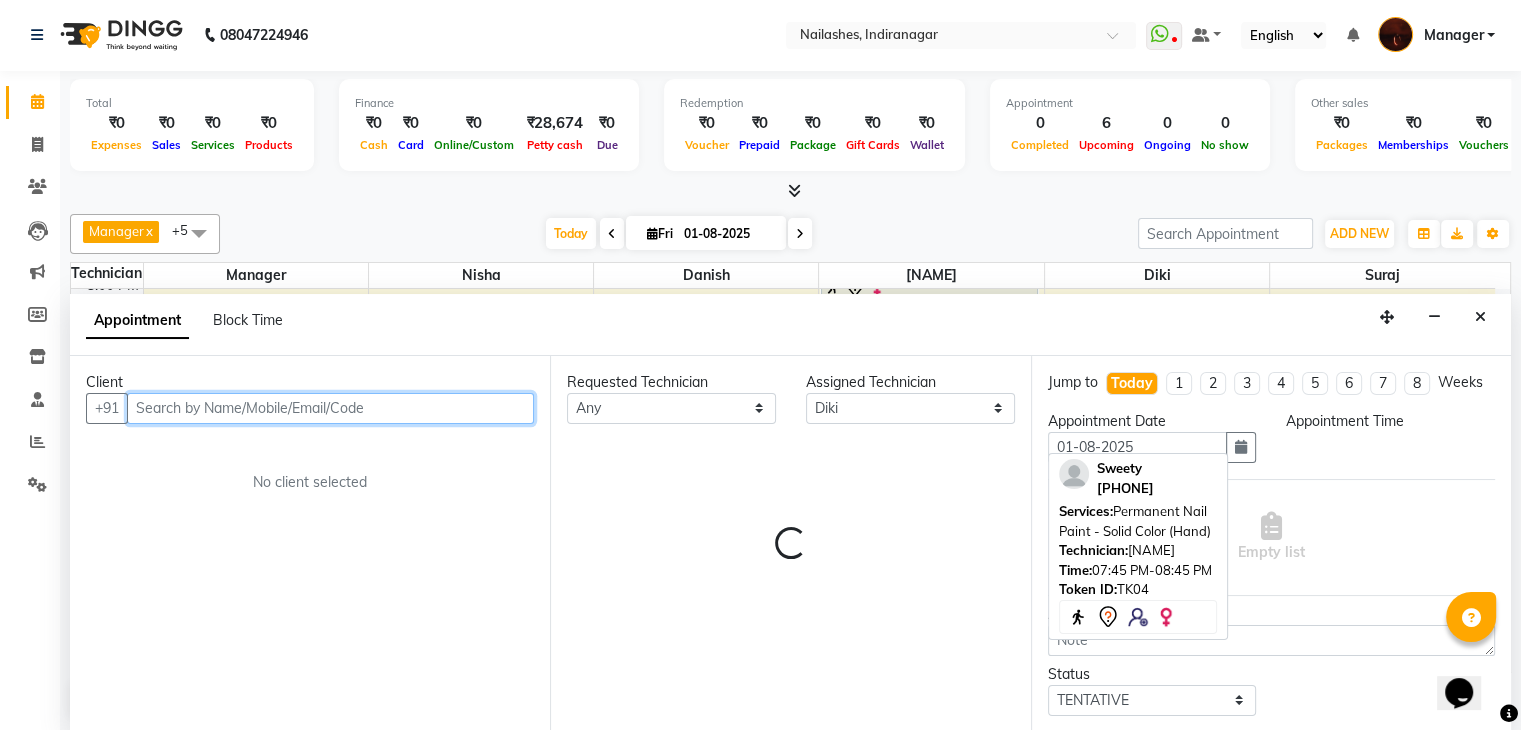 select on "1005" 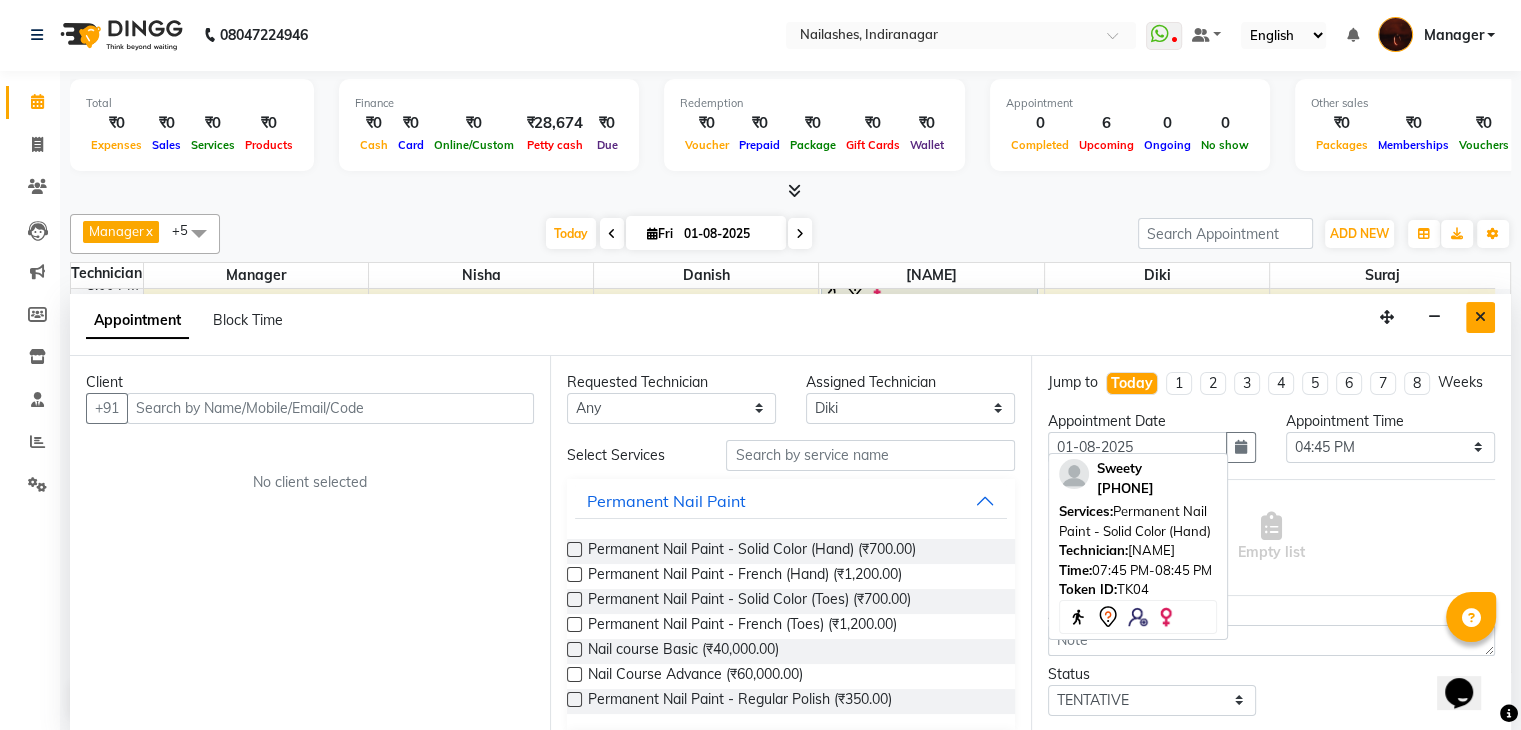 click at bounding box center (1480, 317) 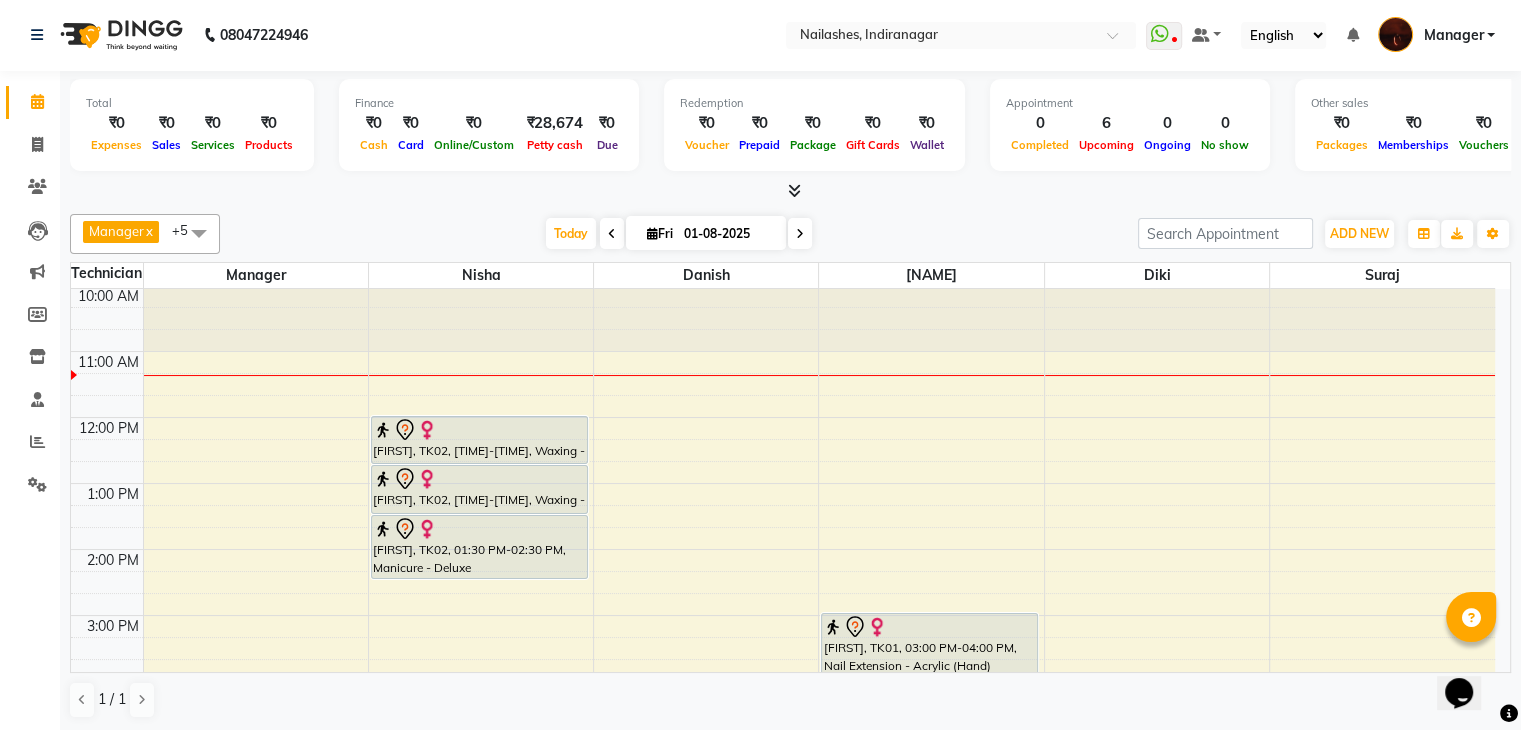 scroll, scrollTop: 0, scrollLeft: 0, axis: both 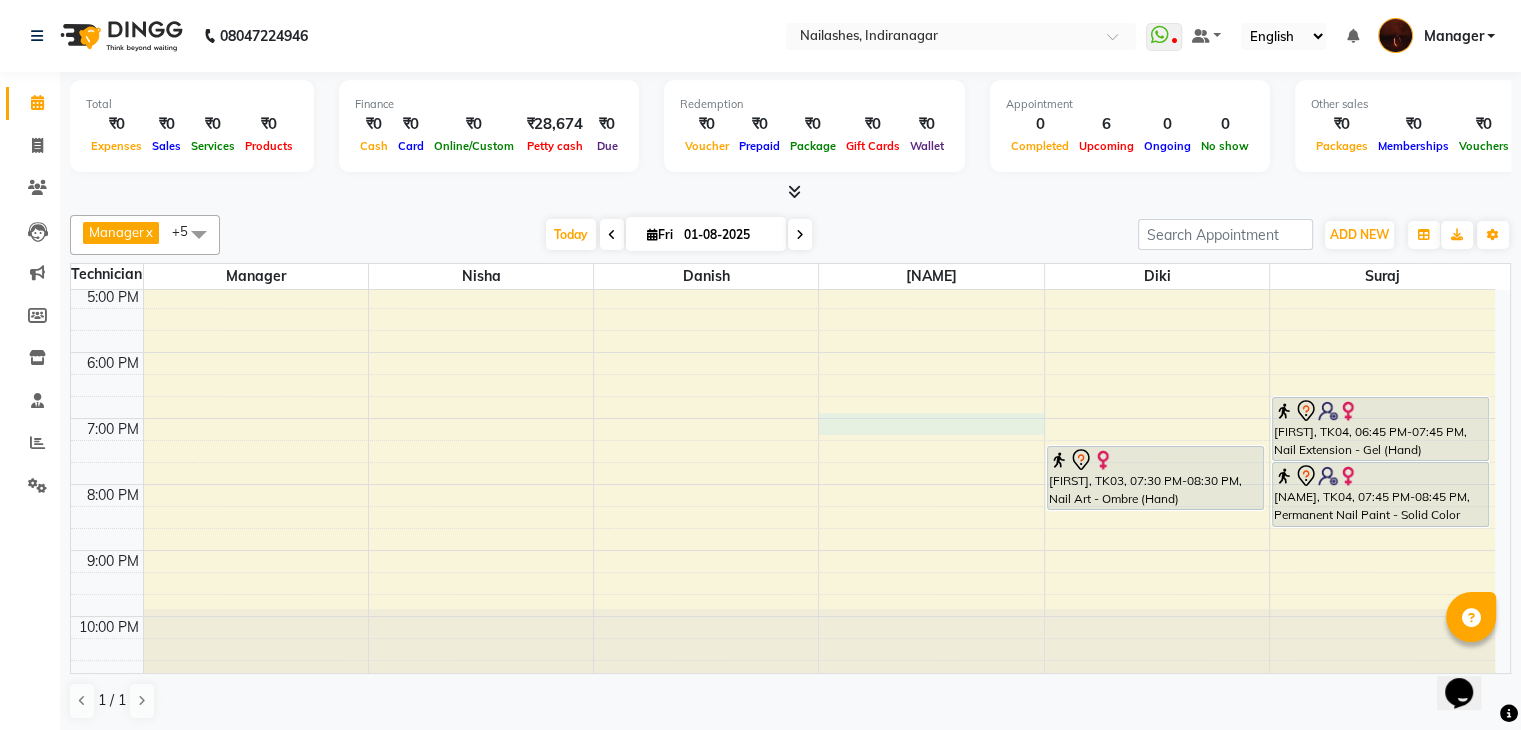 click on "10:00 AM 11:00 AM 12:00 PM 1:00 PM 2:00 PM 3:00 PM 4:00 PM 5:00 PM 6:00 PM 7:00 PM 8:00 PM 9:00 PM 10:00 PM             Nandita, TK02, 12:00 PM-12:45 PM, Waxing - Full Legs             Nandita, TK02, 12:45 PM-01:30 PM, Waxing - Full Back             Nandita, TK02, 01:30 PM-02:30 PM, Manicure  - Deluxe             Reena, TK01, 03:00 PM-04:00 PM, Nail Extension - Acrylic (Hand)             Reena, TK01, 04:00 PM-05:00 PM, Permanent Nail Paint - Solid Color (Hand)             Rithu, TK03, 07:30 PM-08:30 PM, Nail Art - Ombre (Hand)             Sweety, TK04, 06:45 PM-07:45 PM, Nail Extension - Gel (Hand)             Sweety, TK04, 07:45 PM-08:45 PM, Permanent Nail Paint - Solid Color (Hand)" at bounding box center [783, 253] 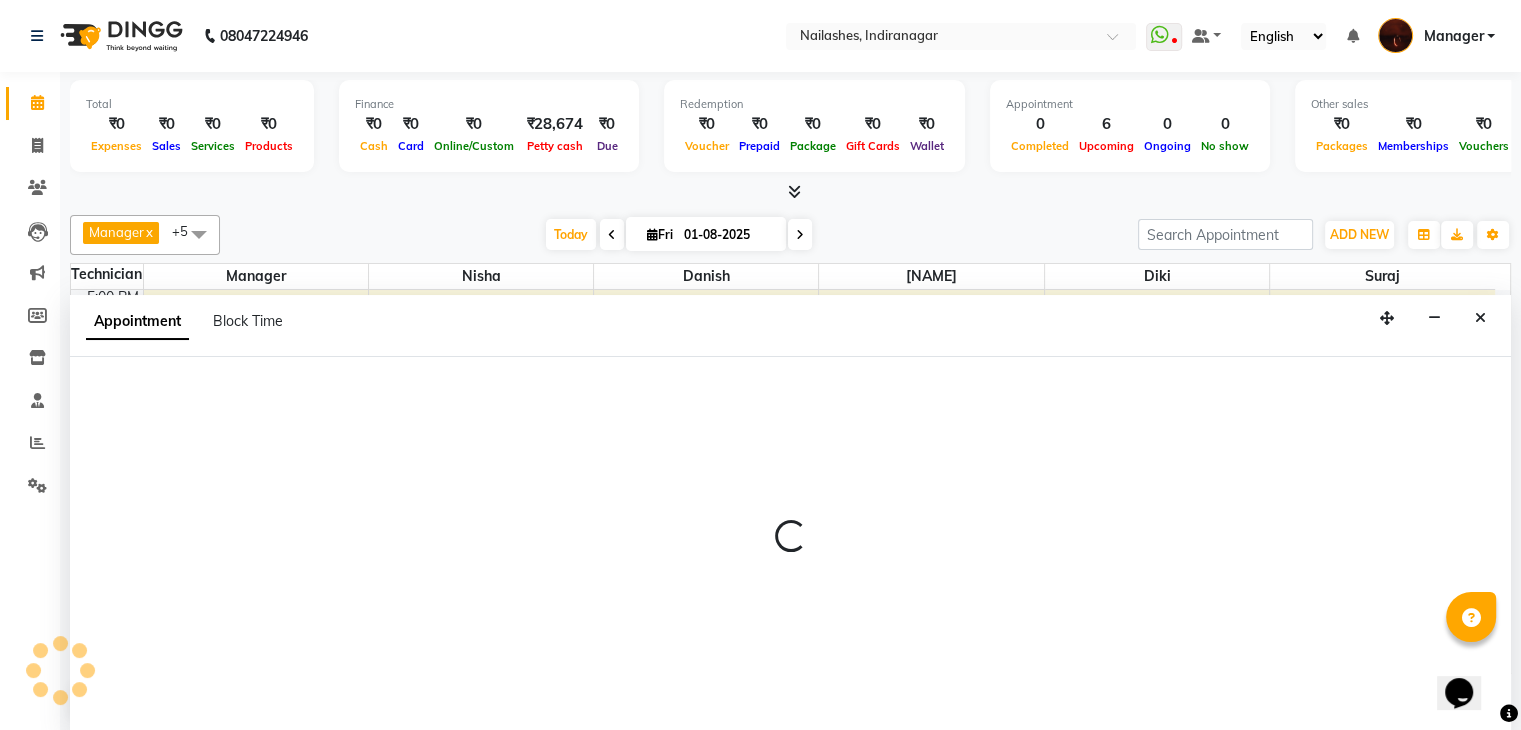scroll, scrollTop: 1, scrollLeft: 0, axis: vertical 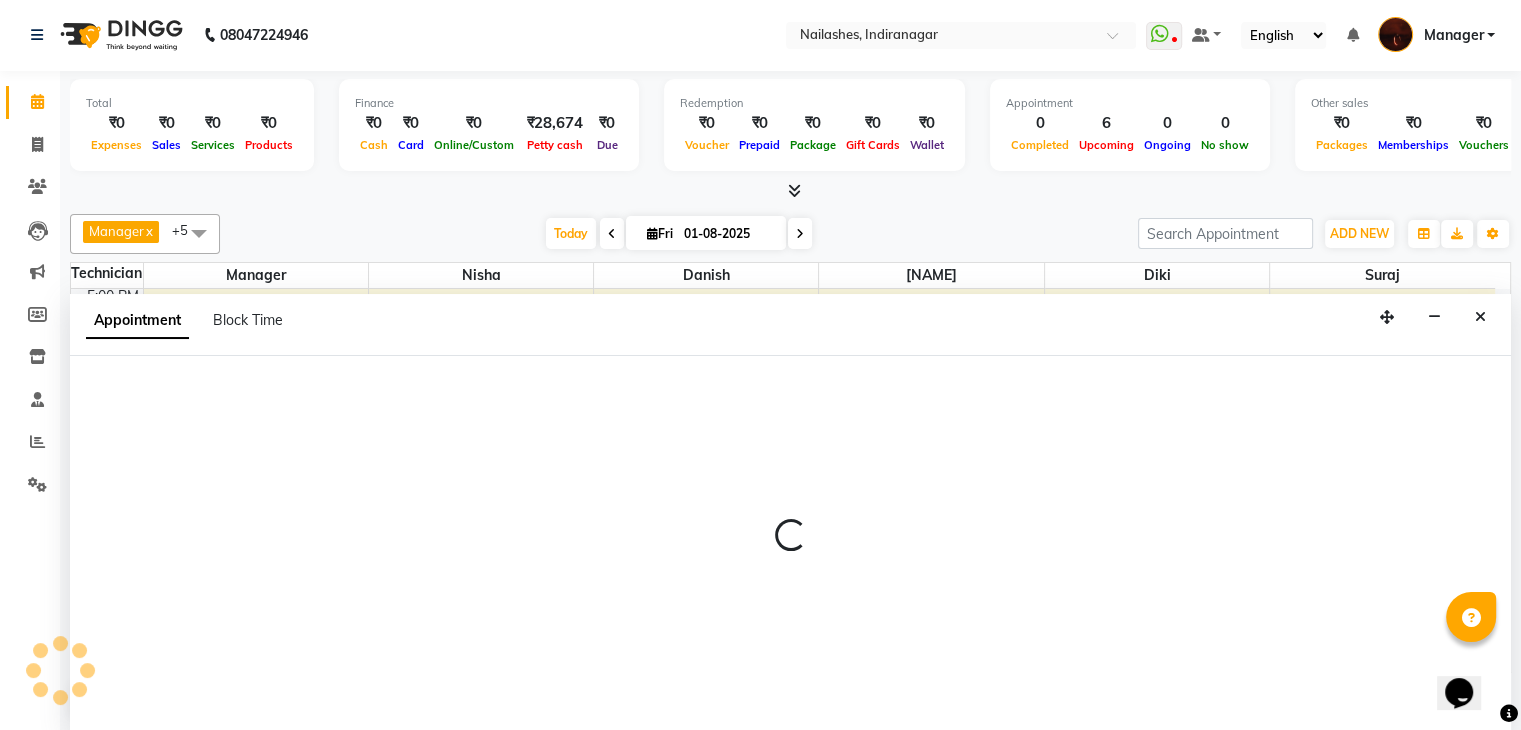 select on "35072" 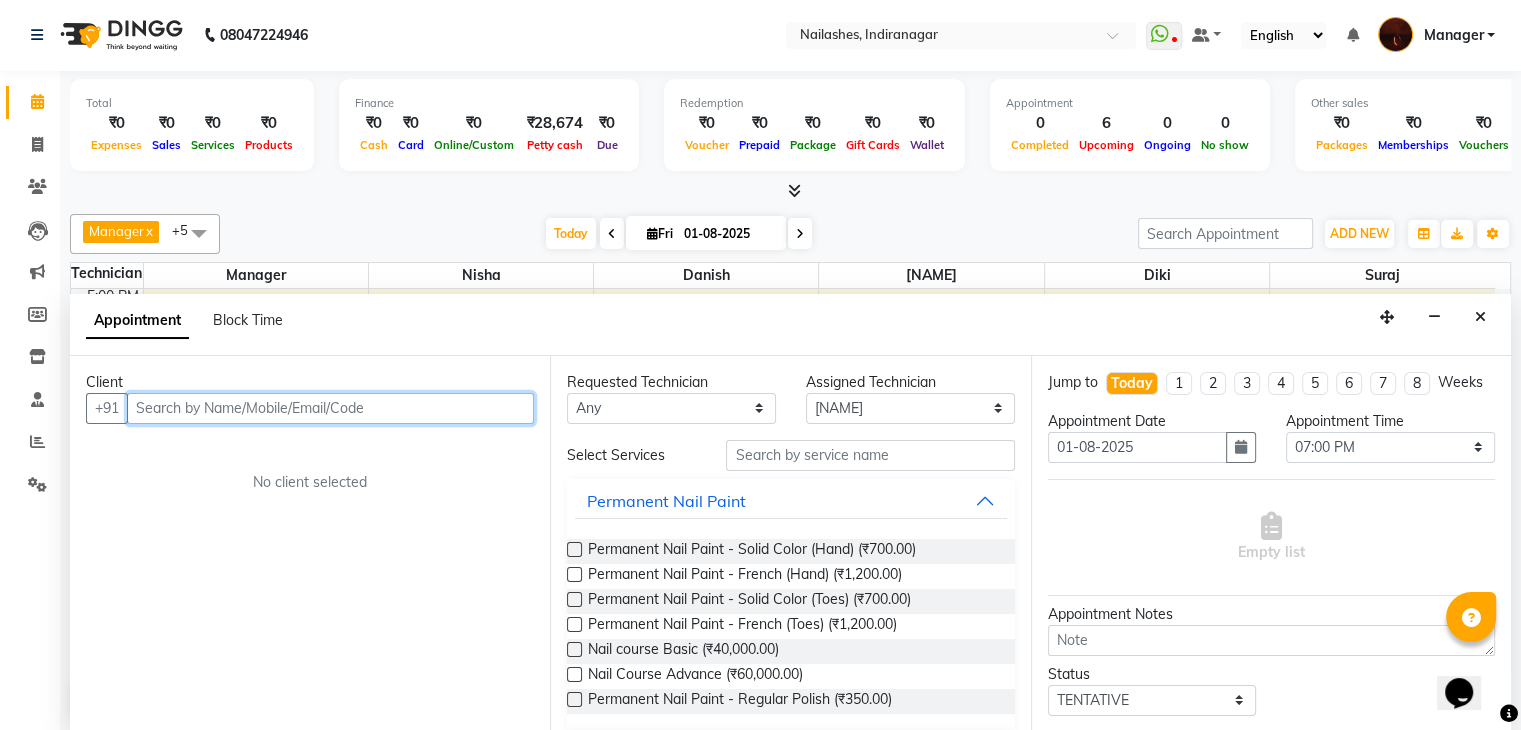 click at bounding box center (330, 408) 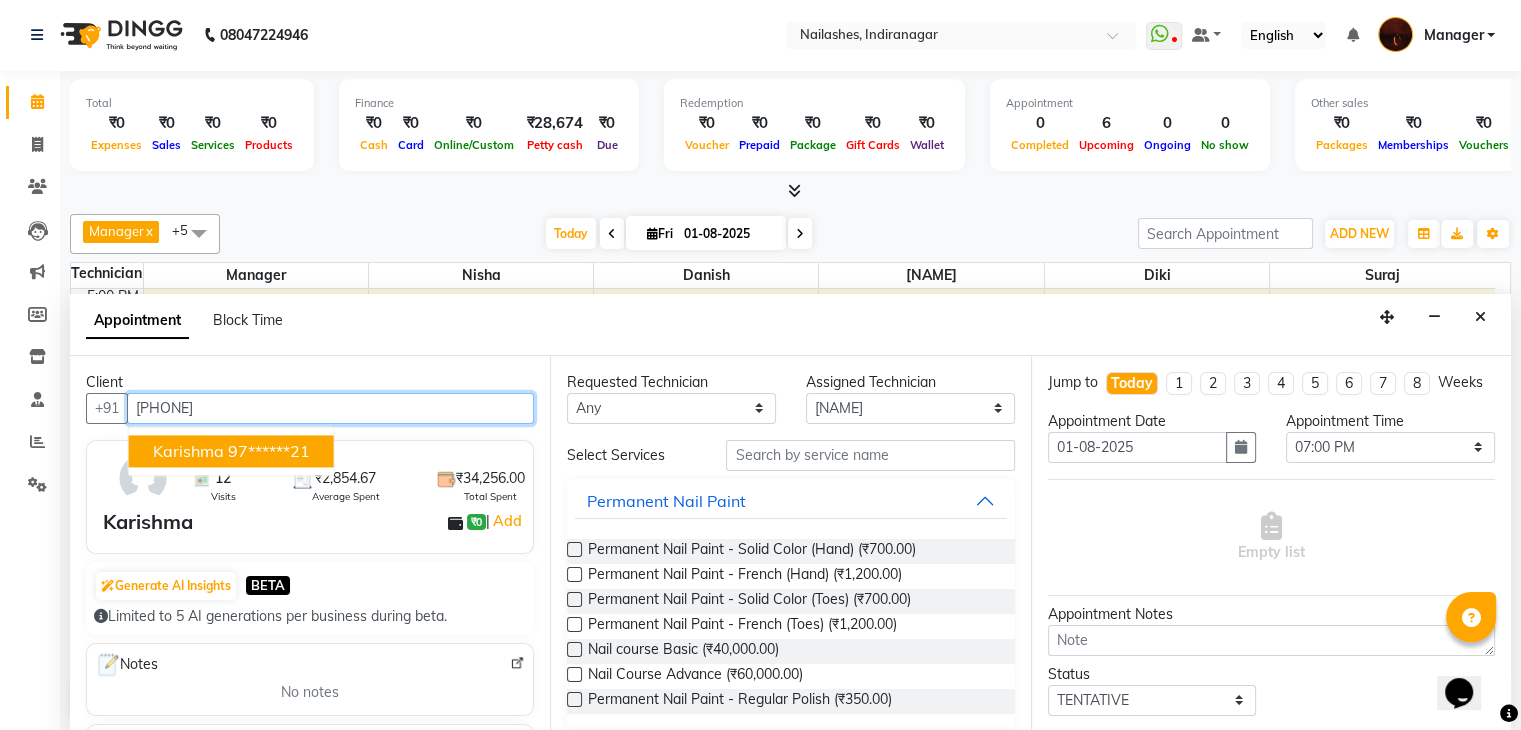 click on "97******21" at bounding box center (269, 451) 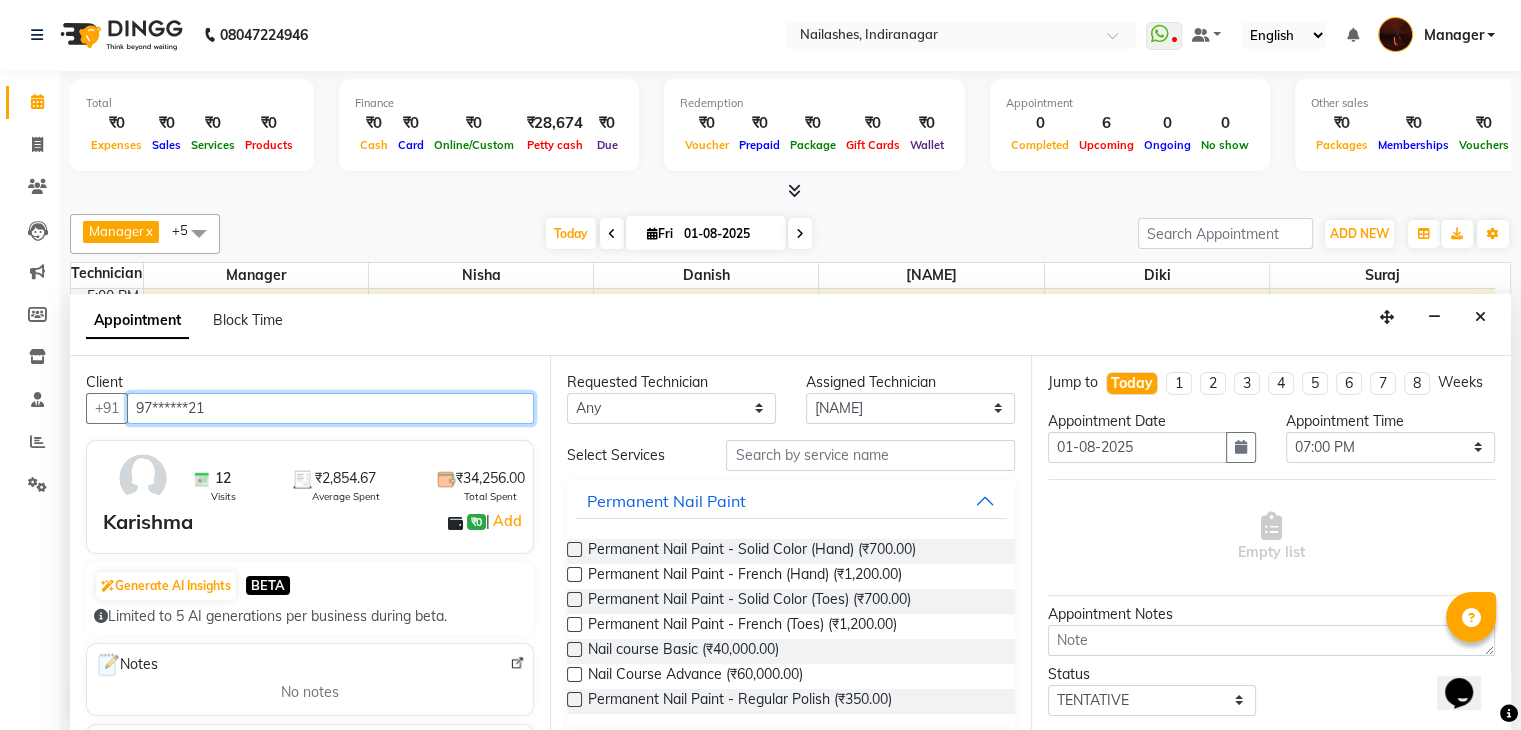 type on "97******21" 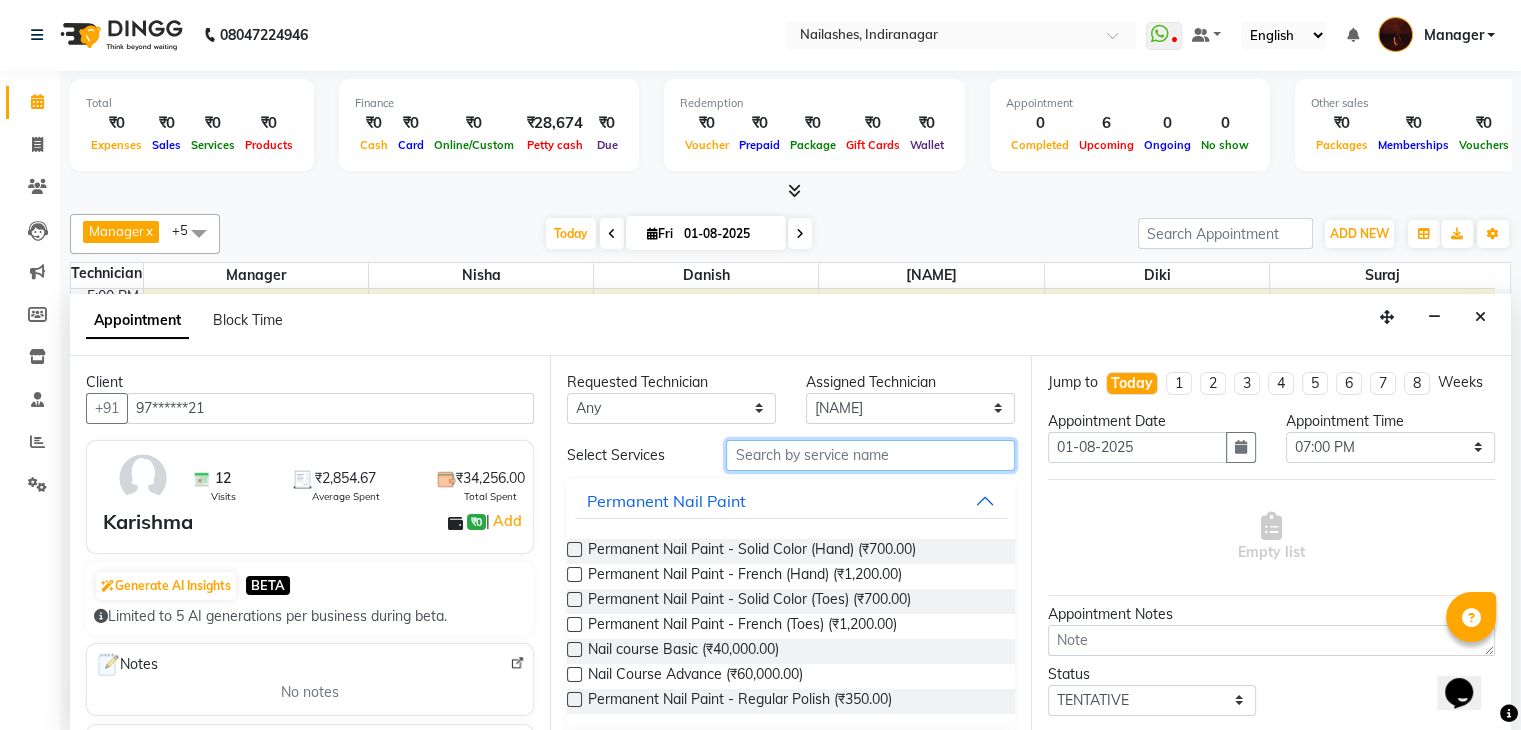click at bounding box center (870, 455) 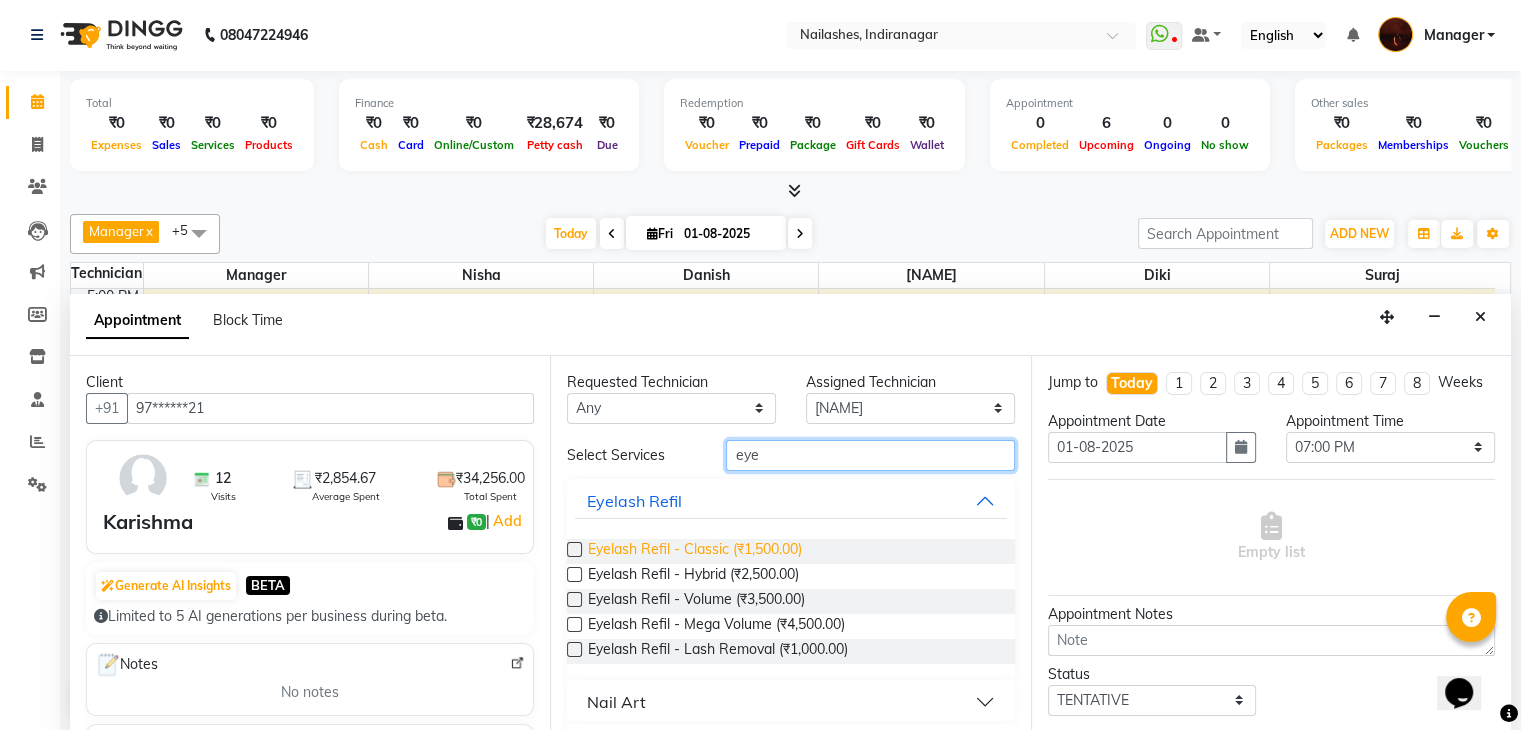 type on "eye" 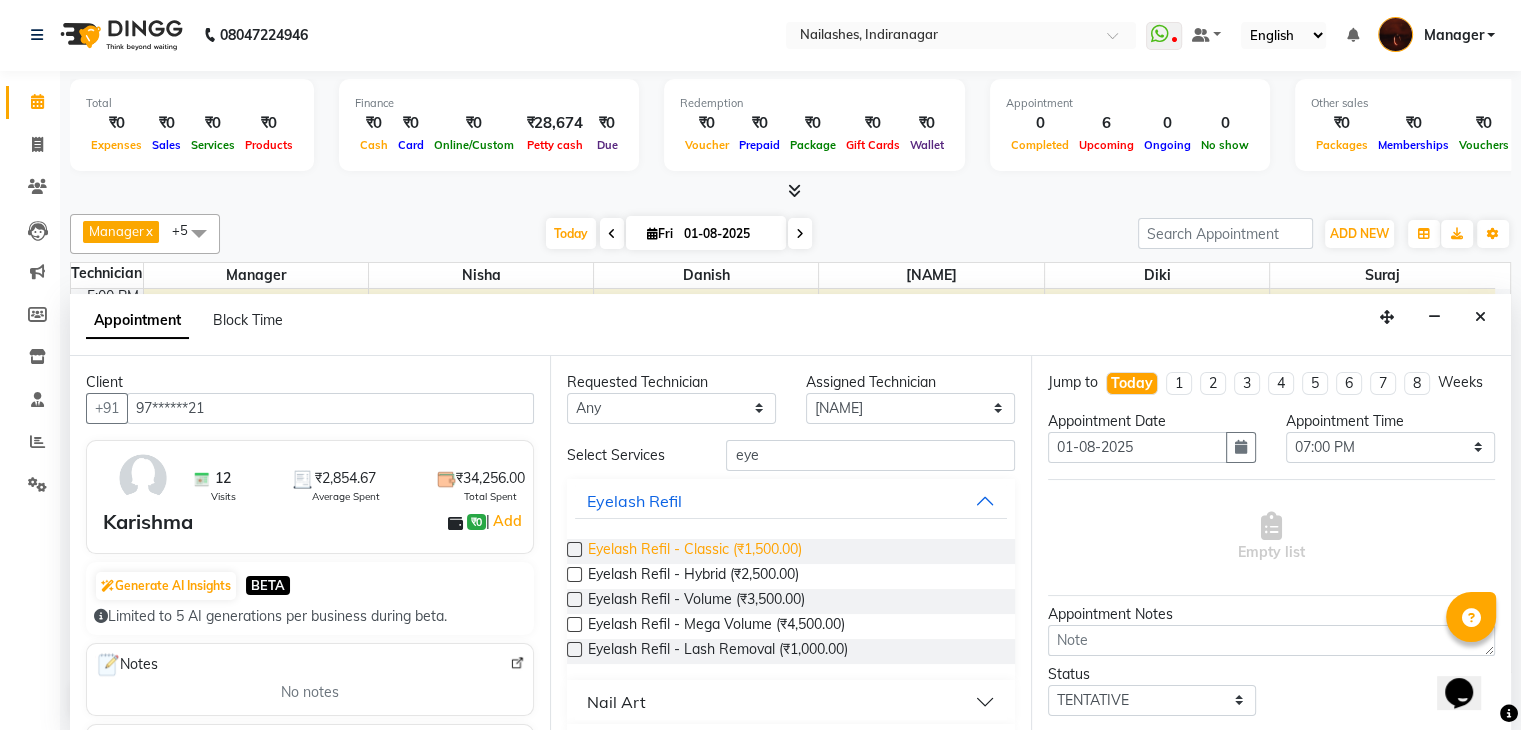 click on "Eyelash Refil - Classic (₹1,500.00)" at bounding box center (695, 551) 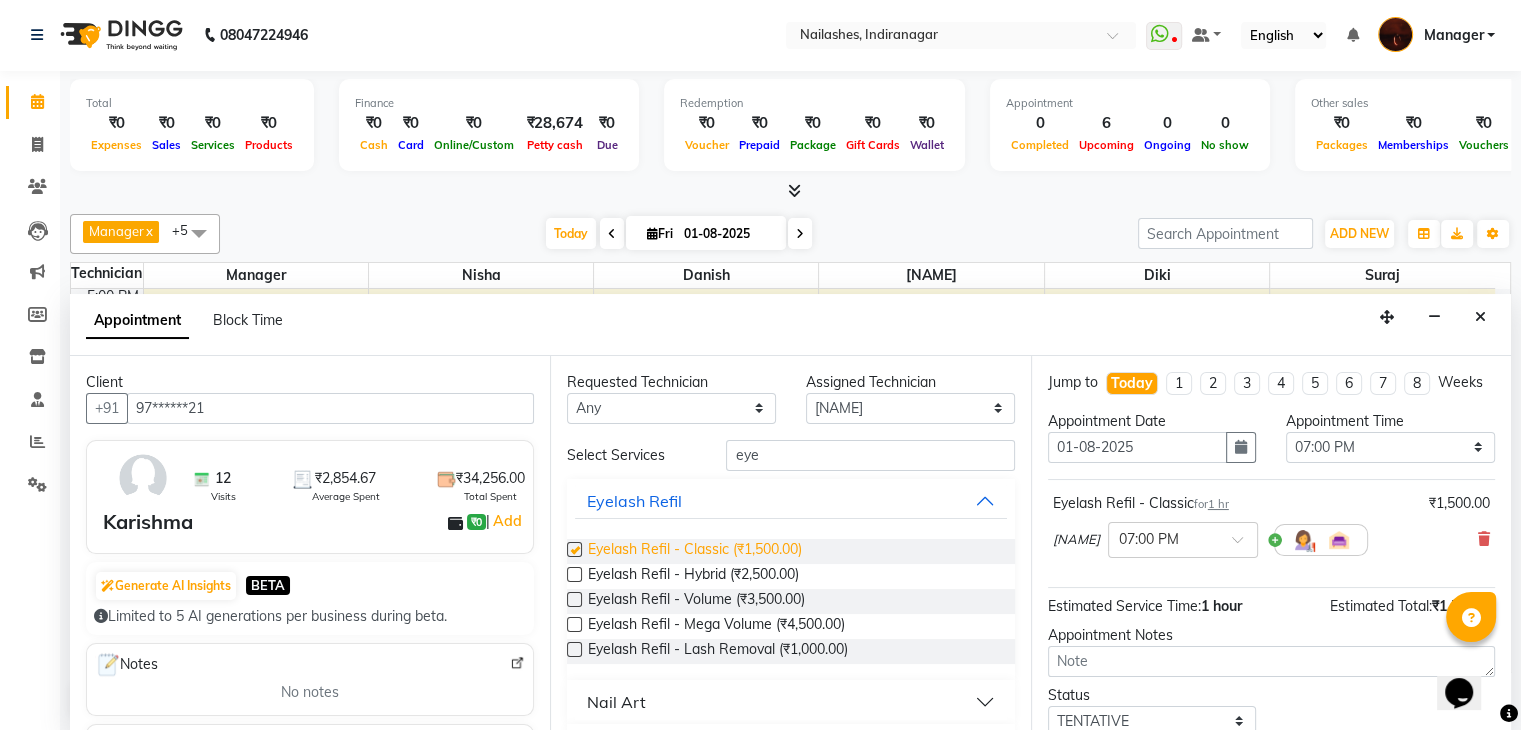 checkbox on "false" 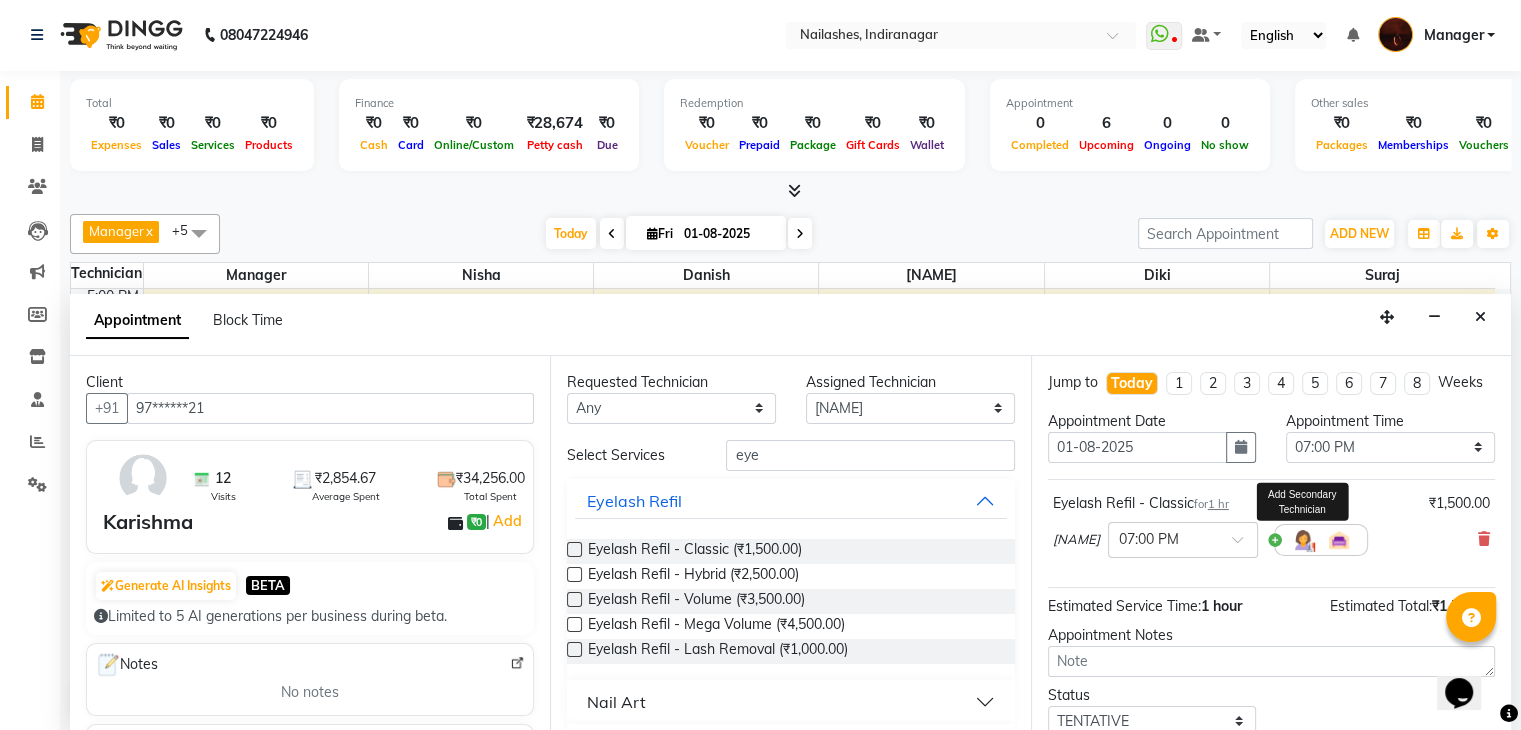 scroll, scrollTop: 149, scrollLeft: 0, axis: vertical 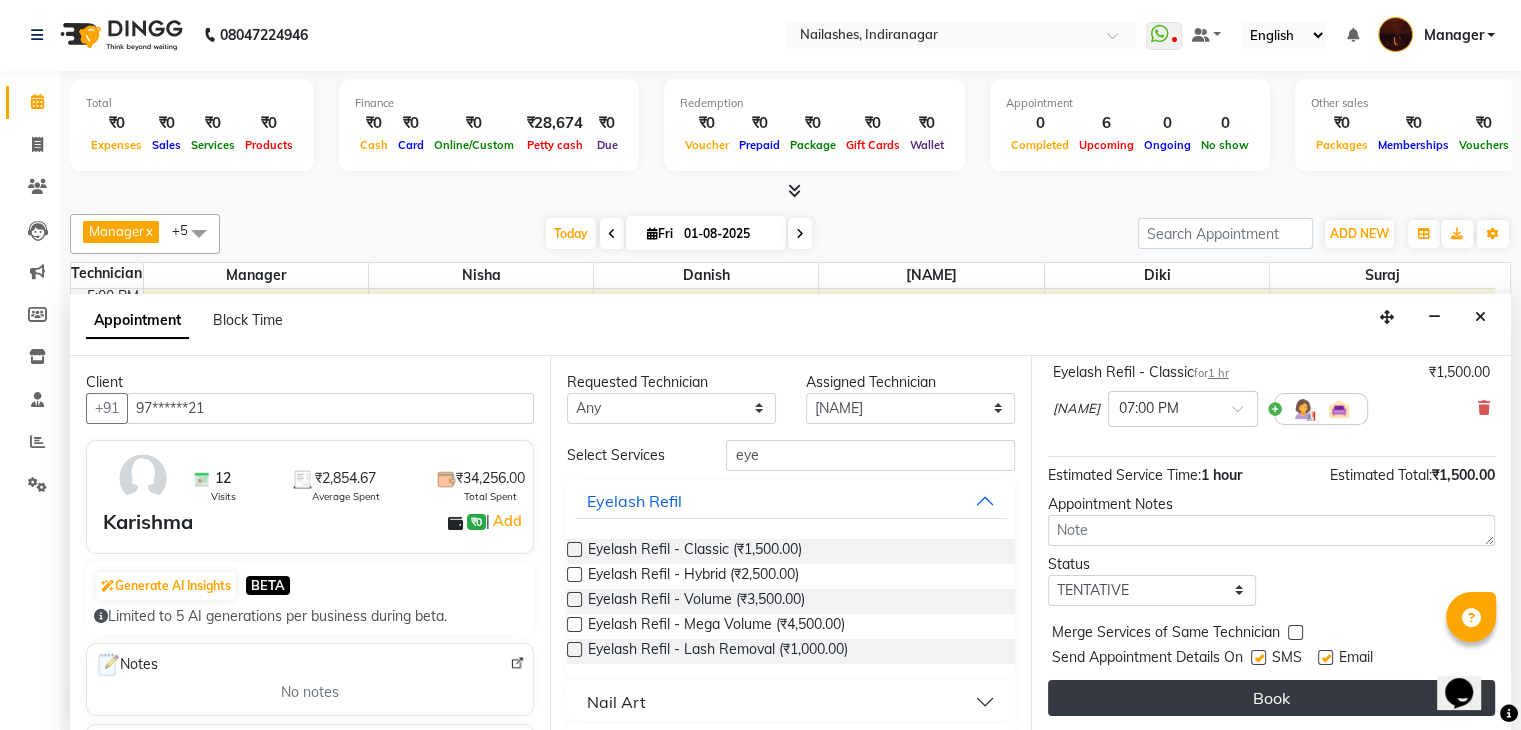 click on "Book" at bounding box center [1271, 698] 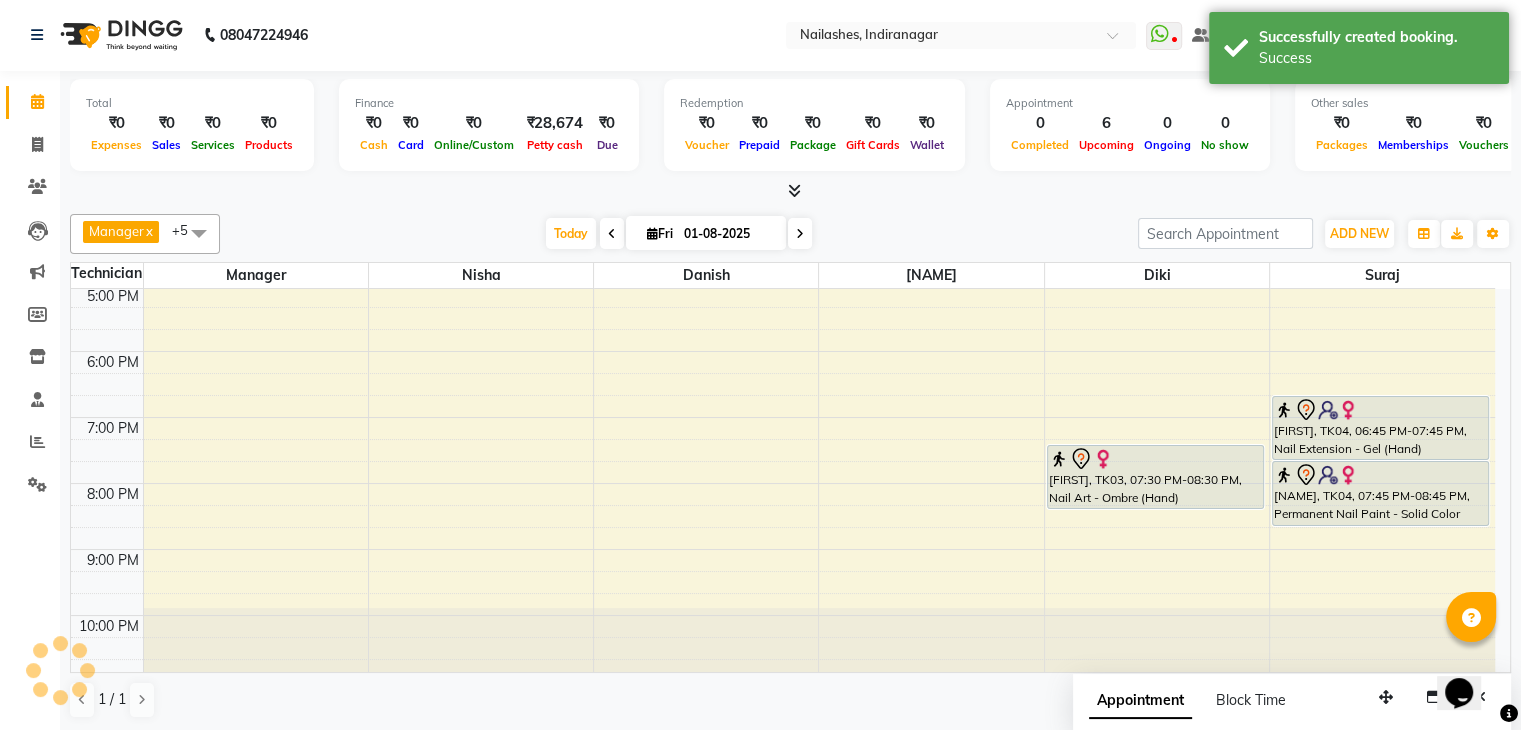 scroll, scrollTop: 0, scrollLeft: 0, axis: both 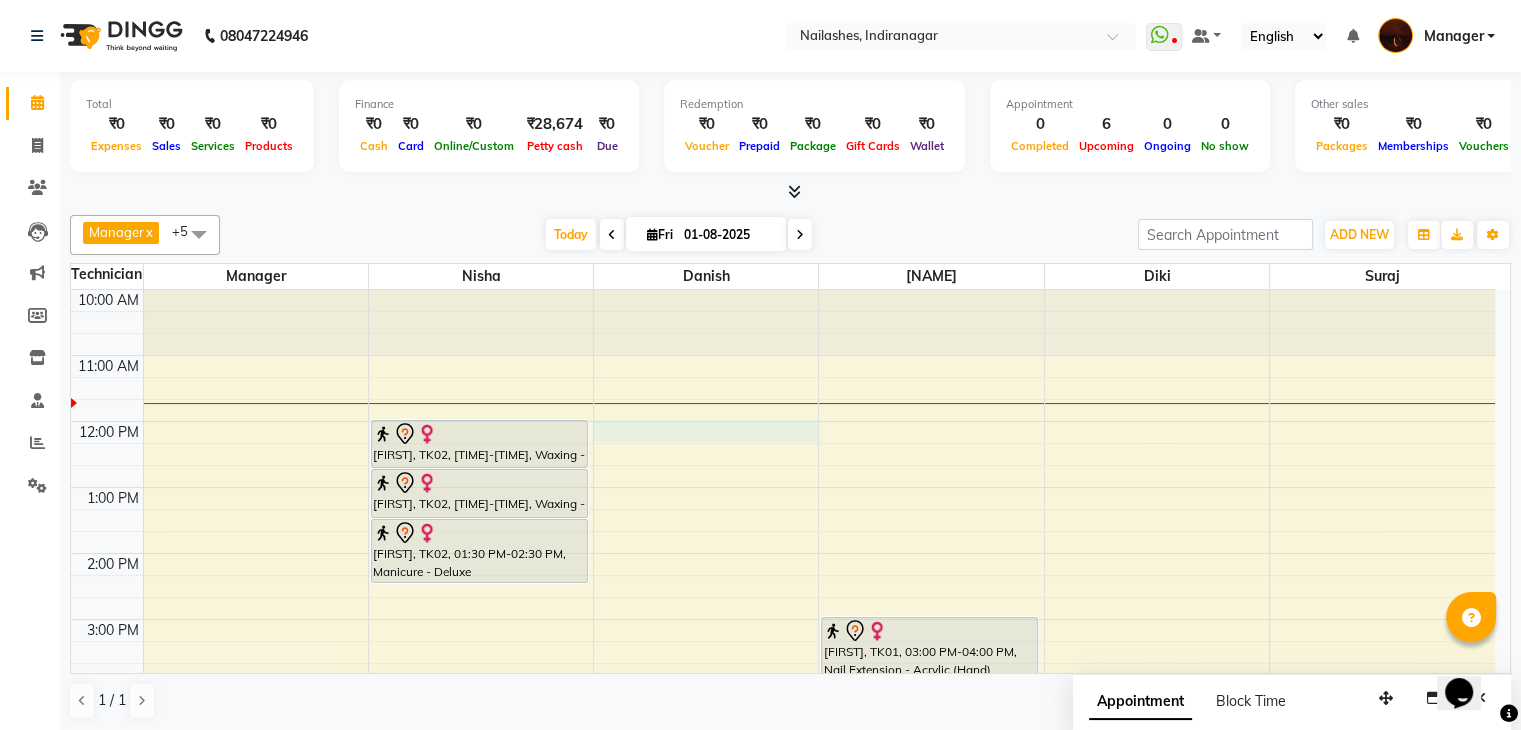 click on "10:00 AM 11:00 AM 12:00 PM 1:00 PM 2:00 PM 3:00 PM 4:00 PM 5:00 PM 6:00 PM 7:00 PM 8:00 PM 9:00 PM 10:00 PM             Nandita, TK02, 12:00 PM-12:45 PM, Waxing - Full Legs             Nandita, TK02, 12:45 PM-01:30 PM, Waxing - Full Back             Nandita, TK02, 01:30 PM-02:30 PM, Manicure  - Deluxe             Reena, TK01, 03:00 PM-04:00 PM, Nail Extension - Acrylic (Hand)             Reena, TK01, 04:00 PM-05:00 PM, Permanent Nail Paint - Solid Color (Hand)             Karishma, TK05, 07:00 PM-08:00 PM, Eyelash Refil - Classic             Rithu, TK03, 07:30 PM-08:30 PM, Nail Art - Ombre (Hand)             Sweety, TK04, 06:45 PM-07:45 PM, Nail Extension - Gel (Hand)             Sweety, TK04, 07:45 PM-08:45 PM, Permanent Nail Paint - Solid Color (Hand)" at bounding box center (783, 718) 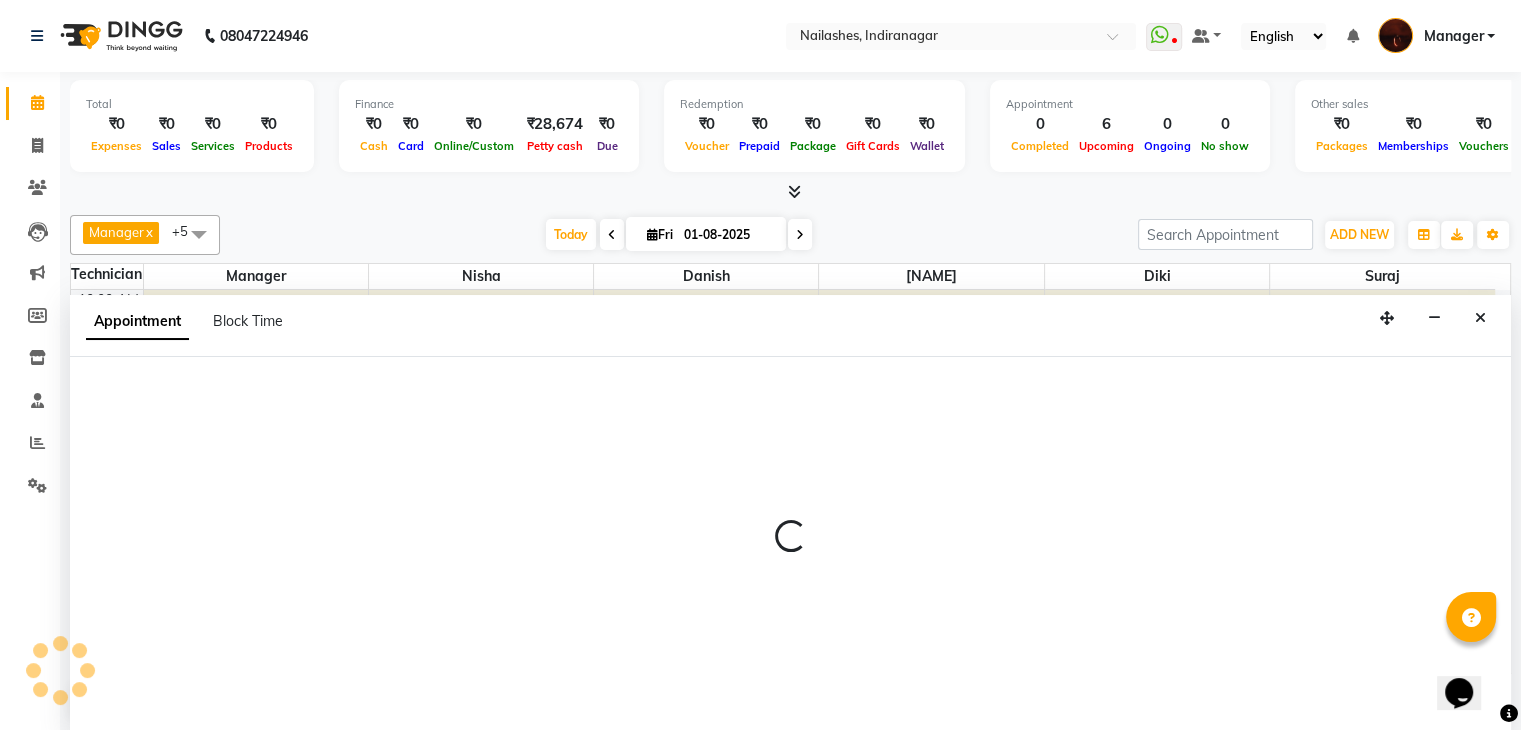 scroll, scrollTop: 1, scrollLeft: 0, axis: vertical 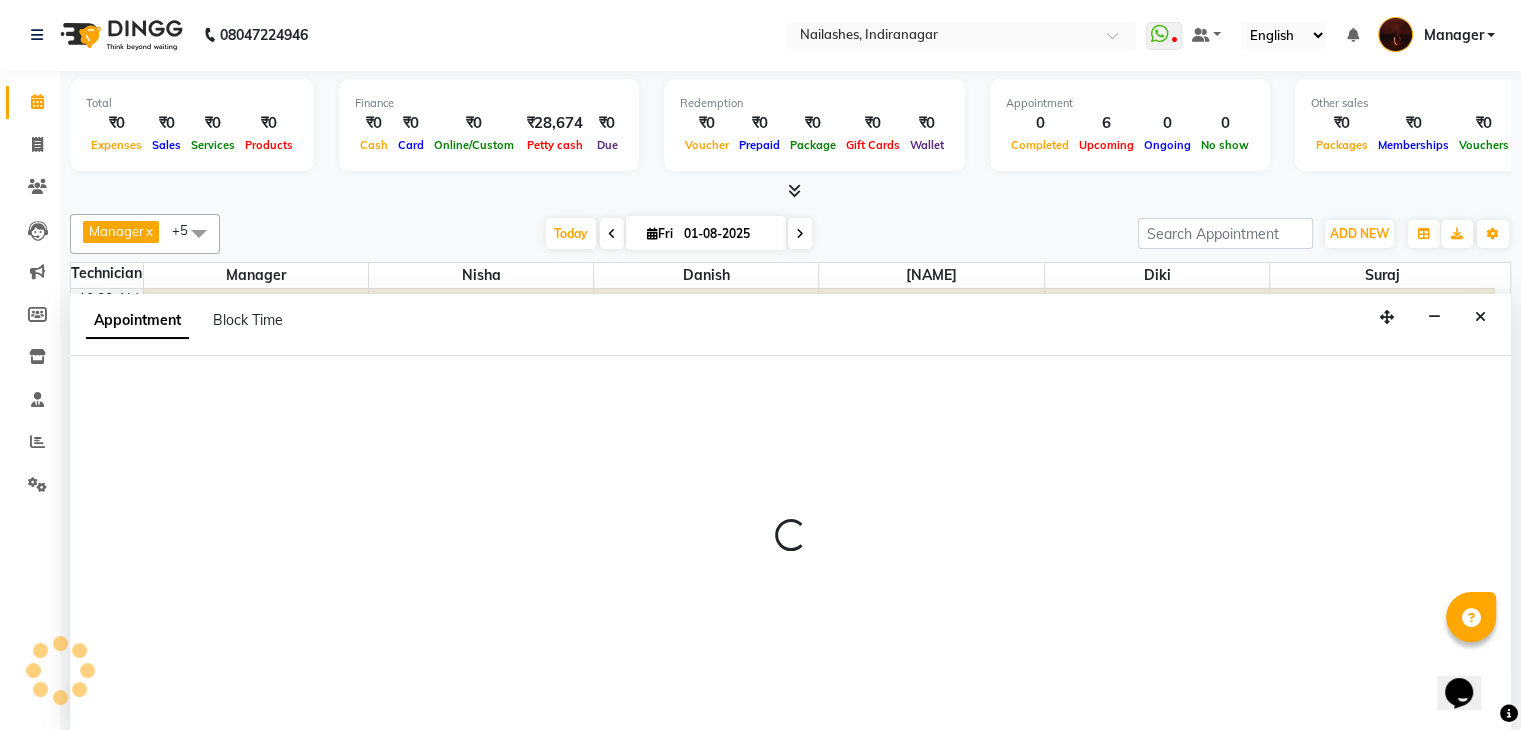 select on "20822" 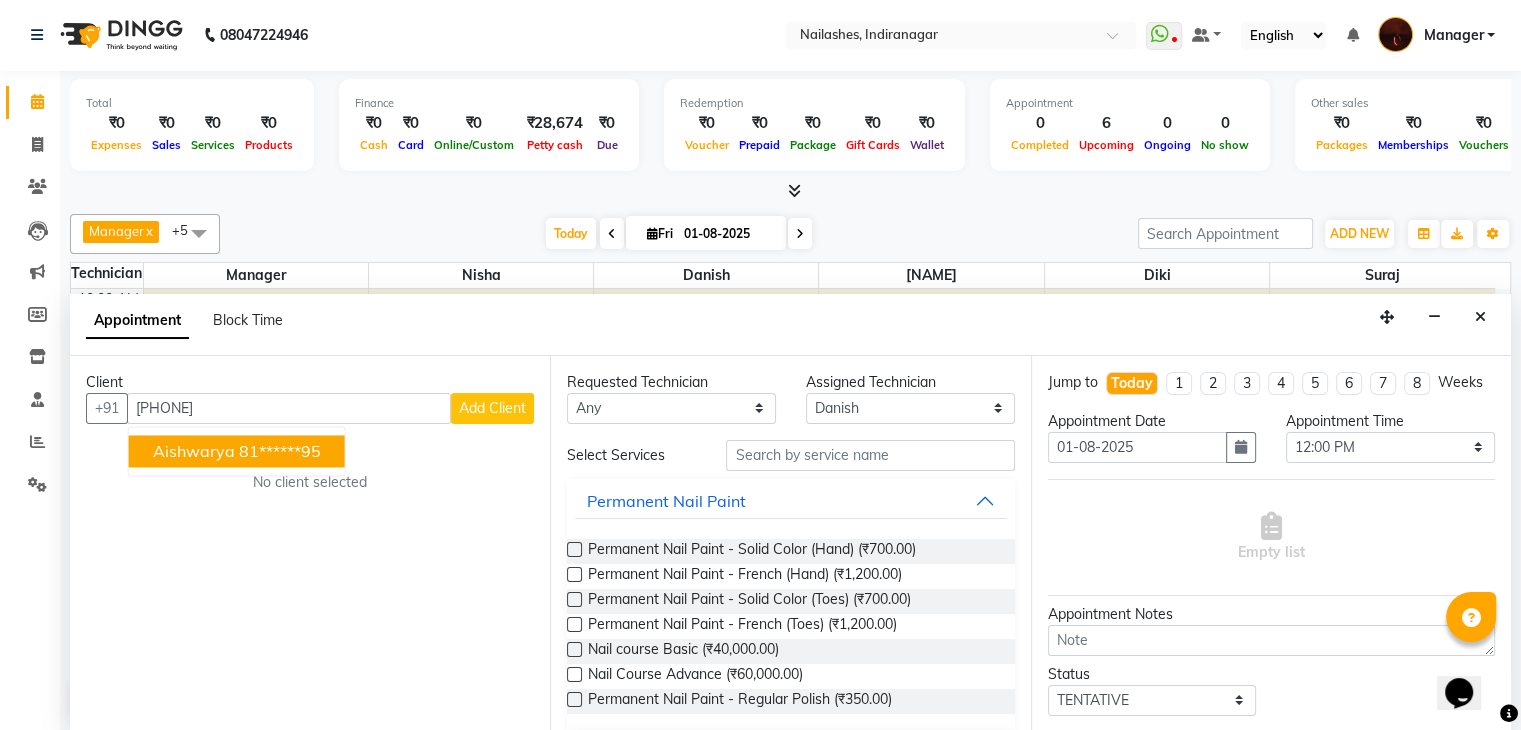 click on "81******95" at bounding box center [280, 451] 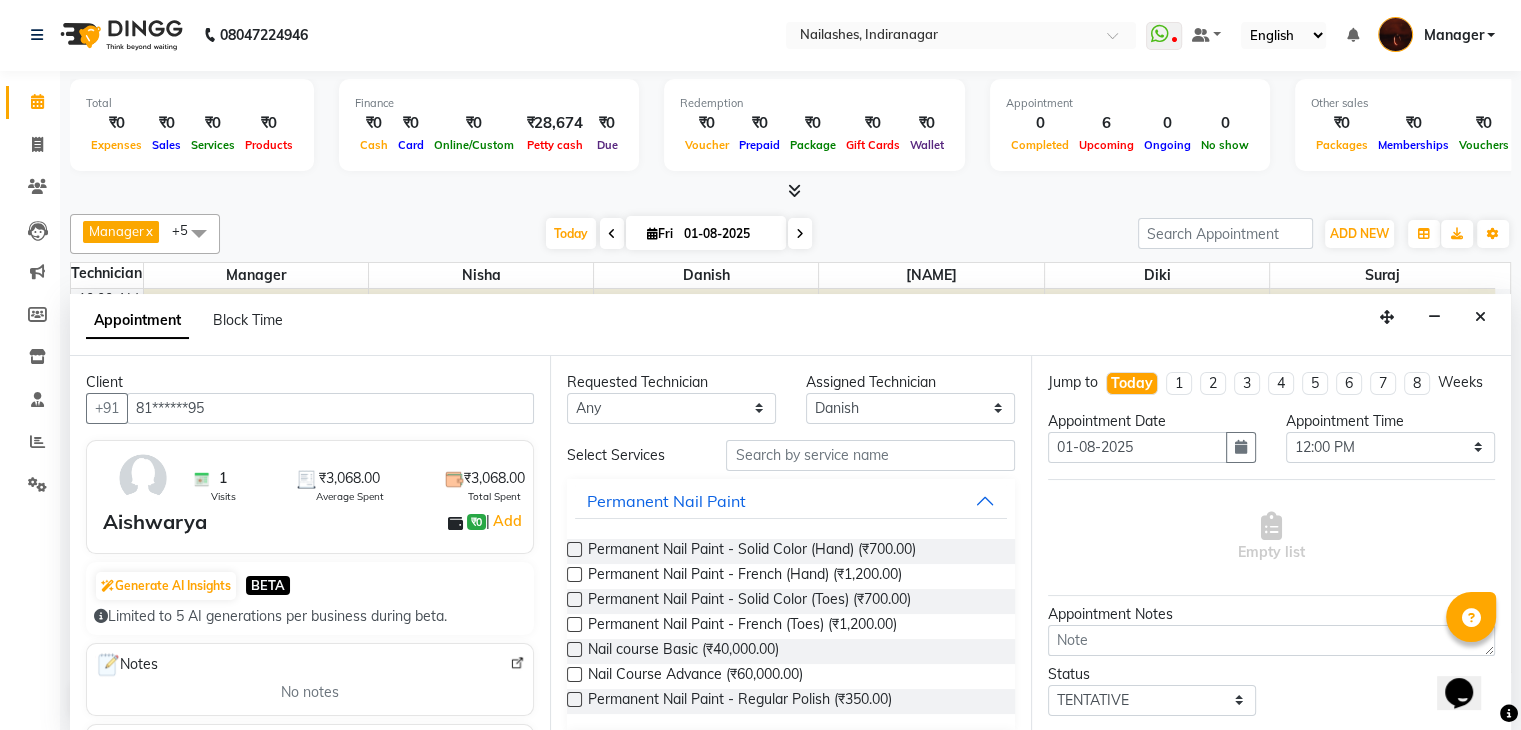 type on "81******95" 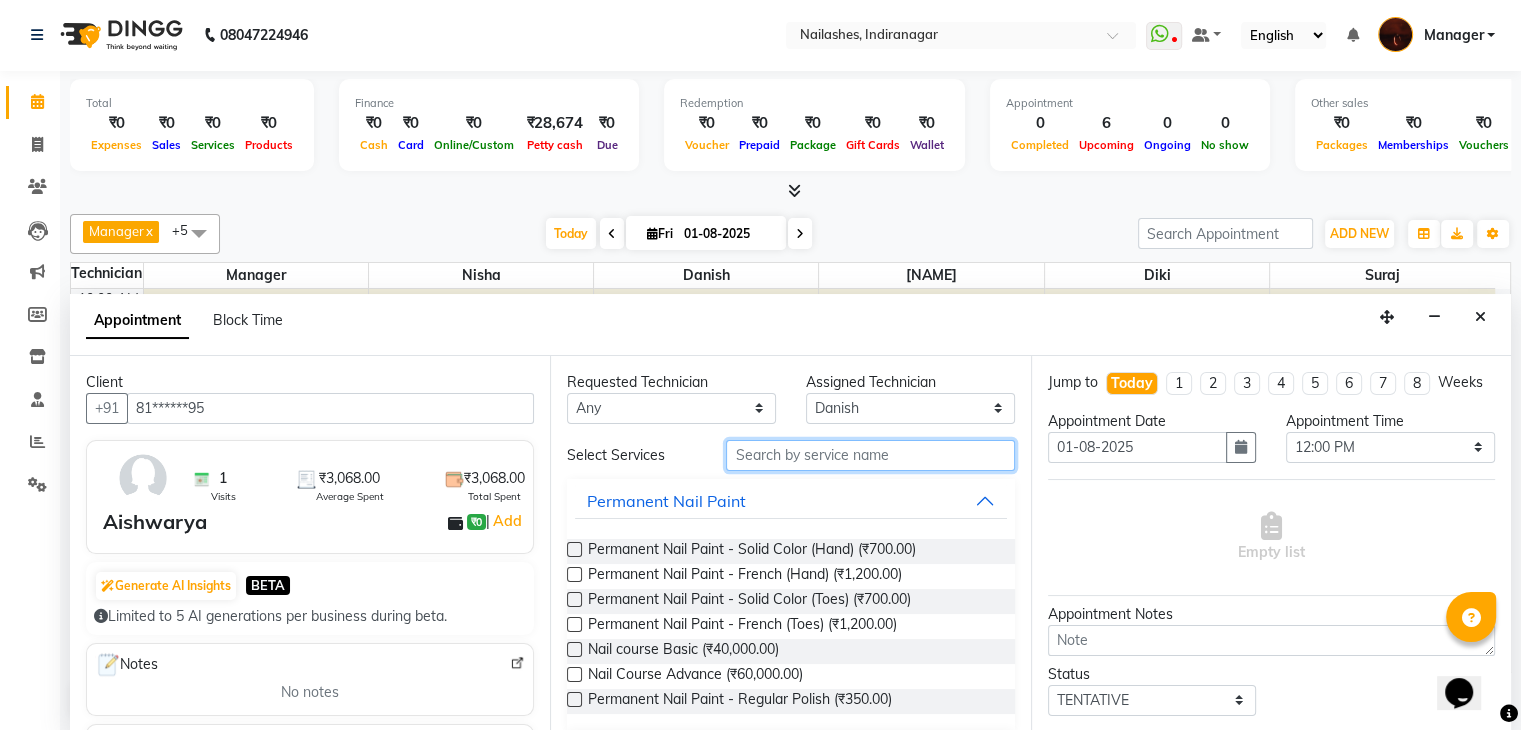 click at bounding box center [870, 455] 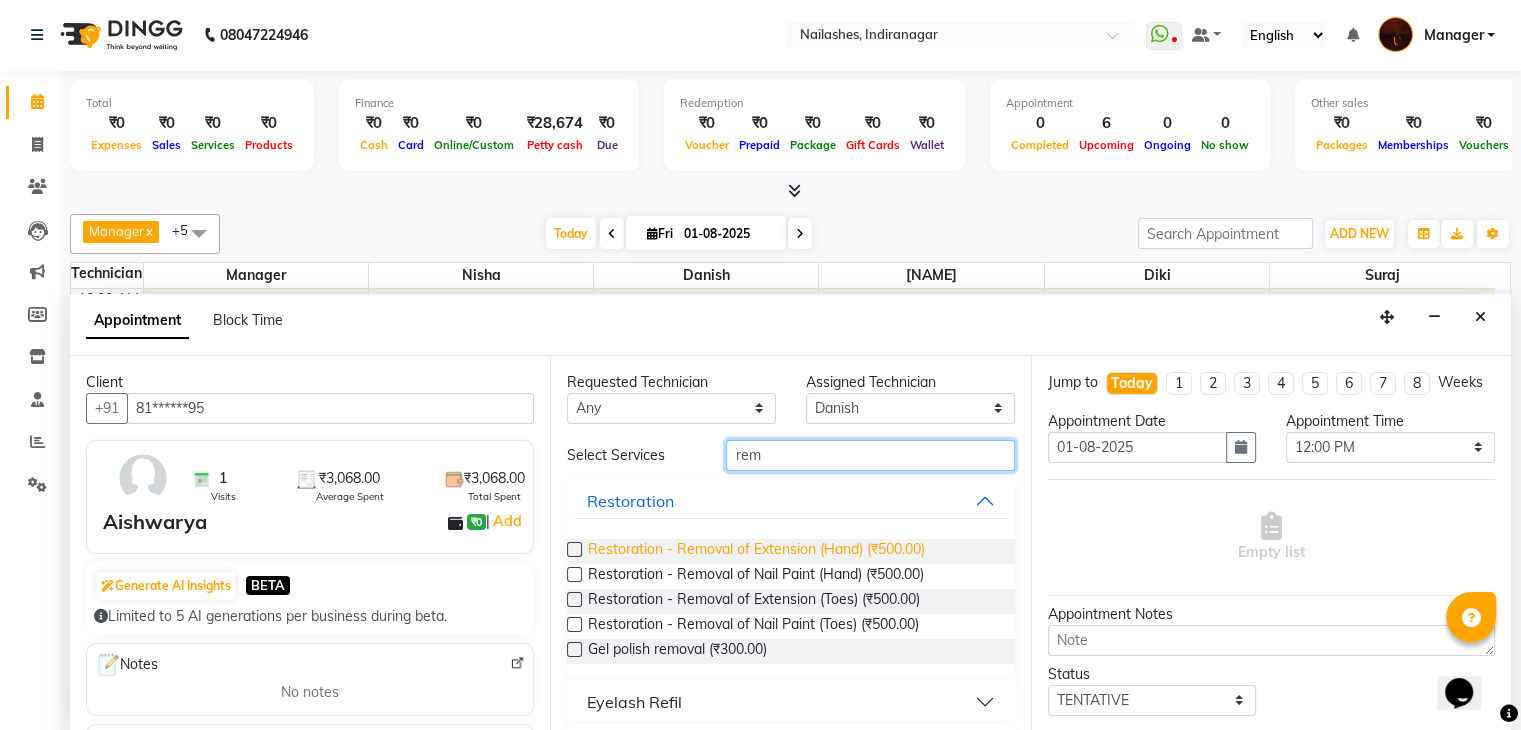 type on "rem" 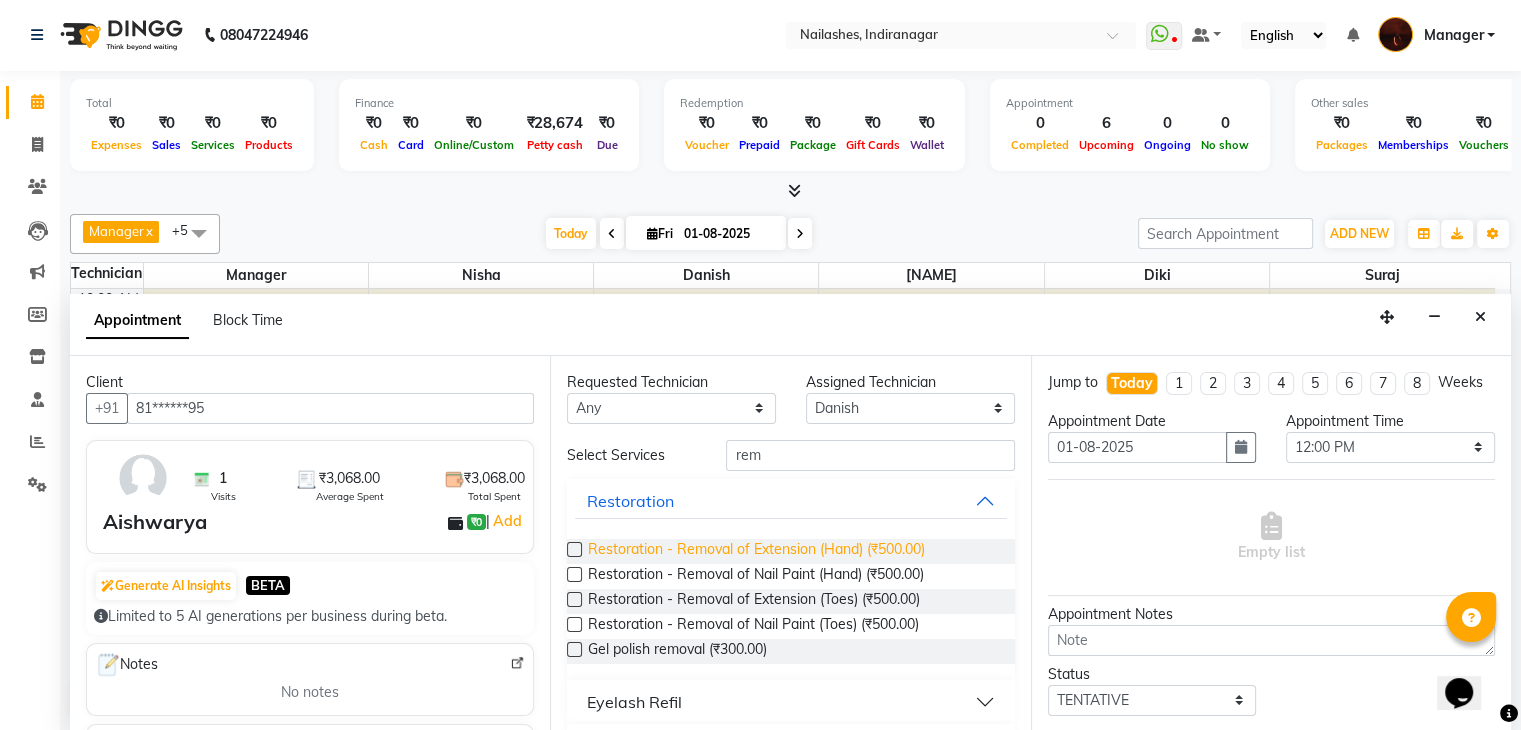 click on "Restoration - Removal of Extension (Hand) (₹500.00)" at bounding box center [756, 551] 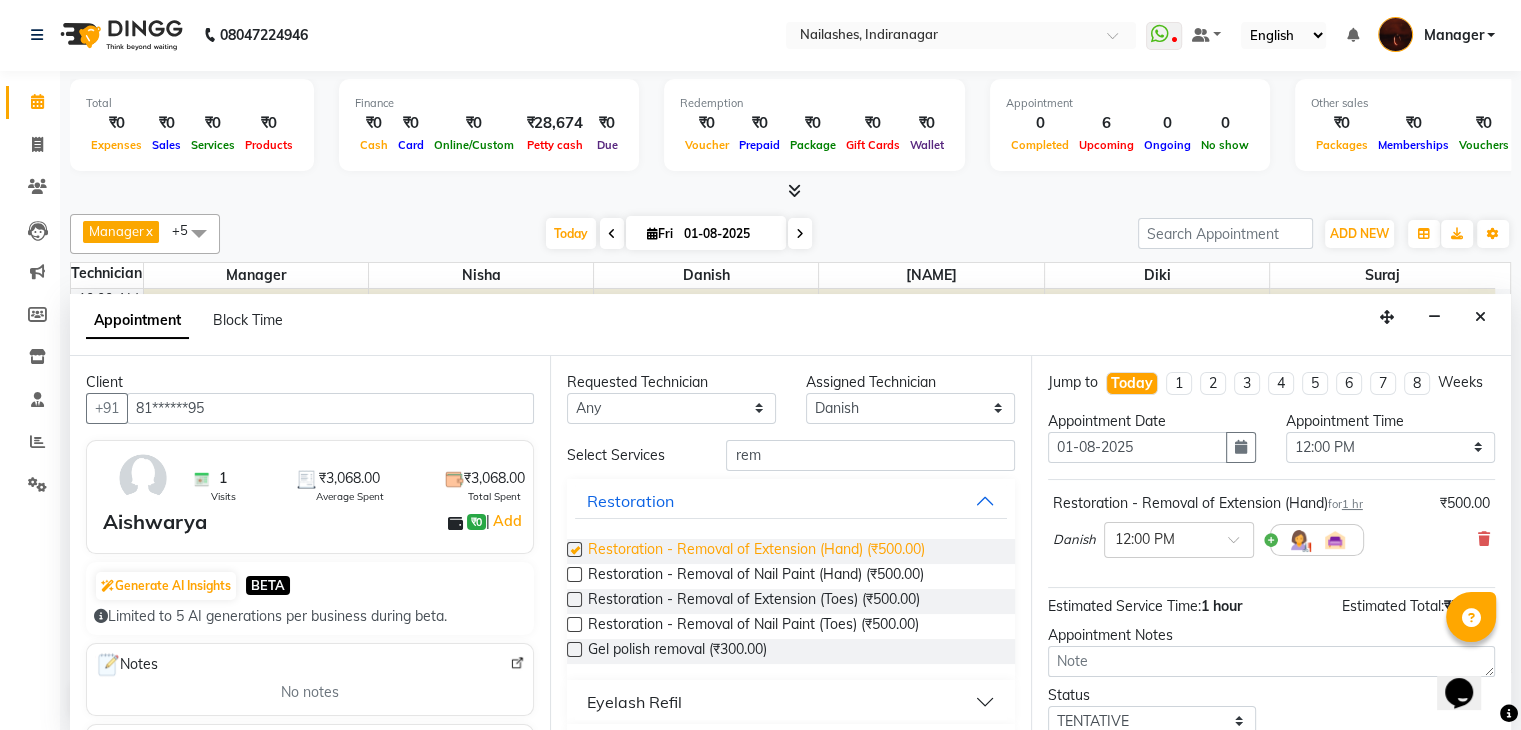 checkbox on "false" 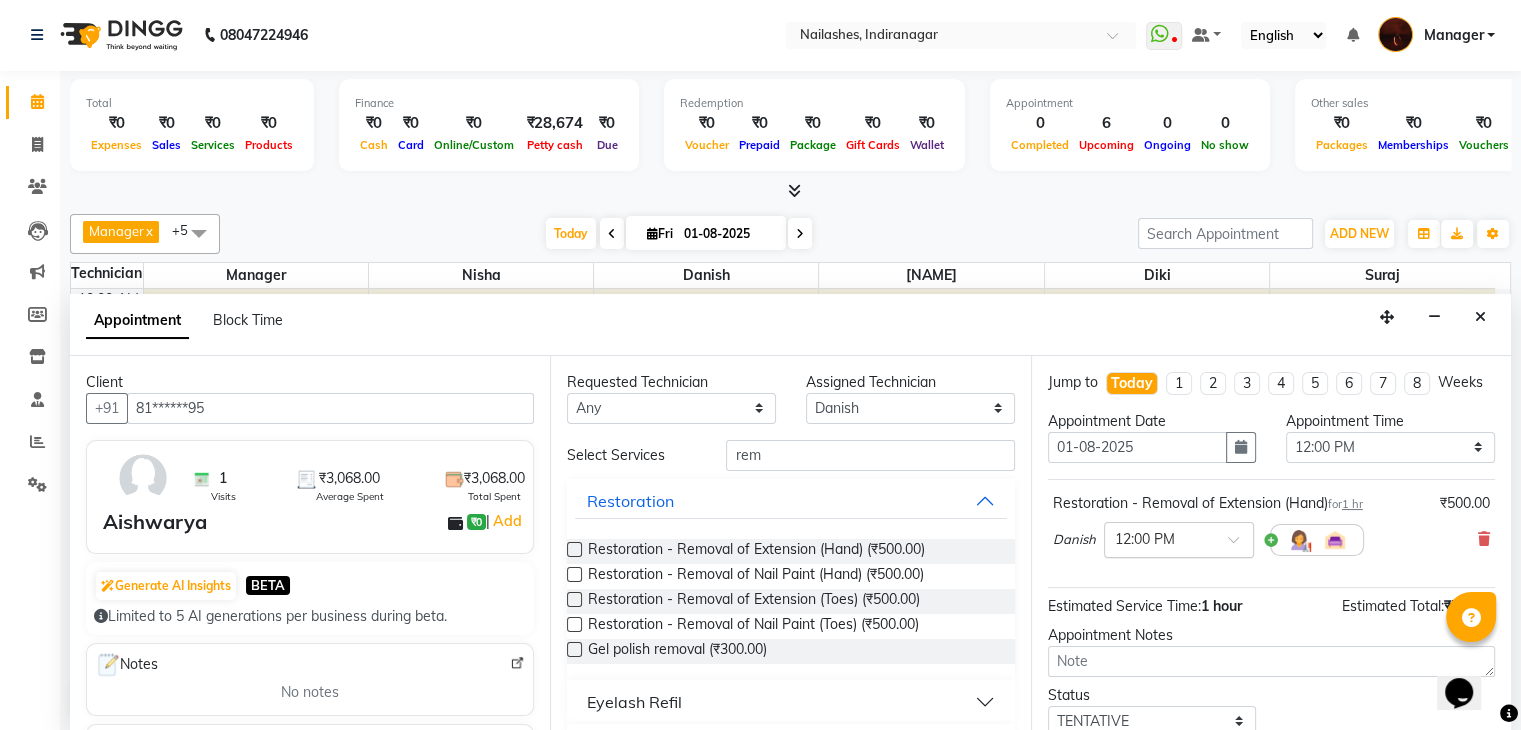 scroll, scrollTop: 149, scrollLeft: 0, axis: vertical 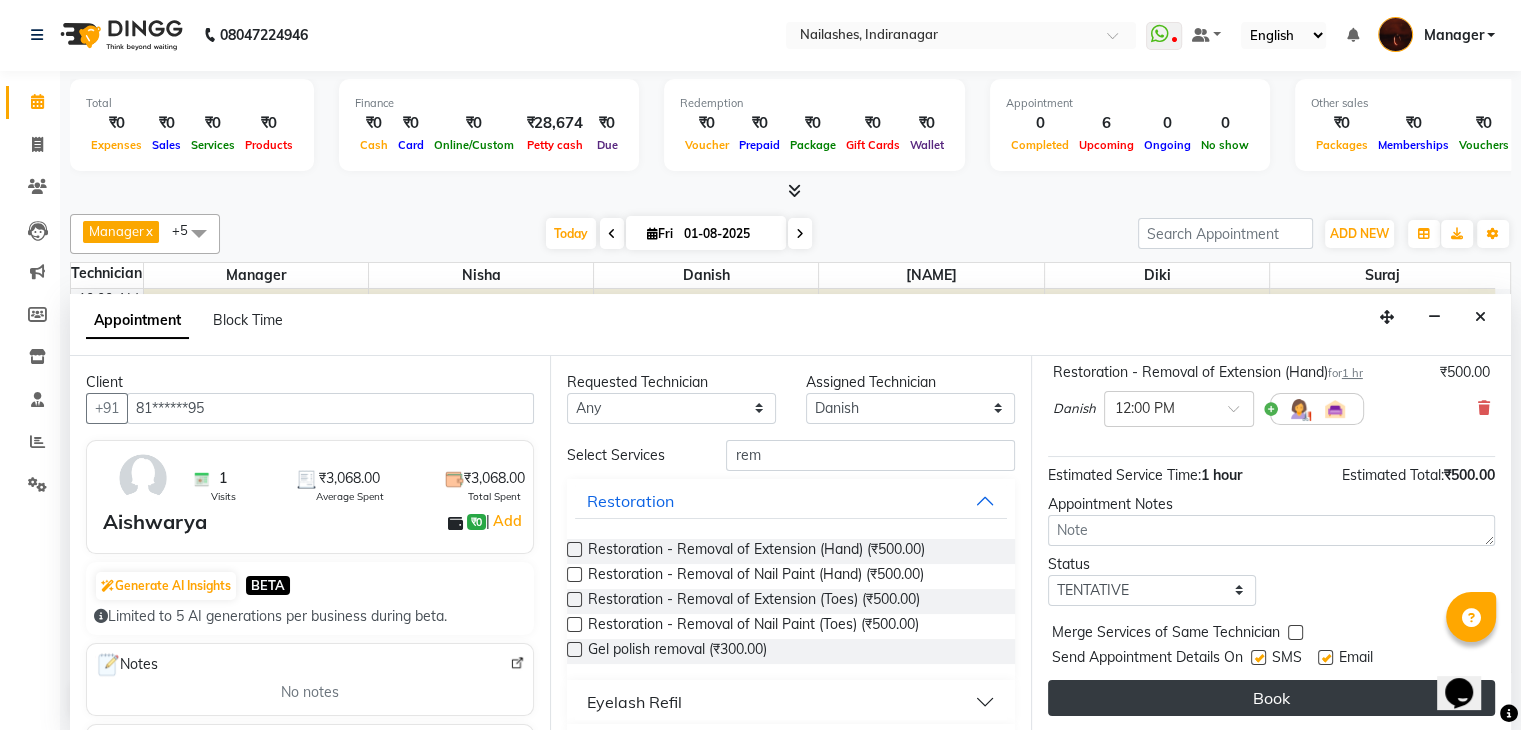 click on "Book" at bounding box center (1271, 698) 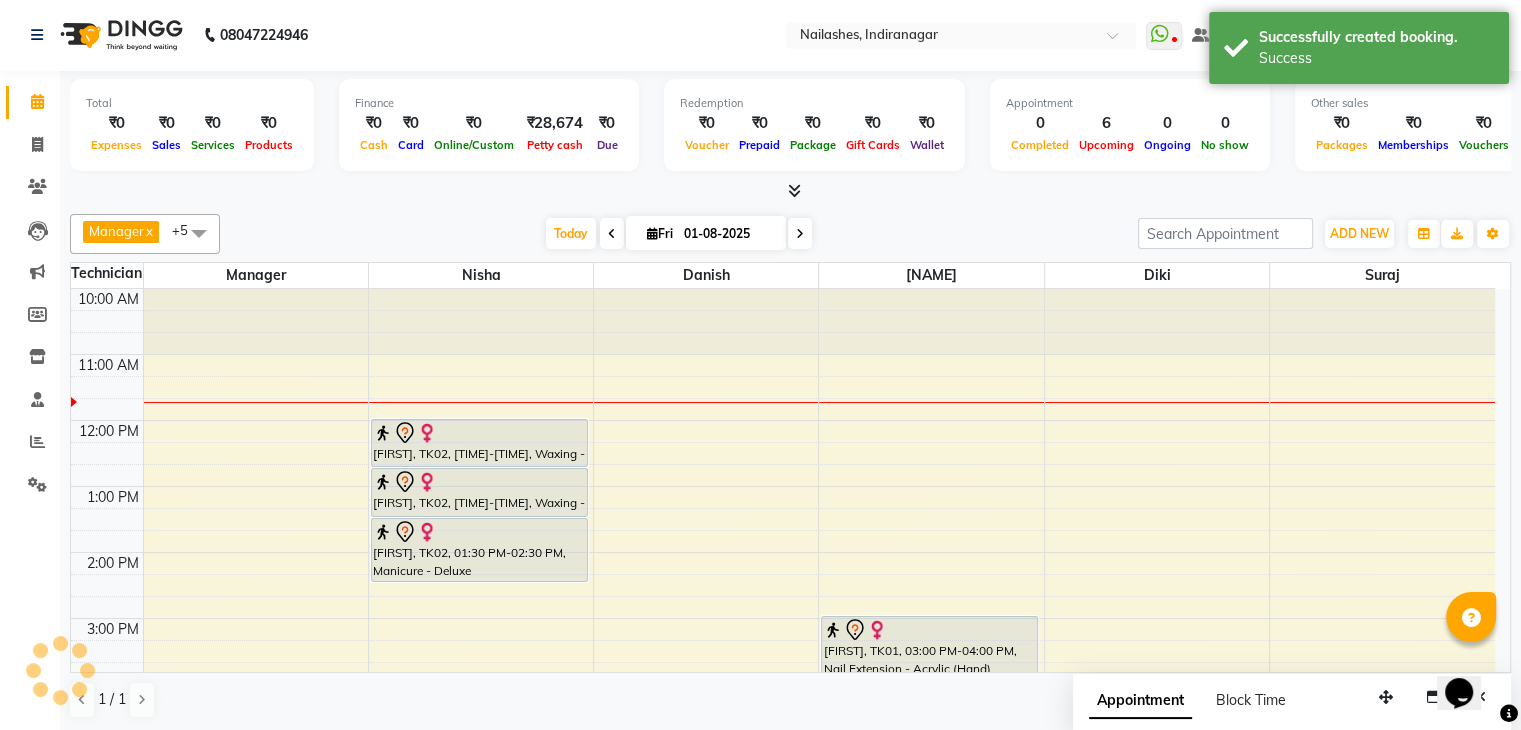 scroll, scrollTop: 0, scrollLeft: 0, axis: both 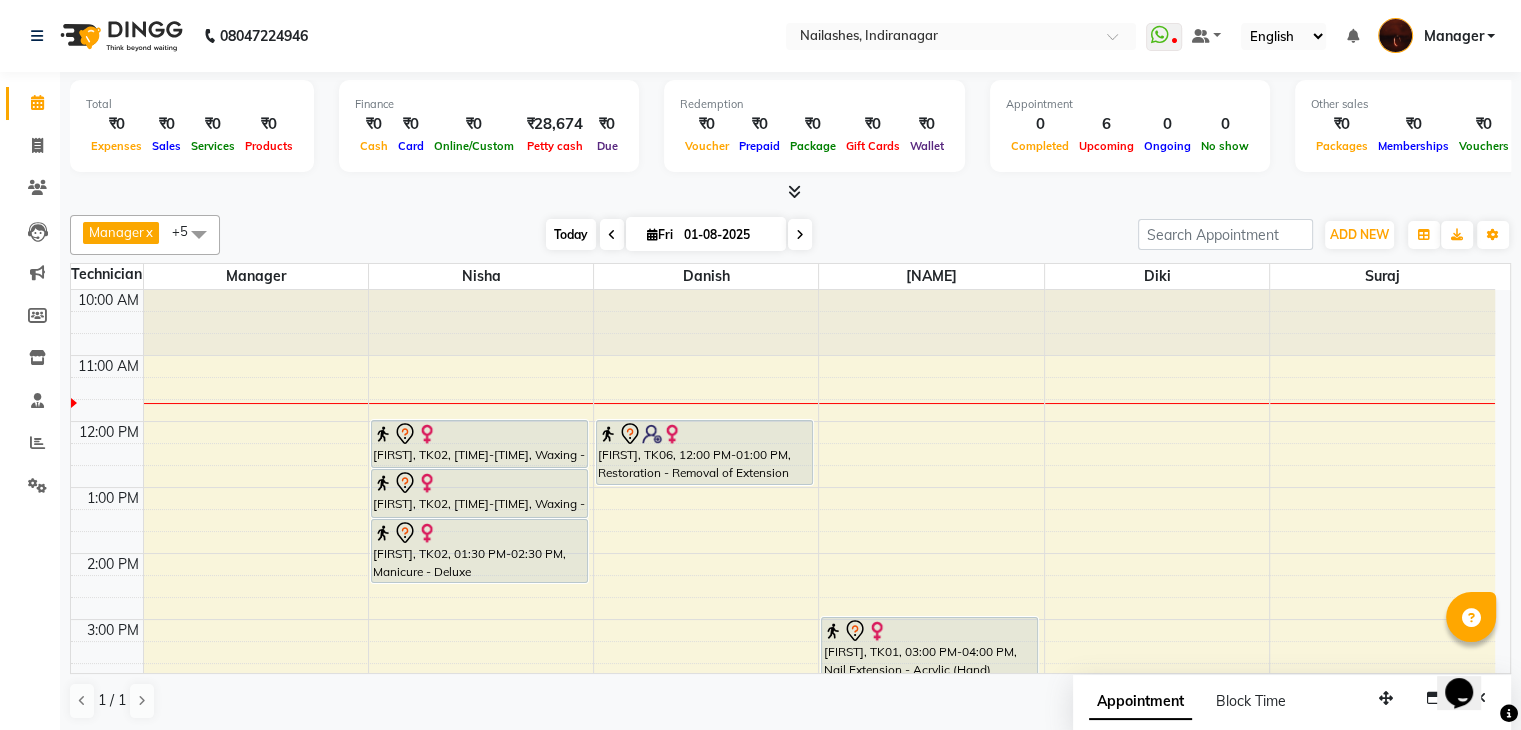click on "Today" at bounding box center (571, 234) 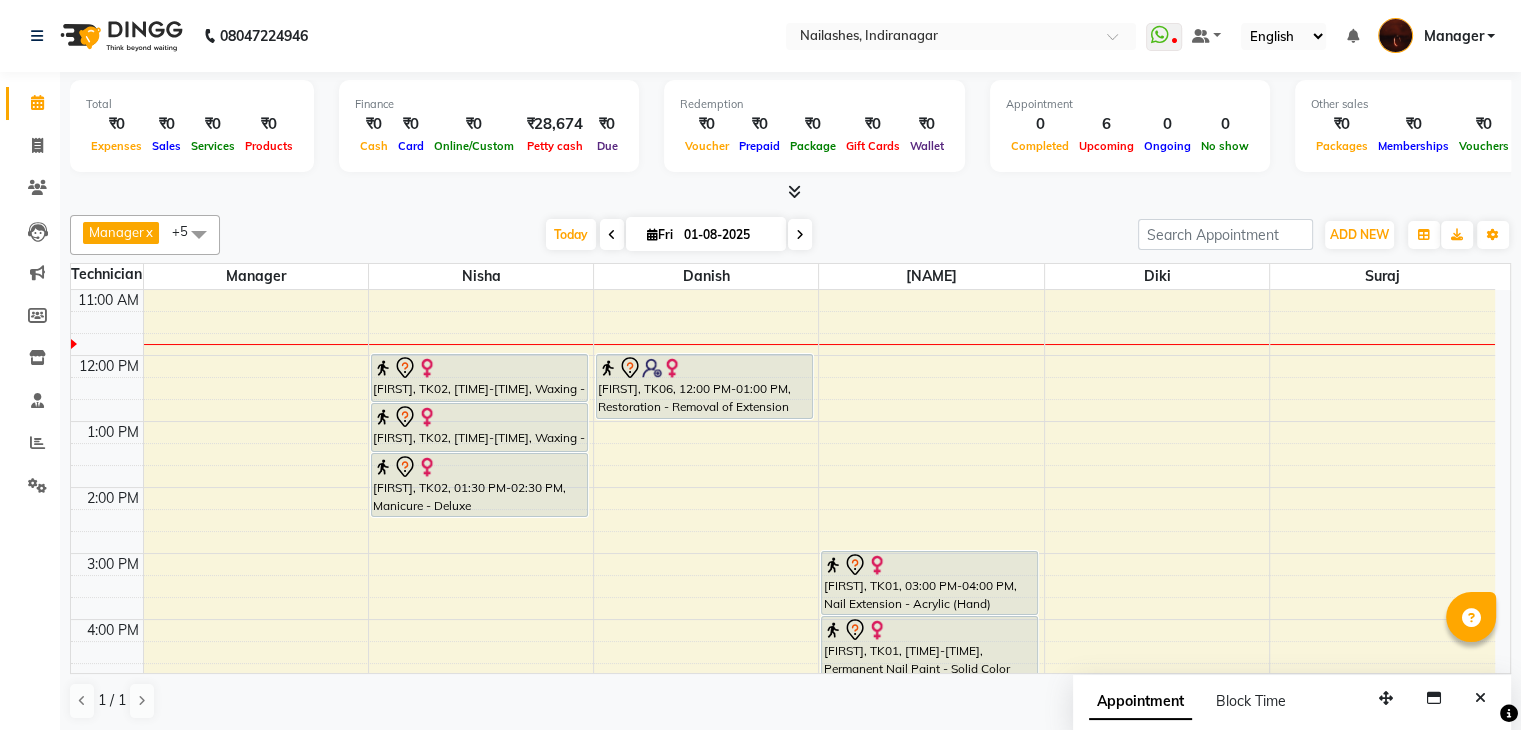 scroll, scrollTop: 0, scrollLeft: 0, axis: both 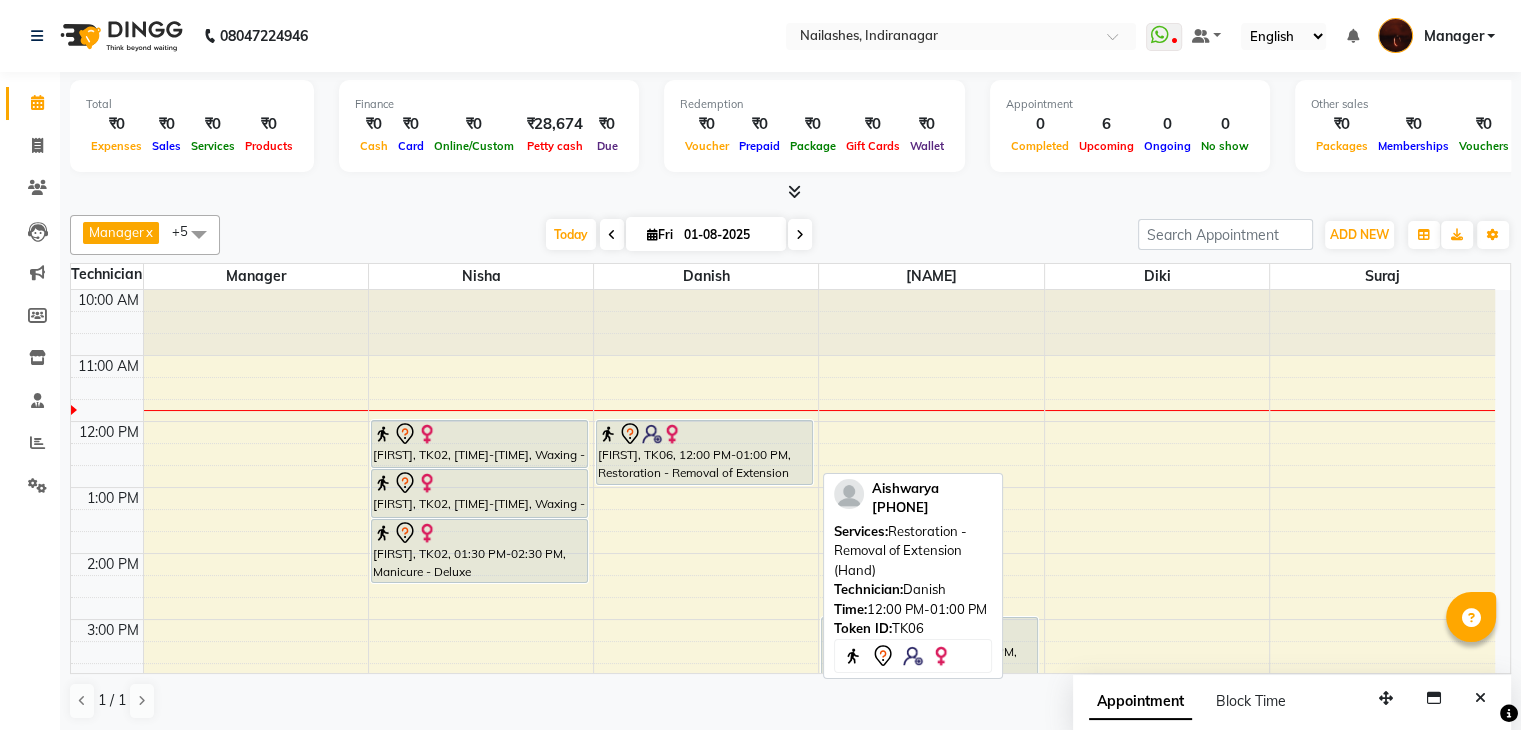 click on "Aishwarya, TK06, 12:00 PM-01:00 PM, Restoration - Removal of Extension (Hand)" at bounding box center [704, 452] 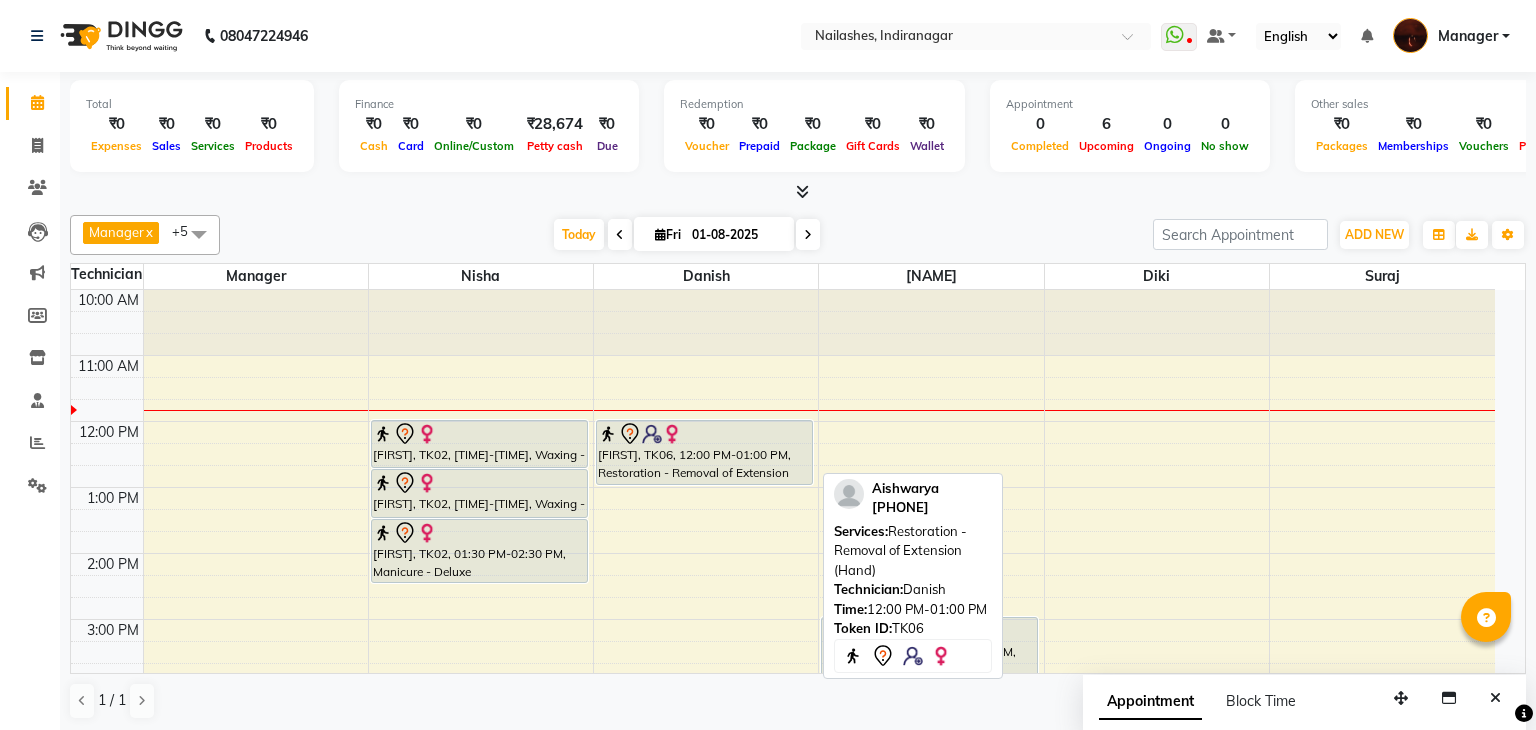 select on "7" 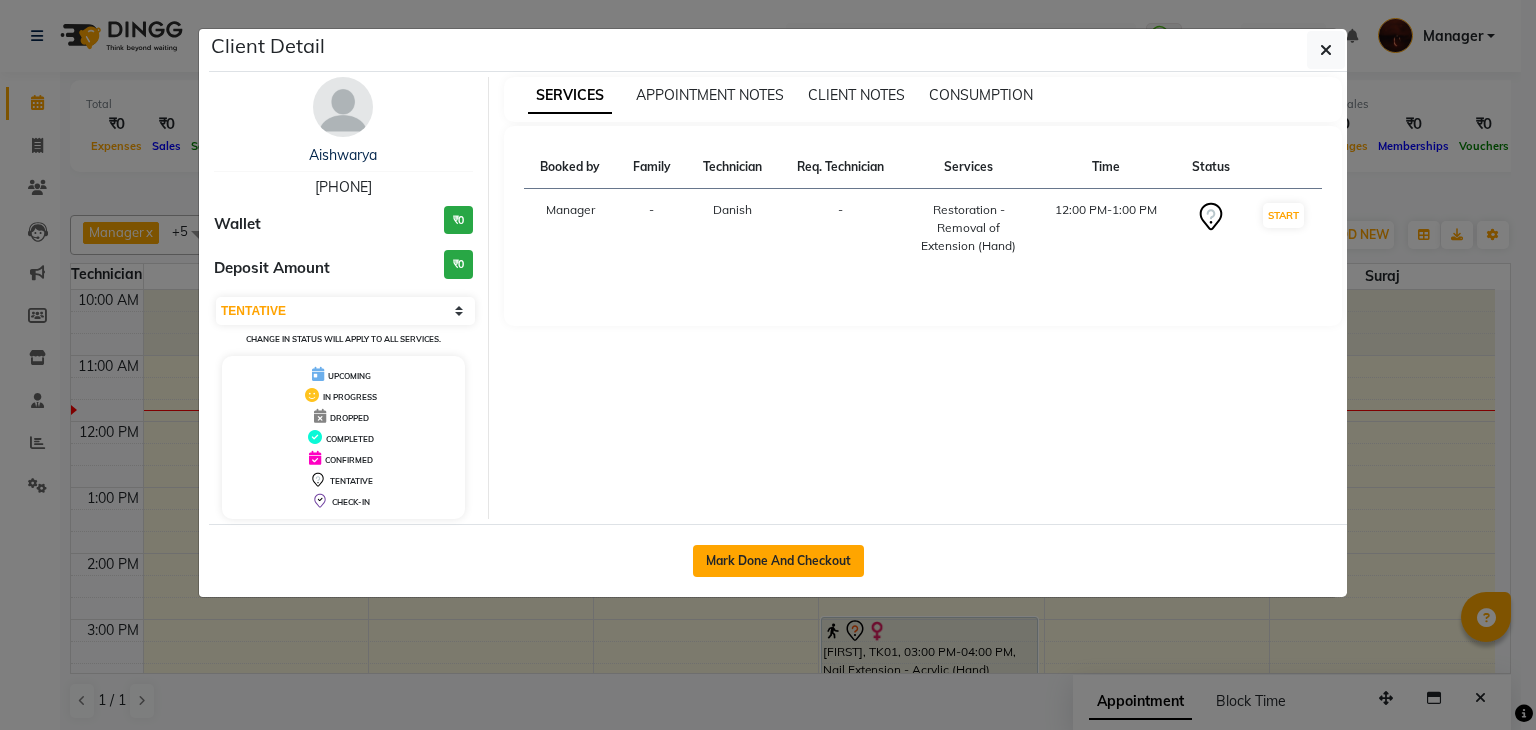 click on "Mark Done And Checkout" 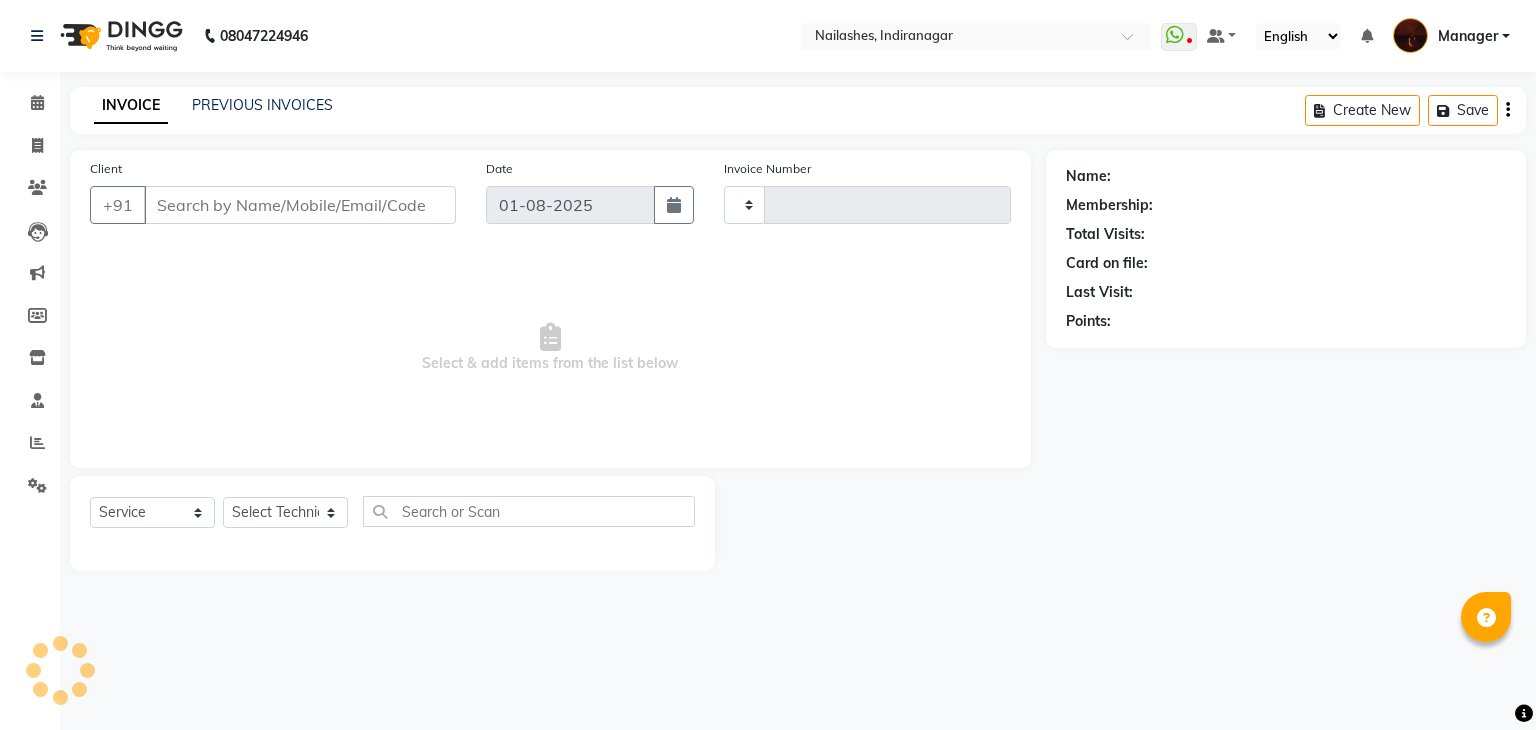 type on "1389" 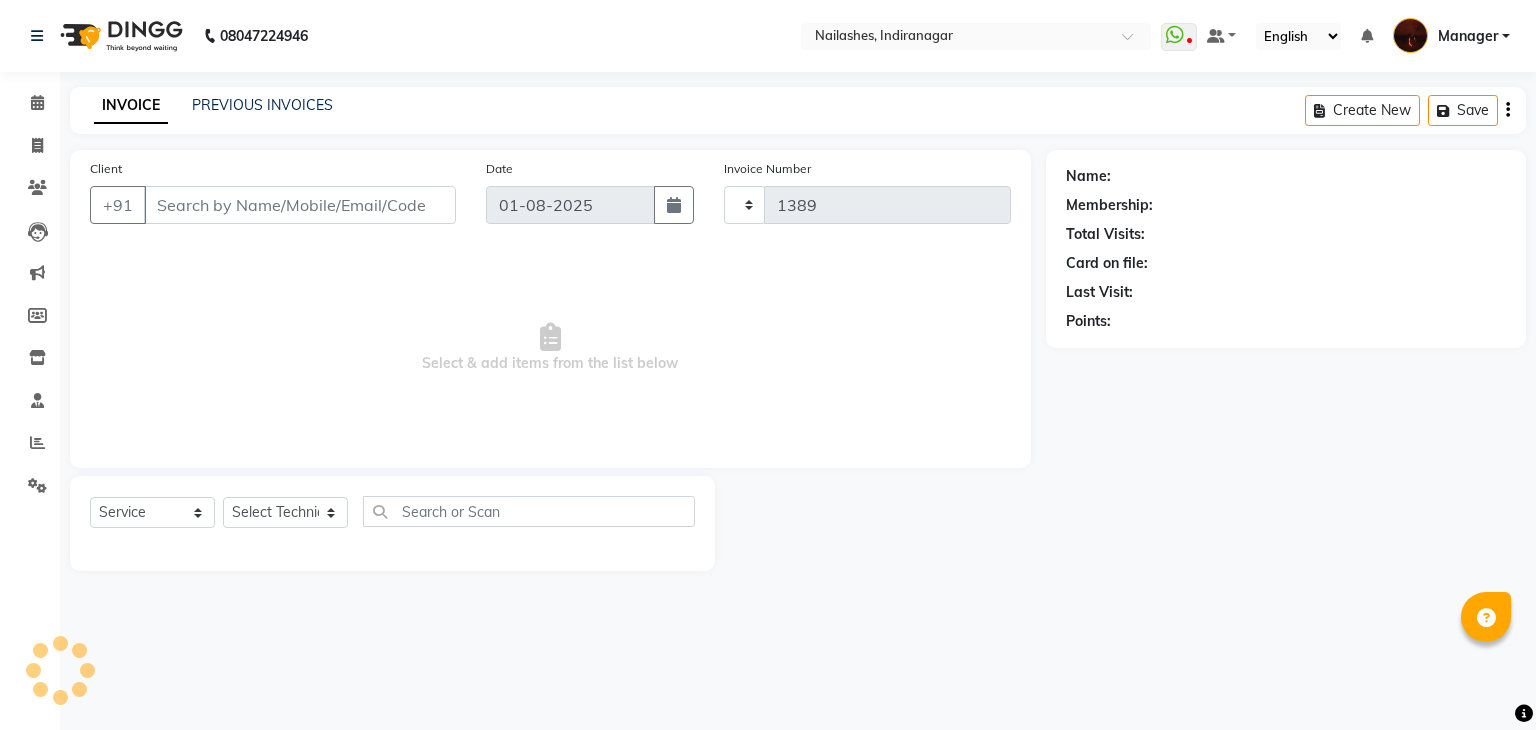 select on "4063" 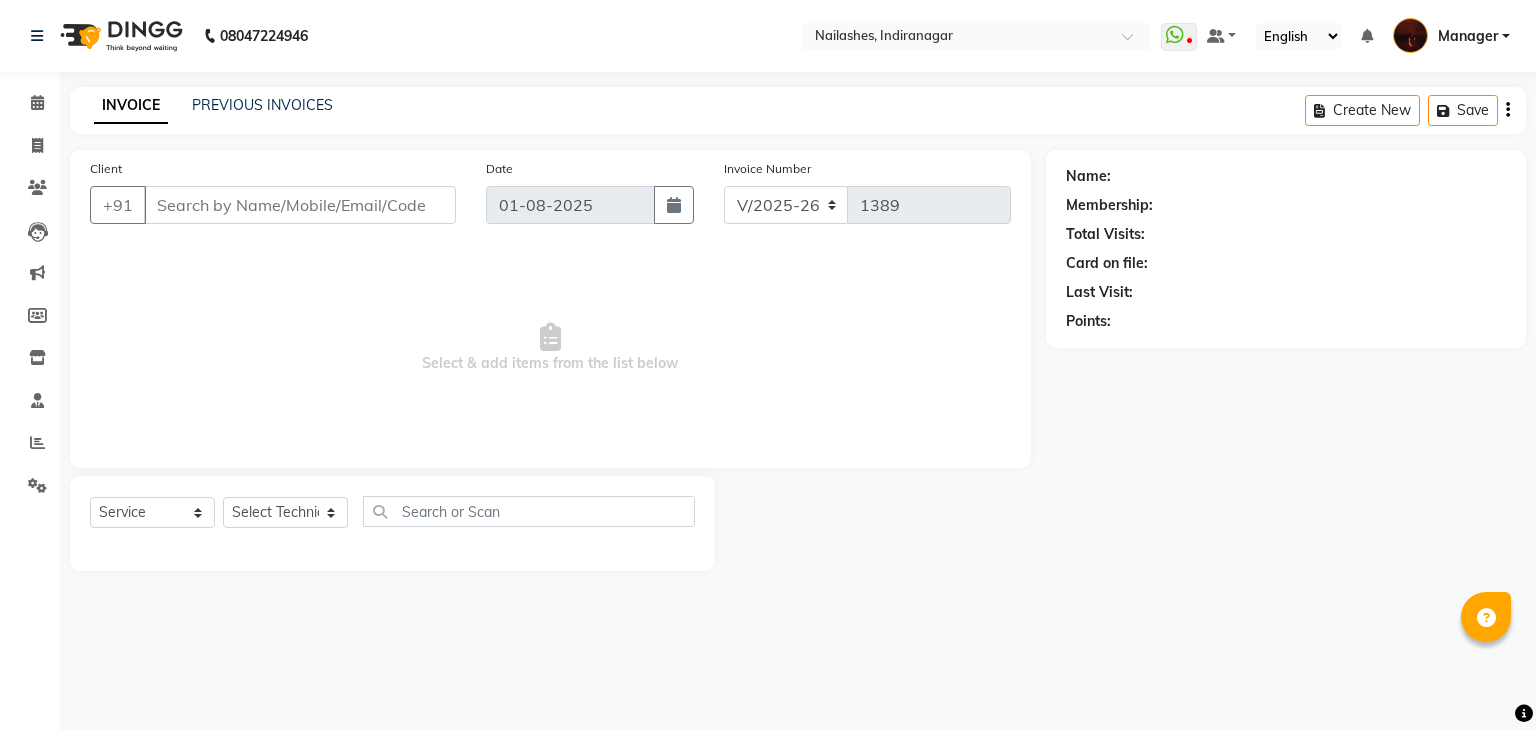 type on "81******95" 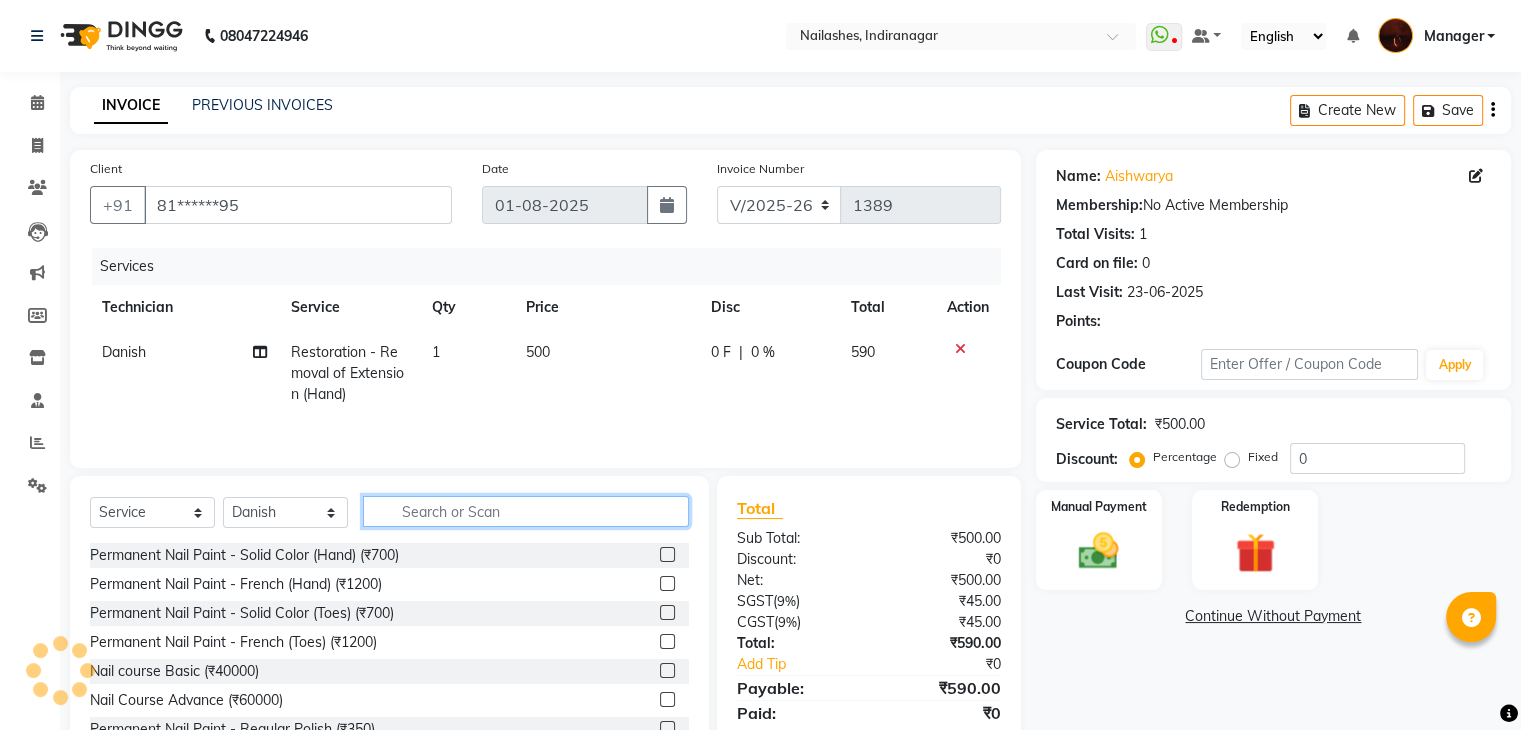 click 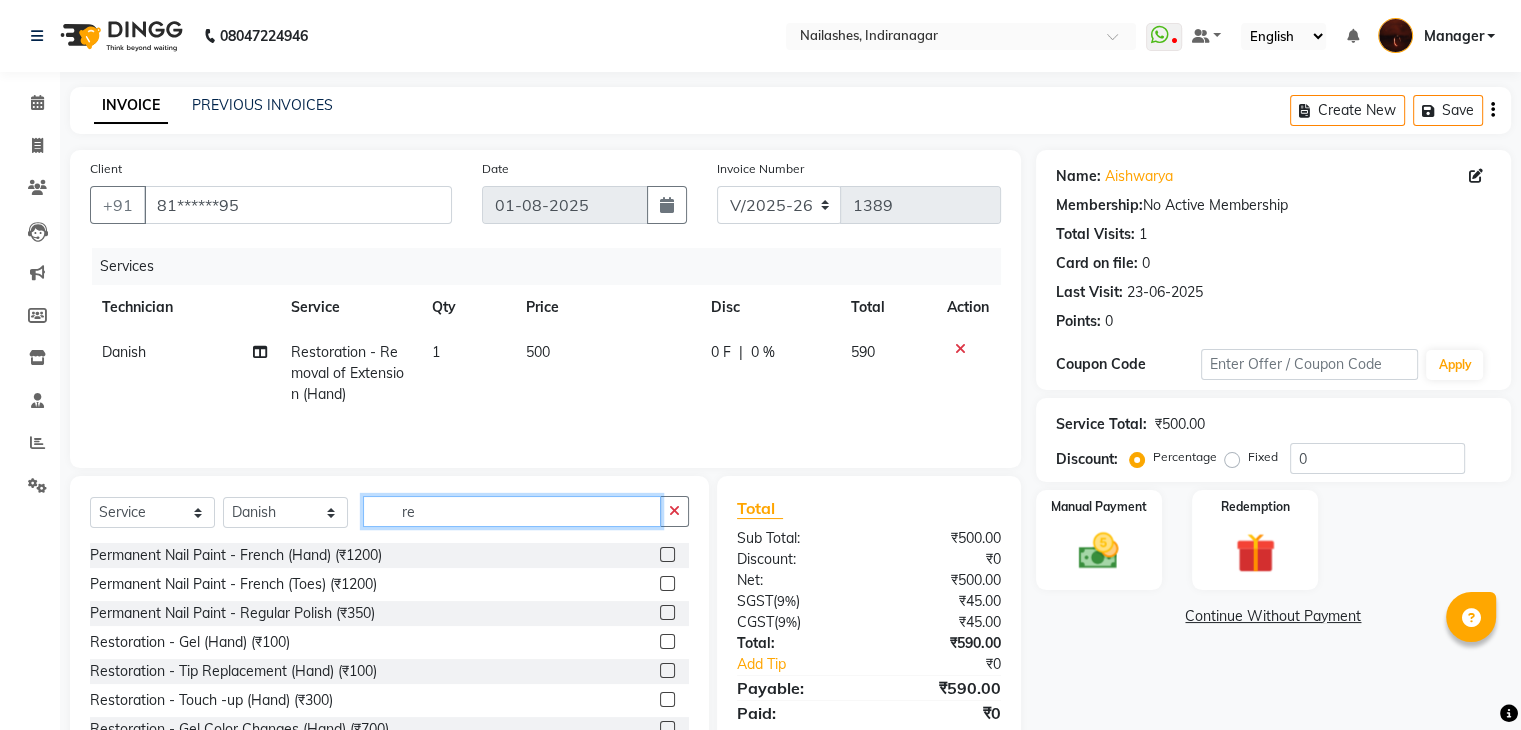 scroll, scrollTop: 72, scrollLeft: 0, axis: vertical 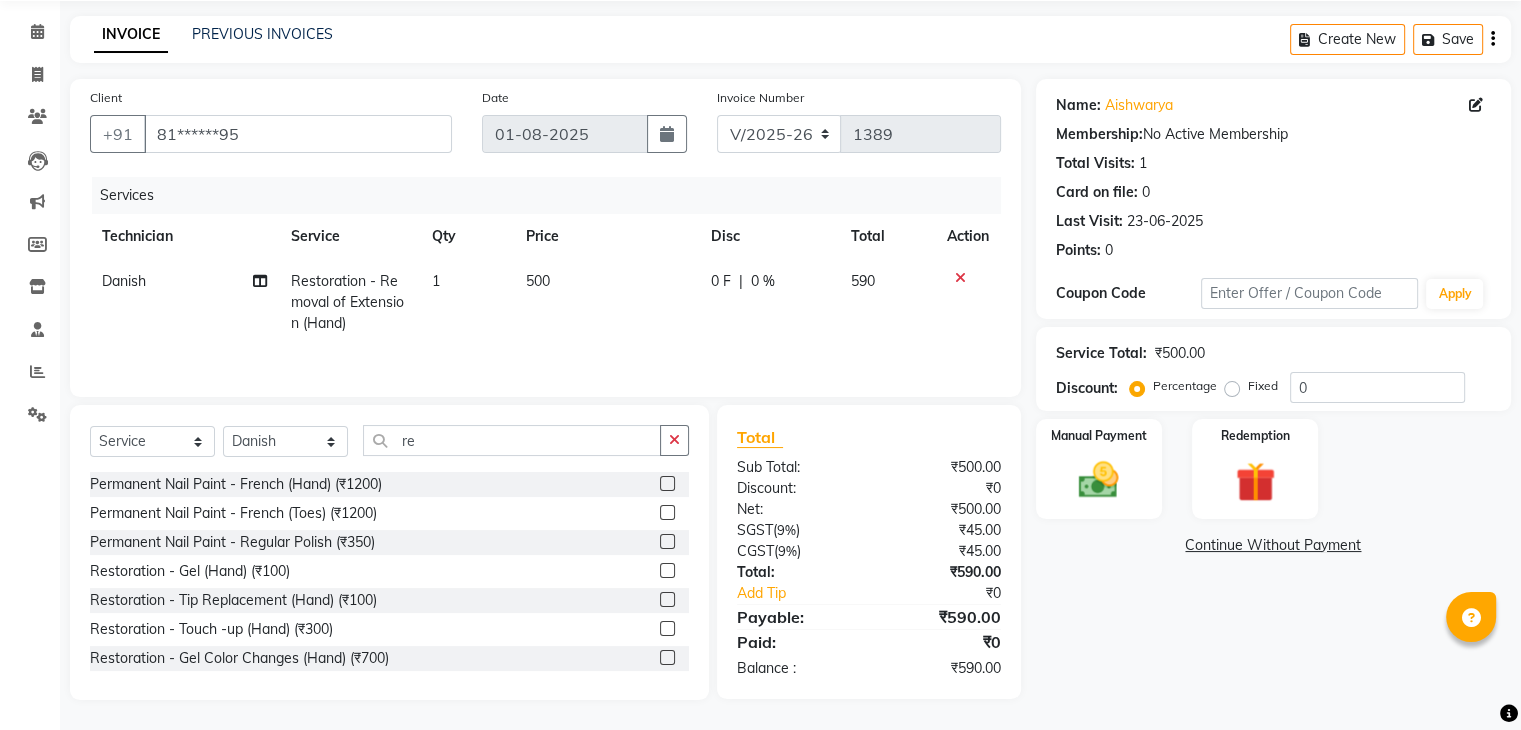click 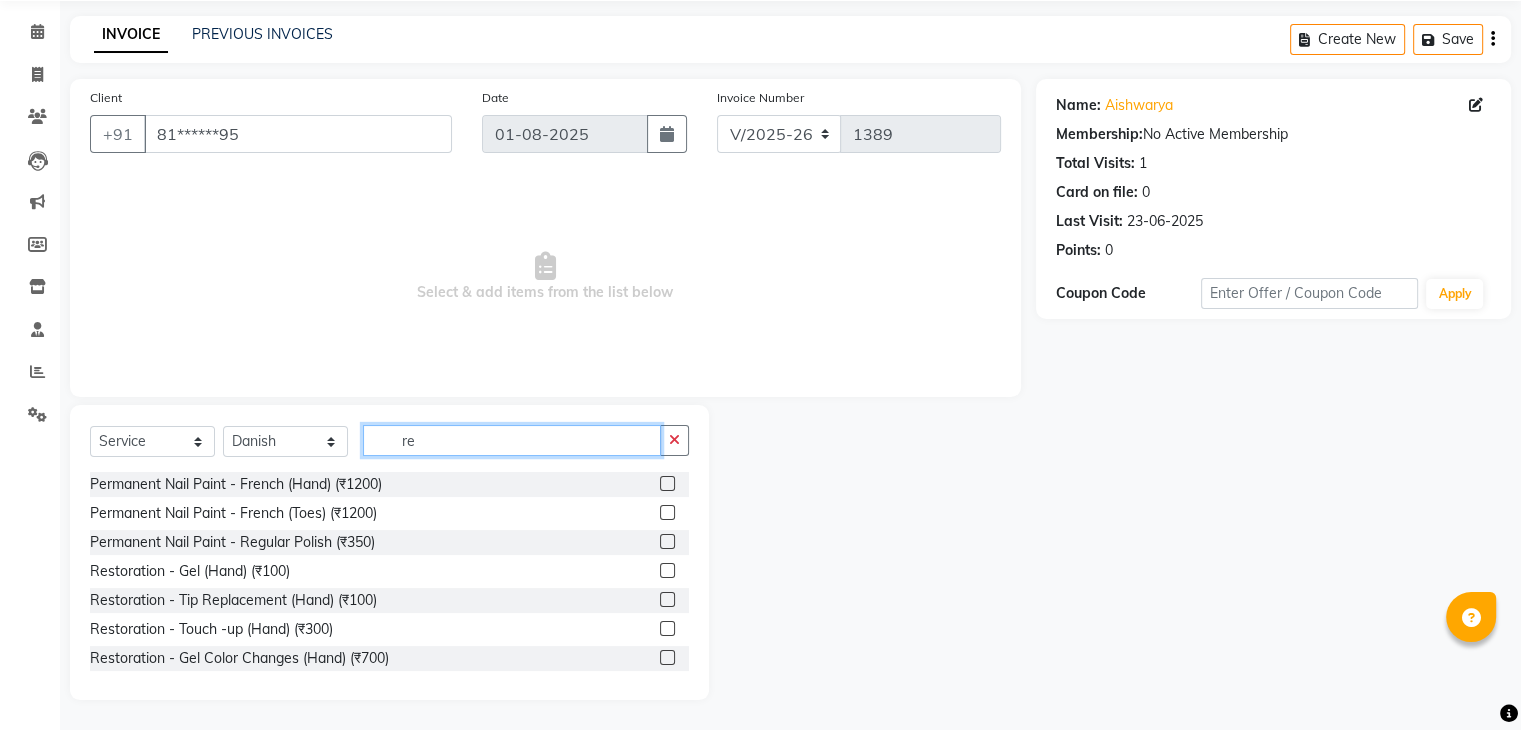 click on "re" 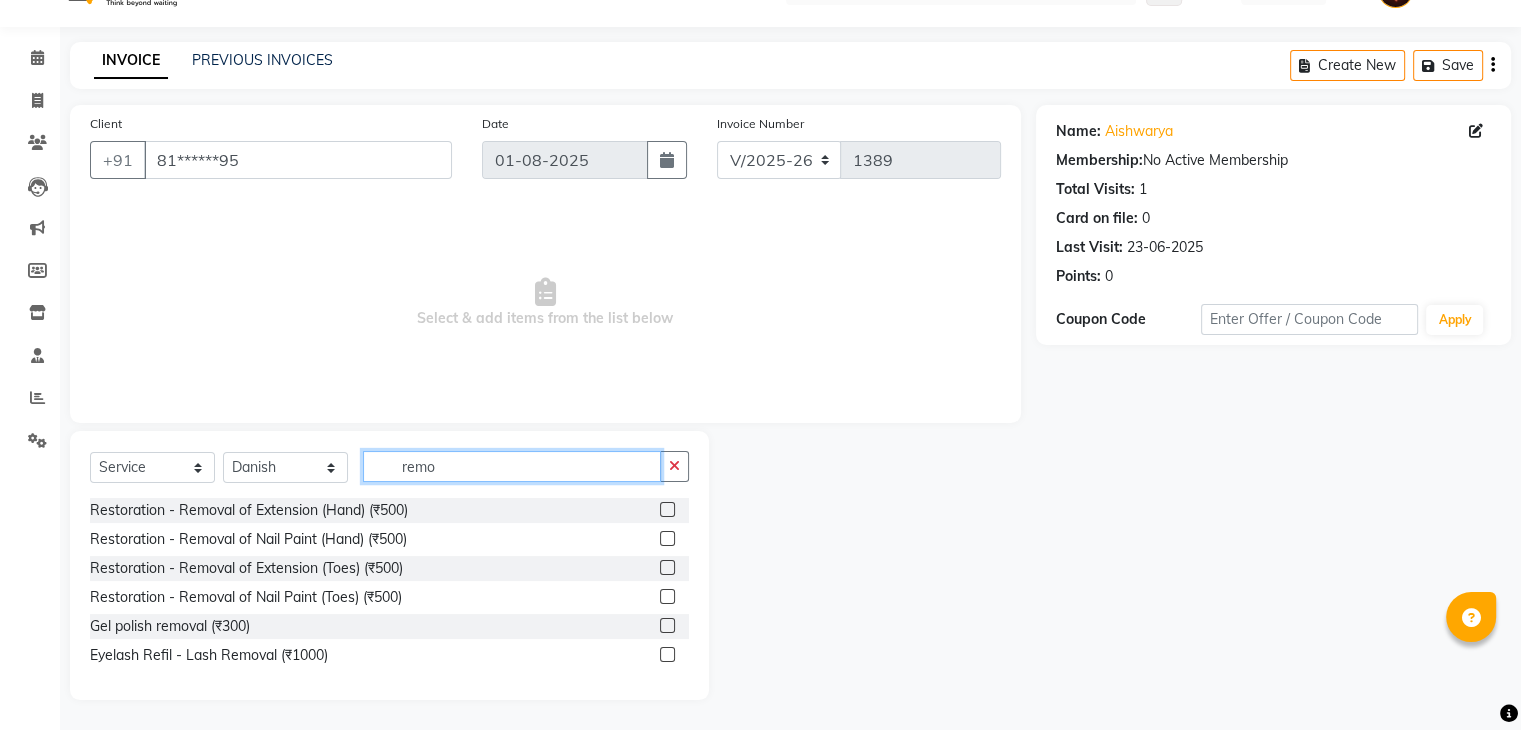 scroll, scrollTop: 46, scrollLeft: 0, axis: vertical 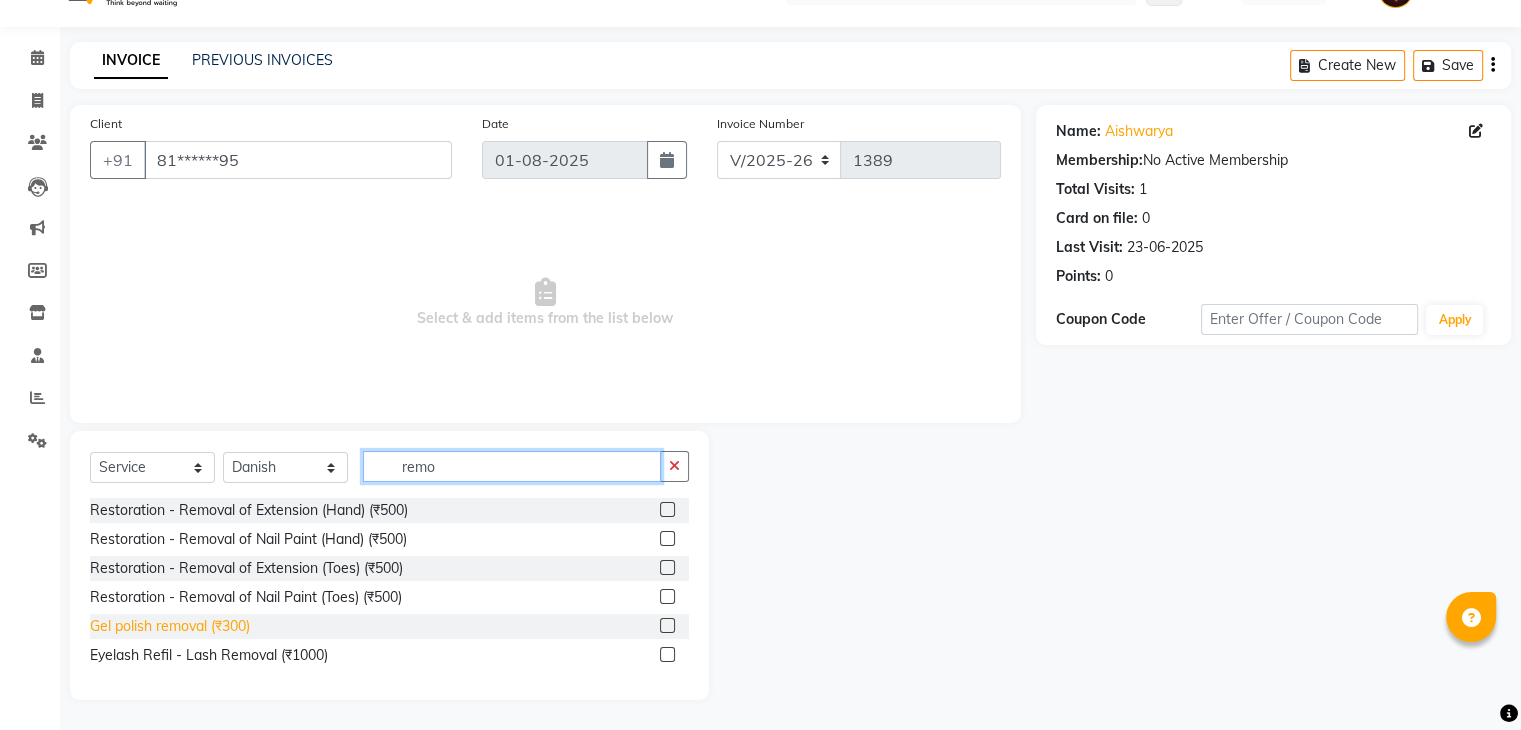 type on "remo" 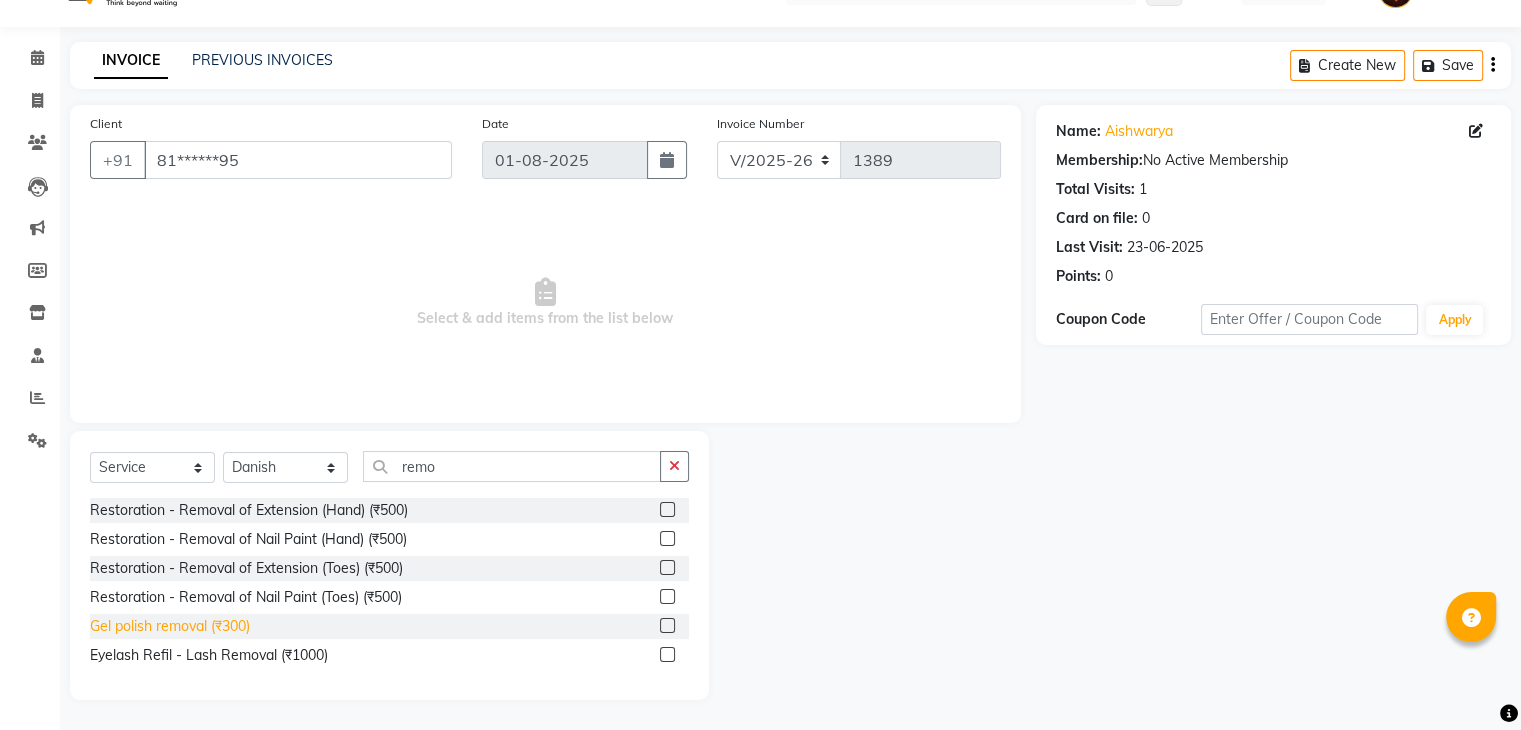 click on "Gel polish removal (₹300)" 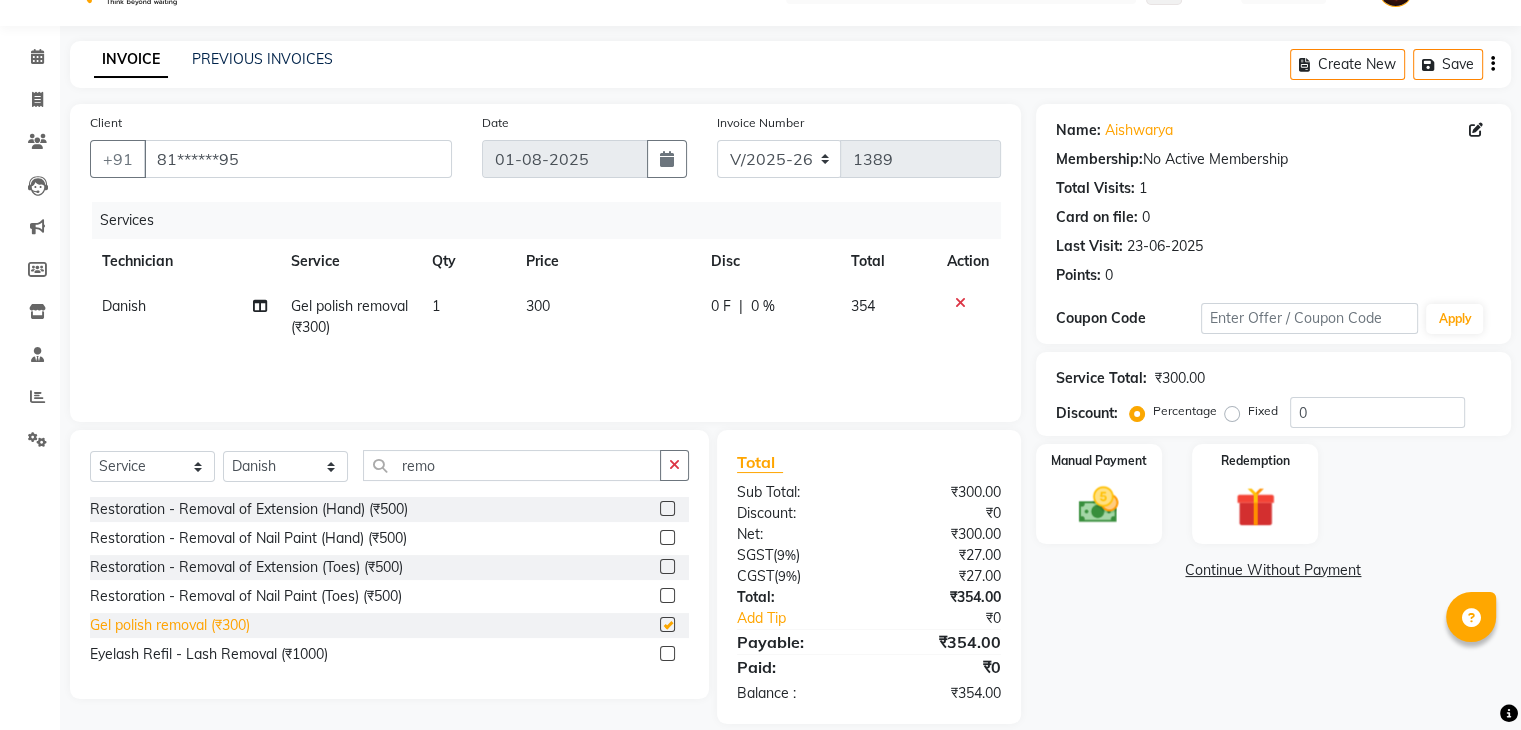 checkbox on "false" 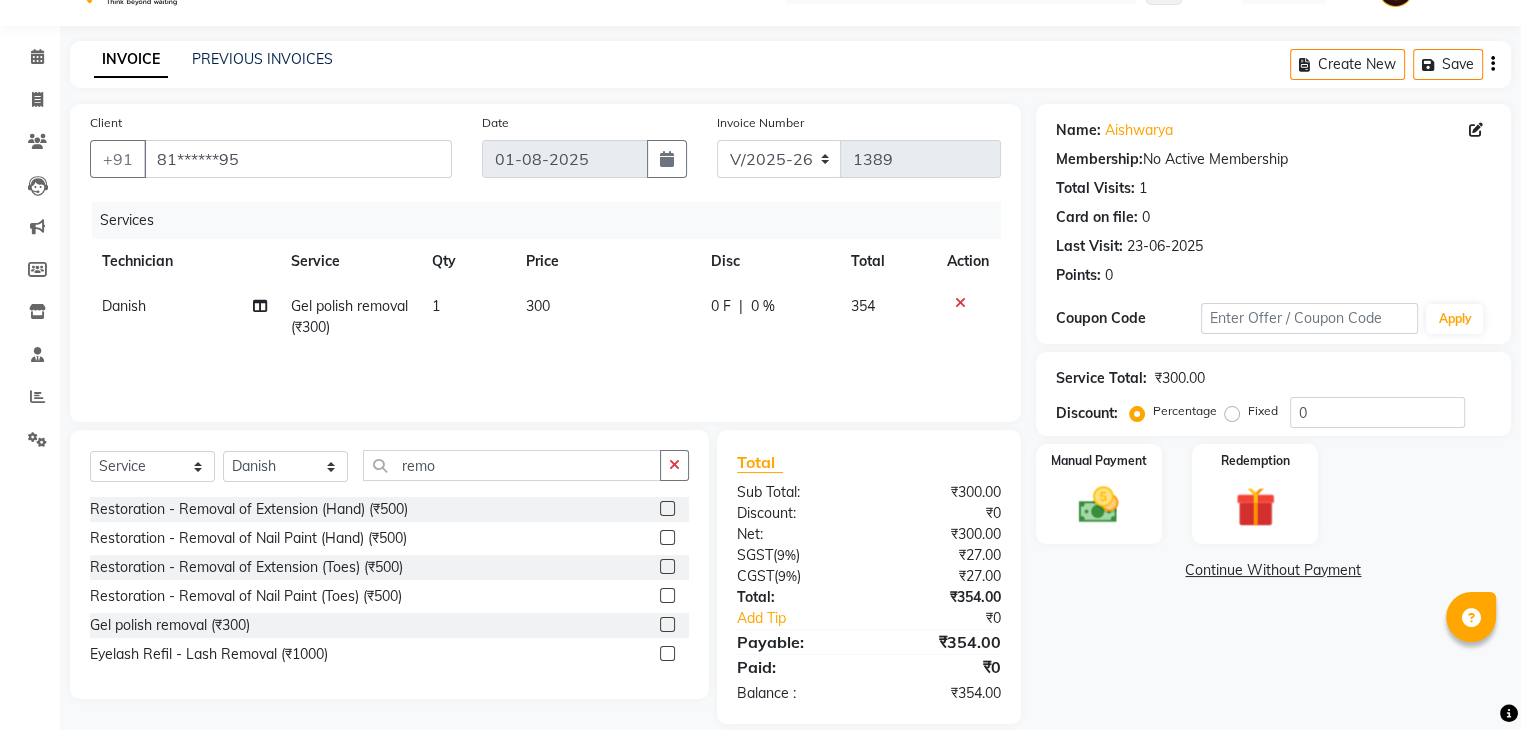 scroll, scrollTop: 71, scrollLeft: 0, axis: vertical 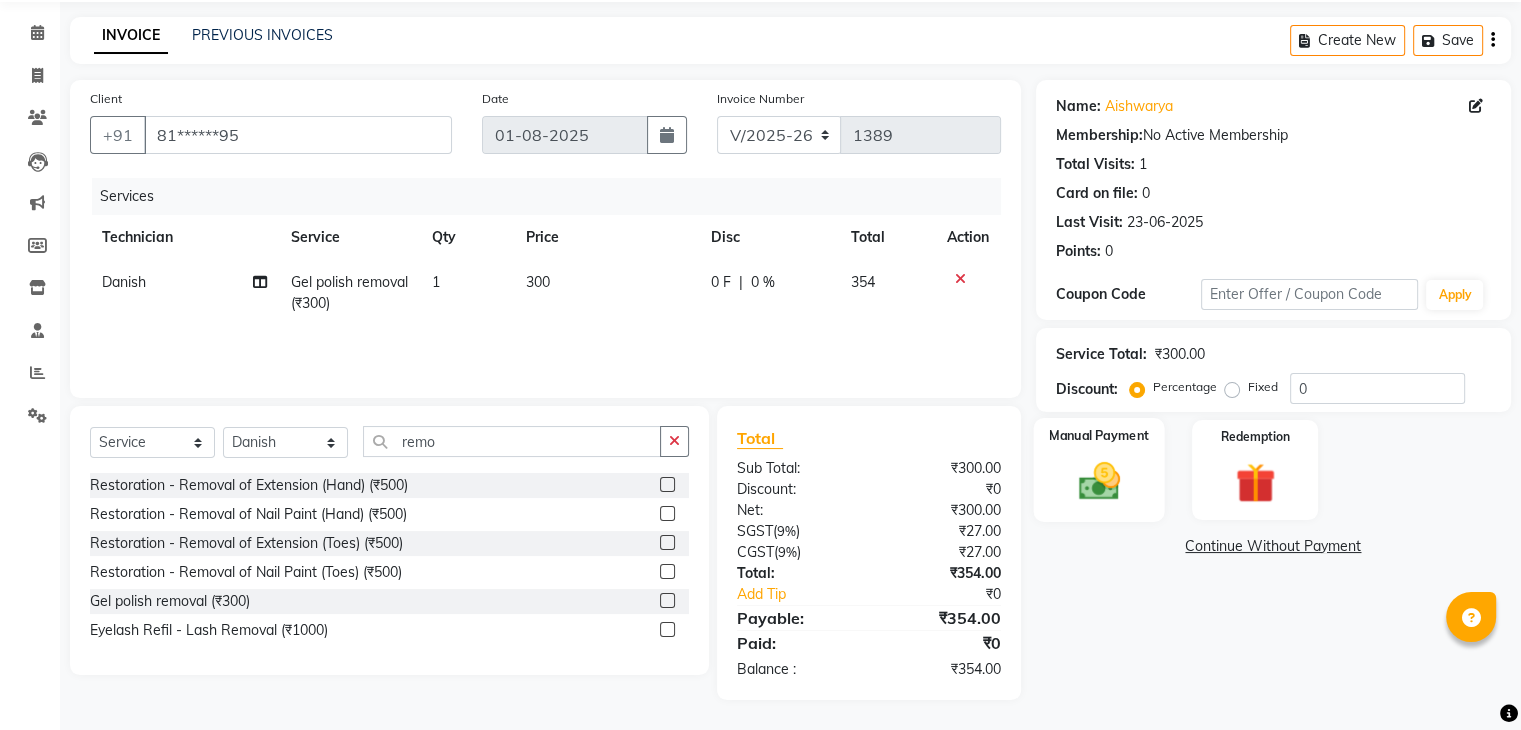 click 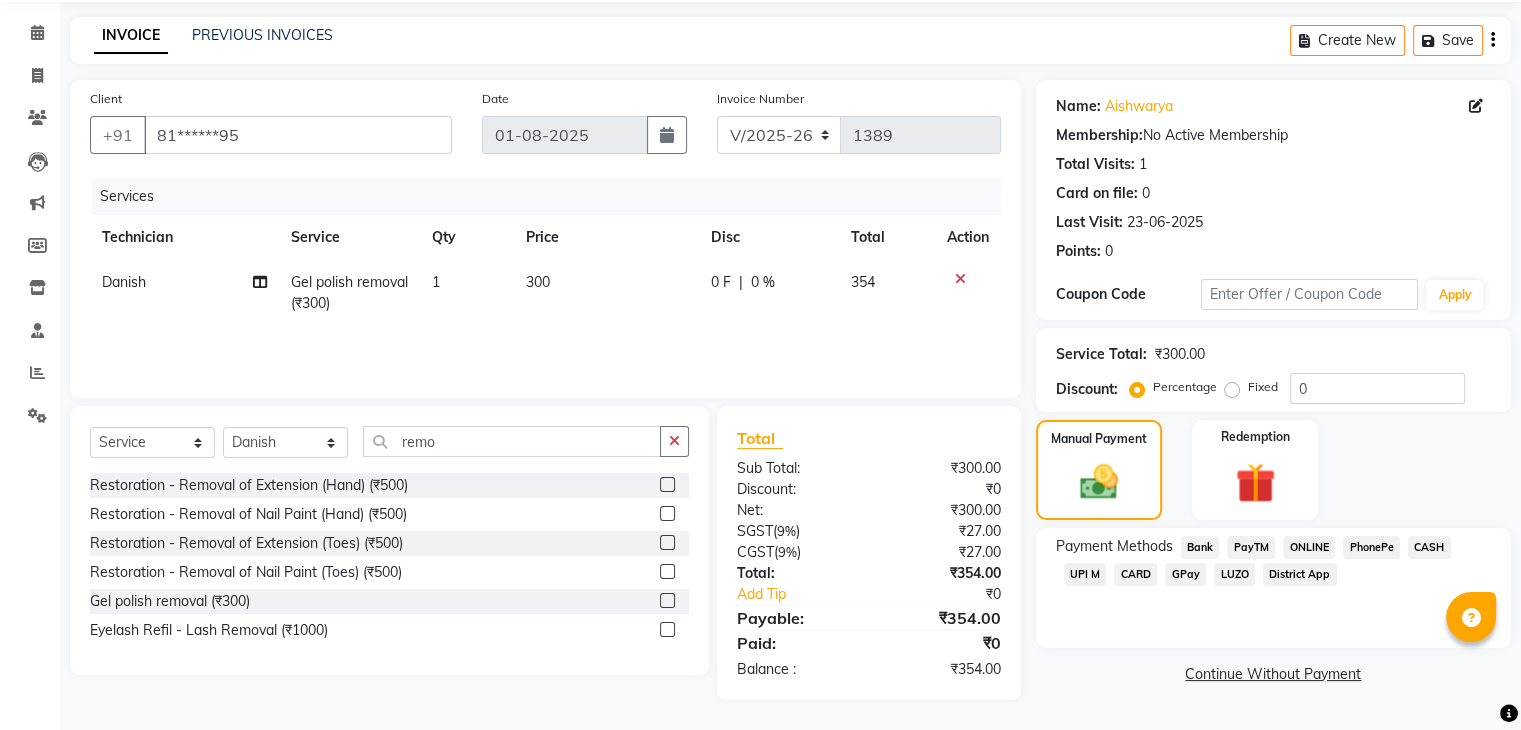 click on "ONLINE" 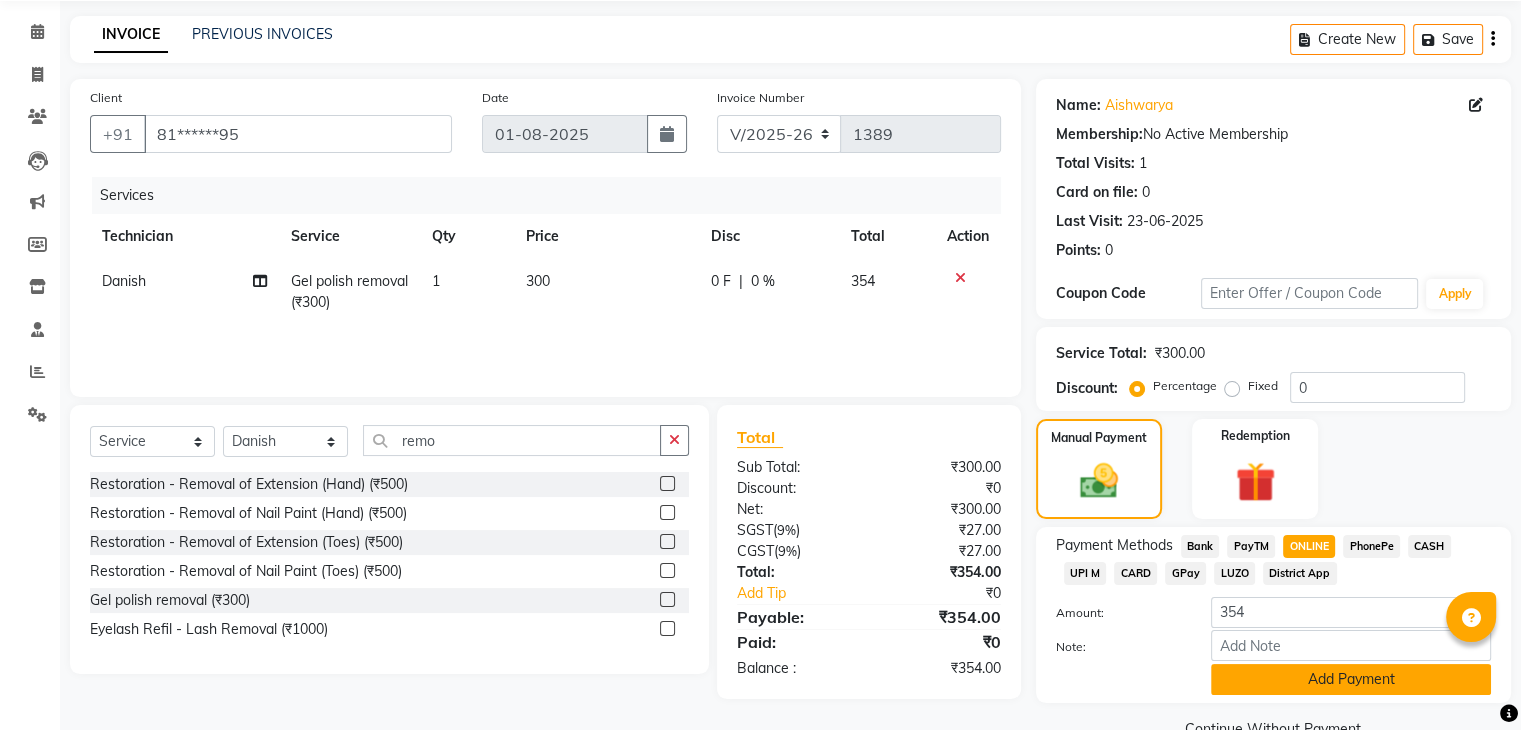 scroll, scrollTop: 117, scrollLeft: 0, axis: vertical 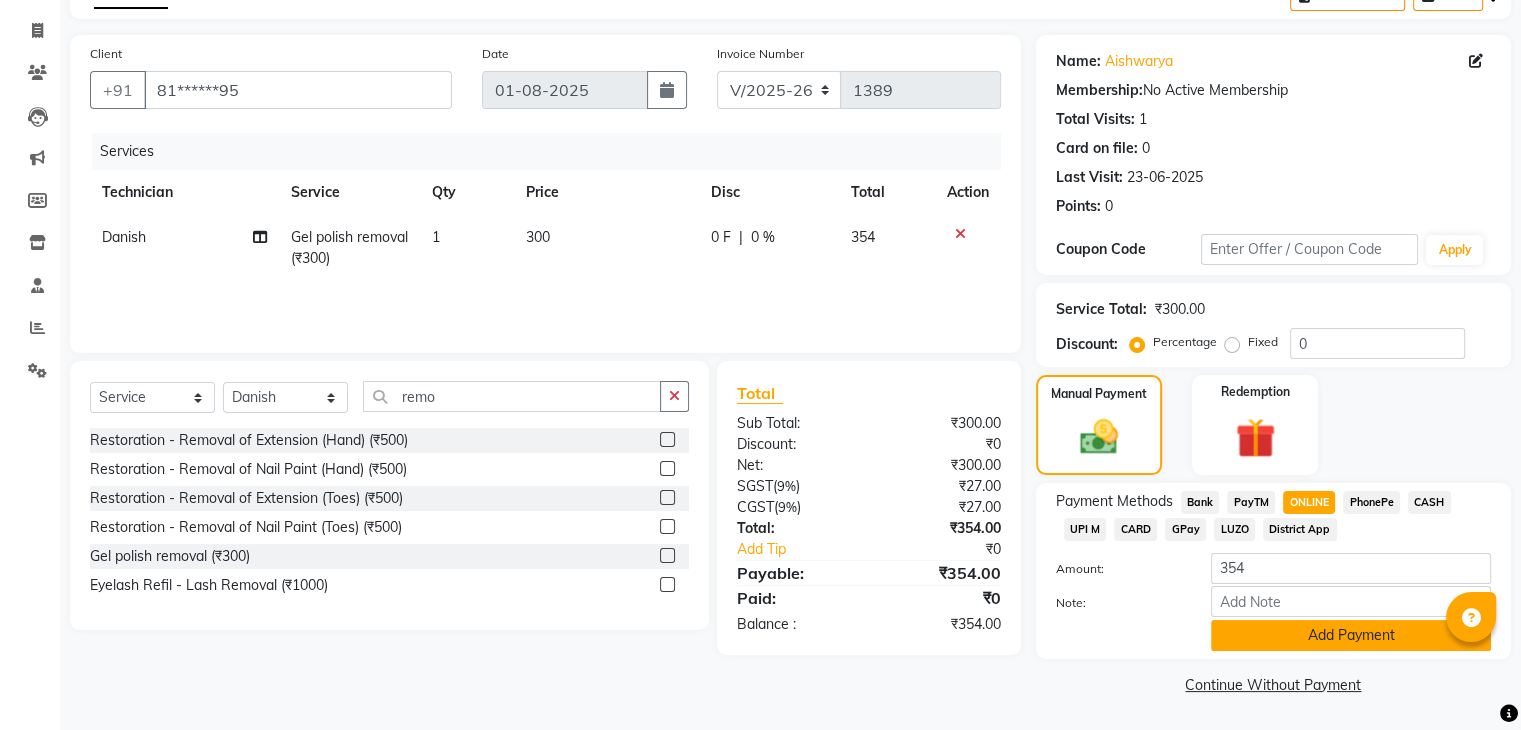 click on "Add Payment" 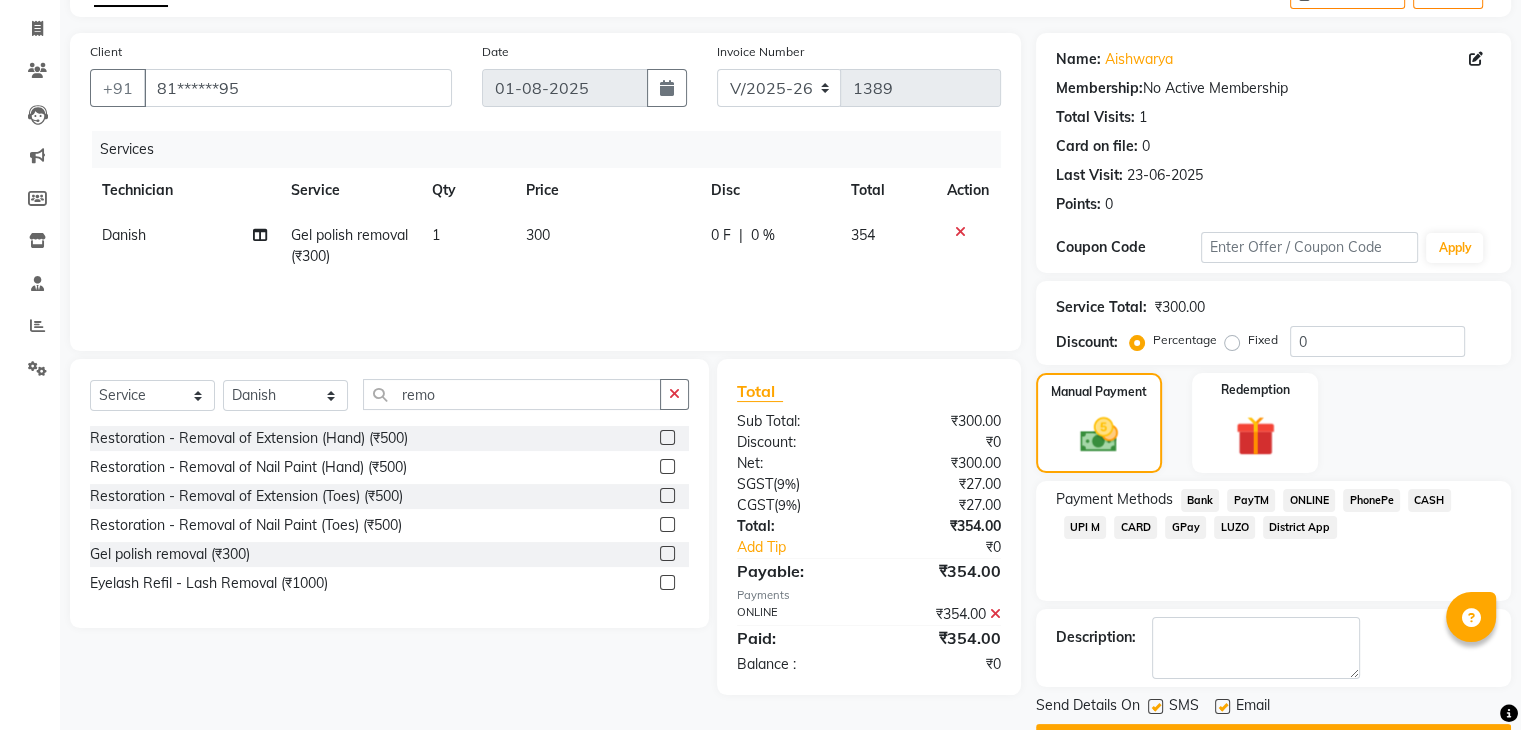 scroll, scrollTop: 171, scrollLeft: 0, axis: vertical 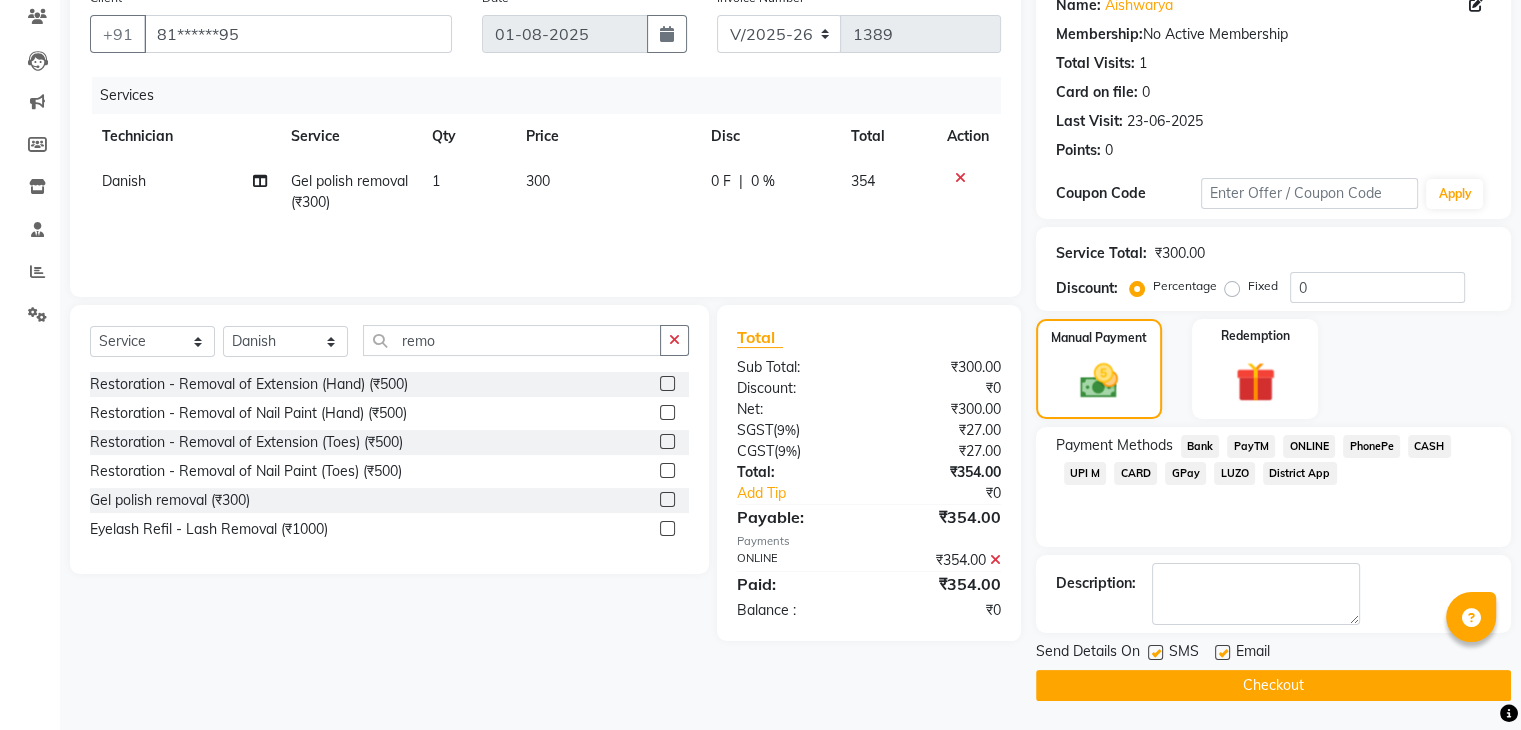 click on "Checkout" 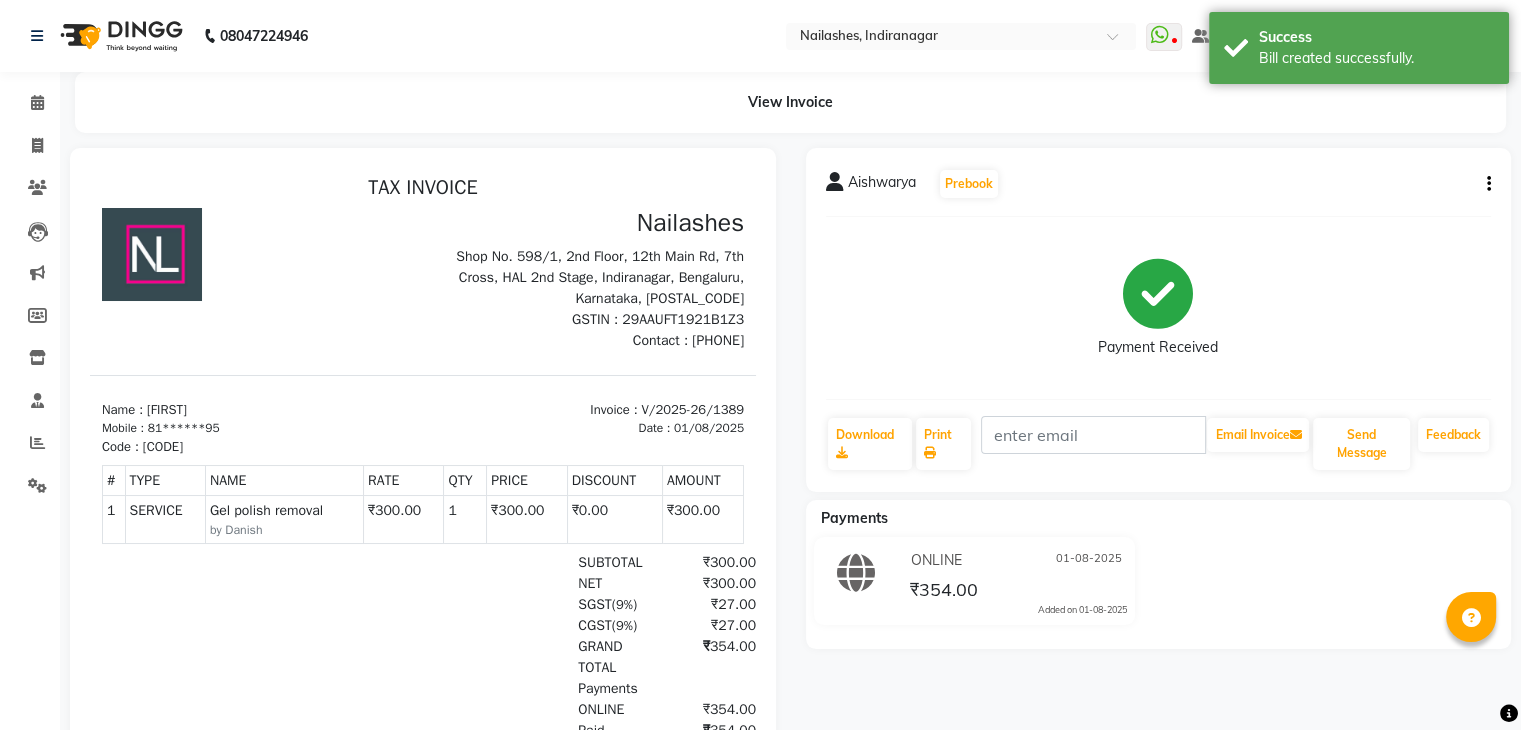 scroll, scrollTop: 0, scrollLeft: 0, axis: both 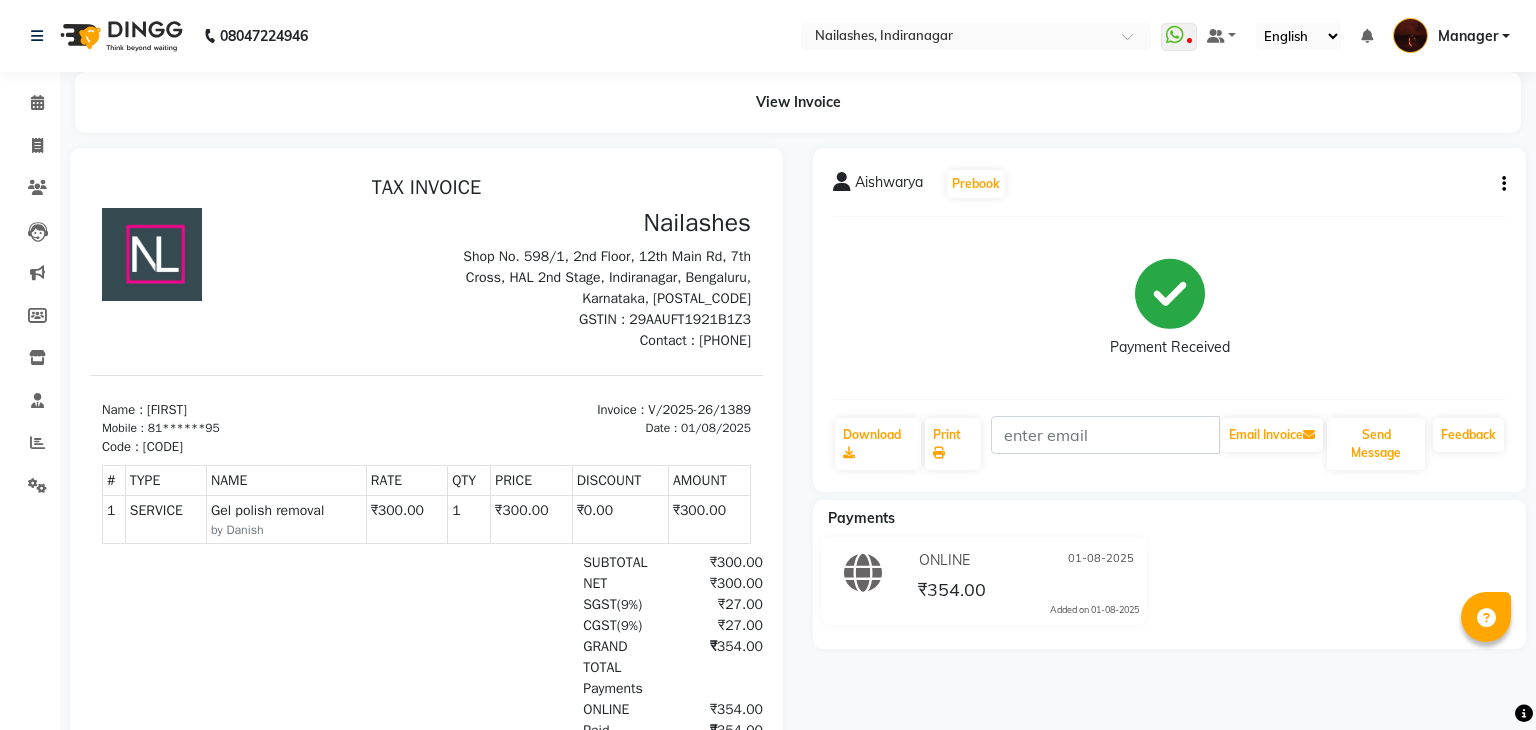 select on "service" 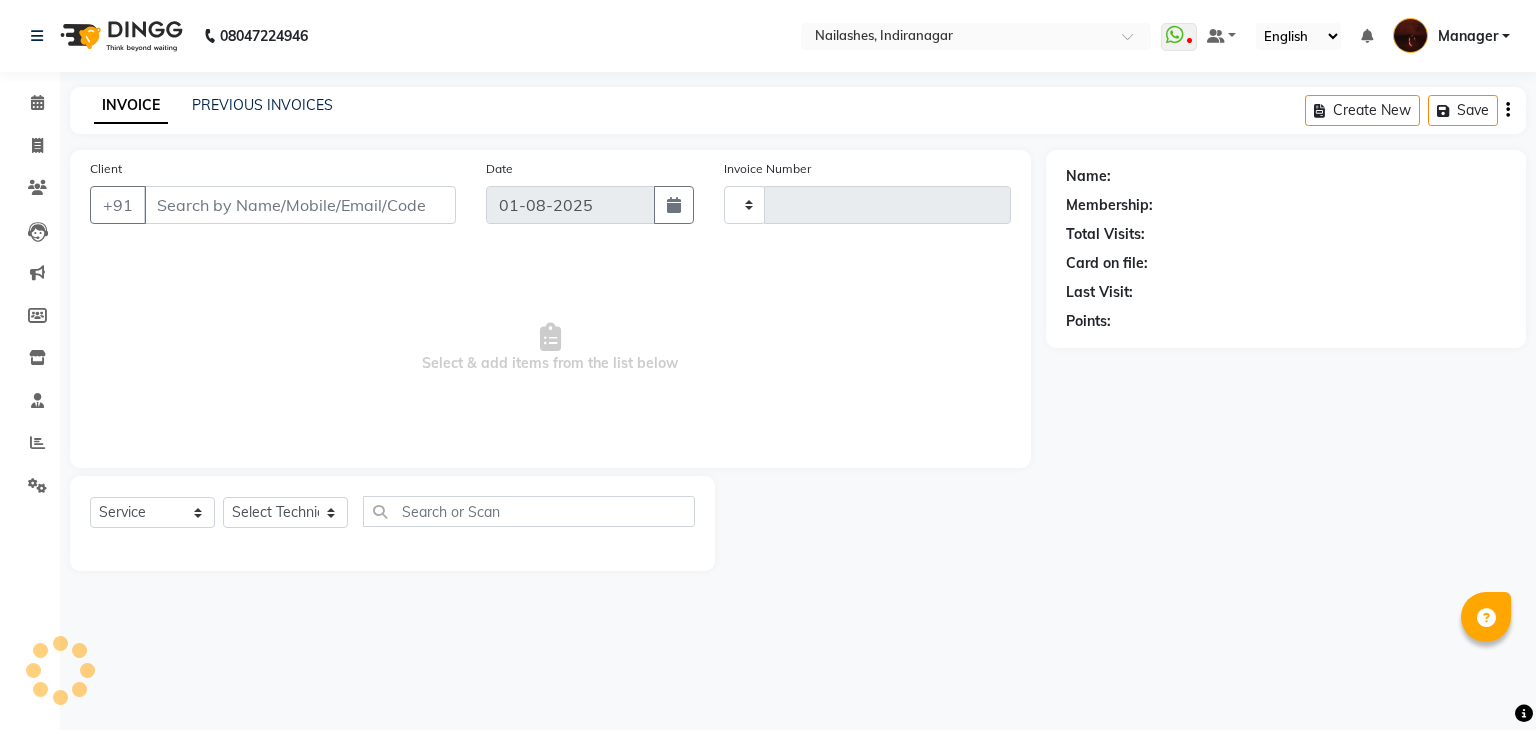 type on "1390" 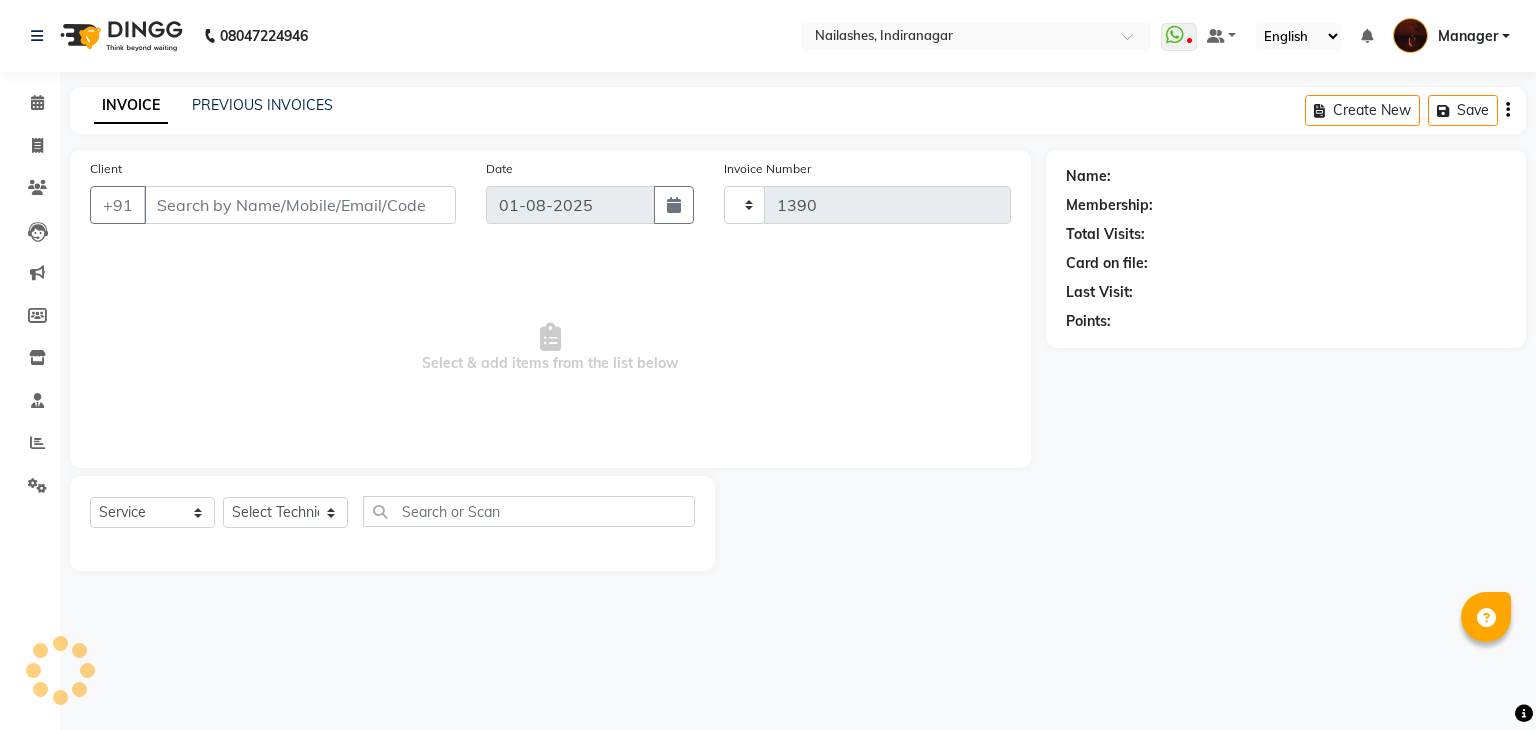 select on "4063" 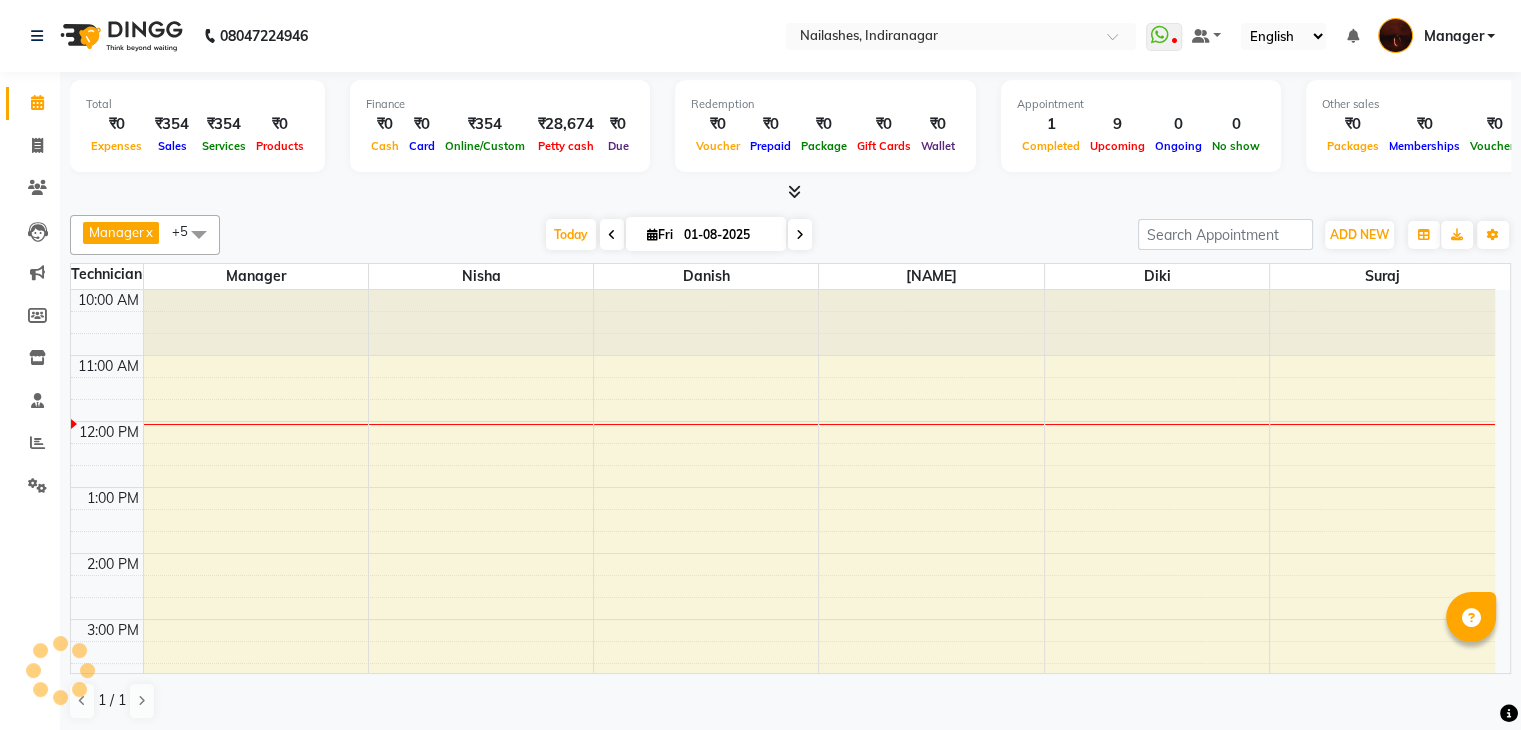 scroll, scrollTop: 0, scrollLeft: 0, axis: both 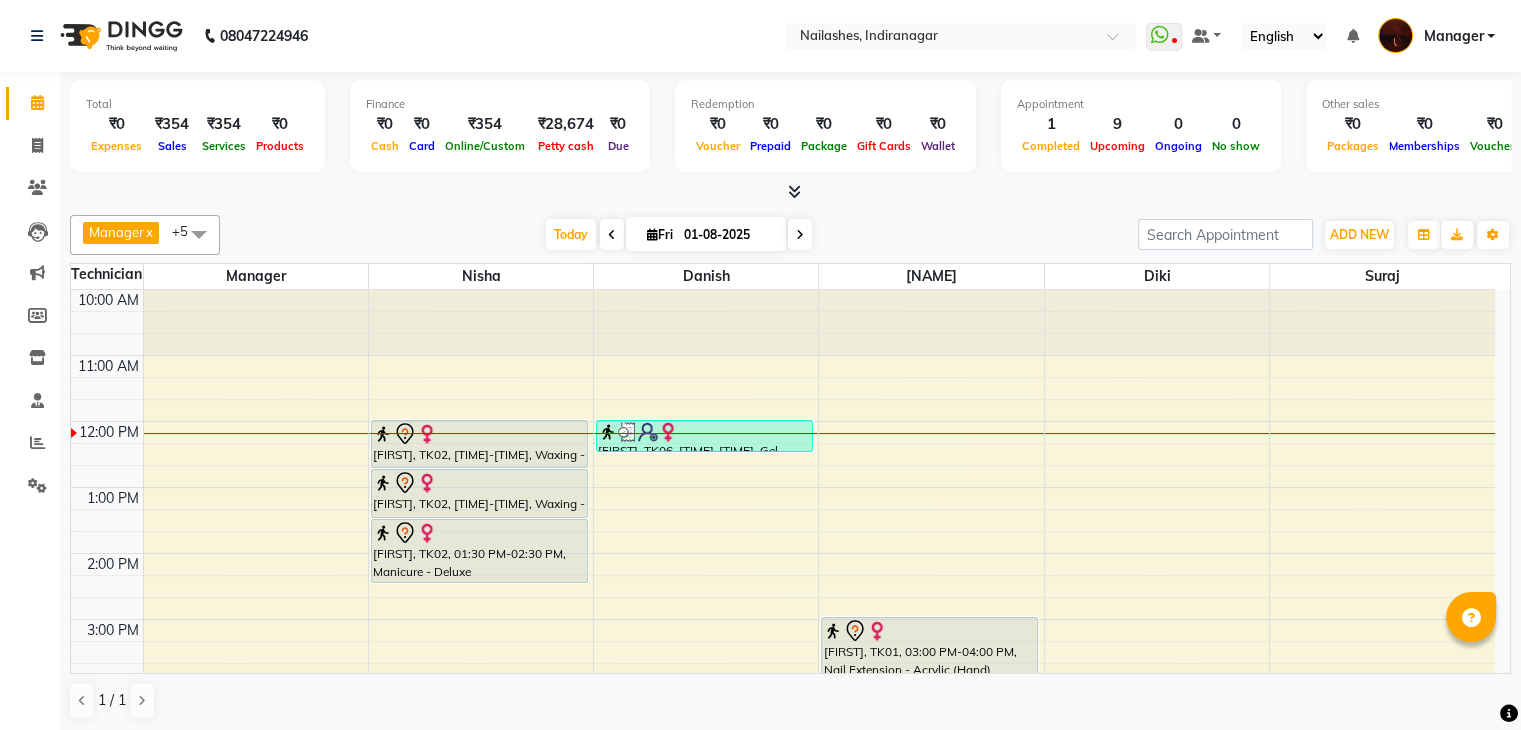click at bounding box center (794, 191) 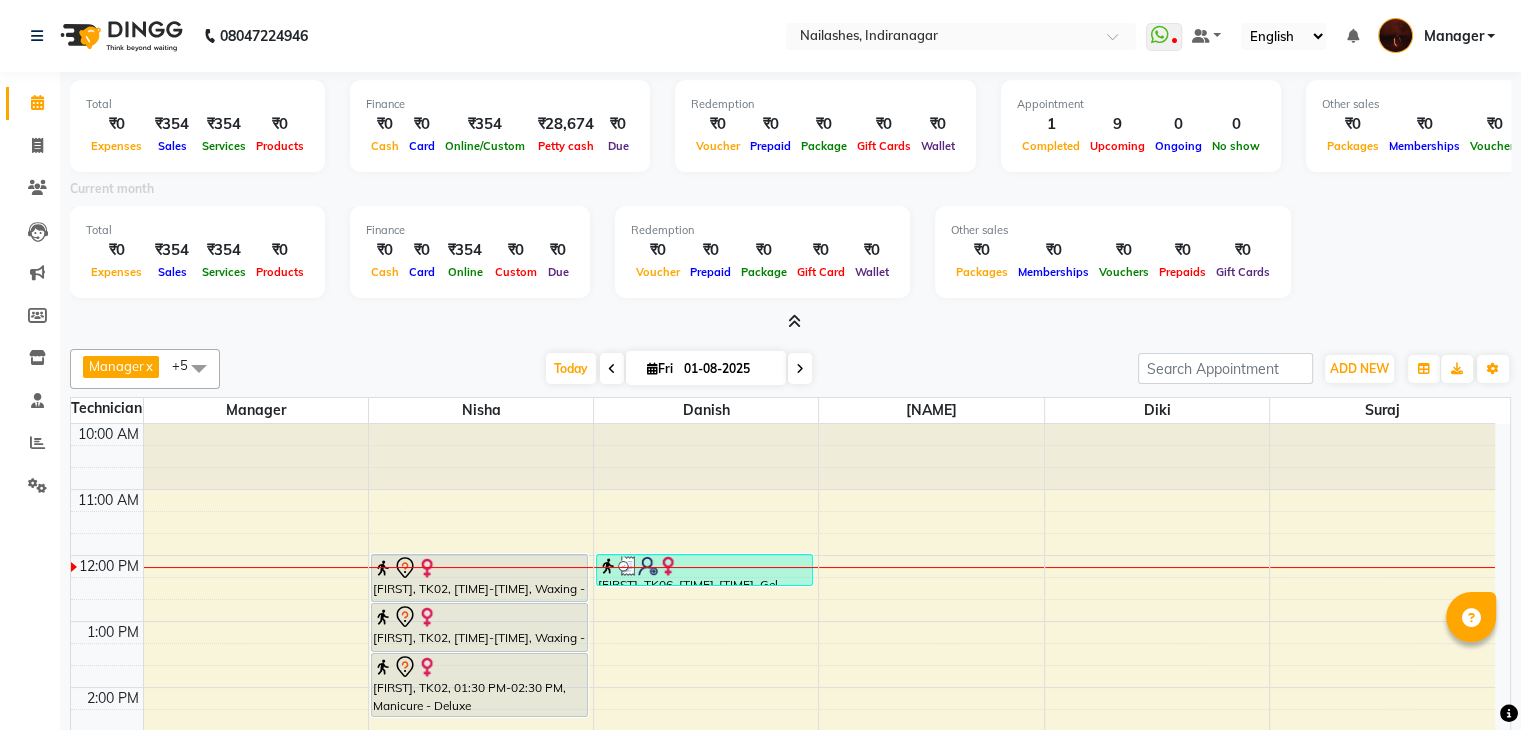 click at bounding box center [794, 321] 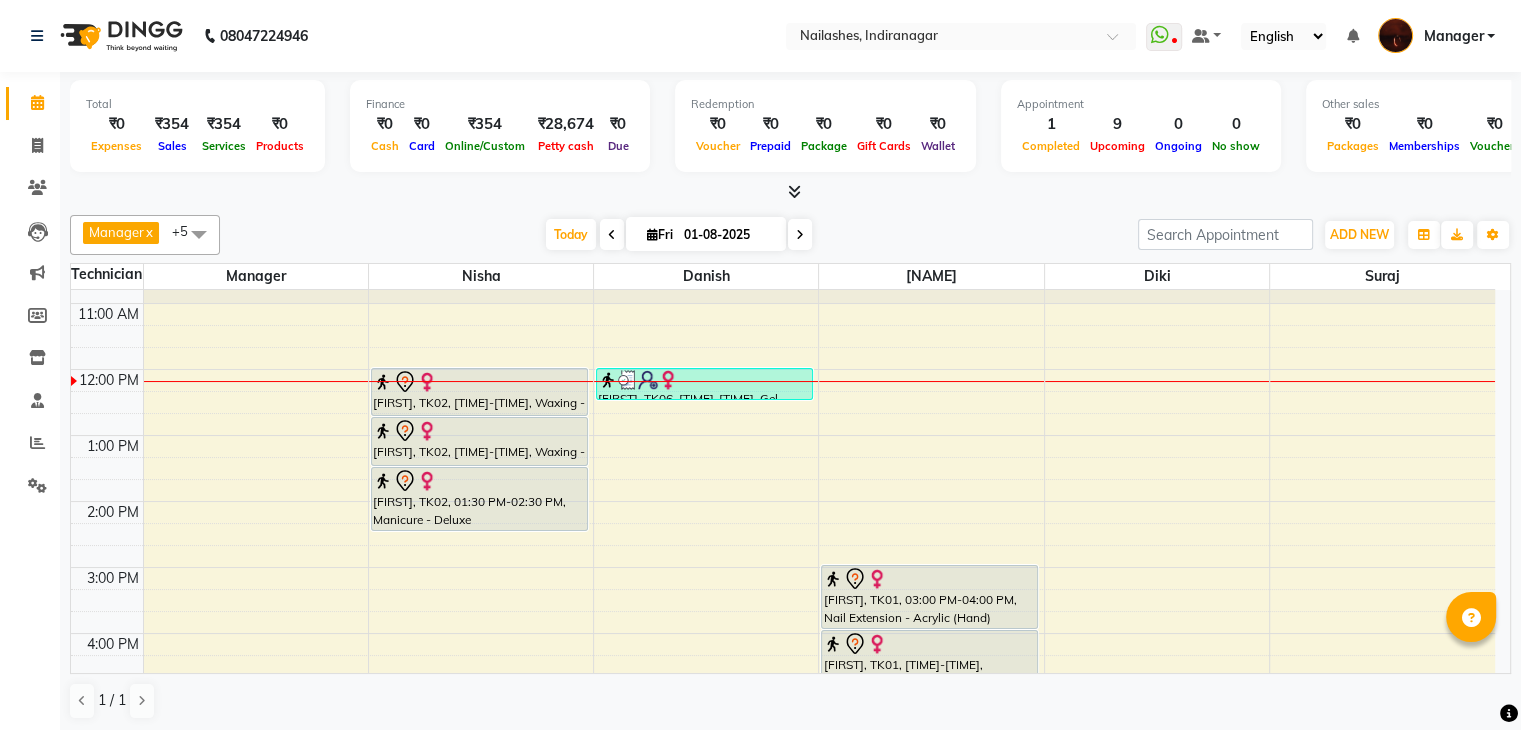scroll, scrollTop: 64, scrollLeft: 0, axis: vertical 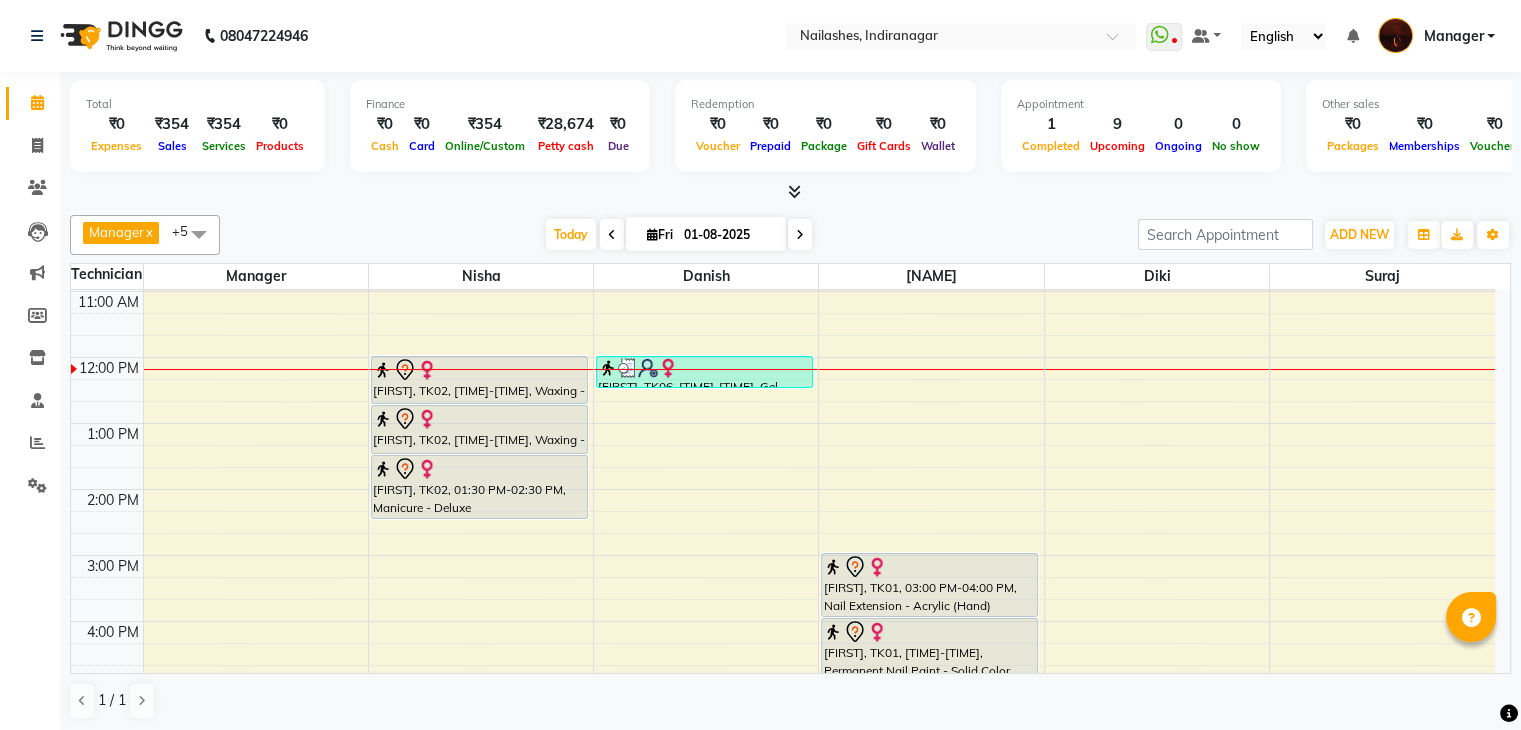 click on "10:00 AM 11:00 AM 12:00 PM 1:00 PM 2:00 PM 3:00 PM 4:00 PM 5:00 PM 6:00 PM 7:00 PM 8:00 PM 9:00 PM 10:00 PM             Nandita, TK02, 12:00 PM-12:45 PM, Waxing - Full Legs             Nandita, TK02, 12:45 PM-01:30 PM, Waxing - Full Back             Nandita, TK02, 01:30 PM-02:30 PM, Manicure  - Deluxe     Aishwarya, TK06, 12:00 PM-12:30 PM, Gel polish removal (₹300)             Reena, TK01, 03:00 PM-04:00 PM, Nail Extension - Acrylic (Hand)             Reena, TK01, 04:00 PM-05:00 PM, Permanent Nail Paint - Solid Color (Hand)             Karishma, TK05, 07:00 PM-08:00 PM, Eyelash Refil - Classic             Rithu, TK03, 07:30 PM-08:30 PM, Nail Art - Ombre (Hand)             Sweety, TK04, 06:45 PM-07:45 PM, Nail Extension - Gel (Hand)             Sweety, TK04, 07:45 PM-08:45 PM, Permanent Nail Paint - Solid Color (Hand)" at bounding box center [783, 654] 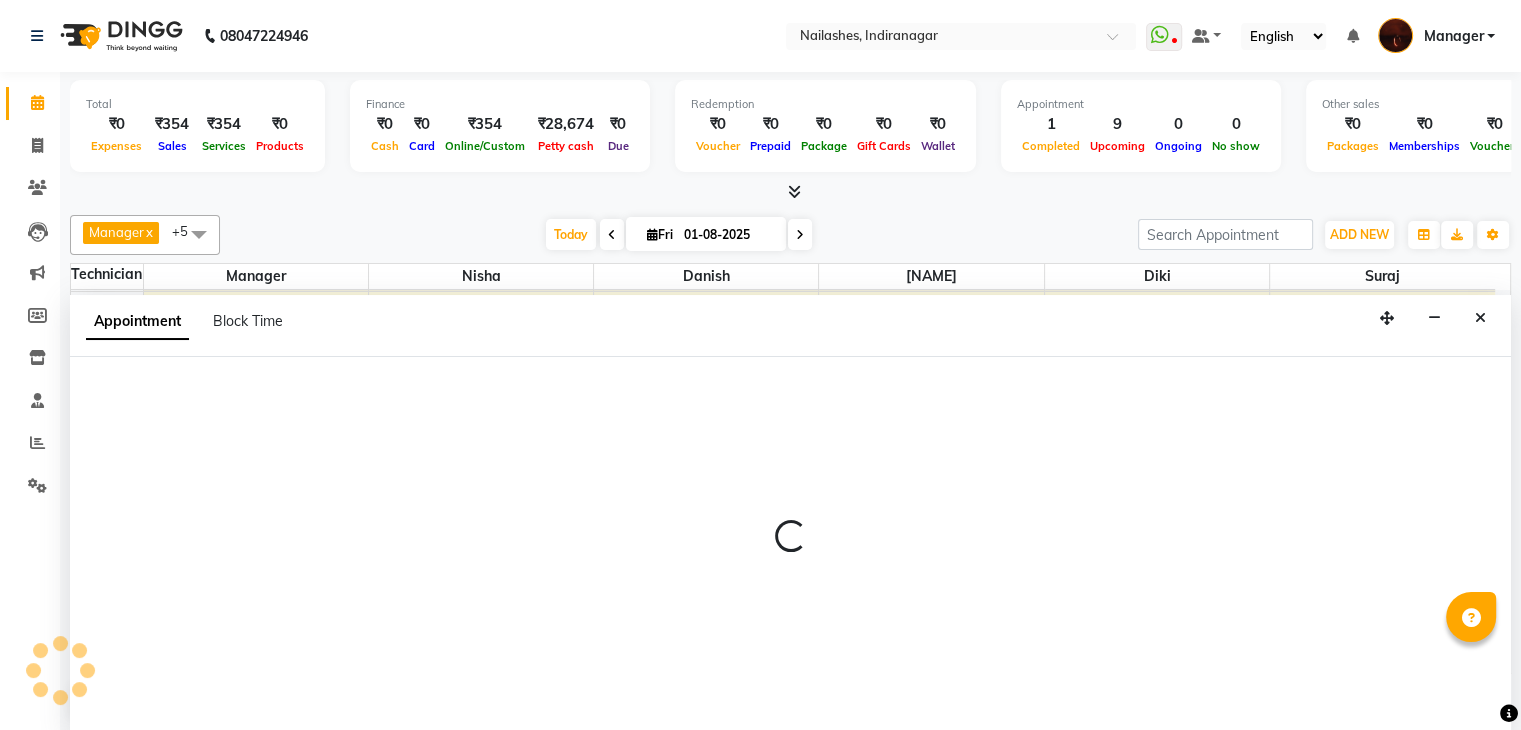 scroll, scrollTop: 1, scrollLeft: 0, axis: vertical 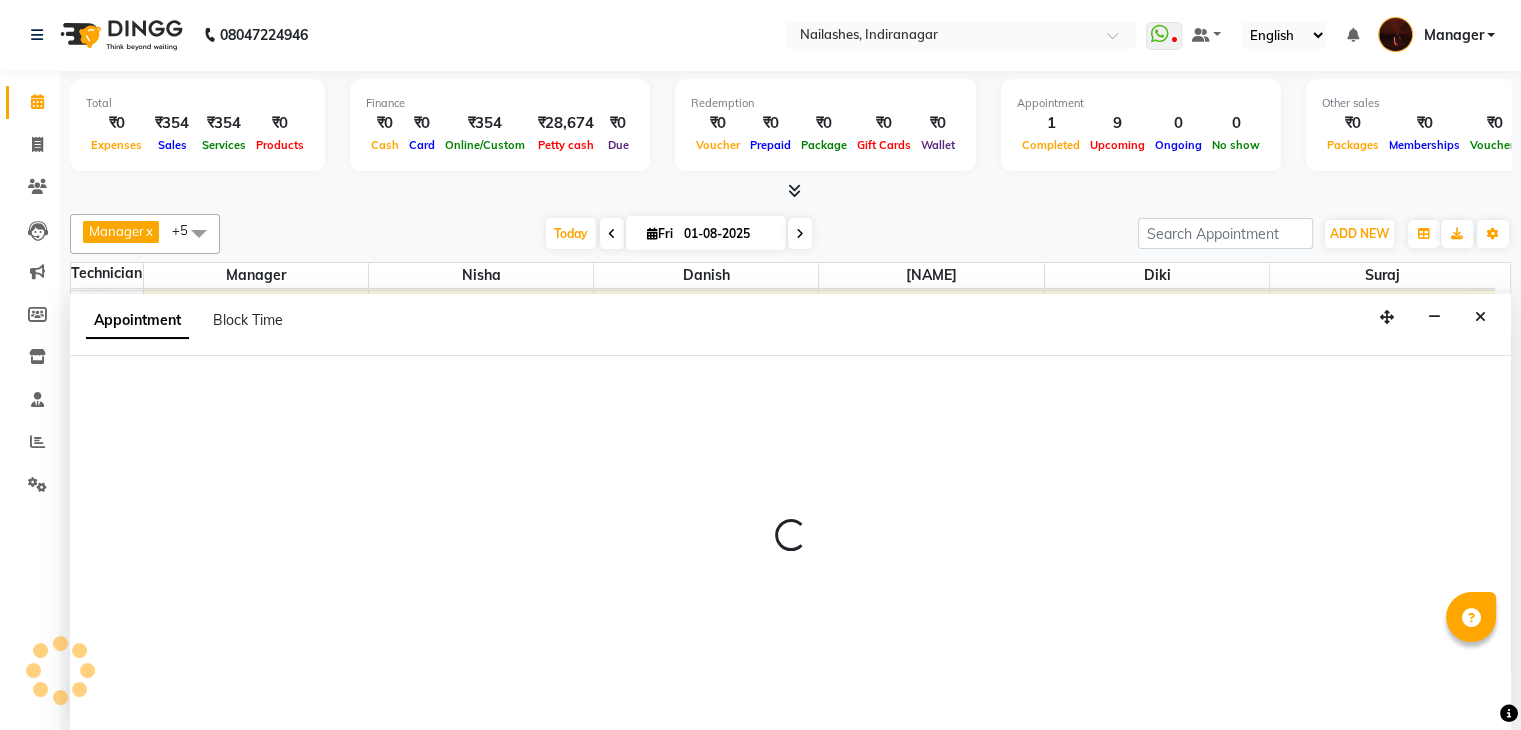 select on "68684" 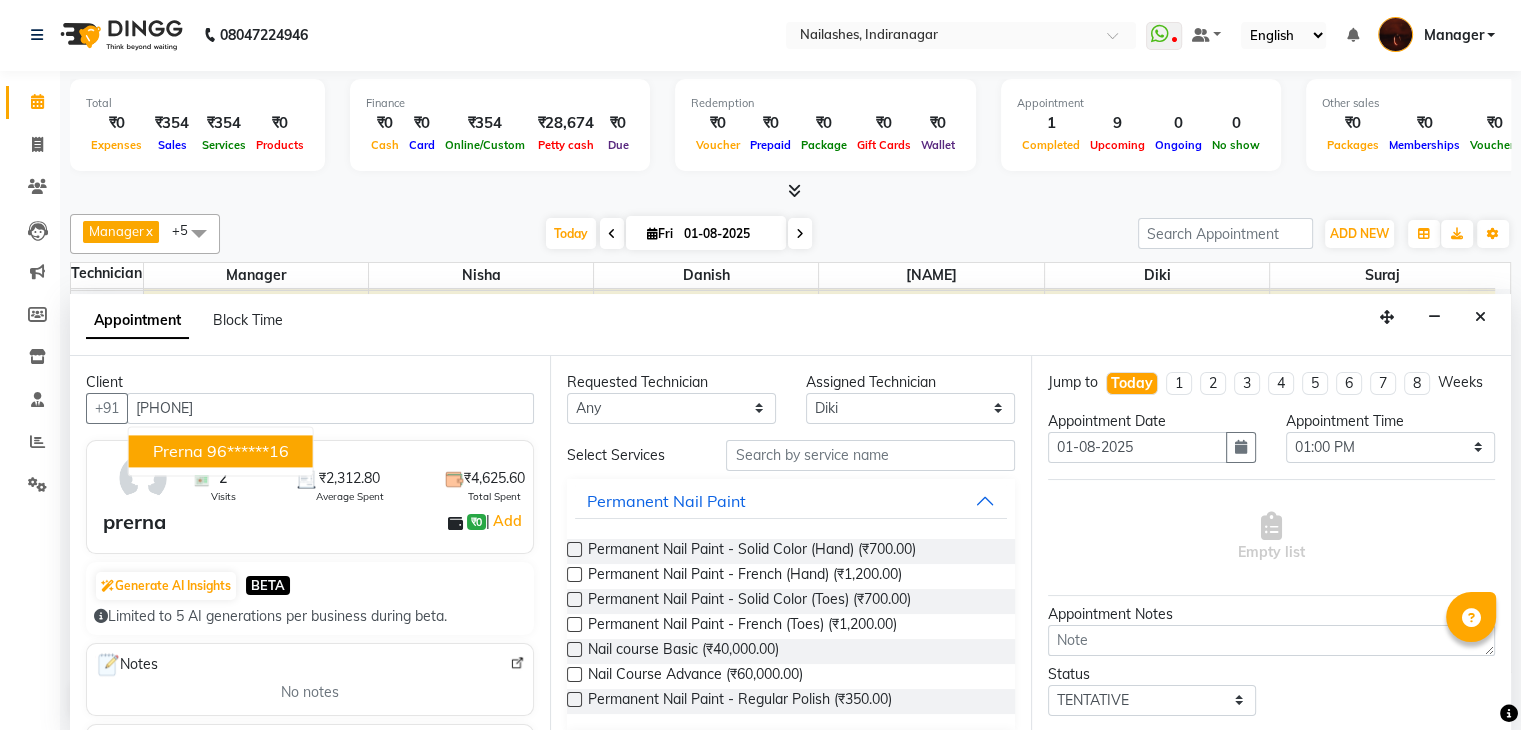 click on "96******16" at bounding box center [248, 451] 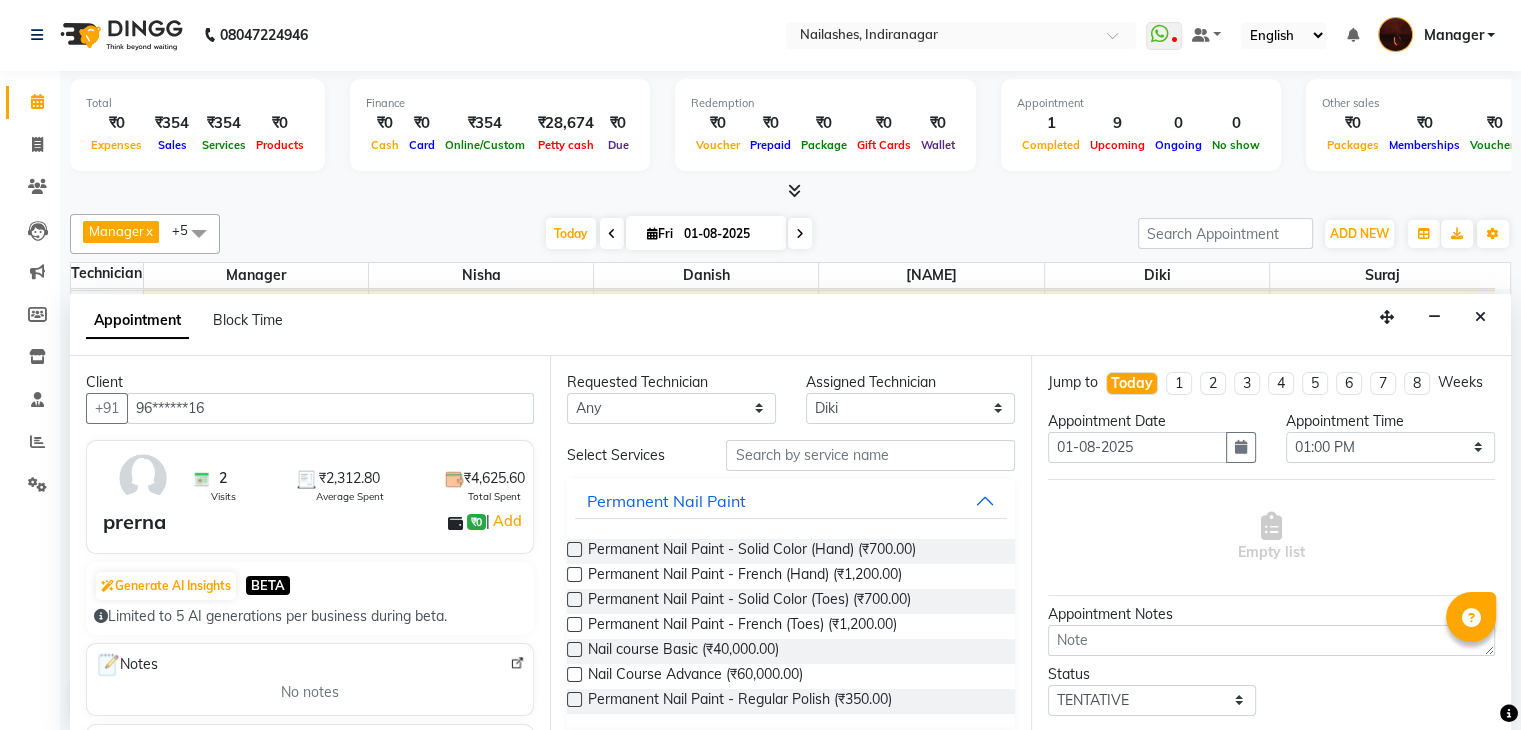 type on "96******16" 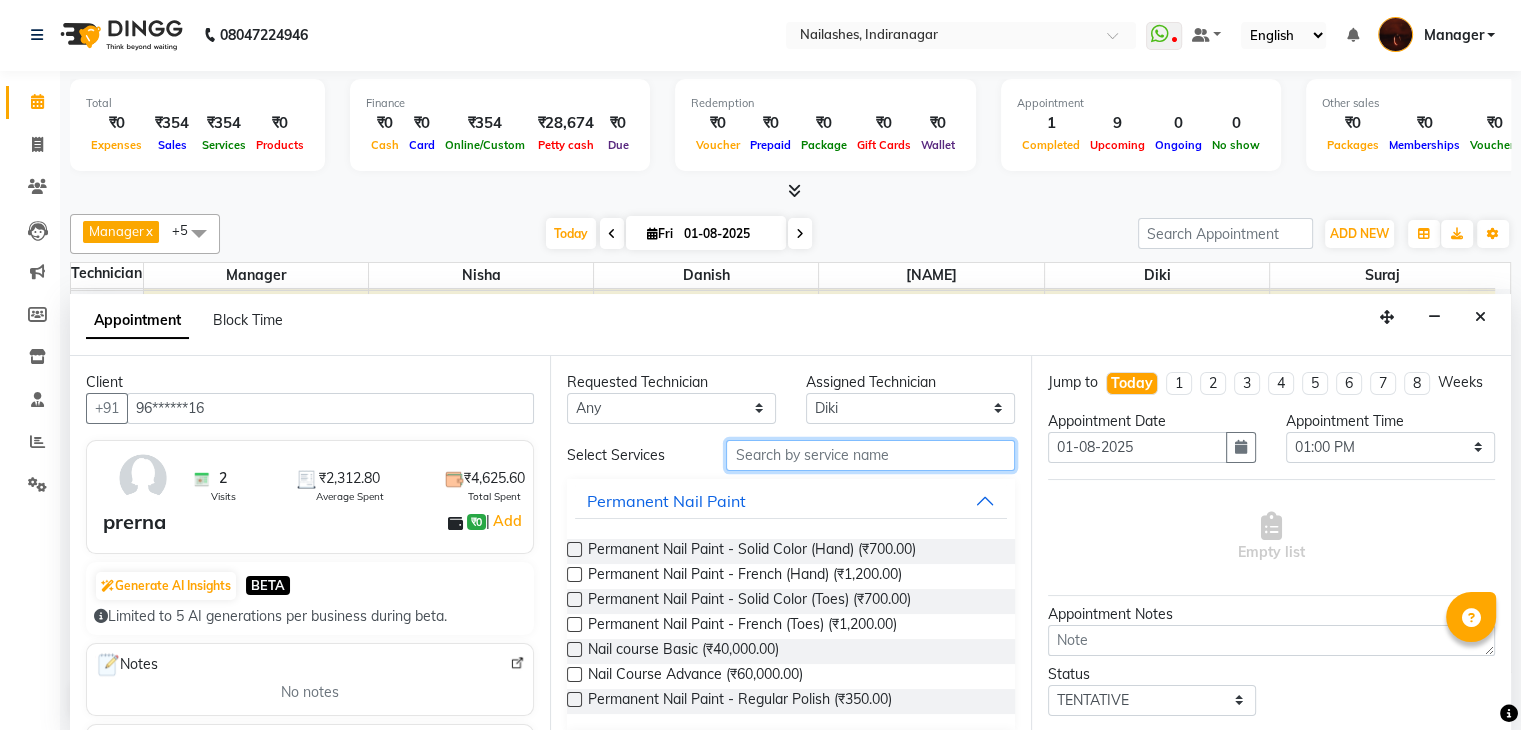click at bounding box center (870, 455) 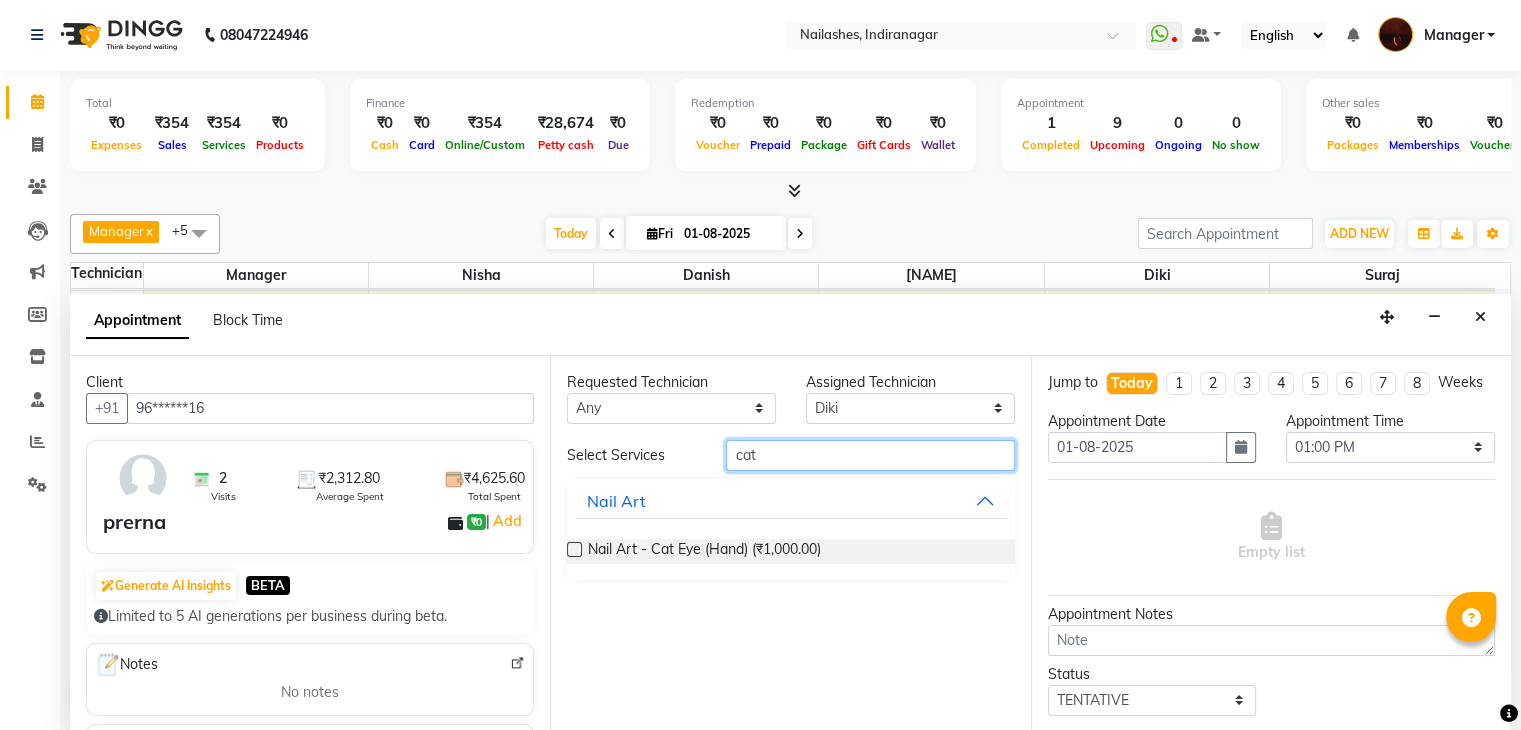 type on "cat" 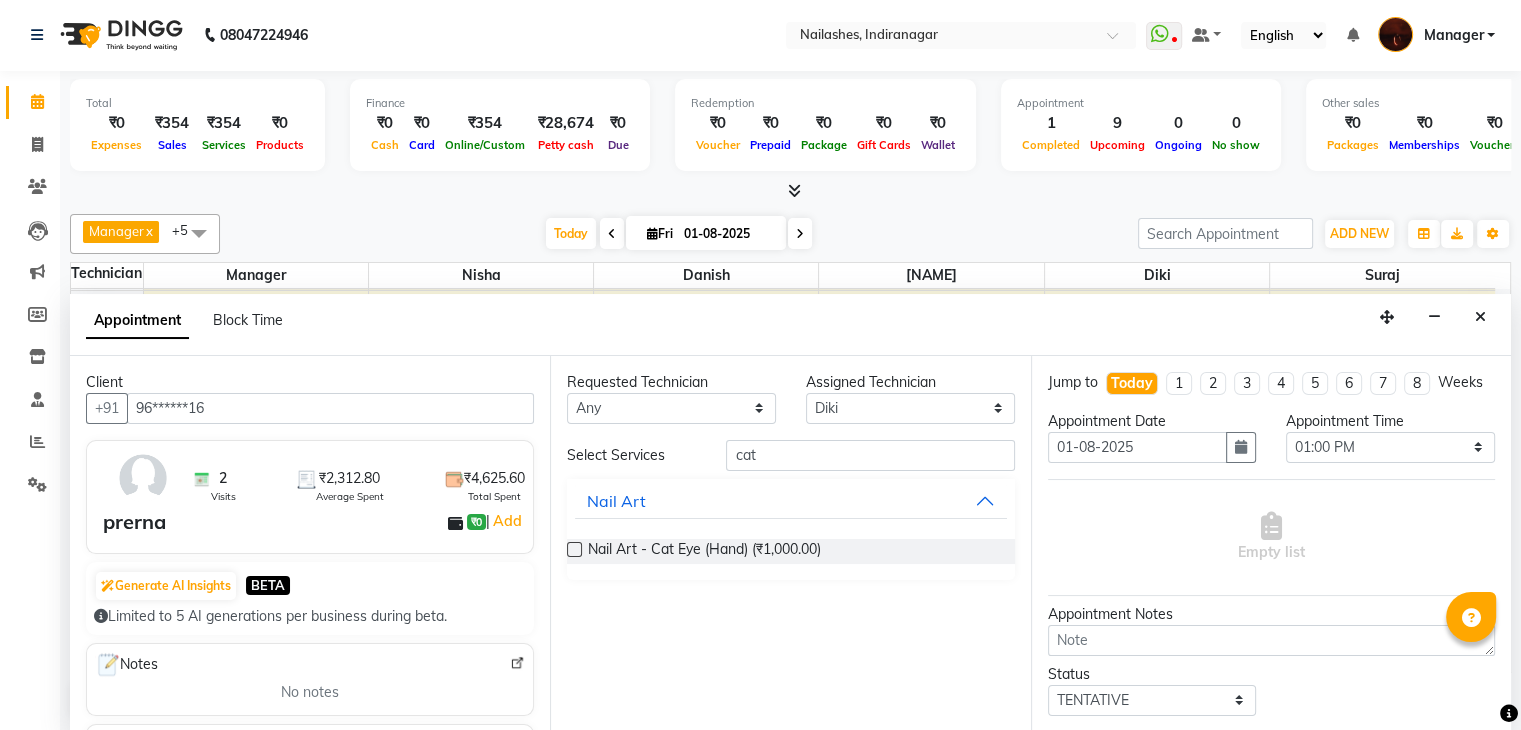 click at bounding box center (574, 549) 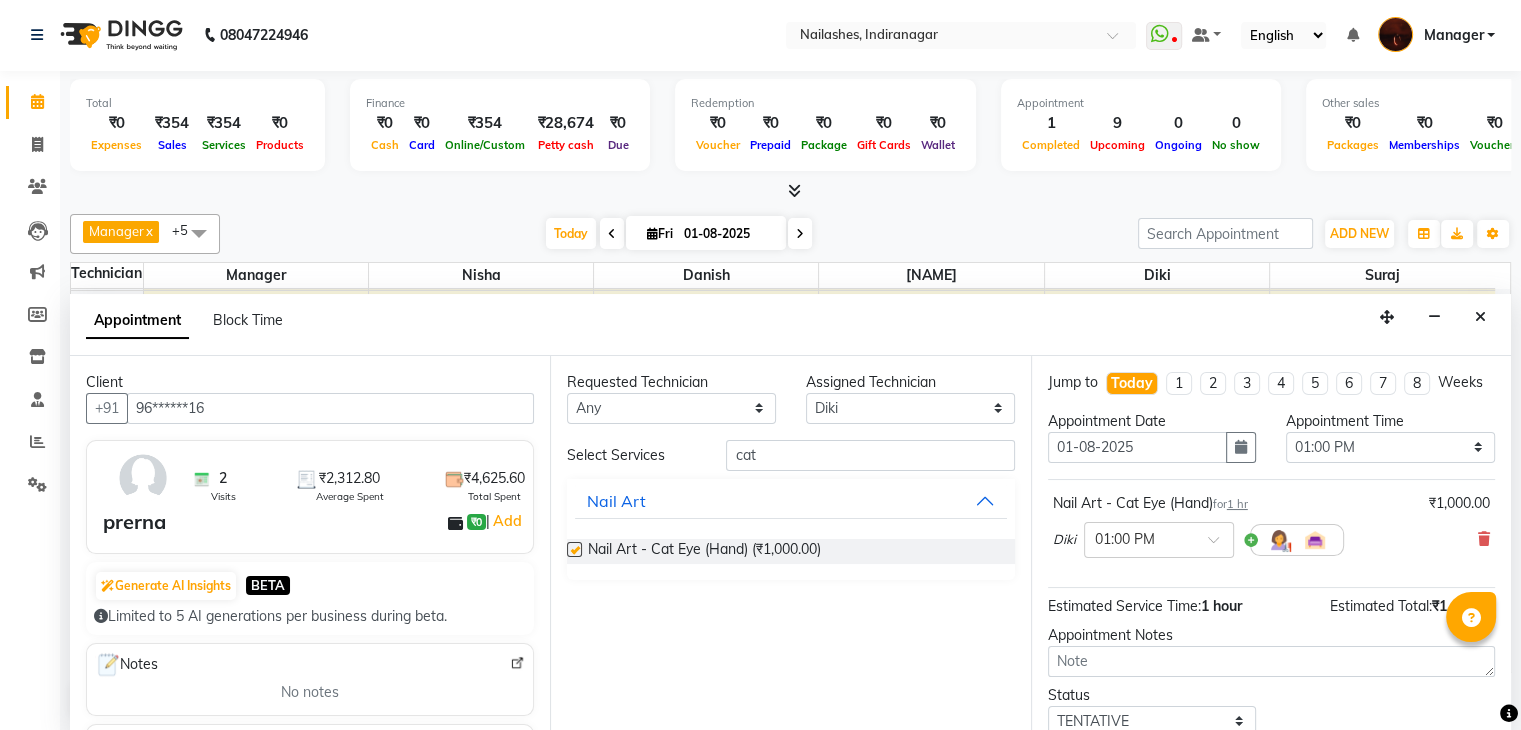 checkbox on "false" 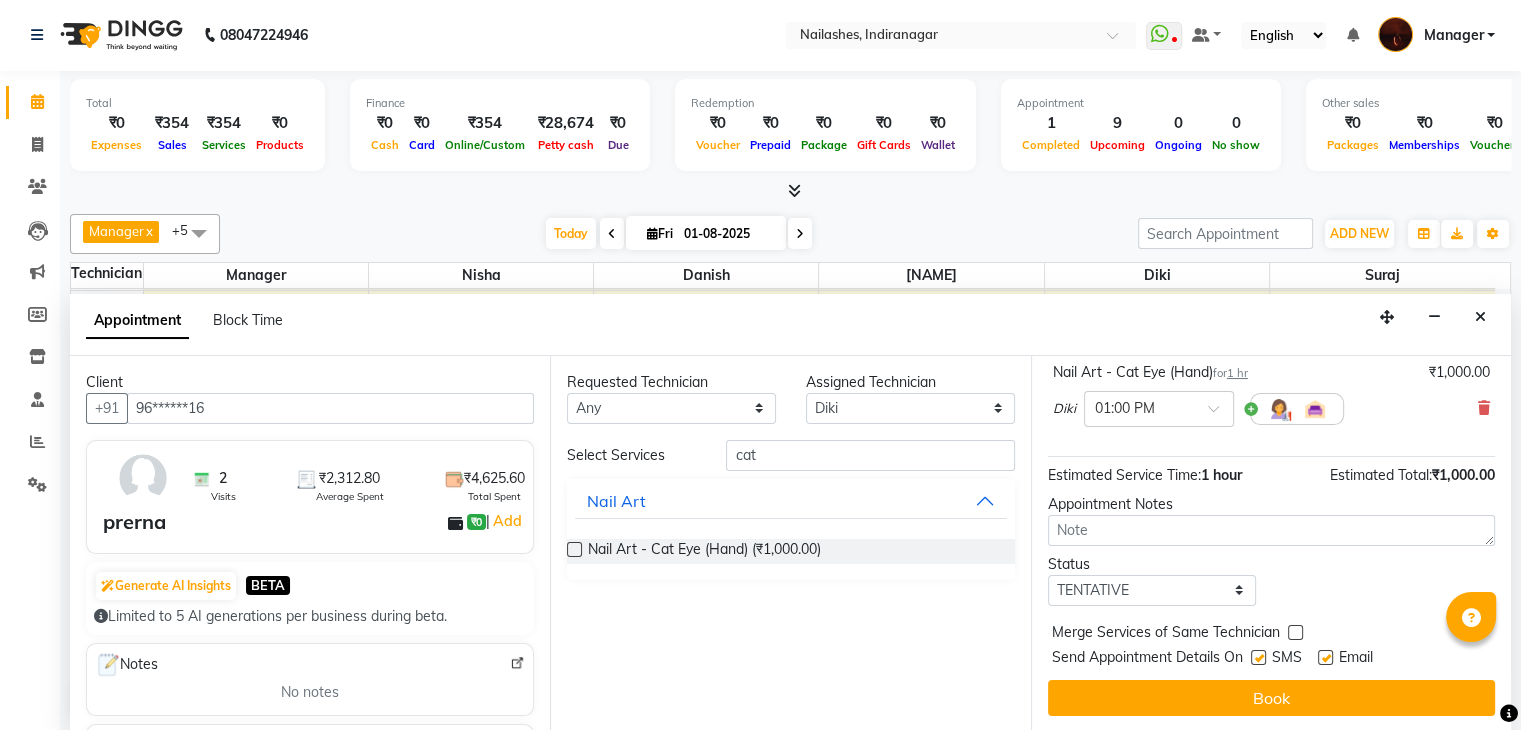 scroll, scrollTop: 149, scrollLeft: 0, axis: vertical 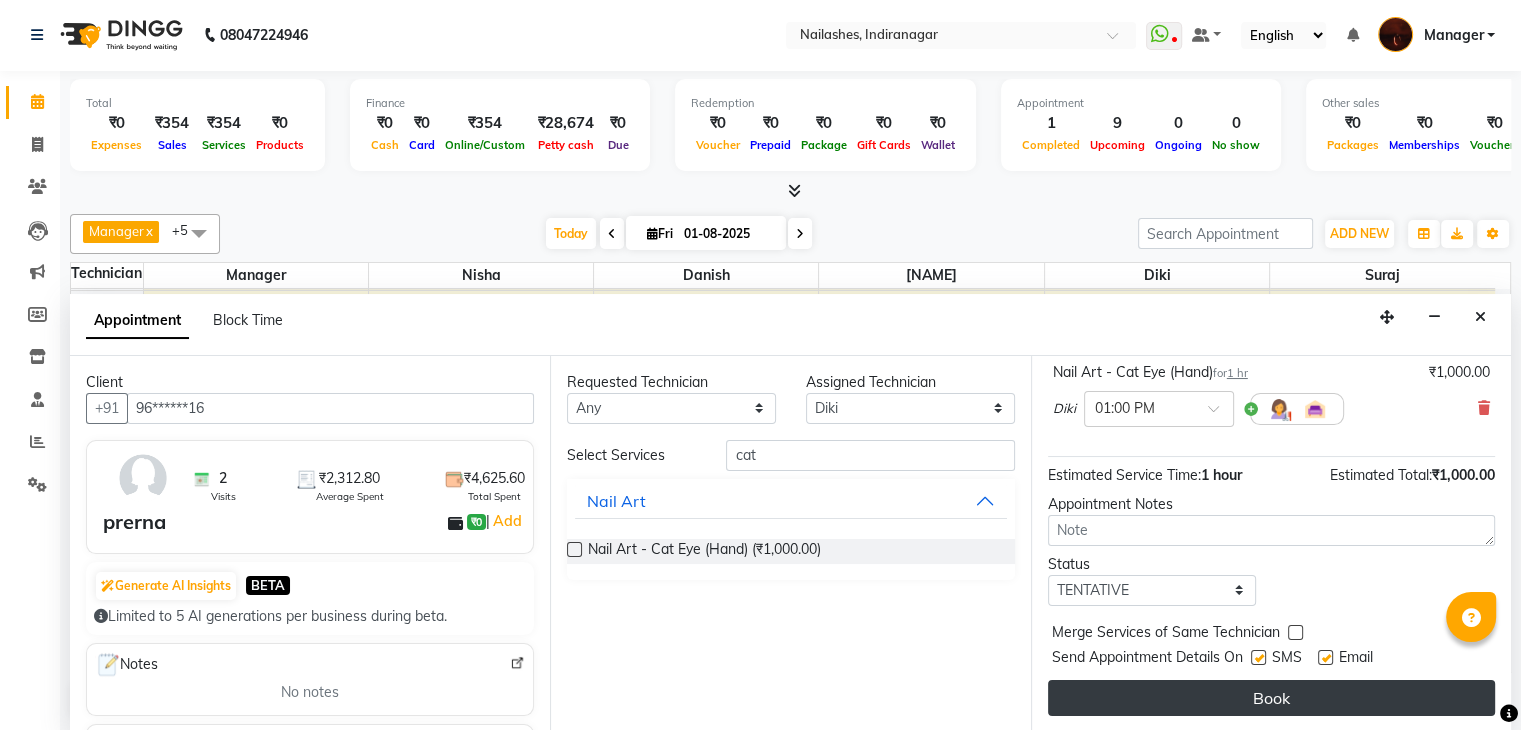click on "Book" at bounding box center (1271, 698) 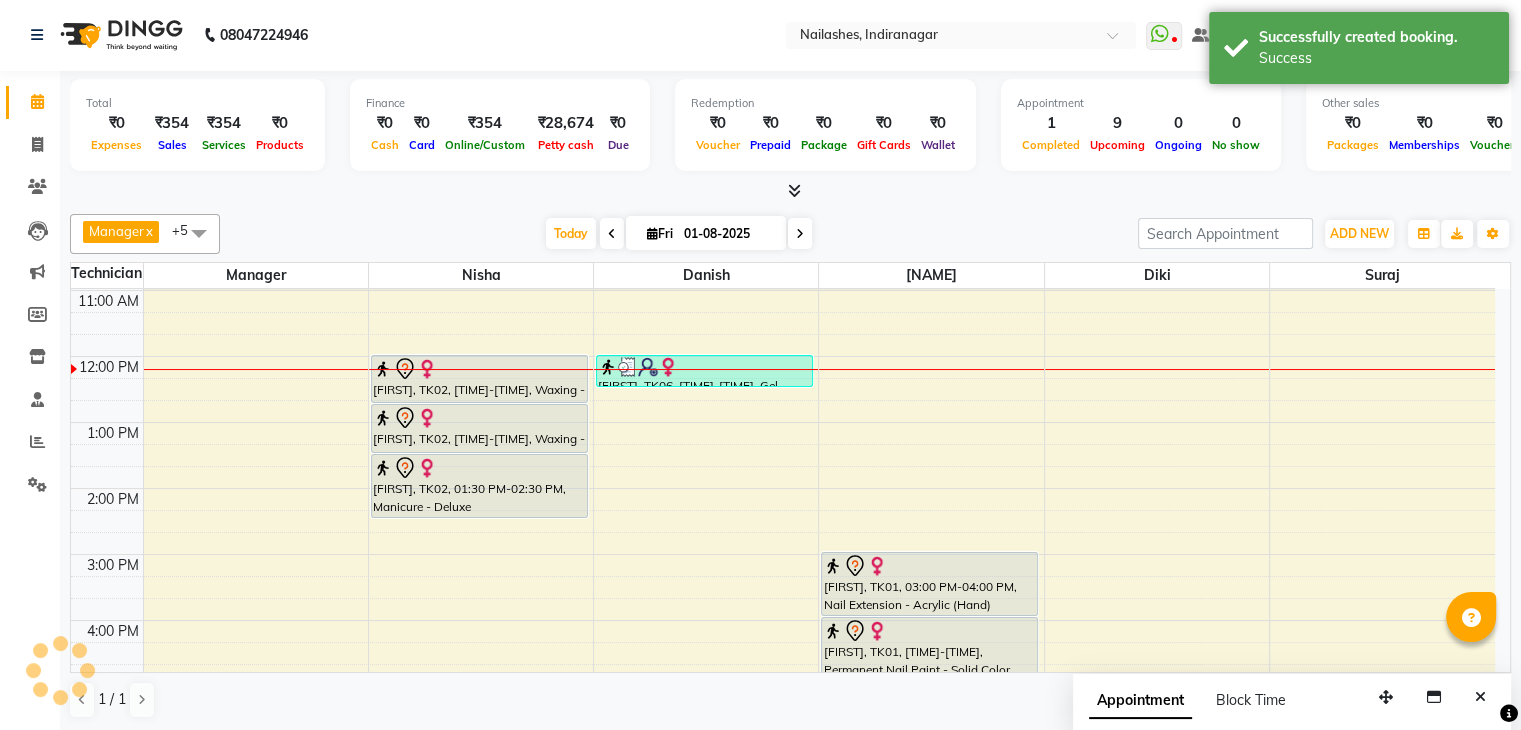 scroll, scrollTop: 0, scrollLeft: 0, axis: both 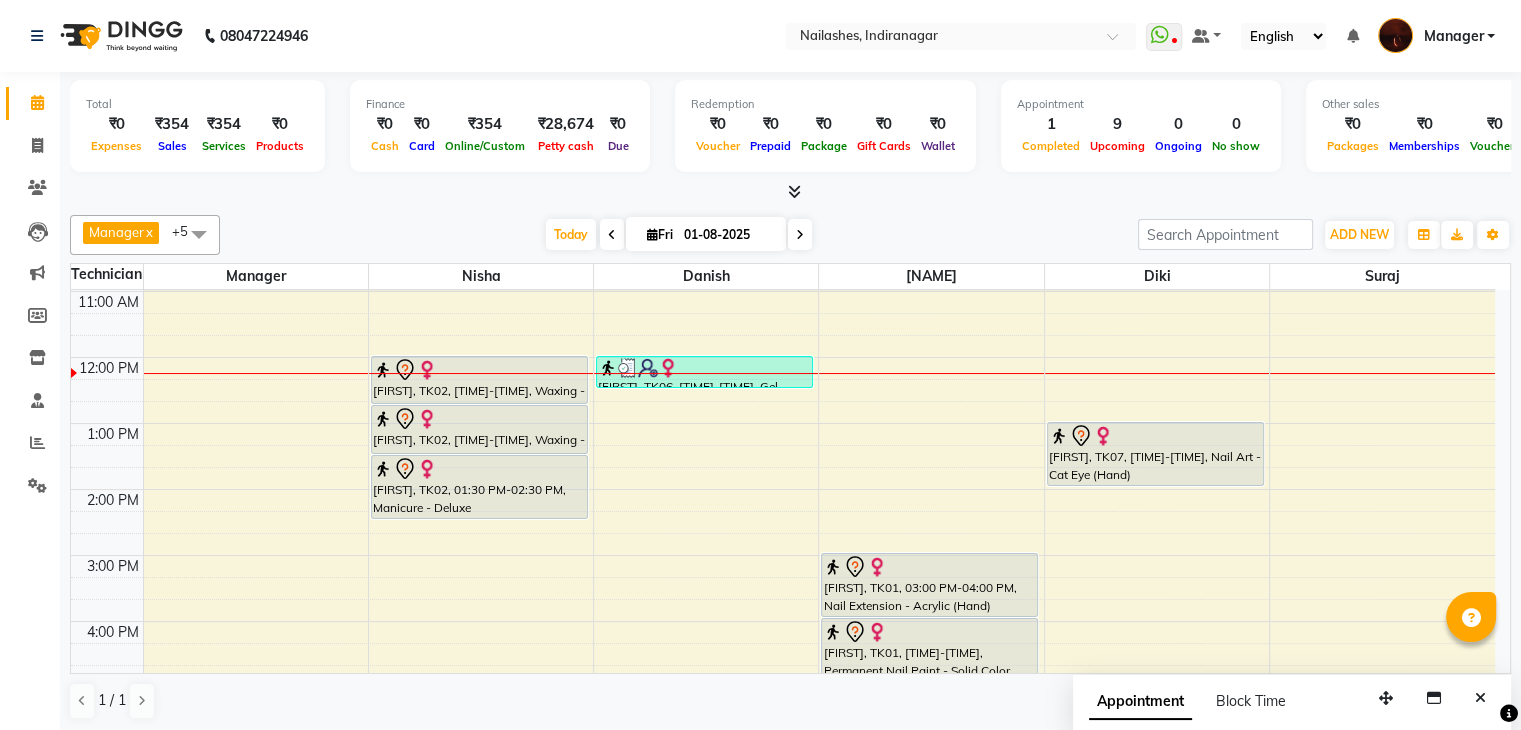 click on "Total  ₹0  Expenses ₹354  Sales ₹354  Services ₹0  Products Finance  ₹0  Cash ₹0  Card ₹354  Online/Custom ₹28,674 Petty cash ₹0 Due  Redemption  ₹0 Voucher ₹0 Prepaid ₹0 Package ₹0  Gift Cards ₹0  Wallet  Appointment  1 Completed 9 Upcoming 0 Ongoing 0 No show  Other sales  ₹0  Packages ₹0  Memberships ₹0  Vouchers ₹0  Prepaids ₹0  Gift Cards Manager  x Adesh  x Diki   x Danish  x Nisha  x suraj  x +5 Select All Adesh amir Danish Diki  Geeta Himanshu jenifer Manager megna Nisha Pooja roshni Sameer sudeb Sudhir Accounting suraj Today  Fri 01-08-2025 Toggle Dropdown Add Appointment Add Invoice Add Expense Add Attendance Add Client Add Transaction Toggle Dropdown Add Appointment Add Invoice Add Expense Add Attendance Add Client ADD NEW Toggle Dropdown Add Appointment Add Invoice Add Expense Add Attendance Add Client Add Transaction Manager  x Adesh  x Diki   x Danish  x Nisha  x suraj  x +5 Select All Adesh amir Danish Diki  Geeta Himanshu jenifer Manager megna" 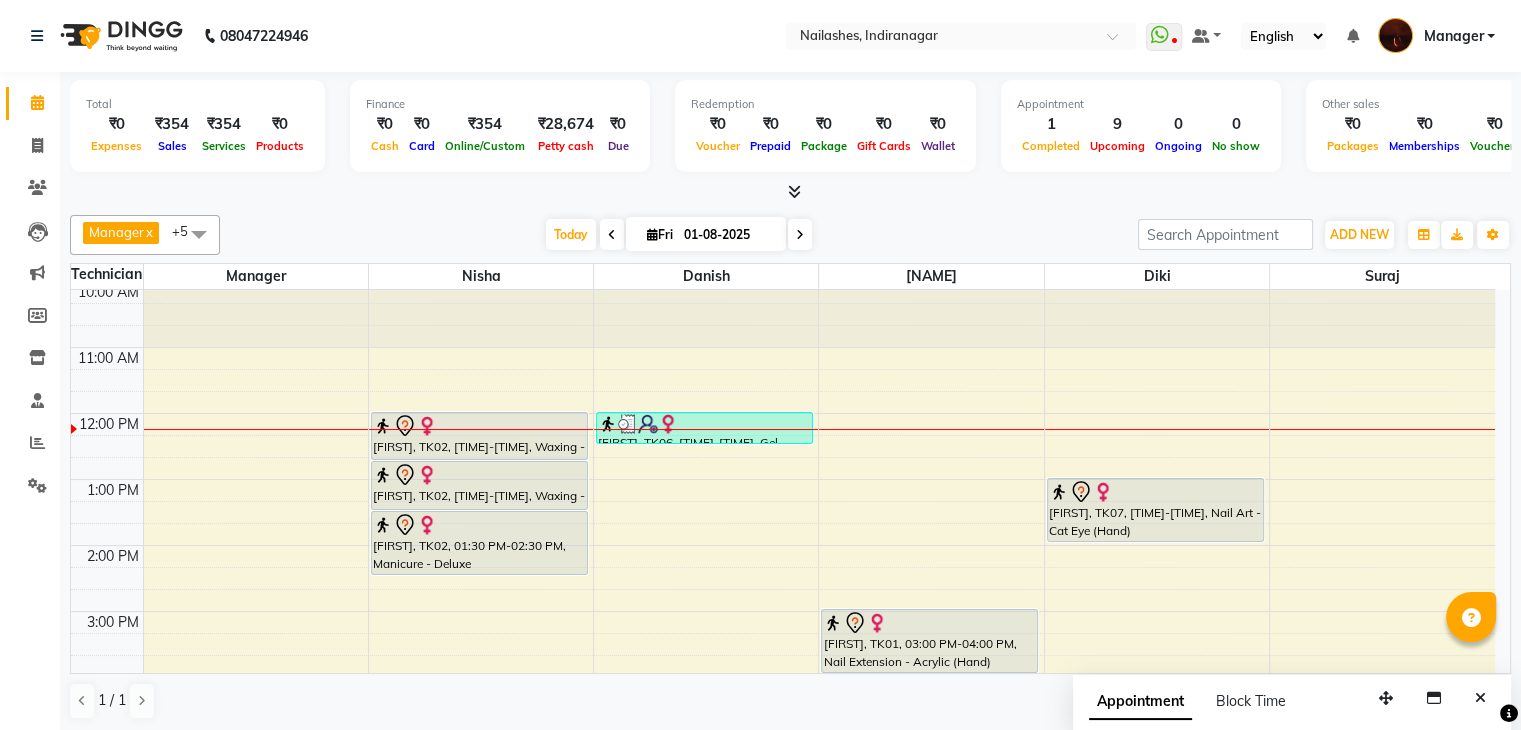 scroll, scrollTop: 0, scrollLeft: 0, axis: both 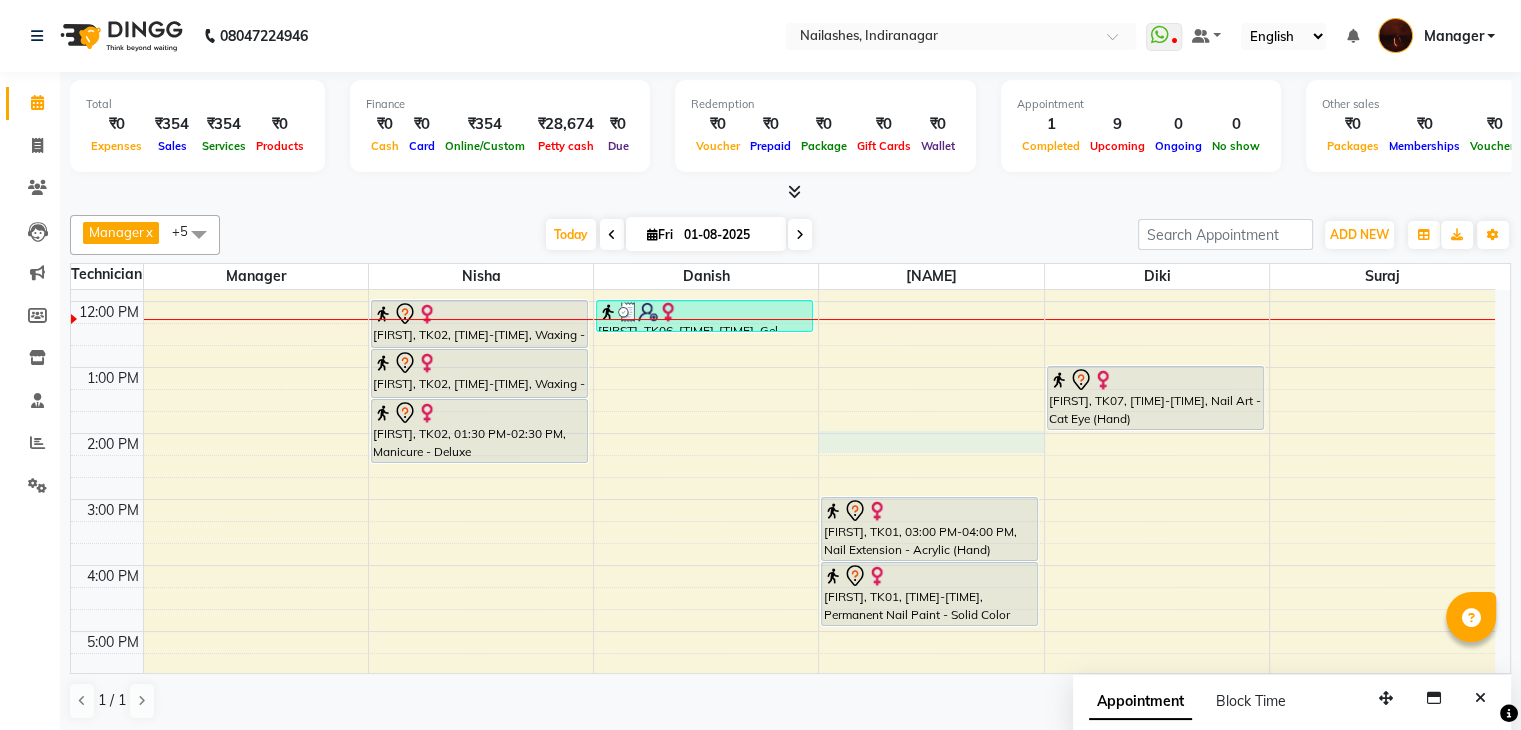 click on "10:00 AM 11:00 AM 12:00 PM 1:00 PM 2:00 PM 3:00 PM 4:00 PM 5:00 PM 6:00 PM 7:00 PM 8:00 PM 9:00 PM 10:00 PM             Nandita, TK02, 12:00 PM-12:45 PM, Waxing - Full Legs             Nandita, TK02, 12:45 PM-01:30 PM, Waxing - Full Back             Nandita, TK02, 01:30 PM-02:30 PM, Manicure  - Deluxe     Aishwarya, TK06, 12:00 PM-12:30 PM, Gel polish removal (₹300)             Reena, TK01, 03:00 PM-04:00 PM, Nail Extension - Acrylic (Hand)             Reena, TK01, 04:00 PM-05:00 PM, Permanent Nail Paint - Solid Color (Hand)             Karishma, TK05, 07:00 PM-08:00 PM, Eyelash Refil - Classic             prerna, TK07, 01:00 PM-02:00 PM, Nail Art - Cat Eye (Hand)             Rithu, TK03, 07:30 PM-08:30 PM, Nail Art - Ombre (Hand)             Sweety, TK04, 06:45 PM-07:45 PM, Nail Extension - Gel (Hand)             Sweety, TK04, 07:45 PM-08:45 PM, Permanent Nail Paint - Solid Color (Hand)" at bounding box center [783, 598] 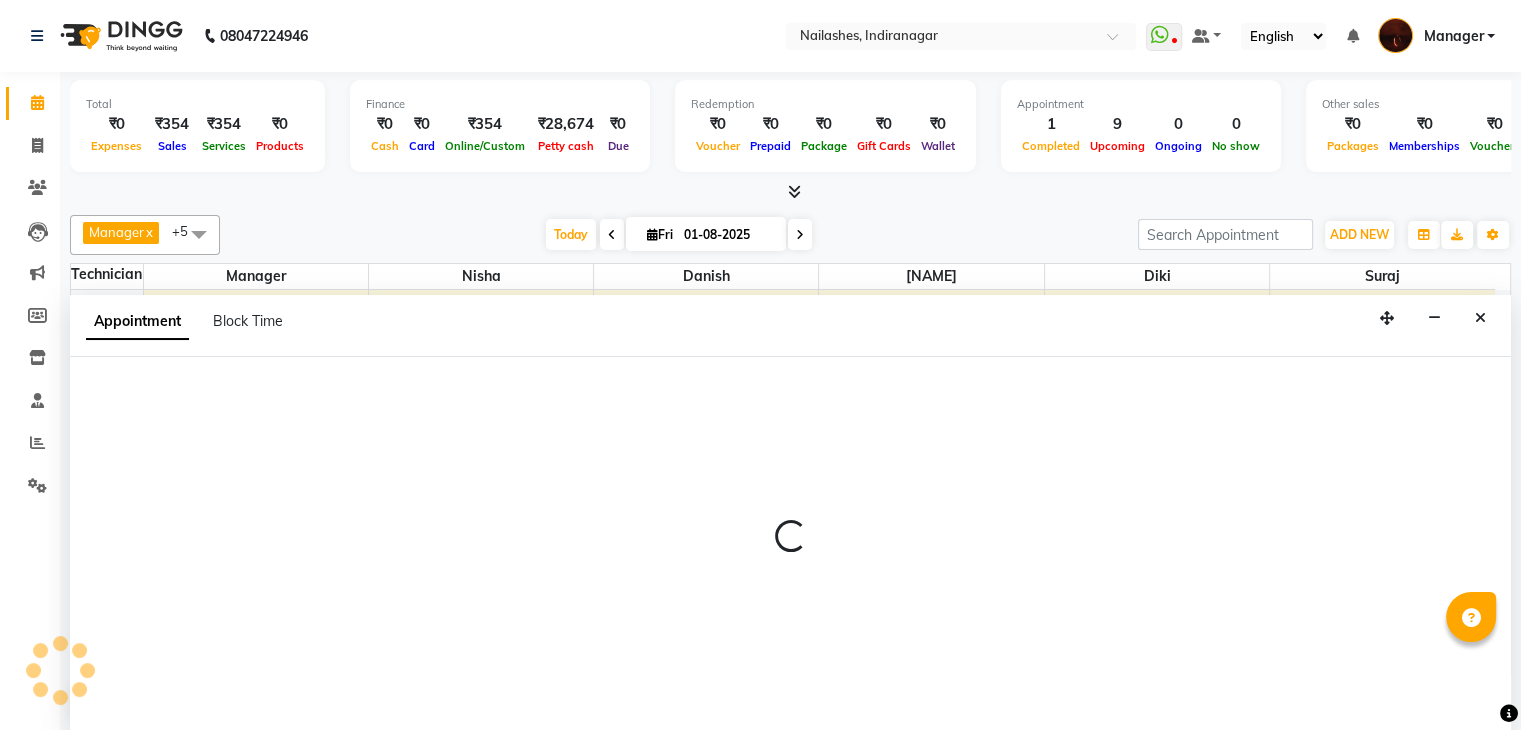 scroll, scrollTop: 1, scrollLeft: 0, axis: vertical 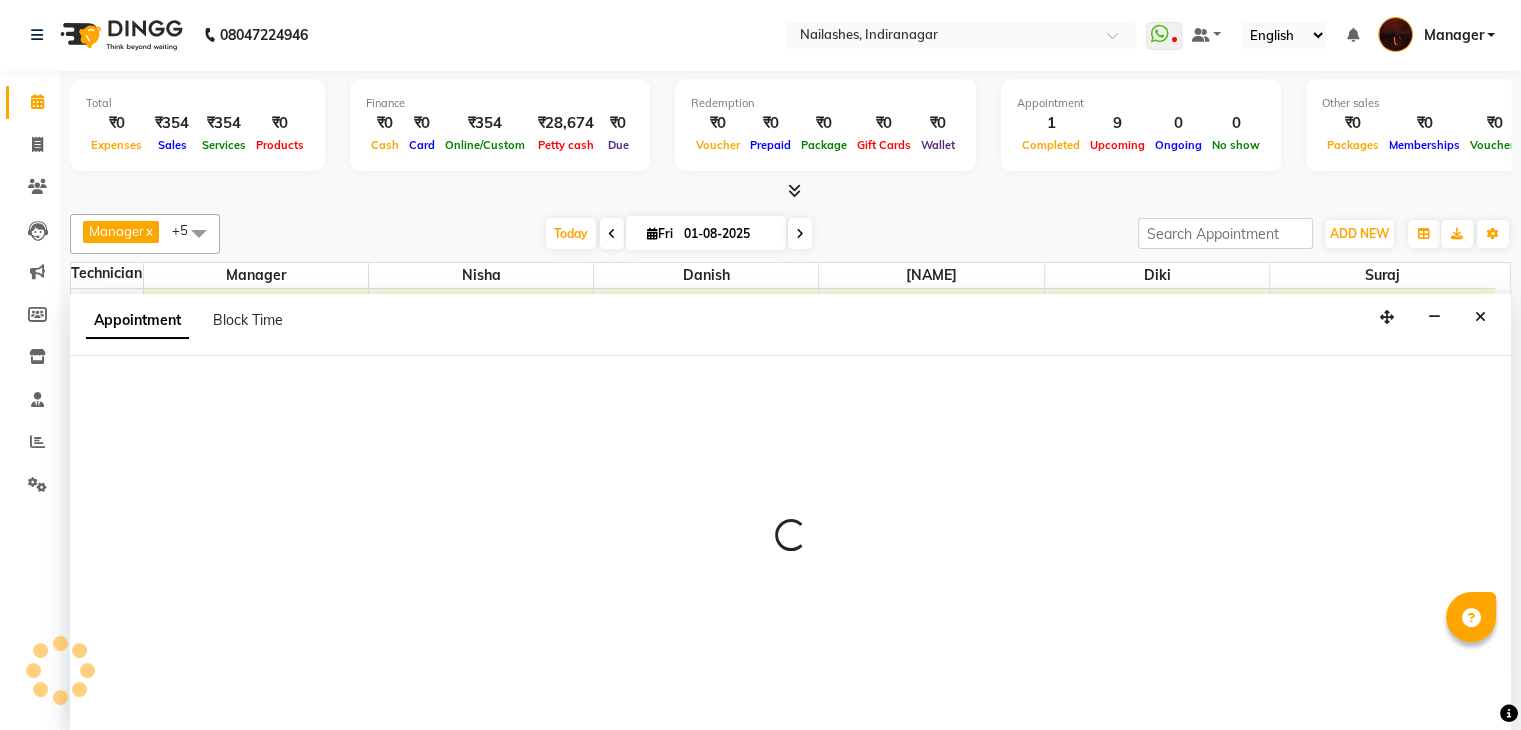 select on "35072" 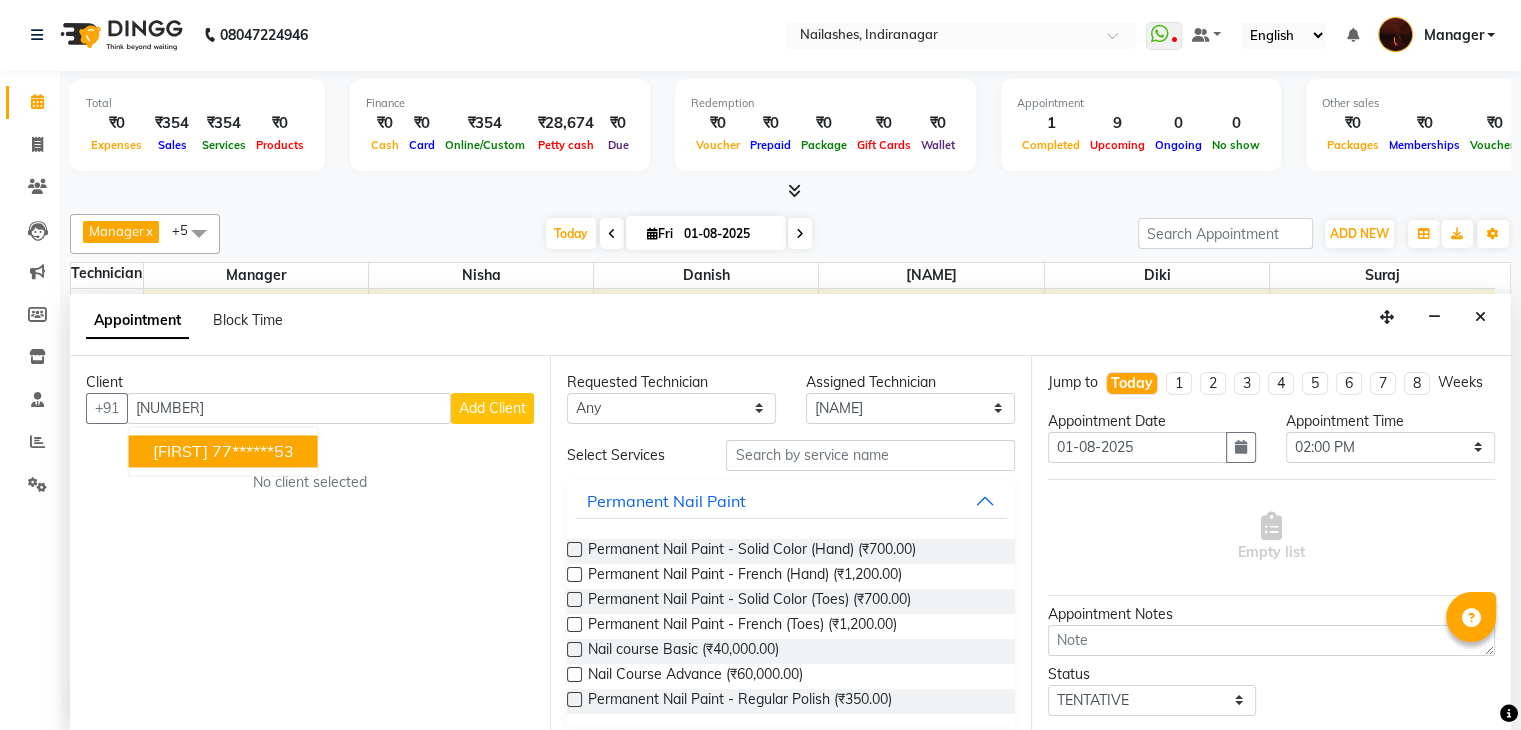 click on "SANJANA  77******53" at bounding box center (223, 451) 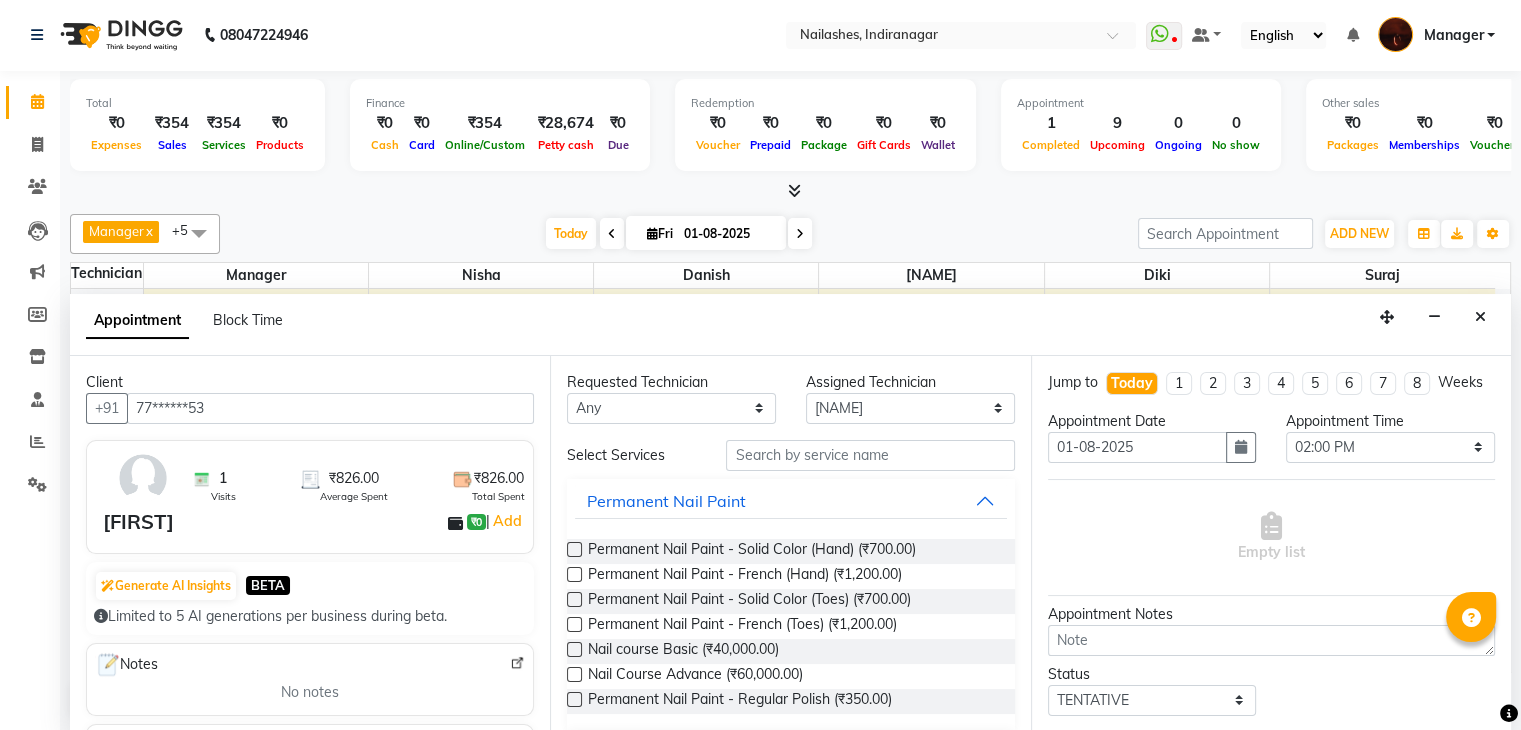 type on "77******53" 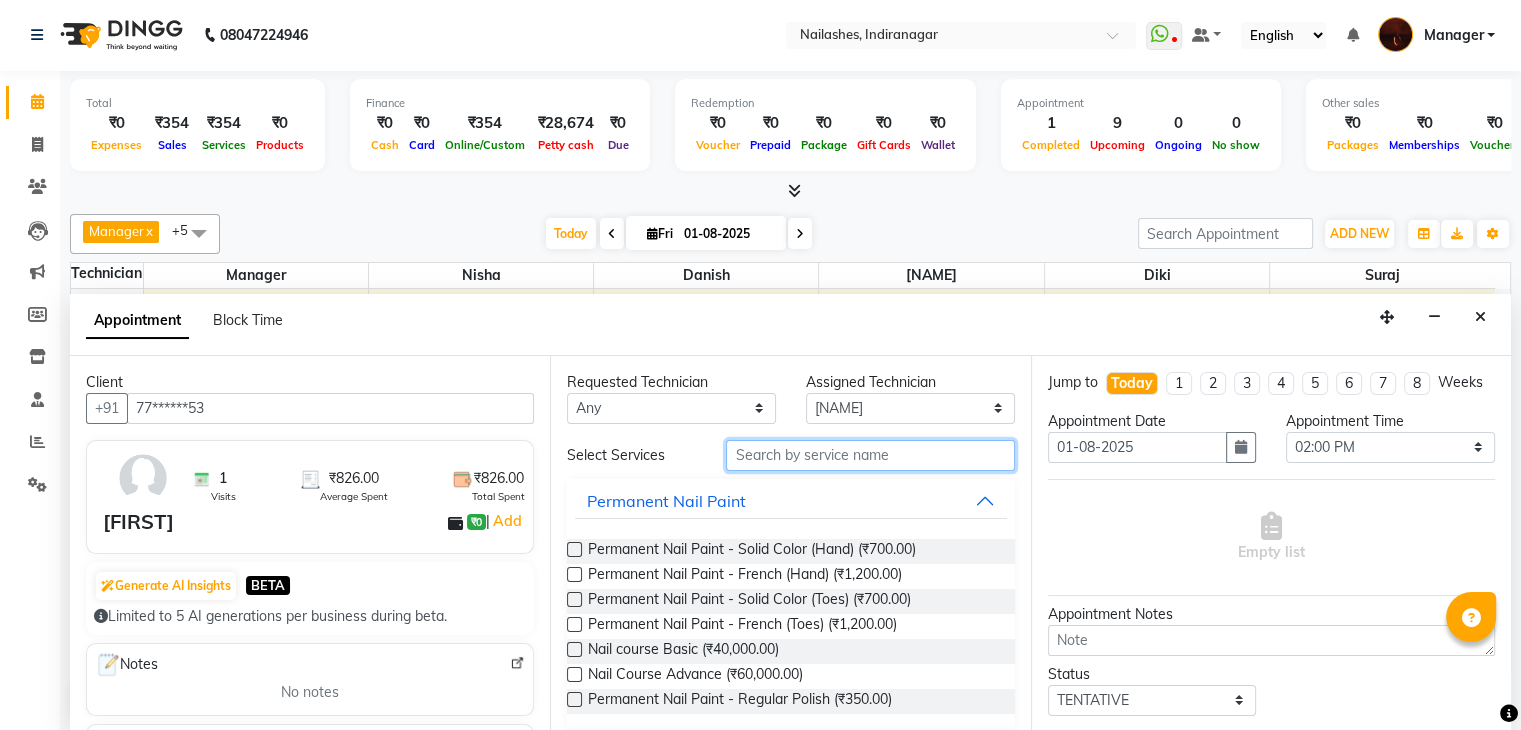 click at bounding box center (870, 455) 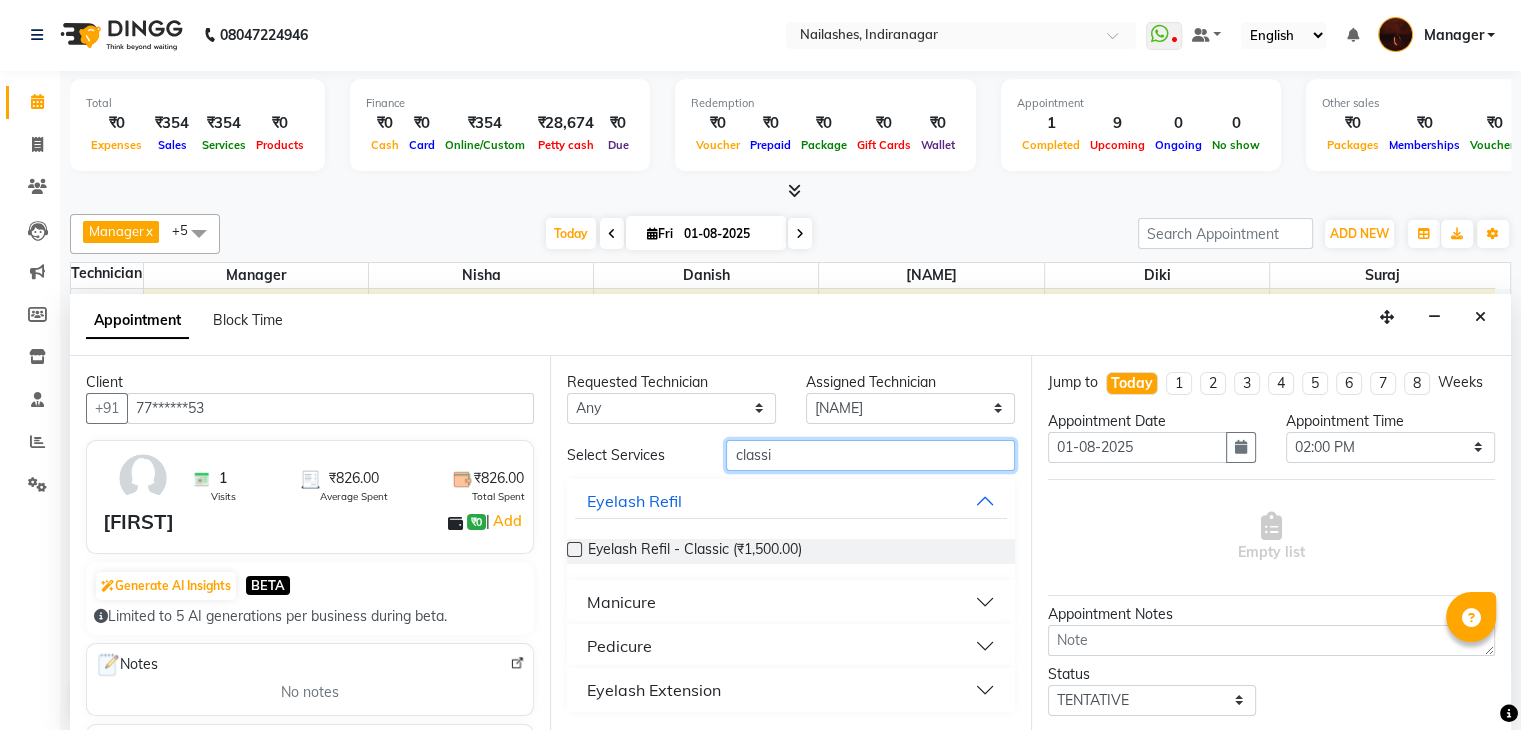 type on "classi" 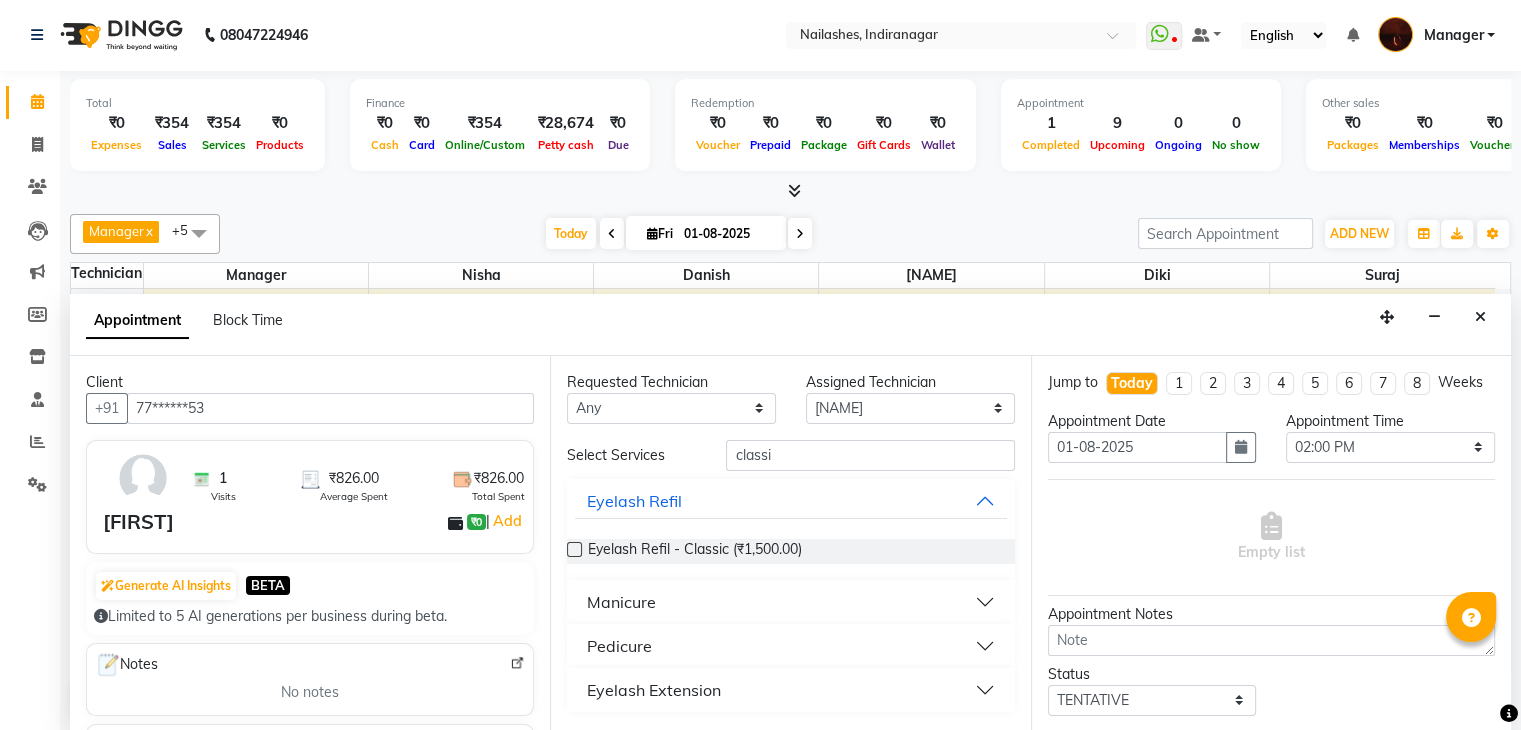 click on "Eyelash Extension" at bounding box center (654, 690) 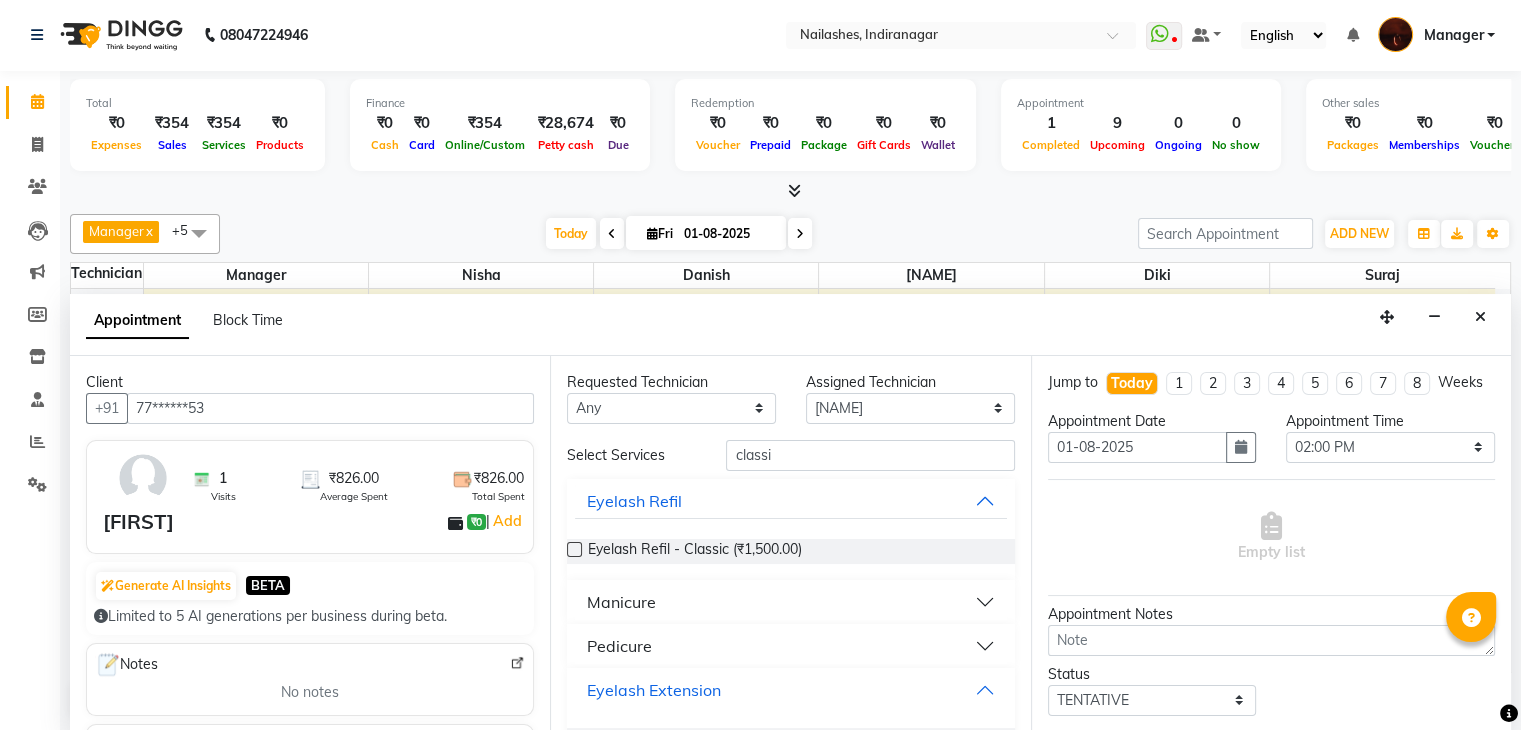 scroll, scrollTop: 52, scrollLeft: 0, axis: vertical 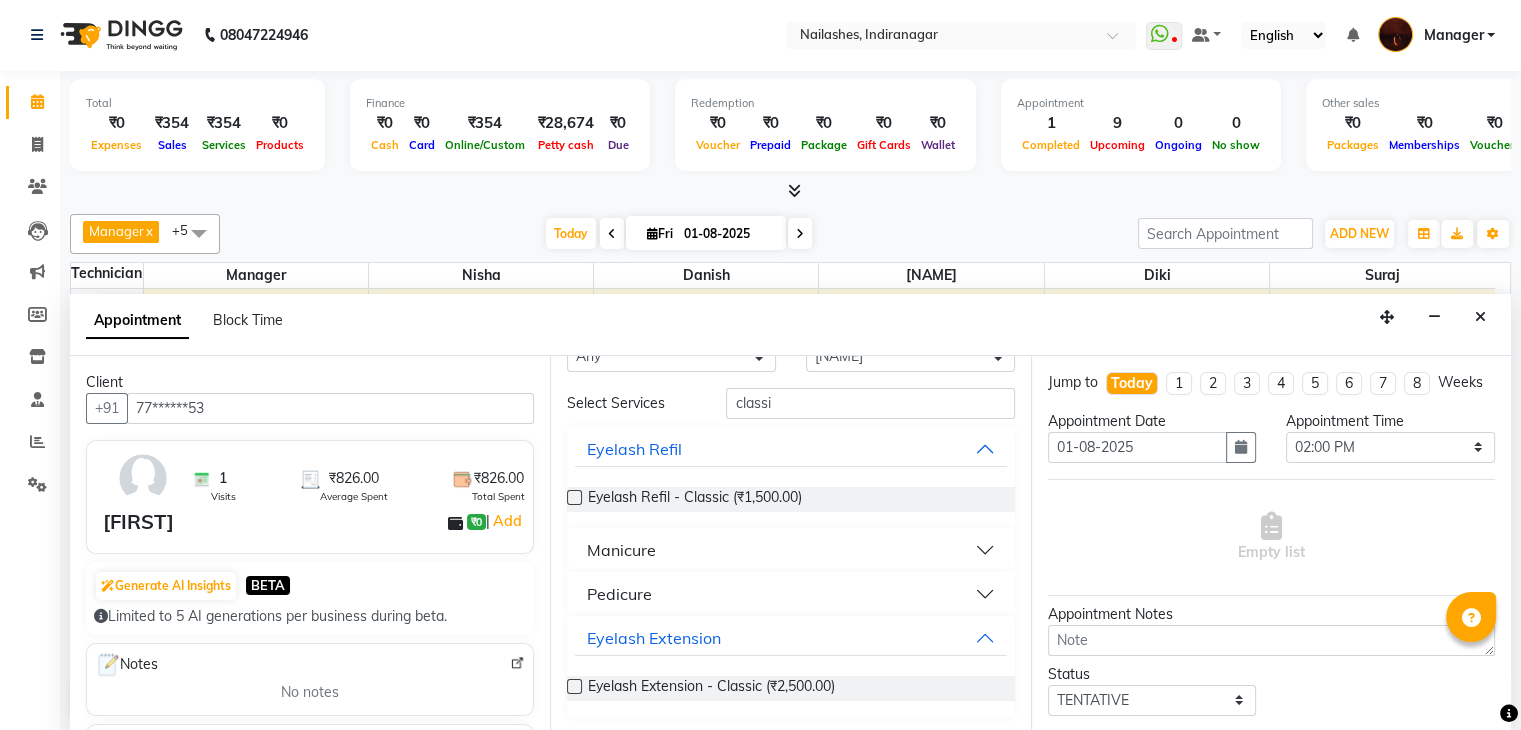 click on "Eyelash Extension - Classic (₹2,500.00)" at bounding box center [790, 688] 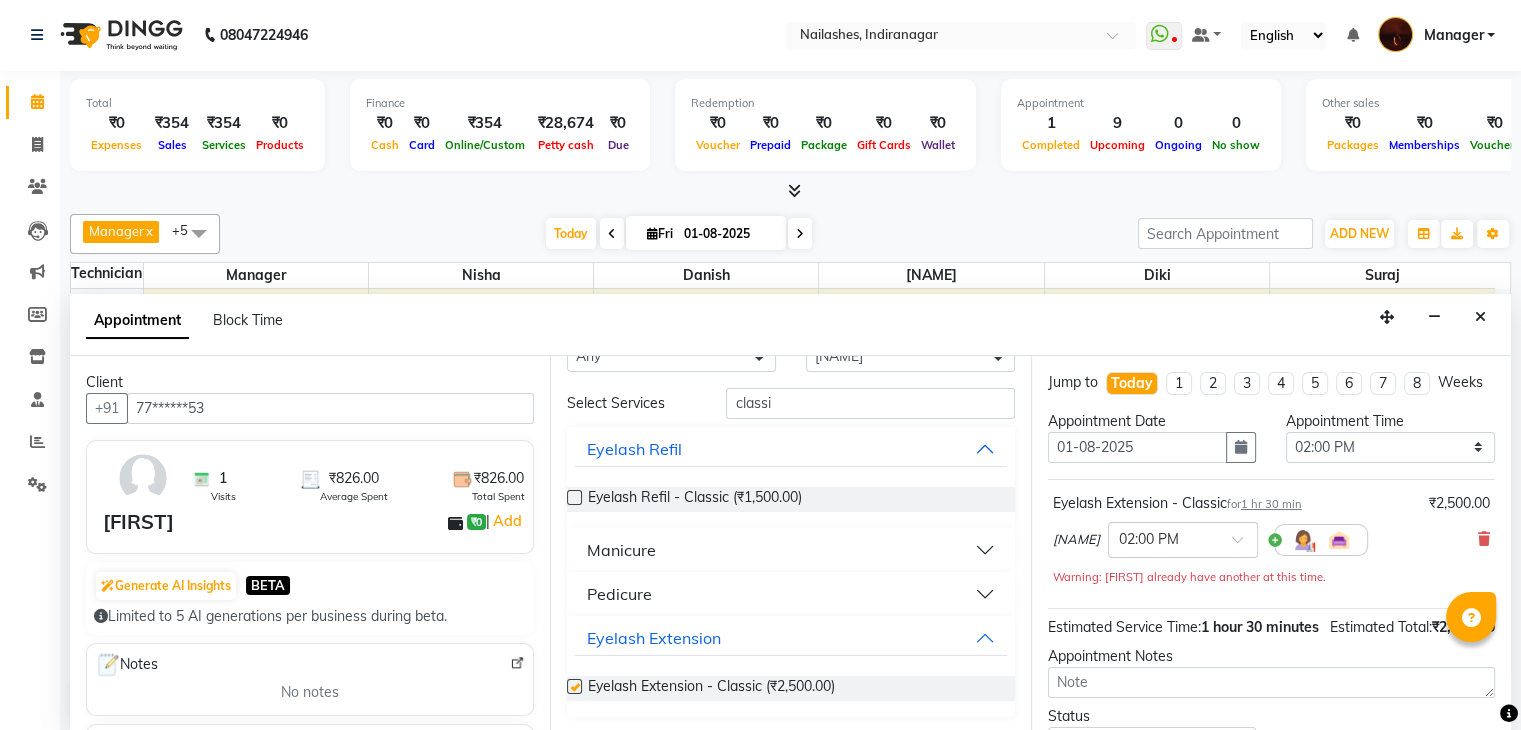 checkbox on "false" 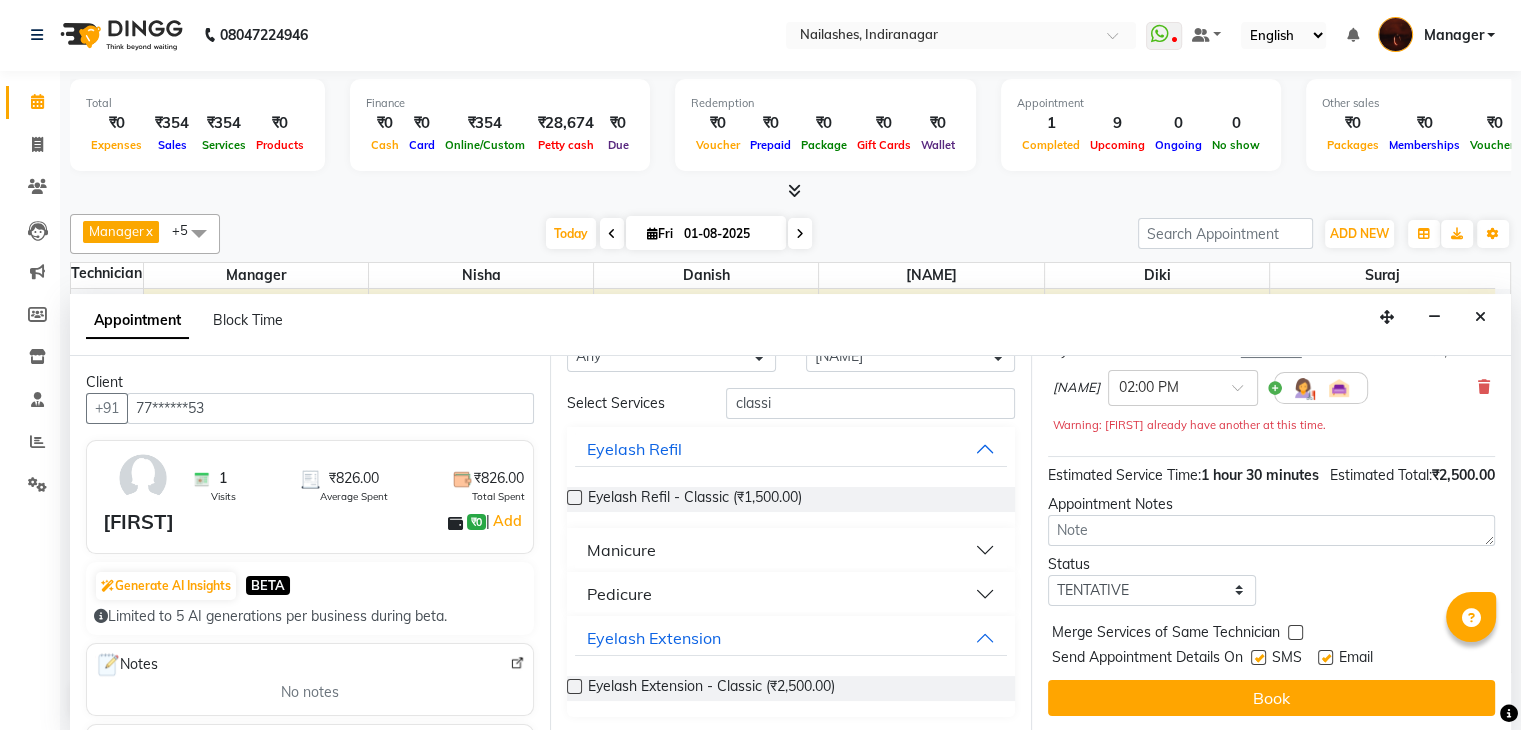 scroll, scrollTop: 191, scrollLeft: 0, axis: vertical 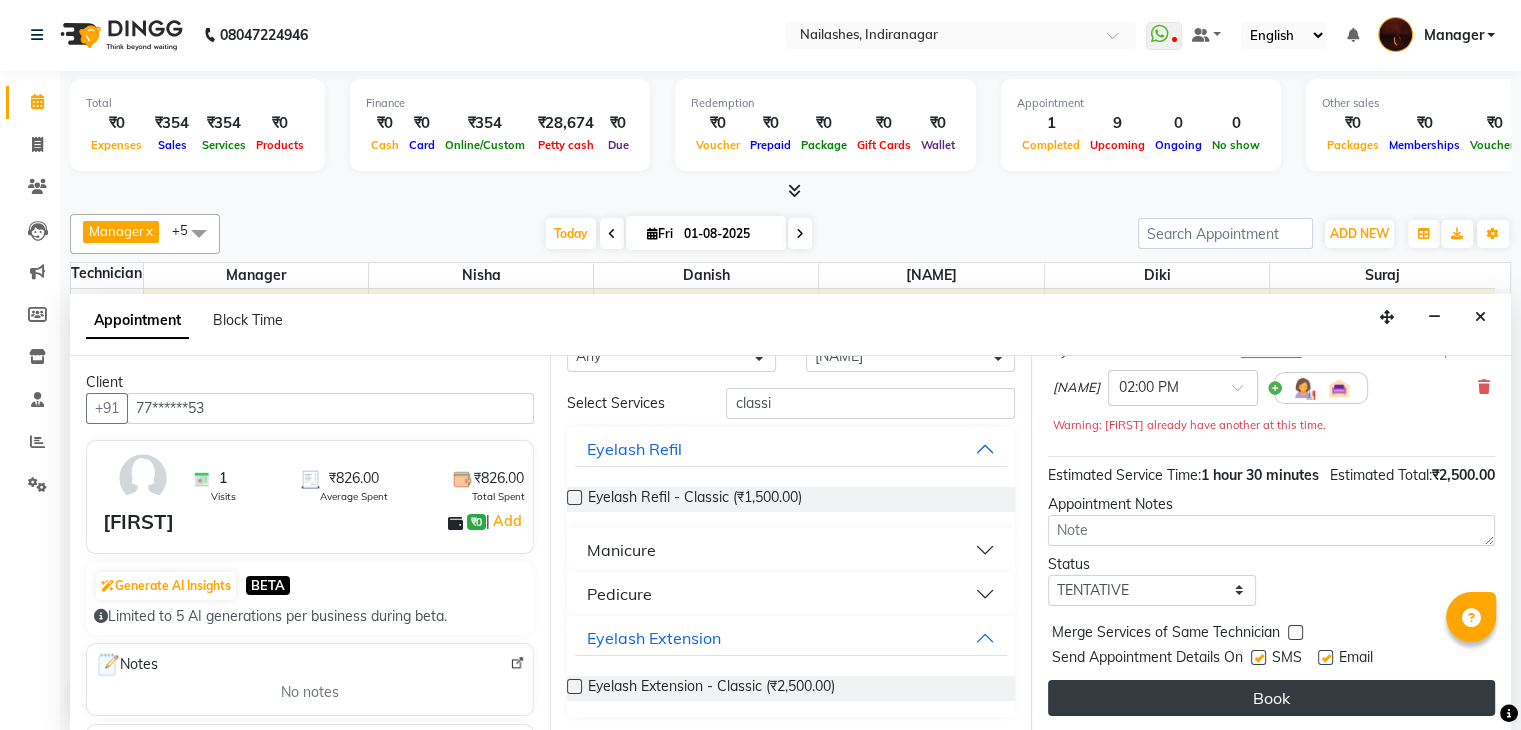 click on "Book" at bounding box center (1271, 698) 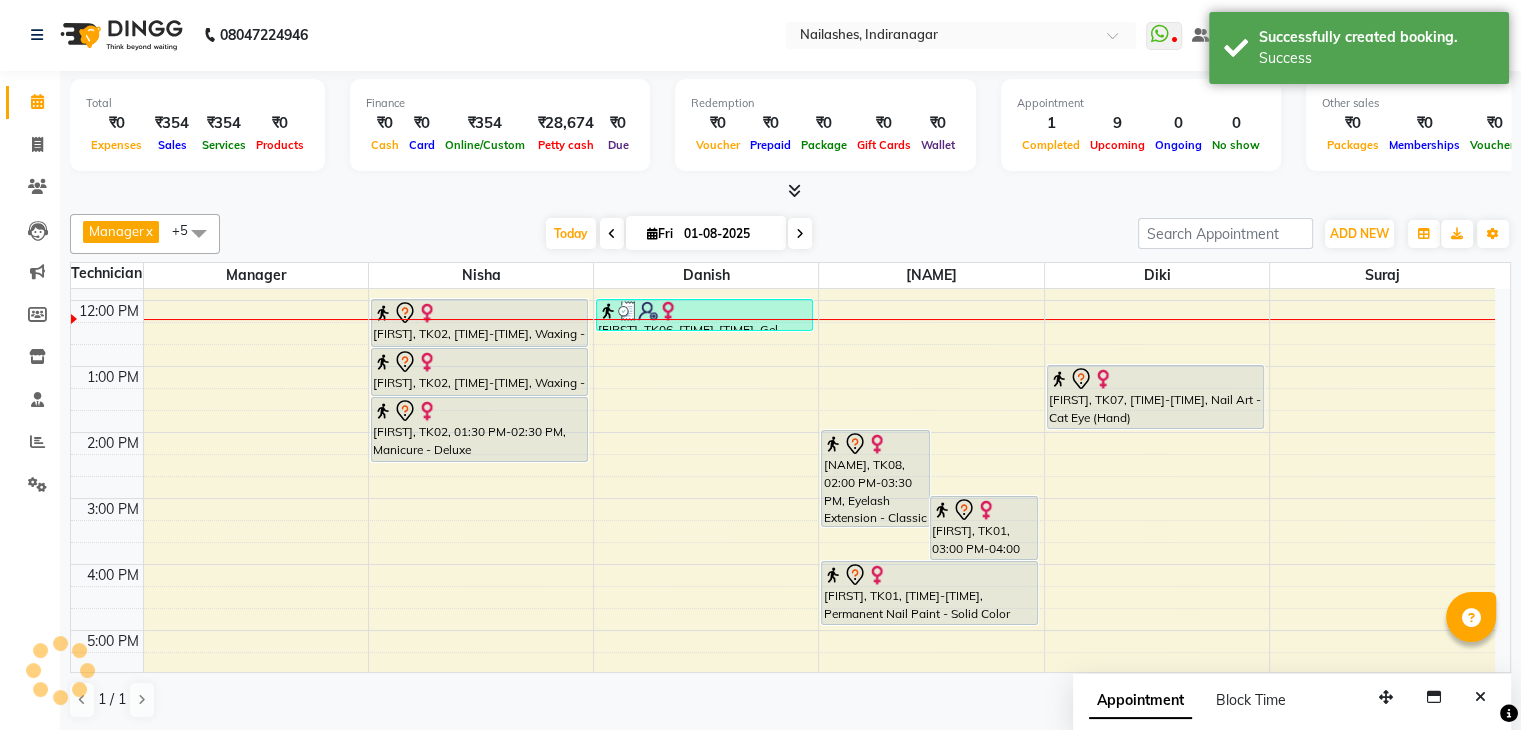 scroll, scrollTop: 0, scrollLeft: 0, axis: both 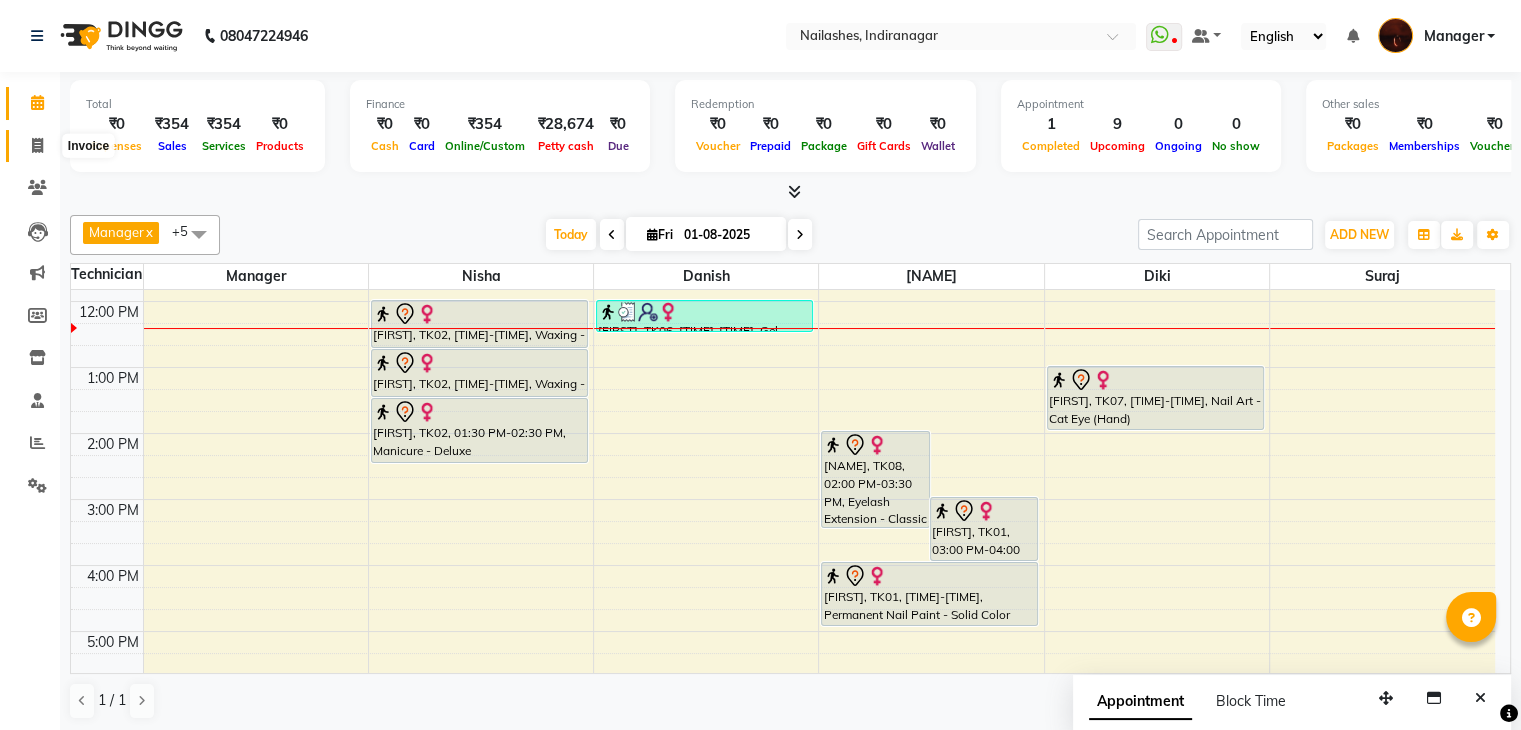 click 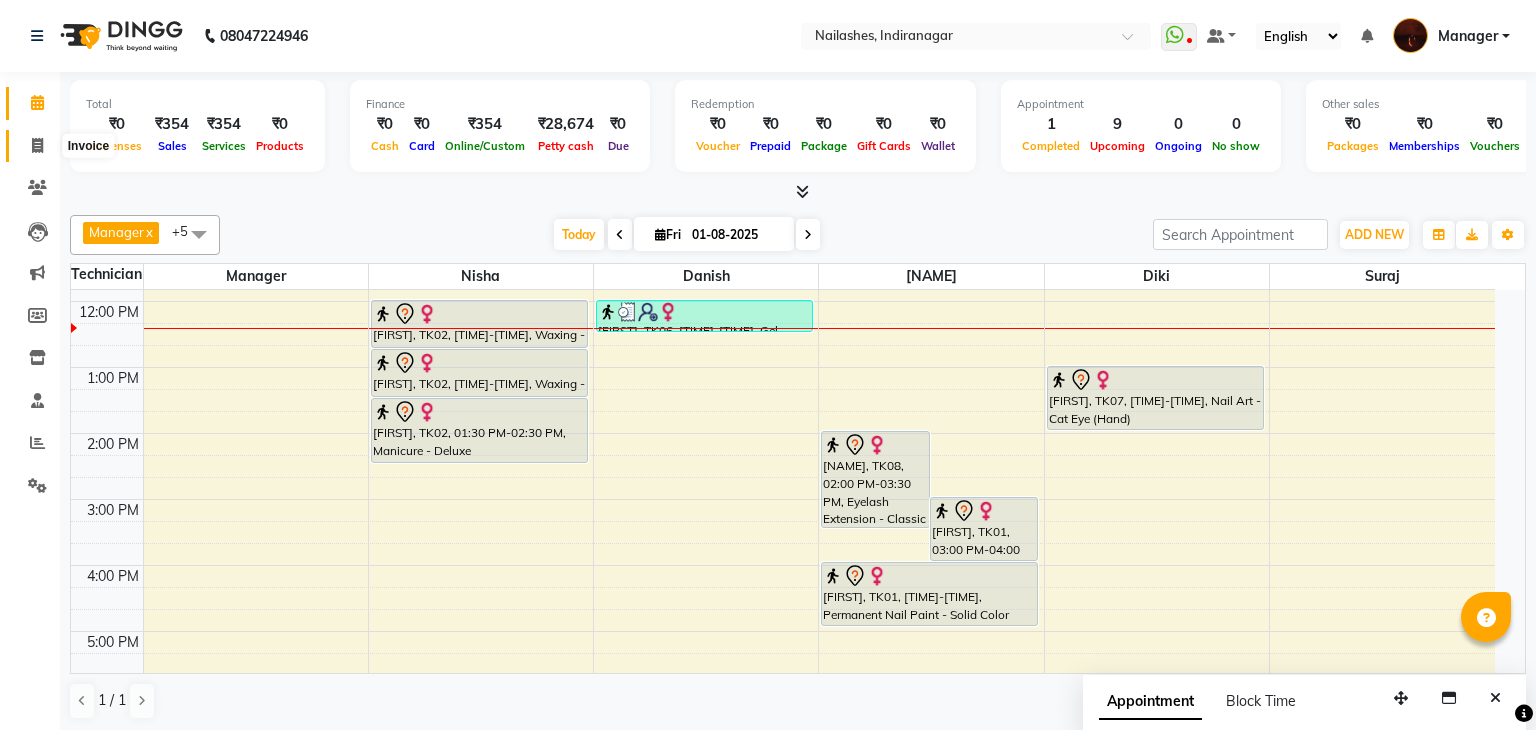 select on "service" 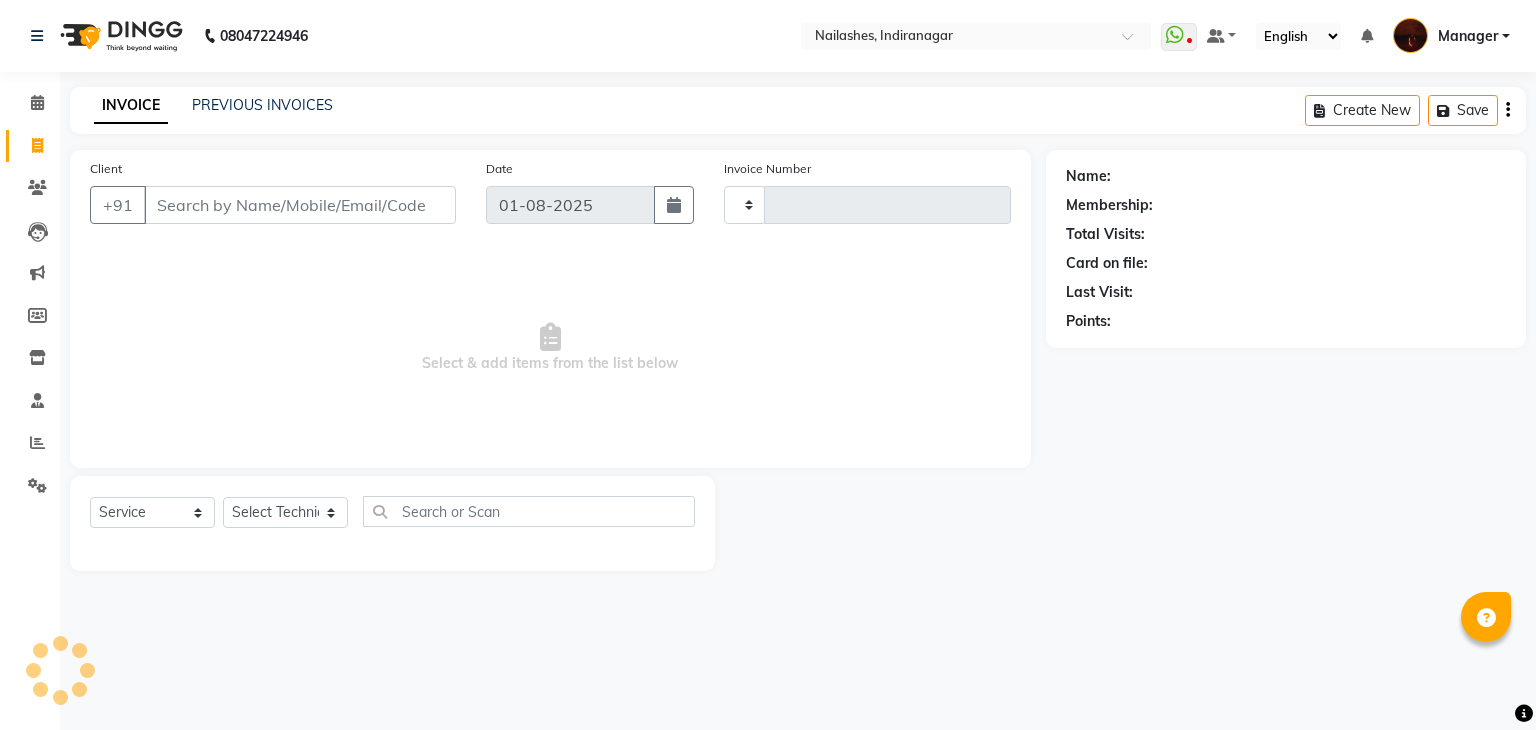 type on "1390" 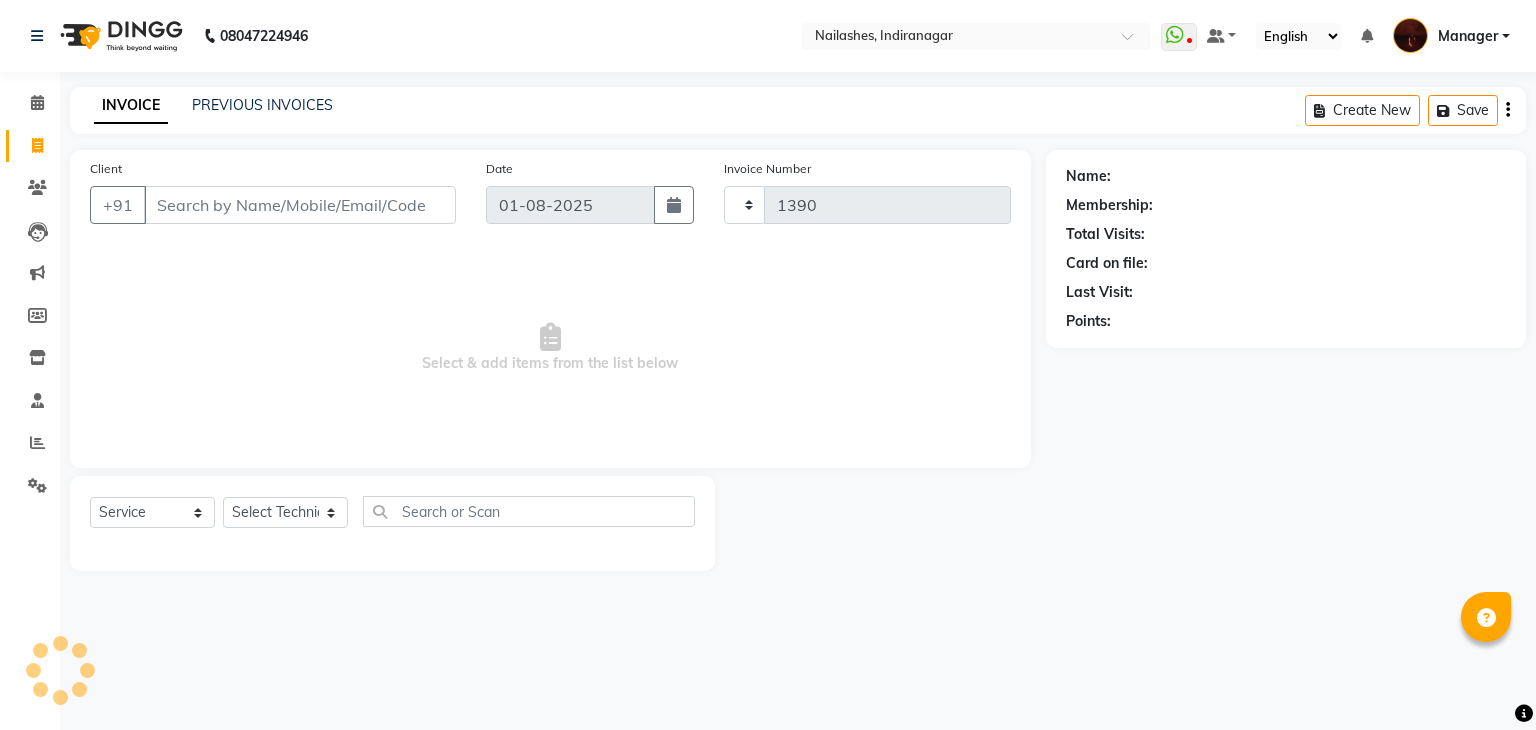 select on "4063" 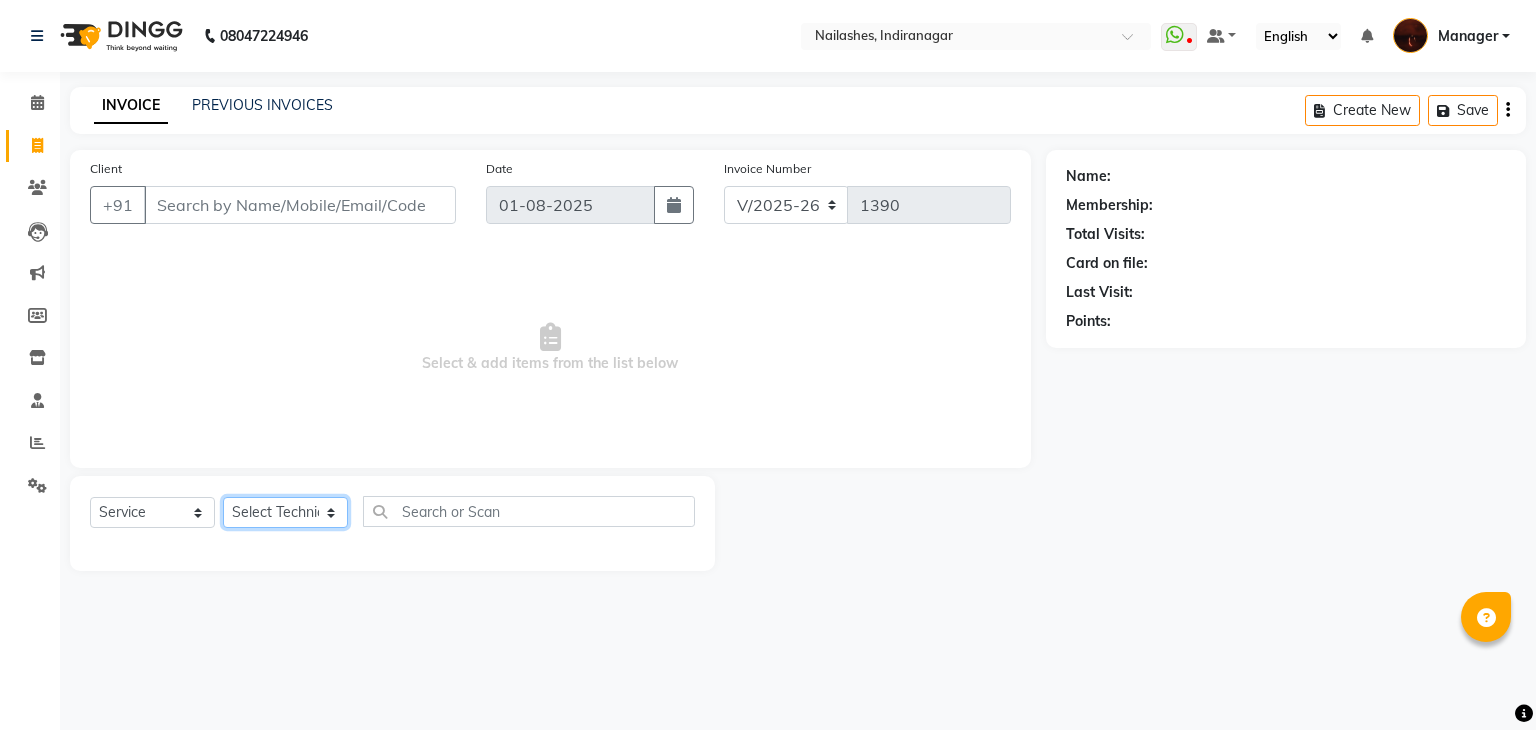 click on "Select Technician" 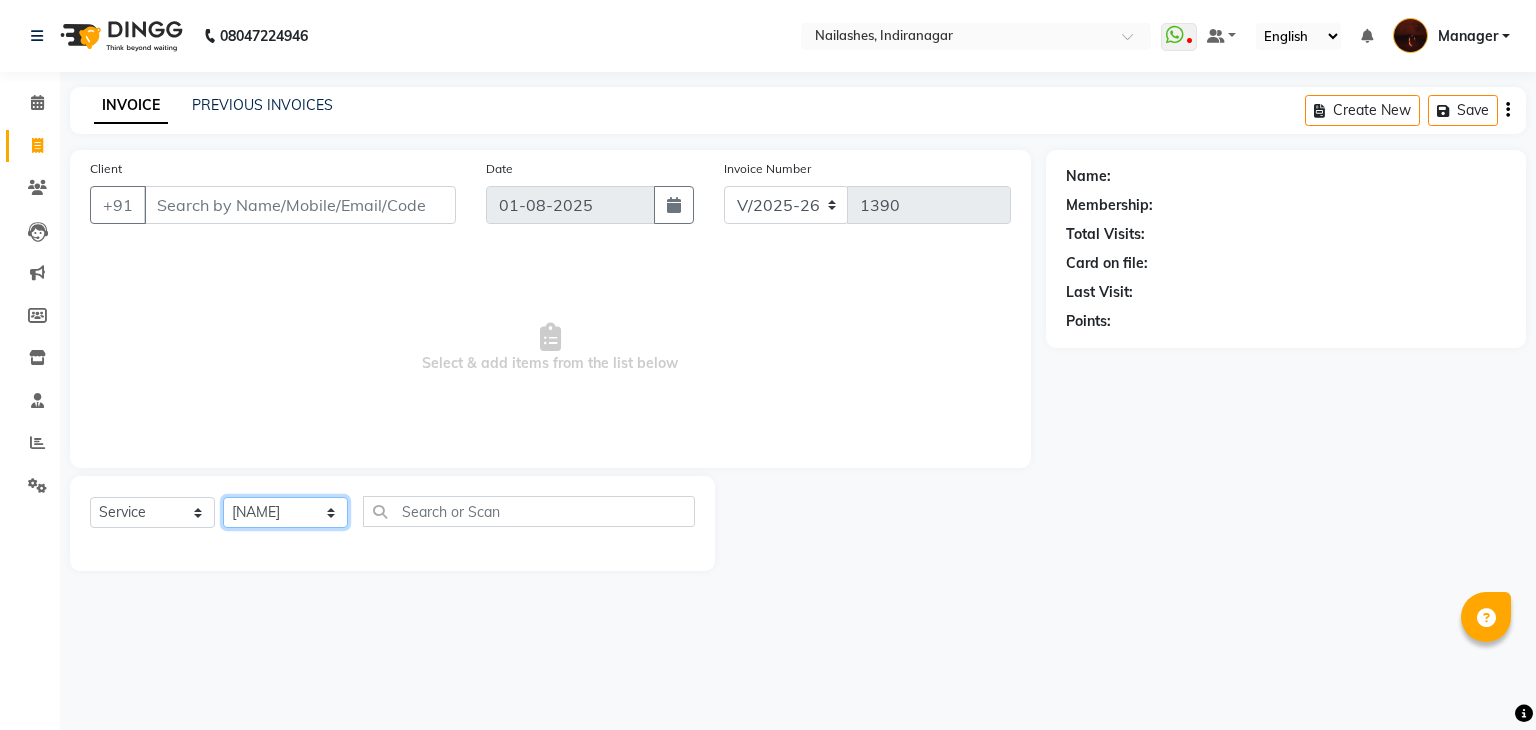 click on "Select Technician Adesh amir Danish Diki  Geeta Himanshu jenifer Manager megna Nisha Pooja roshni Sameer sudeb Sudhir Accounting suraj" 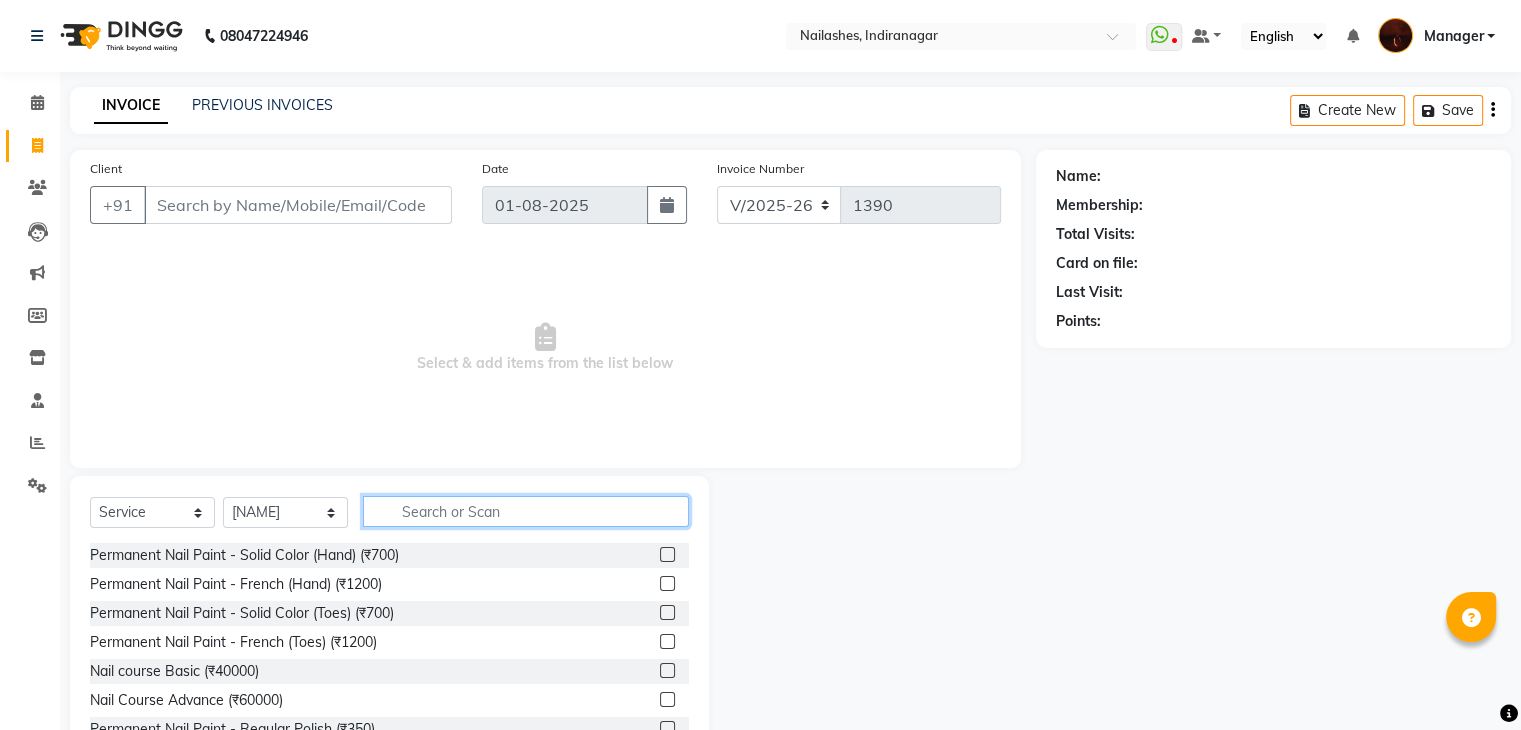 click 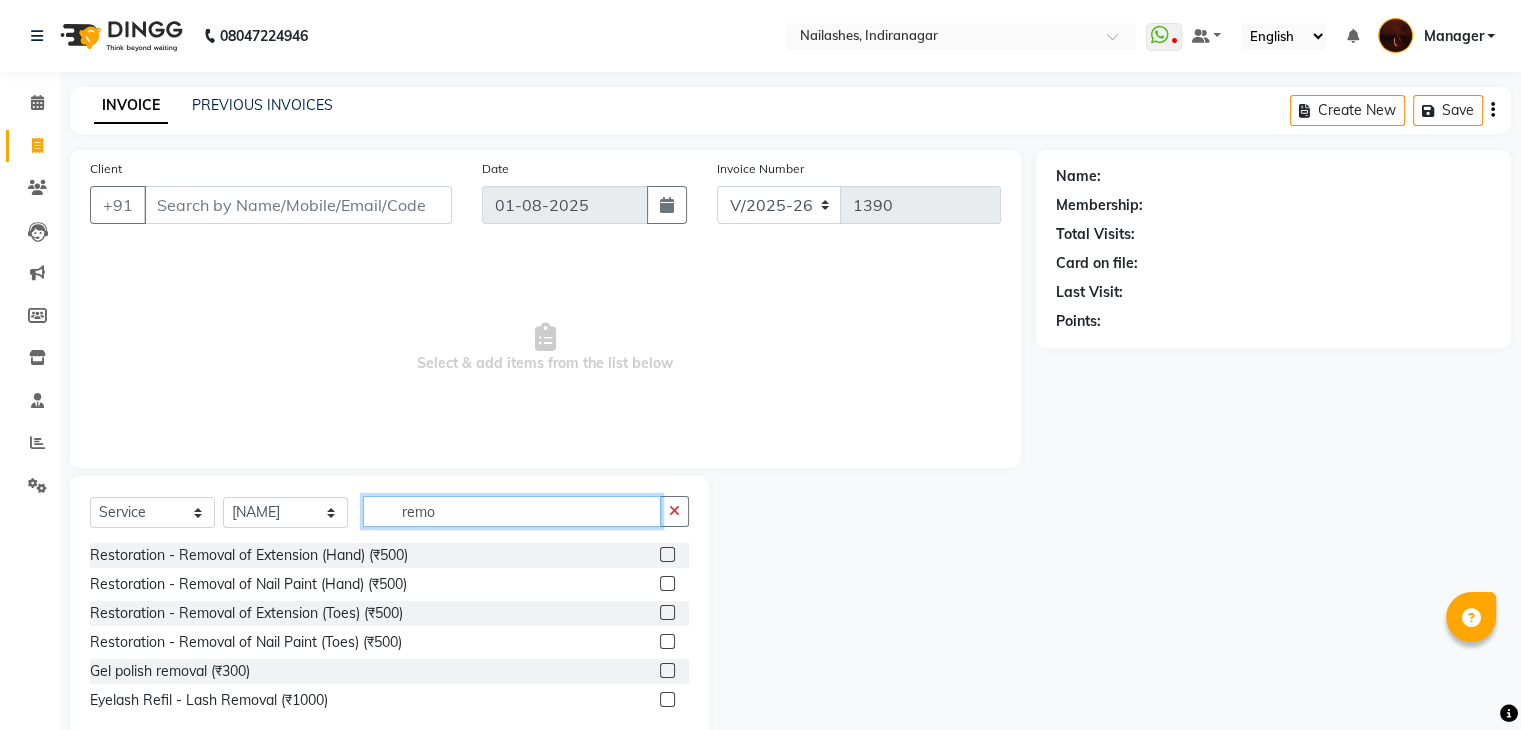 type on "remo" 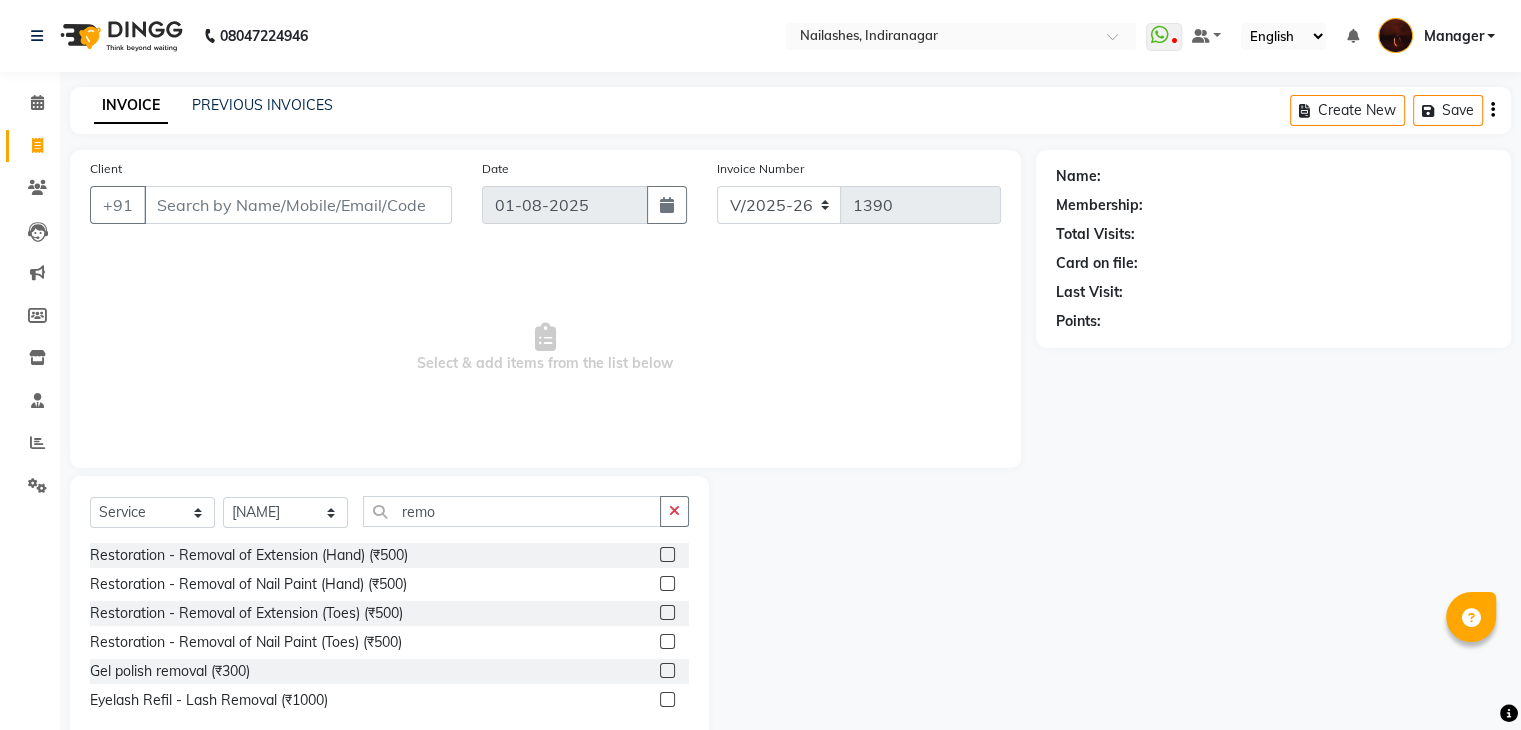 click 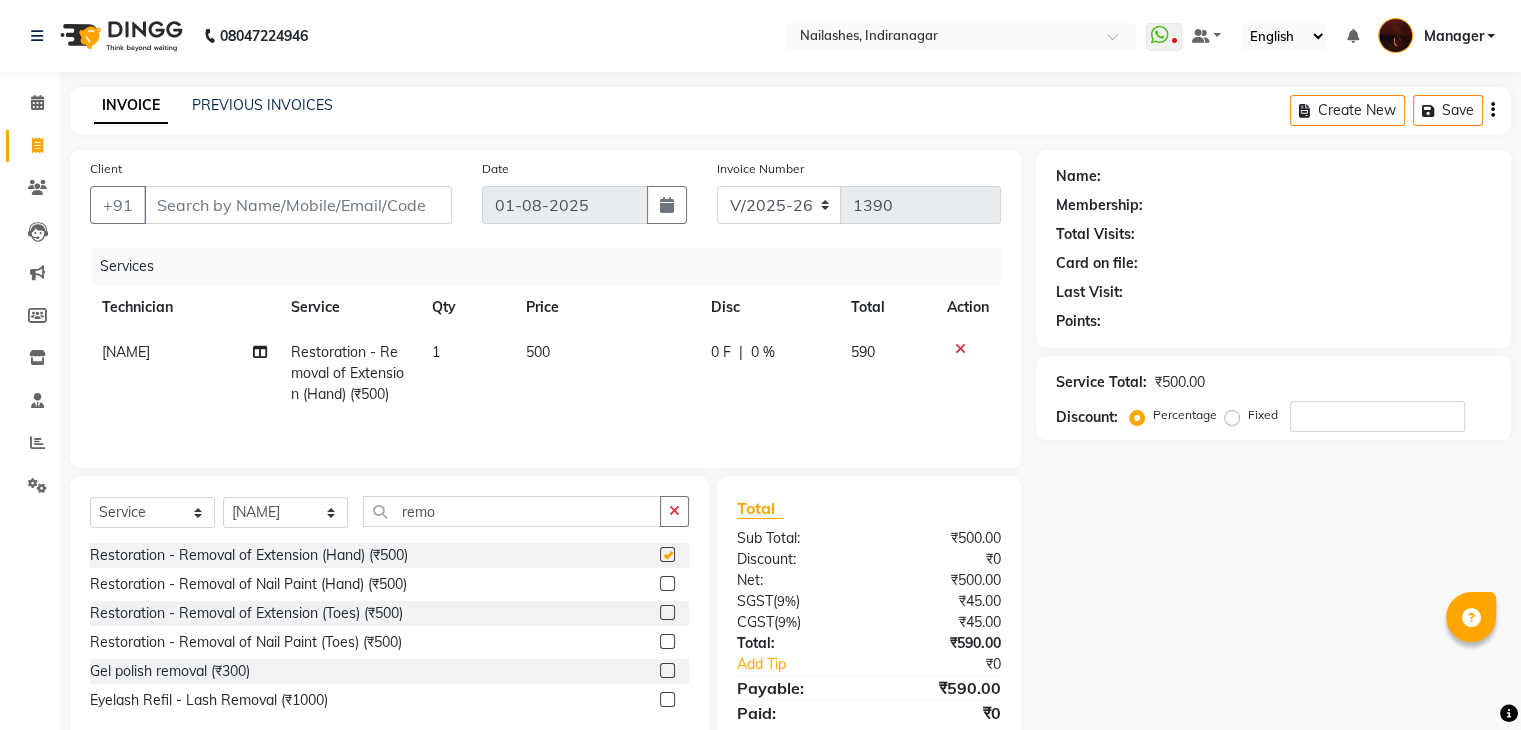 checkbox on "false" 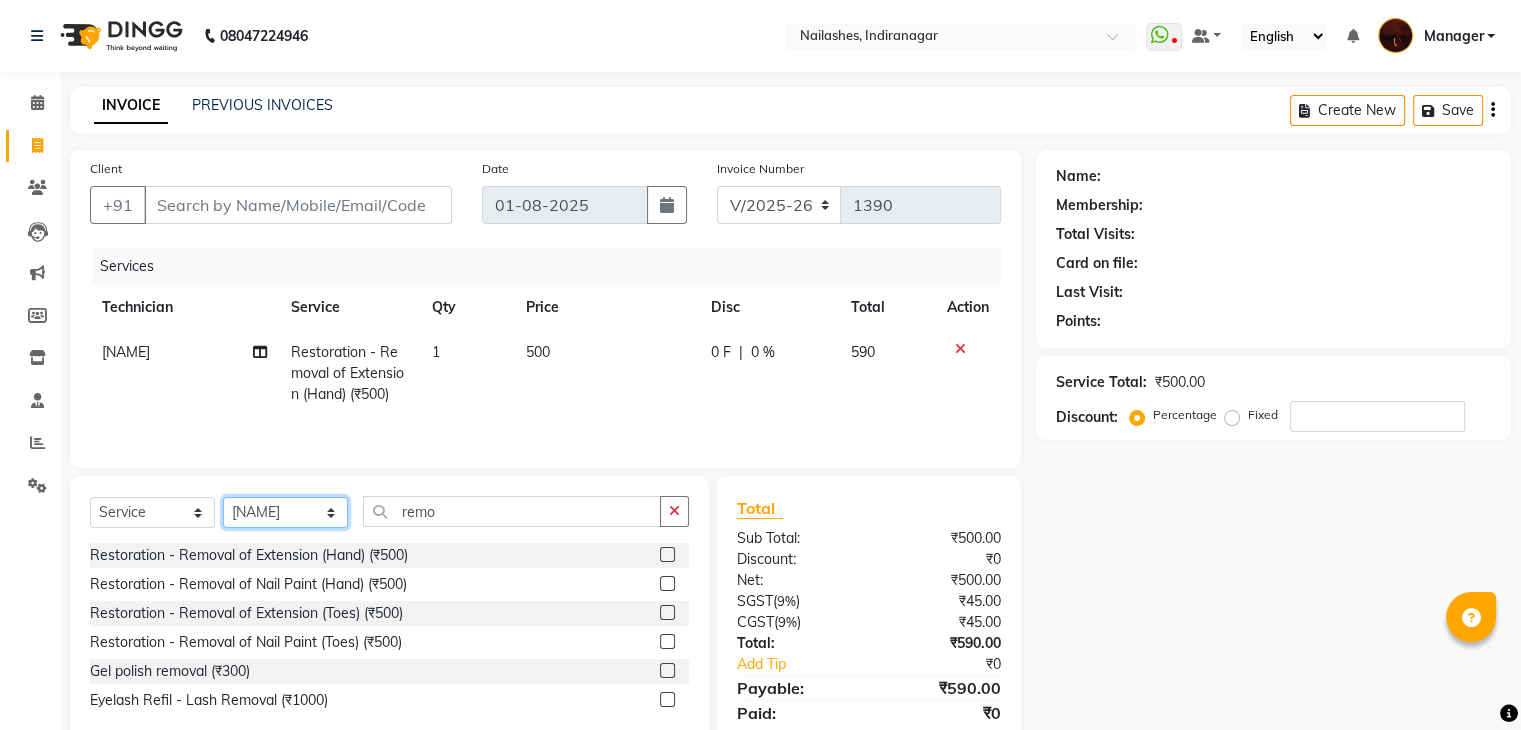 click on "Select Technician Adesh amir Danish Diki  Geeta Himanshu jenifer Manager megna Nisha Pooja roshni Sameer sudeb Sudhir Accounting suraj" 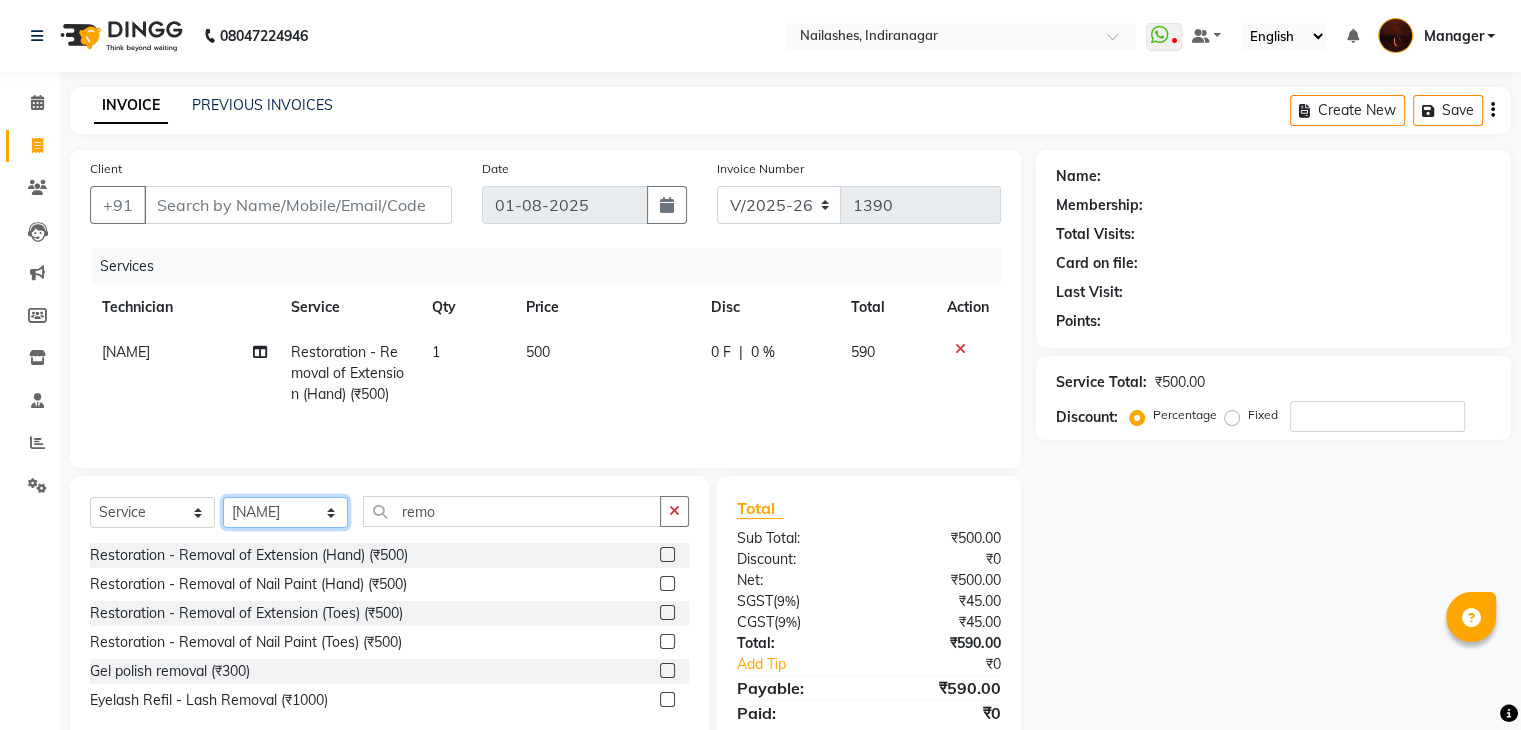 select on "68684" 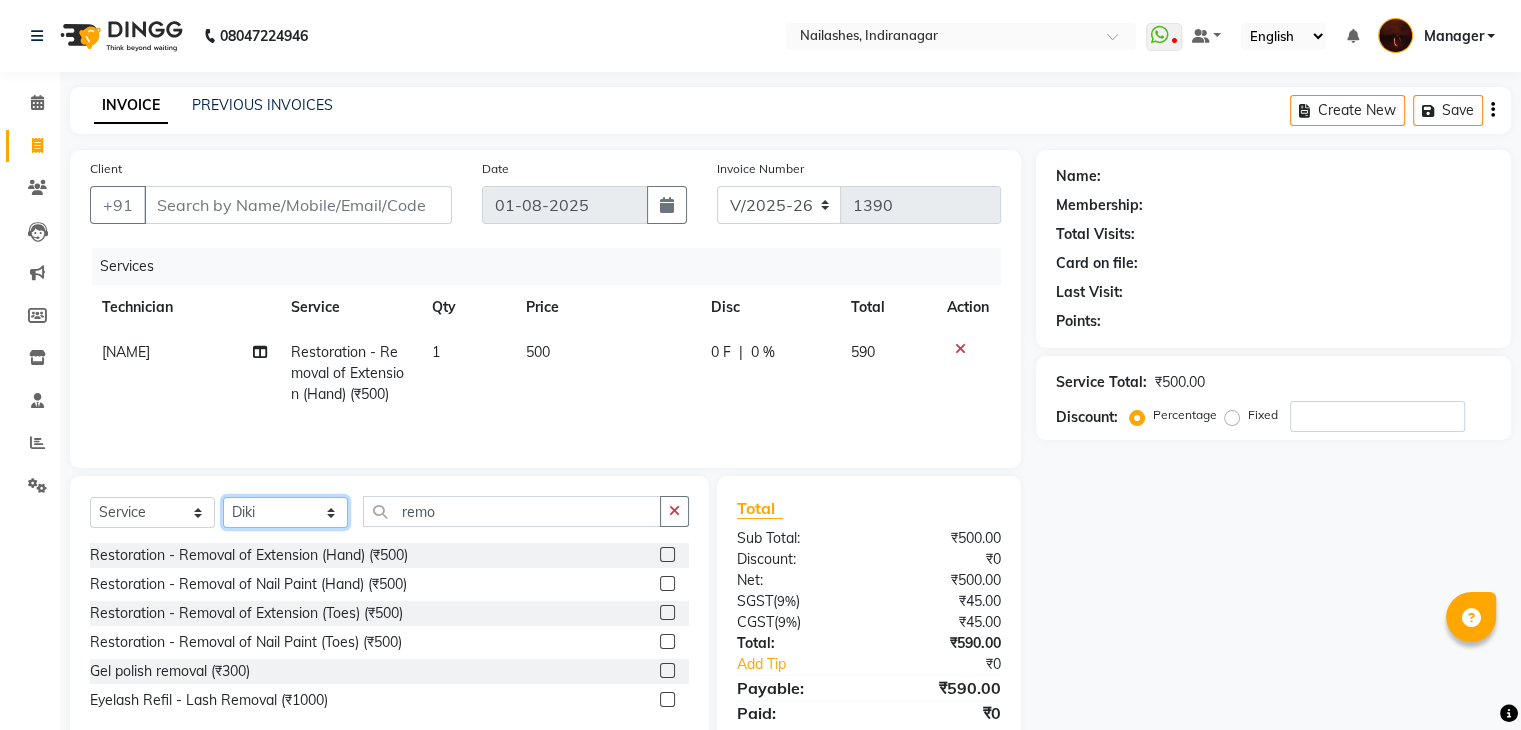 click on "Select Technician Adesh amir Danish Diki  Geeta Himanshu jenifer Manager megna Nisha Pooja roshni Sameer sudeb Sudhir Accounting suraj" 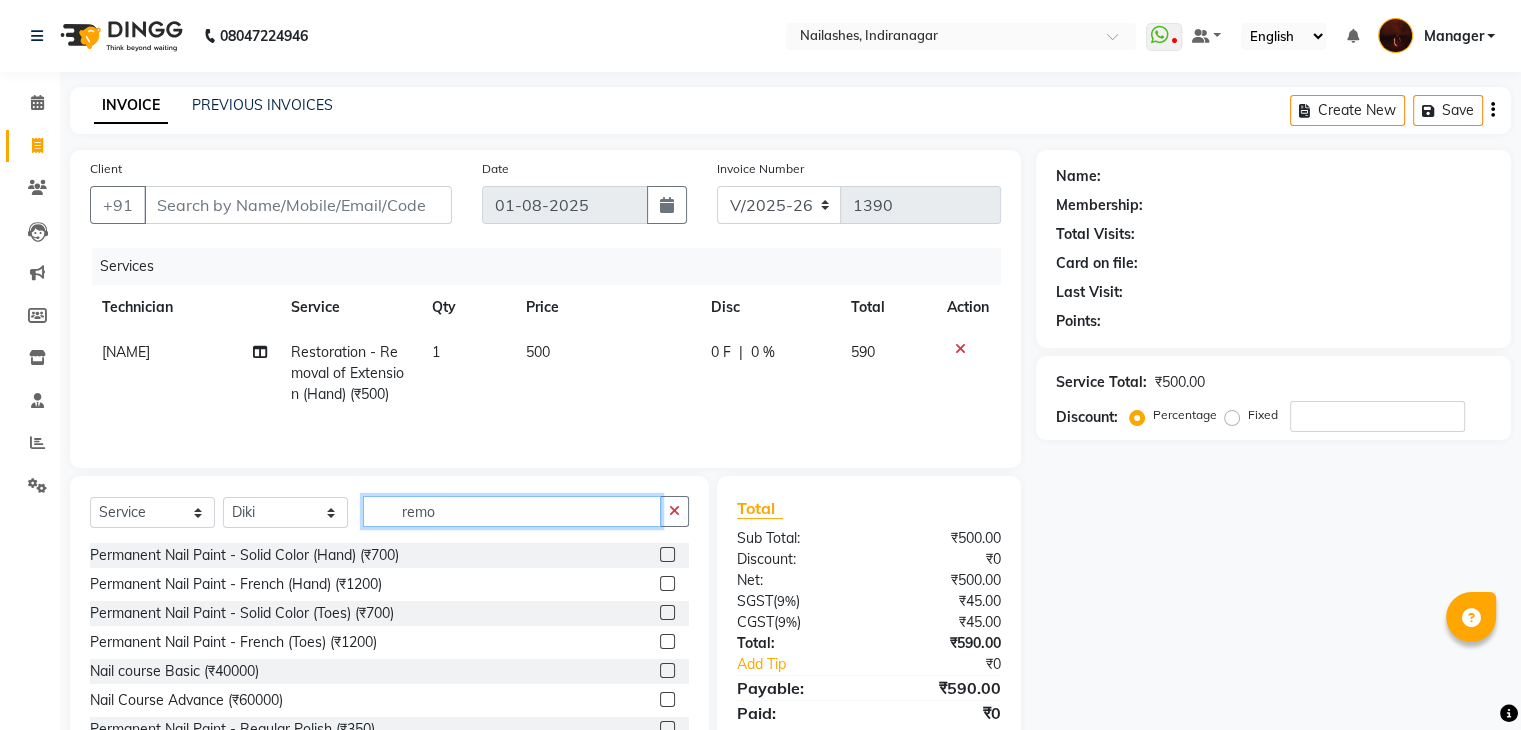 click on "remo" 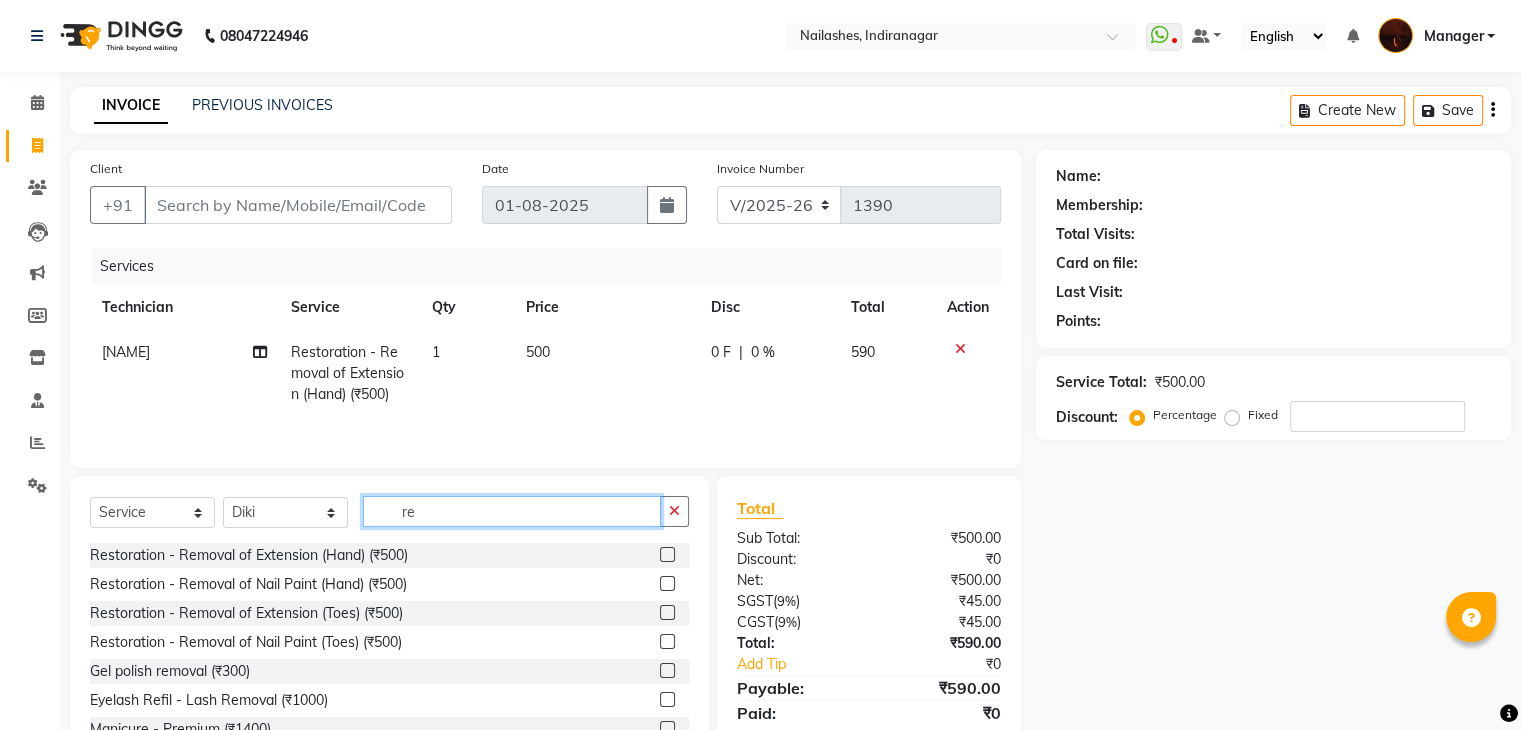 type on "r" 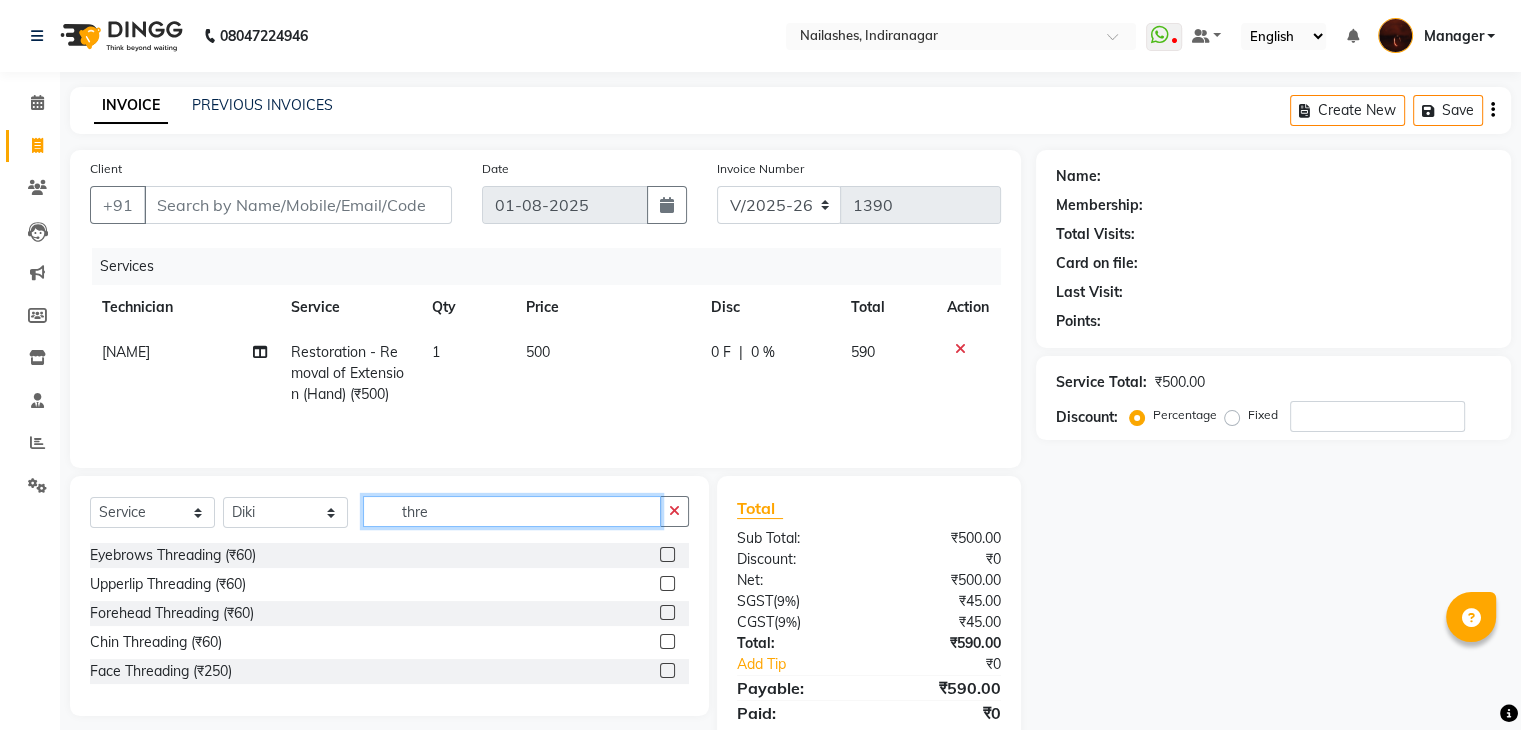 type on "thre" 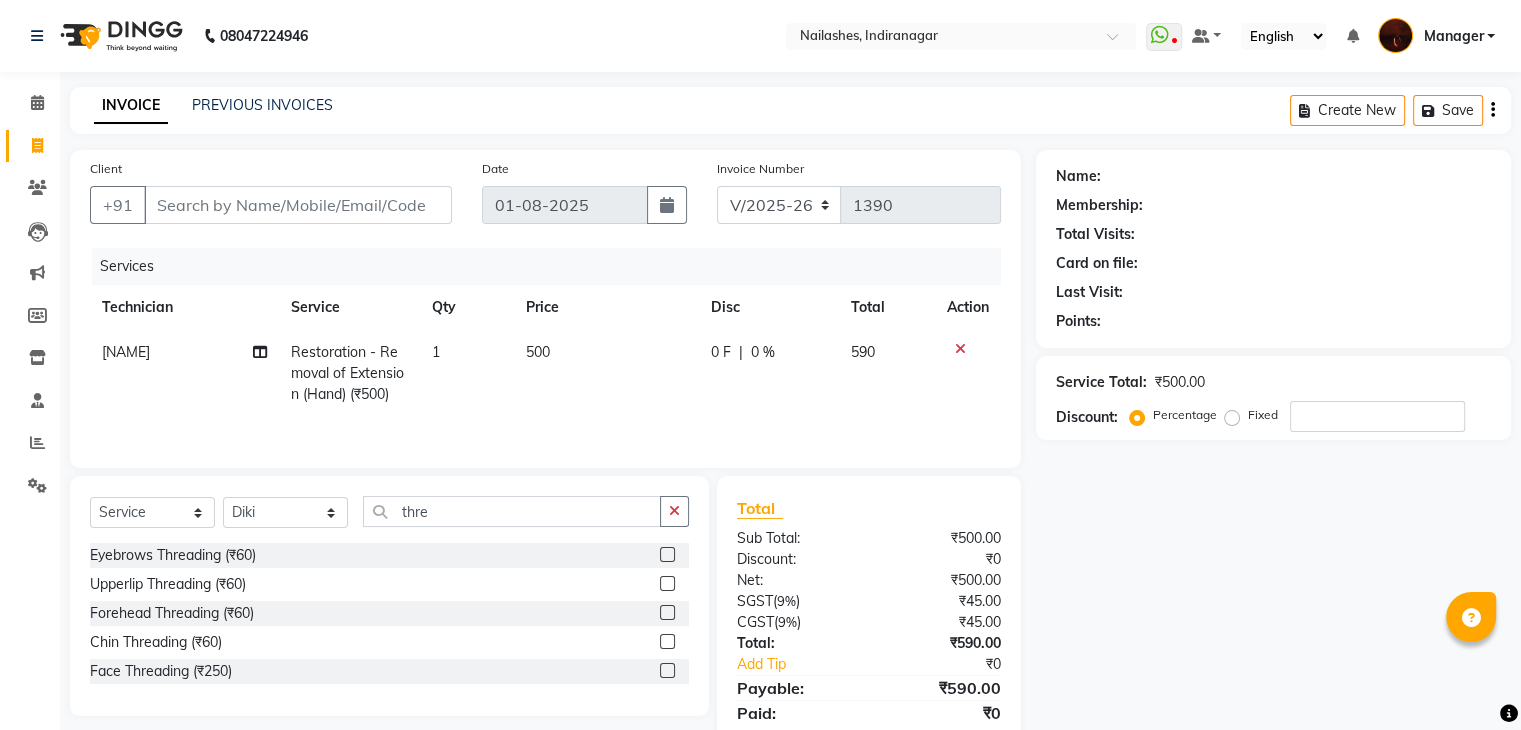 click 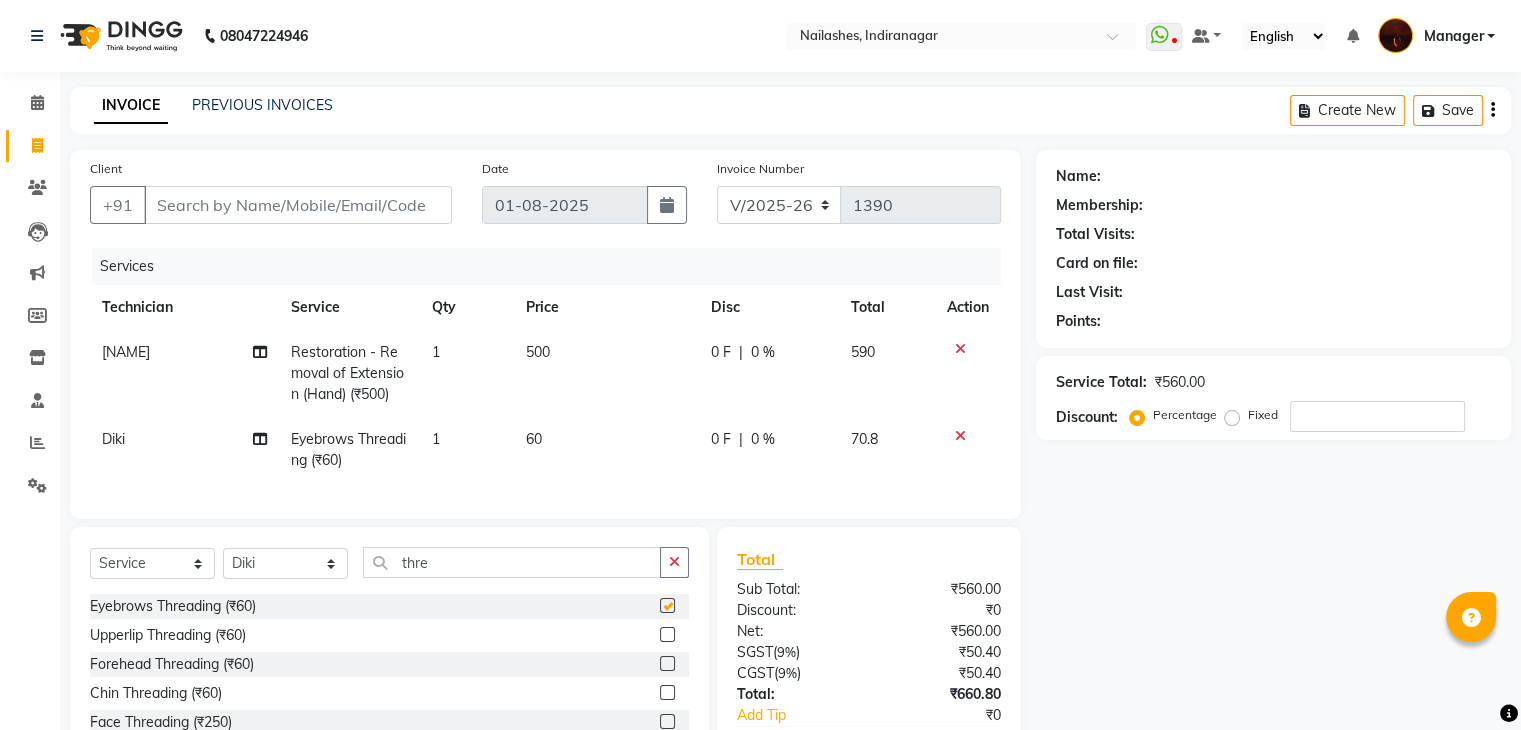 checkbox on "false" 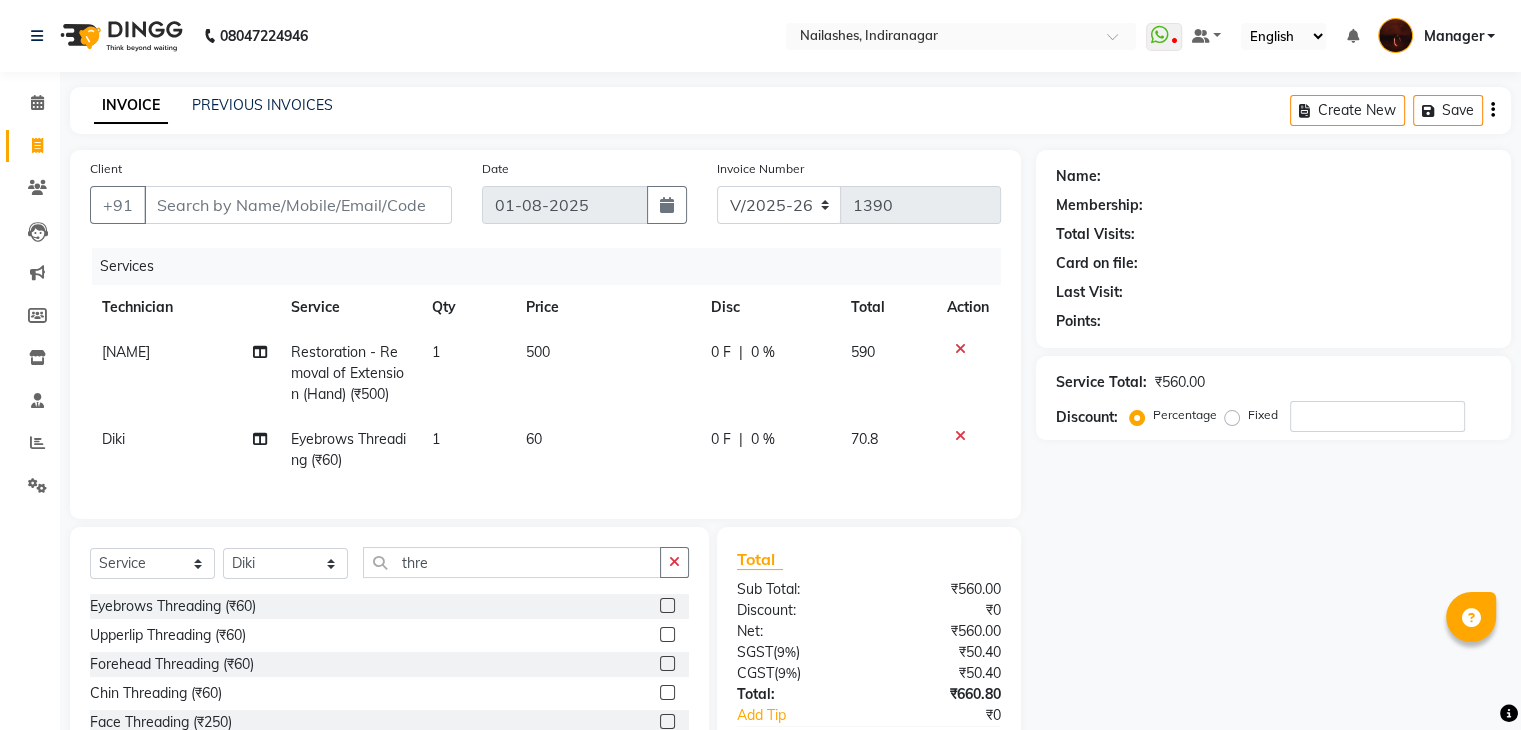 click 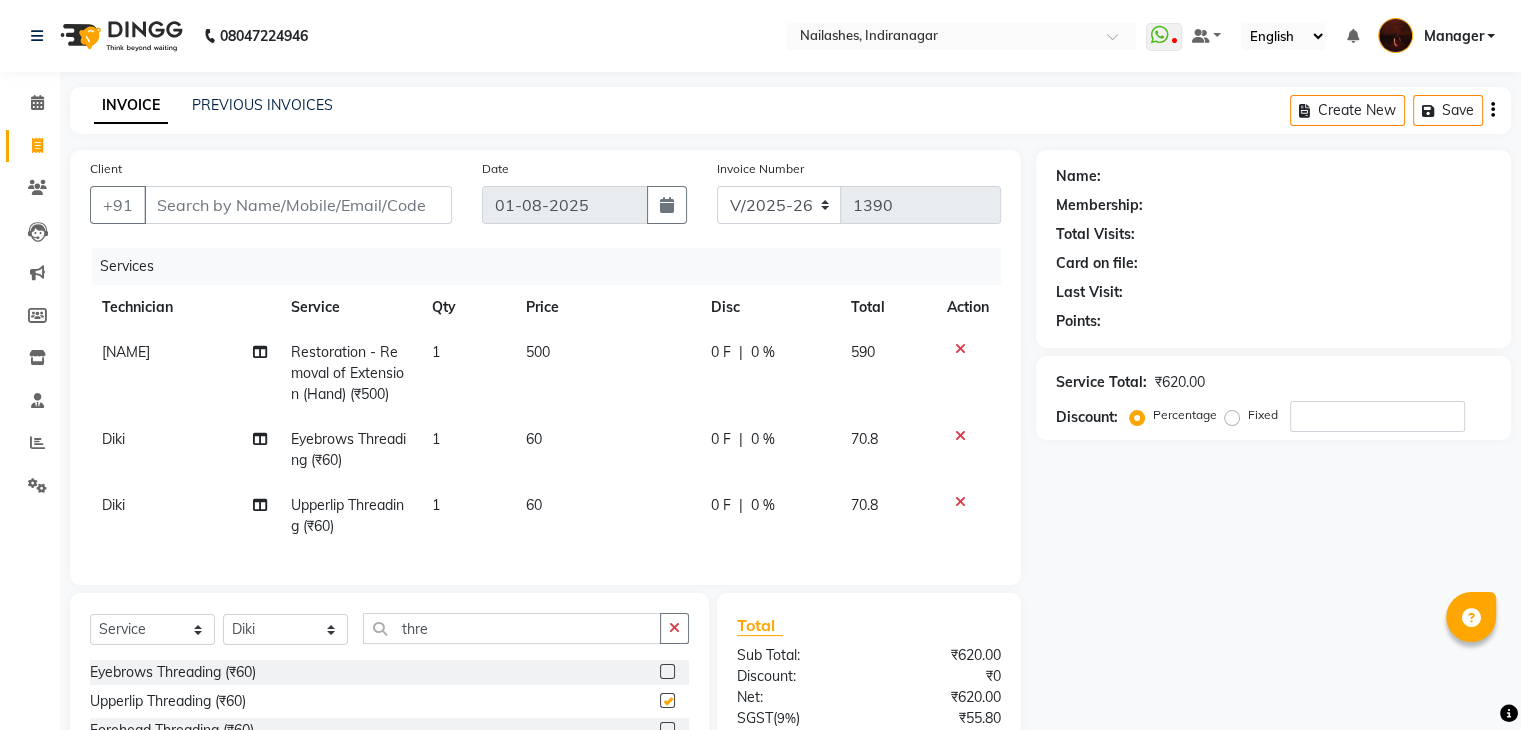 checkbox on "false" 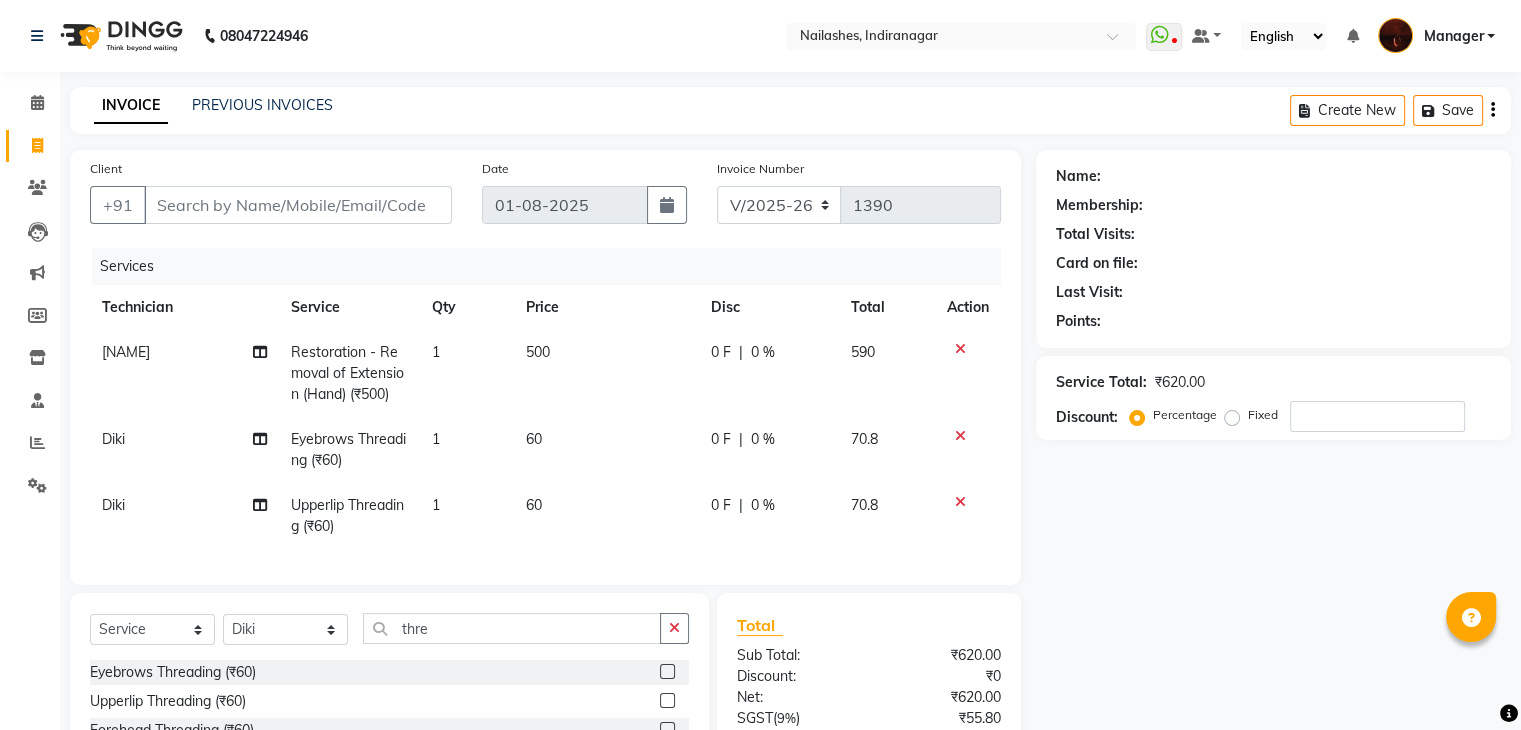 scroll, scrollTop: 203, scrollLeft: 0, axis: vertical 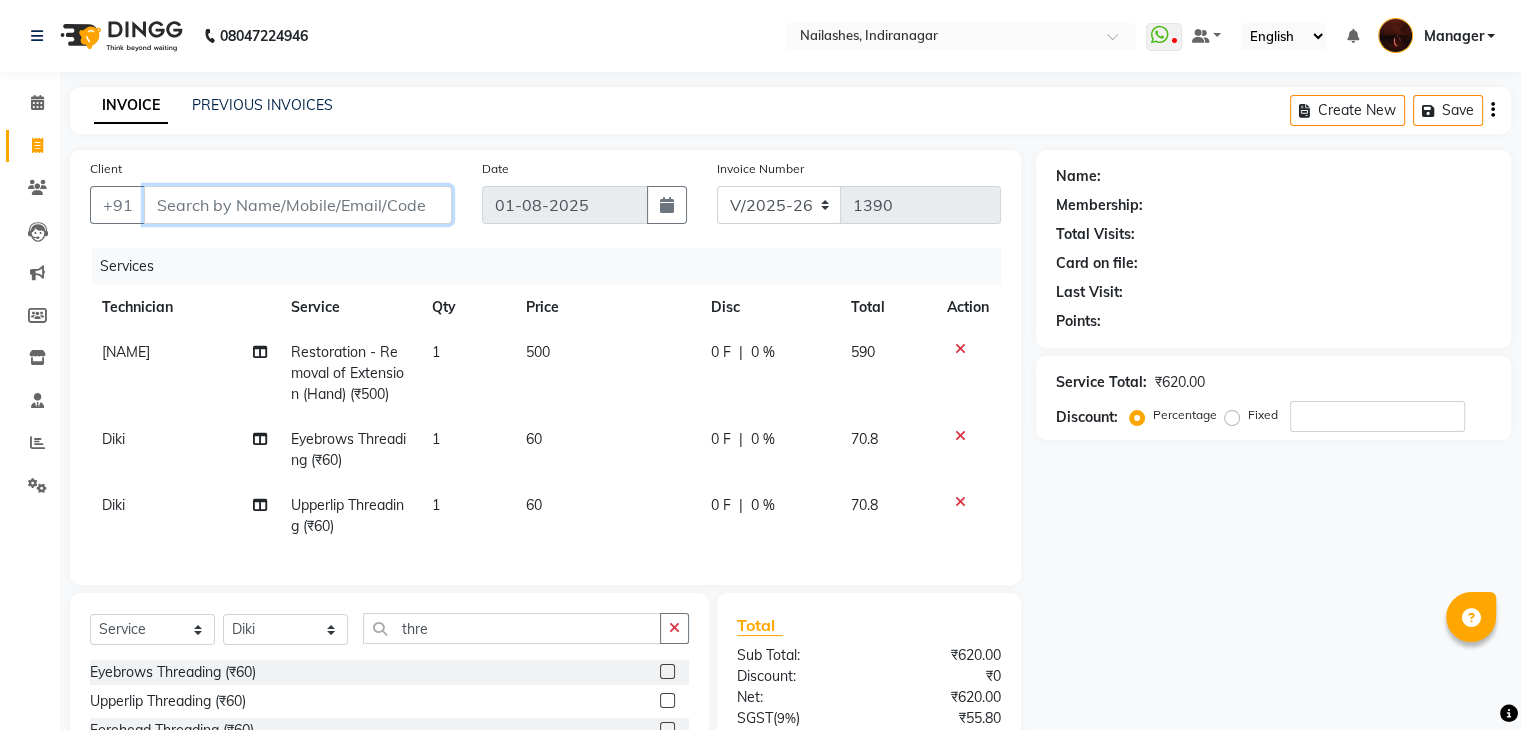 click on "Client" at bounding box center (298, 205) 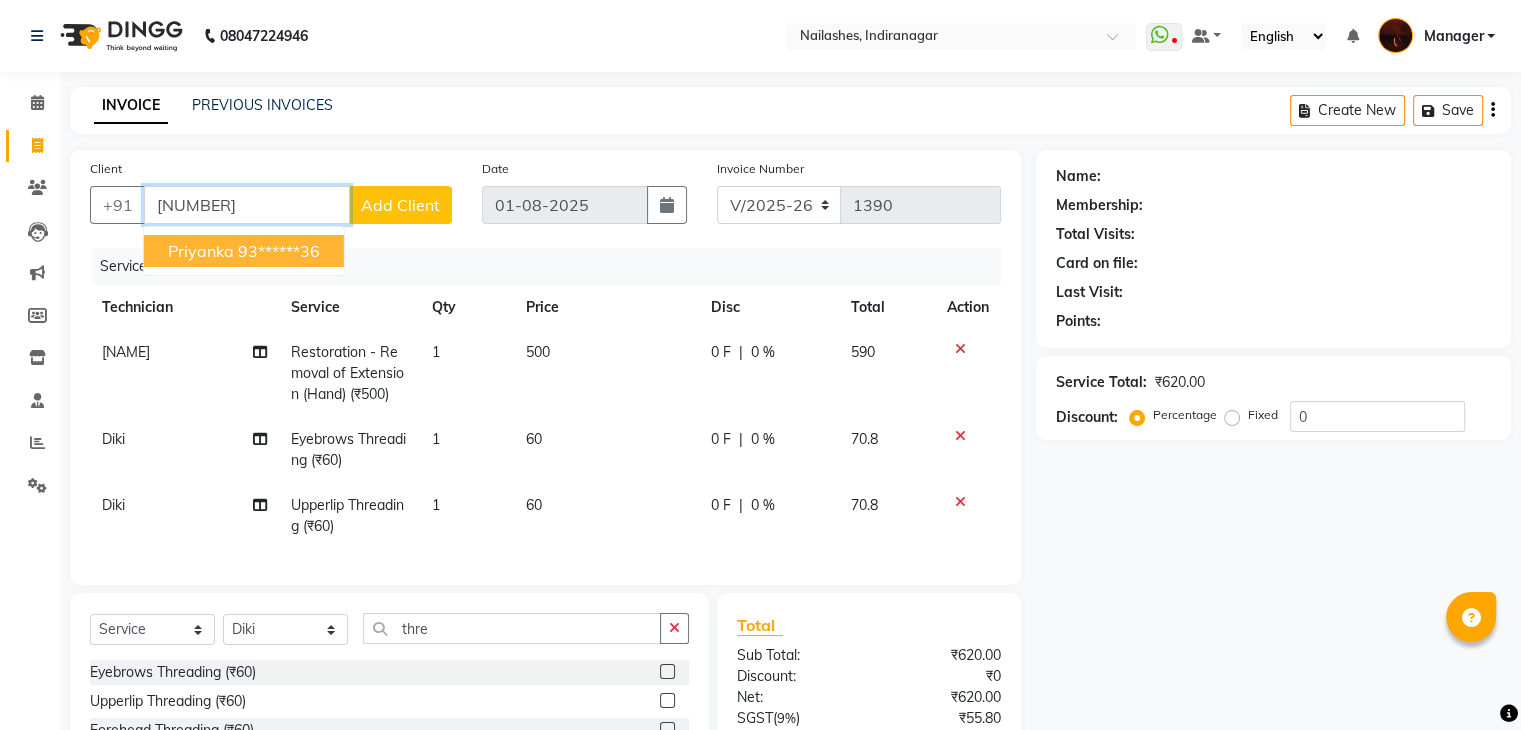 click on "priyanka" at bounding box center (201, 251) 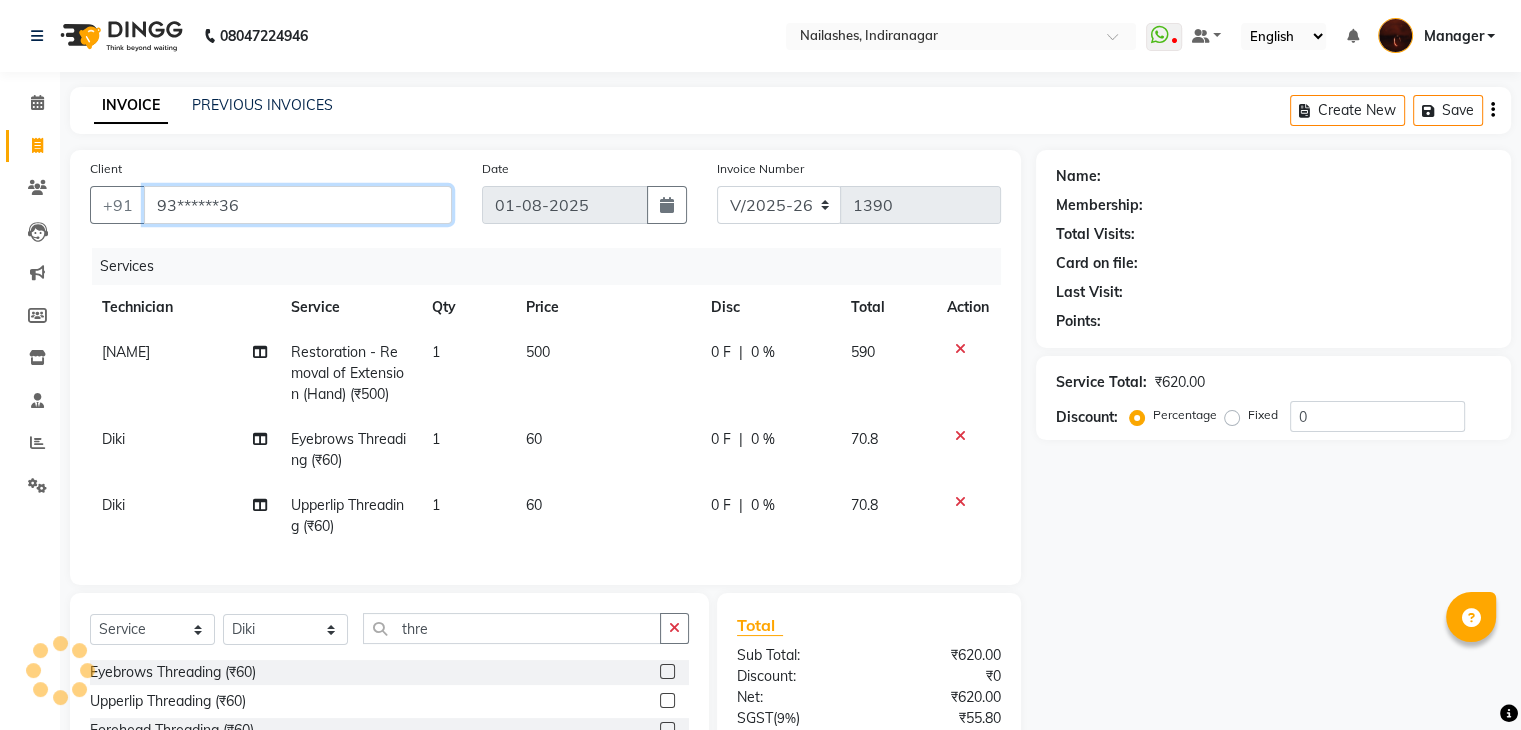 type on "93******36" 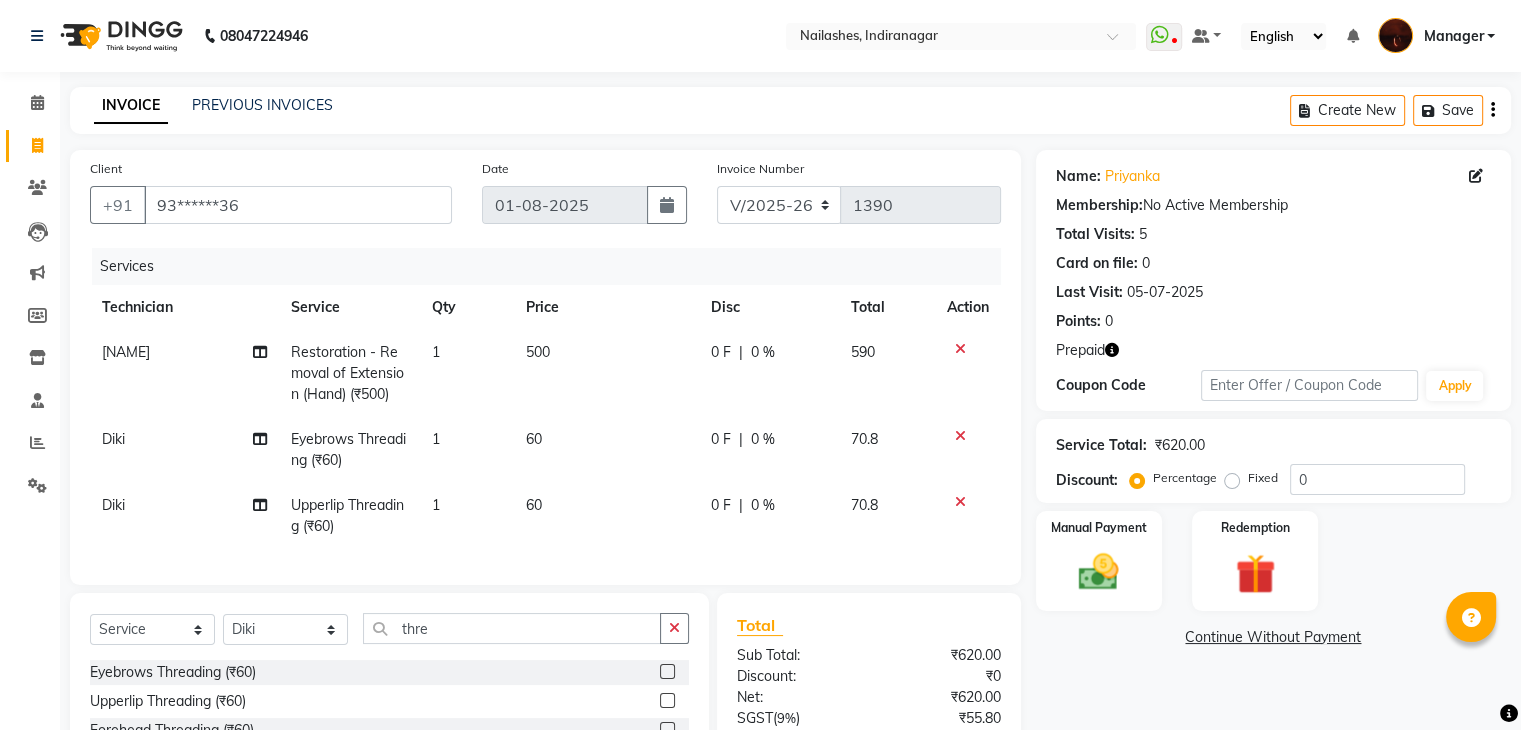 scroll, scrollTop: 203, scrollLeft: 0, axis: vertical 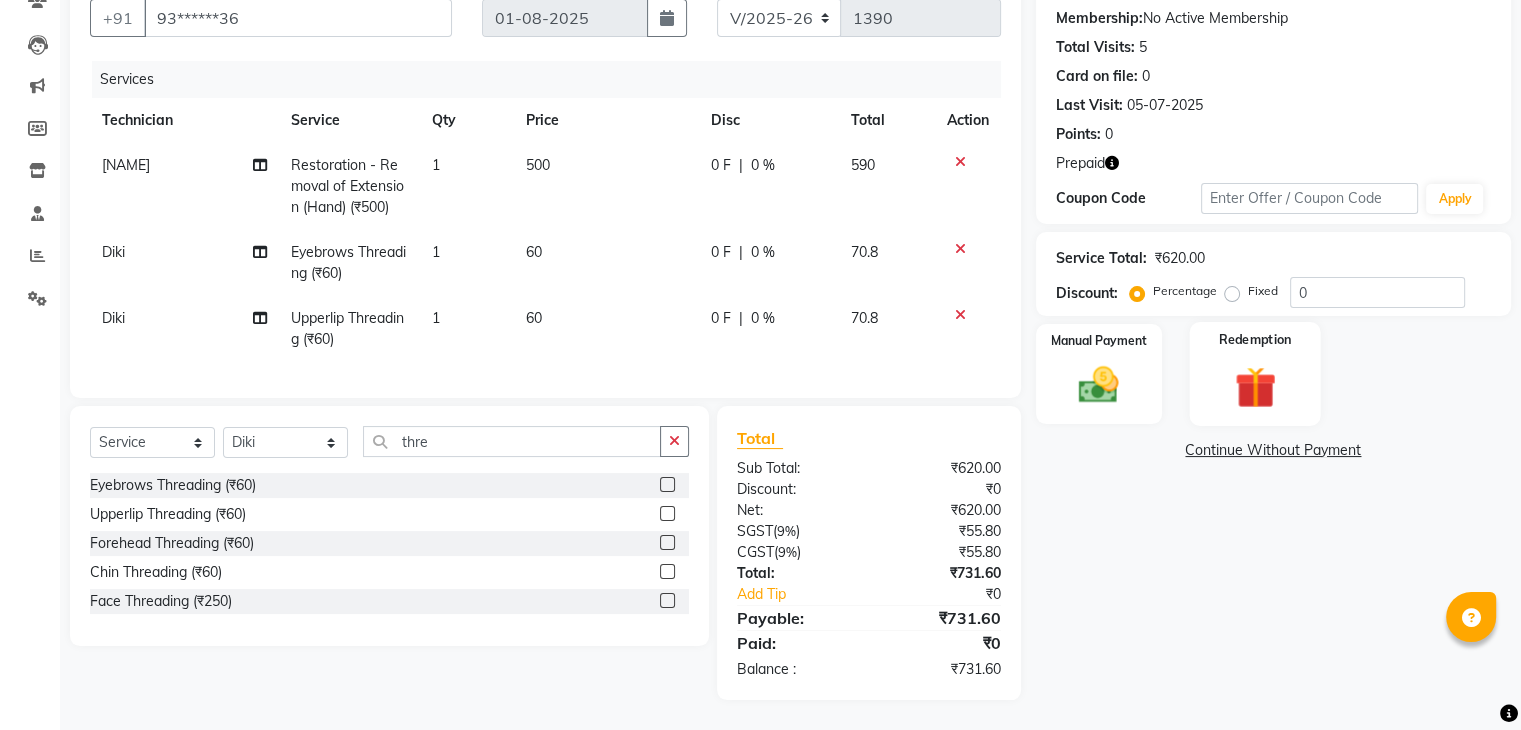 click 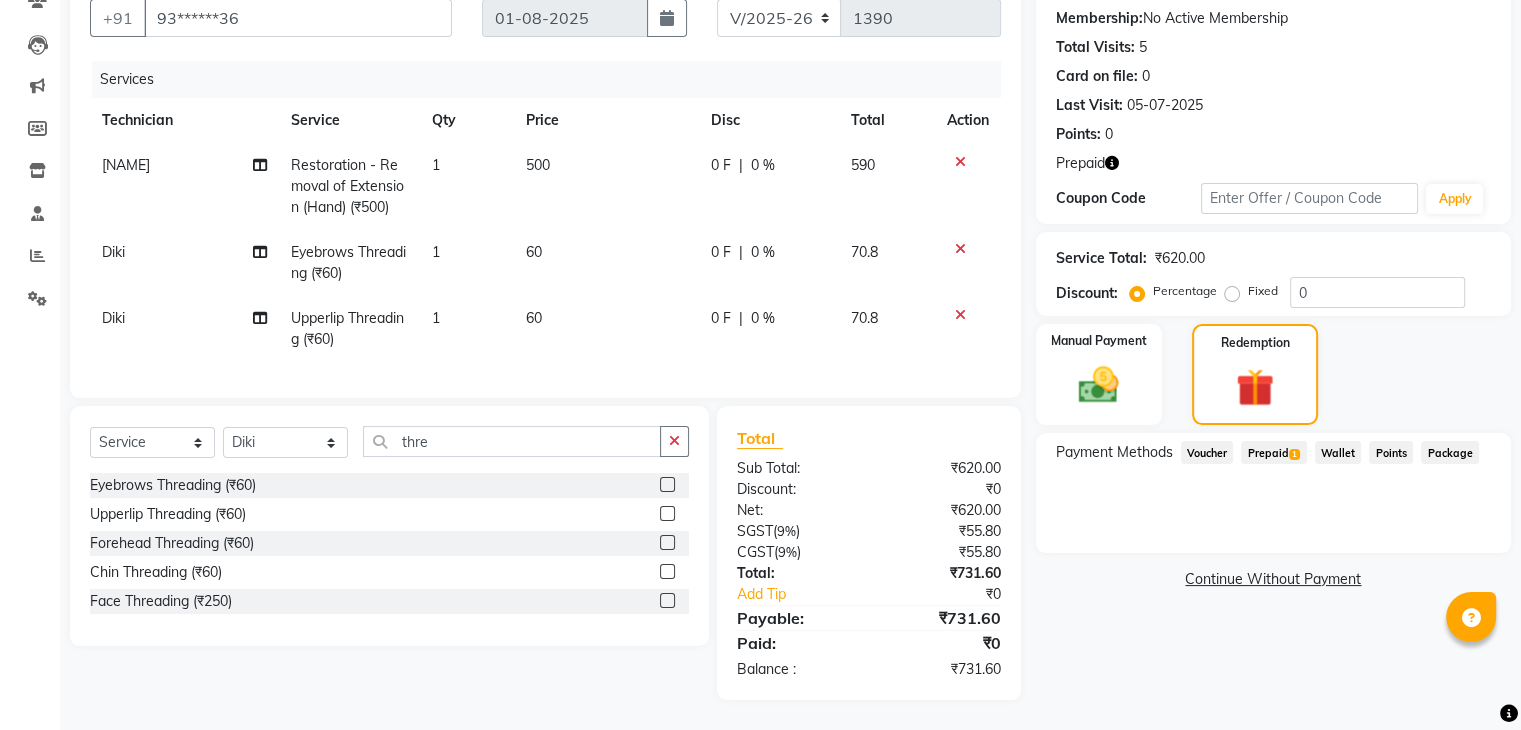 click on "Prepaid  1" 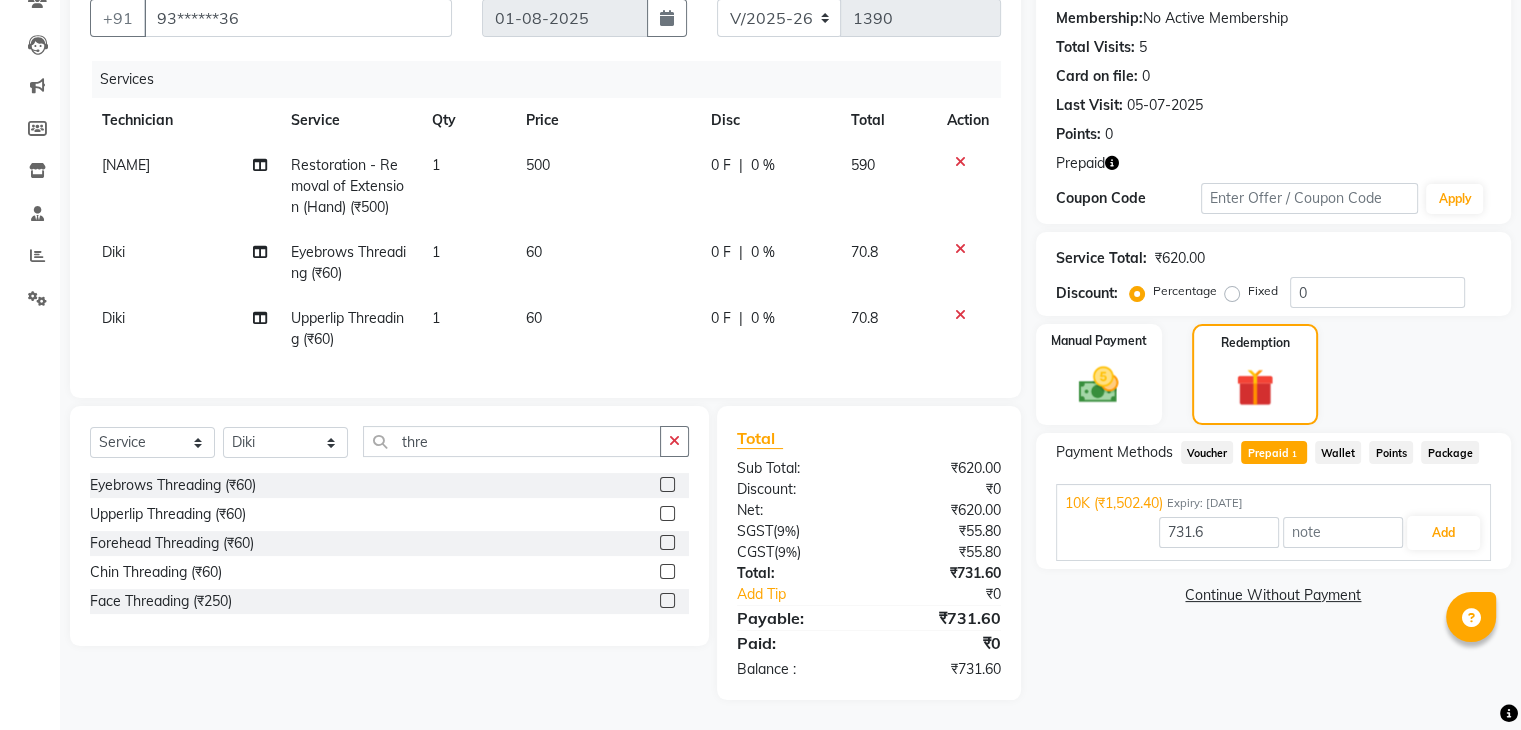 scroll, scrollTop: 0, scrollLeft: 0, axis: both 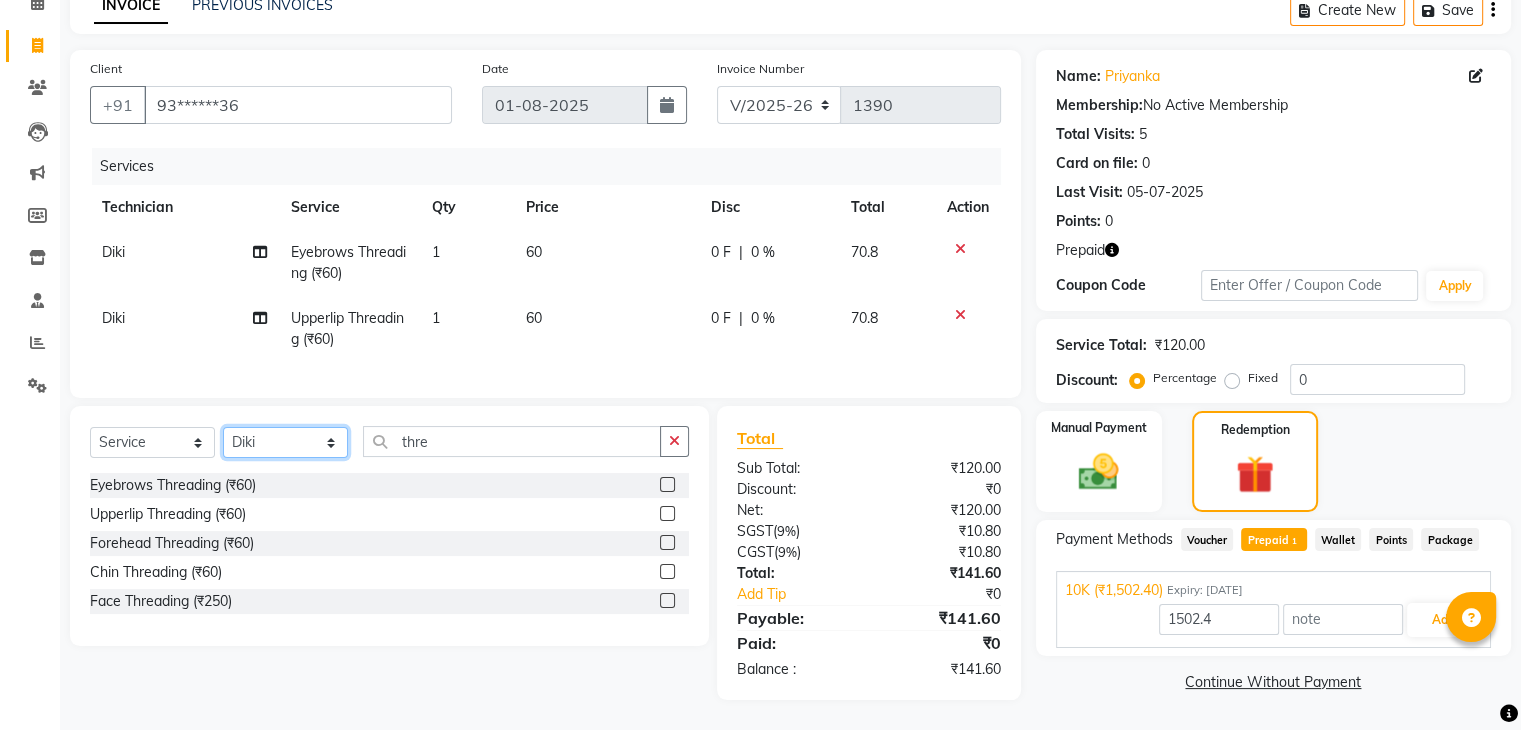 click on "Select Technician Adesh amir Danish Diki  Geeta Himanshu jenifer Manager megna Nisha Pooja roshni Sameer sudeb Sudhir Accounting suraj" 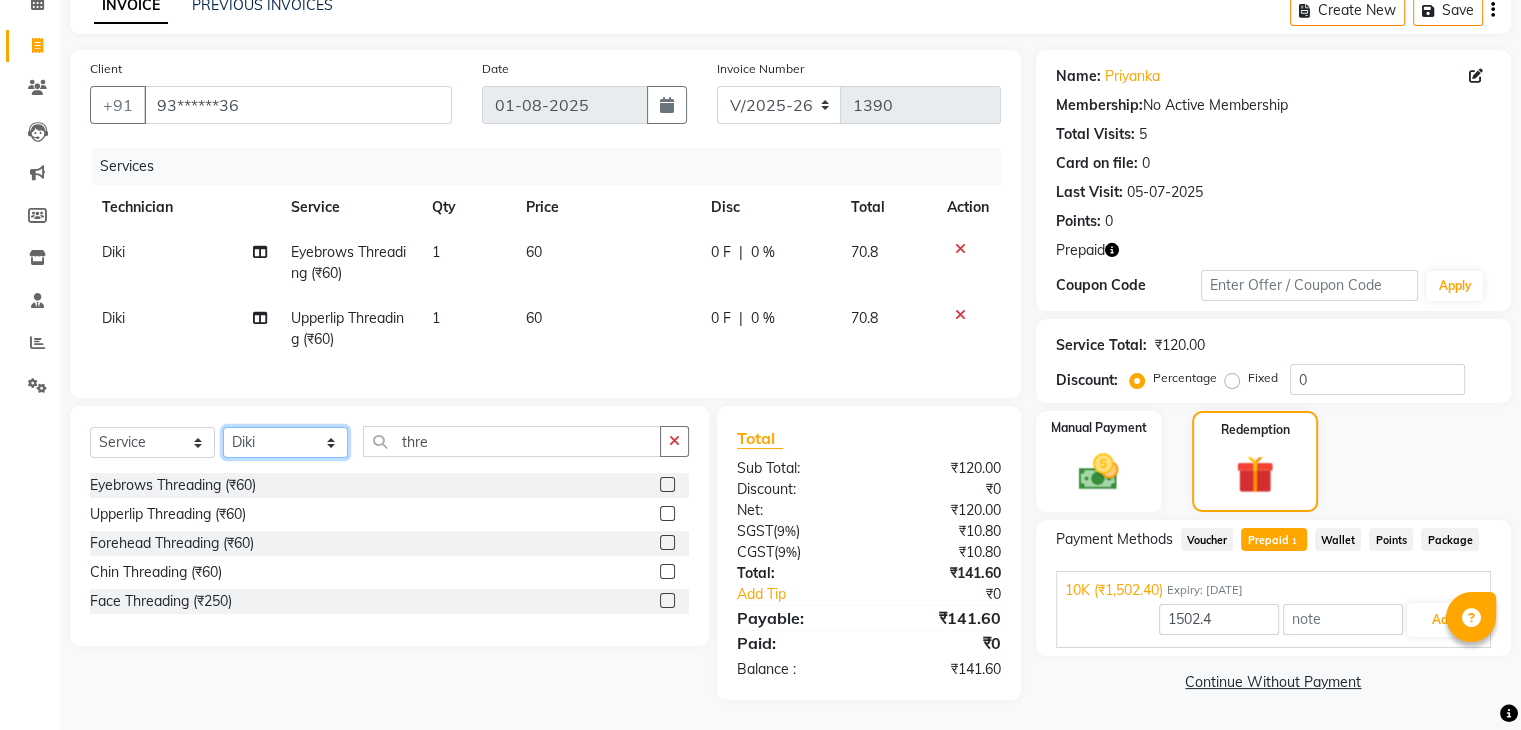 select on "35072" 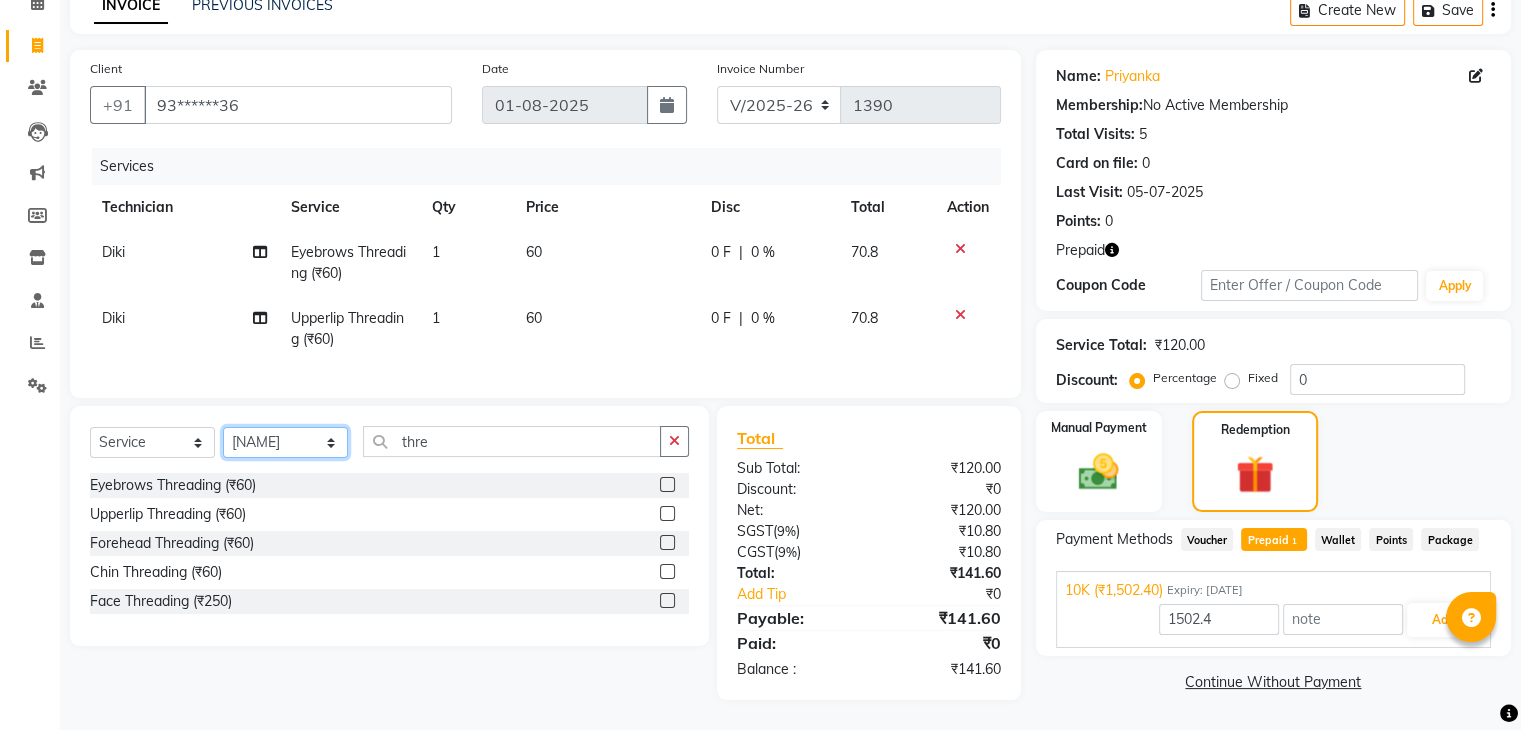 click on "Select Technician Adesh amir Danish Diki  Geeta Himanshu jenifer Manager megna Nisha Pooja roshni Sameer sudeb Sudhir Accounting suraj" 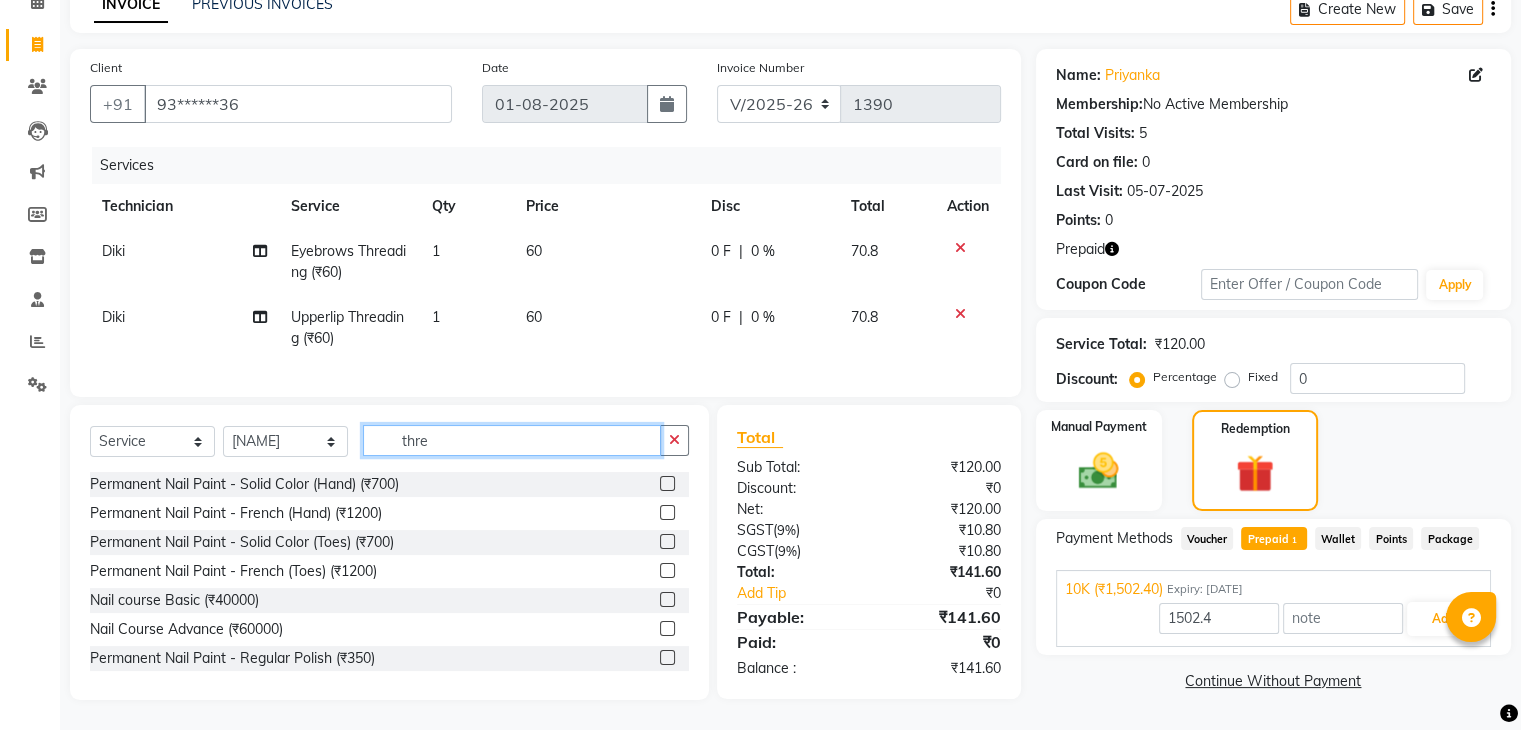 click on "thre" 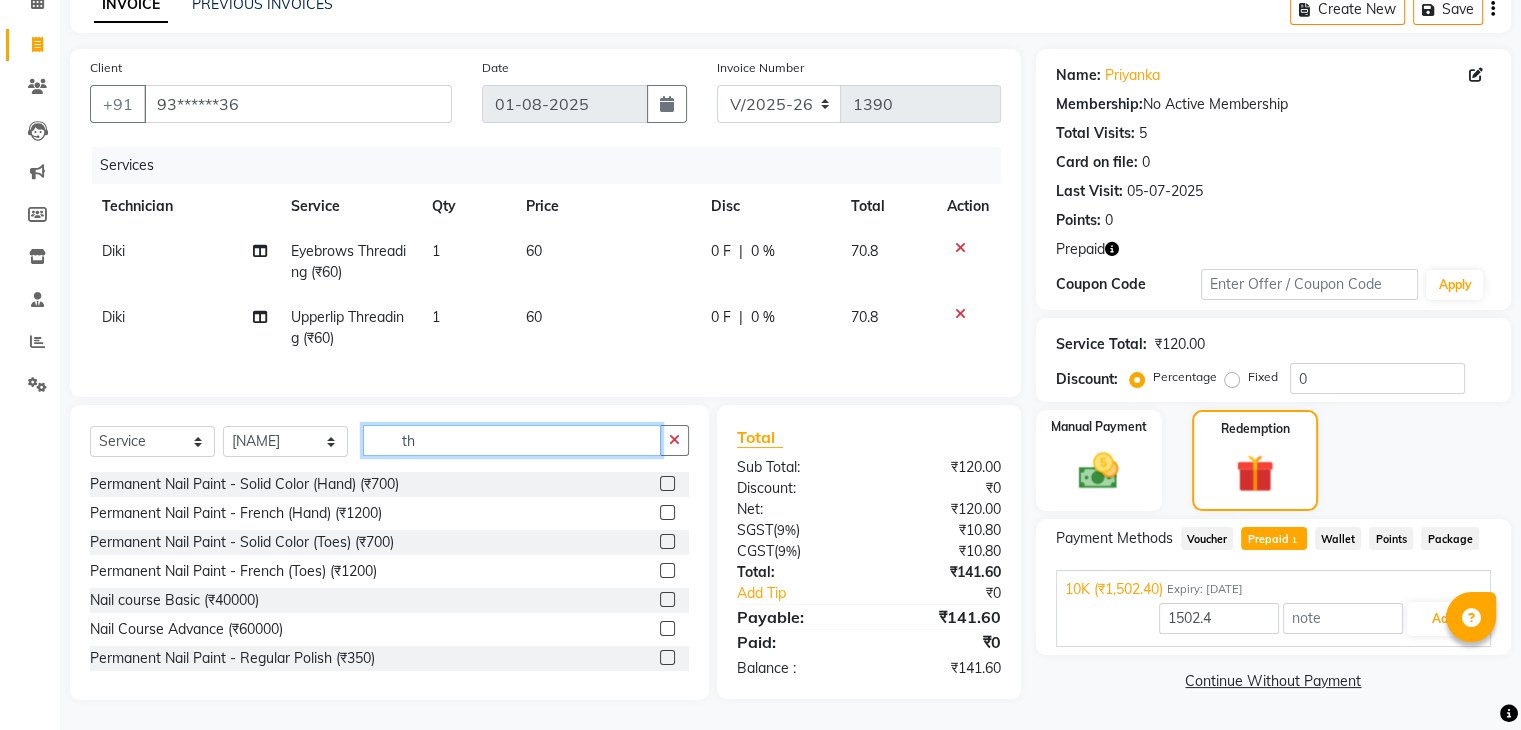 type on "t" 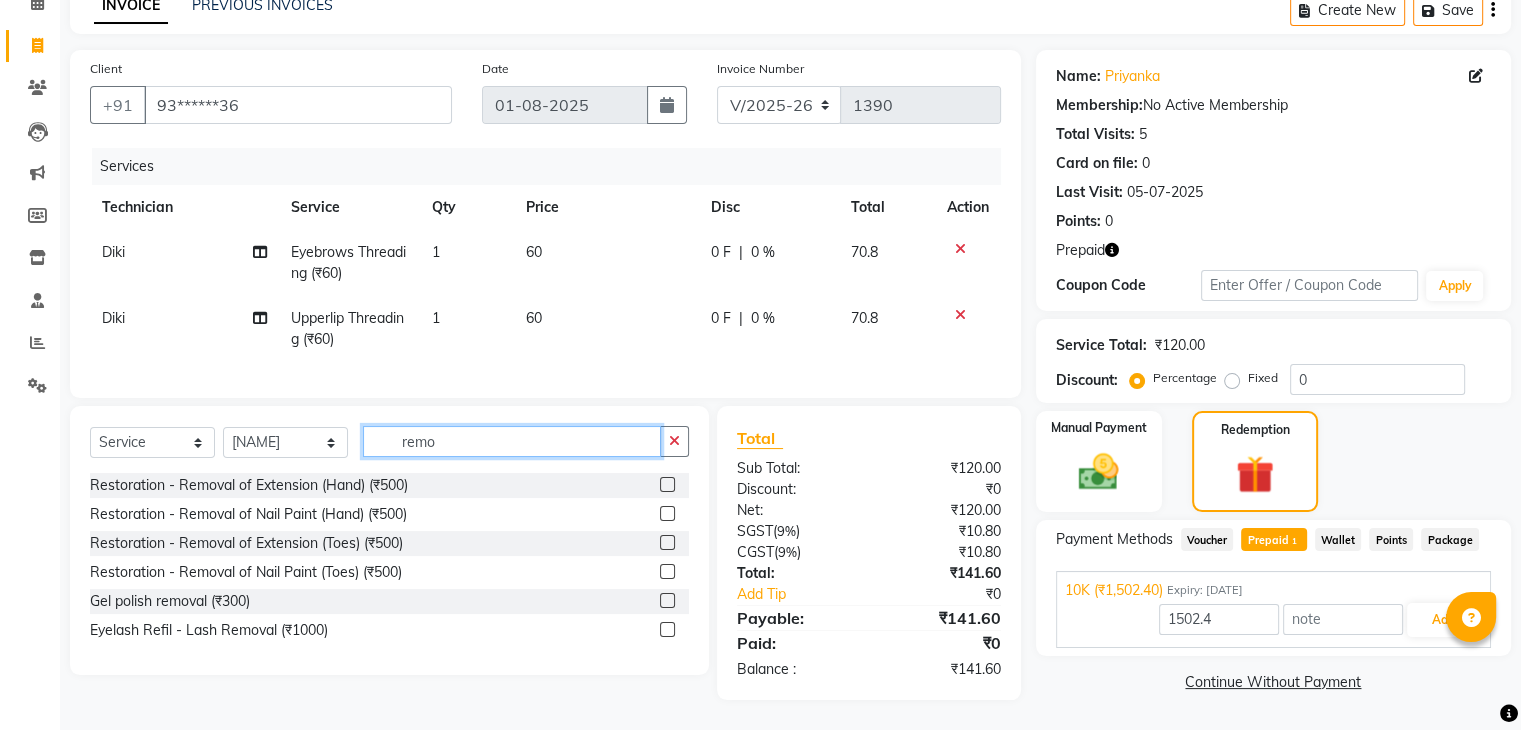 type on "remo" 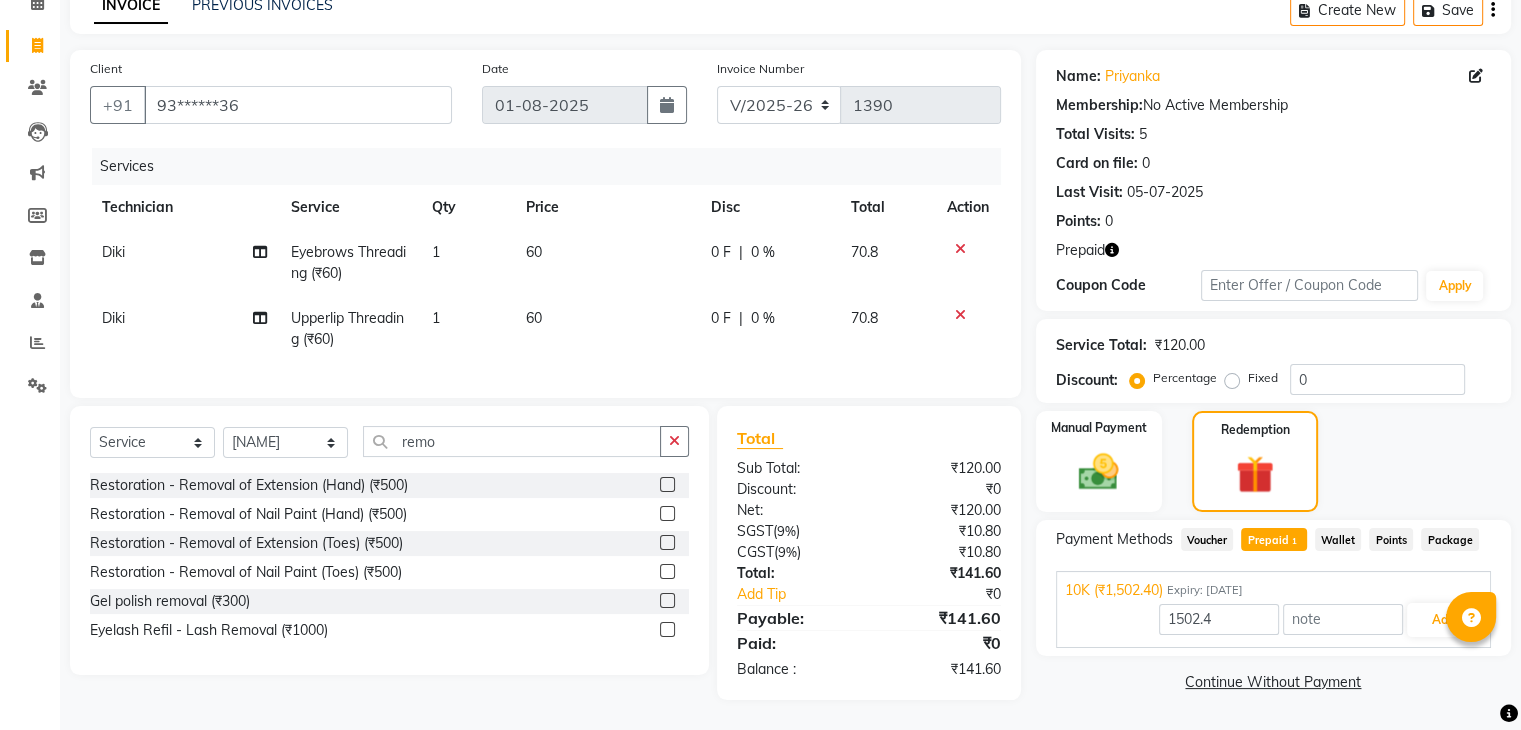 click 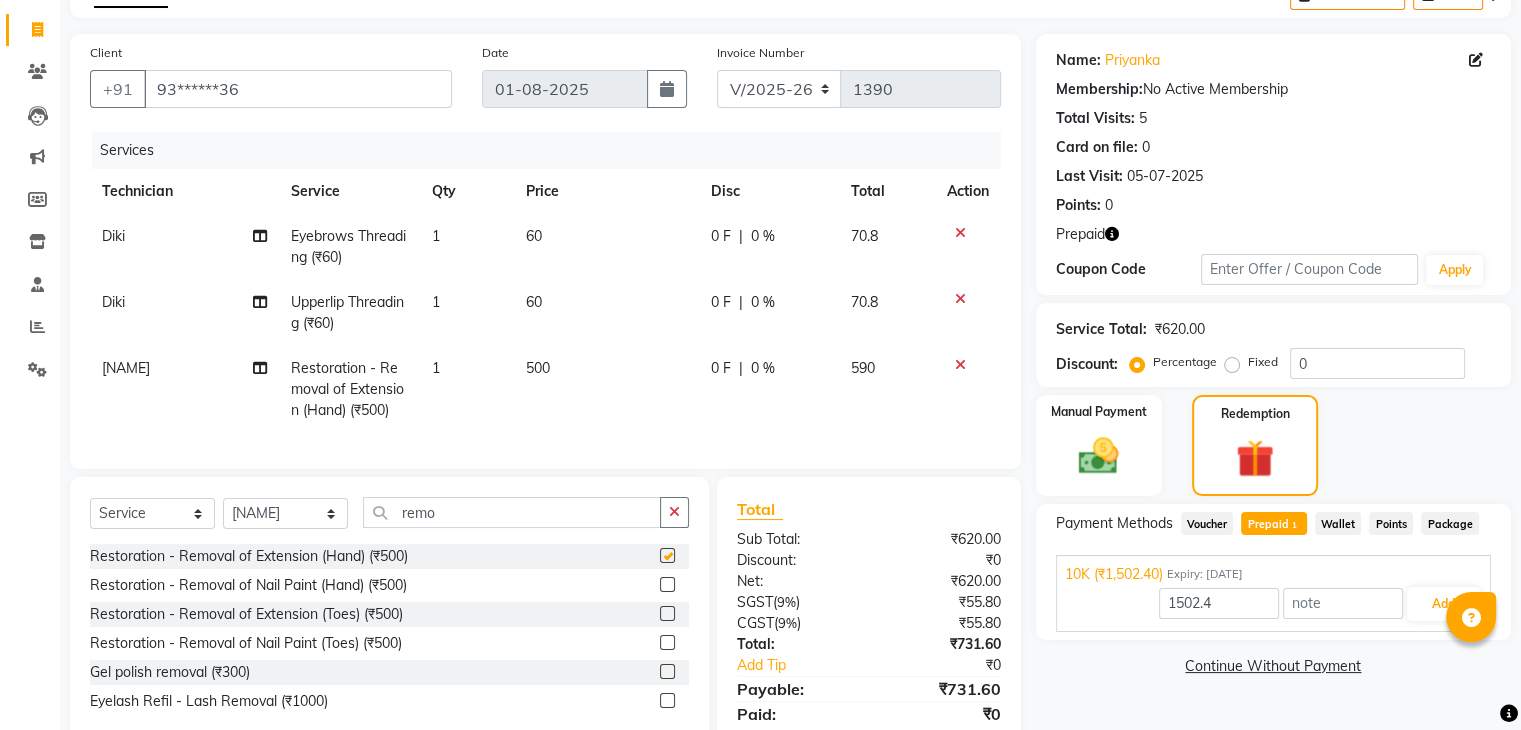 checkbox on "false" 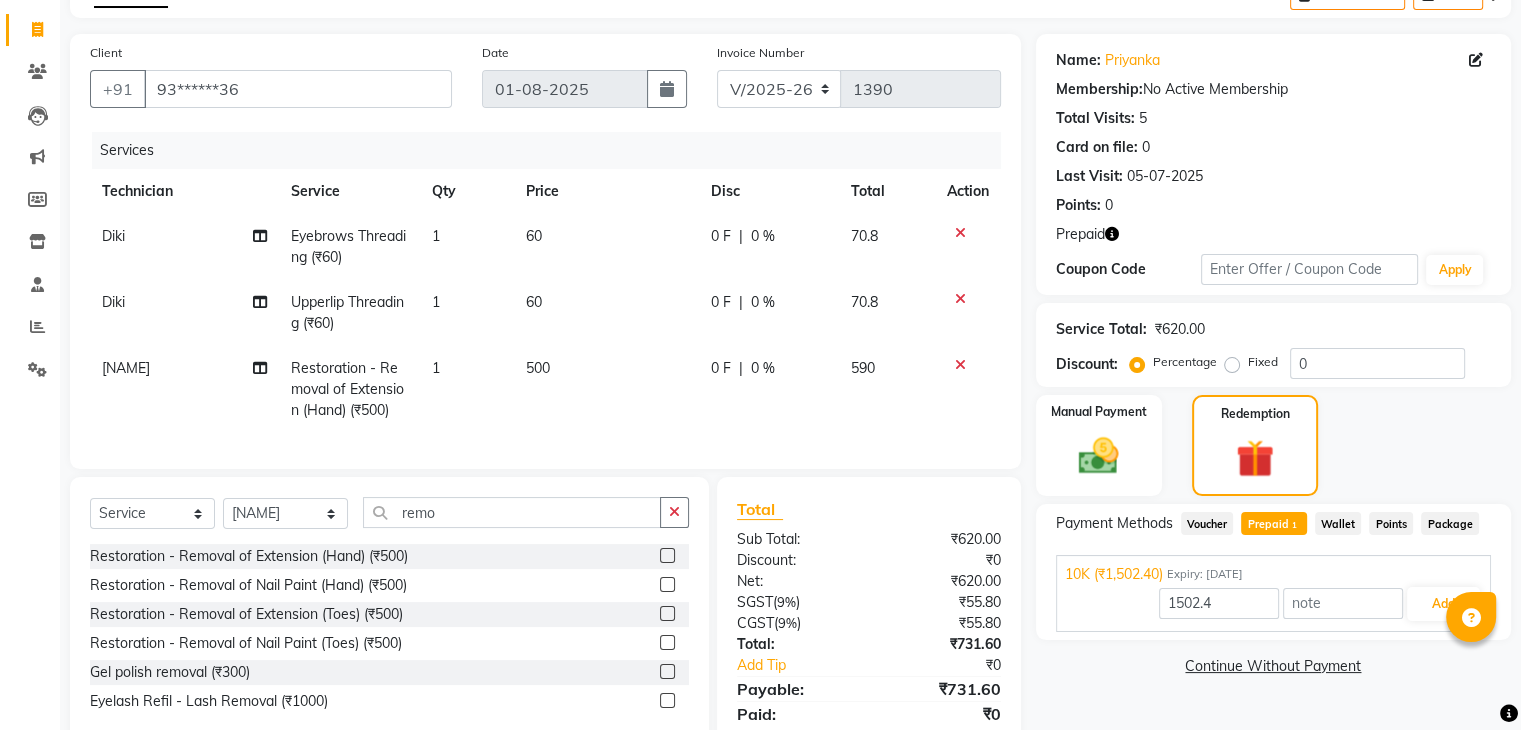 click on "Restoration - Removal of Extension (Hand) (₹500)" 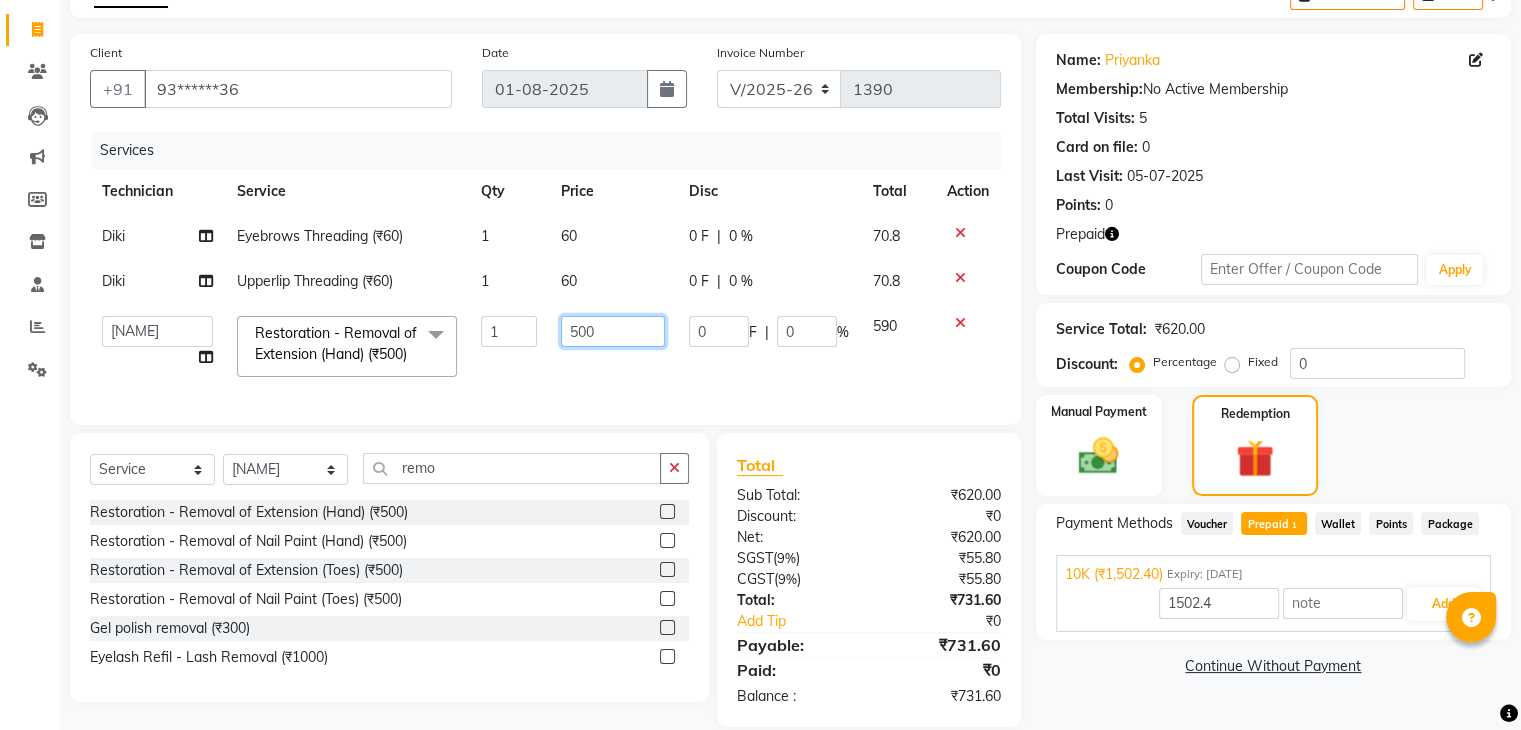 click on "500" 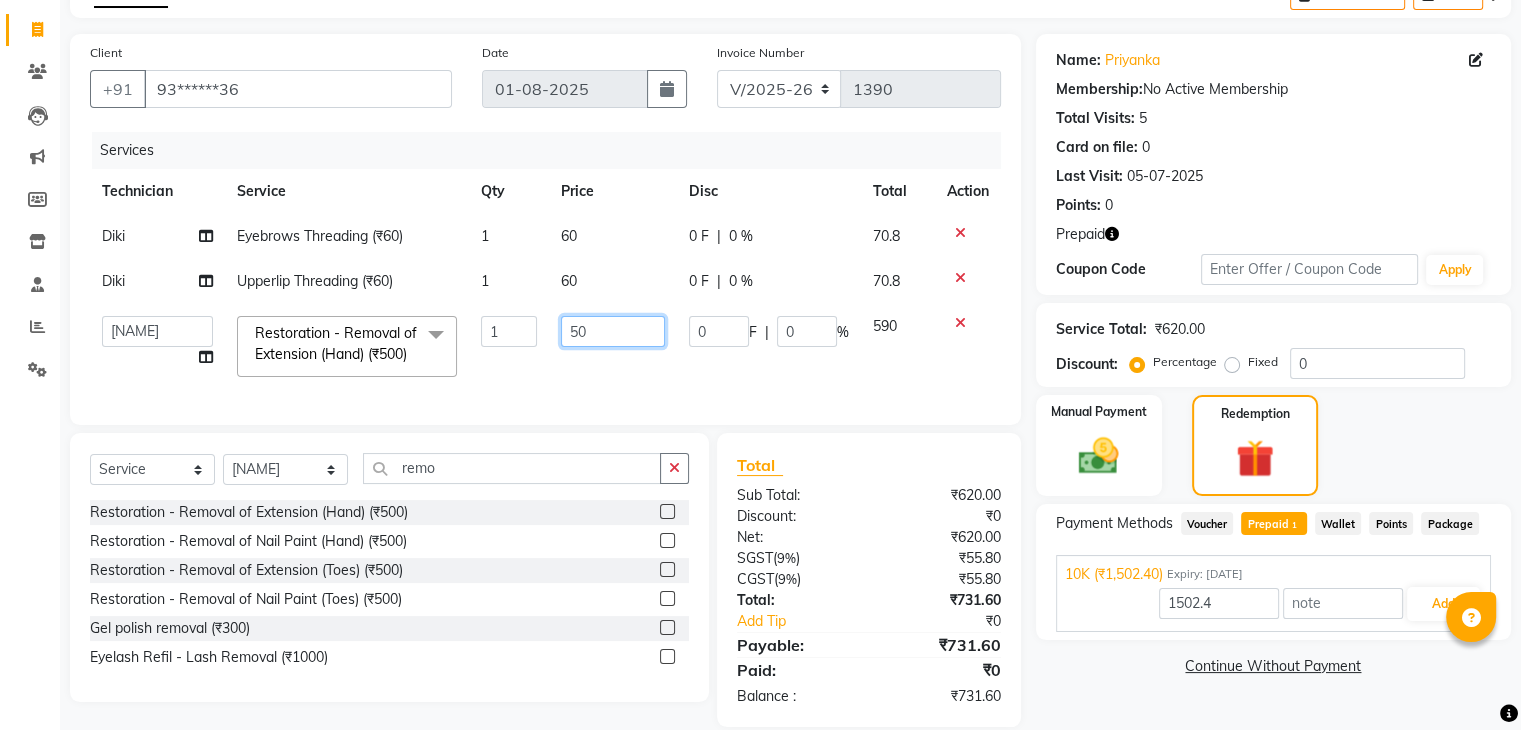 type on "5" 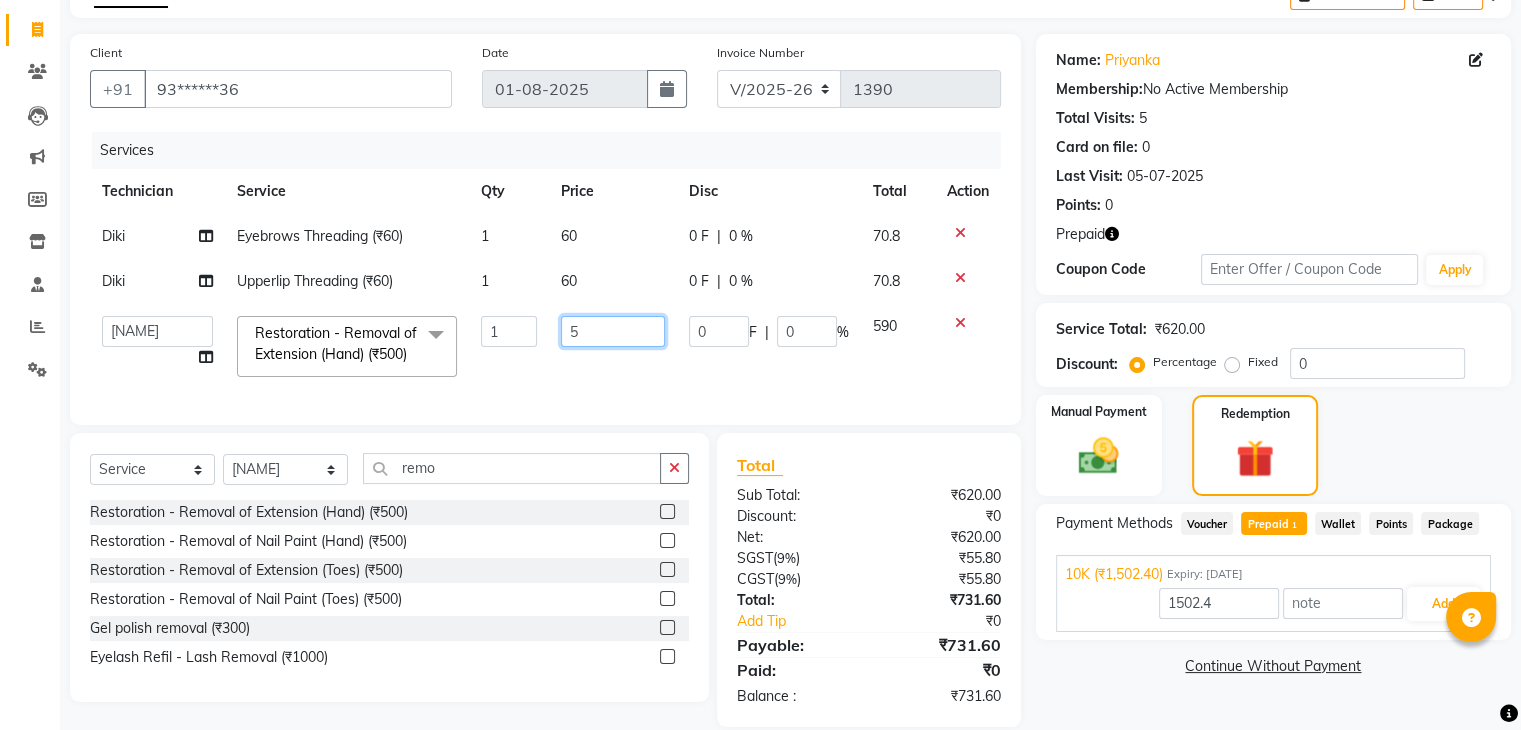 type 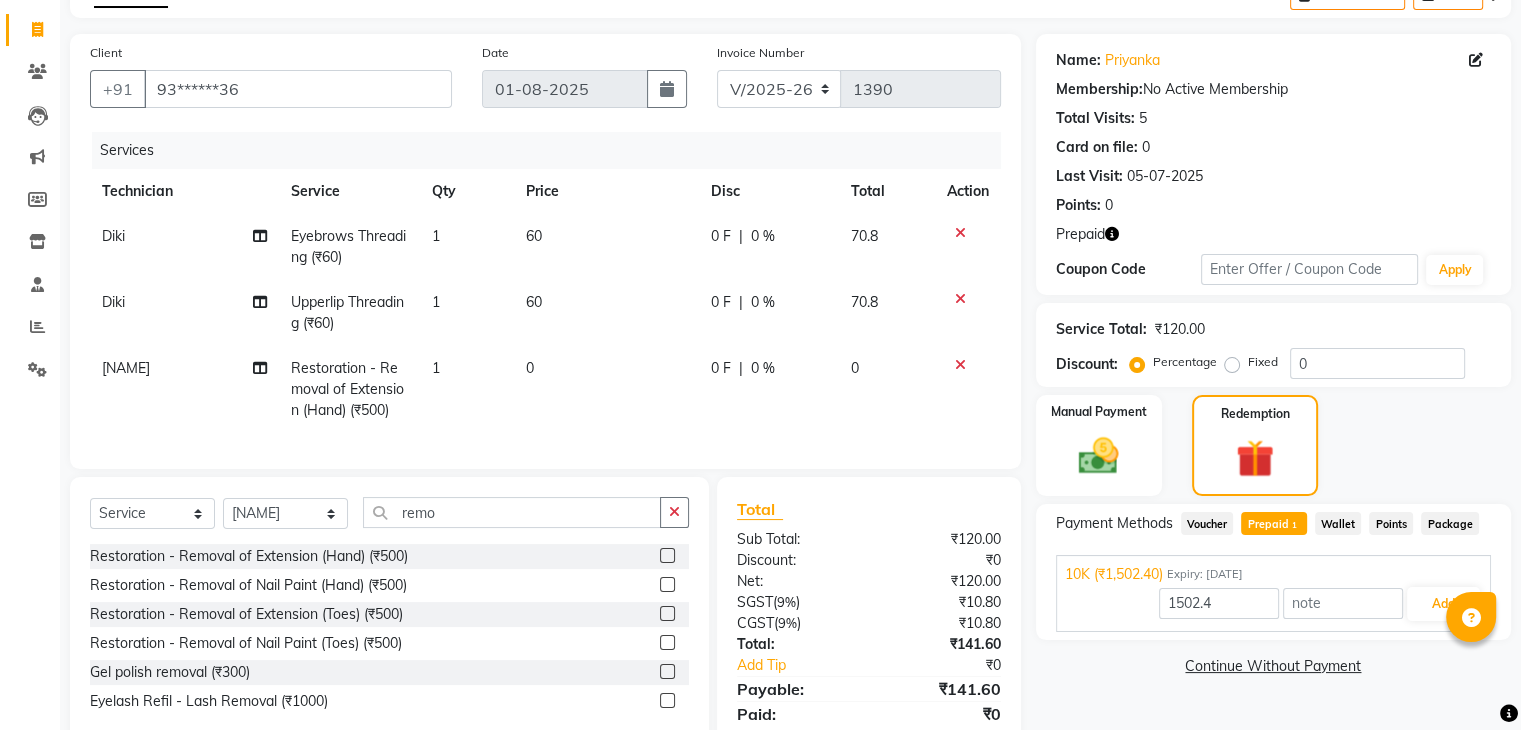 click on "0" 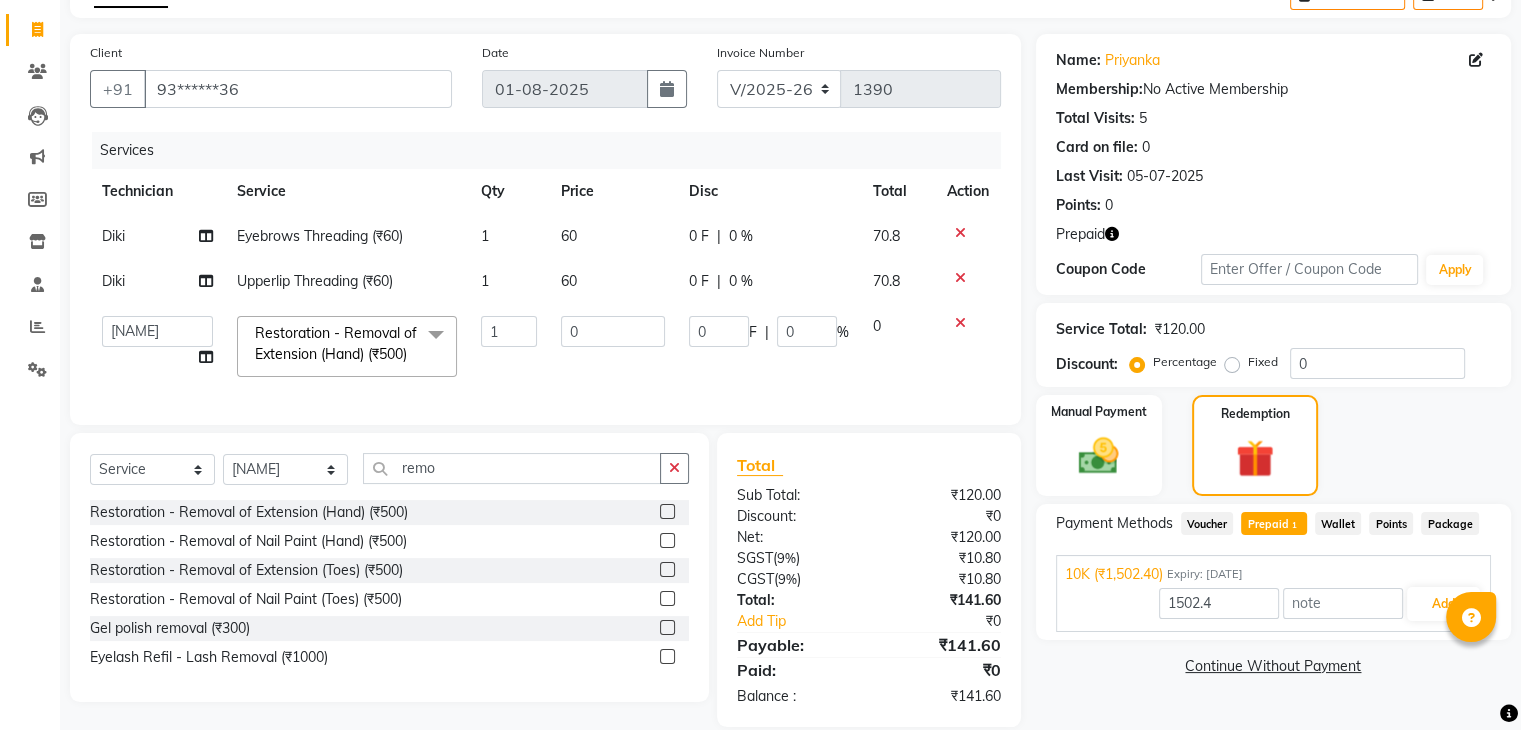 scroll, scrollTop: 180, scrollLeft: 0, axis: vertical 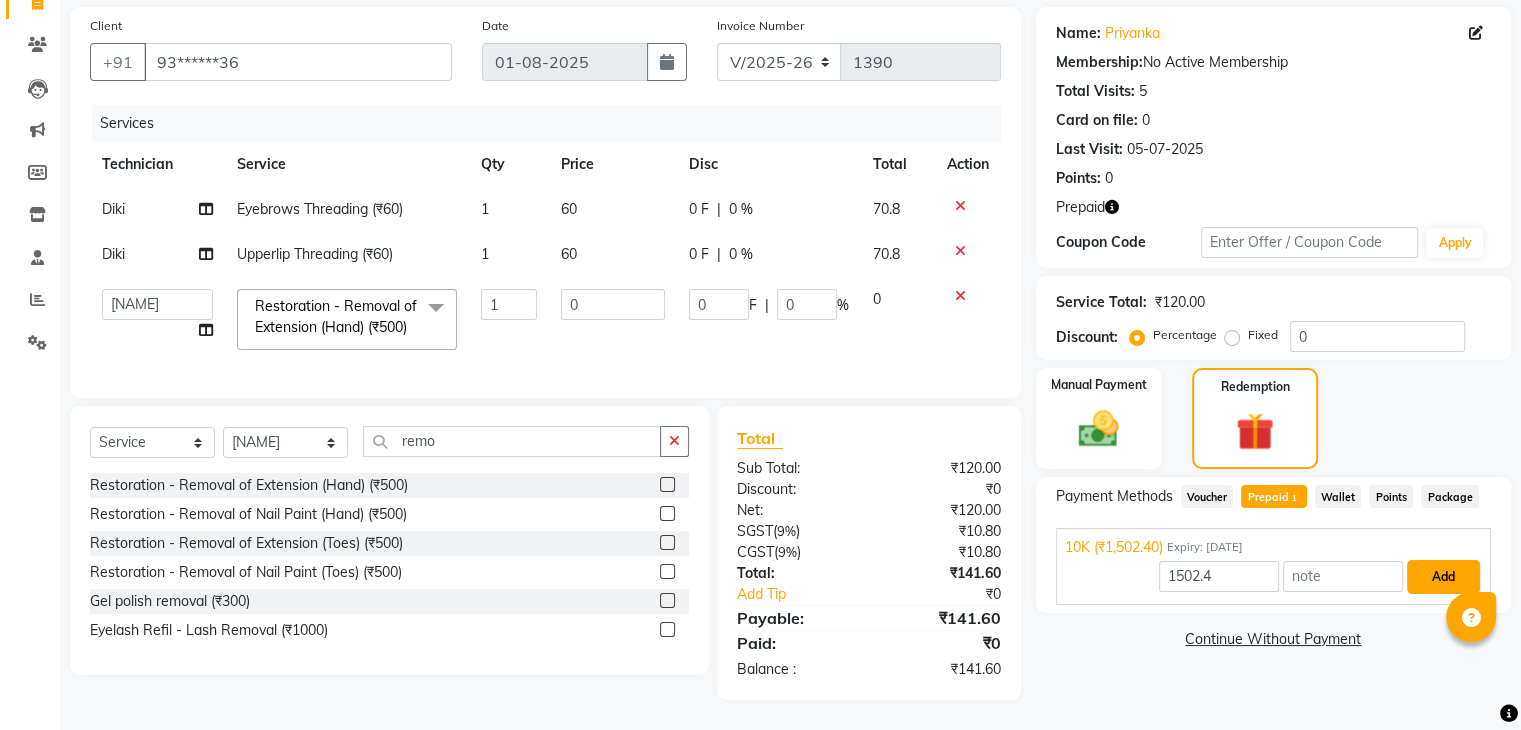 click on "Add" at bounding box center [1443, 577] 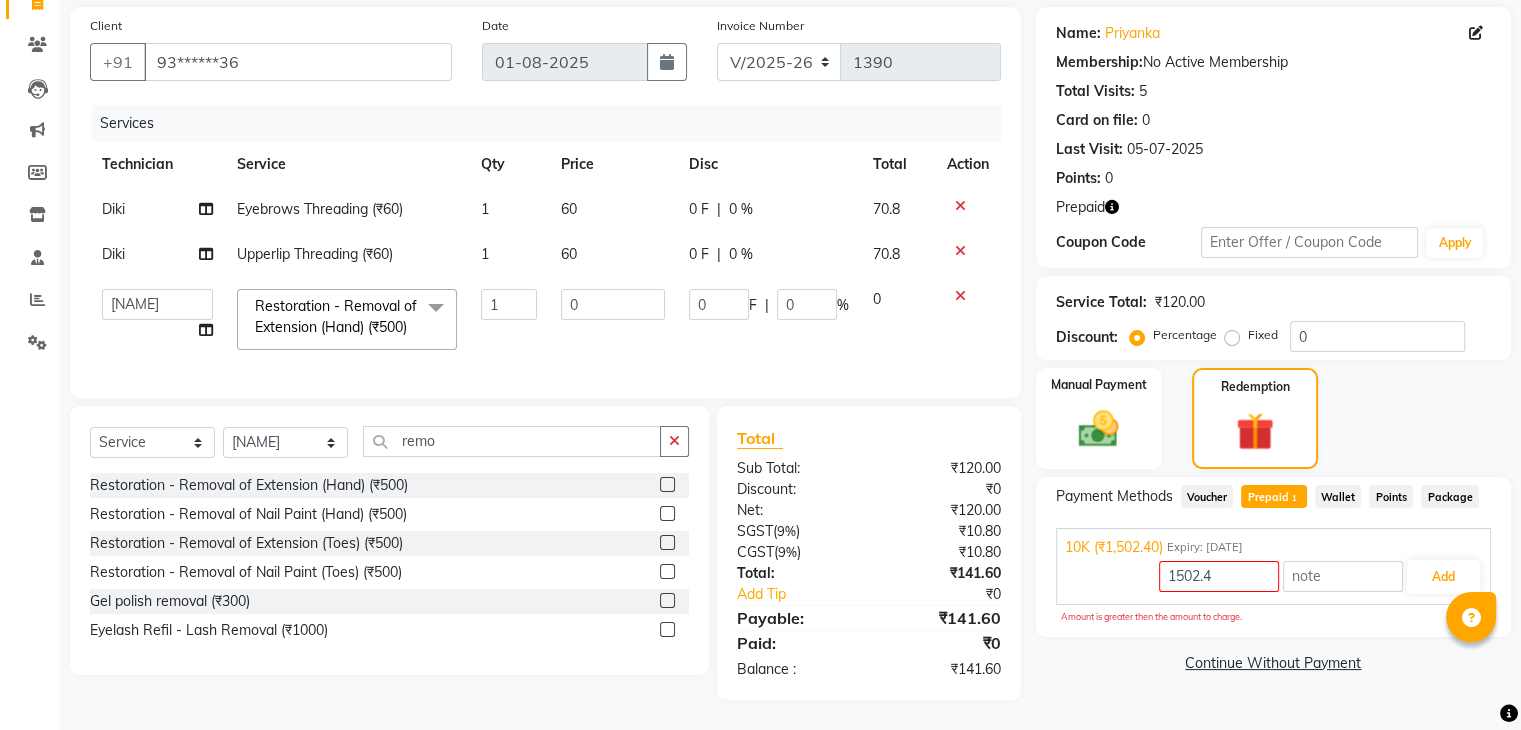 click on "Wallet" 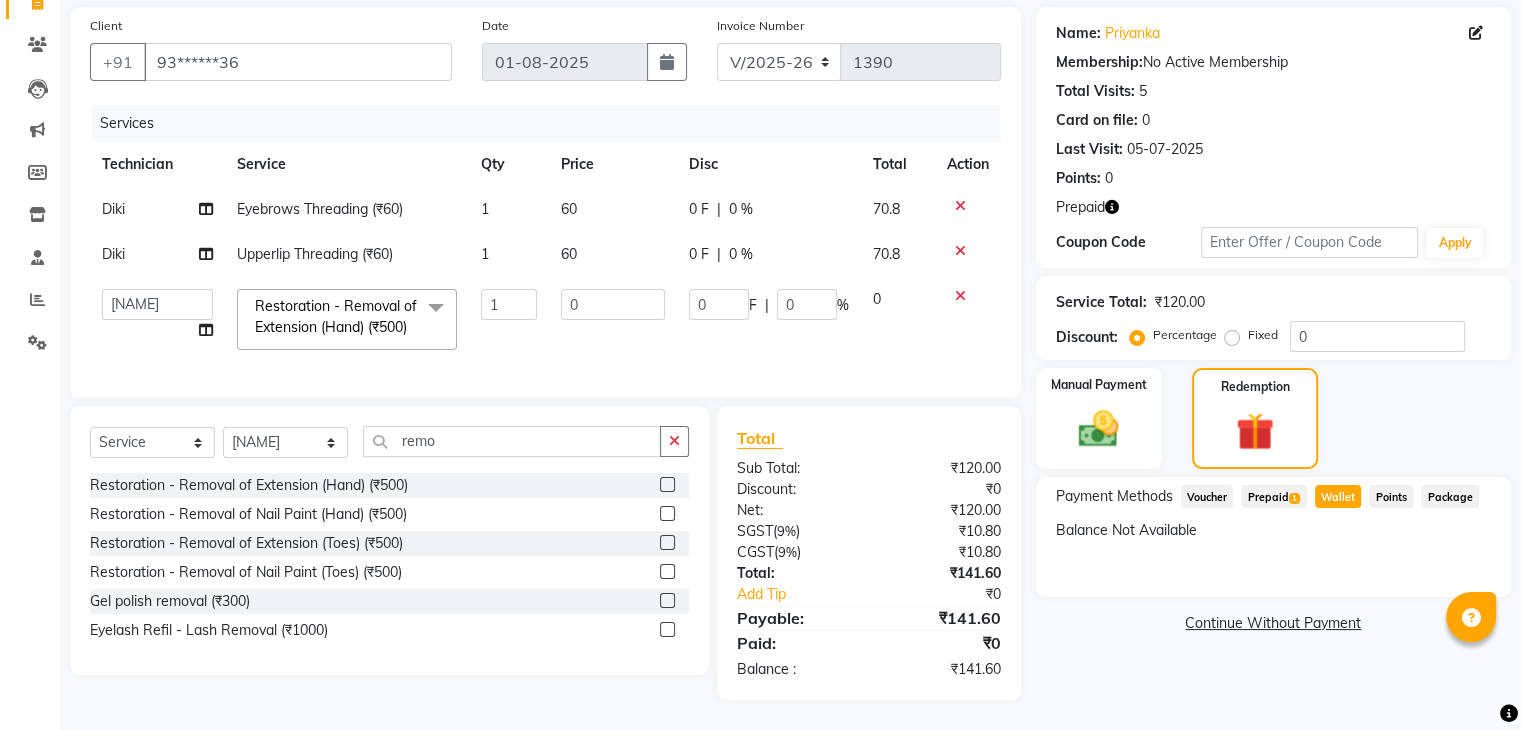 click on "Prepaid  1" 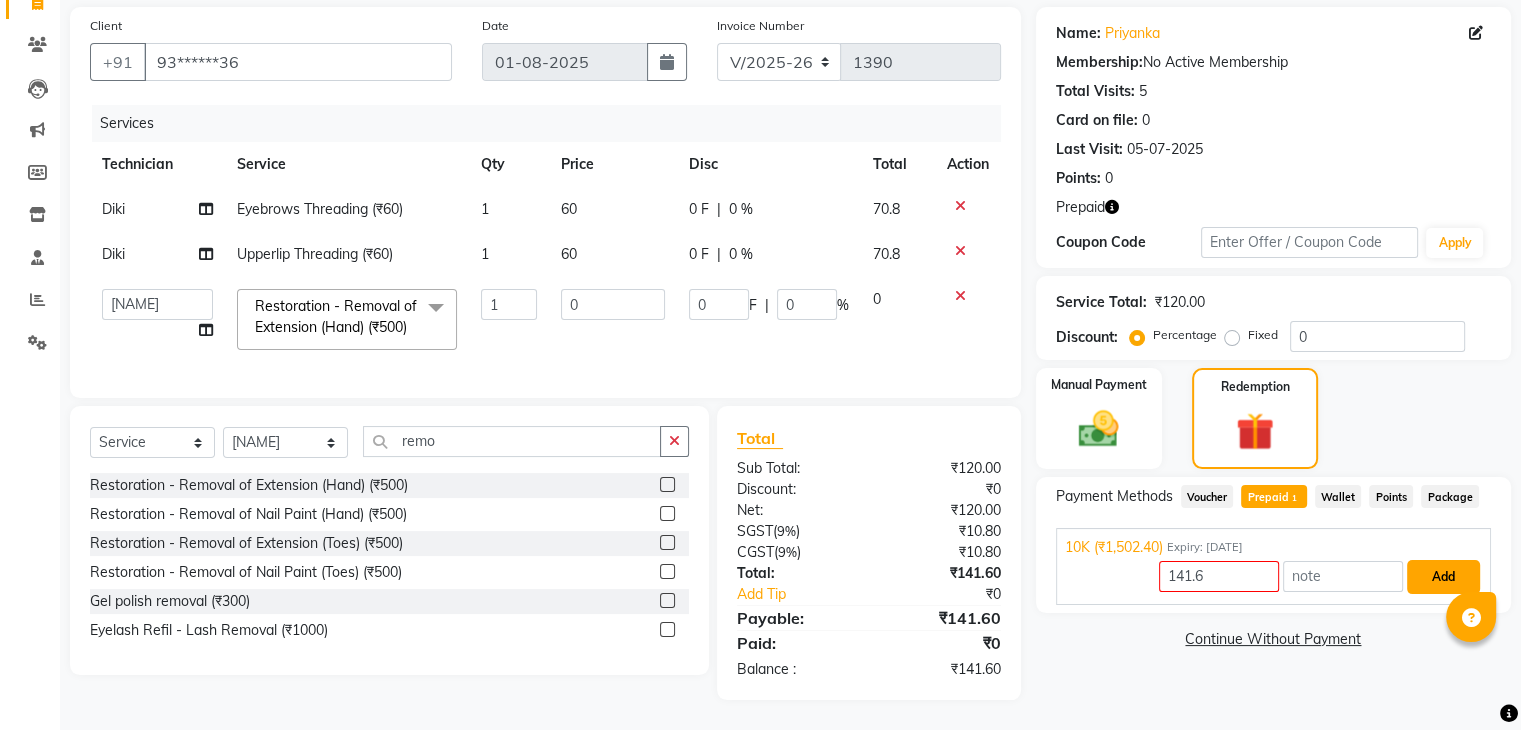 click on "Add" at bounding box center (1443, 577) 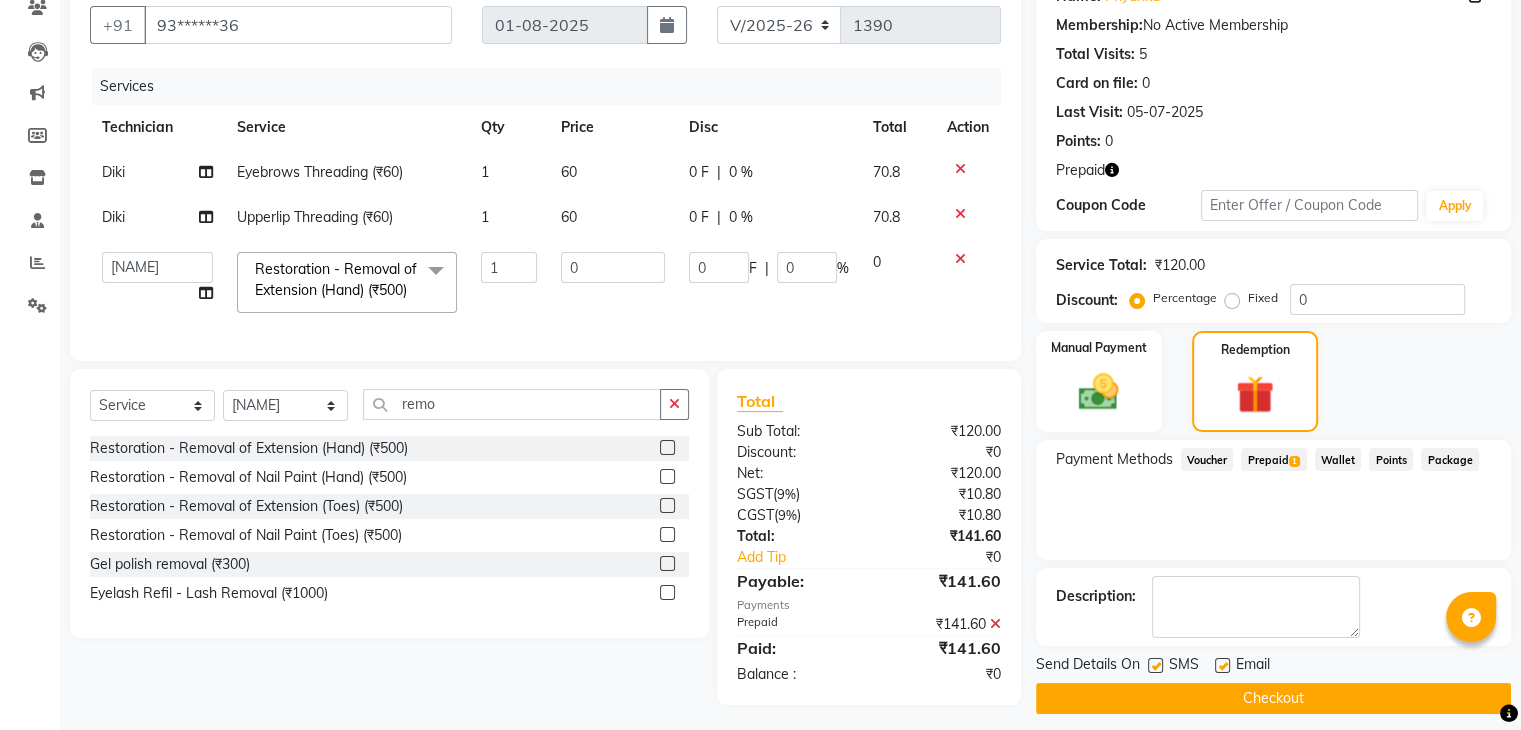 scroll, scrollTop: 221, scrollLeft: 0, axis: vertical 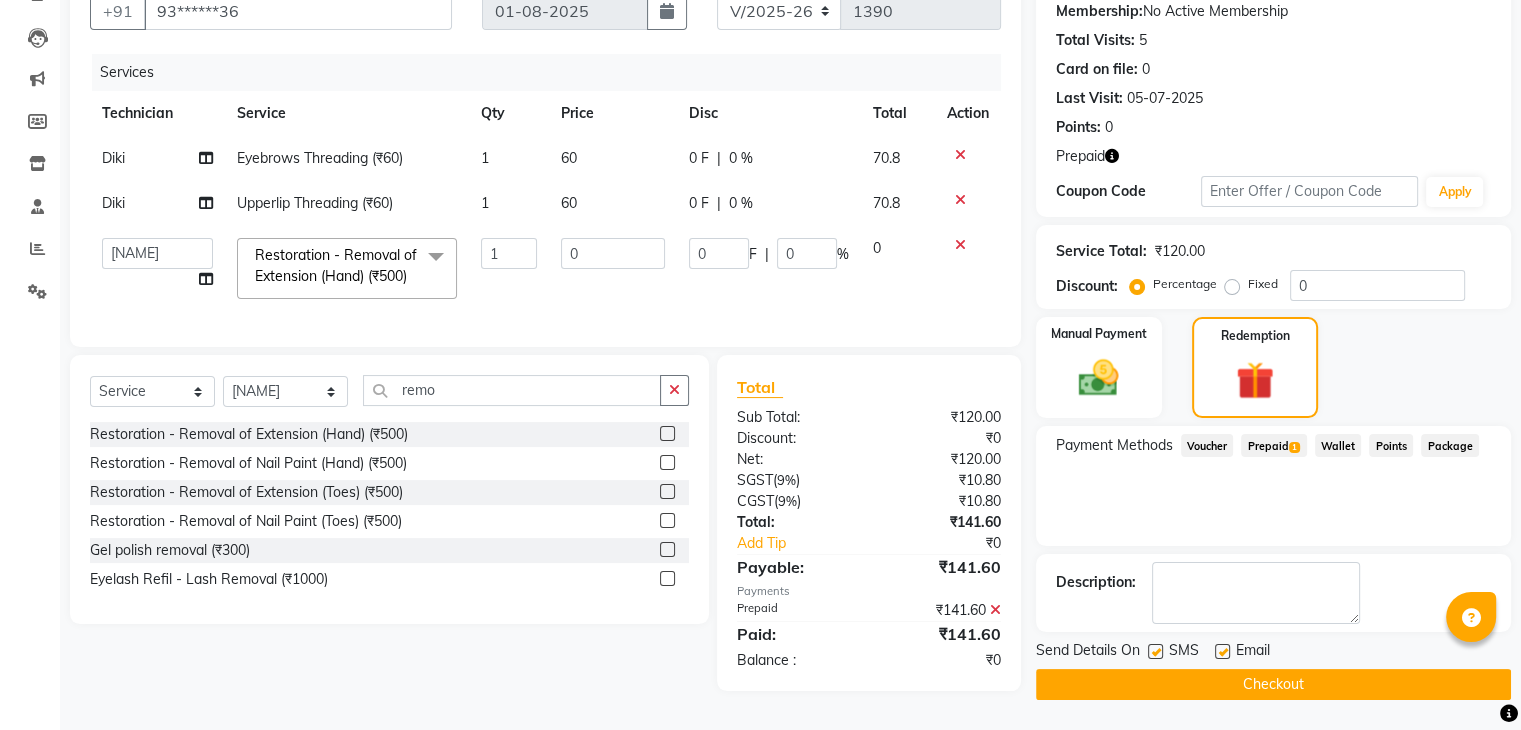 click 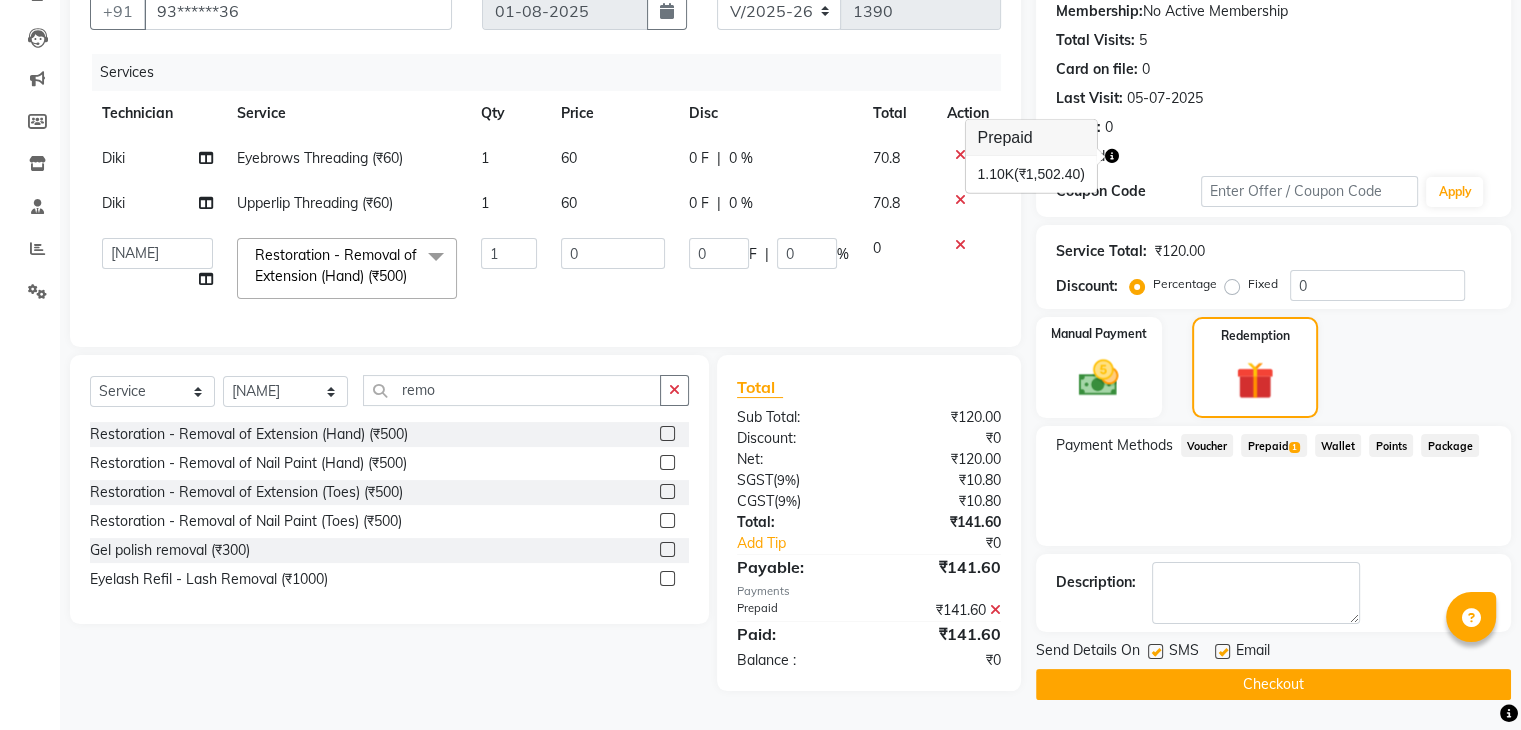 click on "Name: Priyanka  Membership:  No Active Membership  Total Visits:  5 Card on file:  0 Last Visit:   05-07-2025 Points:   0  Prepaid Coupon Code Apply" 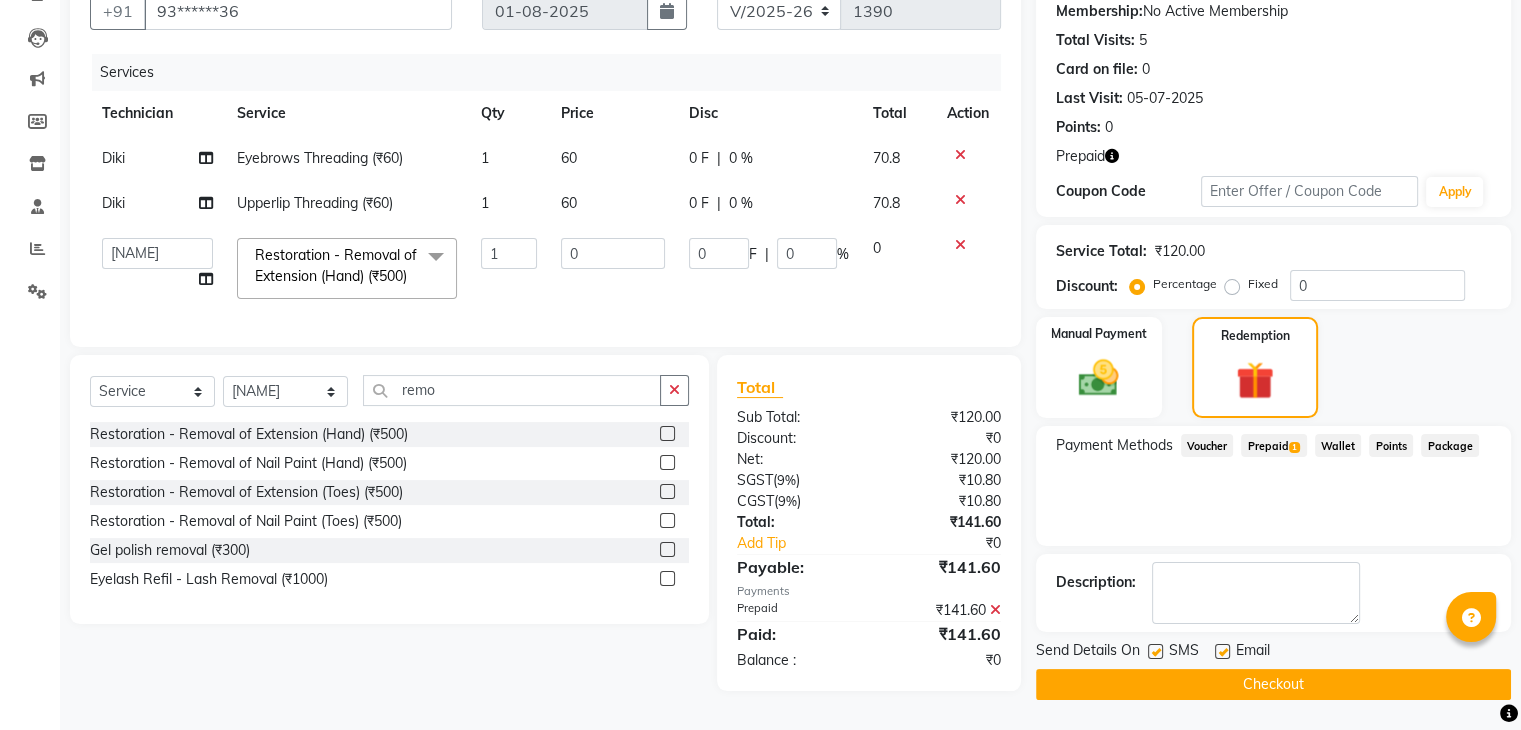 click on "Checkout" 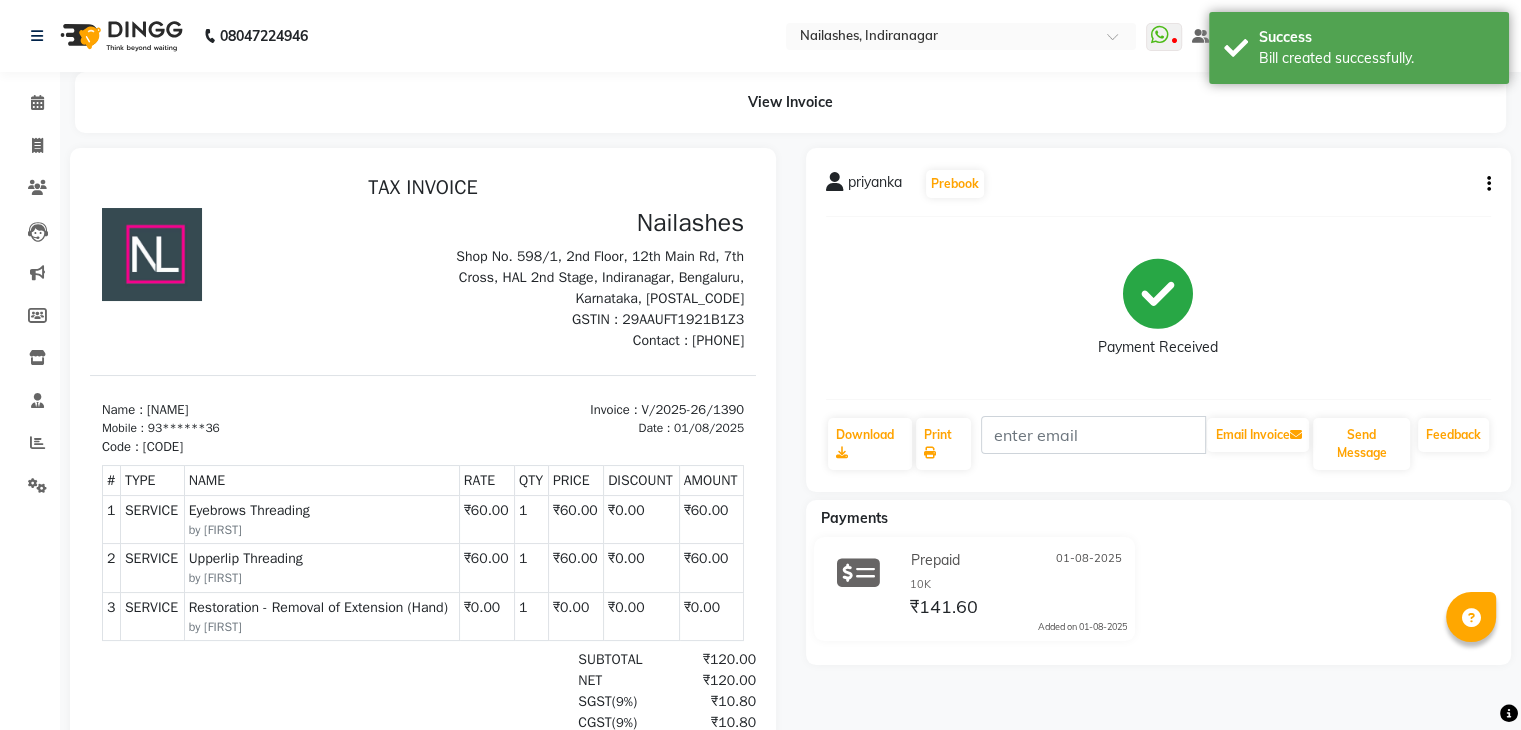 scroll, scrollTop: 0, scrollLeft: 0, axis: both 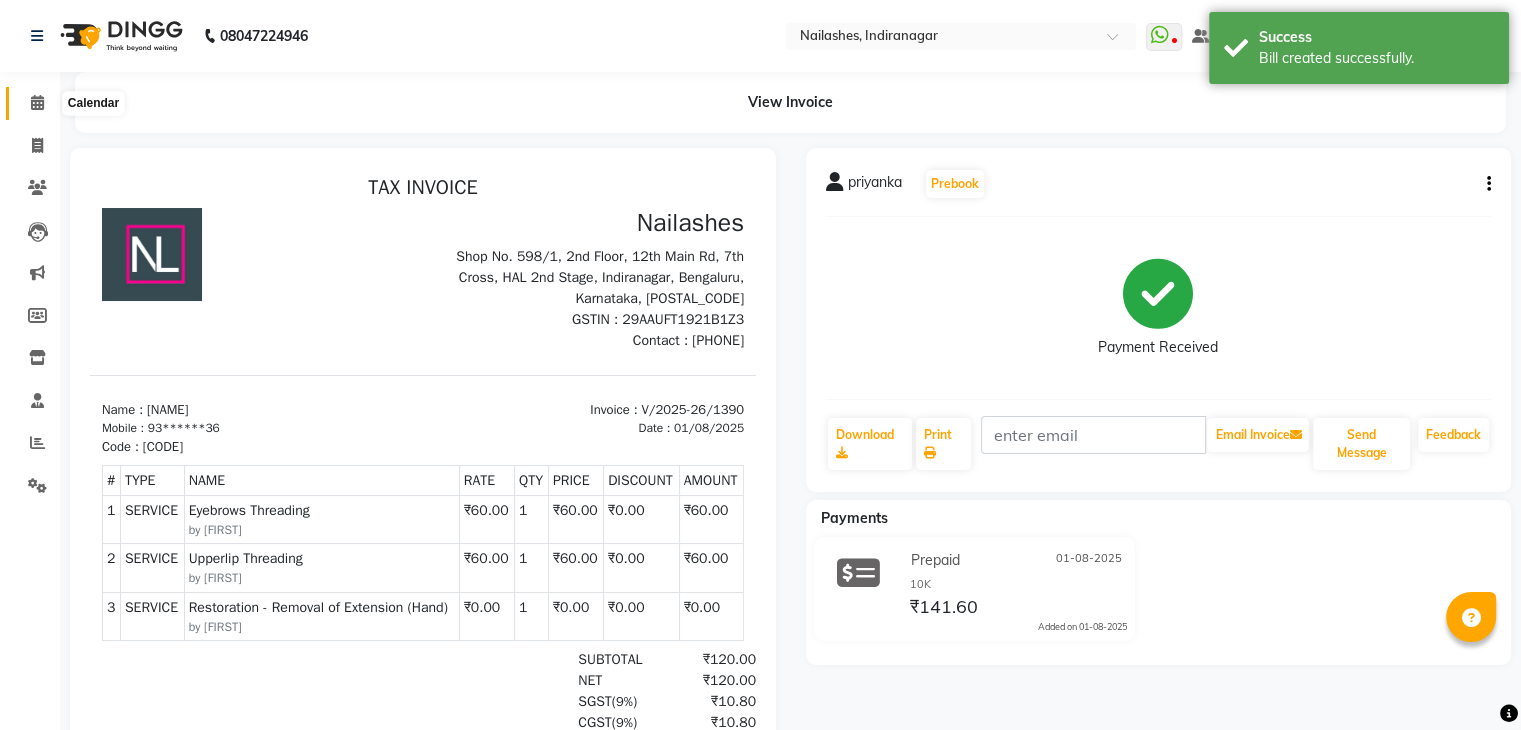 click 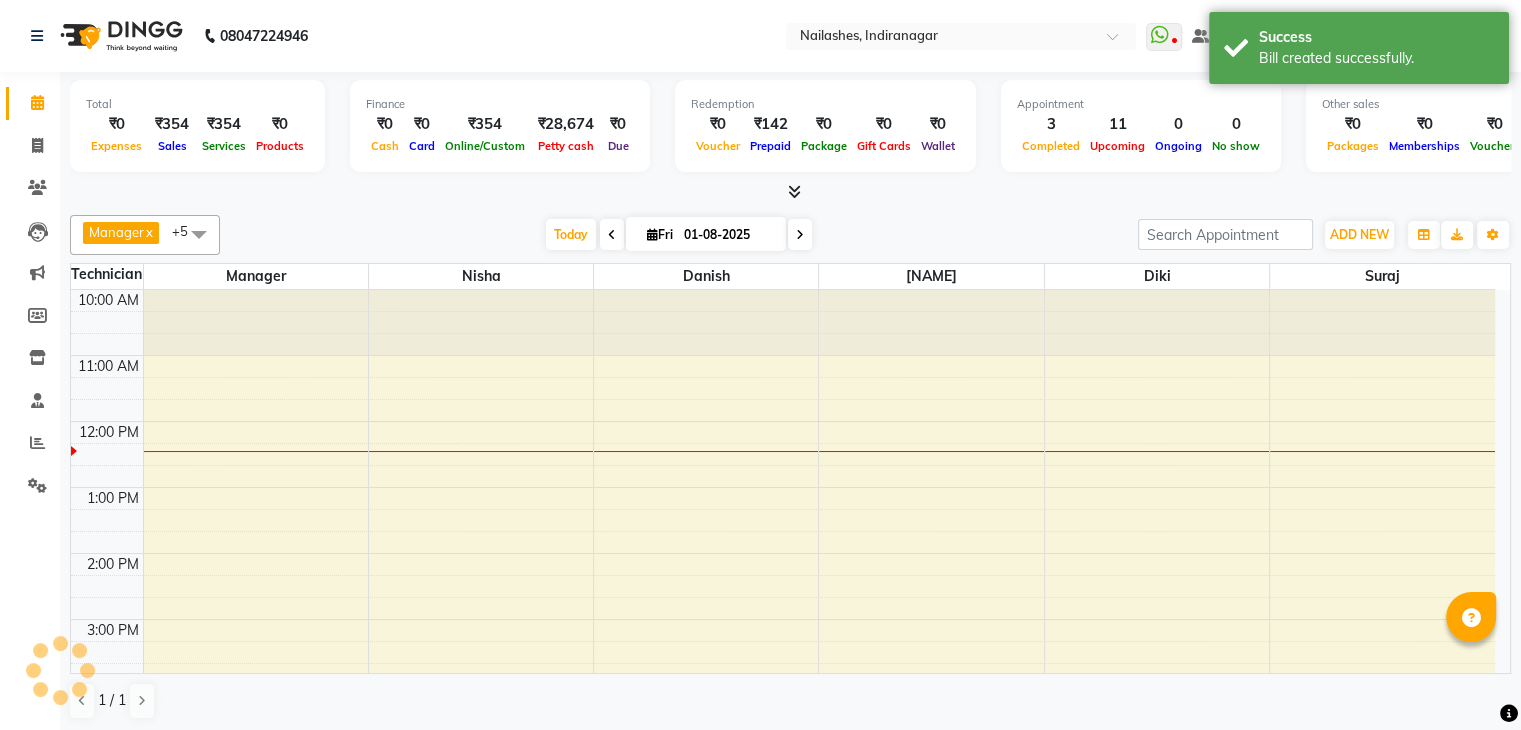 scroll, scrollTop: 0, scrollLeft: 0, axis: both 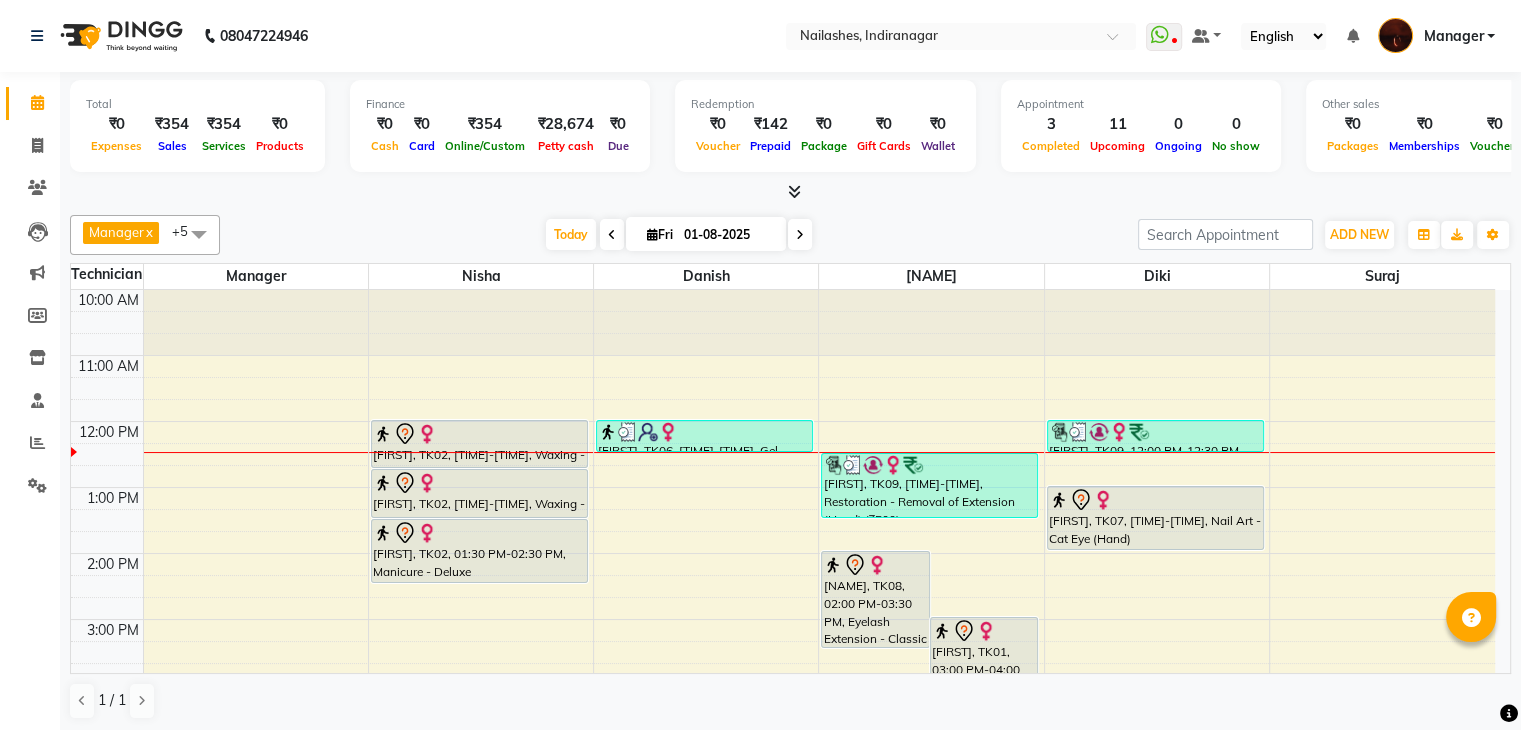 click on "01-08-2025" at bounding box center [728, 235] 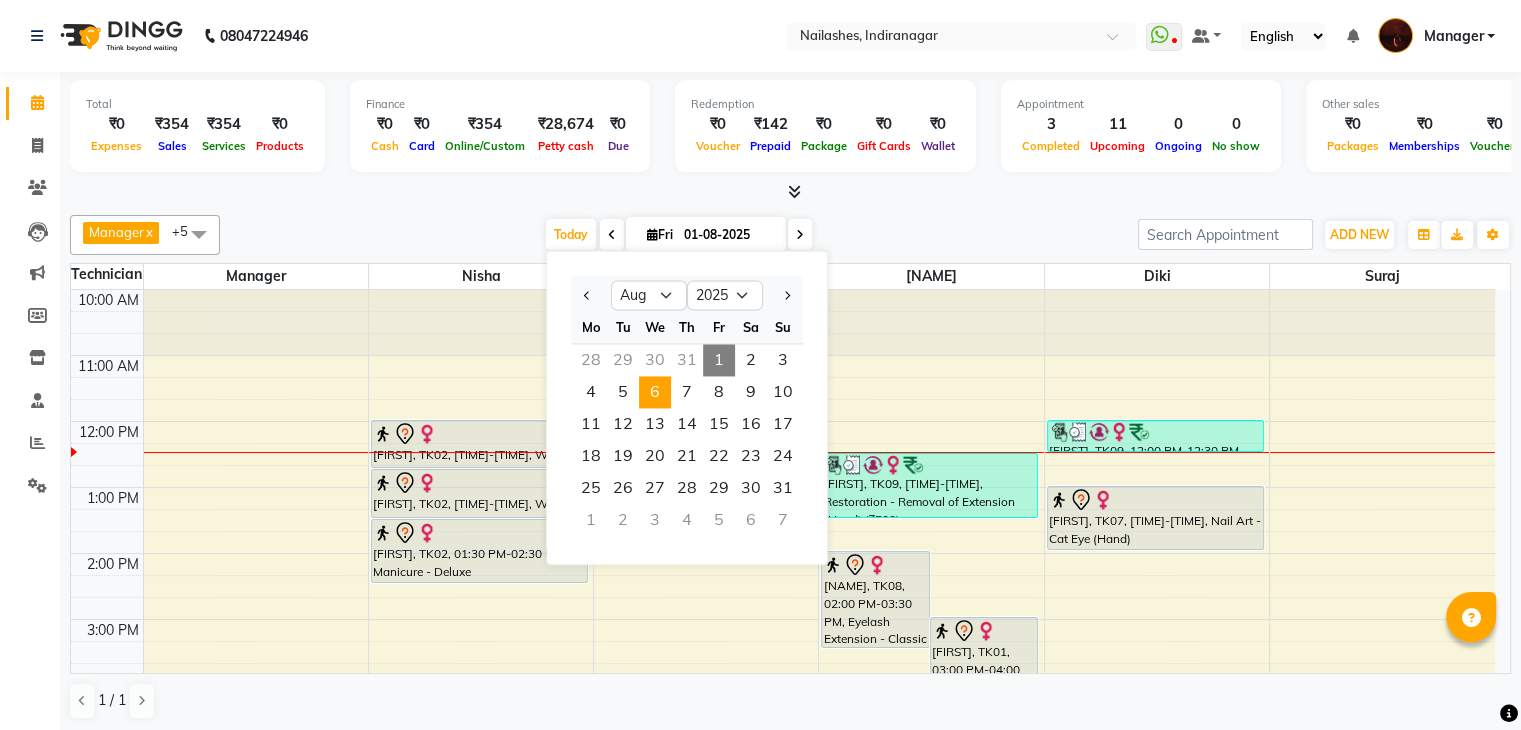 click on "6" at bounding box center [655, 392] 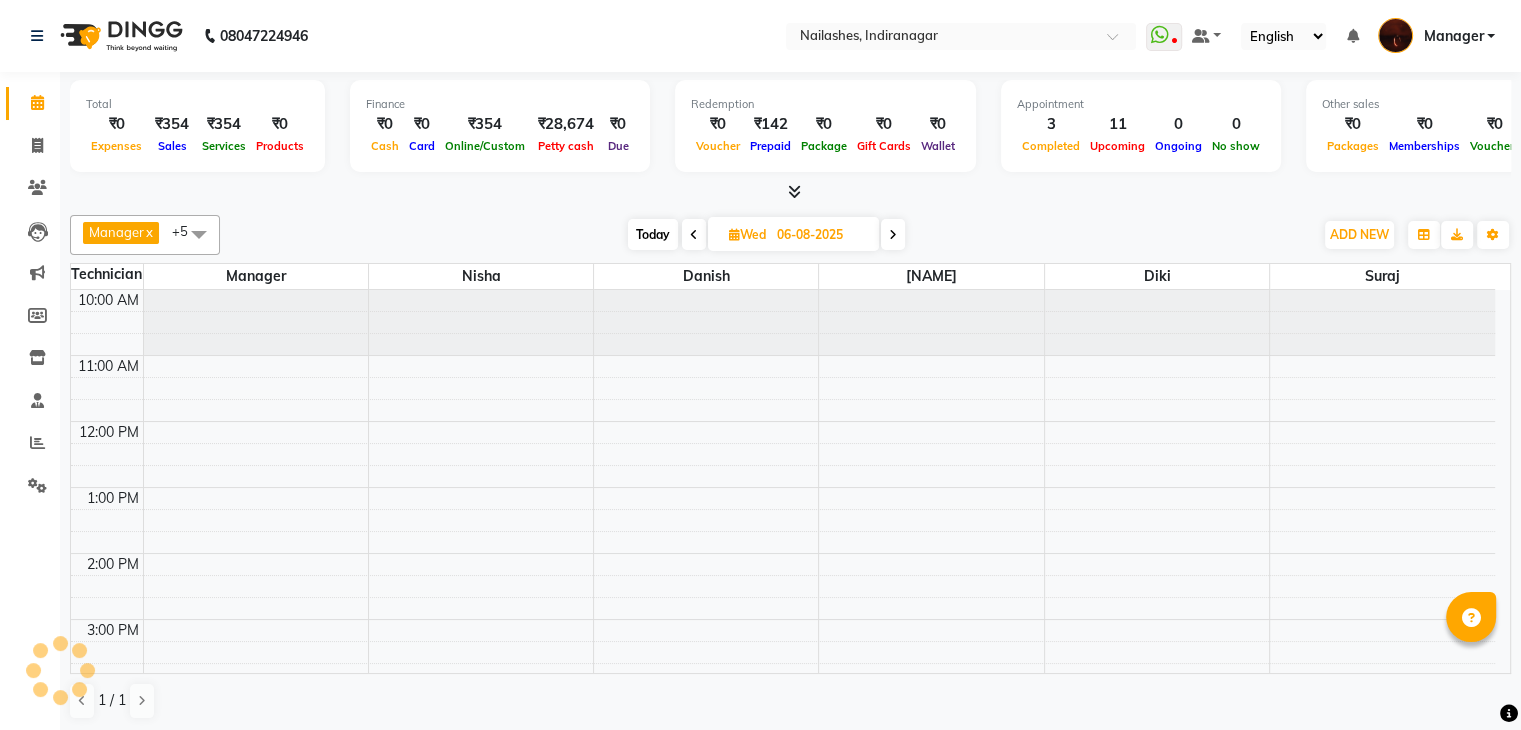 scroll, scrollTop: 132, scrollLeft: 0, axis: vertical 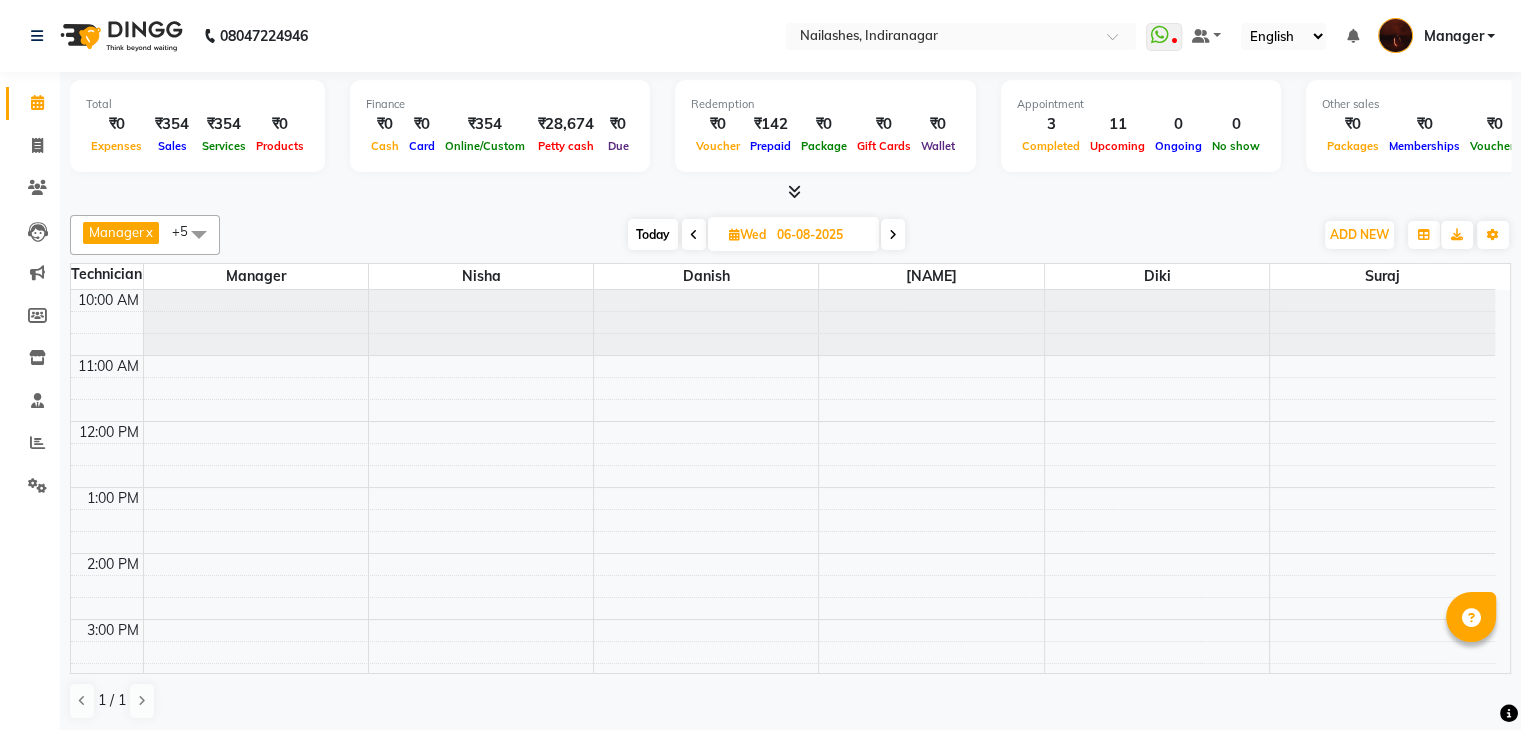 click on "Today" at bounding box center (653, 234) 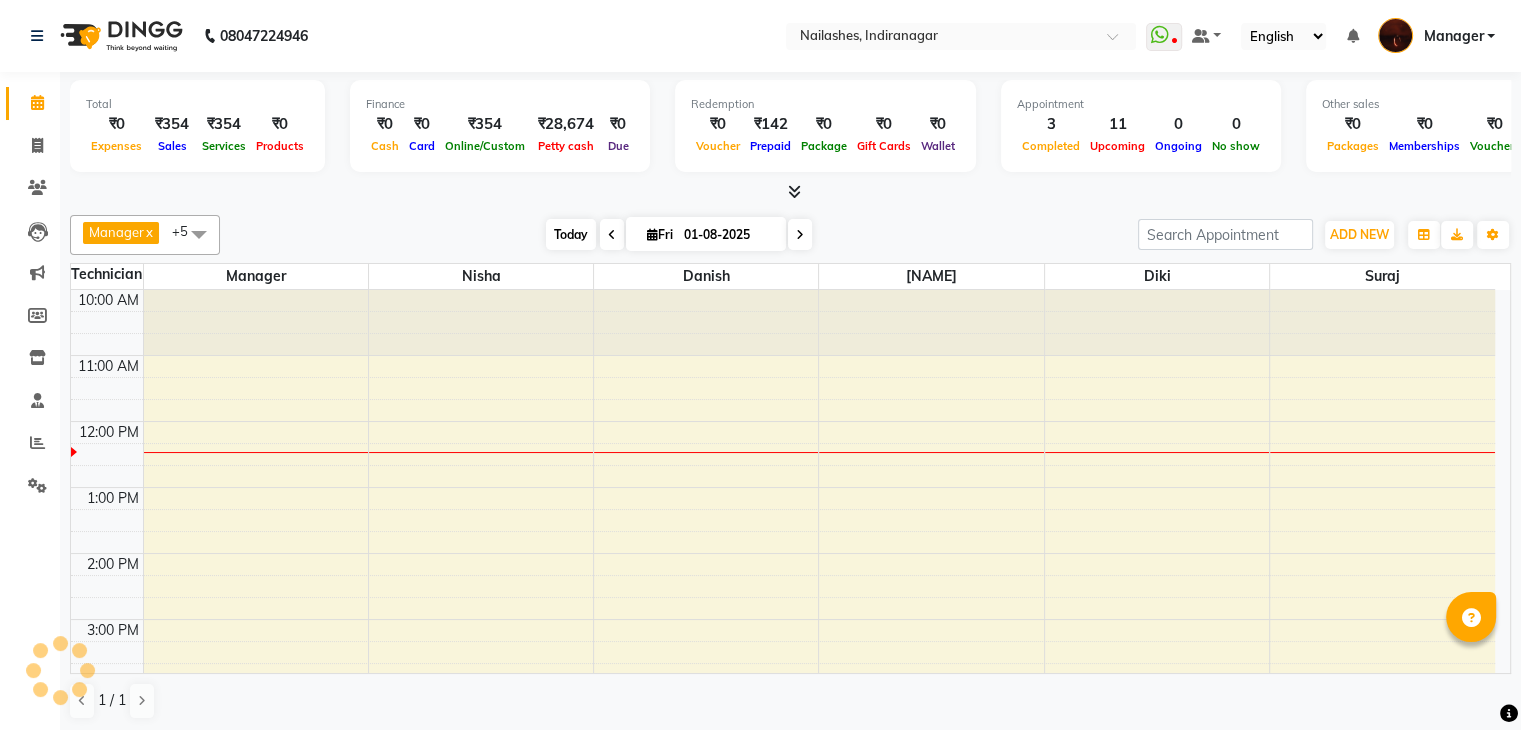 scroll, scrollTop: 132, scrollLeft: 0, axis: vertical 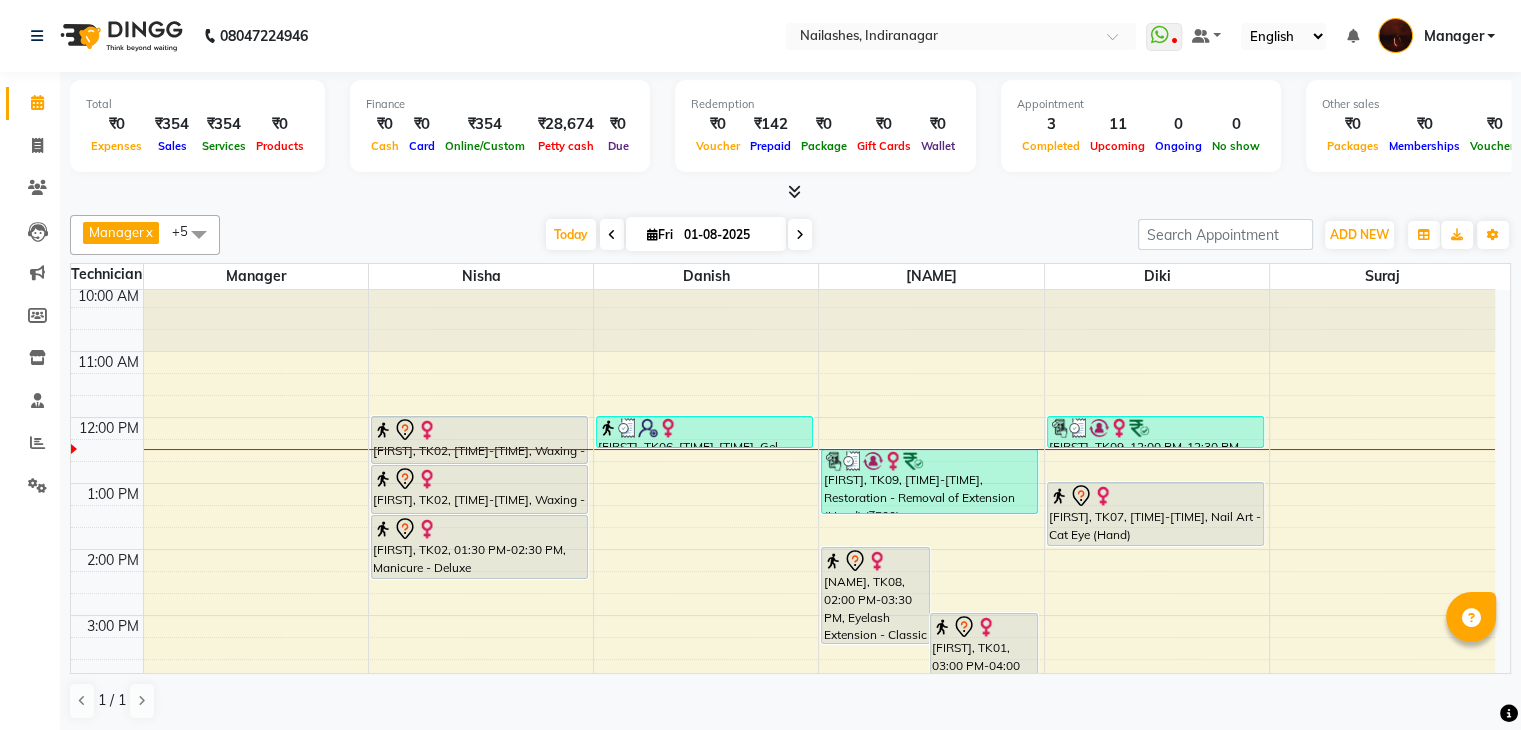 click on "01-08-2025" at bounding box center [728, 235] 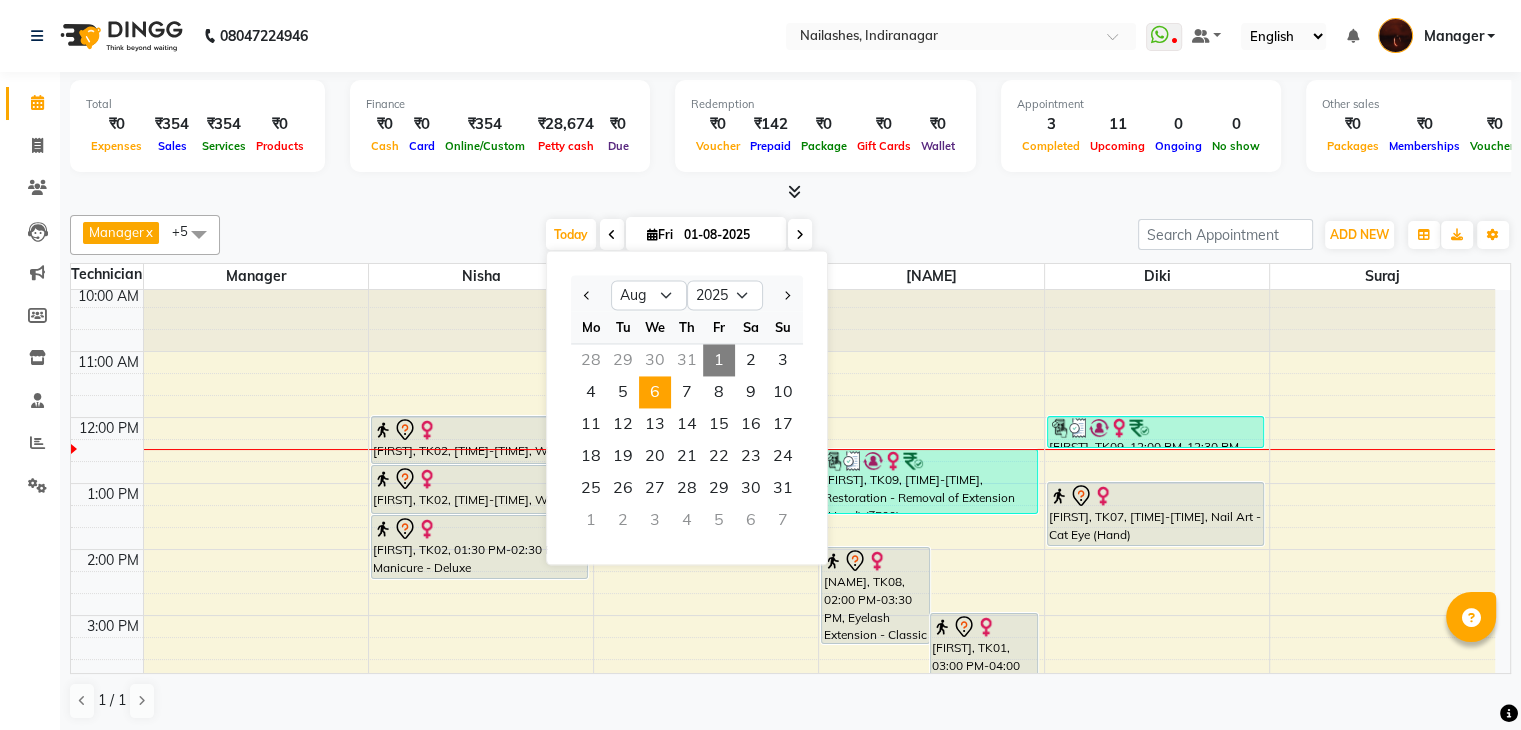 click on "6" at bounding box center [655, 392] 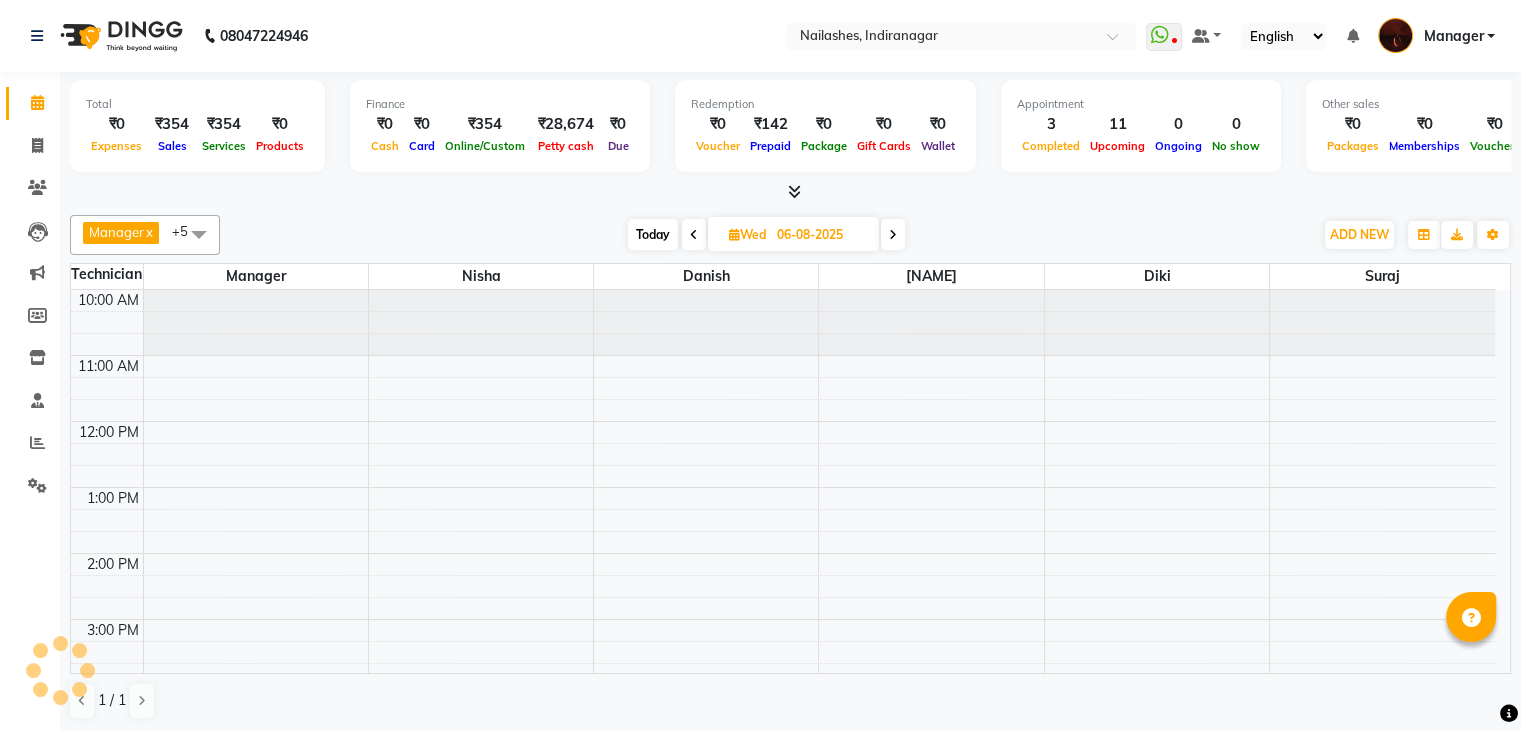 scroll, scrollTop: 132, scrollLeft: 0, axis: vertical 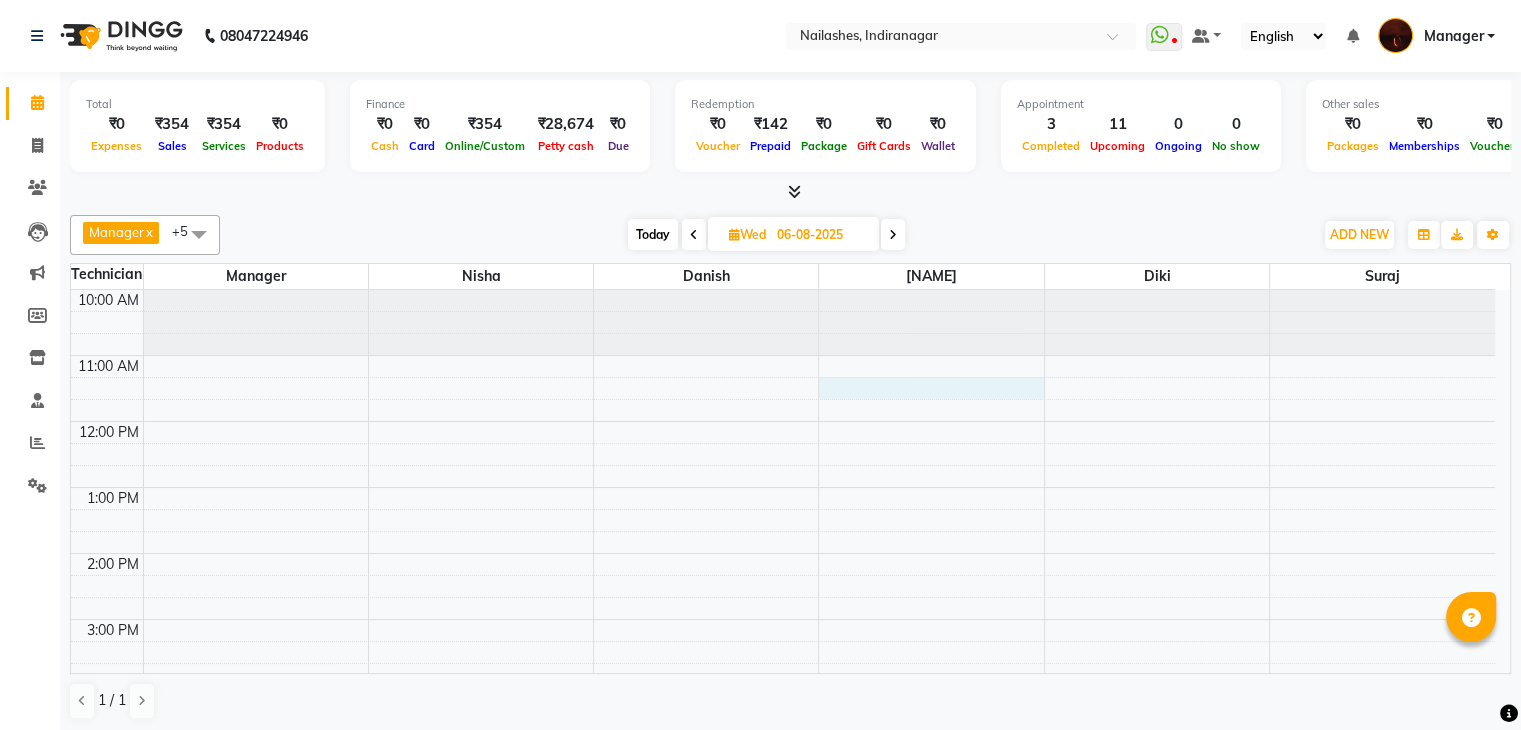 click on "10:00 AM 11:00 AM 12:00 PM 1:00 PM 2:00 PM 3:00 PM 4:00 PM 5:00 PM 6:00 PM 7:00 PM 8:00 PM 9:00 PM 10:00 PM" at bounding box center (783, 718) 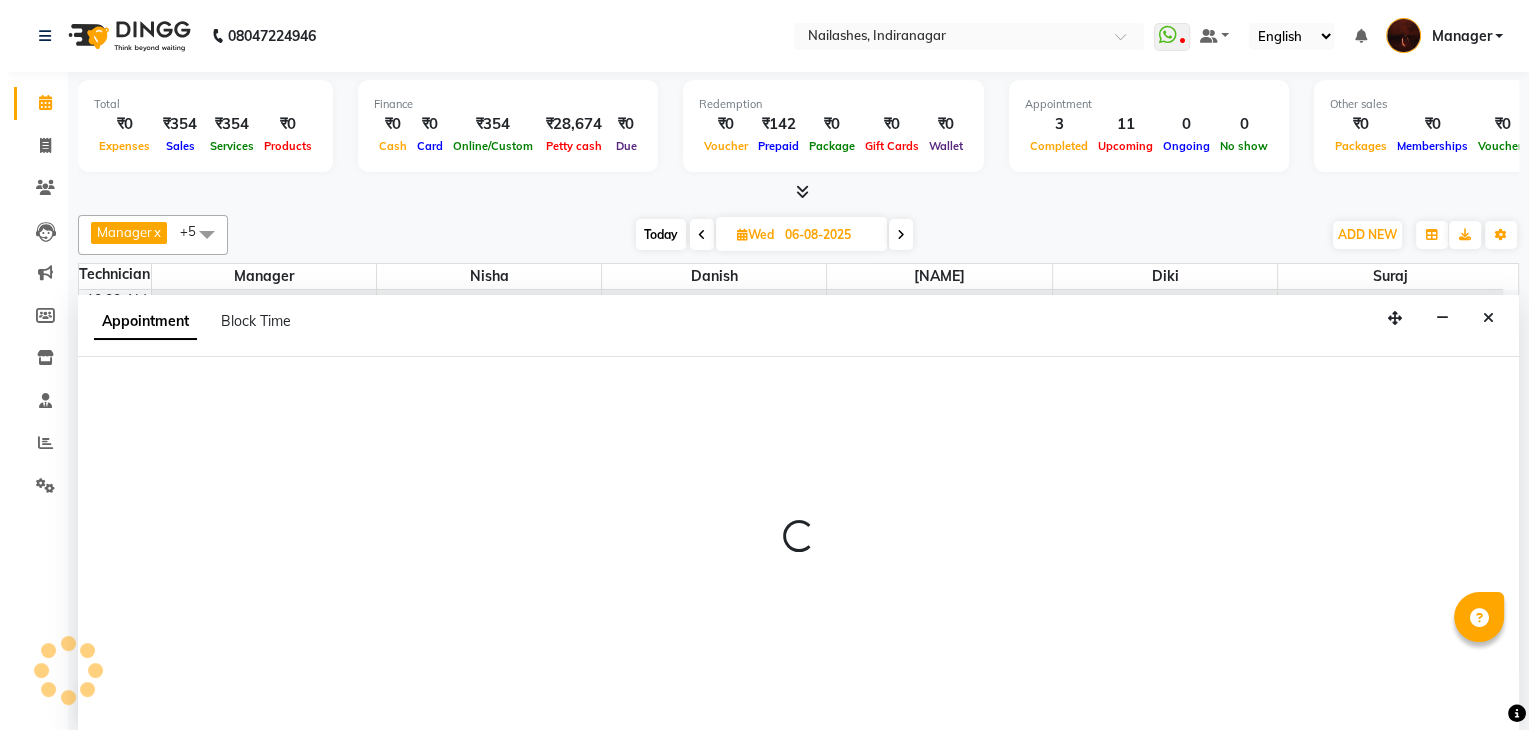 scroll, scrollTop: 1, scrollLeft: 0, axis: vertical 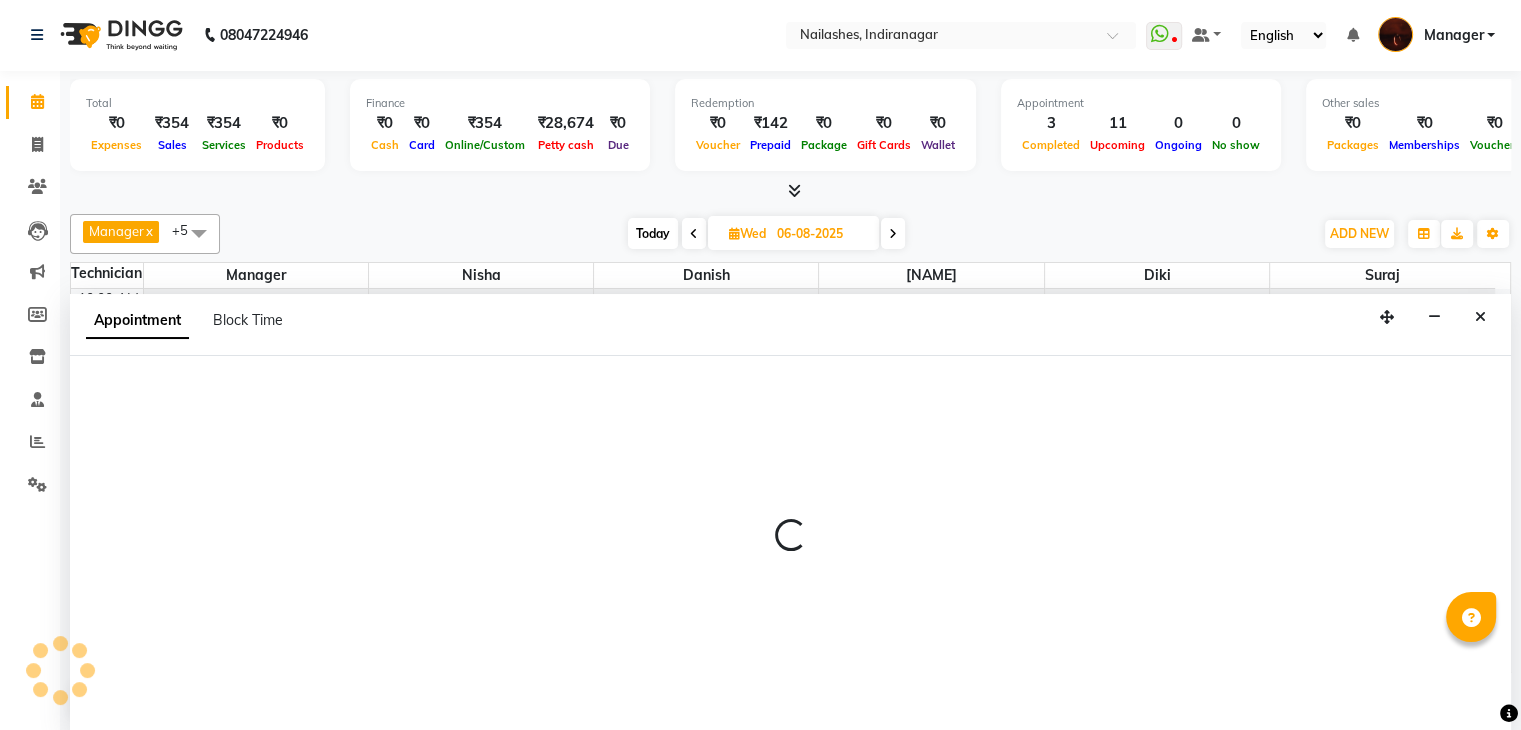 select on "35072" 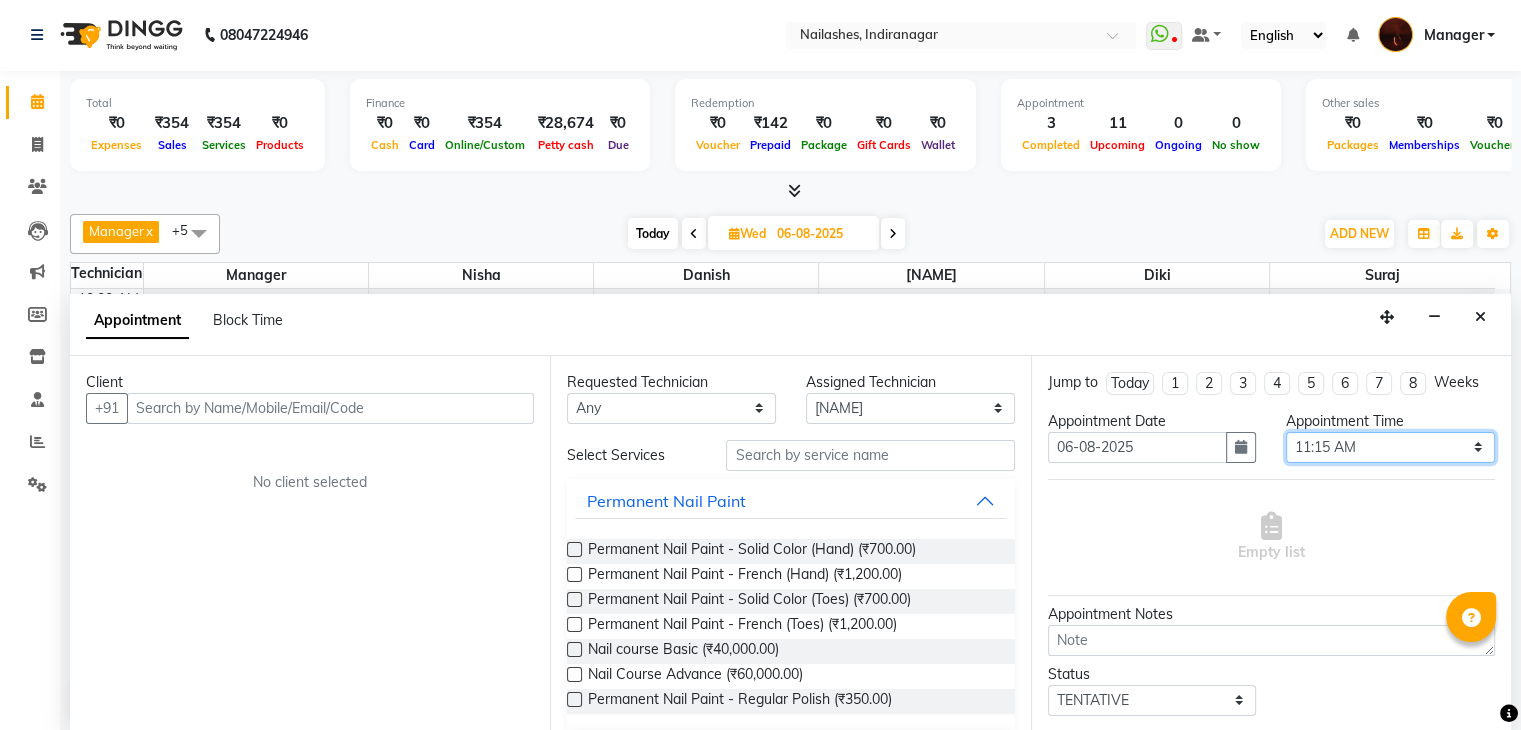 click on "Select 11:00 AM 11:15 AM 11:30 AM 11:45 AM 12:00 PM 12:15 PM 12:30 PM 12:45 PM 01:00 PM 01:15 PM 01:30 PM 01:45 PM 02:00 PM 02:15 PM 02:30 PM 02:45 PM 03:00 PM 03:15 PM 03:30 PM 03:45 PM 04:00 PM 04:15 PM 04:30 PM 04:45 PM 05:00 PM 05:15 PM 05:30 PM 05:45 PM 06:00 PM 06:15 PM 06:30 PM 06:45 PM 07:00 PM 07:15 PM 07:30 PM 07:45 PM 08:00 PM 08:15 PM 08:30 PM 08:45 PM 09:00 PM 09:15 PM 09:30 PM 09:45 PM 10:00 PM" at bounding box center (1390, 447) 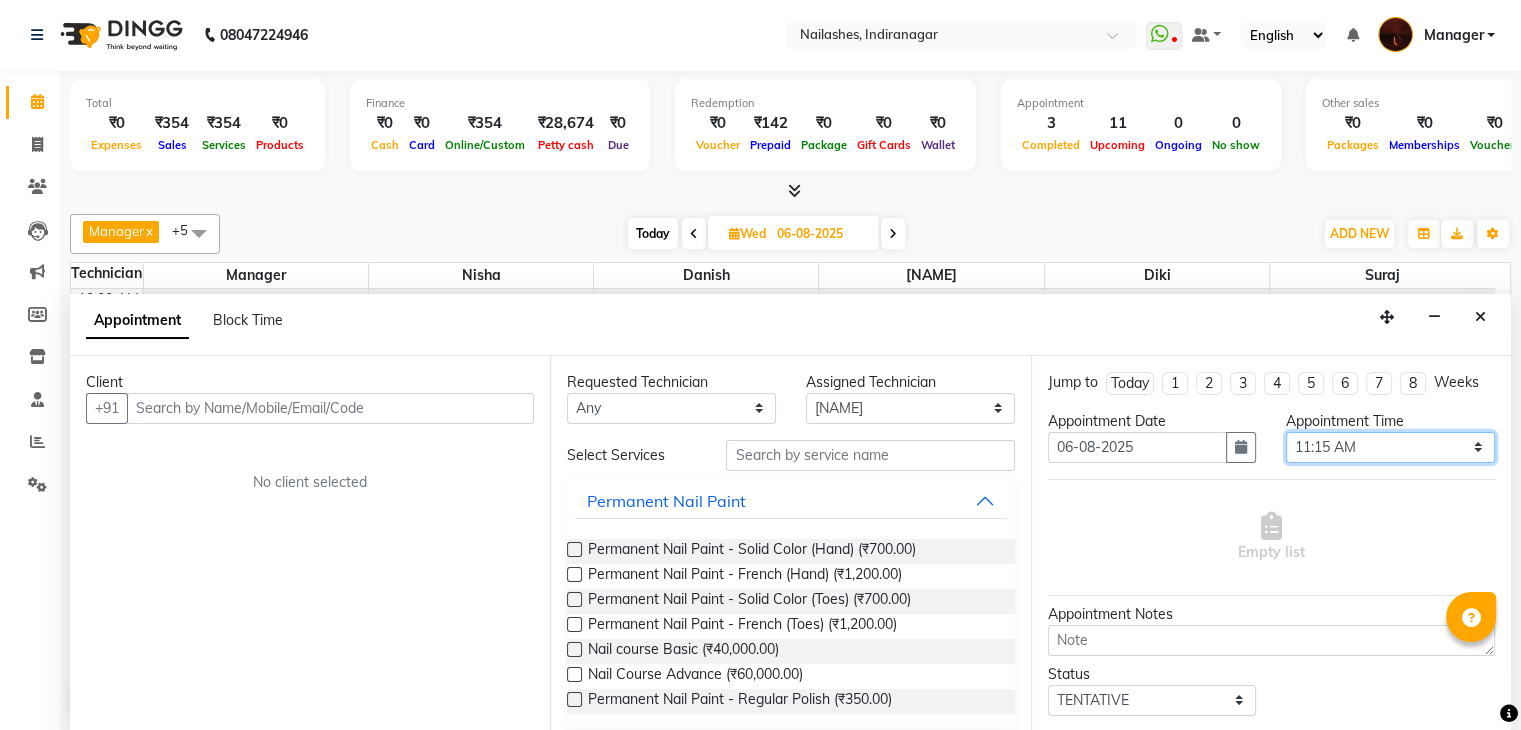 select on "690" 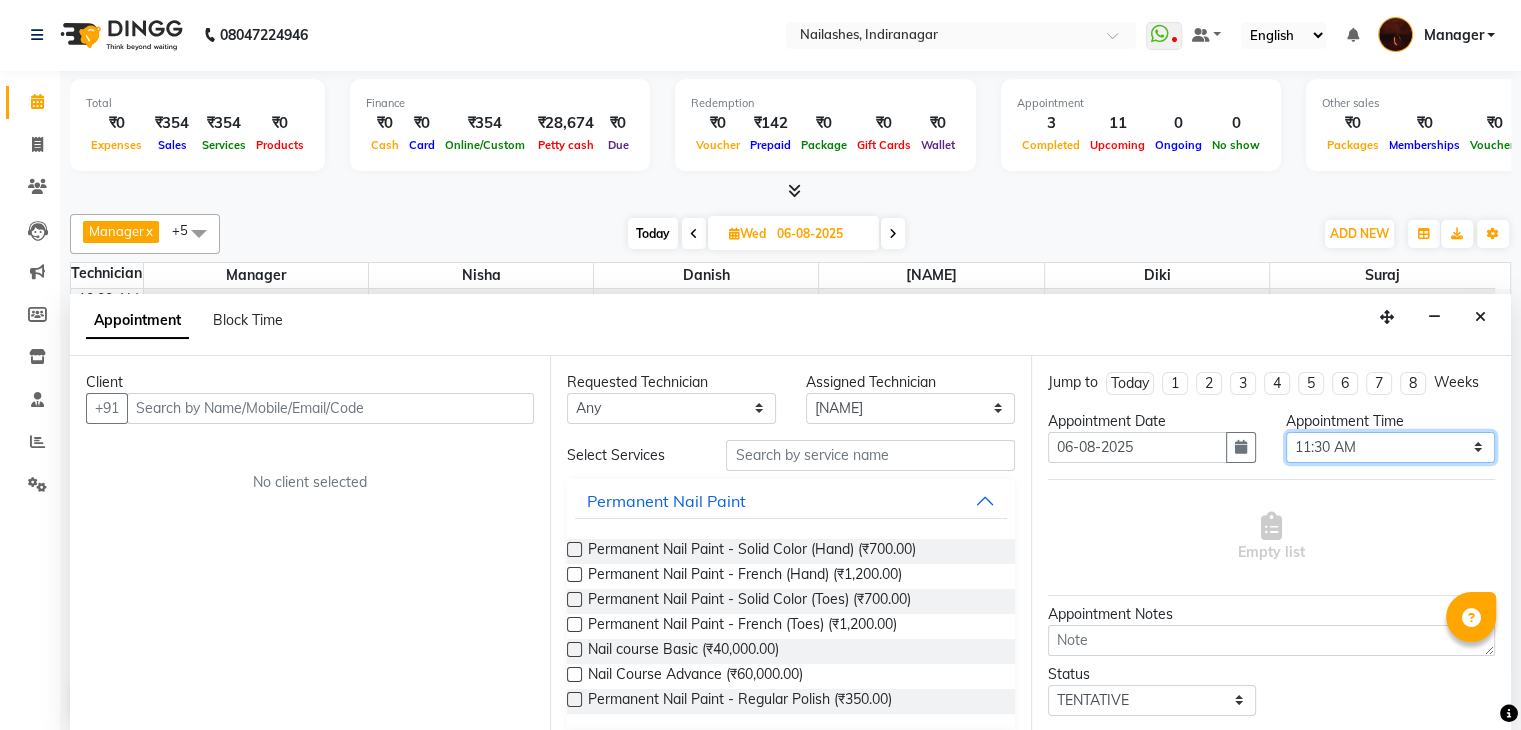 click on "Select 11:00 AM 11:15 AM 11:30 AM 11:45 AM 12:00 PM 12:15 PM 12:30 PM 12:45 PM 01:00 PM 01:15 PM 01:30 PM 01:45 PM 02:00 PM 02:15 PM 02:30 PM 02:45 PM 03:00 PM 03:15 PM 03:30 PM 03:45 PM 04:00 PM 04:15 PM 04:30 PM 04:45 PM 05:00 PM 05:15 PM 05:30 PM 05:45 PM 06:00 PM 06:15 PM 06:30 PM 06:45 PM 07:00 PM 07:15 PM 07:30 PM 07:45 PM 08:00 PM 08:15 PM 08:30 PM 08:45 PM 09:00 PM 09:15 PM 09:30 PM 09:45 PM 10:00 PM" at bounding box center [1390, 447] 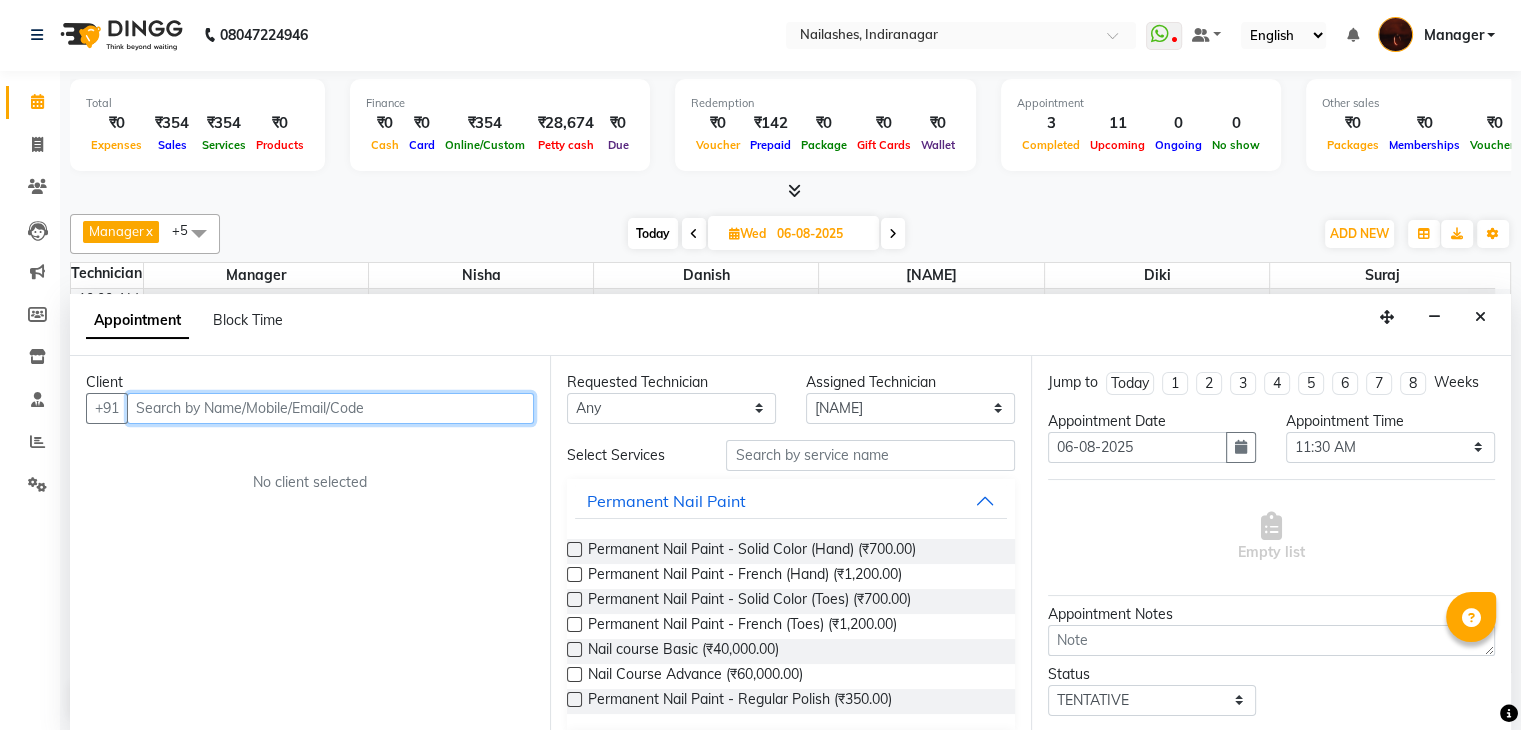 click at bounding box center [330, 408] 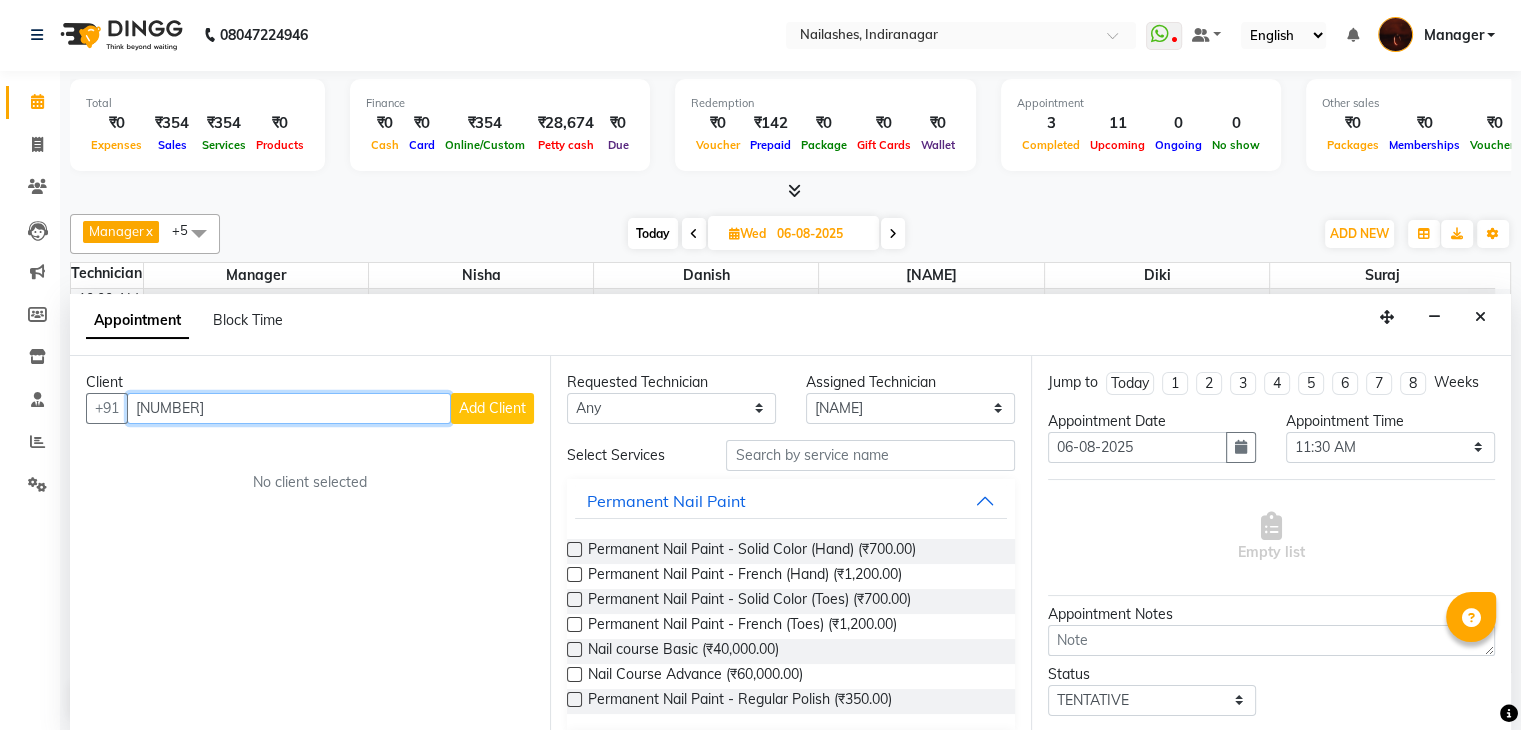 type on "9845604688" 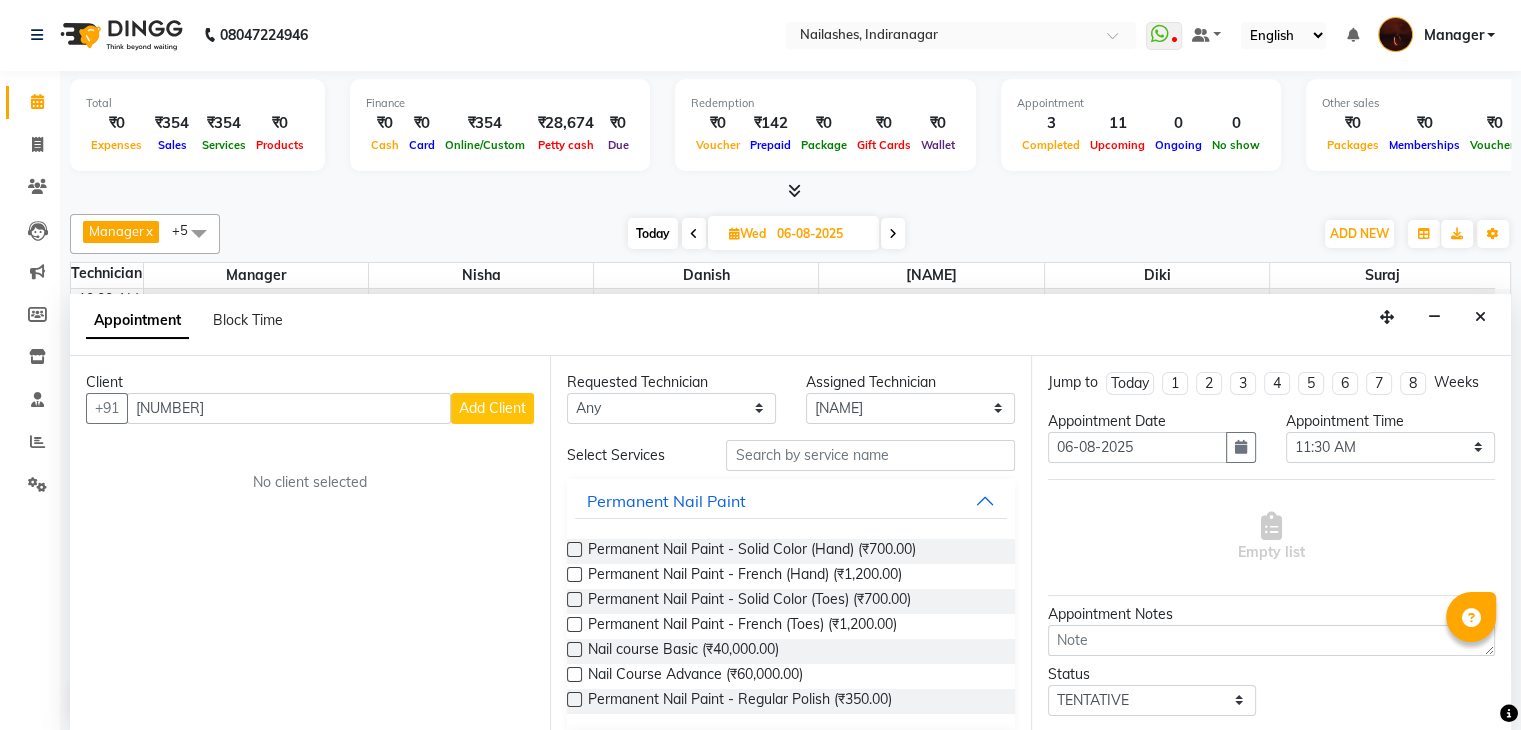 click on "Add Client" at bounding box center [492, 408] 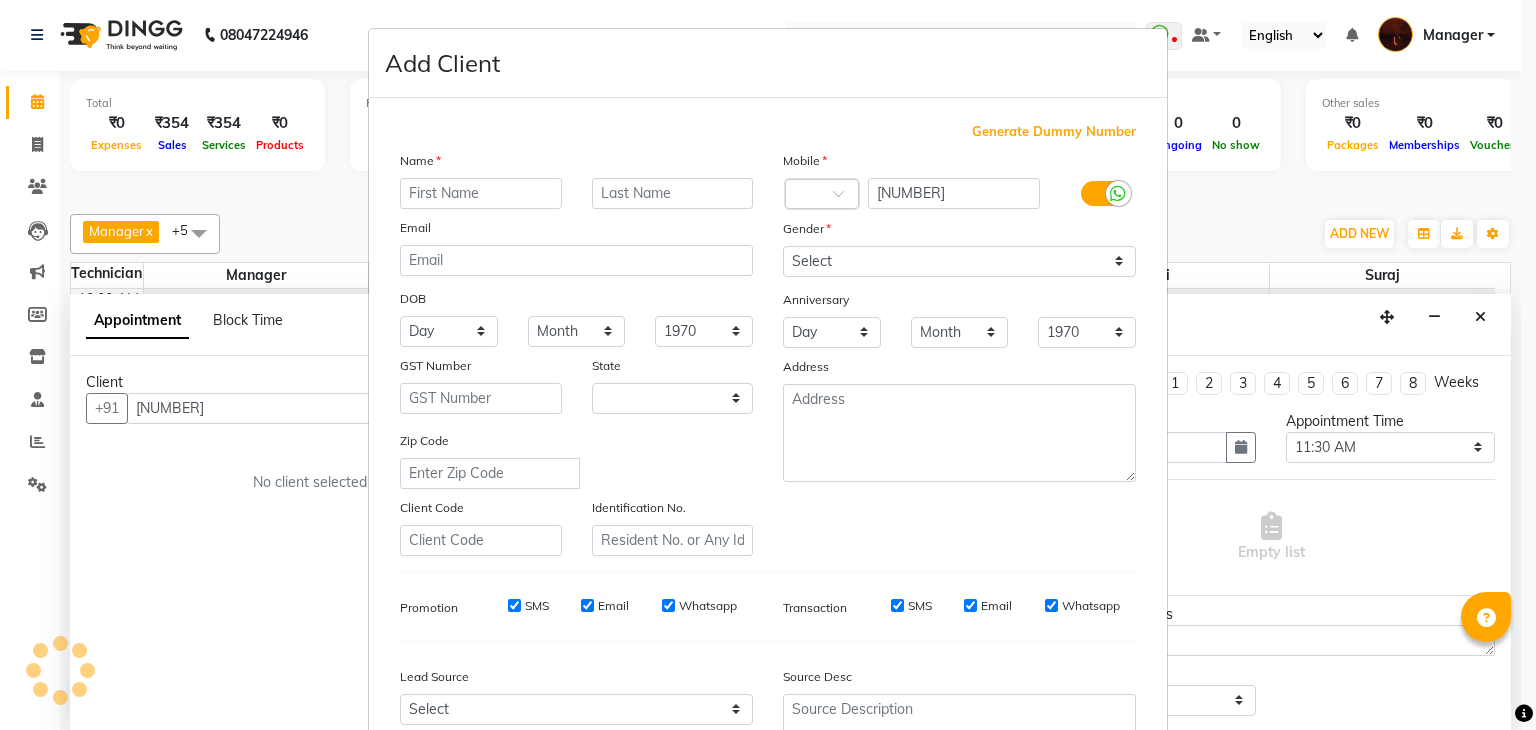 select on "21" 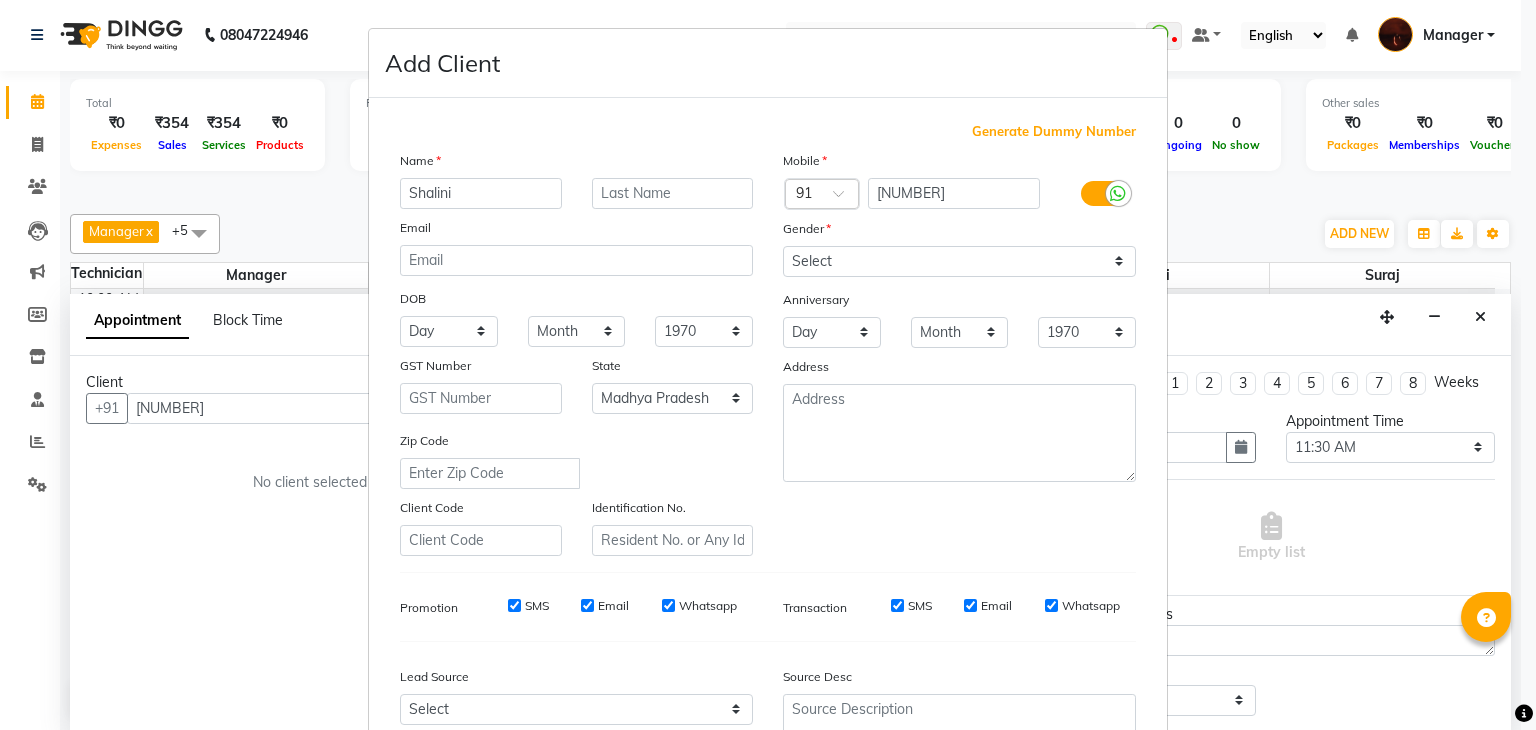 type on "Shalini" 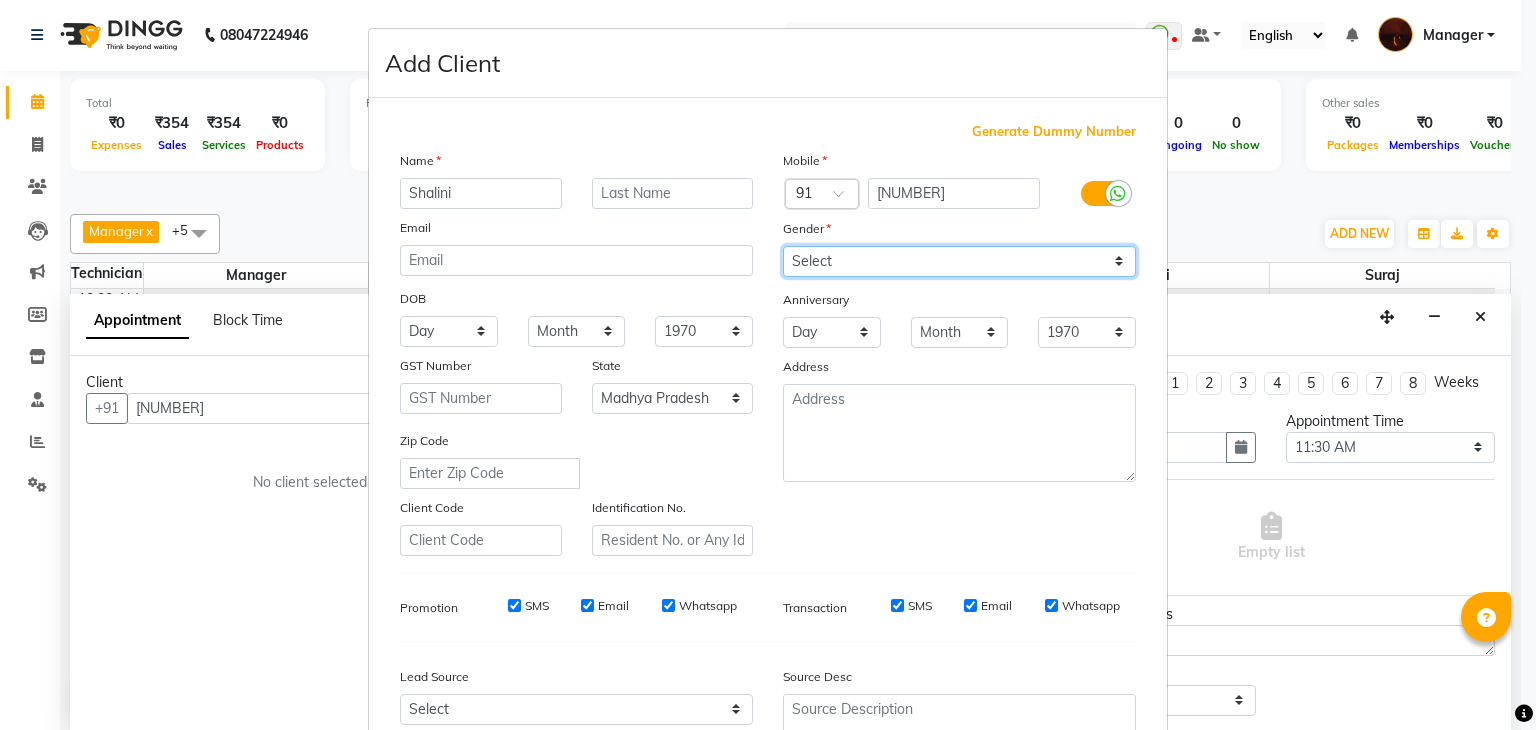 click on "Select Male Female Other Prefer Not To Say" at bounding box center (959, 261) 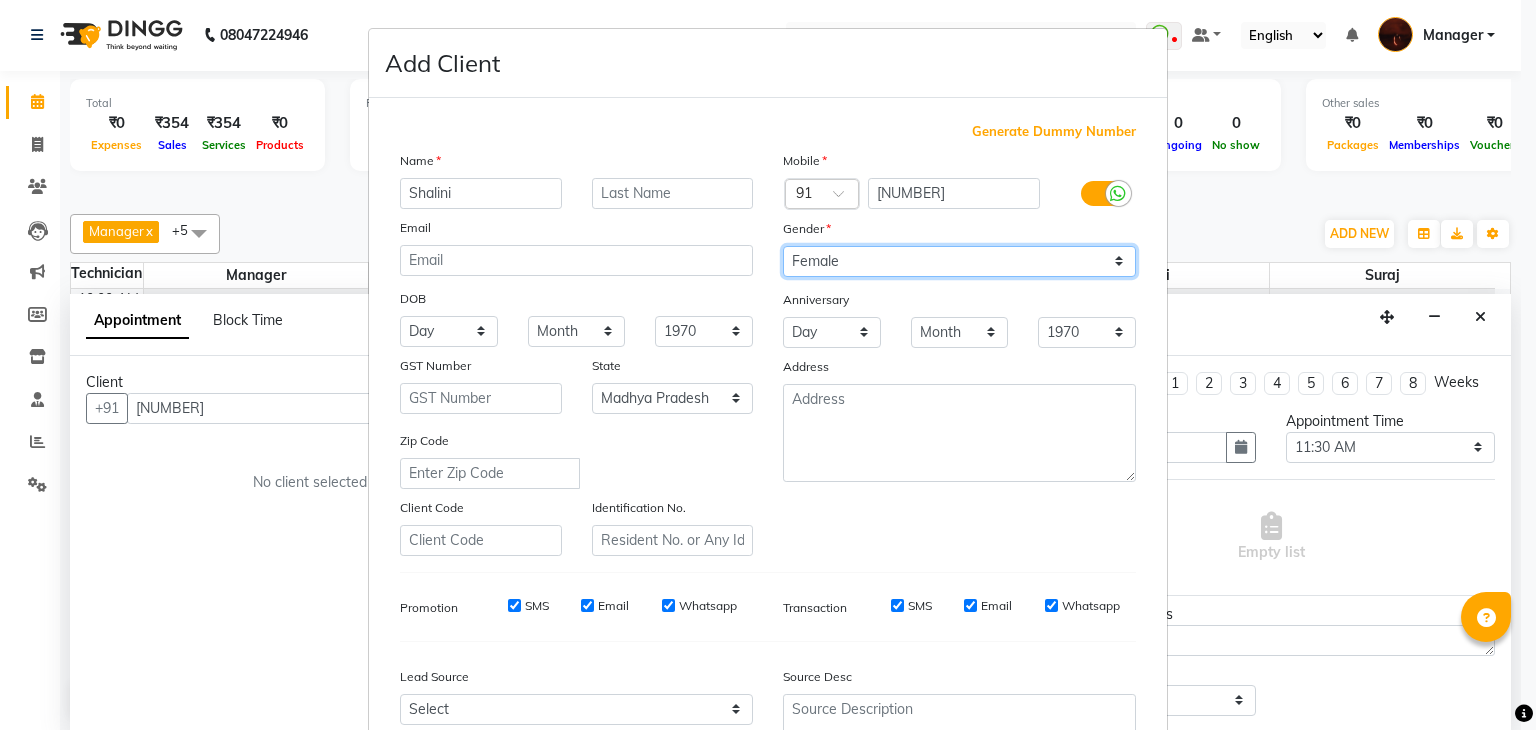 click on "Select Male Female Other Prefer Not To Say" at bounding box center (959, 261) 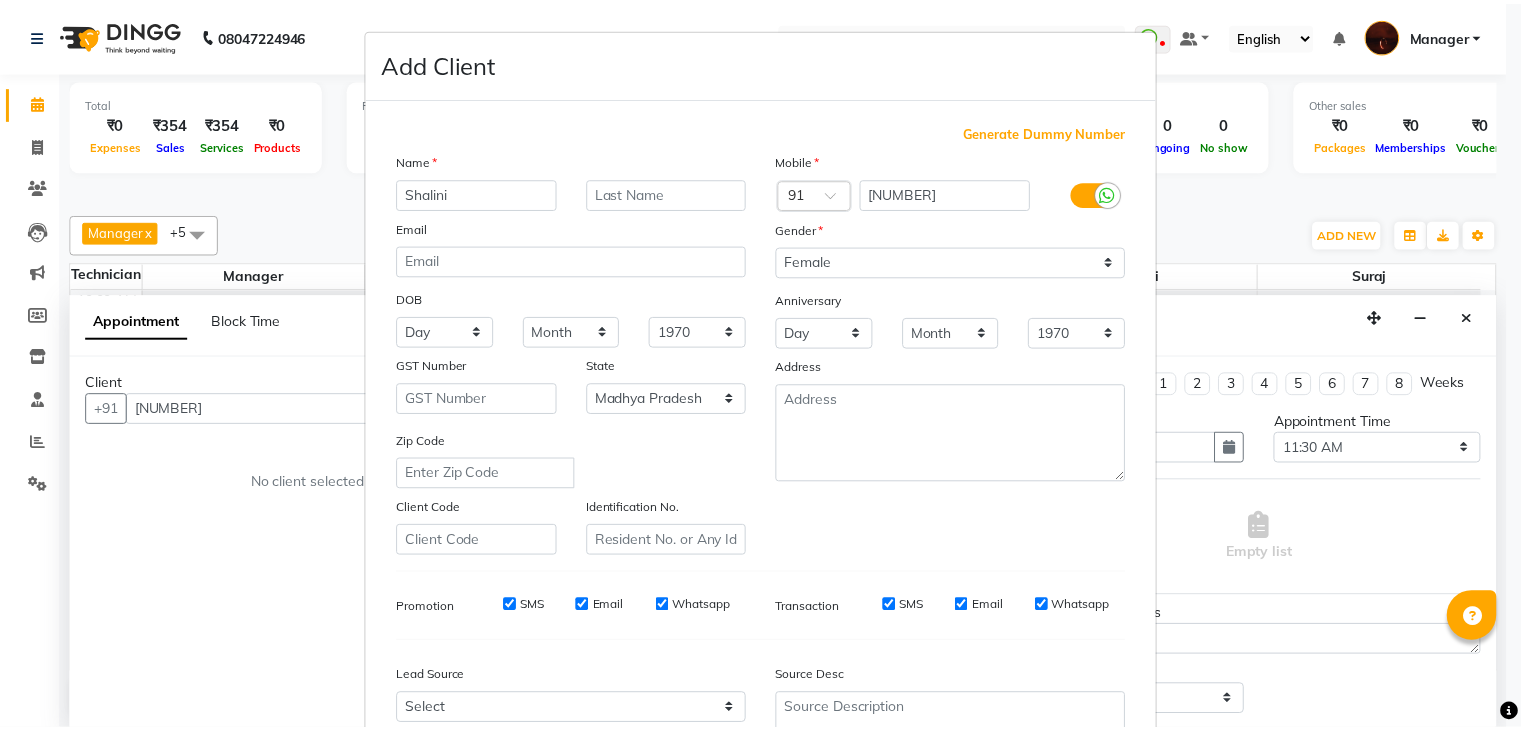 scroll, scrollTop: 203, scrollLeft: 0, axis: vertical 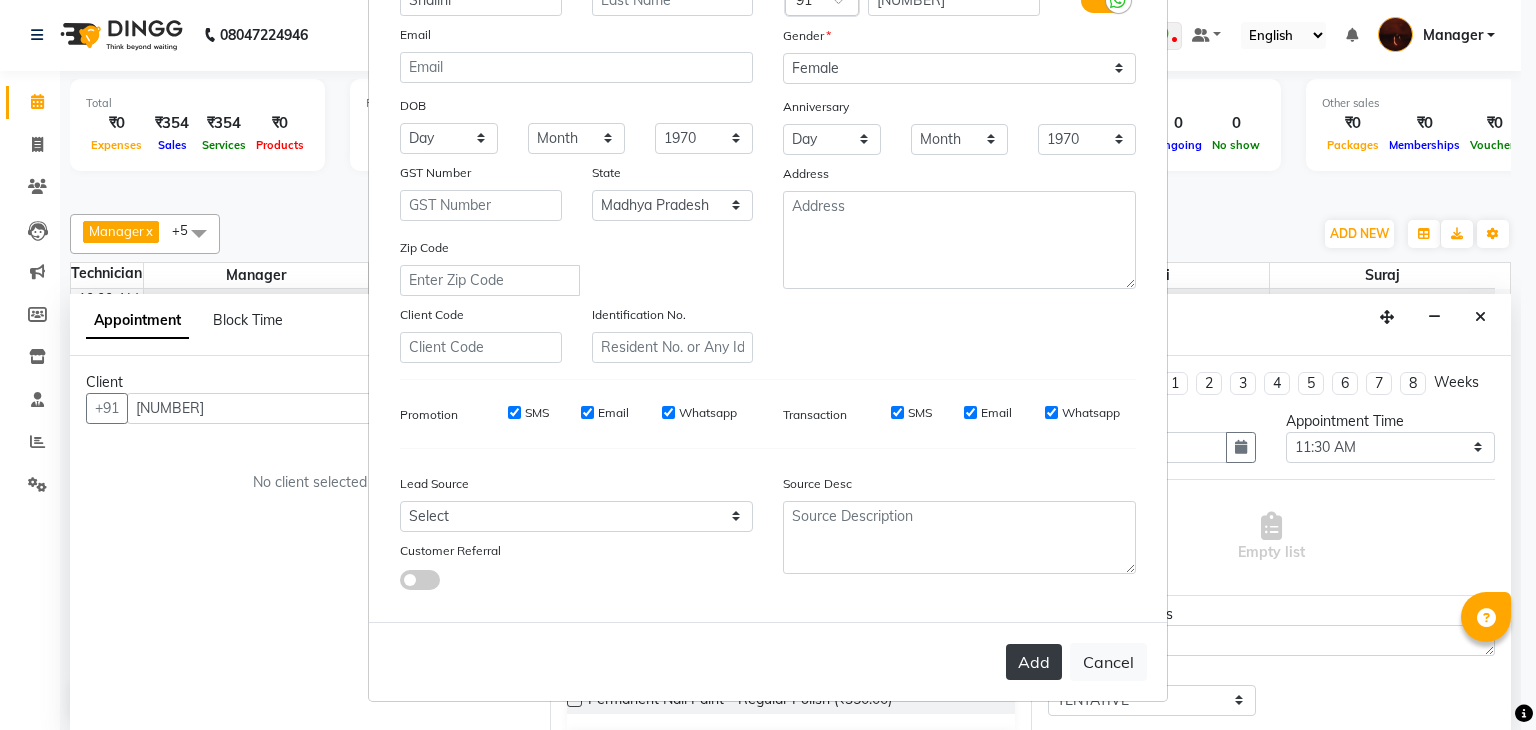click on "Add" at bounding box center (1034, 662) 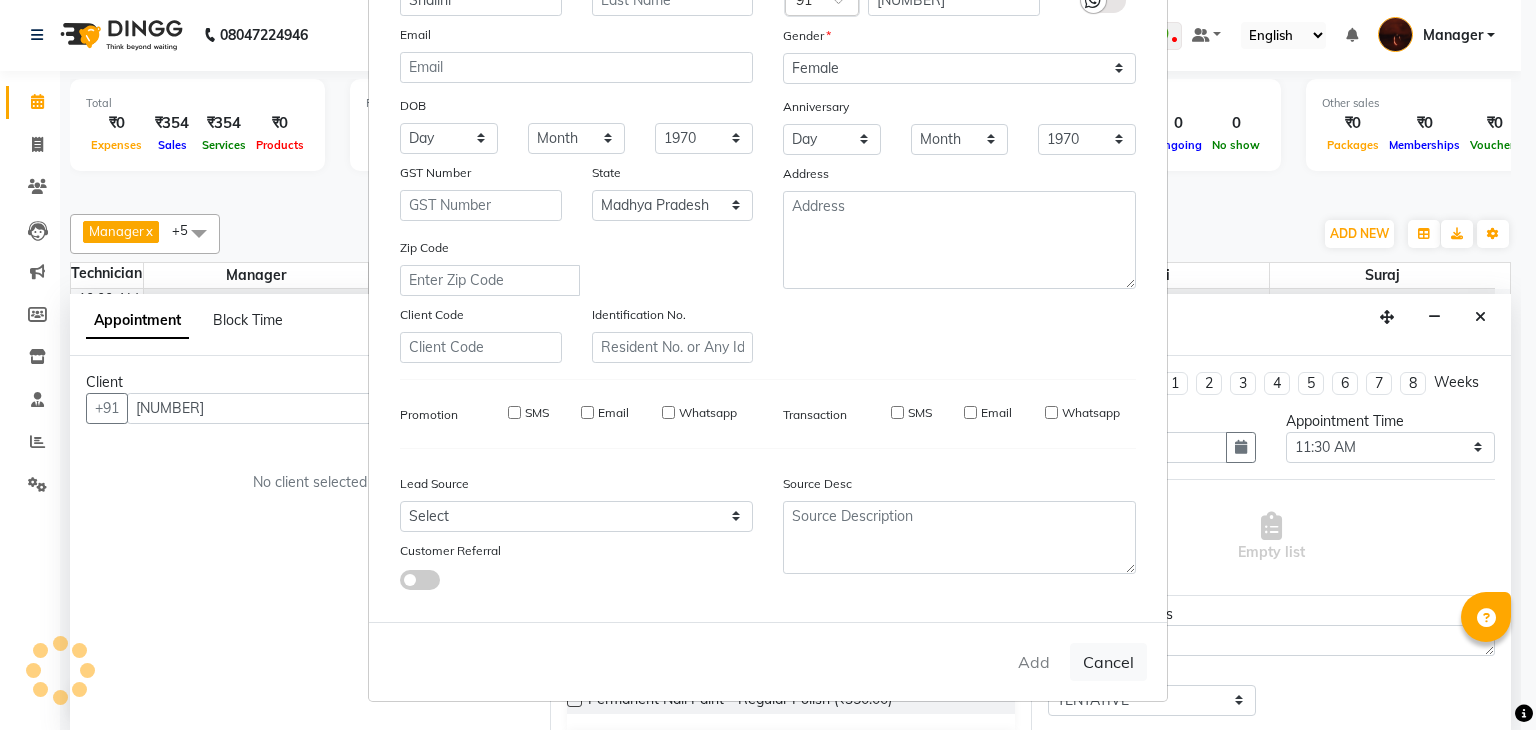type on "98******88" 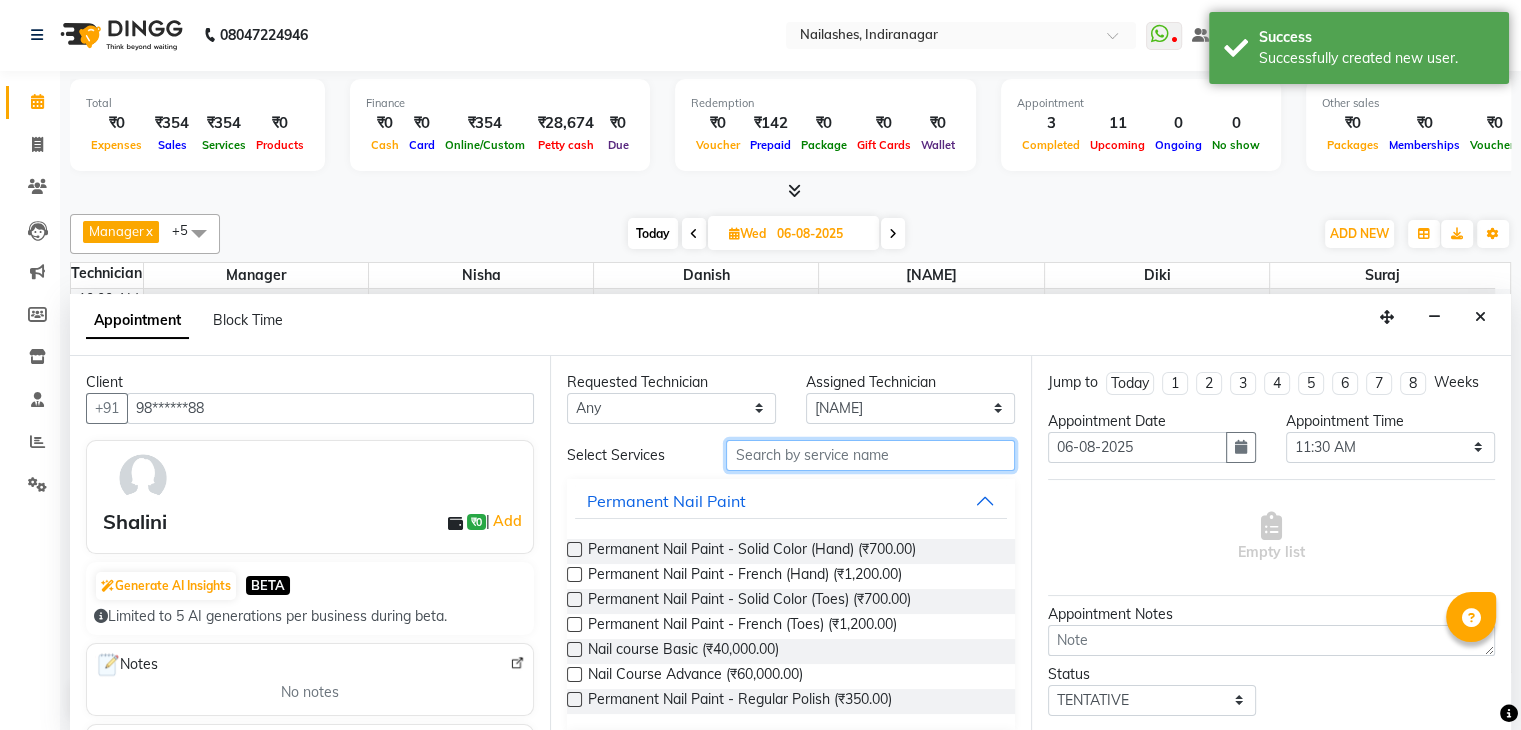 click at bounding box center (870, 455) 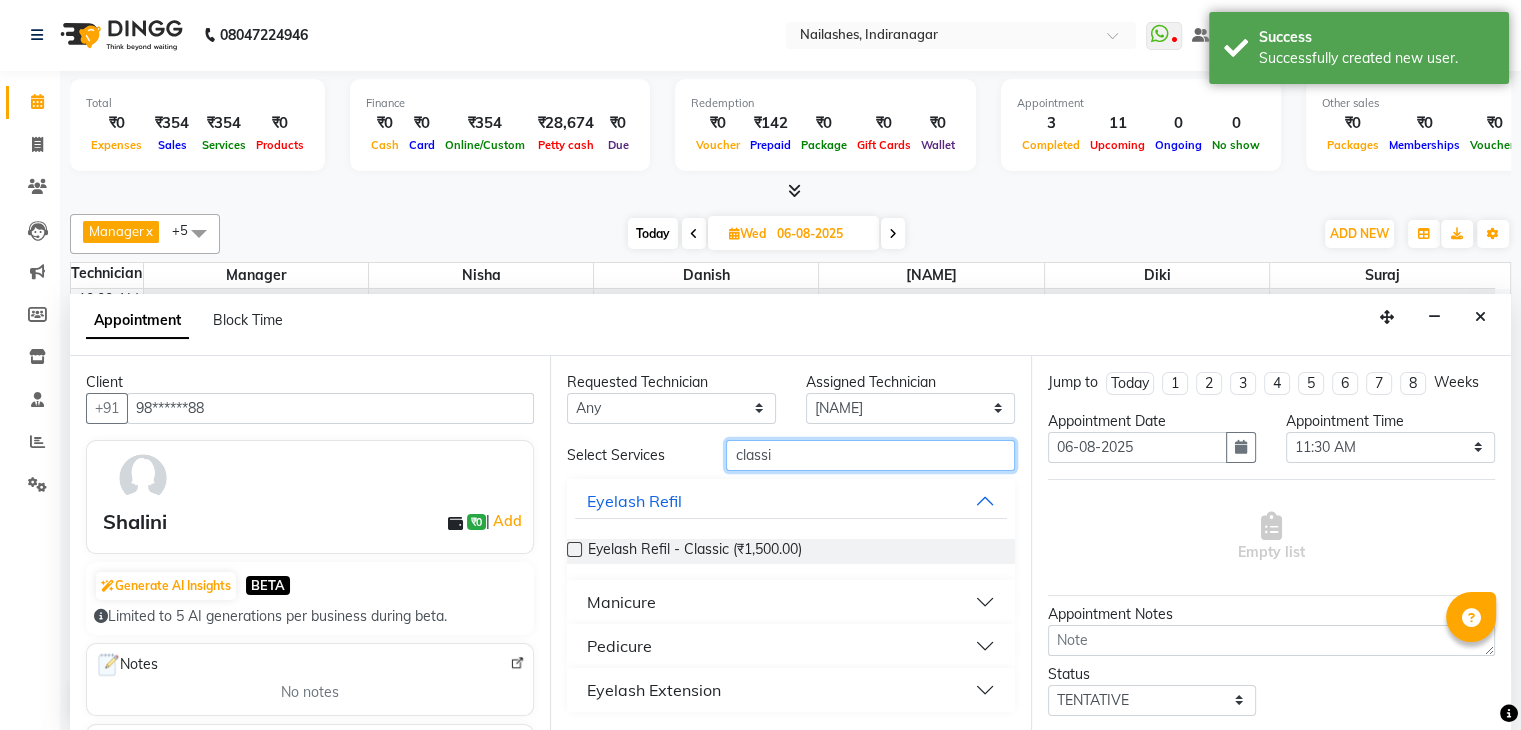 type on "classi" 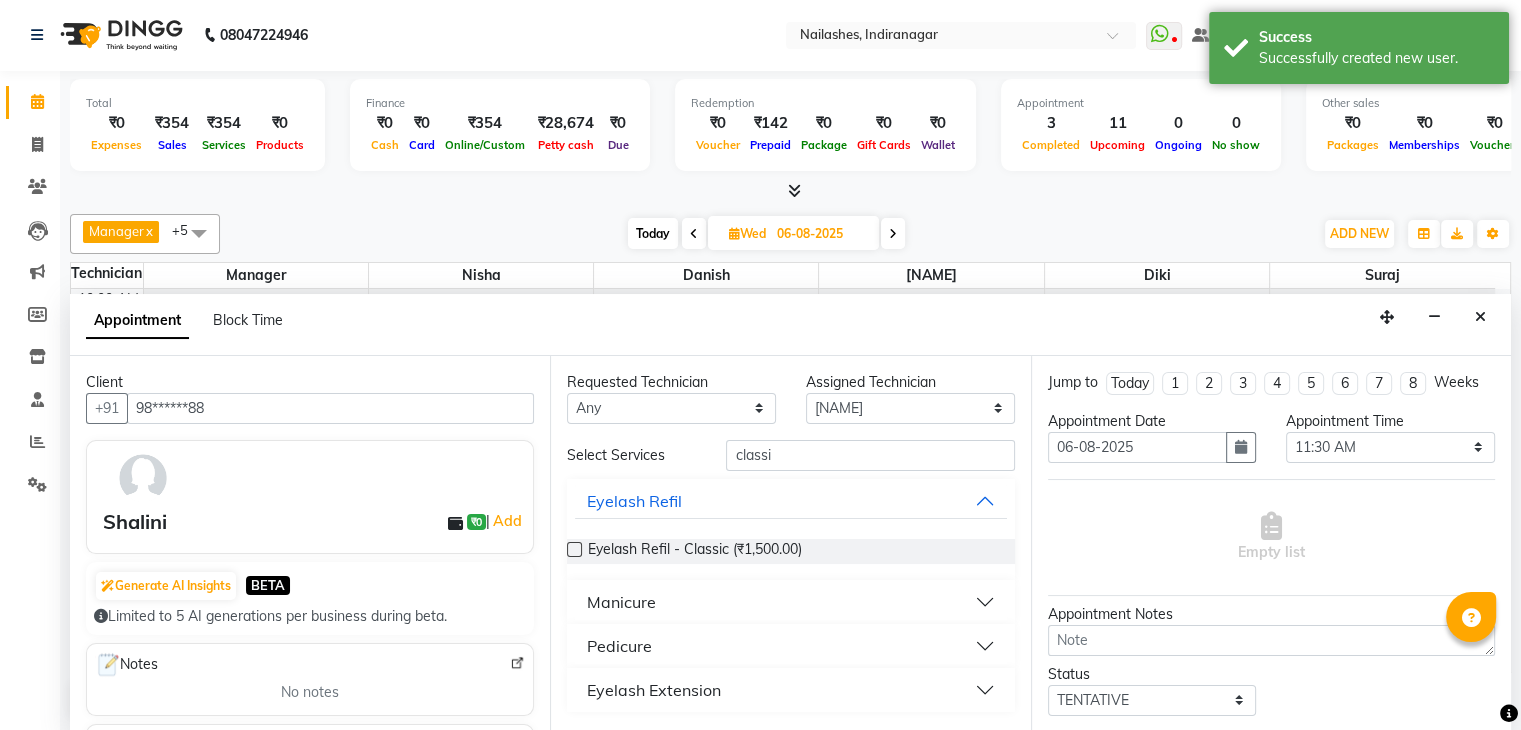 click on "Eyelash Extension" at bounding box center (654, 690) 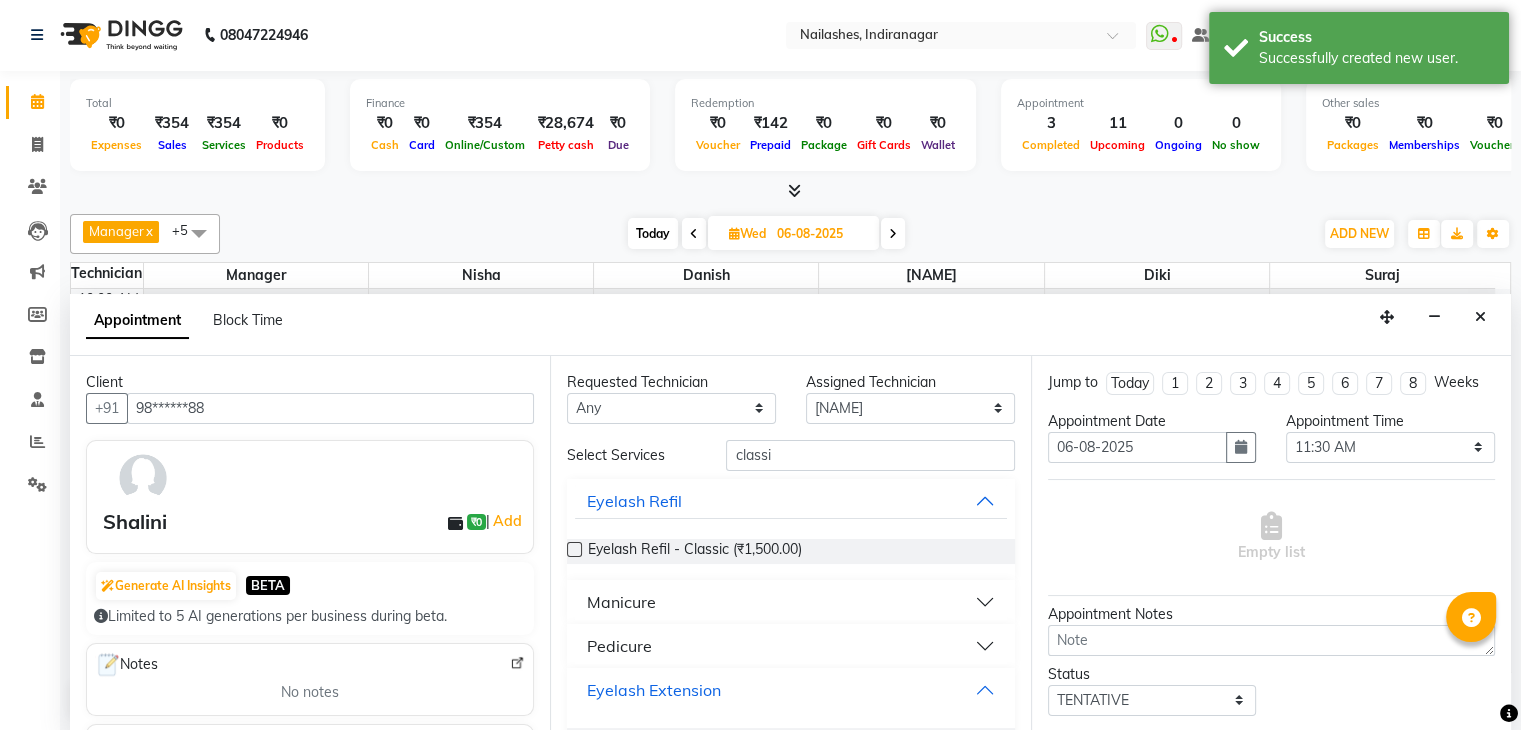 scroll, scrollTop: 52, scrollLeft: 0, axis: vertical 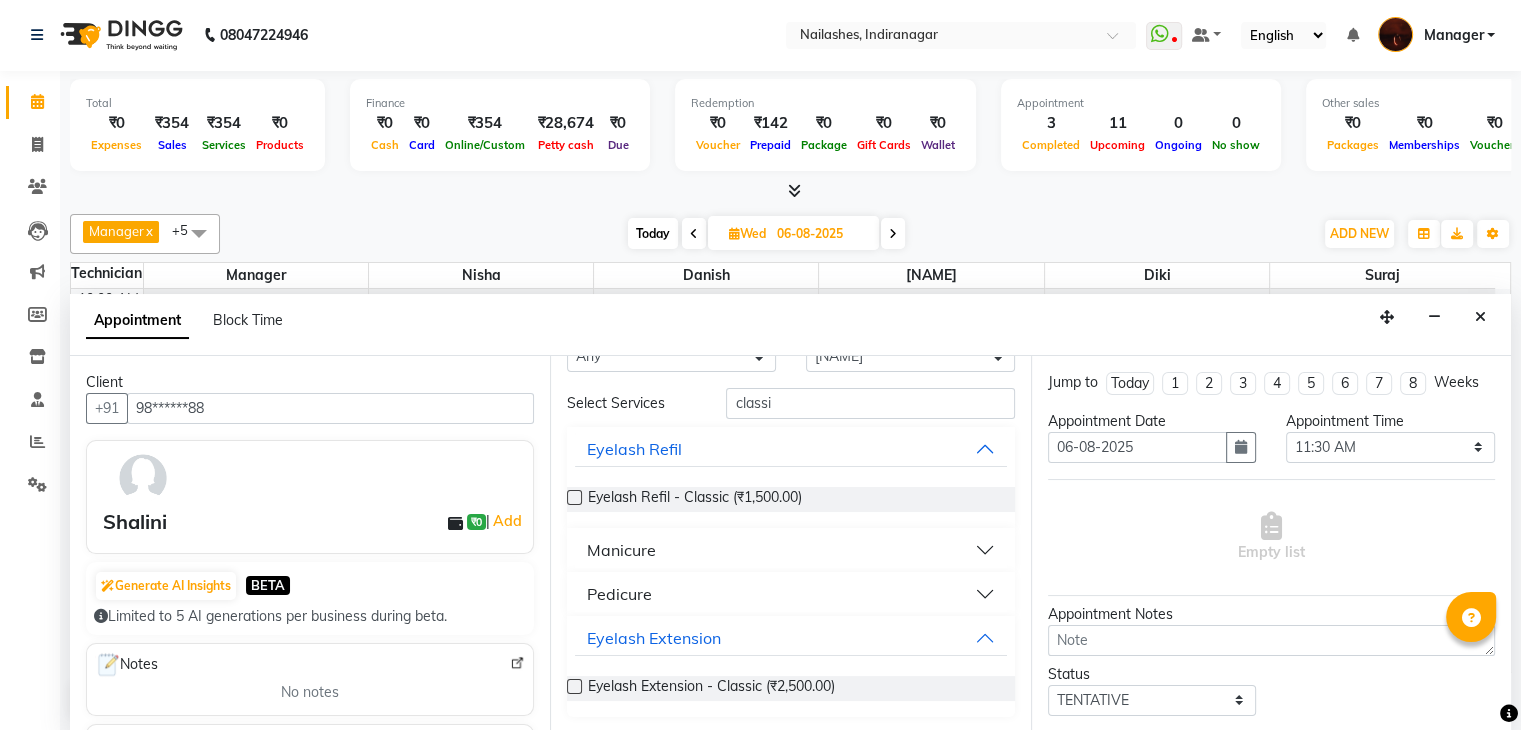 click at bounding box center (574, 686) 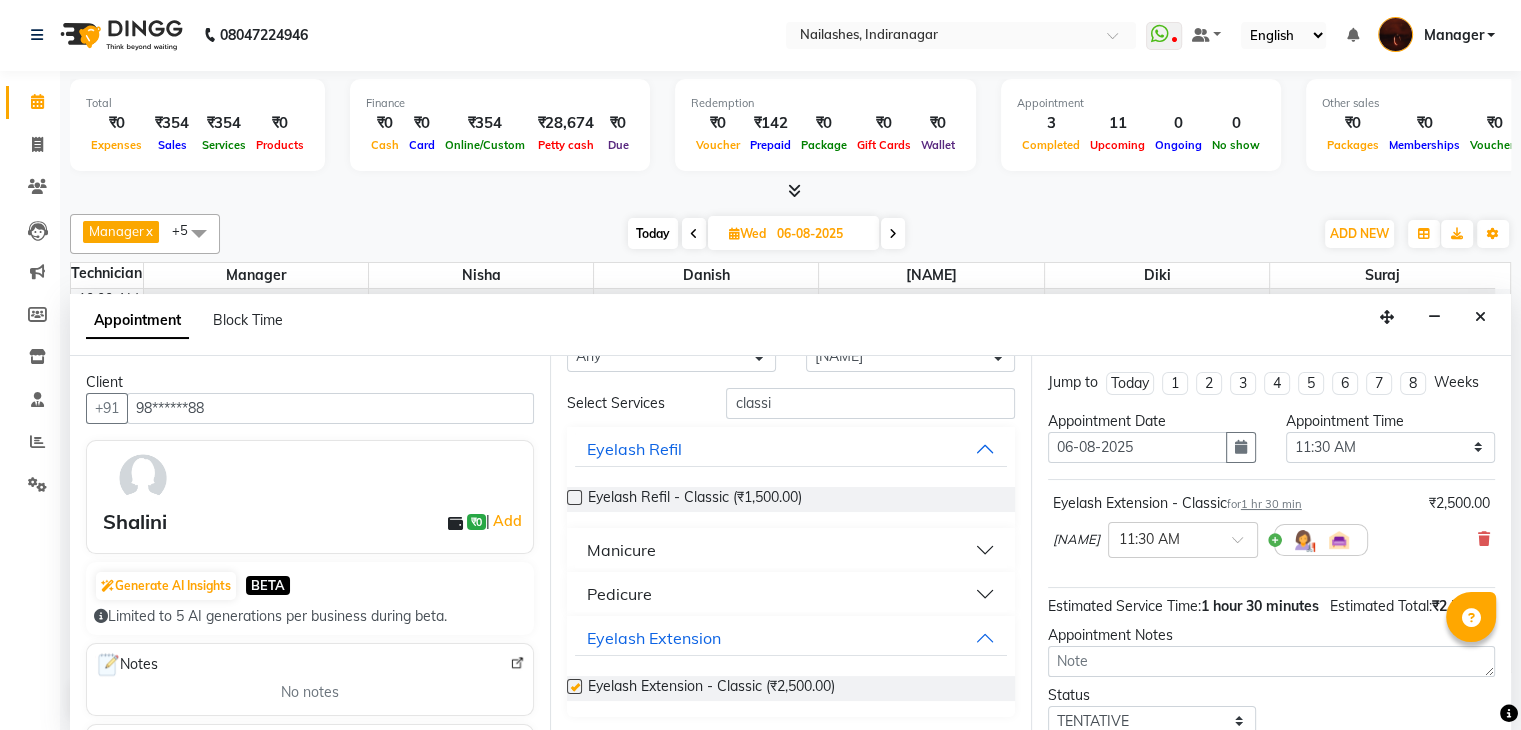 checkbox on "false" 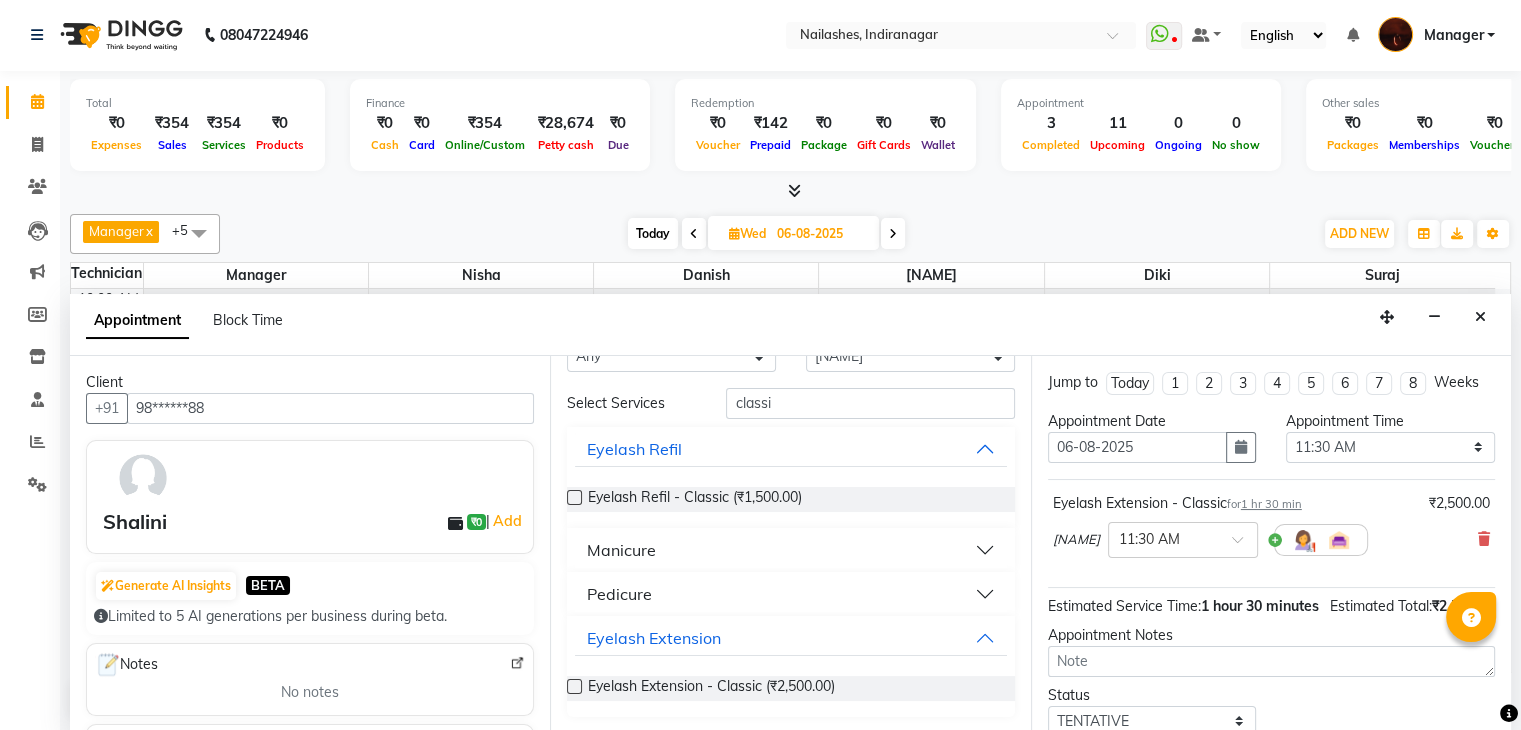 scroll, scrollTop: 0, scrollLeft: 0, axis: both 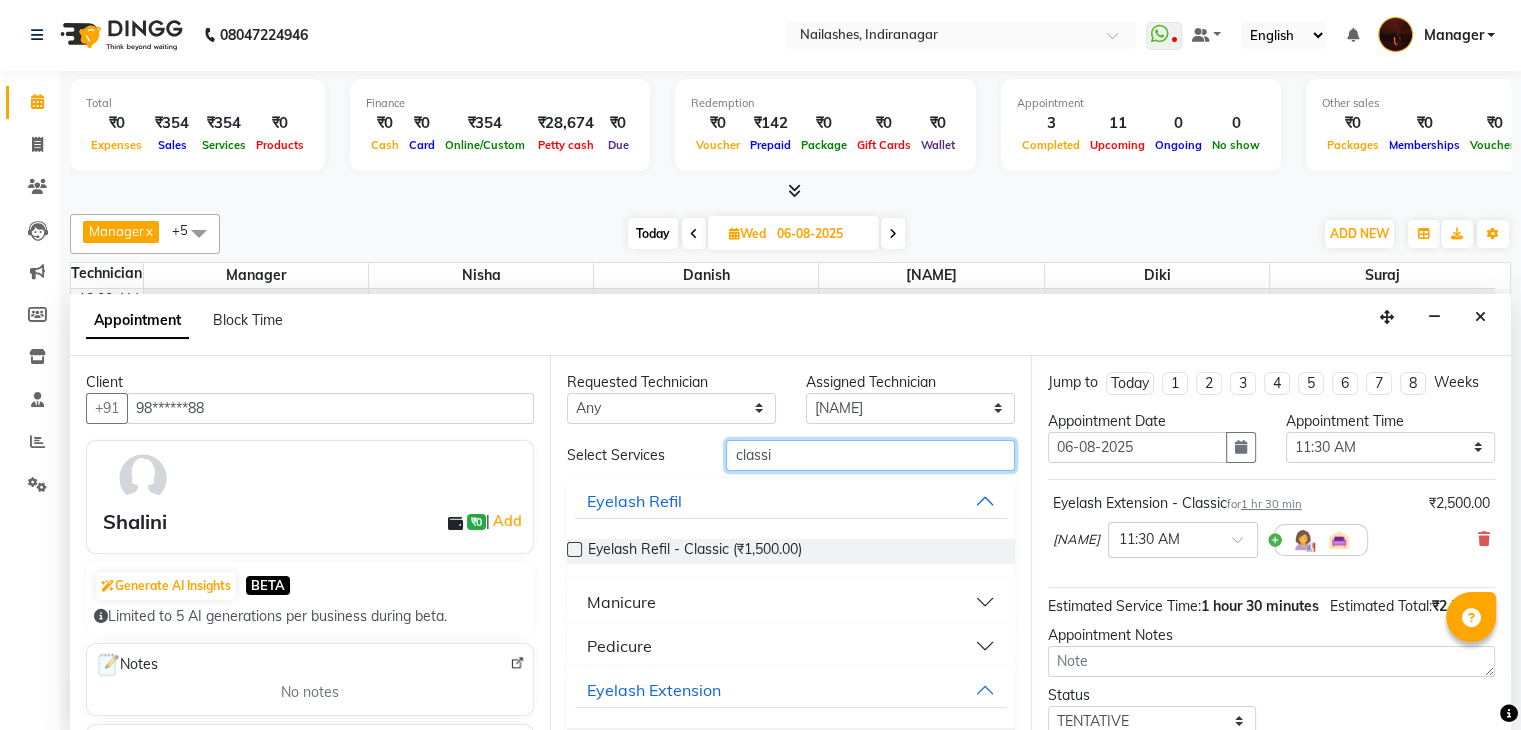 click on "classi" at bounding box center [870, 455] 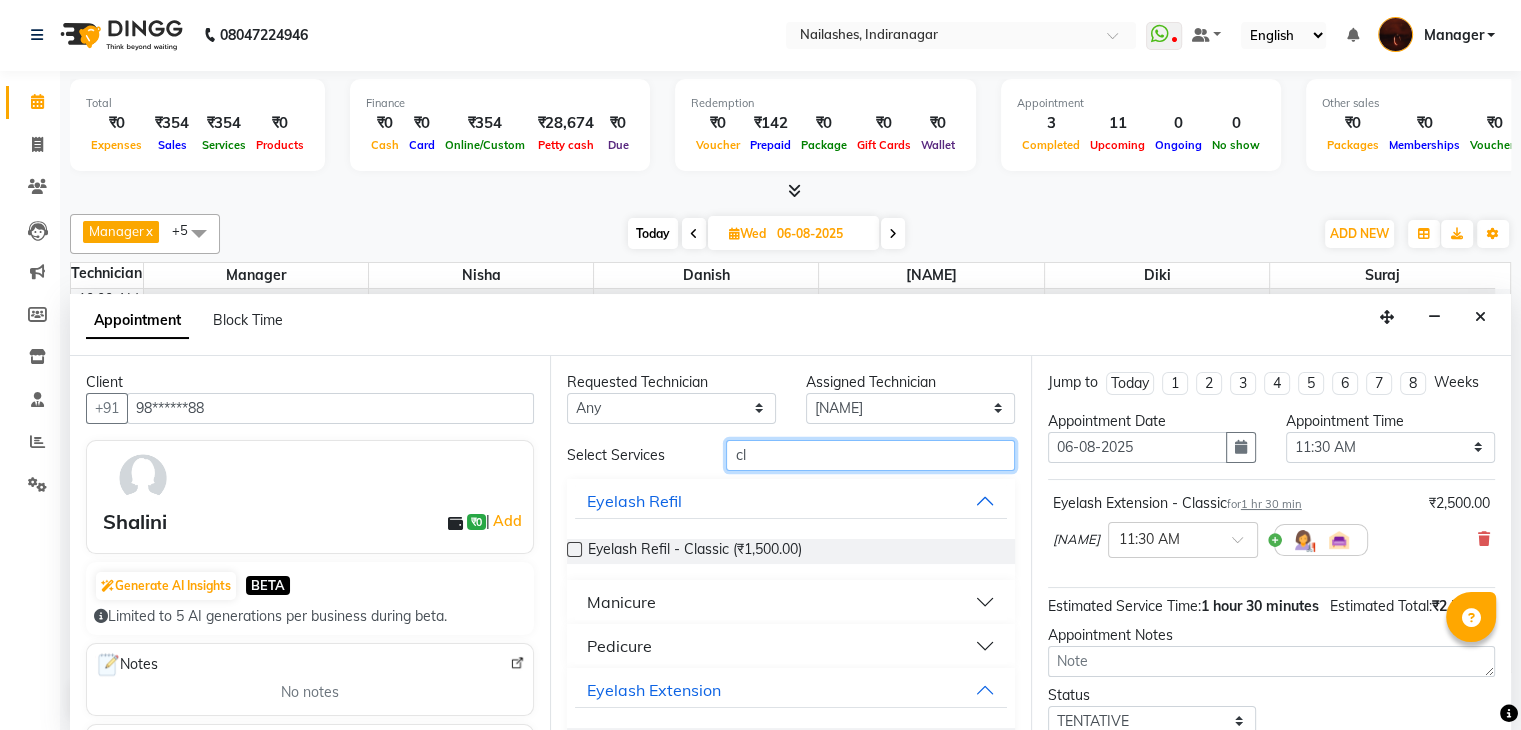 type on "c" 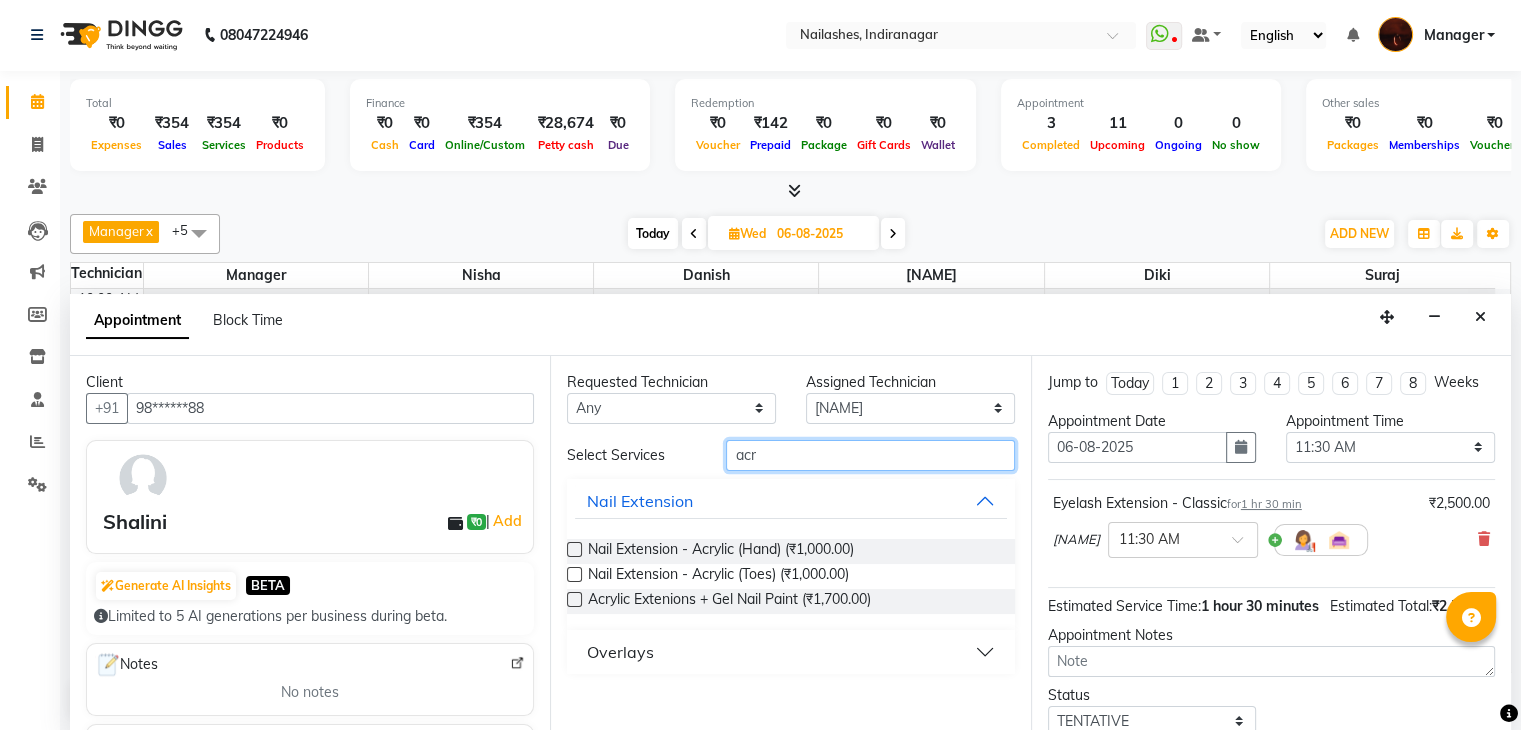 type on "acr" 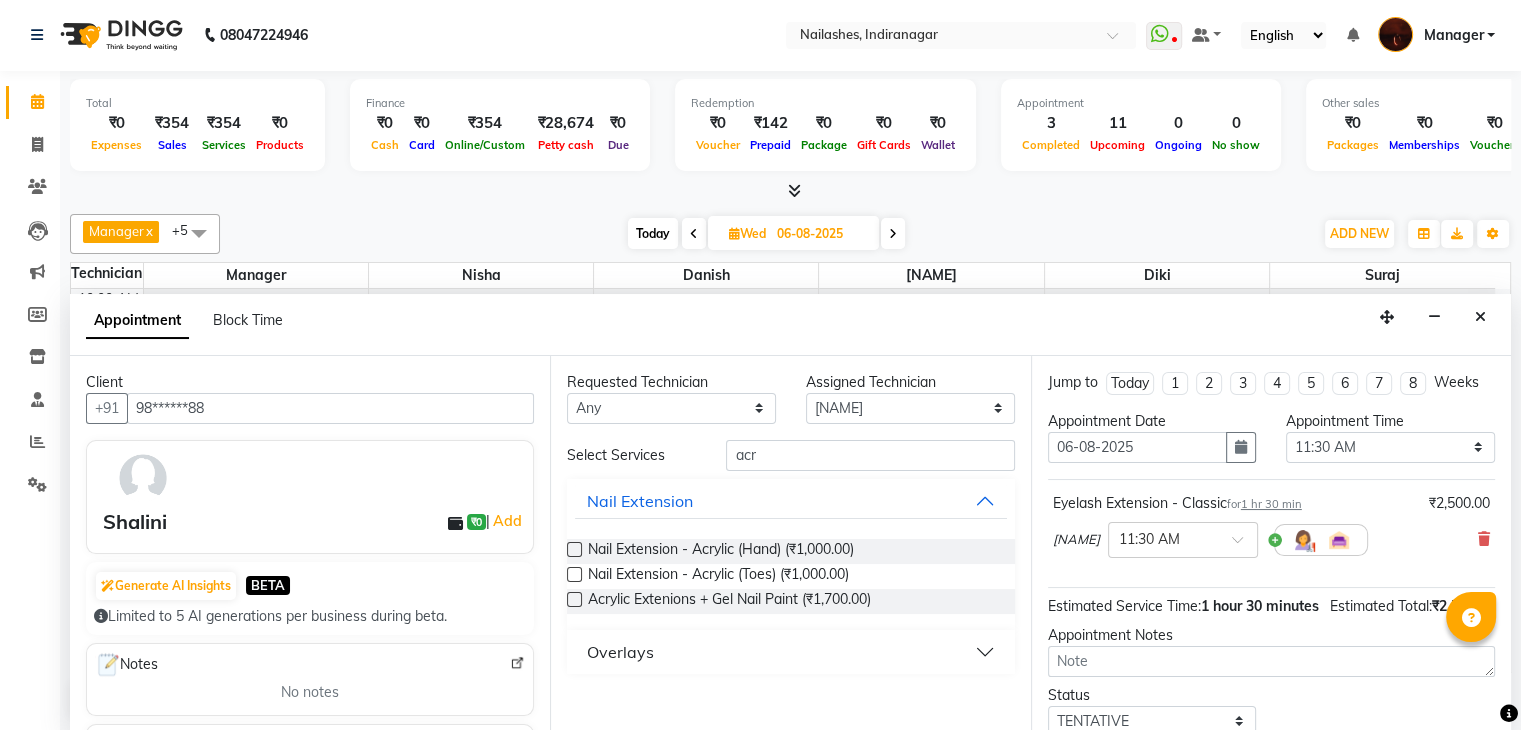 click at bounding box center (574, 549) 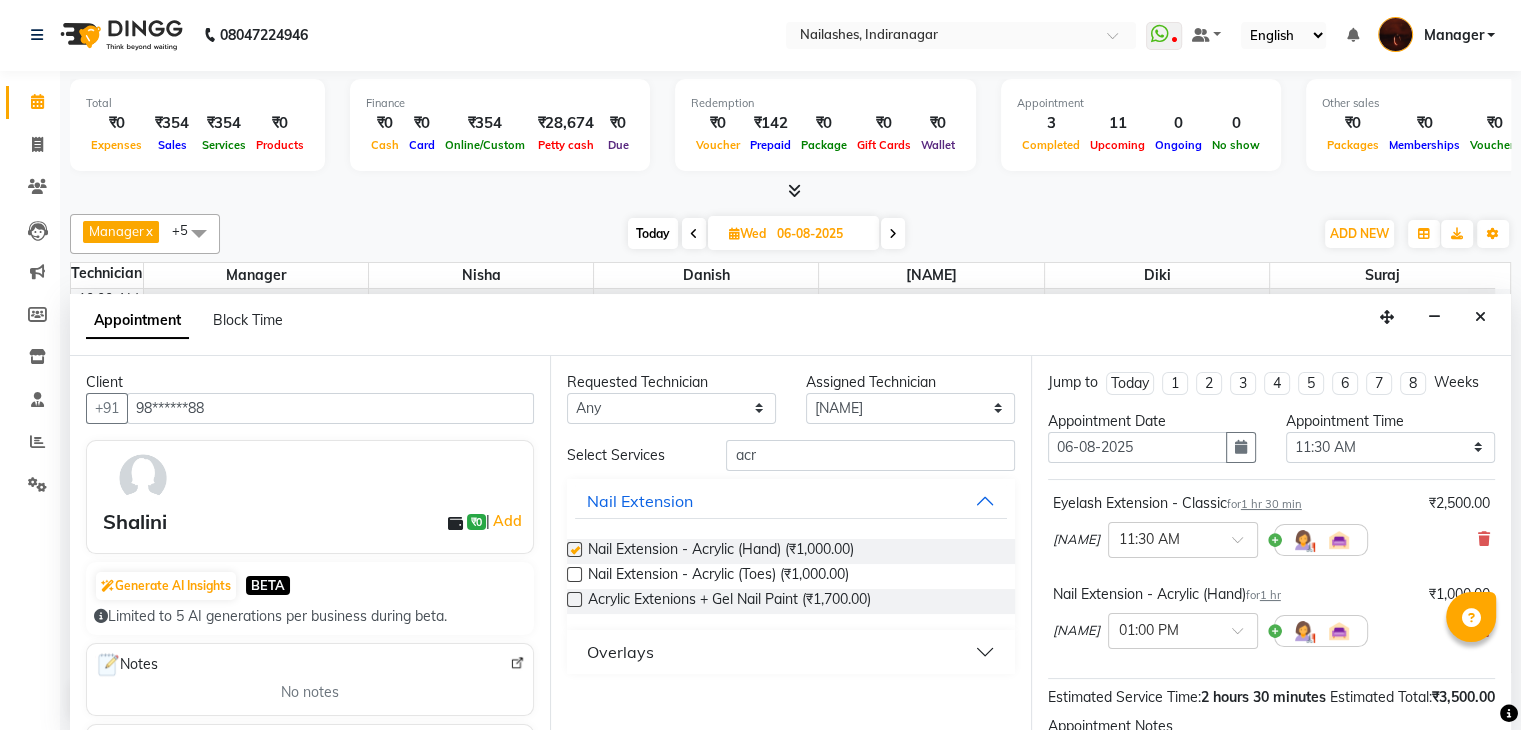 checkbox on "false" 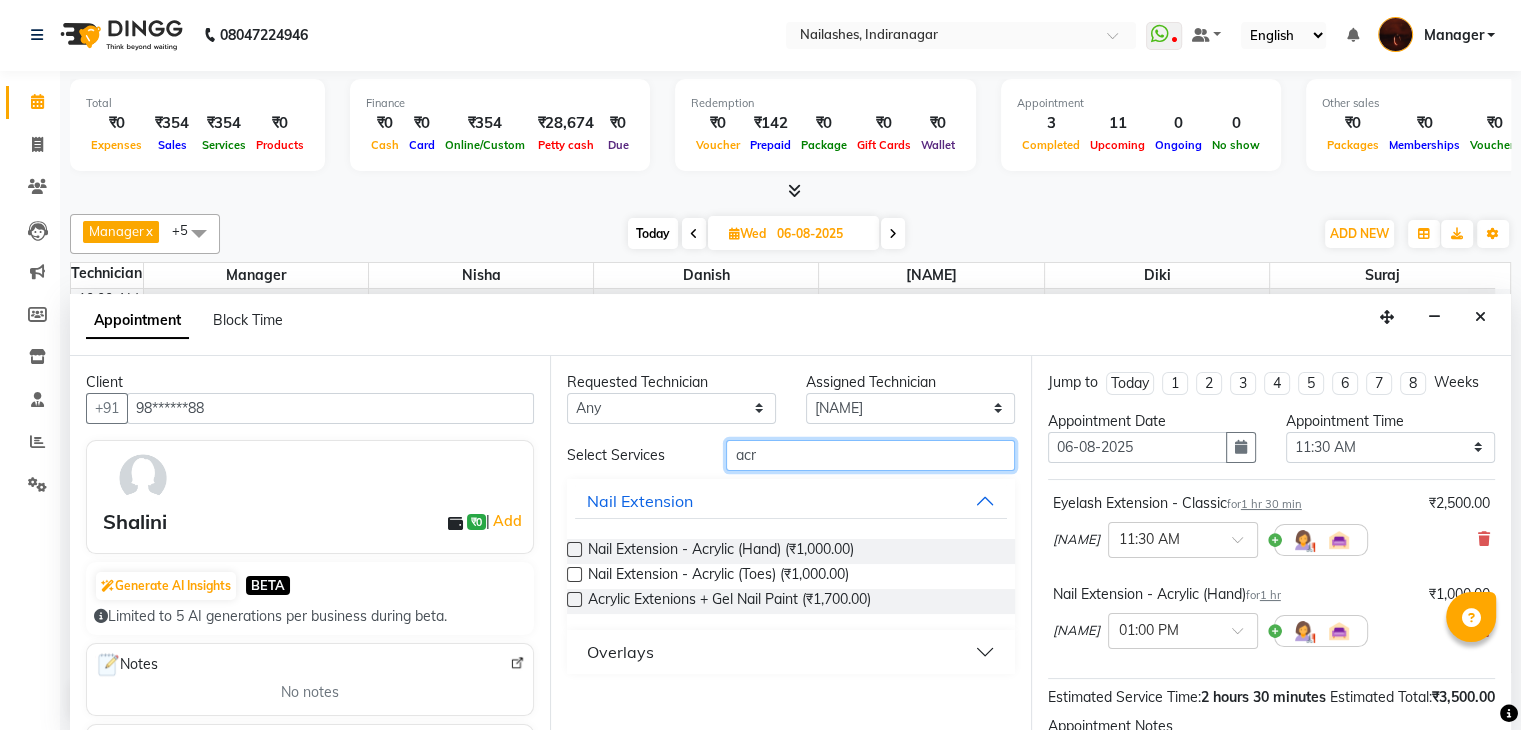 click on "acr" at bounding box center (870, 455) 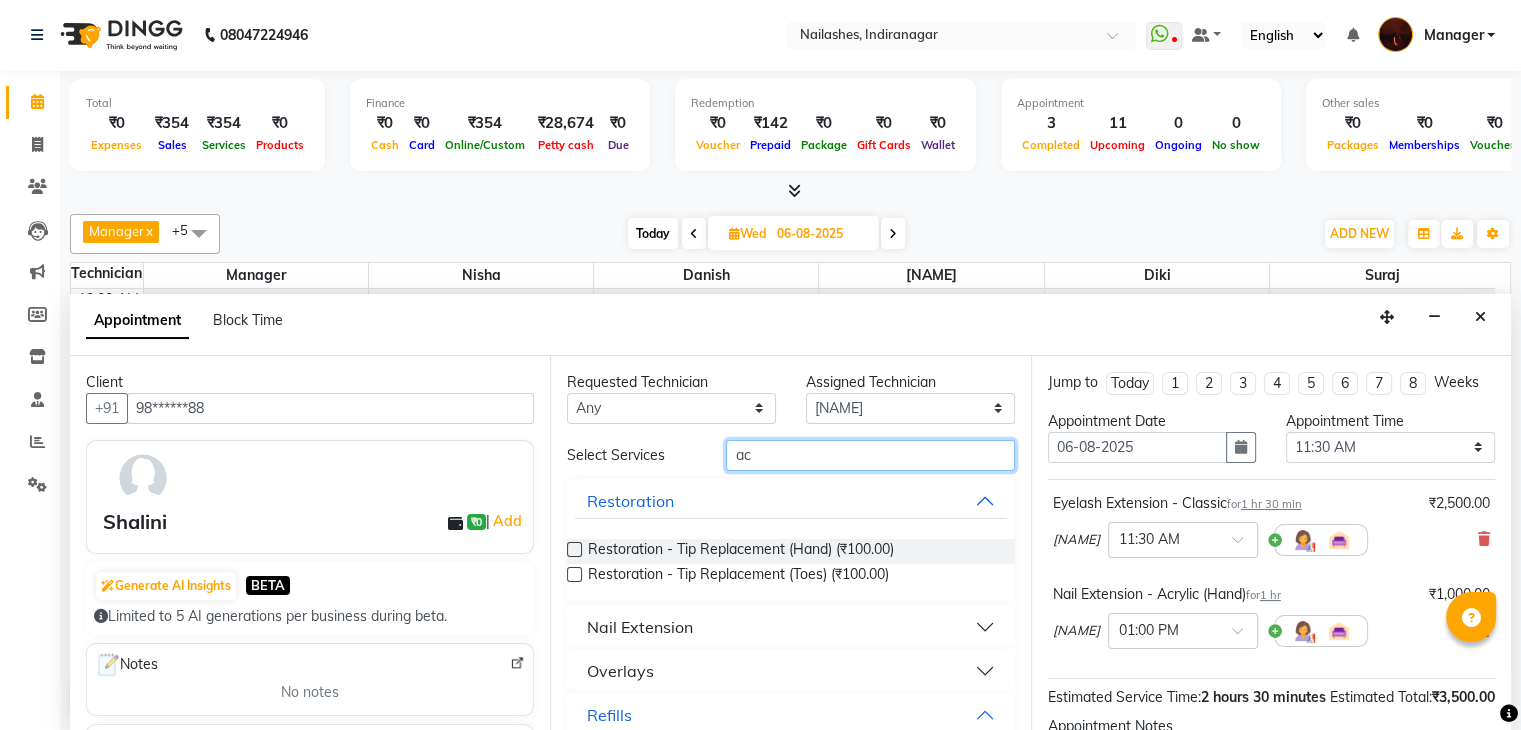 type on "a" 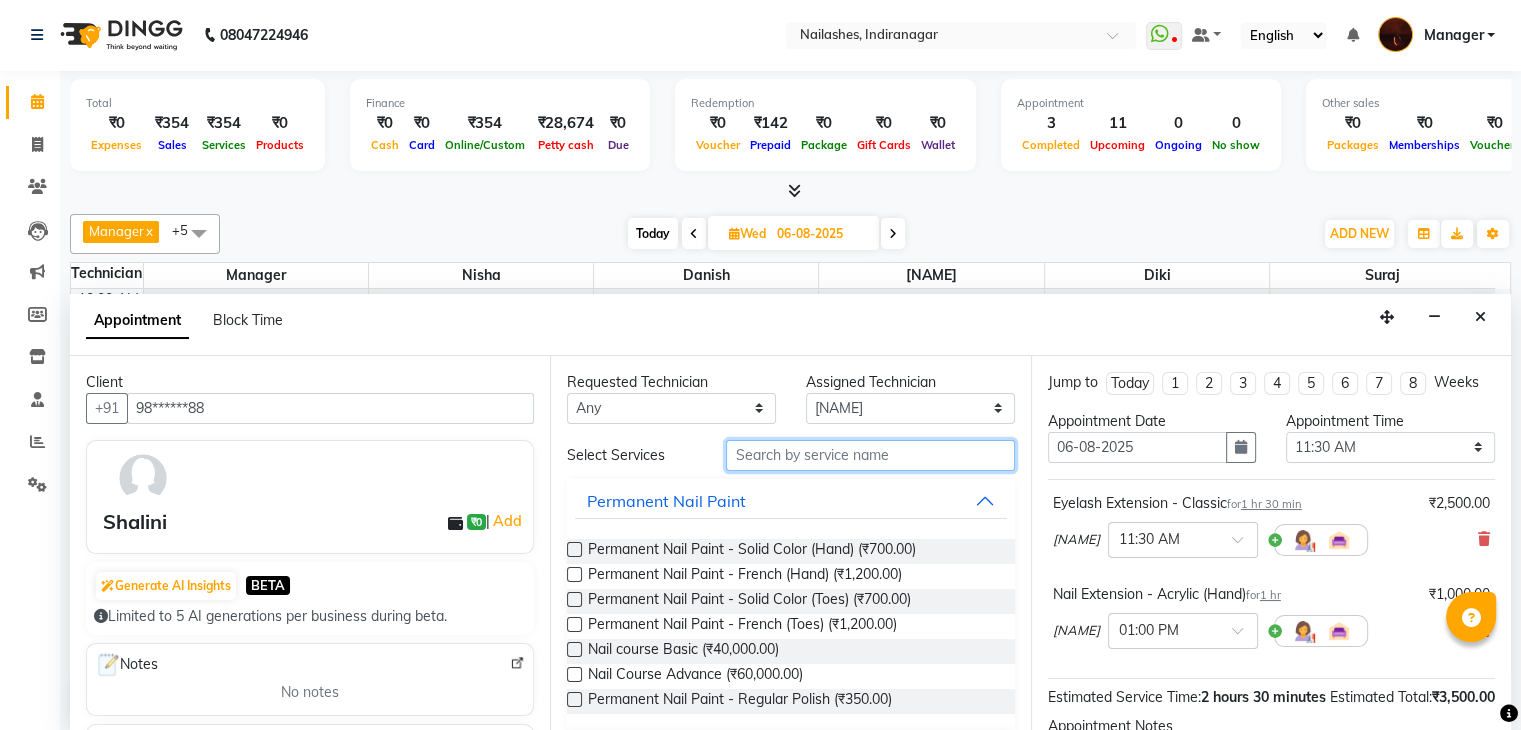 type 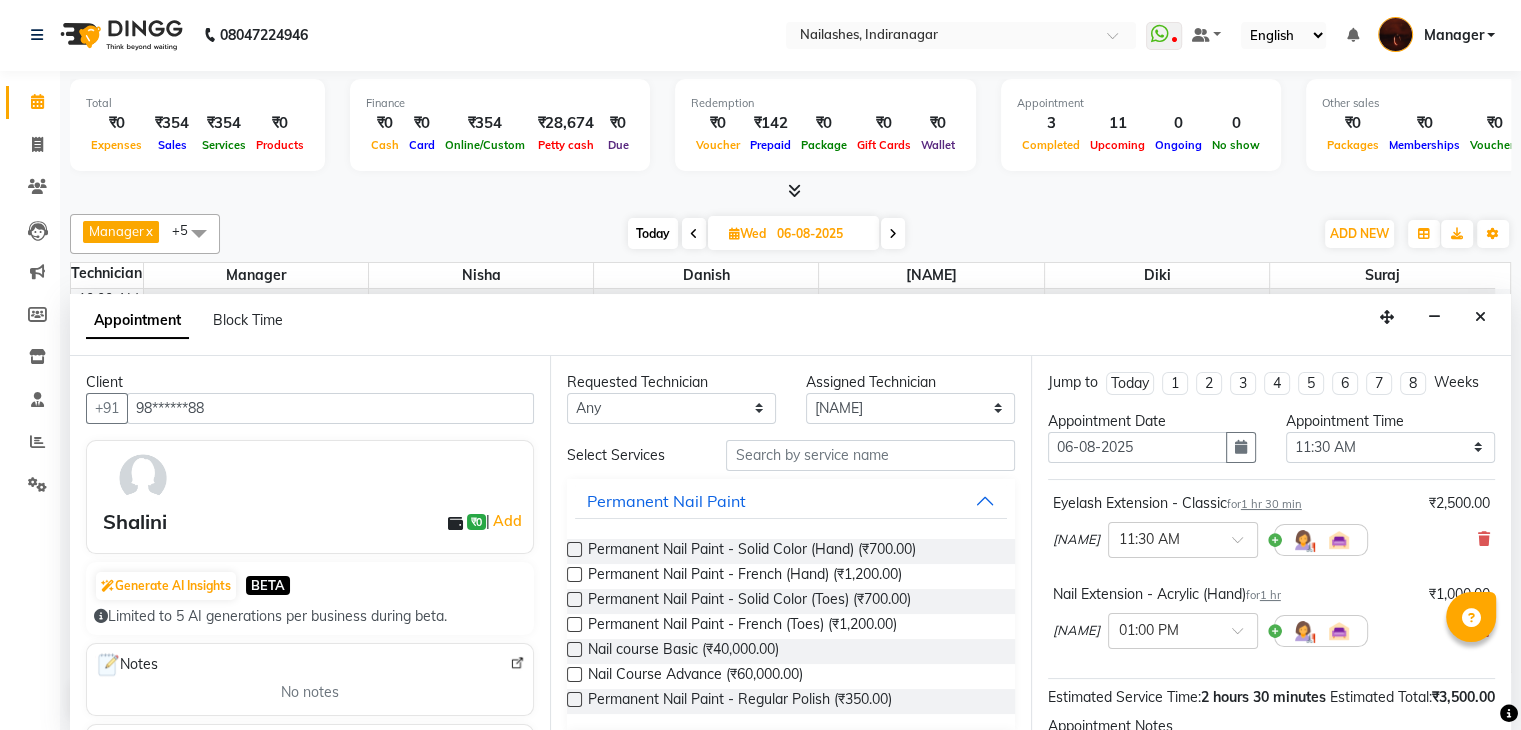 click at bounding box center (574, 549) 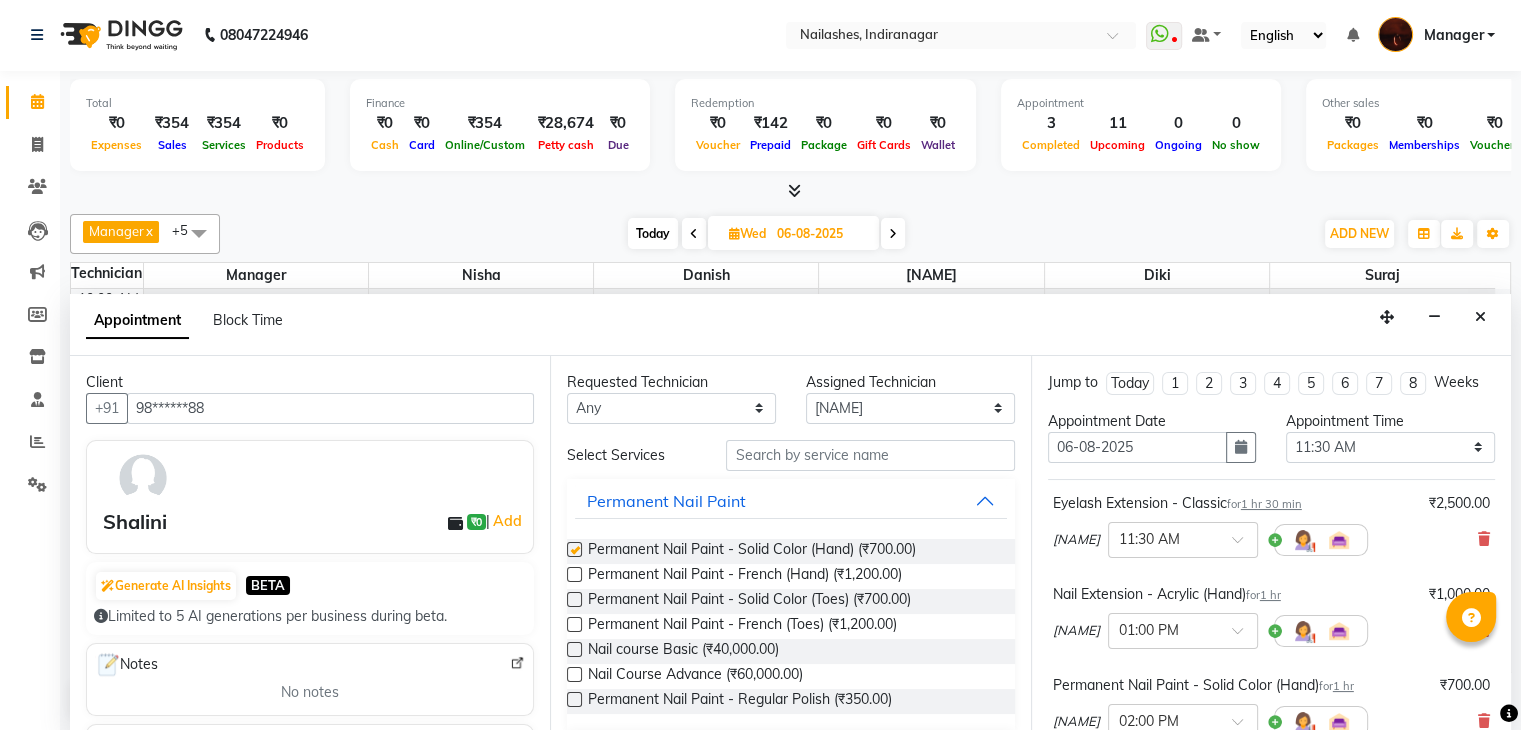 checkbox on "false" 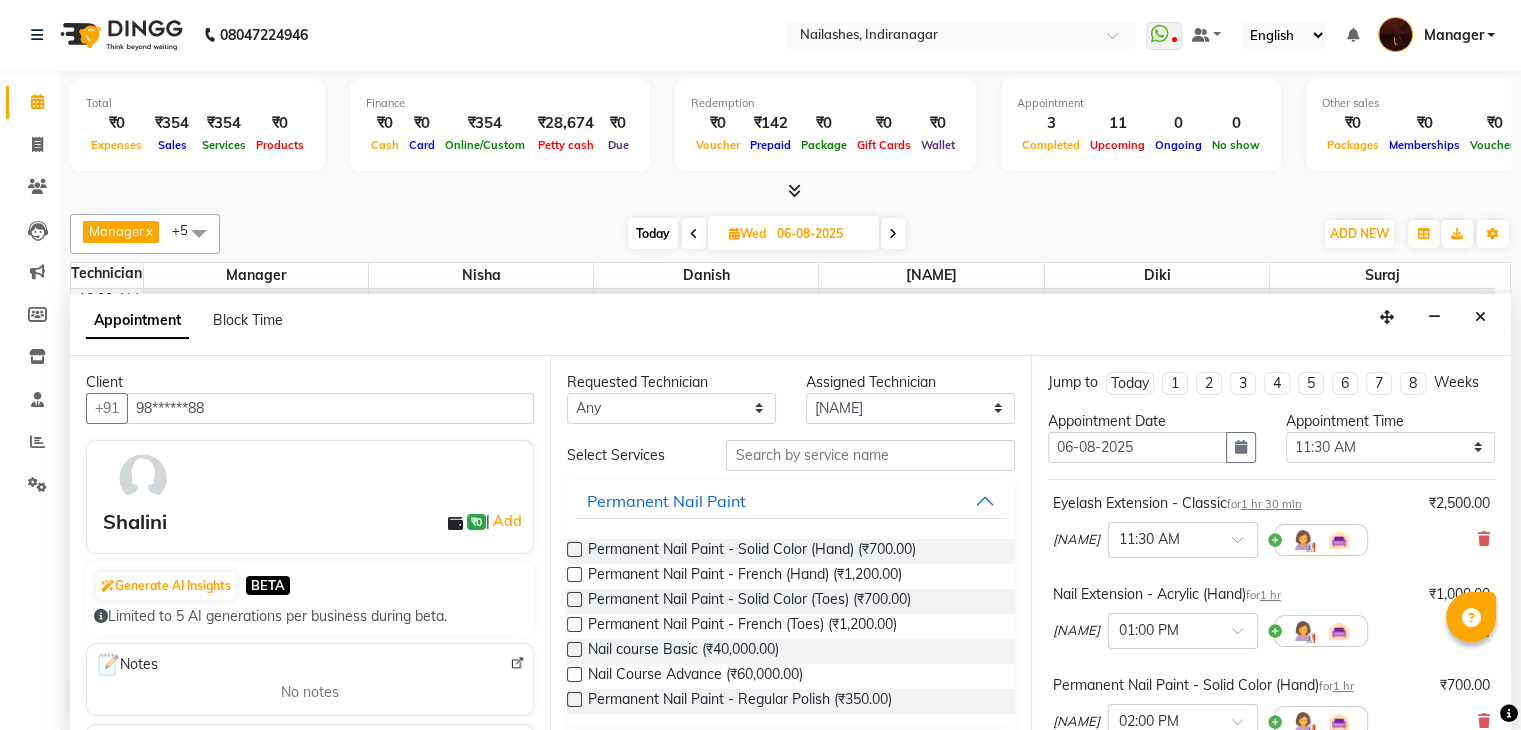 scroll, scrollTop: 332, scrollLeft: 0, axis: vertical 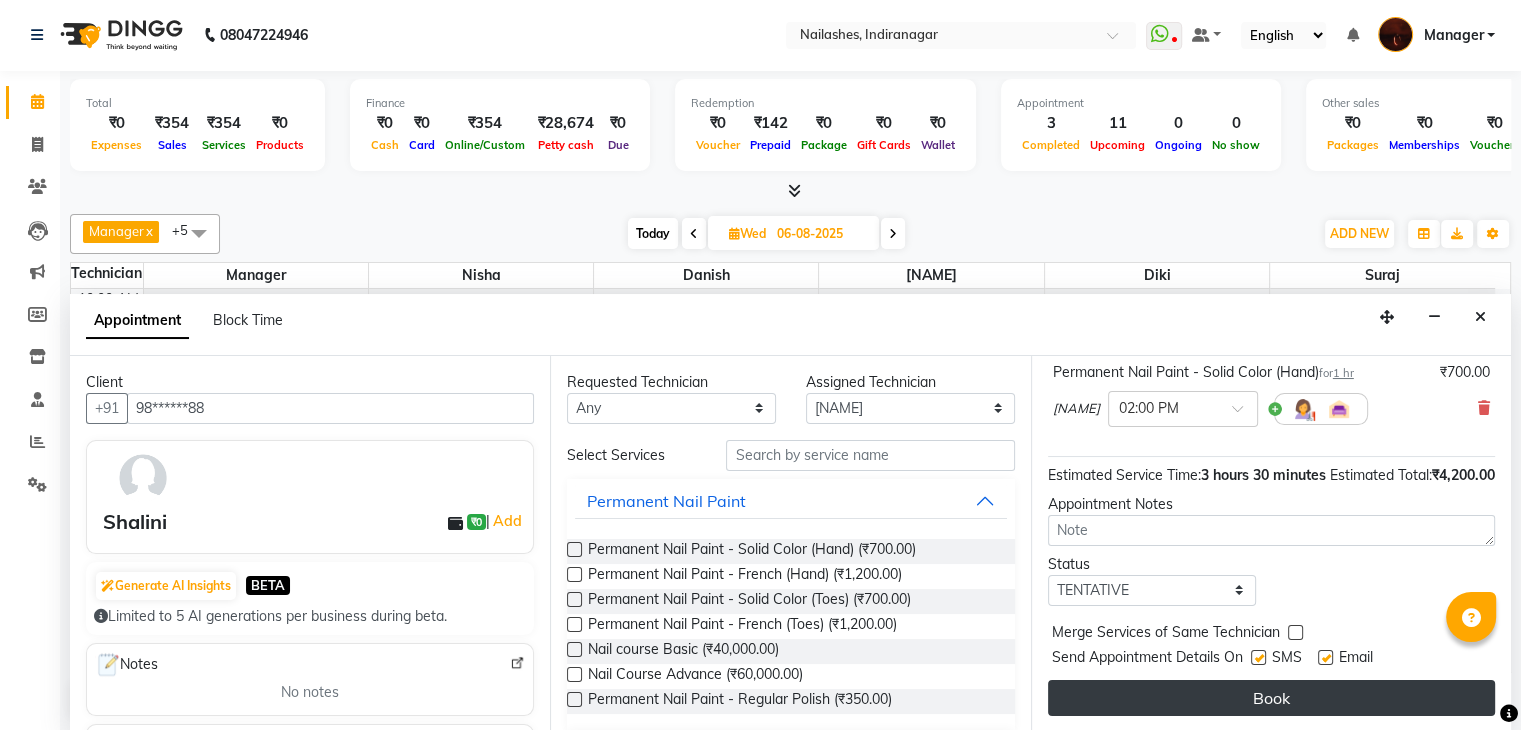 click on "Book" at bounding box center [1271, 698] 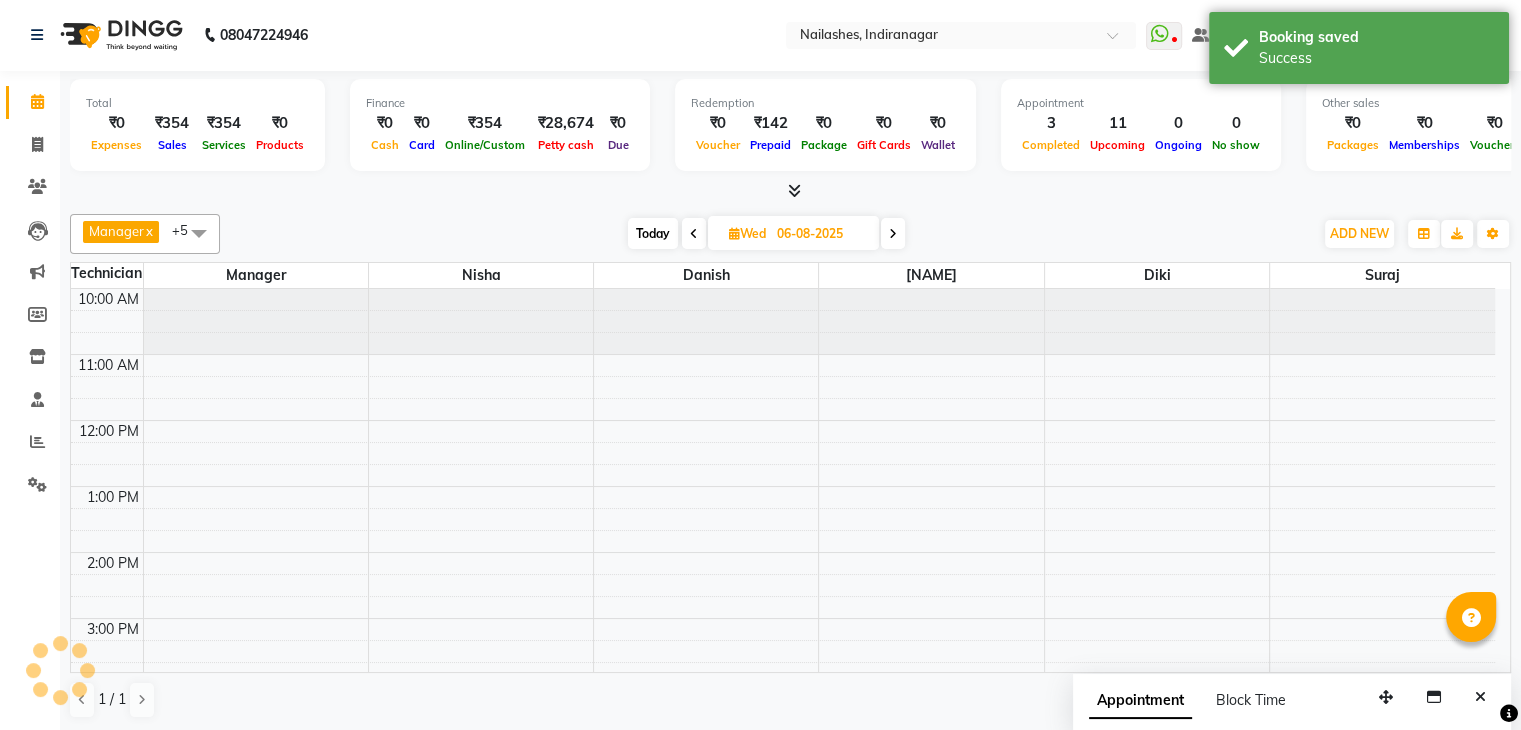 scroll, scrollTop: 0, scrollLeft: 0, axis: both 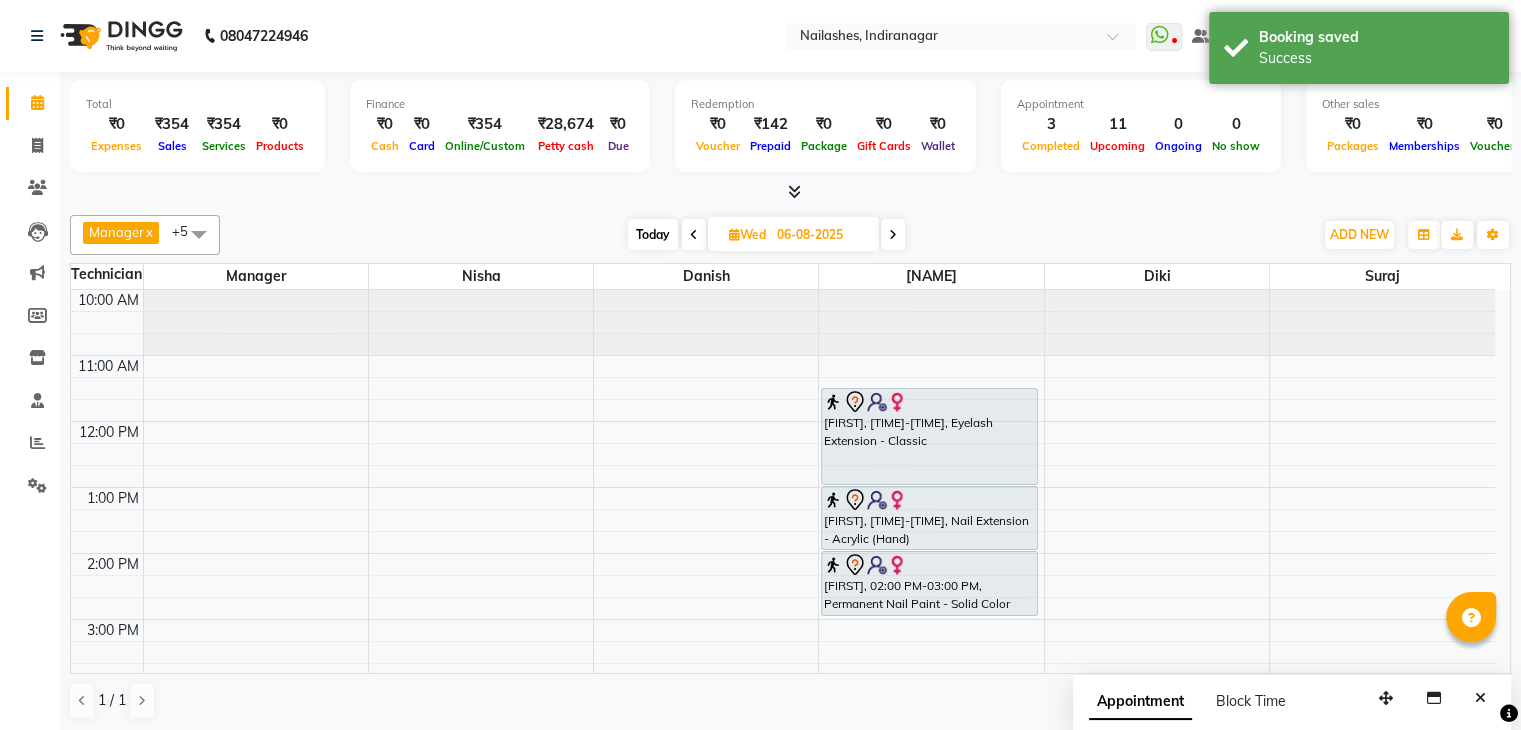 click on "Today" at bounding box center [653, 234] 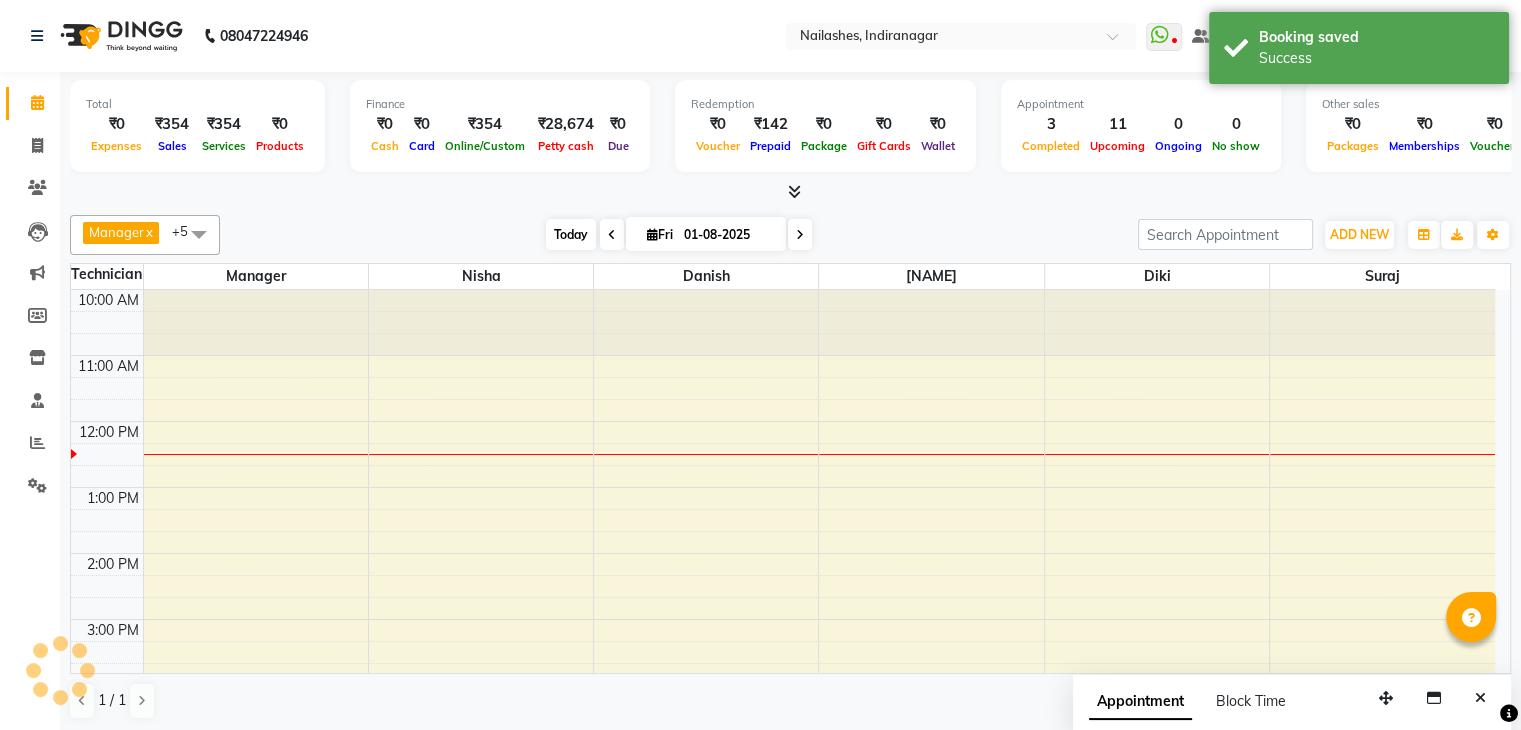 scroll, scrollTop: 132, scrollLeft: 0, axis: vertical 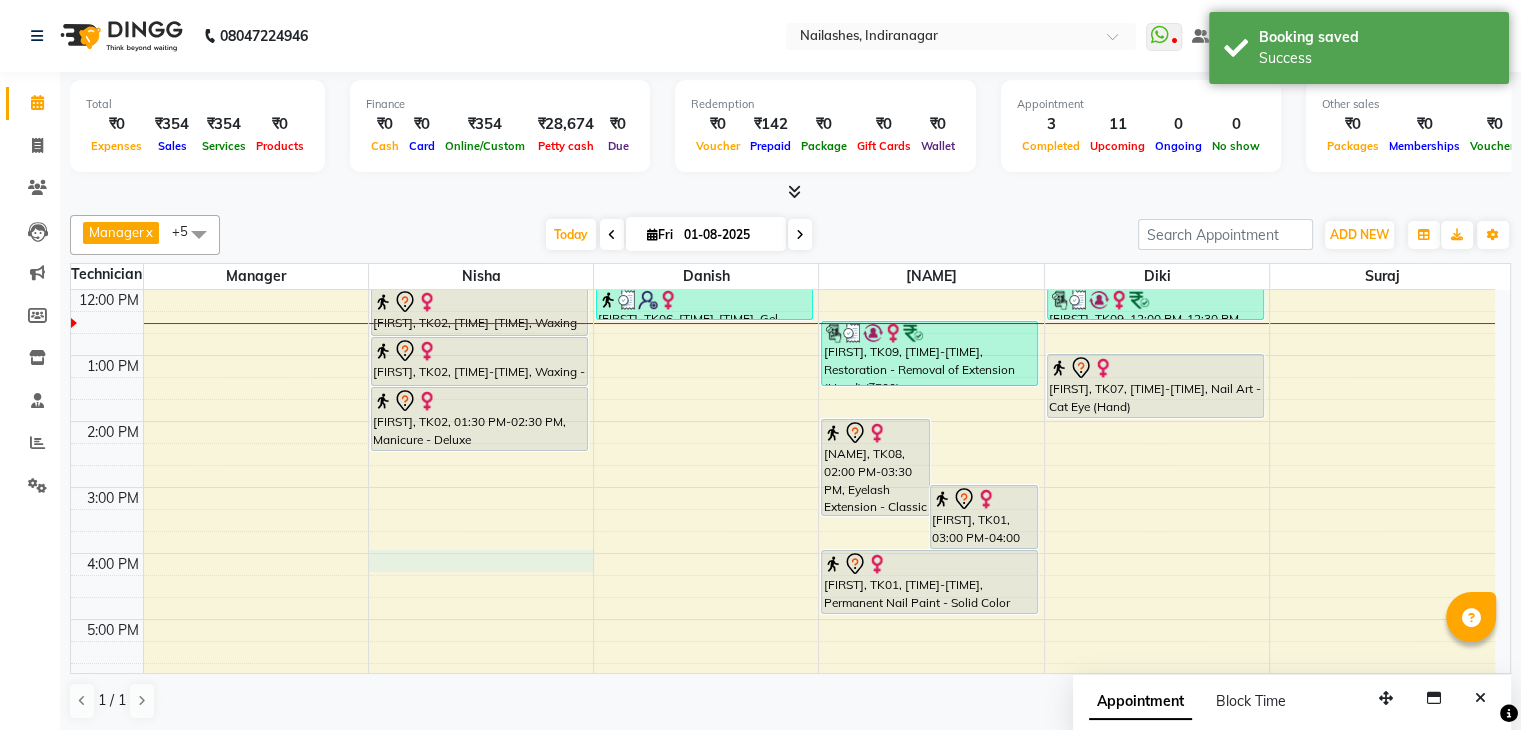 click on "10:00 AM 11:00 AM 12:00 PM 1:00 PM 2:00 PM 3:00 PM 4:00 PM 5:00 PM 6:00 PM 7:00 PM 8:00 PM 9:00 PM 10:00 PM             Nandita, TK02, 12:00 PM-12:45 PM, Waxing - Full Legs             Nandita, TK02, 12:45 PM-01:30 PM, Waxing - Full Back             Nandita, TK02, 01:30 PM-02:30 PM, Manicure  - Deluxe     Aishwarya, TK06, 12:00 PM-12:30 PM, Gel polish removal (₹300)             SANJANA, TK08, 02:00 PM-03:30 PM, Eyelash Extension - Classic             Reena, TK01, 03:00 PM-04:00 PM, Nail Extension - Acrylic (Hand)     priyanka, TK09, 12:30 PM-01:30 PM, Restoration - Removal of Extension (Hand) (₹500)             Reena, TK01, 04:00 PM-05:00 PM, Permanent Nail Paint - Solid Color (Hand)             Karishma, TK05, 07:00 PM-08:00 PM, Eyelash Refil - Classic     priyanka, TK09, 12:00 PM-12:30 PM, Eyebrows Threading (₹60),Upperlip Threading (₹60)             prerna, TK07, 01:00 PM-02:00 PM, Nail Art - Cat Eye (Hand)             Rithu, TK03, 07:30 PM-08:30 PM, Nail Art - Ombre (Hand)" at bounding box center [783, 586] 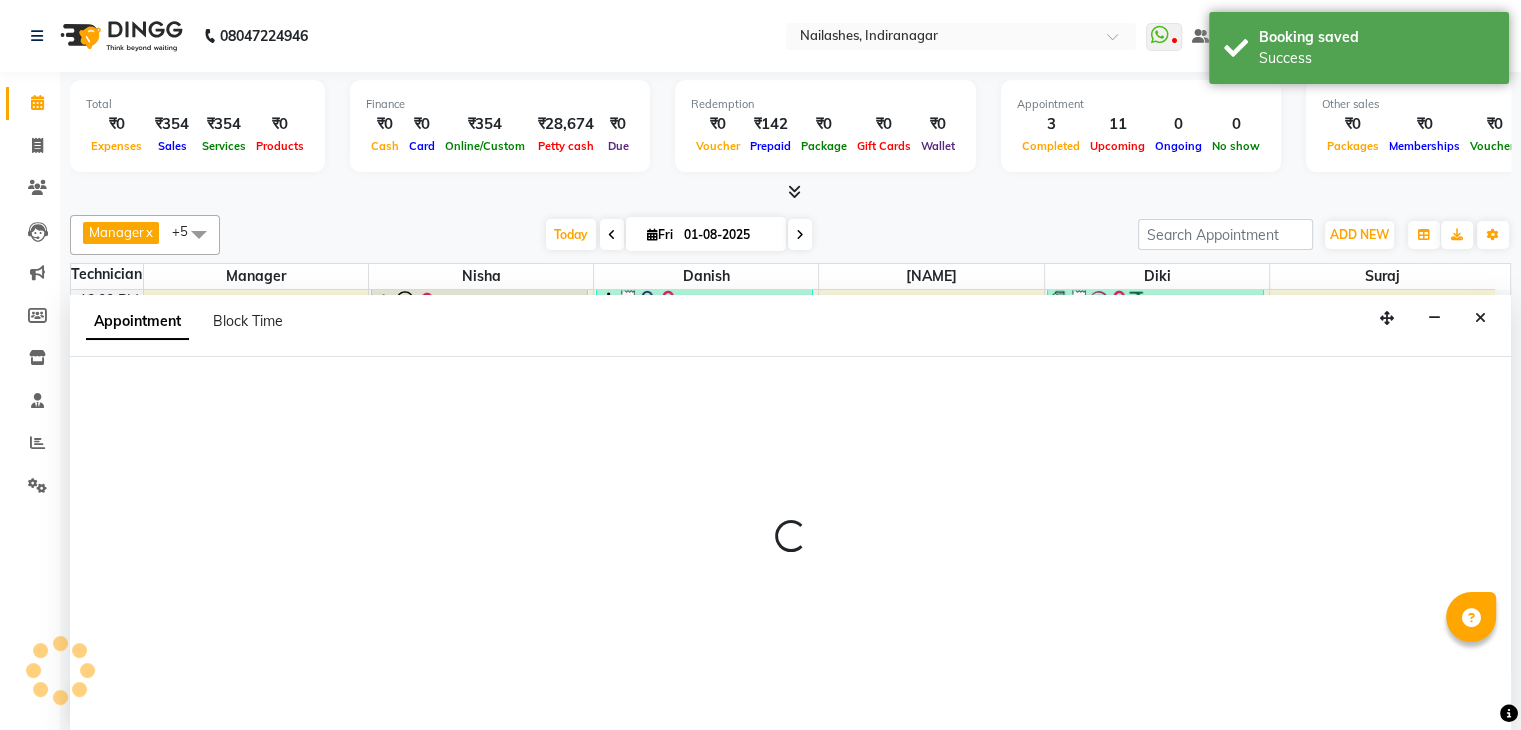 scroll, scrollTop: 1, scrollLeft: 0, axis: vertical 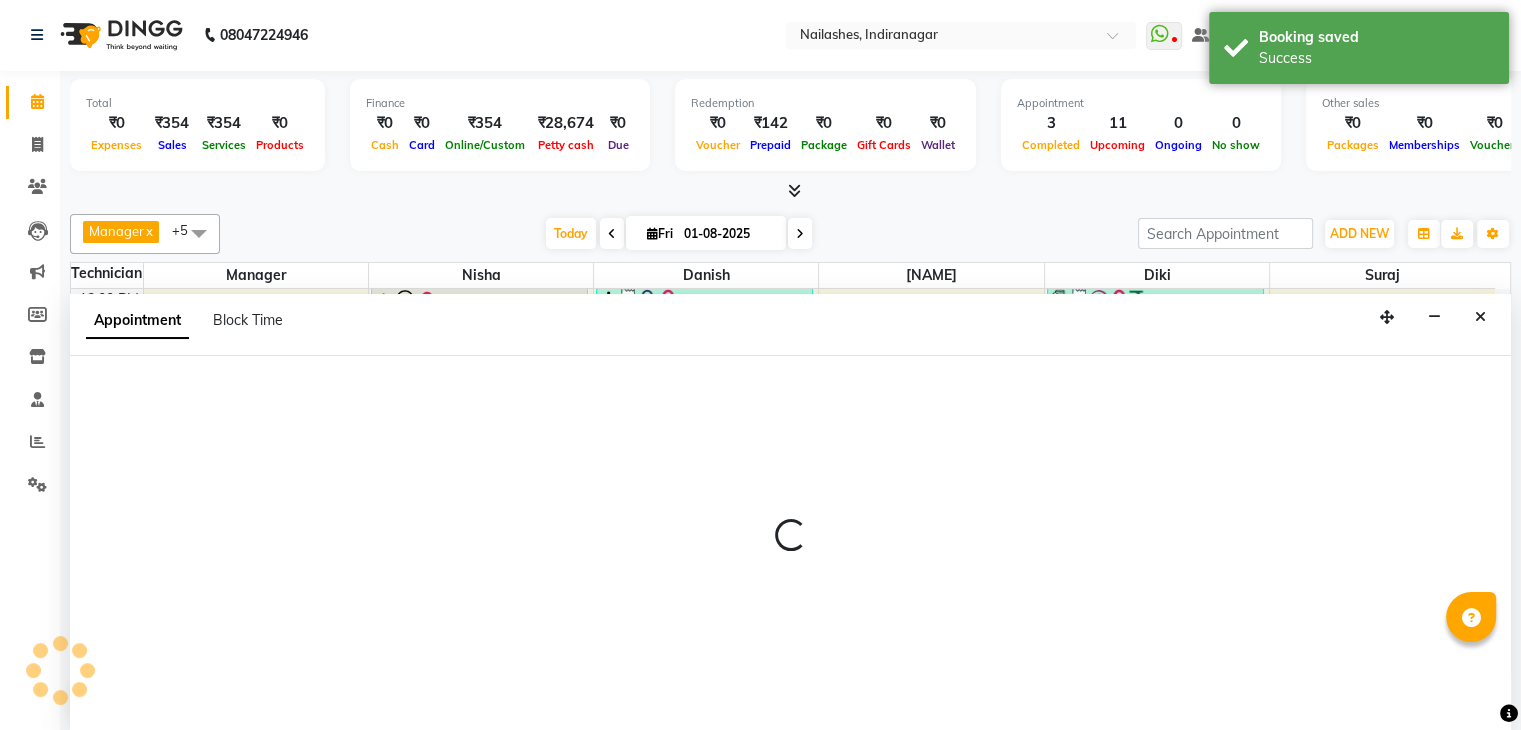 select on "20820" 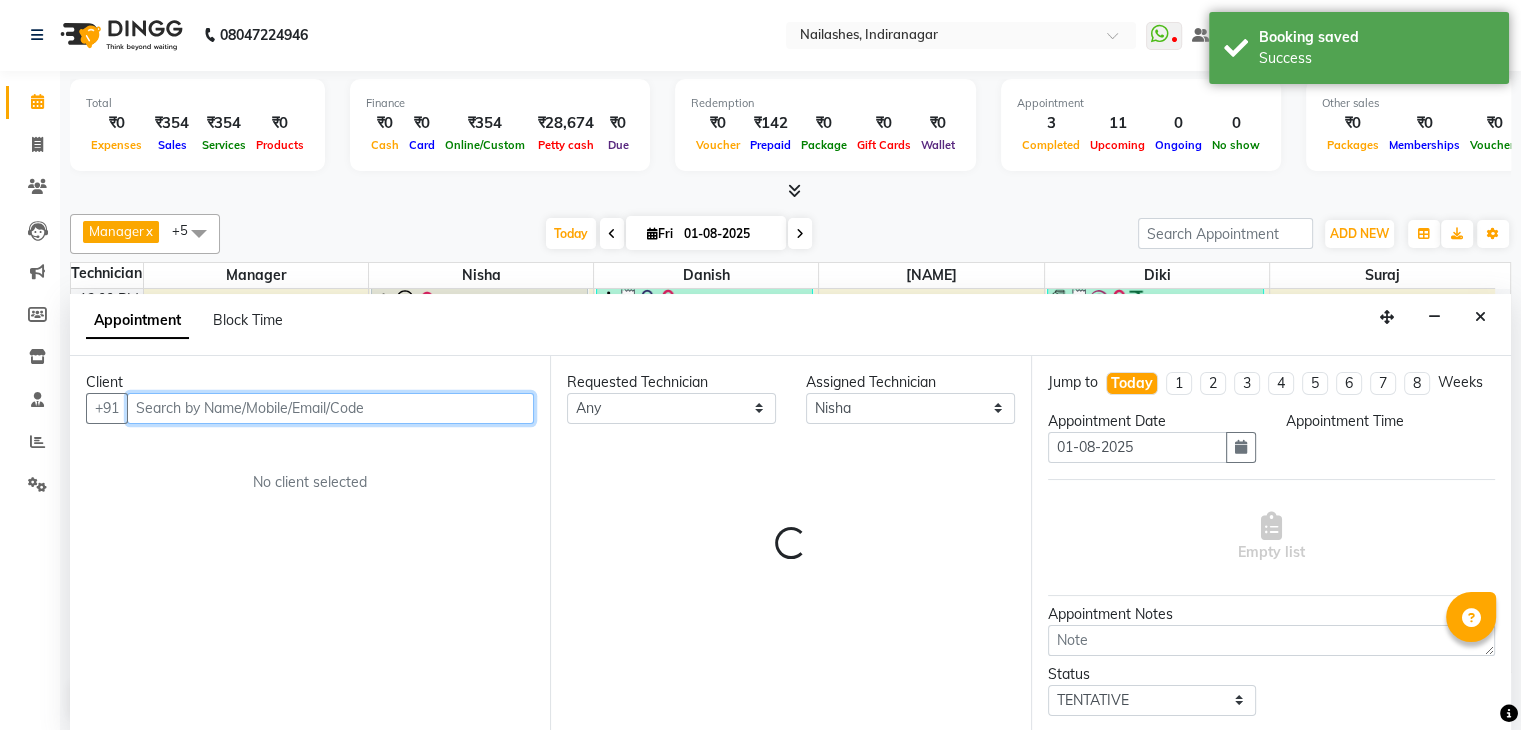 select on "960" 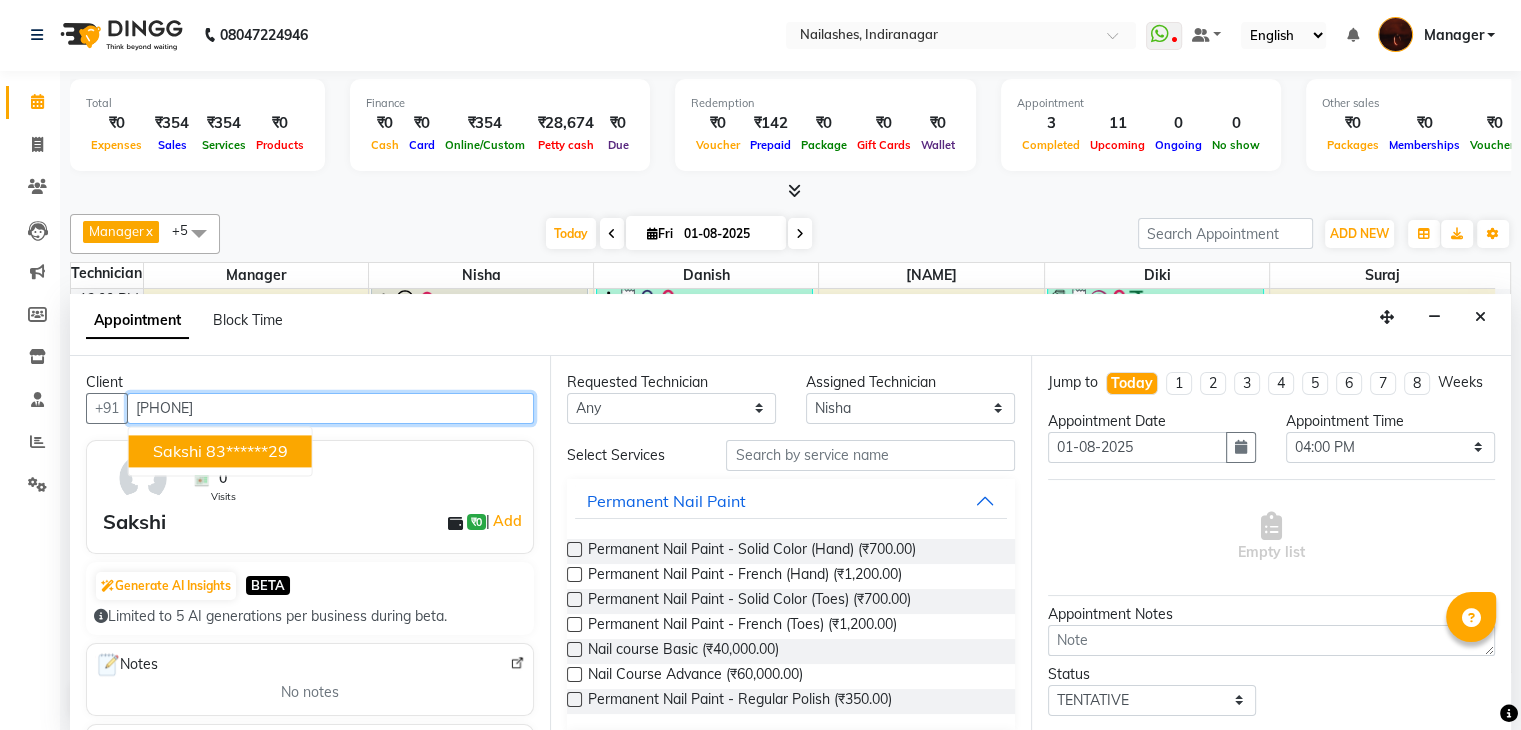click on "83******29" at bounding box center [247, 451] 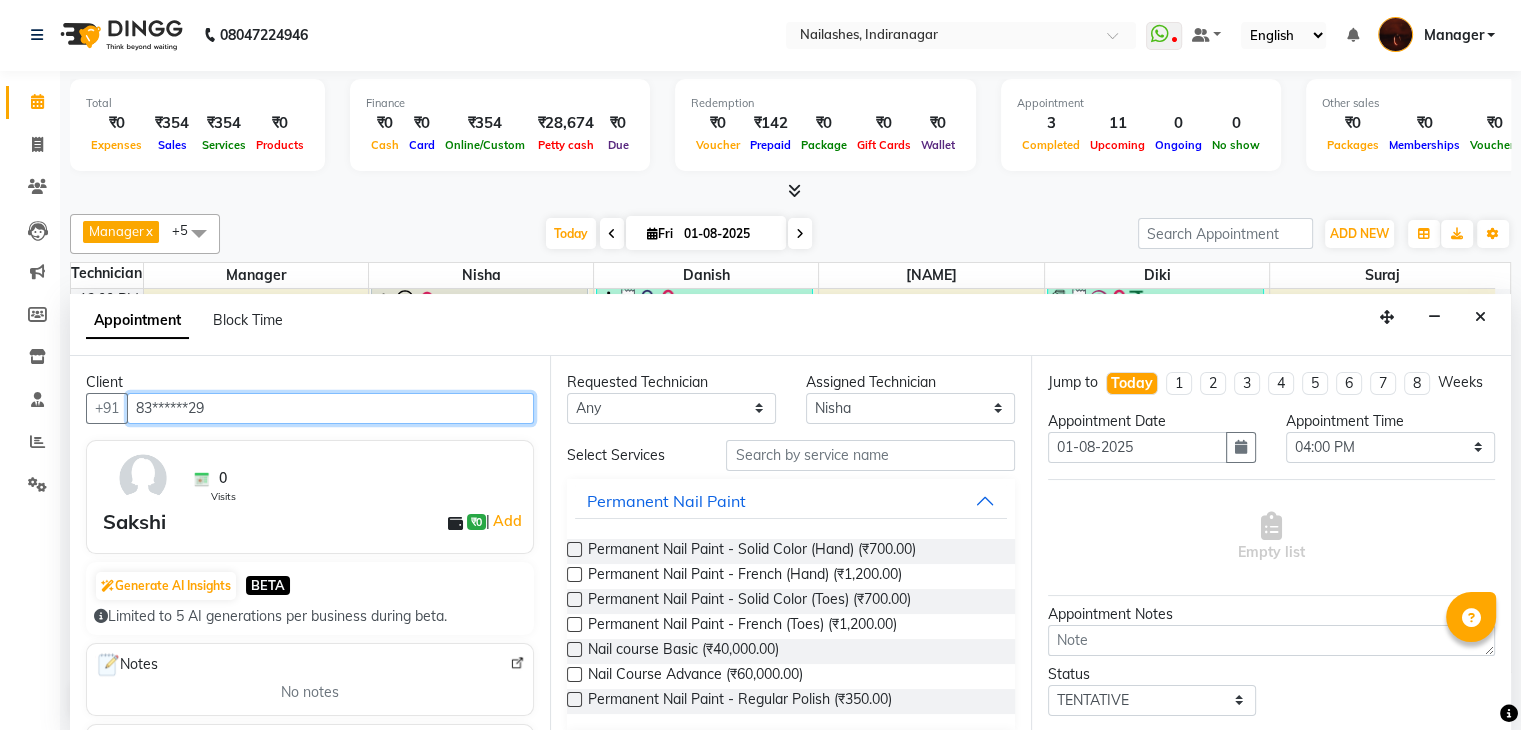 type on "83******29" 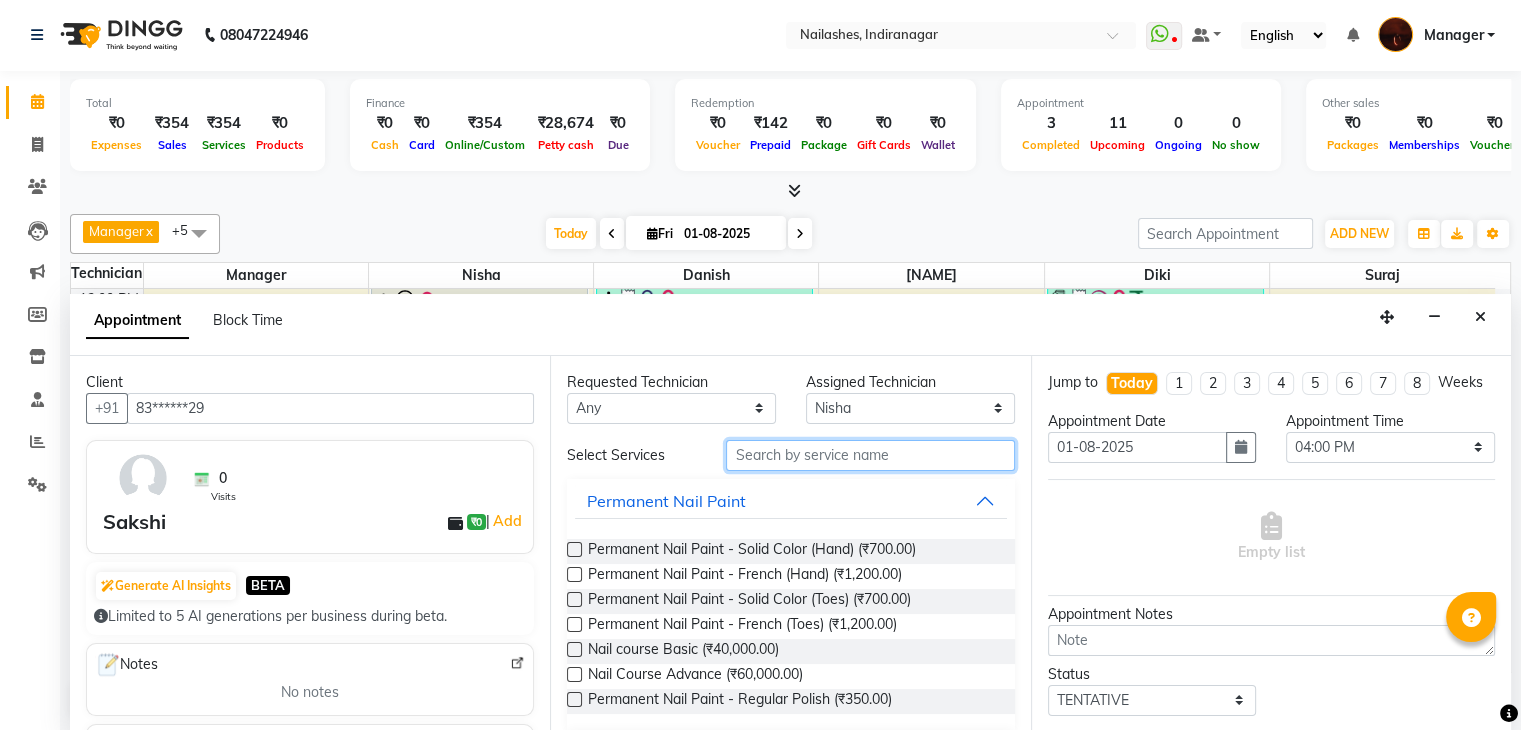 click at bounding box center [870, 455] 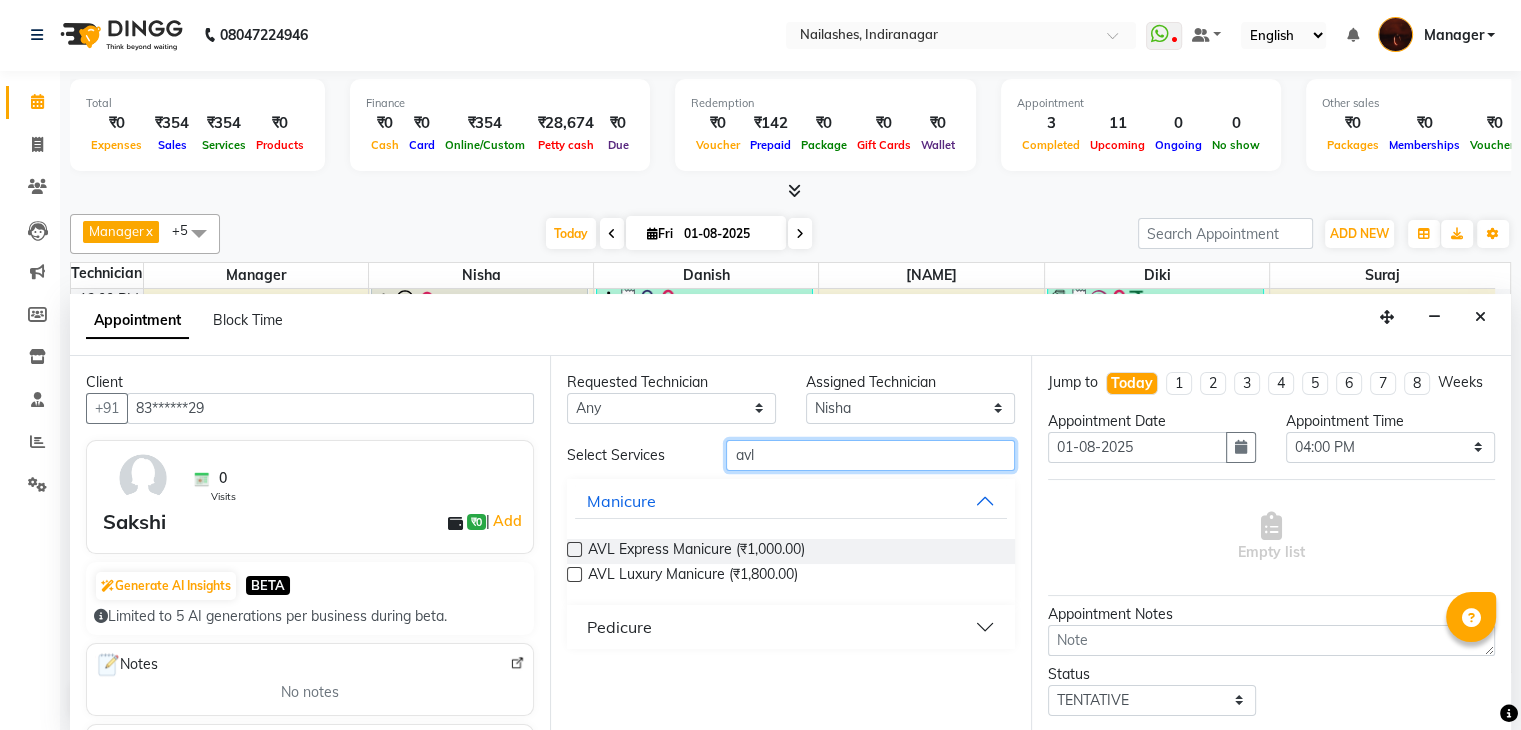 type on "avl" 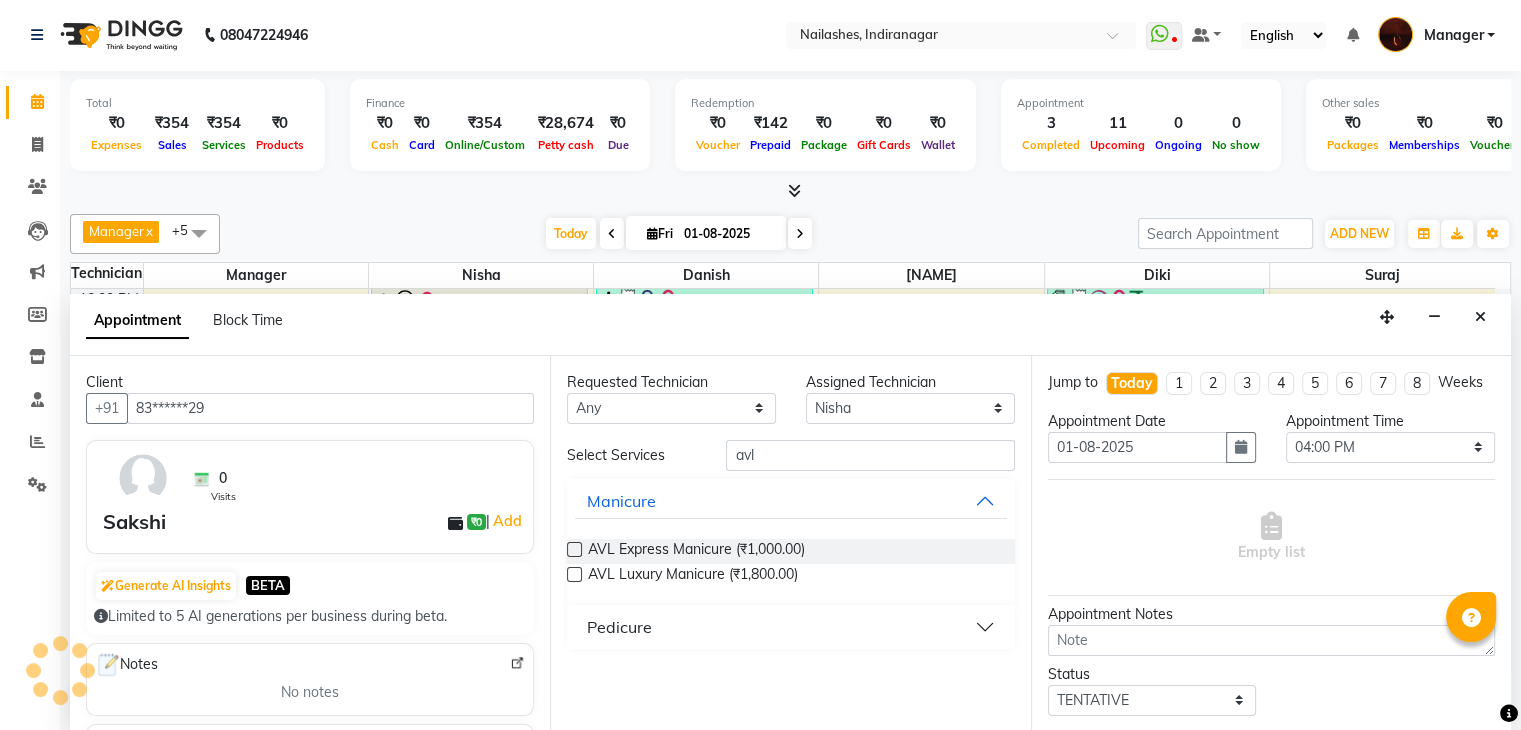 click at bounding box center [574, 549] 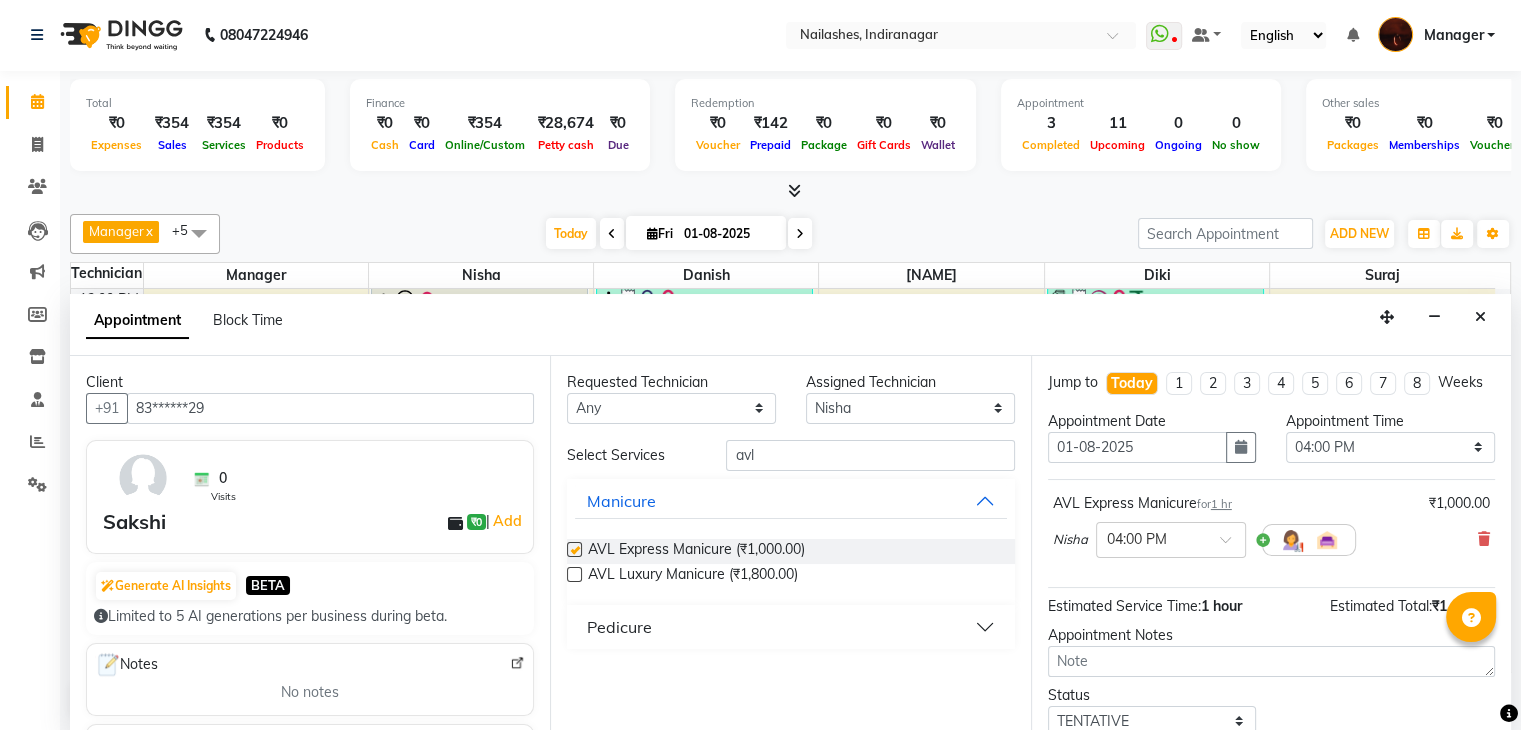 checkbox on "false" 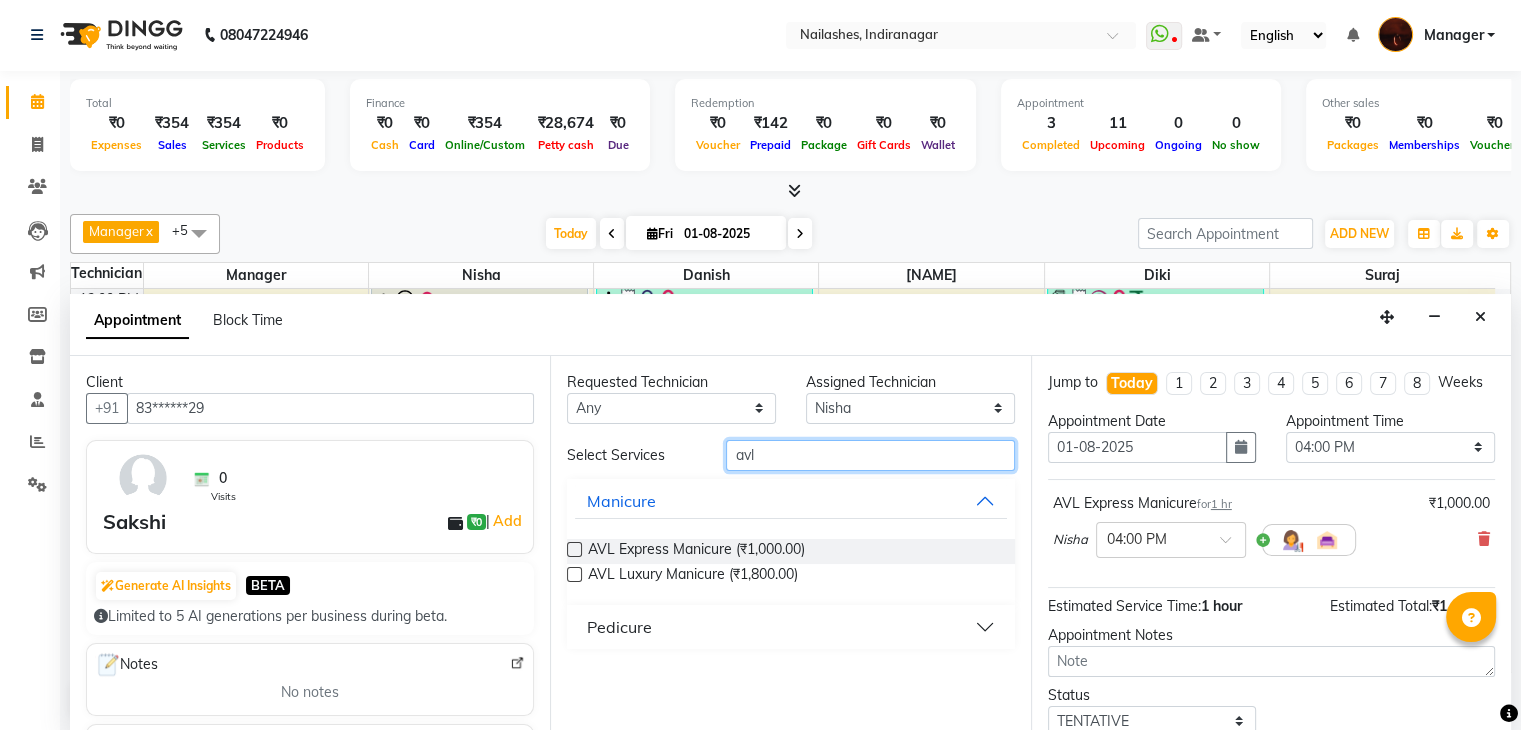 click on "avl" at bounding box center [870, 455] 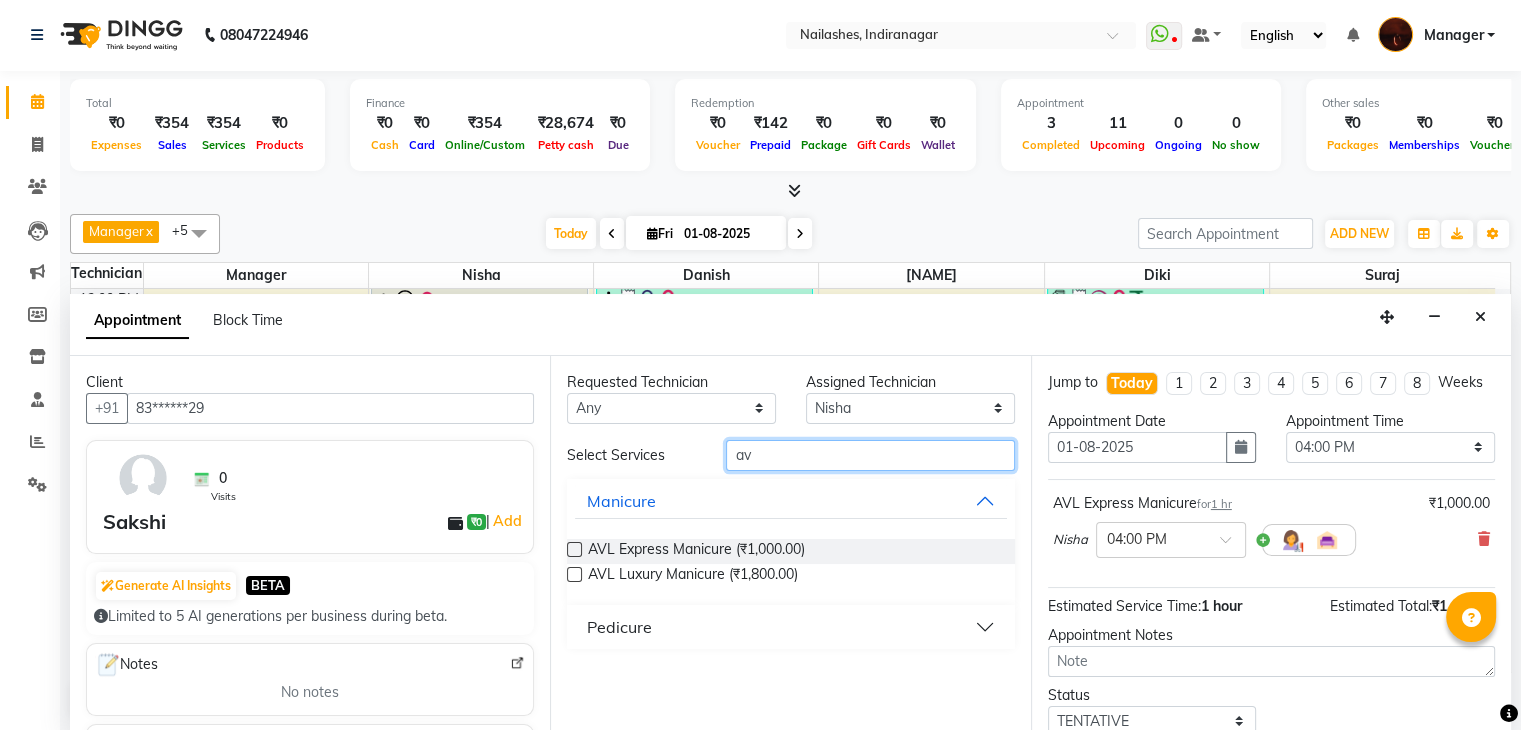 type on "a" 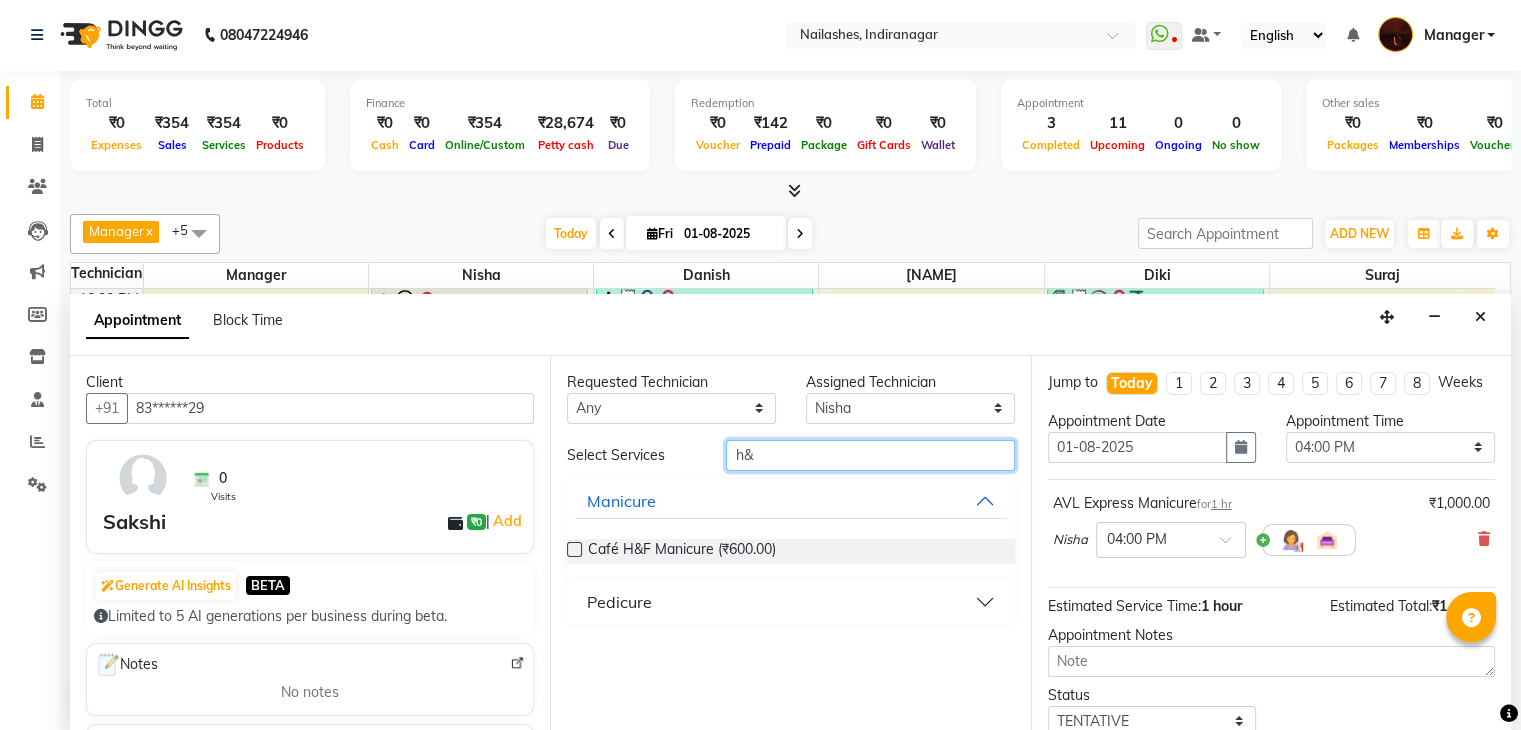 type on "h&" 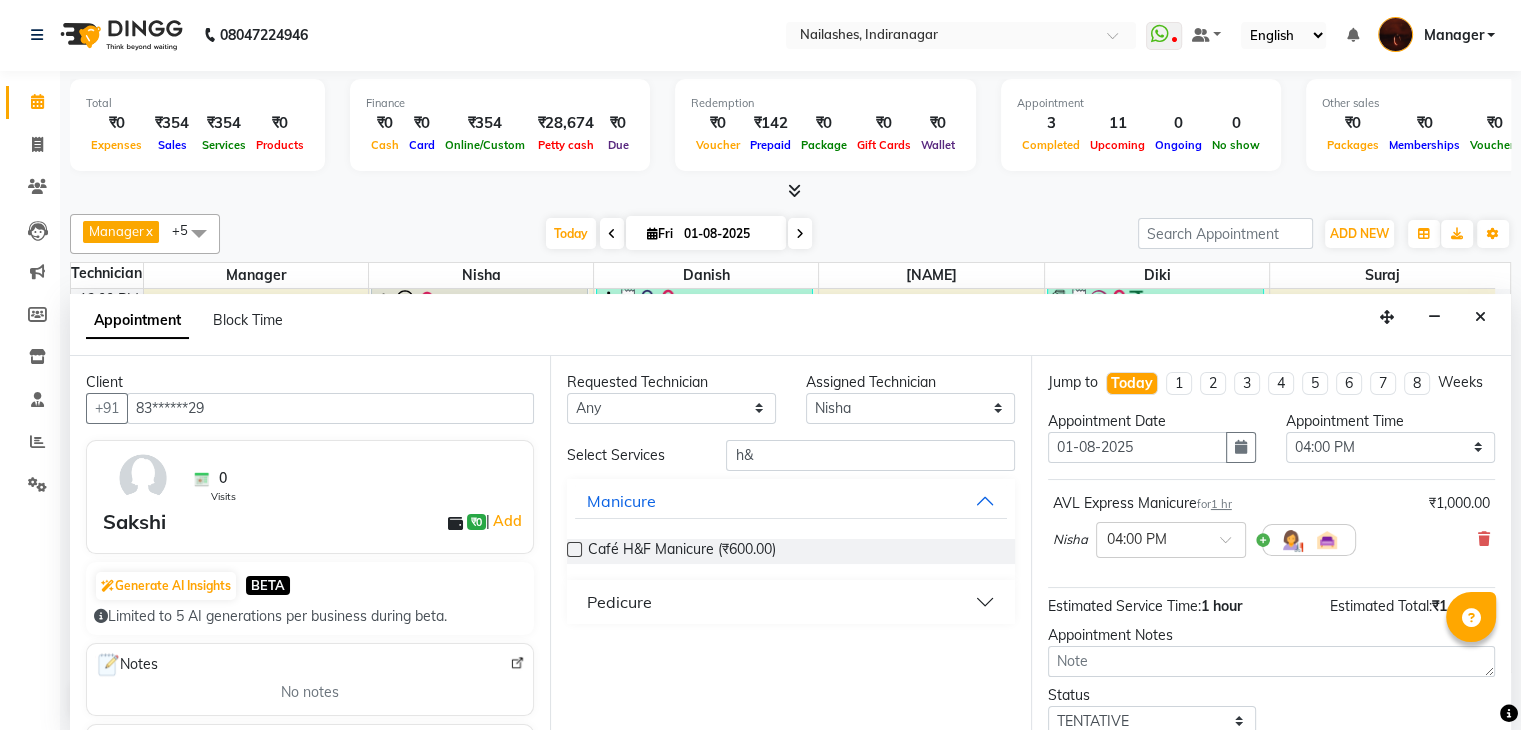 click on "Pedicure" at bounding box center (619, 602) 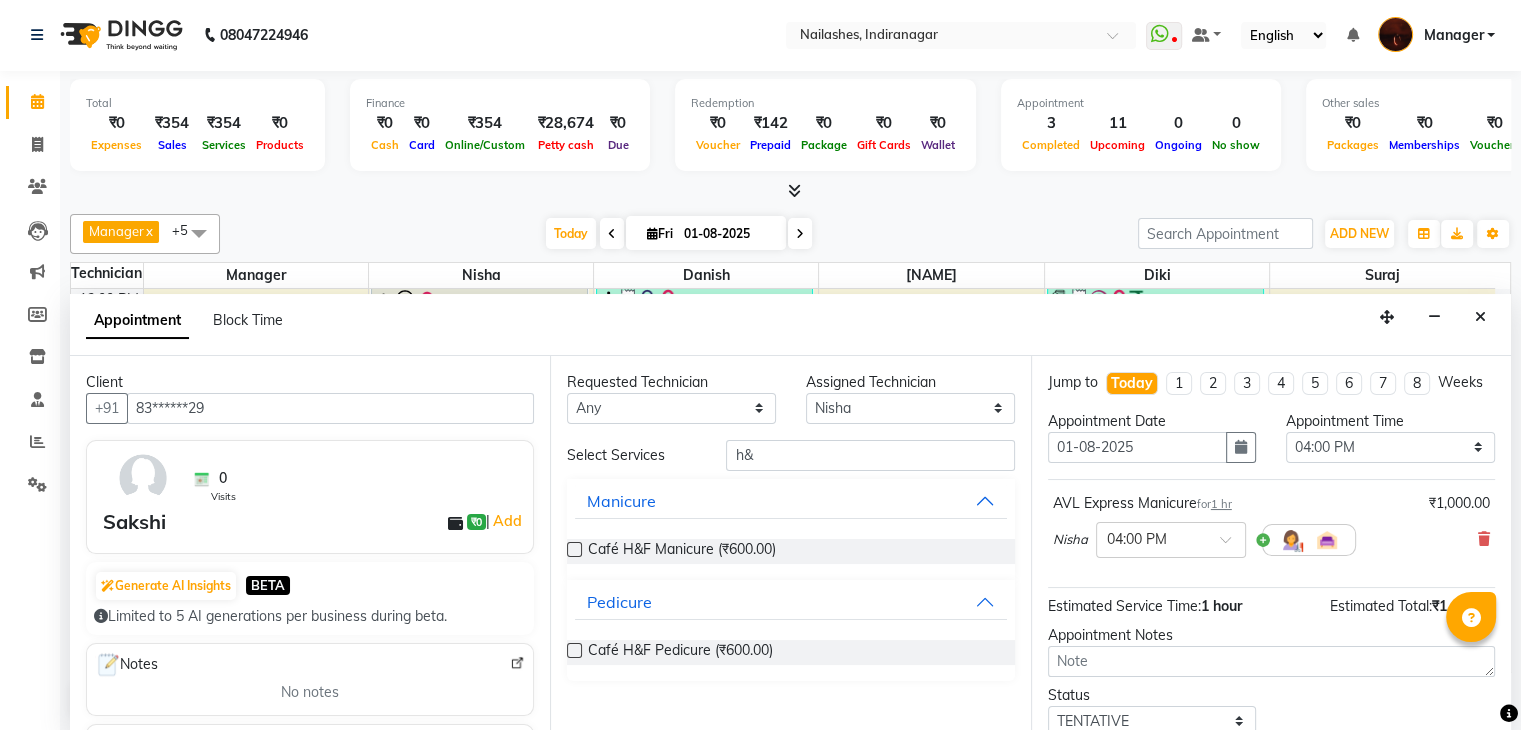 click at bounding box center (574, 650) 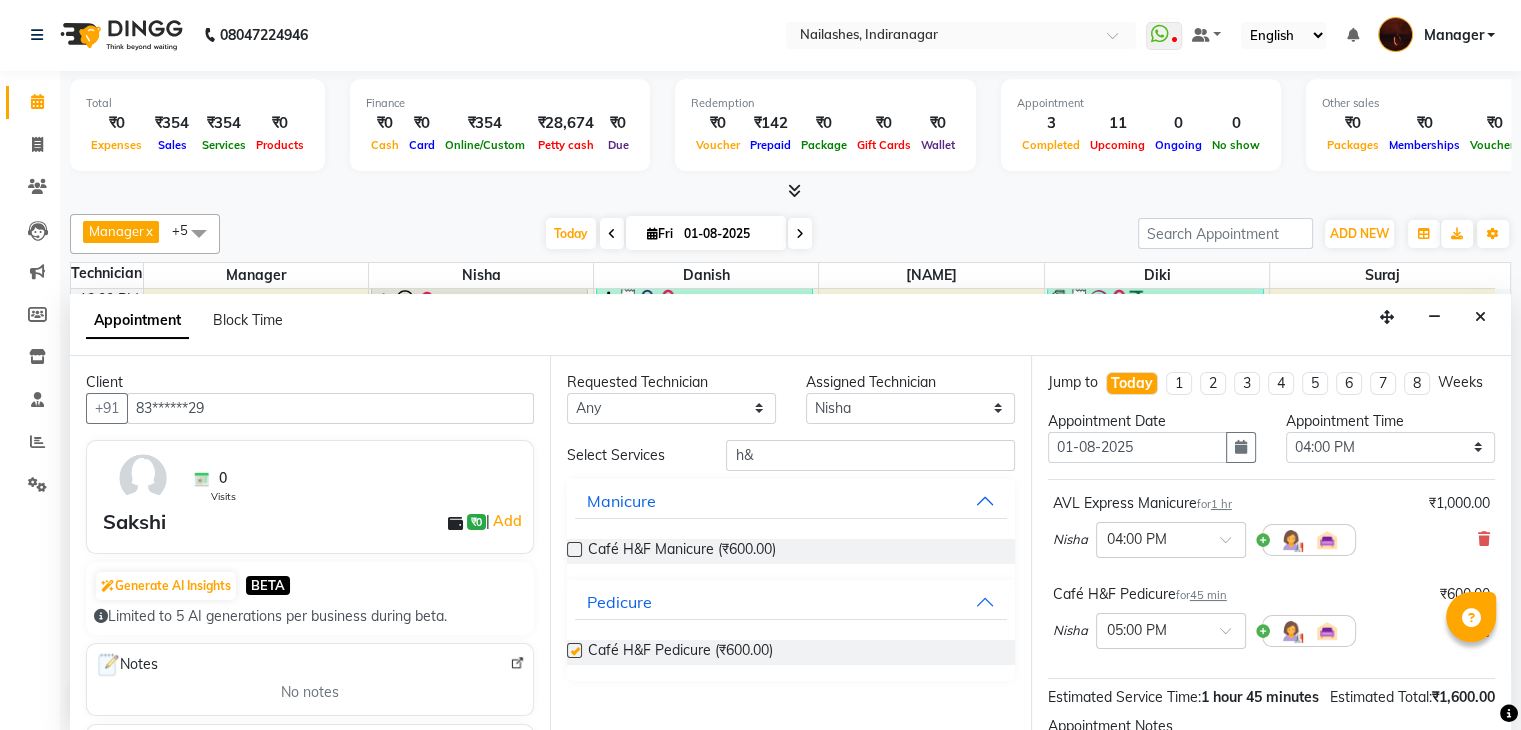 checkbox on "false" 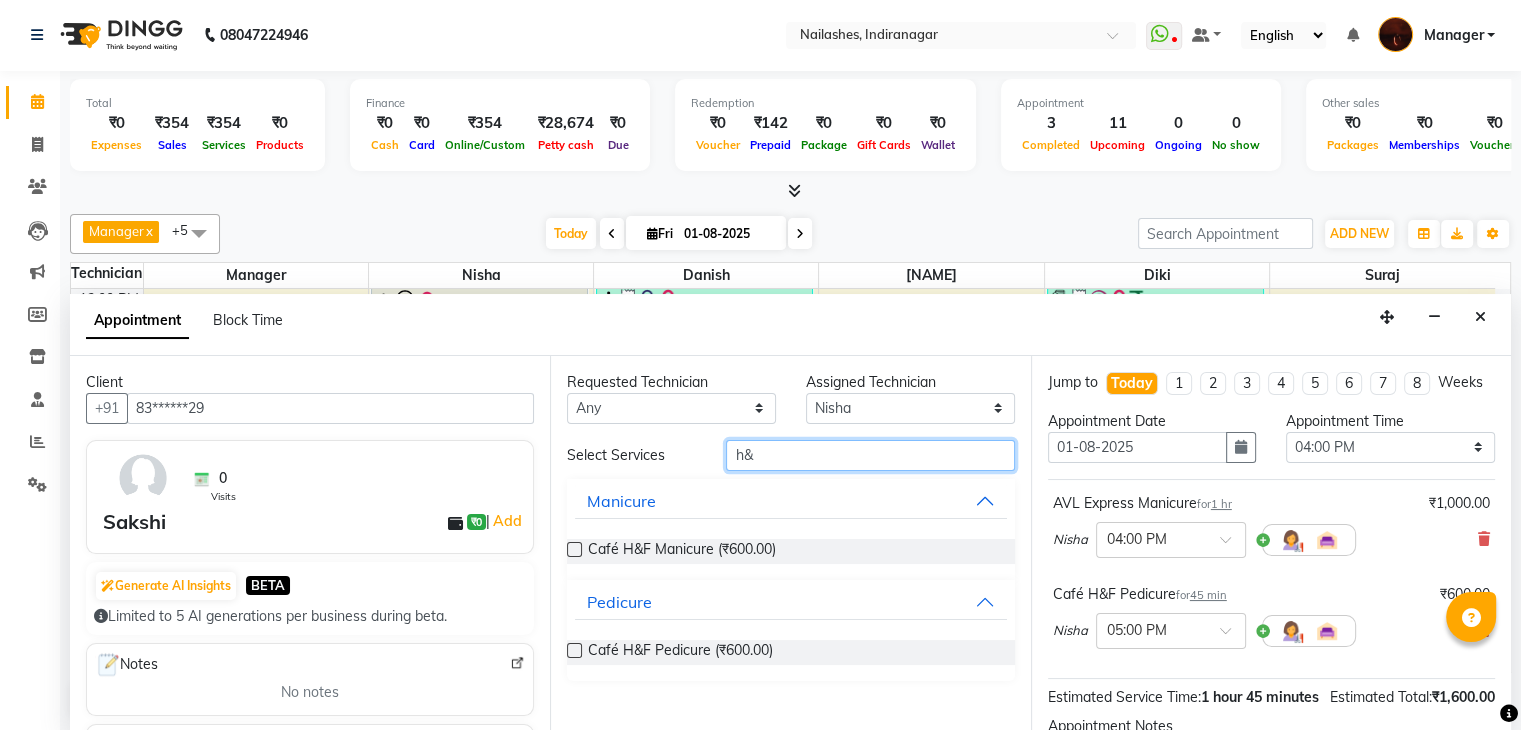 click on "h&" at bounding box center [870, 455] 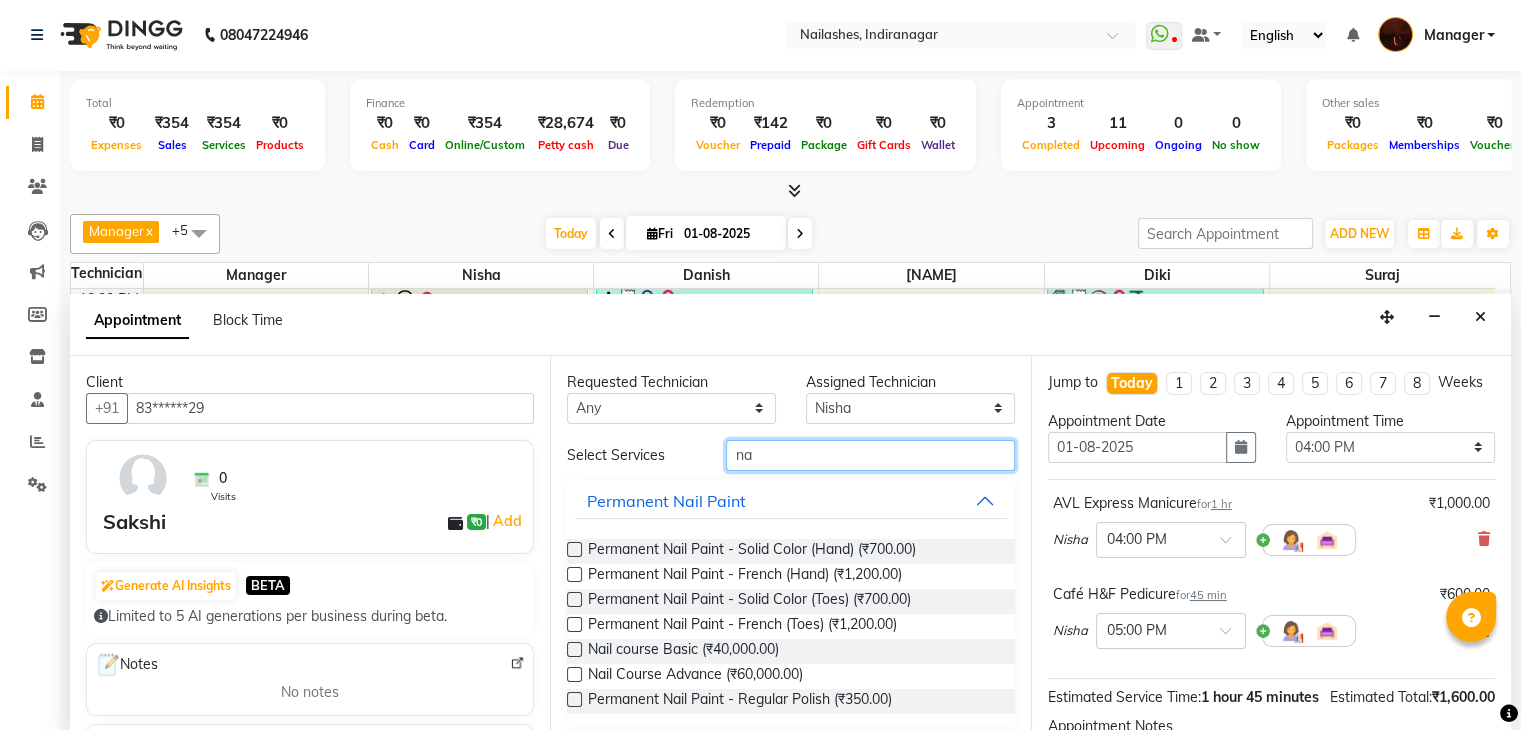 type on "n" 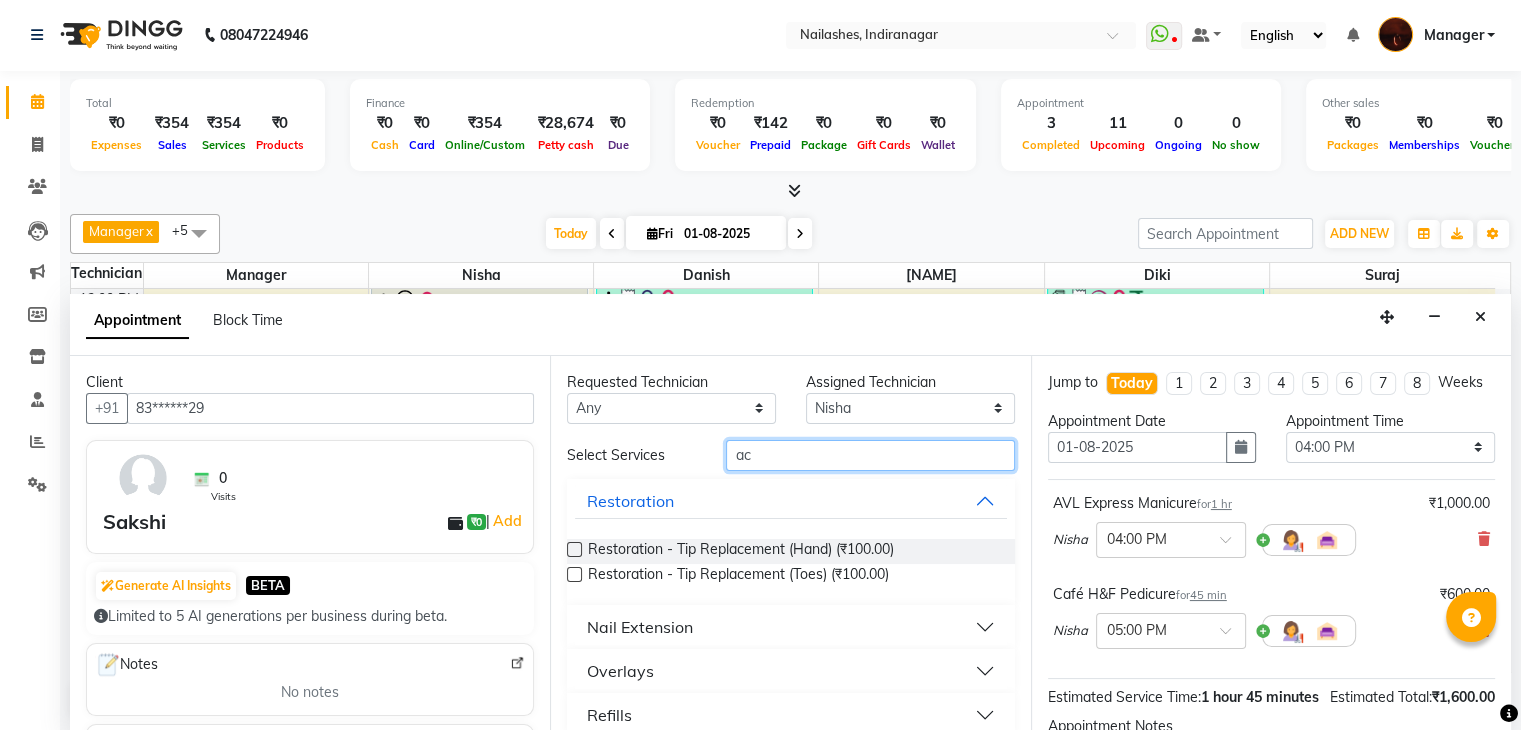 type on "a" 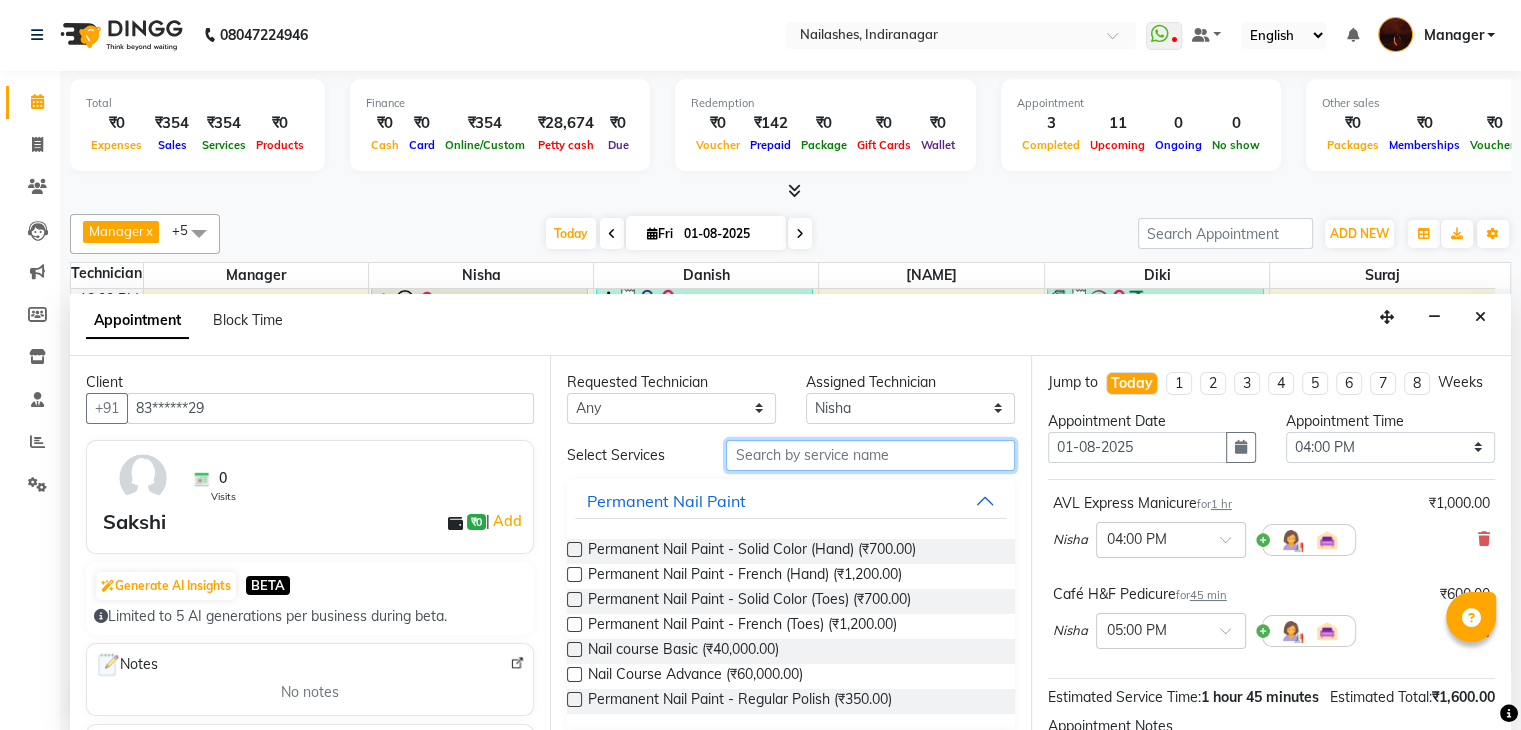 scroll, scrollTop: 261, scrollLeft: 0, axis: vertical 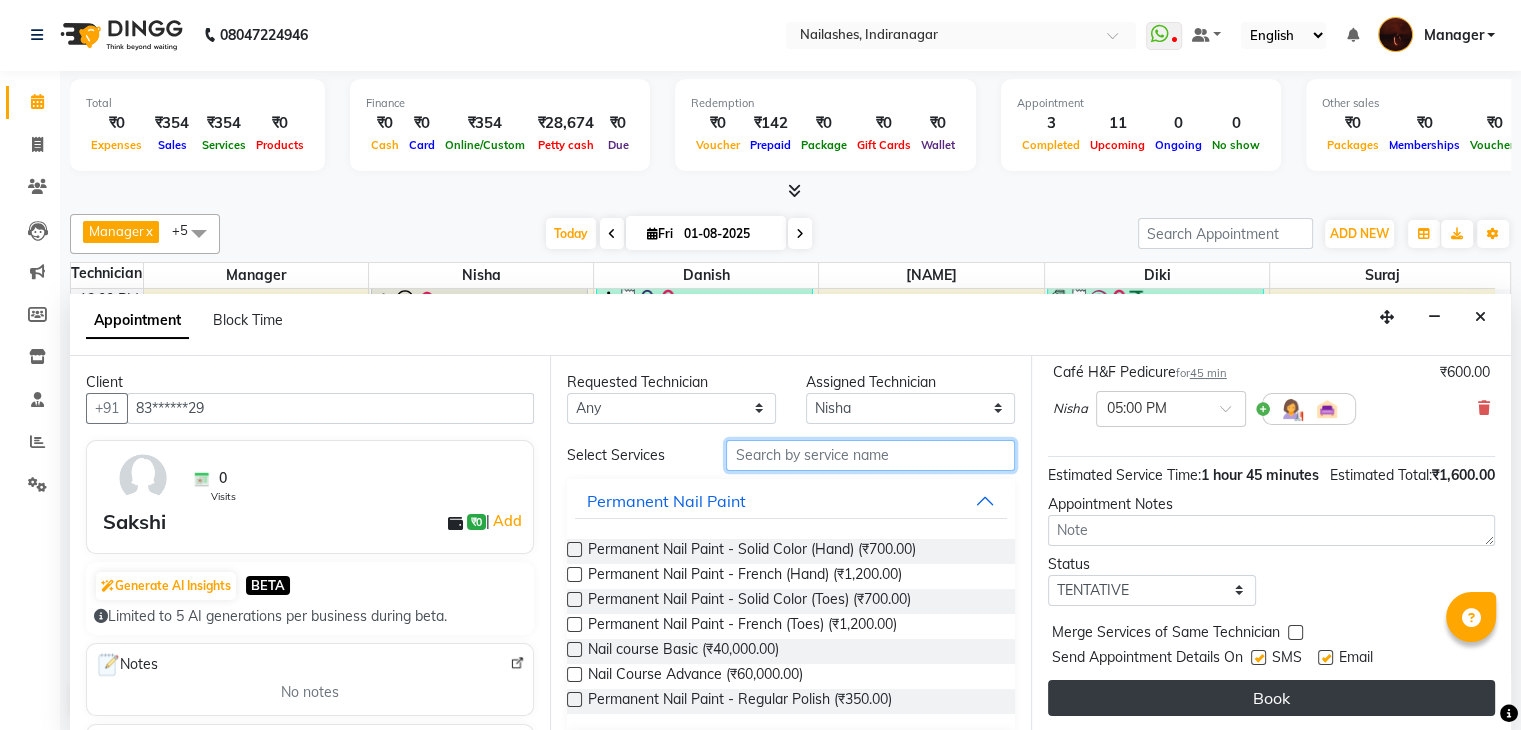 type 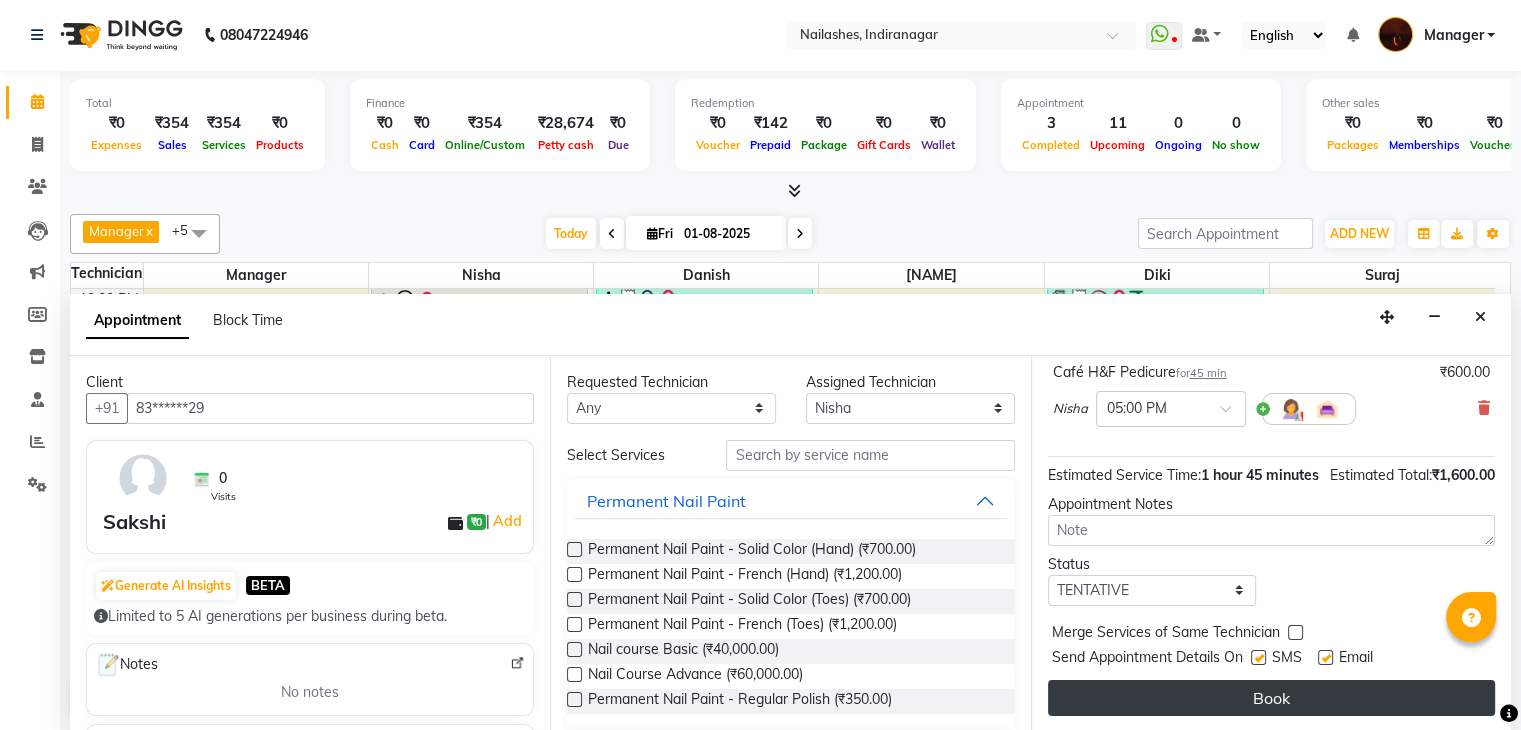 click on "Book" at bounding box center (1271, 698) 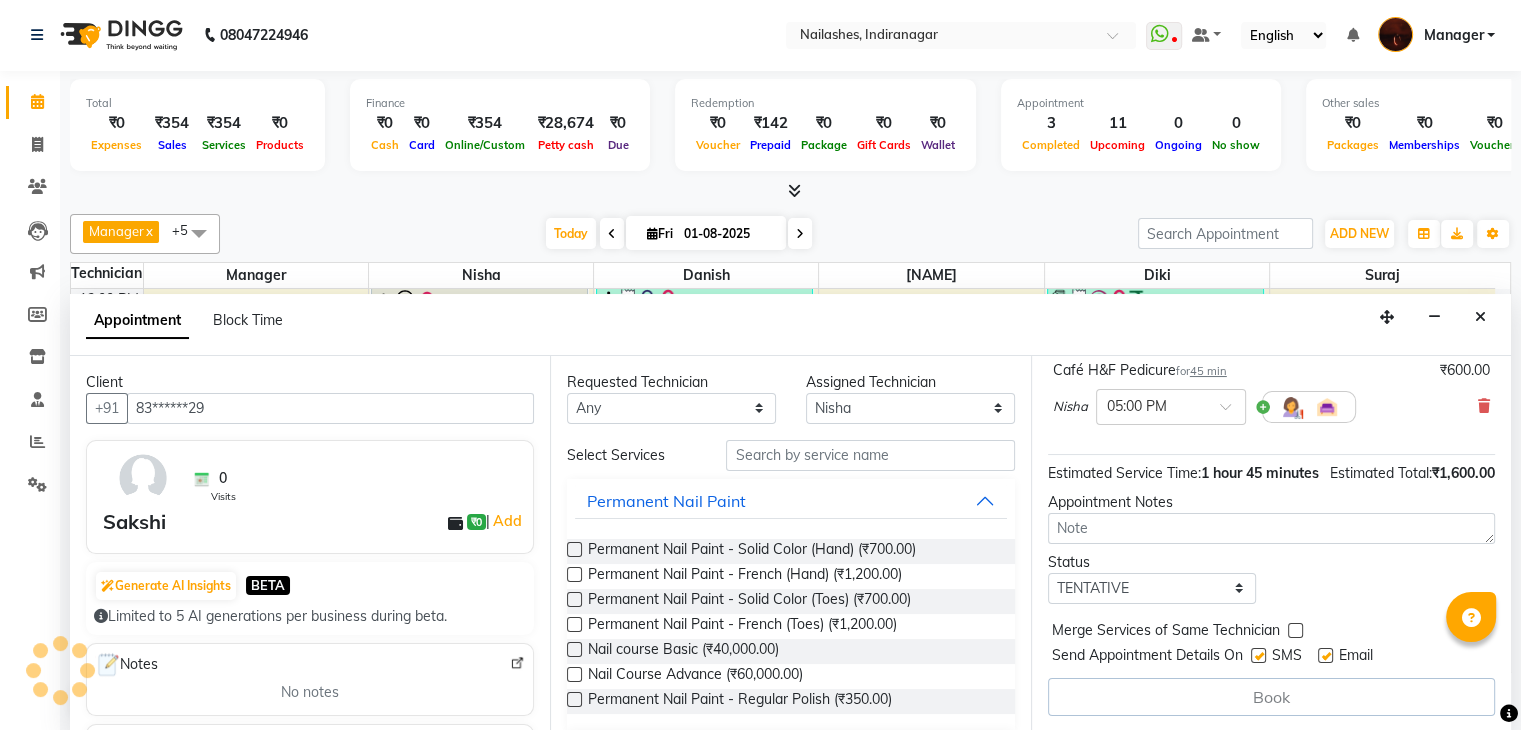 scroll, scrollTop: 0, scrollLeft: 0, axis: both 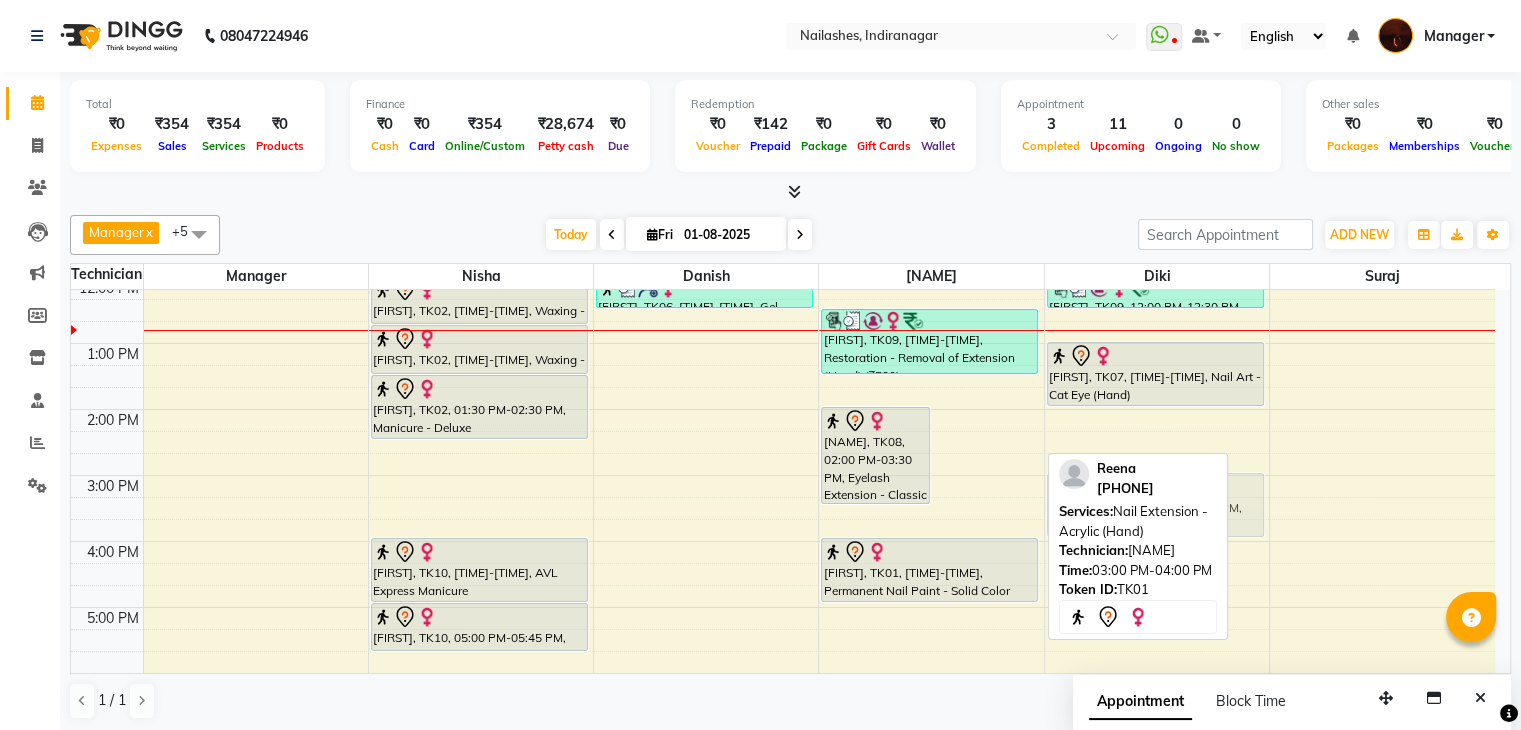 drag, startPoint x: 944, startPoint y: 503, endPoint x: 1122, endPoint y: 508, distance: 178.0702 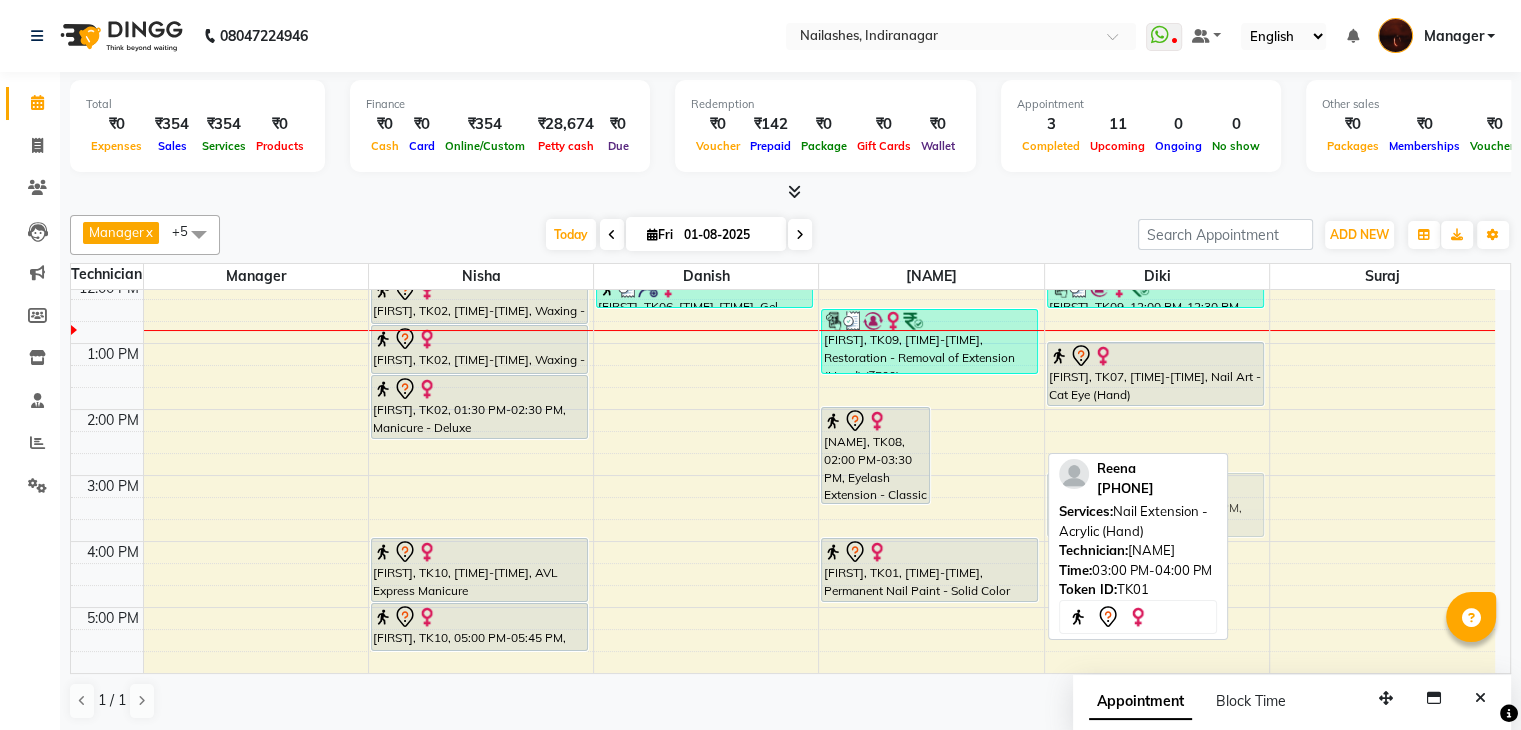 click on "Manager  x Adesh  x Diki   x Danish  x Nisha  x suraj  x +5 Select All Adesh amir Danish Diki  Geeta Himanshu jenifer Manager megna Nisha Pooja roshni Sameer sudeb Sudhir Accounting suraj Today  Fri 01-08-2025 Toggle Dropdown Add Appointment Add Invoice Add Expense Add Attendance Add Client Add Transaction Toggle Dropdown Add Appointment Add Invoice Add Expense Add Attendance Add Client ADD NEW Toggle Dropdown Add Appointment Add Invoice Add Expense Add Attendance Add Client Add Transaction Manager  x Adesh  x Diki   x Danish  x Nisha  x suraj  x +5 Select All Adesh amir Danish Diki  Geeta Himanshu jenifer Manager megna Nisha Pooja roshni Sameer sudeb Sudhir Accounting suraj Group By  Staff View   Room View  View as Vertical  Vertical - Week View  Horizontal  Horizontal - Week View  List  Toggle Dropdown Calendar Settings Manage Tags   Arrange Technicians   Reset Technicians  Full Screen  Show Available Stylist  Appointment Form Zoom 75% Staff/Room Display Count 6  Reena    7975187162  Services:" 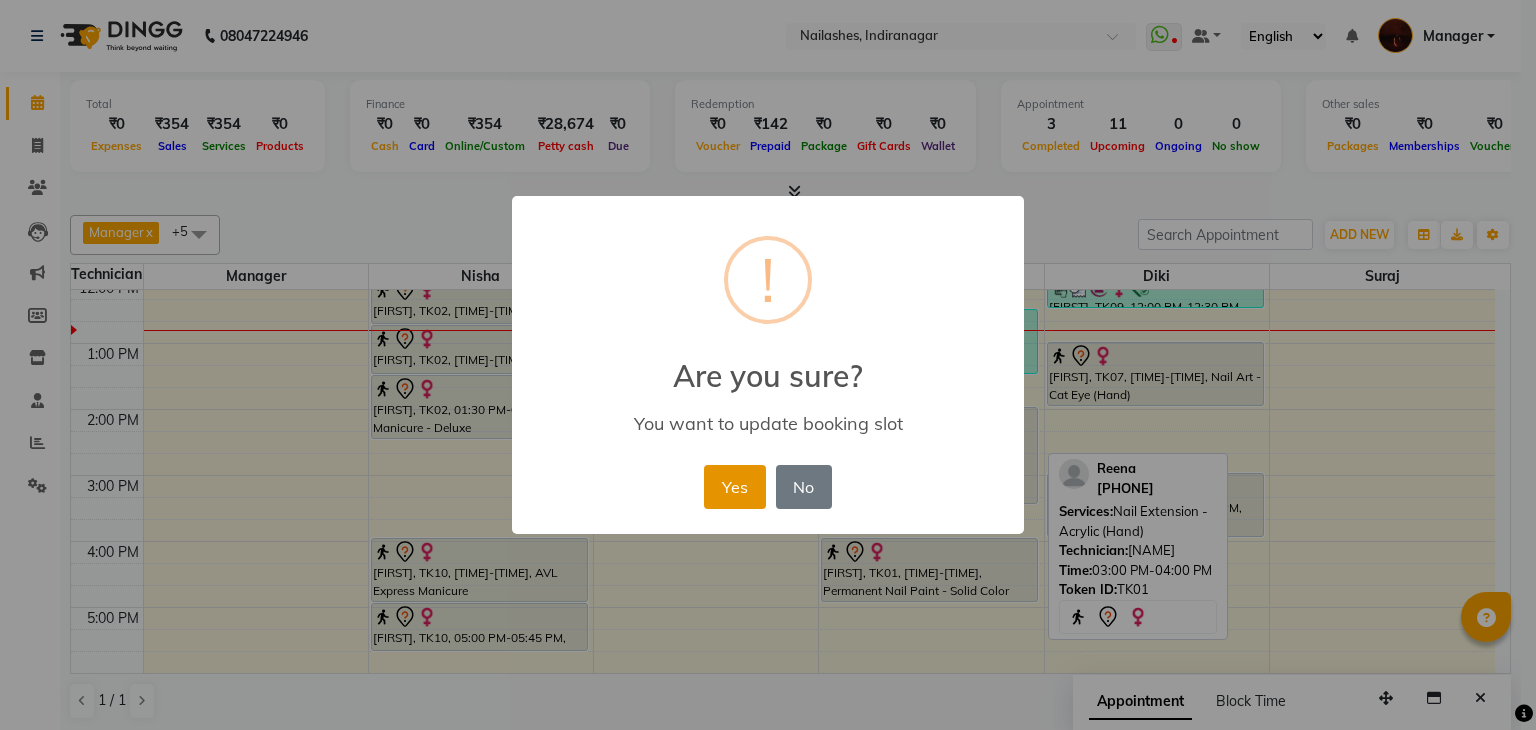 click on "Yes" at bounding box center (734, 487) 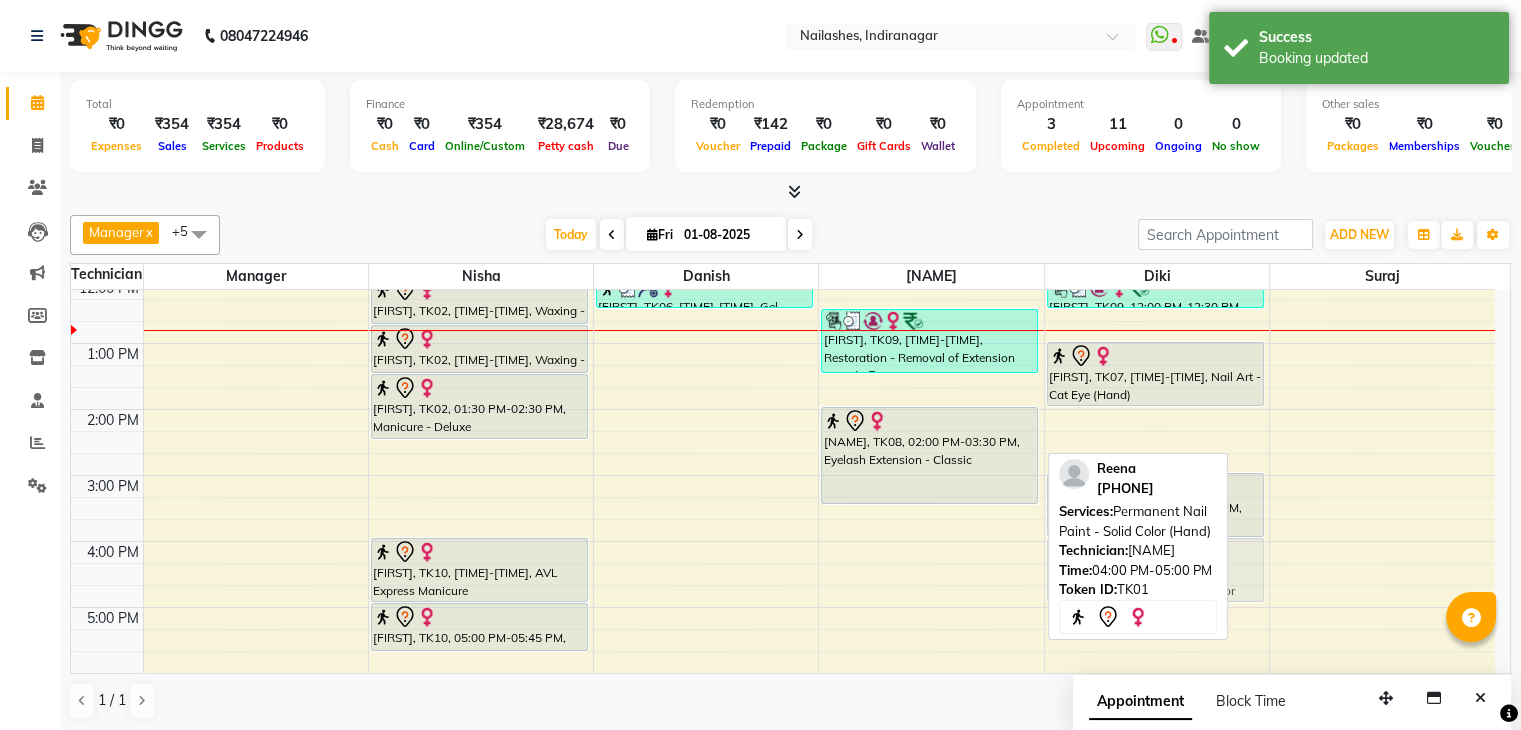 drag, startPoint x: 880, startPoint y: 553, endPoint x: 1124, endPoint y: 548, distance: 244.05122 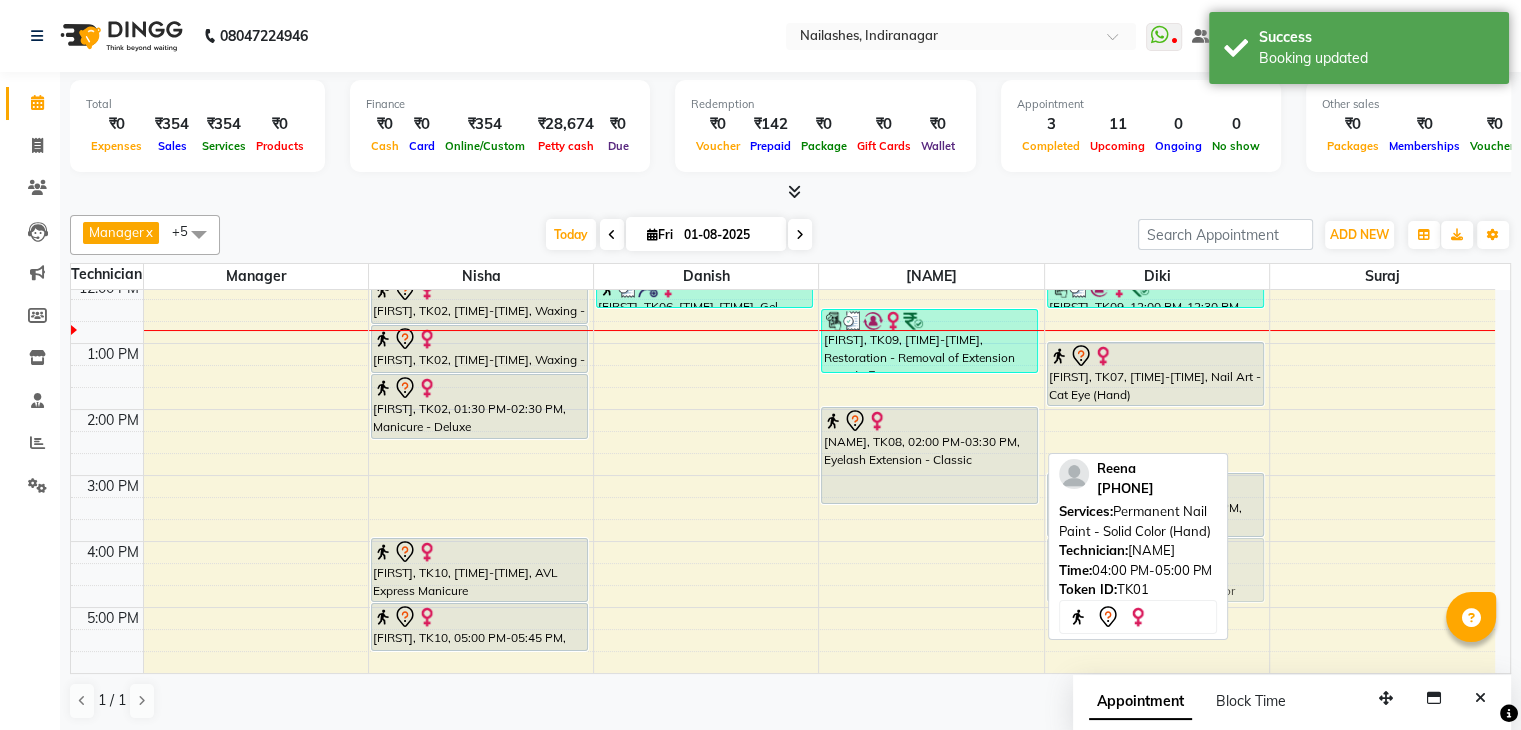 click on "Manager  x Adesh  x Diki   x Danish  x Nisha  x suraj  x +5 Select All Adesh amir Danish Diki  Geeta Himanshu jenifer Manager megna Nisha Pooja roshni Sameer sudeb Sudhir Accounting suraj Today  Fri 01-08-2025 Toggle Dropdown Add Appointment Add Invoice Add Expense Add Attendance Add Client Add Transaction Toggle Dropdown Add Appointment Add Invoice Add Expense Add Attendance Add Client ADD NEW Toggle Dropdown Add Appointment Add Invoice Add Expense Add Attendance Add Client Add Transaction Manager  x Adesh  x Diki   x Danish  x Nisha  x suraj  x +5 Select All Adesh amir Danish Diki  Geeta Himanshu jenifer Manager megna Nisha Pooja roshni Sameer sudeb Sudhir Accounting suraj Group By  Staff View   Room View  View as Vertical  Vertical - Week View  Horizontal  Horizontal - Week View  List  Toggle Dropdown Calendar Settings Manage Tags   Arrange Technicians   Reset Technicians  Full Screen  Show Available Stylist  Appointment Form Zoom 75% Staff/Room Display Count 6  Reena    7975187162  Services:" 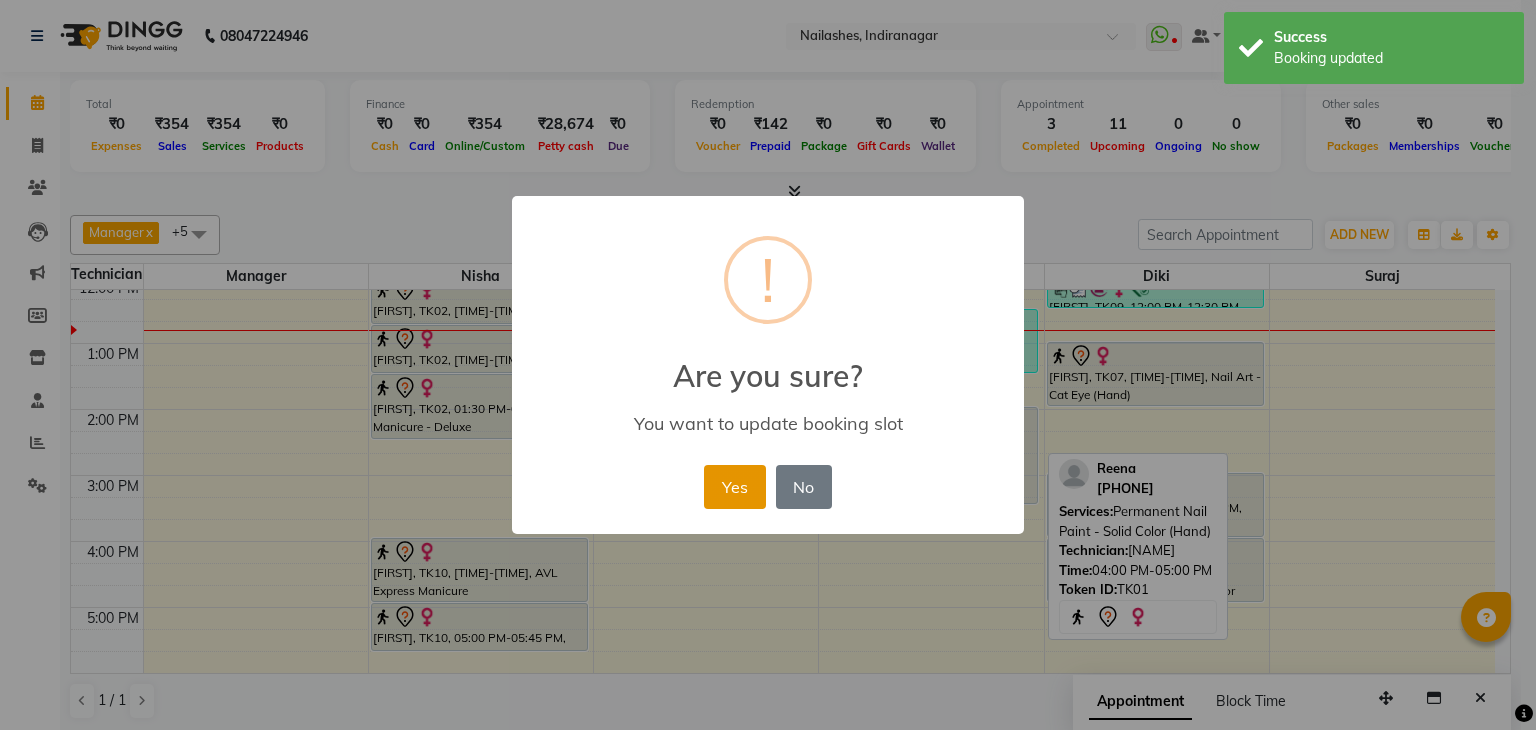 click on "Yes" at bounding box center [734, 487] 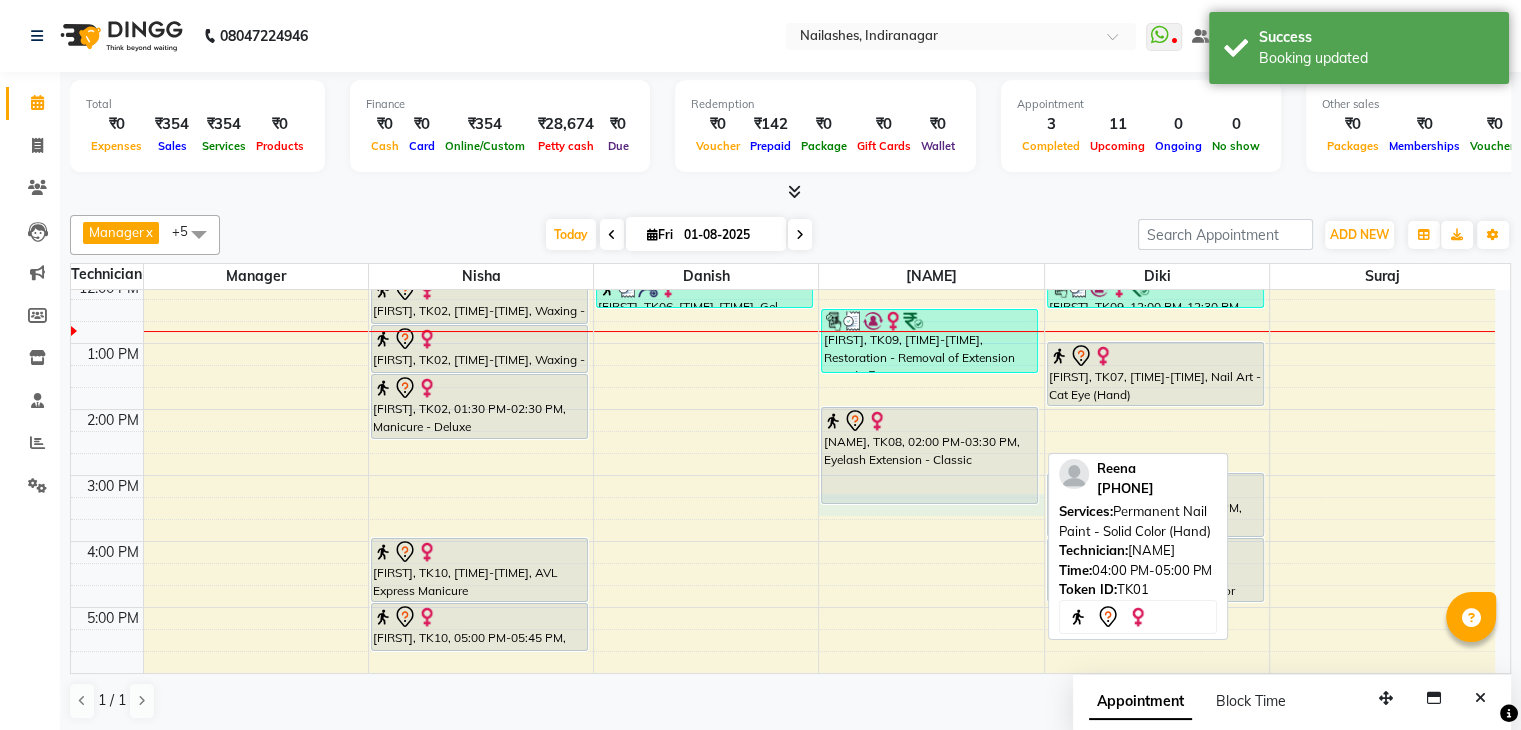 click on "10:00 AM 11:00 AM 12:00 PM 1:00 PM 2:00 PM 3:00 PM 4:00 PM 5:00 PM 6:00 PM 7:00 PM 8:00 PM 9:00 PM 10:00 PM             Nandita, TK02, 12:00 PM-12:45 PM, Waxing - Full Legs             Nandita, TK02, 12:45 PM-01:30 PM, Waxing - Full Back             Nandita, TK02, 01:30 PM-02:30 PM, Manicure  - Deluxe             Sakshi, TK10, 04:00 PM-05:00 PM, AVL Express Manicure             Sakshi, TK10, 05:00 PM-05:45 PM, Café H&F Pedicure     Aishwarya, TK06, 12:00 PM-12:30 PM, Gel polish removal (₹300)     priyanka, TK09, 12:30 PM-01:30 PM, Restoration - Removal of Extension (Hand) (₹500)             SANJANA, TK08, 02:00 PM-03:30 PM, Eyelash Extension - Classic             Karishma, TK05, 07:00 PM-08:00 PM, Eyelash Refil - Classic     priyanka, TK09, 12:00 PM-12:30 PM, Eyebrows Threading (₹60),Upperlip Threading (₹60)             prerna, TK07, 01:00 PM-02:00 PM, Nail Art - Cat Eye (Hand)             Reena, TK01, 03:00 PM-04:00 PM, Nail Extension - Acrylic (Hand)" at bounding box center [783, 574] 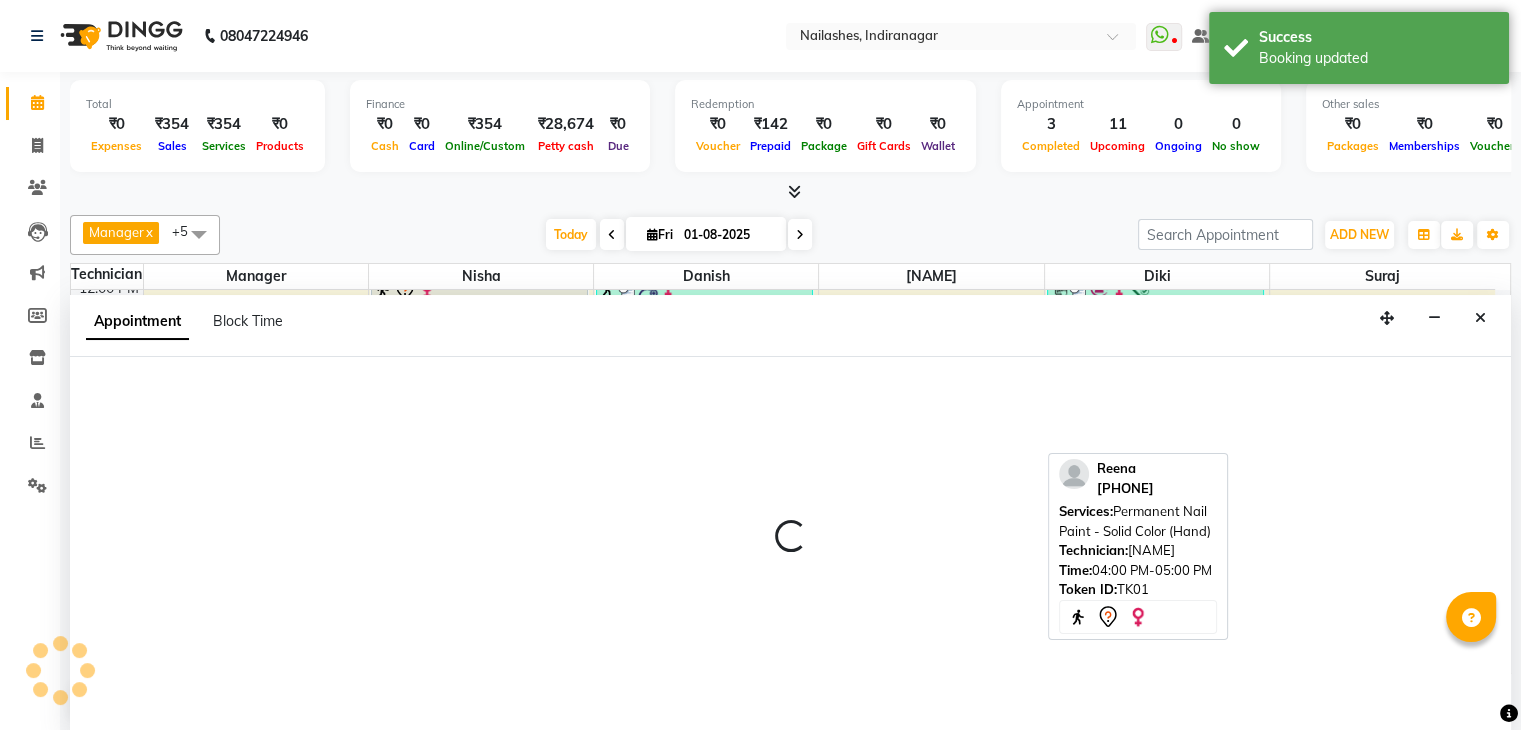 scroll, scrollTop: 1, scrollLeft: 0, axis: vertical 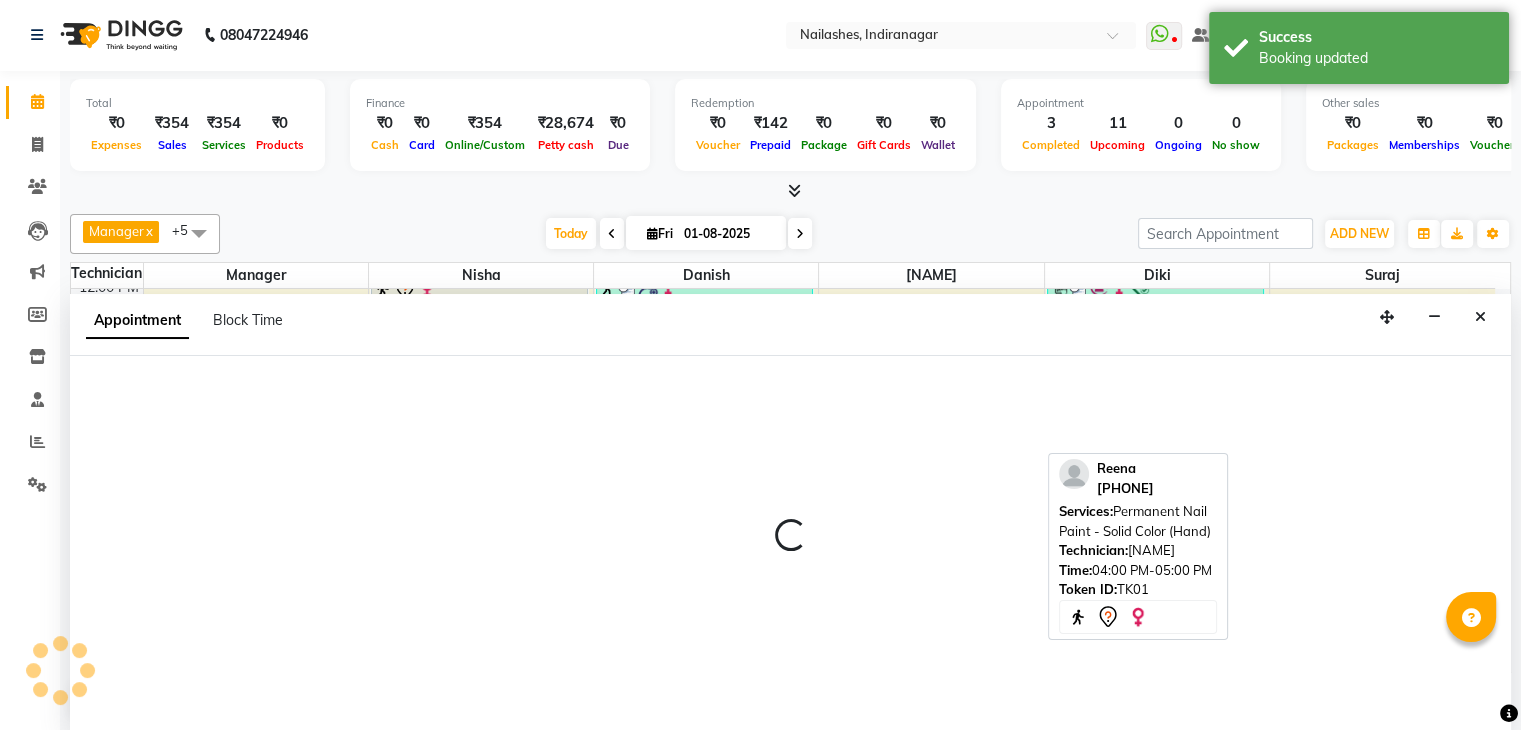 select on "35072" 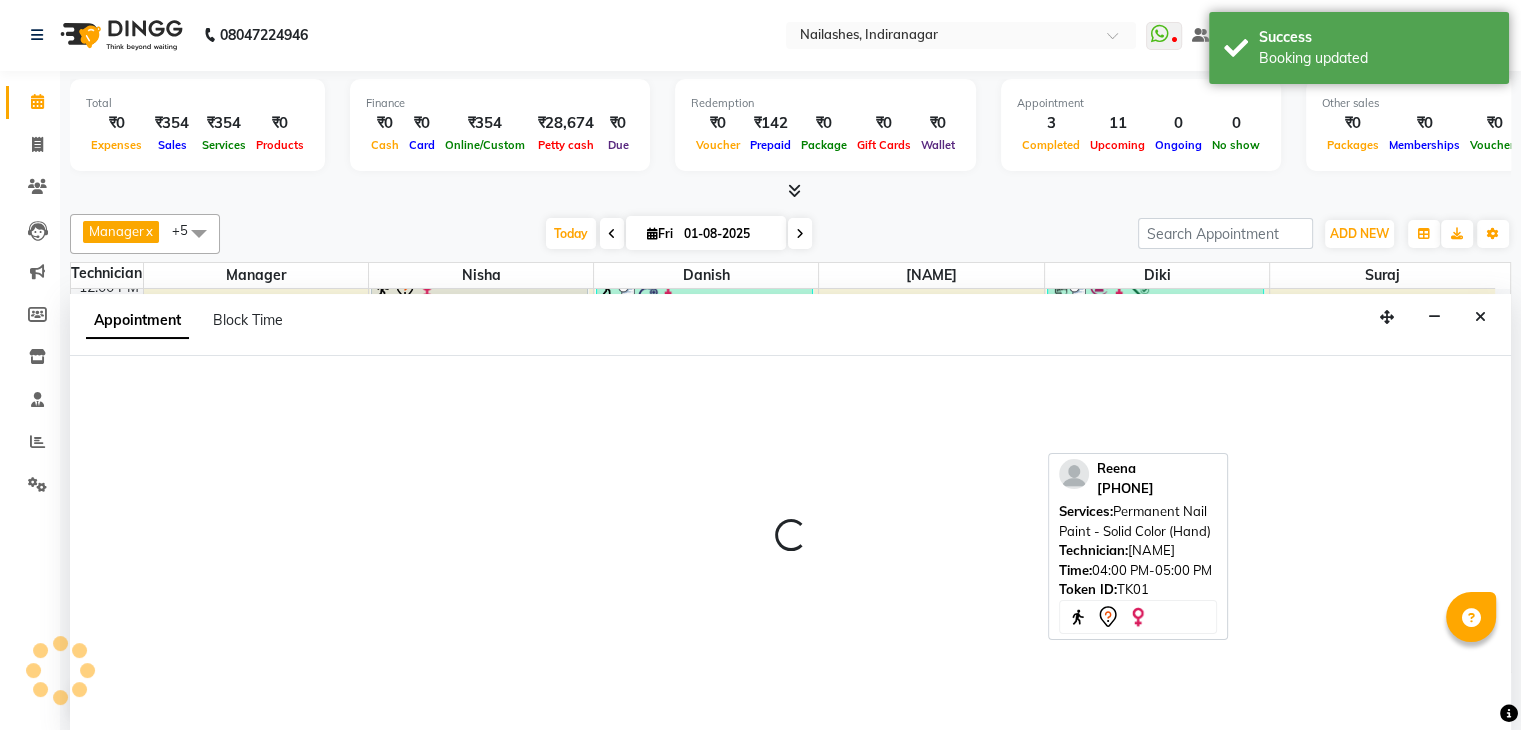 select on "915" 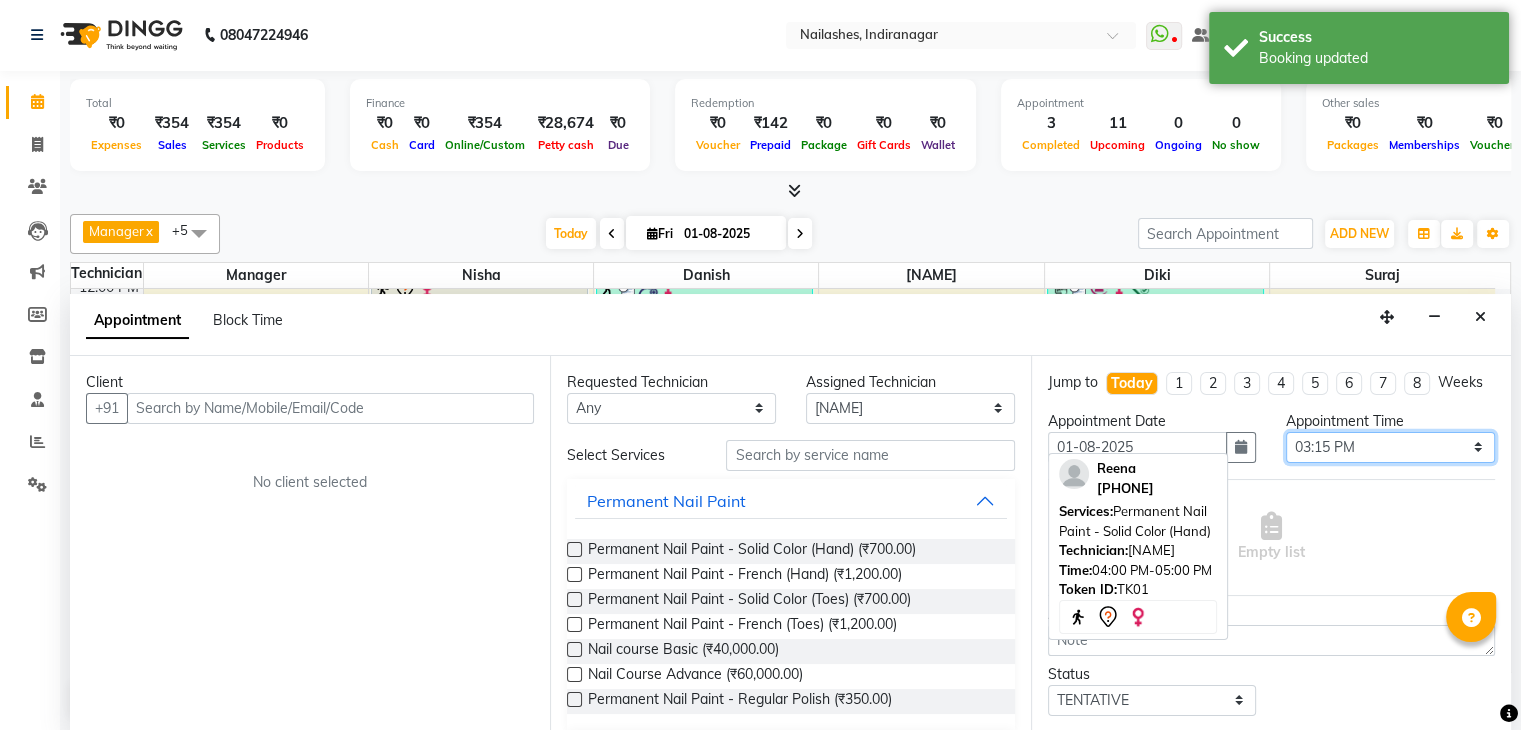 click on "Select 11:00 AM 11:15 AM 11:30 AM 11:45 AM 12:00 PM 12:15 PM 12:30 PM 12:45 PM 01:00 PM 01:15 PM 01:30 PM 01:45 PM 02:00 PM 02:15 PM 02:30 PM 02:45 PM 03:00 PM 03:15 PM 03:30 PM 03:45 PM 04:00 PM 04:15 PM 04:30 PM 04:45 PM 05:00 PM 05:15 PM 05:30 PM 05:45 PM 06:00 PM 06:15 PM 06:30 PM 06:45 PM 07:00 PM 07:15 PM 07:30 PM 07:45 PM 08:00 PM 08:15 PM 08:30 PM 08:45 PM 09:00 PM 09:15 PM 09:30 PM 09:45 PM 10:00 PM" at bounding box center (1390, 447) 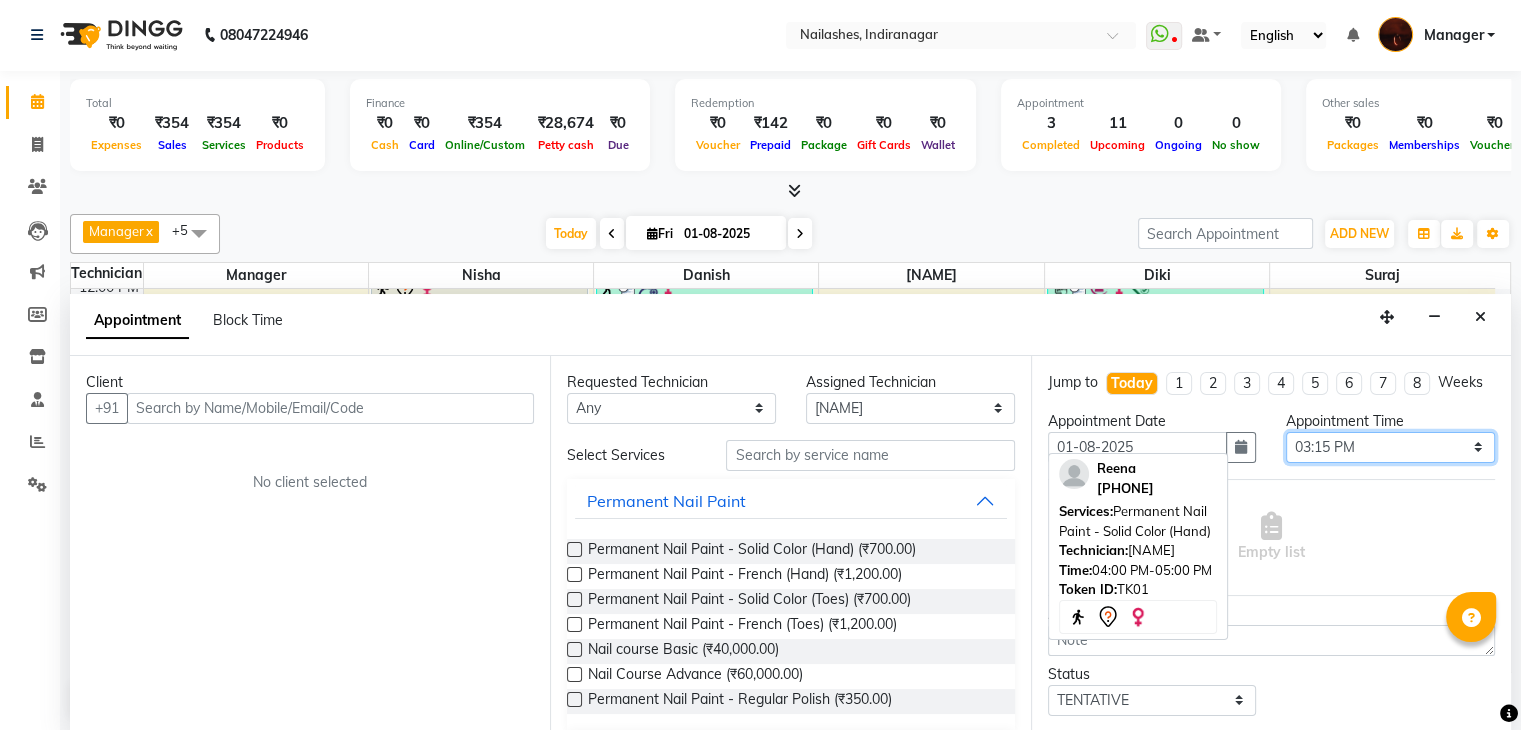 select on "930" 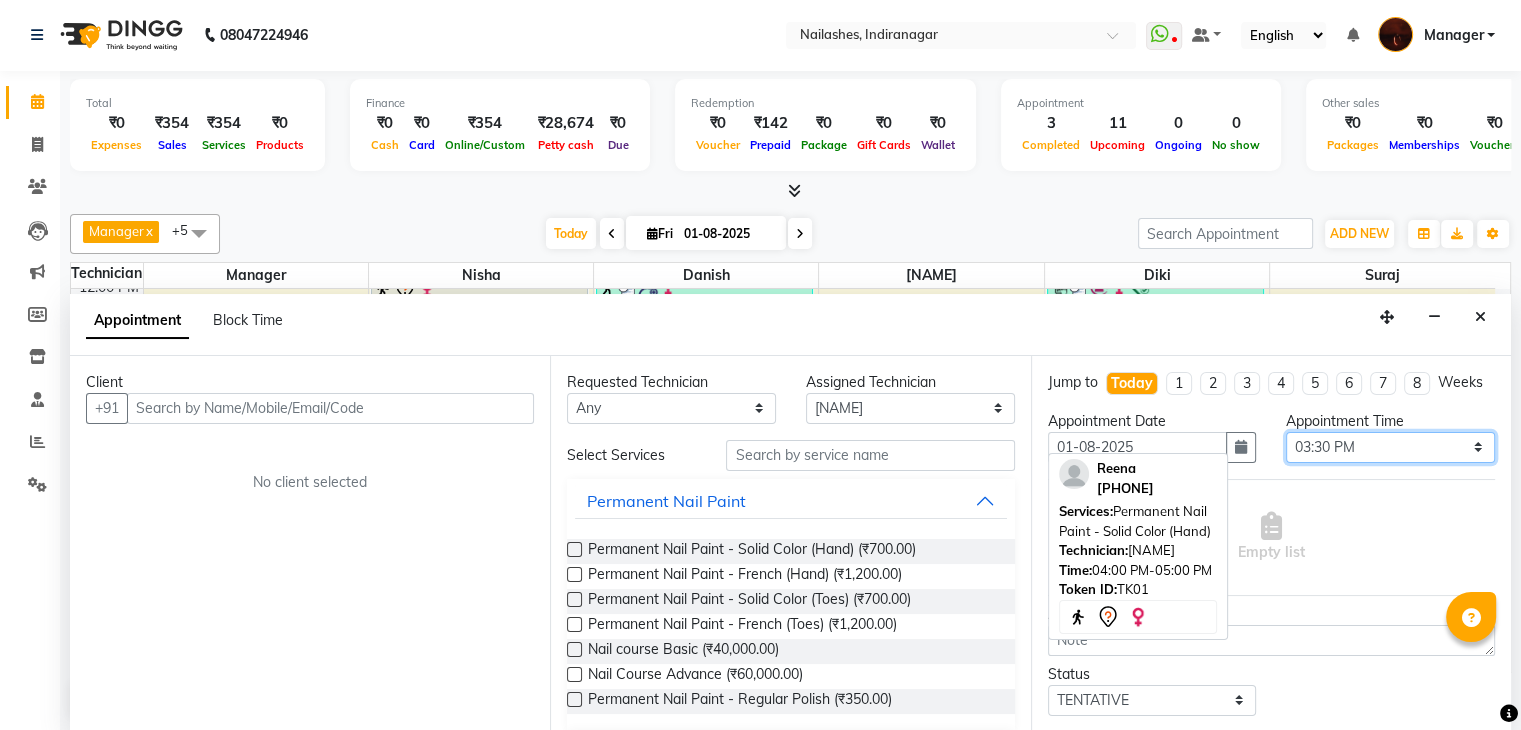 click on "Select 11:00 AM 11:15 AM 11:30 AM 11:45 AM 12:00 PM 12:15 PM 12:30 PM 12:45 PM 01:00 PM 01:15 PM 01:30 PM 01:45 PM 02:00 PM 02:15 PM 02:30 PM 02:45 PM 03:00 PM 03:15 PM 03:30 PM 03:45 PM 04:00 PM 04:15 PM 04:30 PM 04:45 PM 05:00 PM 05:15 PM 05:30 PM 05:45 PM 06:00 PM 06:15 PM 06:30 PM 06:45 PM 07:00 PM 07:15 PM 07:30 PM 07:45 PM 08:00 PM 08:15 PM 08:30 PM 08:45 PM 09:00 PM 09:15 PM 09:30 PM 09:45 PM 10:00 PM" at bounding box center [1390, 447] 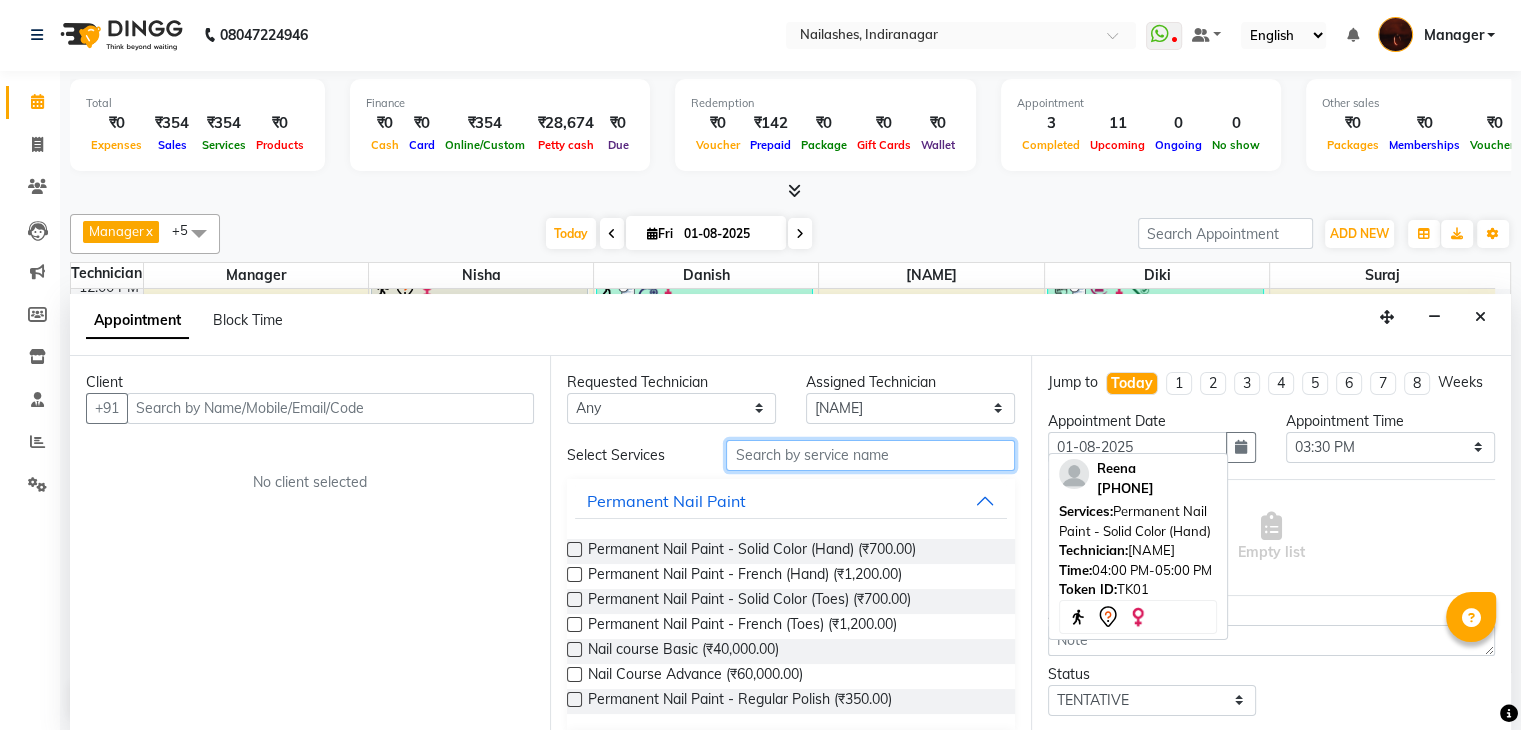 click at bounding box center (870, 455) 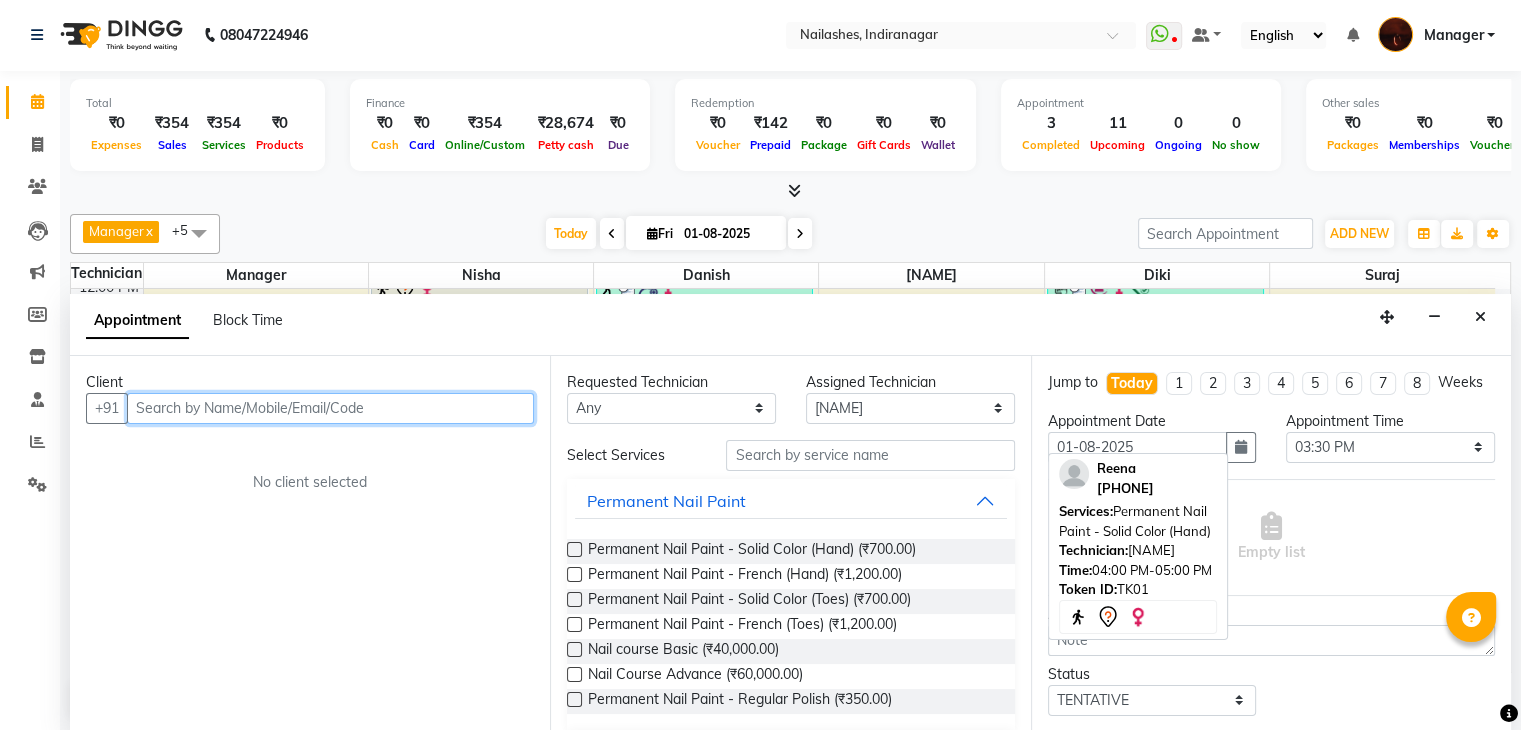 click at bounding box center (330, 408) 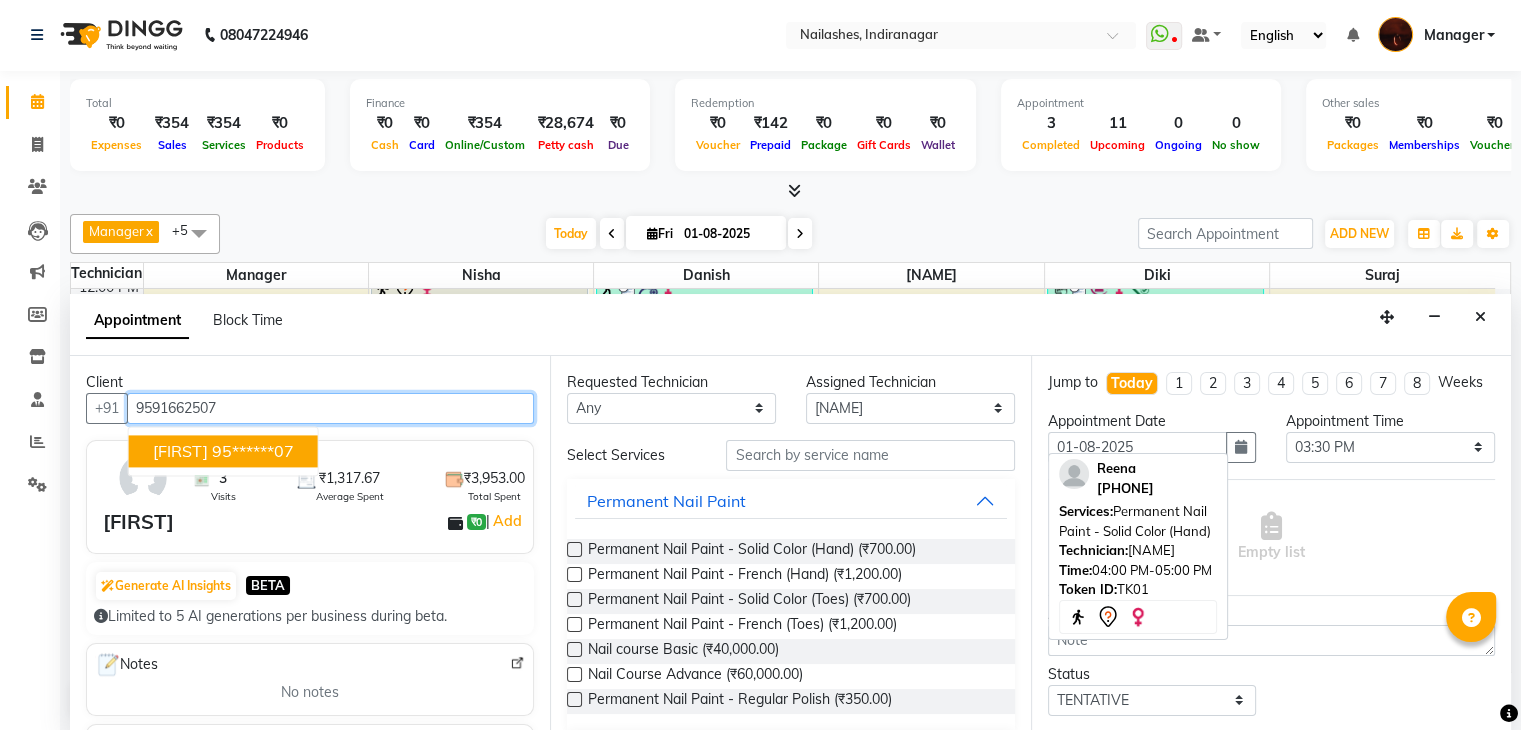 click on "Tejaswini  95******07" at bounding box center [223, 451] 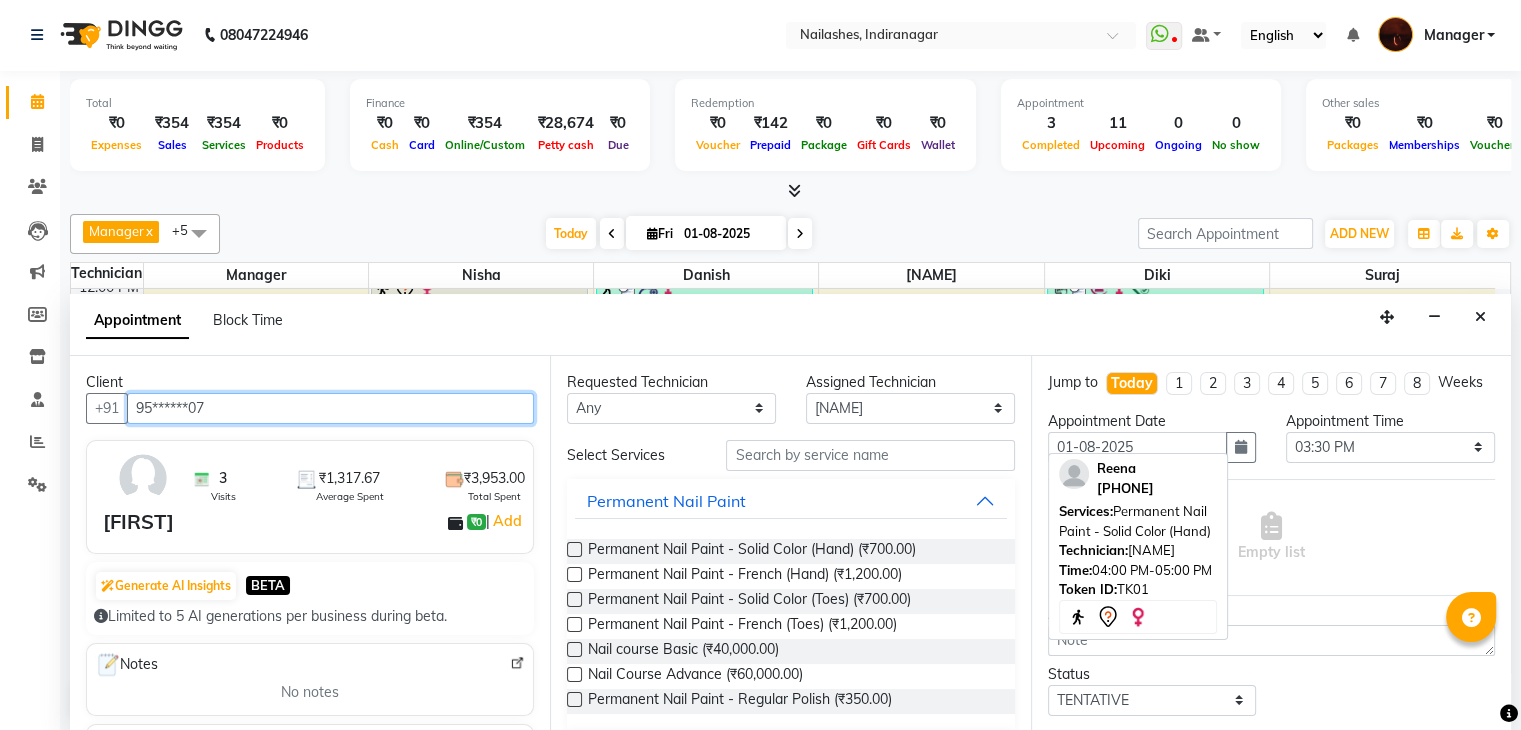 type on "95******07" 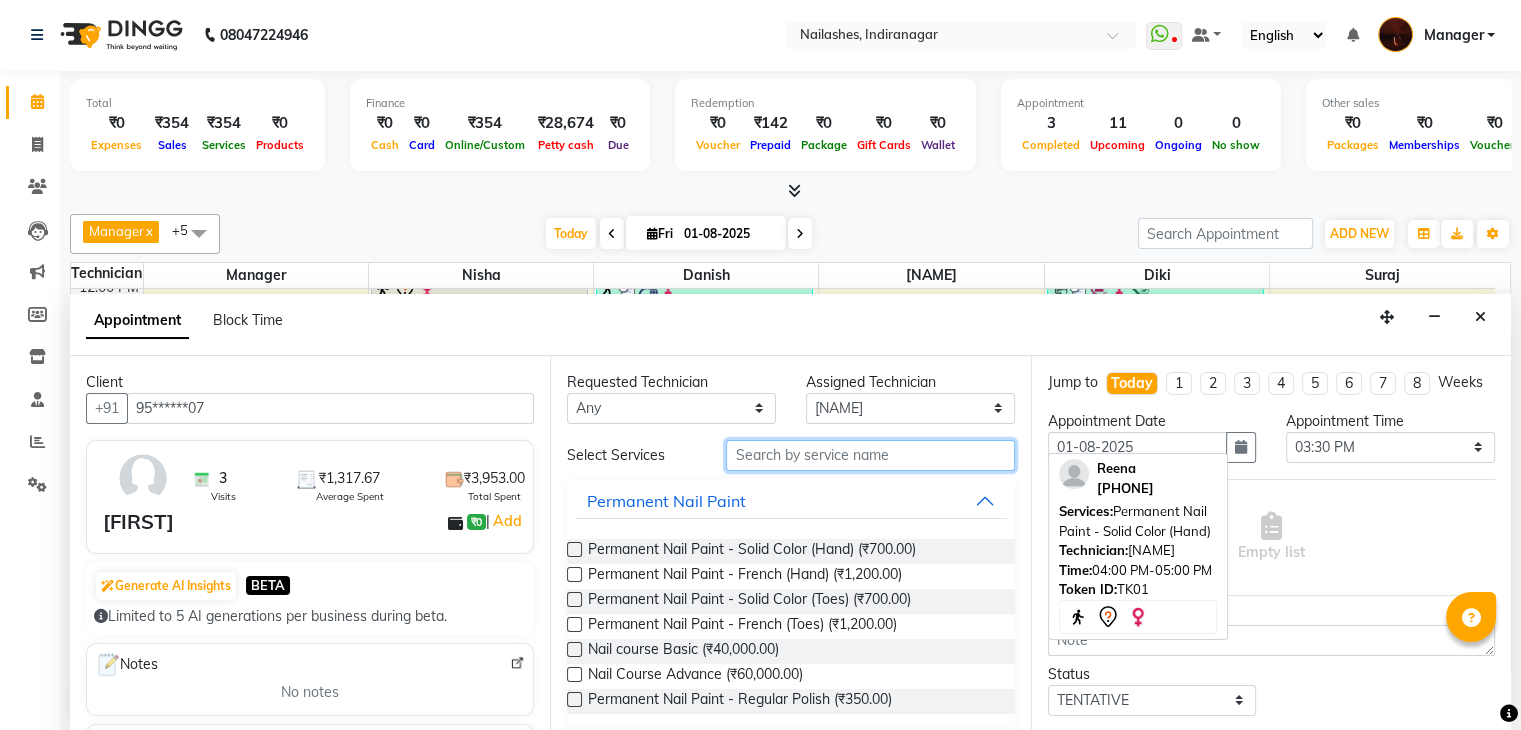 click at bounding box center [870, 455] 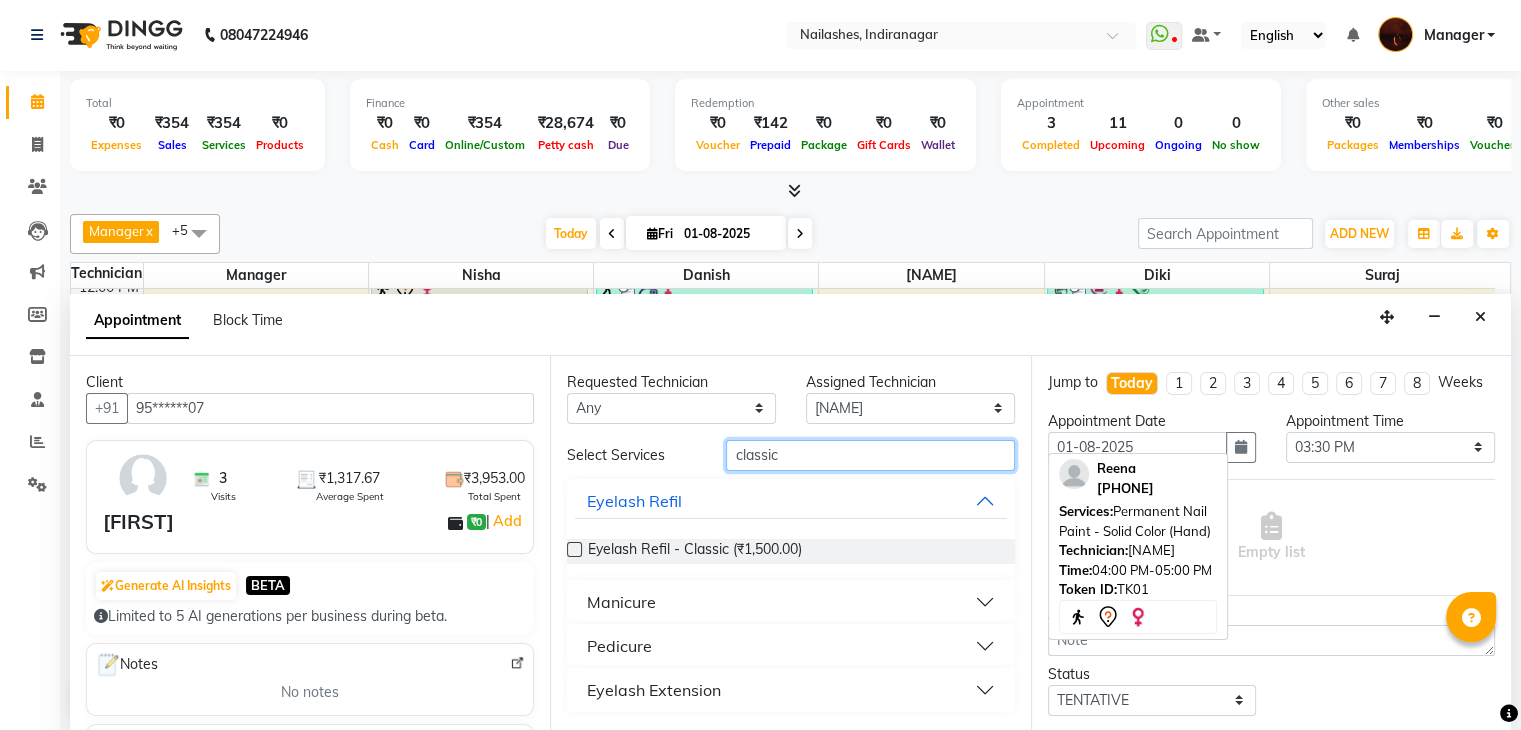 type on "classic" 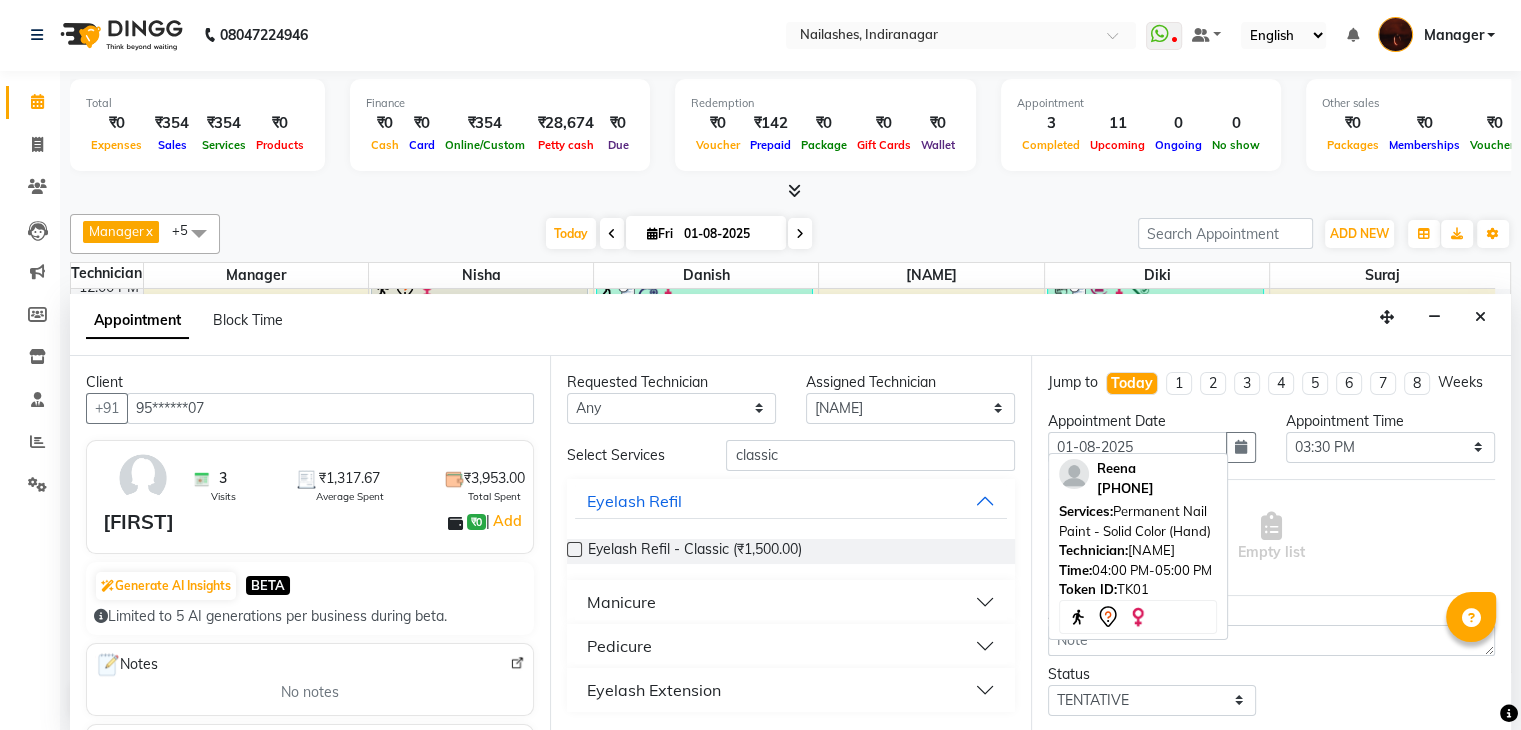 click on "Eyelash Extension" at bounding box center (654, 690) 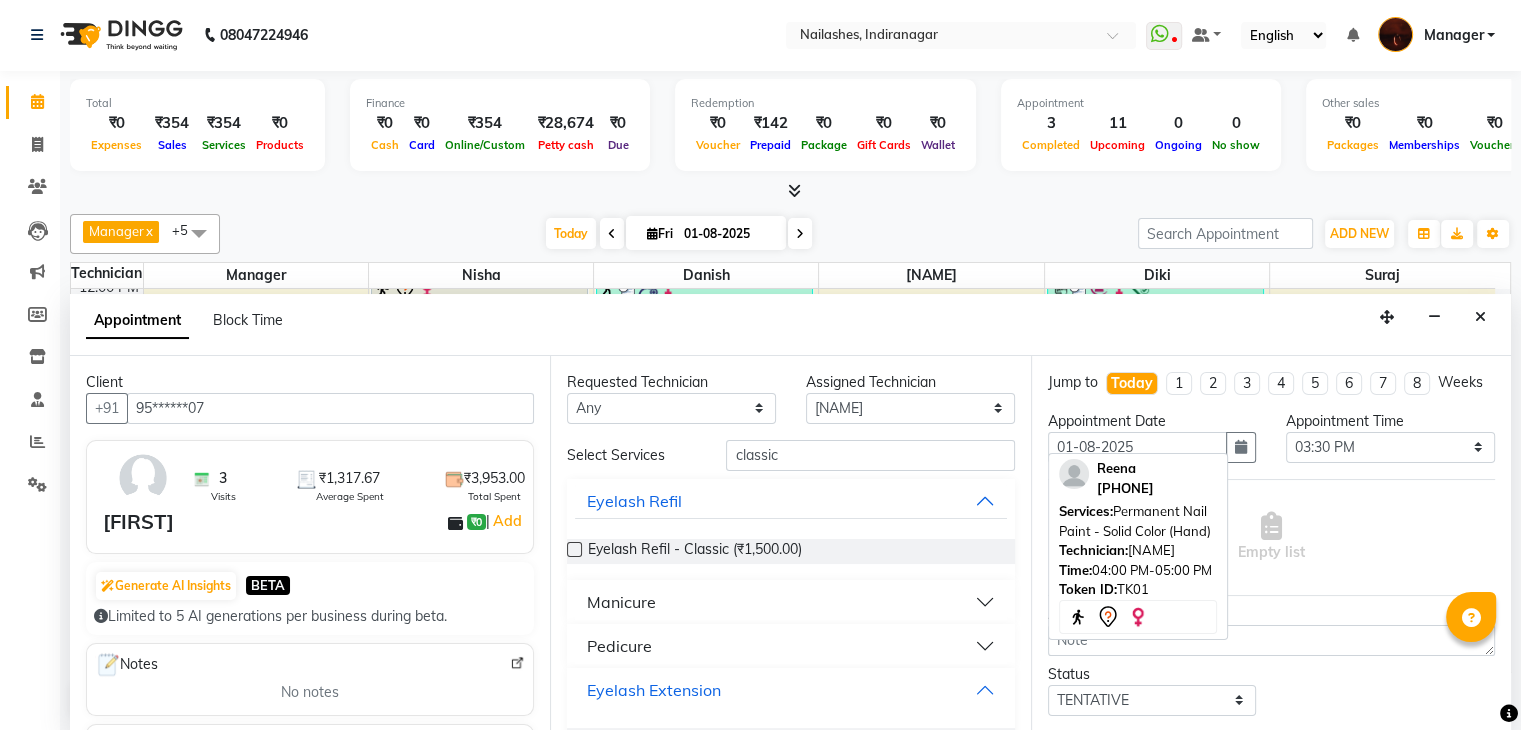 scroll, scrollTop: 52, scrollLeft: 0, axis: vertical 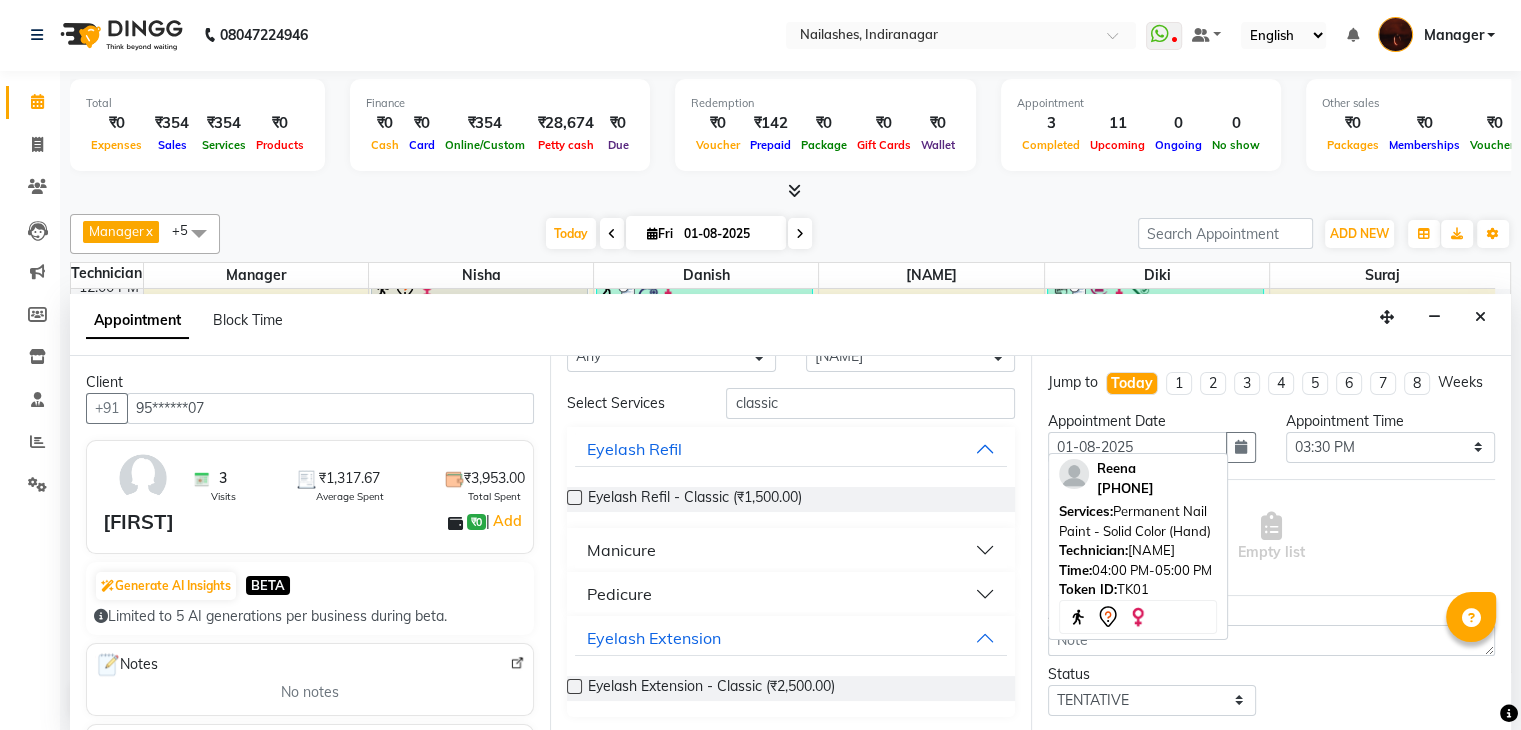 click at bounding box center [574, 686] 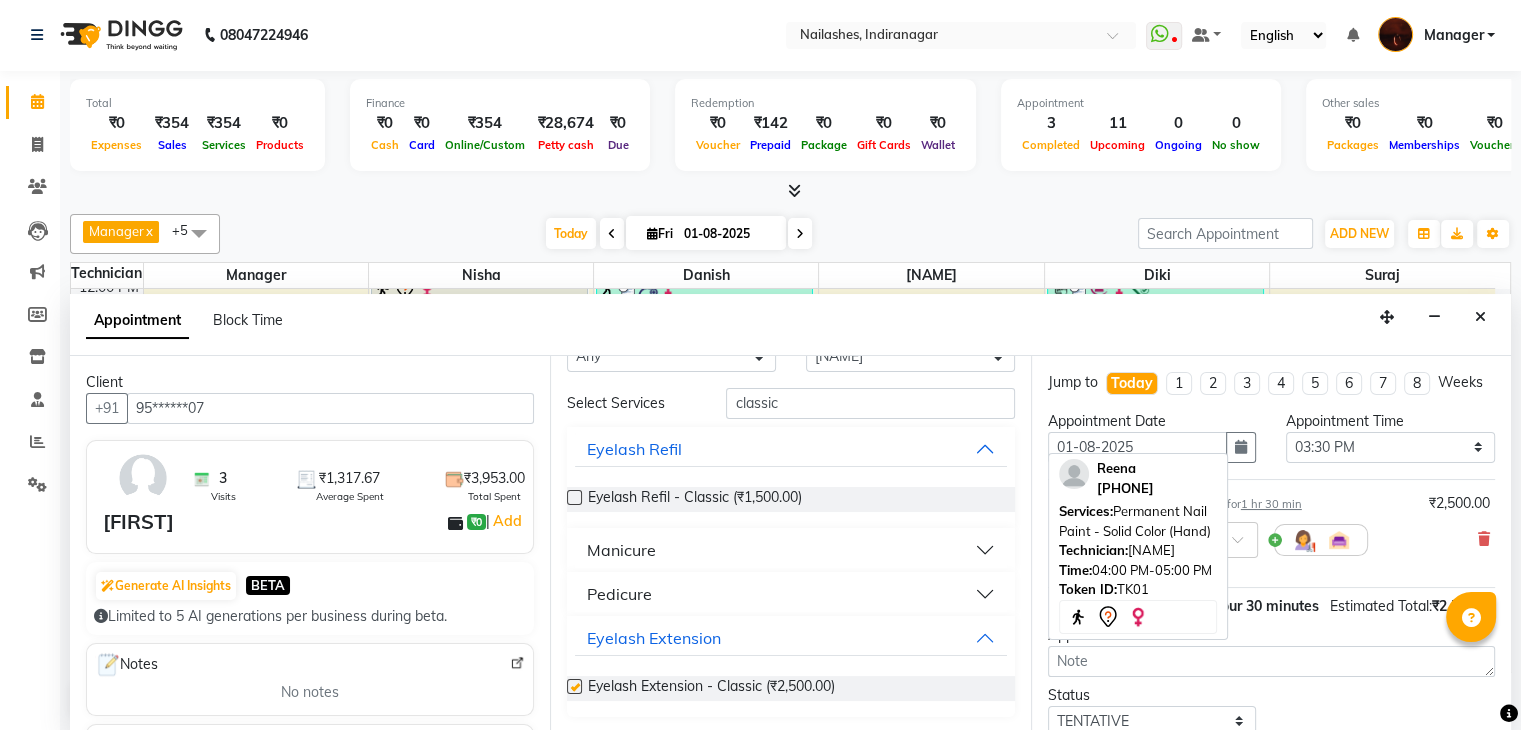 checkbox on "false" 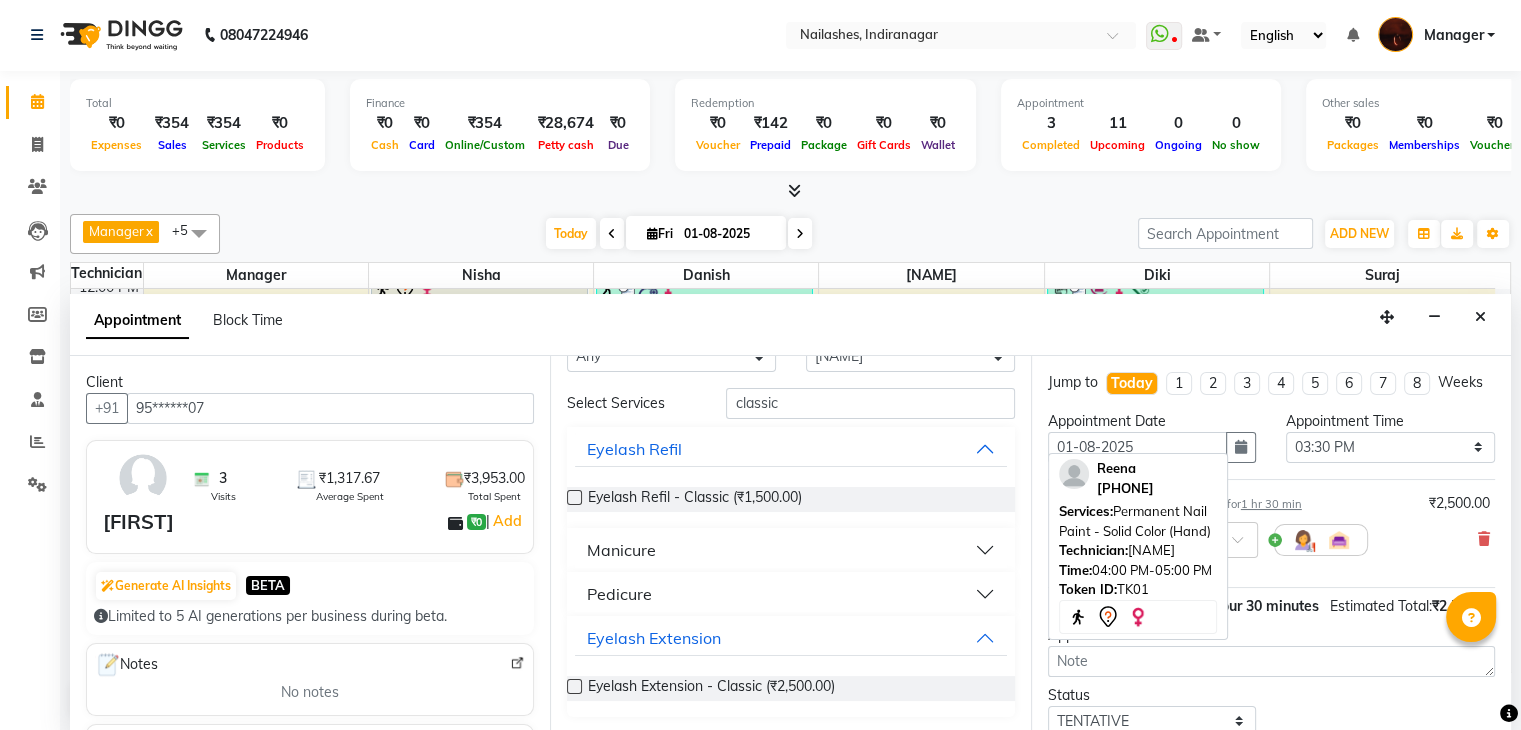 scroll, scrollTop: 0, scrollLeft: 0, axis: both 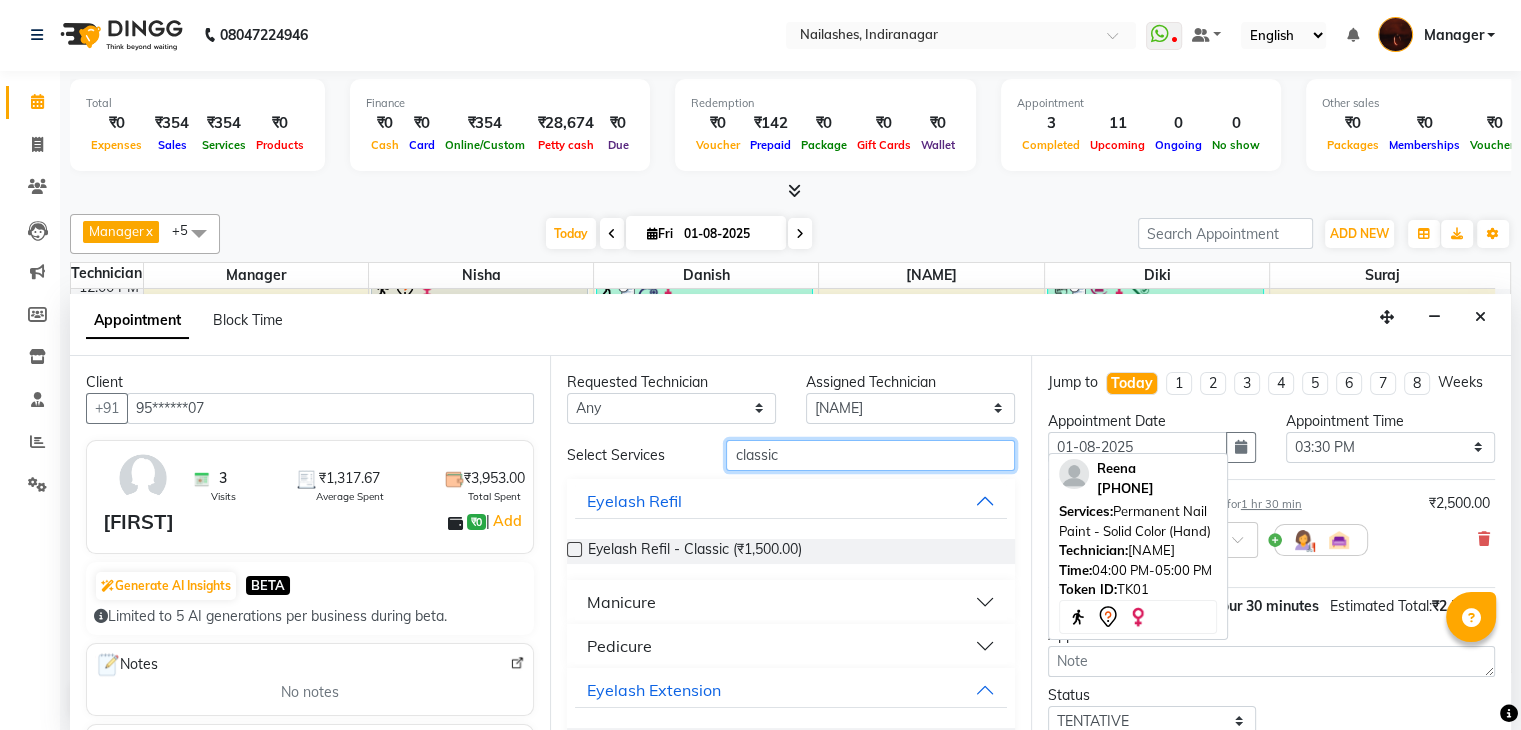 click on "classic" at bounding box center (870, 455) 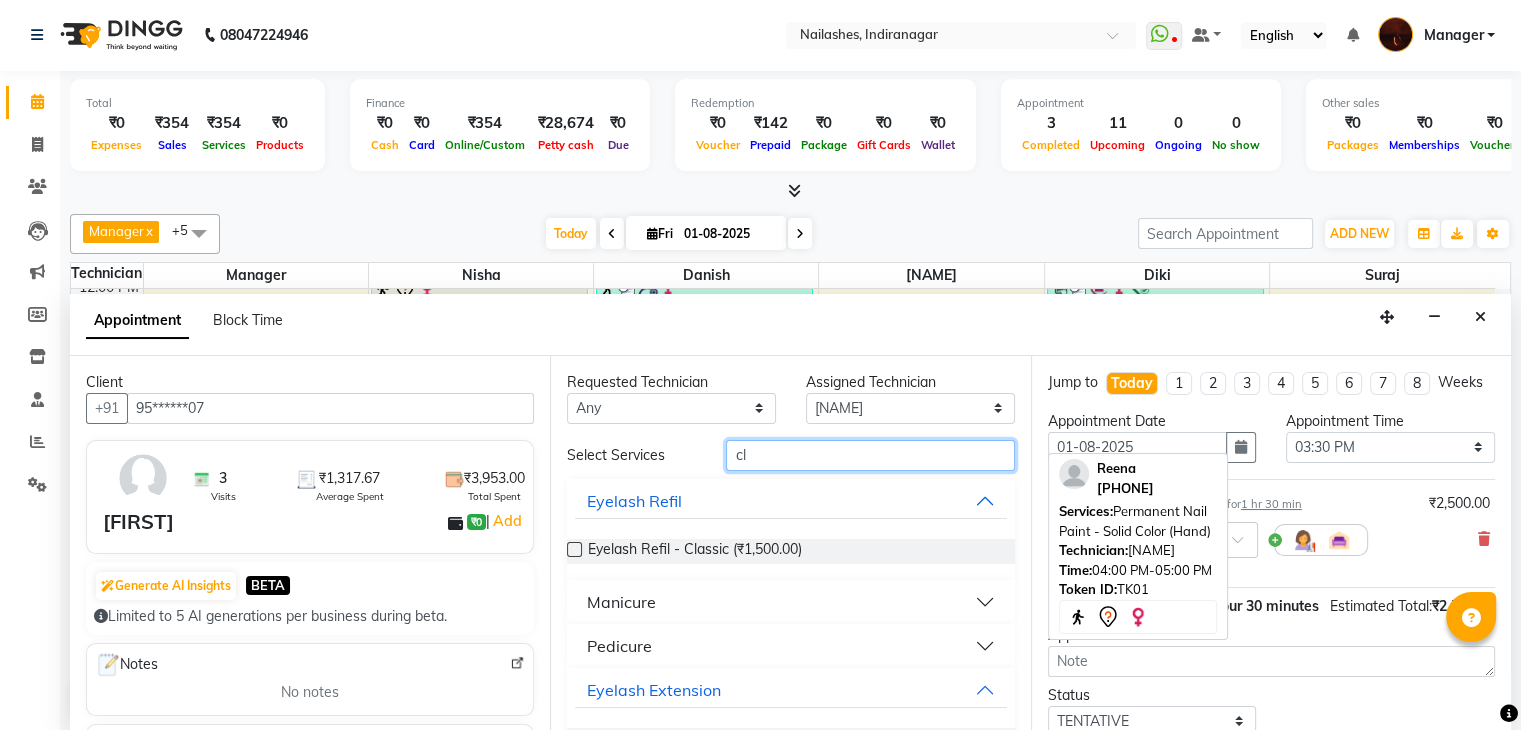 type on "c" 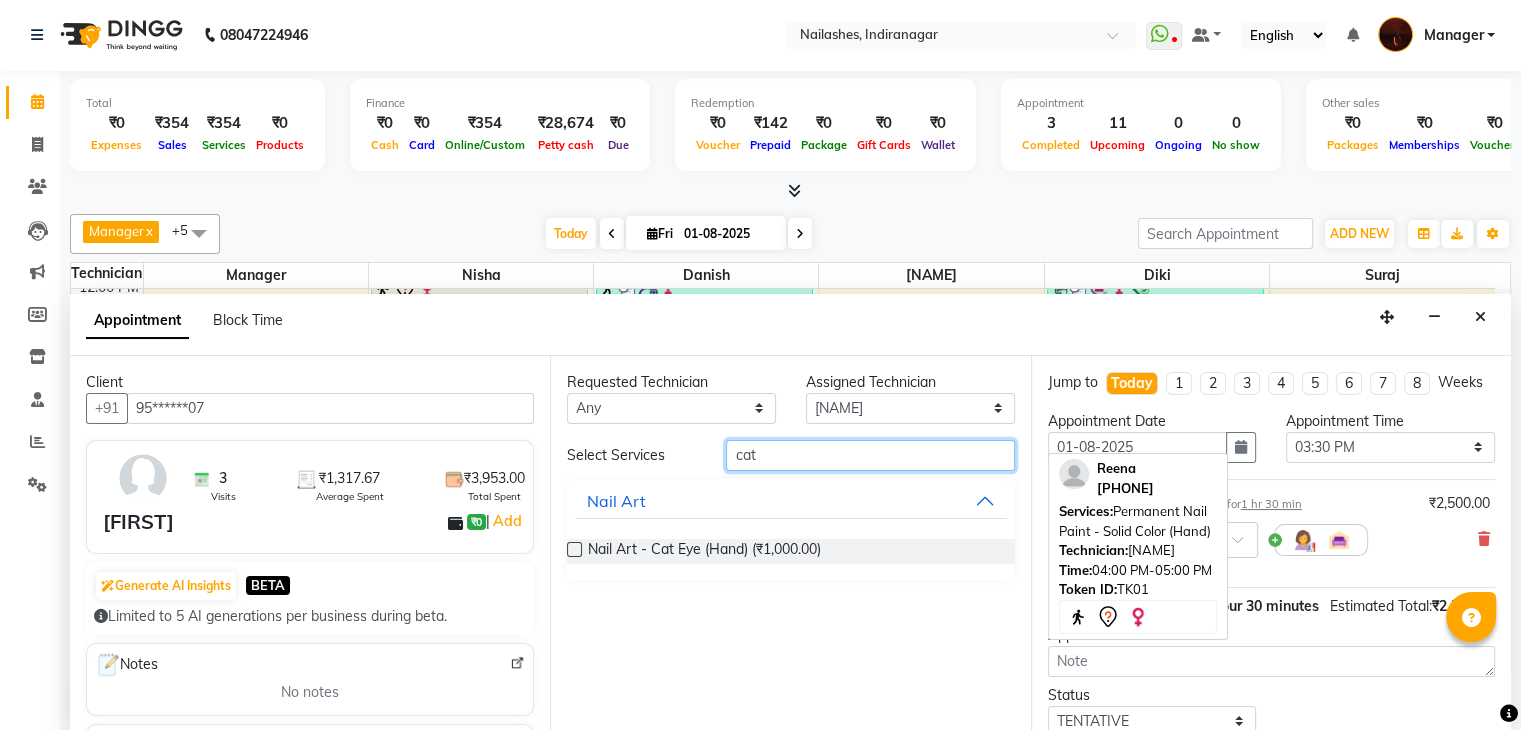 type on "cat" 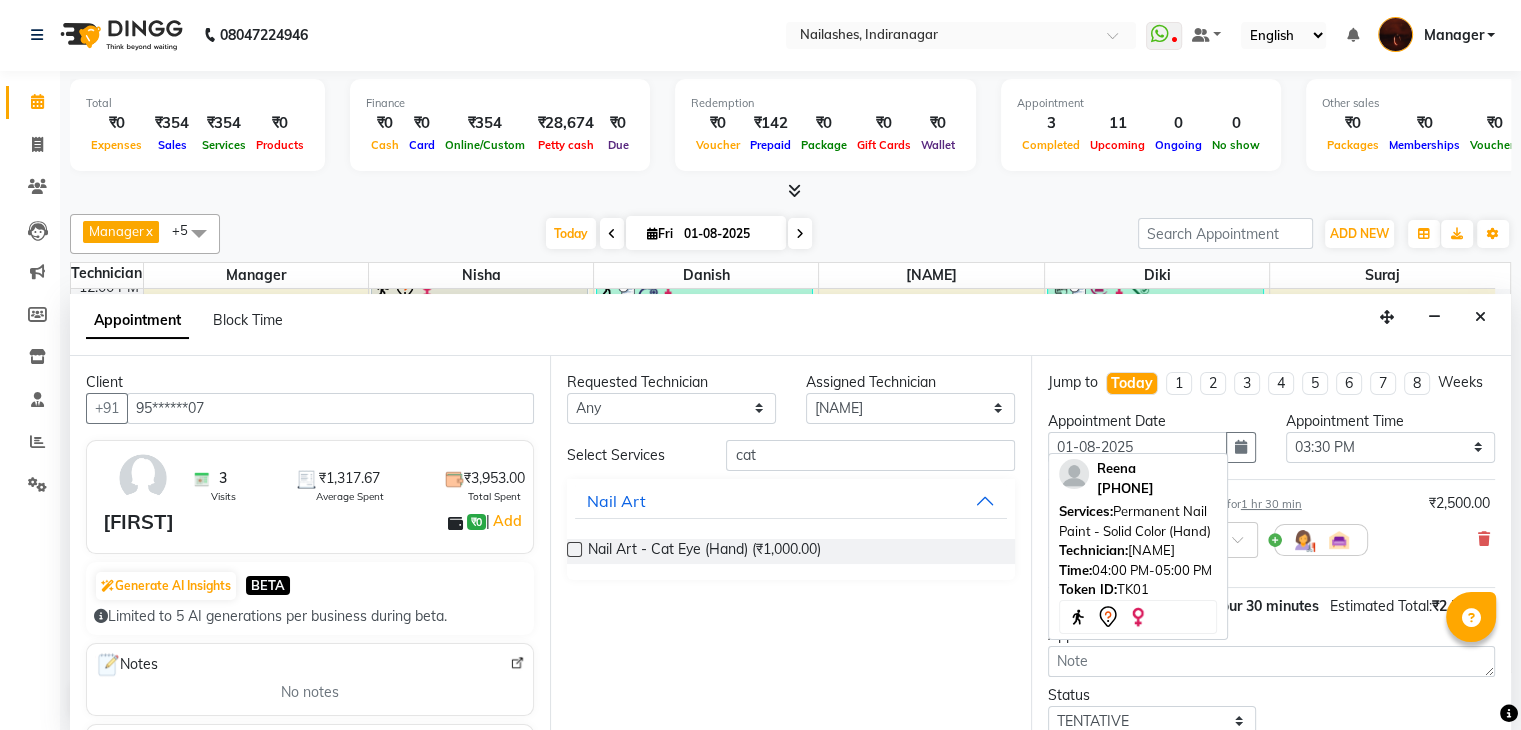 click at bounding box center [574, 549] 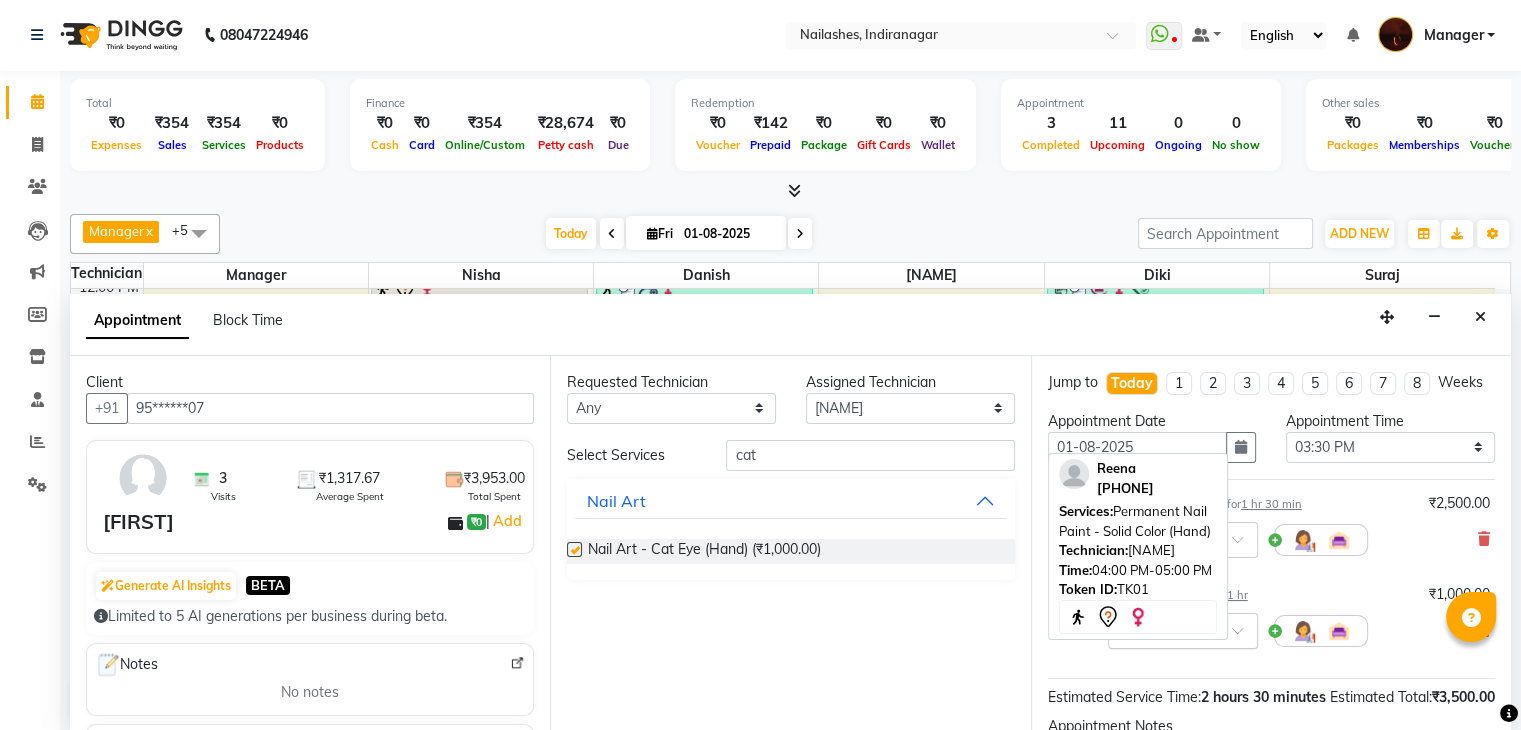 checkbox on "false" 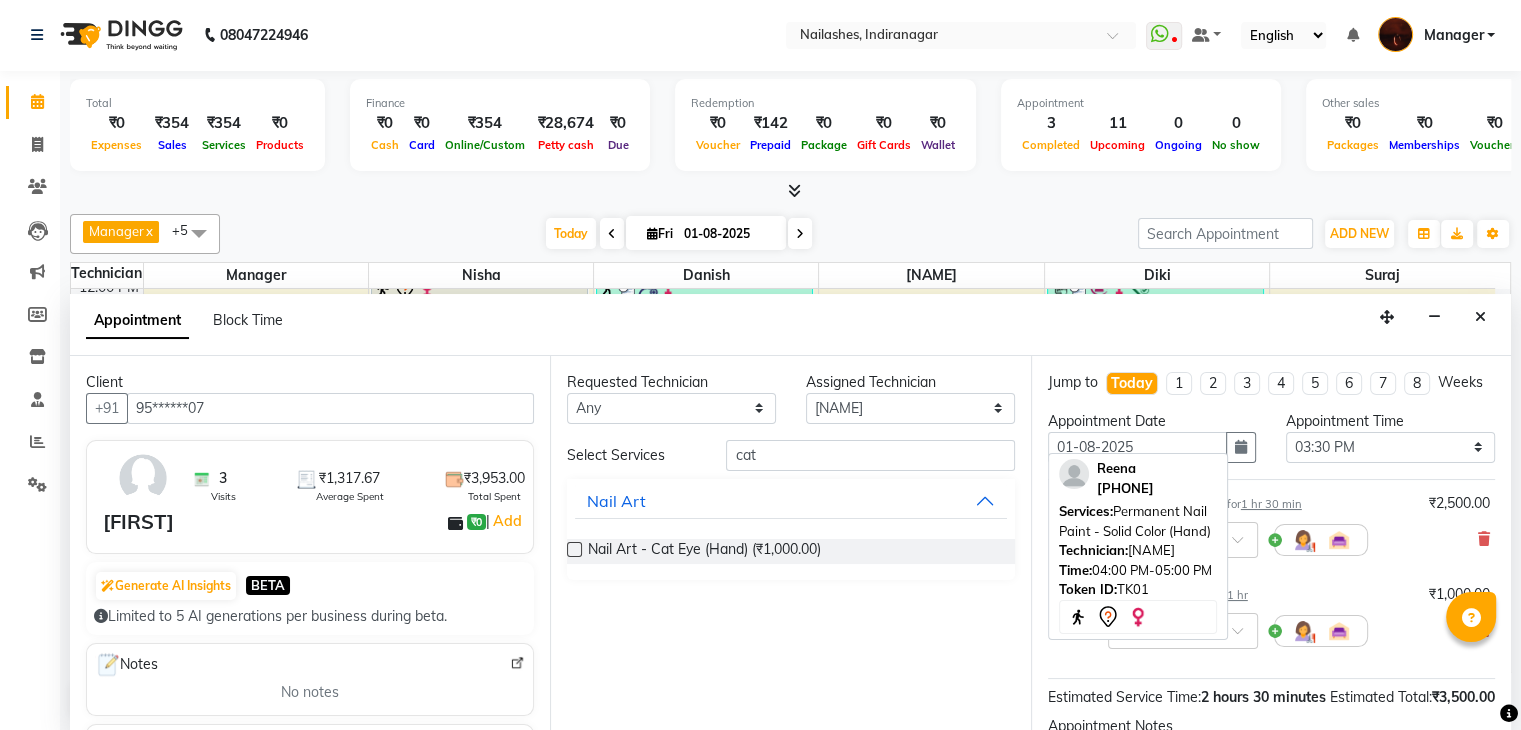 click on "Appointment Block Time" at bounding box center [790, 325] 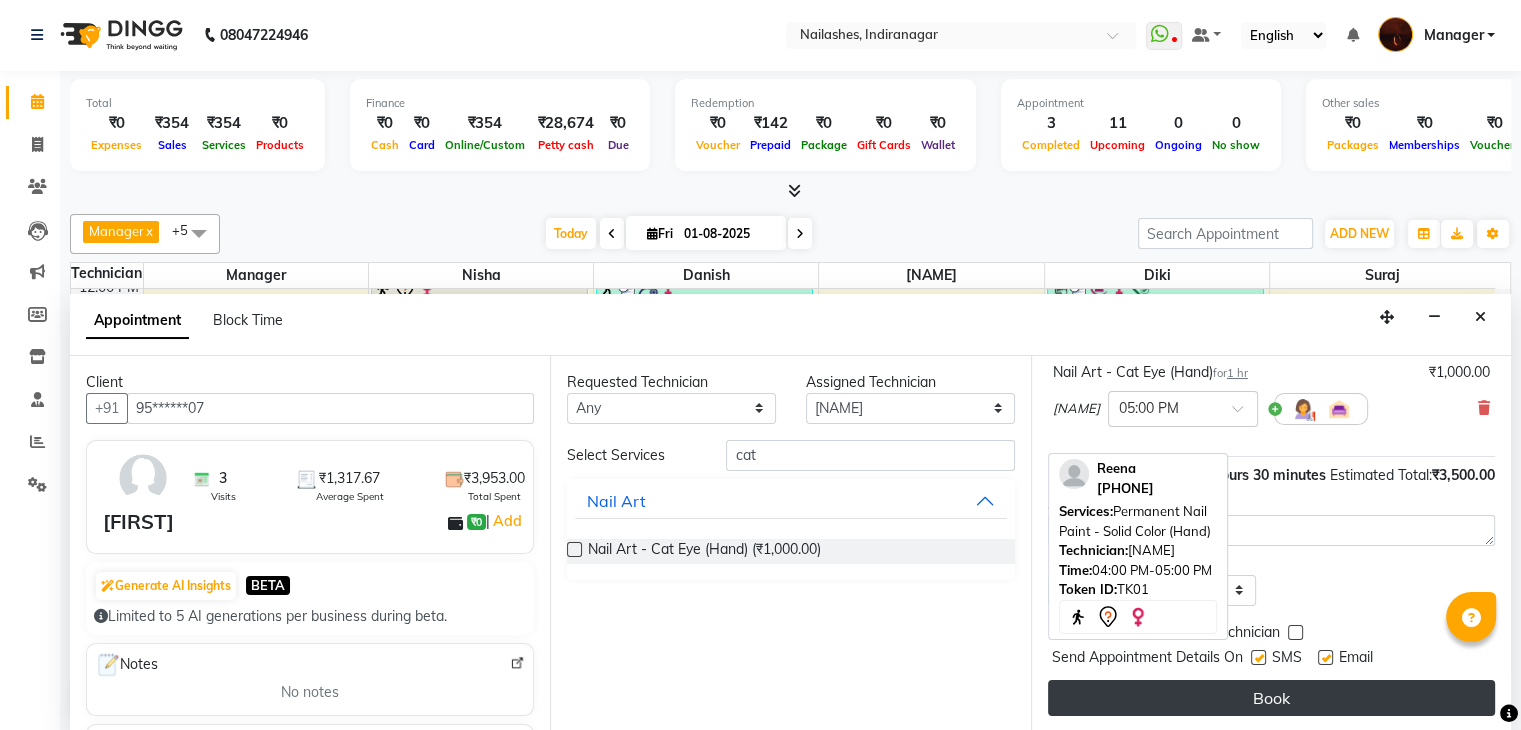 click on "Book" at bounding box center [1271, 698] 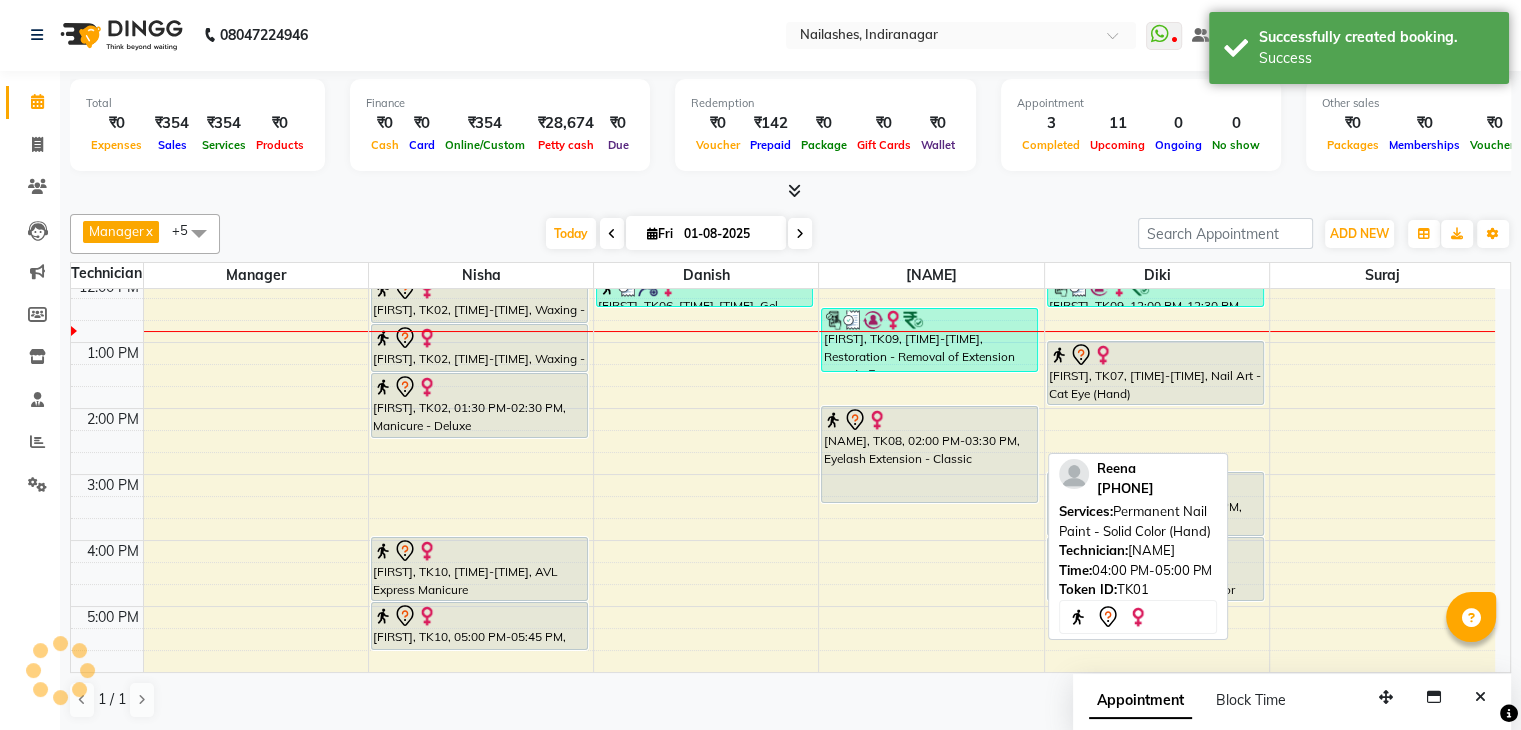 scroll, scrollTop: 0, scrollLeft: 0, axis: both 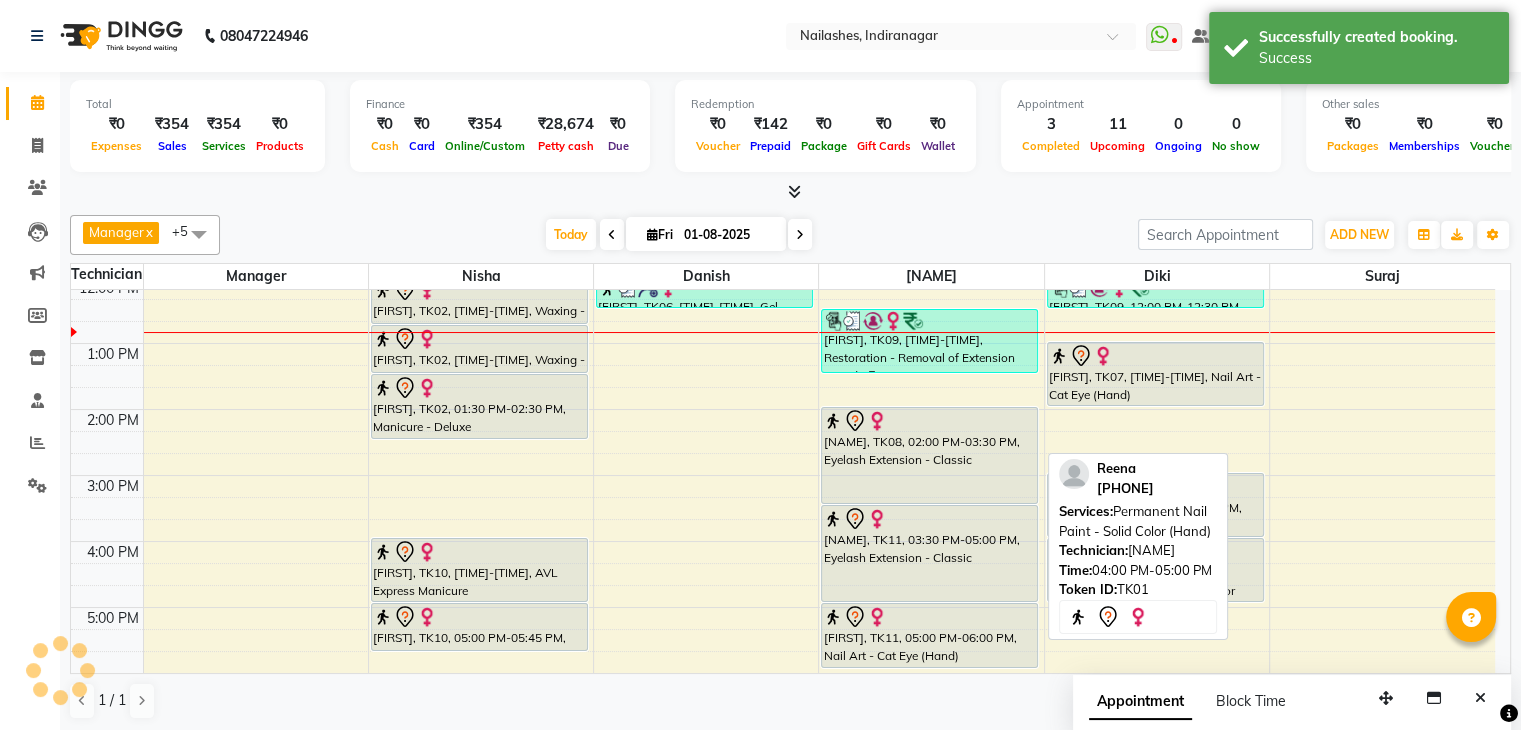 click on "Appointment Block Time" at bounding box center [1199, 705] 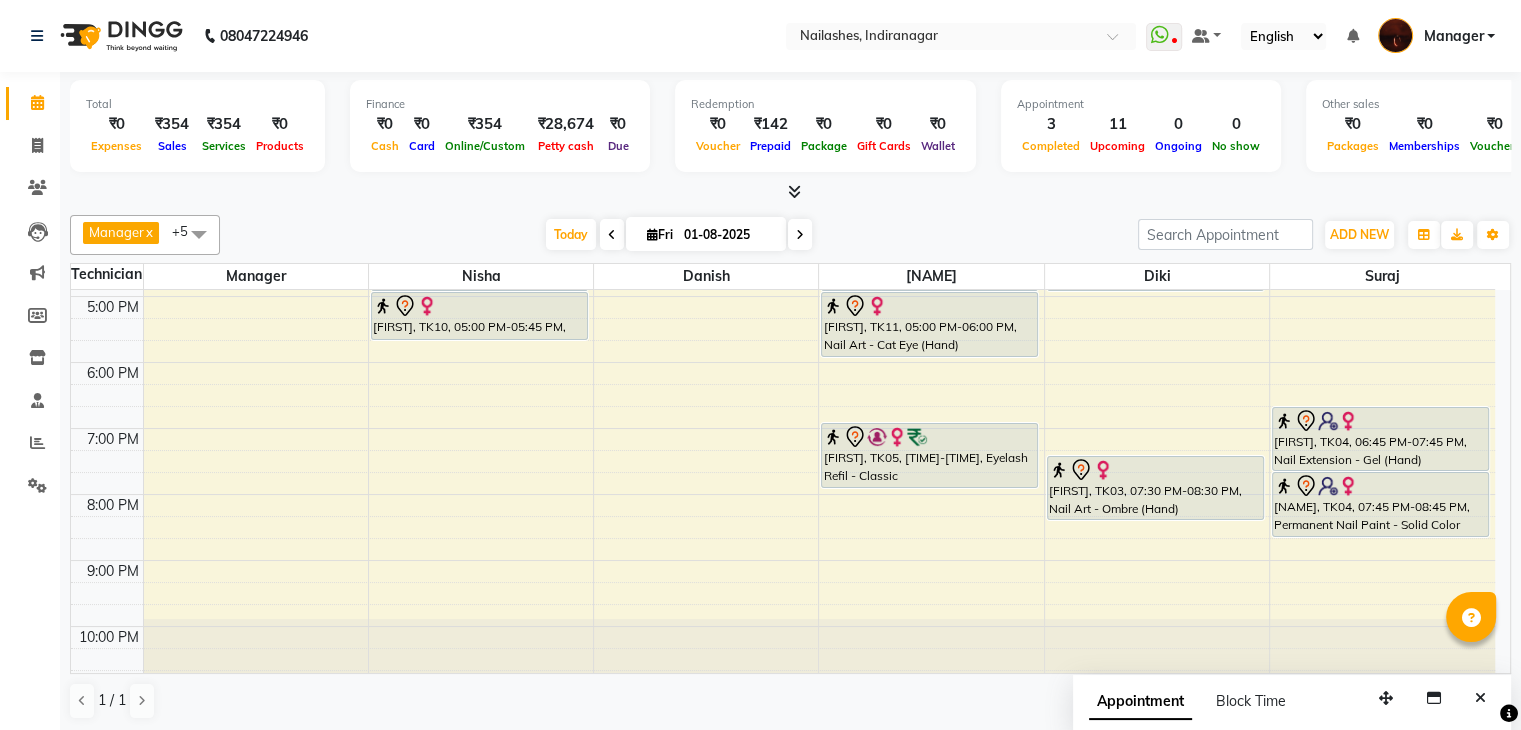 scroll, scrollTop: 465, scrollLeft: 0, axis: vertical 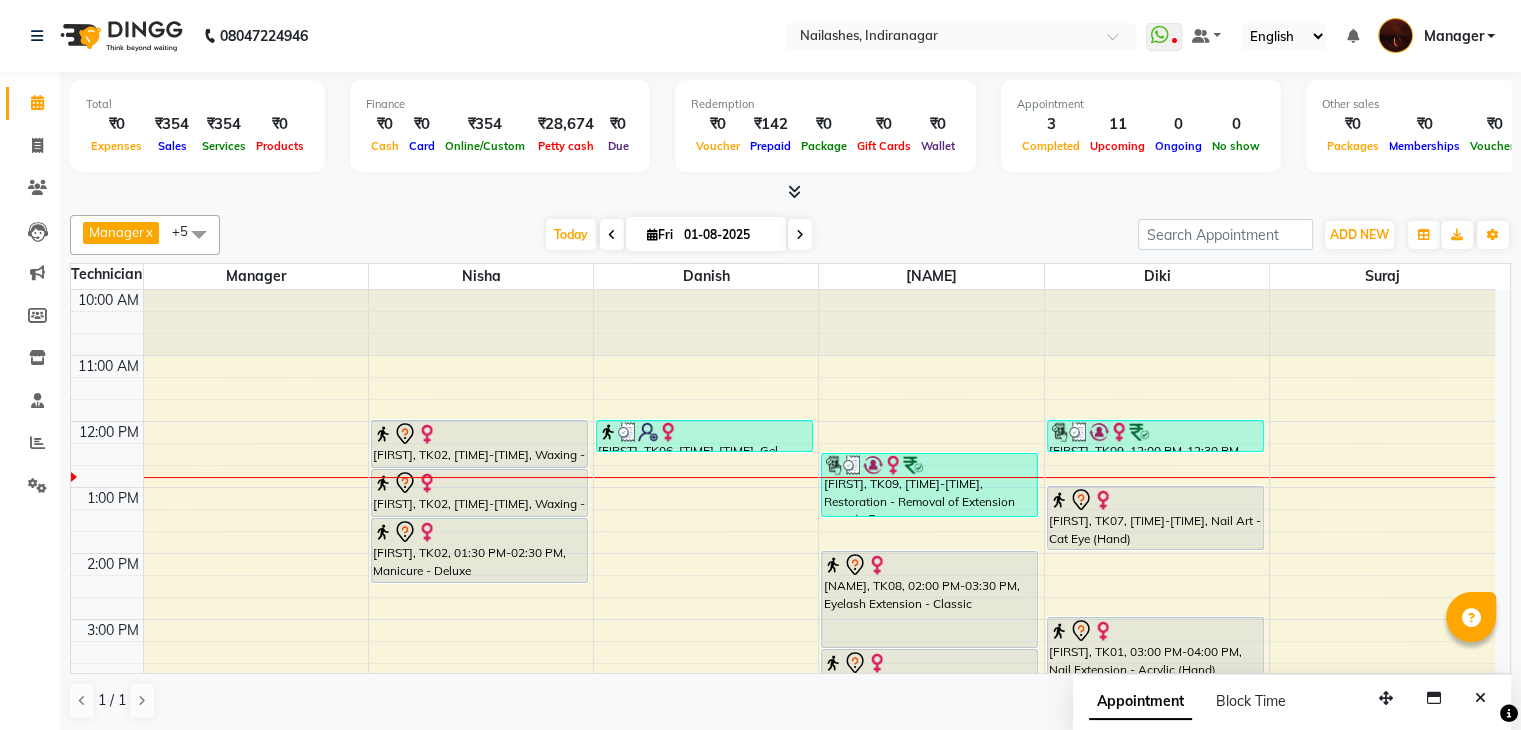 click at bounding box center [794, 191] 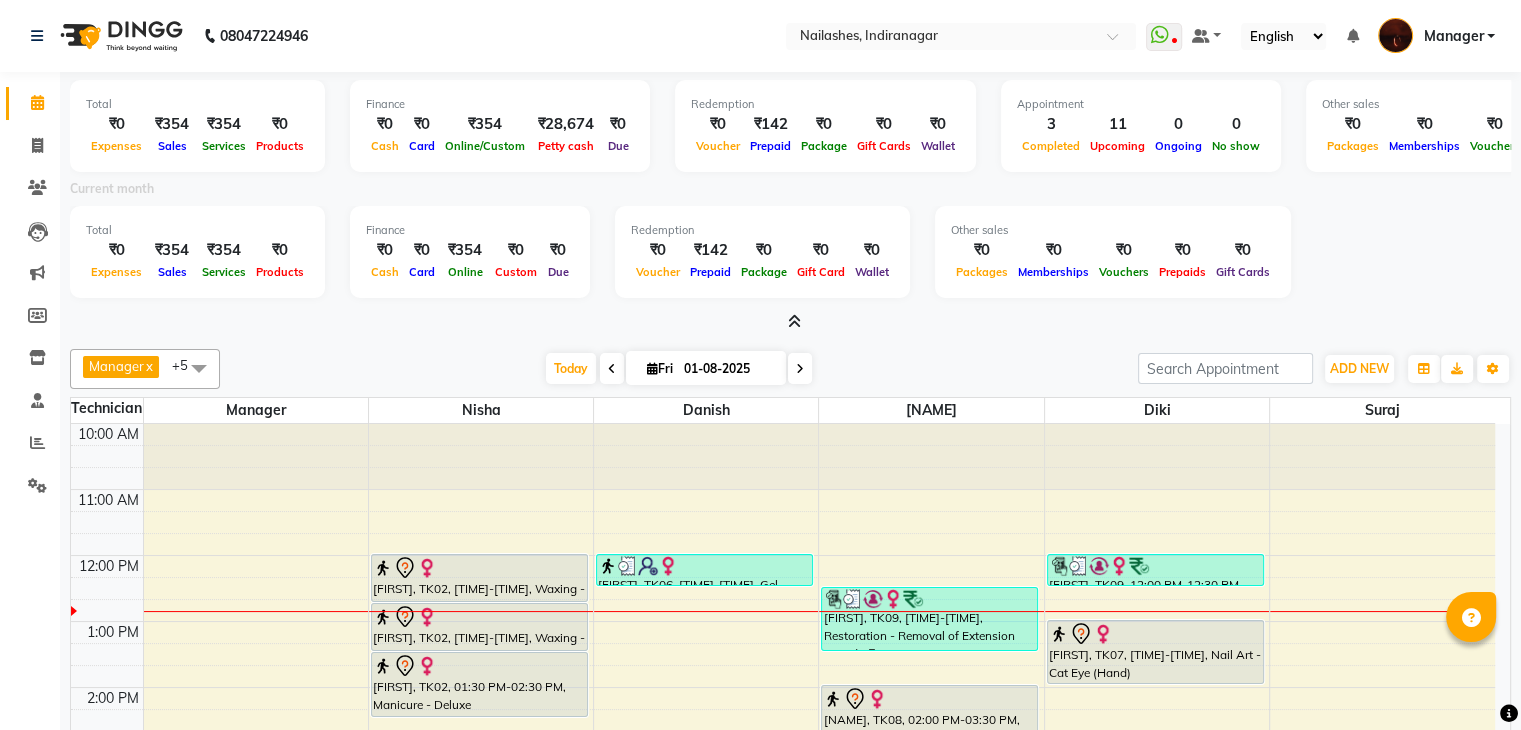 click at bounding box center (794, 321) 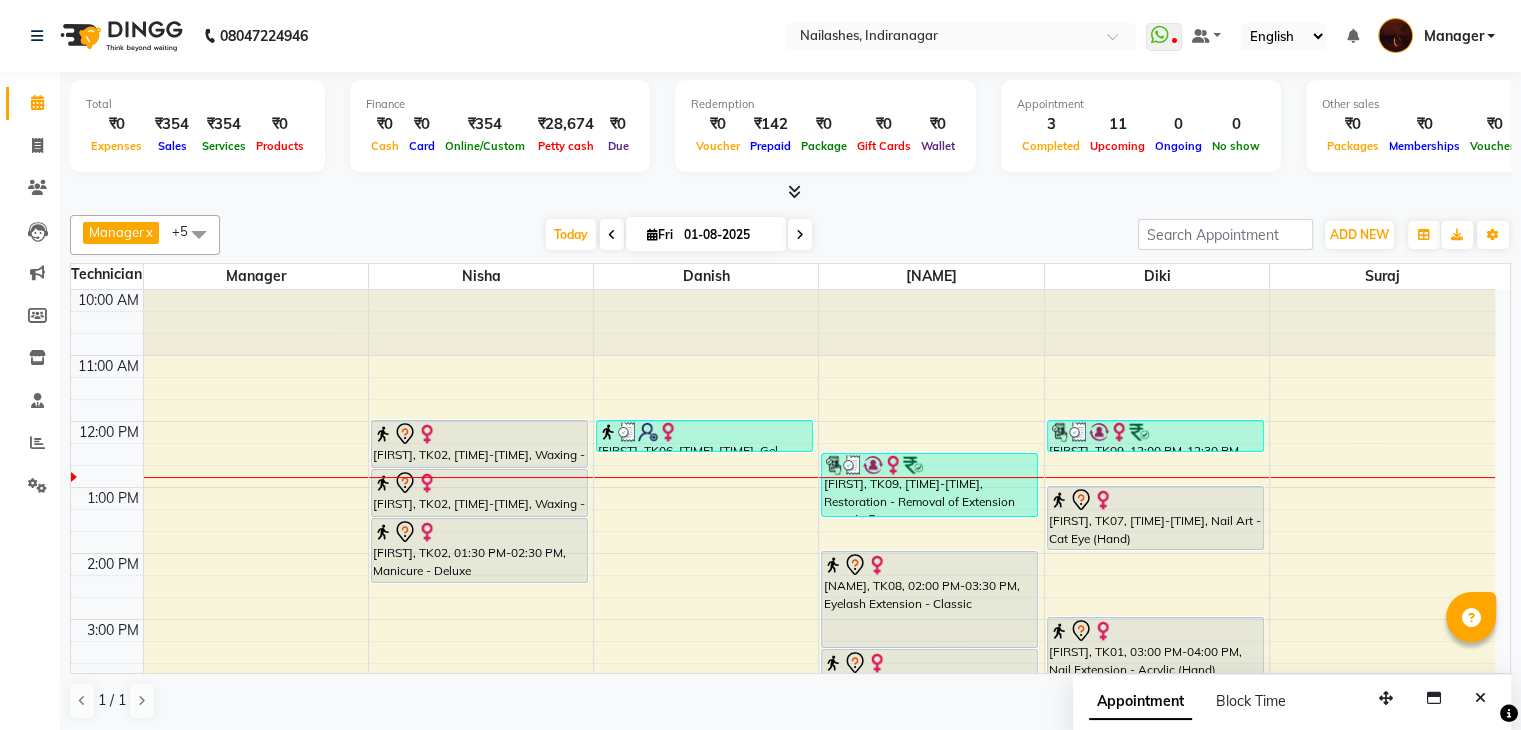 click at bounding box center (794, 191) 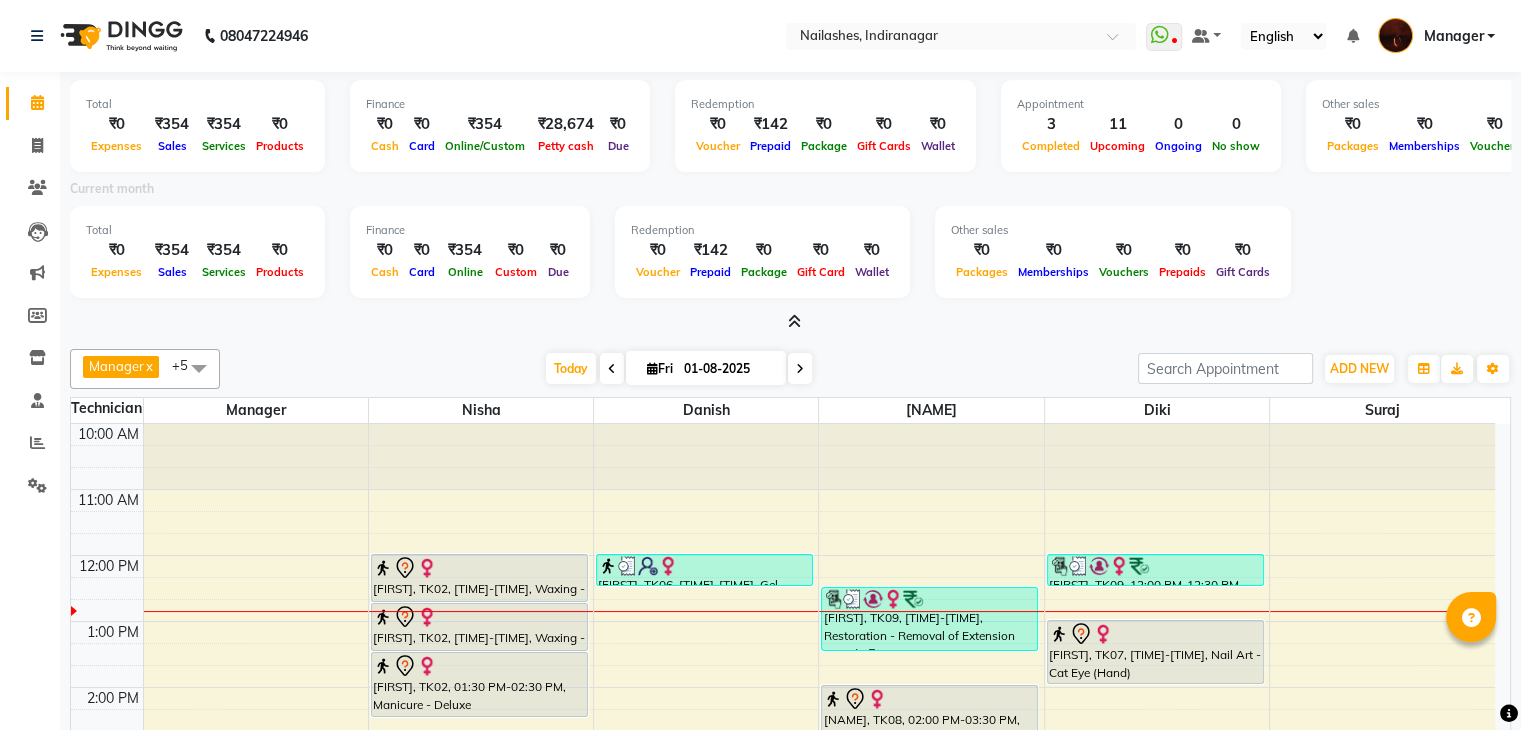 click at bounding box center [794, 321] 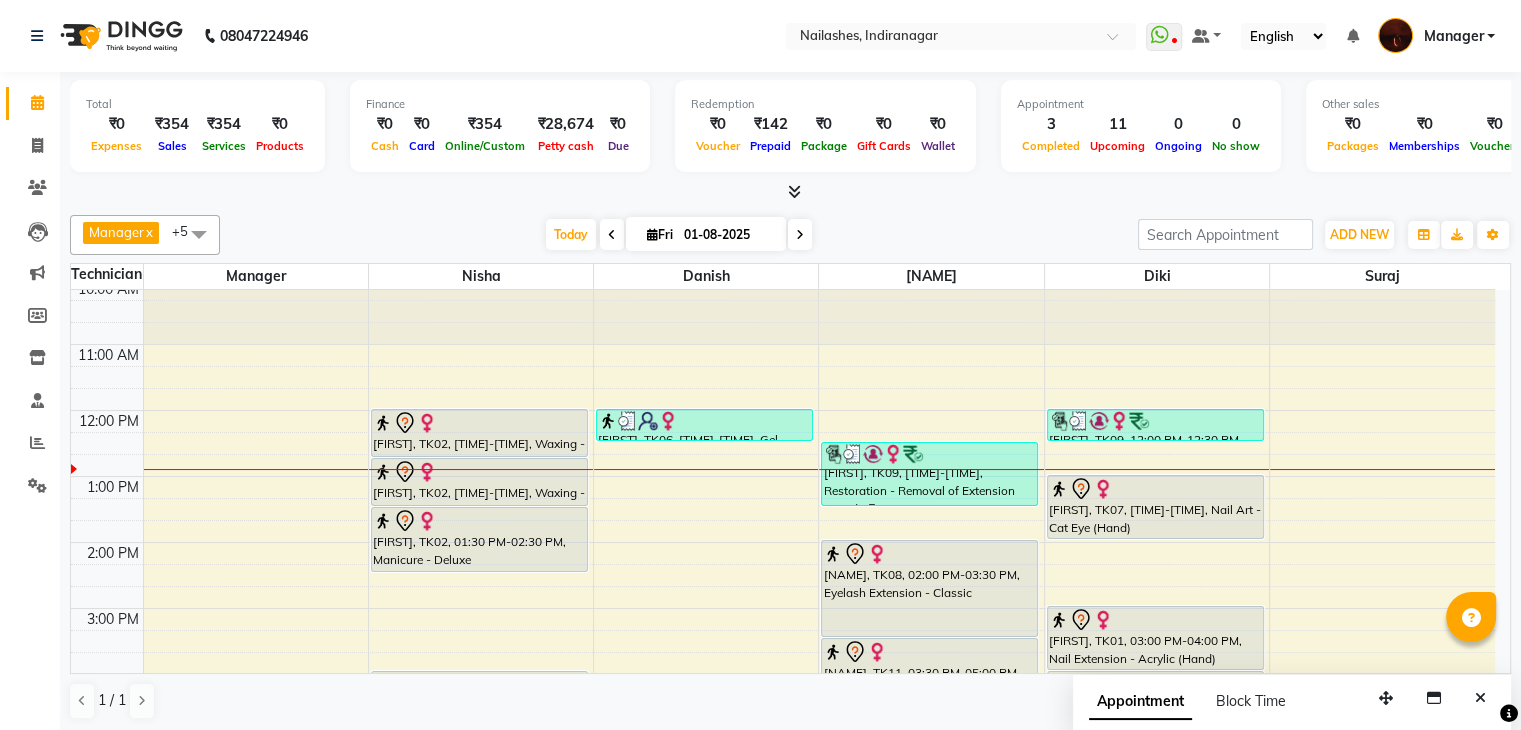 scroll, scrollTop: 3, scrollLeft: 0, axis: vertical 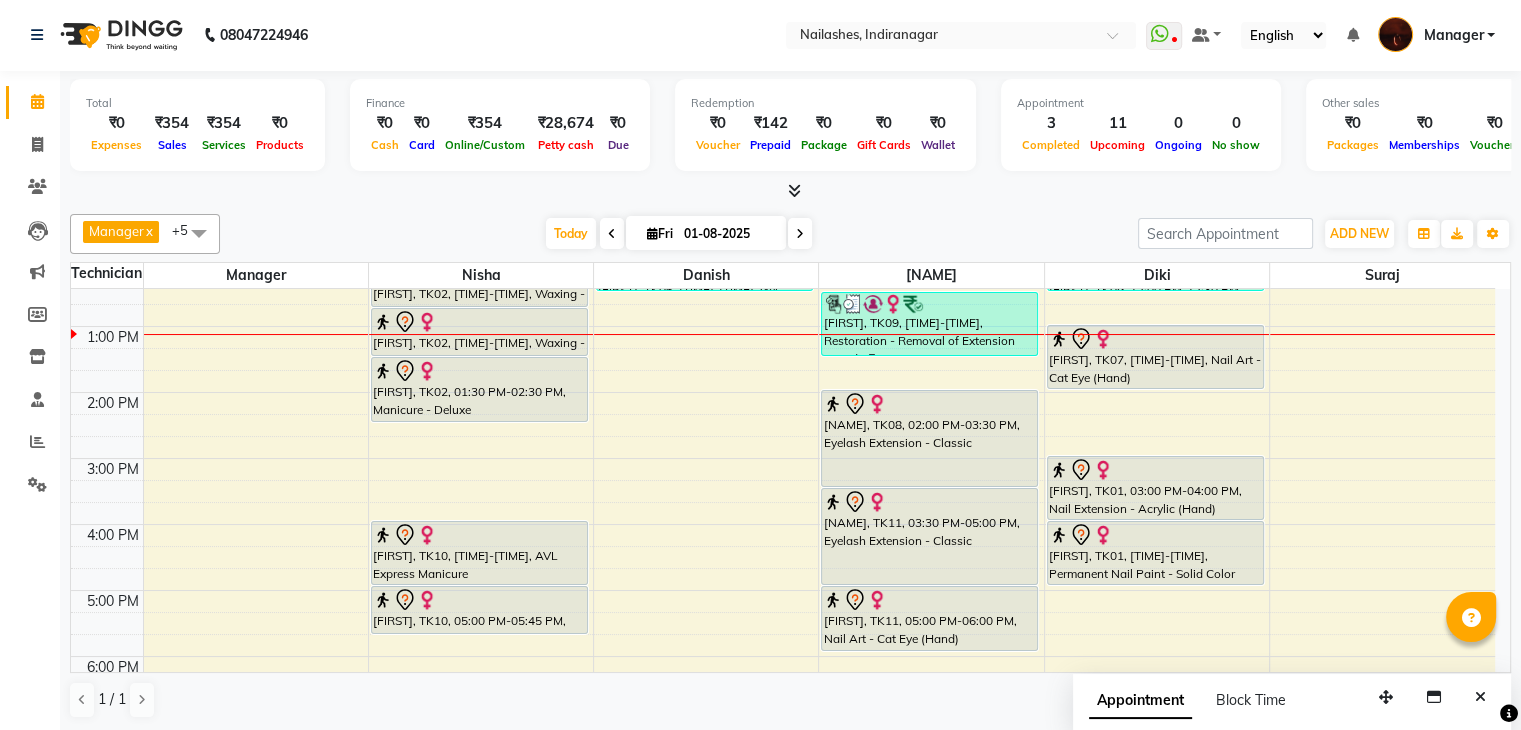 drag, startPoint x: 1509, startPoint y: 420, endPoint x: 1507, endPoint y: 484, distance: 64.03124 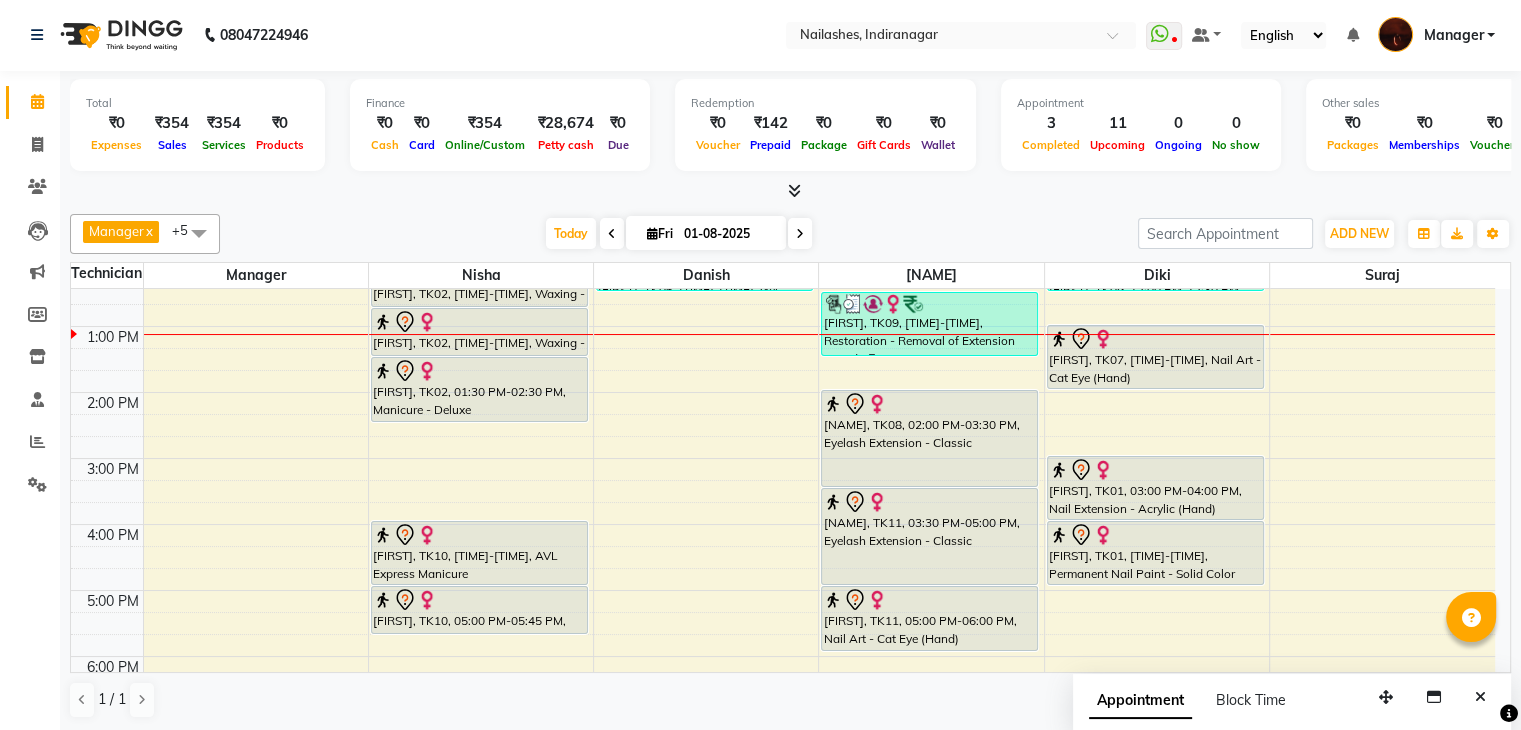 click on "10:00 AM 11:00 AM 12:00 PM 1:00 PM 2:00 PM 3:00 PM 4:00 PM 5:00 PM 6:00 PM 7:00 PM 8:00 PM 9:00 PM 10:00 PM             Nandita, TK02, 12:00 PM-12:45 PM, Waxing - Full Legs             Nandita, TK02, 12:45 PM-01:30 PM, Waxing - Full Back             Nandita, TK02, 01:30 PM-02:30 PM, Manicure  - Deluxe             Sakshi, TK10, 04:00 PM-05:00 PM, AVL Express Manicure             Sakshi, TK10, 05:00 PM-05:45 PM, Café H&F Pedicure     Aishwarya, TK06, 12:00 PM-12:30 PM, Gel polish removal (₹300)     priyanka, TK09, 12:30 PM-01:30 PM, Restoration - Removal of Extension (Hand) (₹500)             SANJANA, TK08, 02:00 PM-03:30 PM, Eyelash Extension - Classic             Tejaswini, TK11, 03:30 PM-05:00 PM, Eyelash Extension - Classic             Tejaswini, TK11, 05:00 PM-06:00 PM, Nail Art - Cat Eye (Hand)             Karishma, TK05, 07:00 PM-08:00 PM, Eyelash Refil - Classic     priyanka, TK09, 12:00 PM-12:30 PM, Eyebrows Threading (₹60),Upperlip Threading (₹60)" at bounding box center (790, 480) 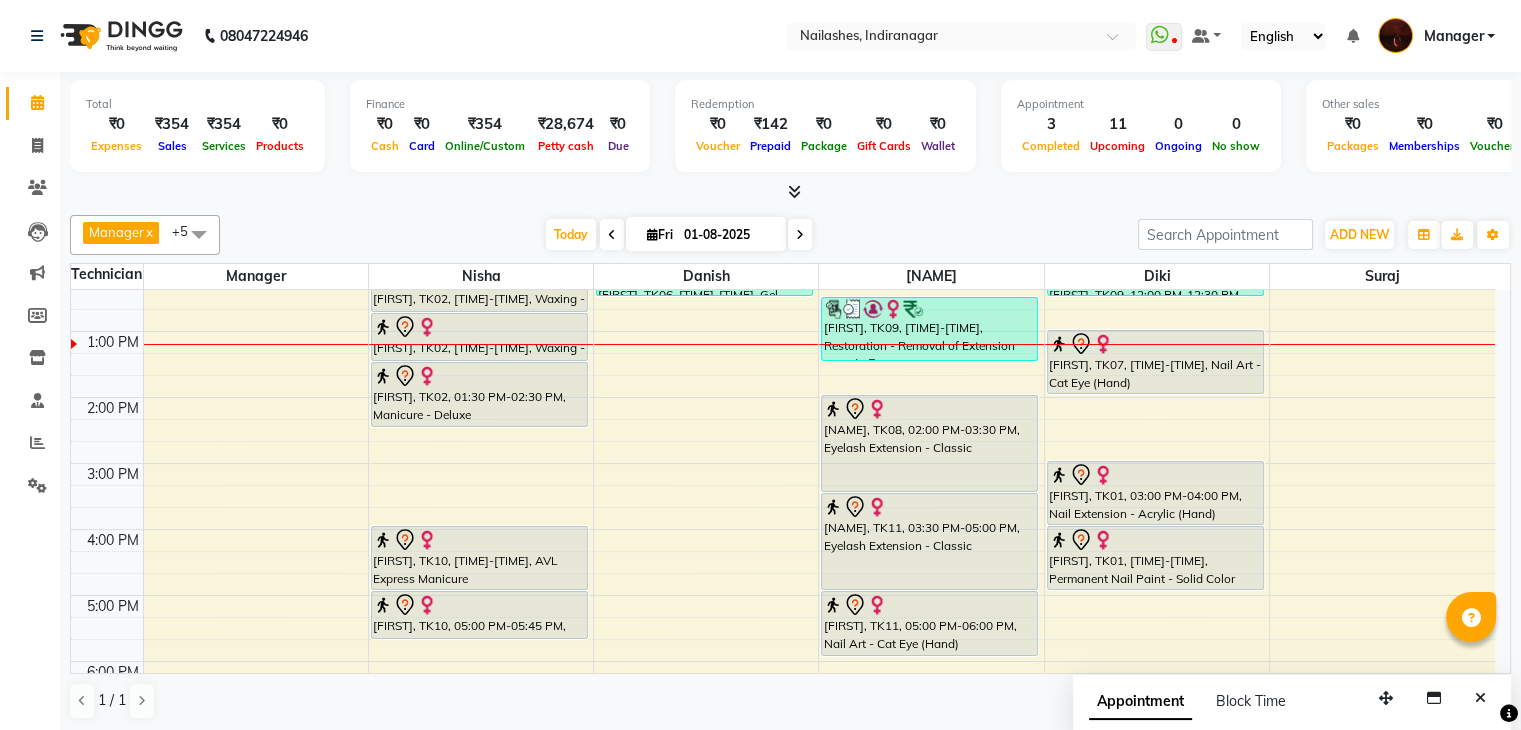scroll, scrollTop: 1, scrollLeft: 0, axis: vertical 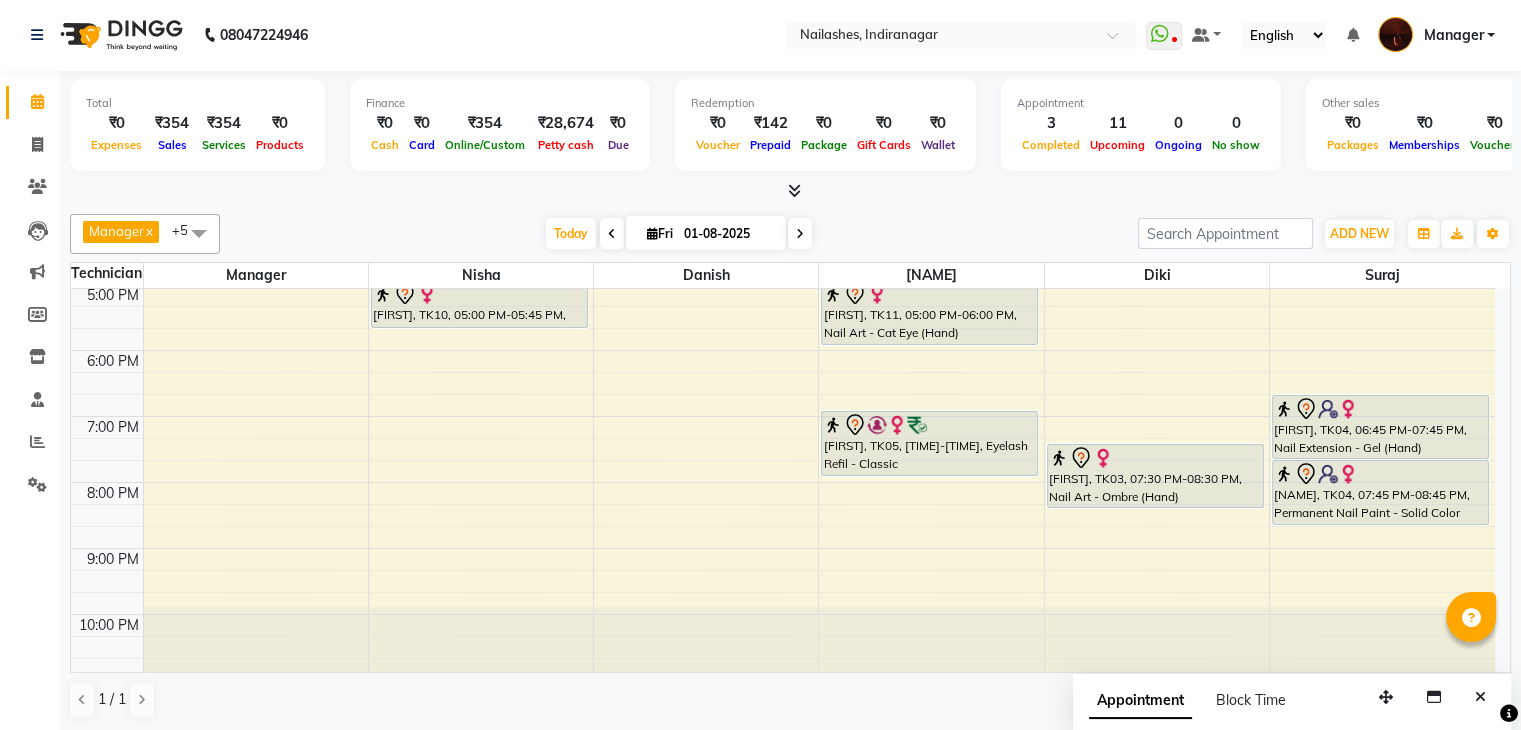 click at bounding box center (800, 233) 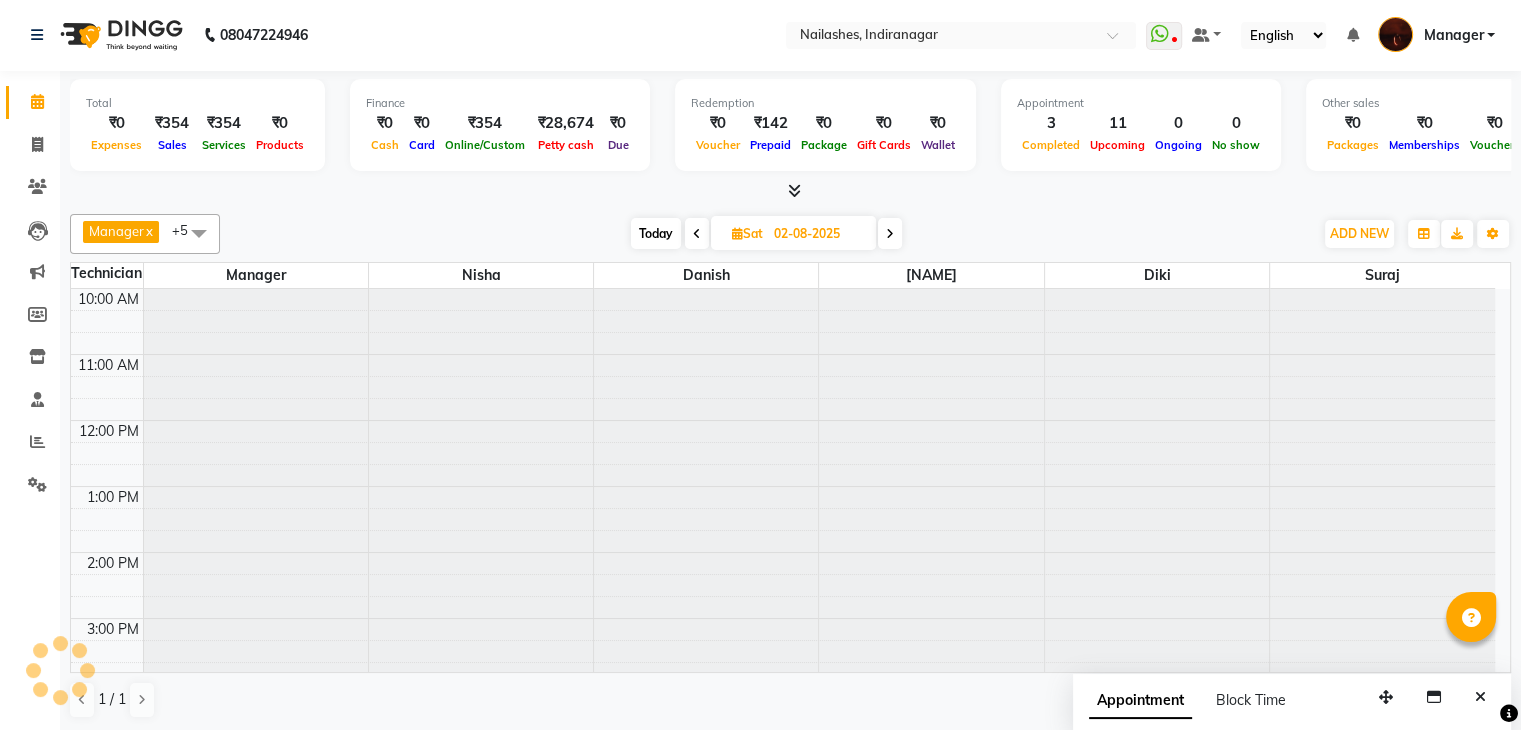 scroll, scrollTop: 196, scrollLeft: 0, axis: vertical 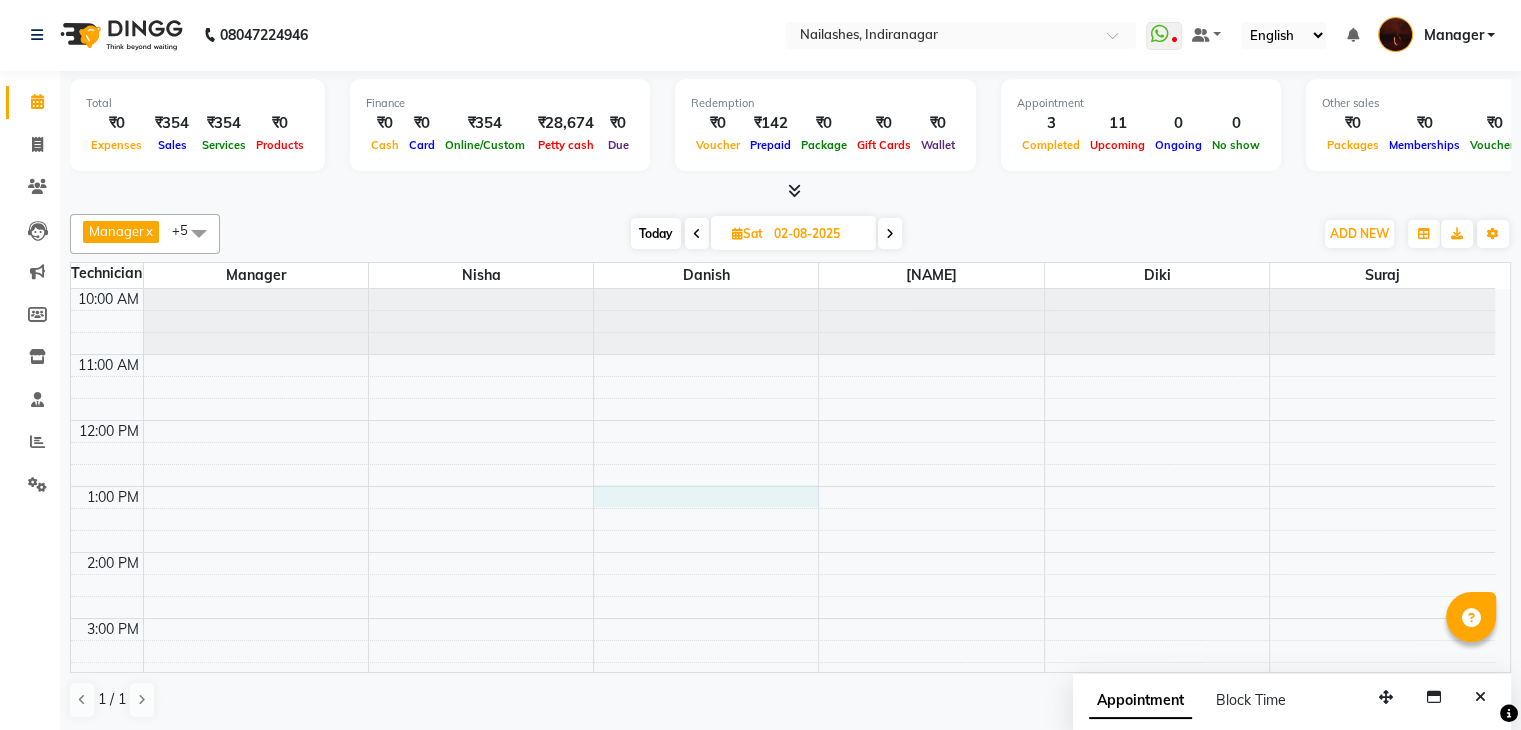 click on "10:00 AM 11:00 AM 12:00 PM 1:00 PM 2:00 PM 3:00 PM 4:00 PM 5:00 PM 6:00 PM 7:00 PM 8:00 PM 9:00 PM 10:00 PM             Riya, 04:30 PM-05:30 PM, Permanent Nail Paint - Solid Color (Hand)" at bounding box center [783, 717] 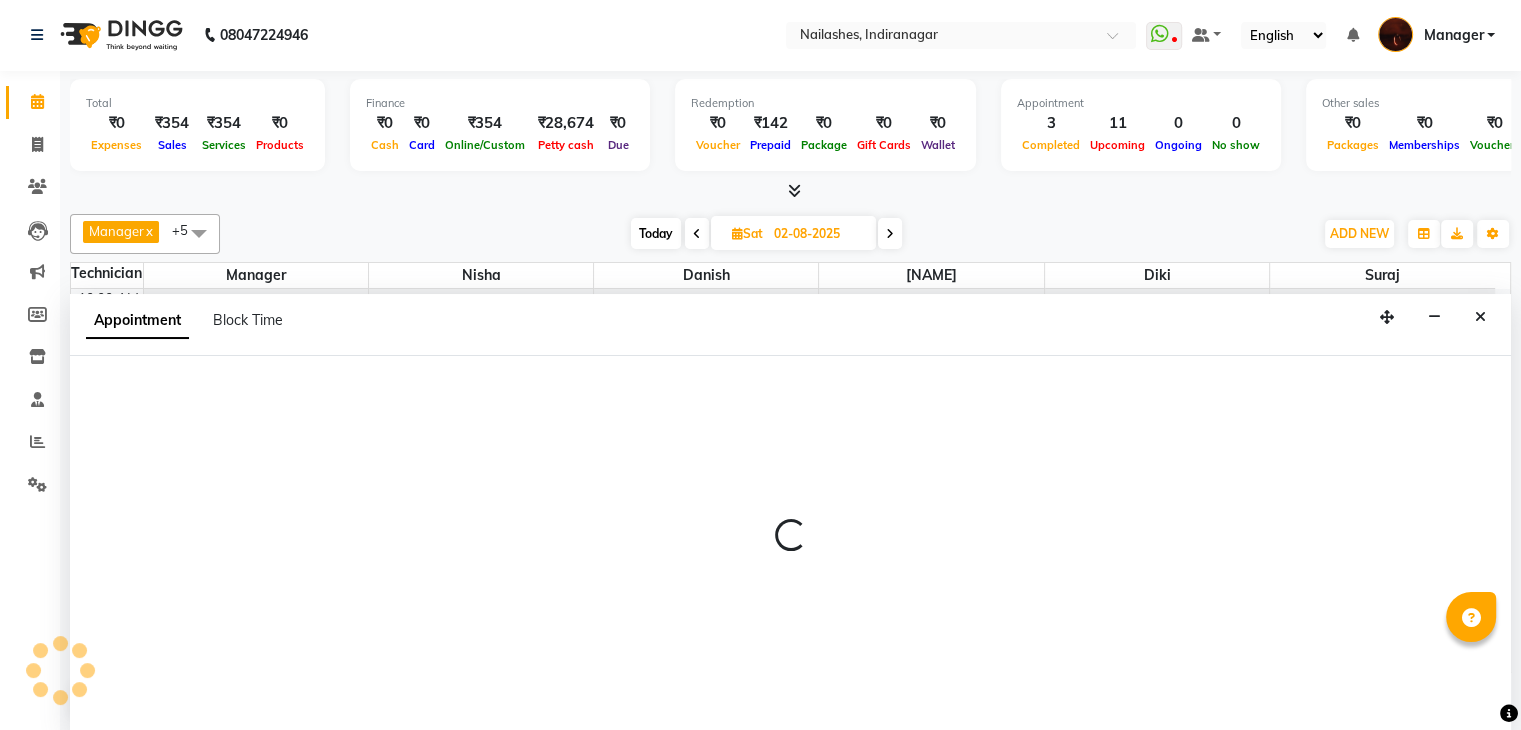 select on "20822" 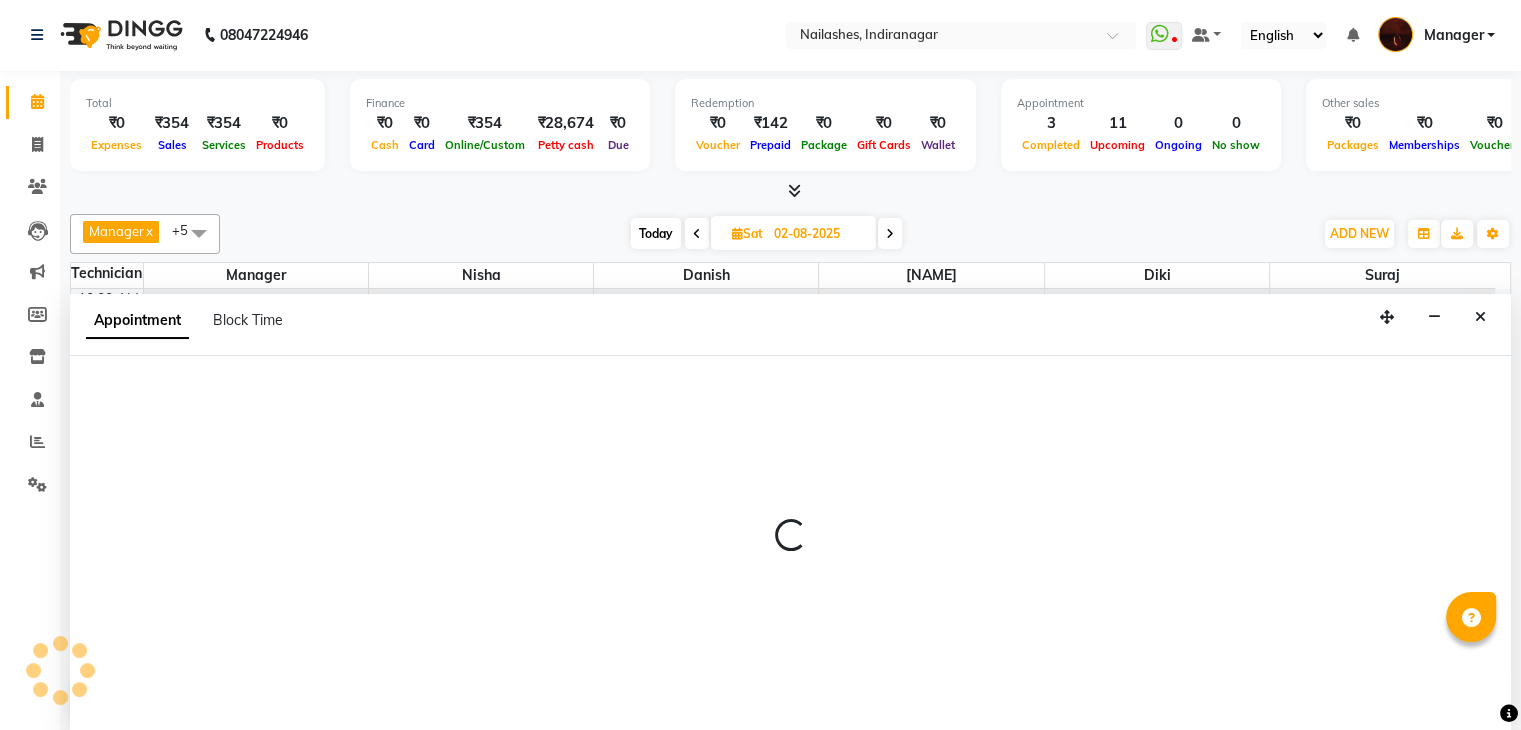 select on "780" 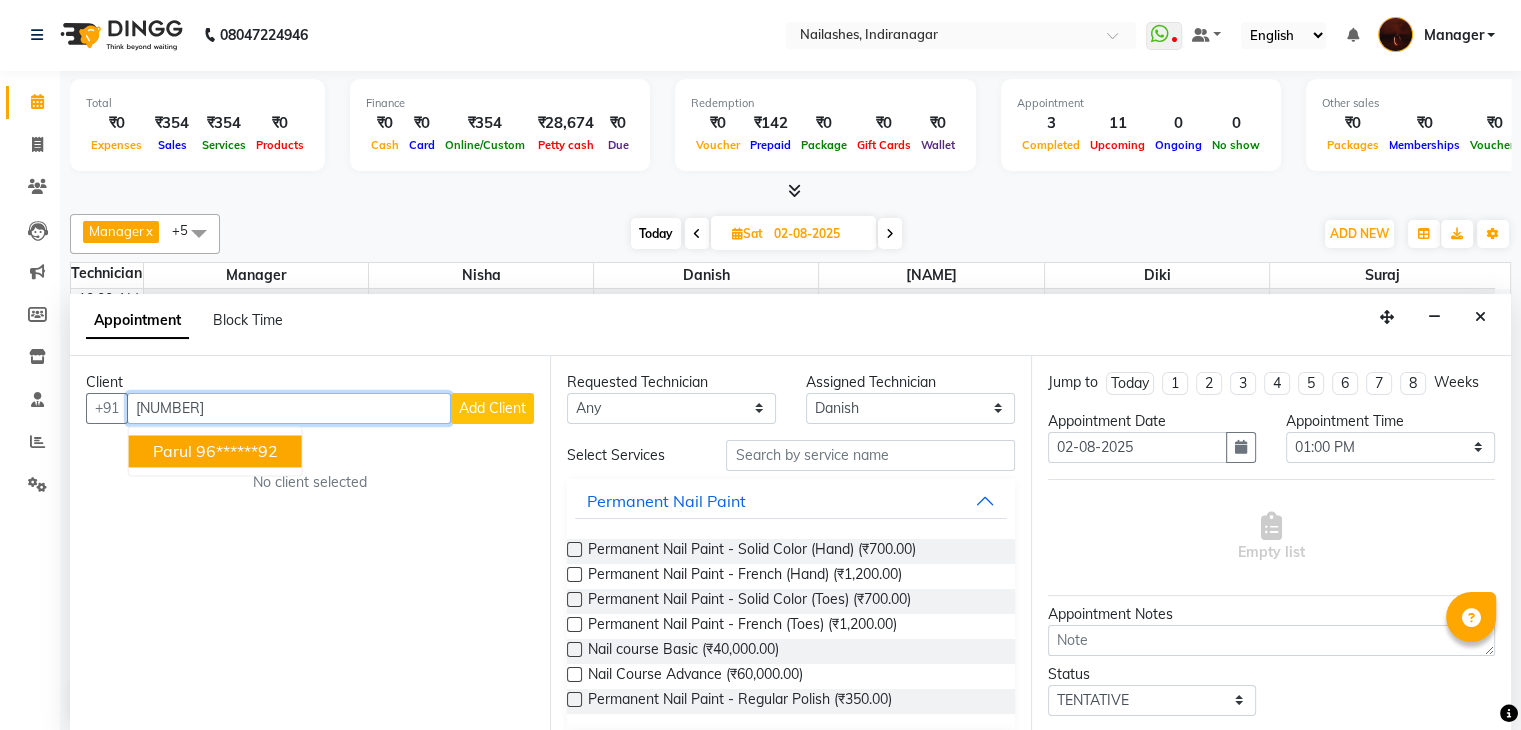 click on "Parul" at bounding box center (172, 451) 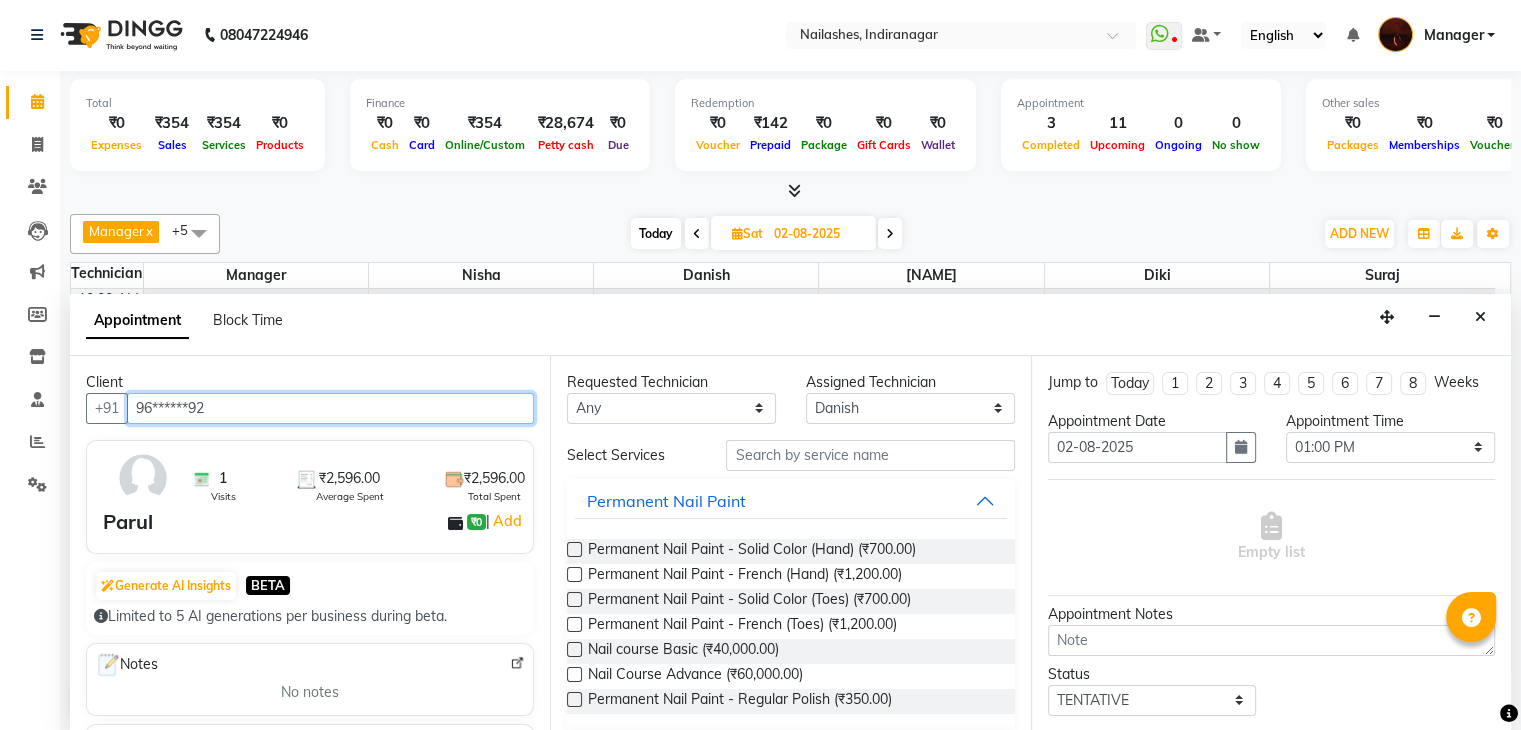 type on "96******92" 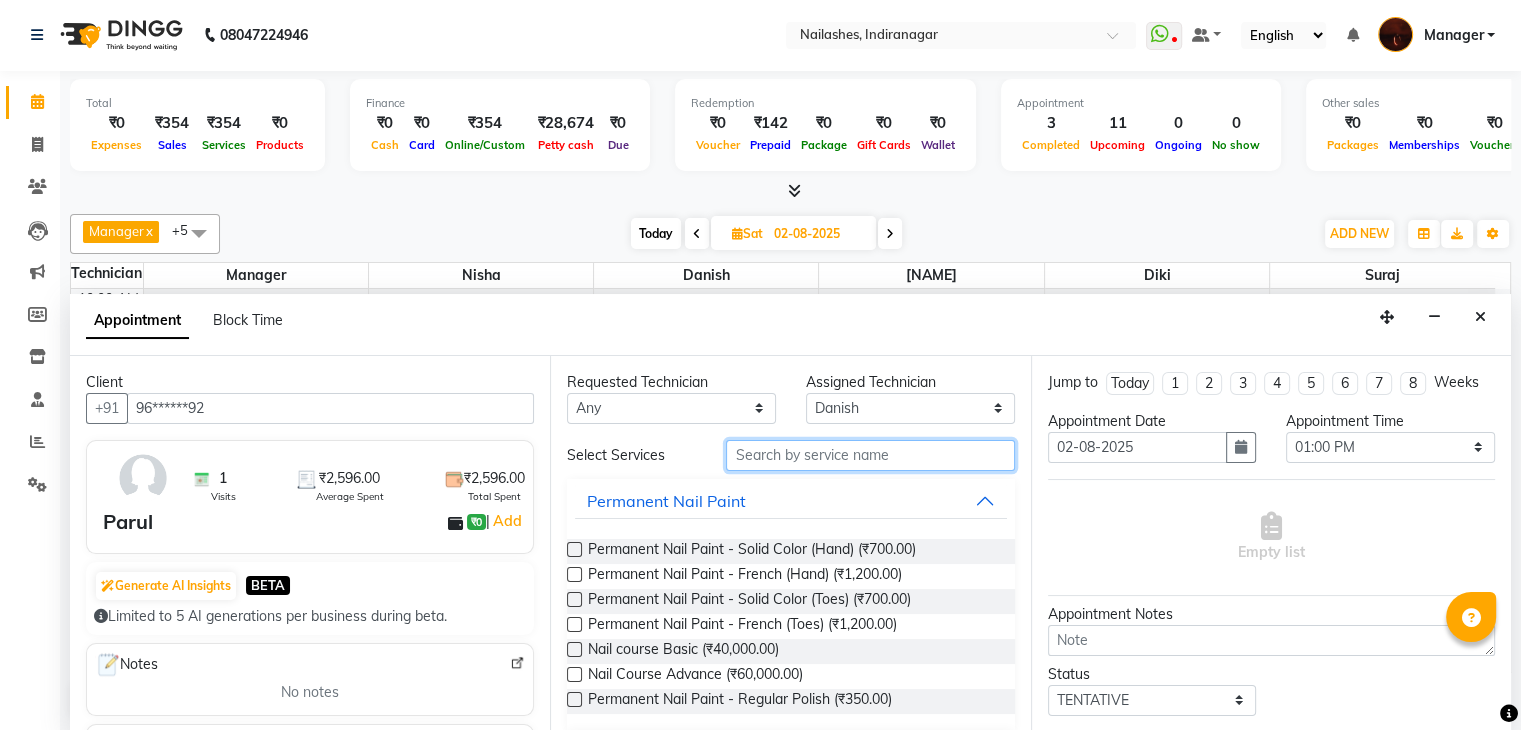 click at bounding box center (870, 455) 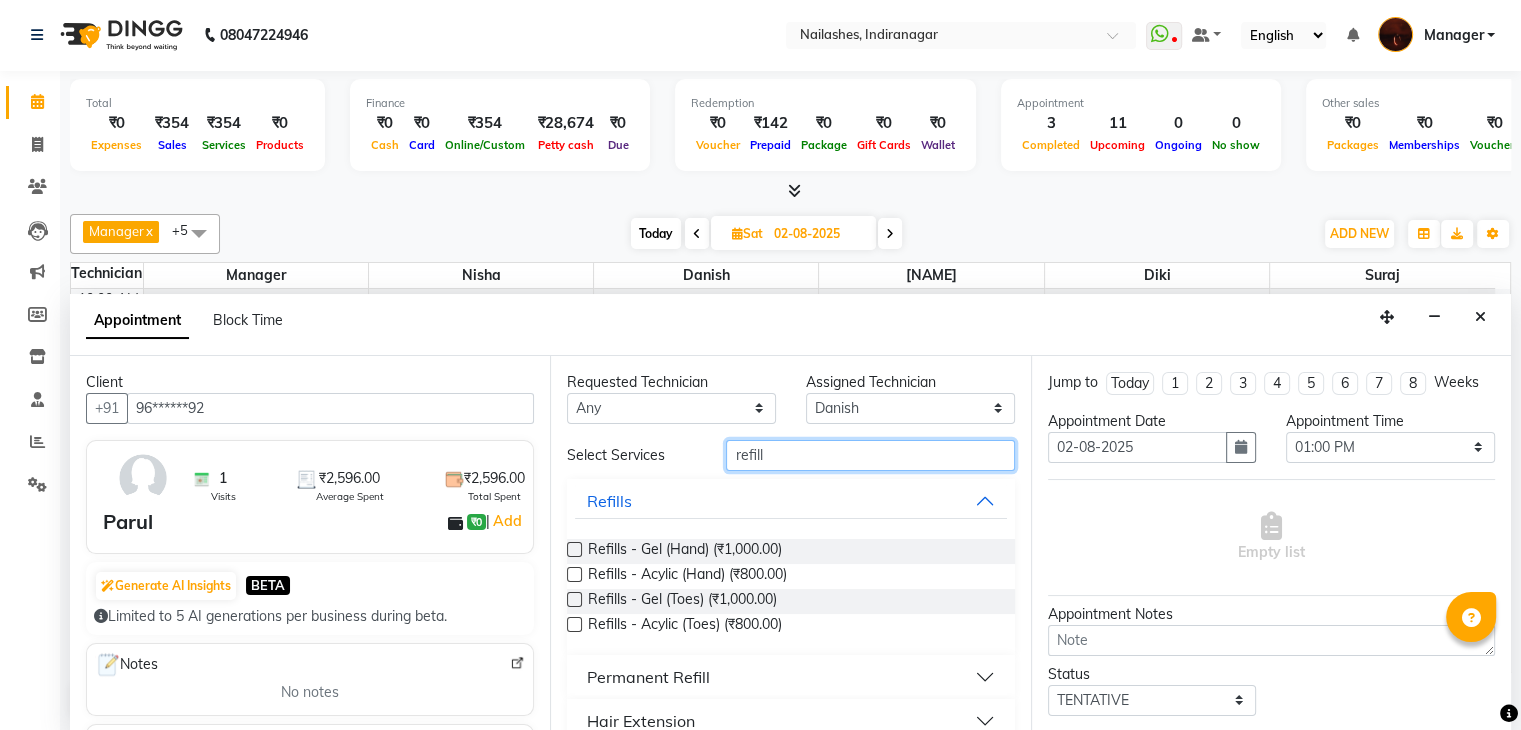 type on "refill" 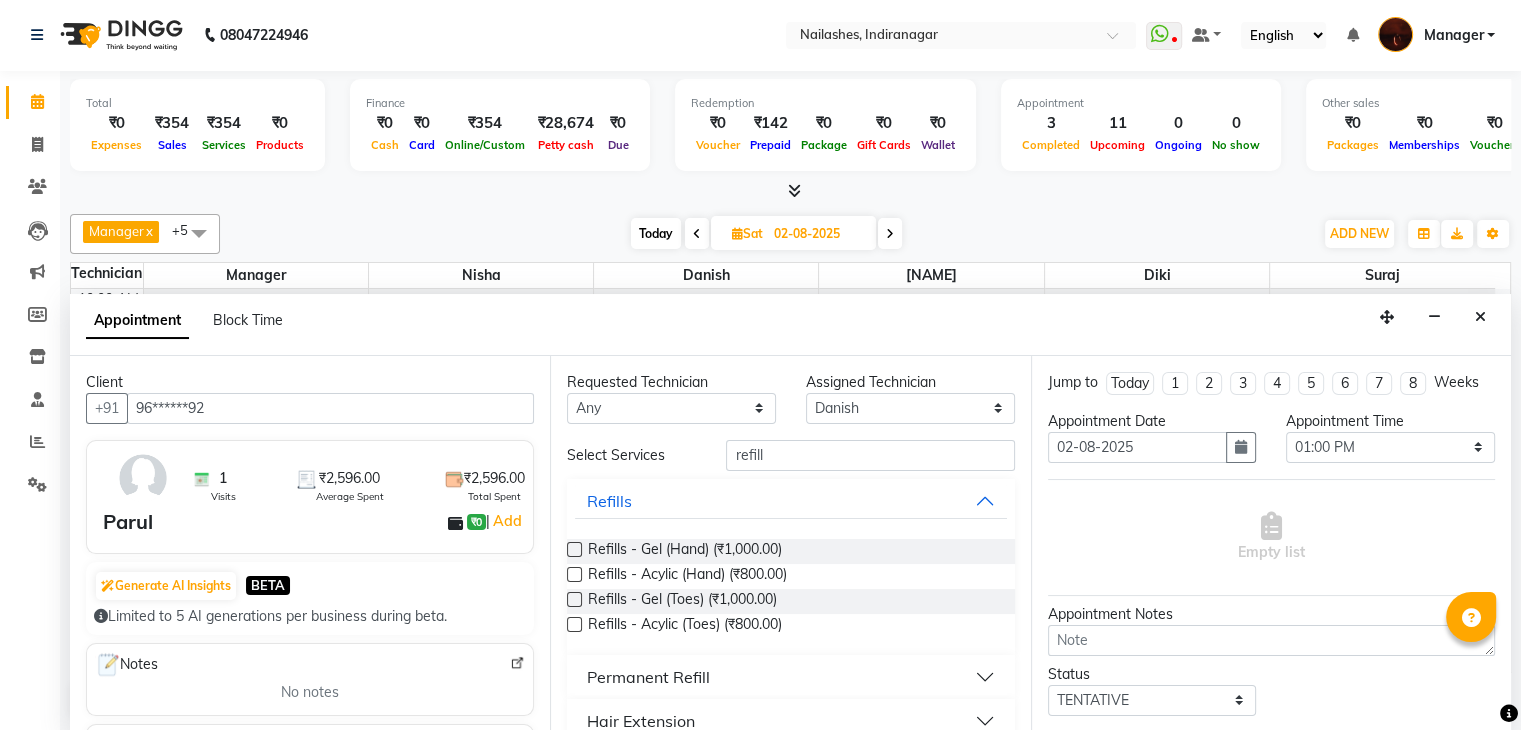 click at bounding box center (574, 574) 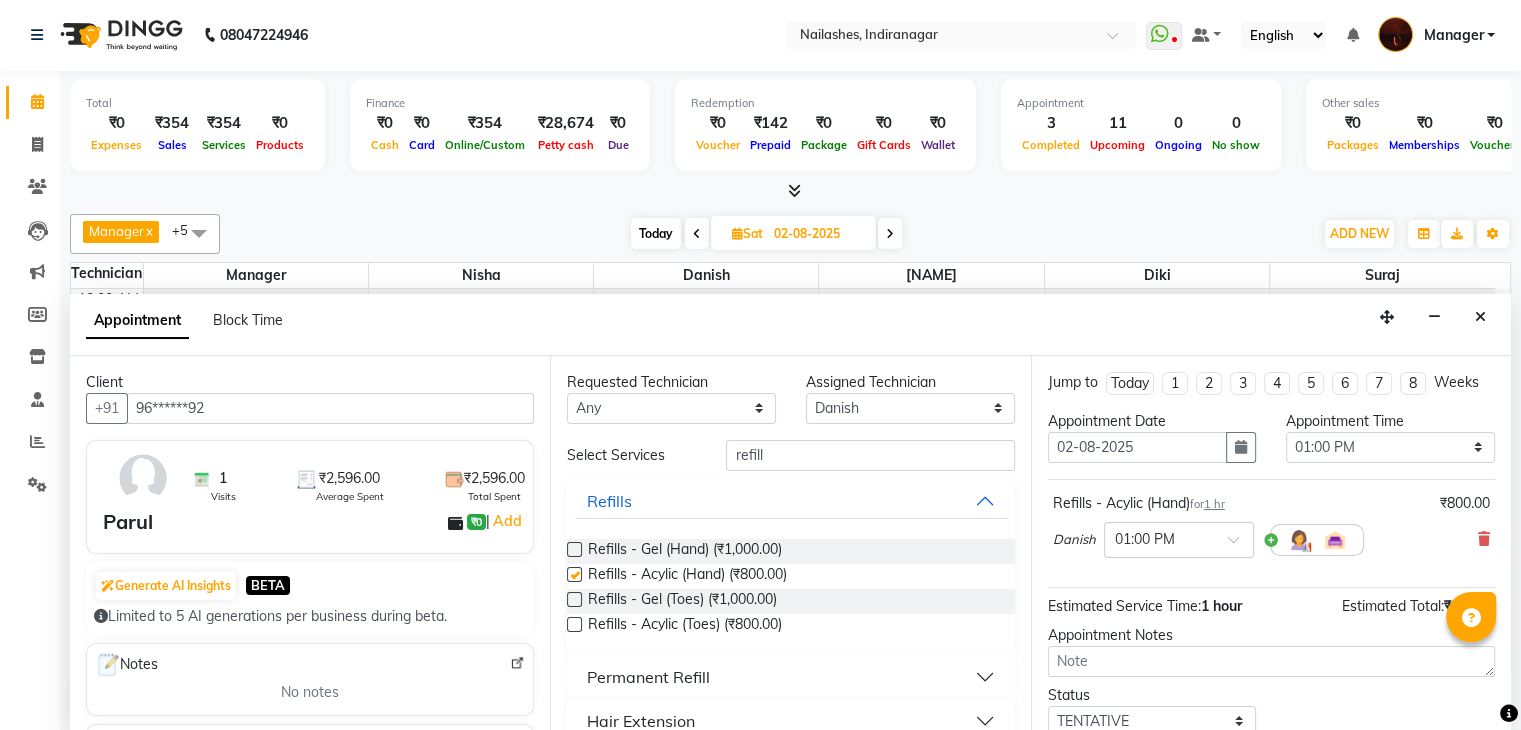 checkbox on "false" 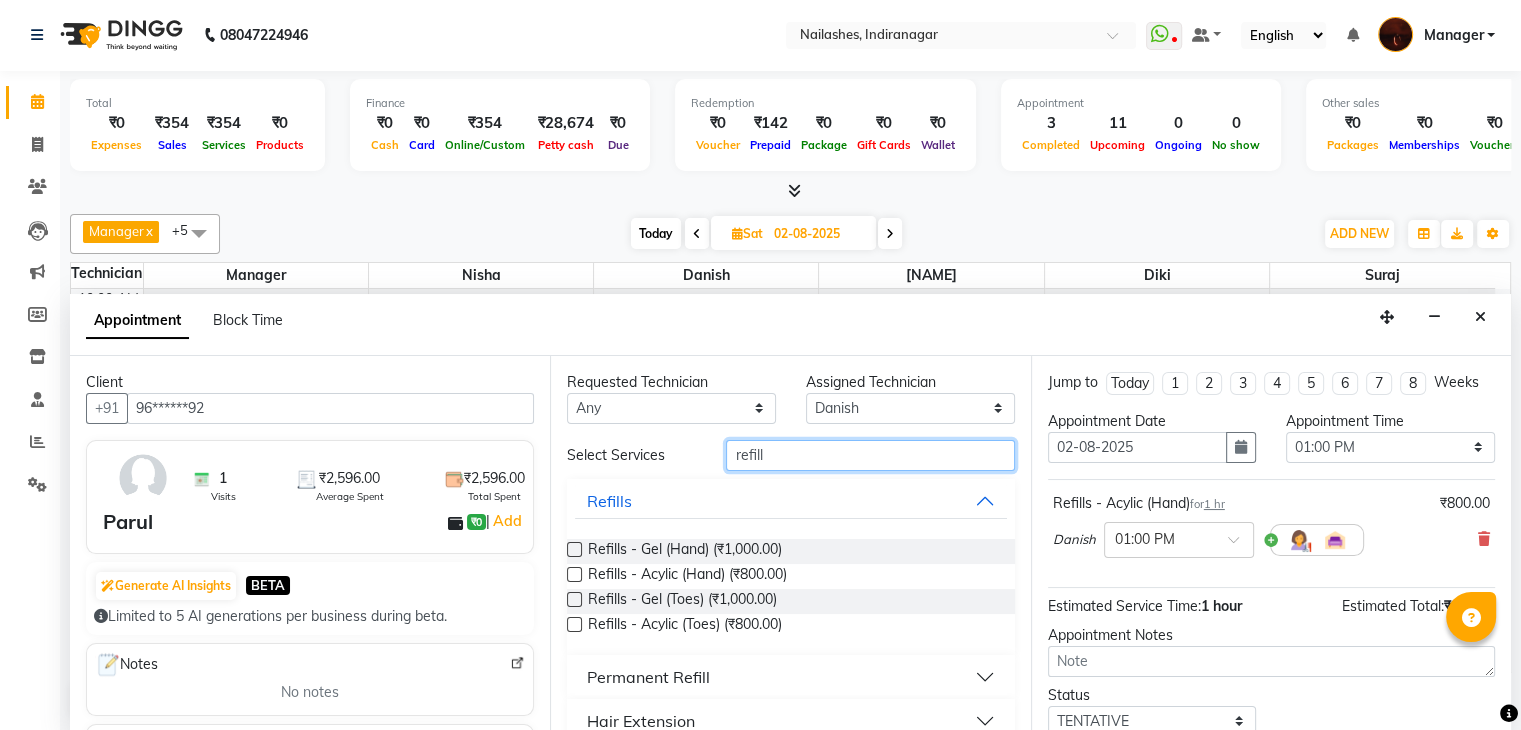 click on "refill" at bounding box center [870, 455] 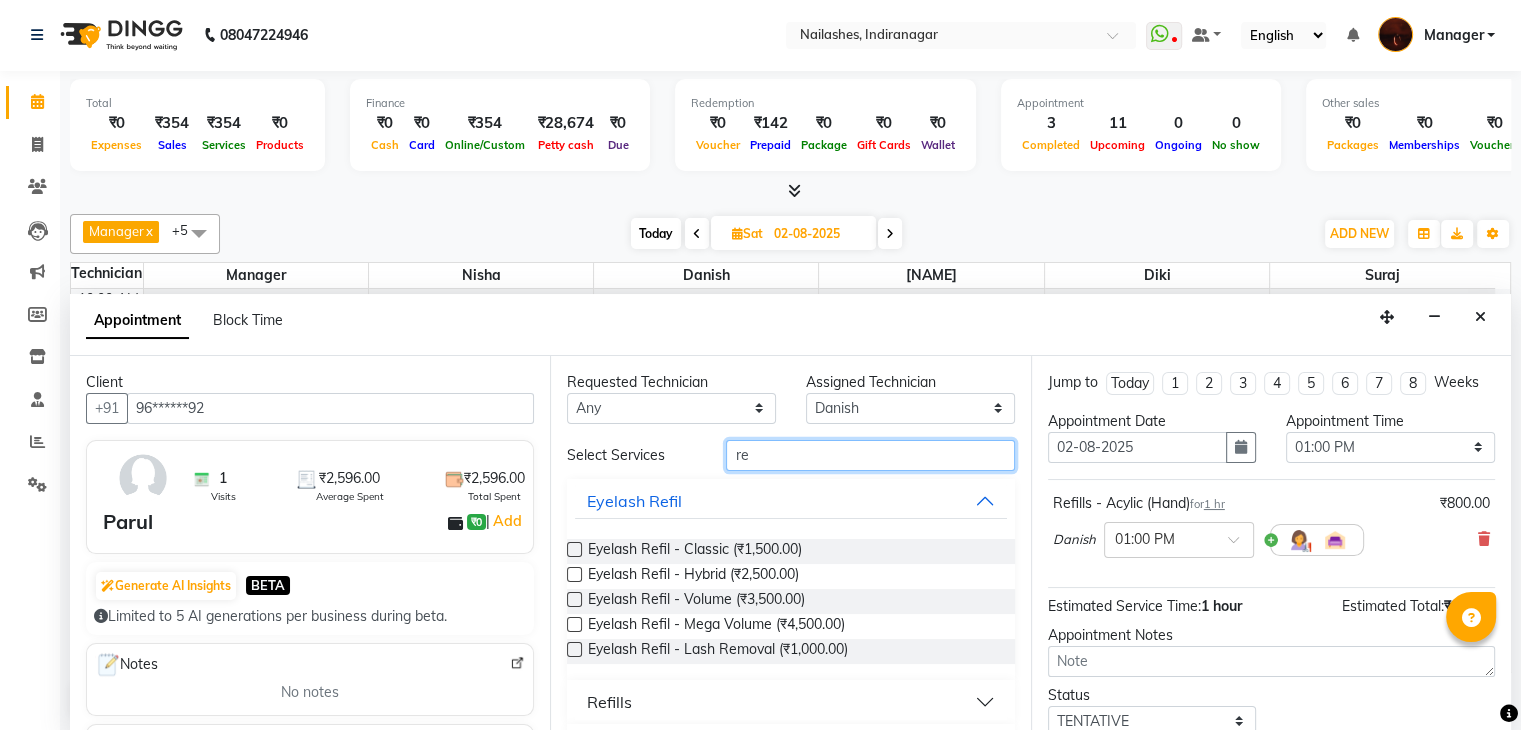 type on "r" 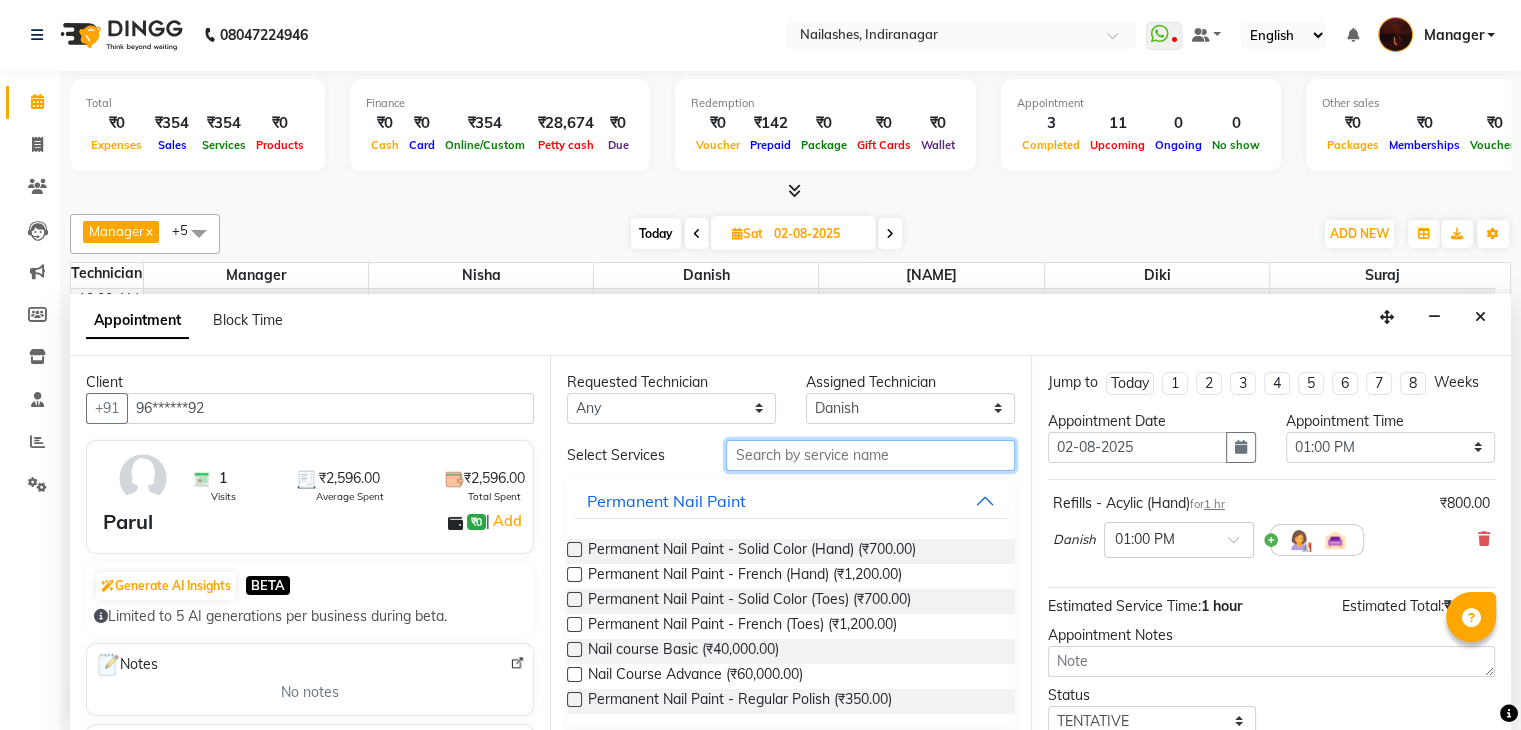 type 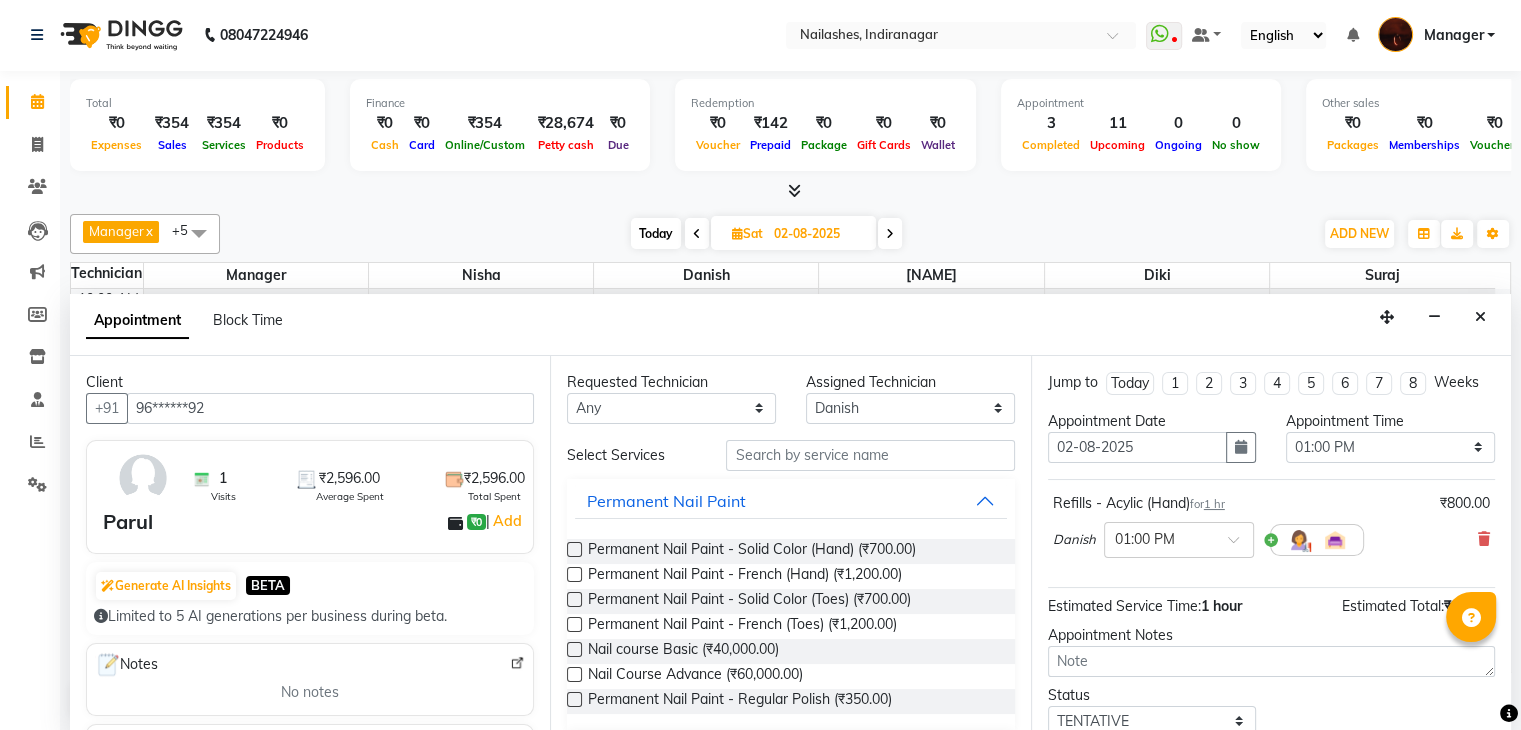 click at bounding box center [574, 549] 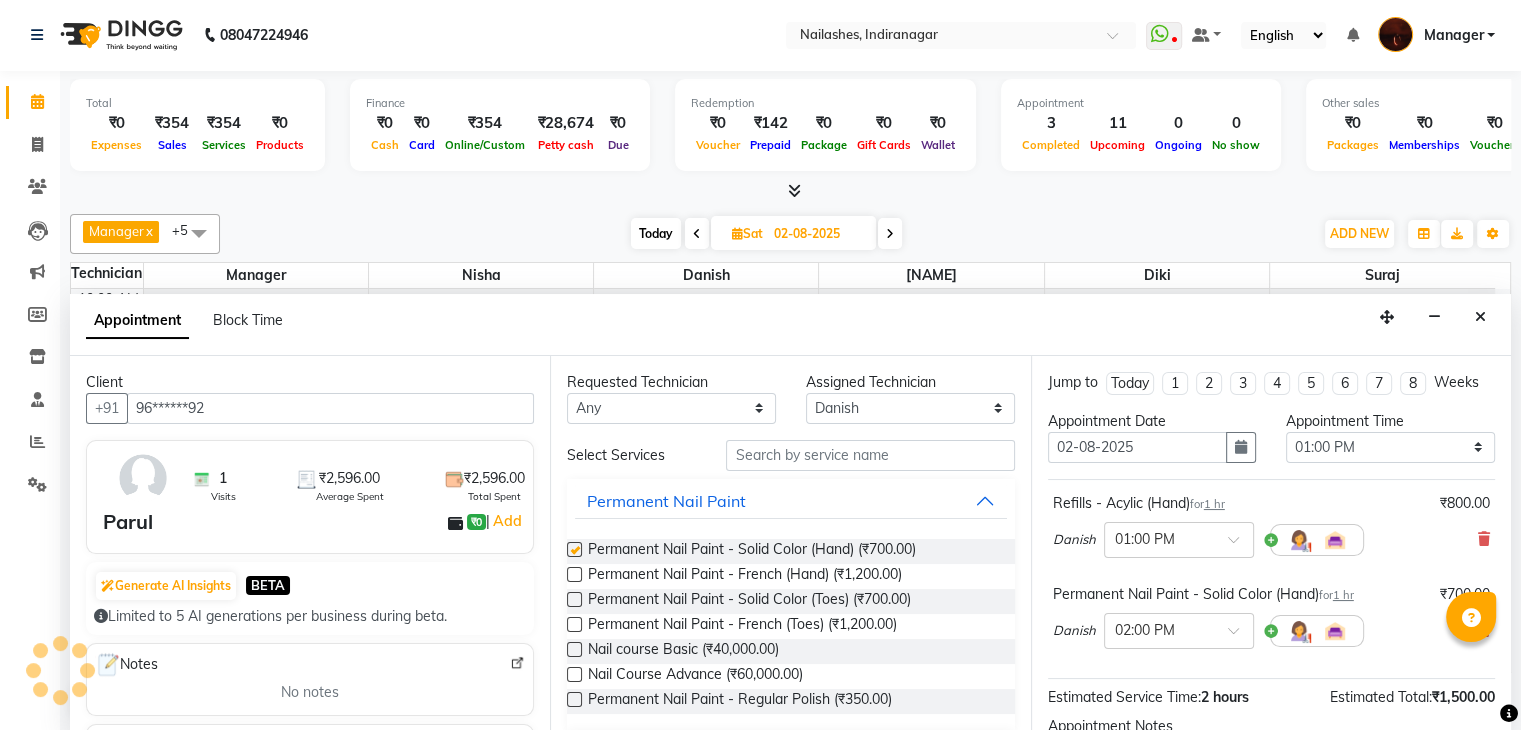 checkbox on "false" 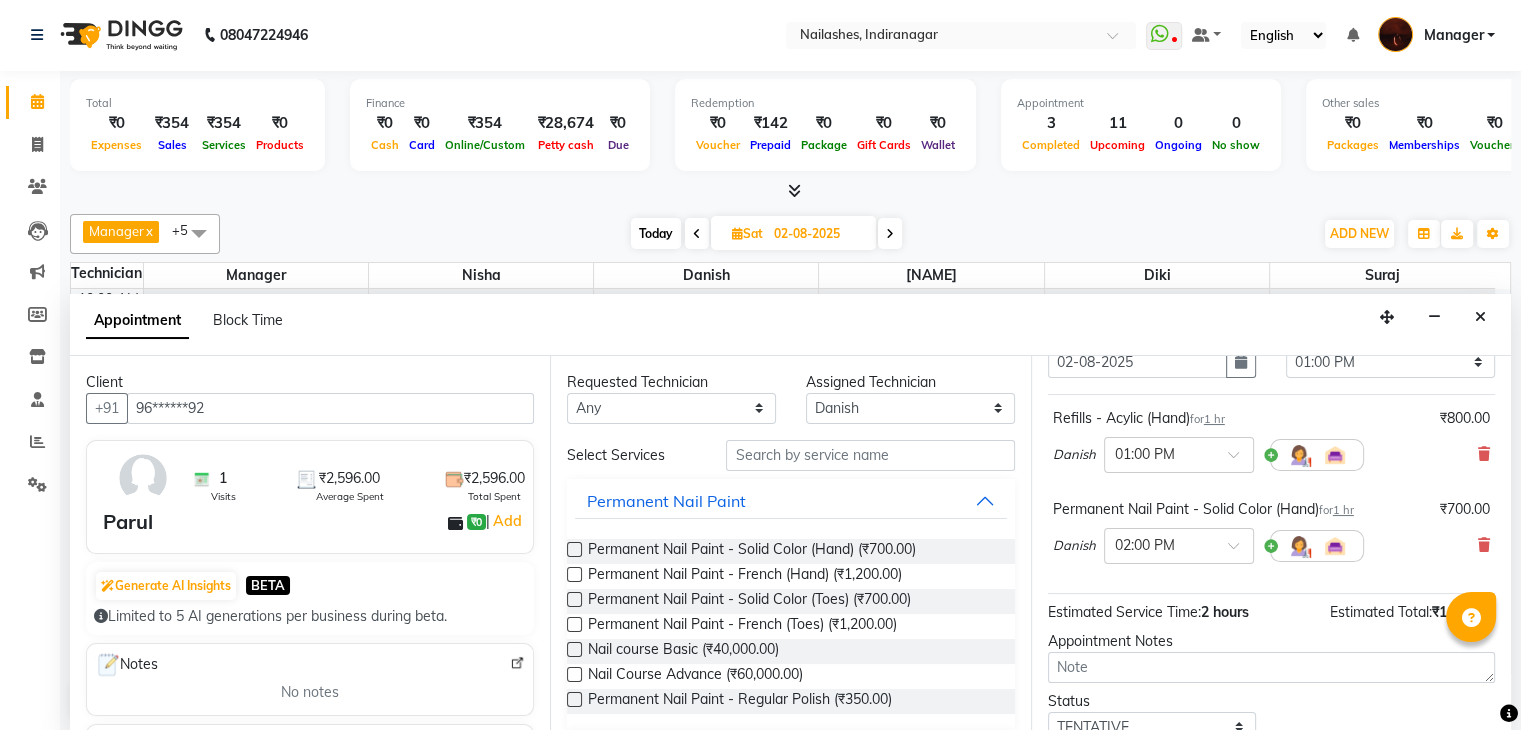 scroll, scrollTop: 220, scrollLeft: 0, axis: vertical 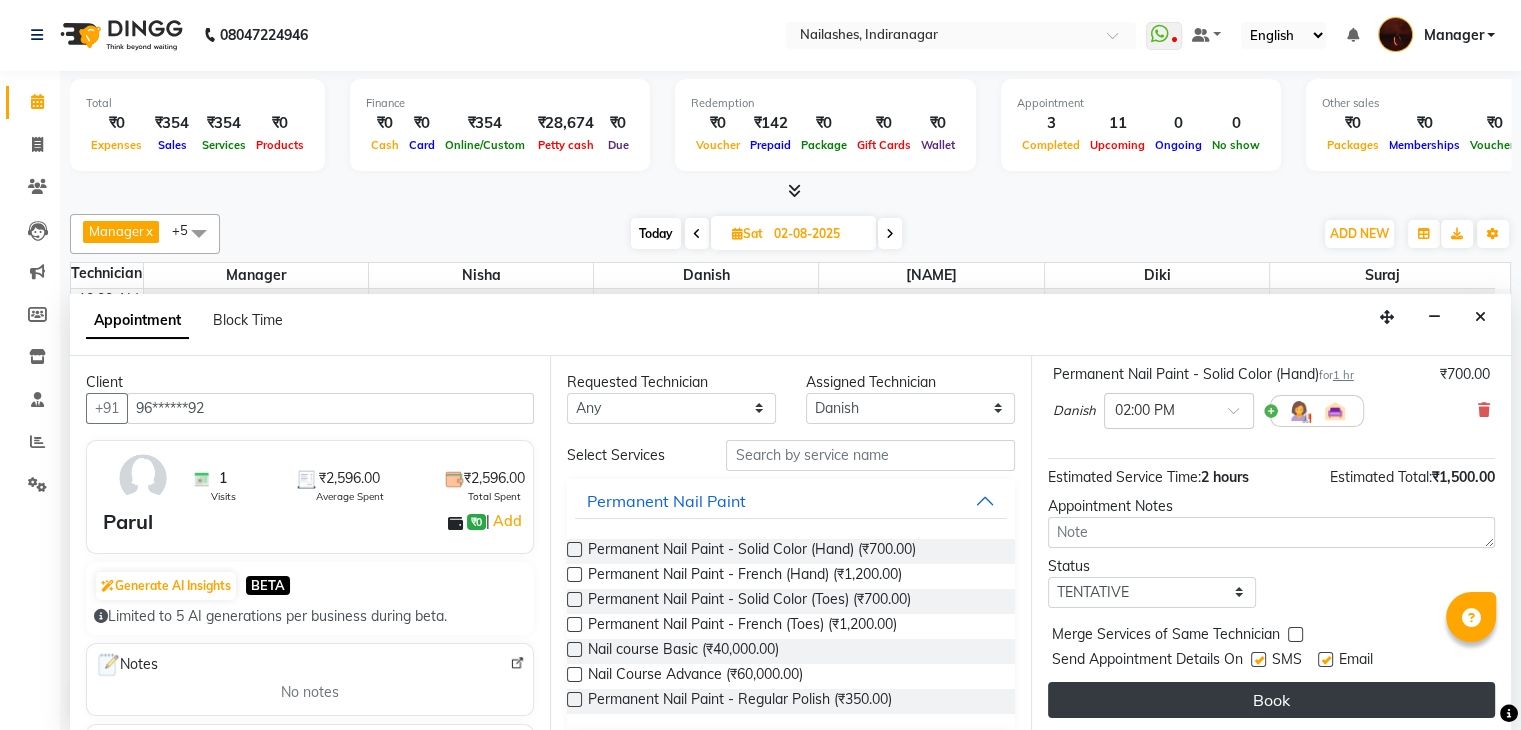 click on "Book" at bounding box center [1271, 700] 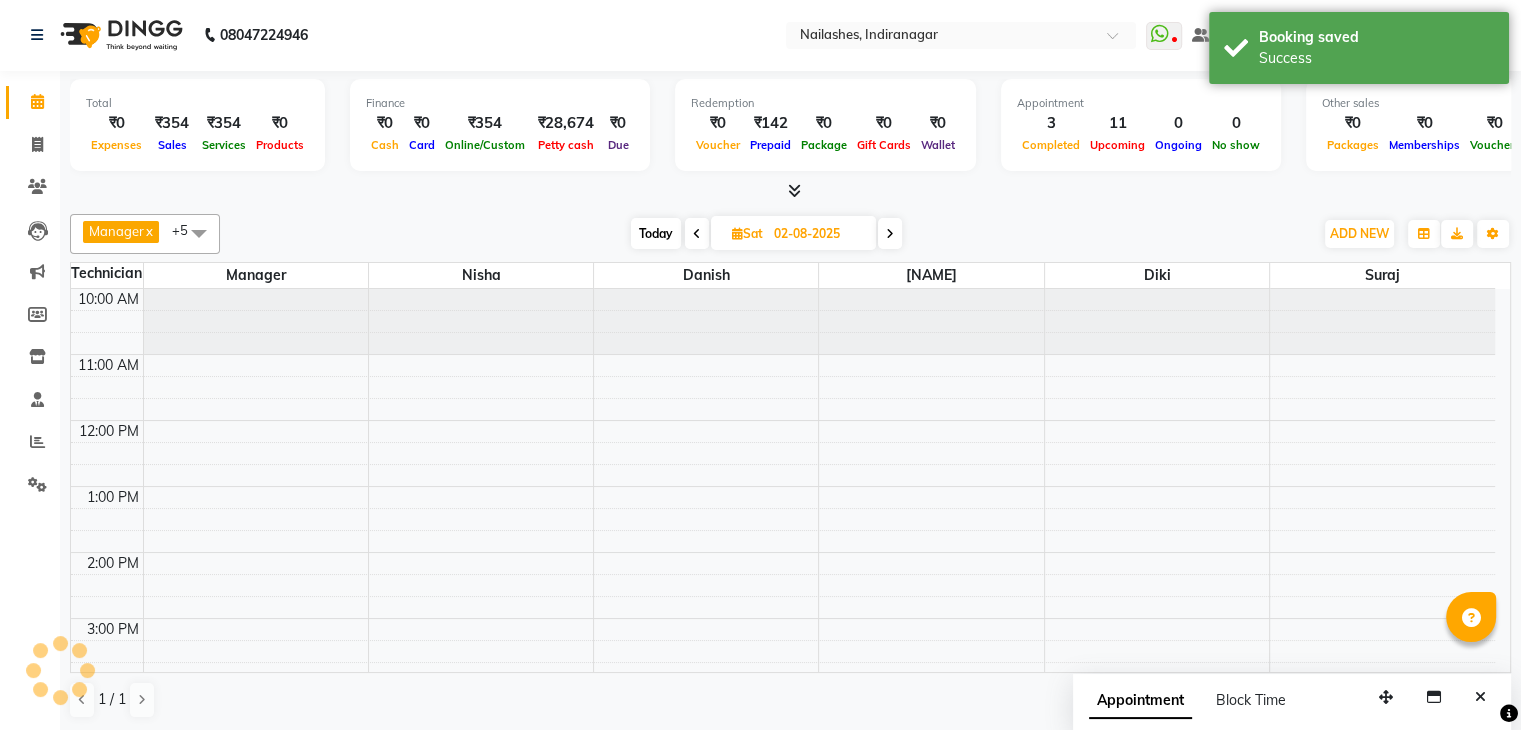 scroll, scrollTop: 0, scrollLeft: 0, axis: both 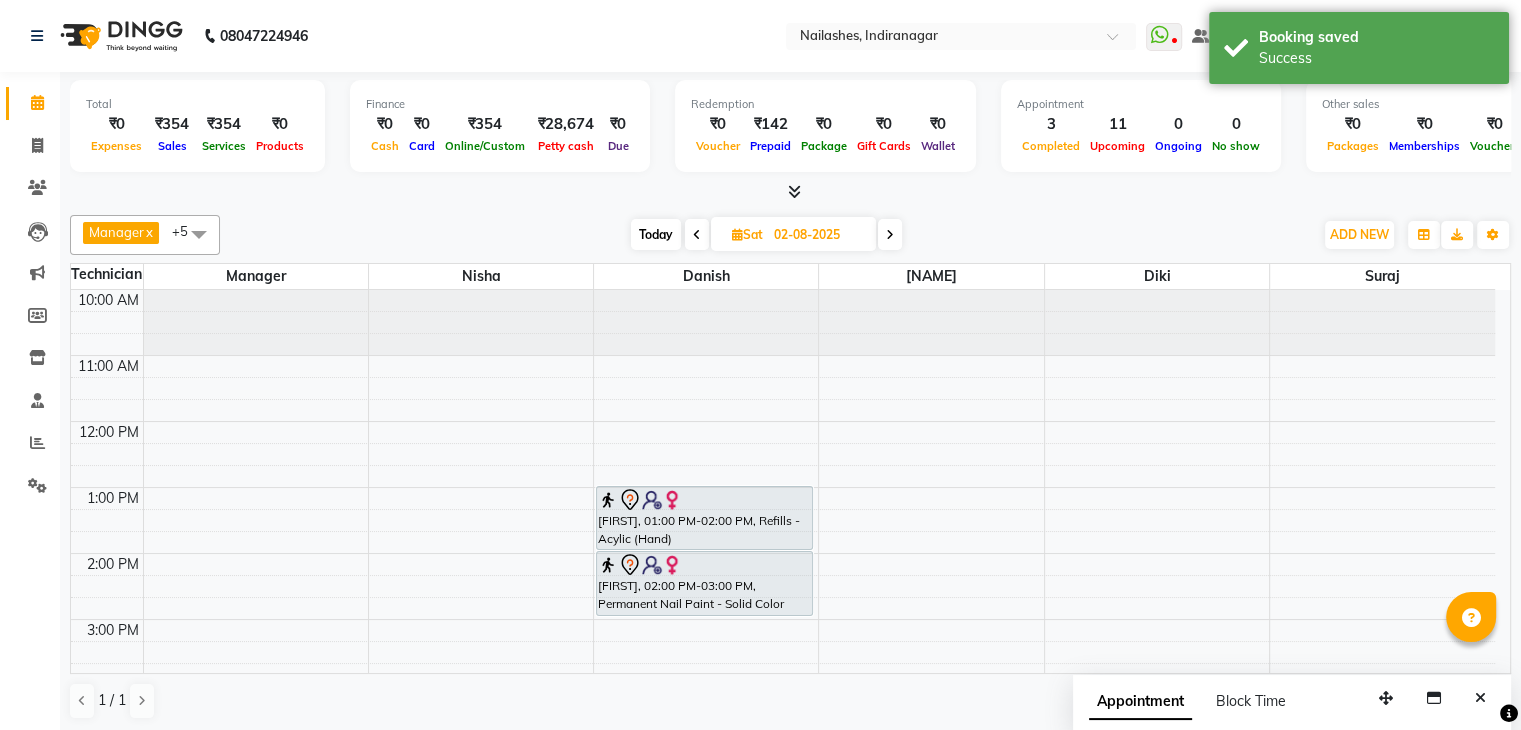 click on "Today" at bounding box center (656, 234) 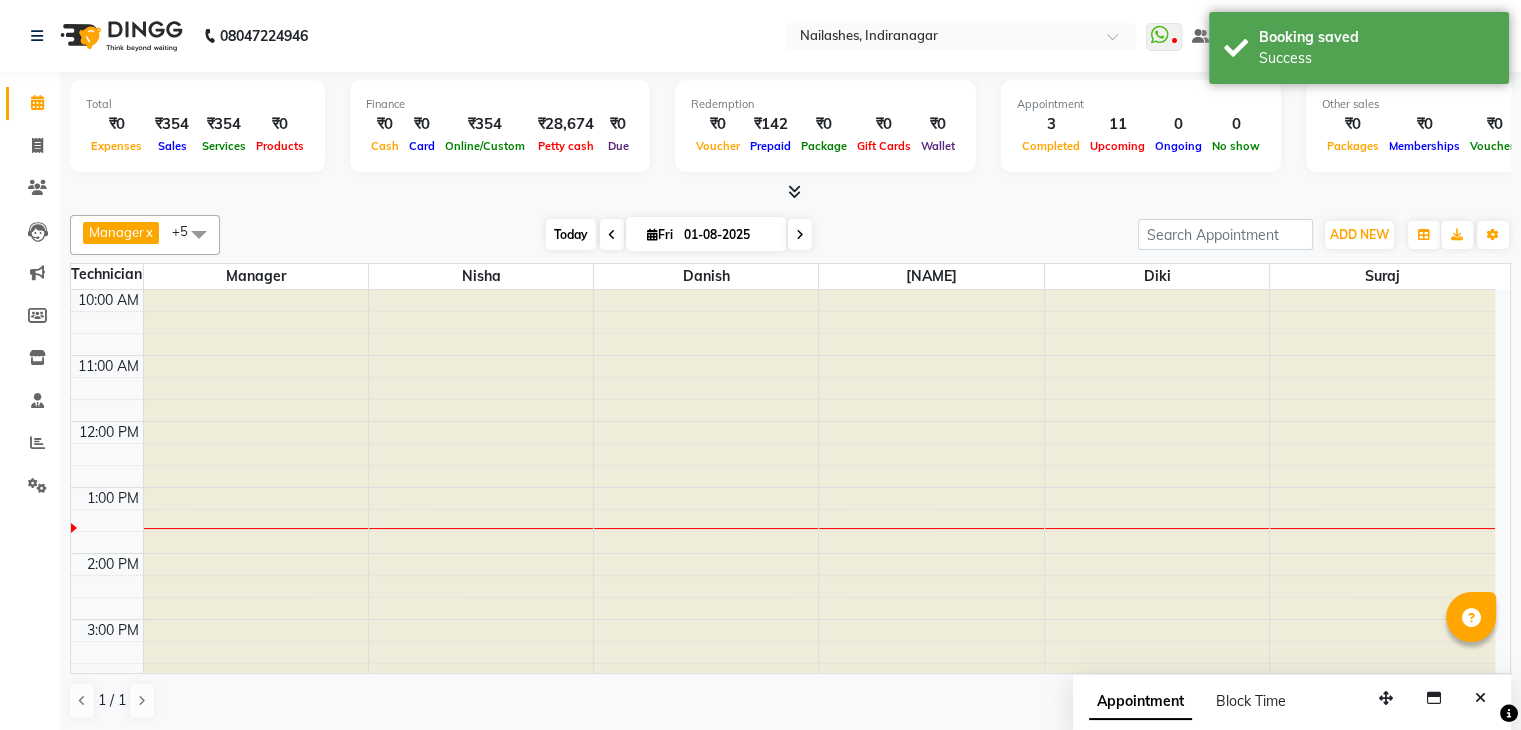 scroll, scrollTop: 196, scrollLeft: 0, axis: vertical 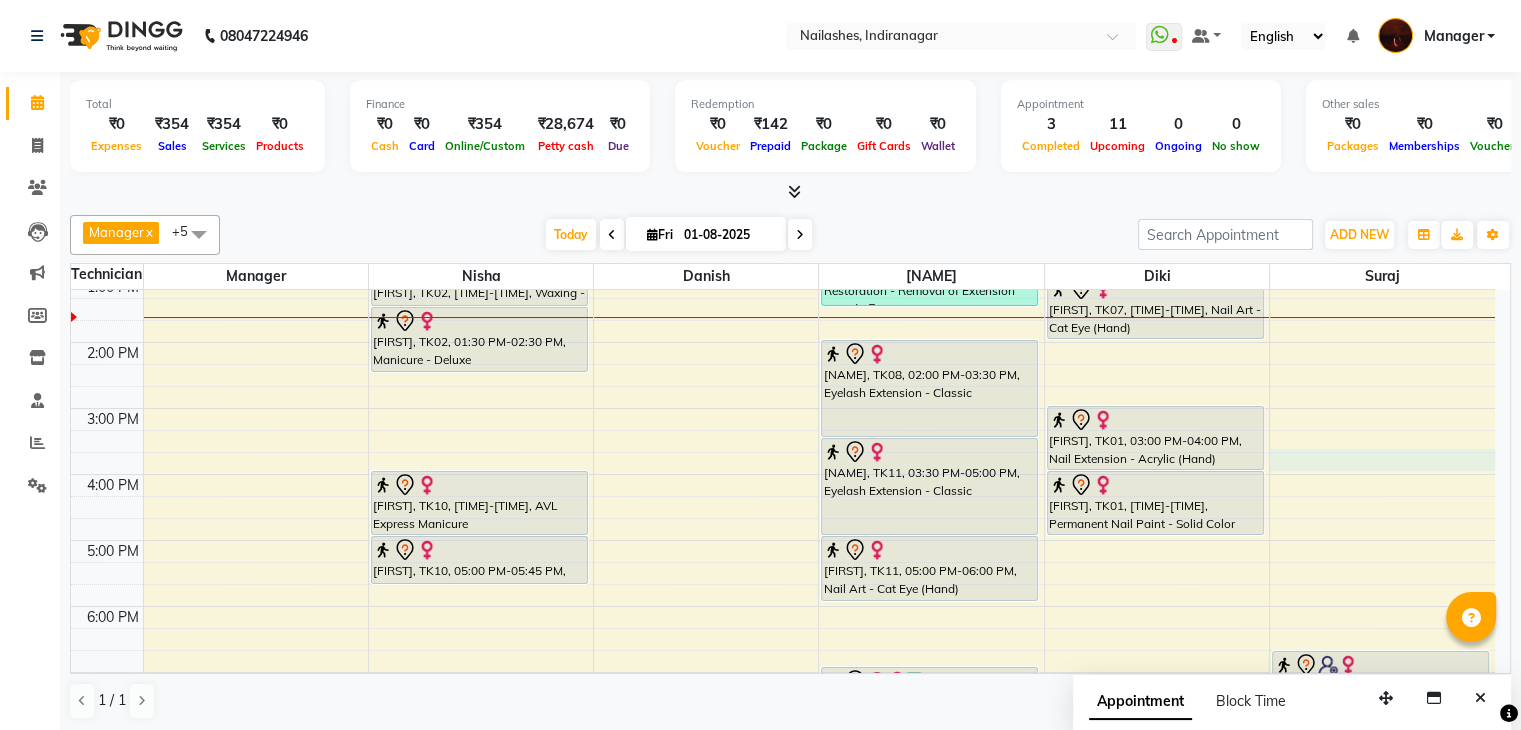 click on "10:00 AM 11:00 AM 12:00 PM 1:00 PM 2:00 PM 3:00 PM 4:00 PM 5:00 PM 6:00 PM 7:00 PM 8:00 PM 9:00 PM 10:00 PM             Nandita, TK02, 12:00 PM-12:45 PM, Waxing - Full Legs             Nandita, TK02, 12:45 PM-01:30 PM, Waxing - Full Back             Nandita, TK02, 01:30 PM-02:30 PM, Manicure  - Deluxe             Sakshi, TK10, 04:00 PM-05:00 PM, AVL Express Manicure             Sakshi, TK10, 05:00 PM-05:45 PM, Café H&F Pedicure     Aishwarya, TK06, 12:00 PM-12:30 PM, Gel polish removal (₹300)     priyanka, TK09, 12:30 PM-01:30 PM, Restoration - Removal of Extension (Hand) (₹500)             SANJANA, TK08, 02:00 PM-03:30 PM, Eyelash Extension - Classic             Tejaswini, TK11, 03:30 PM-05:00 PM, Eyelash Extension - Classic             Tejaswini, TK11, 05:00 PM-06:00 PM, Nail Art - Cat Eye (Hand)             Karishma, TK05, 07:00 PM-08:00 PM, Eyelash Refil - Classic     priyanka, TK09, 12:00 PM-12:30 PM, Eyebrows Threading (₹60),Upperlip Threading (₹60)" at bounding box center (783, 507) 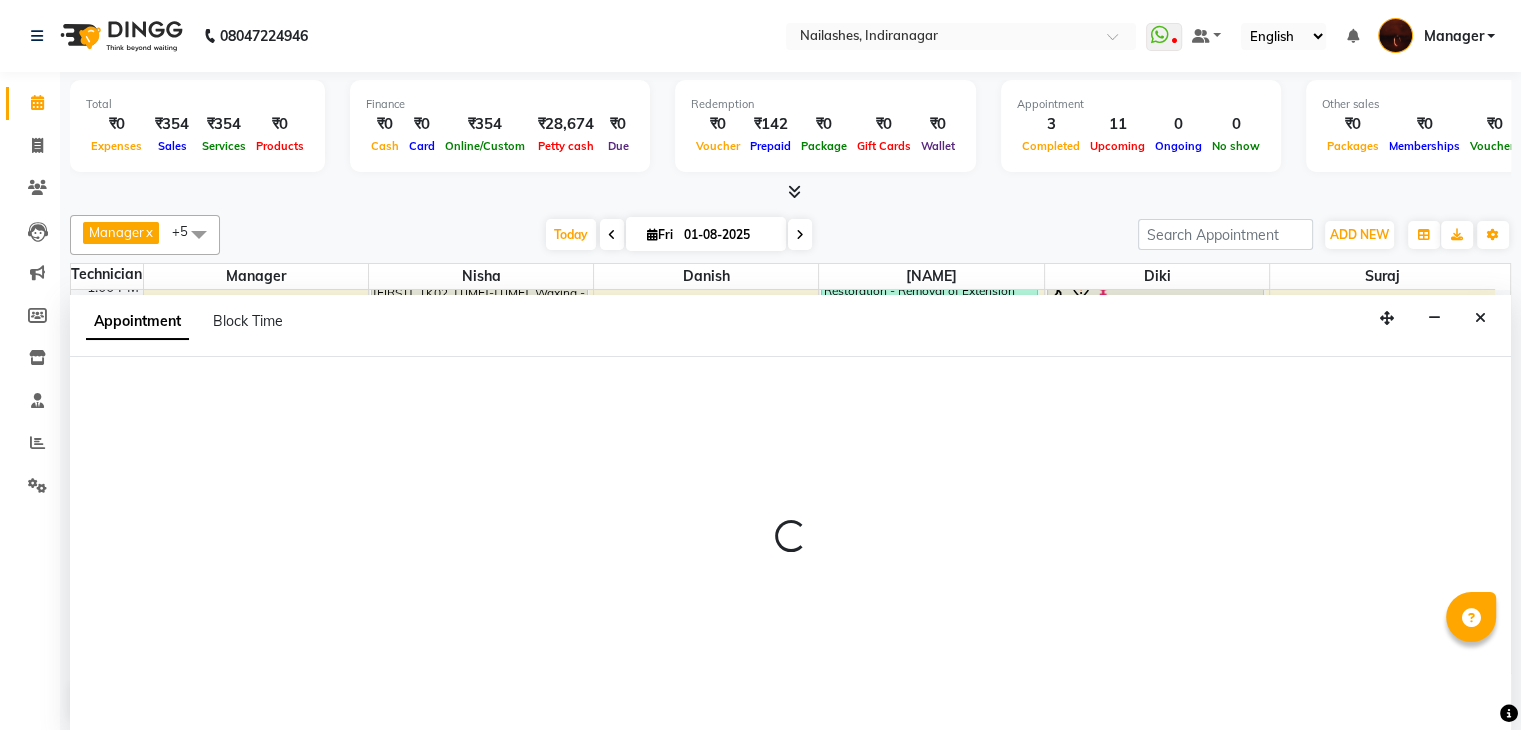 scroll, scrollTop: 1, scrollLeft: 0, axis: vertical 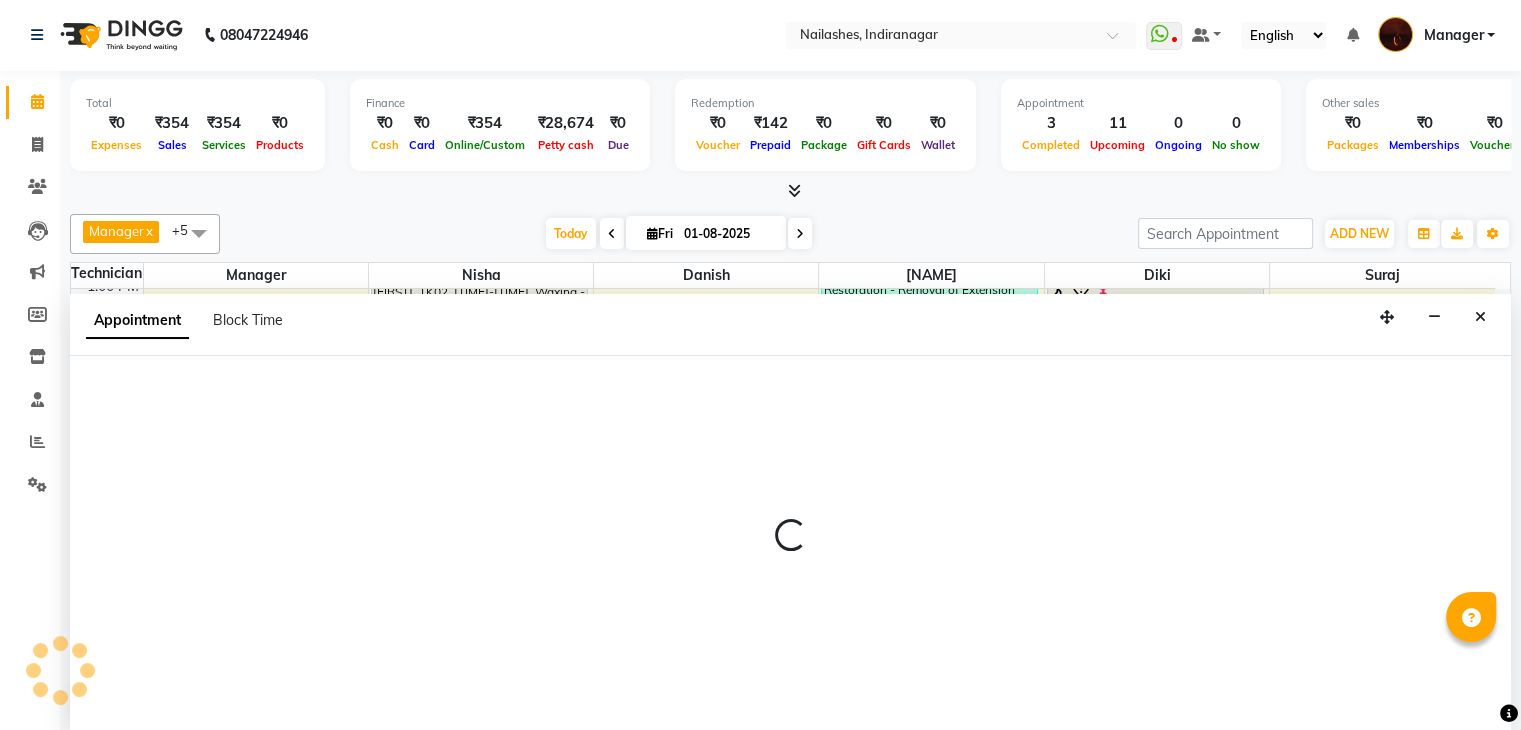 select on "83655" 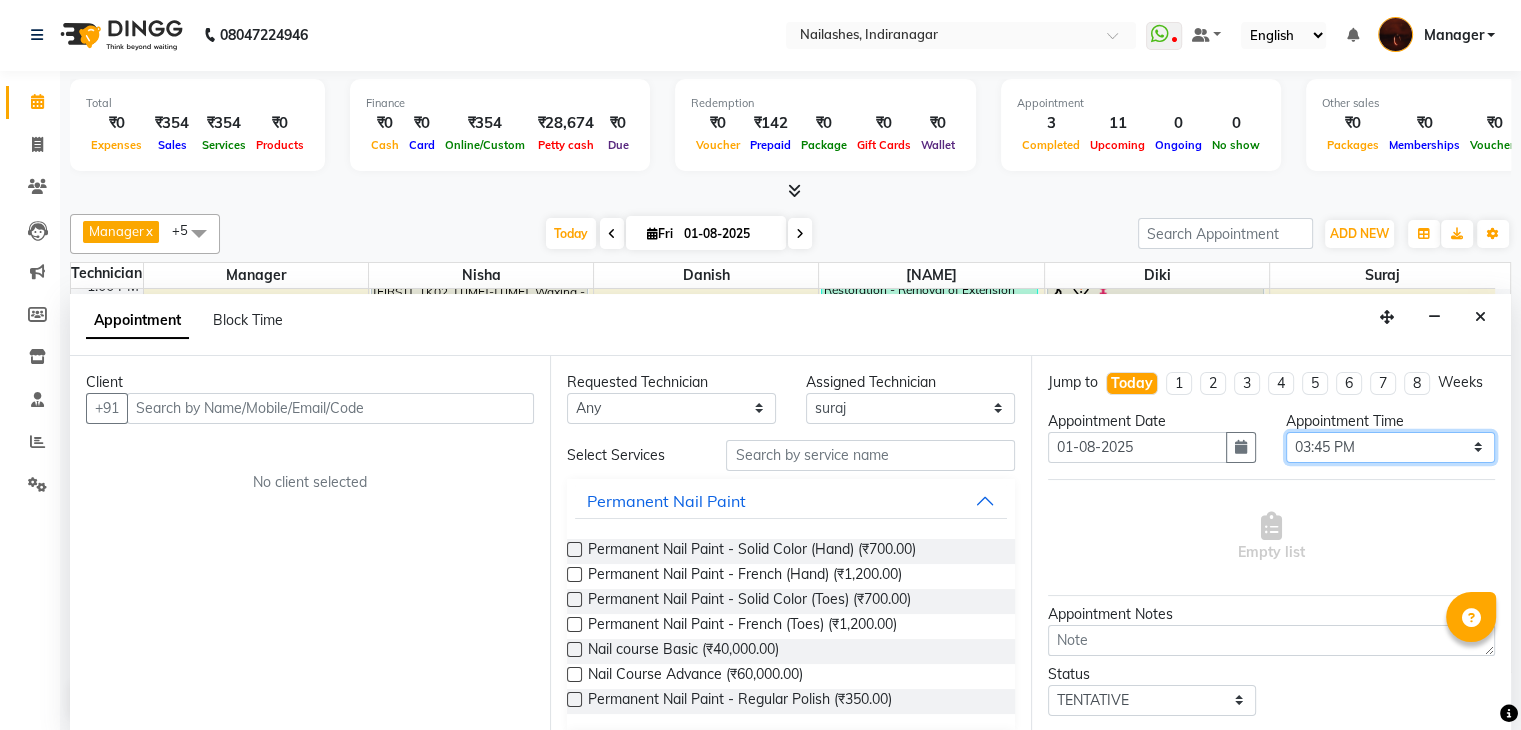 click on "Select 11:00 AM 11:15 AM 11:30 AM 11:45 AM 12:00 PM 12:15 PM 12:30 PM 12:45 PM 01:00 PM 01:15 PM 01:30 PM 01:45 PM 02:00 PM 02:15 PM 02:30 PM 02:45 PM 03:00 PM 03:15 PM 03:30 PM 03:45 PM 04:00 PM 04:15 PM 04:30 PM 04:45 PM 05:00 PM 05:15 PM 05:30 PM 05:45 PM 06:00 PM 06:15 PM 06:30 PM 06:45 PM 07:00 PM 07:15 PM 07:30 PM 07:45 PM 08:00 PM 08:15 PM 08:30 PM 08:45 PM 09:00 PM 09:15 PM 09:30 PM 09:45 PM 10:00 PM" at bounding box center [1390, 447] 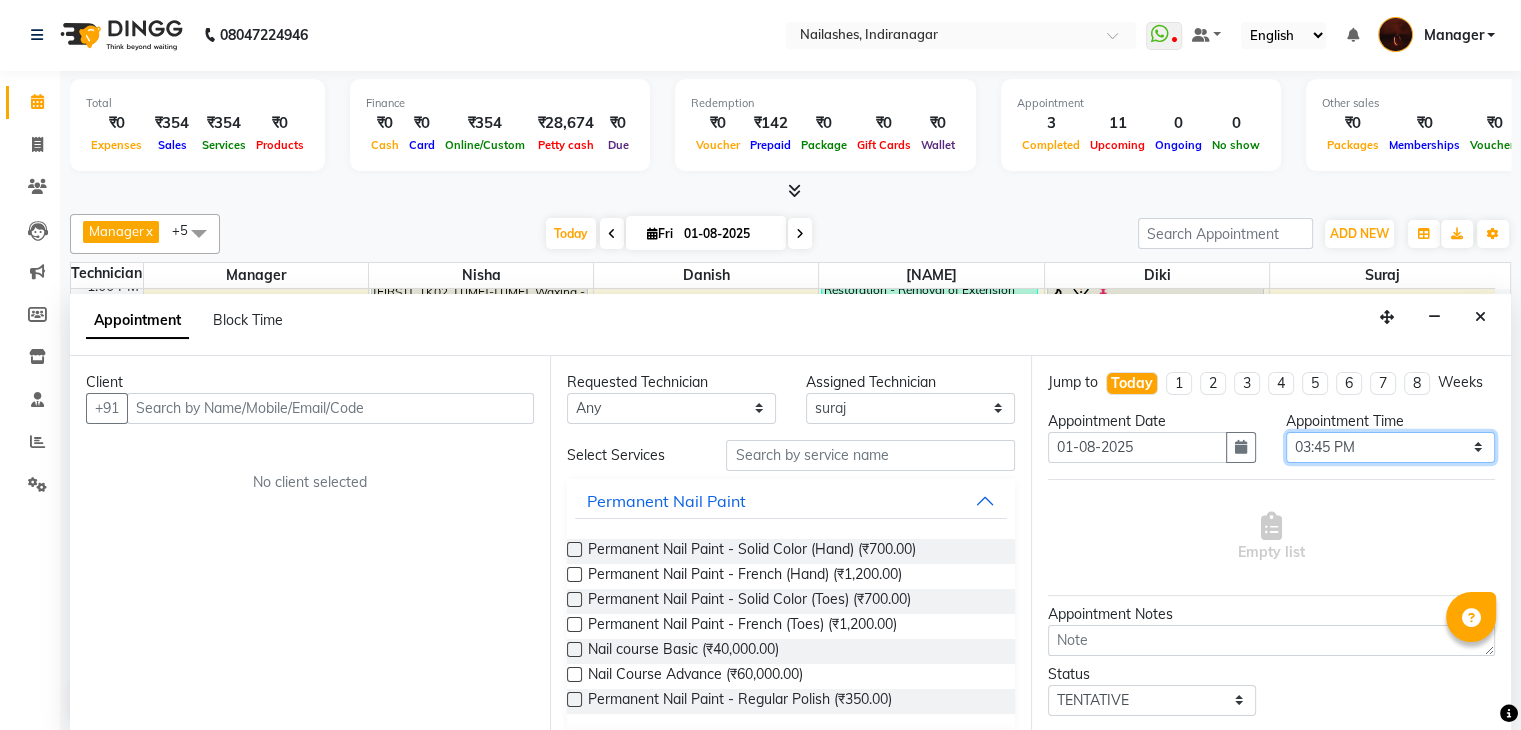 select on "930" 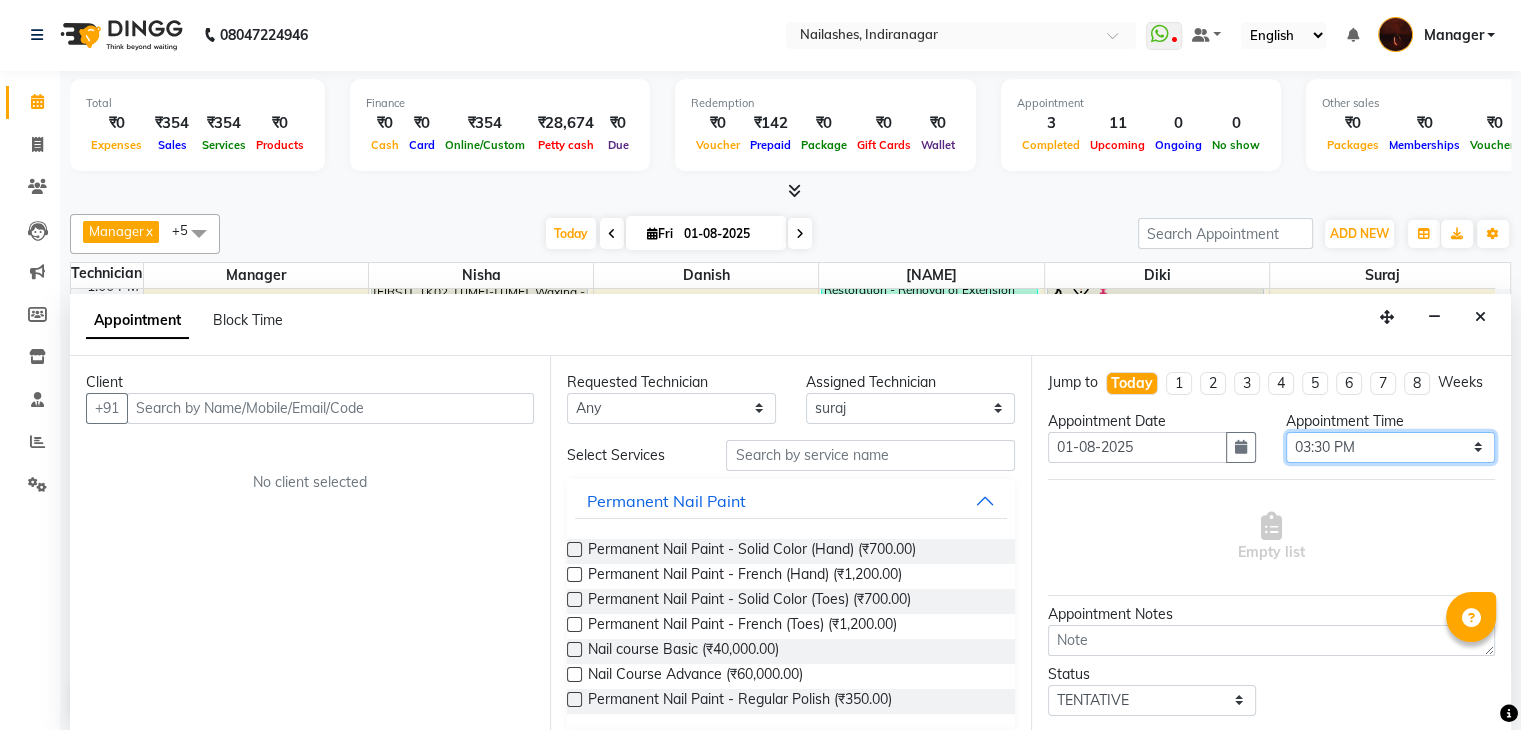 click on "Select 11:00 AM 11:15 AM 11:30 AM 11:45 AM 12:00 PM 12:15 PM 12:30 PM 12:45 PM 01:00 PM 01:15 PM 01:30 PM 01:45 PM 02:00 PM 02:15 PM 02:30 PM 02:45 PM 03:00 PM 03:15 PM 03:30 PM 03:45 PM 04:00 PM 04:15 PM 04:30 PM 04:45 PM 05:00 PM 05:15 PM 05:30 PM 05:45 PM 06:00 PM 06:15 PM 06:30 PM 06:45 PM 07:00 PM 07:15 PM 07:30 PM 07:45 PM 08:00 PM 08:15 PM 08:30 PM 08:45 PM 09:00 PM 09:15 PM 09:30 PM 09:45 PM 10:00 PM" at bounding box center (1390, 447) 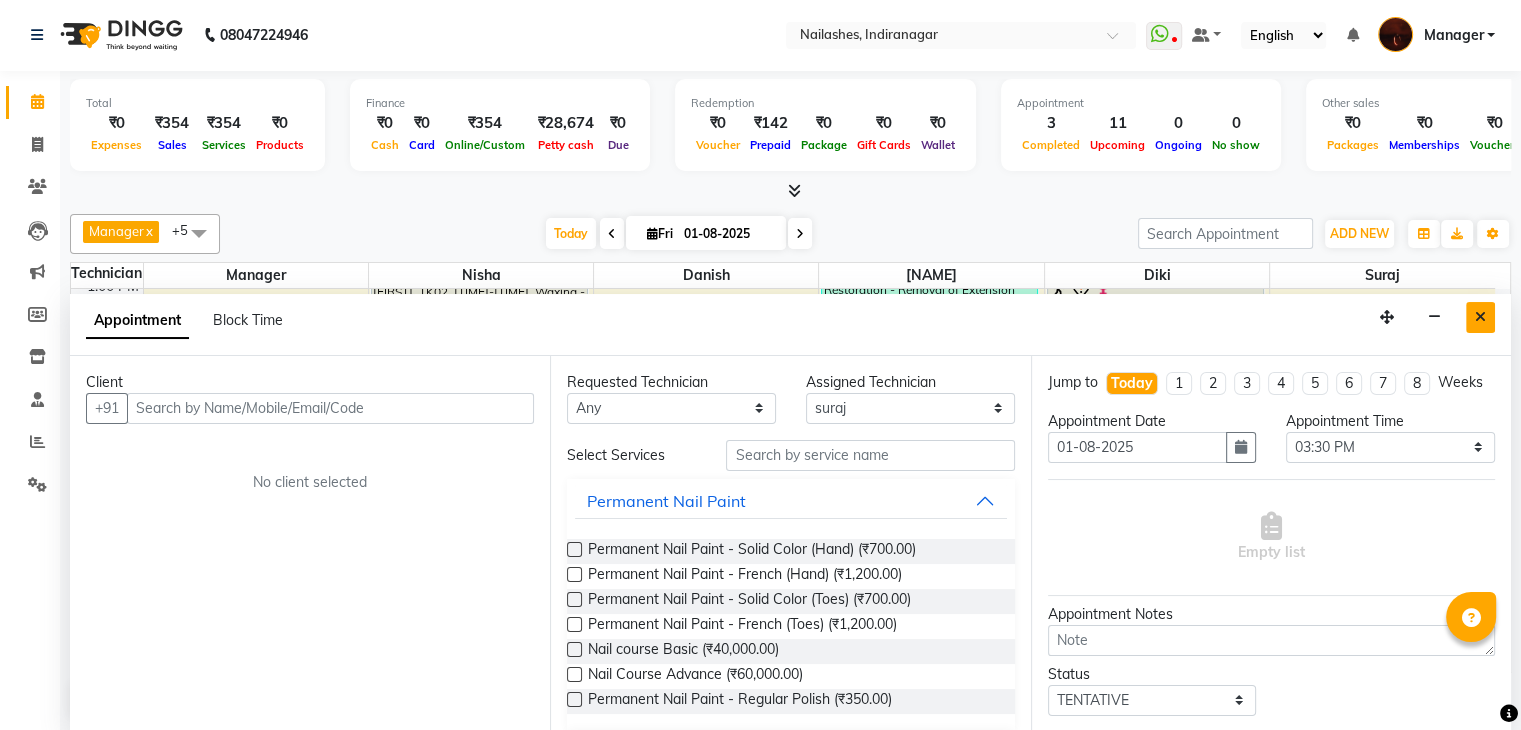 click at bounding box center [1480, 317] 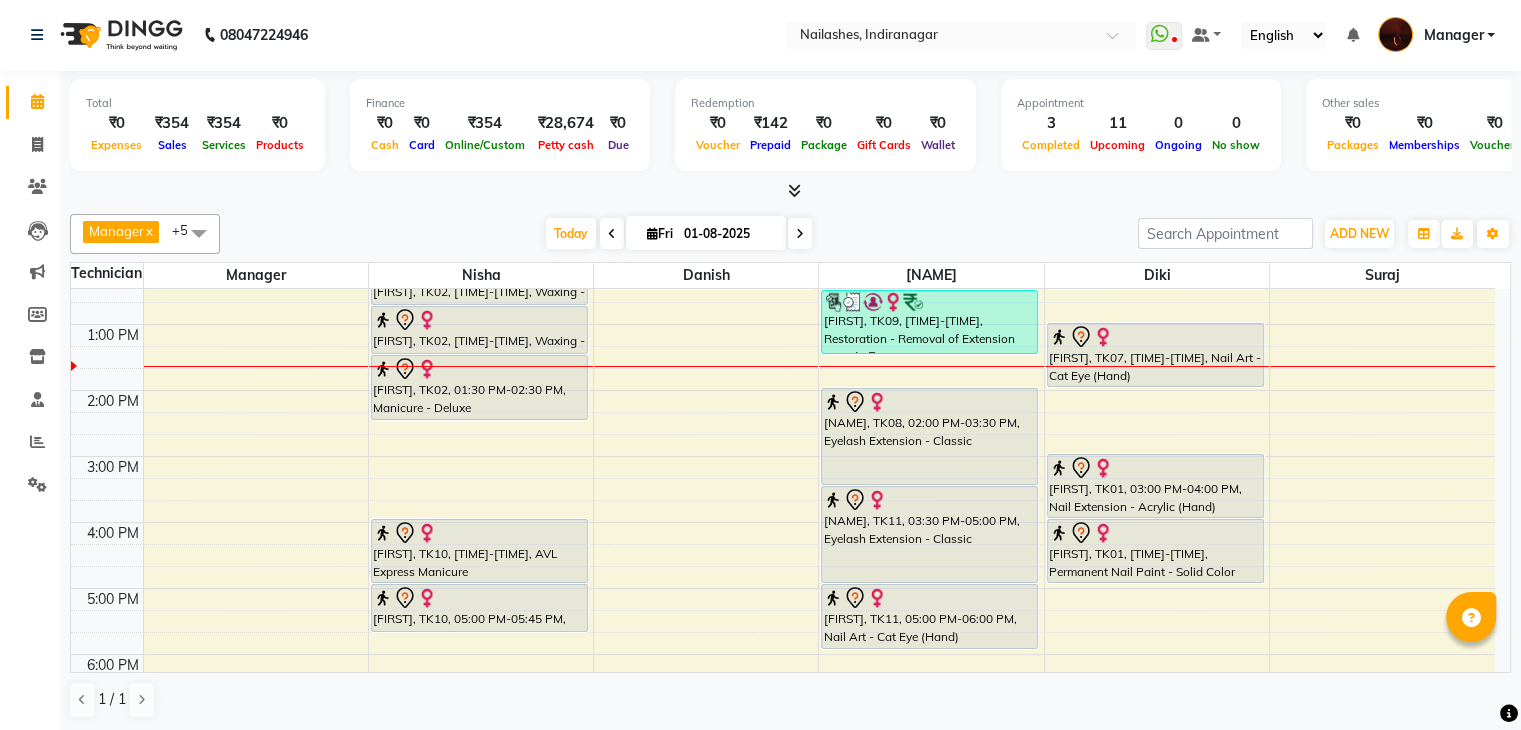 scroll, scrollTop: 185, scrollLeft: 0, axis: vertical 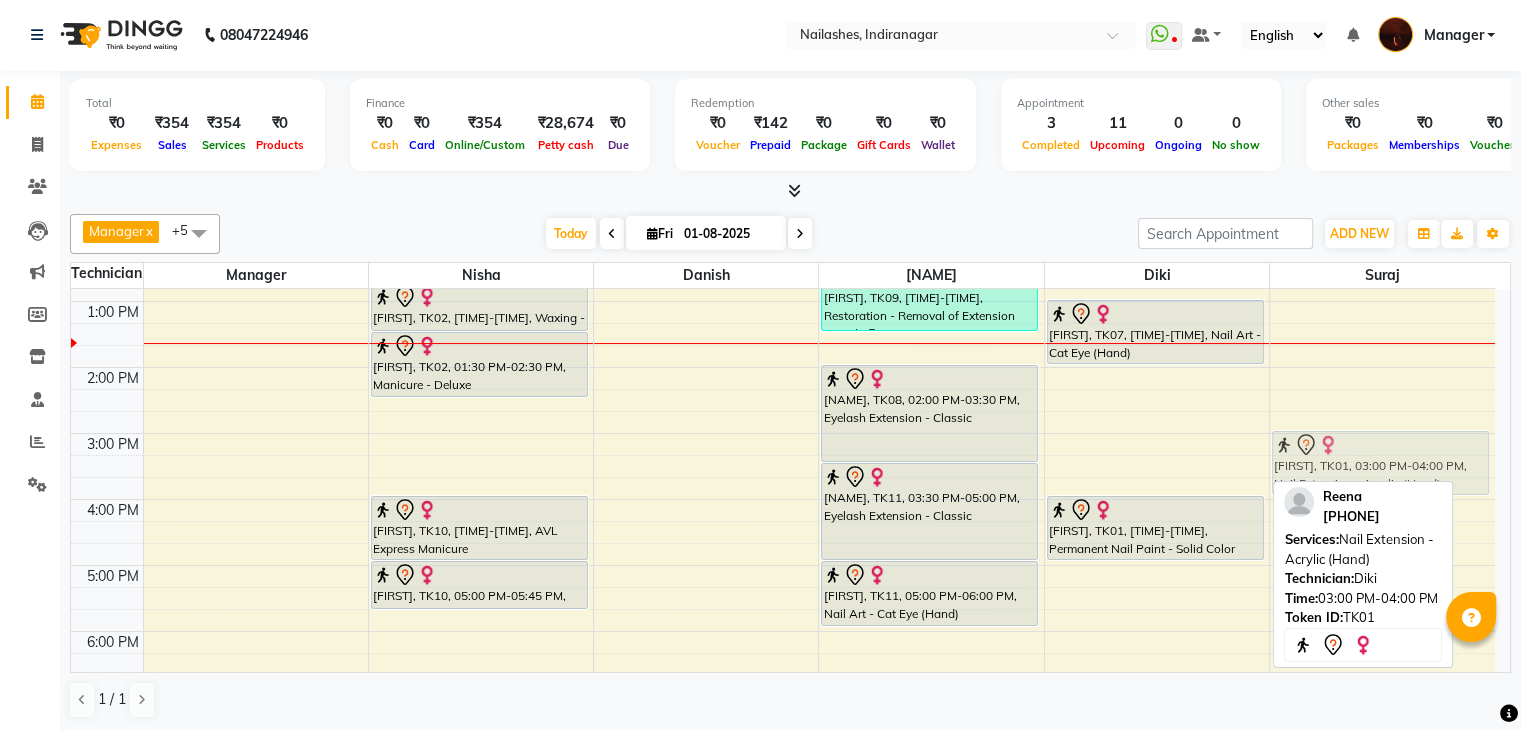 drag, startPoint x: 1144, startPoint y: 451, endPoint x: 1371, endPoint y: 461, distance: 227.22015 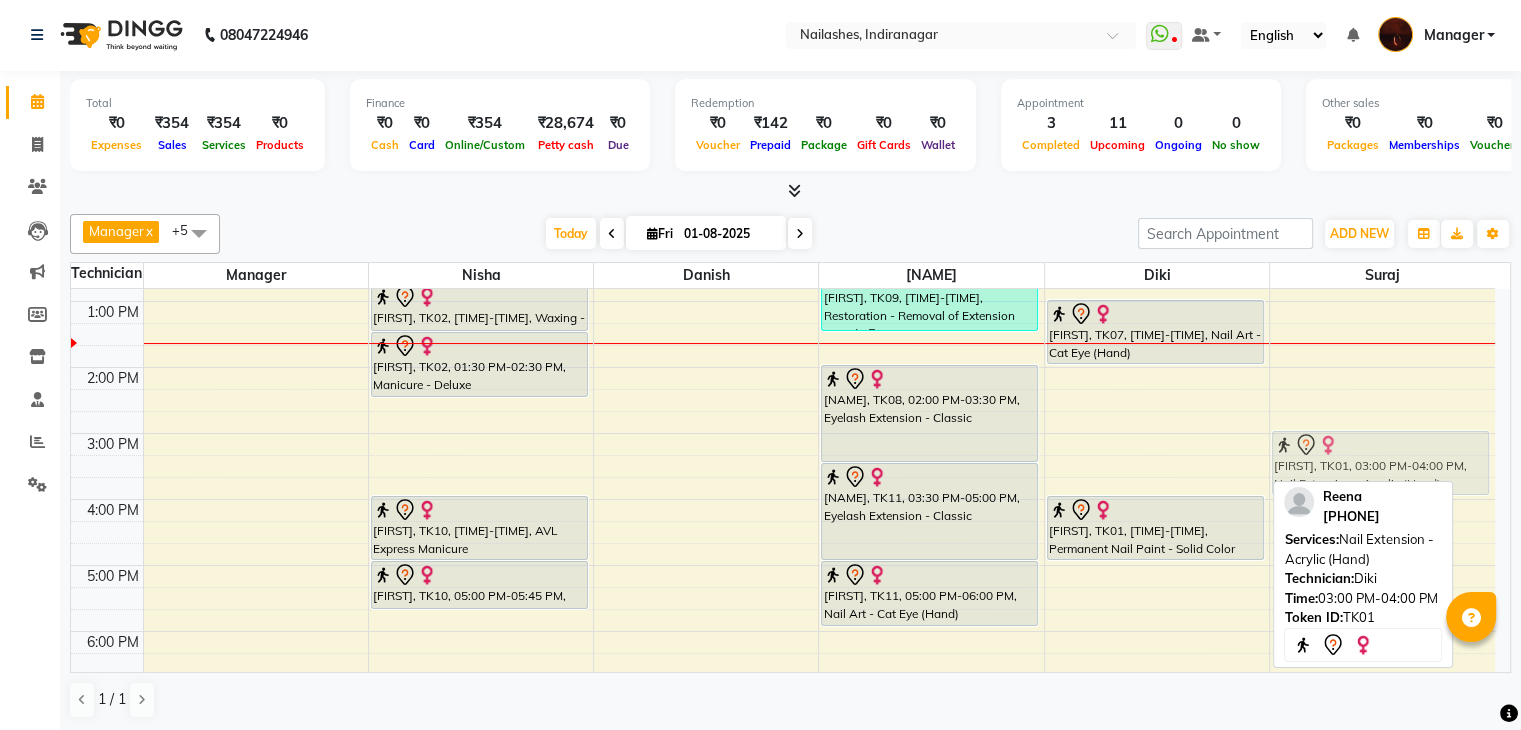 click on "Nandita, TK02, 12:00 PM-12:45 PM, Waxing - Full Legs             Nandita, TK02, 12:45 PM-01:30 PM, Waxing - Full Back             Nandita, TK02, 01:30 PM-02:30 PM, Manicure  - Deluxe             Sakshi, TK10, 04:00 PM-05:00 PM, AVL Express Manicure             Sakshi, TK10, 05:00 PM-05:45 PM, Café H&F Pedicure     Aishwarya, TK06, 12:00 PM-12:30 PM, Gel polish removal (₹300)     priyanka, TK09, 12:30 PM-01:30 PM, Restoration - Removal of Extension (Hand) (₹500)             SANJANA, TK08, 02:00 PM-03:30 PM, Eyelash Extension - Classic             Tejaswini, TK11, 03:30 PM-05:00 PM, Eyelash Extension - Classic             Tejaswini, TK11, 05:00 PM-06:00 PM, Nail Art - Cat Eye (Hand)             Karishma, TK05, 07:00 PM-08:00 PM, Eyelash Refil - Classic     priyanka, TK09, 12:00 PM-12:30 PM, Eyebrows Threading (₹60),Upperlip Threading (₹60)             prerna, TK07, 01:00 PM-02:00 PM, Nail Art - Cat Eye (Hand)             Reena, TK01, 03:00 PM-04:00 PM, Nail Extension - Acrylic (Hand)" at bounding box center (783, 532) 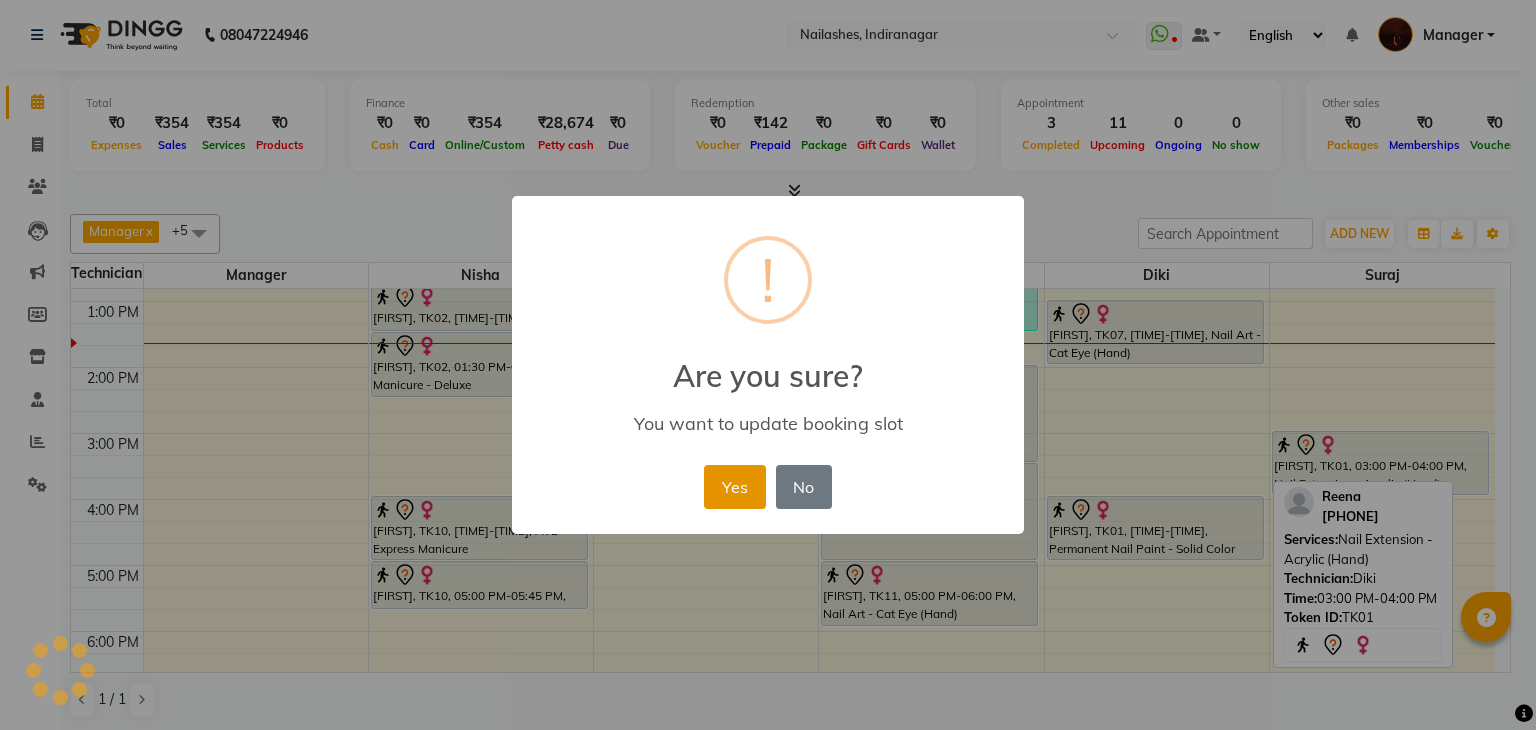 click on "Yes" at bounding box center [734, 487] 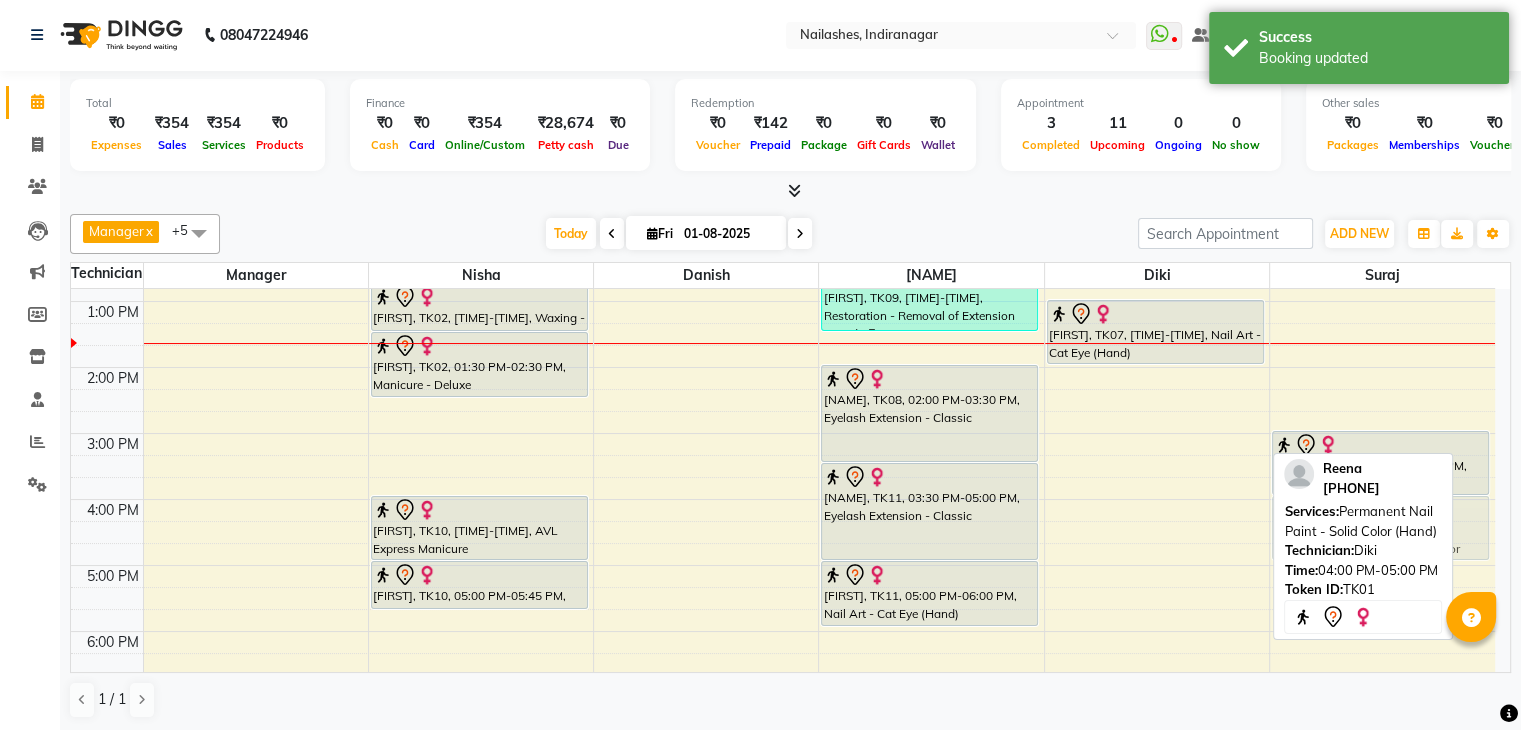 drag, startPoint x: 1117, startPoint y: 536, endPoint x: 1363, endPoint y: 536, distance: 246 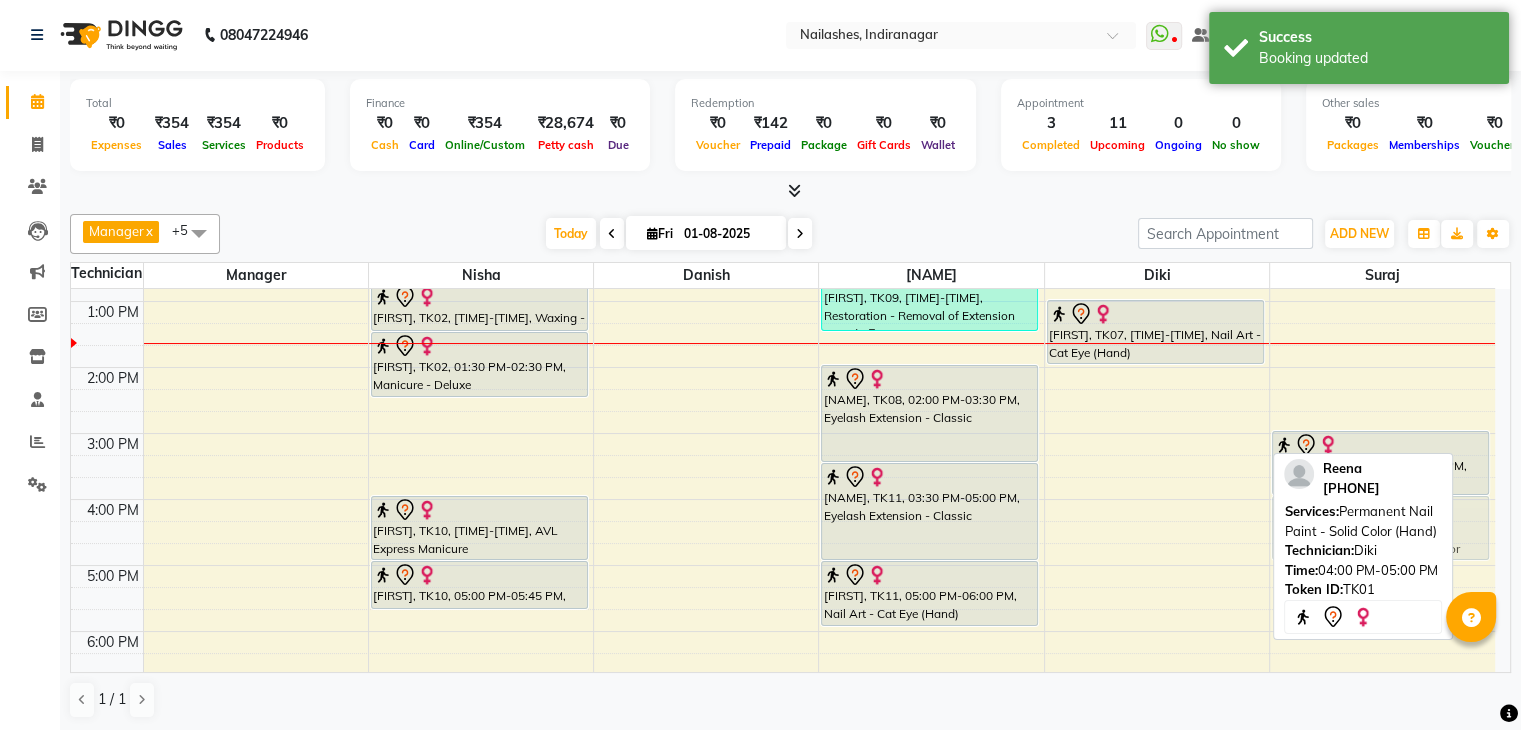 click on "Manager  x Adesh  x Diki   x Danish  x Nisha  x suraj  x +5 Select All Adesh amir Danish Diki  Geeta Himanshu jenifer Manager megna Nisha Pooja roshni Sameer sudeb Sudhir Accounting suraj Today  Fri 01-08-2025 Toggle Dropdown Add Appointment Add Invoice Add Expense Add Attendance Add Client Add Transaction Toggle Dropdown Add Appointment Add Invoice Add Expense Add Attendance Add Client ADD NEW Toggle Dropdown Add Appointment Add Invoice Add Expense Add Attendance Add Client Add Transaction Manager  x Adesh  x Diki   x Danish  x Nisha  x suraj  x +5 Select All Adesh amir Danish Diki  Geeta Himanshu jenifer Manager megna Nisha Pooja roshni Sameer sudeb Sudhir Accounting suraj Group By  Staff View   Room View  View as Vertical  Vertical - Week View  Horizontal  Horizontal - Week View  List  Toggle Dropdown Calendar Settings Manage Tags   Arrange Technicians   Reset Technicians  Full Screen  Show Available Stylist  Appointment Form Zoom 75% Staff/Room Display Count 6  Reena    7975187162  Services:" 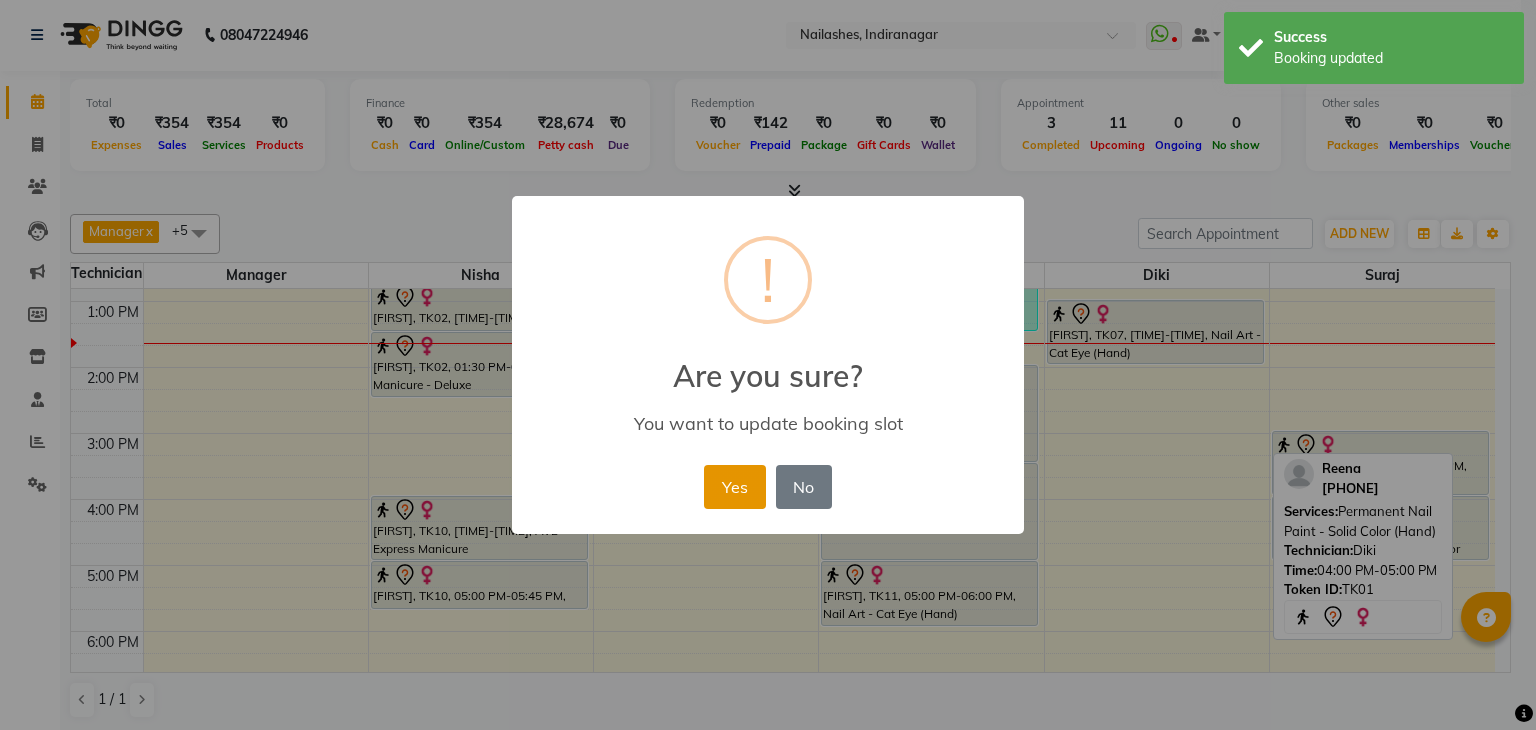 click on "Yes" at bounding box center [734, 487] 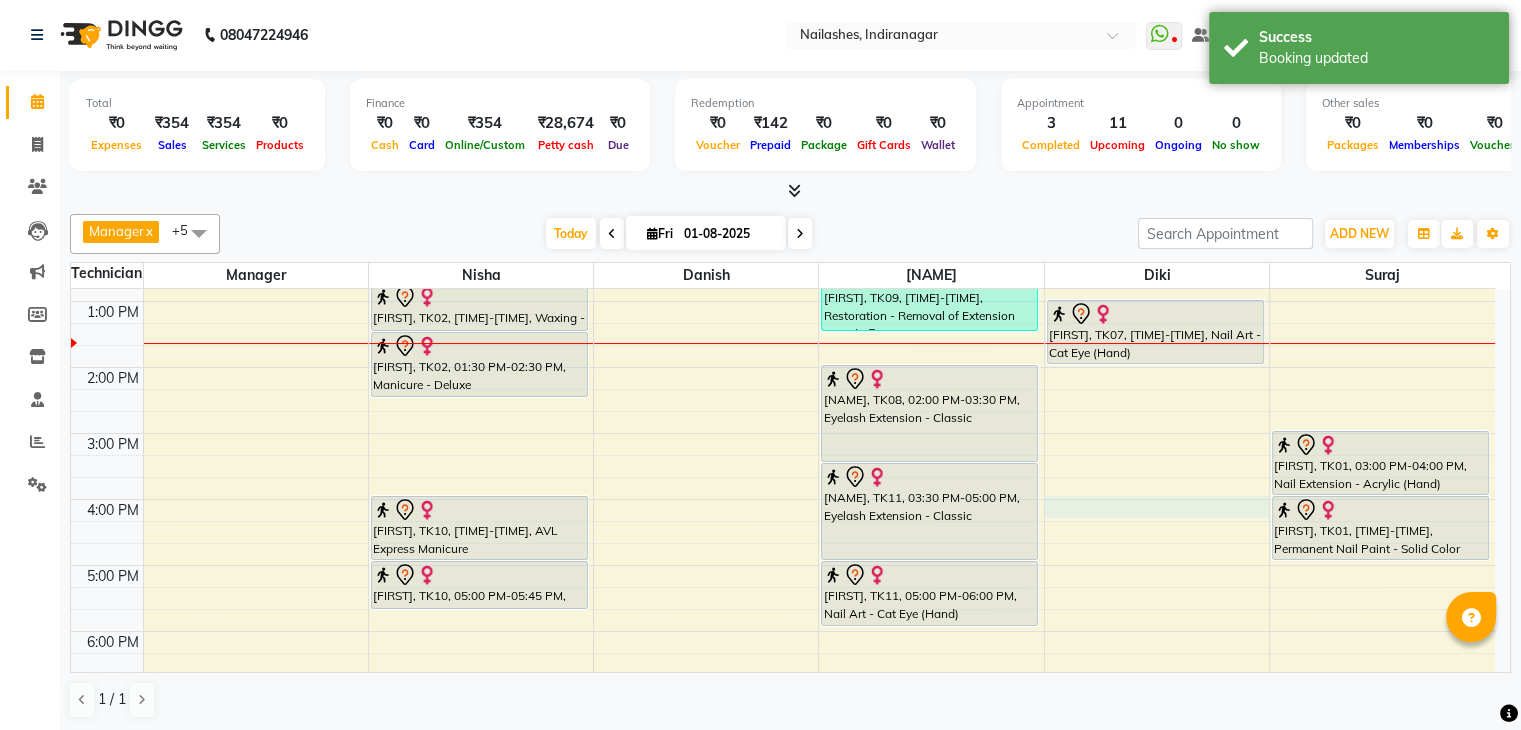 click on "10:00 AM 11:00 AM 12:00 PM 1:00 PM 2:00 PM 3:00 PM 4:00 PM 5:00 PM 6:00 PM 7:00 PM 8:00 PM 9:00 PM 10:00 PM             Nandita, TK02, 12:00 PM-12:45 PM, Waxing - Full Legs             Nandita, TK02, 12:45 PM-01:30 PM, Waxing - Full Back             Nandita, TK02, 01:30 PM-02:30 PM, Manicure  - Deluxe             Sakshi, TK10, 04:00 PM-05:00 PM, AVL Express Manicure             Sakshi, TK10, 05:00 PM-05:45 PM, Café H&F Pedicure     Aishwarya, TK06, 12:00 PM-12:30 PM, Gel polish removal (₹300)     priyanka, TK09, 12:30 PM-01:30 PM, Restoration - Removal of Extension (Hand) (₹500)             SANJANA, TK08, 02:00 PM-03:30 PM, Eyelash Extension - Classic             Tejaswini, TK11, 03:30 PM-05:00 PM, Eyelash Extension - Classic             Tejaswini, TK11, 05:00 PM-06:00 PM, Nail Art - Cat Eye (Hand)             Karishma, TK05, 07:00 PM-08:00 PM, Eyelash Refil - Classic     priyanka, TK09, 12:00 PM-12:30 PM, Eyebrows Threading (₹60),Upperlip Threading (₹60)" at bounding box center (783, 532) 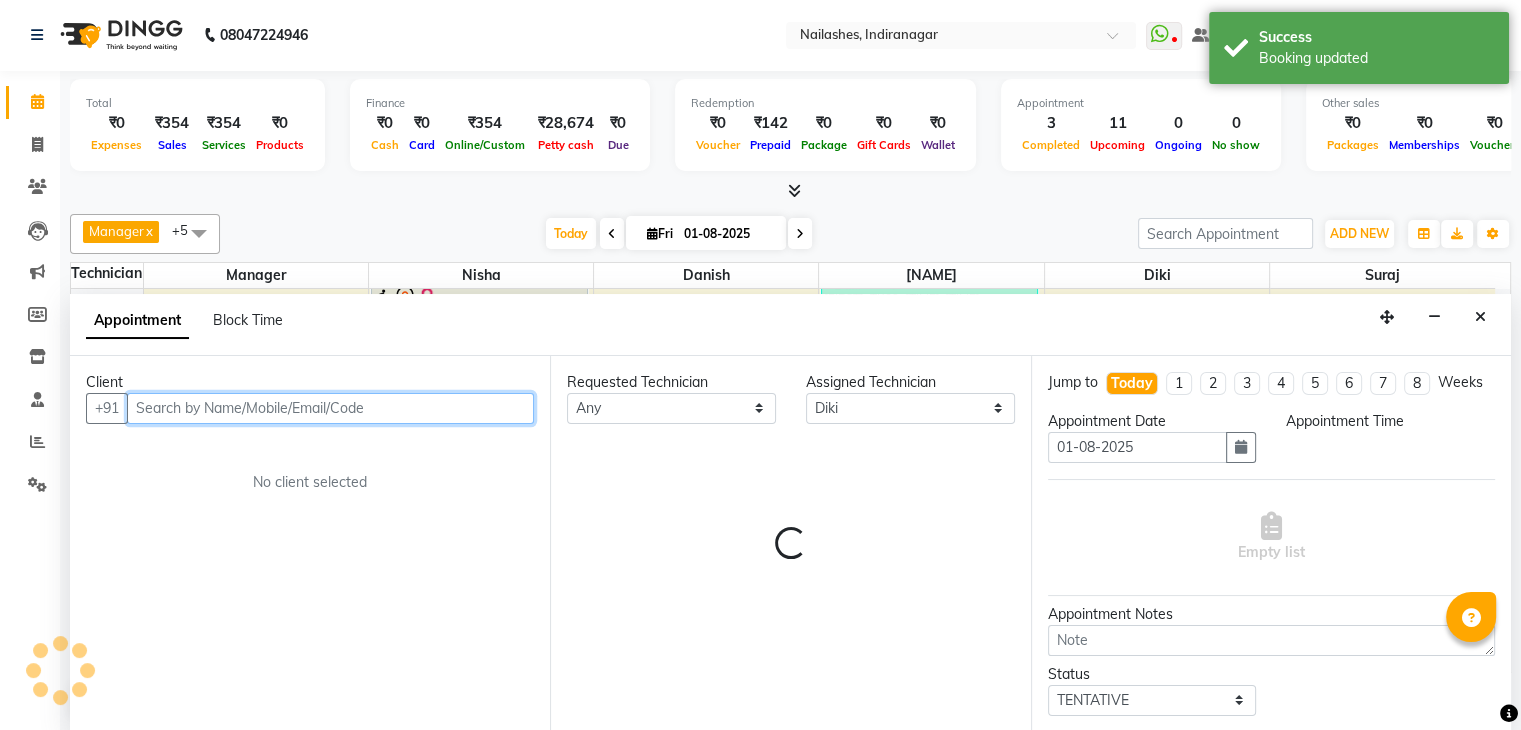 select on "960" 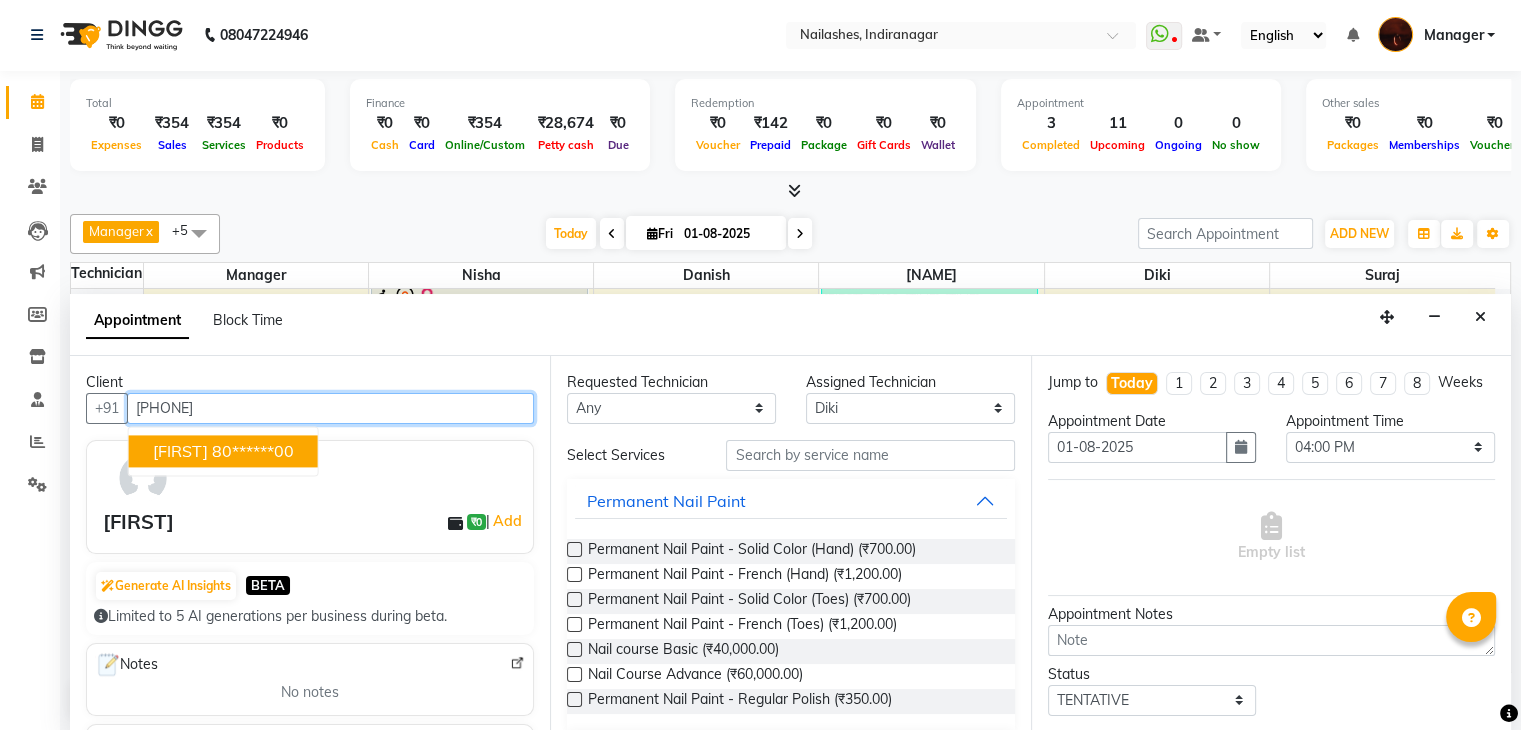 click on "80******00" at bounding box center (253, 451) 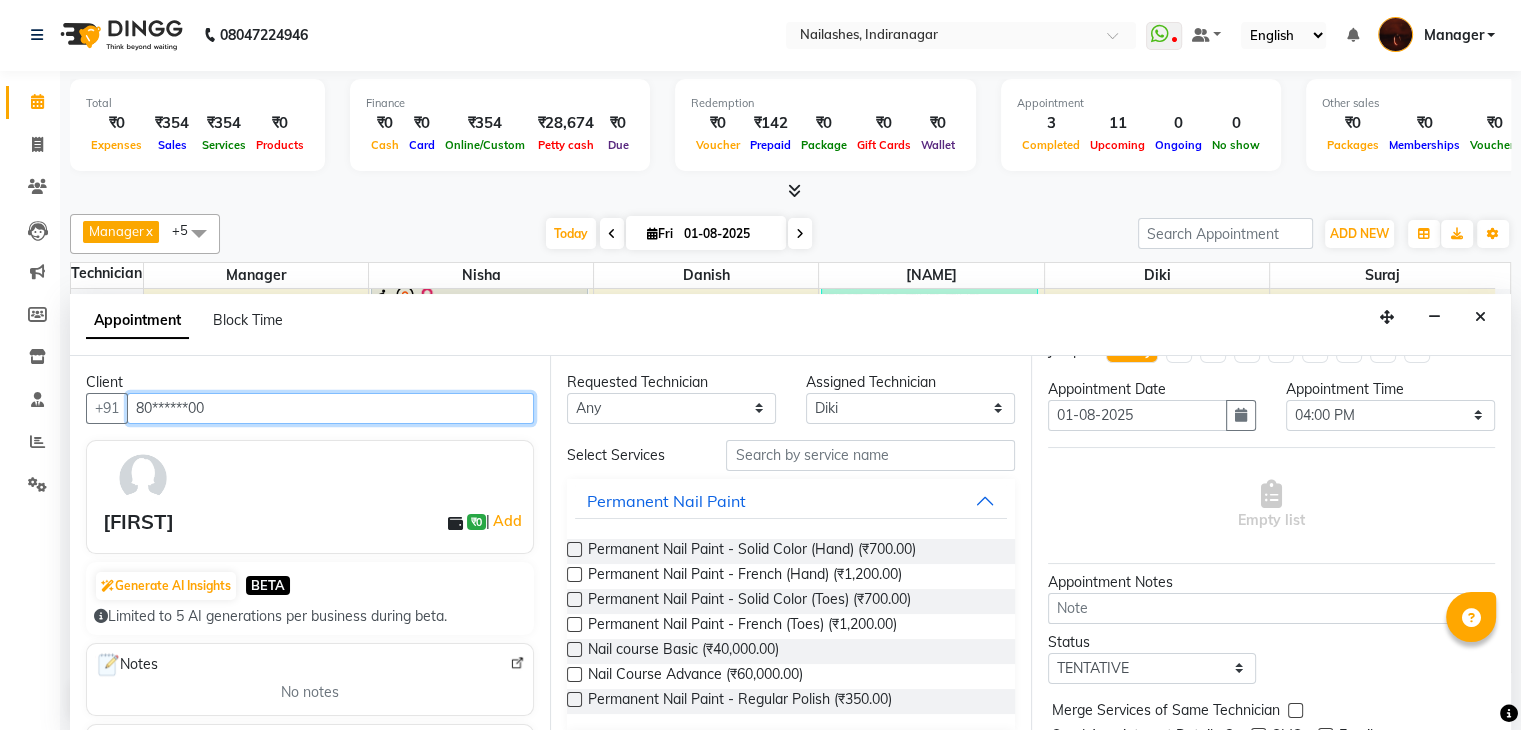 scroll, scrollTop: 36, scrollLeft: 0, axis: vertical 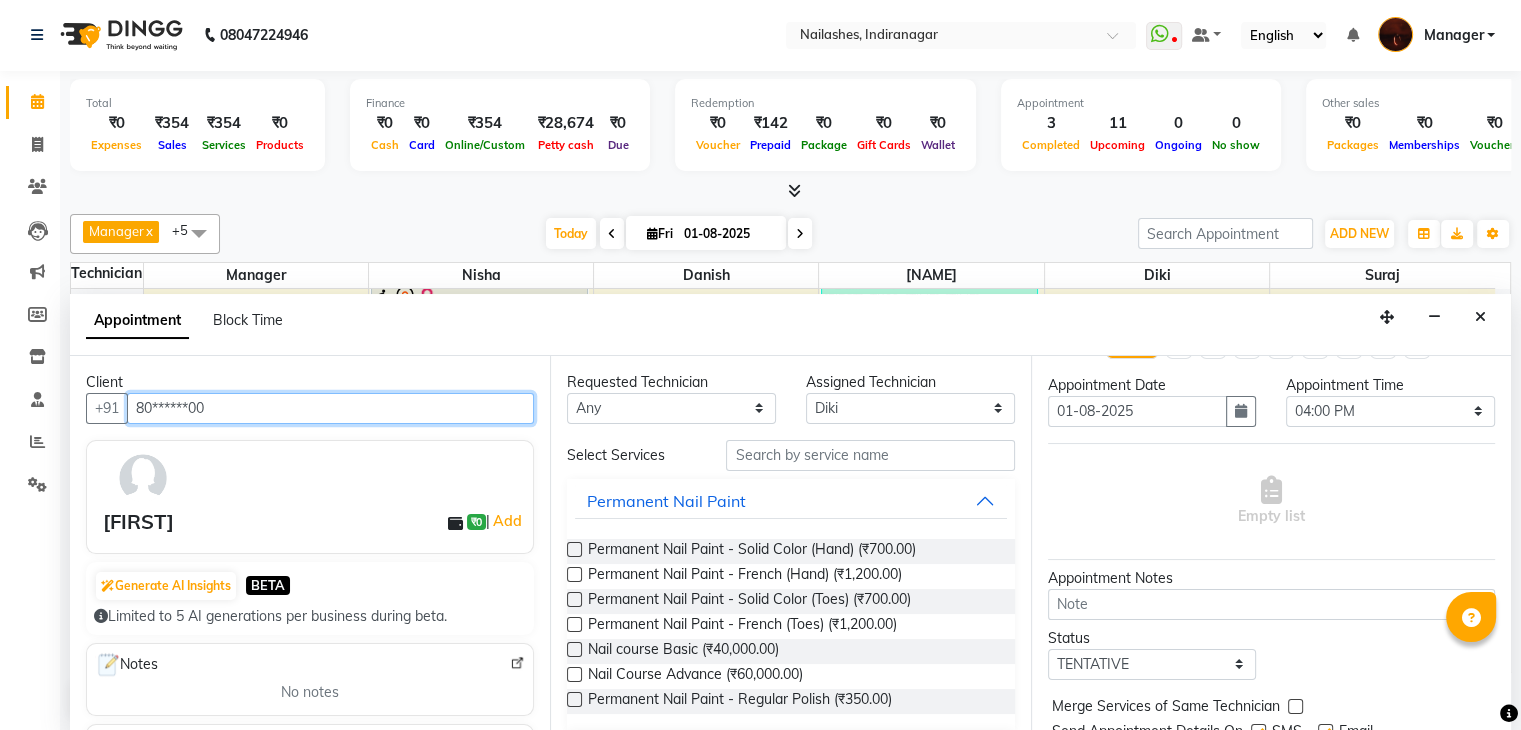 type on "80******00" 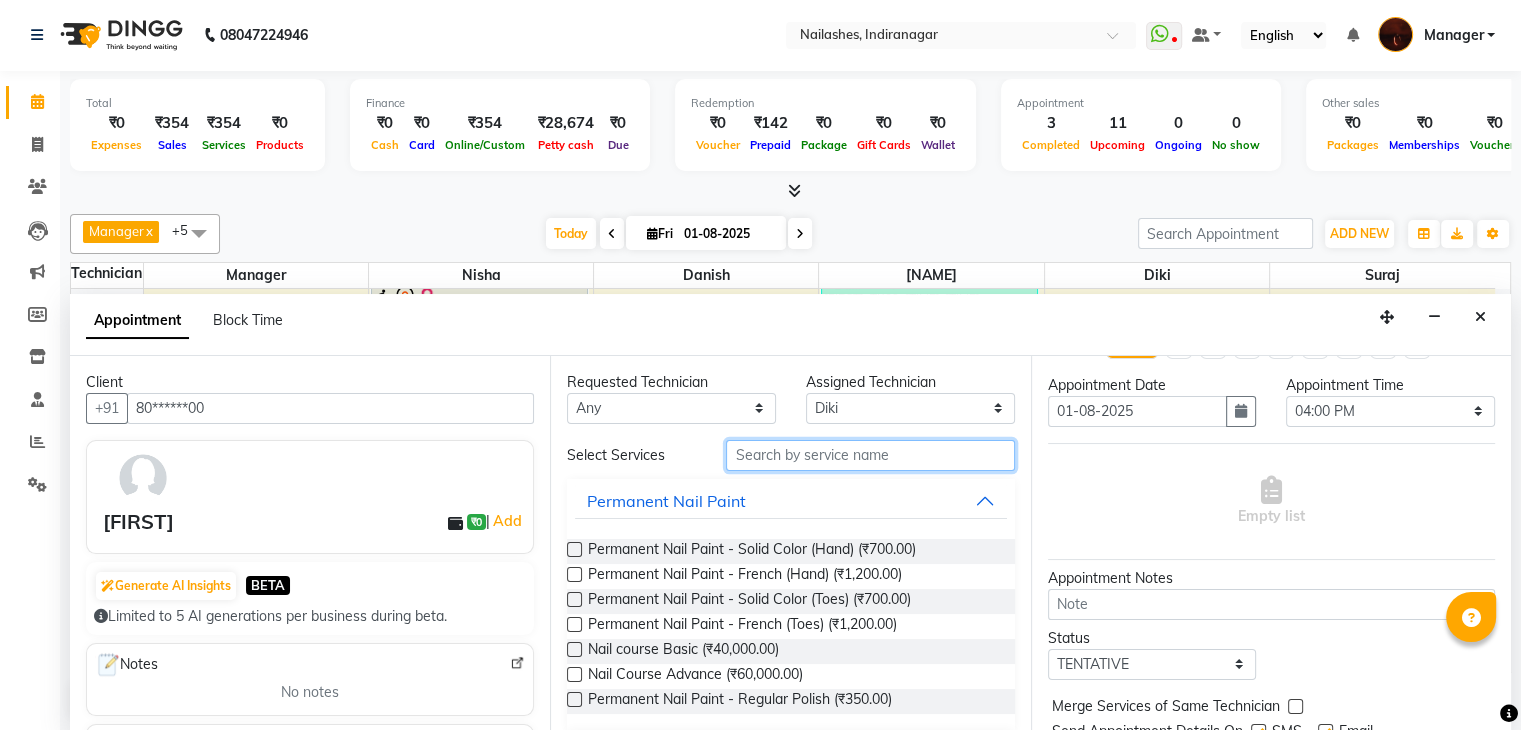 click at bounding box center (870, 455) 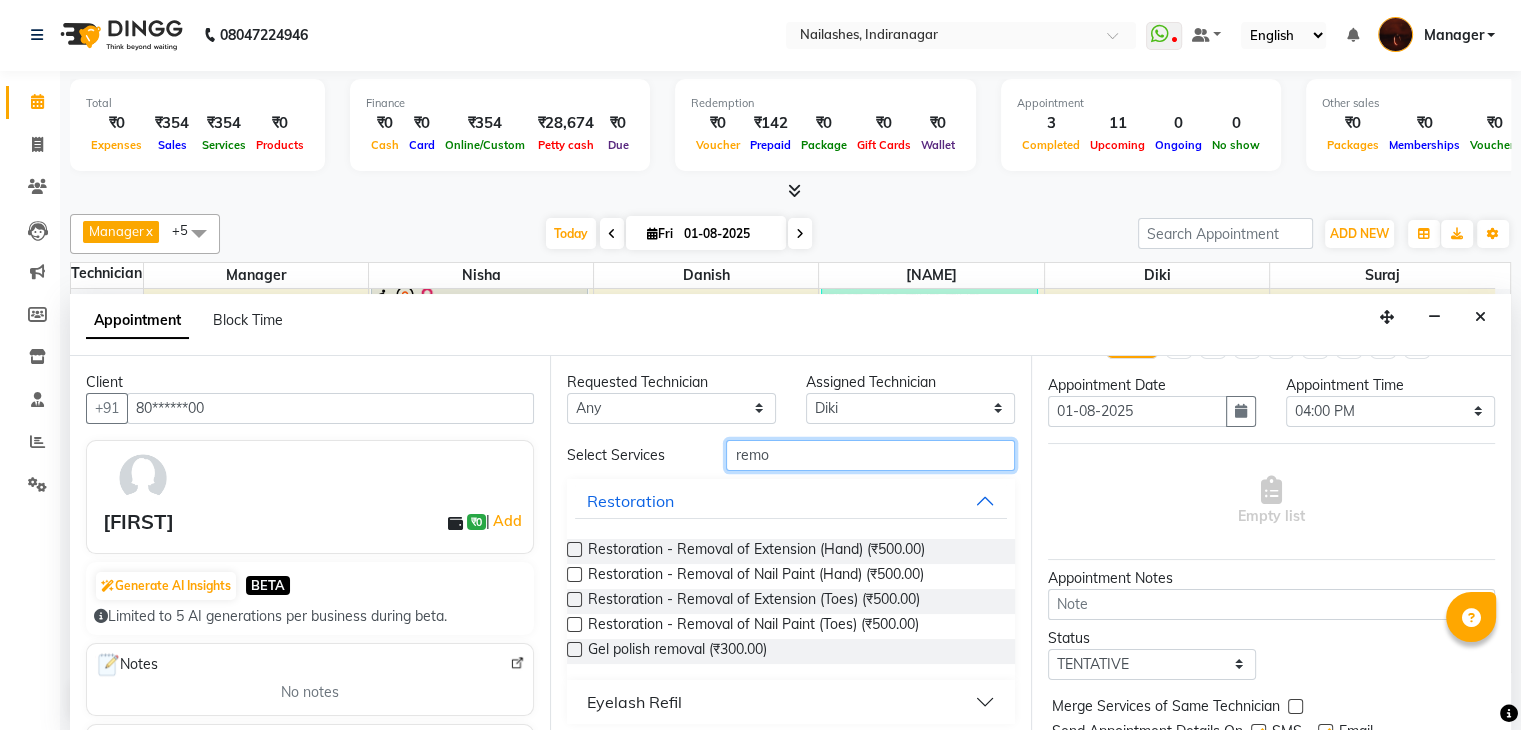 type on "remo" 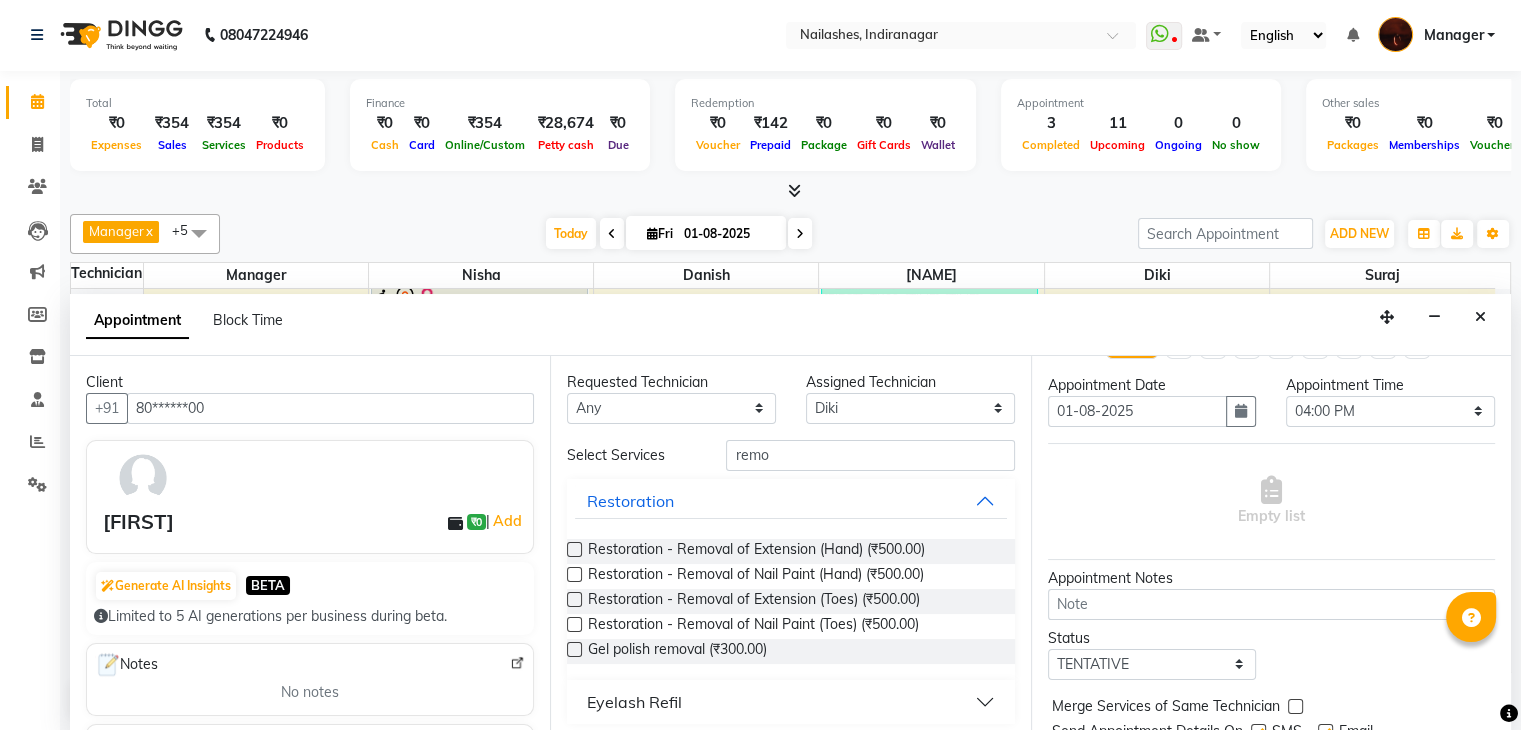 click at bounding box center [574, 649] 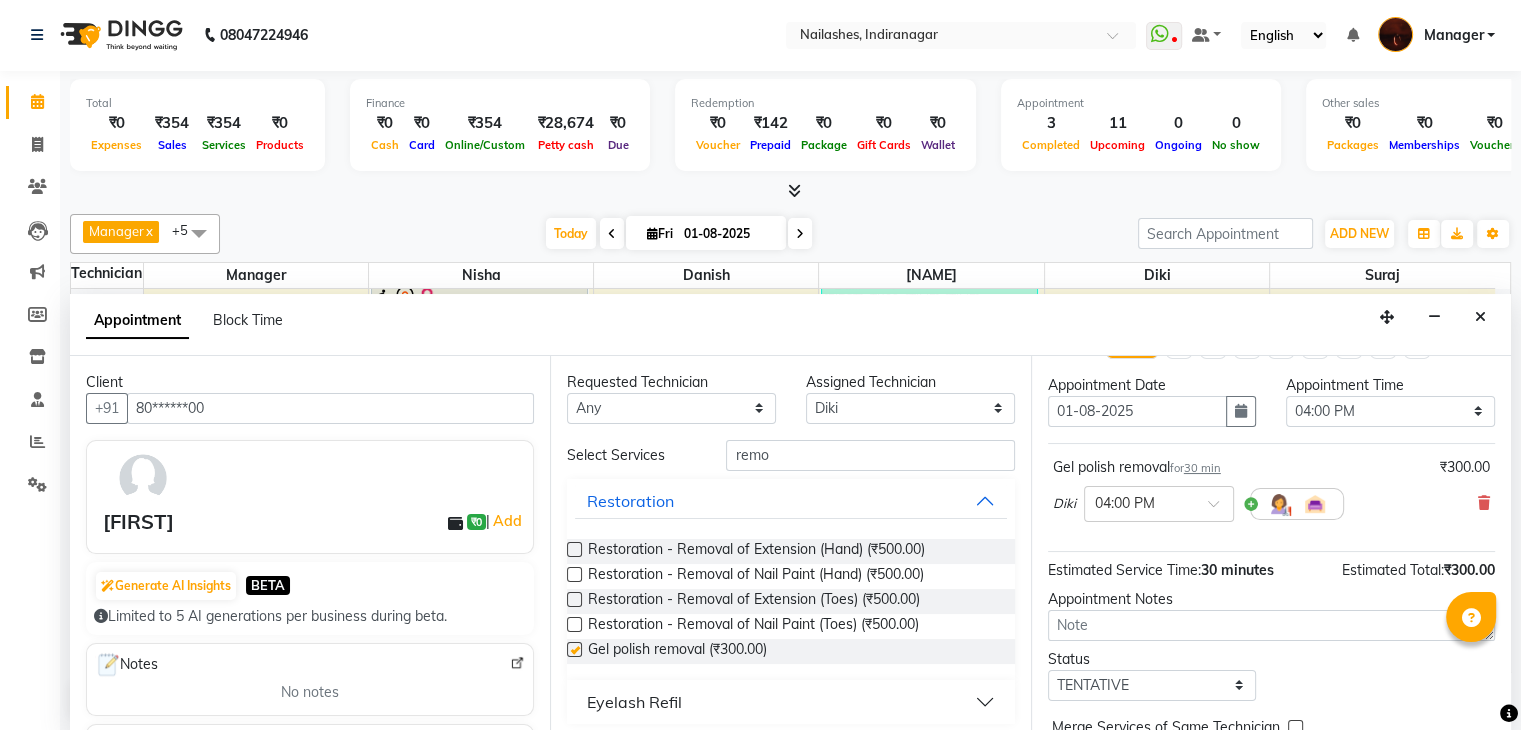 checkbox on "false" 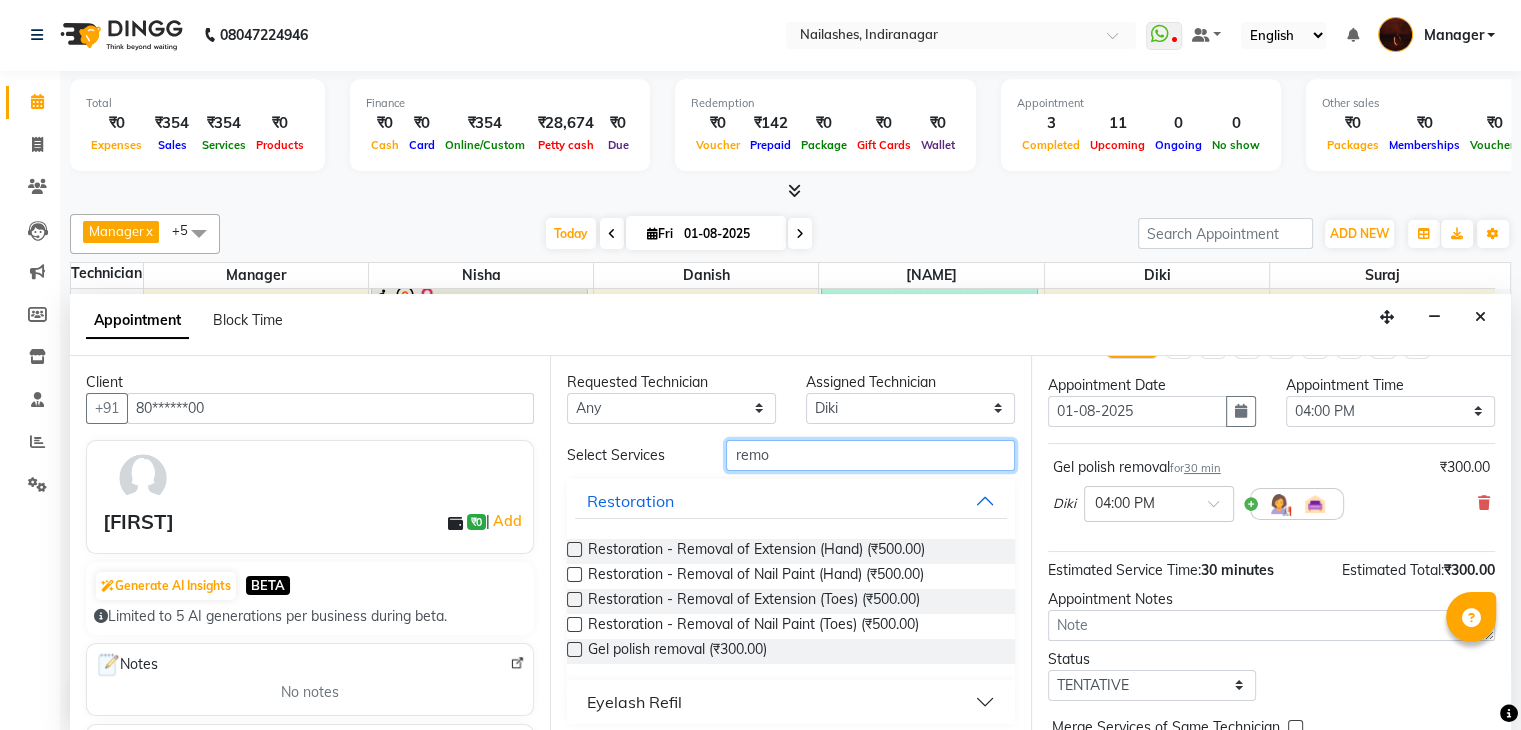 click on "remo" at bounding box center (870, 455) 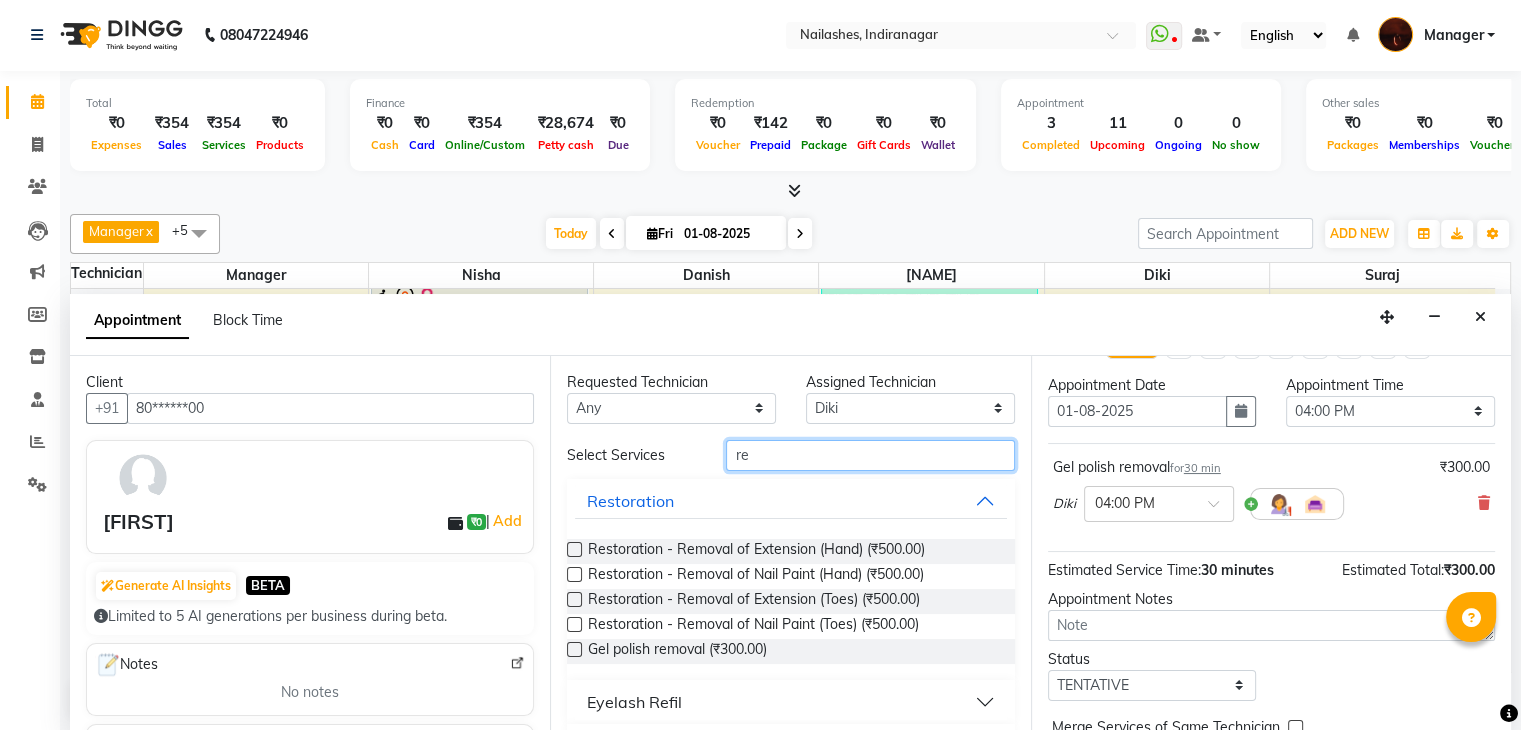 type on "r" 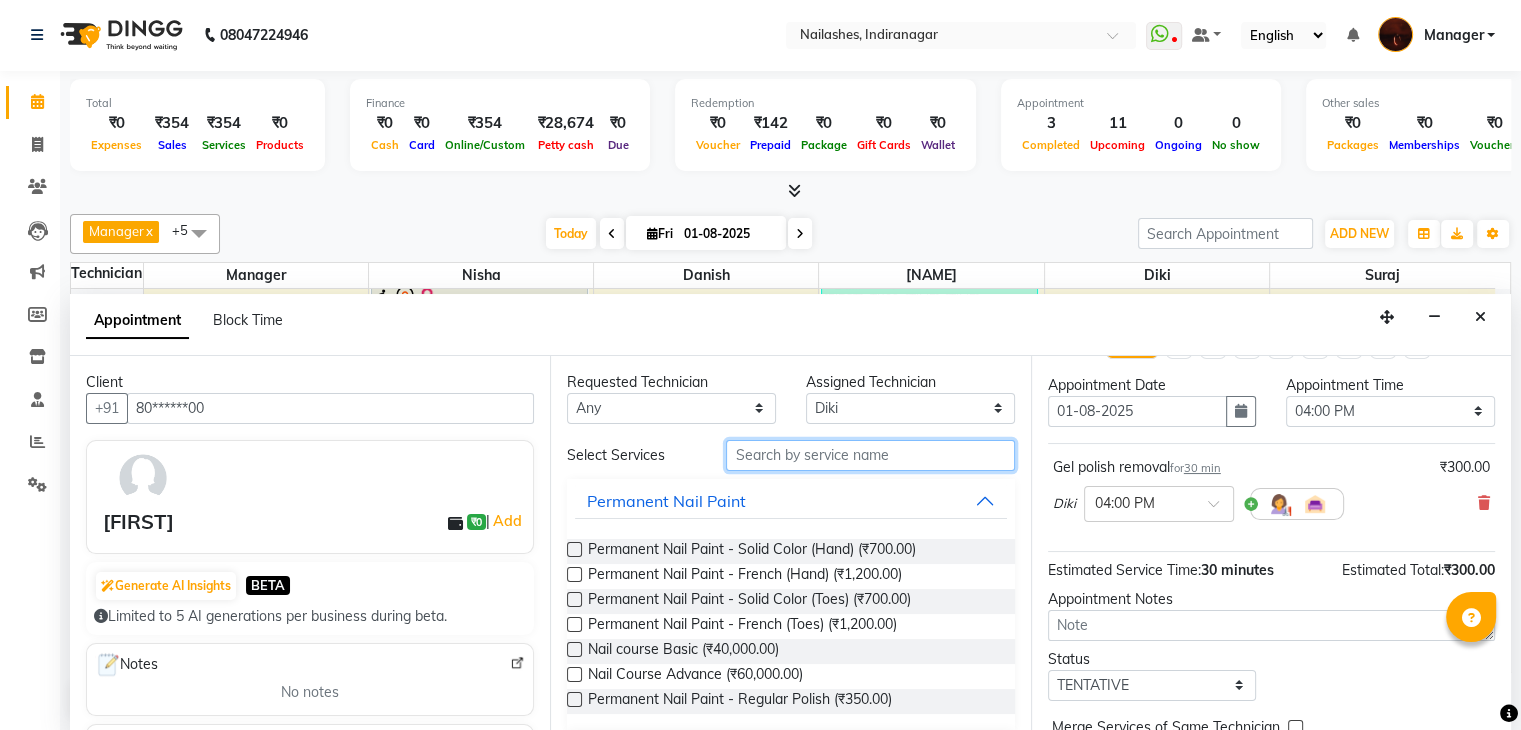 type 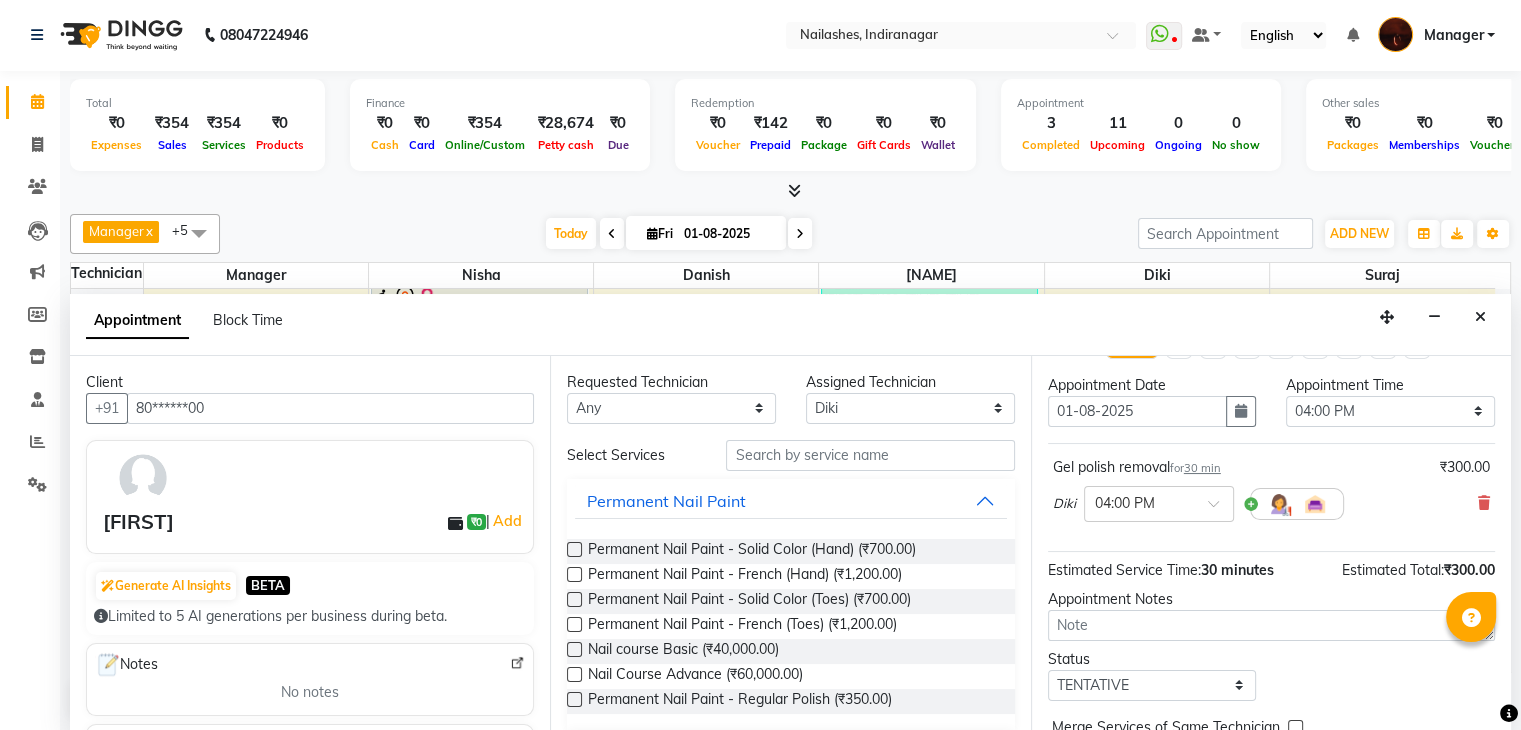 click at bounding box center (574, 549) 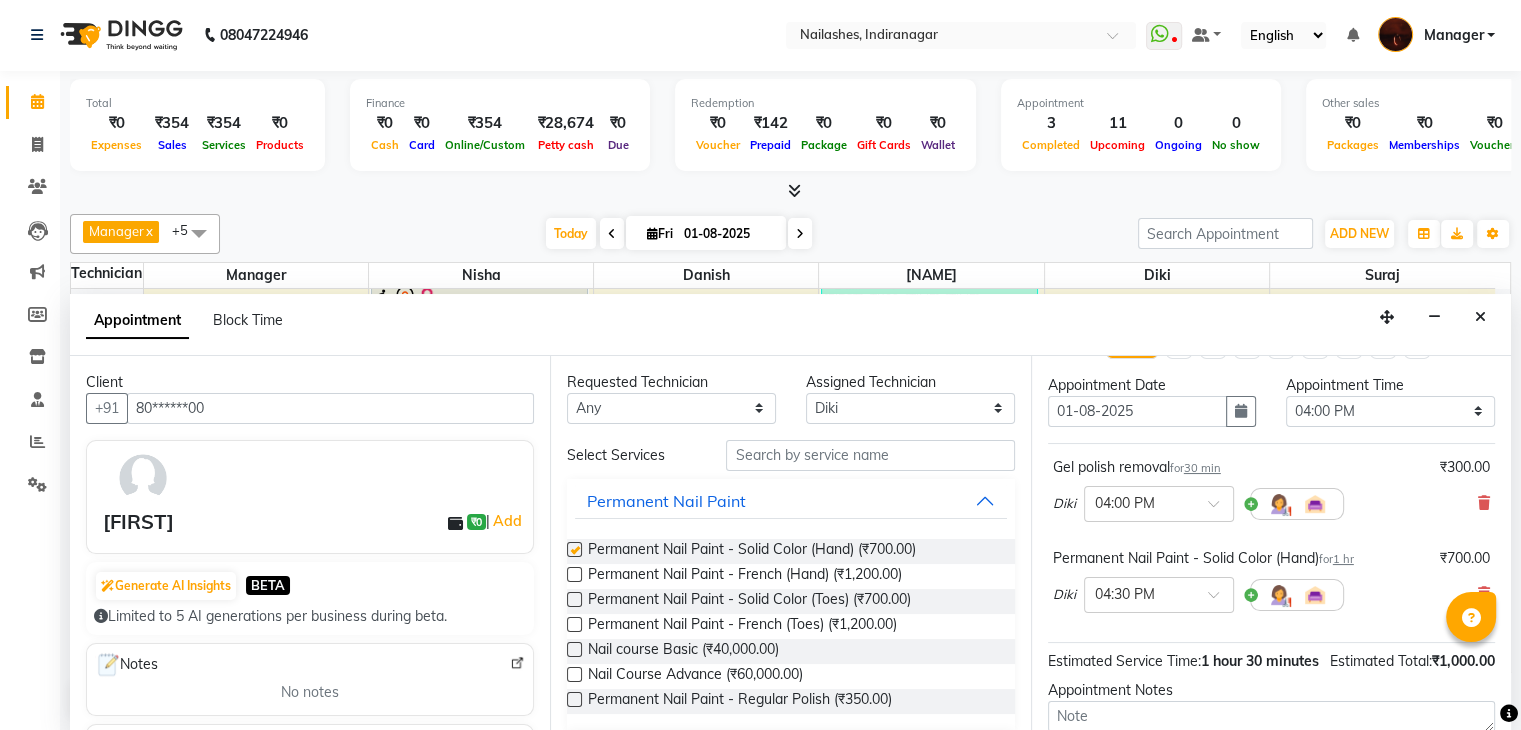 checkbox on "false" 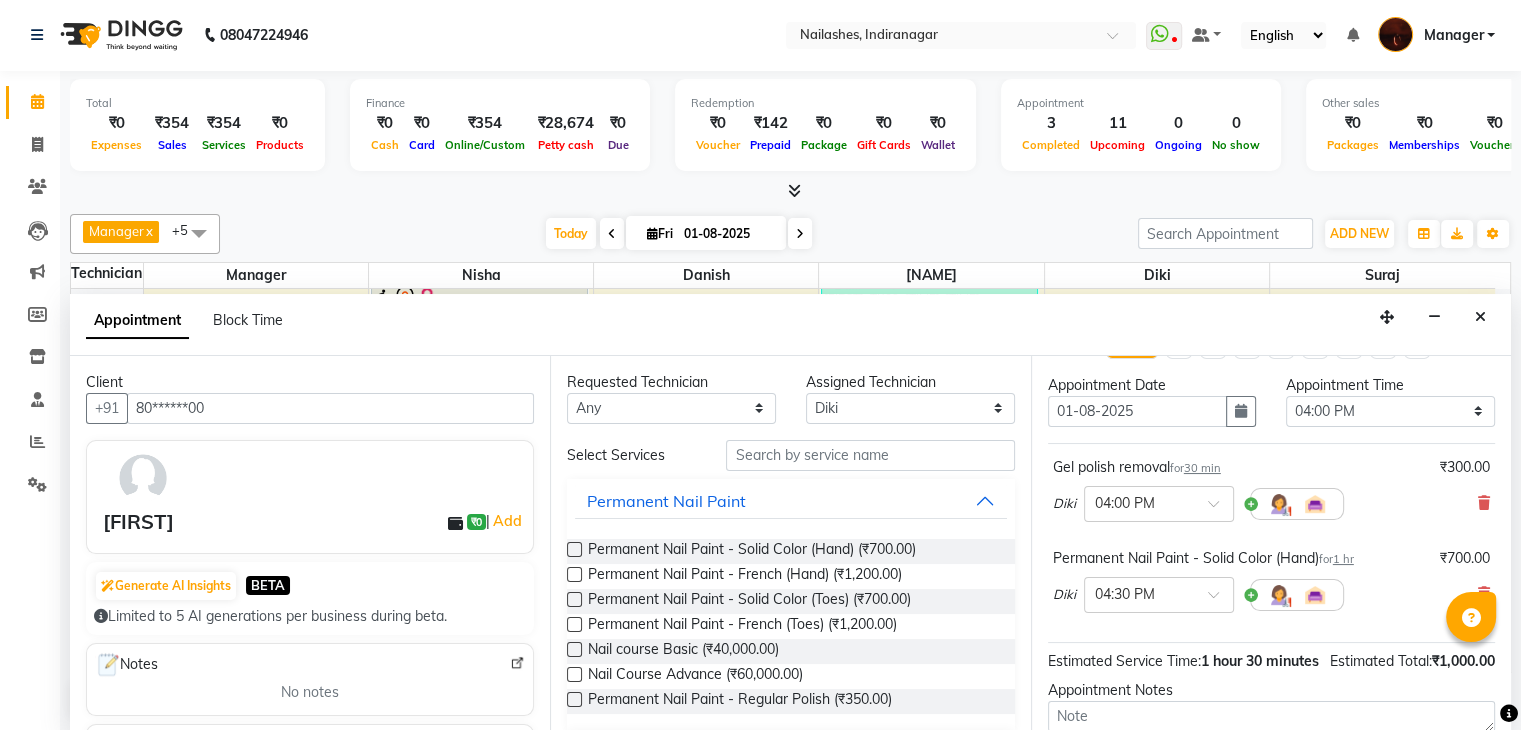 scroll, scrollTop: 261, scrollLeft: 0, axis: vertical 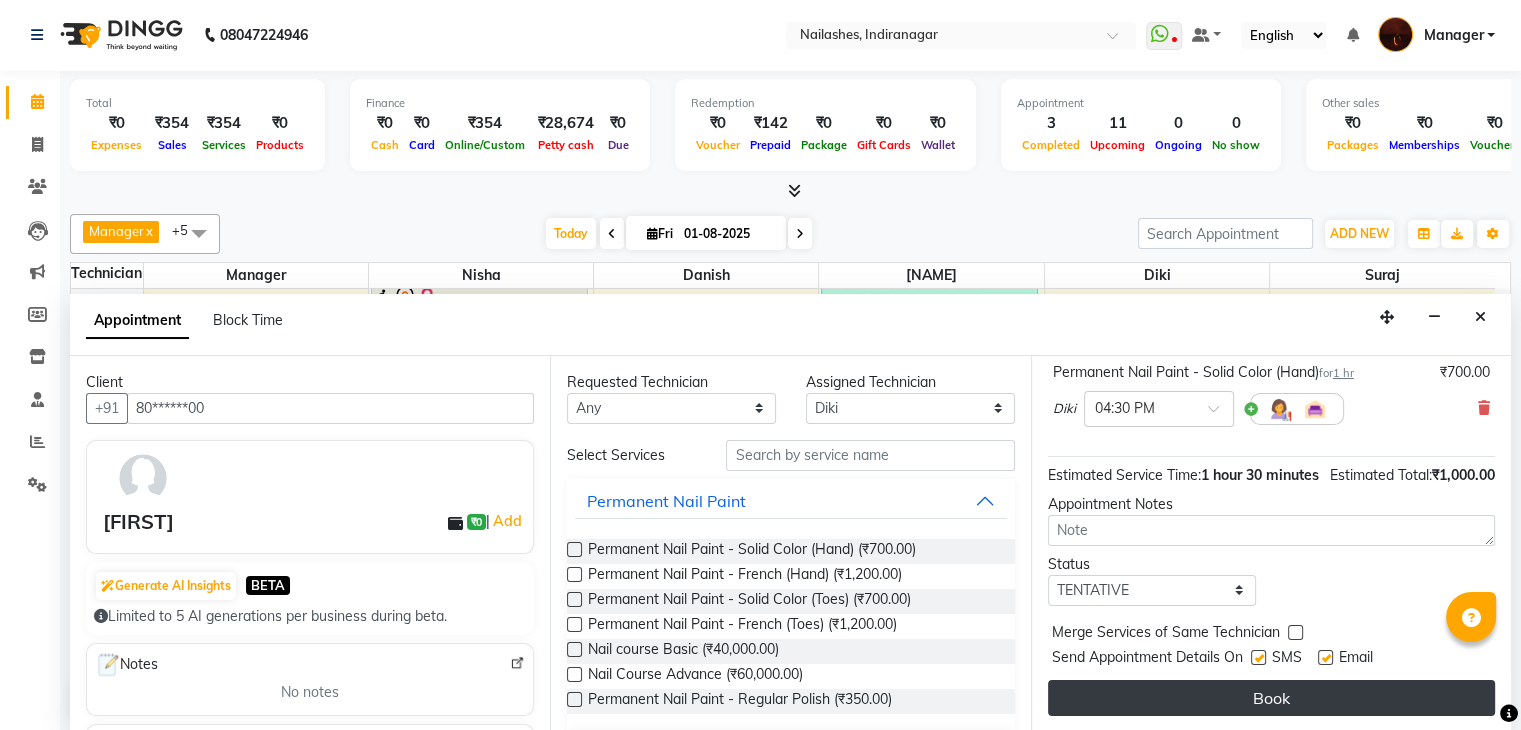 click on "Book" at bounding box center (1271, 698) 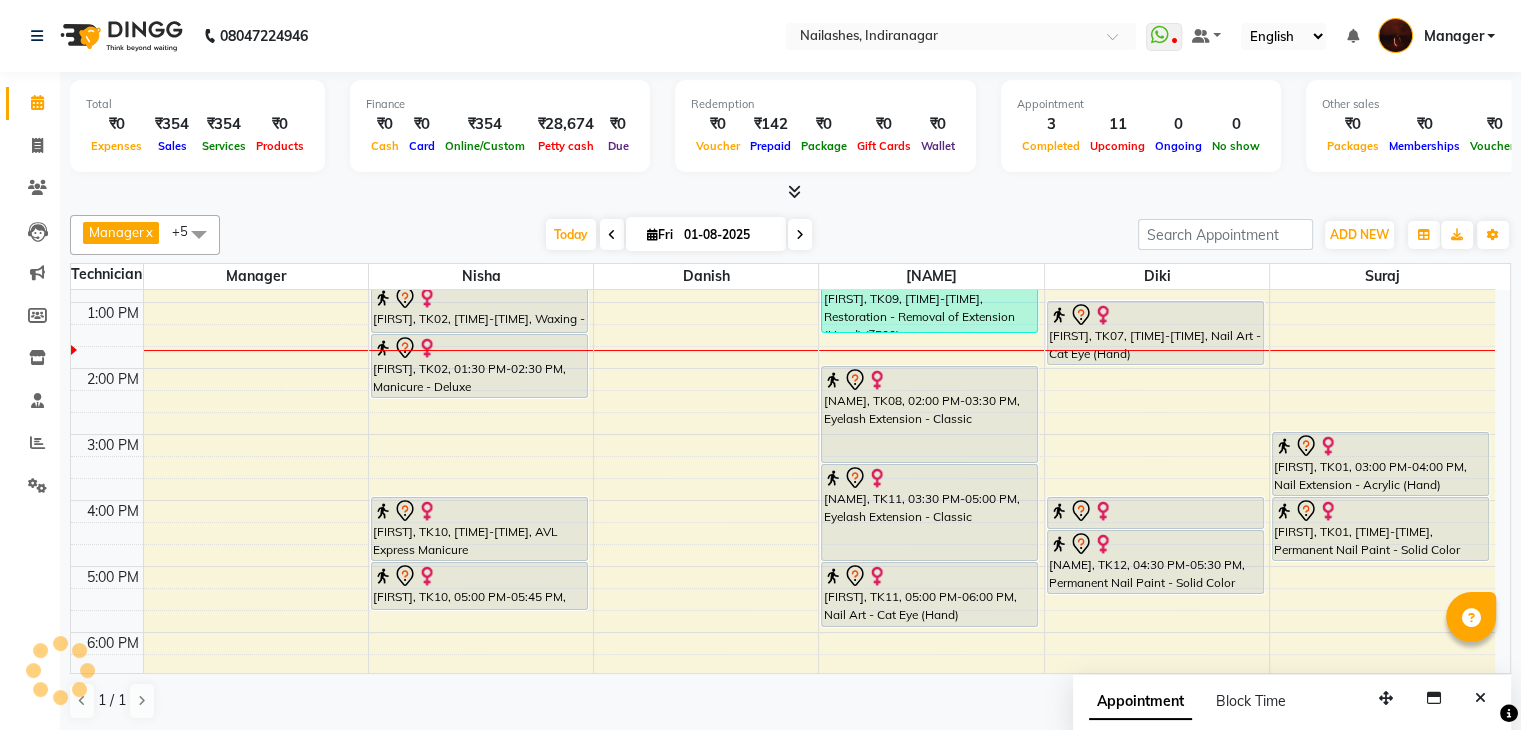 scroll, scrollTop: 1, scrollLeft: 0, axis: vertical 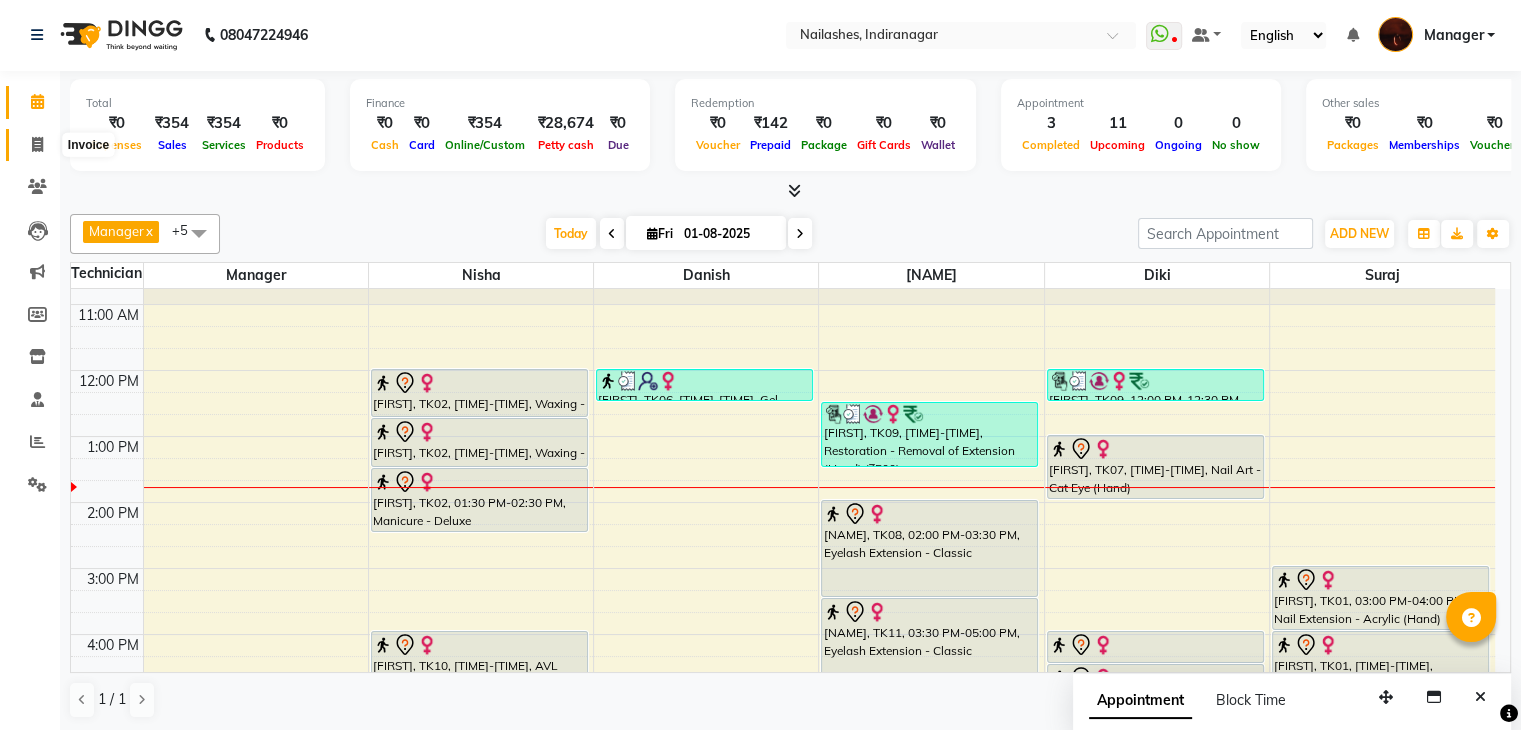 click 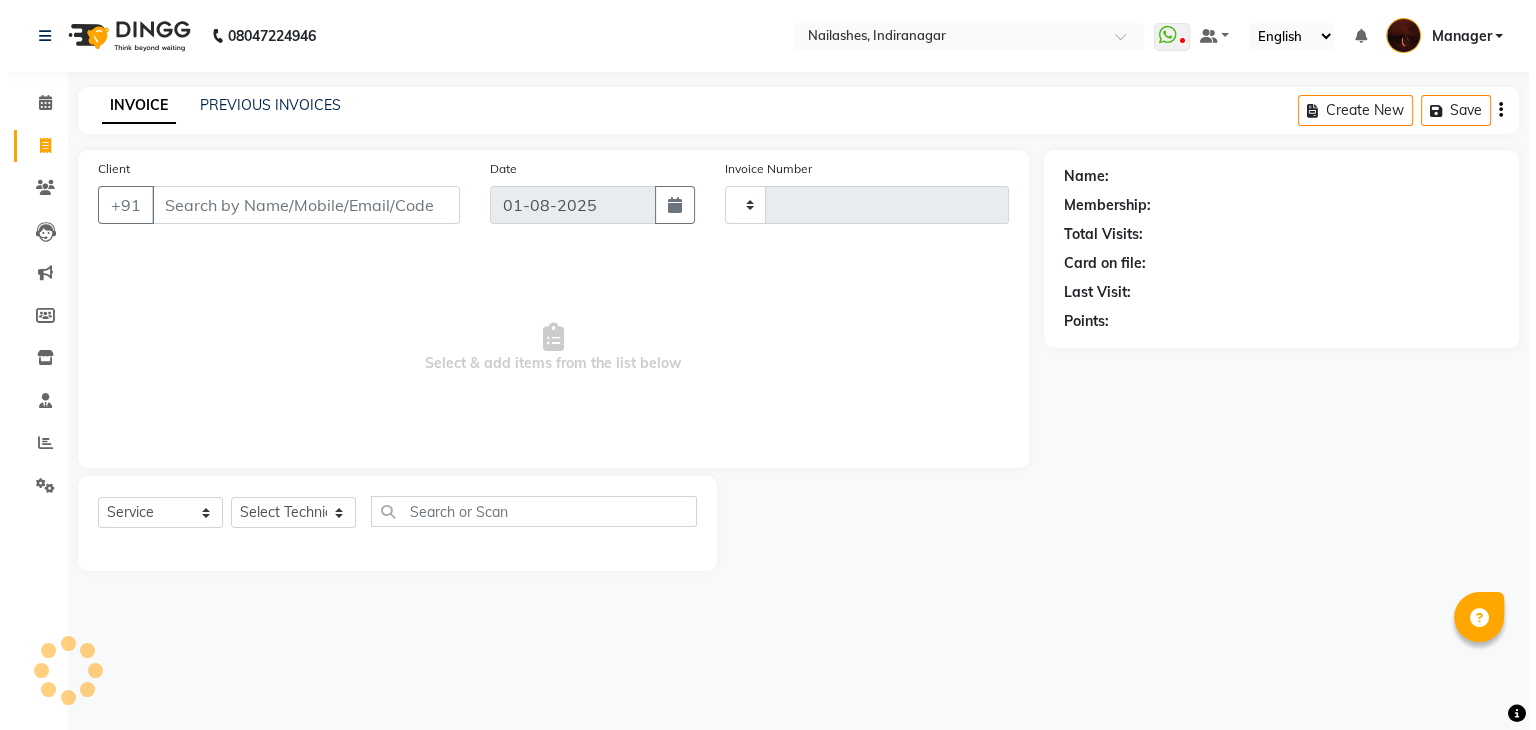 scroll, scrollTop: 0, scrollLeft: 0, axis: both 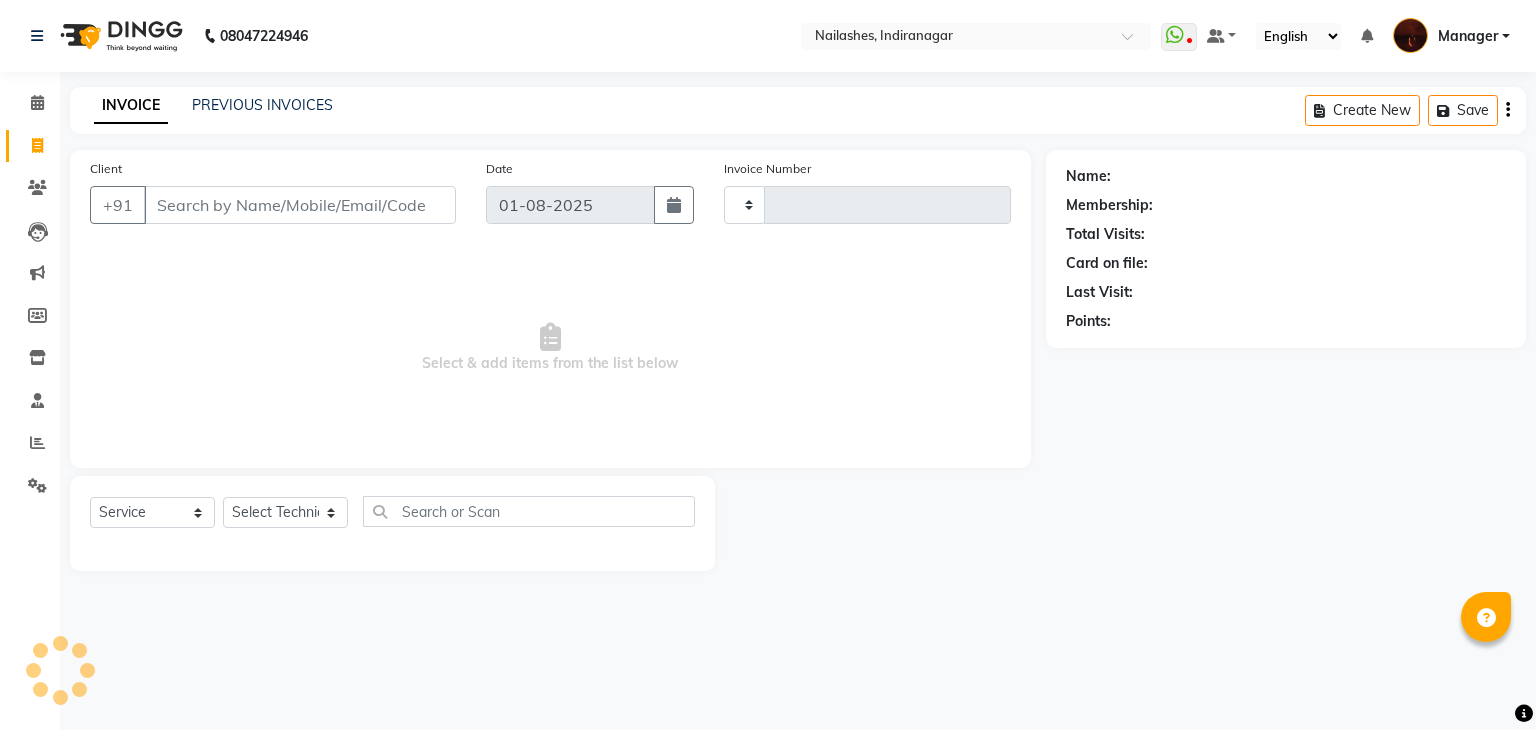 type on "1391" 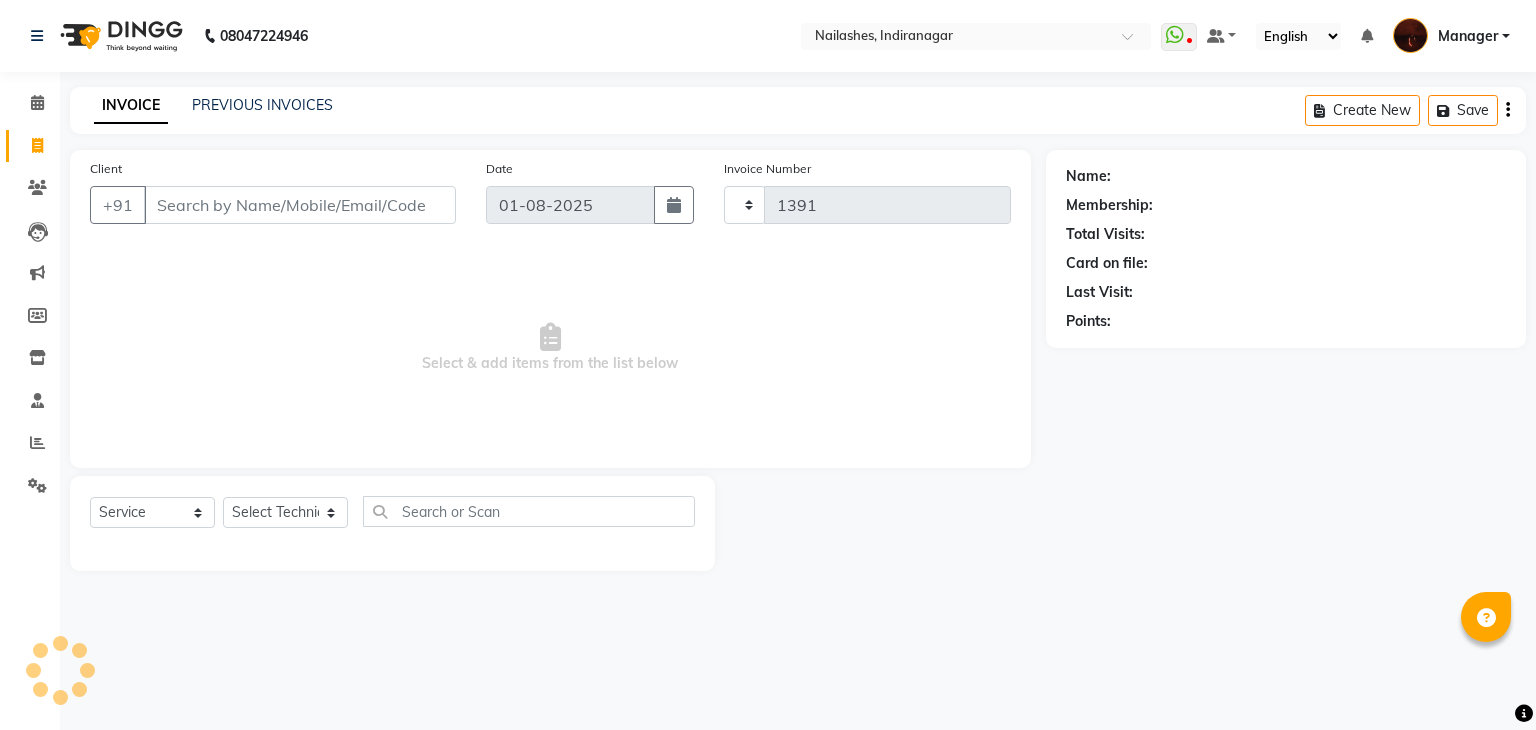 select on "4063" 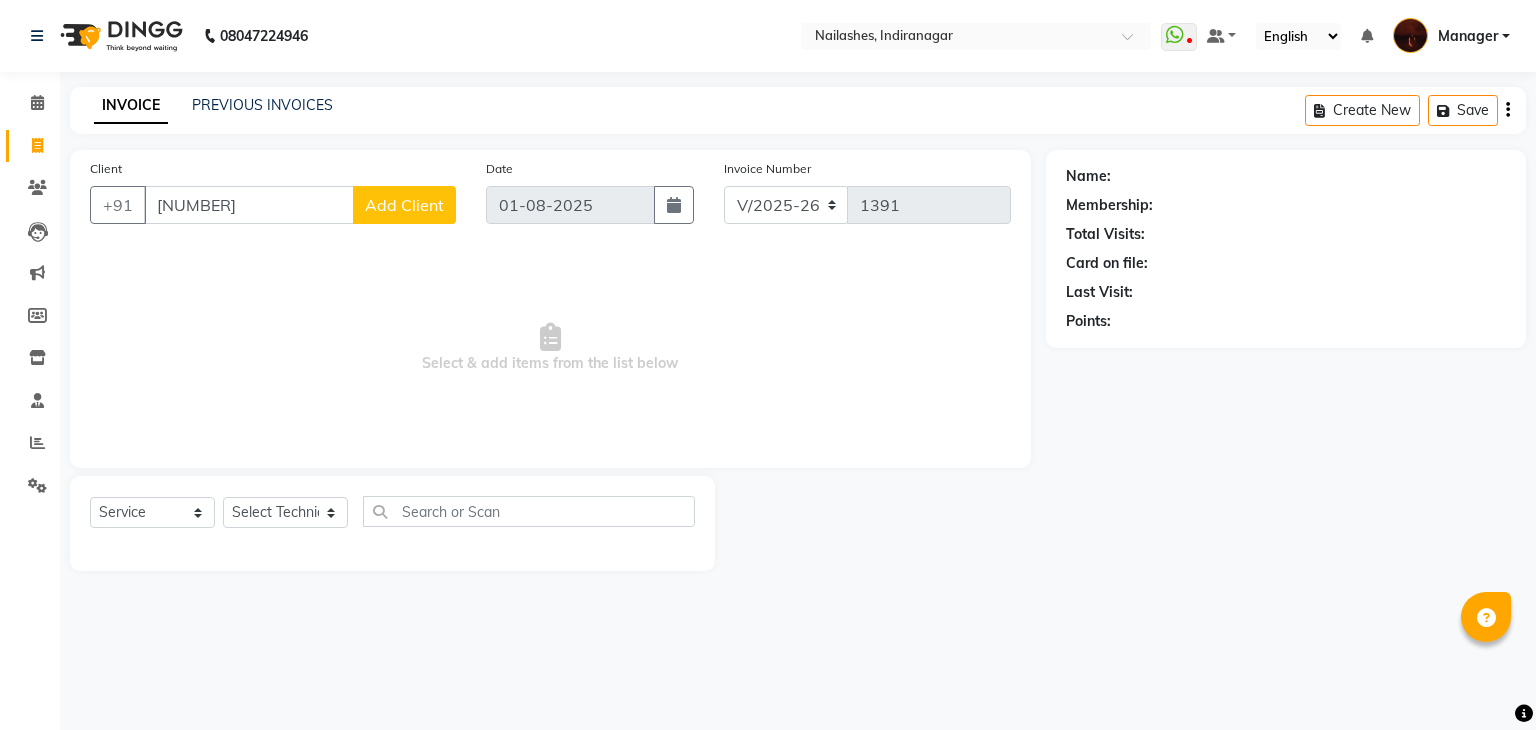 type on "8109947441" 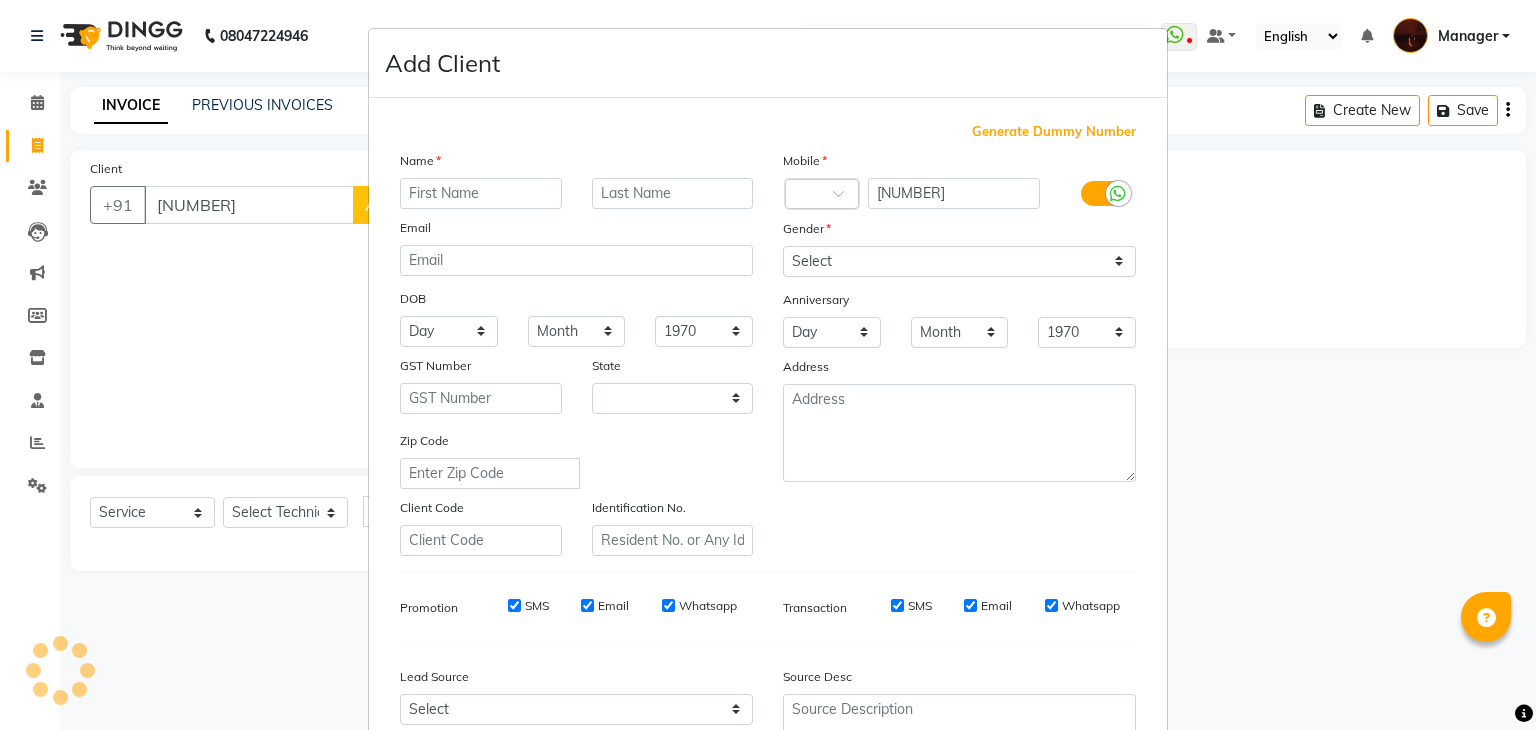 select on "21" 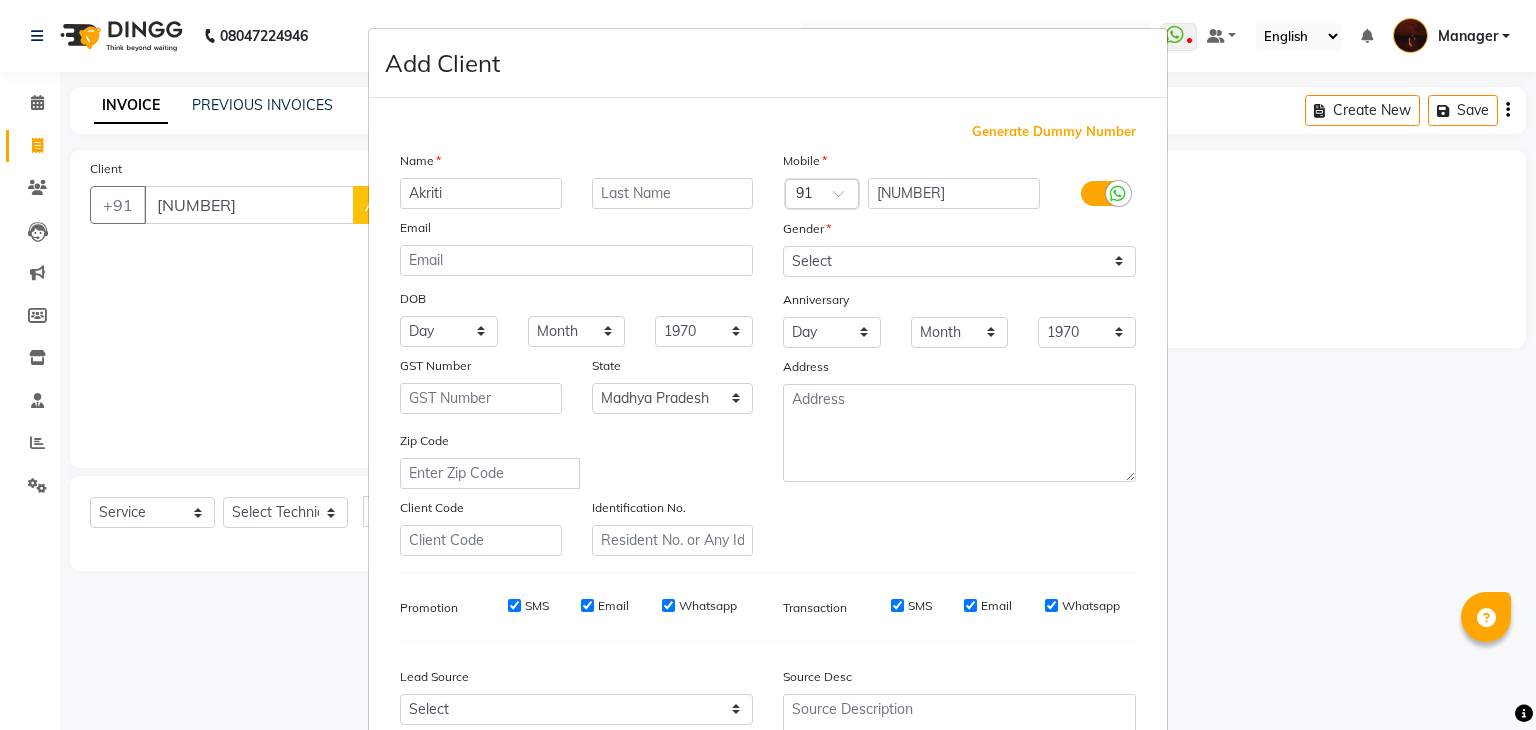 type on "Akriti" 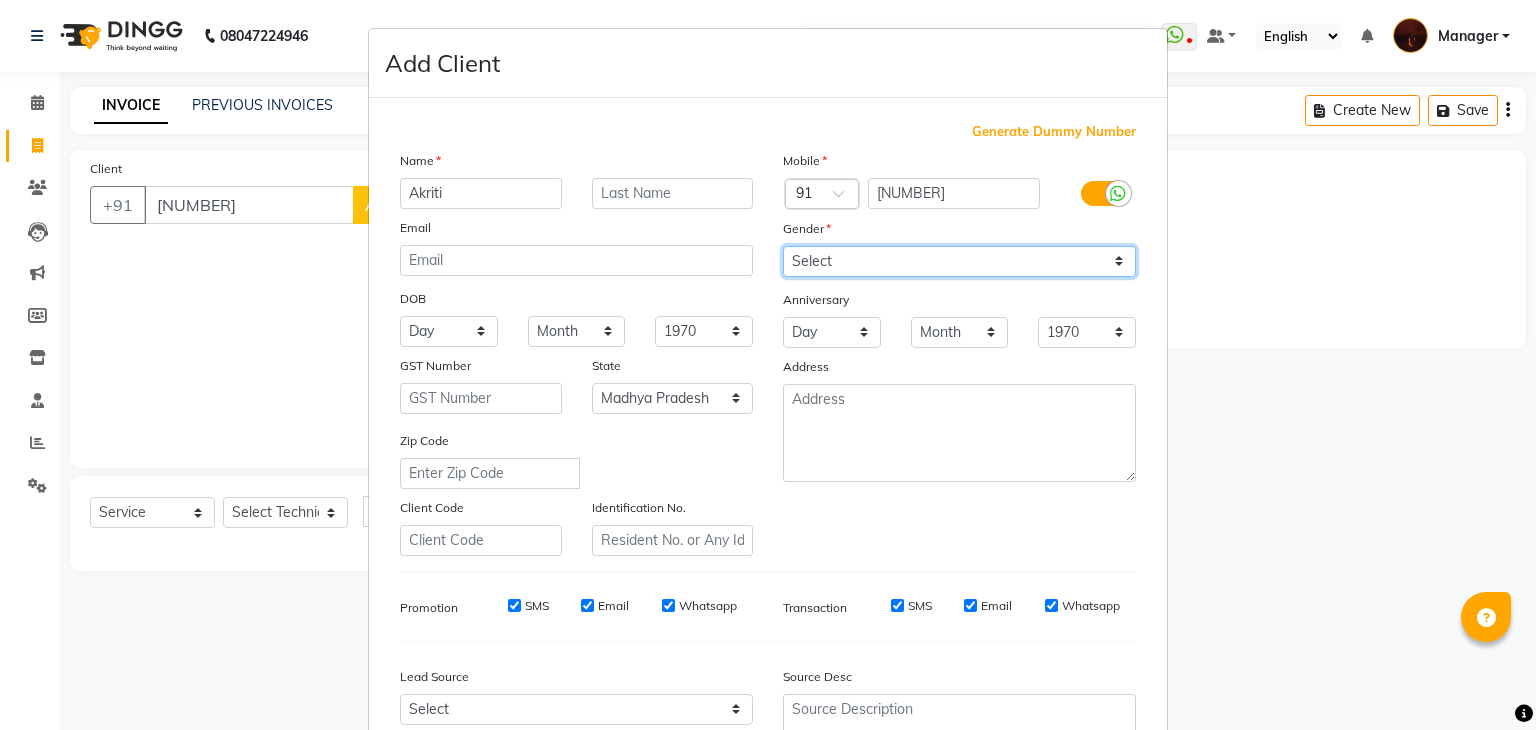 click on "Select Male Female Other Prefer Not To Say" at bounding box center [959, 261] 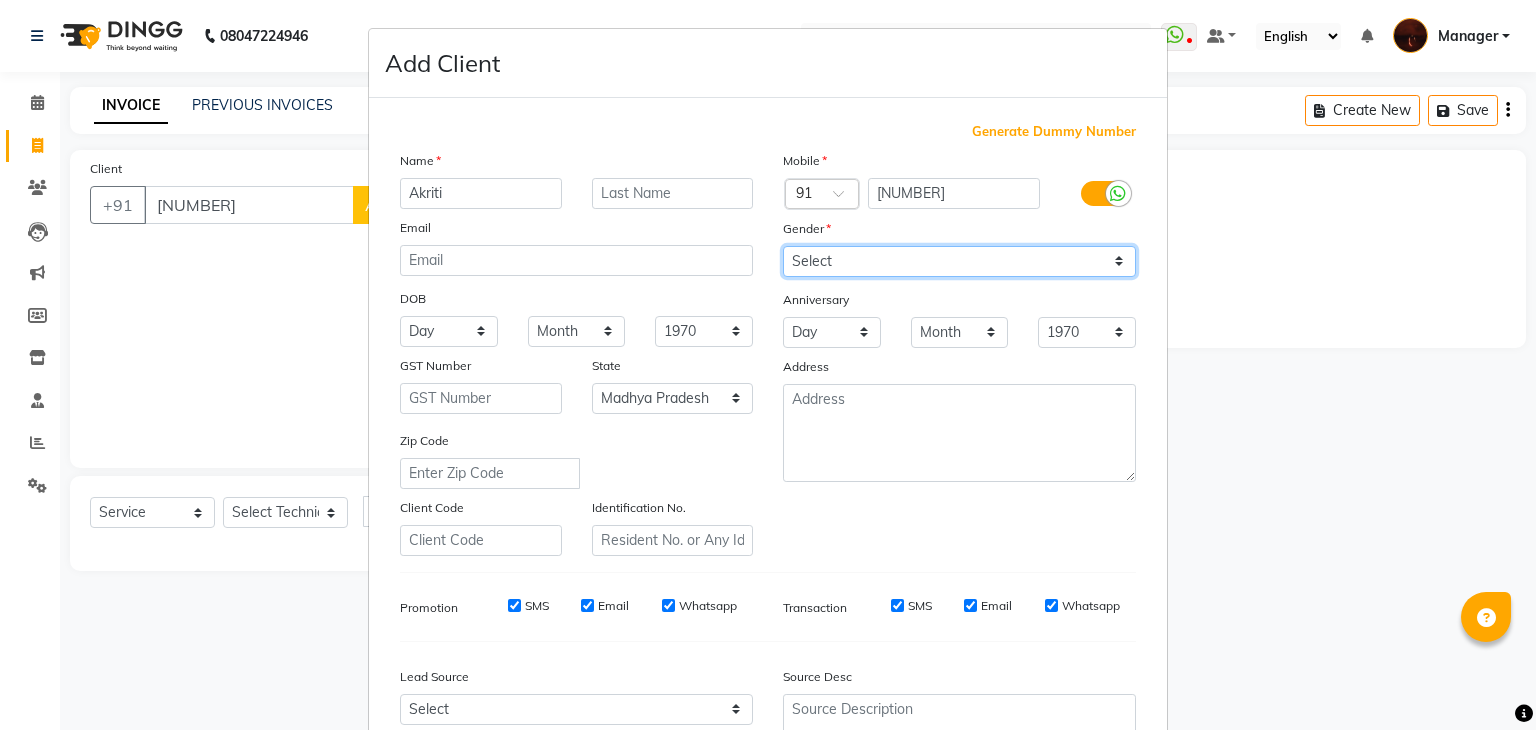 select on "female" 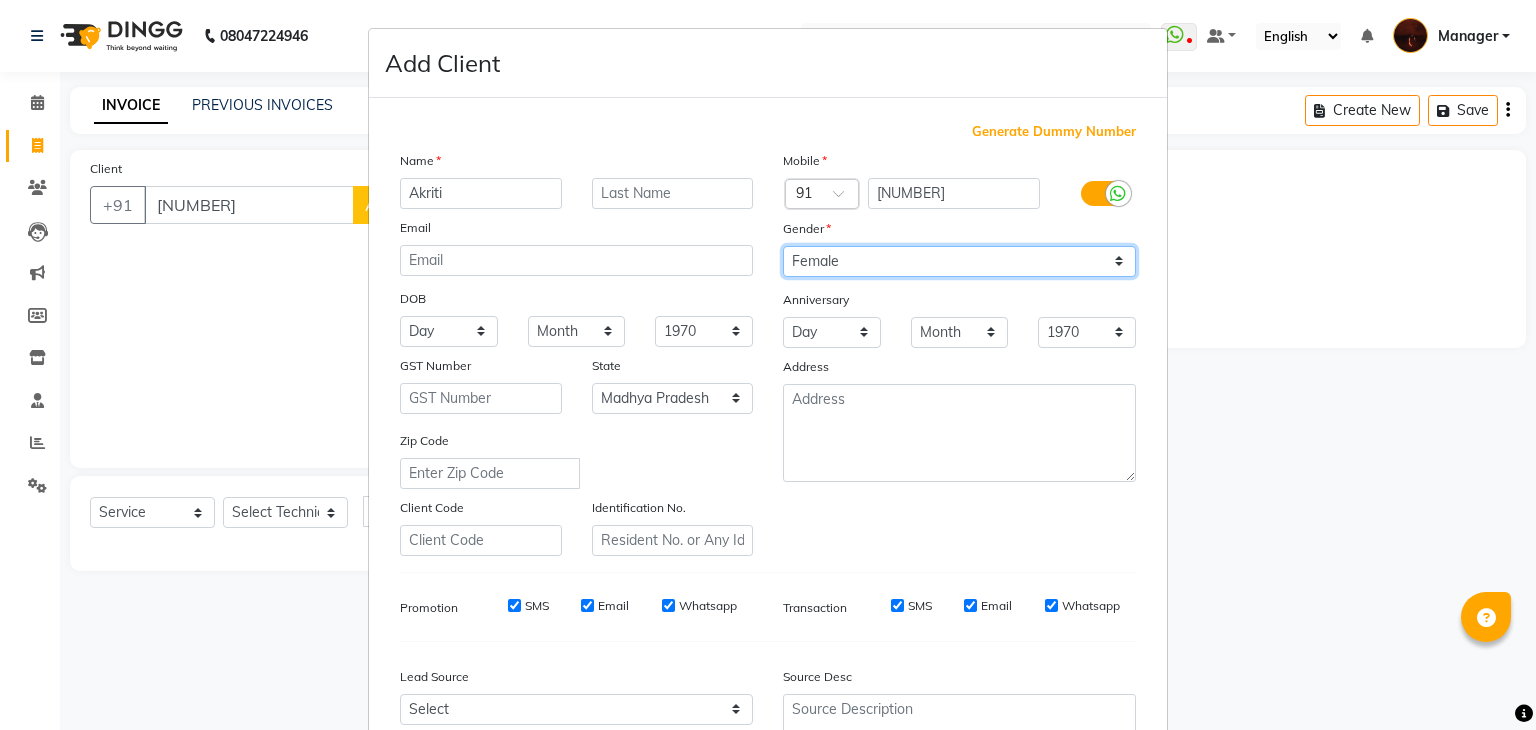 click on "Select Male Female Other Prefer Not To Say" at bounding box center [959, 261] 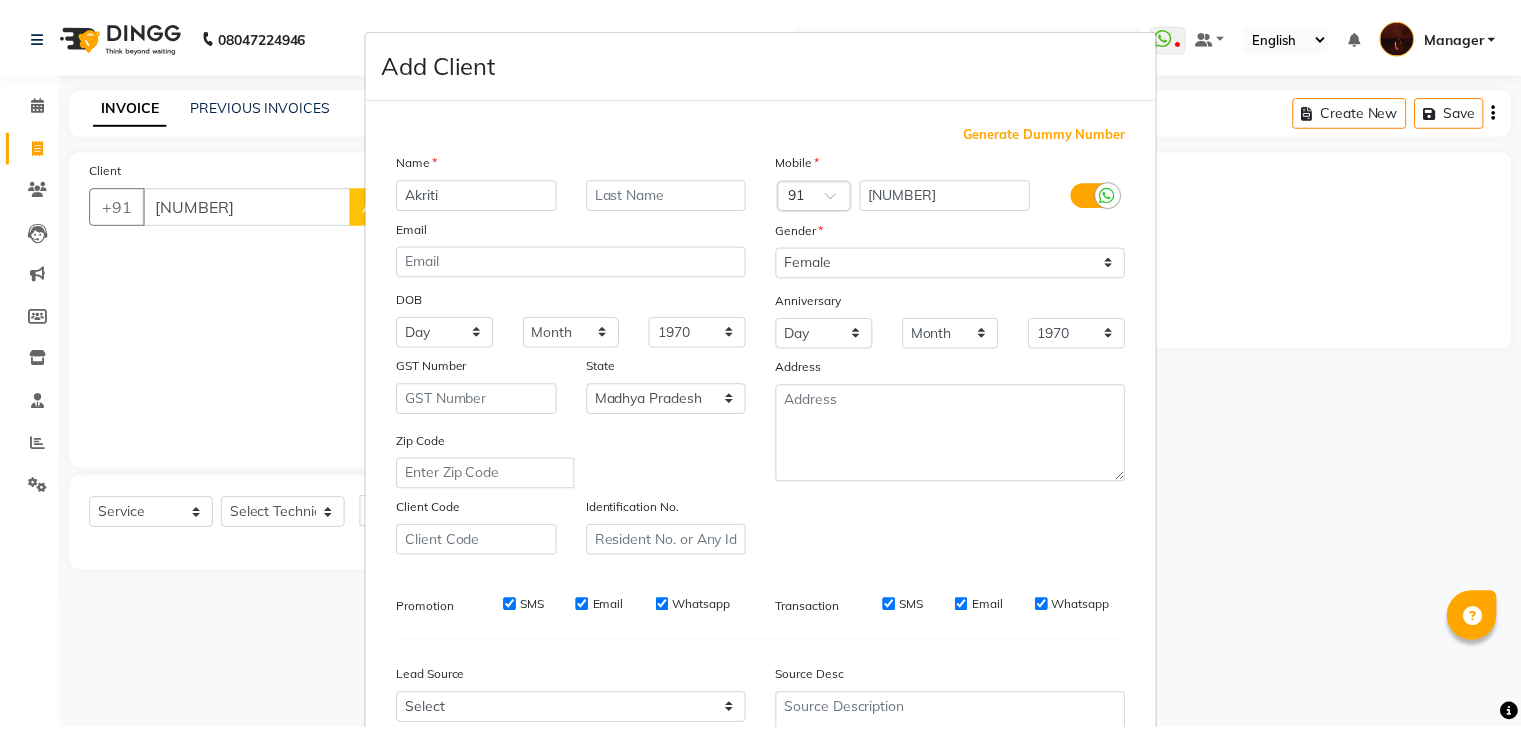 scroll, scrollTop: 203, scrollLeft: 0, axis: vertical 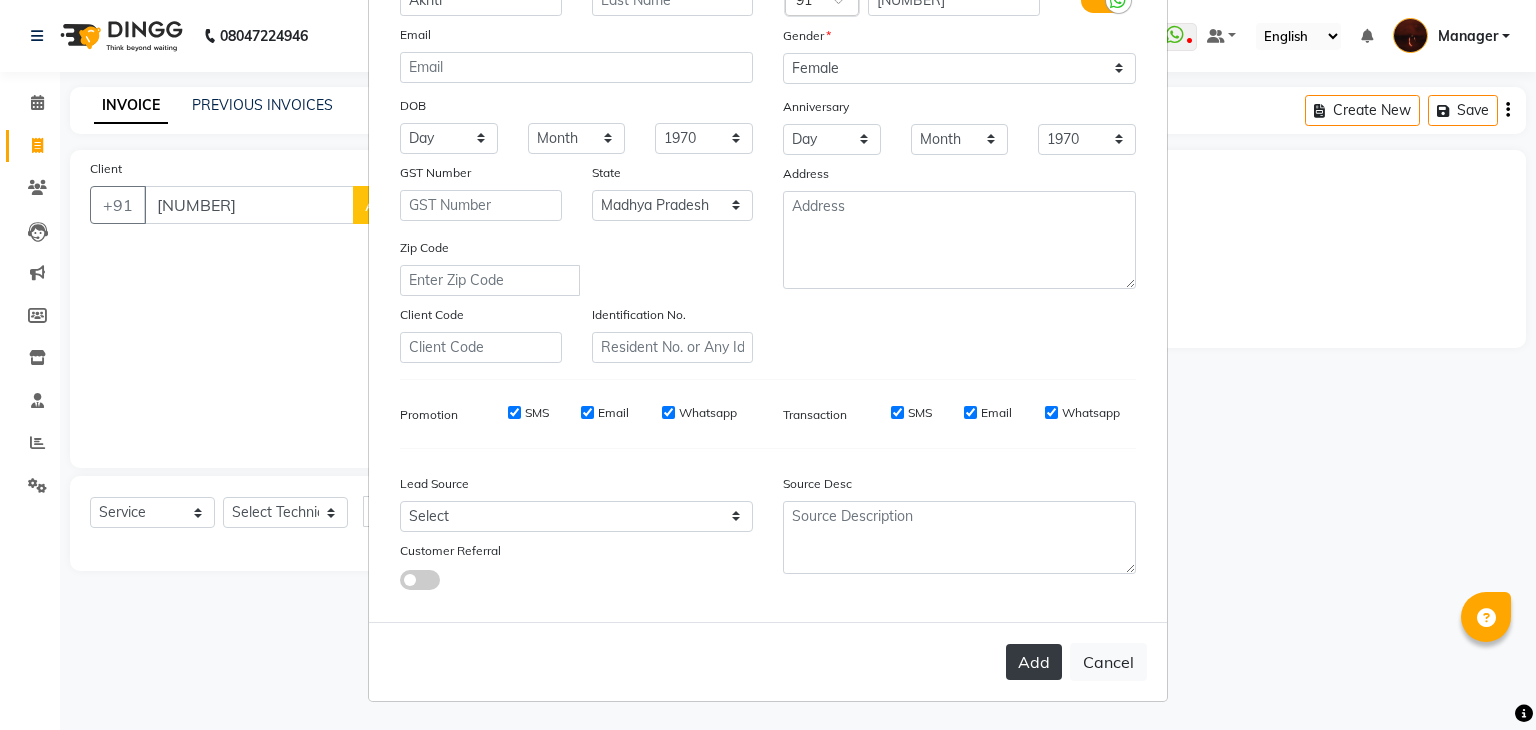 click on "Add" at bounding box center [1034, 662] 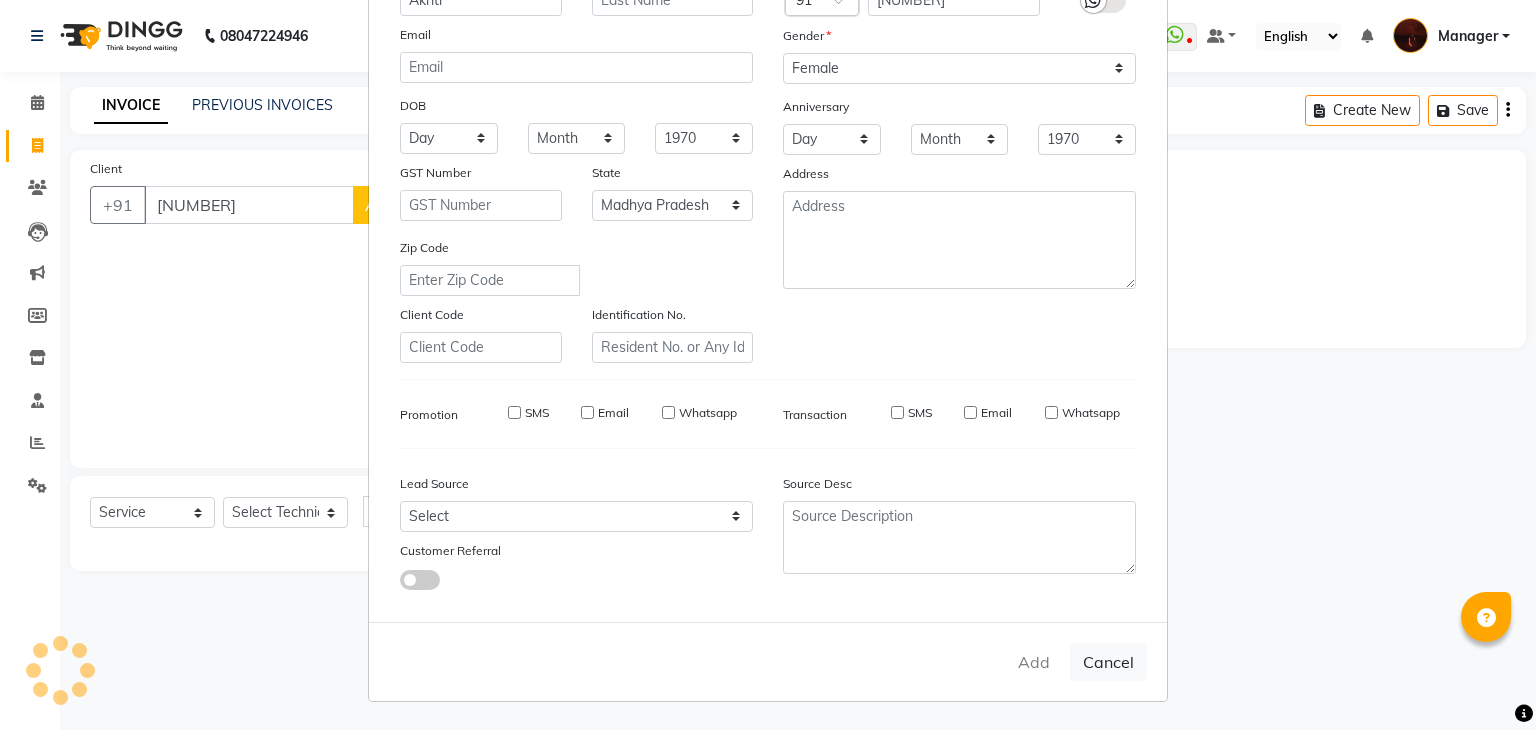 type on "81******41" 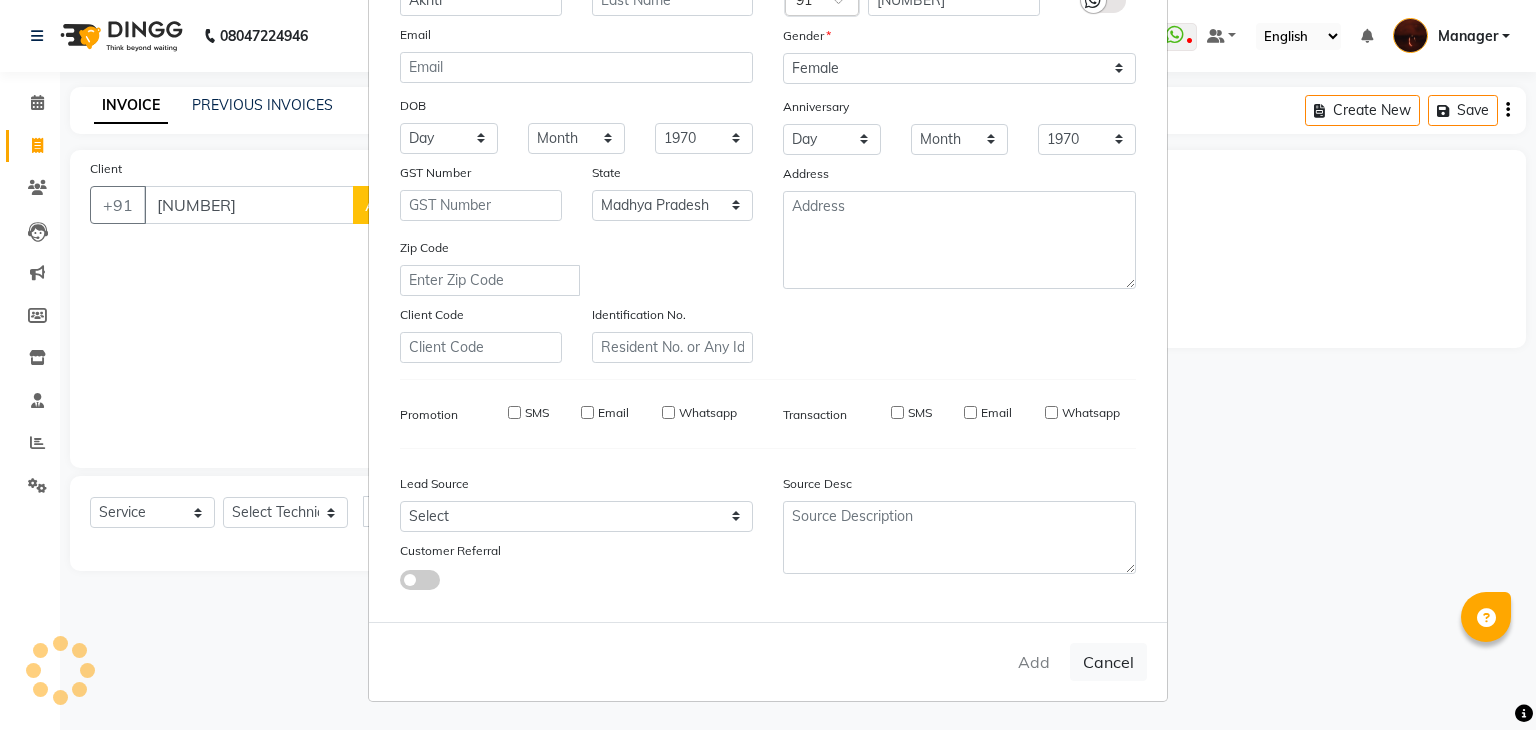 type 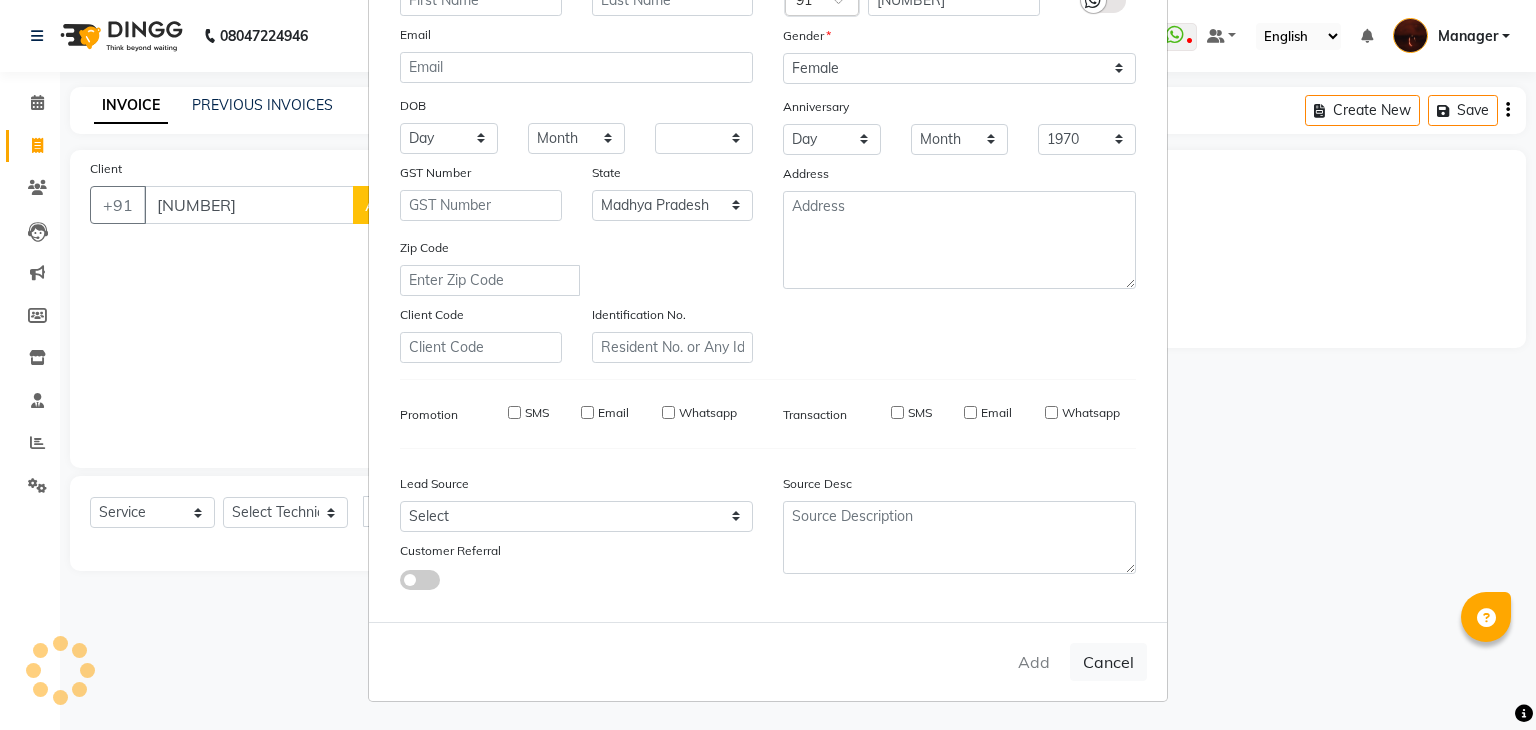 select on "null" 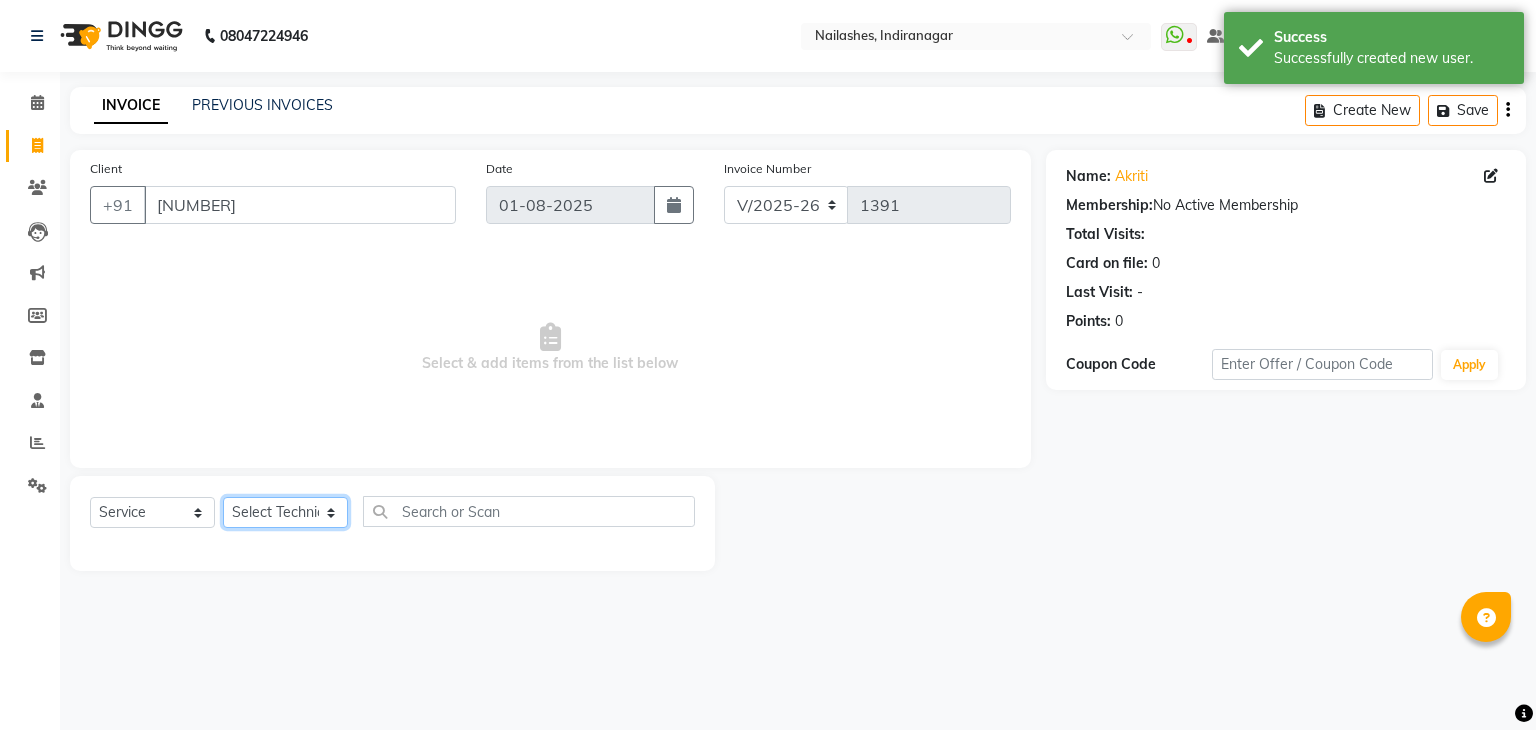 click on "Select Technician Adesh amir Danish Diki  Geeta Himanshu jenifer Manager megna Nisha Pooja roshni Sameer sudeb Sudhir Accounting suraj" 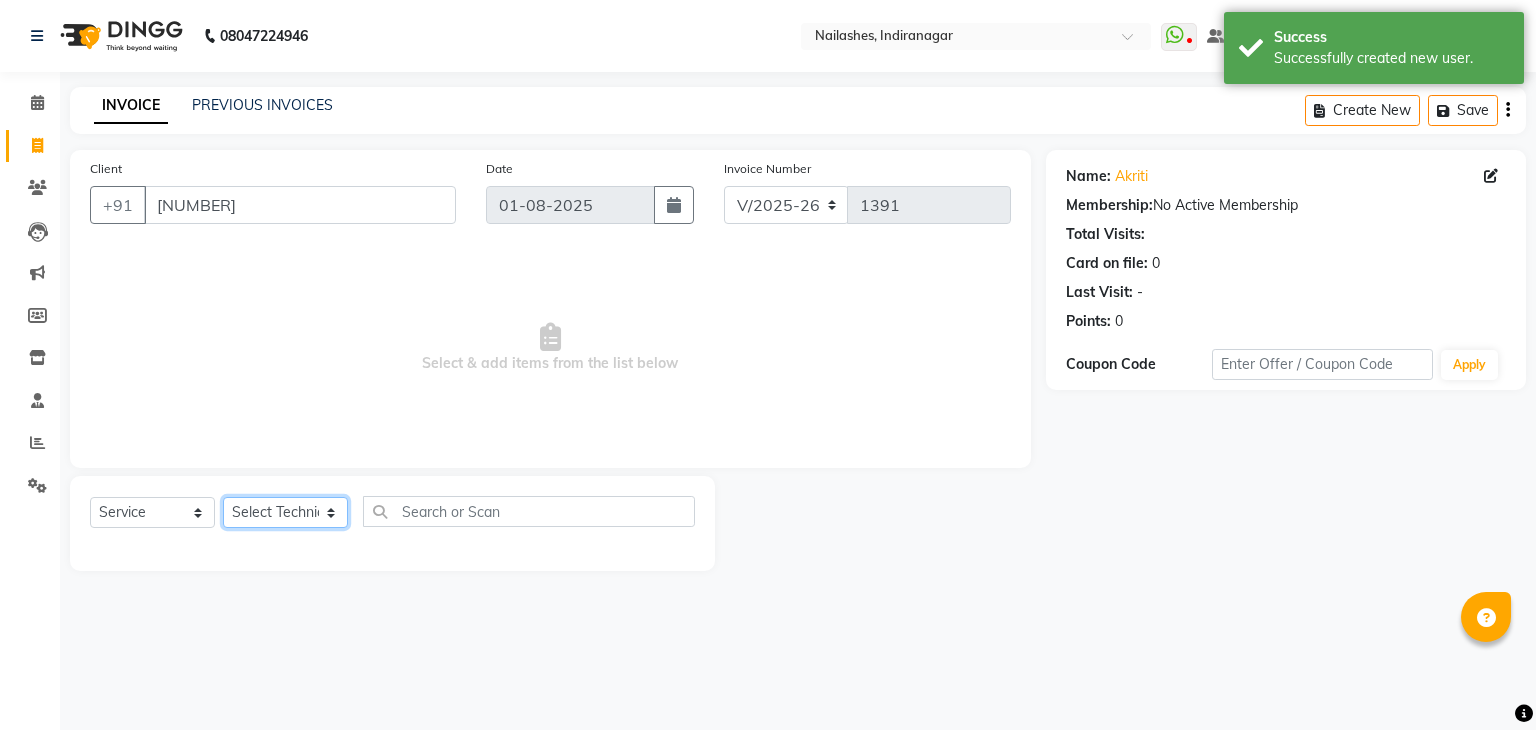 select on "83655" 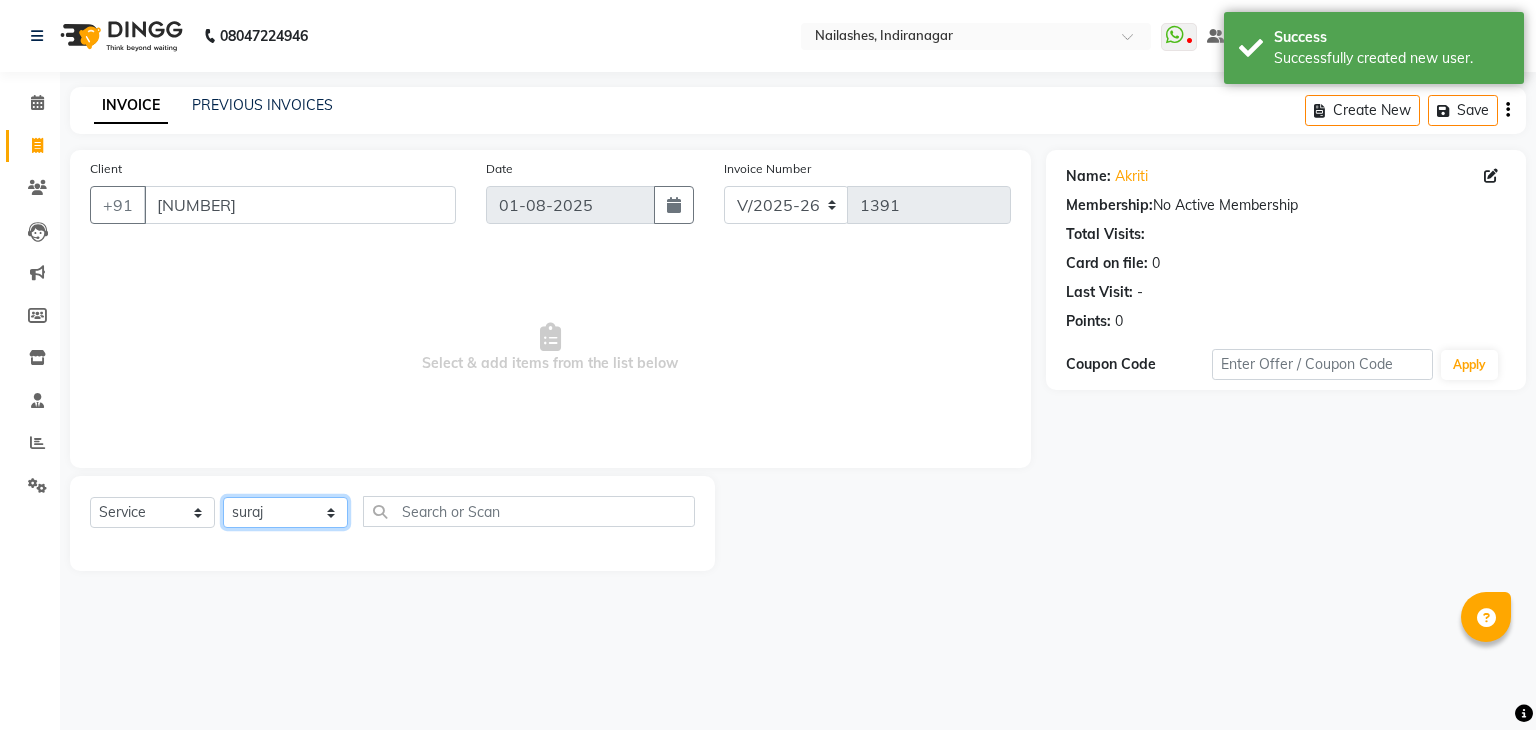 click on "Select Technician Adesh amir Danish Diki  Geeta Himanshu jenifer Manager megna Nisha Pooja roshni Sameer sudeb Sudhir Accounting suraj" 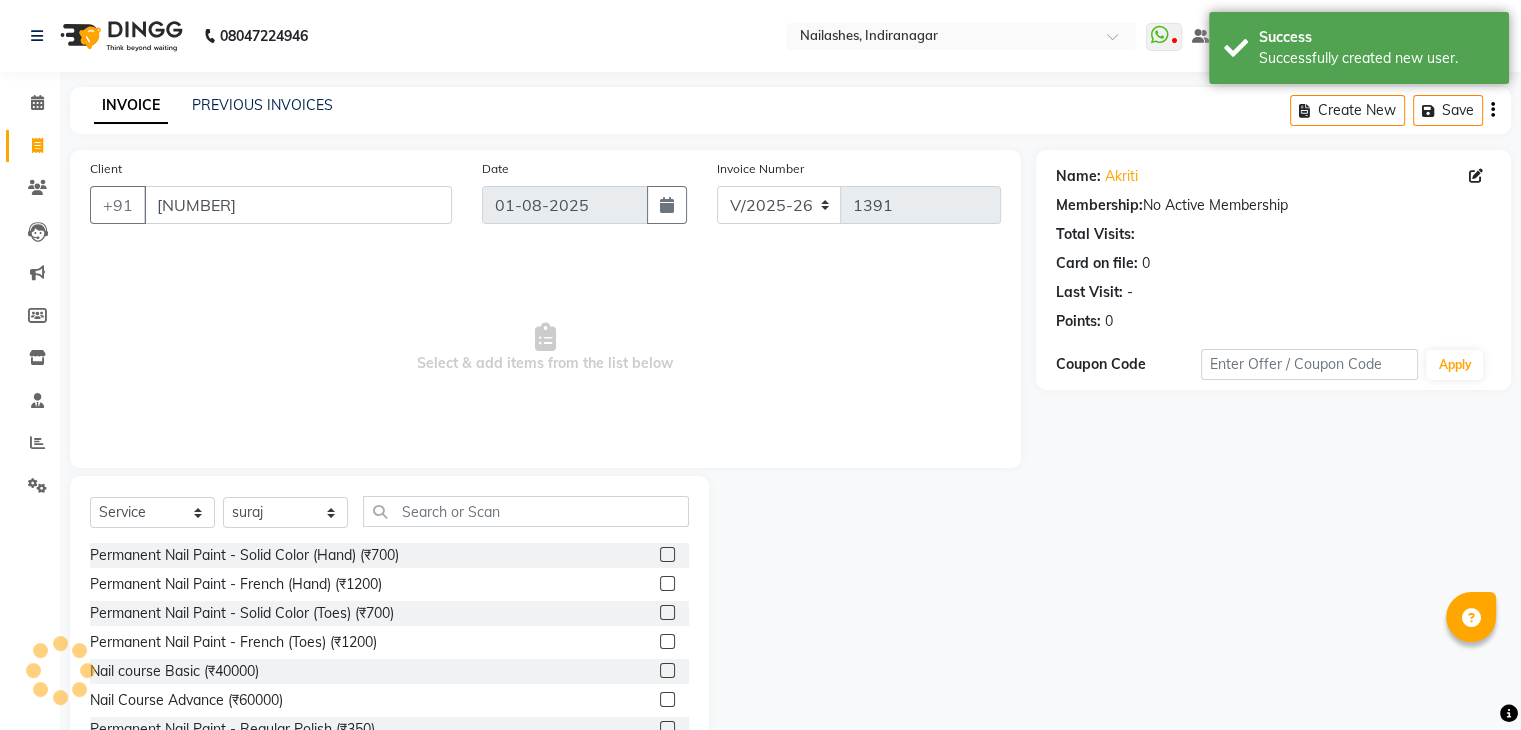 drag, startPoint x: 447, startPoint y: 532, endPoint x: 447, endPoint y: 515, distance: 17 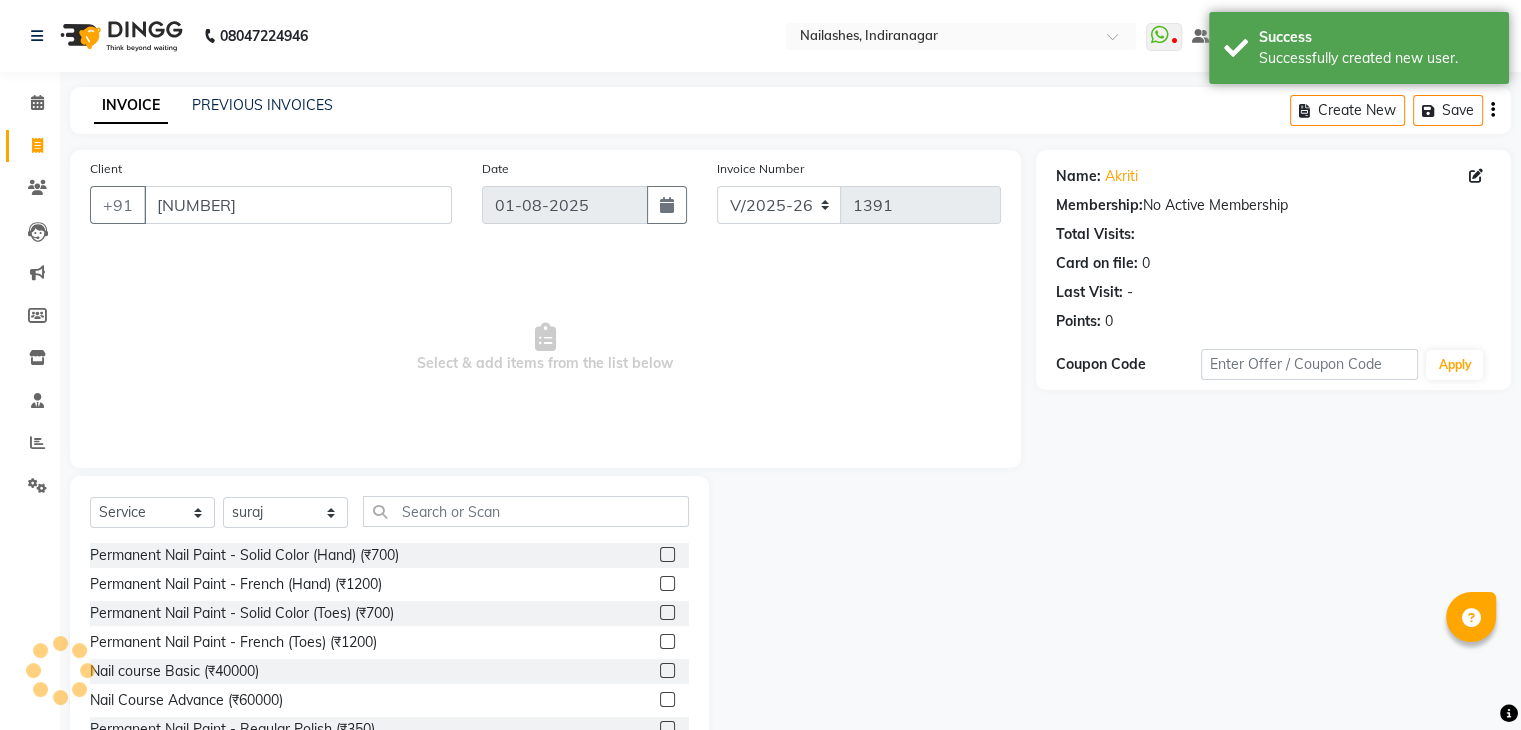 click on "Select  Service  Product  Membership  Package Voucher Prepaid Gift Card  Select Technician Adesh amir Danish Diki  Geeta Himanshu jenifer Manager megna Nisha Pooja roshni Sameer sudeb Sudhir Accounting suraj" 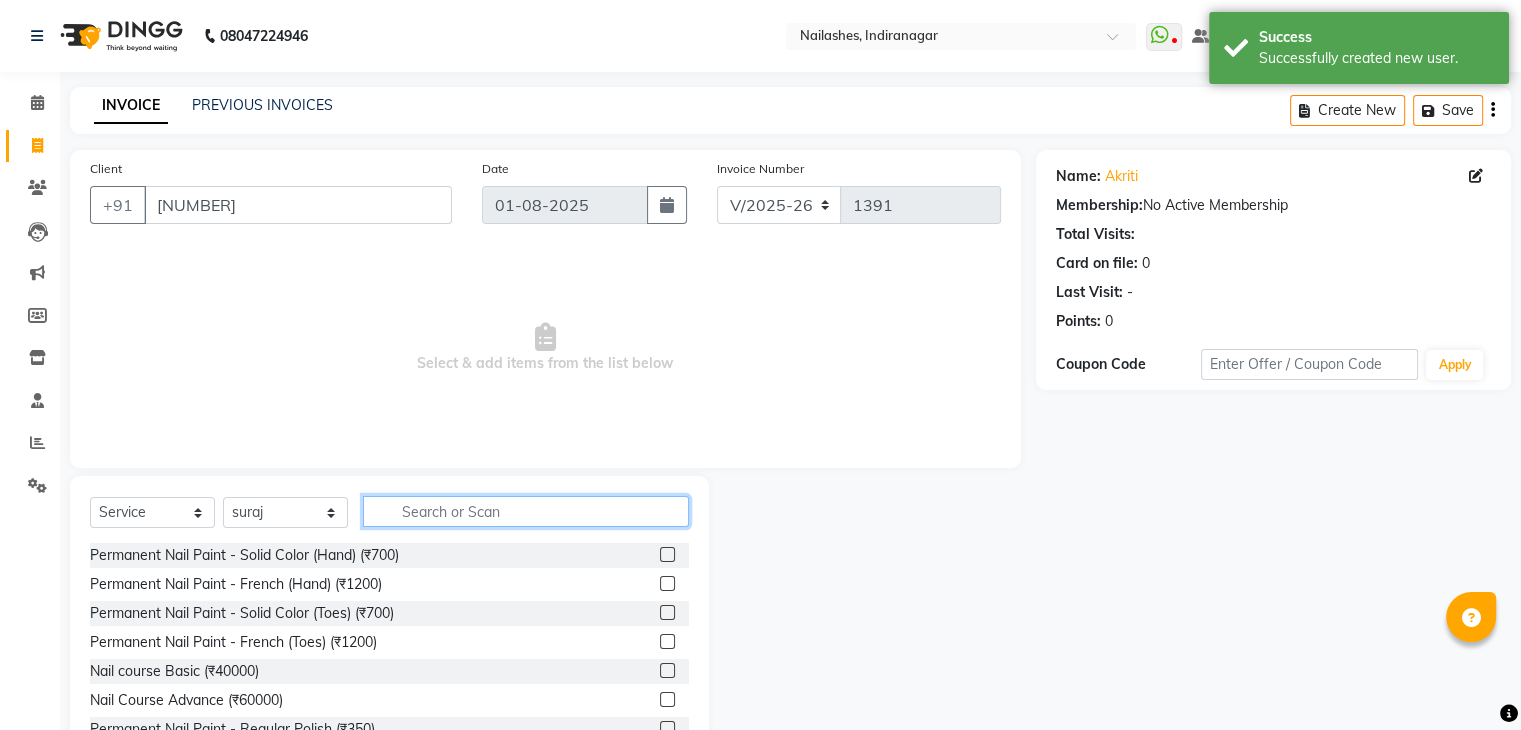 click 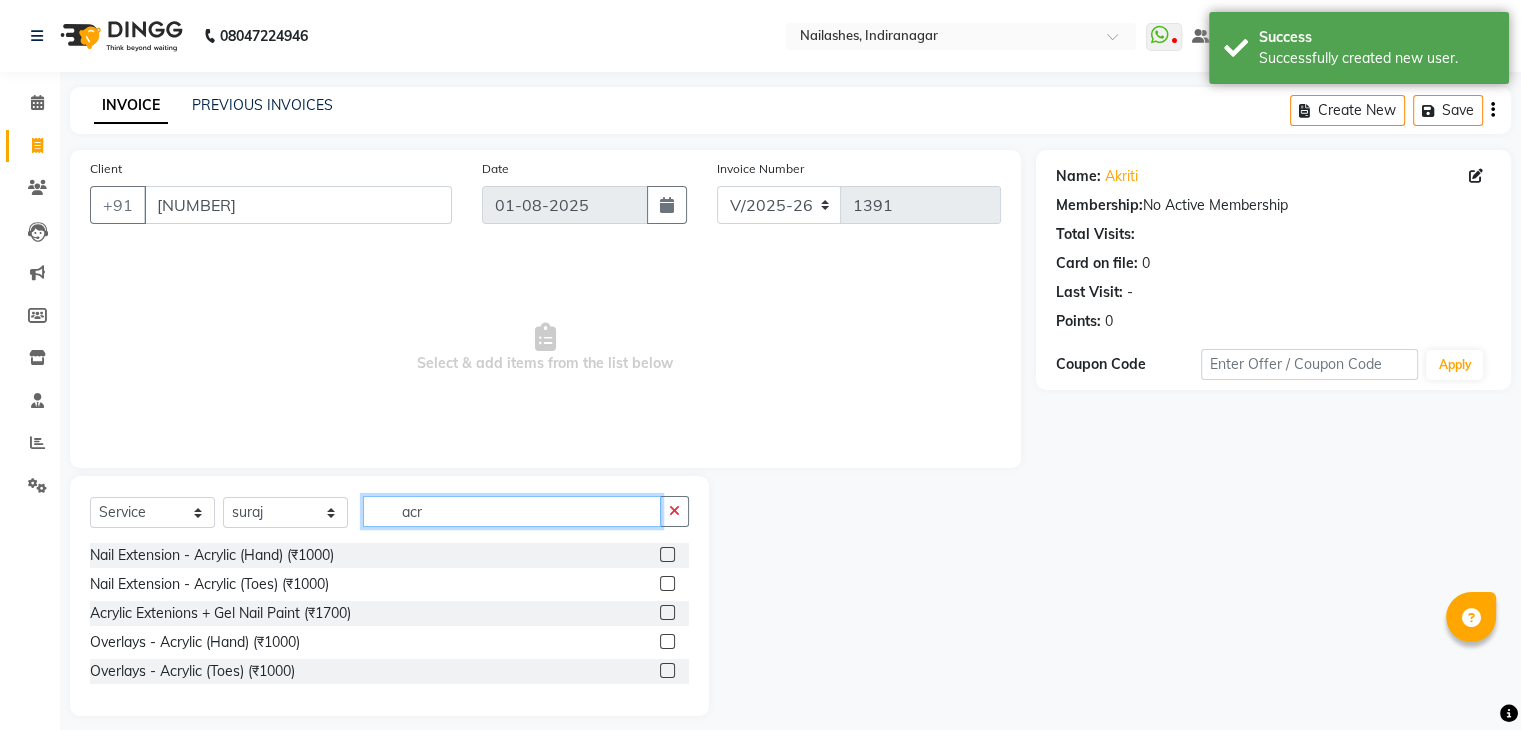 type on "acr" 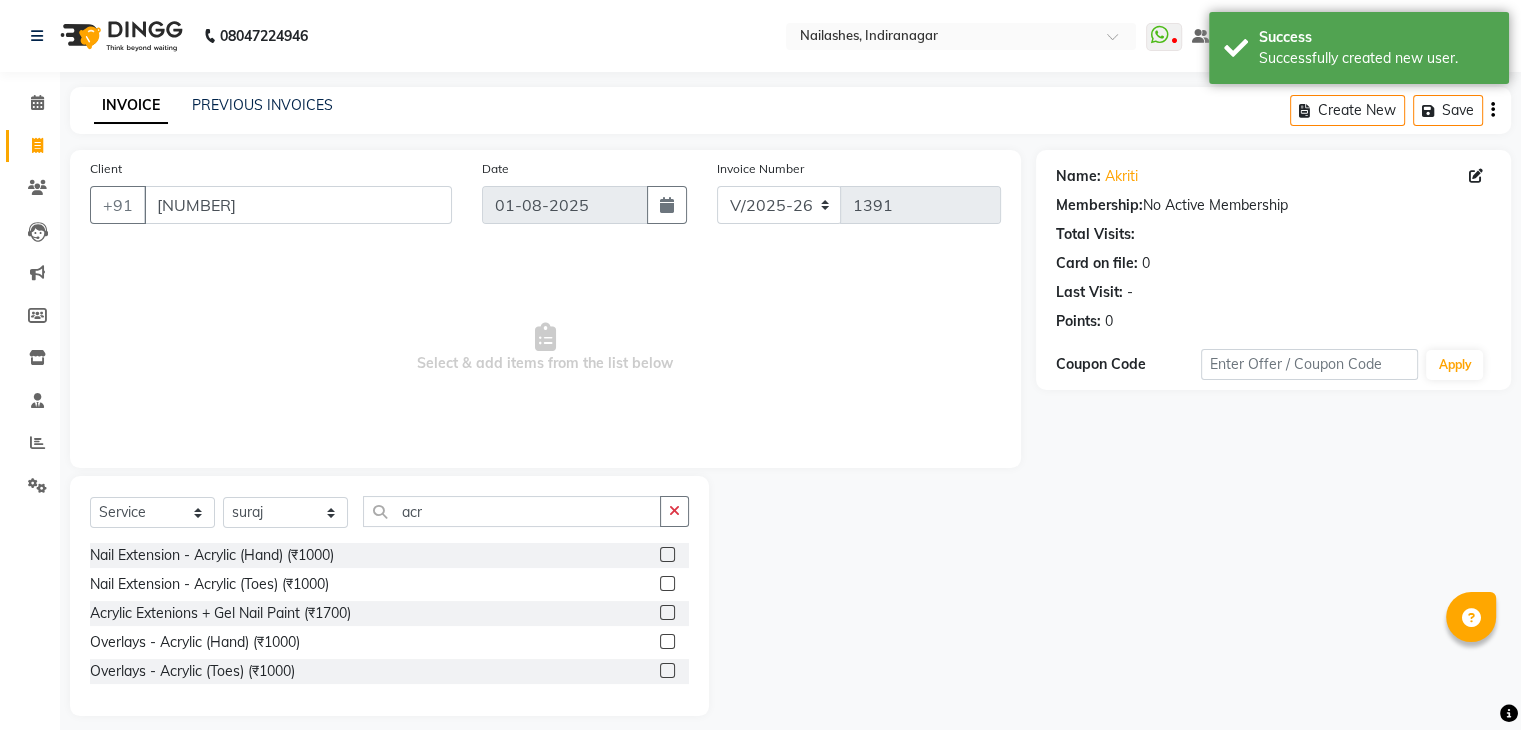 click 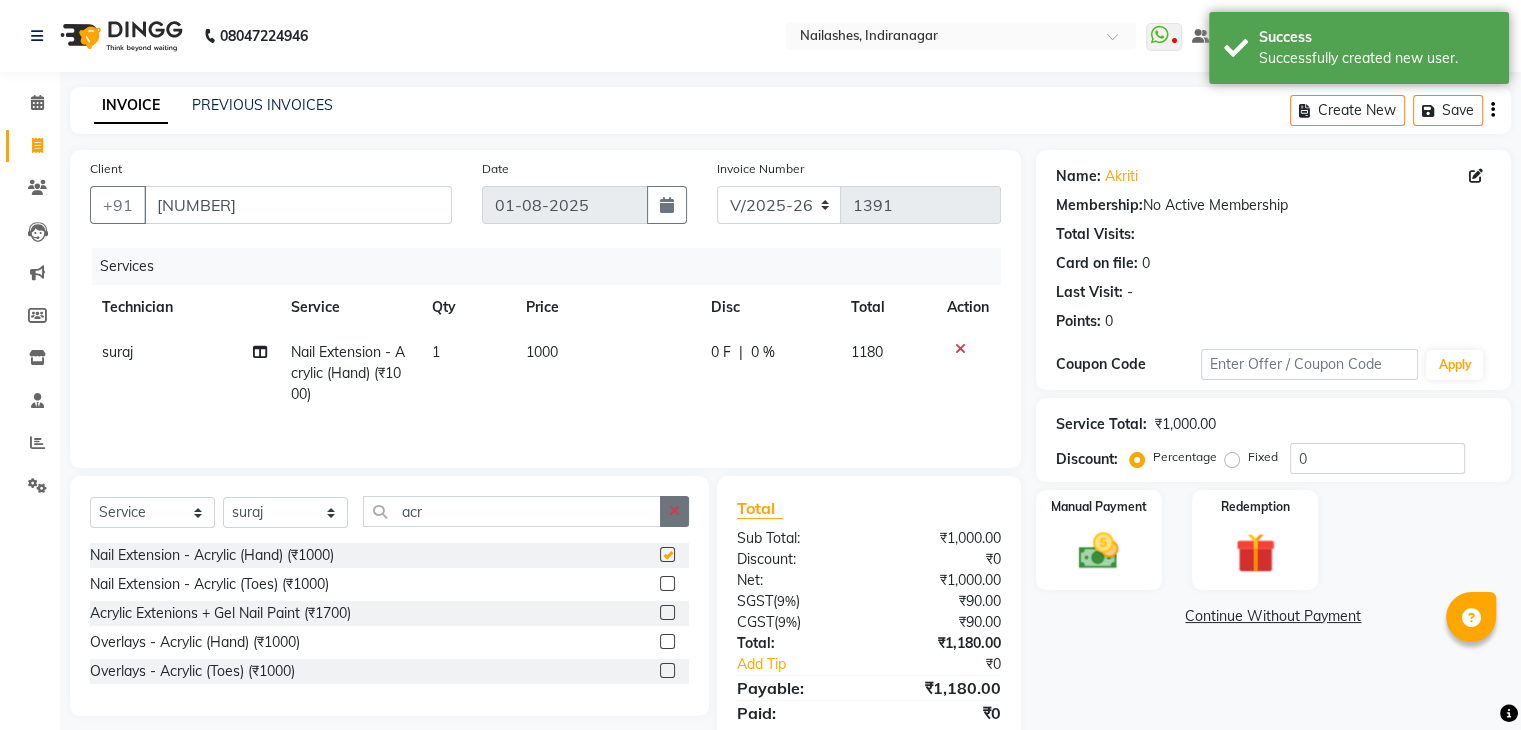 checkbox on "false" 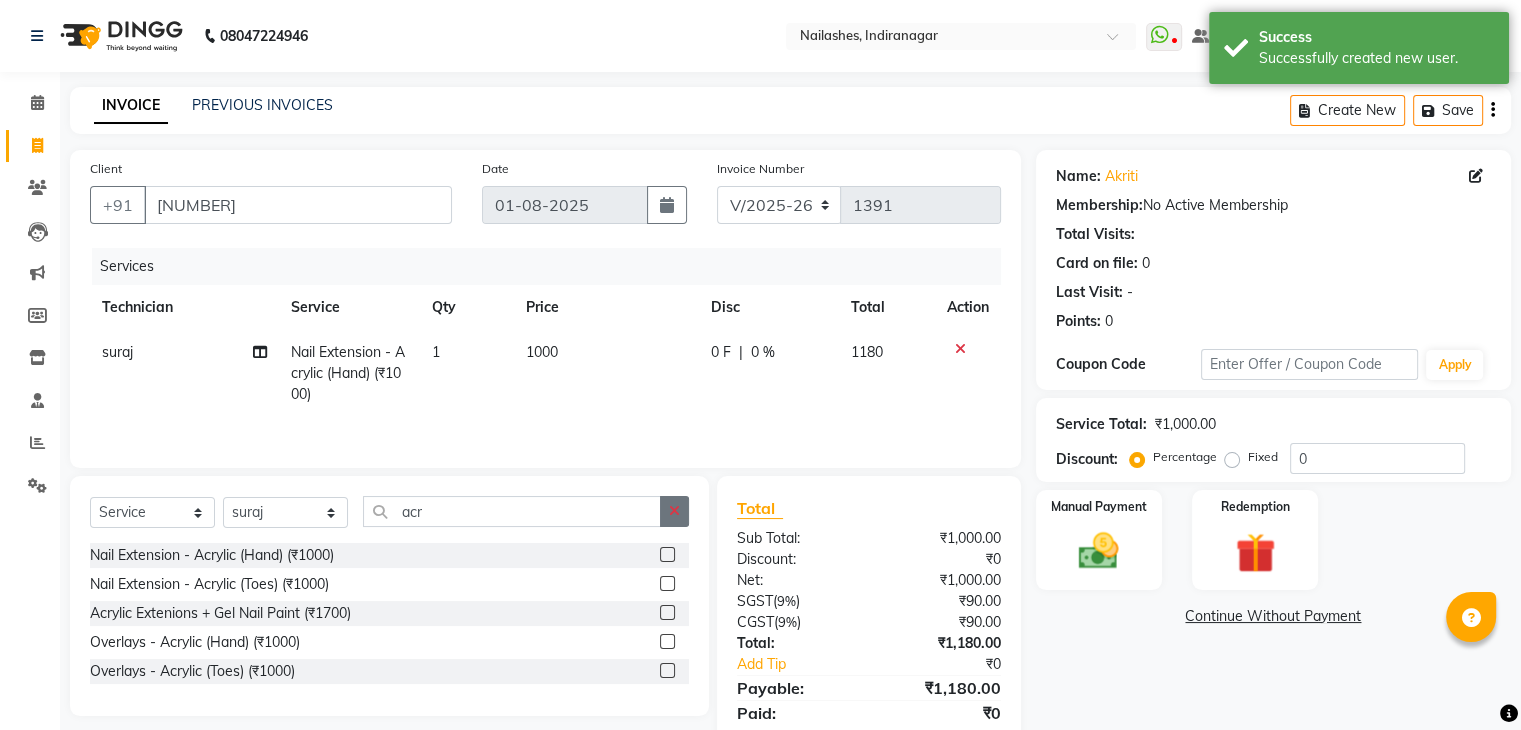 click 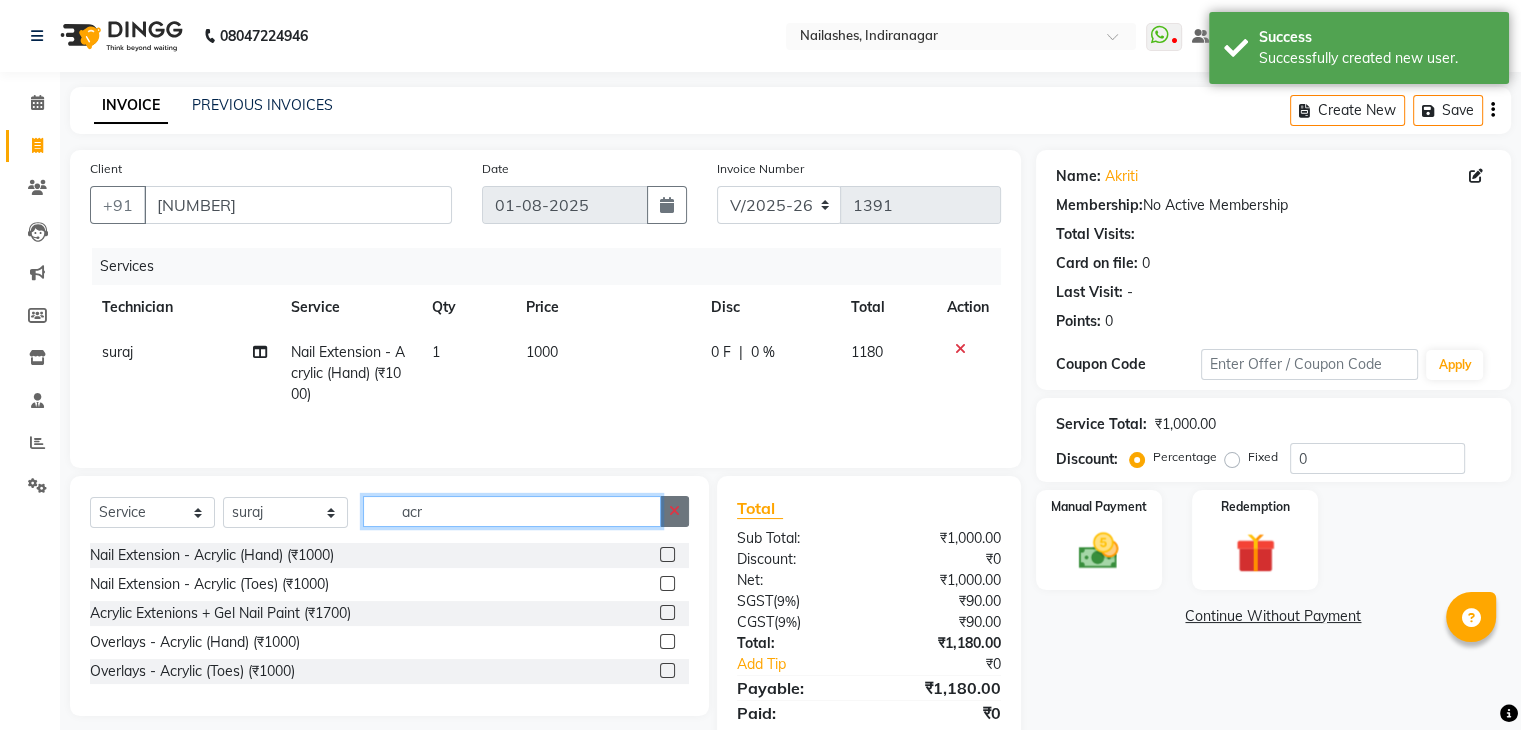 type 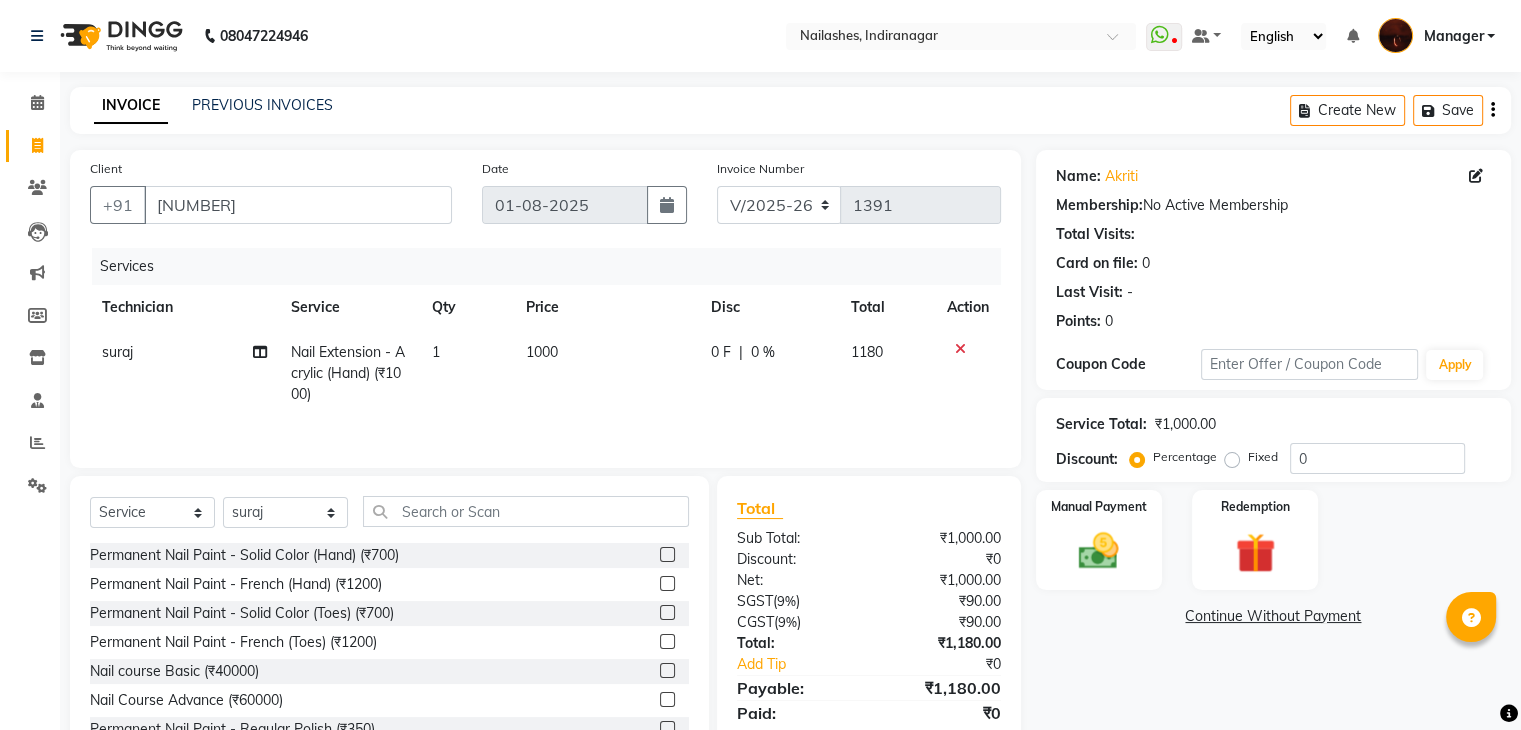 click 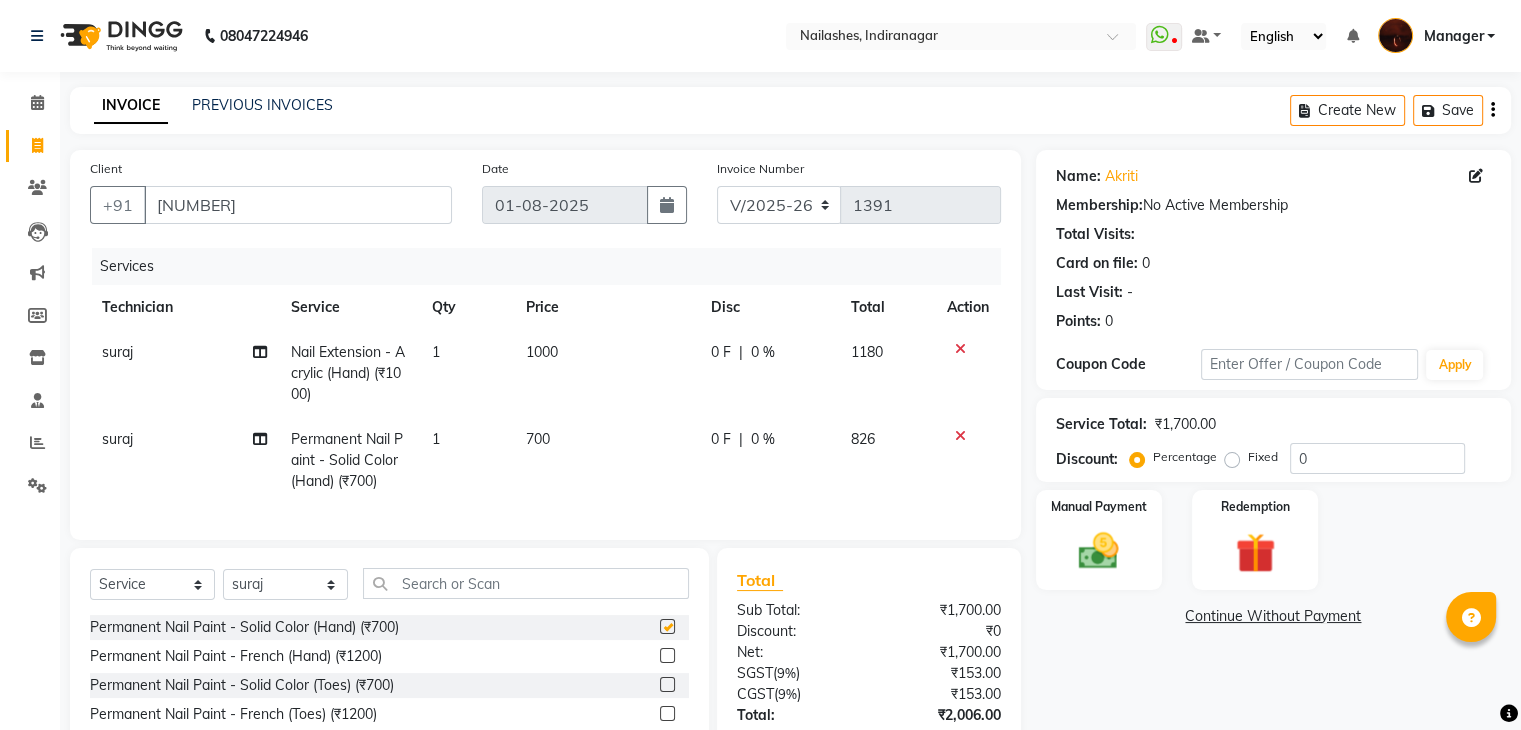 checkbox on "false" 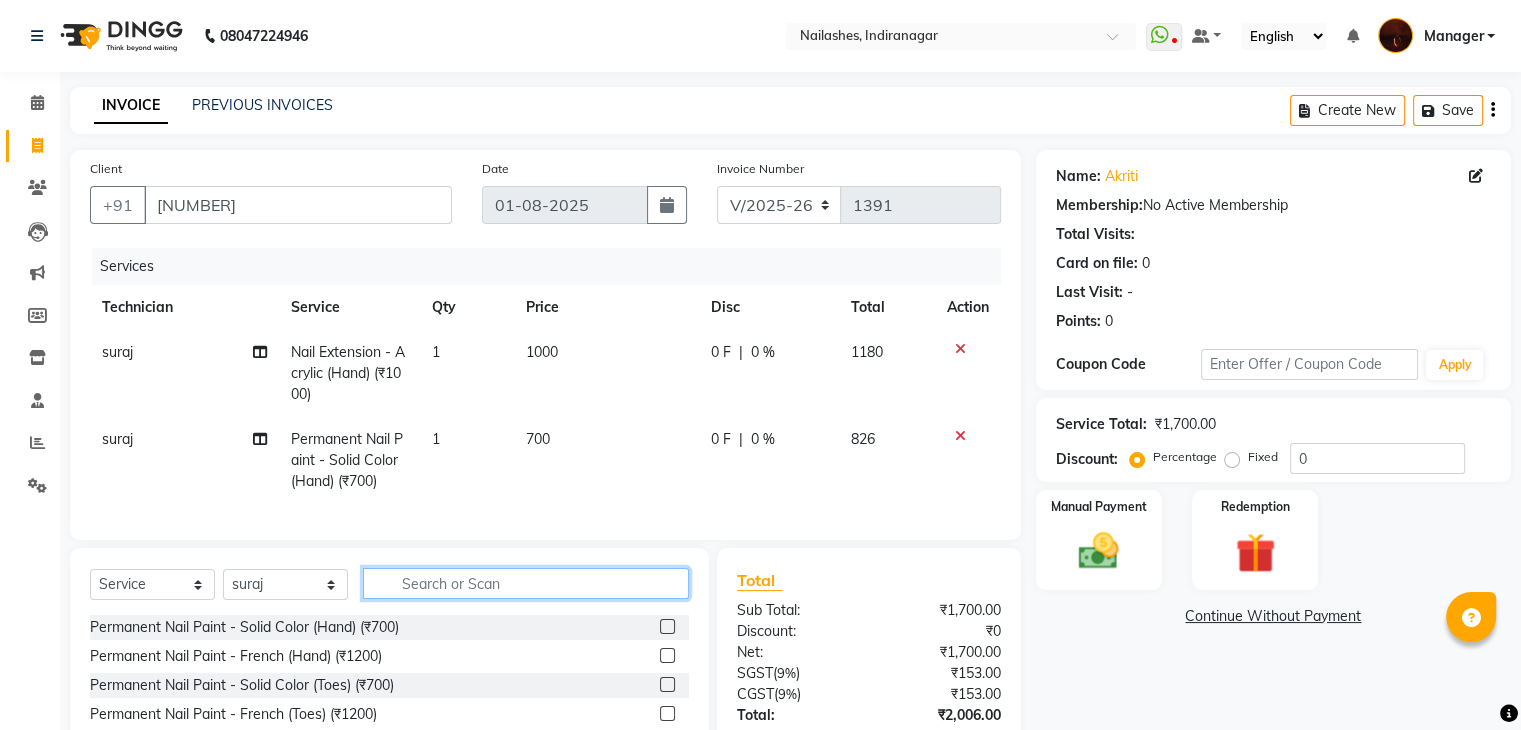 click 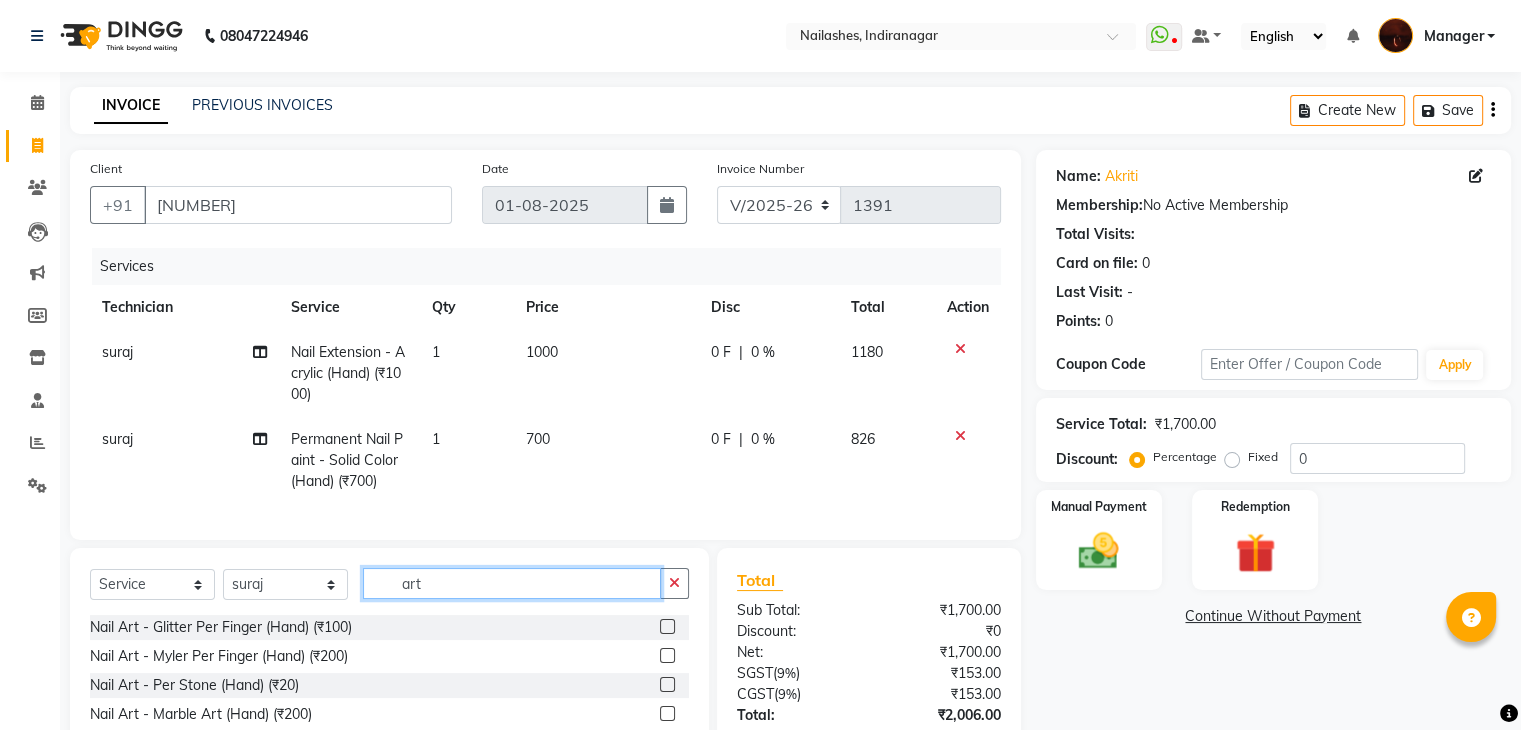 type on "art" 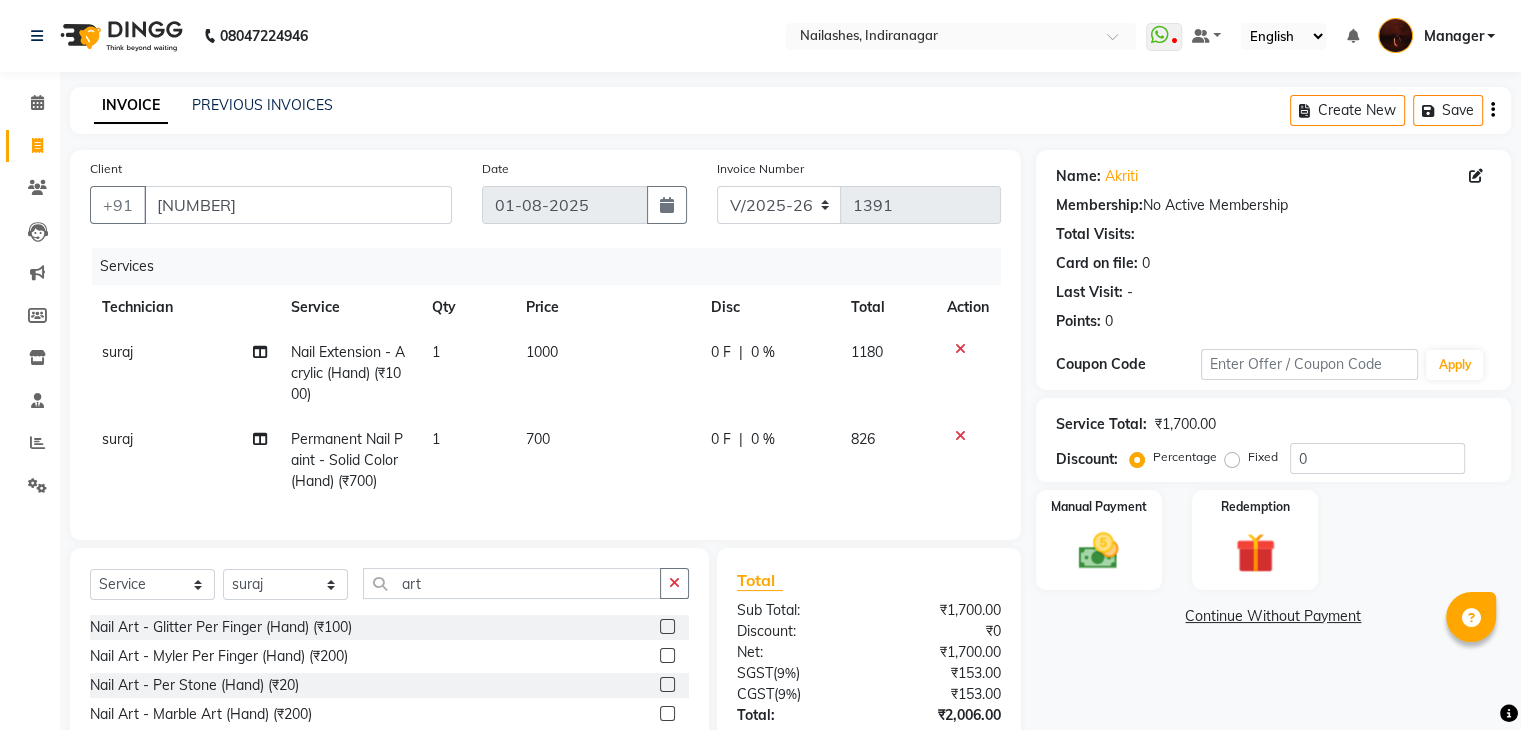 click 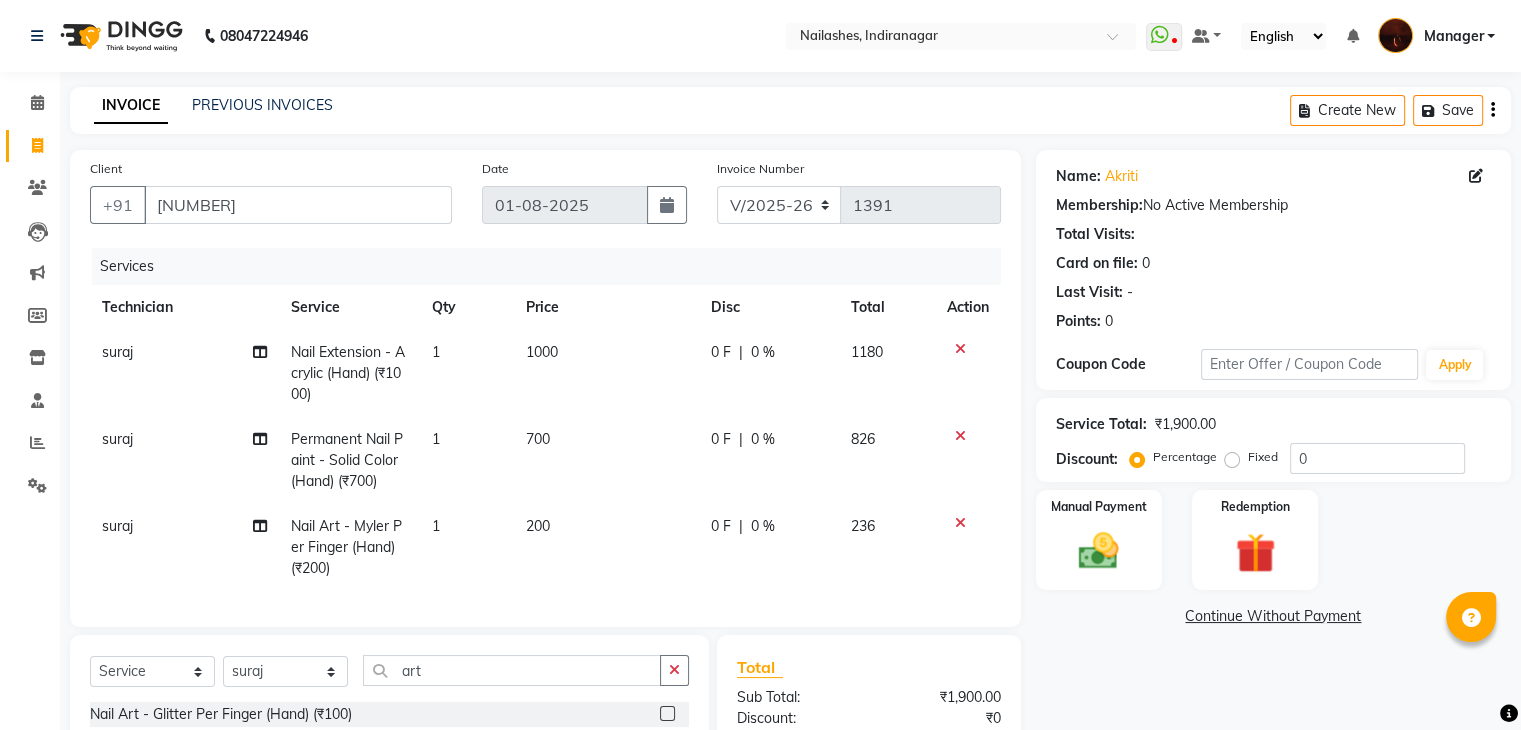 checkbox on "false" 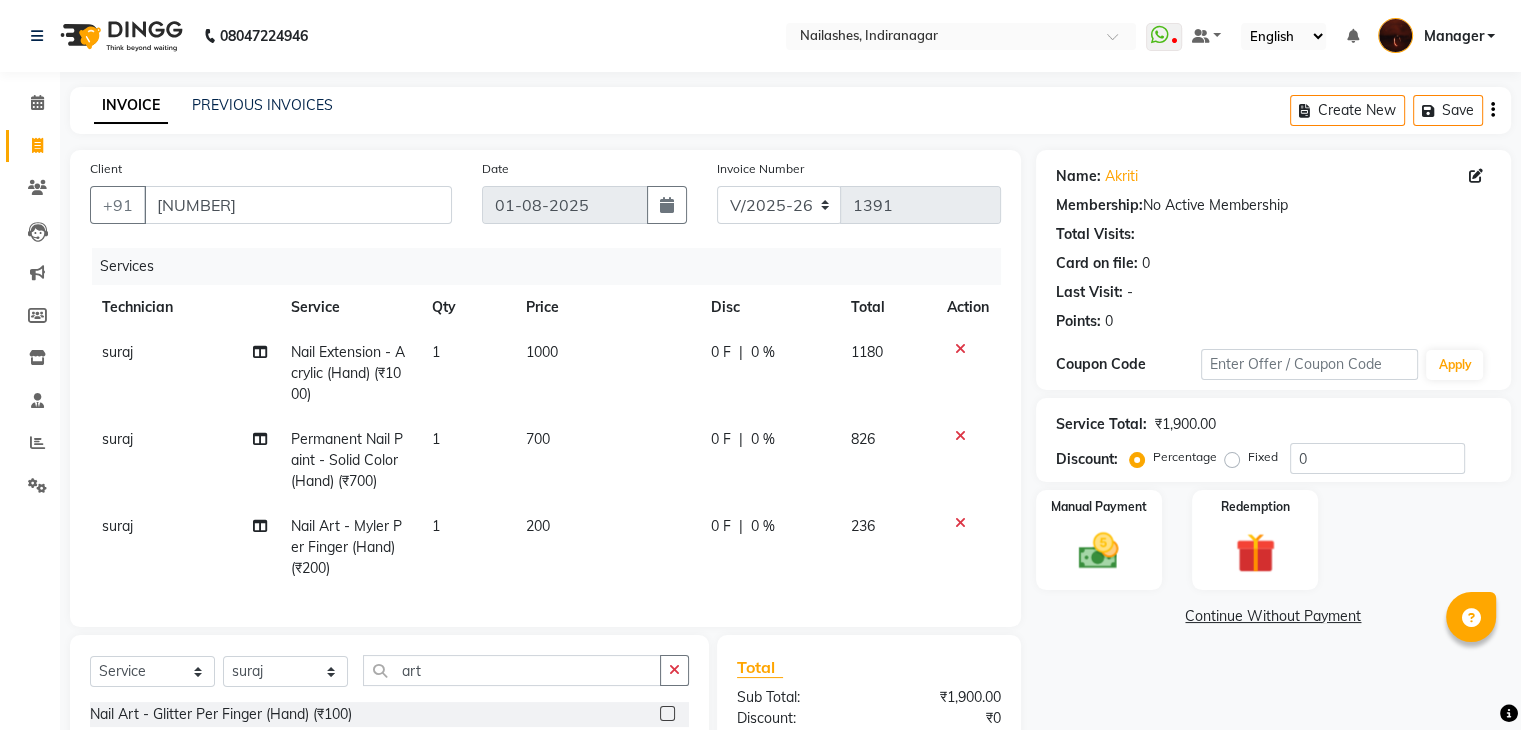 click on "Nail Art - Myler Per Finger (Hand) (₹200)" 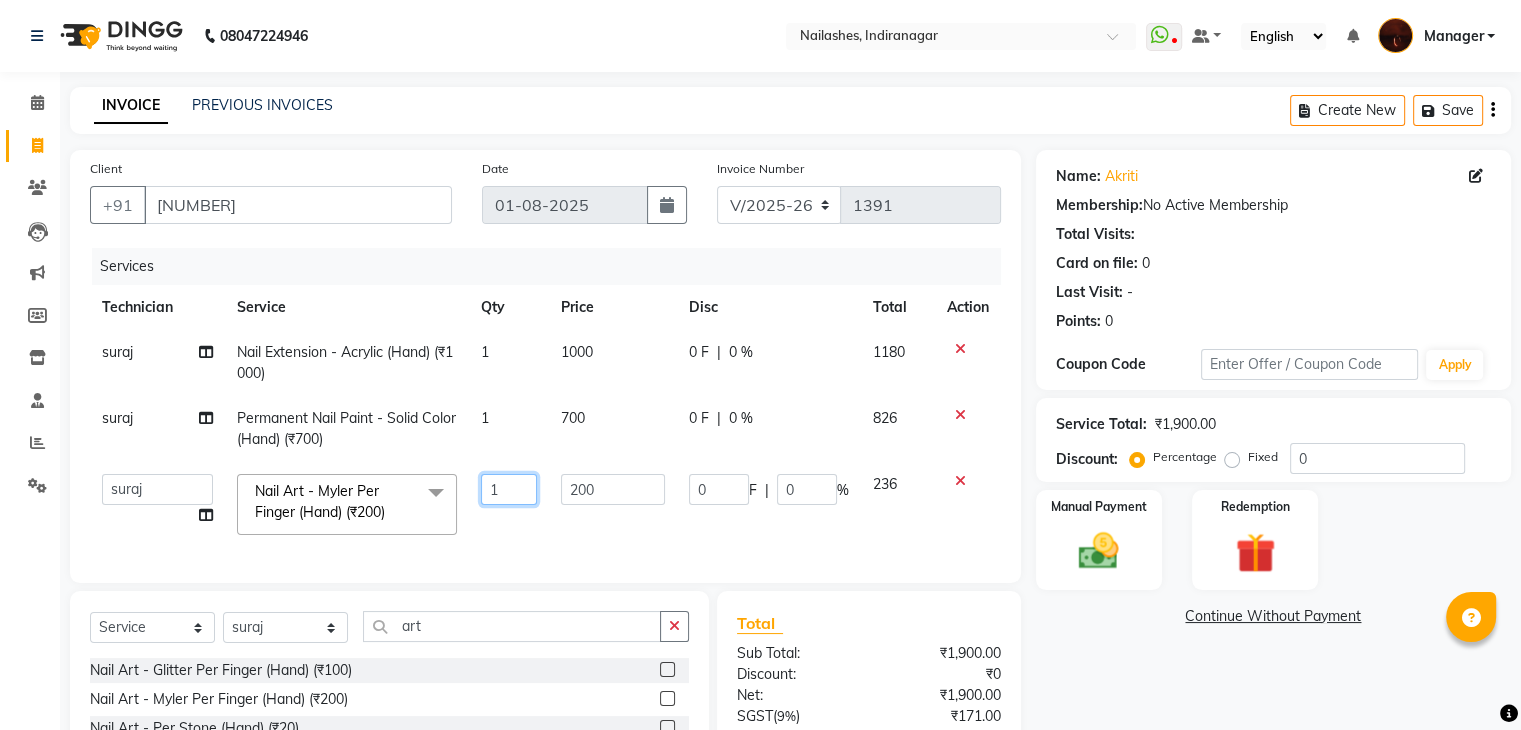 click on "1" 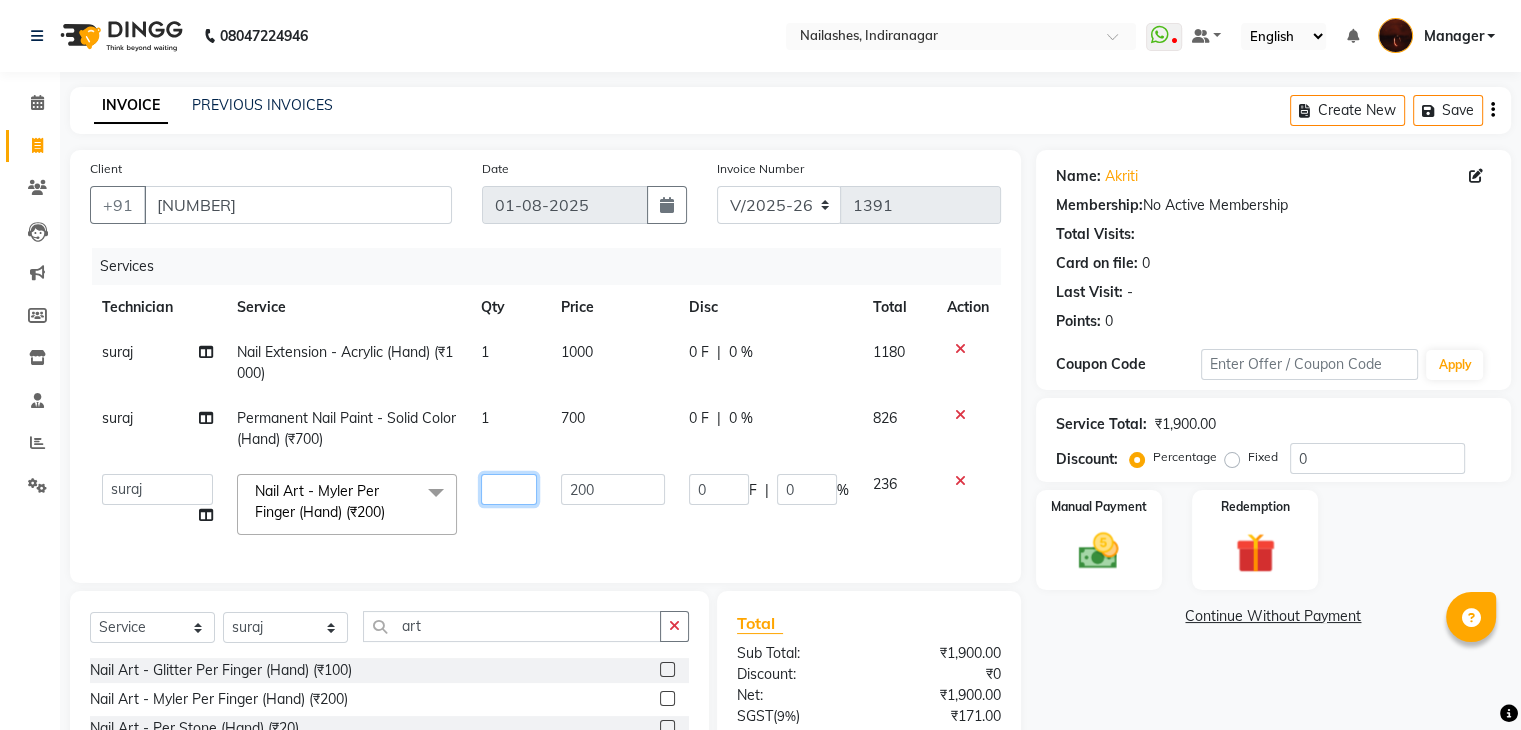type on "2" 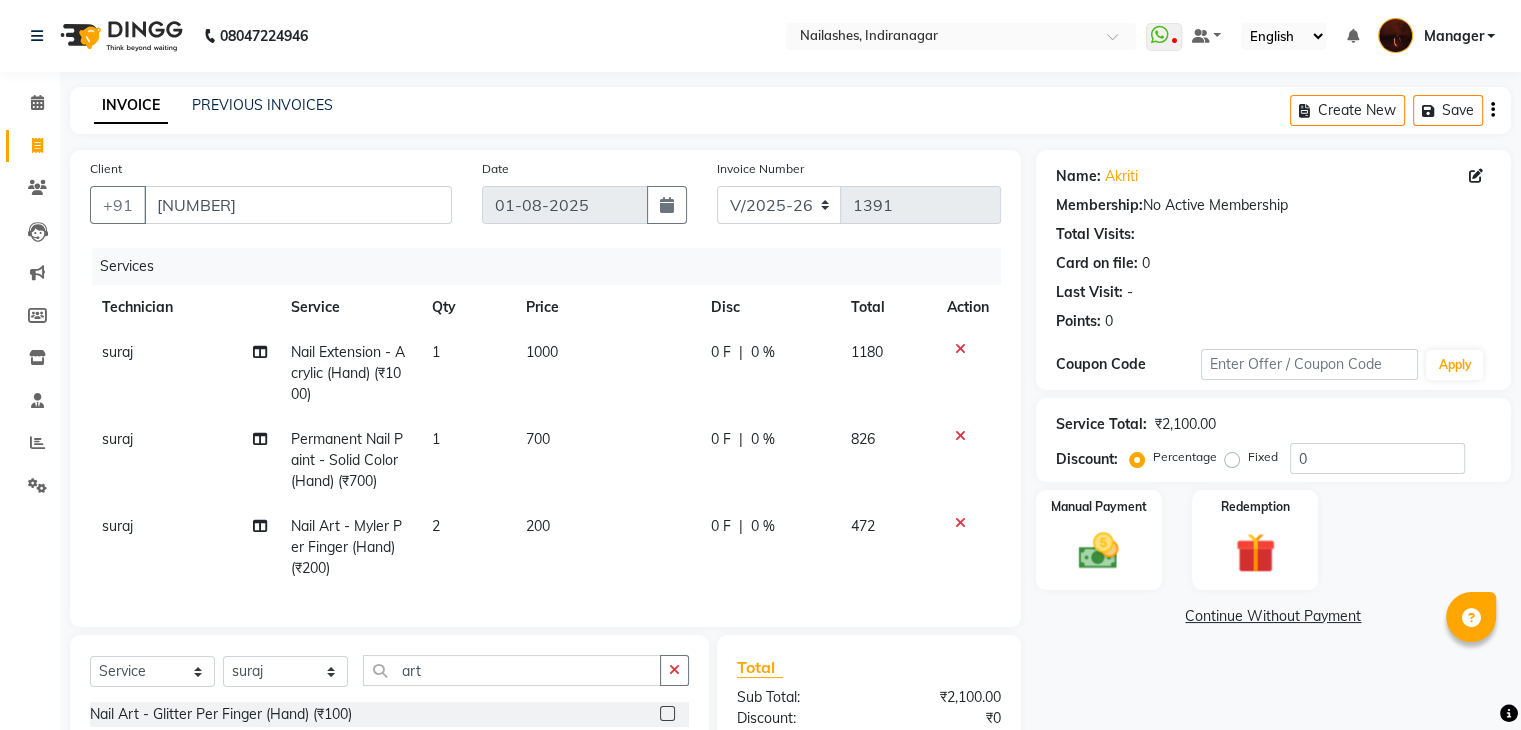 click on "suraj Nail Art - Myler Per Finger (Hand) (₹200) 2 200 0 F | 0 % 472" 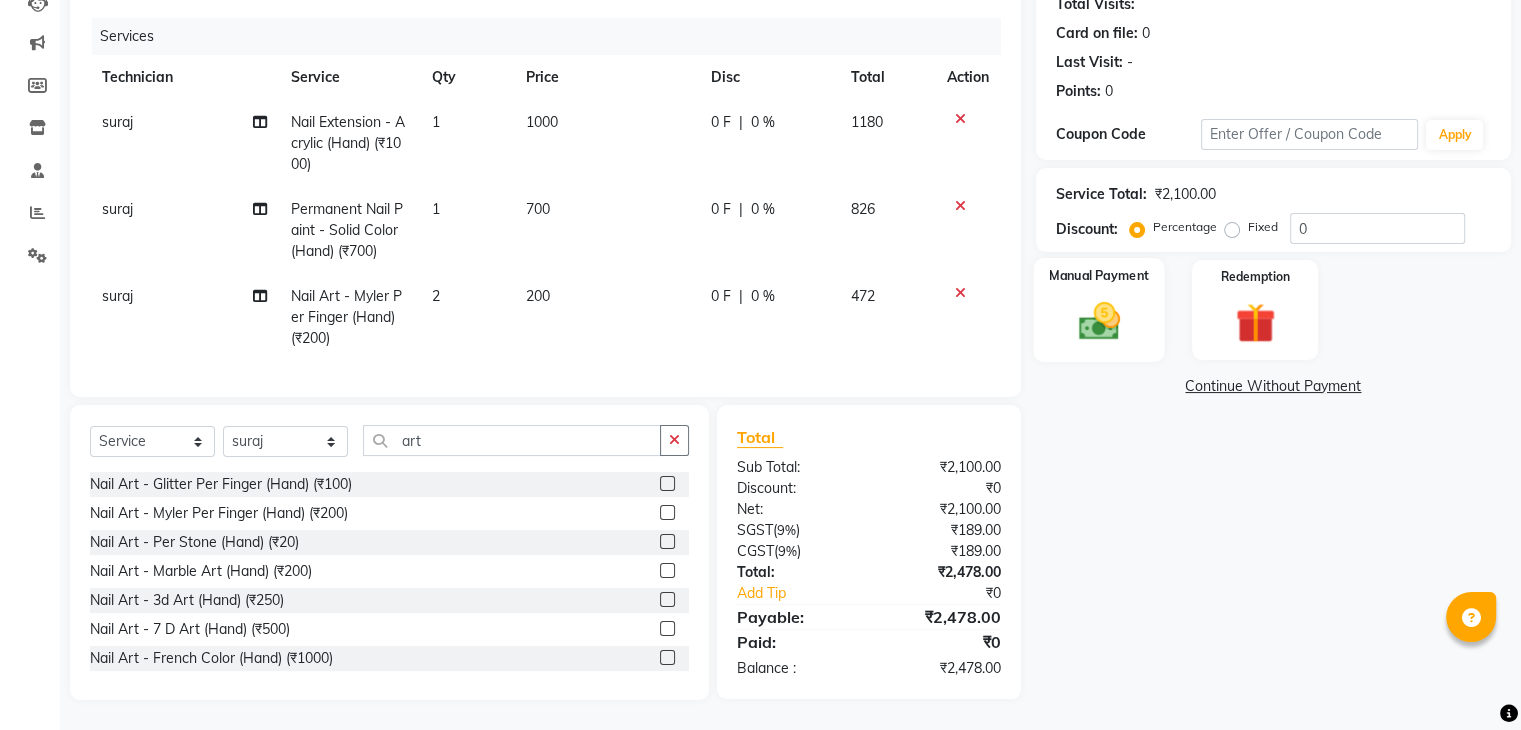 click 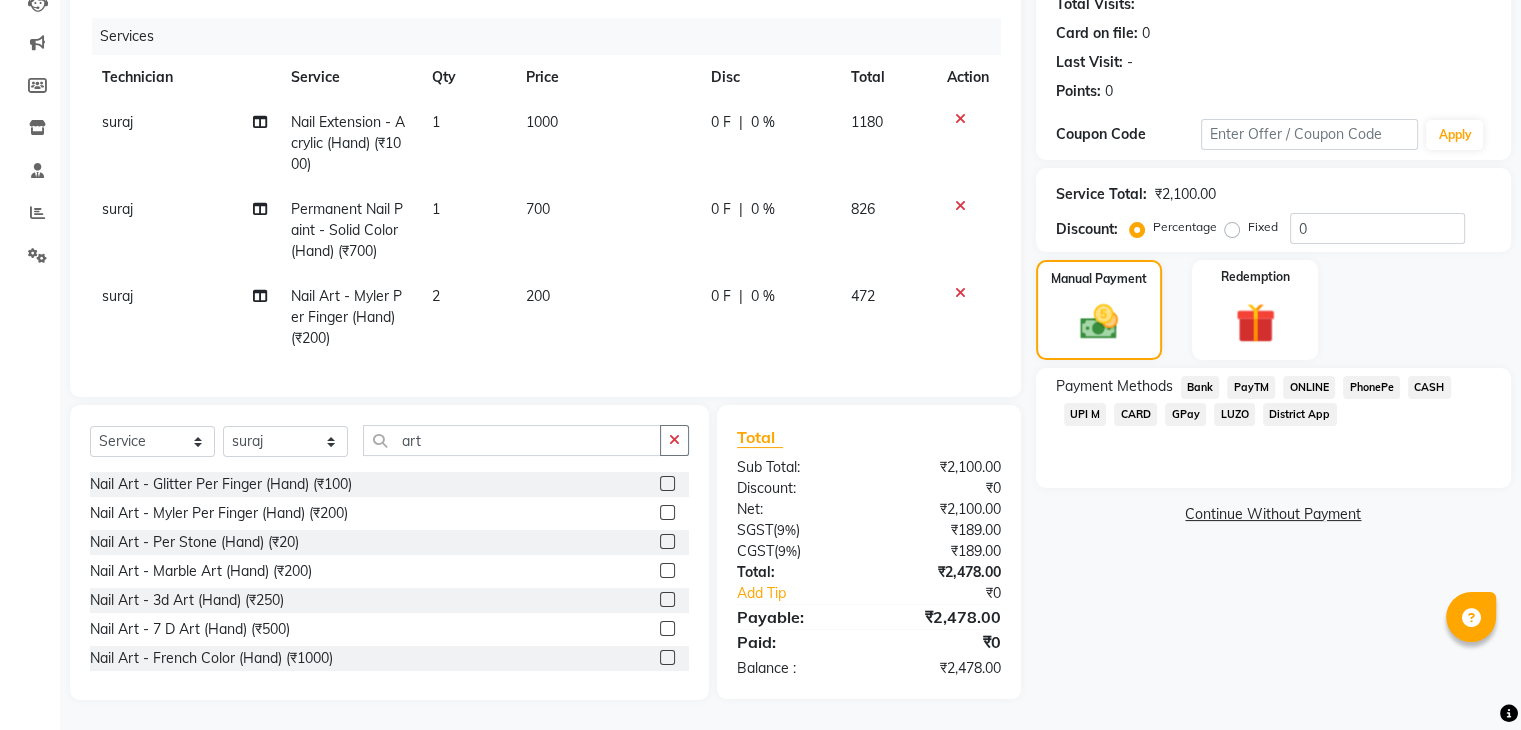 click on "CARD" 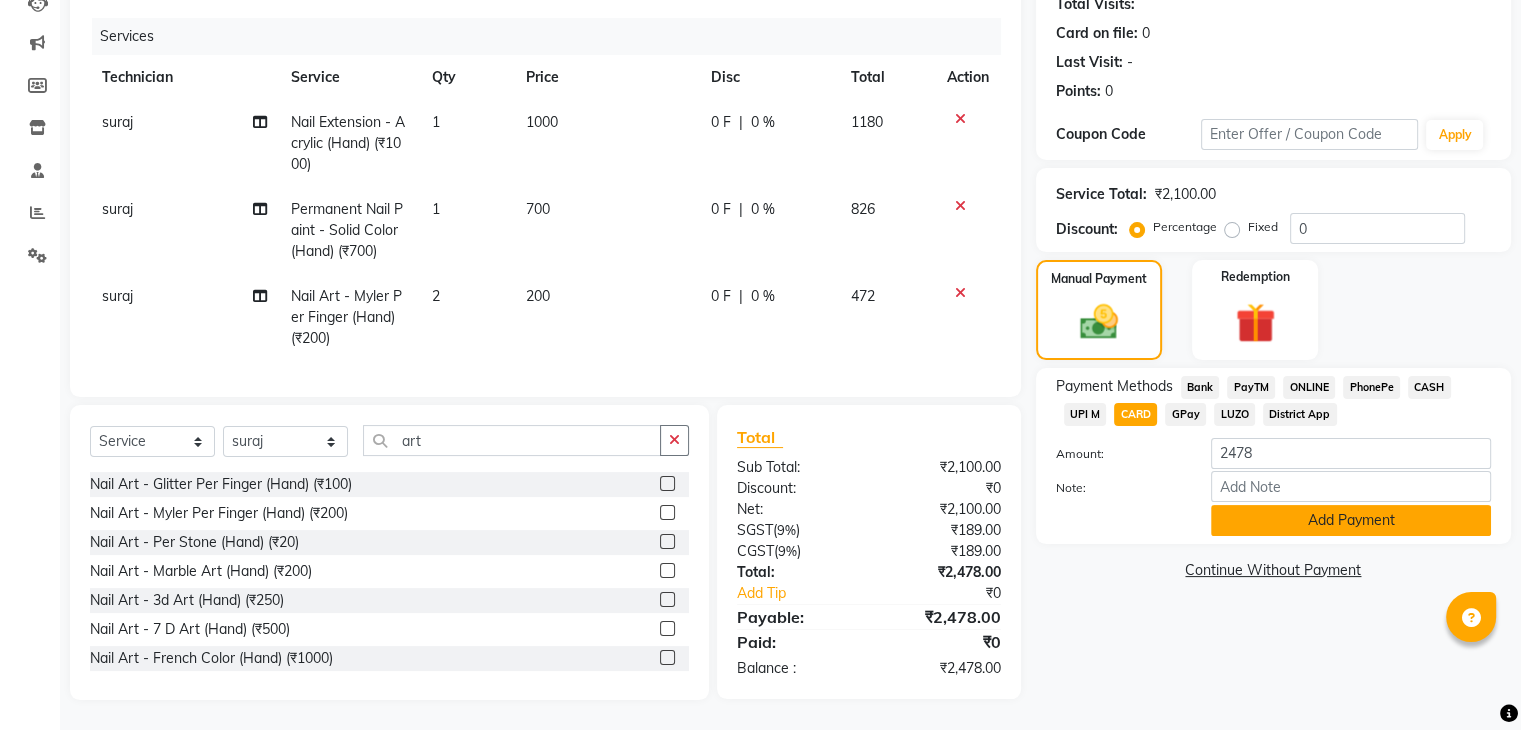 click on "Add Payment" 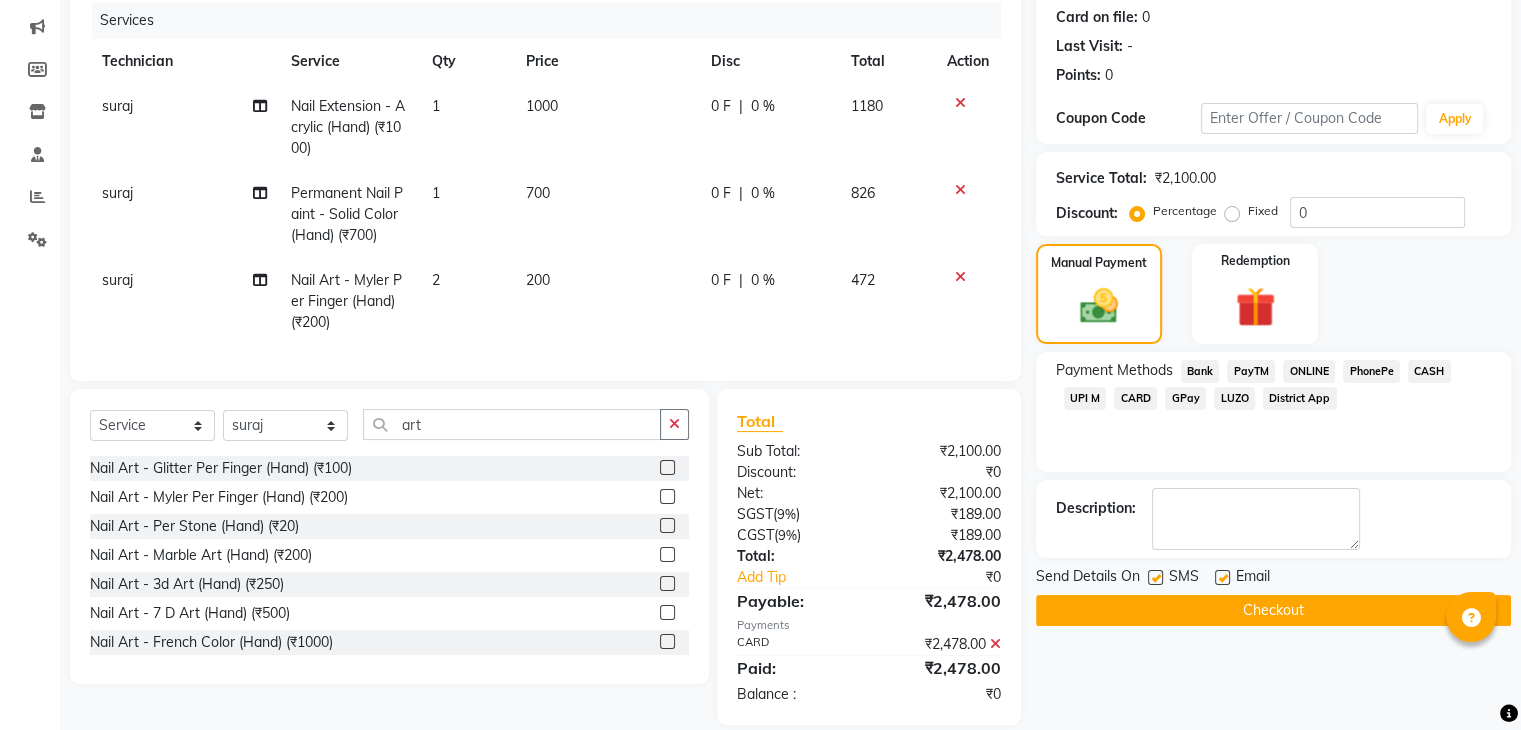 scroll, scrollTop: 287, scrollLeft: 0, axis: vertical 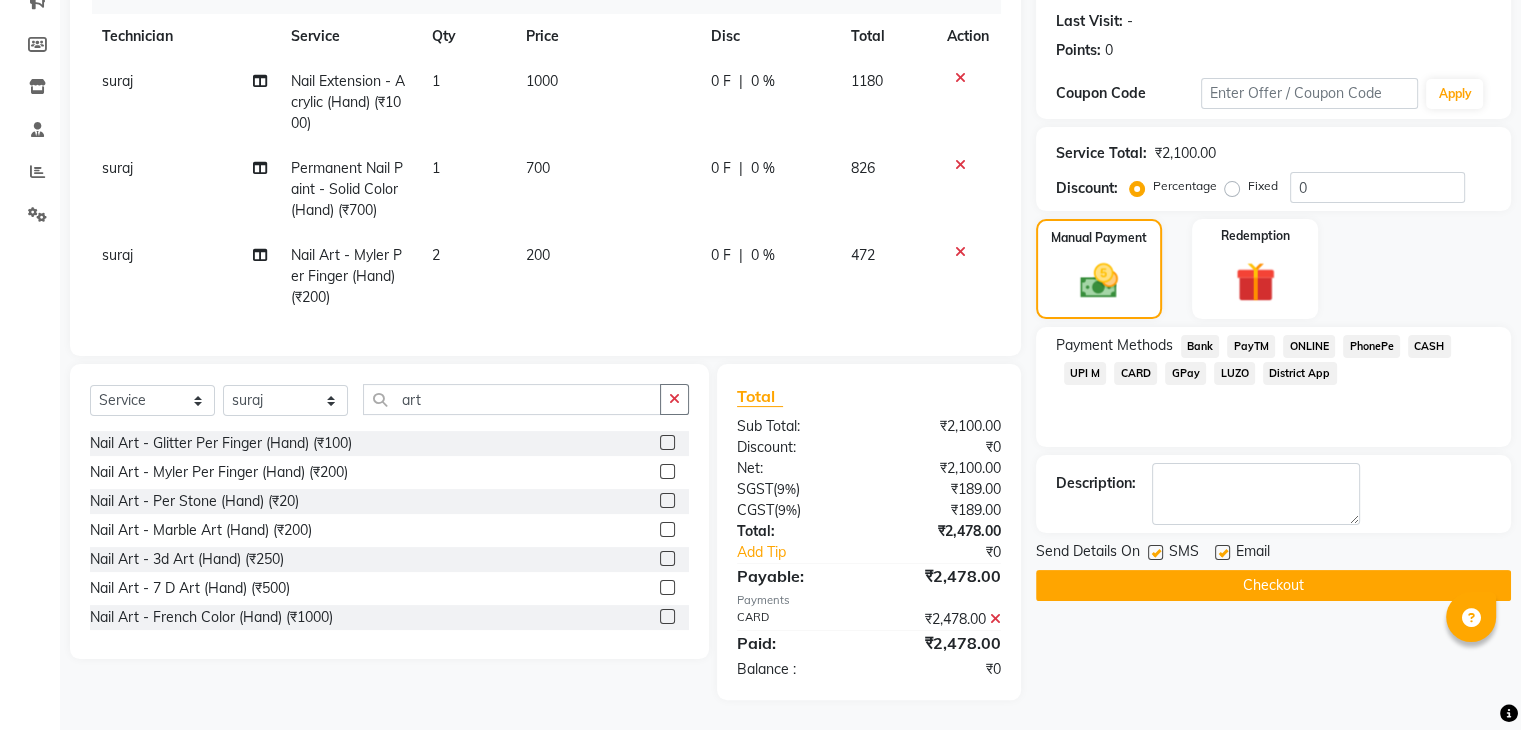 click on "Checkout" 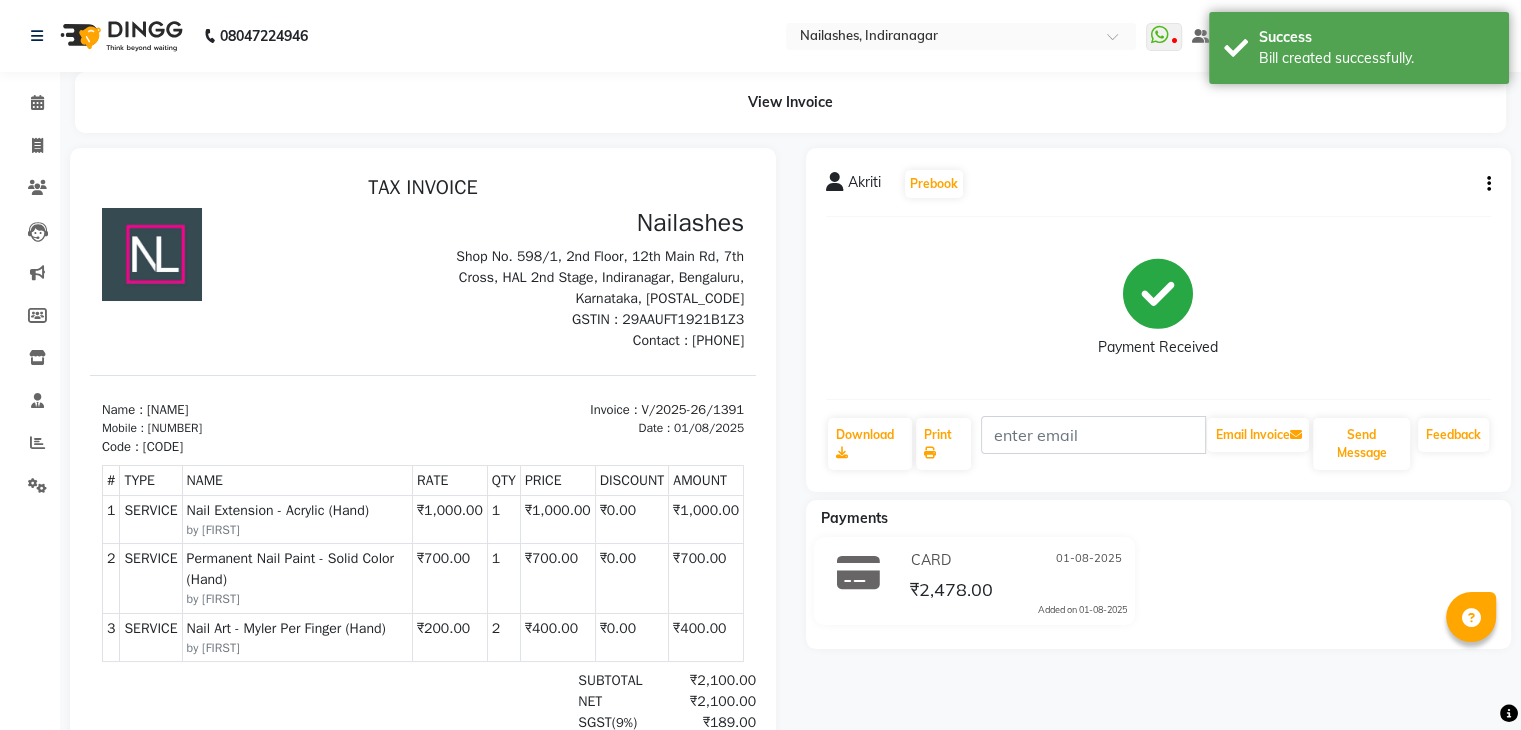 scroll, scrollTop: 0, scrollLeft: 0, axis: both 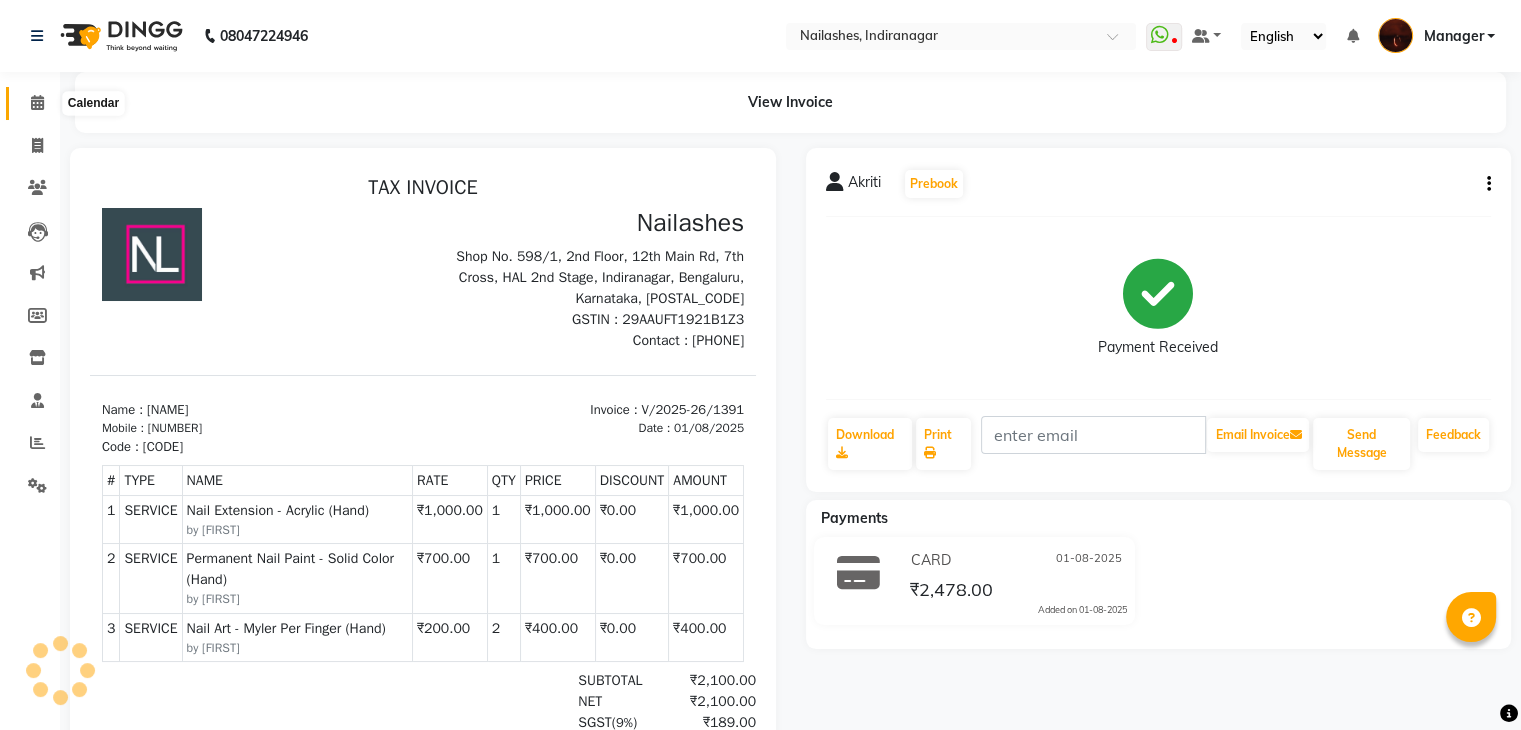 click 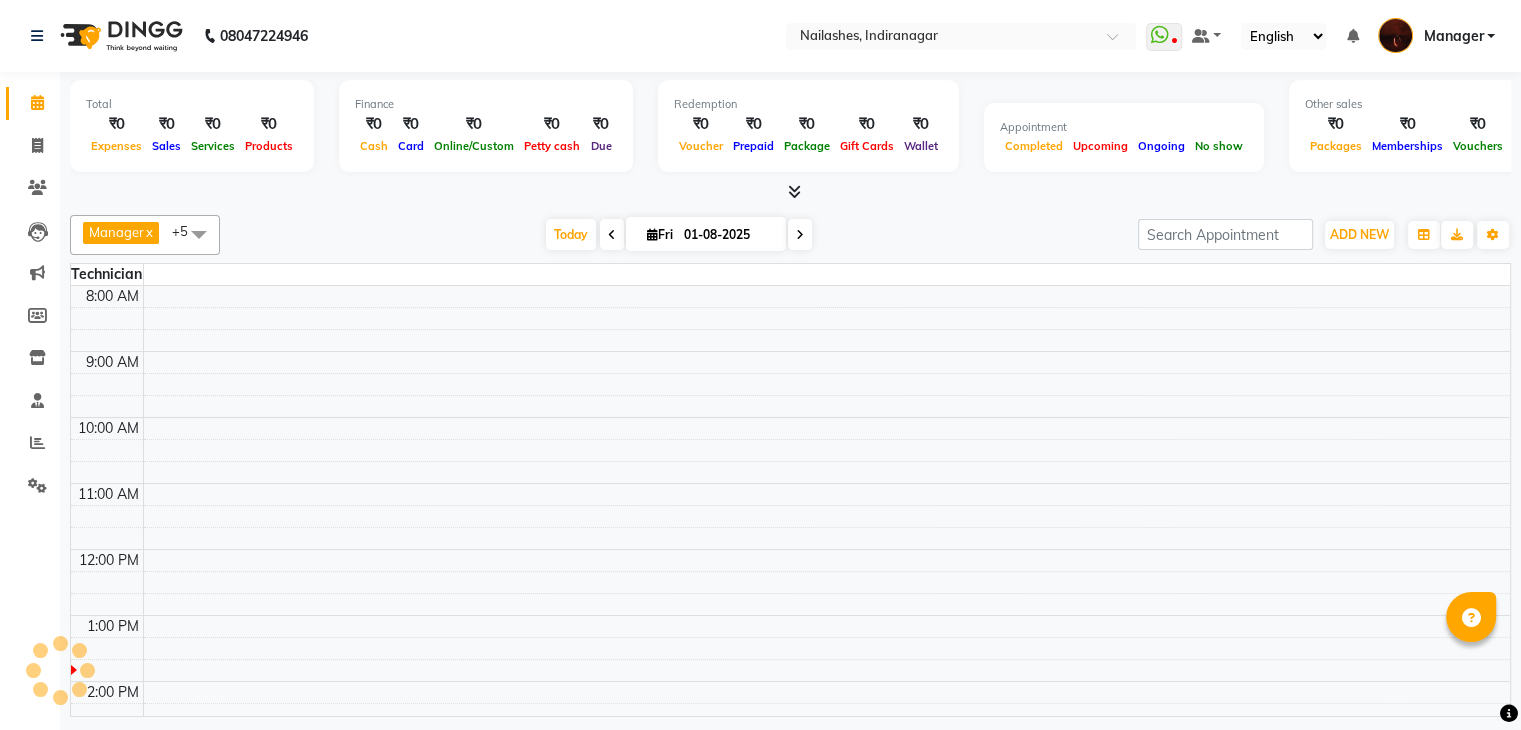 scroll, scrollTop: 196, scrollLeft: 0, axis: vertical 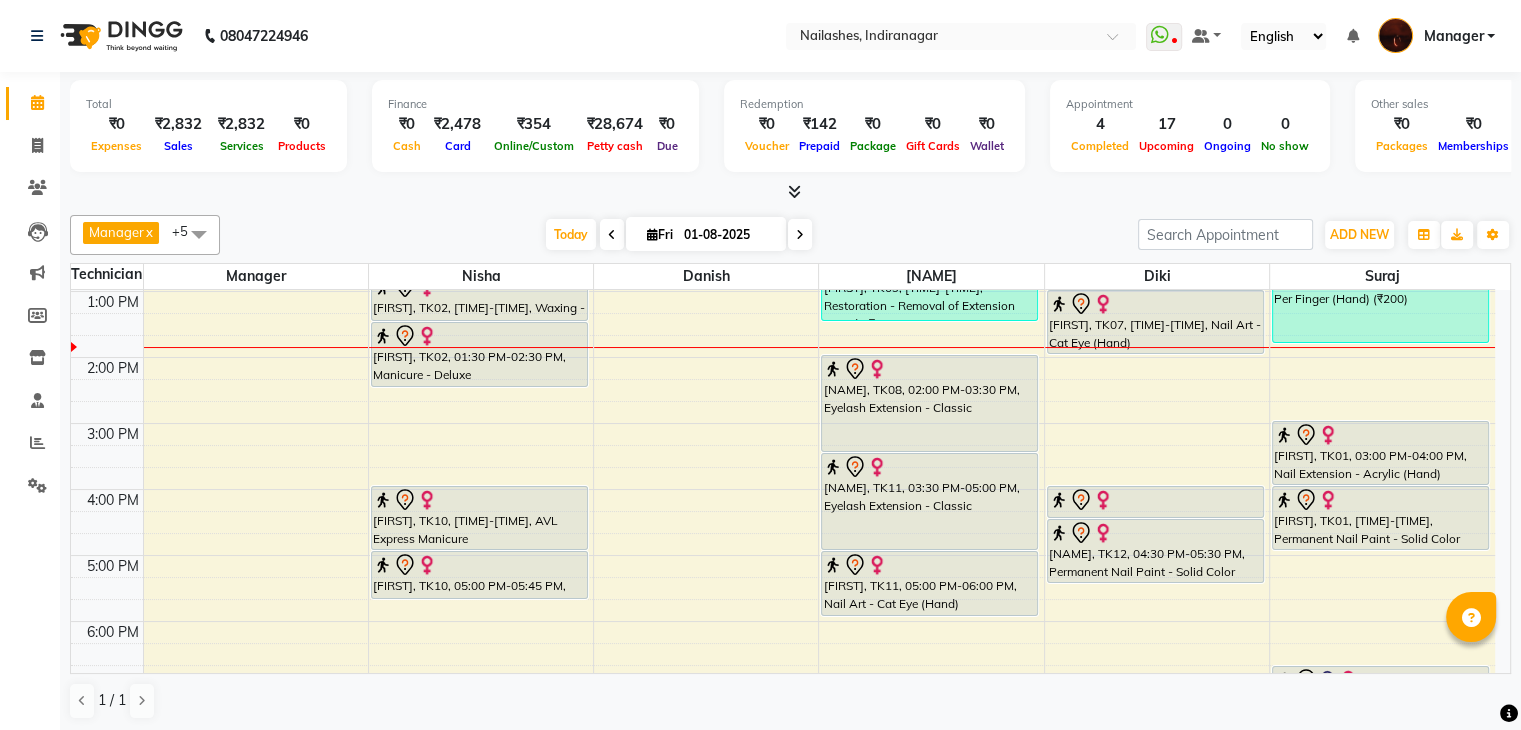 click at bounding box center (794, 191) 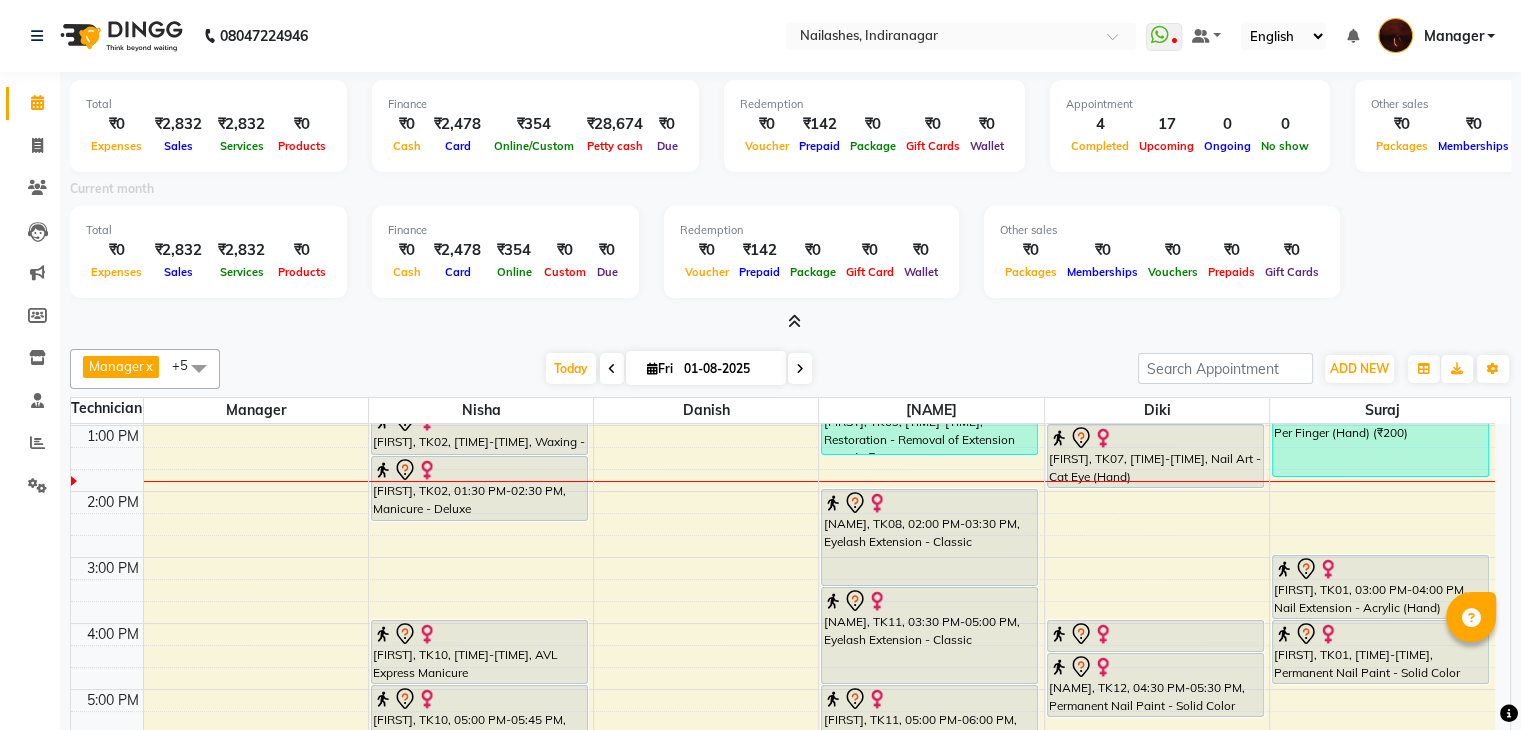 click at bounding box center (794, 321) 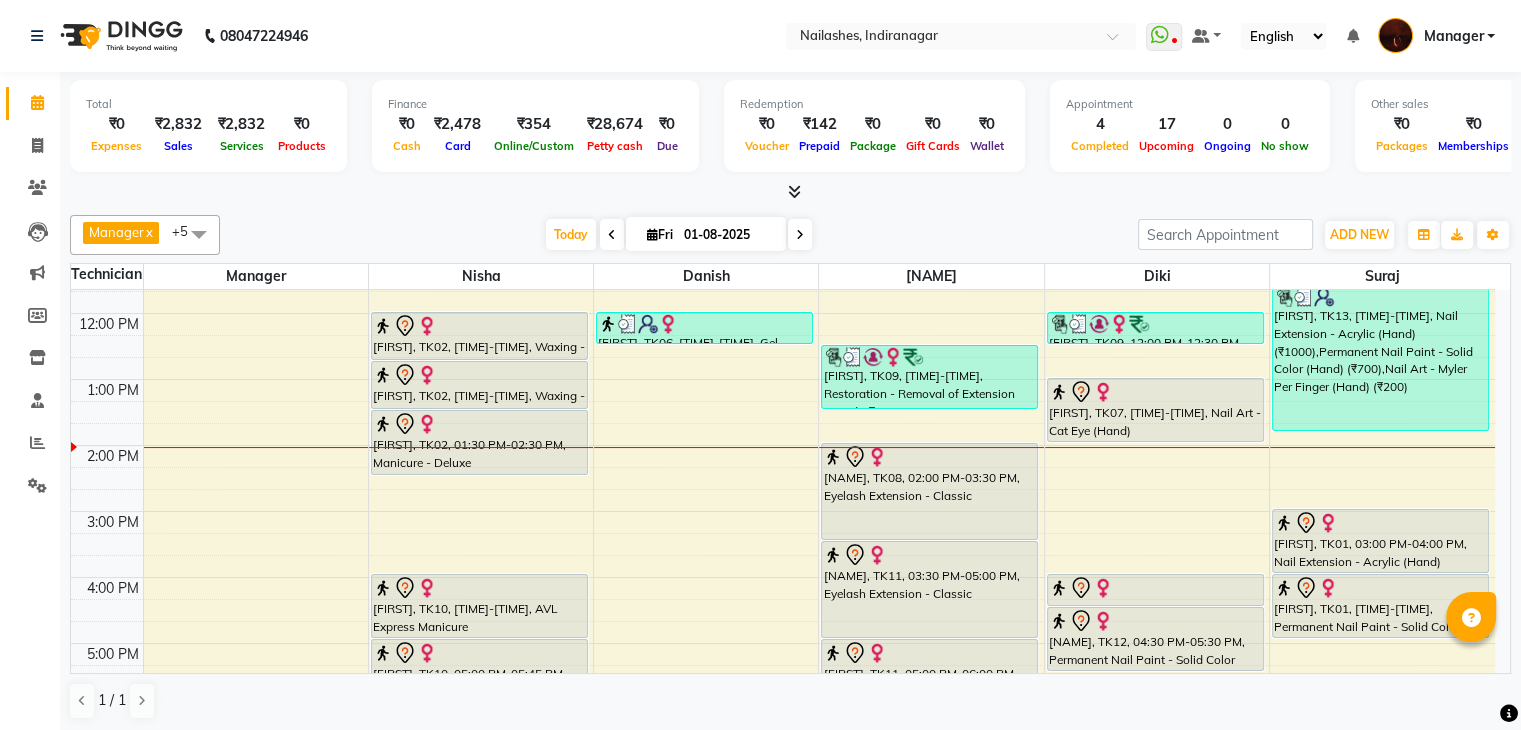 scroll, scrollTop: 108, scrollLeft: 0, axis: vertical 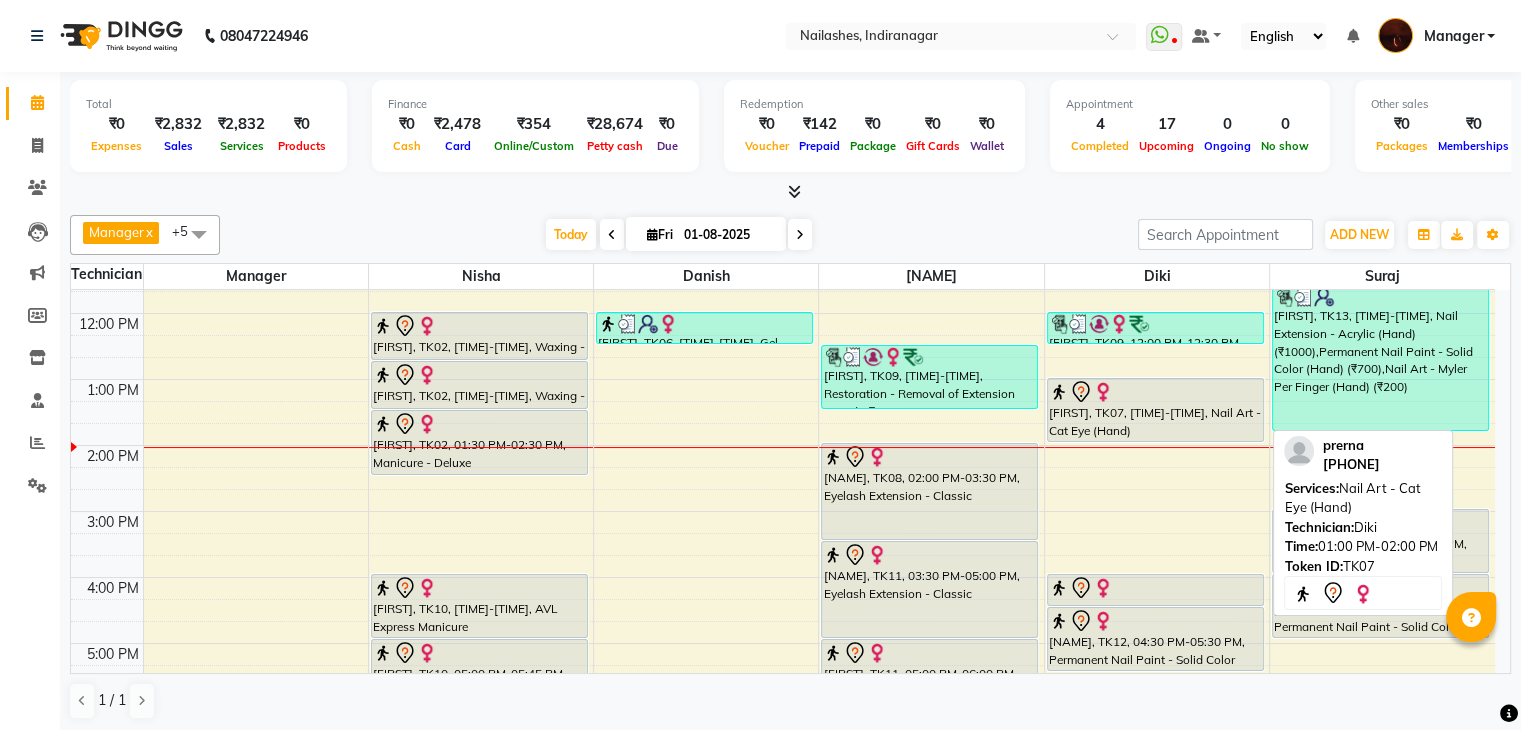 click at bounding box center [1155, 392] 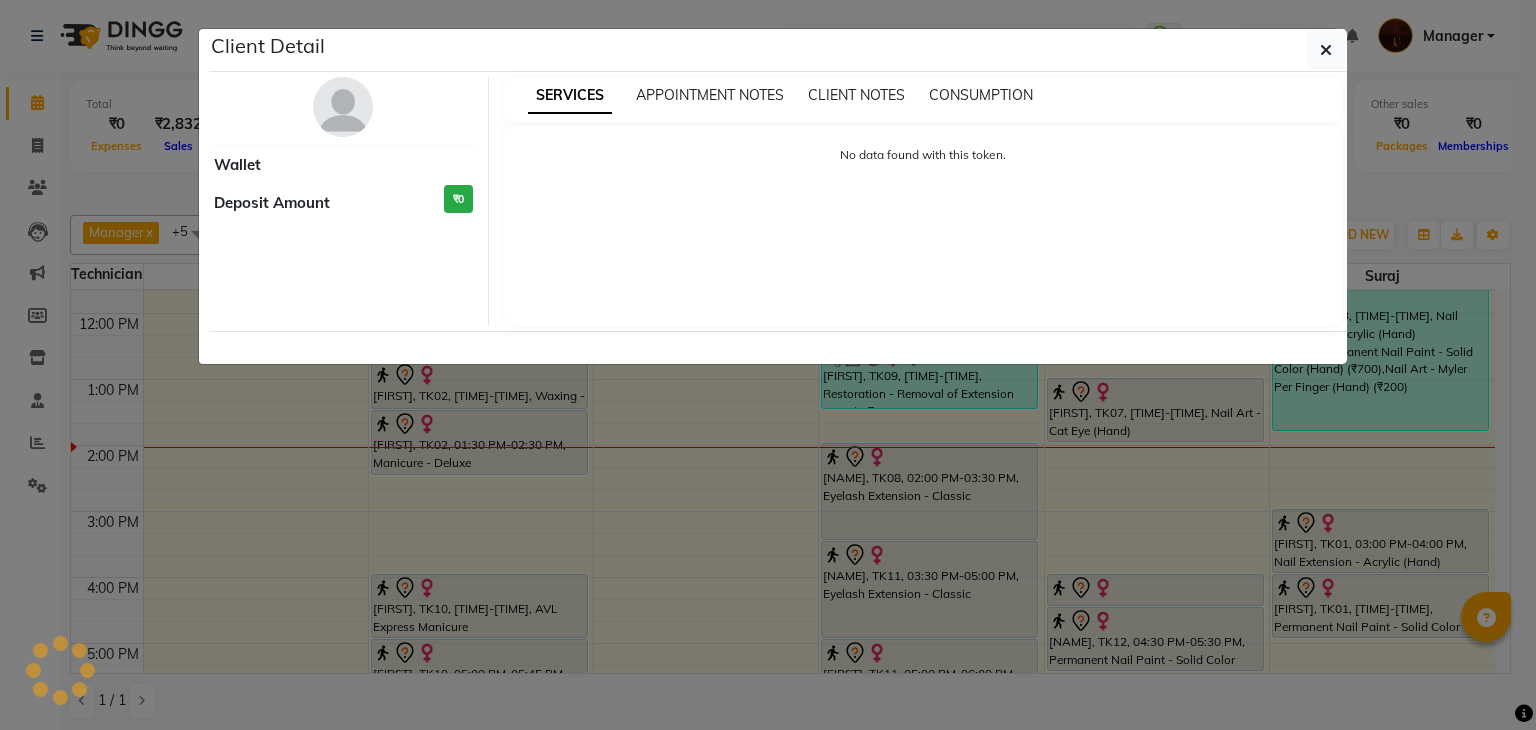 type 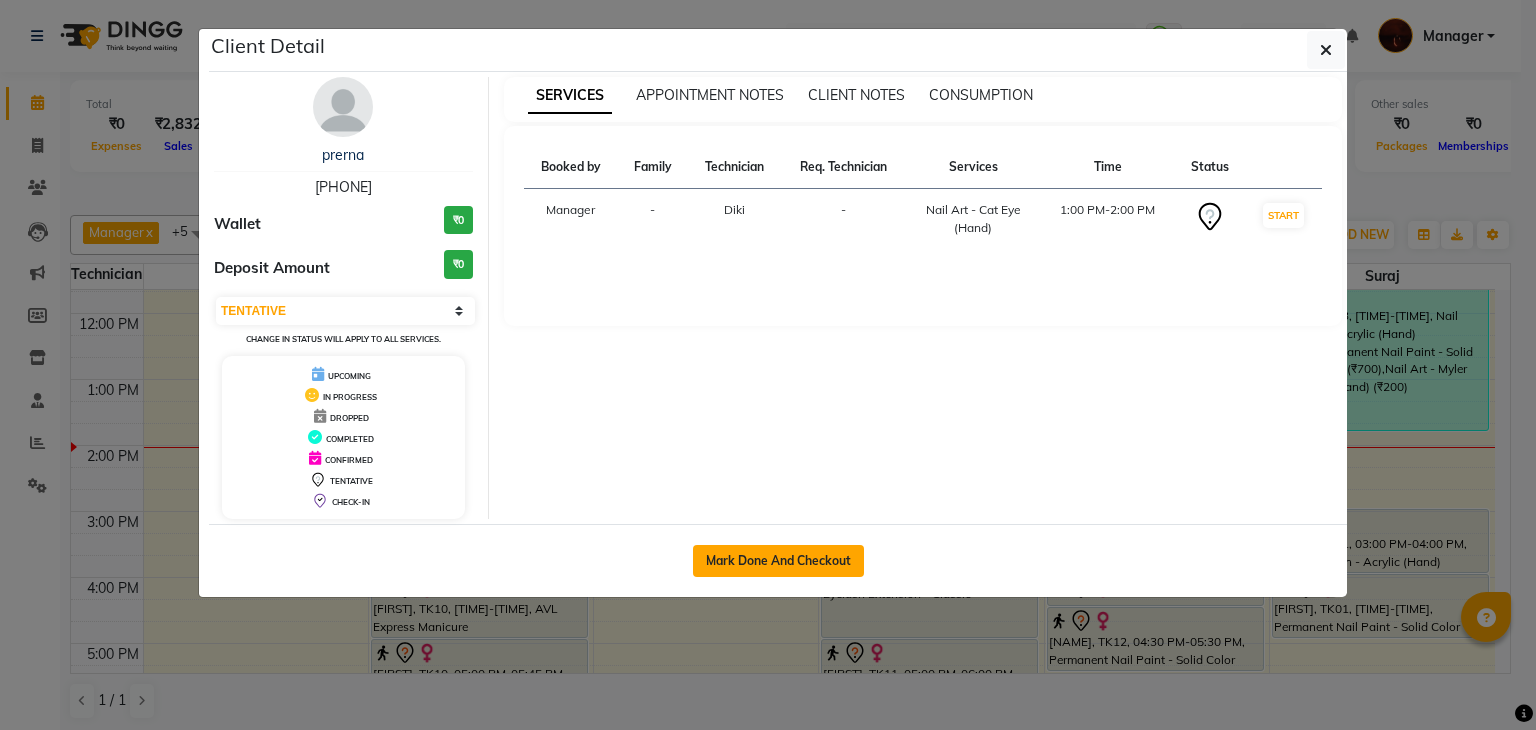 click on "Mark Done And Checkout" 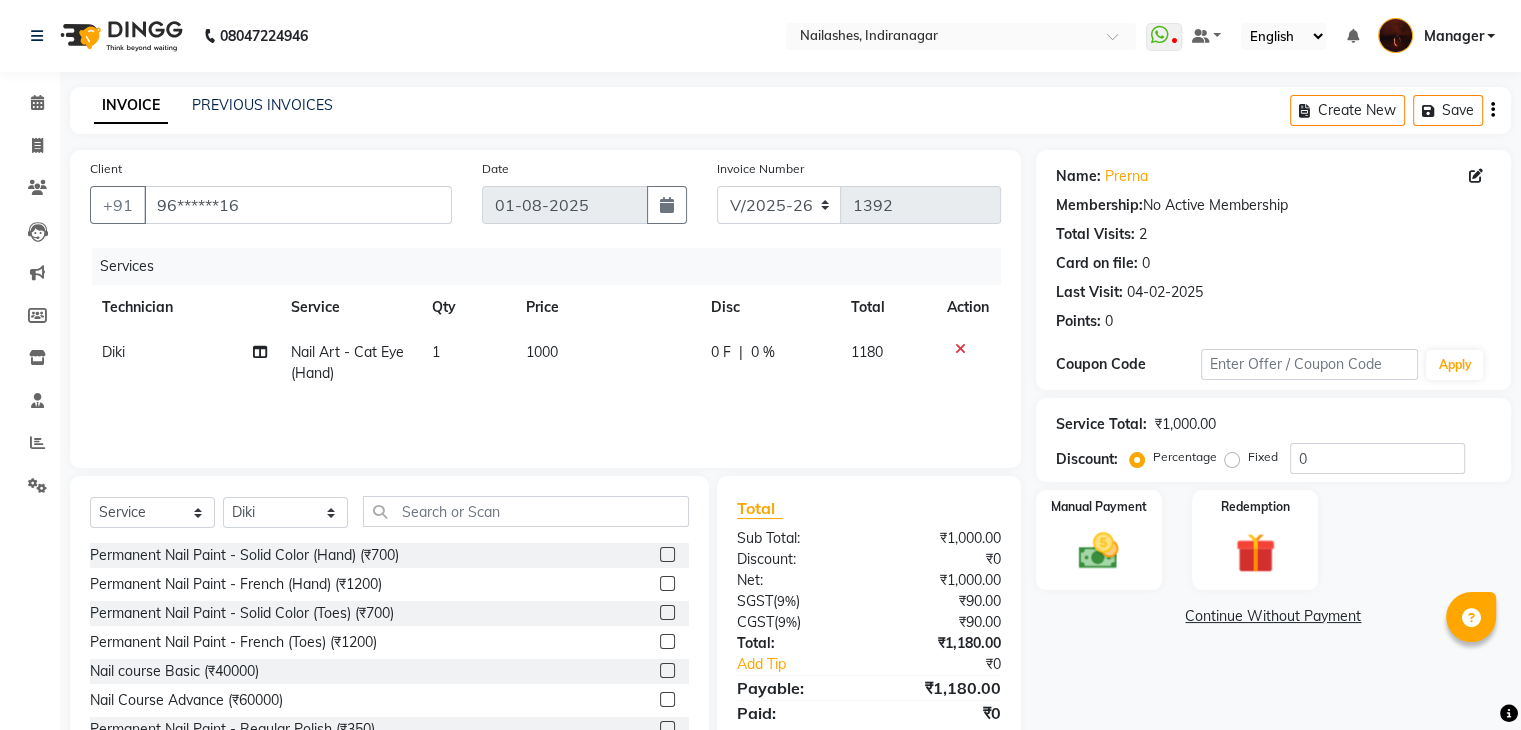 click on "Diki" 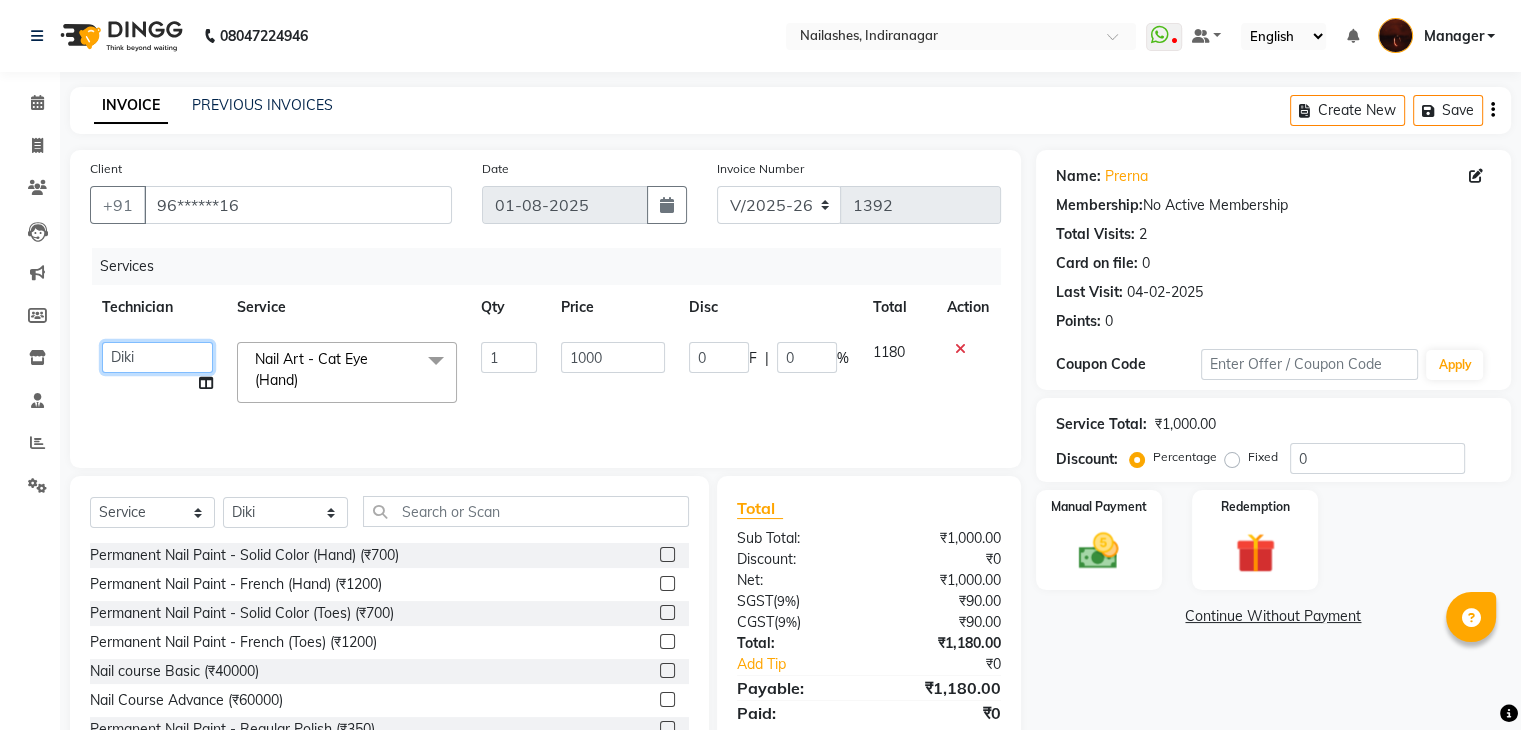 click on "Adesh   amir   Danish   Diki    Geeta   Himanshu   jenifer   Manager   megna   Nisha   Pooja   roshni   Sameer   sudeb   Sudhir Accounting   suraj" 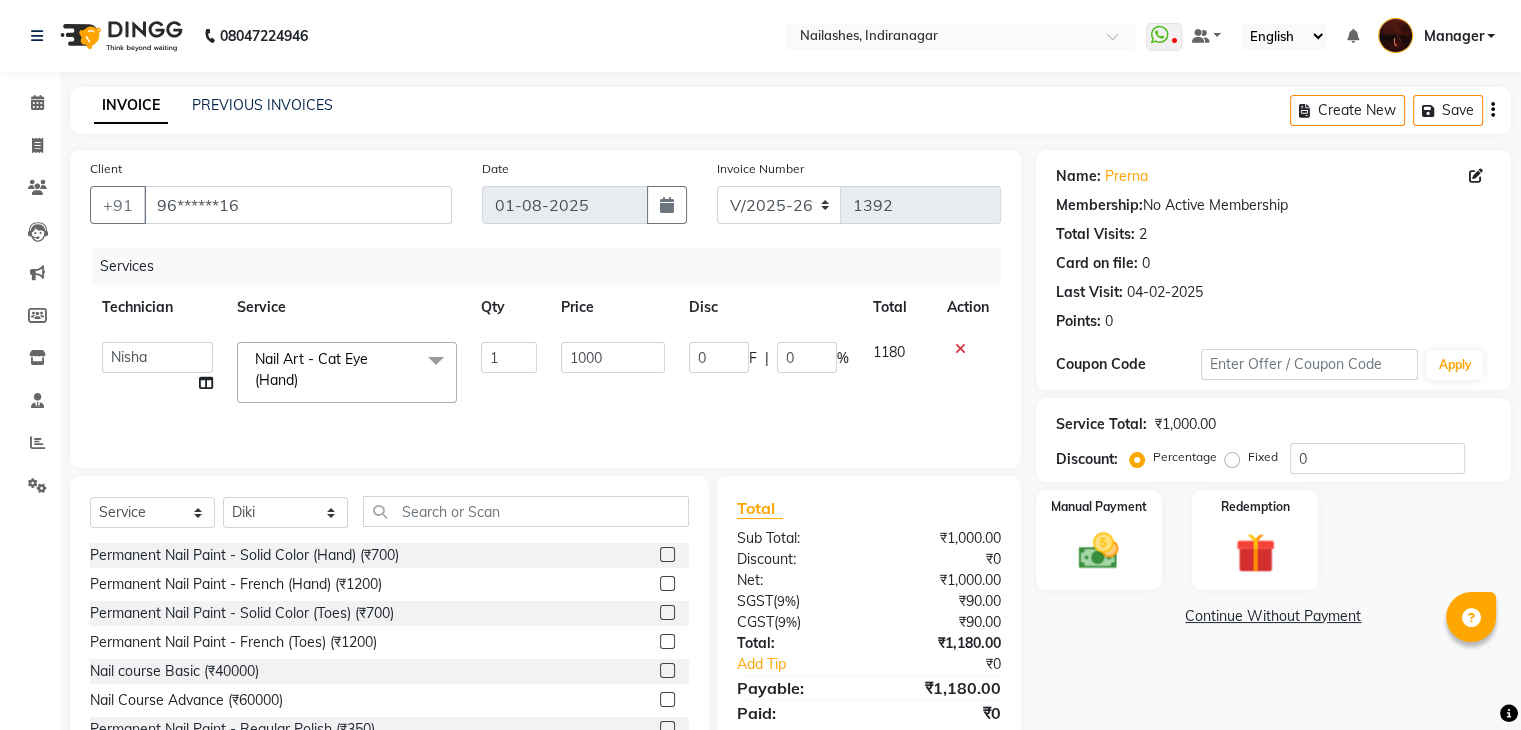 scroll, scrollTop: 72, scrollLeft: 0, axis: vertical 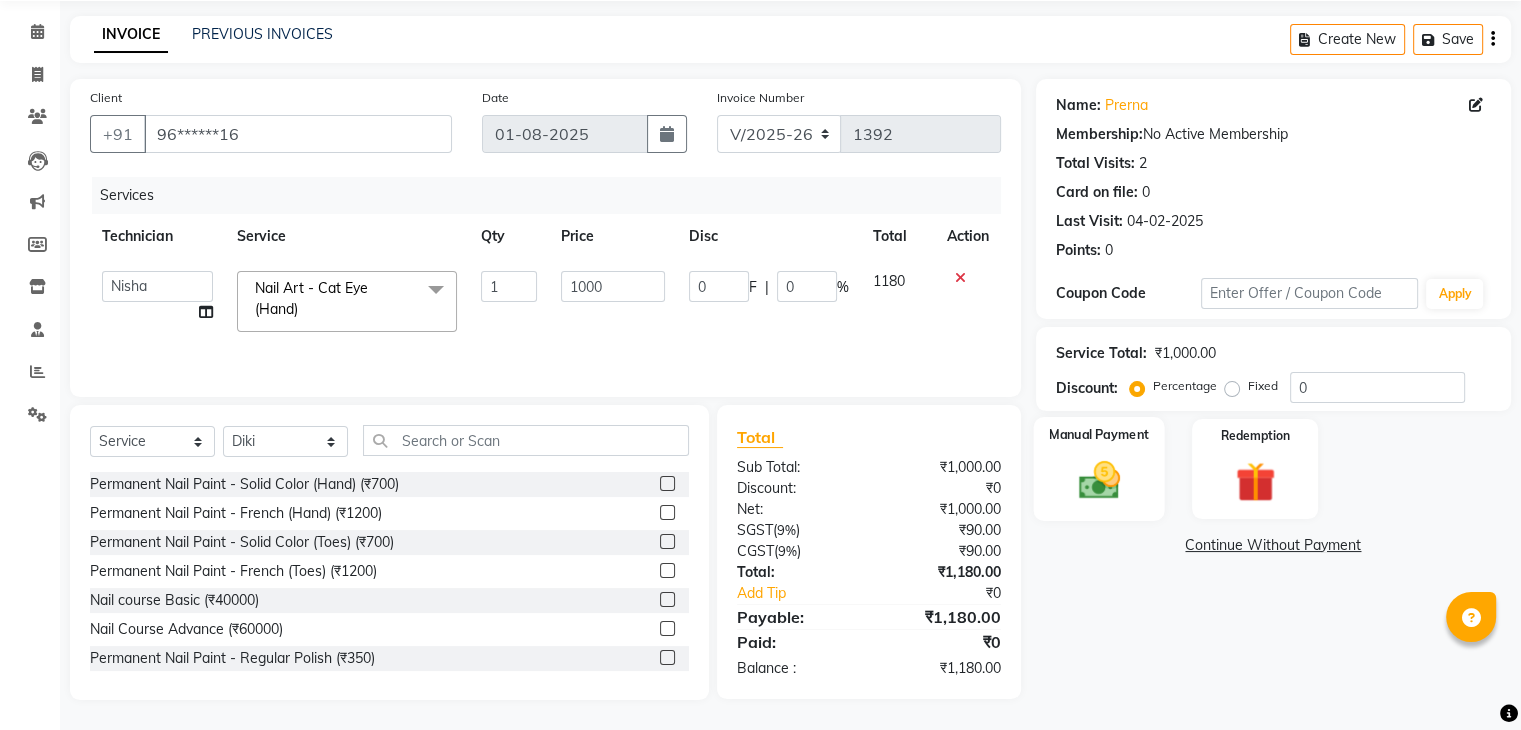 click 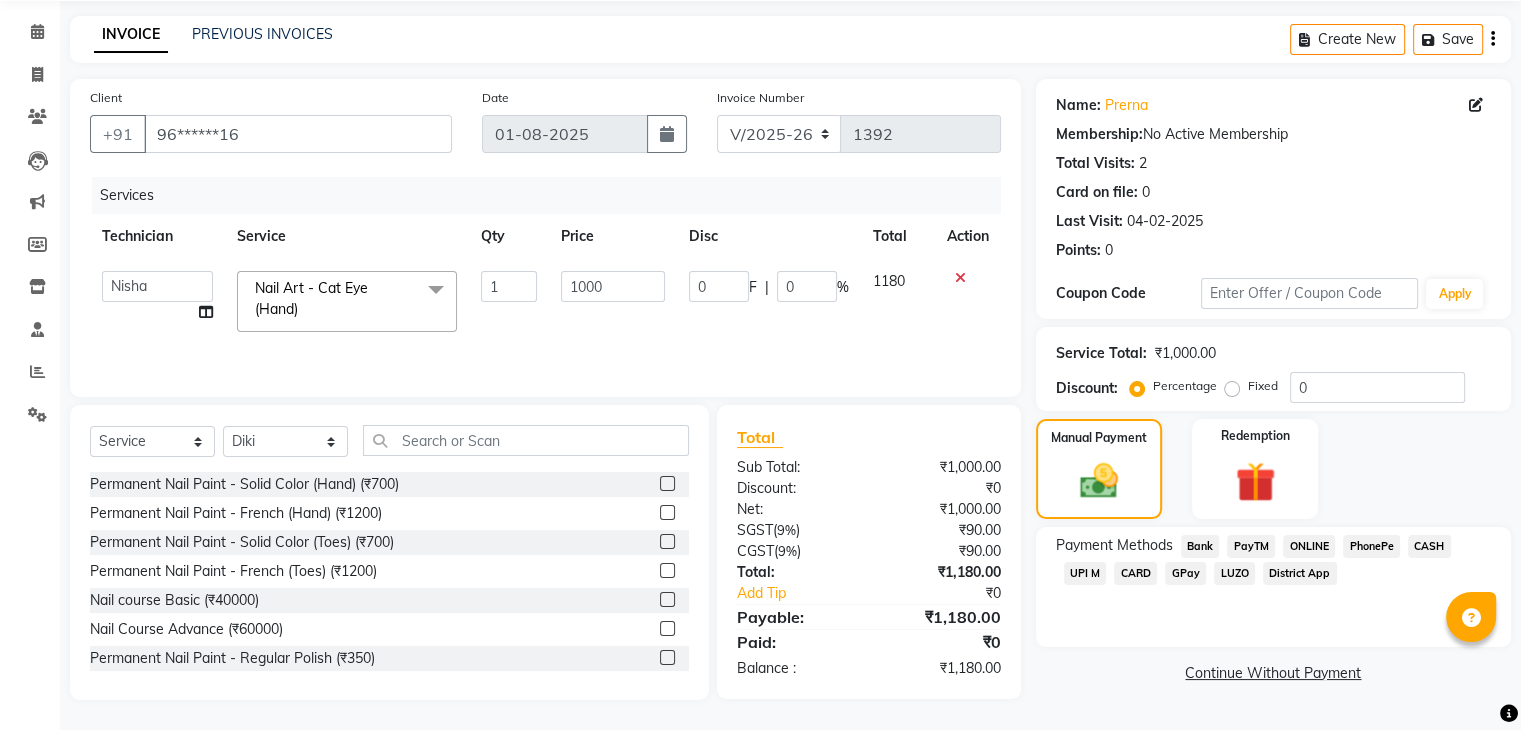 click on "ONLINE" 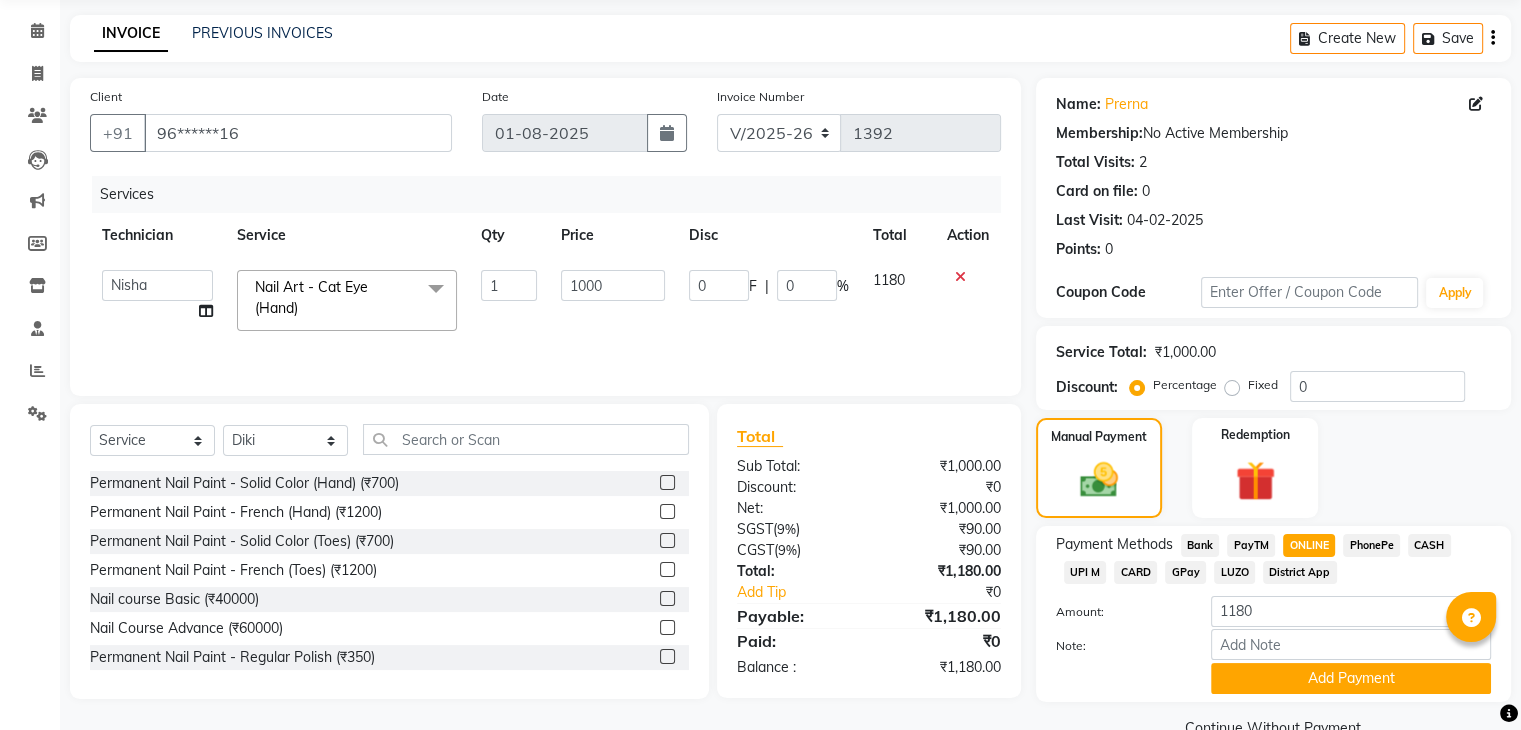 scroll, scrollTop: 117, scrollLeft: 0, axis: vertical 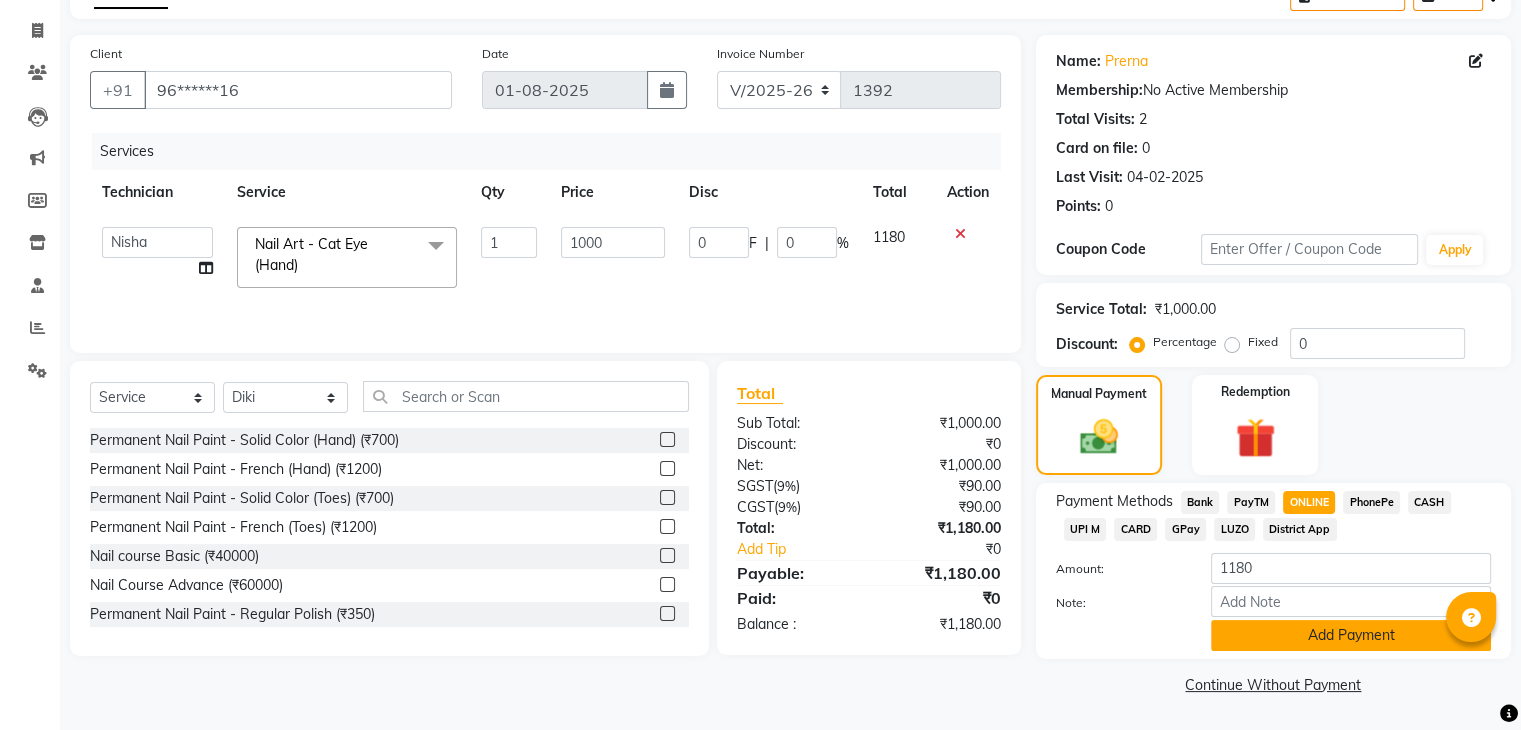 click on "Add Payment" 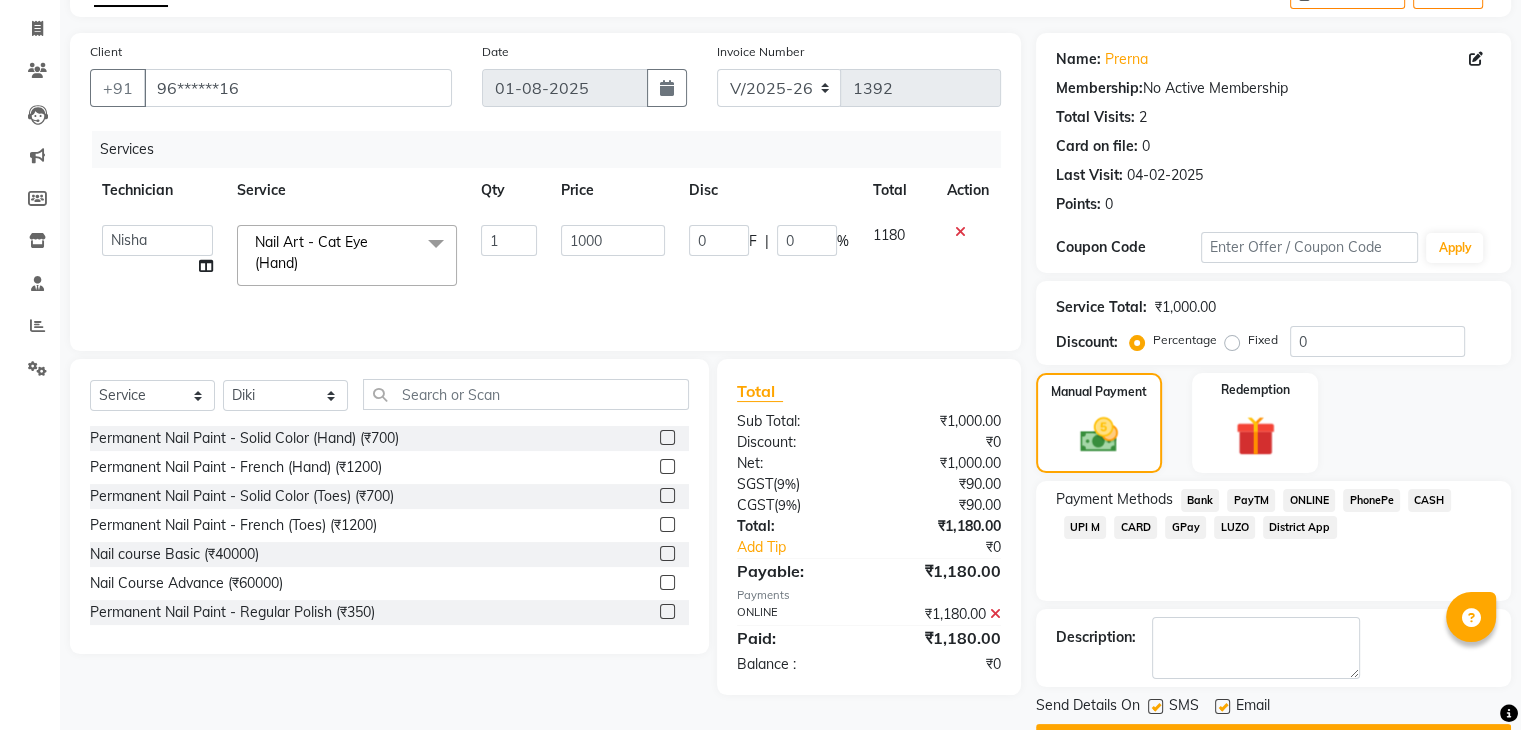 scroll, scrollTop: 171, scrollLeft: 0, axis: vertical 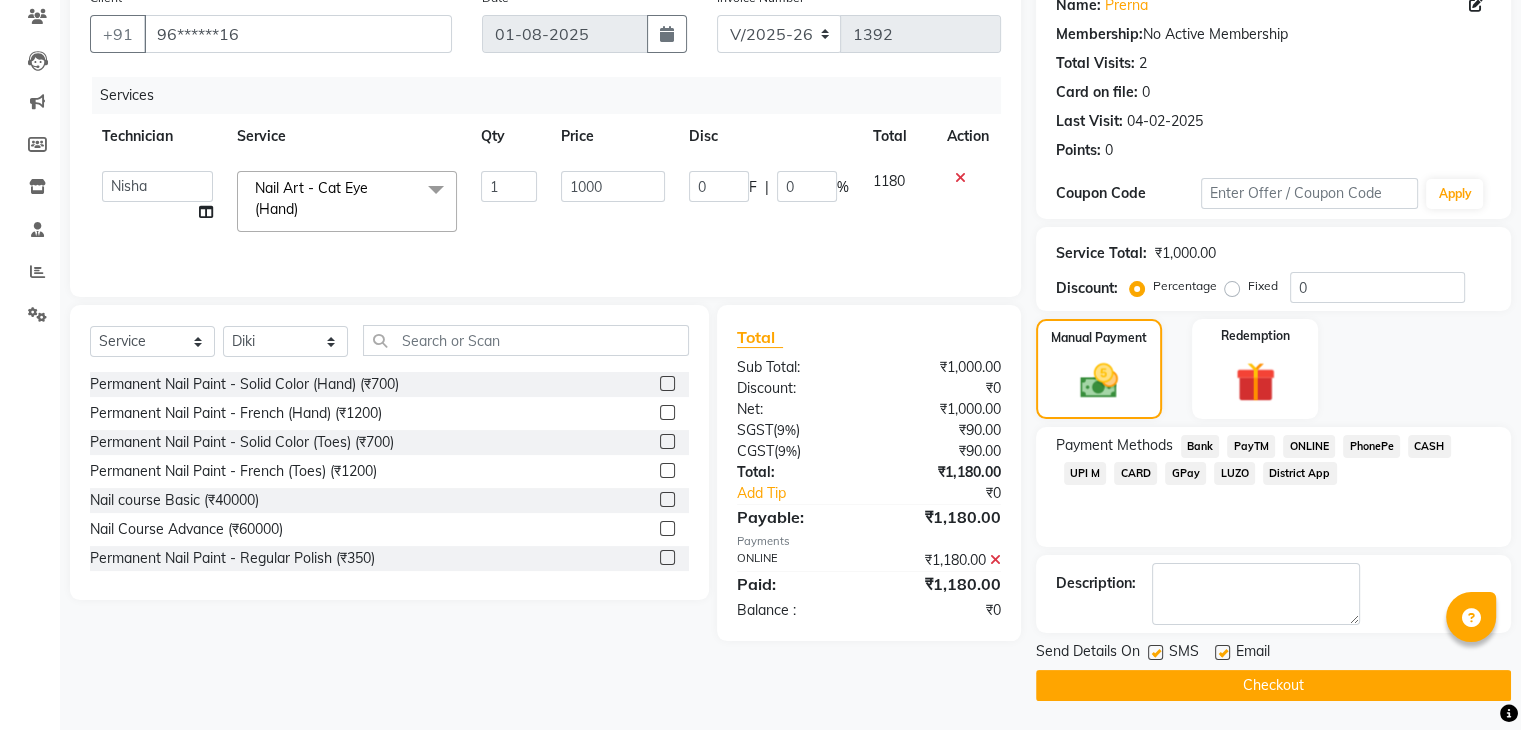 click on "Checkout" 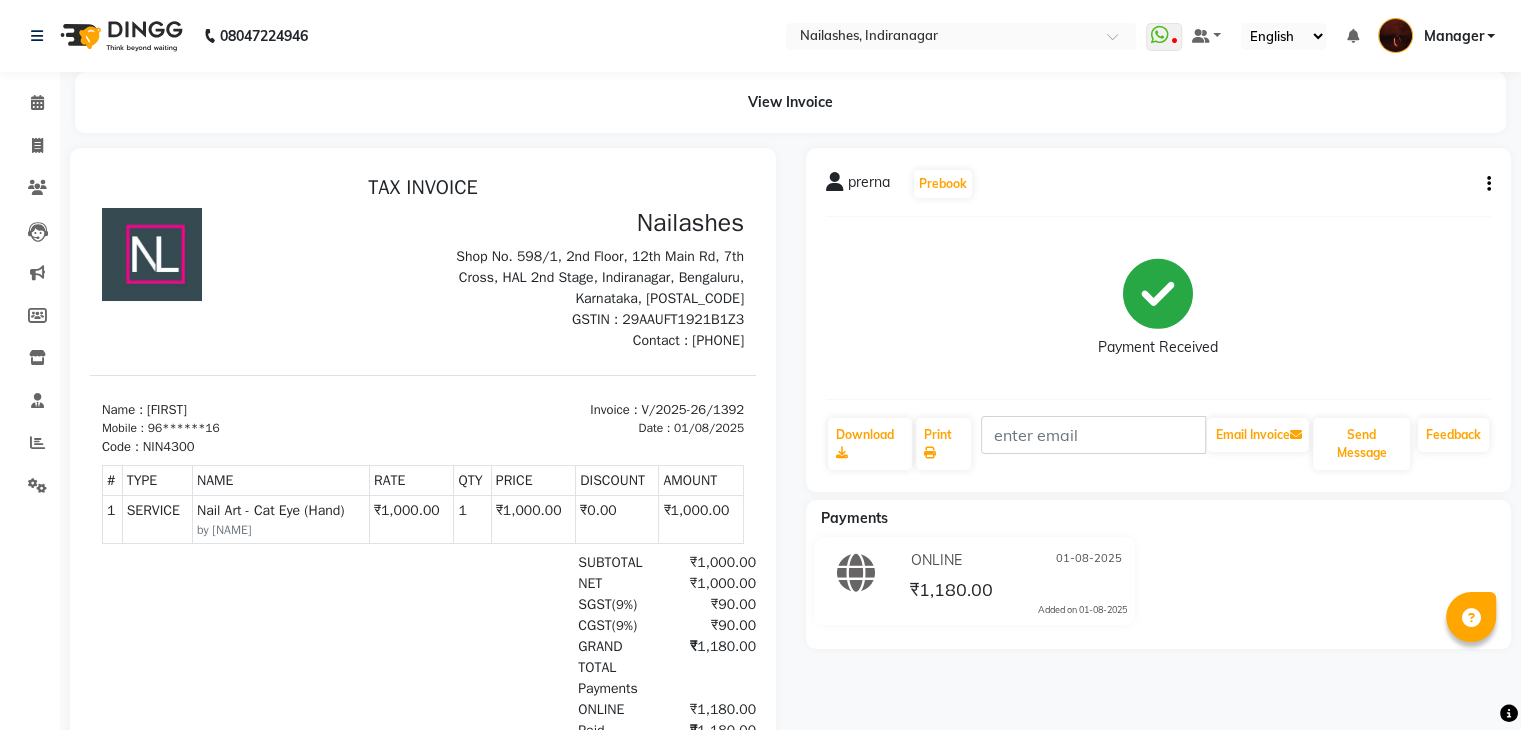 scroll, scrollTop: 0, scrollLeft: 0, axis: both 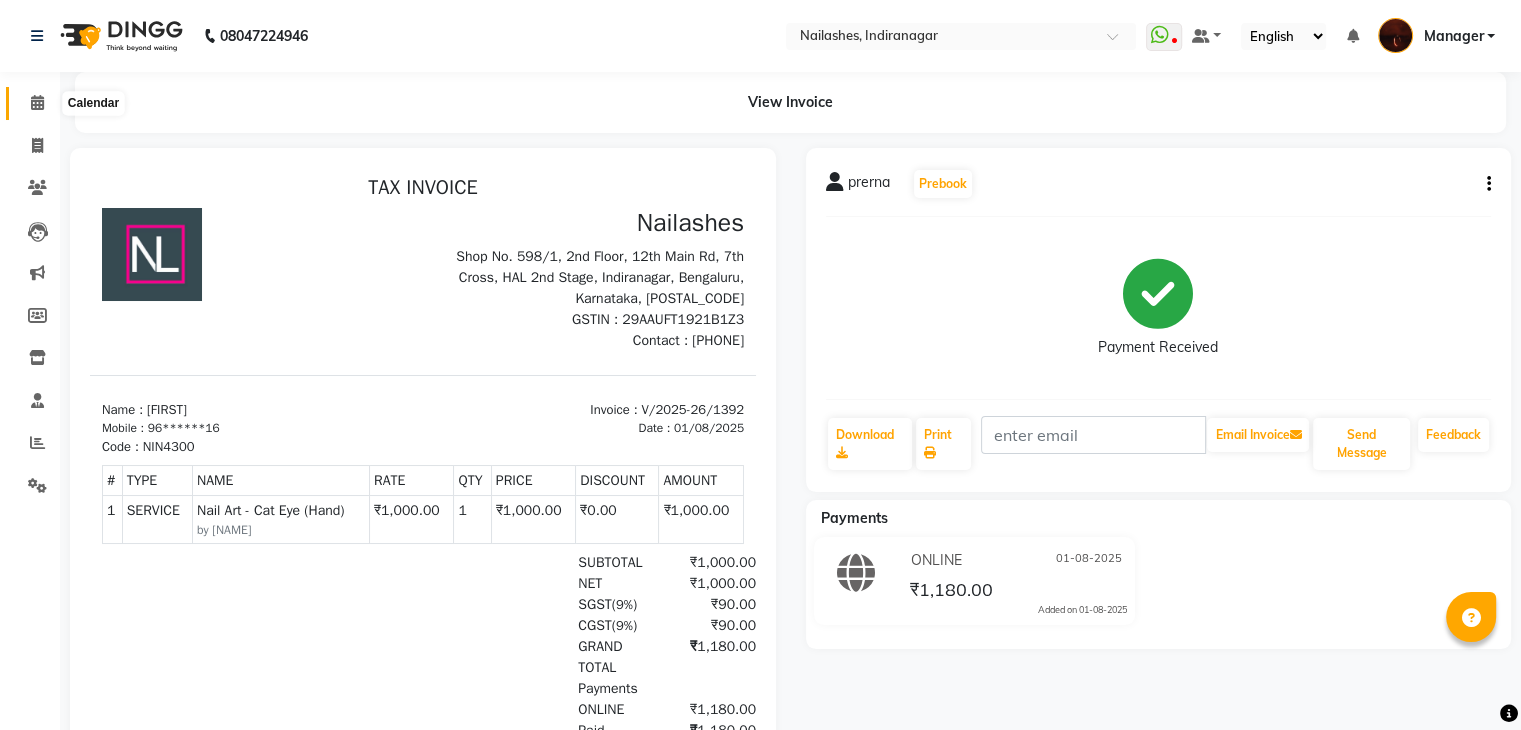 click 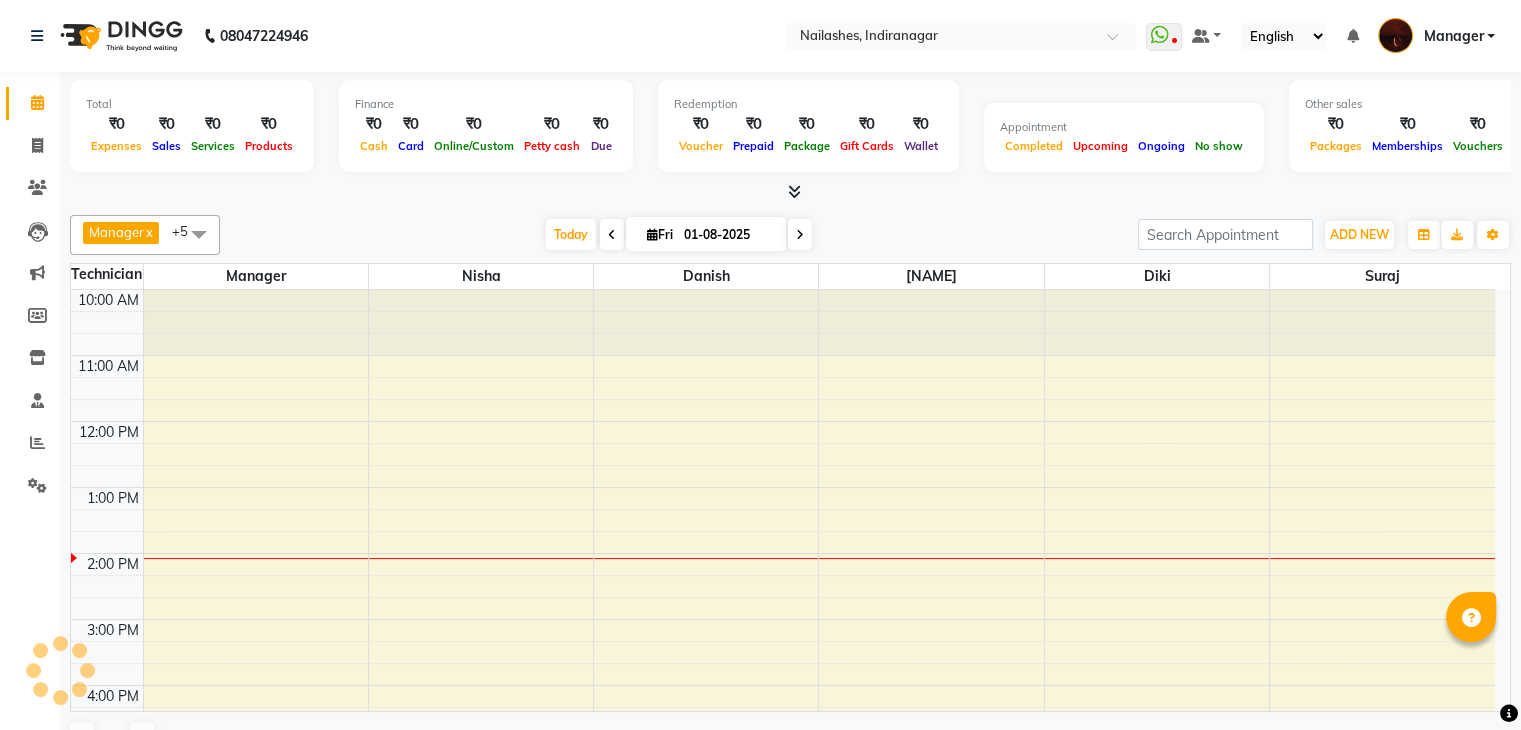 scroll, scrollTop: 0, scrollLeft: 0, axis: both 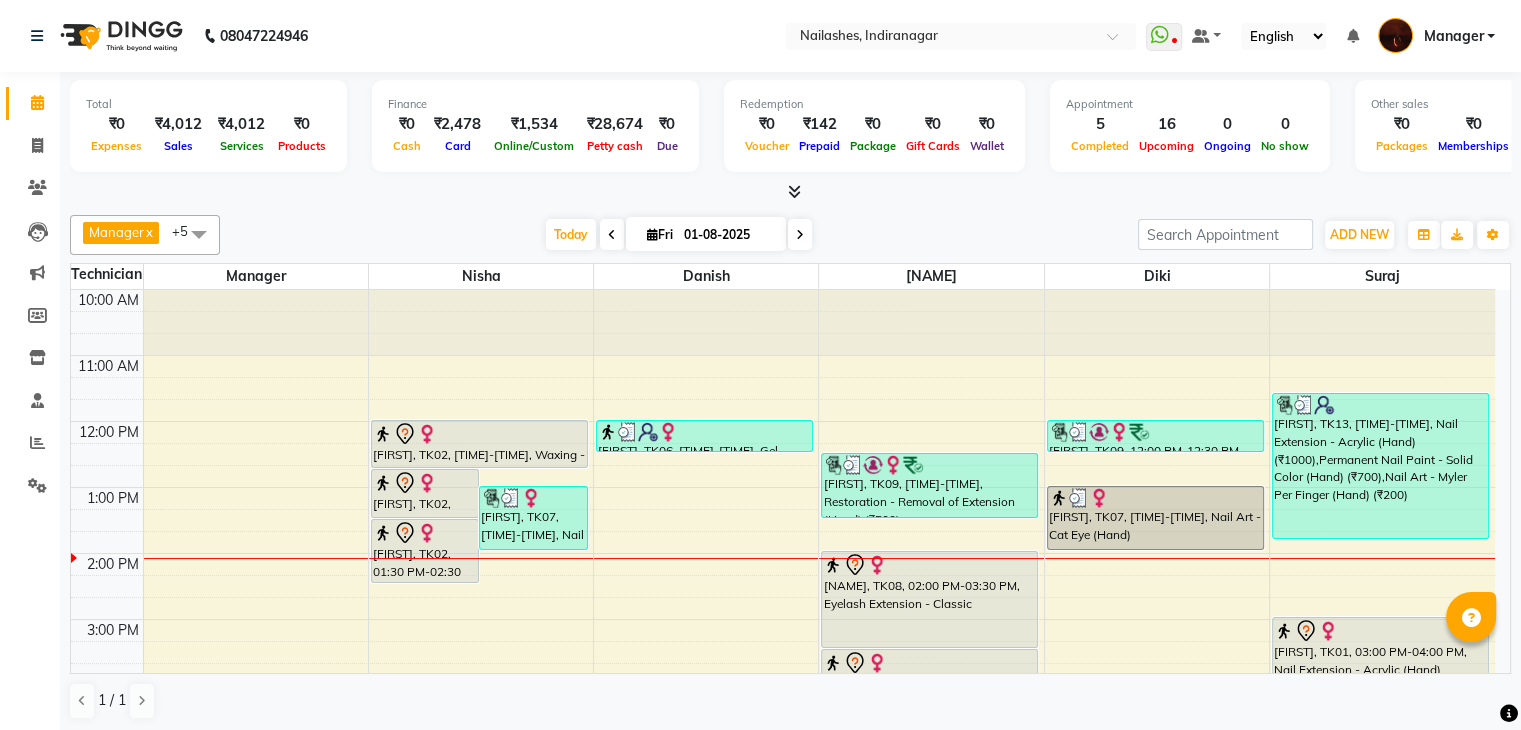 click at bounding box center [612, 234] 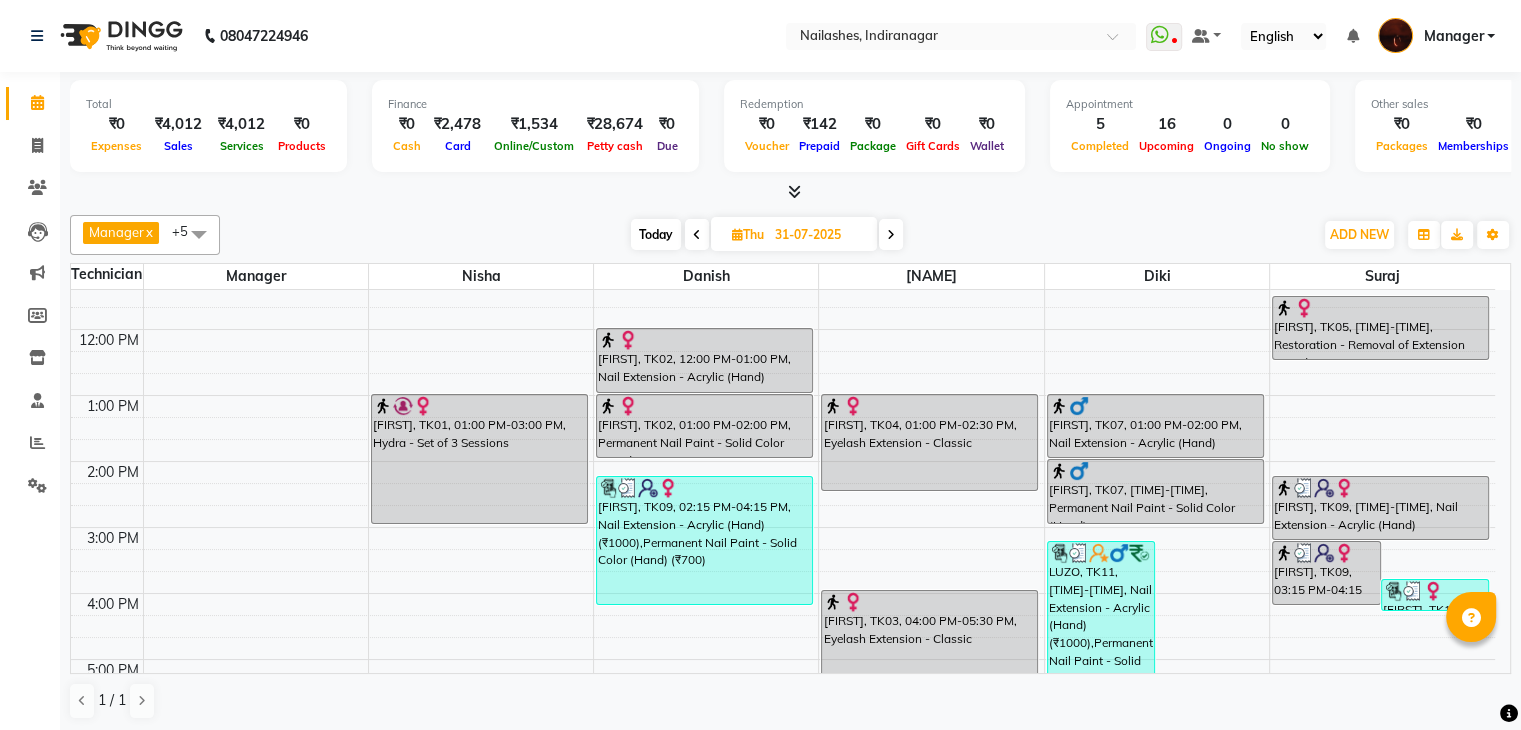 scroll, scrollTop: 91, scrollLeft: 0, axis: vertical 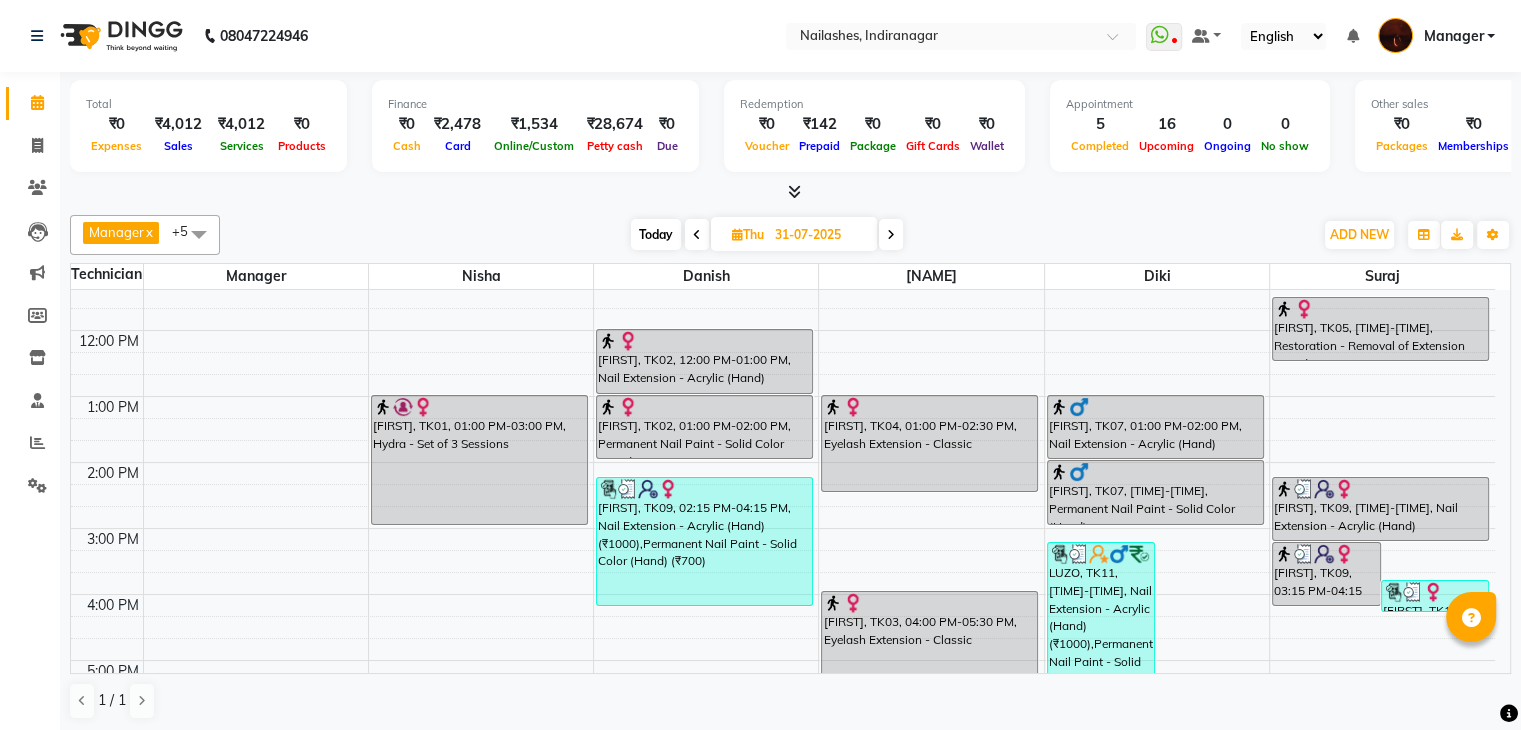 click on "Today" at bounding box center [656, 234] 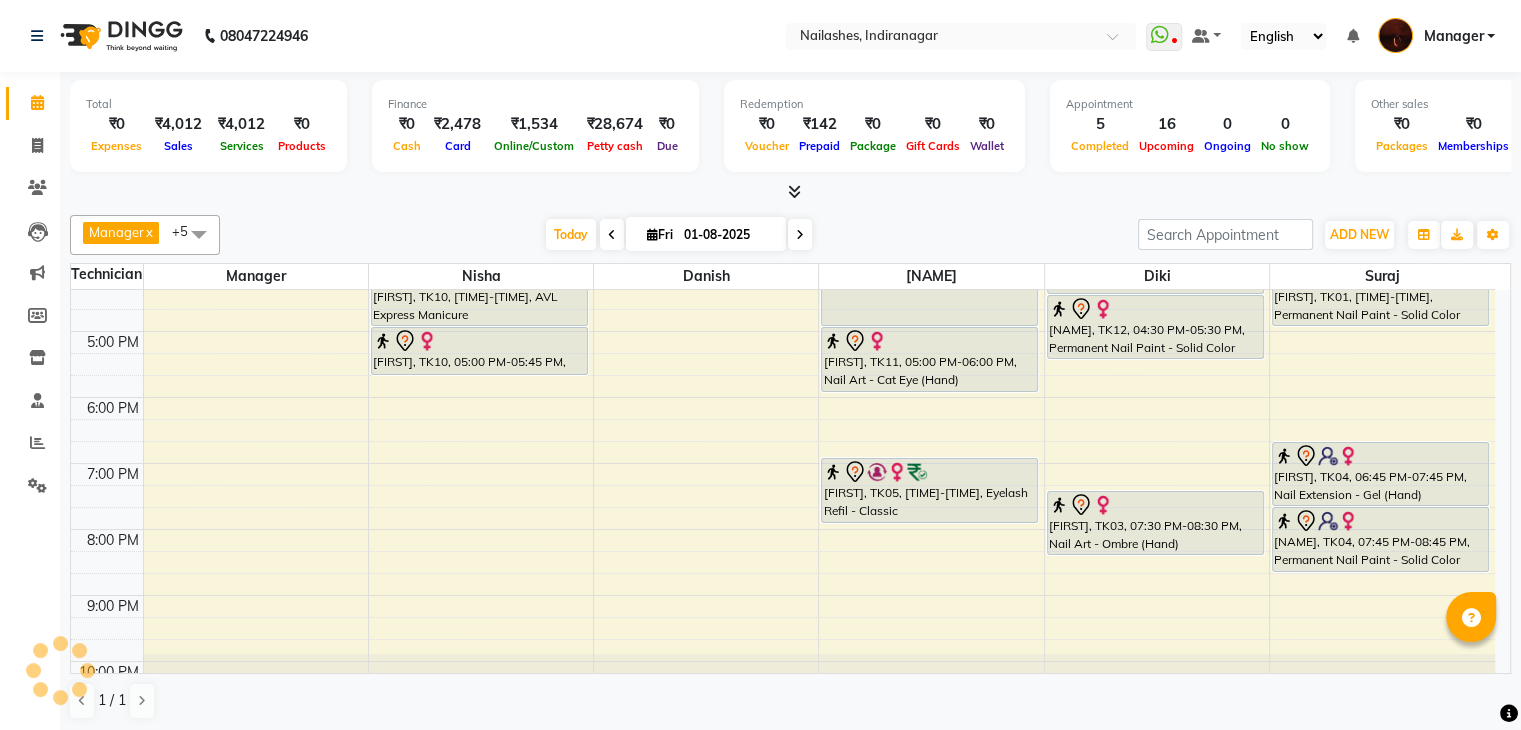 scroll, scrollTop: 465, scrollLeft: 0, axis: vertical 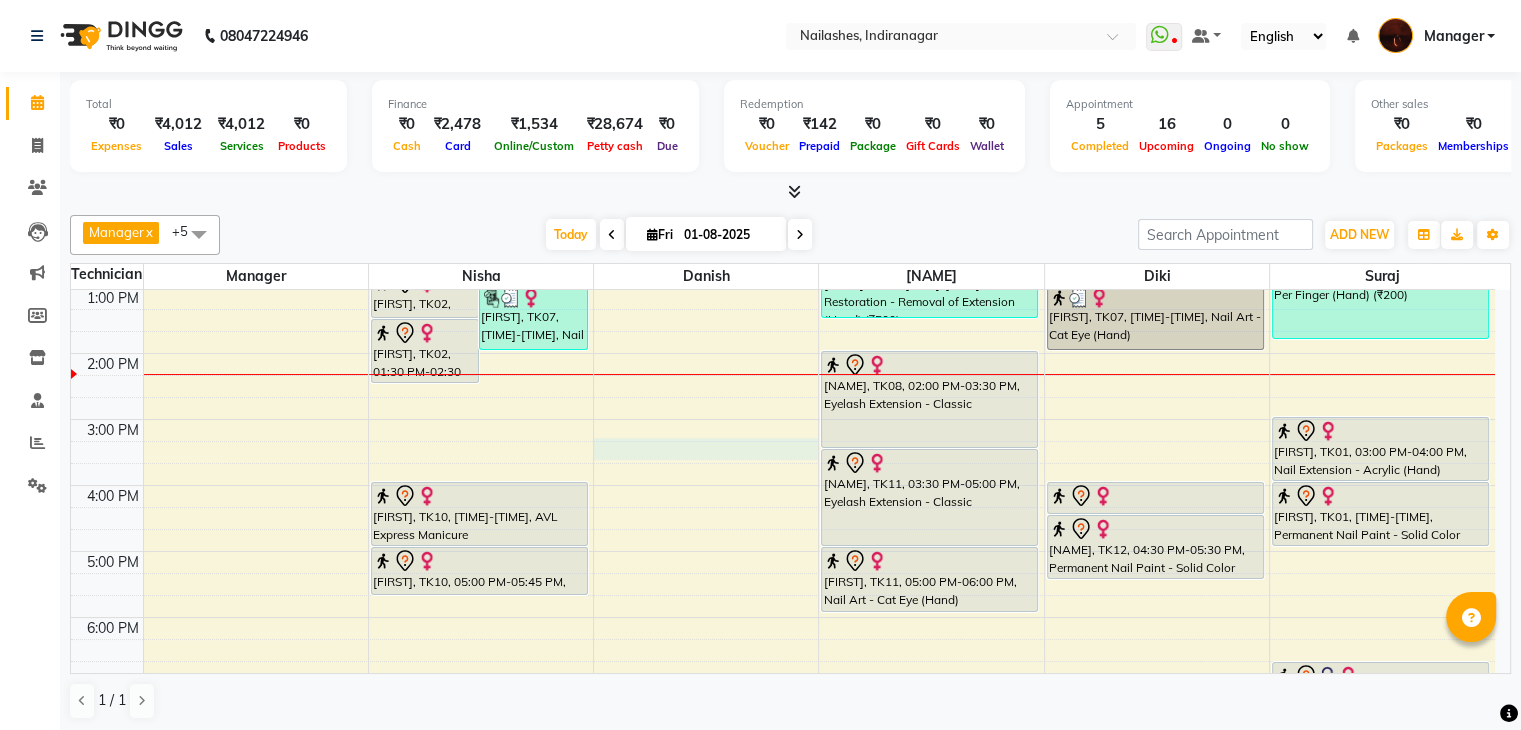 click on "10:00 AM 11:00 AM 12:00 PM 1:00 PM 2:00 PM 3:00 PM 4:00 PM 5:00 PM 6:00 PM 7:00 PM 8:00 PM 9:00 PM 10:00 PM             Nandita, TK02, 12:45 PM-01:30 PM, Waxing - Full Back     prerna, TK07, 01:00 PM-02:00 PM, Nail Art - Cat Eye (Hand)             Nandita, TK02, 01:30 PM-02:30 PM, Manicure  - Deluxe             Nandita, TK02, 12:00 PM-12:45 PM, Waxing - Full Legs             Sakshi, TK10, 04:00 PM-05:00 PM, AVL Express Manicure             Sakshi, TK10, 05:00 PM-05:45 PM, Café H&F Pedicure     Aishwarya, TK06, 12:00 PM-12:30 PM, Gel polish removal (₹300)     priyanka, TK09, 12:30 PM-01:30 PM, Restoration - Removal of Extension (Hand) (₹500)             SANJANA, TK08, 02:00 PM-03:30 PM, Eyelash Extension - Classic             Tejaswini, TK11, 03:30 PM-05:00 PM, Eyelash Extension - Classic             Tejaswini, TK11, 05:00 PM-06:00 PM, Nail Art - Cat Eye (Hand)             Karishma, TK05, 07:00 PM-08:00 PM, Eyelash Refil - Classic         prerna, TK07, 01:00 PM-02:00 PM, Nail Art - Cat Eye (Hand)" at bounding box center (783, 518) 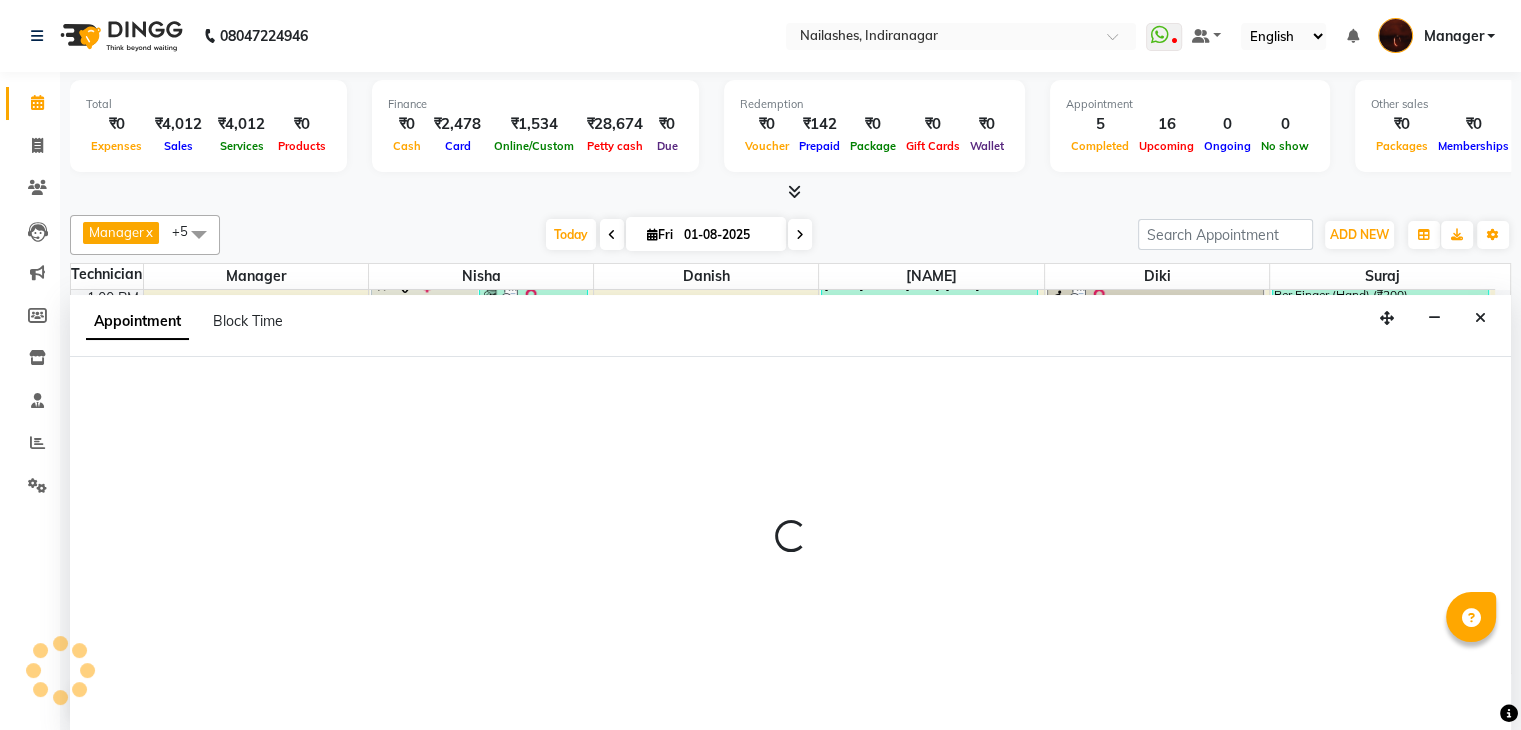 scroll, scrollTop: 1, scrollLeft: 0, axis: vertical 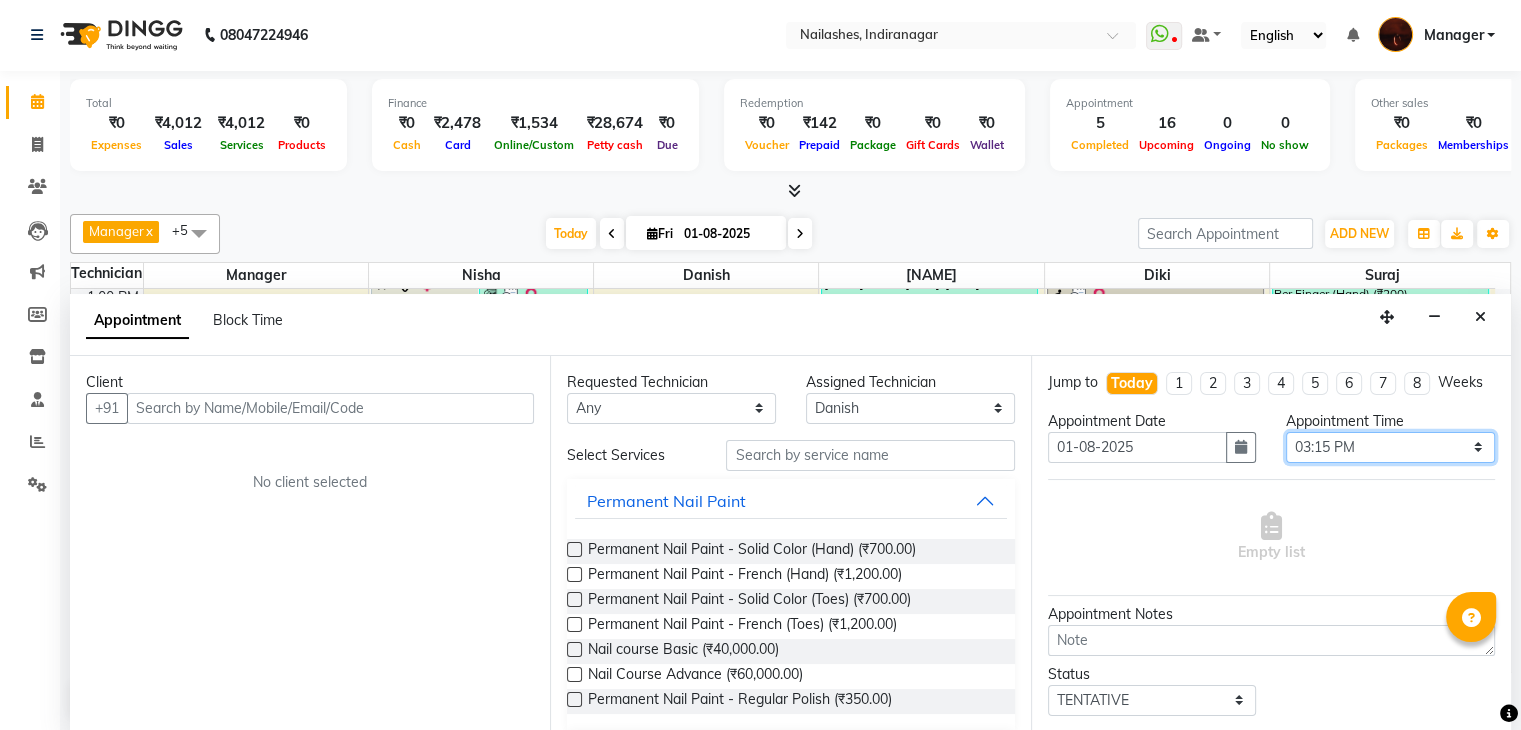 click on "Select 11:00 AM 11:15 AM 11:30 AM 11:45 AM 12:00 PM 12:15 PM 12:30 PM 12:45 PM 01:00 PM 01:15 PM 01:30 PM 01:45 PM 02:00 PM 02:15 PM 02:30 PM 02:45 PM 03:00 PM 03:15 PM 03:30 PM 03:45 PM 04:00 PM 04:15 PM 04:30 PM 04:45 PM 05:00 PM 05:15 PM 05:30 PM 05:45 PM 06:00 PM 06:15 PM 06:30 PM 06:45 PM 07:00 PM 07:15 PM 07:30 PM 07:45 PM 08:00 PM 08:15 PM 08:30 PM 08:45 PM 09:00 PM 09:15 PM 09:30 PM 09:45 PM 10:00 PM" at bounding box center (1390, 447) 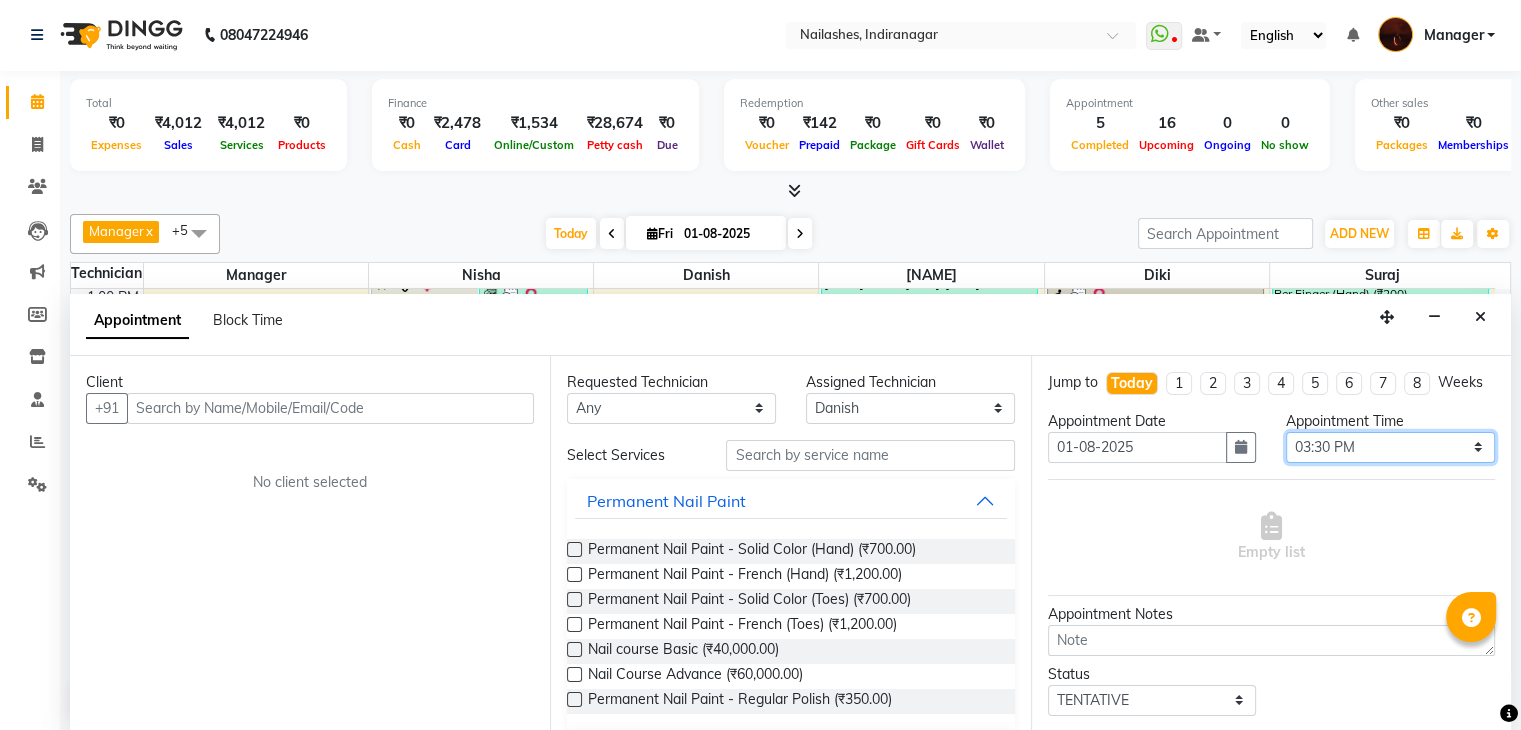 click on "Select 11:00 AM 11:15 AM 11:30 AM 11:45 AM 12:00 PM 12:15 PM 12:30 PM 12:45 PM 01:00 PM 01:15 PM 01:30 PM 01:45 PM 02:00 PM 02:15 PM 02:30 PM 02:45 PM 03:00 PM 03:15 PM 03:30 PM 03:45 PM 04:00 PM 04:15 PM 04:30 PM 04:45 PM 05:00 PM 05:15 PM 05:30 PM 05:45 PM 06:00 PM 06:15 PM 06:30 PM 06:45 PM 07:00 PM 07:15 PM 07:30 PM 07:45 PM 08:00 PM 08:15 PM 08:30 PM 08:45 PM 09:00 PM 09:15 PM 09:30 PM 09:45 PM 10:00 PM" at bounding box center [1390, 447] 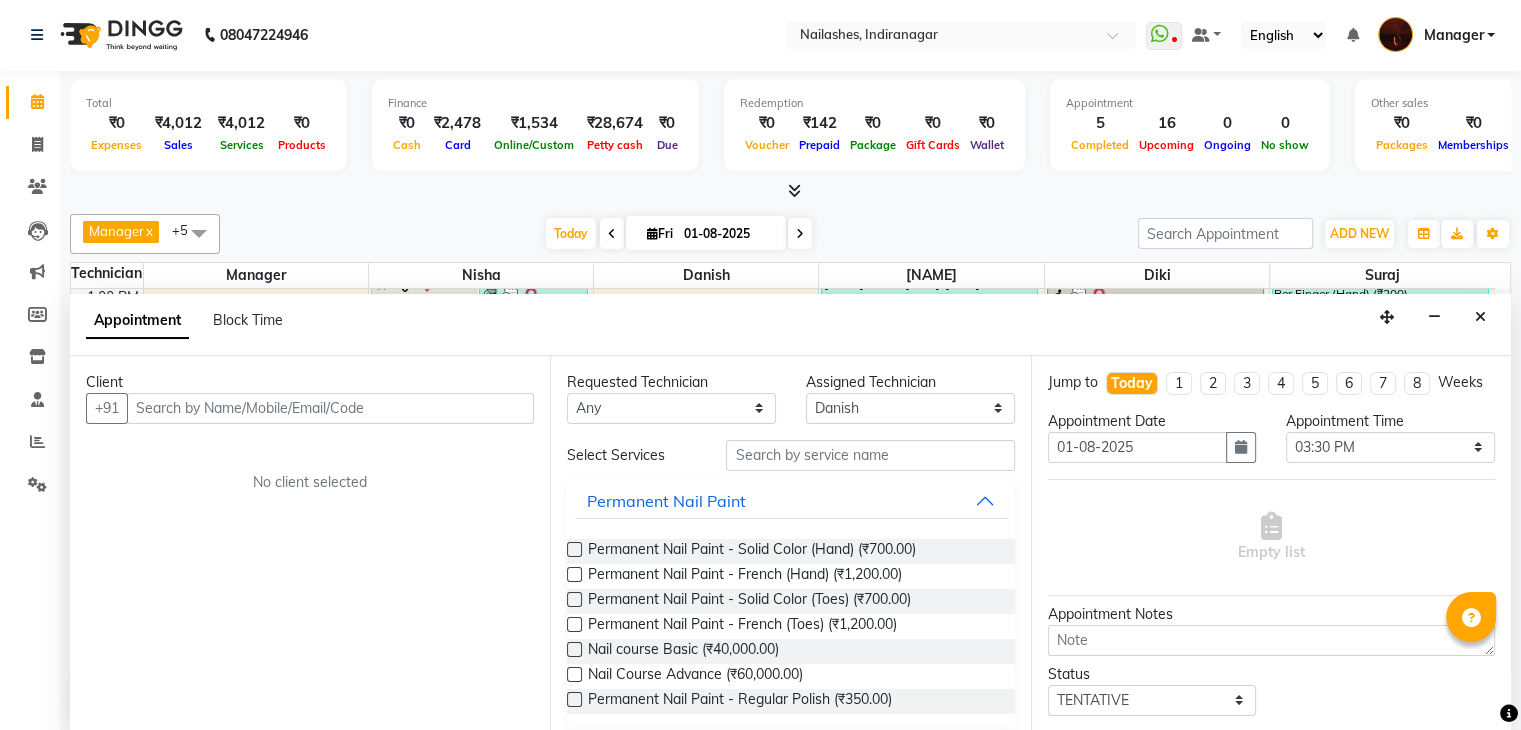 click on "5" at bounding box center (1315, 383) 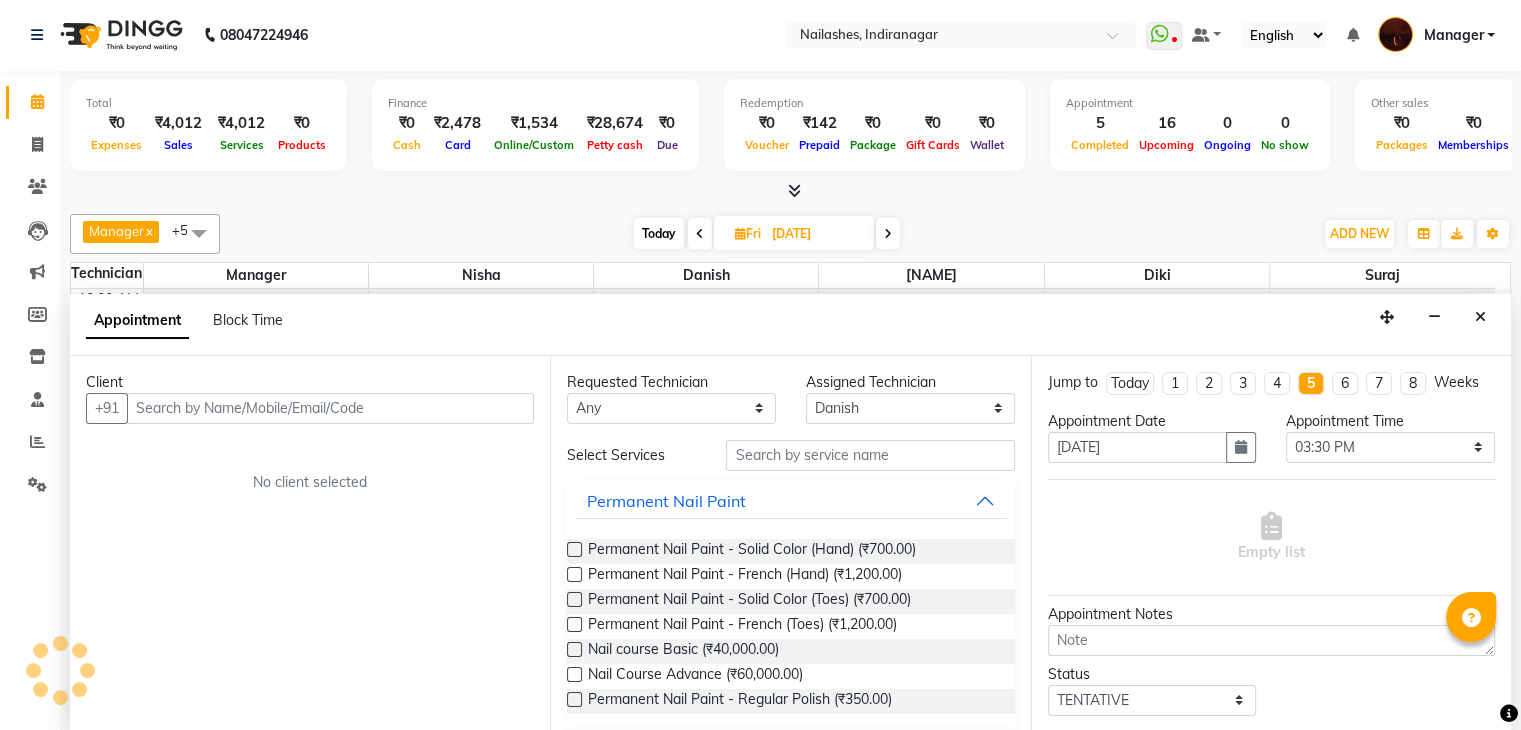scroll, scrollTop: 263, scrollLeft: 0, axis: vertical 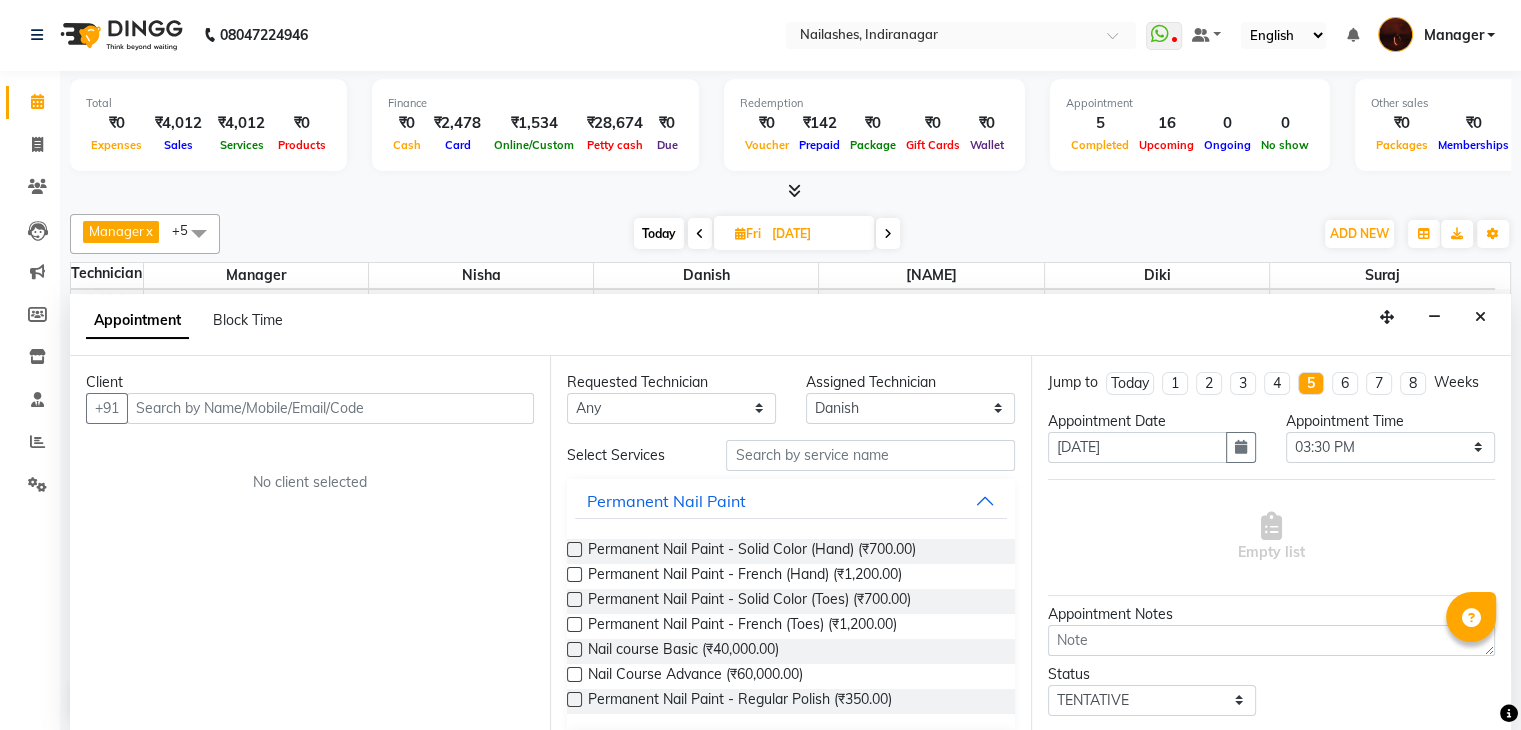 click on "1" at bounding box center (1175, 383) 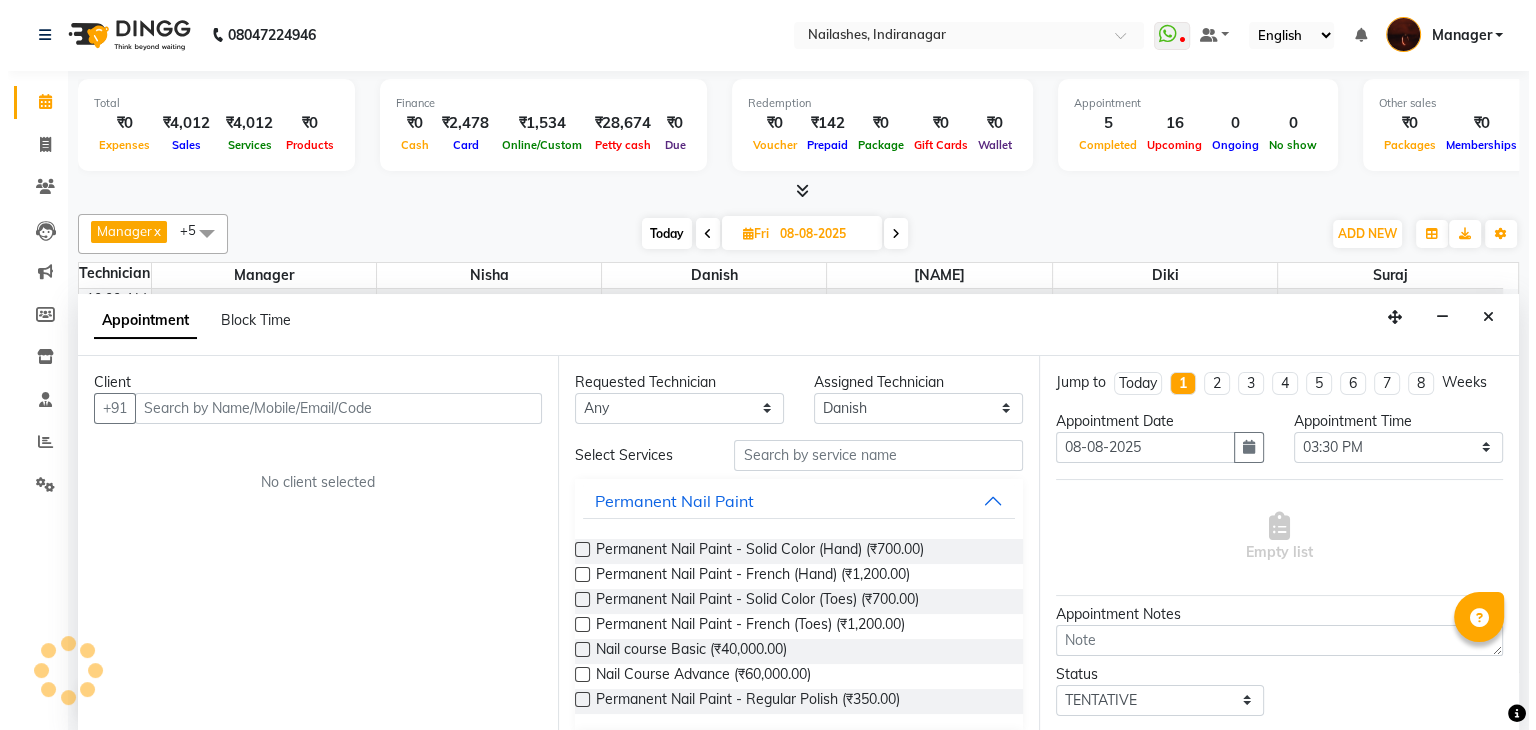 scroll, scrollTop: 263, scrollLeft: 0, axis: vertical 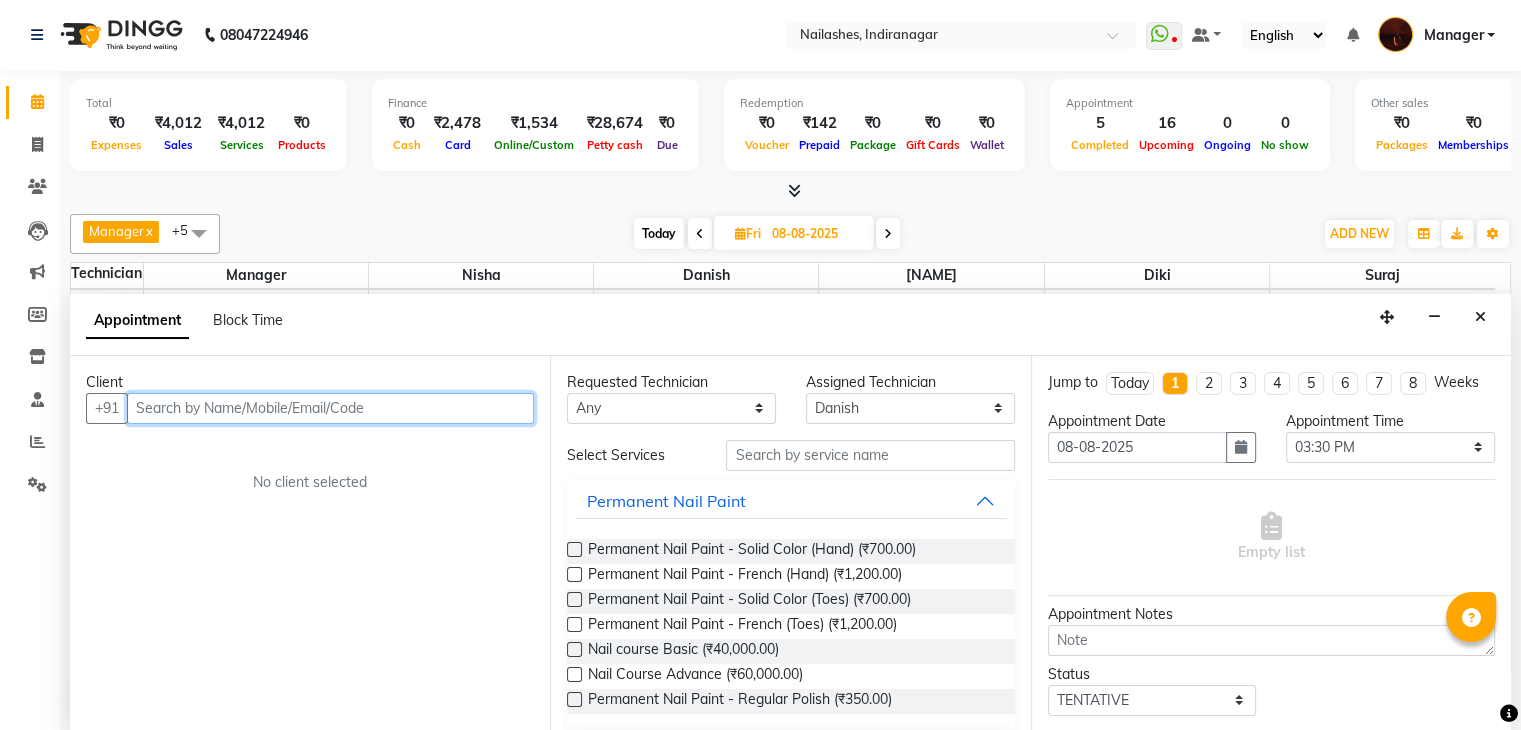click at bounding box center (330, 408) 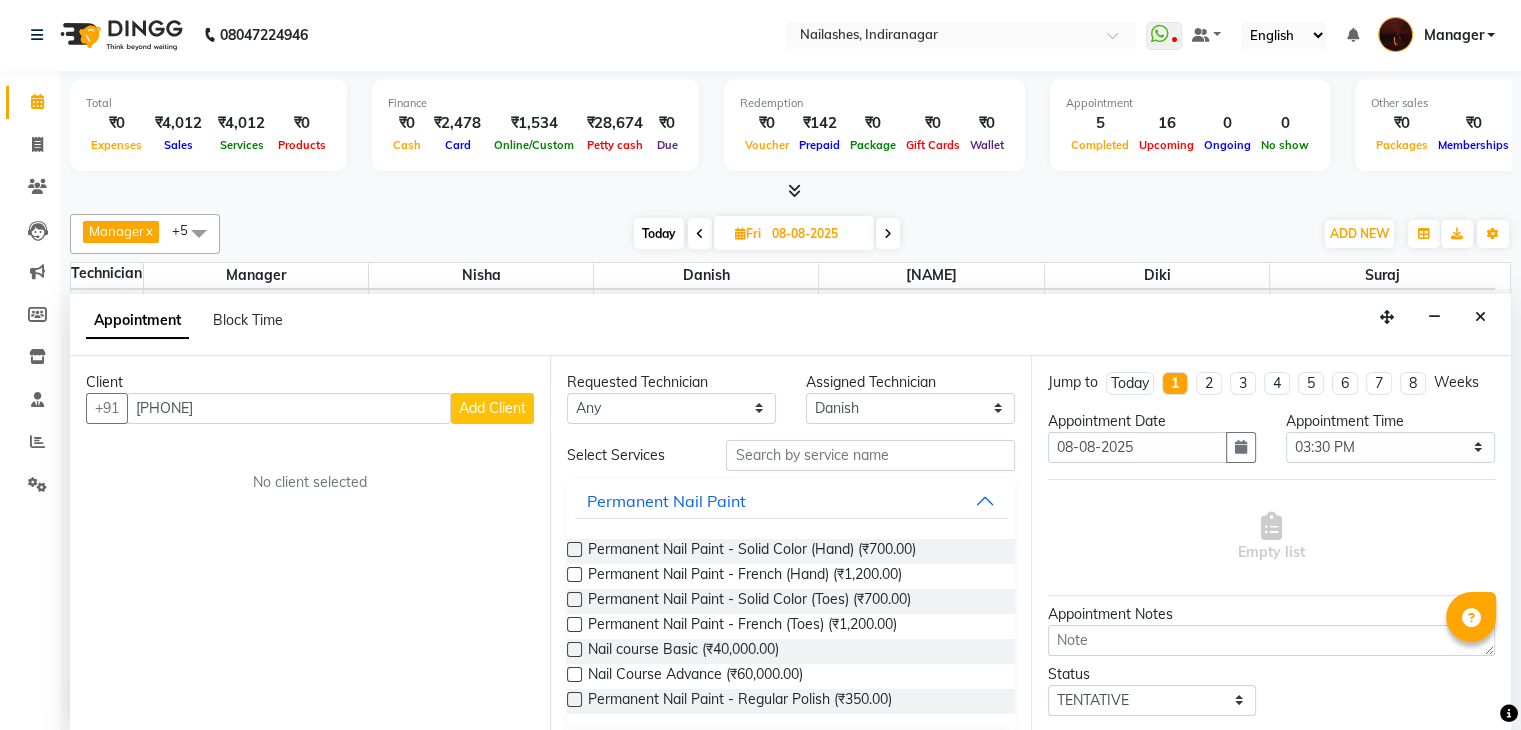click on "Add Client" at bounding box center (492, 408) 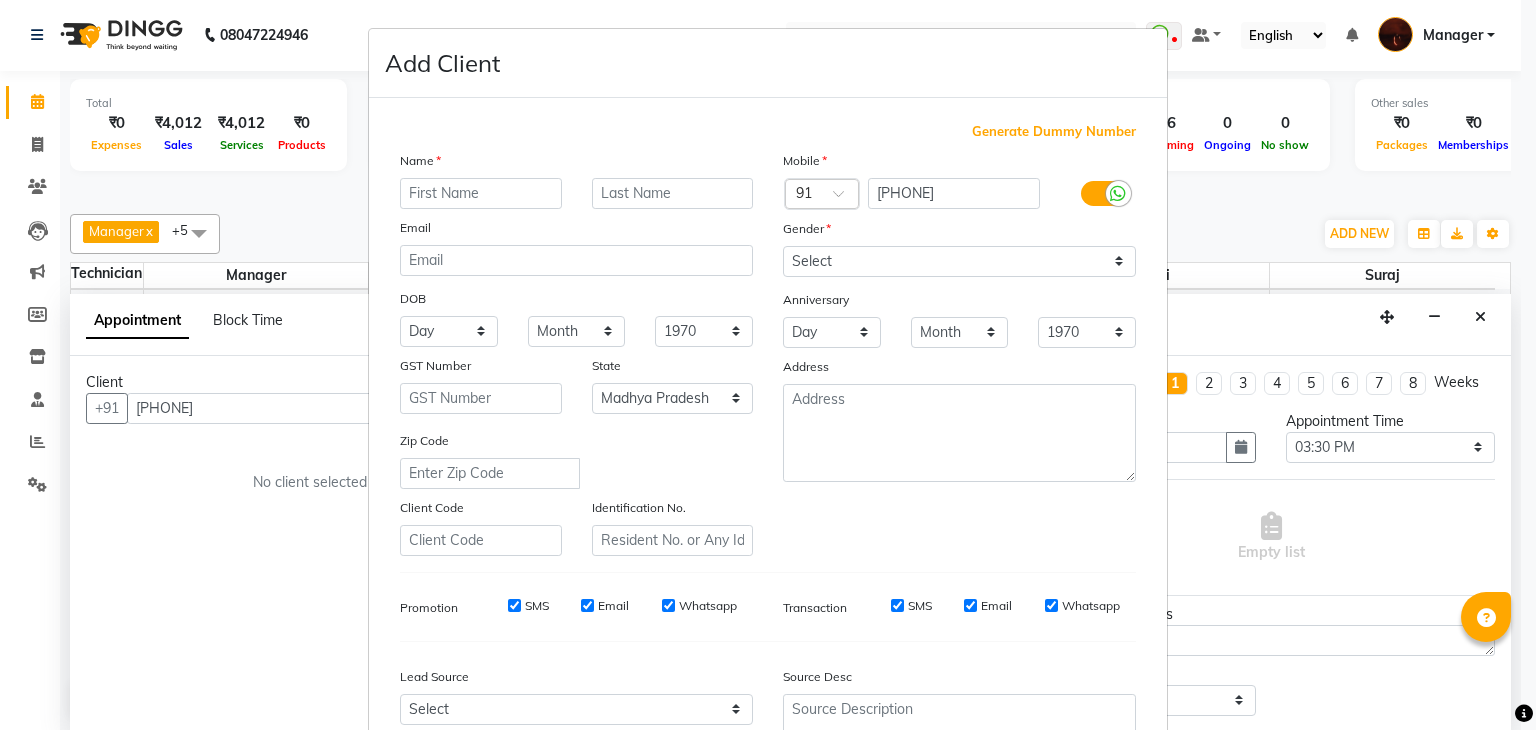 click at bounding box center [481, 193] 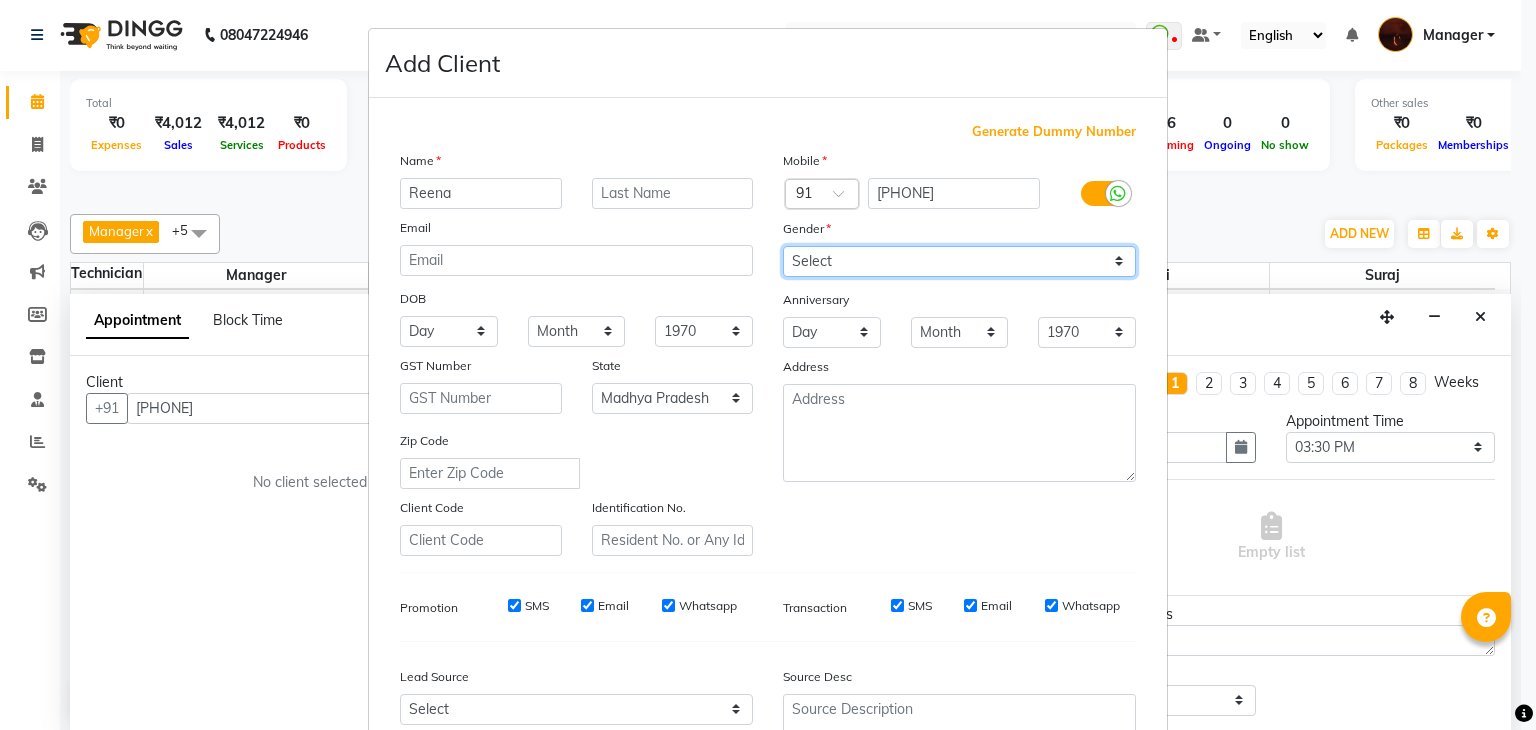 click on "Select Male Female Other Prefer Not To Say" at bounding box center (959, 261) 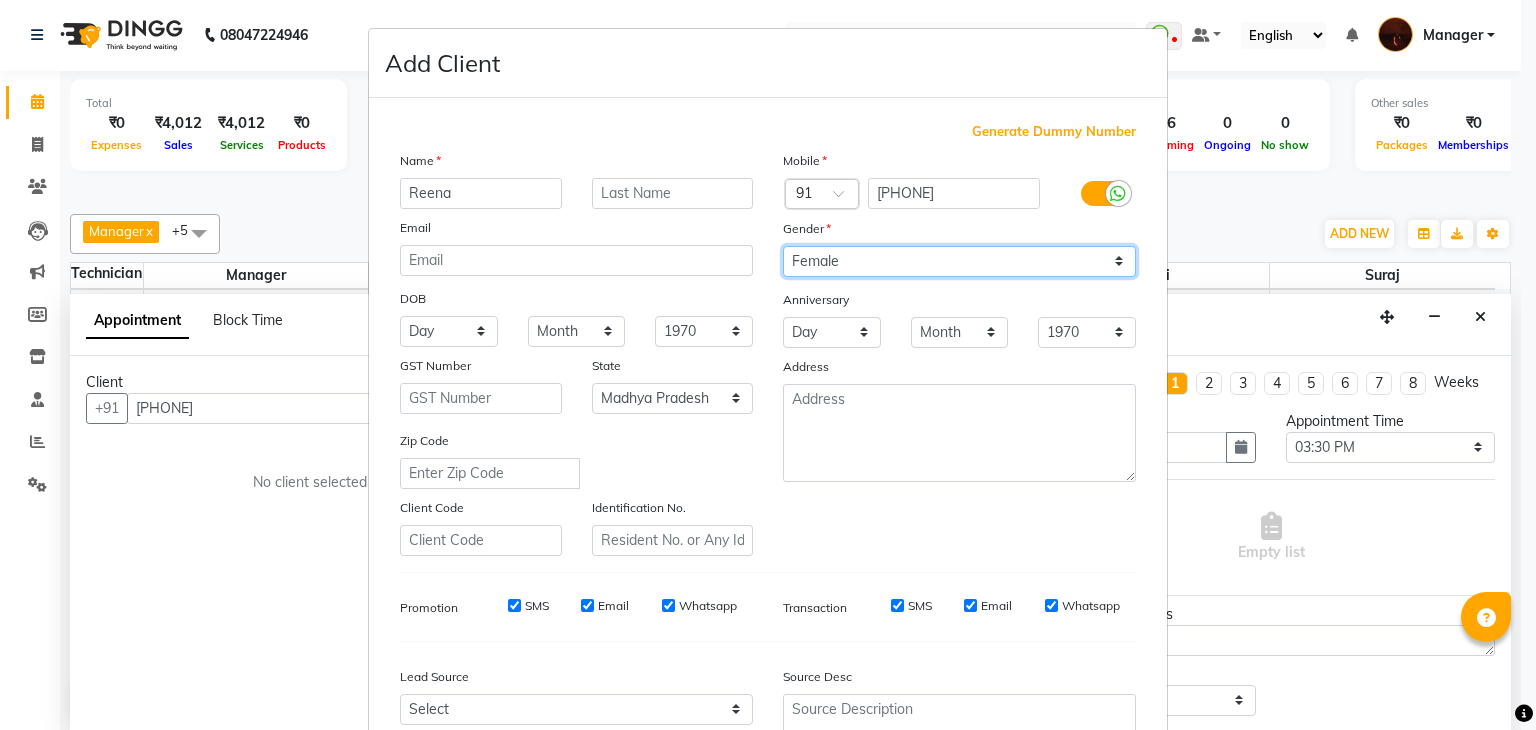 click on "Select Male Female Other Prefer Not To Say" at bounding box center (959, 261) 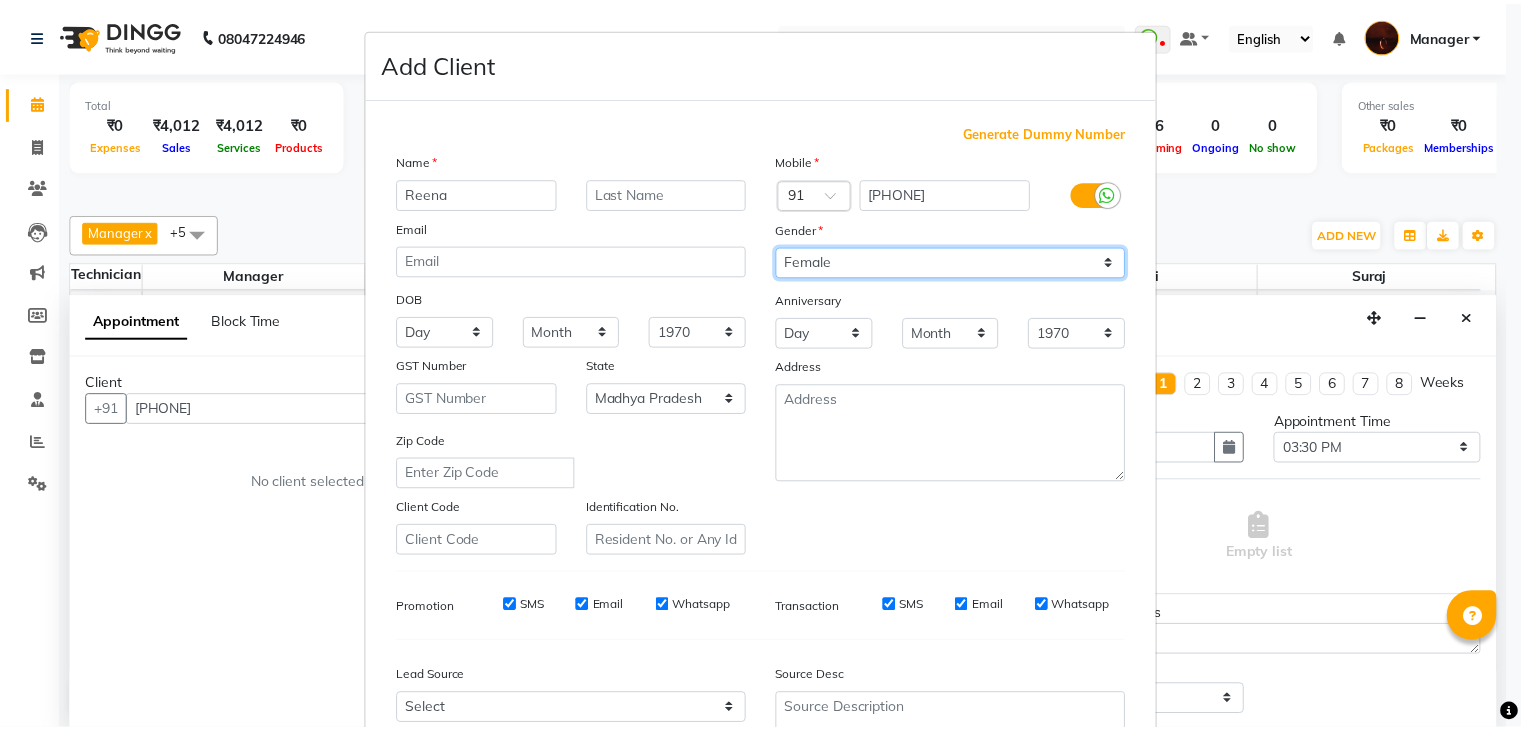scroll, scrollTop: 203, scrollLeft: 0, axis: vertical 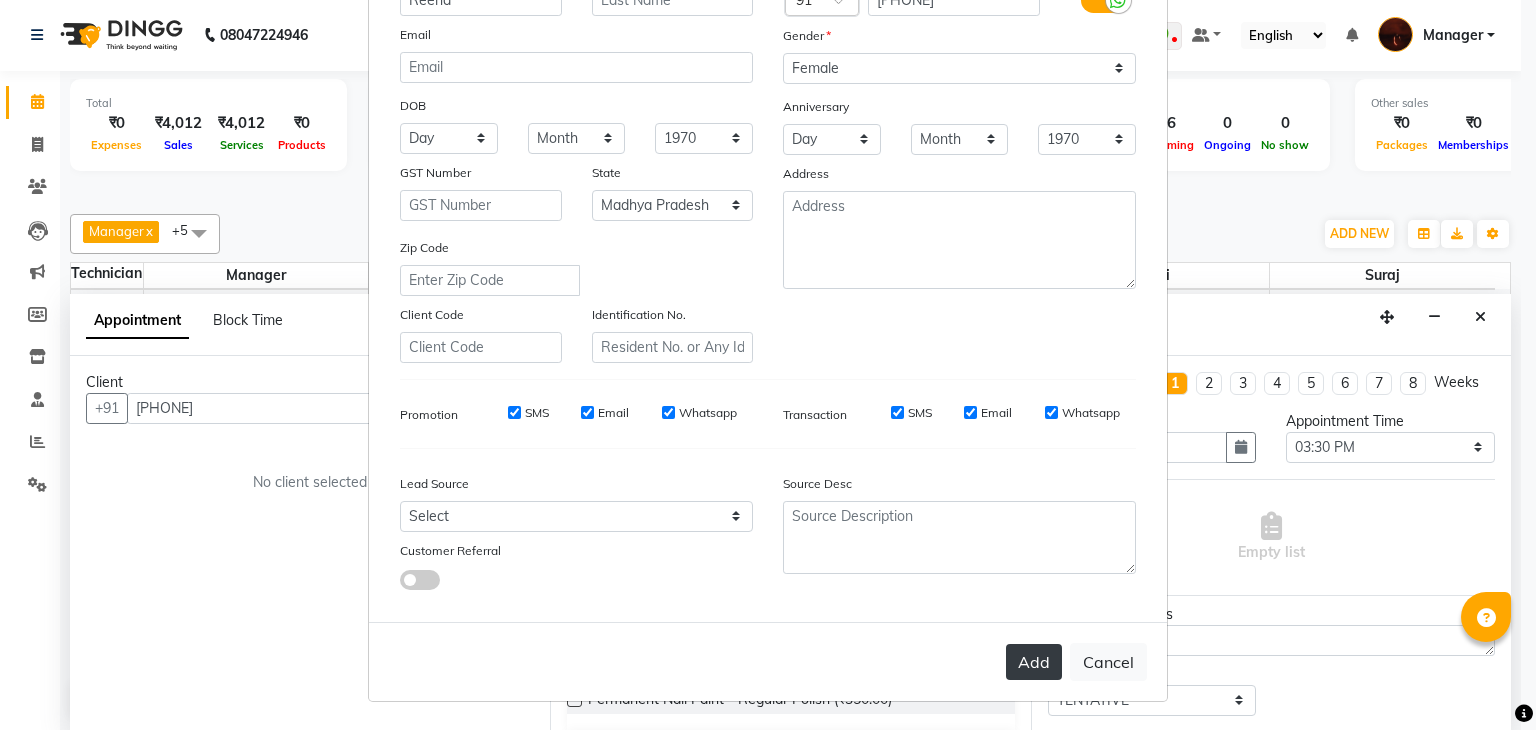 click on "Add" at bounding box center [1034, 662] 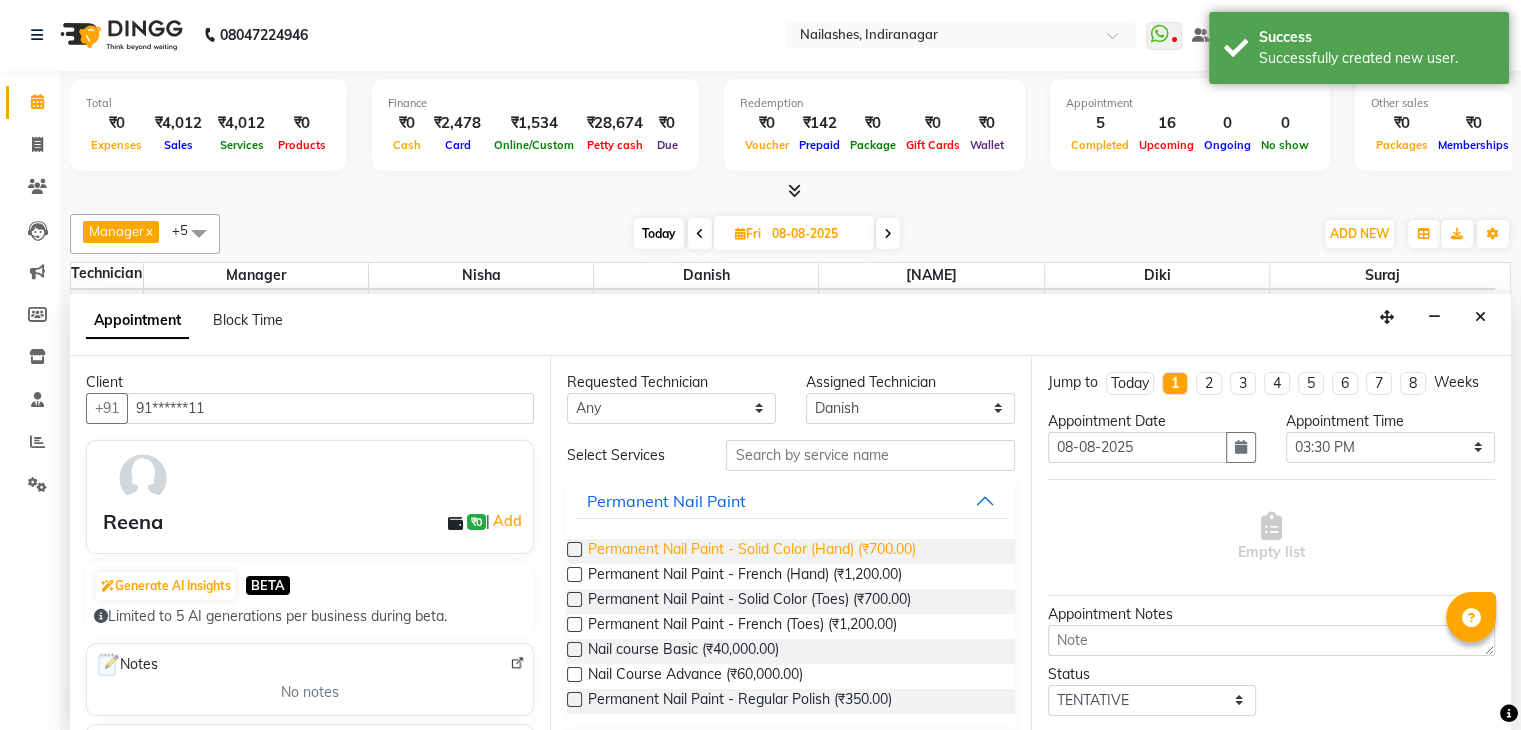 click on "Permanent Nail Paint - Solid Color (Hand) (₹700.00)" at bounding box center (752, 551) 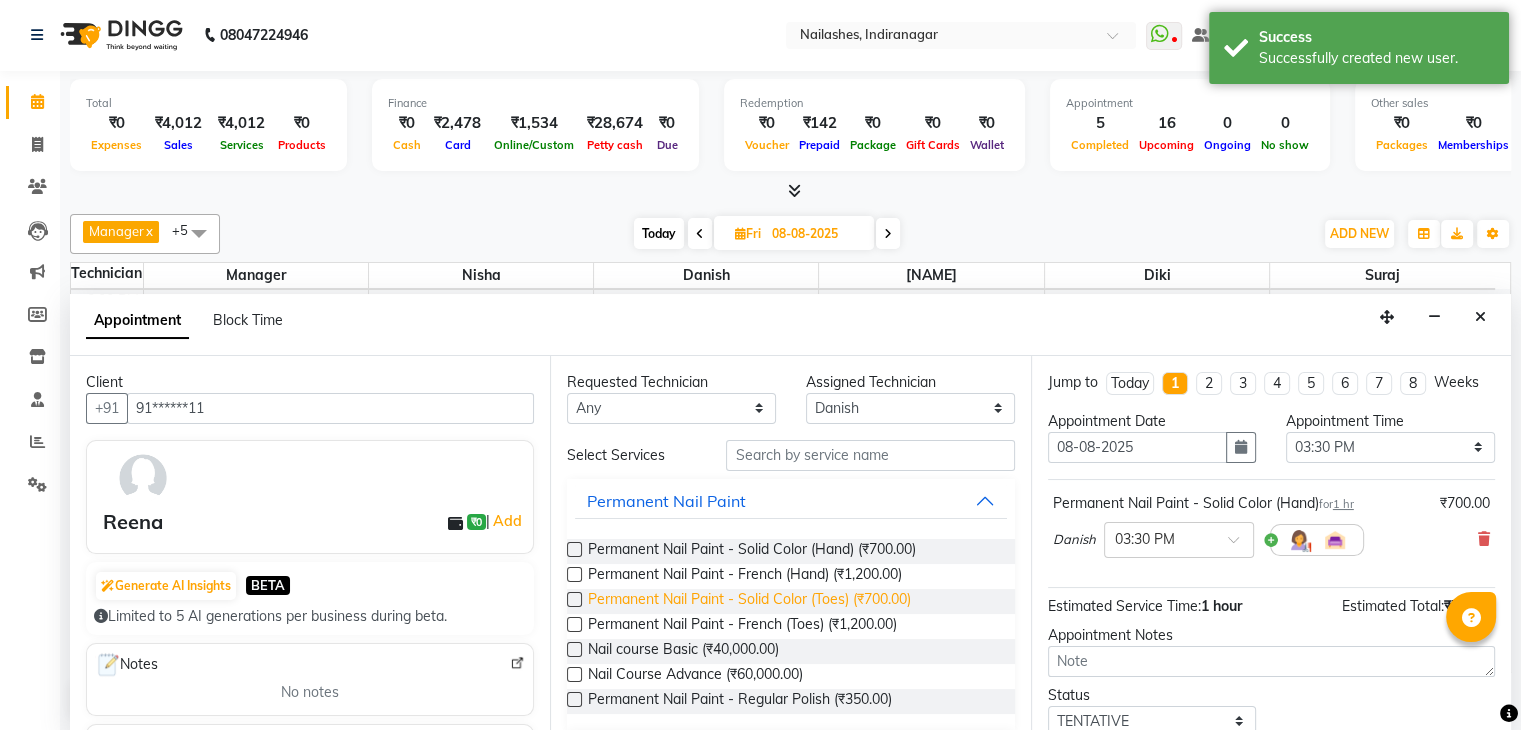 click on "Permanent Nail Paint - Solid Color (Toes) (₹700.00)" at bounding box center (749, 601) 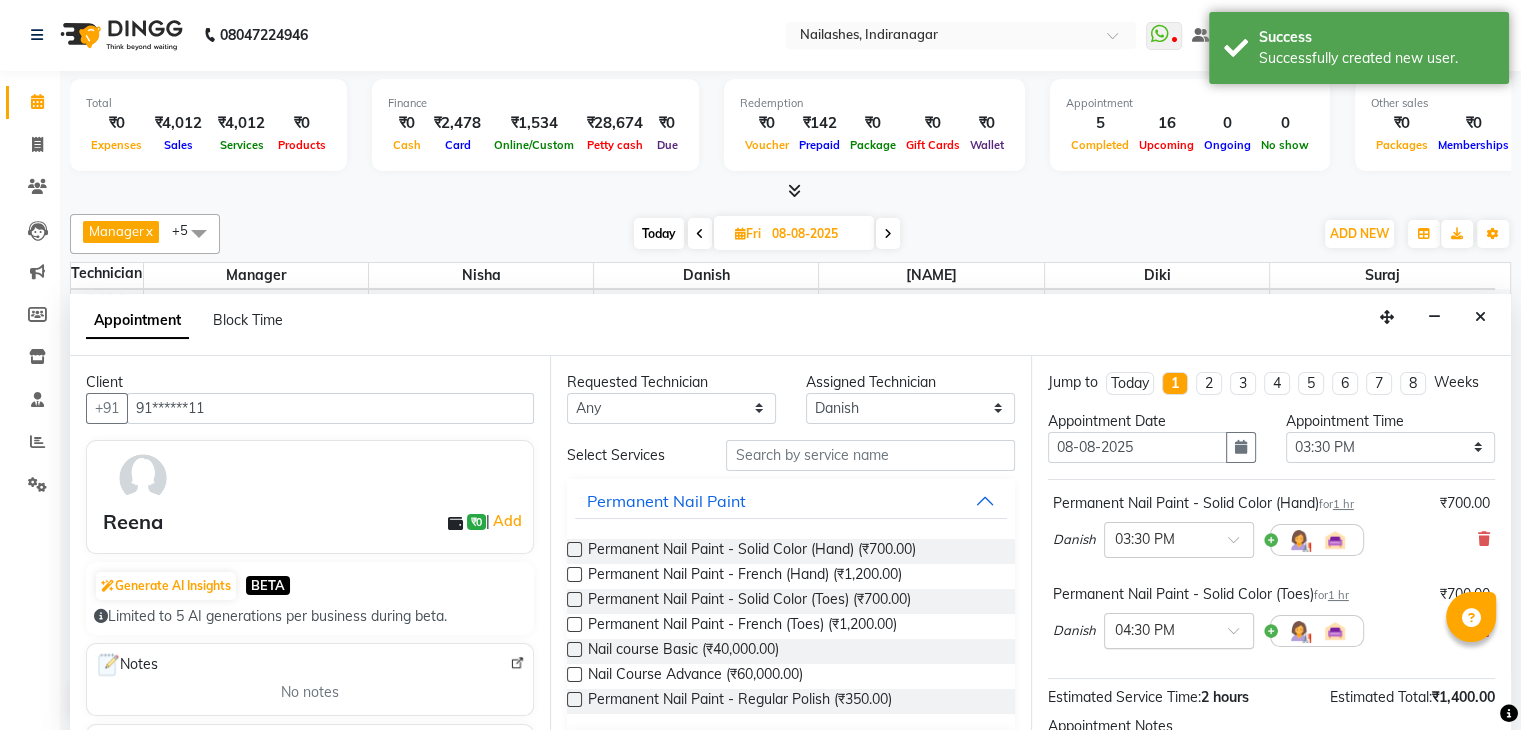 scroll, scrollTop: 220, scrollLeft: 0, axis: vertical 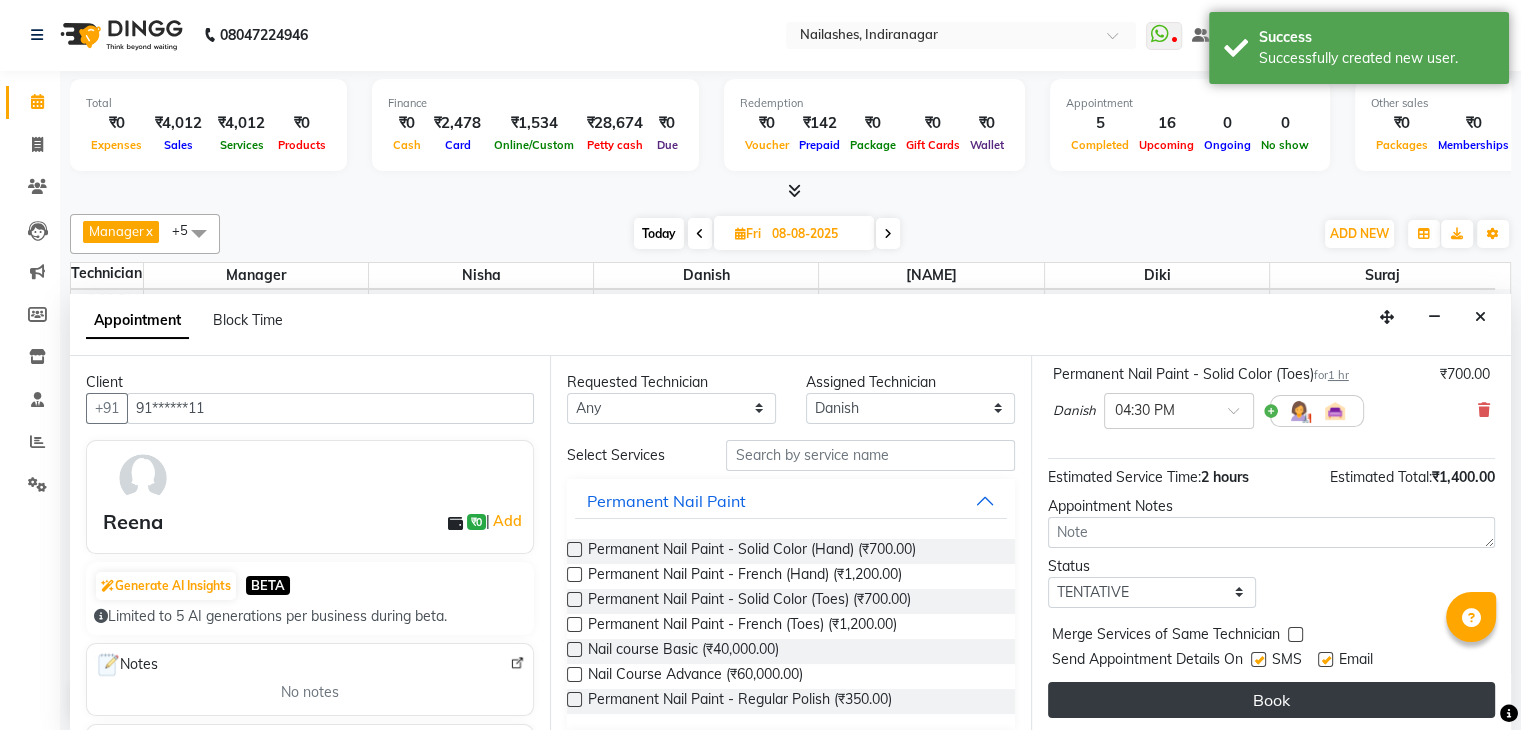 click on "Book" at bounding box center (1271, 700) 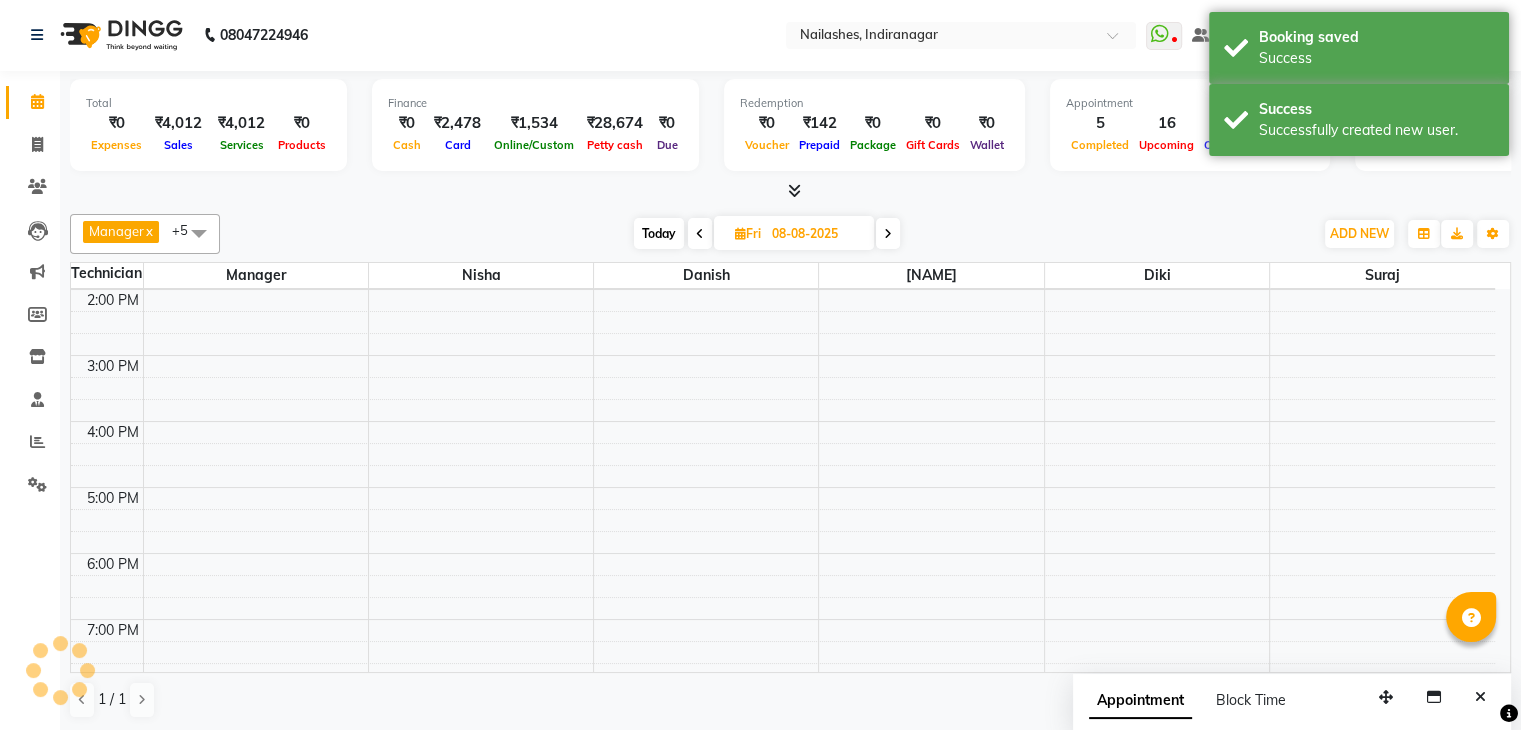 scroll, scrollTop: 0, scrollLeft: 0, axis: both 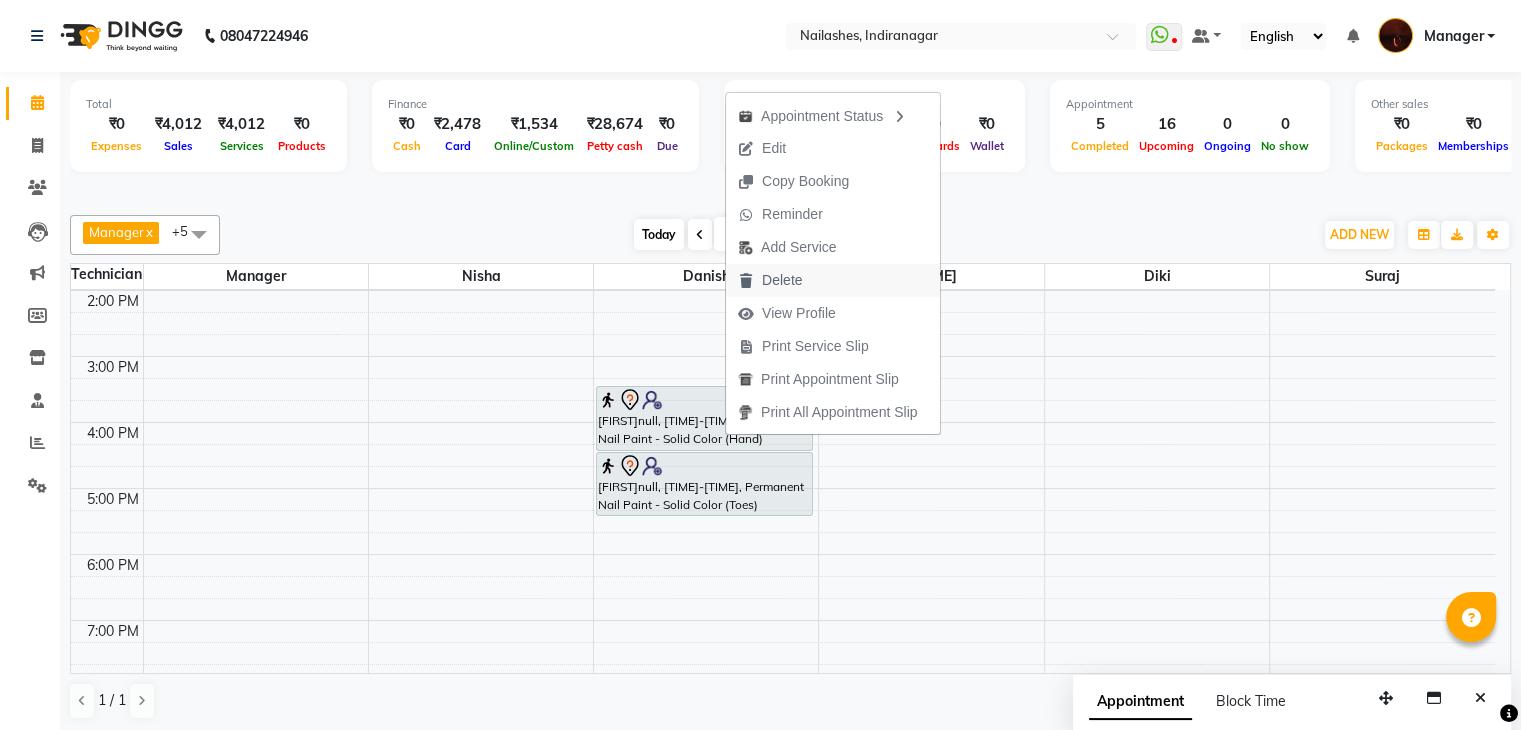 click on "Delete" at bounding box center (770, 280) 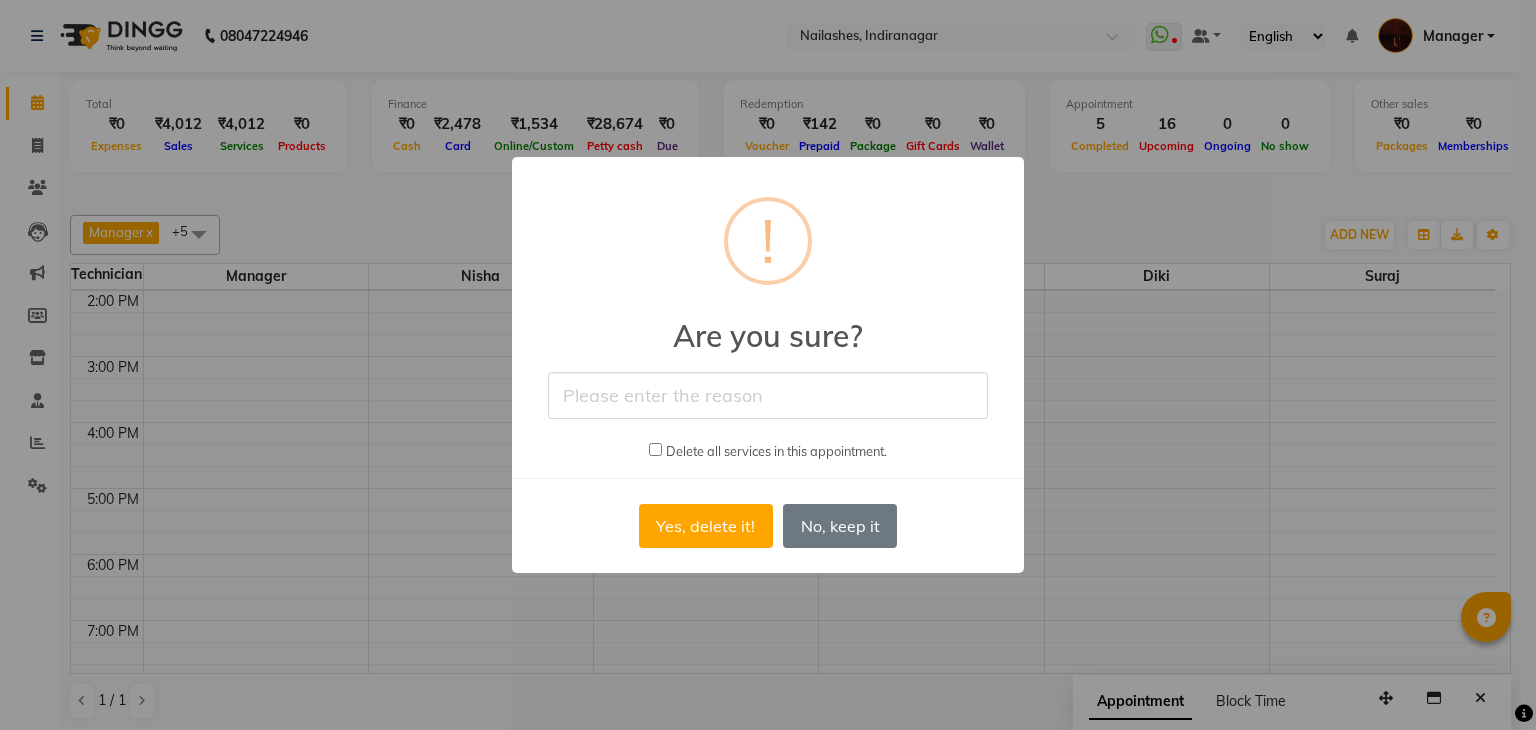 click at bounding box center [768, 395] 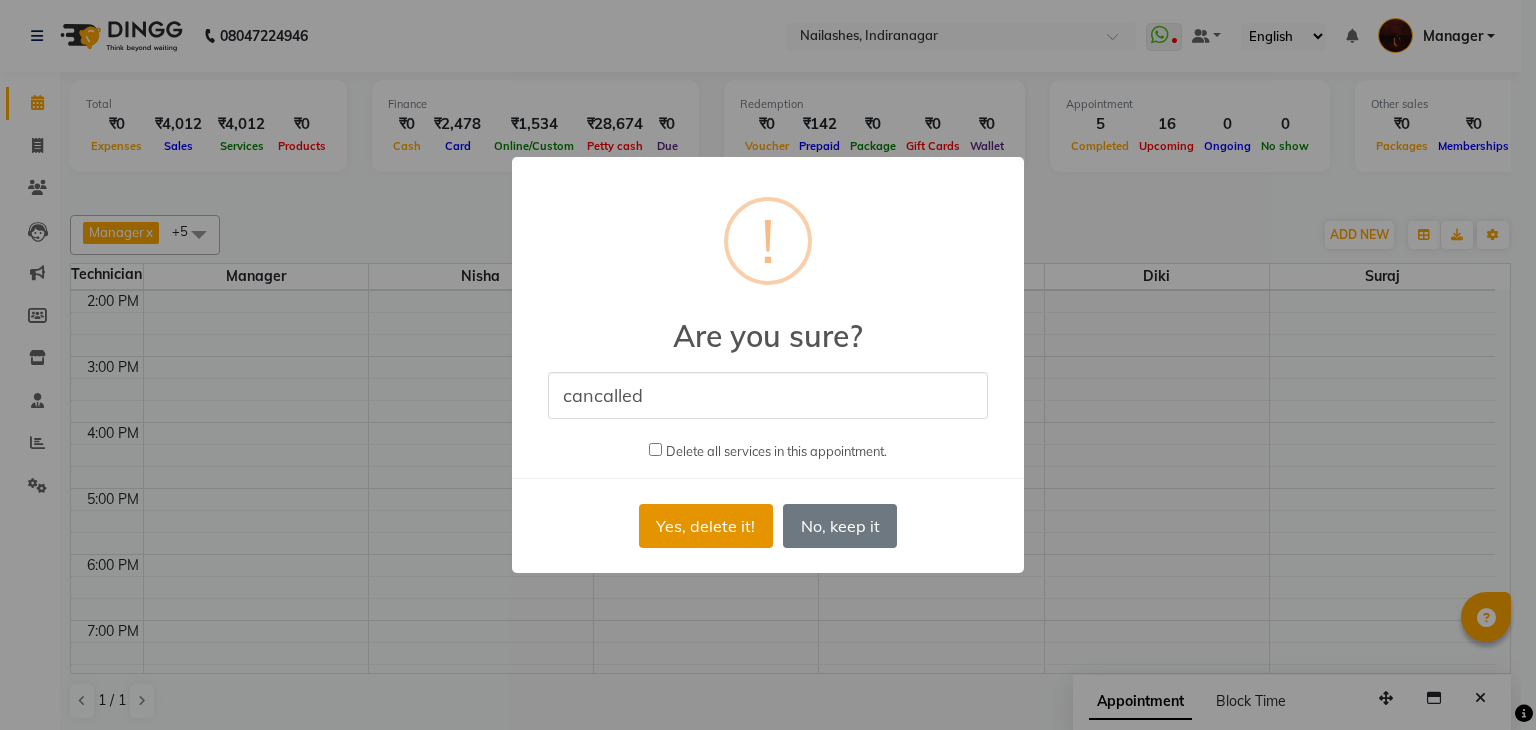 click on "Yes, delete it!" at bounding box center (706, 526) 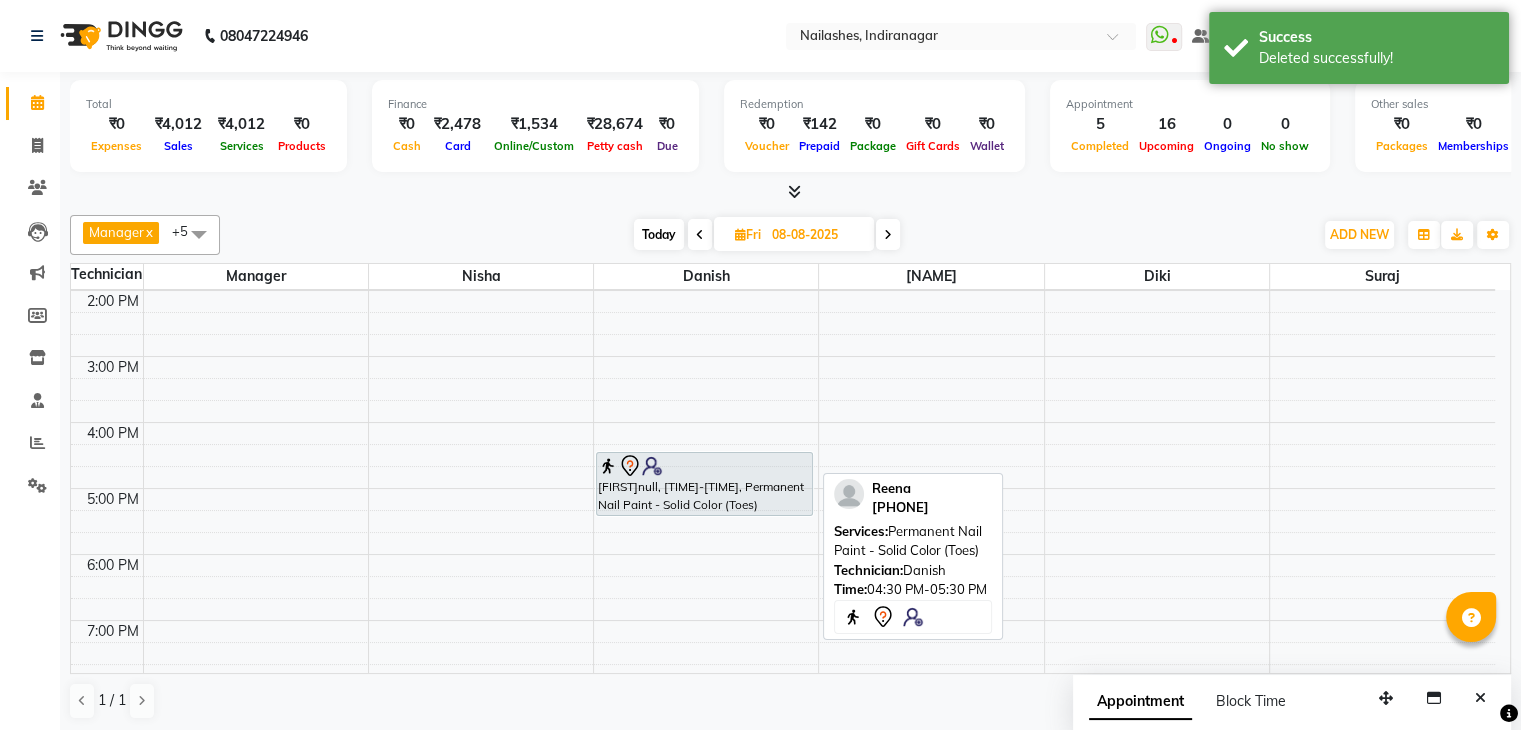click on "Reenanull, 04:30 PM-05:30 PM, Permanent Nail Paint - Solid Color (Toes)" at bounding box center [704, 484] 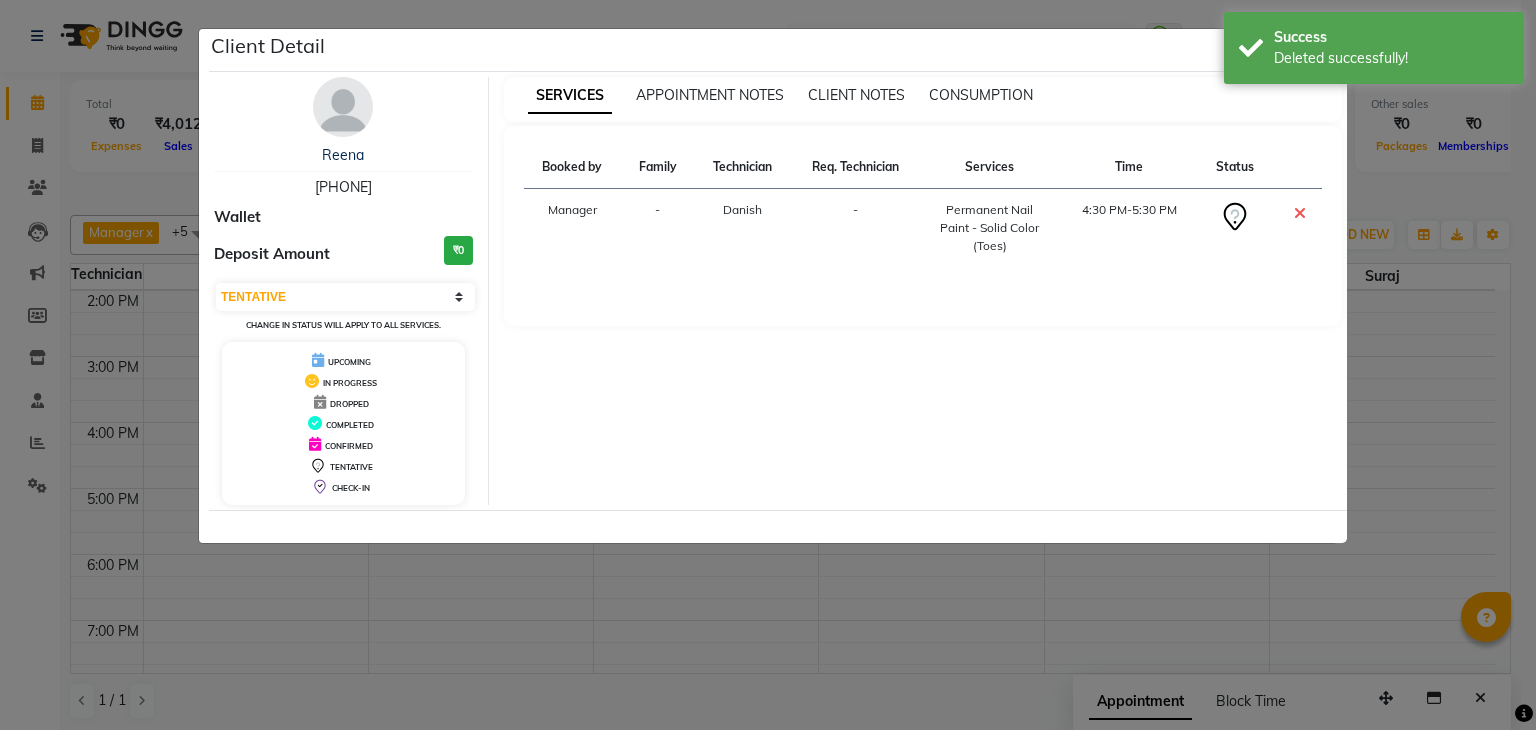 drag, startPoint x: 692, startPoint y: 477, endPoint x: 1407, endPoint y: 156, distance: 783.7512 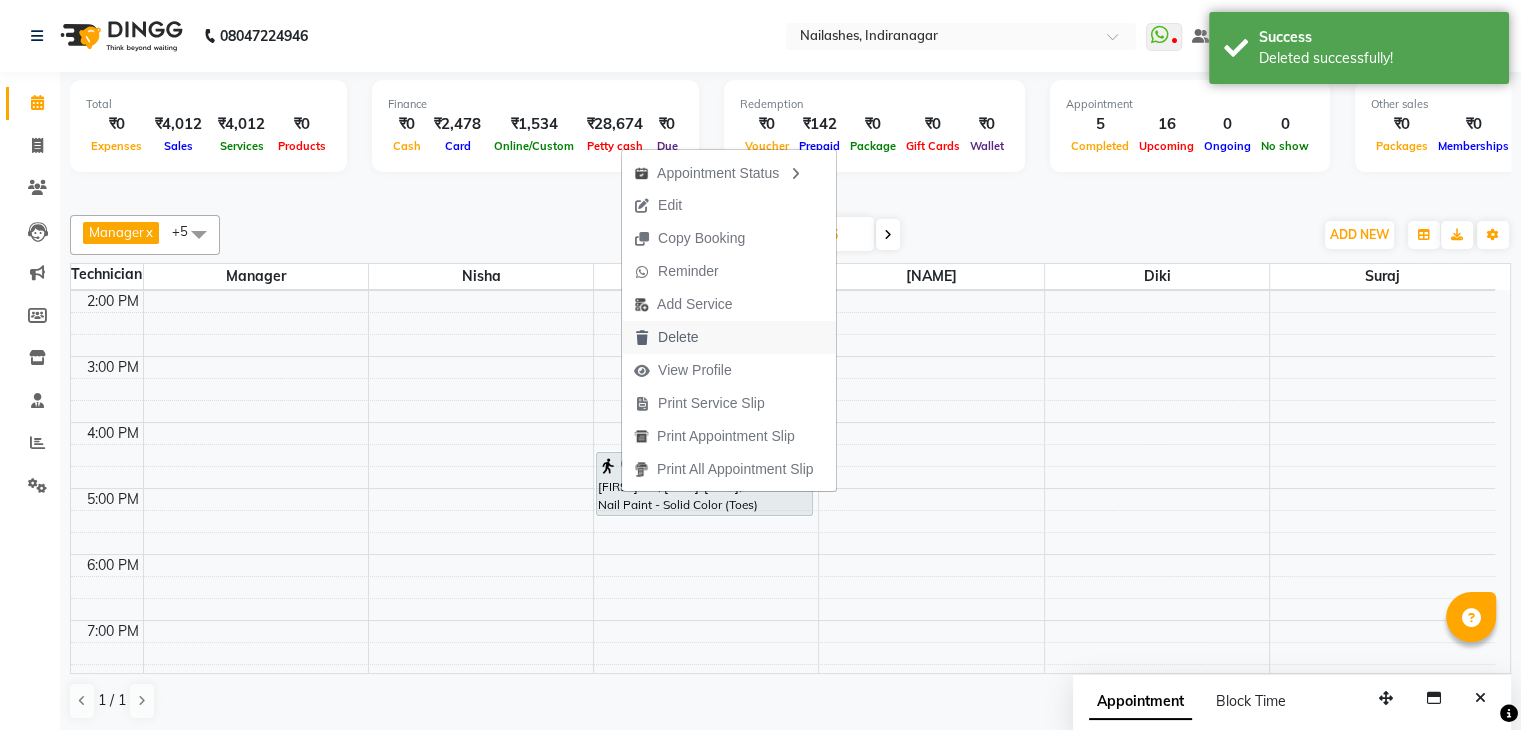 click on "Delete" at bounding box center (678, 337) 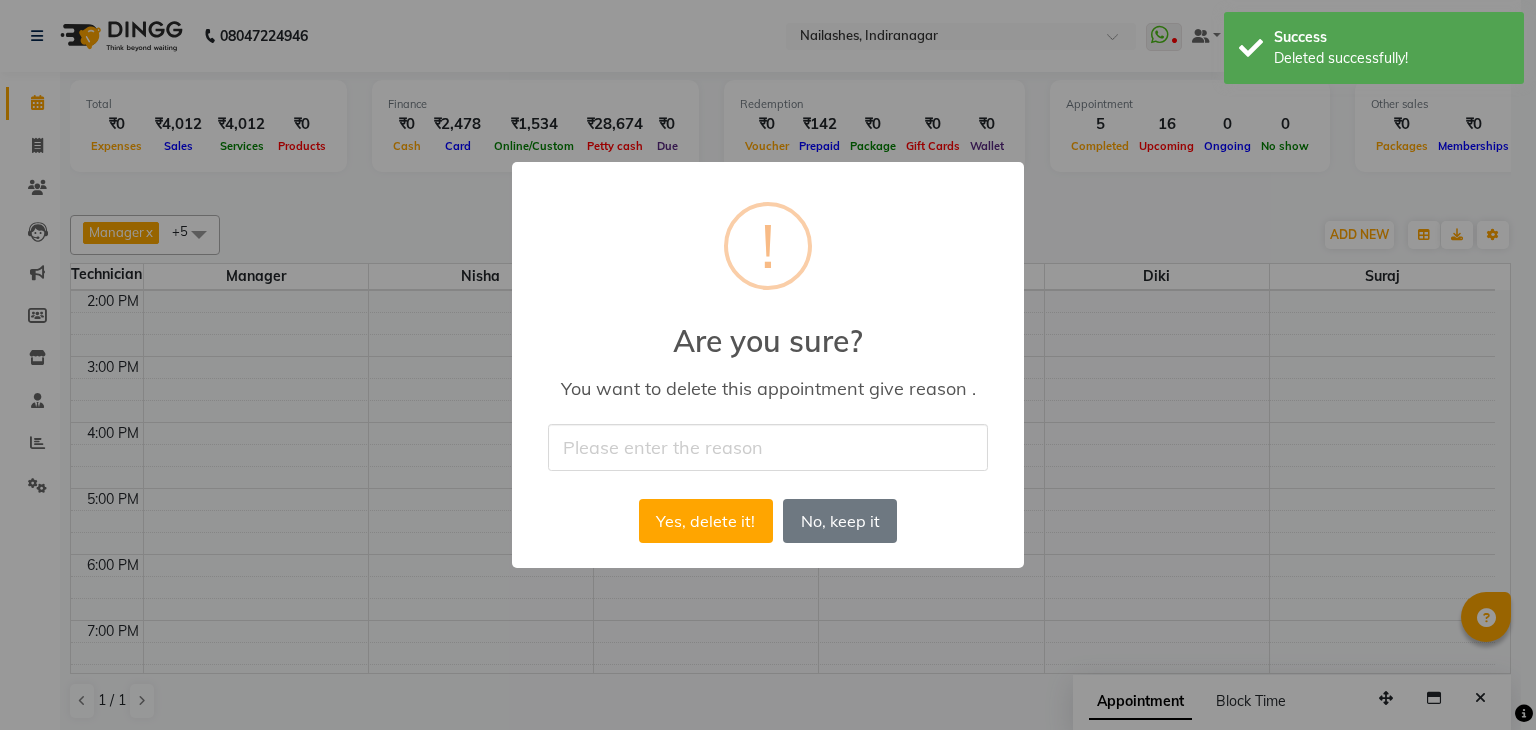 click at bounding box center [768, 447] 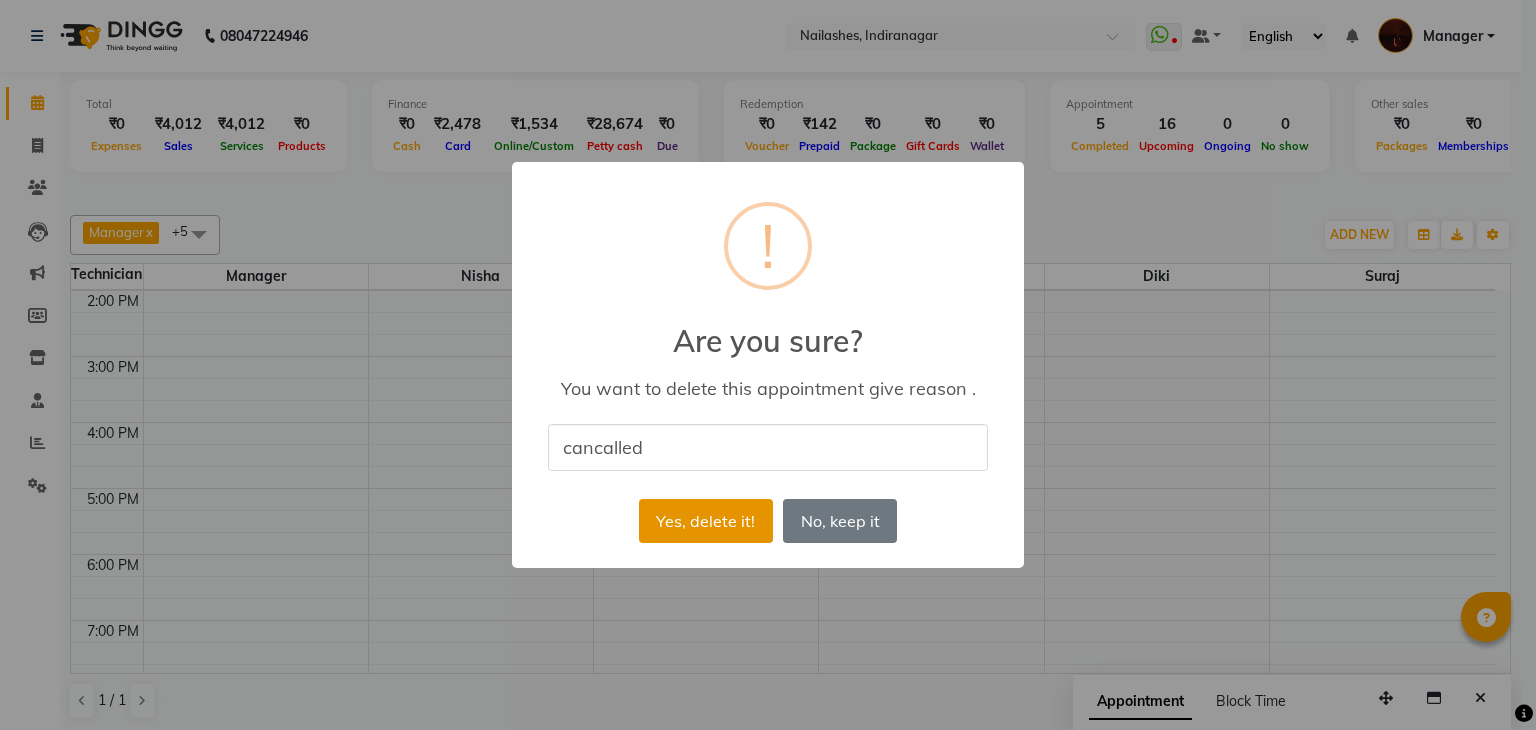 click on "Yes, delete it!" at bounding box center [706, 521] 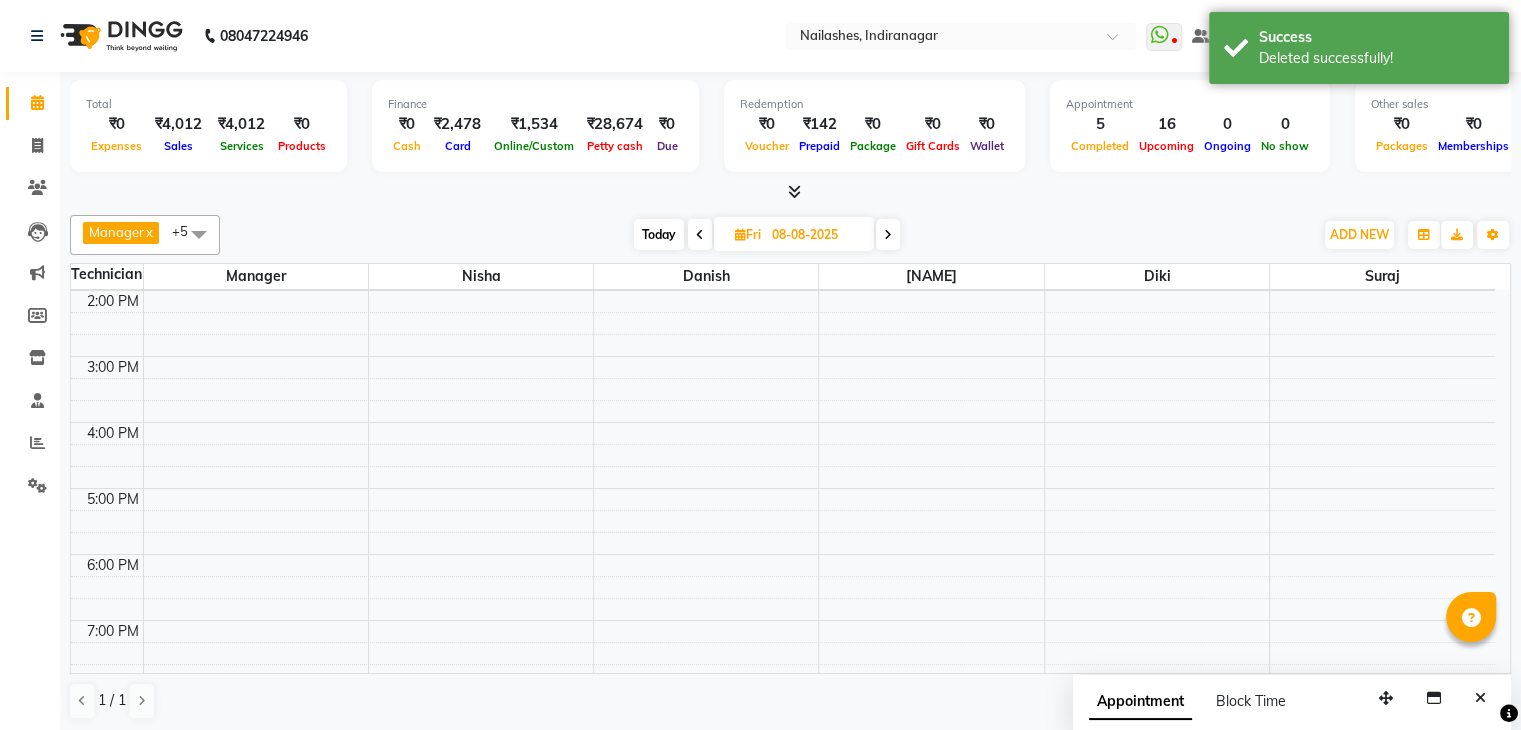 click on "Today" at bounding box center [659, 234] 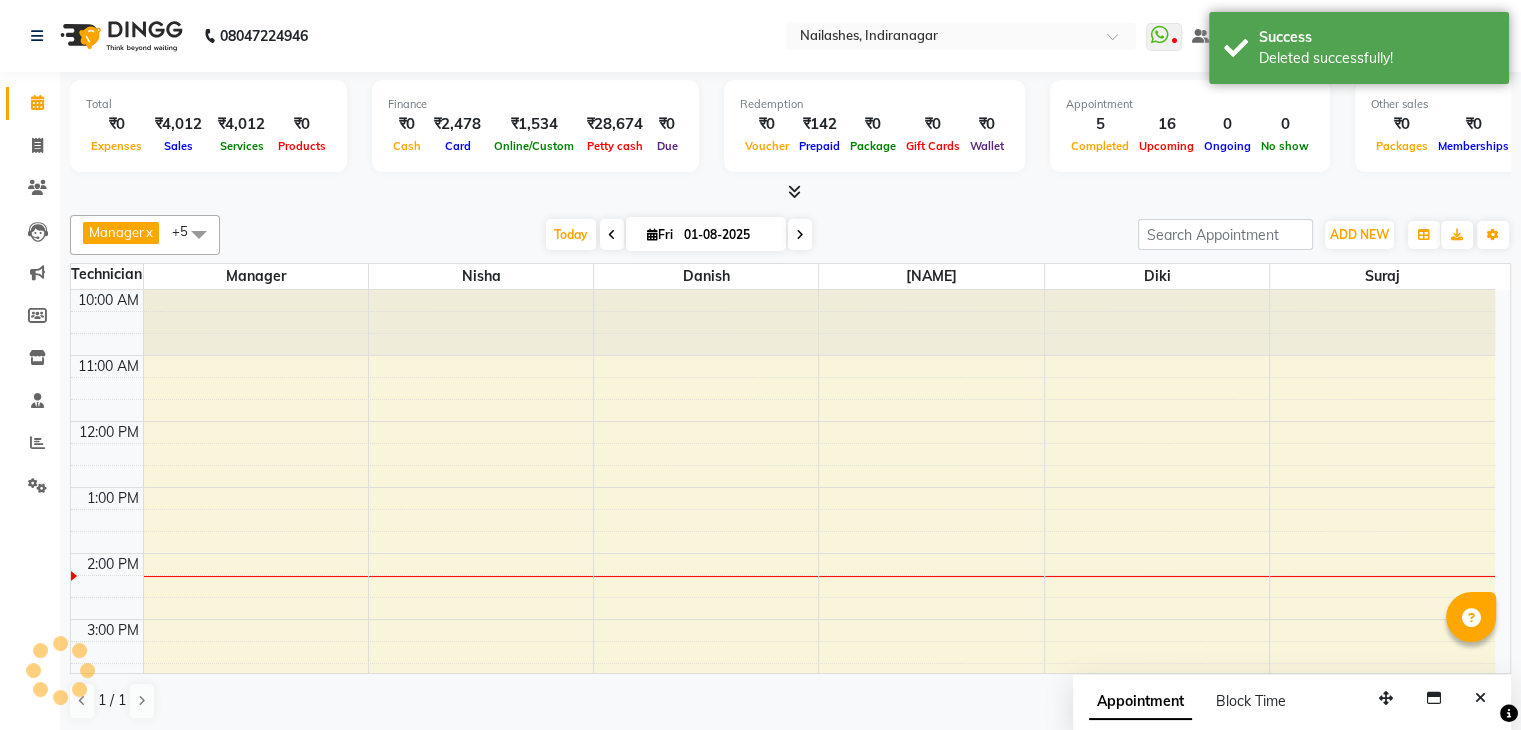 scroll, scrollTop: 263, scrollLeft: 0, axis: vertical 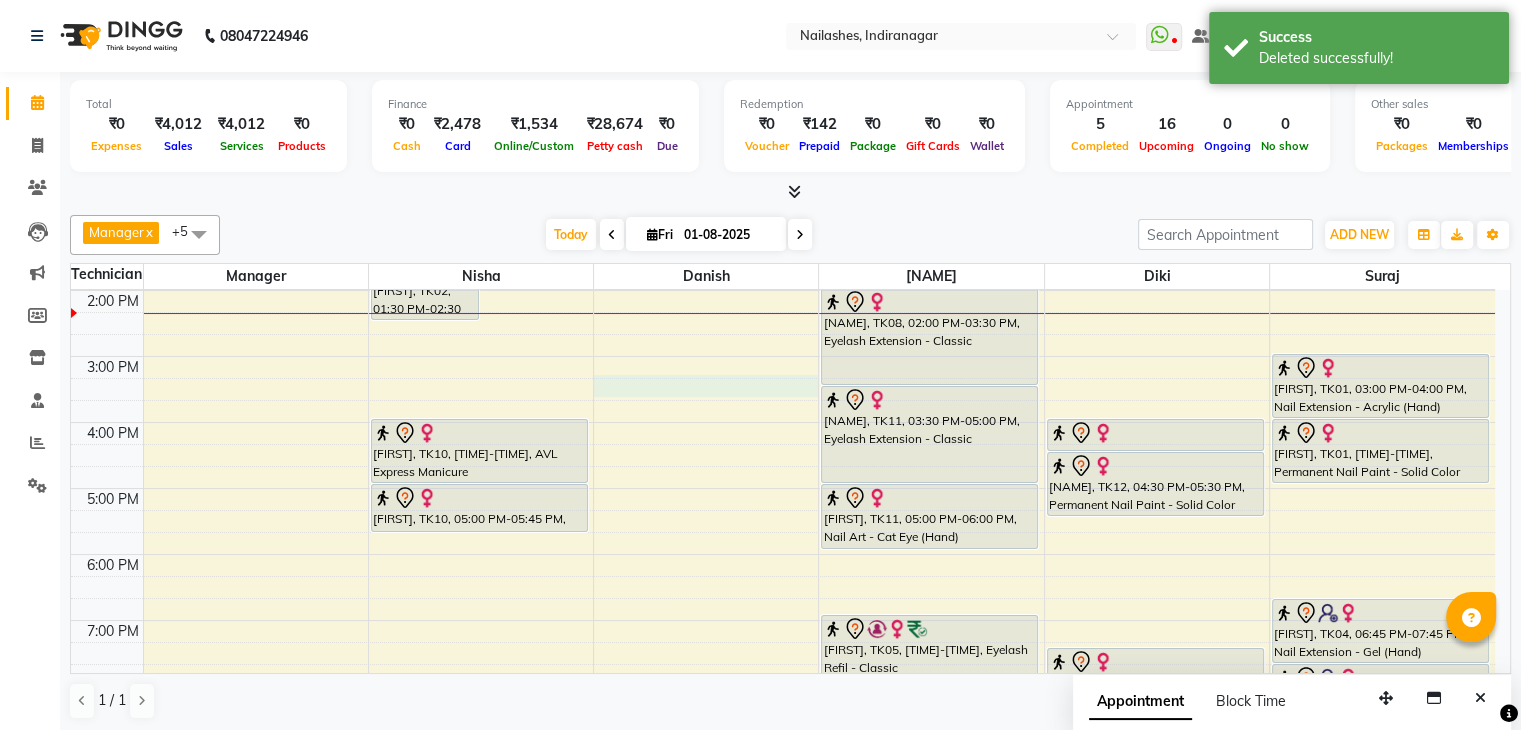 click on "10:00 AM 11:00 AM 12:00 PM 1:00 PM 2:00 PM 3:00 PM 4:00 PM 5:00 PM 6:00 PM 7:00 PM 8:00 PM 9:00 PM 10:00 PM             Nandita, TK02, 12:45 PM-01:30 PM, Waxing - Full Back     prerna, TK07, 01:00 PM-02:00 PM, Nail Art - Cat Eye (Hand)             Nandita, TK02, 01:30 PM-02:30 PM, Manicure  - Deluxe             Nandita, TK02, 12:00 PM-12:45 PM, Waxing - Full Legs             Sakshi, TK10, 04:00 PM-05:00 PM, AVL Express Manicure             Sakshi, TK10, 05:00 PM-05:45 PM, Café H&F Pedicure     Aishwarya, TK06, 12:00 PM-12:30 PM, Gel polish removal (₹300)     priyanka, TK09, 12:30 PM-01:30 PM, Restoration - Removal of Extension (Hand) (₹500)             SANJANA, TK08, 02:00 PM-03:30 PM, Eyelash Extension - Classic             Tejaswini, TK11, 03:30 PM-05:00 PM, Eyelash Extension - Classic             Tejaswini, TK11, 05:00 PM-06:00 PM, Nail Art - Cat Eye (Hand)             Karishma, TK05, 07:00 PM-08:00 PM, Eyelash Refil - Classic         prerna, TK07, 01:00 PM-02:00 PM, Nail Art - Cat Eye (Hand)" at bounding box center [783, 455] 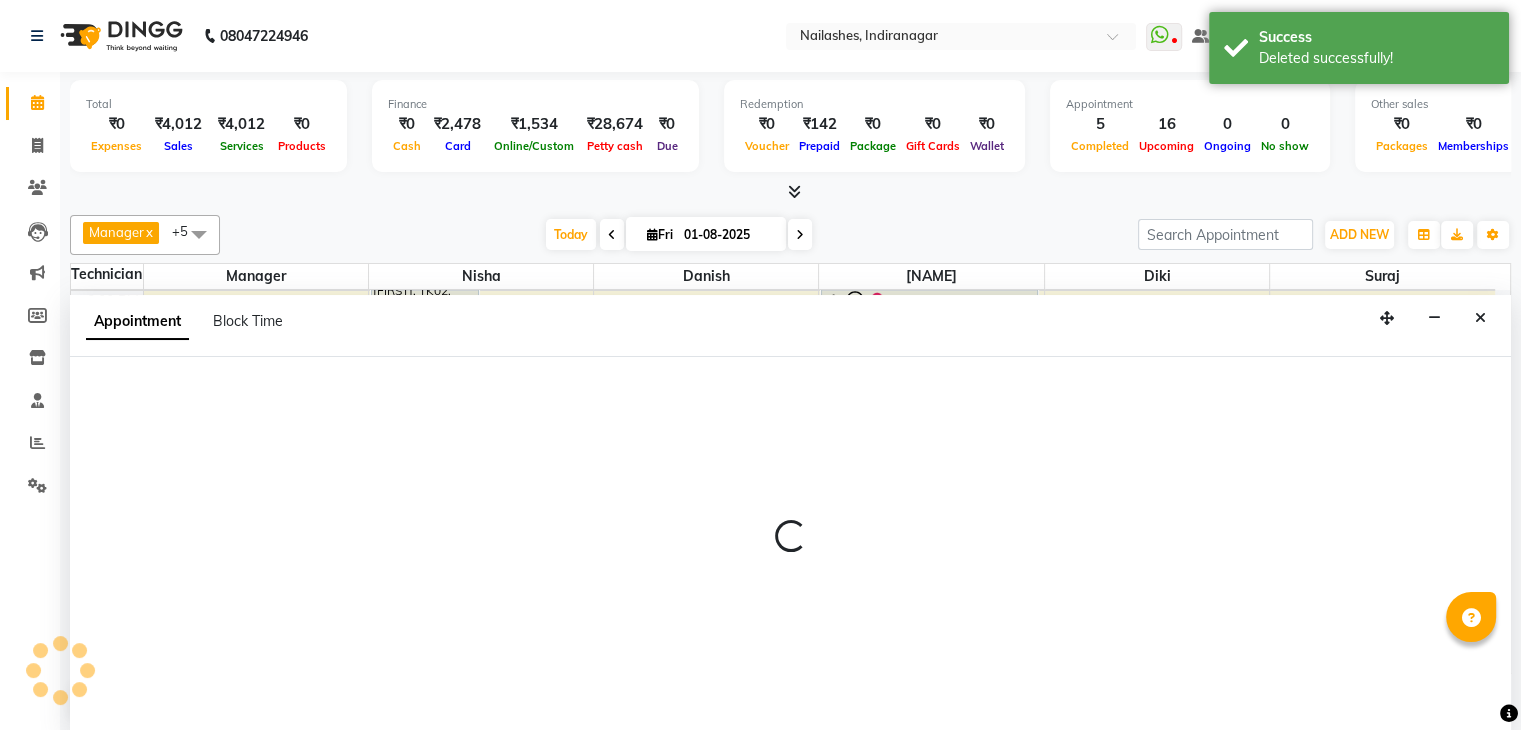 scroll, scrollTop: 1, scrollLeft: 0, axis: vertical 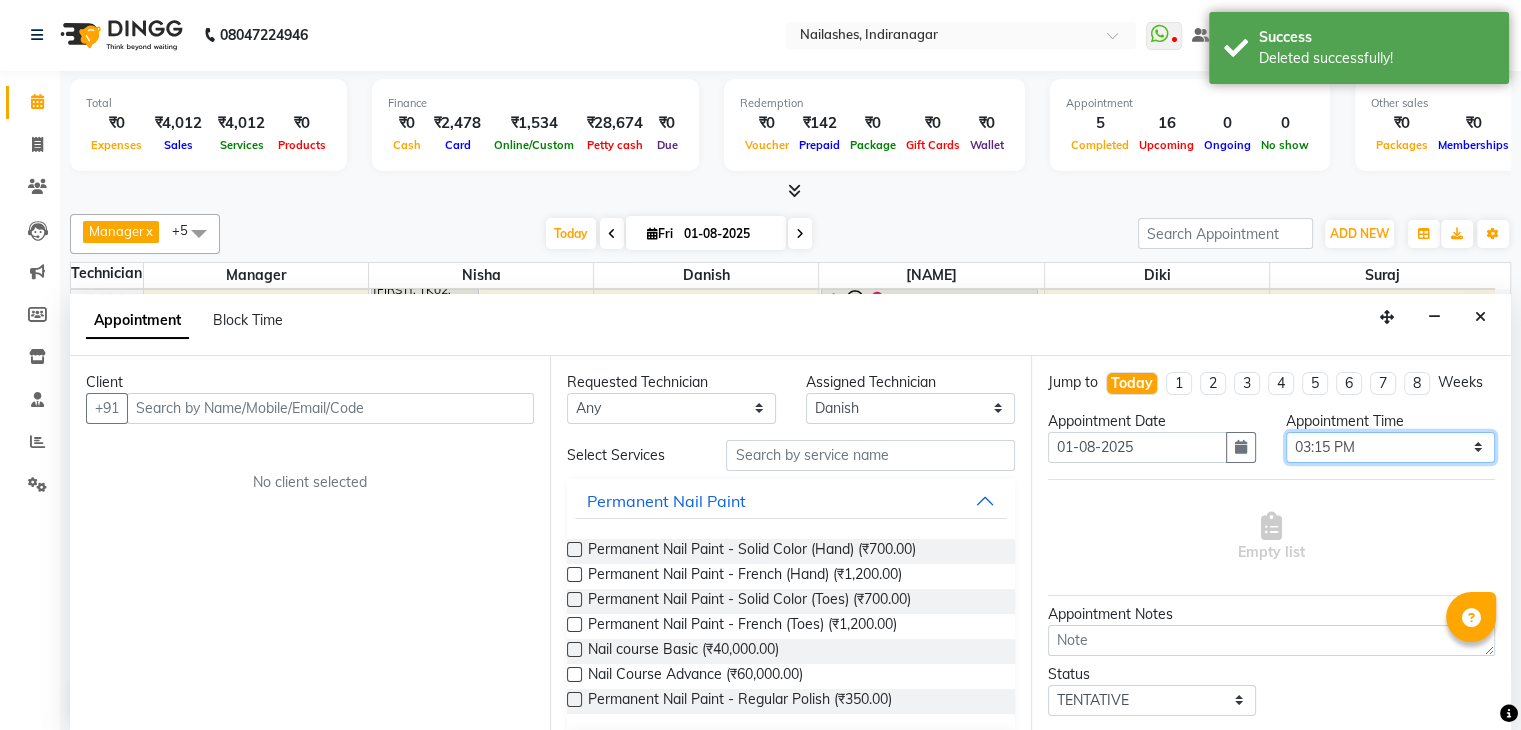 click on "Select 11:00 AM 11:15 AM 11:30 AM 11:45 AM 12:00 PM 12:15 PM 12:30 PM 12:45 PM 01:00 PM 01:15 PM 01:30 PM 01:45 PM 02:00 PM 02:15 PM 02:30 PM 02:45 PM 03:00 PM 03:15 PM 03:30 PM 03:45 PM 04:00 PM 04:15 PM 04:30 PM 04:45 PM 05:00 PM 05:15 PM 05:30 PM 05:45 PM 06:00 PM 06:15 PM 06:30 PM 06:45 PM 07:00 PM 07:15 PM 07:30 PM 07:45 PM 08:00 PM 08:15 PM 08:30 PM 08:45 PM 09:00 PM 09:15 PM 09:30 PM 09:45 PM 10:00 PM" at bounding box center (1390, 447) 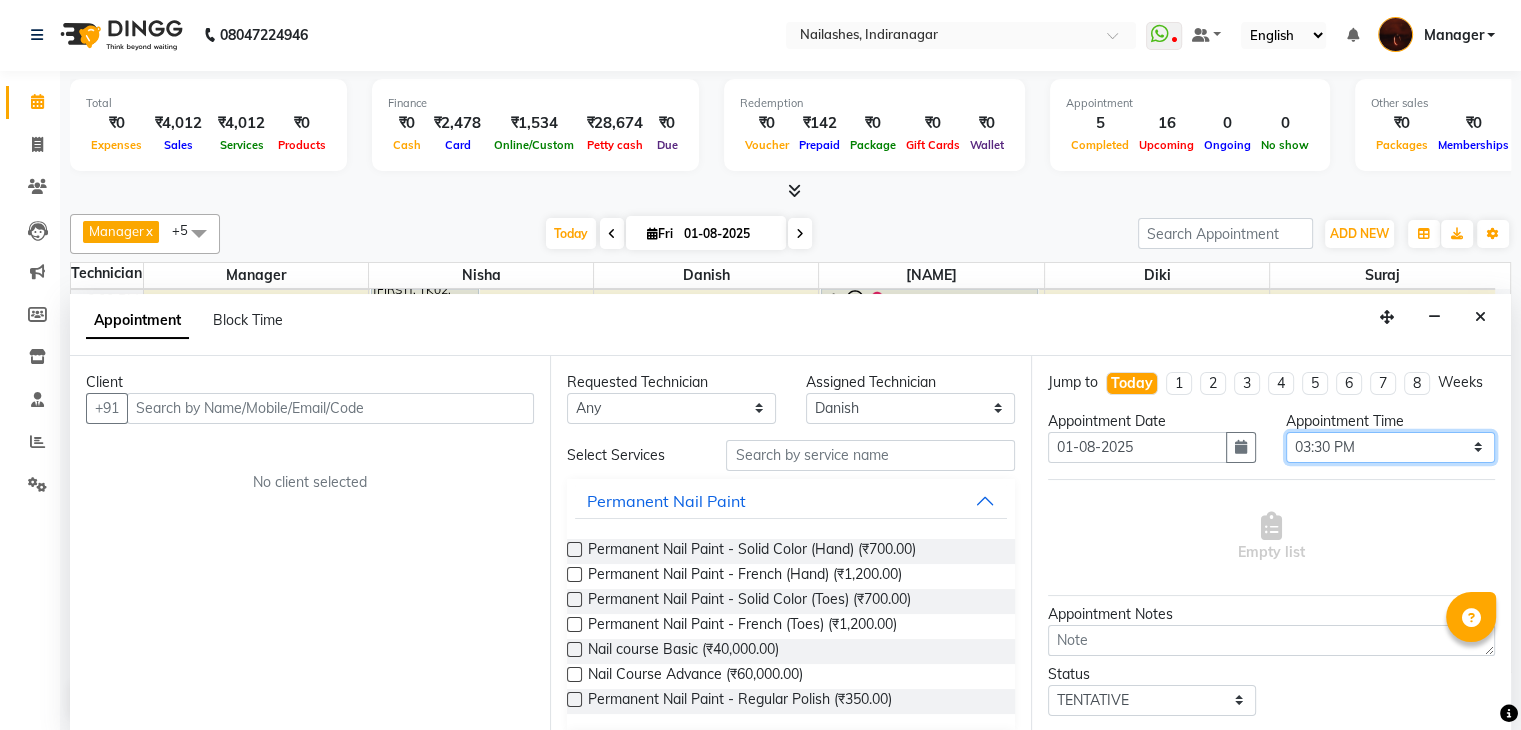 click on "Select 11:00 AM 11:15 AM 11:30 AM 11:45 AM 12:00 PM 12:15 PM 12:30 PM 12:45 PM 01:00 PM 01:15 PM 01:30 PM 01:45 PM 02:00 PM 02:15 PM 02:30 PM 02:45 PM 03:00 PM 03:15 PM 03:30 PM 03:45 PM 04:00 PM 04:15 PM 04:30 PM 04:45 PM 05:00 PM 05:15 PM 05:30 PM 05:45 PM 06:00 PM 06:15 PM 06:30 PM 06:45 PM 07:00 PM 07:15 PM 07:30 PM 07:45 PM 08:00 PM 08:15 PM 08:30 PM 08:45 PM 09:00 PM 09:15 PM 09:30 PM 09:45 PM 10:00 PM" at bounding box center (1390, 447) 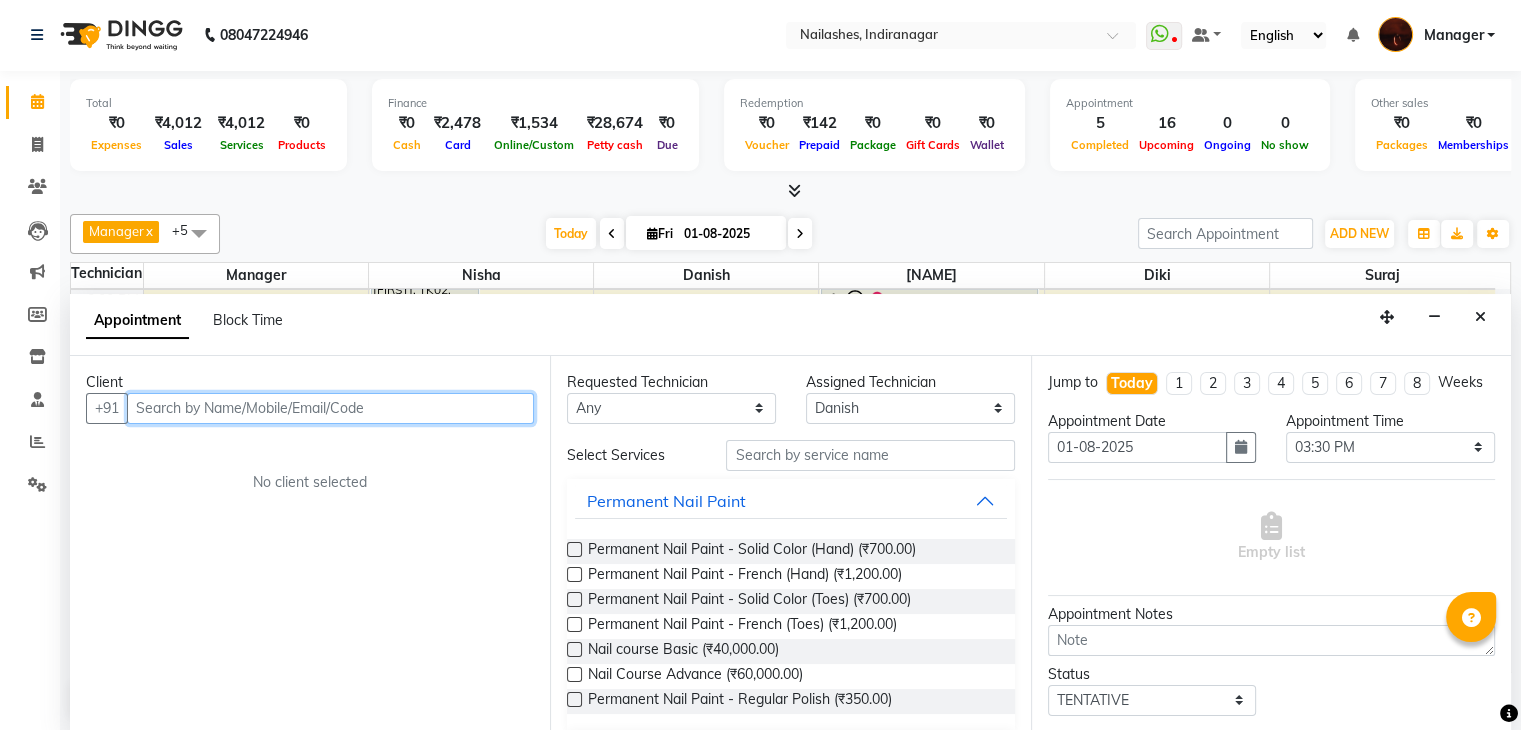 click at bounding box center (330, 408) 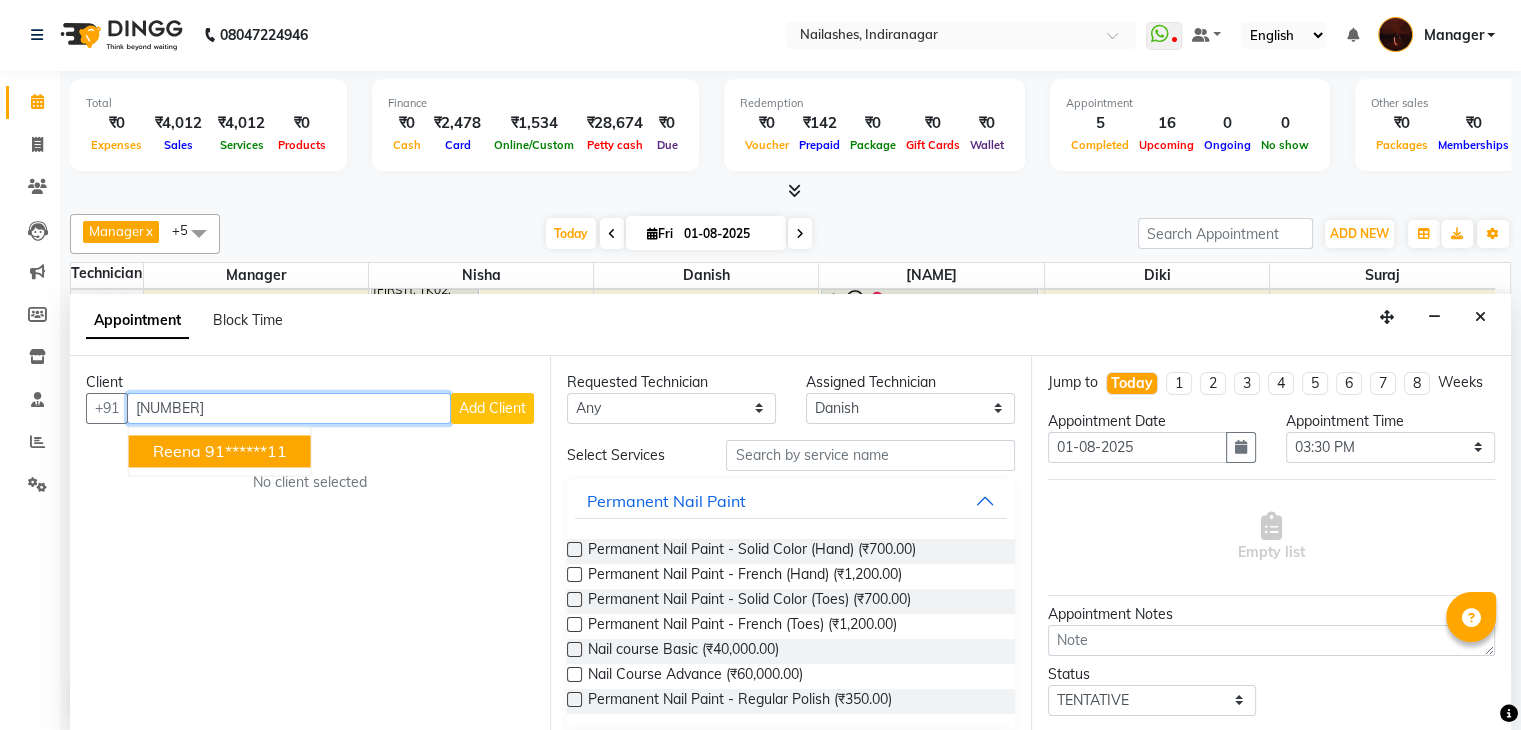 click on "91******11" at bounding box center (246, 451) 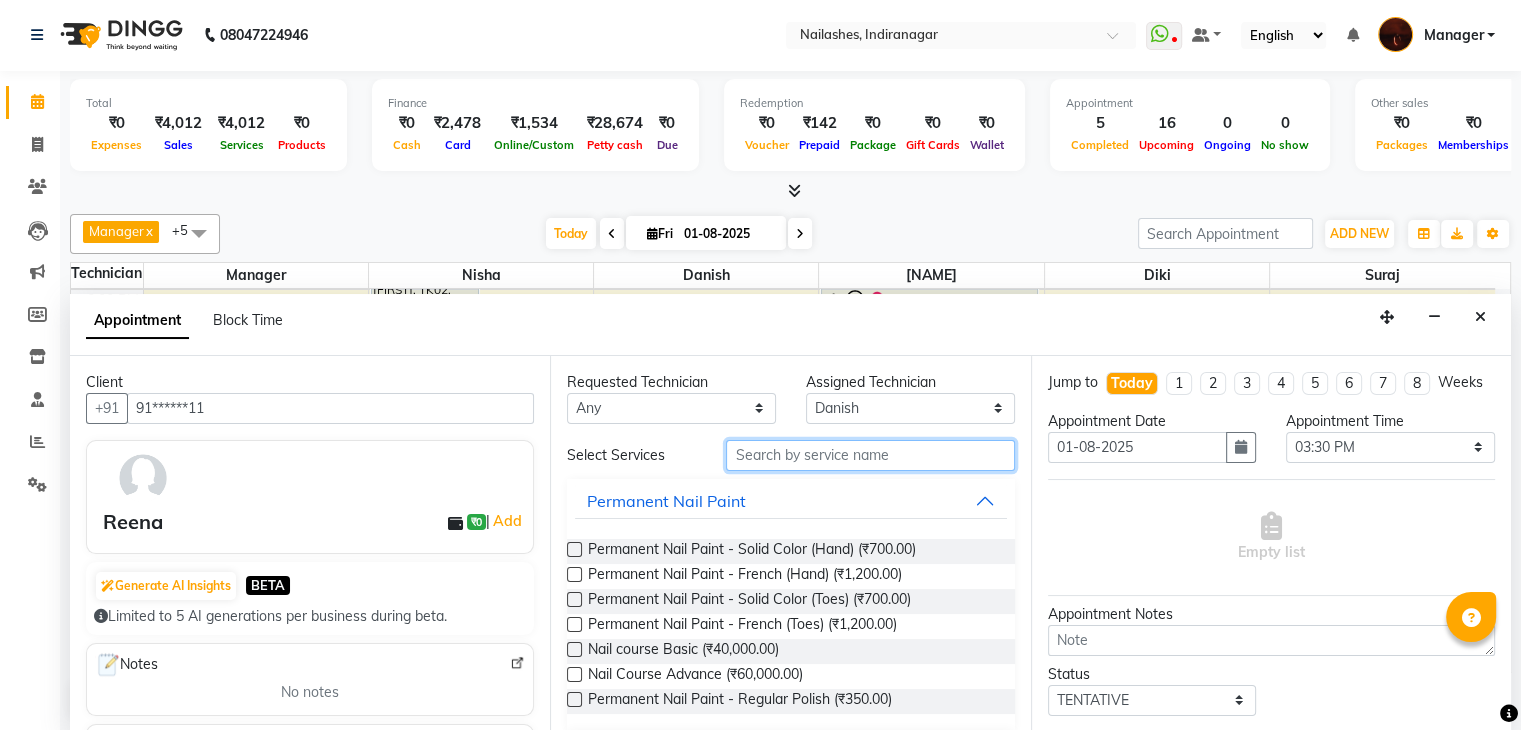click at bounding box center [870, 455] 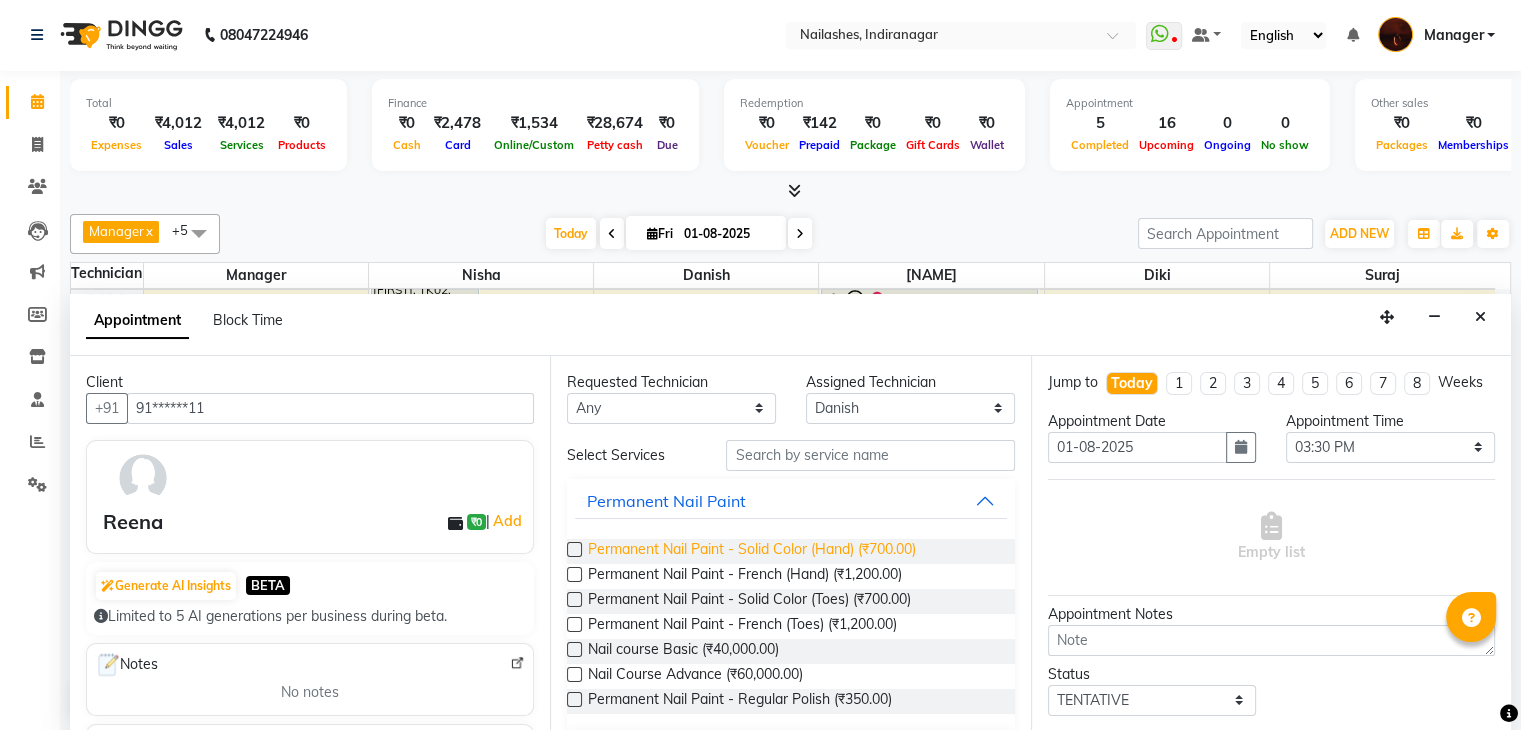 click on "Permanent Nail Paint - Solid Color (Hand) (₹700.00)" at bounding box center [752, 551] 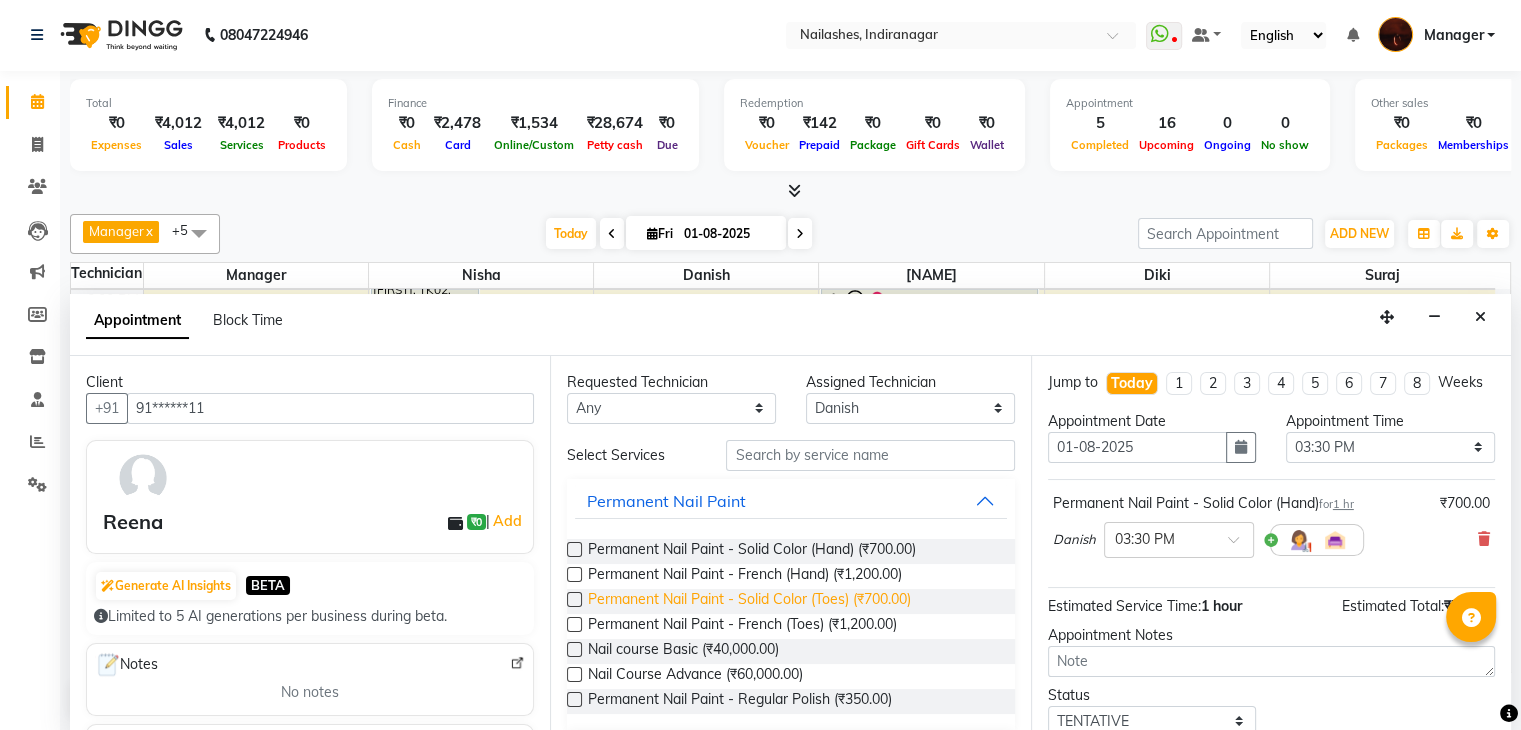 click on "Permanent Nail Paint - Solid Color (Toes) (₹700.00)" at bounding box center [749, 601] 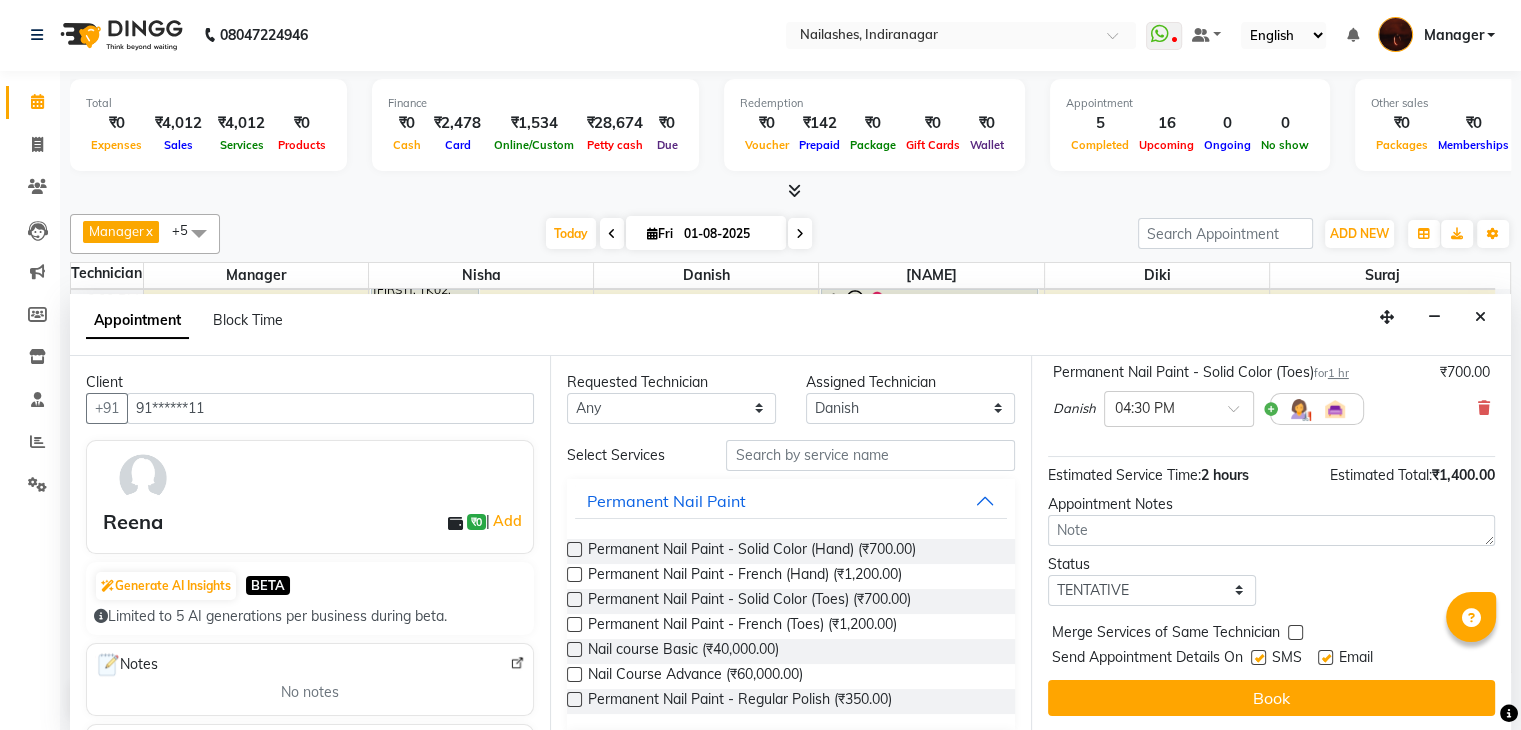 scroll, scrollTop: 240, scrollLeft: 0, axis: vertical 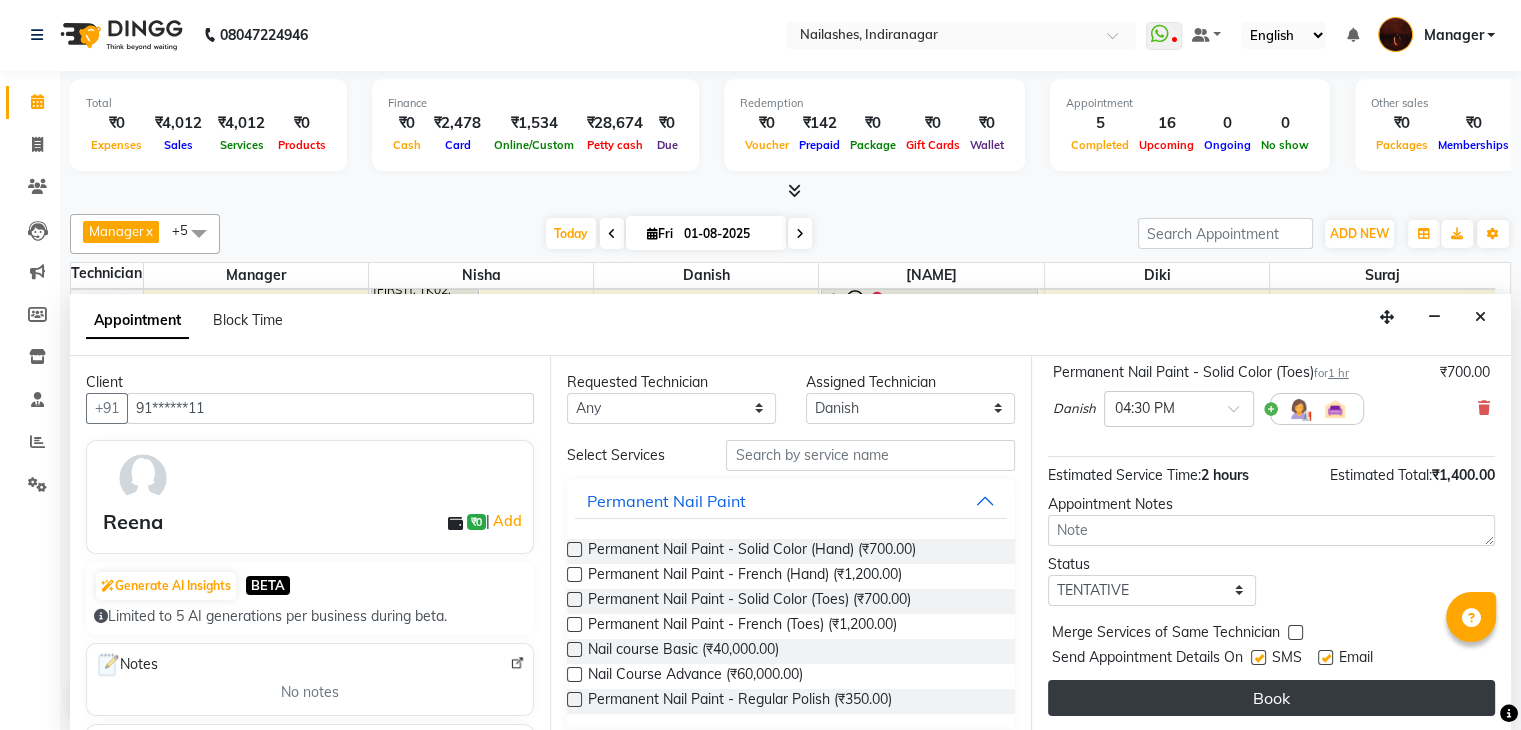 click on "Book" at bounding box center [1271, 698] 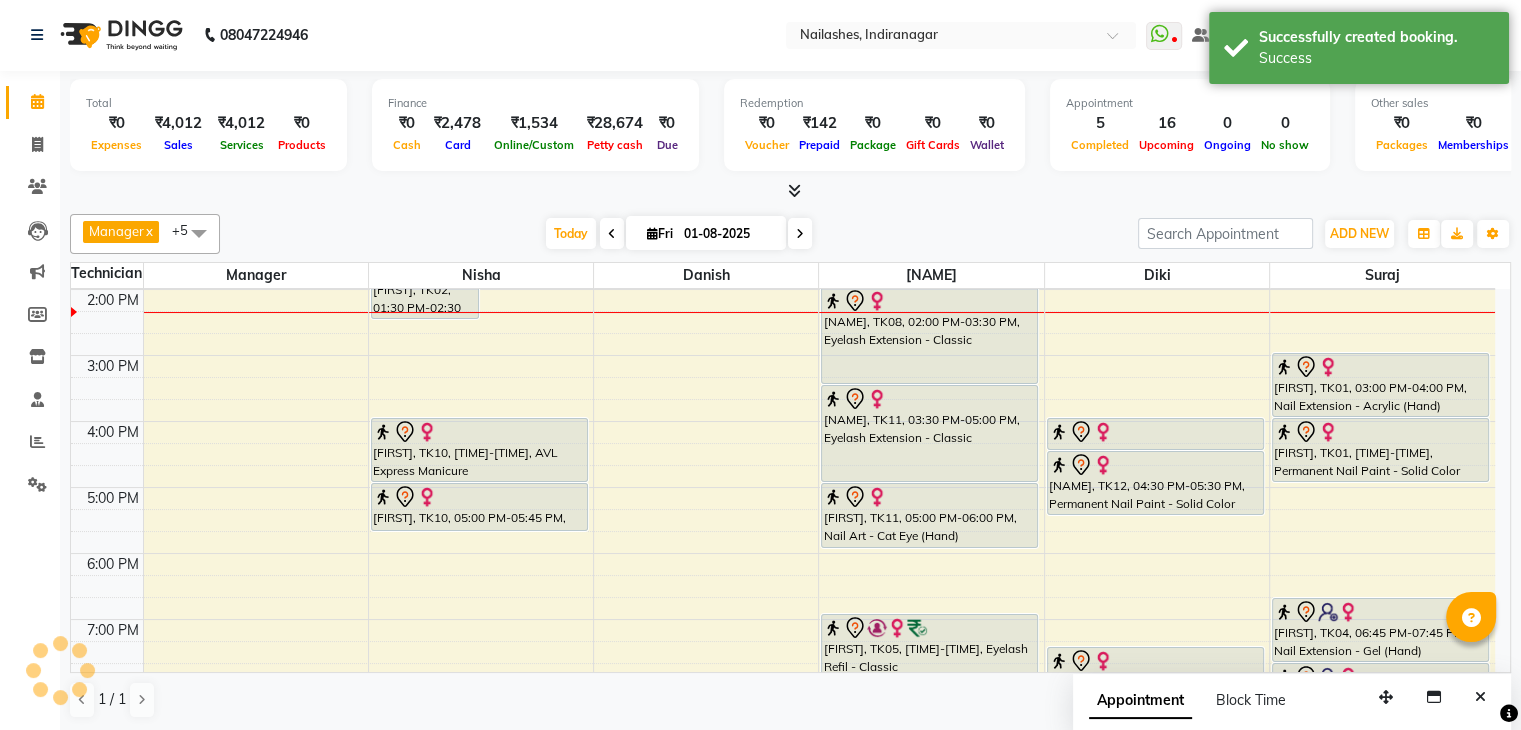 scroll, scrollTop: 0, scrollLeft: 0, axis: both 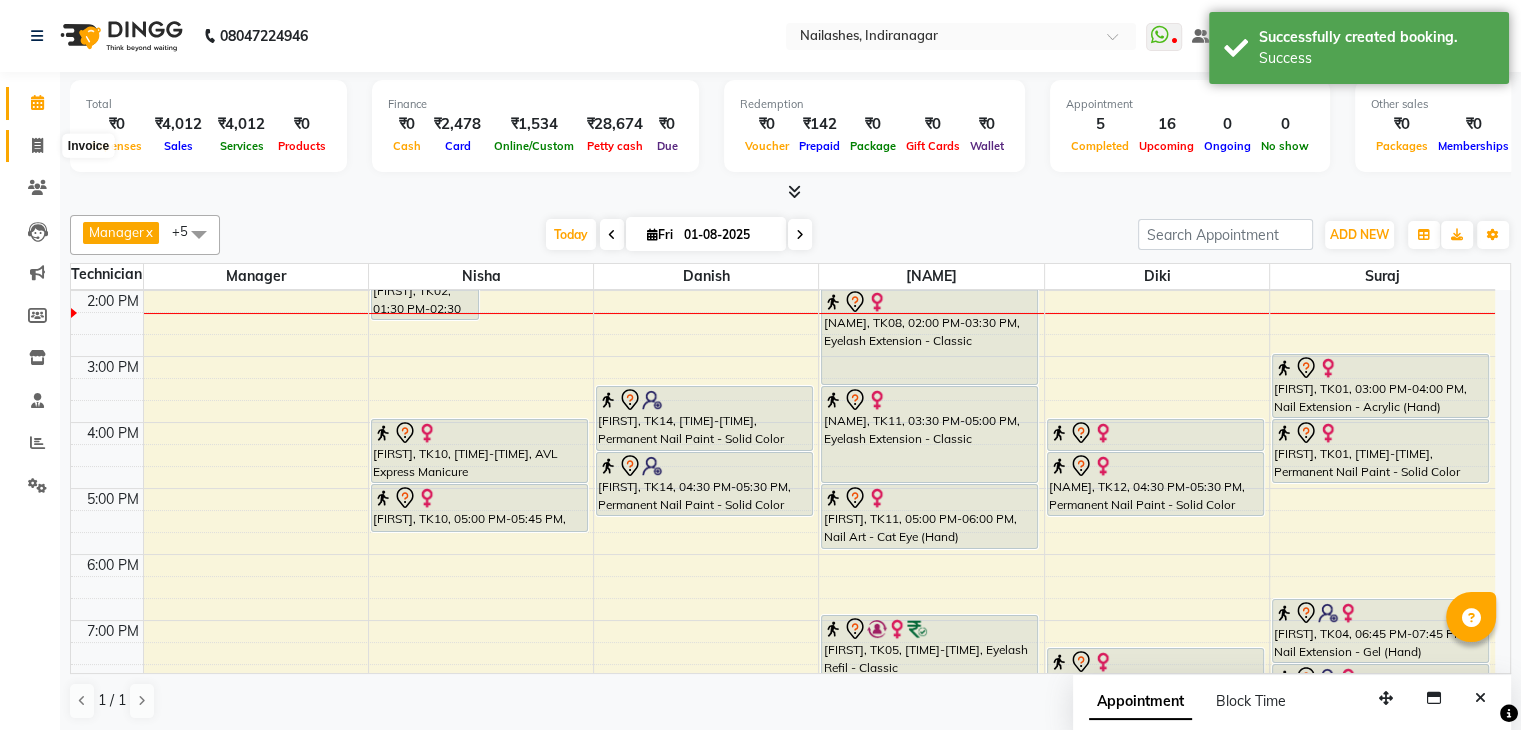 click 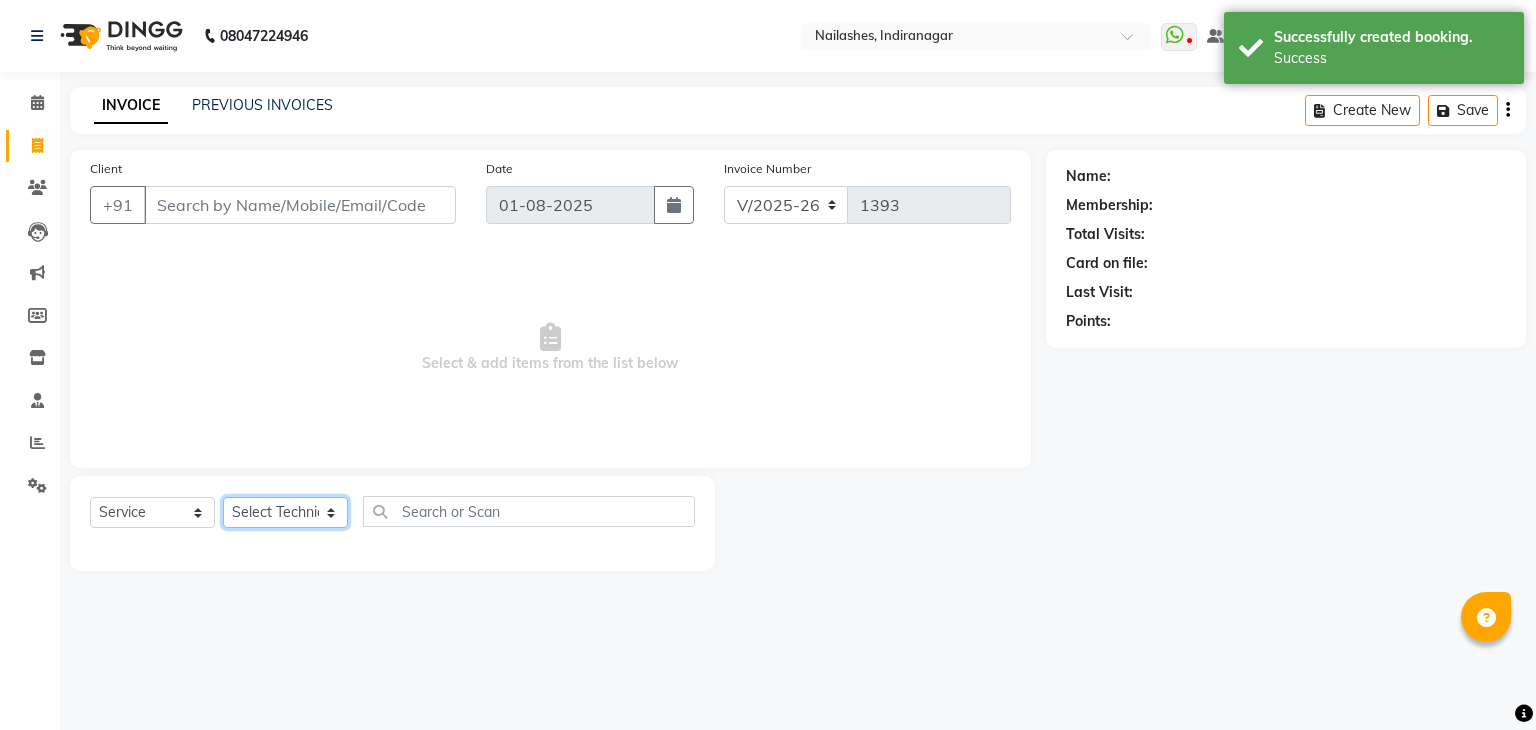 click on "Select Technician" 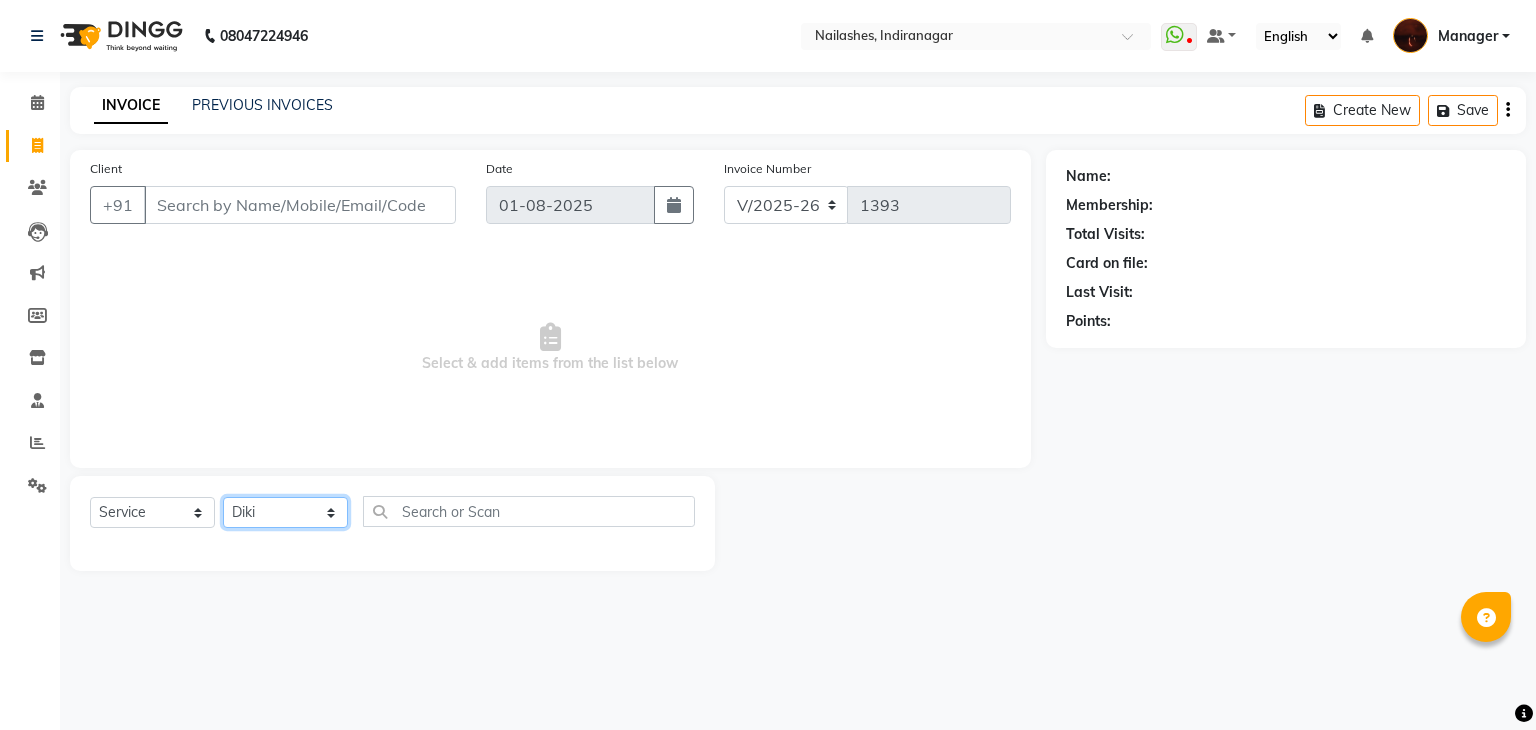 click on "Select Technician Adesh amir Danish Diki  Geeta Himanshu jenifer Manager megna Nisha Pooja roshni Sameer sudeb Sudhir Accounting suraj" 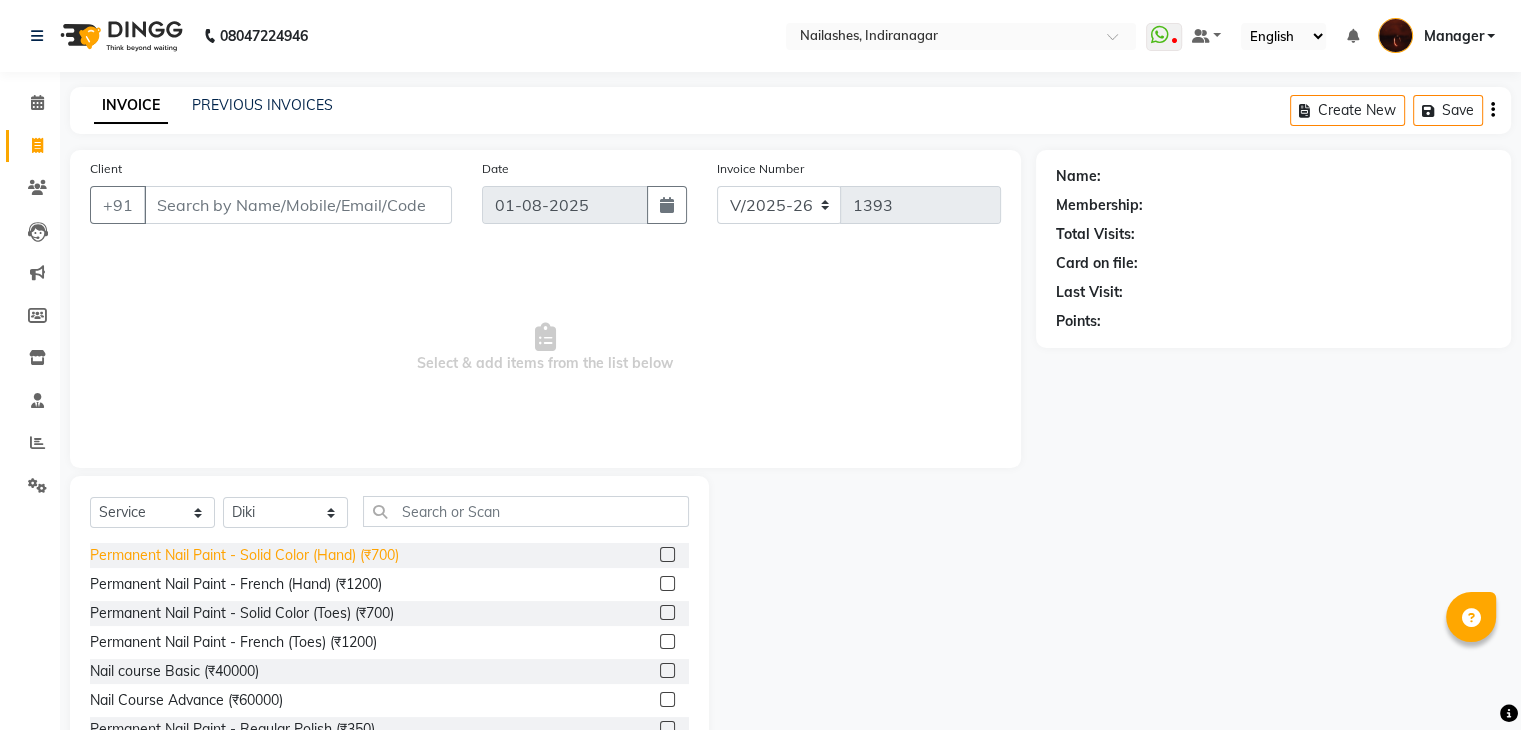 click on "Permanent Nail Paint - Solid Color (Hand) (₹700)" 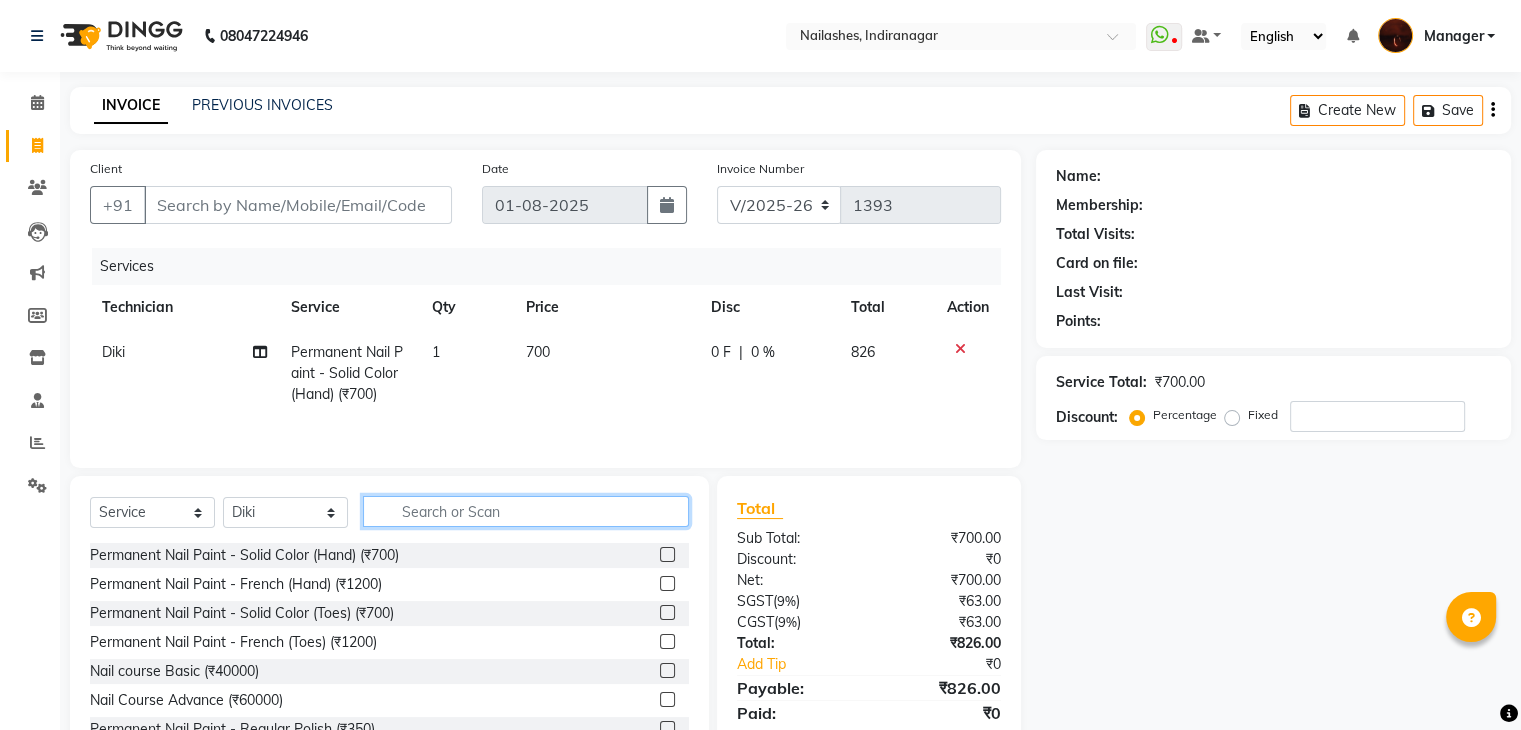 click 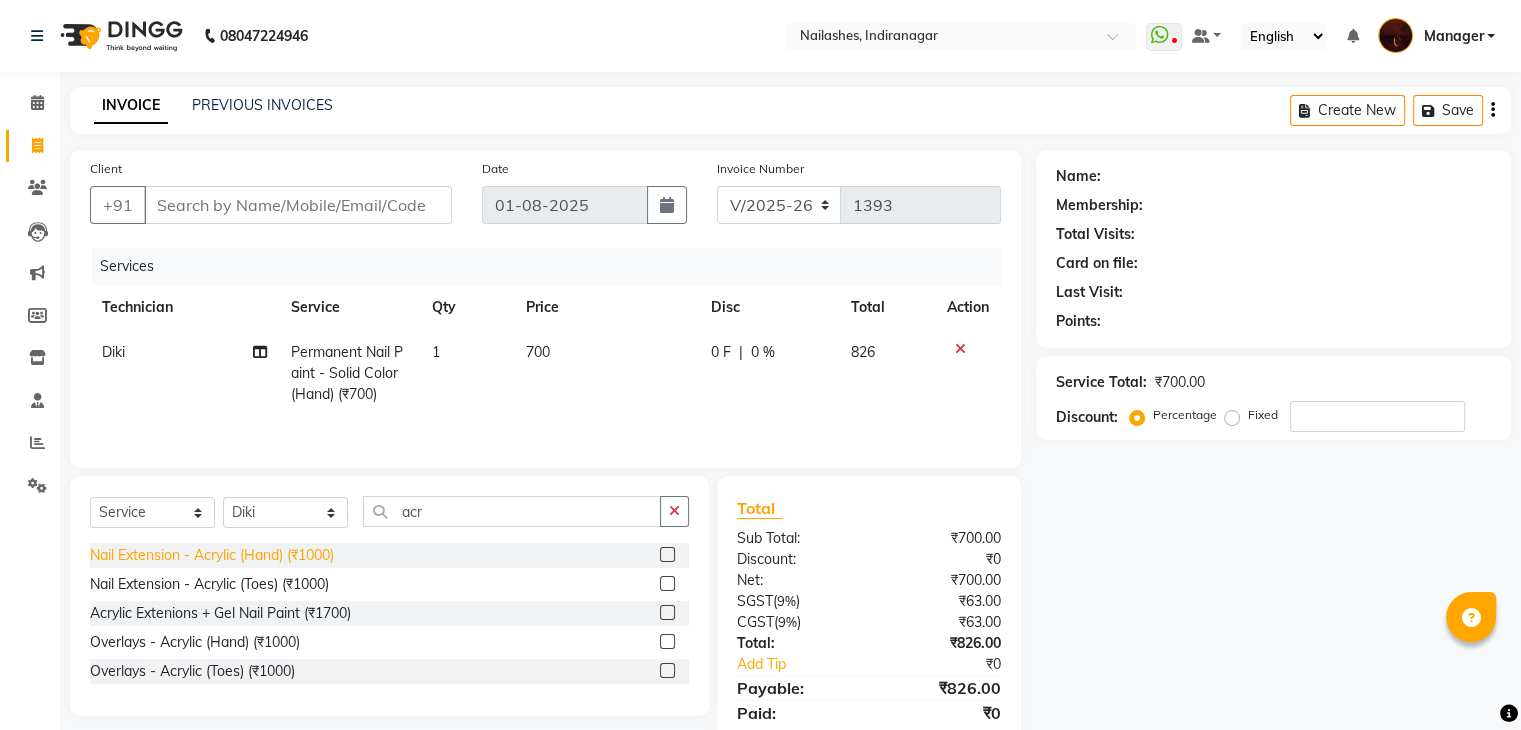 click on "Nail Extension - Acrylic (Hand) (₹1000)" 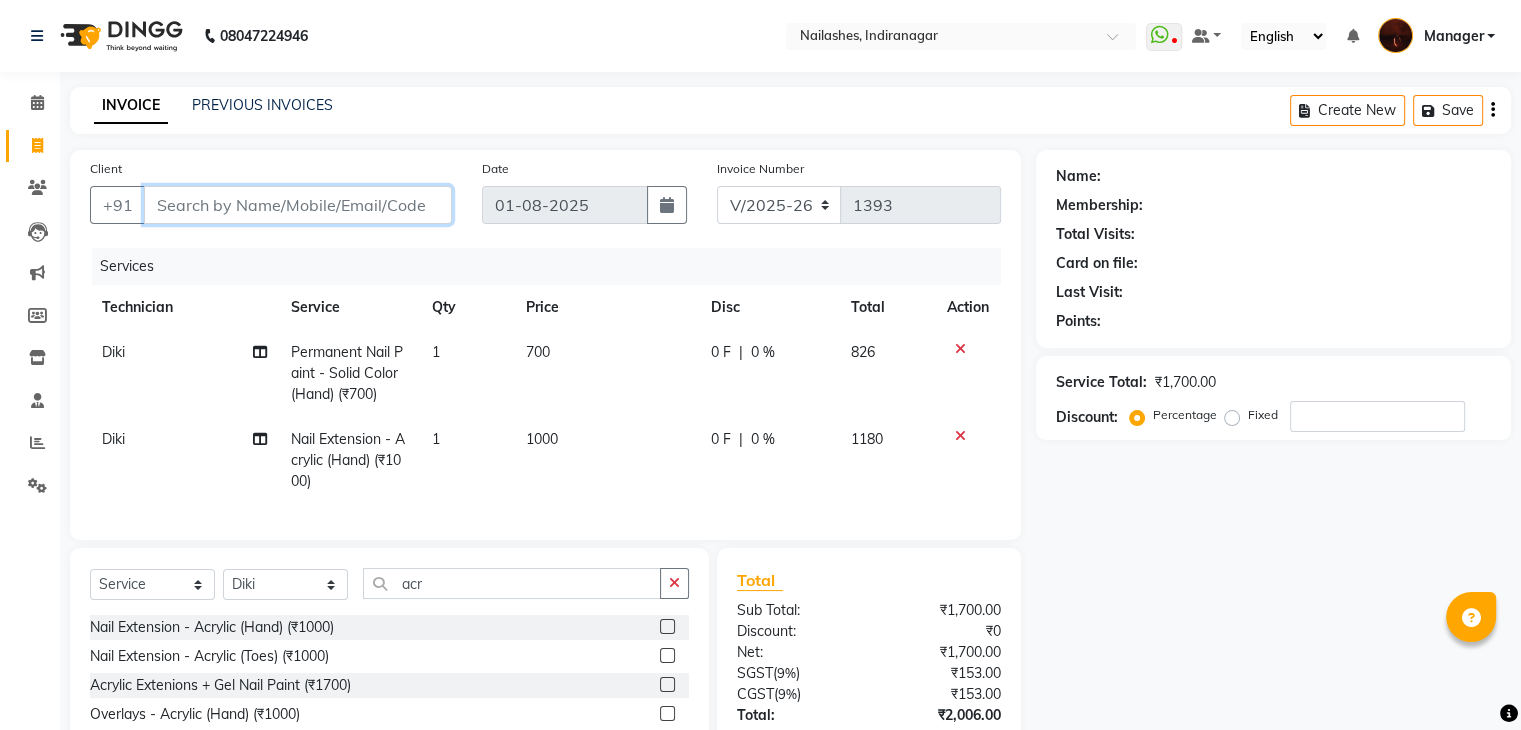 click on "Client" at bounding box center (298, 205) 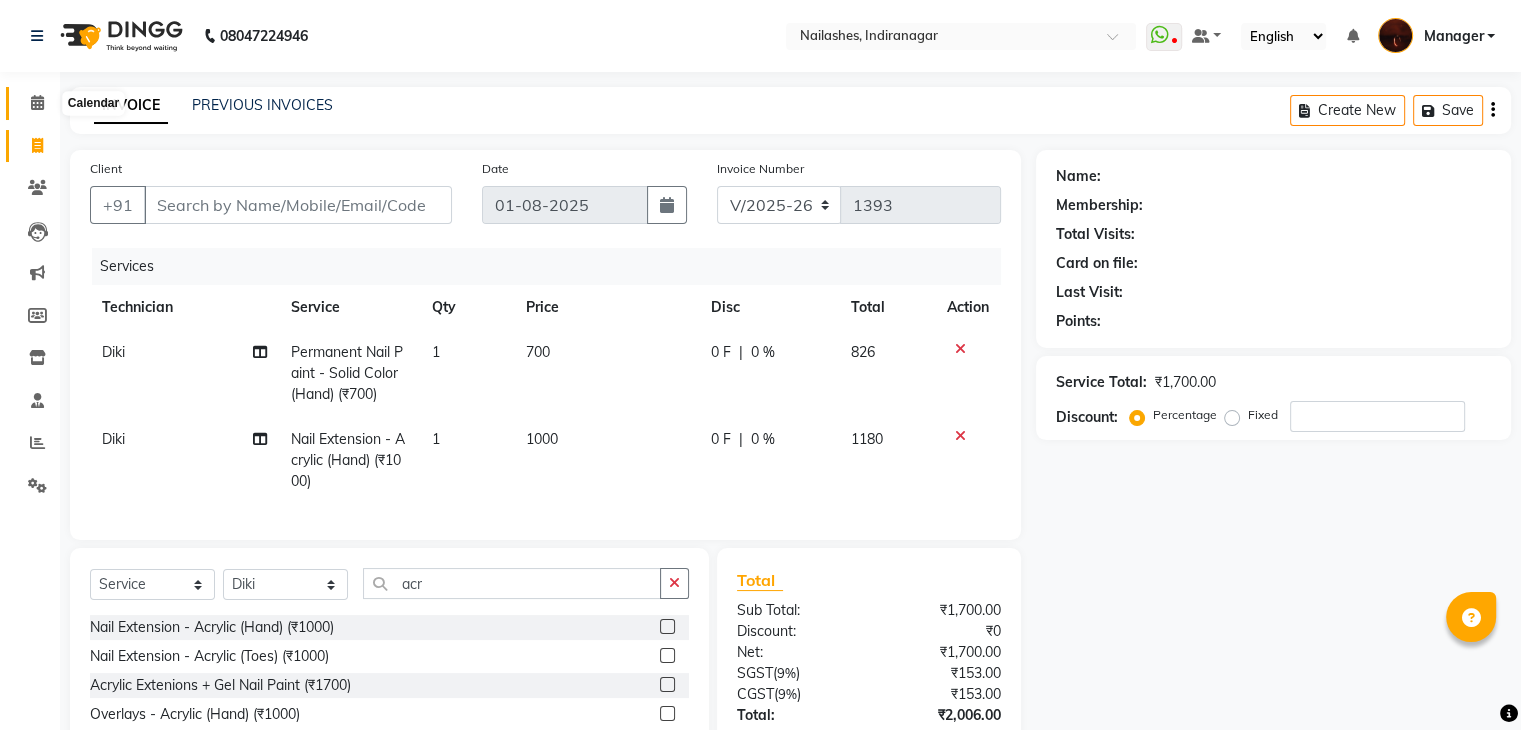 click 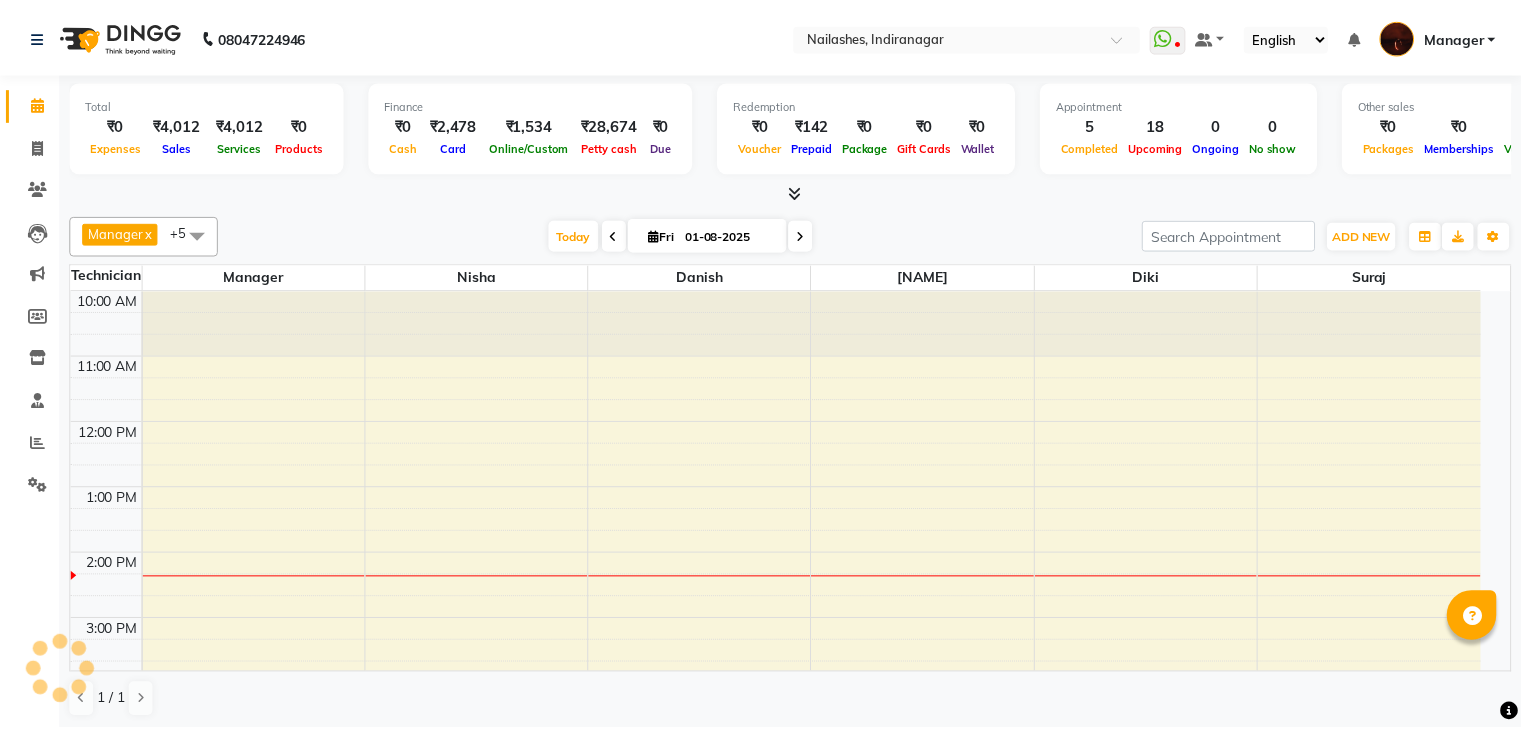 scroll, scrollTop: 0, scrollLeft: 0, axis: both 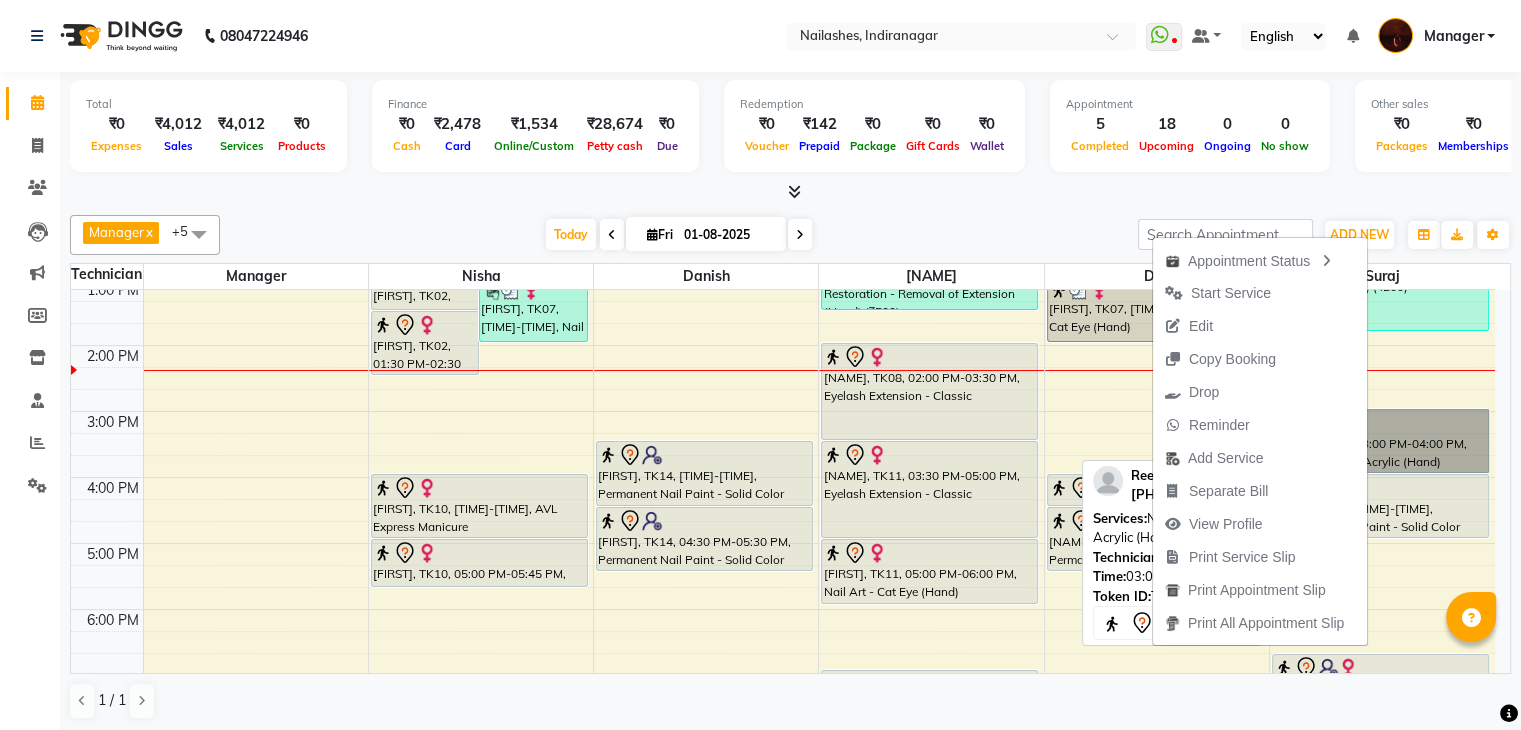 click on "[FIRST], TK01, 03:00 PM-04:00 PM, Nail Extension - Acrylic (Hand)" at bounding box center (1380, 441) 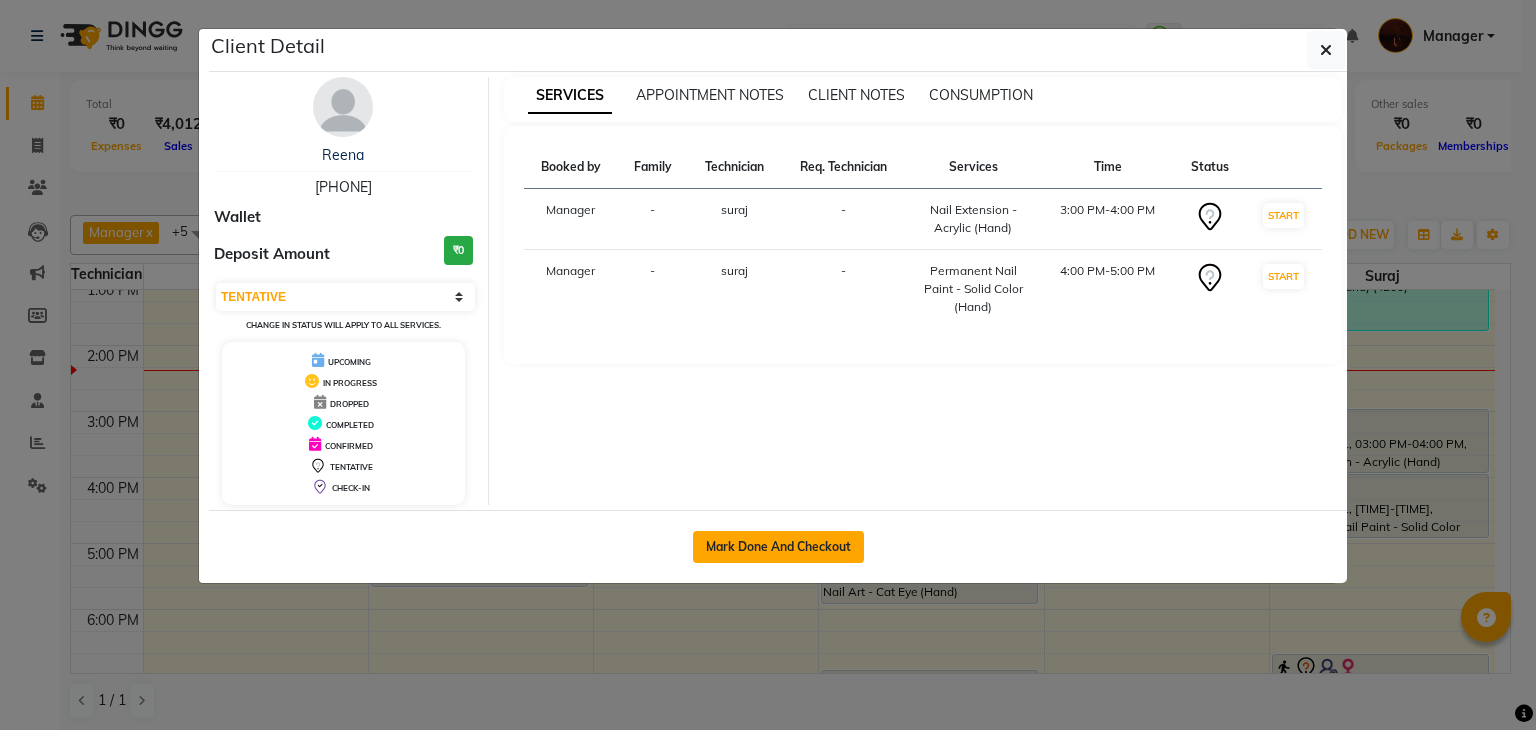 click on "Mark Done And Checkout" 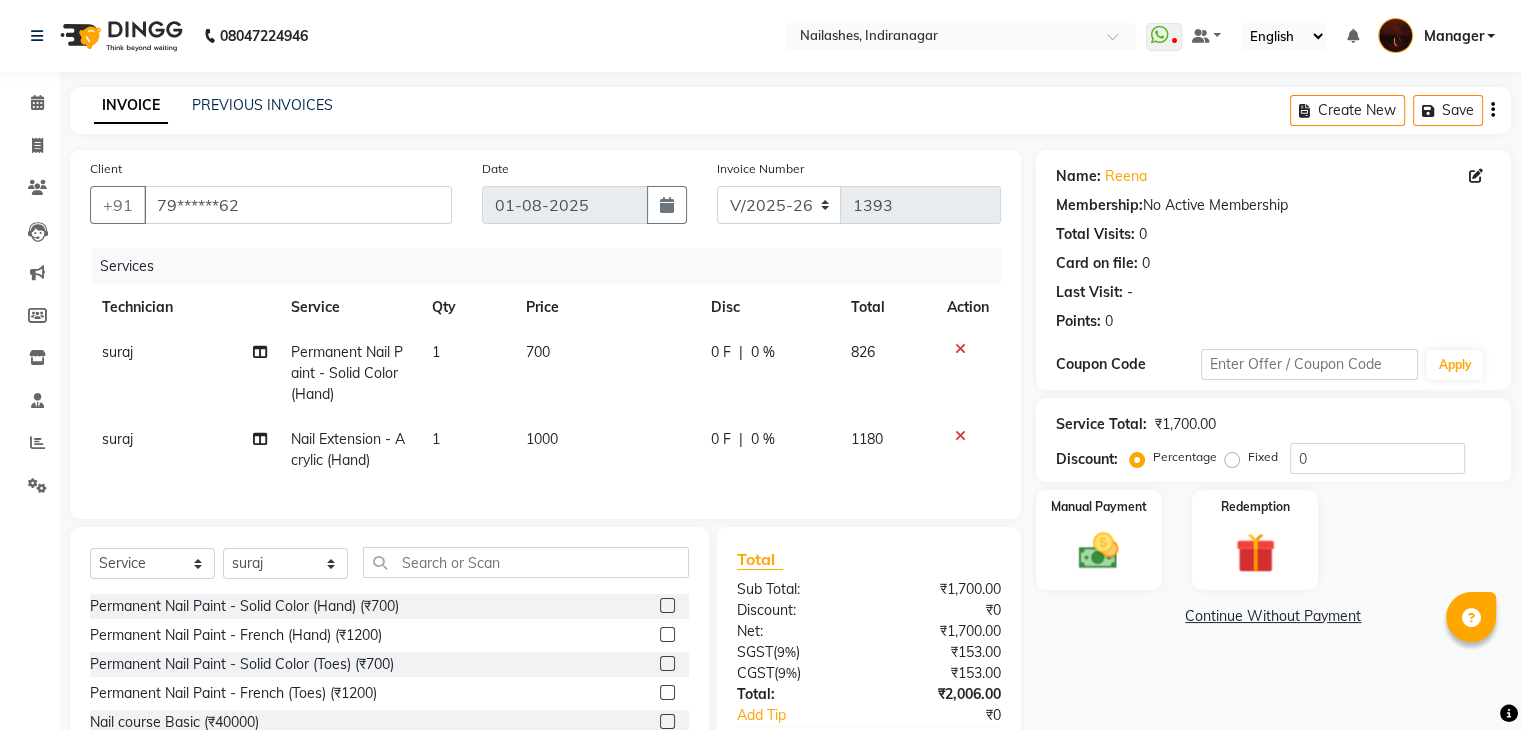 click on "suraj" 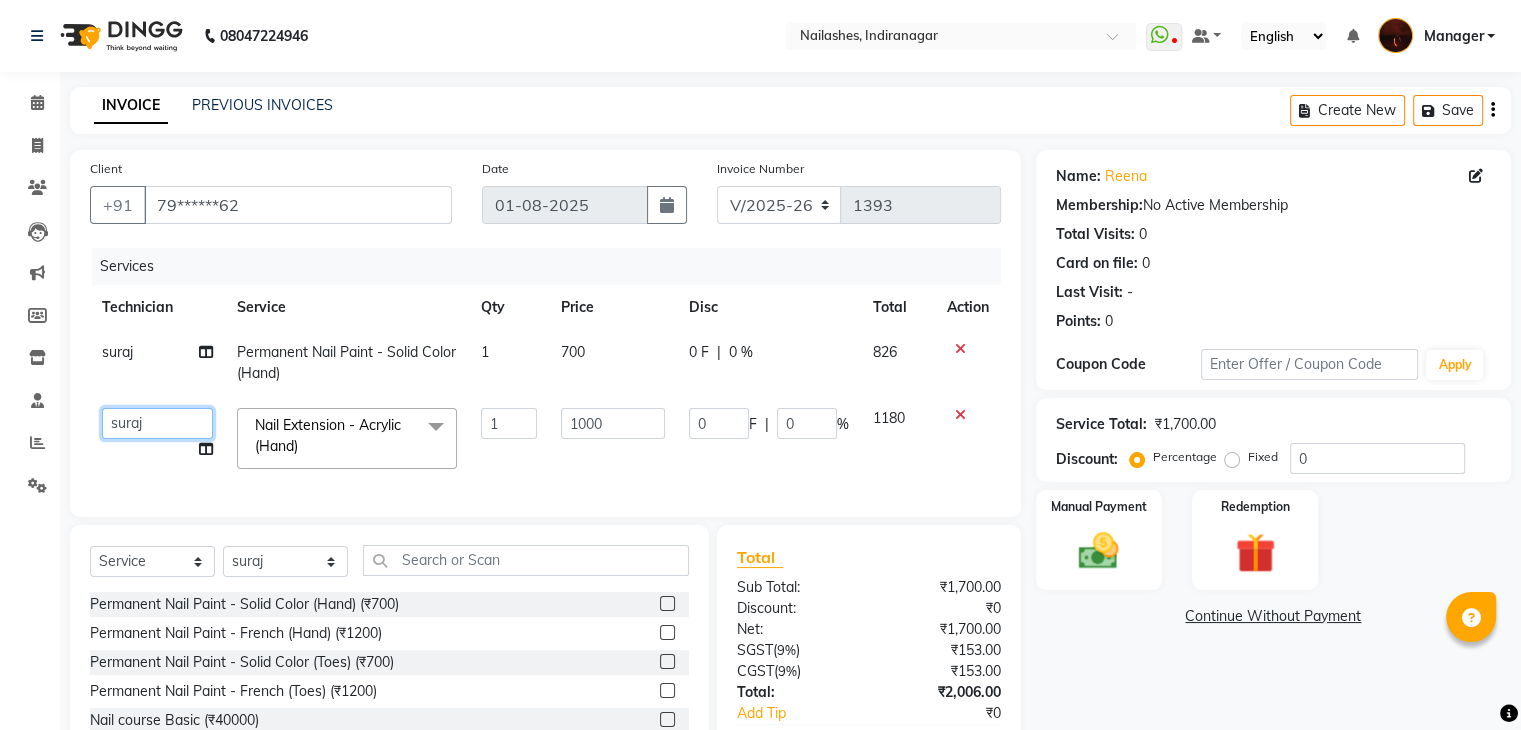 click on "Adesh   amir   Danish   Diki    Geeta   Himanshu   jenifer   Manager   megna   Nisha   Pooja   roshni   Sameer   sudeb   Sudhir Accounting   suraj" 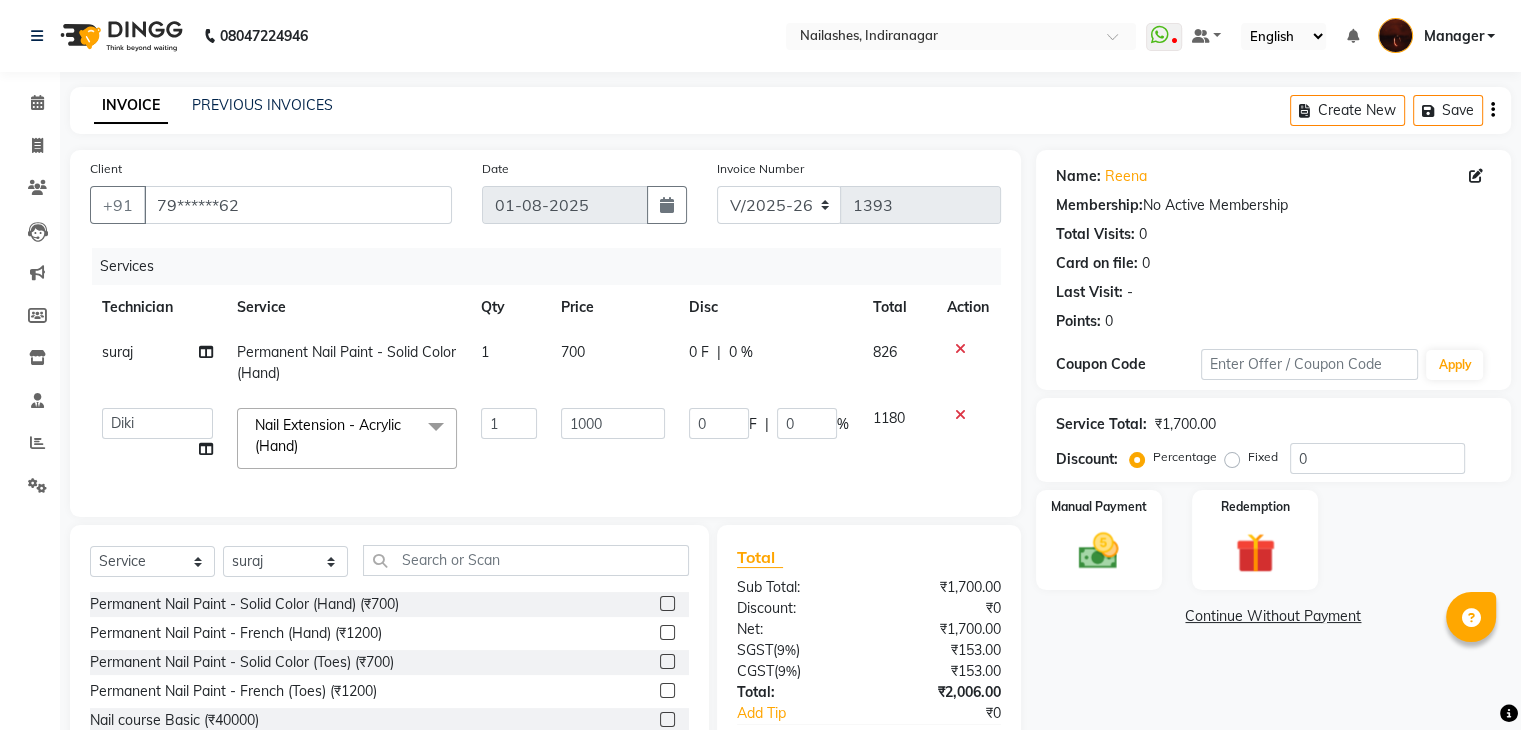 click on "suraj" 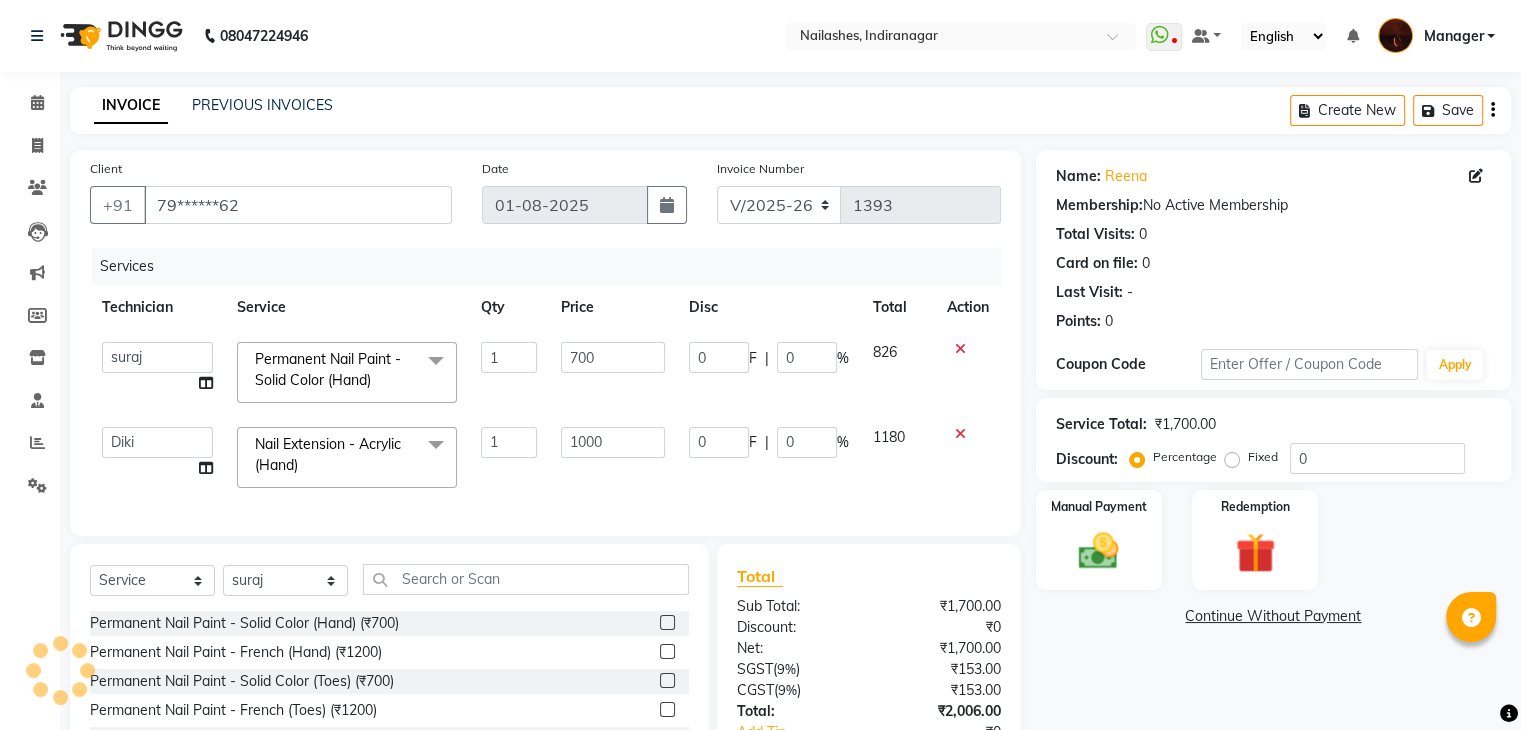 click on "Adesh   amir   Danish   Diki    Geeta   Himanshu   jenifer   Manager   megna   Nisha   Pooja   roshni   Sameer   sudeb   Sudhir Accounting   suraj" 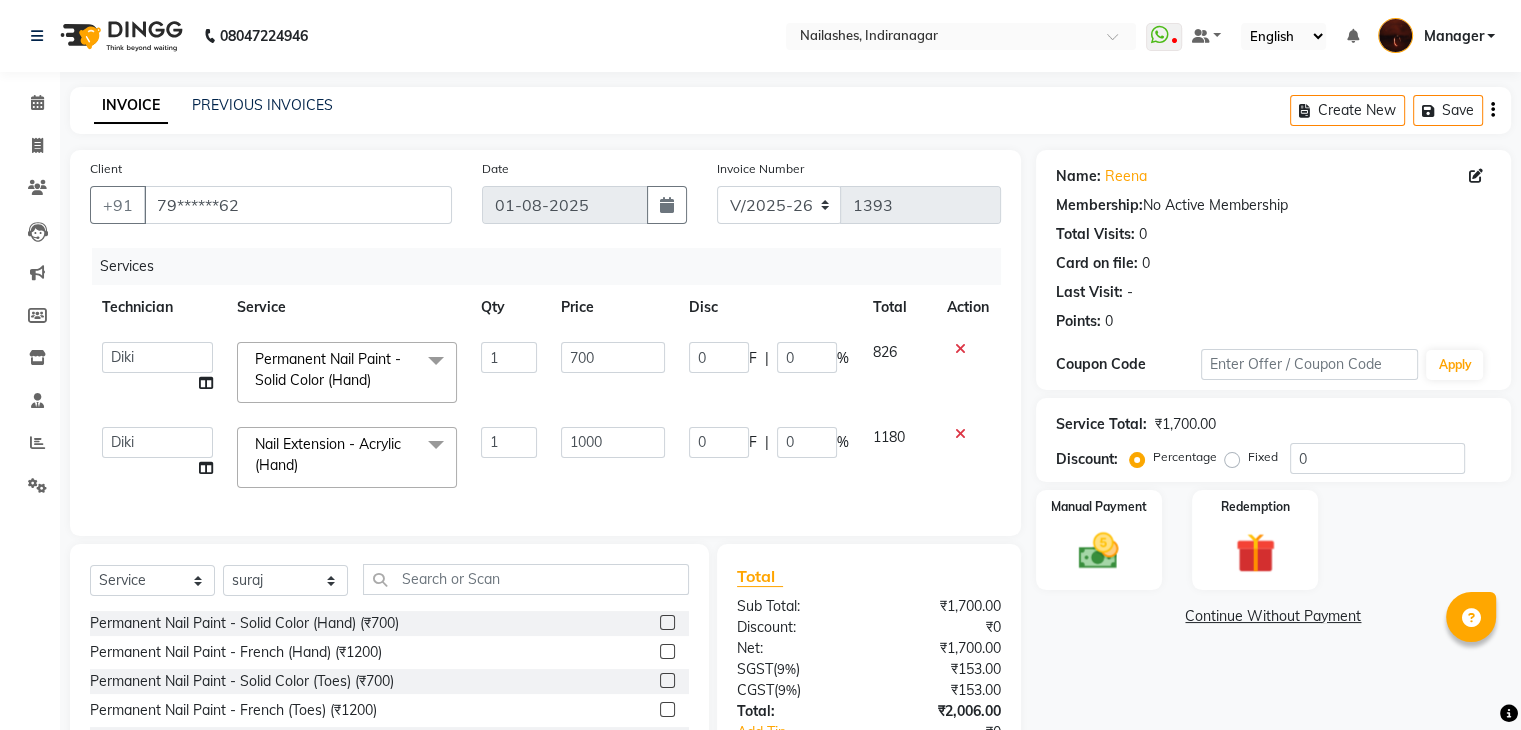 scroll, scrollTop: 154, scrollLeft: 0, axis: vertical 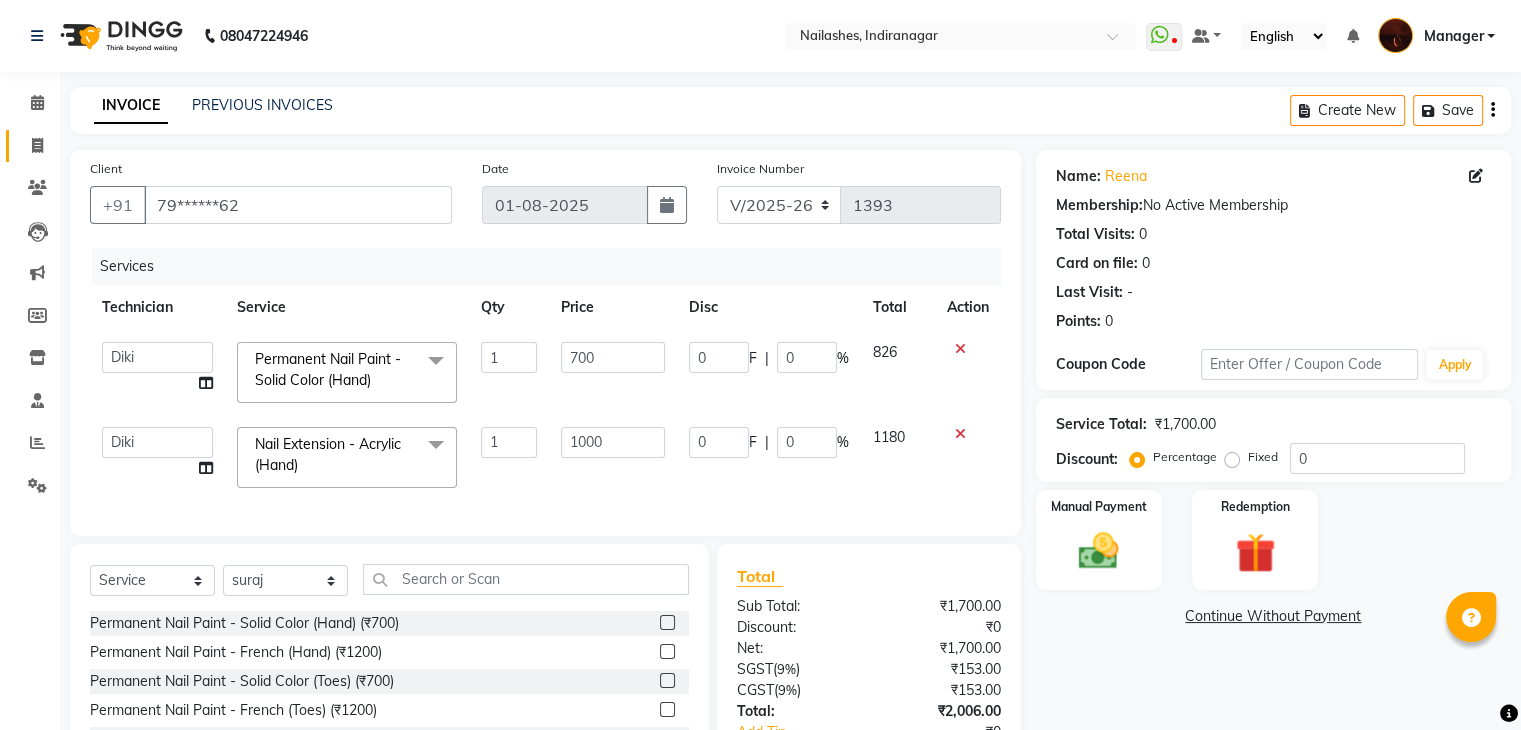 click on "Invoice" 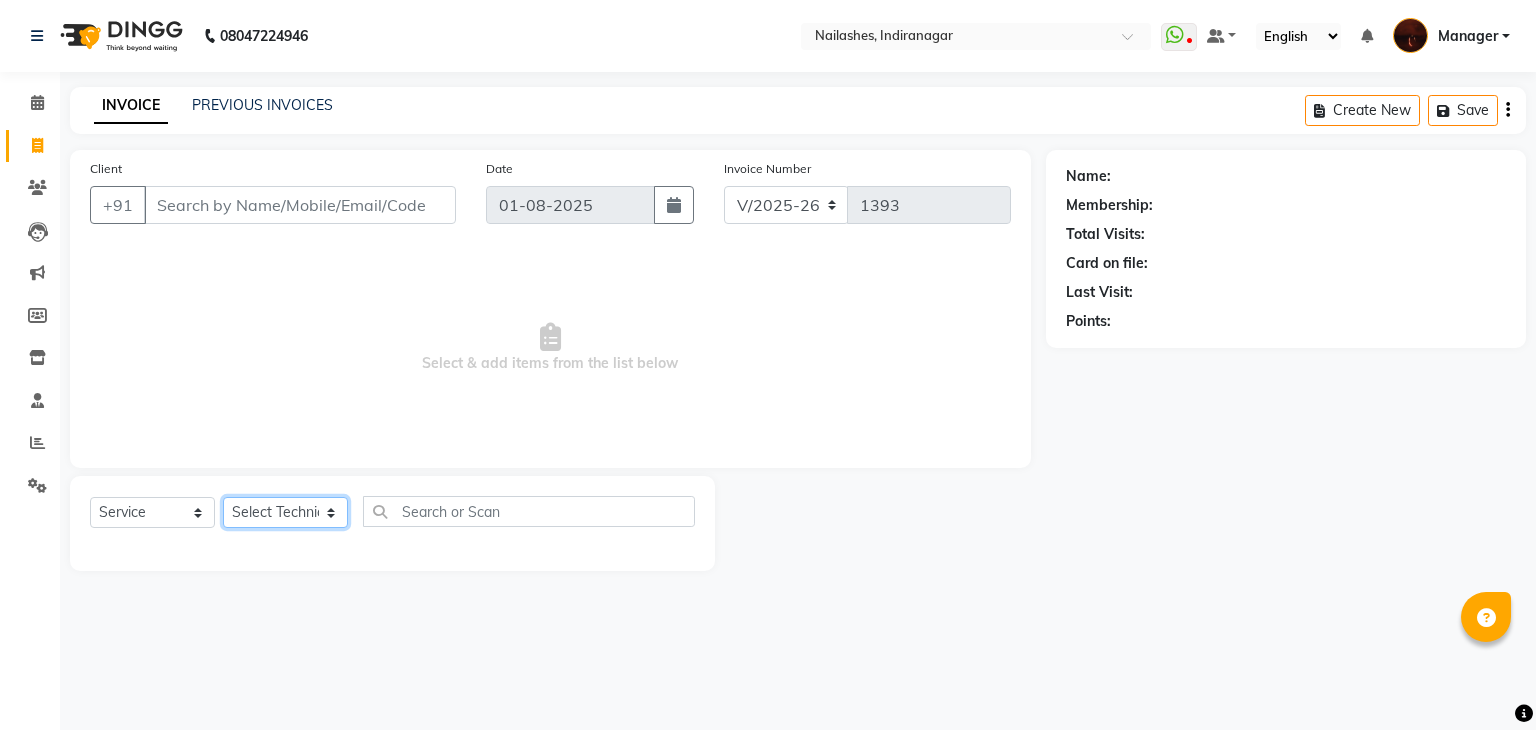 click on "Select Technician Adesh amir Danish Diki  Geeta Himanshu jenifer Manager megna Nisha Pooja roshni Sameer sudeb Sudhir Accounting suraj" 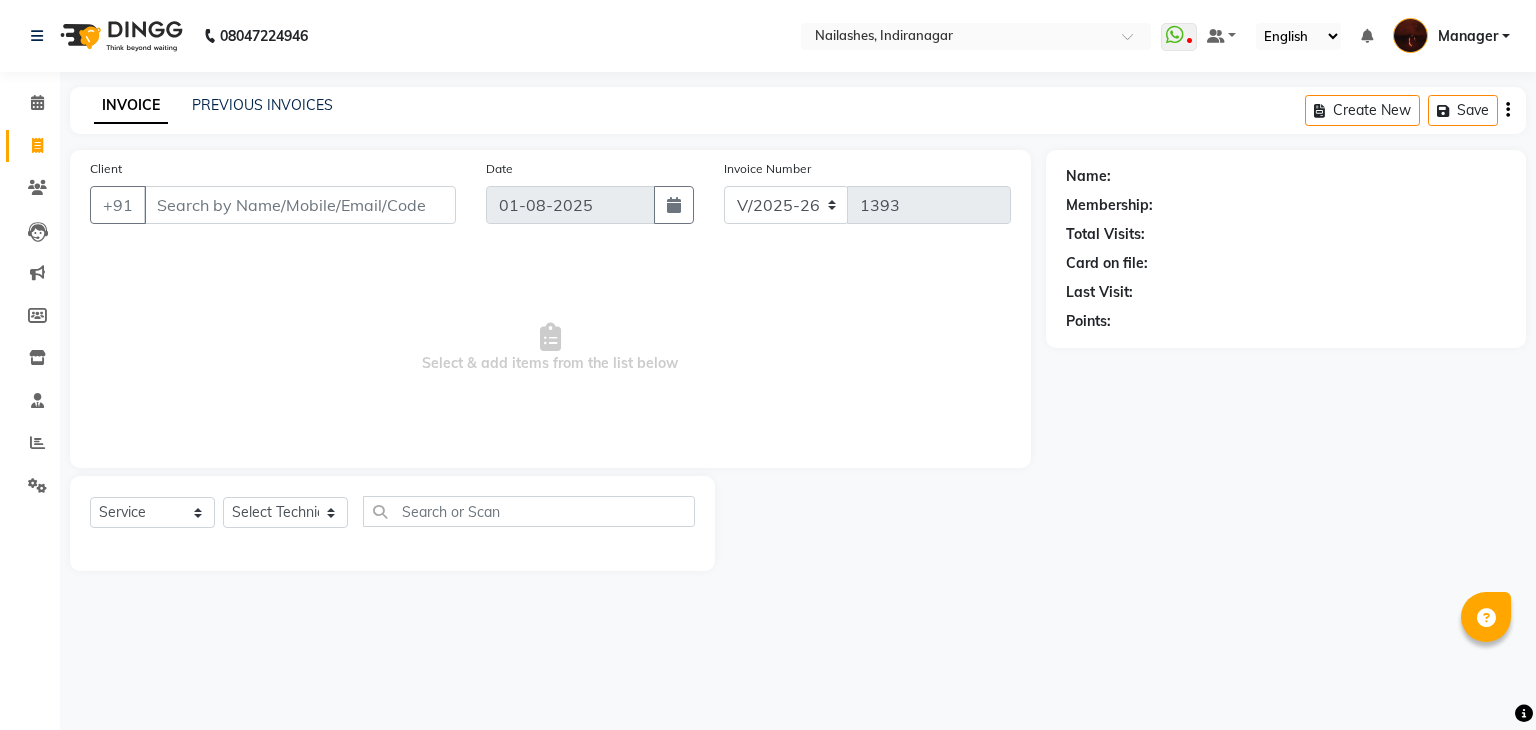click on "Select & add items from the list below" at bounding box center (550, 348) 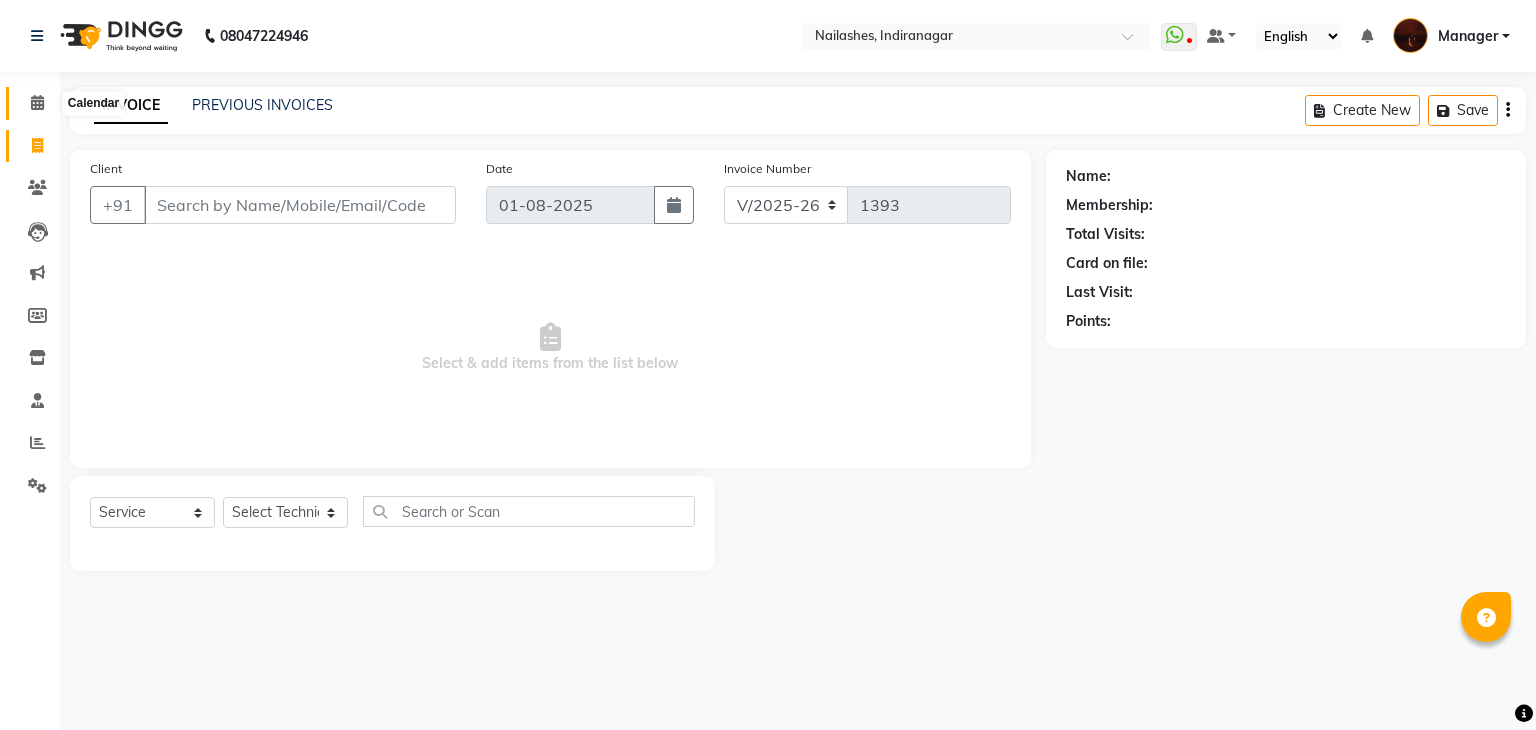 click 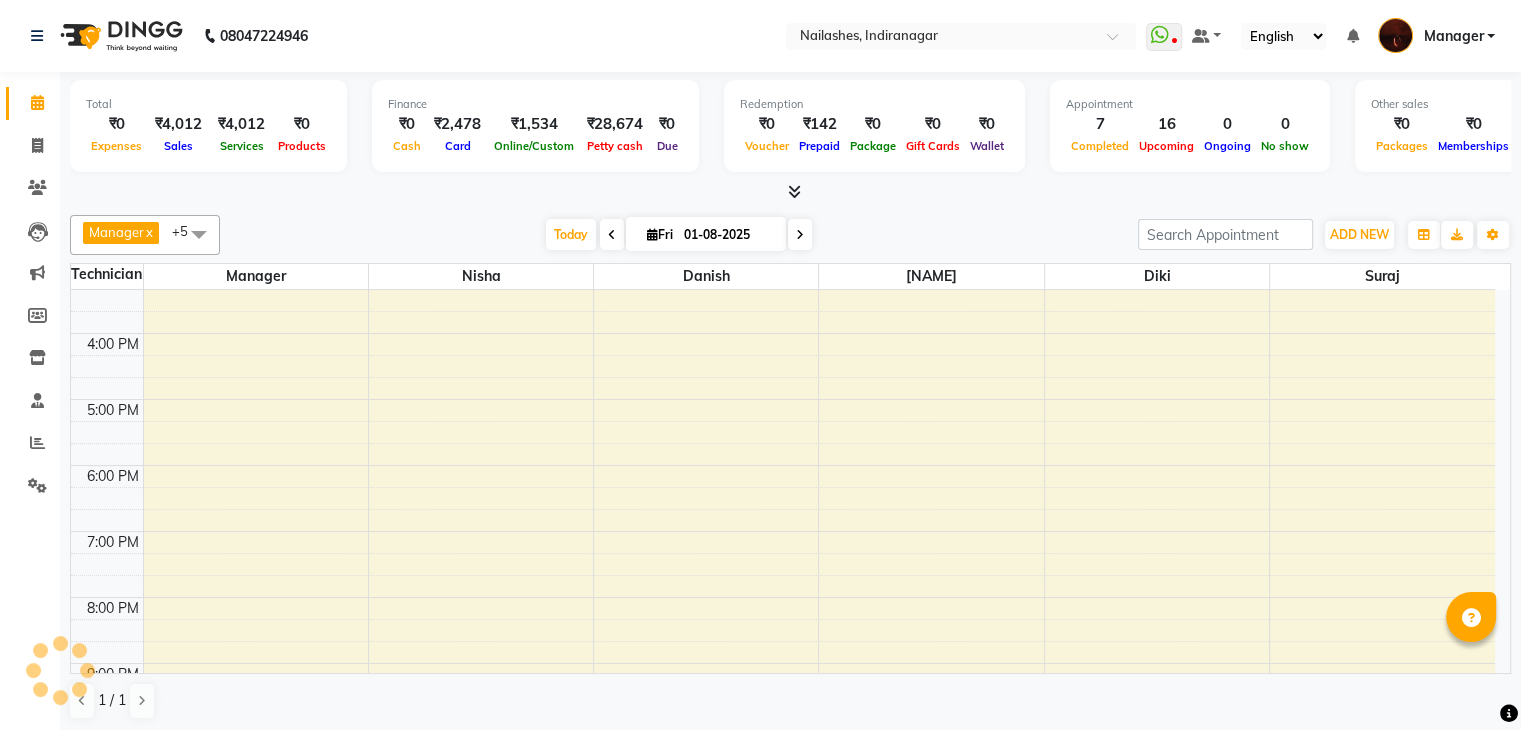 scroll, scrollTop: 0, scrollLeft: 0, axis: both 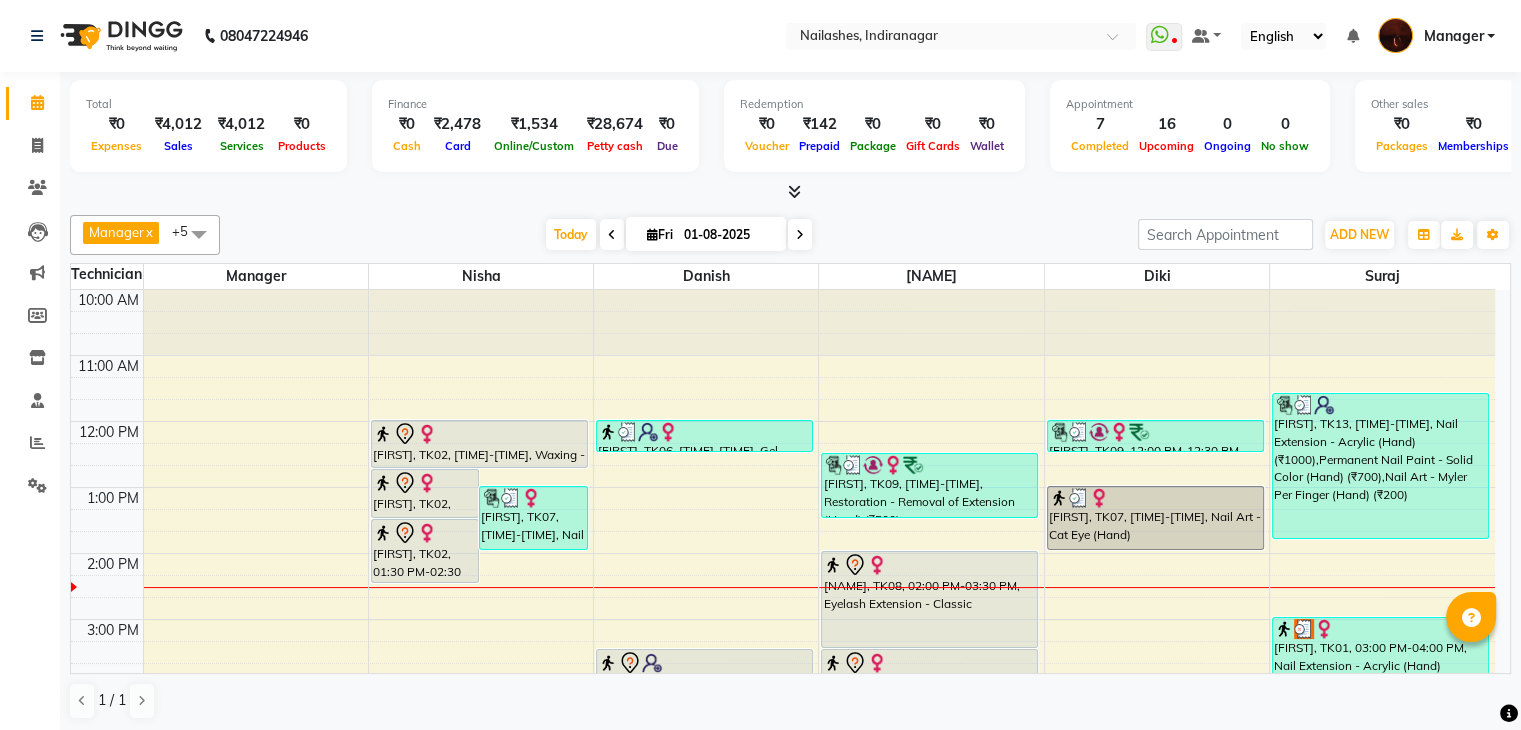 click 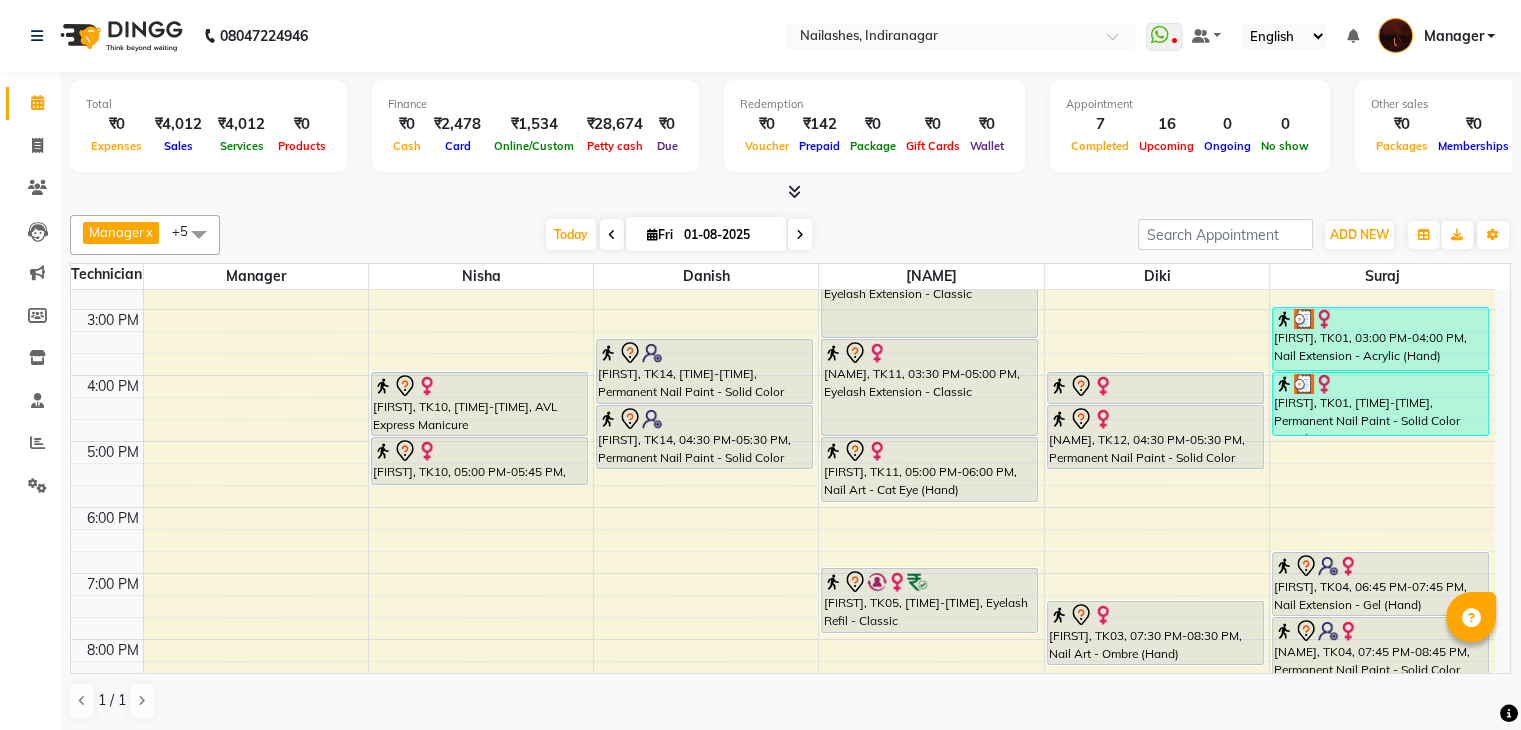 scroll, scrollTop: 372, scrollLeft: 0, axis: vertical 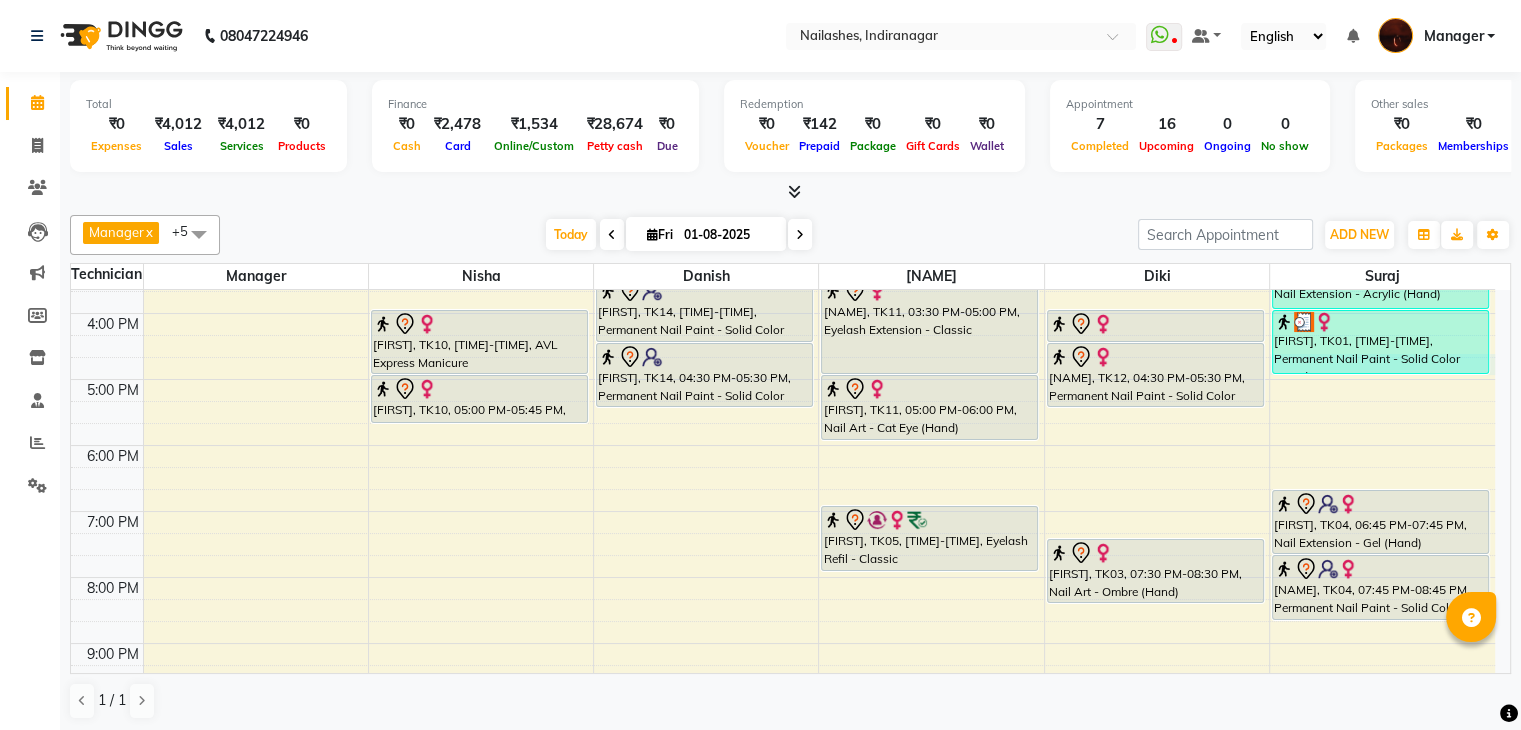 click on "10:00 AM 11:00 AM 12:00 PM 1:00 PM 2:00 PM 3:00 PM 4:00 PM 5:00 PM 6:00 PM 7:00 PM 8:00 PM 9:00 PM 10:00 PM             Nandita, TK02, 12:45 PM-01:30 PM, Waxing - Full Back     prerna, TK07, 01:00 PM-02:00 PM, Nail Art - Cat Eye (Hand)             Nandita, TK02, 01:30 PM-02:30 PM, Manicure  - Deluxe             Nandita, TK02, 12:00 PM-12:45 PM, Waxing - Full Legs             Sakshi, TK10, 04:00 PM-05:00 PM, AVL Express Manicure             Sakshi, TK10, 05:00 PM-05:45 PM, Café H&F Pedicure     Aishwarya, TK06, 12:00 PM-12:30 PM, Gel polish removal (₹300)             Reena, TK14, 03:30 PM-04:30 PM, Permanent Nail Paint - Solid Color (Hand)             Reena, TK14, 04:30 PM-05:30 PM, Permanent Nail Paint - Solid Color (Toes)     priyanka, TK09, 12:30 PM-01:30 PM, Restoration - Removal of Extension (Hand) (₹500)             SANJANA, TK08, 02:00 PM-03:30 PM, Eyelash Extension - Classic             Tejaswini, TK11, 03:30 PM-05:00 PM, Eyelash Extension - Classic" at bounding box center [783, 346] 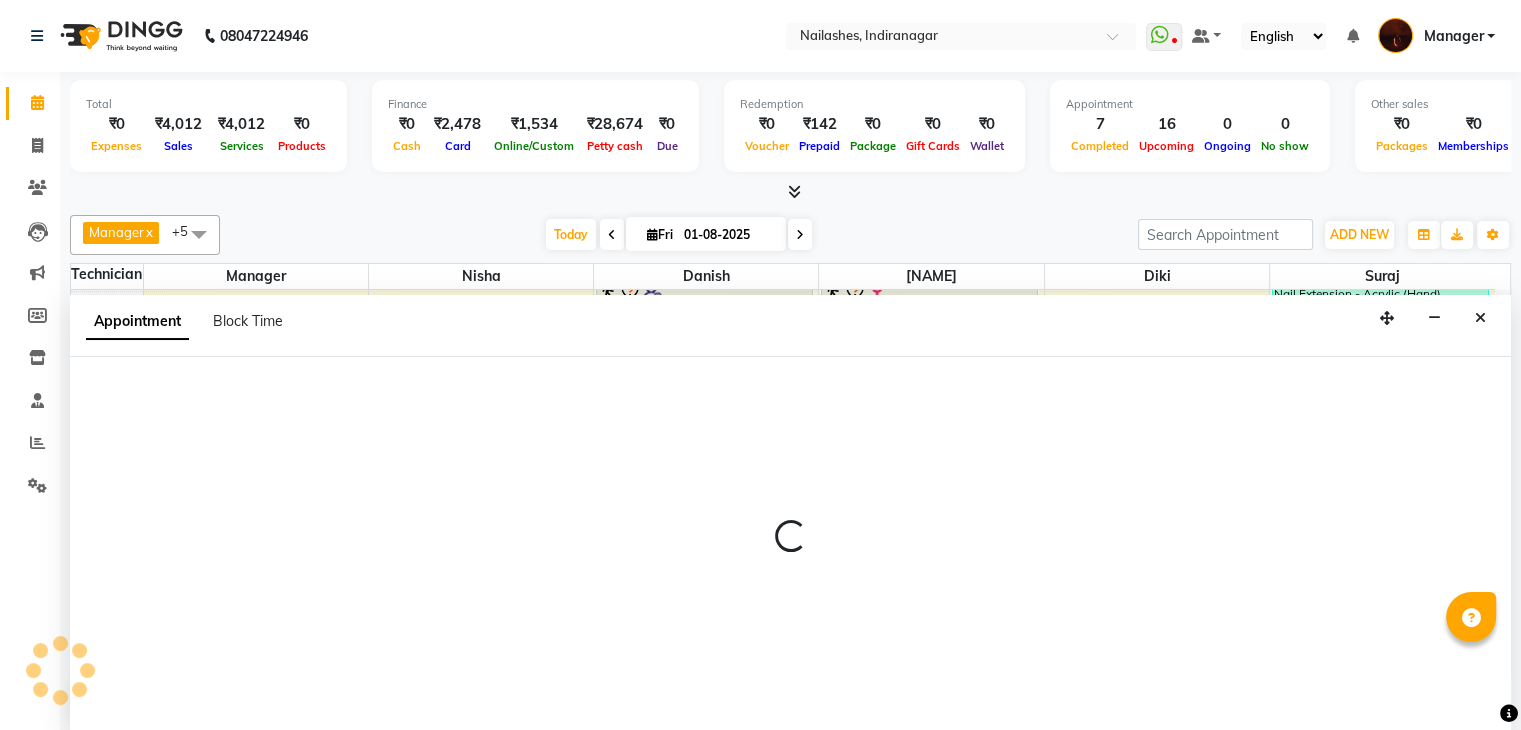 scroll, scrollTop: 1, scrollLeft: 0, axis: vertical 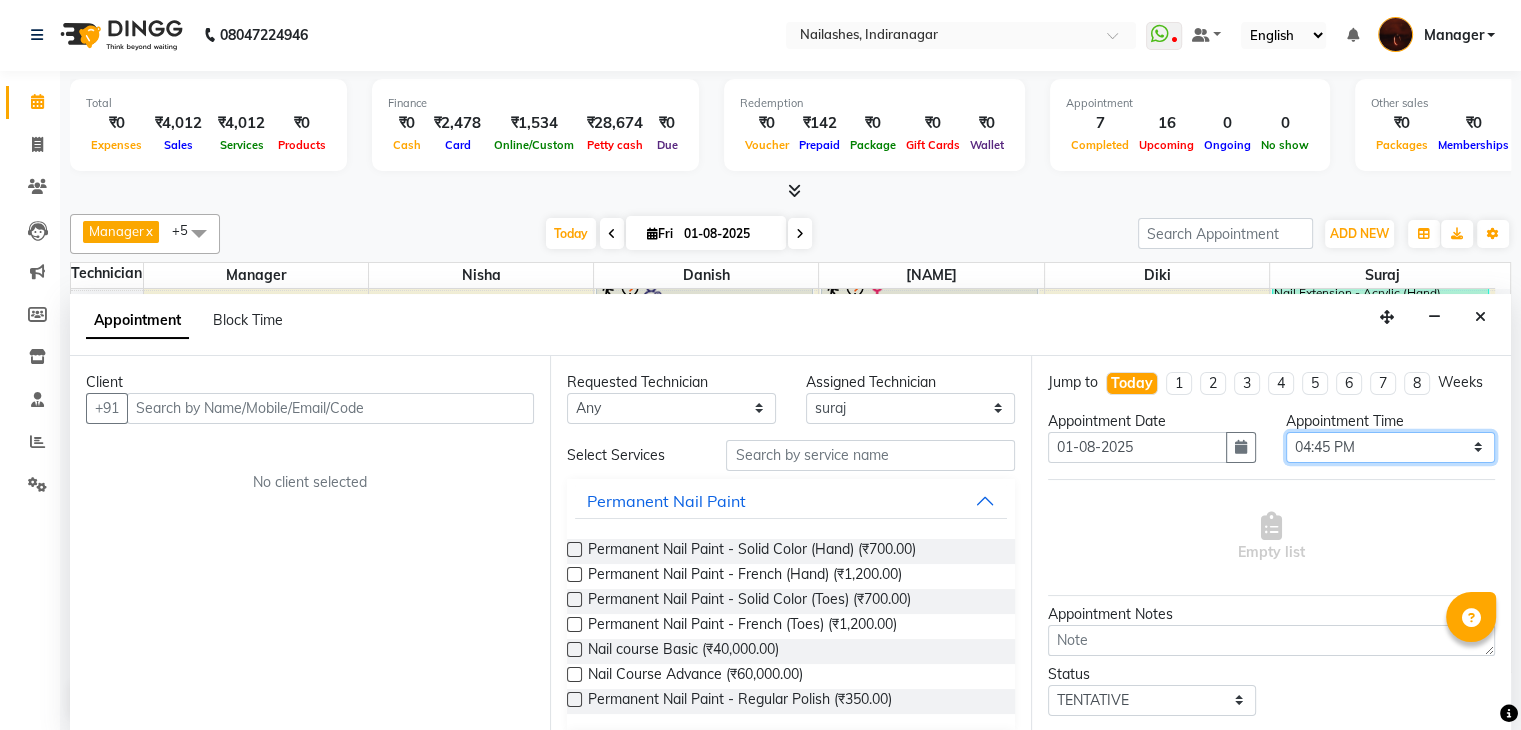 click on "Select 11:00 AM 11:15 AM 11:30 AM 11:45 AM 12:00 PM 12:15 PM 12:30 PM 12:45 PM 01:00 PM 01:15 PM 01:30 PM 01:45 PM 02:00 PM 02:15 PM 02:30 PM 02:45 PM 03:00 PM 03:15 PM 03:30 PM 03:45 PM 04:00 PM 04:15 PM 04:30 PM 04:45 PM 05:00 PM 05:15 PM 05:30 PM 05:45 PM 06:00 PM 06:15 PM 06:30 PM 06:45 PM 07:00 PM 07:15 PM 07:30 PM 07:45 PM 08:00 PM 08:15 PM 08:30 PM 08:45 PM 09:00 PM 09:15 PM 09:30 PM 09:45 PM 10:00 PM" at bounding box center (1390, 447) 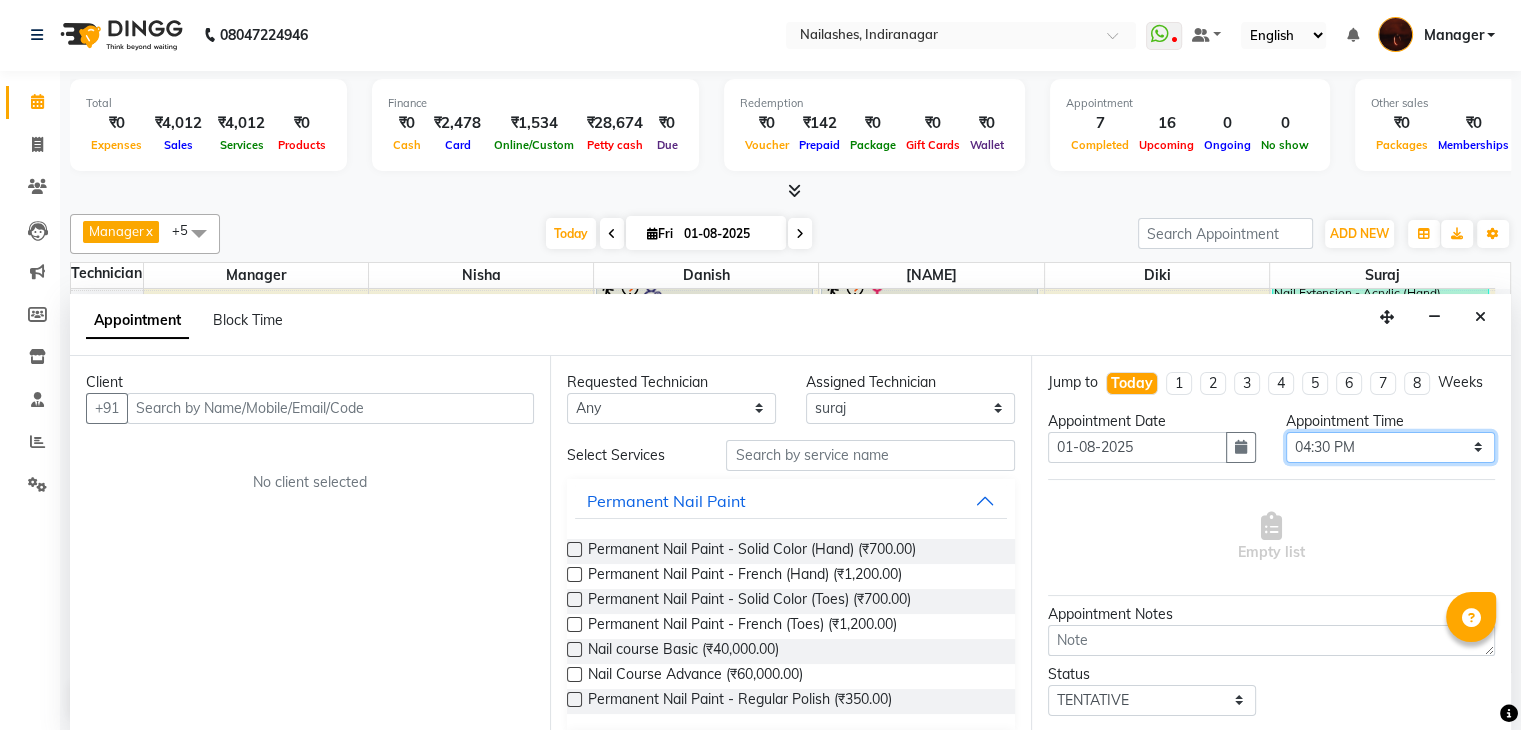click on "Select 11:00 AM 11:15 AM 11:30 AM 11:45 AM 12:00 PM 12:15 PM 12:30 PM 12:45 PM 01:00 PM 01:15 PM 01:30 PM 01:45 PM 02:00 PM 02:15 PM 02:30 PM 02:45 PM 03:00 PM 03:15 PM 03:30 PM 03:45 PM 04:00 PM 04:15 PM 04:30 PM 04:45 PM 05:00 PM 05:15 PM 05:30 PM 05:45 PM 06:00 PM 06:15 PM 06:30 PM 06:45 PM 07:00 PM 07:15 PM 07:30 PM 07:45 PM 08:00 PM 08:15 PM 08:30 PM 08:45 PM 09:00 PM 09:15 PM 09:30 PM 09:45 PM 10:00 PM" at bounding box center [1390, 447] 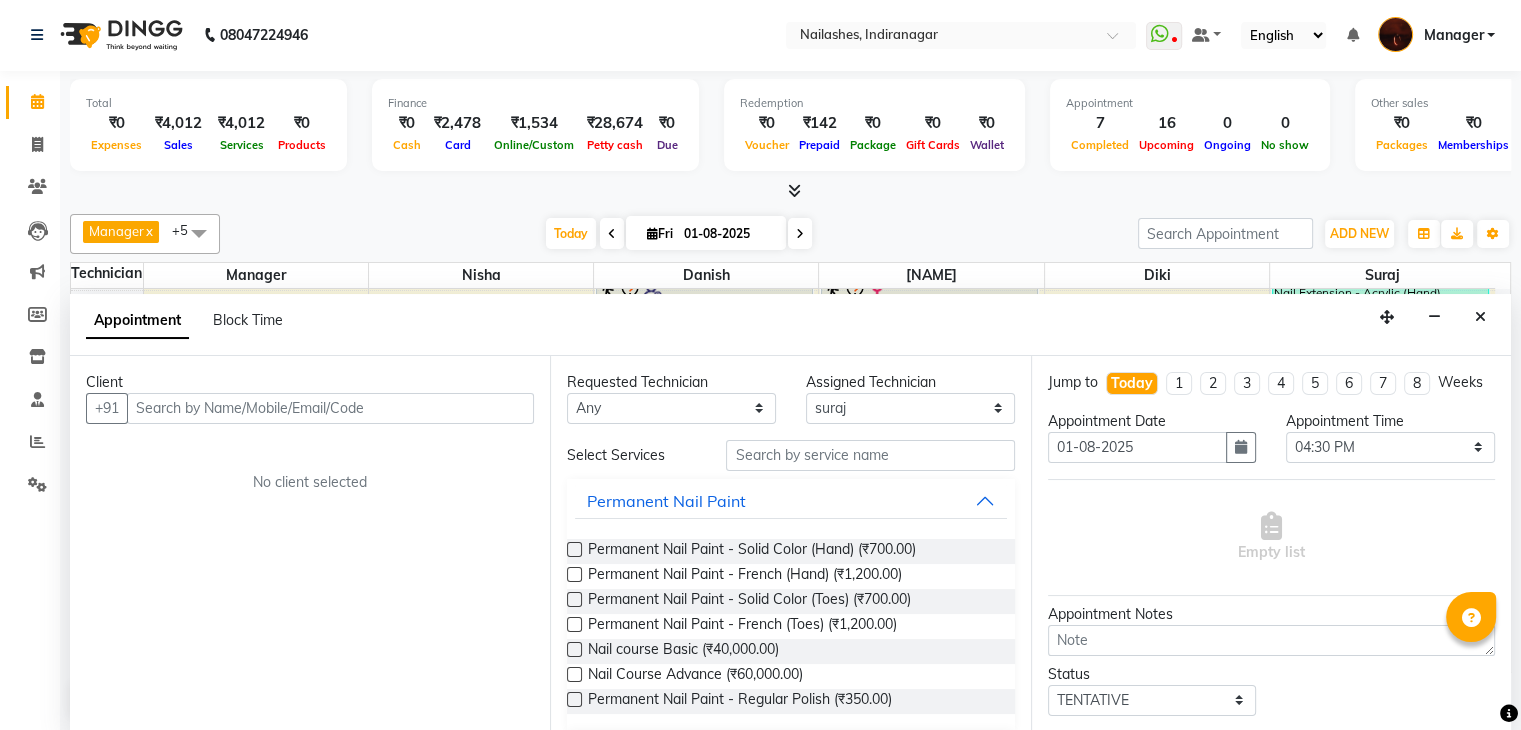 click at bounding box center [574, 549] 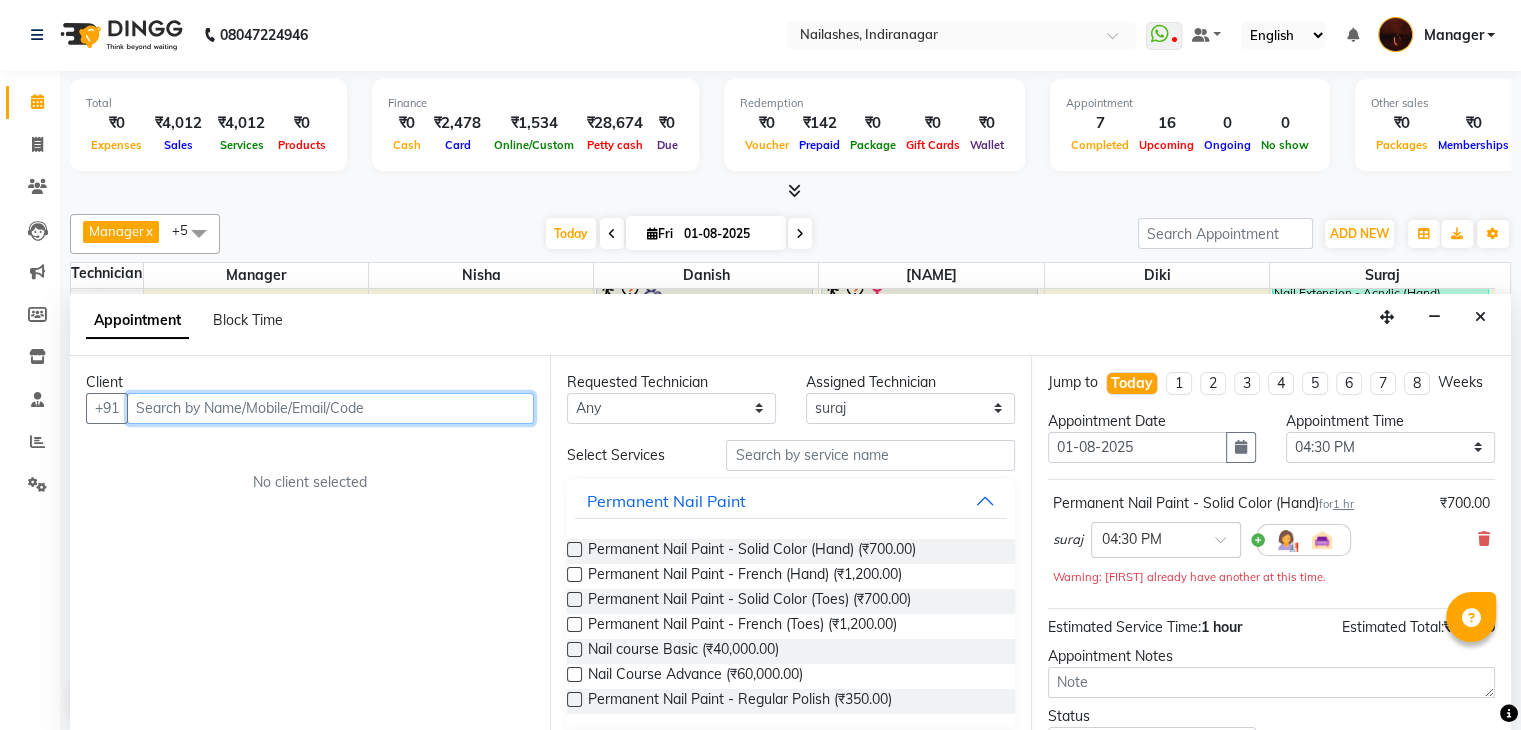 click at bounding box center [330, 408] 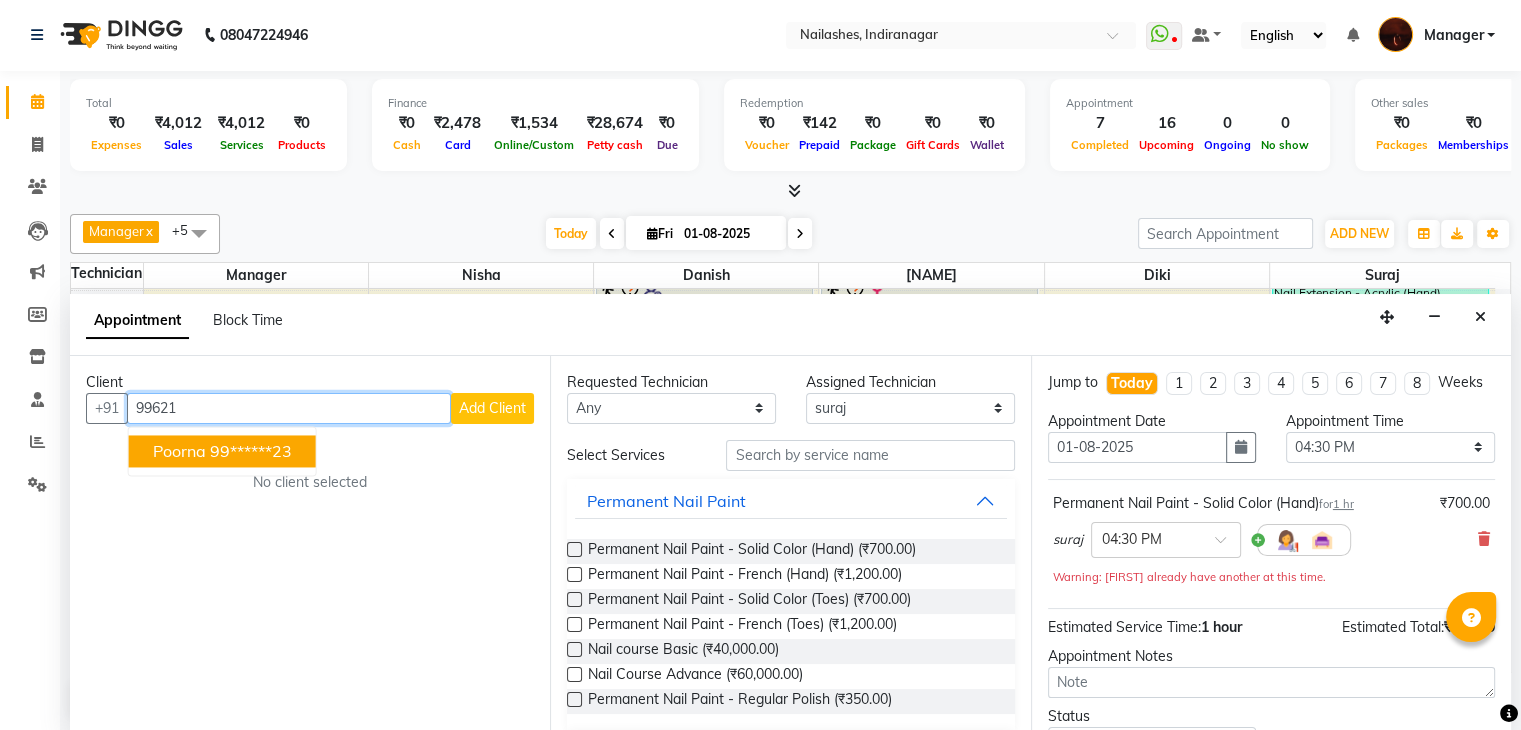 click on "99******23" at bounding box center (251, 451) 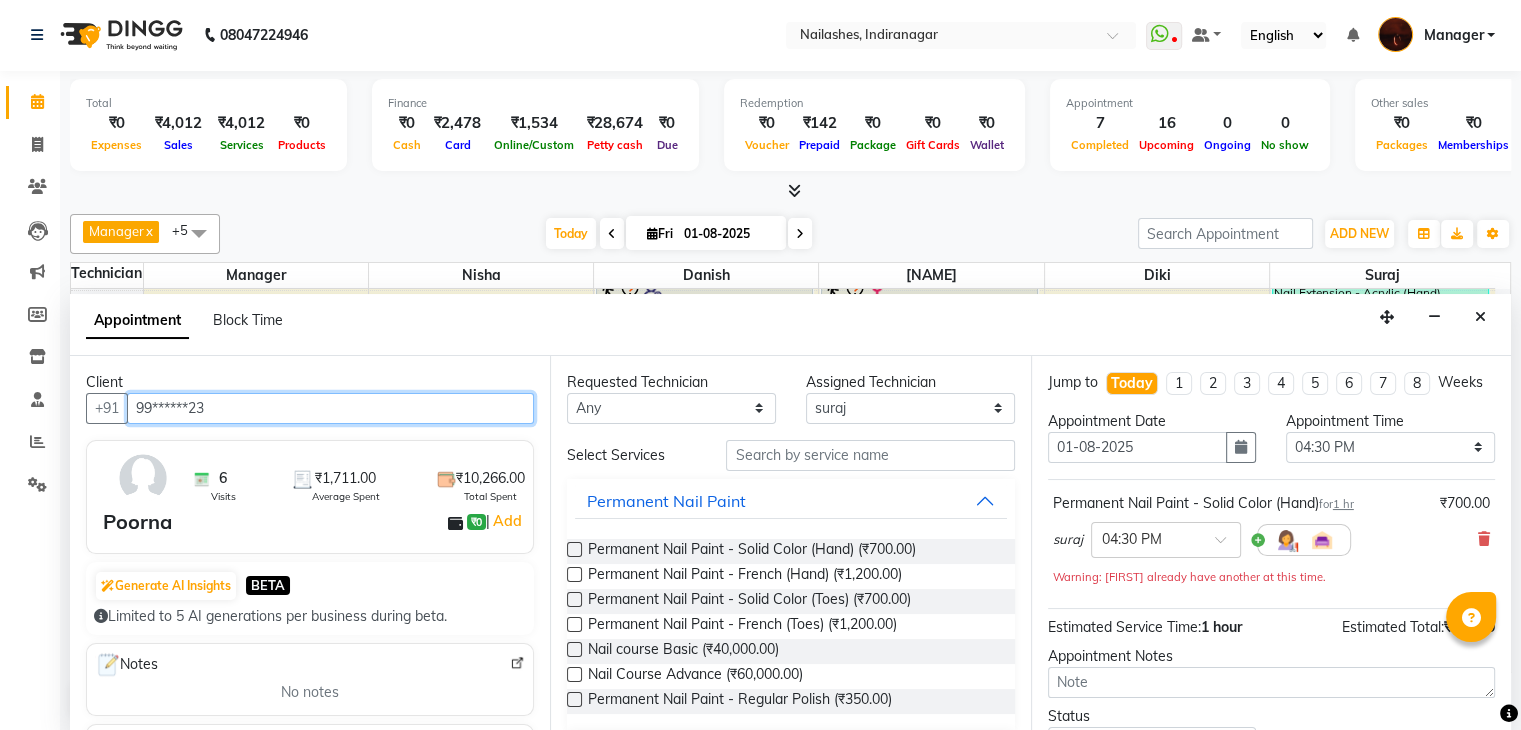scroll, scrollTop: 170, scrollLeft: 0, axis: vertical 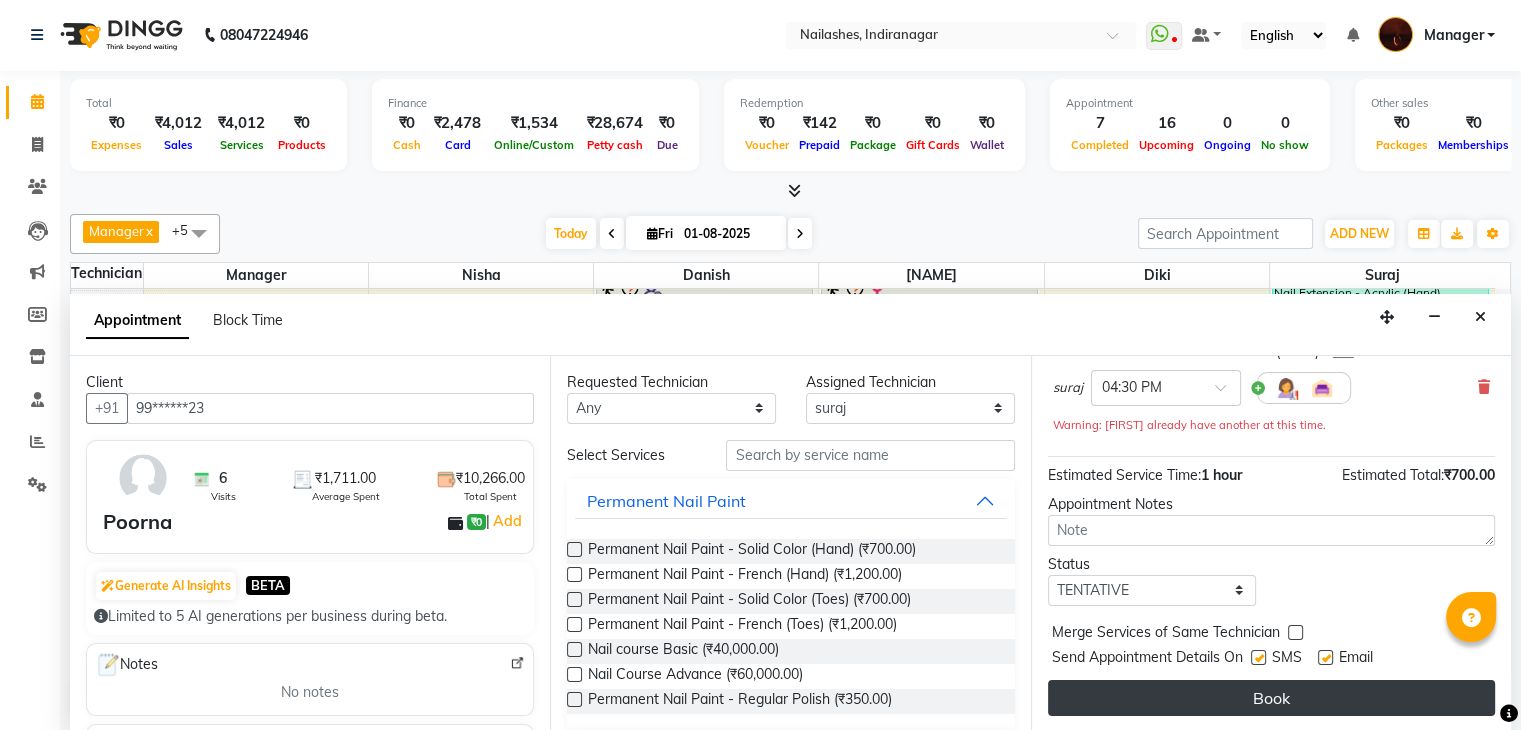 click on "Book" at bounding box center [1271, 698] 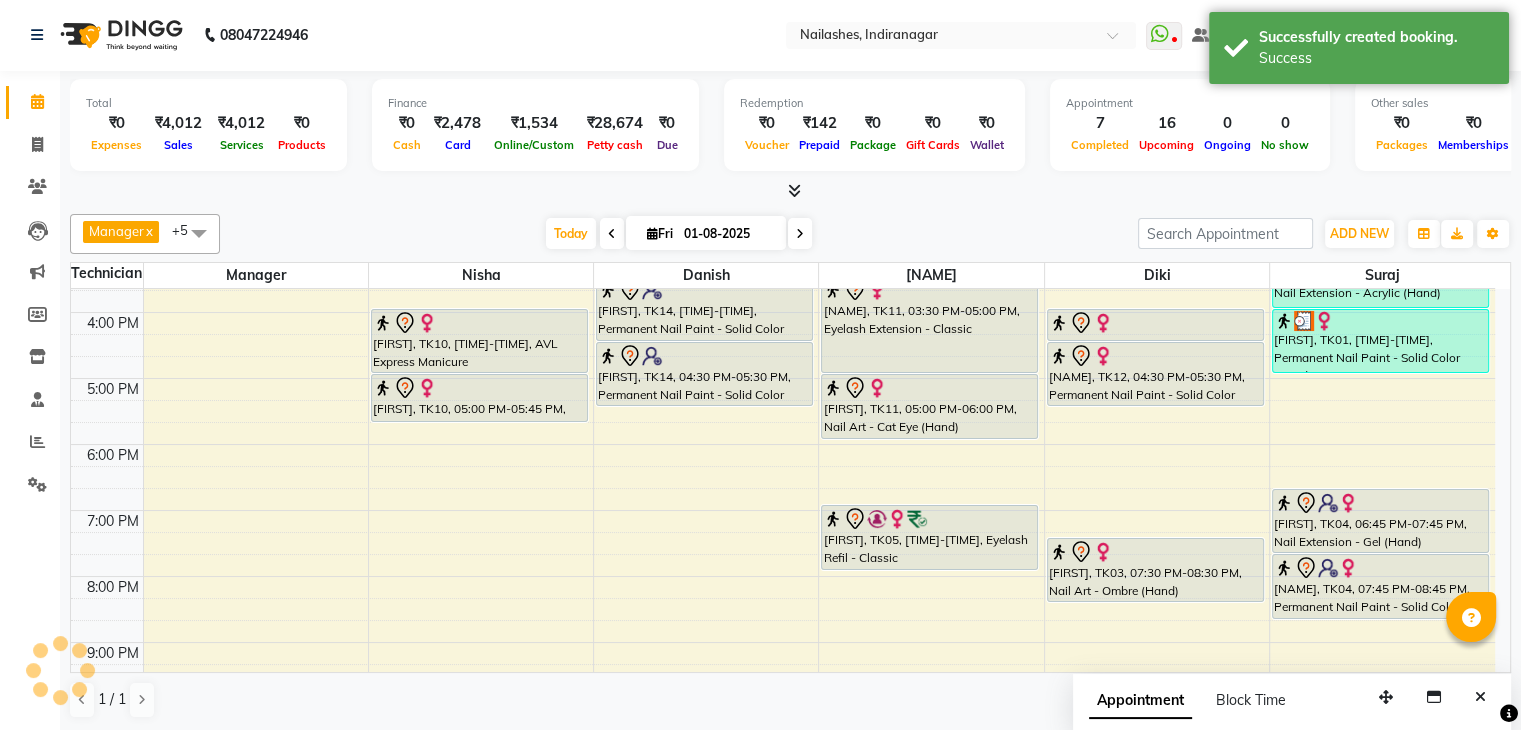 scroll, scrollTop: 0, scrollLeft: 0, axis: both 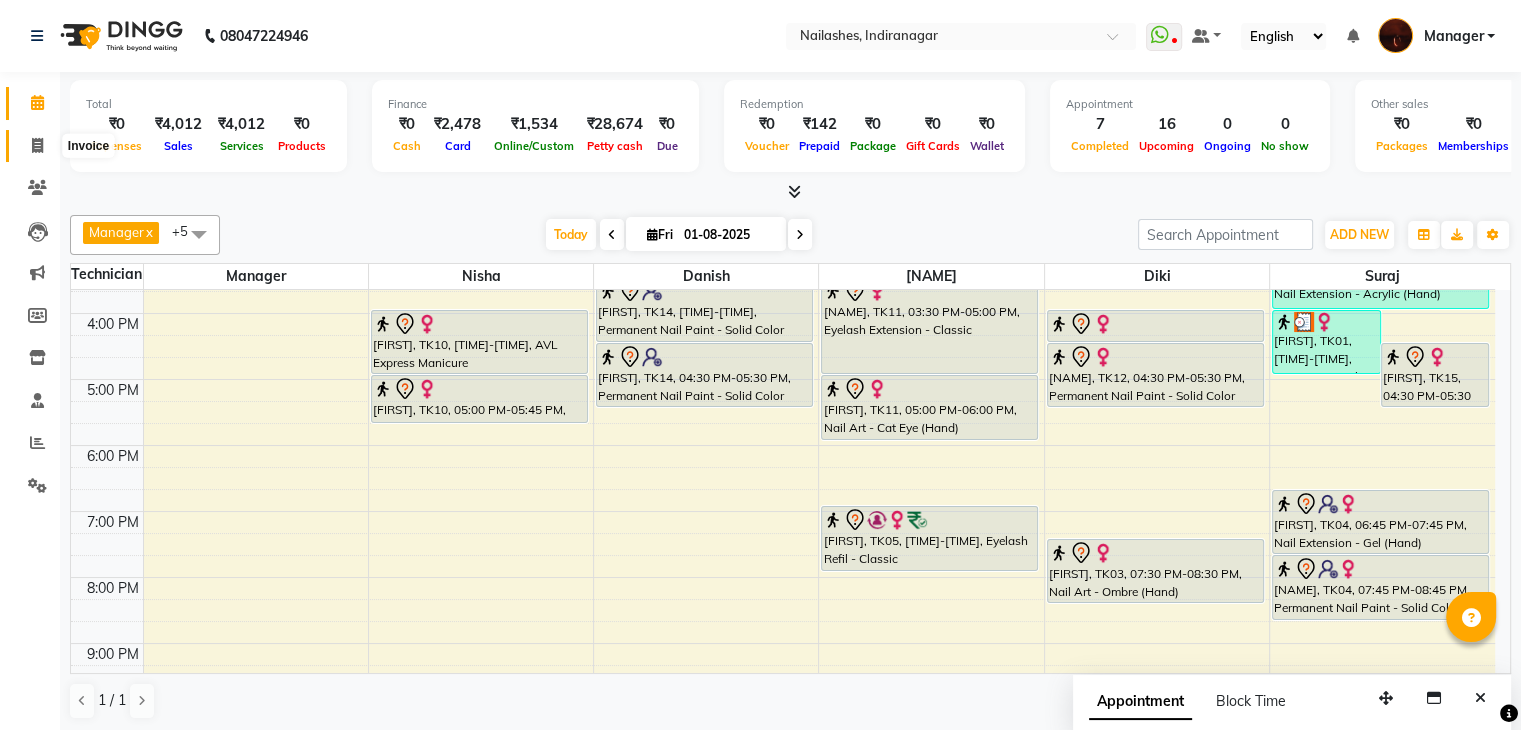 click 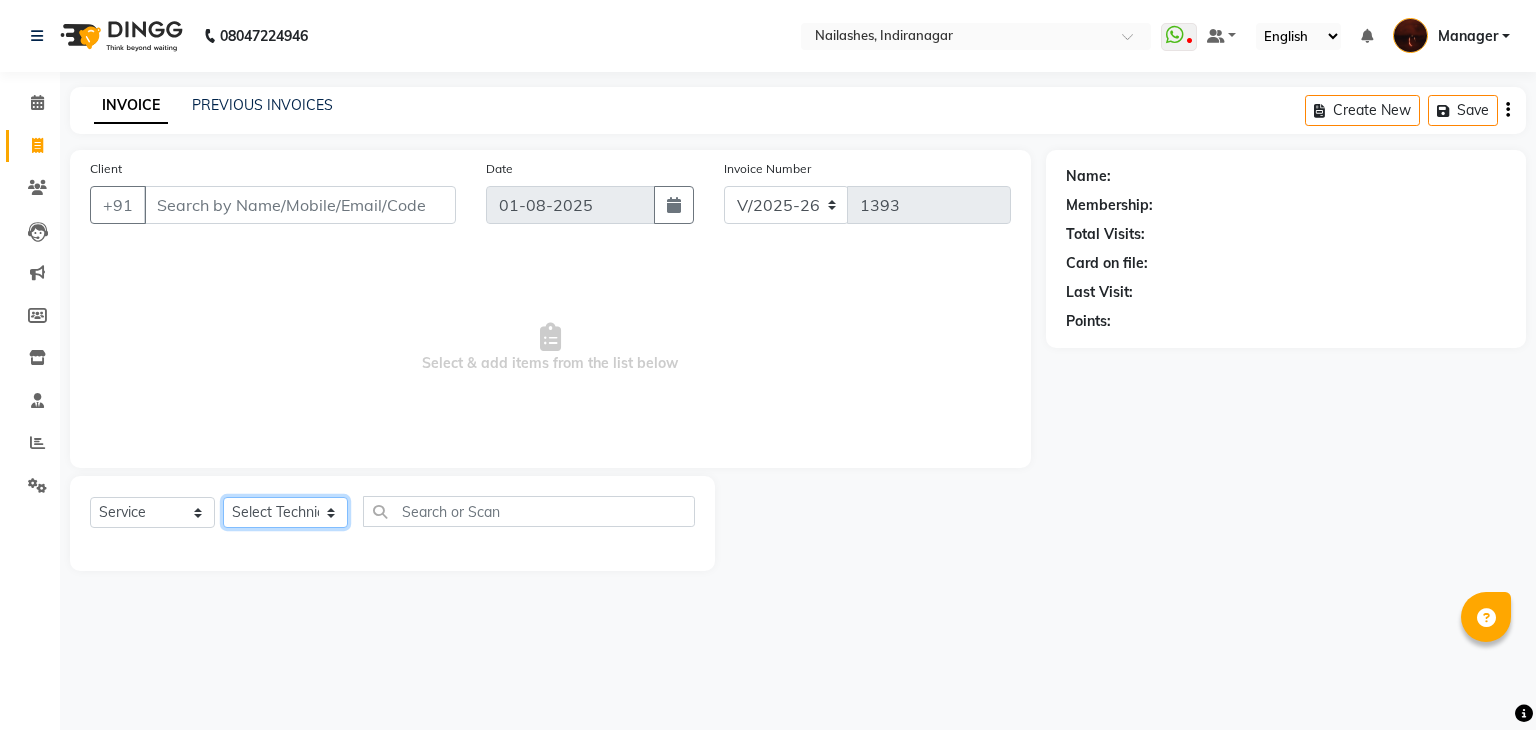 click on "Select Technician" 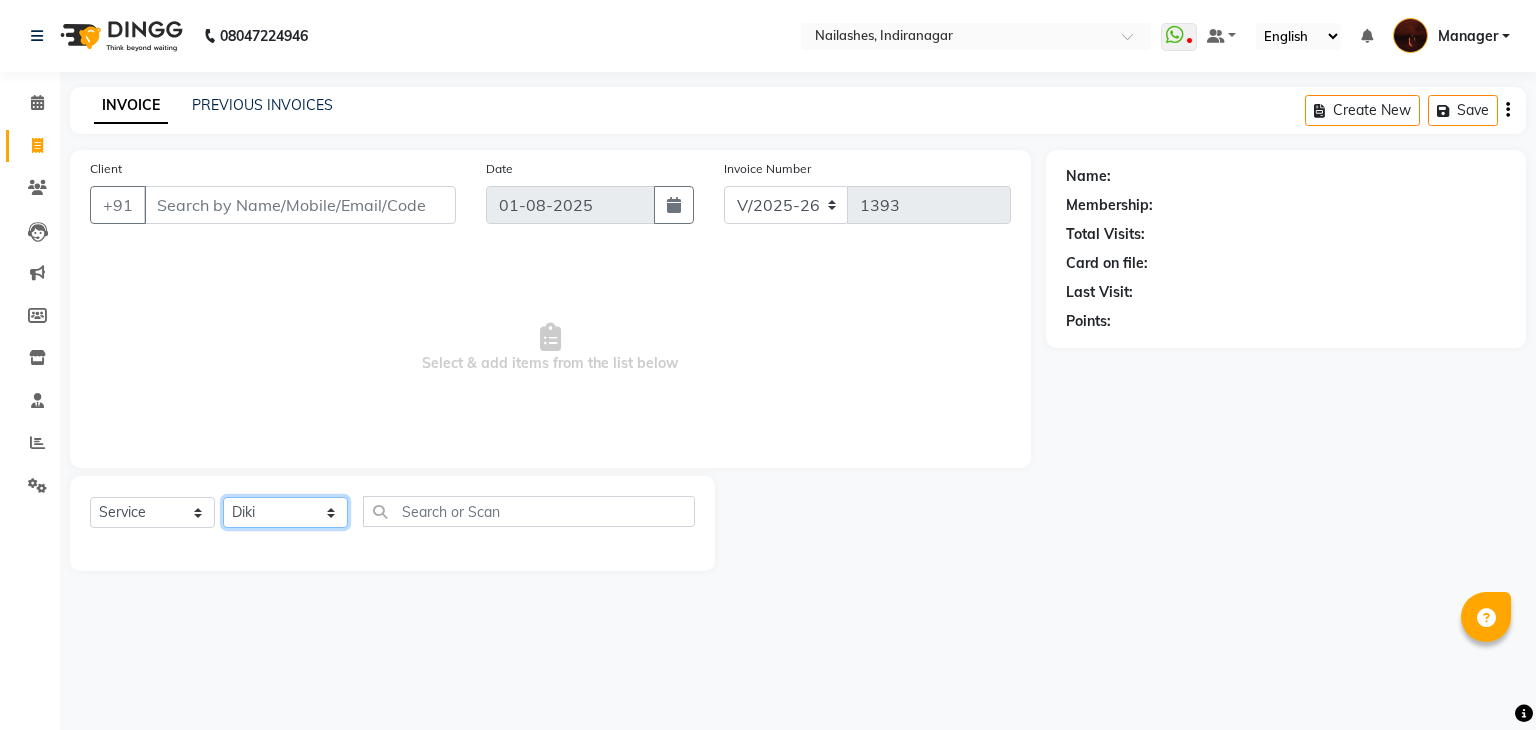 click on "Select Technician Adesh amir Danish Diki  Geeta Himanshu jenifer Manager megna Nisha Pooja roshni Sameer sudeb Sudhir Accounting suraj" 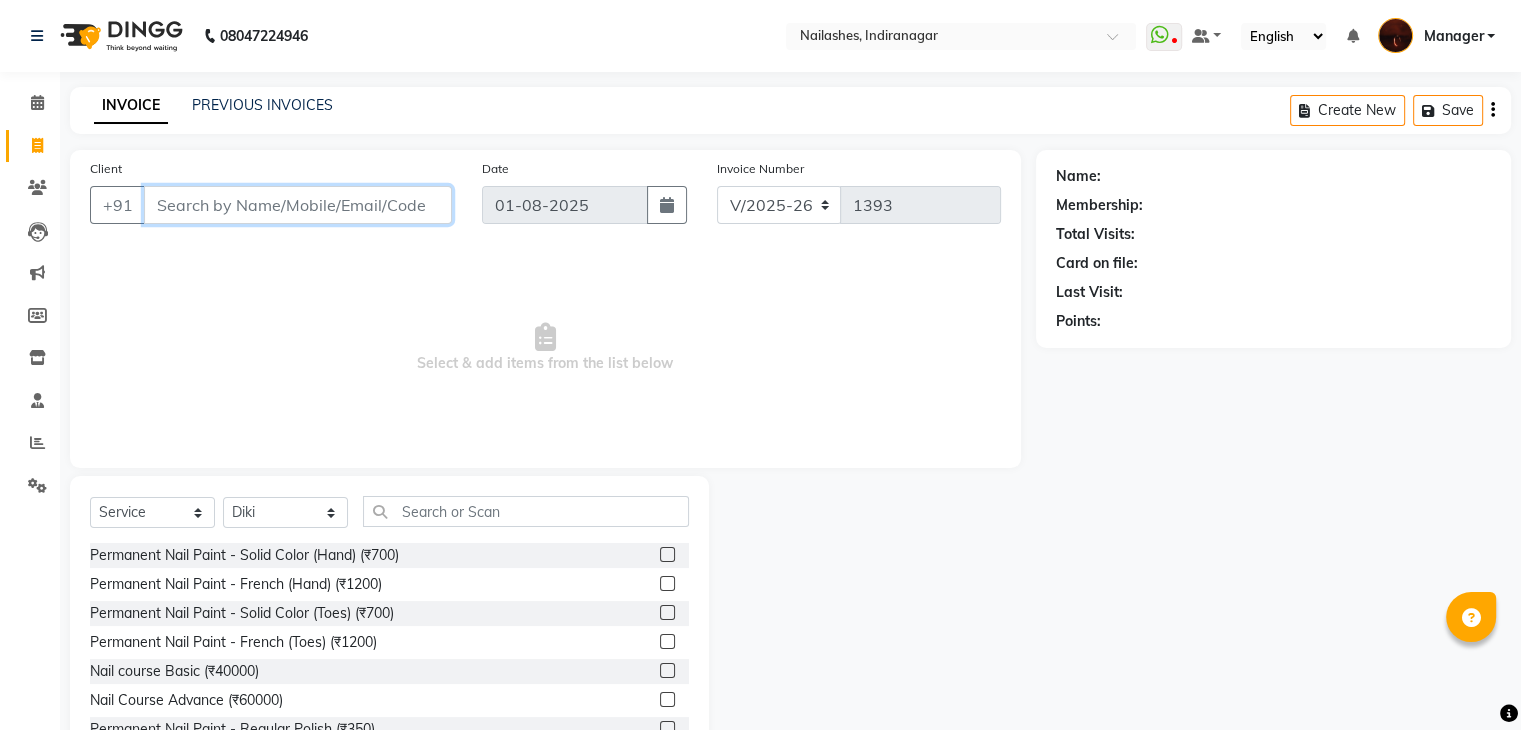click on "Client" at bounding box center (298, 205) 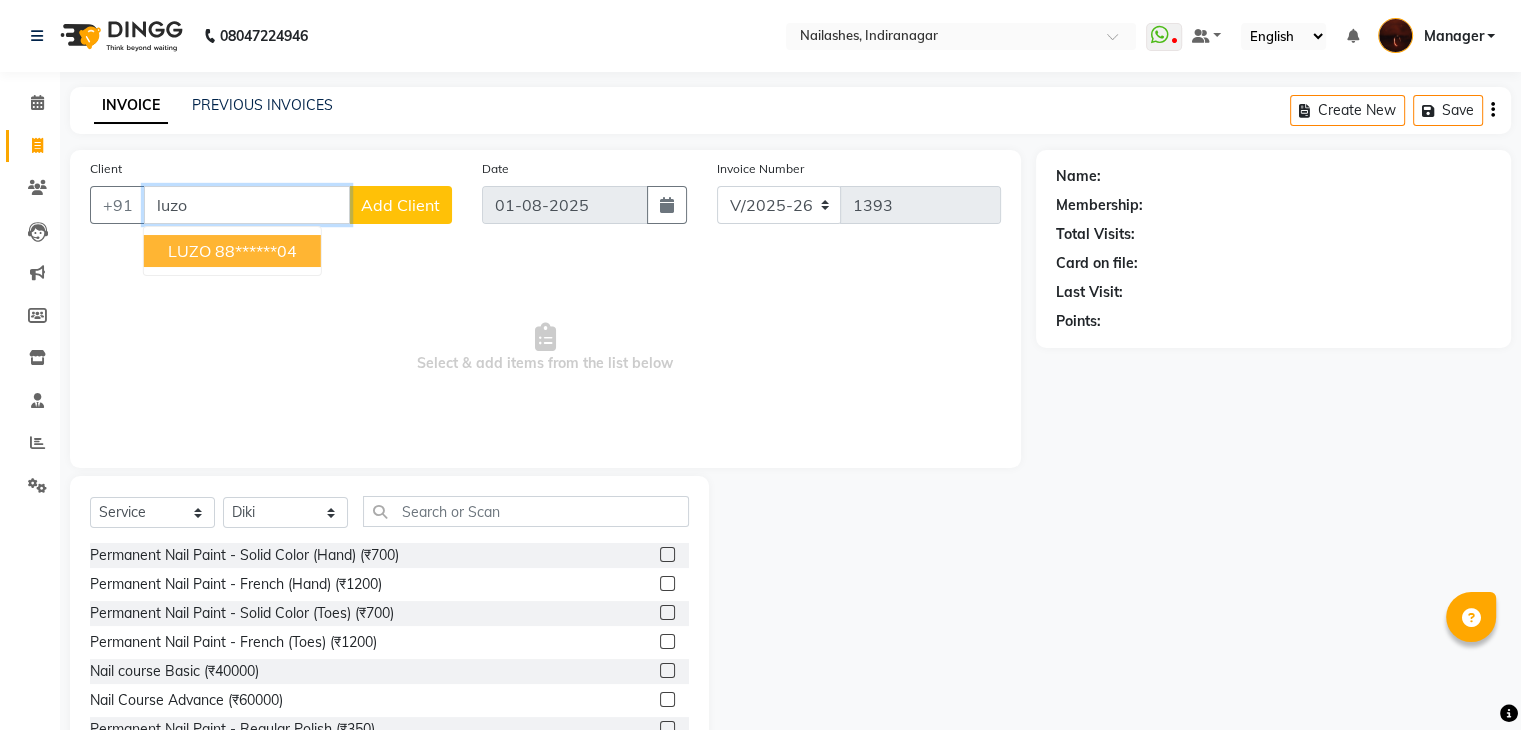 click on "88******04" at bounding box center [256, 251] 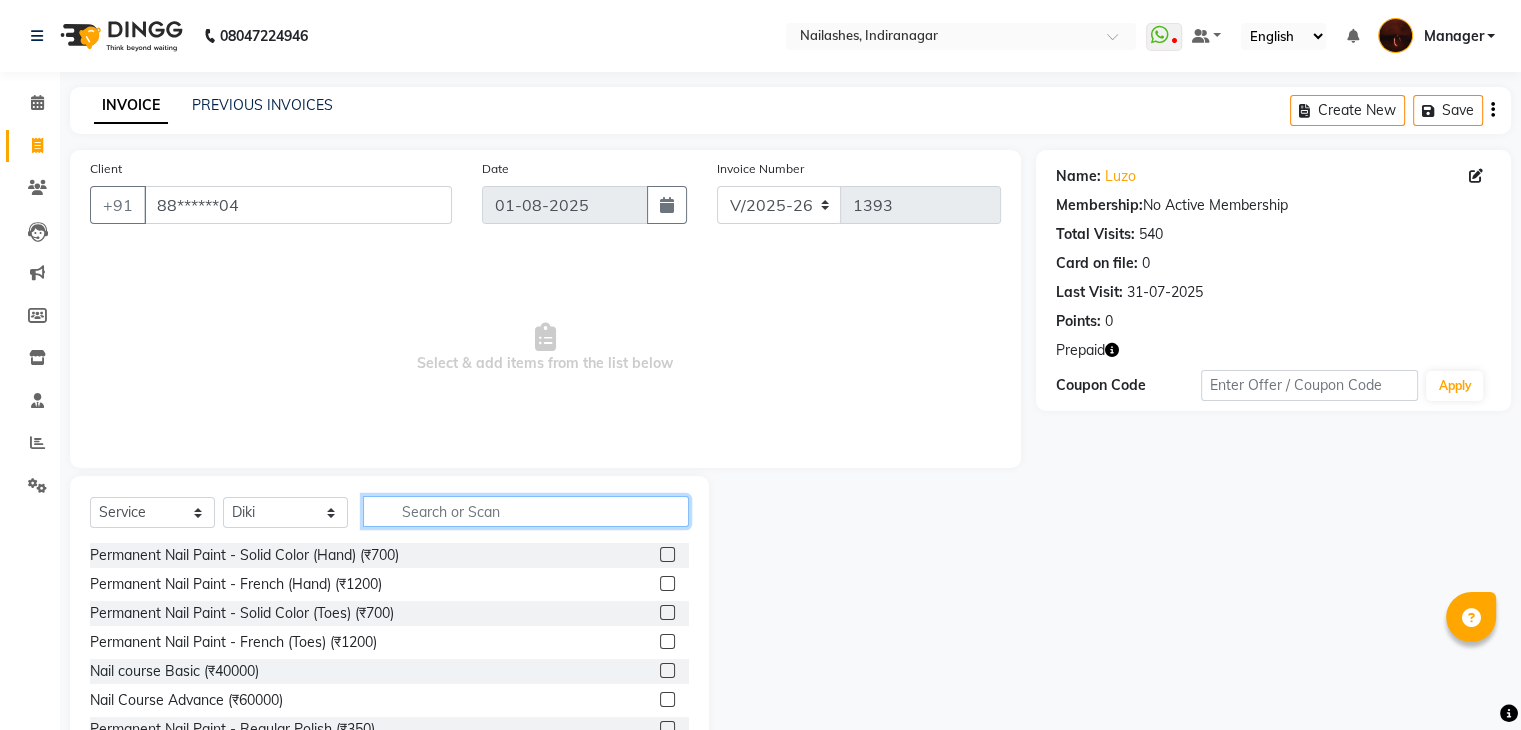 click 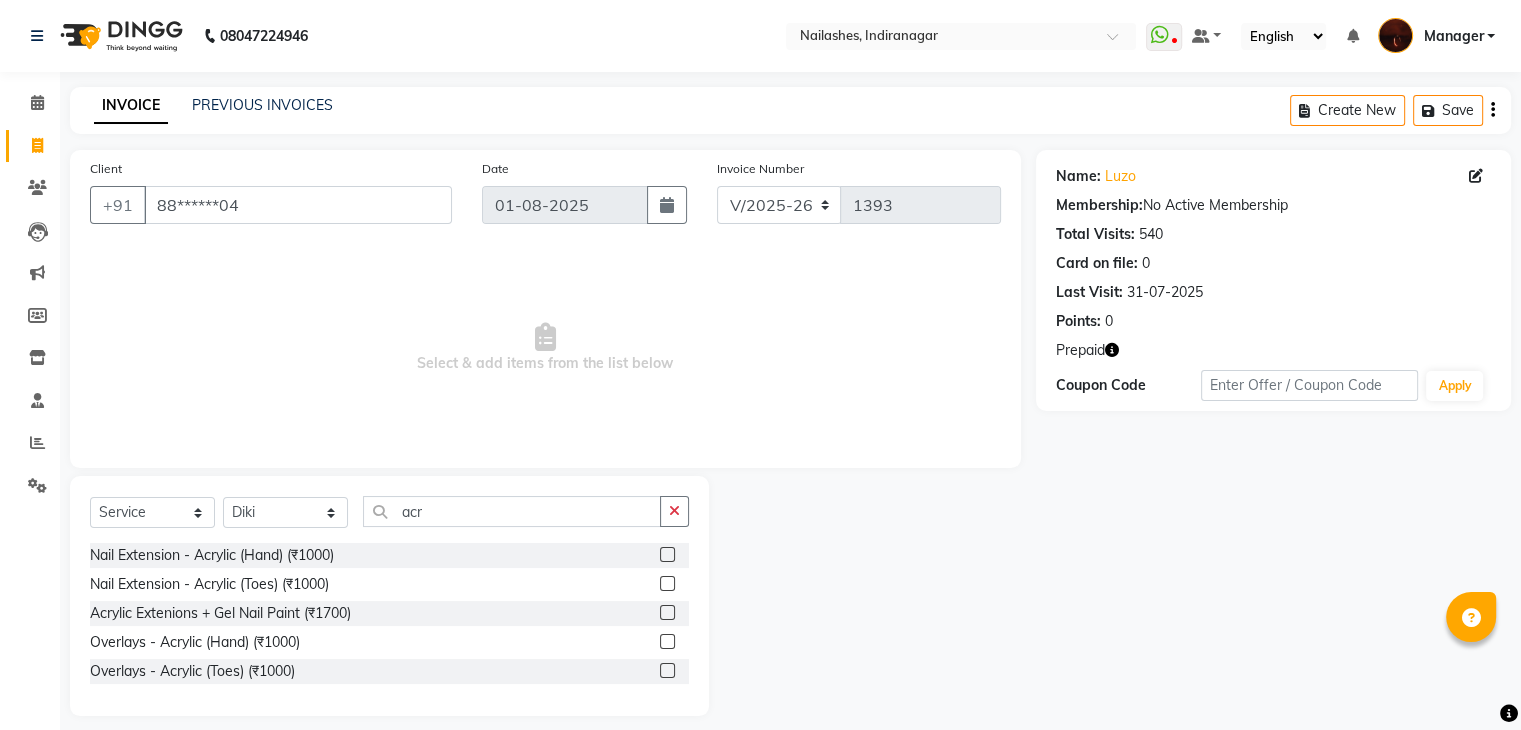 click 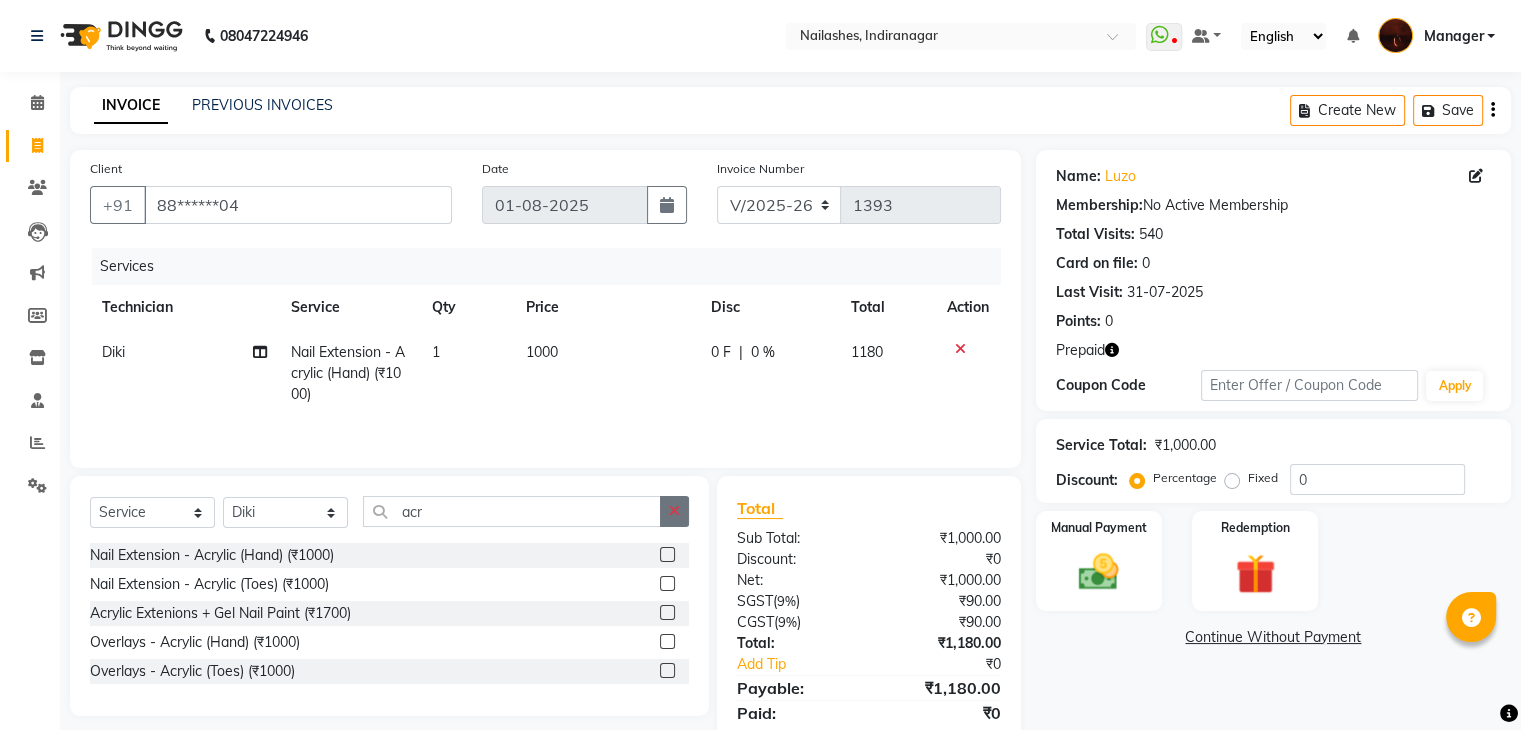 click 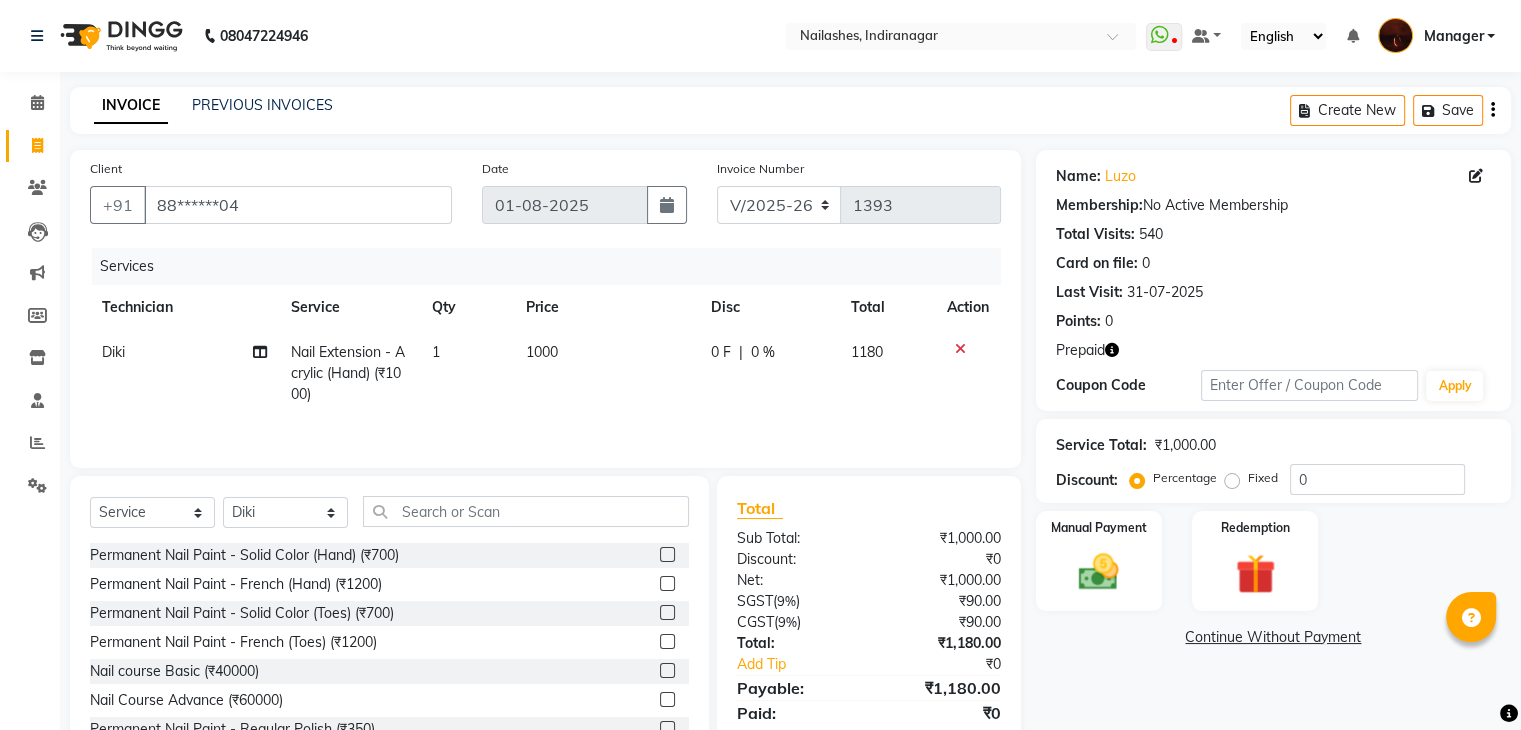 click 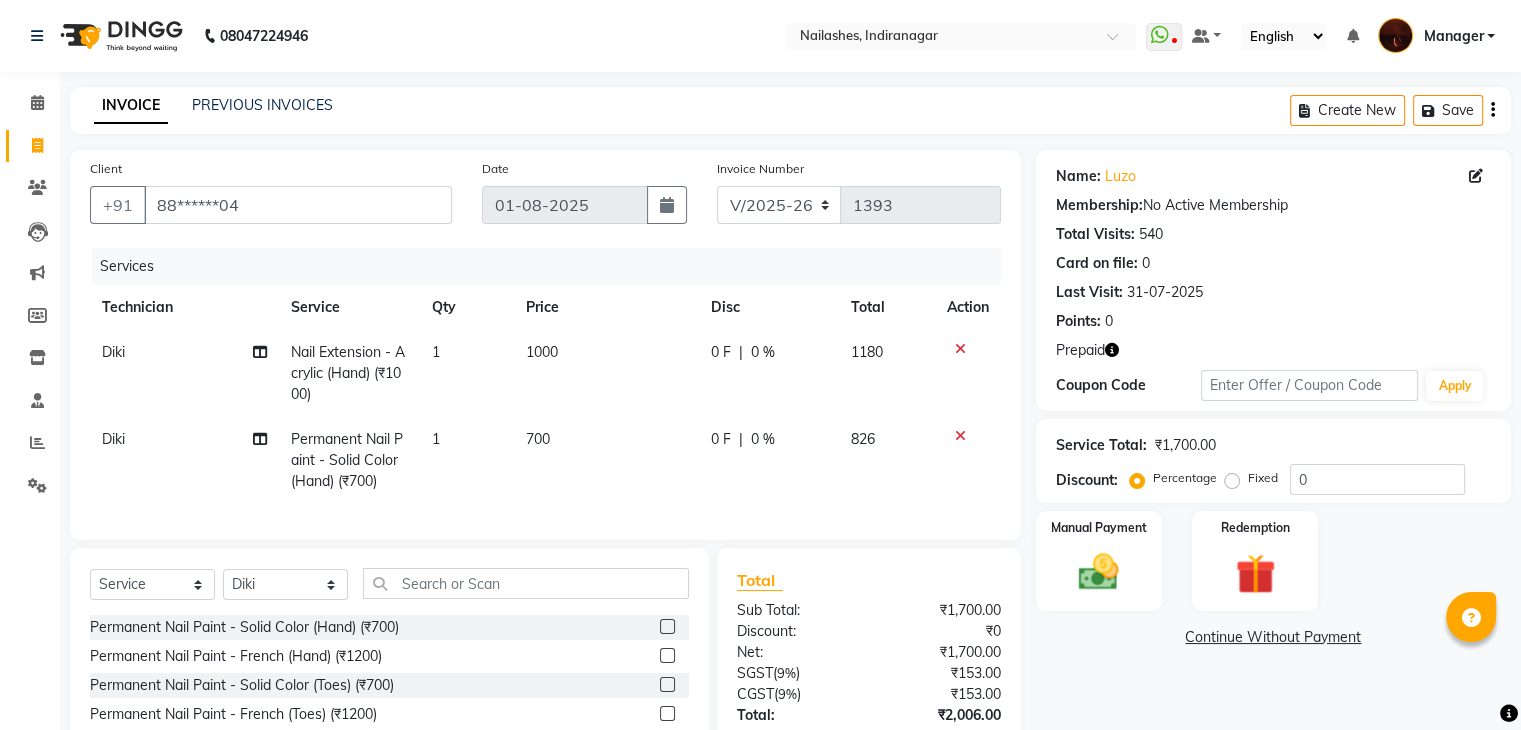 scroll, scrollTop: 159, scrollLeft: 0, axis: vertical 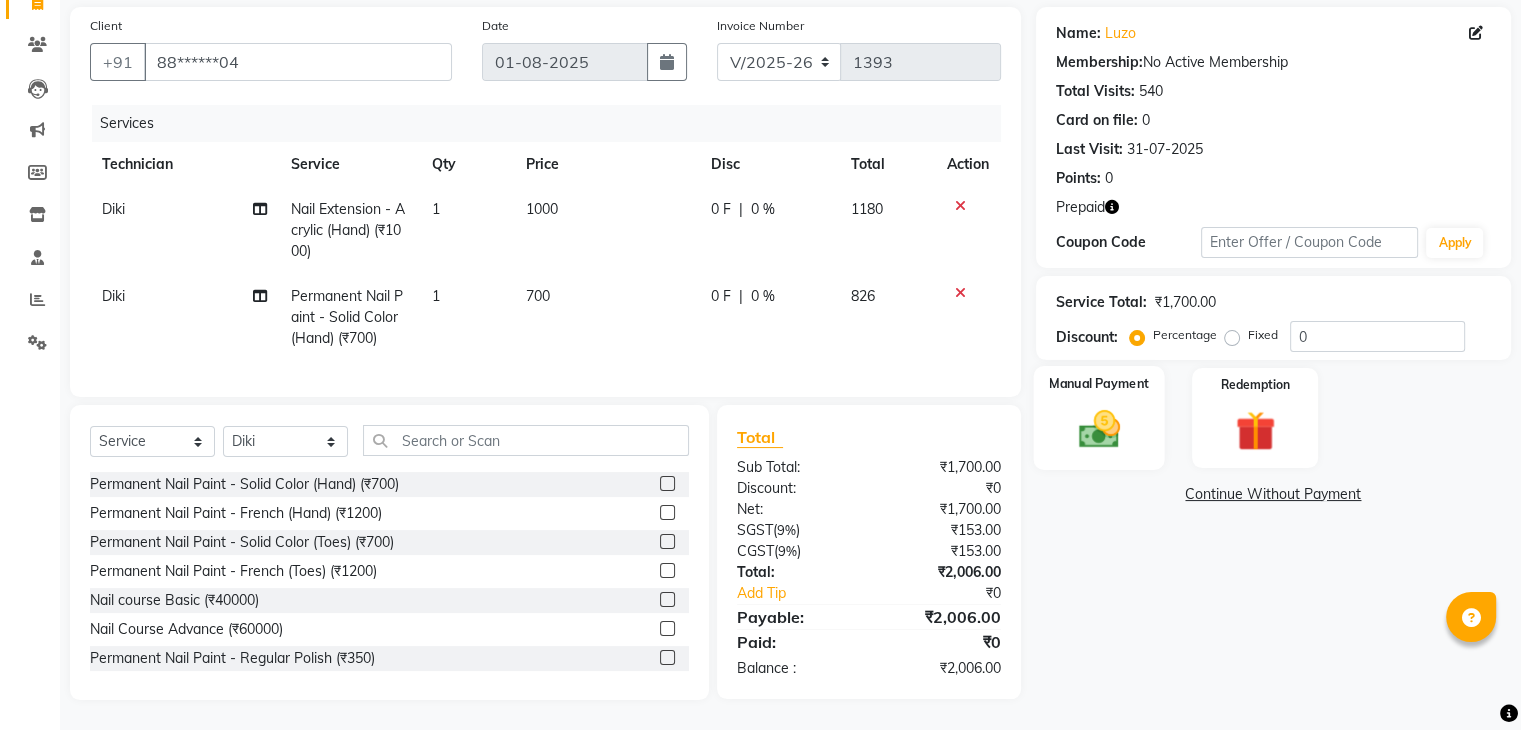 click 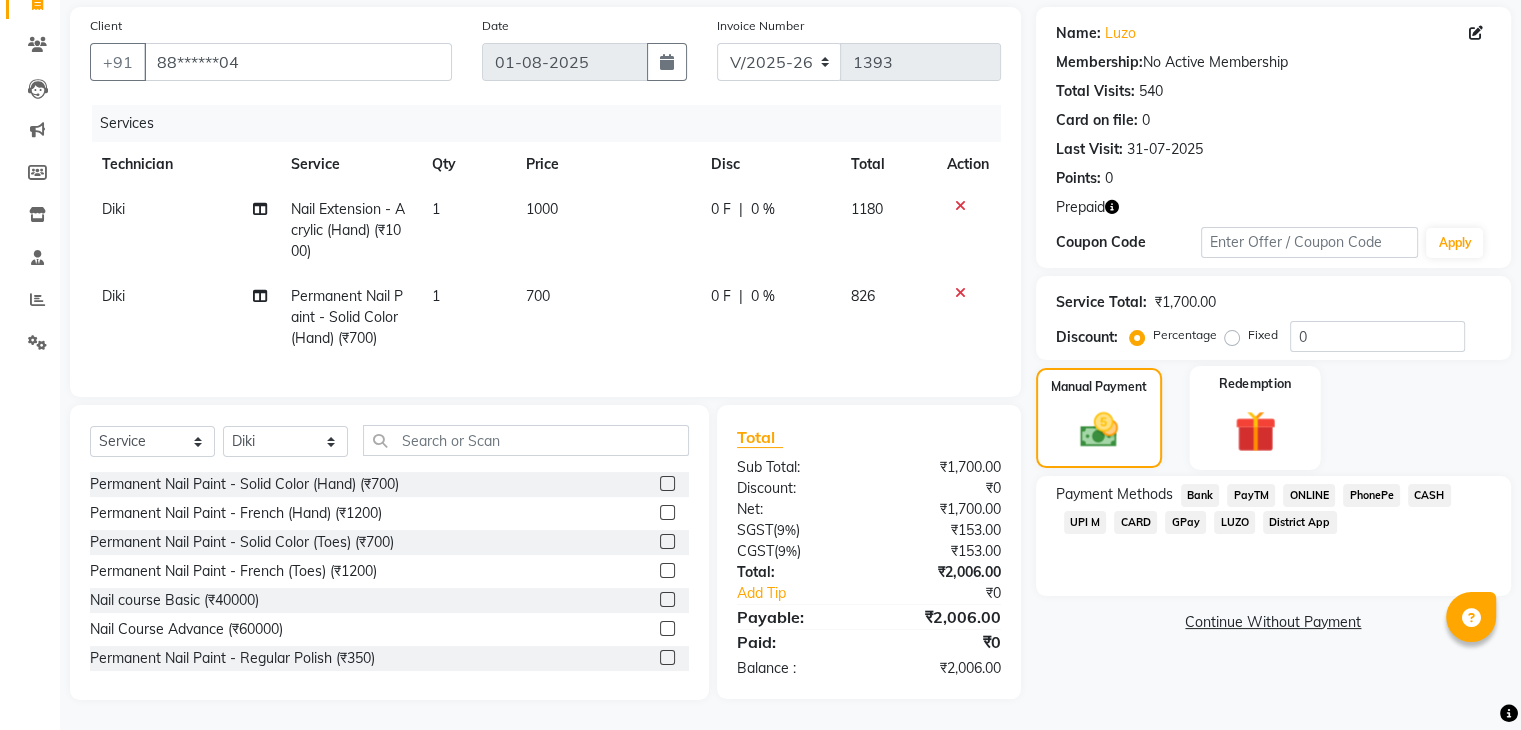 click 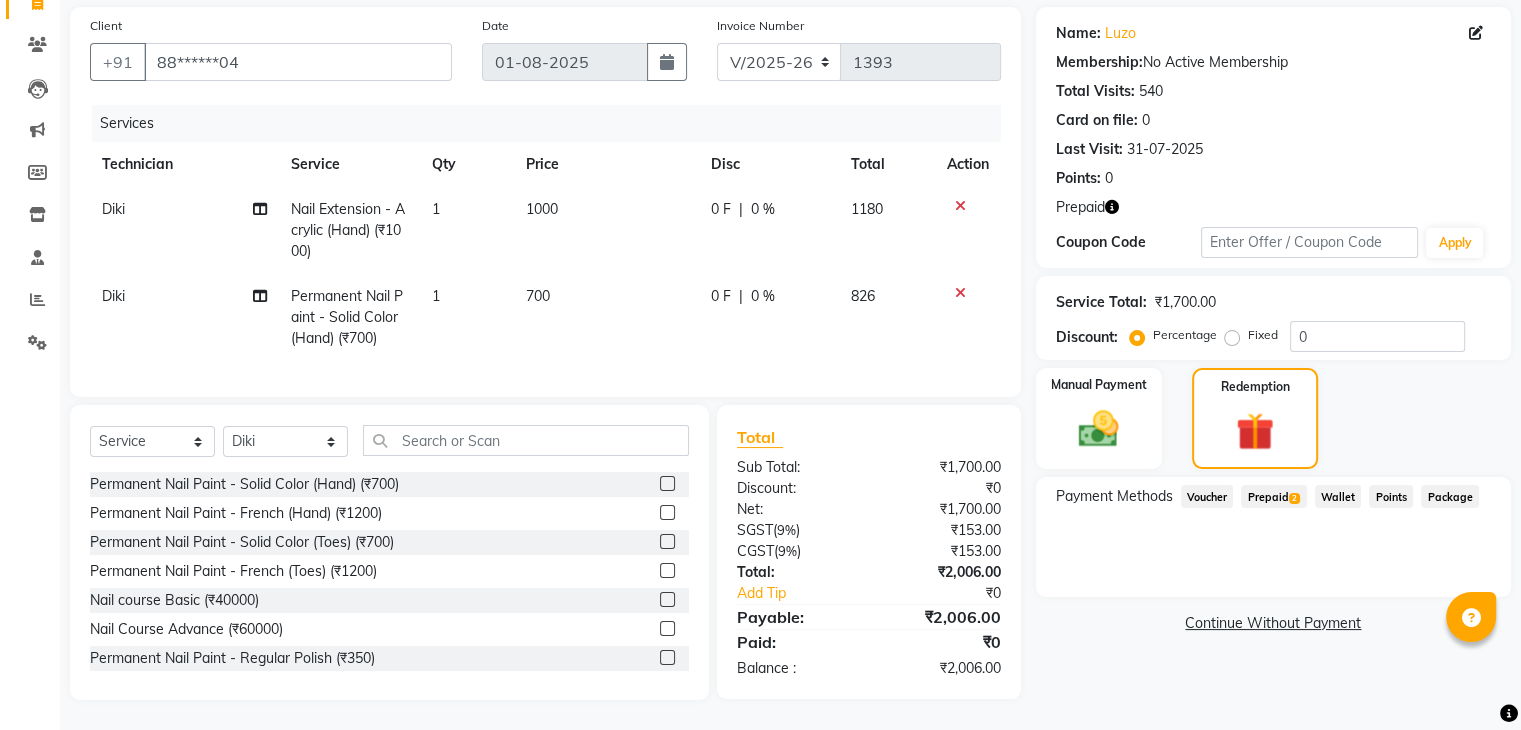 click on "Prepaid  2" 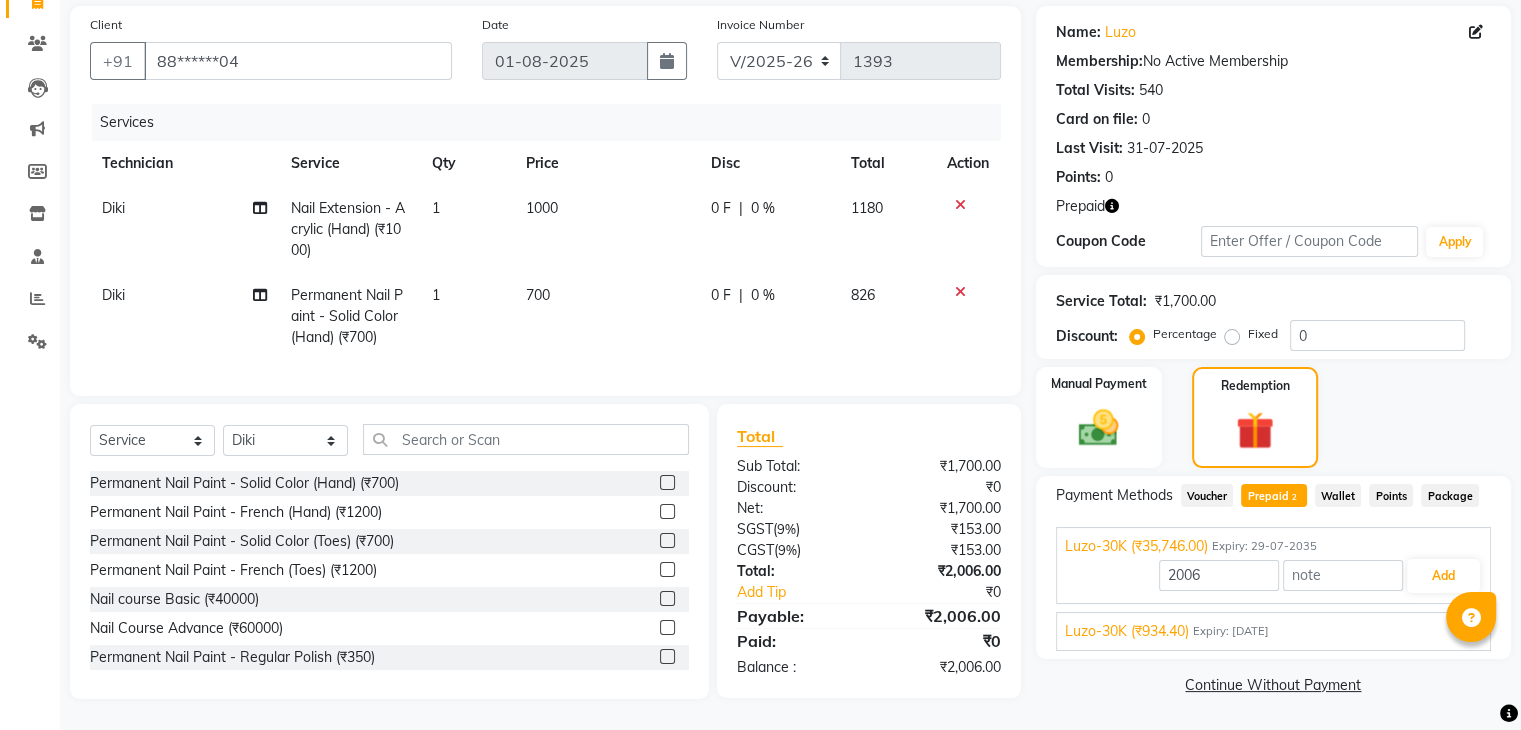 click on "Luzo-30K (₹934.40) Expiry: 20-07-2035" at bounding box center (1273, 631) 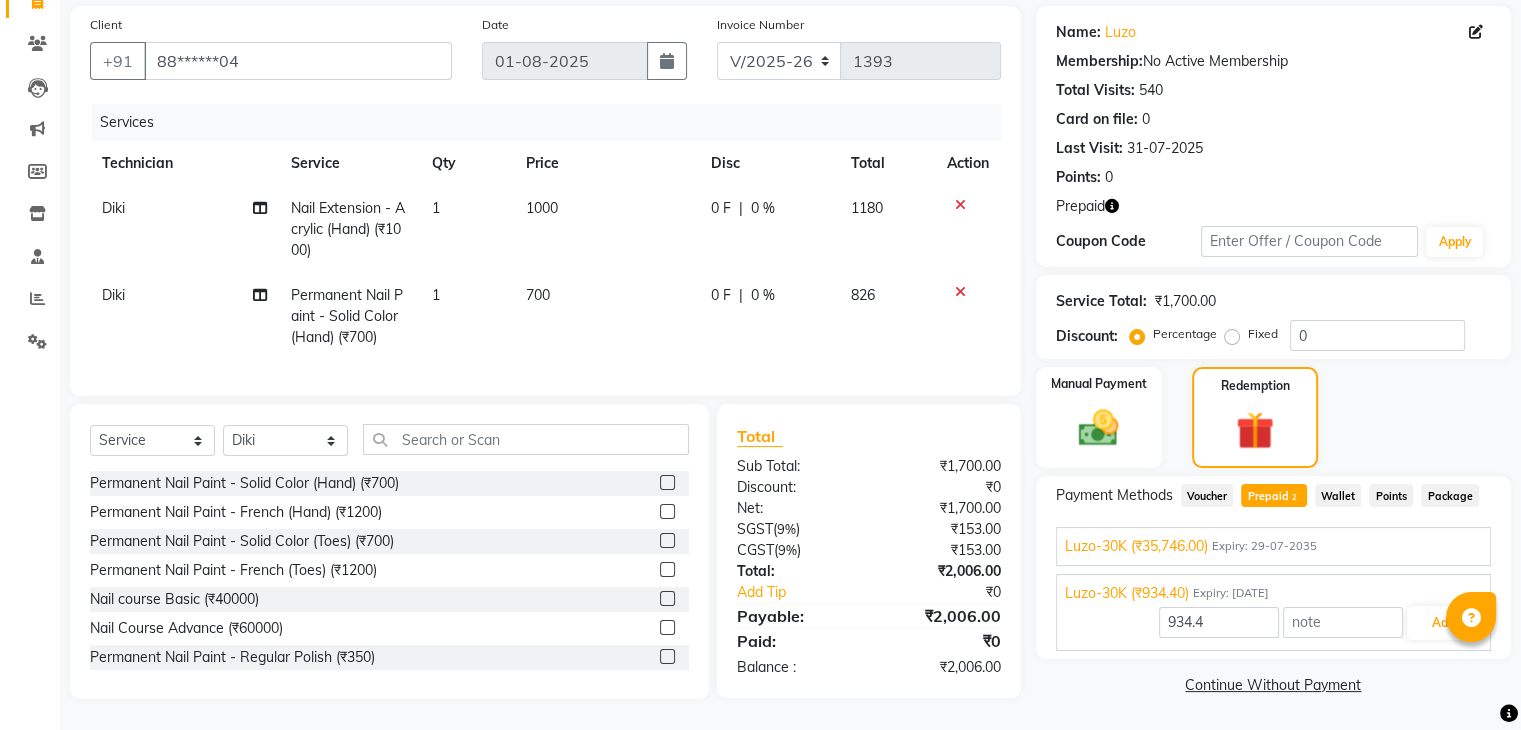 click at bounding box center (1471, 617) 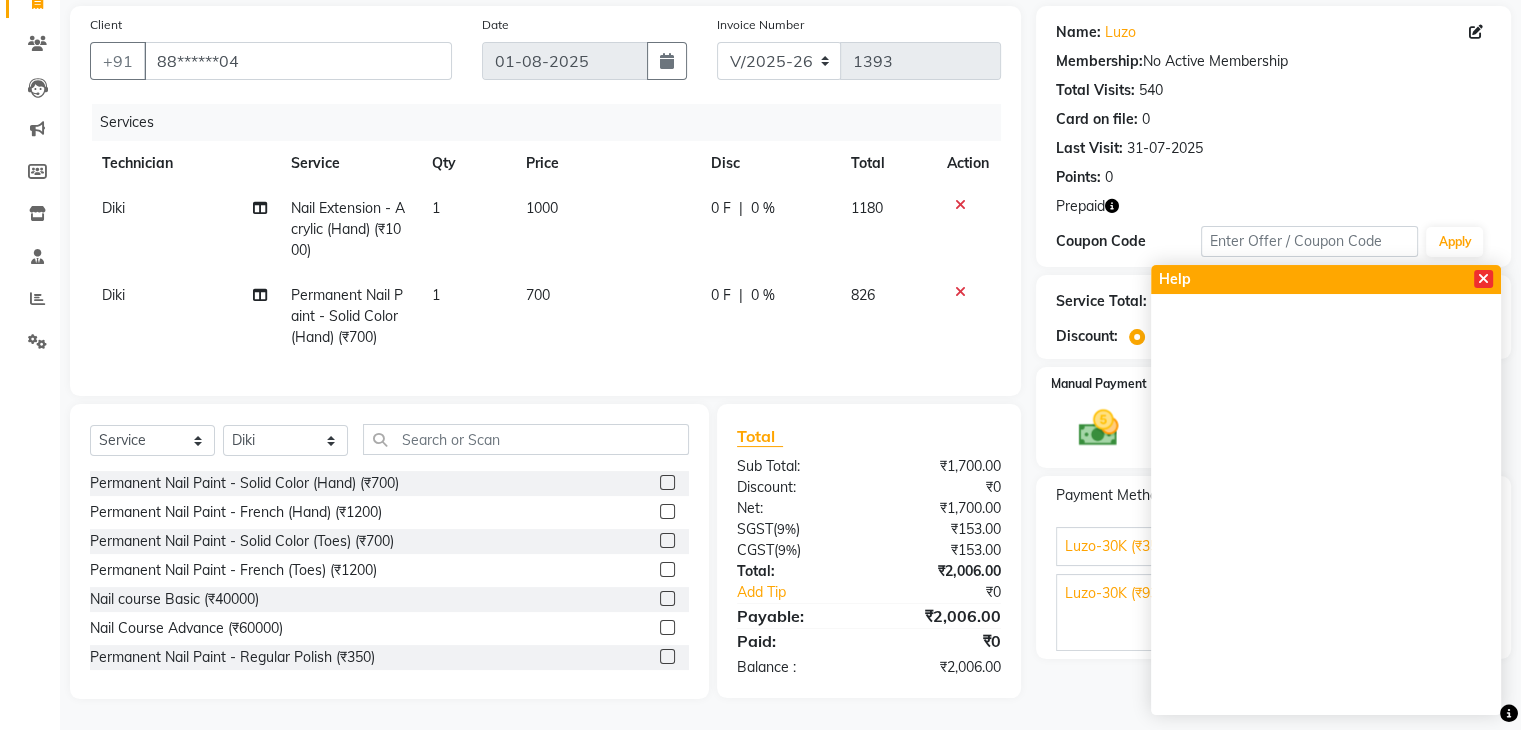 click at bounding box center [1483, 279] 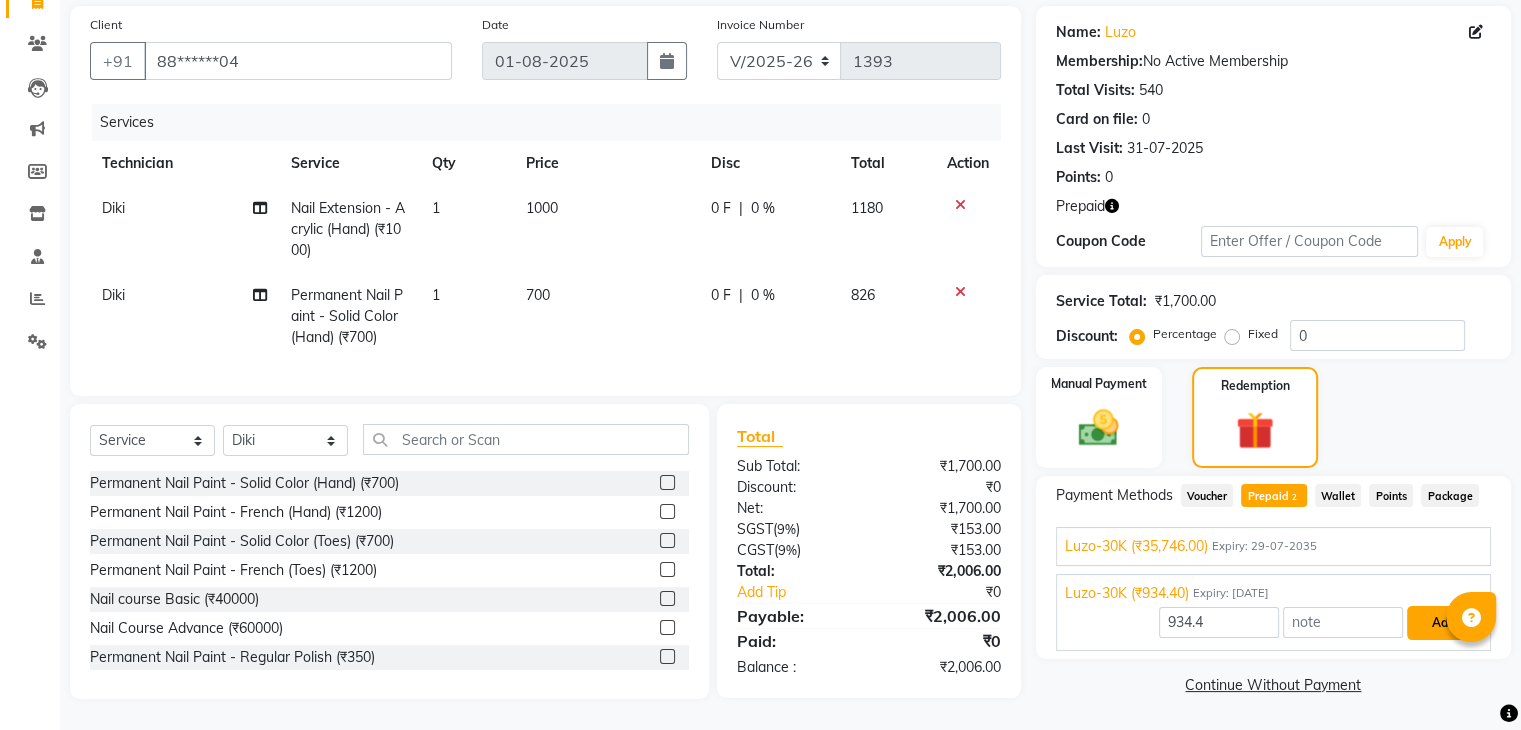 click on "Add" at bounding box center (1443, 623) 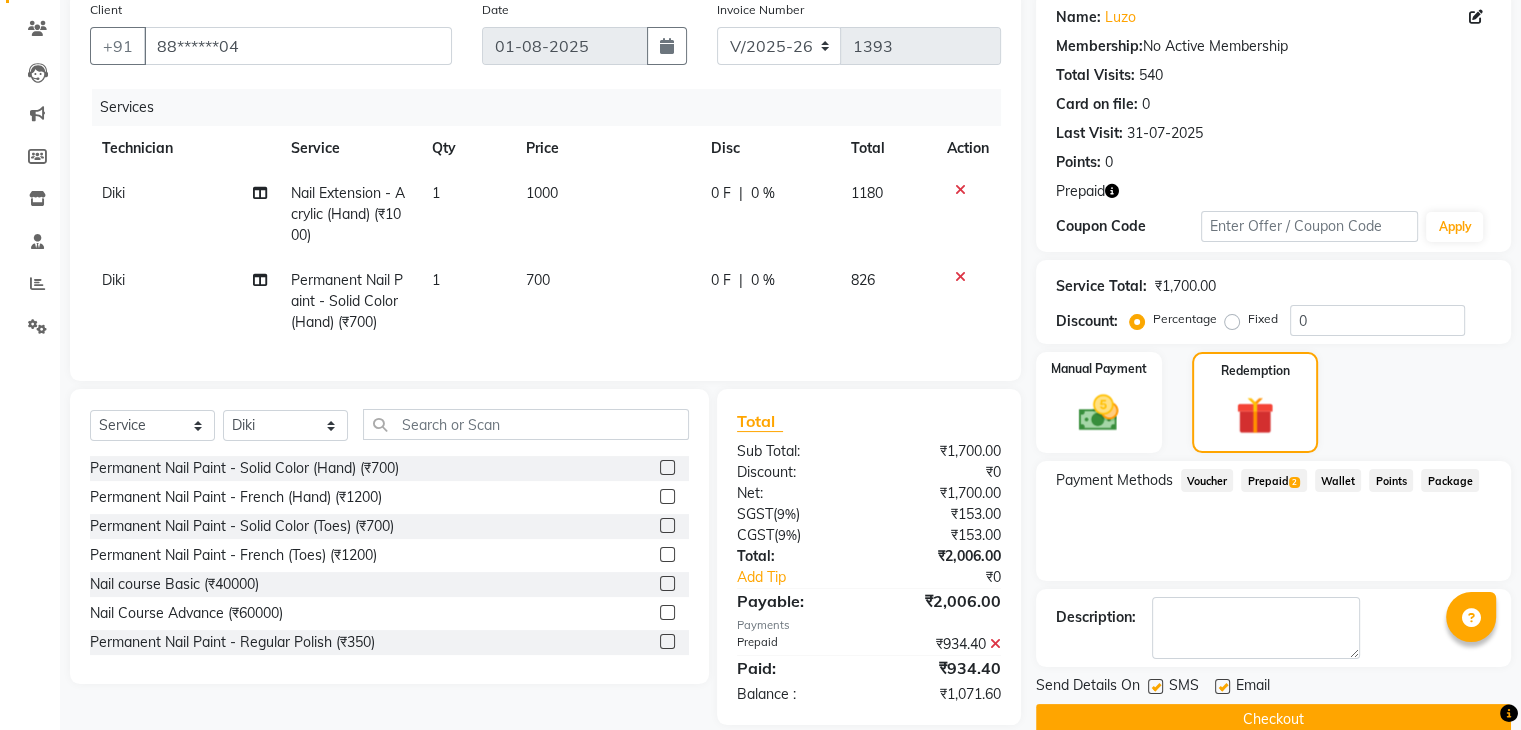 click on "Payment Methods  Voucher   Prepaid  2  Wallet   Points   Package" 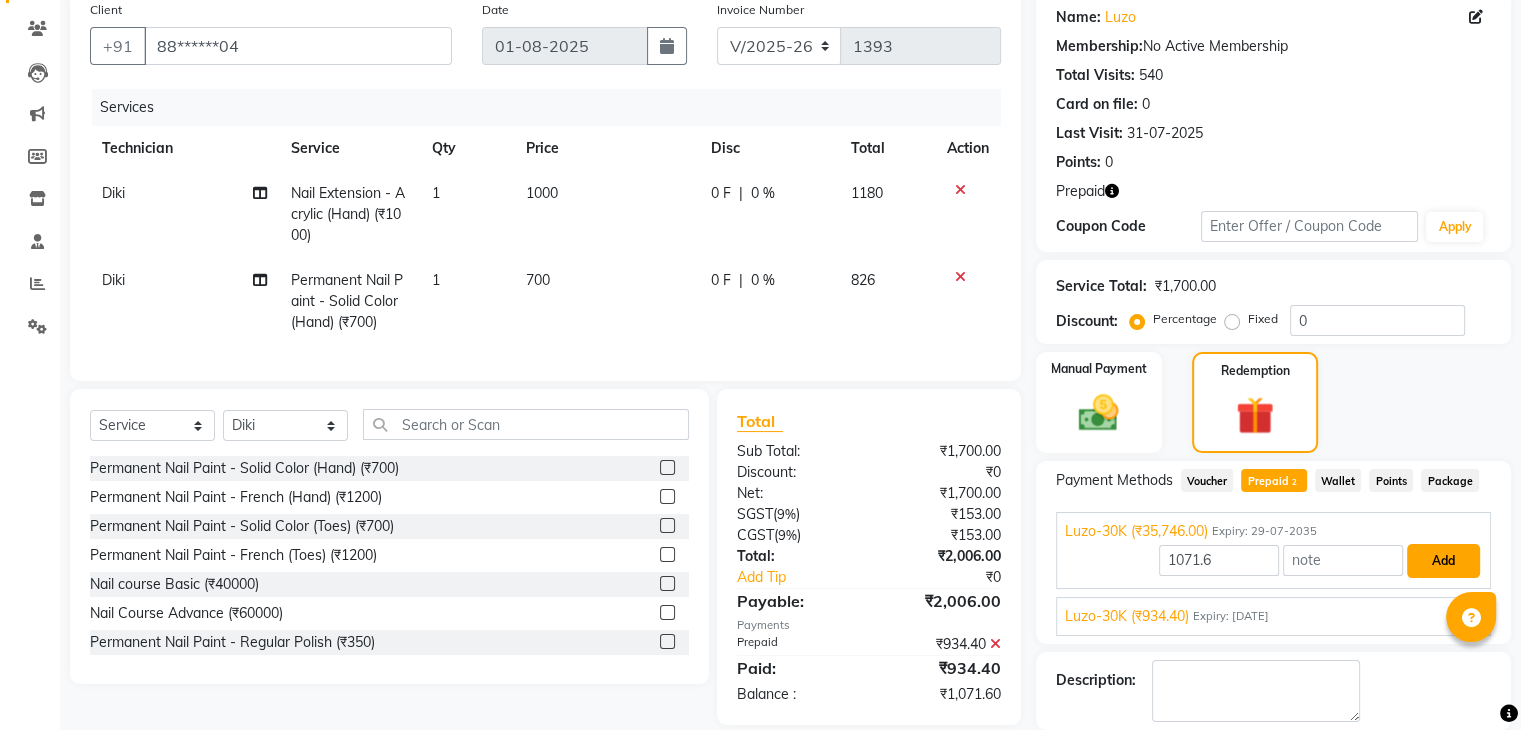 click on "Add" at bounding box center (1443, 561) 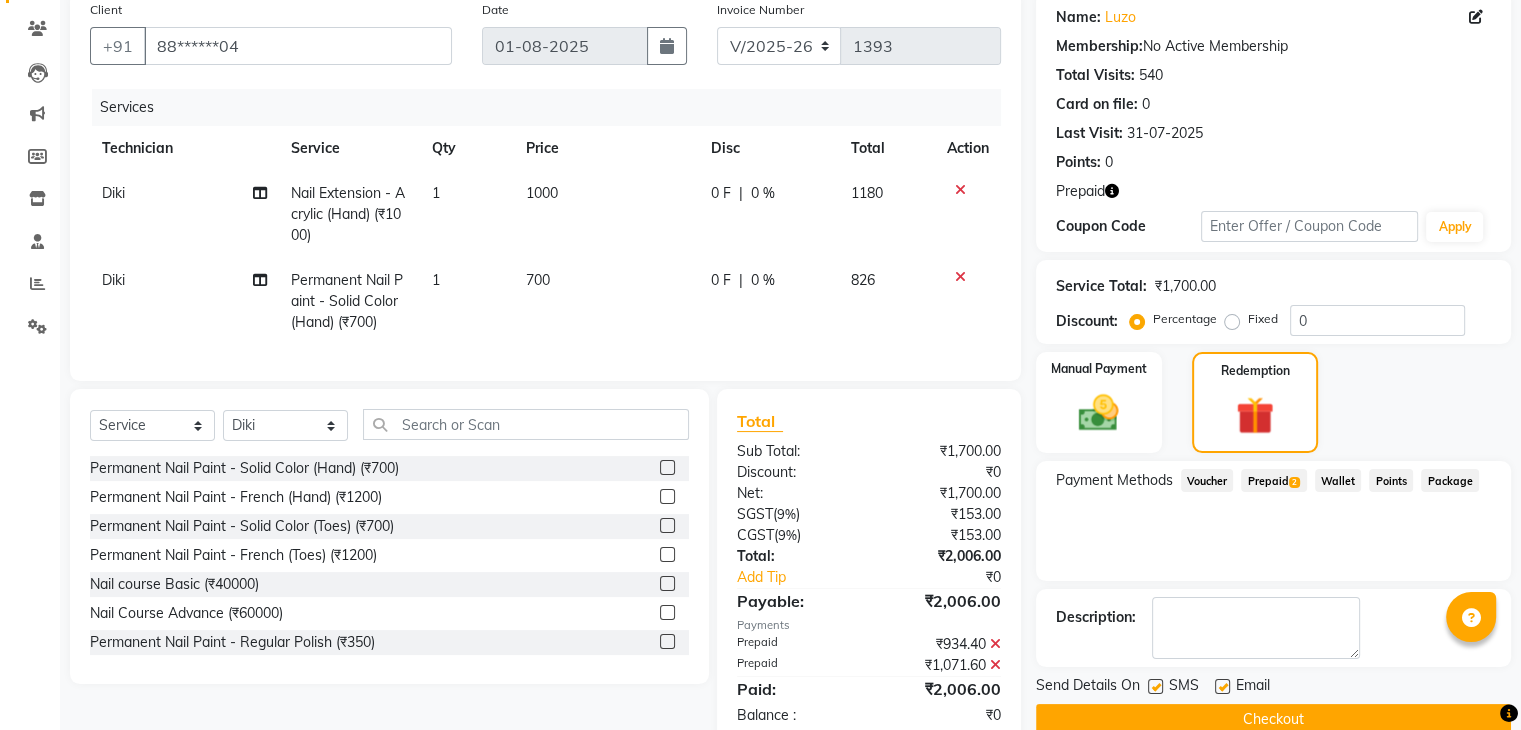 scroll, scrollTop: 220, scrollLeft: 0, axis: vertical 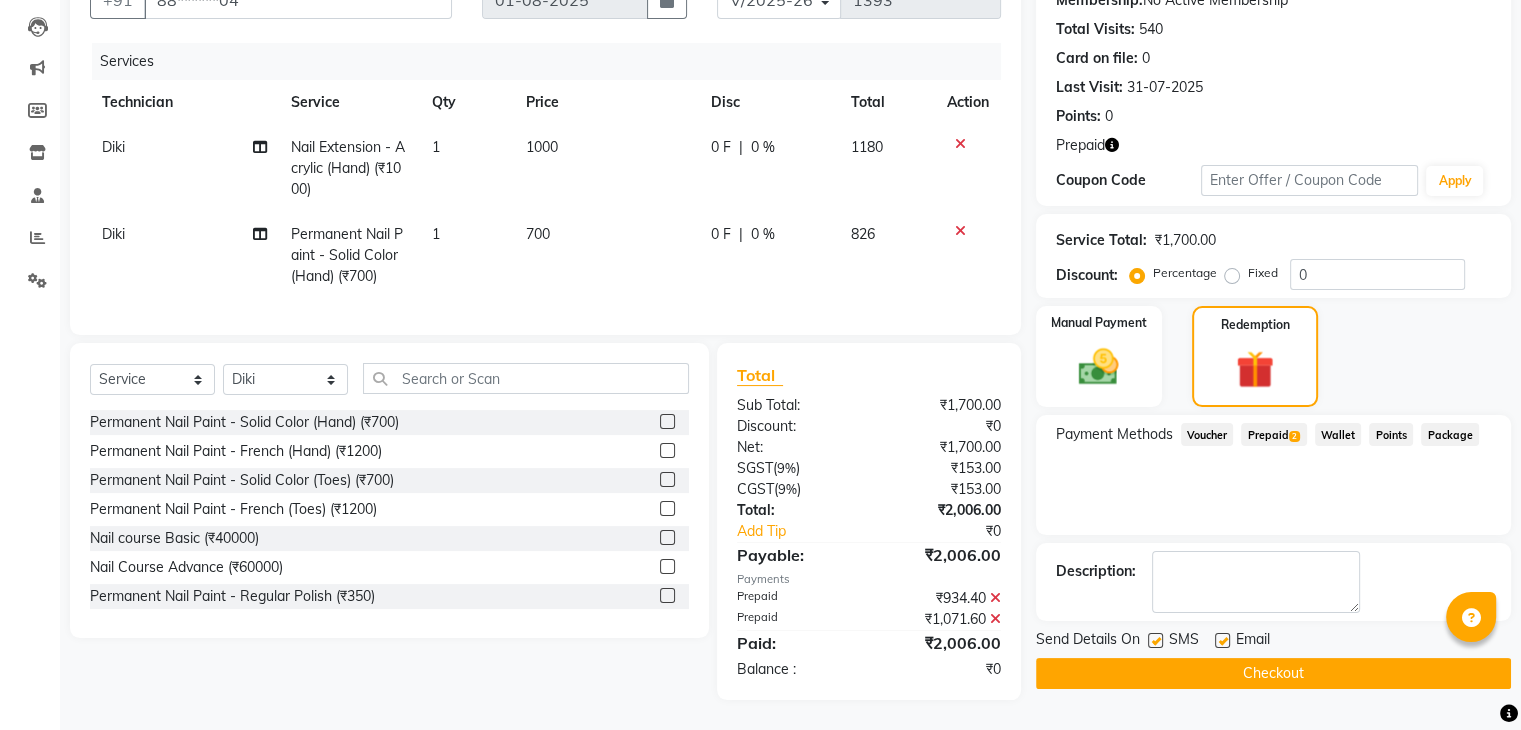 click on "Checkout" 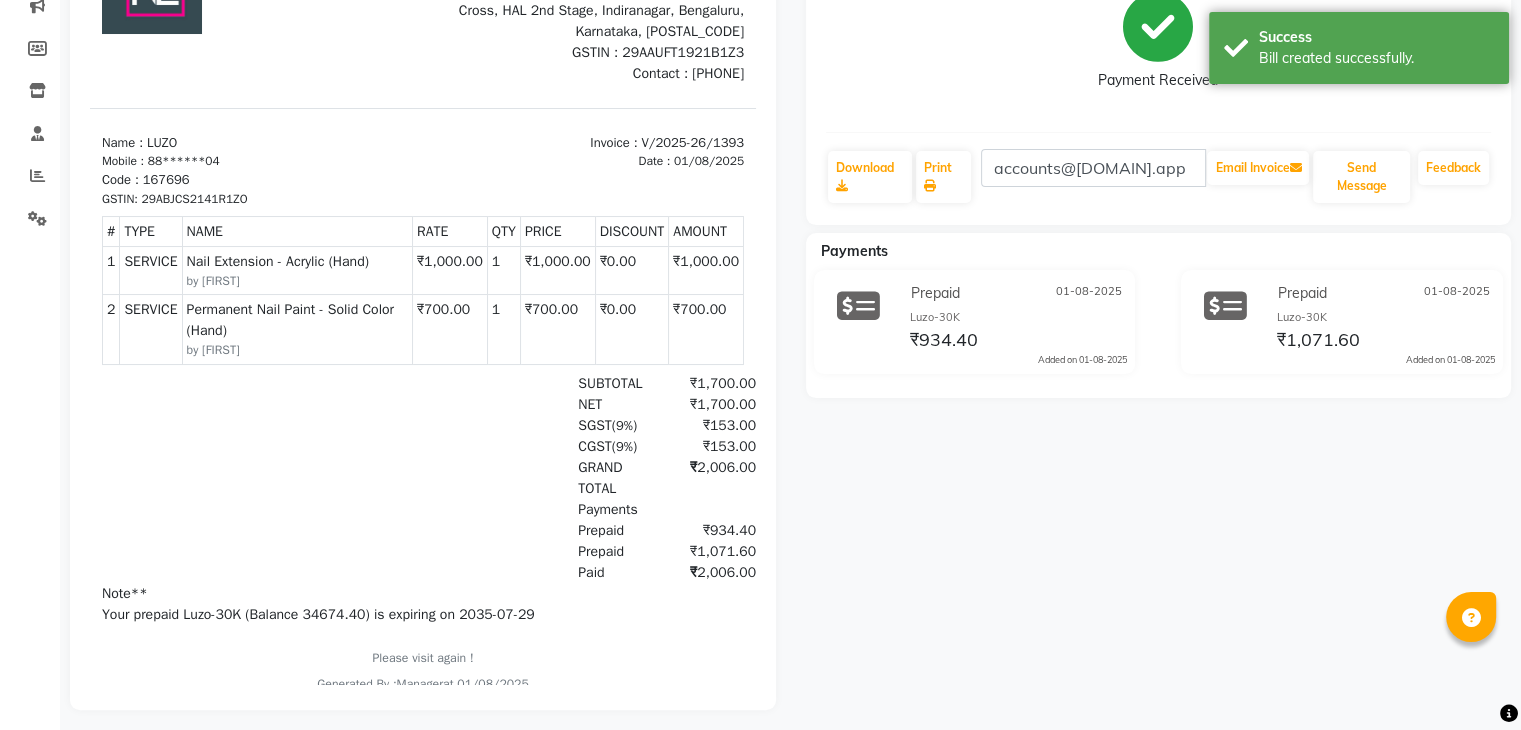scroll, scrollTop: 0, scrollLeft: 0, axis: both 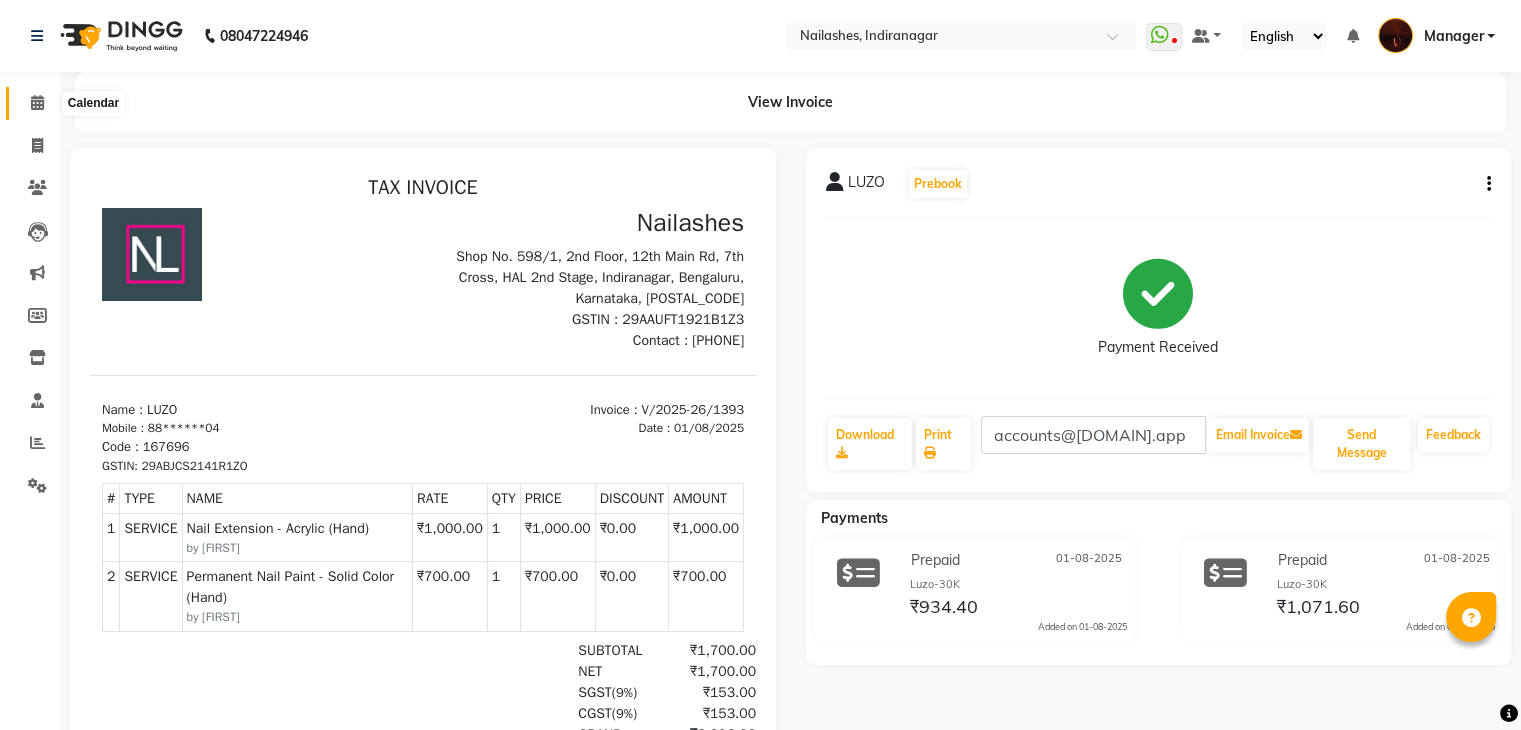 click 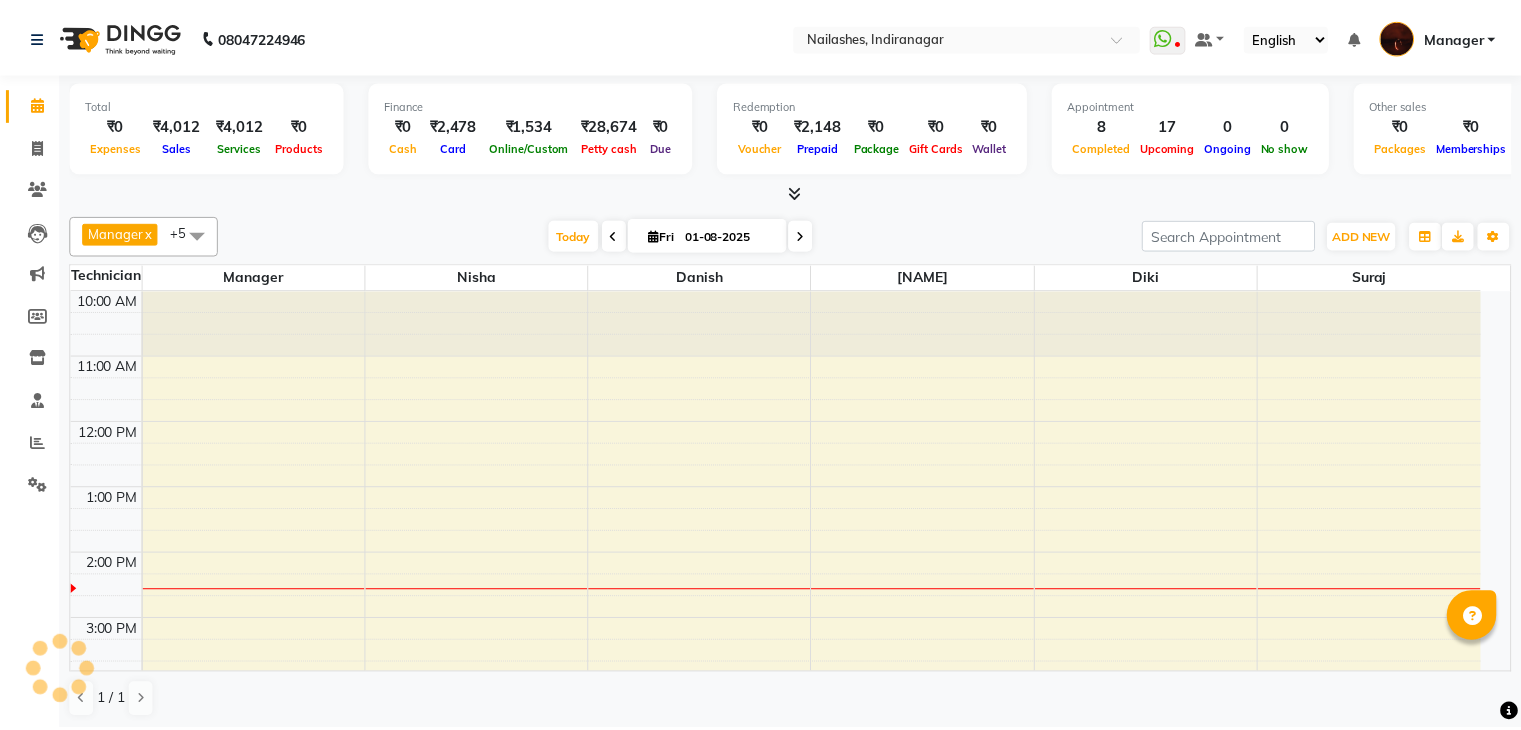 scroll, scrollTop: 0, scrollLeft: 0, axis: both 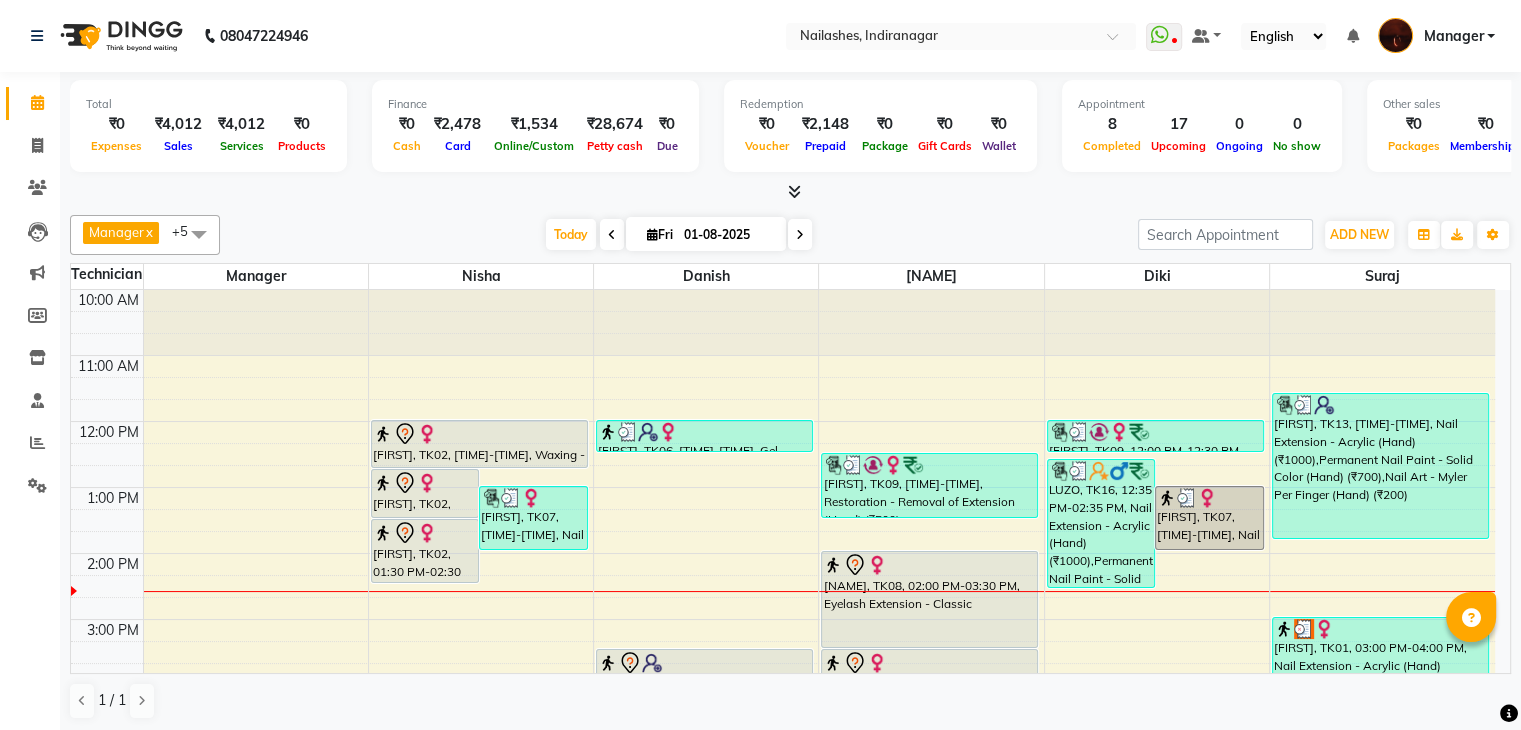 click at bounding box center [794, 191] 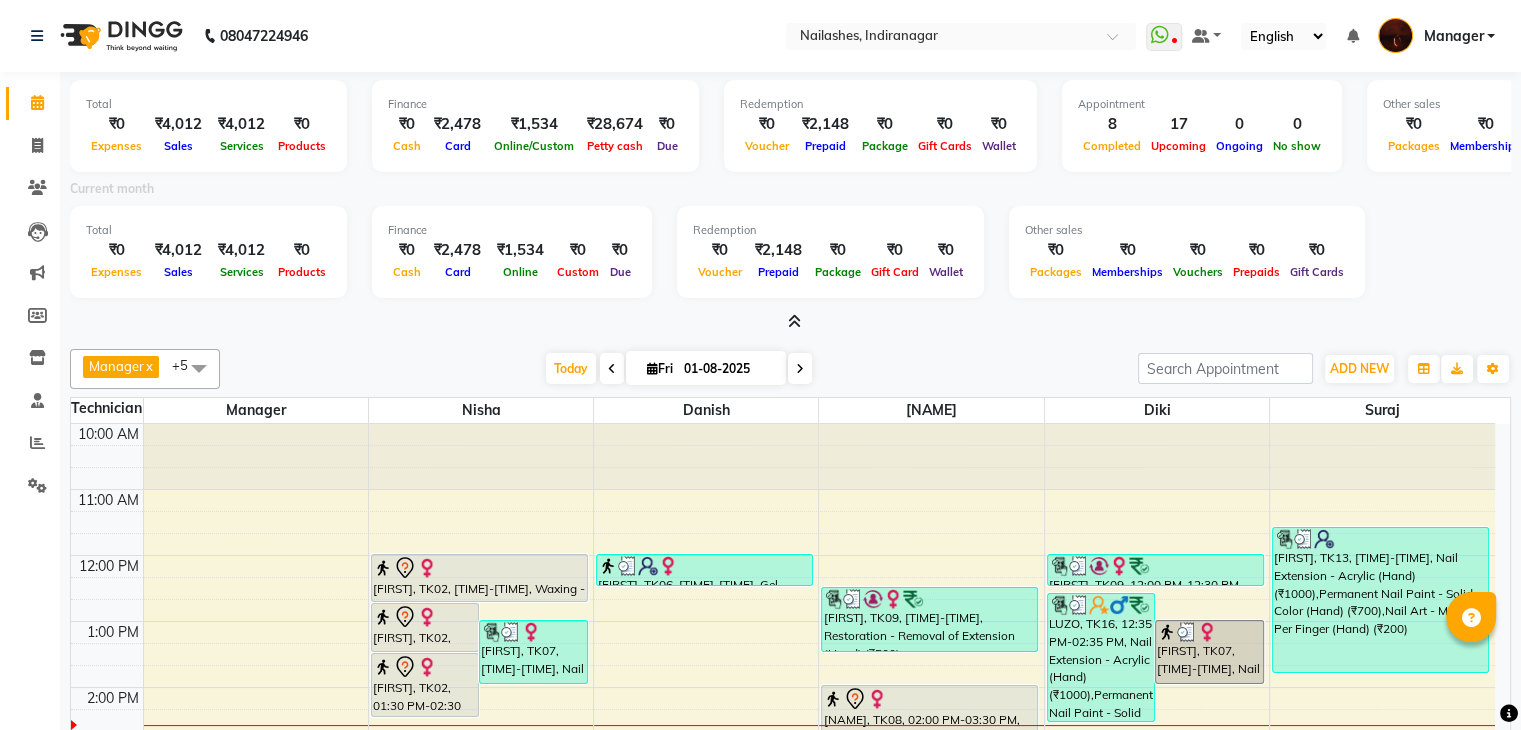 click at bounding box center [794, 321] 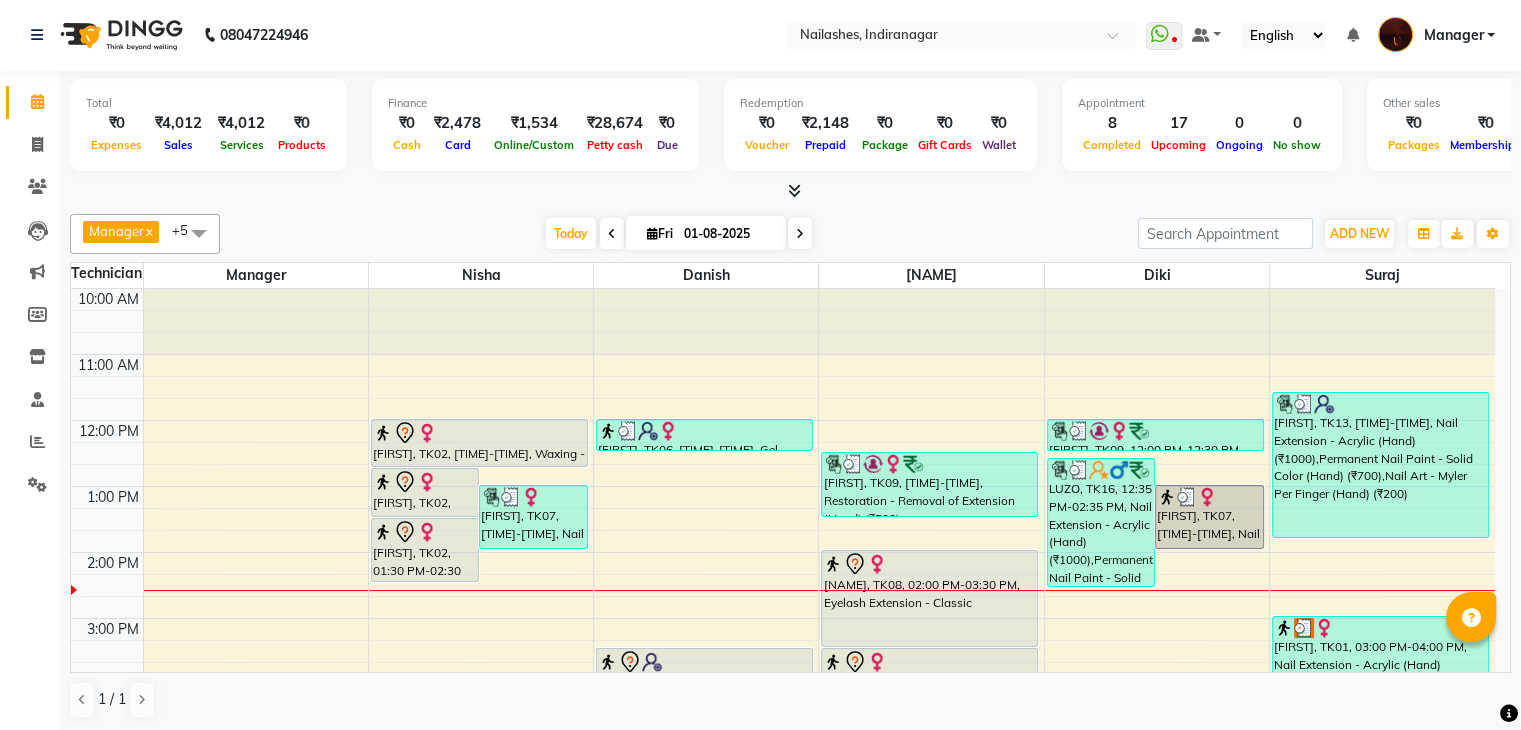 scroll, scrollTop: 0, scrollLeft: 0, axis: both 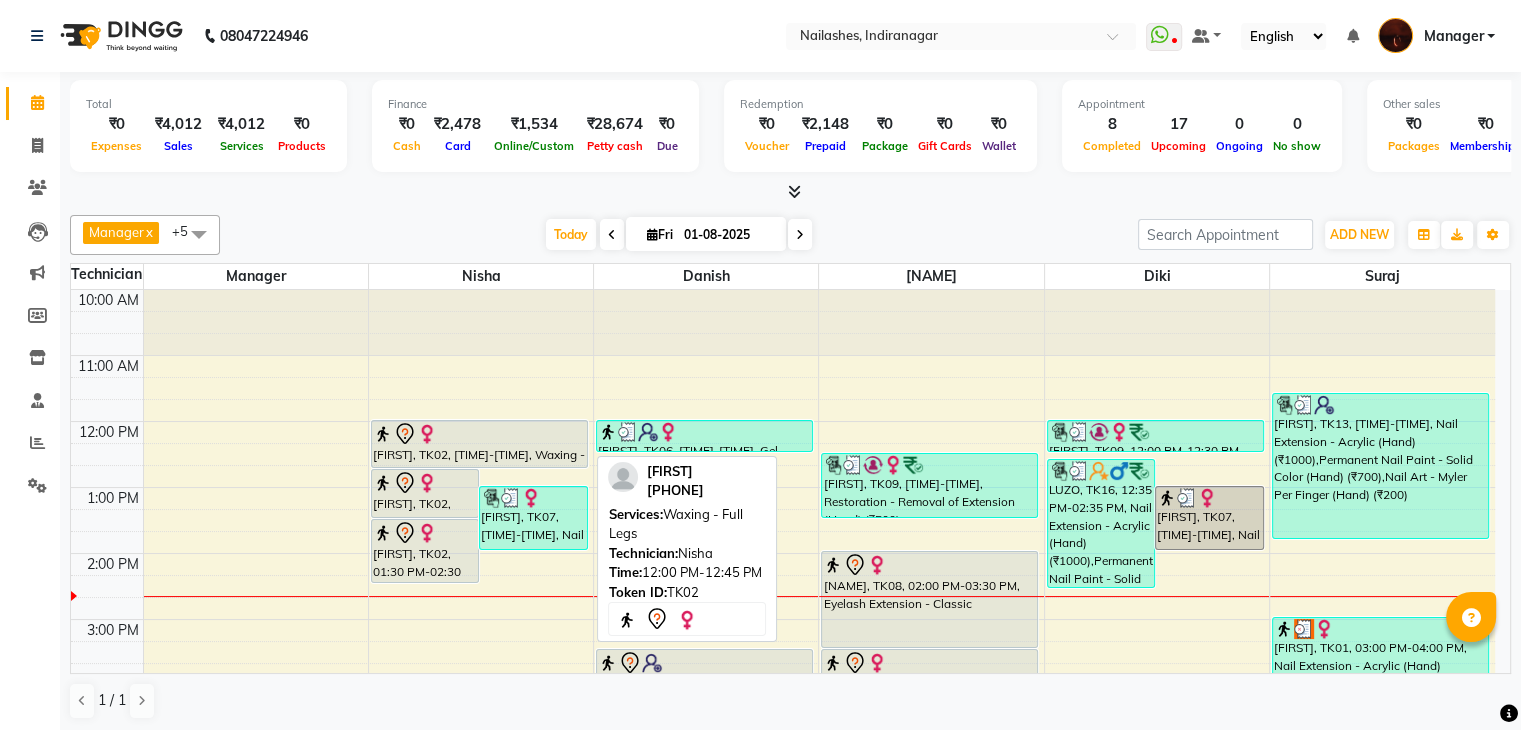 click at bounding box center [479, 434] 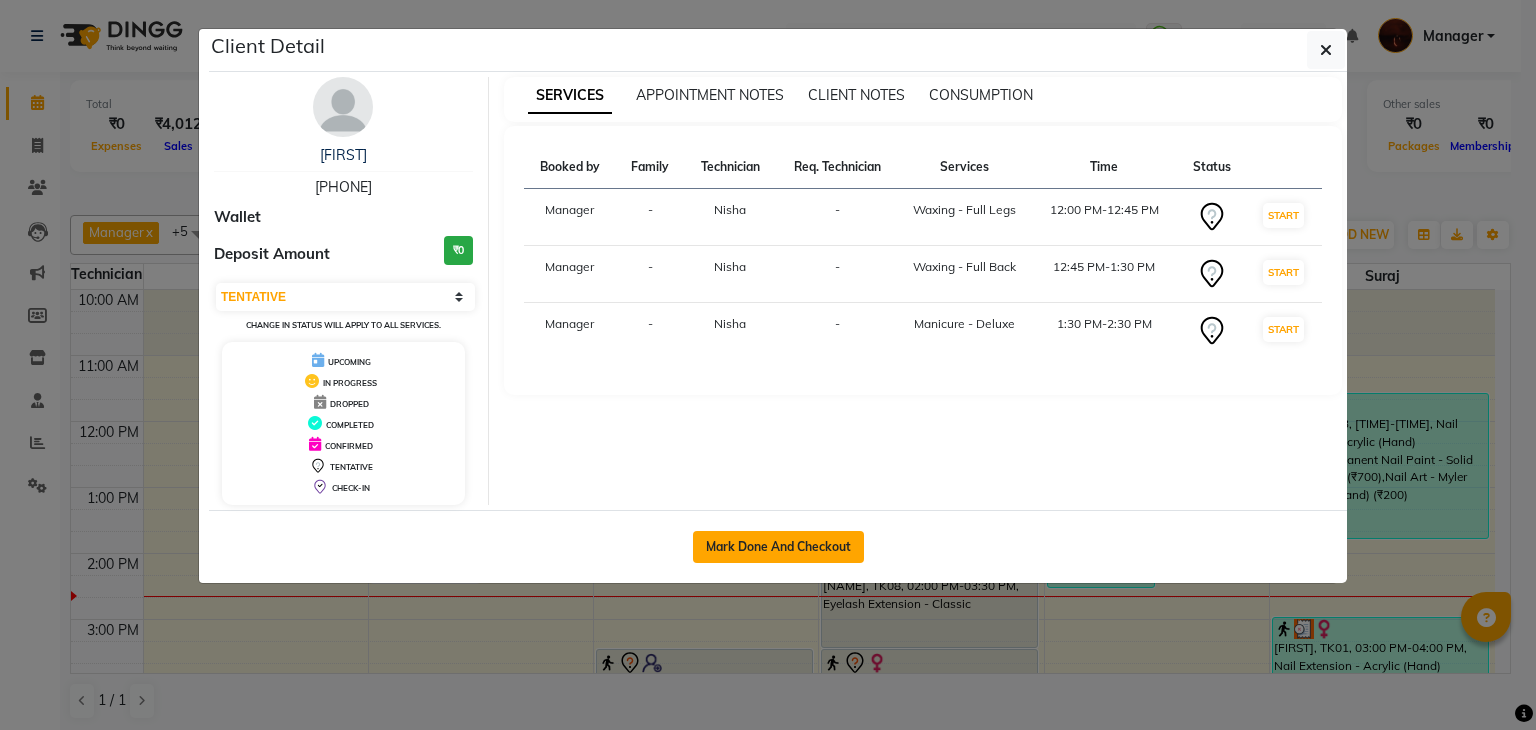 click on "Mark Done And Checkout" 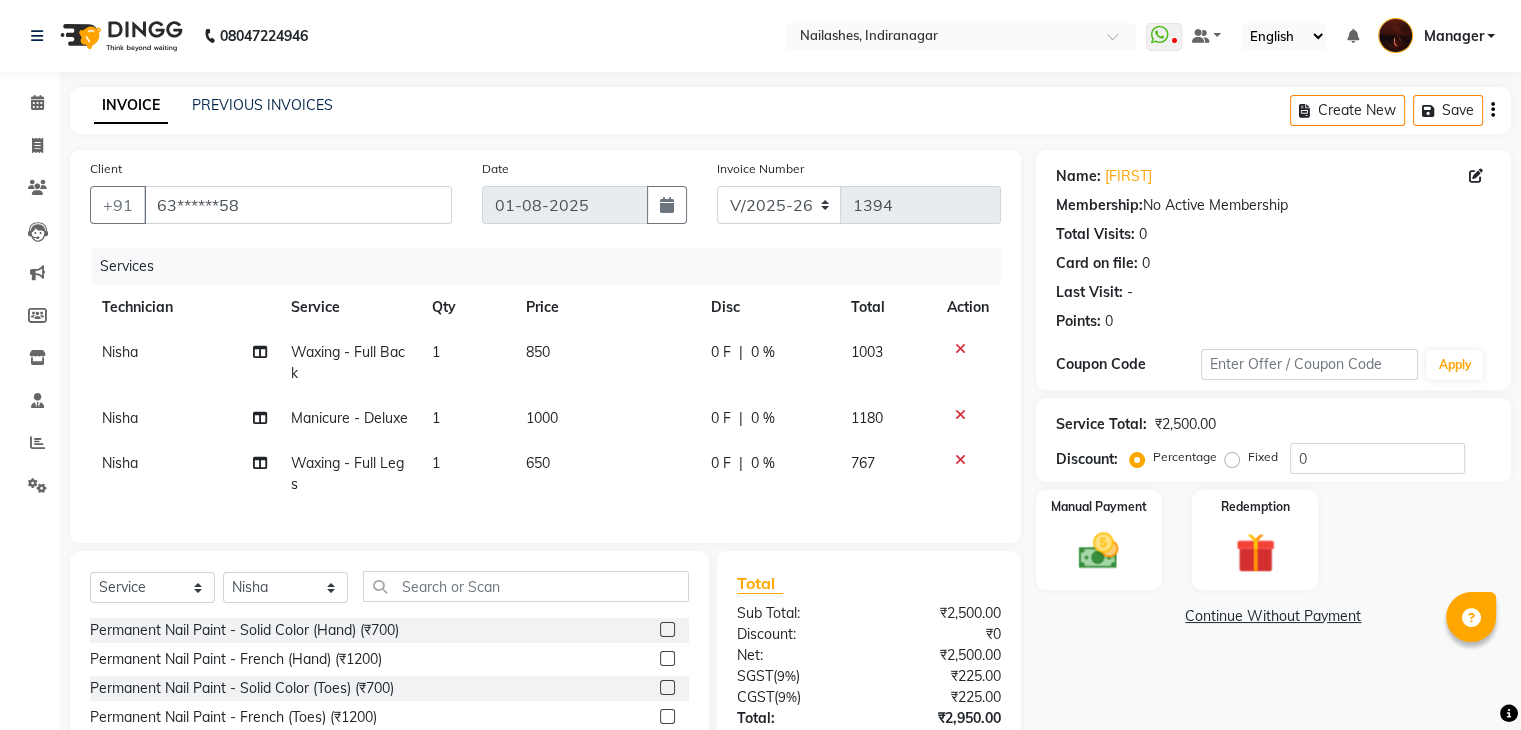 click 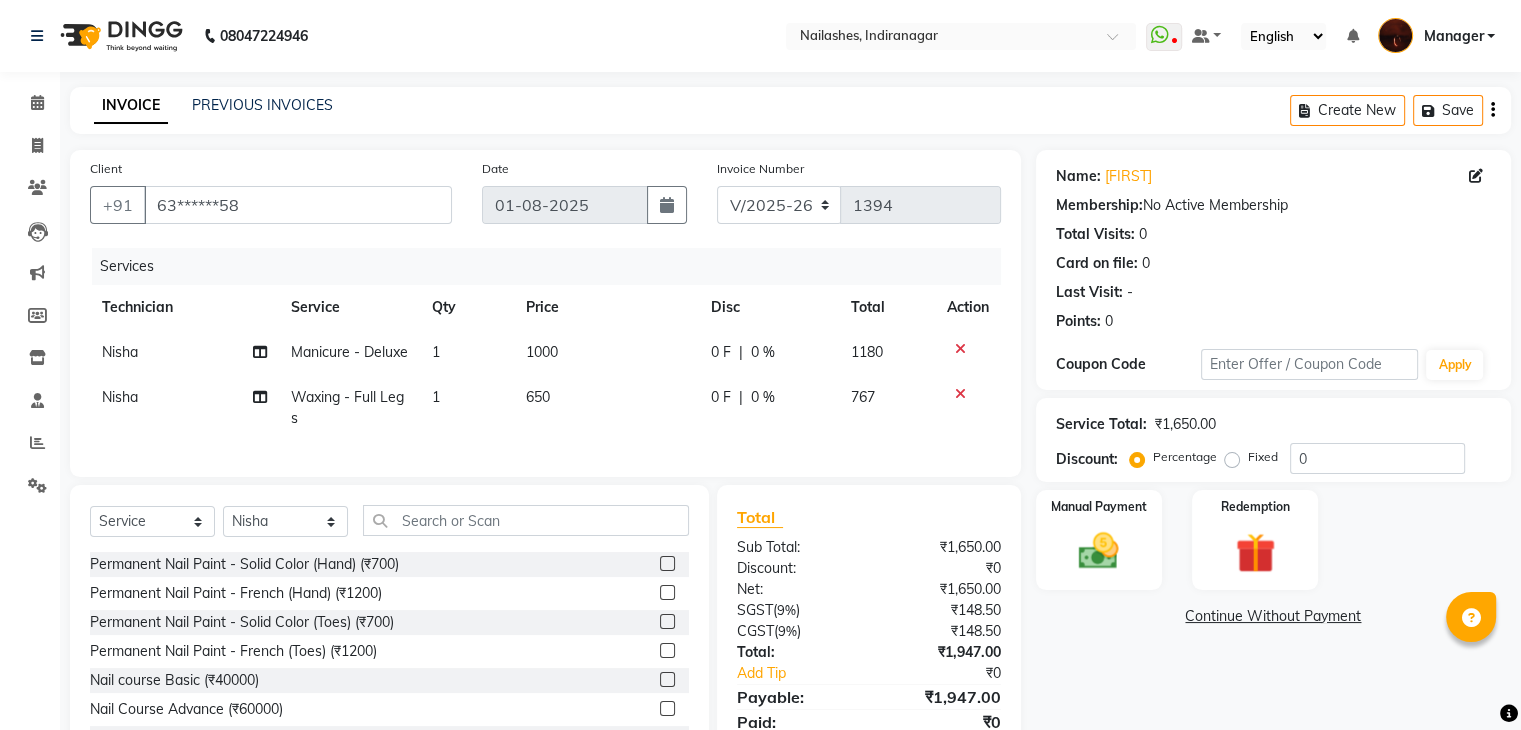 click 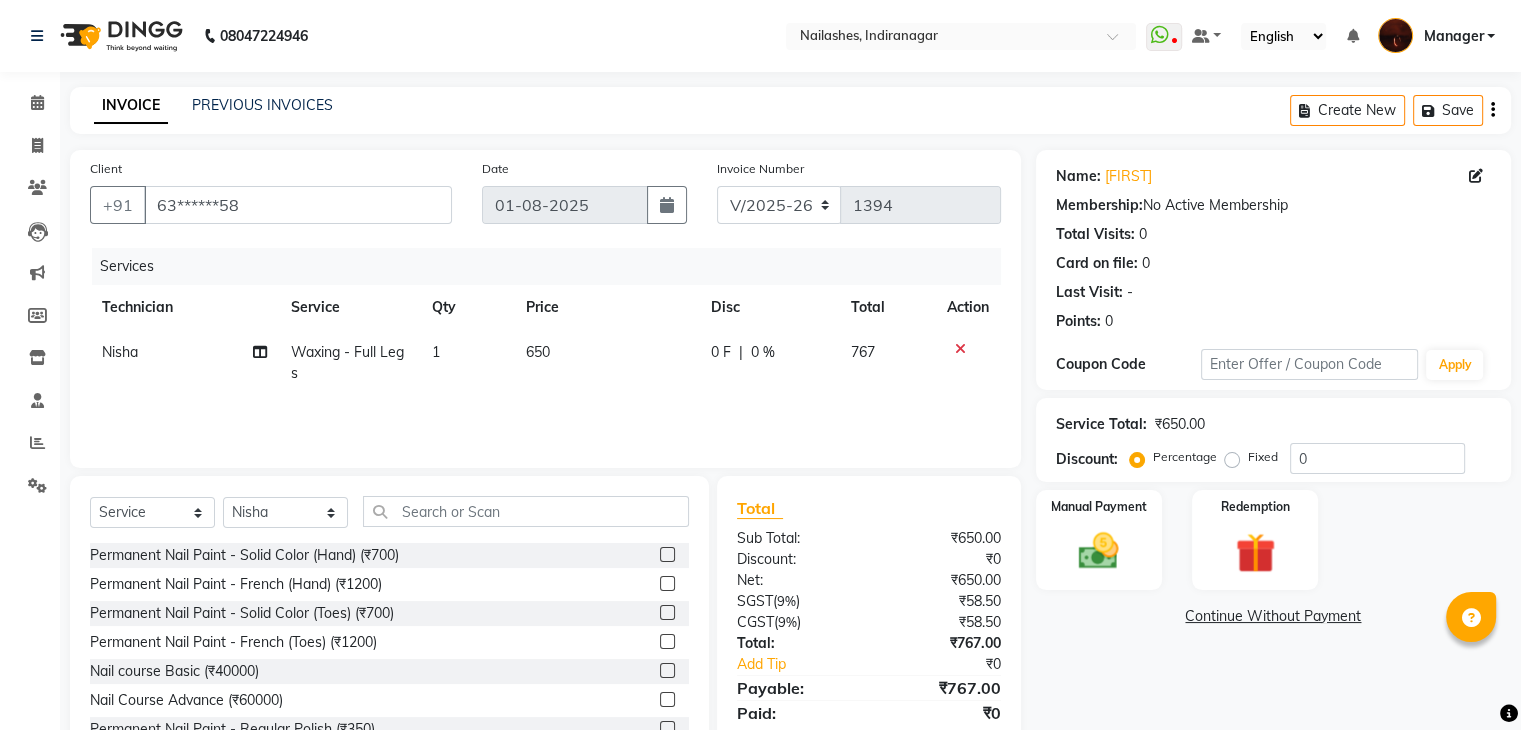click on "650" 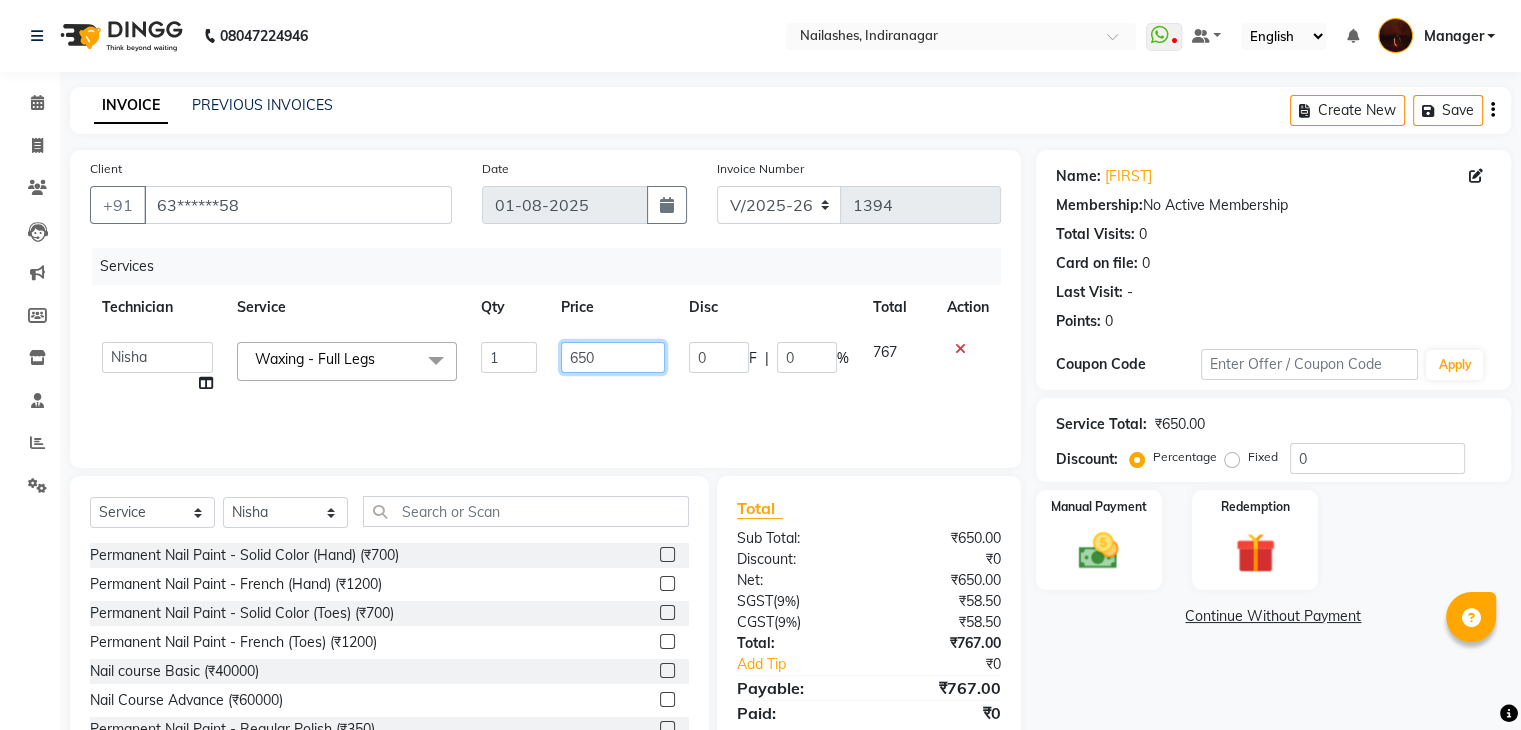click on "650" 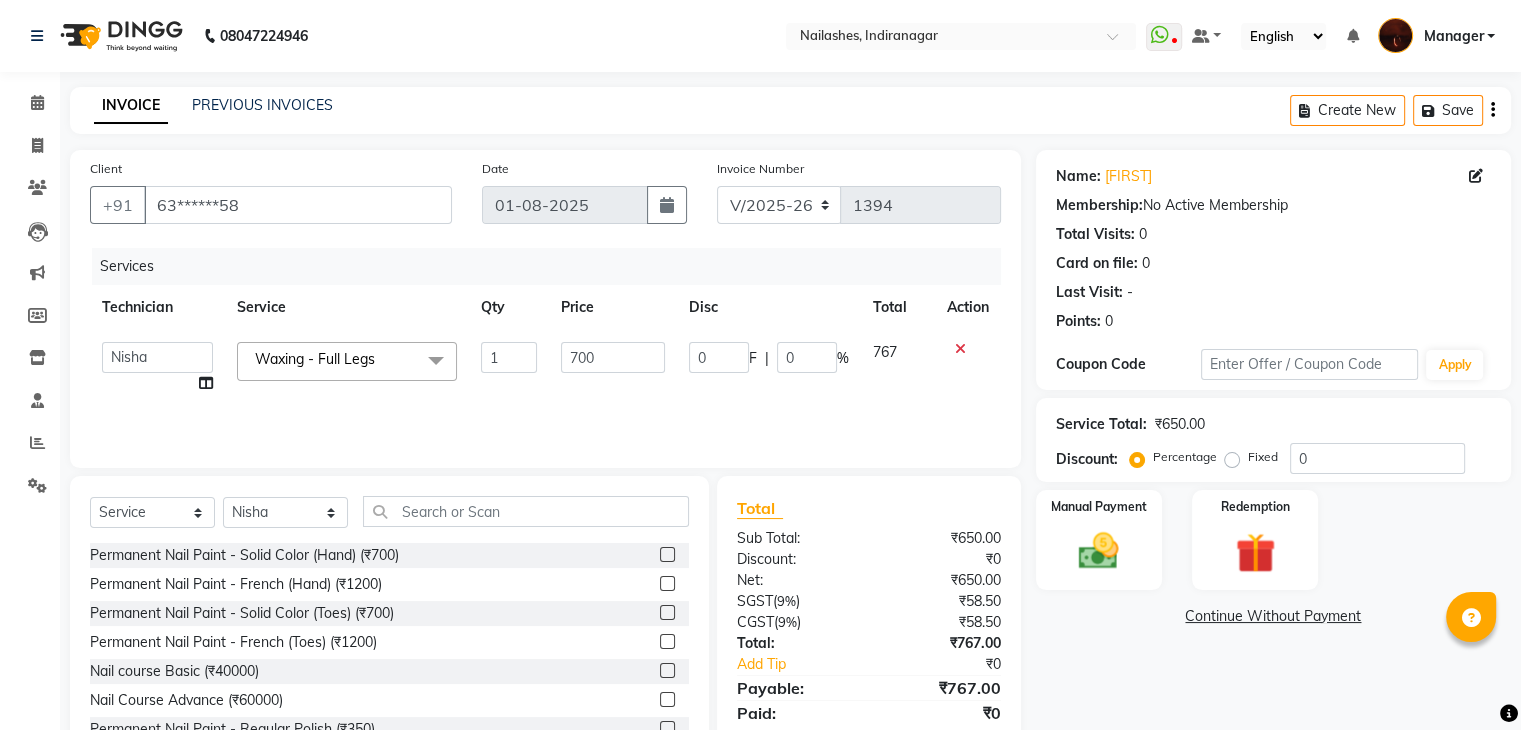 click on "Services Technician Service Qty Price Disc Total Action  Adesh   amir   Danish   Diki    Geeta   Himanshu   jenifer   Manager   megna   Nisha   Pooja   roshni   Sameer   sudeb   Sudhir Accounting   suraj  Waxing - Full Legs  x Permanent Nail Paint - Solid Color (Hand) (₹700) Permanent Nail Paint - French (Hand) (₹1200) Permanent Nail Paint - Solid Color (Toes) (₹700) Permanent Nail Paint - French (Toes) (₹1200) Nail course Basic (₹40000) Nail Course Advance (₹60000) Permanent Nail Paint - Regular Polish (₹350) Restoration - Gel (Hand) (₹100) Restoration - Tip Replacement (Hand) (₹100) Restoration - Touch -up (Hand) (₹300) Restoration - Gel Color Changes (Hand) (₹700) Restoration - Removal of Extension (Hand) (₹500) Restoration - Removal of Nail Paint (Hand) (₹500) Restoration - Gel (Toes) (₹100) Restoration - Tip Replacement (Toes) (₹100) Restoration - Touch -up (Toes) (₹300) Restoration - Gel Color Changes (Toes) (₹700) Restoration - Removal of Extension (Toes) (₹500) 1 0" 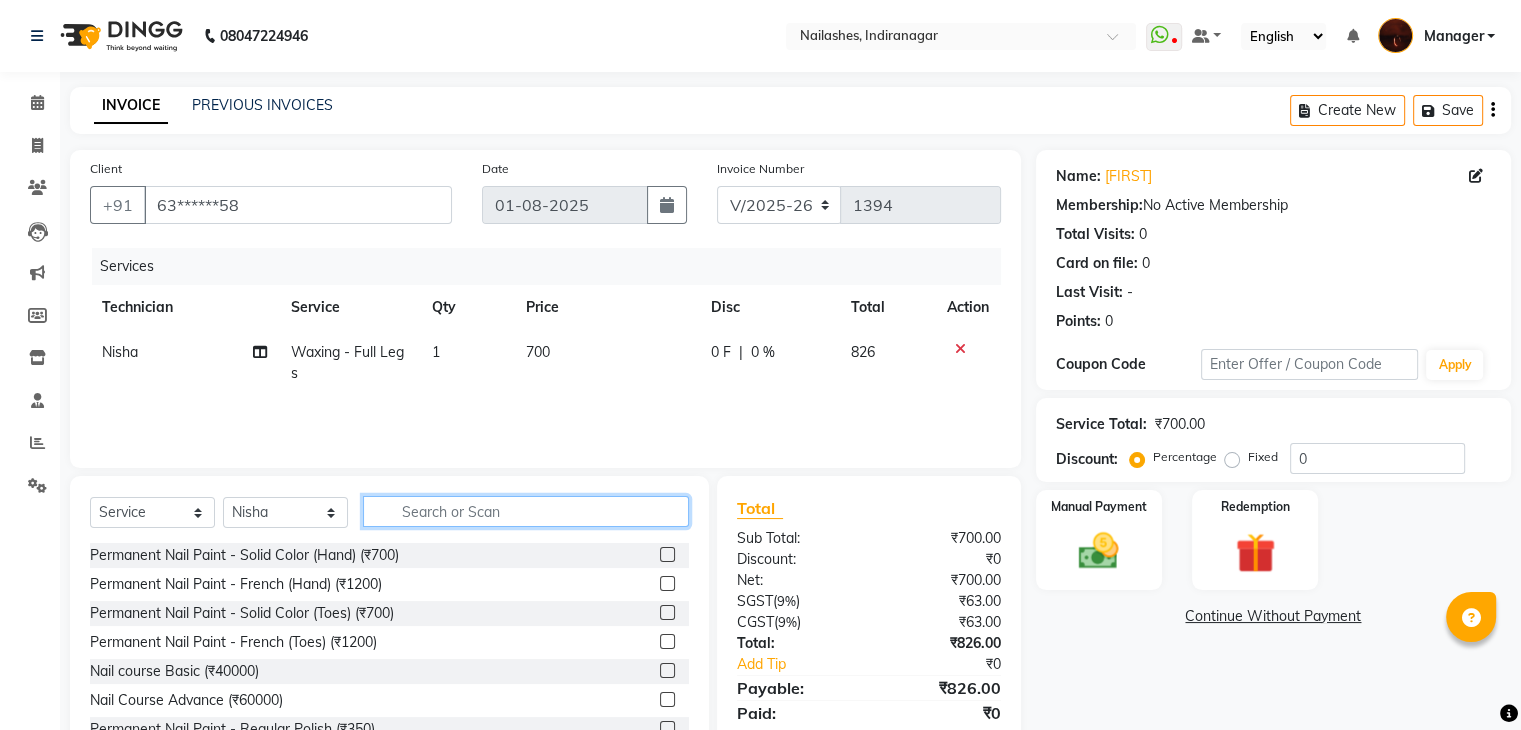 click 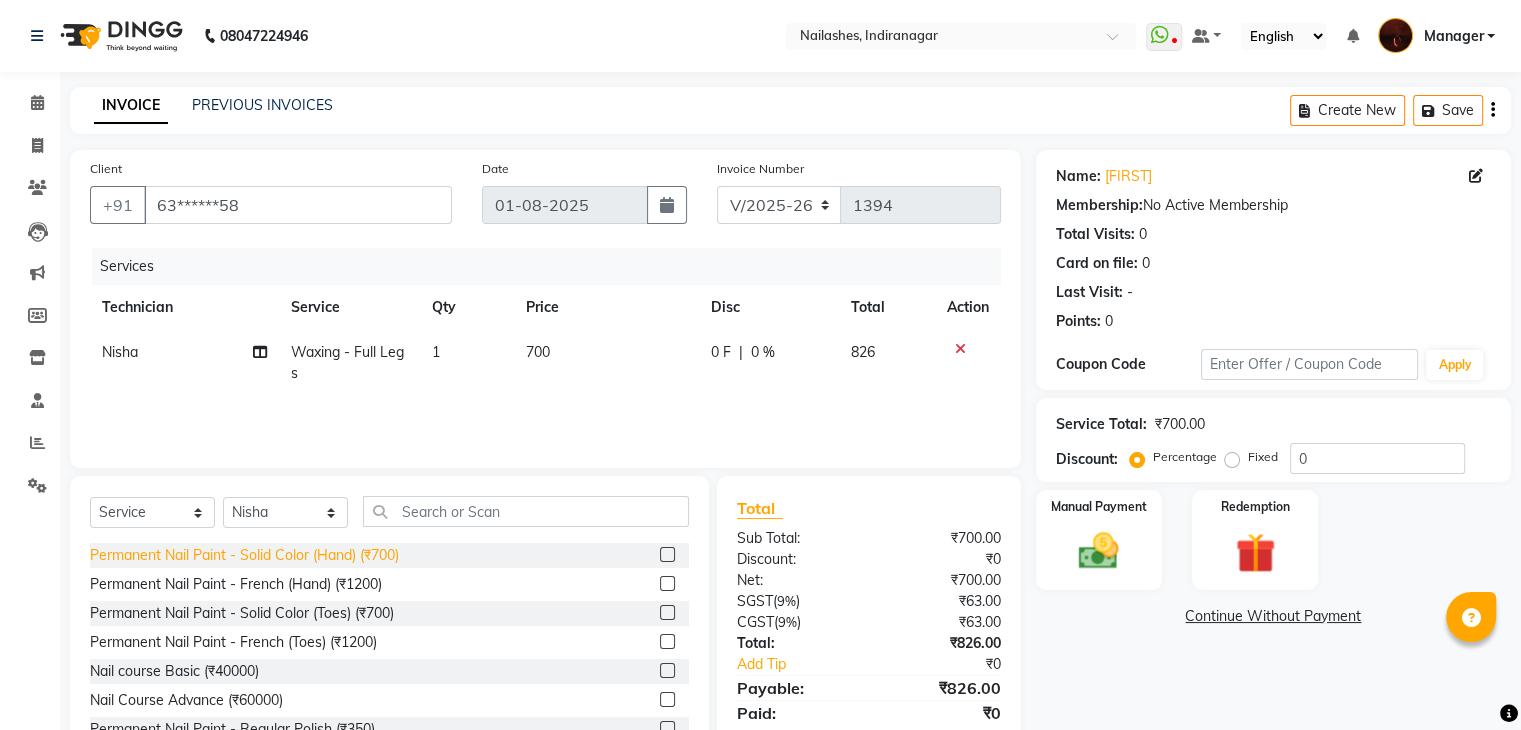 click on "Permanent Nail Paint - Solid Color (Hand) (₹700)" 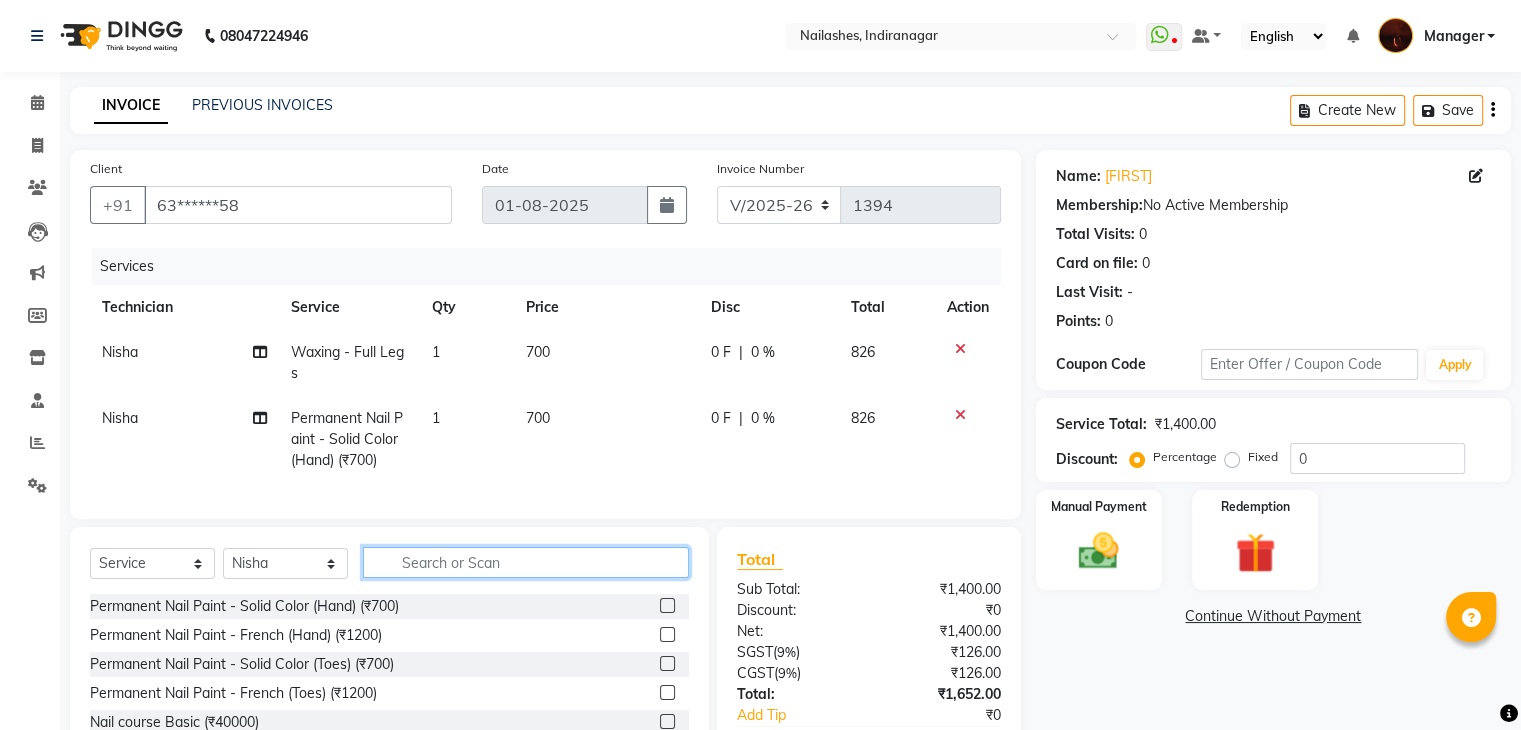 click 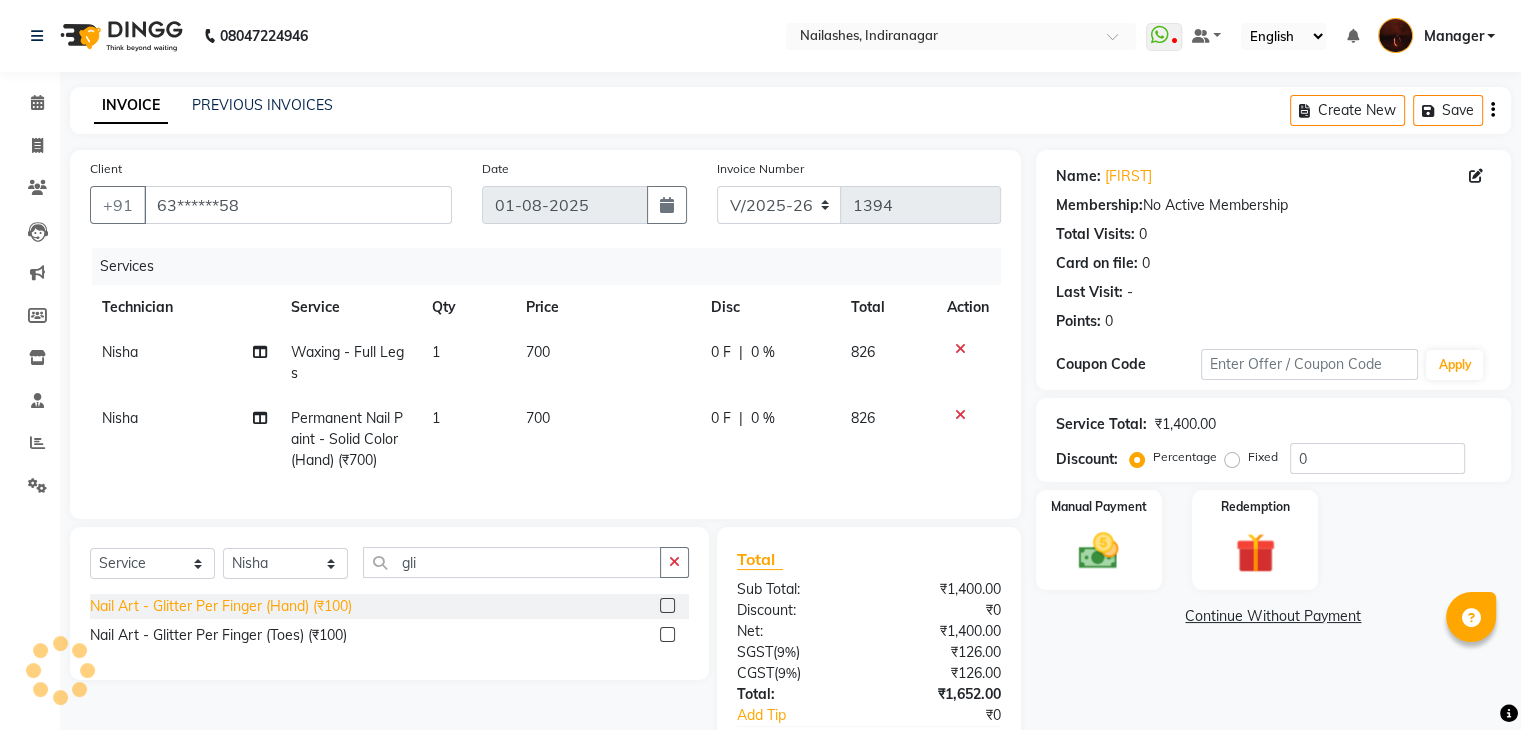 click on "Nail Art - Glitter Per Finger (Hand) (₹100)" 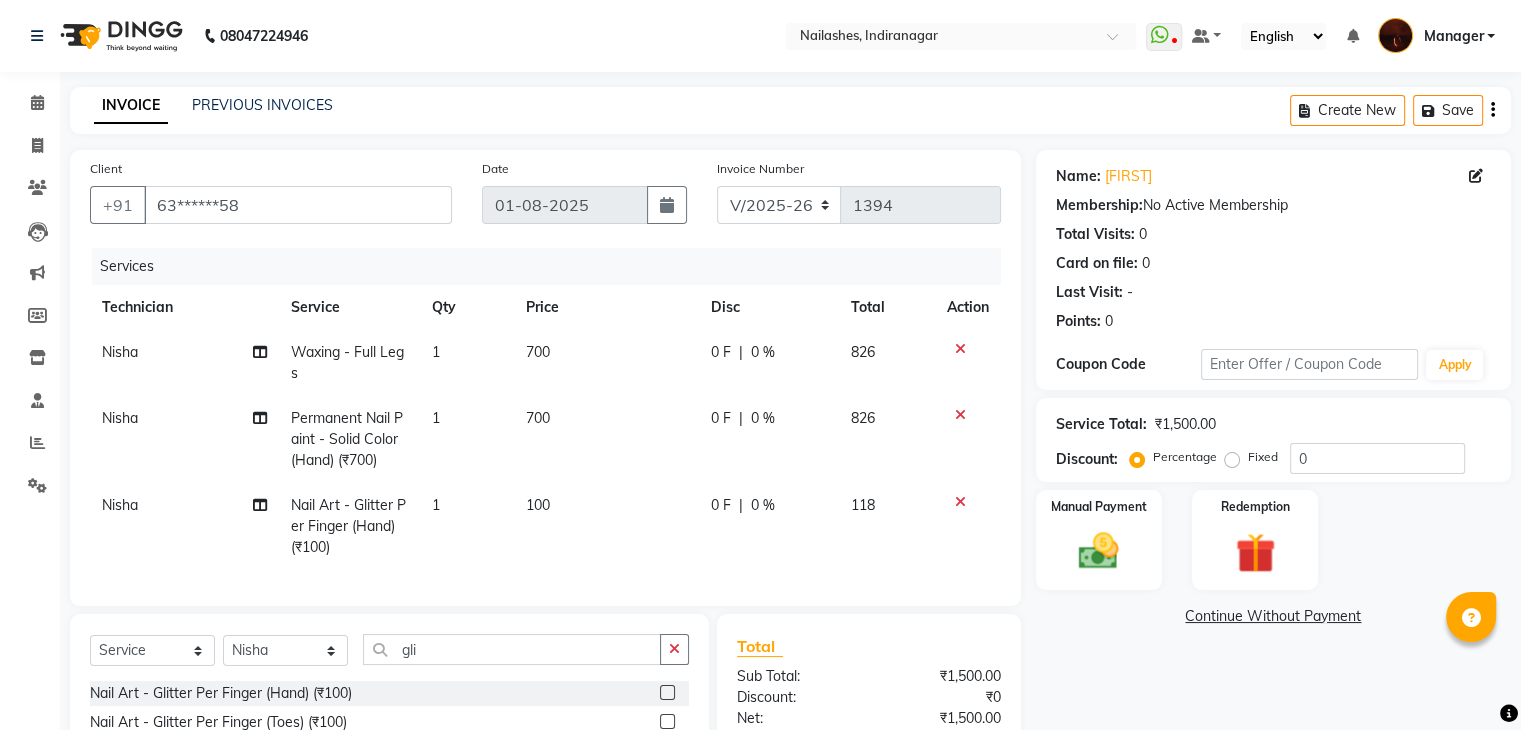 click on "700" 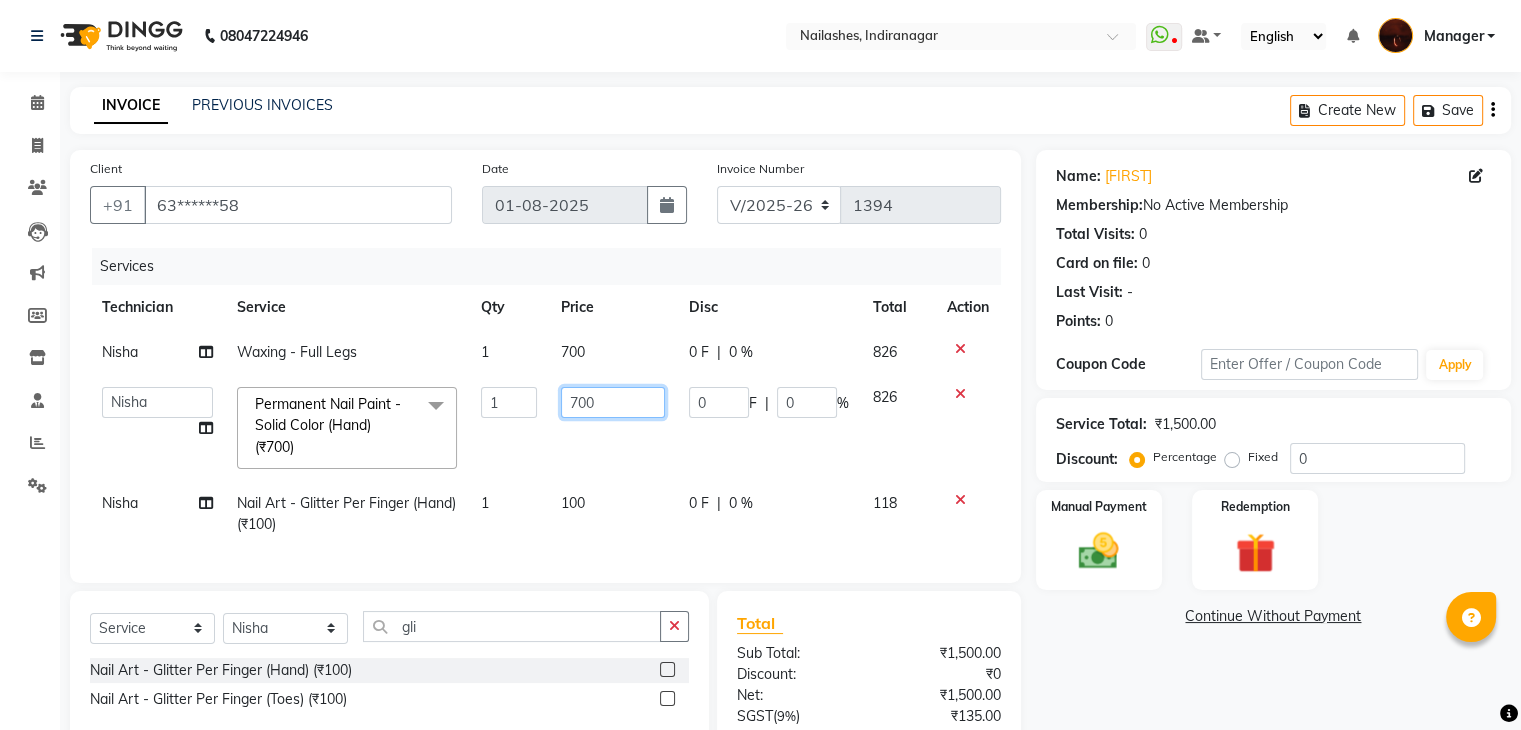 click on "700" 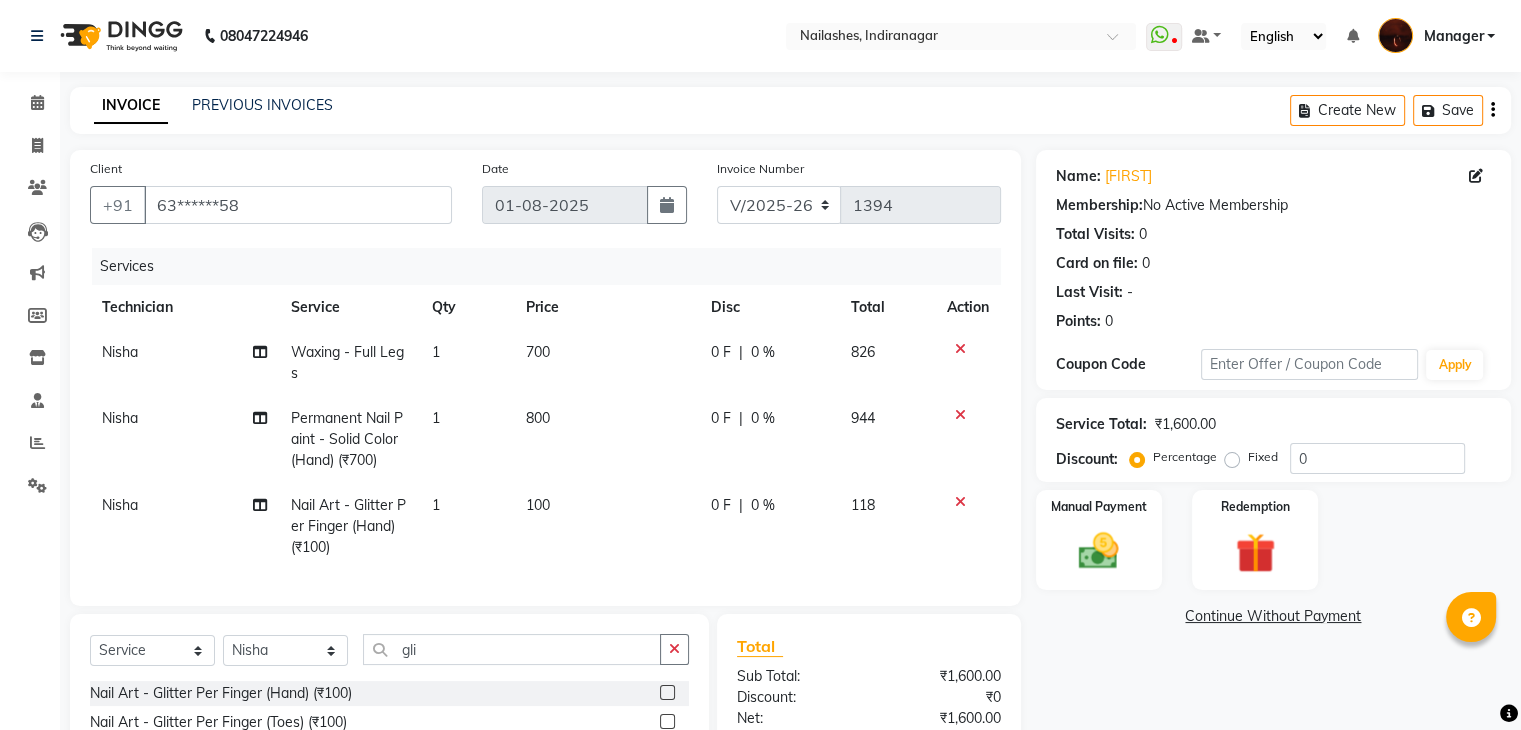 click on "100" 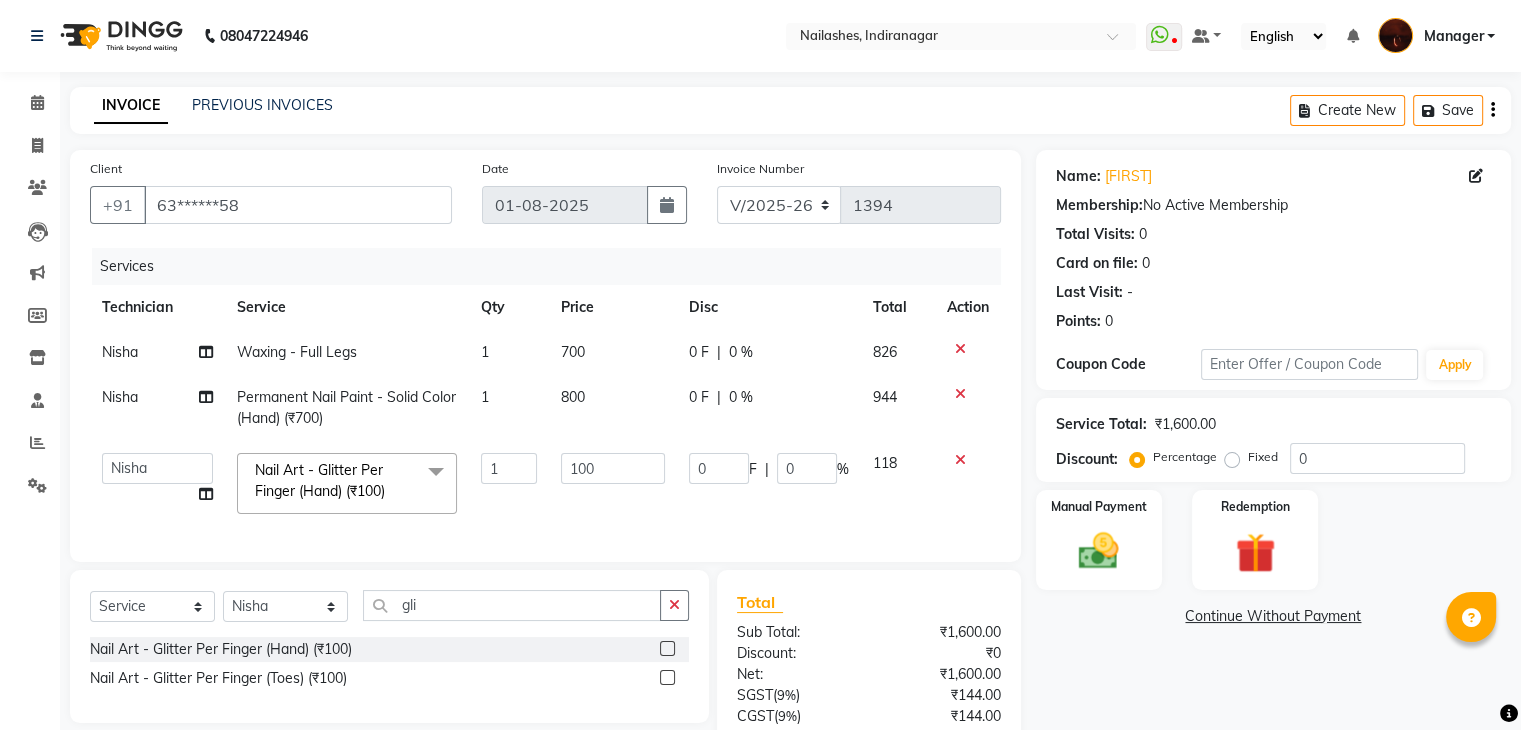 scroll, scrollTop: 180, scrollLeft: 0, axis: vertical 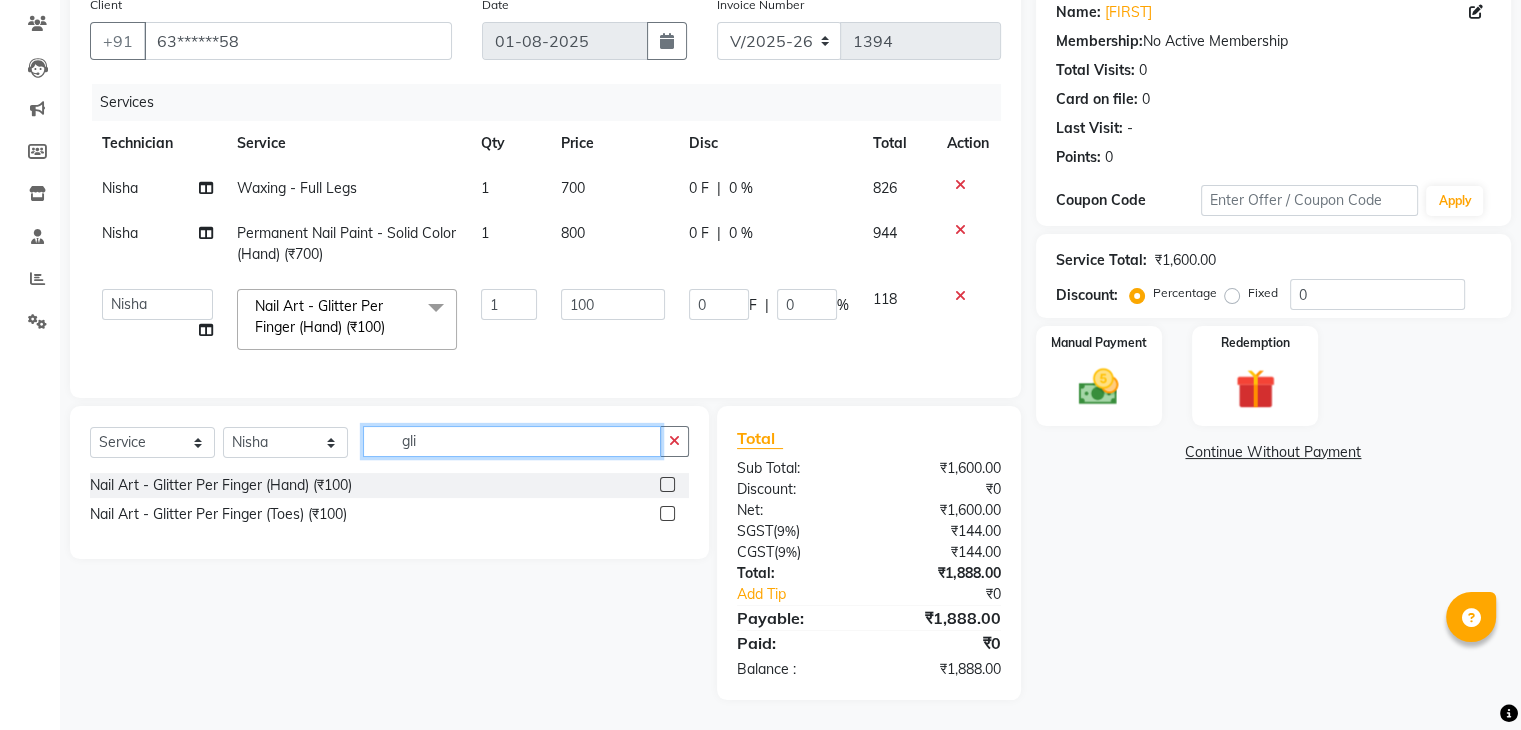 click on "gli" 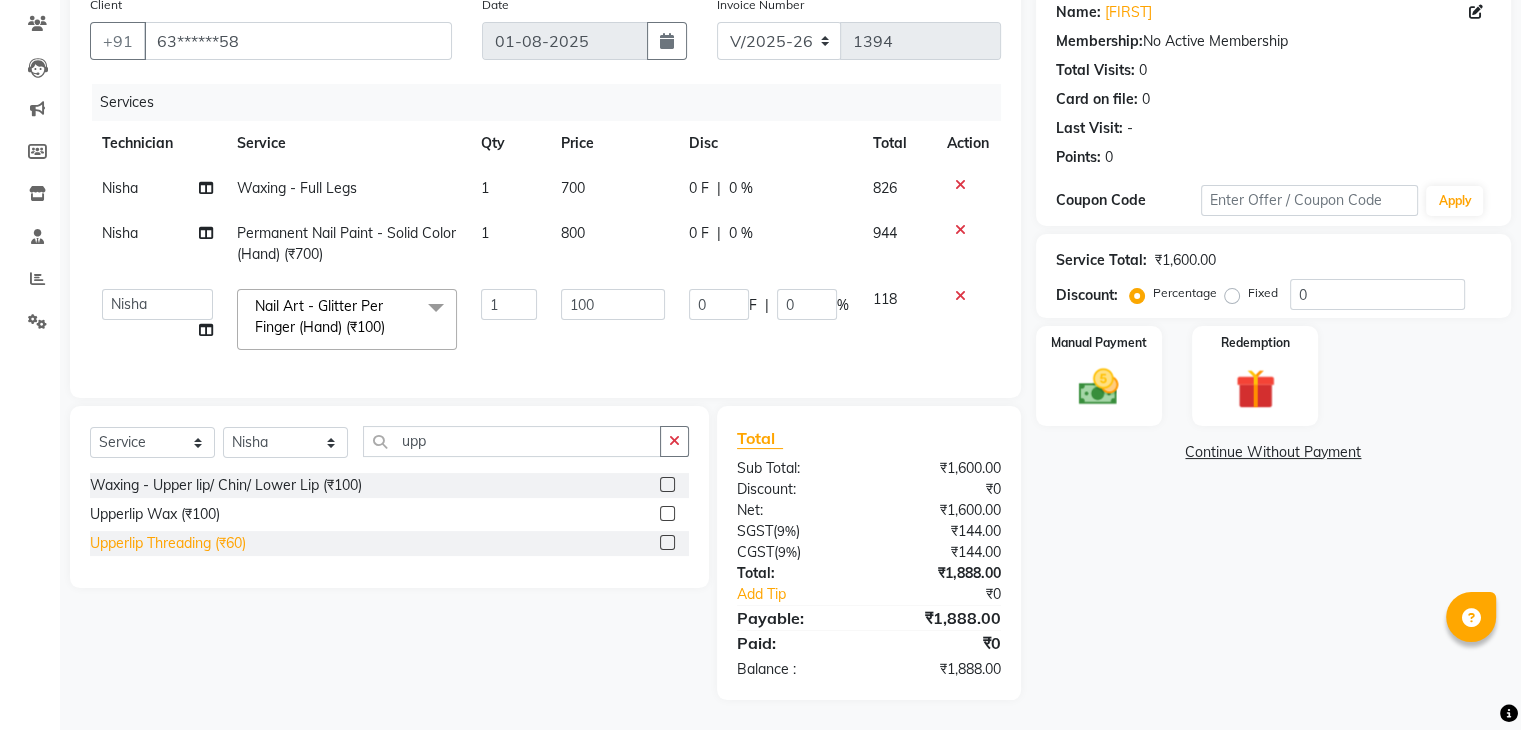 click on "Upperlip Threading (₹60)" 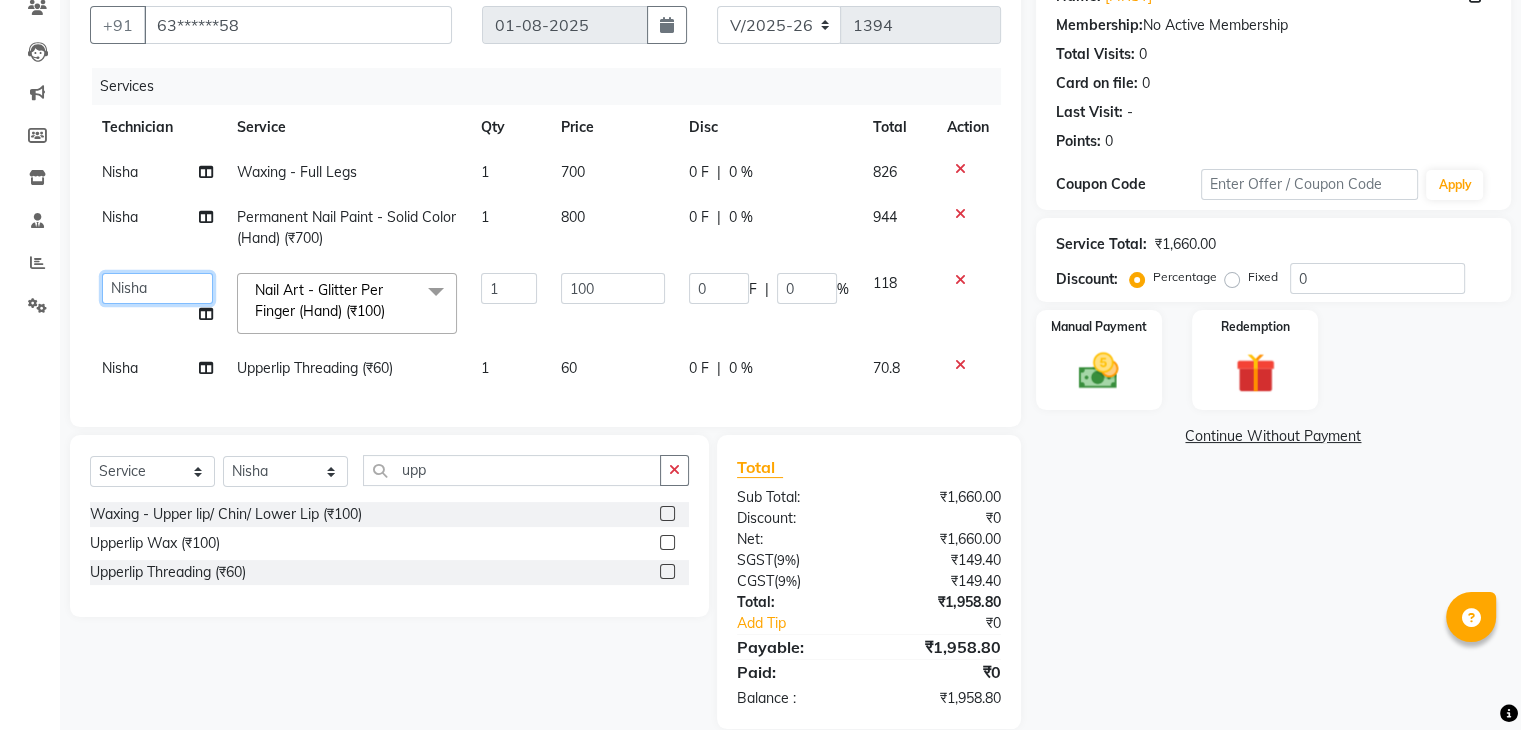 click on "Adesh   amir   Danish   Diki    Geeta   Himanshu   jenifer   Manager   megna   Nisha   Pooja   roshni   Sameer   sudeb   Sudhir Accounting   suraj" 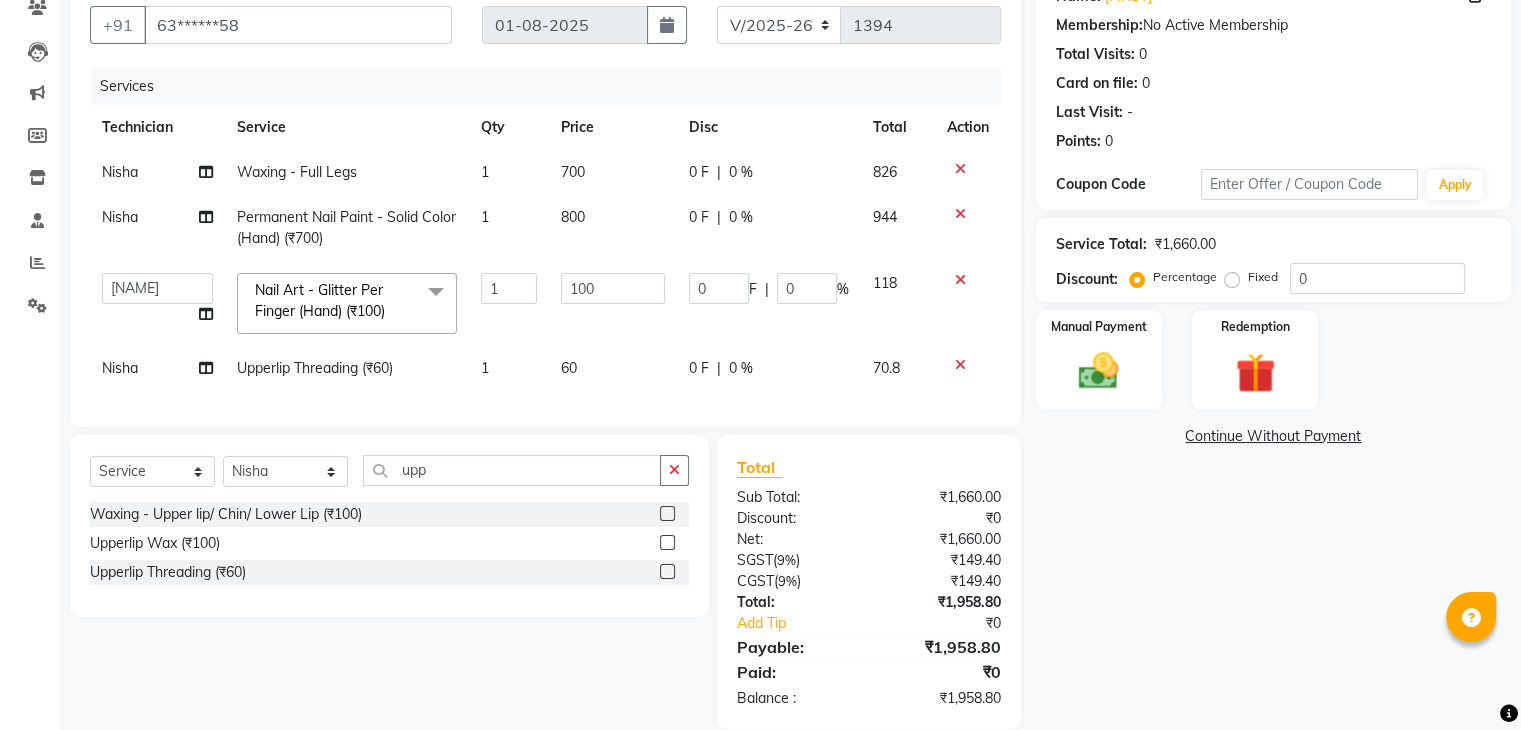 click on "Nisha" 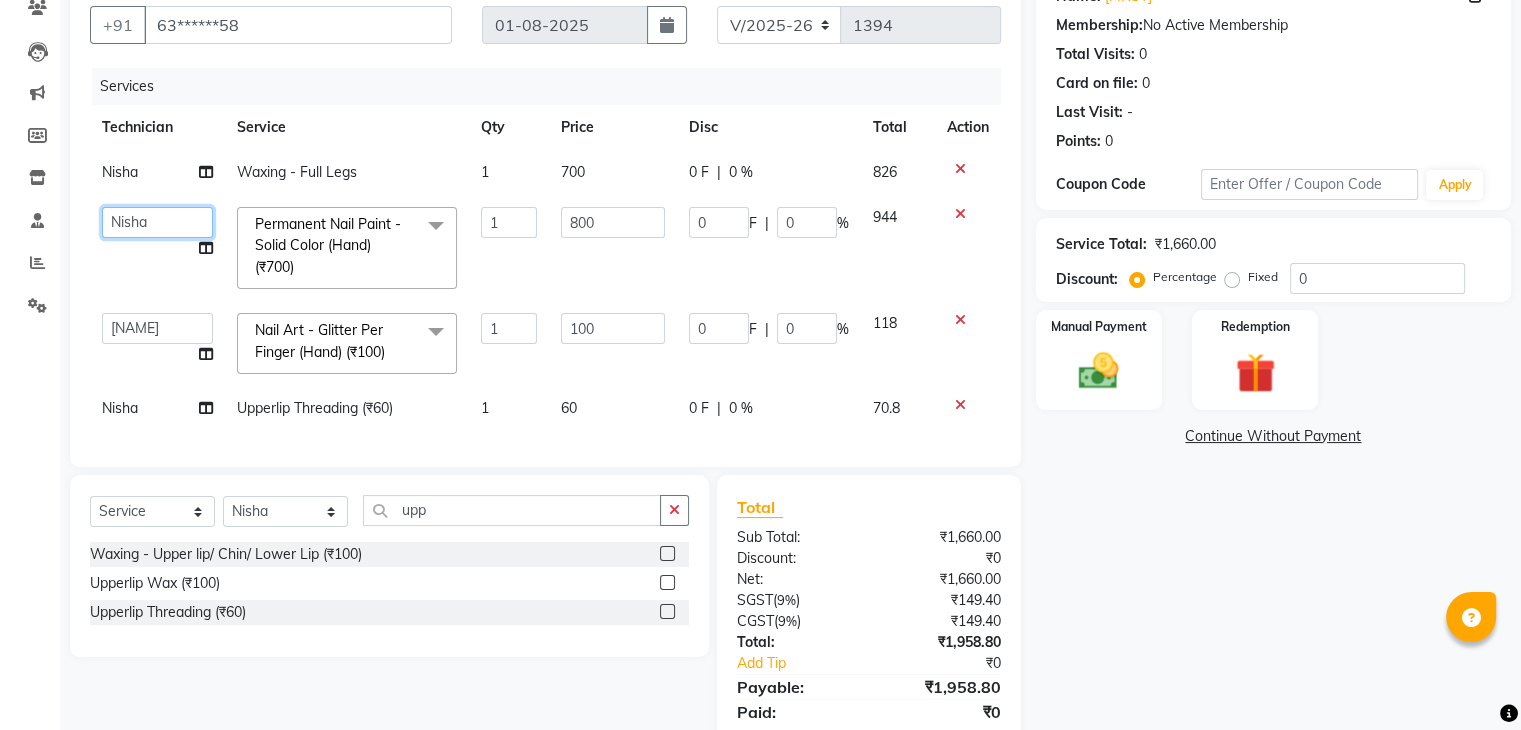 click on "Adesh   amir   Danish   Diki    Geeta   Himanshu   jenifer   Manager   megna   Nisha   Pooja   roshni   Sameer   sudeb   Sudhir Accounting   suraj" 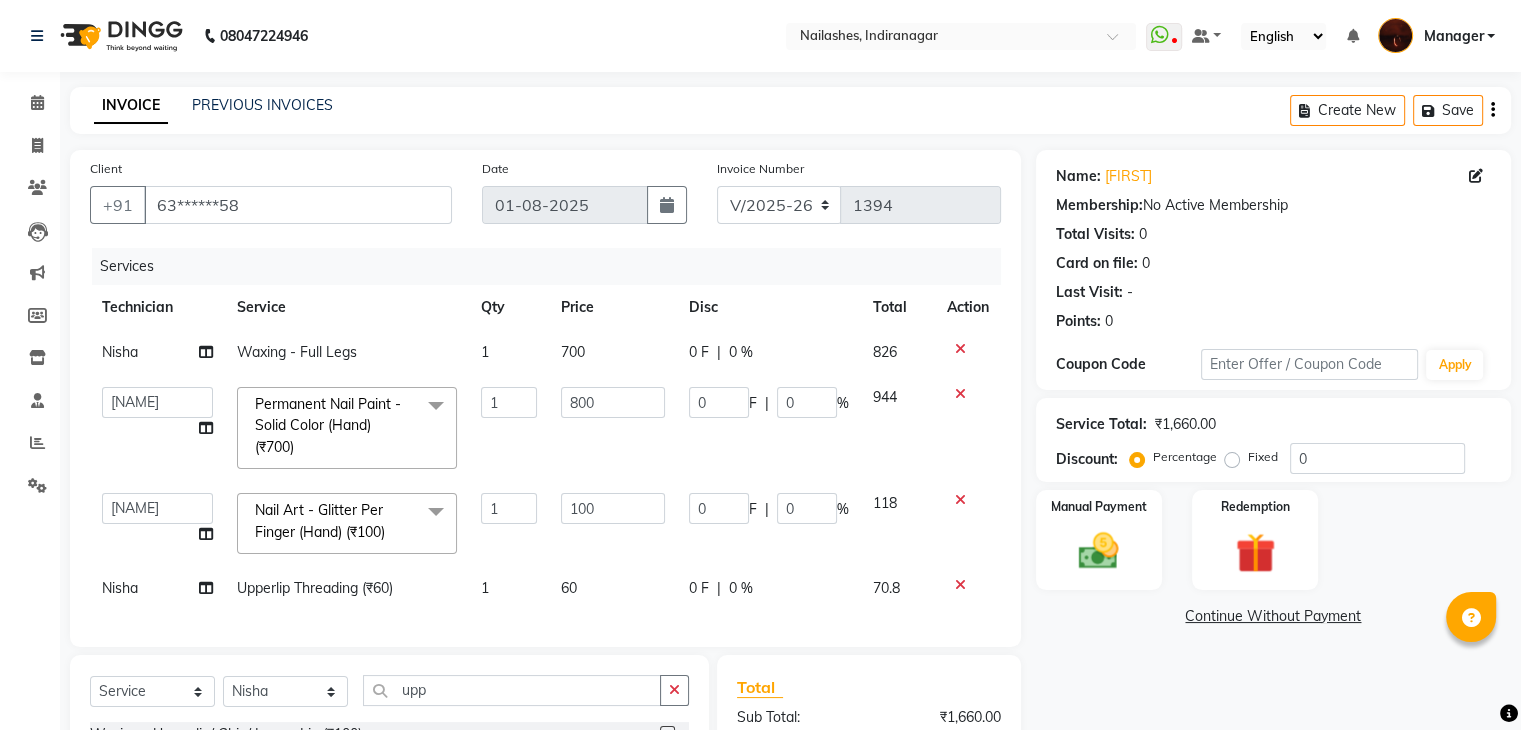 scroll, scrollTop: 184, scrollLeft: 0, axis: vertical 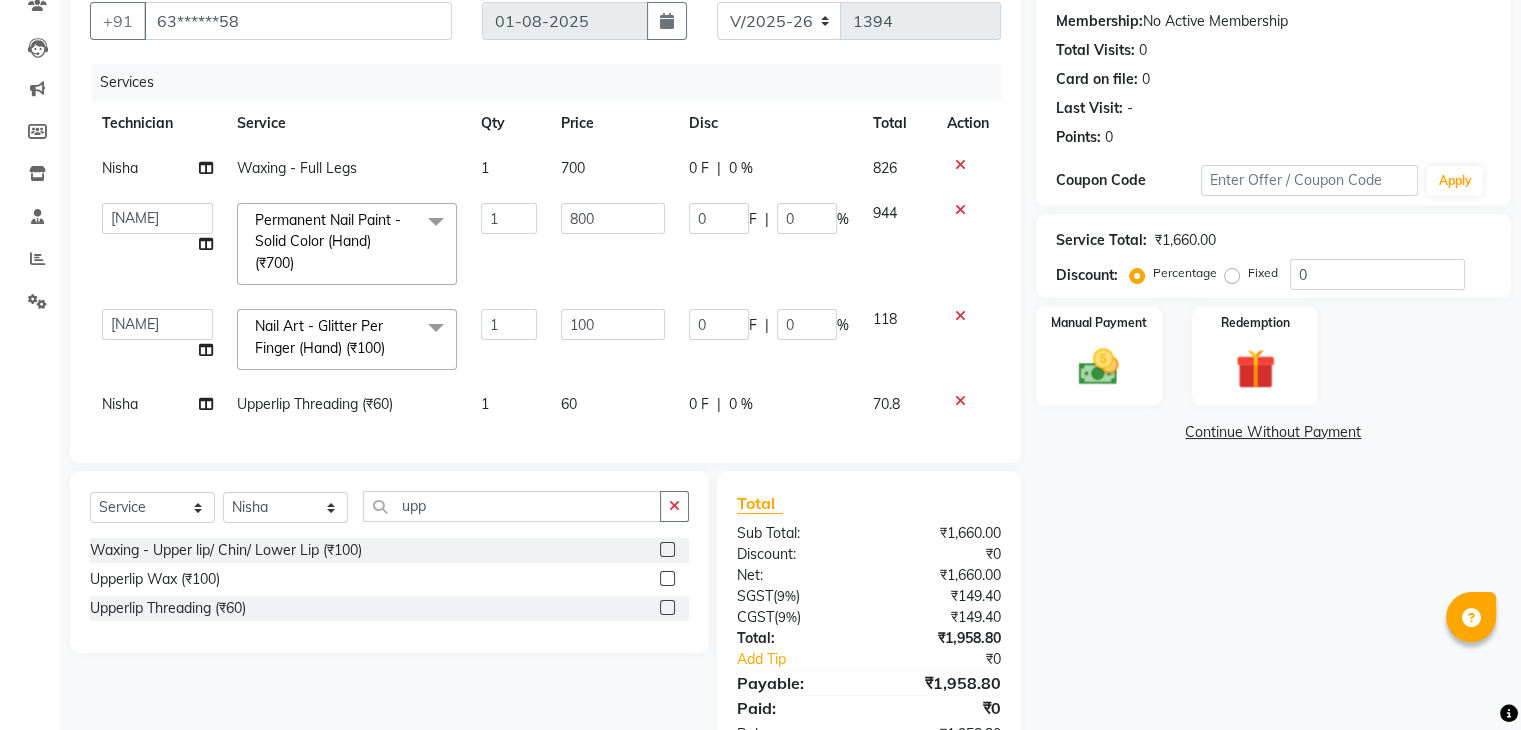 click on "0 F | 0 %" 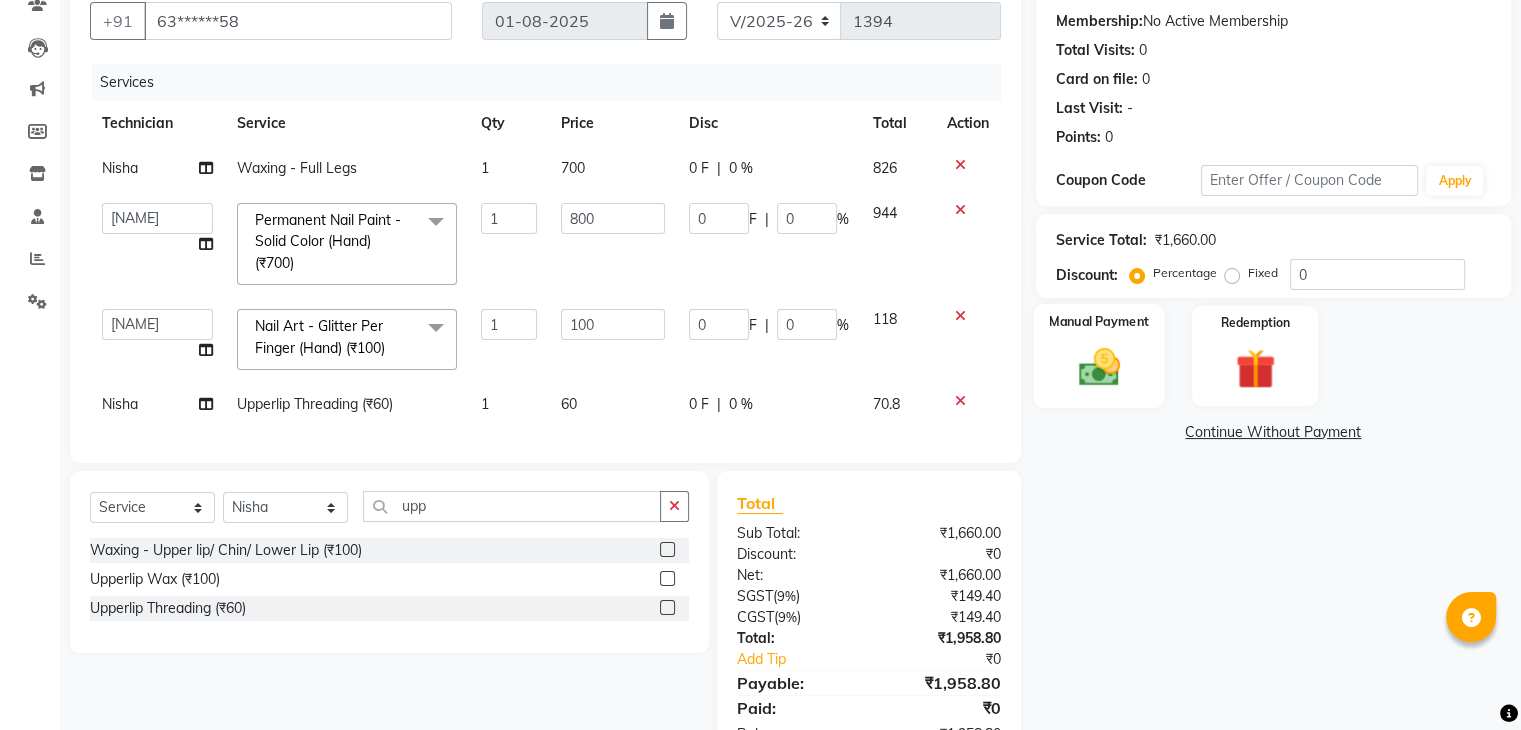 click 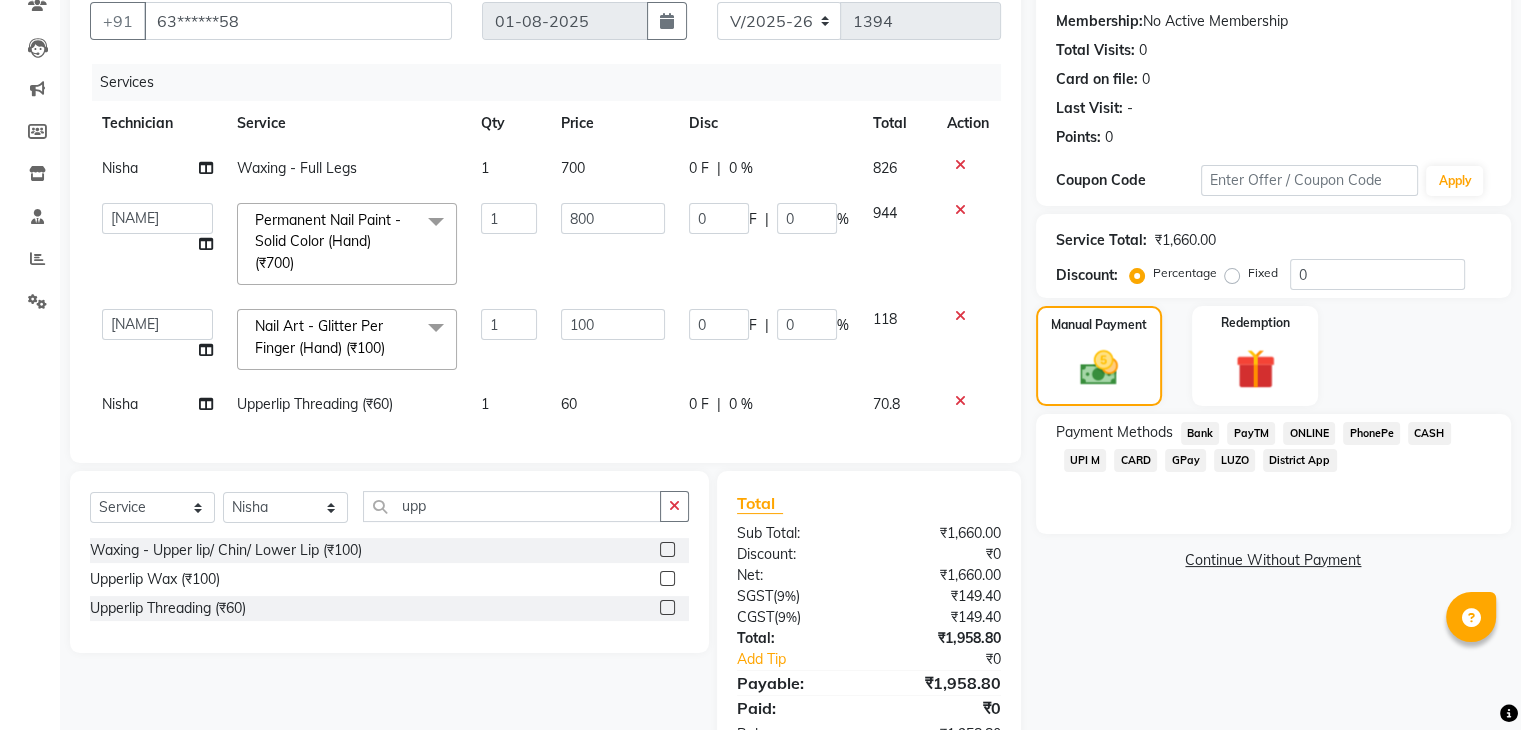 scroll, scrollTop: 264, scrollLeft: 0, axis: vertical 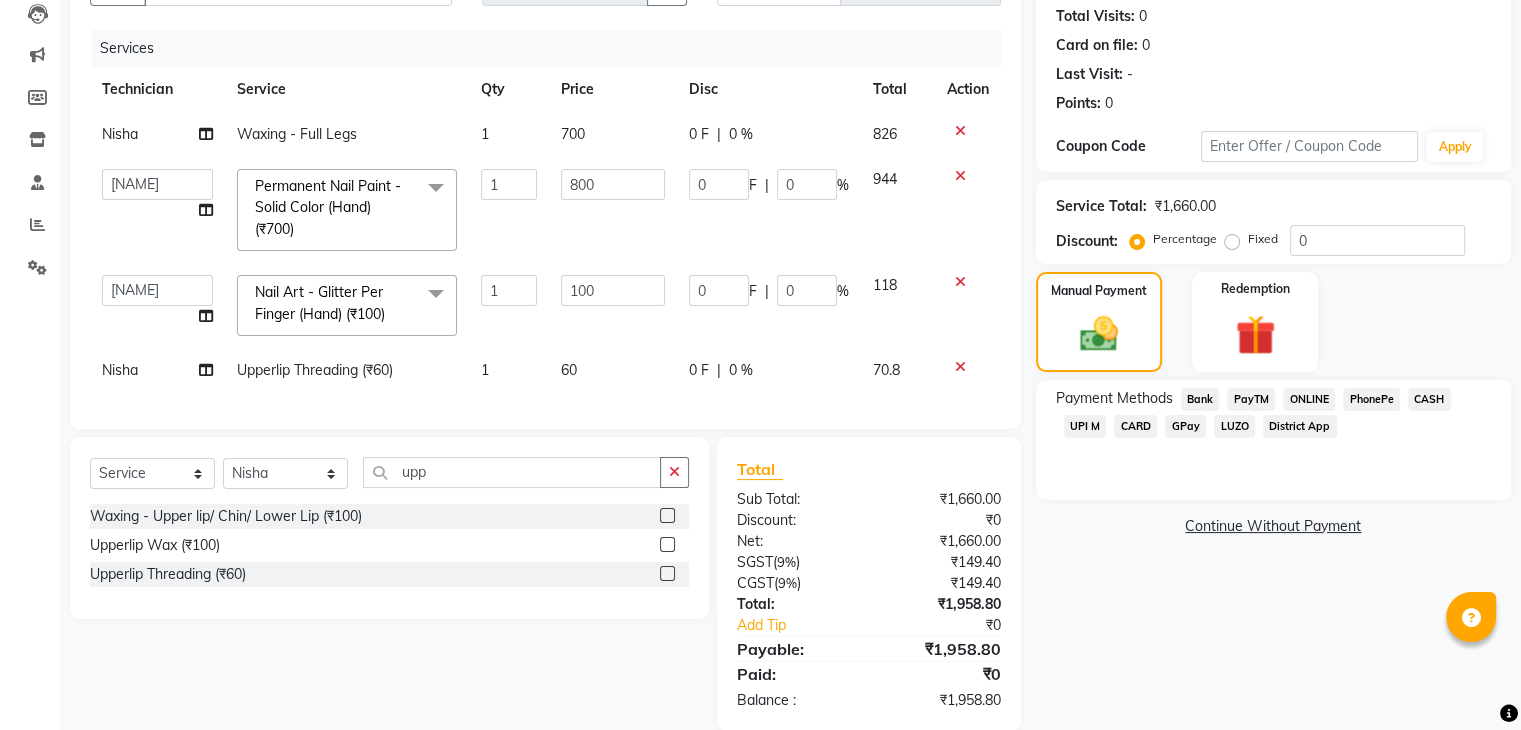 click on "CARD" 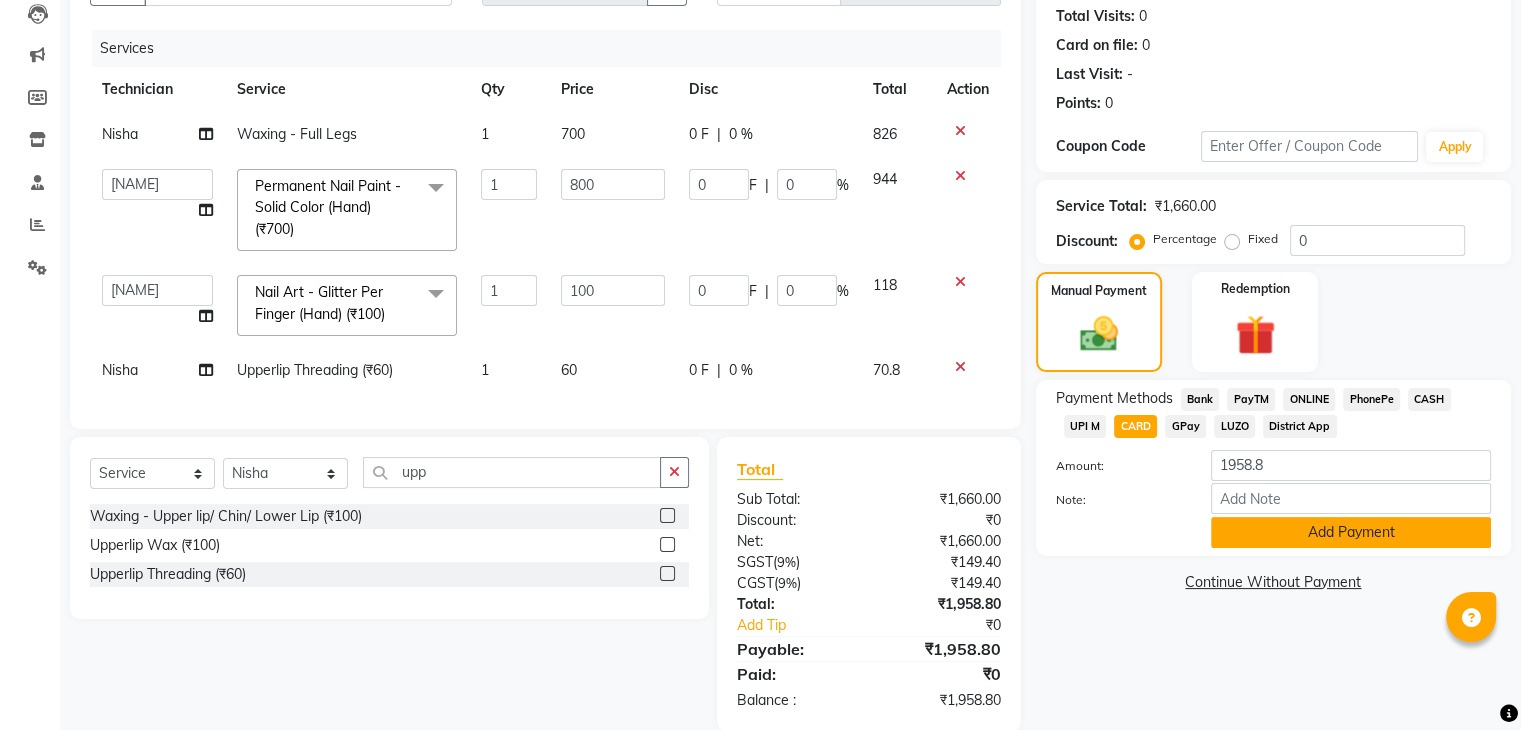 click on "Add Payment" 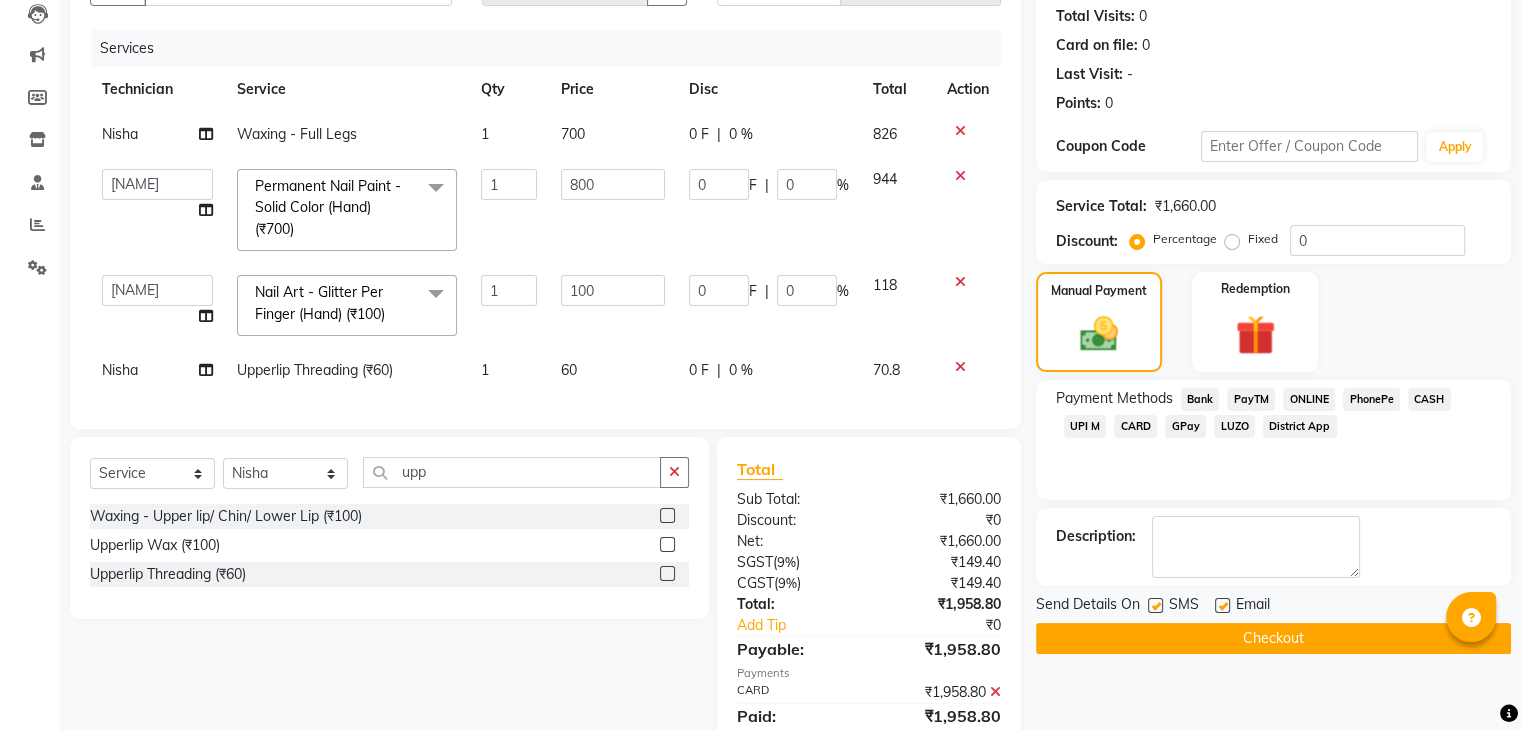 scroll, scrollTop: 306, scrollLeft: 0, axis: vertical 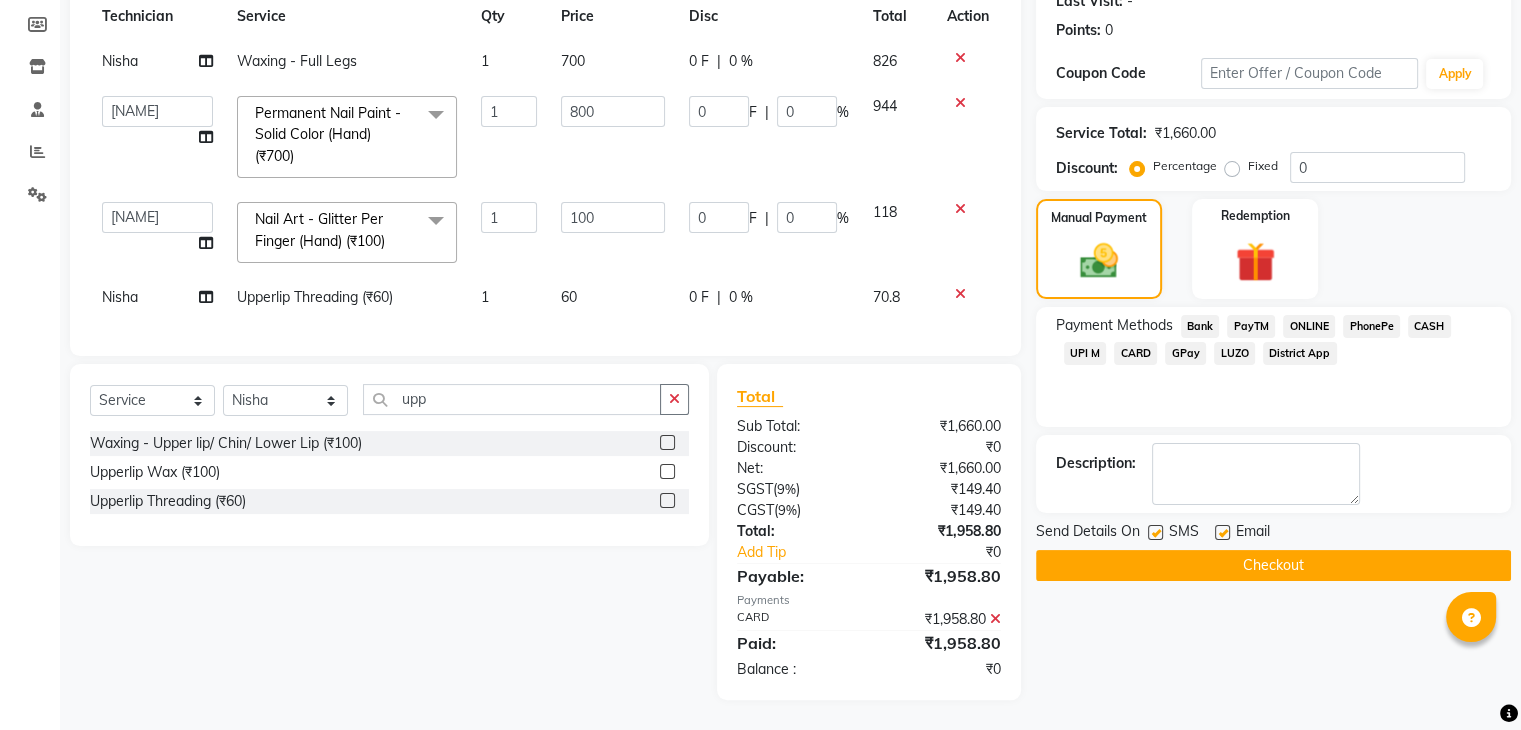 click on "Checkout" 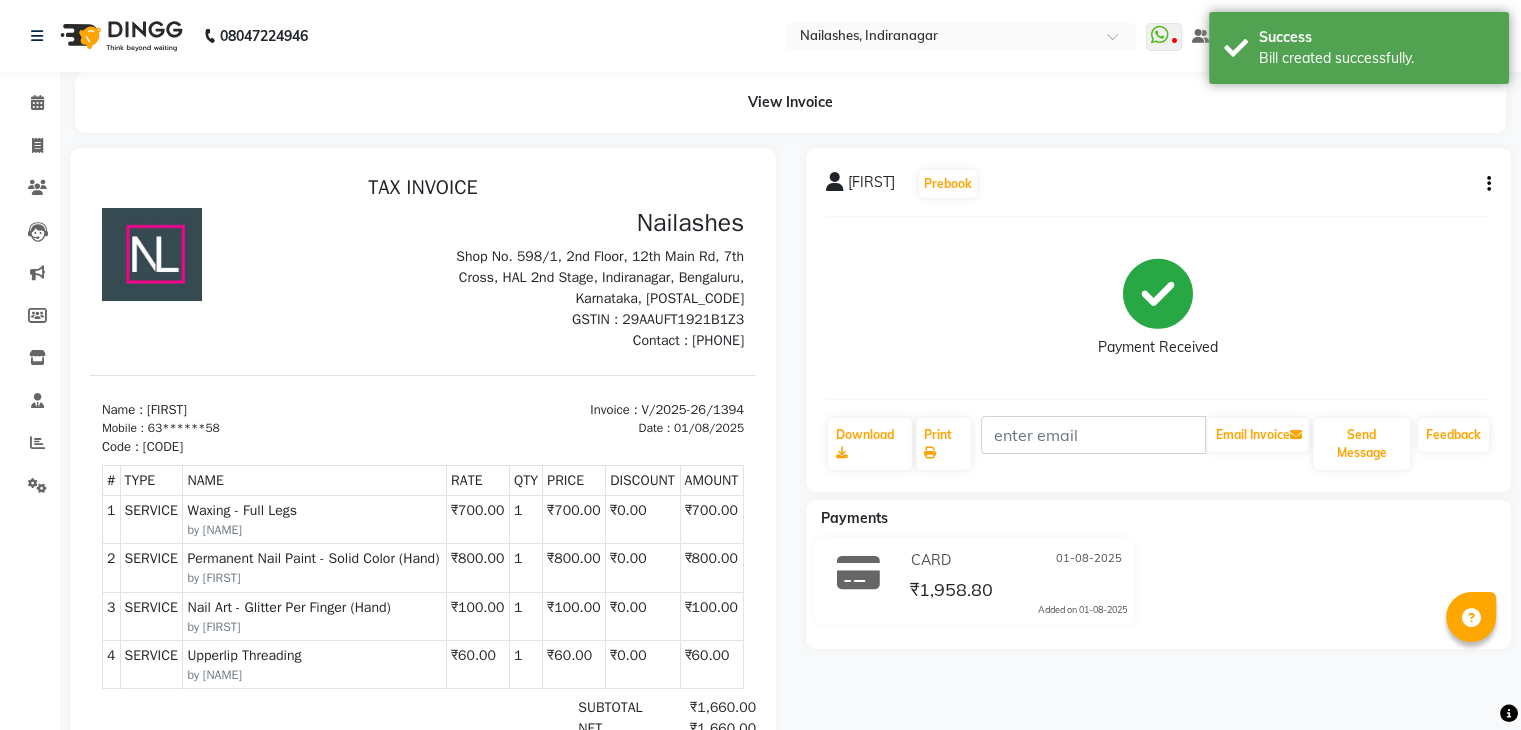 scroll, scrollTop: 0, scrollLeft: 0, axis: both 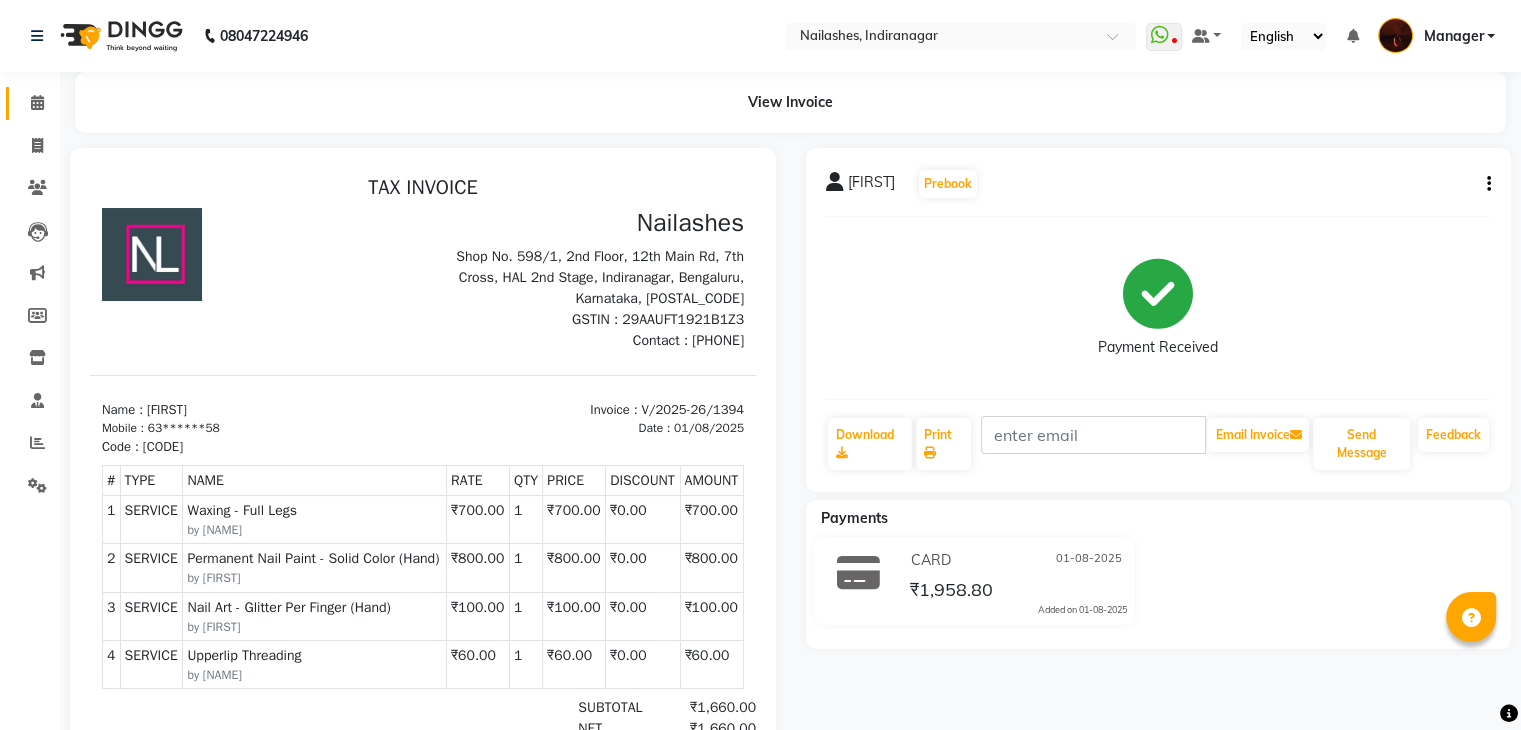 click on "Calendar" 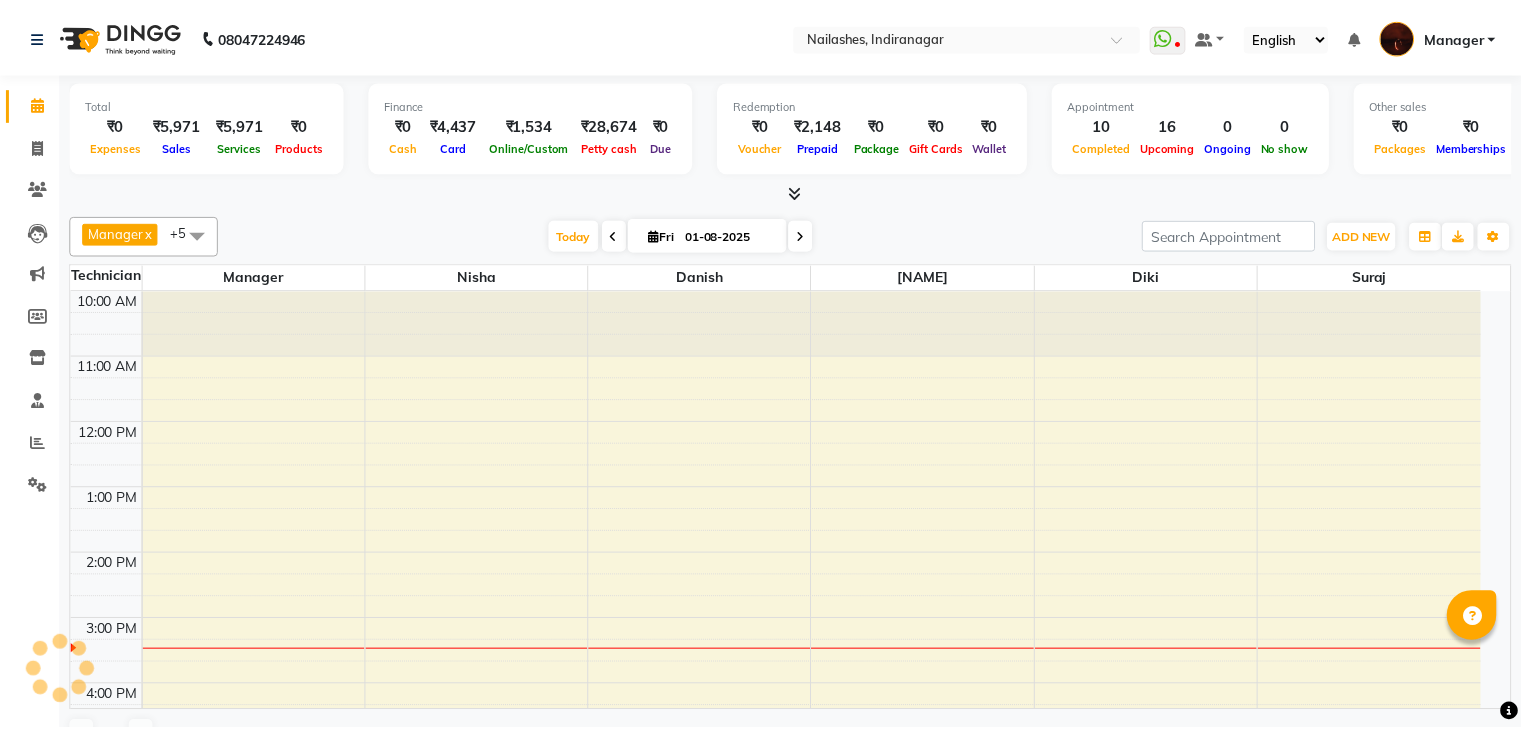 scroll, scrollTop: 0, scrollLeft: 0, axis: both 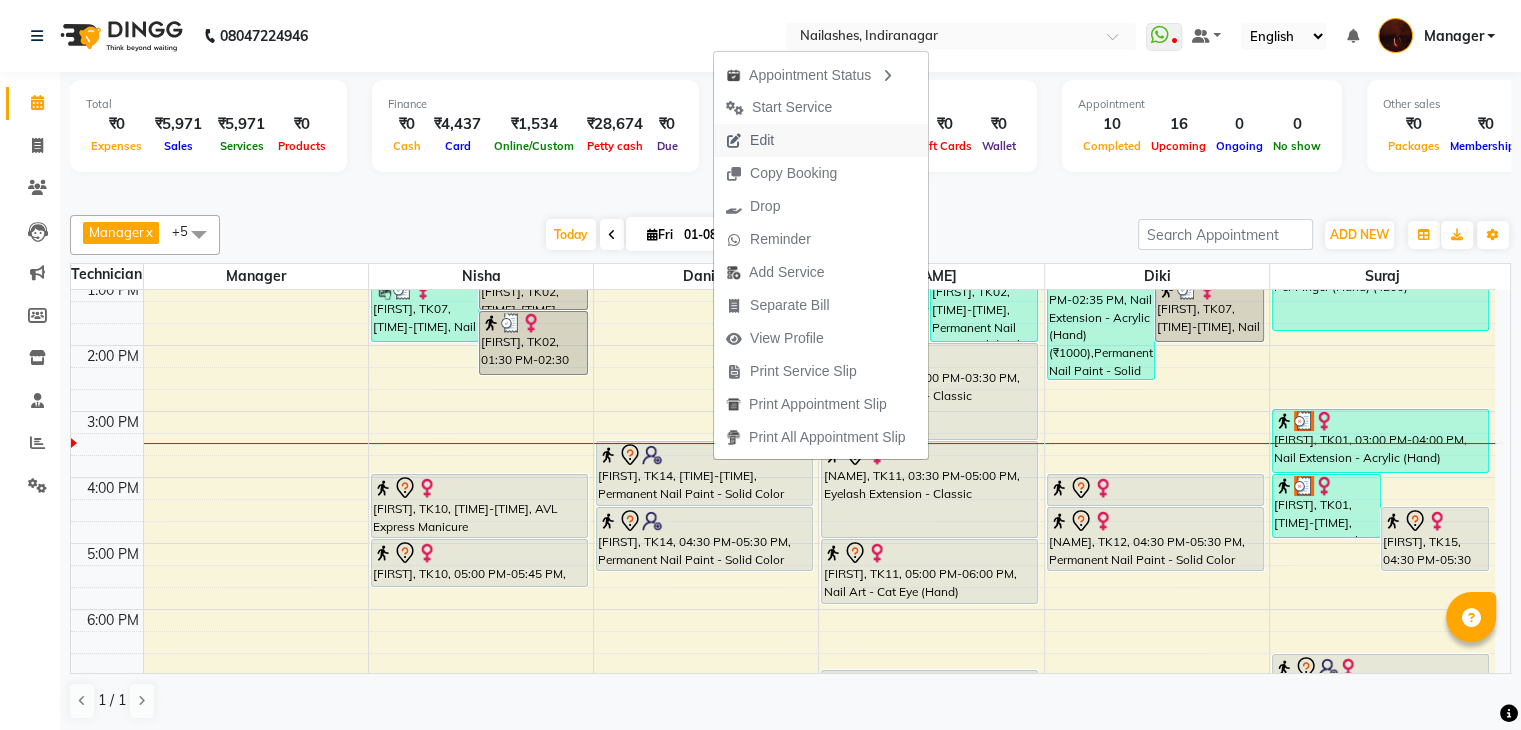 click on "Edit" at bounding box center (750, 140) 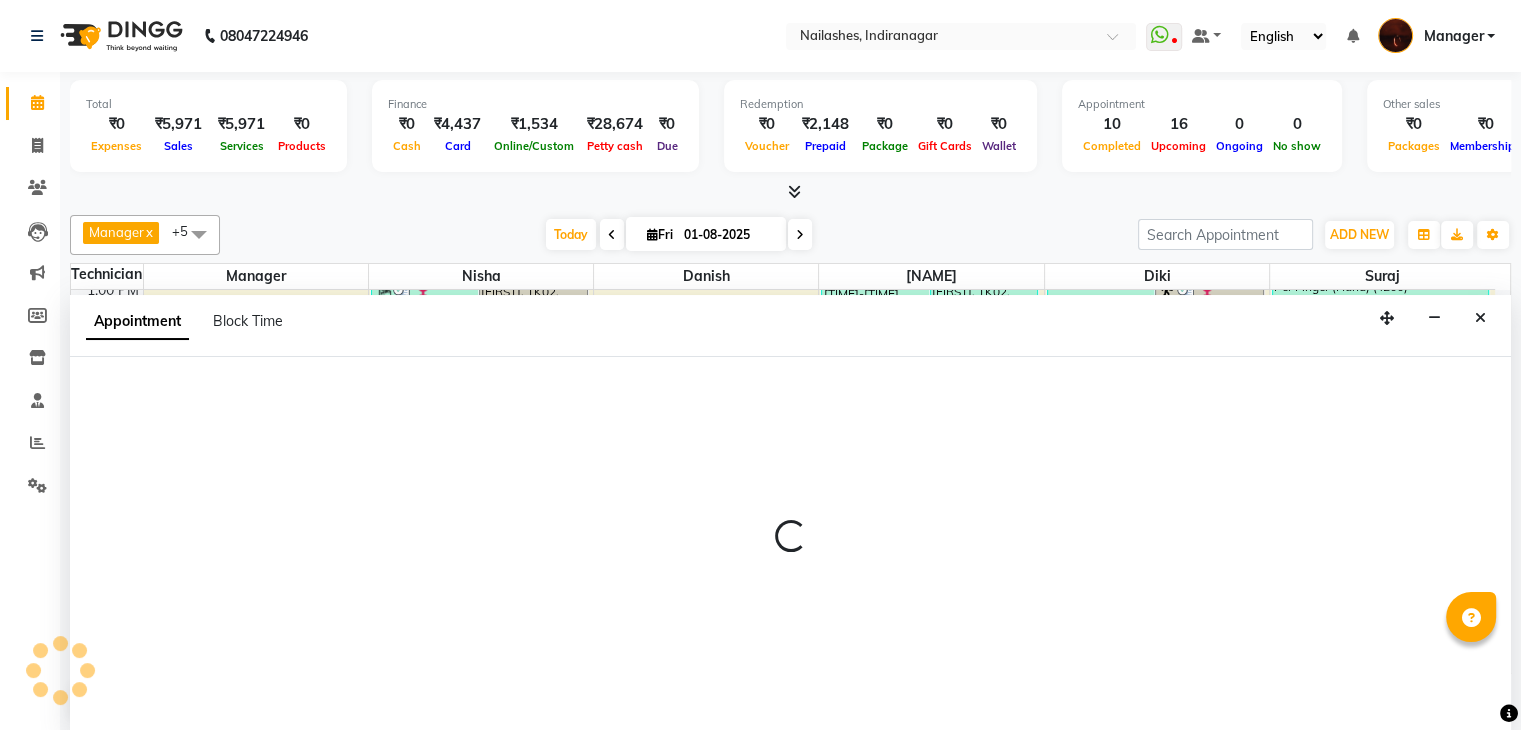 scroll, scrollTop: 1, scrollLeft: 0, axis: vertical 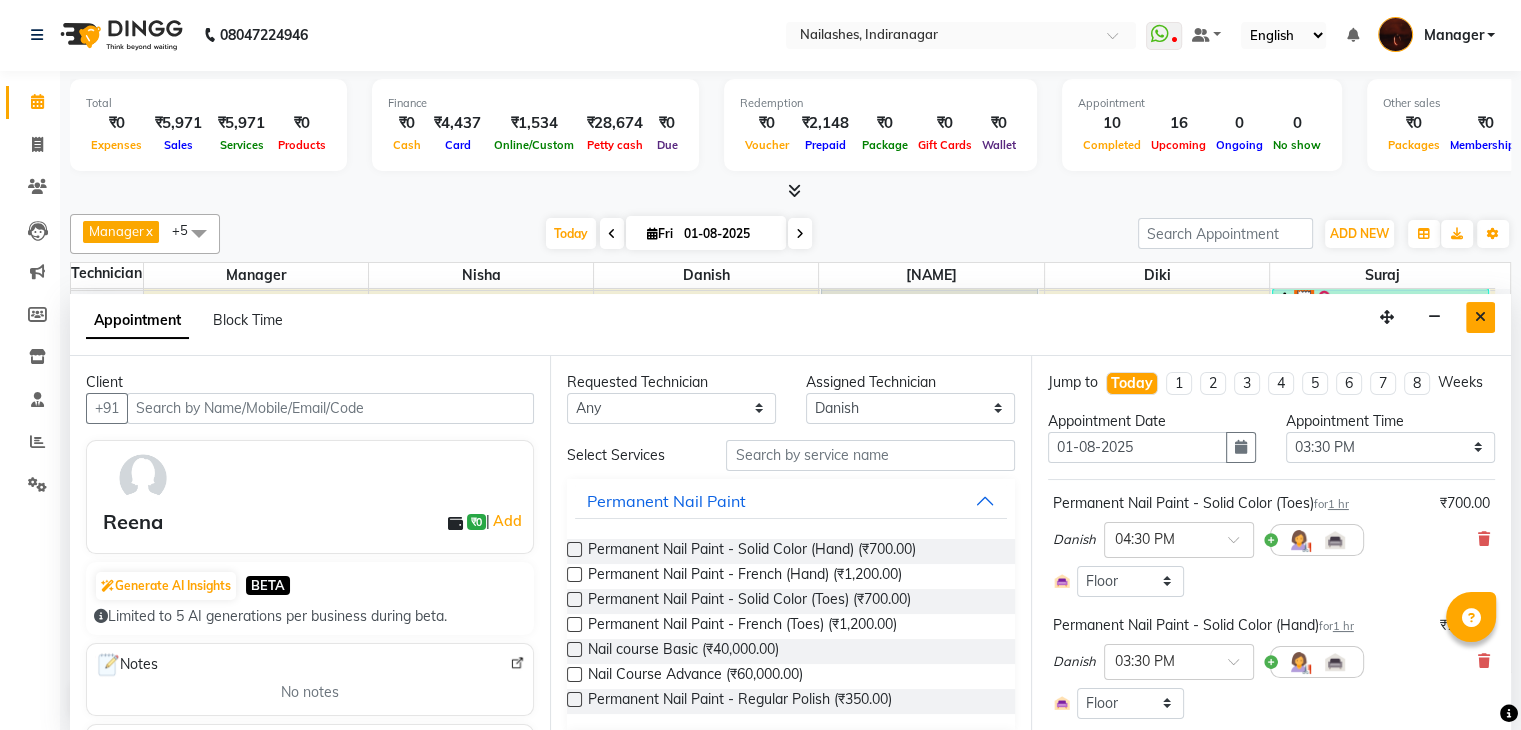 click at bounding box center (1480, 317) 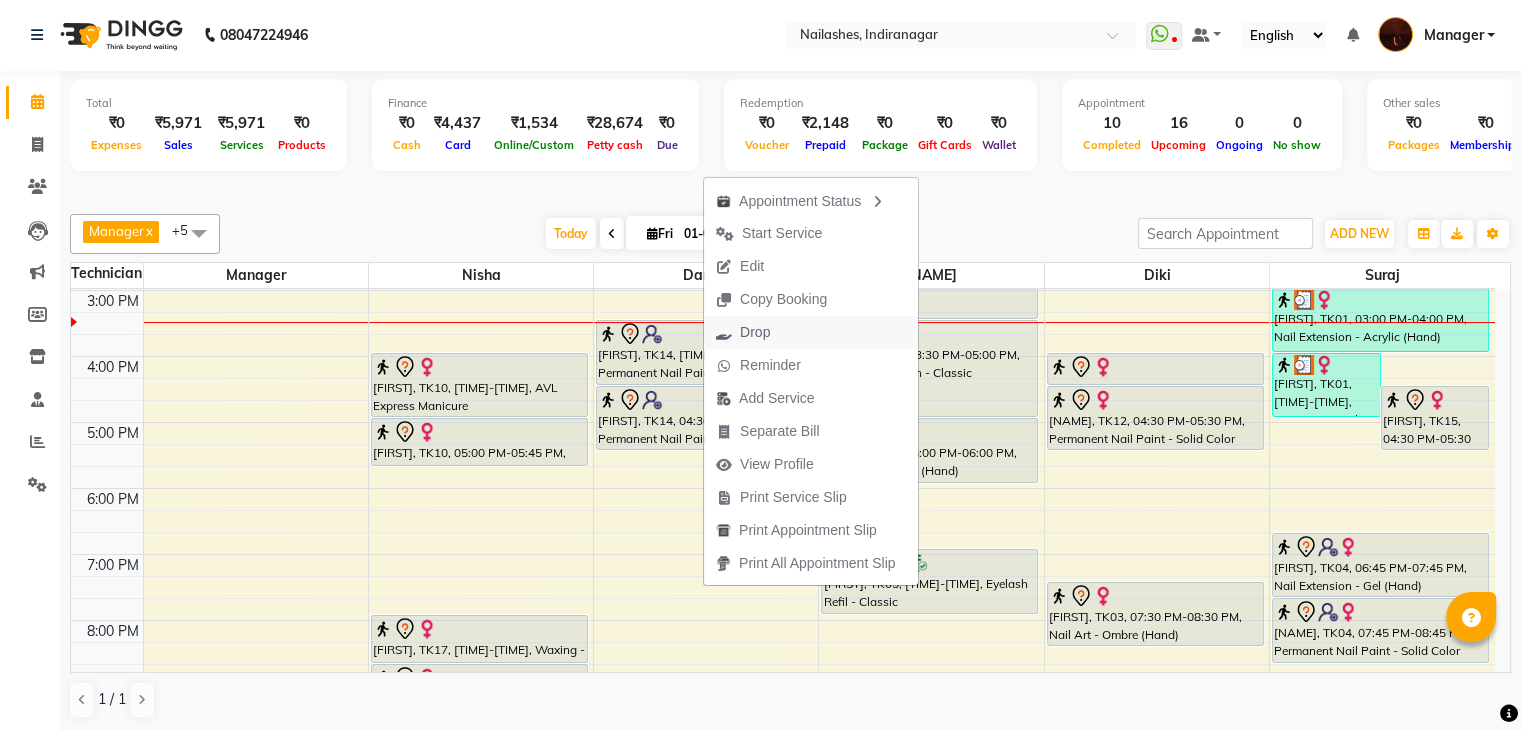 click on "Drop" at bounding box center [755, 332] 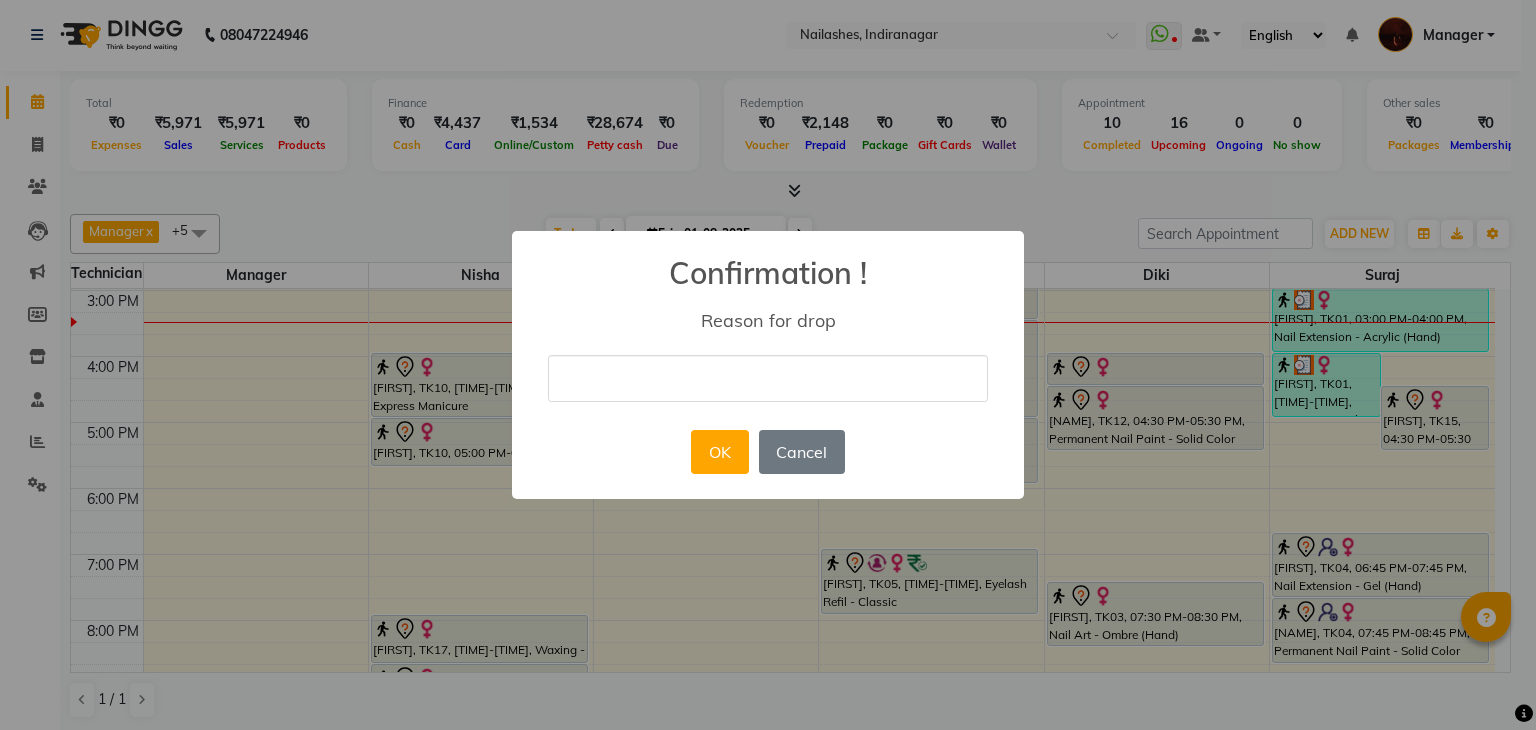 click at bounding box center [768, 378] 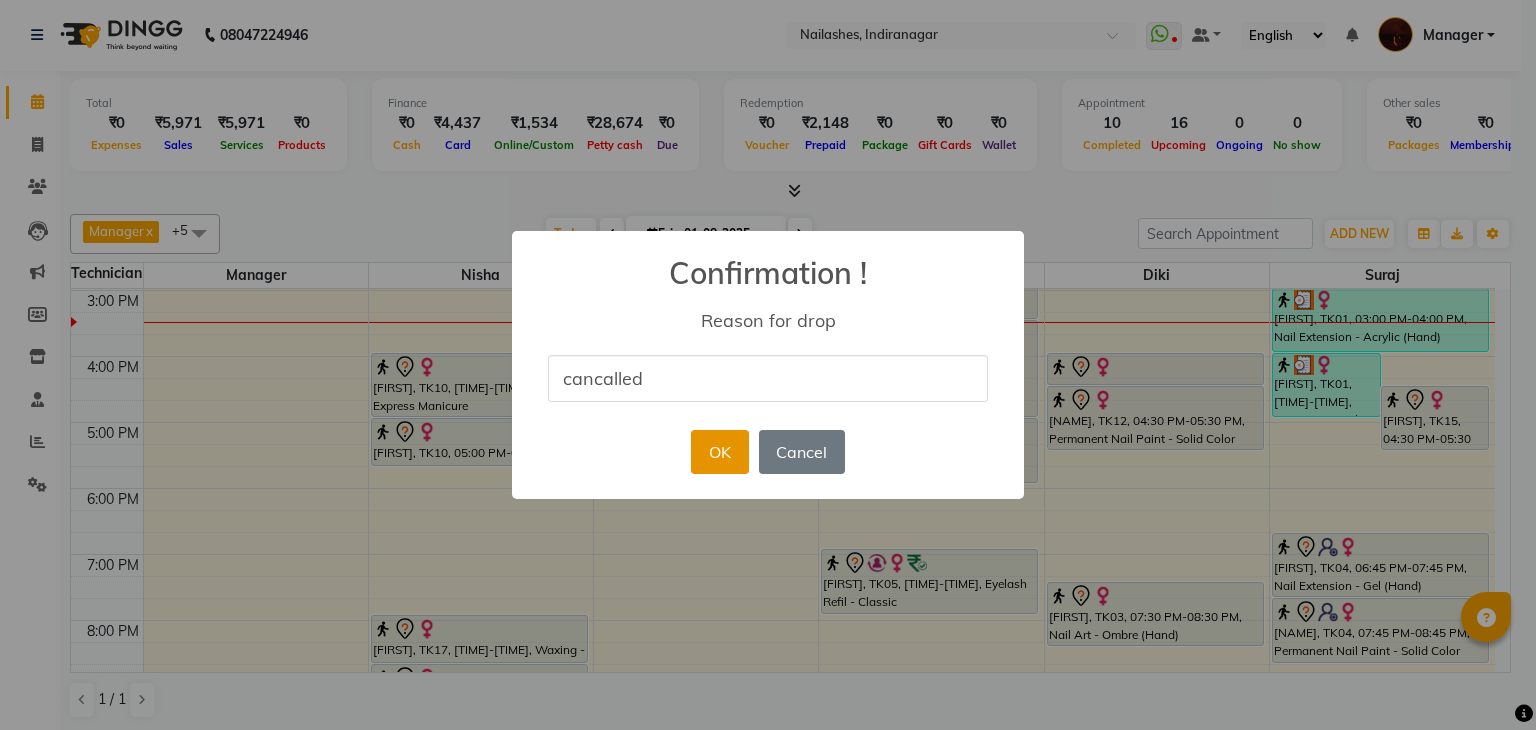 click on "OK" at bounding box center [719, 452] 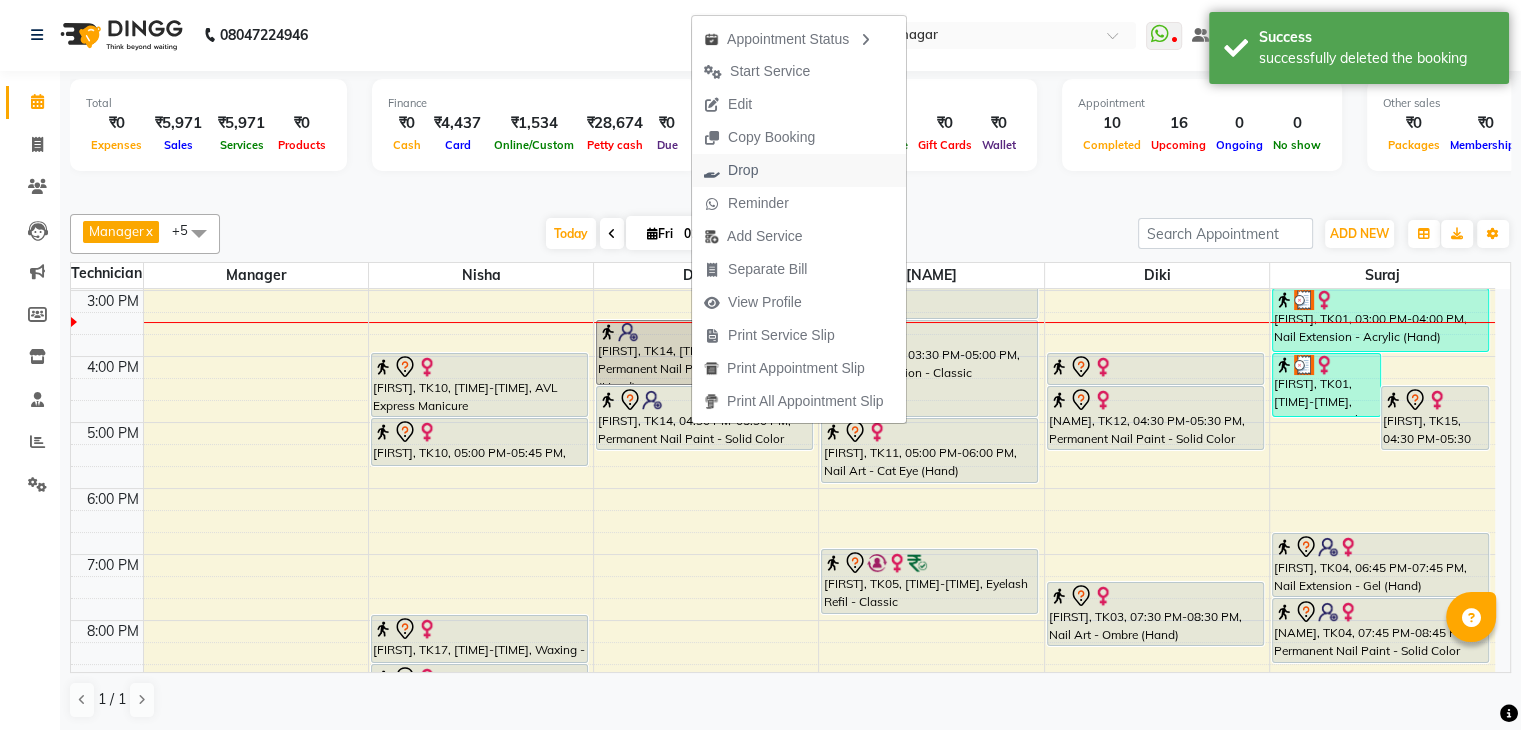 click on "Drop" at bounding box center (743, 170) 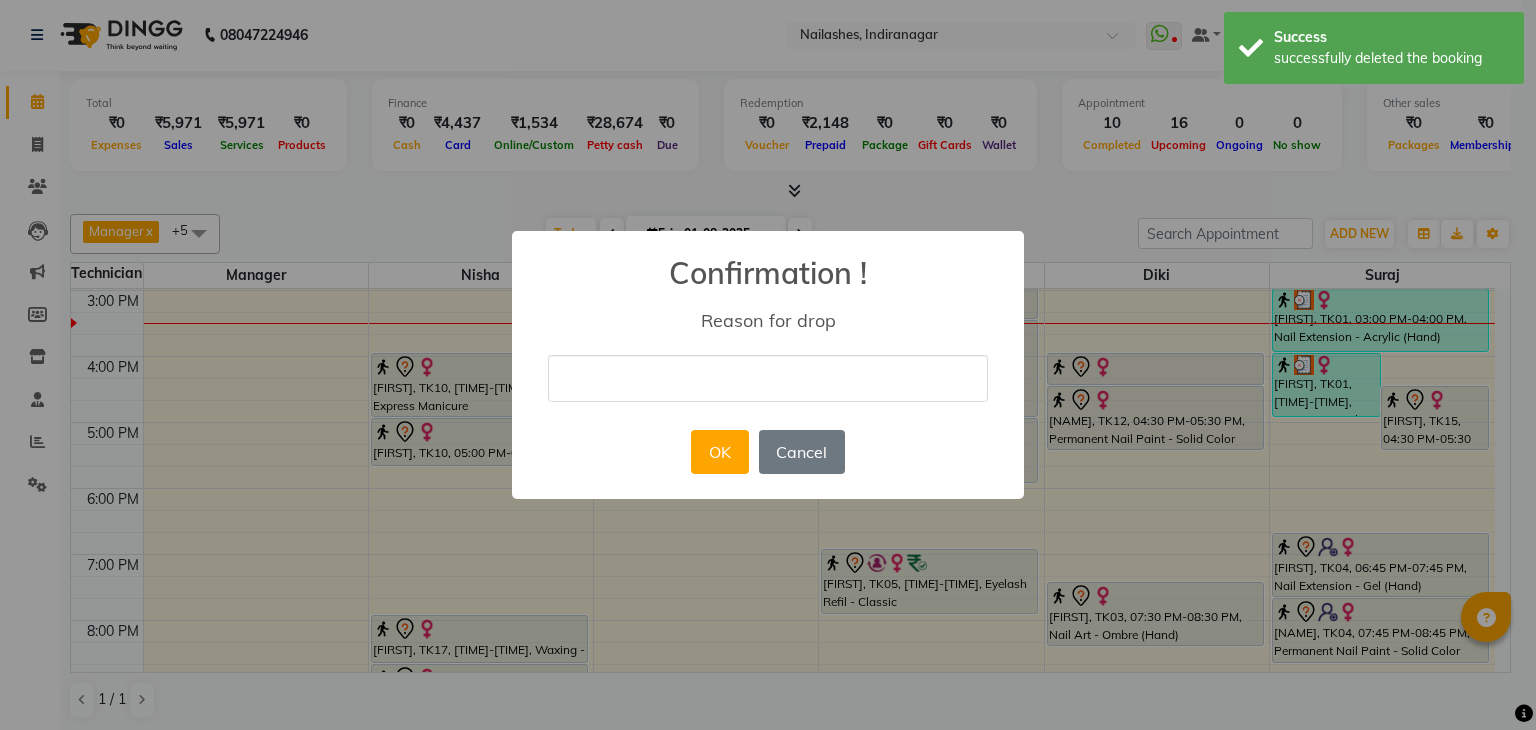 click at bounding box center [768, 378] 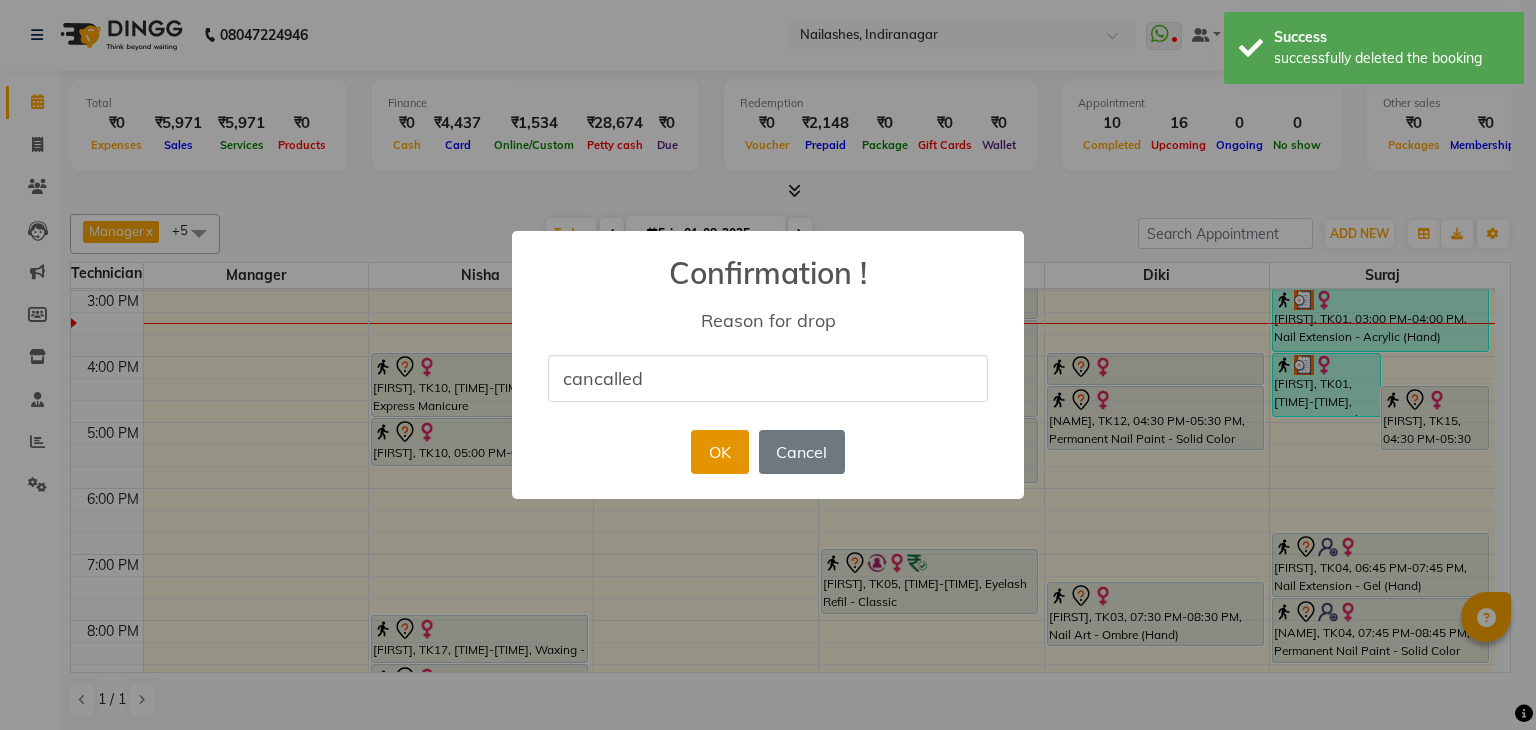 click on "OK" at bounding box center [719, 452] 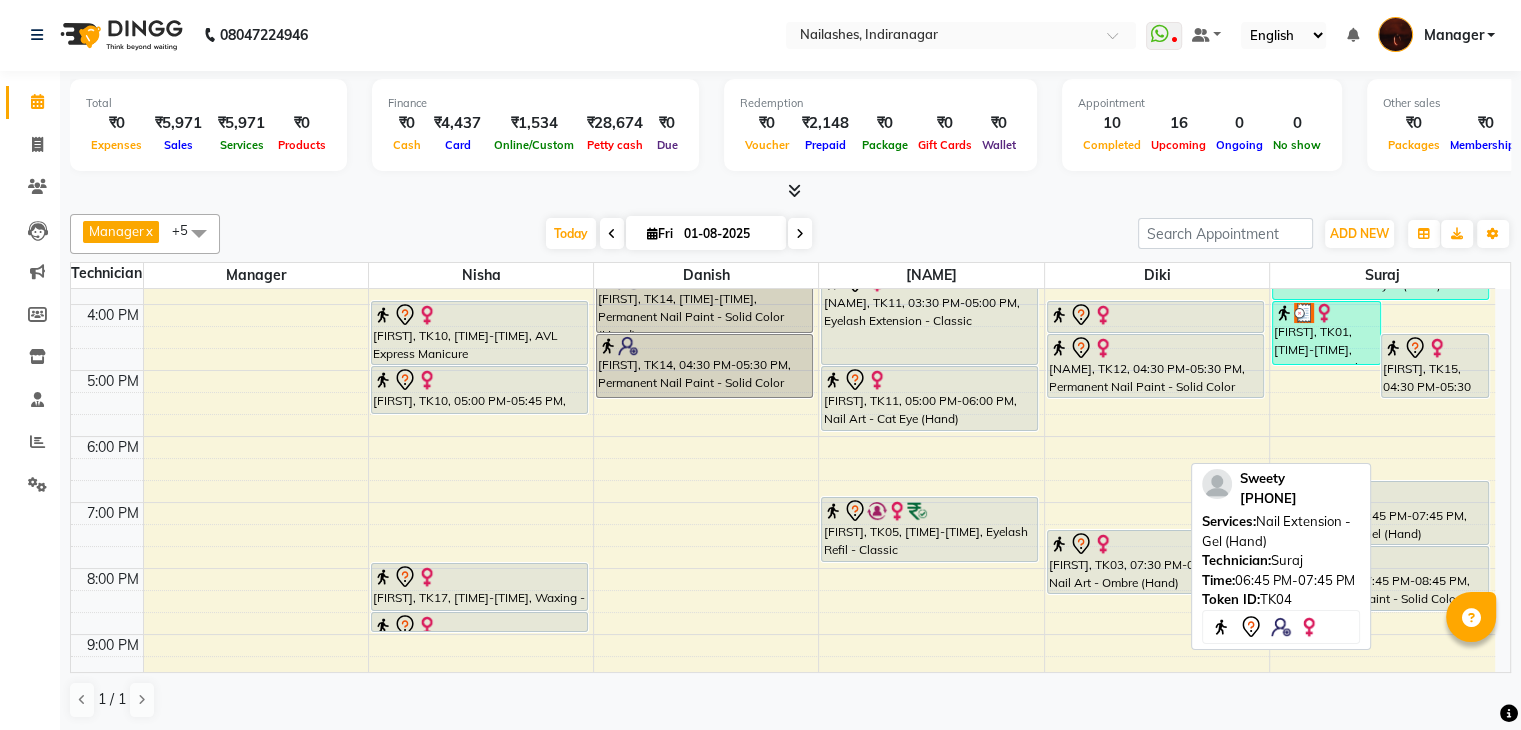 scroll, scrollTop: 381, scrollLeft: 0, axis: vertical 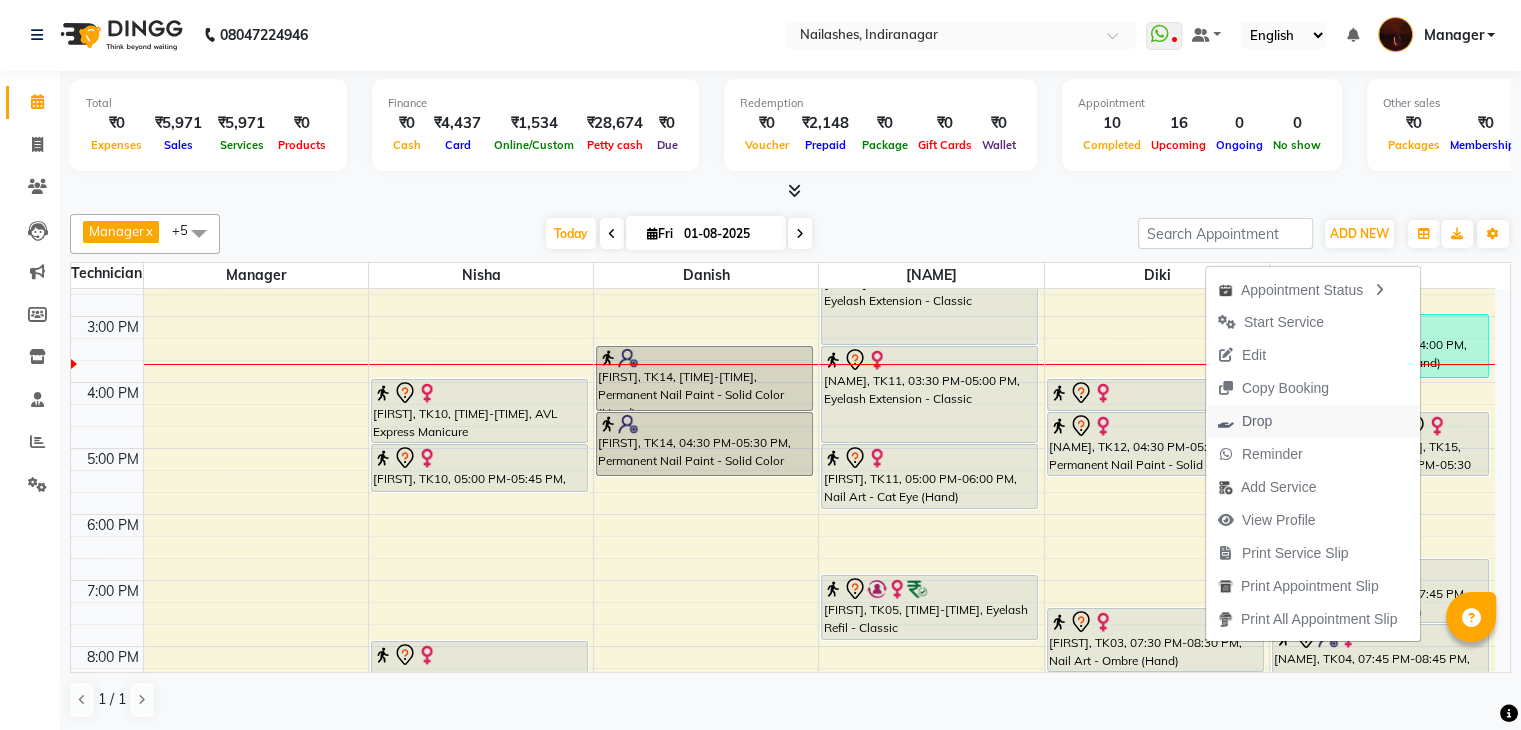 click on "Drop" at bounding box center (1257, 421) 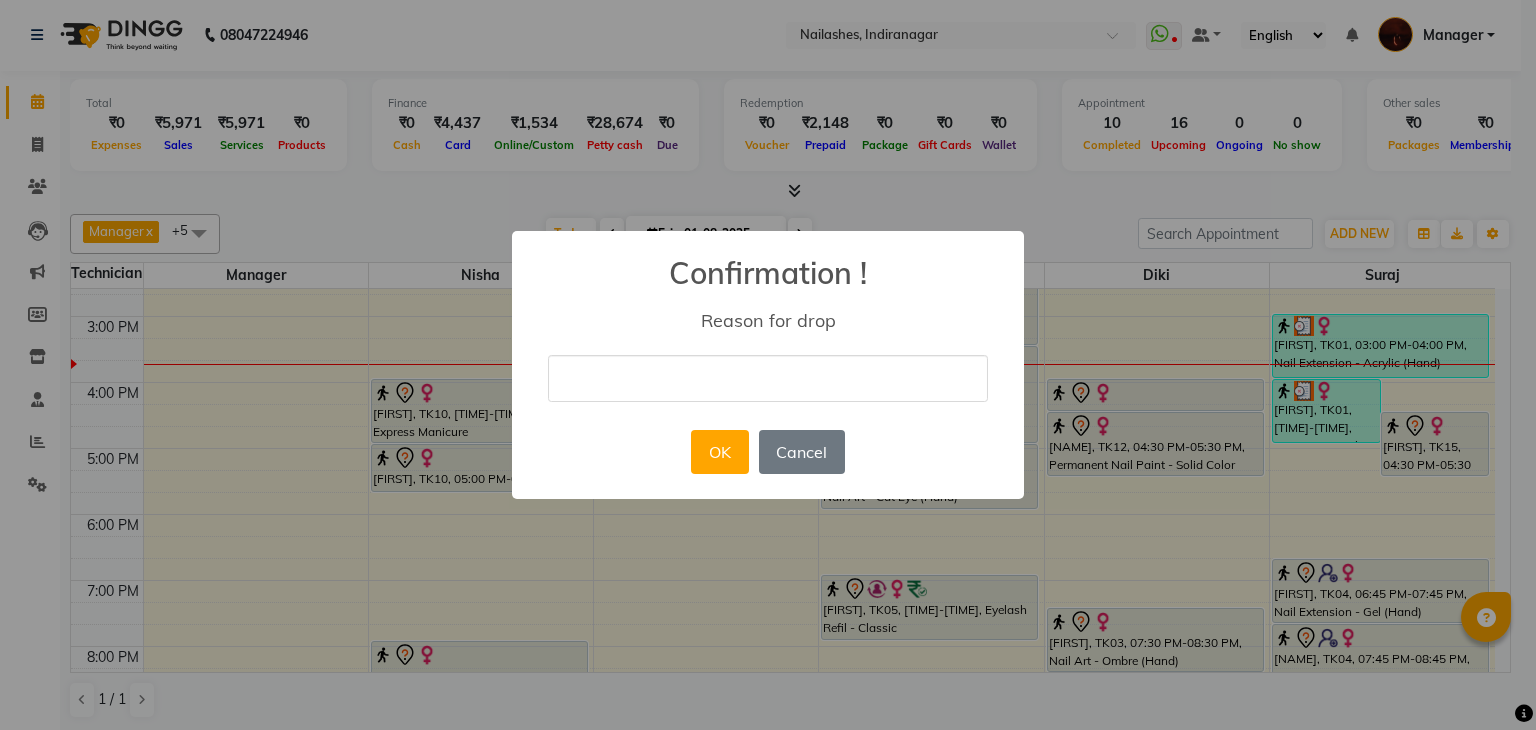 click at bounding box center (768, 378) 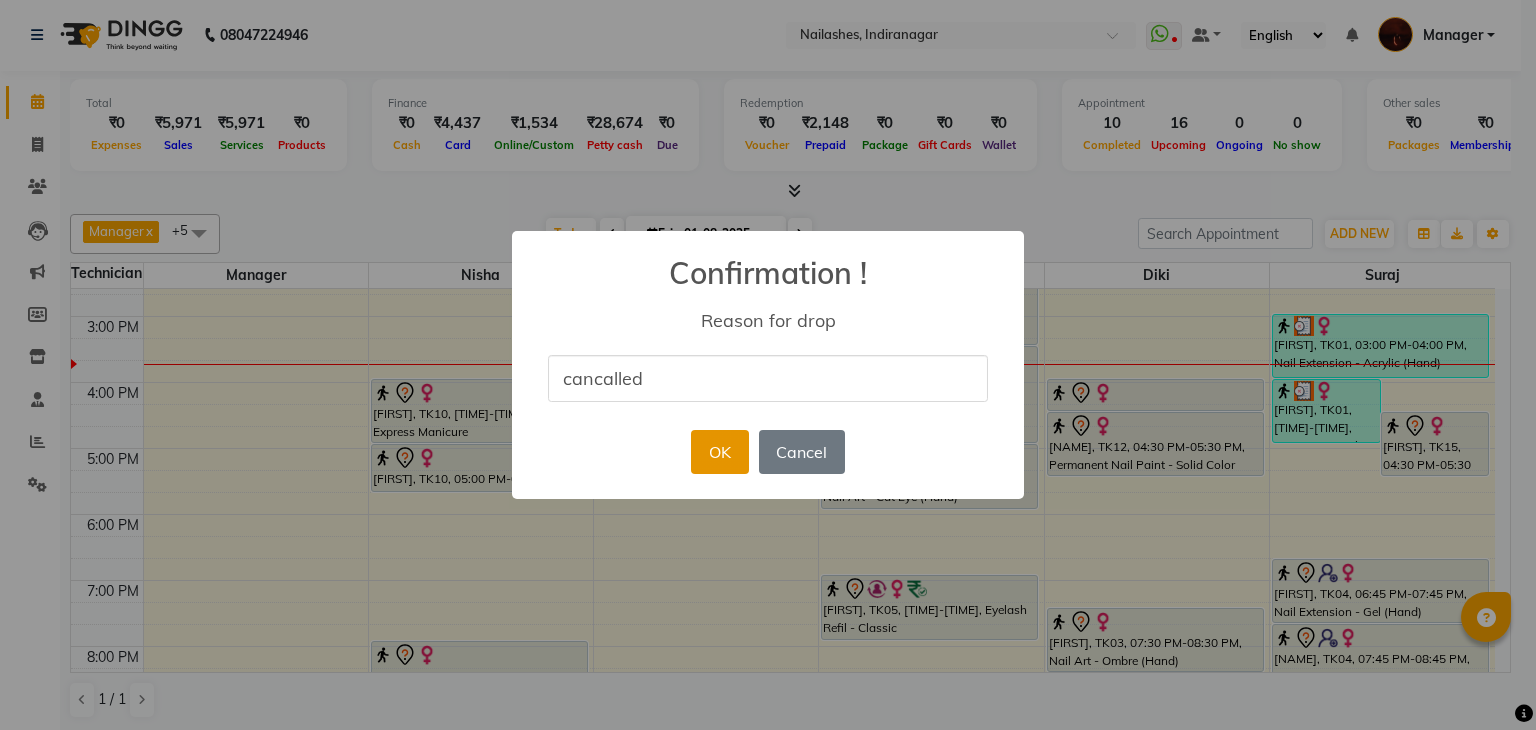 click on "OK" at bounding box center (719, 452) 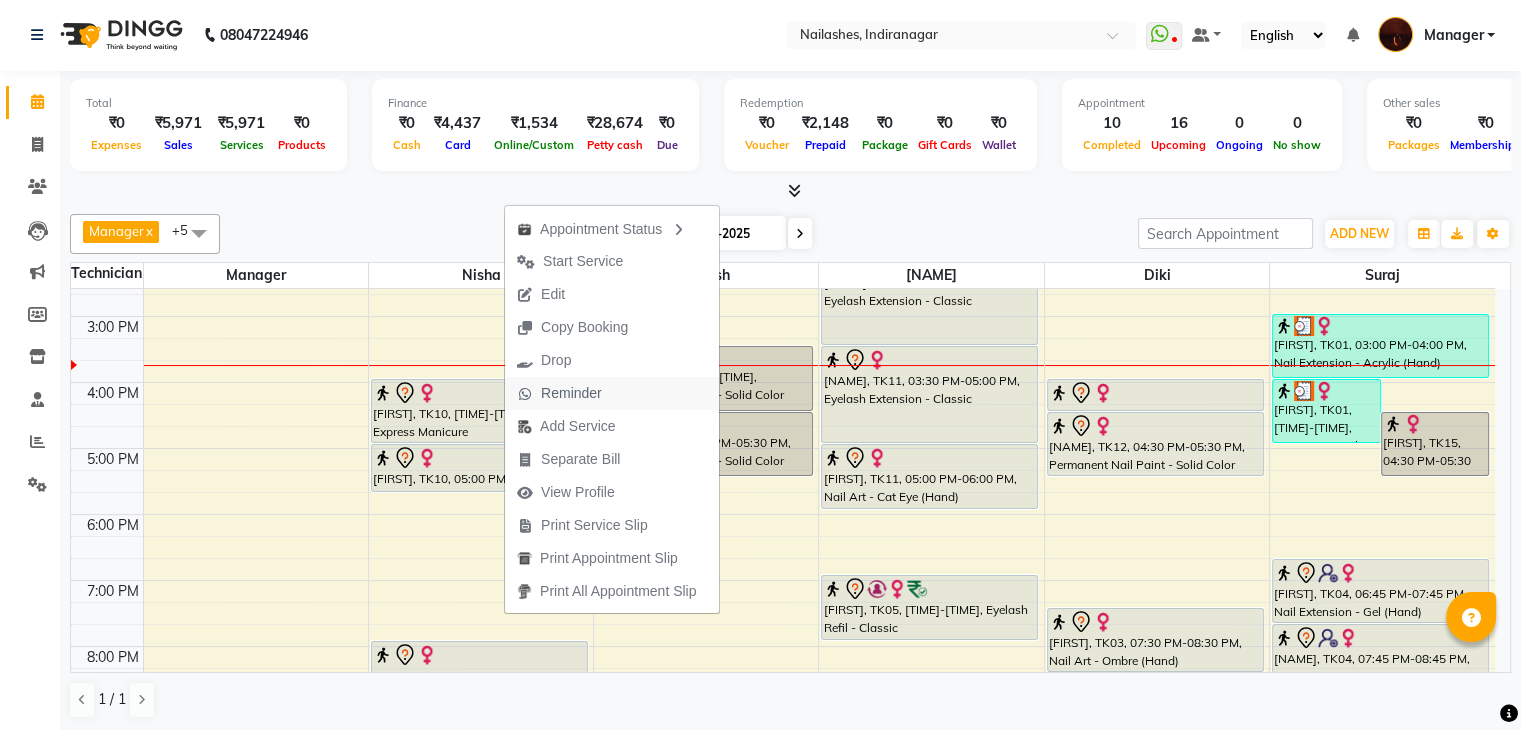 click on "Reminder" at bounding box center [571, 393] 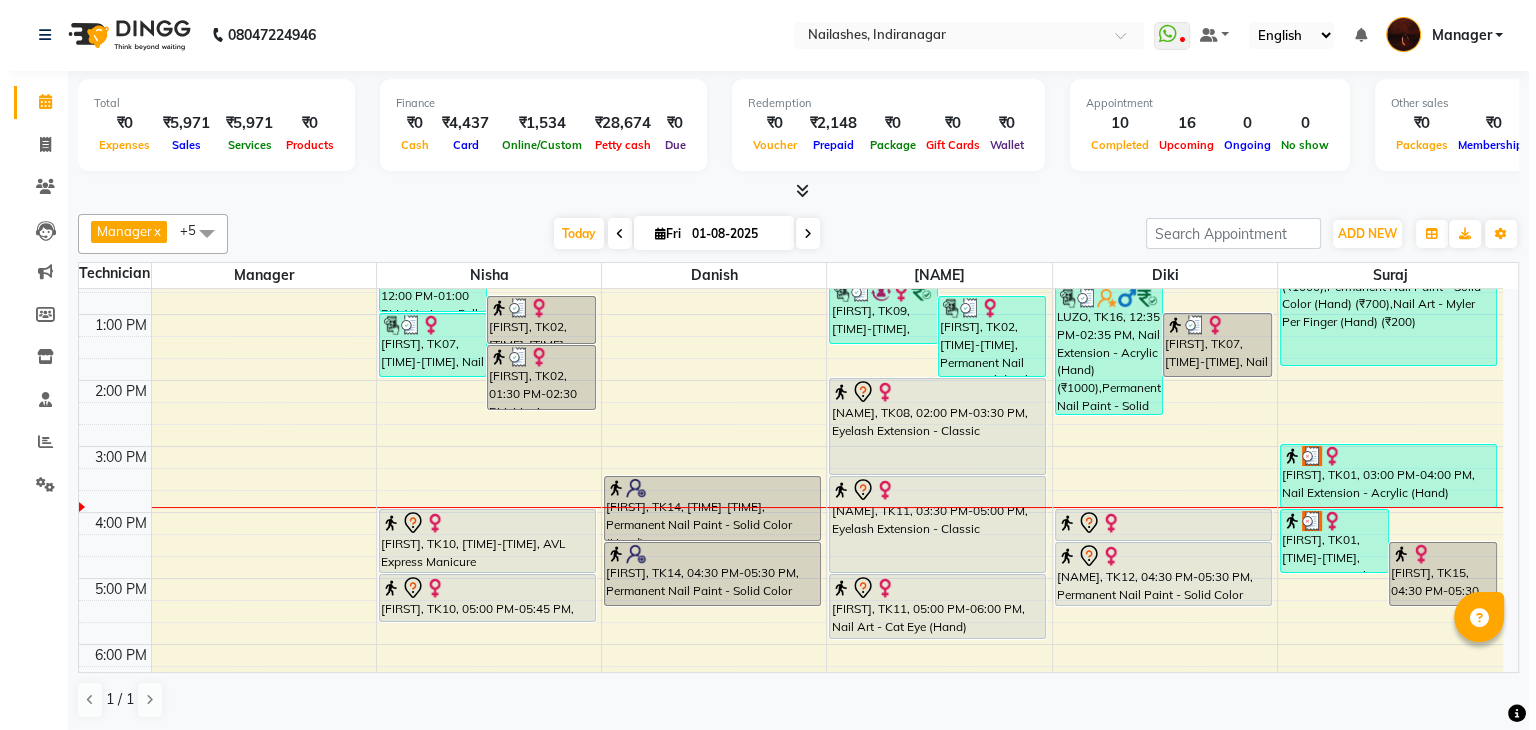 scroll, scrollTop: 171, scrollLeft: 0, axis: vertical 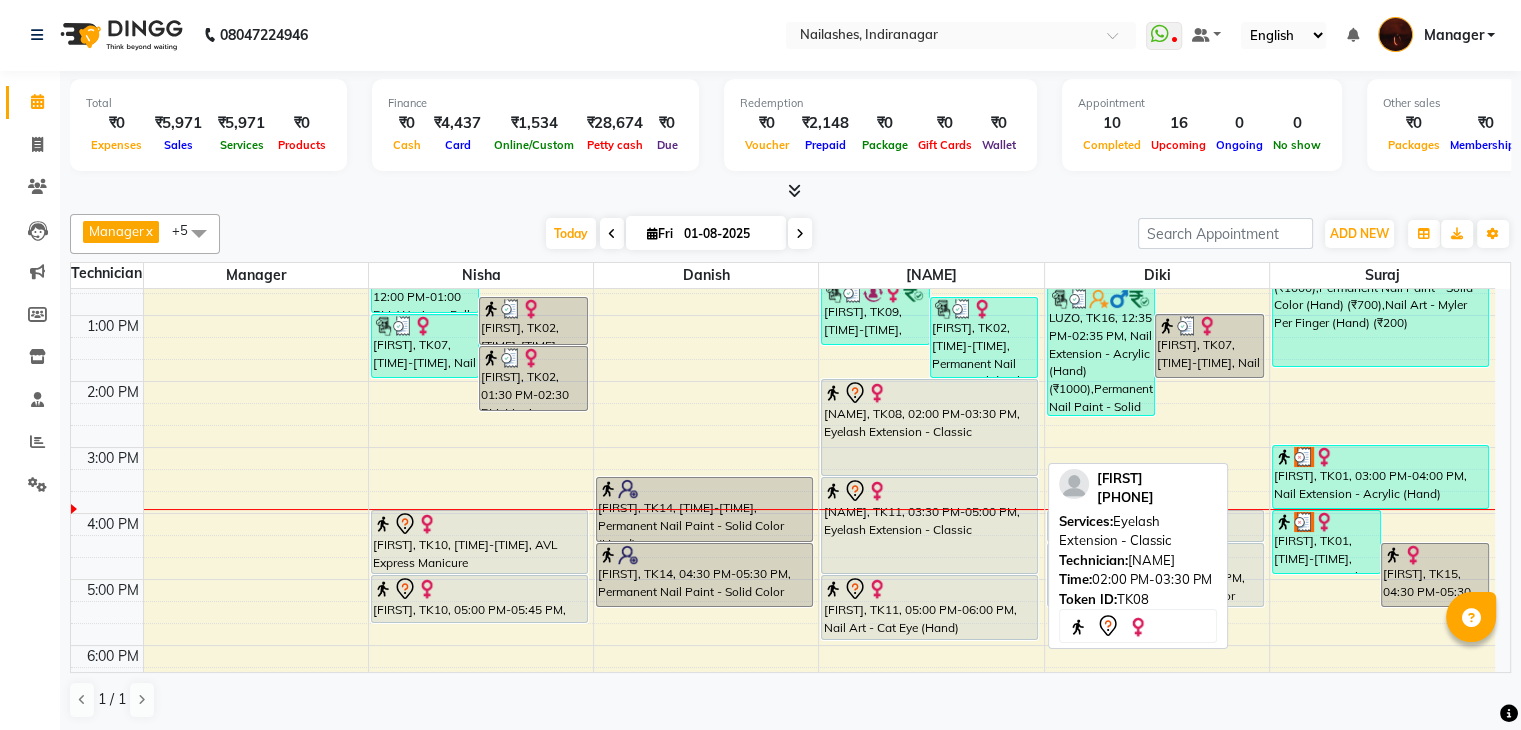 click on "[FIRST], TK08, 02:00 PM-03:30 PM, Eyelash Extension - Classic" at bounding box center [929, 427] 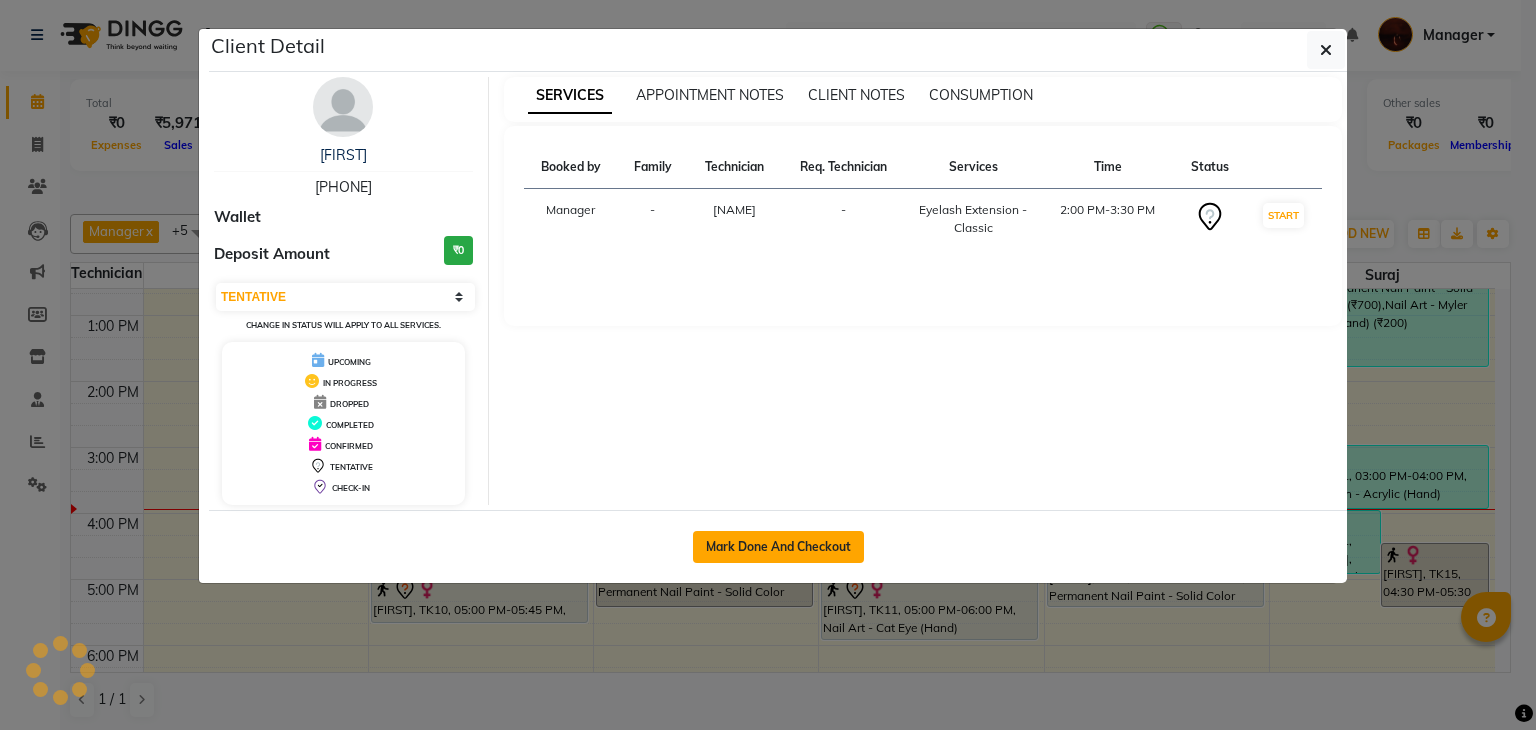 click on "Mark Done And Checkout" 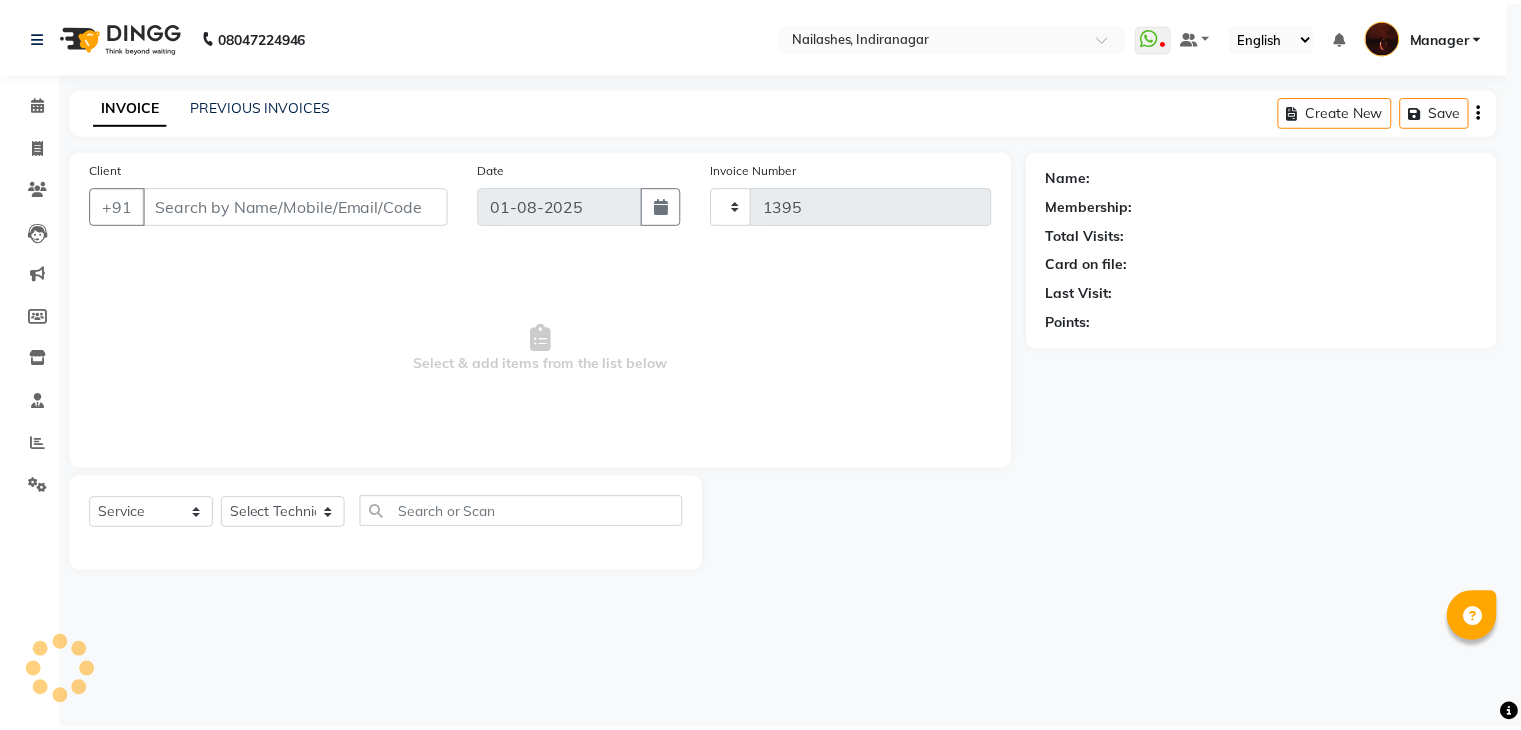 scroll, scrollTop: 0, scrollLeft: 0, axis: both 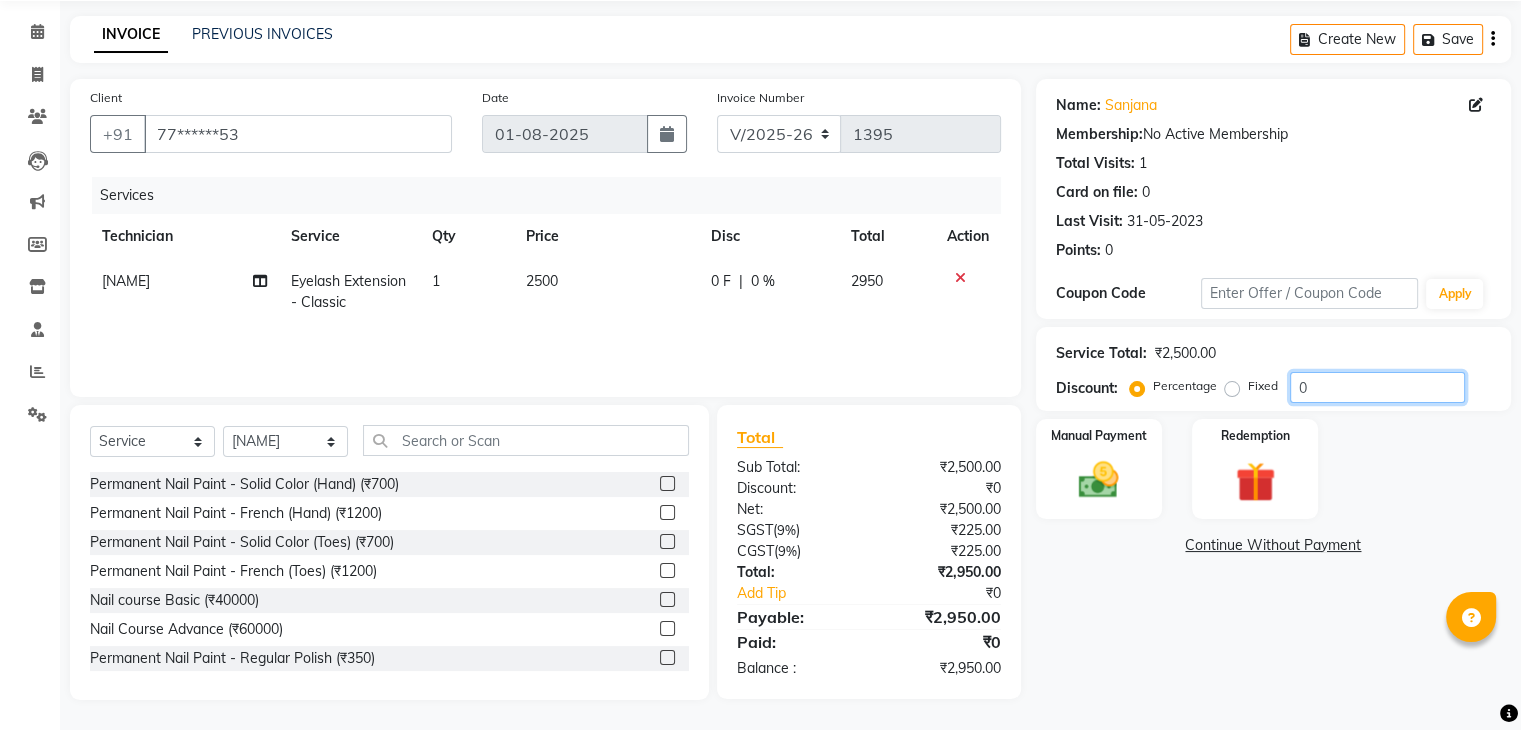 click on "0" 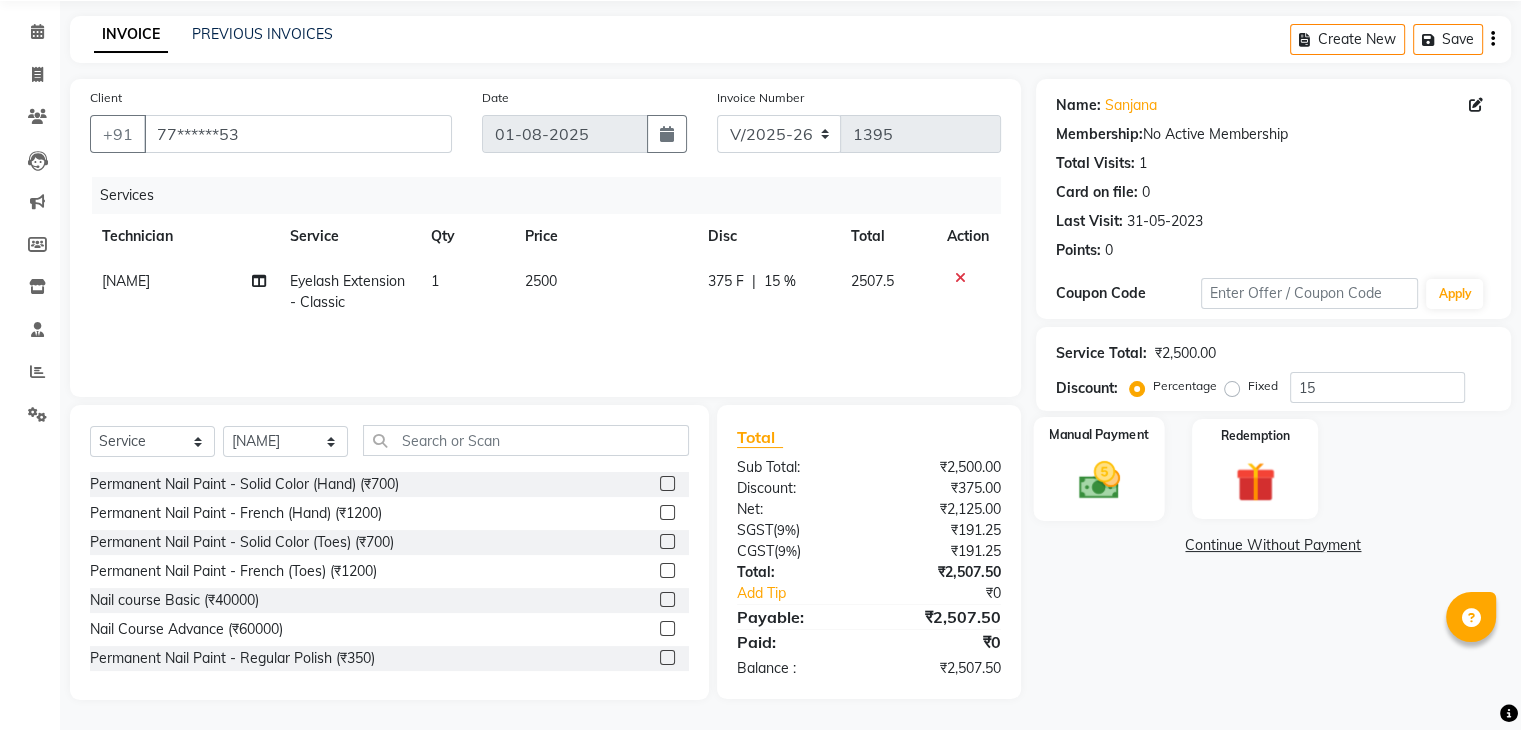 click 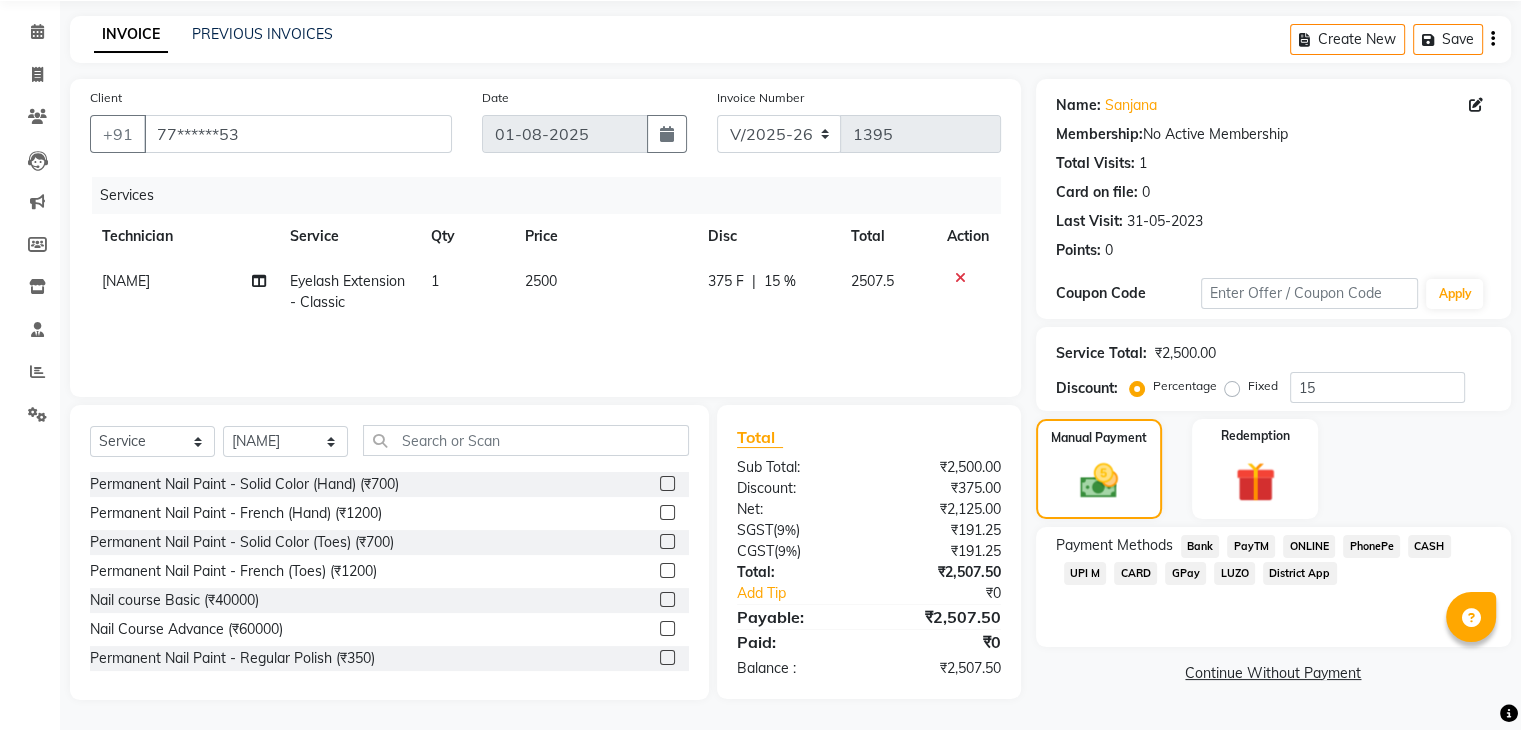click on "CARD" 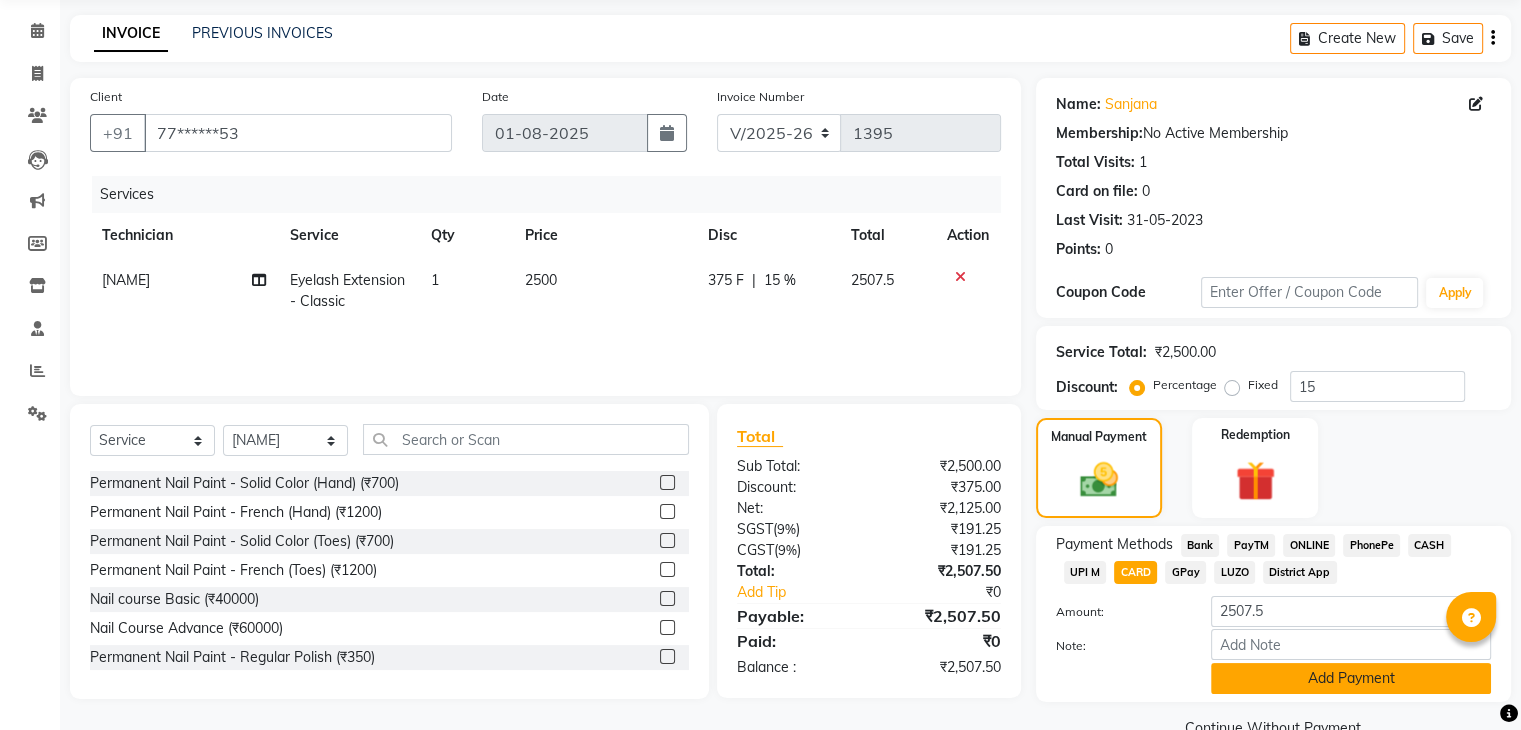 scroll, scrollTop: 117, scrollLeft: 0, axis: vertical 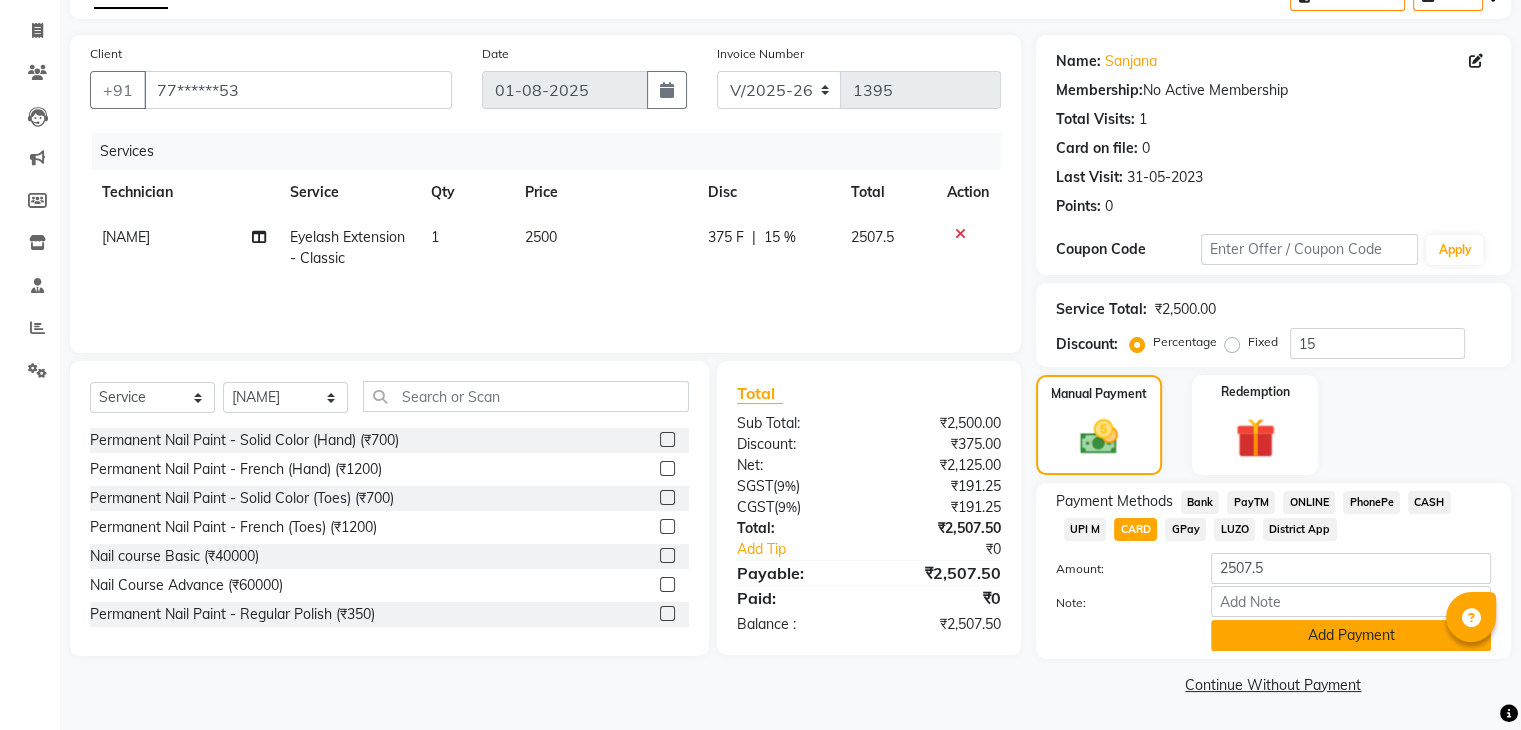click on "Add Payment" 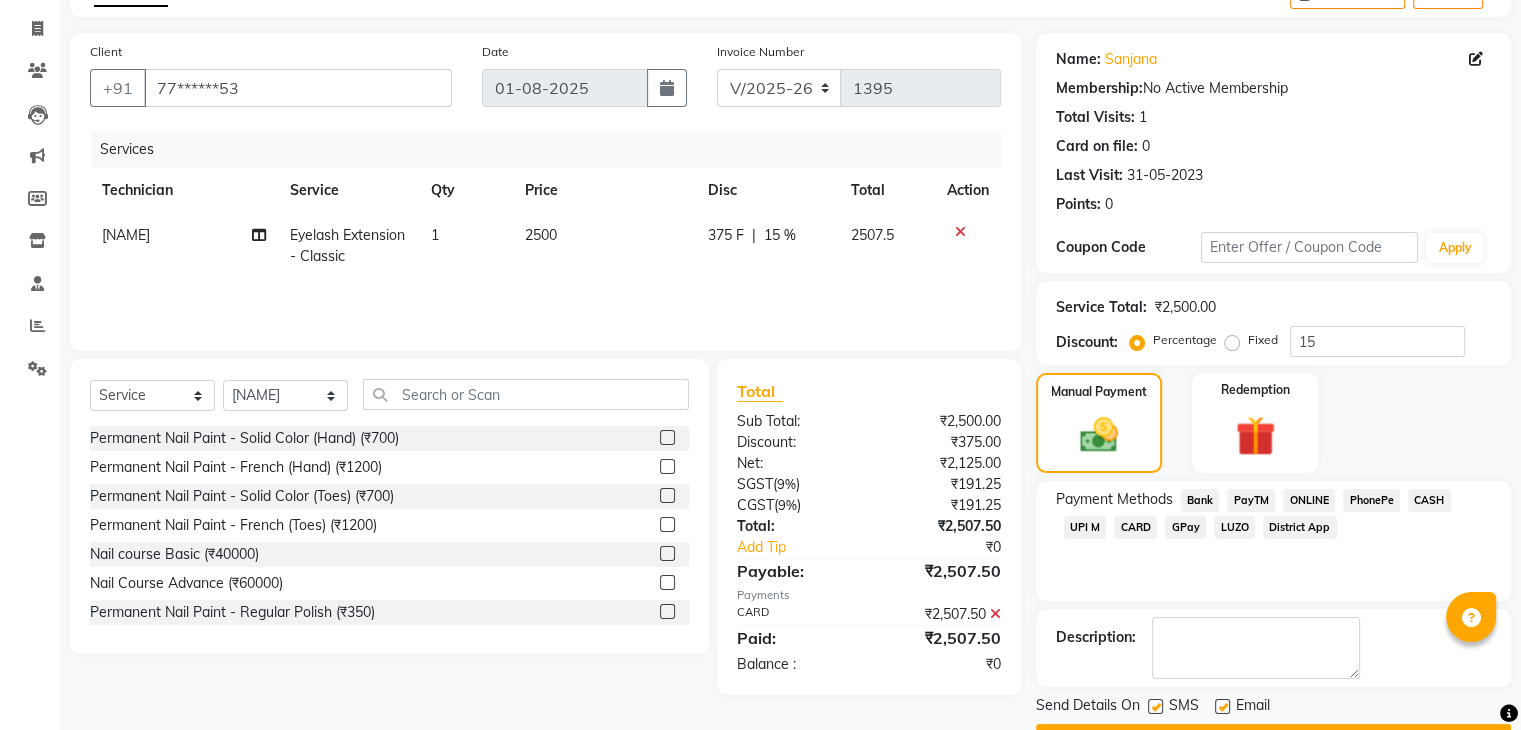 scroll, scrollTop: 171, scrollLeft: 0, axis: vertical 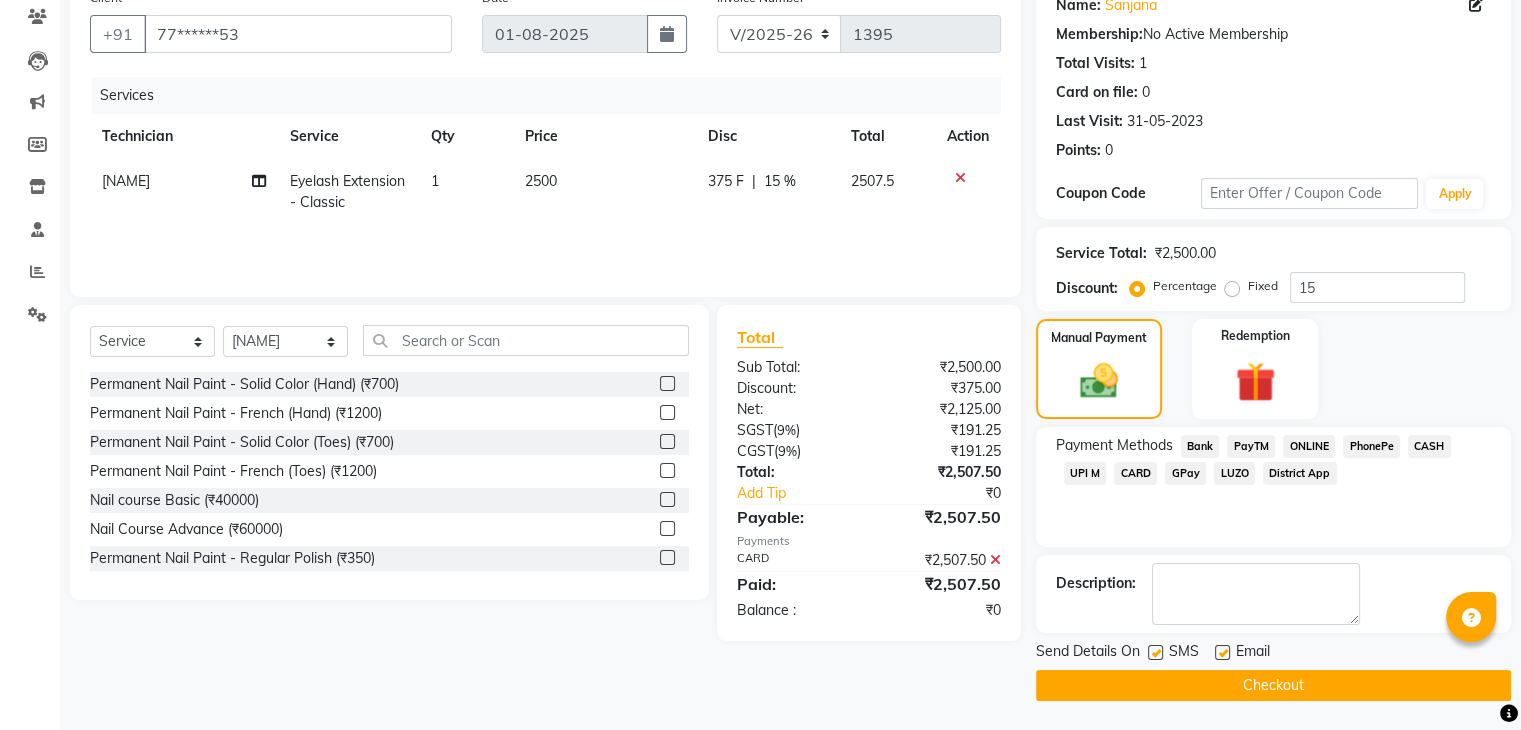 click on "Checkout" 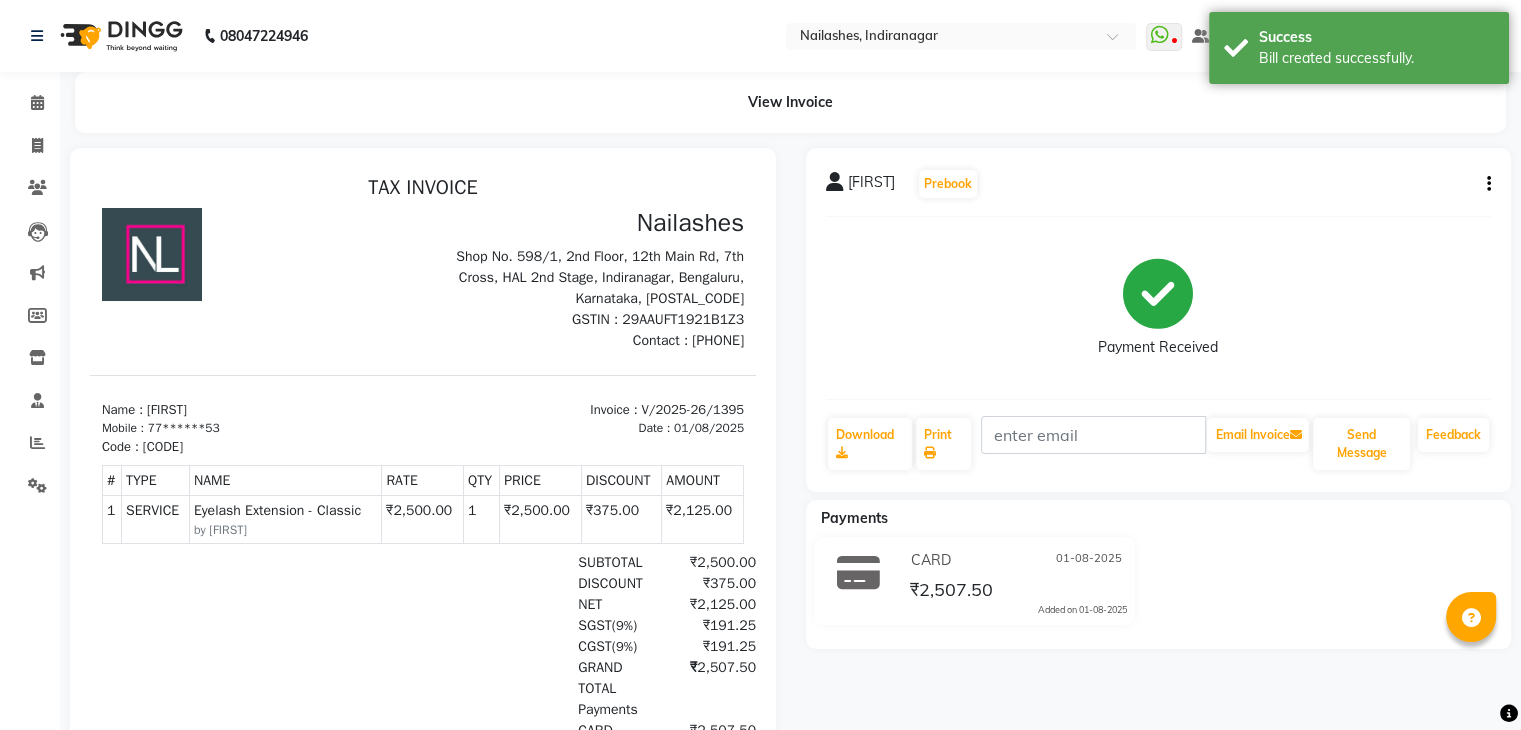 scroll, scrollTop: 0, scrollLeft: 0, axis: both 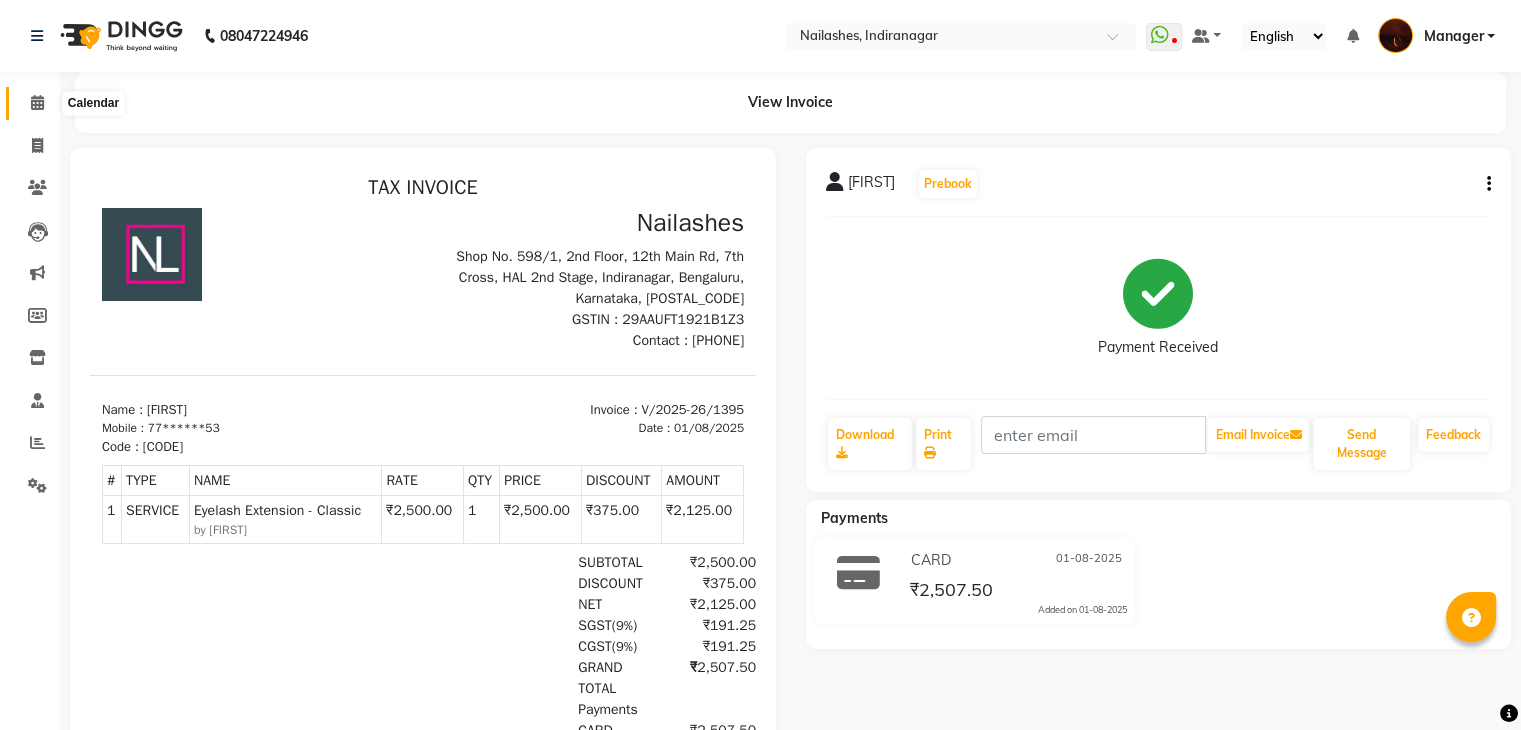 click 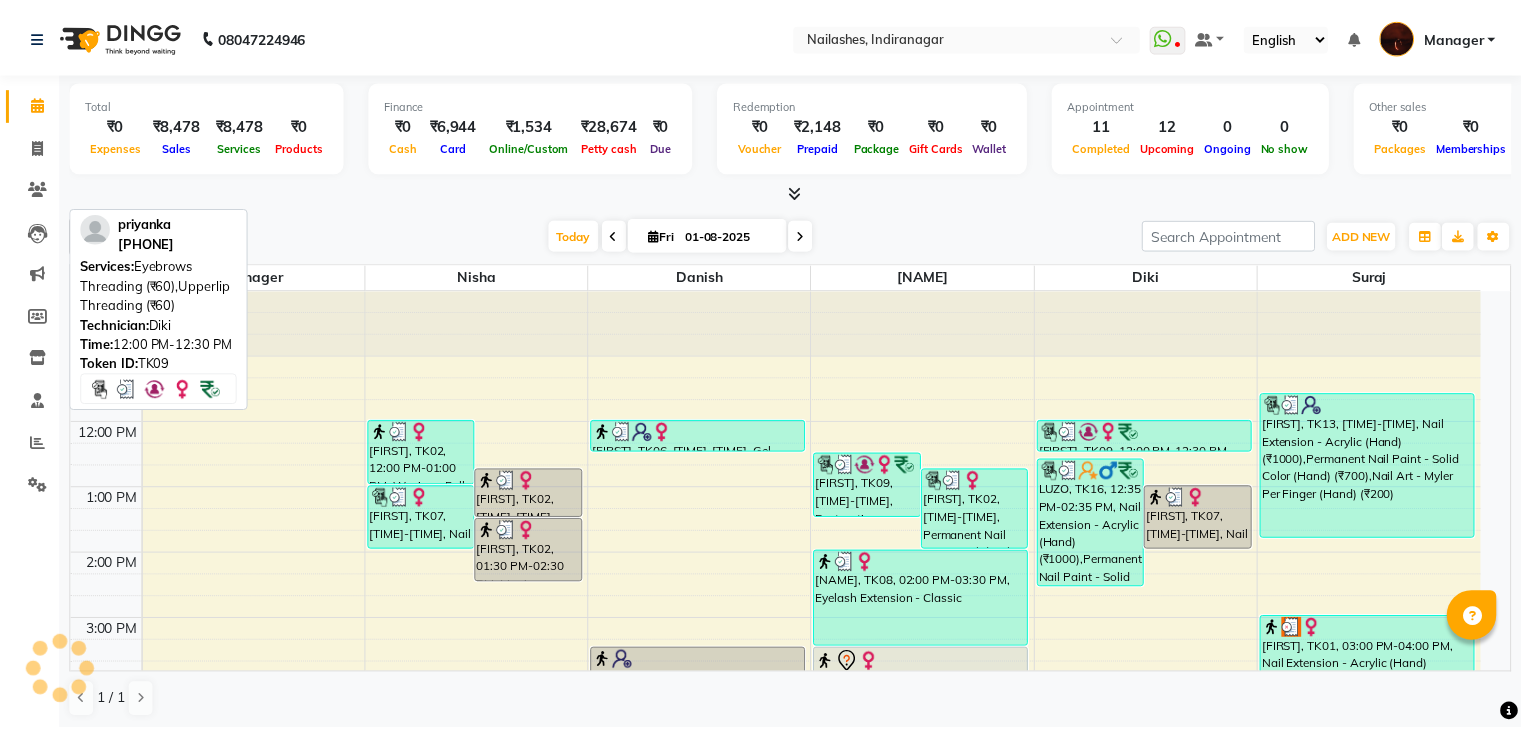 scroll, scrollTop: 0, scrollLeft: 0, axis: both 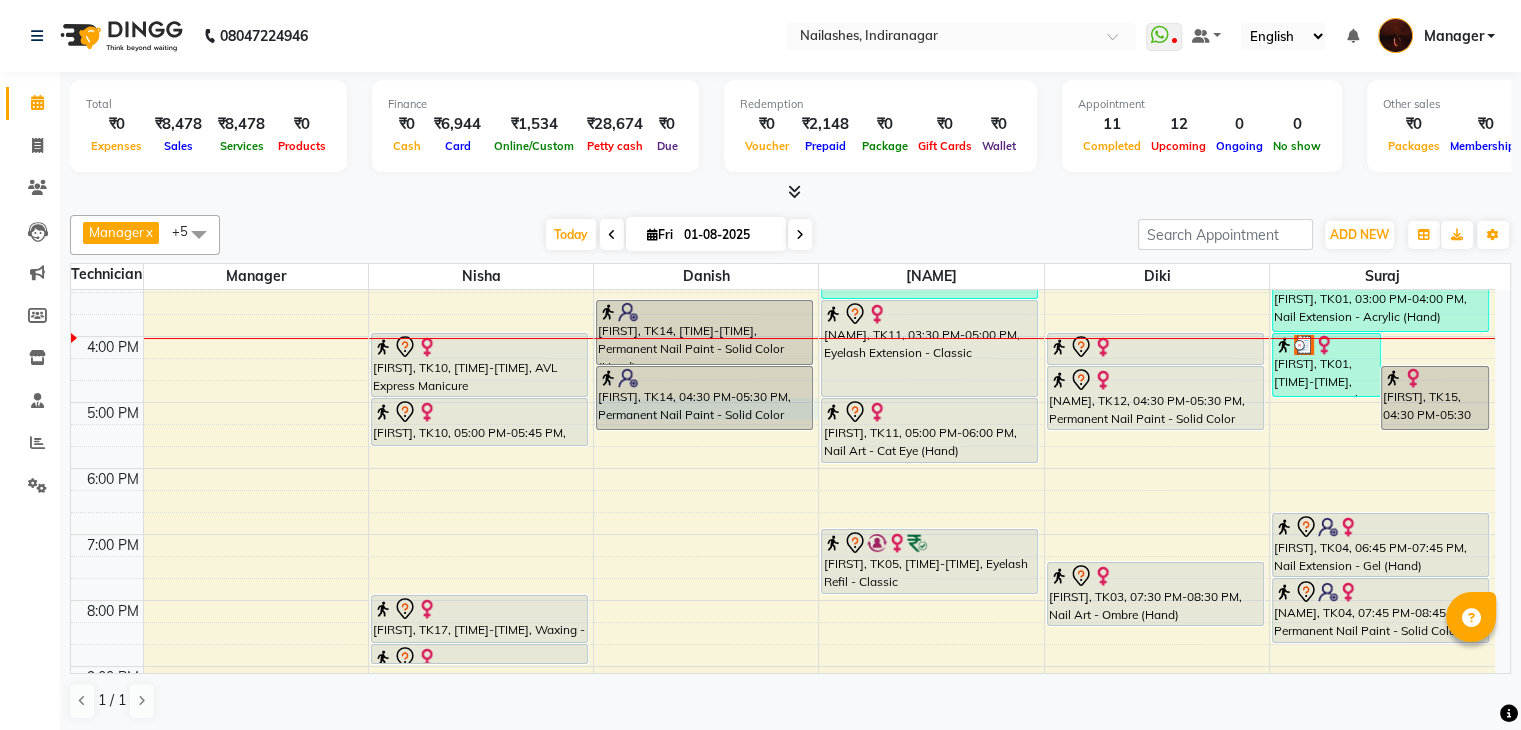 click at bounding box center (819, 413) 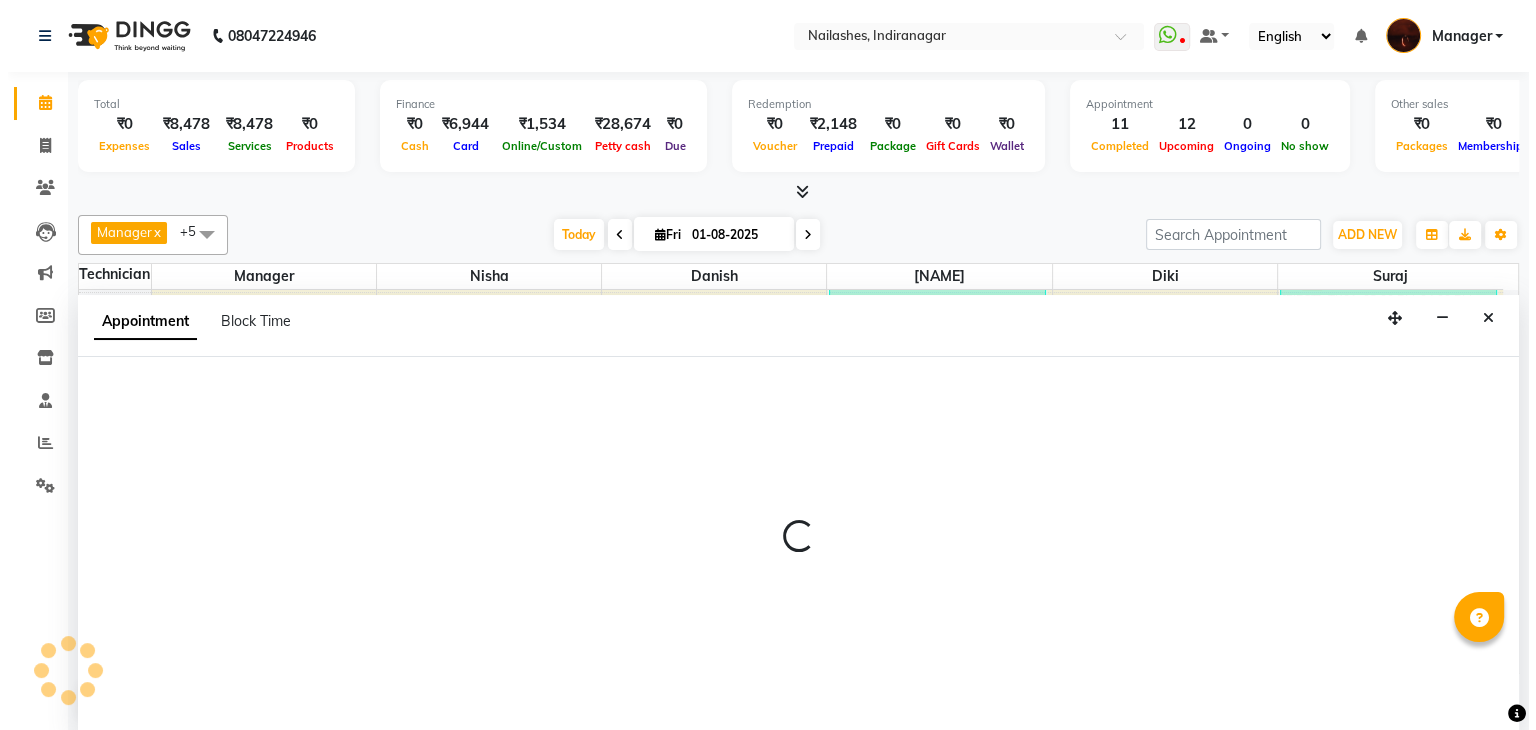 scroll, scrollTop: 1, scrollLeft: 0, axis: vertical 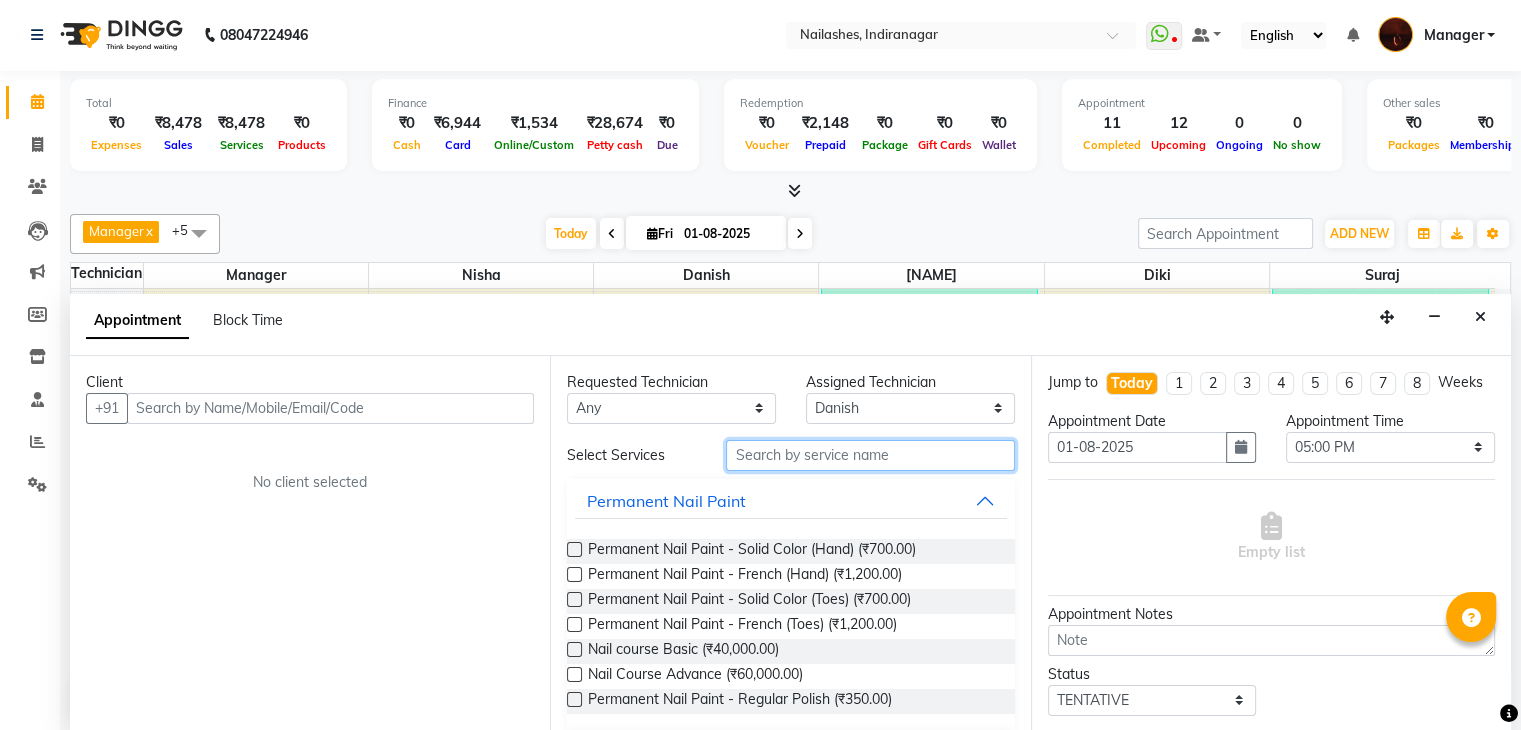 click at bounding box center (870, 455) 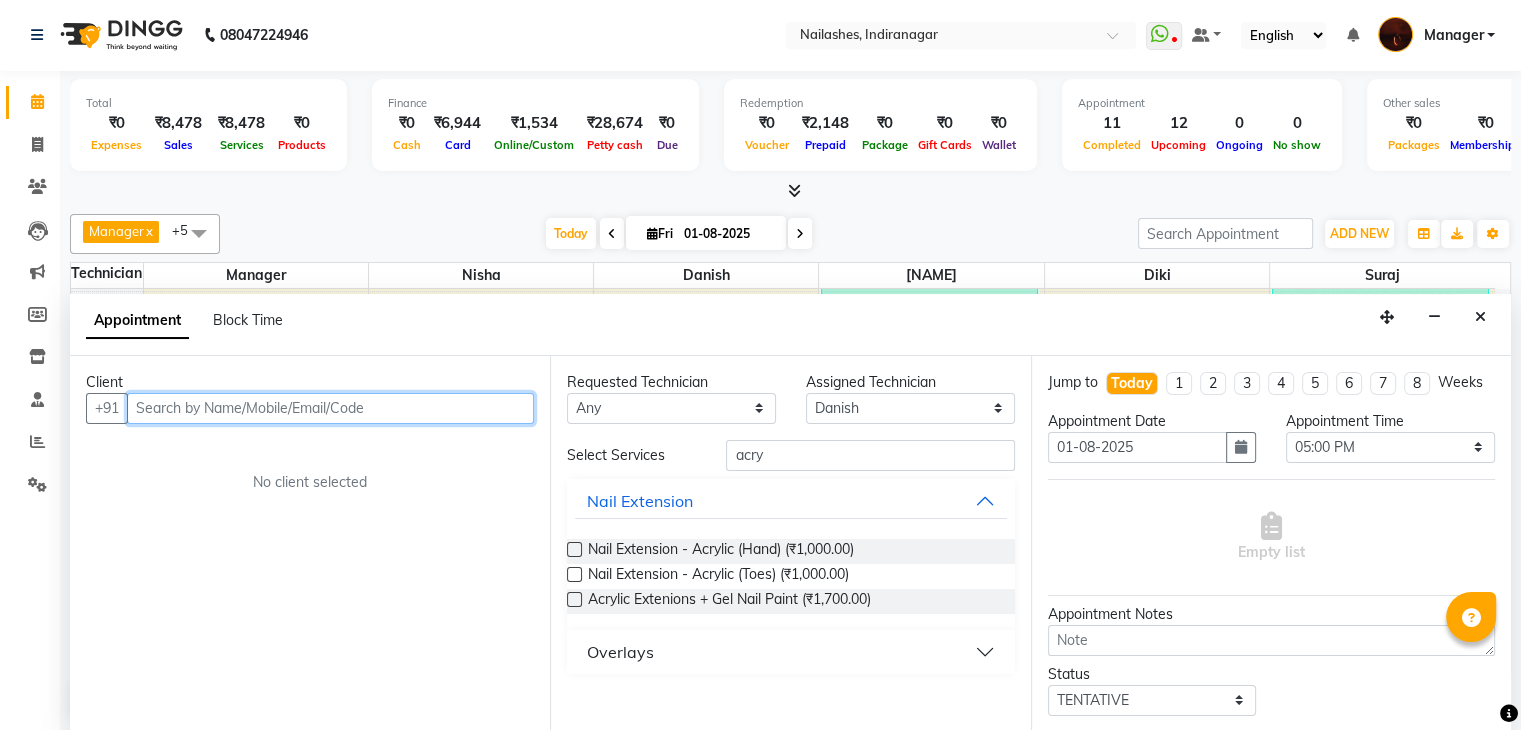 click at bounding box center [330, 408] 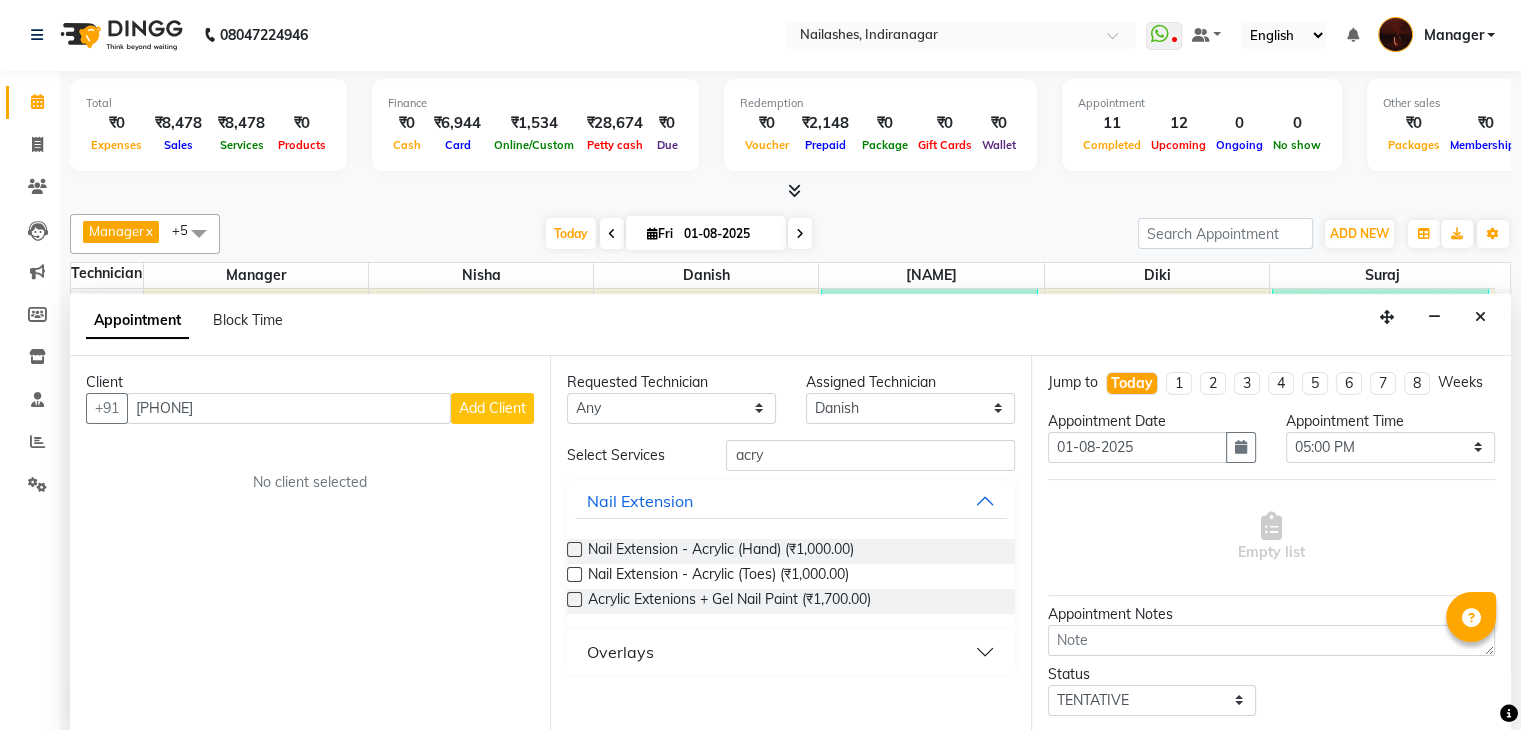 click on "Add Client" at bounding box center (492, 408) 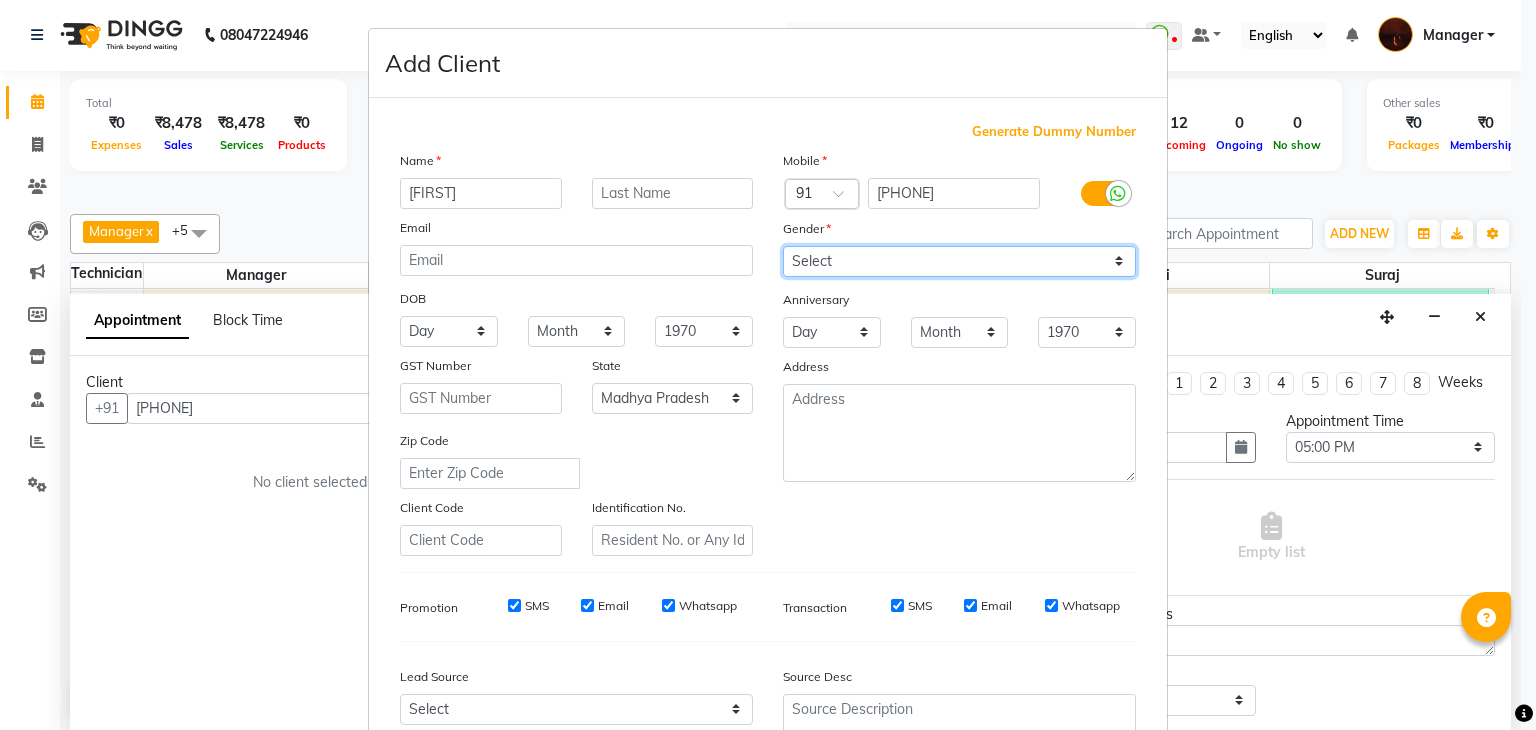 click on "Select Male Female Other Prefer Not To Say" at bounding box center (959, 261) 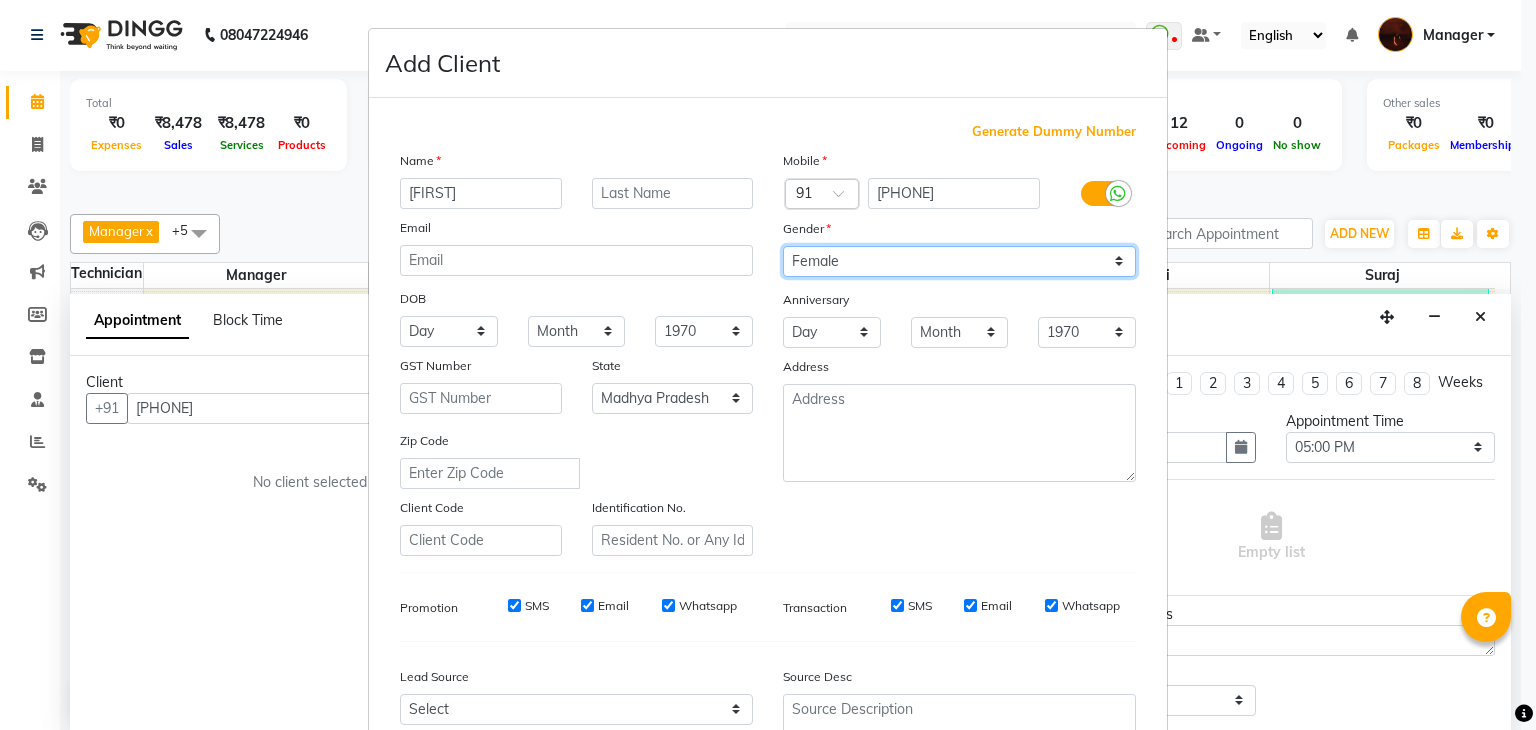 click on "Select Male Female Other Prefer Not To Say" at bounding box center (959, 261) 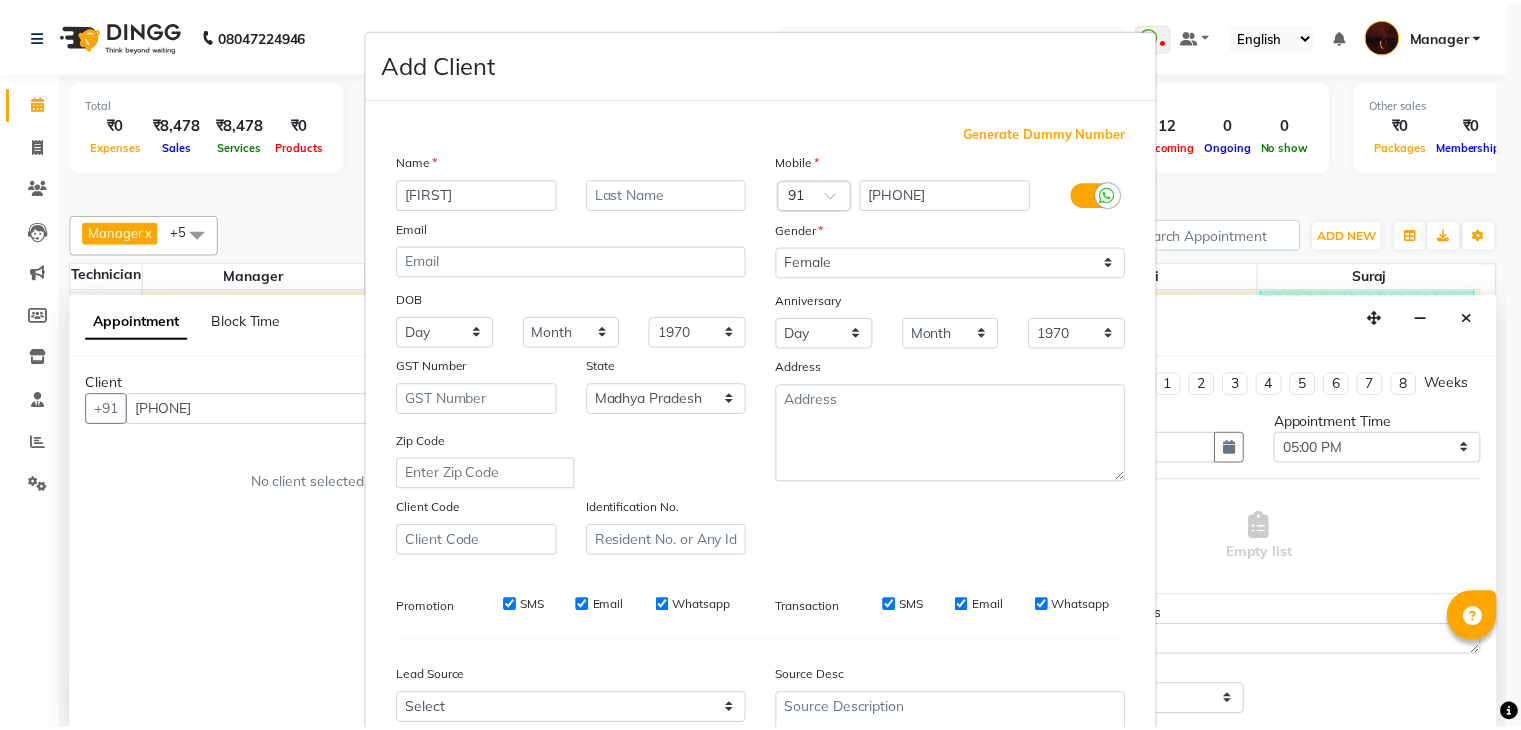 scroll, scrollTop: 203, scrollLeft: 0, axis: vertical 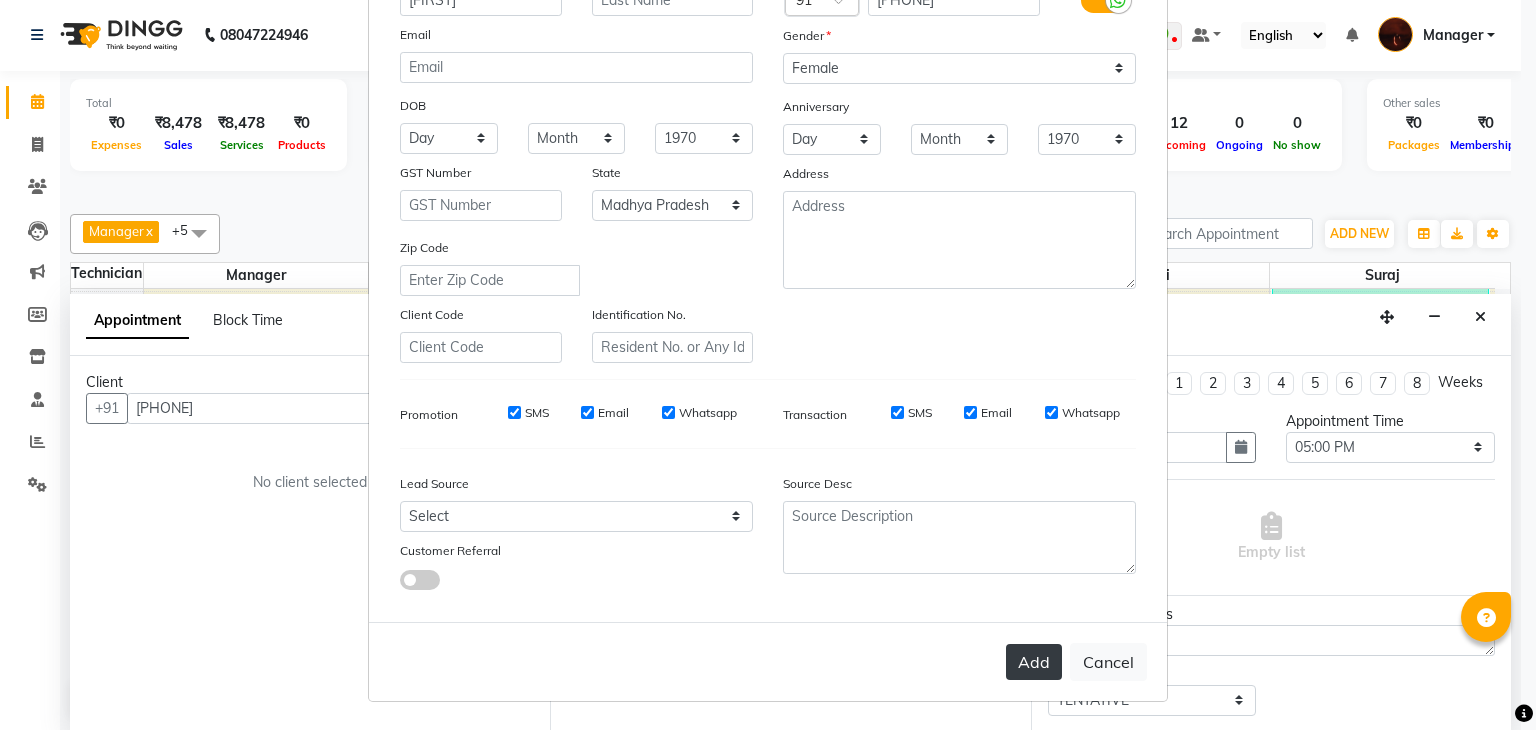 click on "Add" at bounding box center [1034, 662] 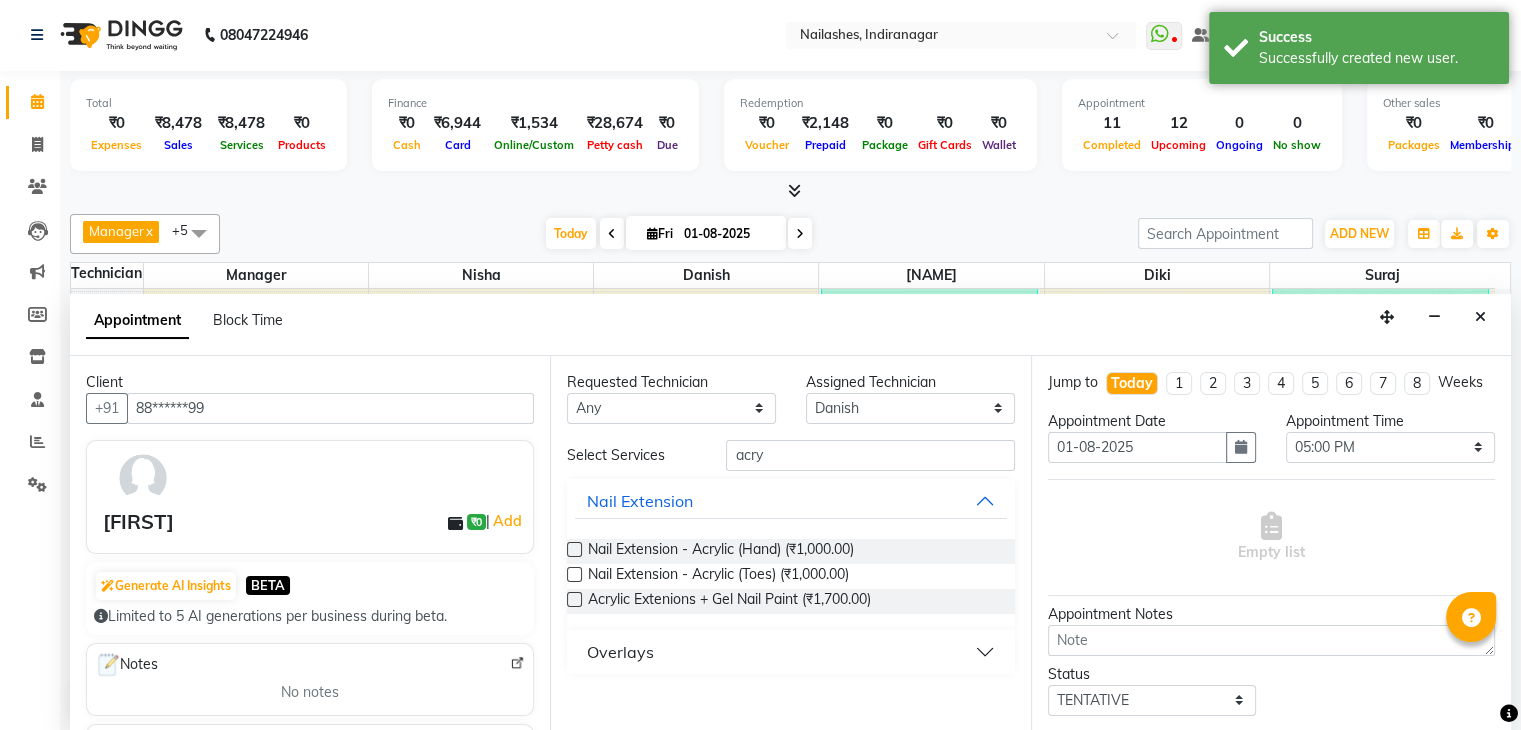 click at bounding box center [574, 549] 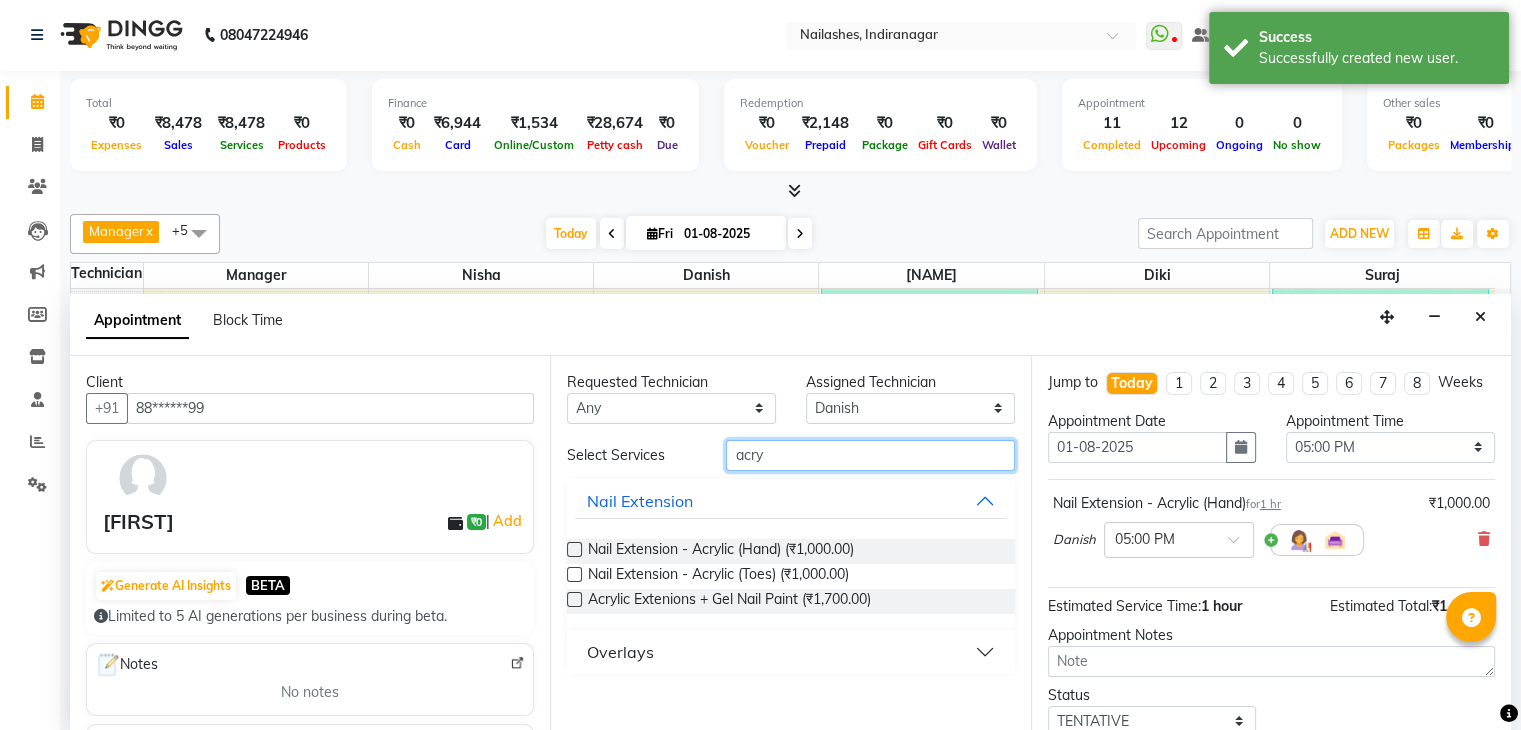 click on "acry" at bounding box center (870, 455) 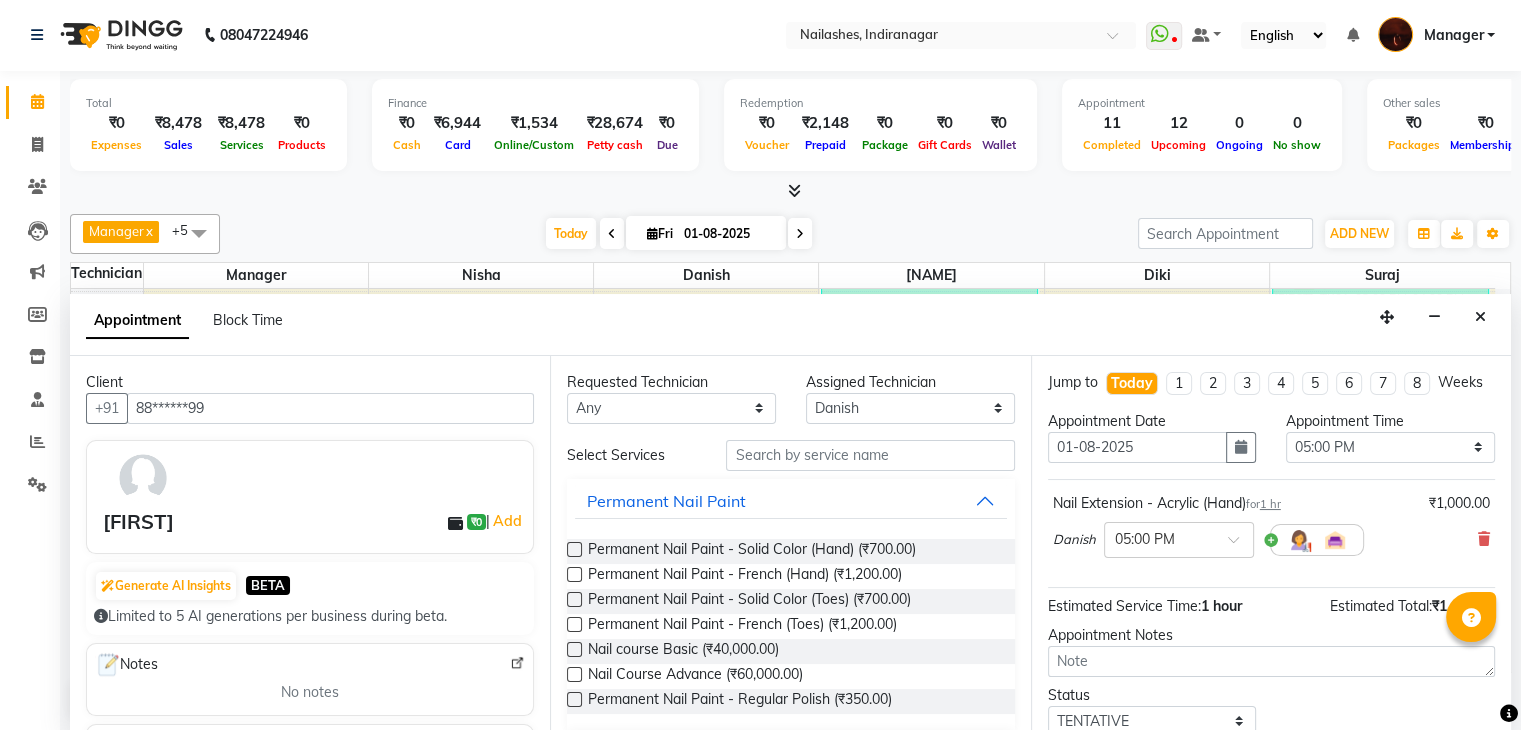click at bounding box center (574, 549) 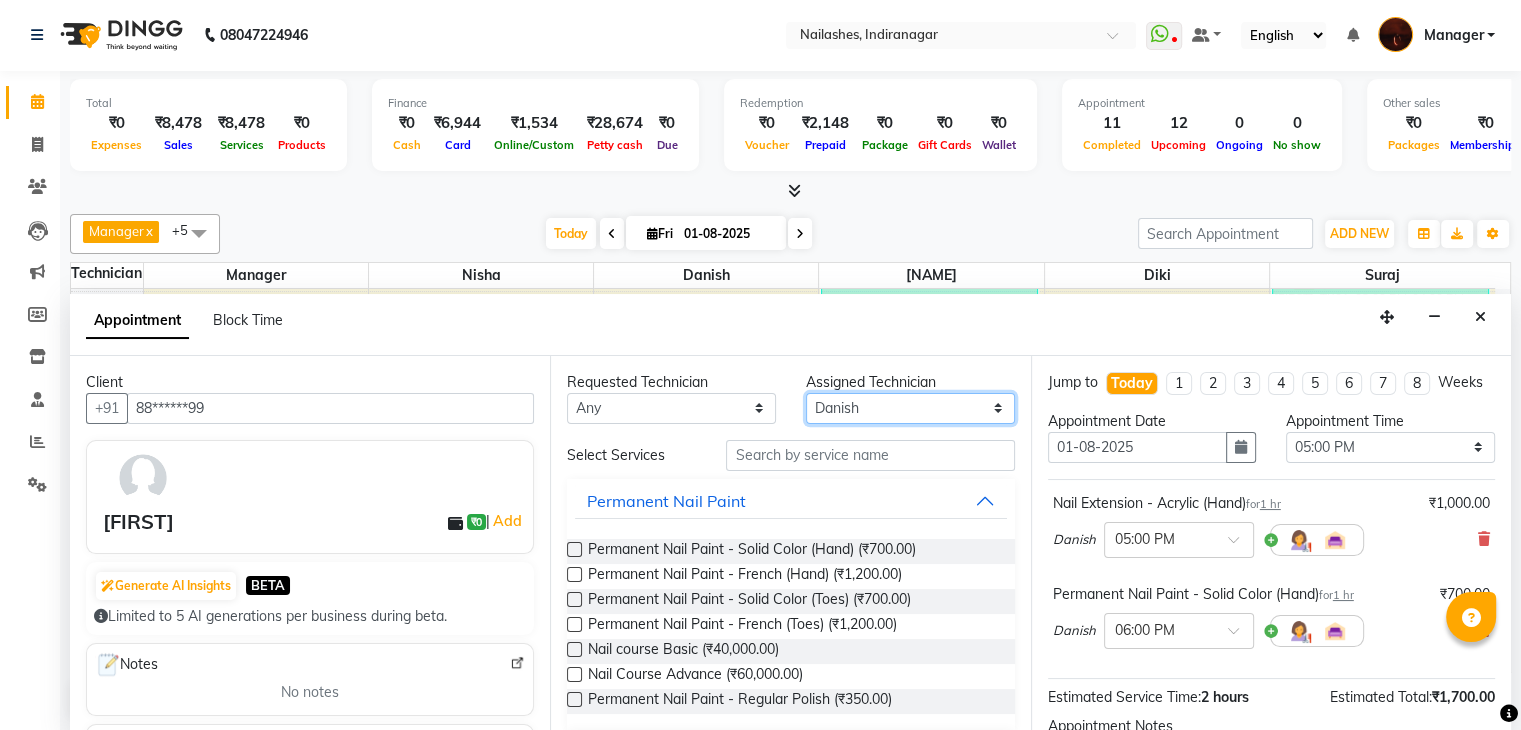 click on "Select Adesh amir Danish Diki  Geeta Himanshu jenifer Manager megna Nisha Pooja roshni Sameer sudeb Sudhir Accounting suraj" at bounding box center [910, 408] 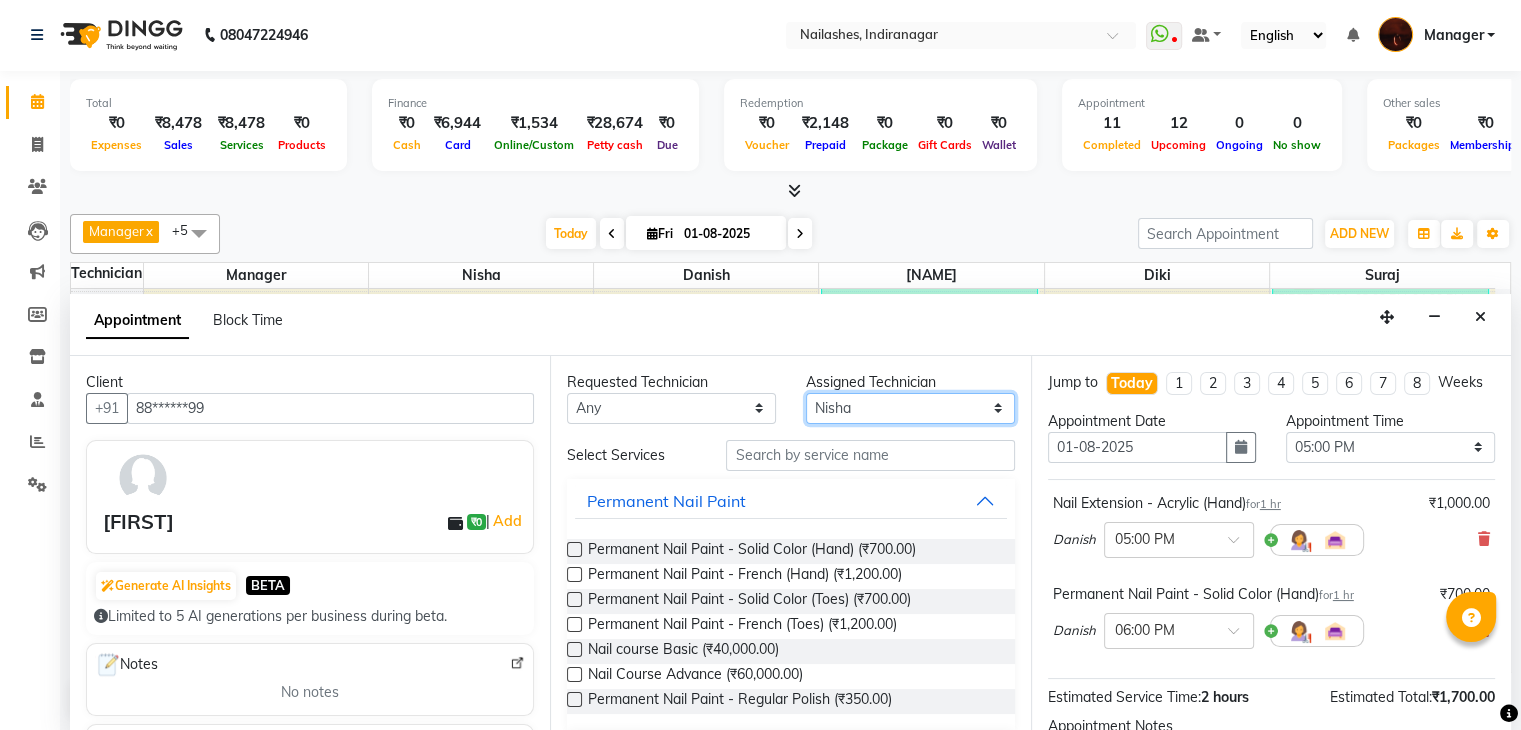 click on "Select Adesh amir Danish Diki  Geeta Himanshu jenifer Manager megna Nisha Pooja roshni Sameer sudeb Sudhir Accounting suraj" at bounding box center [910, 408] 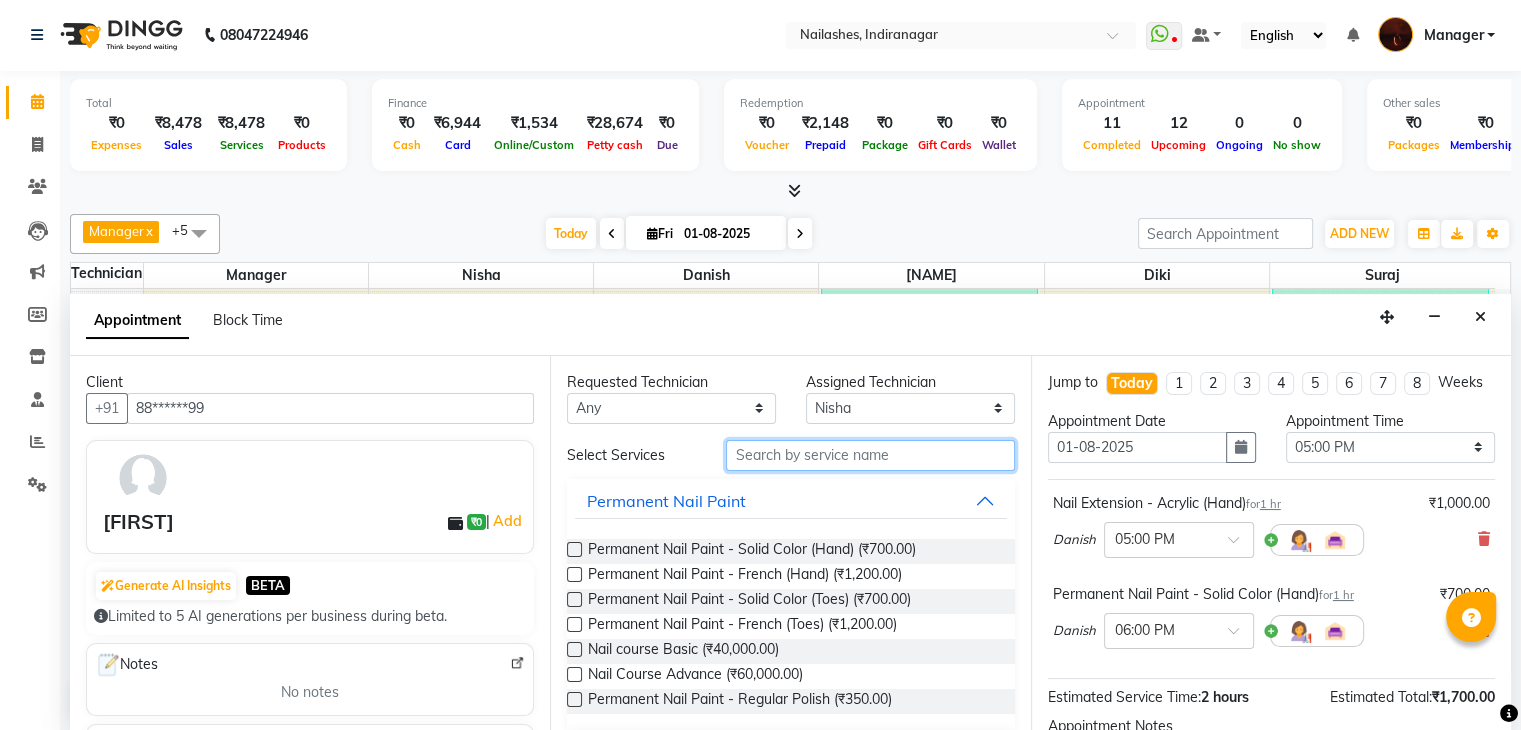 click at bounding box center [870, 455] 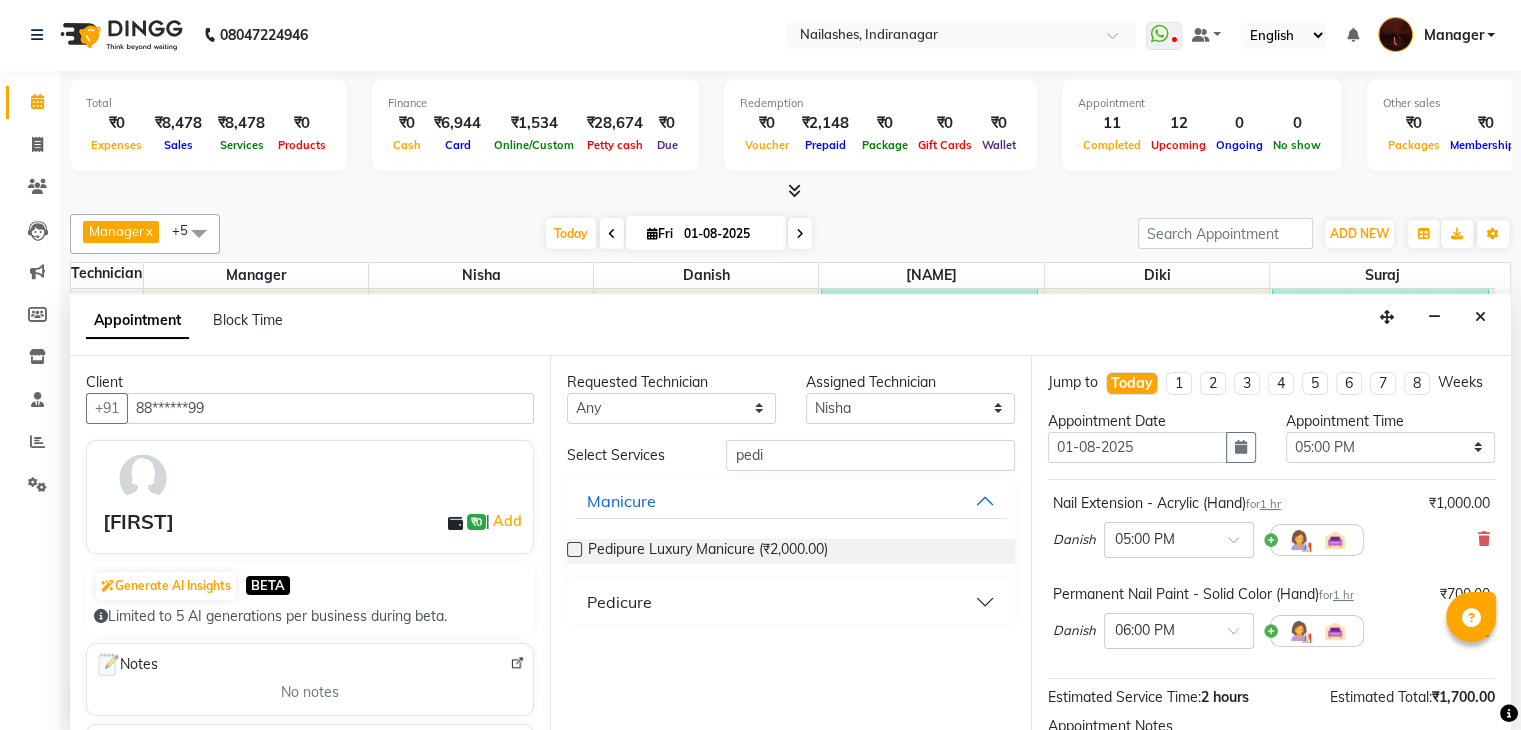 click on "Pedicure" at bounding box center [619, 602] 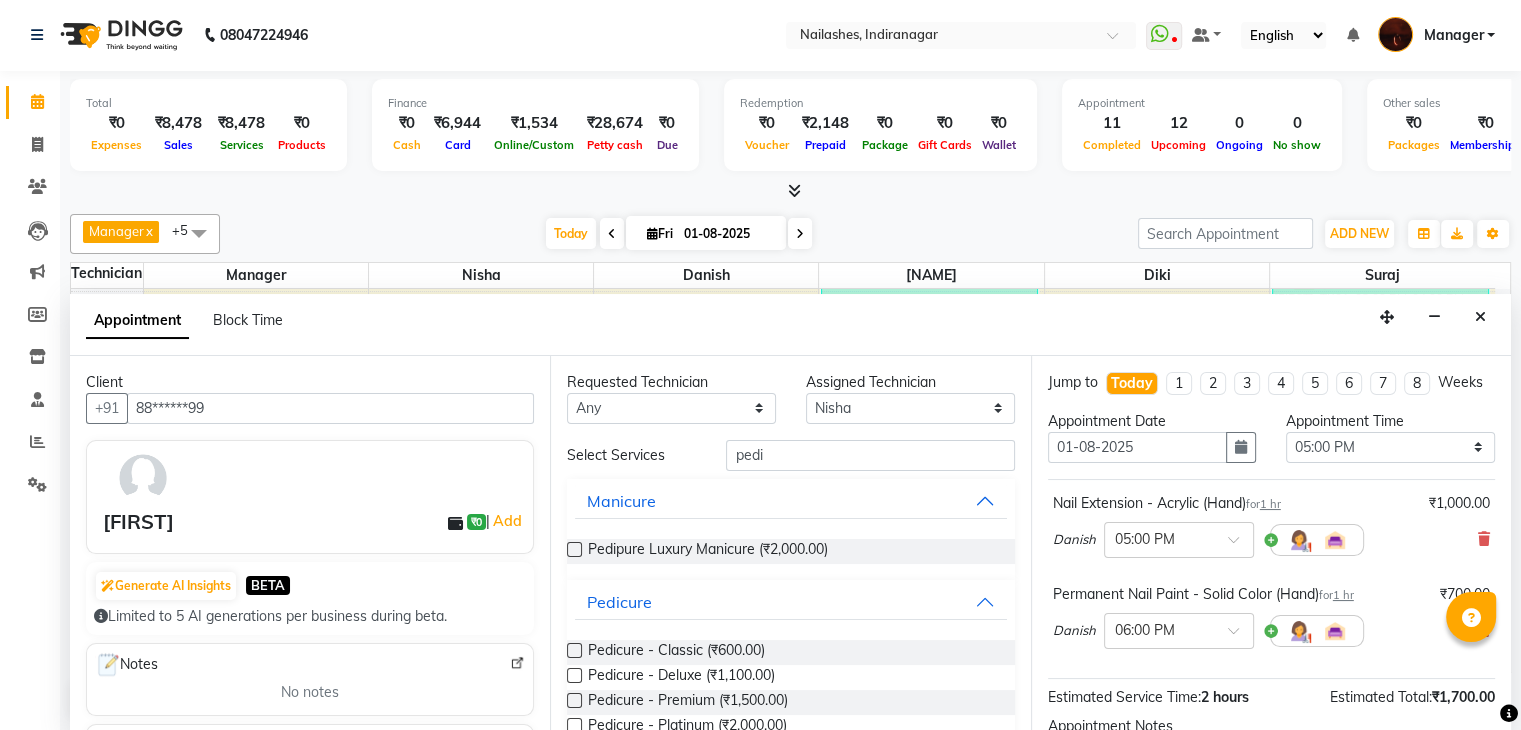 click at bounding box center (574, 675) 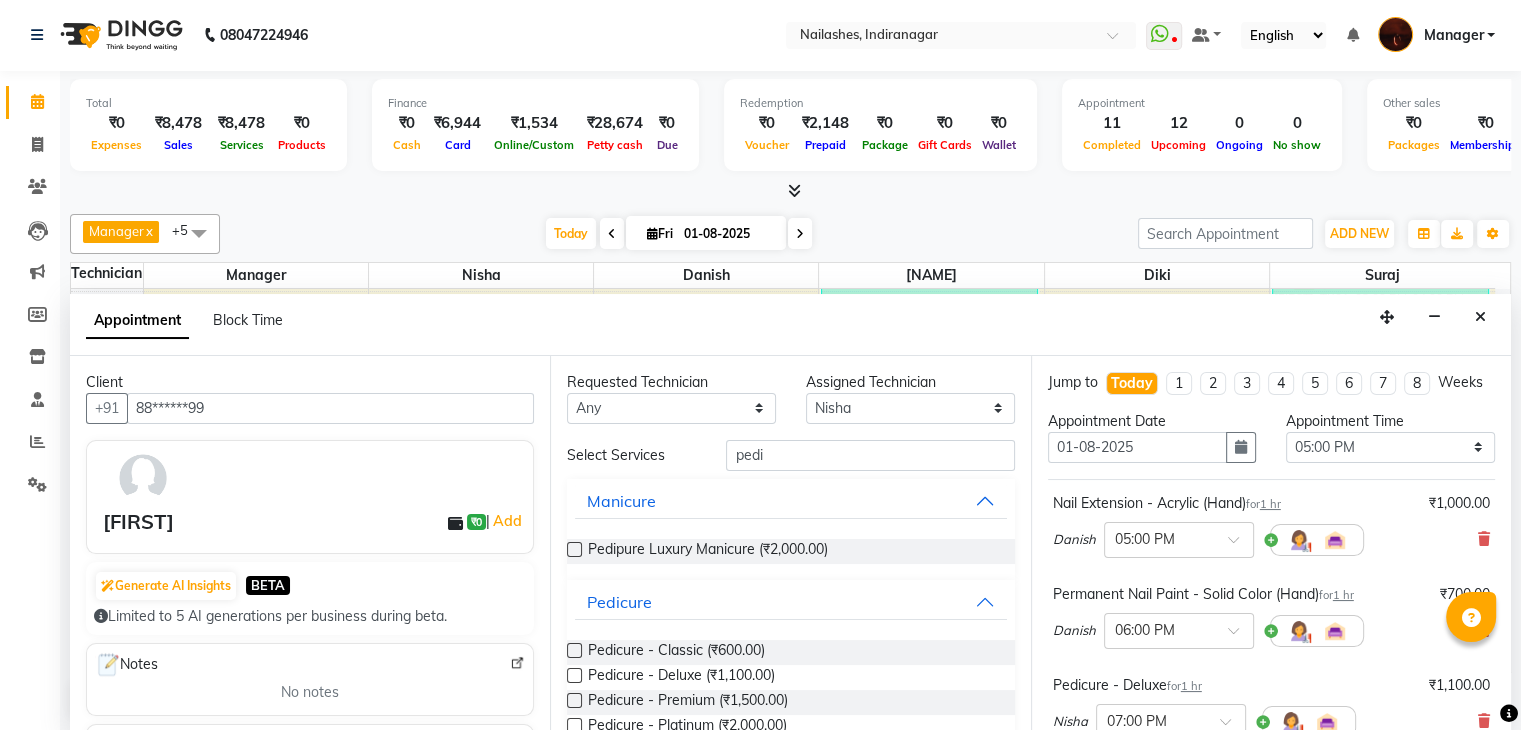 scroll, scrollTop: 331, scrollLeft: 0, axis: vertical 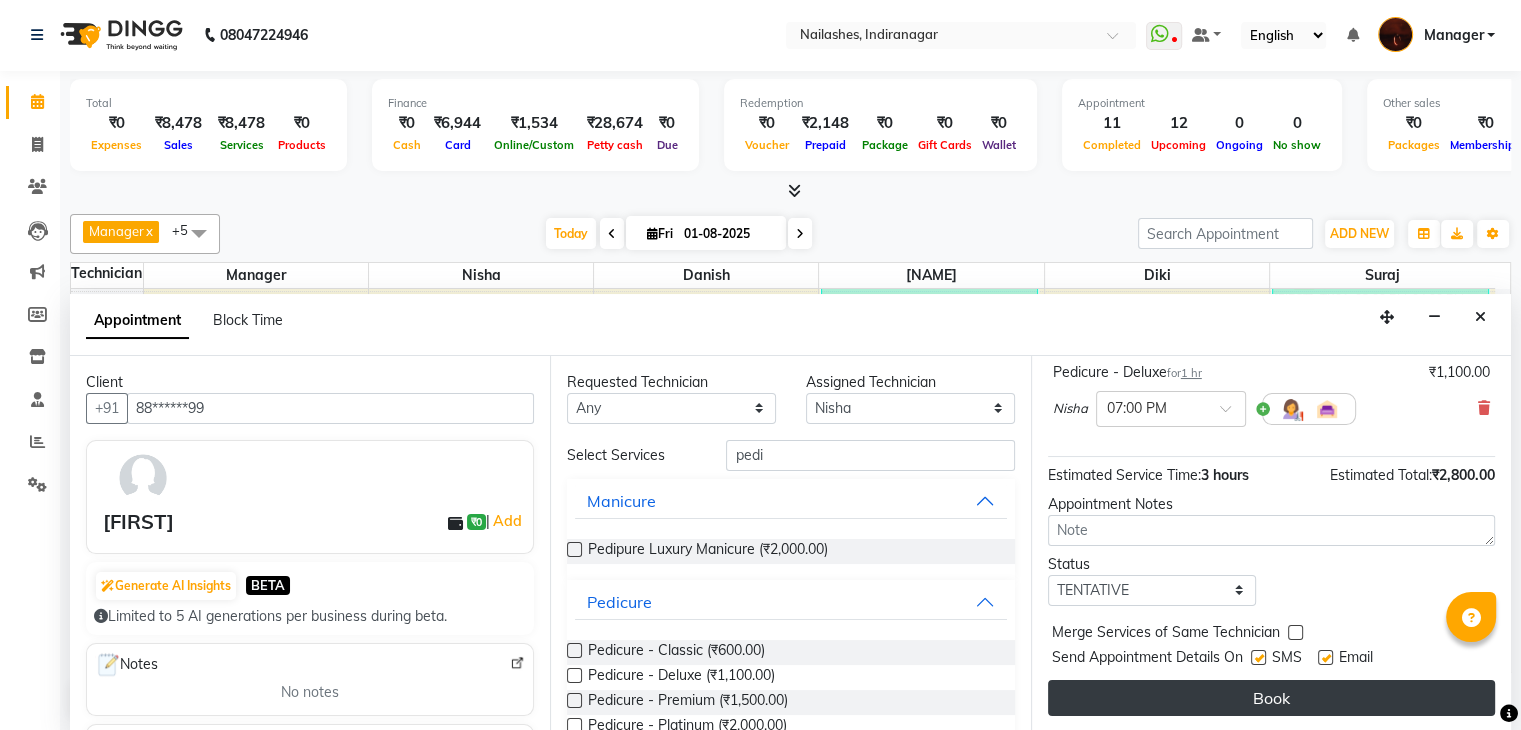 click on "Book" at bounding box center [1271, 698] 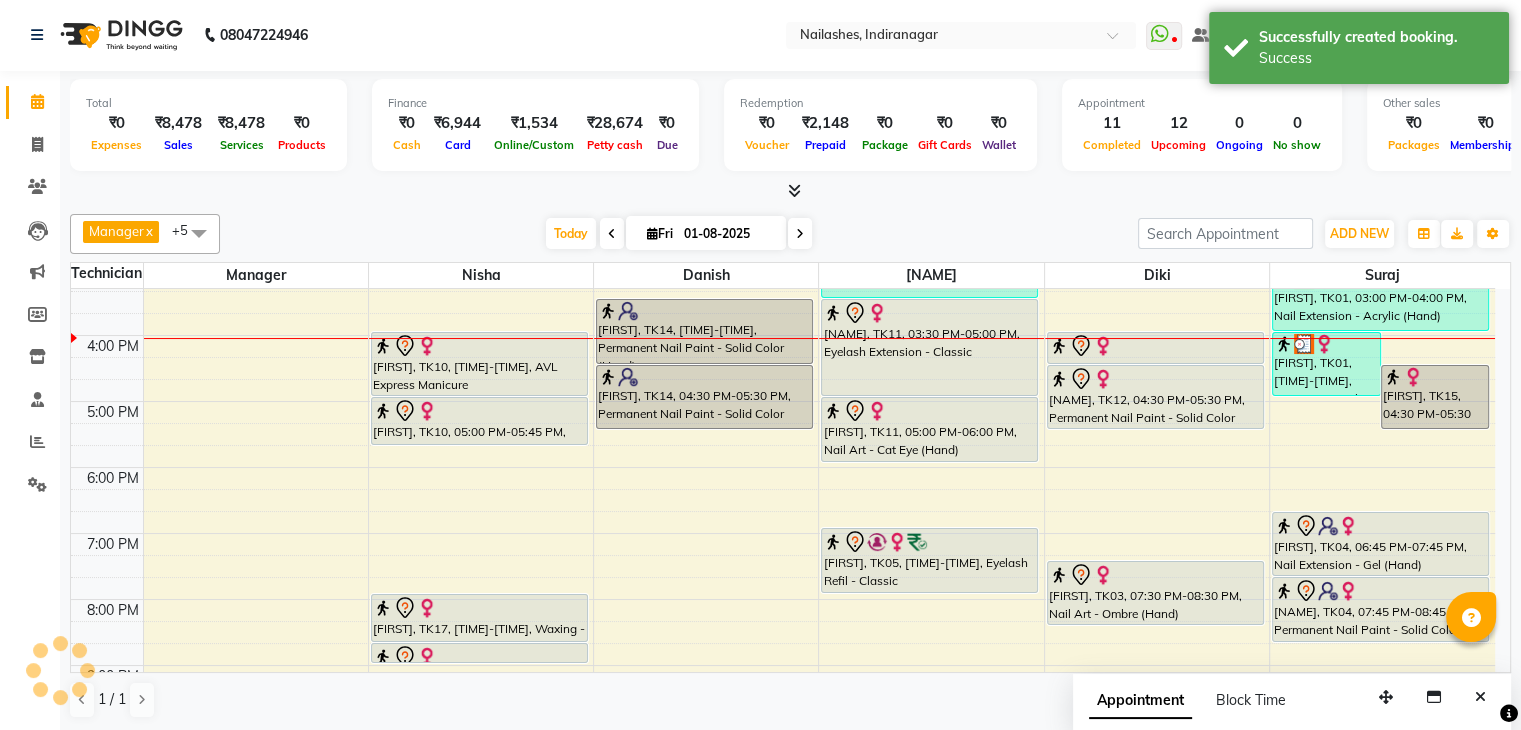 scroll, scrollTop: 0, scrollLeft: 0, axis: both 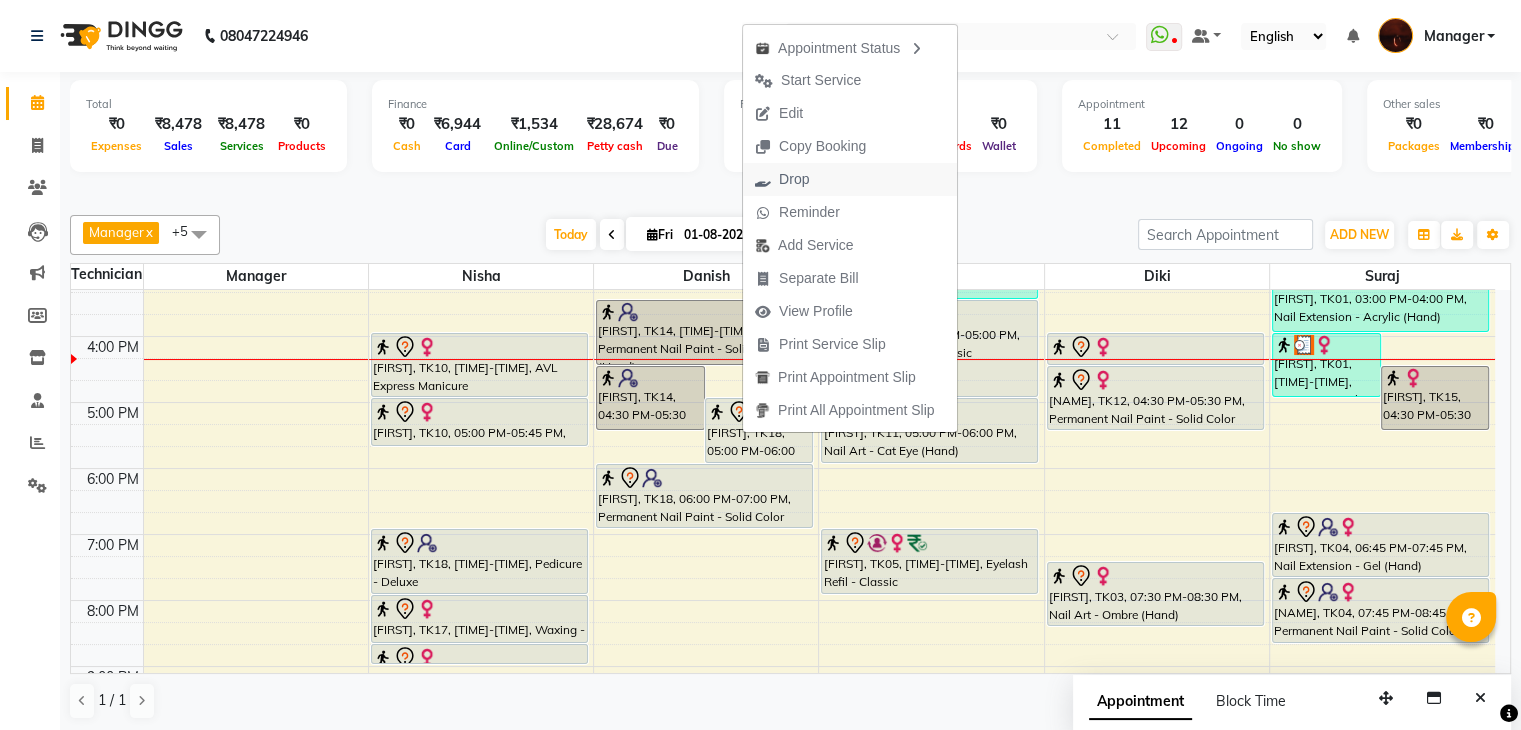 click on "Drop" at bounding box center [850, 179] 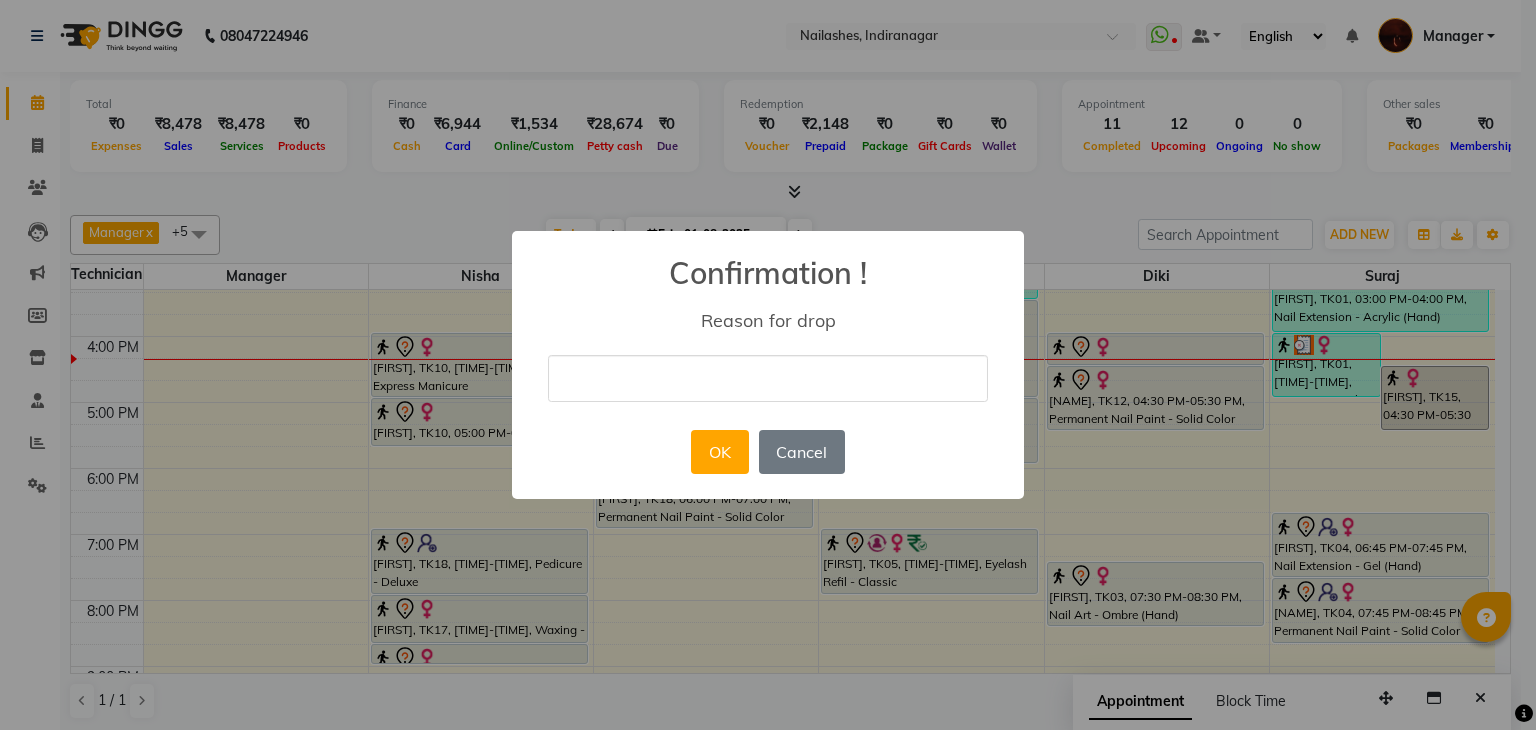 click at bounding box center [768, 378] 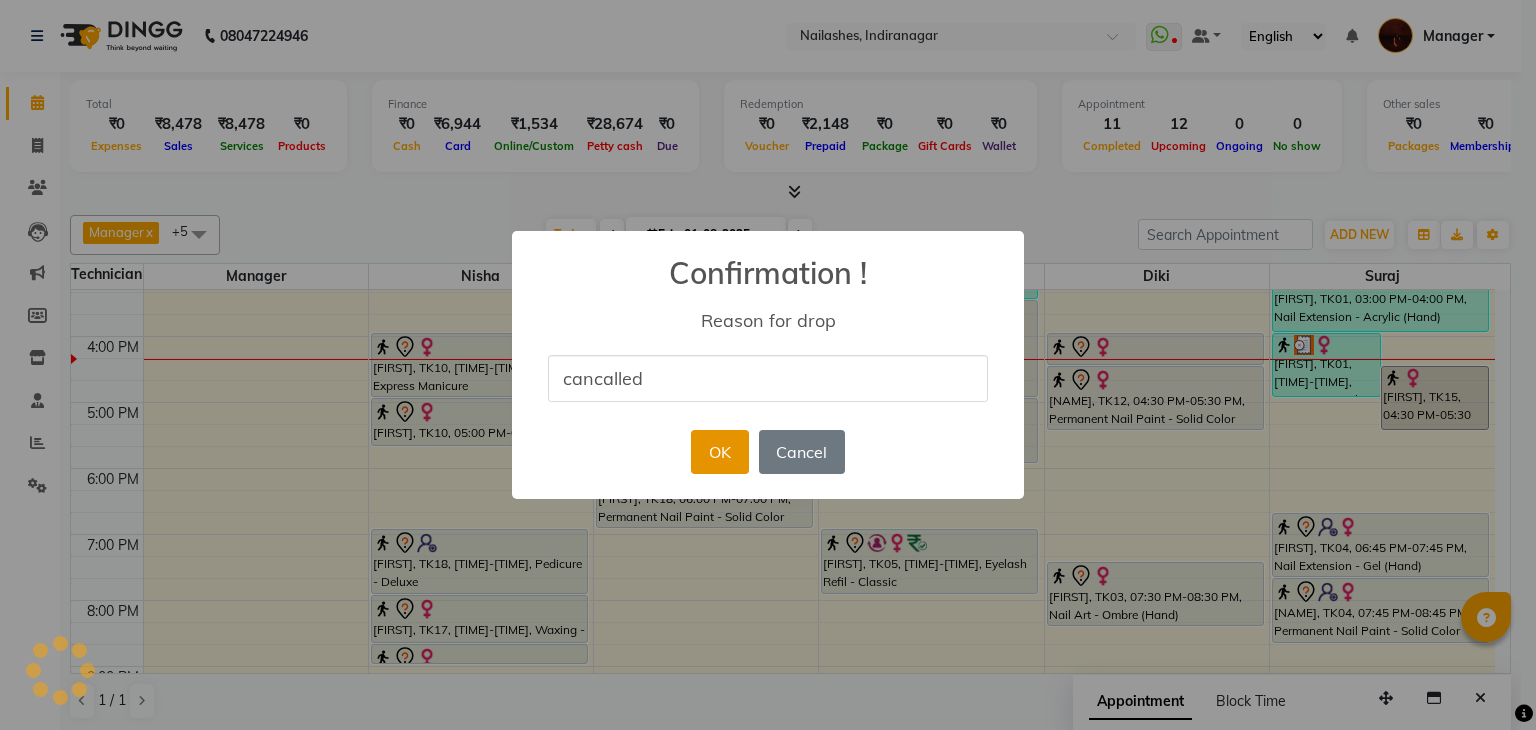 click on "OK" at bounding box center (719, 452) 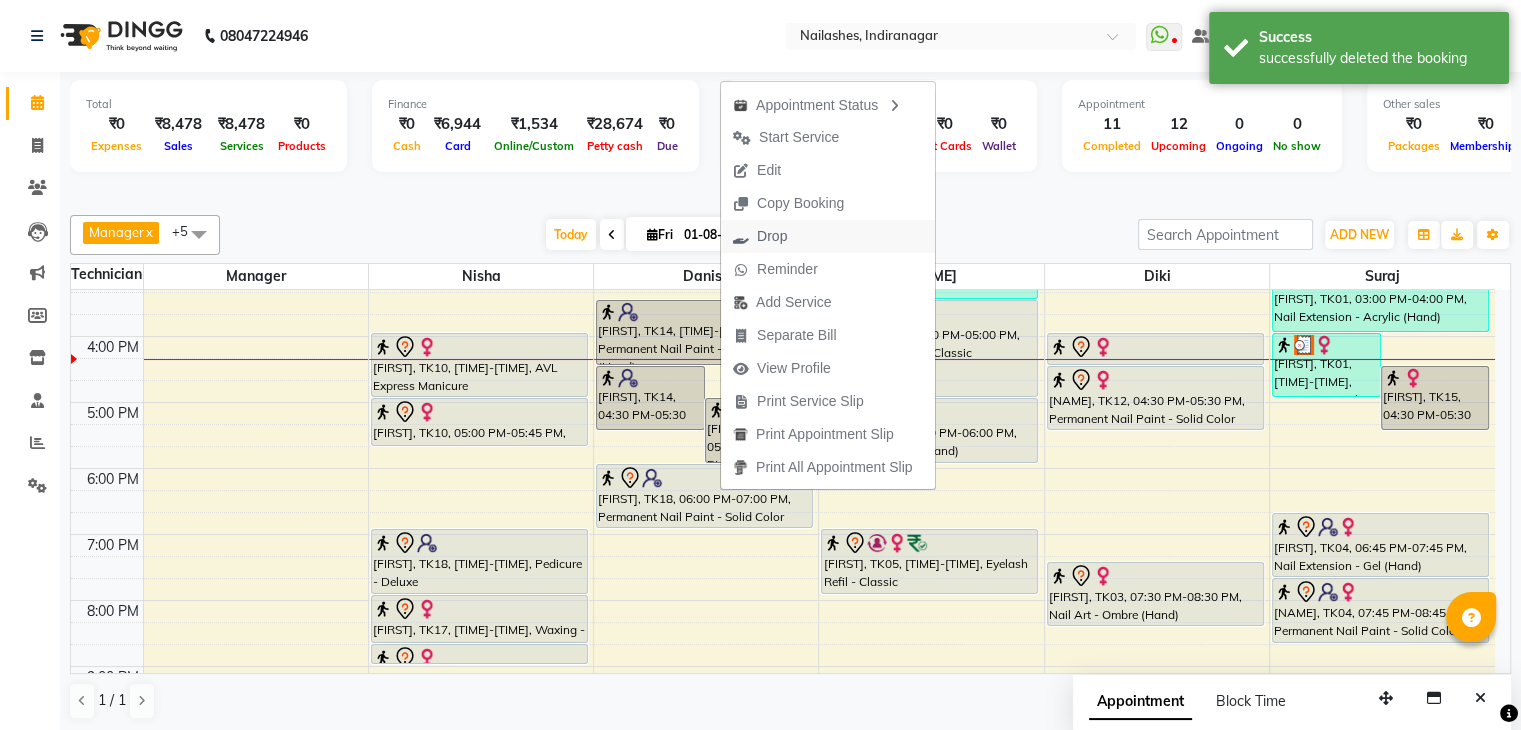 click on "Drop" at bounding box center [828, 236] 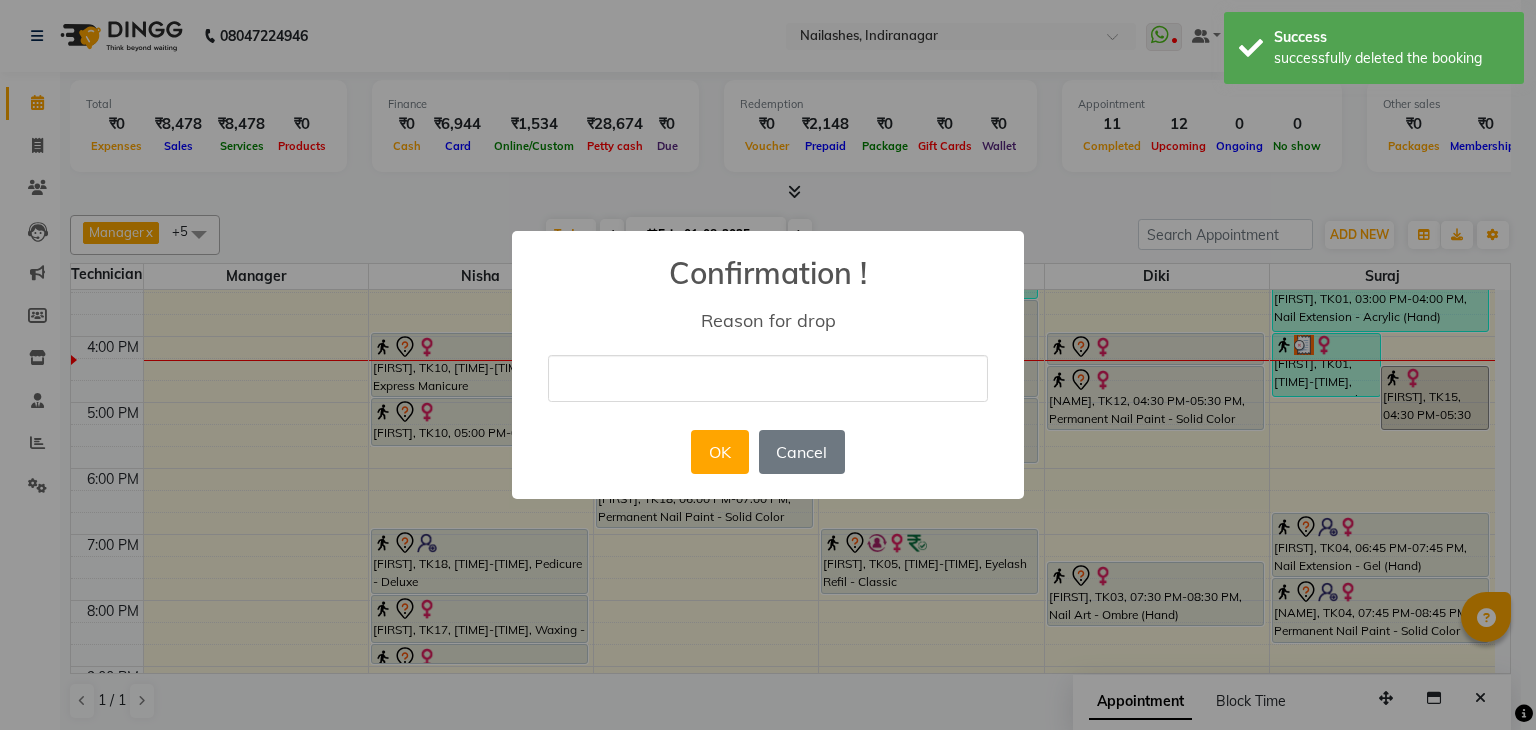 drag, startPoint x: 742, startPoint y: 382, endPoint x: 707, endPoint y: 481, distance: 105.00476 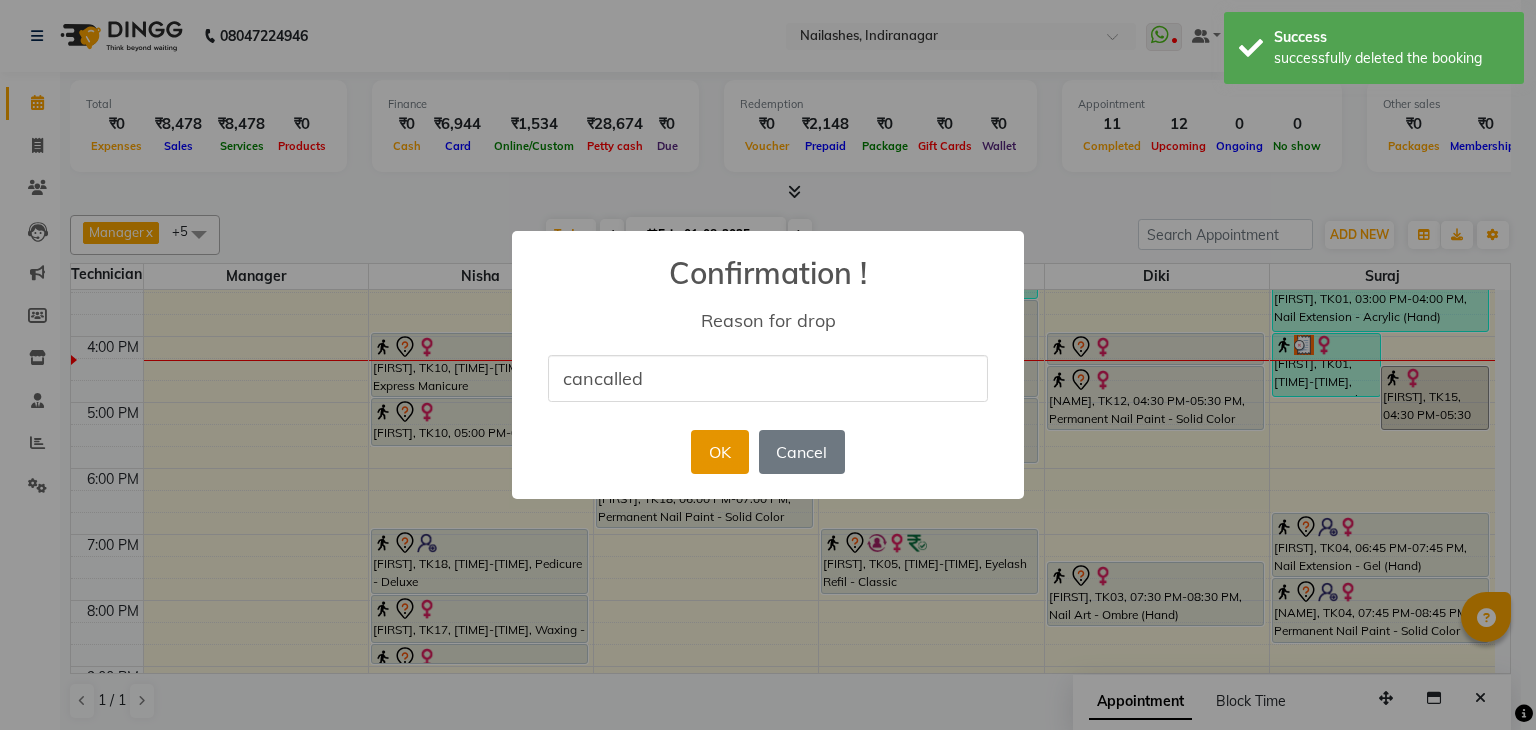 click on "OK" at bounding box center (719, 452) 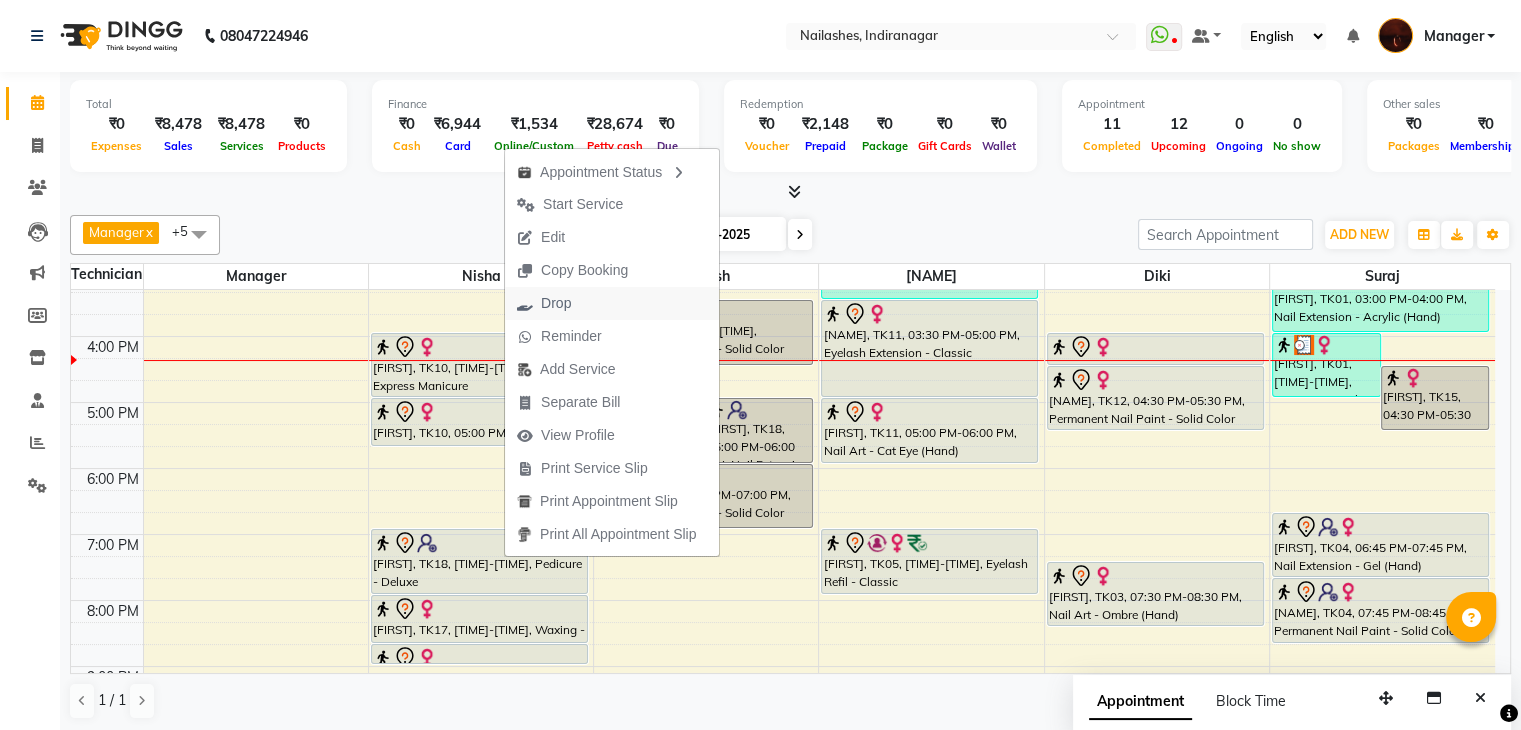 click on "Drop" at bounding box center [556, 303] 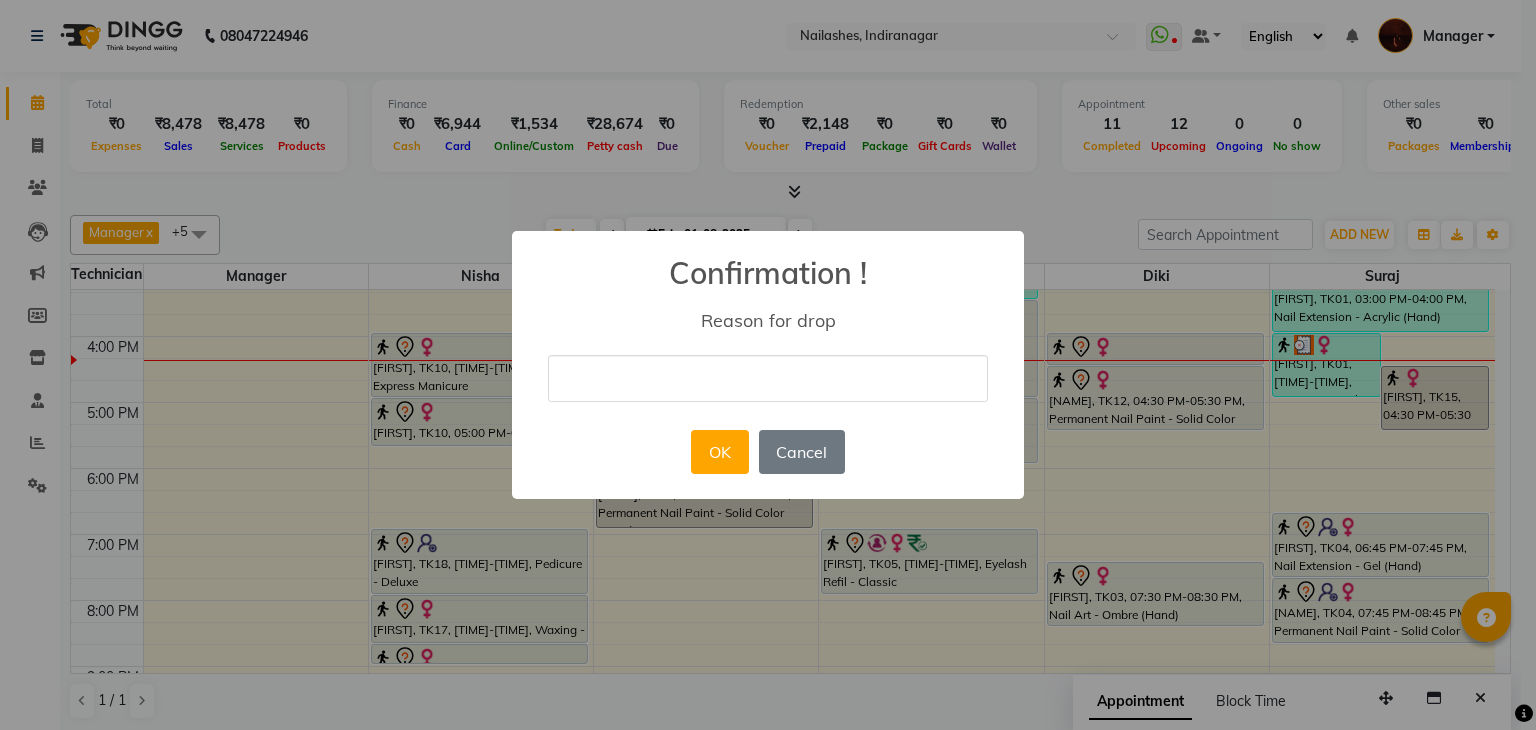 click at bounding box center [768, 378] 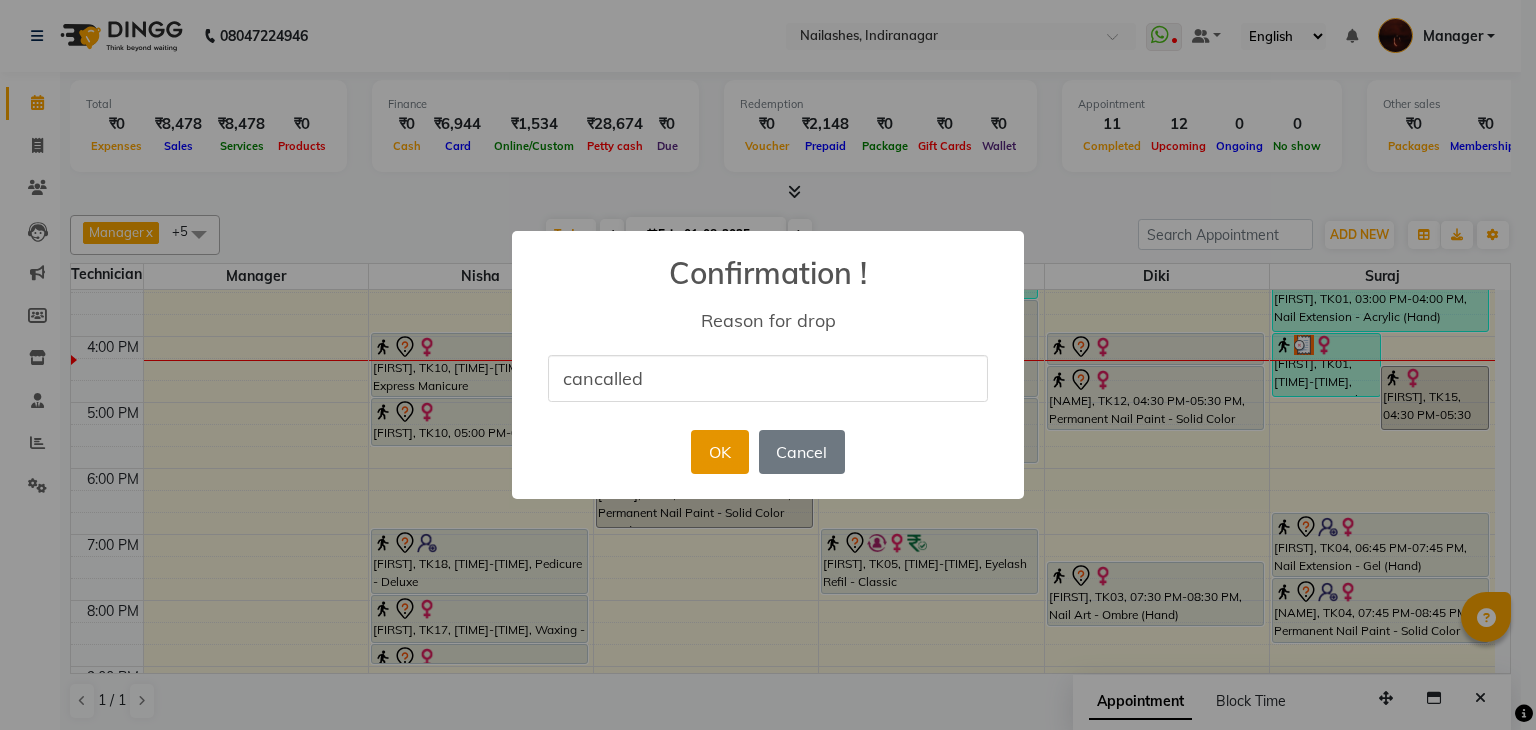 click on "OK" at bounding box center [719, 452] 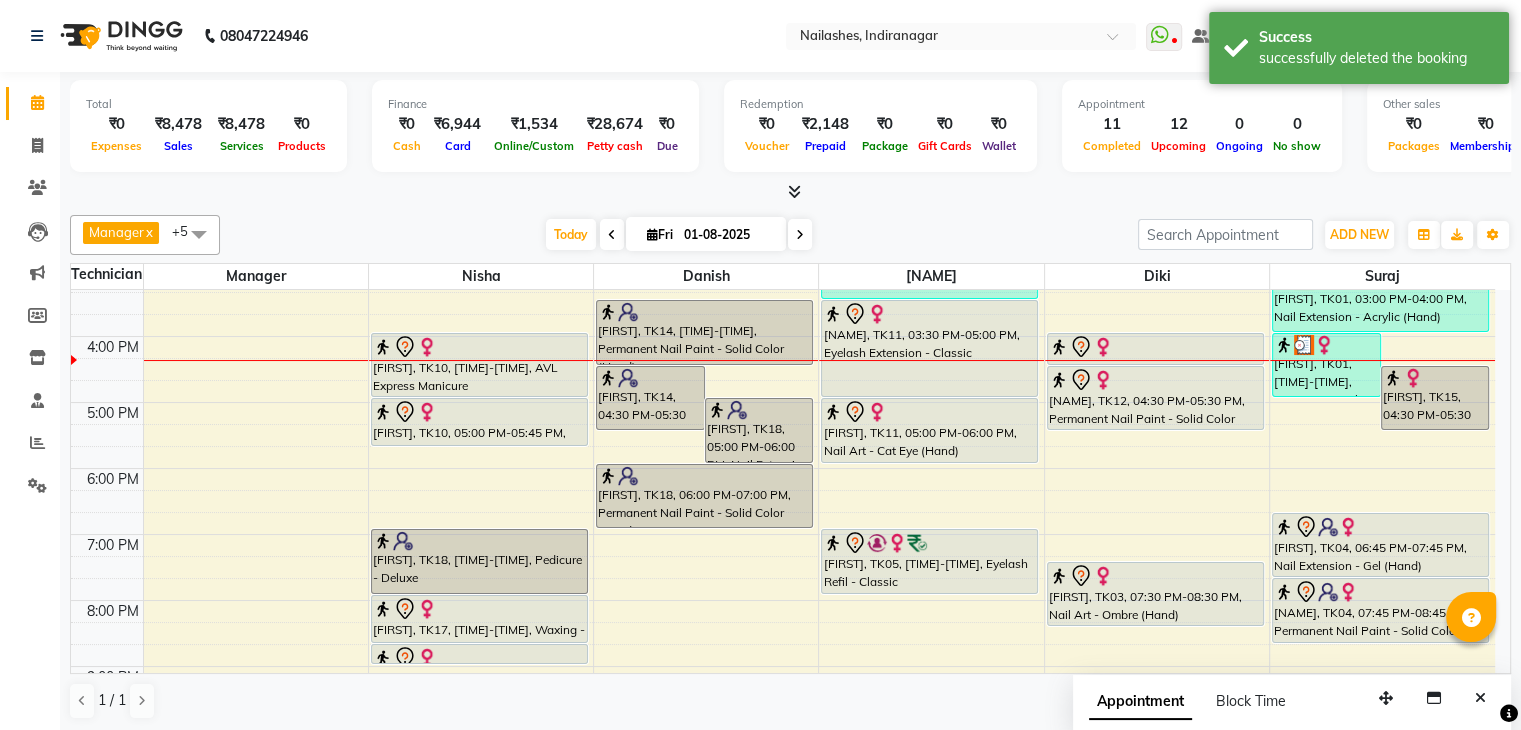 click on "01-08-2025" at bounding box center [728, 235] 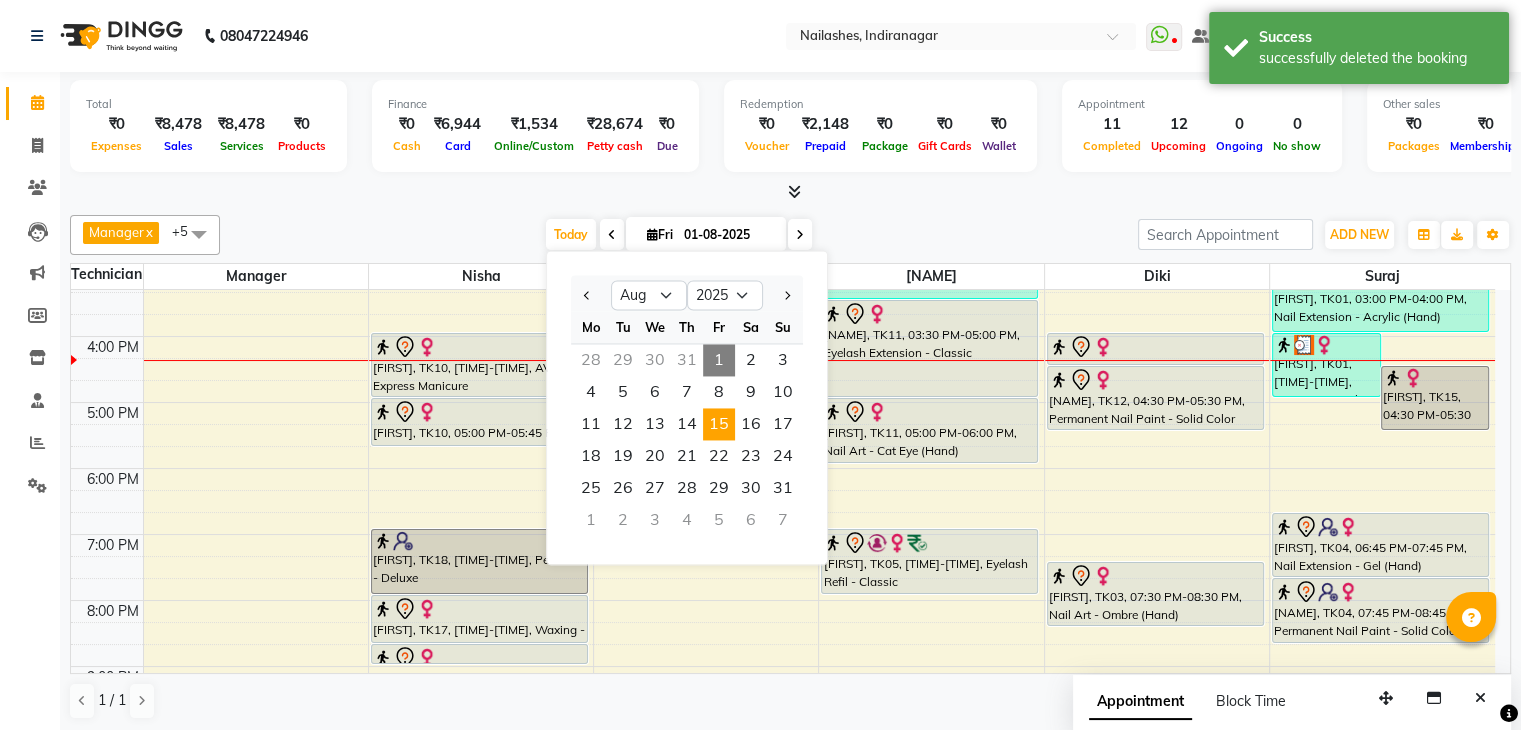 click on "15" at bounding box center [719, 424] 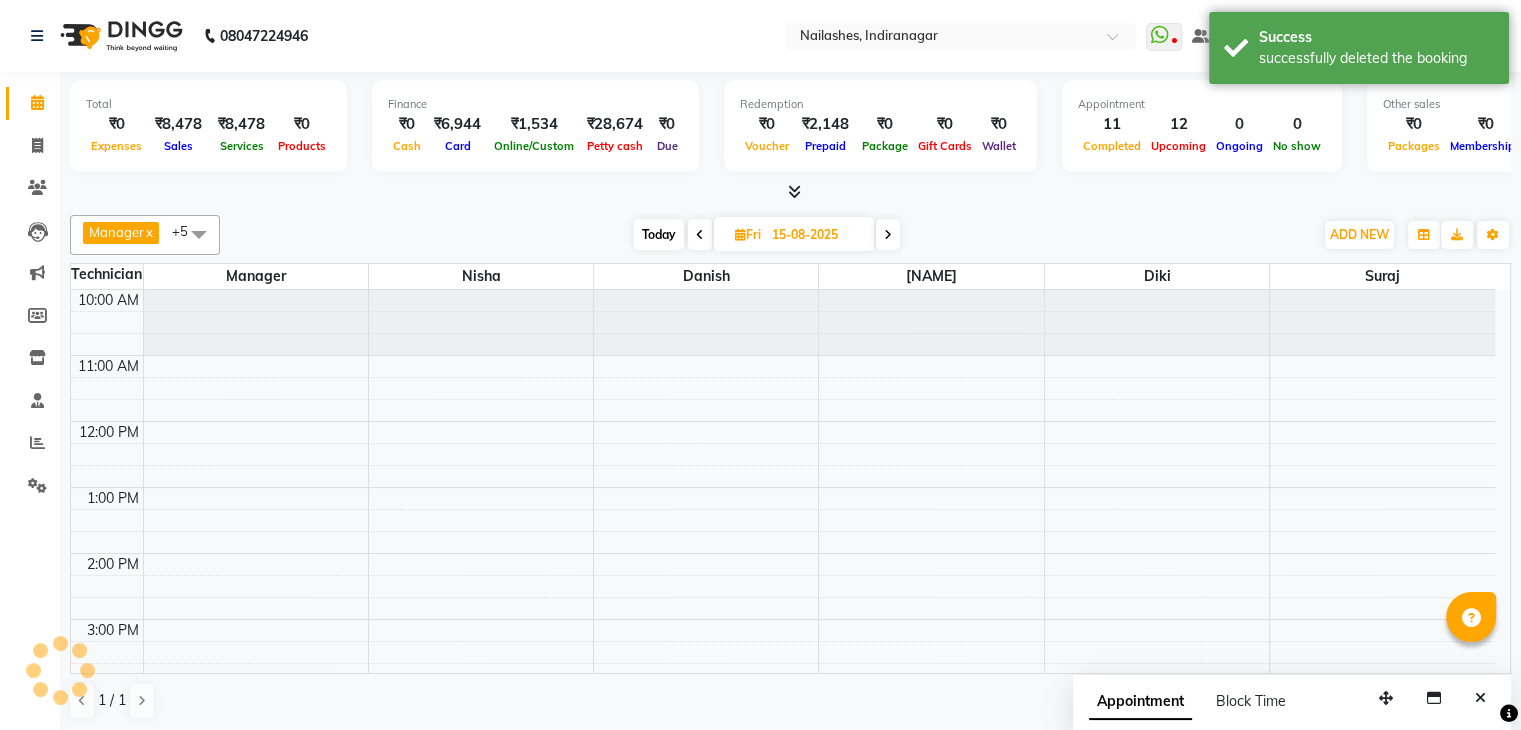 scroll, scrollTop: 392, scrollLeft: 0, axis: vertical 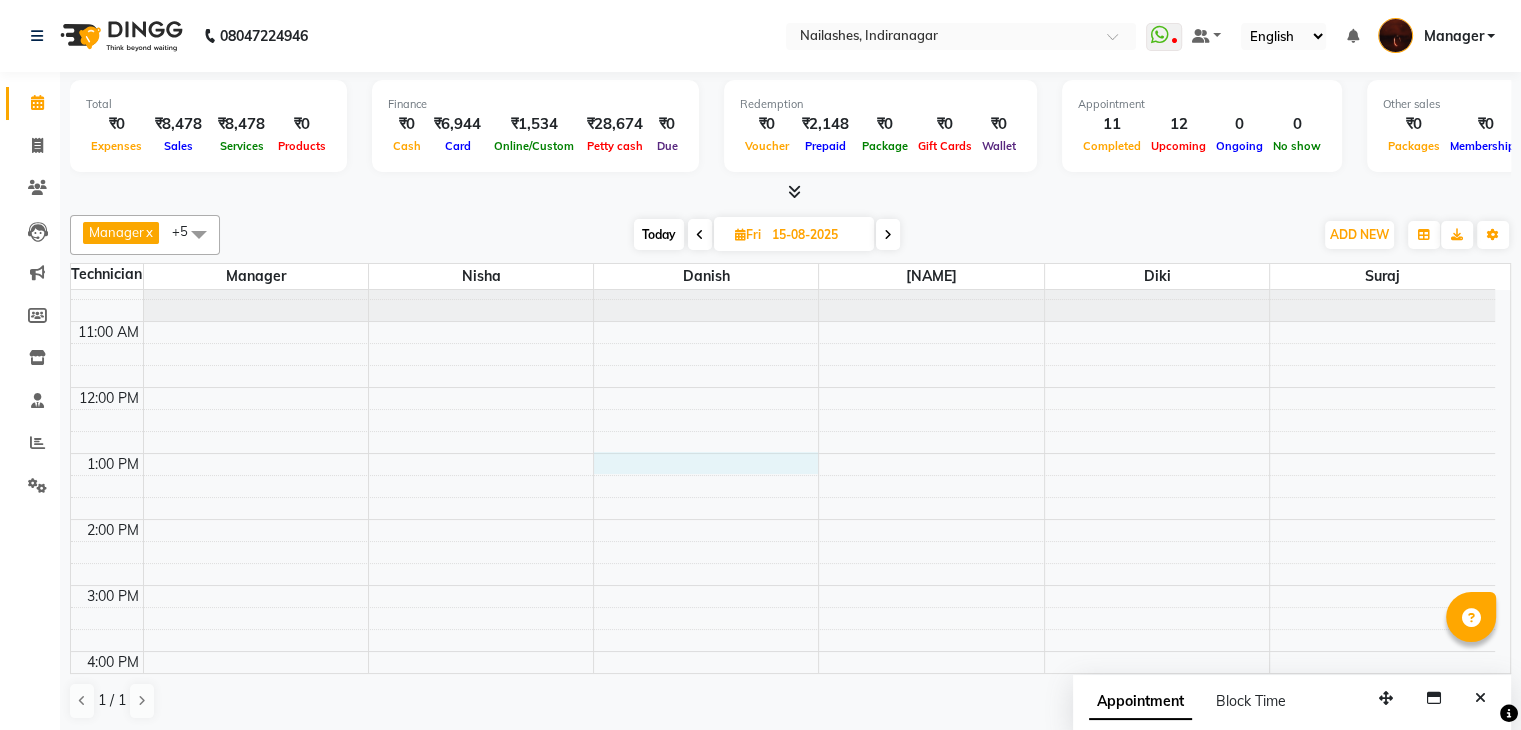 click on "10:00 AM 11:00 AM 12:00 PM 1:00 PM 2:00 PM 3:00 PM 4:00 PM 5:00 PM 6:00 PM 7:00 PM 8:00 PM 9:00 PM 10:00 PM" at bounding box center (783, 684) 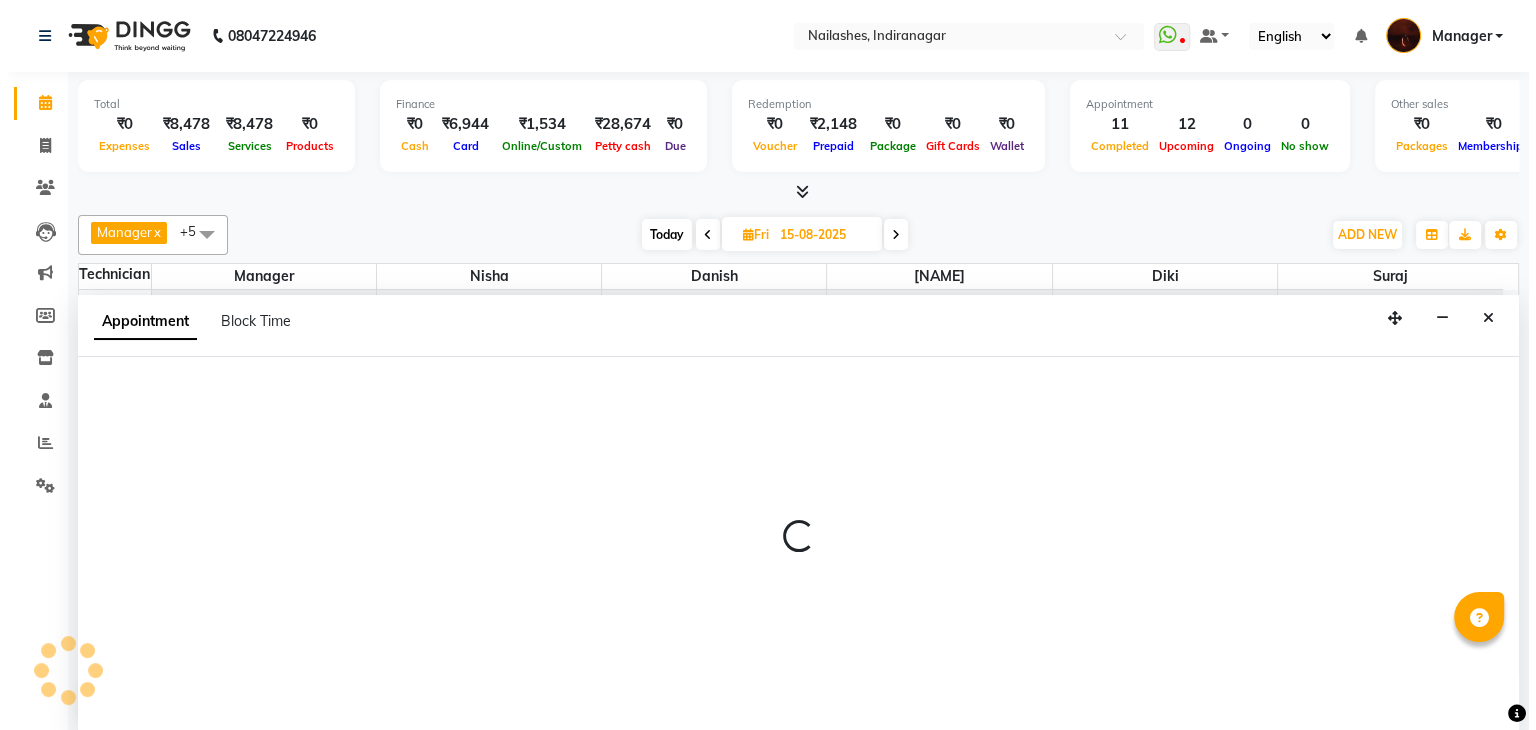 scroll, scrollTop: 1, scrollLeft: 0, axis: vertical 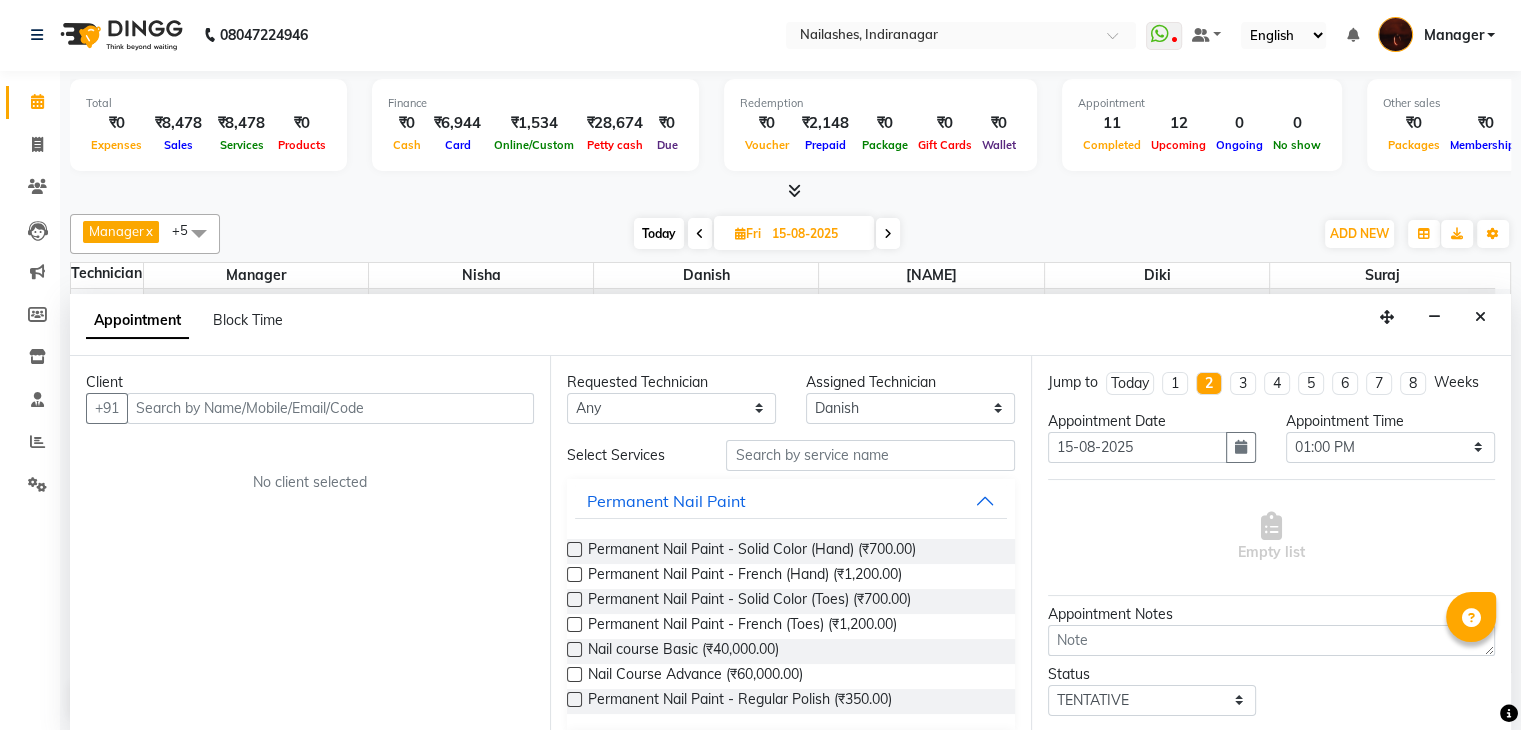 click at bounding box center (330, 408) 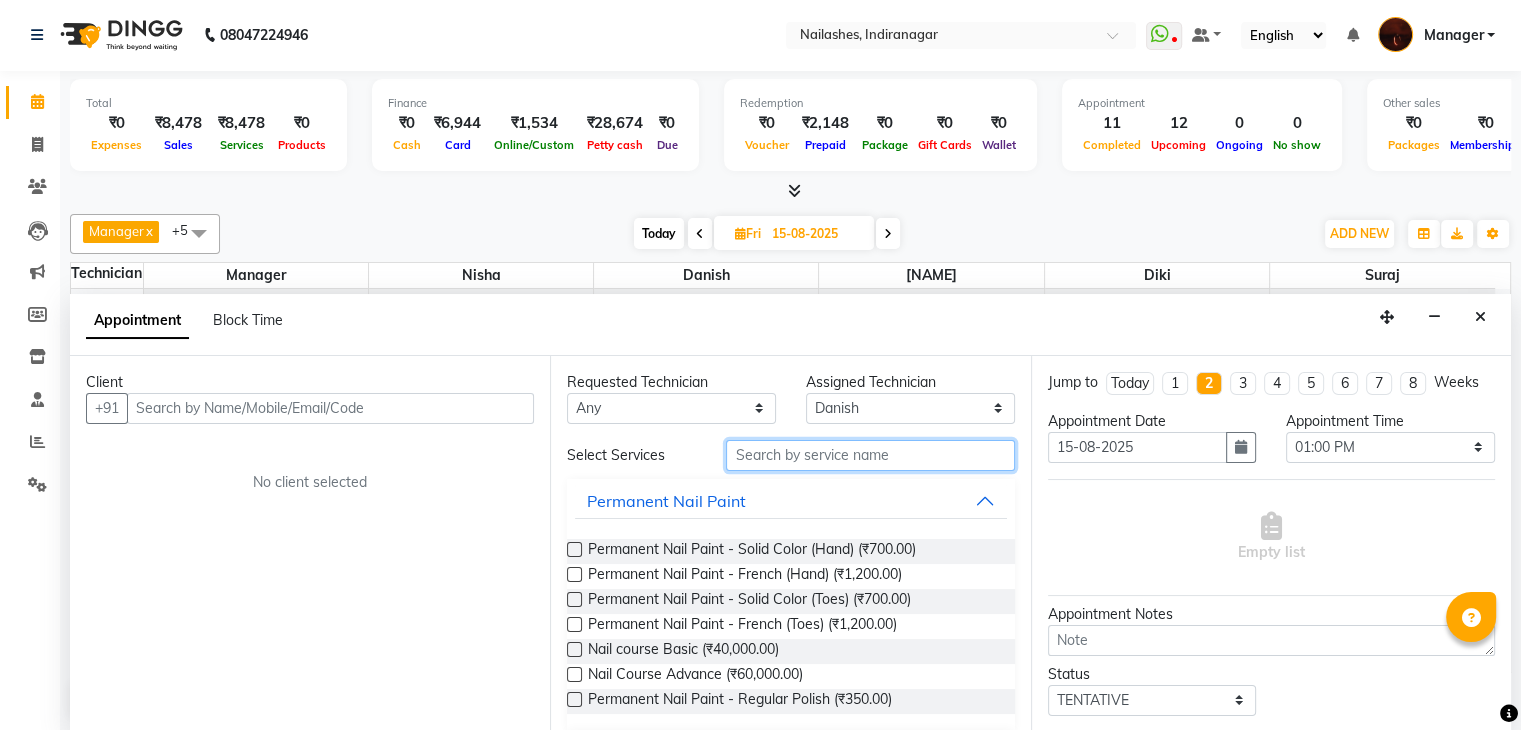 click at bounding box center (870, 455) 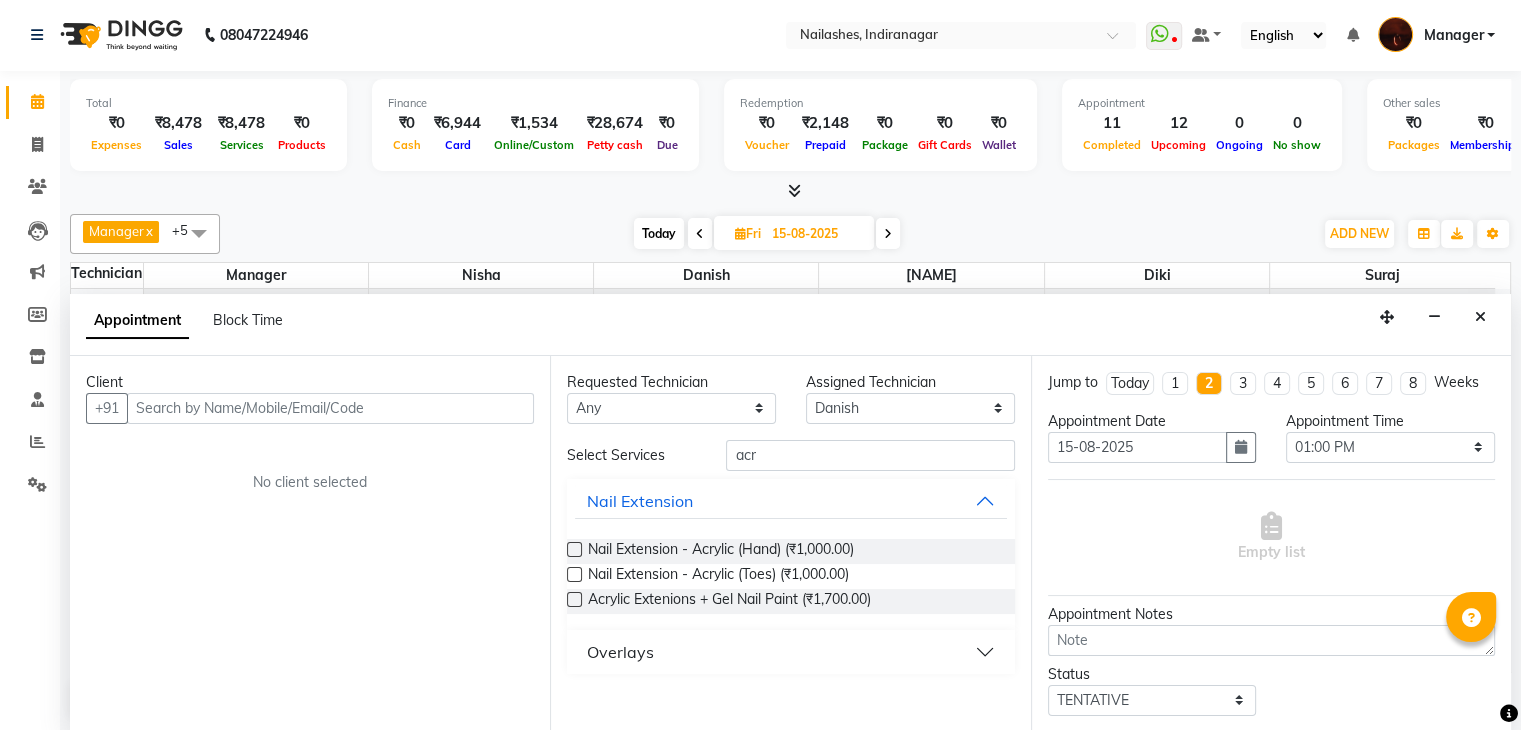 click at bounding box center [574, 549] 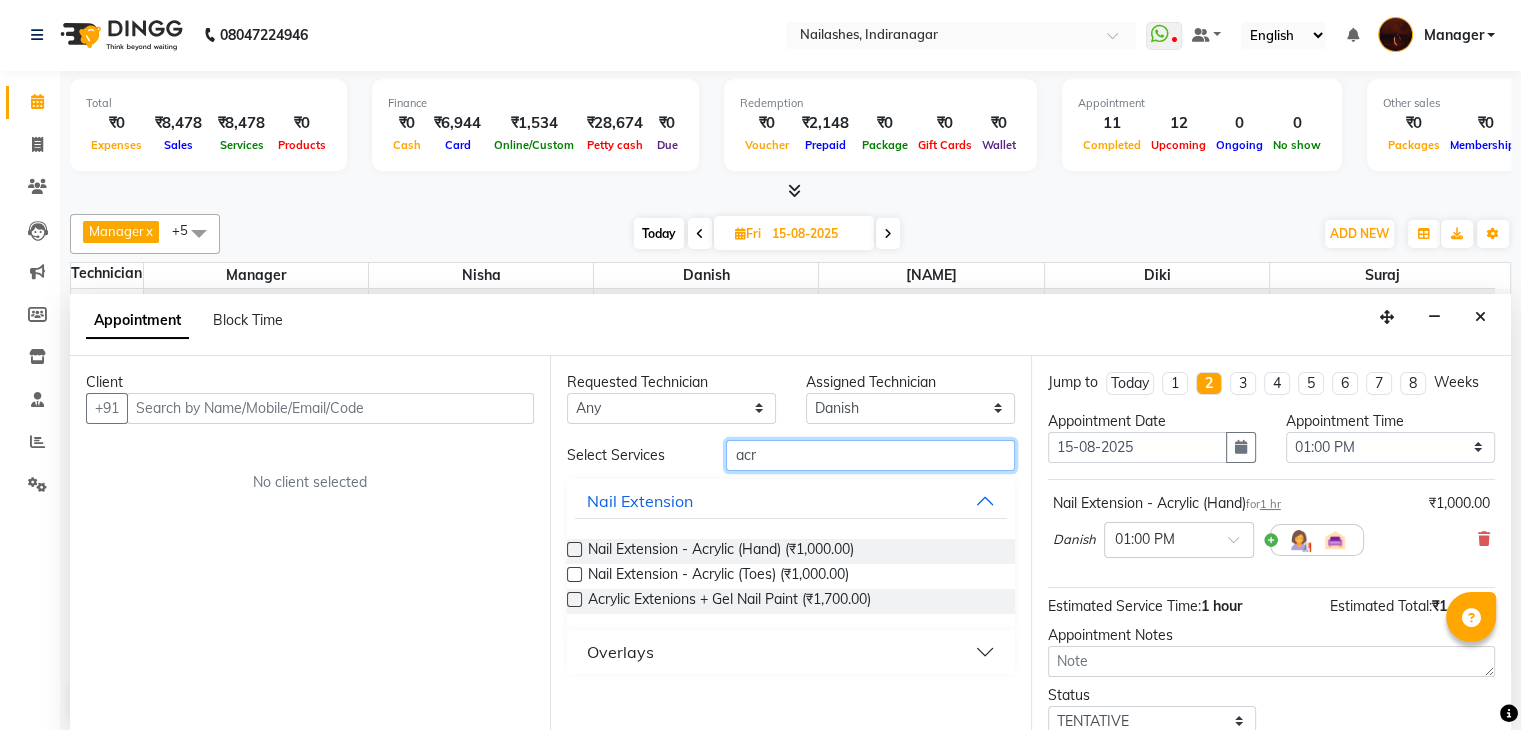 click on "acr" at bounding box center (870, 455) 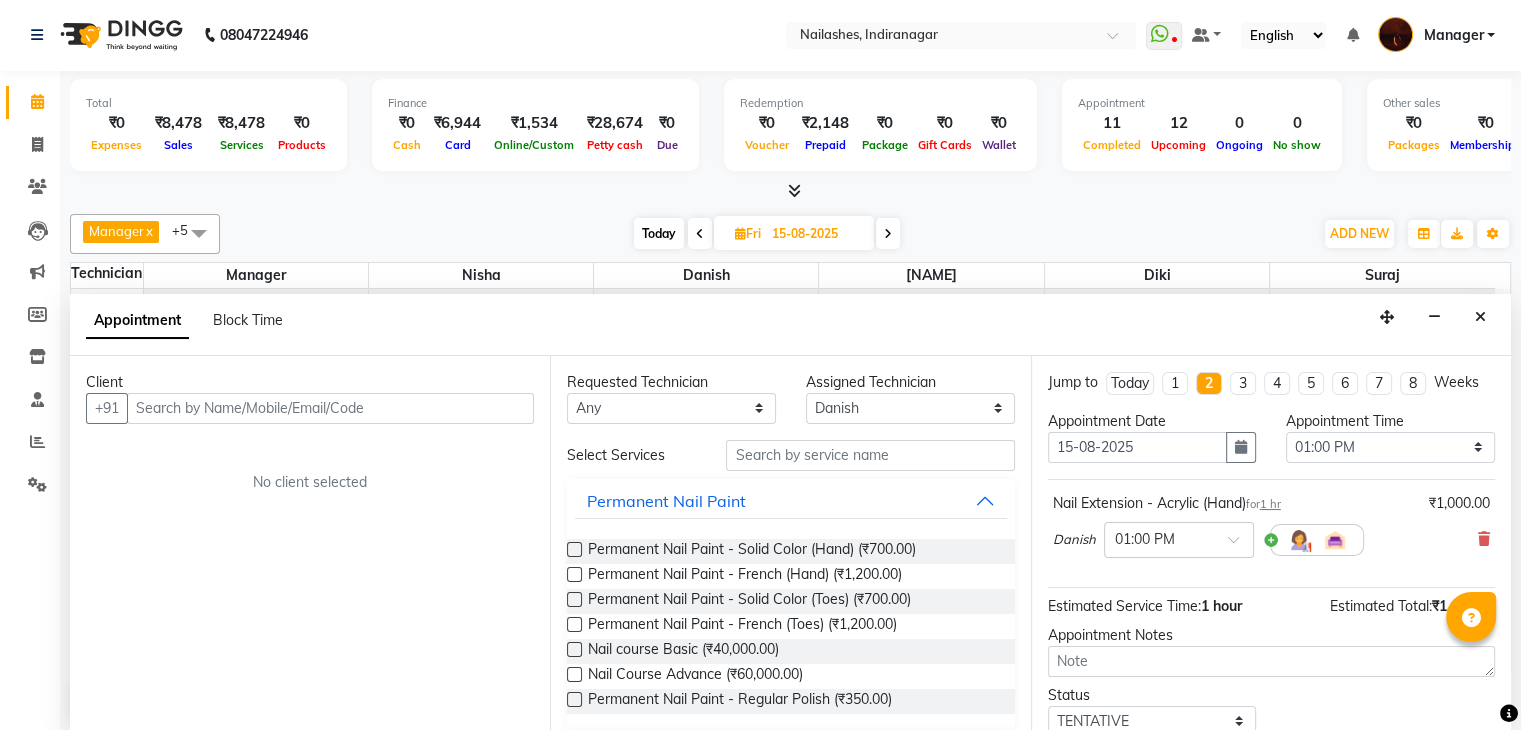 click at bounding box center [574, 549] 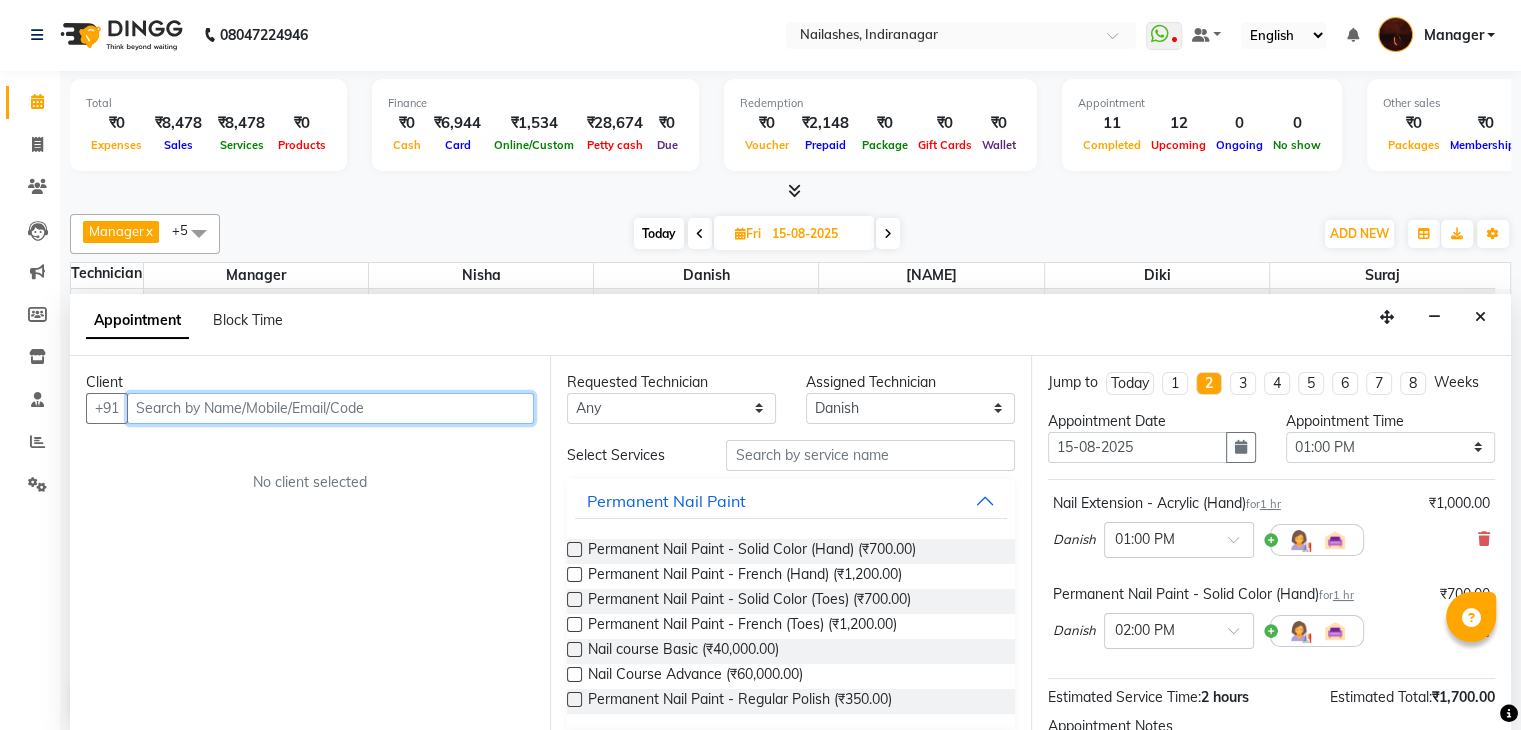 click at bounding box center [330, 408] 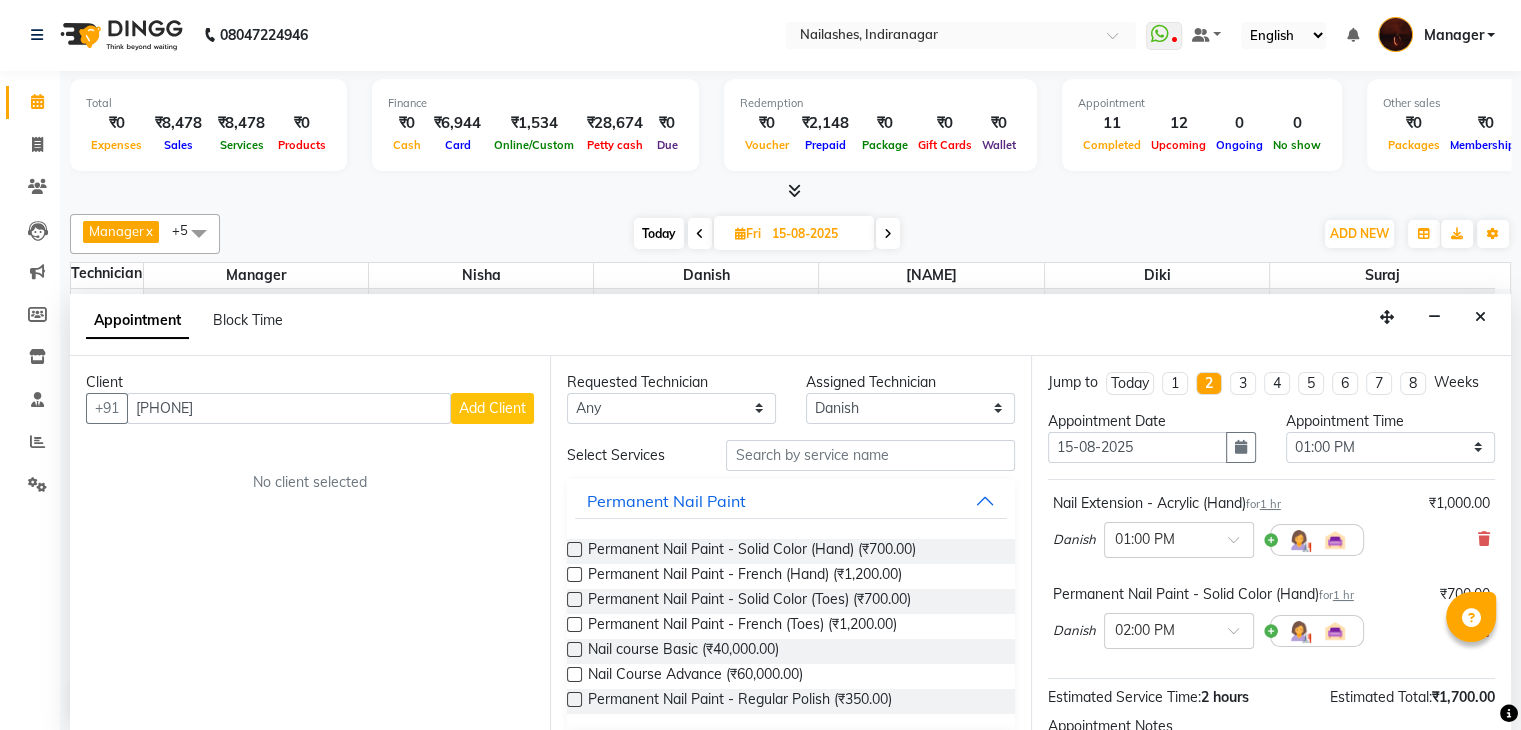click on "Add Client" at bounding box center [492, 408] 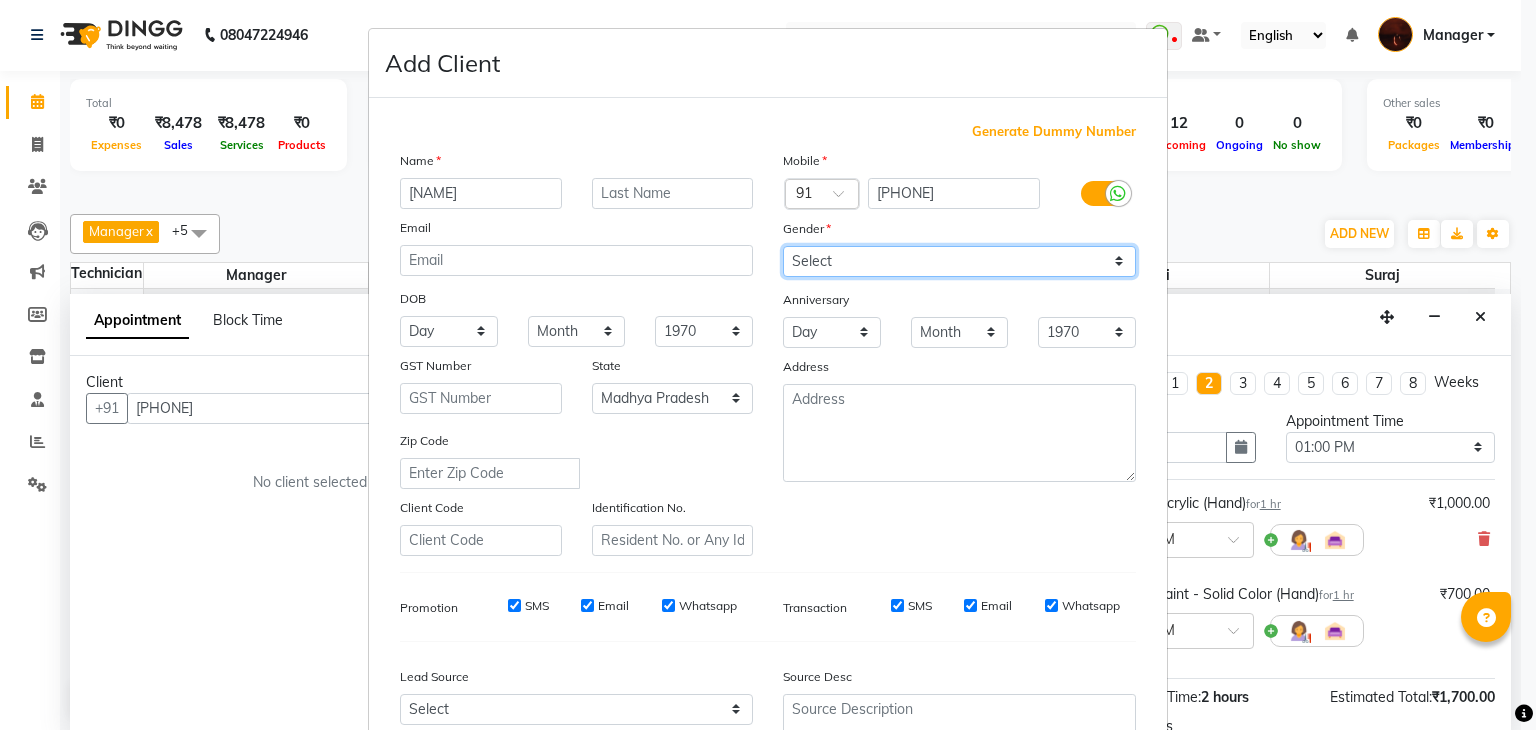 click on "Select Male Female Other Prefer Not To Say" at bounding box center [959, 261] 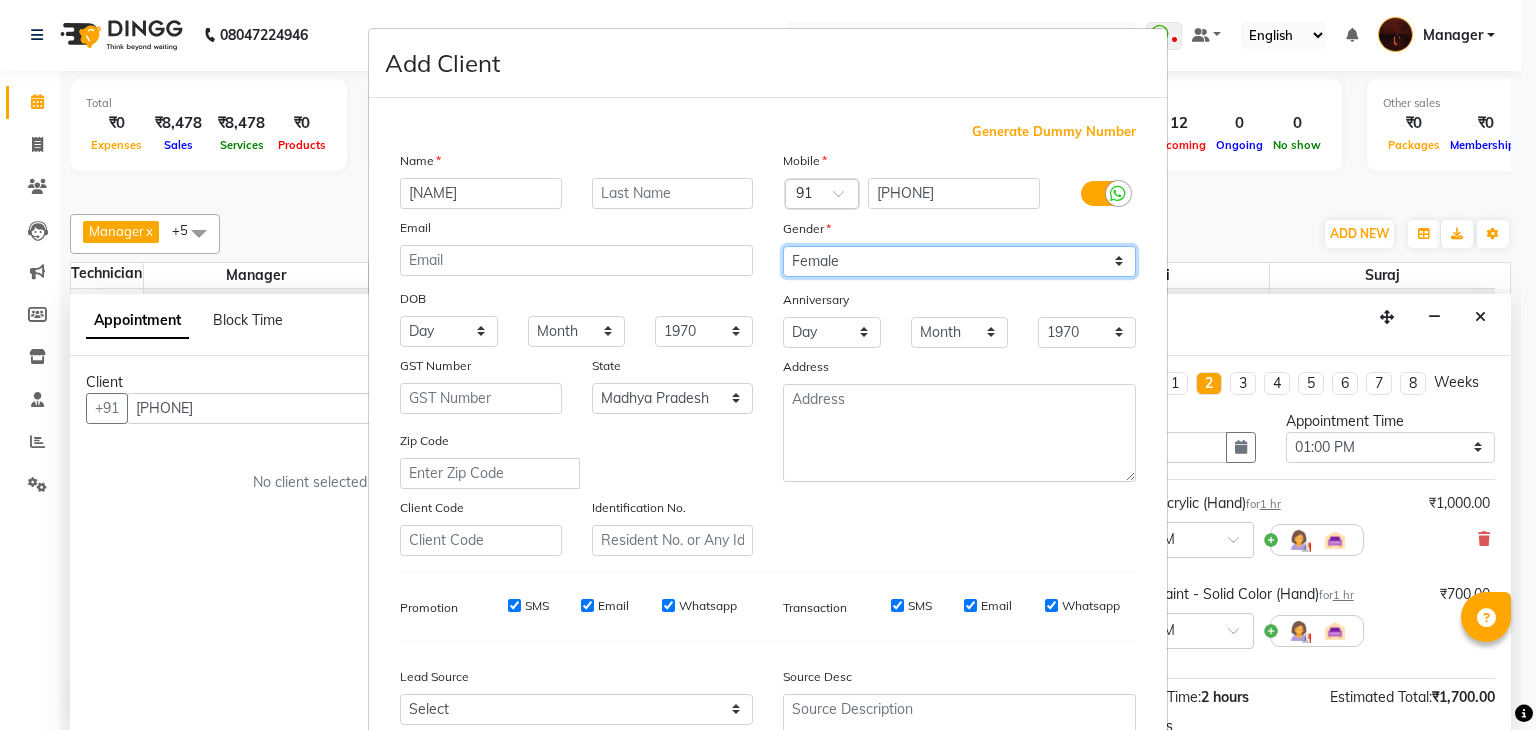 click on "Select Male Female Other Prefer Not To Say" at bounding box center [959, 261] 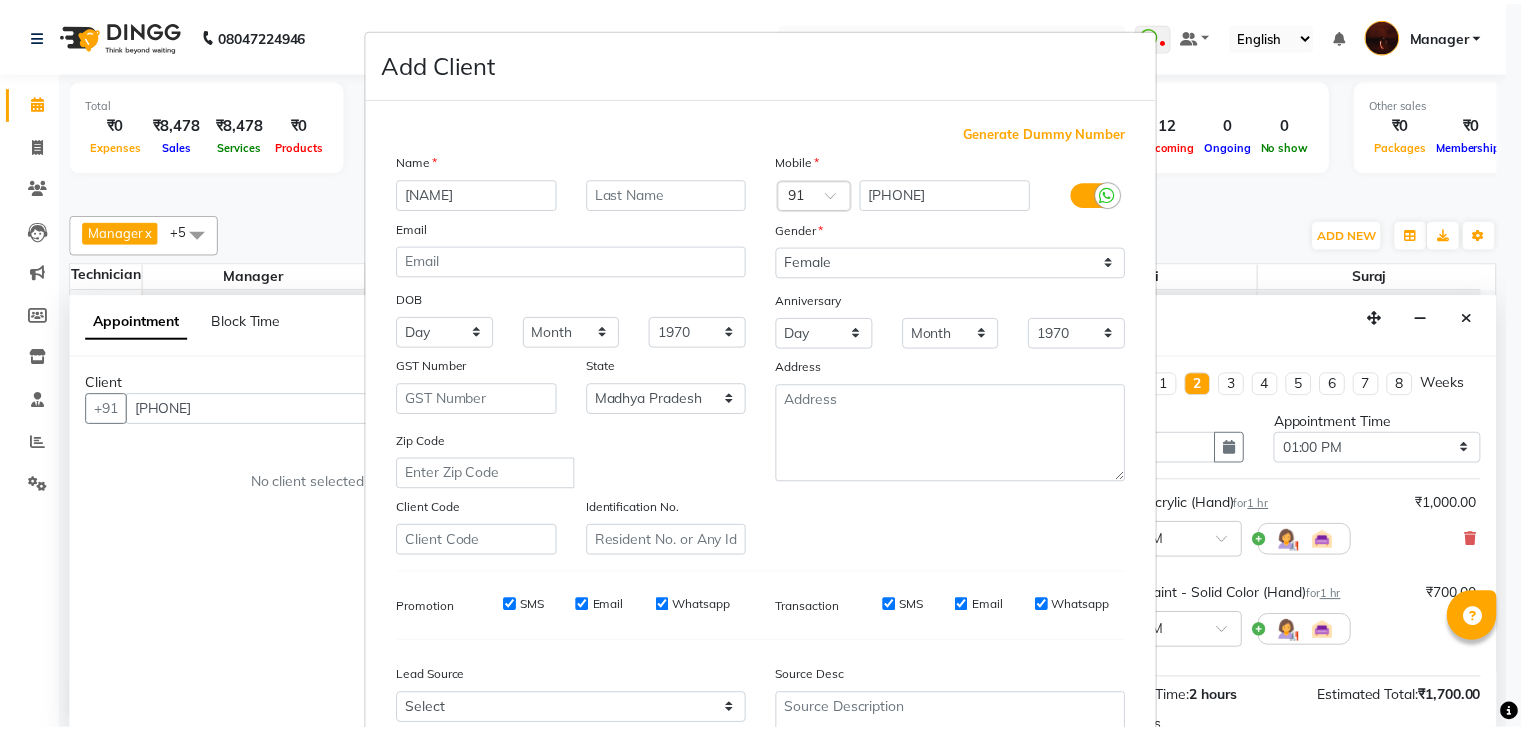 scroll, scrollTop: 203, scrollLeft: 0, axis: vertical 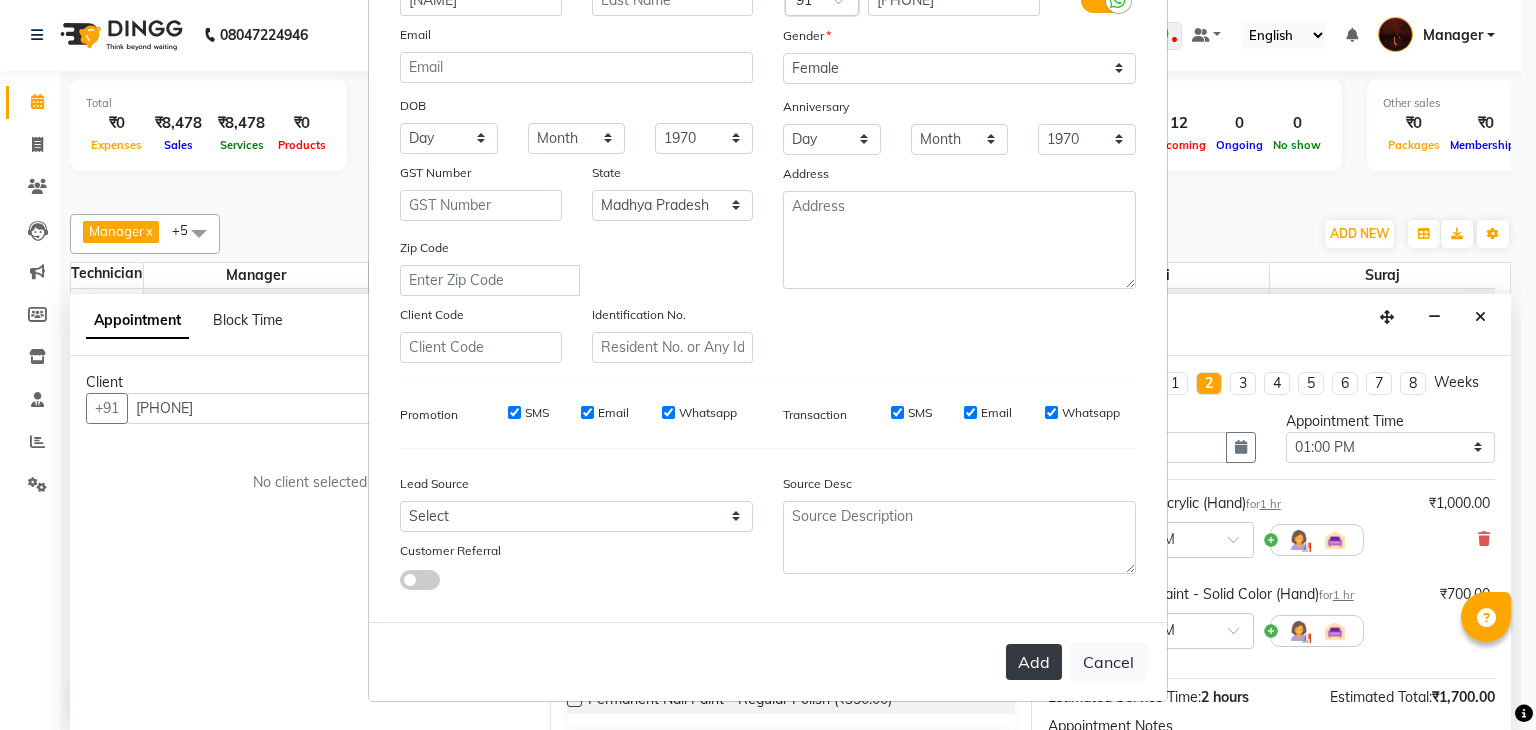 click on "Add" at bounding box center [1034, 662] 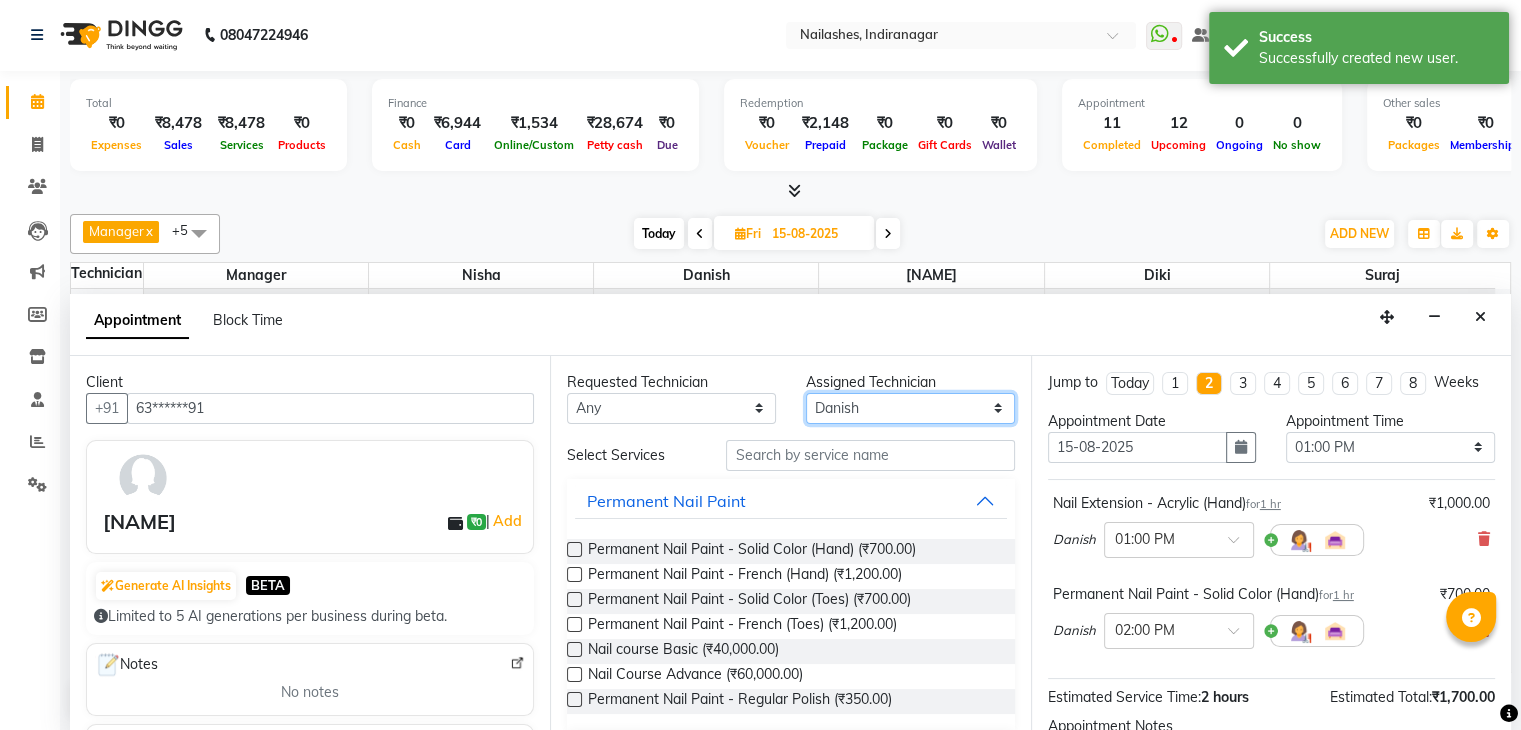 click on "Select Adesh amir Danish Diki  Geeta Himanshu jenifer Manager megna Nisha Pooja roshni Sameer sudeb Sudhir Accounting suraj" at bounding box center (910, 408) 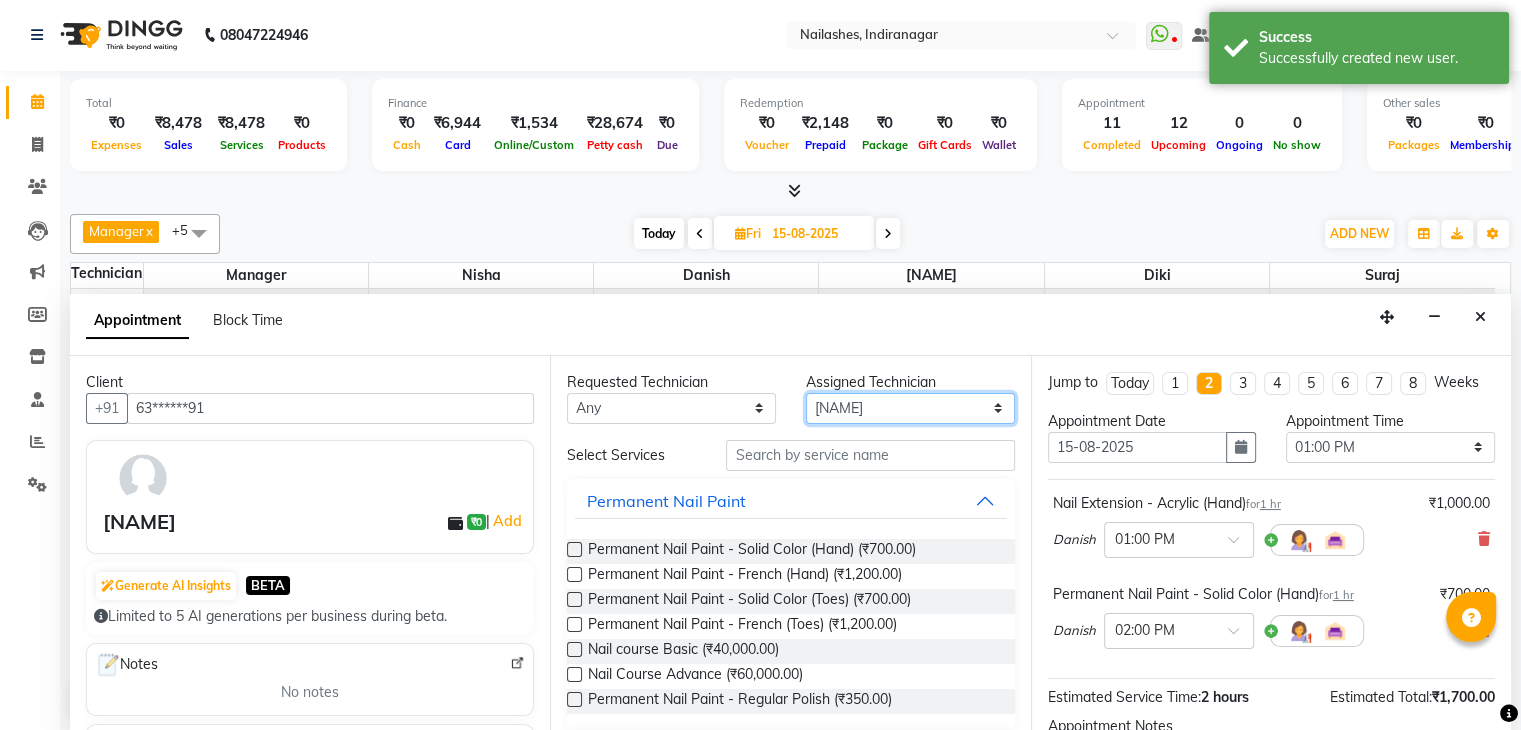 click on "Select Adesh amir Danish Diki  Geeta Himanshu jenifer Manager megna Nisha Pooja roshni Sameer sudeb Sudhir Accounting suraj" at bounding box center [910, 408] 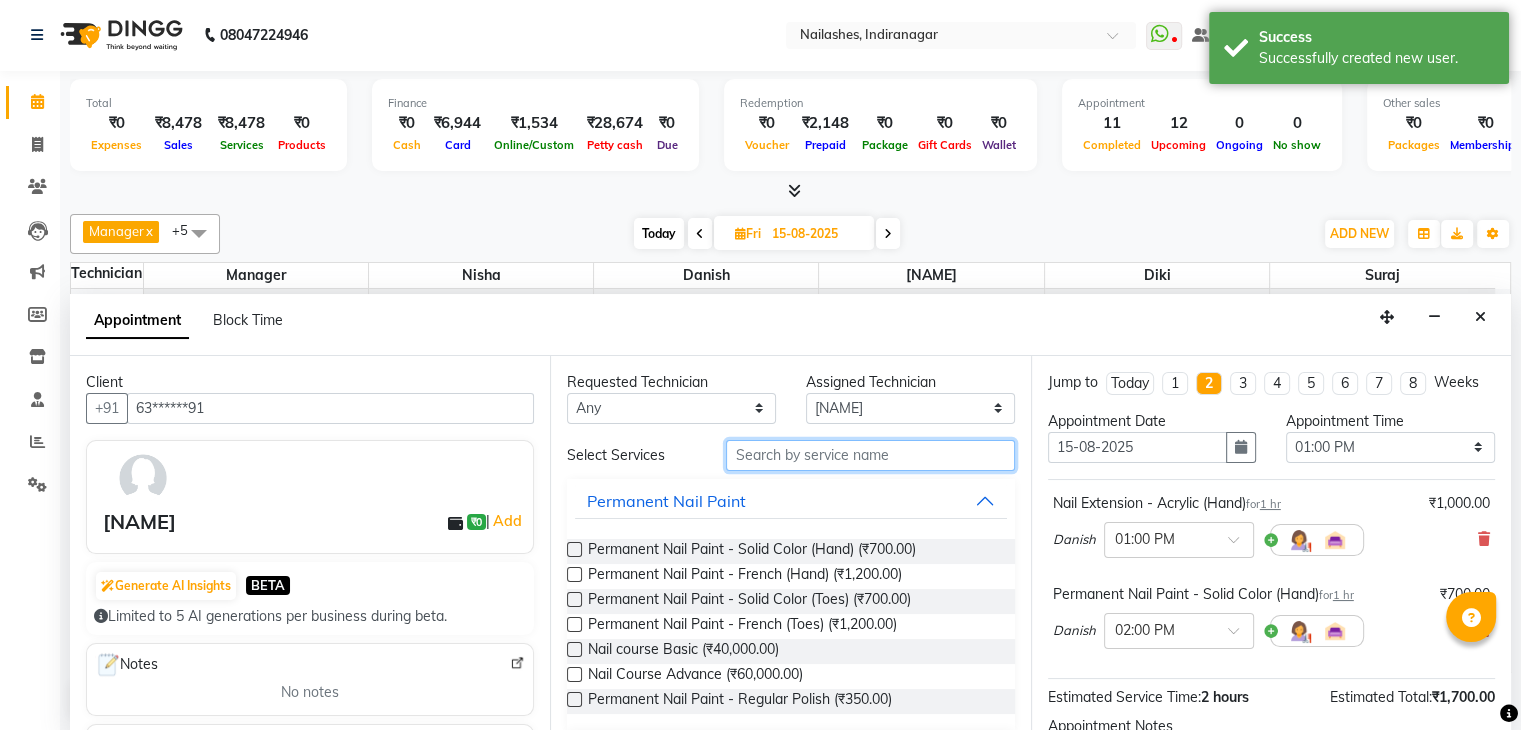 click at bounding box center [870, 455] 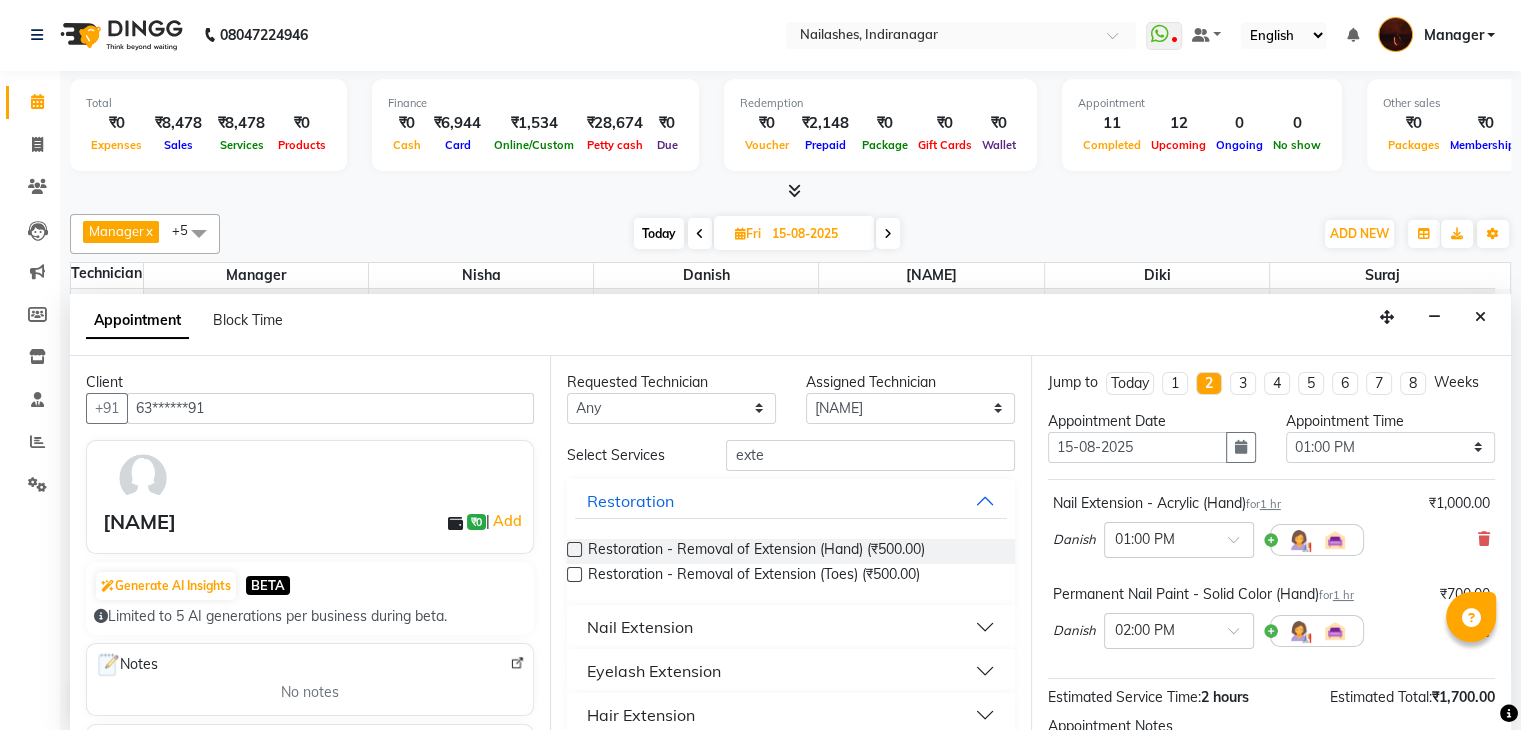 click on "Nail Extension" at bounding box center (790, 627) 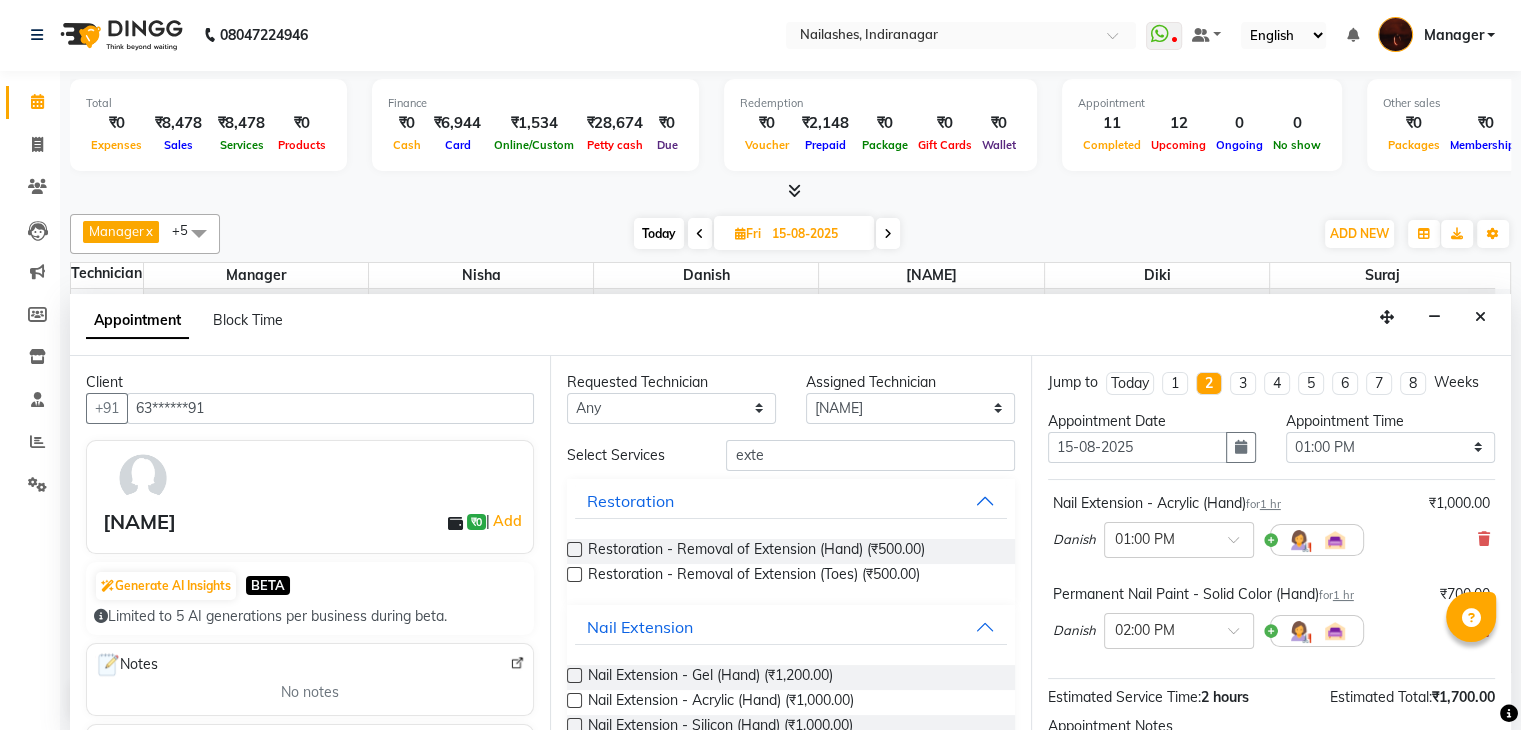 click at bounding box center (574, 675) 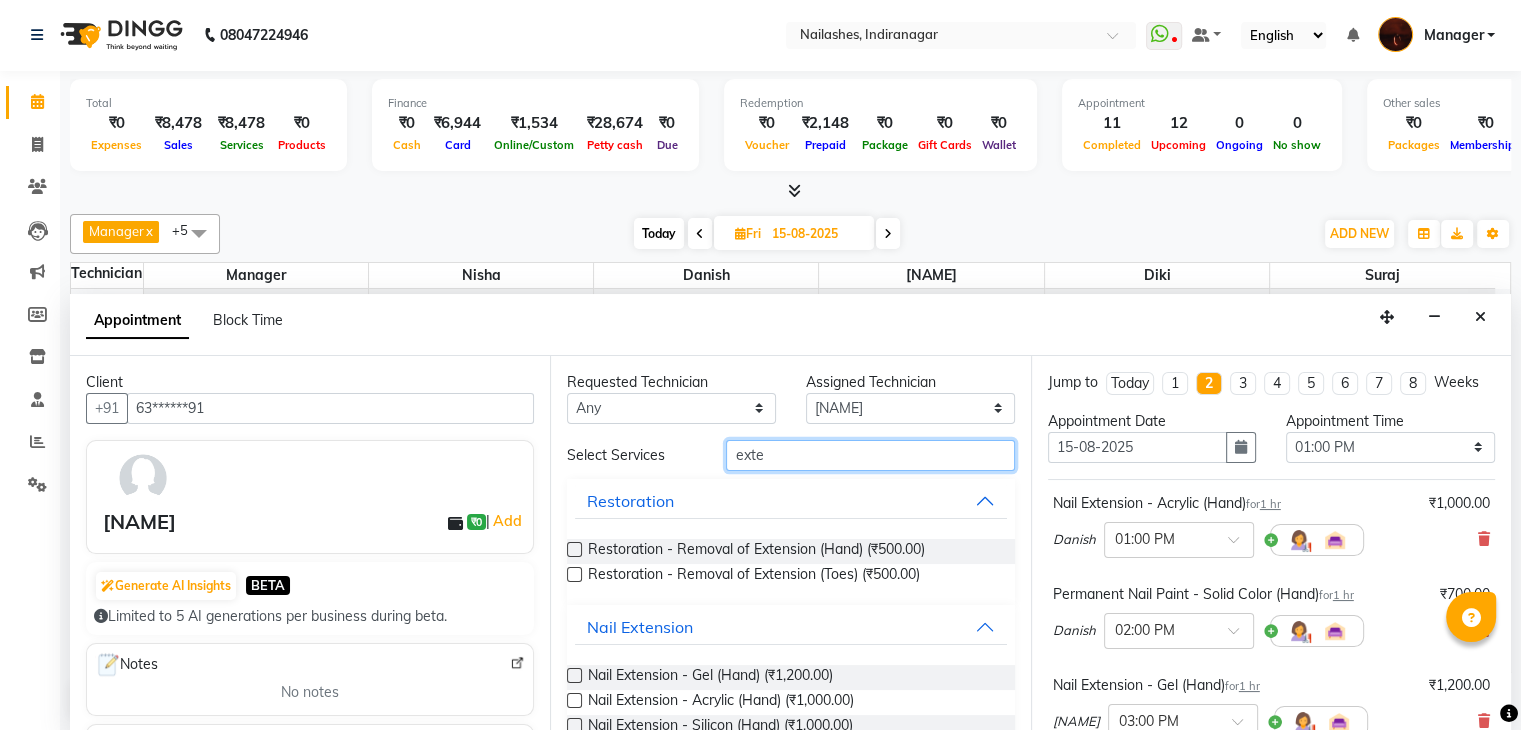 click on "exte" at bounding box center [870, 455] 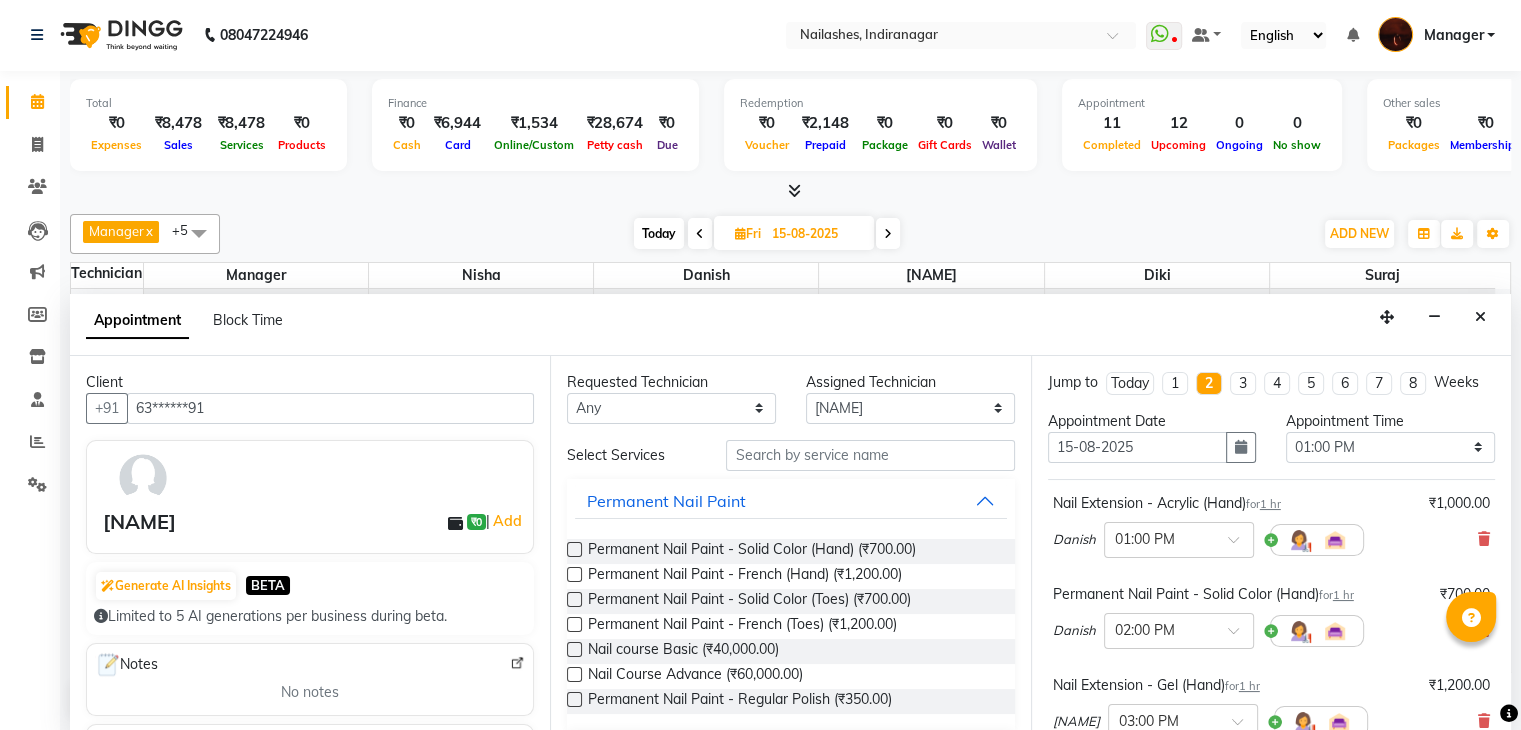 click at bounding box center [574, 549] 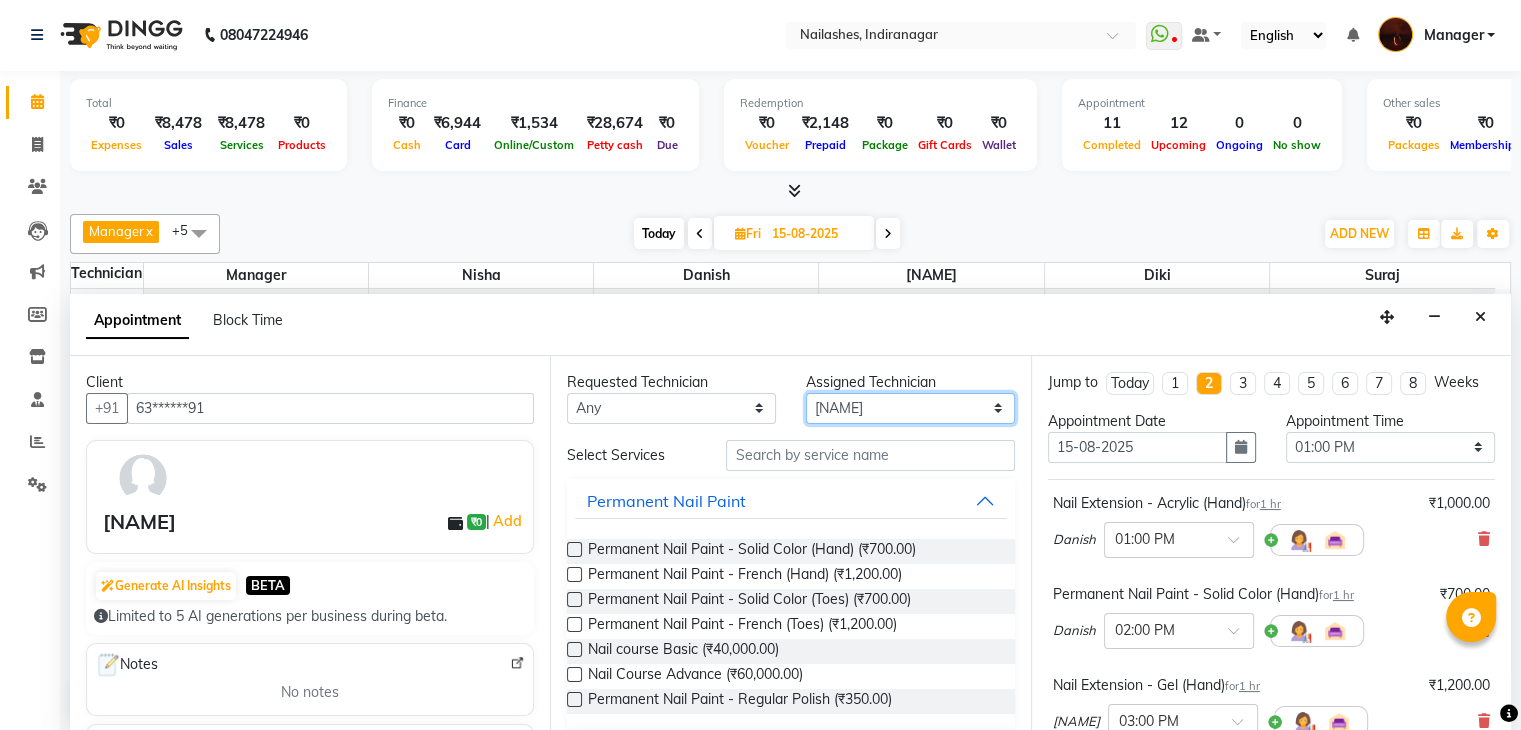 click on "Select Adesh amir Danish Diki  Geeta Himanshu jenifer Manager megna Nisha Pooja roshni Sameer sudeb Sudhir Accounting suraj" at bounding box center [910, 408] 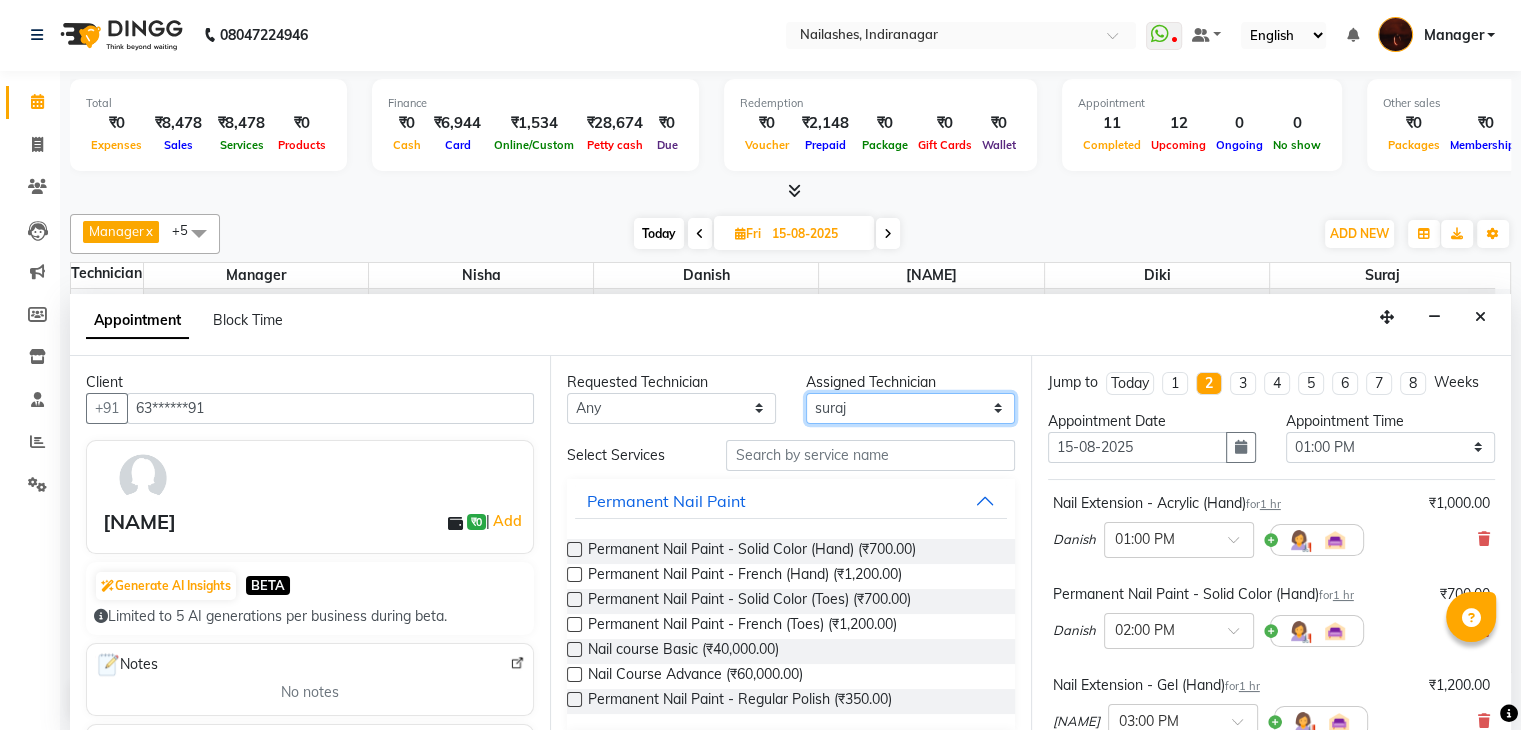 click on "Select Adesh amir Danish Diki  Geeta Himanshu jenifer Manager megna Nisha Pooja roshni Sameer sudeb Sudhir Accounting suraj" at bounding box center [910, 408] 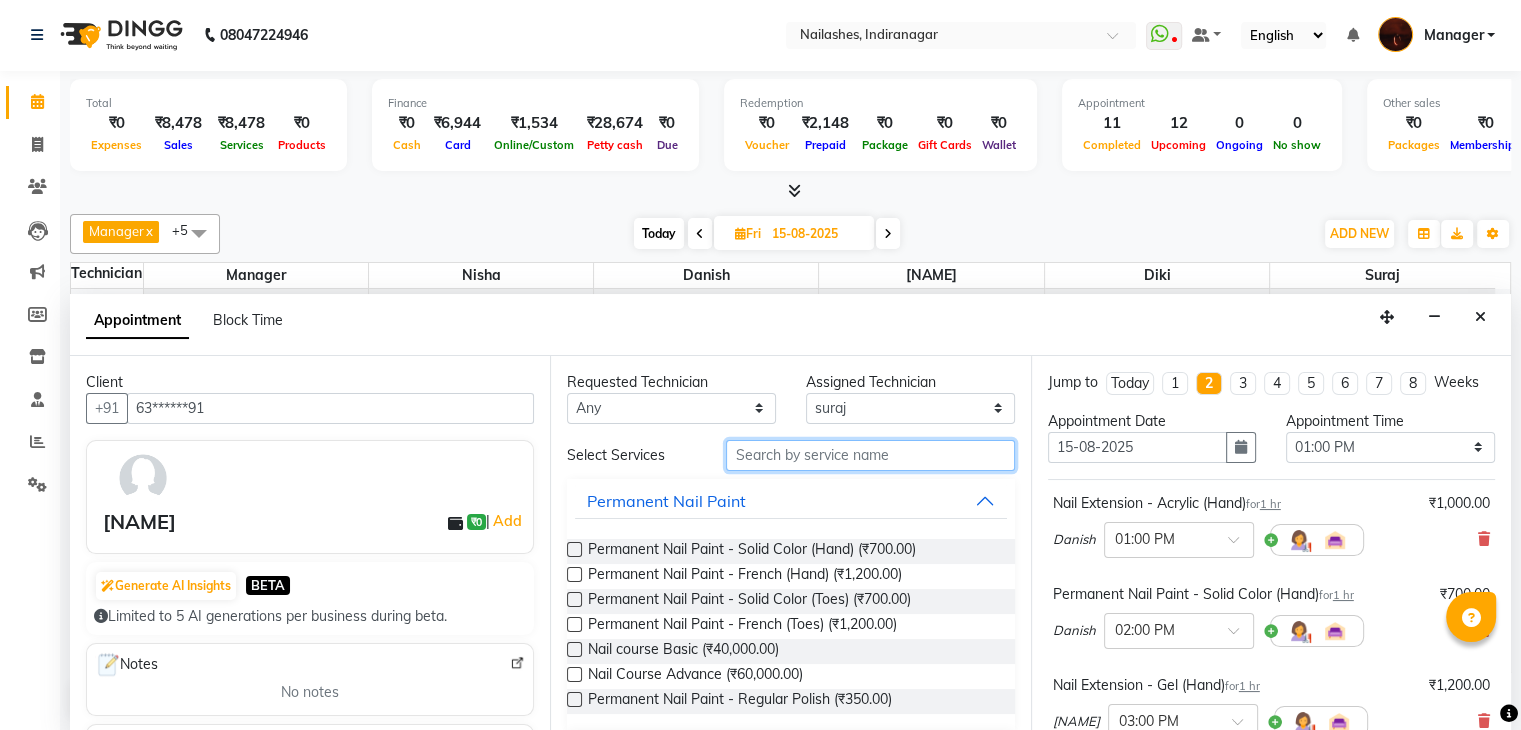 click at bounding box center (870, 455) 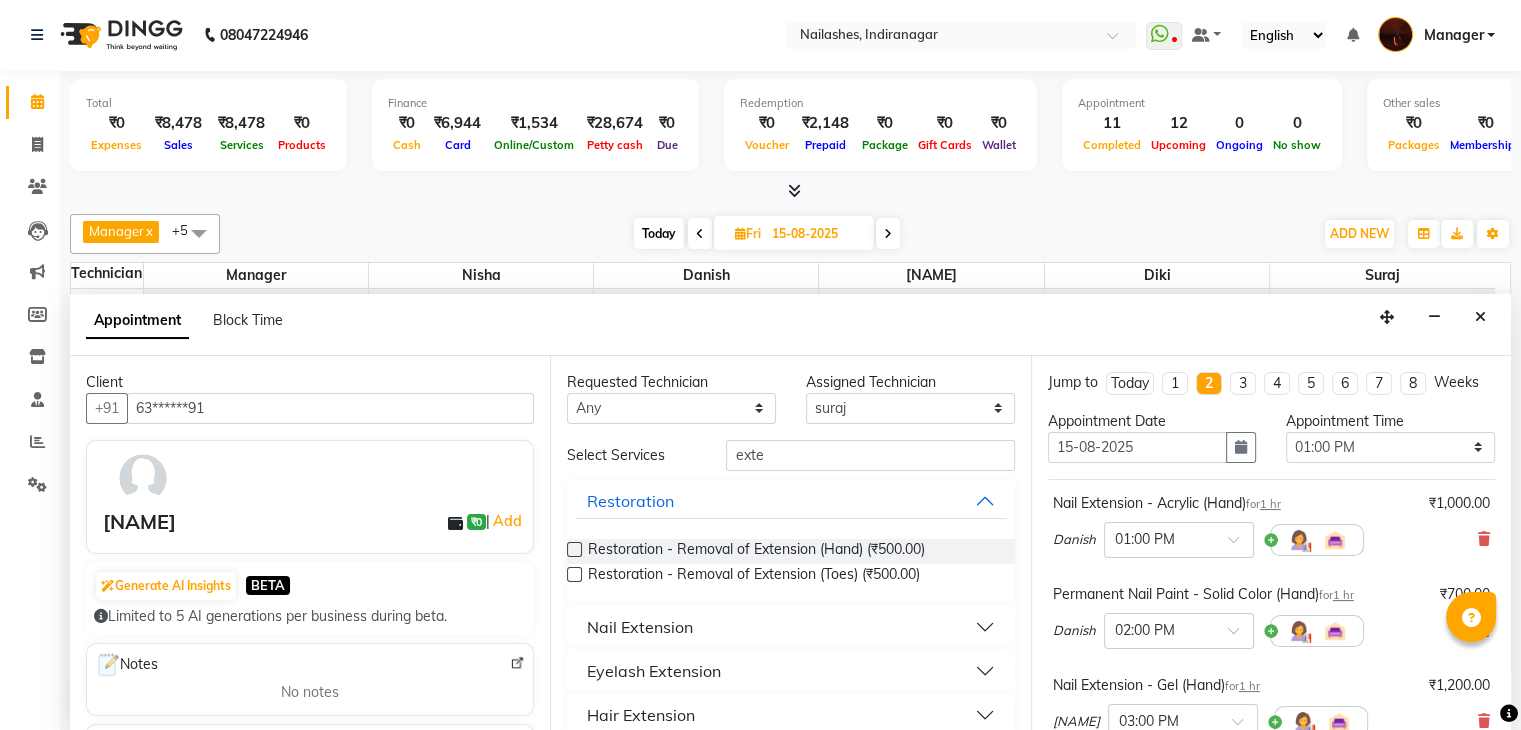 click on "Nail Extension" at bounding box center [790, 627] 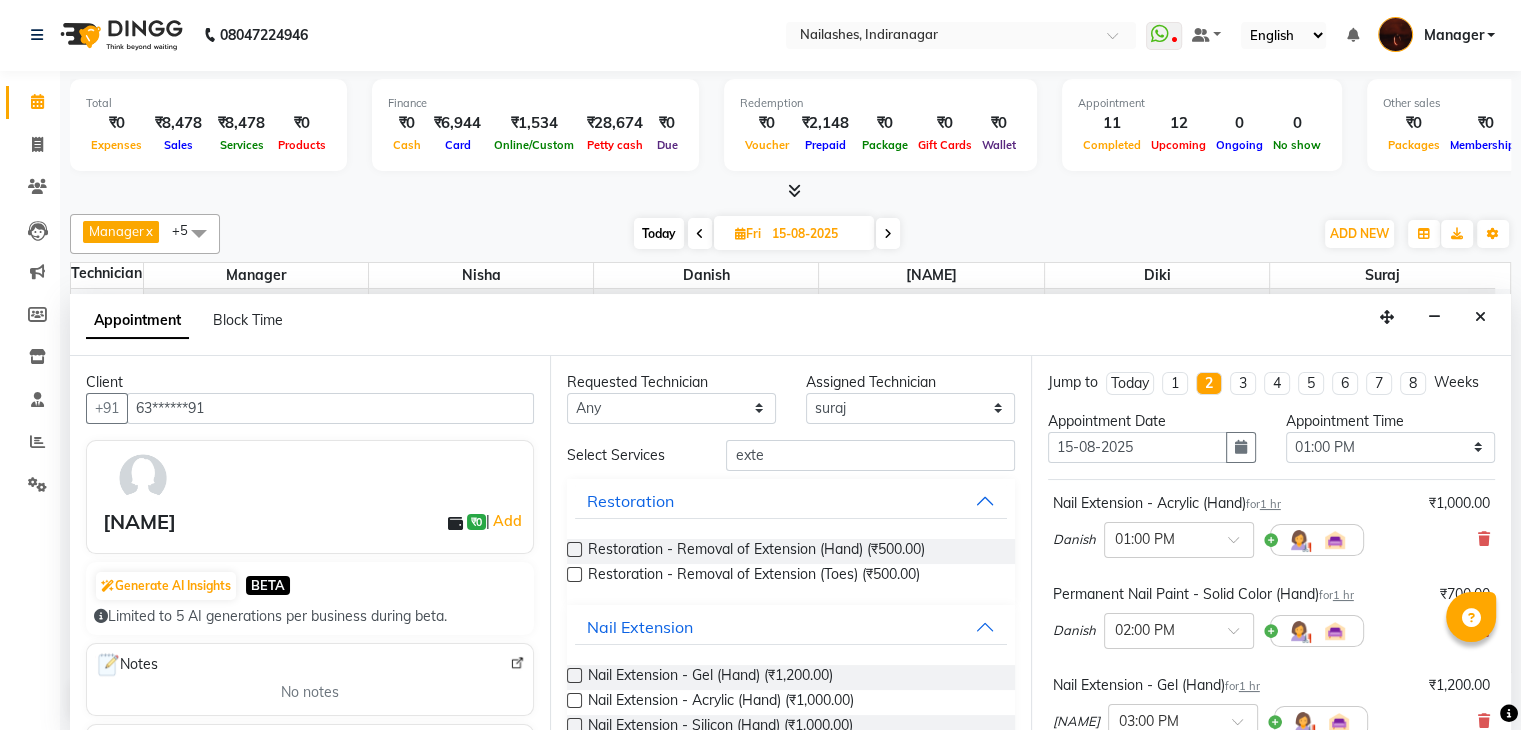 click at bounding box center (574, 675) 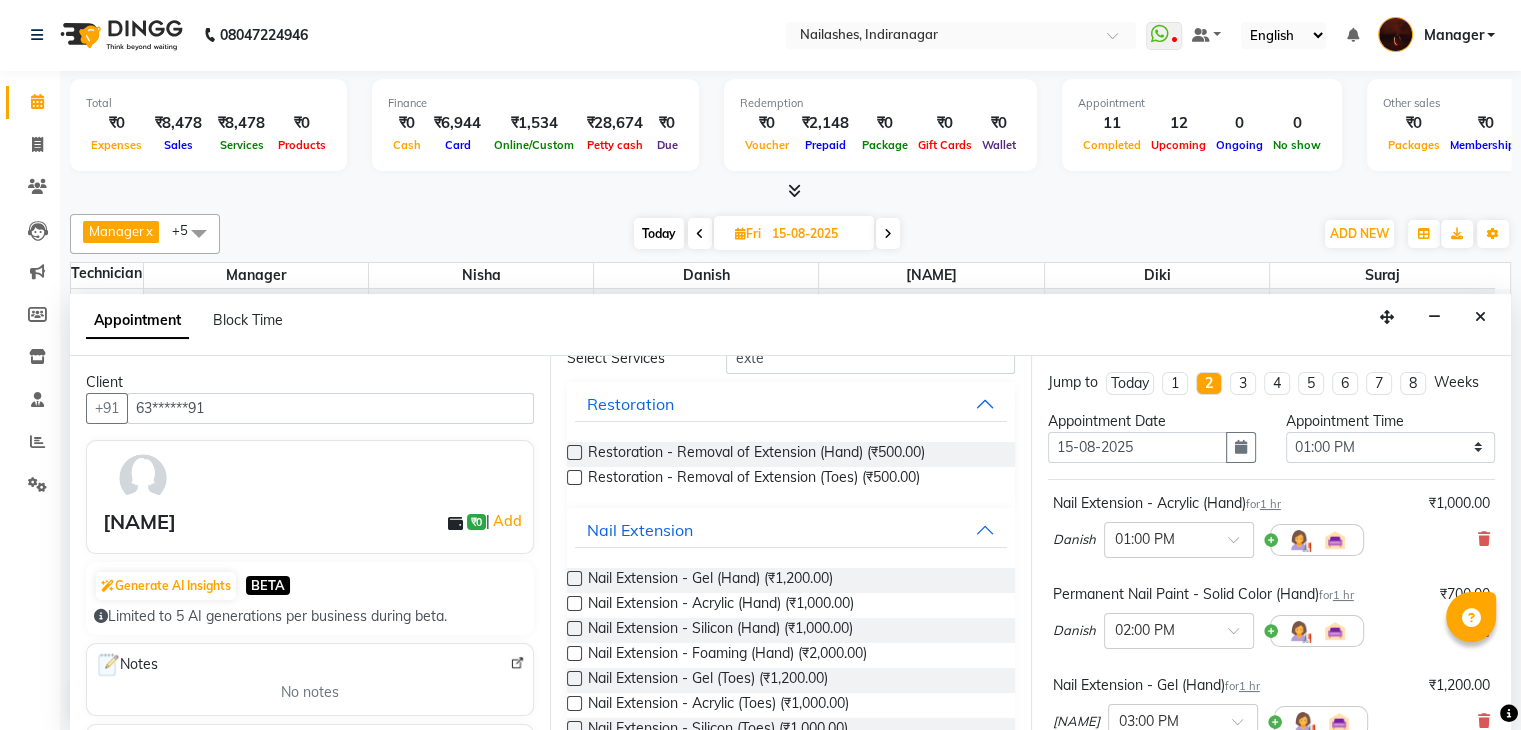 scroll, scrollTop: 102, scrollLeft: 0, axis: vertical 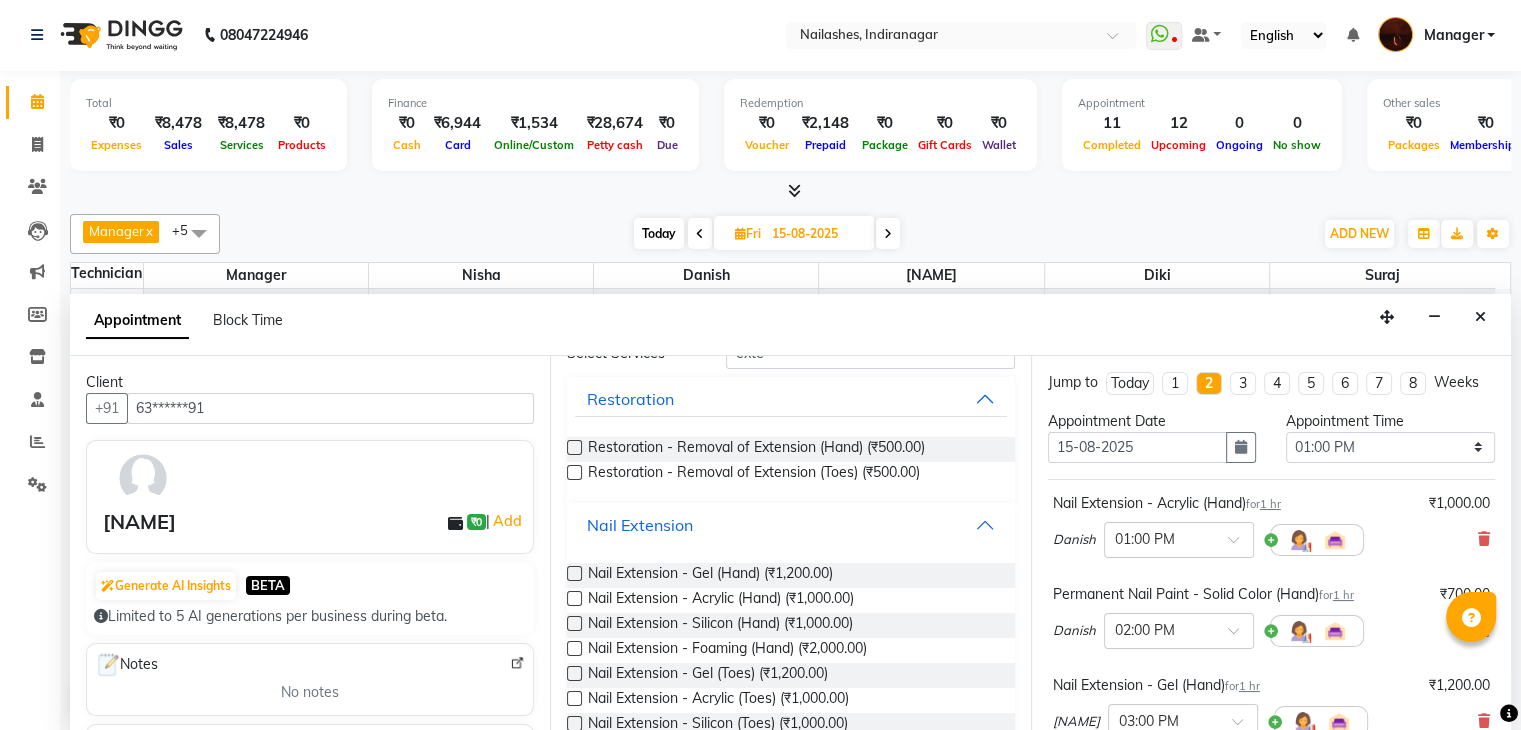 click on "Nail Extension" at bounding box center (790, 525) 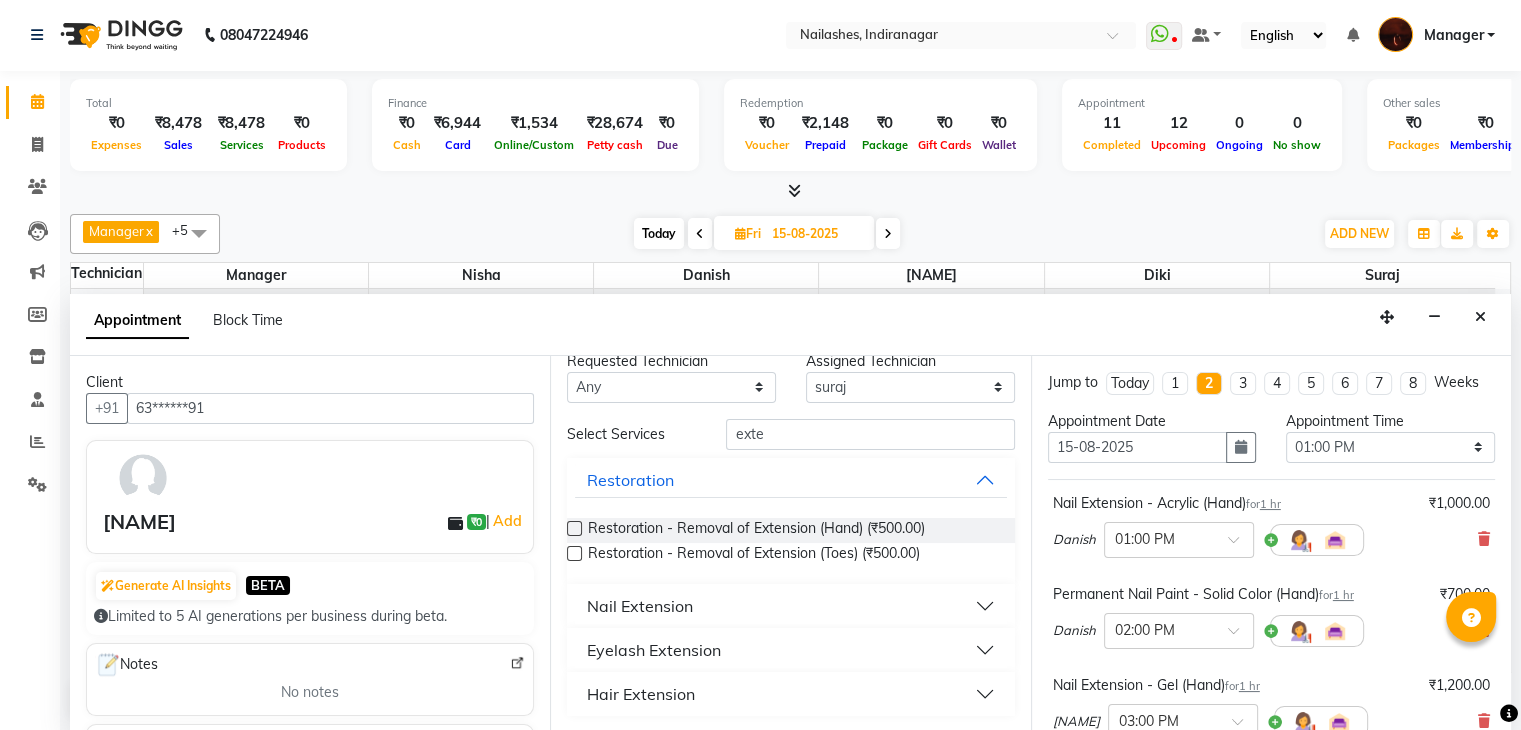 scroll, scrollTop: 20, scrollLeft: 0, axis: vertical 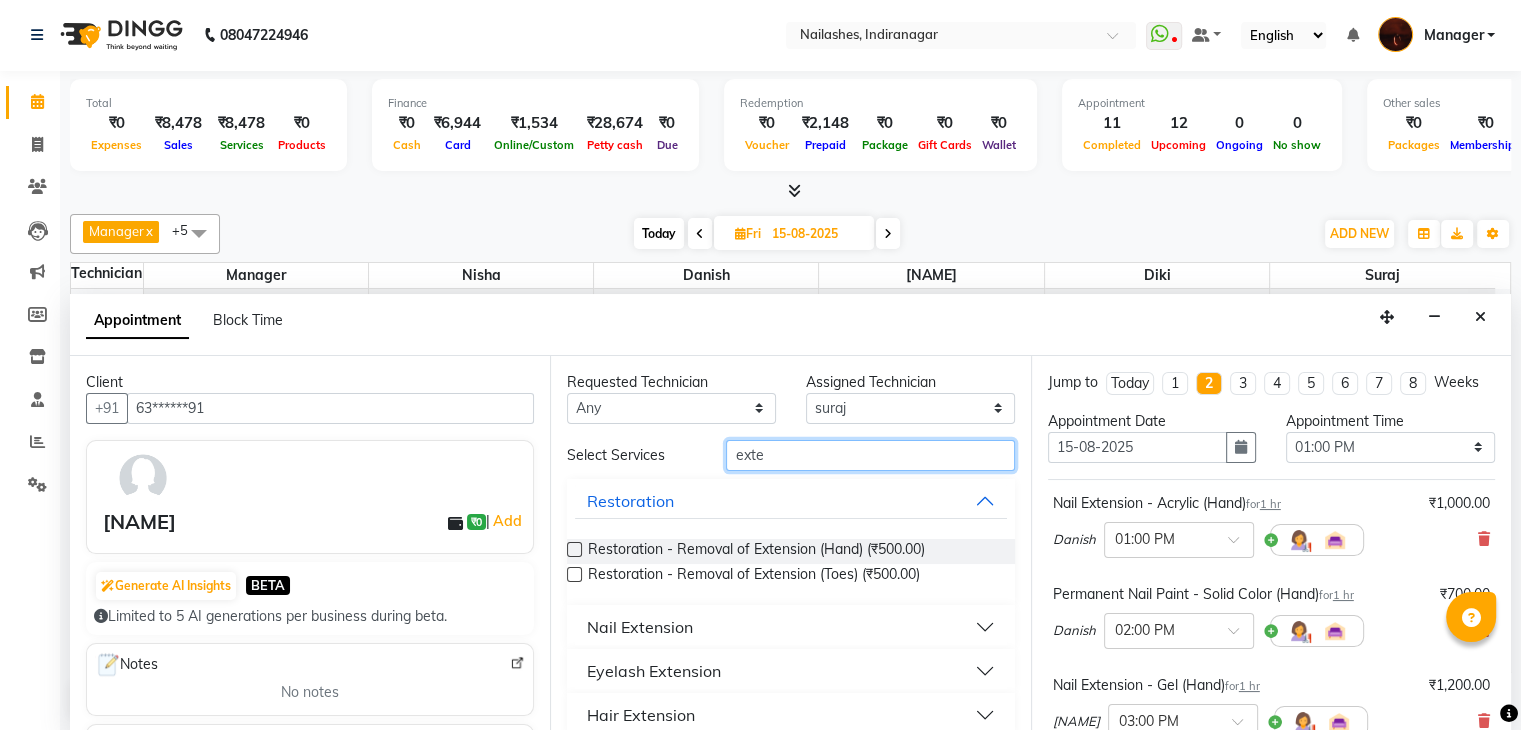 click on "exte" at bounding box center (870, 455) 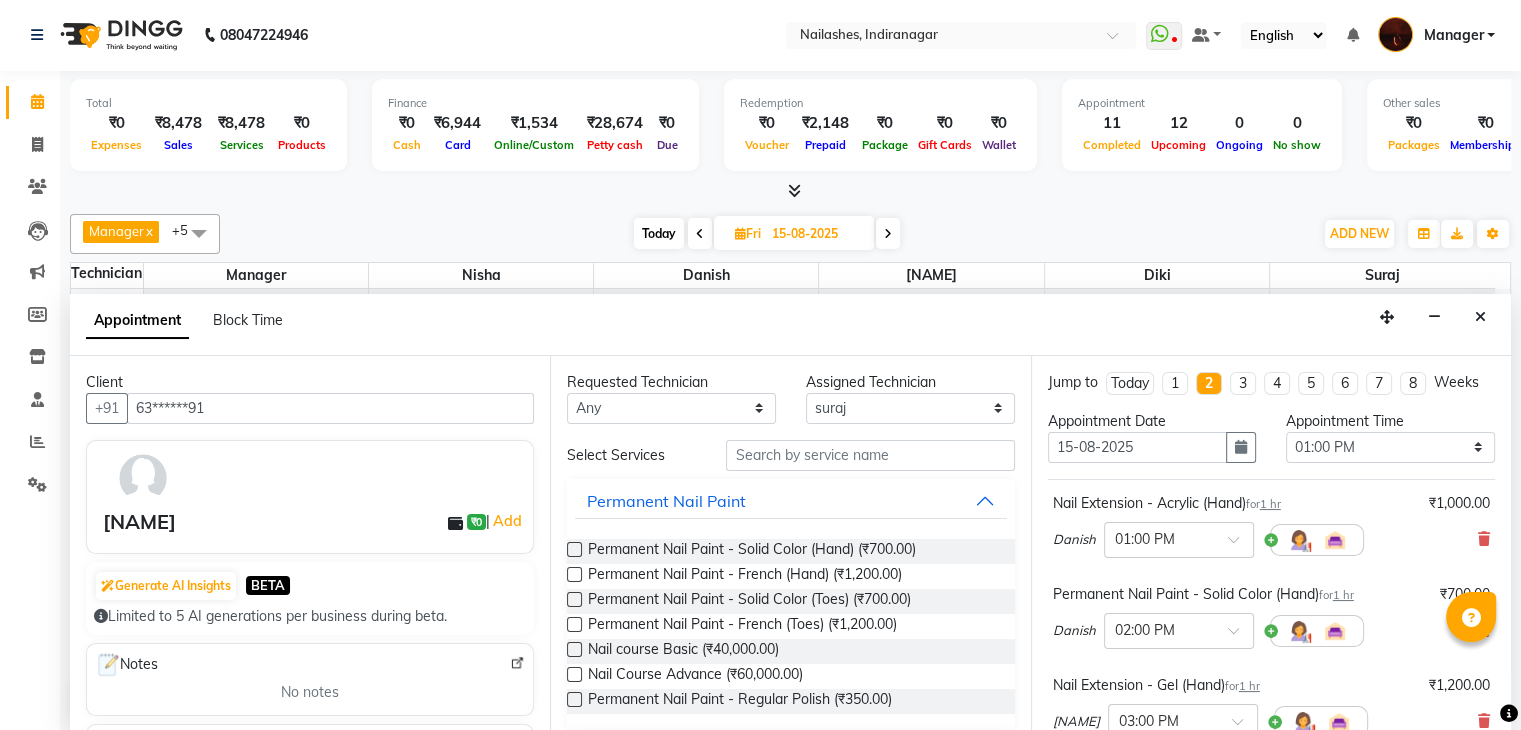 click at bounding box center [574, 549] 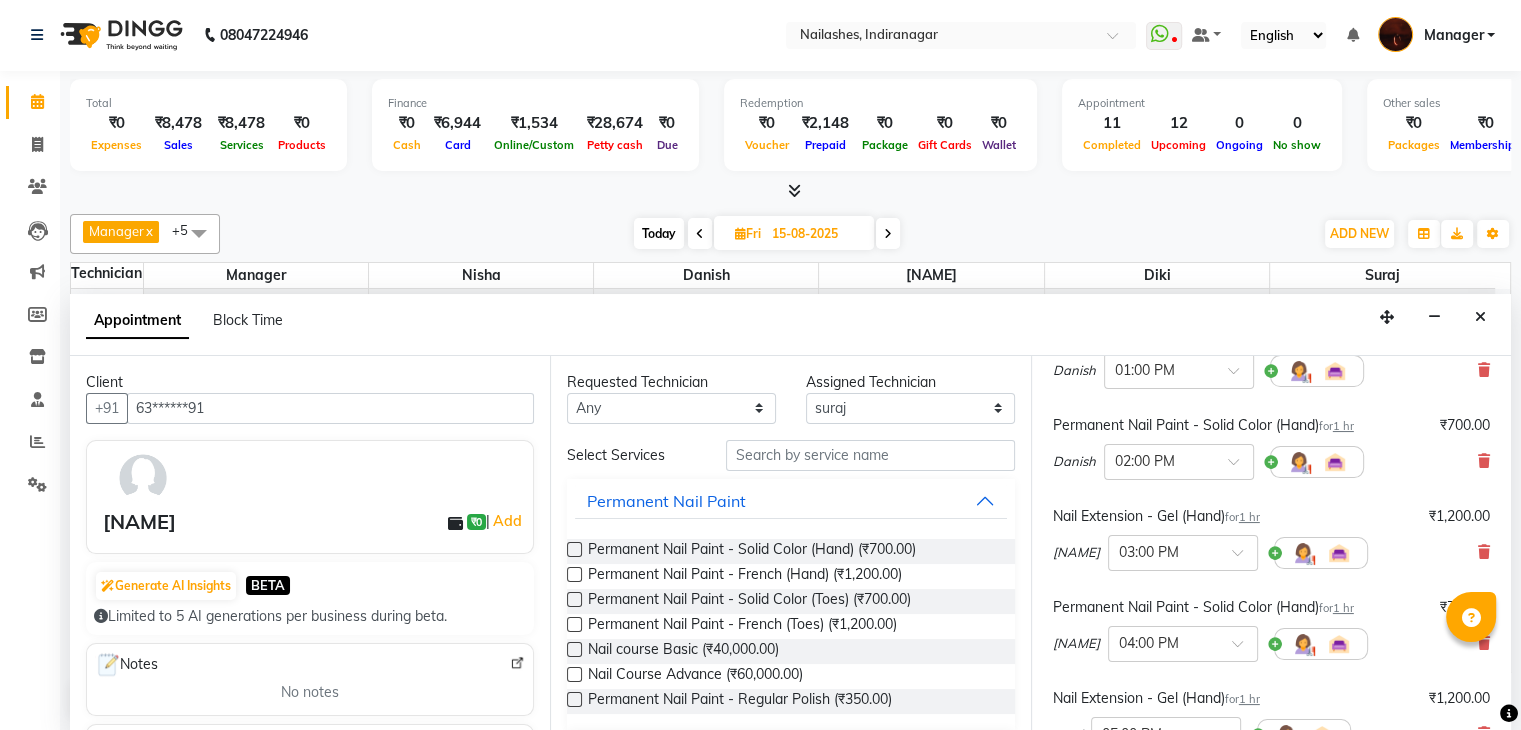 scroll, scrollTop: 216, scrollLeft: 0, axis: vertical 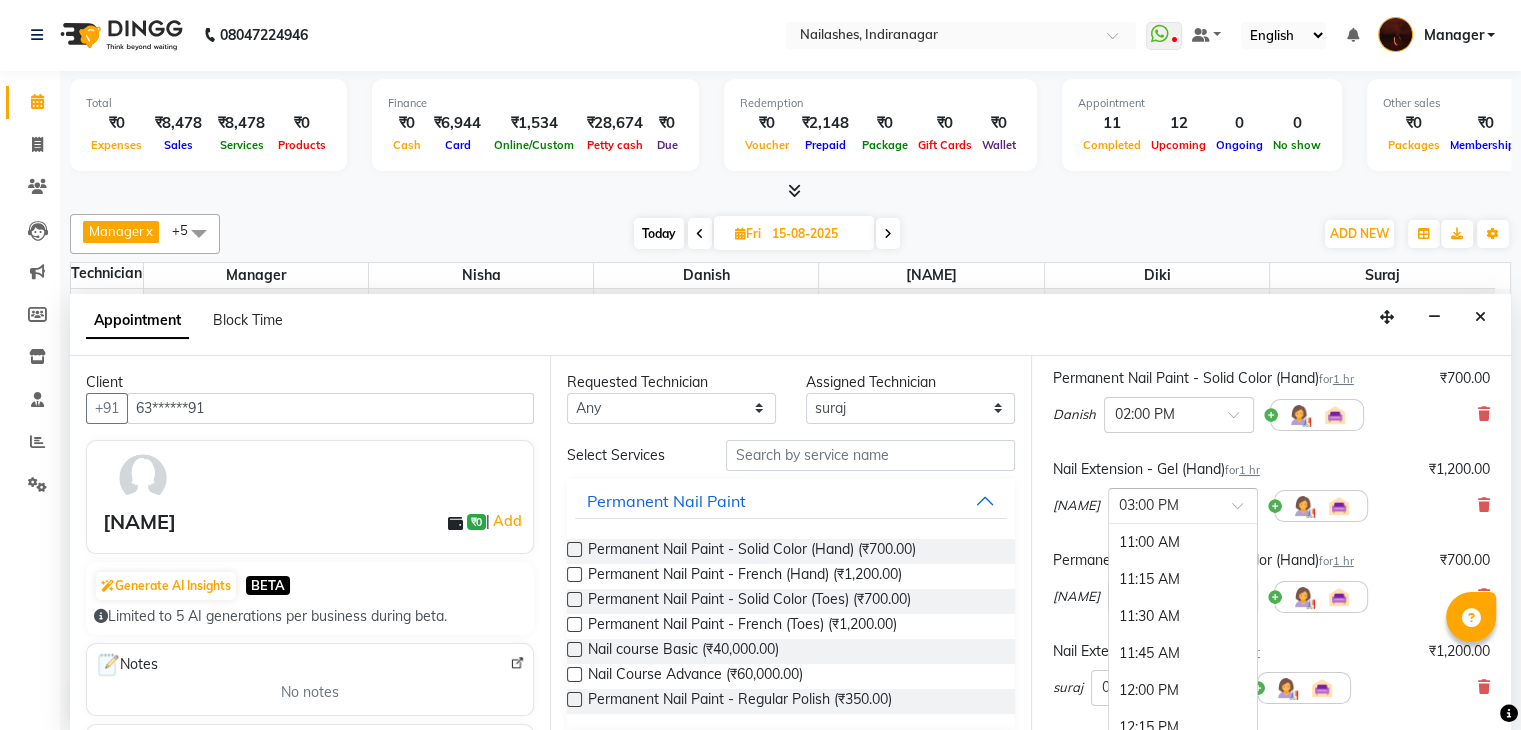 click at bounding box center (1183, 504) 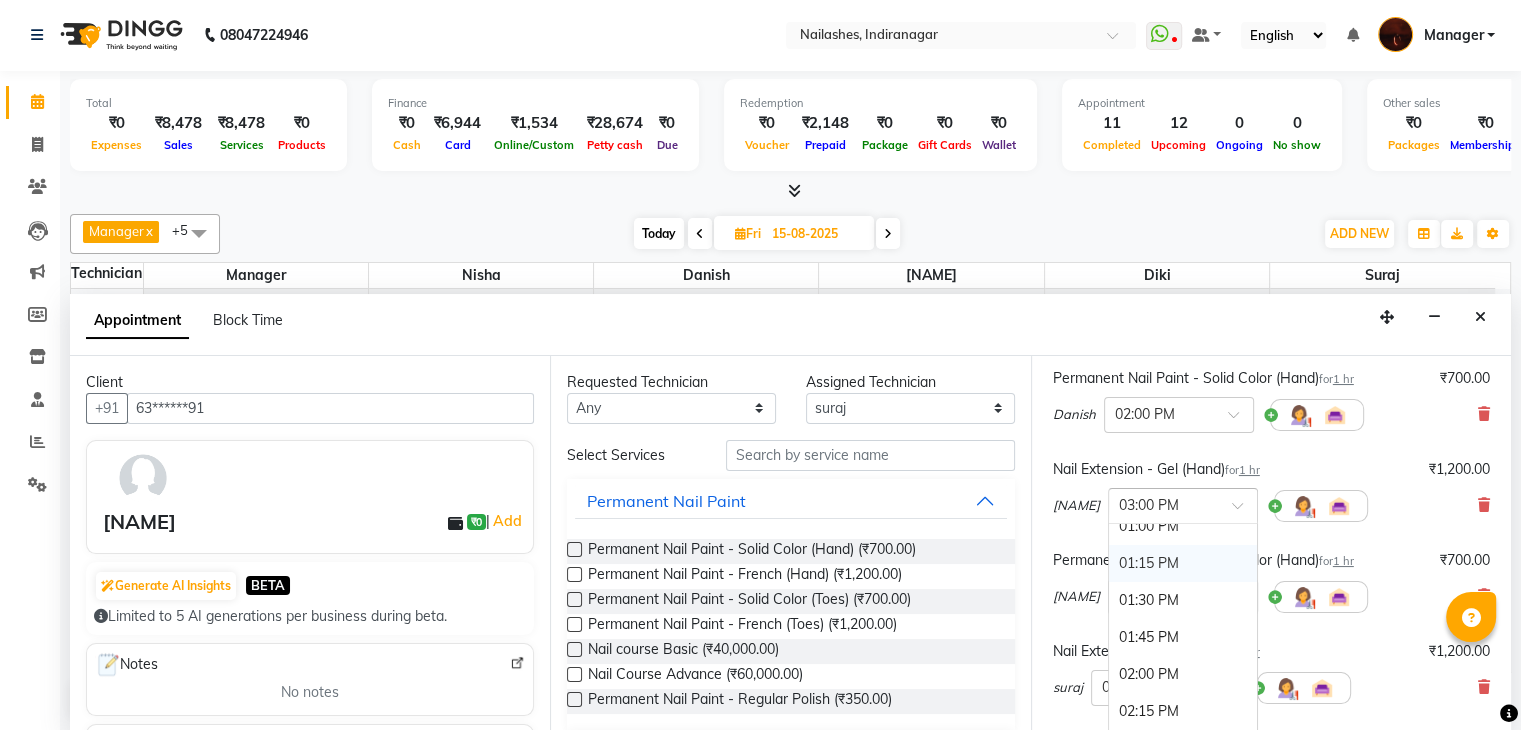 scroll, scrollTop: 272, scrollLeft: 0, axis: vertical 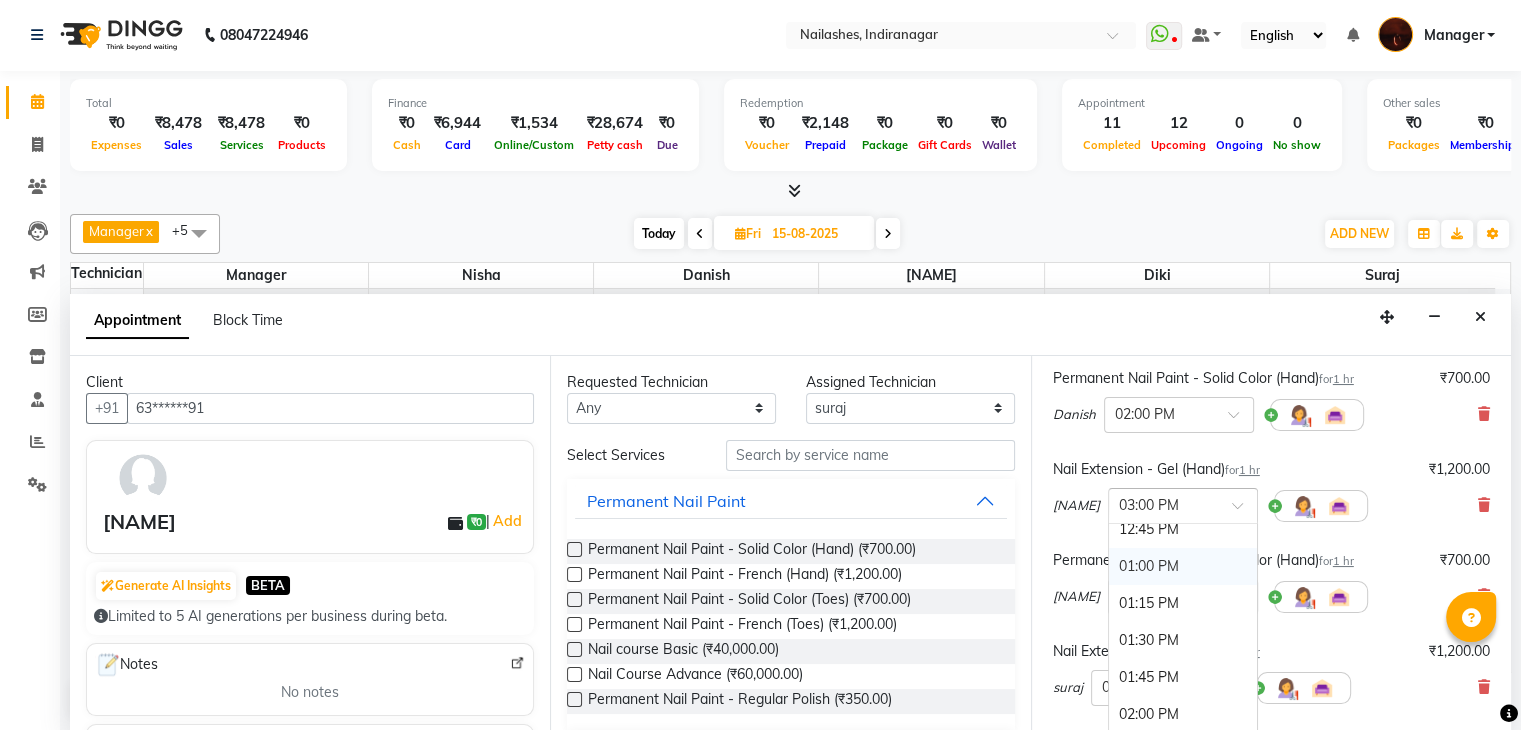 click on "01:00 PM" at bounding box center (1183, 566) 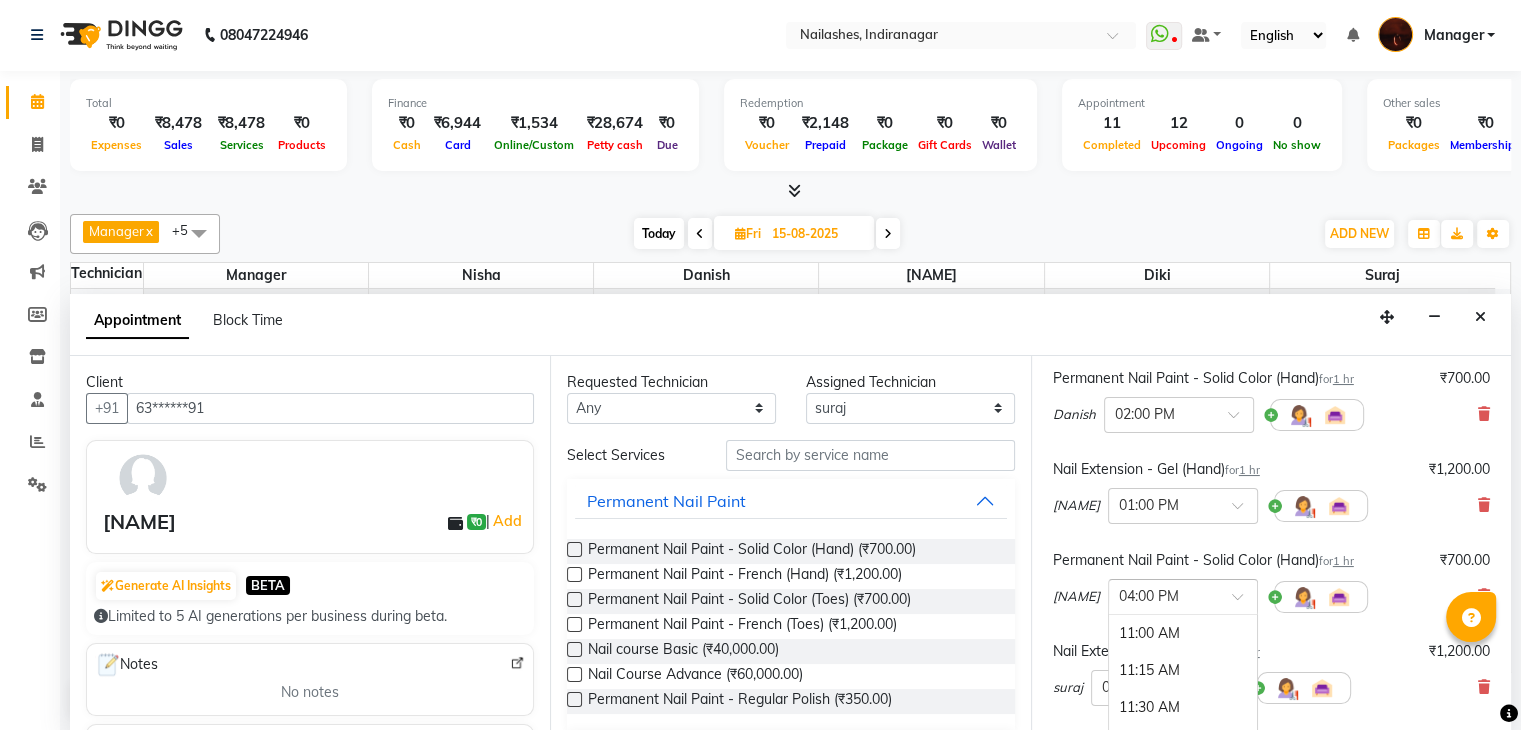 click at bounding box center [1244, 602] 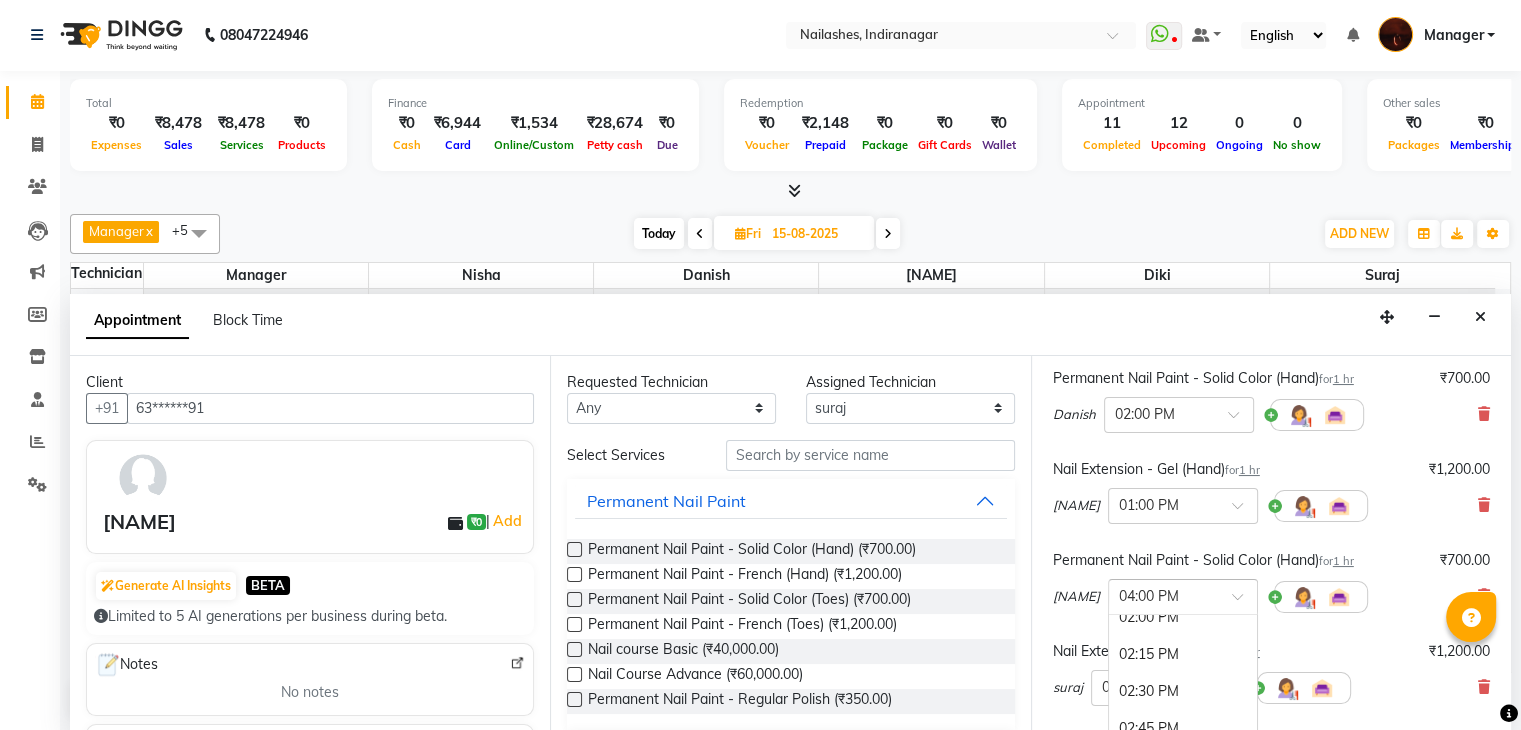 scroll, scrollTop: 420, scrollLeft: 0, axis: vertical 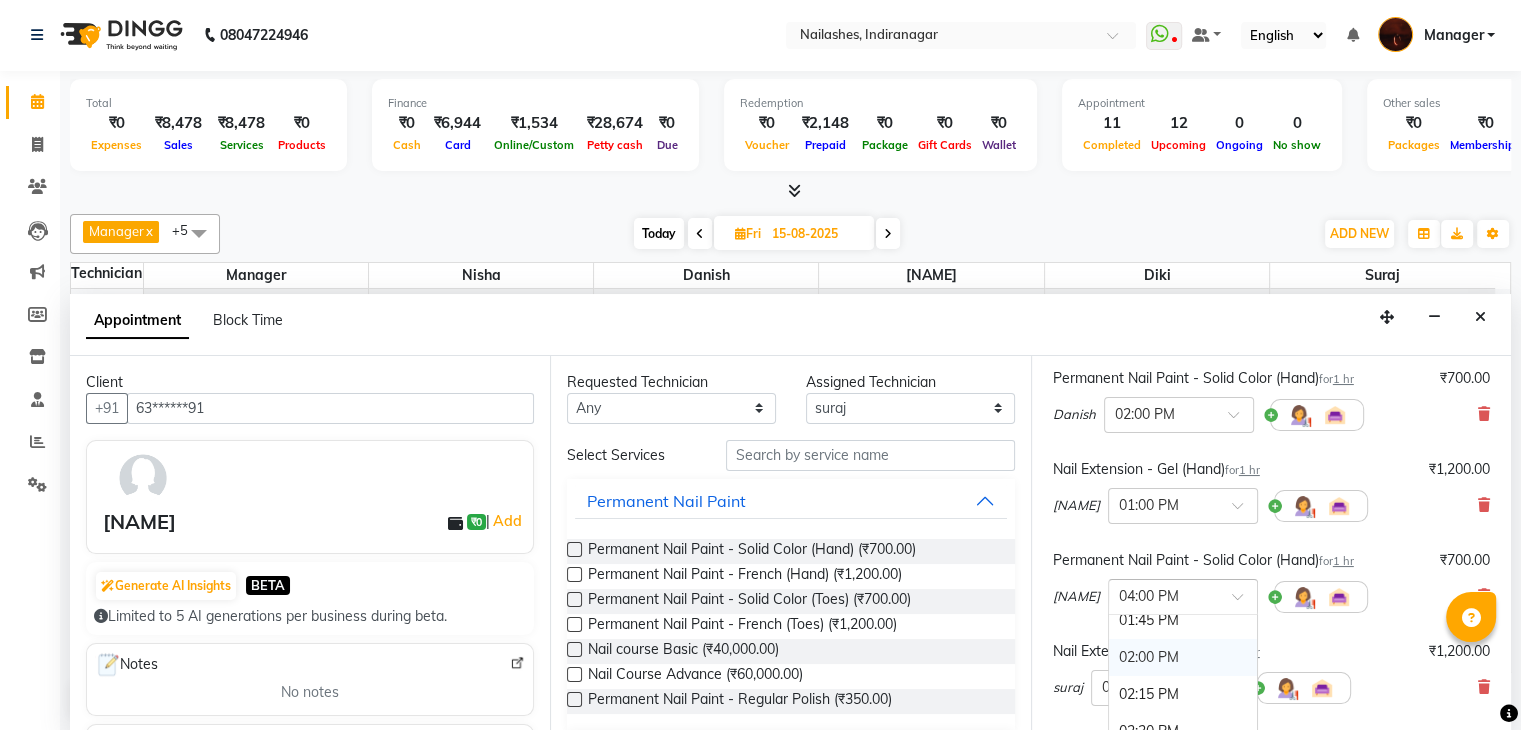 click on "02:00 PM" at bounding box center [1183, 657] 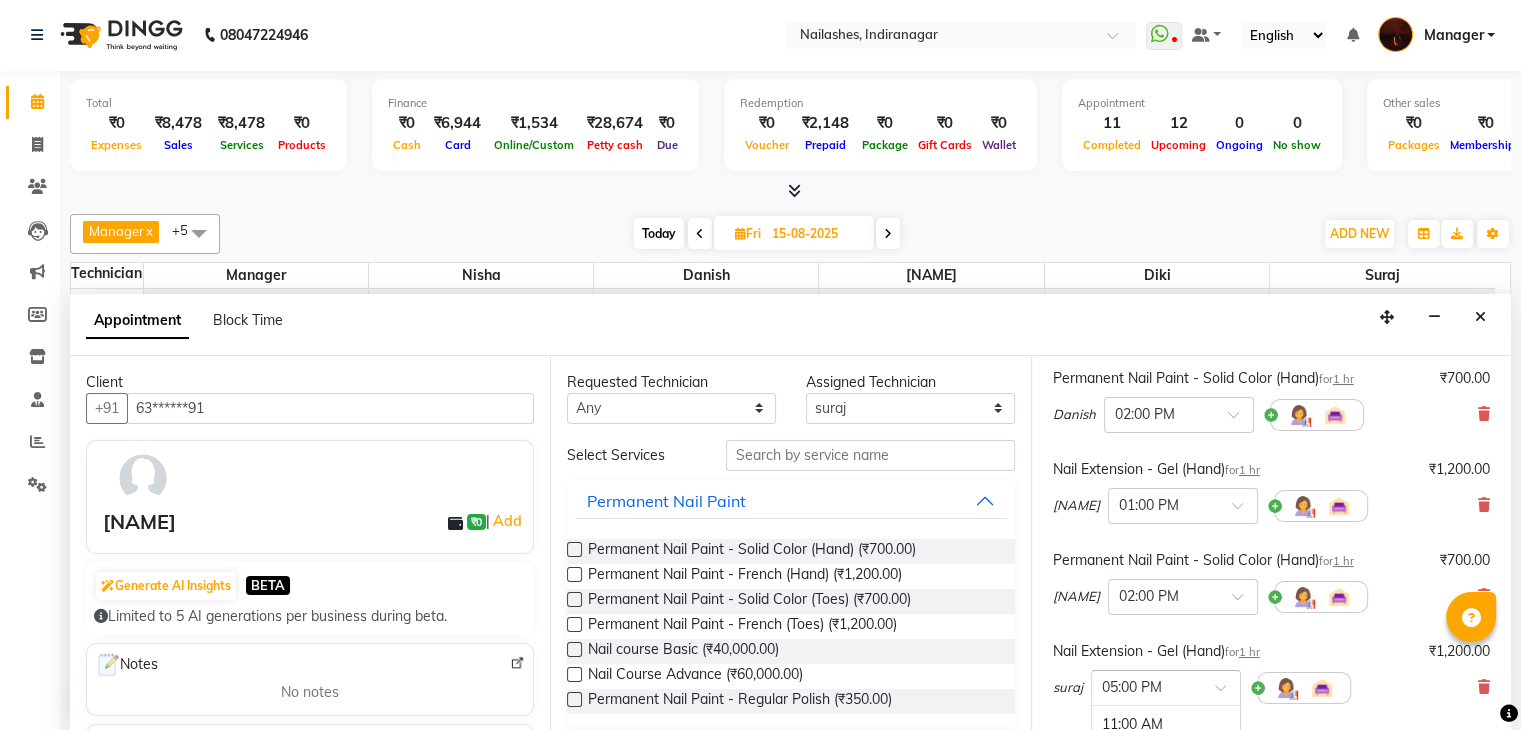 scroll, scrollTop: 888, scrollLeft: 0, axis: vertical 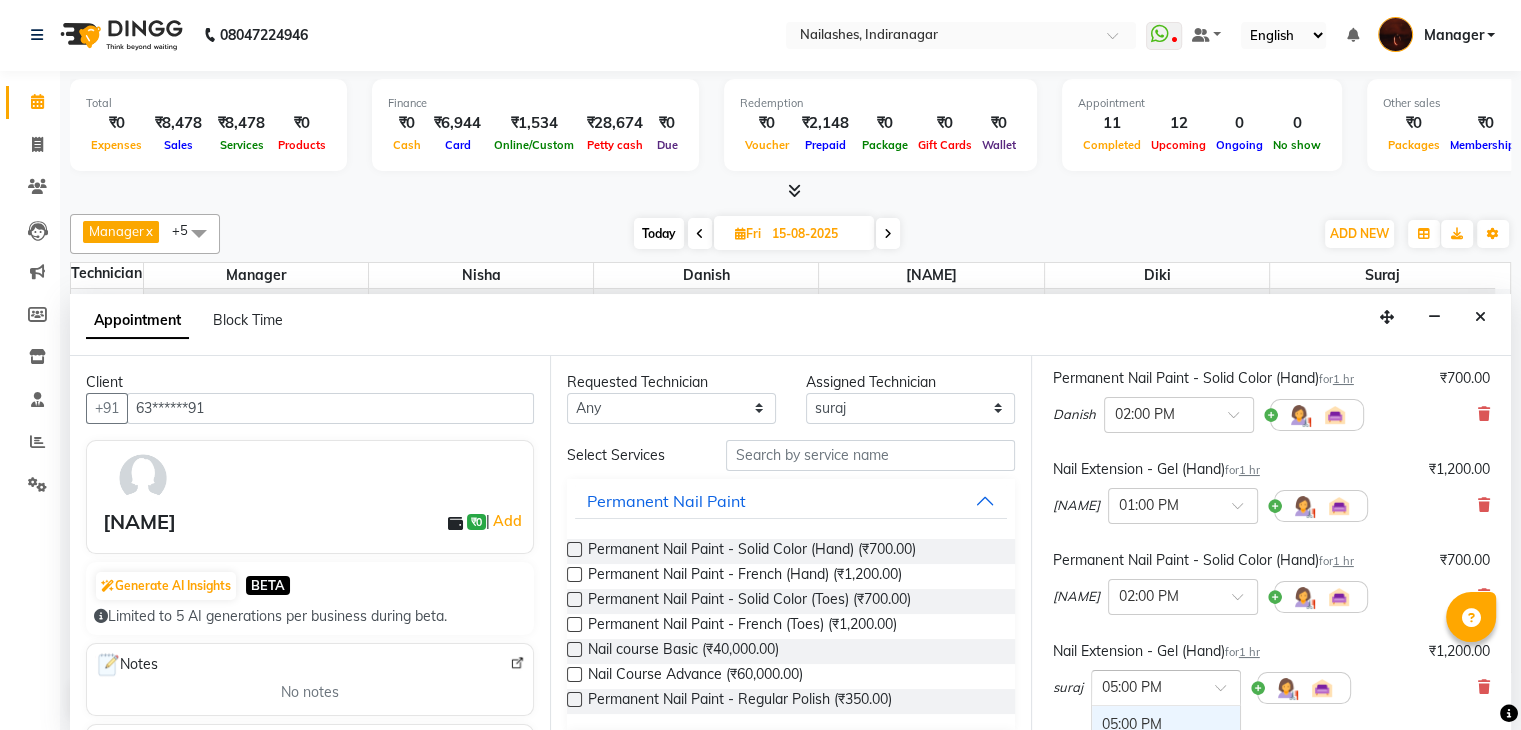 click at bounding box center [1227, 693] 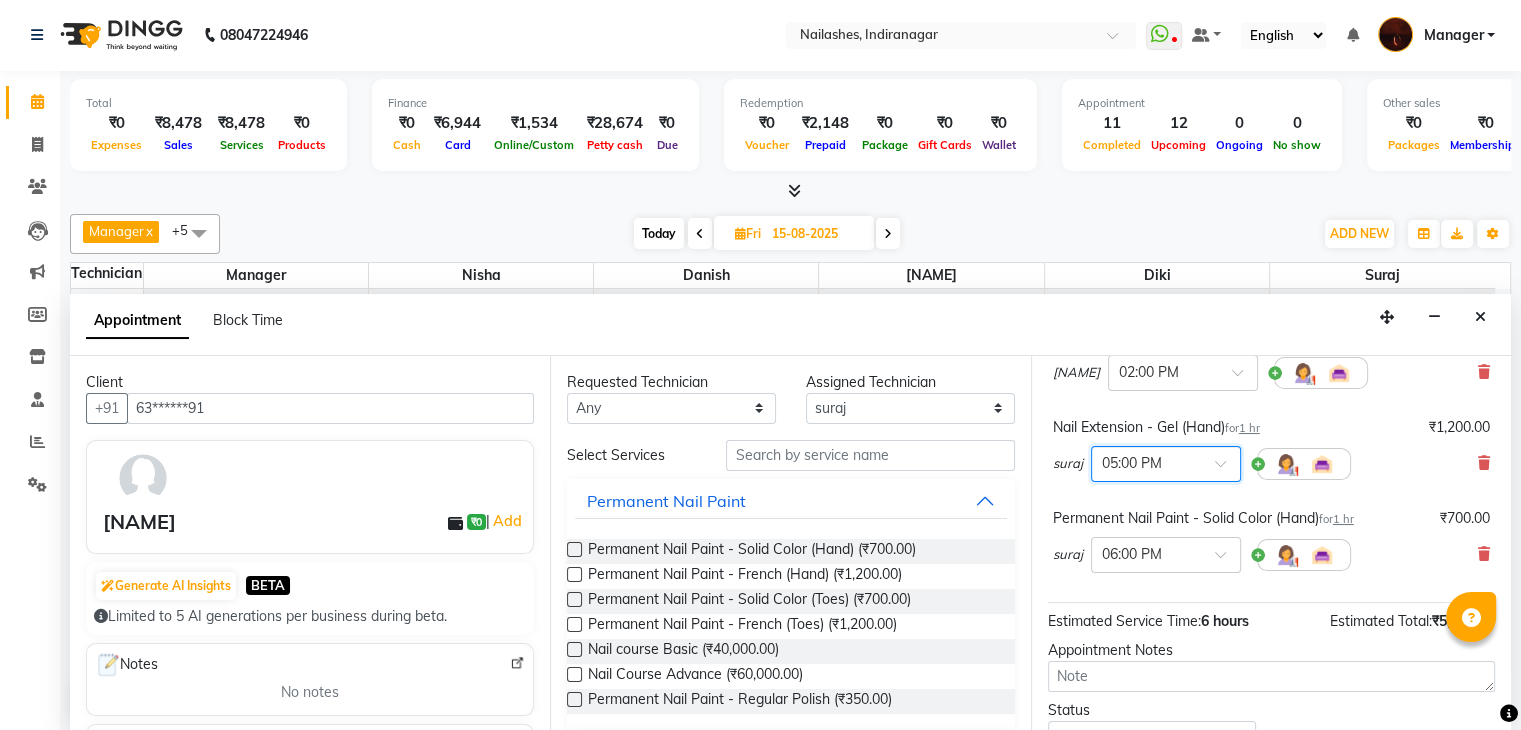 scroll, scrollTop: 475, scrollLeft: 0, axis: vertical 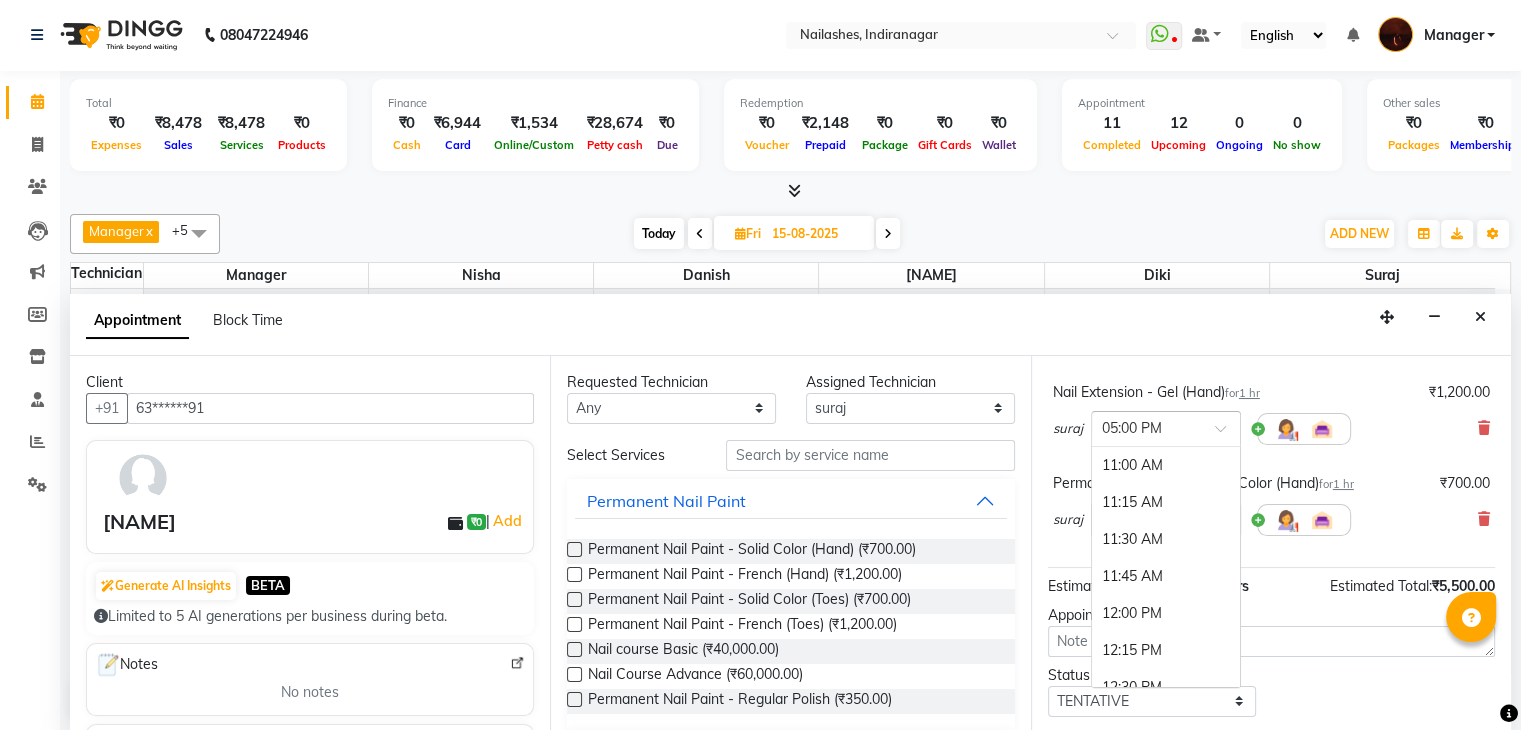 click at bounding box center [1227, 434] 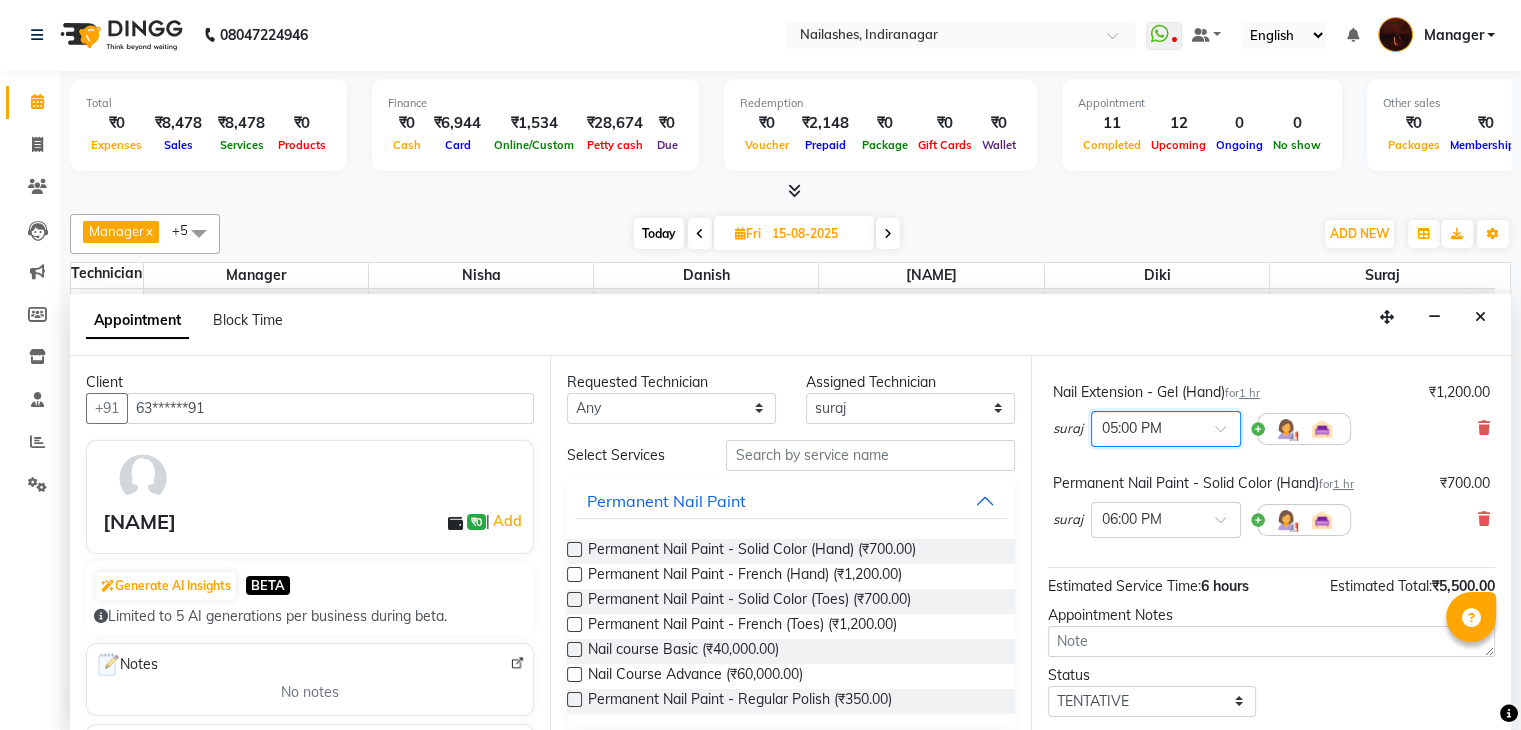 click at bounding box center (1227, 434) 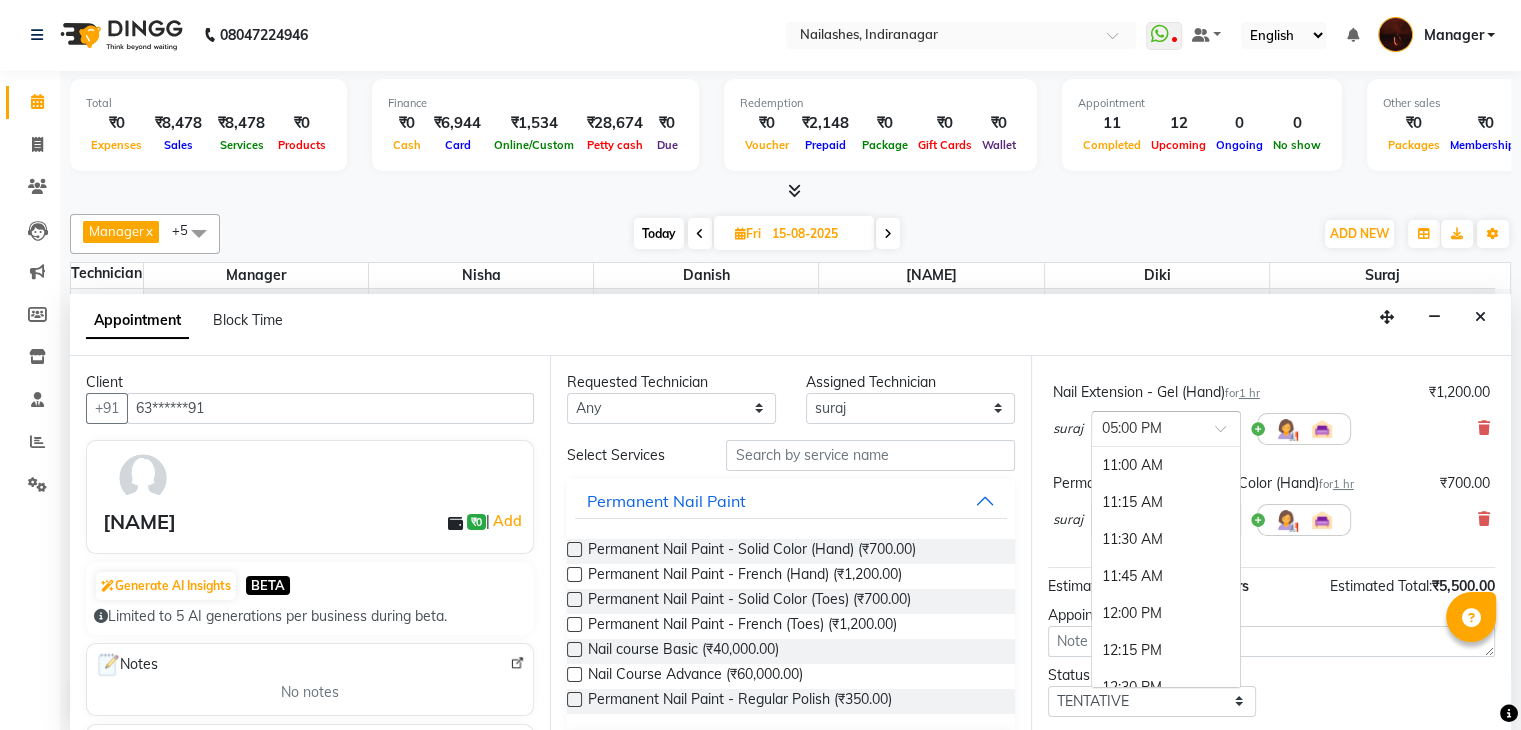 click at bounding box center (1227, 434) 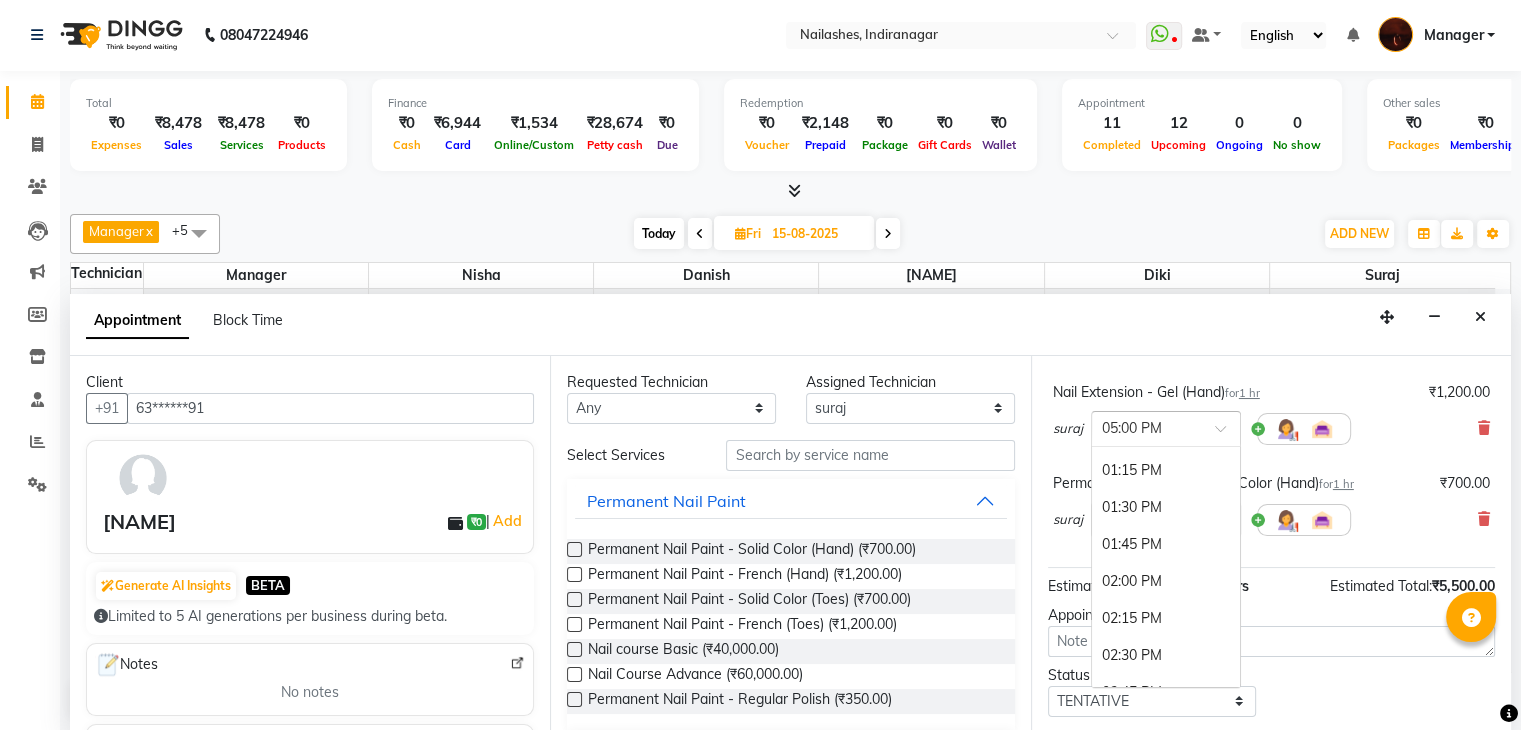 scroll, scrollTop: 288, scrollLeft: 0, axis: vertical 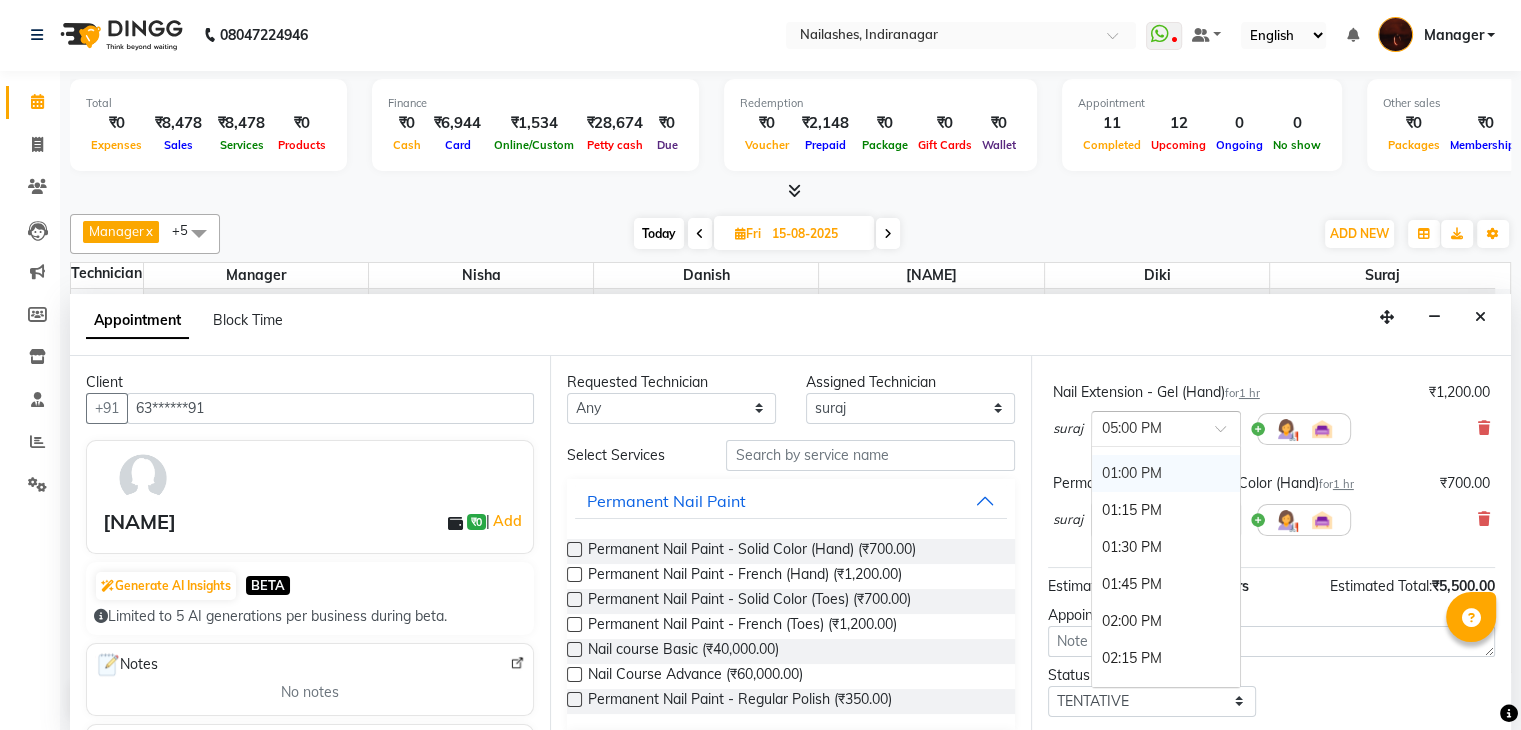 click on "01:00 PM" at bounding box center [1166, 473] 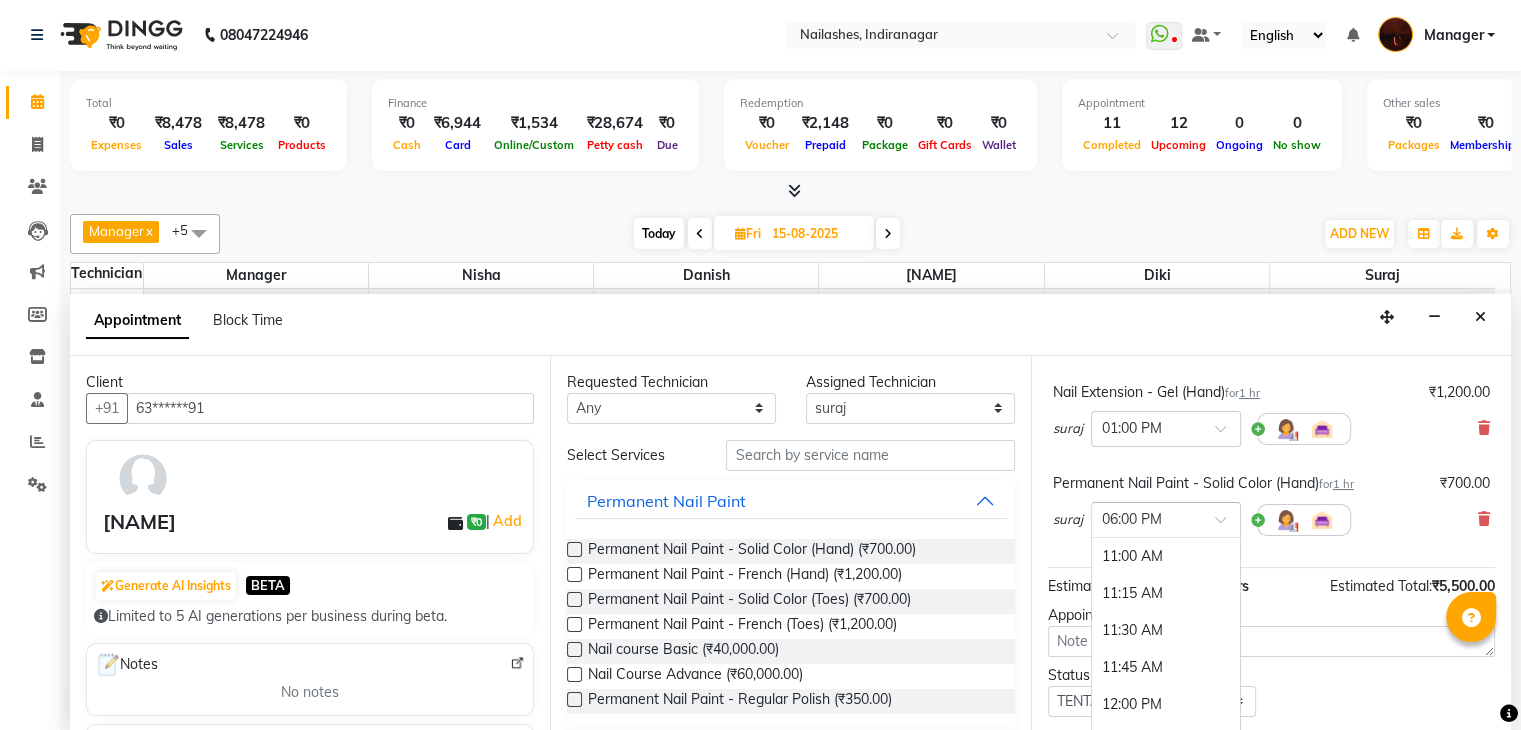 scroll, scrollTop: 1036, scrollLeft: 0, axis: vertical 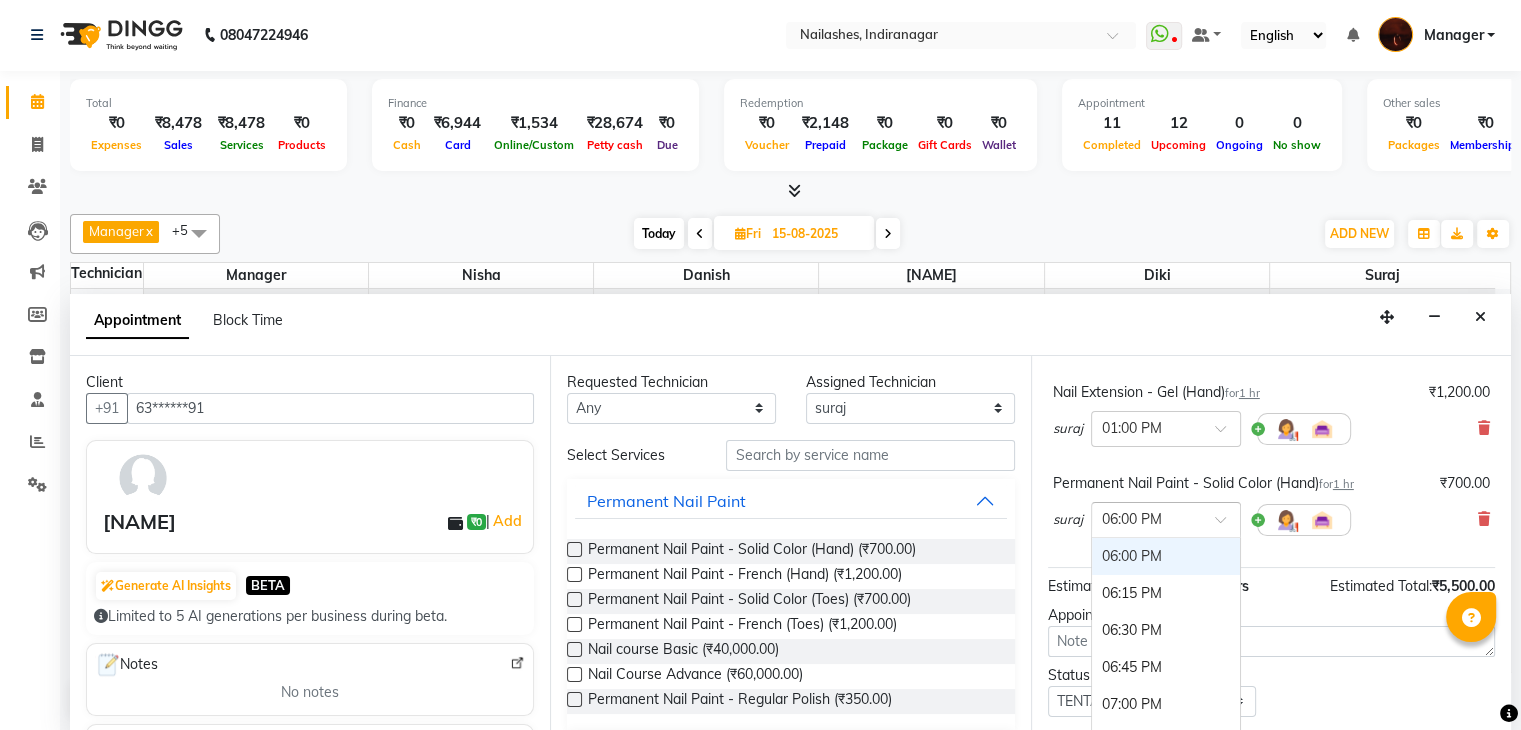click at bounding box center [1227, 525] 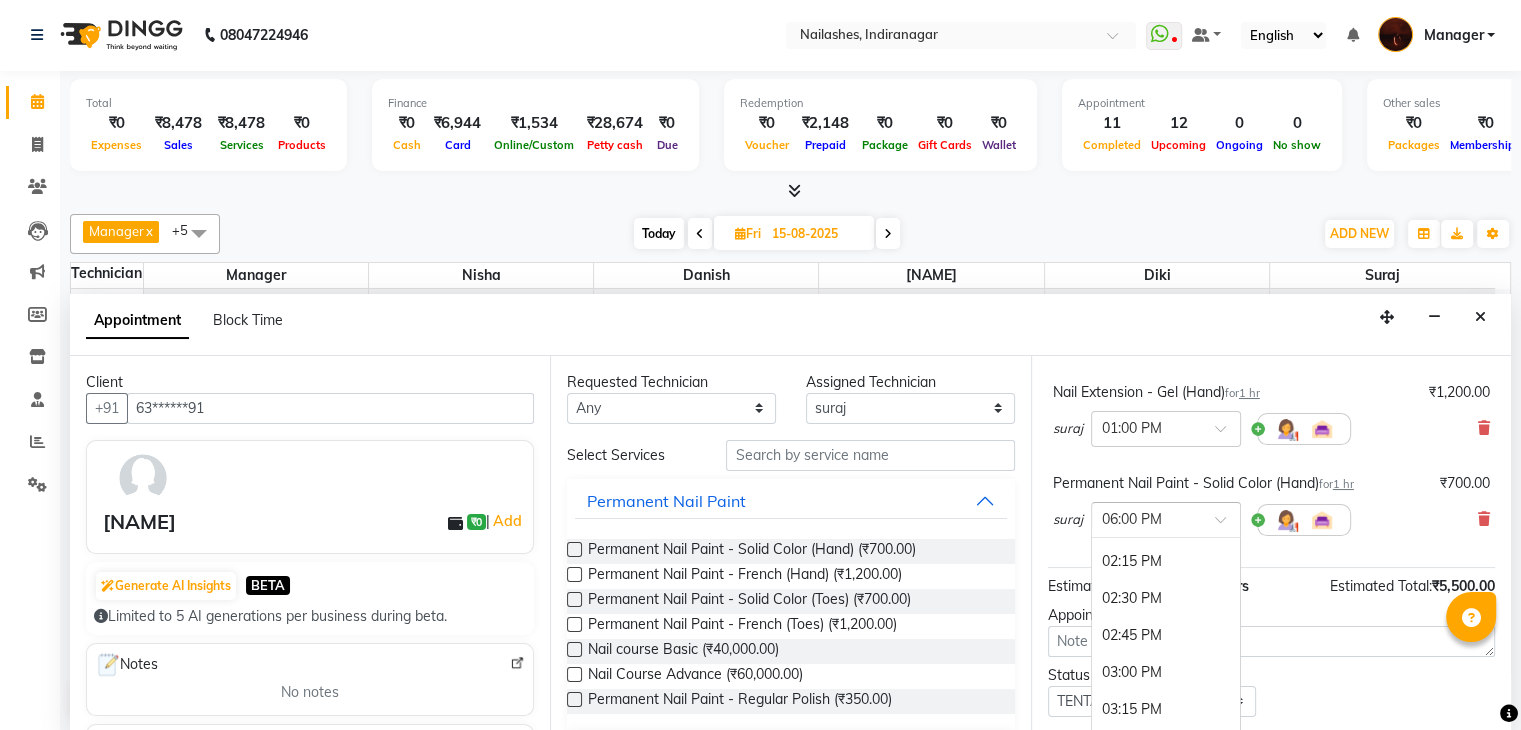 scroll, scrollTop: 436, scrollLeft: 0, axis: vertical 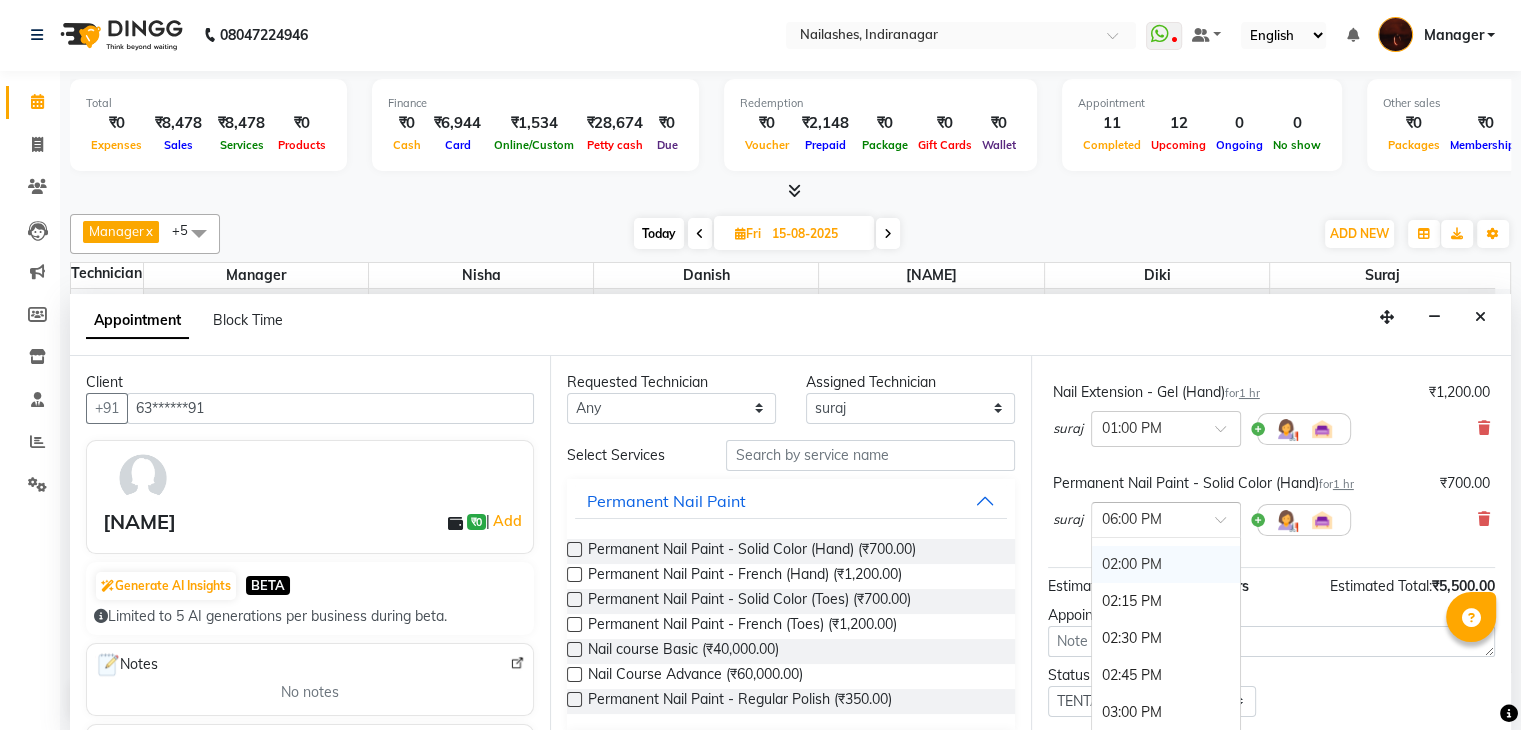 click on "02:00 PM" at bounding box center (1166, 564) 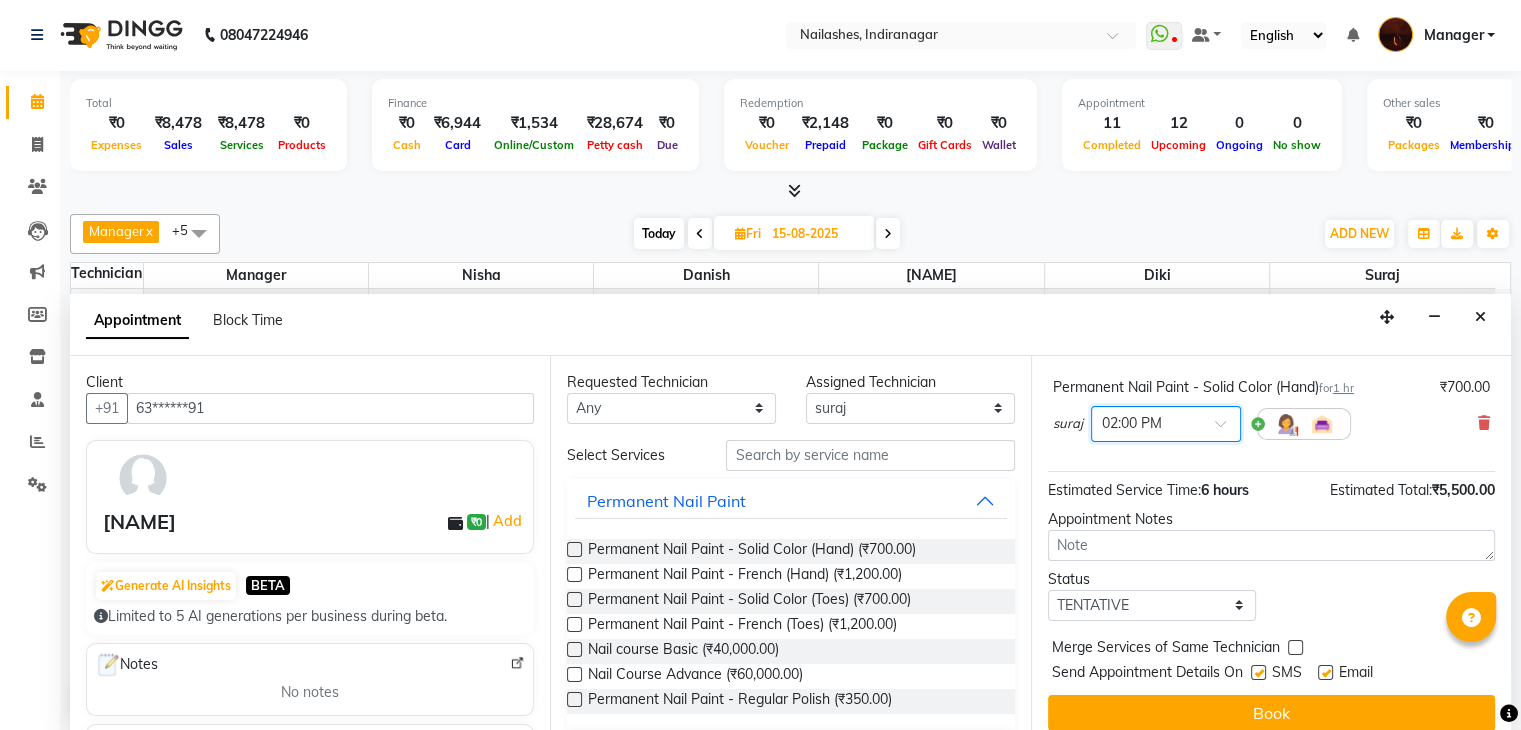 scroll, scrollTop: 606, scrollLeft: 0, axis: vertical 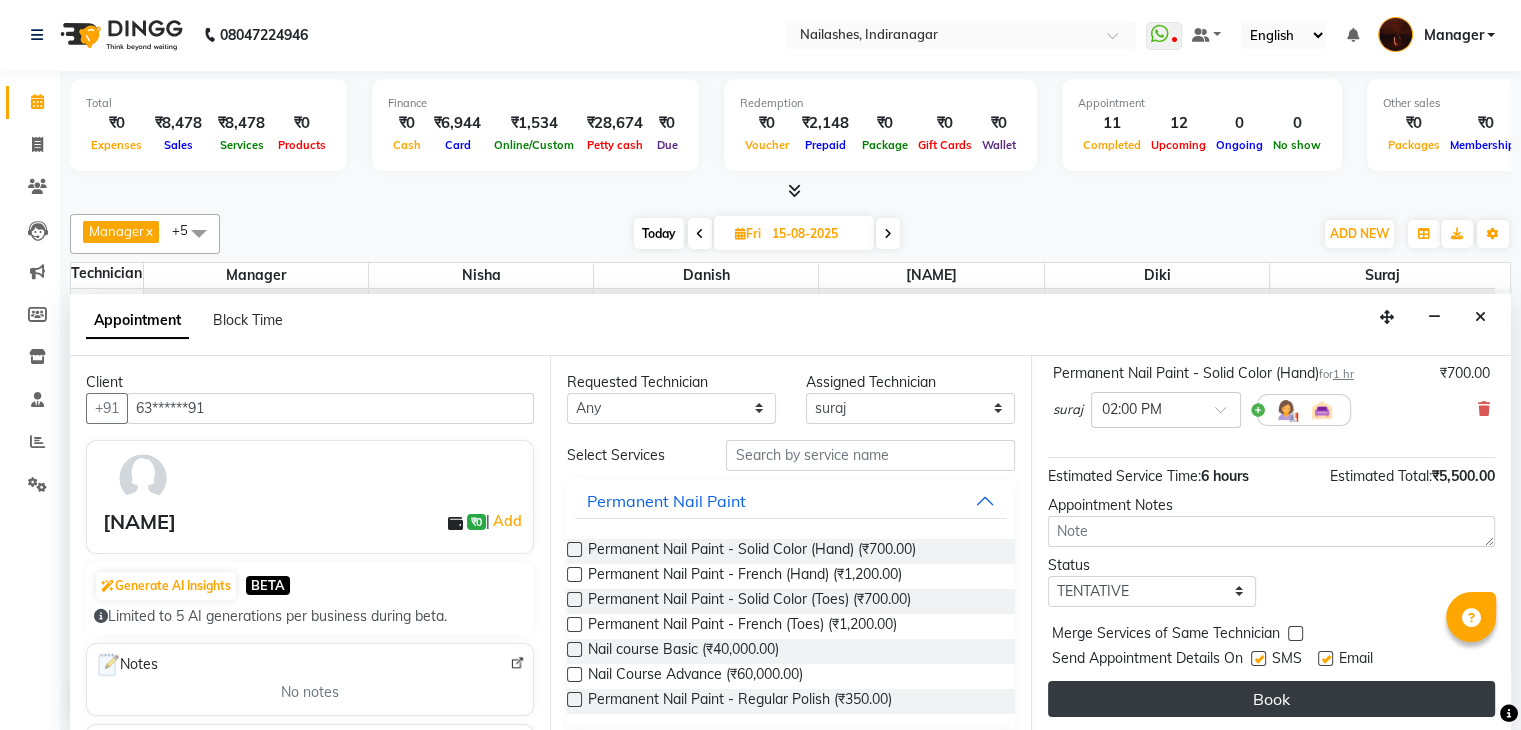 click on "Book" at bounding box center [1271, 699] 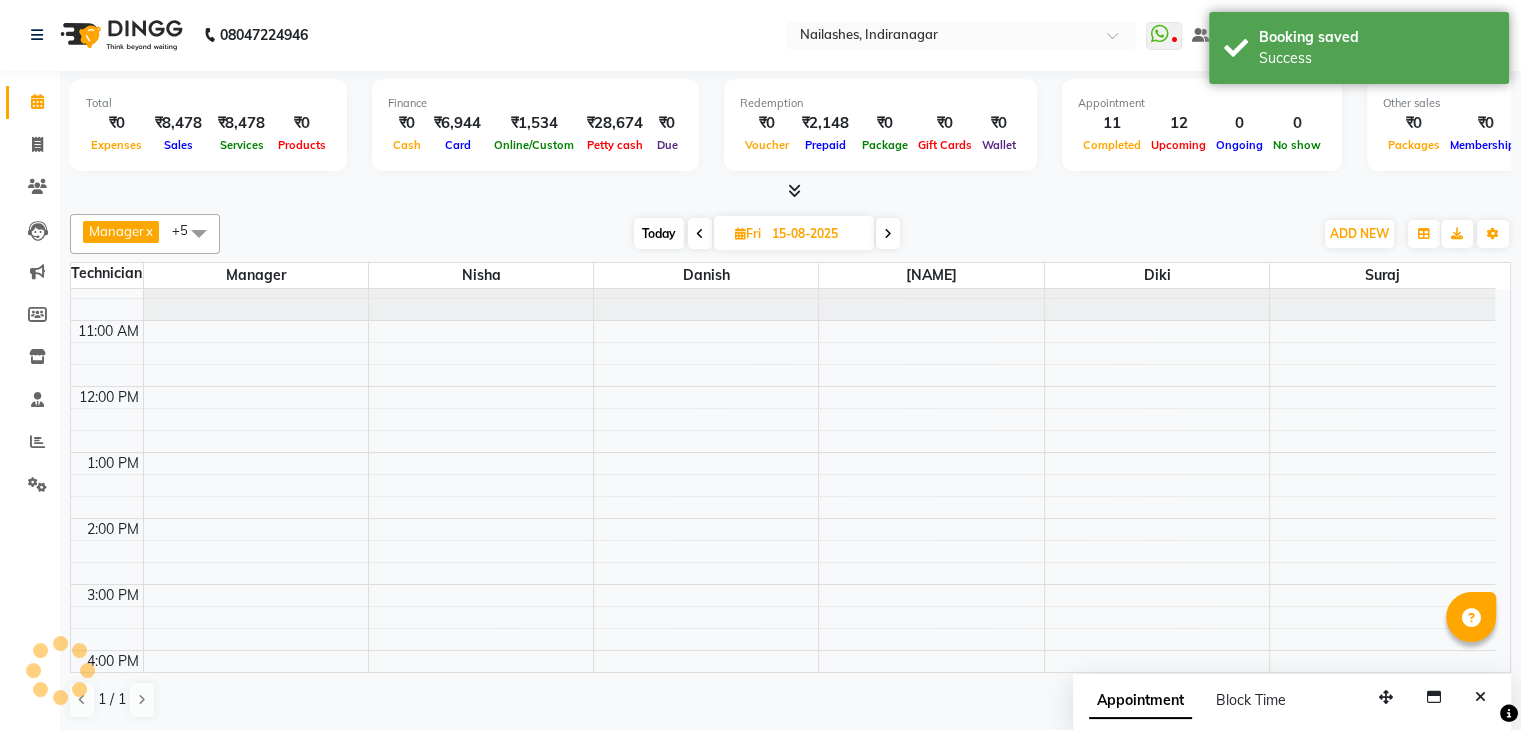 scroll, scrollTop: 0, scrollLeft: 0, axis: both 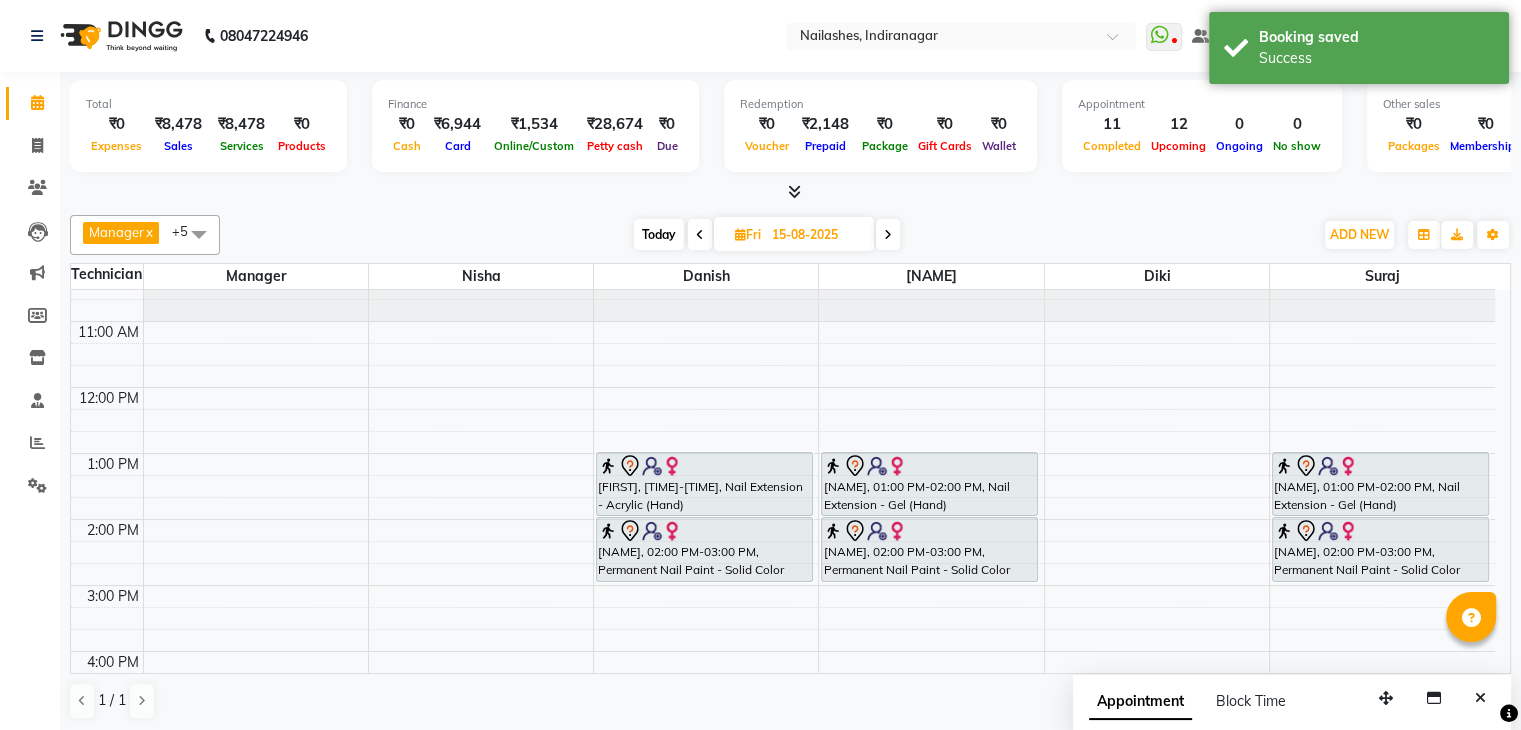 click on "Today" at bounding box center (659, 234) 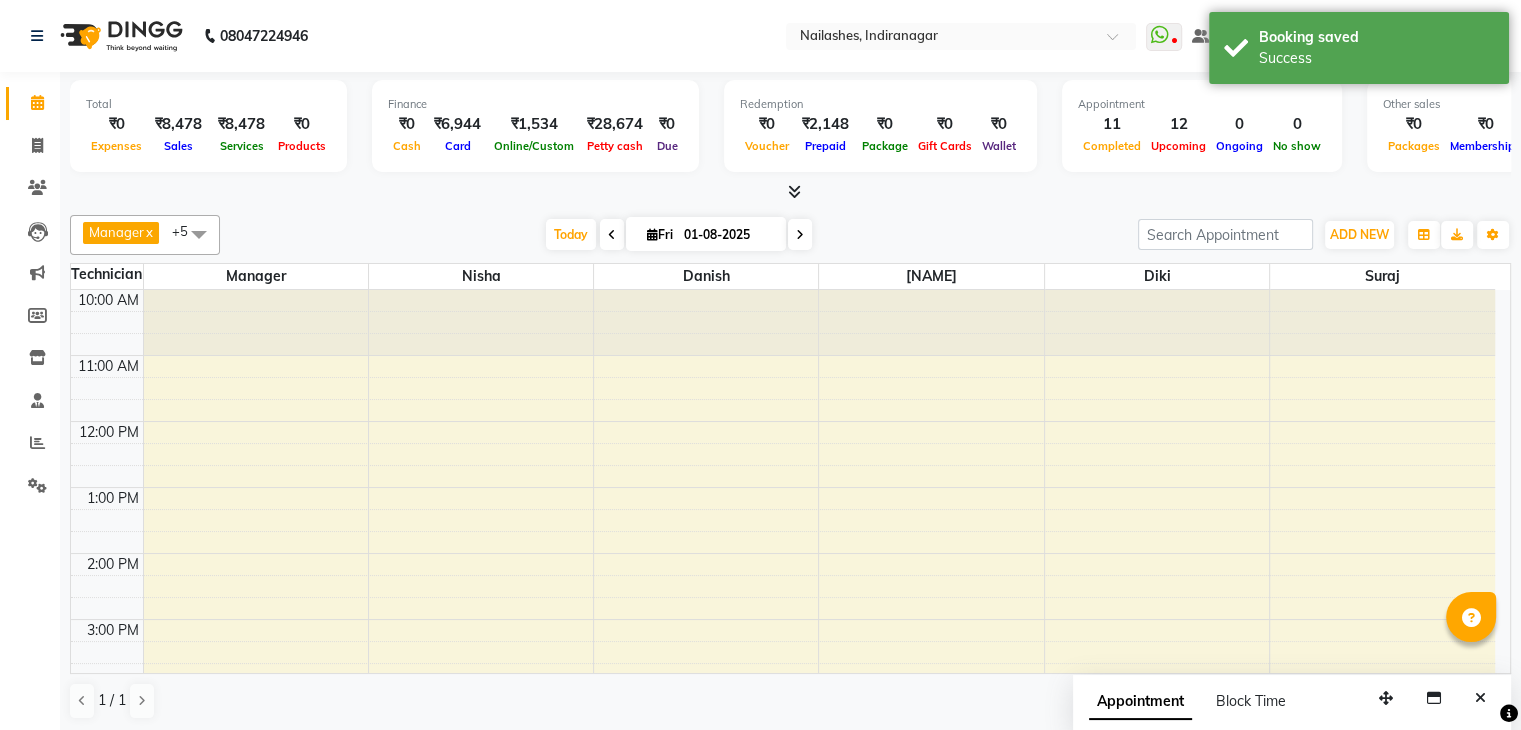 scroll, scrollTop: 394, scrollLeft: 0, axis: vertical 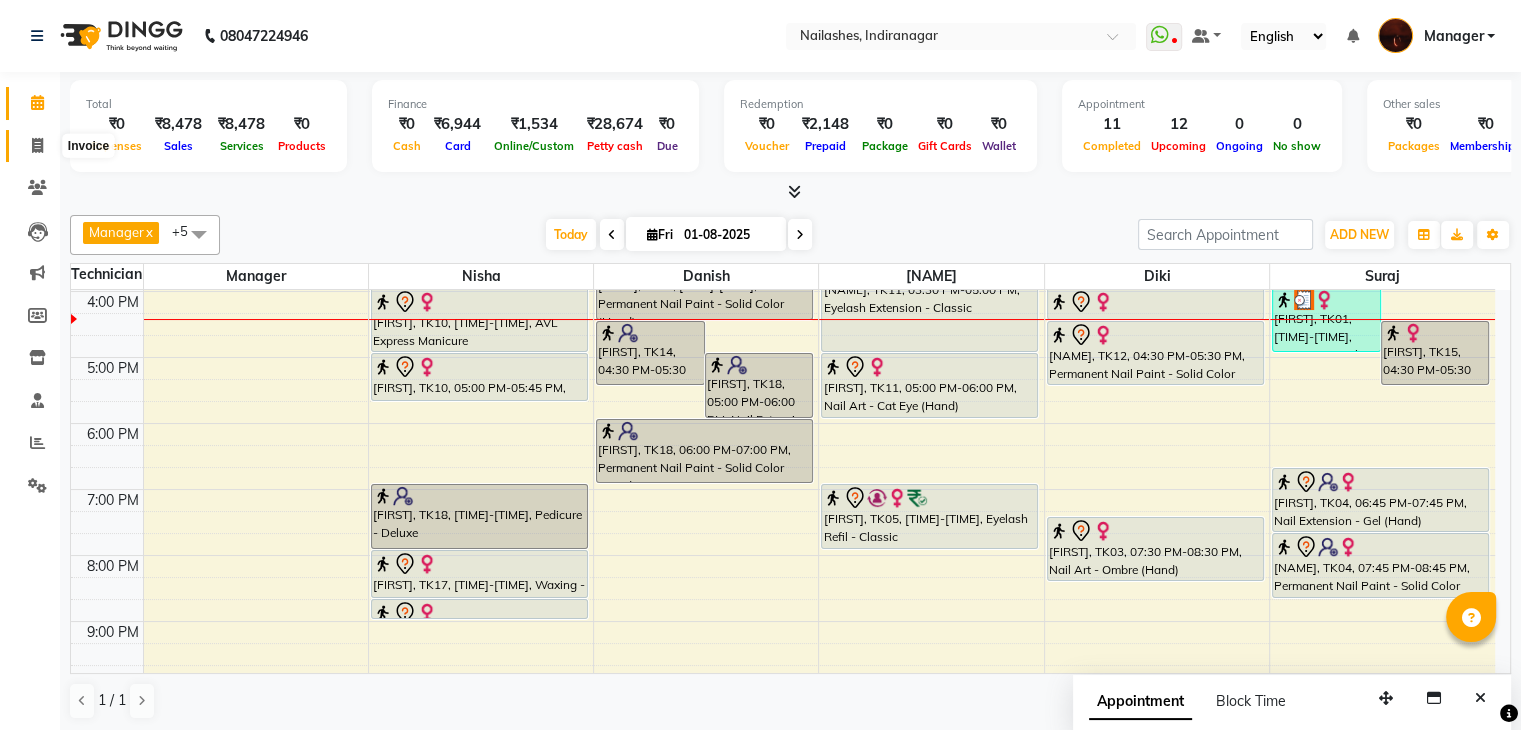 click 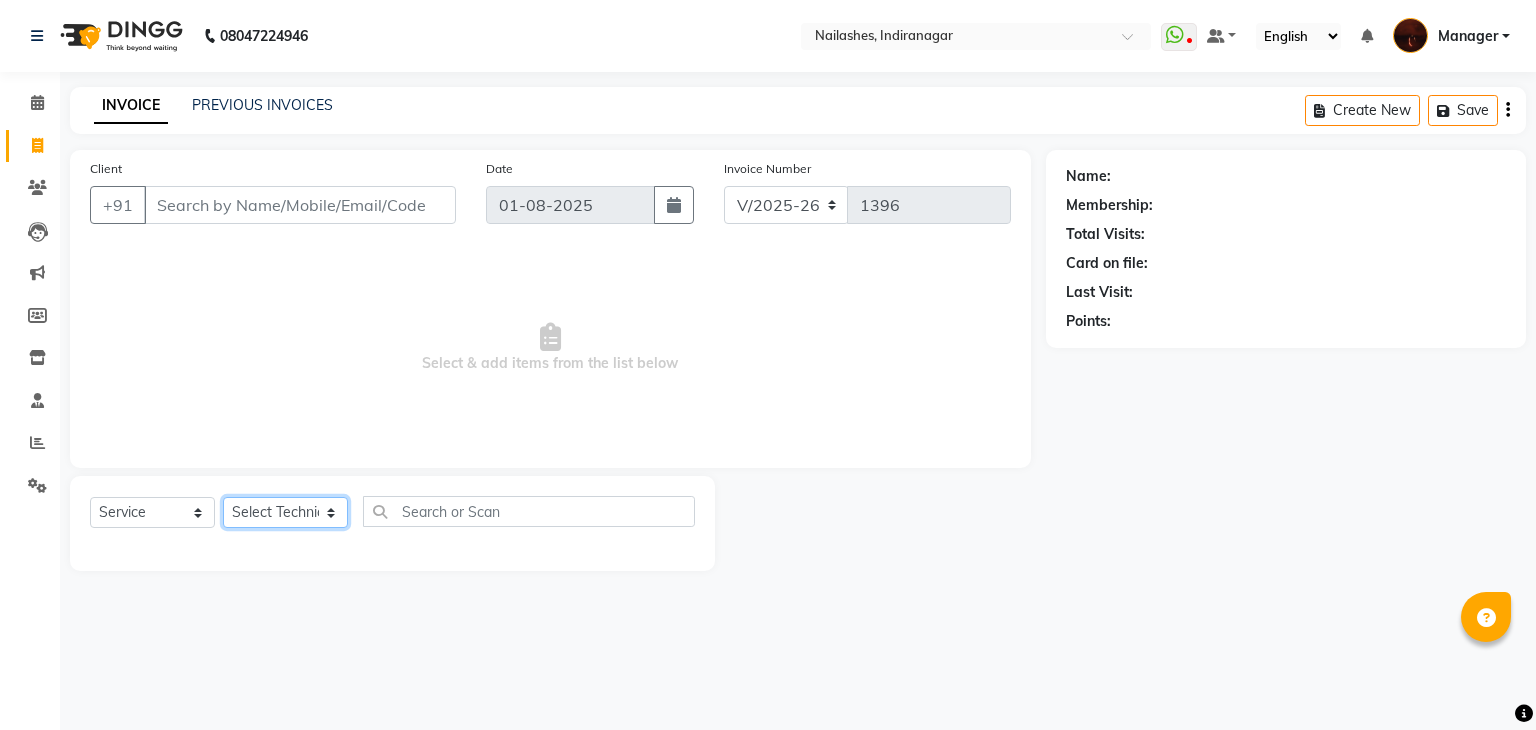 click on "Select Technician" 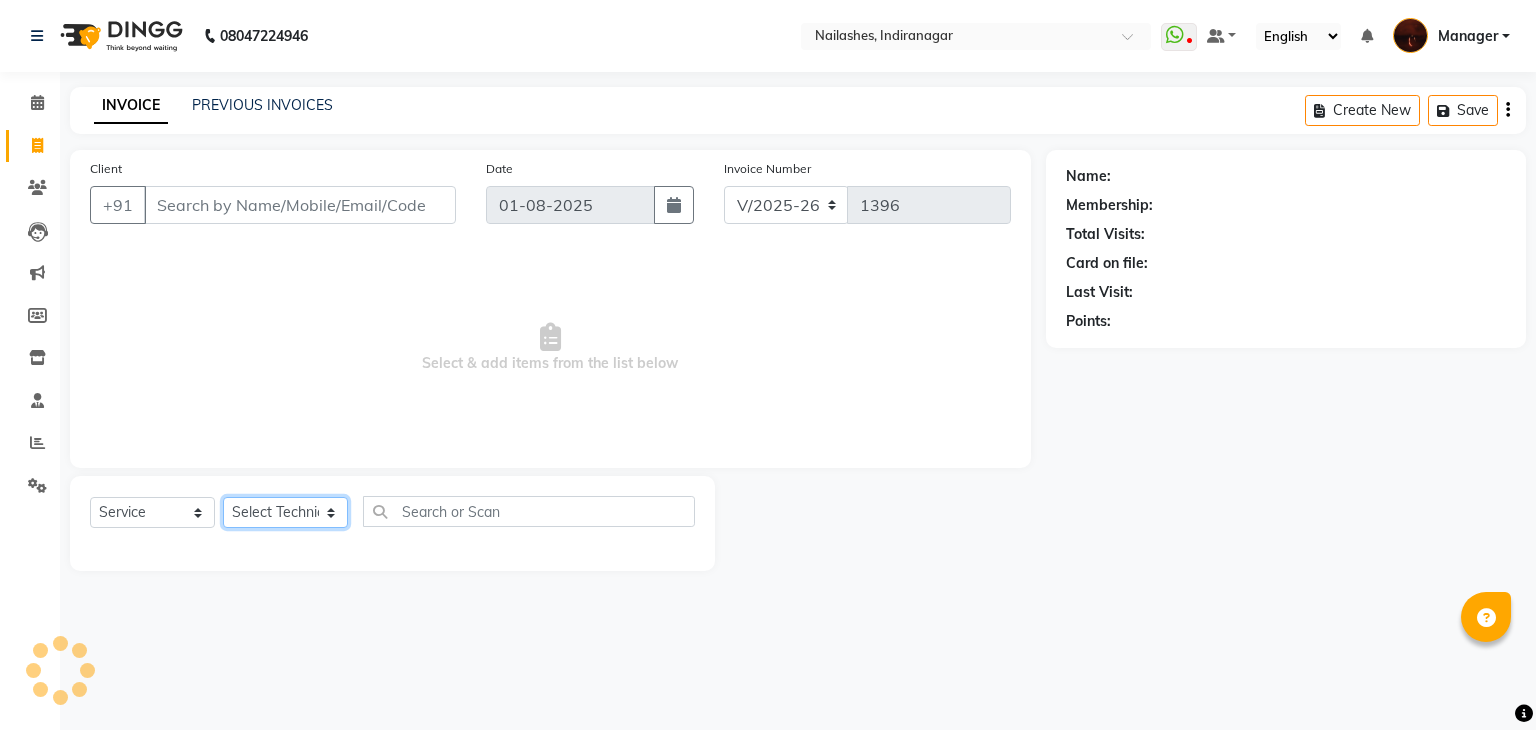 click on "Select Technician" 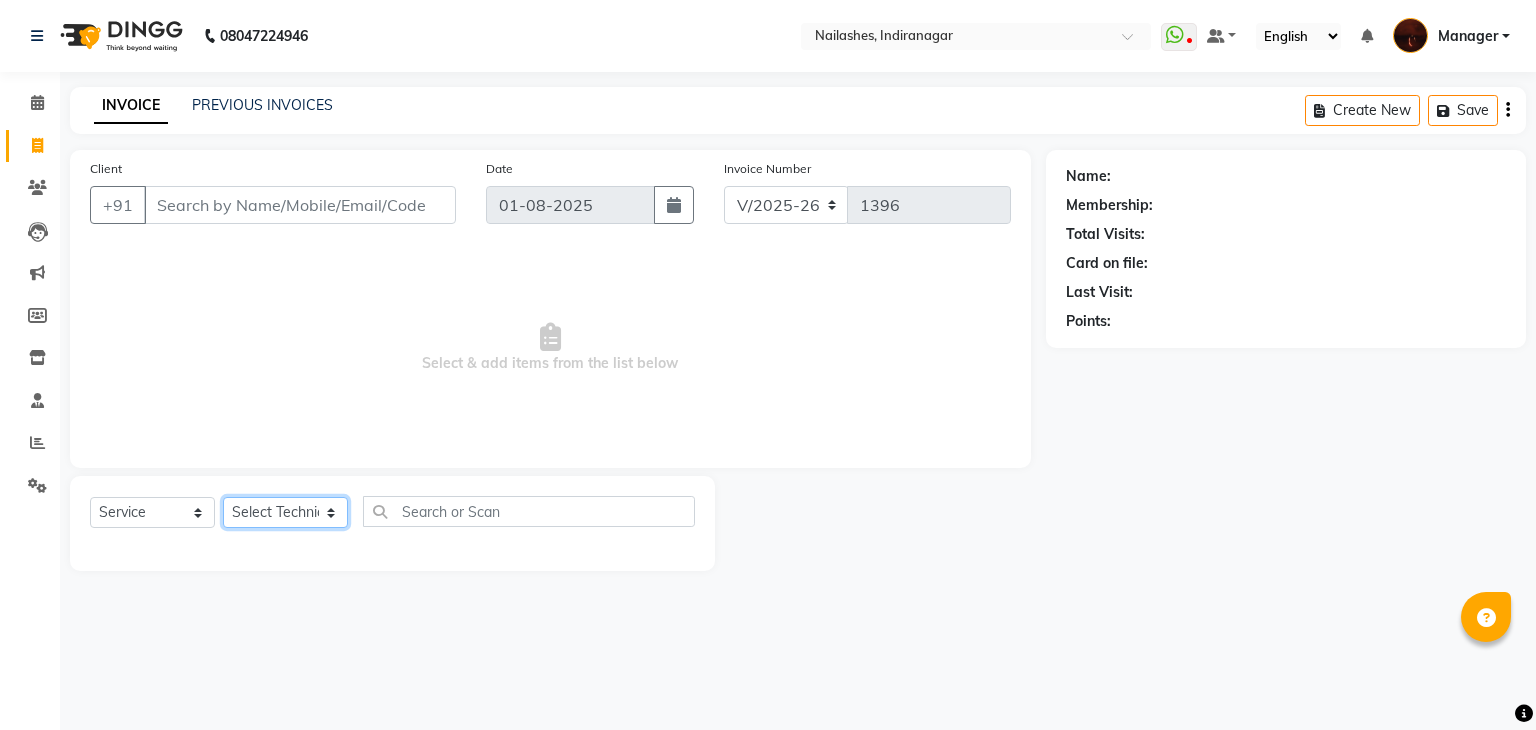 click on "Select Technician Adesh amir Danish Diki  Geeta Himanshu jenifer Manager megna Nisha Pooja roshni Sameer sudeb Sudhir Accounting suraj" 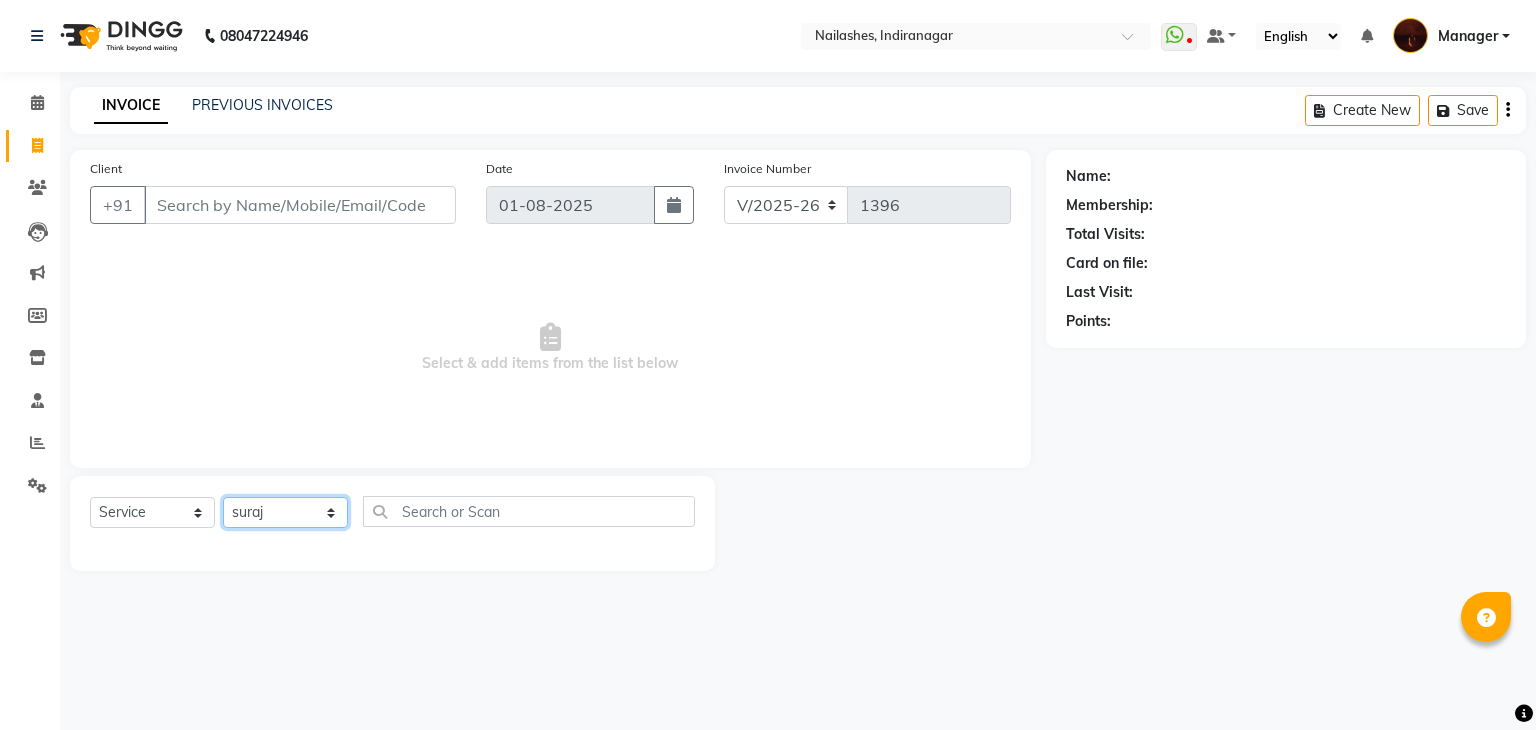 click on "Select Technician Adesh amir Danish Diki  Geeta Himanshu jenifer Manager megna Nisha Pooja roshni Sameer sudeb Sudhir Accounting suraj" 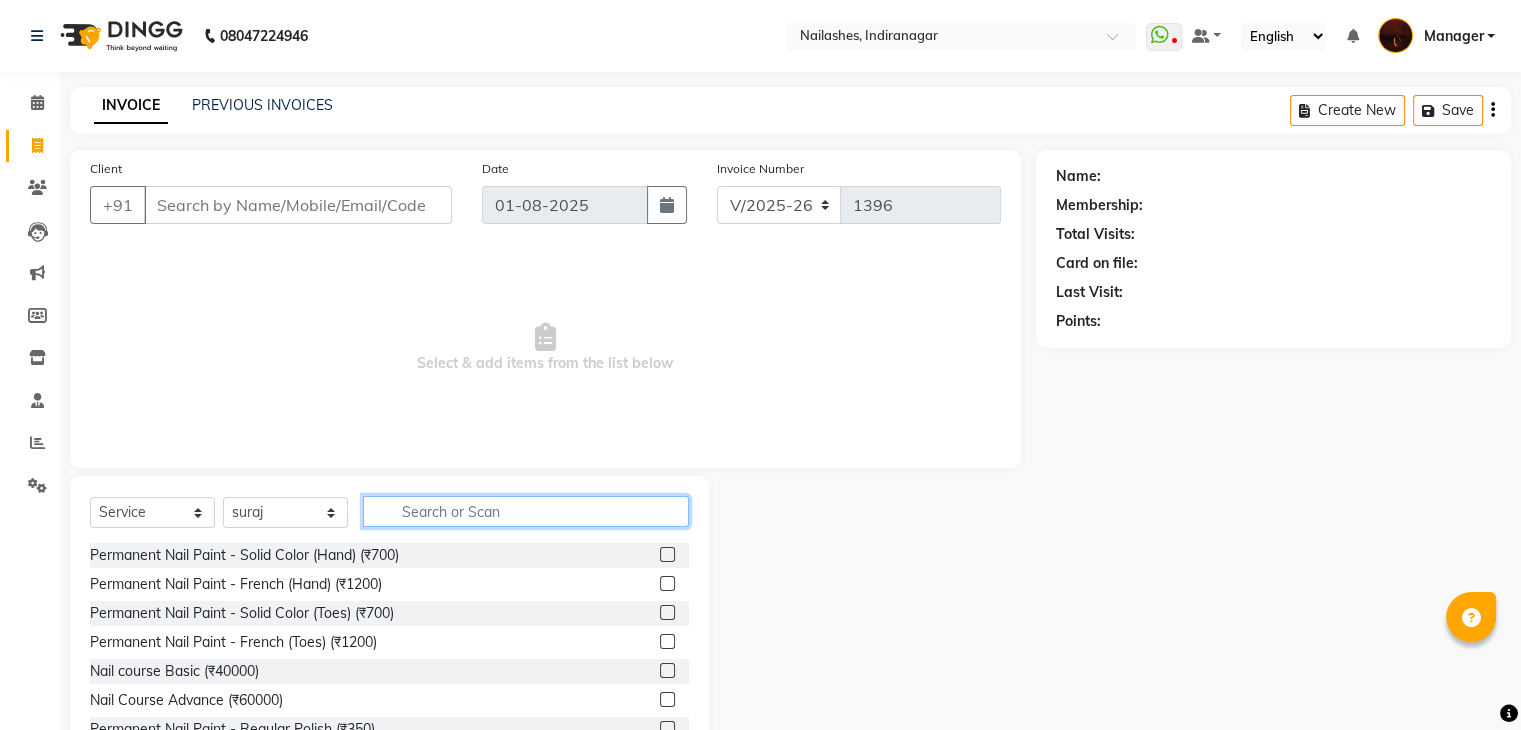 click 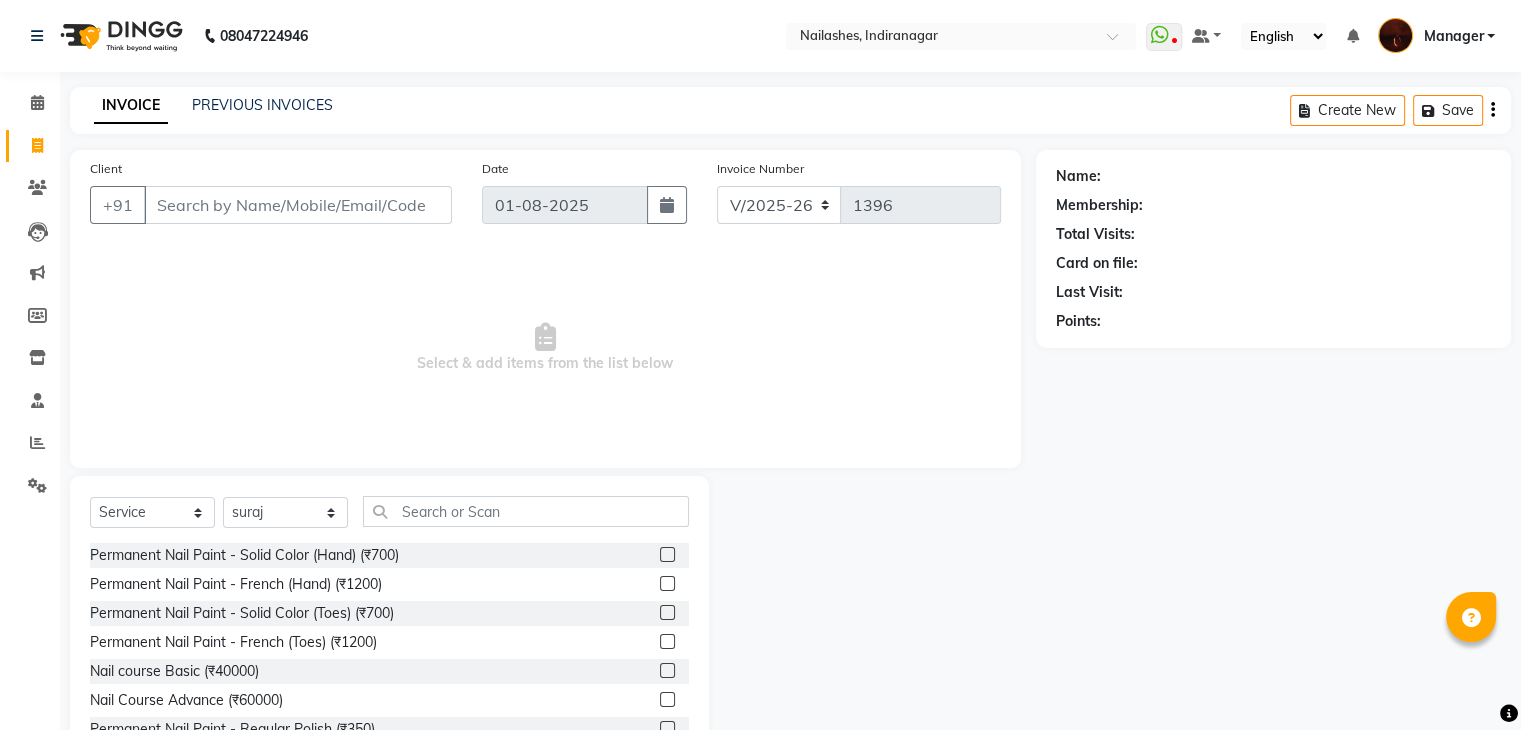 click 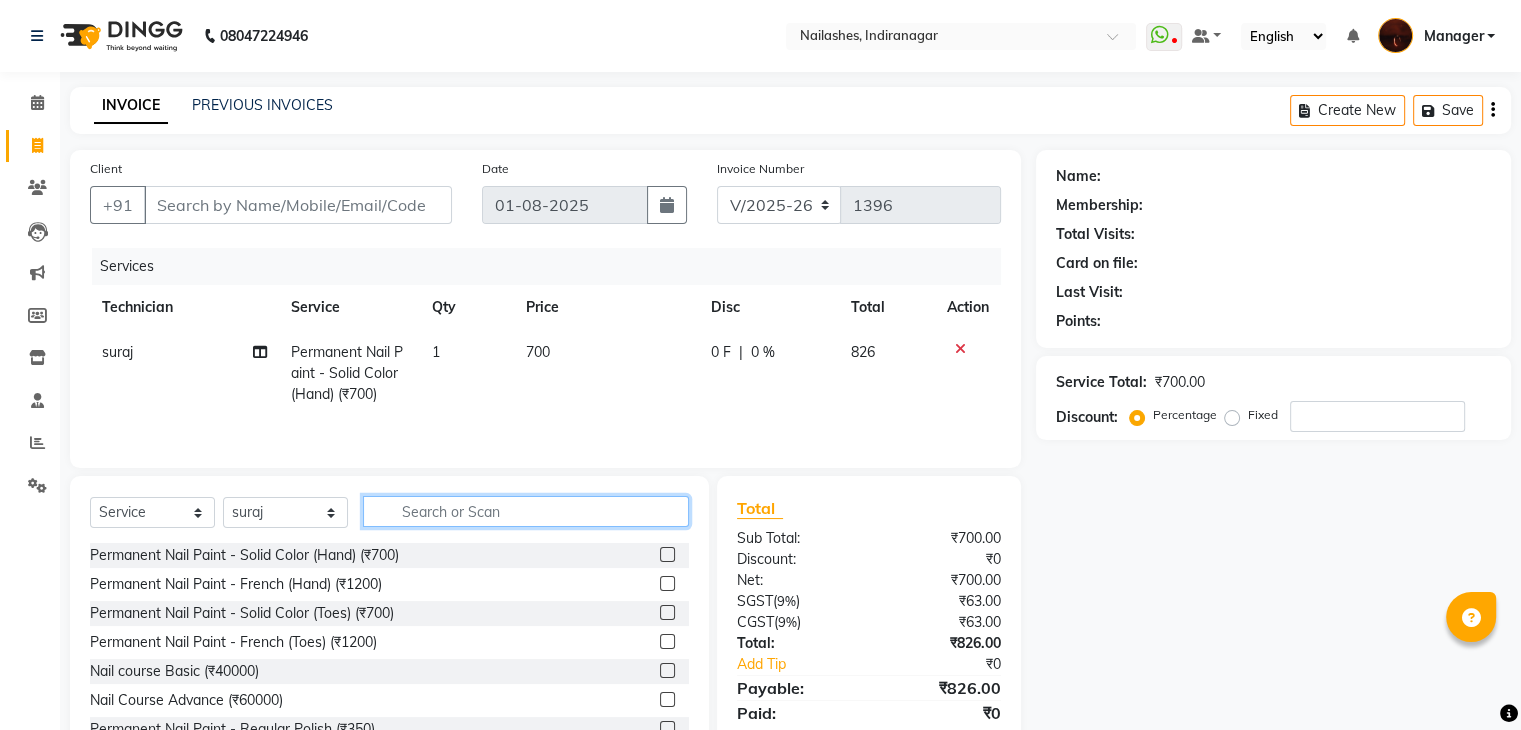 click 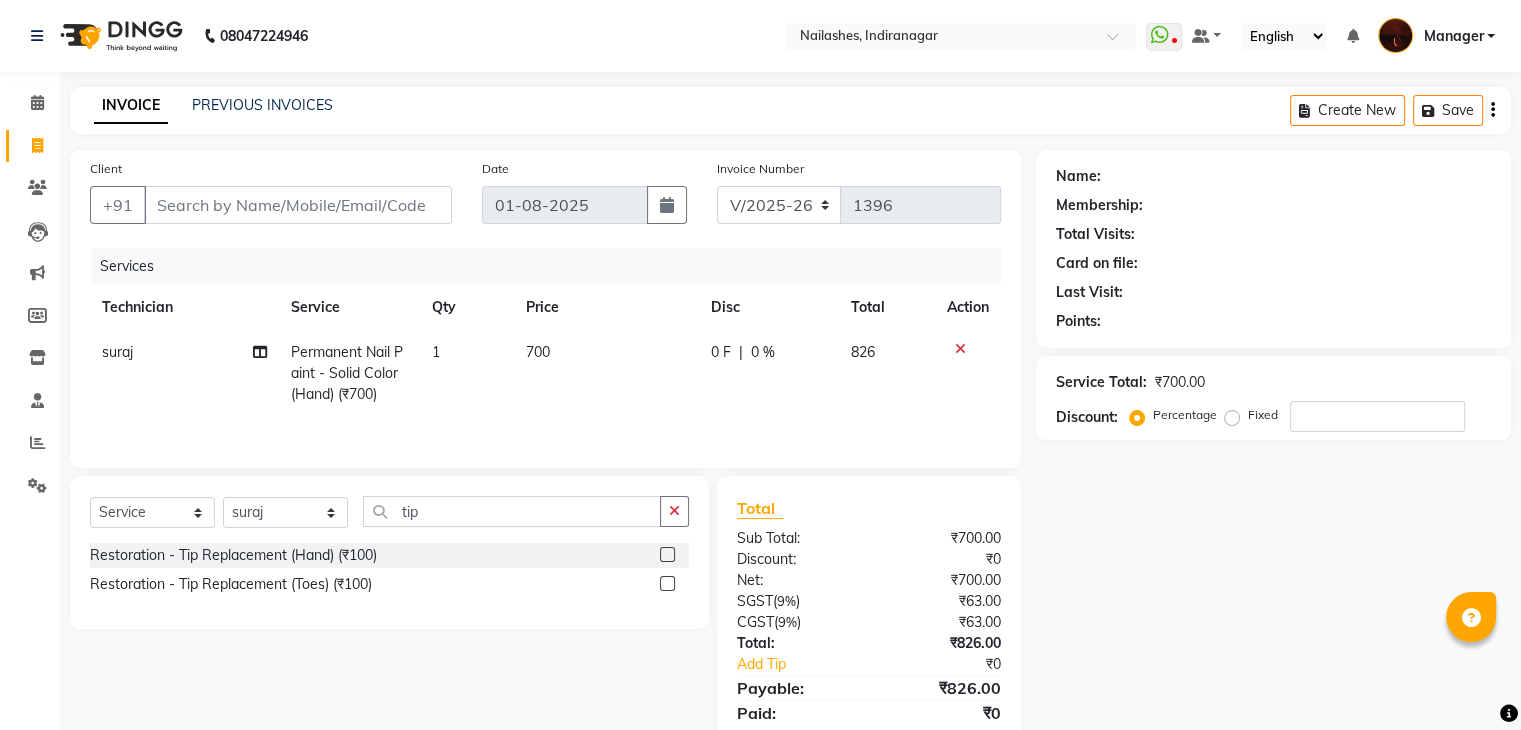 click 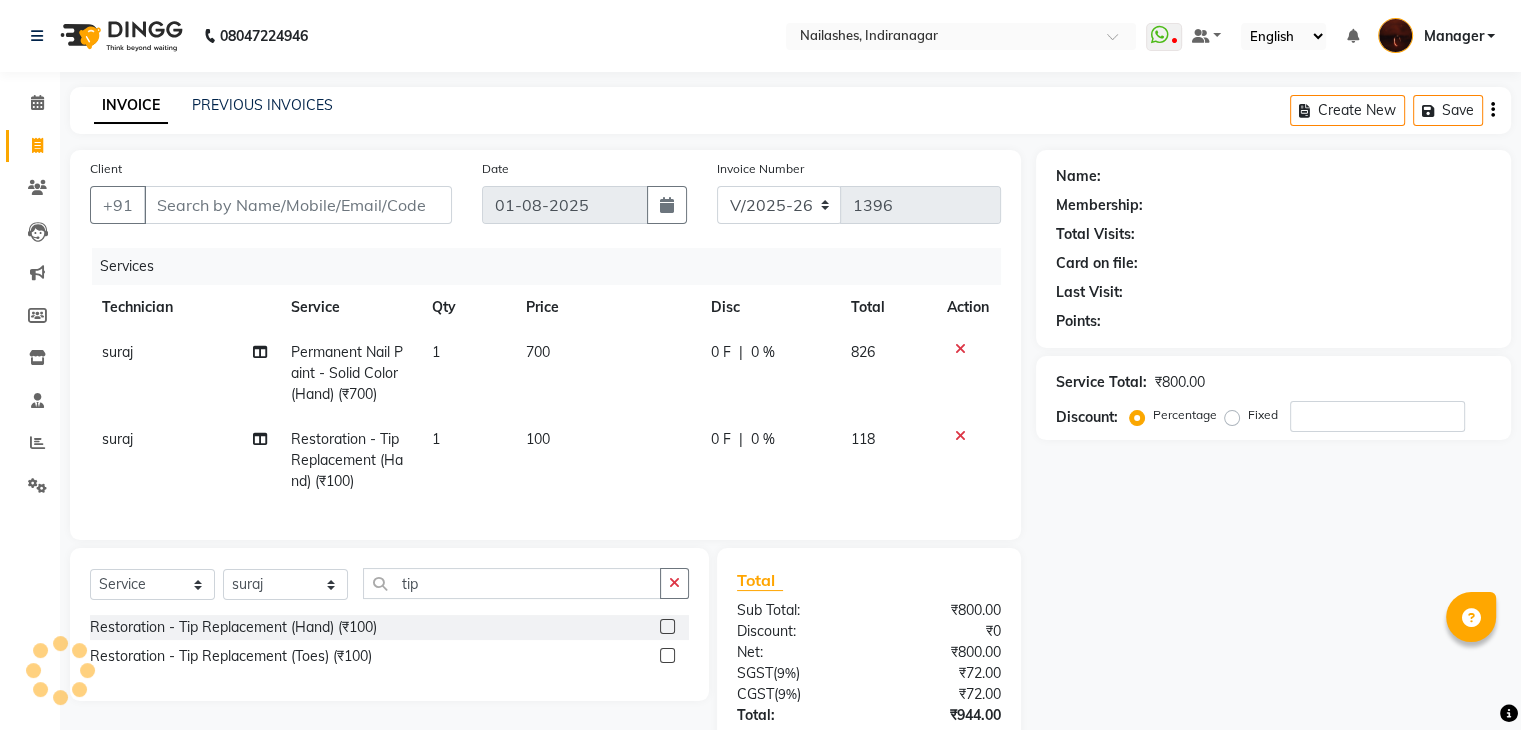 click on "Restoration - Tip Replacement (Hand) (₹100)" 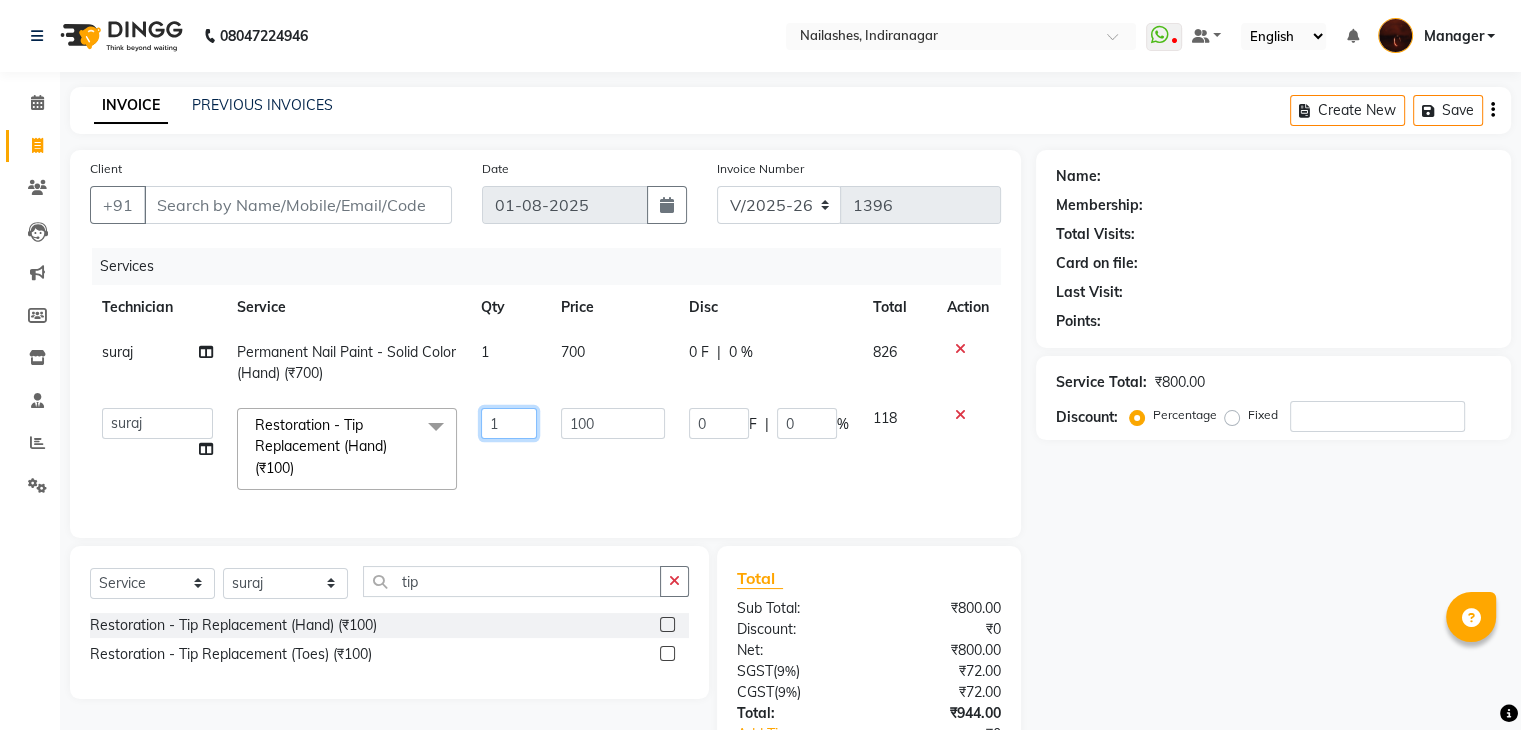 click on "1" 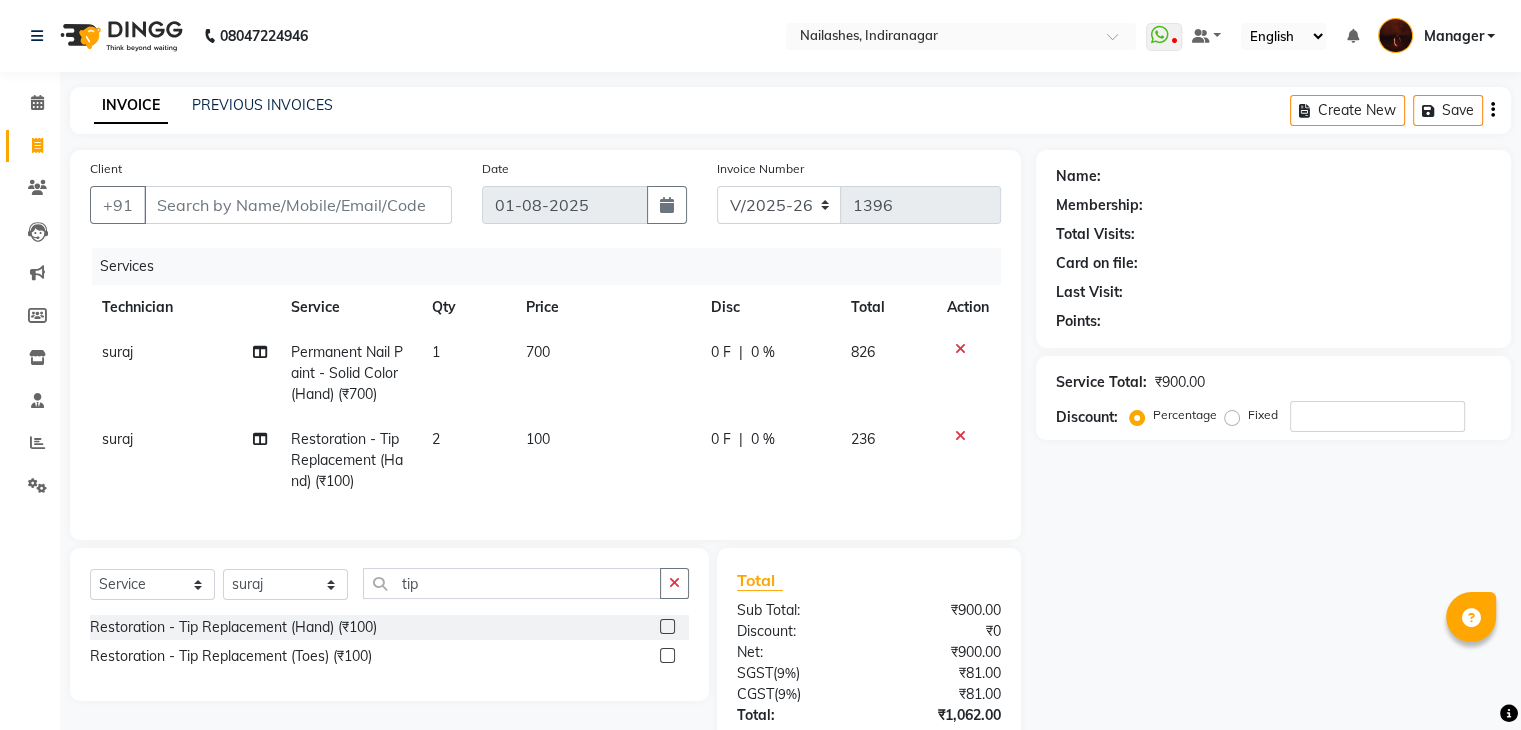 click on "100" 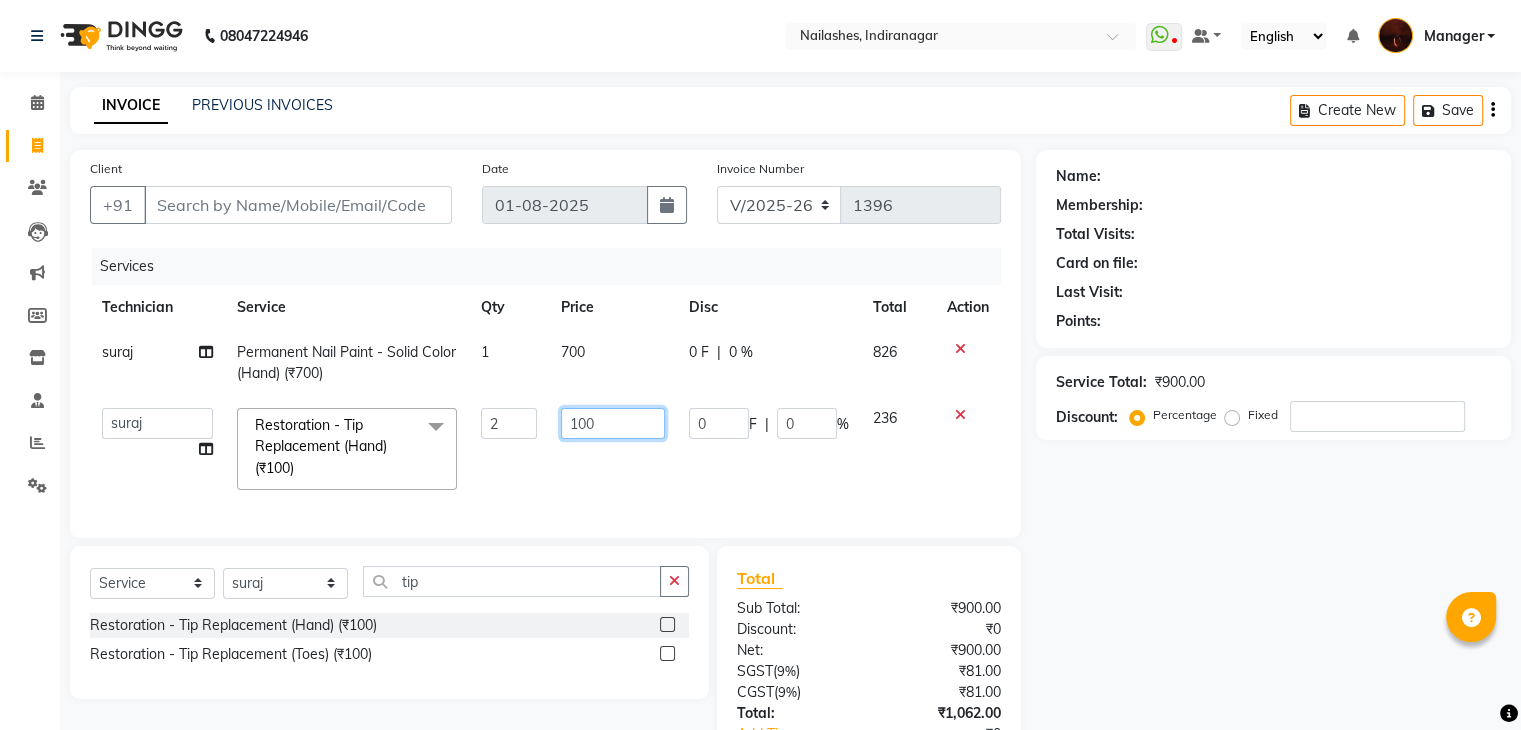 click on "100" 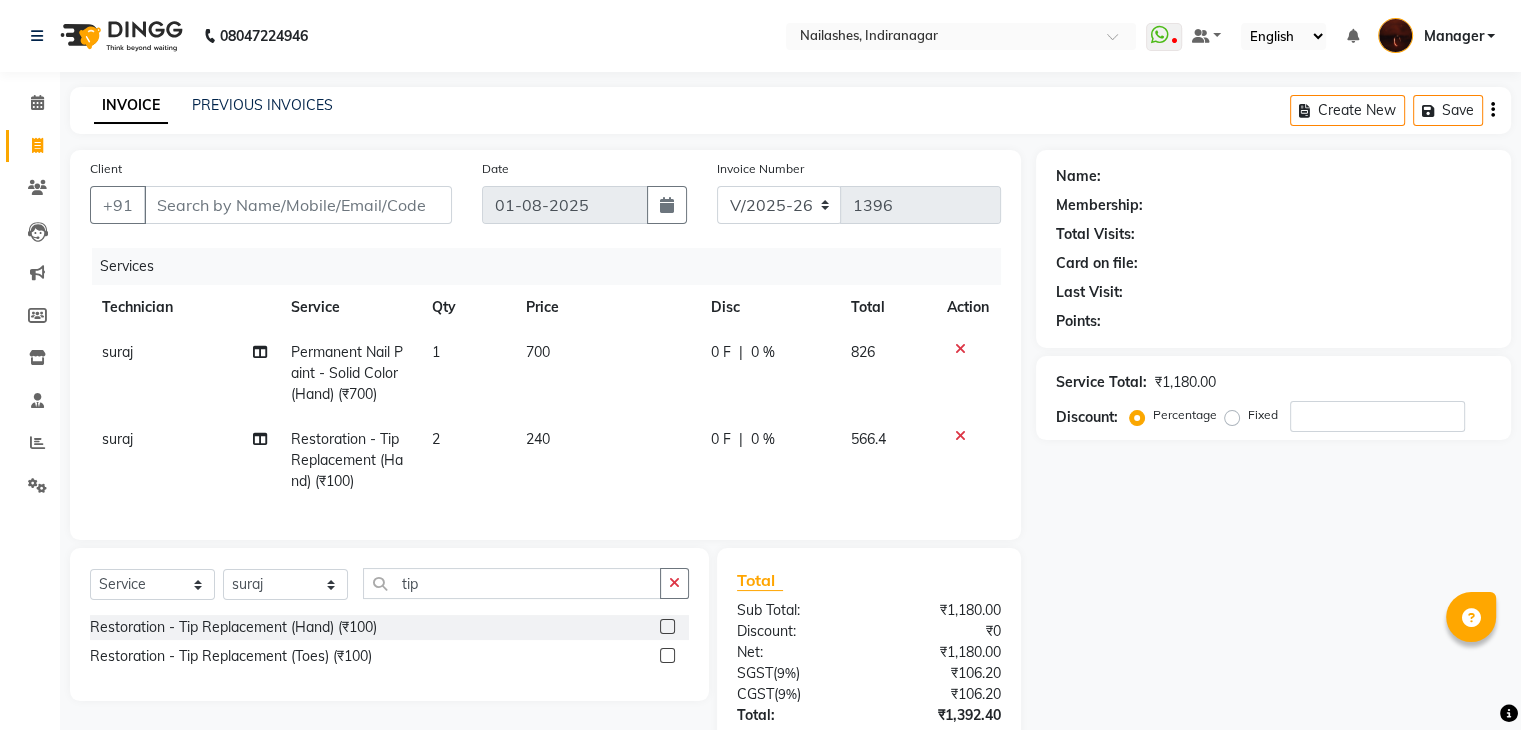 click on "Services Technician Service Qty Price Disc Total Action suraj Permanent Nail Paint - Solid Color (Hand) (₹700) 1 700 0 F | 0 % 826 suraj Restoration - Tip Replacement (Hand) (₹100) 2 240 0 F | 0 % 566.4" 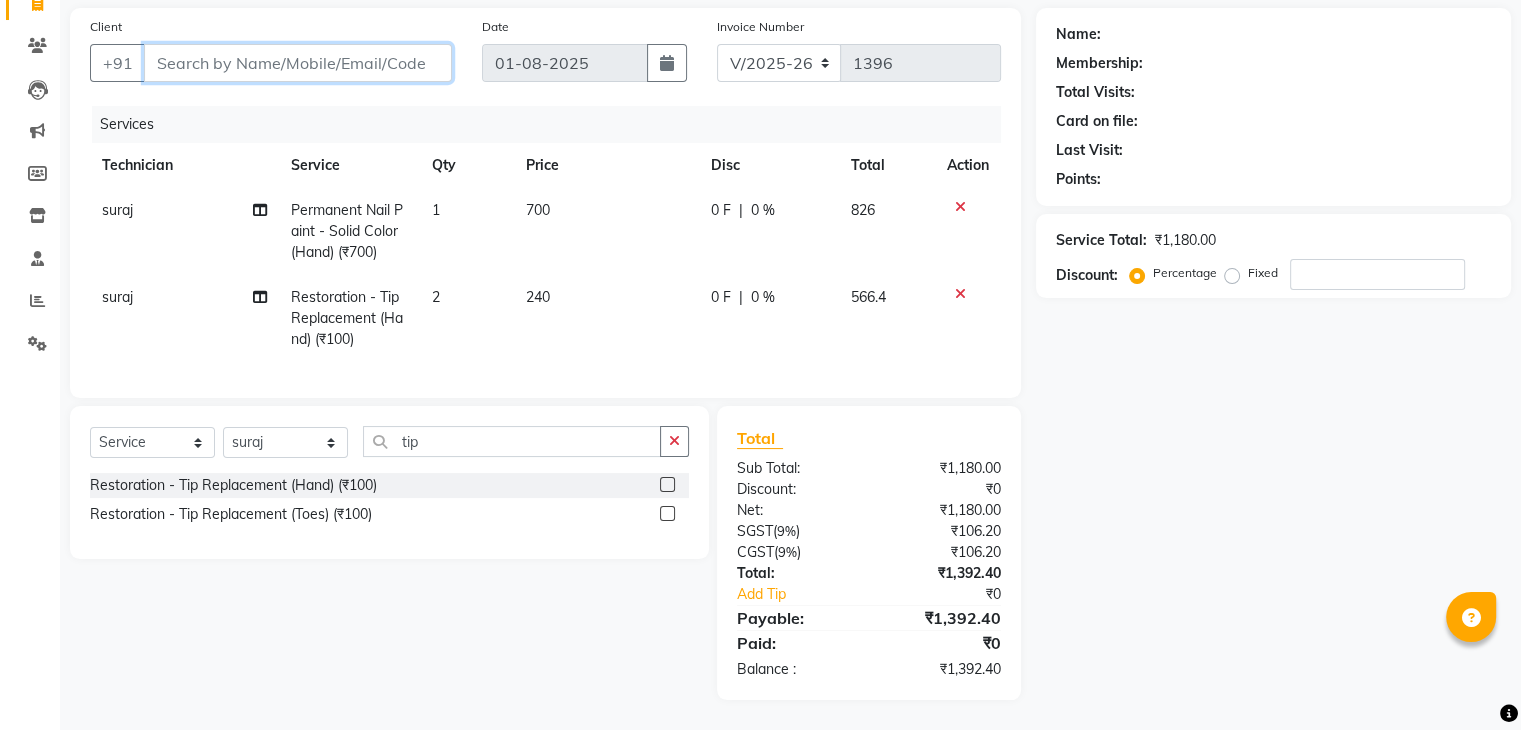 click on "Client" at bounding box center (298, 63) 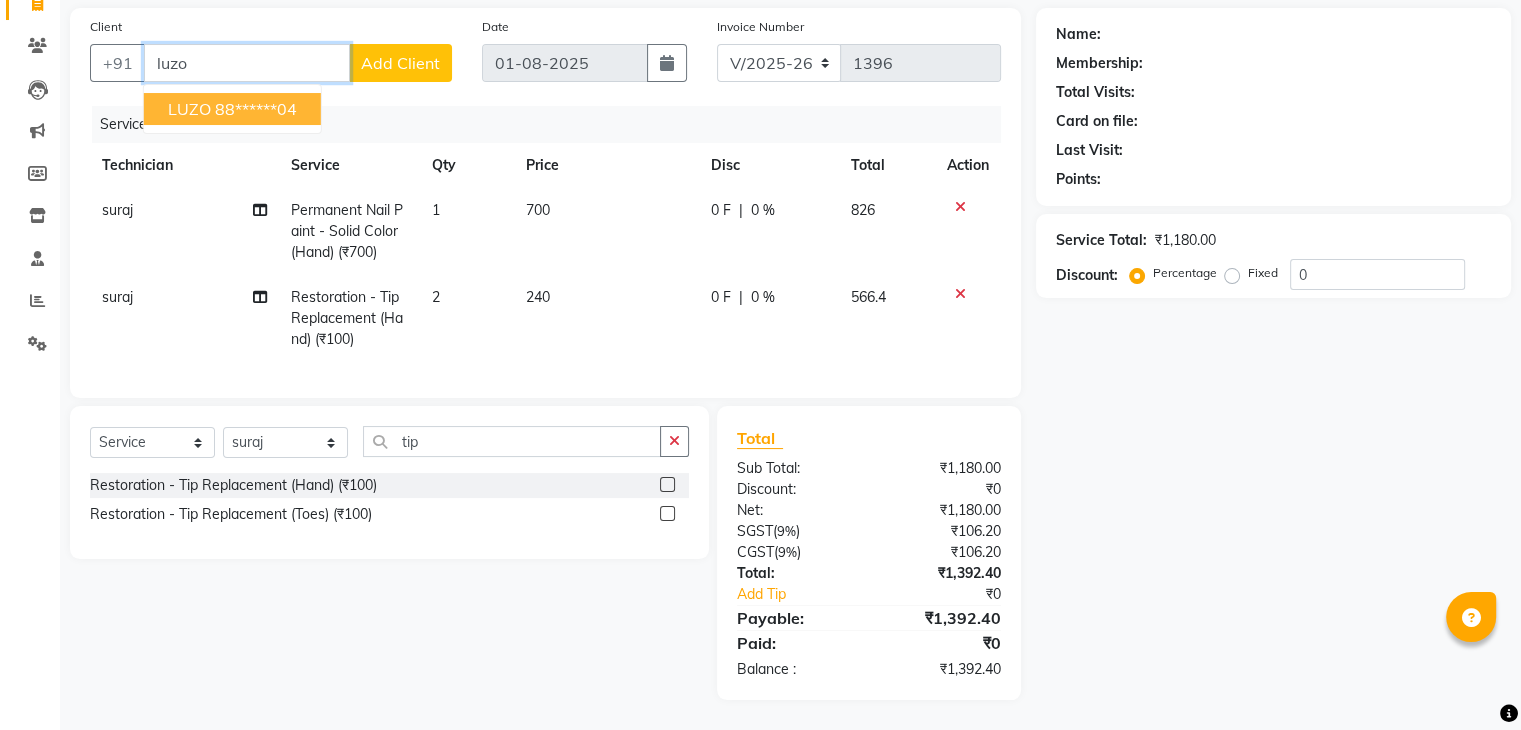 click on "88******04" at bounding box center [256, 109] 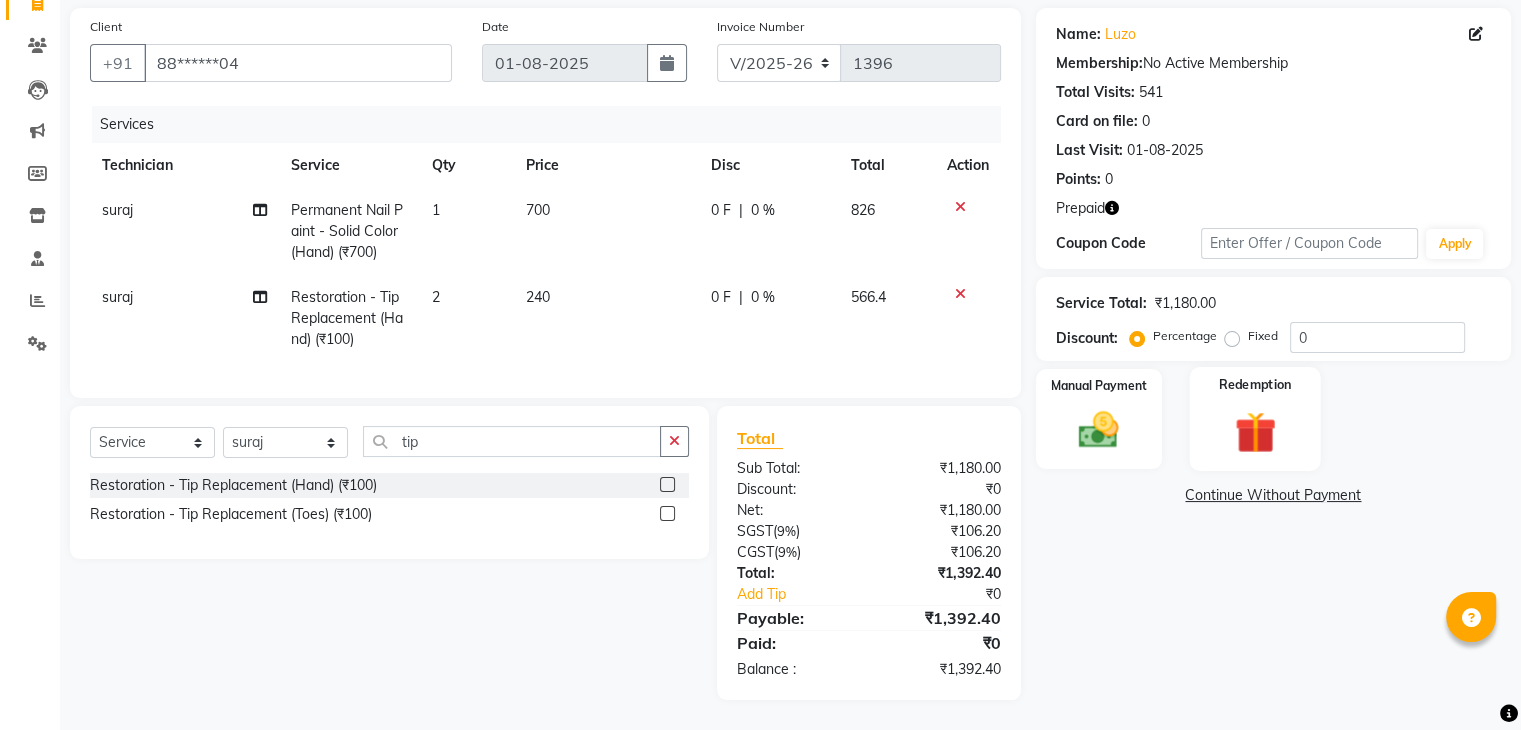 click 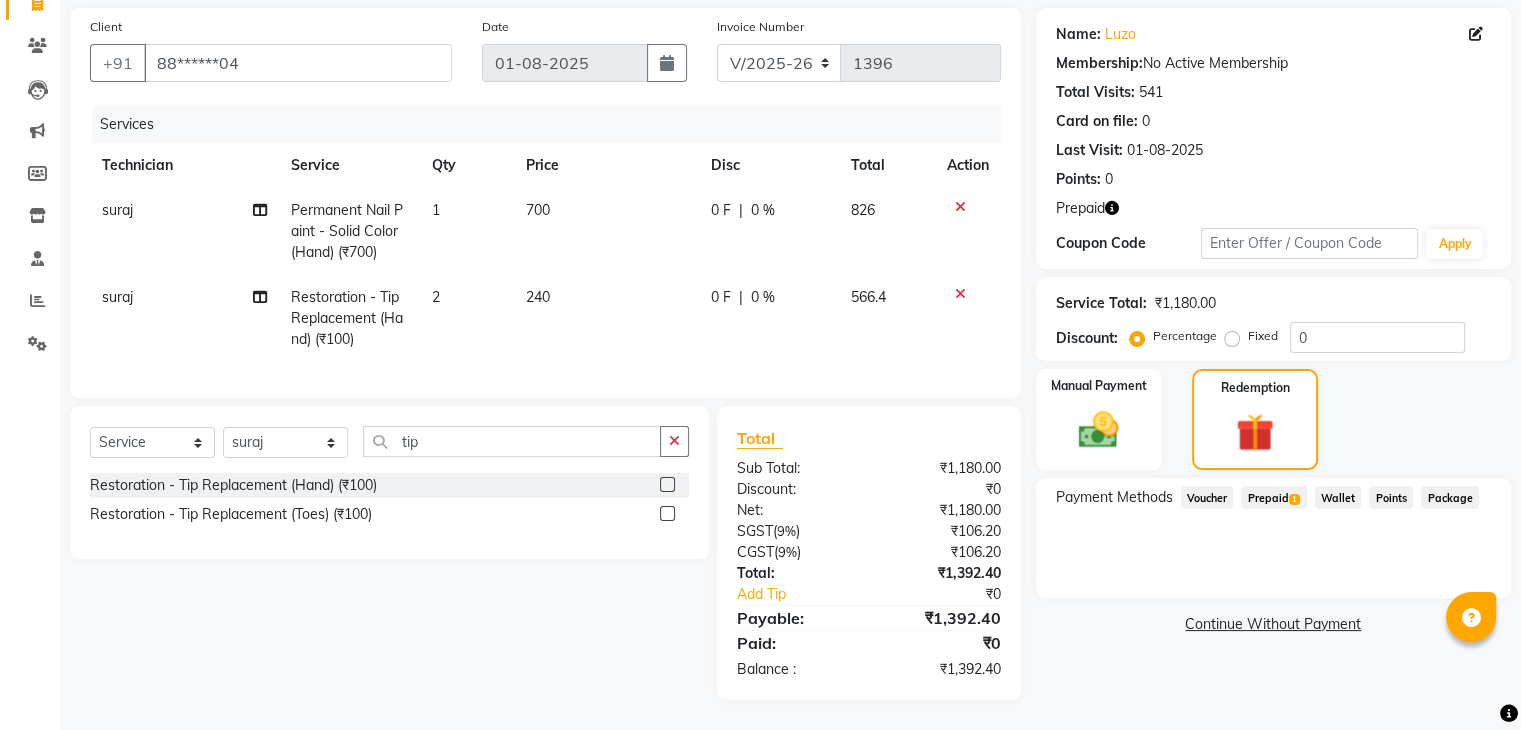 click on "Prepaid  1" 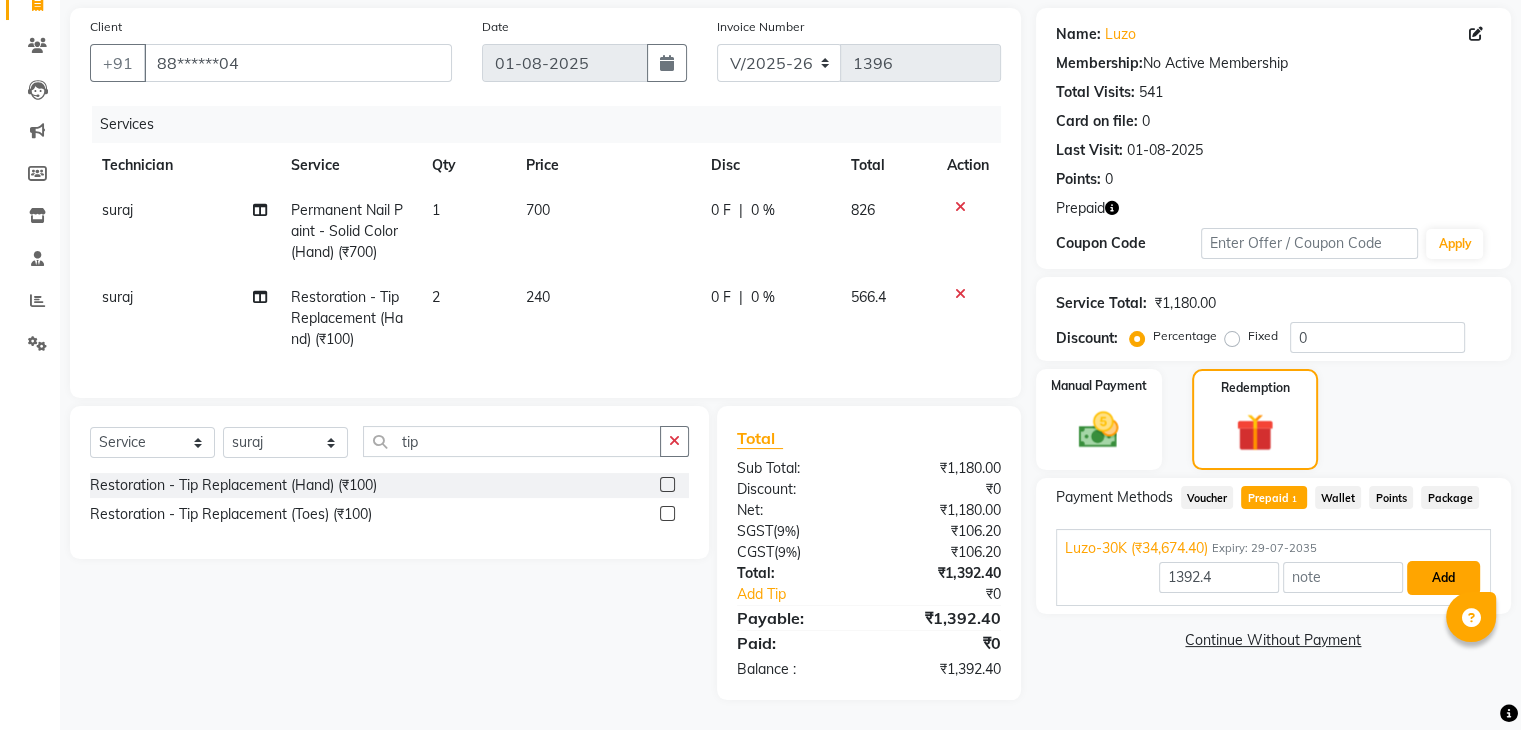 click on "Add" at bounding box center [1443, 578] 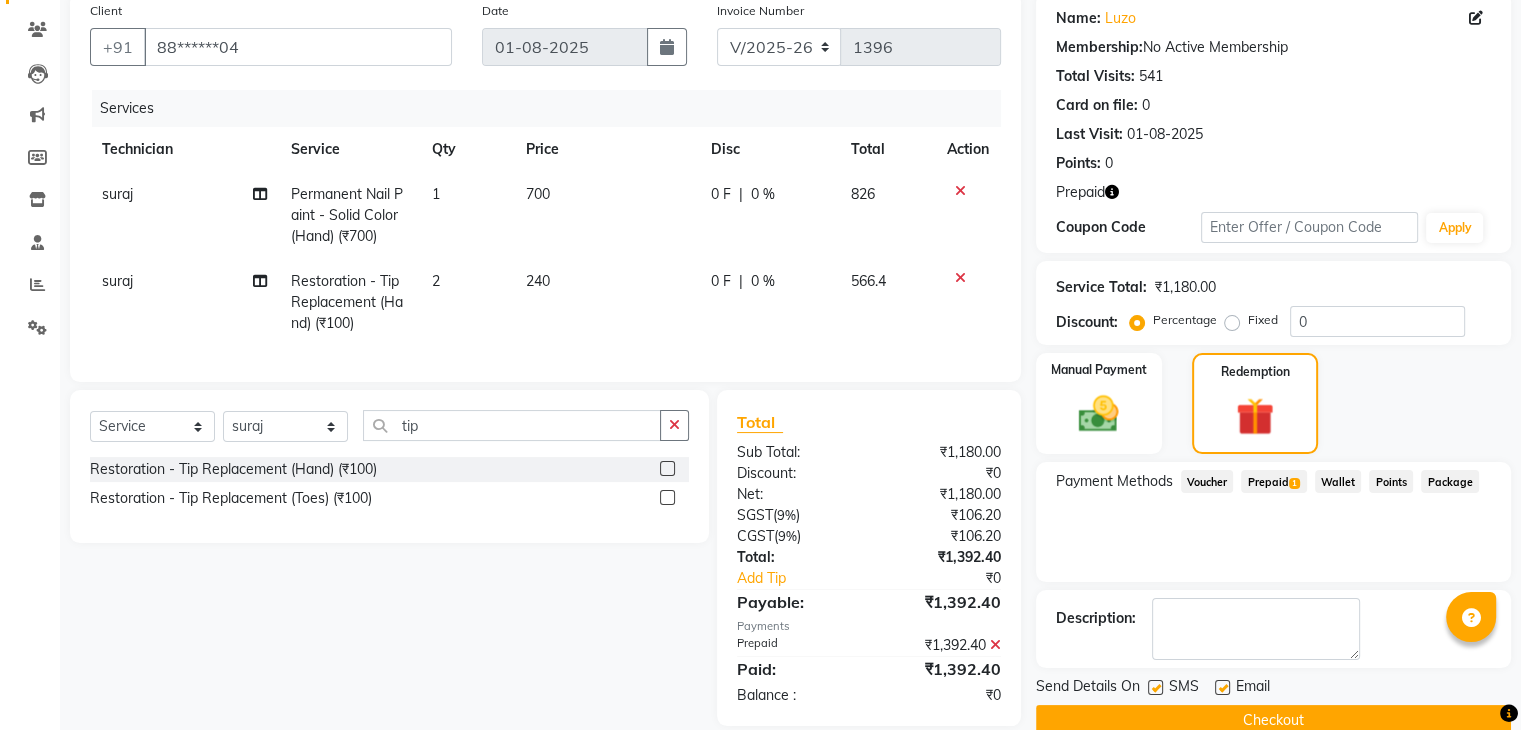 scroll, scrollTop: 200, scrollLeft: 0, axis: vertical 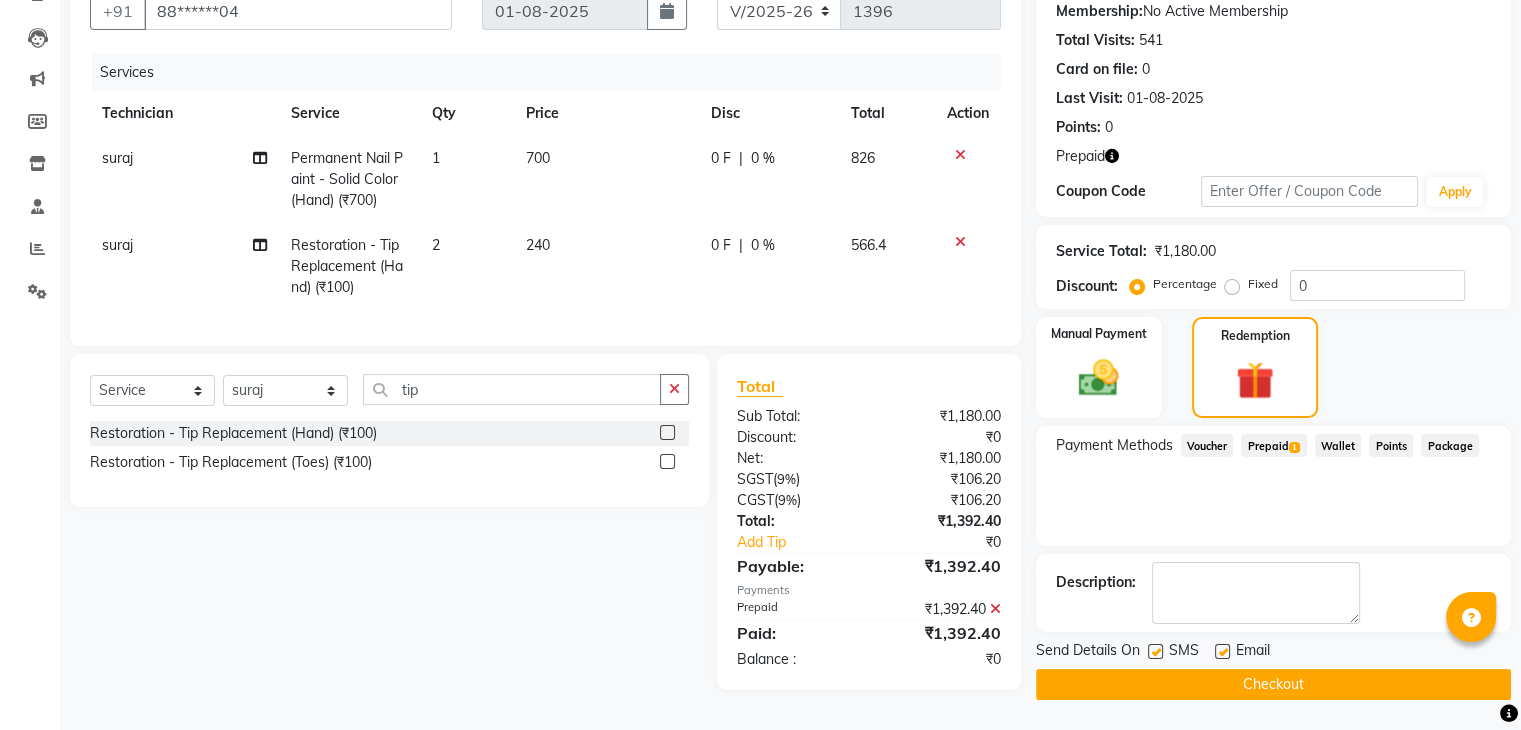 click on "Checkout" 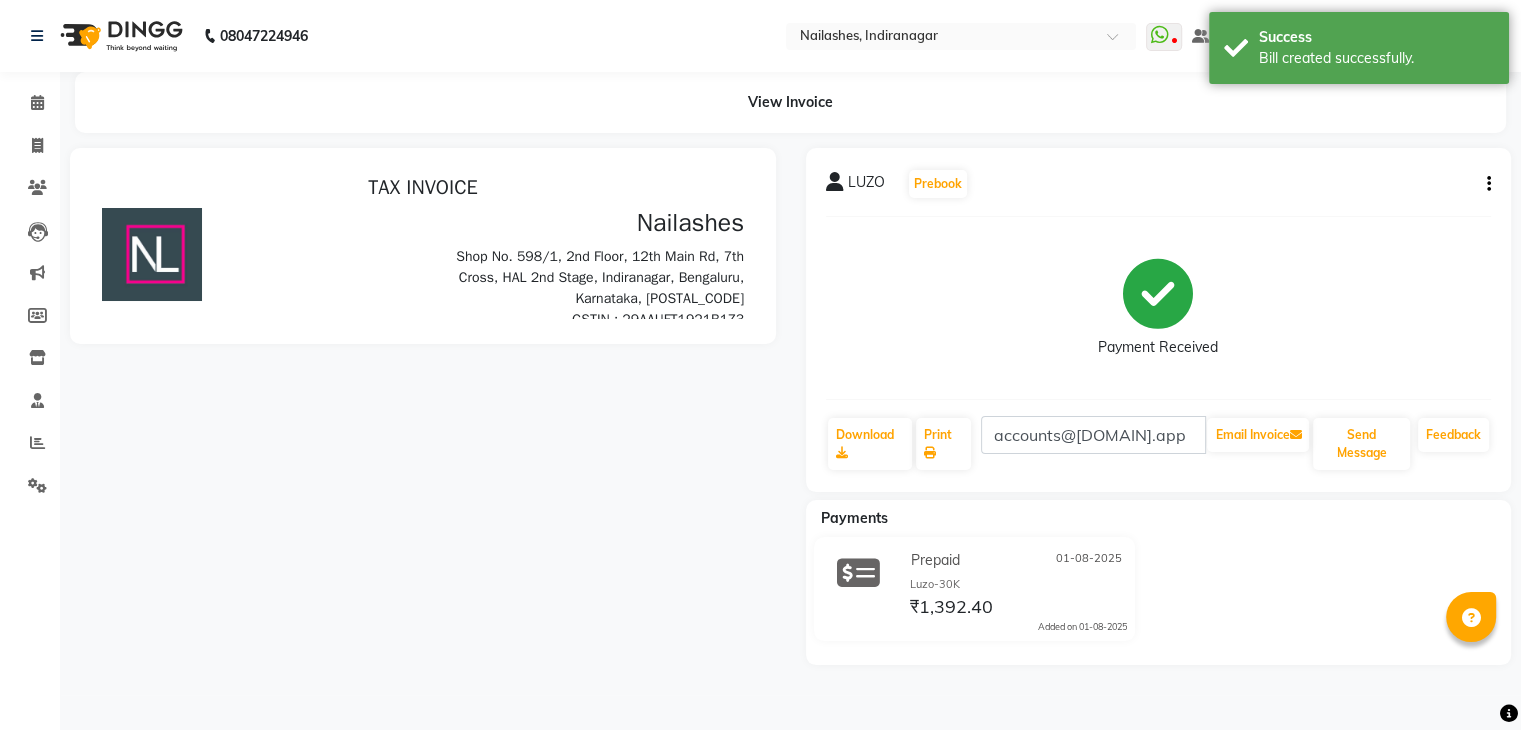 scroll, scrollTop: 0, scrollLeft: 0, axis: both 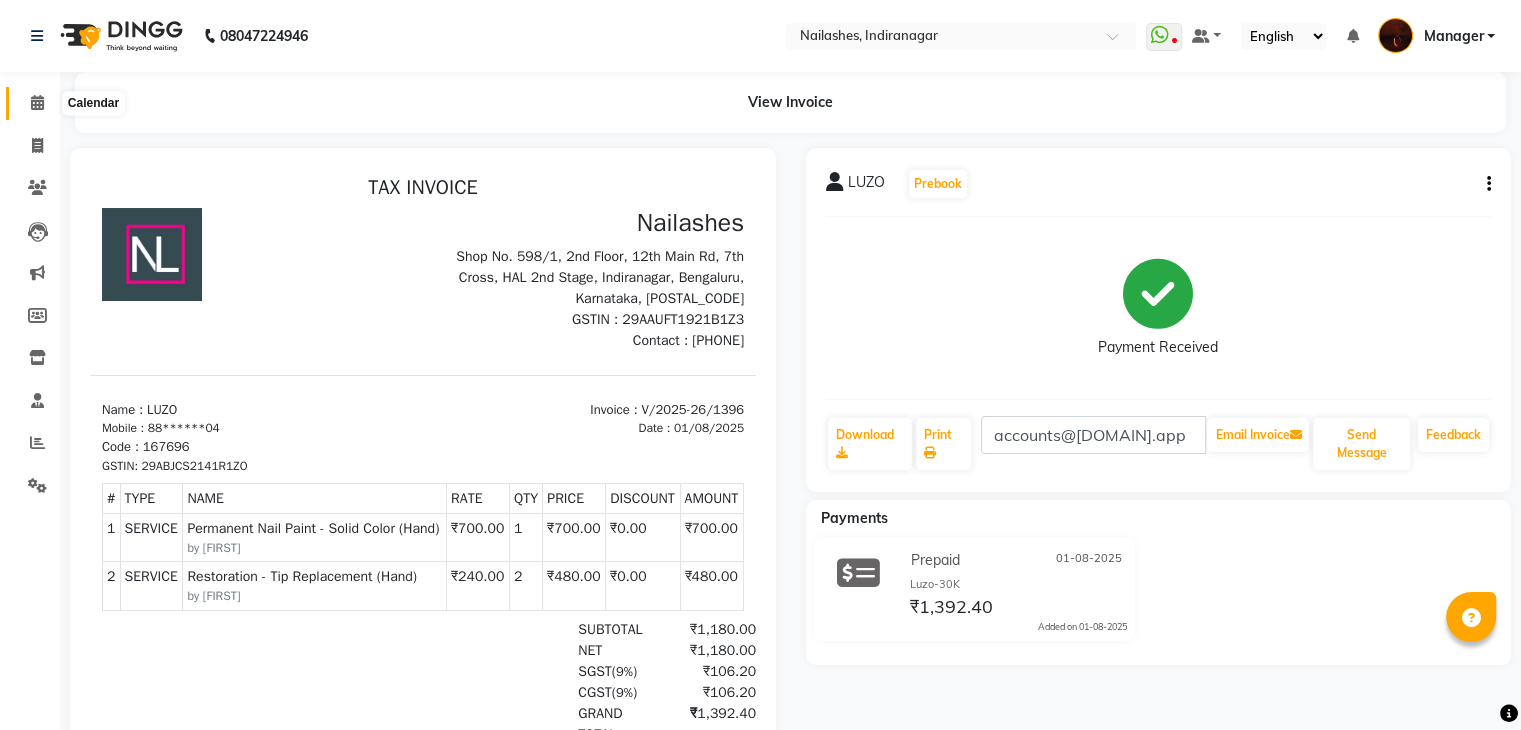click 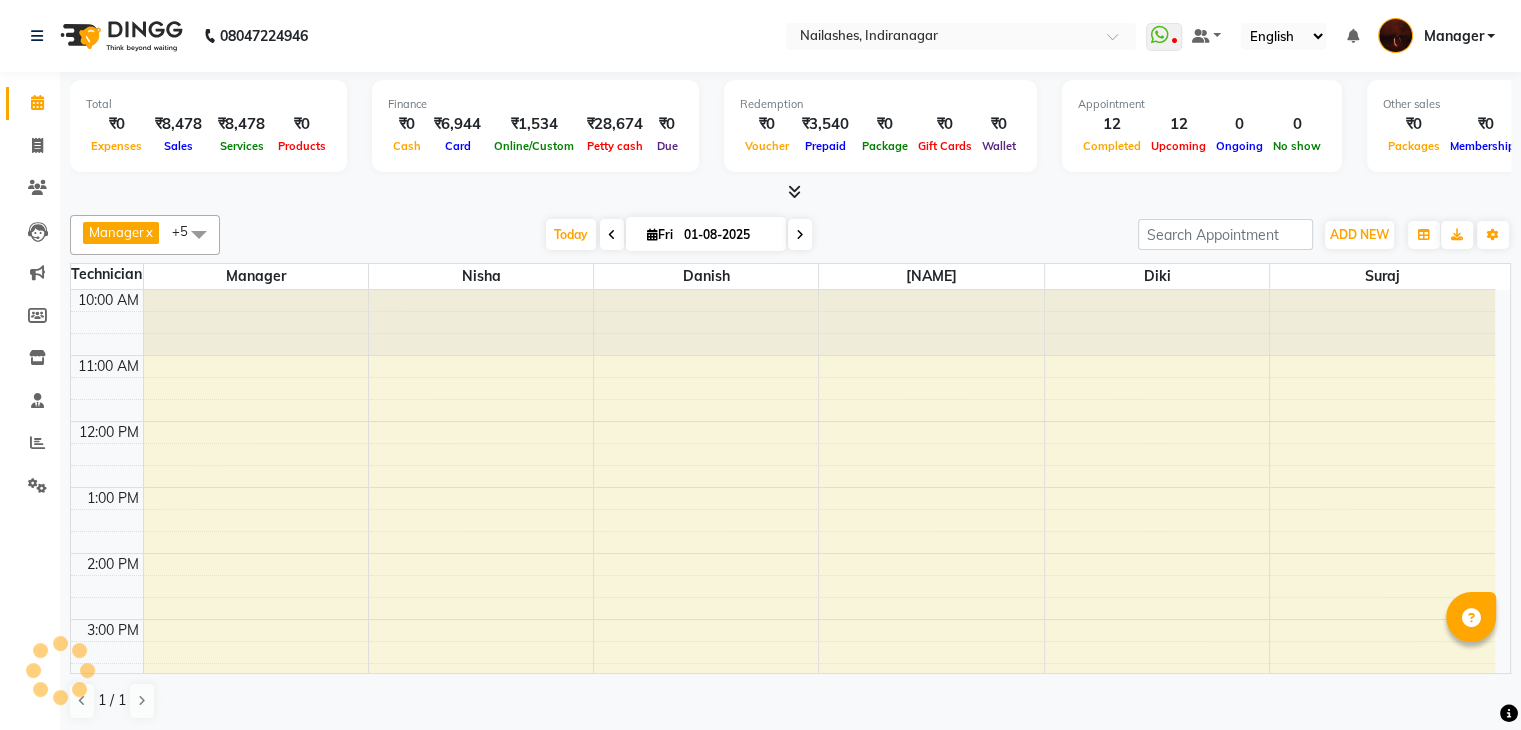 scroll, scrollTop: 0, scrollLeft: 0, axis: both 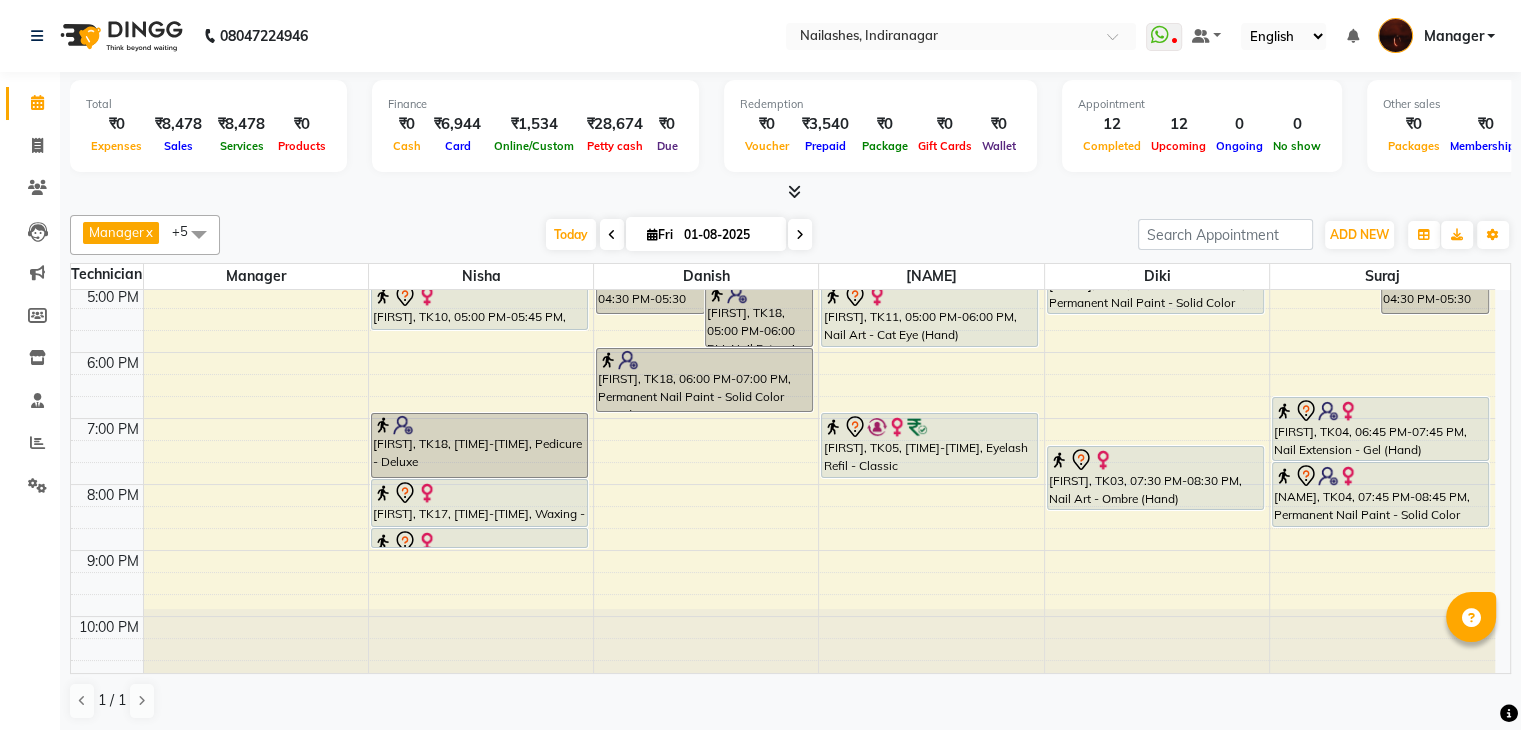 click at bounding box center [790, 192] 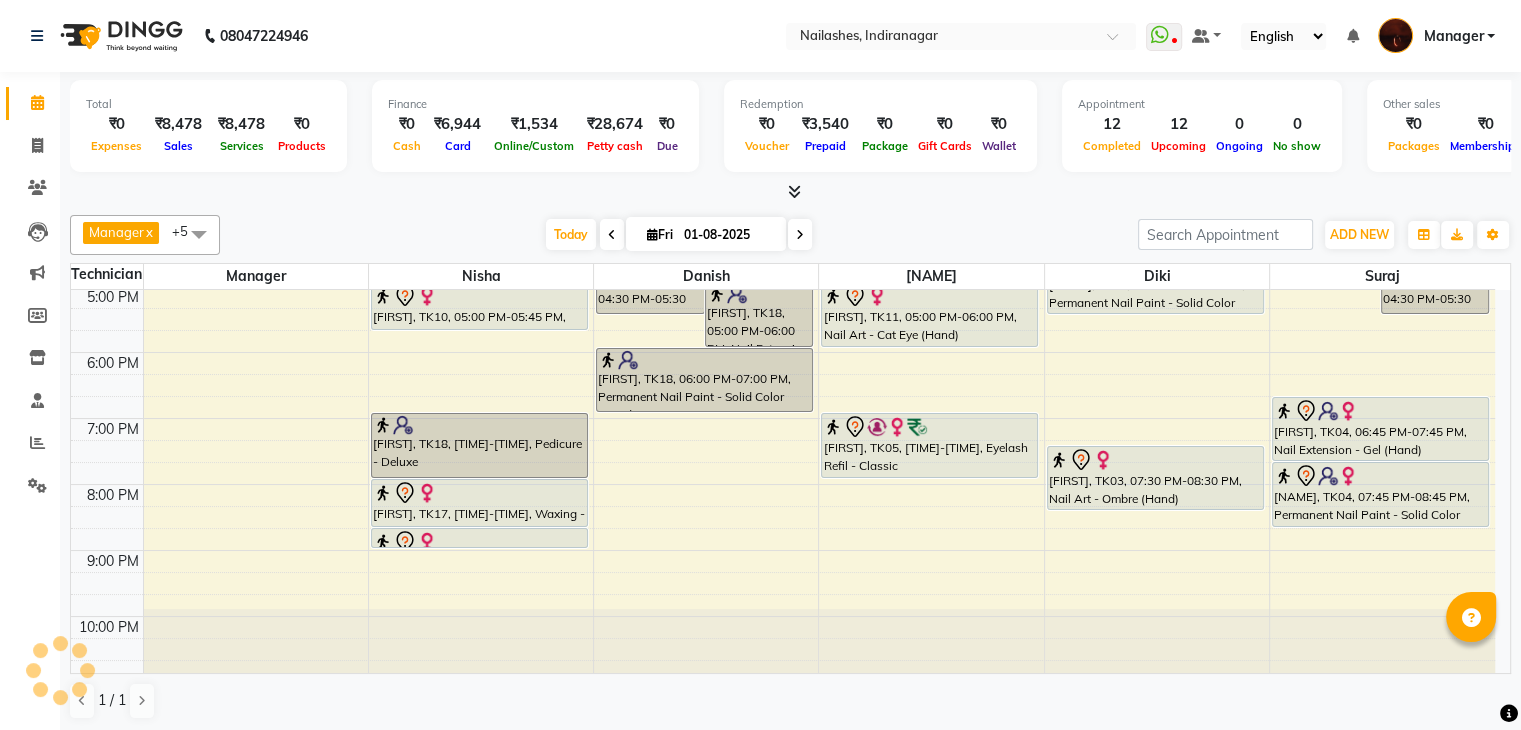 click at bounding box center (794, 191) 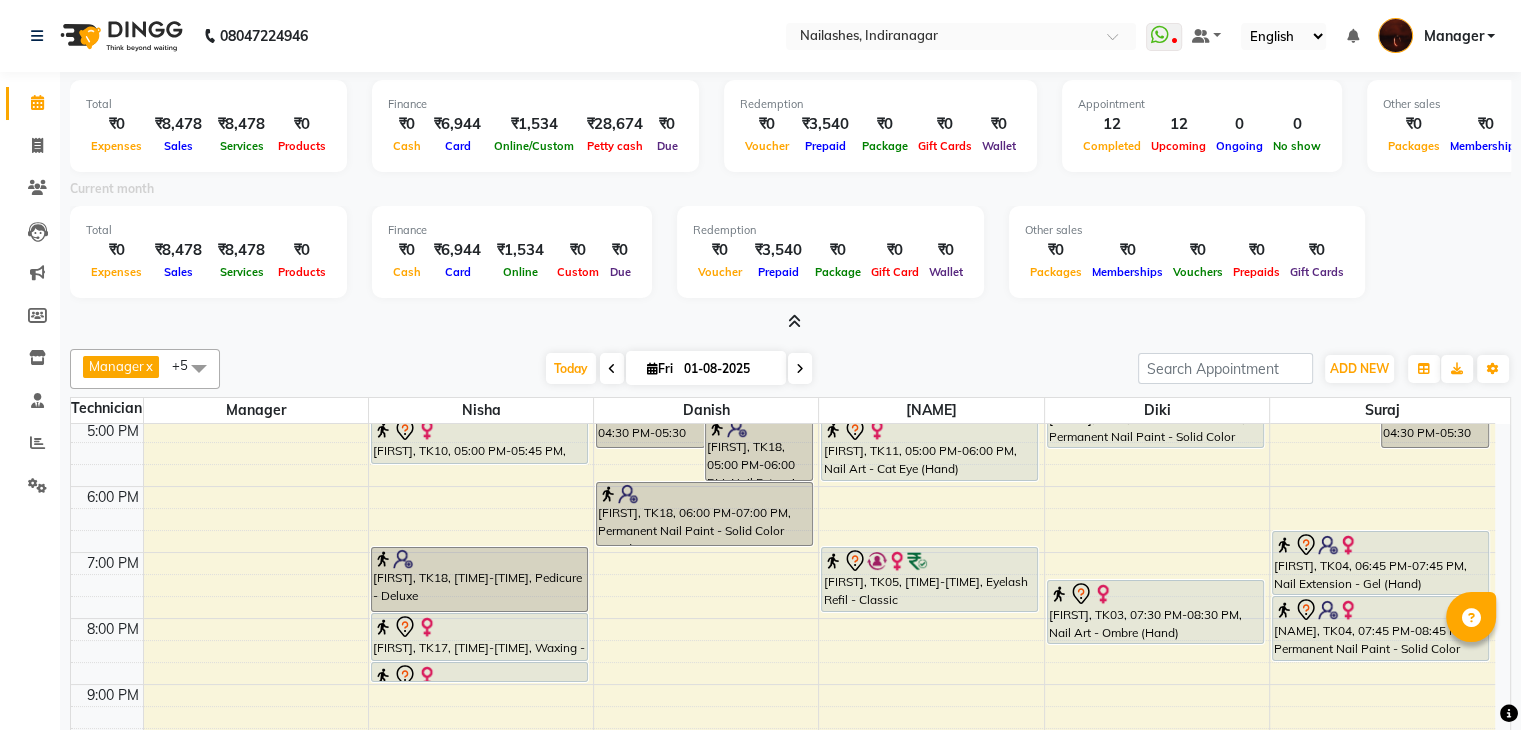 click at bounding box center (790, 322) 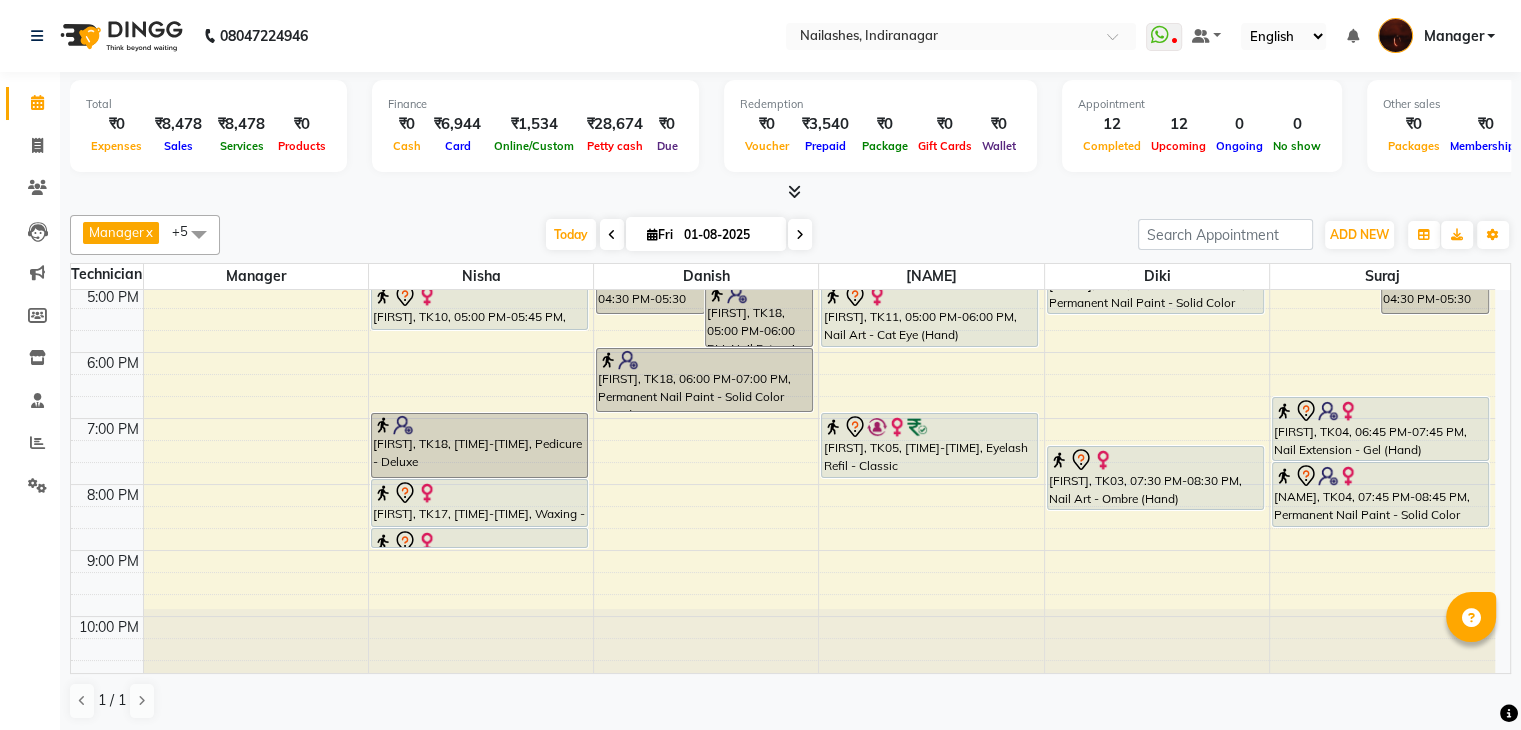 click at bounding box center (794, 191) 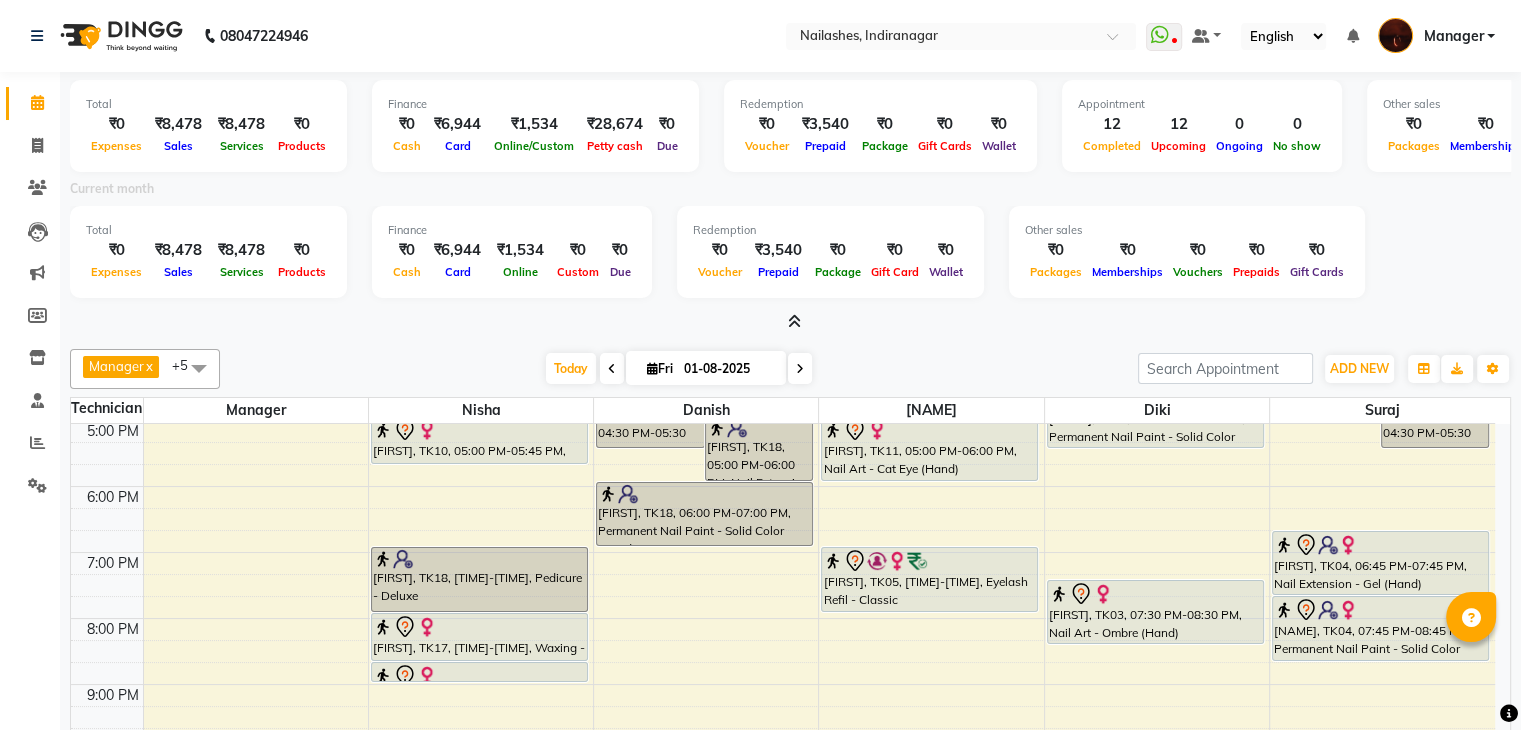 scroll, scrollTop: 136, scrollLeft: 0, axis: vertical 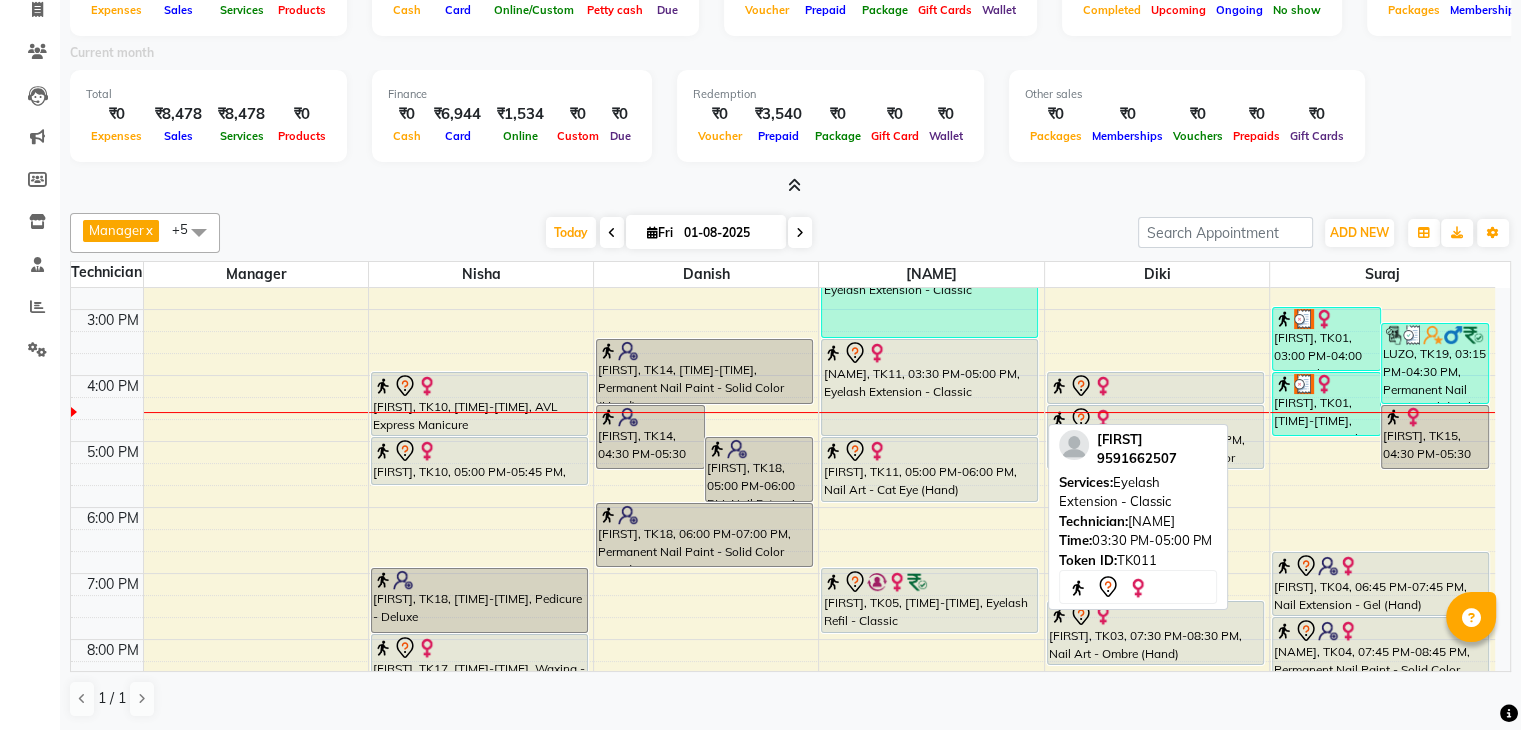 click on "[FIRST], TK11, 03:30 PM-05:00 PM, Eyelash Extension - Classic" at bounding box center (929, 387) 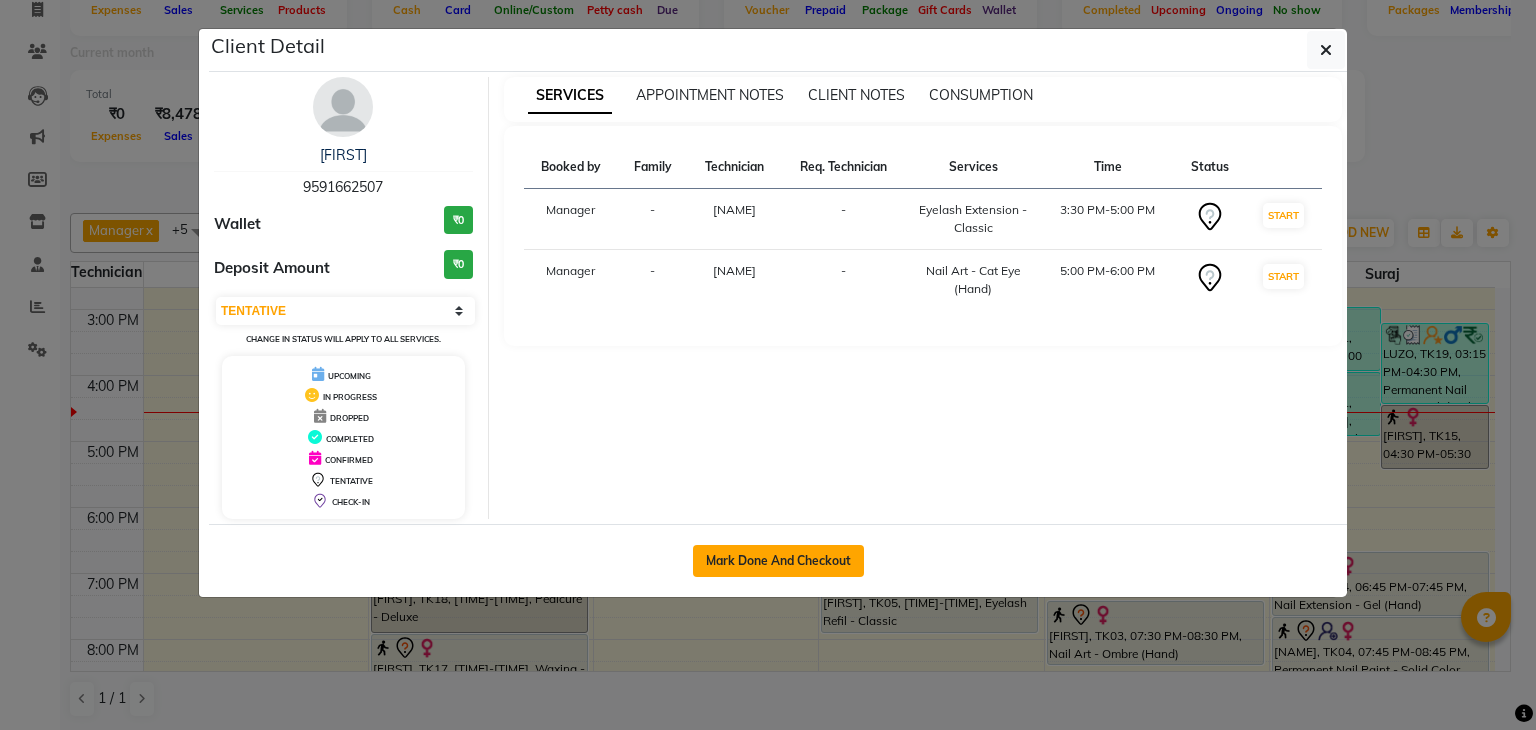click on "Mark Done And Checkout" 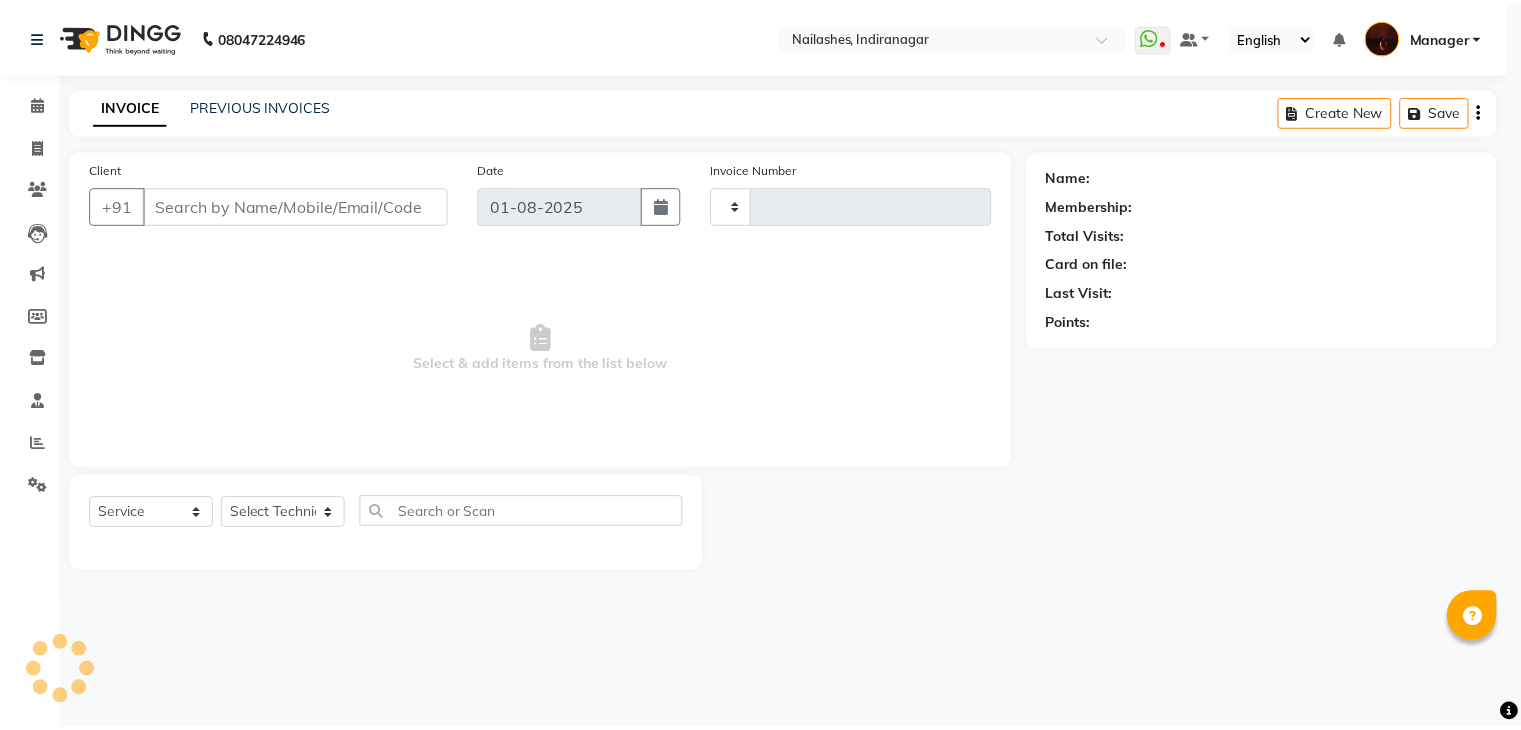 scroll, scrollTop: 0, scrollLeft: 0, axis: both 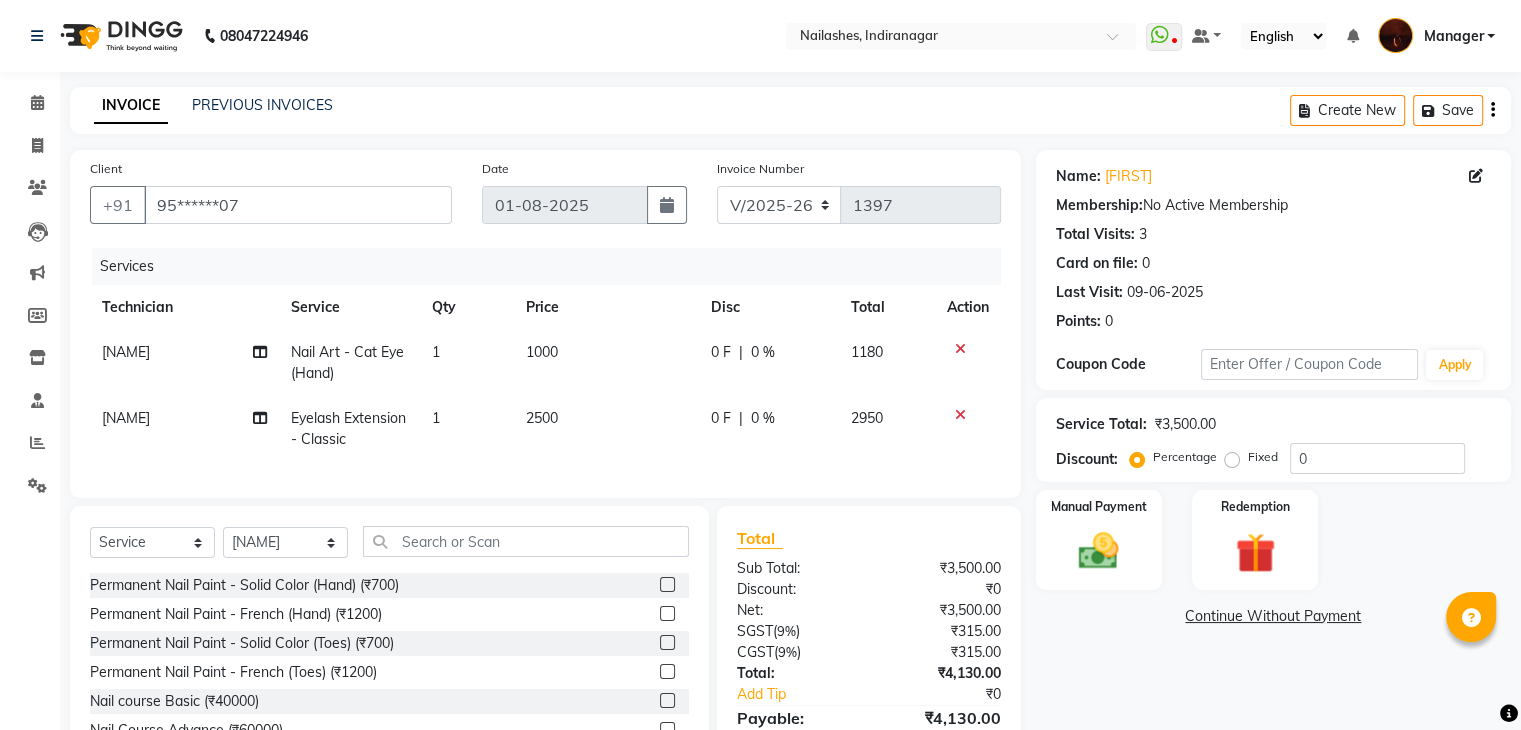 click 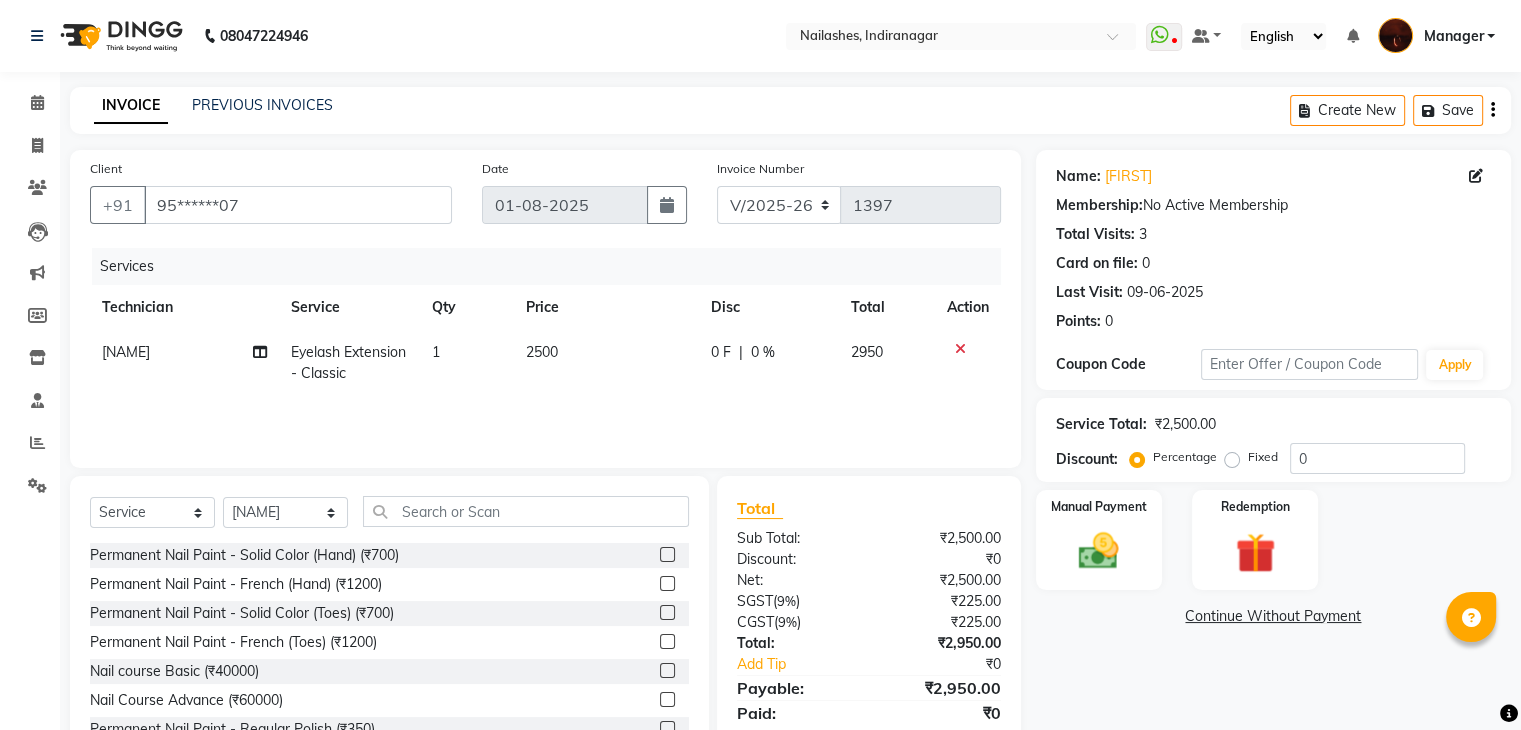 click 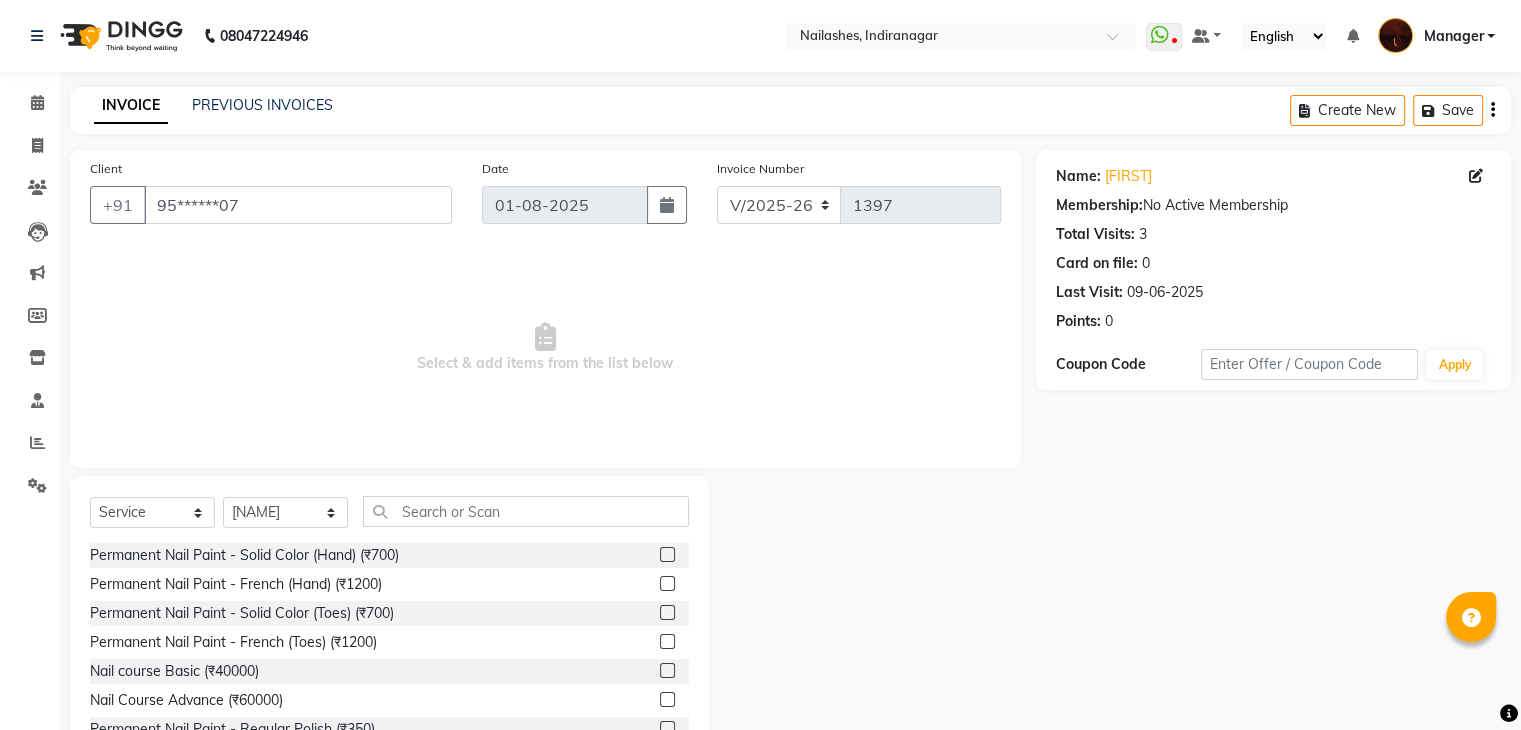 click on "Select & add items from the list below" at bounding box center (545, 348) 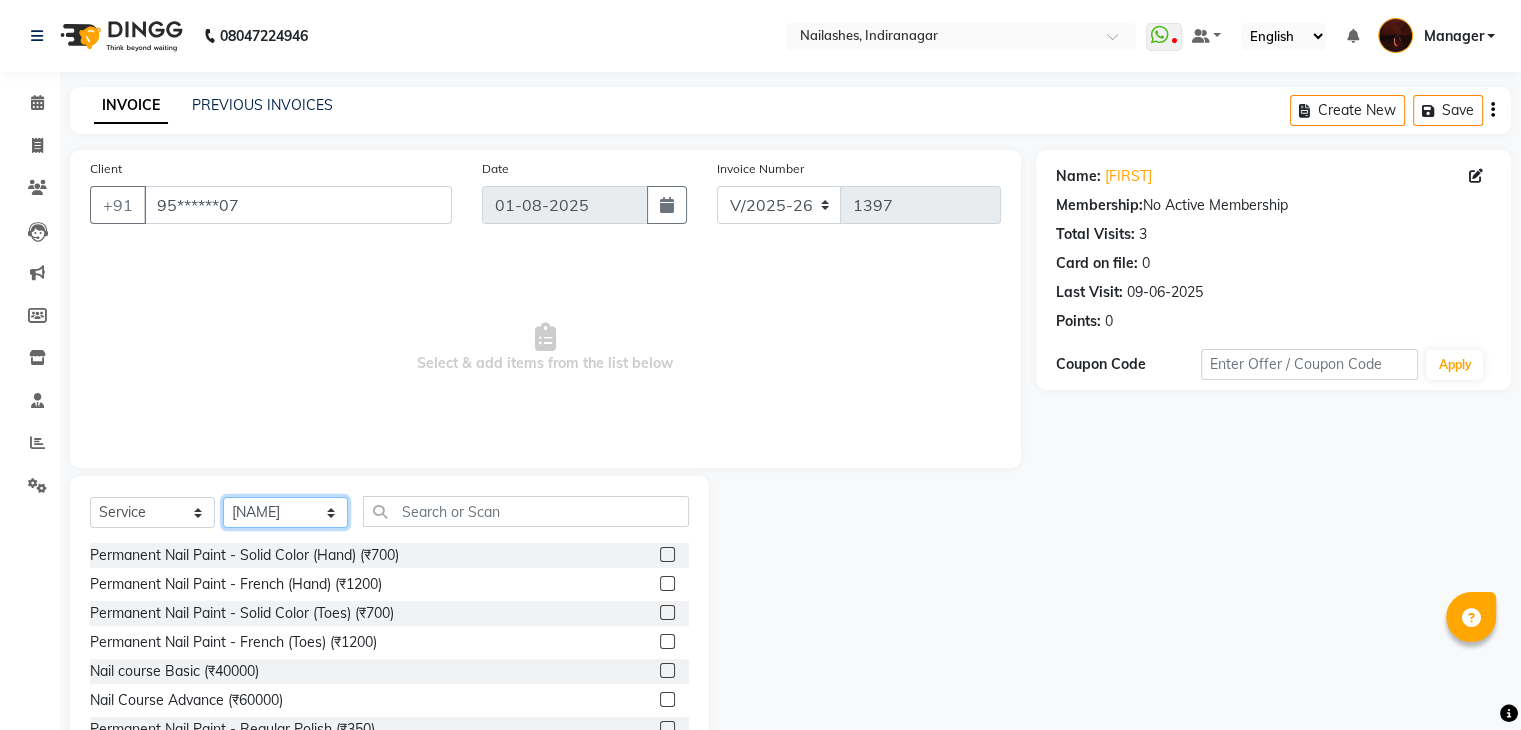click on "Select Technician Adesh amir Danish Diki  Geeta Himanshu jenifer Manager megna Nisha Pooja roshni Sameer sudeb Sudhir Accounting suraj" 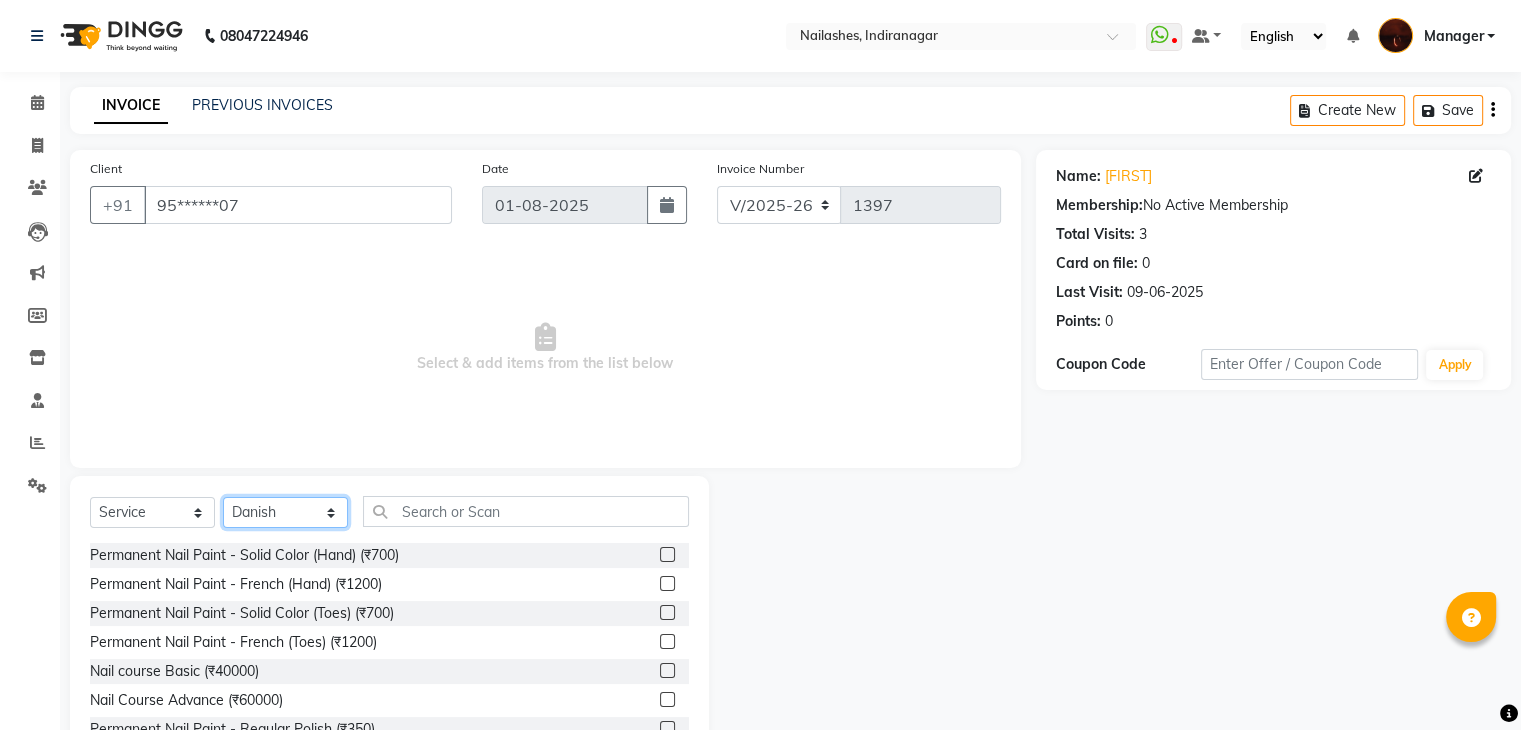 click on "Select Technician Adesh amir Danish Diki  Geeta Himanshu jenifer Manager megna Nisha Pooja roshni Sameer sudeb Sudhir Accounting suraj" 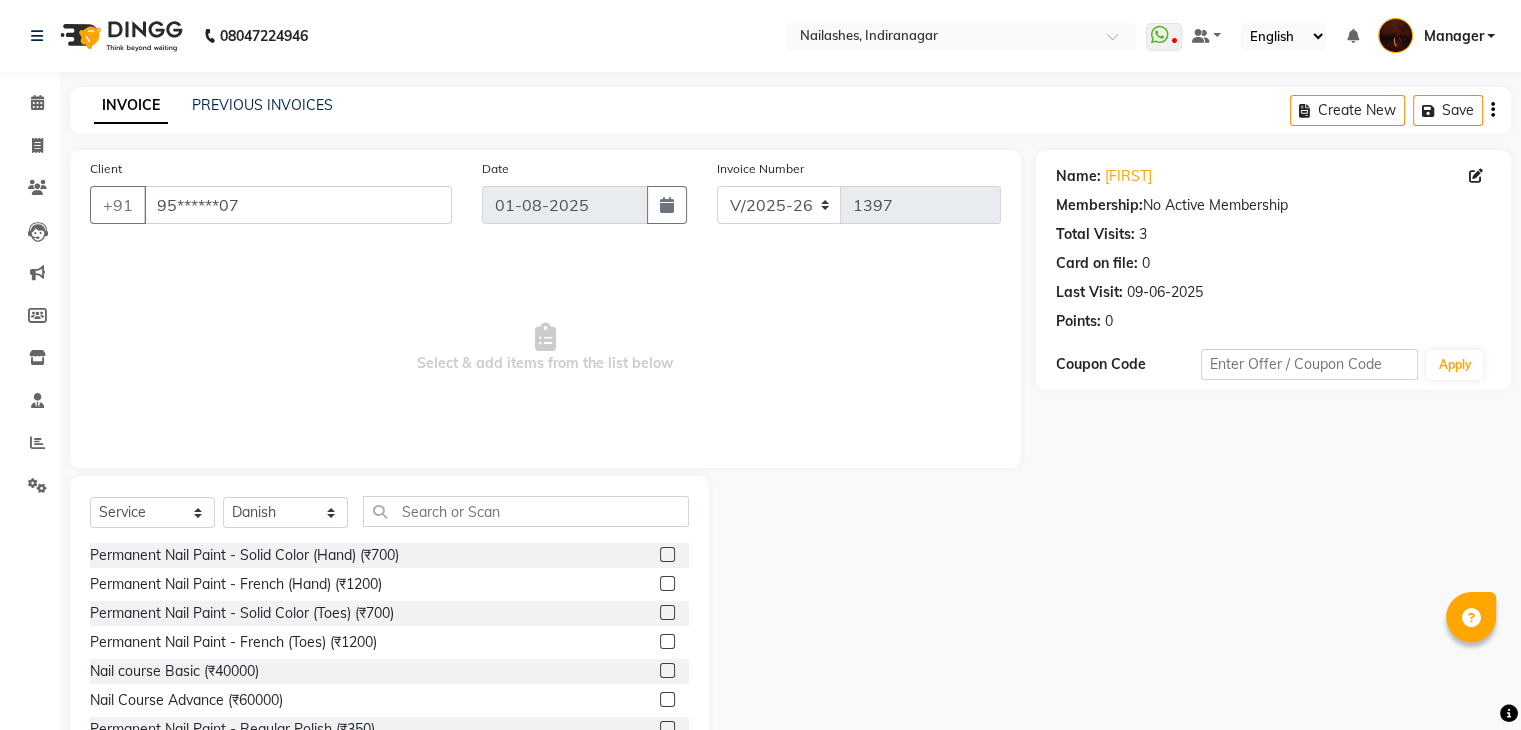 click 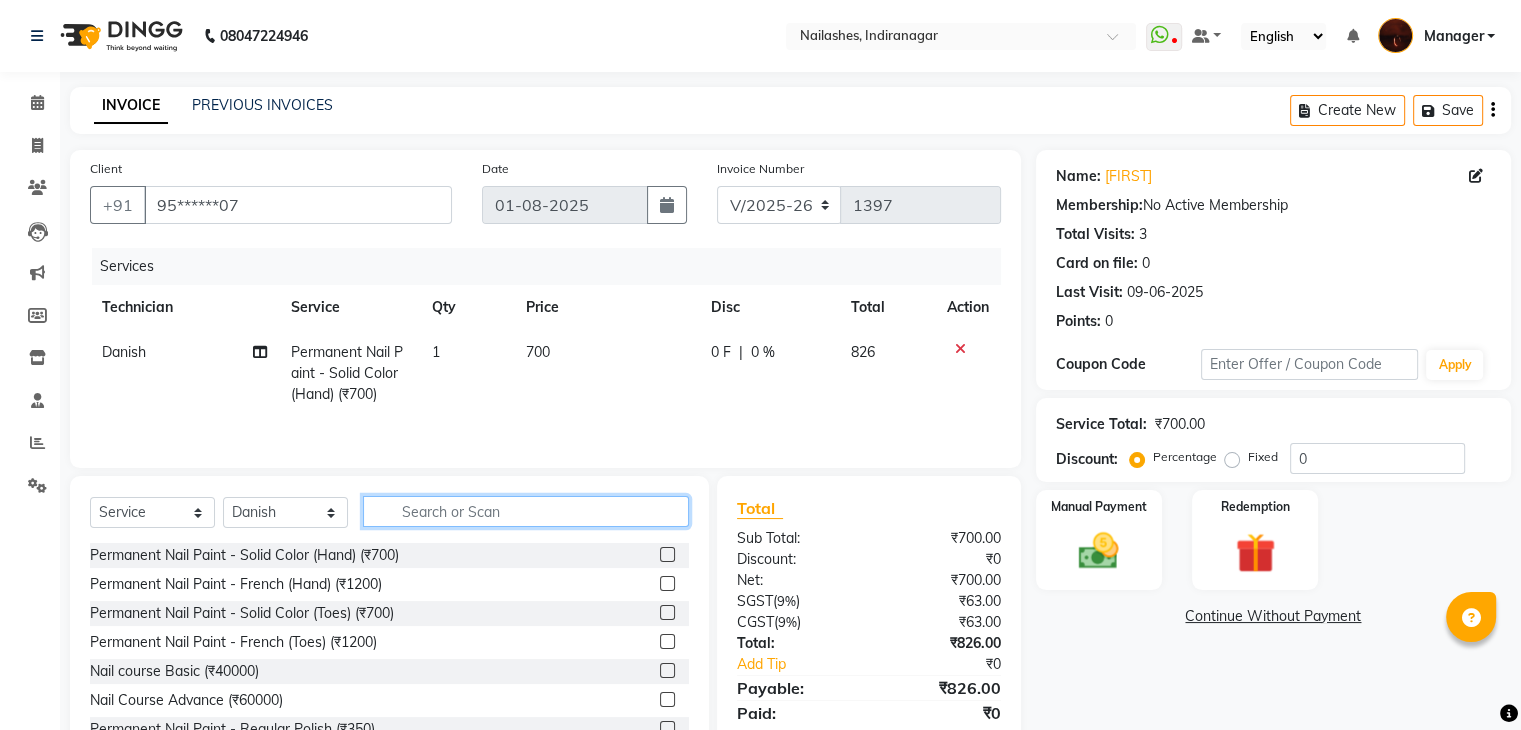 click 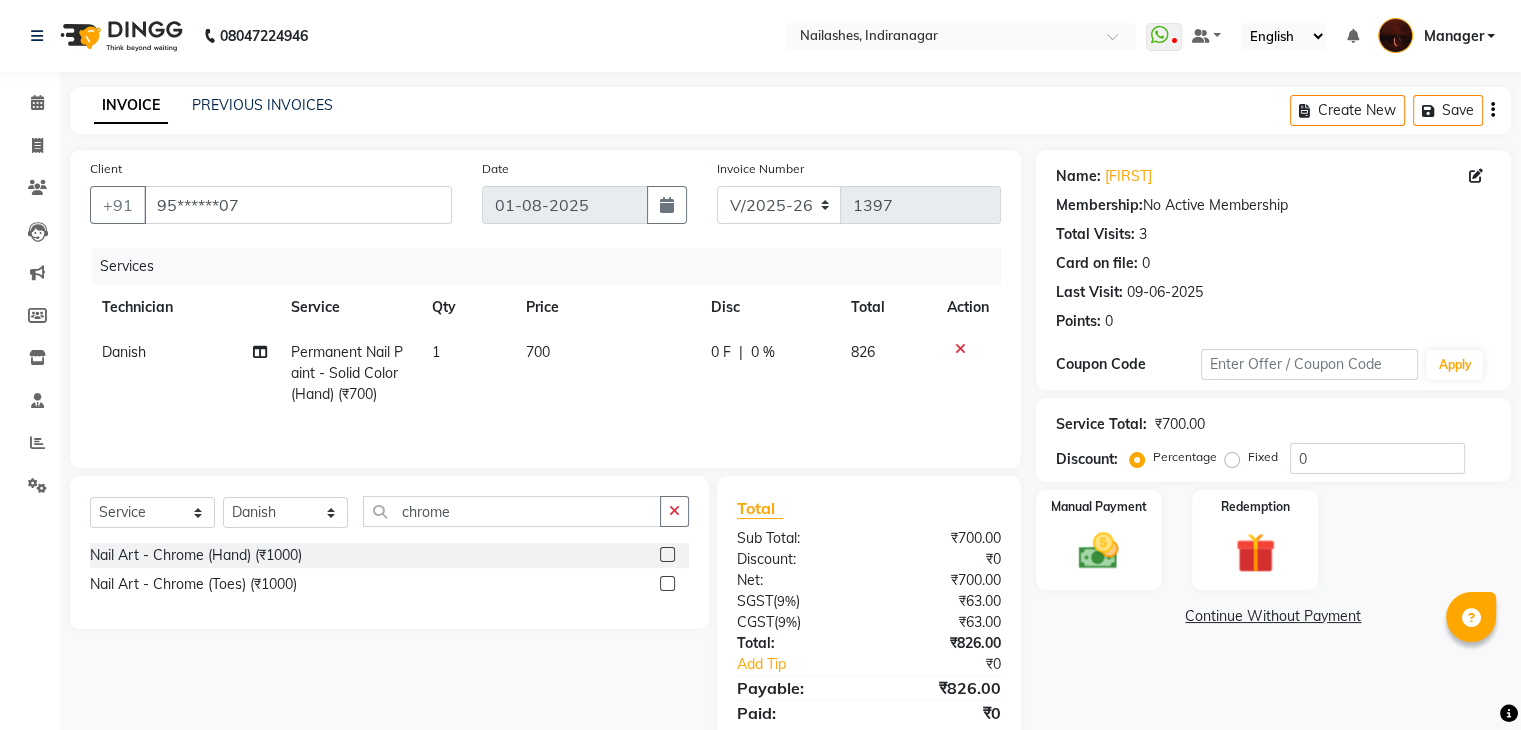 click on "Nail Art - Chrome (Hand) (₹1000)" 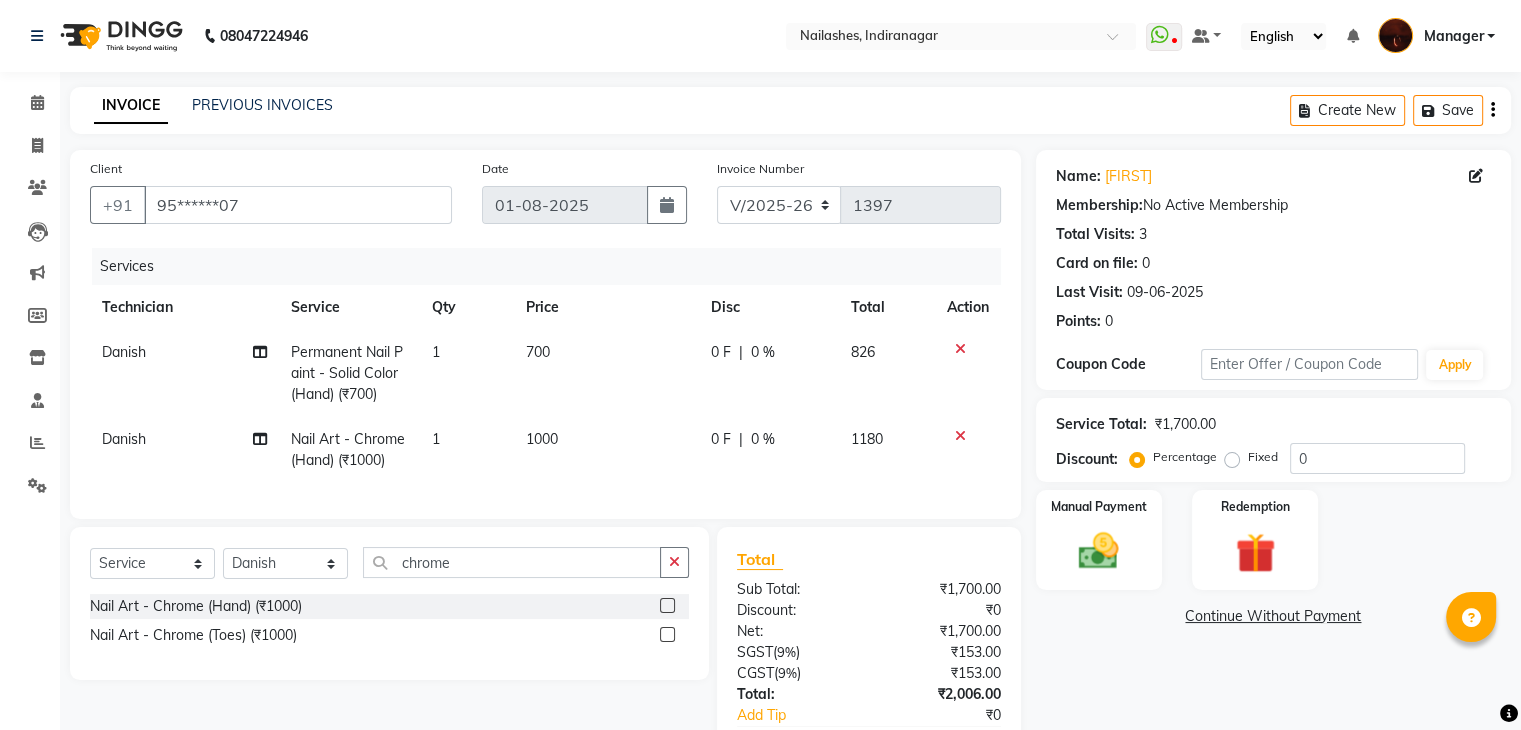 click on "Nail Art - Chrome (Hand) (₹1000)" 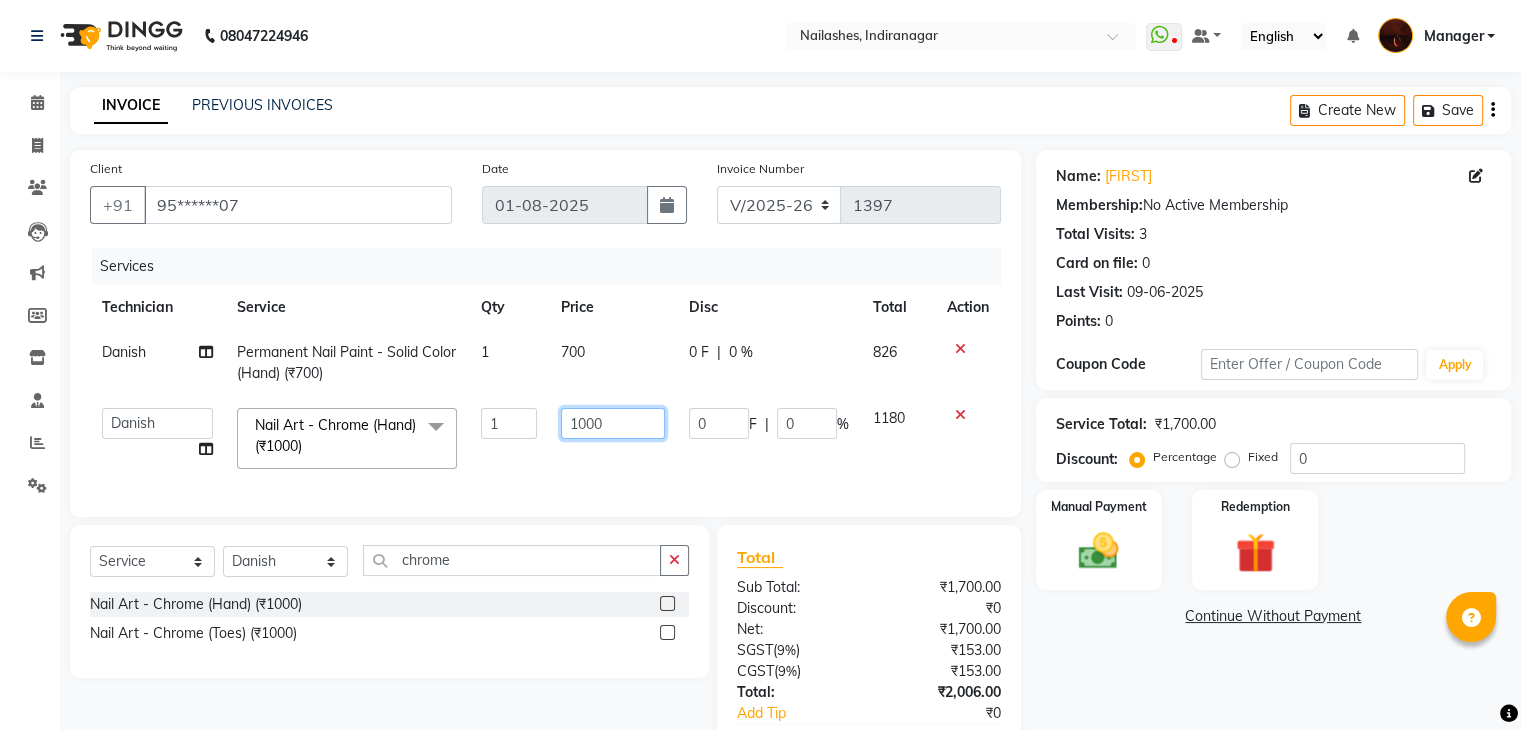 click on "1000" 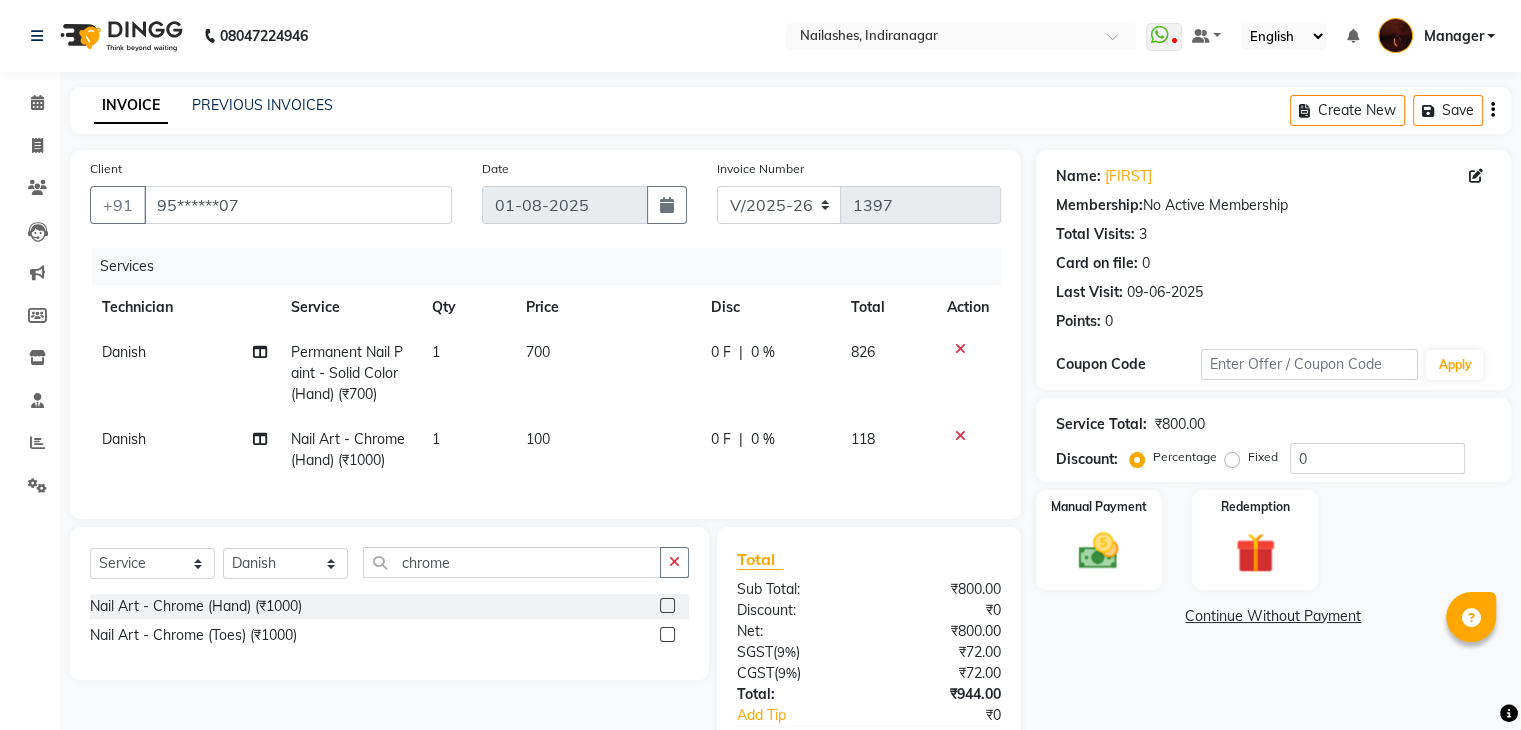 click on "1" 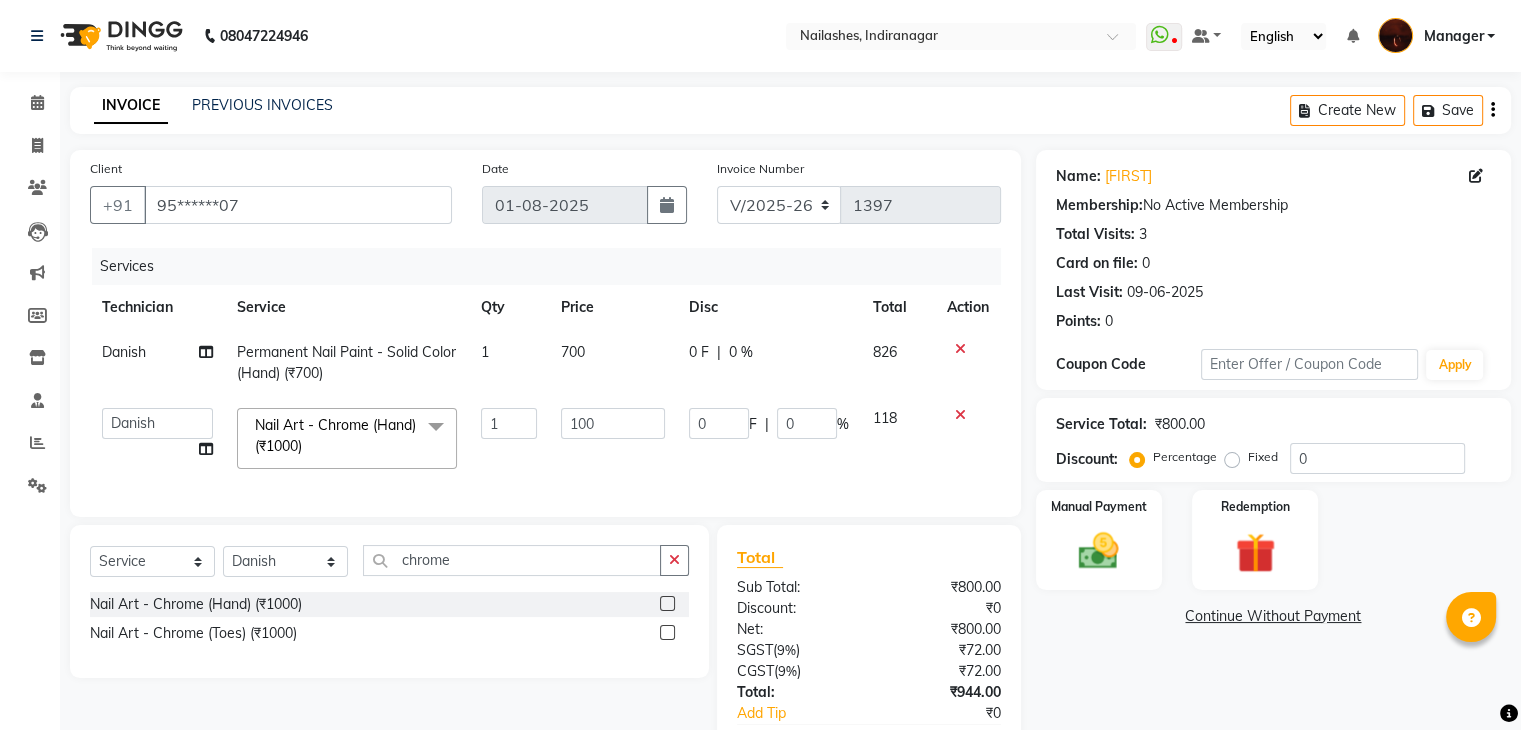click on "Nail Art - Chrome (Hand) (₹1000)  x" 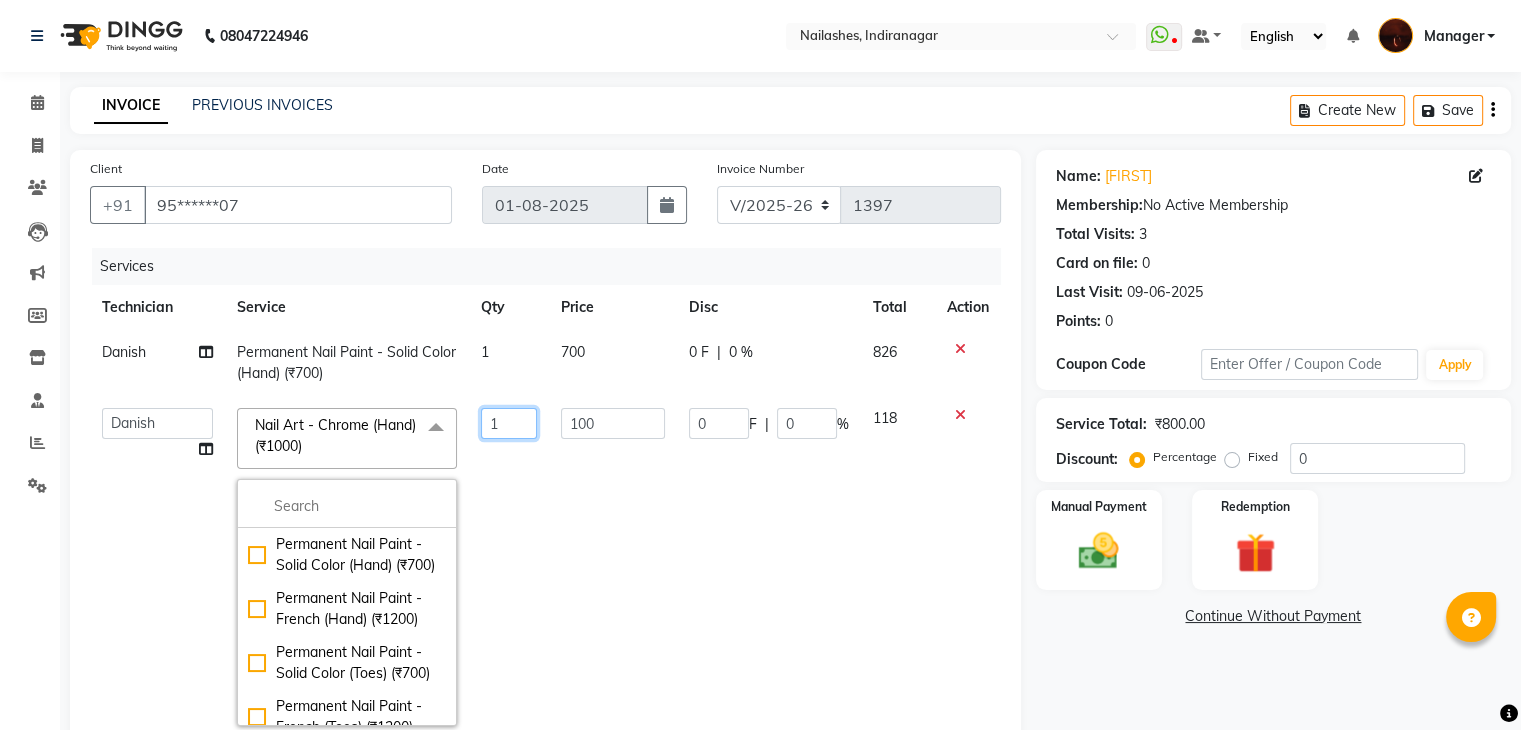click on "1" 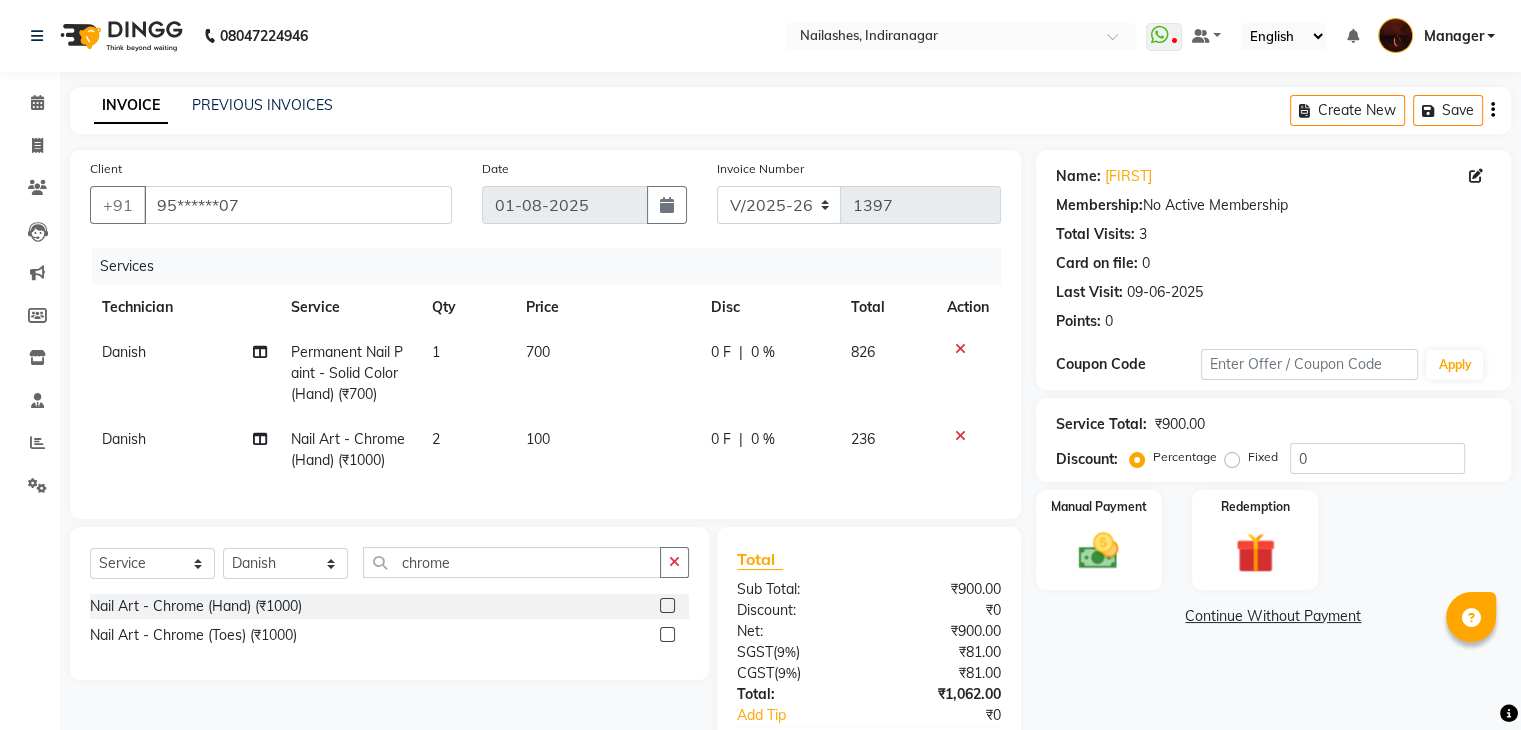 click on "100" 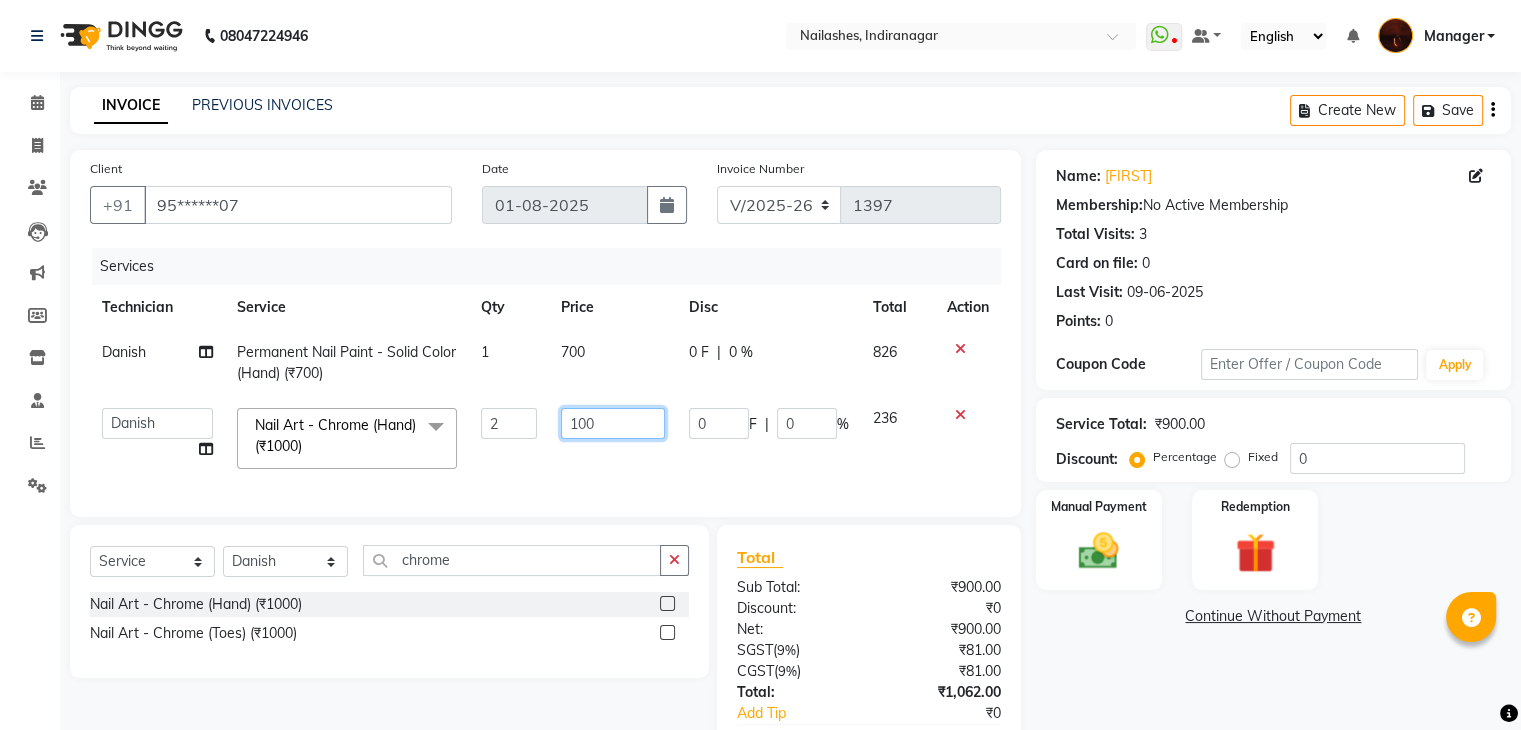 click on "100" 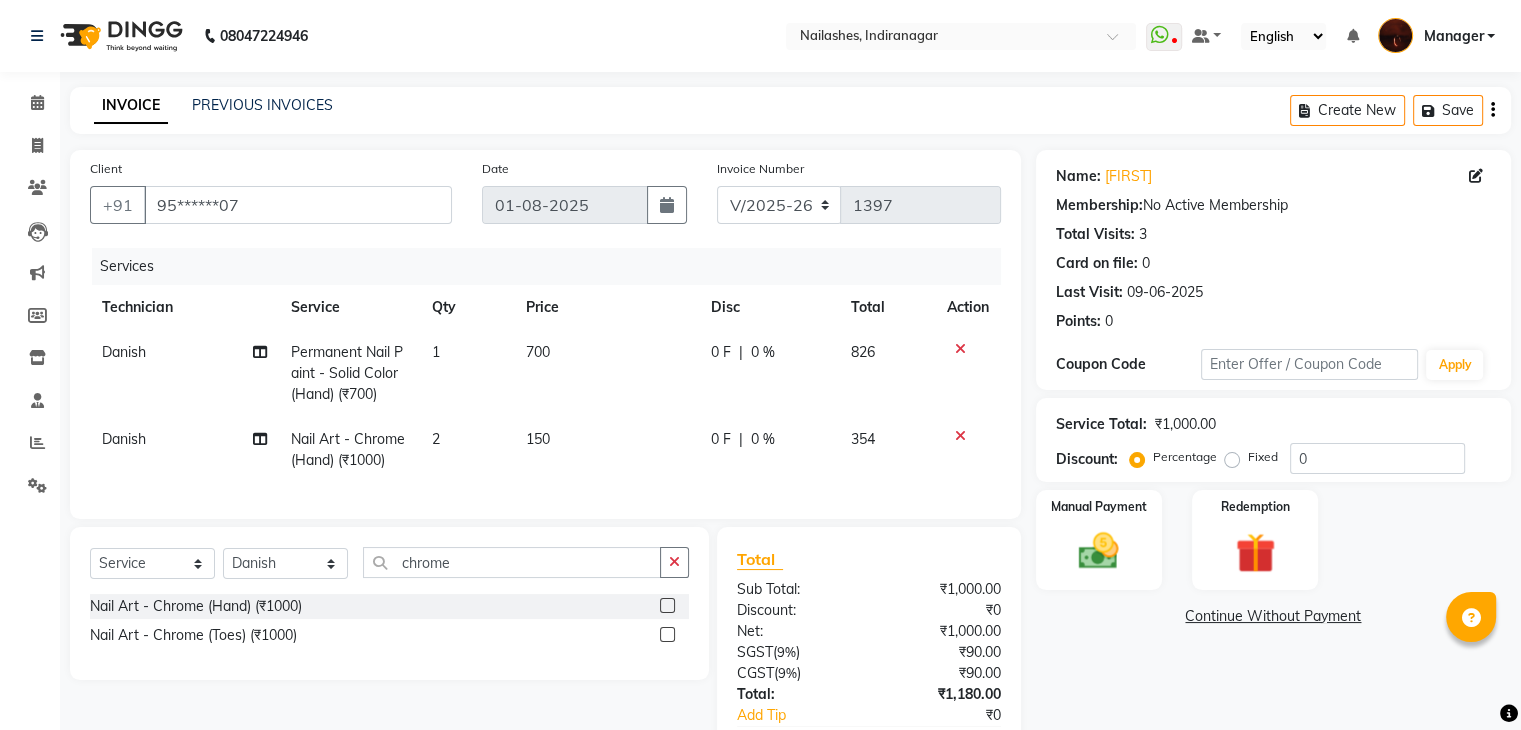 click on "Services Technician Service Qty Price Disc Total Action Danish Permanent Nail Paint - Solid Color (Hand) (₹700) 1 700 0 F | 0 % 826 Danish Nail Art - Chrome (Hand) (₹1000) 2 150 0 F | 0 % 354" 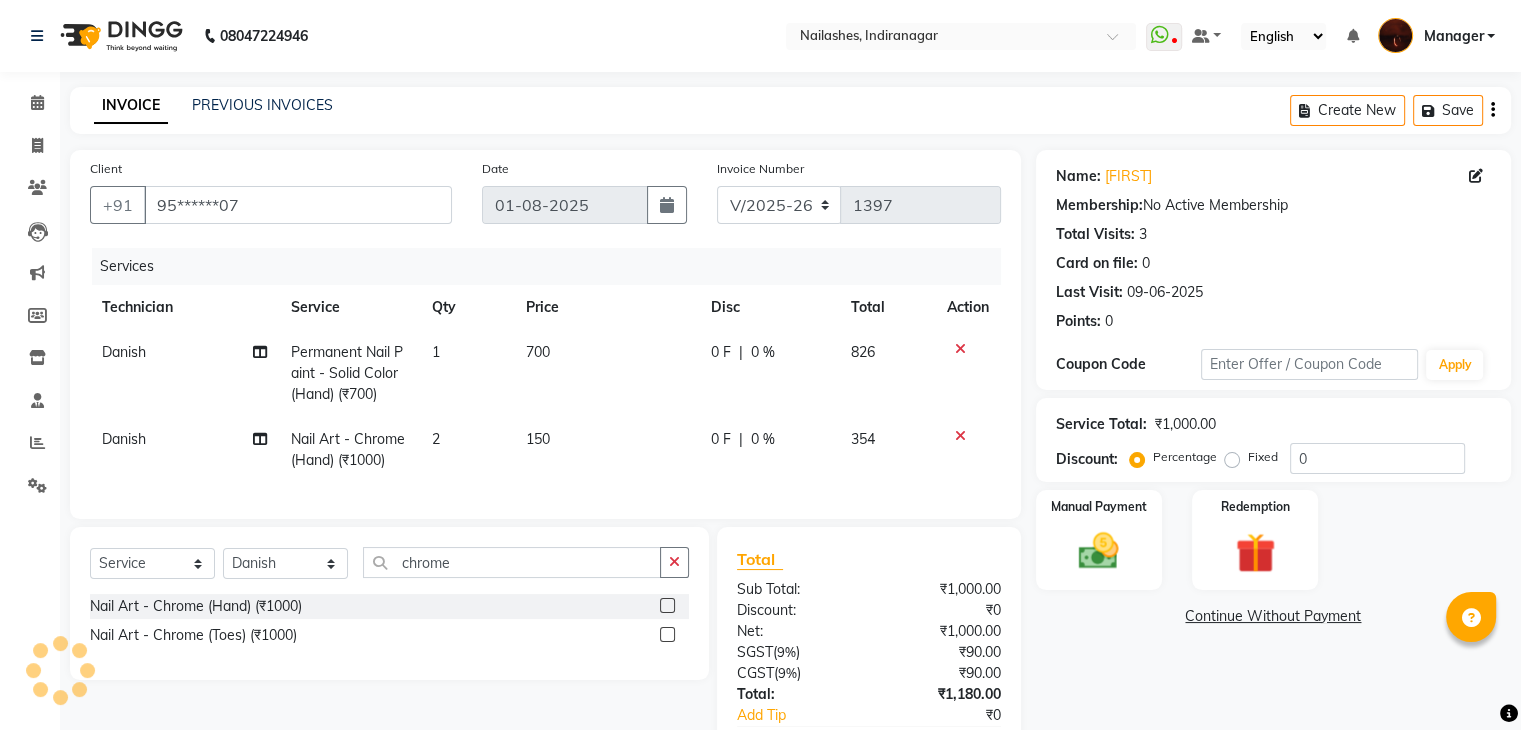 scroll, scrollTop: 137, scrollLeft: 0, axis: vertical 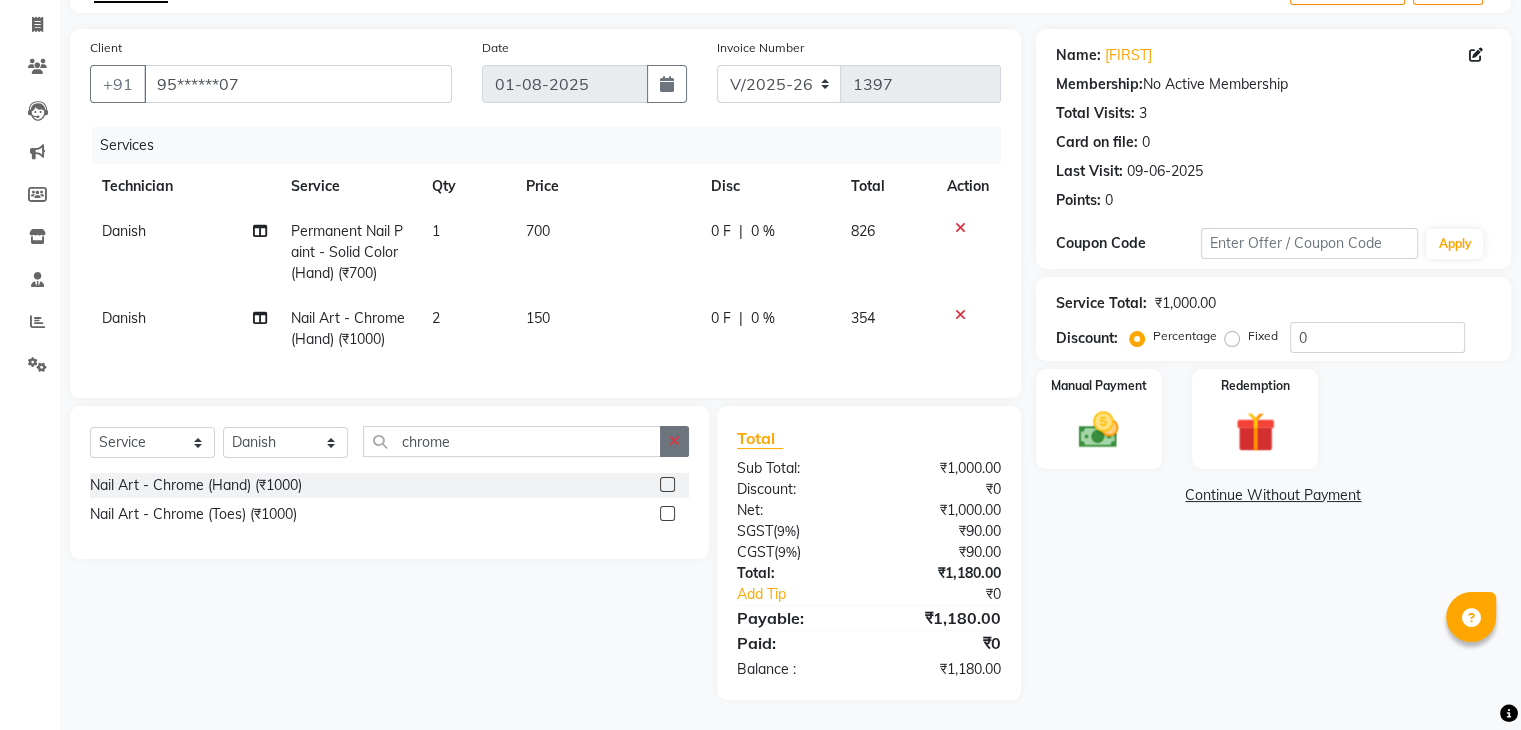 click 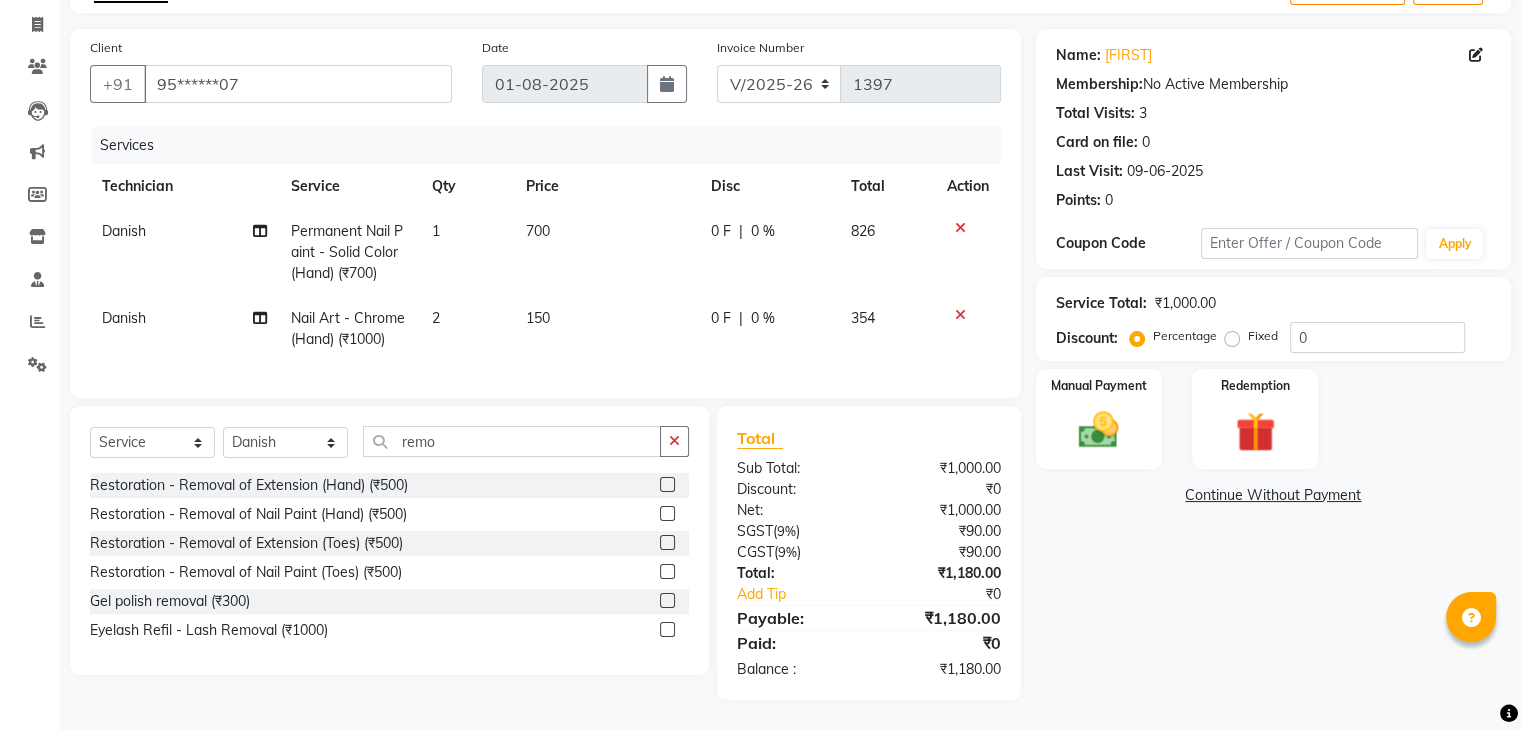 click 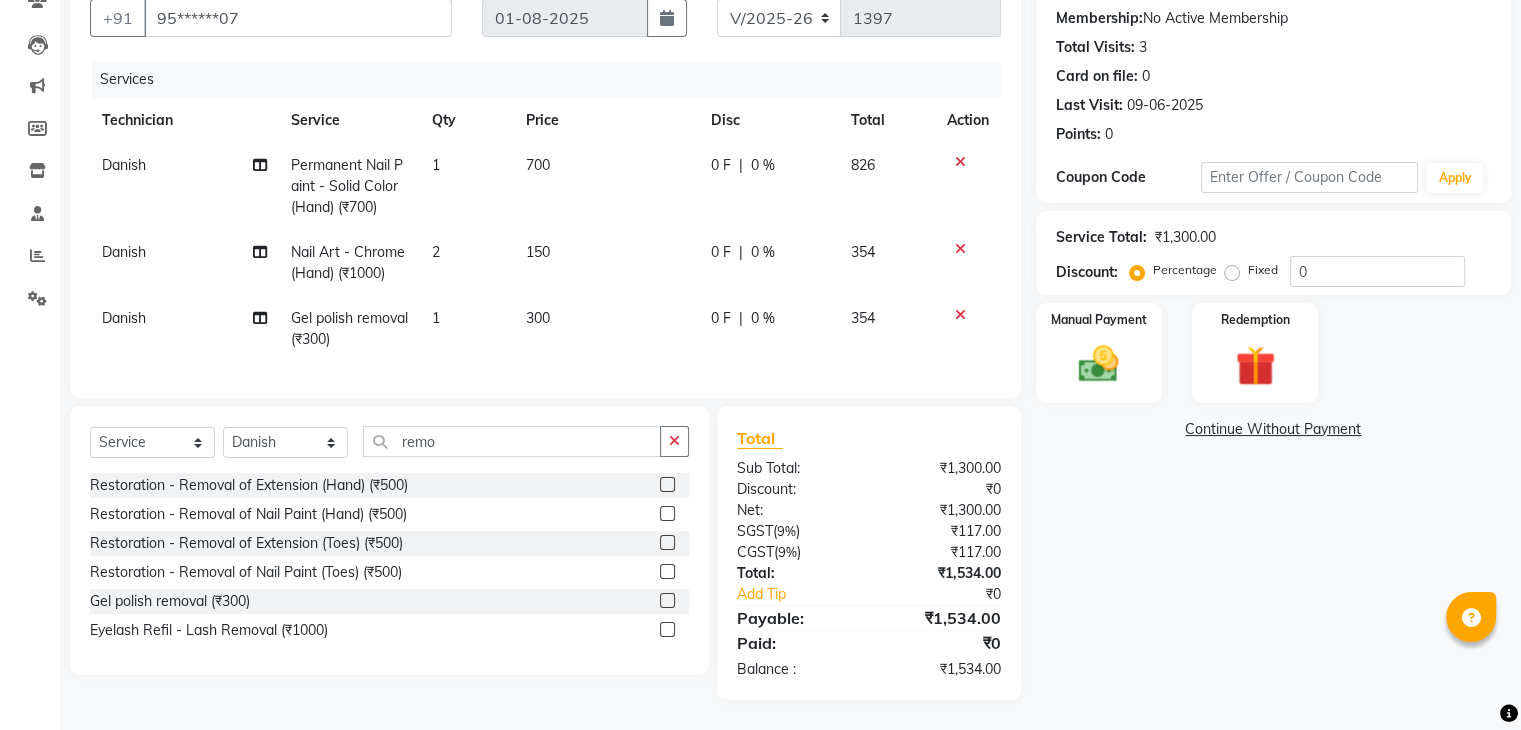 scroll, scrollTop: 139, scrollLeft: 0, axis: vertical 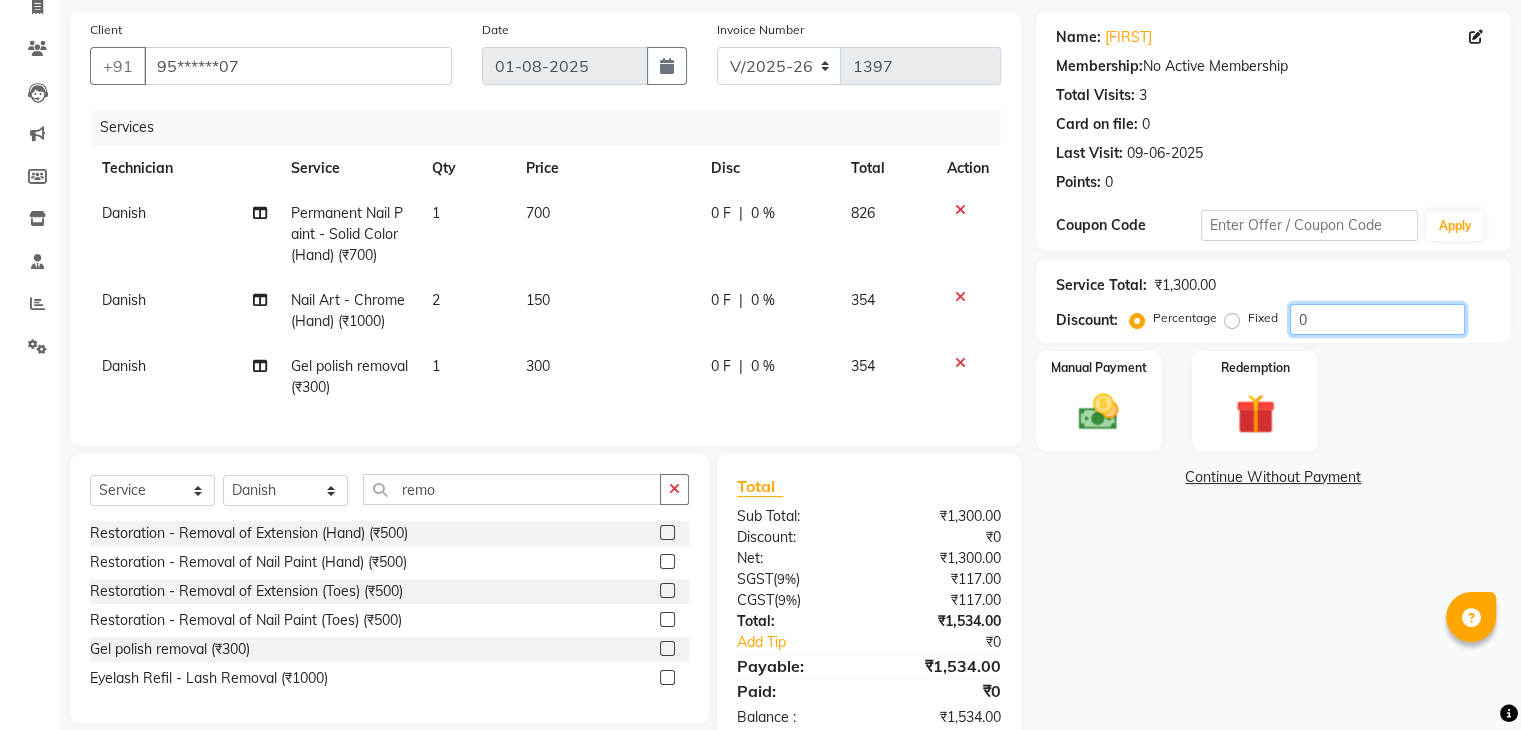click on "0" 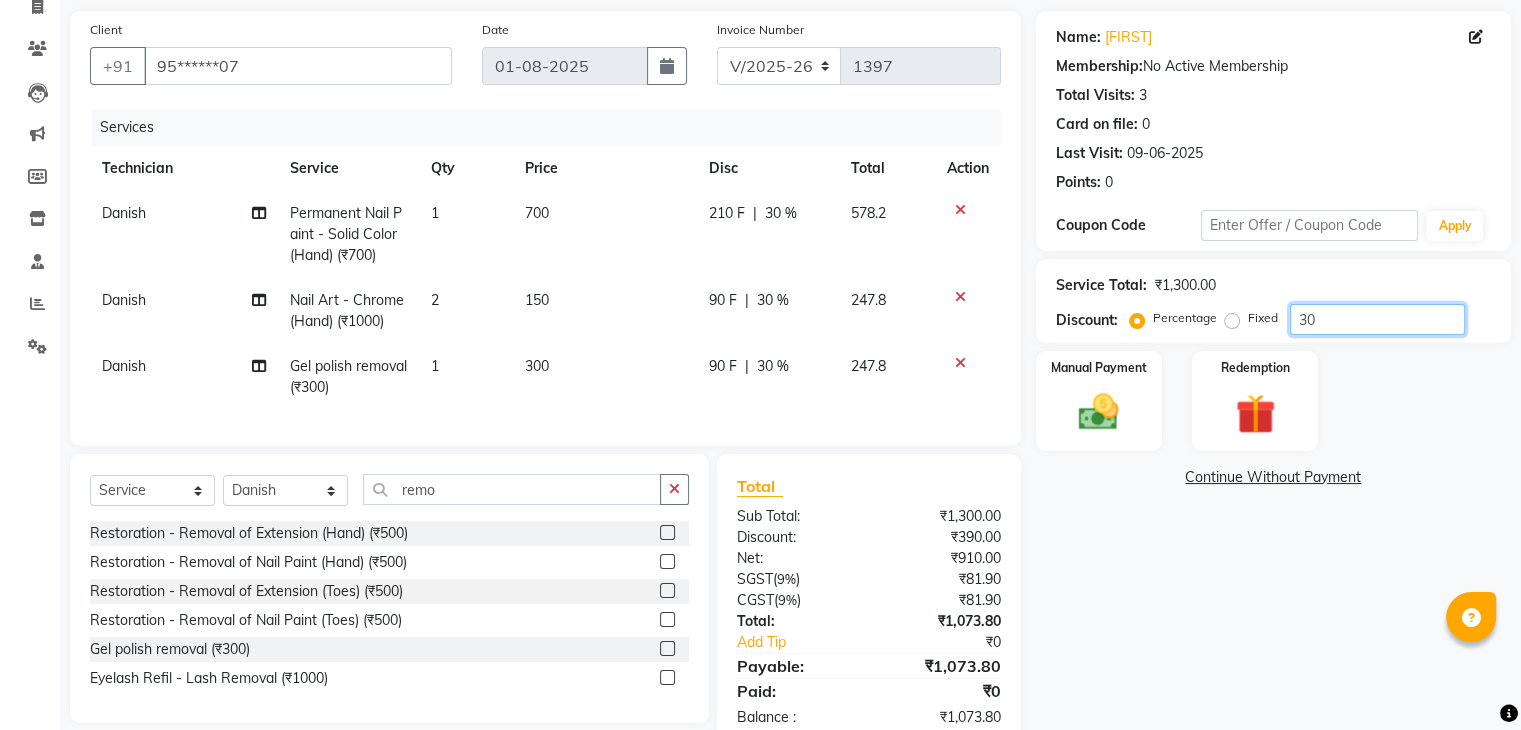 scroll, scrollTop: 203, scrollLeft: 0, axis: vertical 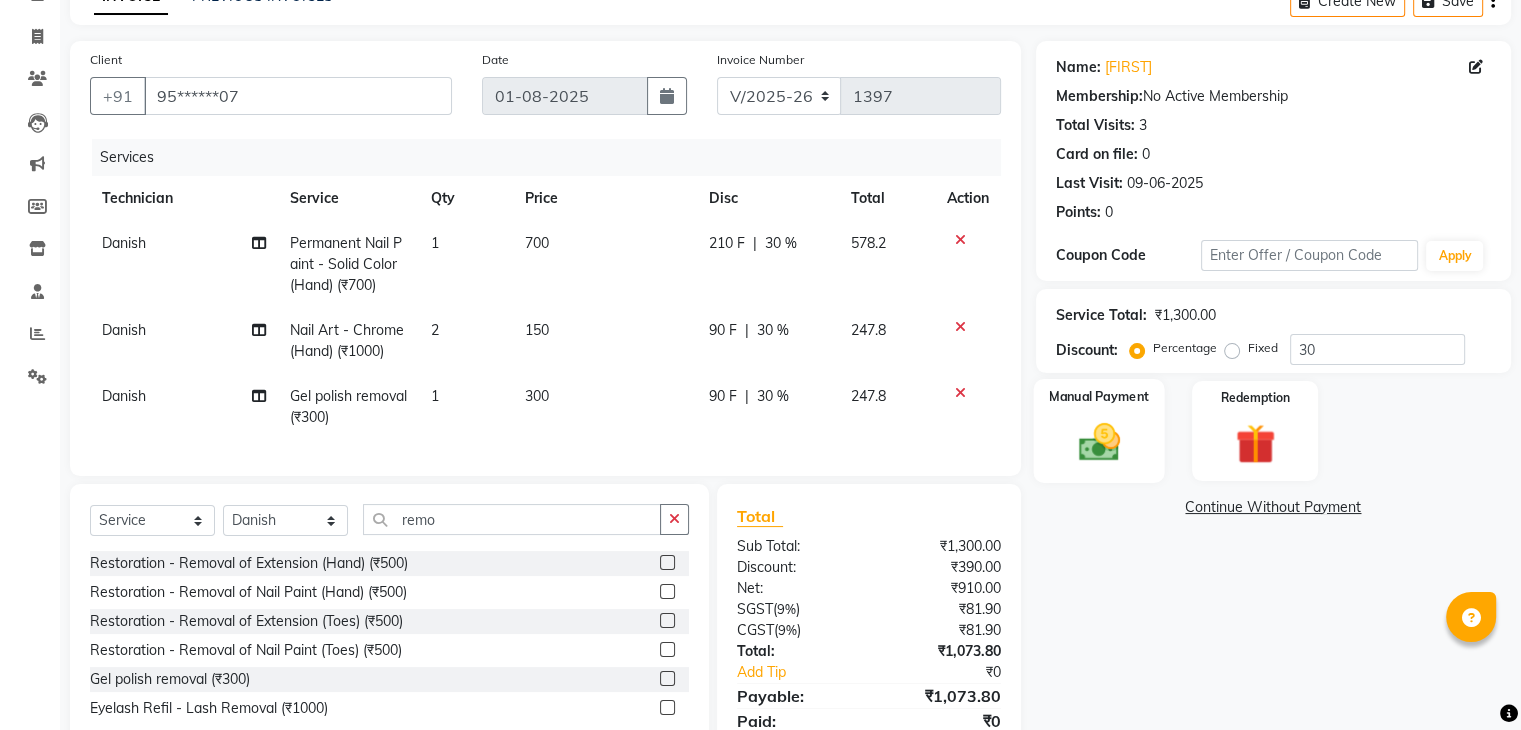 click 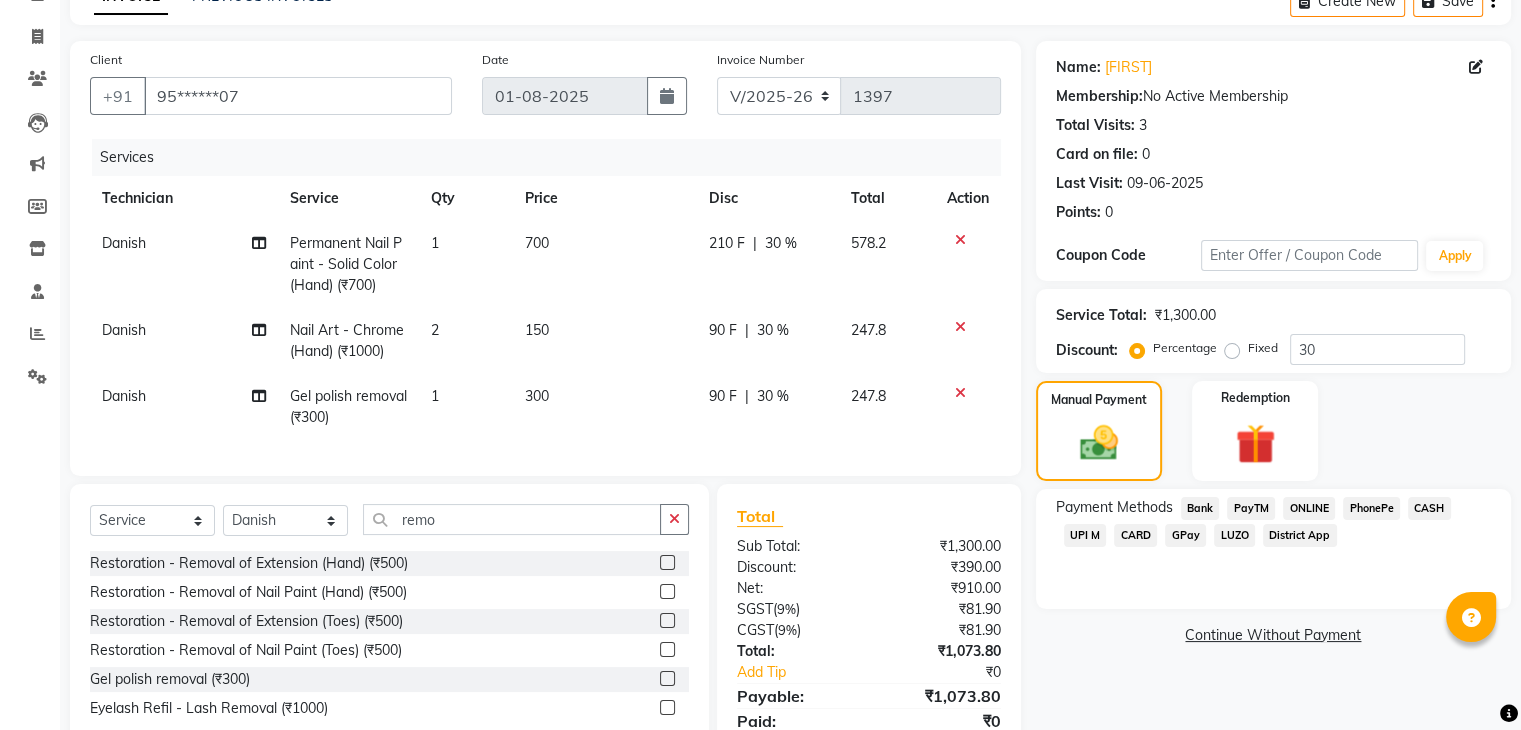 click on "ONLINE" 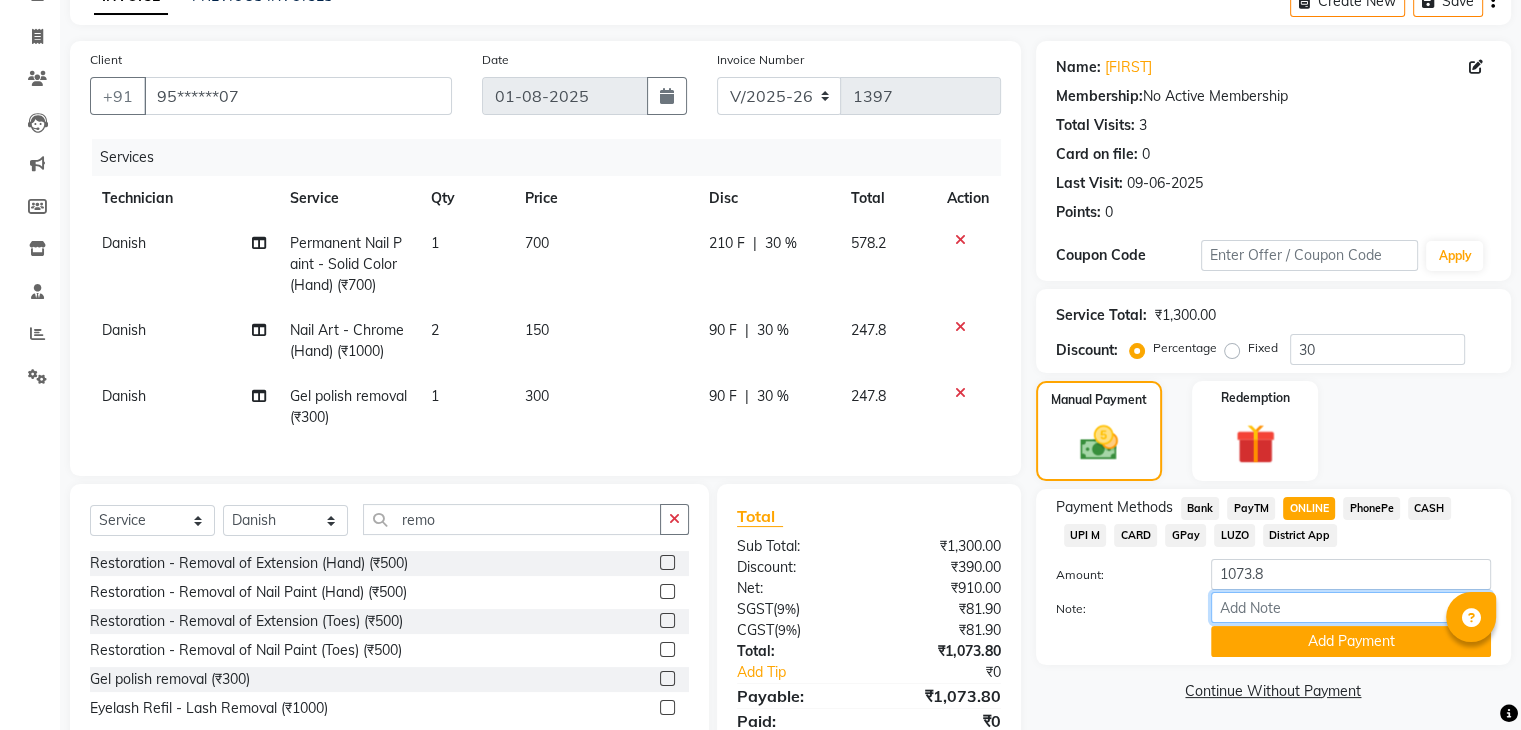 click on "Note:" at bounding box center [1351, 607] 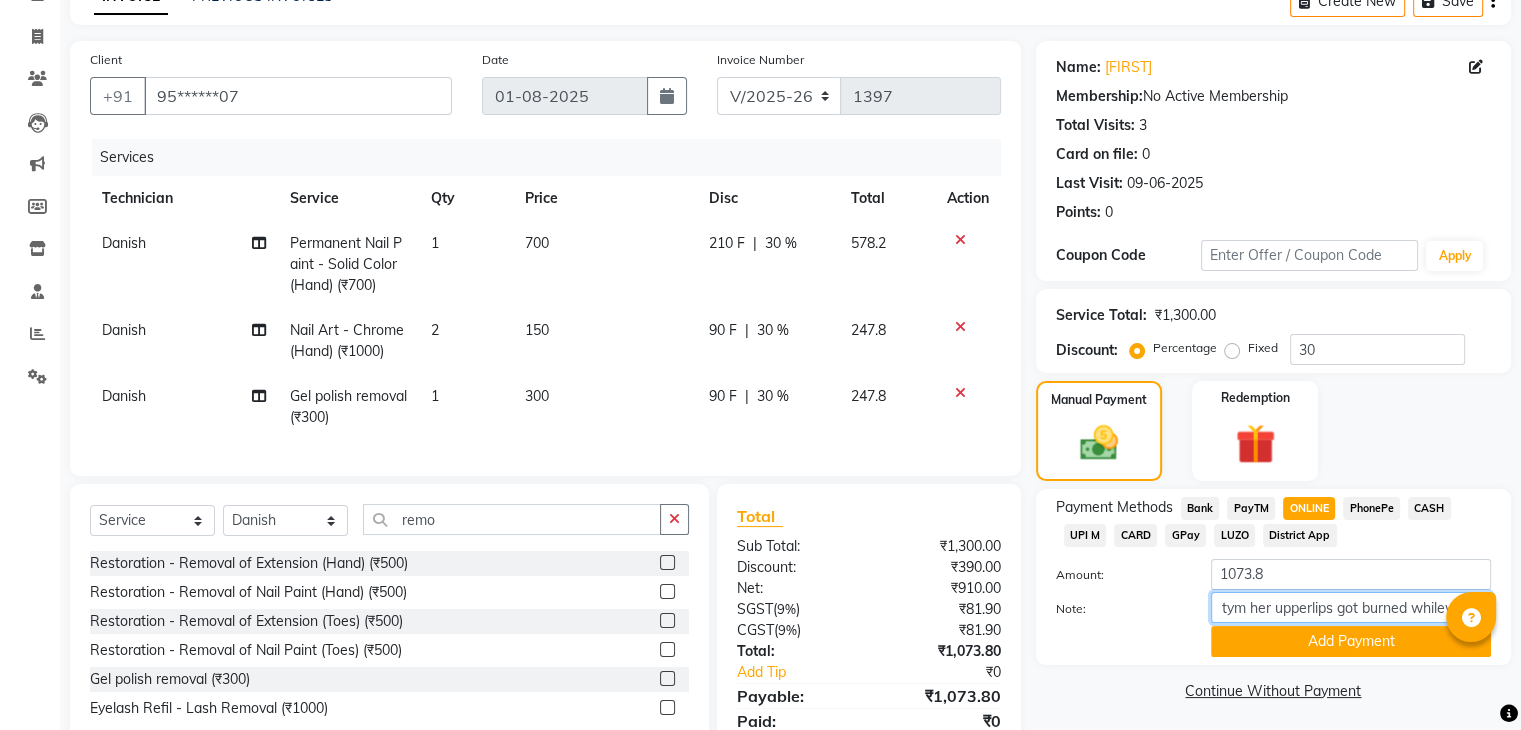 scroll, scrollTop: 0, scrollLeft: 87, axis: horizontal 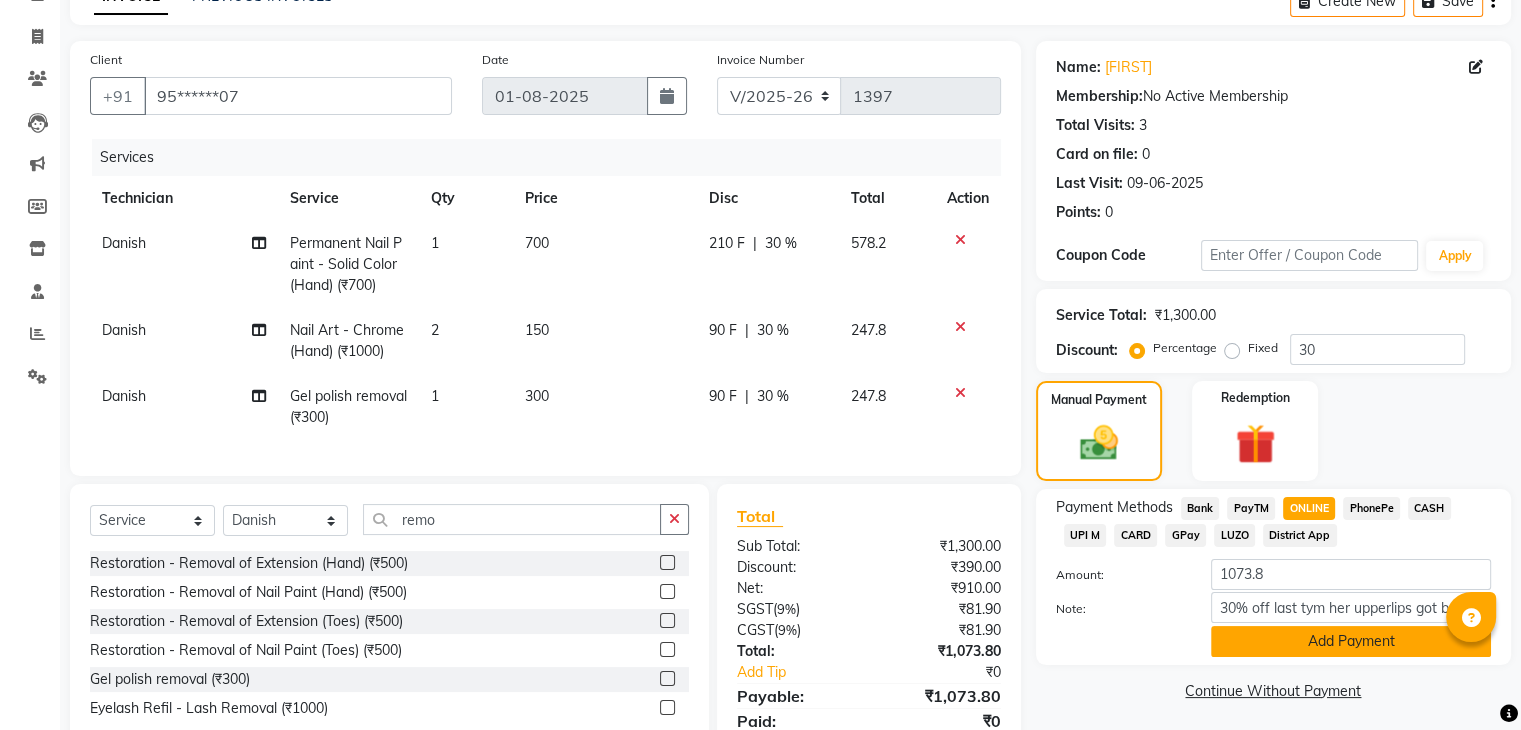 click on "Add Payment" 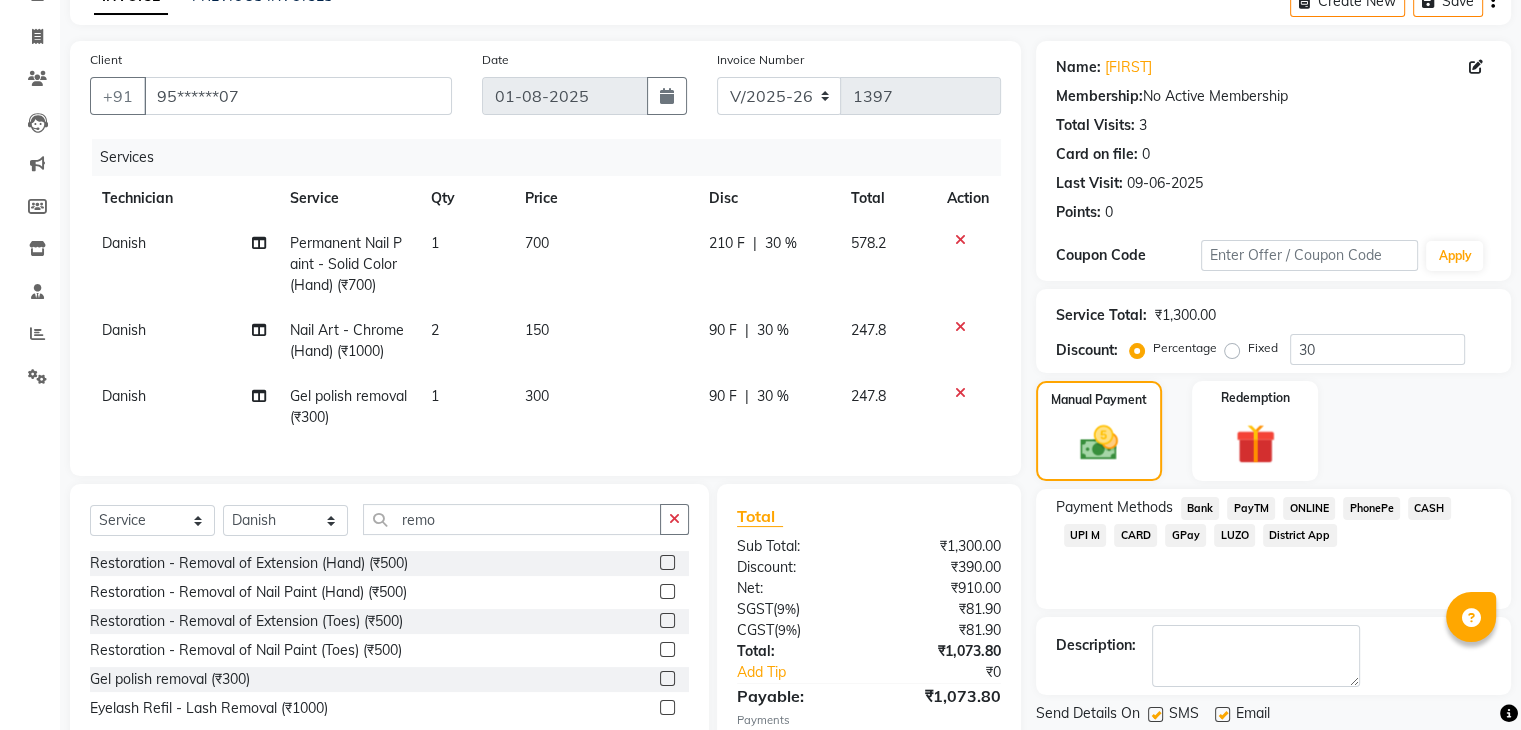 scroll, scrollTop: 244, scrollLeft: 0, axis: vertical 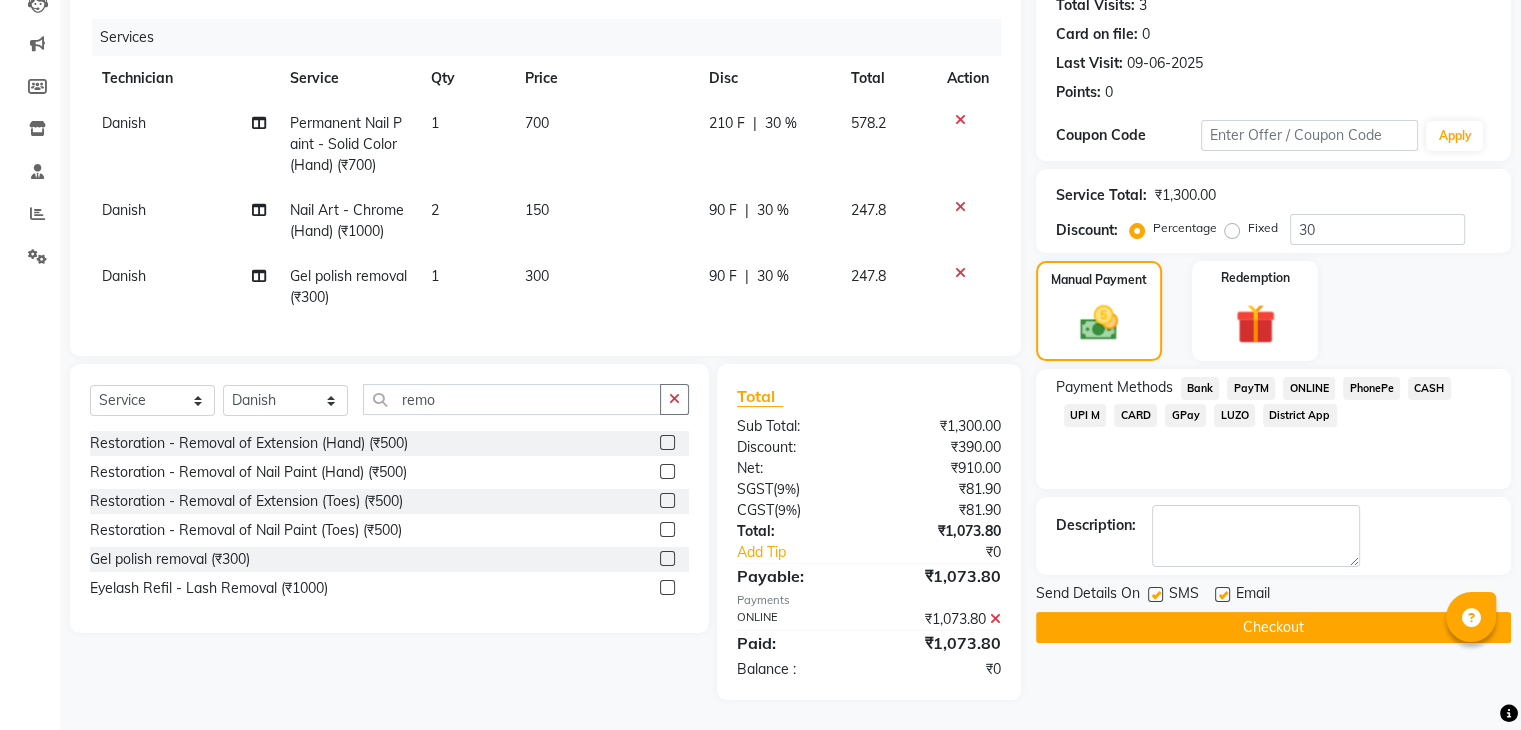 click on "Checkout" 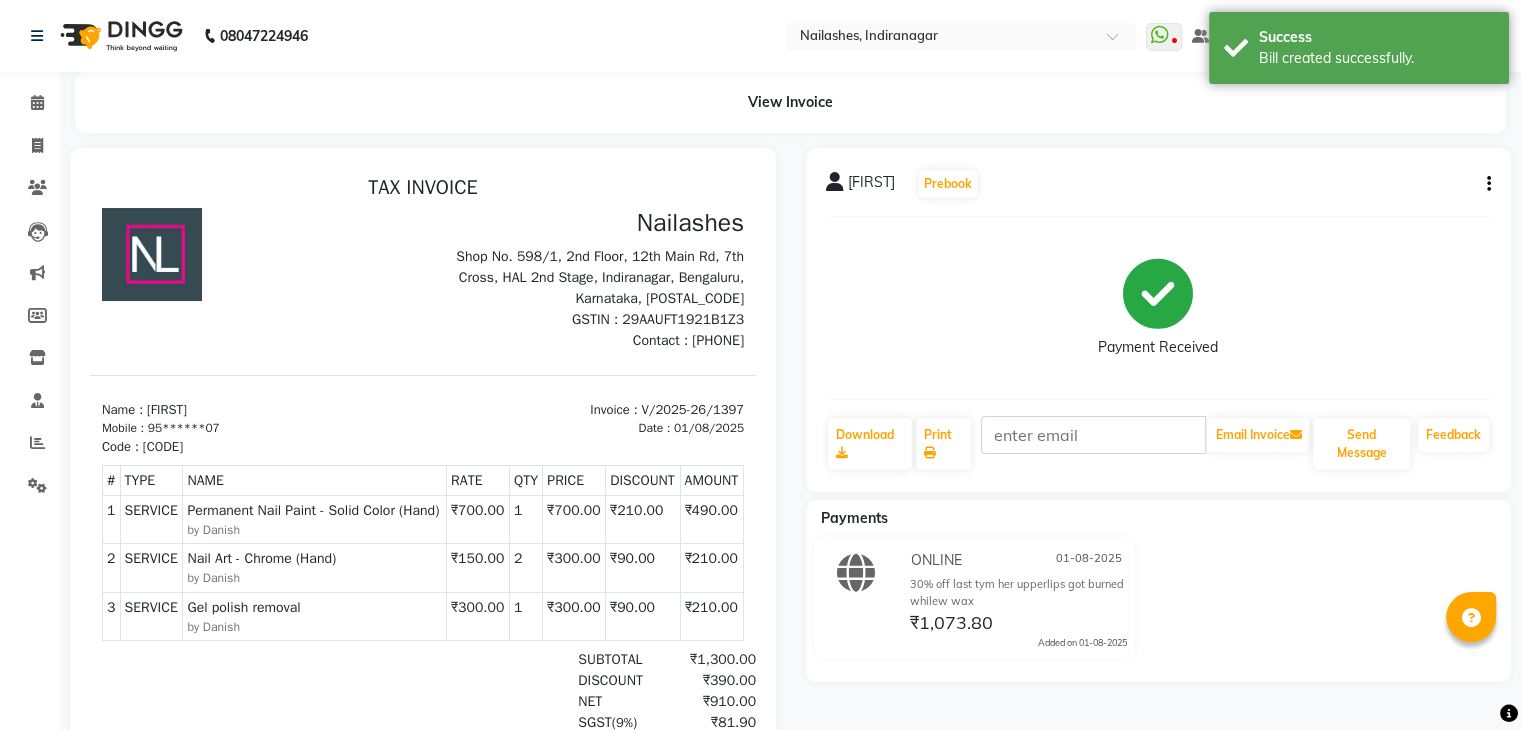 scroll, scrollTop: 0, scrollLeft: 0, axis: both 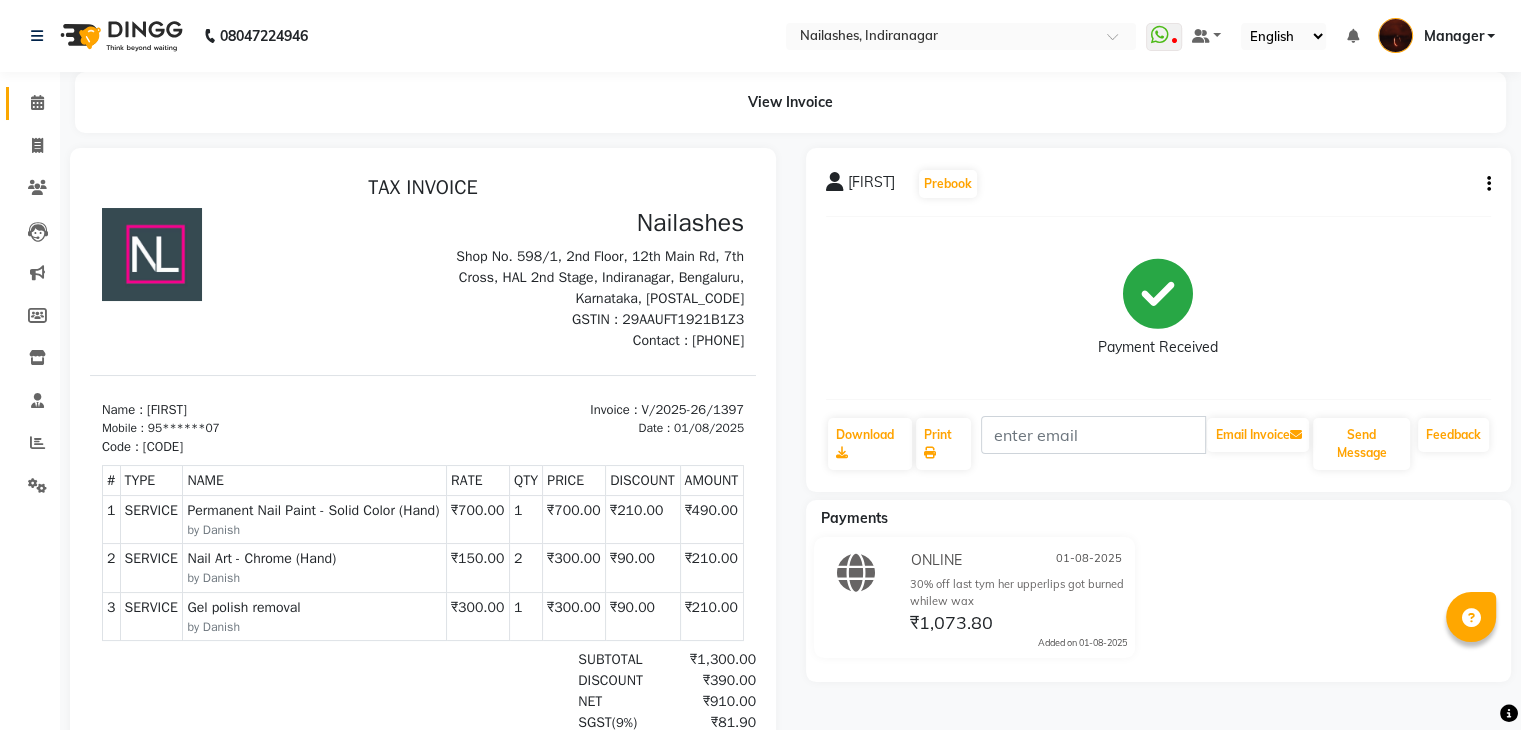click 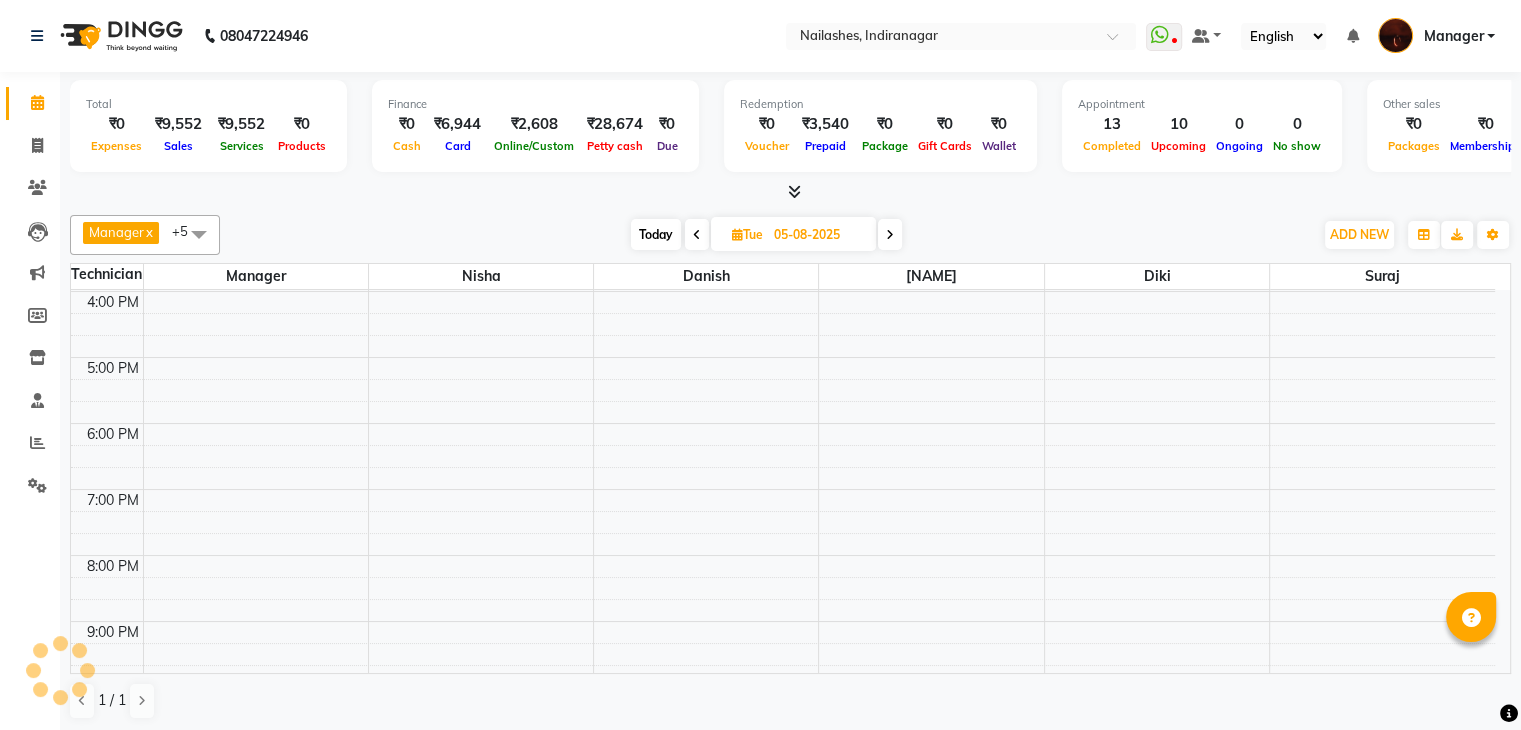 scroll, scrollTop: 394, scrollLeft: 0, axis: vertical 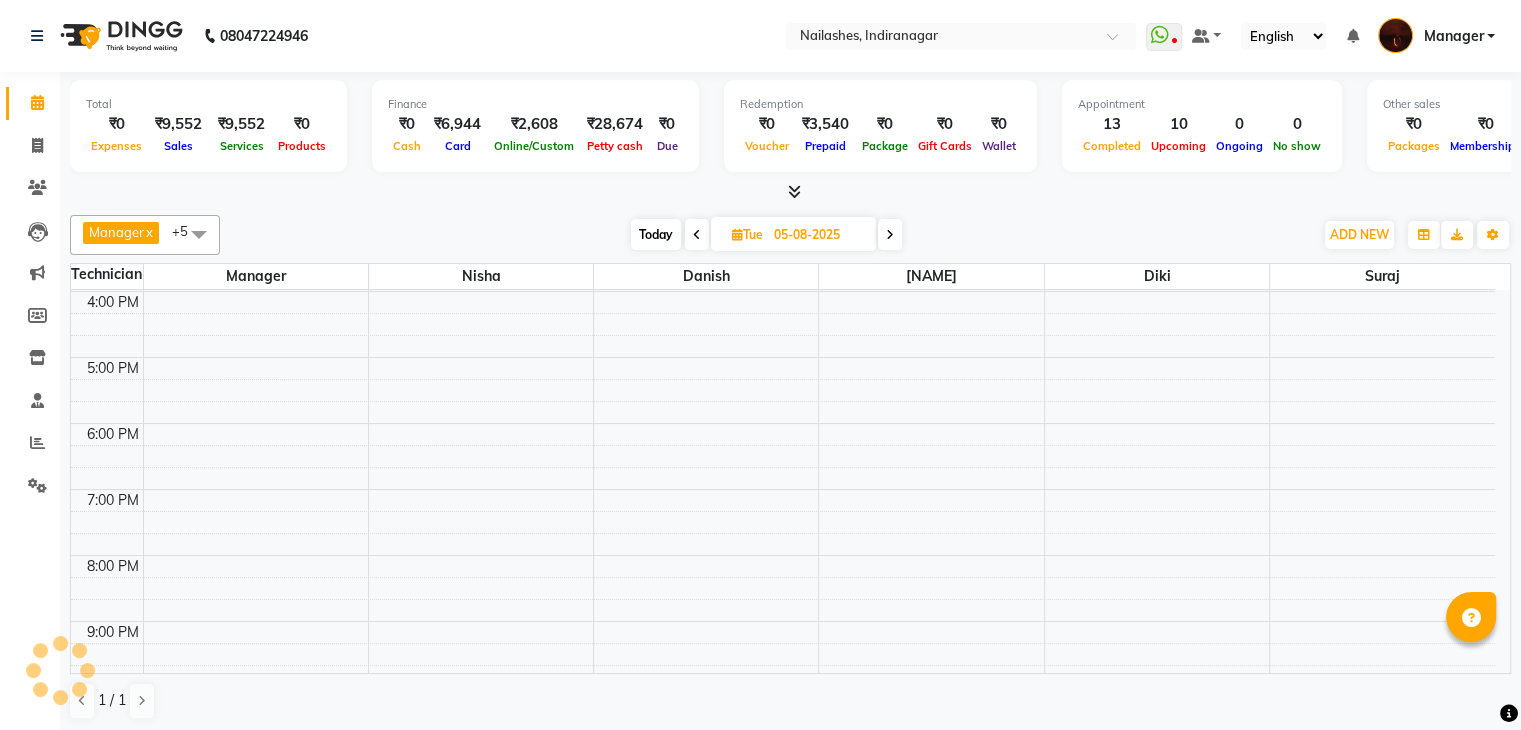 click on "Today" at bounding box center [656, 234] 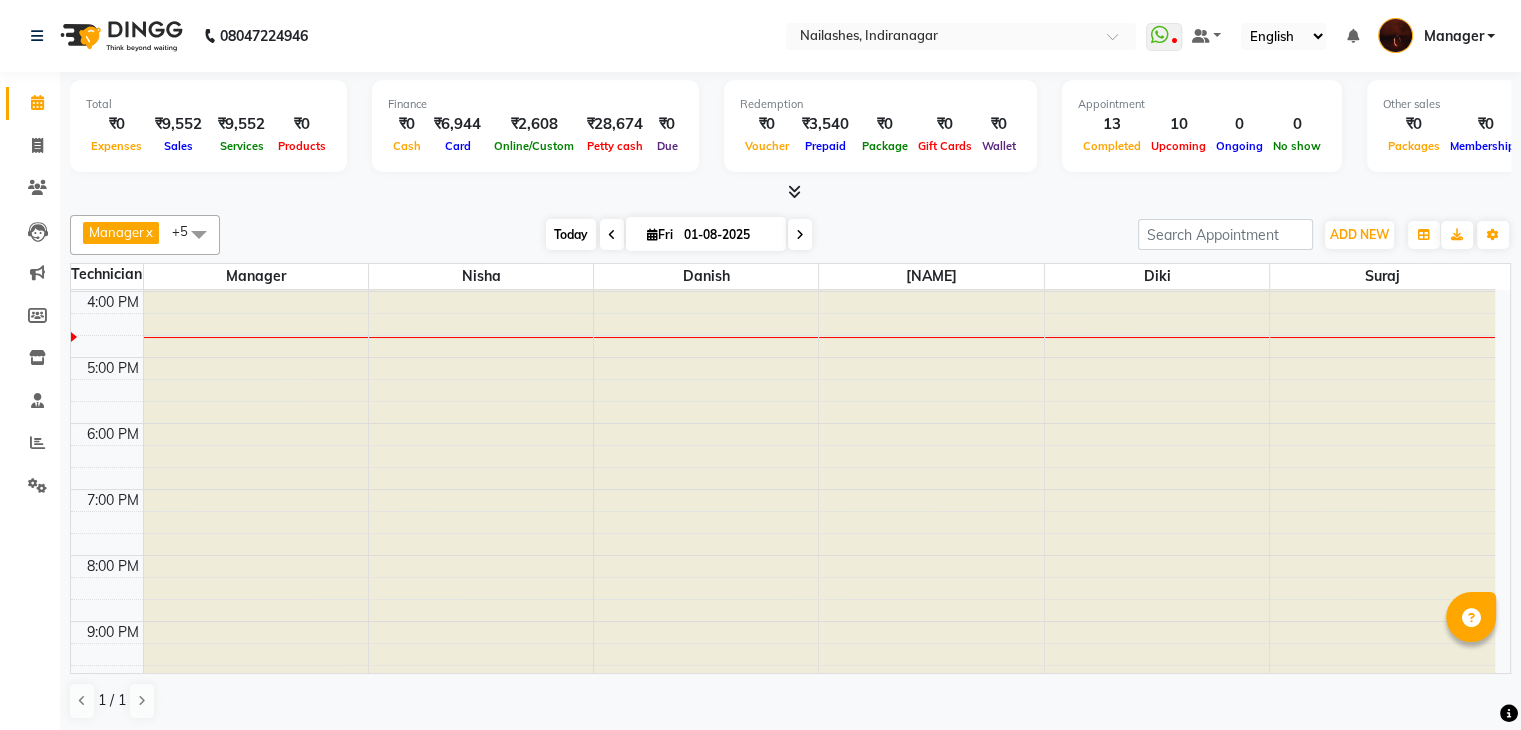 scroll, scrollTop: 394, scrollLeft: 0, axis: vertical 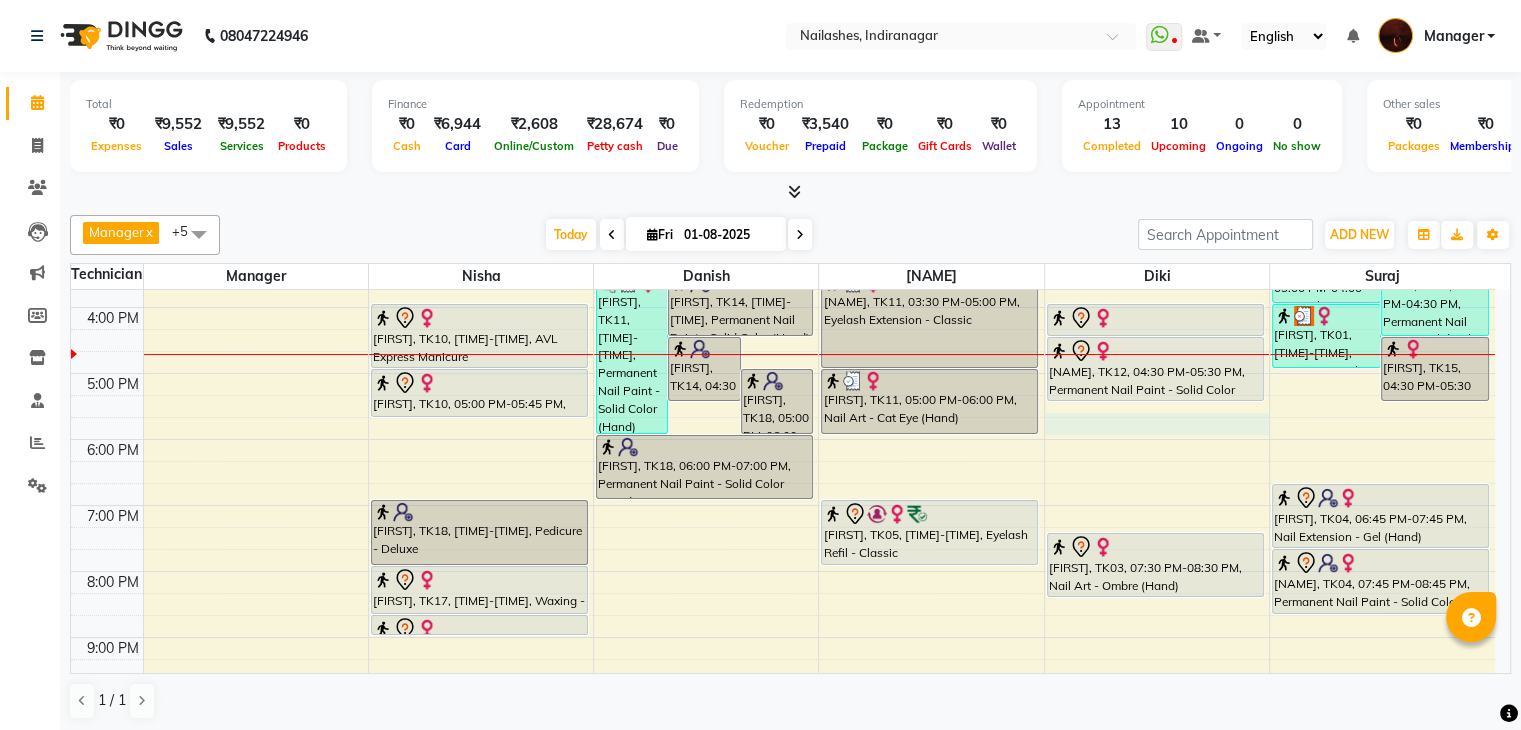 click on "10:00 AM 11:00 AM 12:00 PM 1:00 PM 2:00 PM 3:00 PM 4:00 PM 5:00 PM 6:00 PM 7:00 PM 8:00 PM 9:00 PM 10:00 PM     Nandita, TK02, 12:00 PM-01:00 PM, Waxing - Full Legs,Upperlip Threading (₹60)     Nandita, TK02, 12:45 PM-01:30 PM, Waxing - Full Back     prerna, TK07, 01:00 PM-02:00 PM, Nail Art - Cat Eye (Hand)     Nandita, TK02, 01:30 PM-02:30 PM, Manicure  - Deluxe             Sakshi, TK10, 04:00 PM-05:00 PM, AVL Express Manicure             Sakshi, TK10, 05:00 PM-05:45 PM, Café H&F Pedicure     aseeba, TK18, 07:00 PM-08:00 PM, Pedicure - Deluxe             Madhu, TK17, 08:00 PM-08:45 PM, Waxing - Full Legs             Madhu, TK17, 08:45 PM-09:05 PM, Waxing - Under Arms     Tejaswini, TK11, 03:30 PM-06:00 PM, Permanent Nail Paint - Solid Color (Hand) (₹700),Nail Art - Chrome (Hand) (₹1000),Gel polish removal (₹300)     Reena, TK14, 04:30 PM-05:30 PM, Permanent Nail Paint - Solid Color (Toes)     aseeba, TK18, 05:00 PM-06:00 PM, Nail Extension - Acrylic (Hand)" at bounding box center (783, 340) 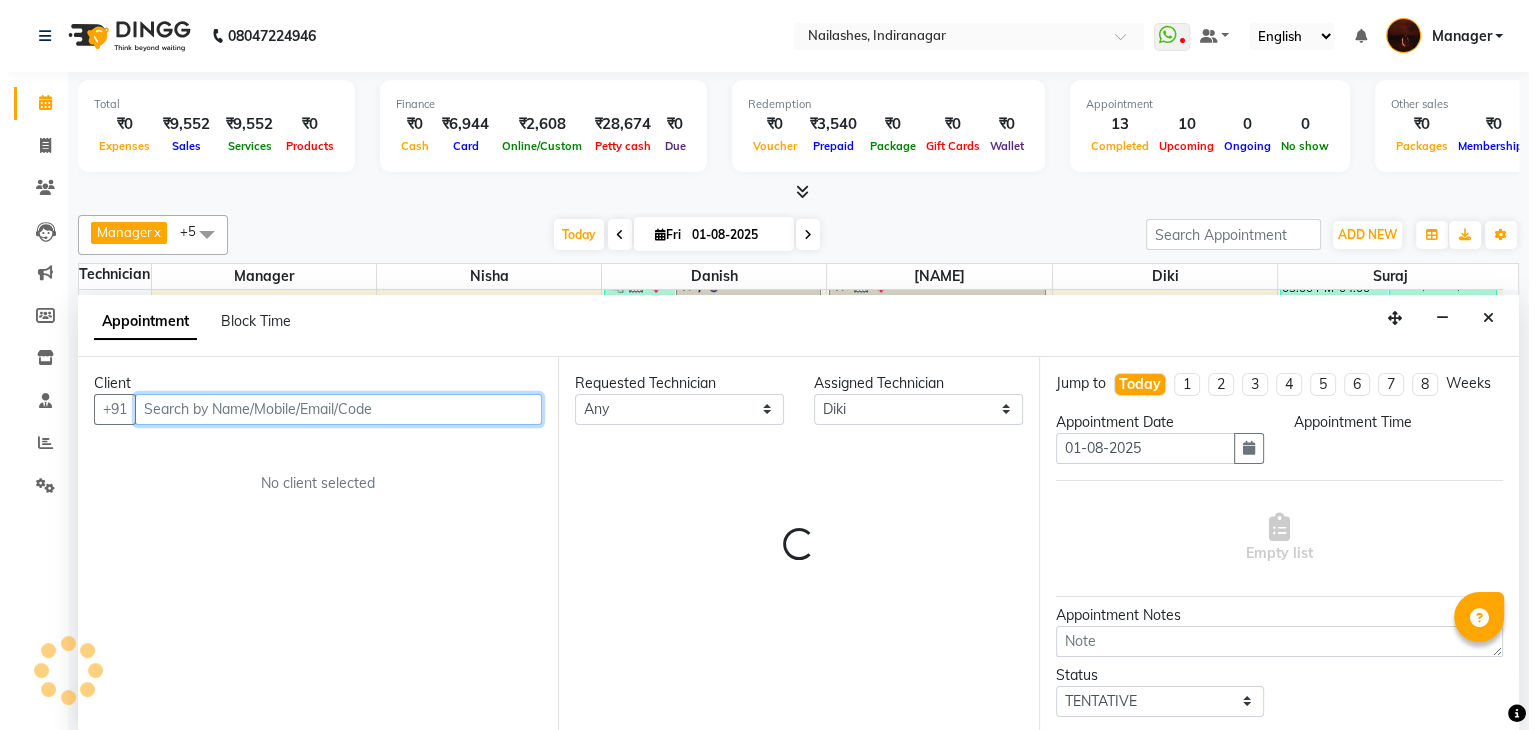 scroll, scrollTop: 1, scrollLeft: 0, axis: vertical 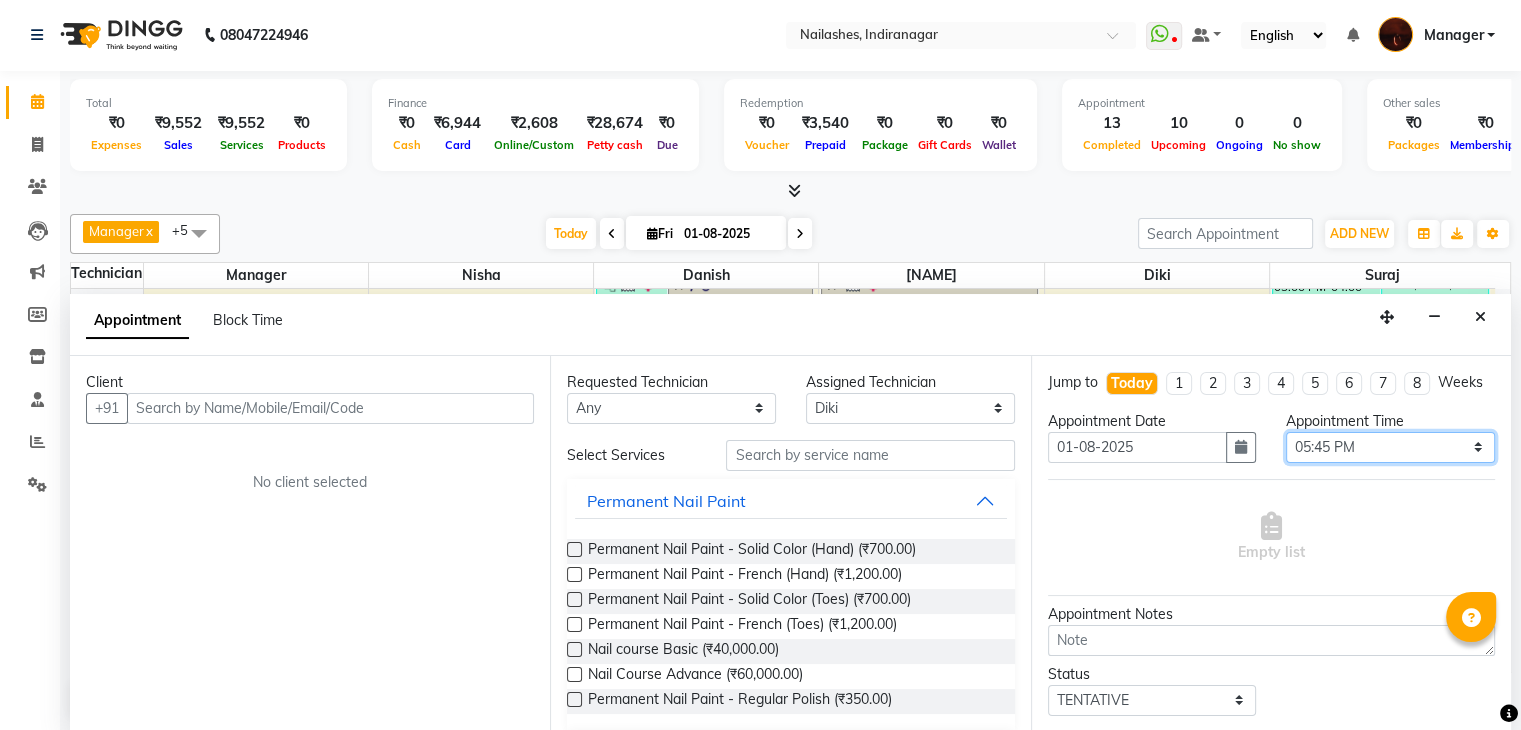 click on "Select 11:00 AM 11:15 AM 11:30 AM 11:45 AM 12:00 PM 12:15 PM 12:30 PM 12:45 PM 01:00 PM 01:15 PM 01:30 PM 01:45 PM 02:00 PM 02:15 PM 02:30 PM 02:45 PM 03:00 PM 03:15 PM 03:30 PM 03:45 PM 04:00 PM 04:15 PM 04:30 PM 04:45 PM 05:00 PM 05:15 PM 05:30 PM 05:45 PM 06:00 PM 06:15 PM 06:30 PM 06:45 PM 07:00 PM 07:15 PM 07:30 PM 07:45 PM 08:00 PM 08:15 PM 08:30 PM 08:45 PM 09:00 PM 09:15 PM 09:30 PM 09:45 PM 10:00 PM" at bounding box center (1390, 447) 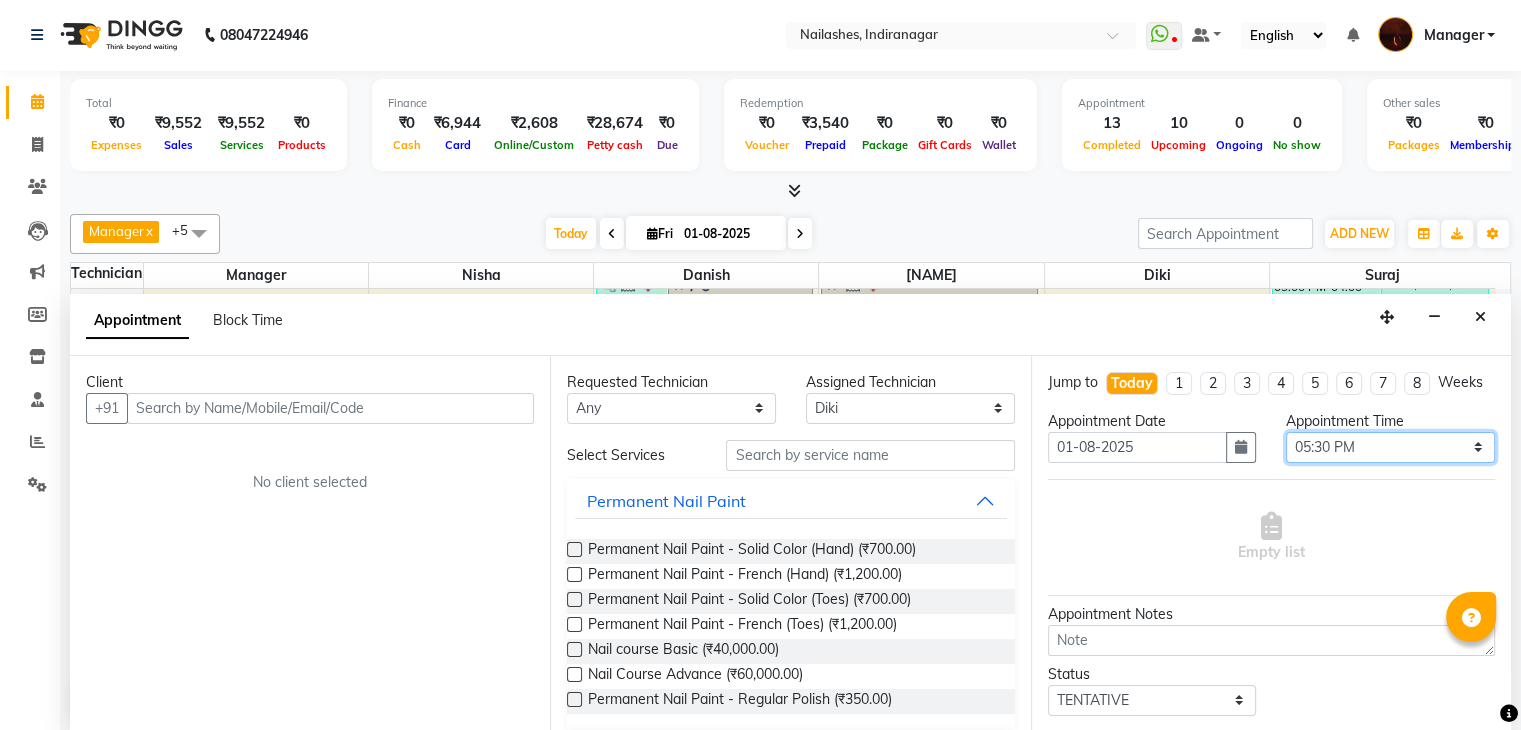 click on "Select 11:00 AM 11:15 AM 11:30 AM 11:45 AM 12:00 PM 12:15 PM 12:30 PM 12:45 PM 01:00 PM 01:15 PM 01:30 PM 01:45 PM 02:00 PM 02:15 PM 02:30 PM 02:45 PM 03:00 PM 03:15 PM 03:30 PM 03:45 PM 04:00 PM 04:15 PM 04:30 PM 04:45 PM 05:00 PM 05:15 PM 05:30 PM 05:45 PM 06:00 PM 06:15 PM 06:30 PM 06:45 PM 07:00 PM 07:15 PM 07:30 PM 07:45 PM 08:00 PM 08:15 PM 08:30 PM 08:45 PM 09:00 PM 09:15 PM 09:30 PM 09:45 PM 10:00 PM" at bounding box center [1390, 447] 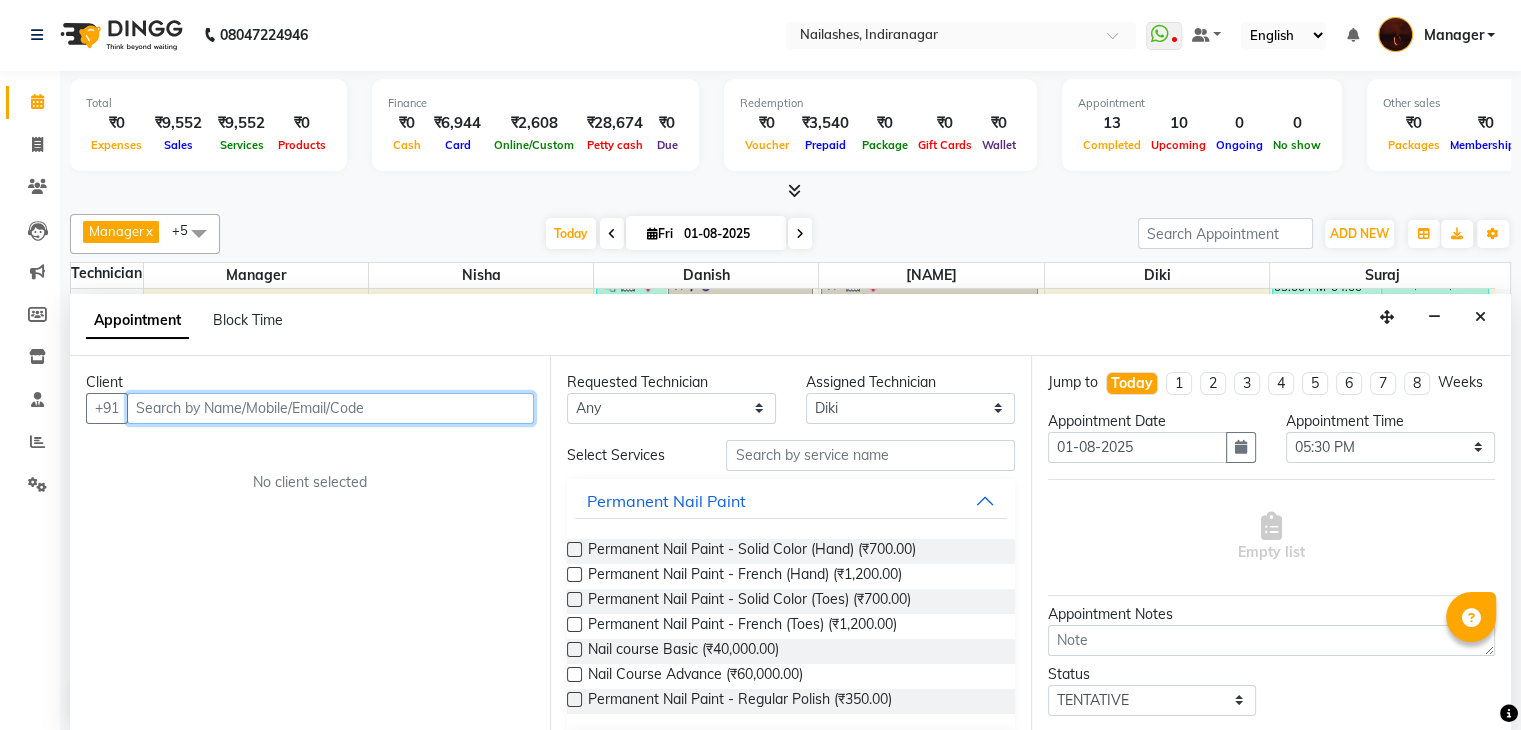 click at bounding box center (330, 408) 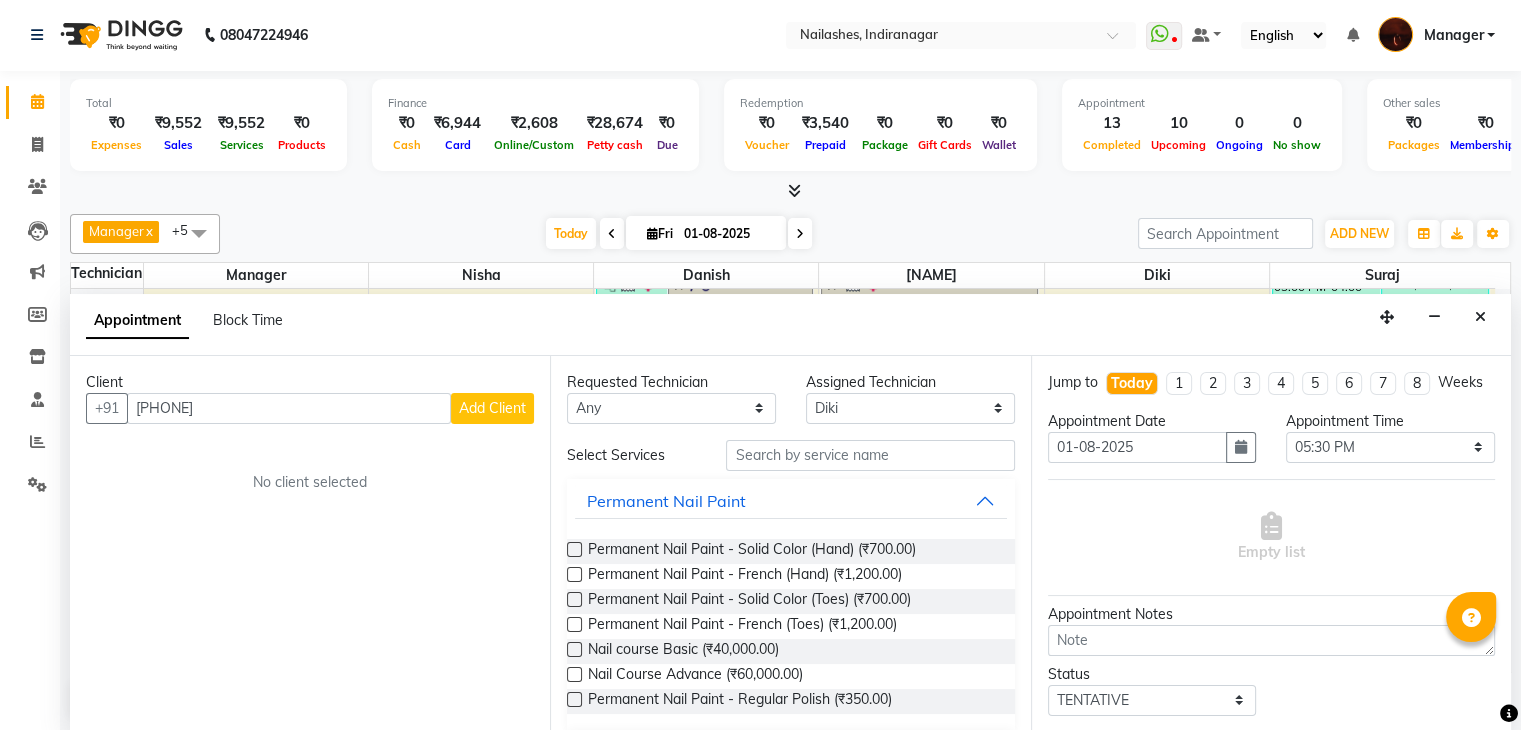 click on "Add Client" at bounding box center [492, 408] 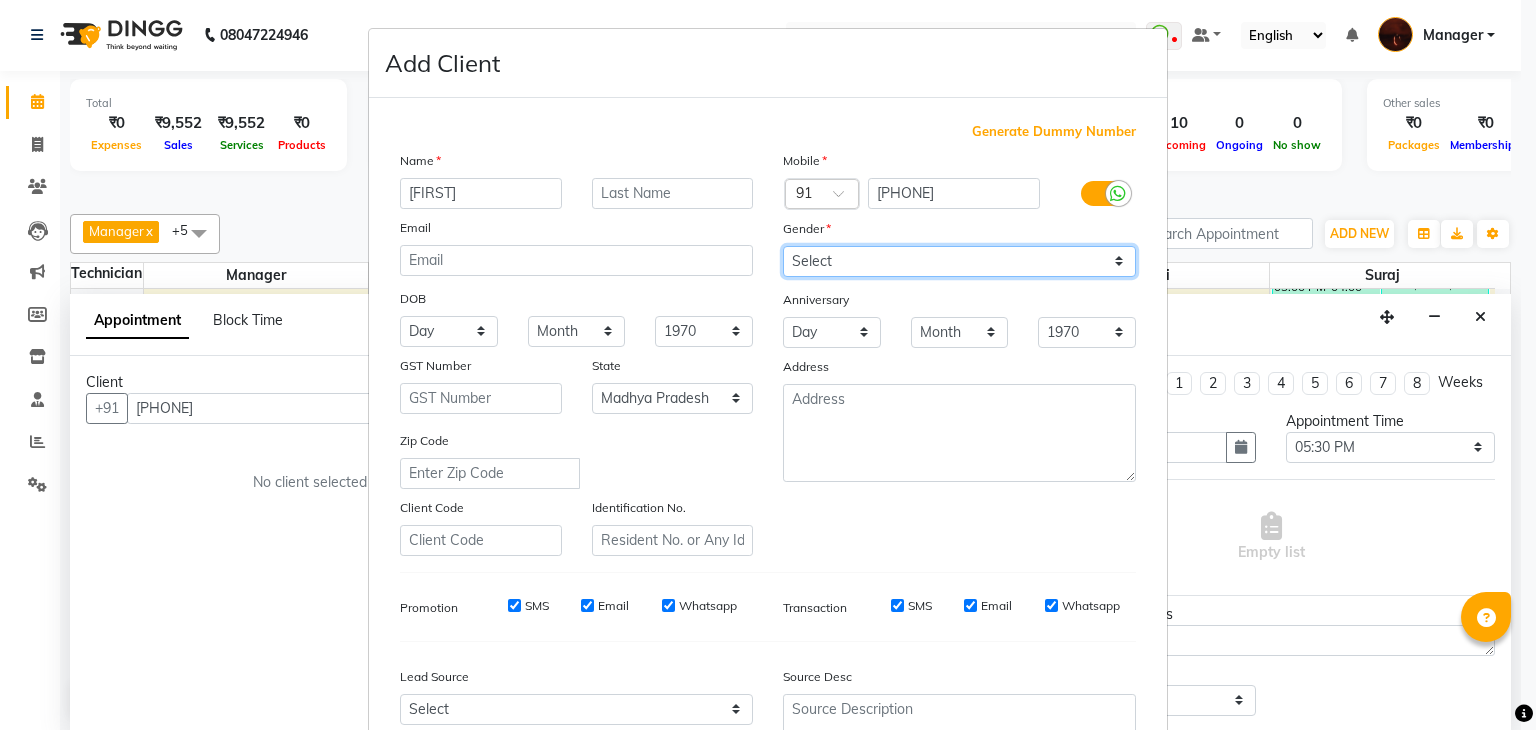 click on "Select Male Female Other Prefer Not To Say" at bounding box center (959, 261) 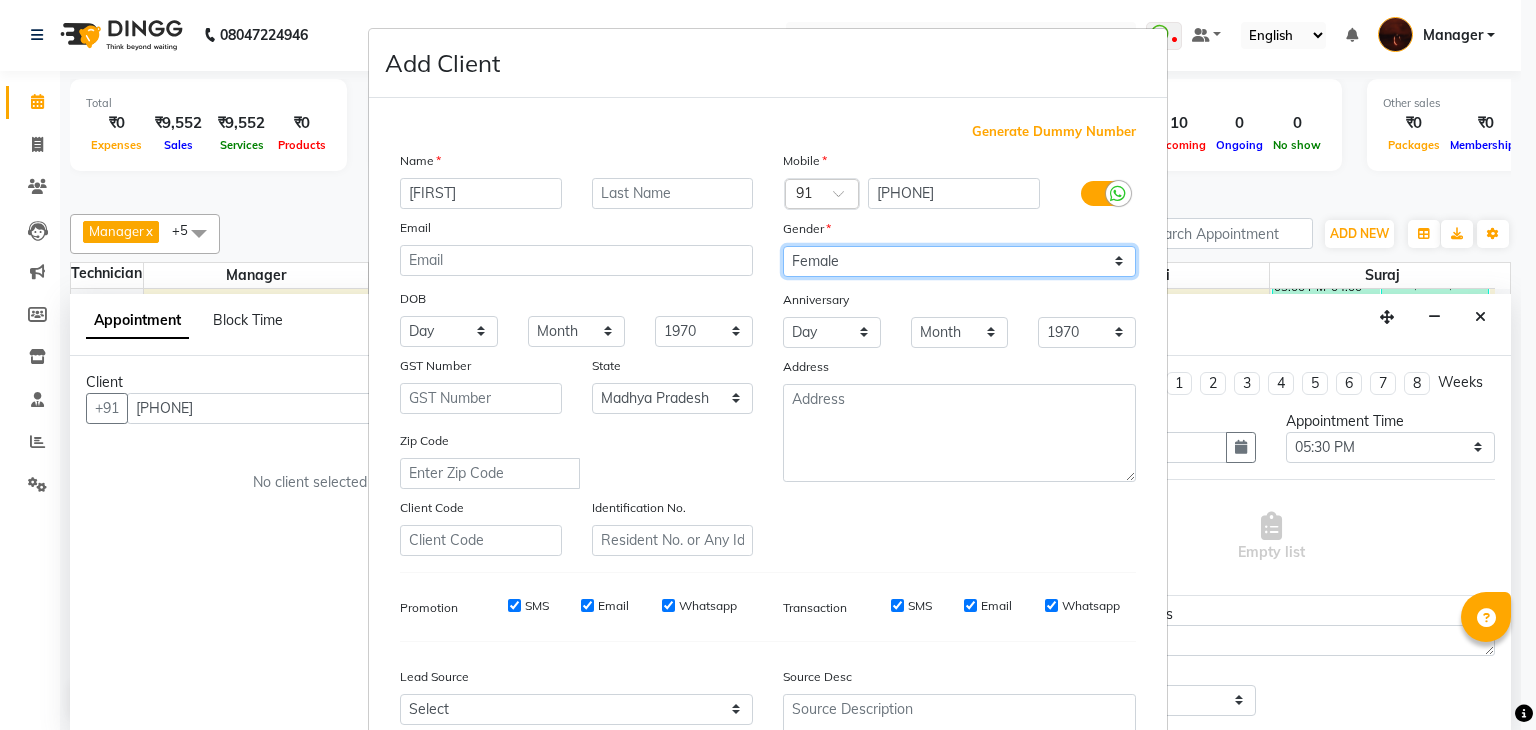 click on "Select Male Female Other Prefer Not To Say" at bounding box center [959, 261] 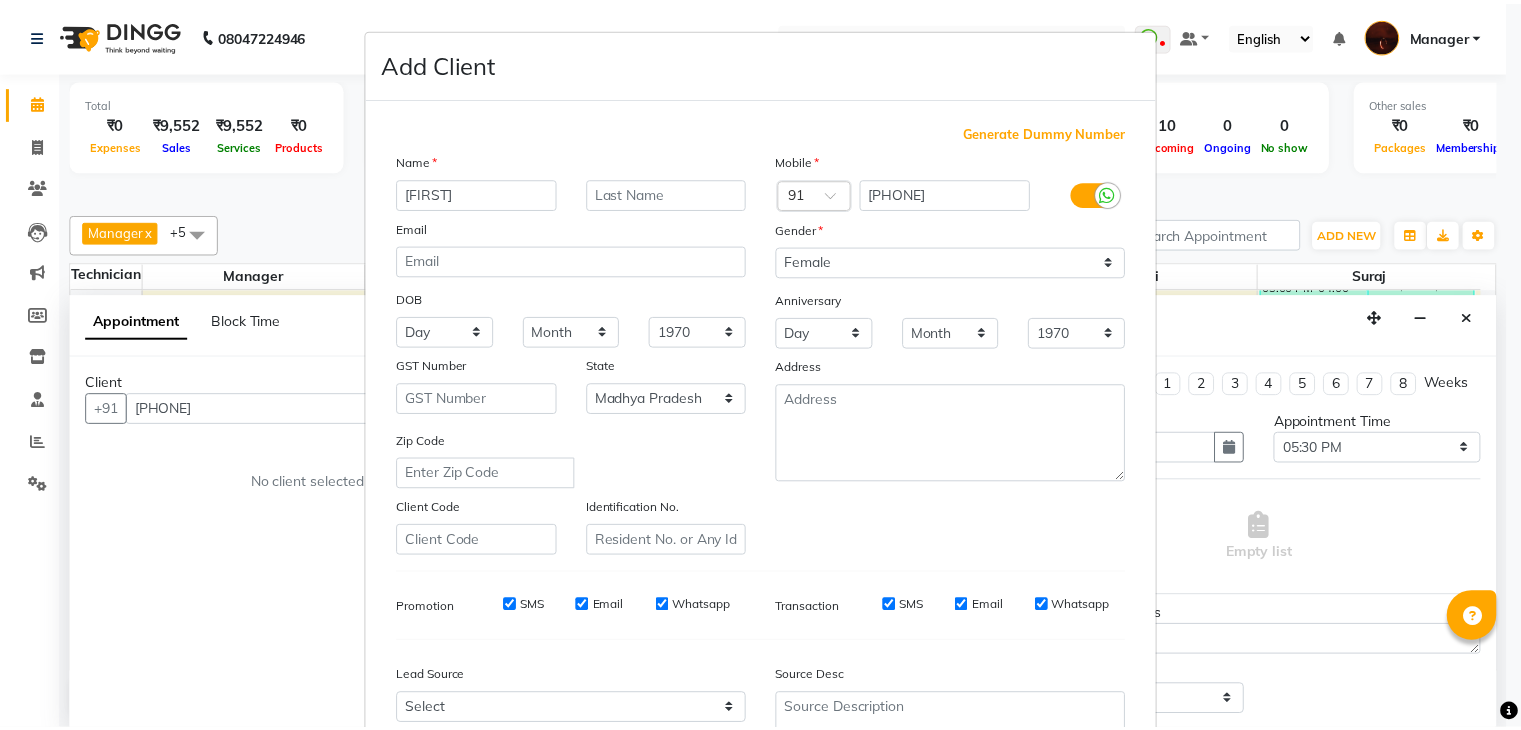 scroll, scrollTop: 203, scrollLeft: 0, axis: vertical 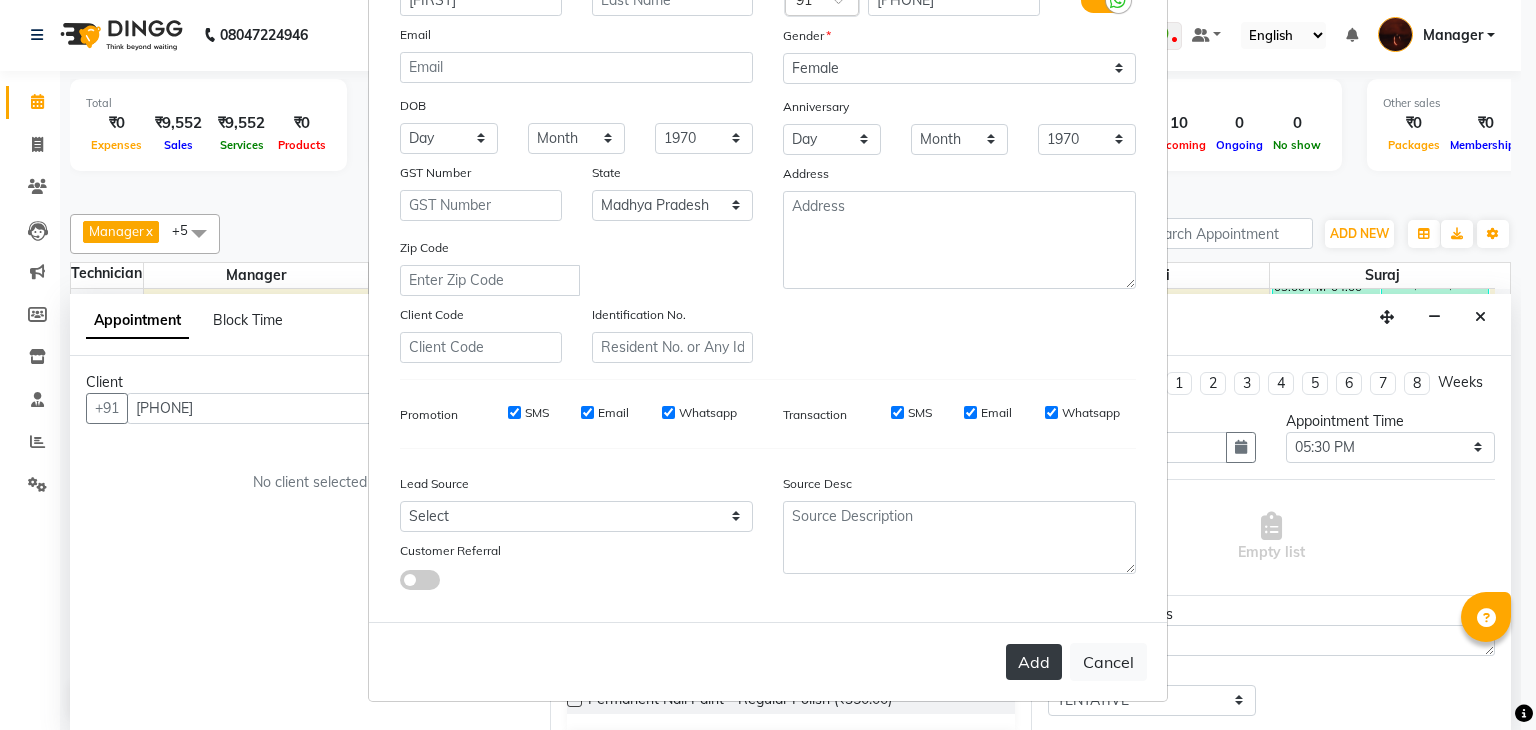 click on "Add" at bounding box center (1034, 662) 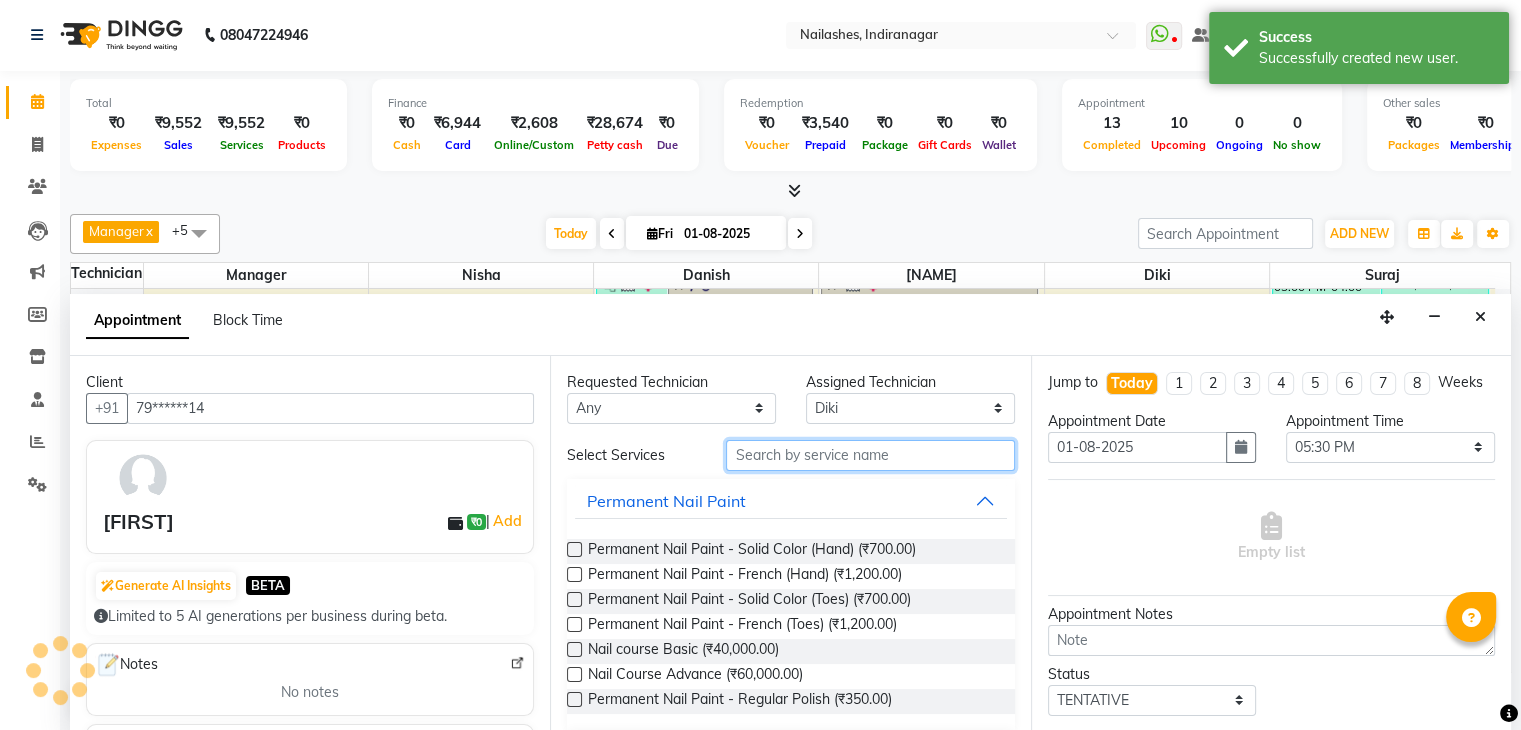 click at bounding box center (870, 455) 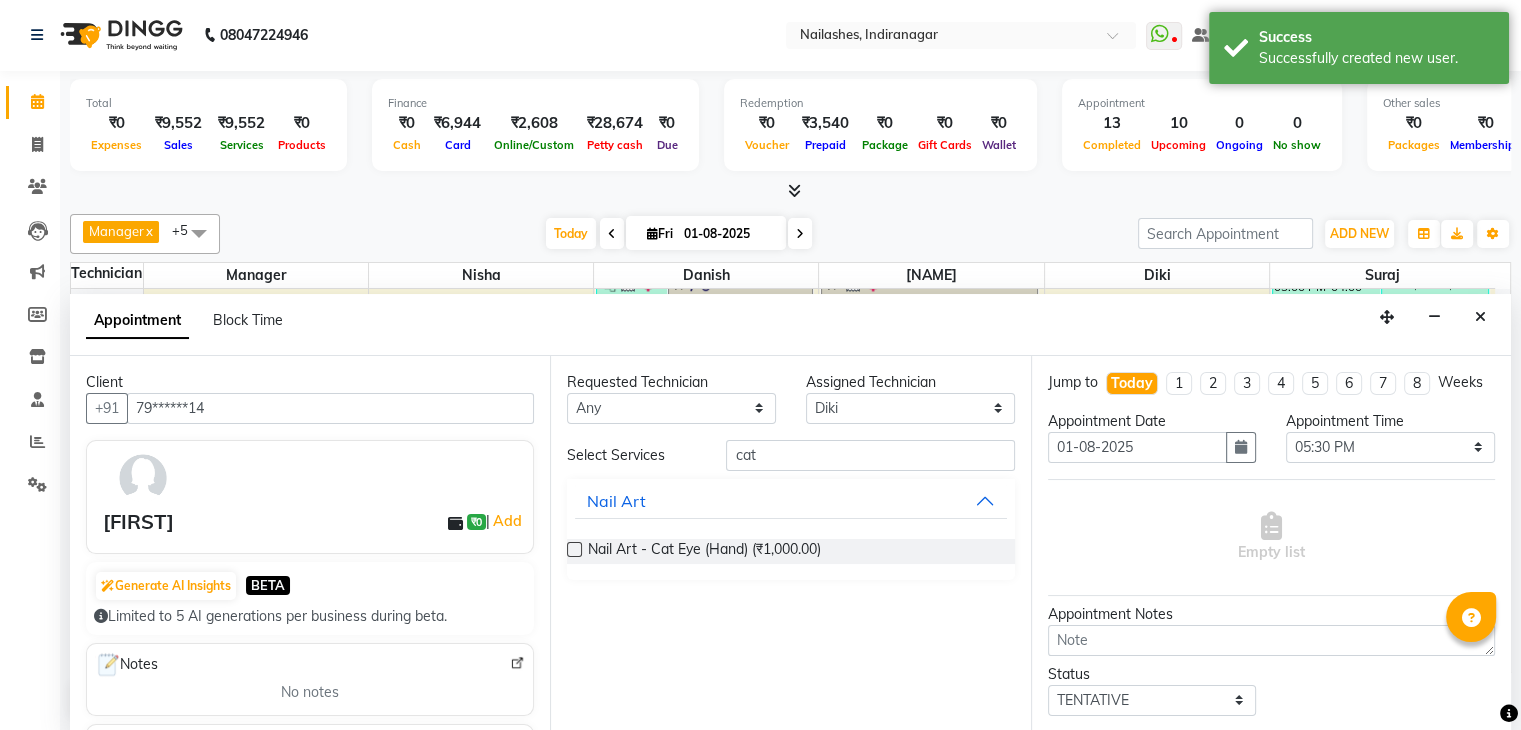 click at bounding box center (574, 549) 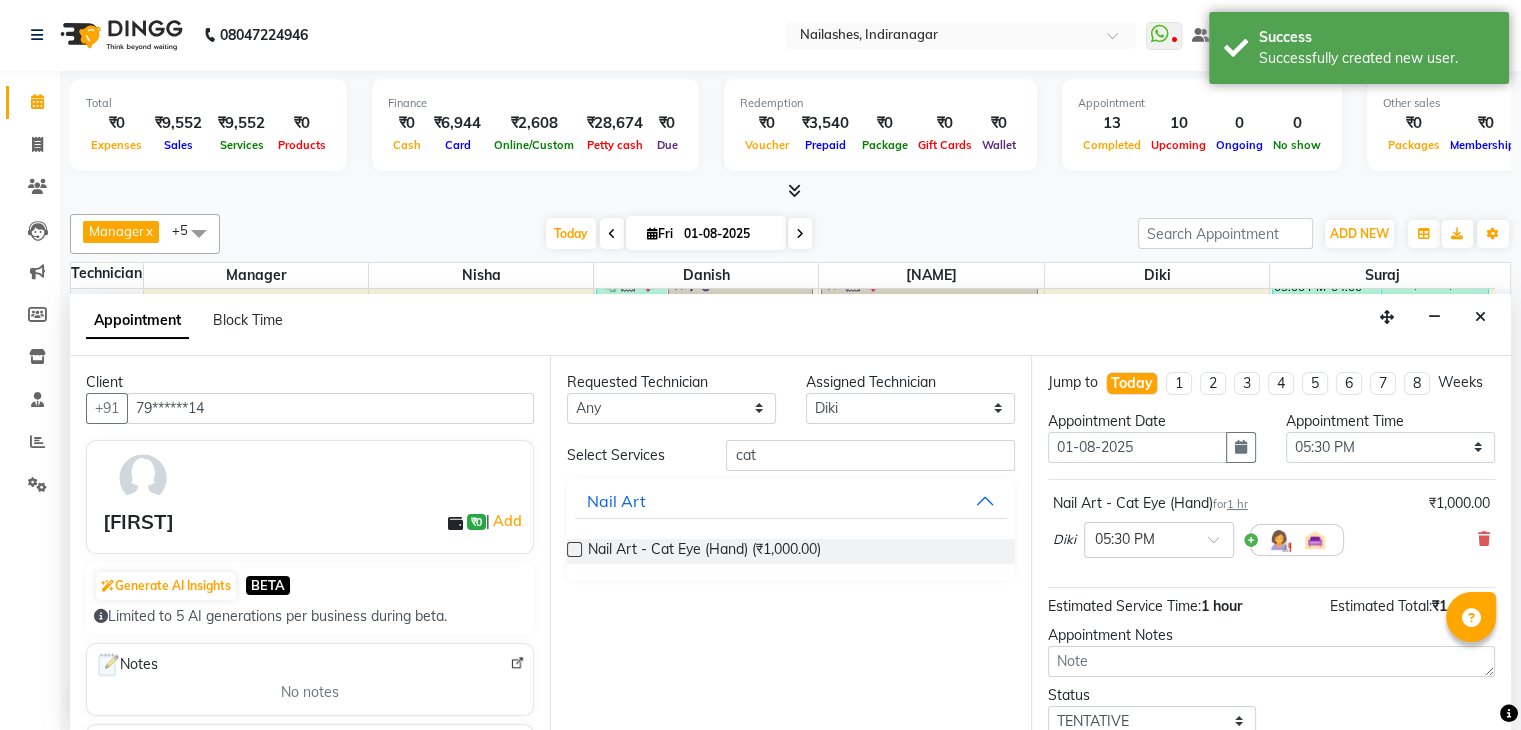 scroll, scrollTop: 149, scrollLeft: 0, axis: vertical 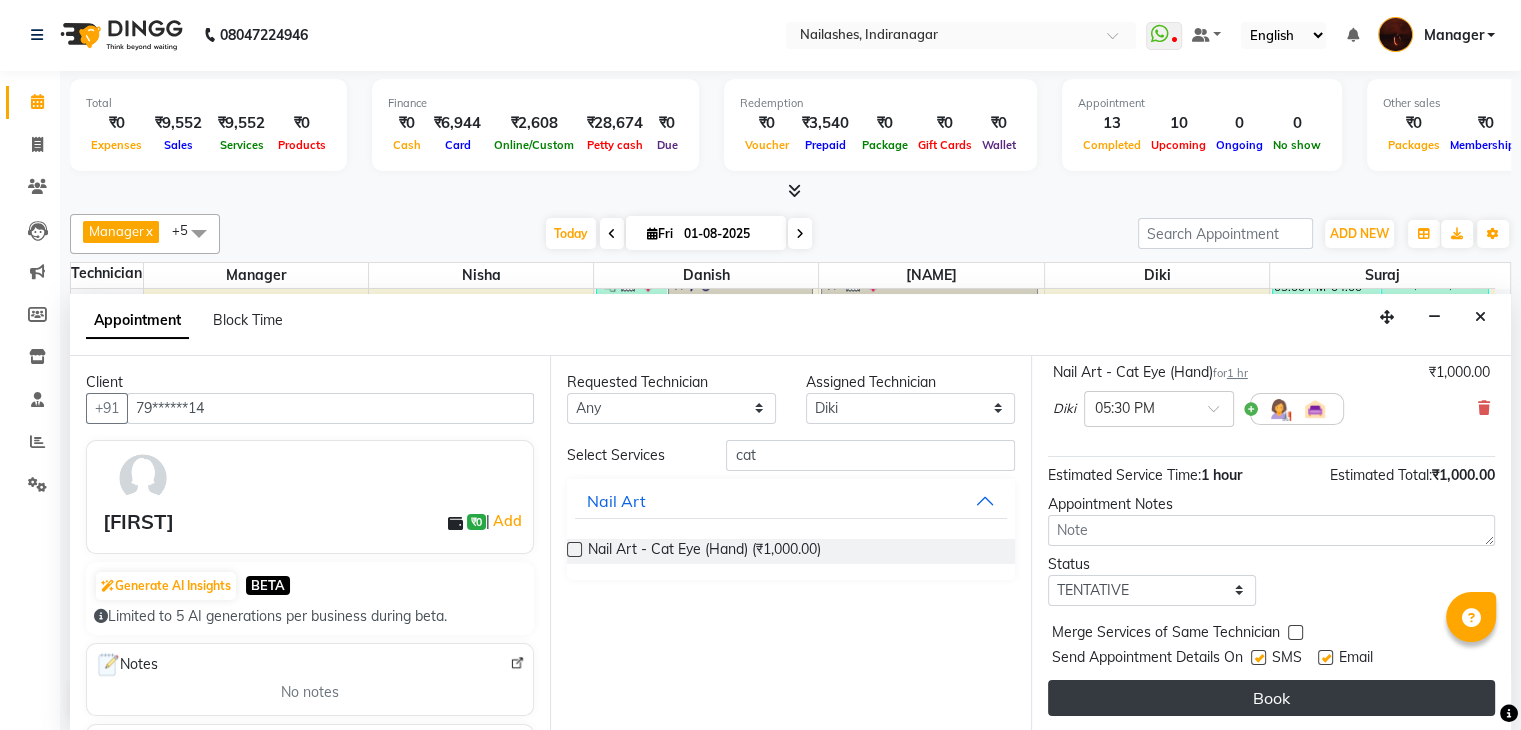 click on "Book" at bounding box center [1271, 698] 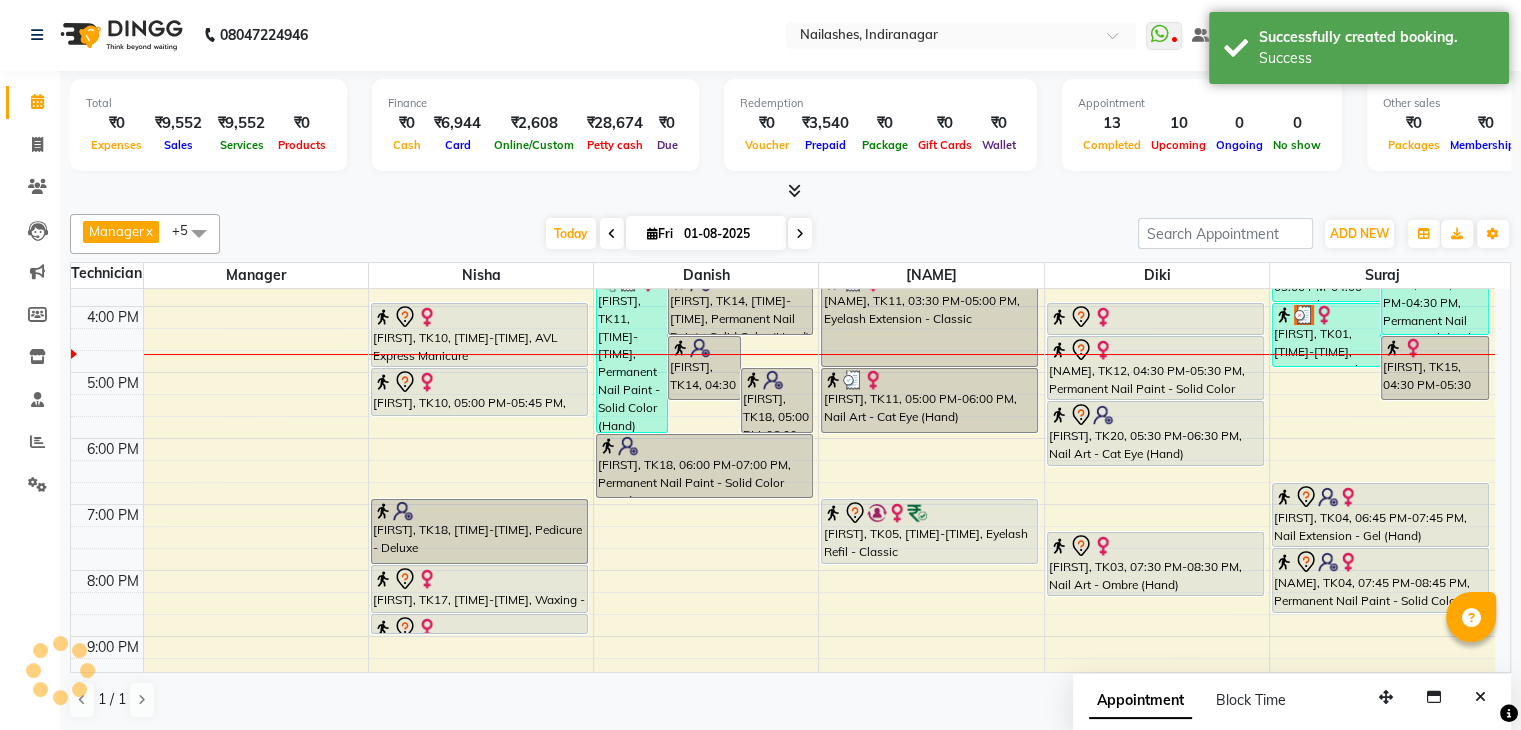 scroll, scrollTop: 0, scrollLeft: 0, axis: both 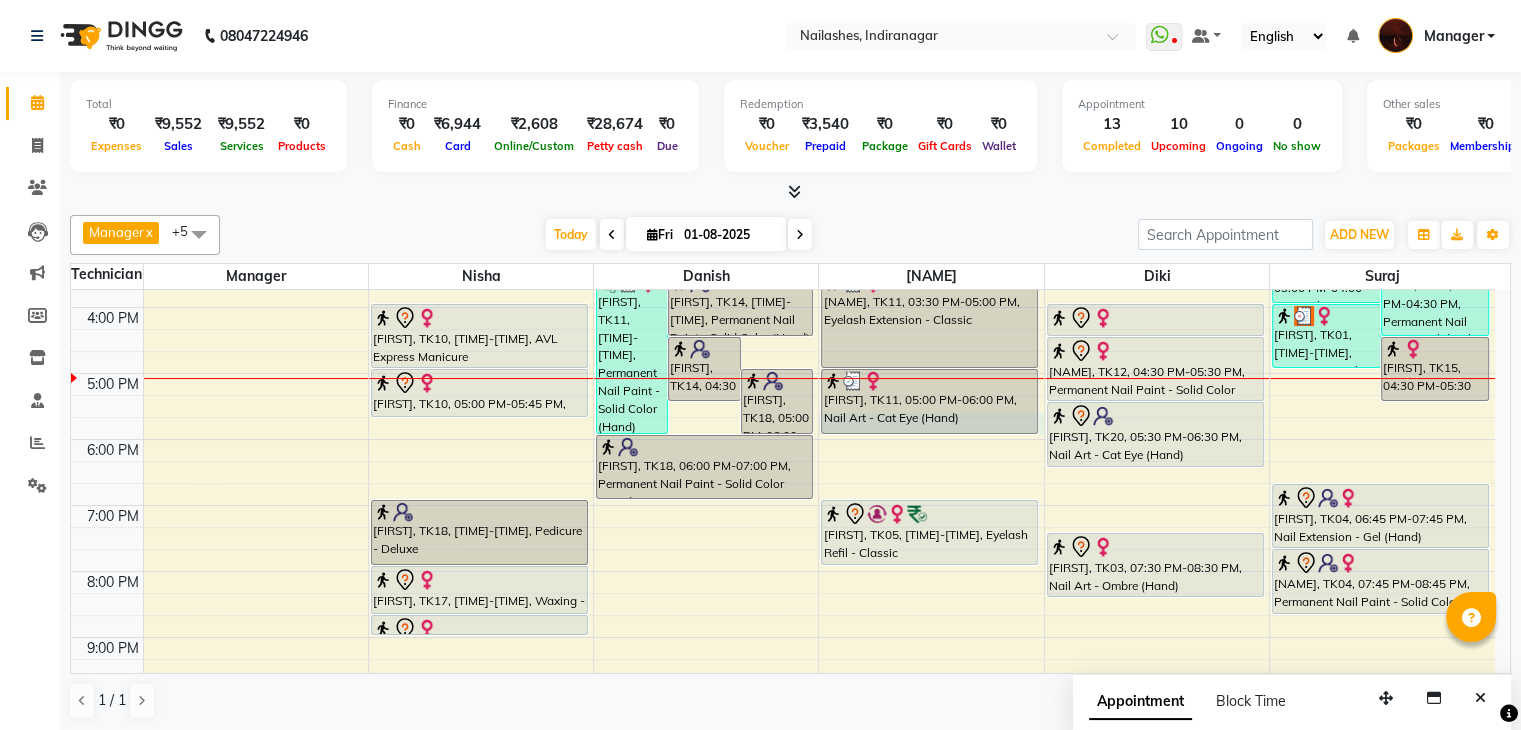 click on "10:00 AM 11:00 AM 12:00 PM 1:00 PM 2:00 PM 3:00 PM 4:00 PM 5:00 PM 6:00 PM 7:00 PM 8:00 PM 9:00 PM 10:00 PM     Nandita, TK02, 12:00 PM-01:00 PM, Waxing - Full Legs,Upperlip Threading (₹60)     Nandita, TK02, 12:45 PM-01:30 PM, Waxing - Full Back     prerna, TK07, 01:00 PM-02:00 PM, Nail Art - Cat Eye (Hand)     Nandita, TK02, 01:30 PM-02:30 PM, Manicure  - Deluxe             Sakshi, TK10, 04:00 PM-05:00 PM, AVL Express Manicure             Sakshi, TK10, 05:00 PM-05:45 PM, Café H&F Pedicure     aseeba, TK18, 07:00 PM-08:00 PM, Pedicure - Deluxe             Madhu, TK17, 08:00 PM-08:45 PM, Waxing - Full Legs             Madhu, TK17, 08:45 PM-09:05 PM, Waxing - Under Arms     Tejaswini, TK11, 03:30 PM-06:00 PM, Permanent Nail Paint - Solid Color (Hand) (₹700),Nail Art - Chrome (Hand) (₹1000),Gel polish removal (₹300)     Reena, TK14, 04:30 PM-05:30 PM, Permanent Nail Paint - Solid Color (Toes)     aseeba, TK18, 05:00 PM-06:00 PM, Nail Extension - Acrylic (Hand)" at bounding box center (783, 340) 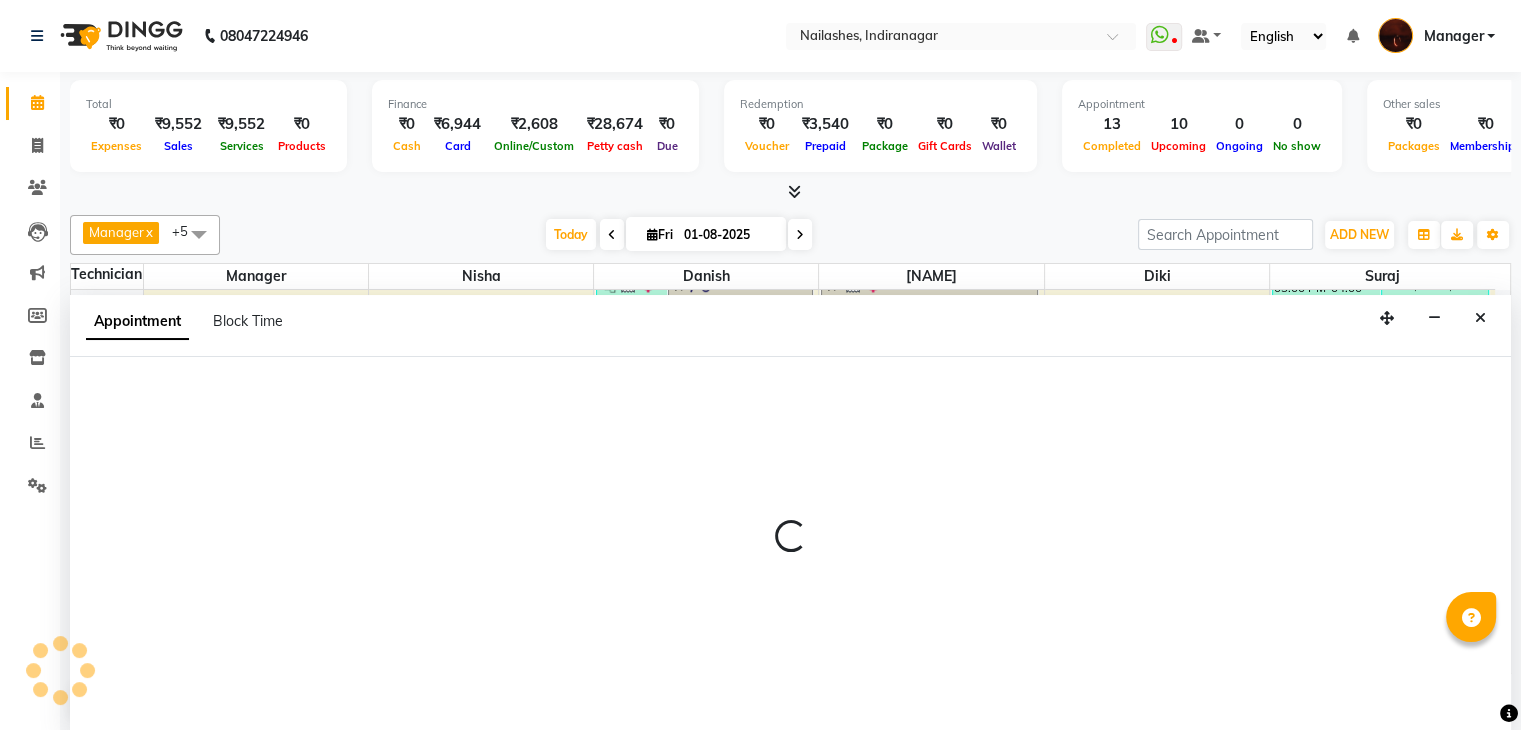 scroll, scrollTop: 1, scrollLeft: 0, axis: vertical 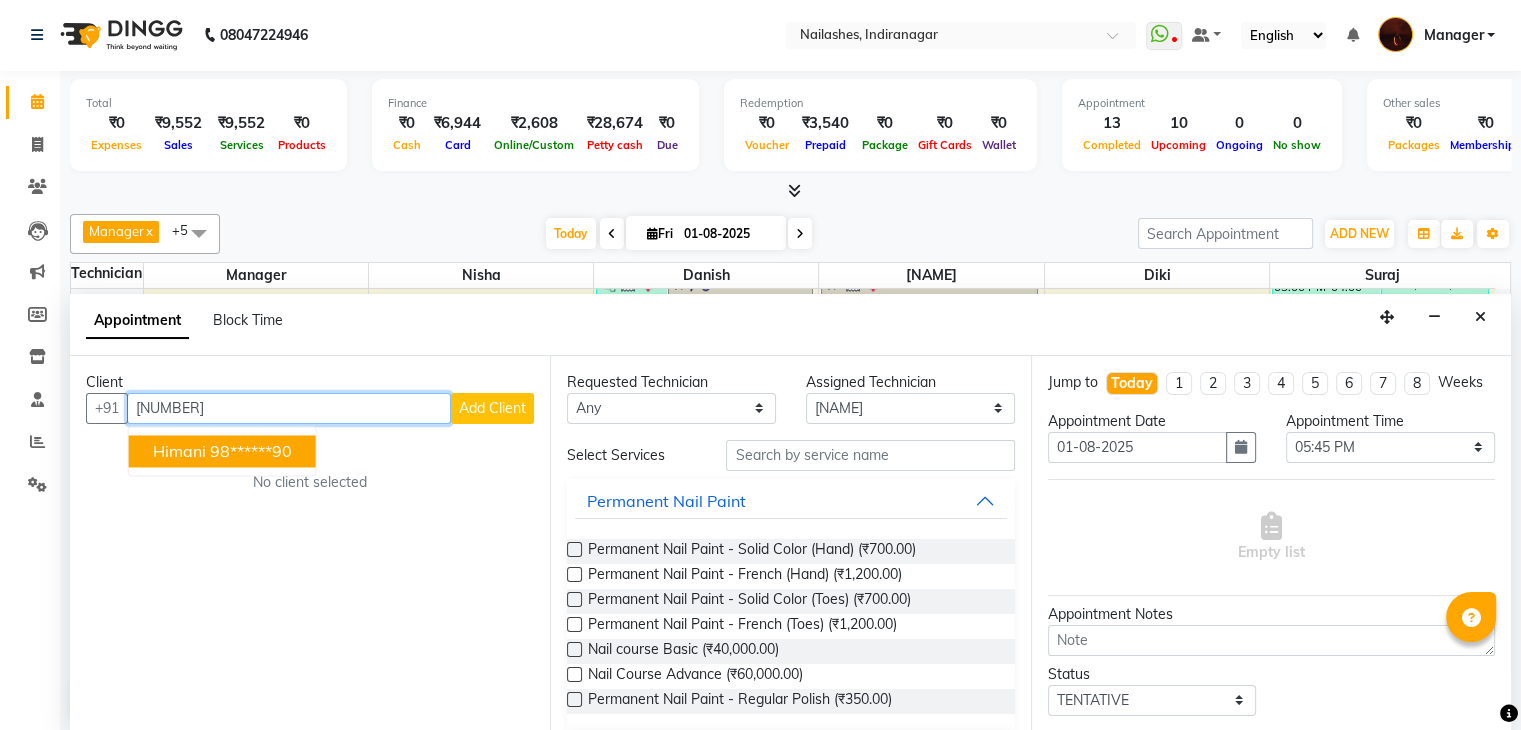 click on "98******90" at bounding box center [251, 451] 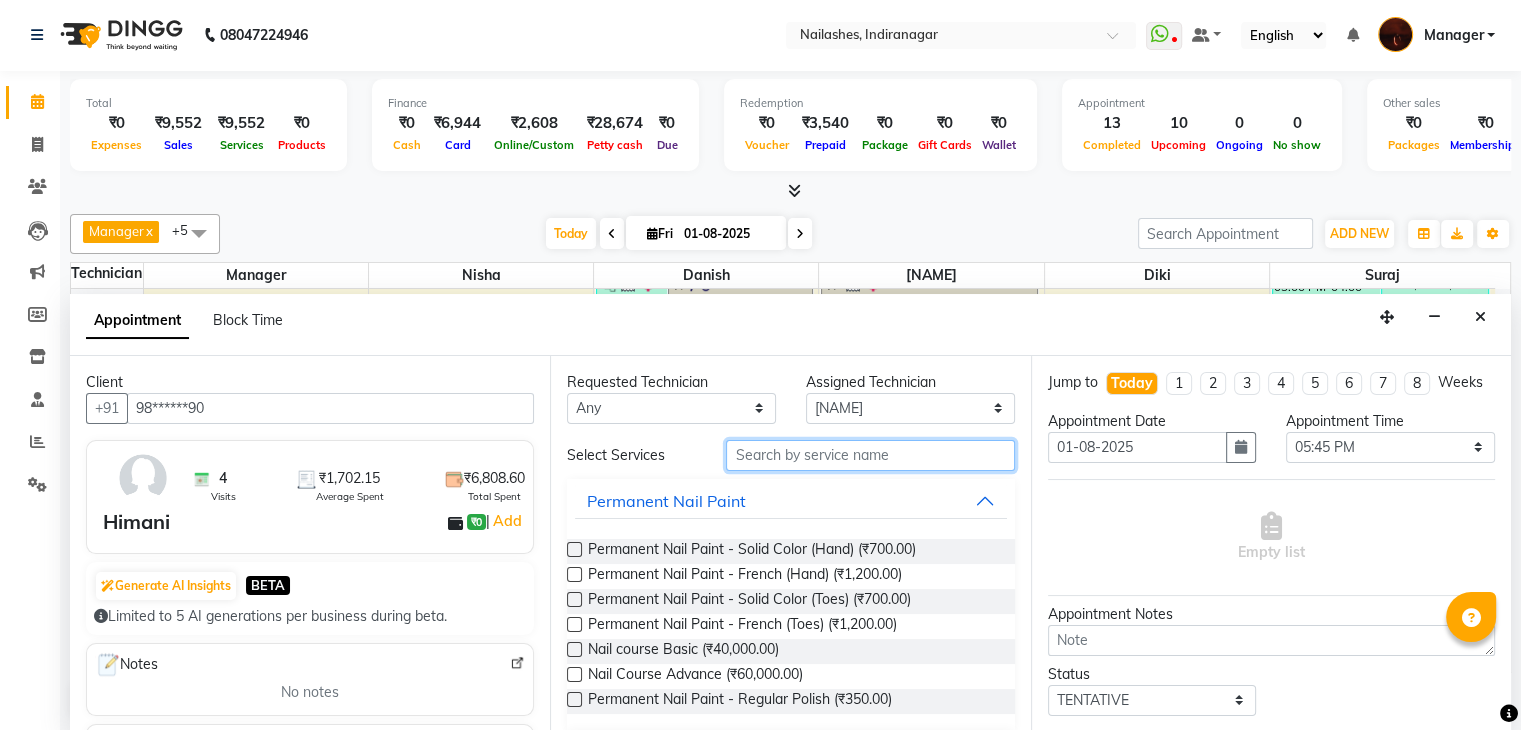 click at bounding box center [870, 455] 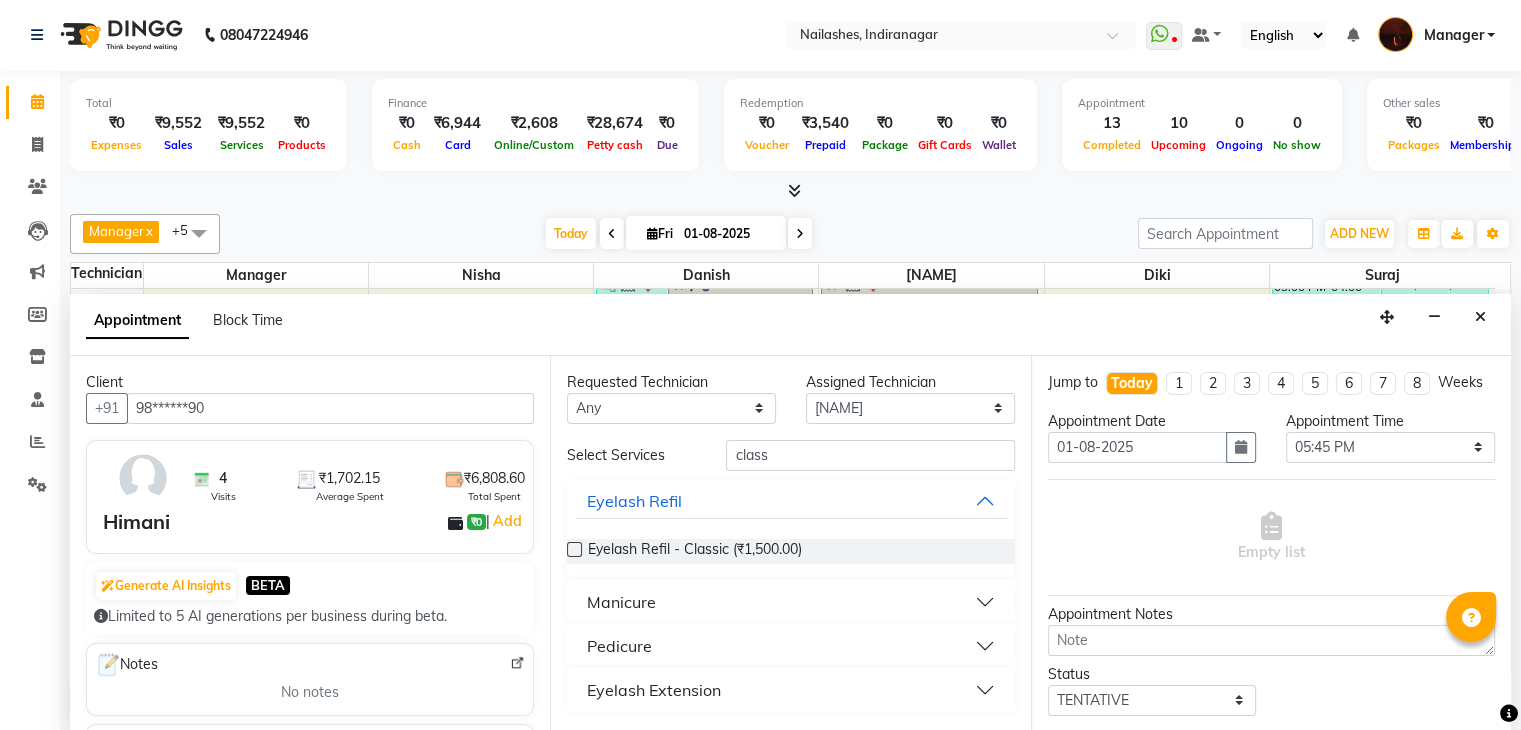 click on "Eyelash Extension" at bounding box center (790, 690) 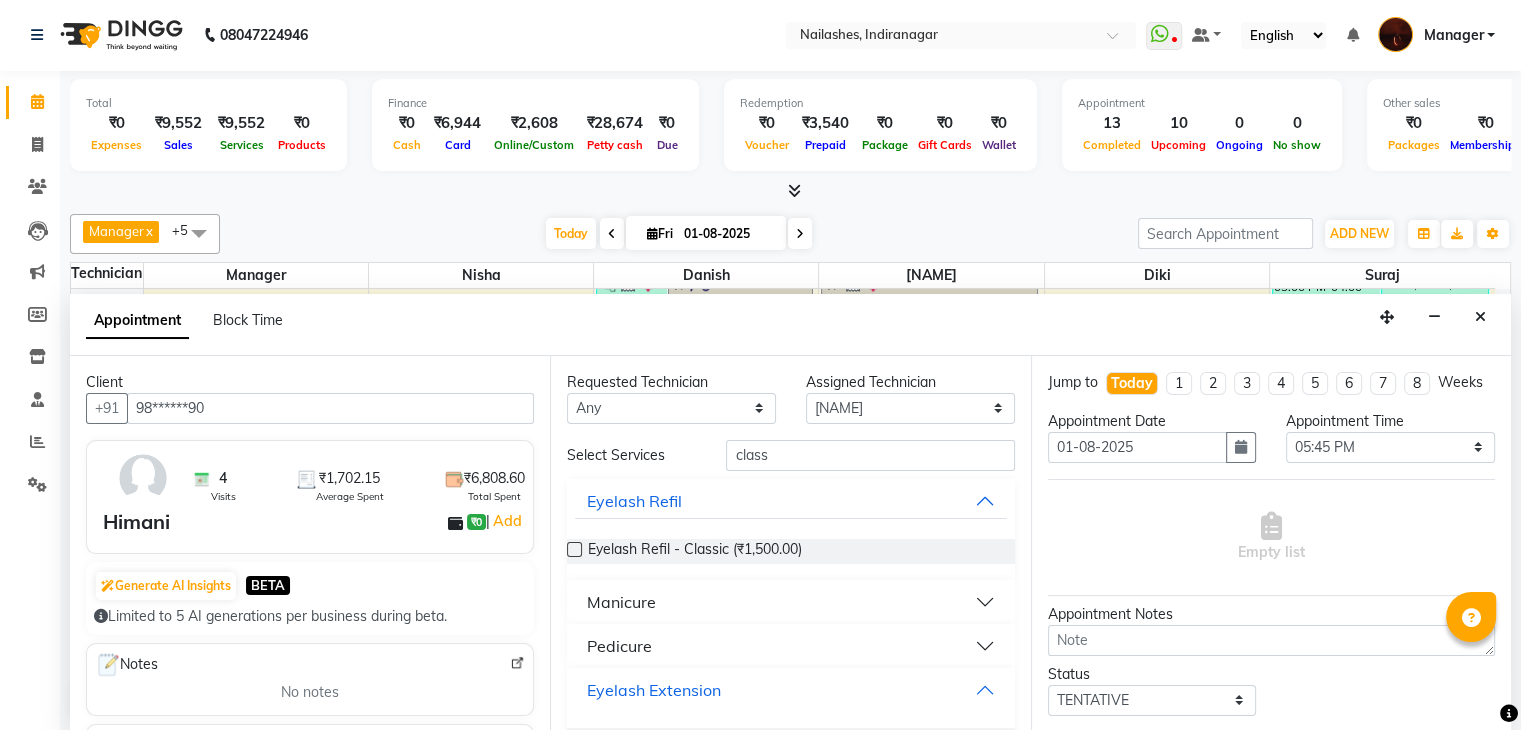 scroll, scrollTop: 52, scrollLeft: 0, axis: vertical 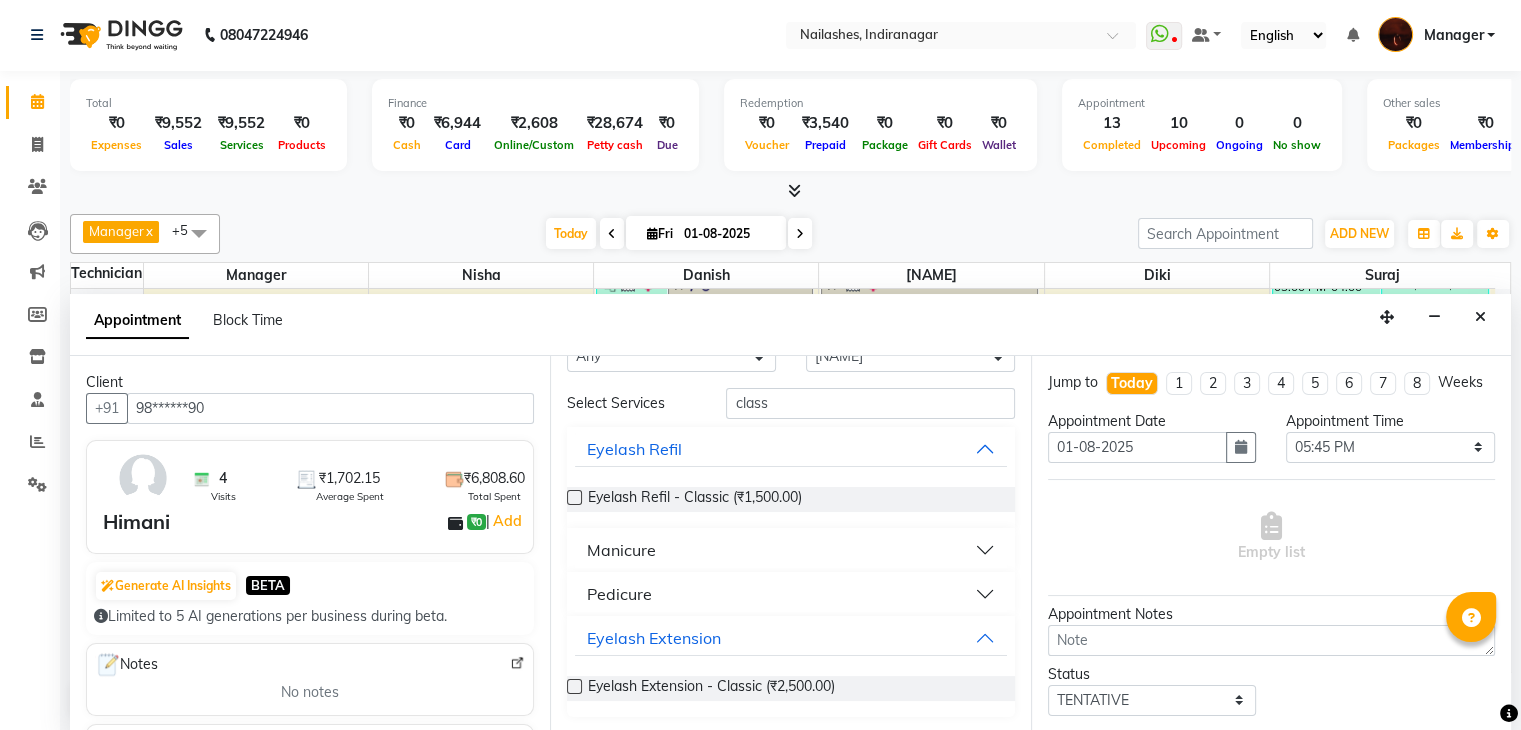 click at bounding box center [574, 686] 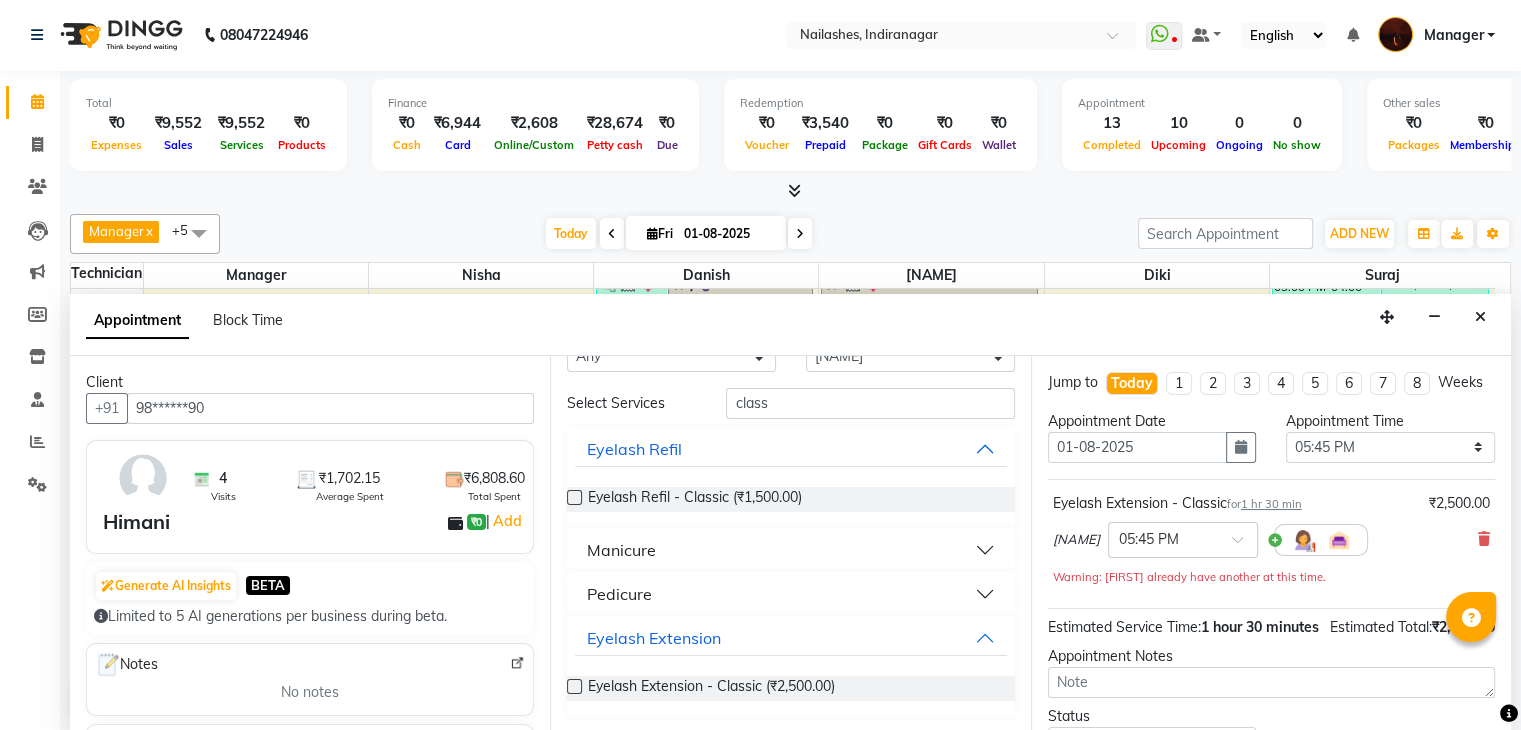 scroll, scrollTop: 191, scrollLeft: 0, axis: vertical 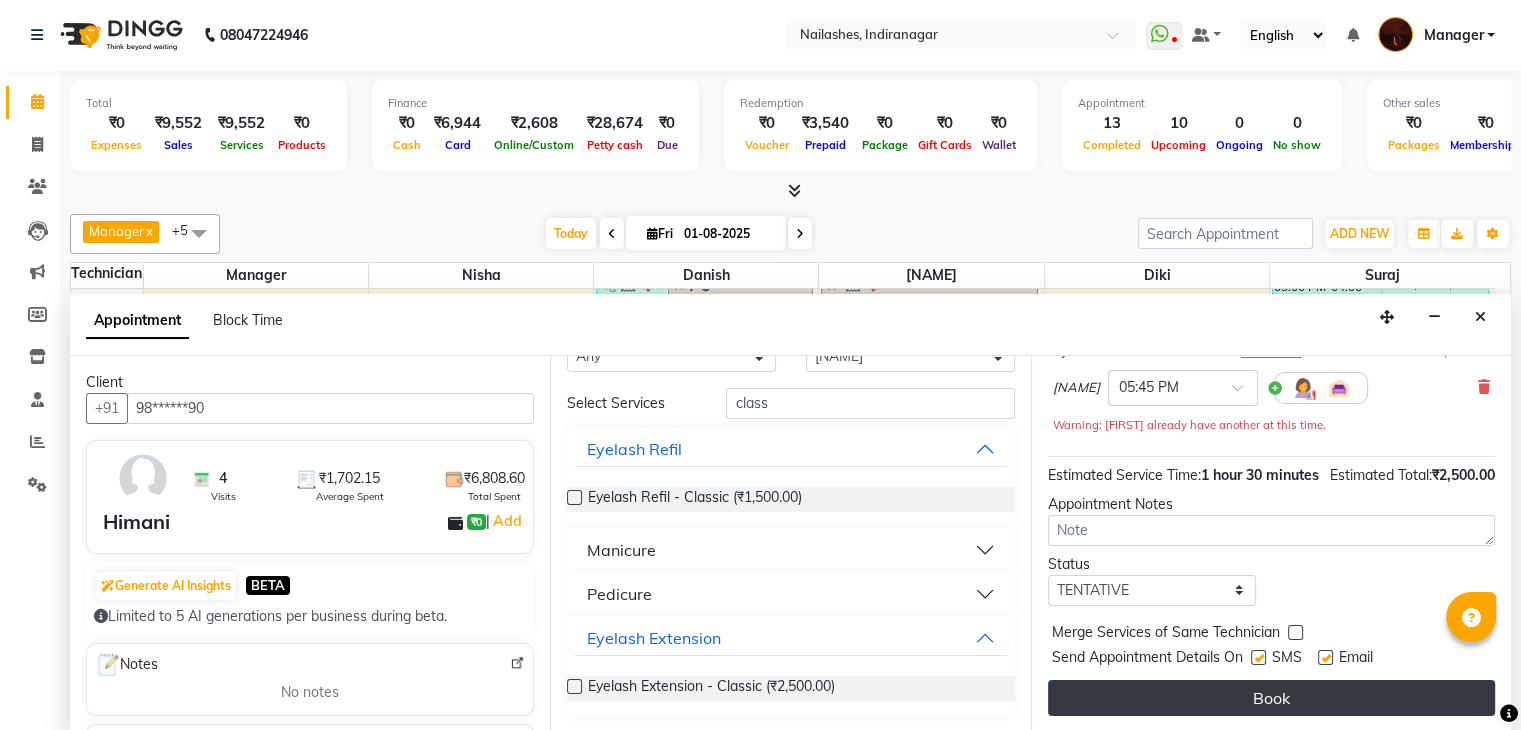 click on "Book" at bounding box center (1271, 698) 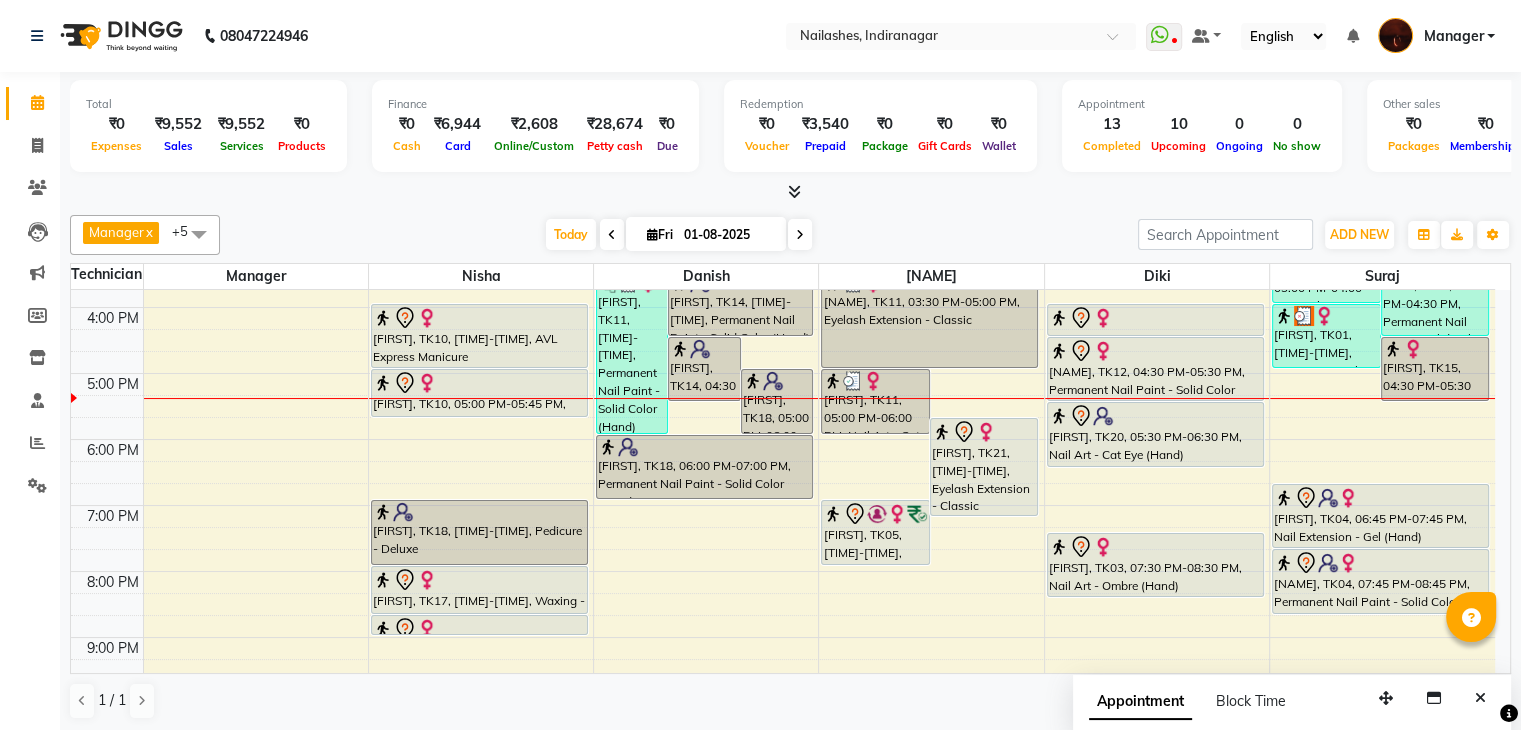 scroll, scrollTop: 1, scrollLeft: 0, axis: vertical 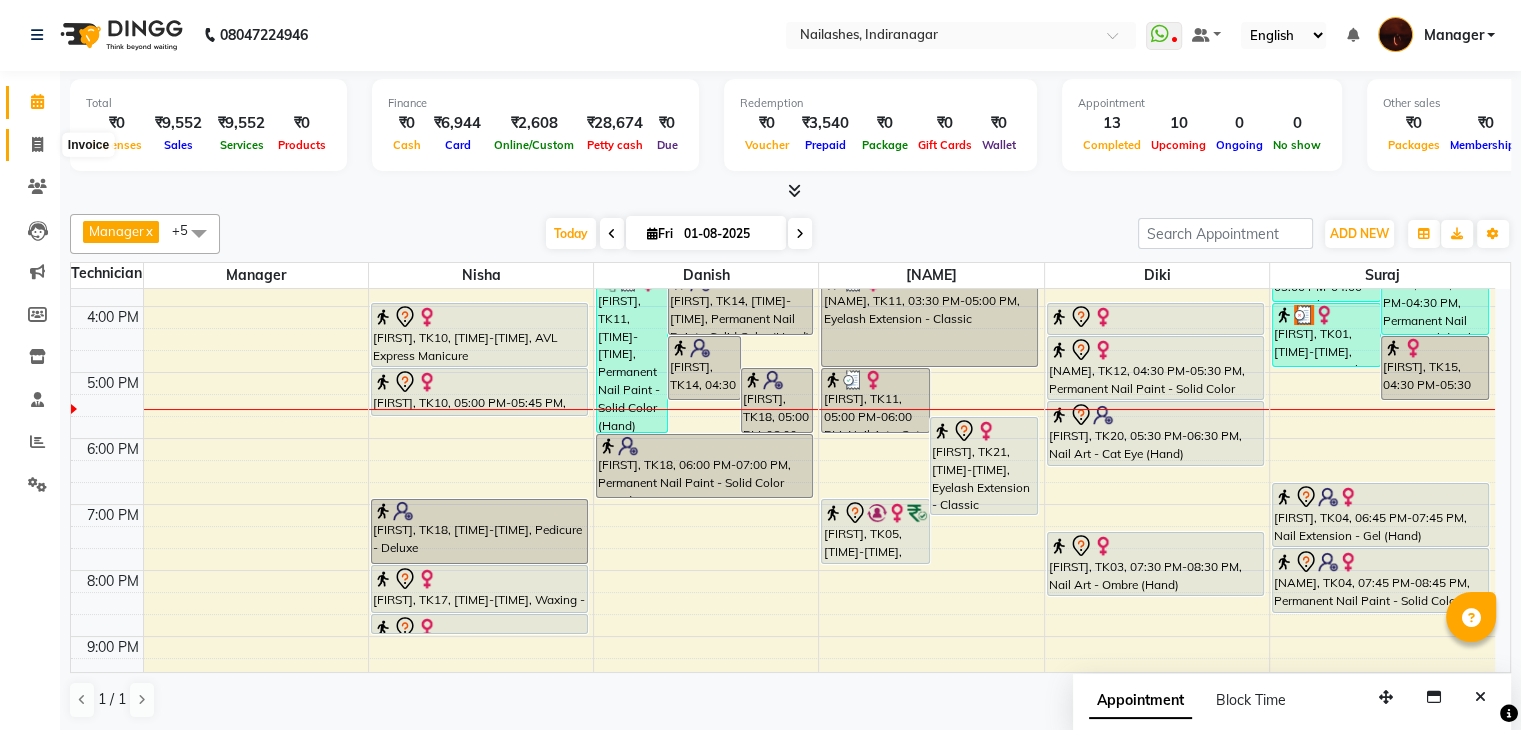 click 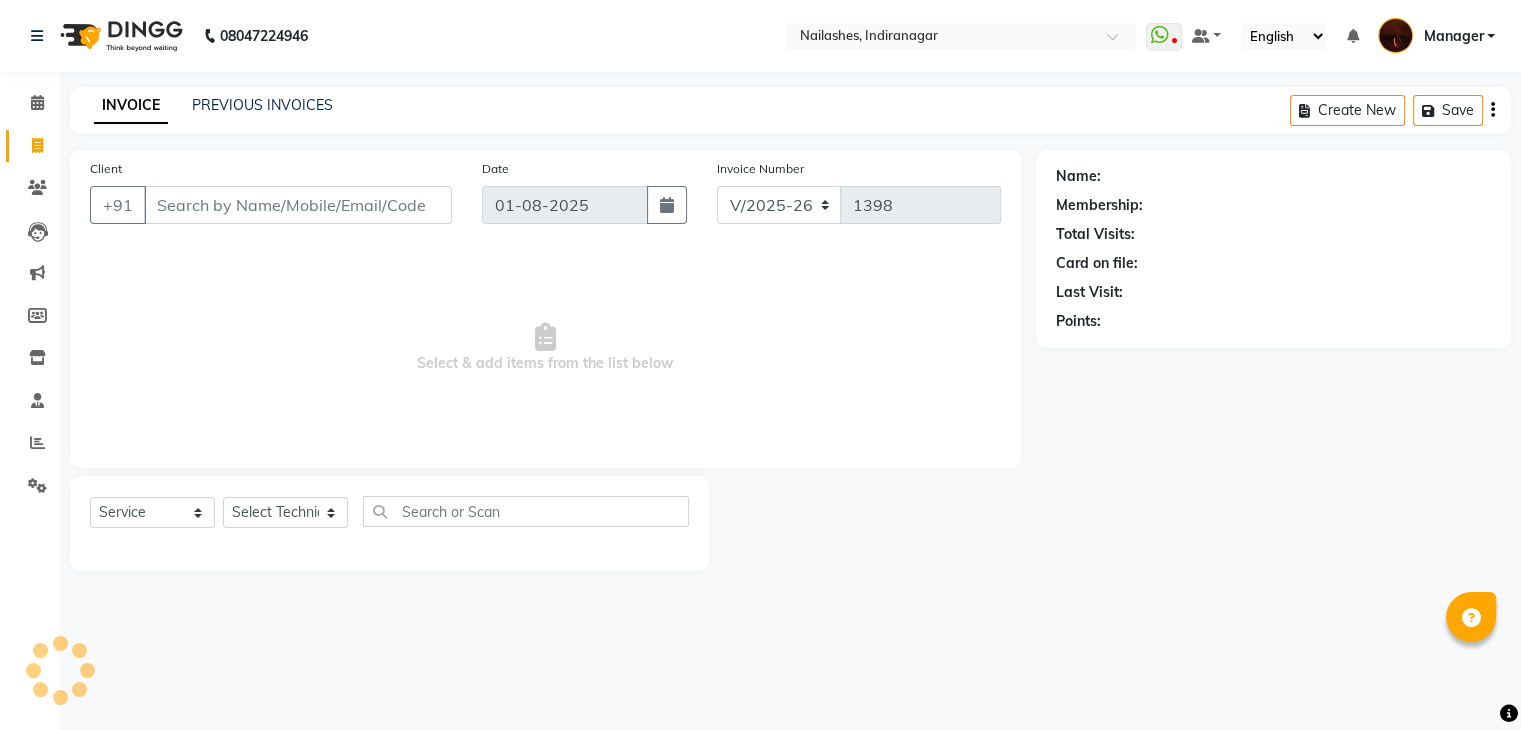 scroll, scrollTop: 0, scrollLeft: 0, axis: both 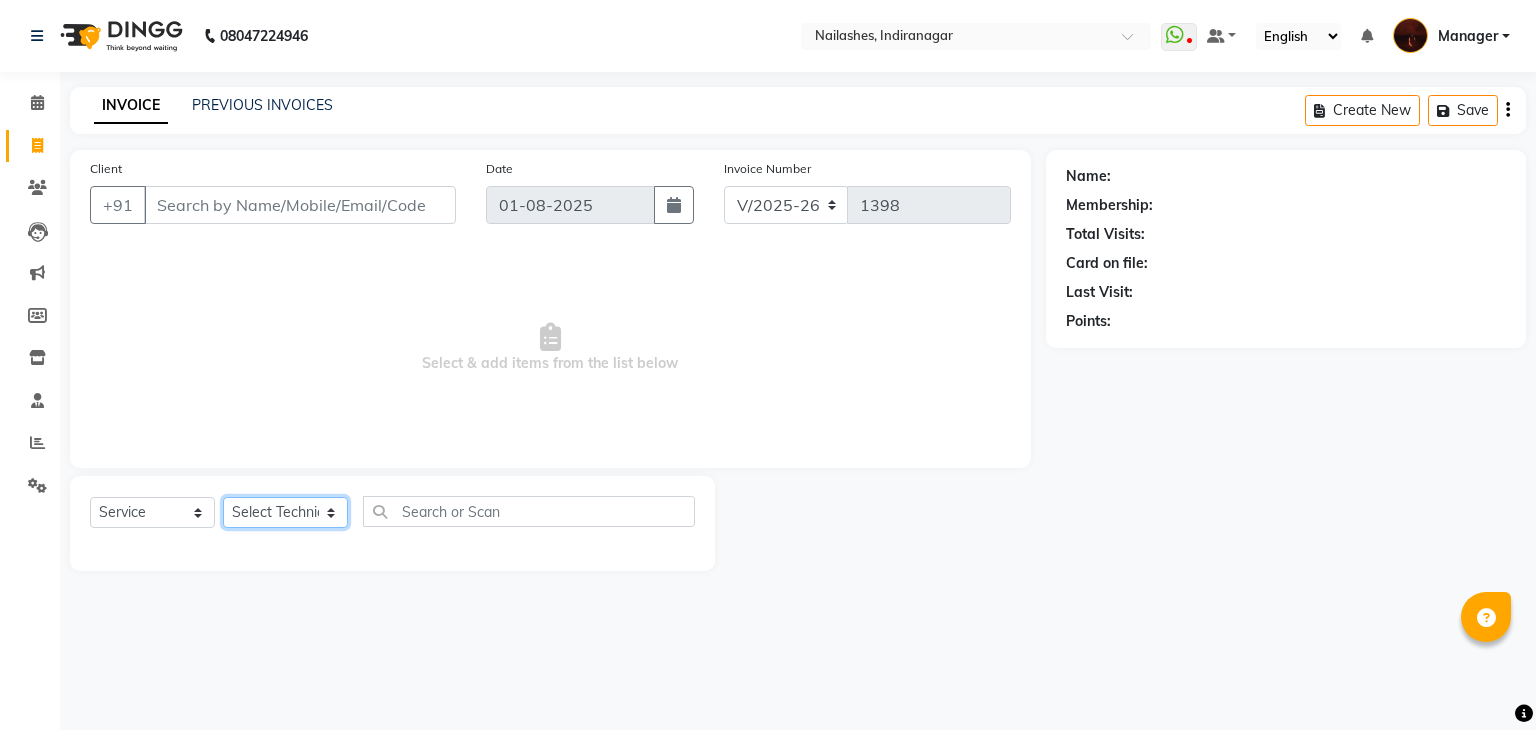 click on "Select Technician Adesh amir Danish Diki  Geeta Himanshu jenifer Manager megna Nisha Pooja roshni Sameer sudeb Sudhir Accounting suraj" 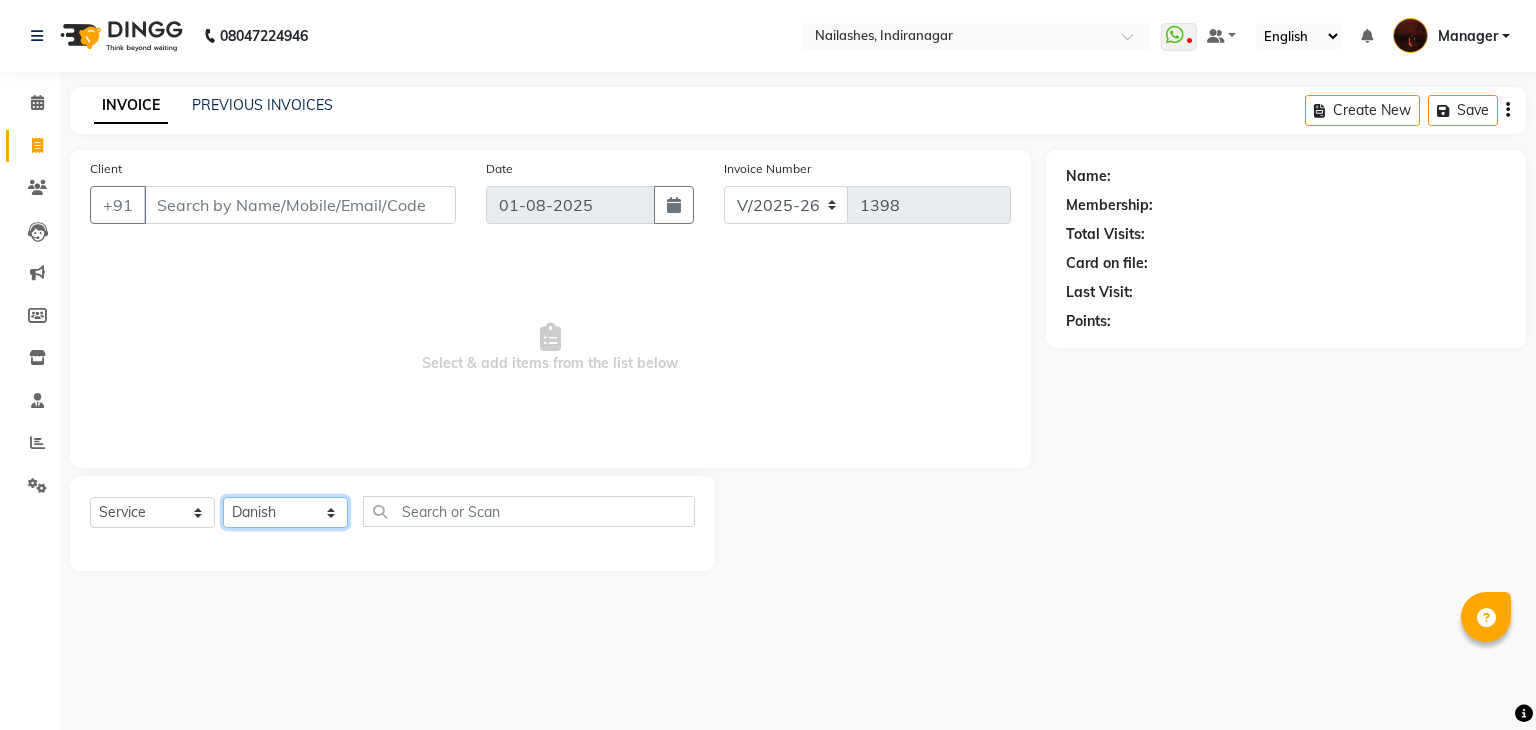 click on "Select Technician Adesh amir Danish Diki  Geeta Himanshu jenifer Manager megna Nisha Pooja roshni Sameer sudeb Sudhir Accounting suraj" 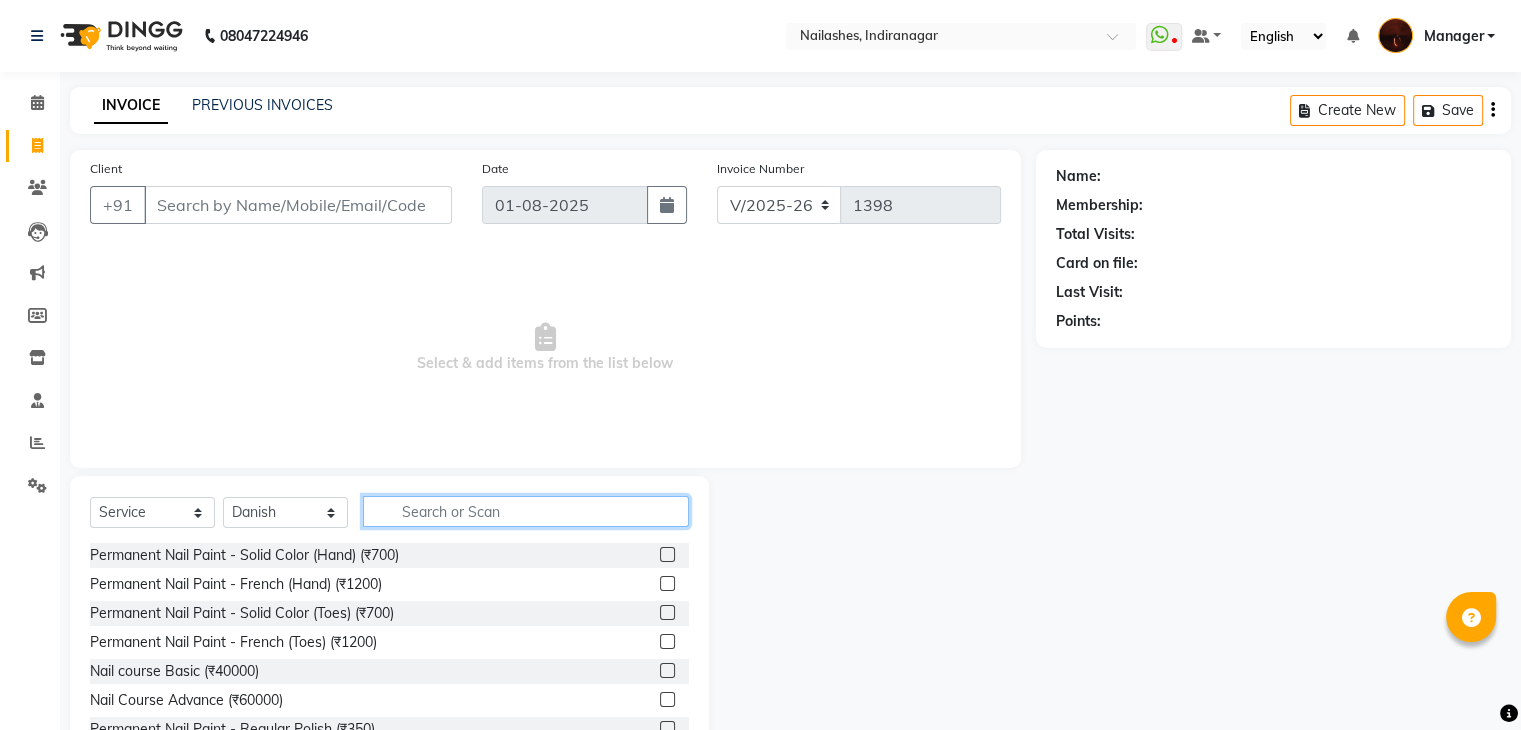 click 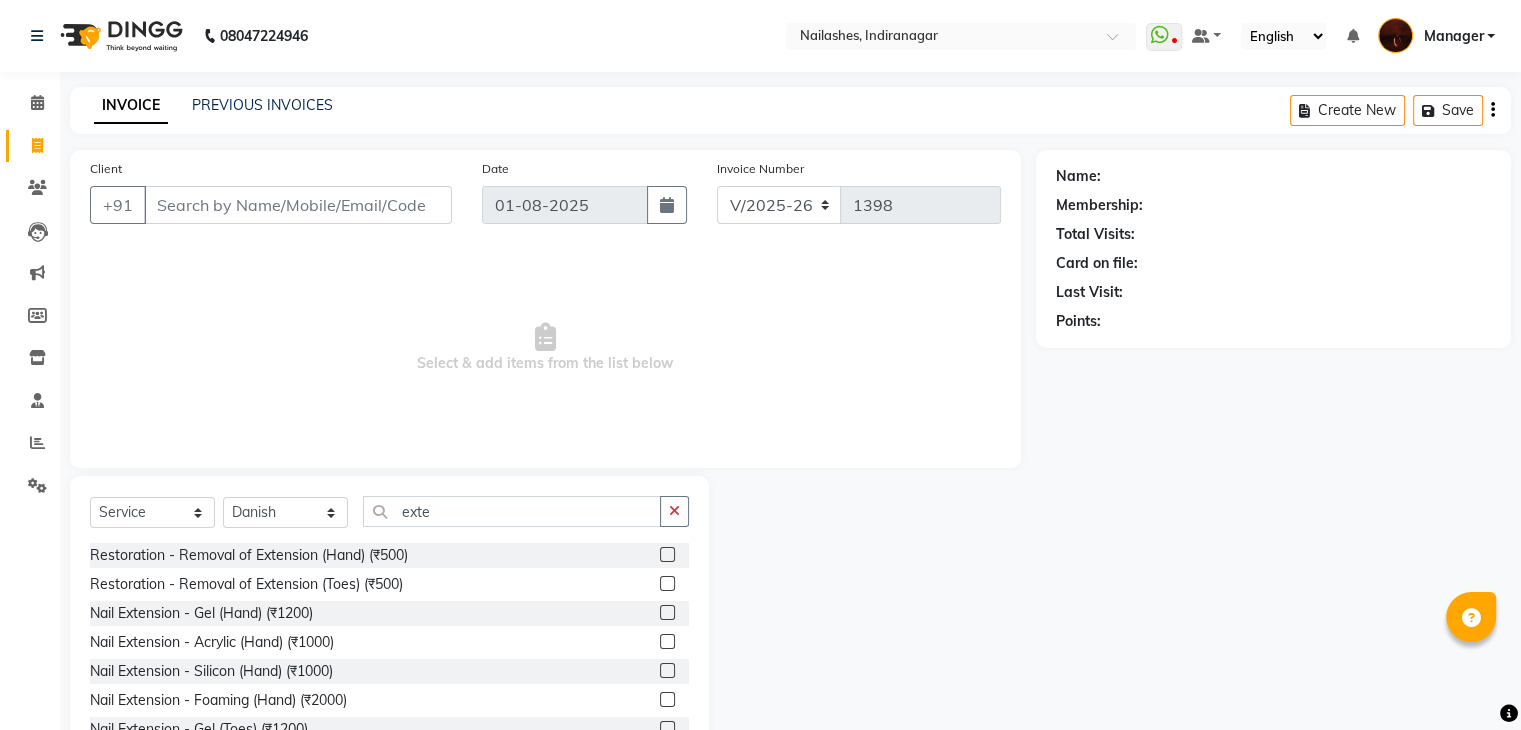 click 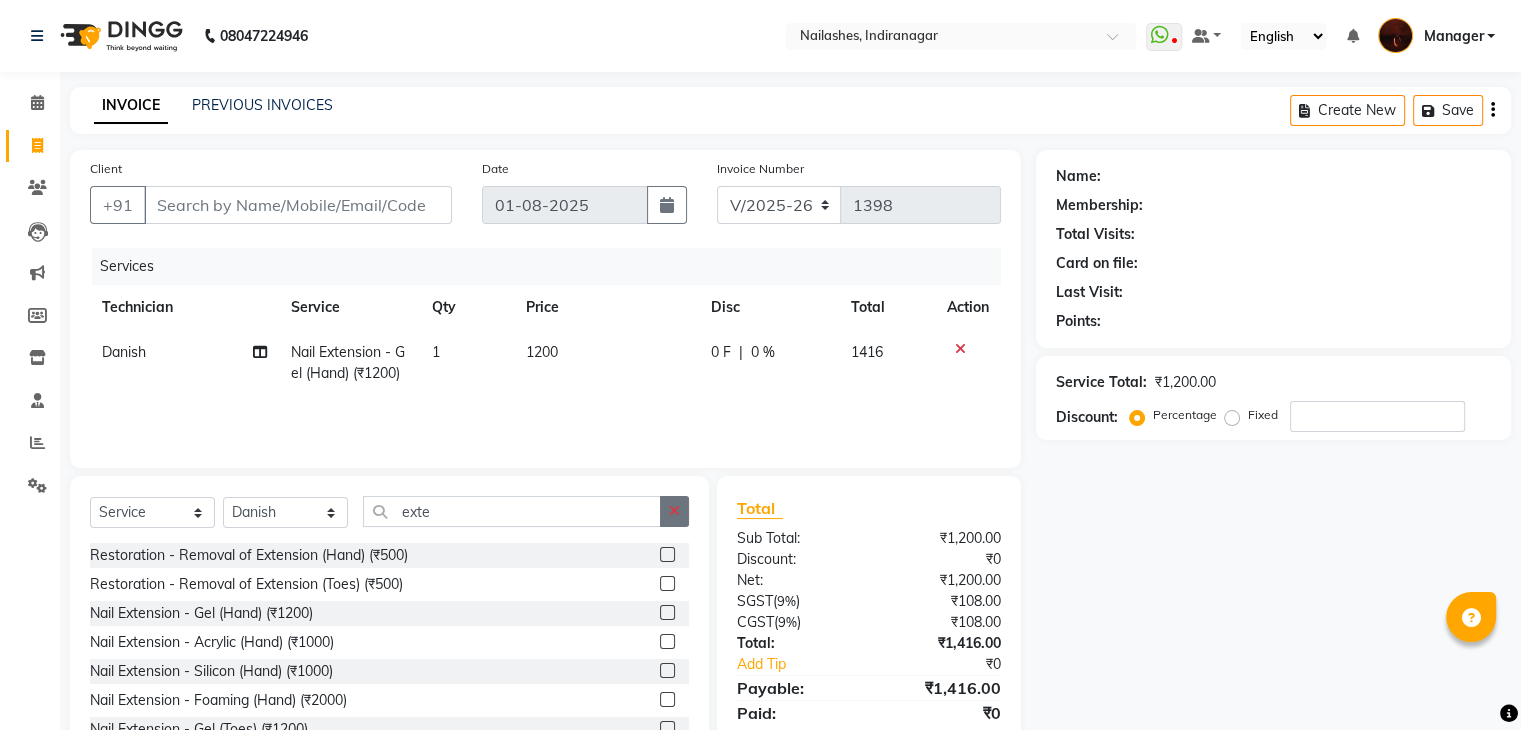 click 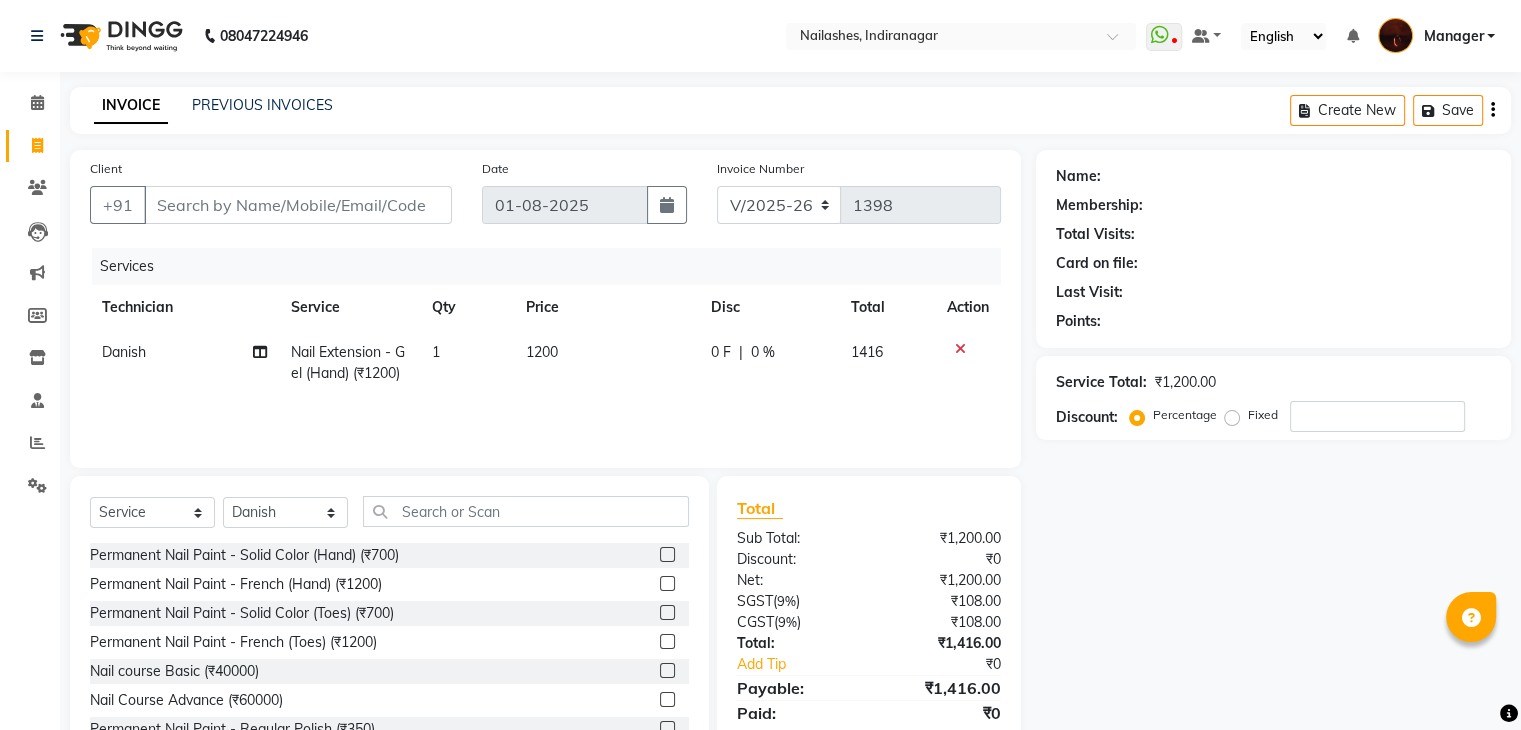 click 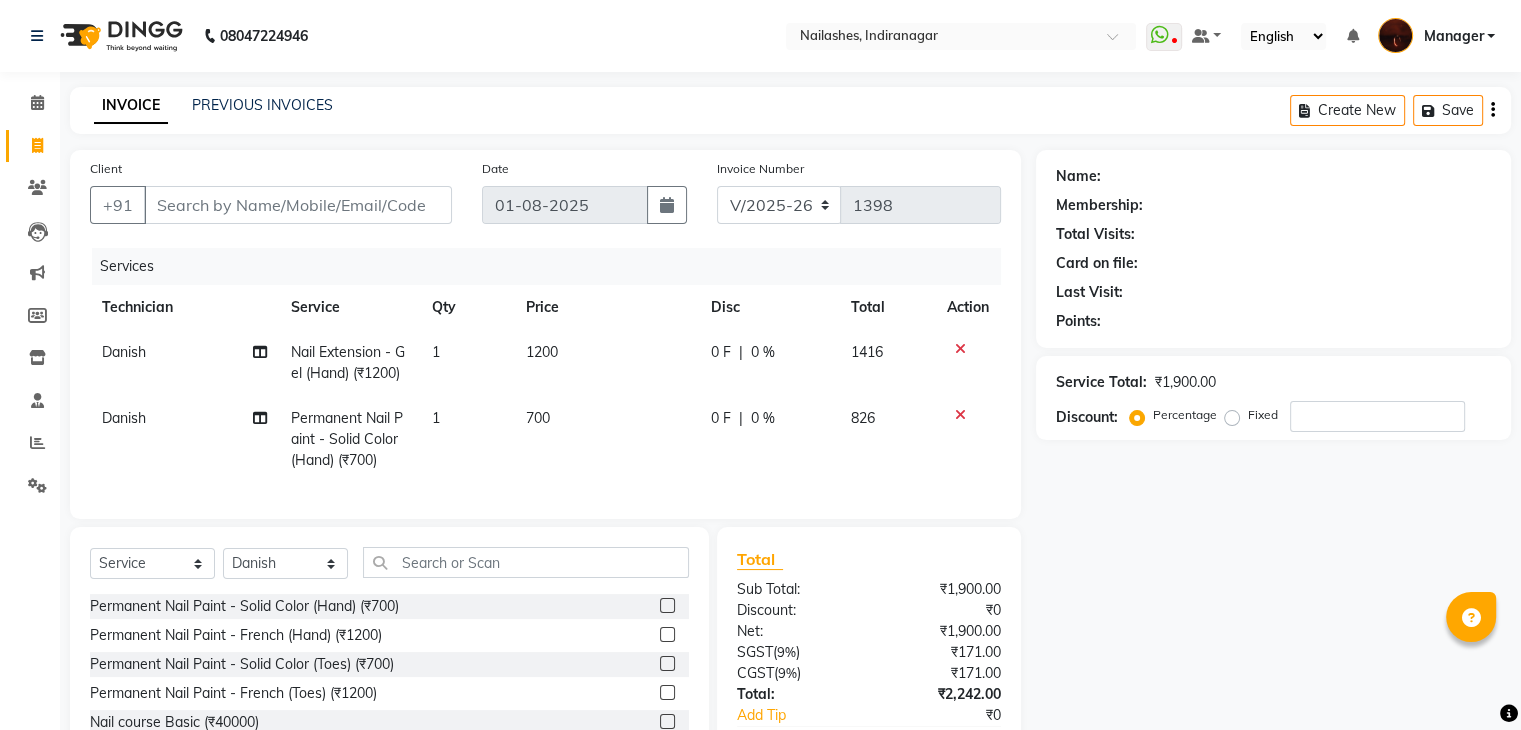 scroll, scrollTop: 138, scrollLeft: 0, axis: vertical 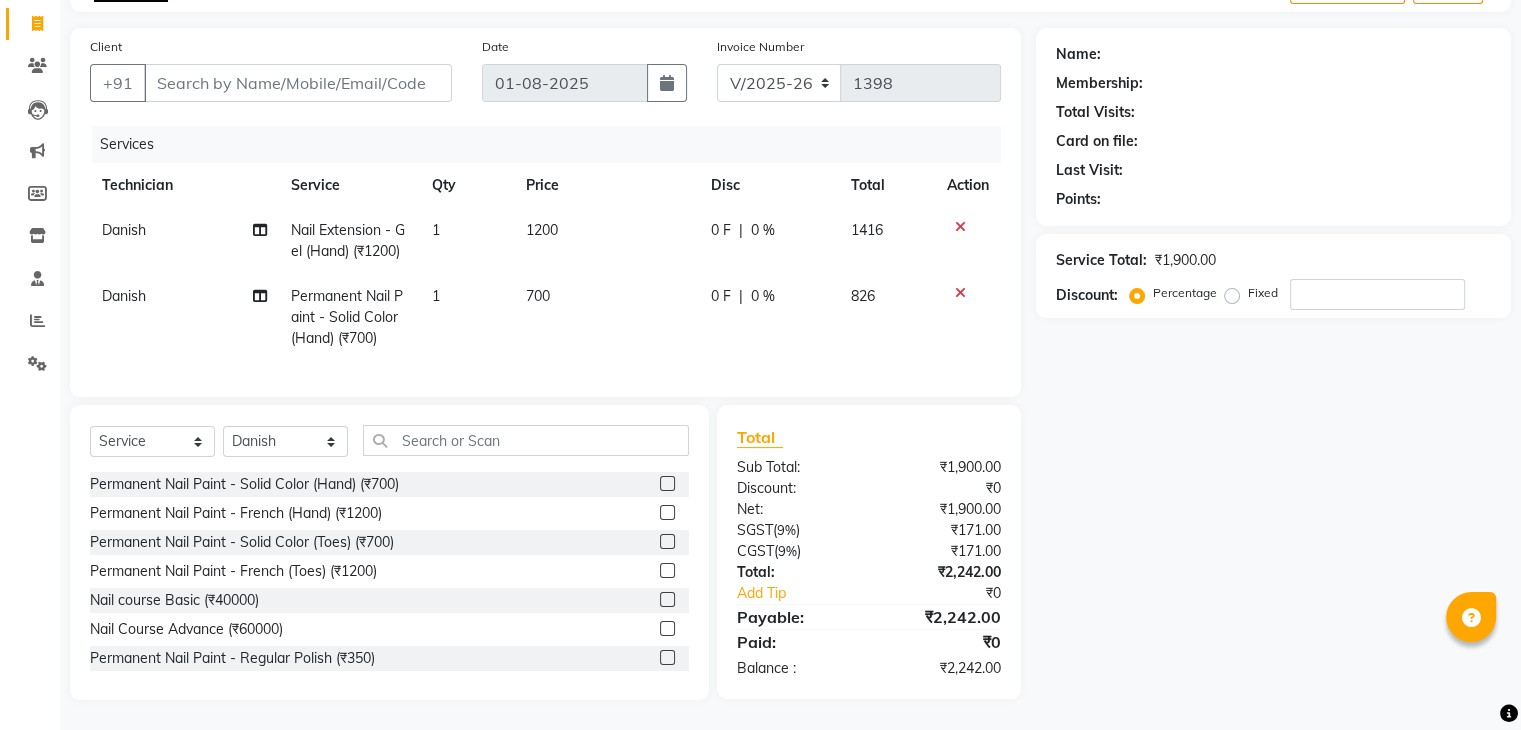 click on "Name: Membership: Total Visits: Card on file: Last Visit:  Points:  Service Total:  ₹1,900.00  Discount:  Percentage   Fixed" 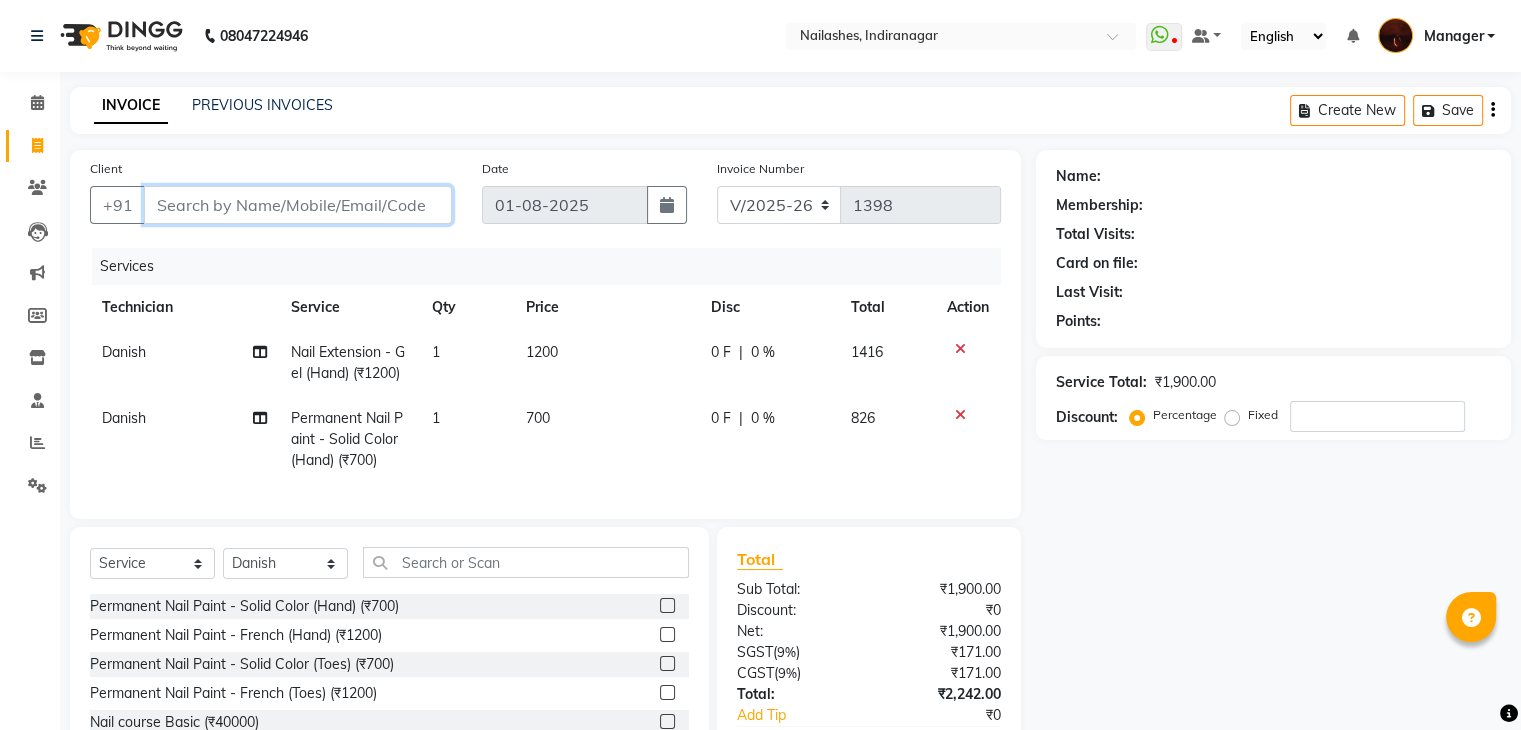 click on "Client" at bounding box center [298, 205] 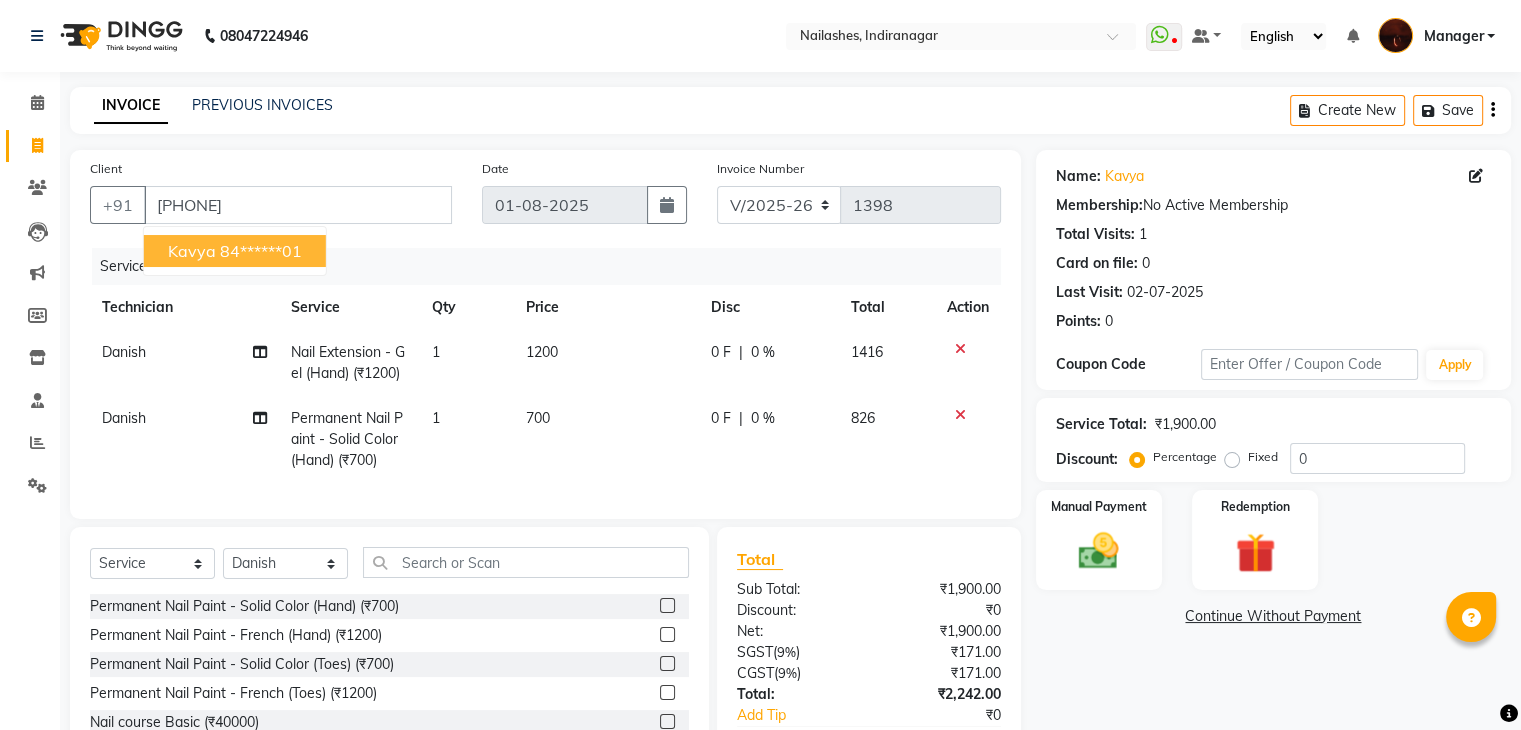 click on "84******01" at bounding box center (261, 251) 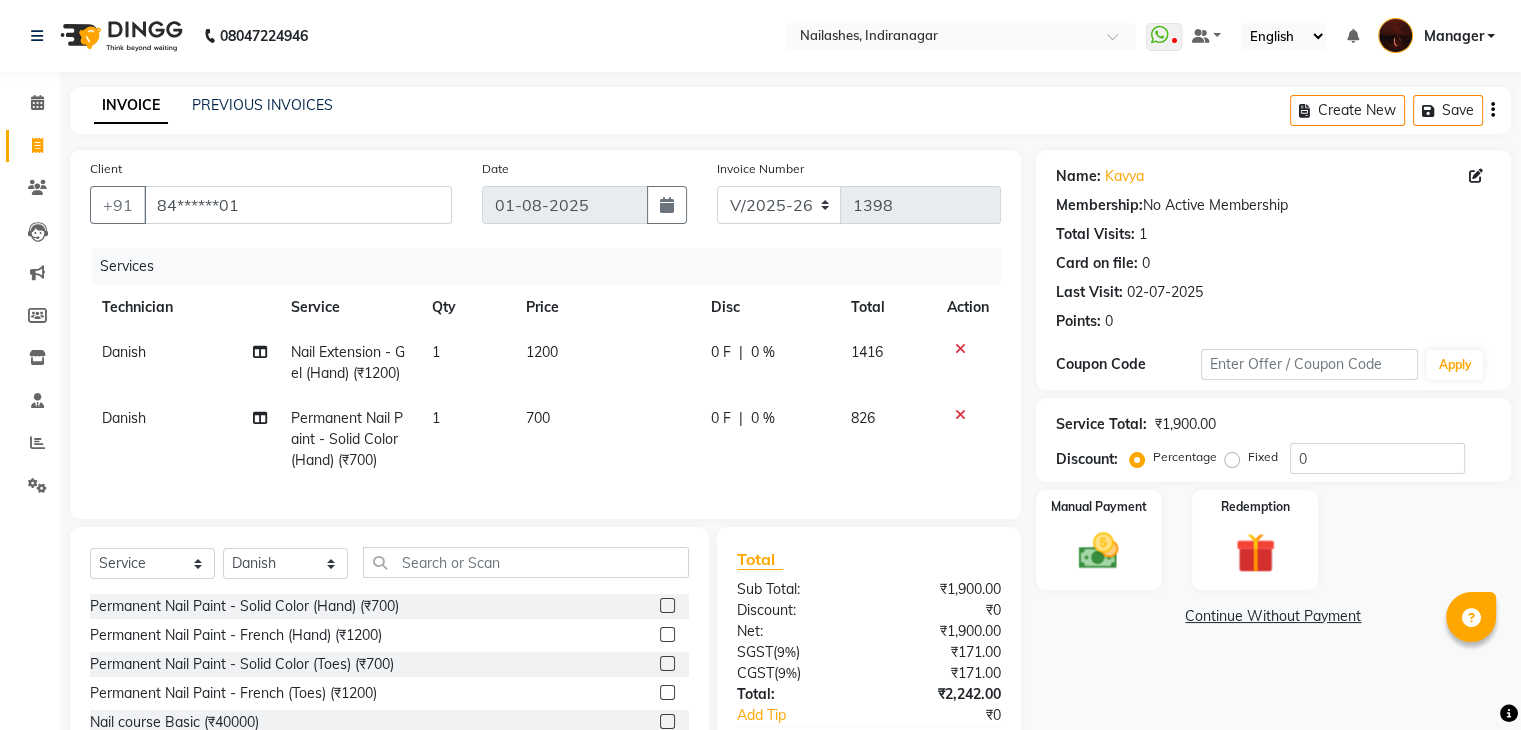 scroll, scrollTop: 138, scrollLeft: 0, axis: vertical 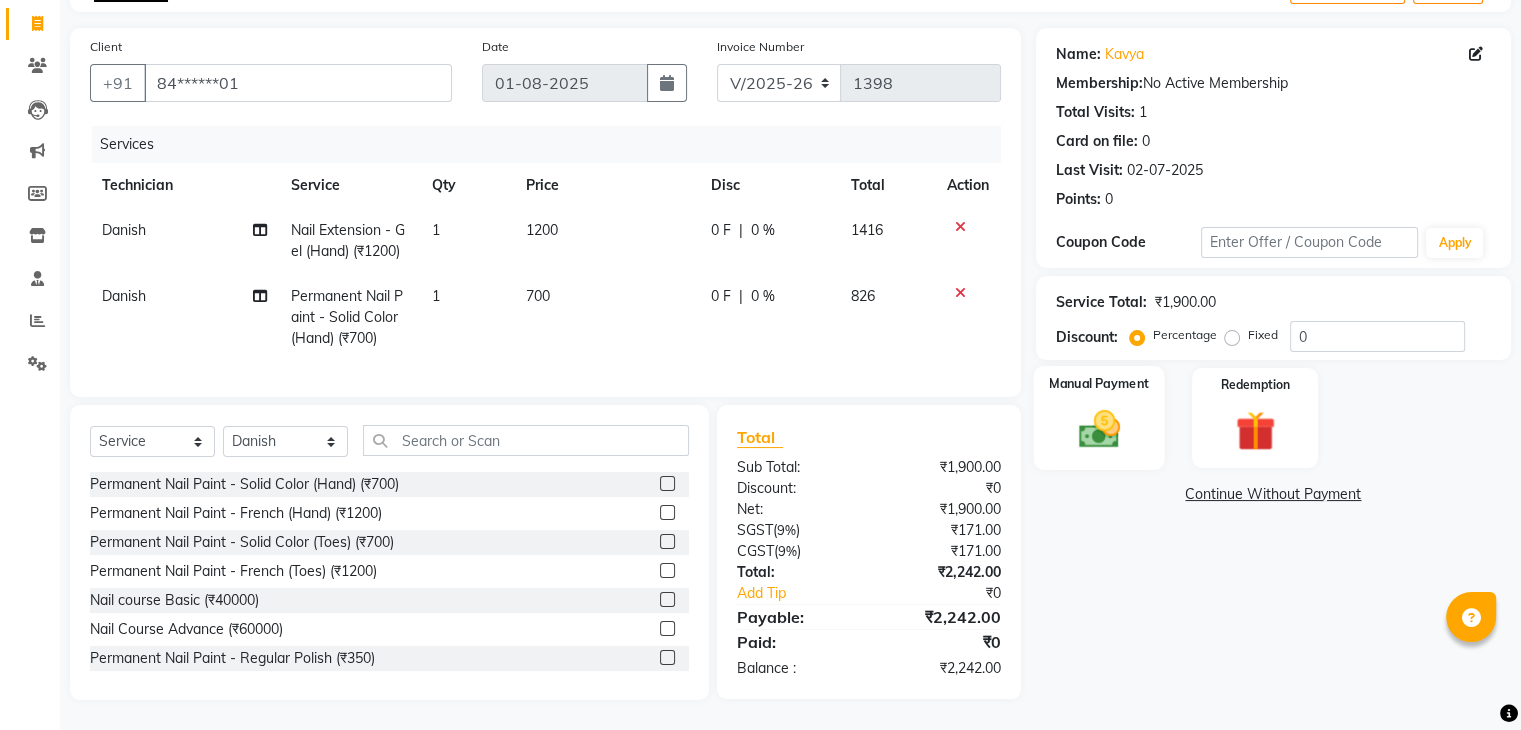 click 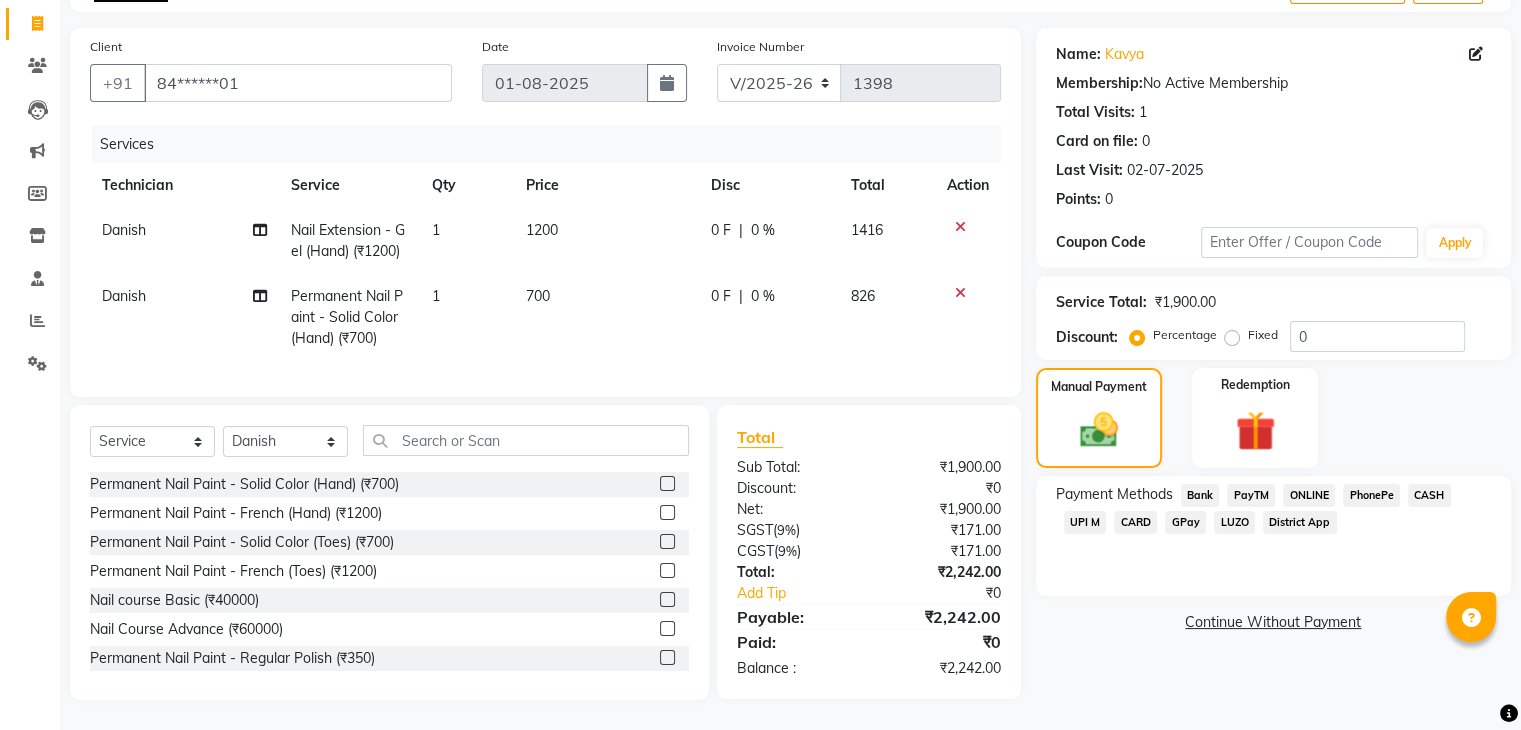 click on "ONLINE" 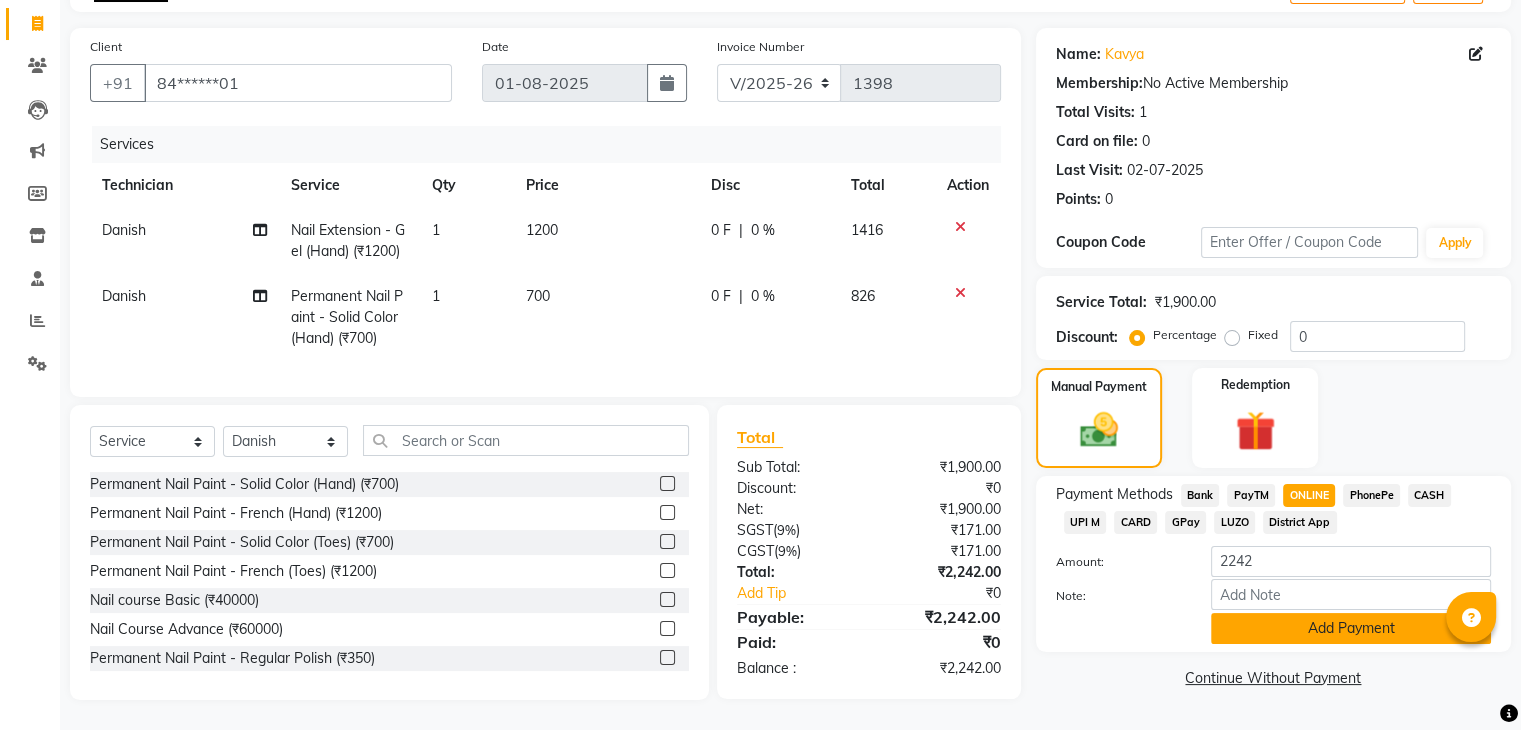 click on "Add Payment" 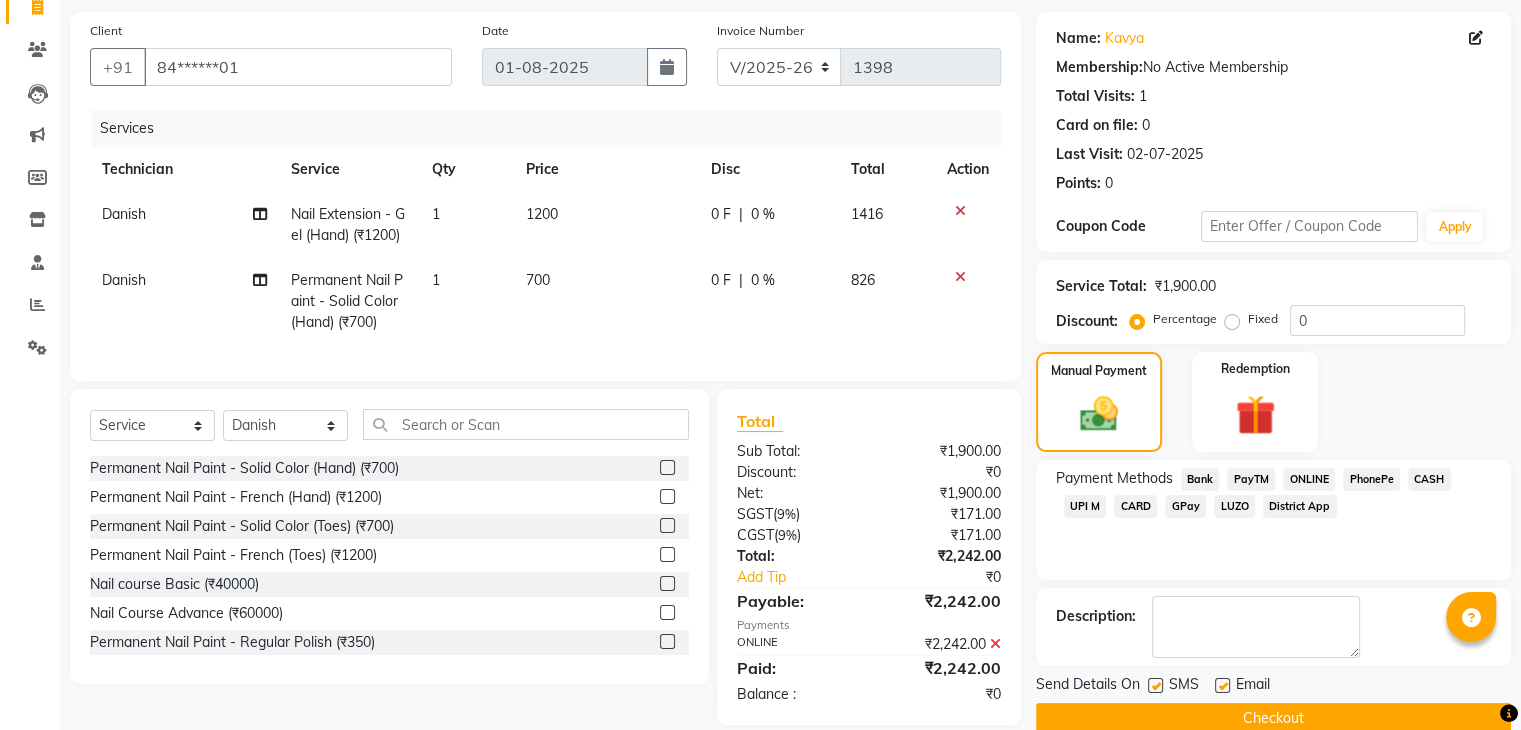 scroll, scrollTop: 179, scrollLeft: 0, axis: vertical 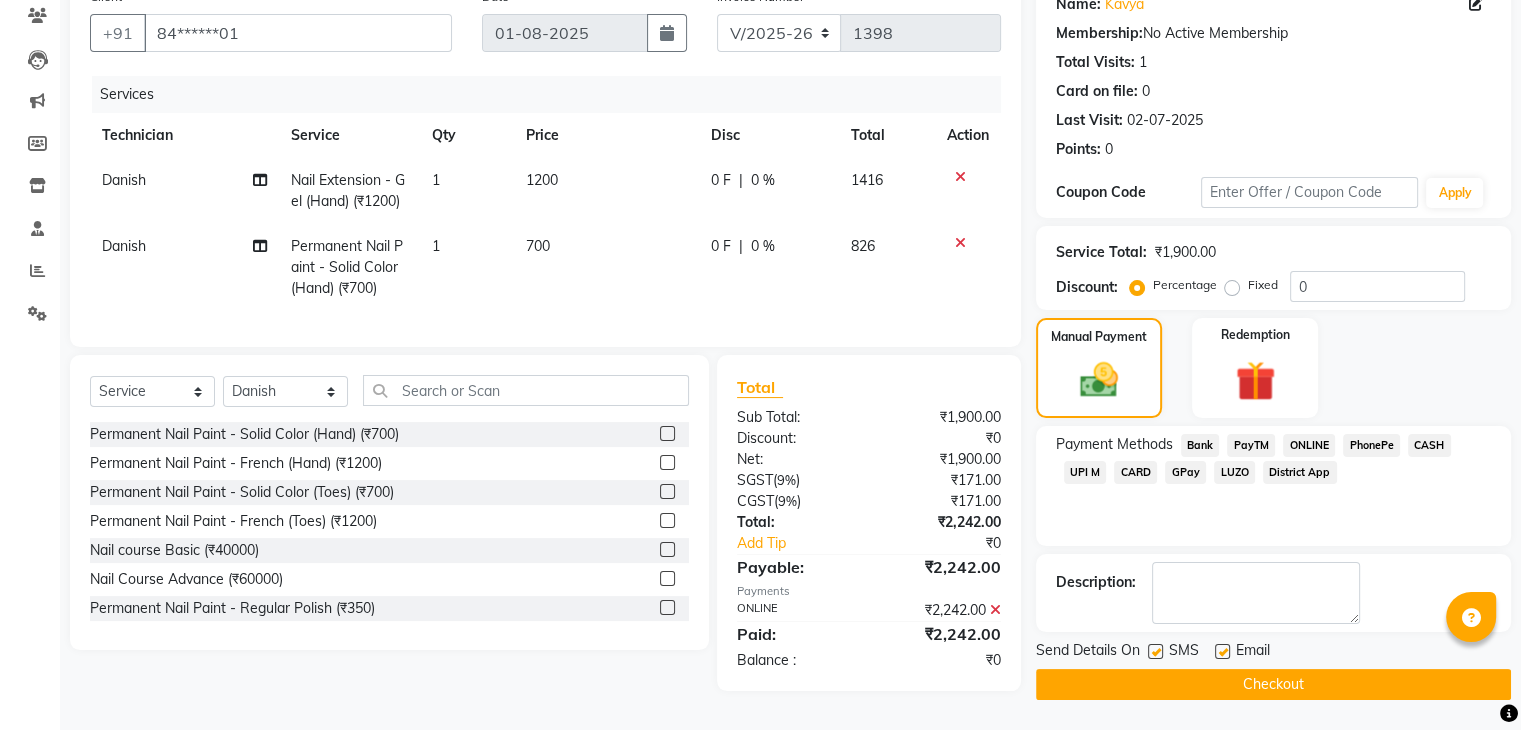 click on "Checkout" 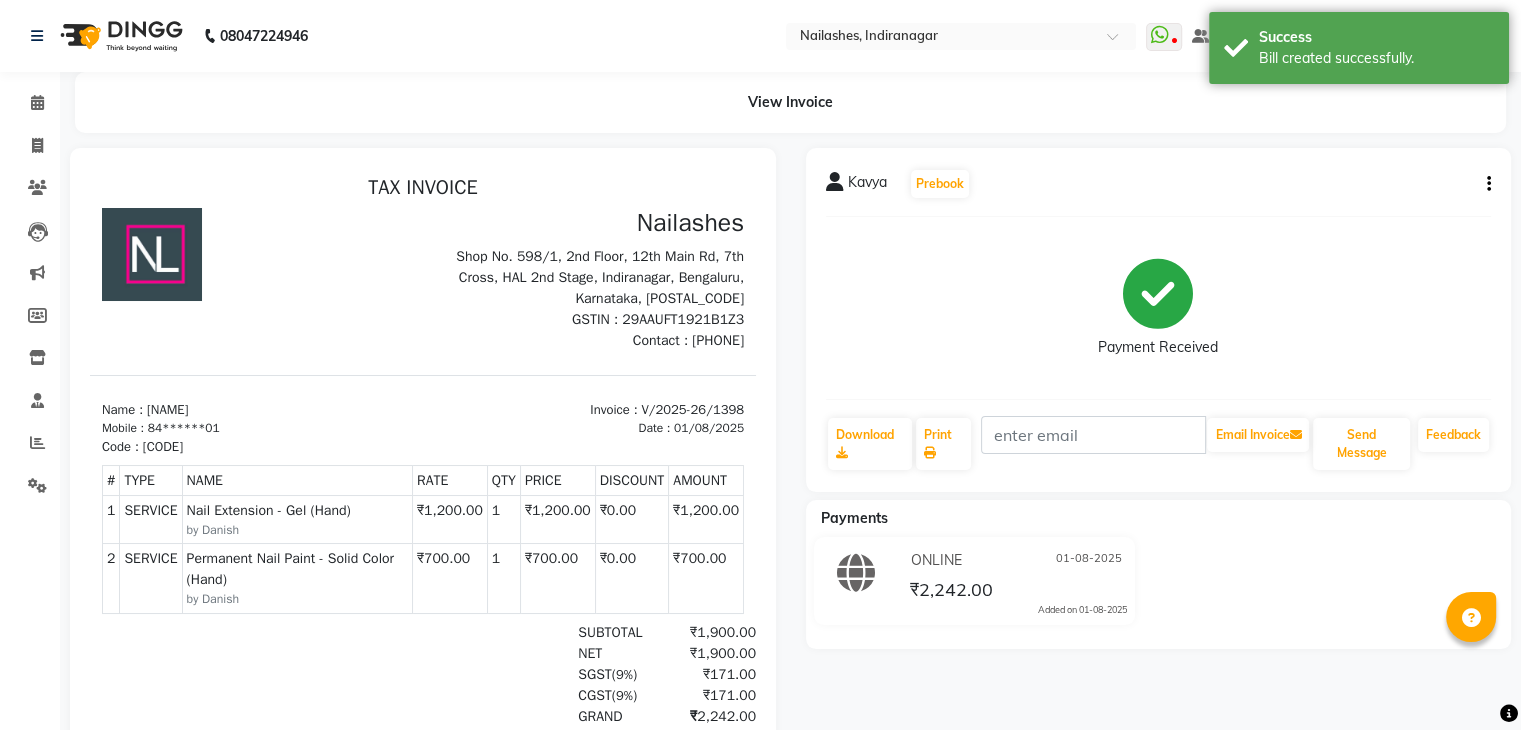 scroll, scrollTop: 0, scrollLeft: 0, axis: both 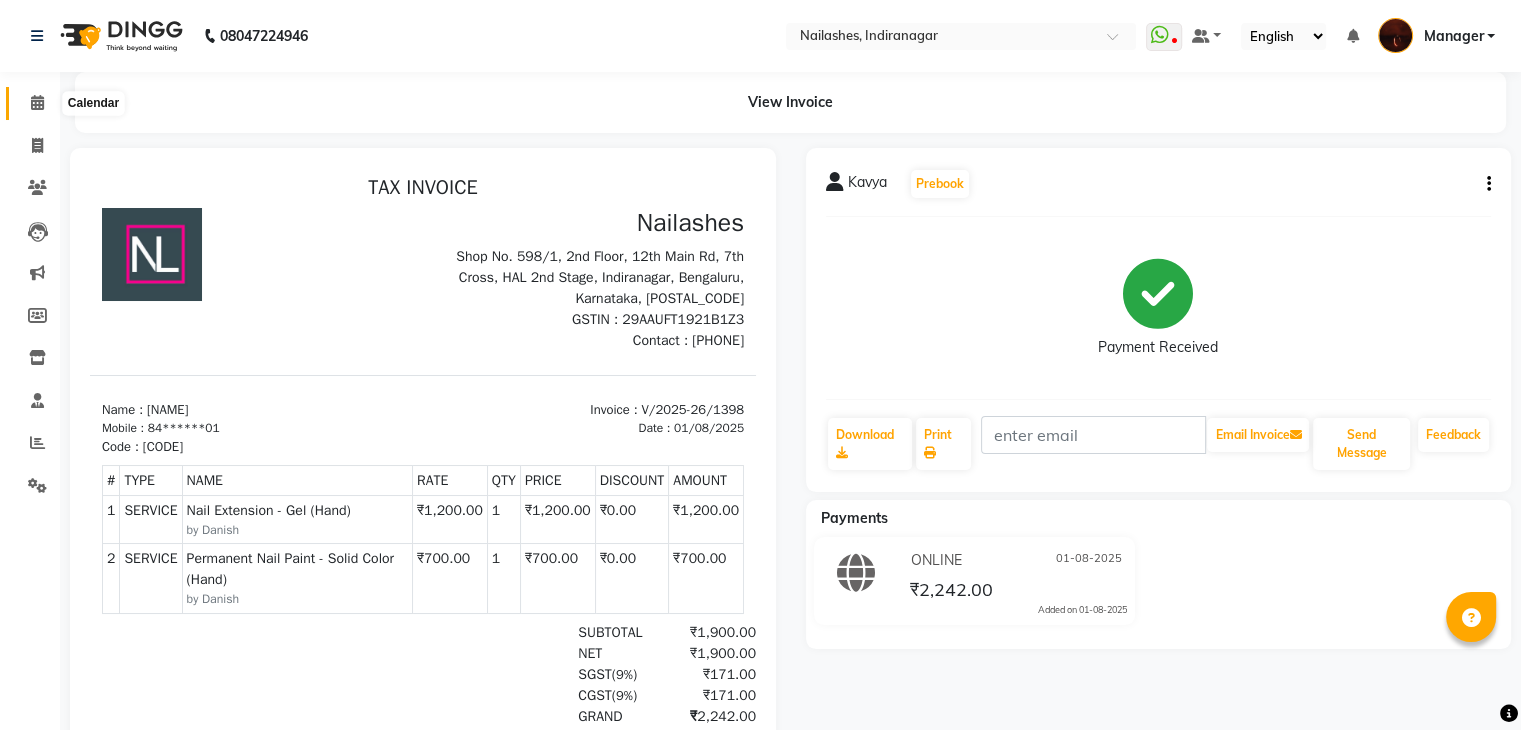 click 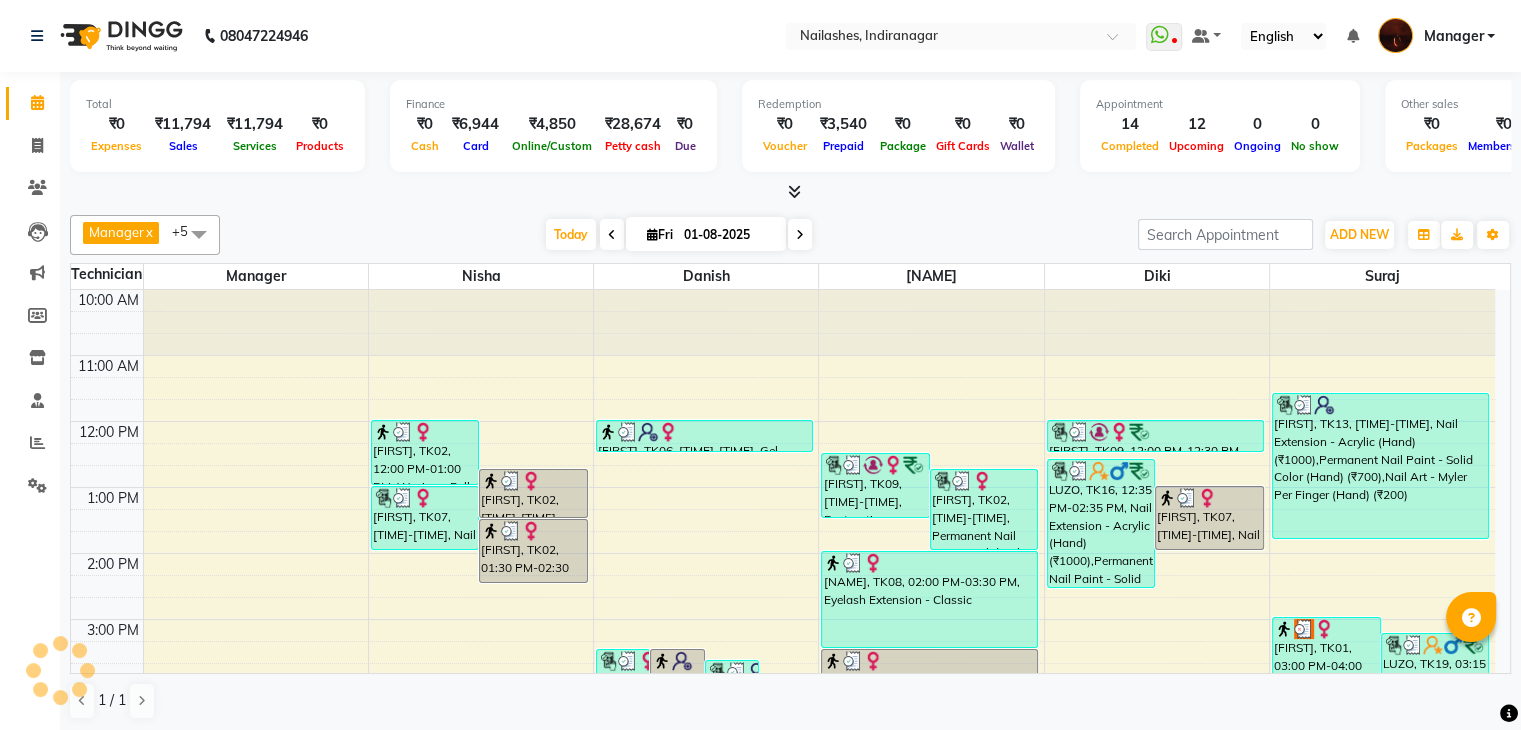 scroll, scrollTop: 0, scrollLeft: 0, axis: both 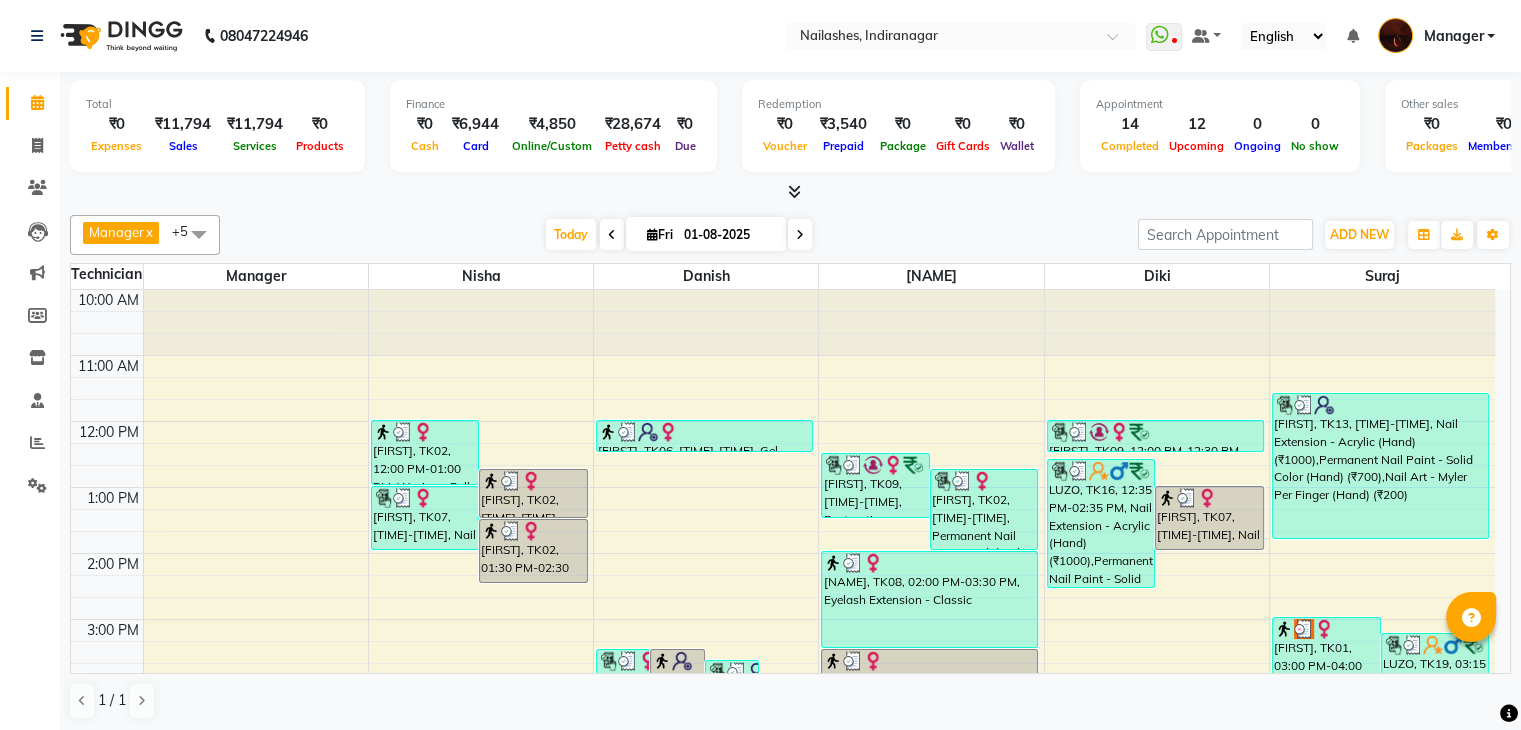 click at bounding box center [794, 191] 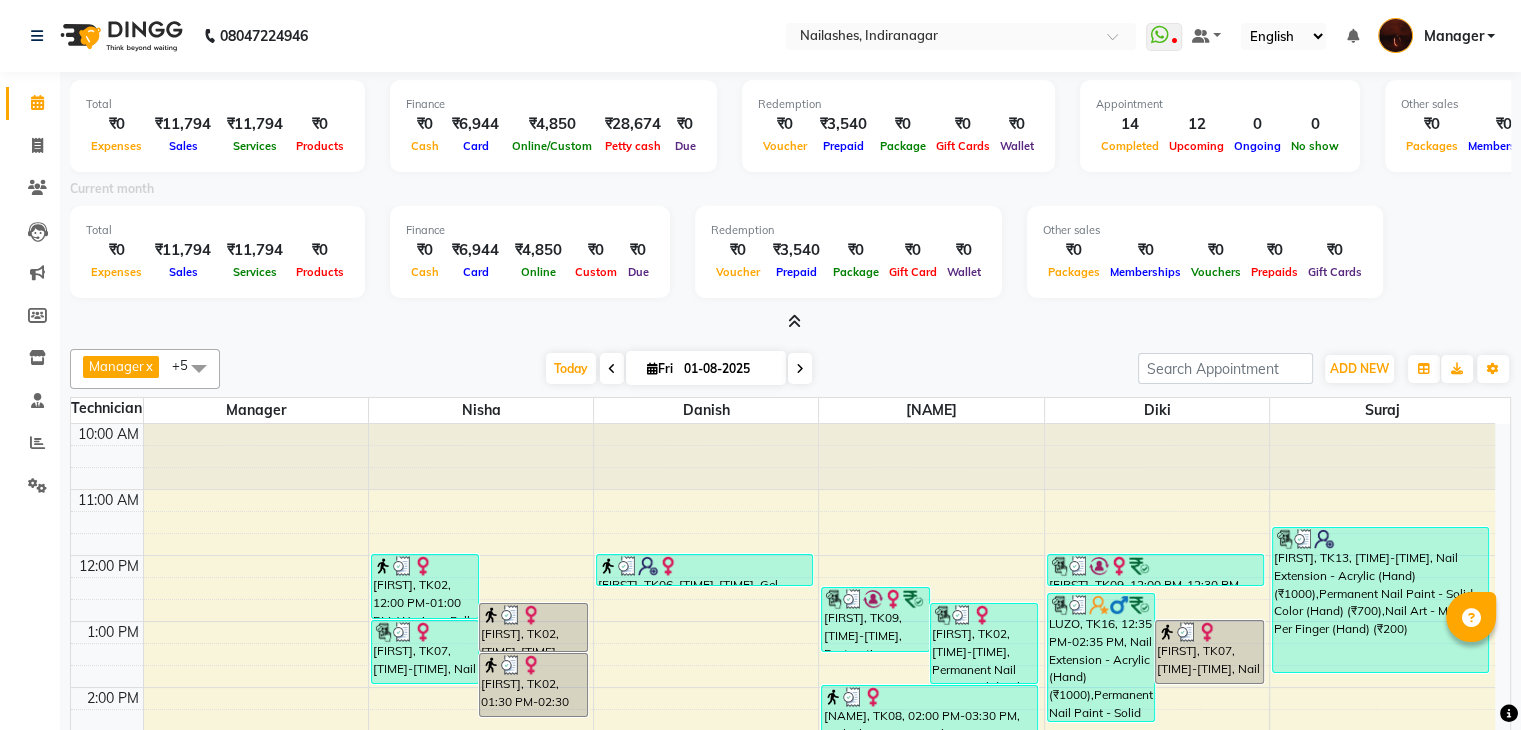 click at bounding box center [794, 321] 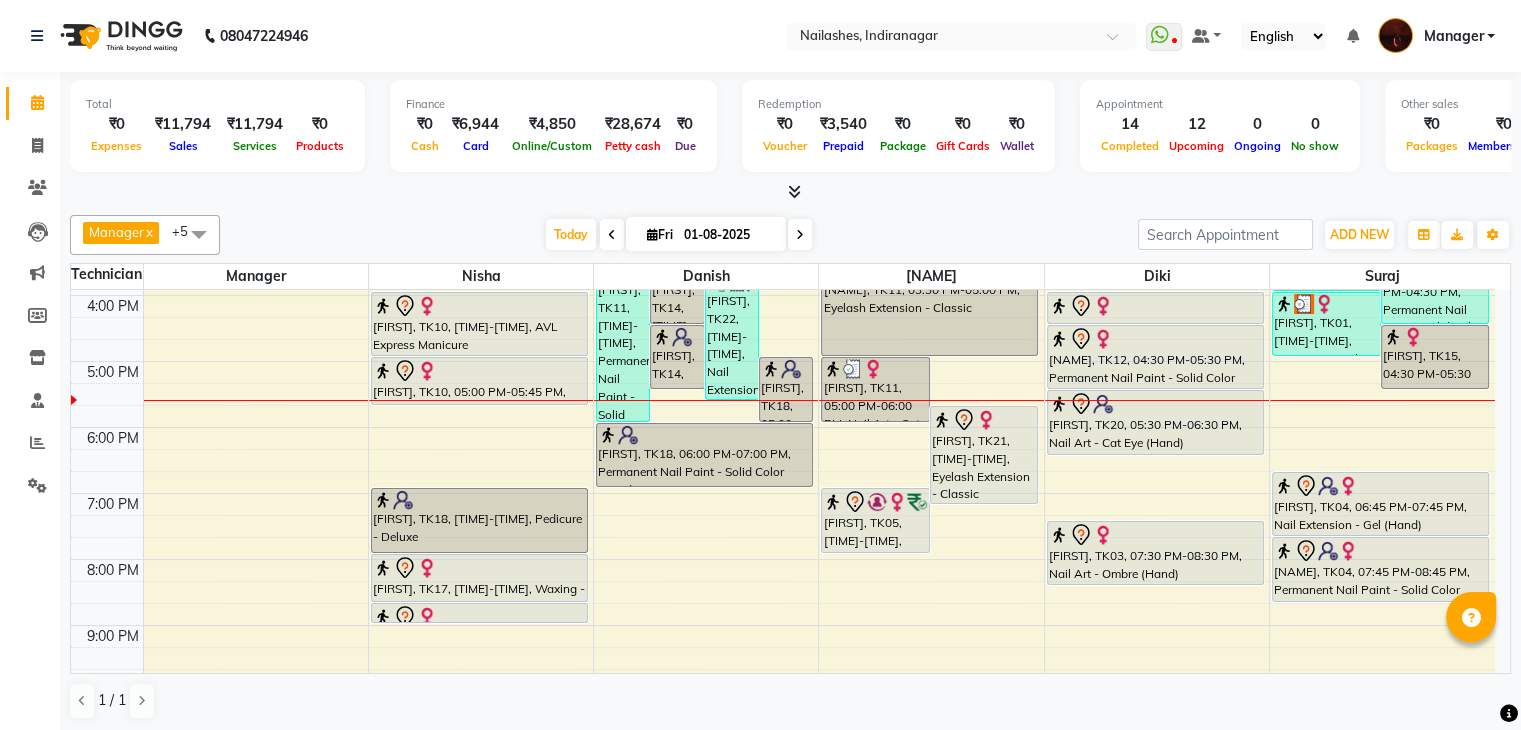 scroll, scrollTop: 387, scrollLeft: 0, axis: vertical 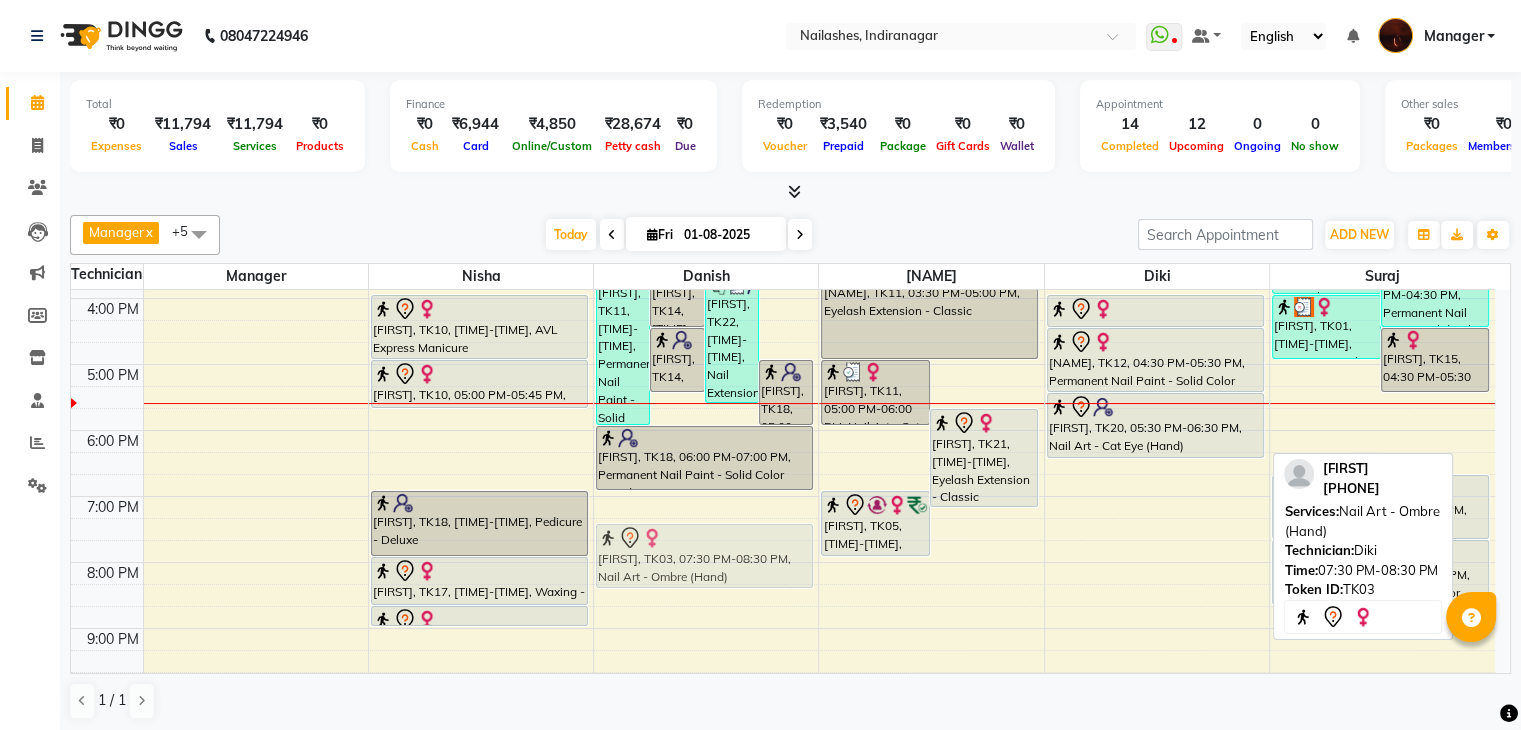 drag, startPoint x: 1190, startPoint y: 572, endPoint x: 826, endPoint y: 576, distance: 364.02197 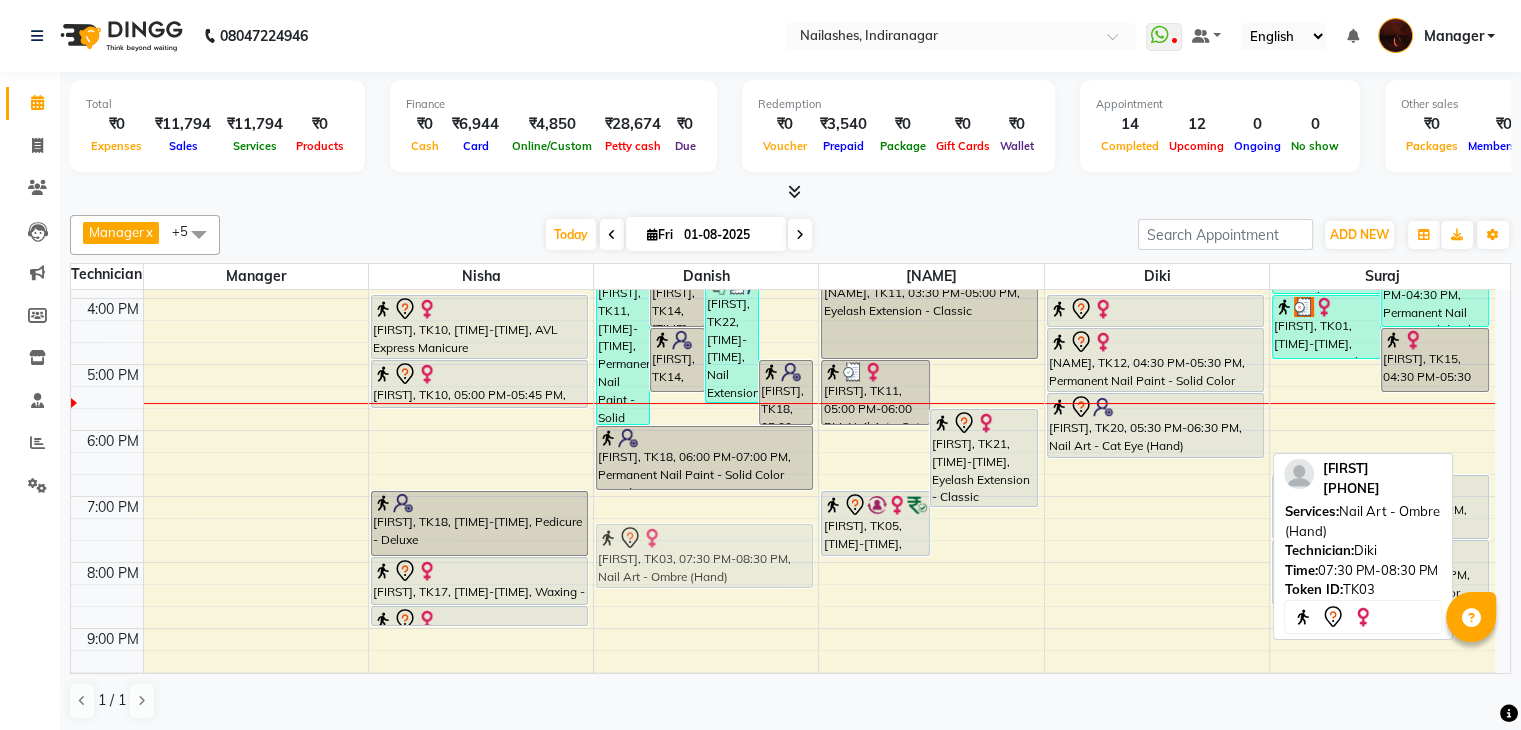 click on "10:00 AM 11:00 AM 12:00 PM 1:00 PM 2:00 PM 3:00 PM 4:00 PM 5:00 PM 6:00 PM 7:00 PM 8:00 PM 9:00 PM 10:00 PM     Nandita, TK02, 12:00 PM-01:00 PM, Waxing - Full Legs,Upperlip Threading (₹60)     Nandita, TK02, 12:45 PM-01:30 PM, Waxing - Full Back     prerna, TK07, 01:00 PM-02:00 PM, Nail Art - Cat Eye (Hand)     Nandita, TK02, 01:30 PM-02:30 PM, Manicure  - Deluxe             Sakshi, TK10, 04:00 PM-05:00 PM, AVL Express Manicure             Sakshi, TK10, 05:00 PM-05:45 PM, Café H&F Pedicure     aseeba, TK18, 07:00 PM-08:00 PM, Pedicure - Deluxe             Madhu, TK17, 08:00 PM-08:45 PM, Waxing - Full Legs             Madhu, TK17, 08:45 PM-09:05 PM, Waxing - Under Arms     Tejaswini, TK11, 03:30 PM-06:00 PM, Permanent Nail Paint - Solid Color (Hand) (₹700),Nail Art - Chrome (Hand) (₹1000),Gel polish removal (₹300)     Reena, TK14, 03:30 PM-04:30 PM, Permanent Nail Paint - Solid Color (Hand)         aseeba, TK18, 05:00 PM-06:00 PM, Nail Extension - Acrylic (Hand)" at bounding box center [783, 331] 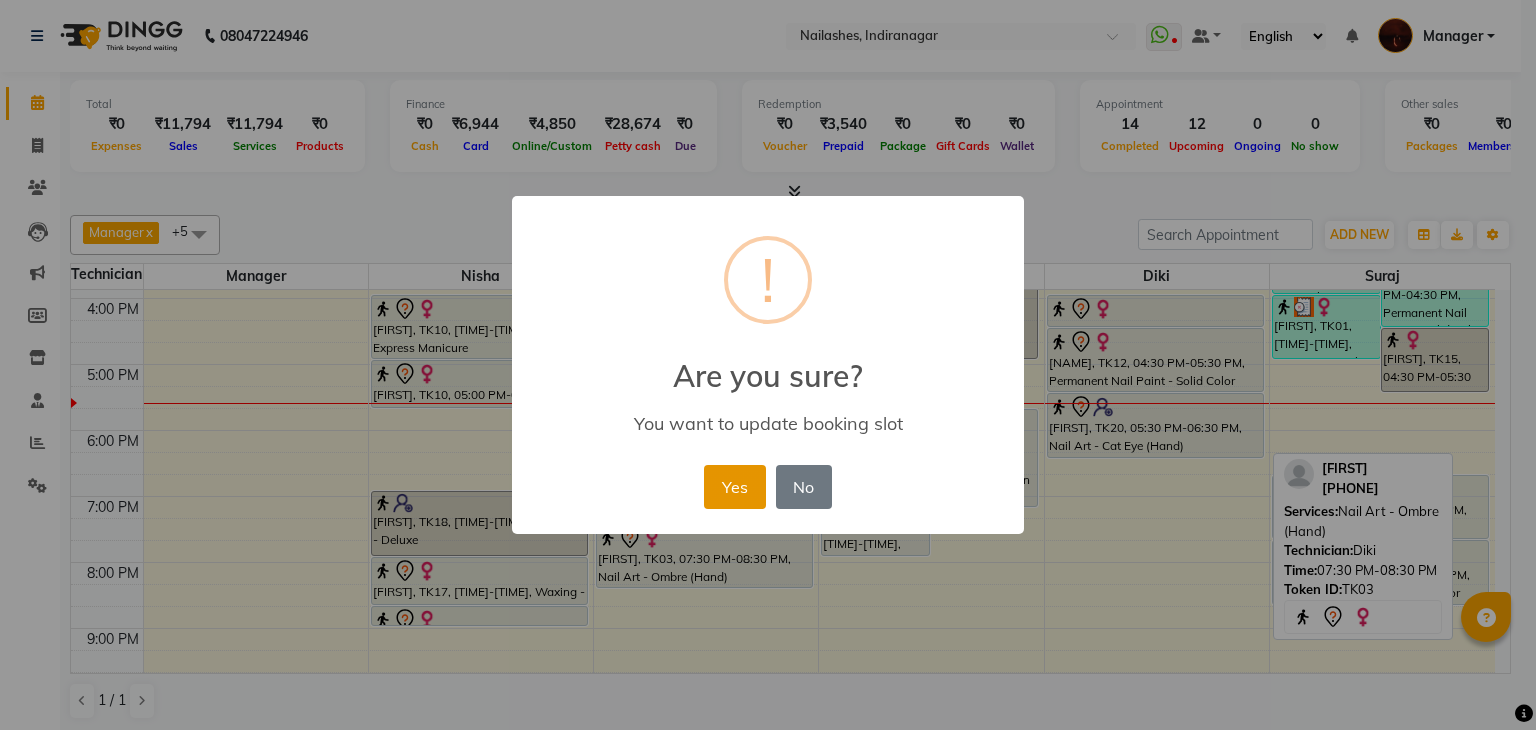 click on "Yes" at bounding box center [734, 487] 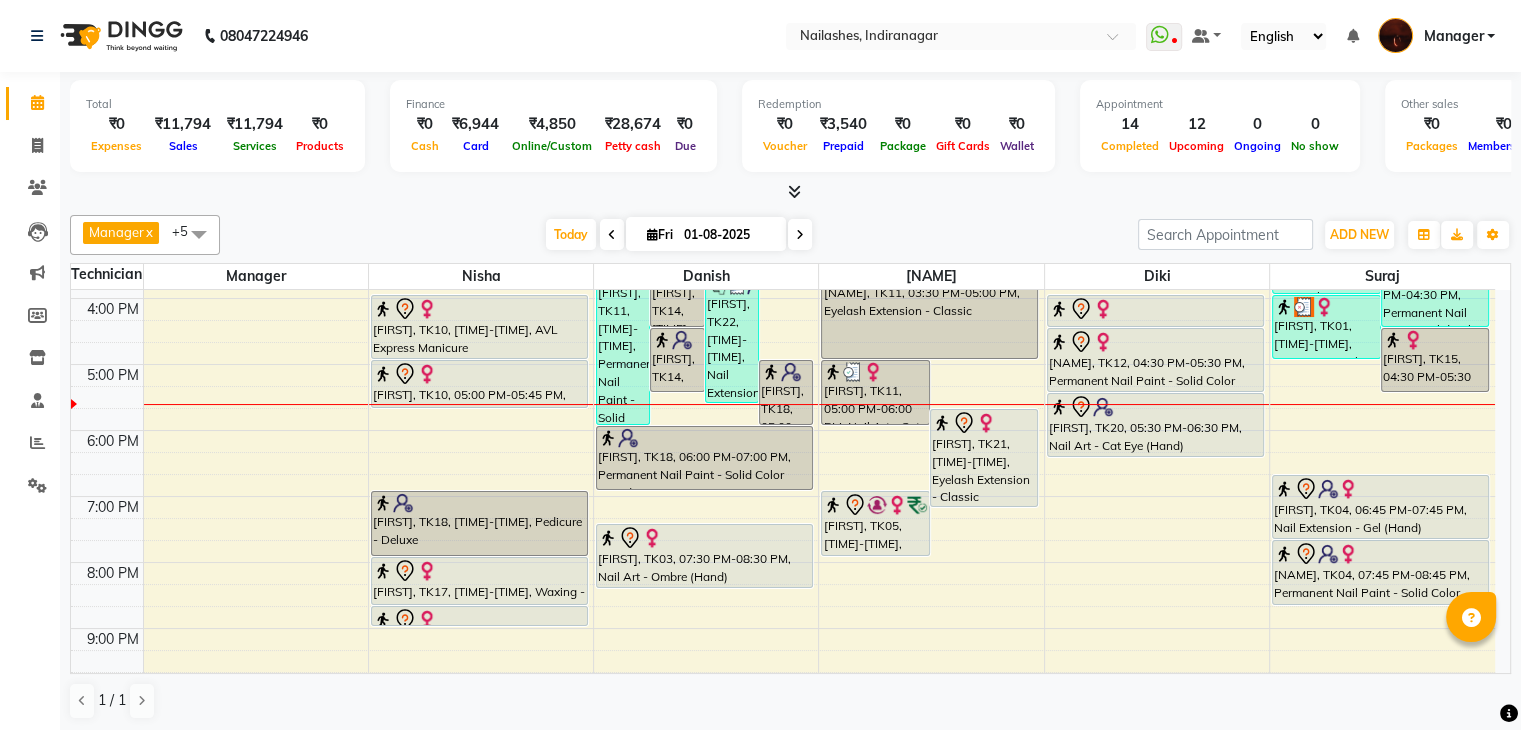 click at bounding box center (800, 235) 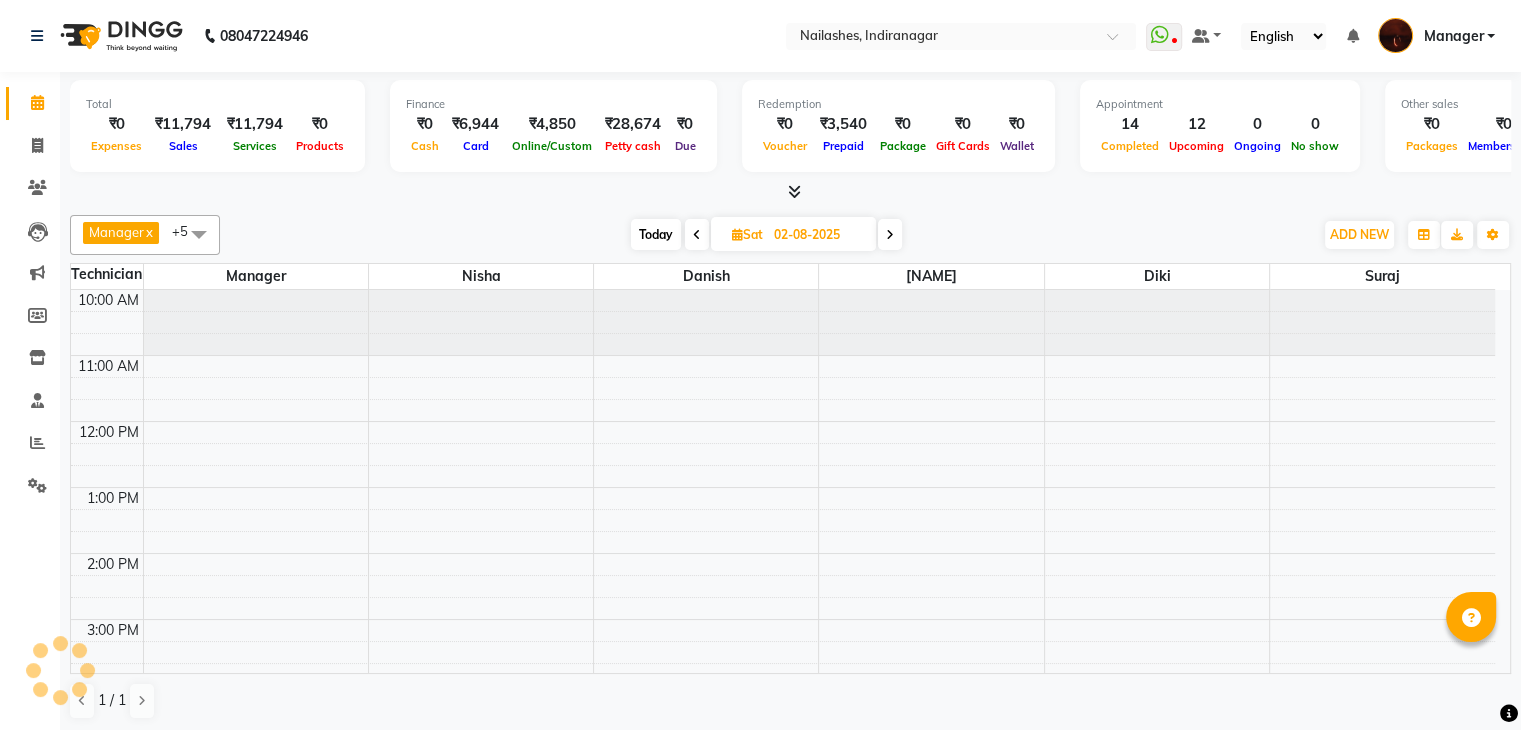 scroll, scrollTop: 459, scrollLeft: 0, axis: vertical 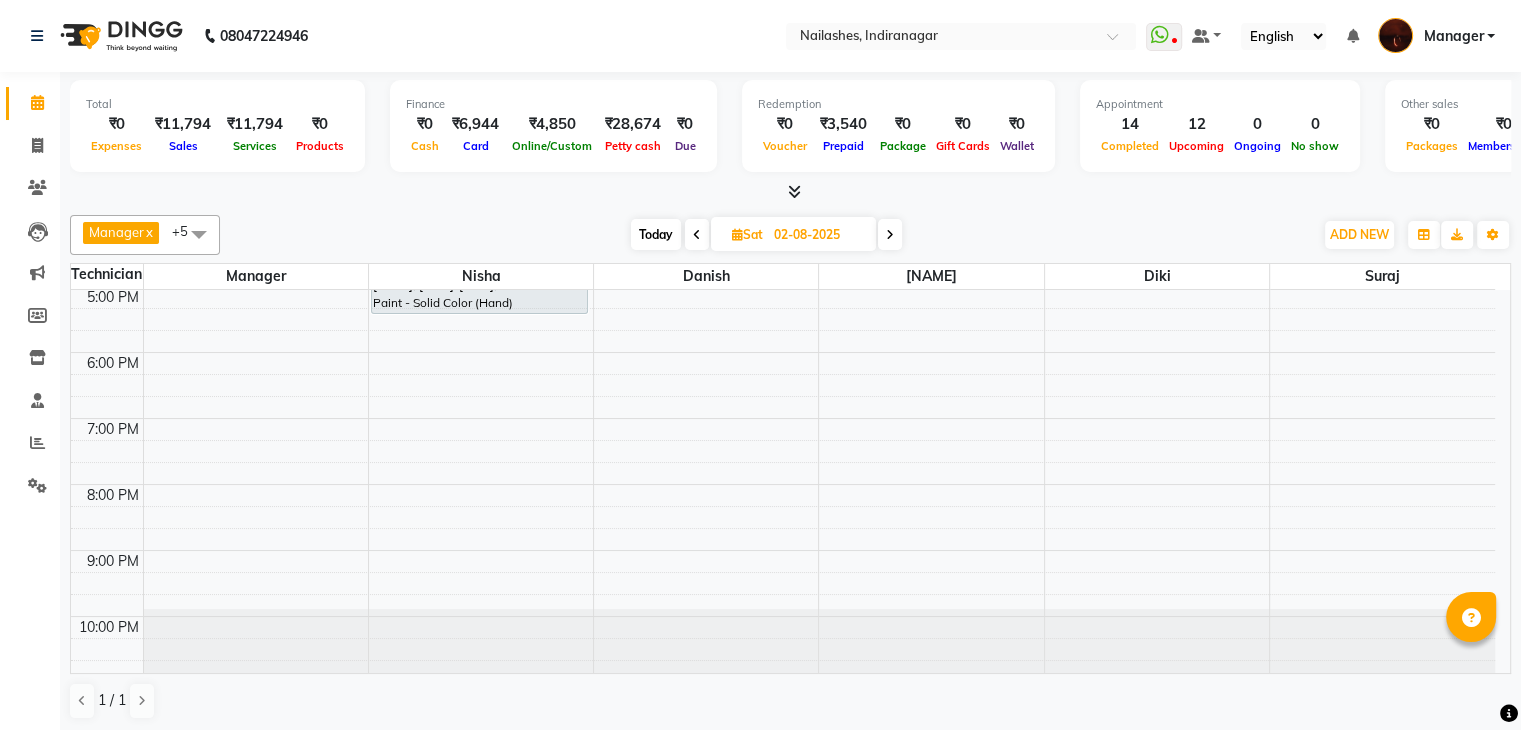 click on "Today" at bounding box center (656, 234) 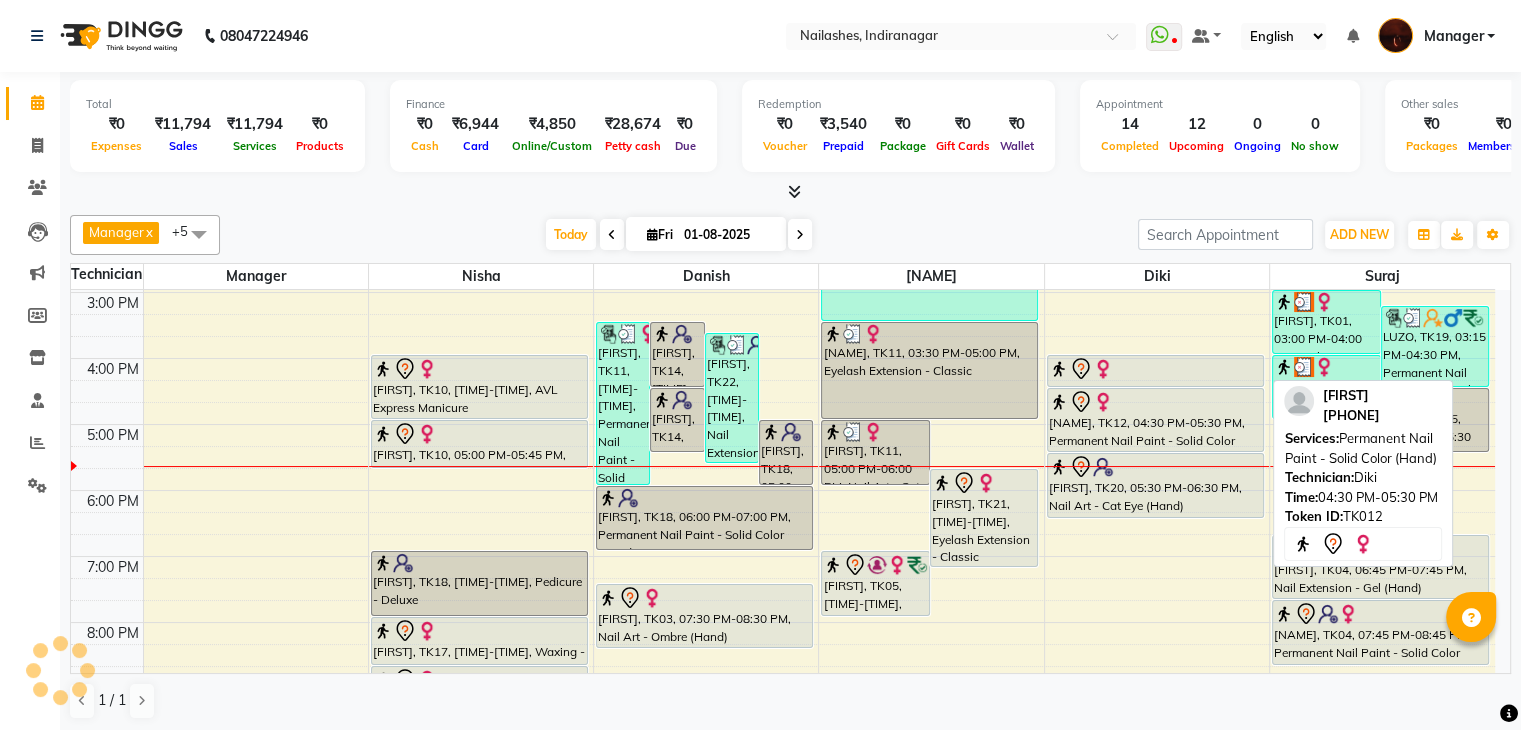 scroll, scrollTop: 325, scrollLeft: 0, axis: vertical 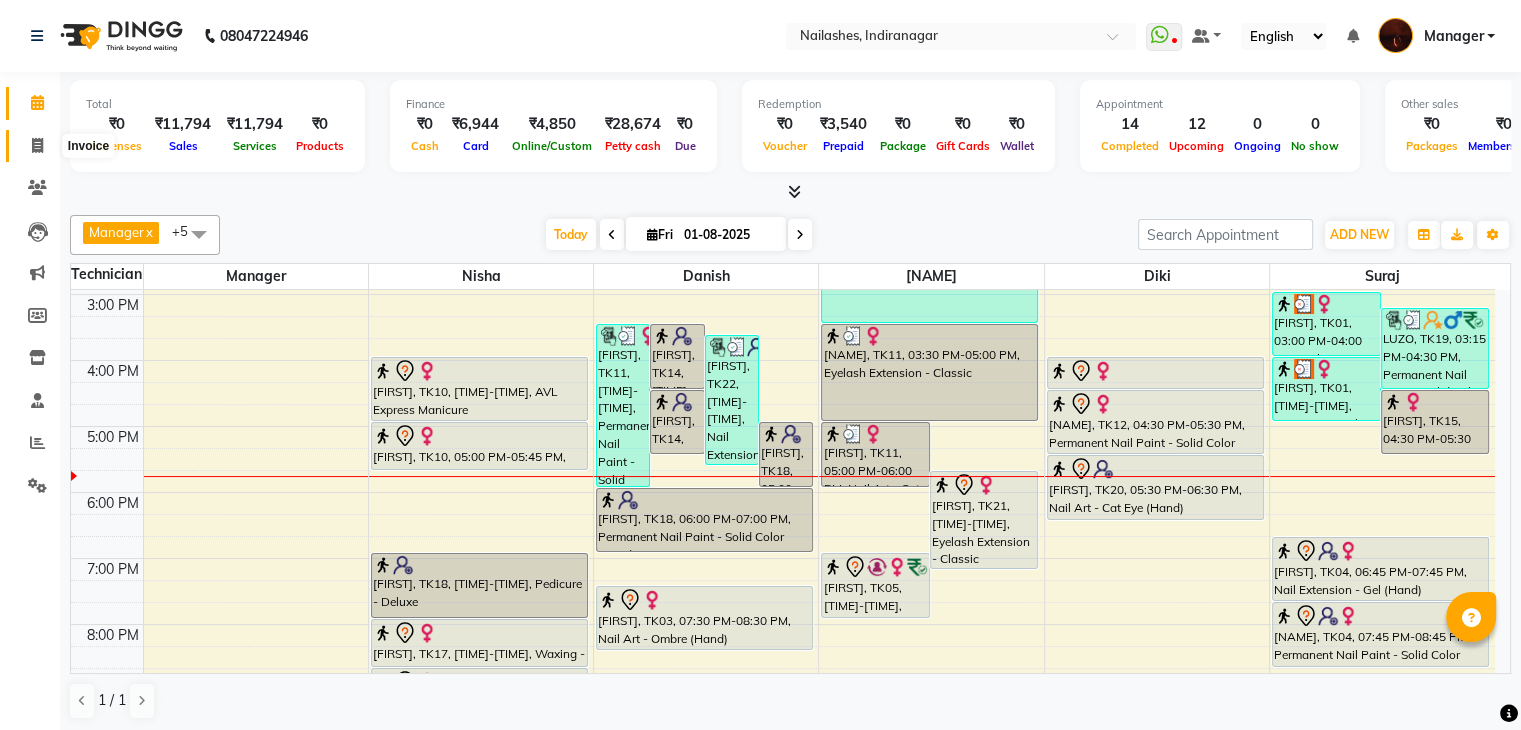click 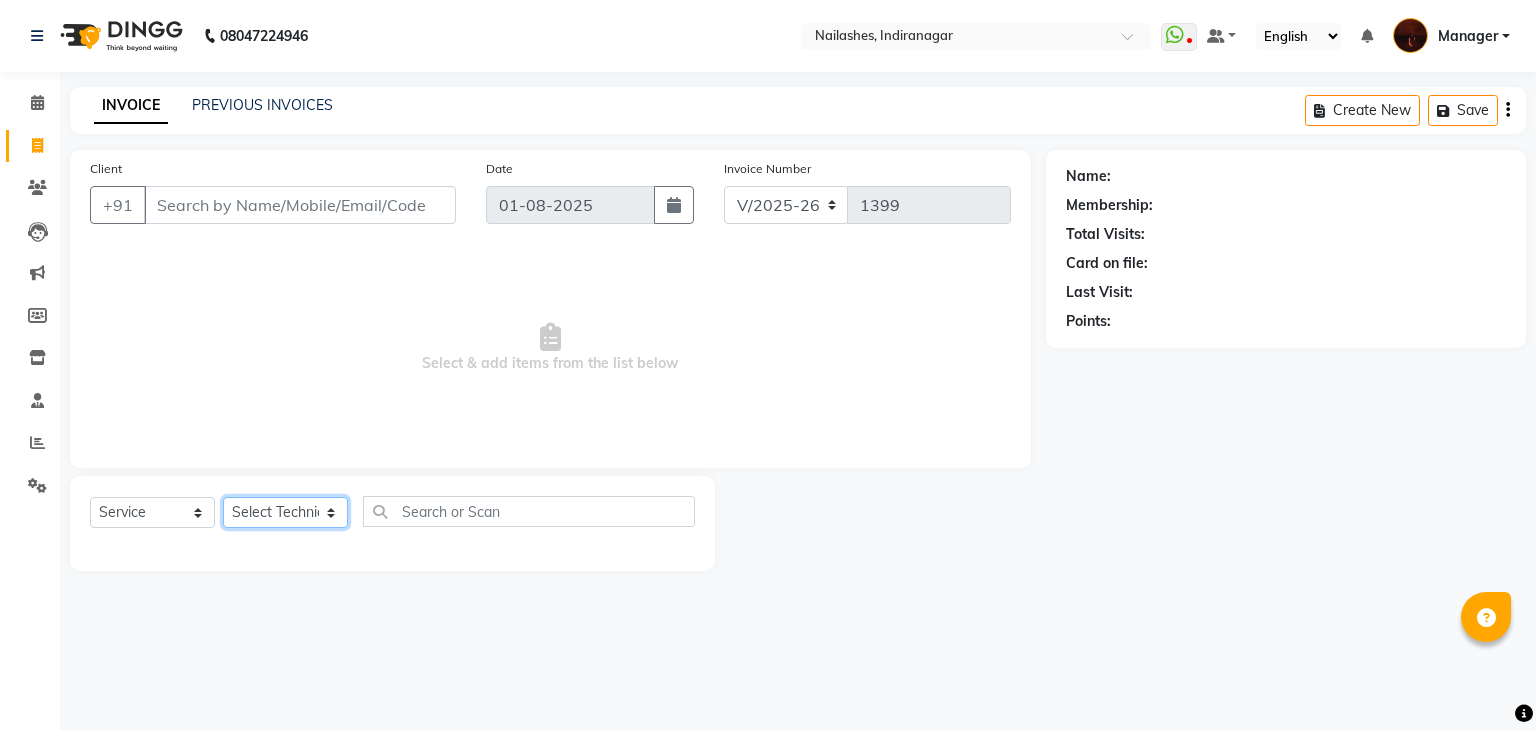 click on "Select Technician Adesh amir Danish Diki  Geeta Himanshu jenifer Manager megna Nisha Pooja roshni Sameer sudeb Sudhir Accounting suraj" 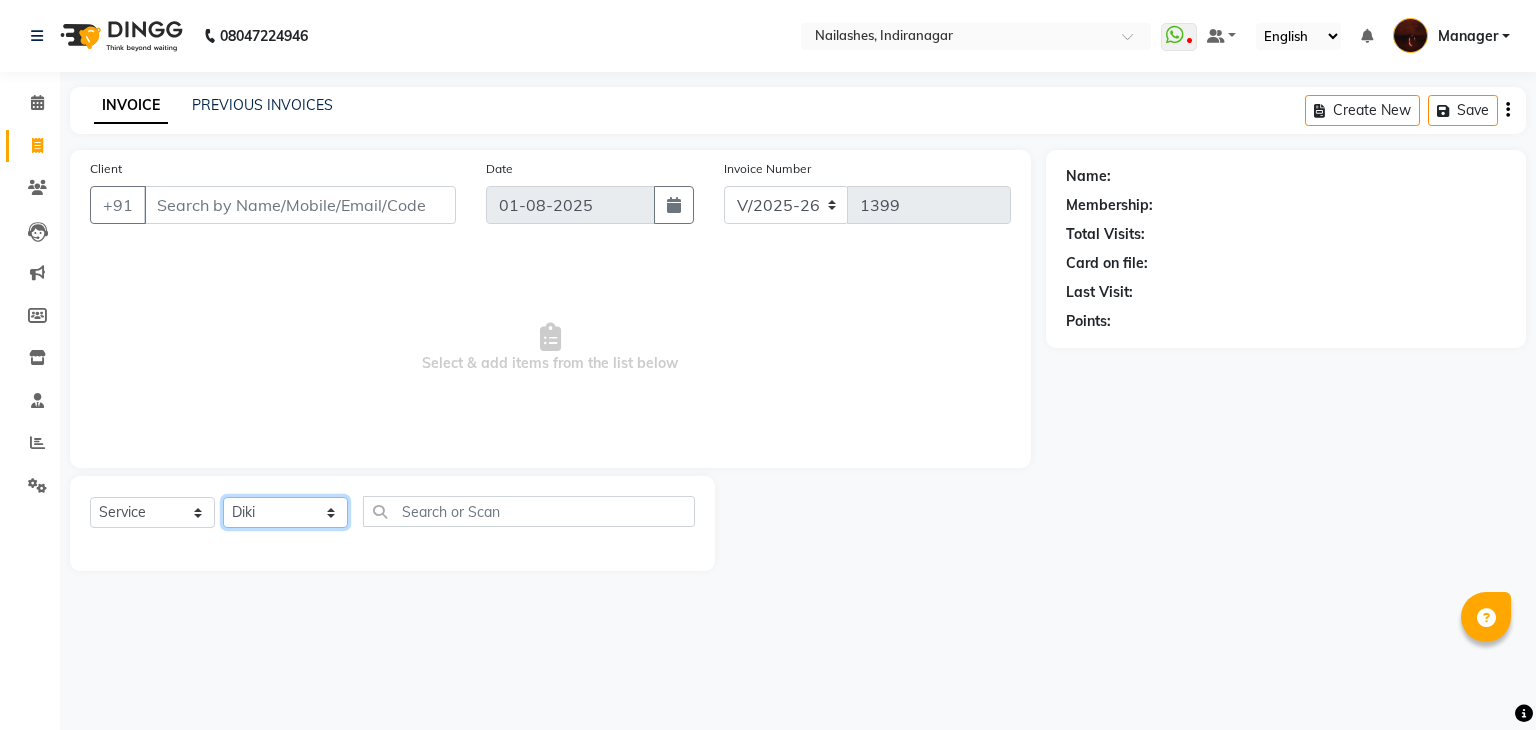 click on "Select Technician Adesh amir Danish Diki  Geeta Himanshu jenifer Manager megna Nisha Pooja roshni Sameer sudeb Sudhir Accounting suraj" 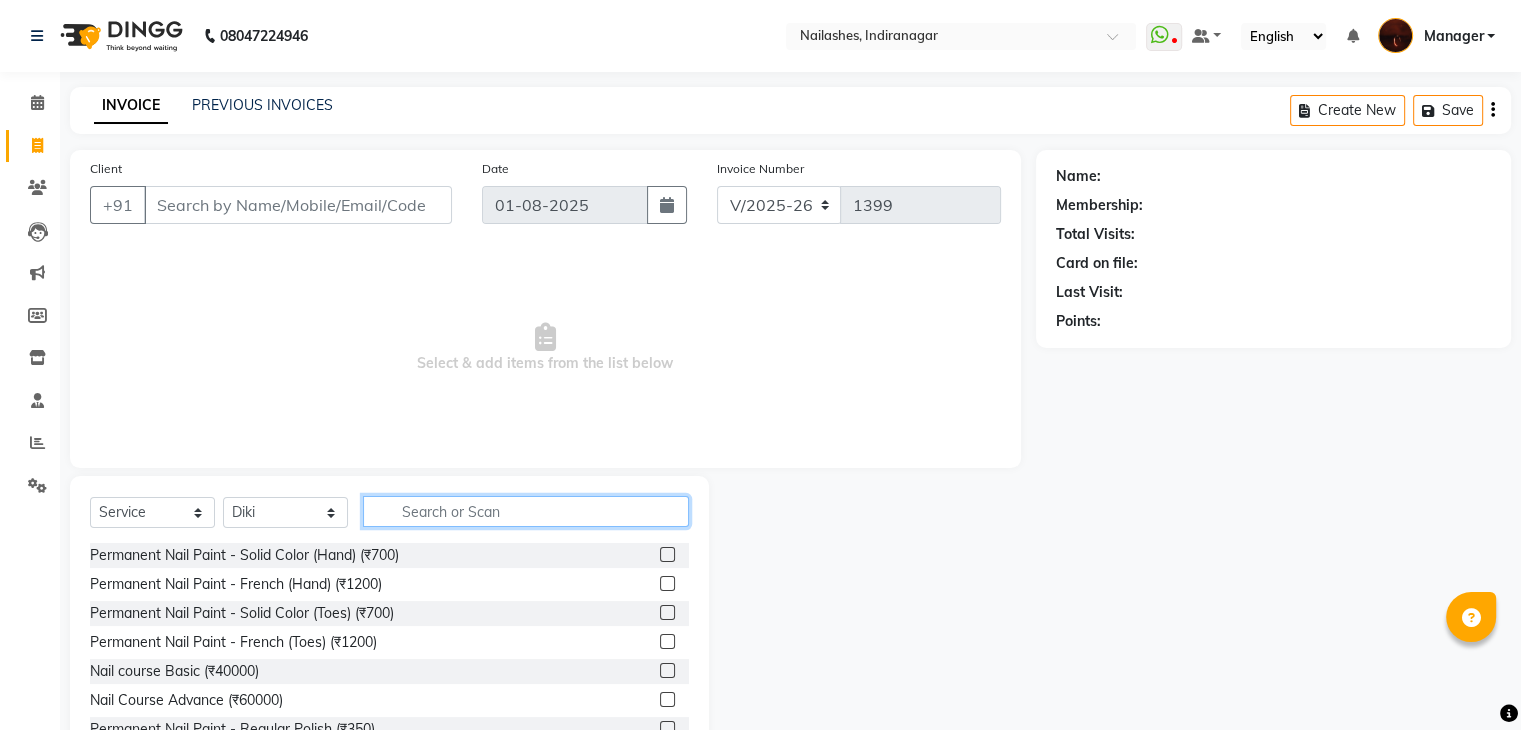 click 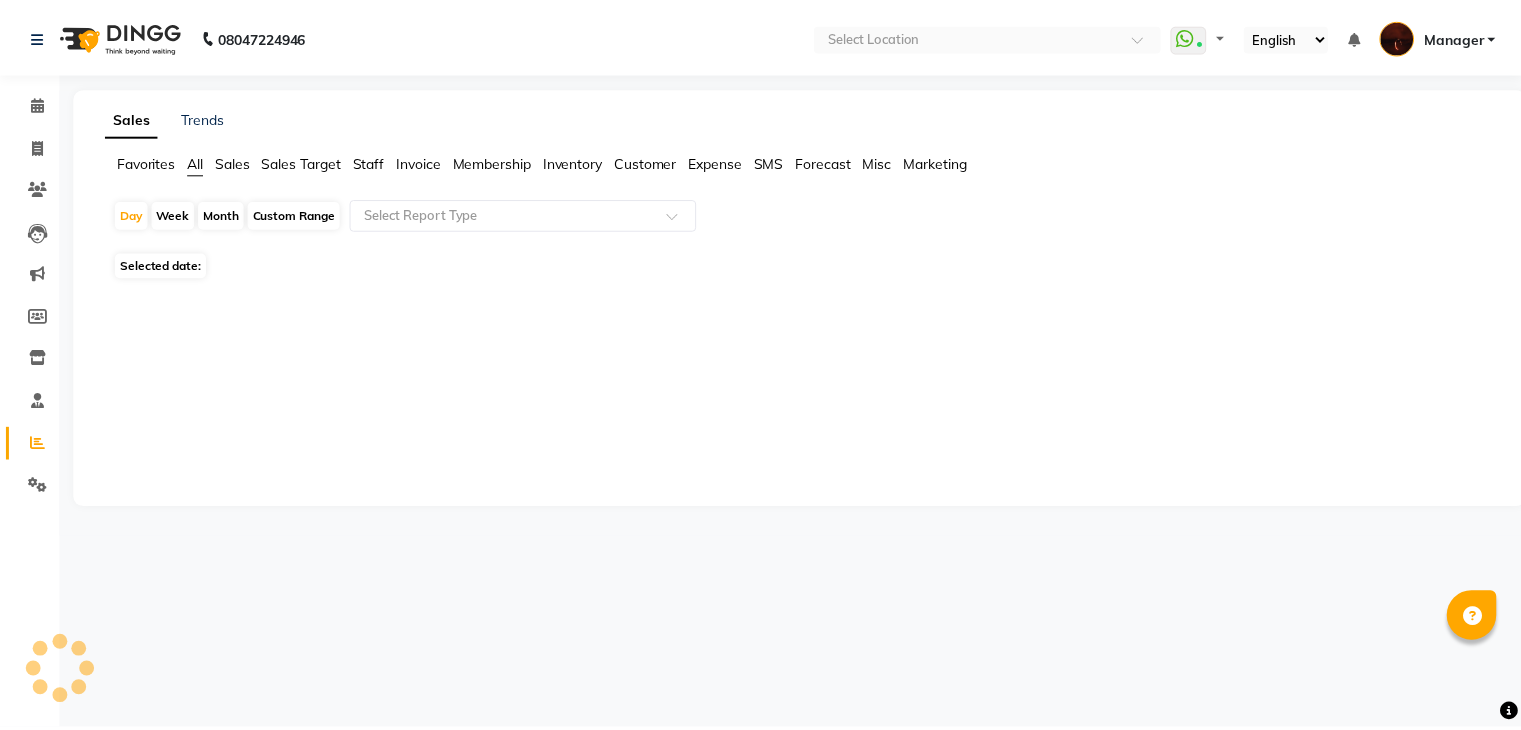 scroll, scrollTop: 0, scrollLeft: 0, axis: both 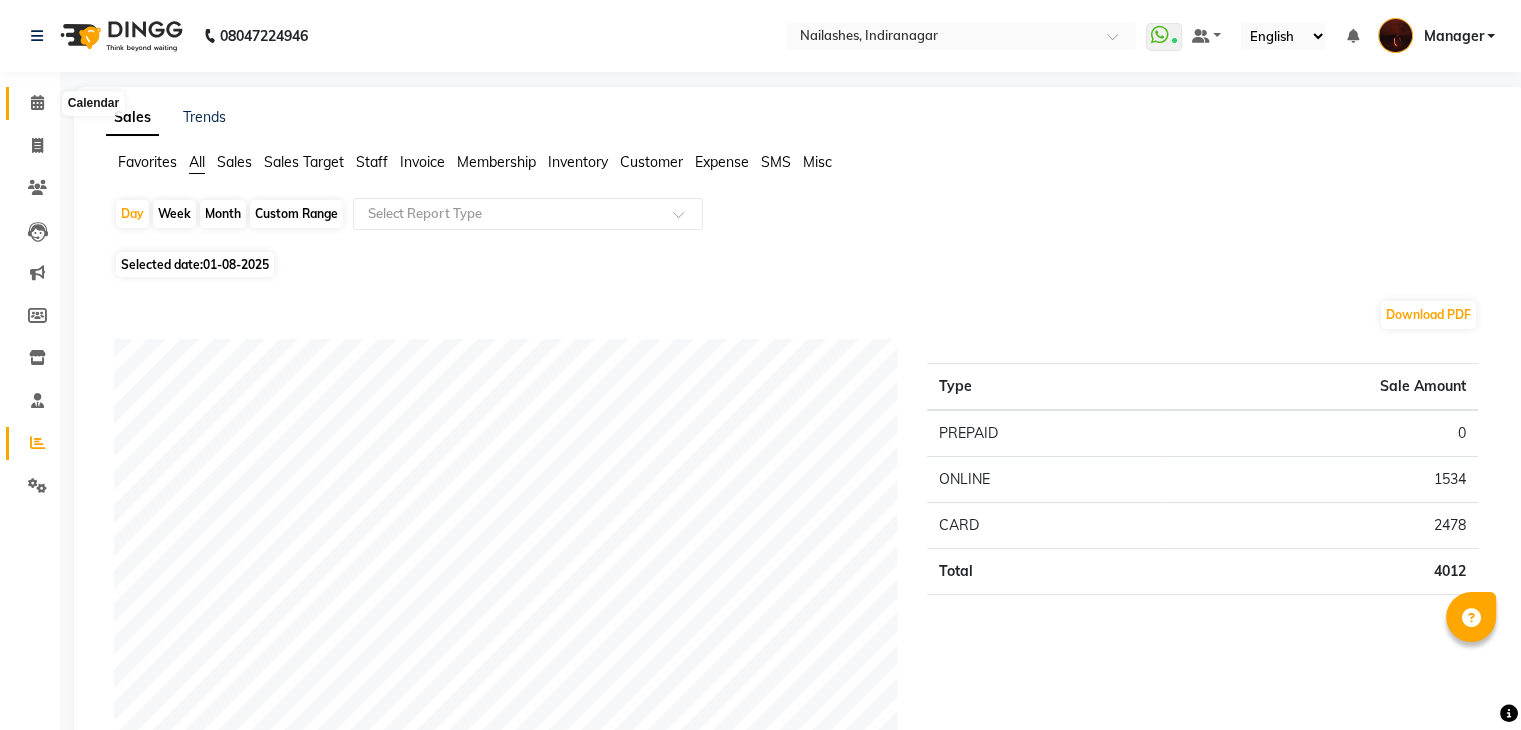 click 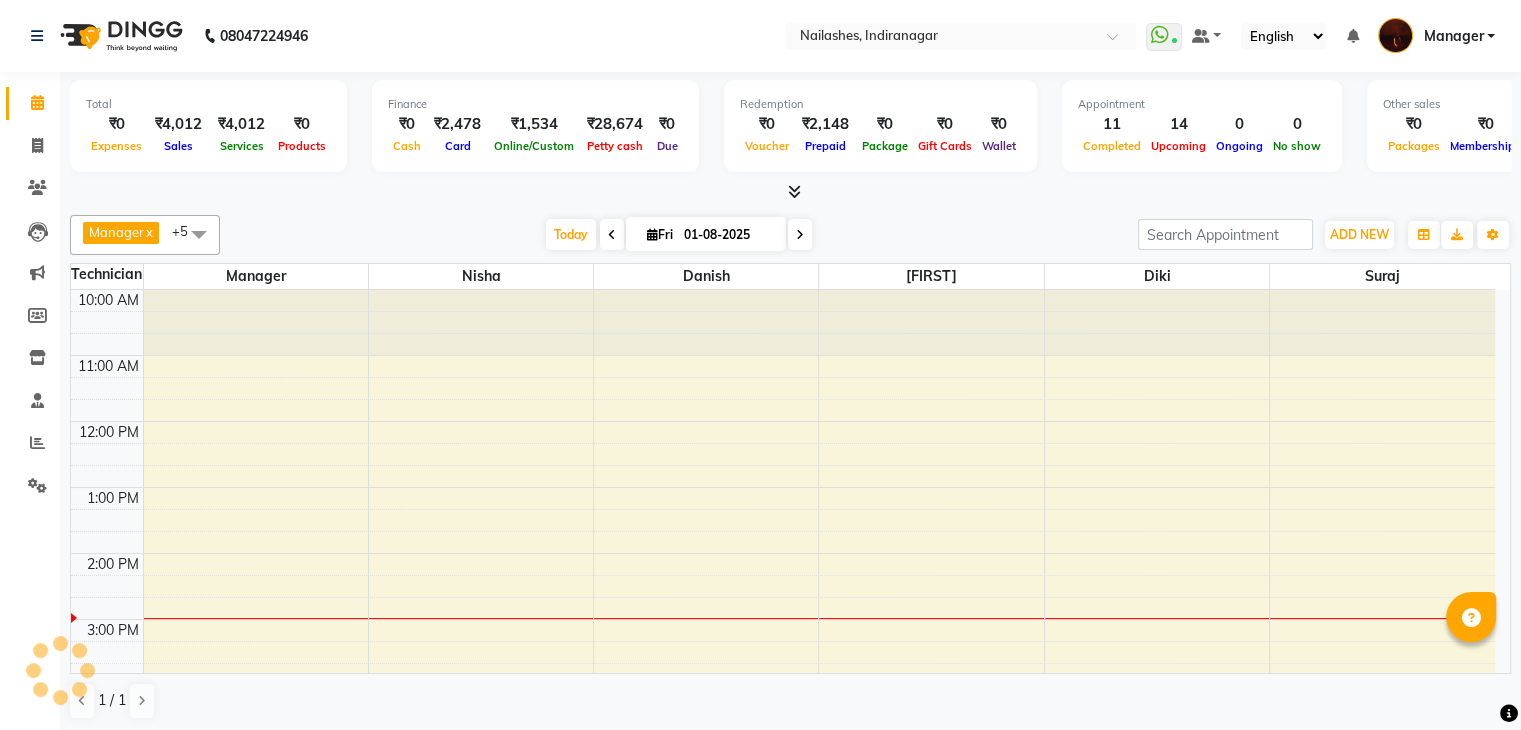 scroll, scrollTop: 0, scrollLeft: 0, axis: both 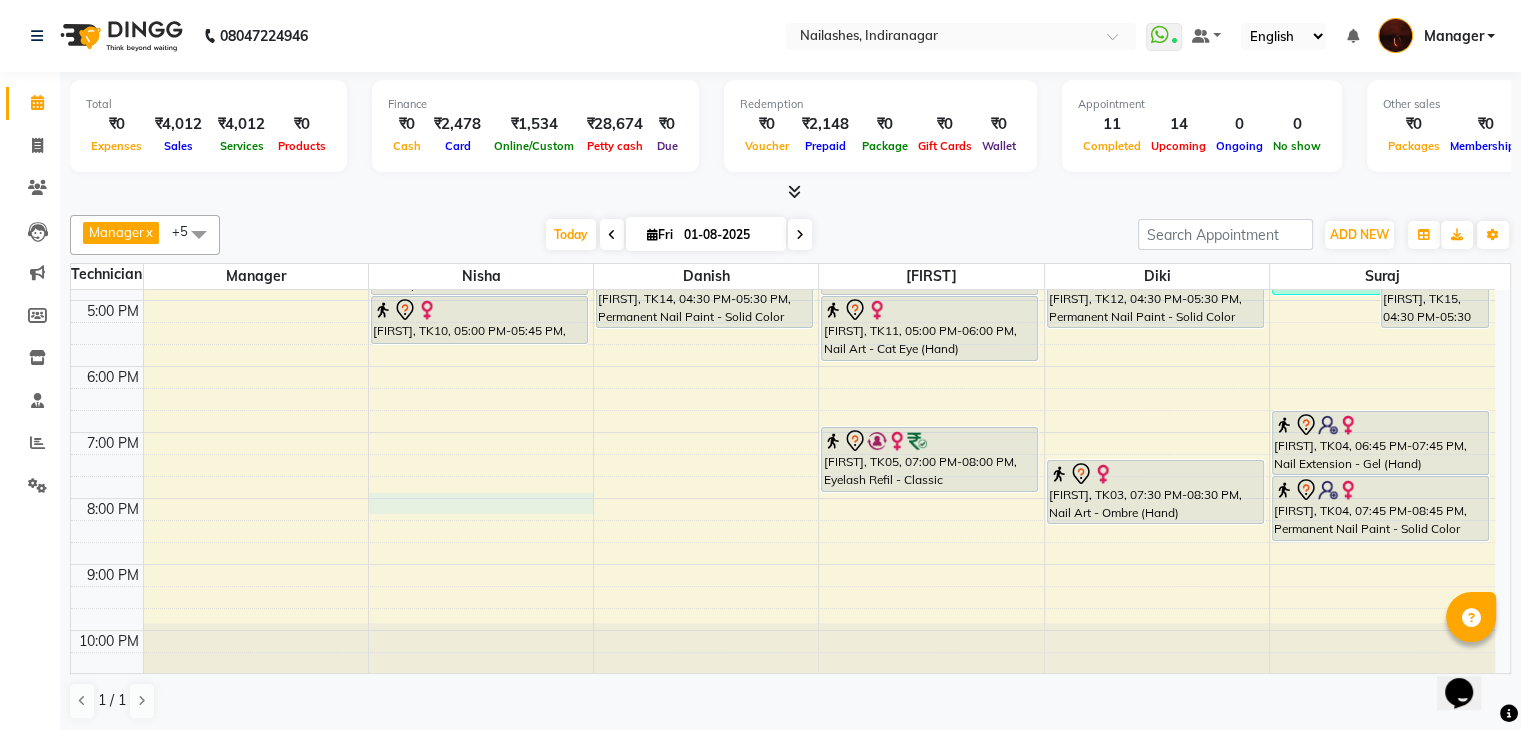 click on "10:00 AM 11:00 AM 12:00 PM 1:00 PM 2:00 PM 3:00 PM 4:00 PM 5:00 PM 6:00 PM 7:00 PM 8:00 PM 9:00 PM 10:00 PM     Nandita, TK02, 12:45 PM-01:30 PM, Waxing - Full Back     prerna, TK07, 01:00 PM-02:00 PM, Nail Art - Cat Eye (Hand)     Nandita, TK02, 01:30 PM-02:30 PM, Manicure  - Deluxe     Nandita, TK02, 12:00 PM-12:45 PM, Waxing - Full Legs             Sakshi, TK10, 04:00 PM-05:00 PM, AVL Express Manicure             Sakshi, TK10, 05:00 PM-05:45 PM, Café H&F Pedicure     Aishwarya, TK06, 12:00 PM-12:30 PM, Gel polish removal (₹300)             Reena, TK14, 03:30 PM-04:30 PM, Permanent Nail Paint - Solid Color (Hand)             Reena, TK14, 04:30 PM-05:30 PM, Permanent Nail Paint - Solid Color (Toes)     priyanka, TK09, 12:30 PM-01:30 PM, Restoration - Removal of Extension (Hand) (₹500)             SANJANA, TK08, 02:00 PM-03:30 PM, Eyelash Extension - Classic             Tejaswini, TK11, 03:30 PM-05:00 PM, Eyelash Extension - Classic" at bounding box center (783, 267) 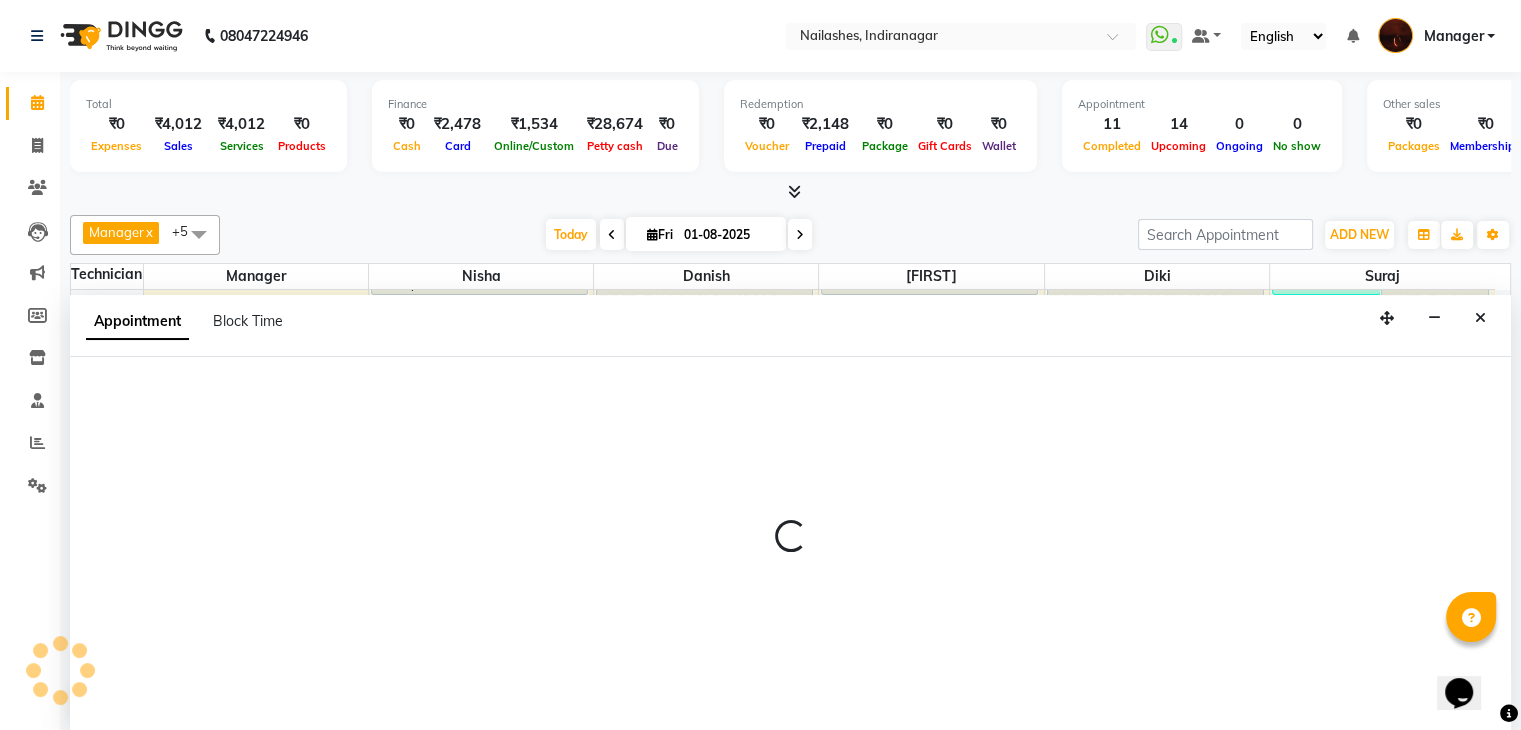 scroll, scrollTop: 1, scrollLeft: 0, axis: vertical 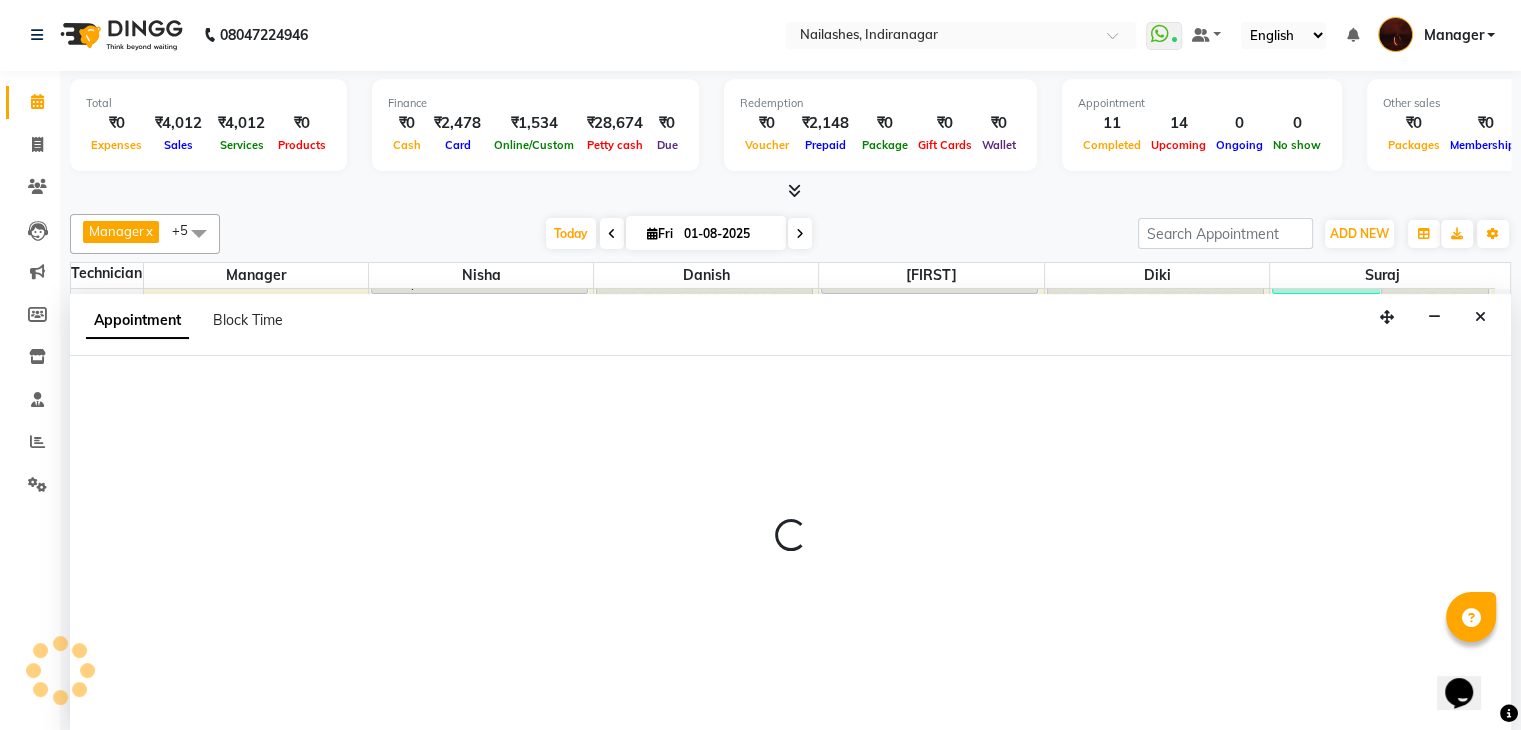 select on "20820" 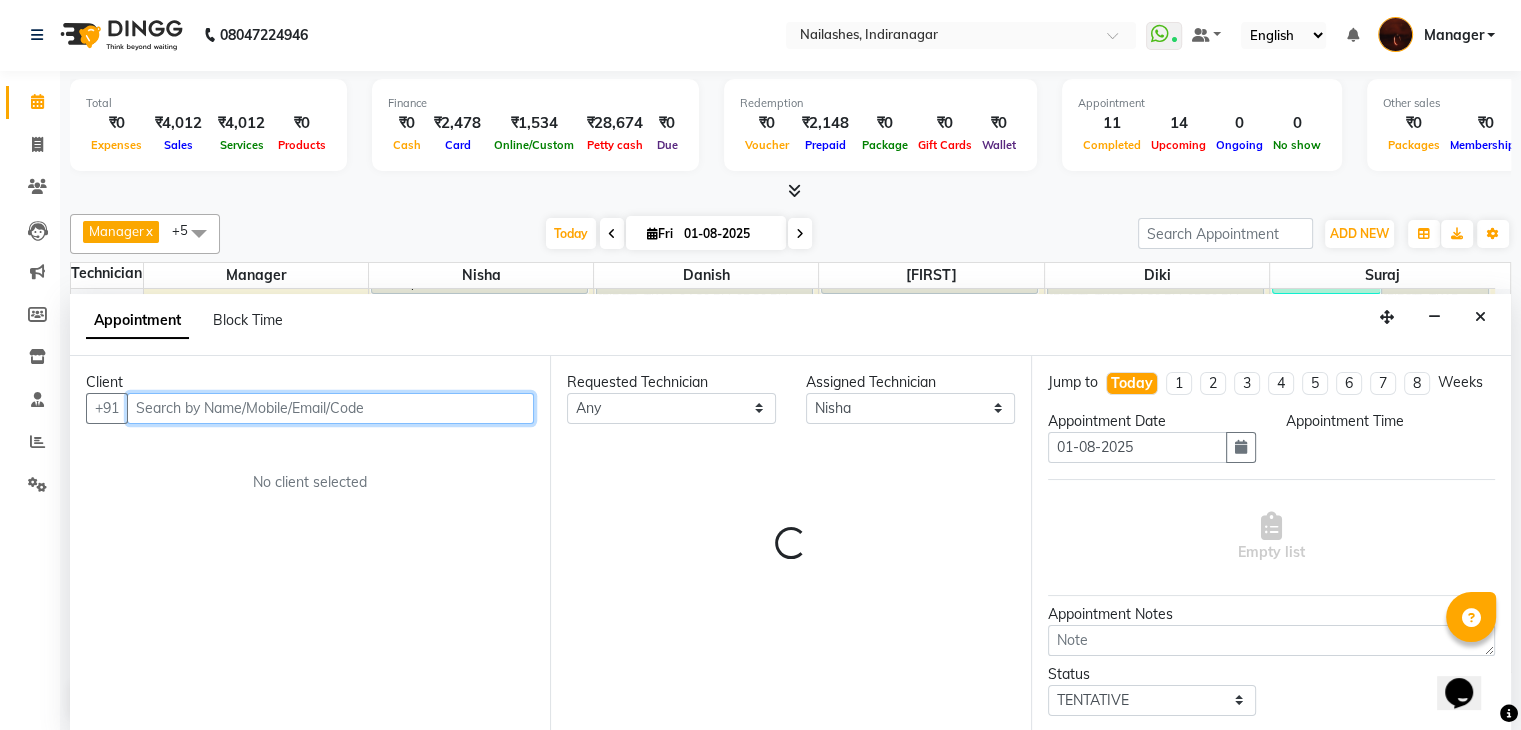 select on "1200" 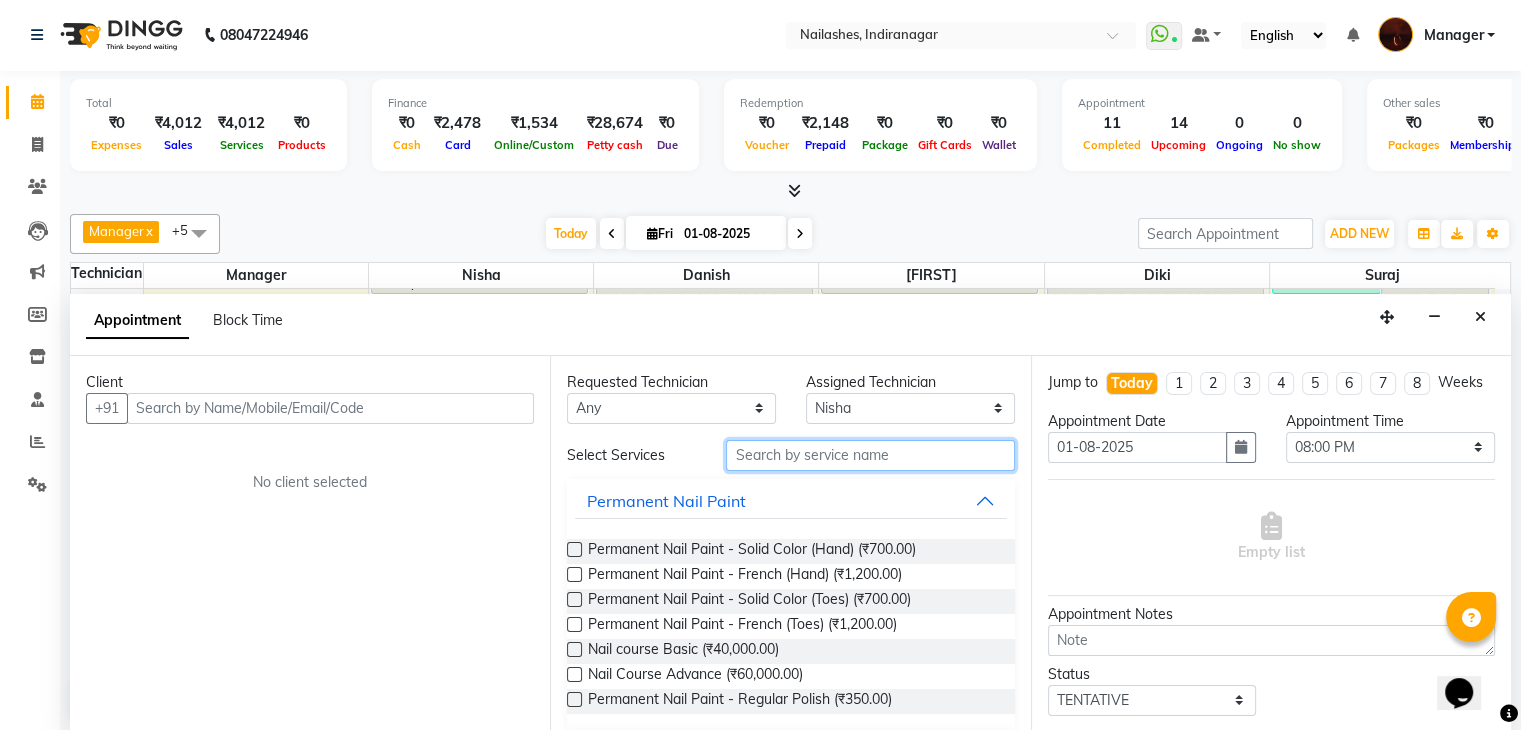 click at bounding box center [870, 455] 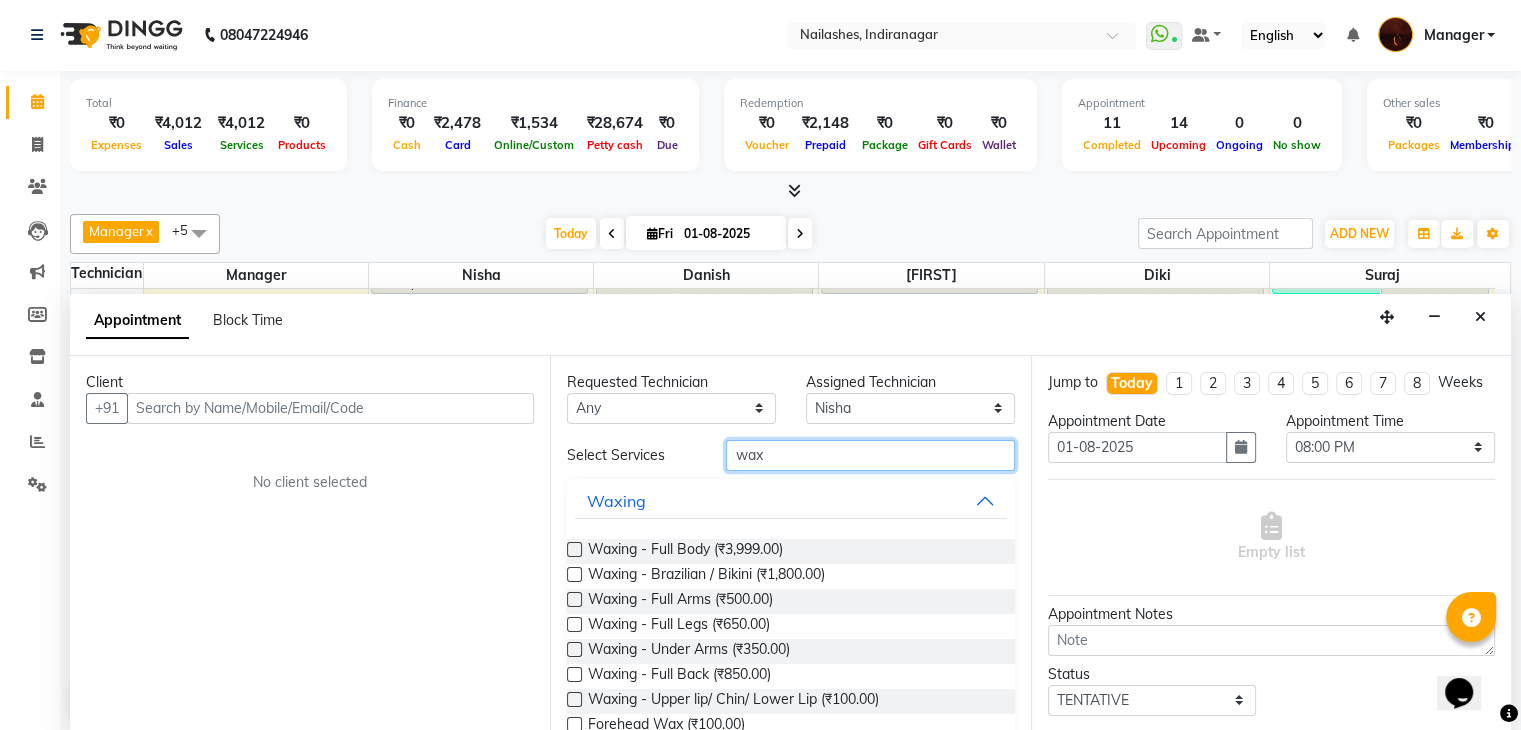 type on "wax" 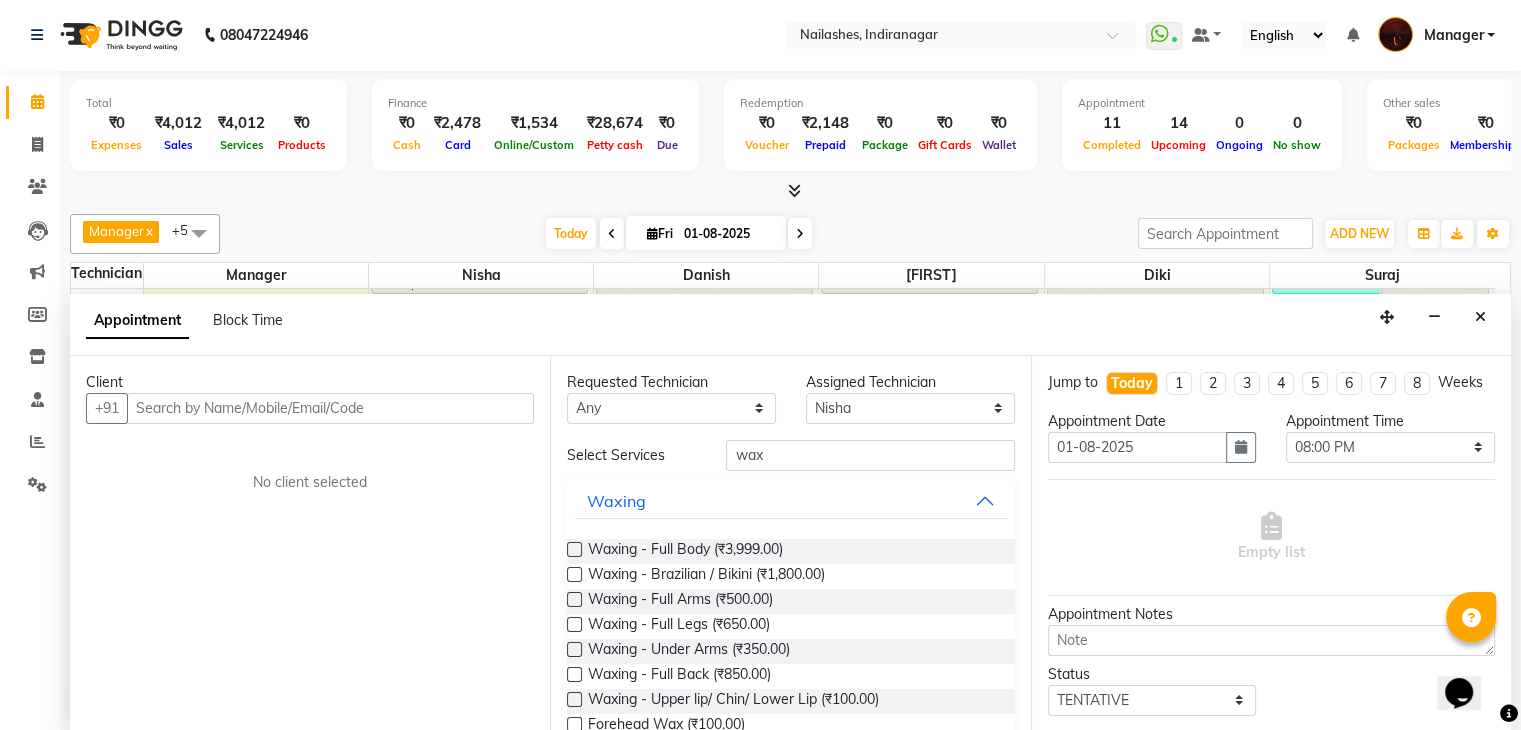 click at bounding box center [574, 624] 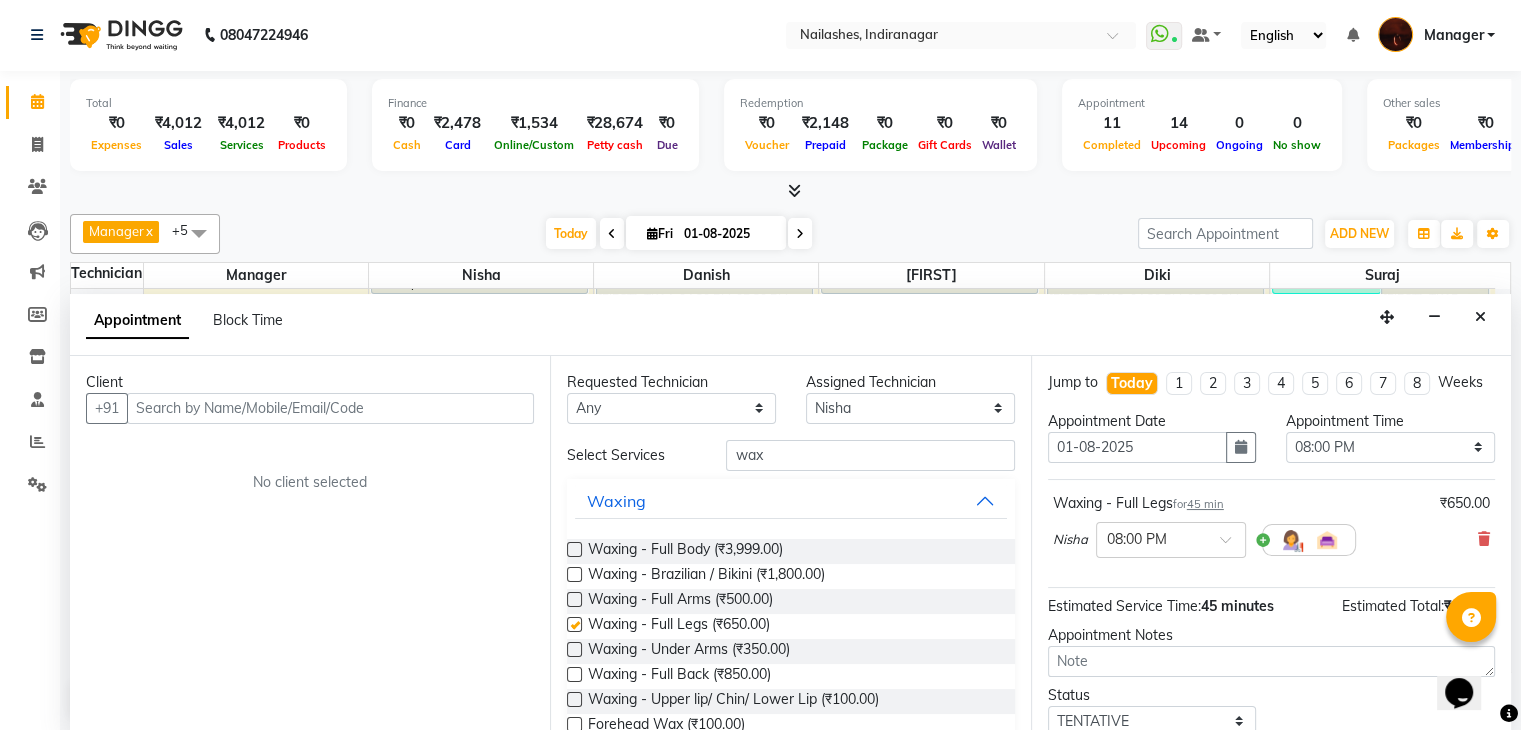 checkbox on "false" 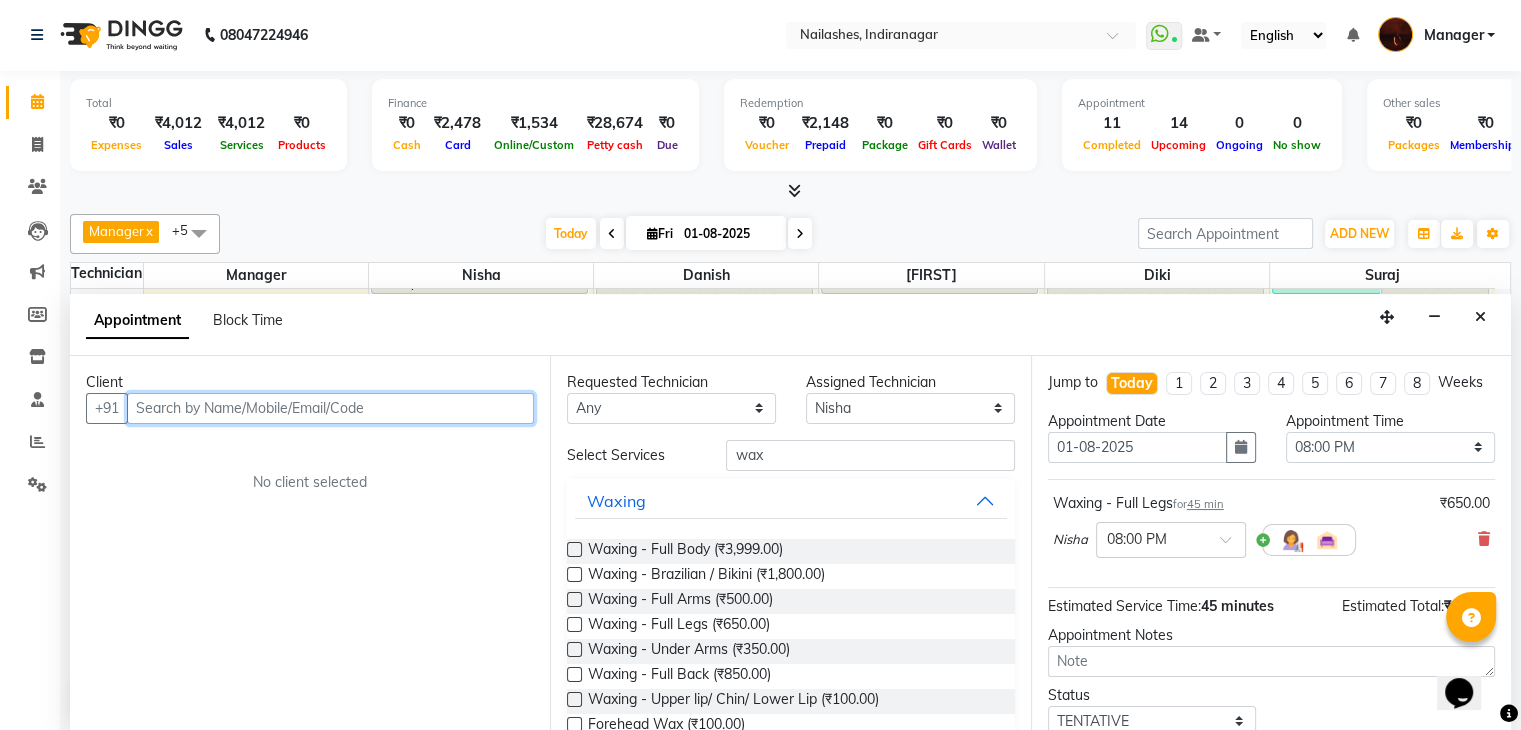 click at bounding box center (330, 408) 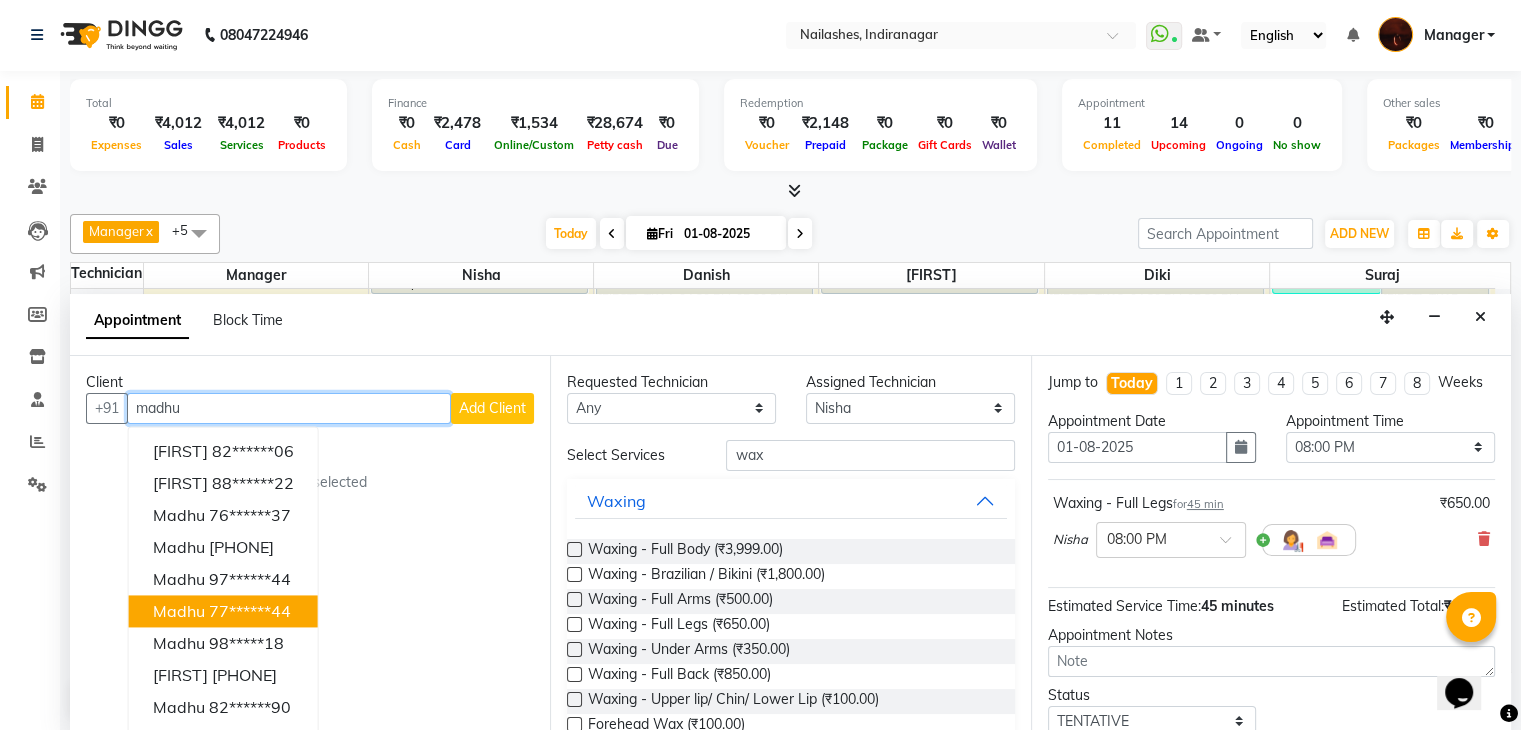click on "77******44" at bounding box center [250, 611] 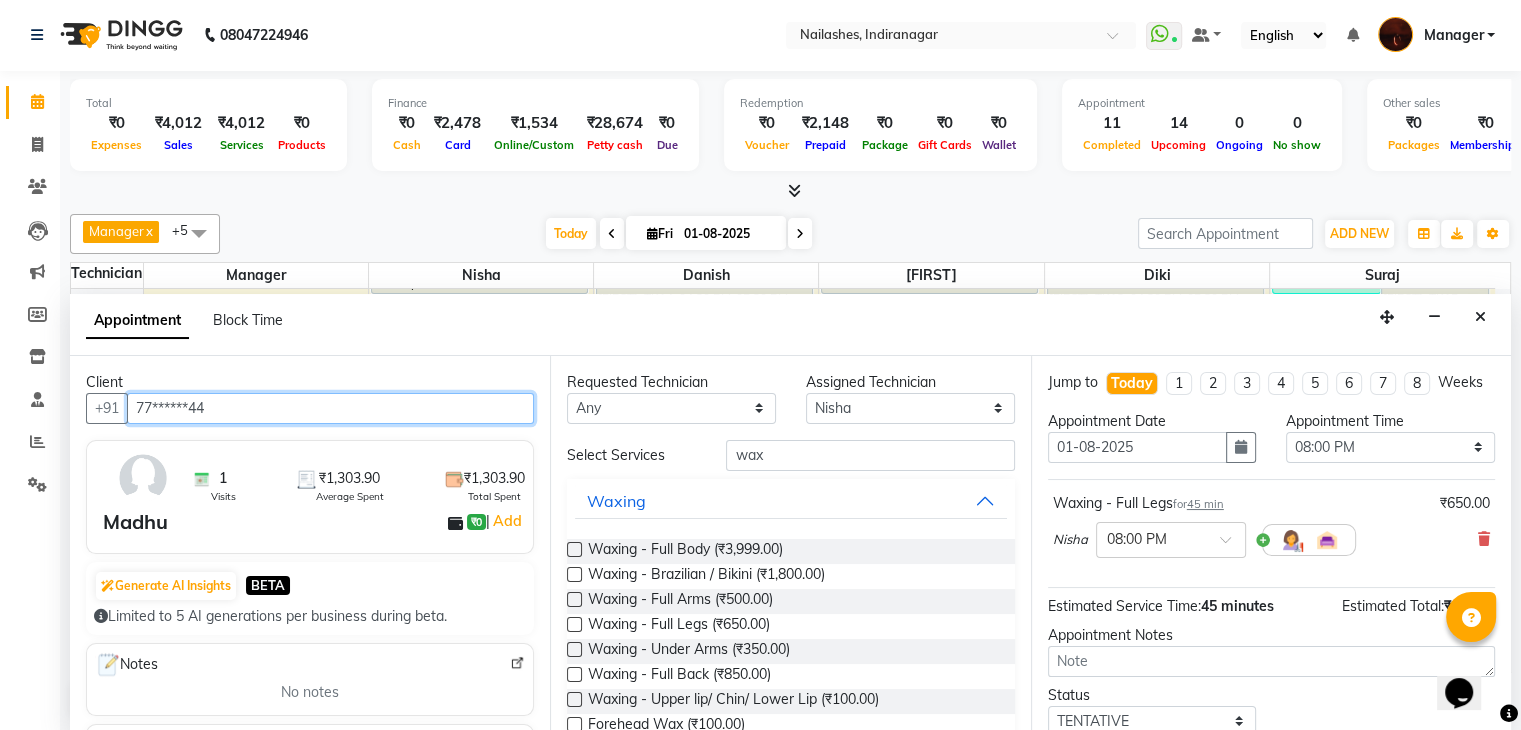 type on "77******44" 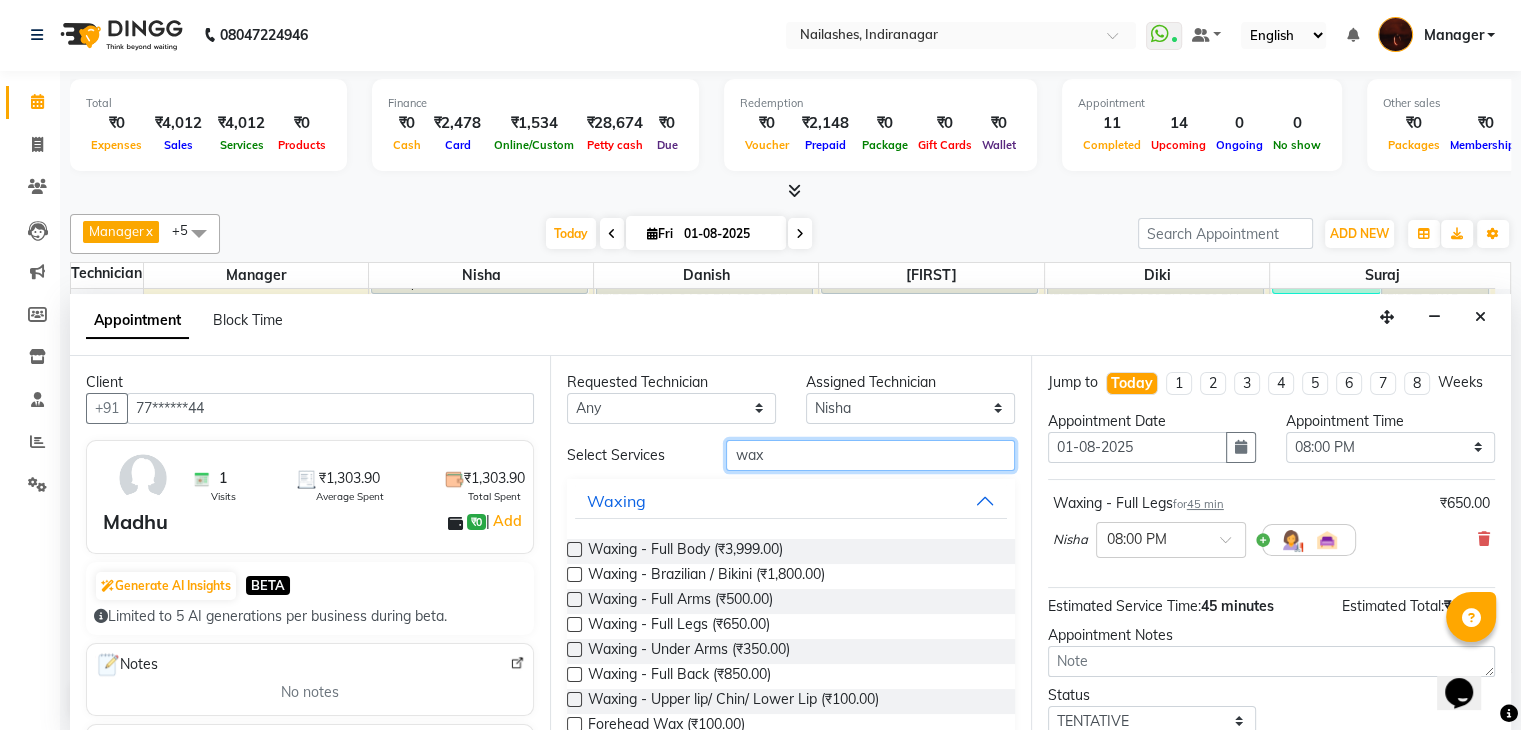 click on "wax" at bounding box center [870, 455] 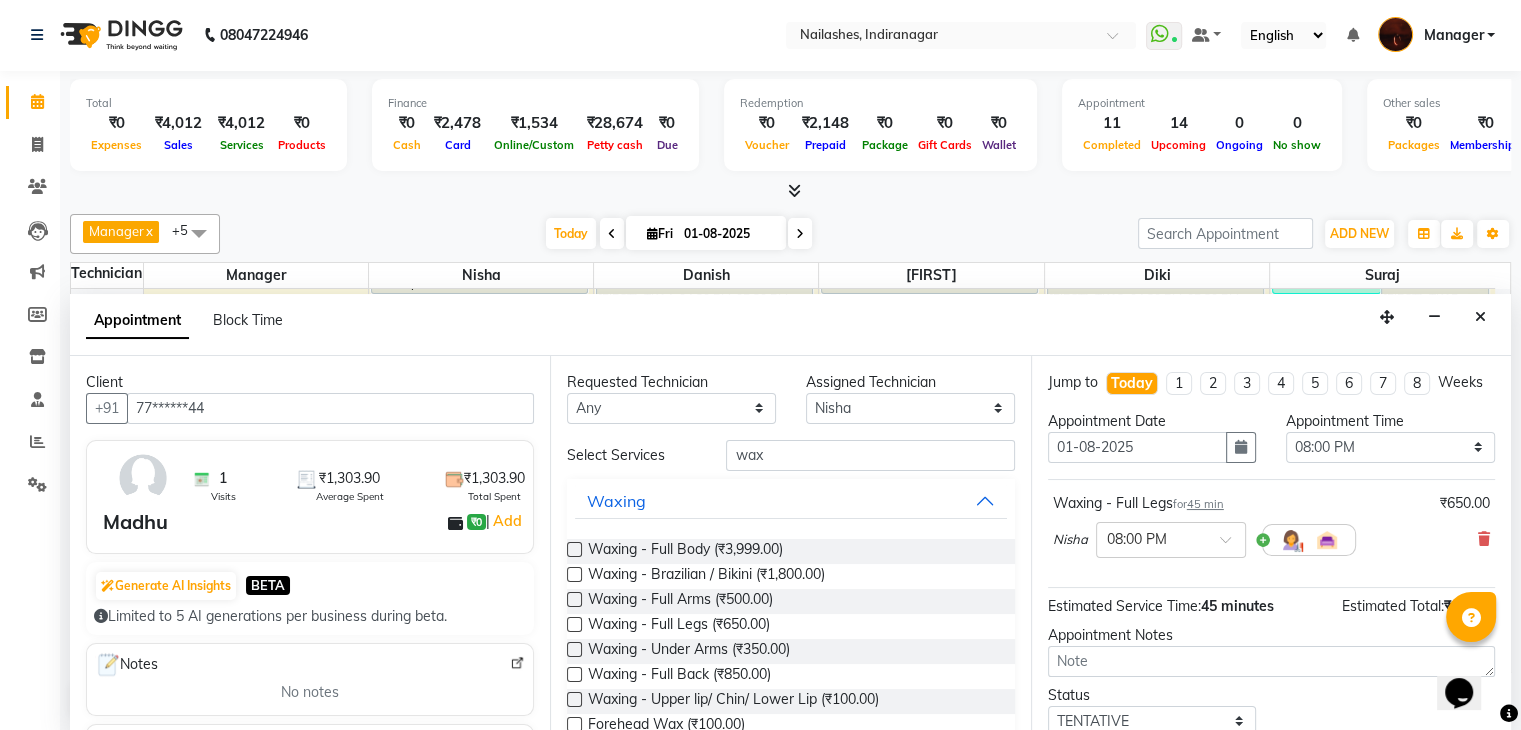 click at bounding box center [574, 649] 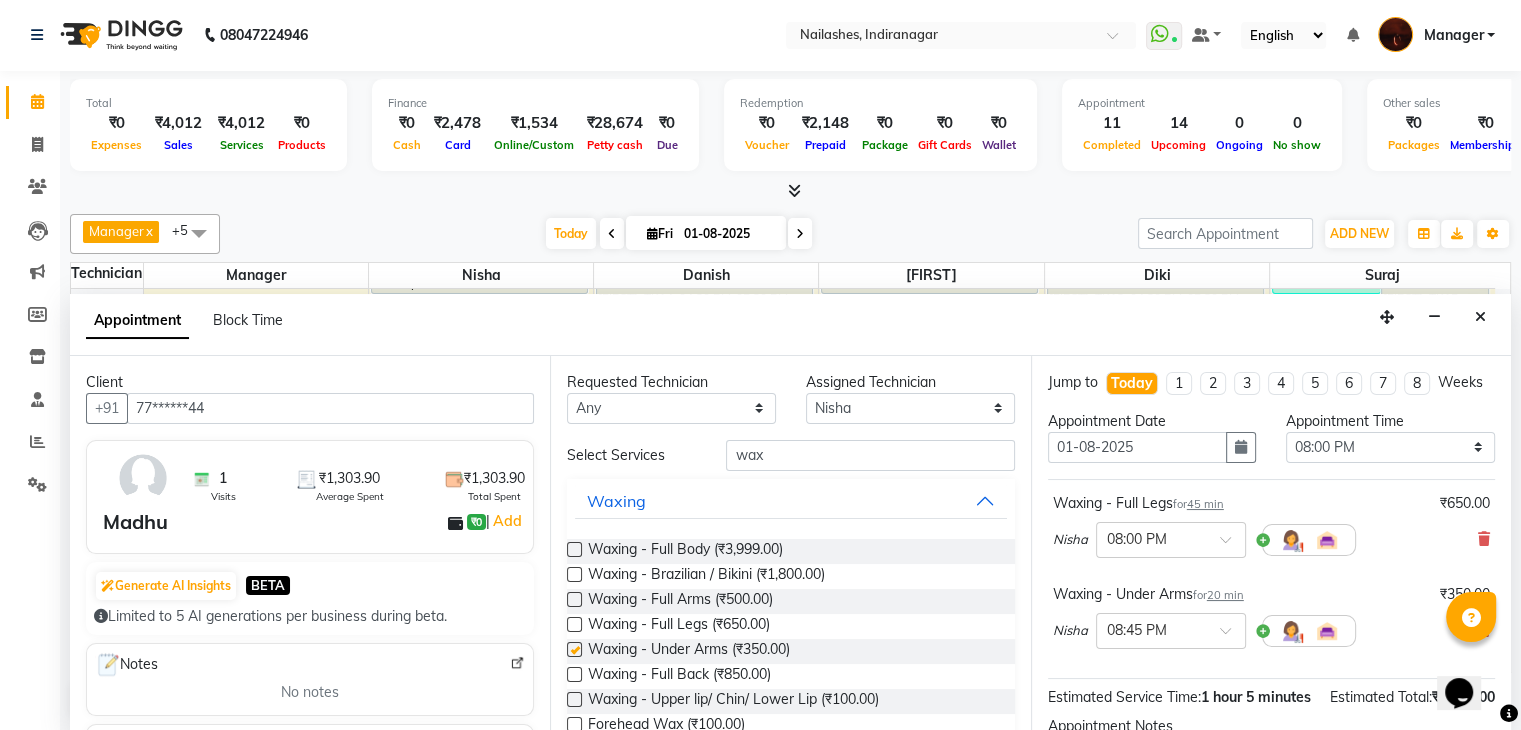 checkbox on "false" 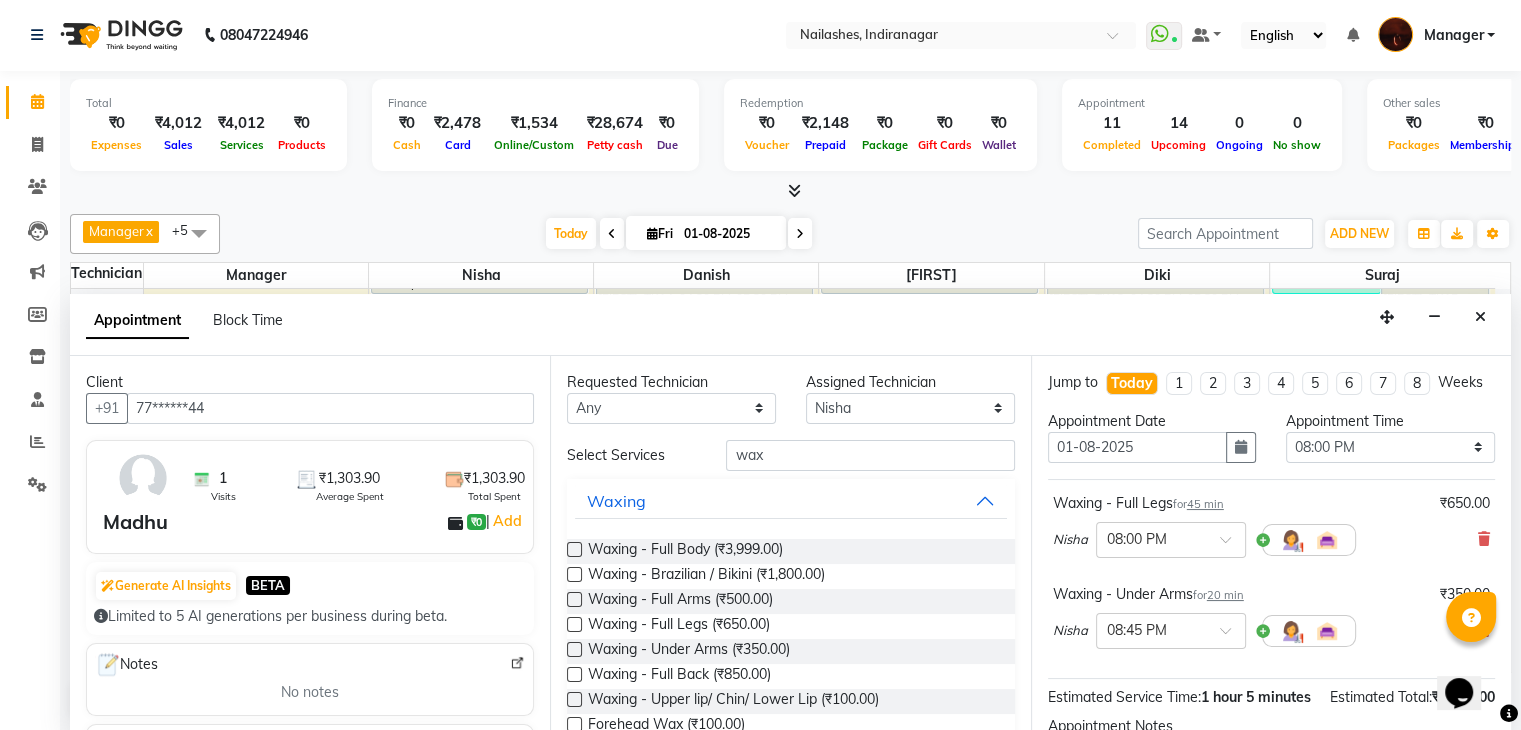 scroll, scrollTop: 261, scrollLeft: 0, axis: vertical 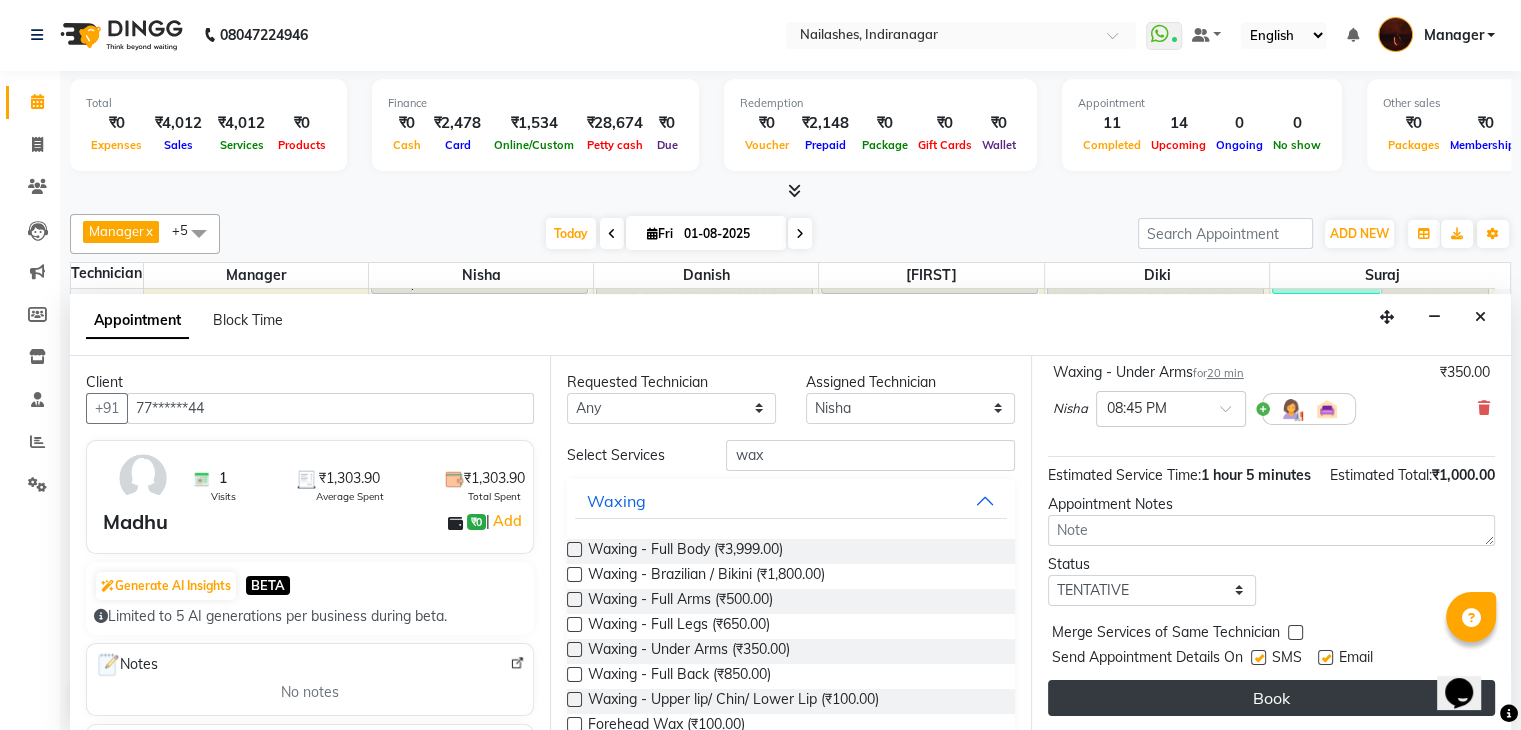 click on "Book" at bounding box center [1271, 698] 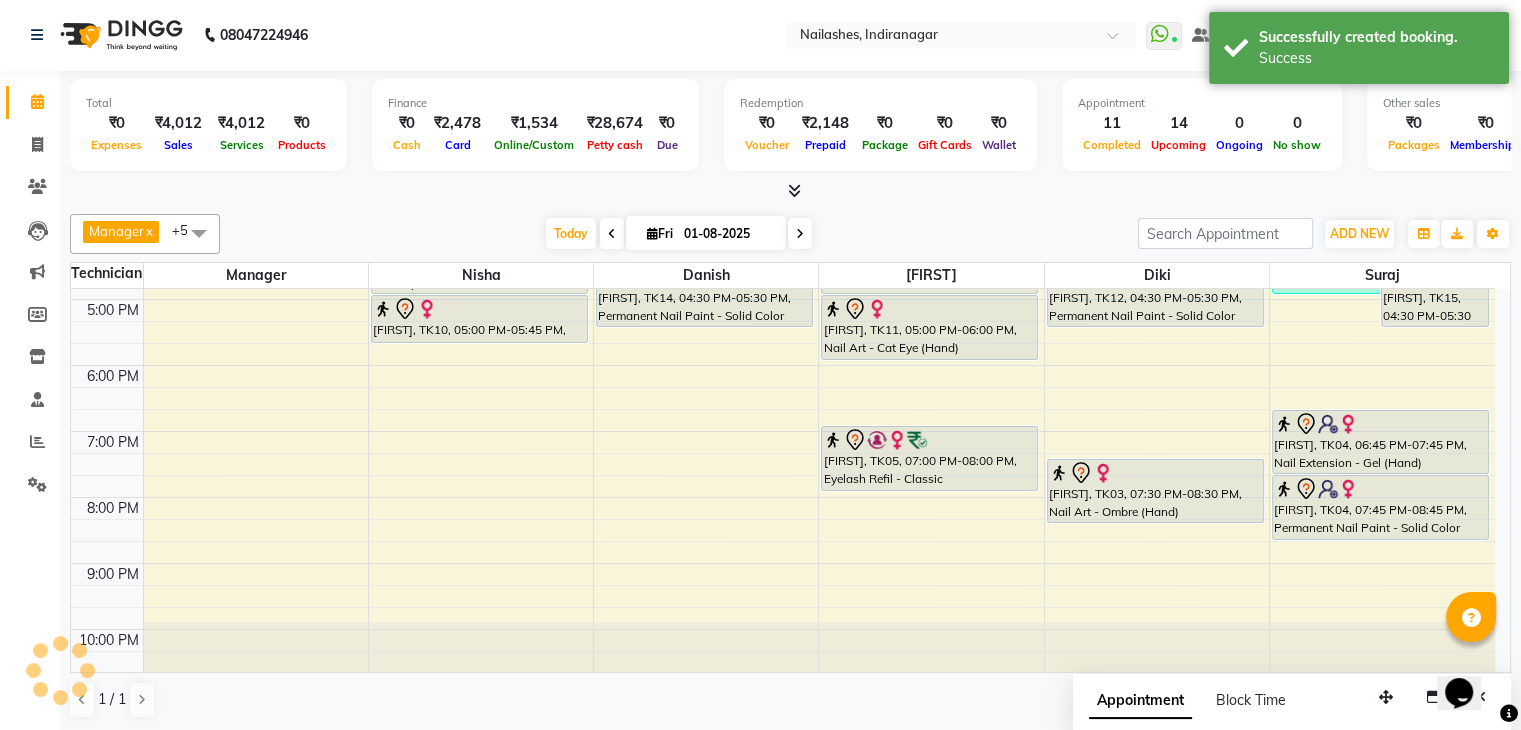 scroll, scrollTop: 0, scrollLeft: 0, axis: both 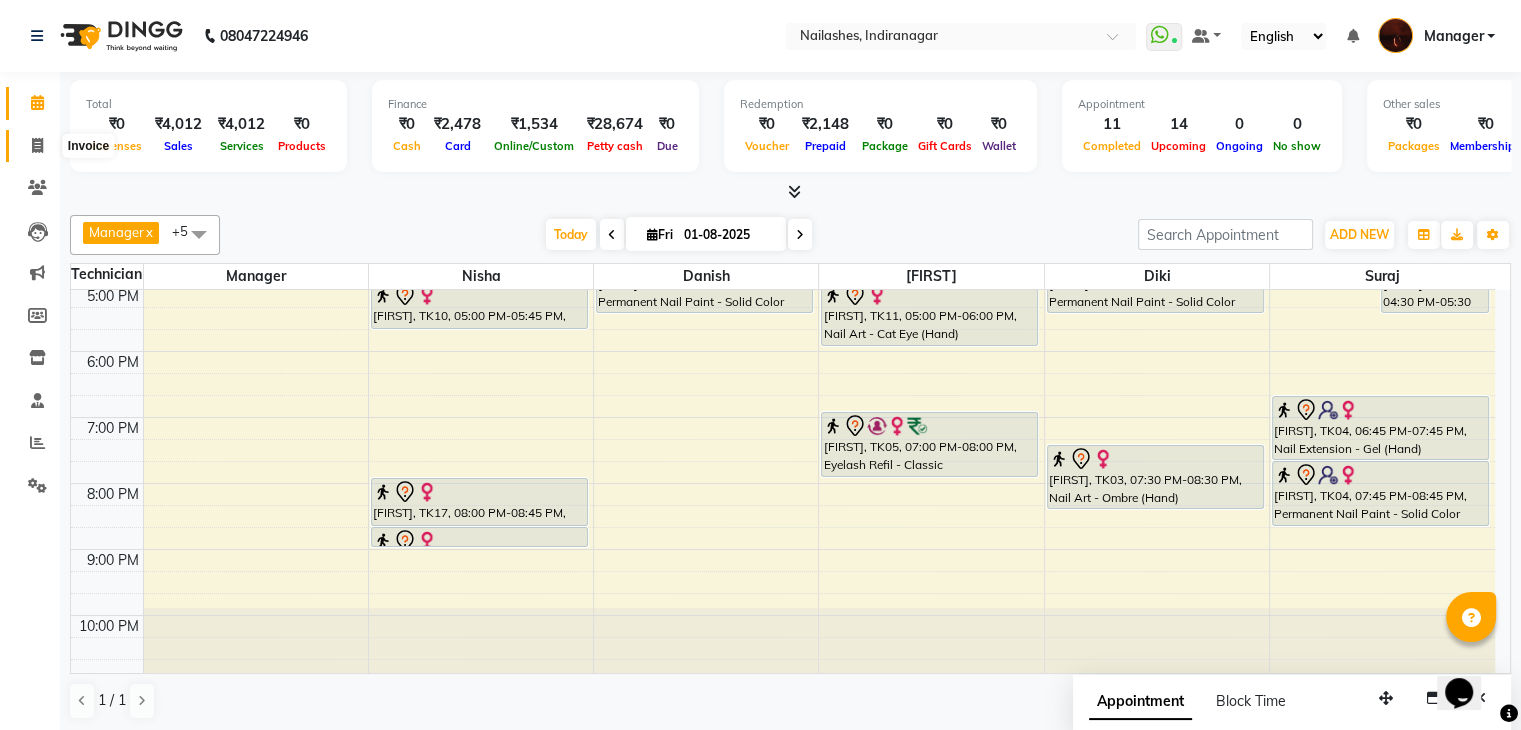 click 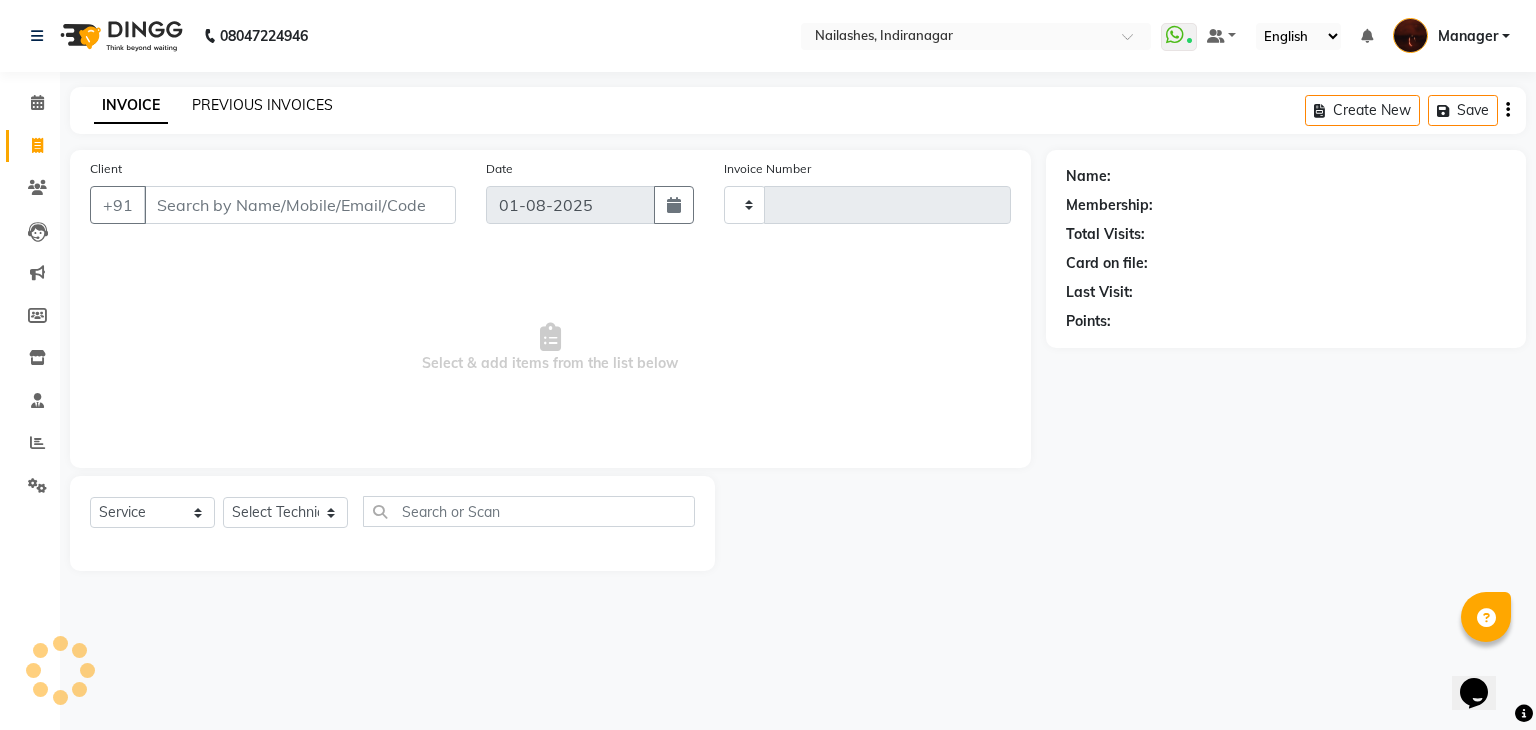 type on "1394" 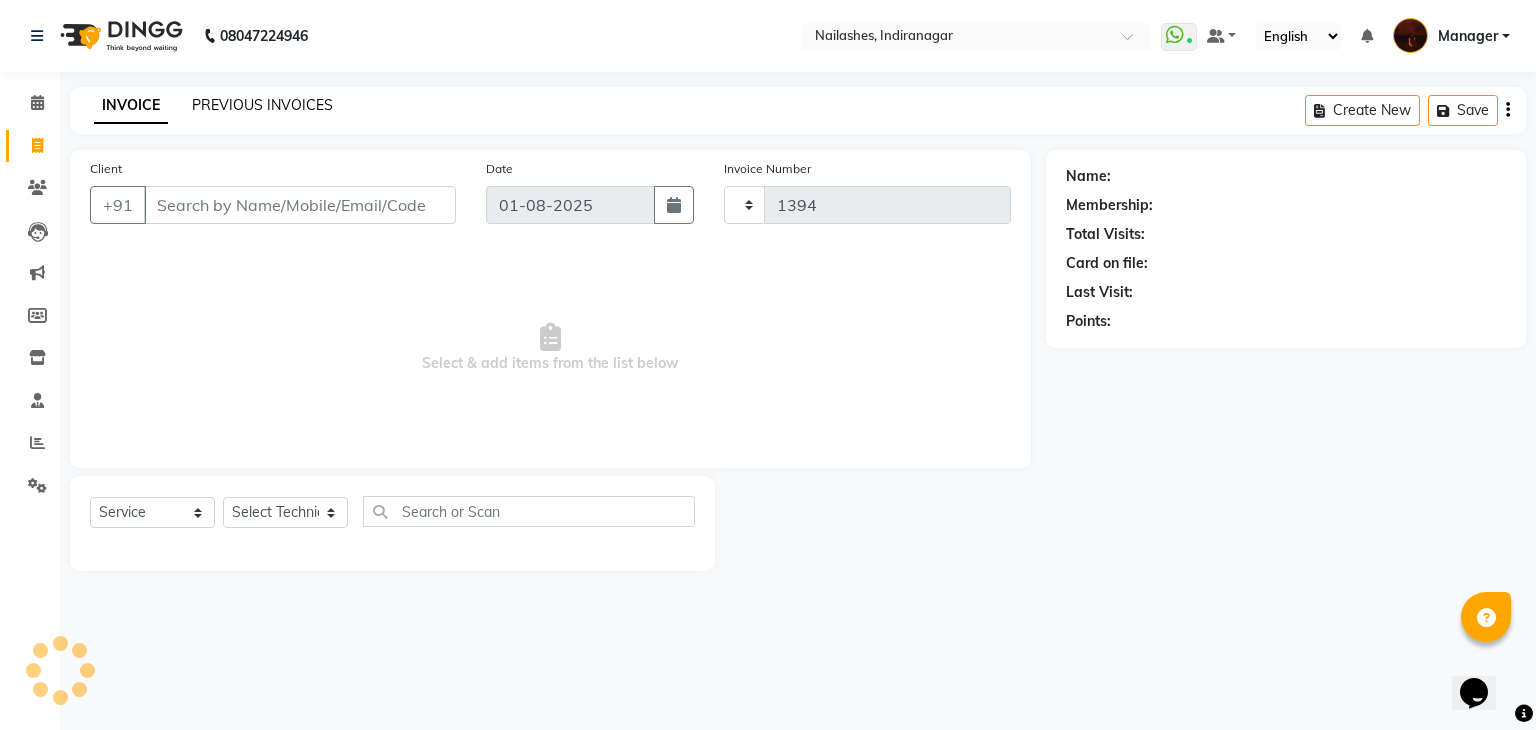 select on "4063" 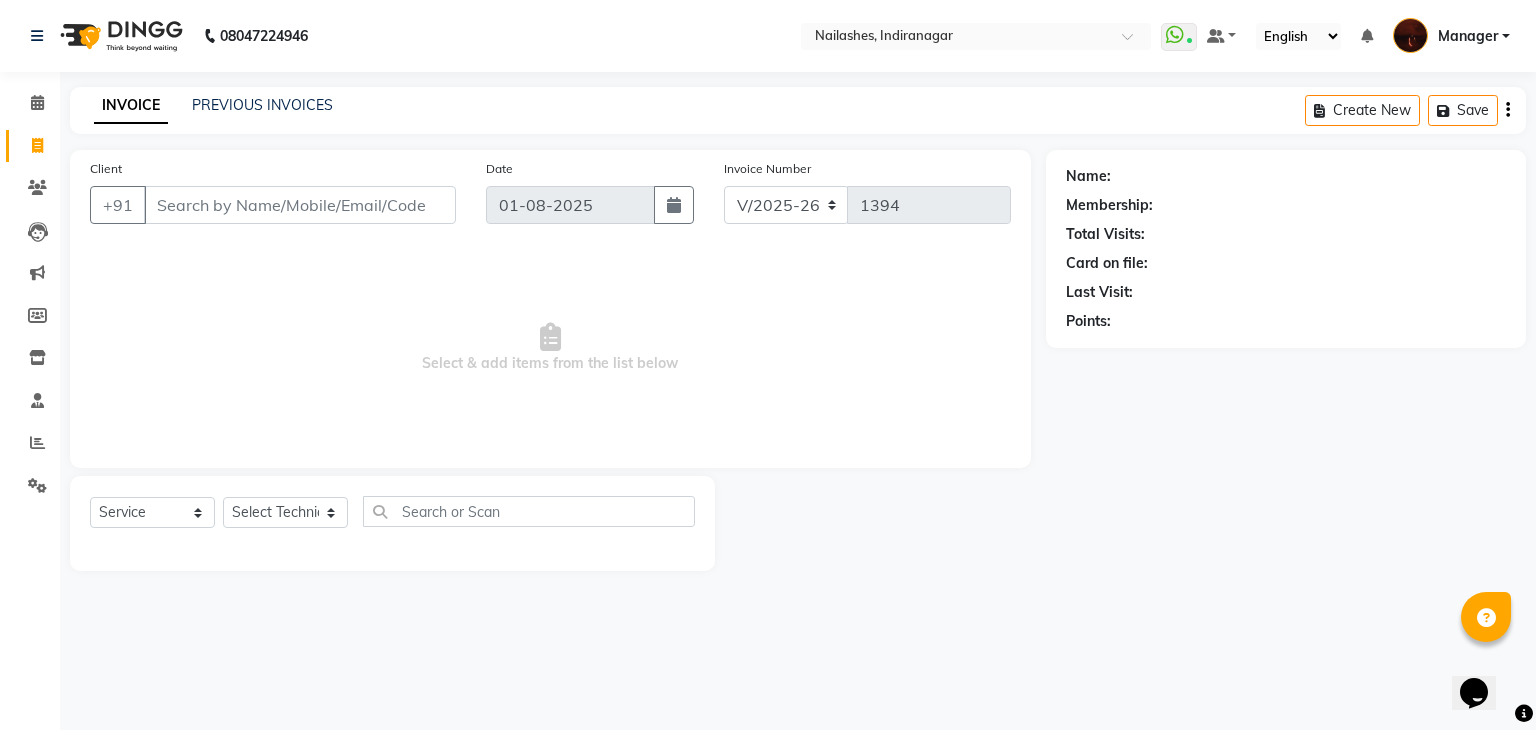 click on "PREVIOUS INVOICES" 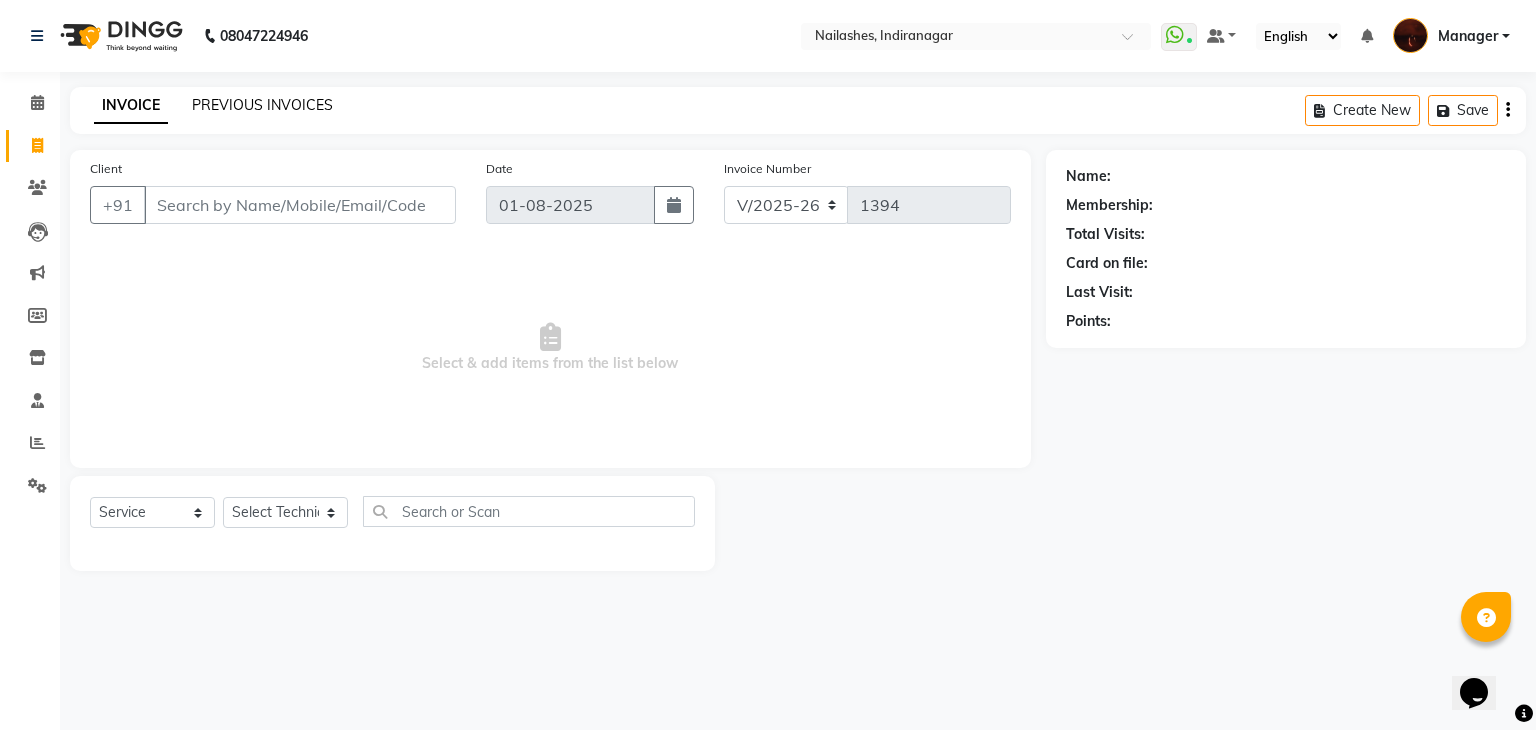 click on "PREVIOUS INVOICES" 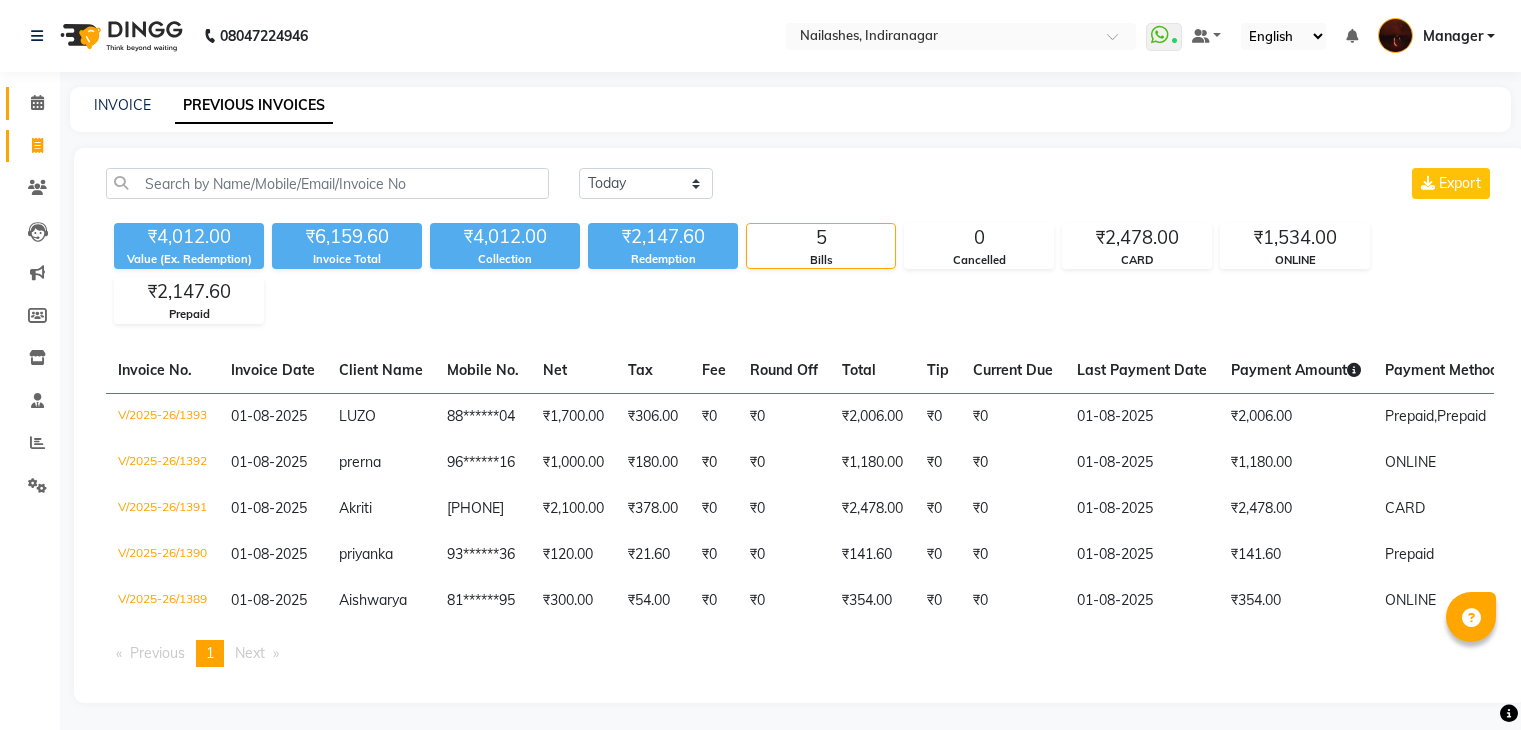 scroll, scrollTop: 0, scrollLeft: 0, axis: both 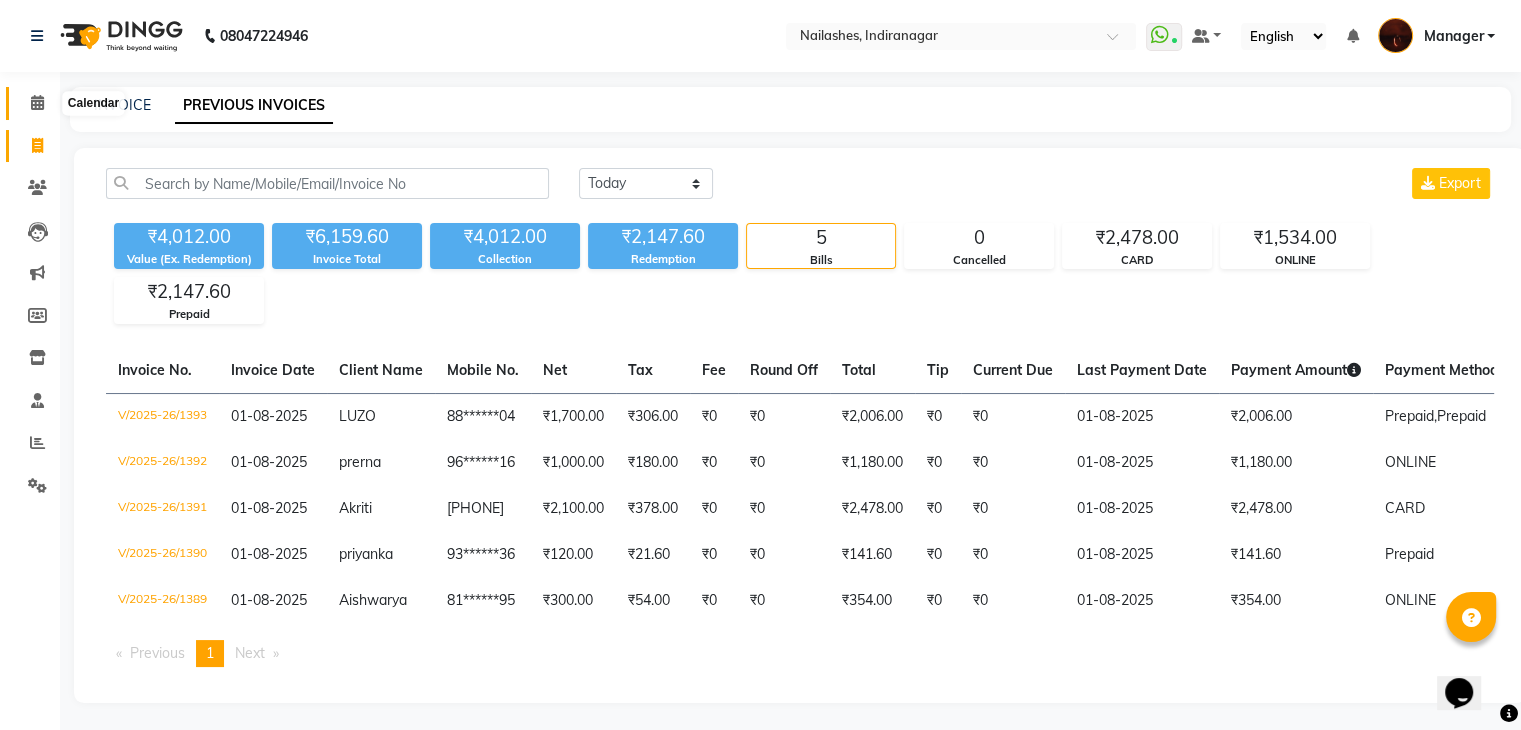 click 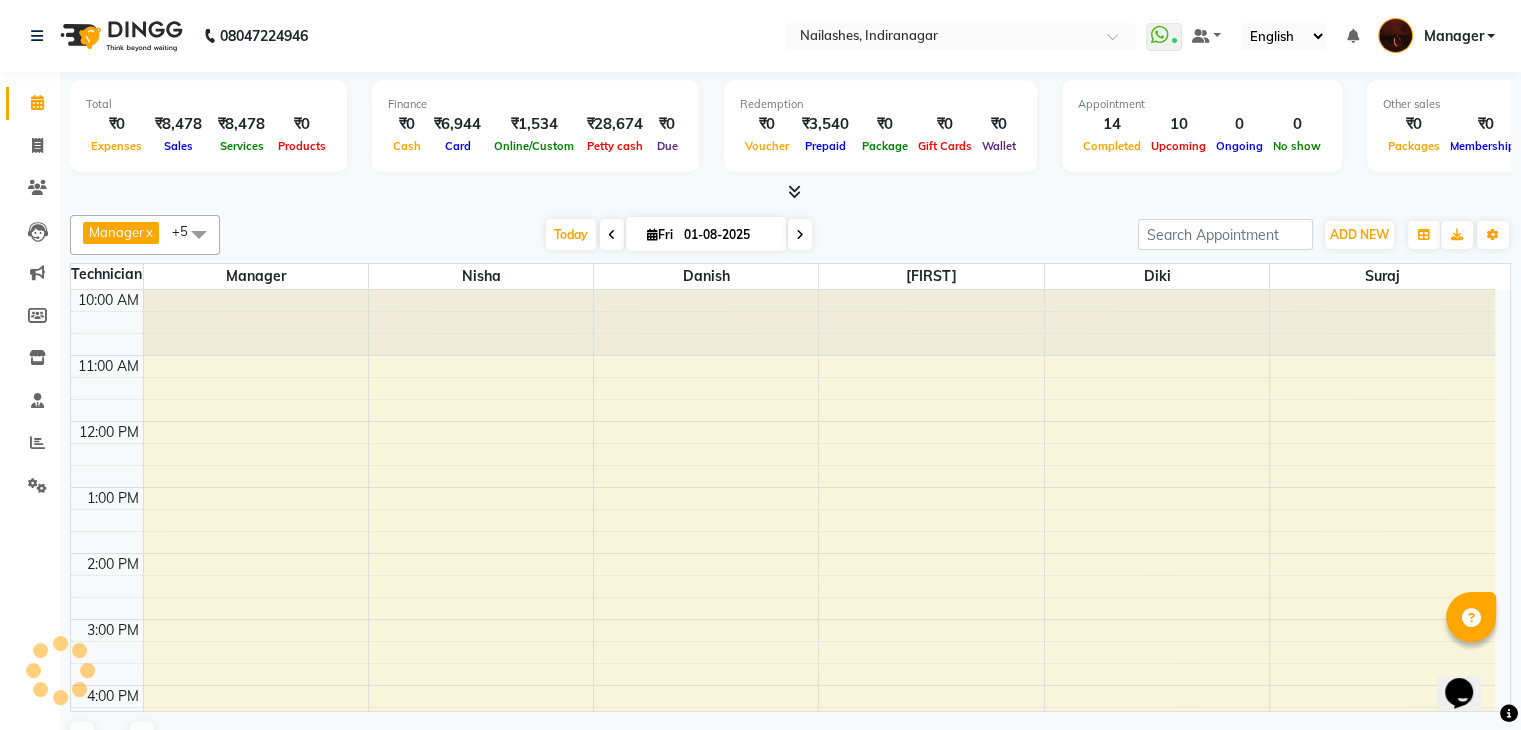 scroll, scrollTop: 394, scrollLeft: 0, axis: vertical 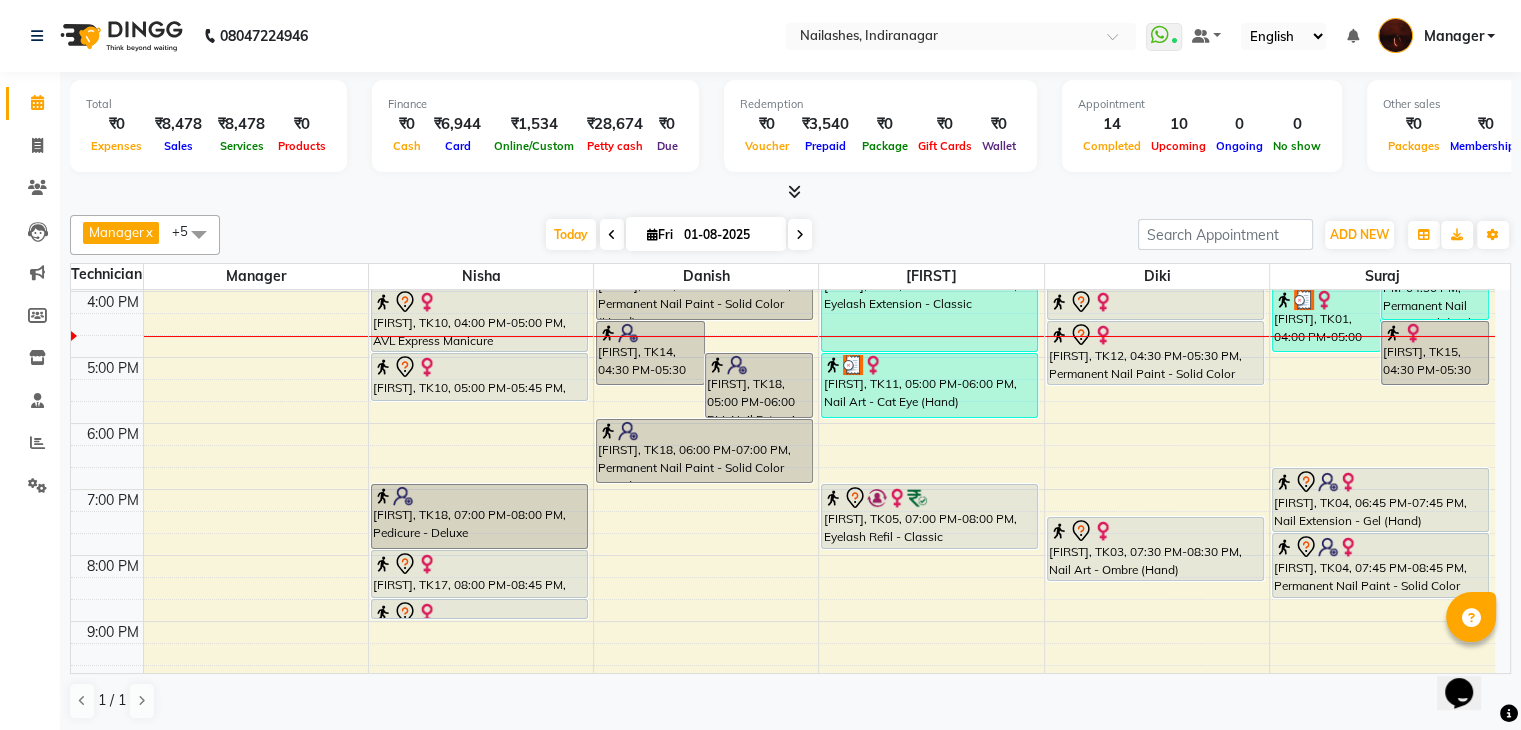 click on "01-08-2025" at bounding box center (728, 235) 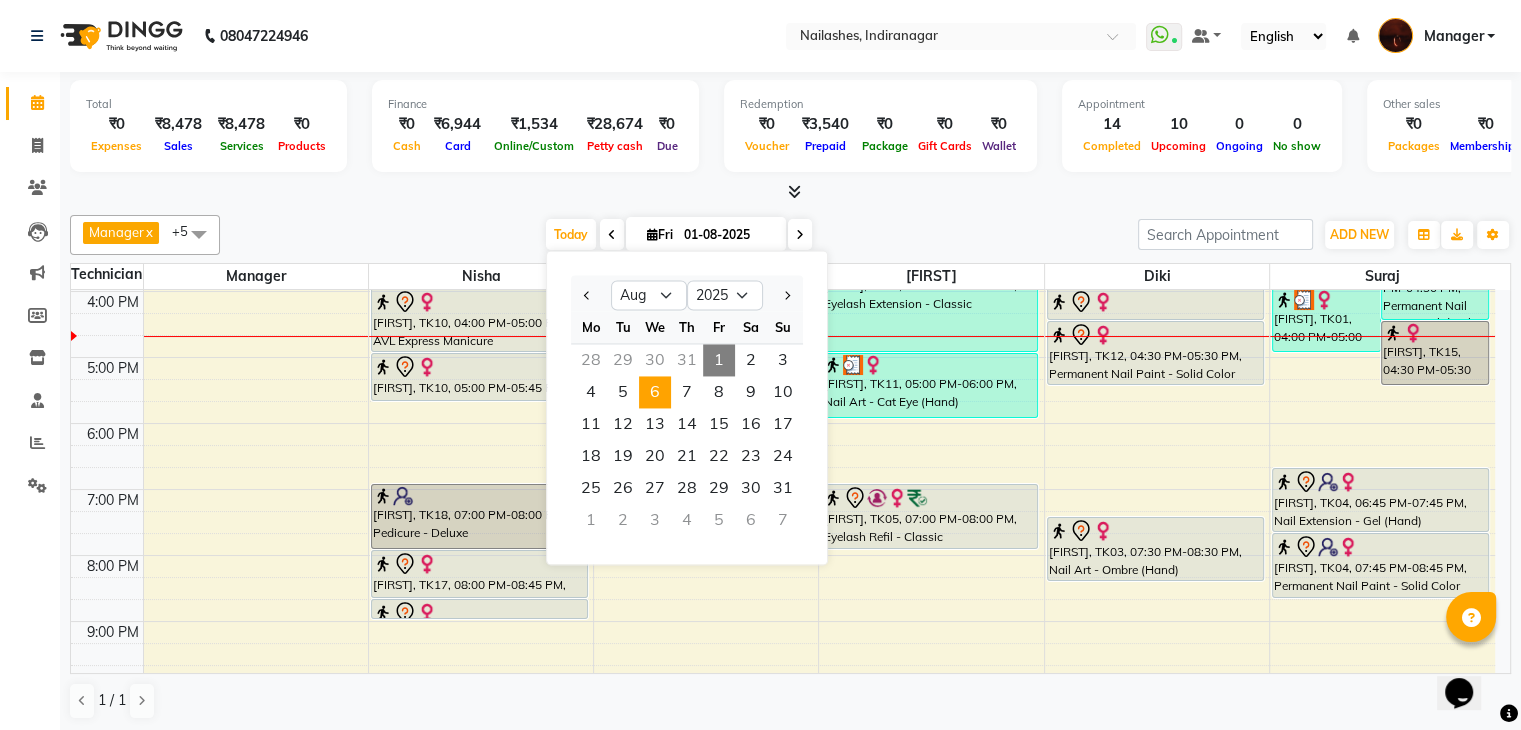 click on "6" at bounding box center (655, 392) 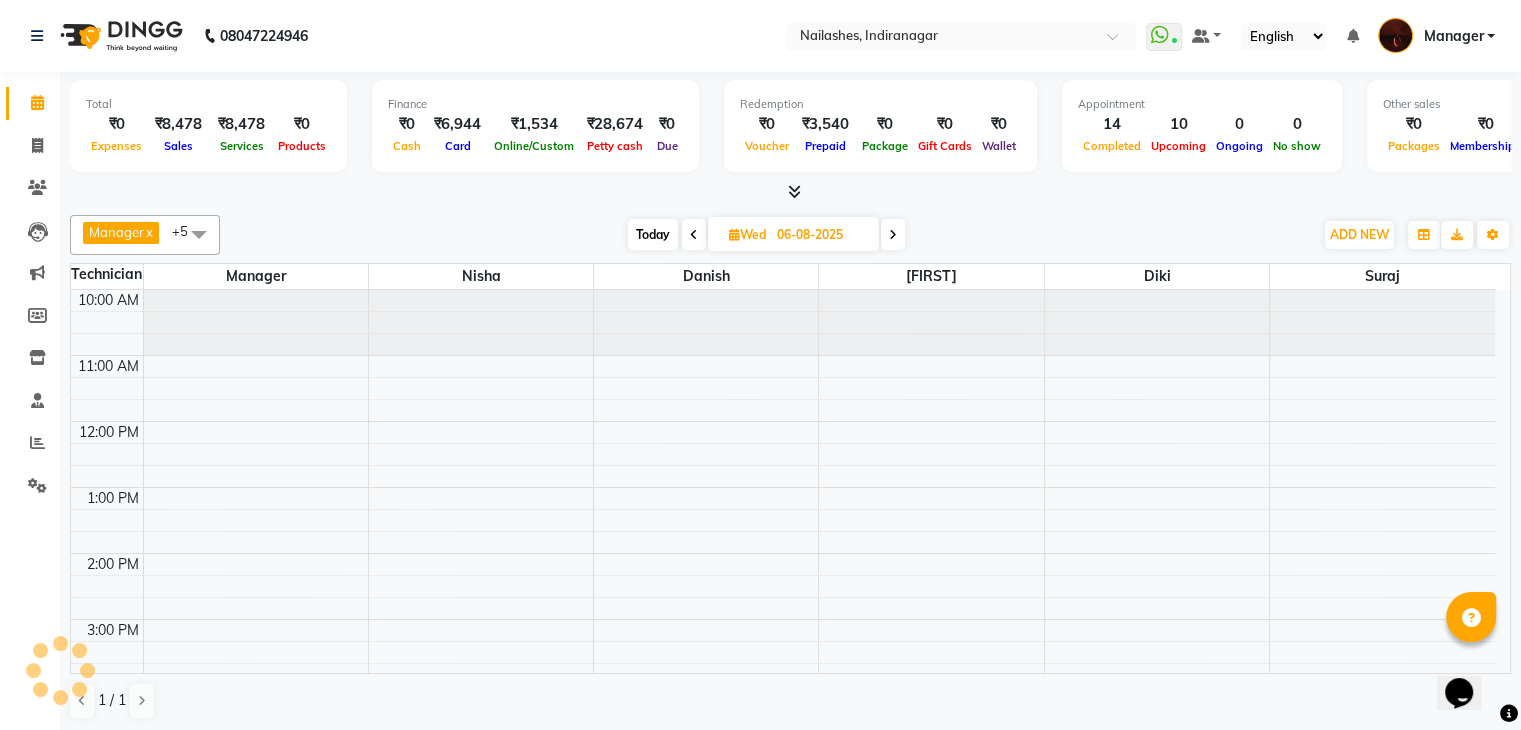 scroll, scrollTop: 394, scrollLeft: 0, axis: vertical 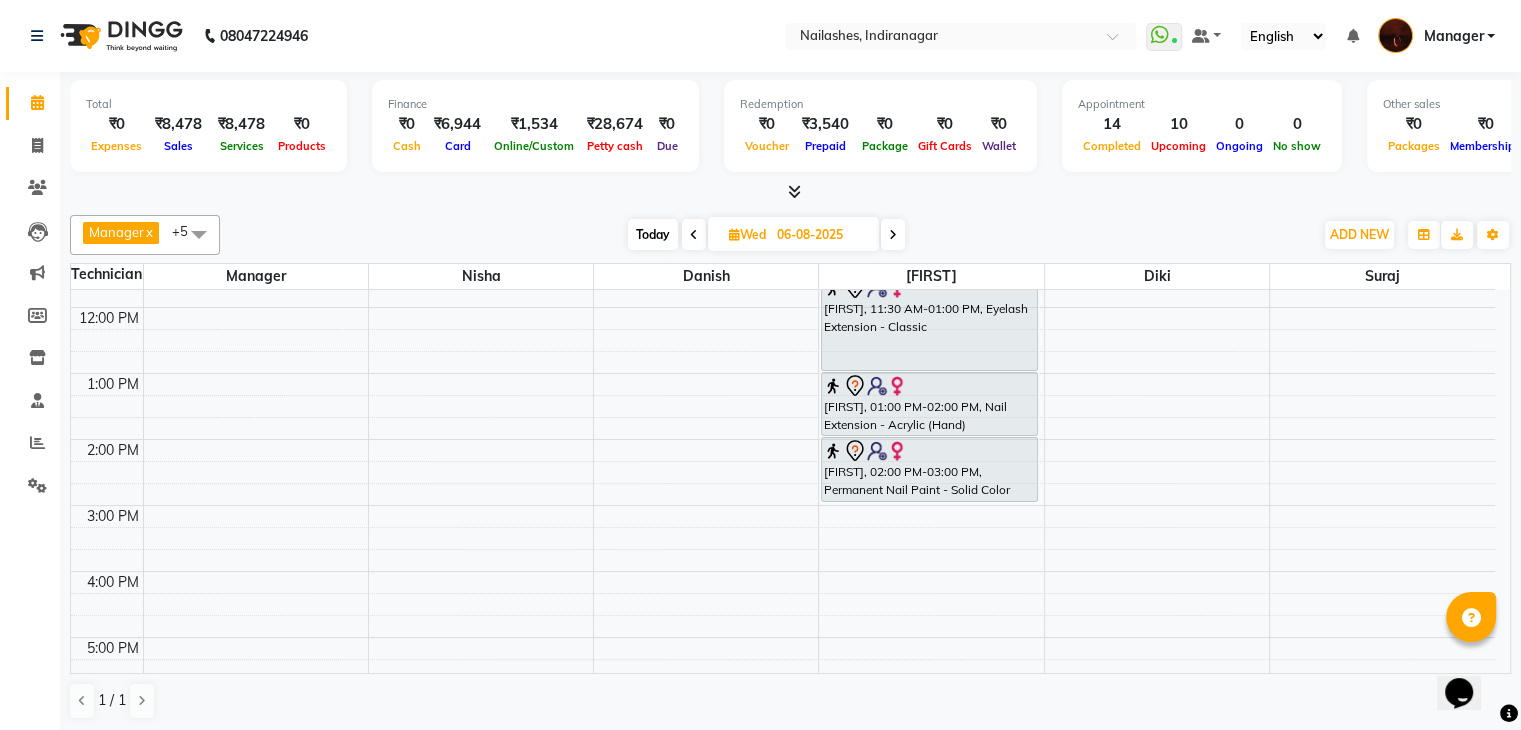 click at bounding box center [694, 234] 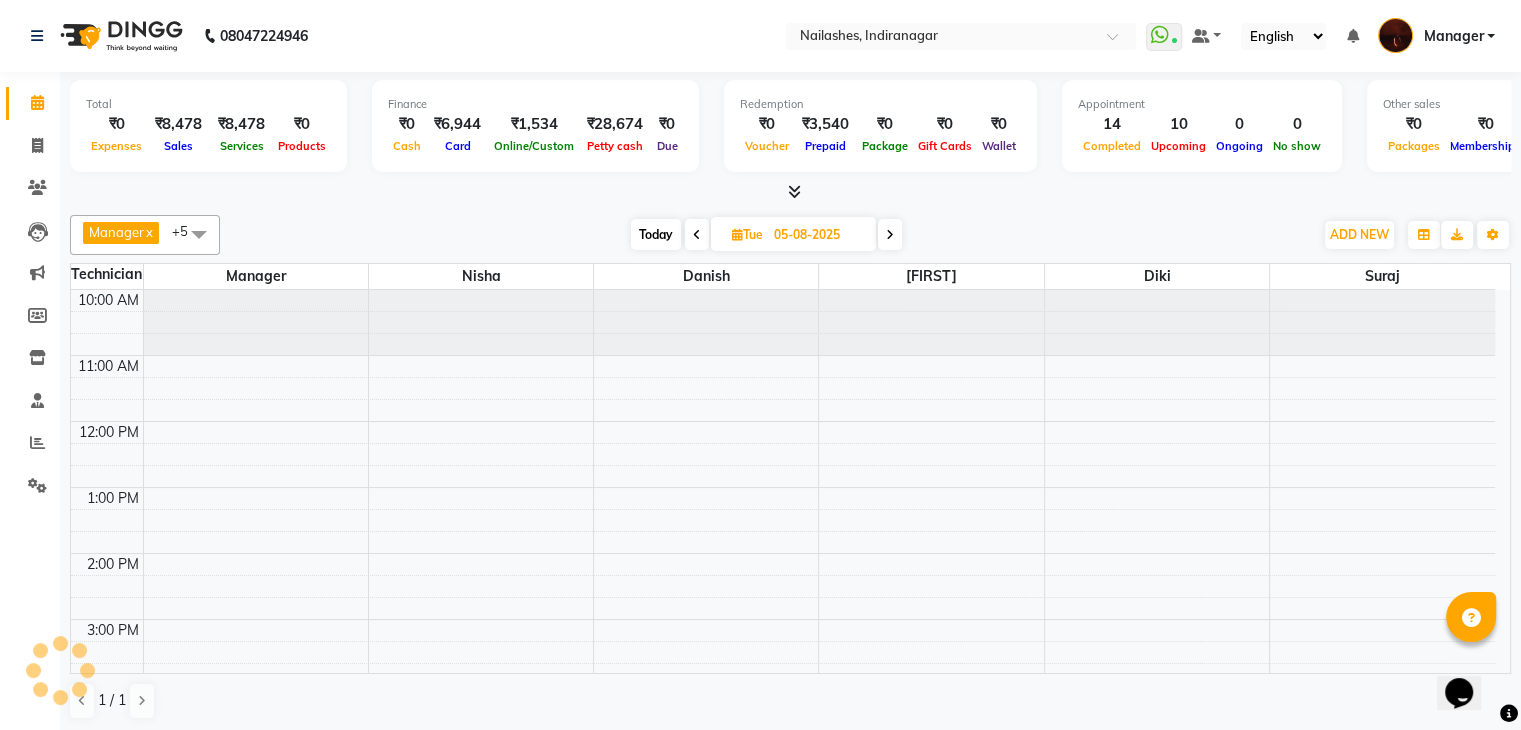 scroll, scrollTop: 394, scrollLeft: 0, axis: vertical 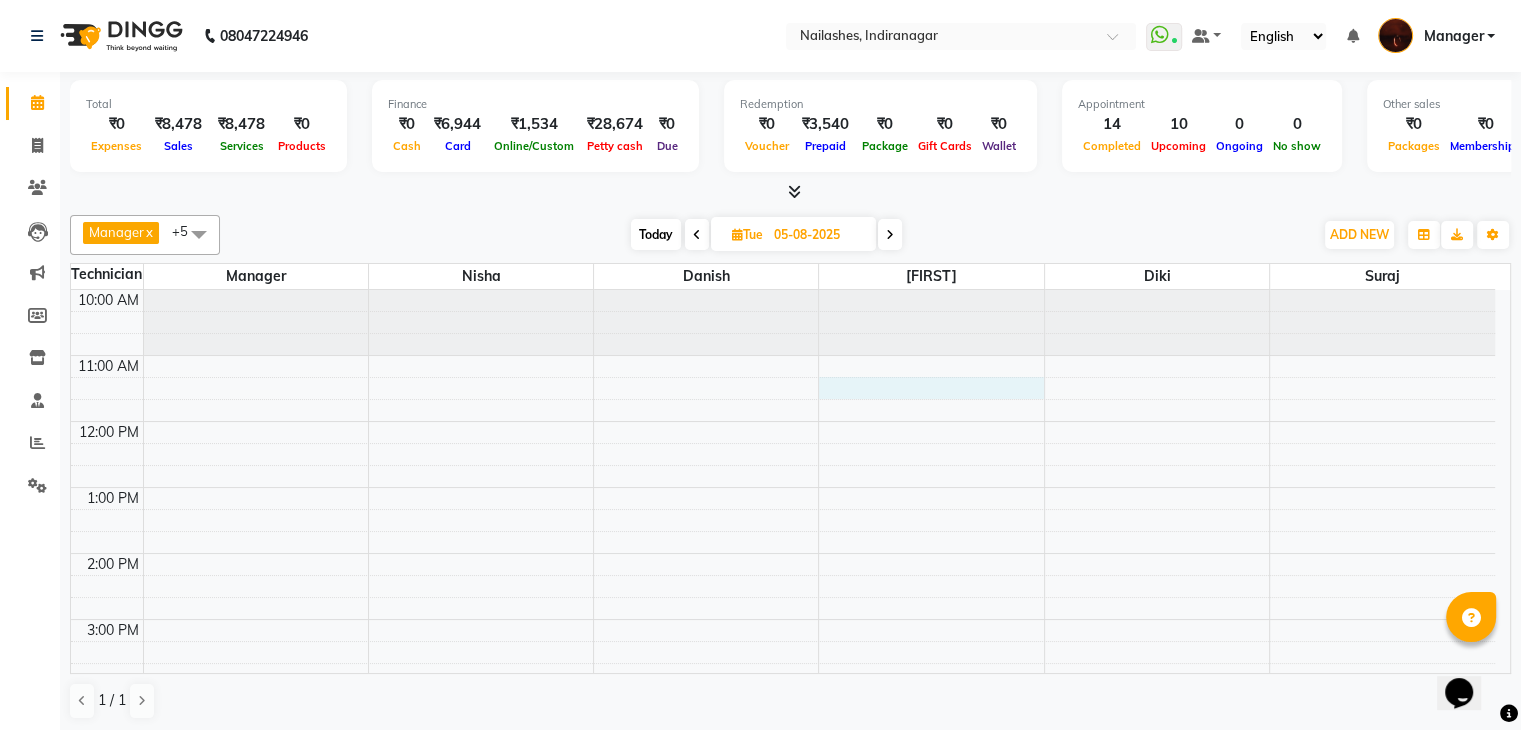 click on "10:00 AM 11:00 AM 12:00 PM 1:00 PM 2:00 PM 3:00 PM 4:00 PM 5:00 PM 6:00 PM 7:00 PM 8:00 PM 9:00 PM 10:00 PM" at bounding box center (783, 718) 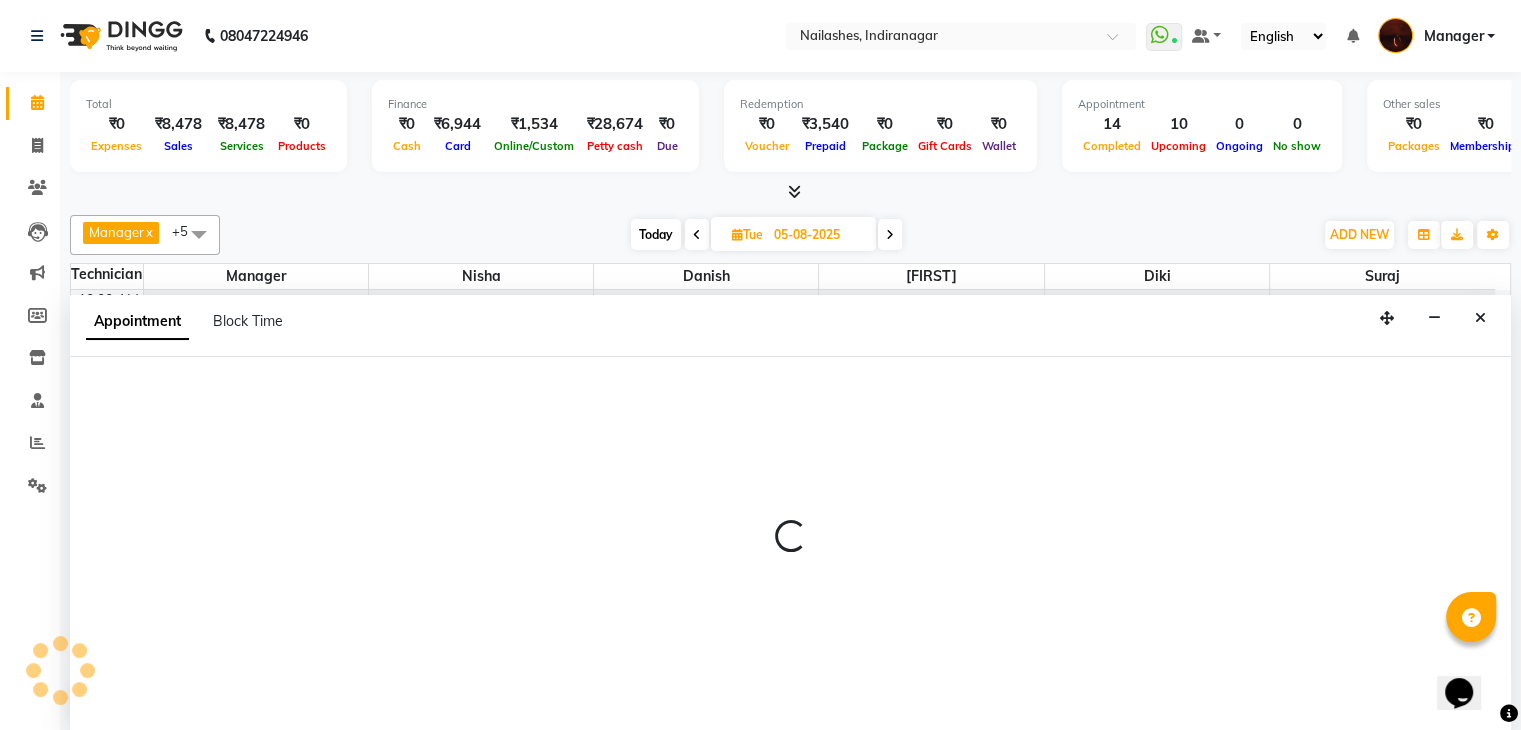 scroll, scrollTop: 1, scrollLeft: 0, axis: vertical 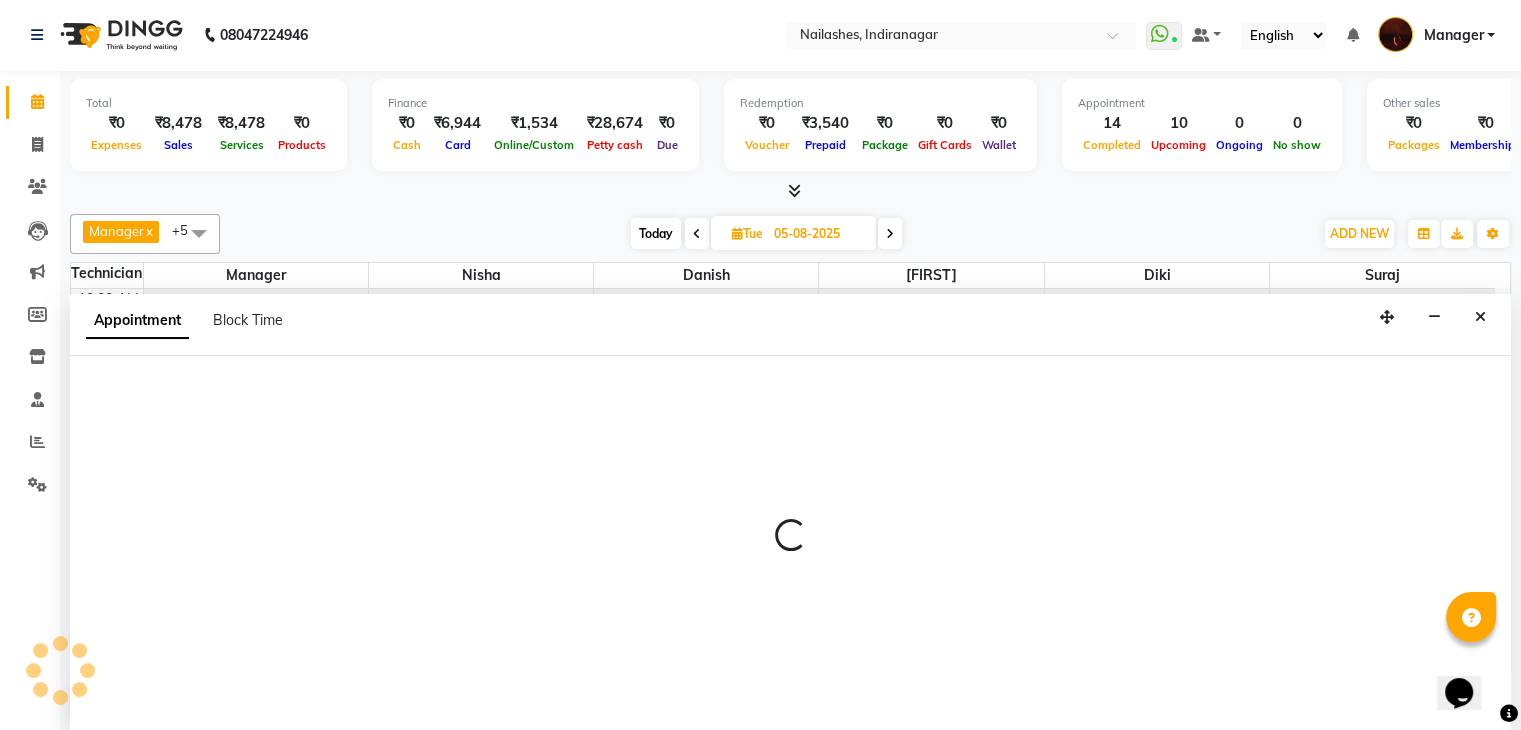 select on "35072" 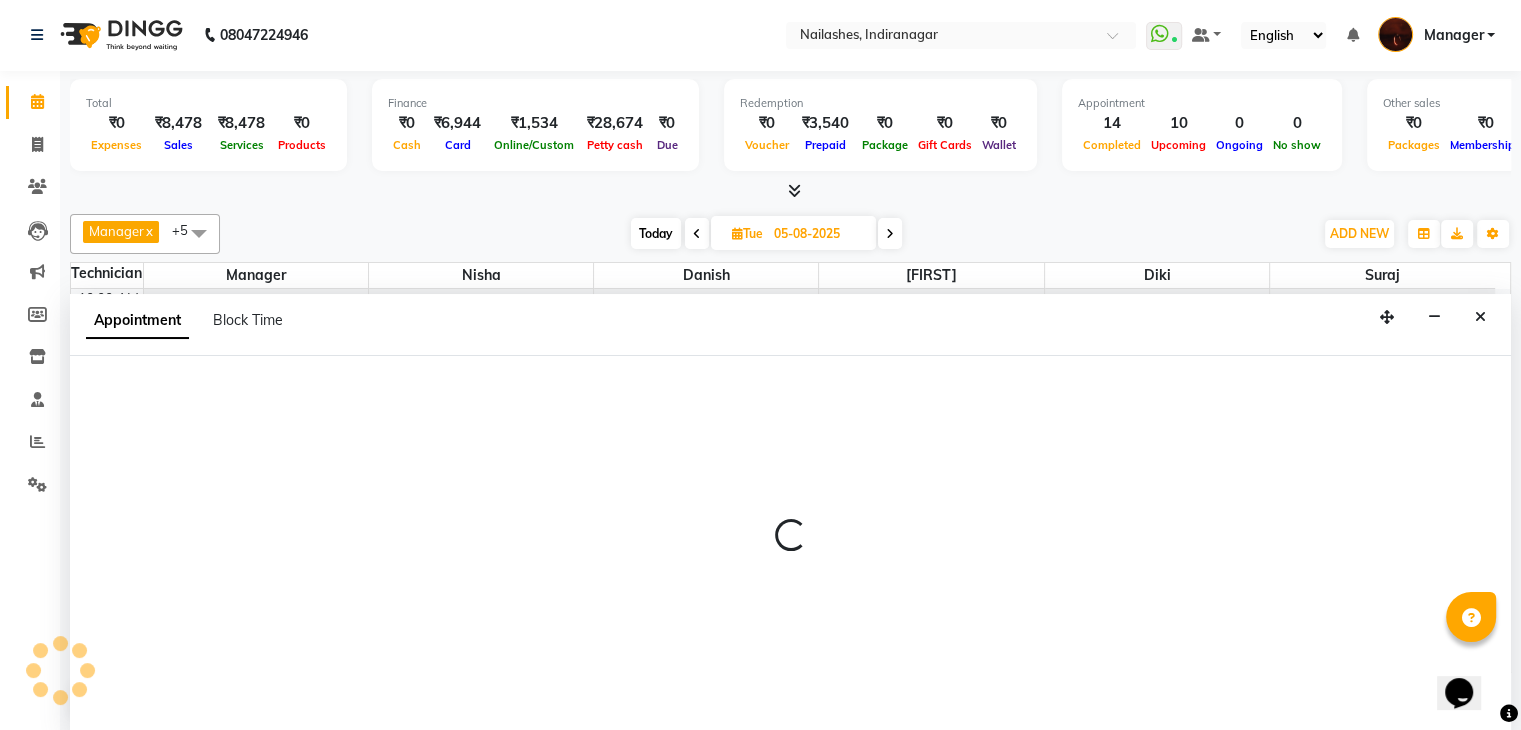 select on "675" 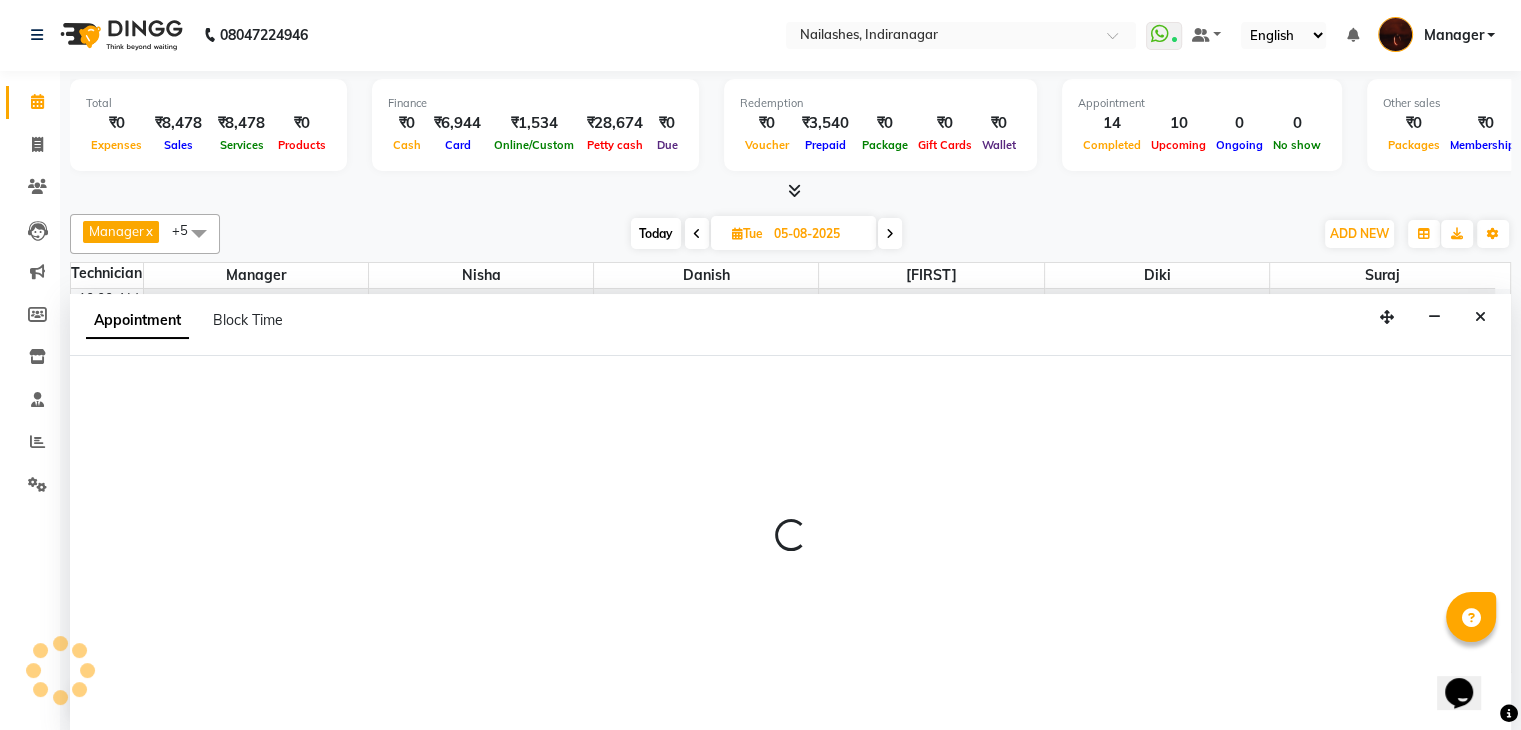 select on "tentative" 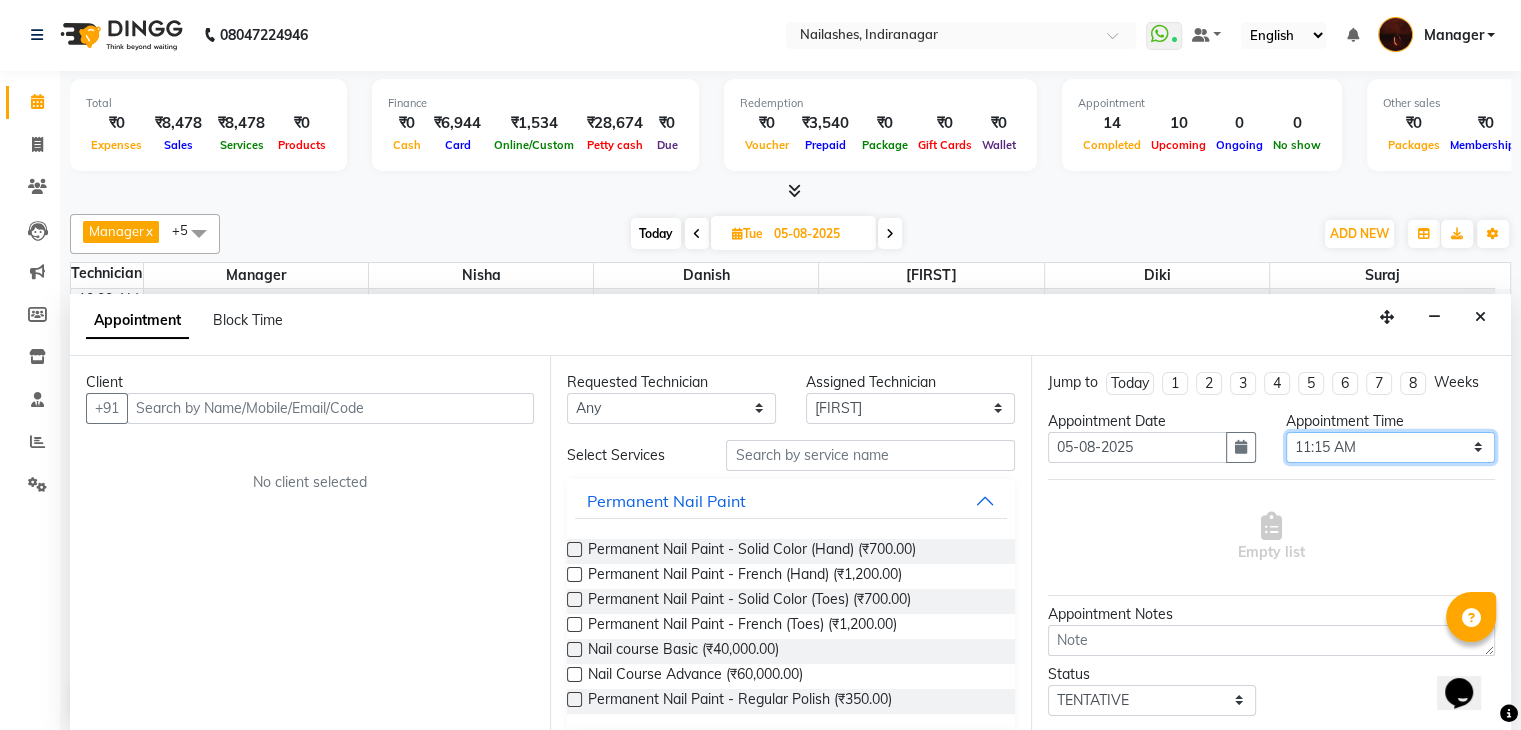 click on "Select 11:00 AM 11:15 AM 11:30 AM 11:45 AM 12:00 PM 12:15 PM 12:30 PM 12:45 PM 01:00 PM 01:15 PM 01:30 PM 01:45 PM 02:00 PM 02:15 PM 02:30 PM 02:45 PM 03:00 PM 03:15 PM 03:30 PM 03:45 PM 04:00 PM 04:15 PM 04:30 PM 04:45 PM 05:00 PM 05:15 PM 05:30 PM 05:45 PM 06:00 PM 06:15 PM 06:30 PM 06:45 PM 07:00 PM 07:15 PM 07:30 PM 07:45 PM 08:00 PM 08:15 PM 08:30 PM 08:45 PM 09:00 PM 09:15 PM 09:30 PM 09:45 PM 10:00 PM" at bounding box center [1390, 447] 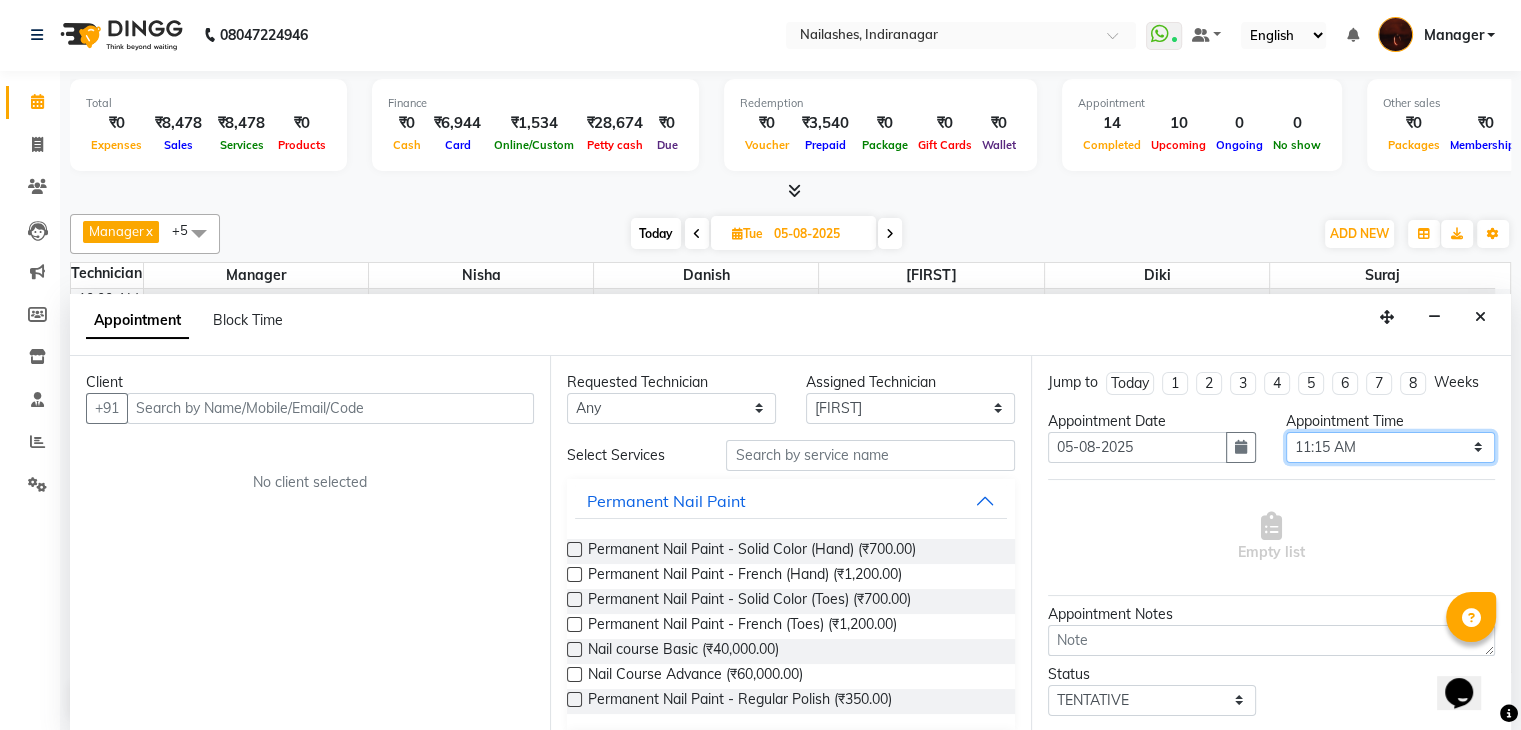 select on "690" 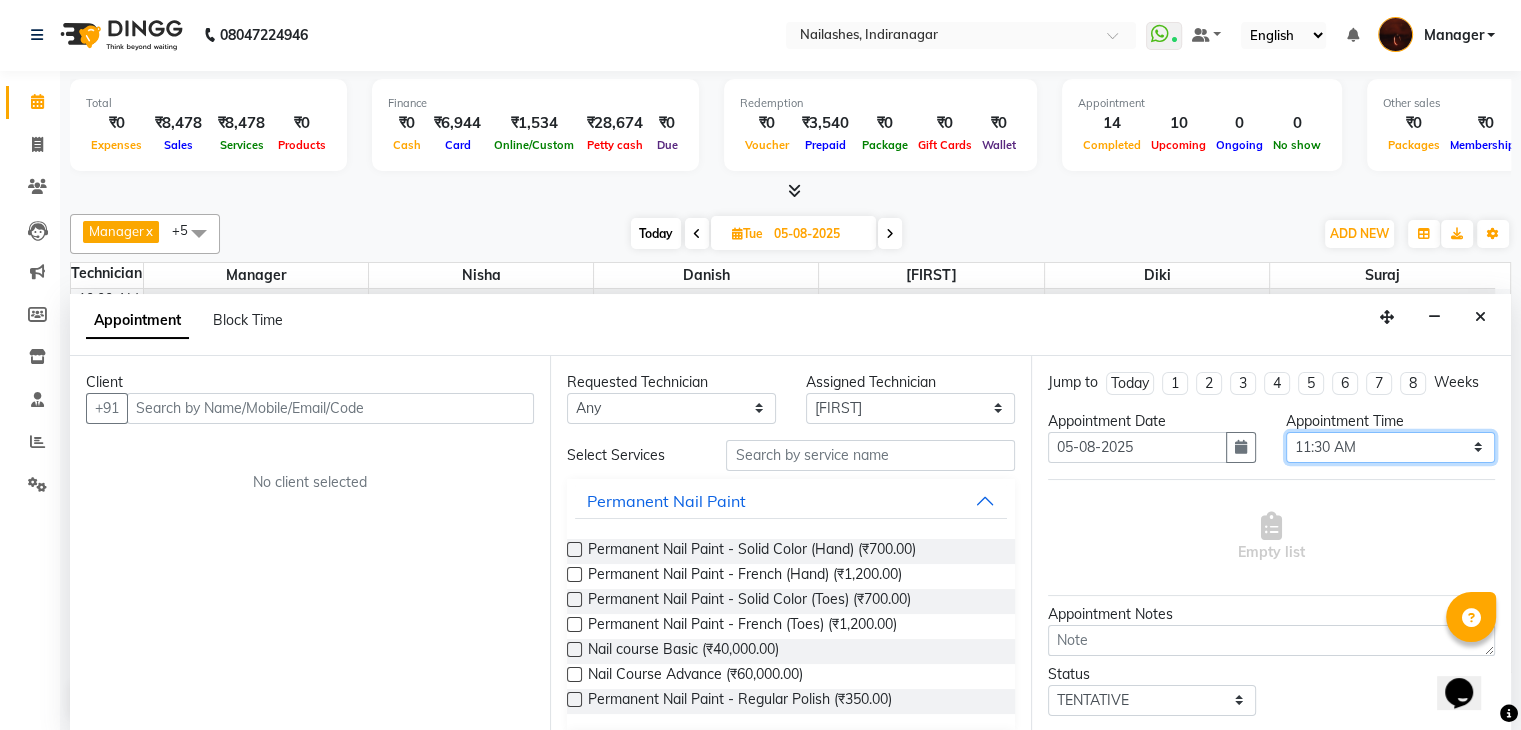 click on "Select 11:00 AM 11:15 AM 11:30 AM 11:45 AM 12:00 PM 12:15 PM 12:30 PM 12:45 PM 01:00 PM 01:15 PM 01:30 PM 01:45 PM 02:00 PM 02:15 PM 02:30 PM 02:45 PM 03:00 PM 03:15 PM 03:30 PM 03:45 PM 04:00 PM 04:15 PM 04:30 PM 04:45 PM 05:00 PM 05:15 PM 05:30 PM 05:45 PM 06:00 PM 06:15 PM 06:30 PM 06:45 PM 07:00 PM 07:15 PM 07:30 PM 07:45 PM 08:00 PM 08:15 PM 08:30 PM 08:45 PM 09:00 PM 09:15 PM 09:30 PM 09:45 PM 10:00 PM" at bounding box center [1390, 447] 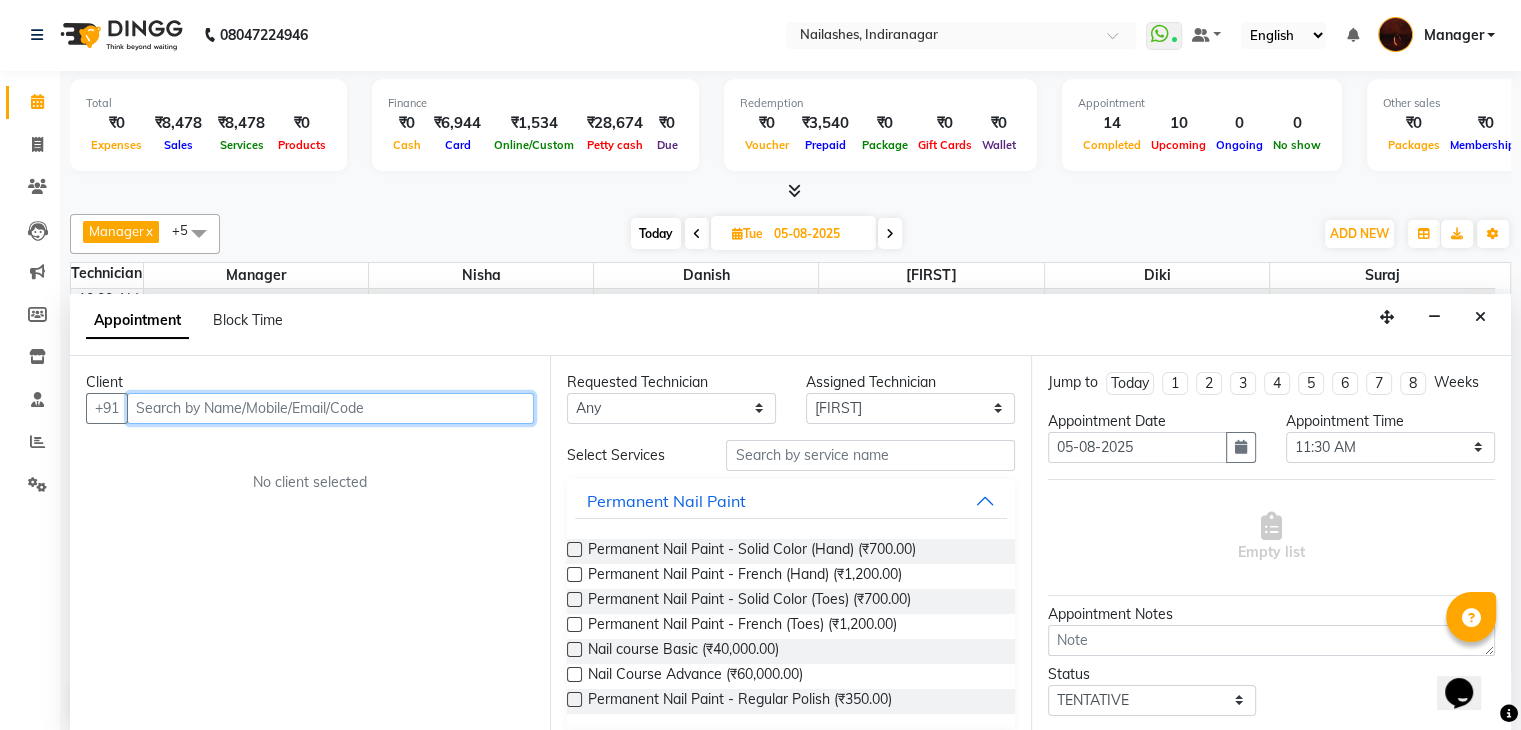 click at bounding box center (330, 408) 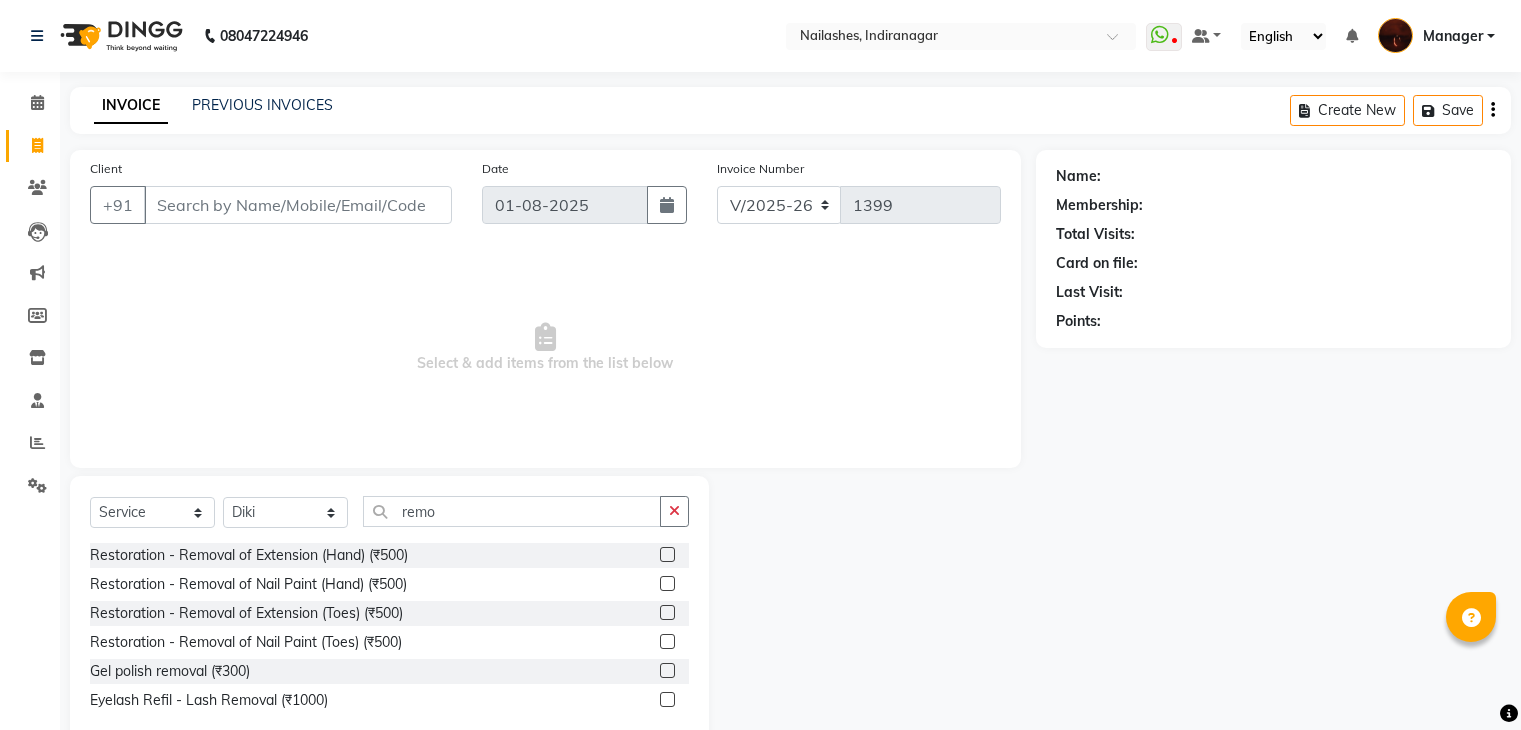 select on "4063" 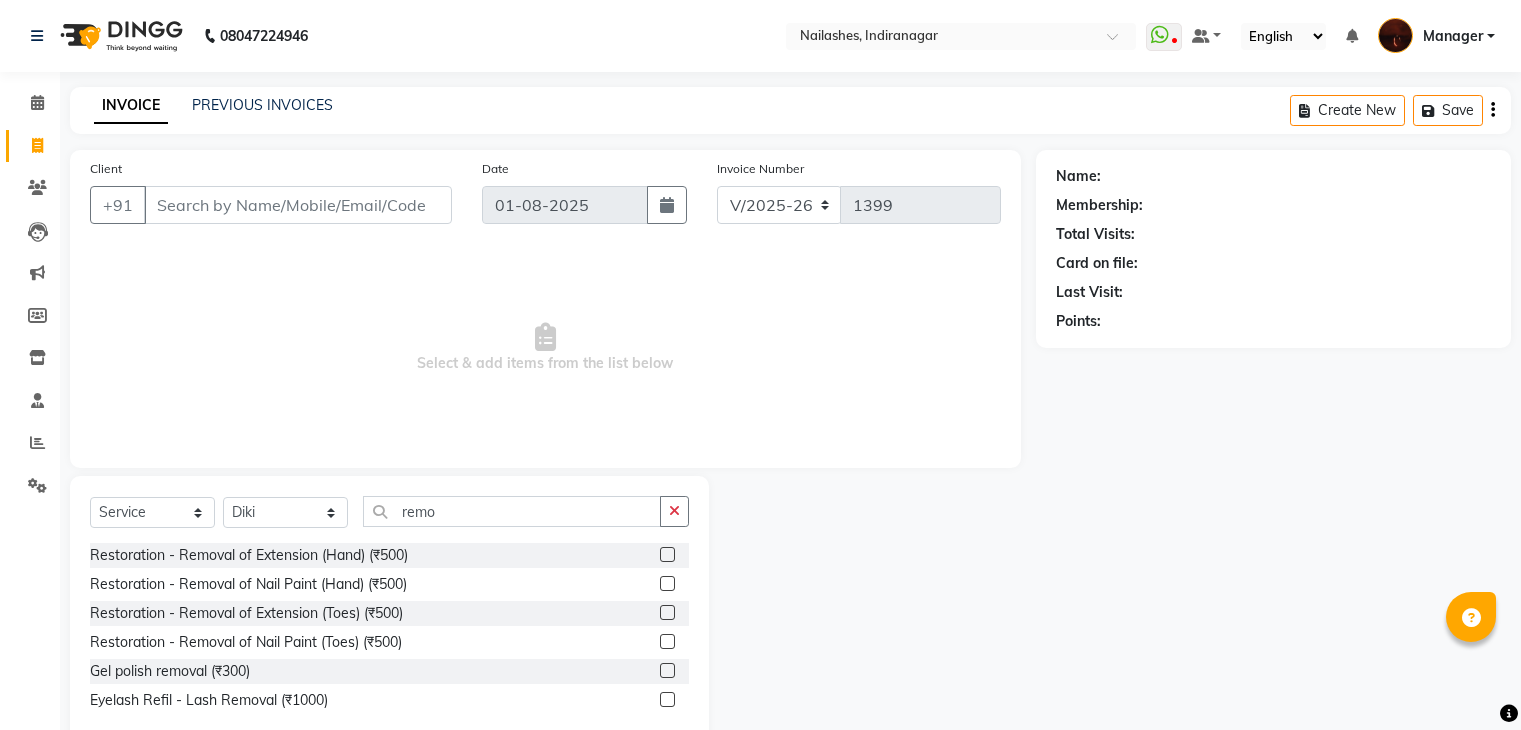 scroll, scrollTop: 0, scrollLeft: 0, axis: both 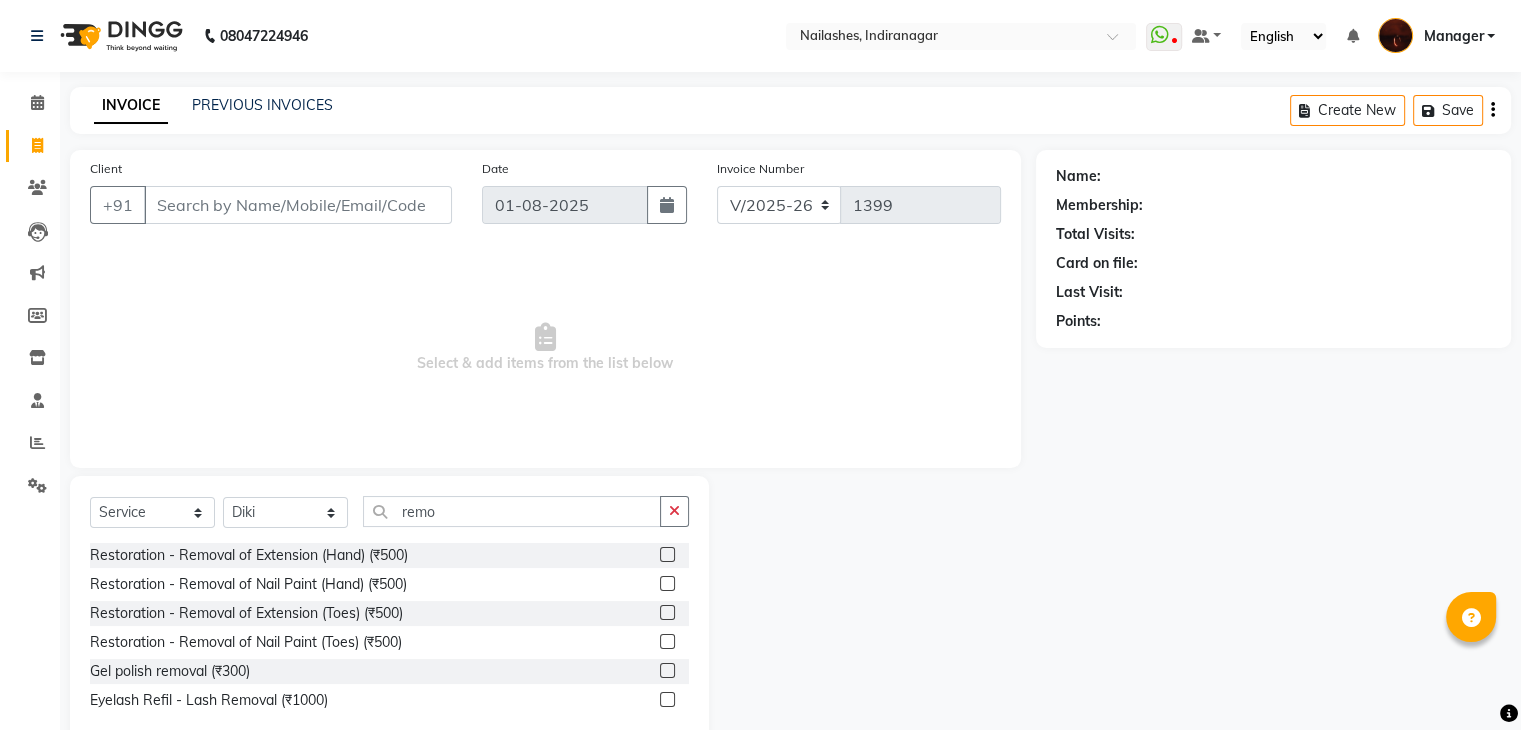 type on "remo" 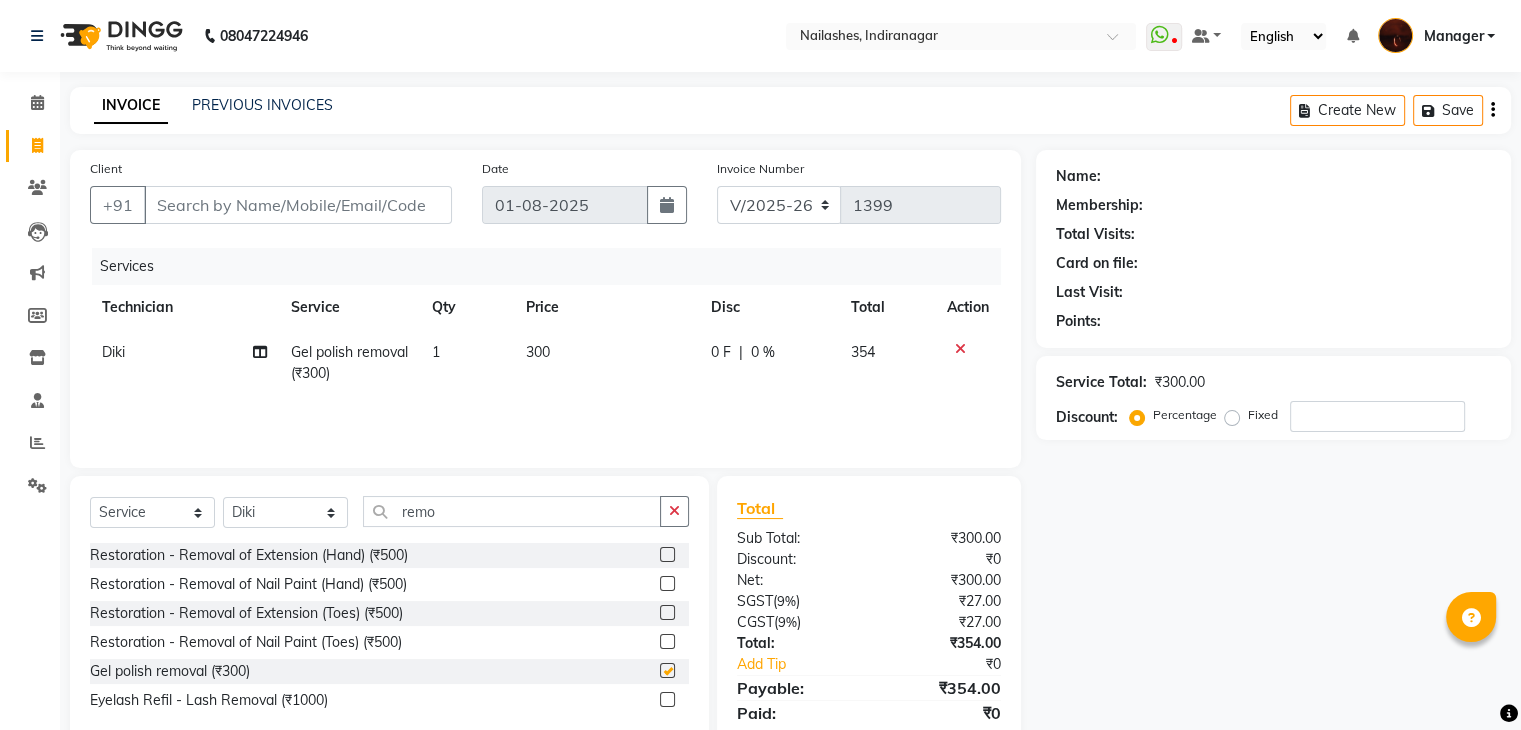 checkbox on "false" 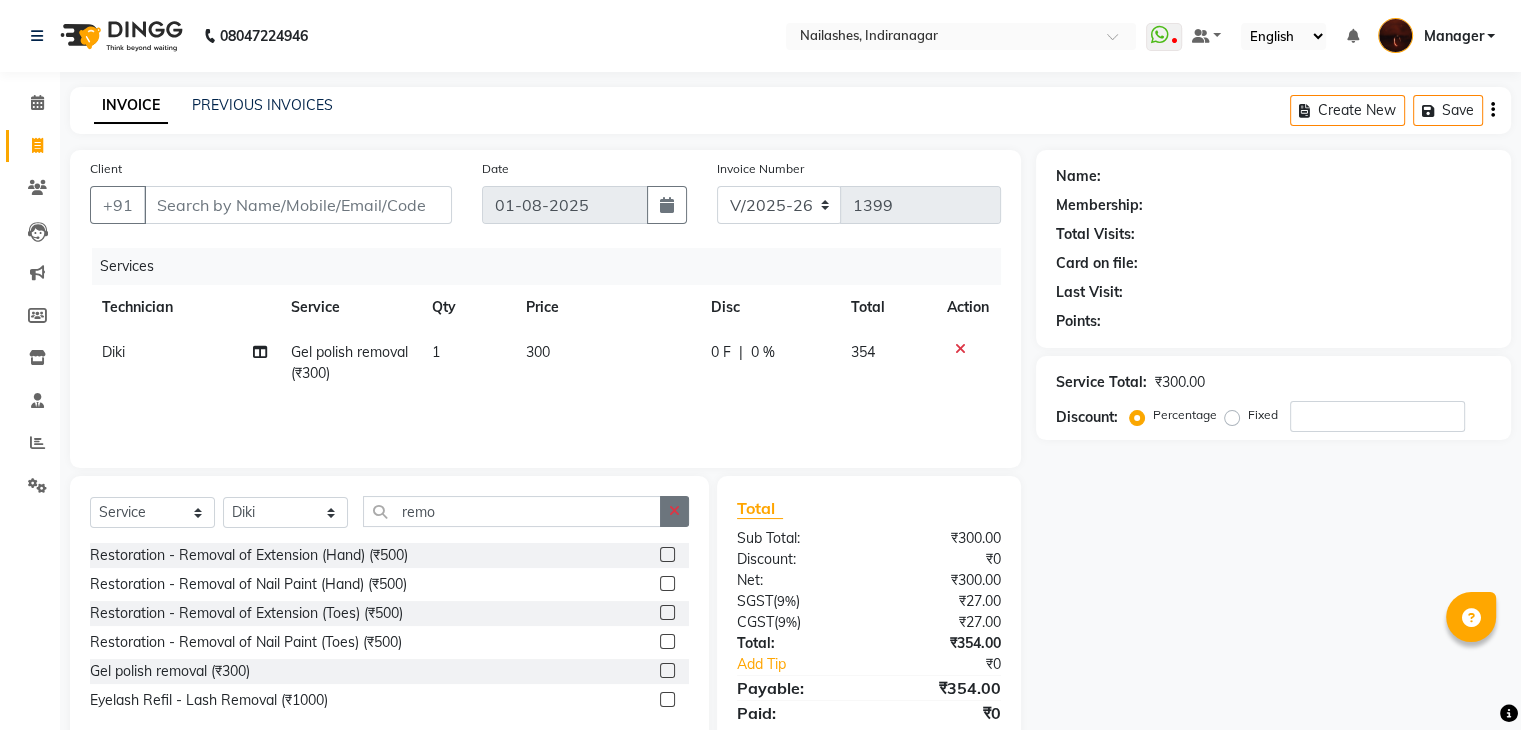 click 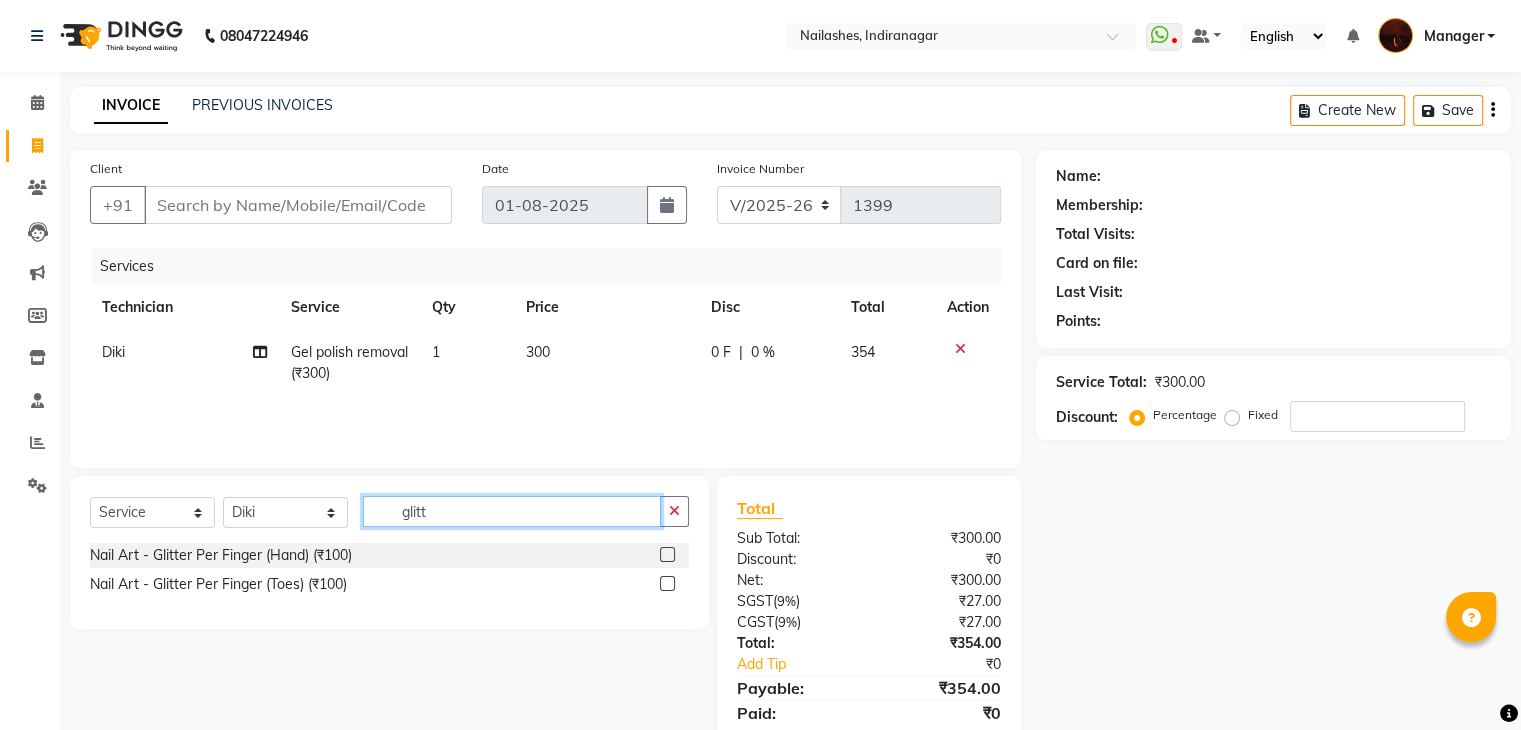 type on "glitt" 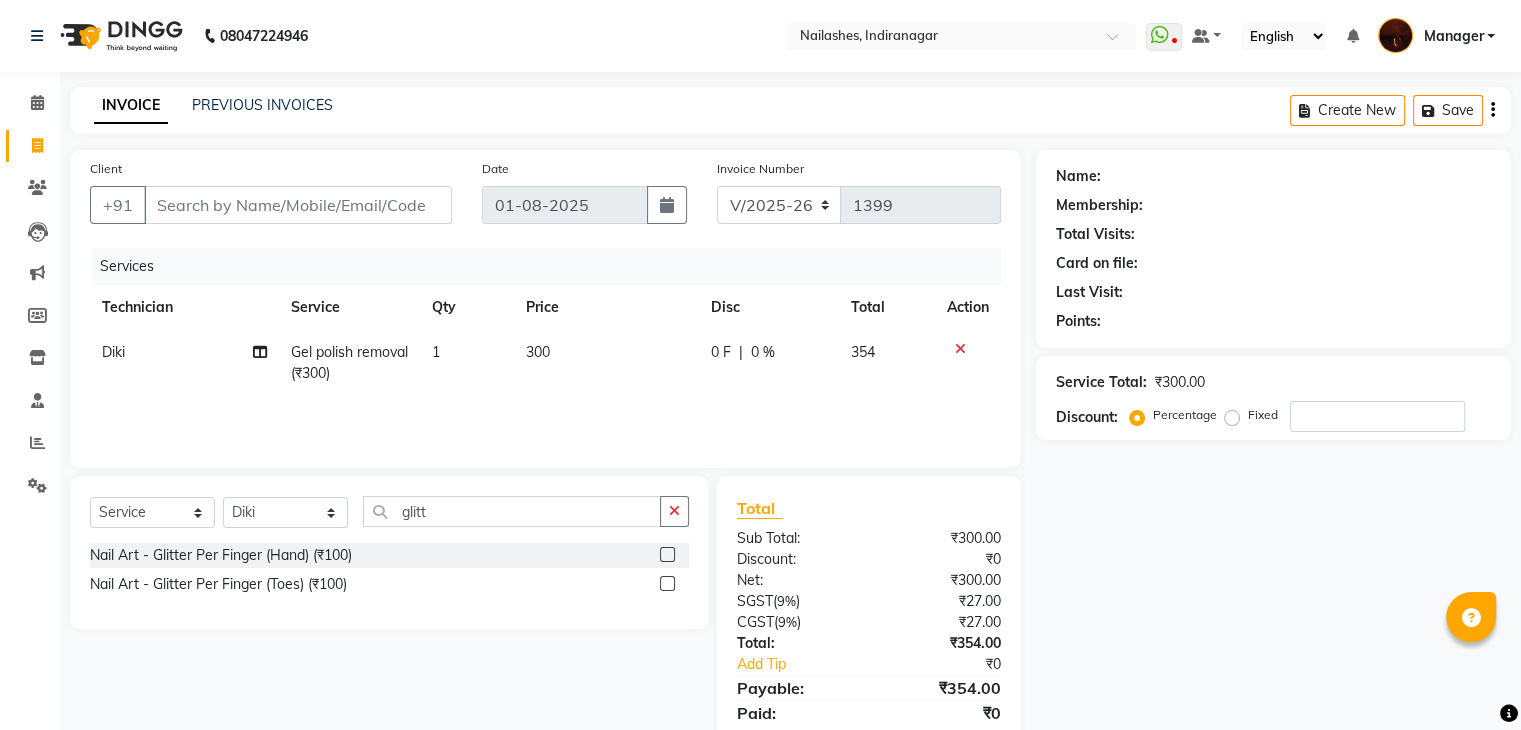 click 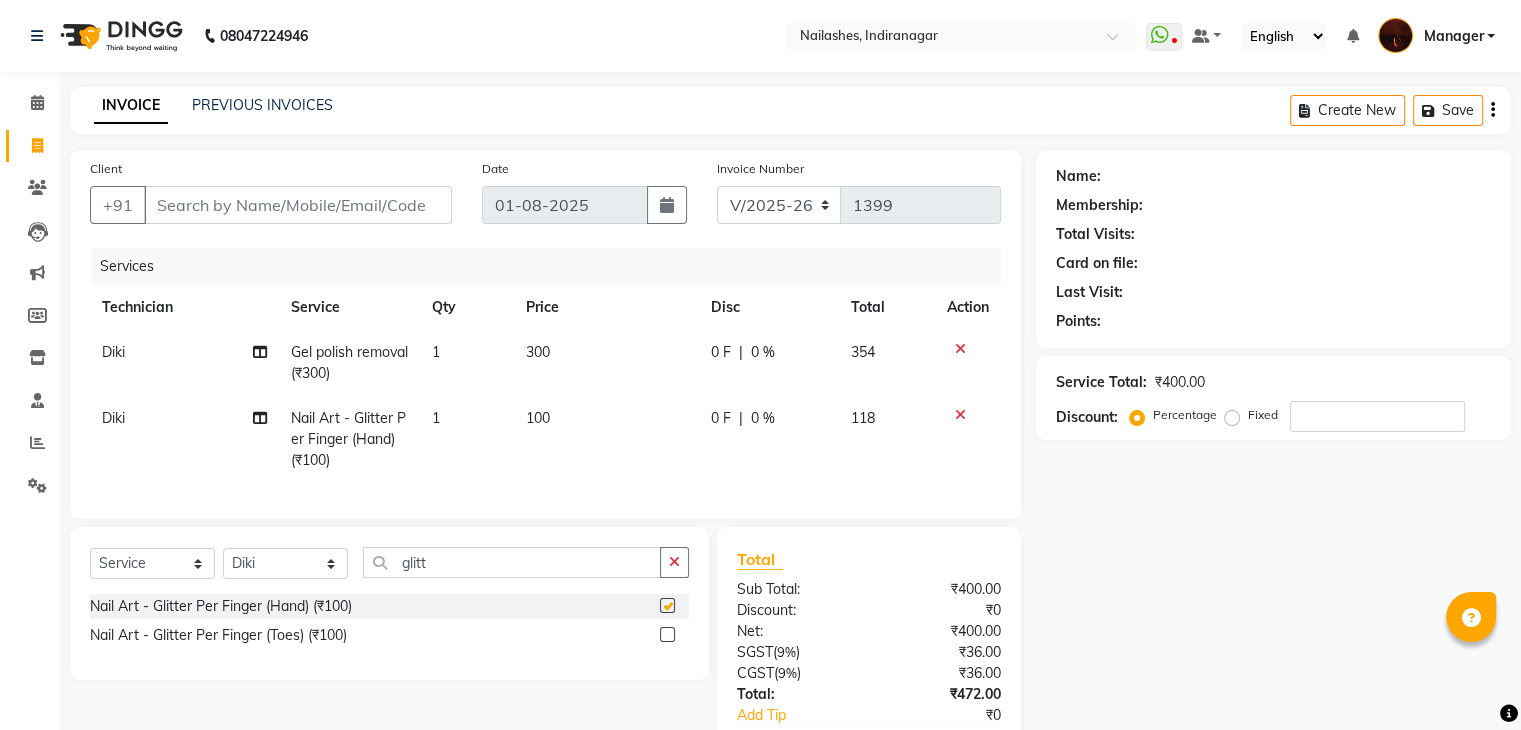 checkbox on "false" 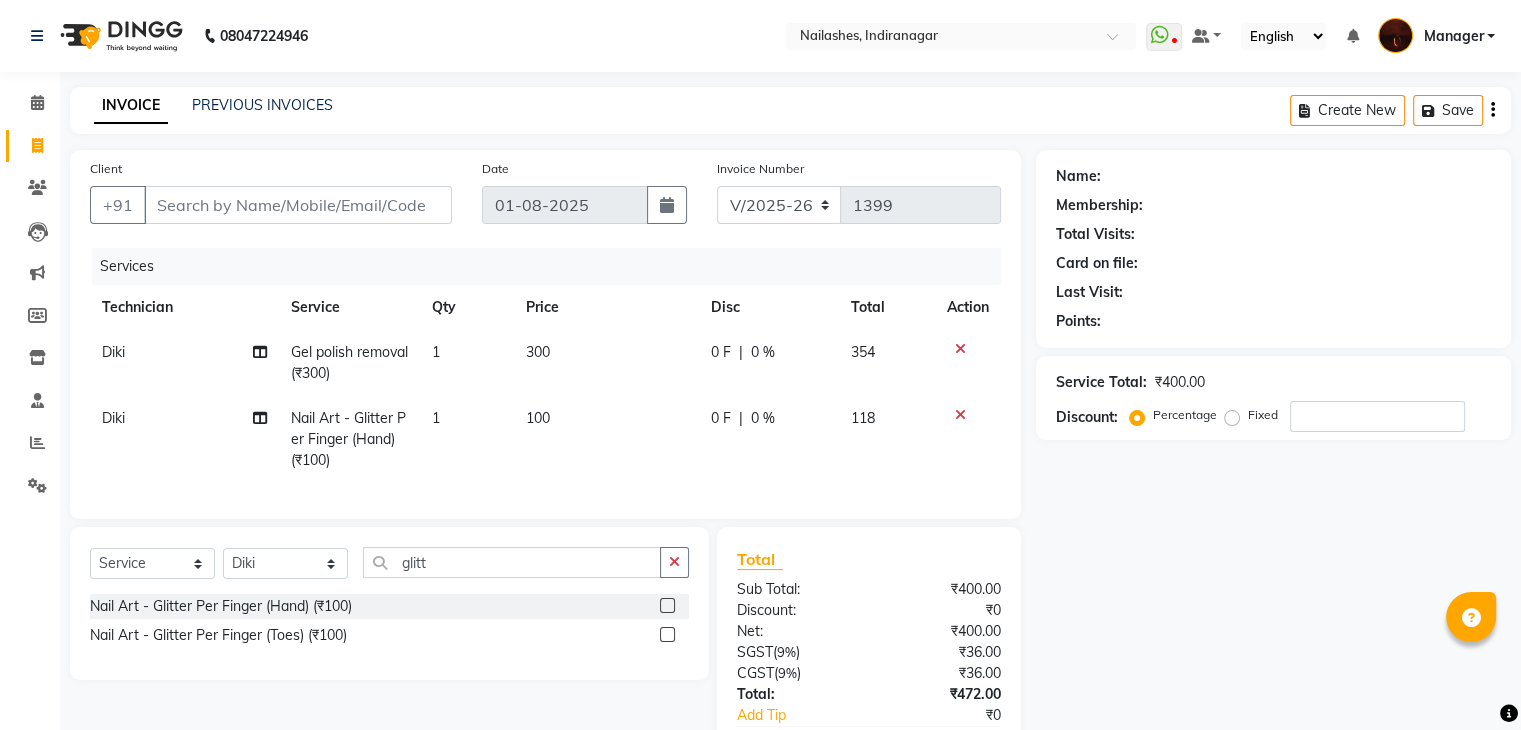 click on "Nail Art - Glitter Per Finger (Hand) (₹100)" 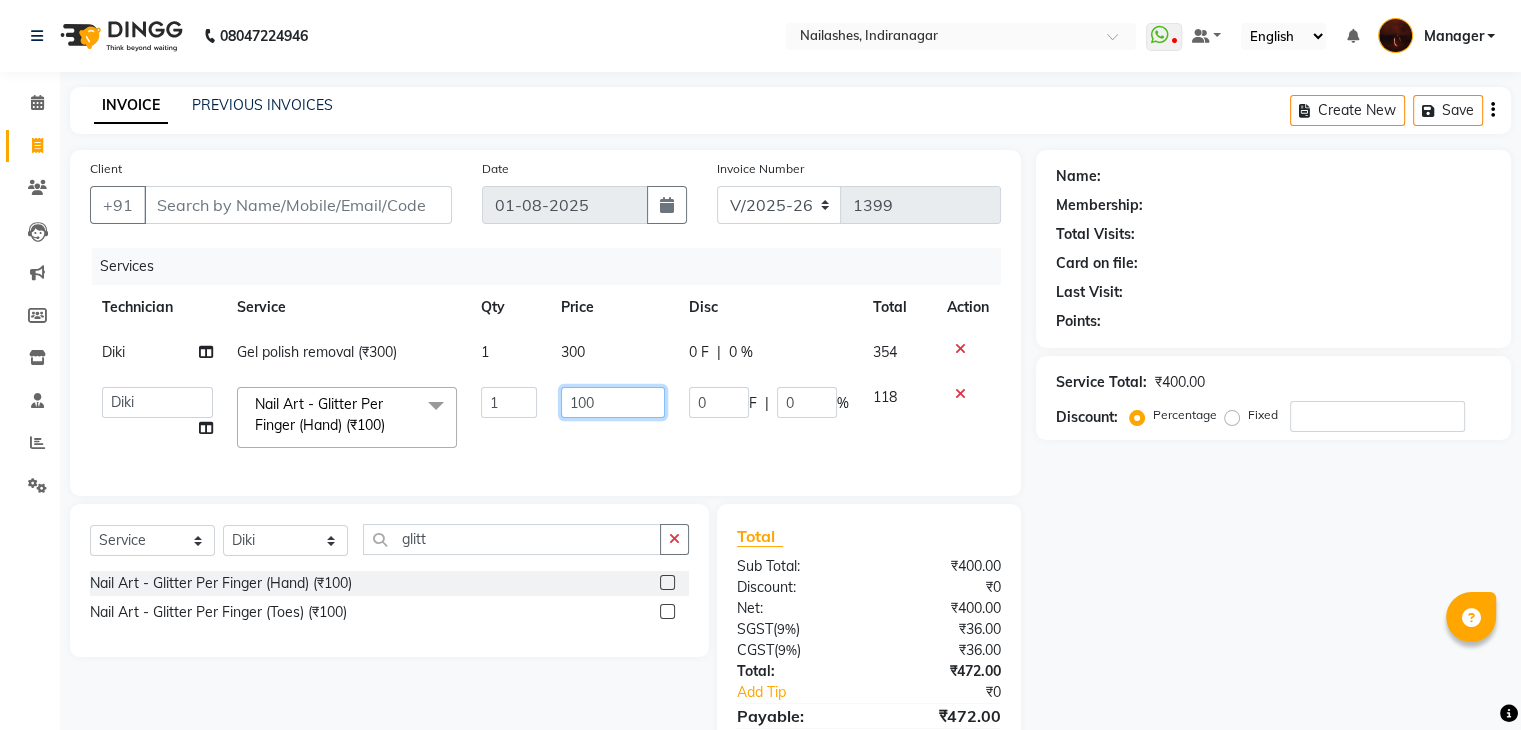 click on "100" 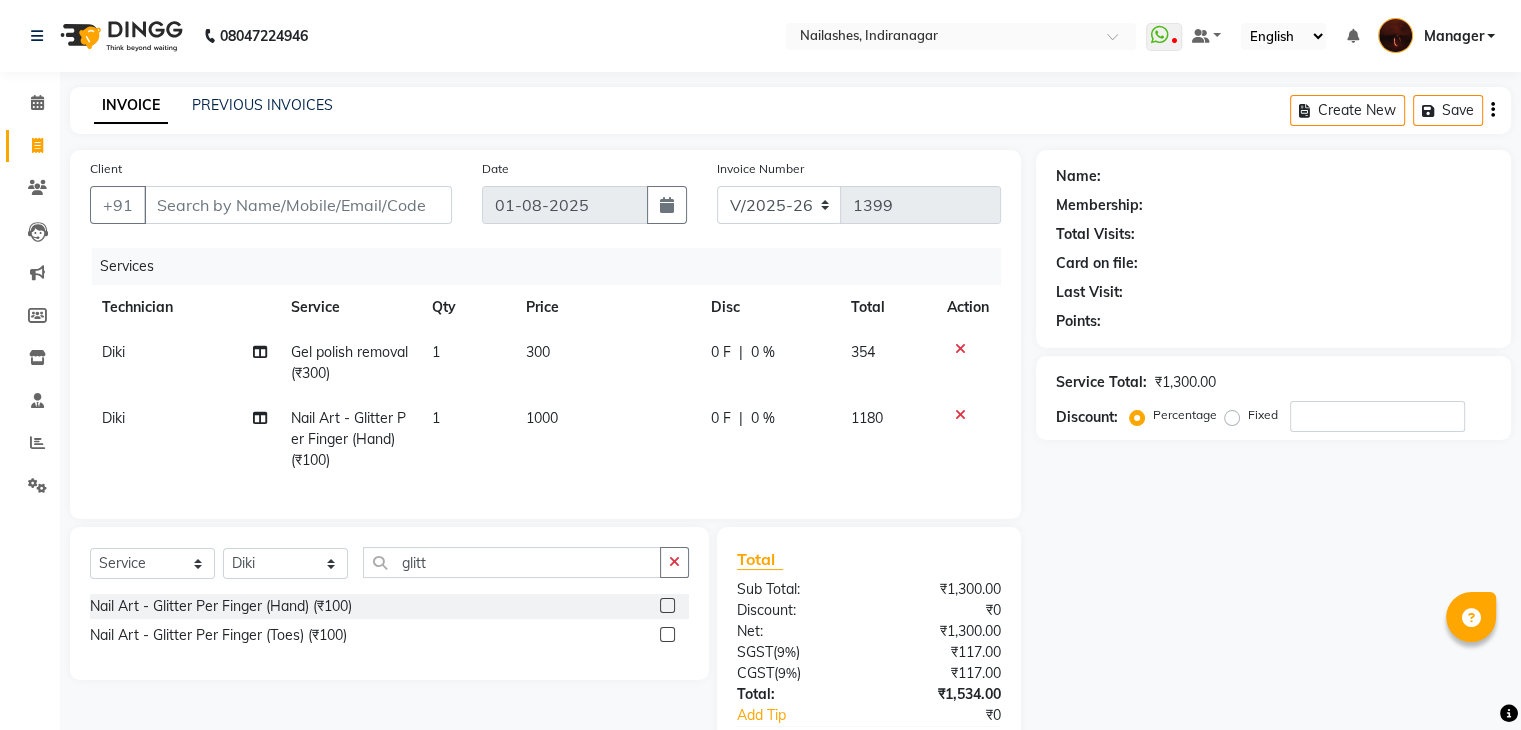 click on "1000" 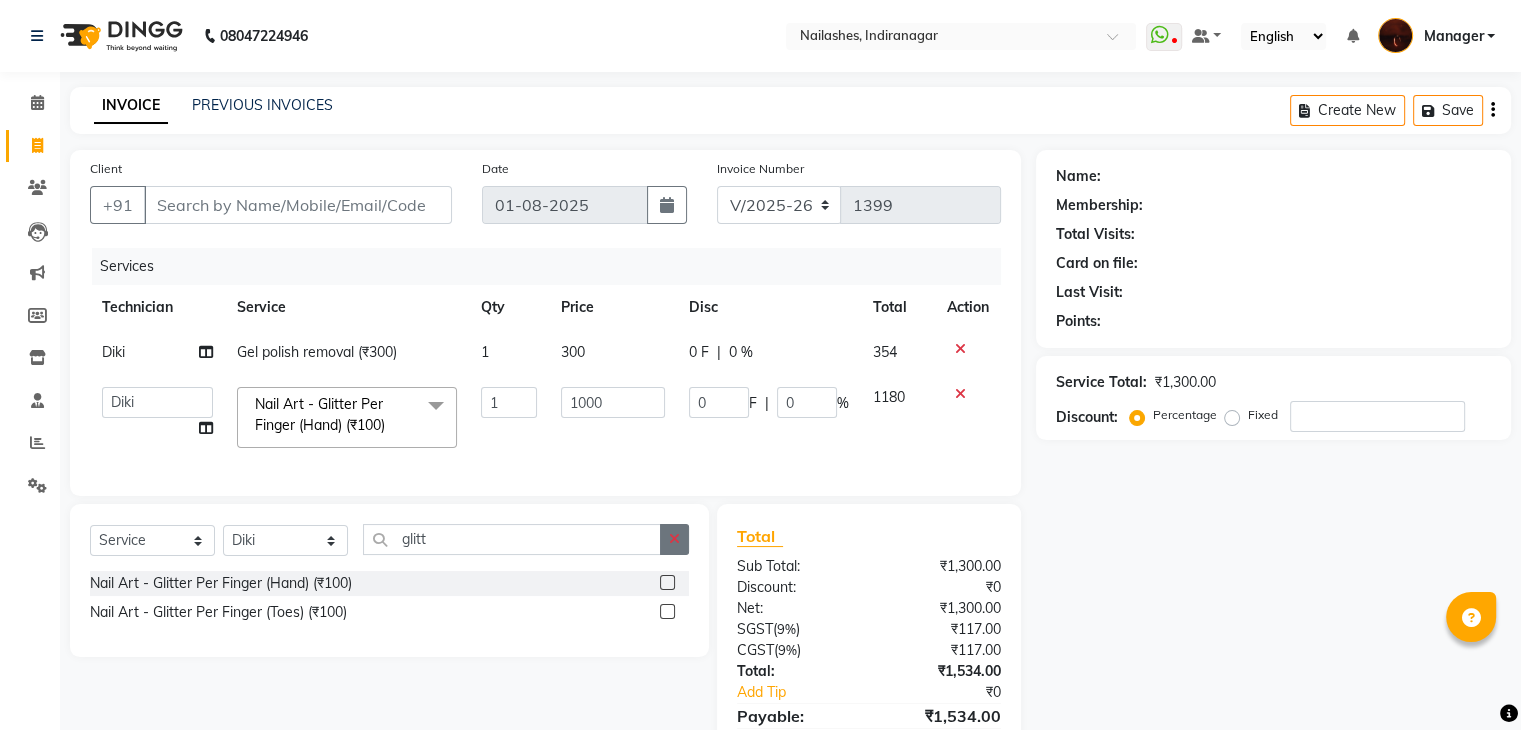 click 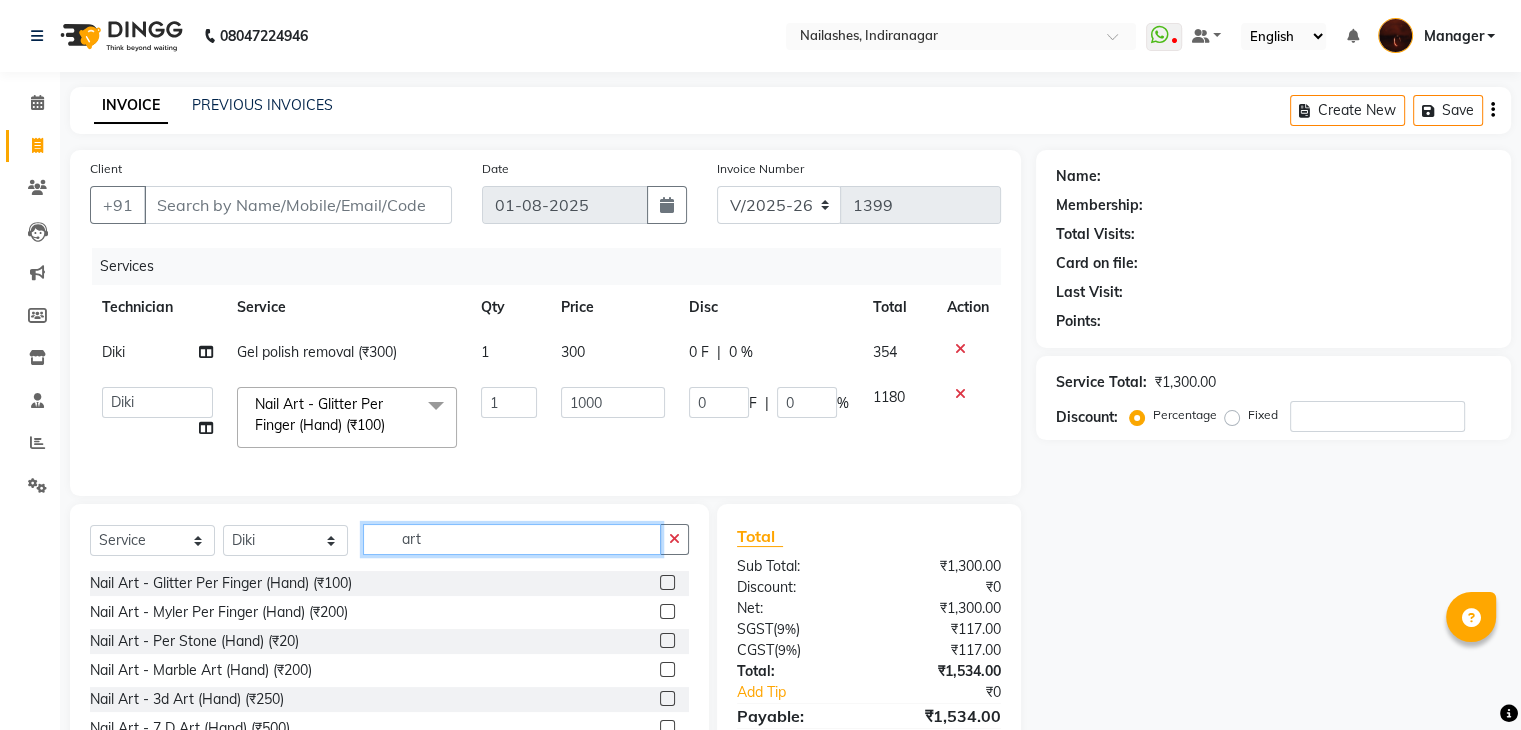 type on "art" 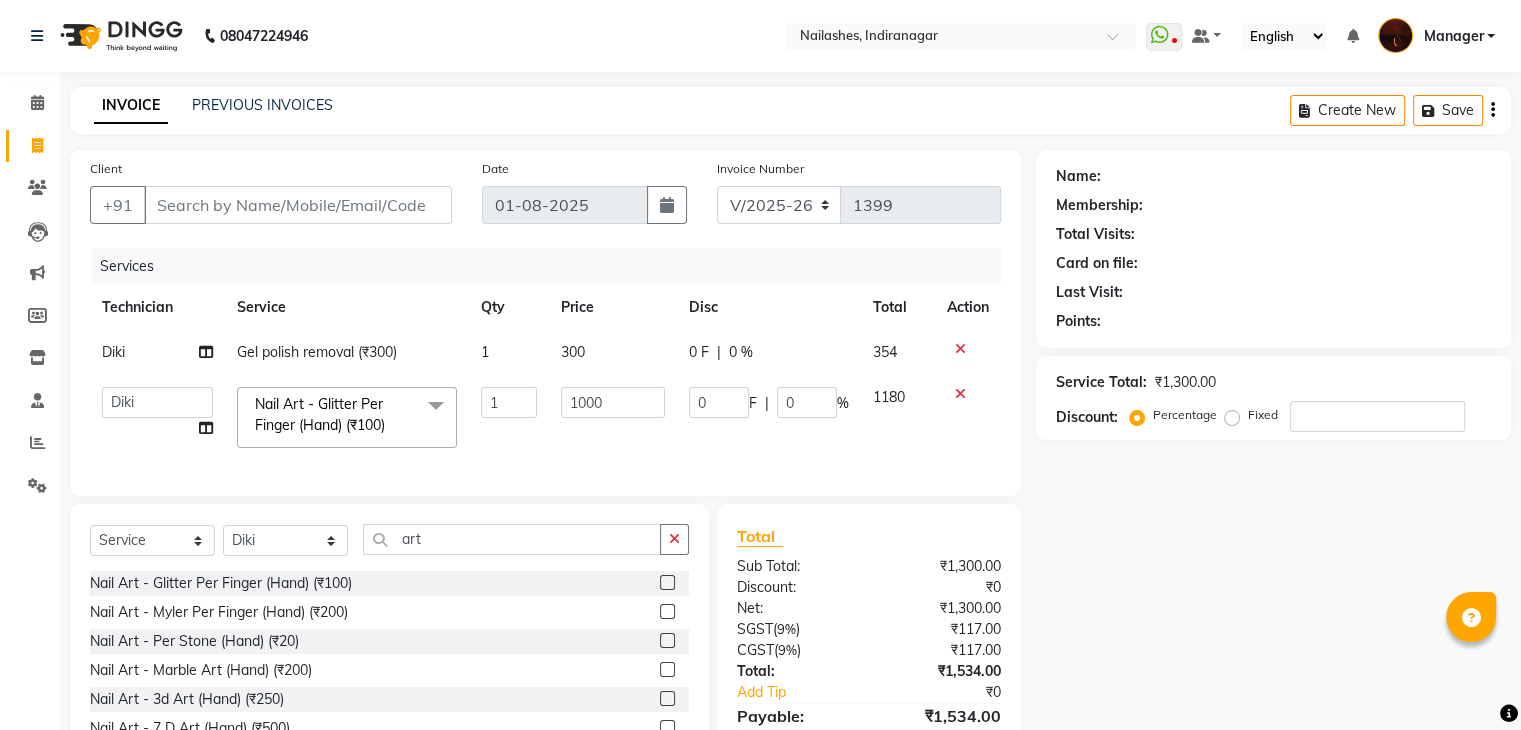 click 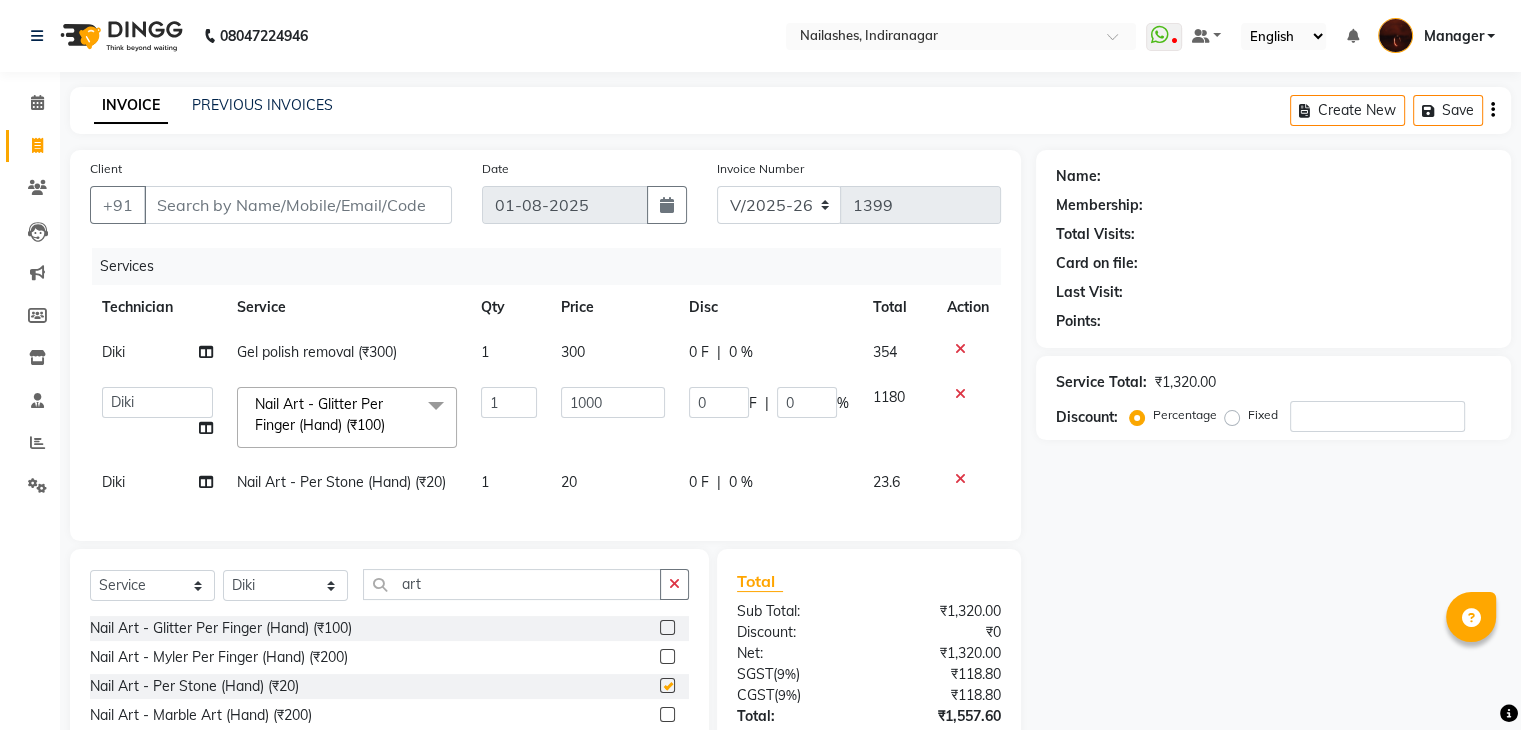 checkbox on "false" 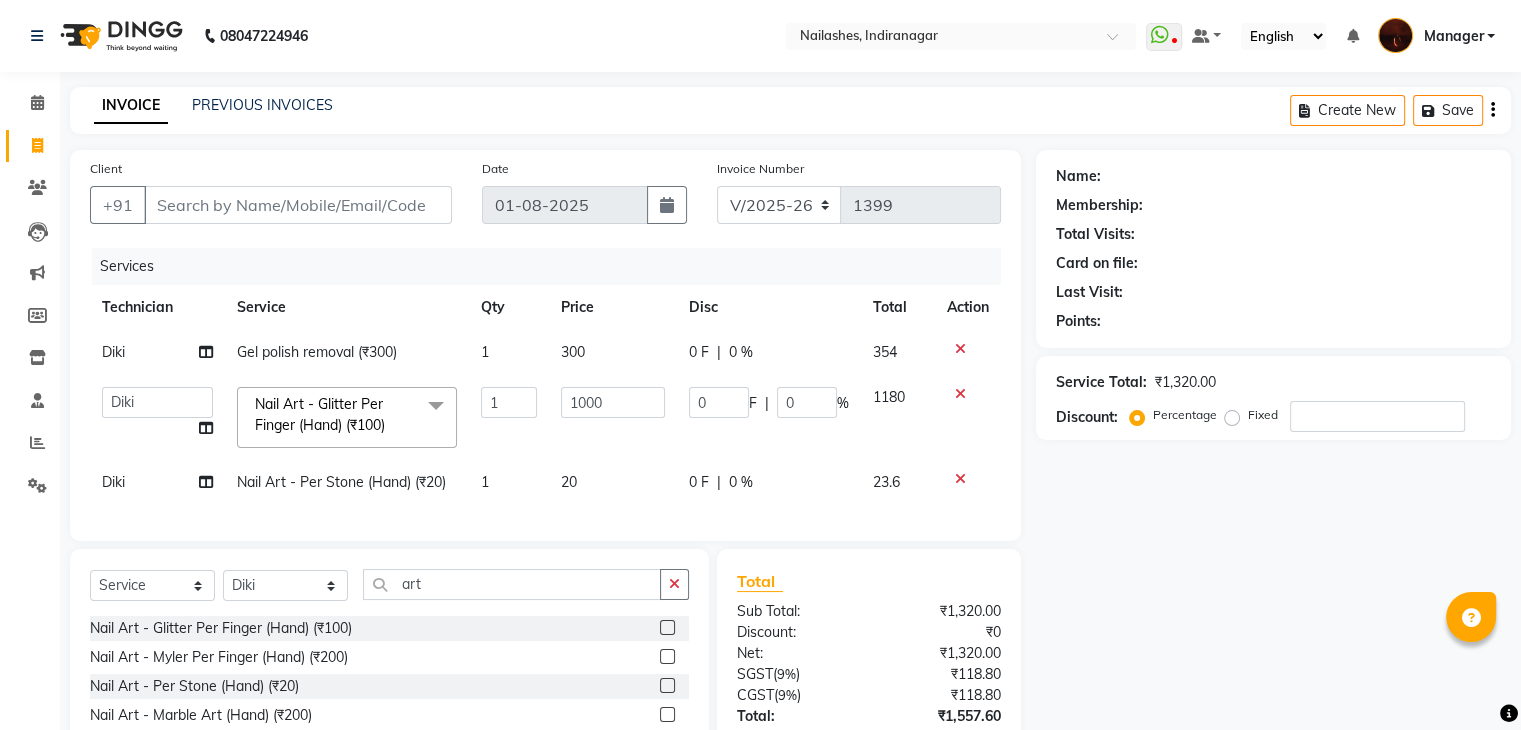 click on "Nail Art - Per Stone (Hand) (₹20)" 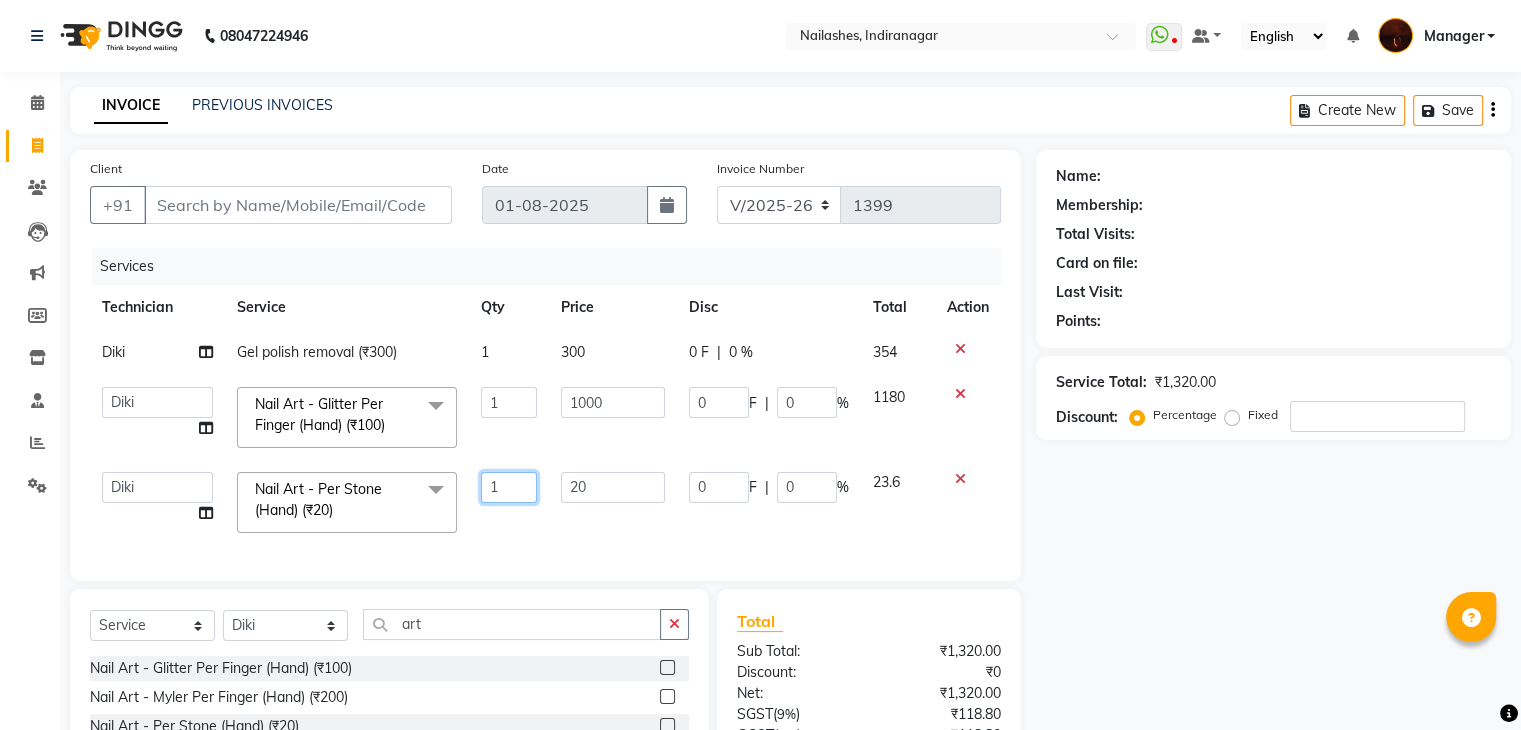 click on "1" 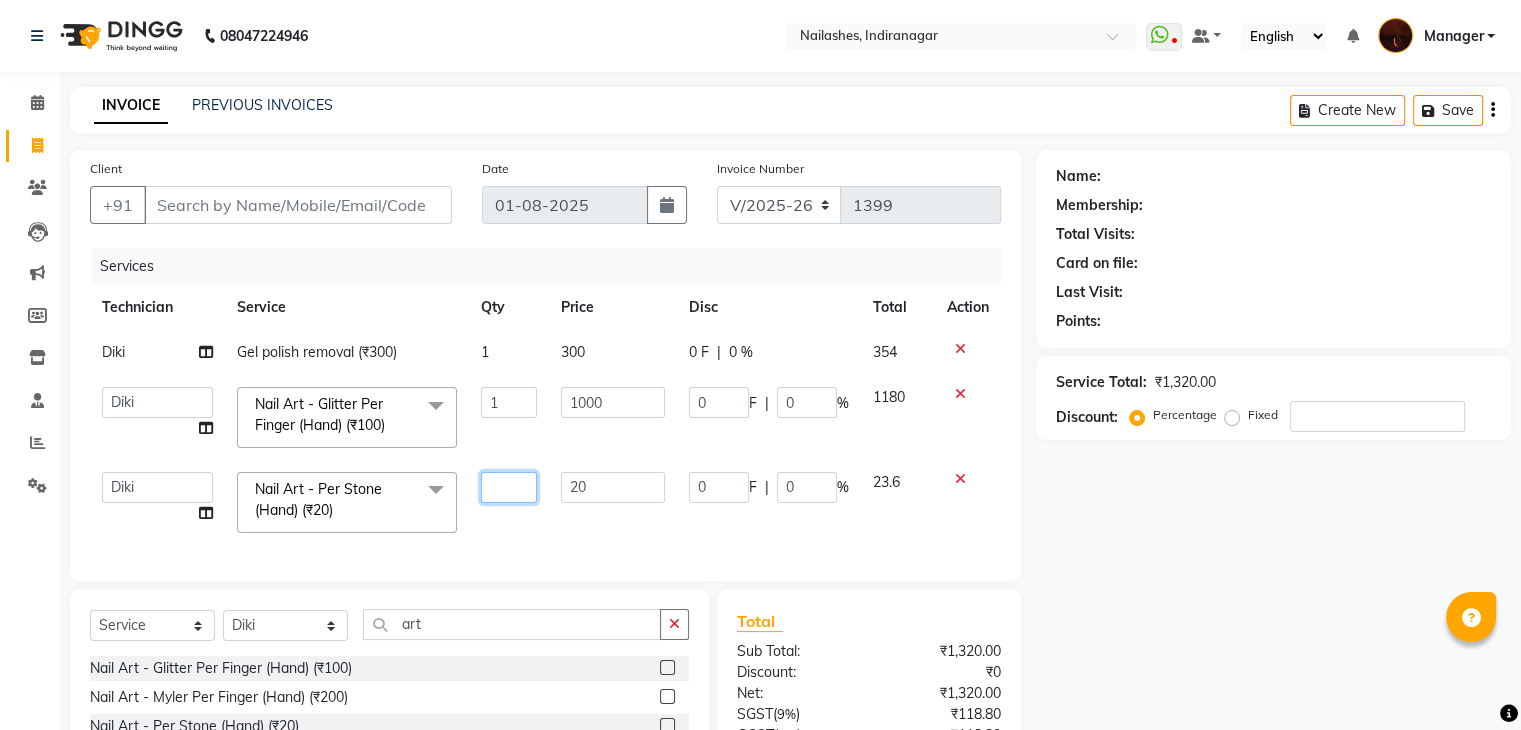 type on "8" 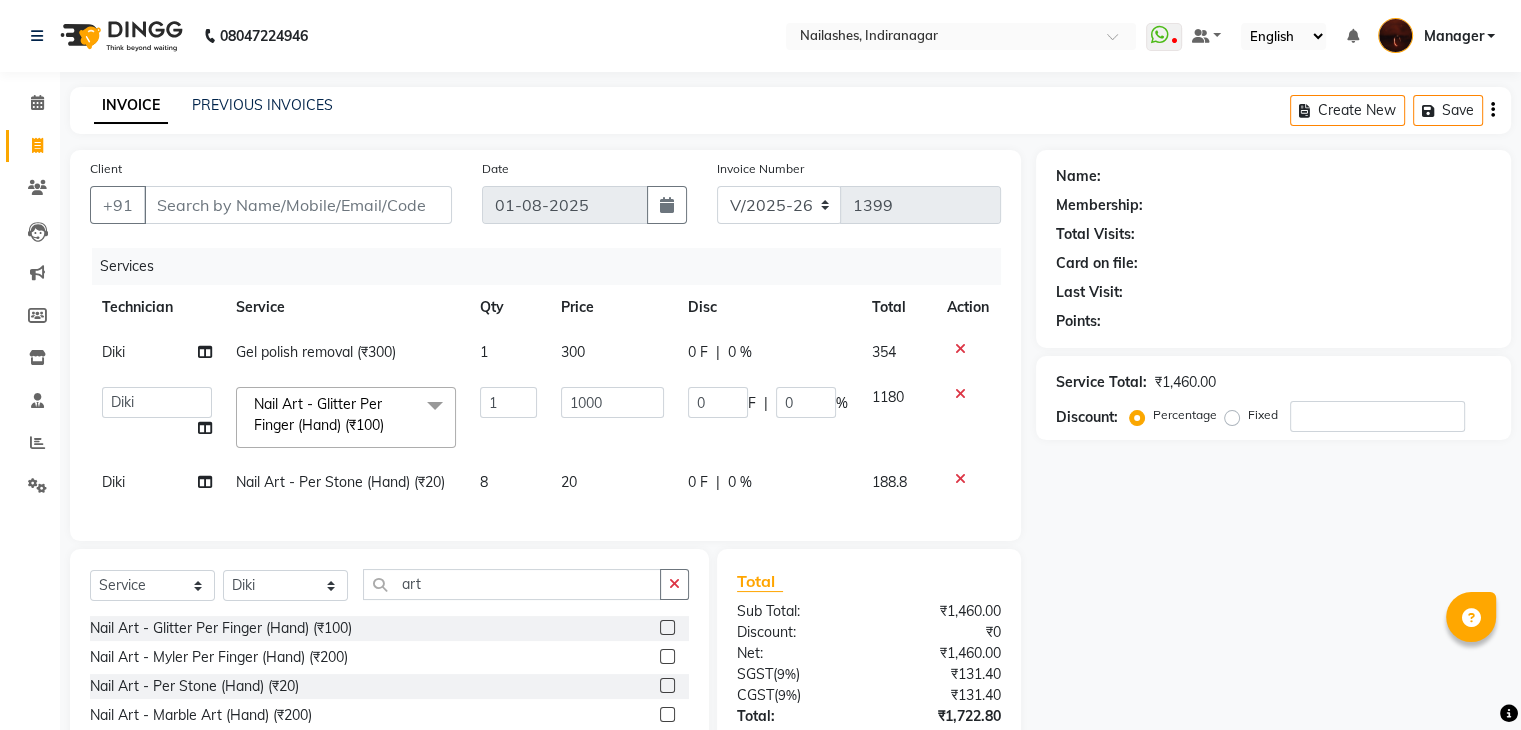 click on "Services Technician Service Qty Price Disc Total Action Diki  Gel polish removal (₹300) 1 300 0 F | 0 % 354  Adesh   amir   Danish   Diki    Geeta   Himanshu   jenifer   Manager   megna   Nisha   Pooja   roshni   Sameer   sudeb   Sudhir Accounting   suraj  Nail Art - Glitter Per Finger (Hand) (₹100)  x Permanent Nail Paint - Solid Color (Hand) (₹700) Permanent Nail Paint - French (Hand) (₹1200) Permanent Nail Paint - Solid Color (Toes) (₹700) Permanent Nail Paint - French (Toes) (₹1200) Nail course Basic (₹40000) Nail Course Advance (₹60000) Permanent Nail Paint - Regular Polish (₹350) Restoration - Gel (Hand) (₹100) Restoration - Tip Replacement (Hand) (₹100) Restoration - Touch -up (Hand) (₹300) Restoration - Gel Color Changes (Hand) (₹700) Restoration - Removal of Extension (Hand) (₹500) Restoration - Removal of Nail Paint (Hand) (₹500) Restoration - Gel (Toes) (₹100) Restoration - Tip Replacement (Toes) (₹100) Restoration - Touch -up (Toes) (₹300) Combo (₹999) 1 1000" 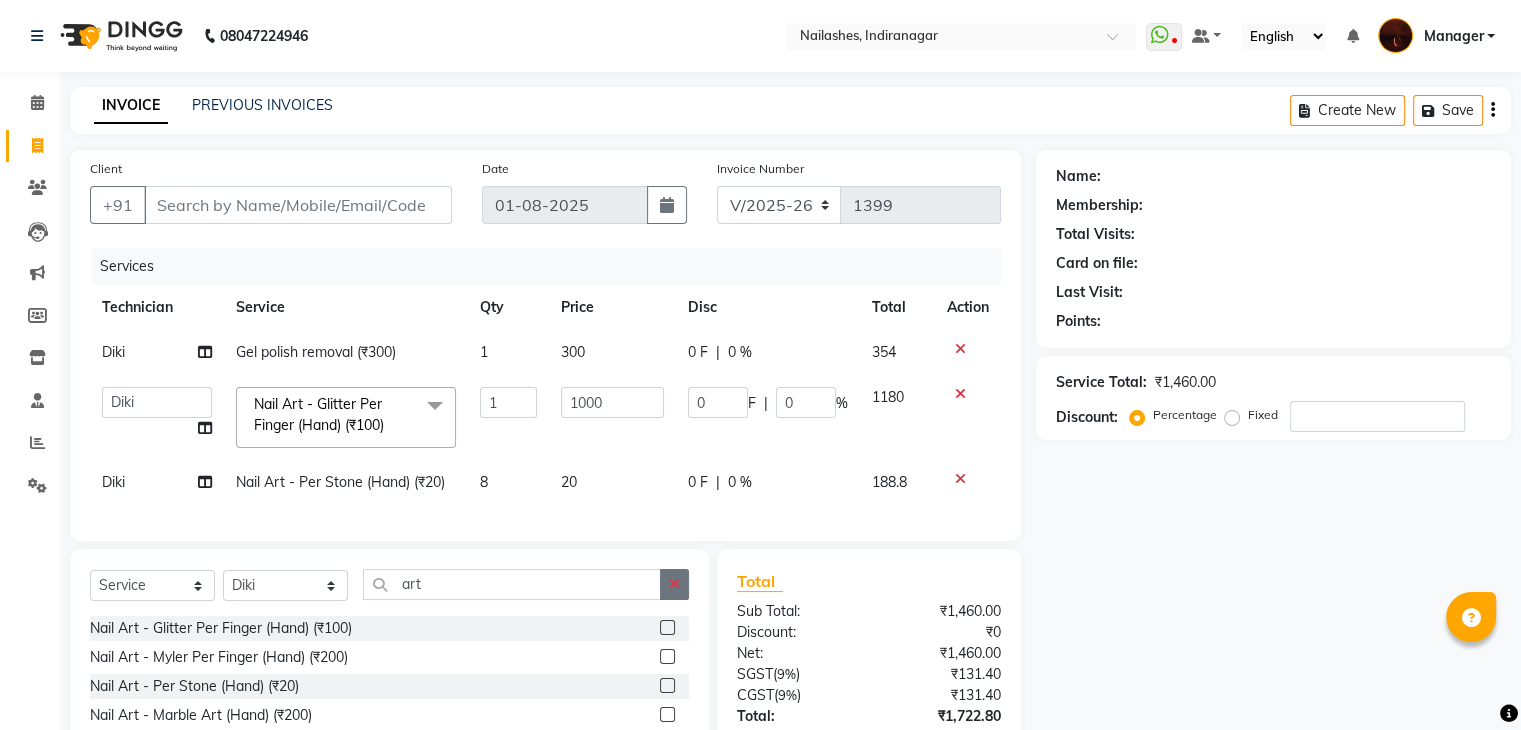 click 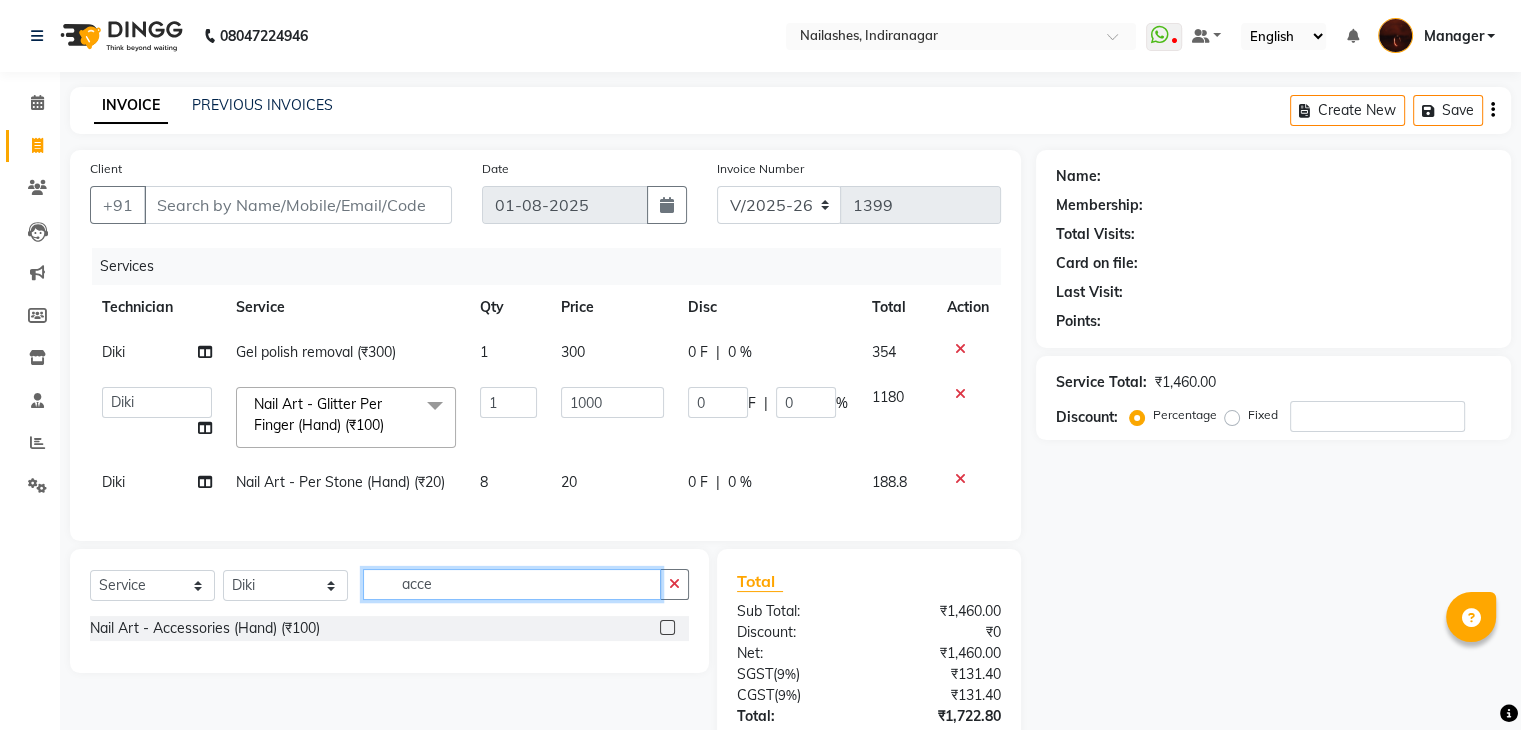 type on "acce" 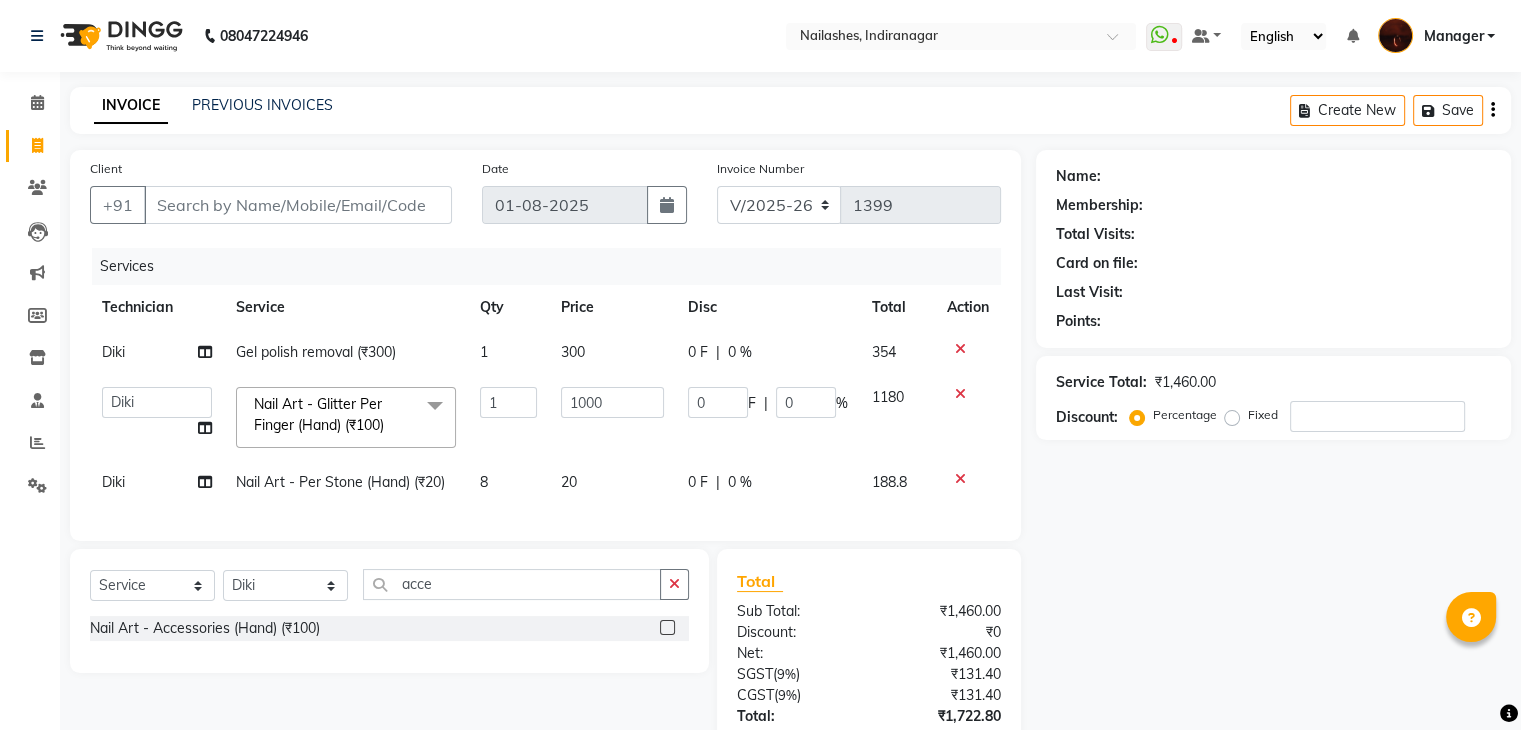 click 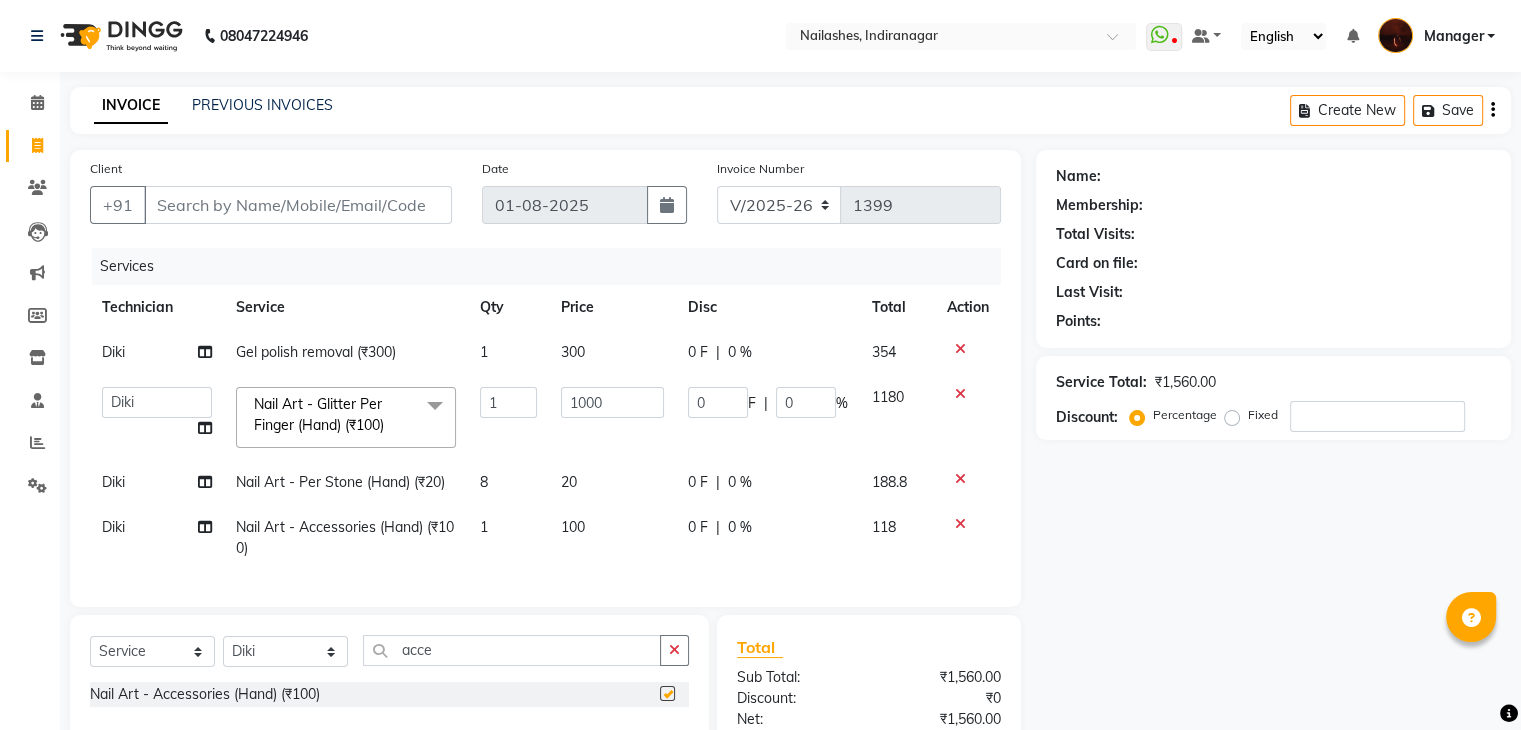 checkbox on "false" 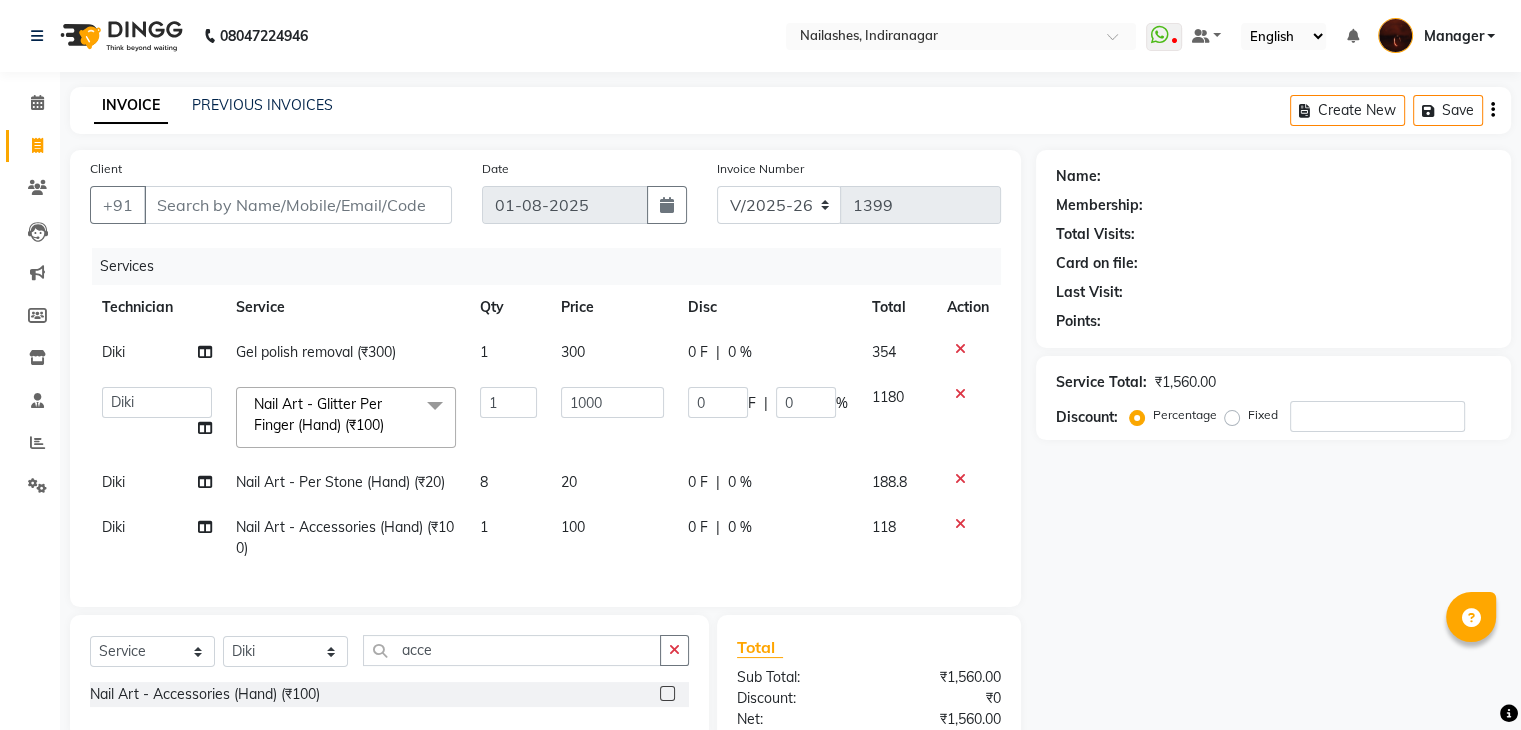 click on "Nail Art - Accessories (Hand) (₹100)" 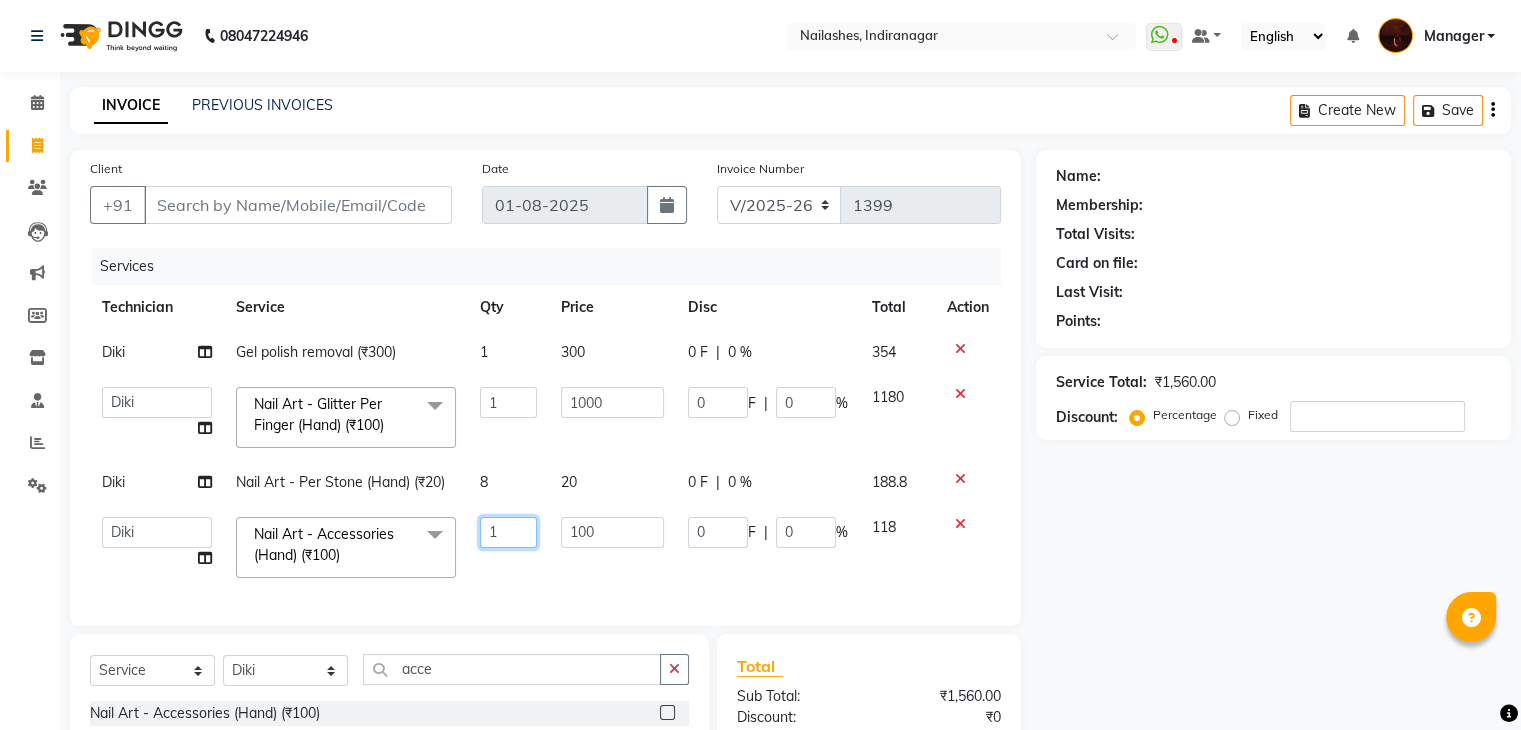 click on "1" 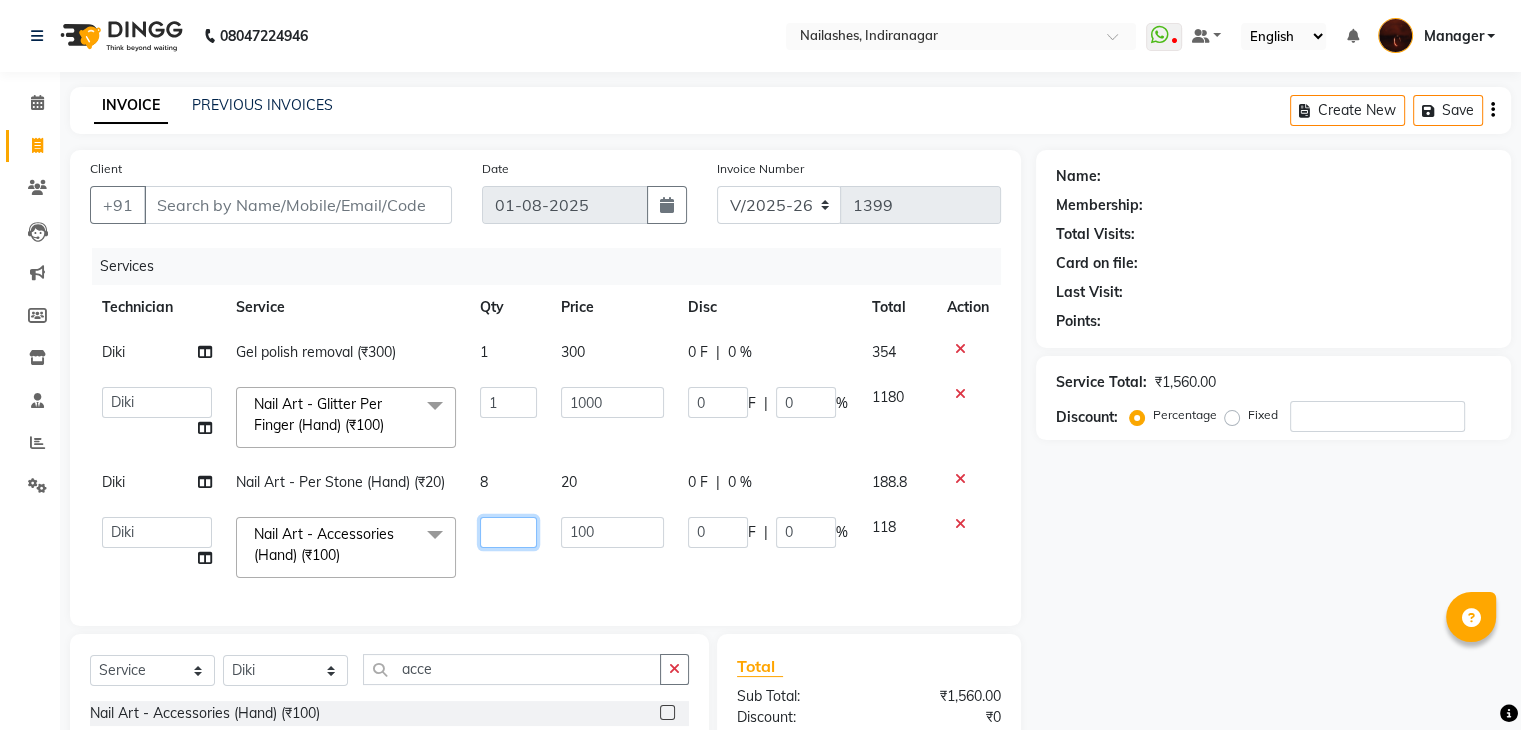type on "2" 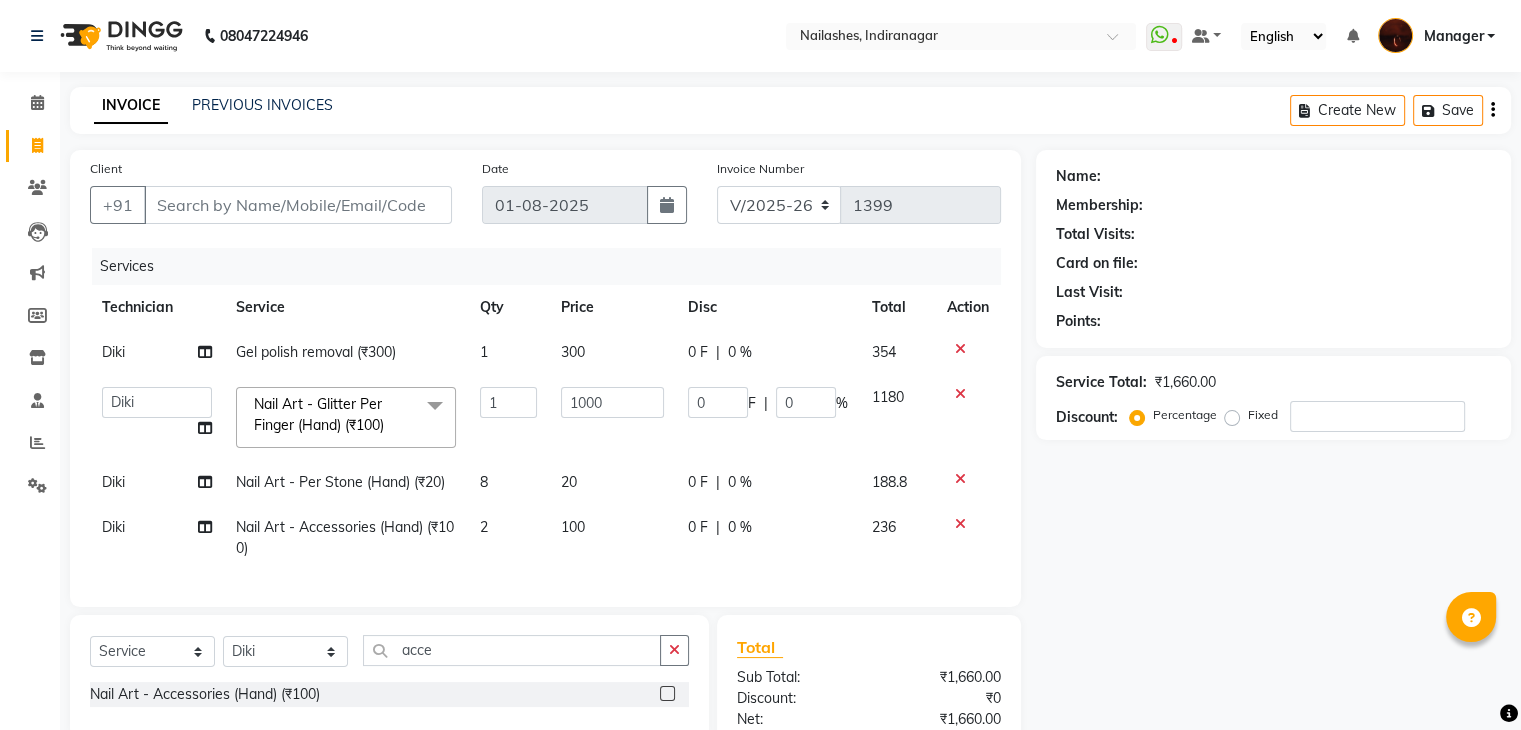 click on "100" 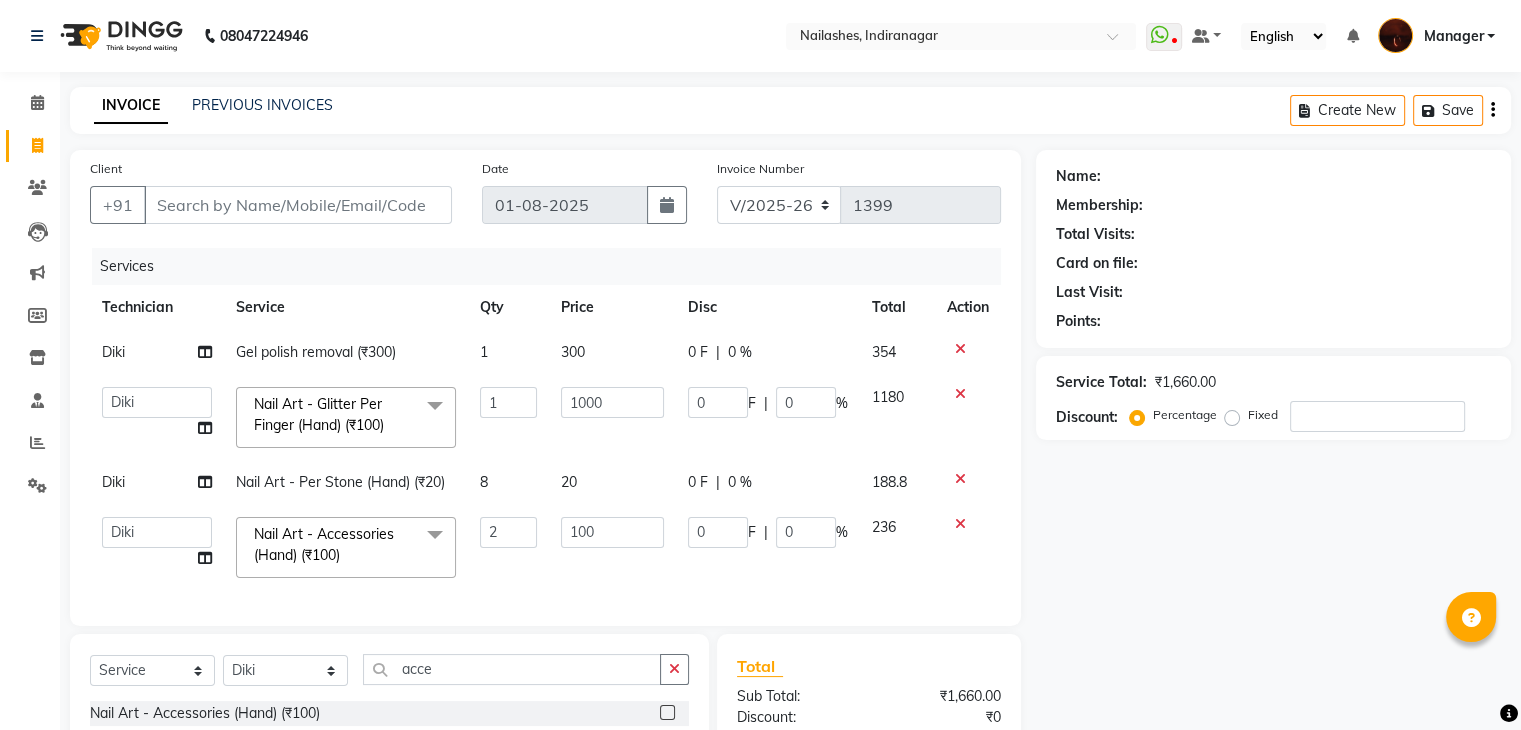 click on "100" 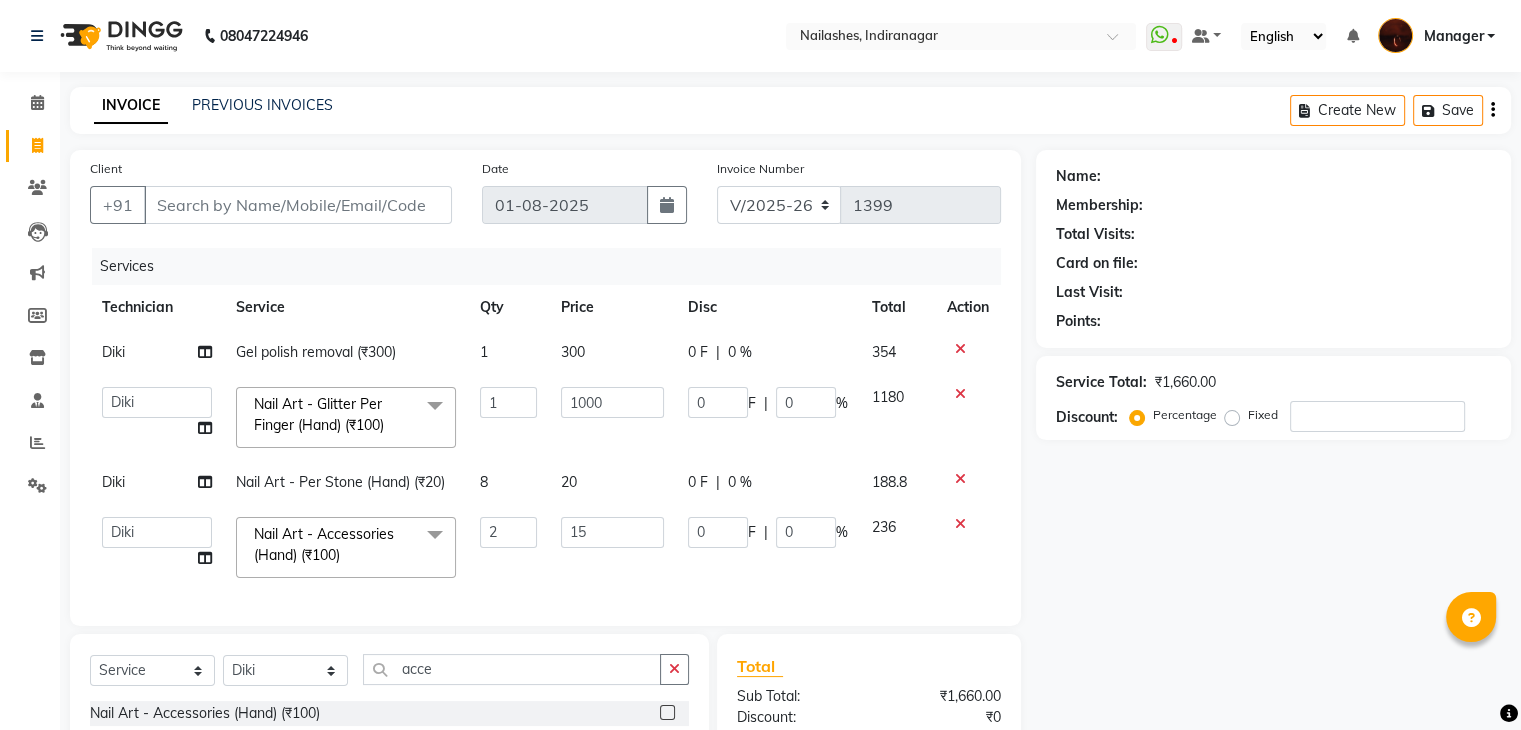 type on "150" 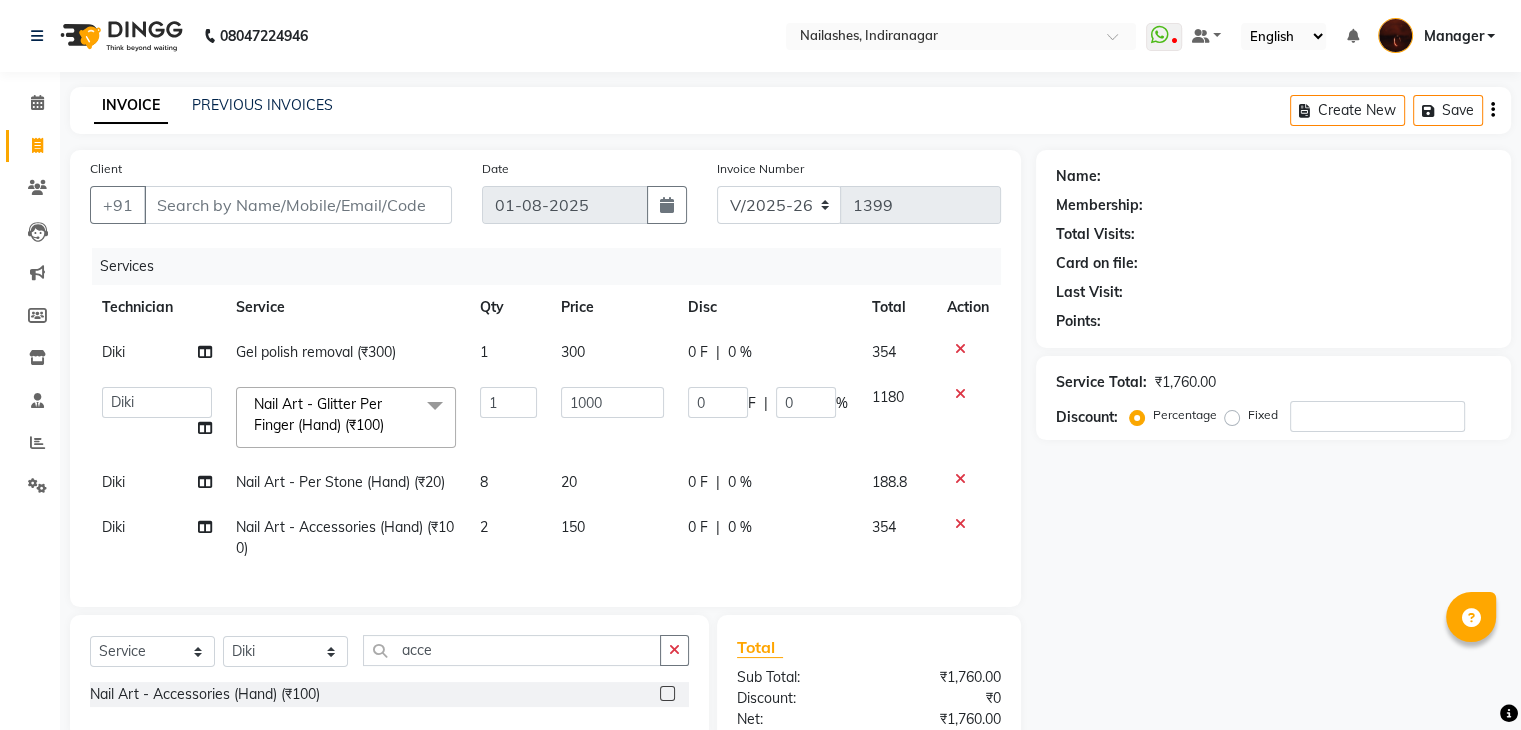 click on "Services Technician Service Qty Price Disc Total Action Diki  Gel polish removal (₹300) 1 300 0 F | 0 % 354  Adesh   amir   Danish   Diki    Geeta   Himanshu   jenifer   Manager   megna   Nisha   Pooja   roshni   Sameer   sudeb   Sudhir Accounting   suraj  Nail Art - Glitter Per Finger (Hand) (₹100)  x Permanent Nail Paint - Solid Color (Hand) (₹700) Permanent Nail Paint - French (Hand) (₹1200) Permanent Nail Paint - Solid Color (Toes) (₹700) Permanent Nail Paint - French (Toes) (₹1200) Nail course Basic (₹40000) Nail Course Advance (₹60000) Permanent Nail Paint - Regular Polish (₹350) Restoration - Gel (Hand) (₹100) Restoration - Tip Replacement (Hand) (₹100) Restoration - Touch -up (Hand) (₹300) Restoration - Gel Color Changes (Hand) (₹700) Restoration - Removal of Extension (Hand) (₹500) Restoration - Removal of Nail Paint (Hand) (₹500) Restoration - Gel (Toes) (₹100) Restoration - Tip Replacement (Toes) (₹100) Restoration - Touch -up (Toes) (₹300) Combo (₹999) 1 1000" 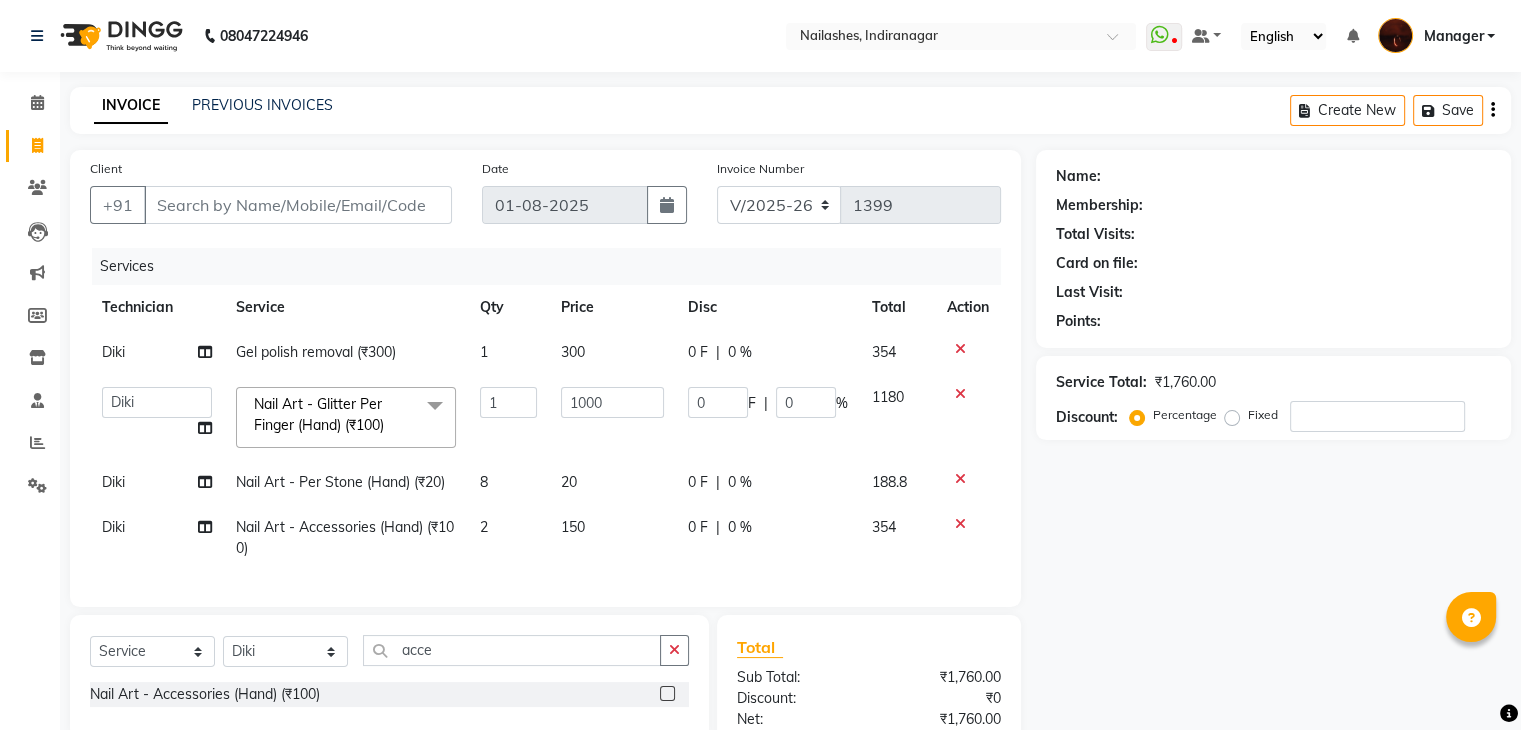 scroll, scrollTop: 224, scrollLeft: 0, axis: vertical 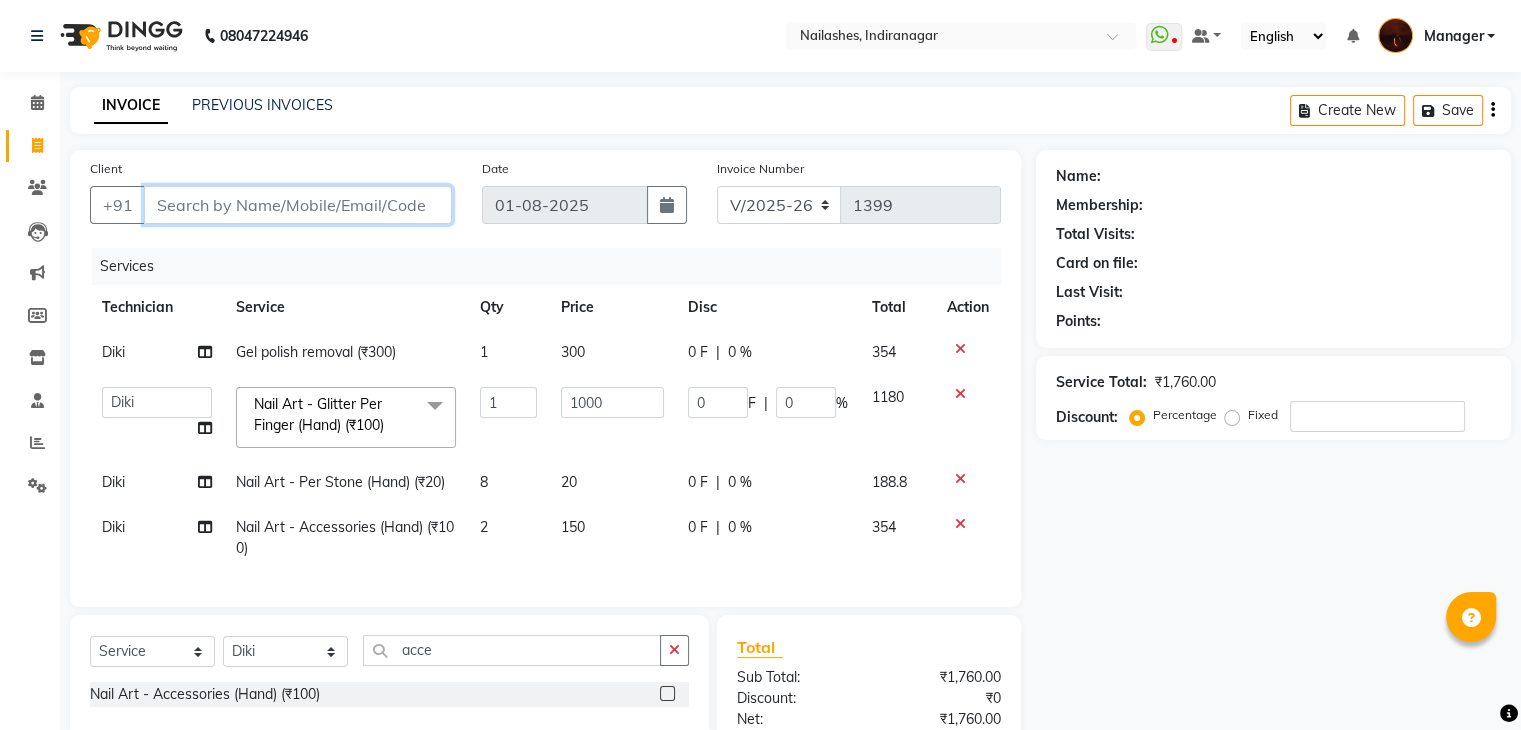 click on "Client" at bounding box center (298, 205) 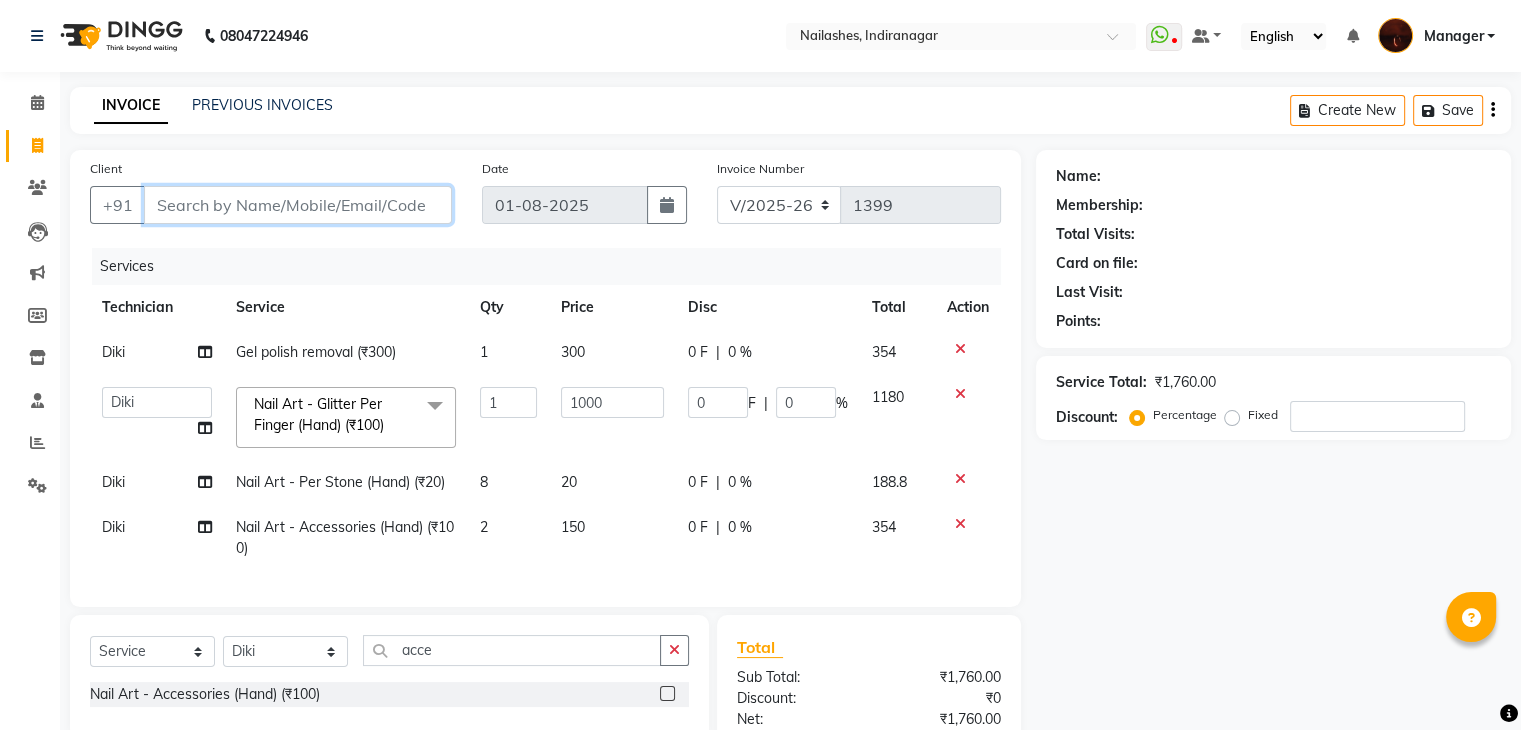 type on "8" 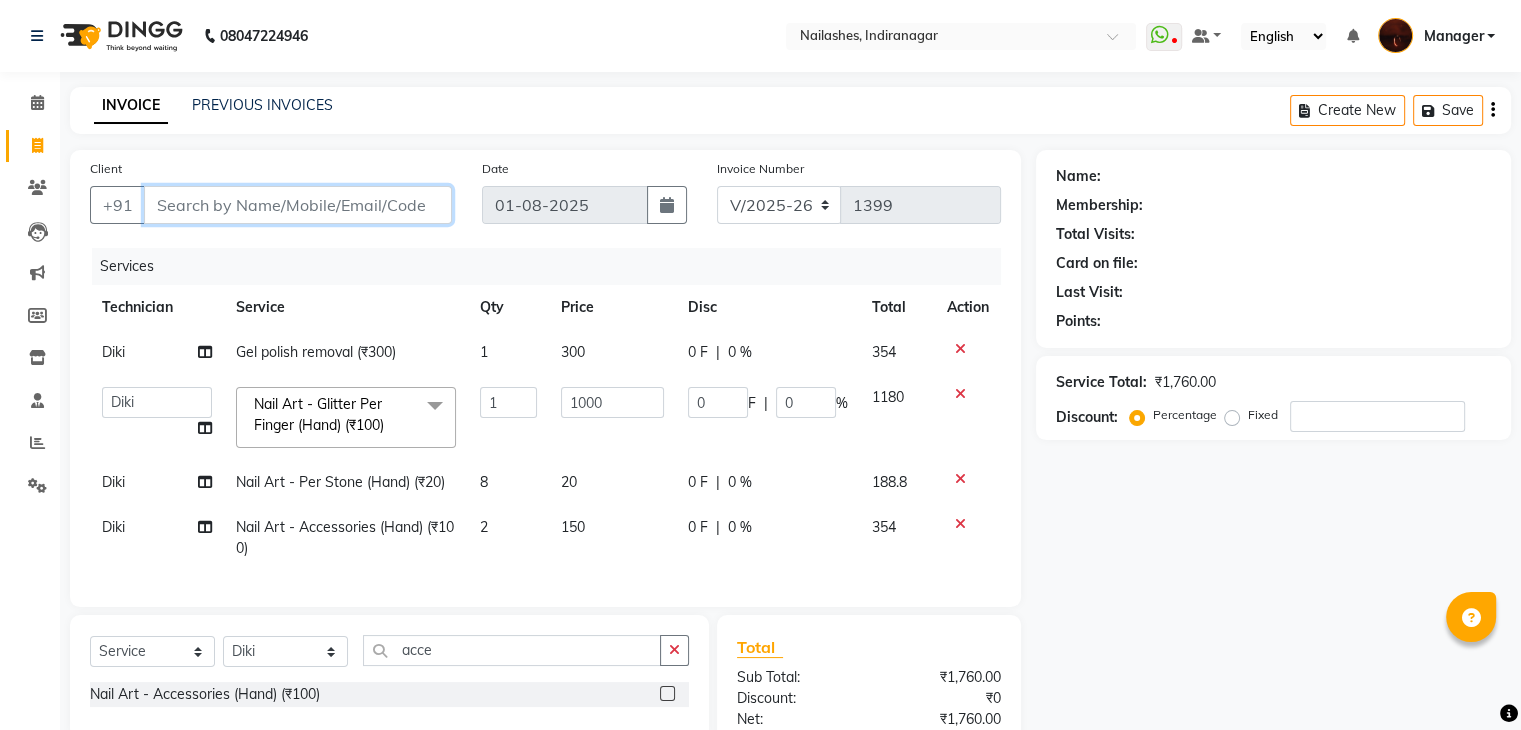 type on "0" 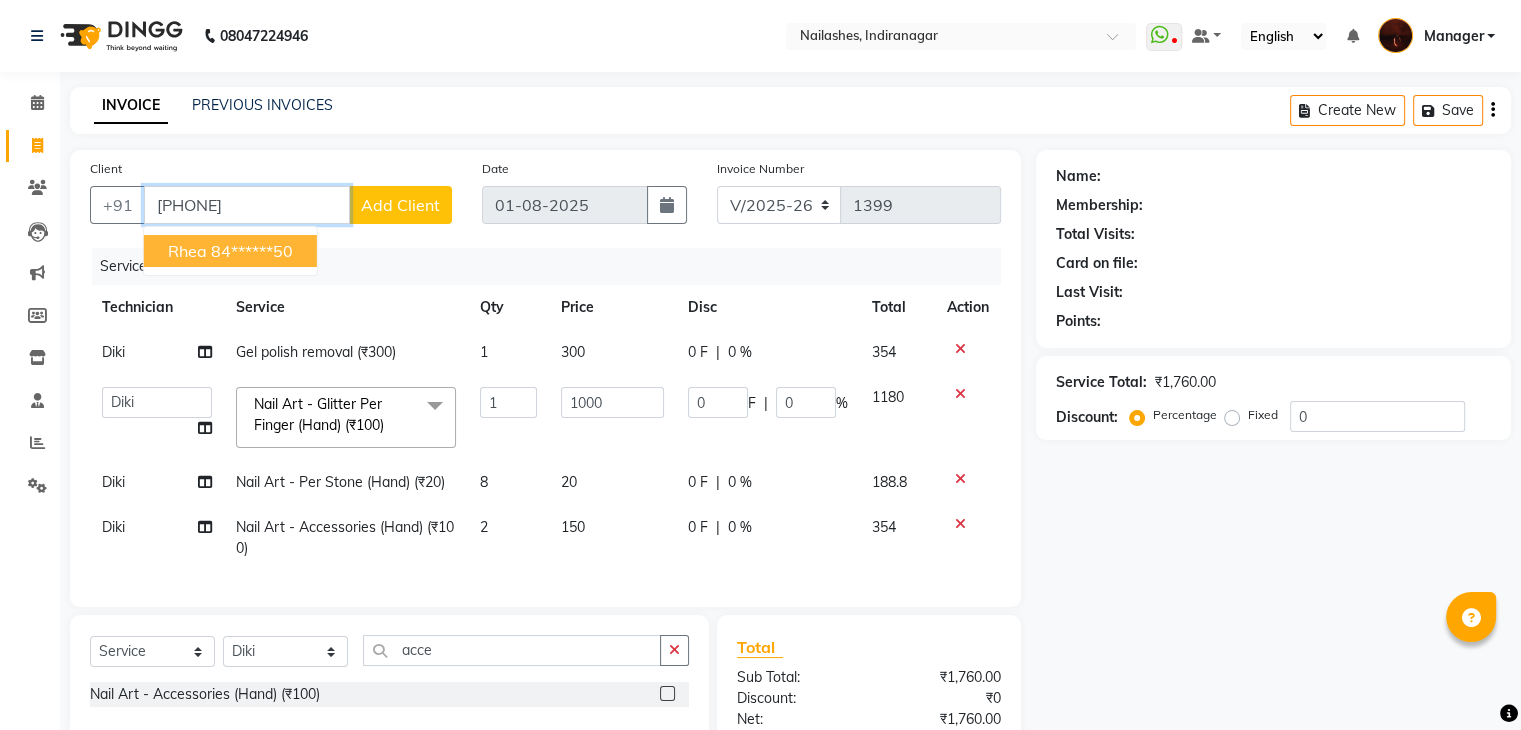 click on "84******50" at bounding box center [252, 251] 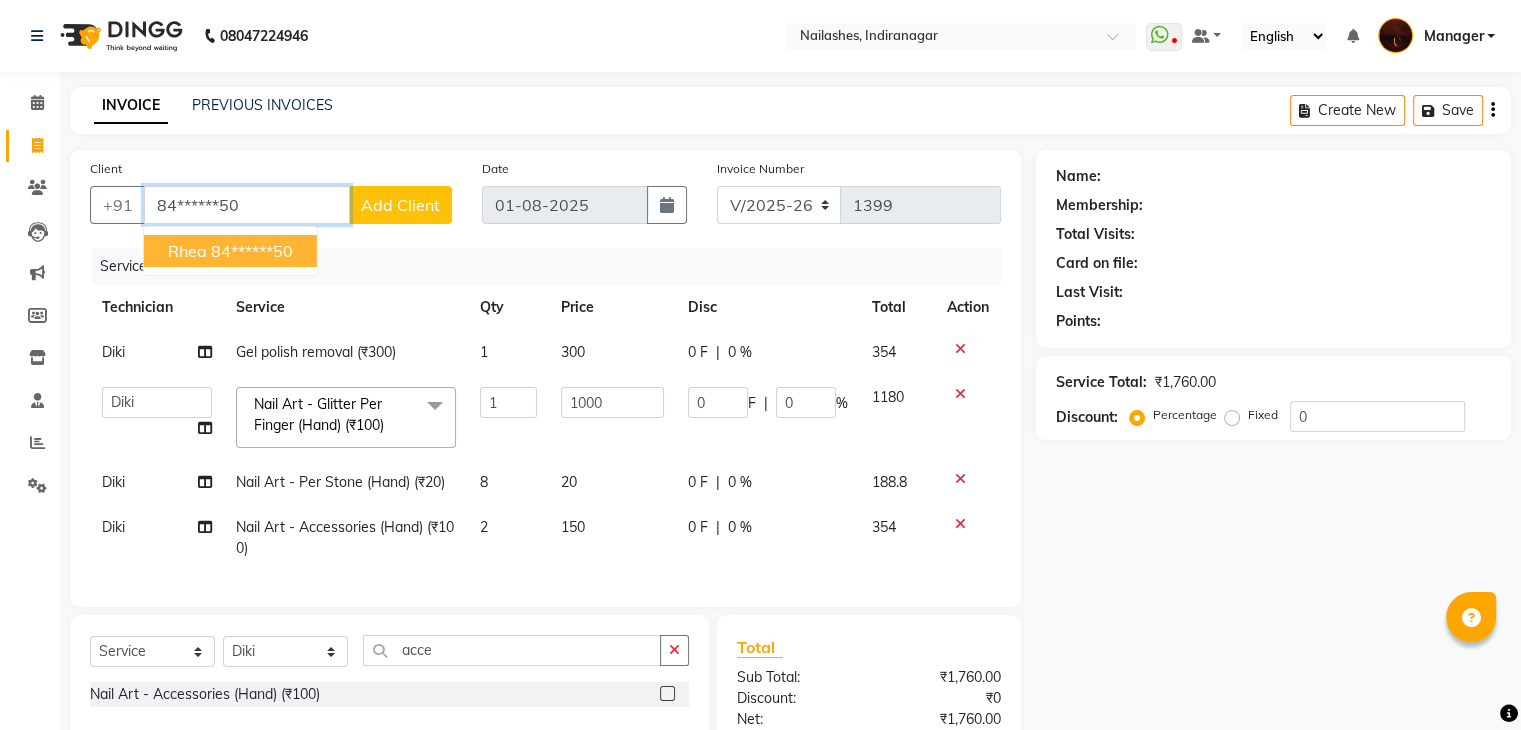 type on "84******50" 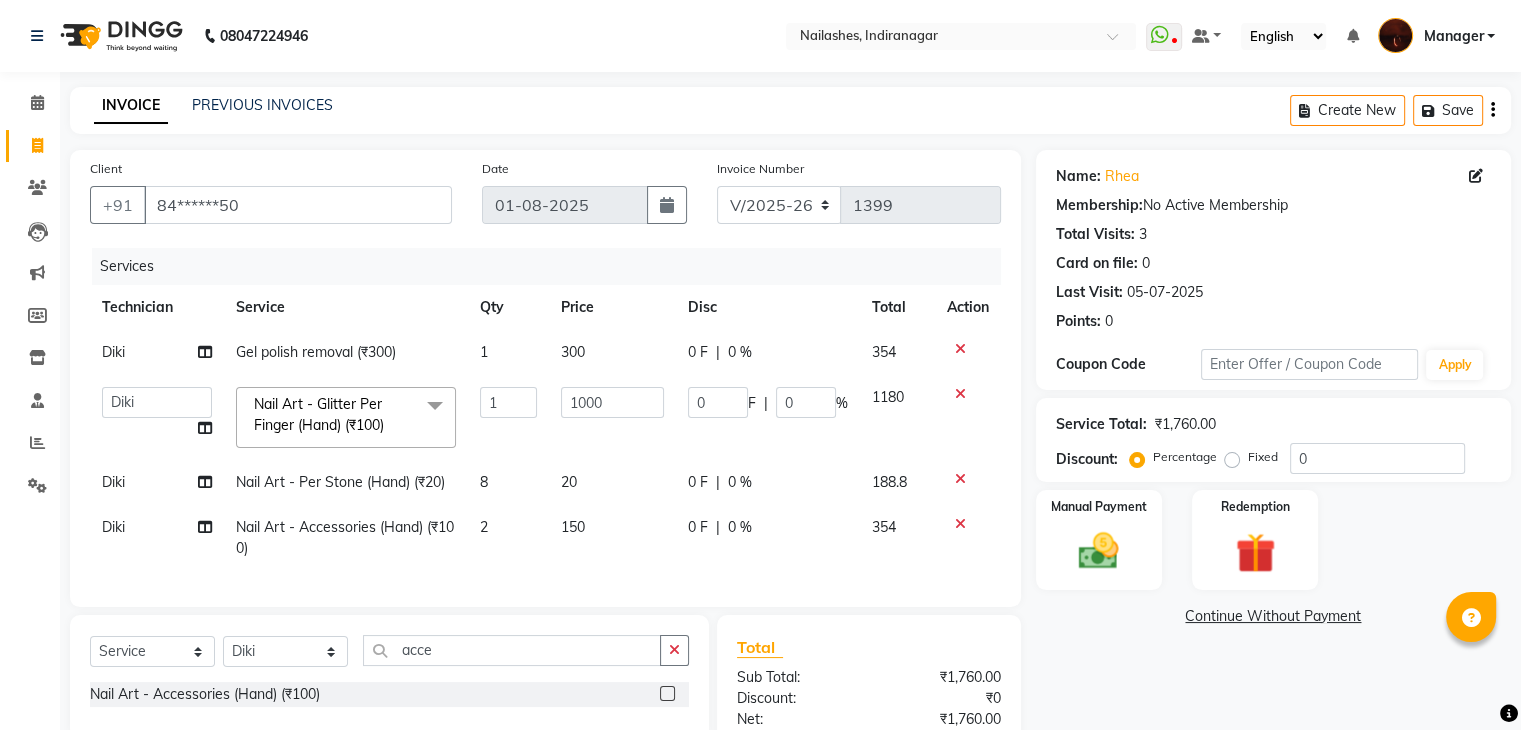 scroll, scrollTop: 224, scrollLeft: 0, axis: vertical 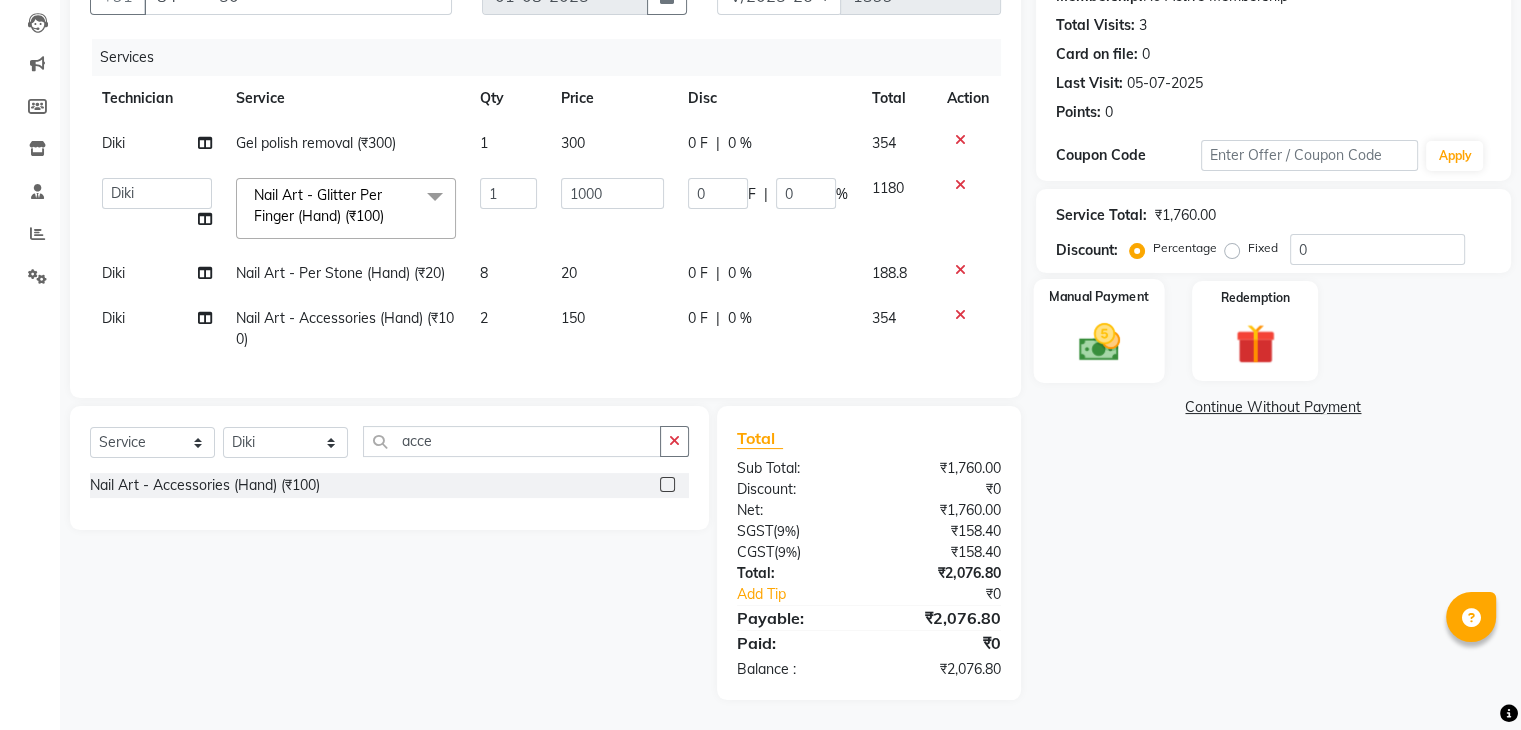 click 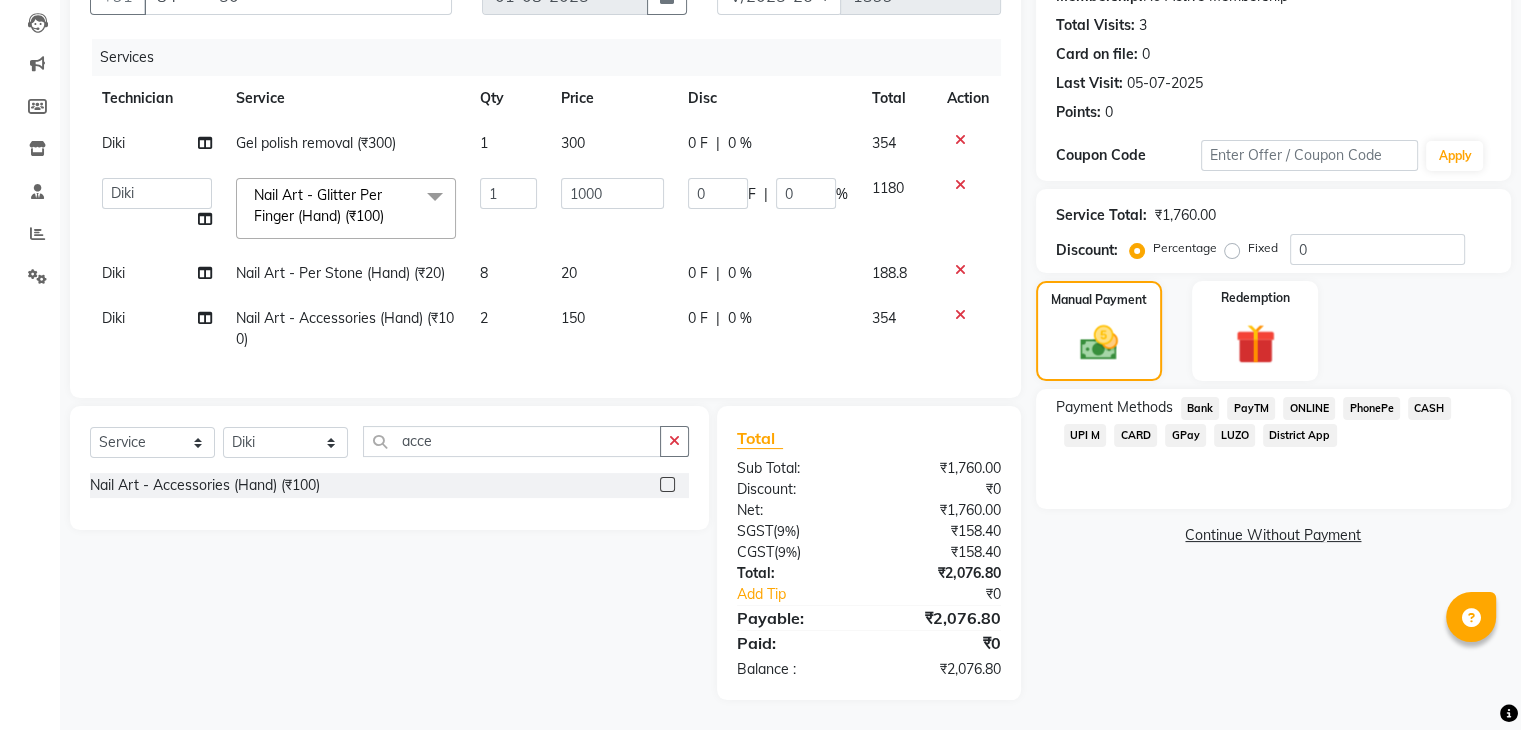 click on "ONLINE" 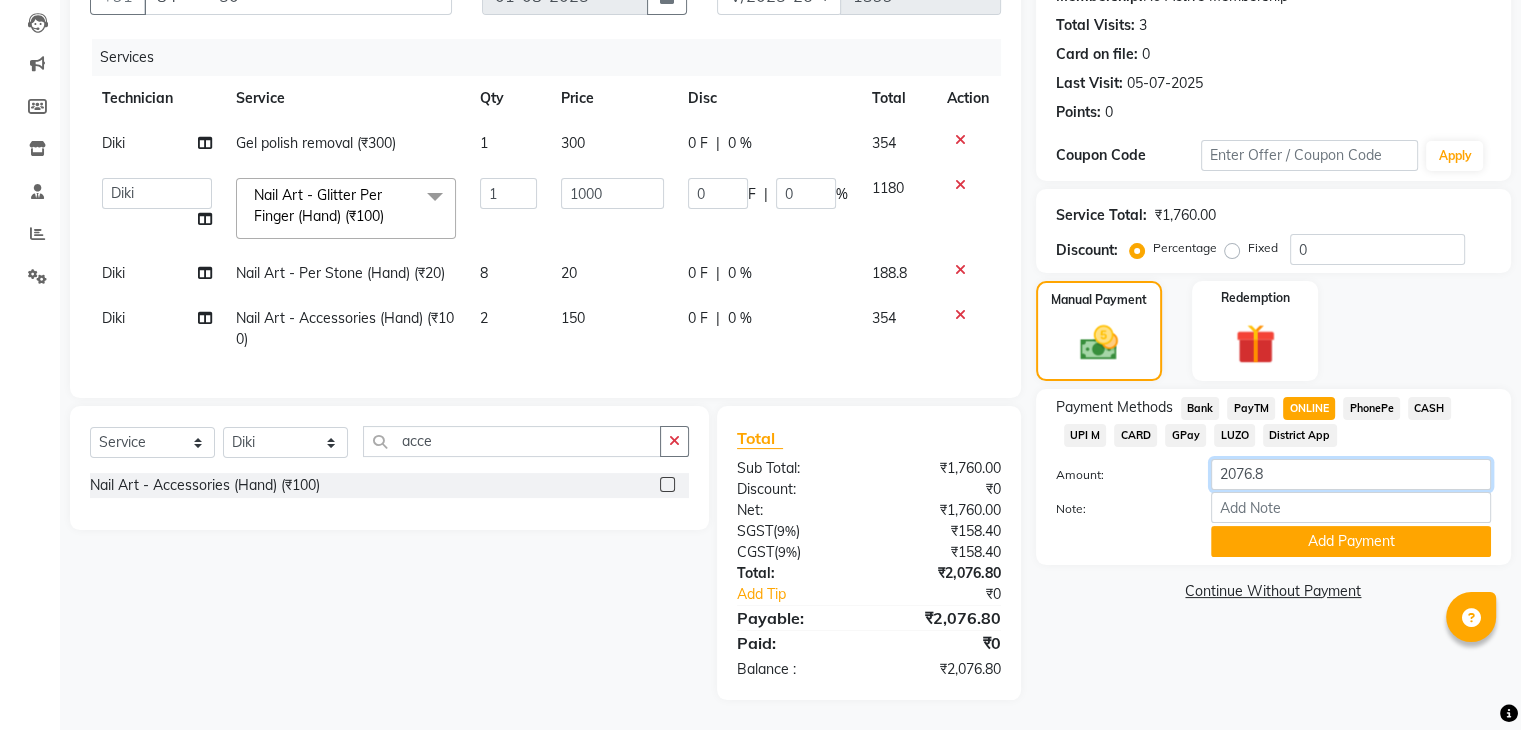click on "2076.8" 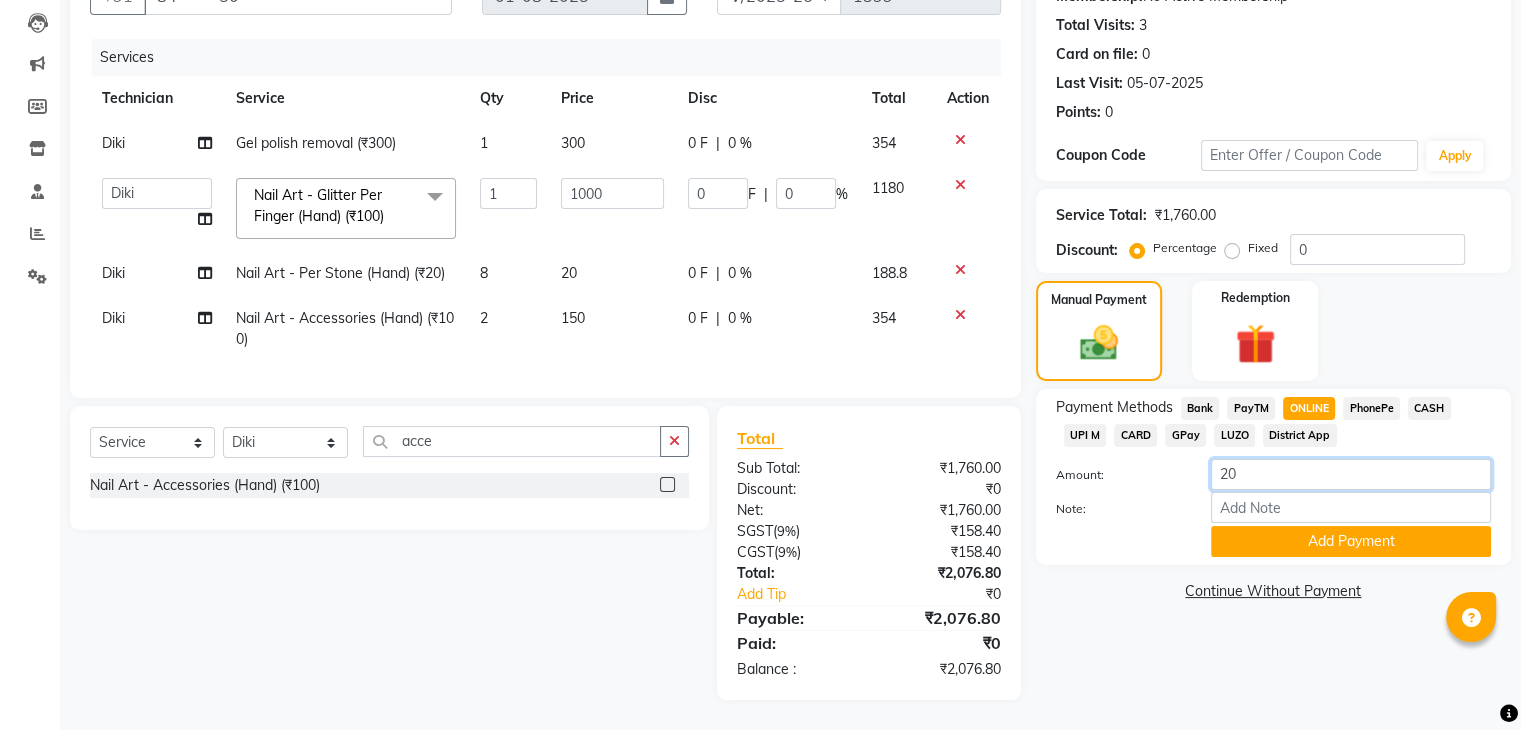 type on "2" 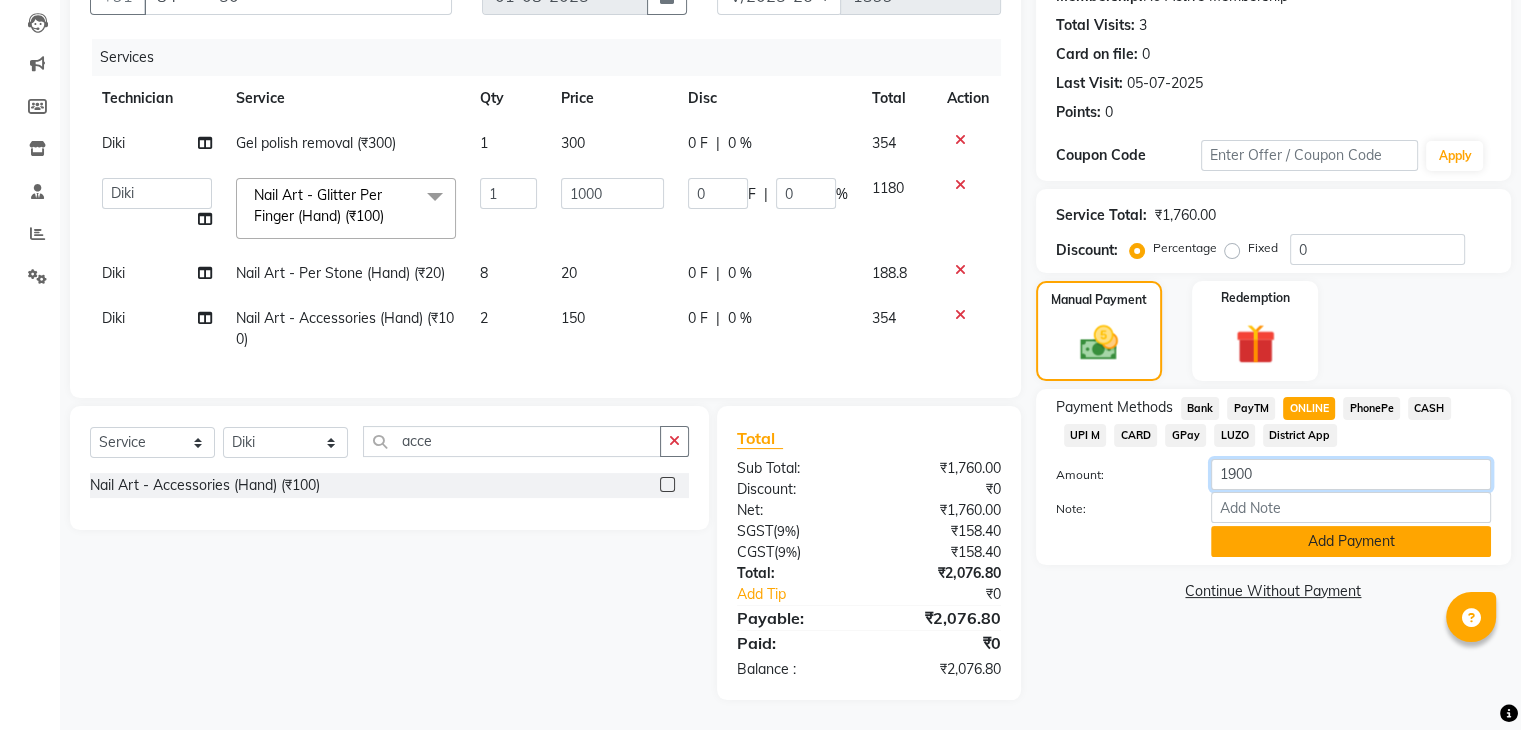 type on "1900" 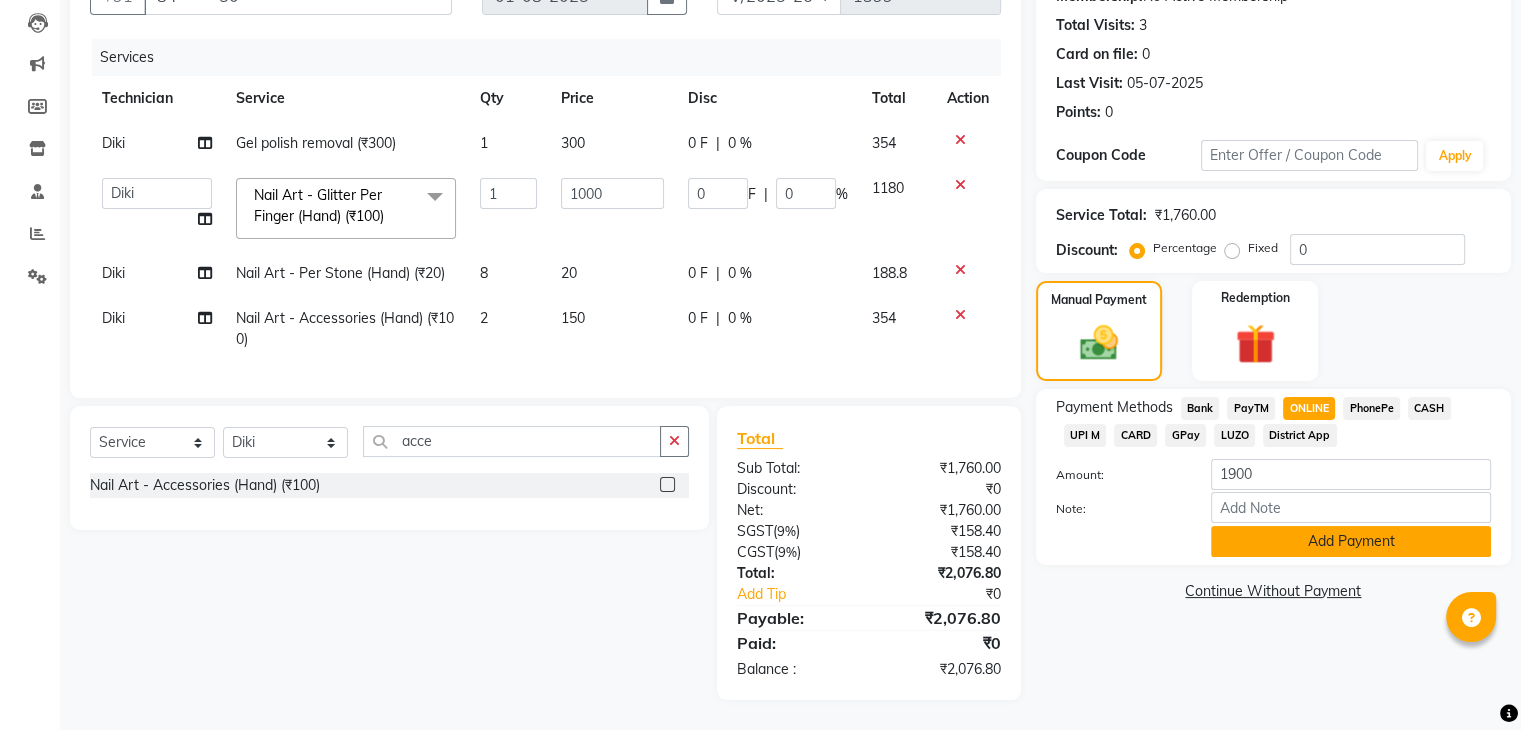 click on "Add Payment" 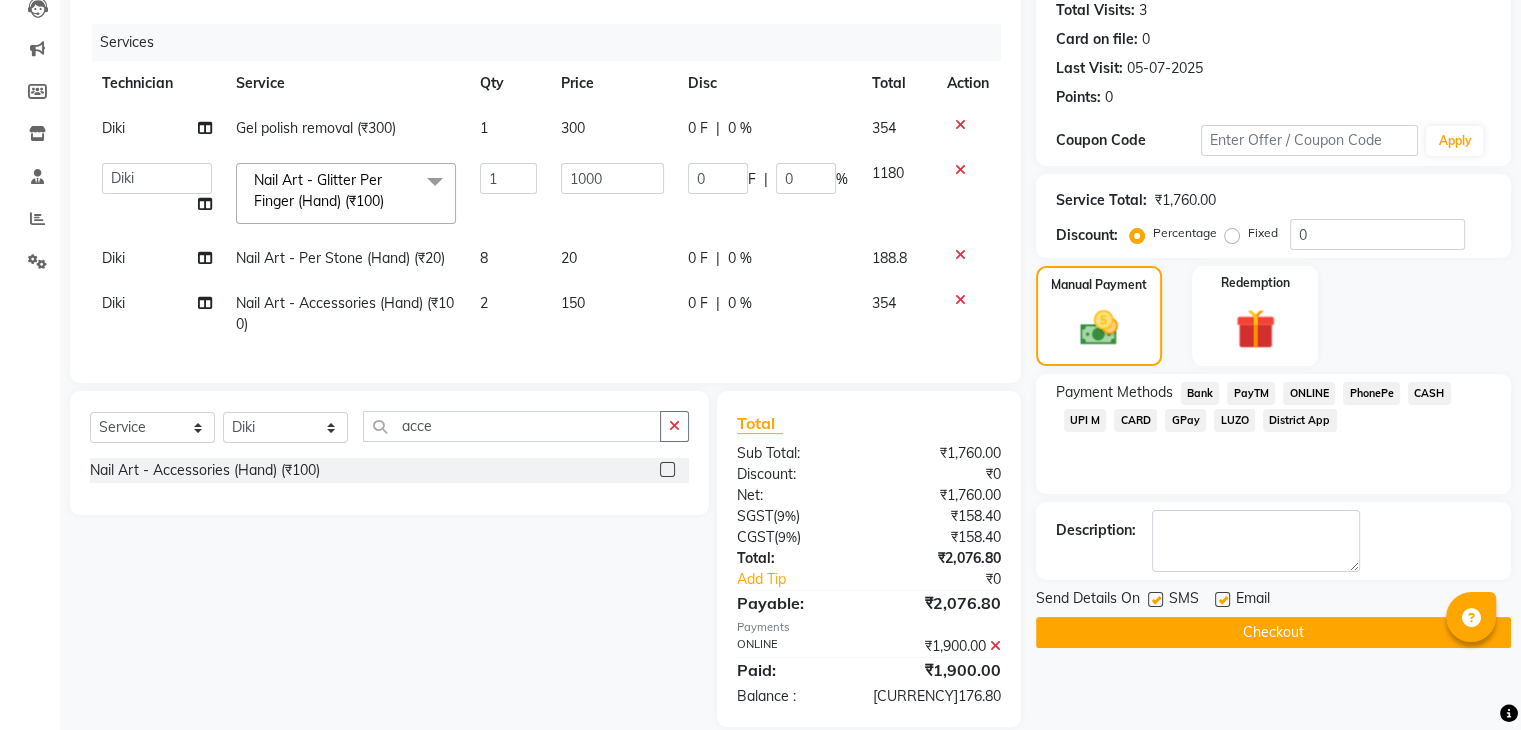 click on "ONLINE" 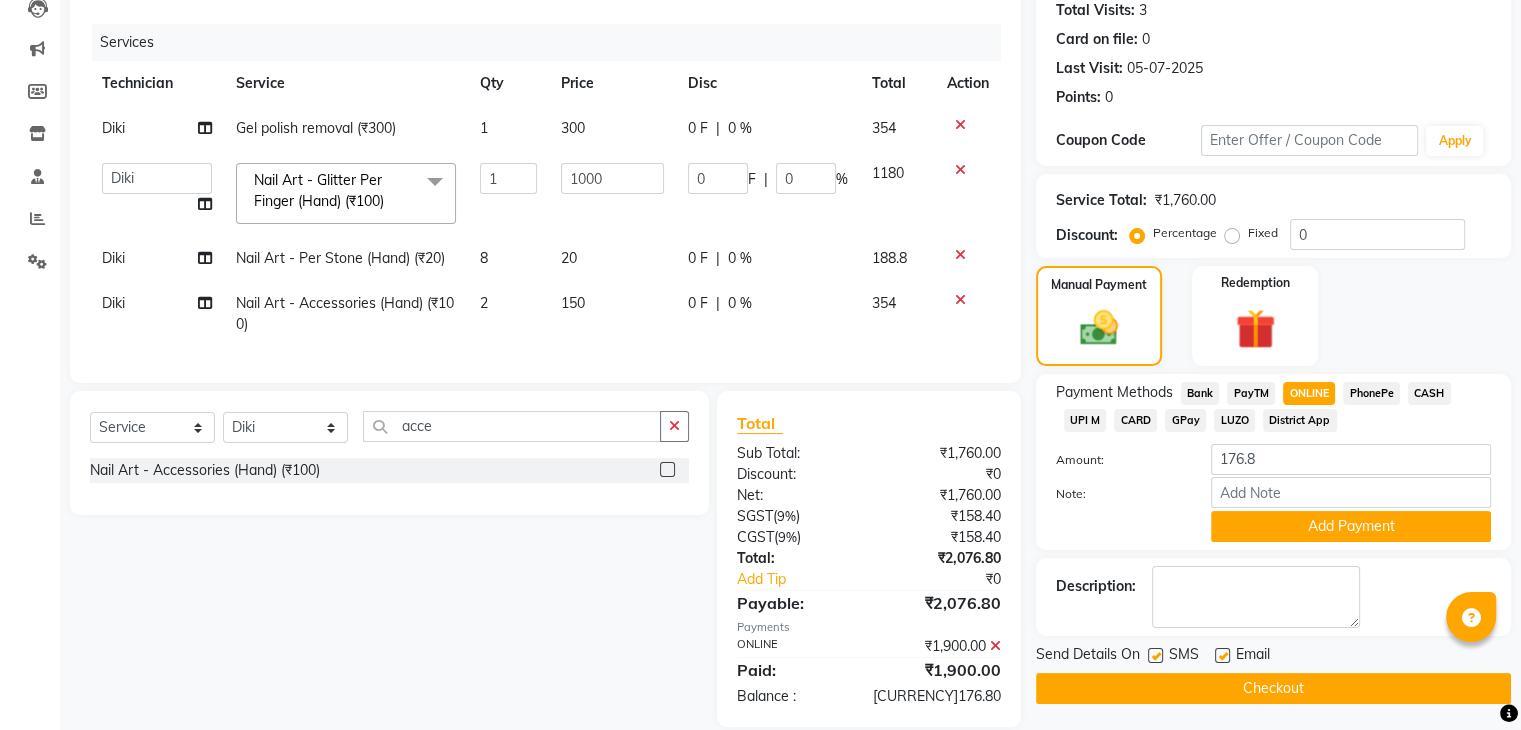 scroll, scrollTop: 266, scrollLeft: 0, axis: vertical 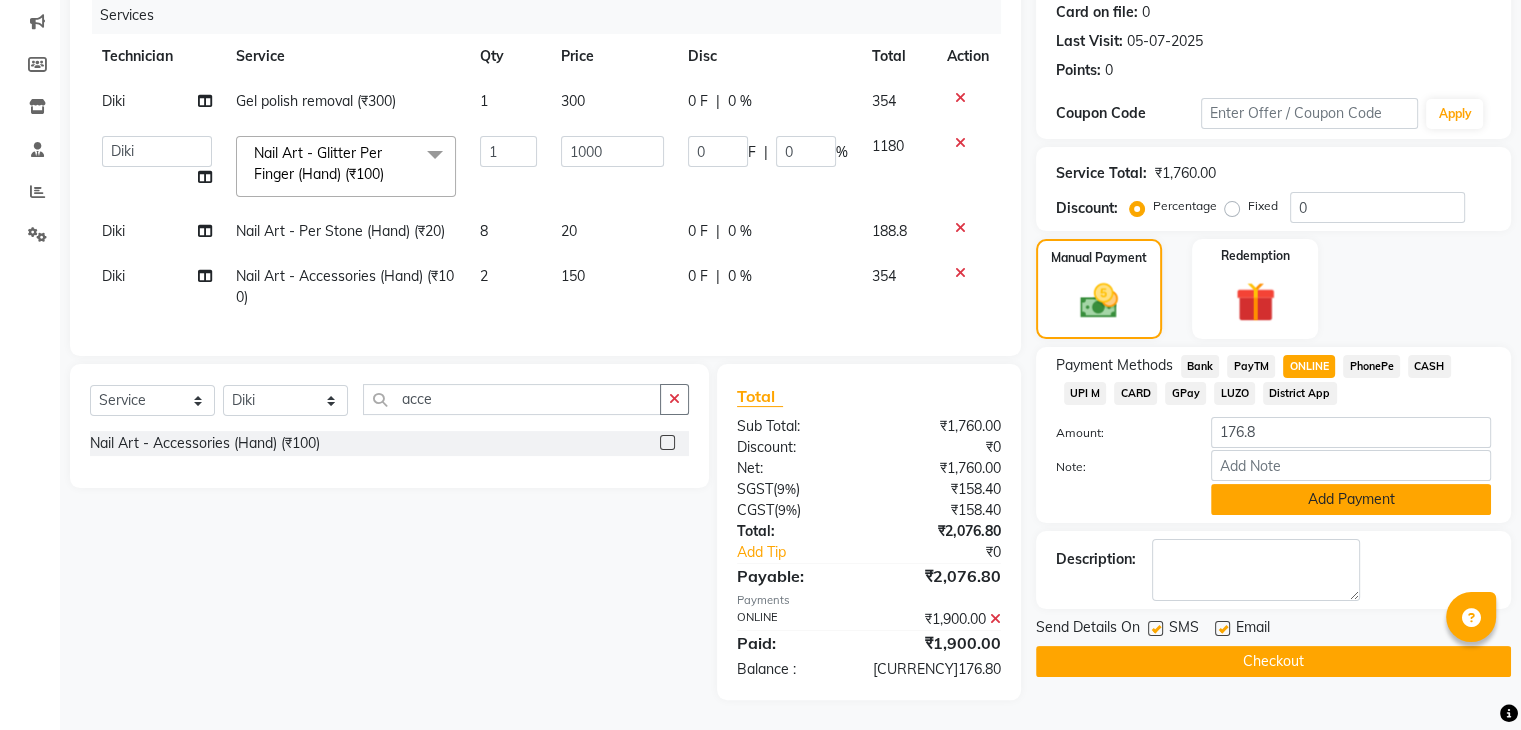 click on "Add Payment" 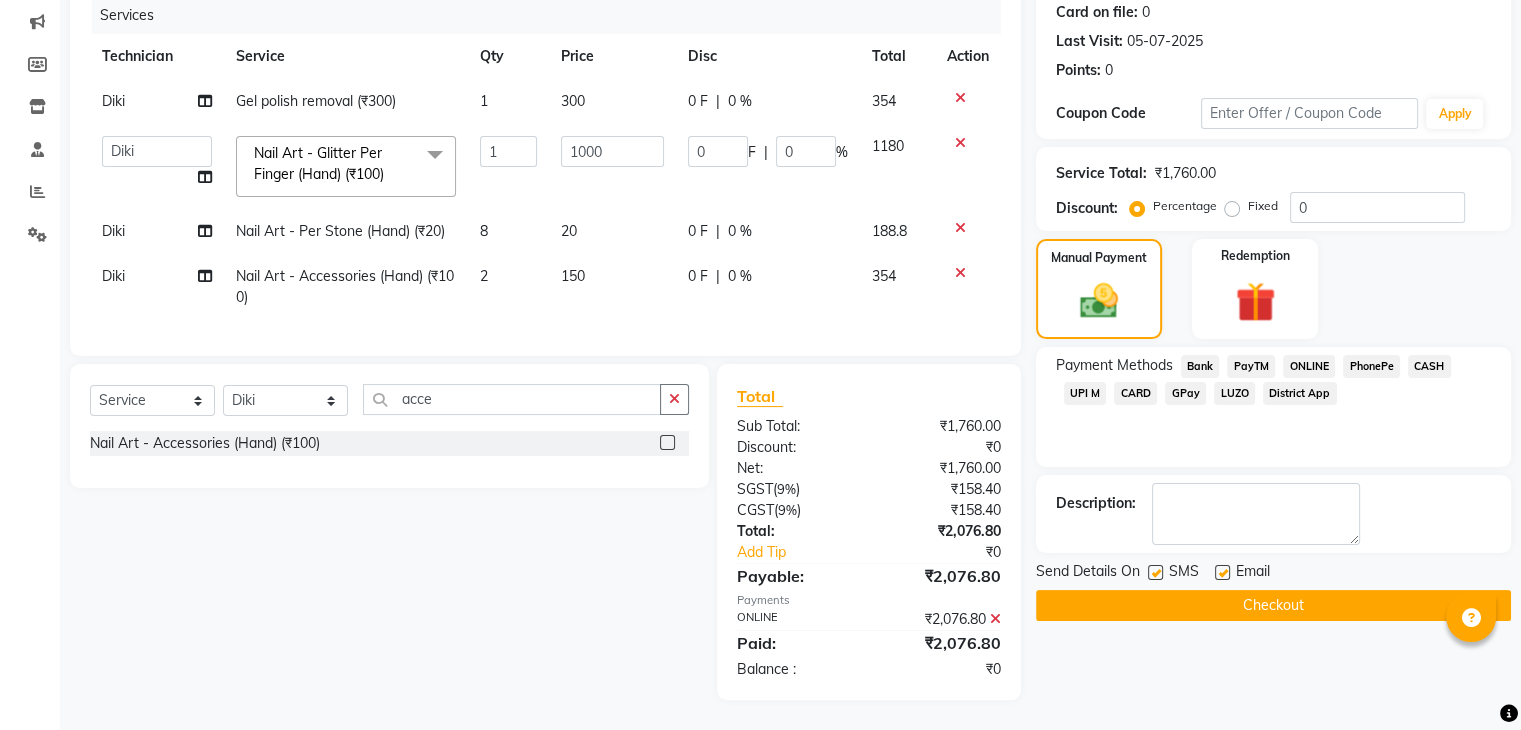 click on "Checkout" 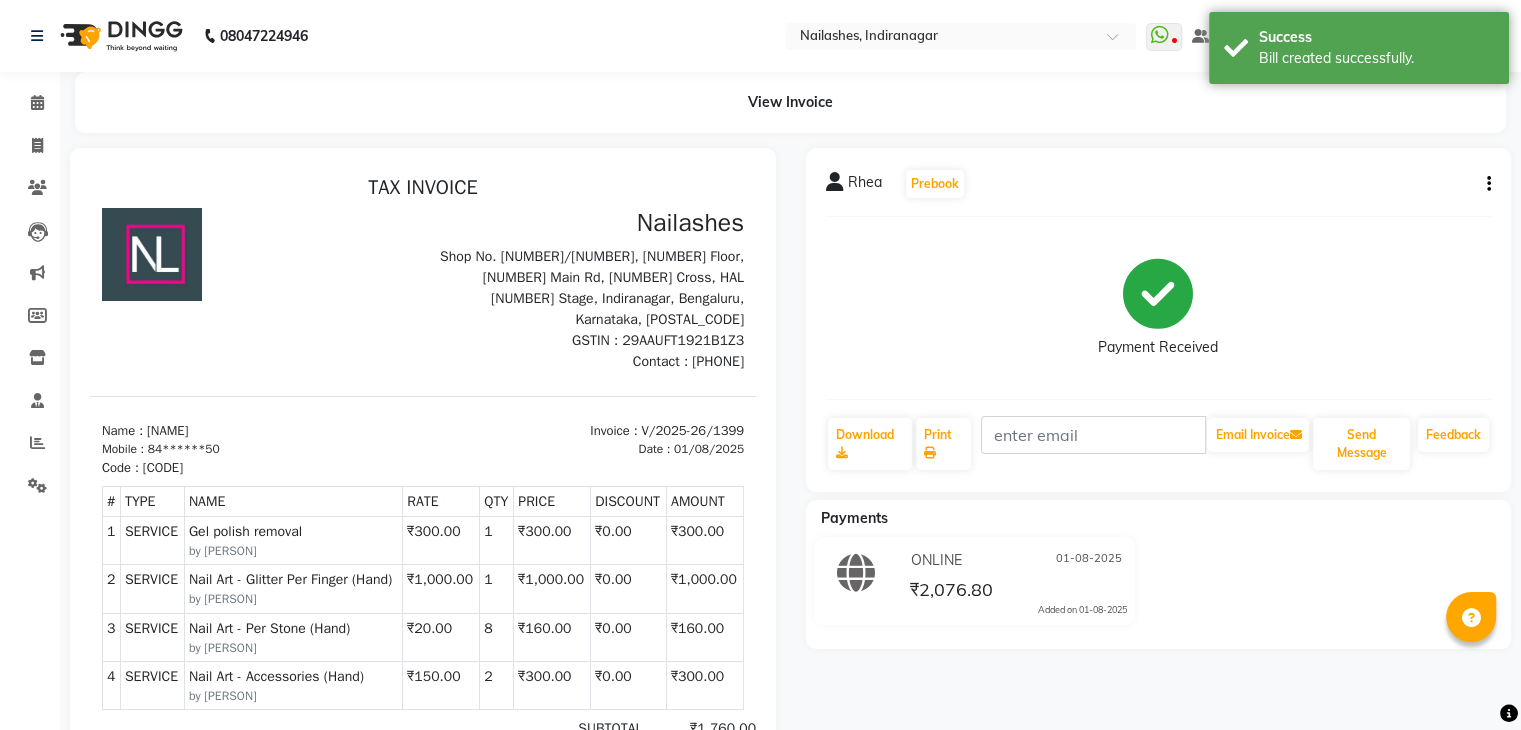 scroll, scrollTop: 0, scrollLeft: 0, axis: both 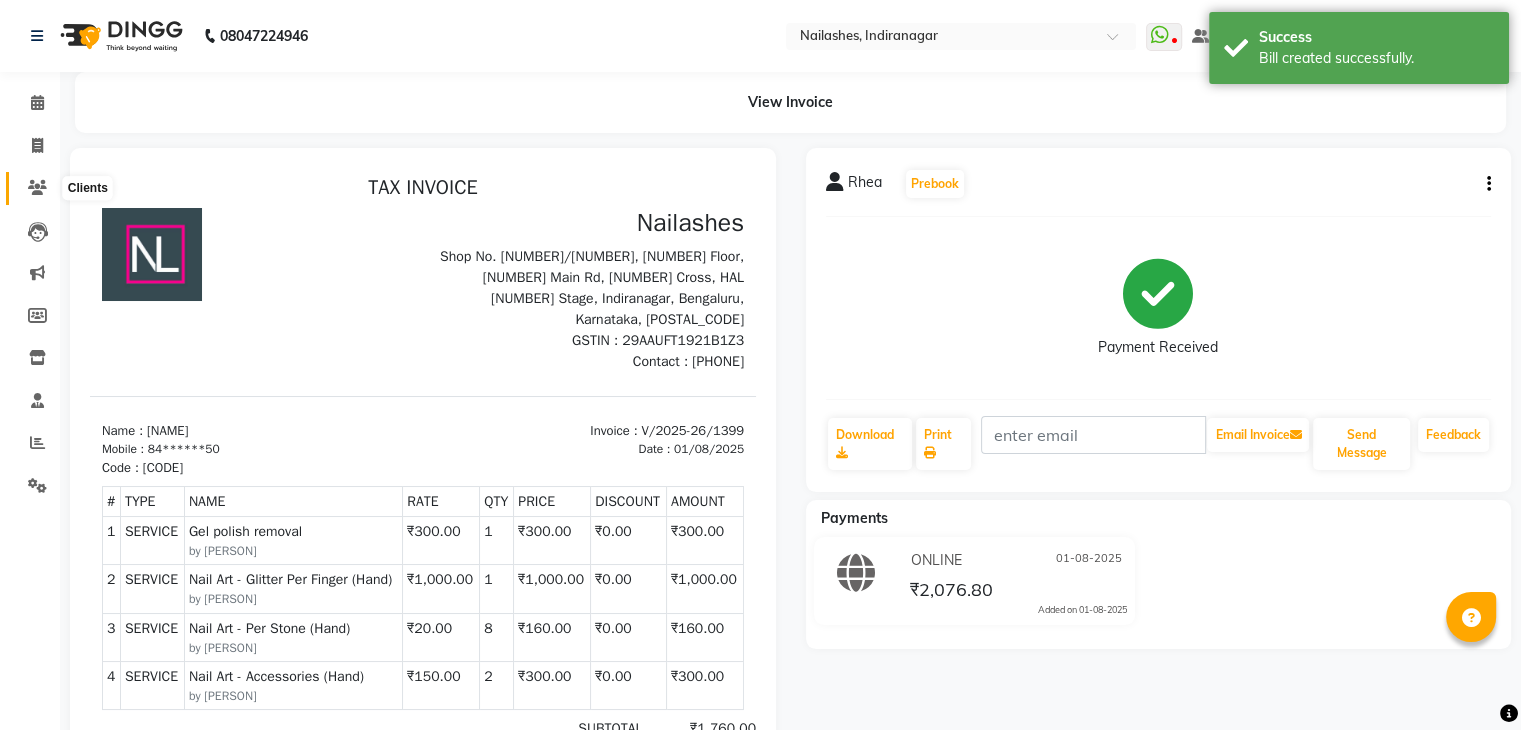 click 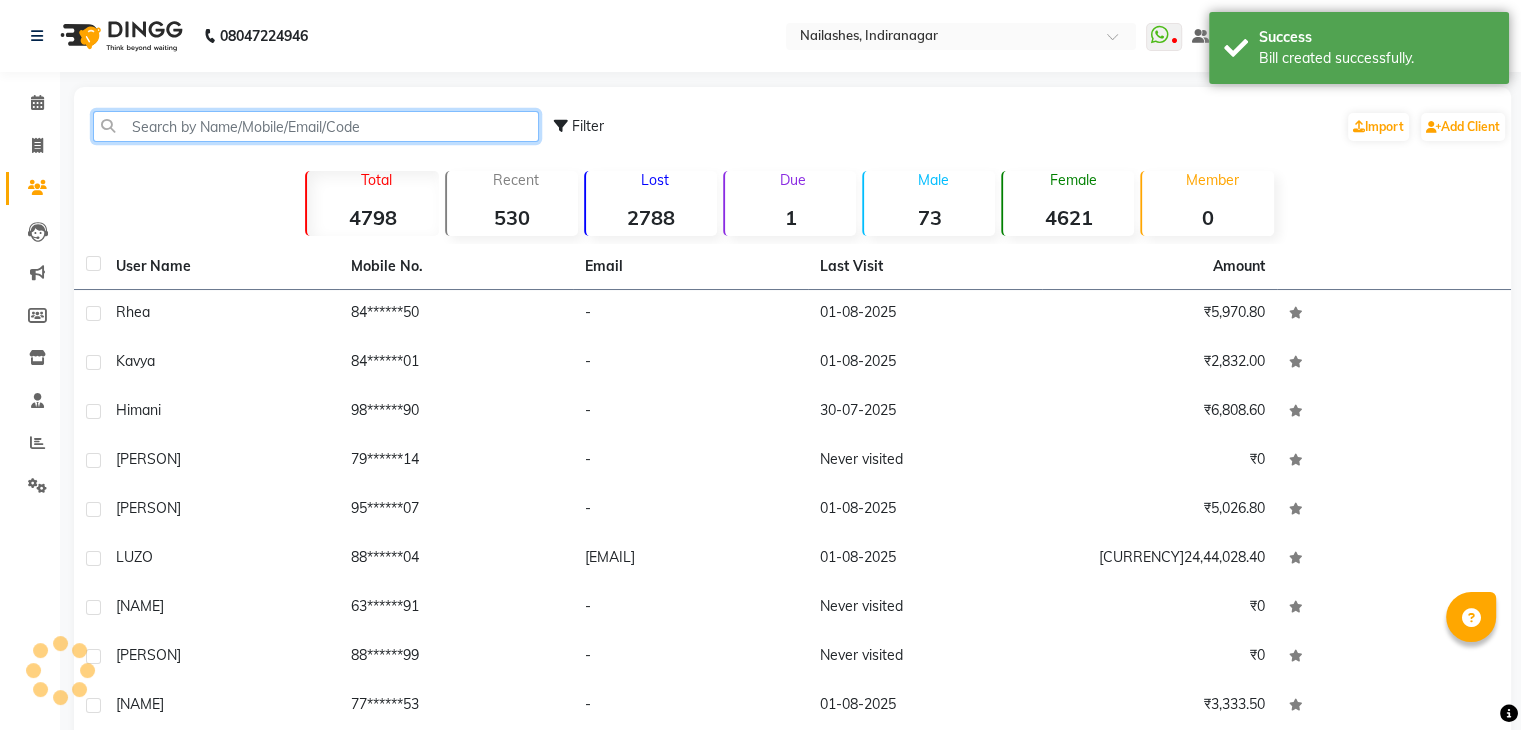 click 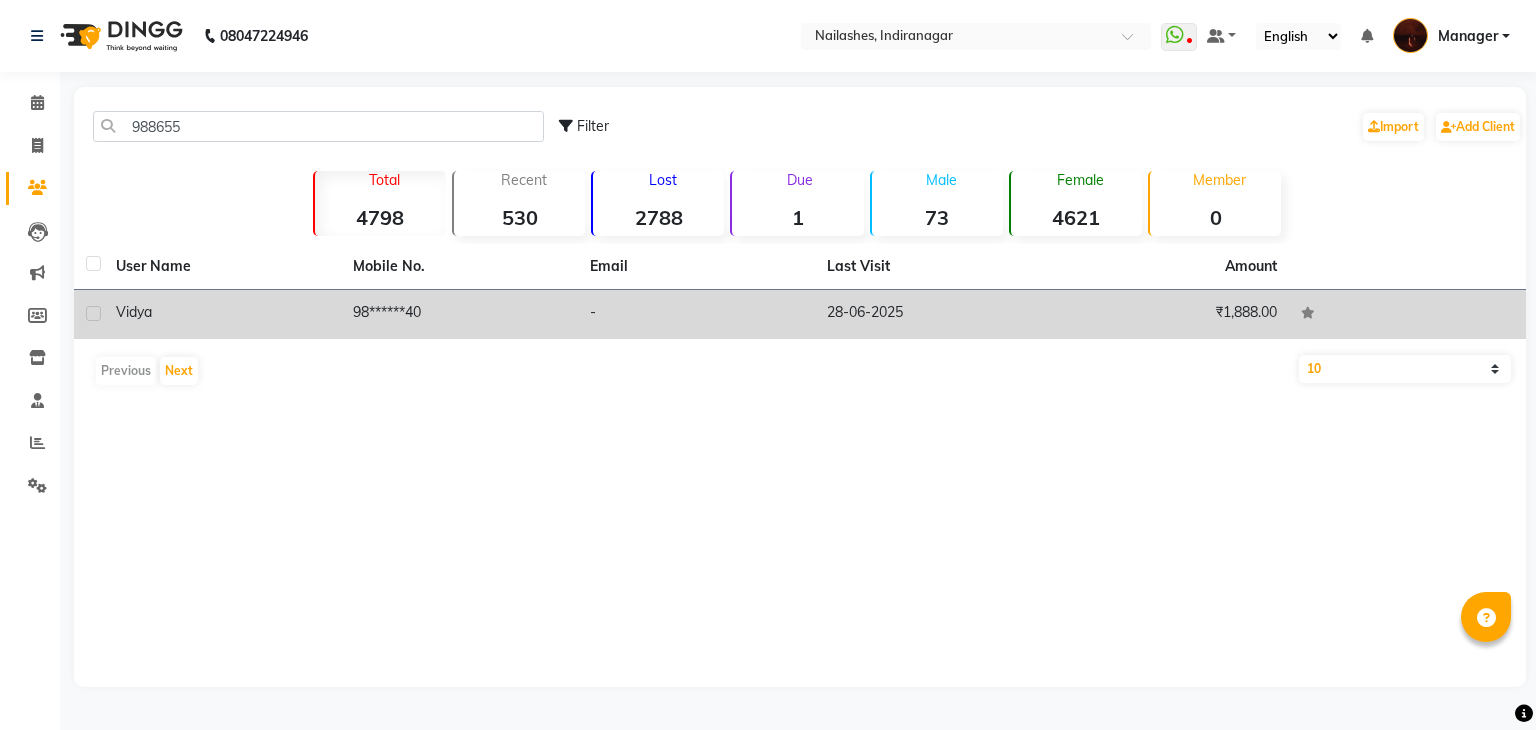 click on "Vidya" 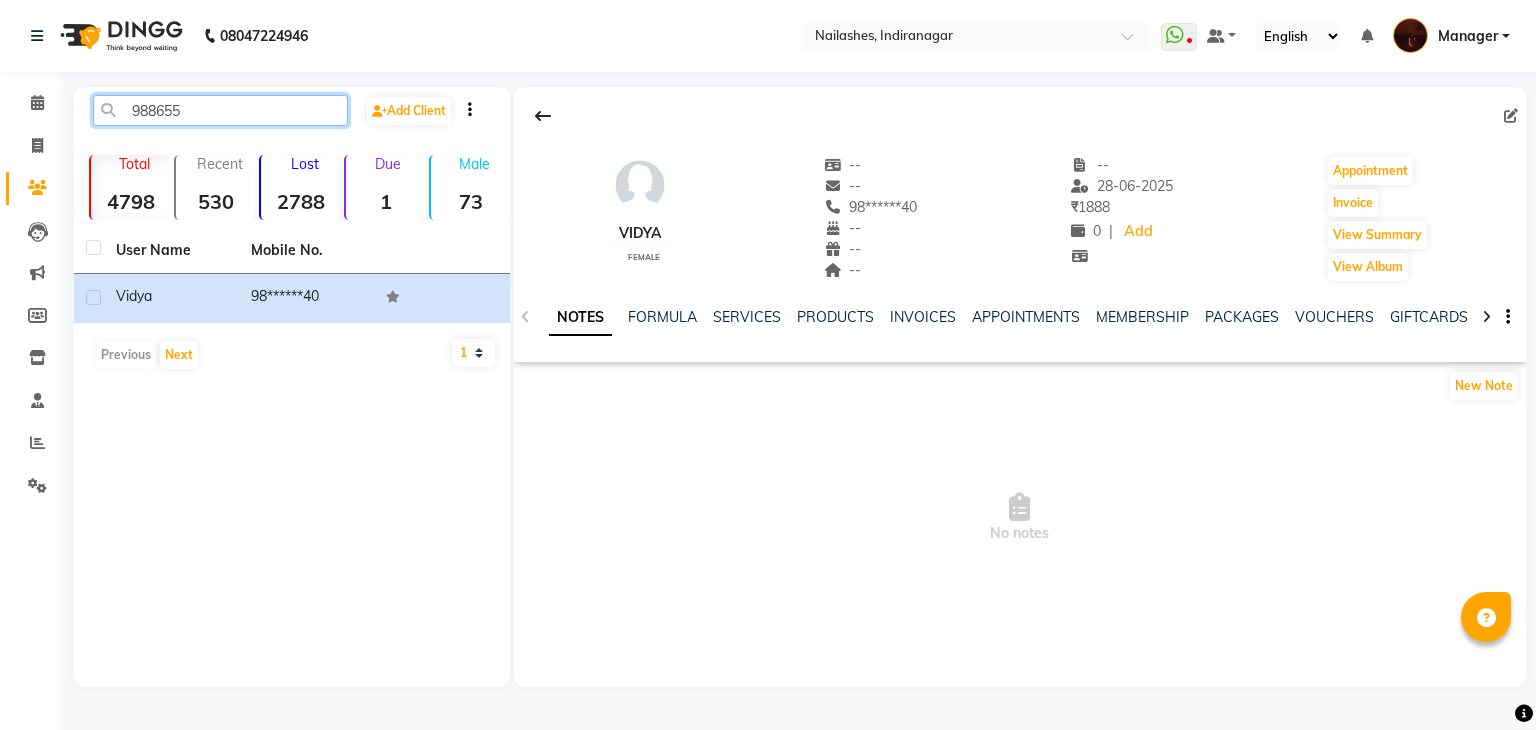 click on "988655" 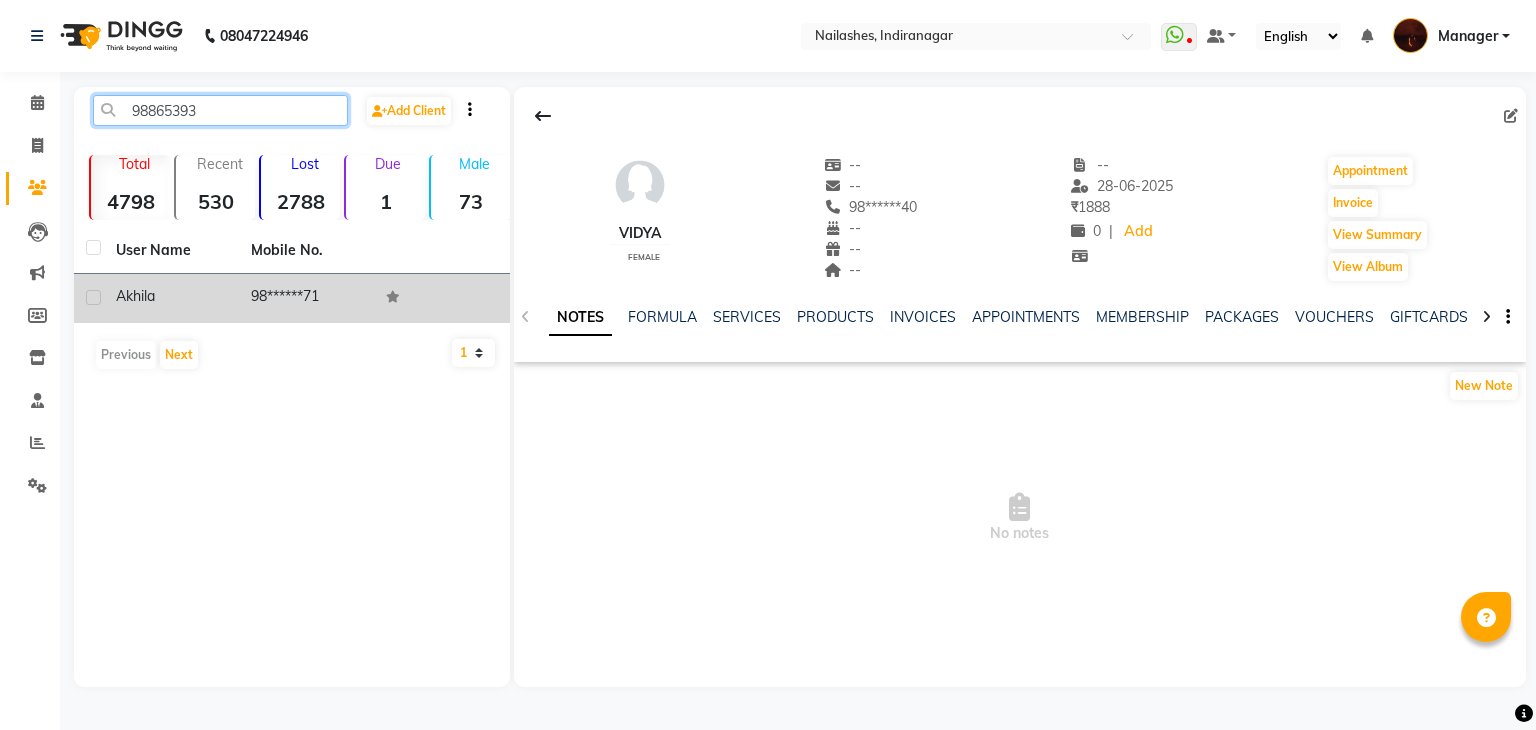 type on "98865393" 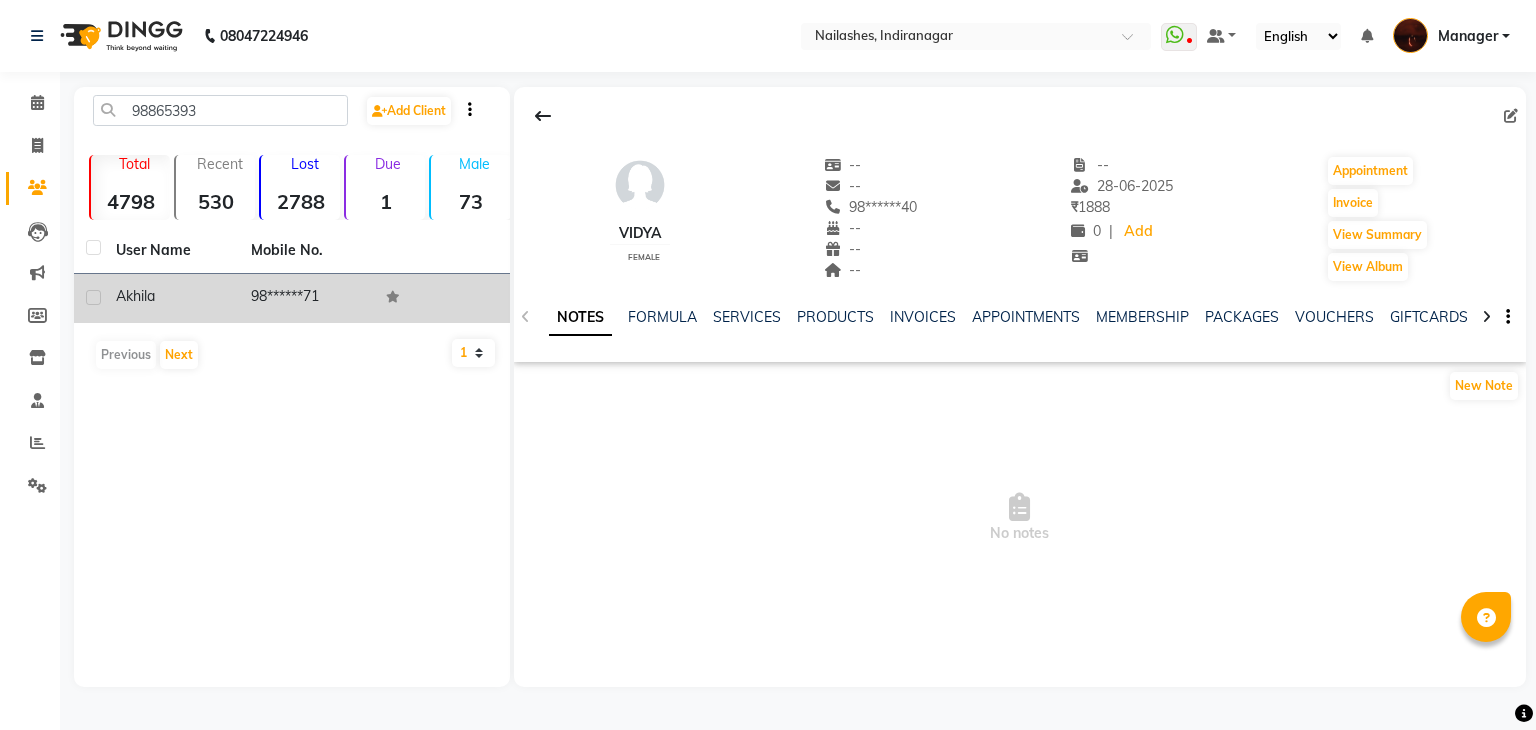 click on "98******71" 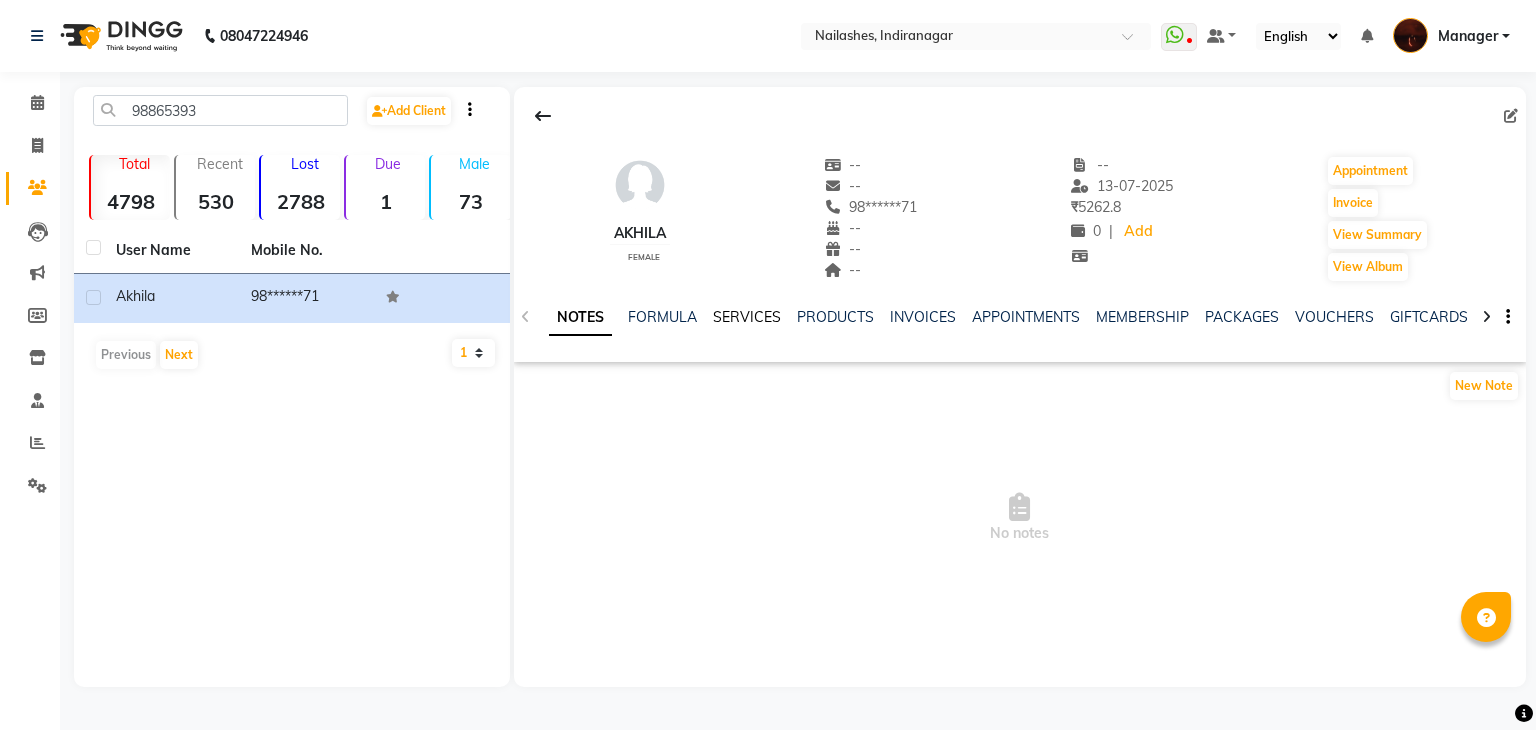click on "SERVICES" 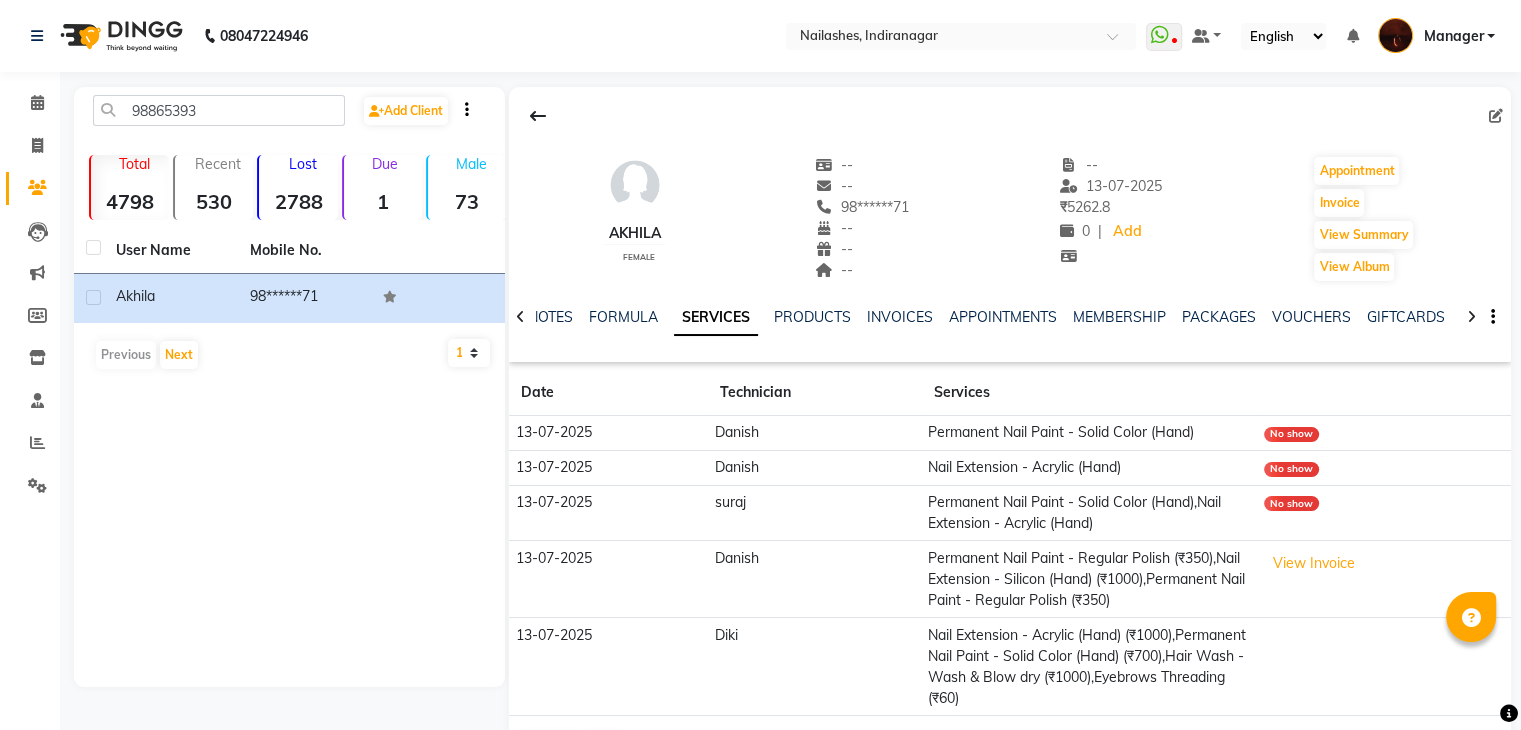 scroll, scrollTop: 71, scrollLeft: 0, axis: vertical 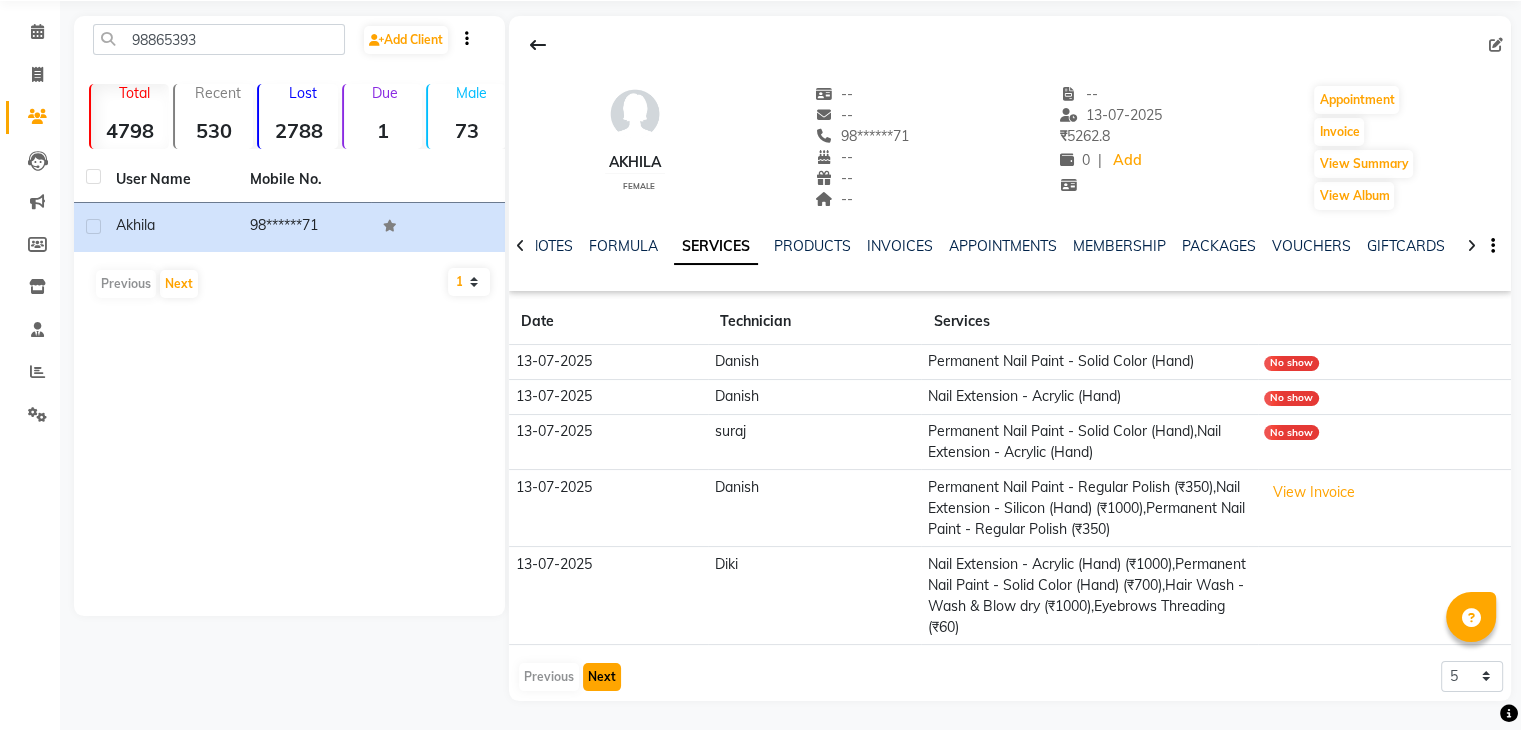 click on "Next" 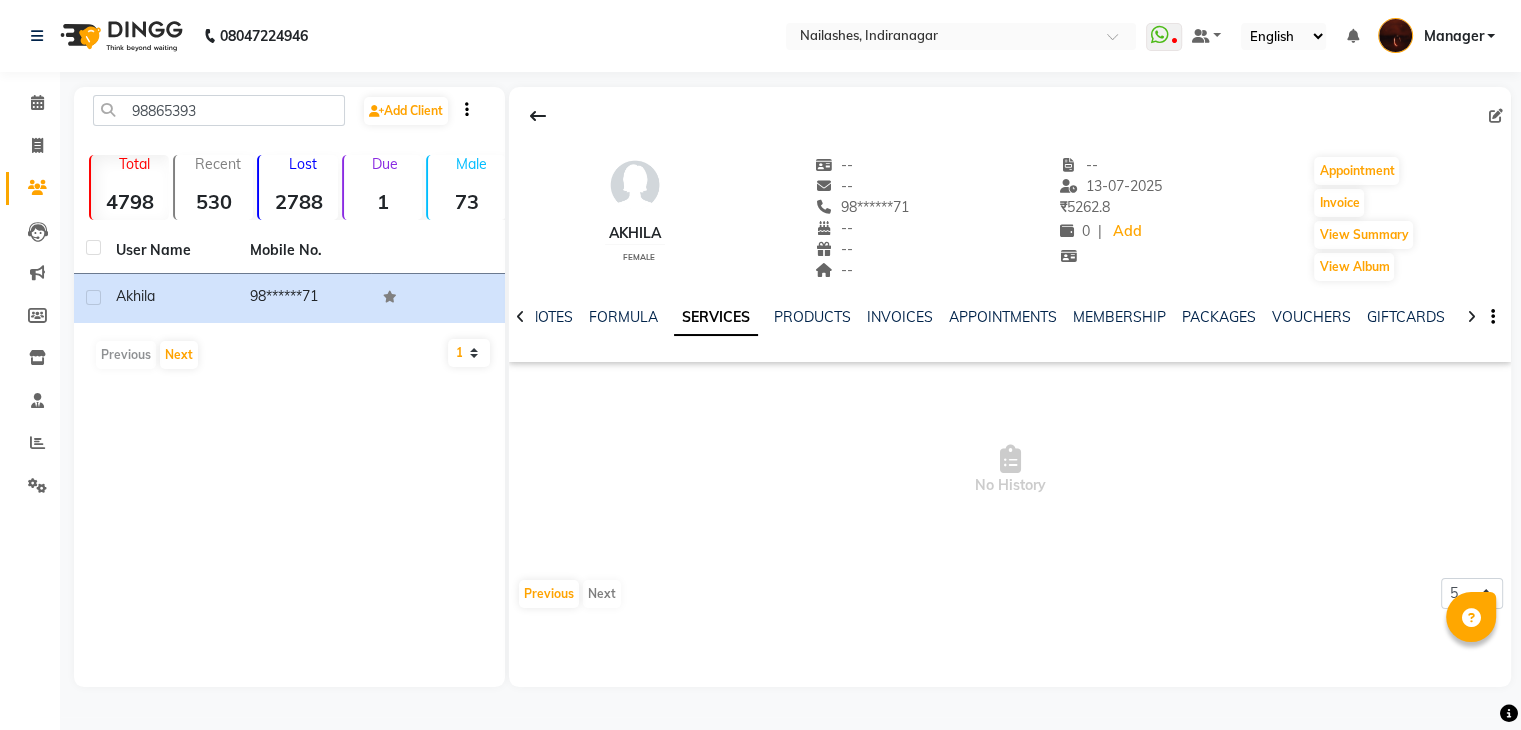 scroll, scrollTop: 0, scrollLeft: 0, axis: both 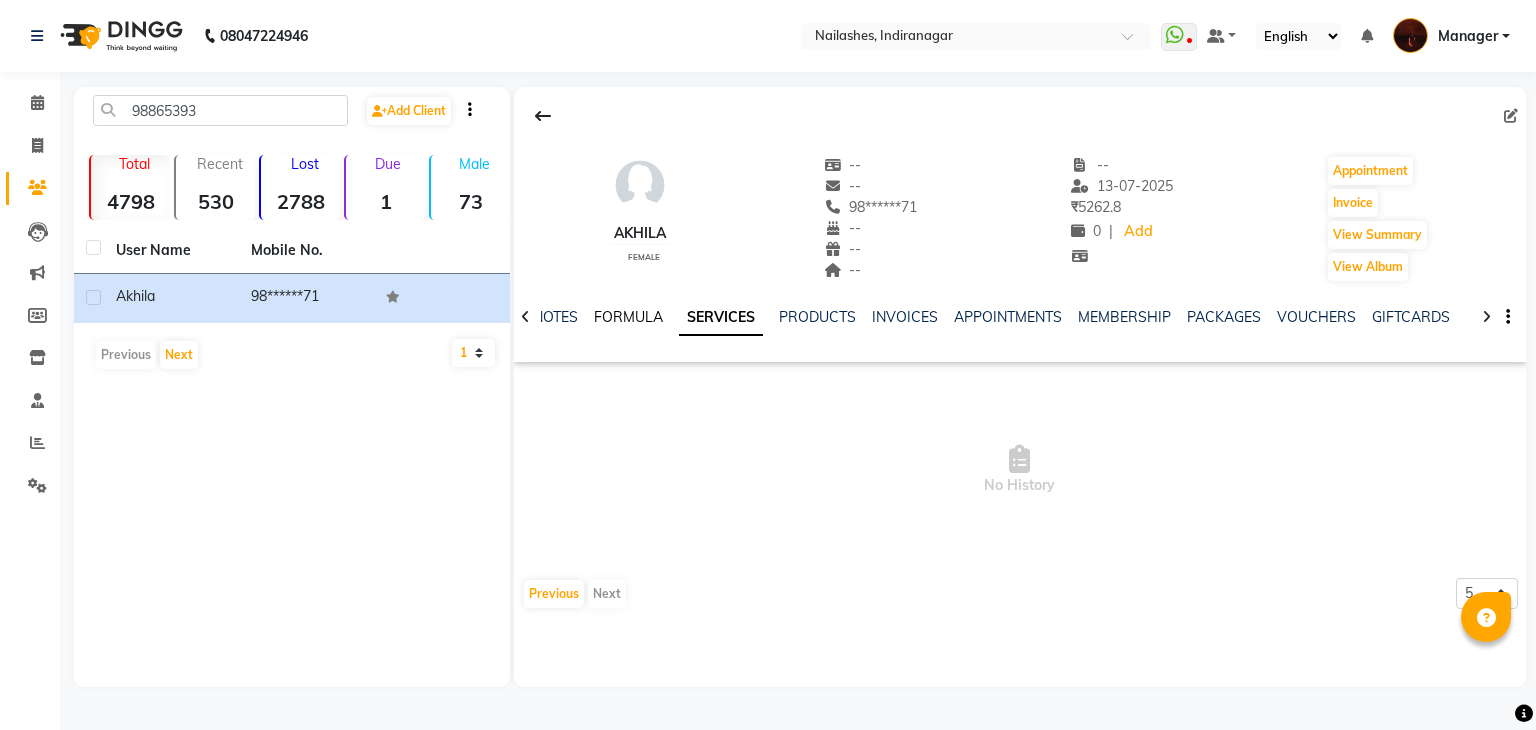 click on "FORMULA" 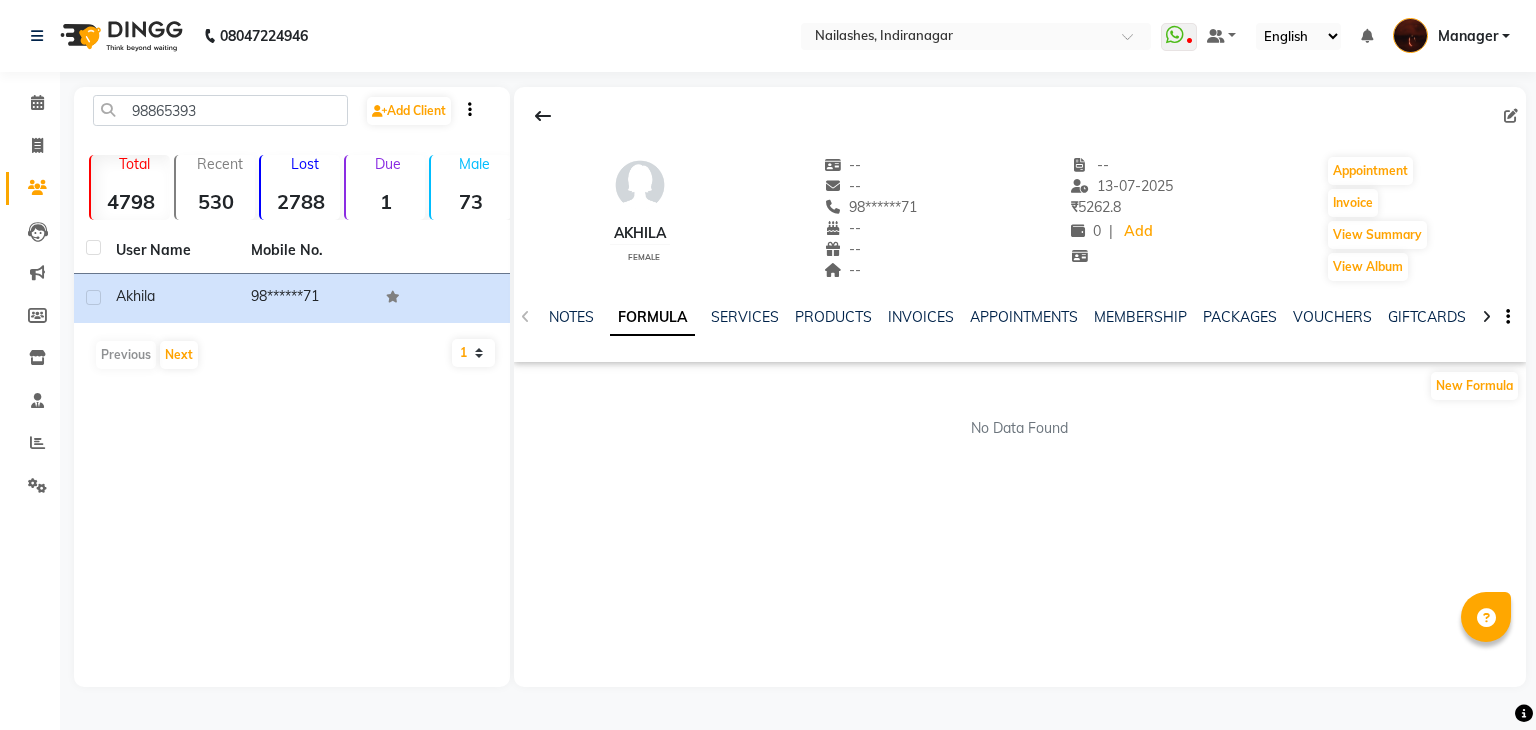 click on "SERVICES" 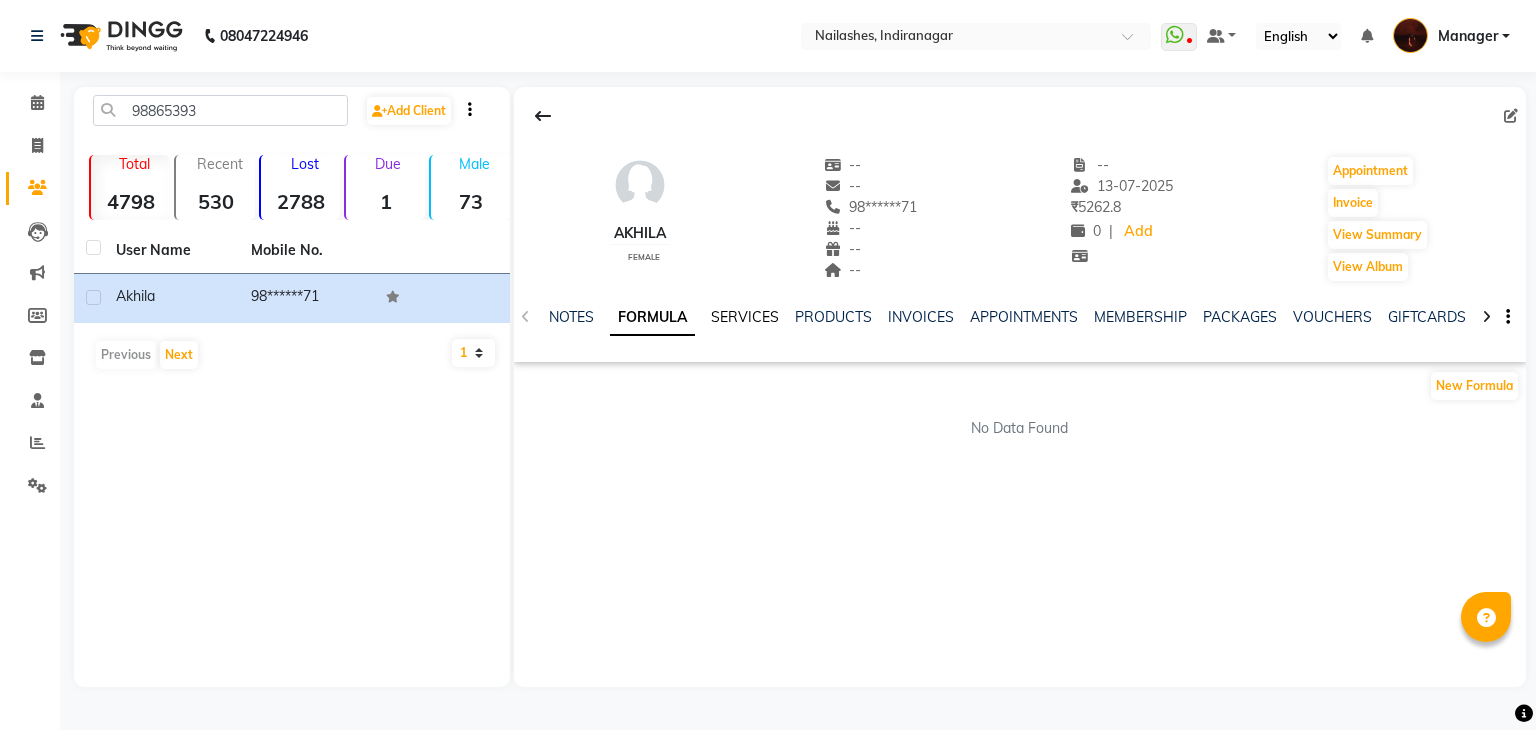 click on "SERVICES" 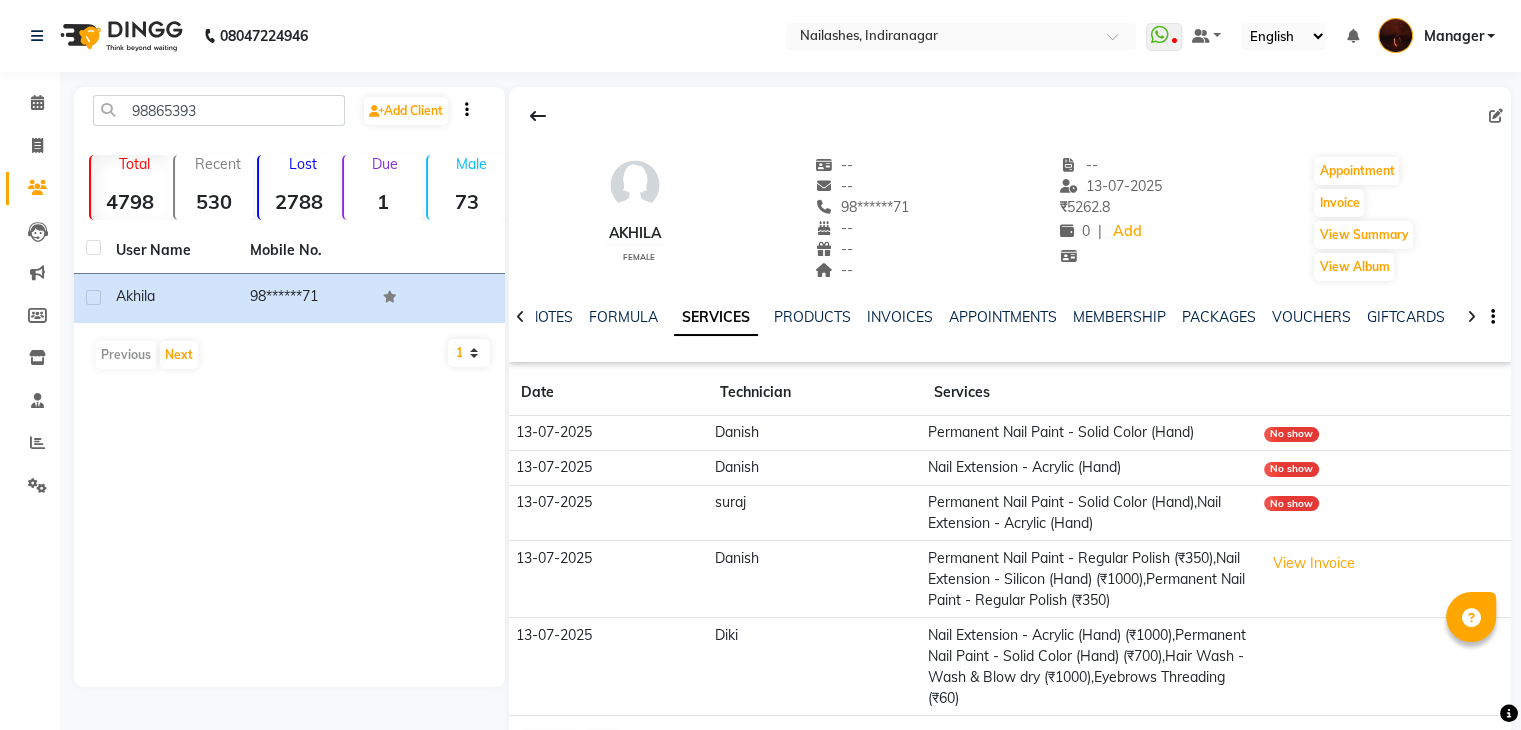 scroll, scrollTop: 71, scrollLeft: 0, axis: vertical 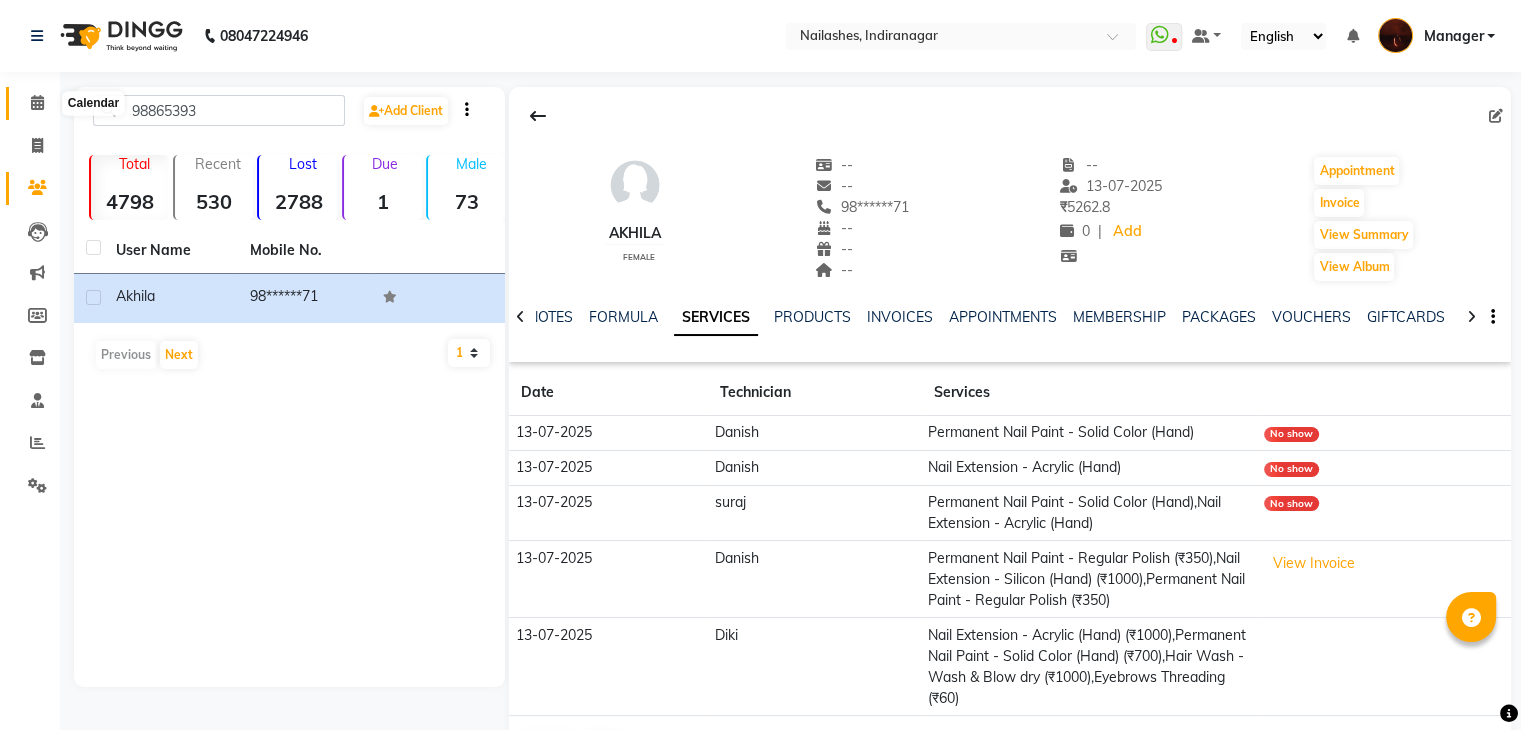 click 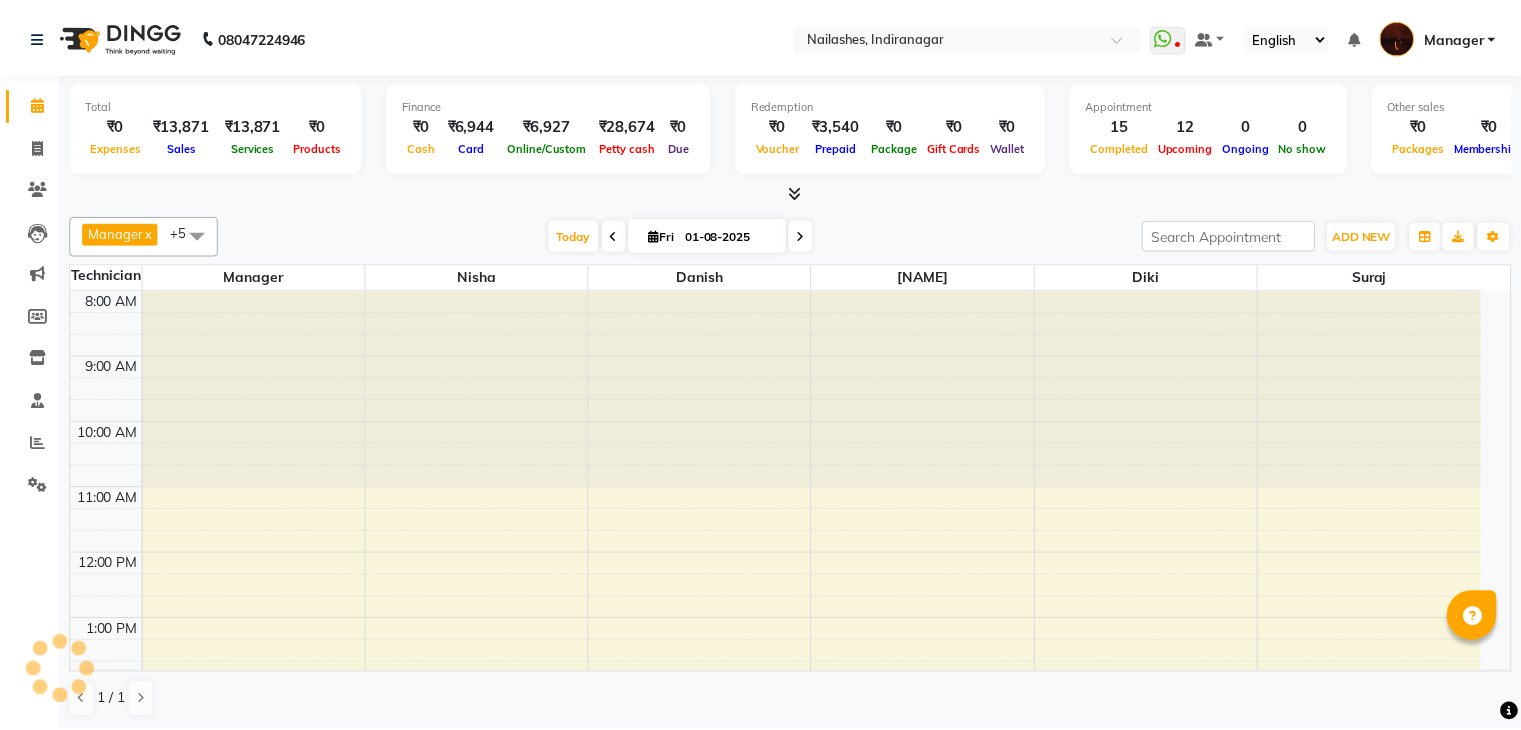 scroll, scrollTop: 0, scrollLeft: 0, axis: both 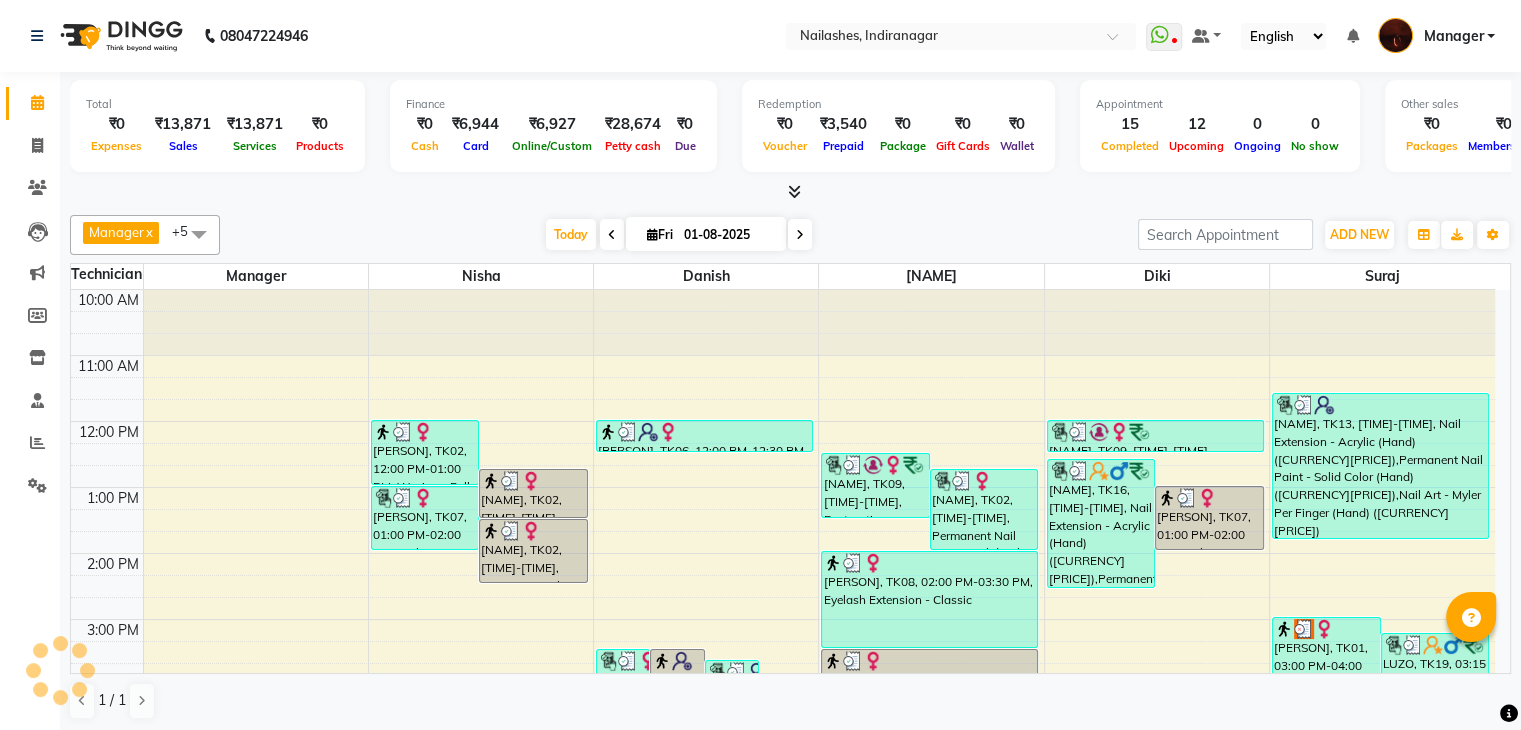 click on "Total  ₹0  Expenses ₹13,871  Sales ₹13,871  Services ₹0  Products Finance  ₹0  Cash ₹6,944  Card ₹6,927  Online/Custom ₹28,674 Petty cash ₹0 Due  Redemption  ₹0 Voucher ₹3,540 Prepaid ₹0 Package ₹0  Gift Cards ₹0  Wallet  Appointment  15 Completed 12 Upcoming 0 Ongoing 0 No show  Other sales  ₹0  Packages ₹0  Memberships ₹0  Vouchers ₹0  Prepaids ₹0  Gift Cards Manager  x Adesh  x Diki   x Danish  x Nisha  x suraj  x +5 Select All Adesh amir Danish Diki  Geeta Himanshu jenifer Manager megna Nisha Pooja roshni Sameer sudeb Sudhir Accounting suraj Today  Fri 01-08-2025 Toggle Dropdown Add Appointment Add Invoice Add Expense Add Attendance Add Client Add Transaction Toggle Dropdown Add Appointment Add Invoice Add Expense Add Attendance Add Client ADD NEW Toggle Dropdown Add Appointment Add Invoice Add Expense Add Attendance Add Client Add Transaction Manager  x Adesh  x Diki   x Danish  x Nisha  x suraj  x +5 Select All Adesh amir Danish Diki  Geeta Himanshu Zoom" 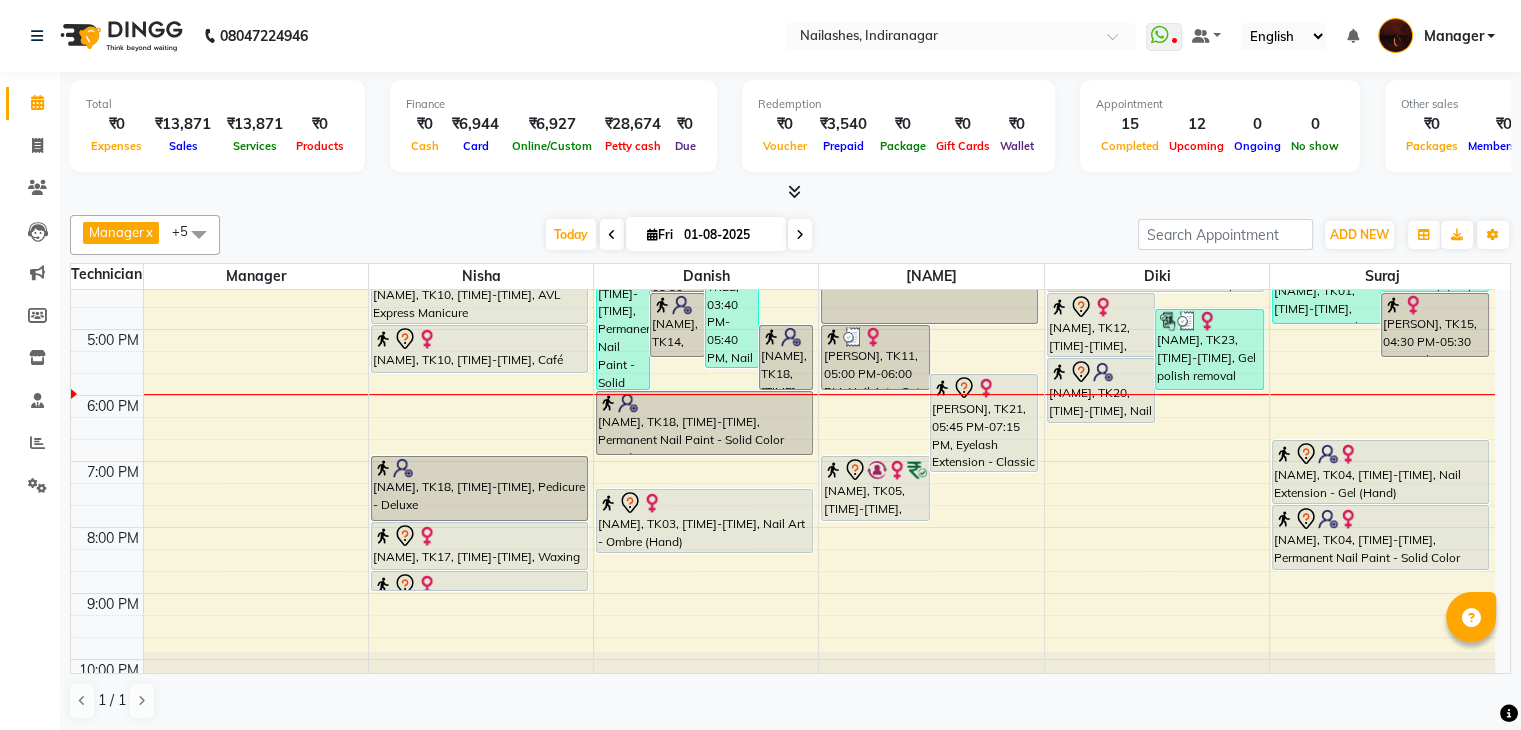 scroll, scrollTop: 447, scrollLeft: 0, axis: vertical 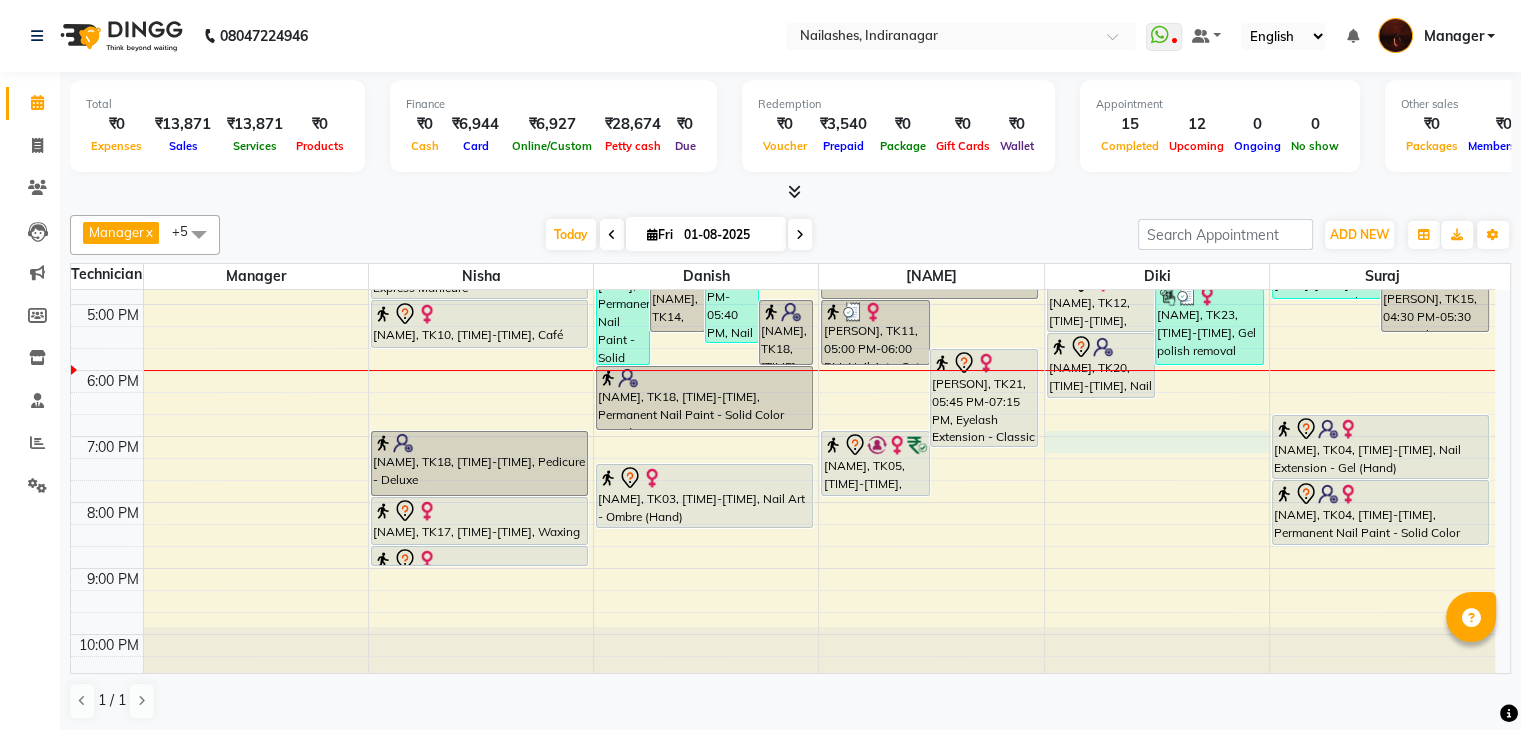click on "10:00 AM 11:00 AM 12:00 PM 1:00 PM 2:00 PM 3:00 PM 4:00 PM 5:00 PM 6:00 PM 7:00 PM 8:00 PM 9:00 PM 10:00 PM     Nandita, TK02, 12:00 PM-01:00 PM, Waxing - Full Legs,Upperlip Threading (₹60)     Nandita, TK02, 12:45 PM-01:30 PM, Waxing - Full Back     prerna, TK07, 01:00 PM-02:00 PM, Nail Art - Cat Eye (Hand)     Nandita, TK02, 01:30 PM-02:30 PM, Manicure  - Deluxe             Sakshi, TK10, 04:00 PM-05:00 PM, AVL Express Manicure             Sakshi, TK10, 05:00 PM-05:45 PM, Café H&F Pedicure     aseeba, TK18, 07:00 PM-08:00 PM, Pedicure - Deluxe             Madhu, TK17, 08:00 PM-08:45 PM, Waxing - Full Legs             Madhu, TK17, 08:45 PM-09:05 PM, Waxing - Under Arms     Tejaswini, TK11, 03:30 PM-06:00 PM, Permanent Nail Paint - Solid Color (Hand) (₹700),Nail Art - Chrome (Hand) (₹1000),Gel polish removal (₹300)     Reena, TK14, 03:30 PM-04:30 PM, Permanent Nail Paint - Solid Color (Hand)         aseeba, TK18, 05:00 PM-06:00 PM, Nail Extension - Acrylic (Hand)" at bounding box center (783, 271) 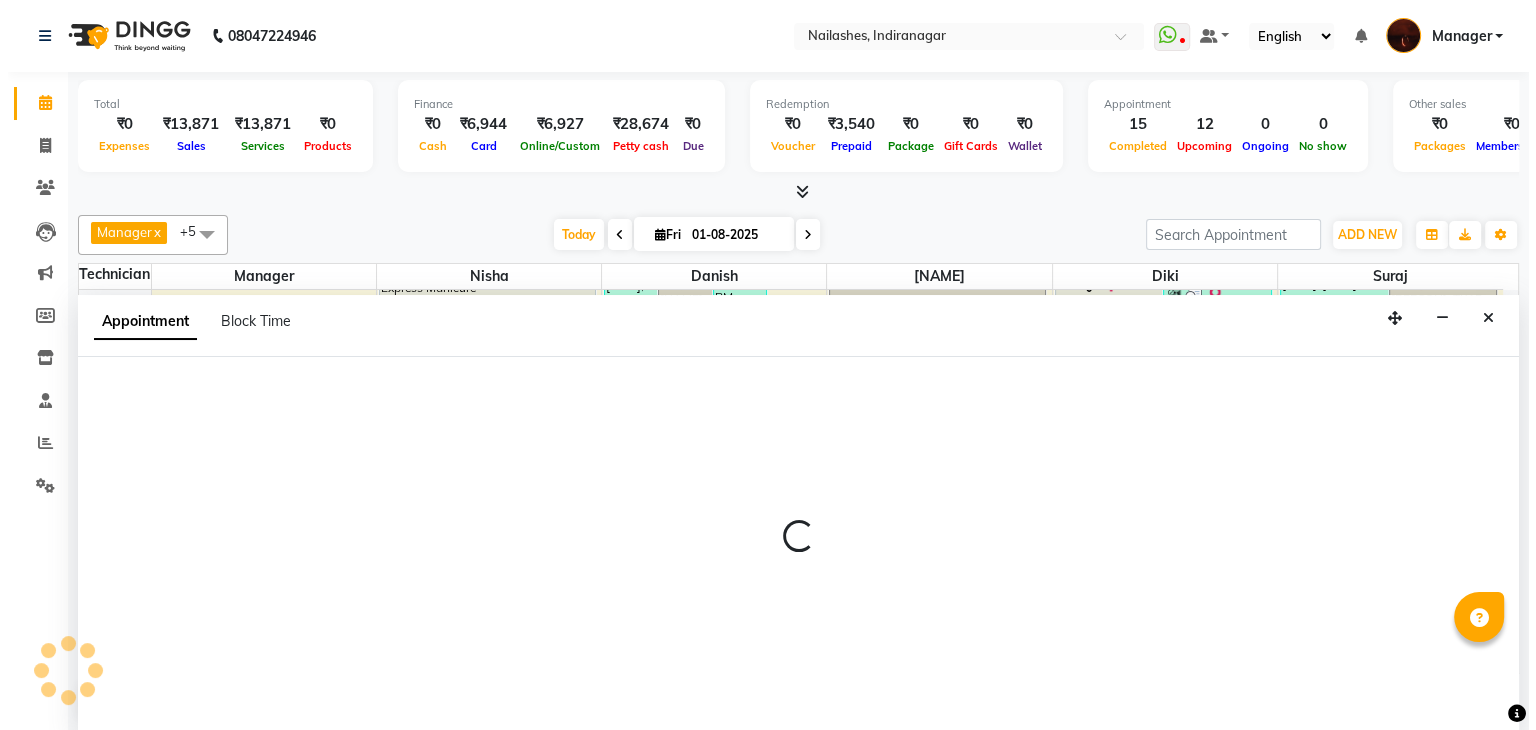 scroll, scrollTop: 1, scrollLeft: 0, axis: vertical 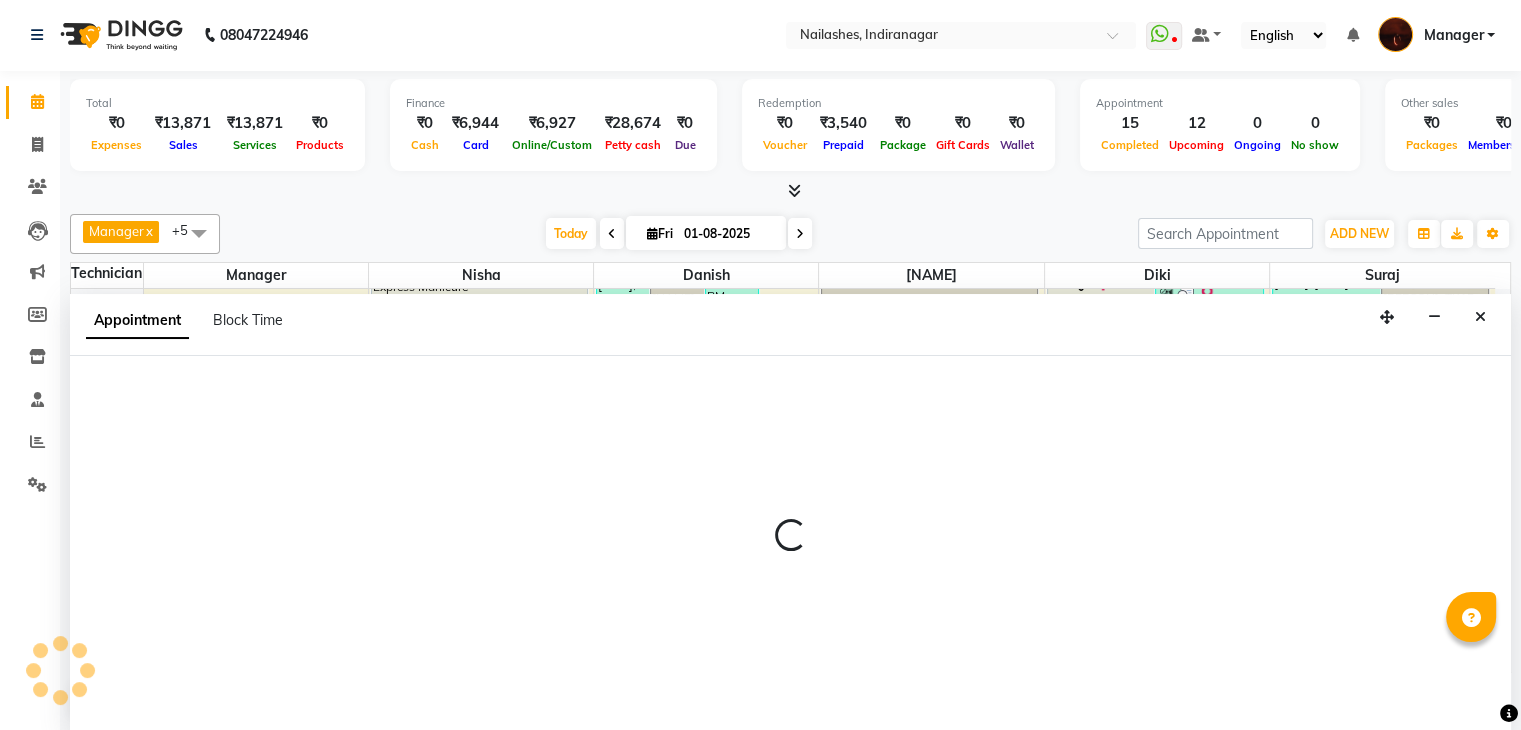 select on "68684" 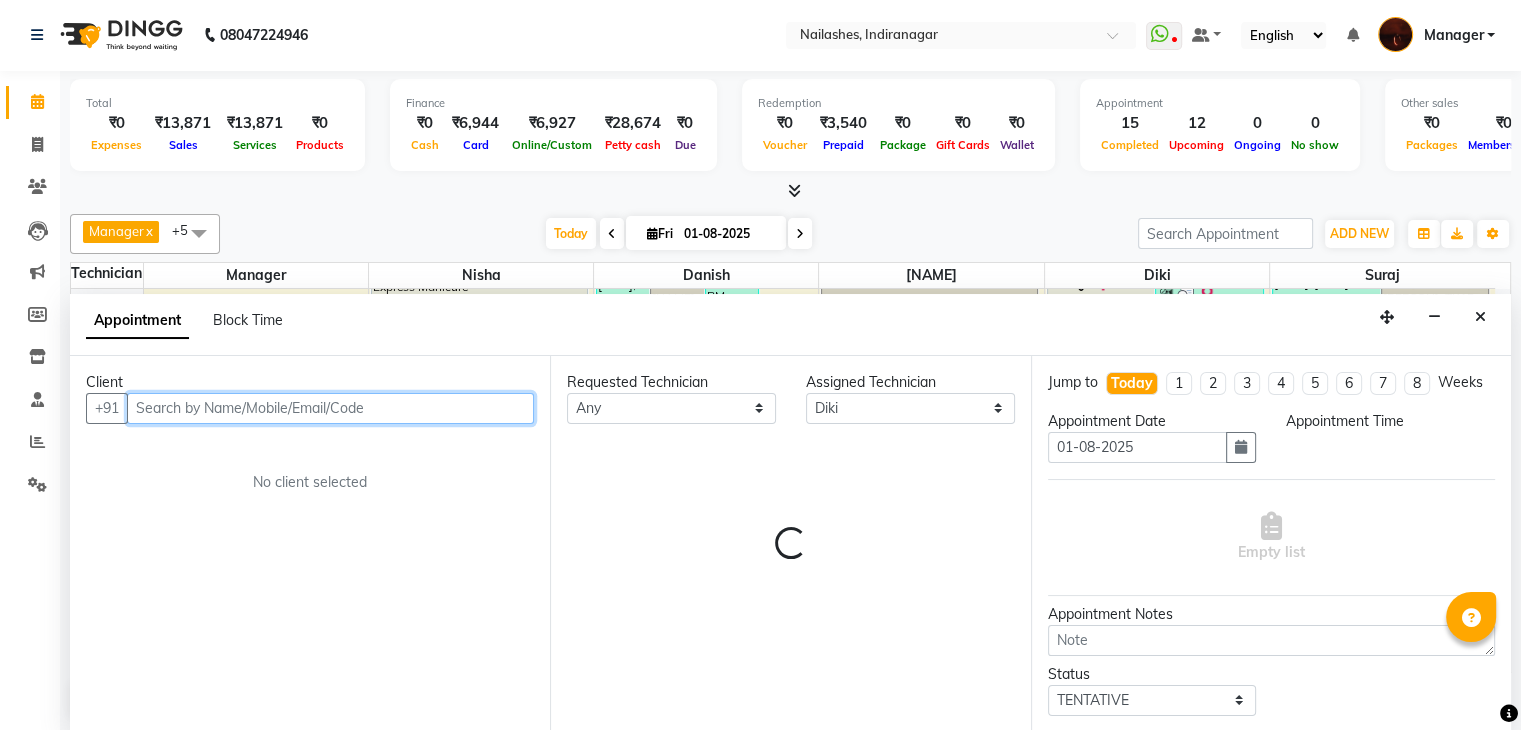 select on "1140" 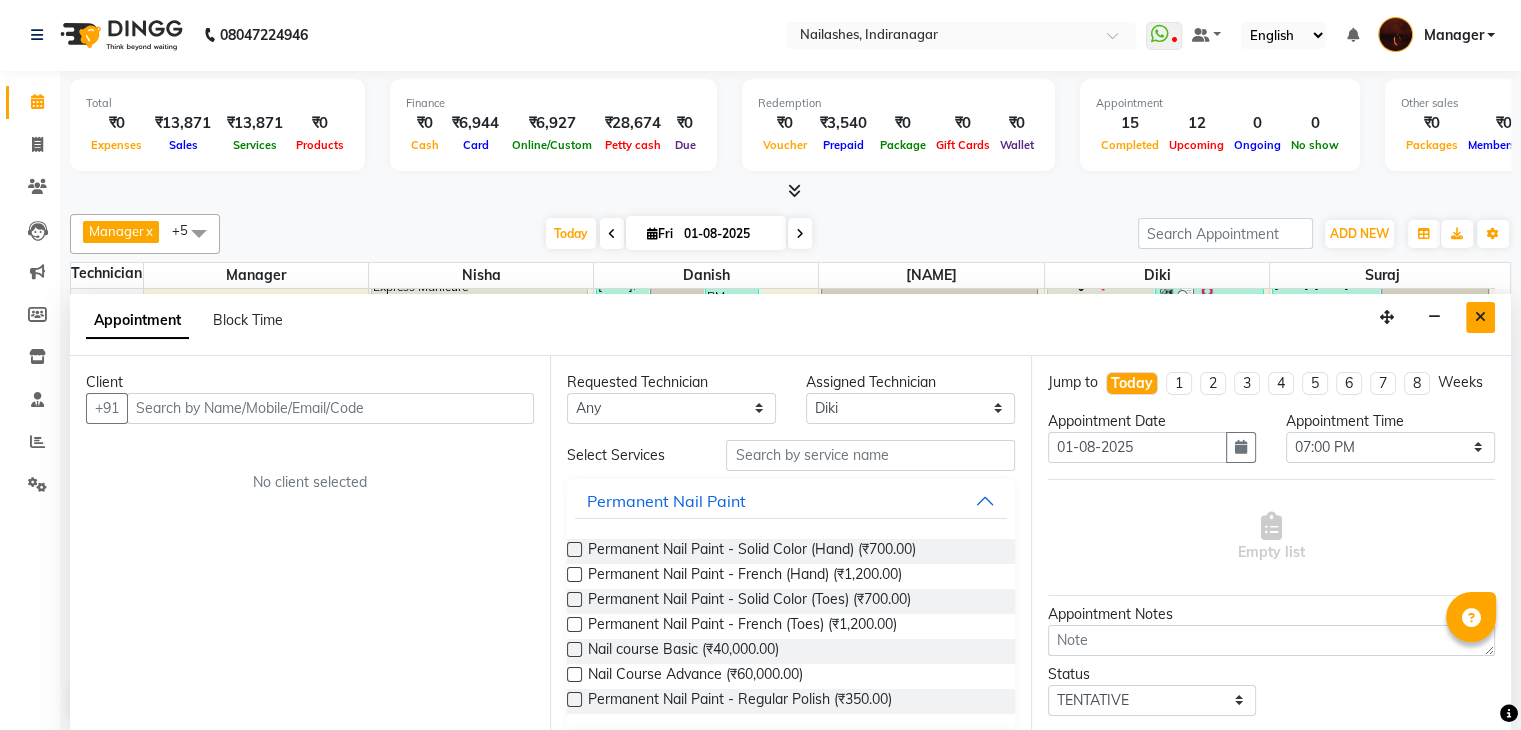 click at bounding box center [1480, 317] 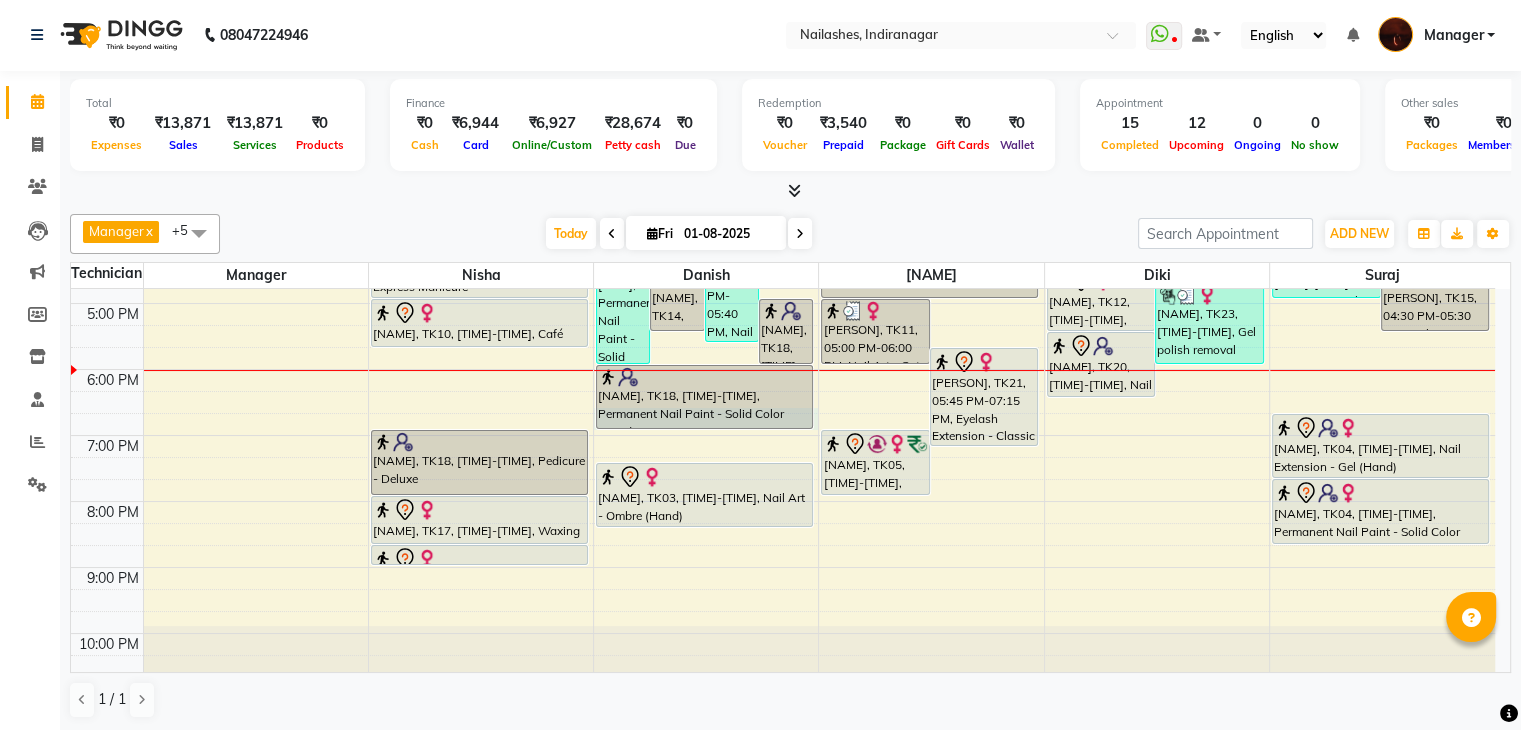click on "10:00 AM 11:00 AM 12:00 PM 1:00 PM 2:00 PM 3:00 PM 4:00 PM 5:00 PM 6:00 PM 7:00 PM 8:00 PM 9:00 PM 10:00 PM     Nandita, TK02, 12:00 PM-01:00 PM, Waxing - Full Legs,Upperlip Threading (₹60)     Nandita, TK02, 12:45 PM-01:30 PM, Waxing - Full Back     prerna, TK07, 01:00 PM-02:00 PM, Nail Art - Cat Eye (Hand)     Nandita, TK02, 01:30 PM-02:30 PM, Manicure  - Deluxe             Sakshi, TK10, 04:00 PM-05:00 PM, AVL Express Manicure             Sakshi, TK10, 05:00 PM-05:45 PM, Café H&F Pedicure     aseeba, TK18, 07:00 PM-08:00 PM, Pedicure - Deluxe             Madhu, TK17, 08:00 PM-08:45 PM, Waxing - Full Legs             Madhu, TK17, 08:45 PM-09:05 PM, Waxing - Under Arms     Tejaswini, TK11, 03:30 PM-06:00 PM, Permanent Nail Paint - Solid Color (Hand) (₹700),Nail Art - Chrome (Hand) (₹1000),Gel polish removal (₹300)     Reena, TK14, 03:30 PM-04:30 PM, Permanent Nail Paint - Solid Color (Hand)         aseeba, TK18, 05:00 PM-06:00 PM, Nail Extension - Acrylic (Hand)" at bounding box center [783, 270] 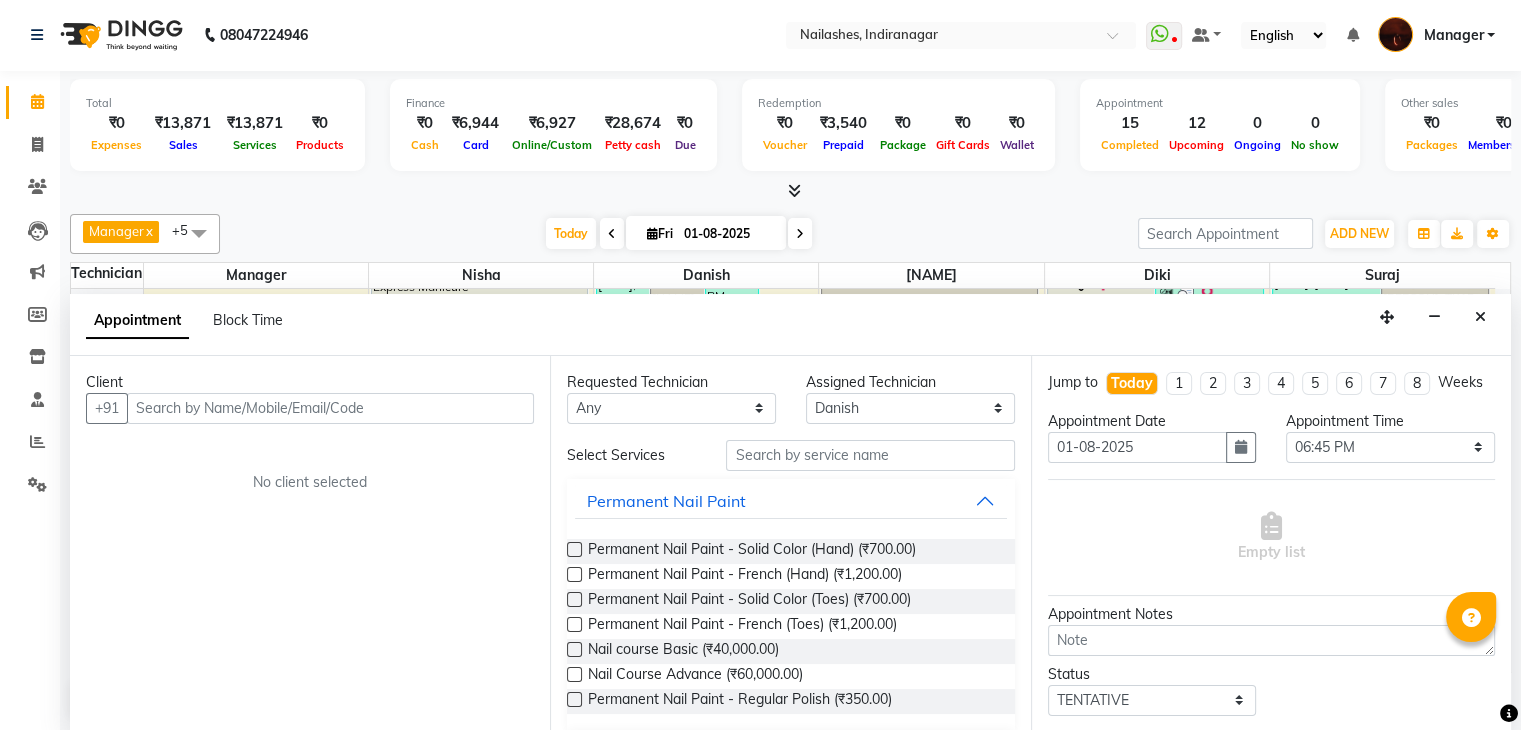 click at bounding box center [330, 408] 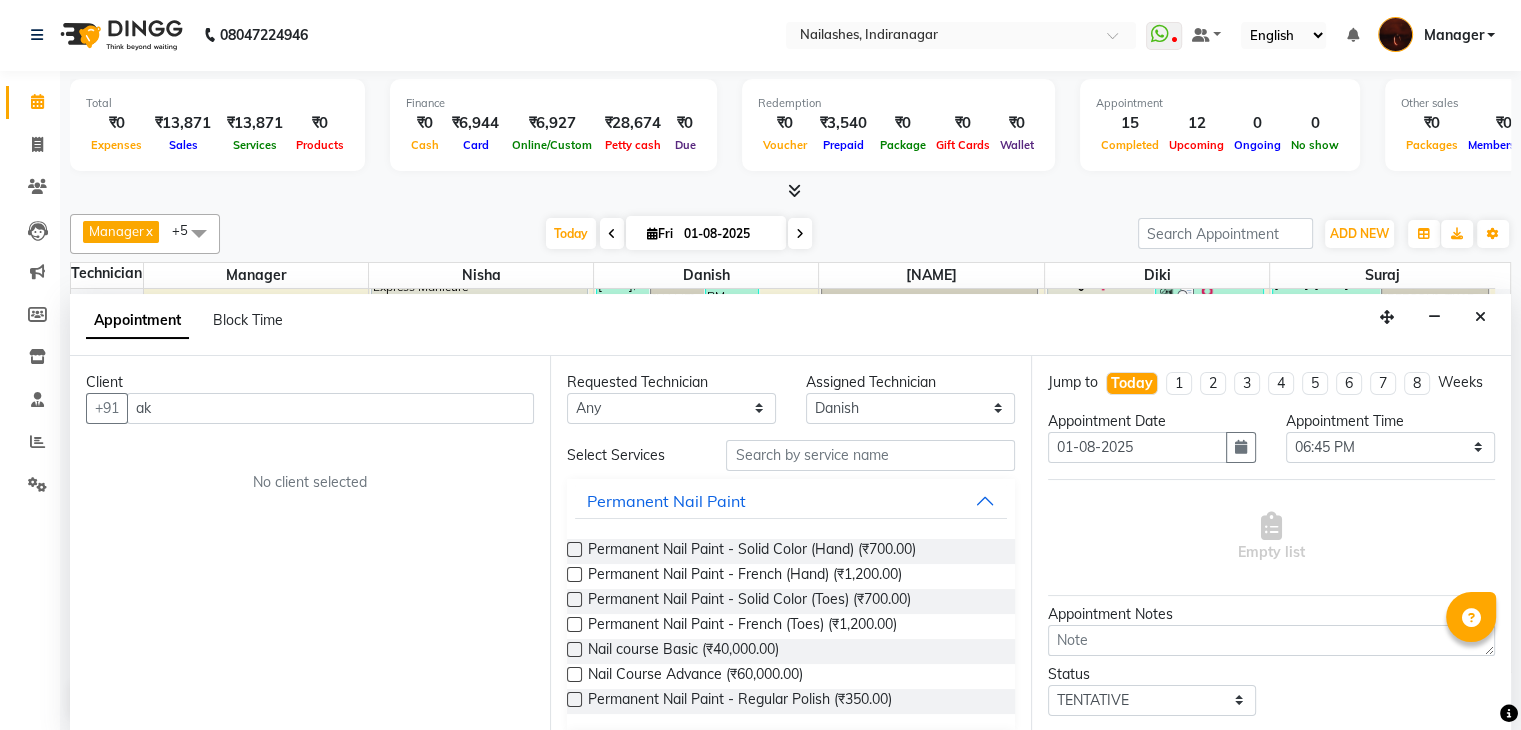 type on "a" 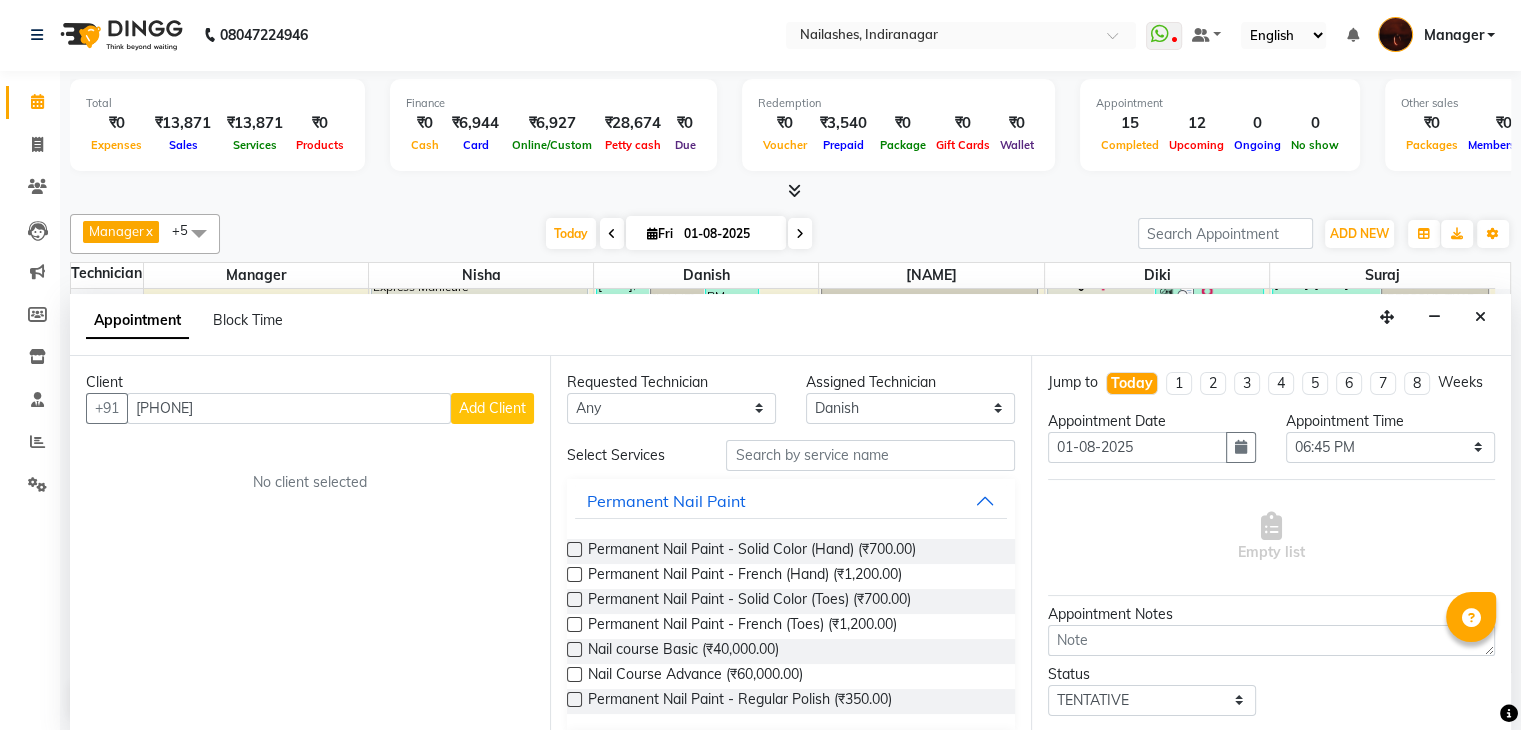 type on "9978475754" 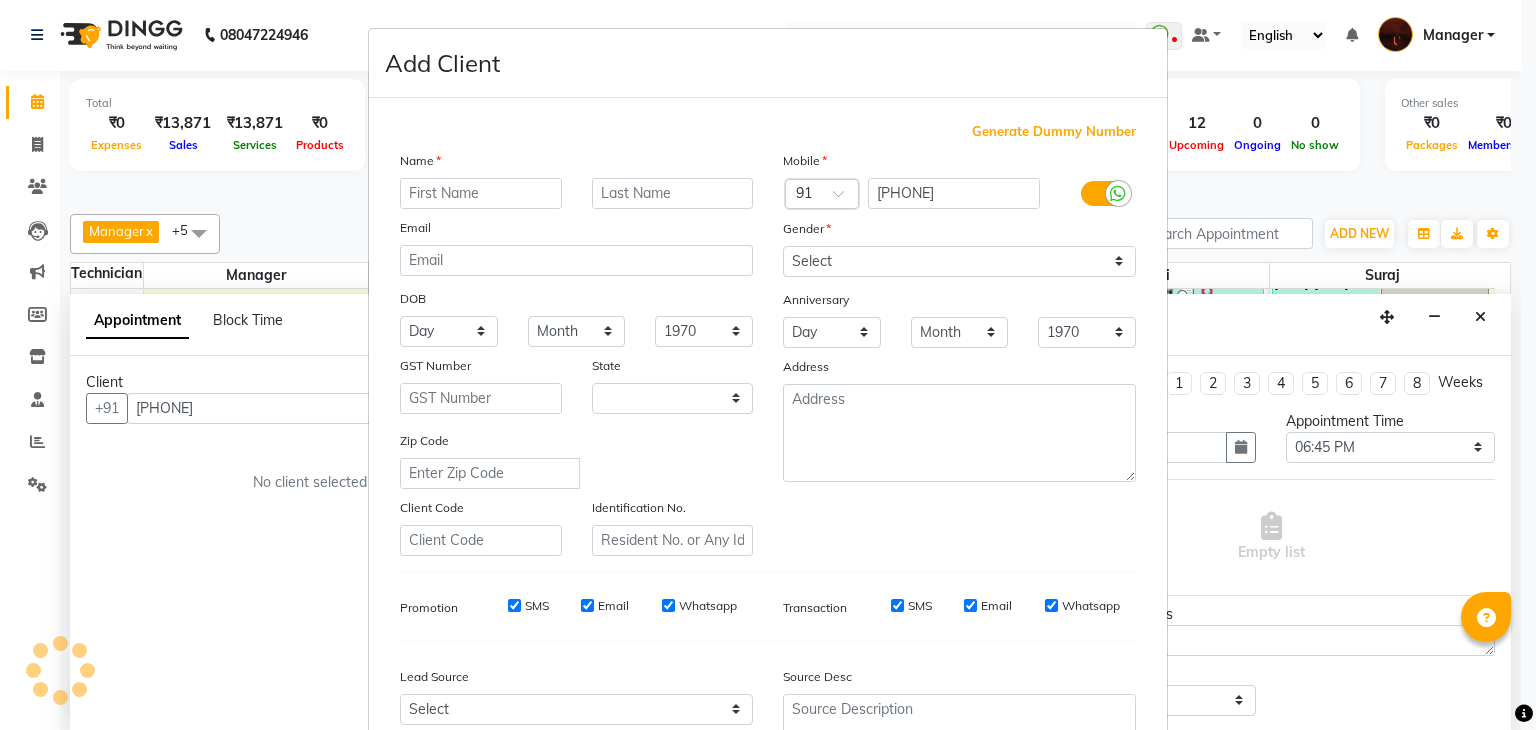select on "21" 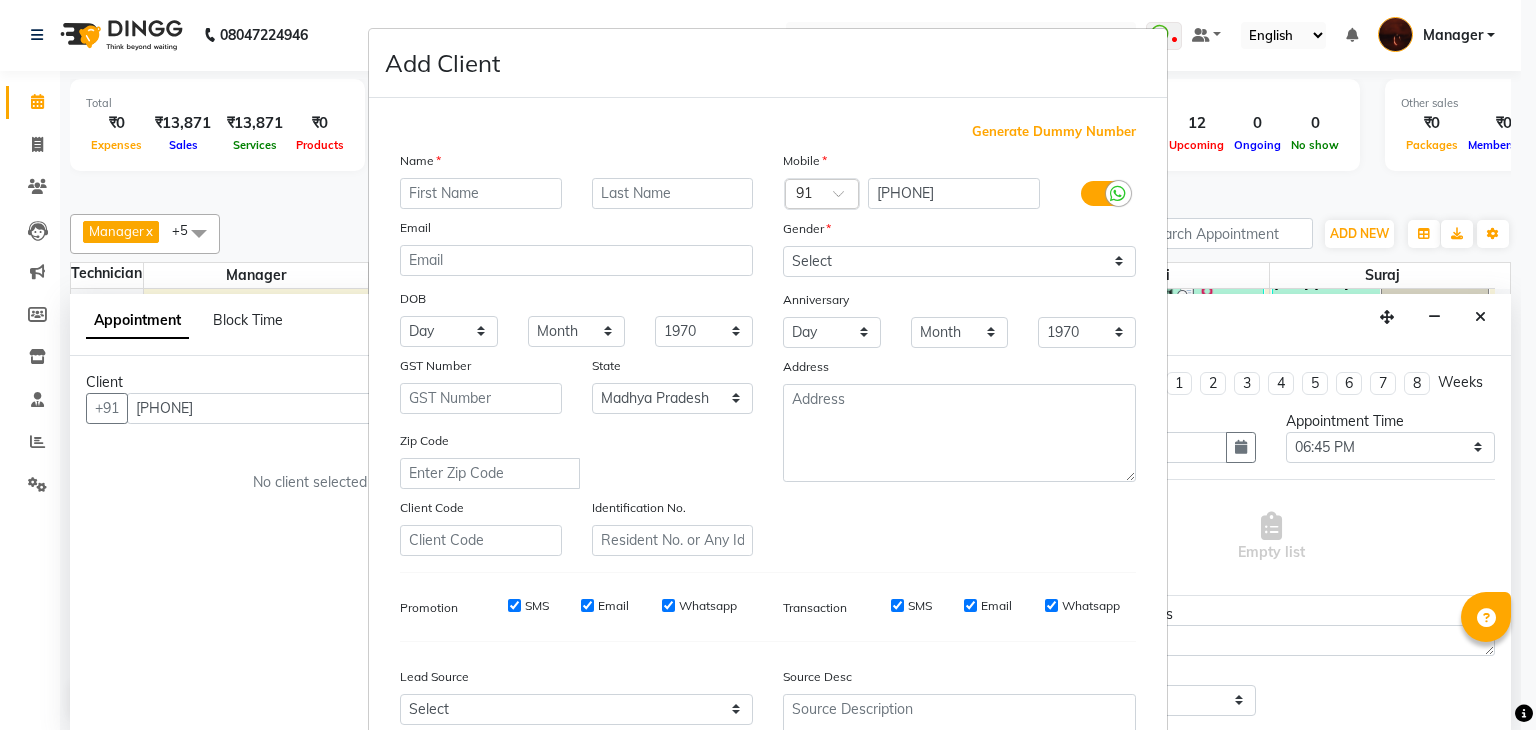 type on "V" 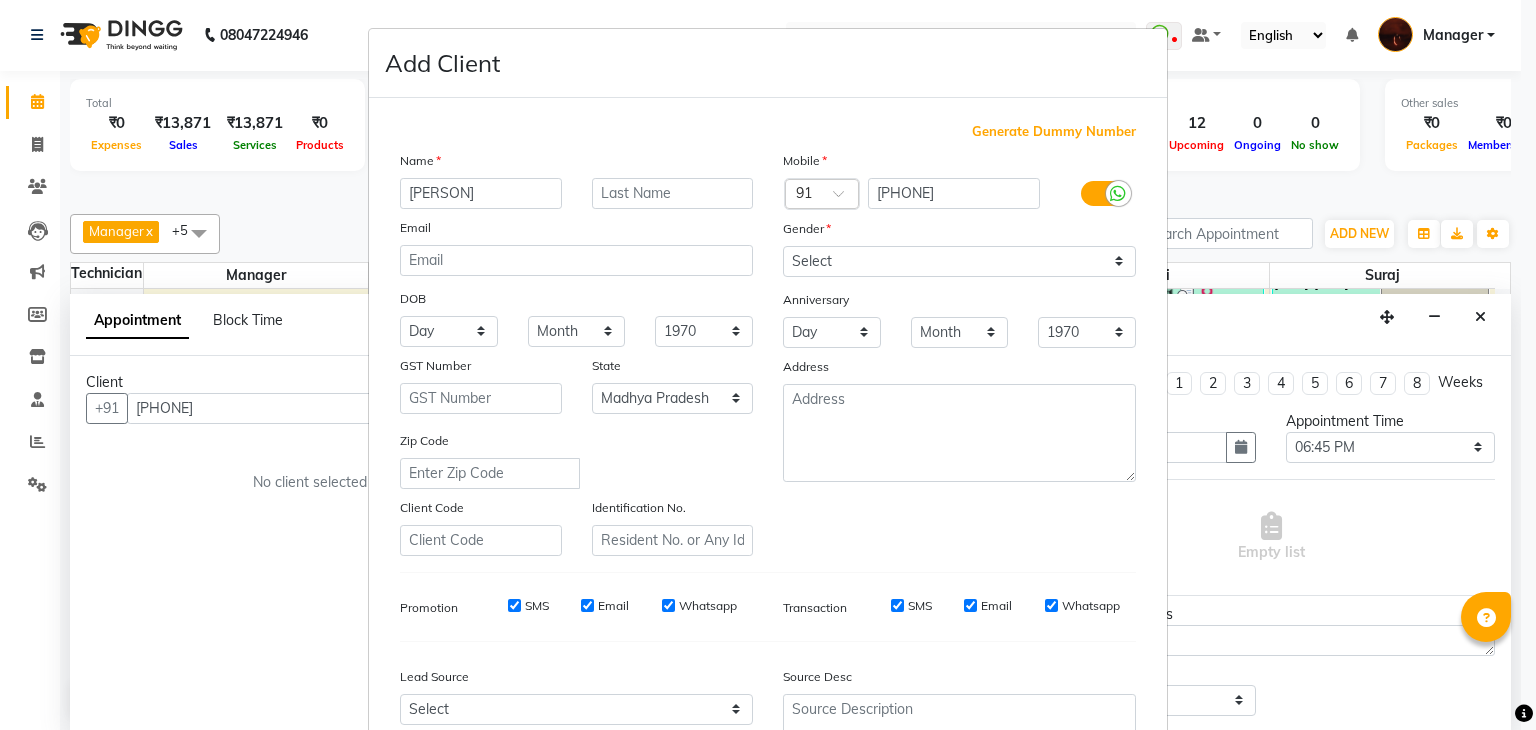type on "Dinu" 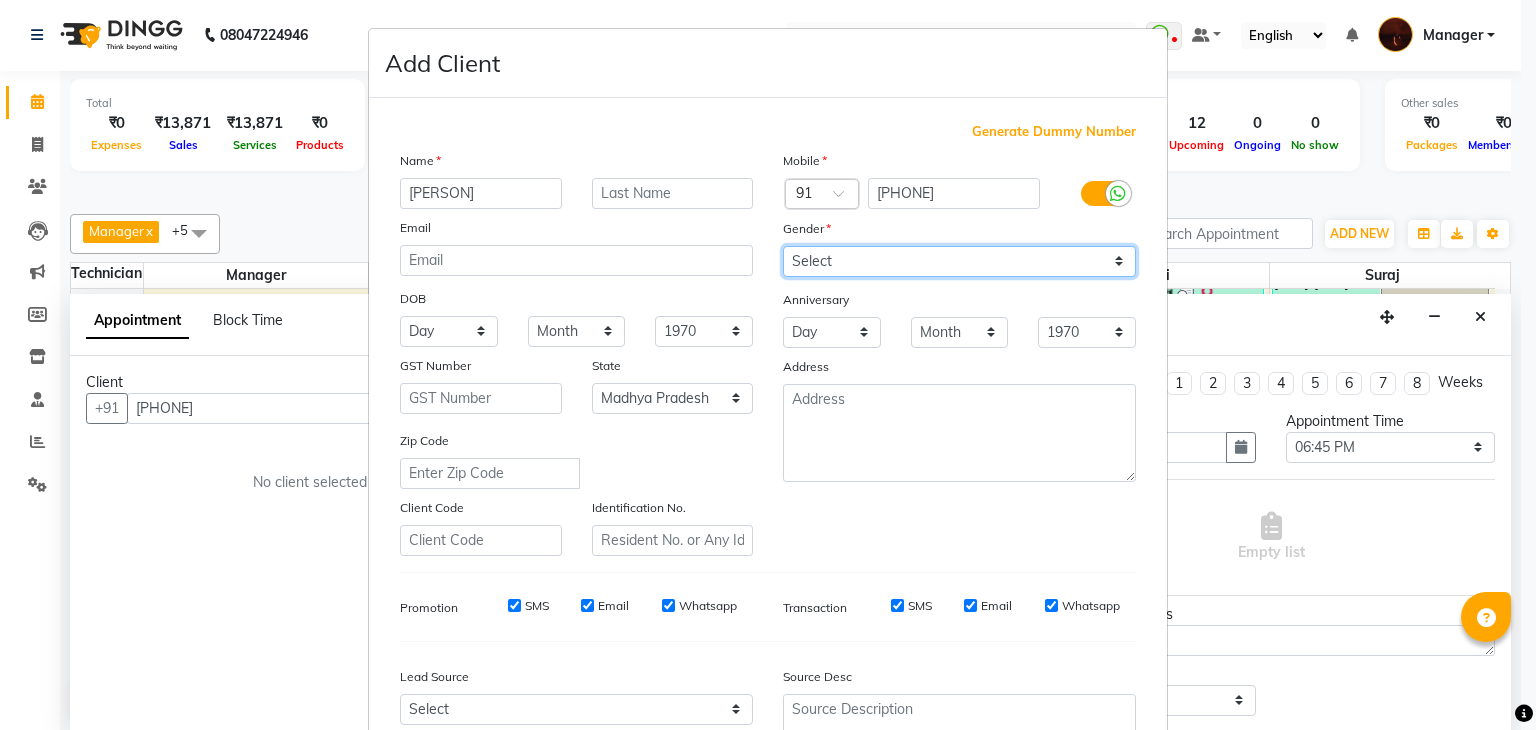 click on "Select Male Female Other Prefer Not To Say" at bounding box center (959, 261) 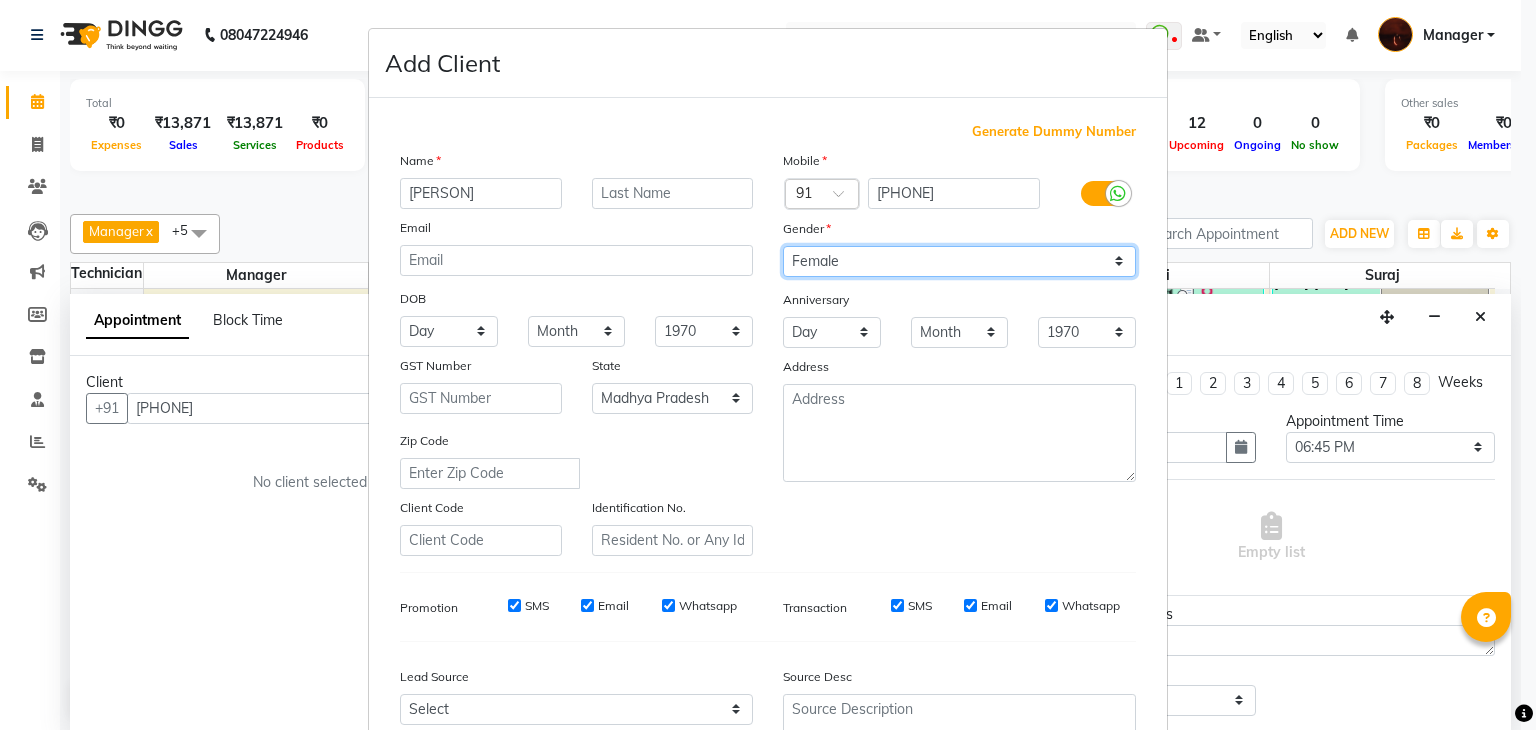 click on "Select Male Female Other Prefer Not To Say" at bounding box center [959, 261] 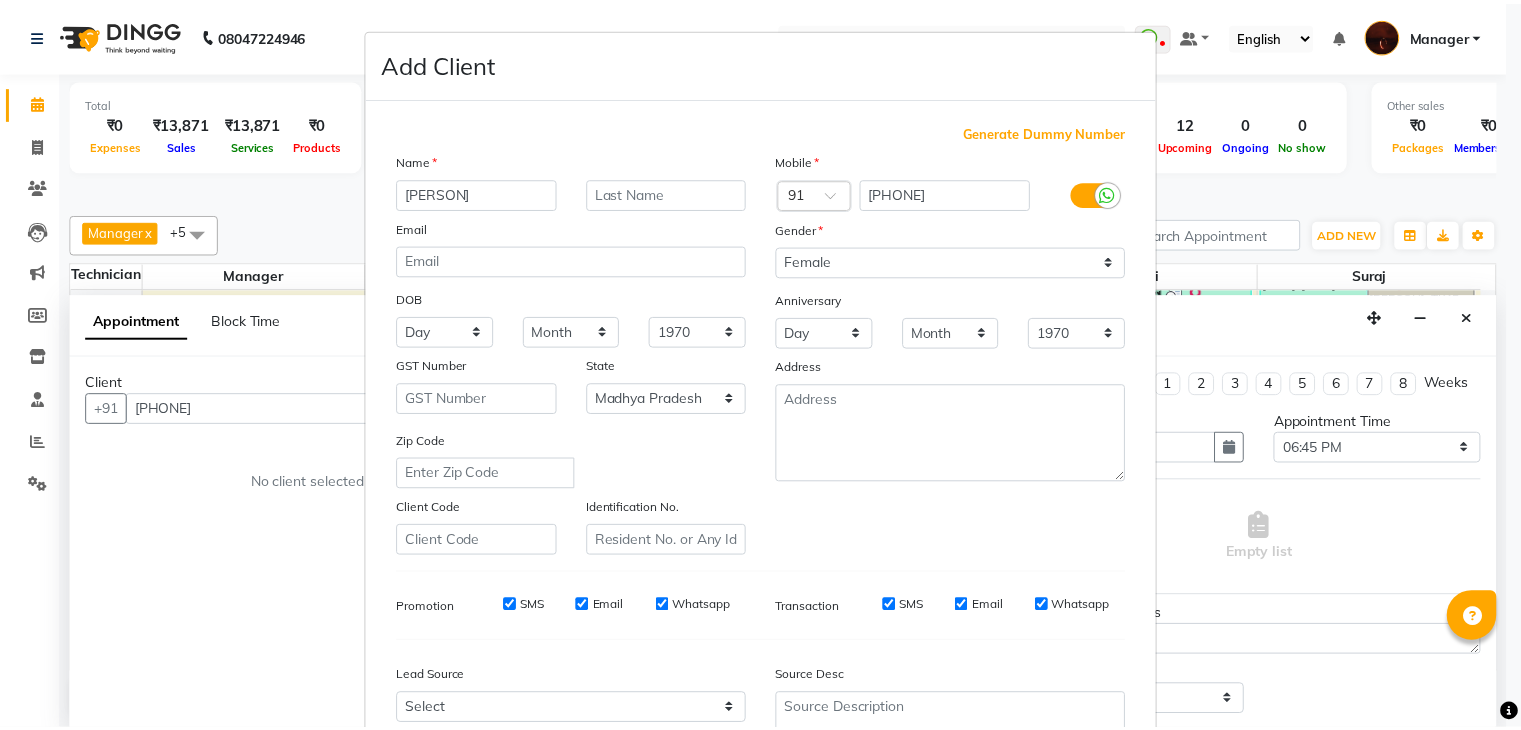 scroll, scrollTop: 203, scrollLeft: 0, axis: vertical 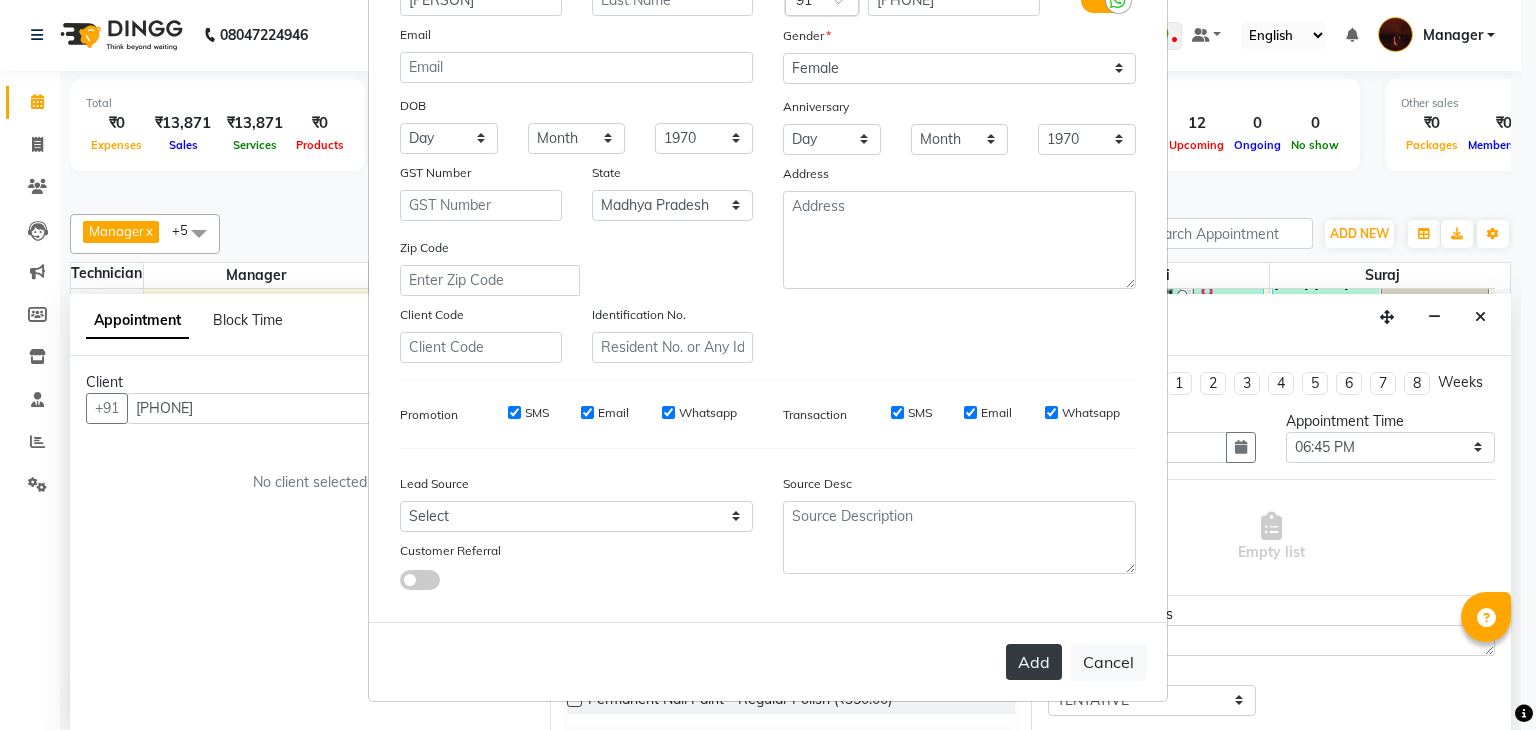 click on "Add" at bounding box center [1034, 662] 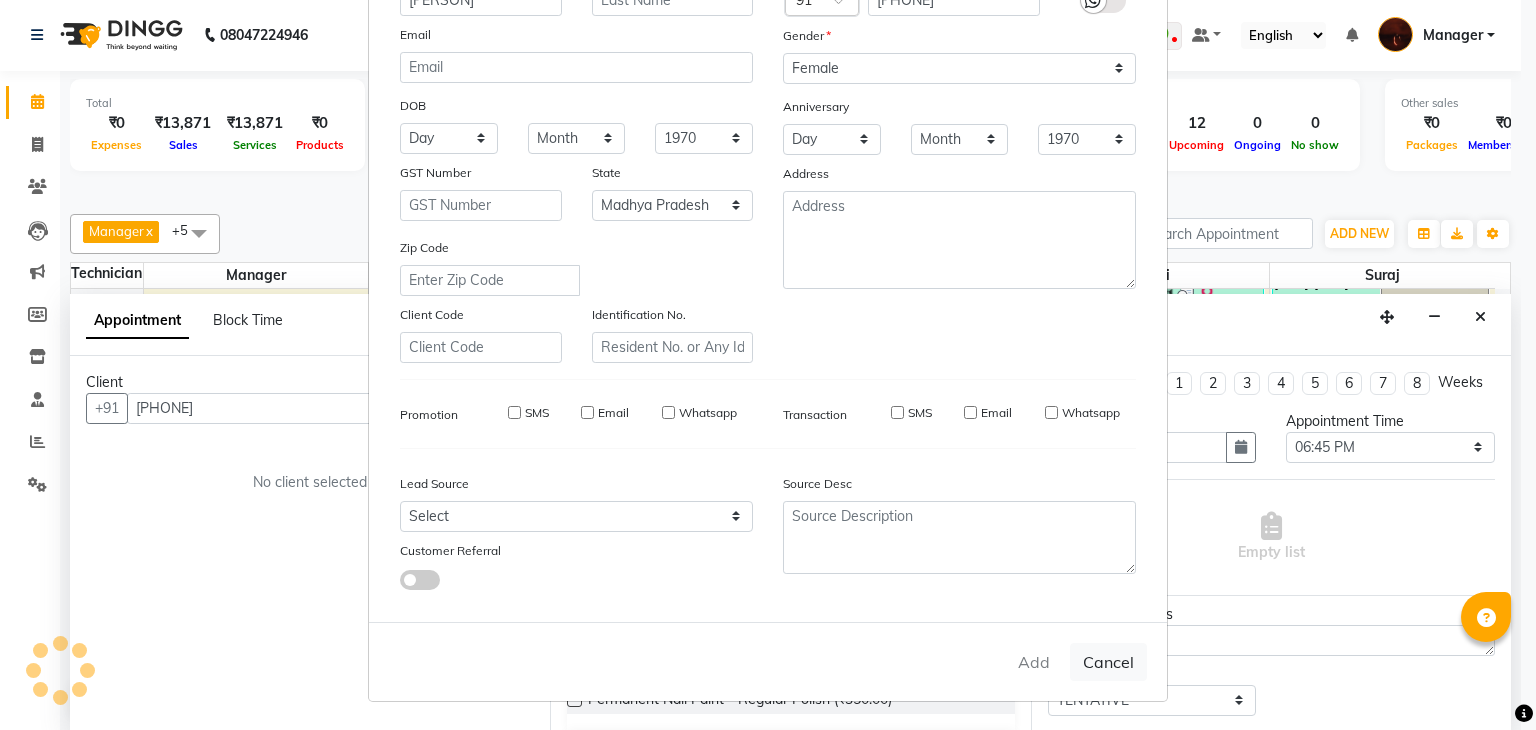 type on "99******54" 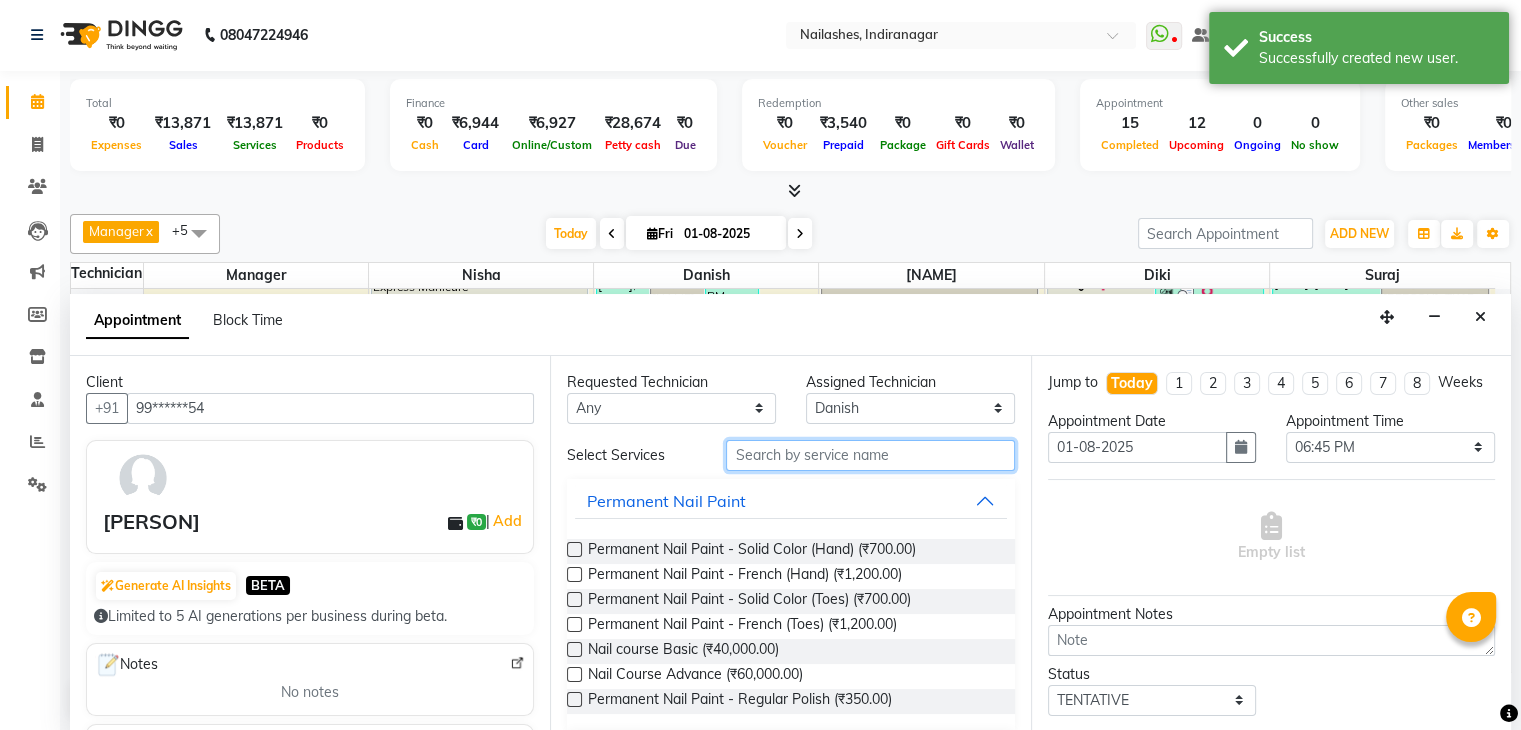 click at bounding box center (870, 455) 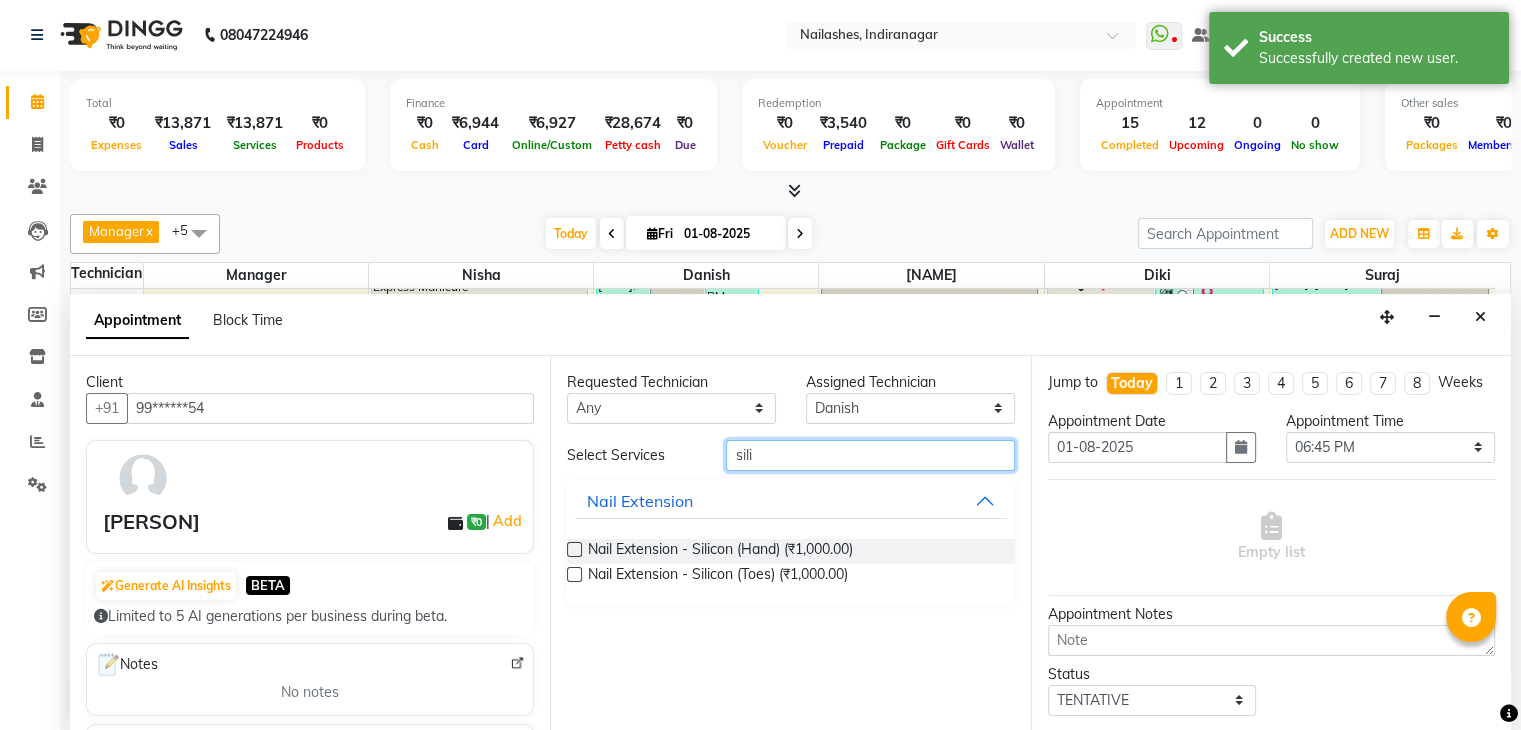 type on "sili" 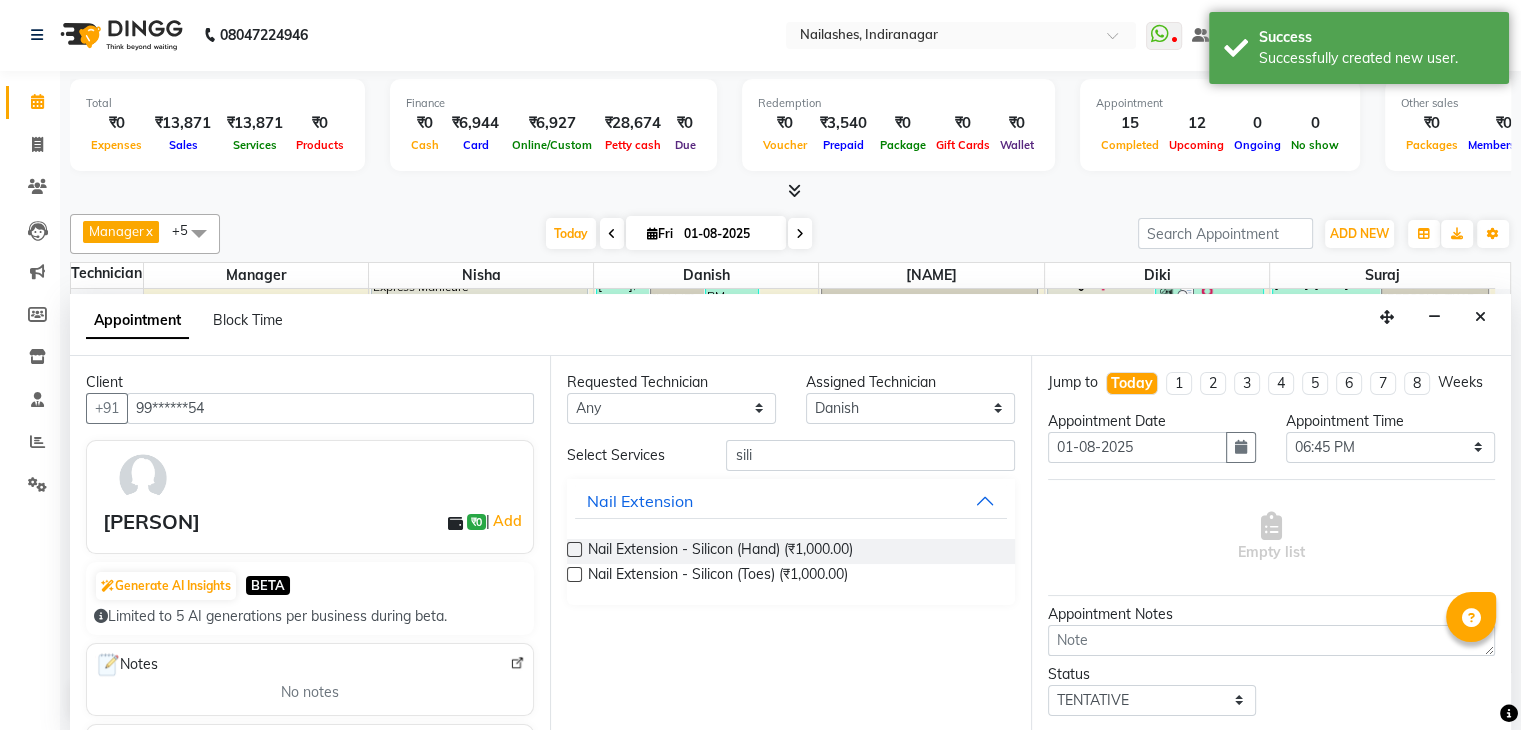 click at bounding box center (574, 549) 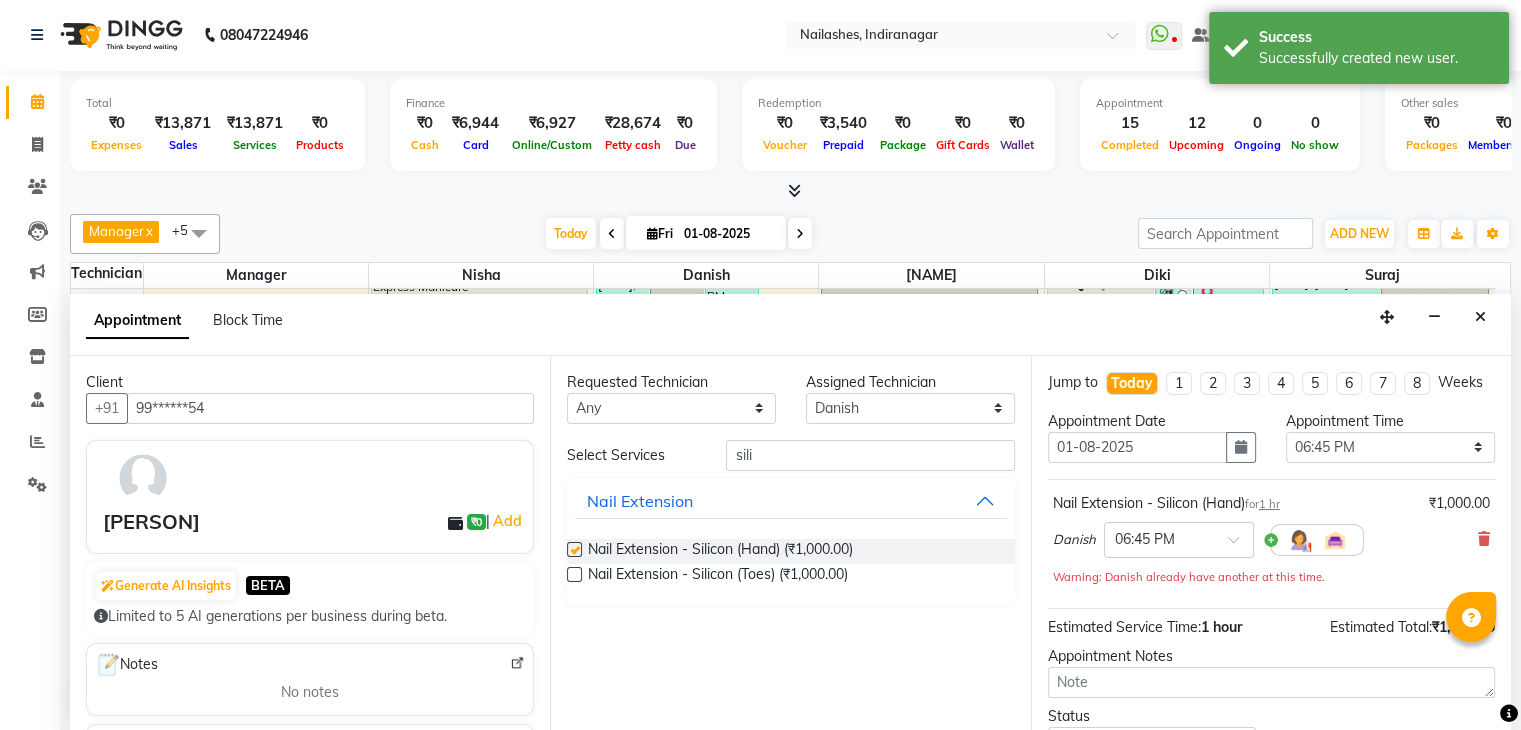 checkbox on "false" 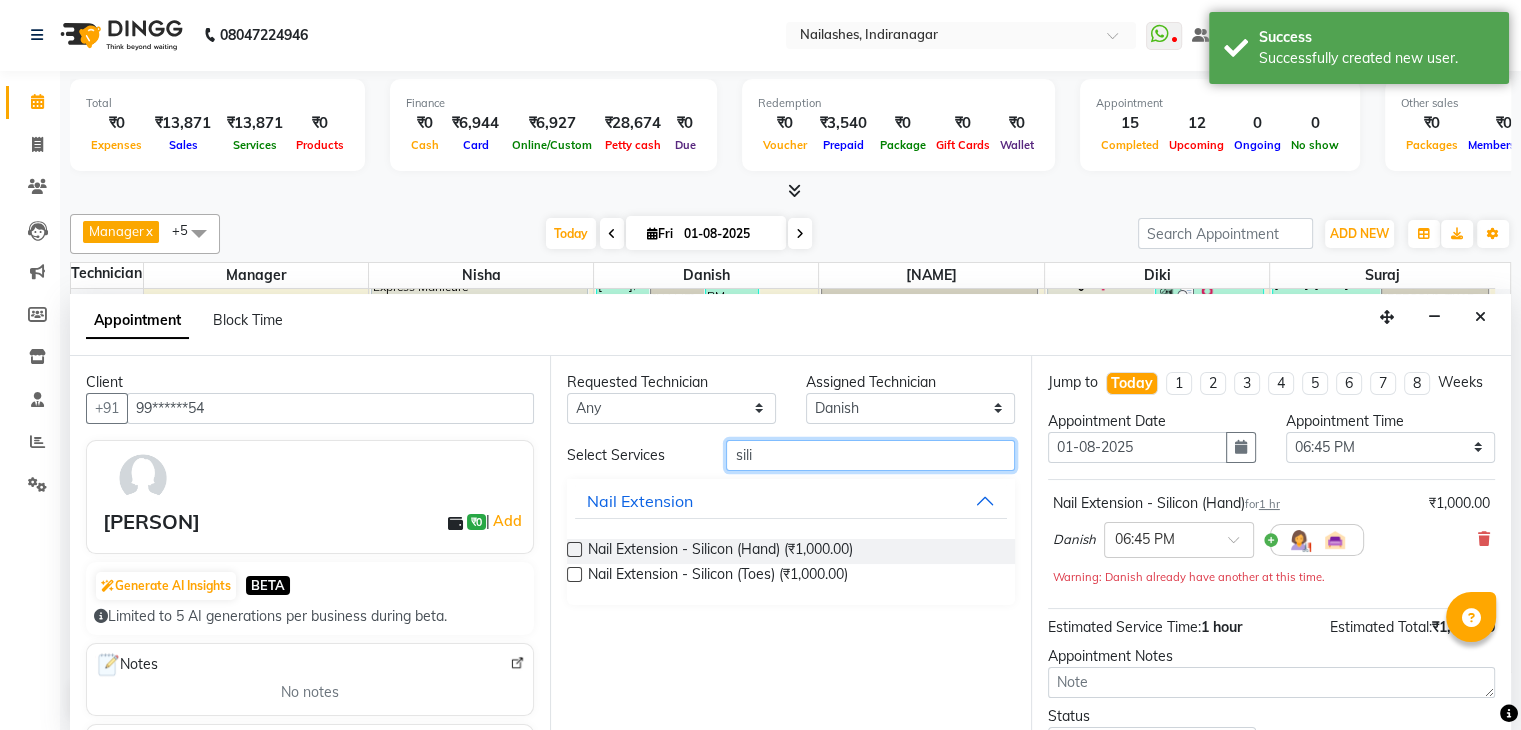 click on "sili" at bounding box center (870, 455) 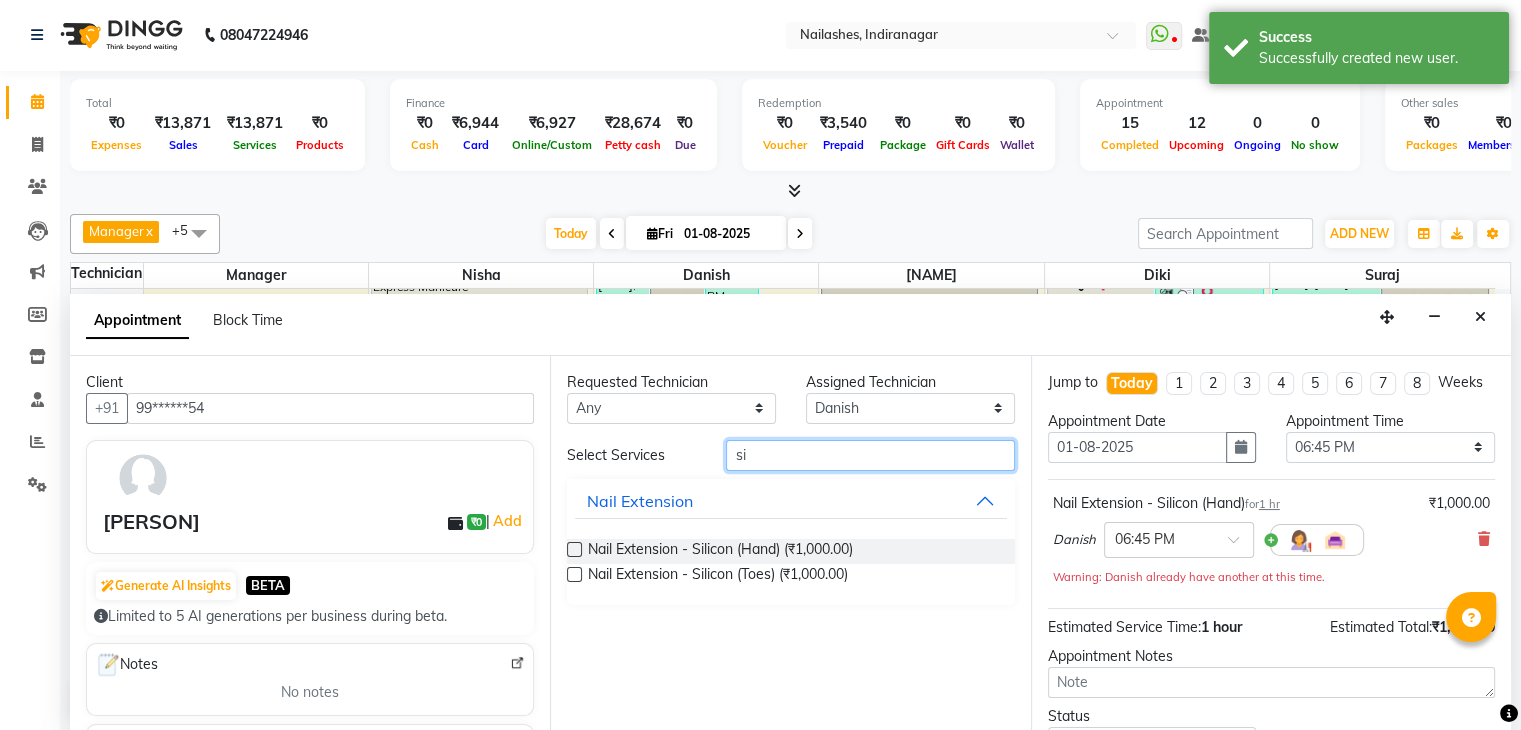 type on "s" 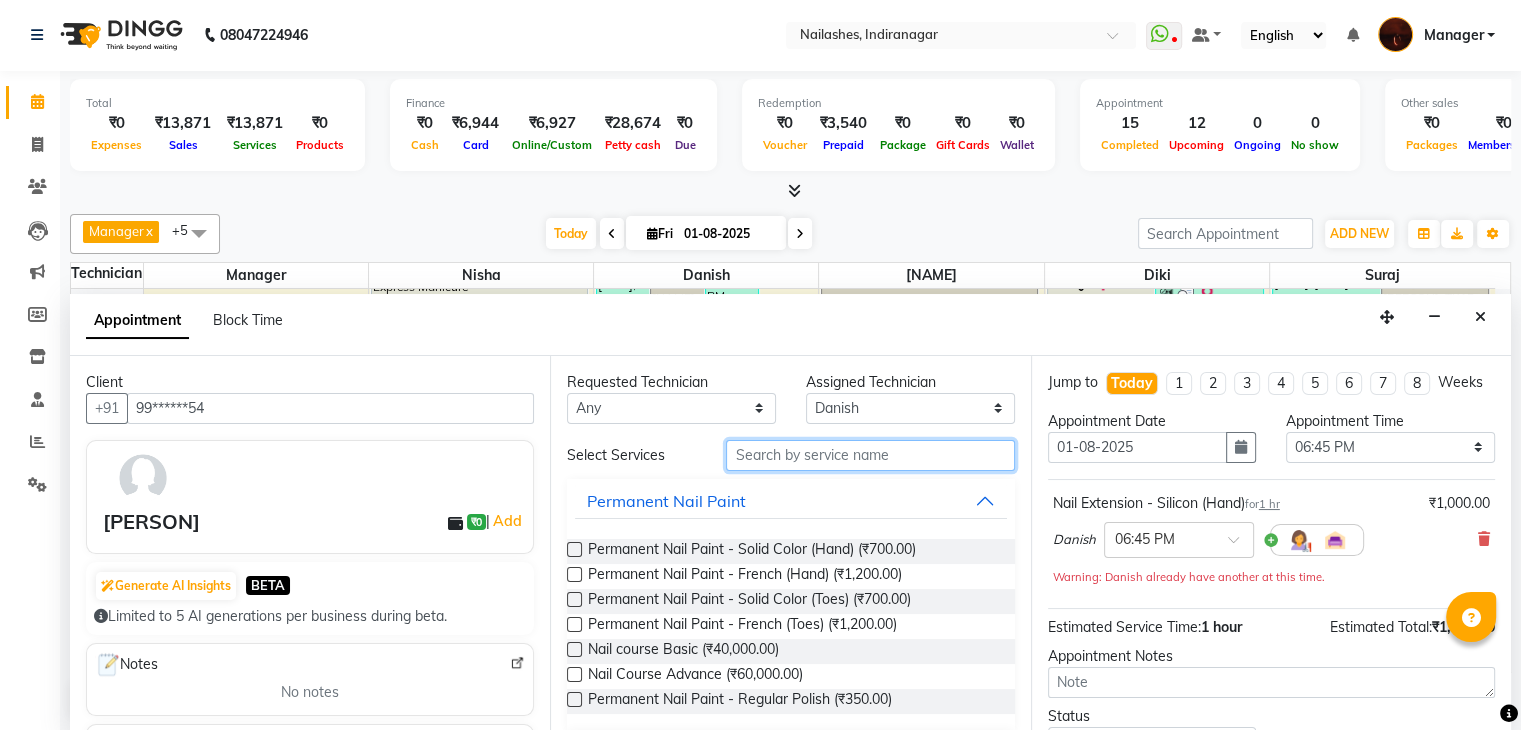 type 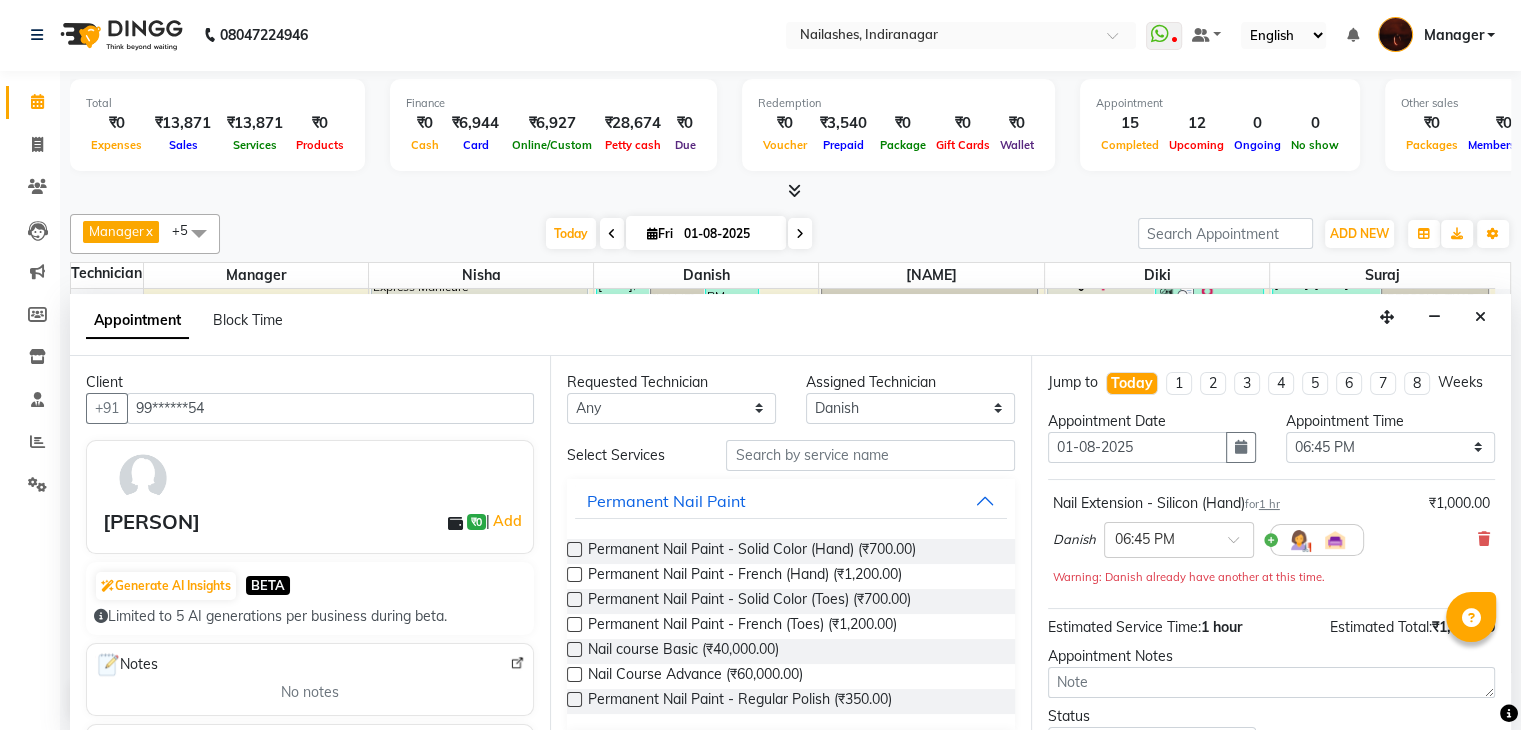 click at bounding box center (574, 549) 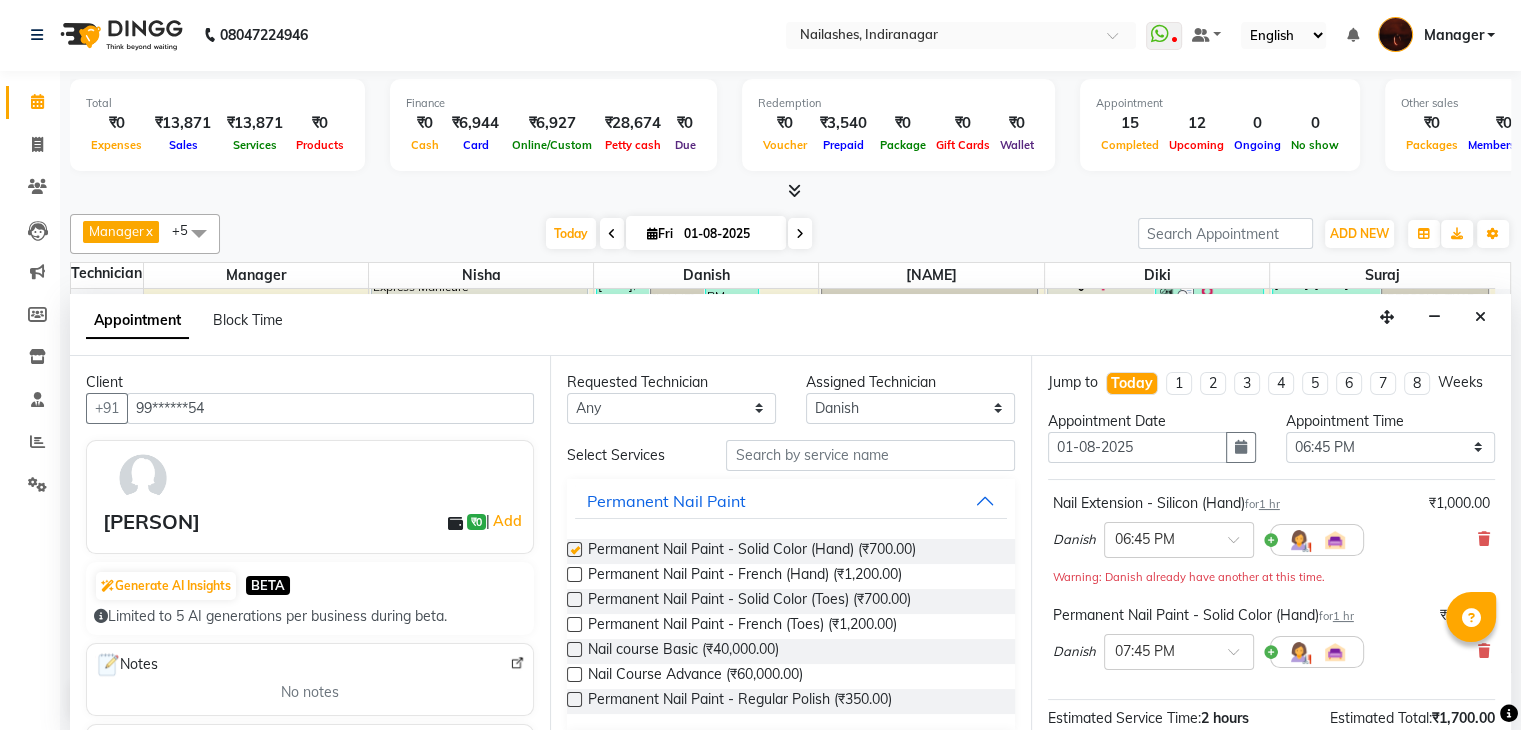 checkbox on "false" 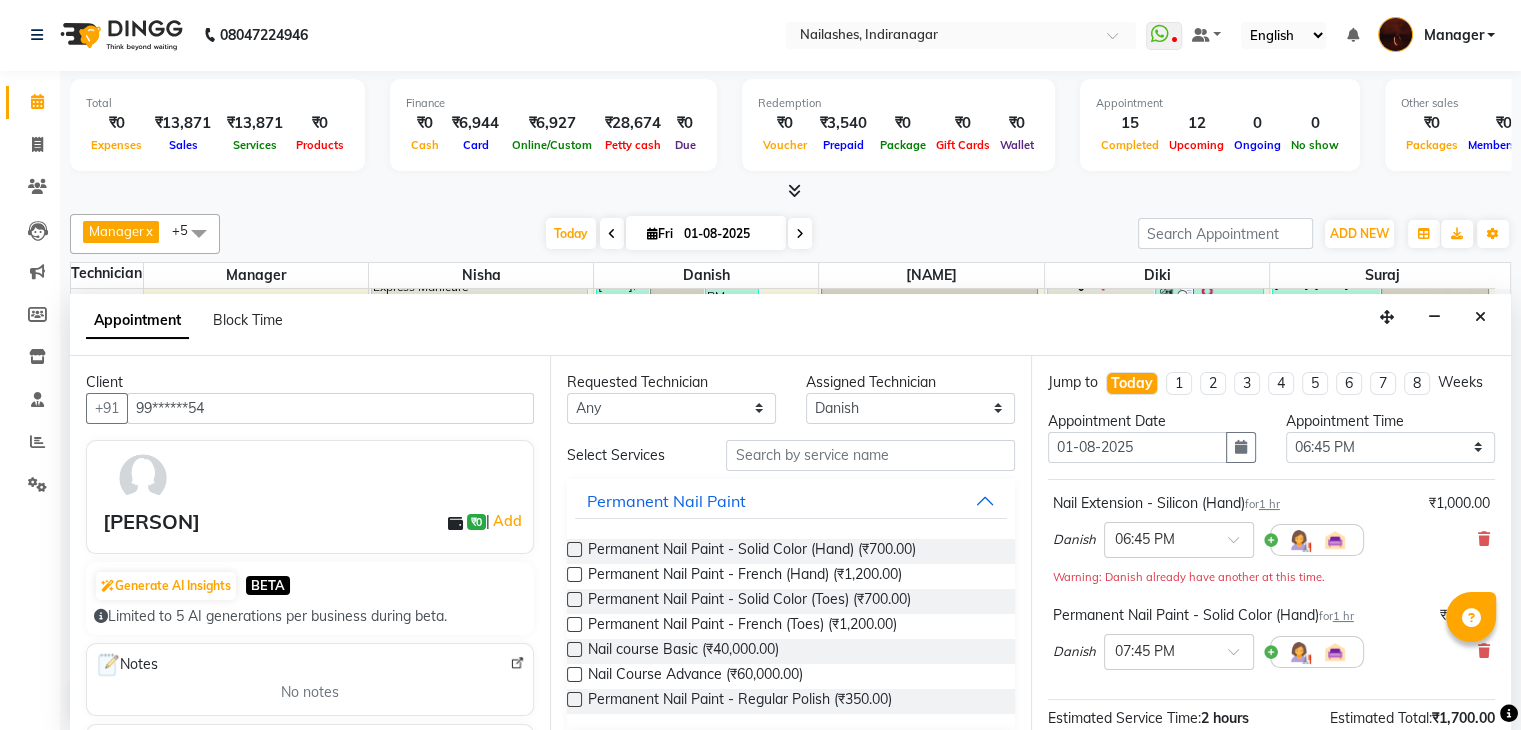 scroll, scrollTop: 261, scrollLeft: 0, axis: vertical 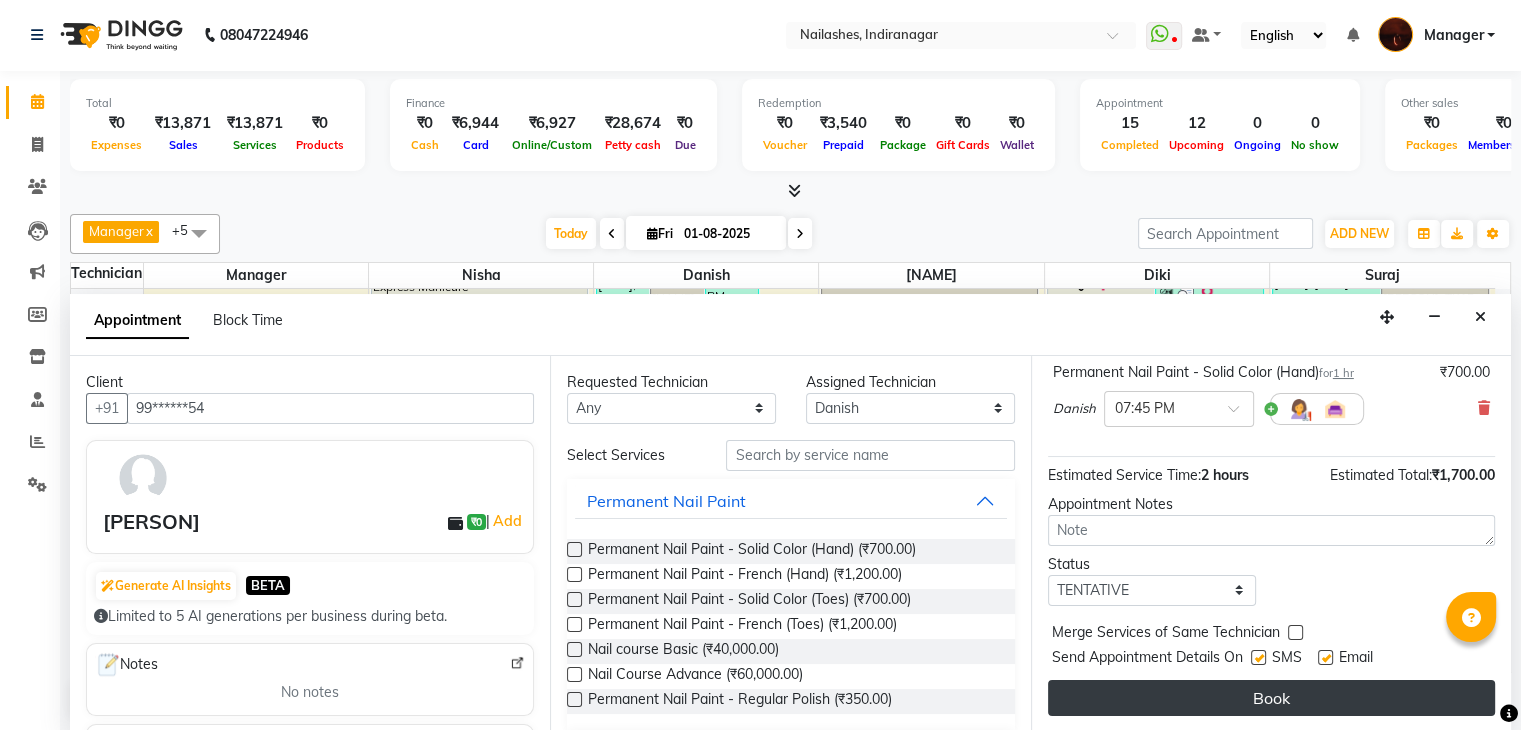 click on "Book" at bounding box center (1271, 698) 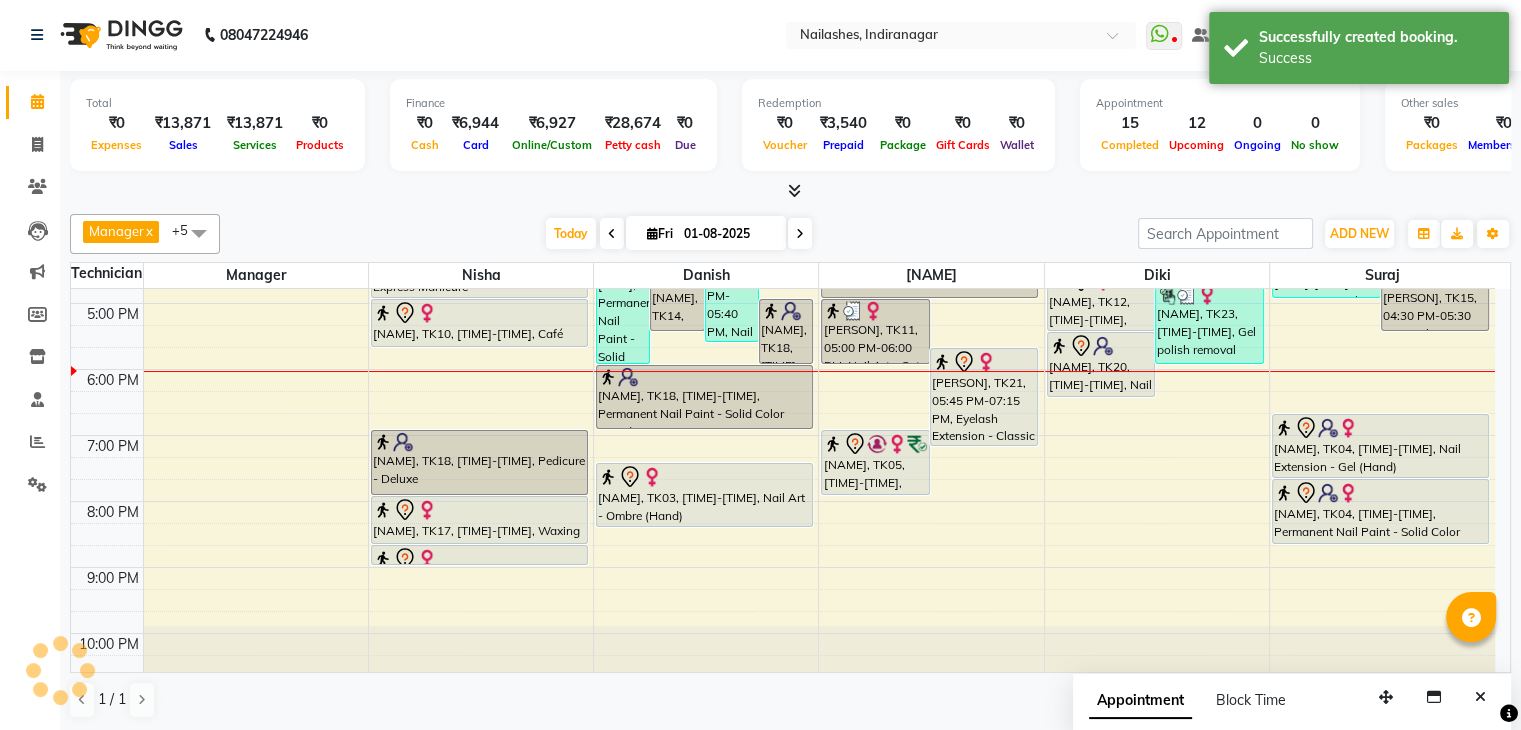 scroll, scrollTop: 0, scrollLeft: 0, axis: both 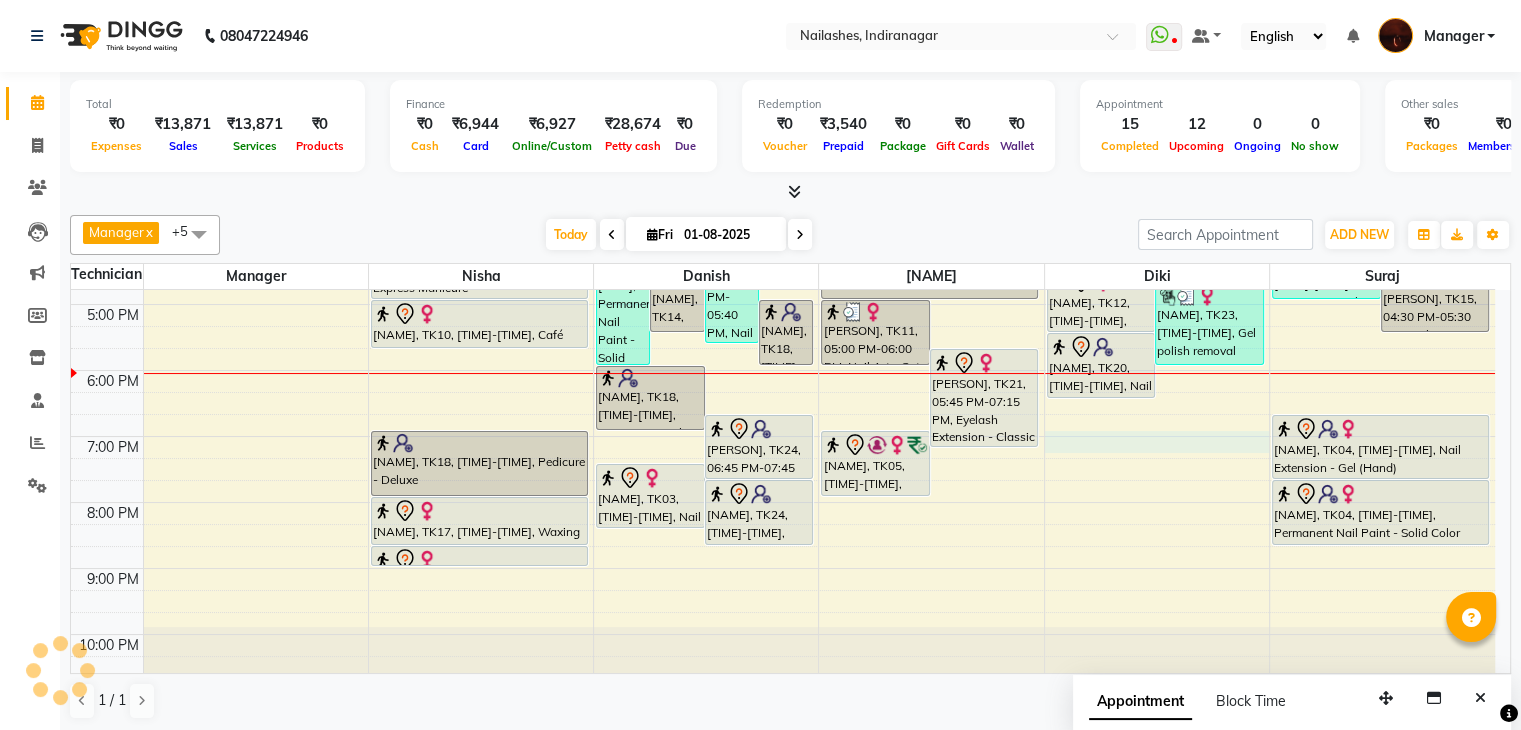 click on "10:00 AM 11:00 AM 12:00 PM 1:00 PM 2:00 PM 3:00 PM 4:00 PM 5:00 PM 6:00 PM 7:00 PM 8:00 PM 9:00 PM 10:00 PM     Nandita, TK02, 12:00 PM-01:00 PM, Waxing - Full Legs,Upperlip Threading (₹60)     Nandita, TK02, 12:45 PM-01:30 PM, Waxing - Full Back     prerna, TK07, 01:00 PM-02:00 PM, Nail Art - Cat Eye (Hand)     Nandita, TK02, 01:30 PM-02:30 PM, Manicure  - Deluxe             Sakshi, TK10, 04:00 PM-05:00 PM, AVL Express Manicure             Sakshi, TK10, 05:00 PM-05:45 PM, Café H&F Pedicure     aseeba, TK18, 07:00 PM-08:00 PM, Pedicure - Deluxe             Madhu, TK17, 08:00 PM-08:45 PM, Waxing - Full Legs             Madhu, TK17, 08:45 PM-09:05 PM, Waxing - Under Arms     Tejaswini, TK11, 03:30 PM-06:00 PM, Permanent Nail Paint - Solid Color (Hand) (₹700),Nail Art - Chrome (Hand) (₹1000),Gel polish removal (₹300)     Reena, TK14, 03:30 PM-04:30 PM, Permanent Nail Paint - Solid Color (Hand)         aseeba, TK18, 05:00 PM-06:00 PM, Nail Extension - Acrylic (Hand)" at bounding box center (783, 271) 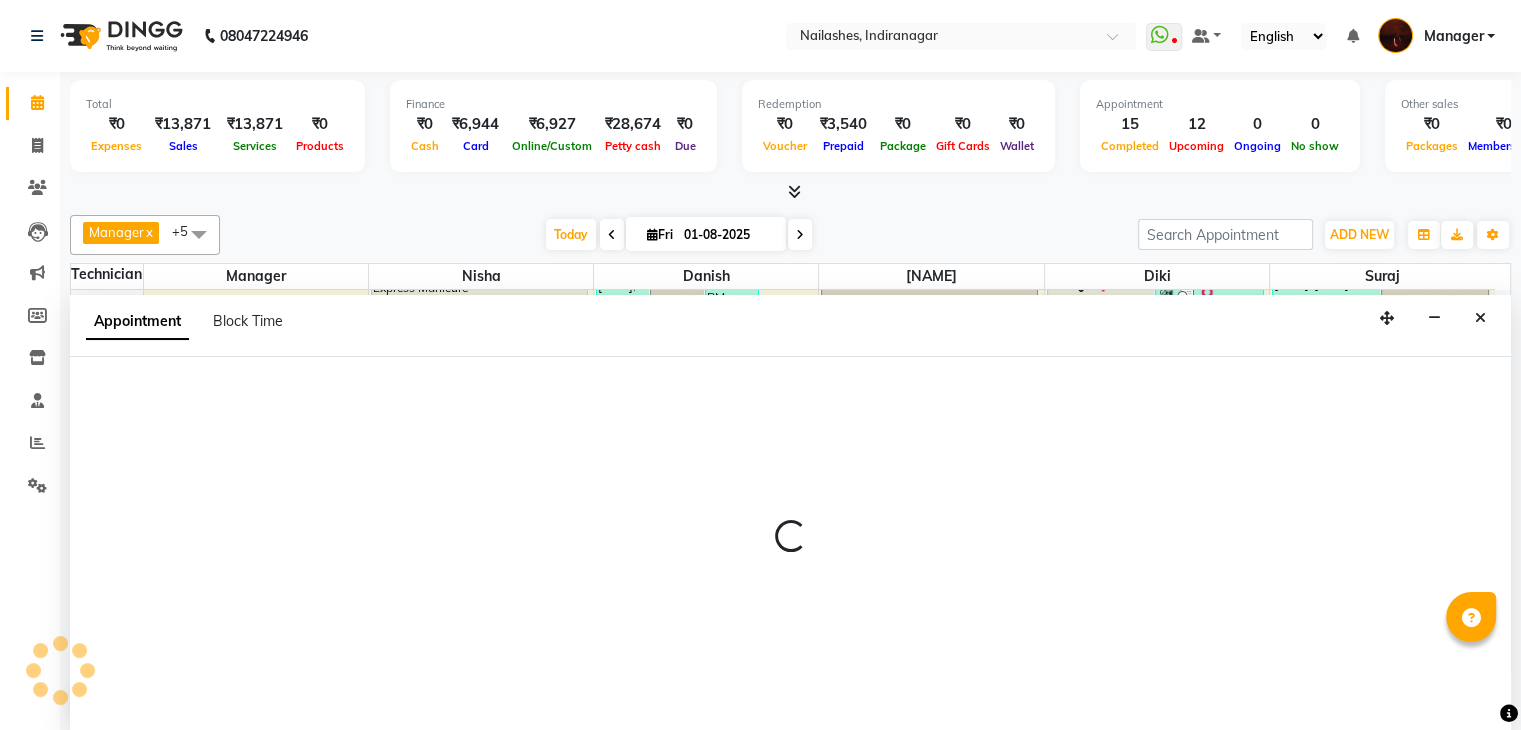 scroll, scrollTop: 1, scrollLeft: 0, axis: vertical 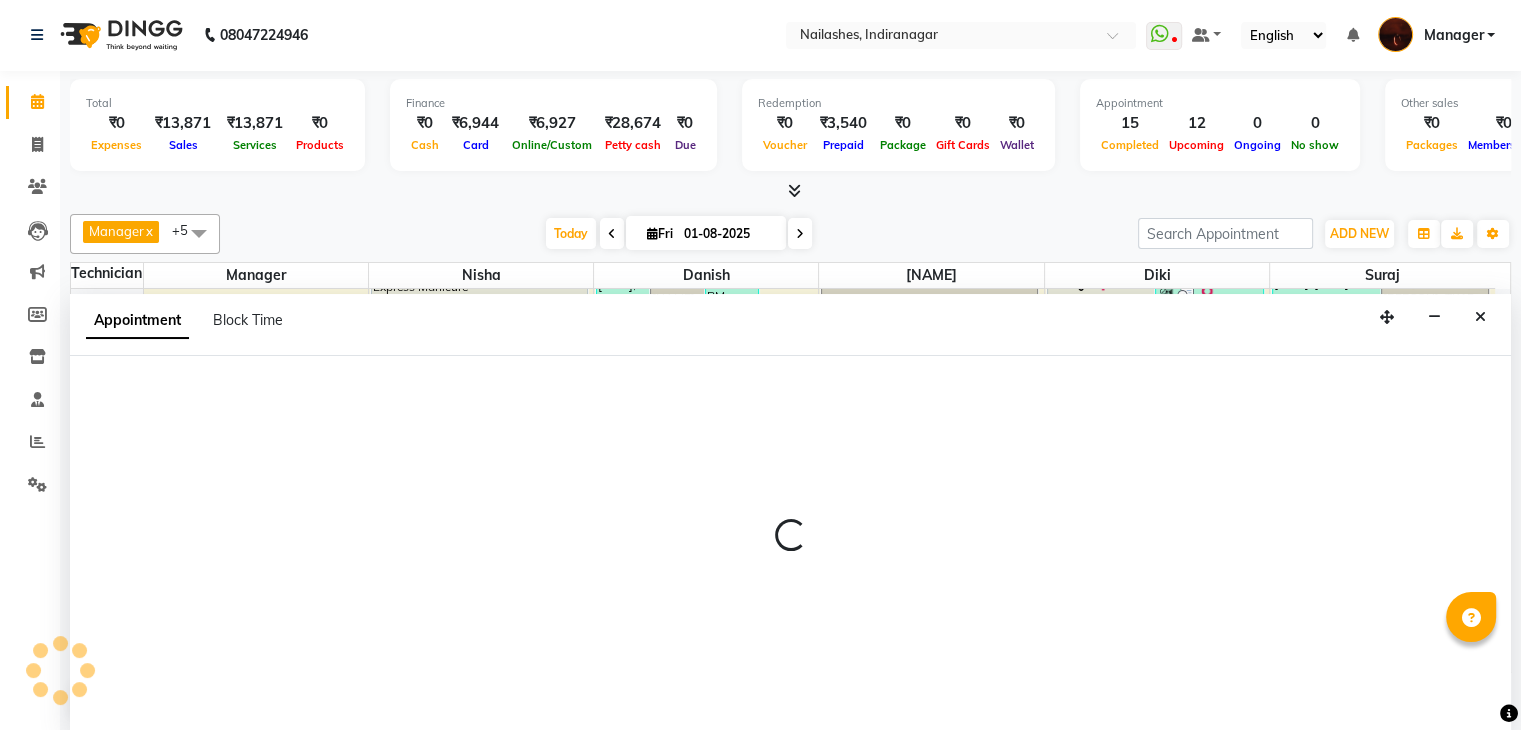 select on "68684" 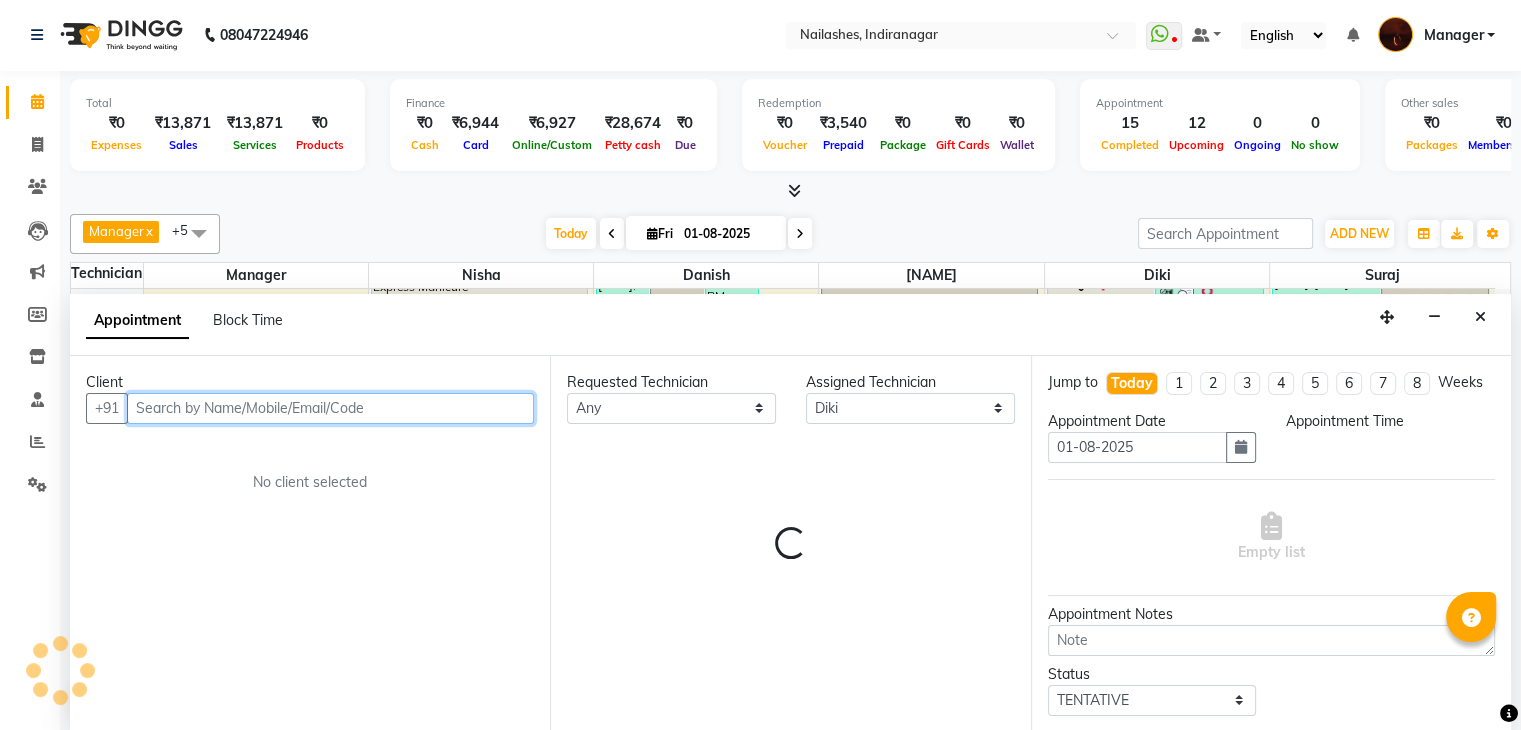 select on "1140" 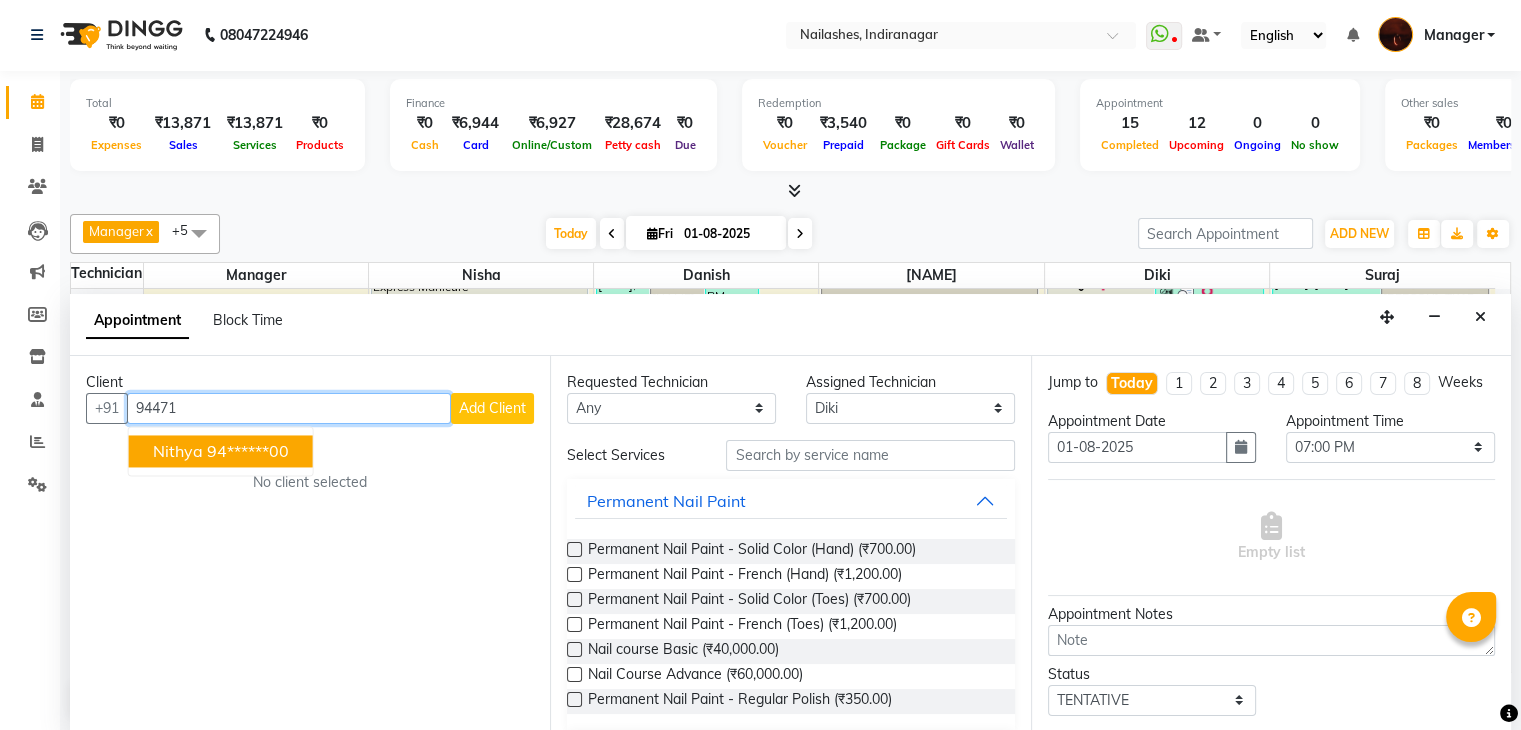 click on "94******00" at bounding box center (248, 451) 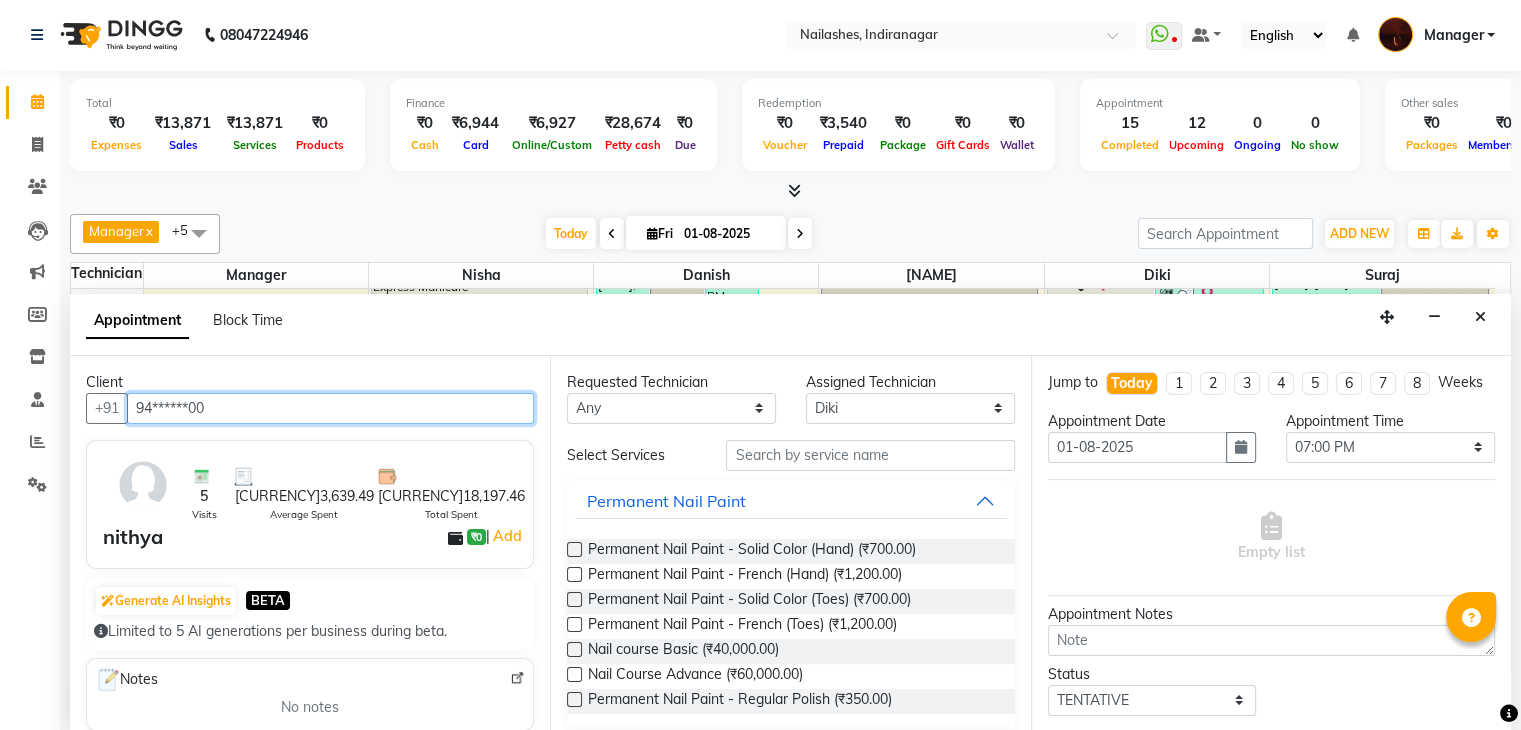 type on "94******00" 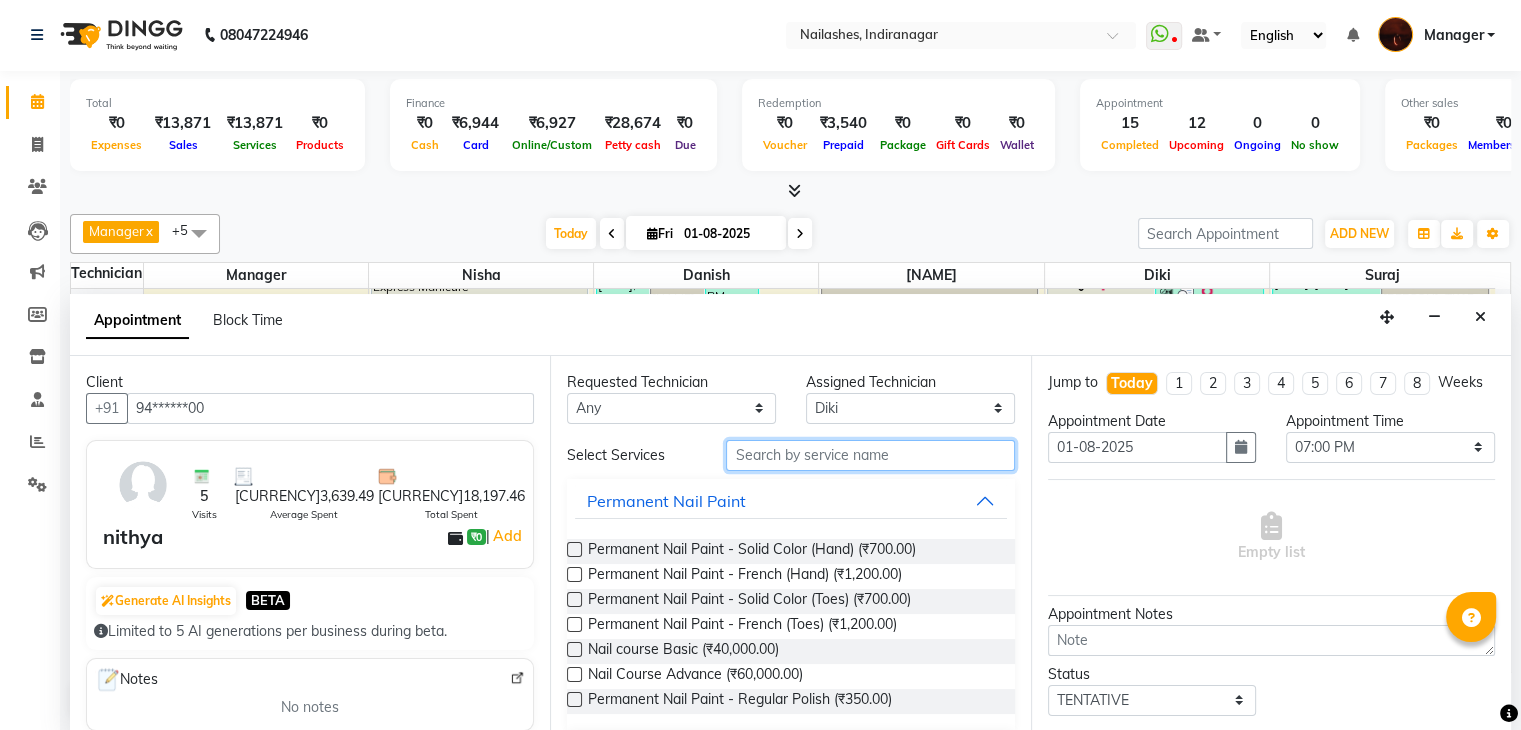 click at bounding box center [870, 455] 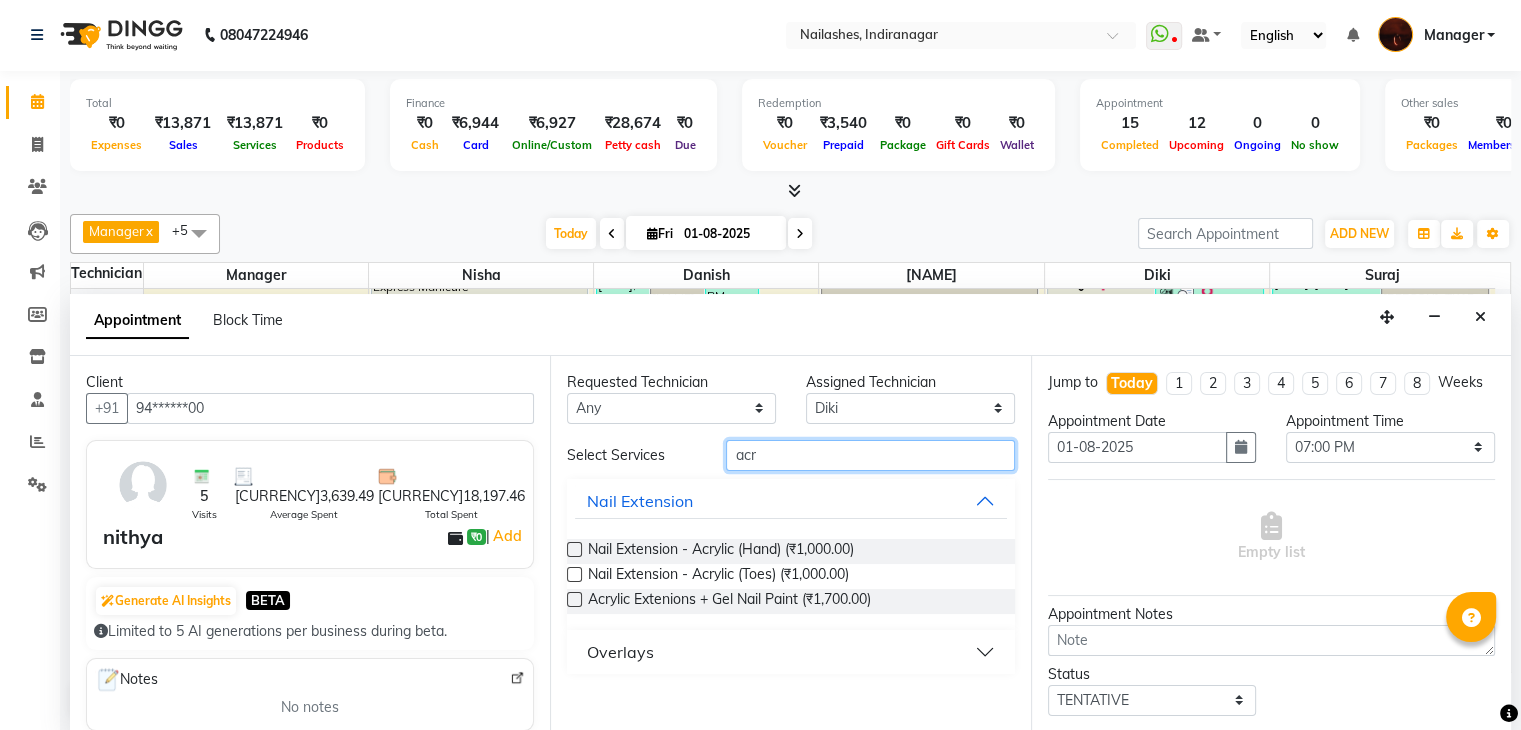 type on "acr" 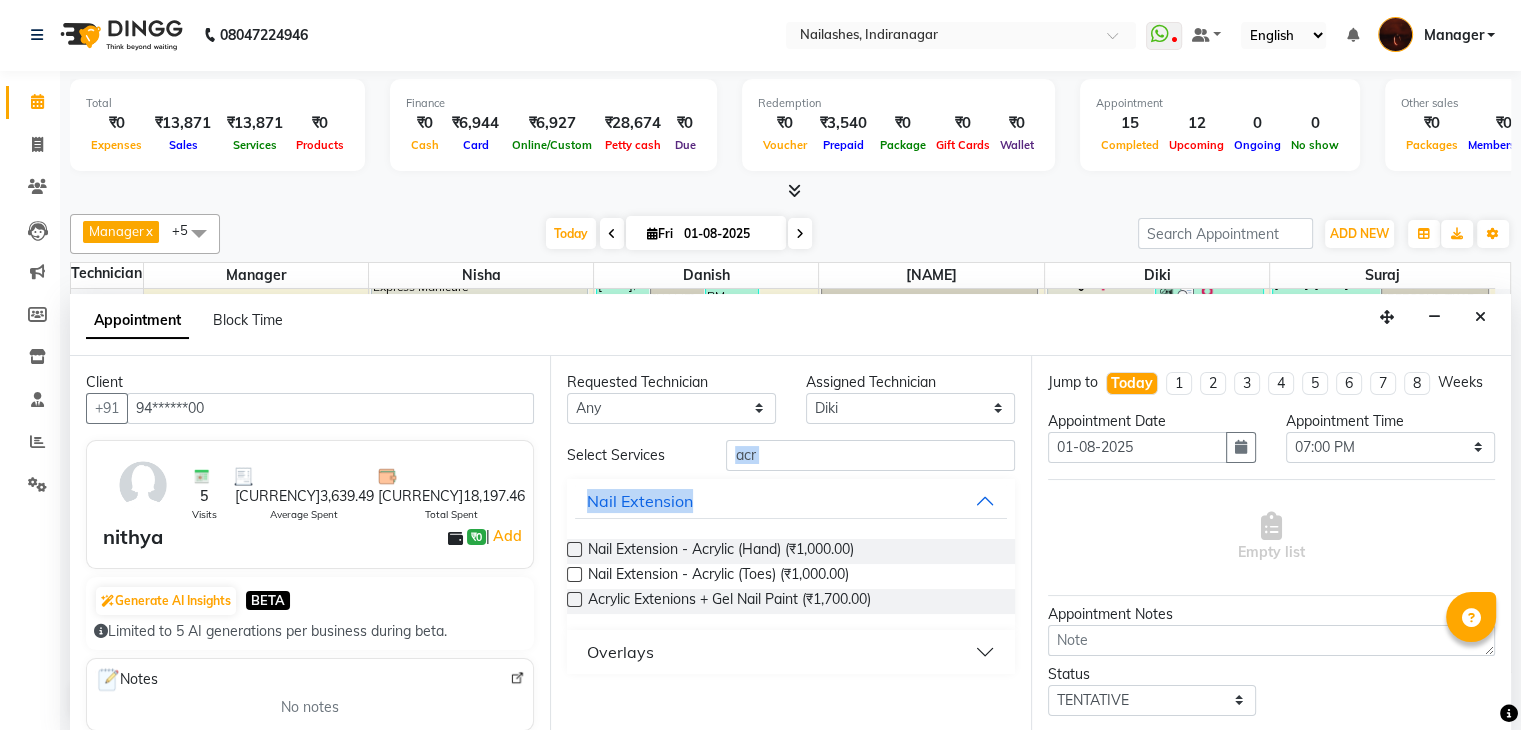 drag, startPoint x: 575, startPoint y: 549, endPoint x: 774, endPoint y: 457, distance: 219.23732 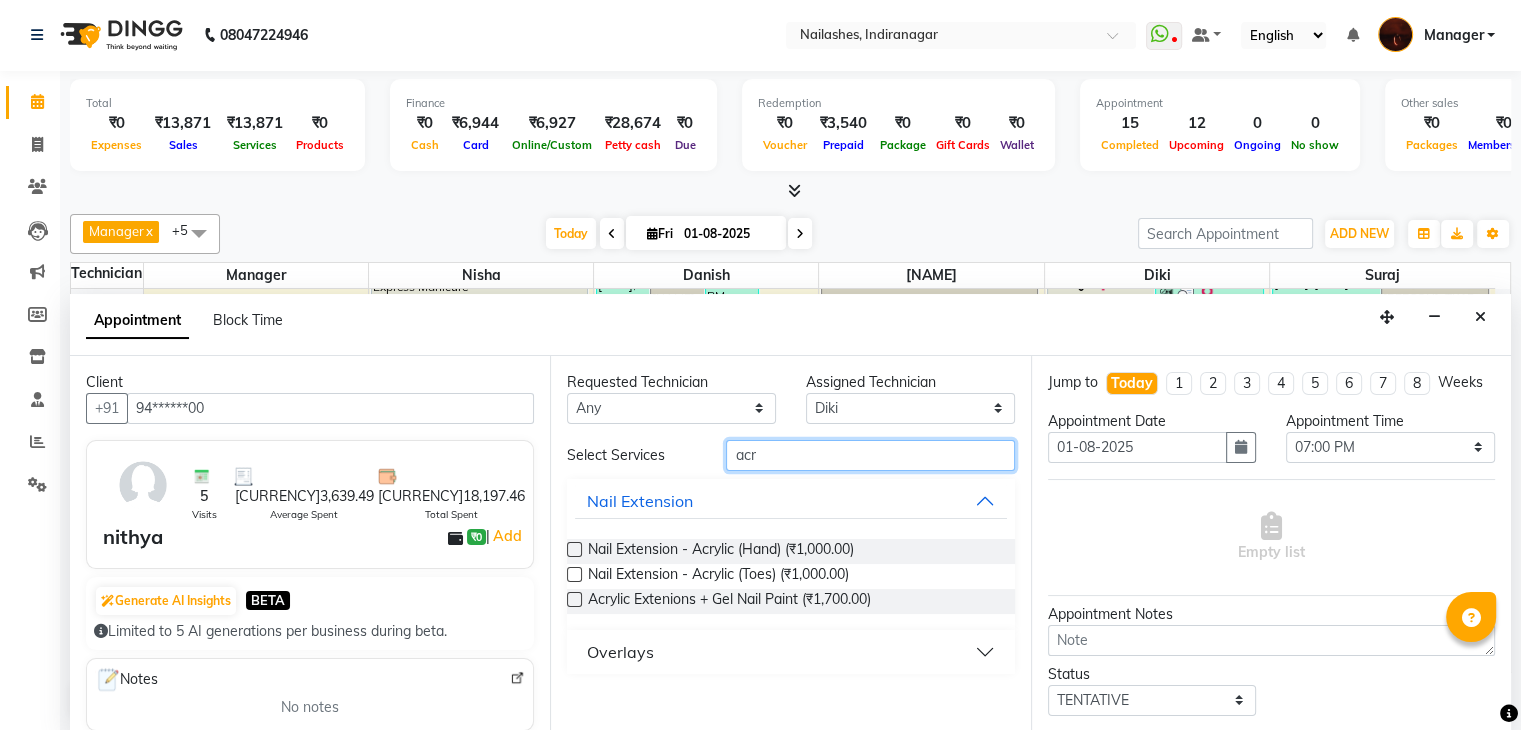 click on "acr" at bounding box center (870, 455) 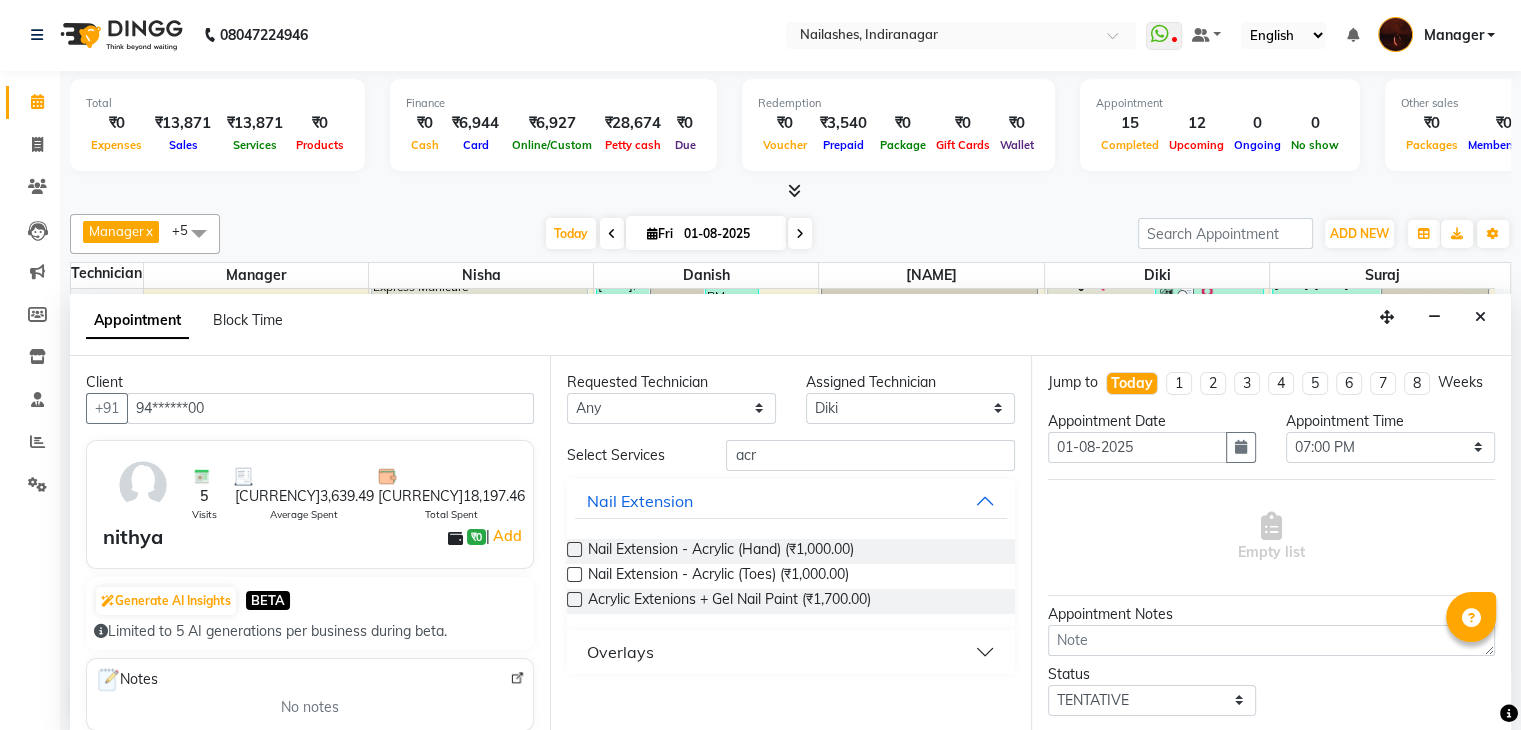 click at bounding box center [574, 549] 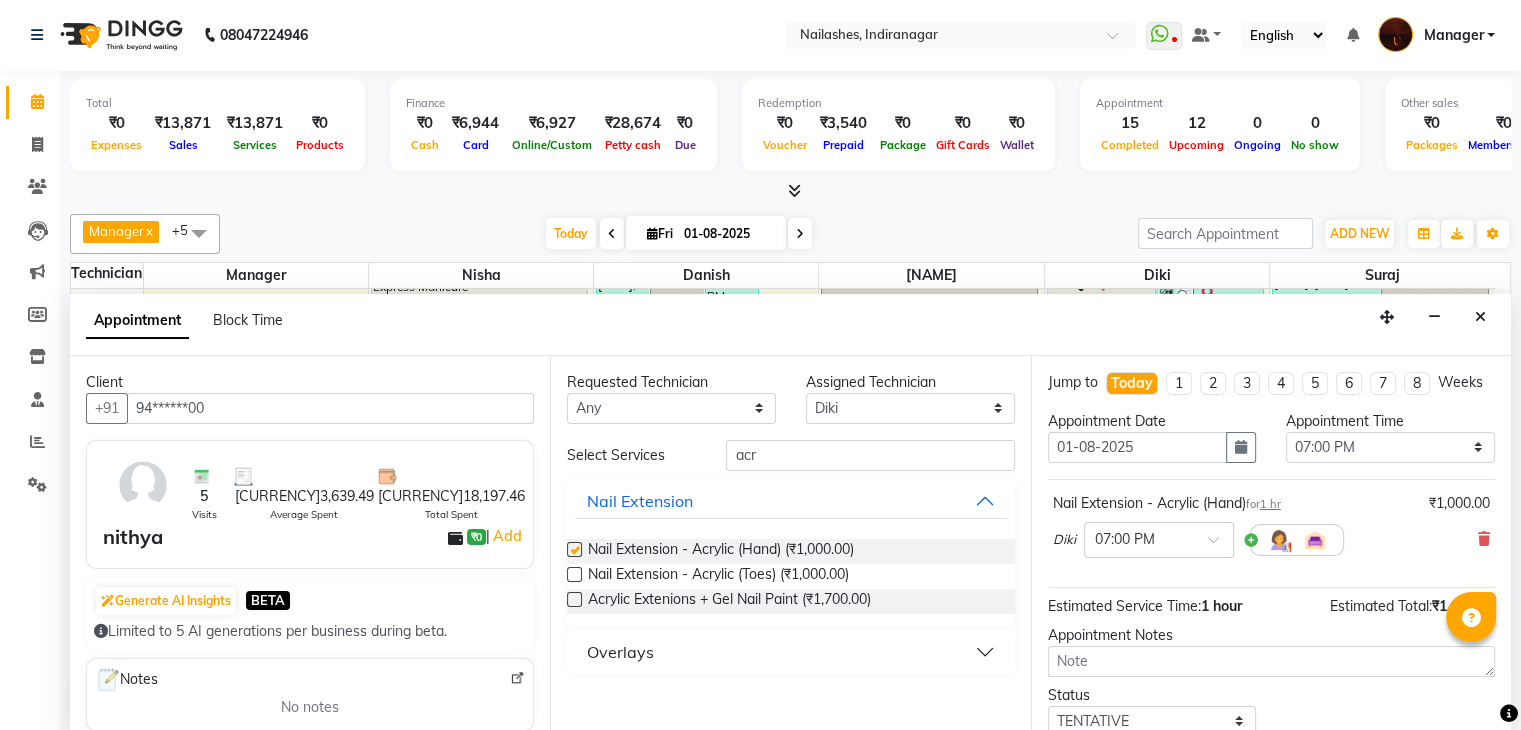 checkbox on "false" 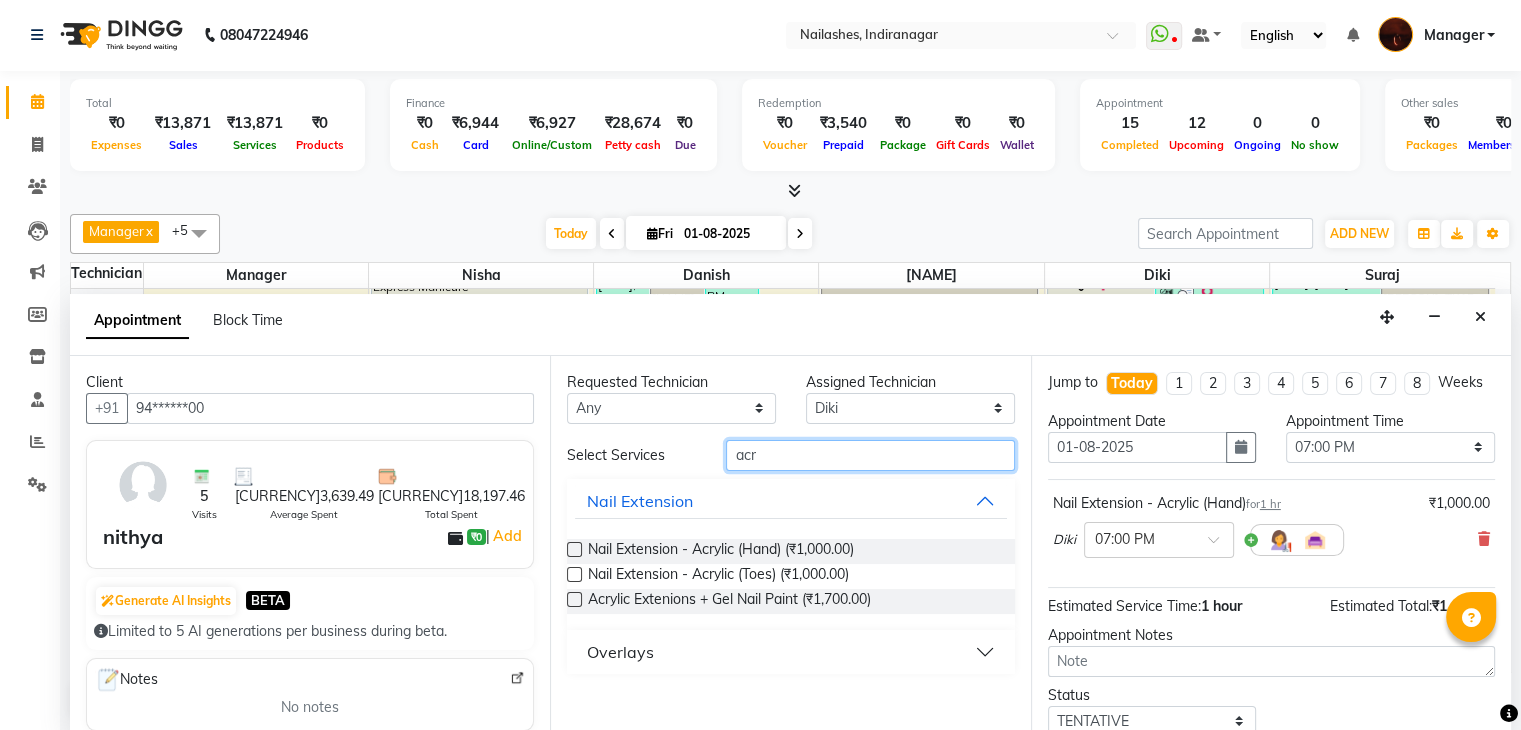 click on "acr" at bounding box center (870, 455) 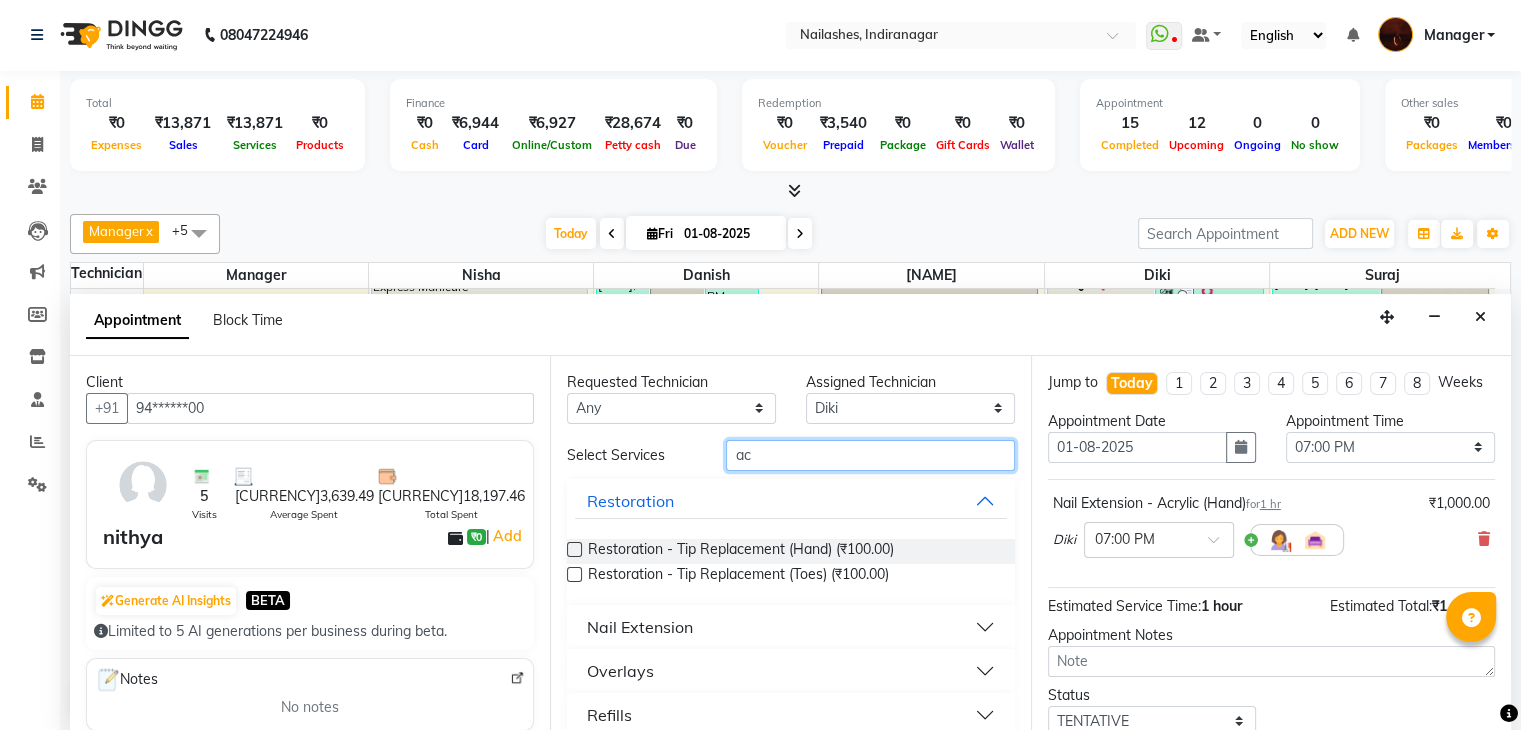 type on "a" 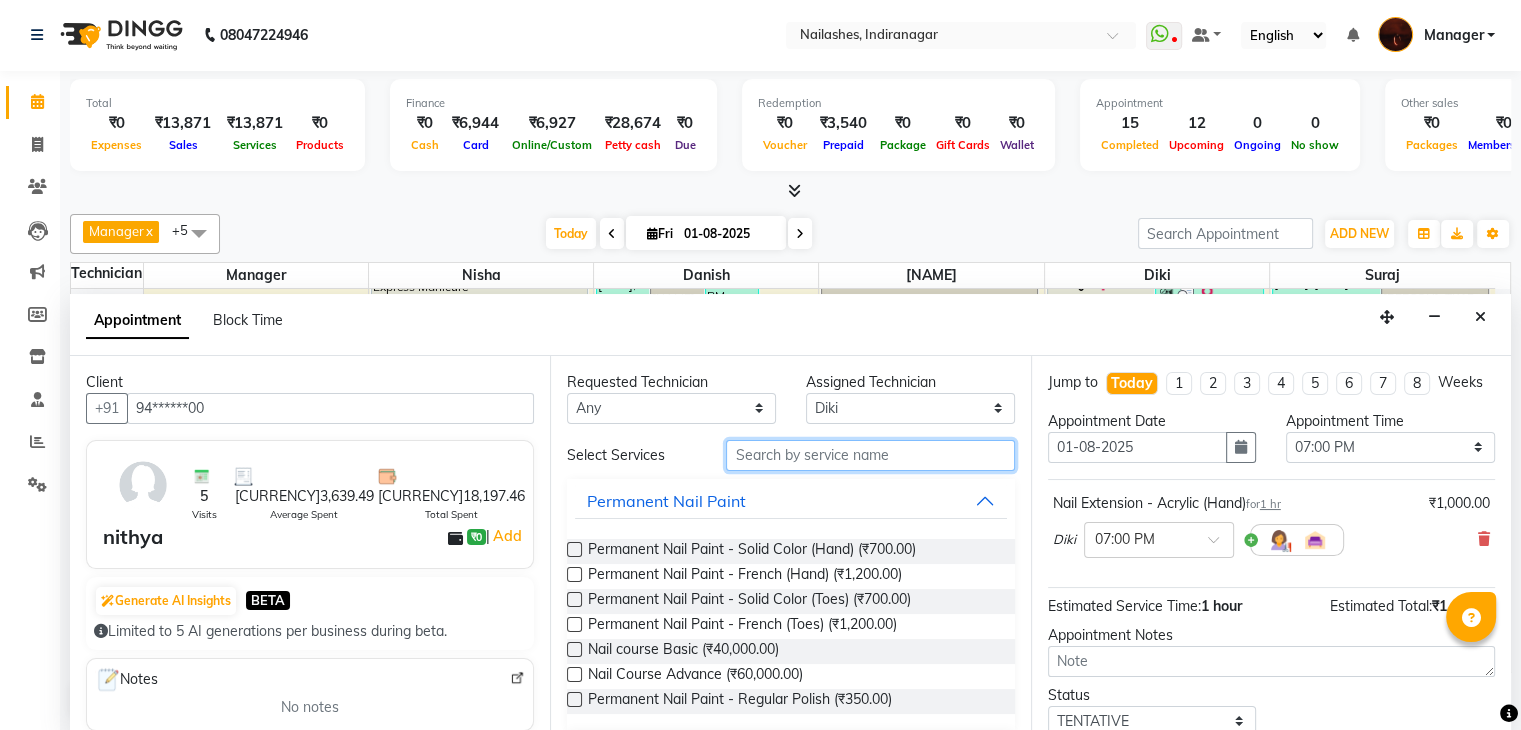 type 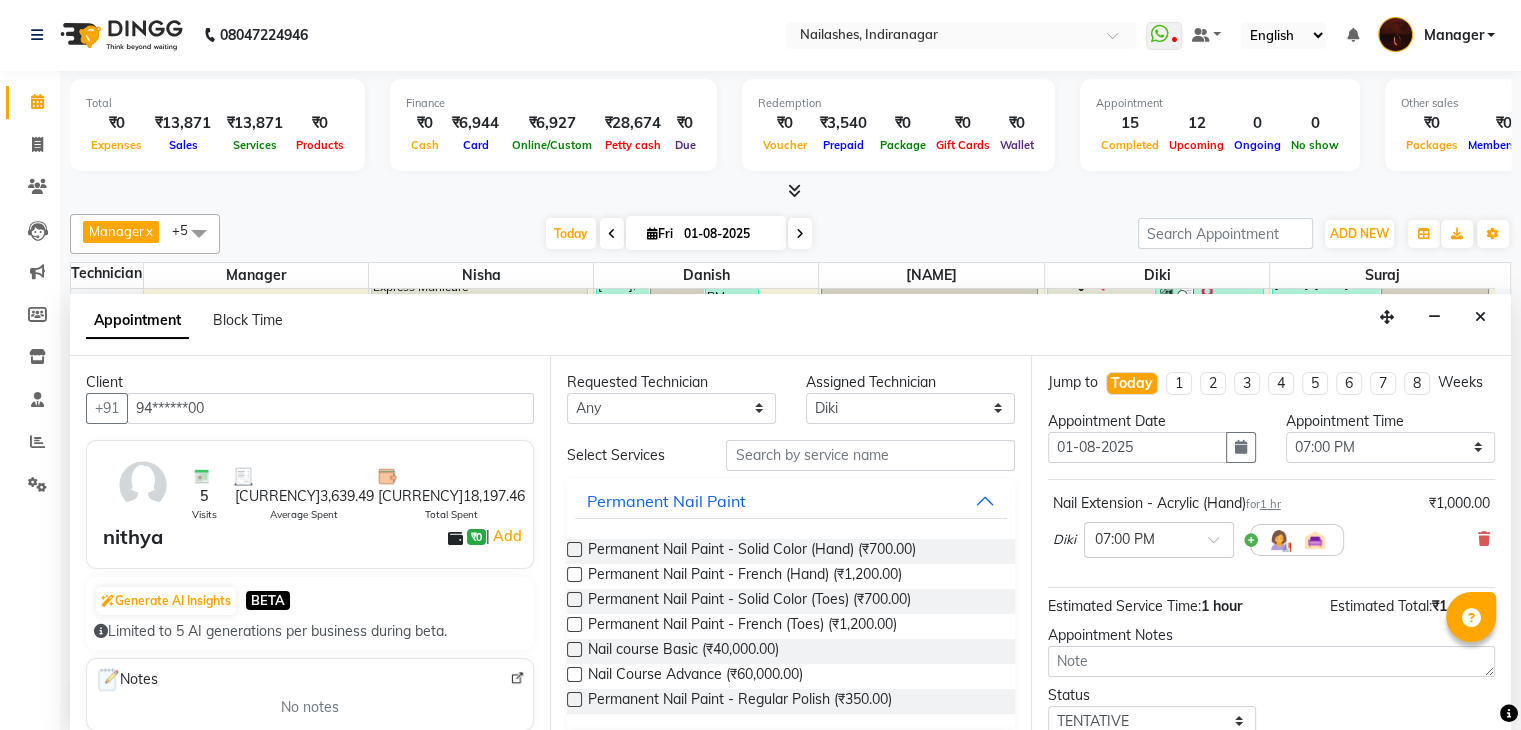 click at bounding box center [574, 549] 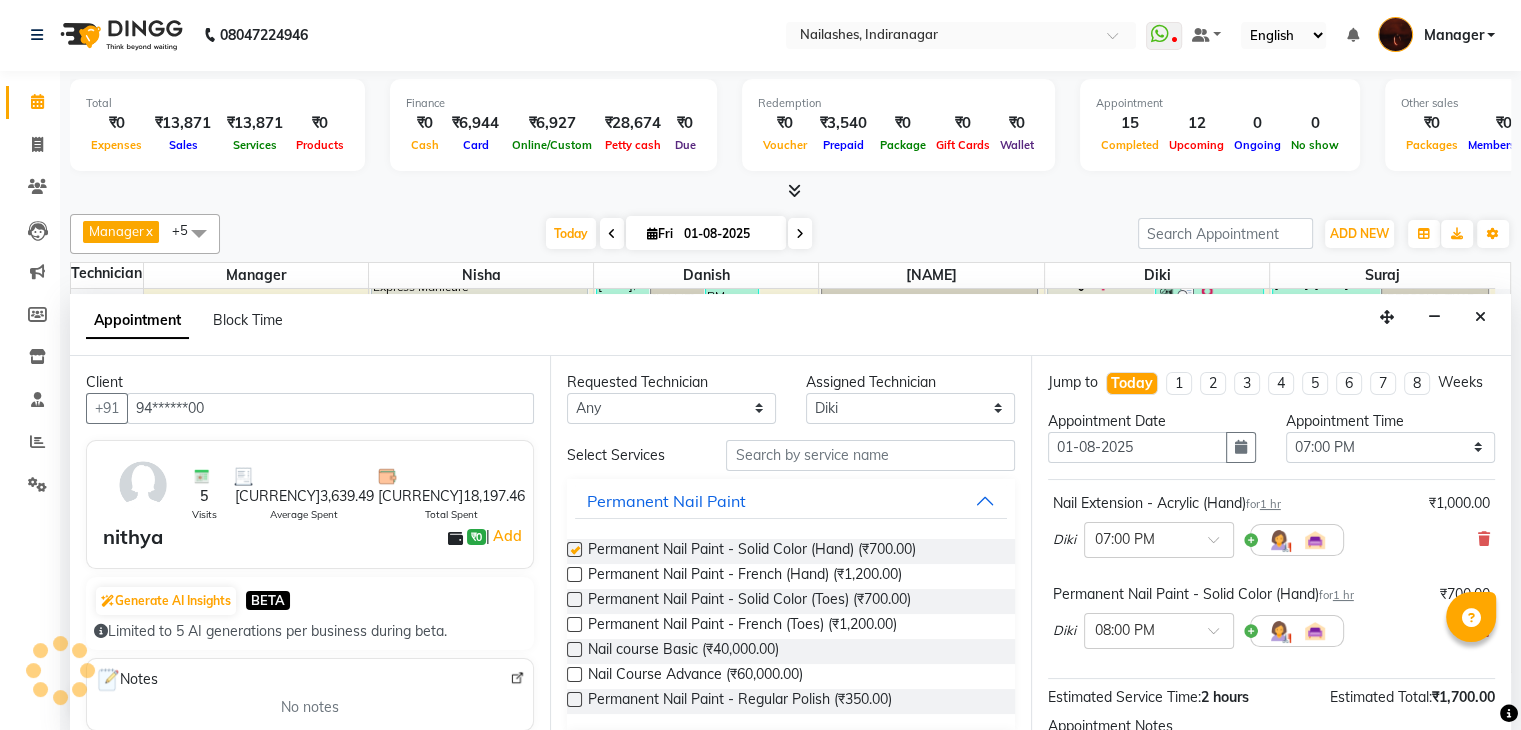 checkbox on "false" 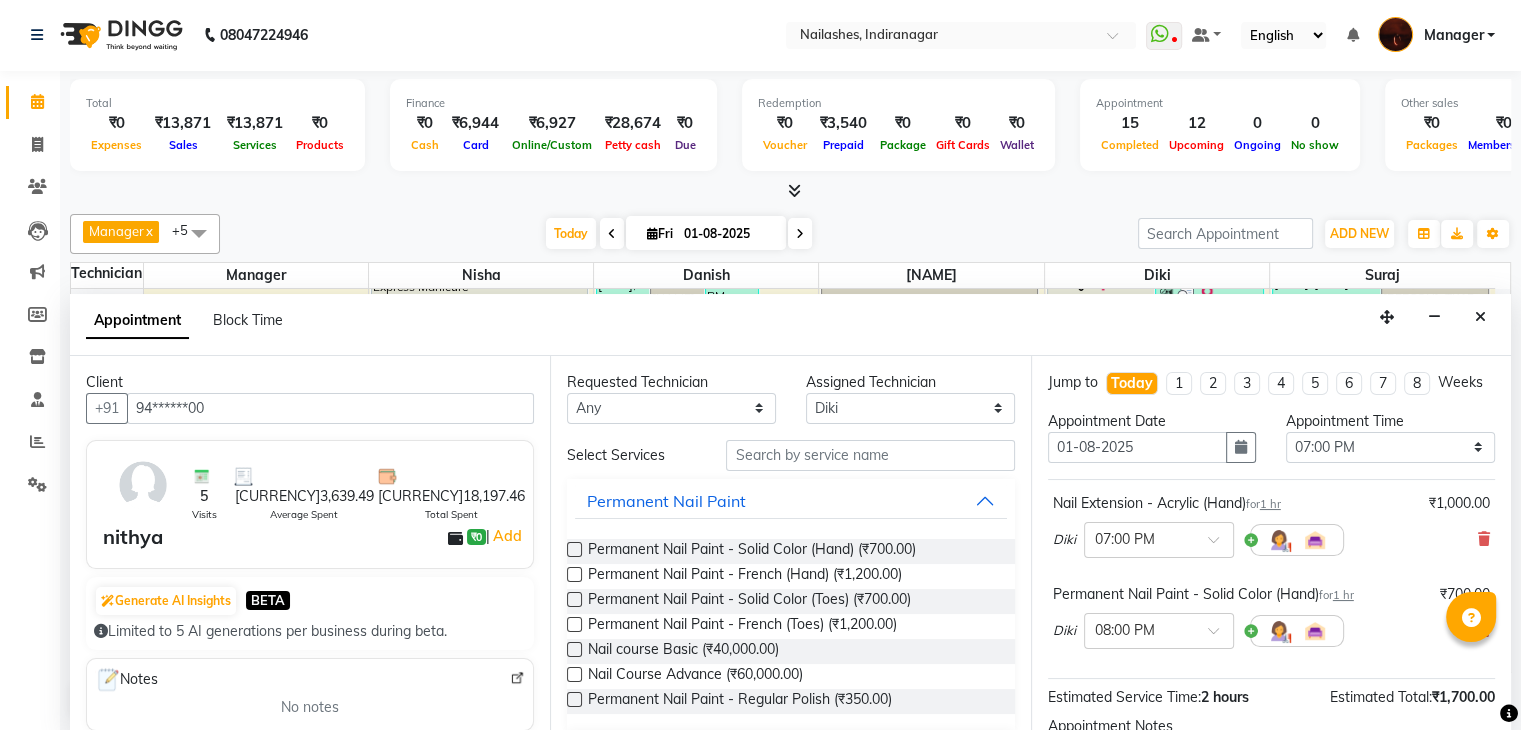 scroll, scrollTop: 240, scrollLeft: 0, axis: vertical 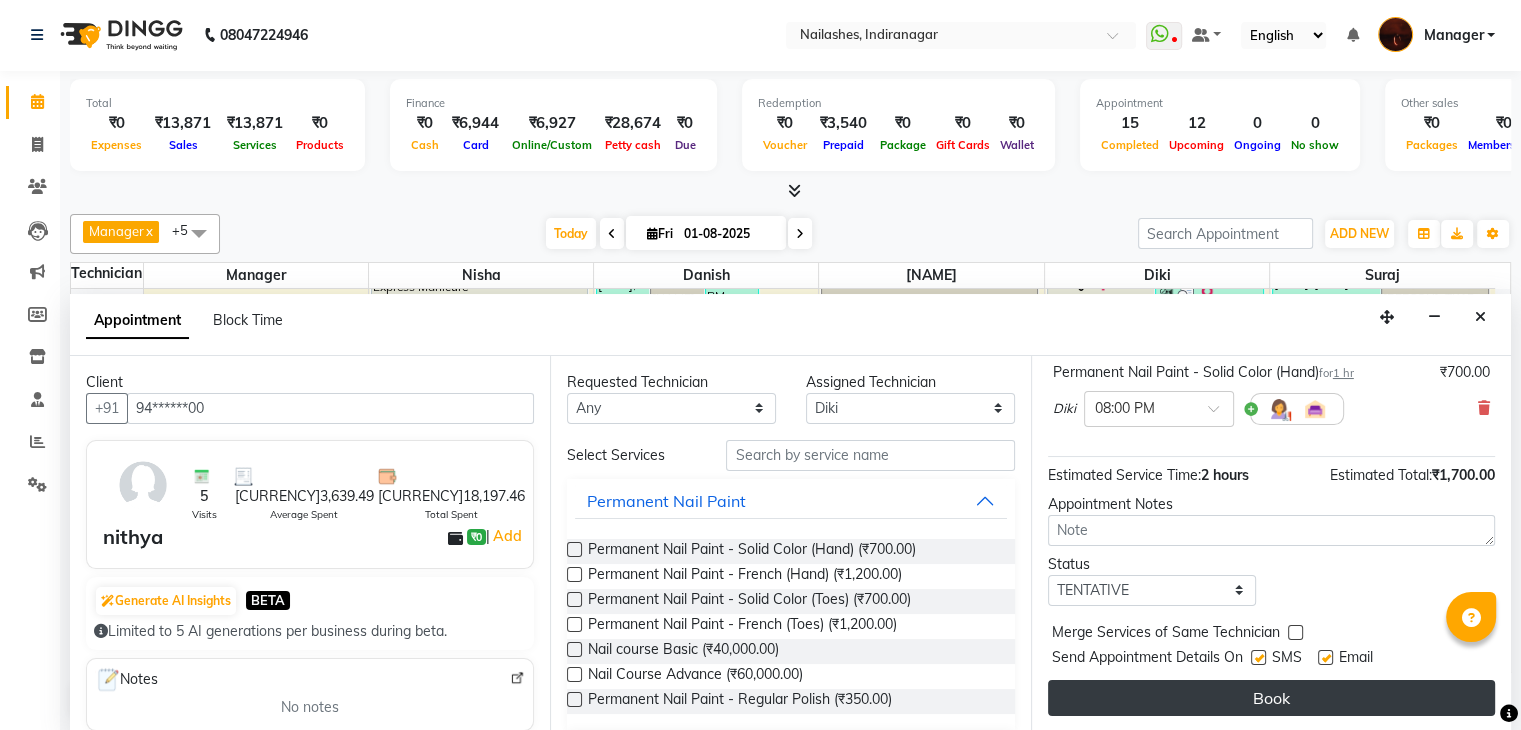 click on "Book" at bounding box center [1271, 698] 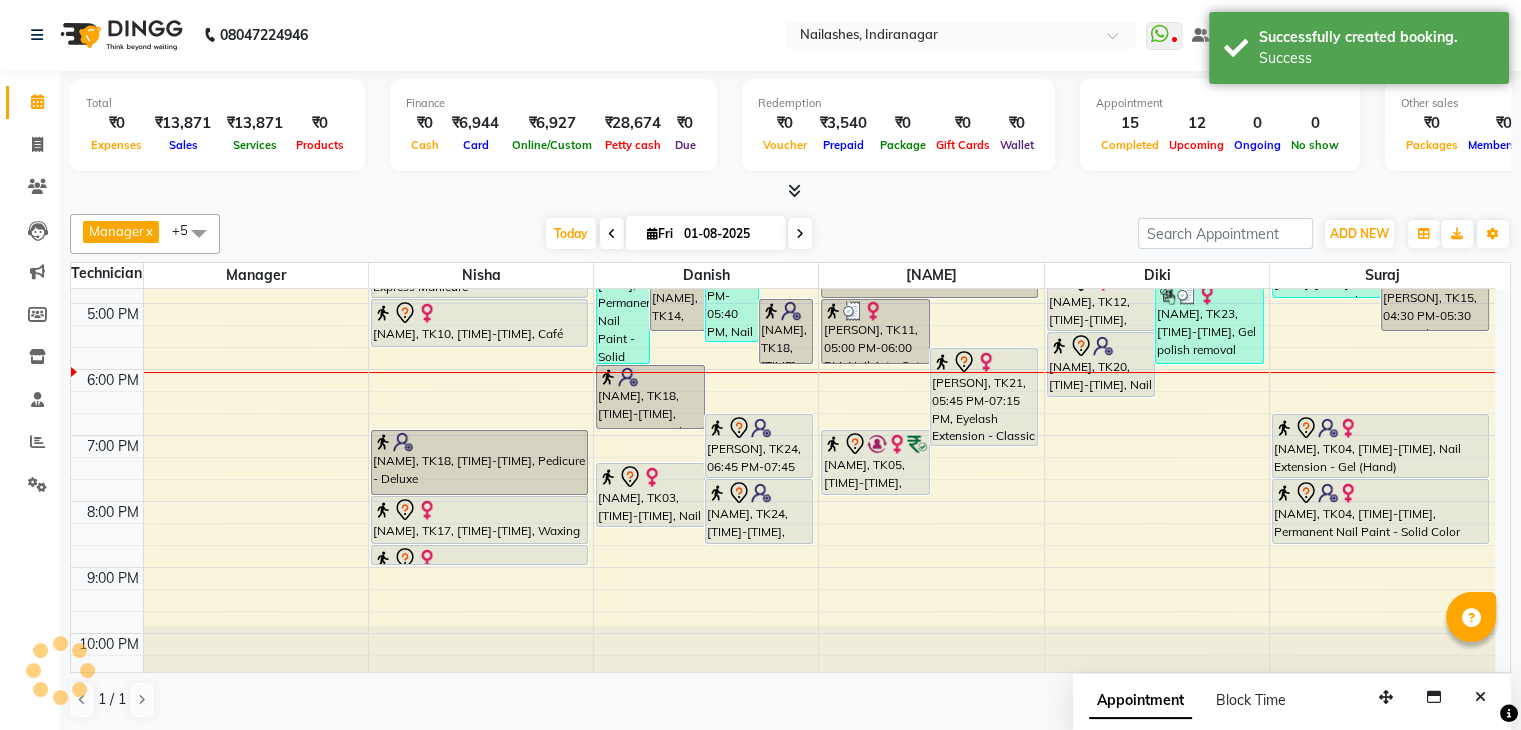 scroll, scrollTop: 0, scrollLeft: 0, axis: both 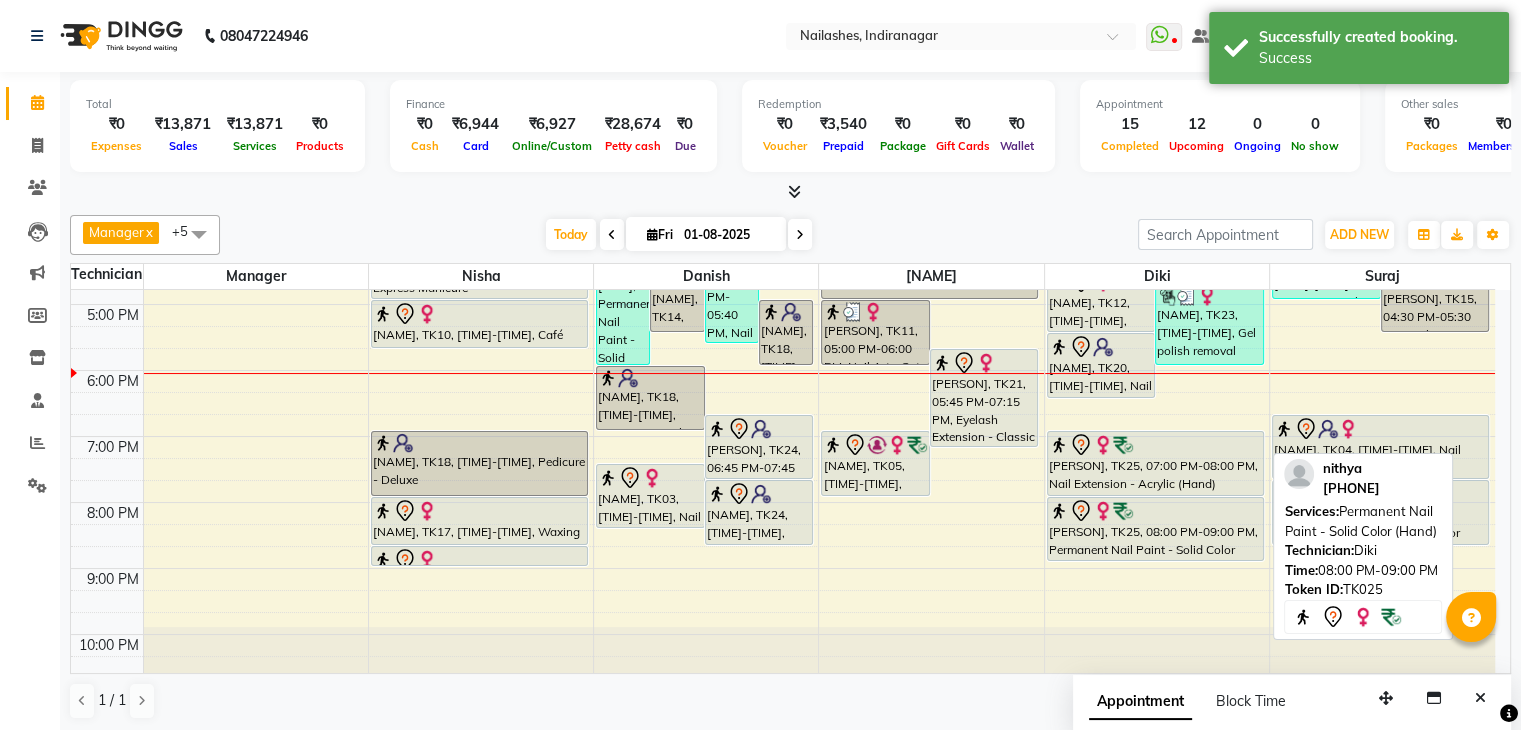click on "[PERSON], TK25, 08:00 PM-09:00 PM, Permanent Nail Paint - Solid Color (Hand)" at bounding box center (1155, 529) 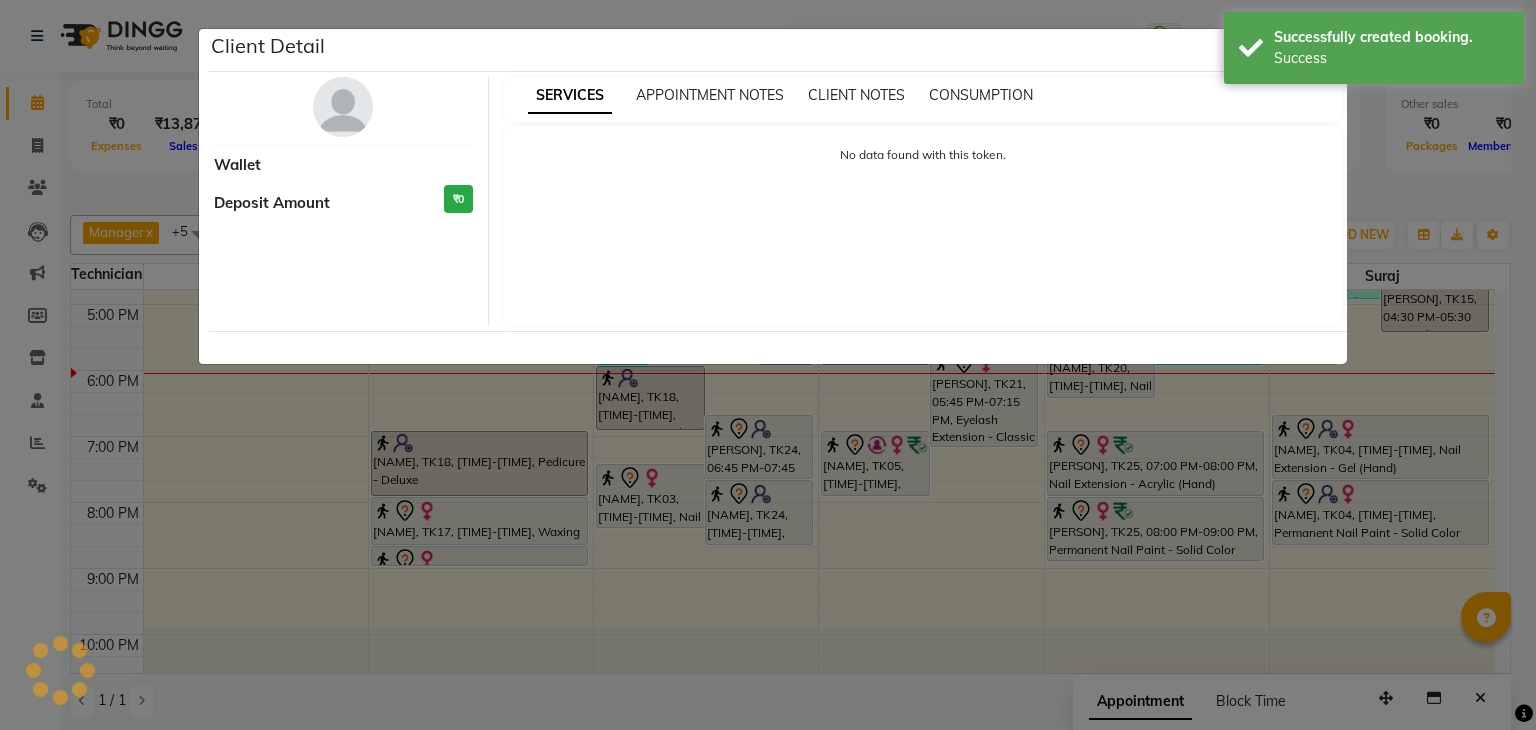 select on "7" 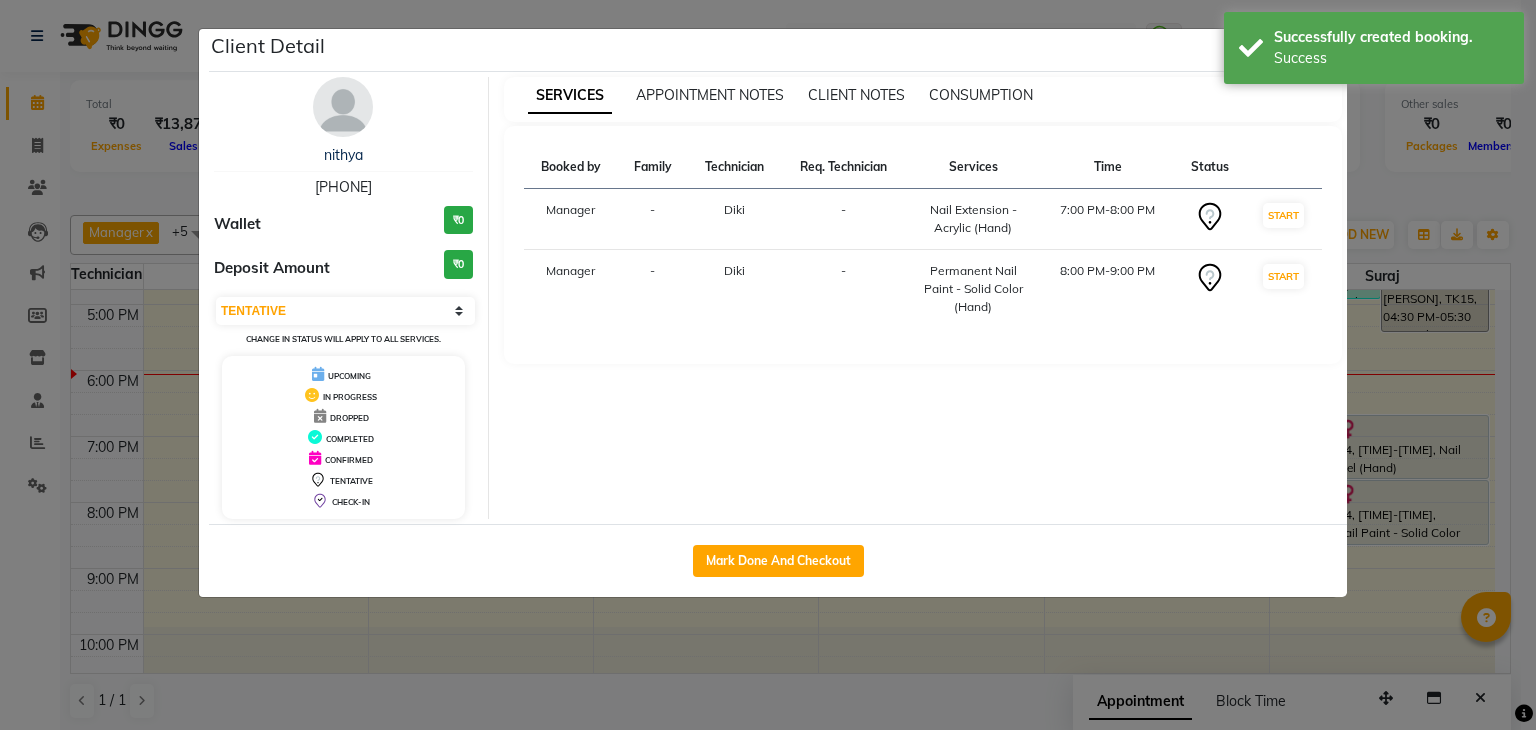 click on "Client Detail  nithya    9447132100 Wallet ₹0 Deposit Amount  ₹0  Select IN SERVICE CONFIRMED TENTATIVE CHECK IN MARK DONE DROPPED UPCOMING Change in status will apply to all services. UPCOMING IN PROGRESS DROPPED COMPLETED CONFIRMED TENTATIVE CHECK-IN SERVICES APPOINTMENT NOTES CLIENT NOTES CONSUMPTION Booked by Family Technician Req. Technician Services Time Status  Manager  - Diki  -  Nail Extension - Acrylic (Hand)   7:00 PM-8:00 PM   START   Manager  - Diki  -  Permanent Nail Paint - Solid Color (Hand)   8:00 PM-9:00 PM   START   Mark Done And Checkout" 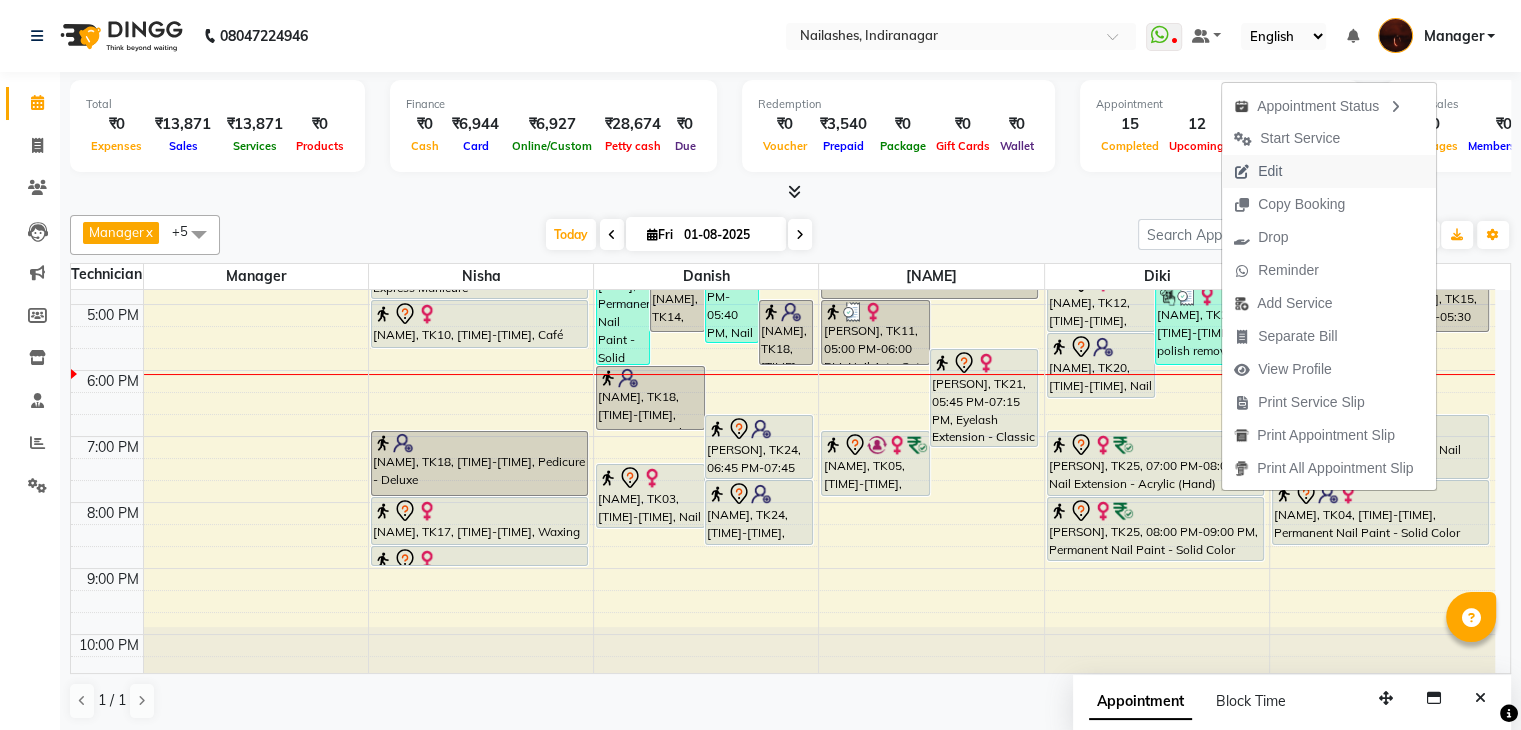 click on "Edit" at bounding box center (1258, 171) 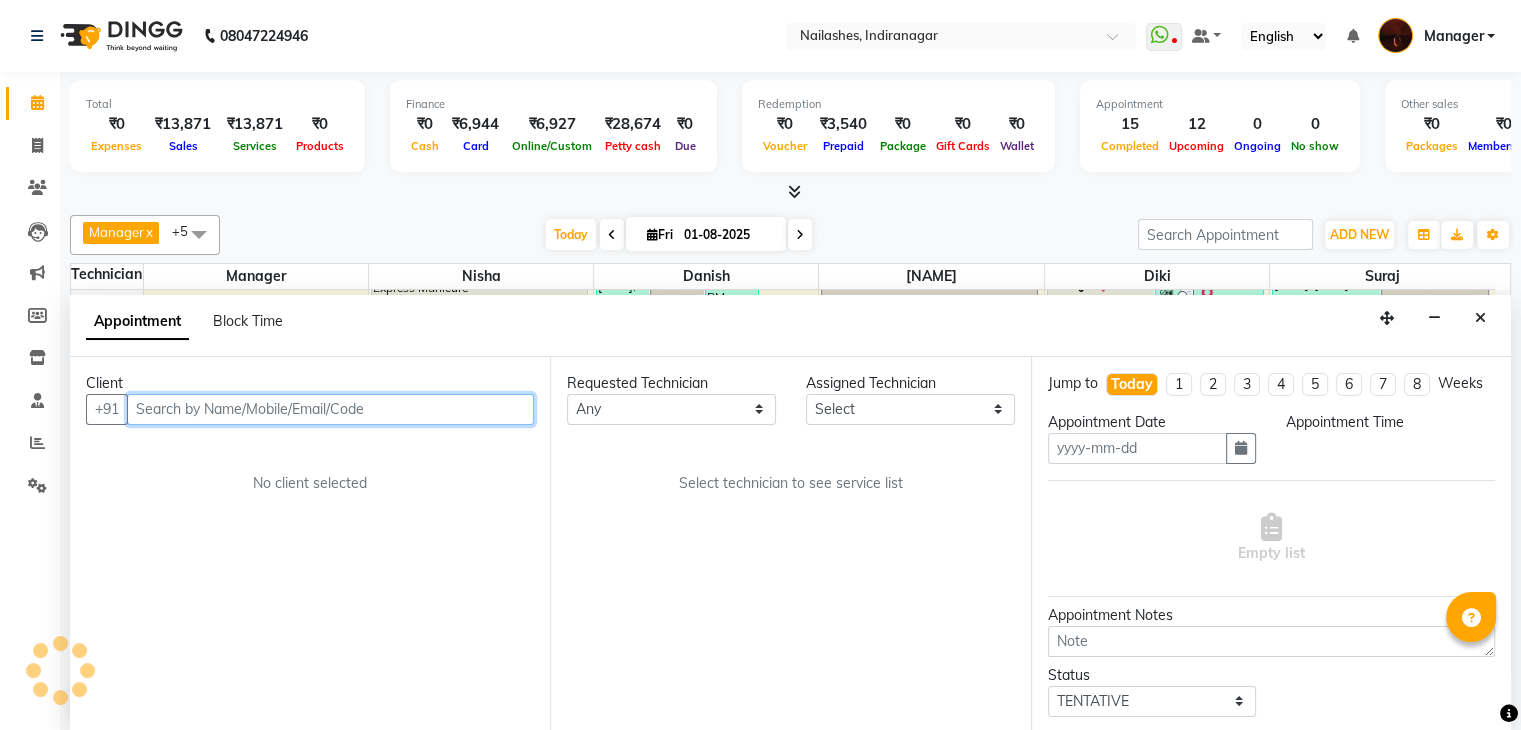 type on "01-08-2025" 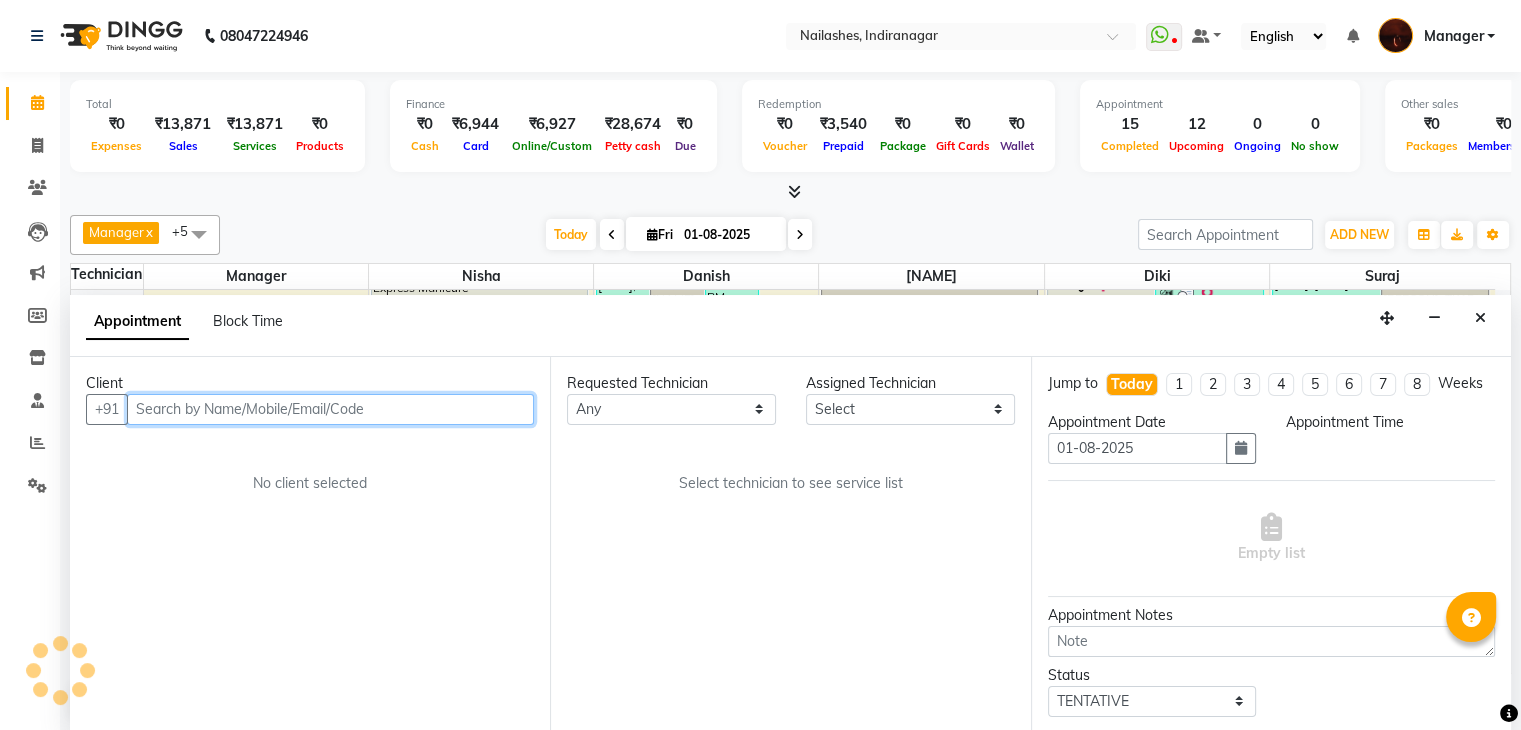 select on "1140" 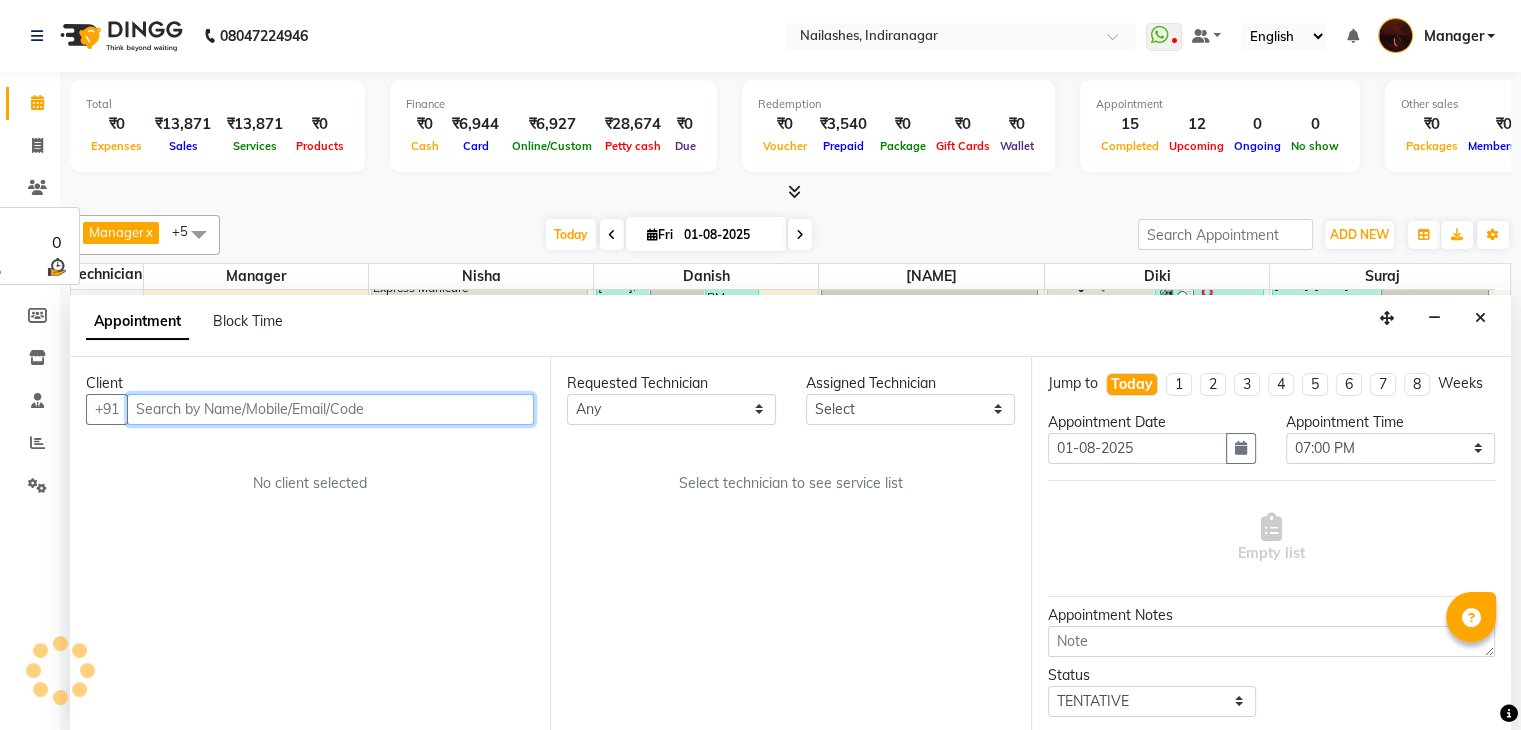scroll, scrollTop: 1, scrollLeft: 0, axis: vertical 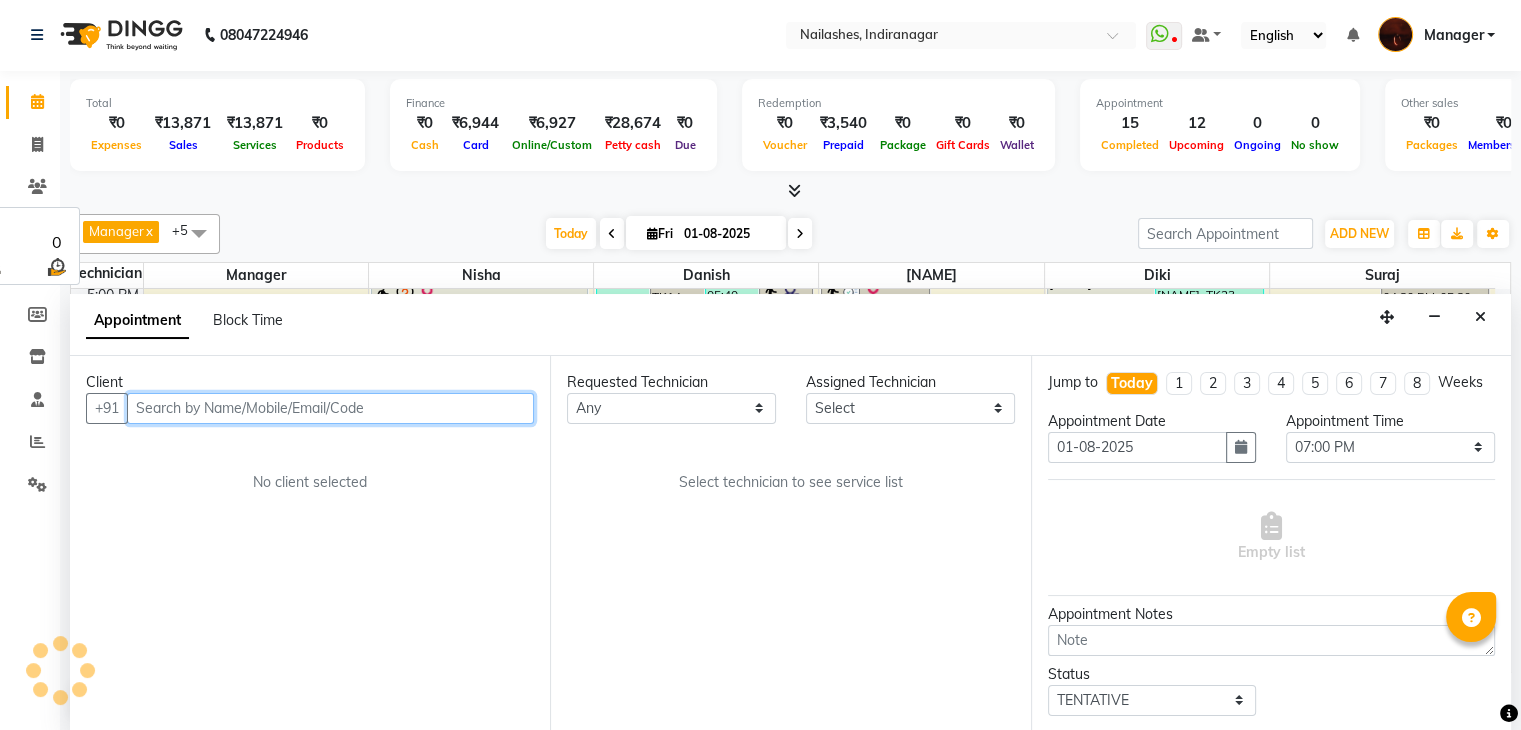 select on "68684" 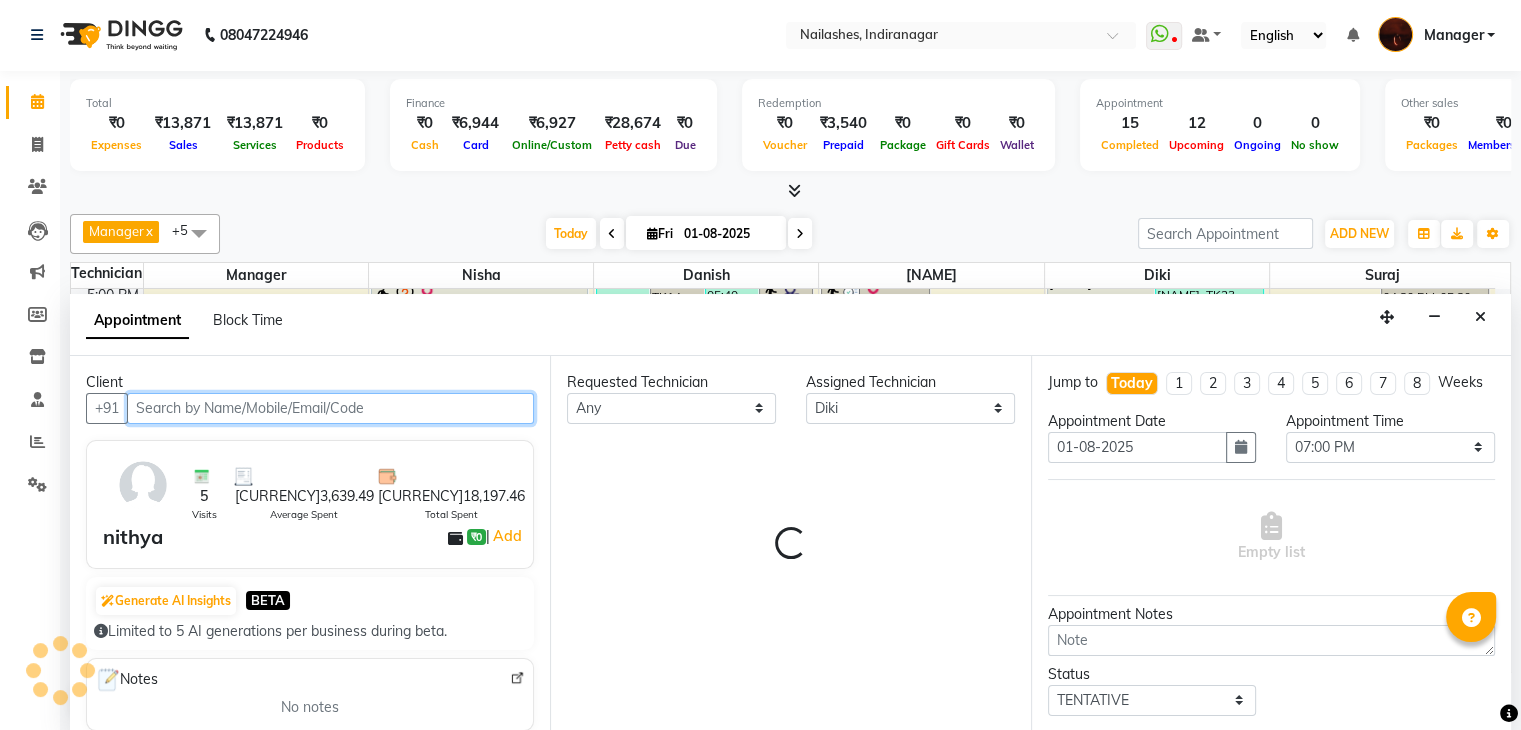 select on "1693" 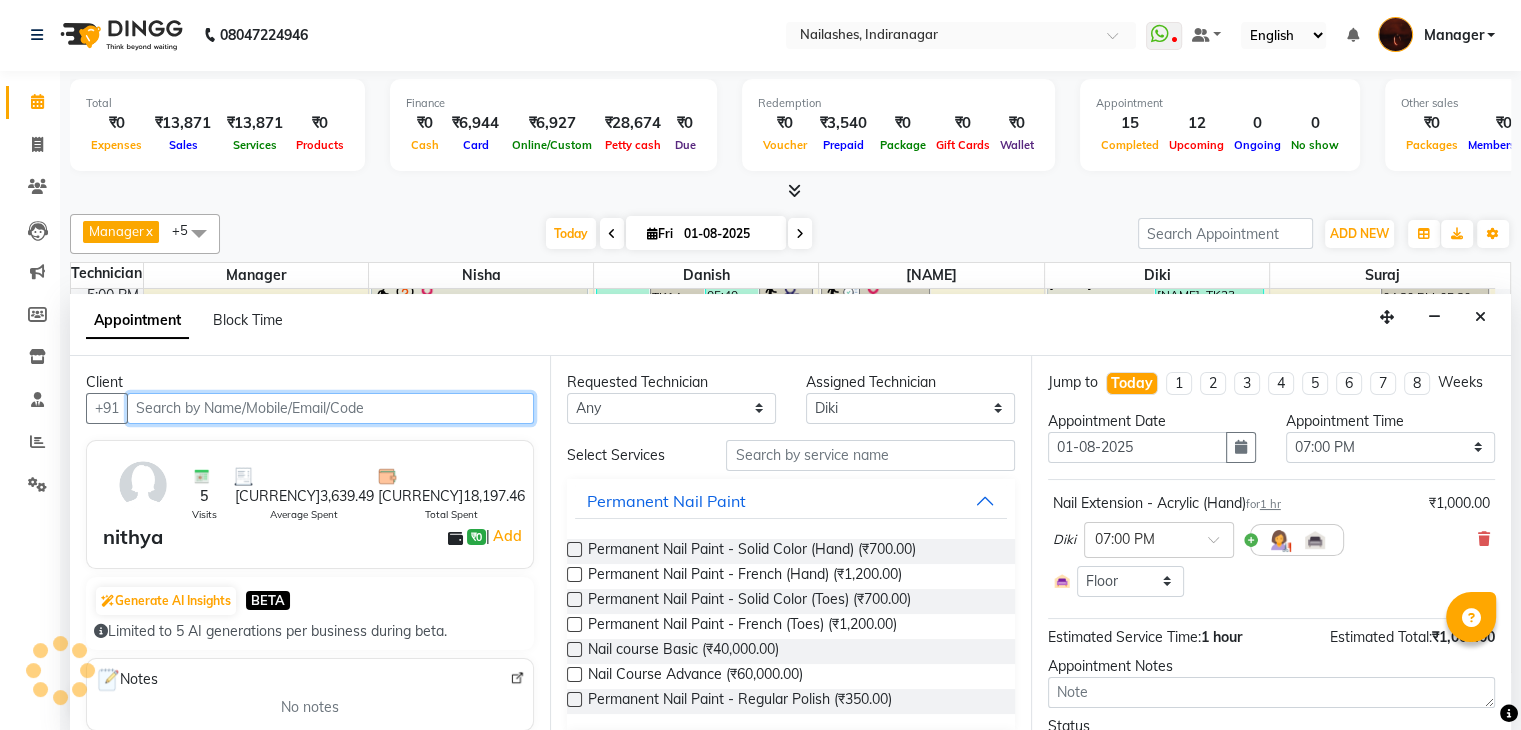 select on "1693" 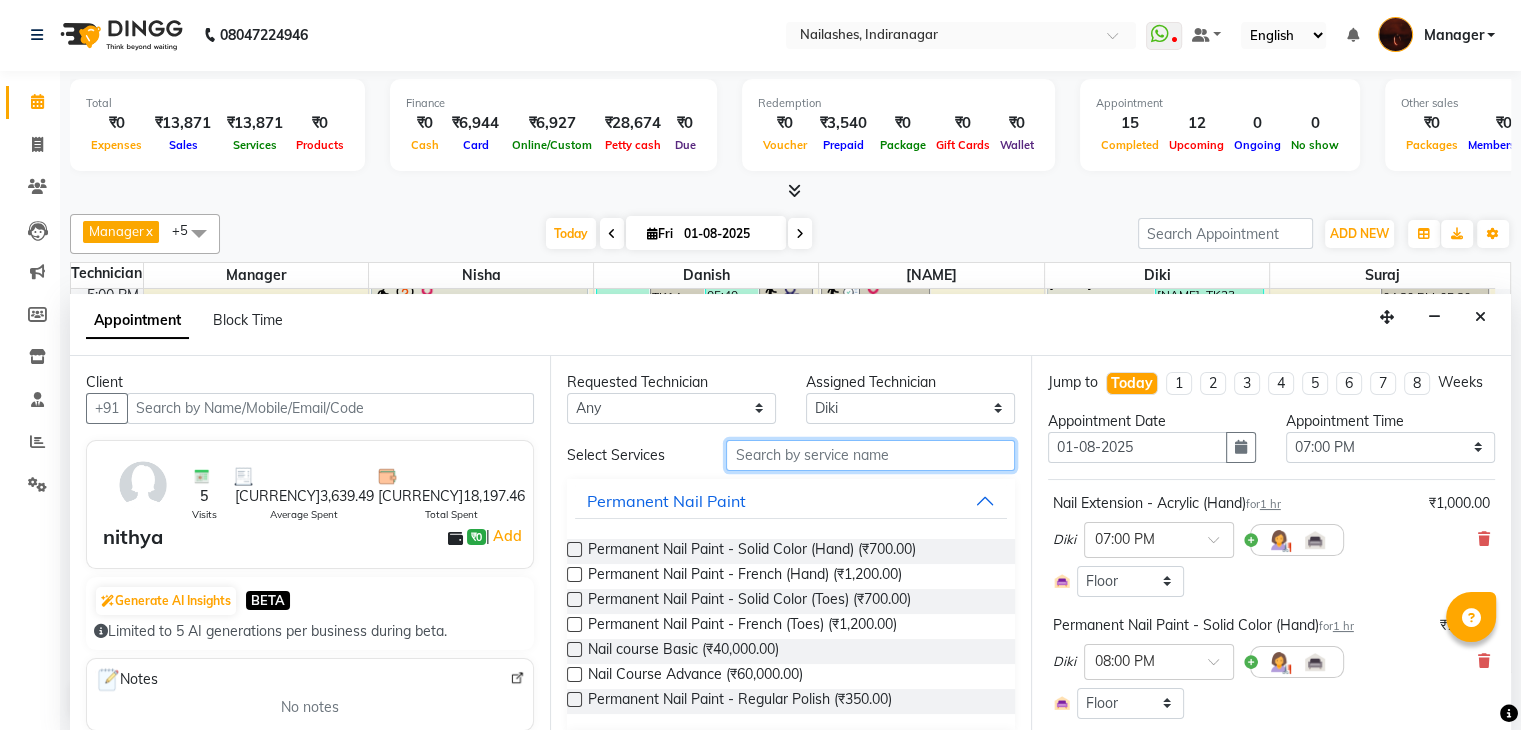 click at bounding box center (870, 455) 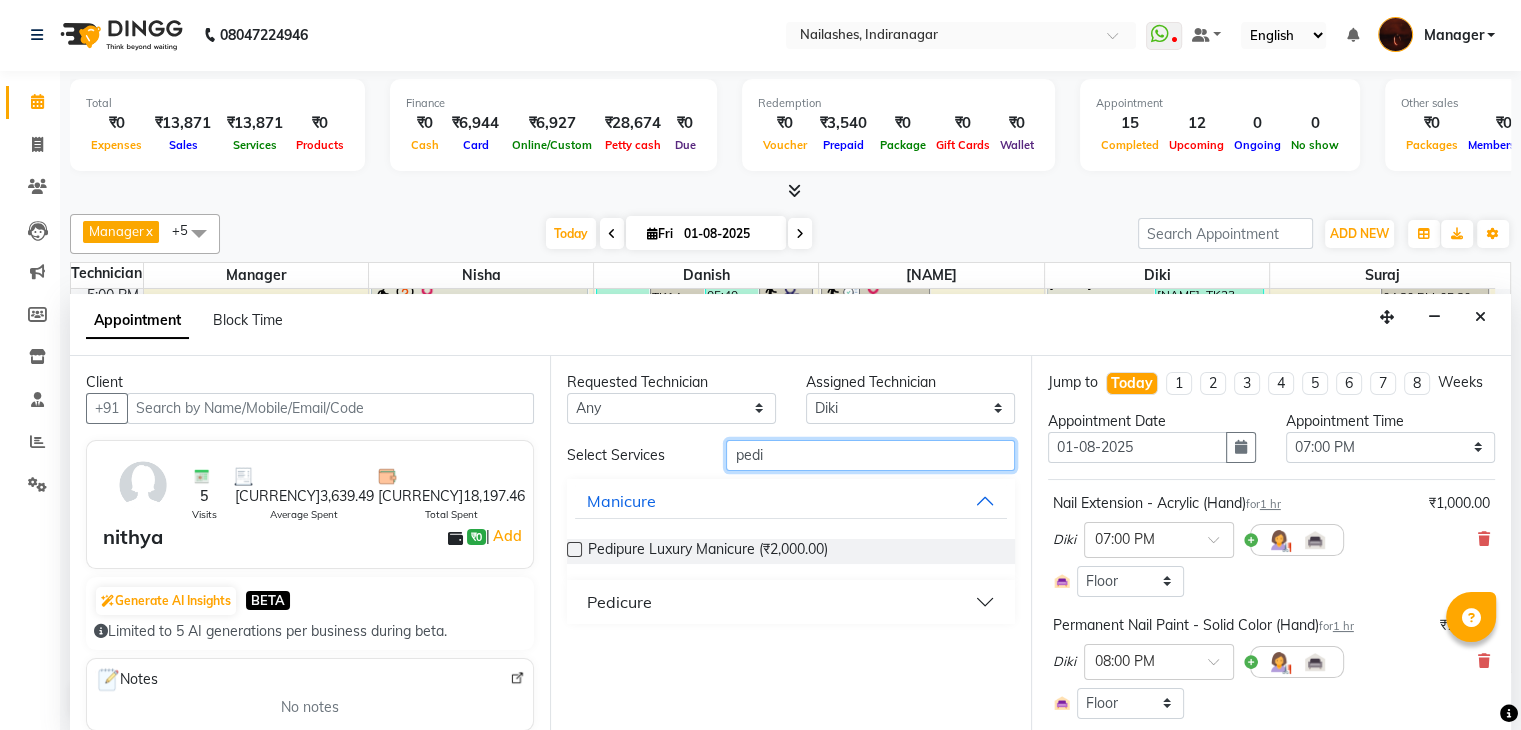 type on "pedi" 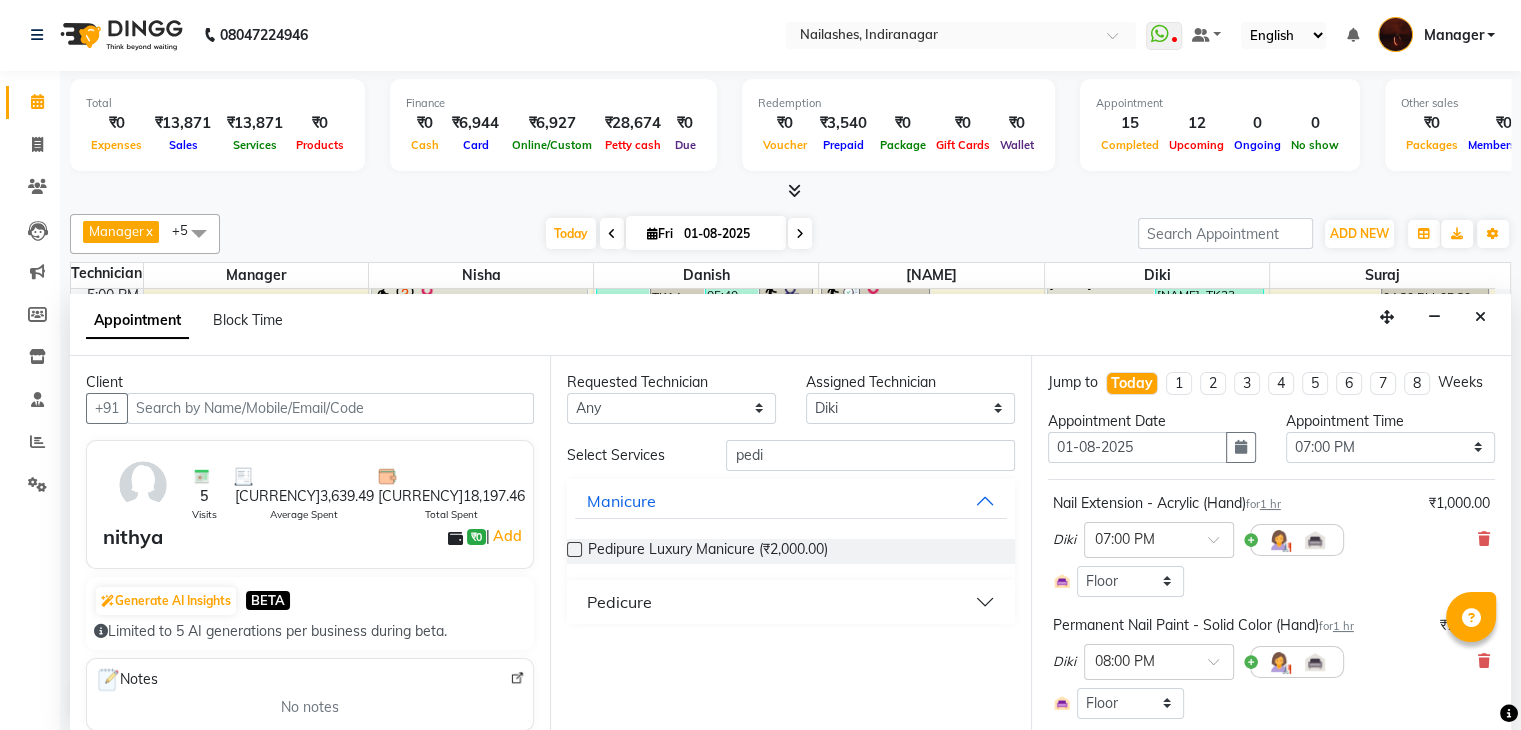 click on "Pedicure" at bounding box center (790, 602) 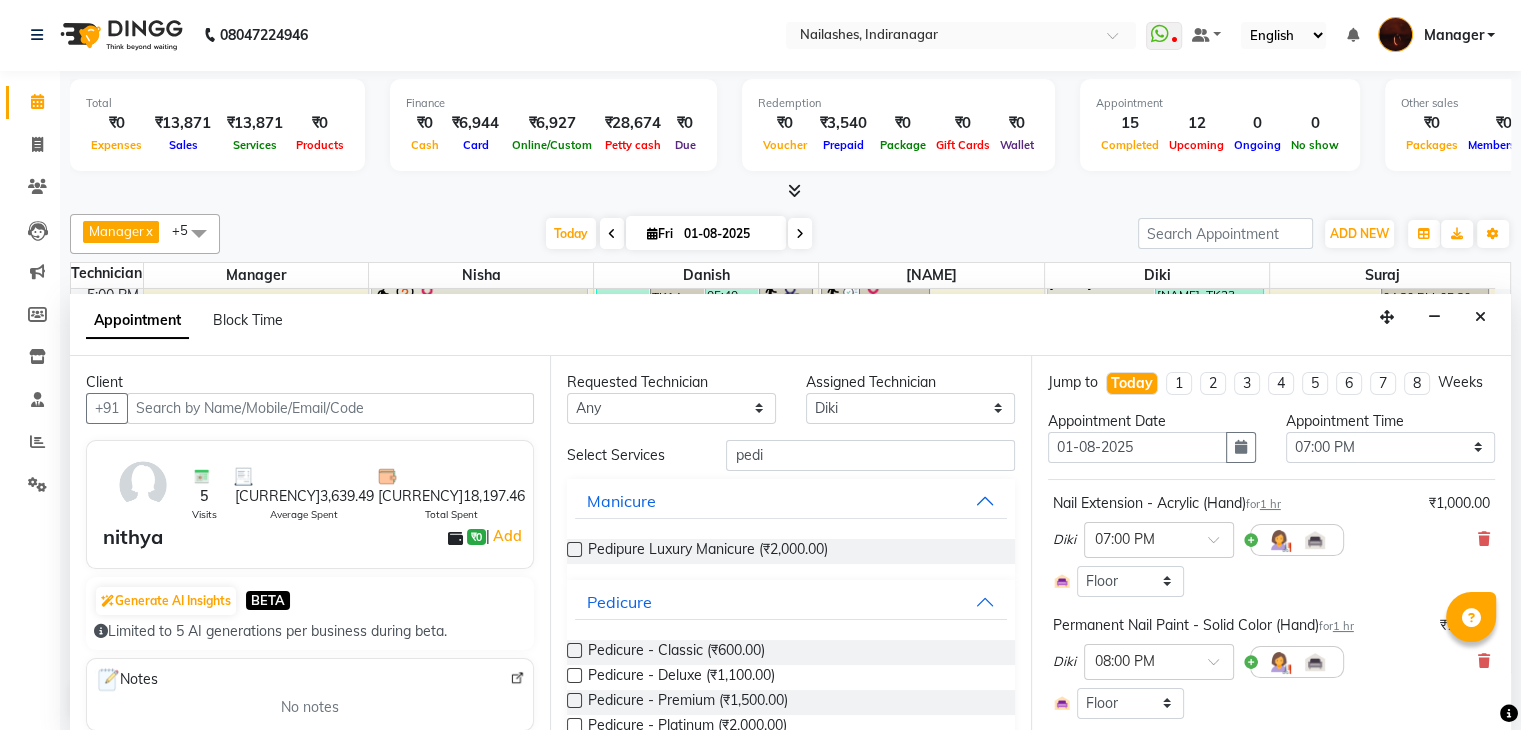 click at bounding box center (574, 675) 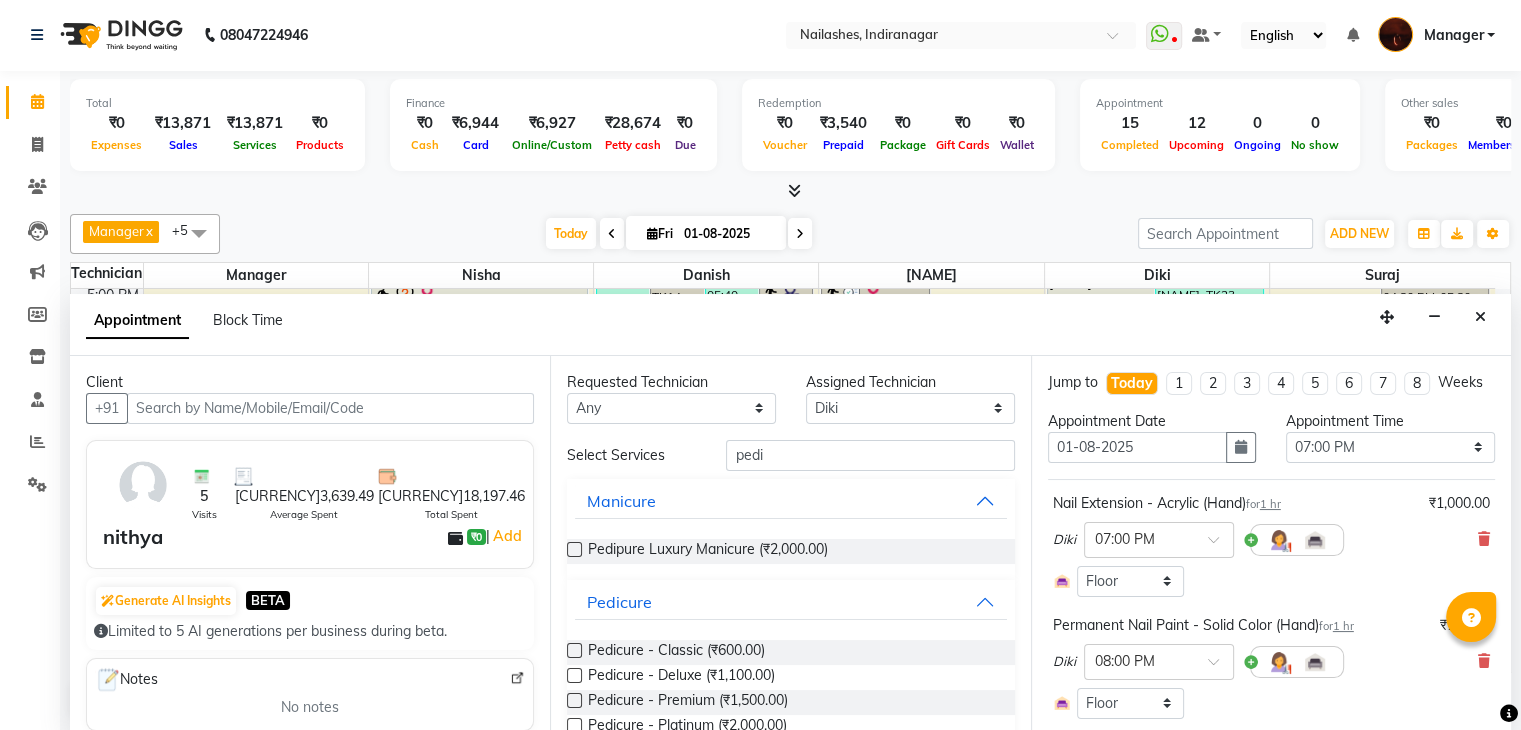 click at bounding box center [573, 677] 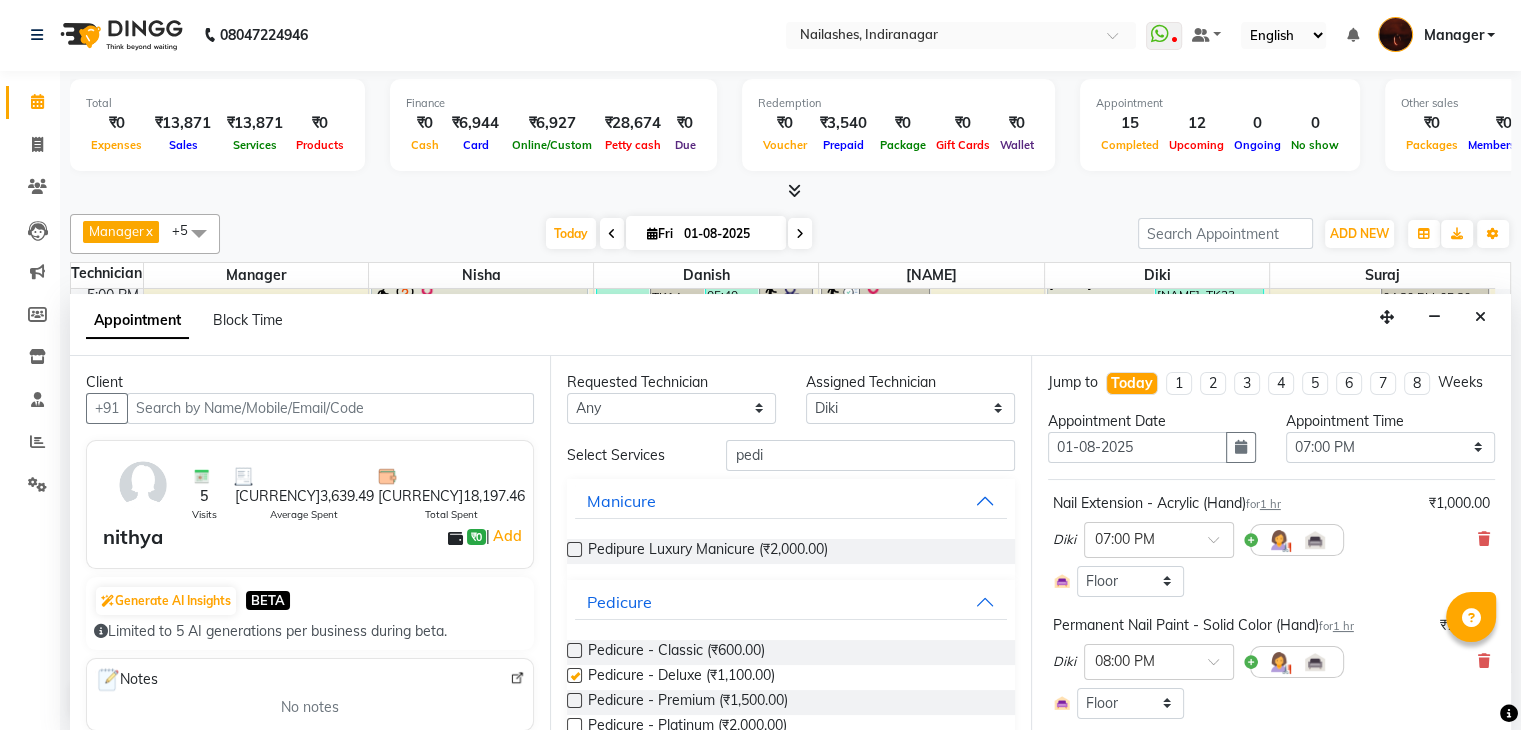 checkbox on "false" 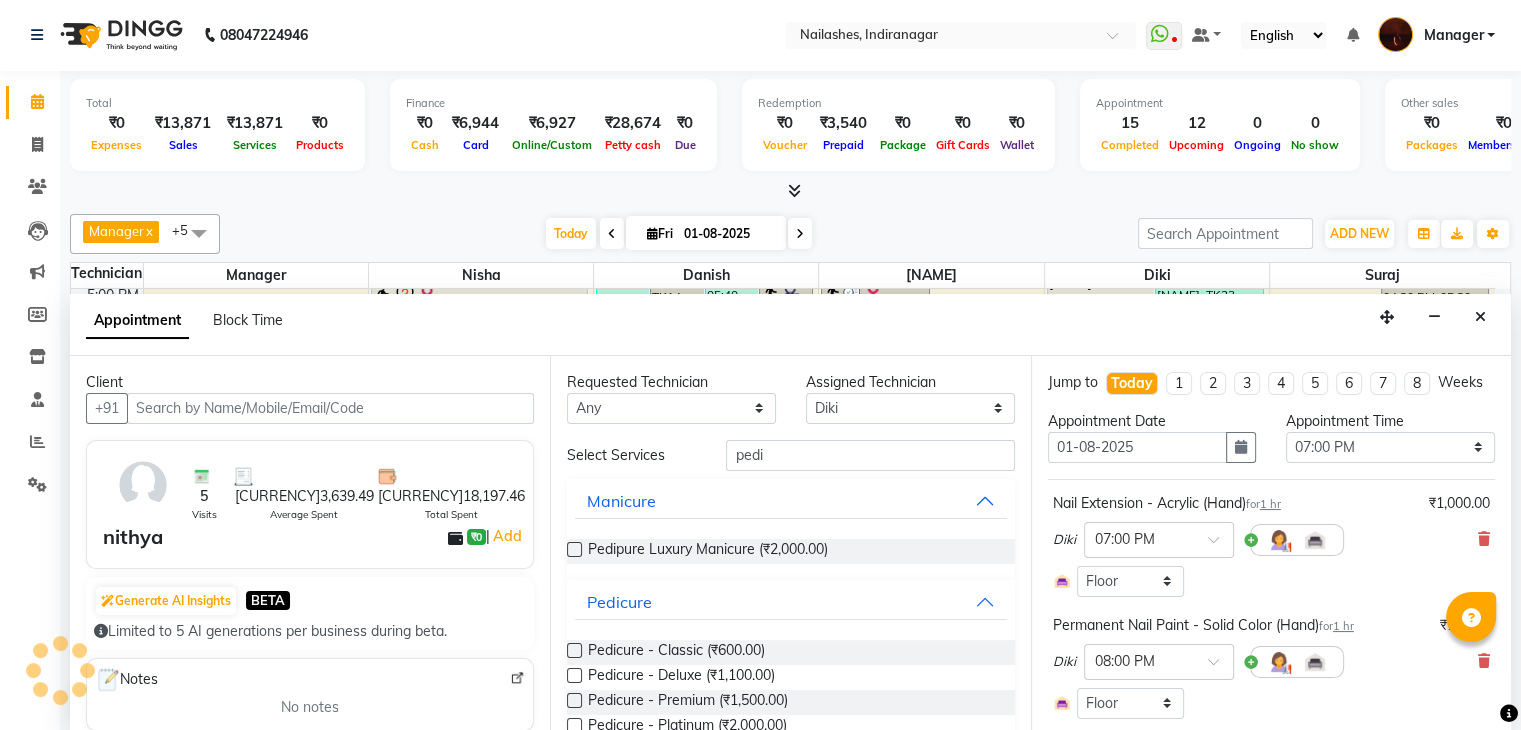 scroll, scrollTop: 335, scrollLeft: 0, axis: vertical 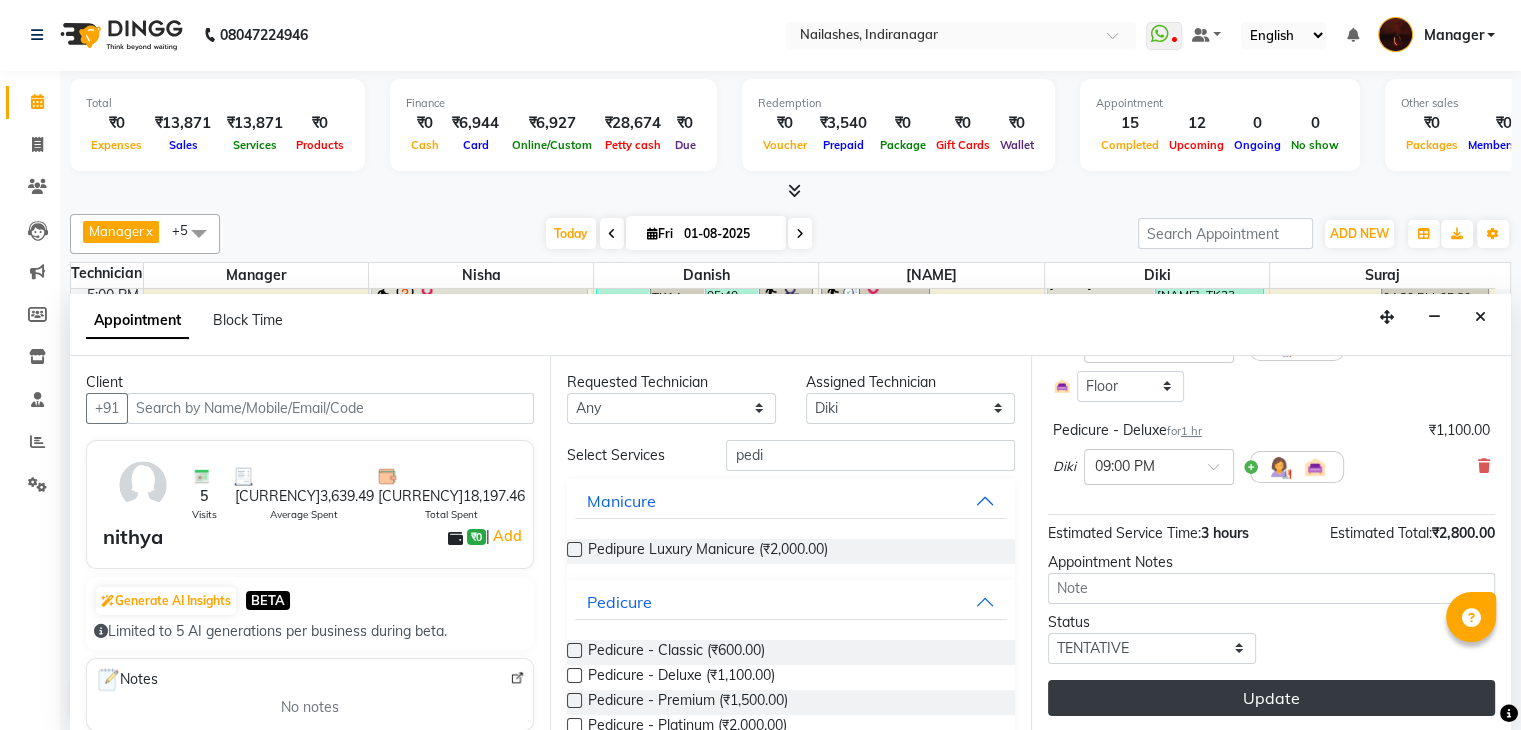 click on "Update" at bounding box center (1271, 698) 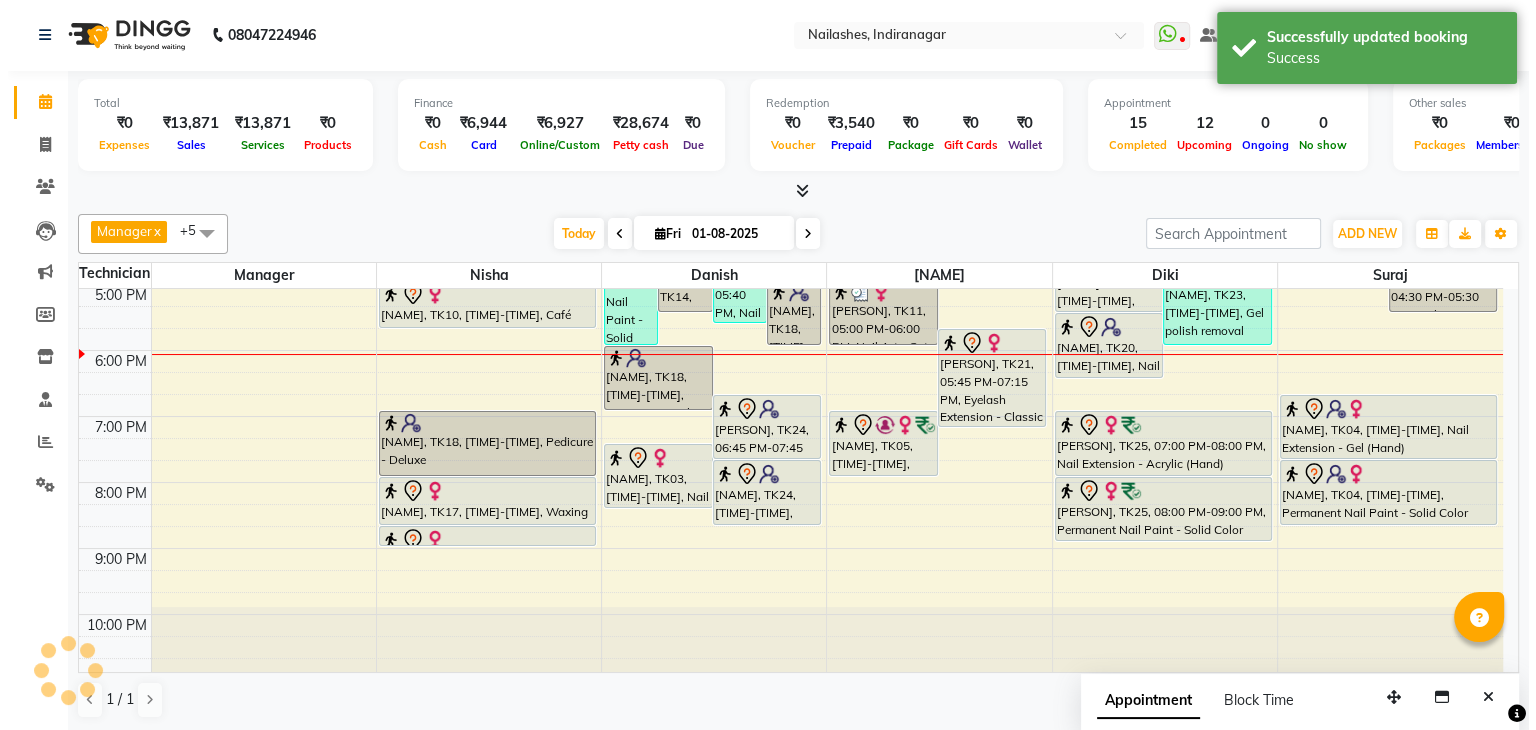scroll, scrollTop: 0, scrollLeft: 0, axis: both 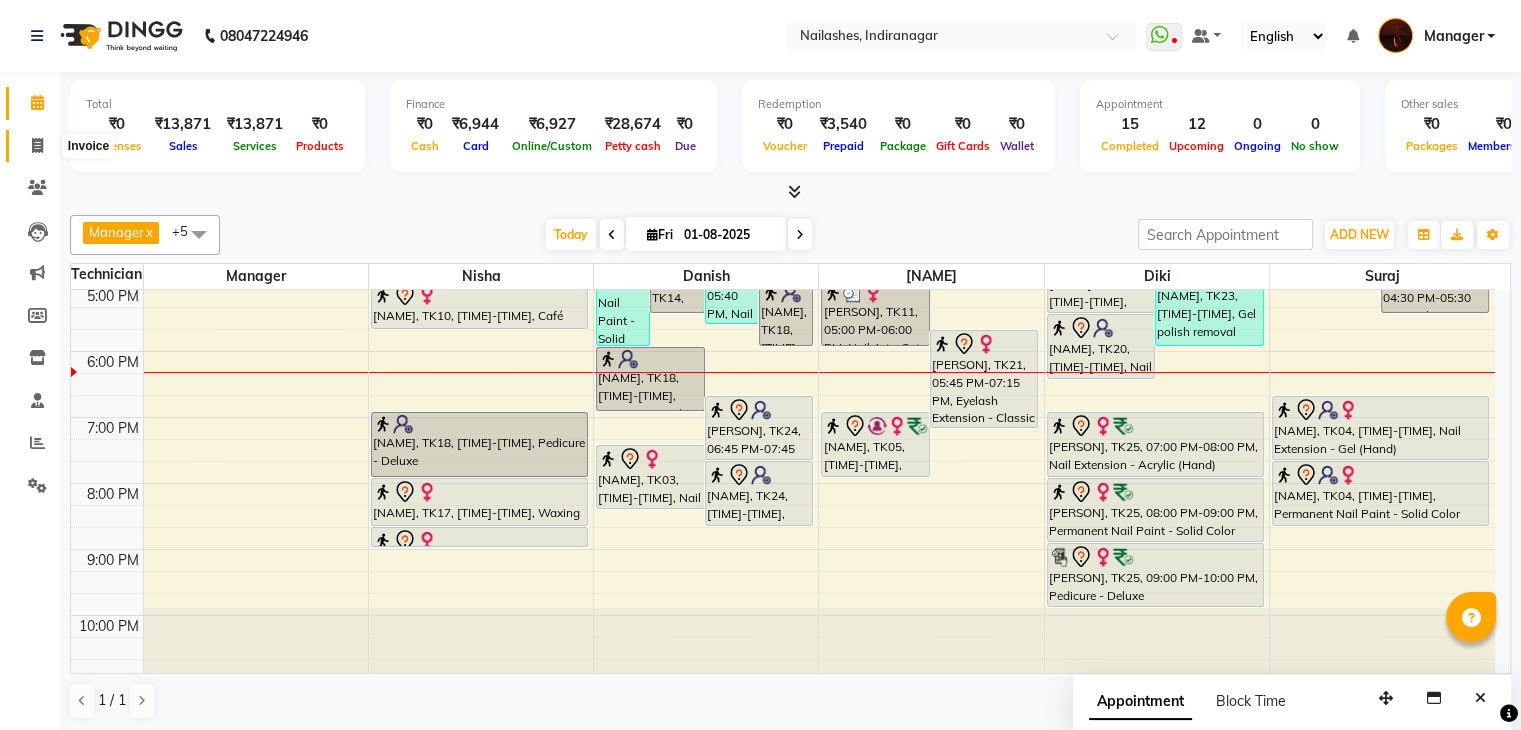 click 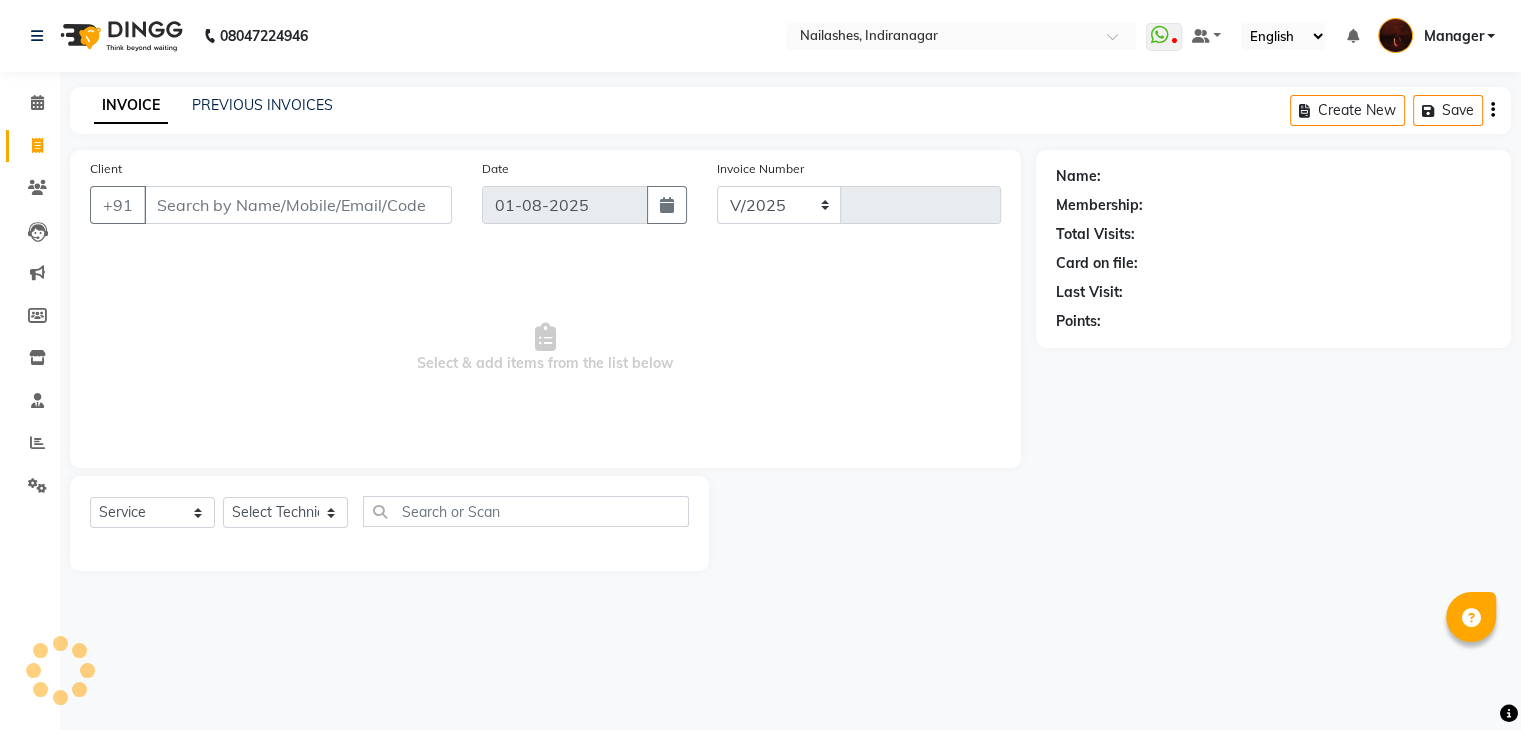 select on "4063" 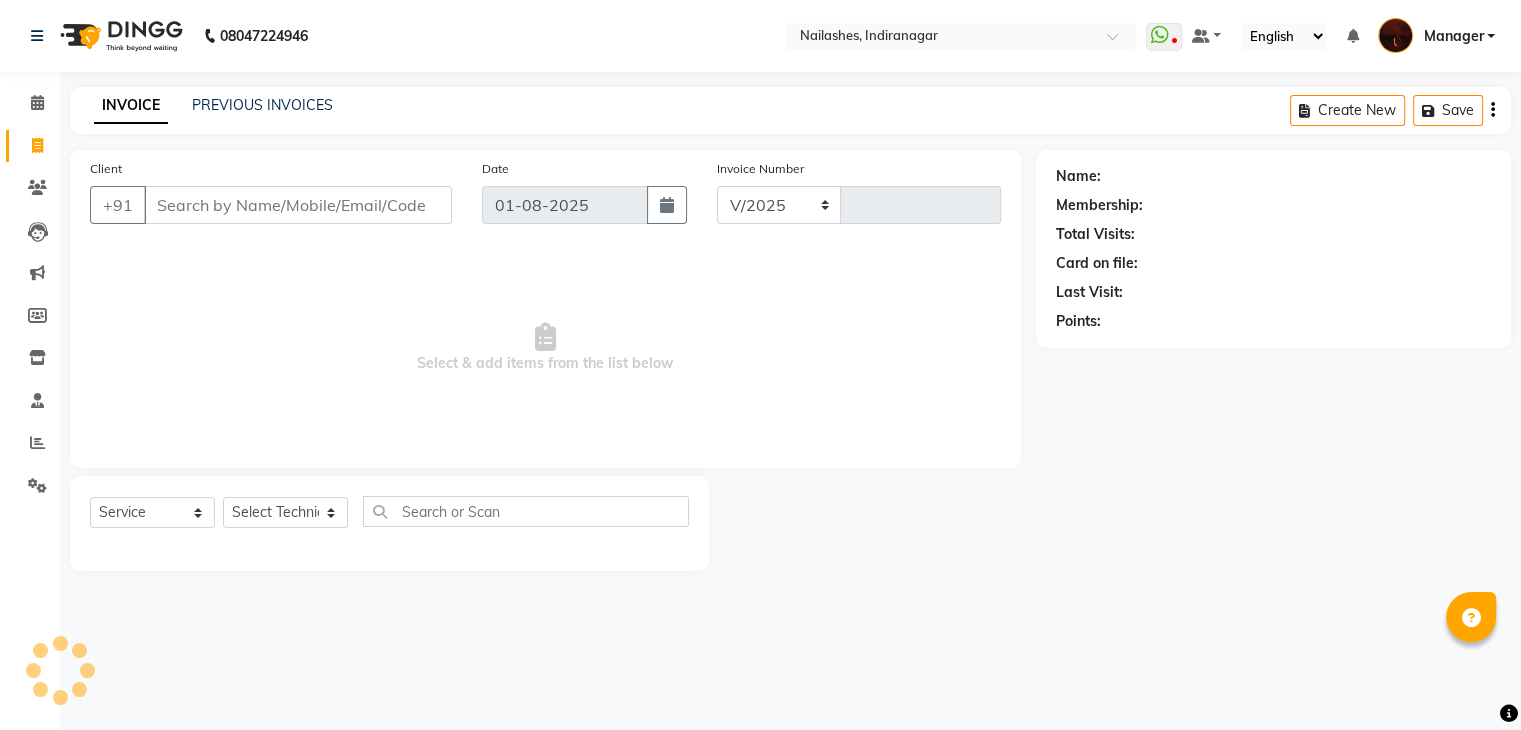 type on "1400" 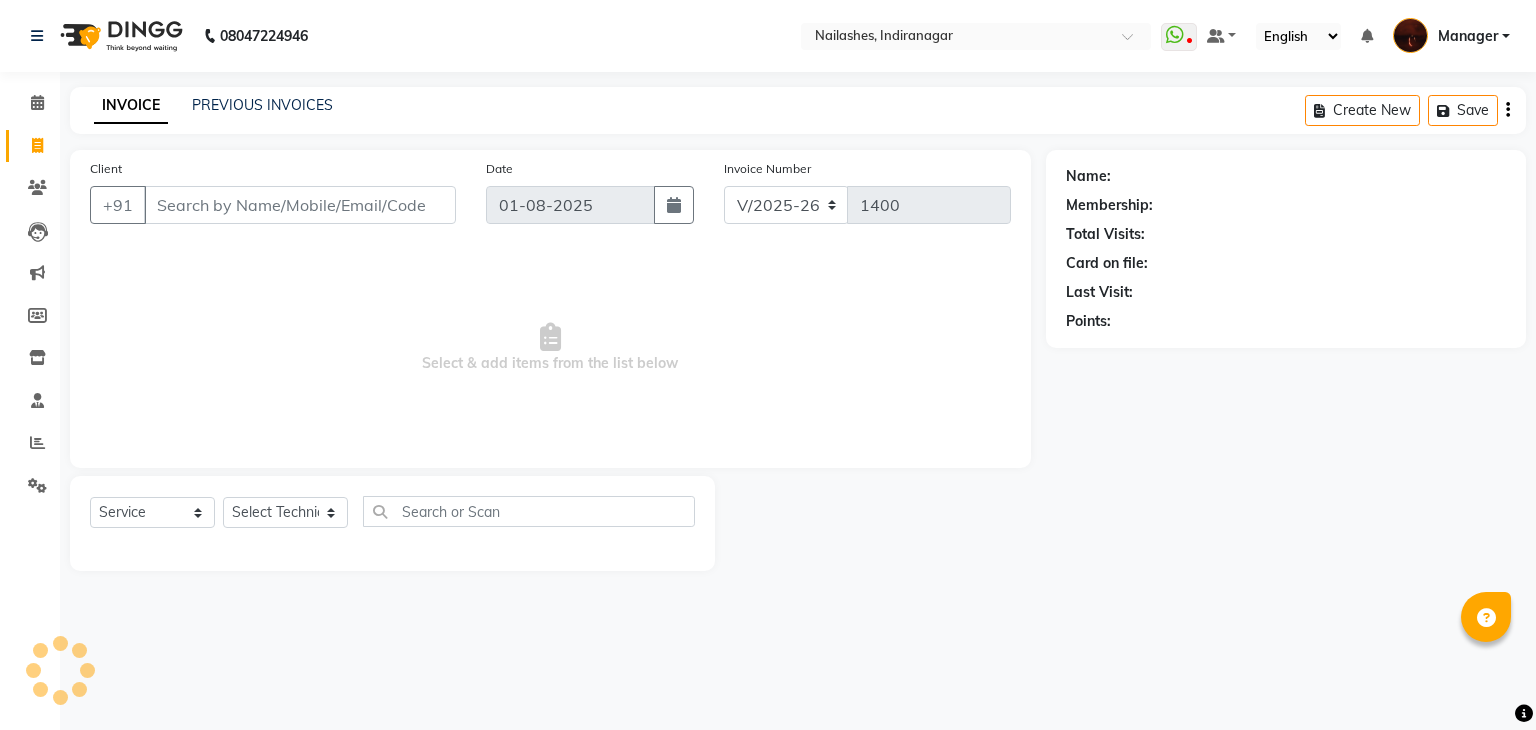 click on "Client" at bounding box center (300, 205) 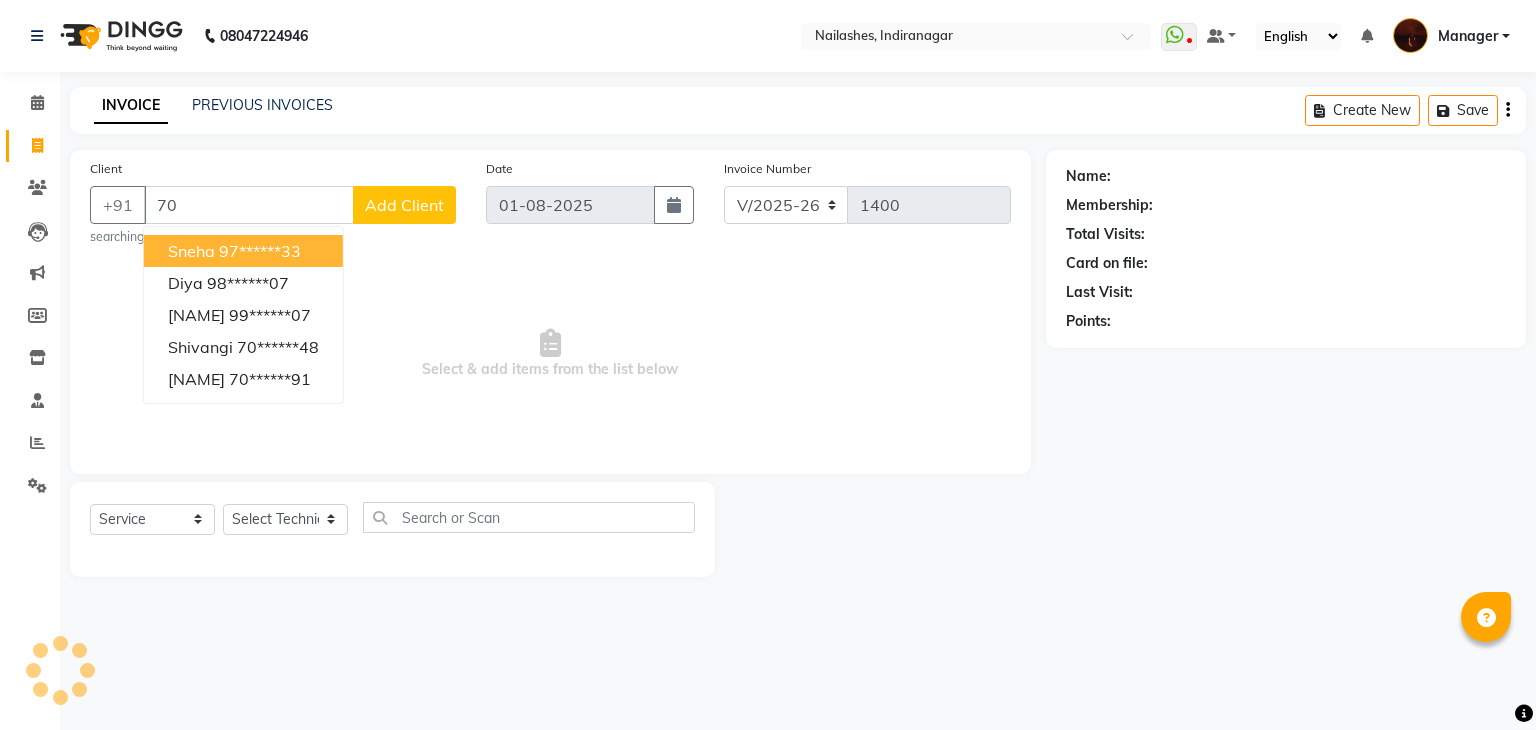 type on "7" 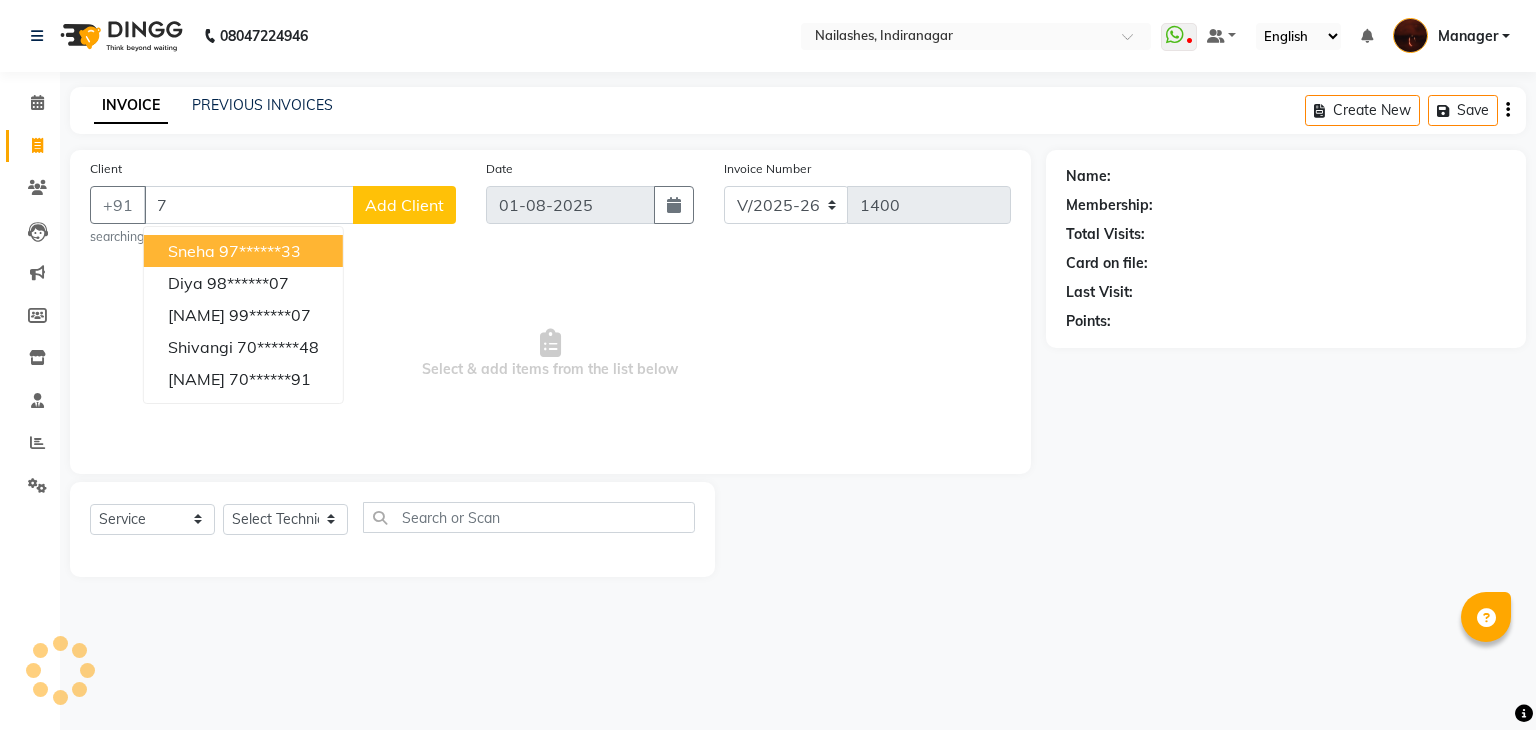 type 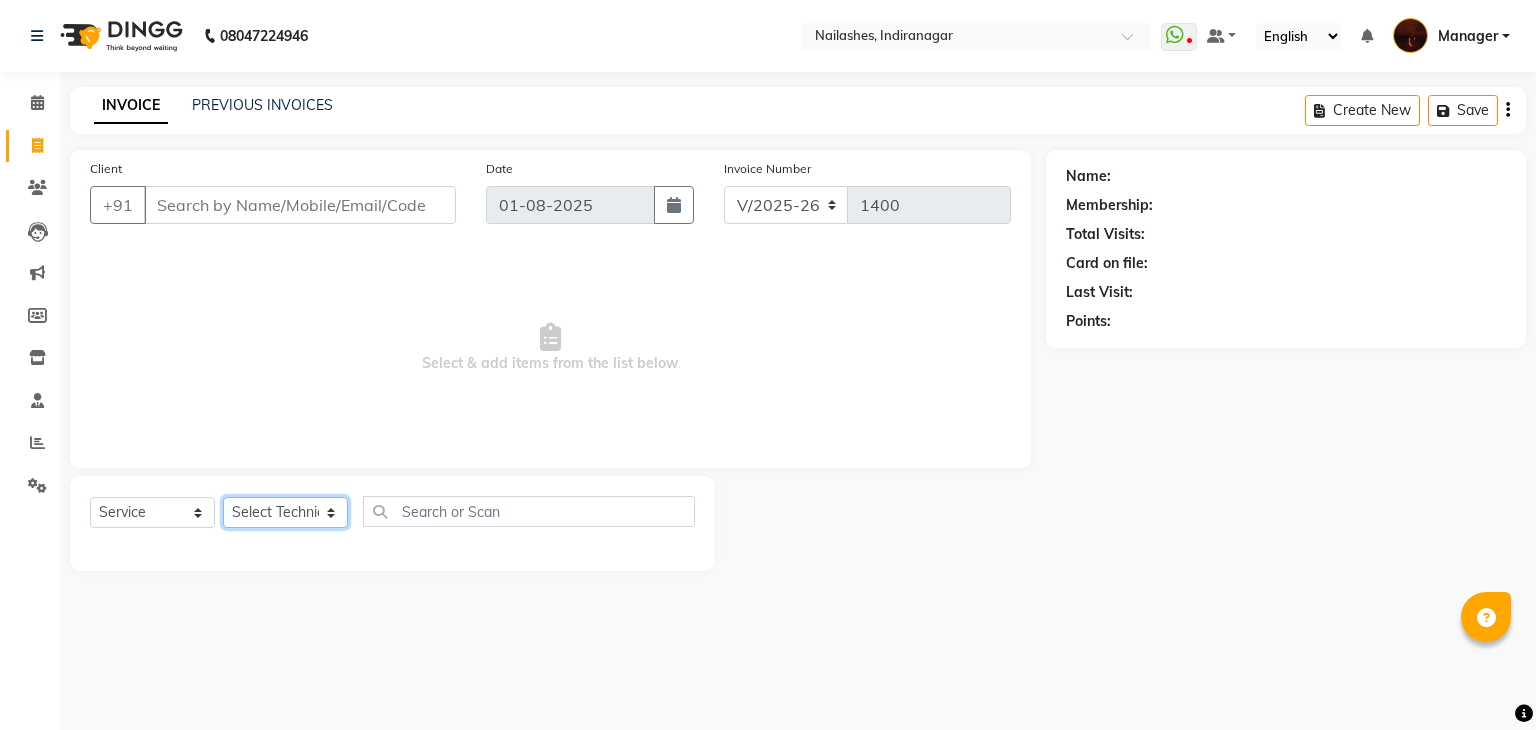 click on "Select Technician Adesh amir Danish Diki  Geeta Himanshu jenifer Manager megna Nisha Pooja roshni Sameer sudeb Sudhir Accounting suraj" 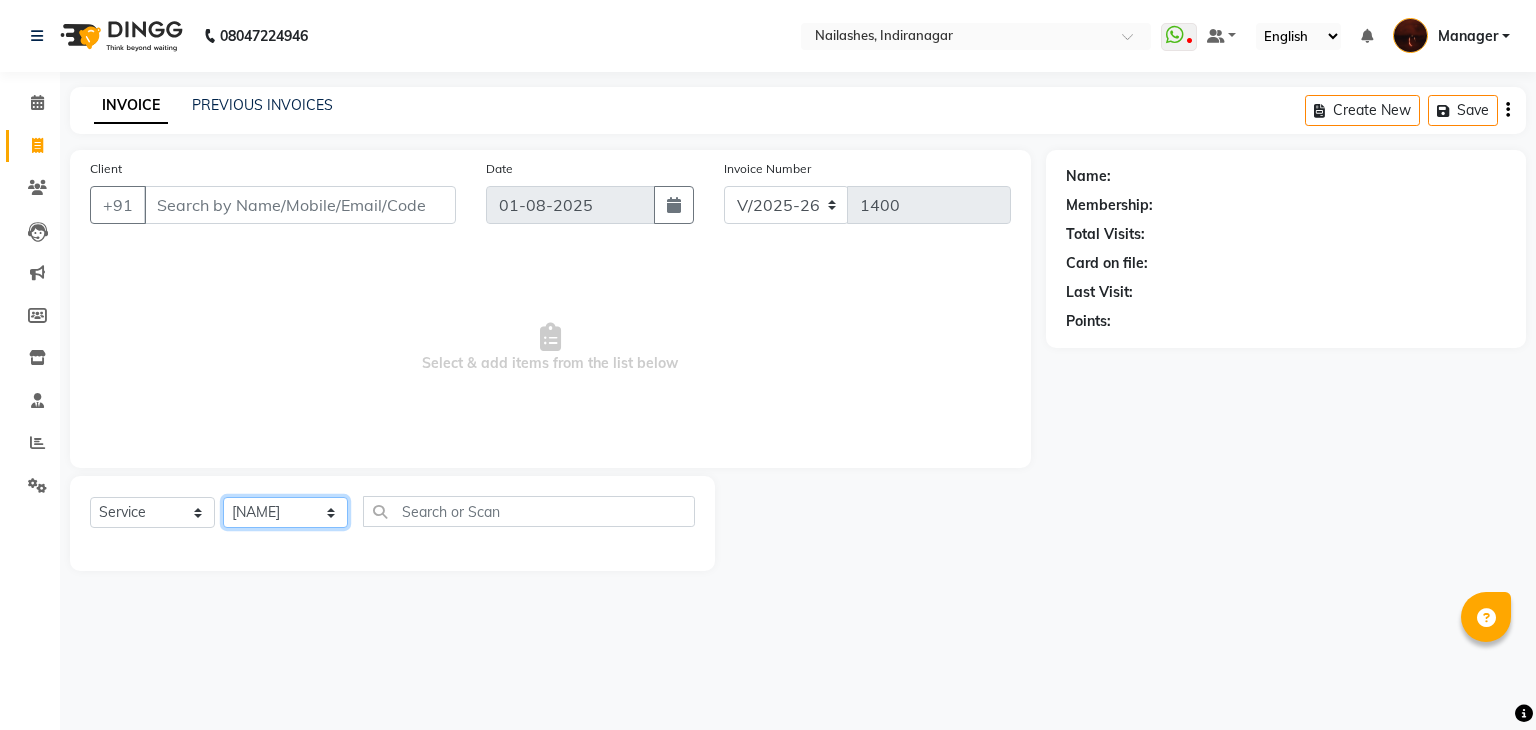 click on "Select Technician Adesh amir Danish Diki  Geeta Himanshu jenifer Manager megna Nisha Pooja roshni Sameer sudeb Sudhir Accounting suraj" 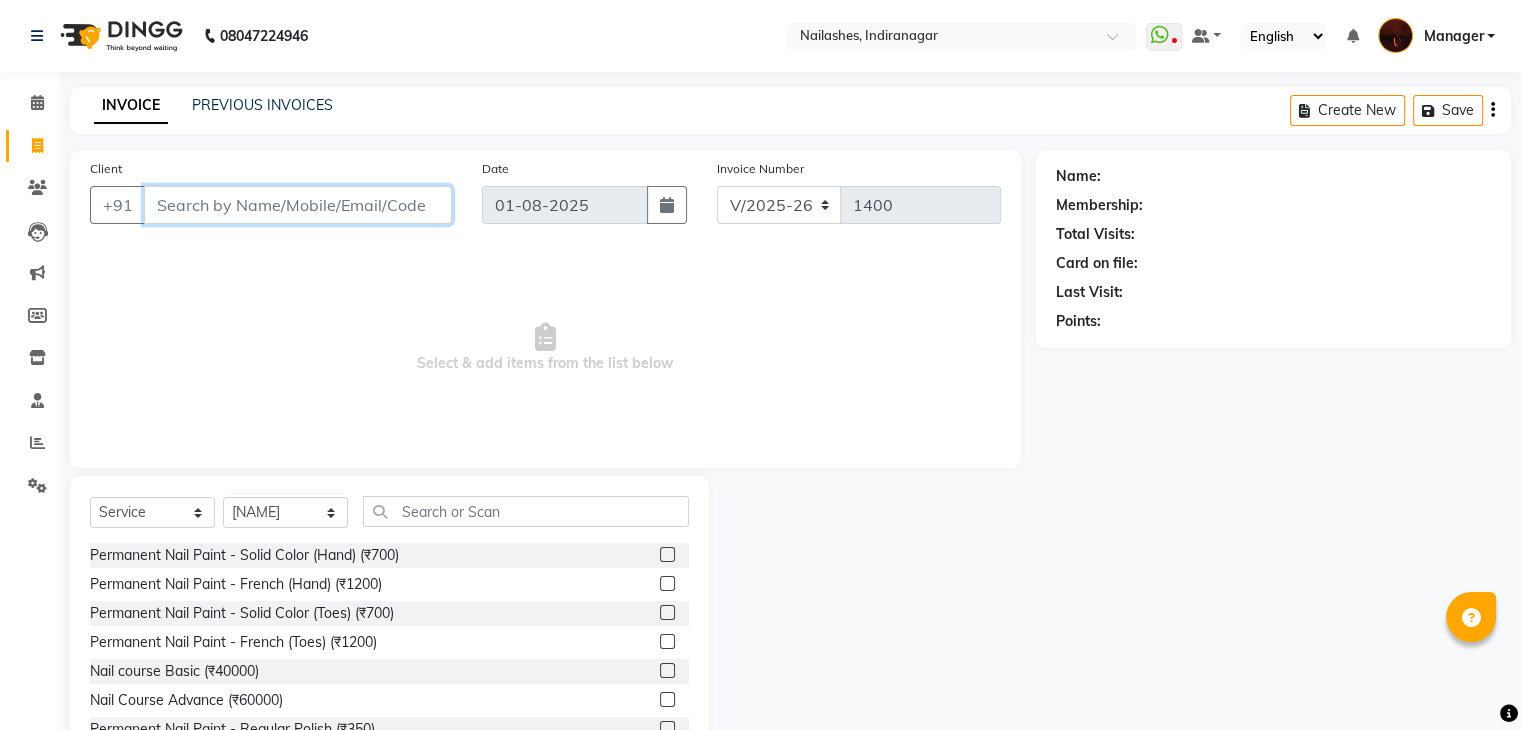 click on "Client" at bounding box center (298, 205) 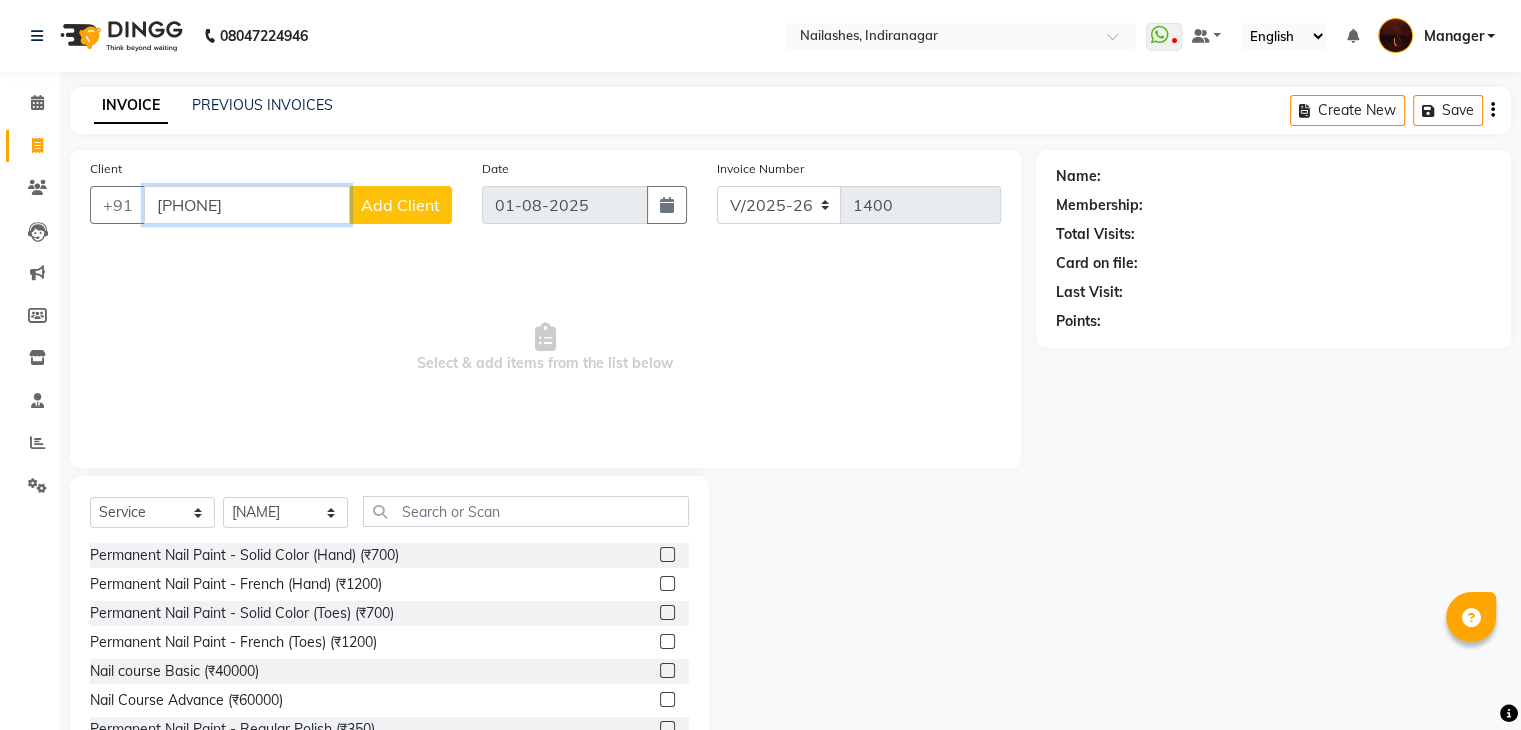 type on "9916638018" 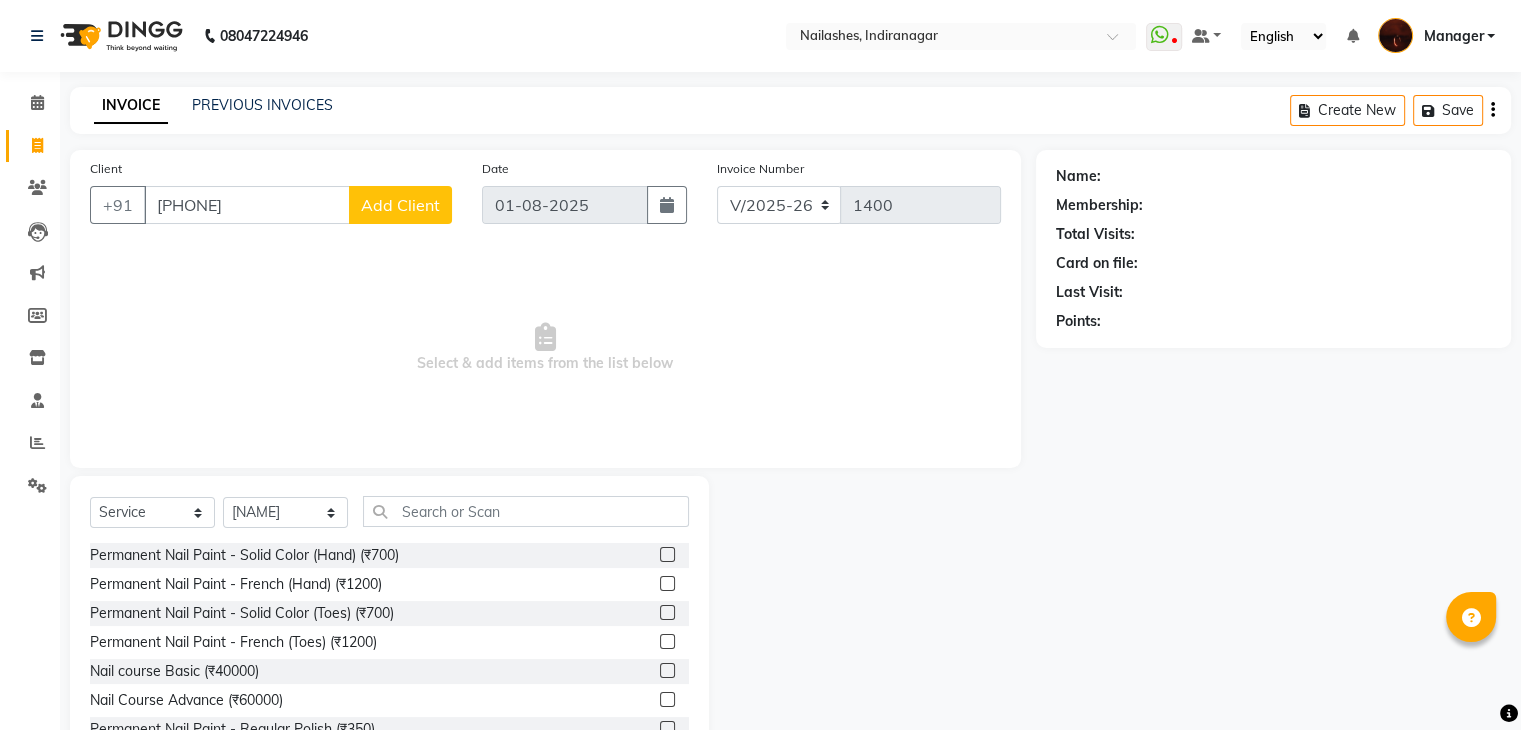 click on "Add Client" 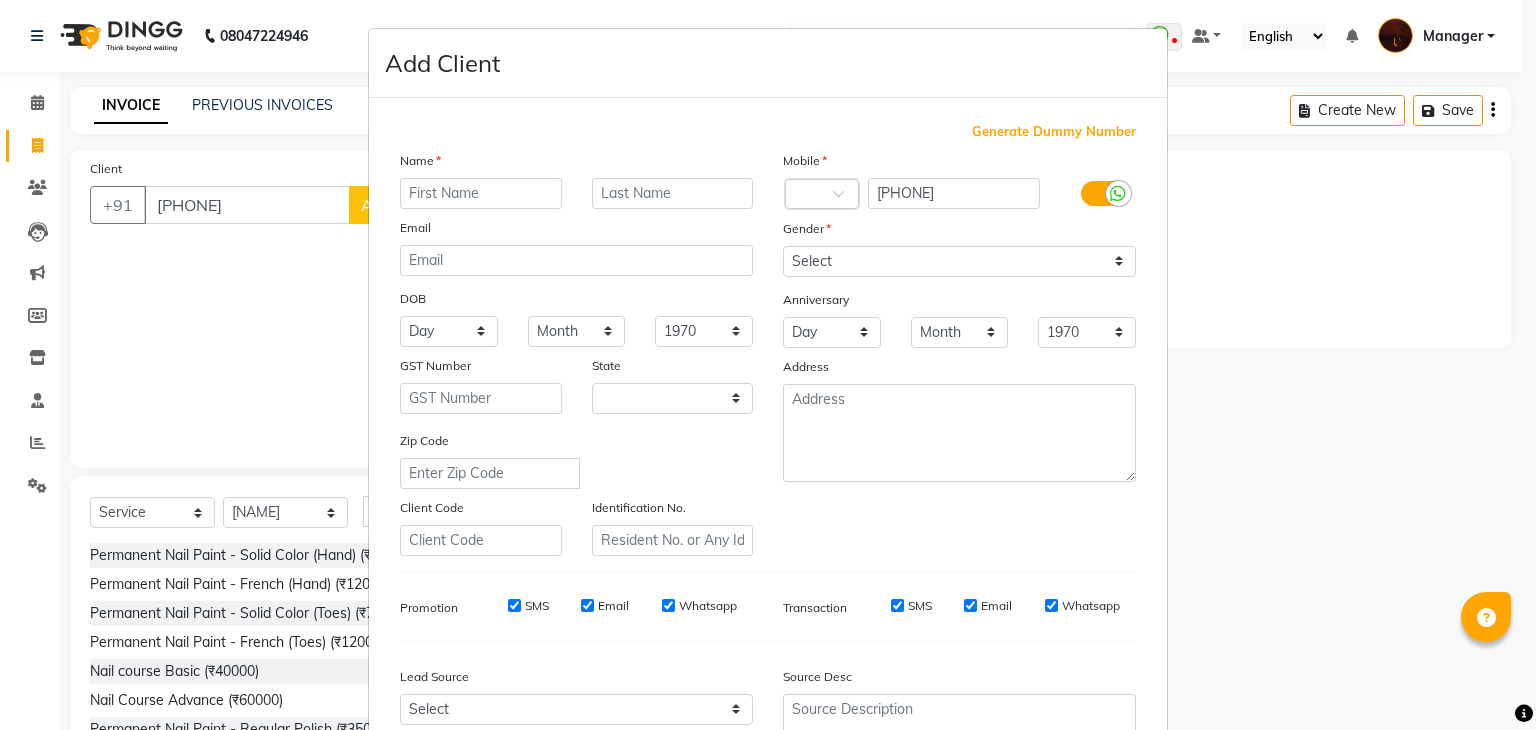 select on "21" 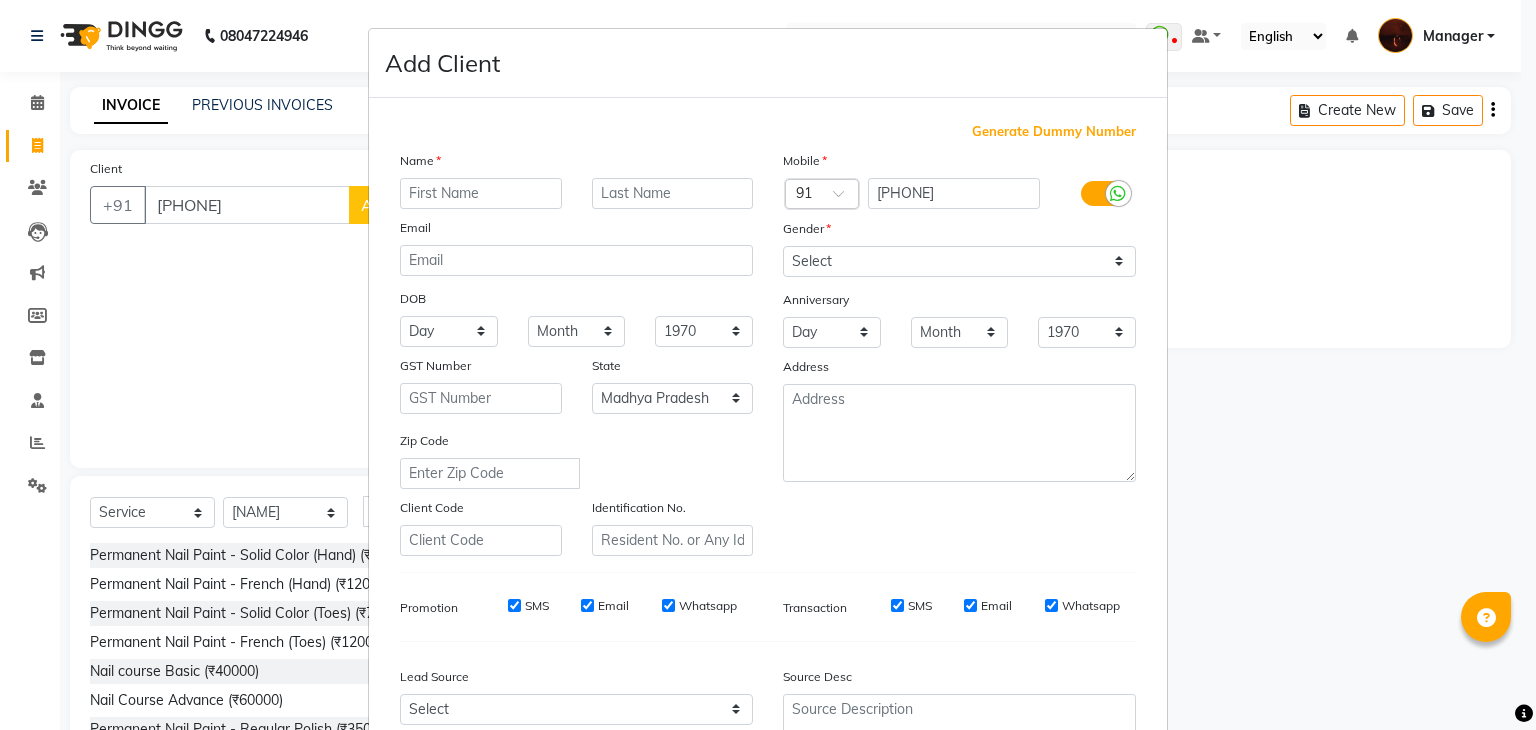 click on "Add Client Generate Dummy Number Name Email DOB Day 01 02 03 04 05 06 07 08 09 10 11 12 13 14 15 16 17 18 19 20 21 22 23 24 25 26 27 28 29 30 31 Month January February March April May June July August September October November December 1940 1941 1942 1943 1944 1945 1946 1947 1948 1949 1950 1951 1952 1953 1954 1955 1956 1957 1958 1959 1960 1961 1962 1963 1964 1965 1966 1967 1968 1969 1970 1971 1972 1973 1974 1975 1976 1977 1978 1979 1980 1981 1982 1983 1984 1985 1986 1987 1988 1989 1990 1991 1992 1993 1994 1995 1996 1997 1998 1999 2000 2001 2002 2003 2004 2005 2006 2007 2008 2009 2010 2011 2012 2013 2014 2015 2016 2017 2018 2019 2020 2021 2022 2023 2024 GST Number State Select Andaman and Nicobar Islands Andhra Pradesh Arunachal Pradesh Assam Bihar Chandigarh Chhattisgarh Dadra and Nagar Haveli Daman and Diu Delhi Goa Gujarat Haryana Himachal Pradesh Jammu and Kashmir Jharkhand Karnataka Kerala Lakshadweep Madhya Pradesh Maharashtra Manipur Meghalaya Mizoram Nagaland Odisha Pondicherry Punjab Rajasthan Sikkim" at bounding box center (768, 365) 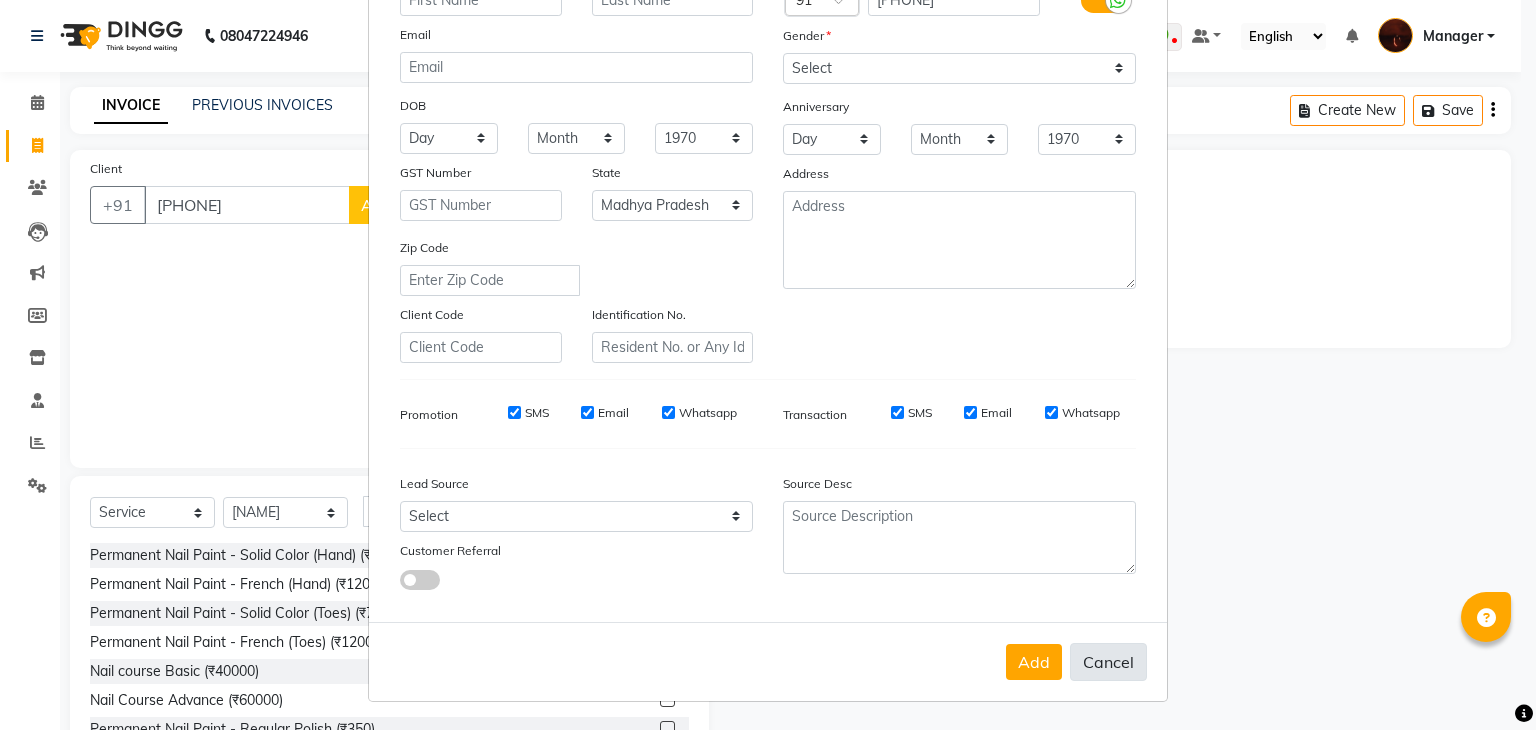 click on "Cancel" at bounding box center [1108, 662] 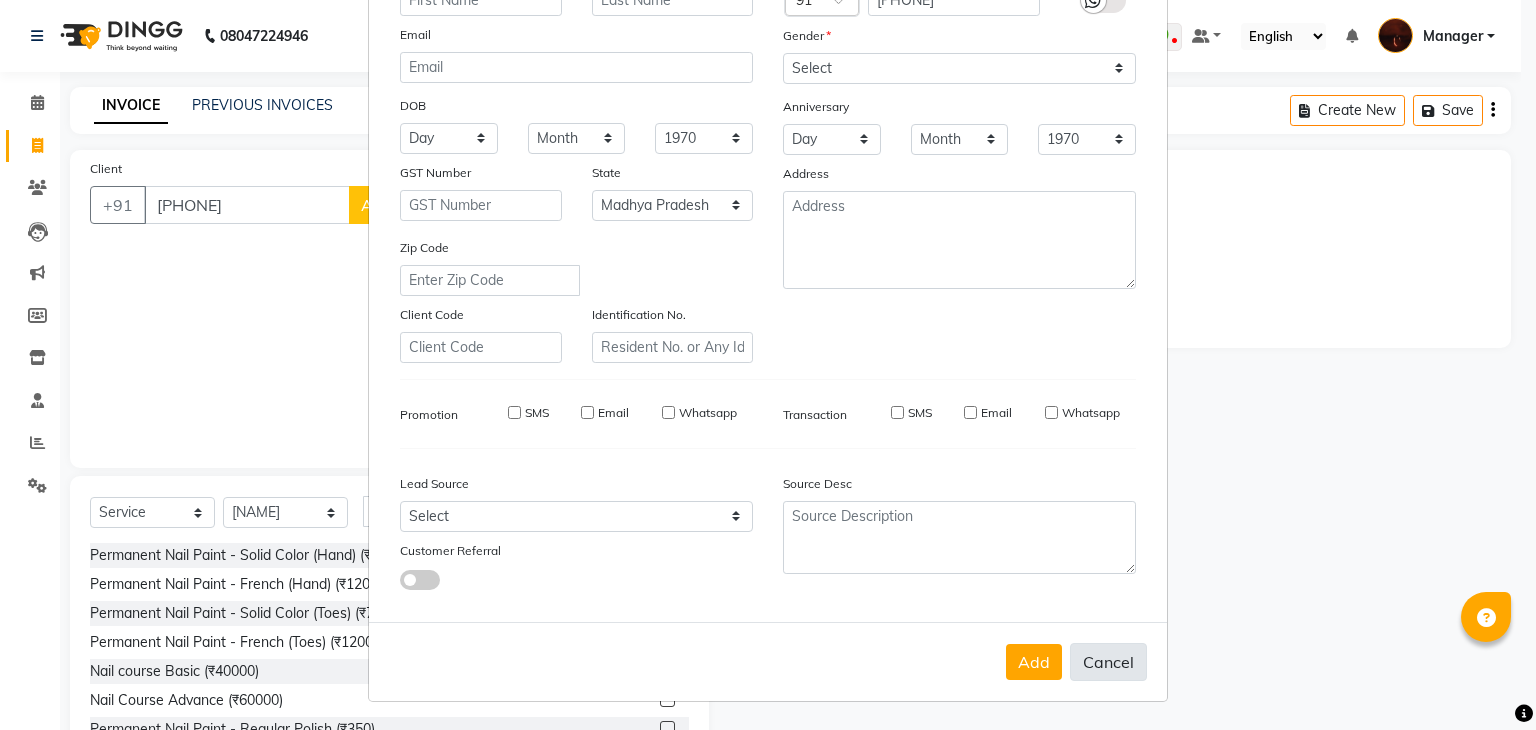 select 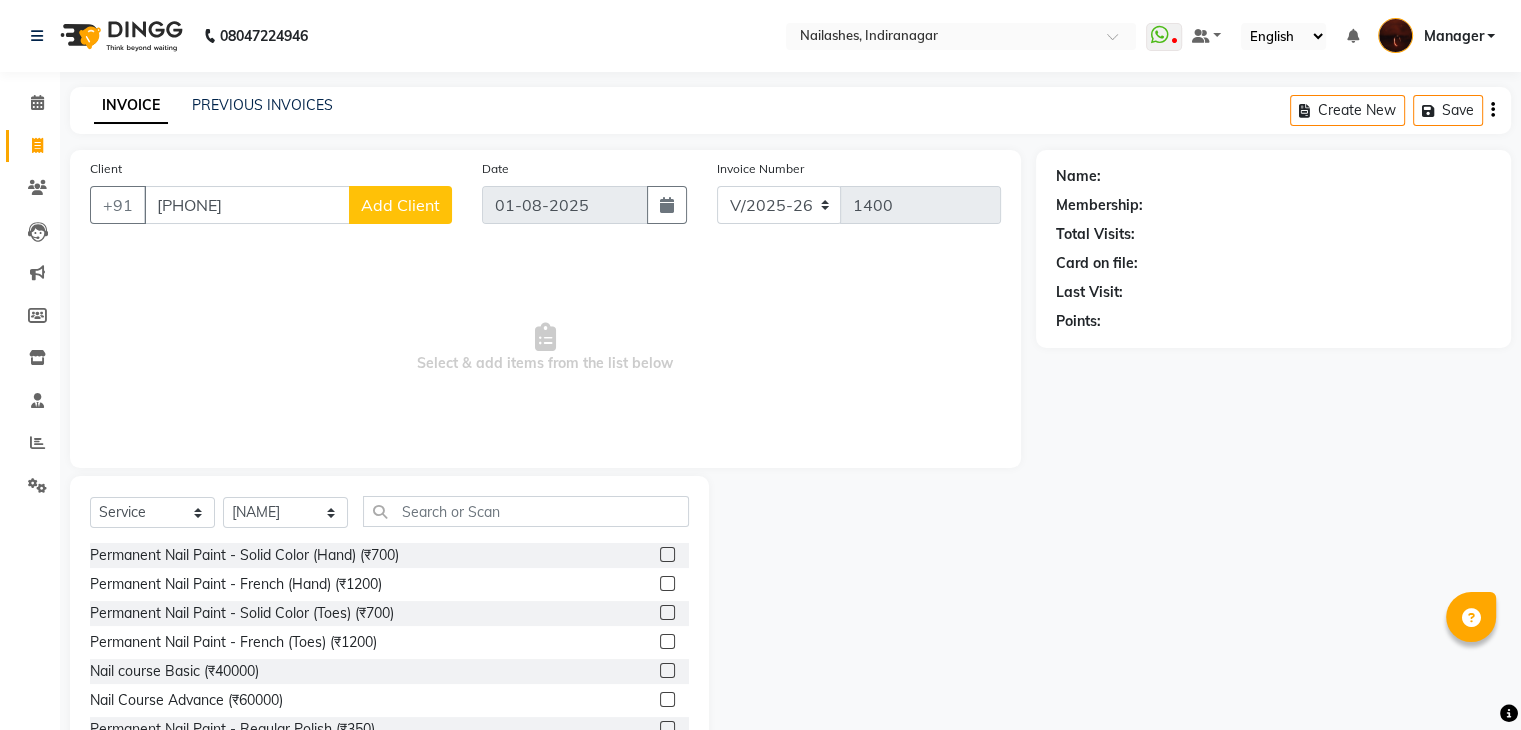 click on "Add Client" 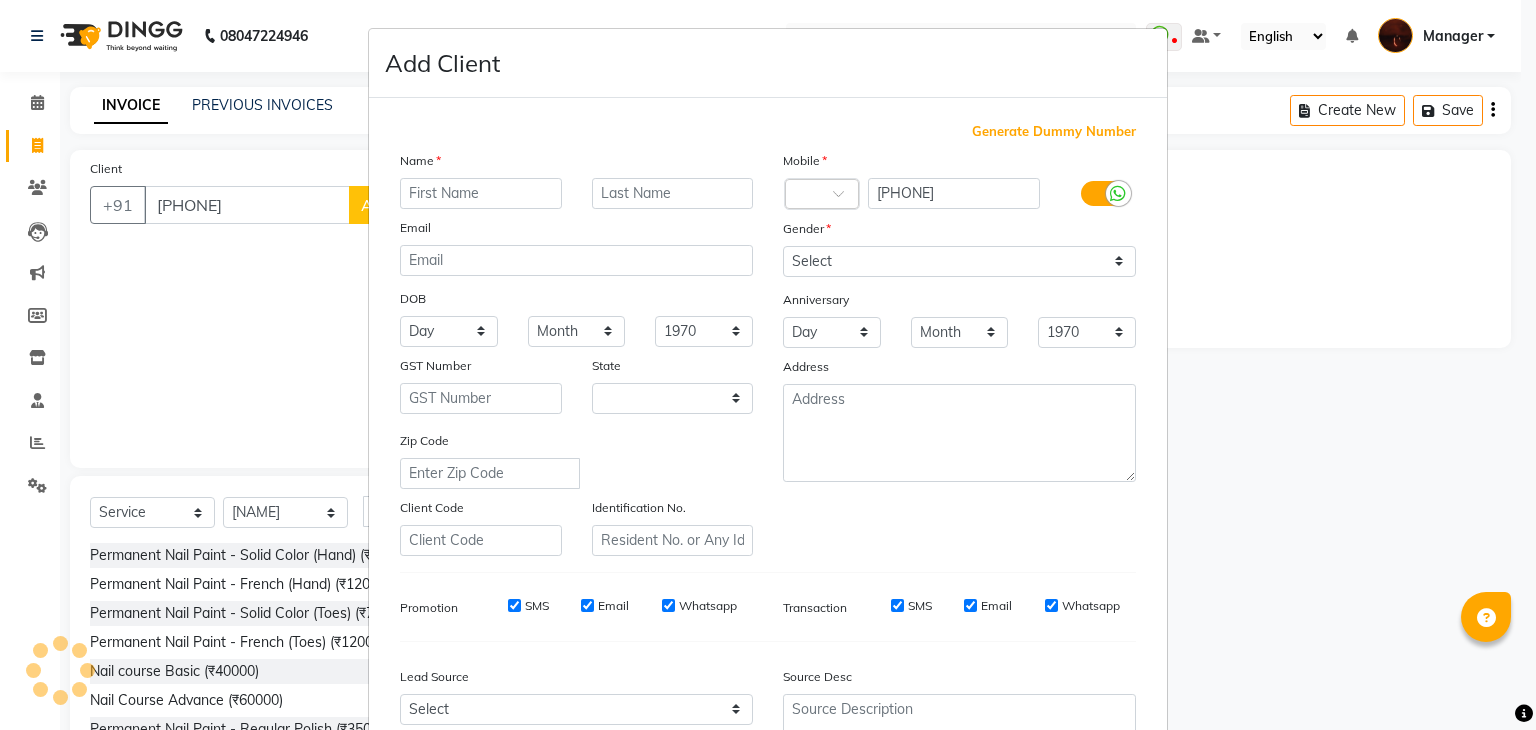 select on "21" 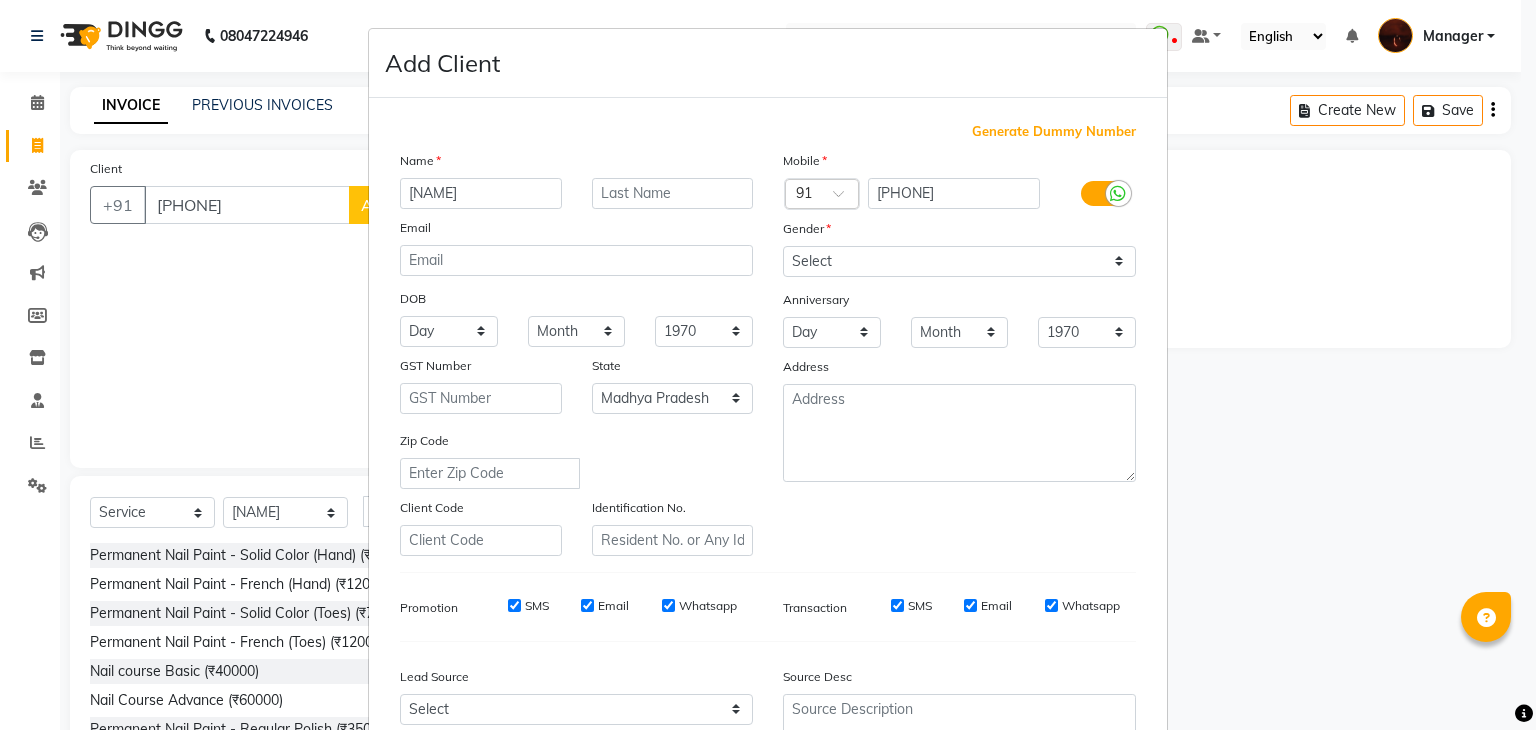 type on "Nishita" 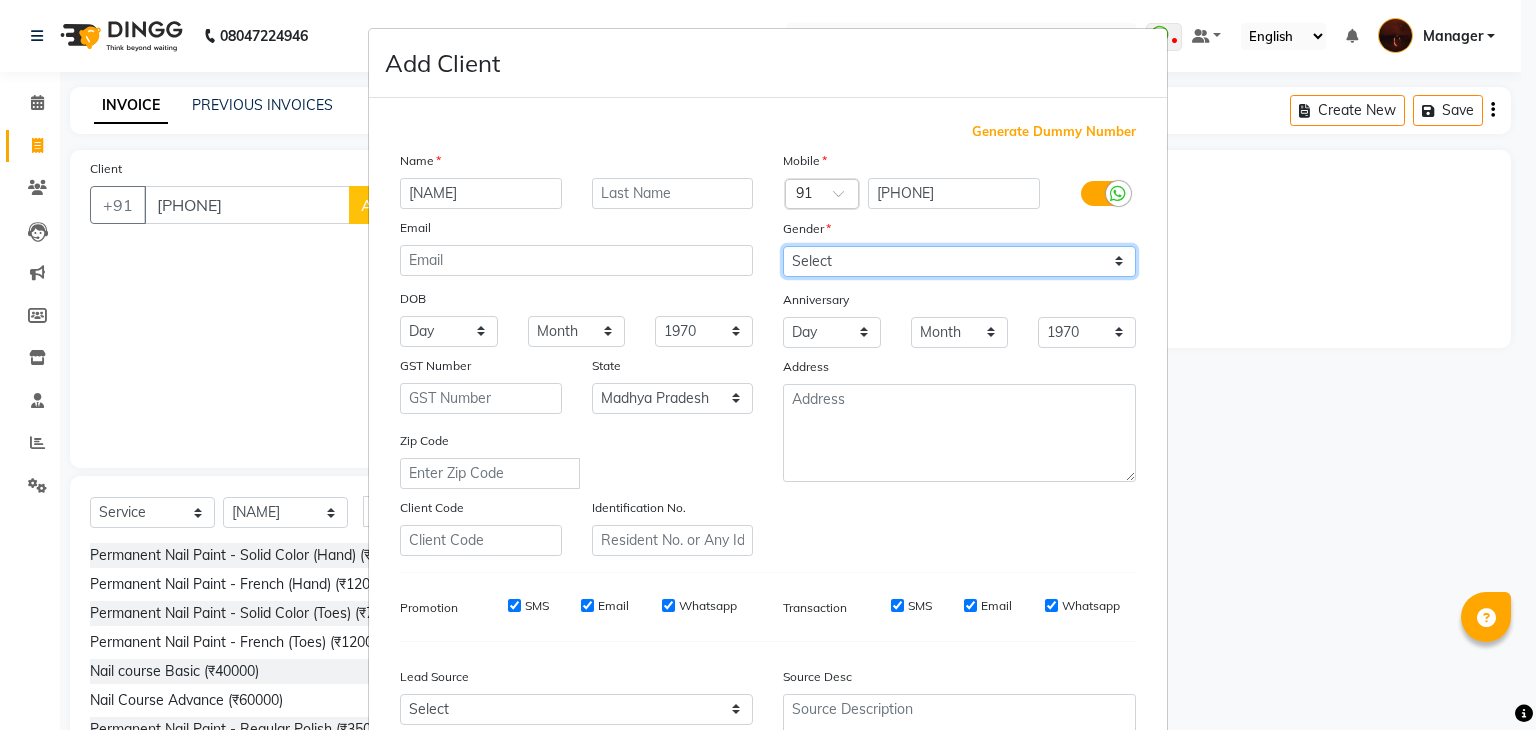 click on "Select Male Female Other Prefer Not To Say" at bounding box center [959, 261] 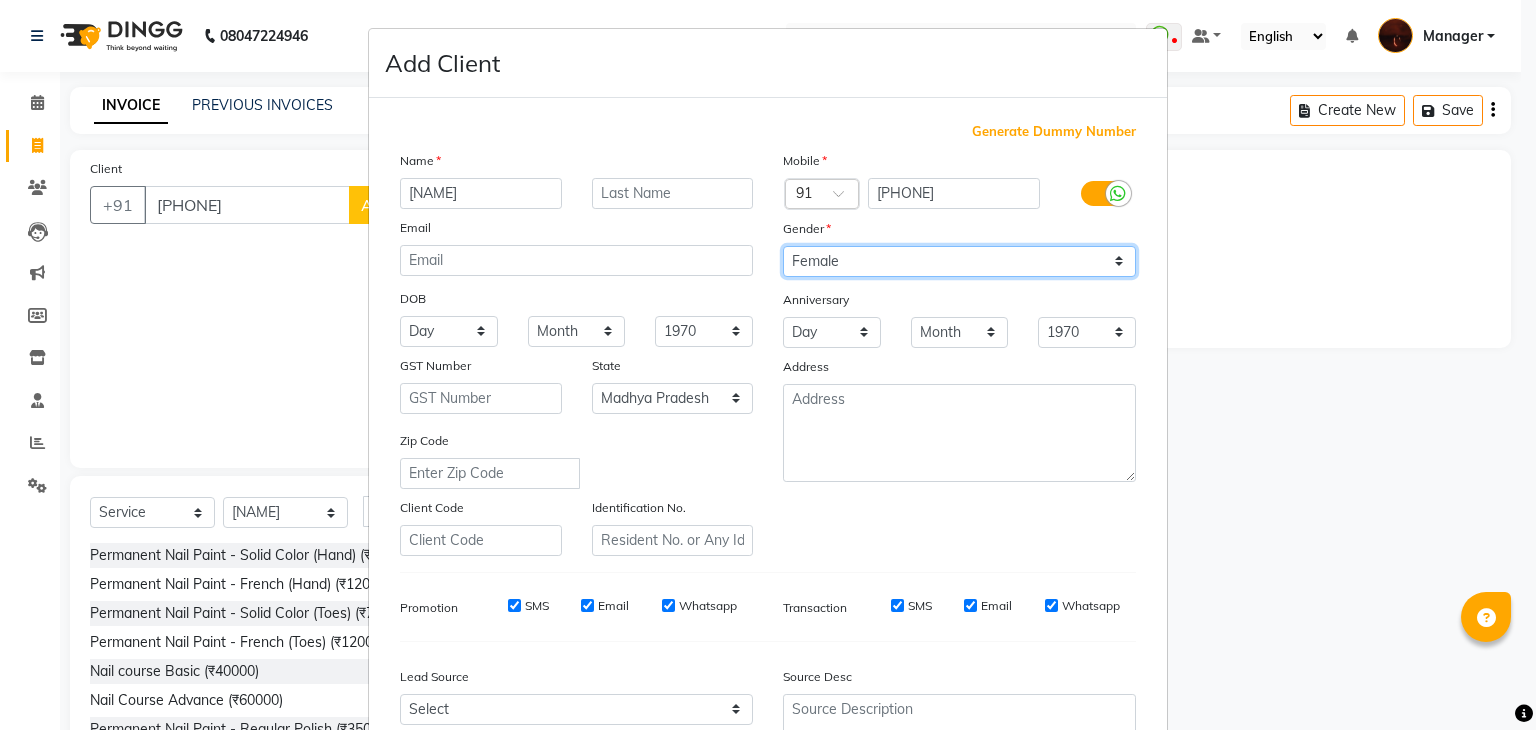 click on "Select Male Female Other Prefer Not To Say" at bounding box center [959, 261] 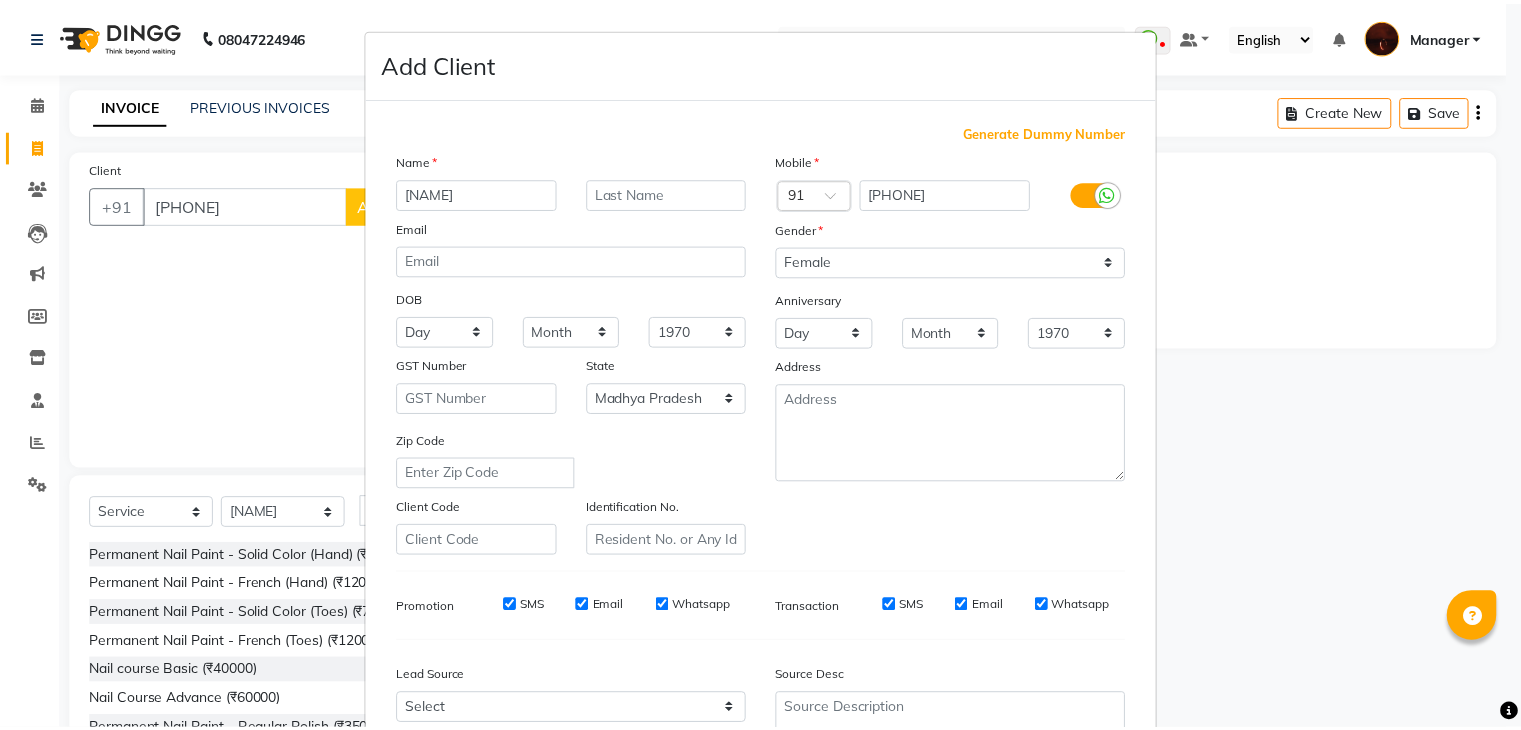 scroll, scrollTop: 203, scrollLeft: 0, axis: vertical 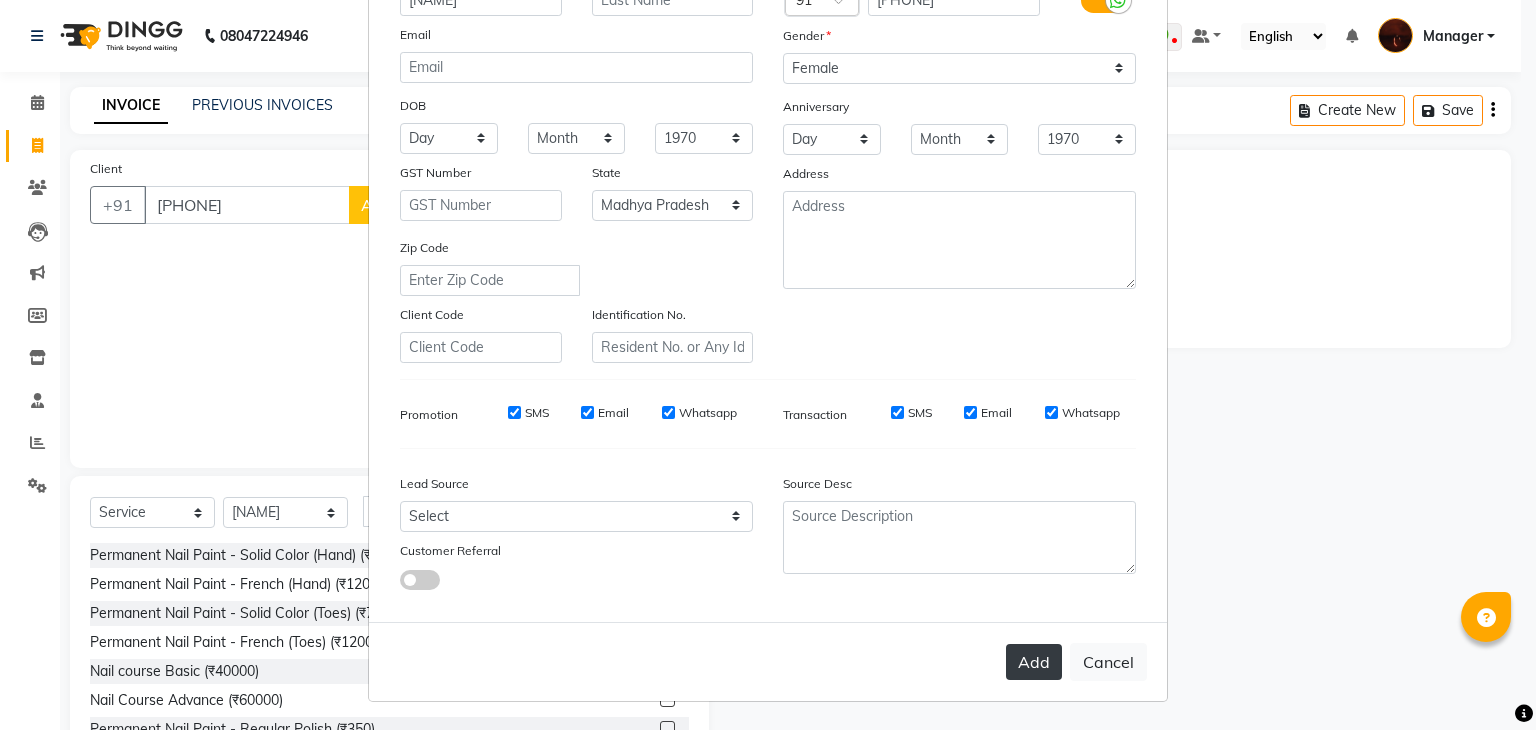 click on "Add" at bounding box center [1034, 662] 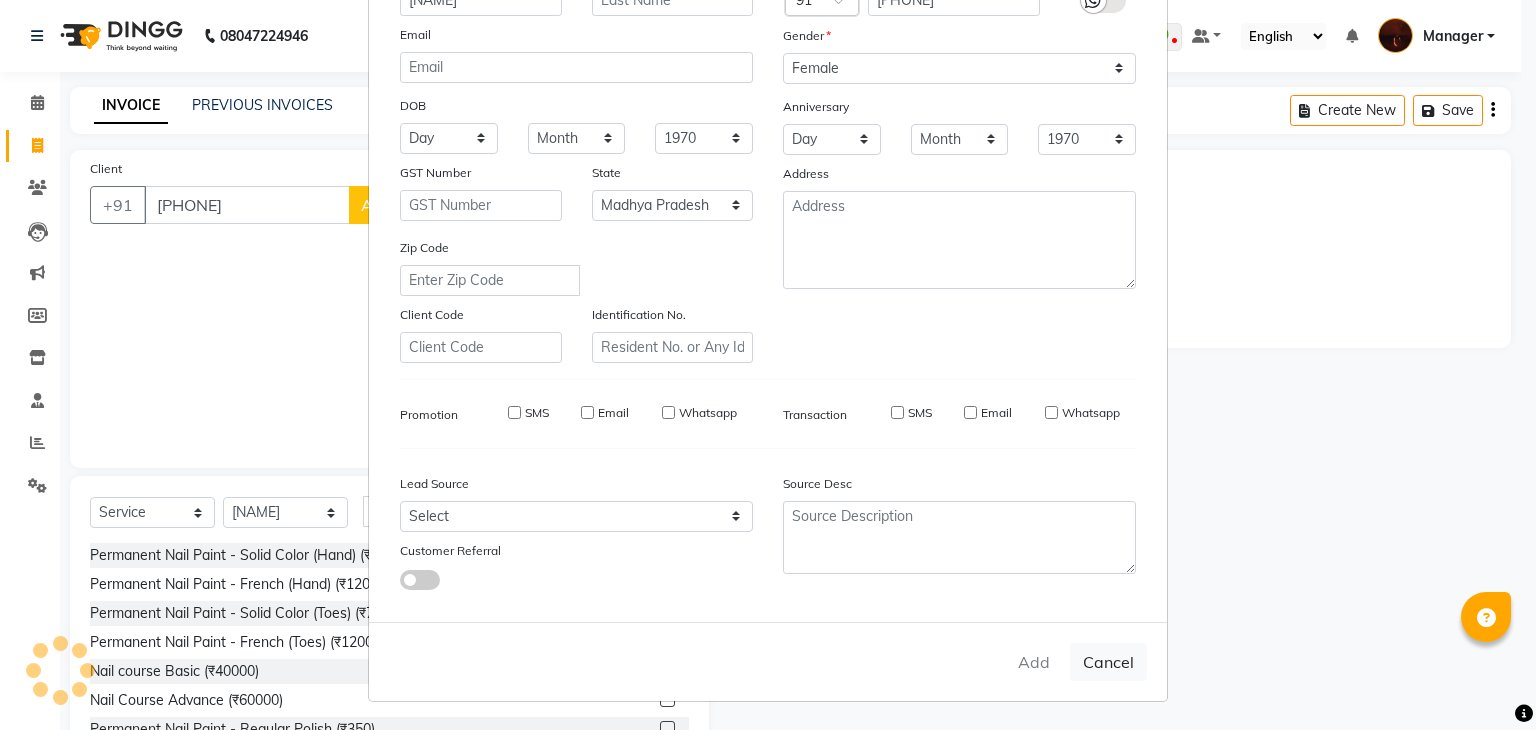 type on "99******18" 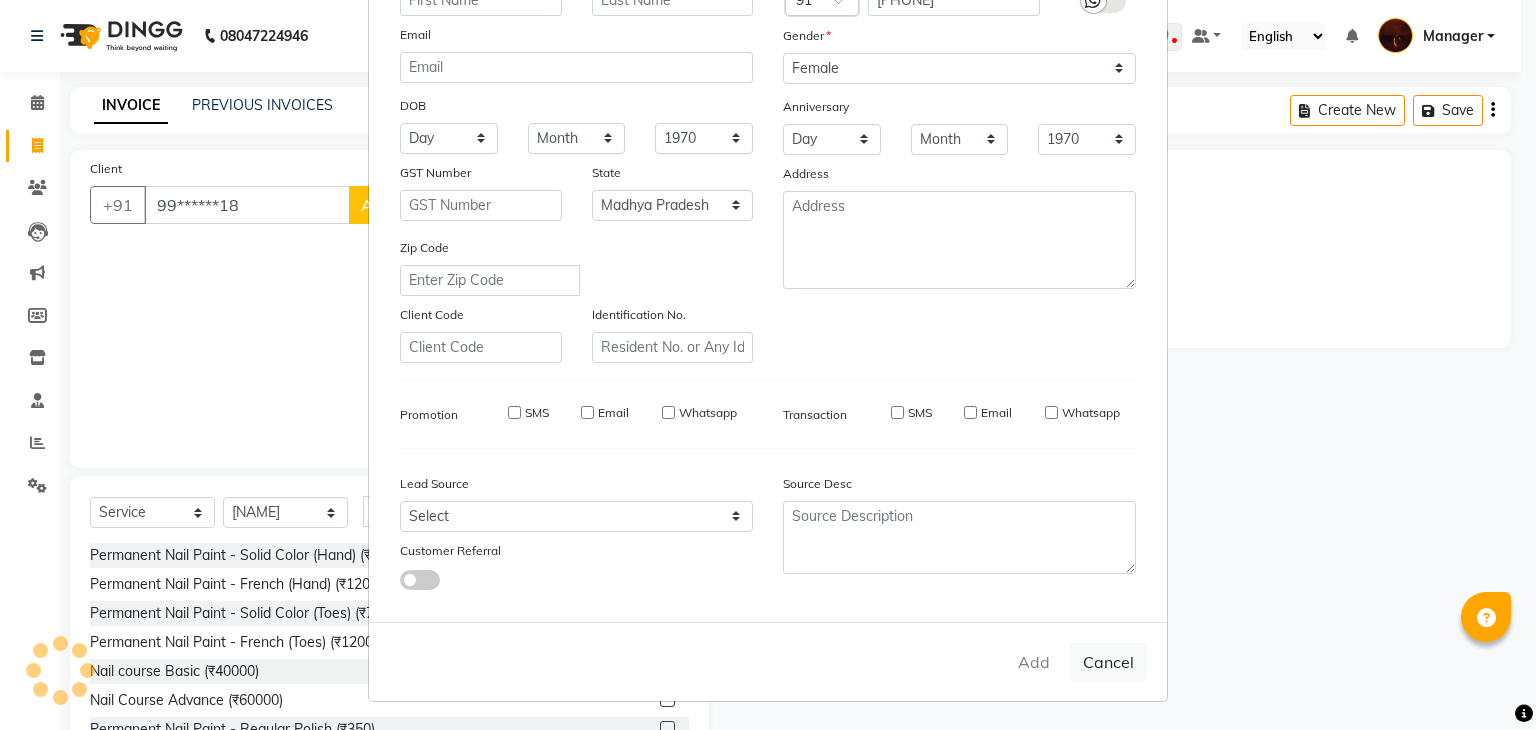 select 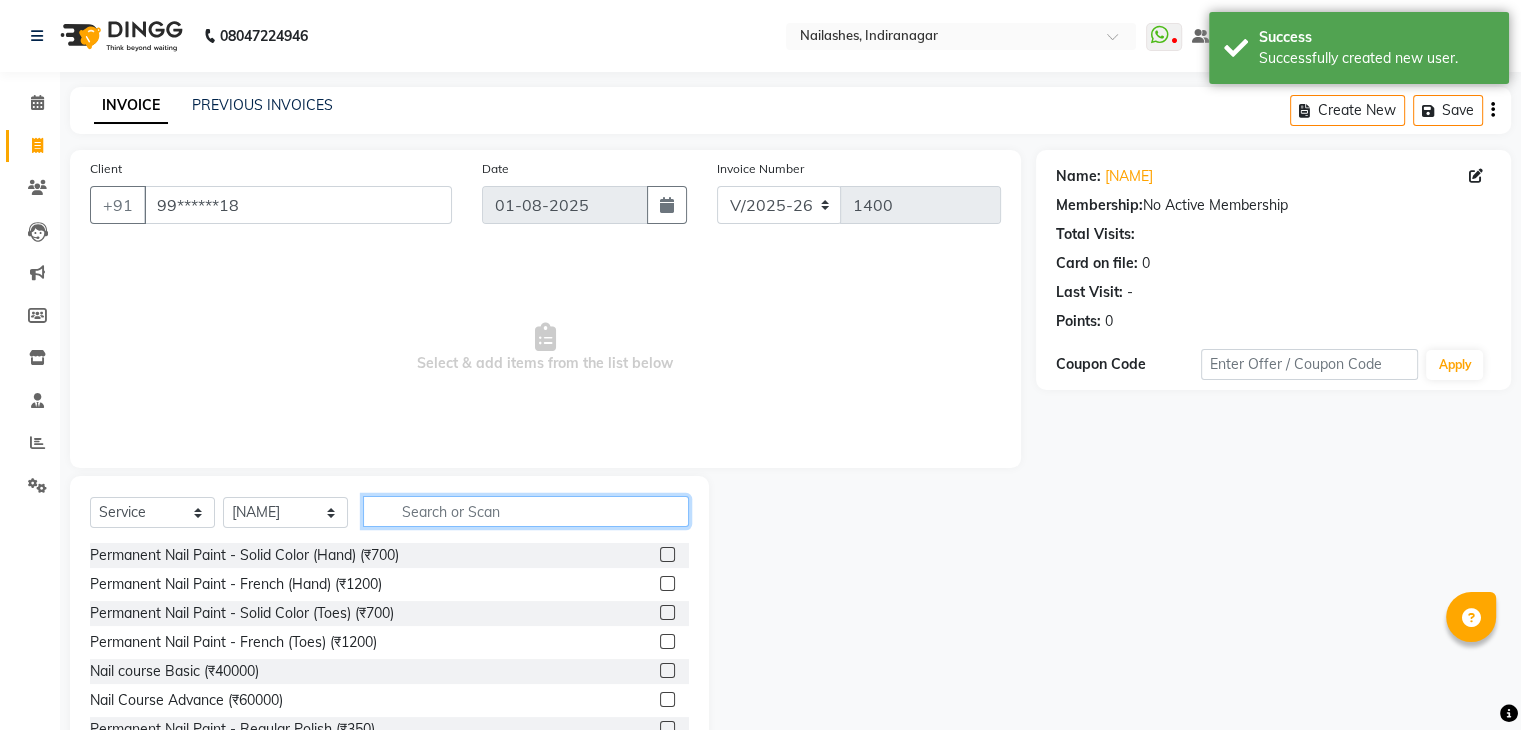 click 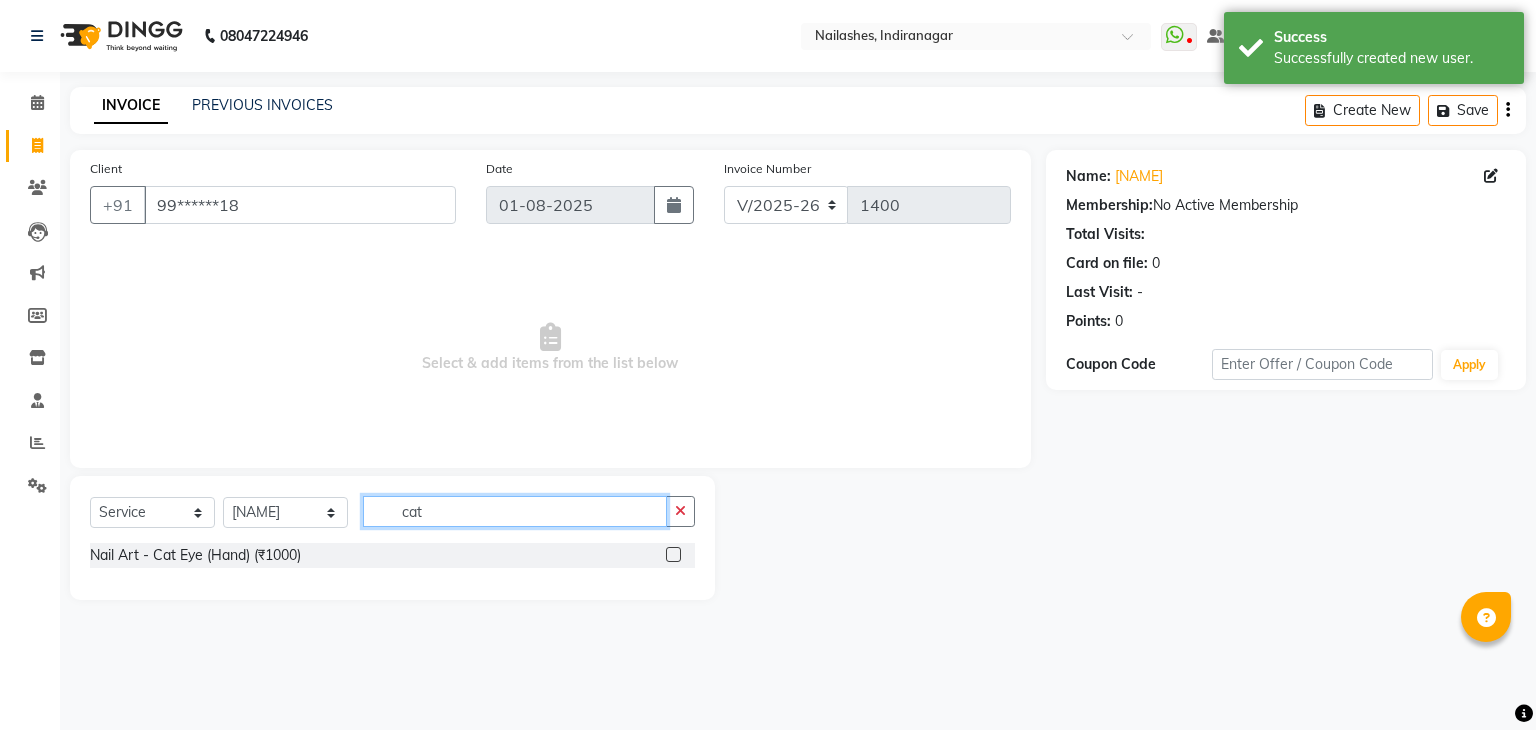type on "cat" 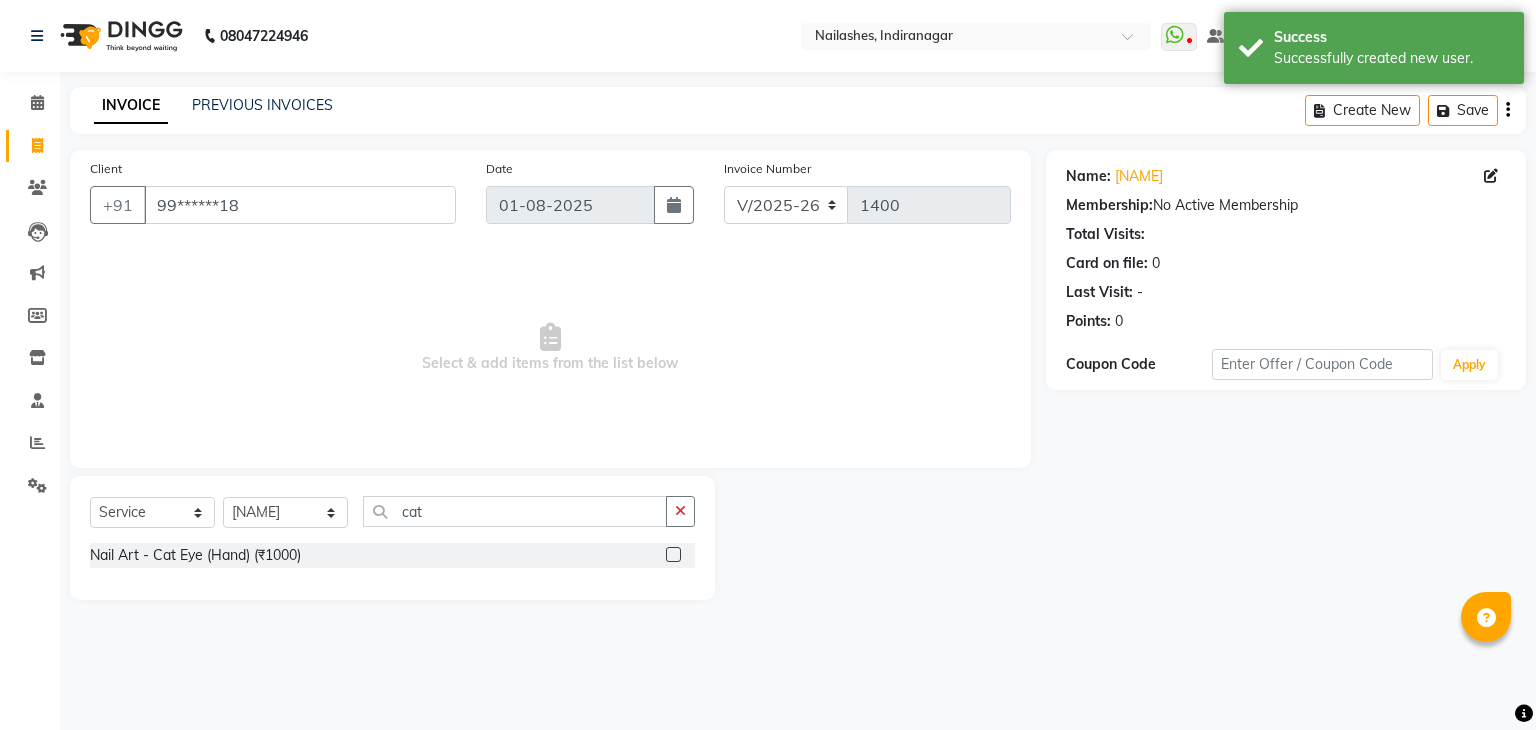 click 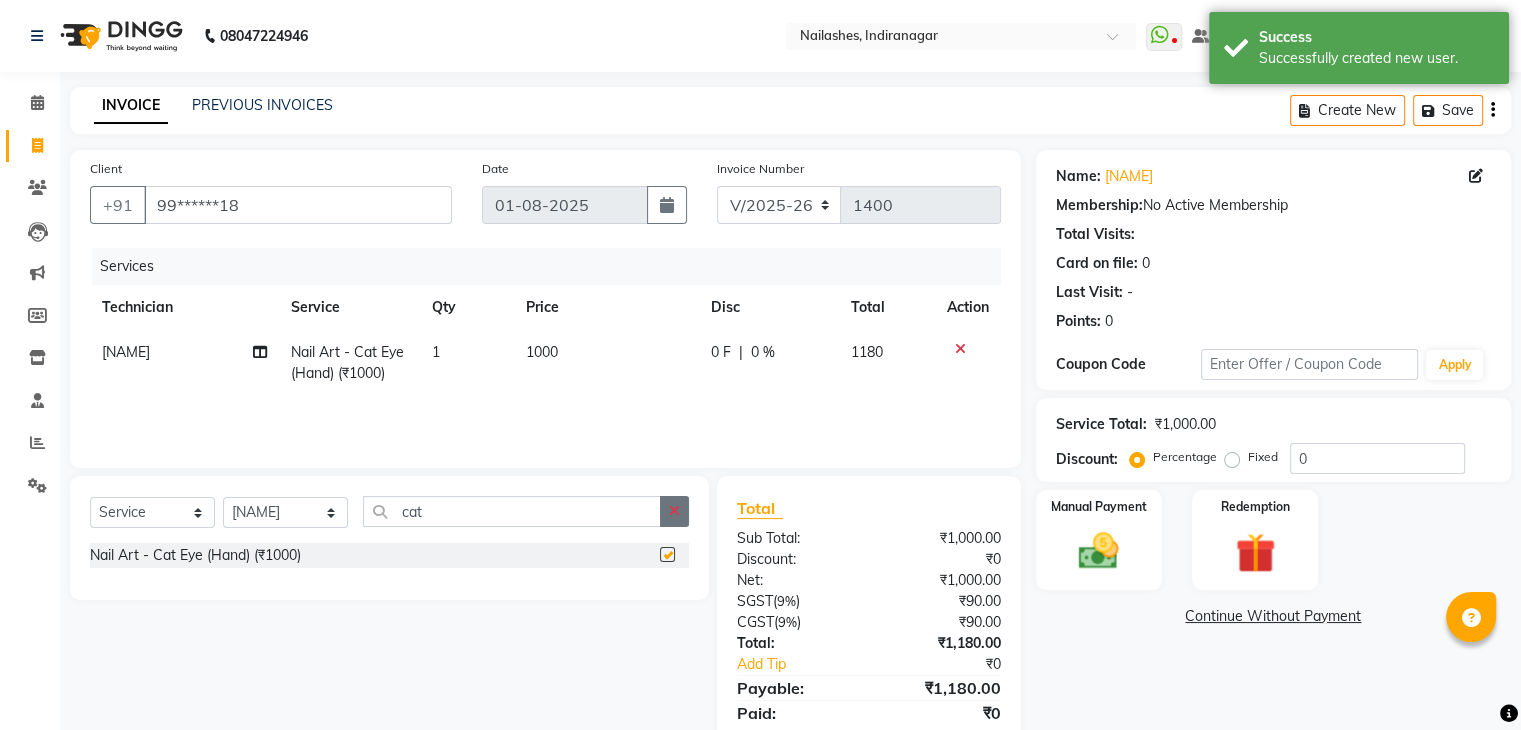 checkbox on "false" 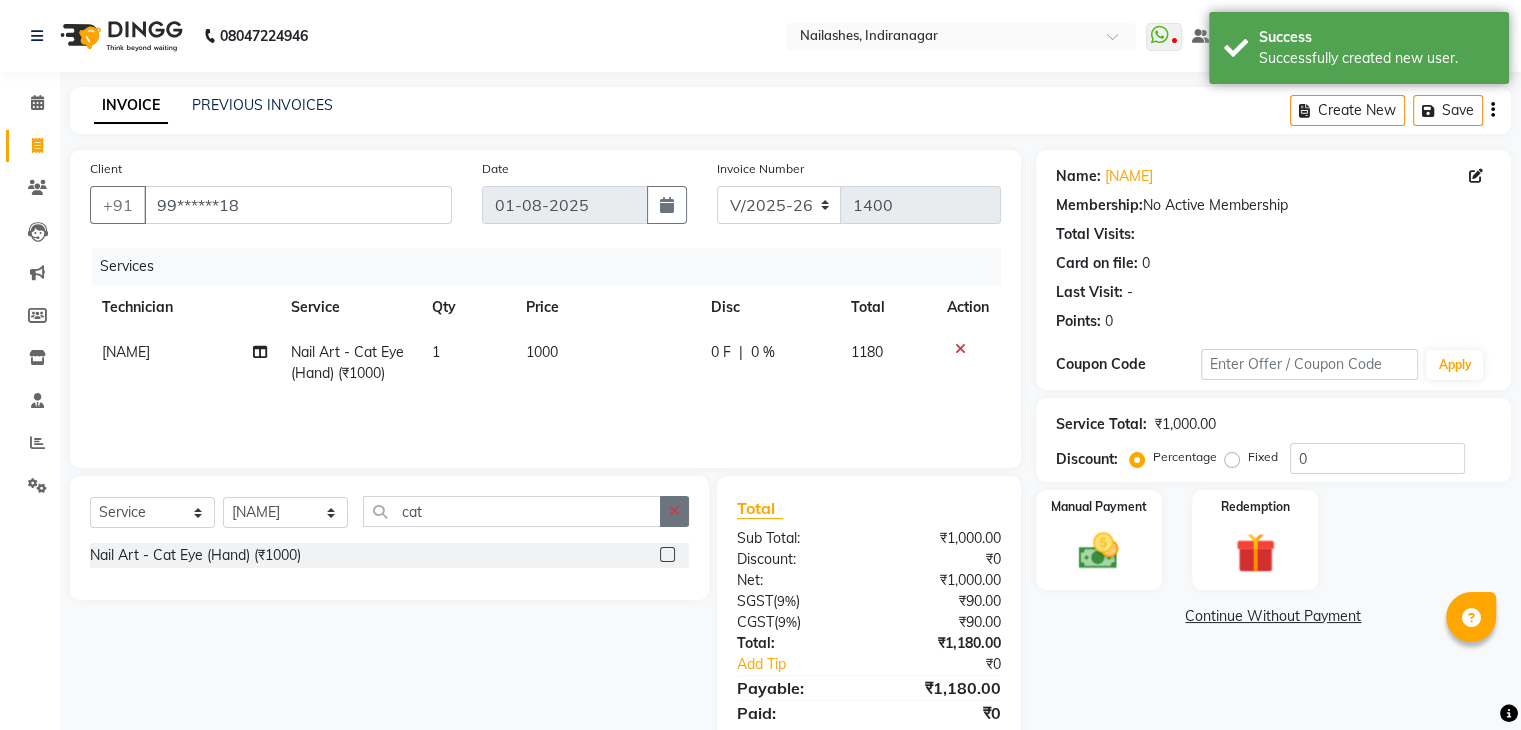 click 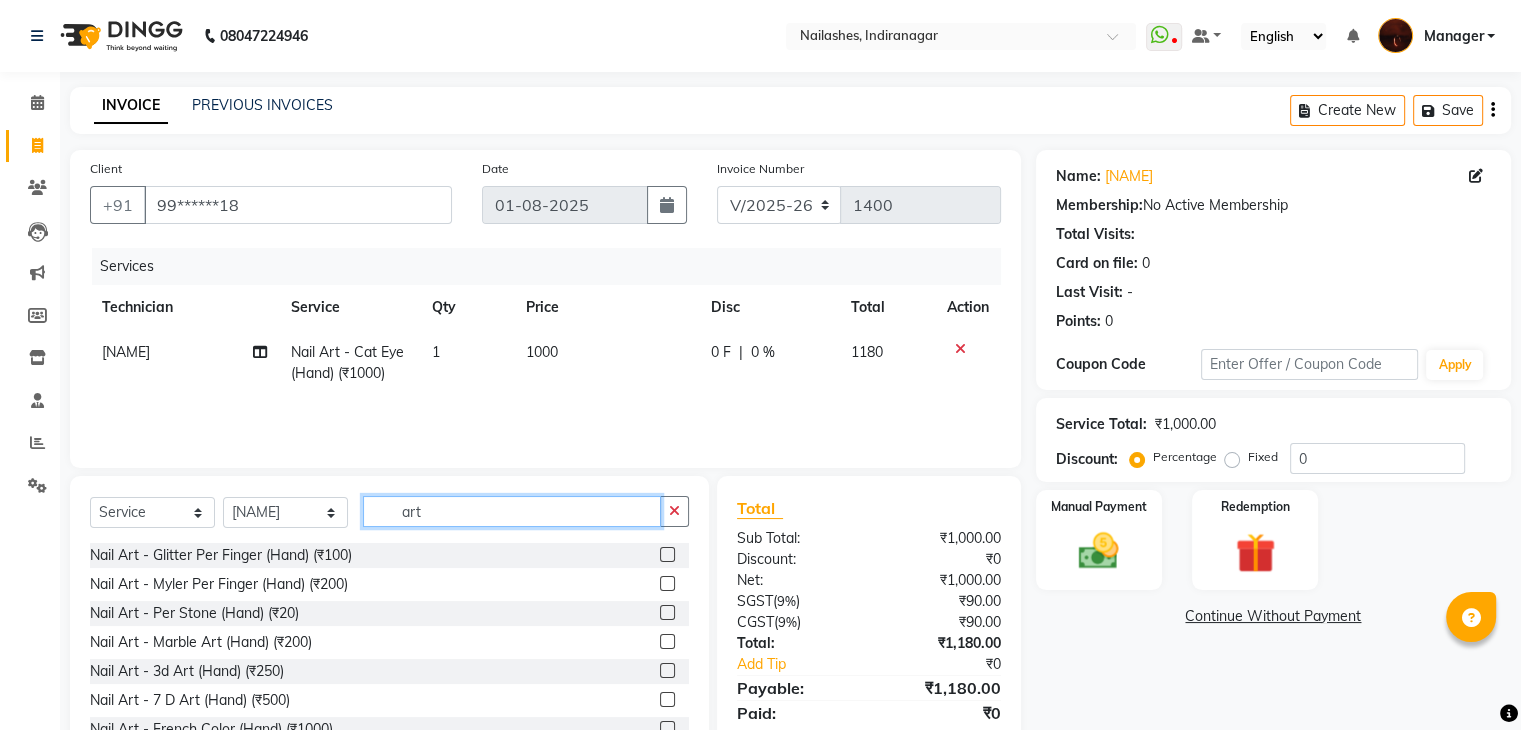 type on "art" 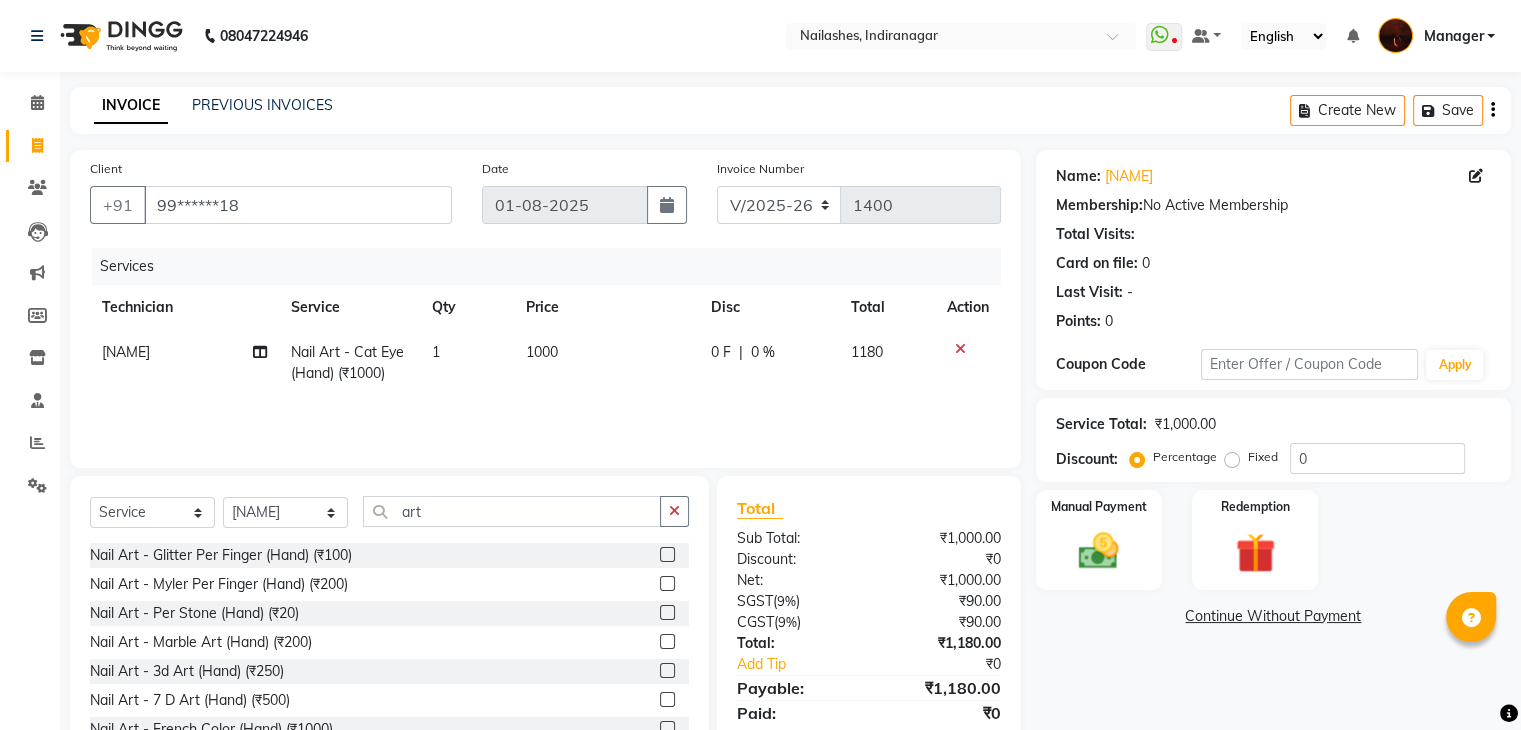 click 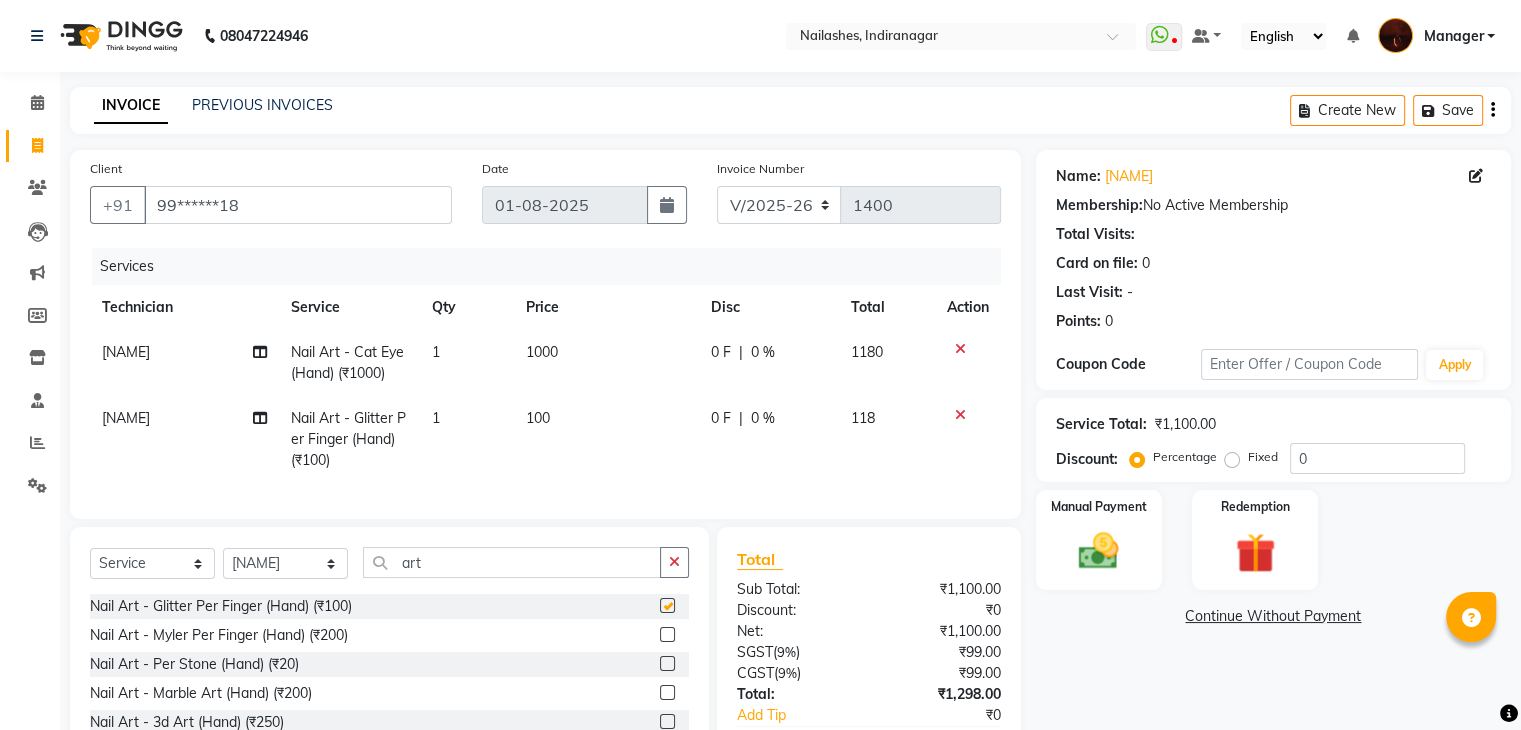 checkbox on "false" 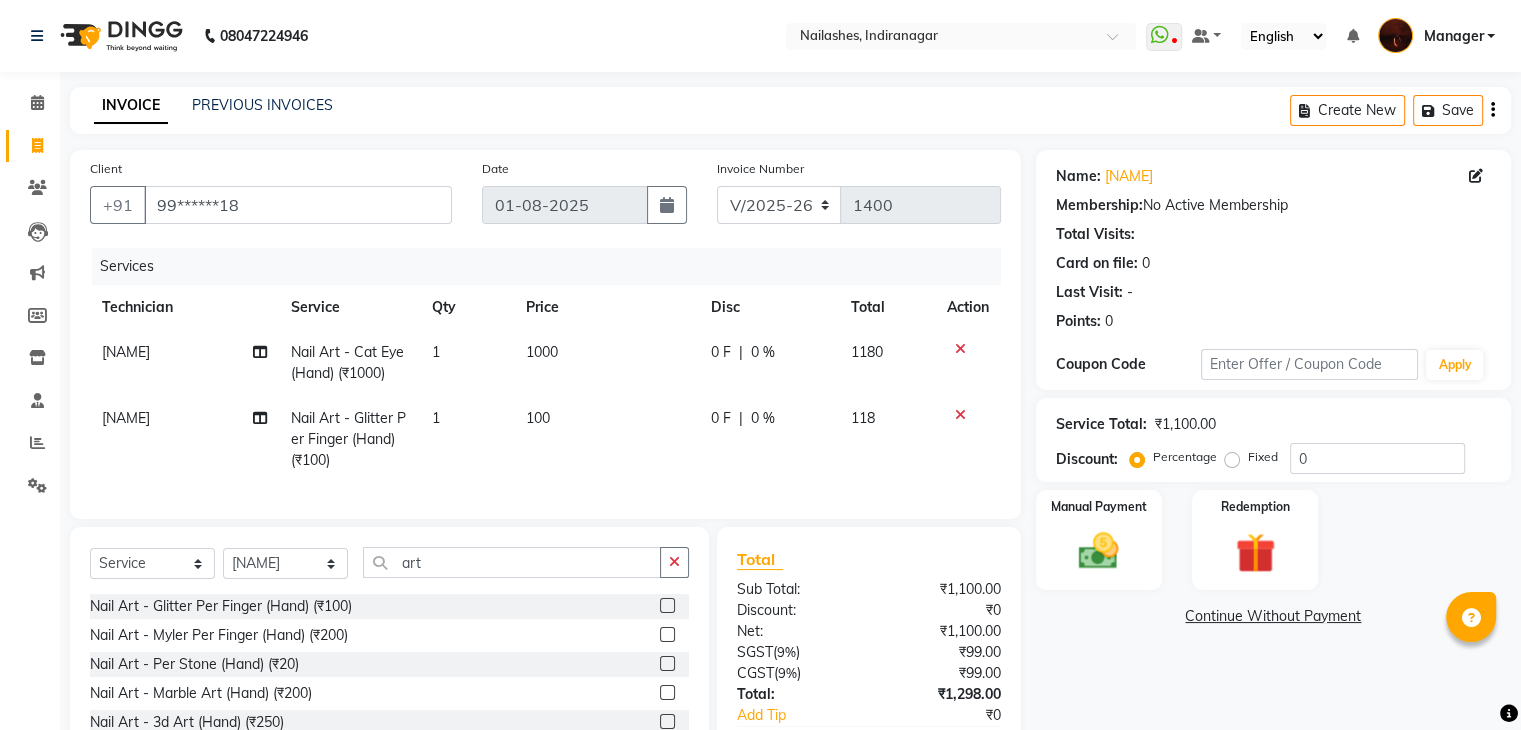click on "Nail Art - Glitter Per Finger (Hand) (₹100)" 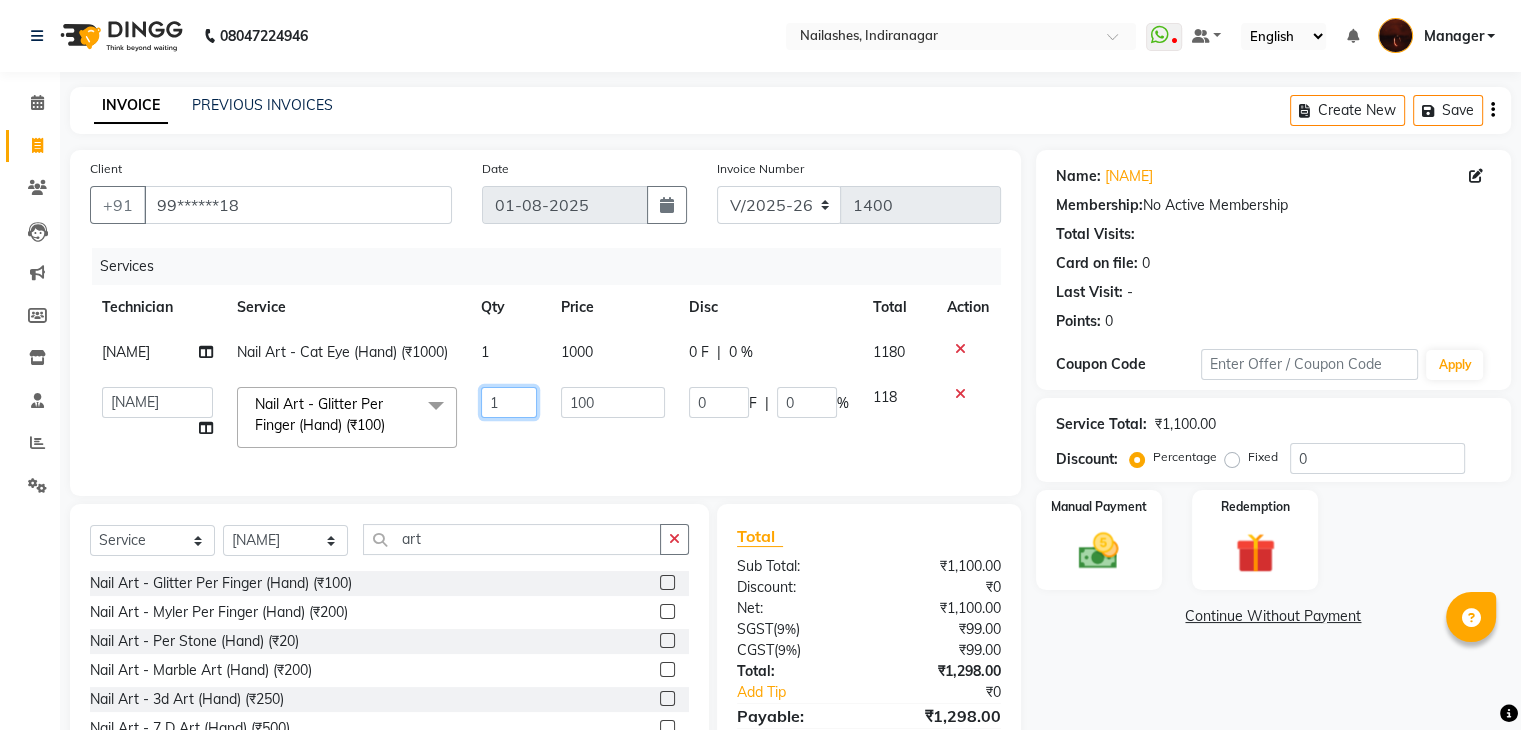 click on "1" 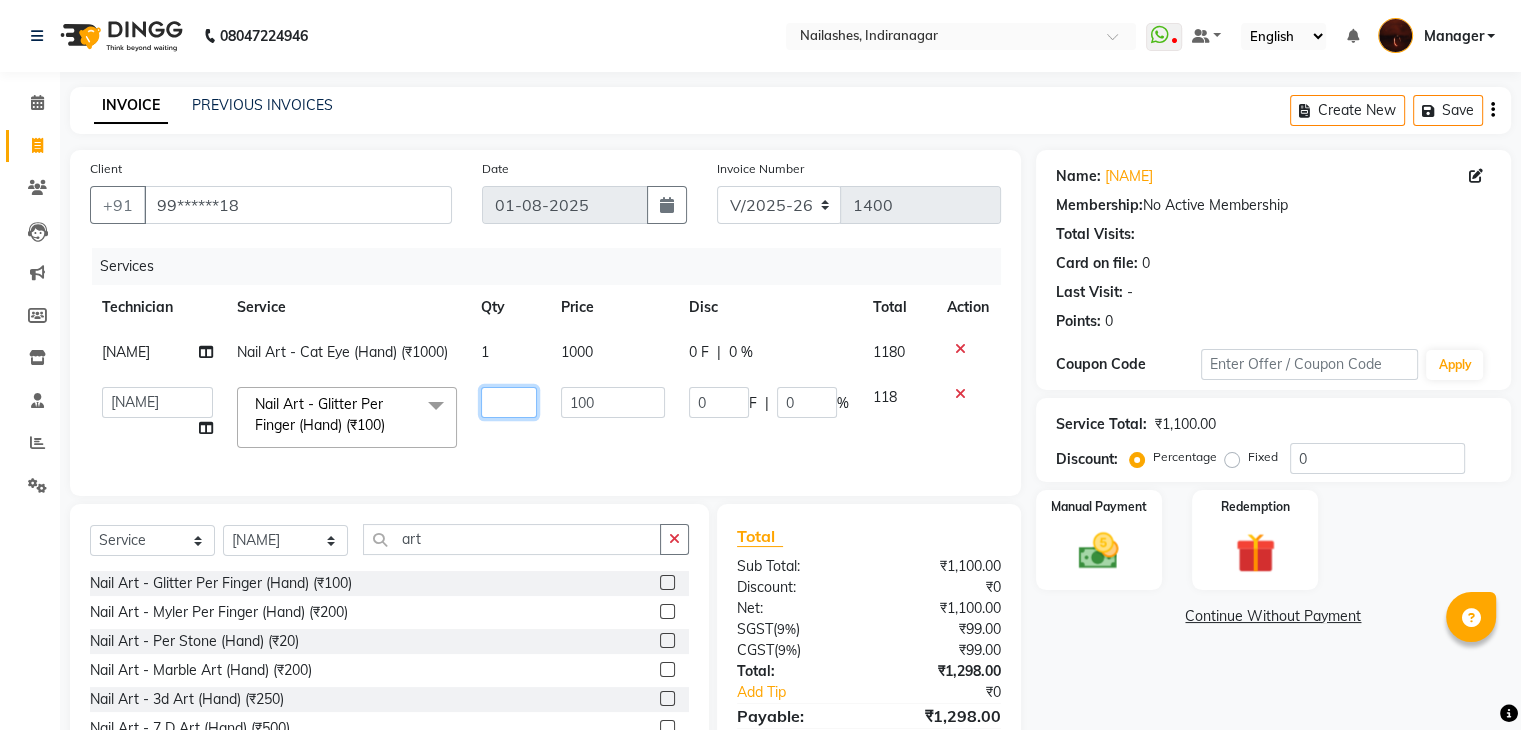 type on "2" 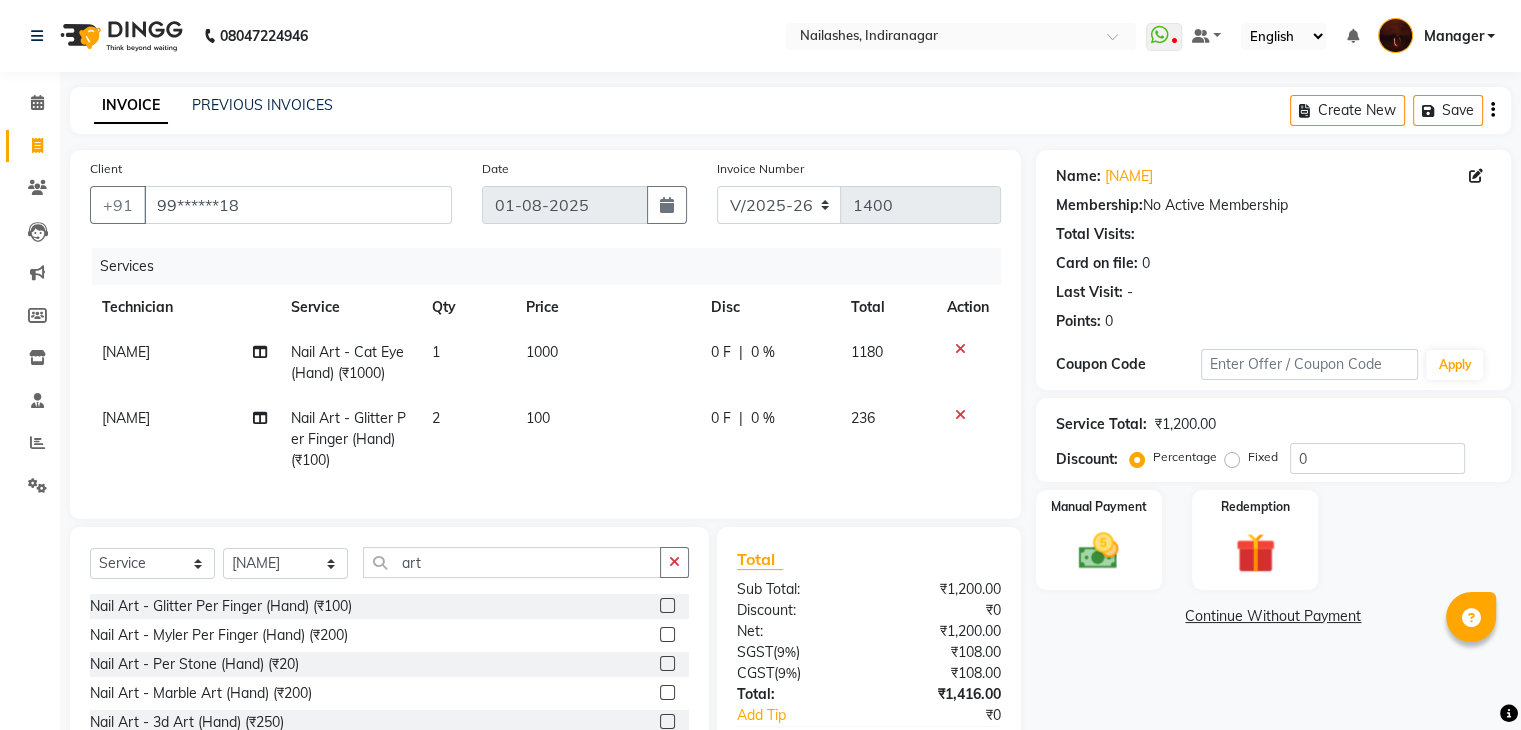 click on "100" 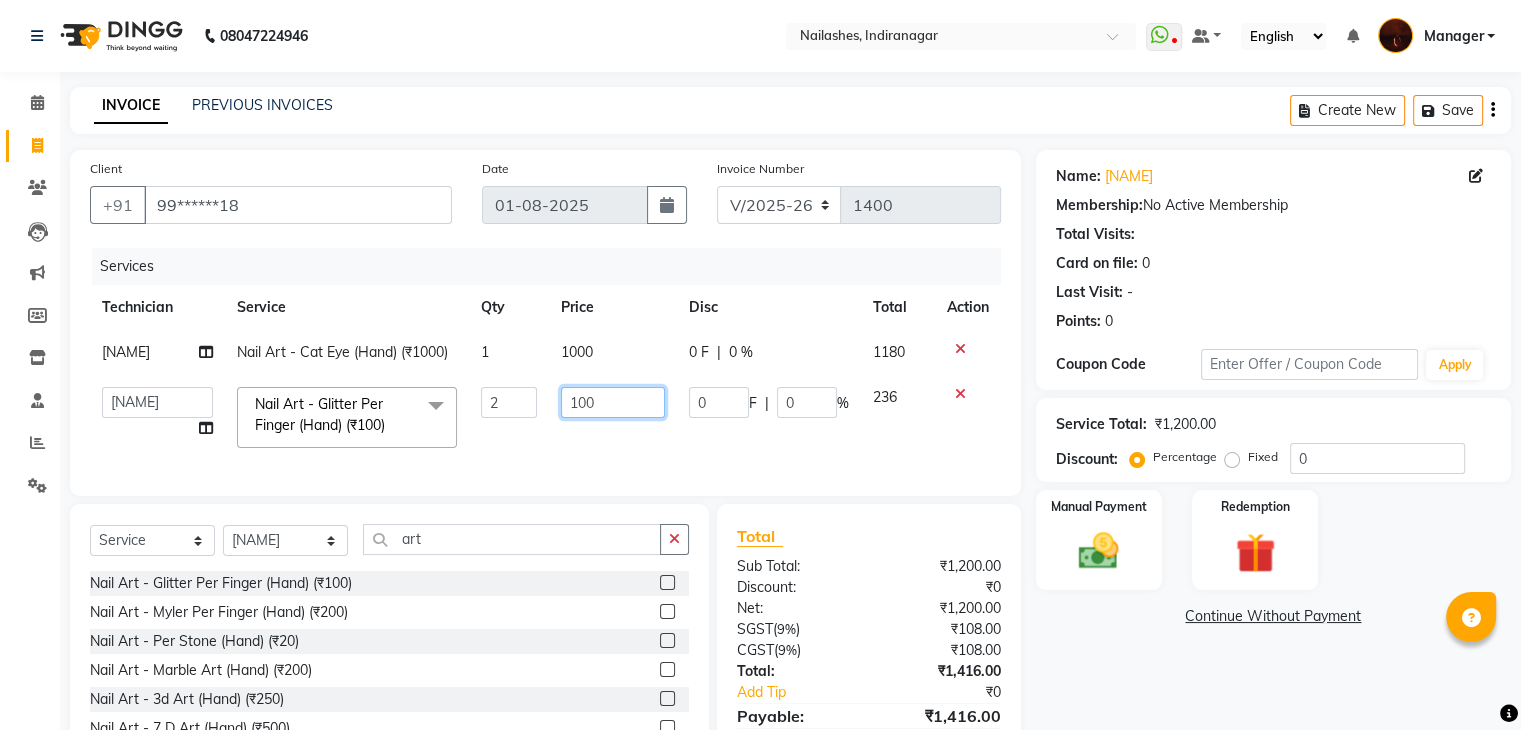 click on "100" 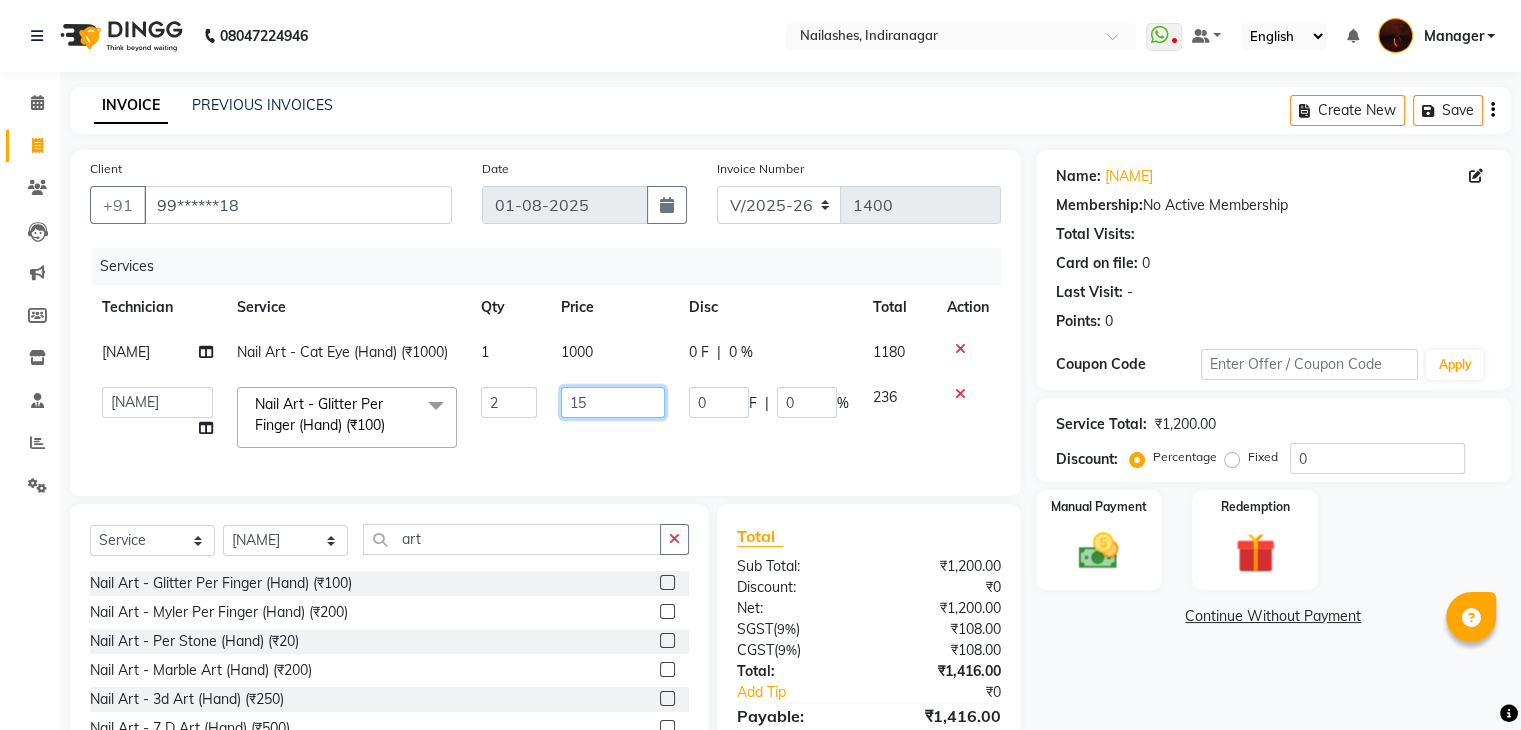 type on "150" 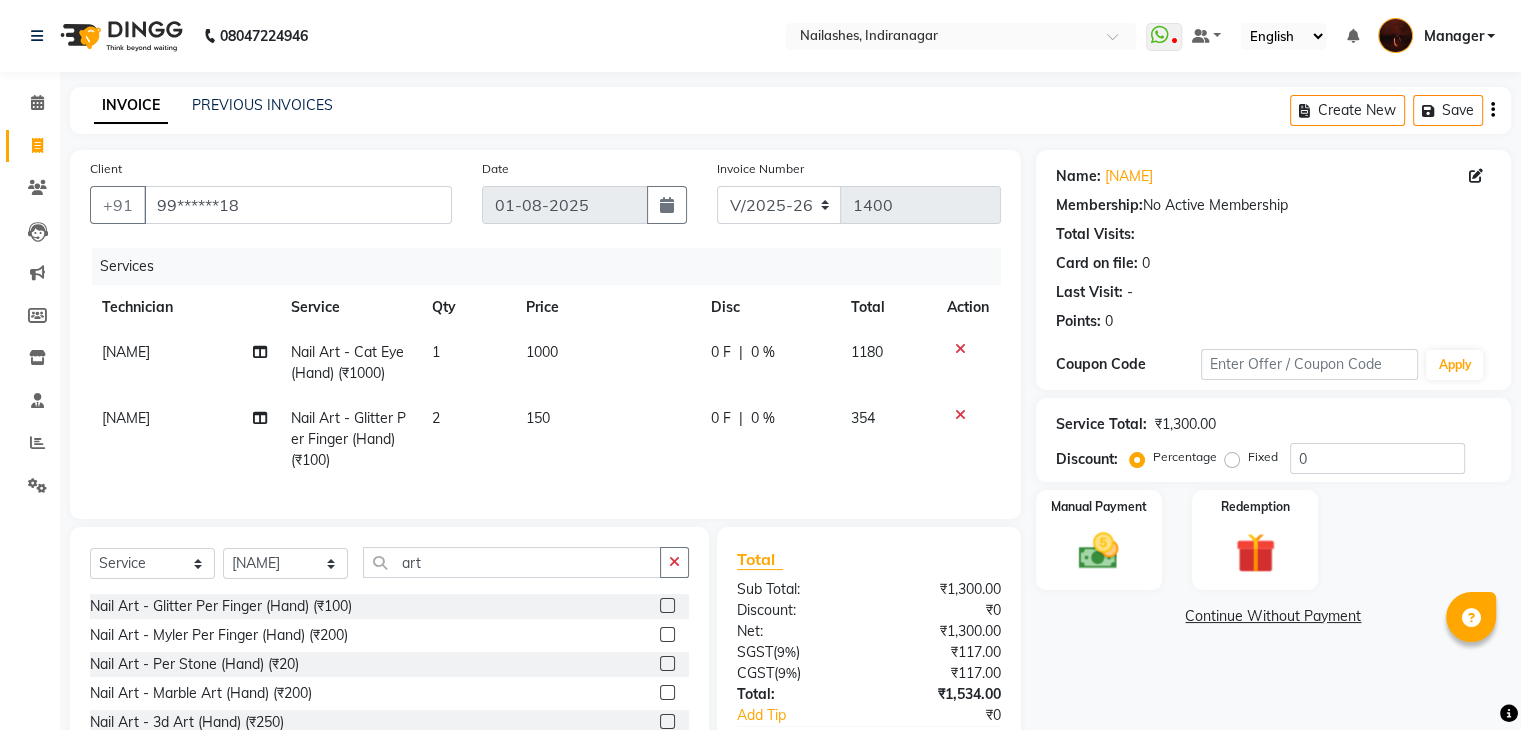 click on "Services Technician Service Qty Price Disc Total Action Adesh Nail Art - Cat Eye (Hand) (₹1000) 1 1000 0 F | 0 % 1180 Adesh Nail Art - Glitter Per Finger (Hand) (₹100) 2 150 0 F | 0 % 354" 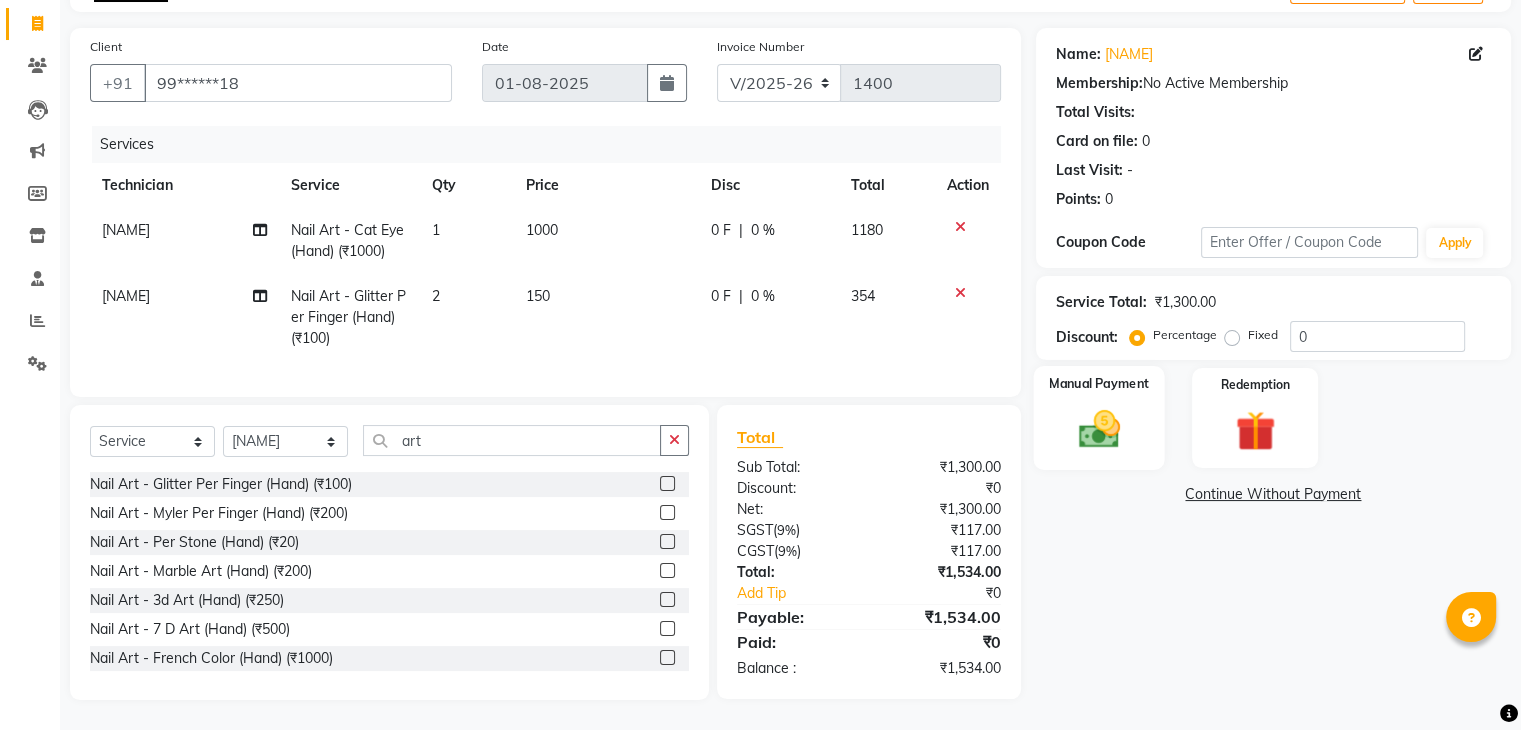click 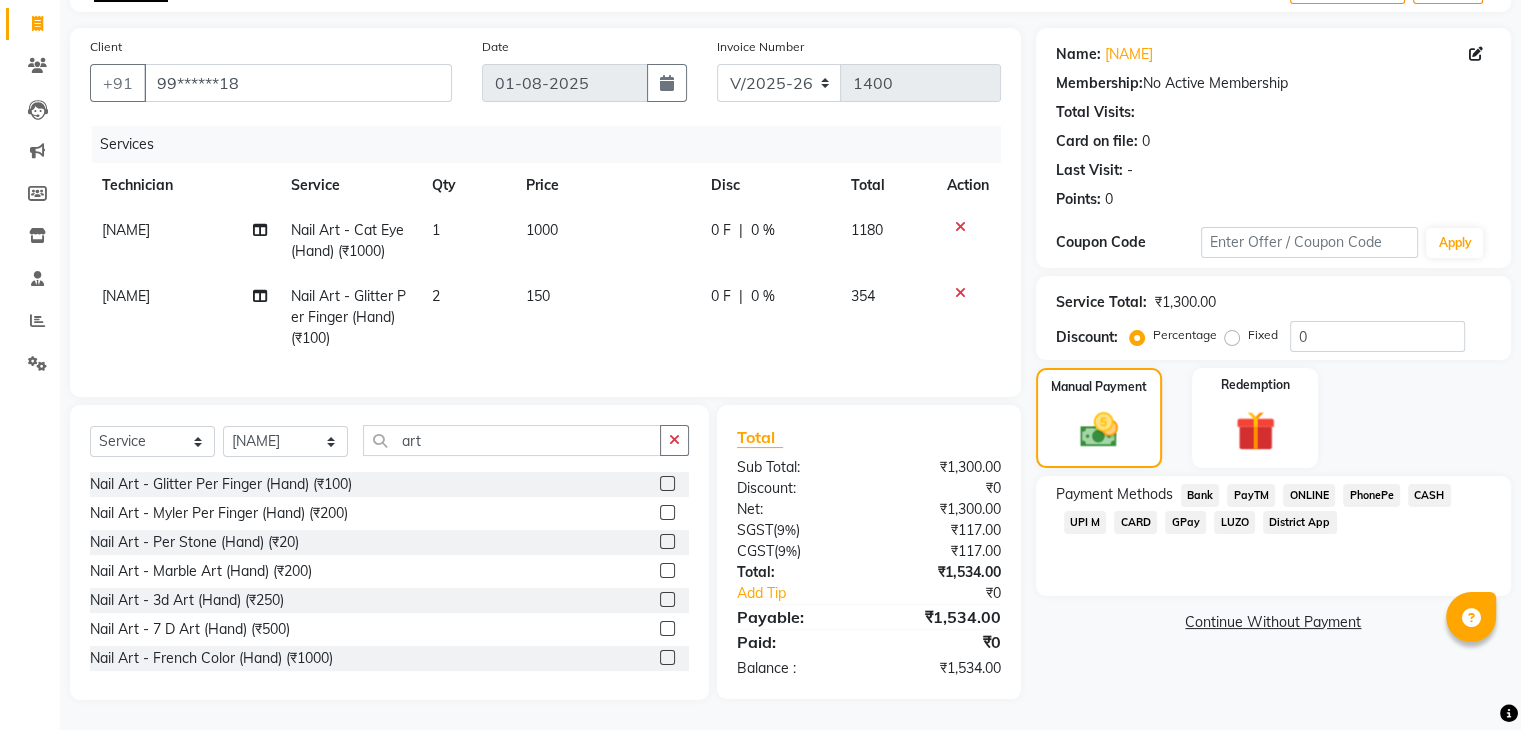 click on "ONLINE" 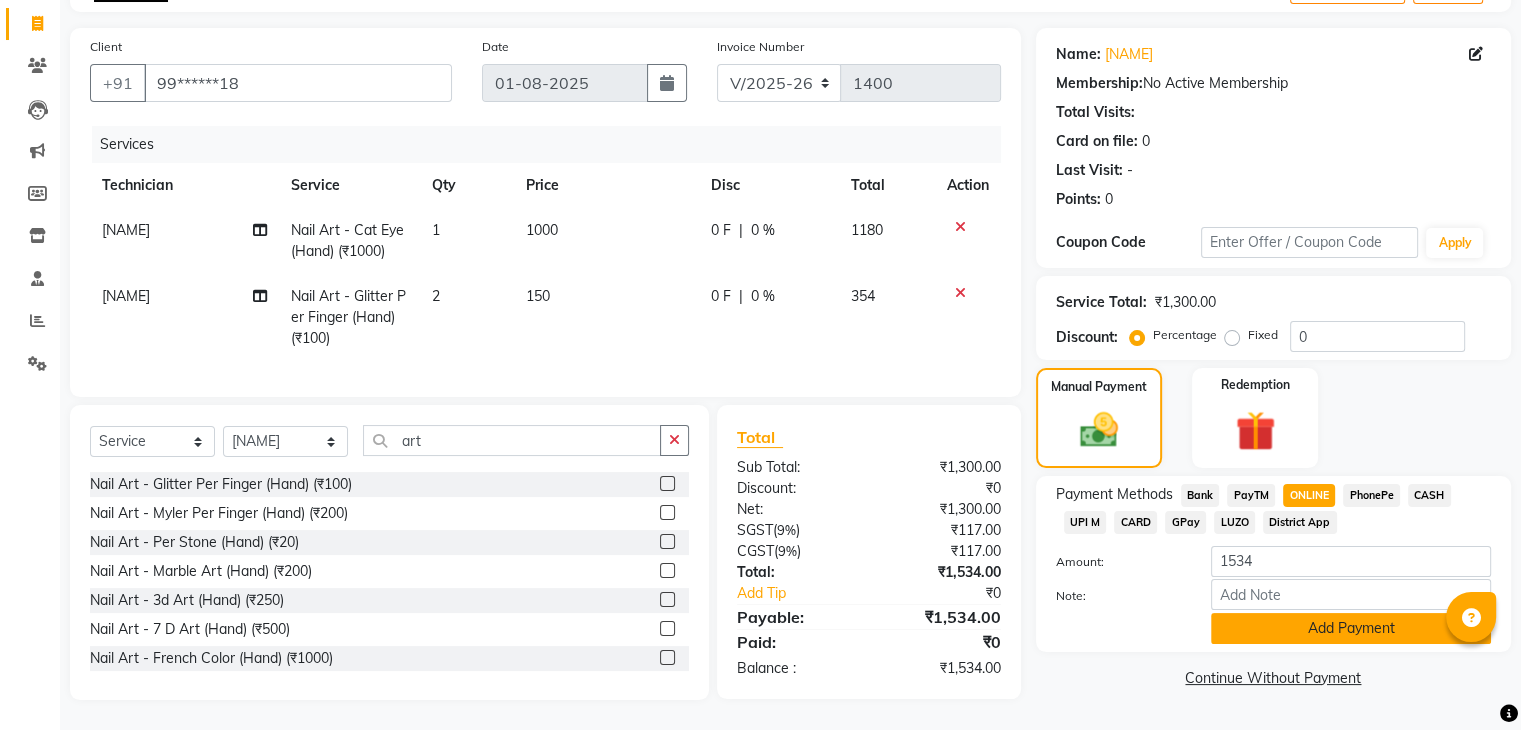 click on "Add Payment" 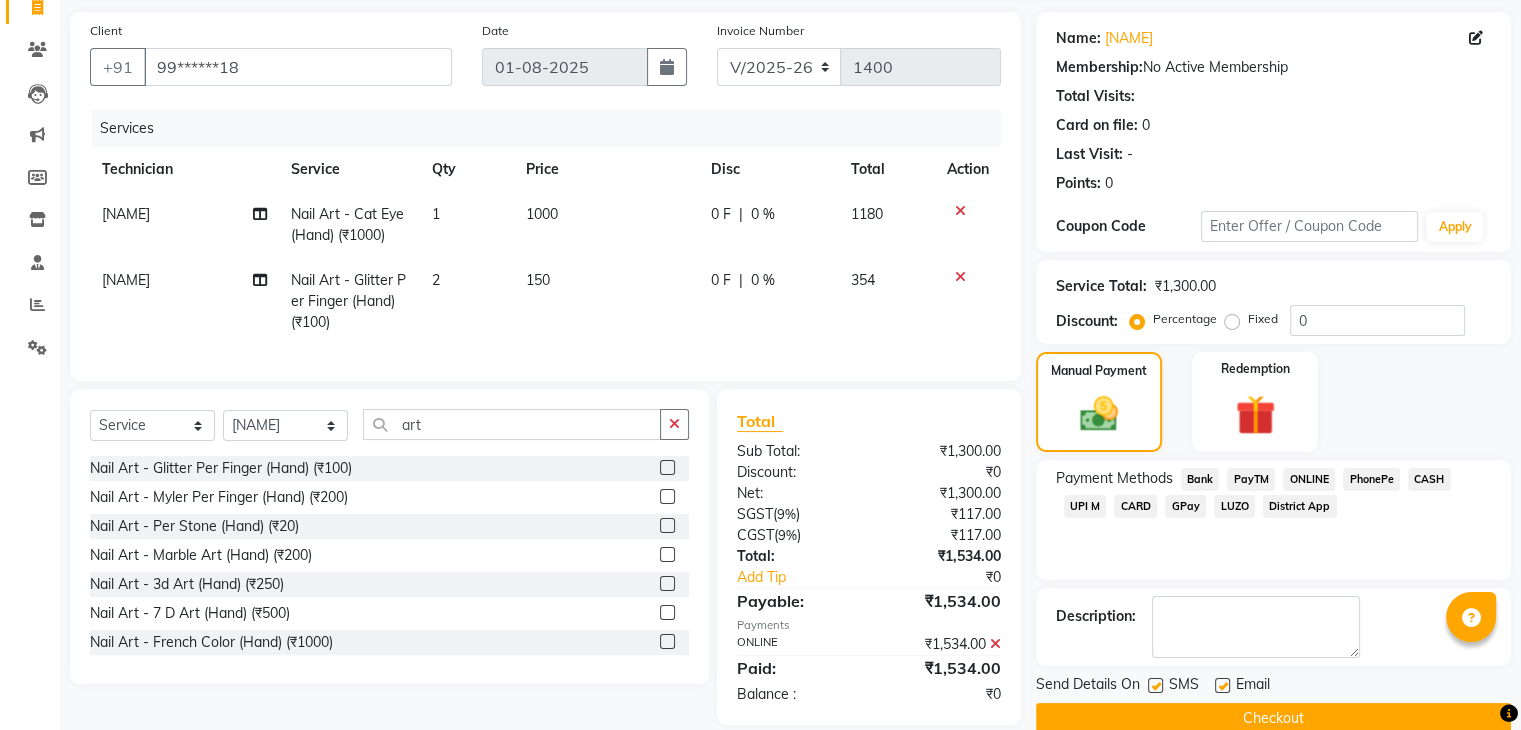 scroll, scrollTop: 179, scrollLeft: 0, axis: vertical 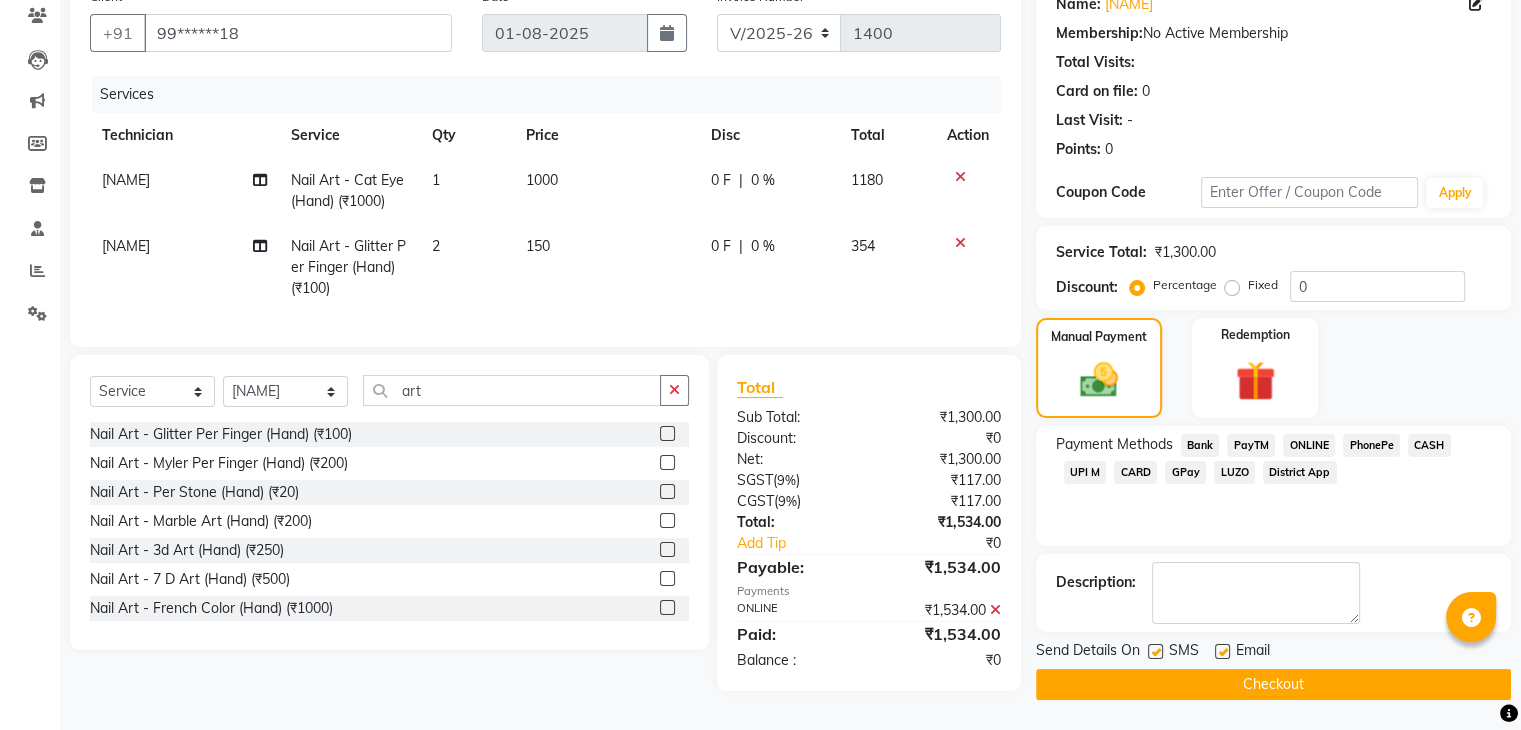 click on "Checkout" 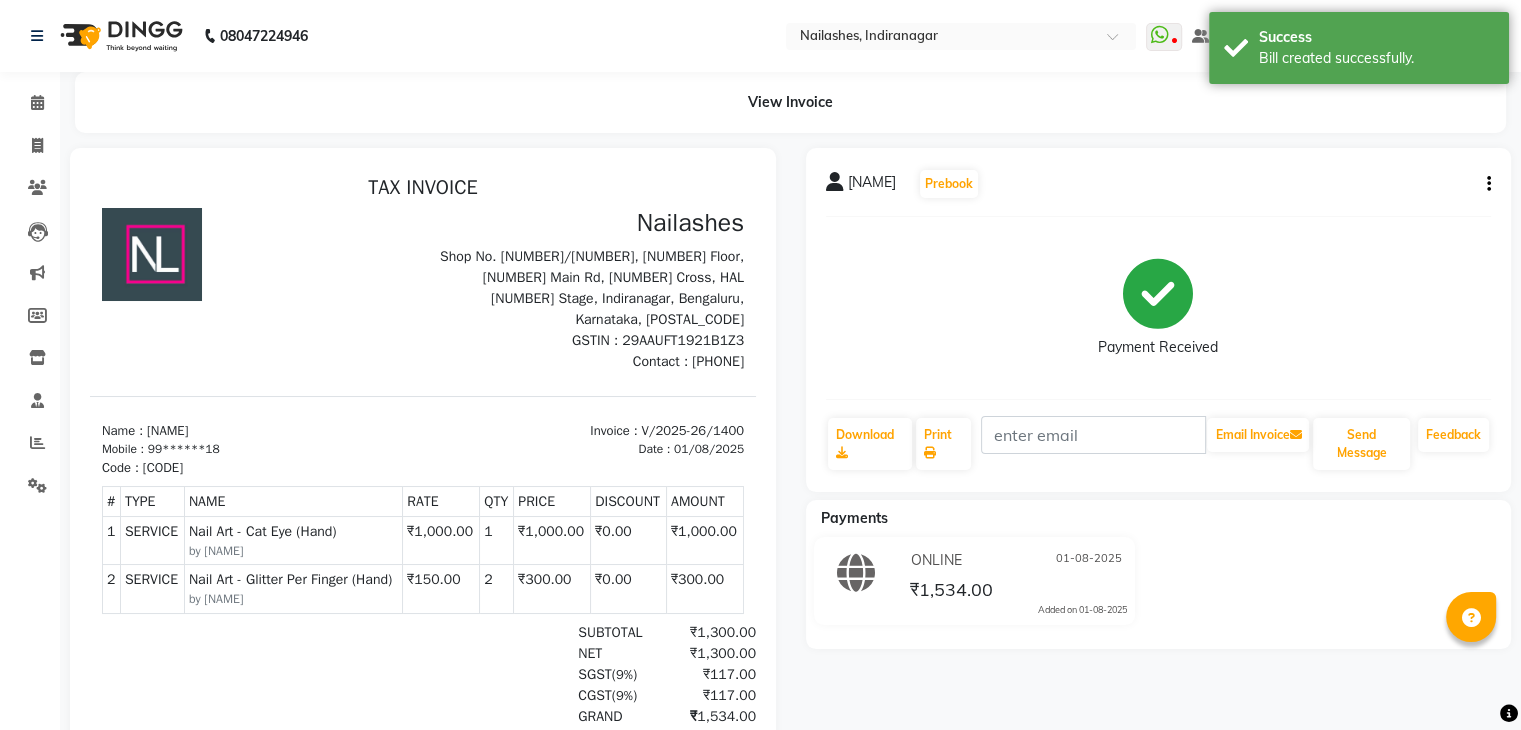scroll, scrollTop: 0, scrollLeft: 0, axis: both 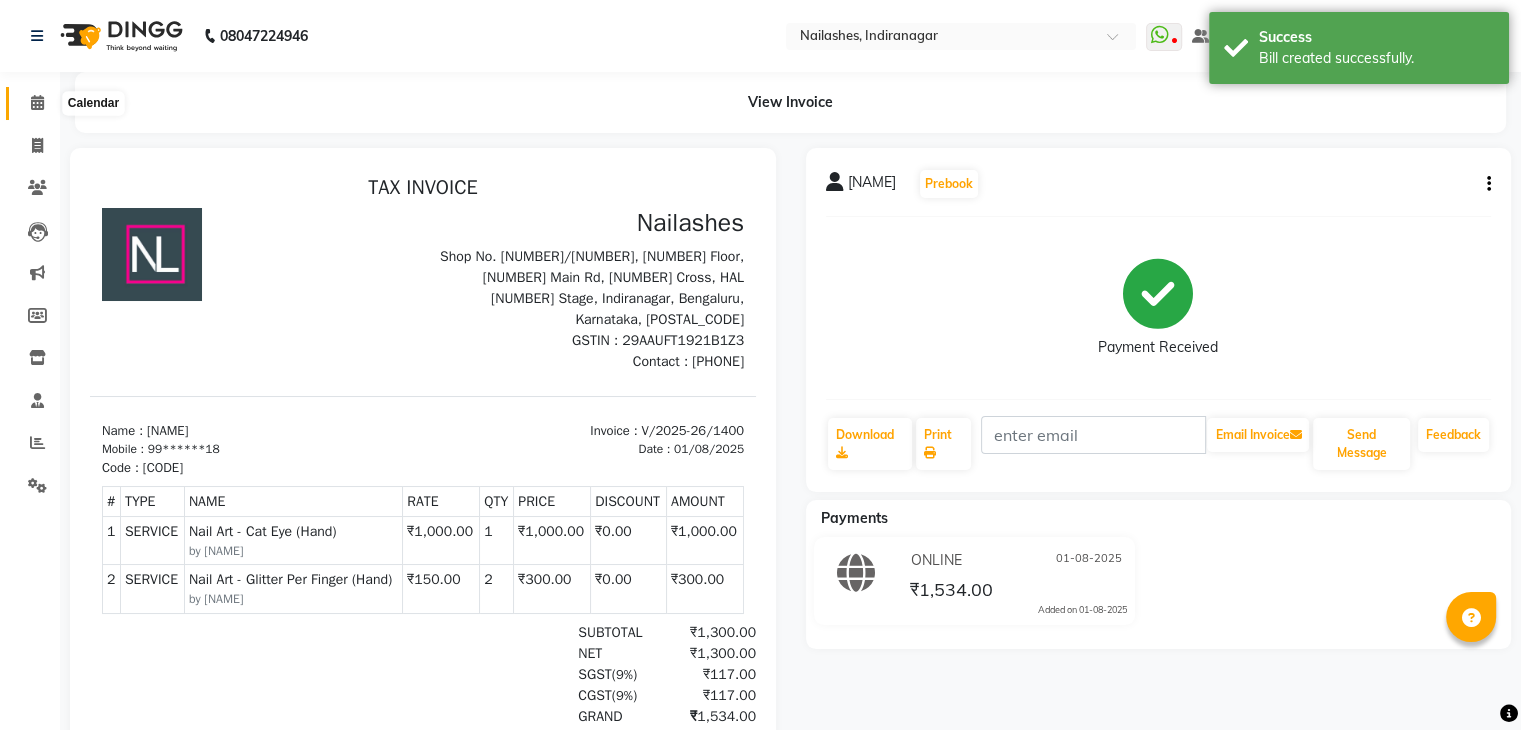 click 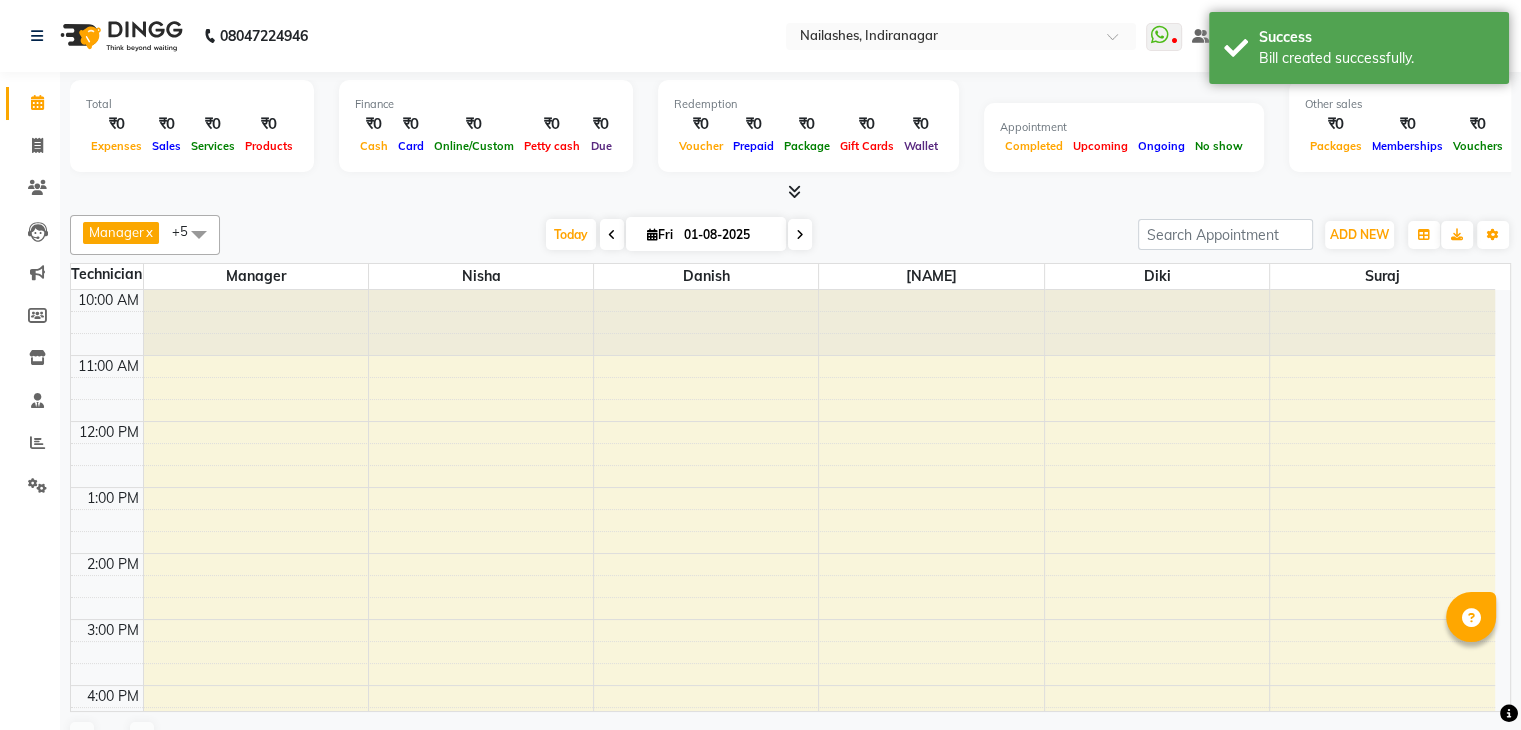 scroll, scrollTop: 0, scrollLeft: 0, axis: both 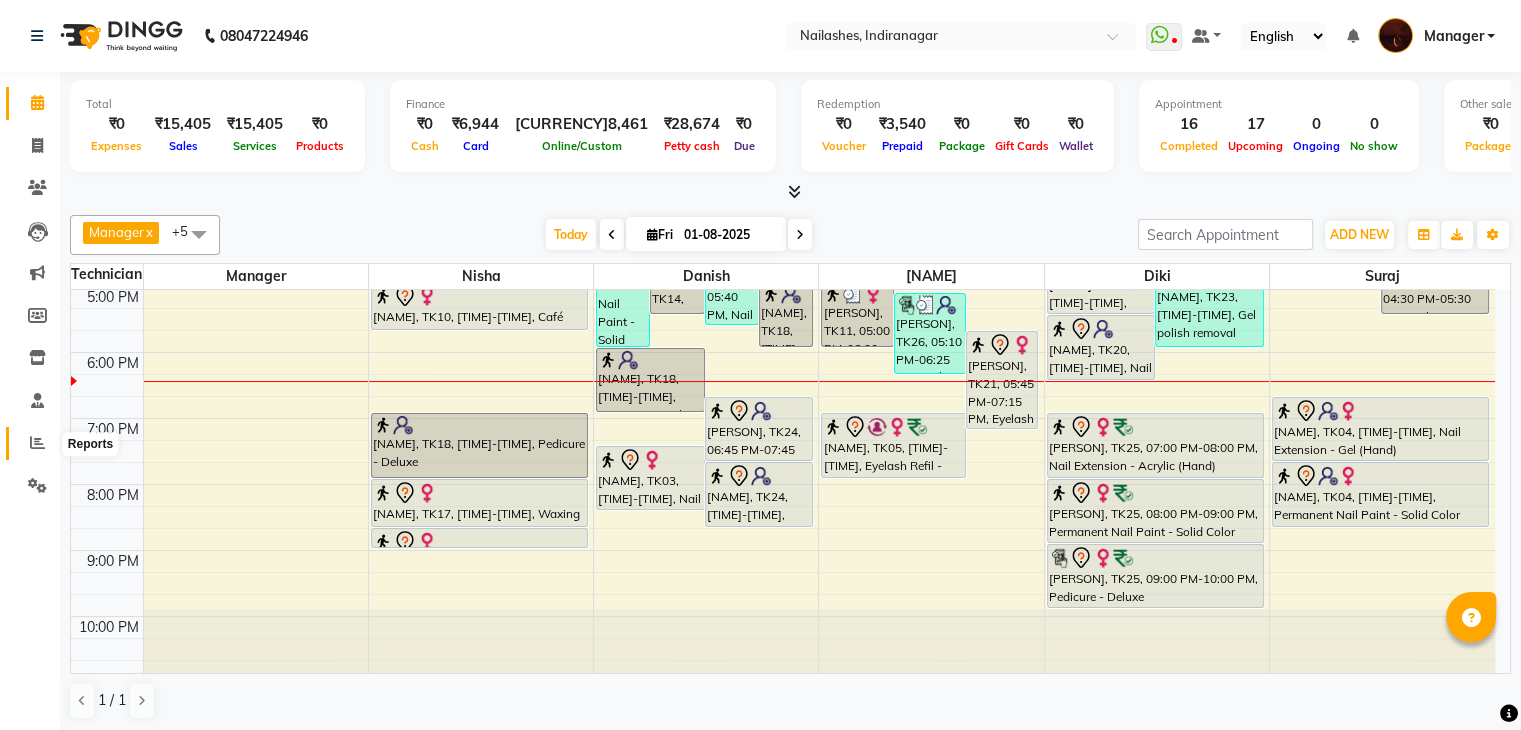 click 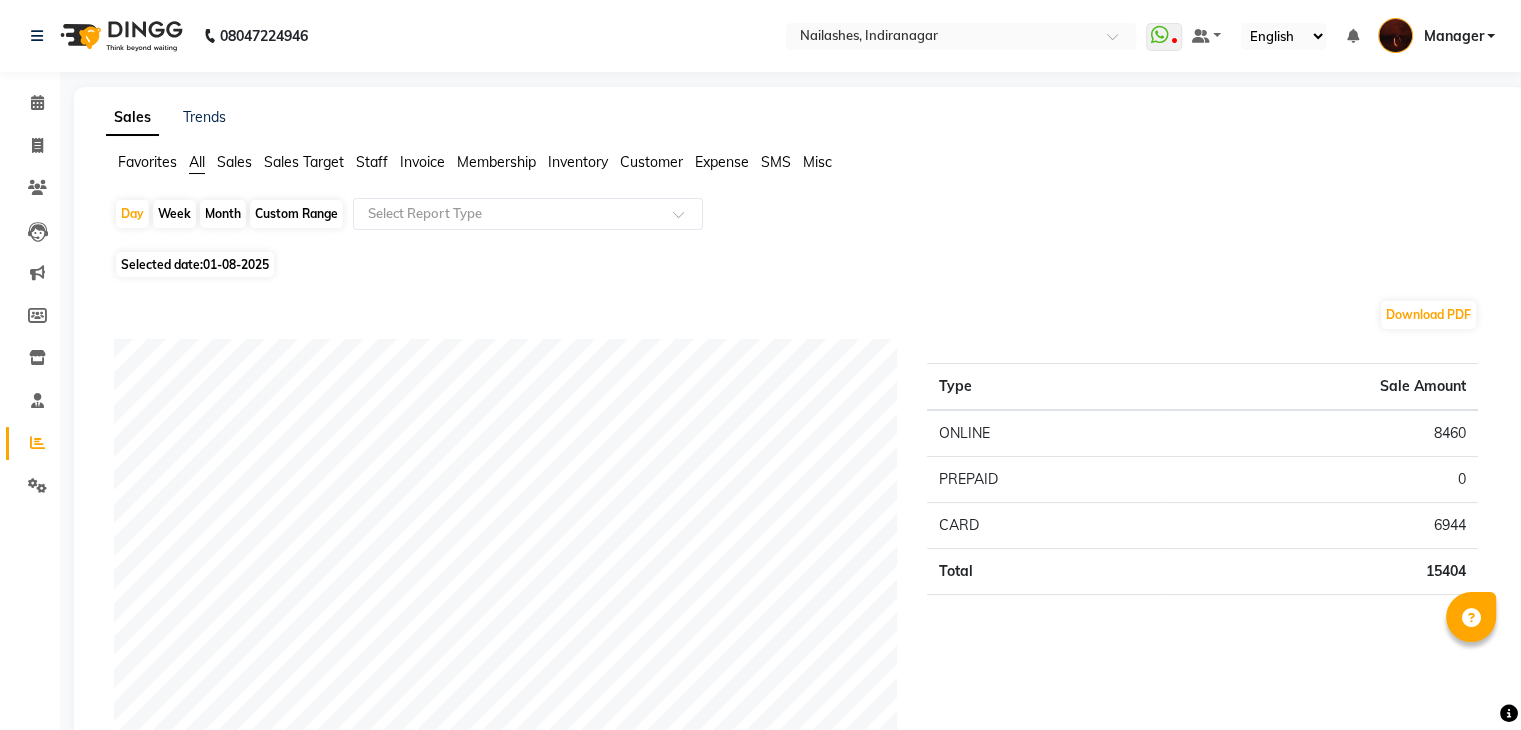 click on "Staff" 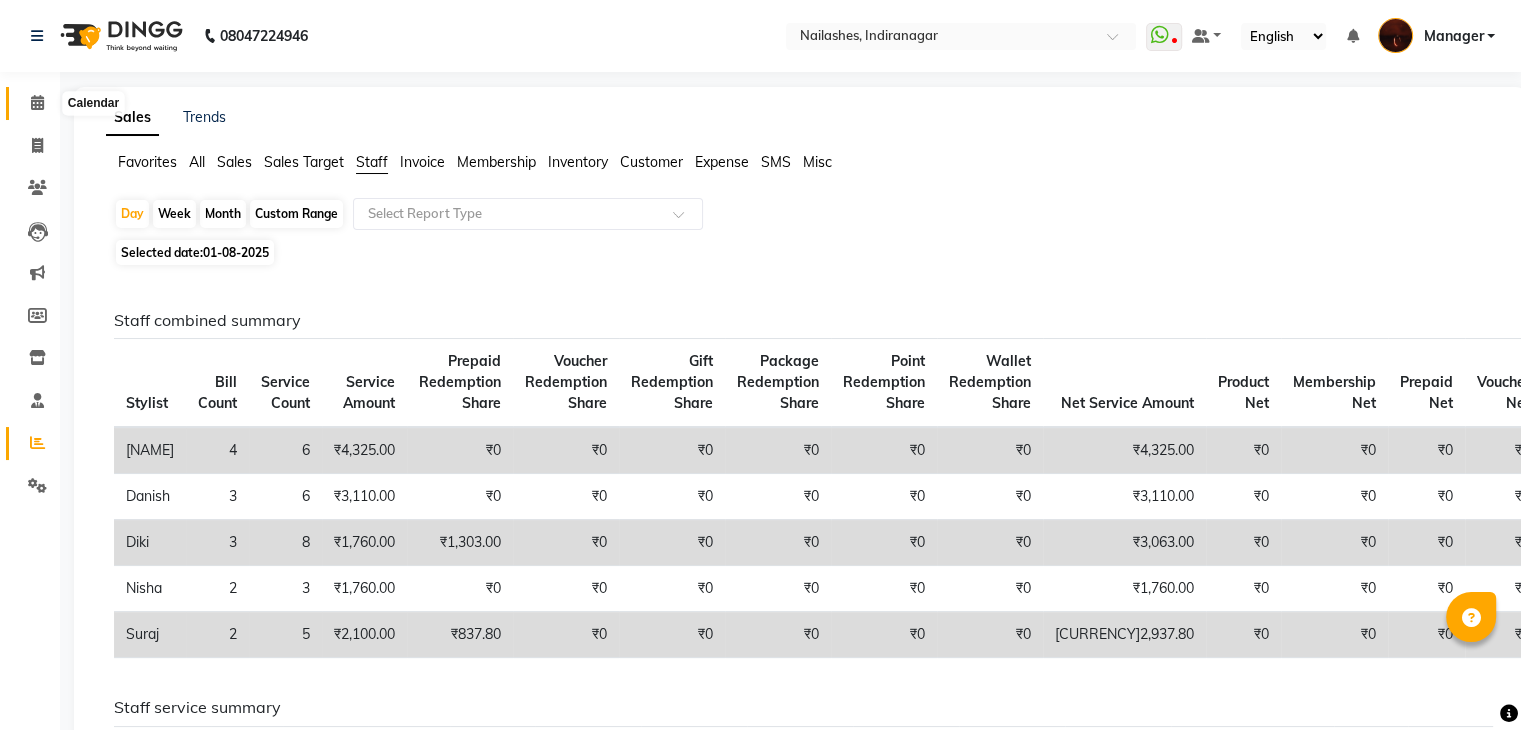 click 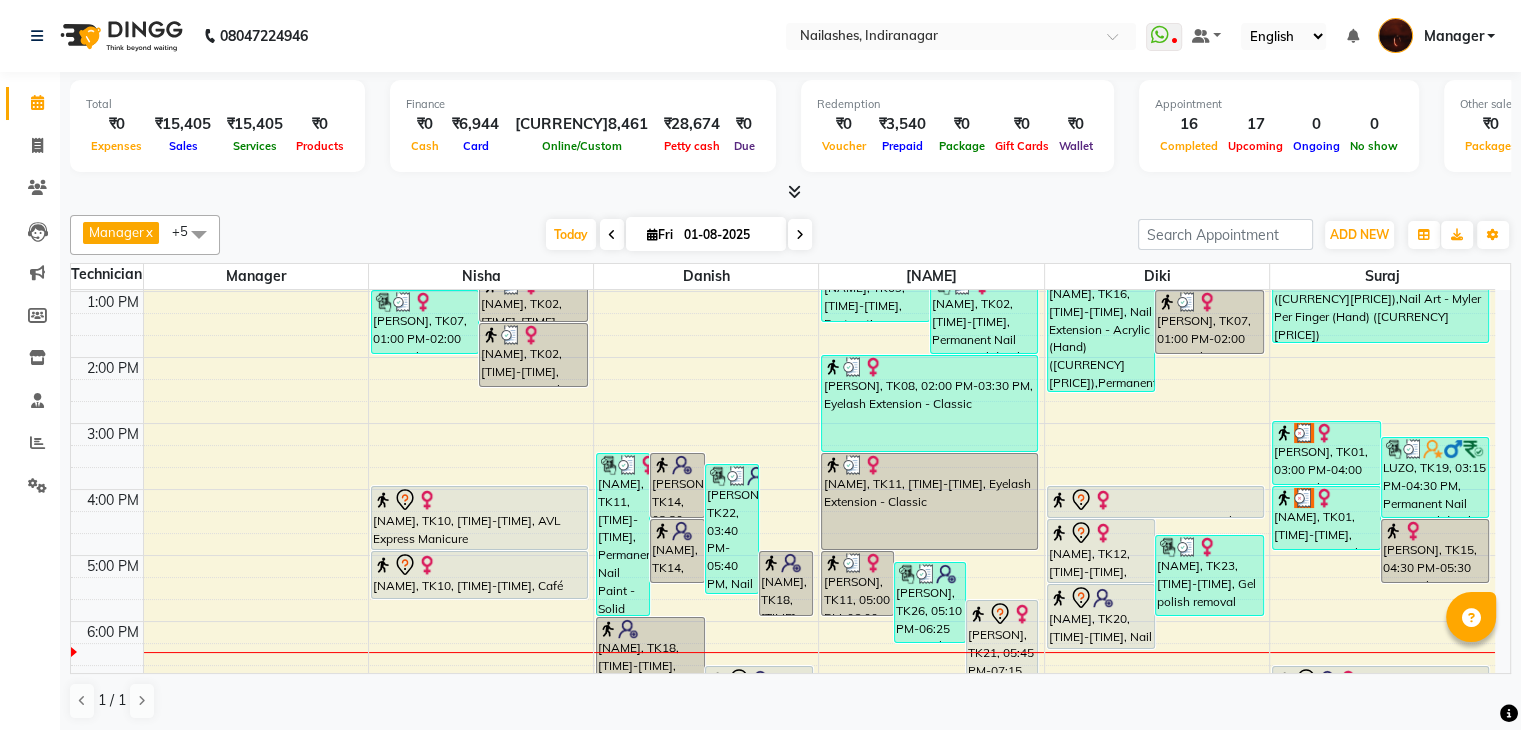scroll, scrollTop: 0, scrollLeft: 0, axis: both 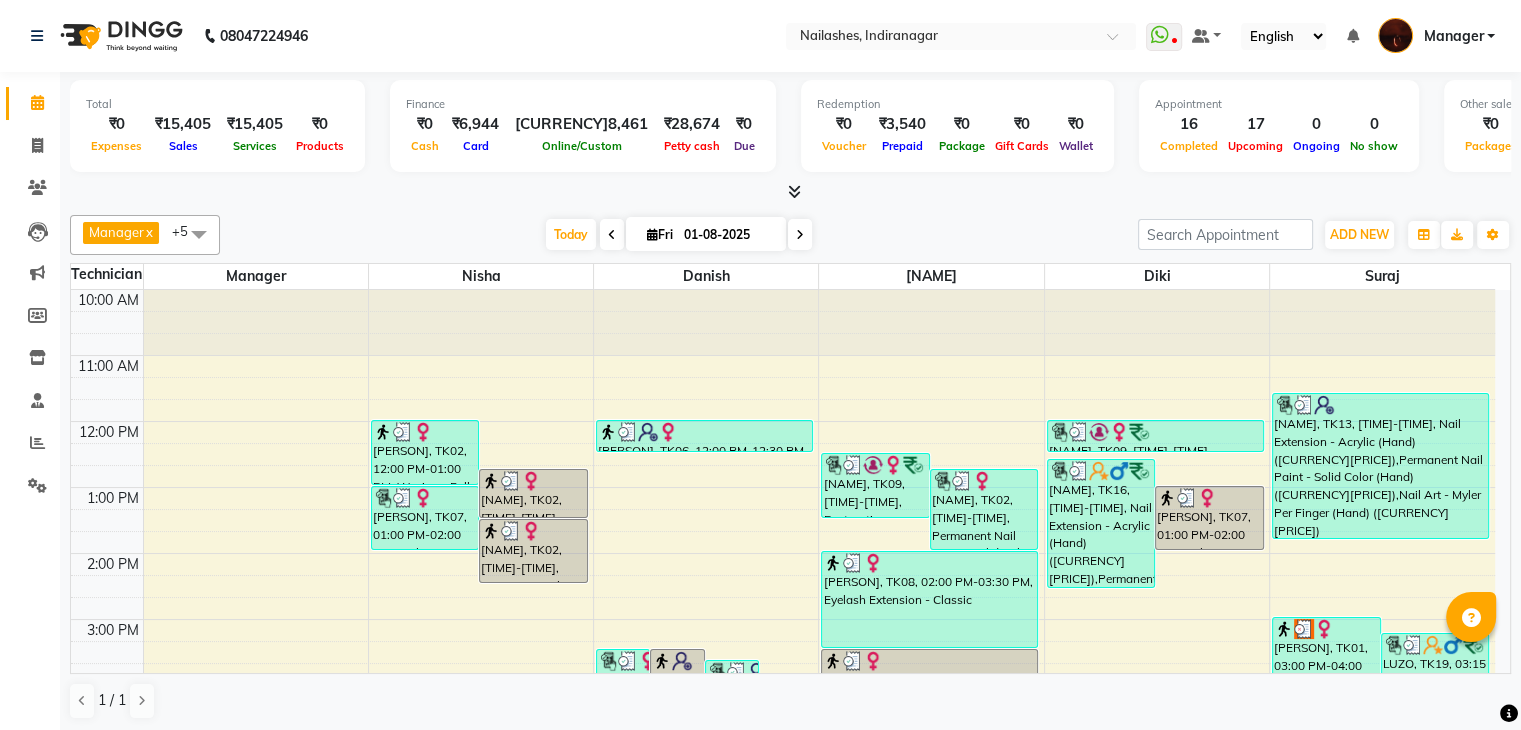 click at bounding box center (794, 191) 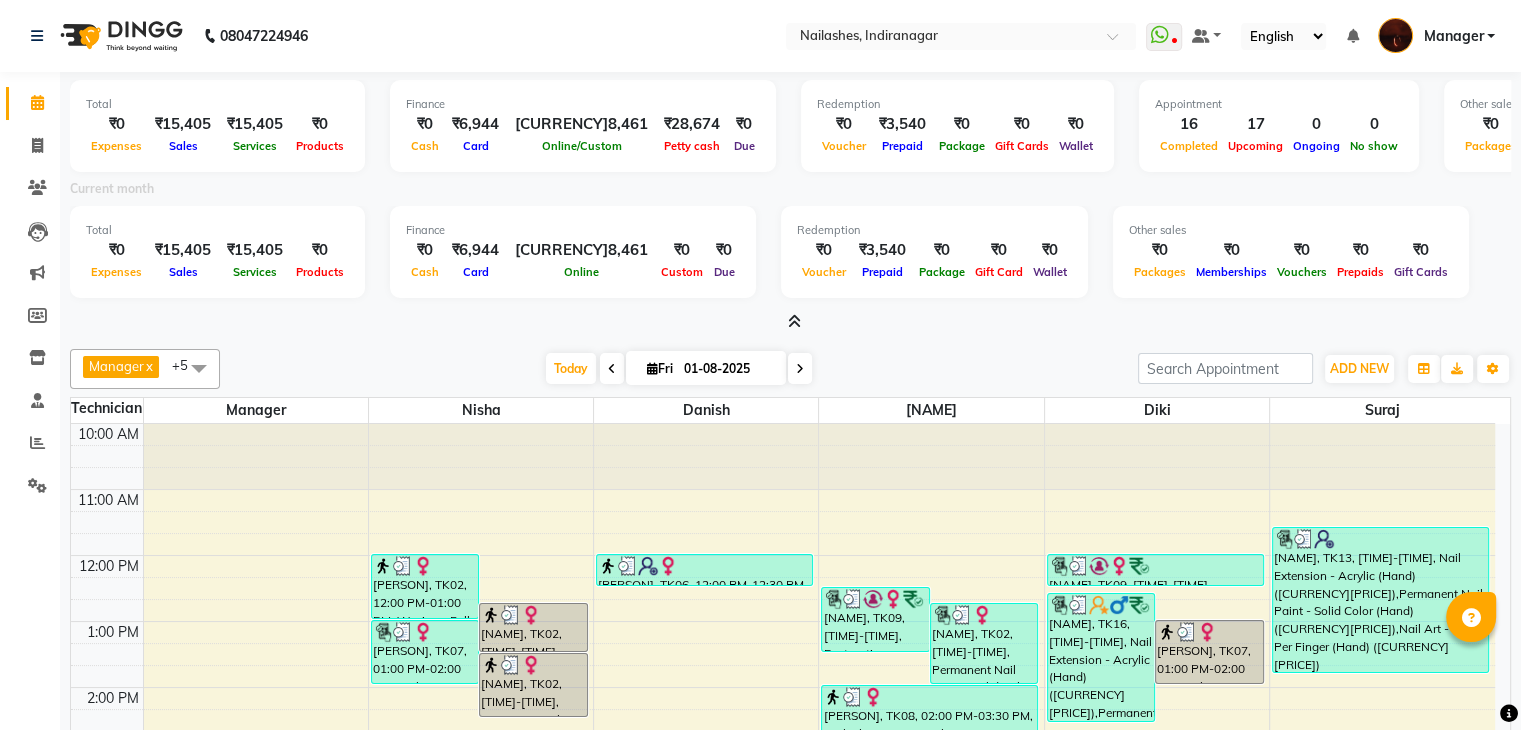 click at bounding box center (794, 321) 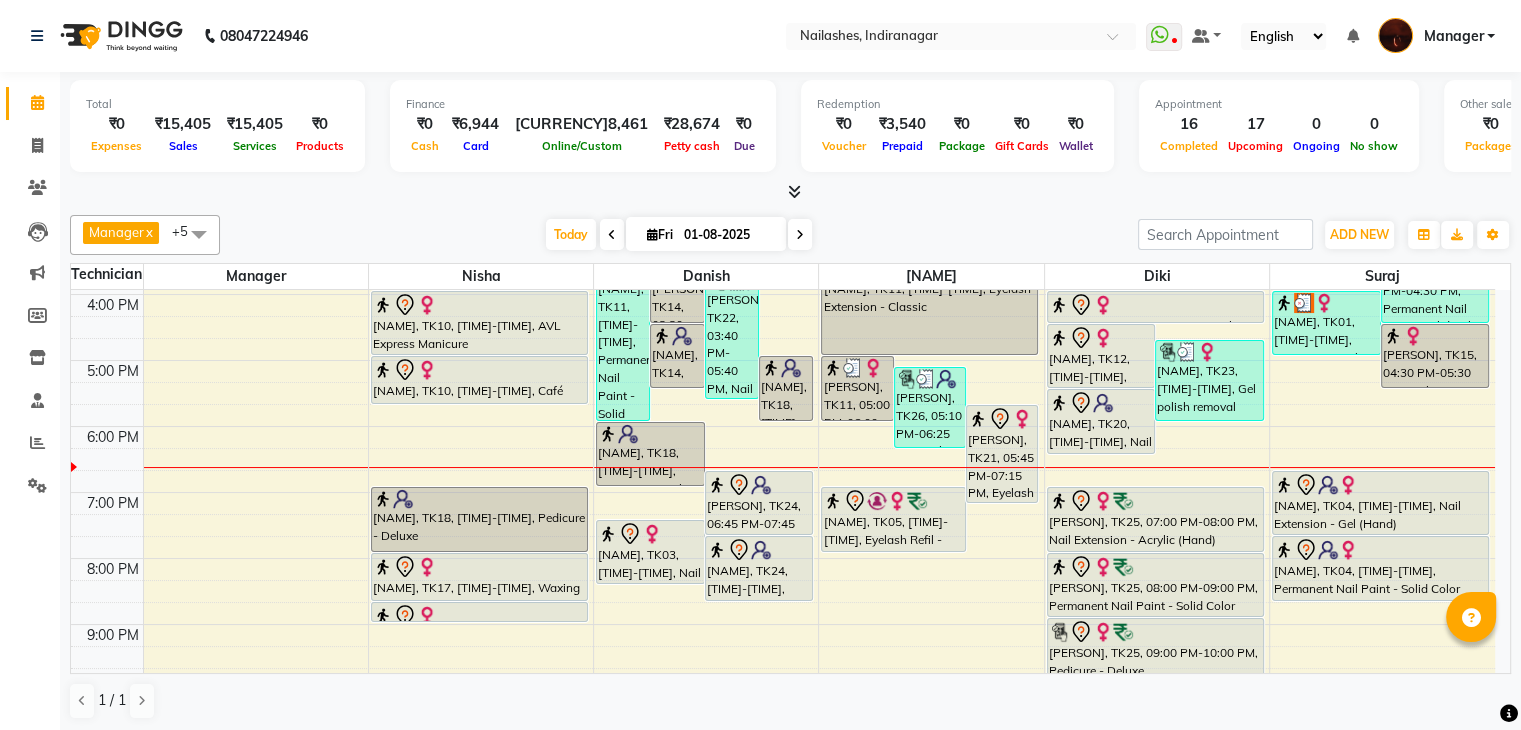 scroll, scrollTop: 394, scrollLeft: 0, axis: vertical 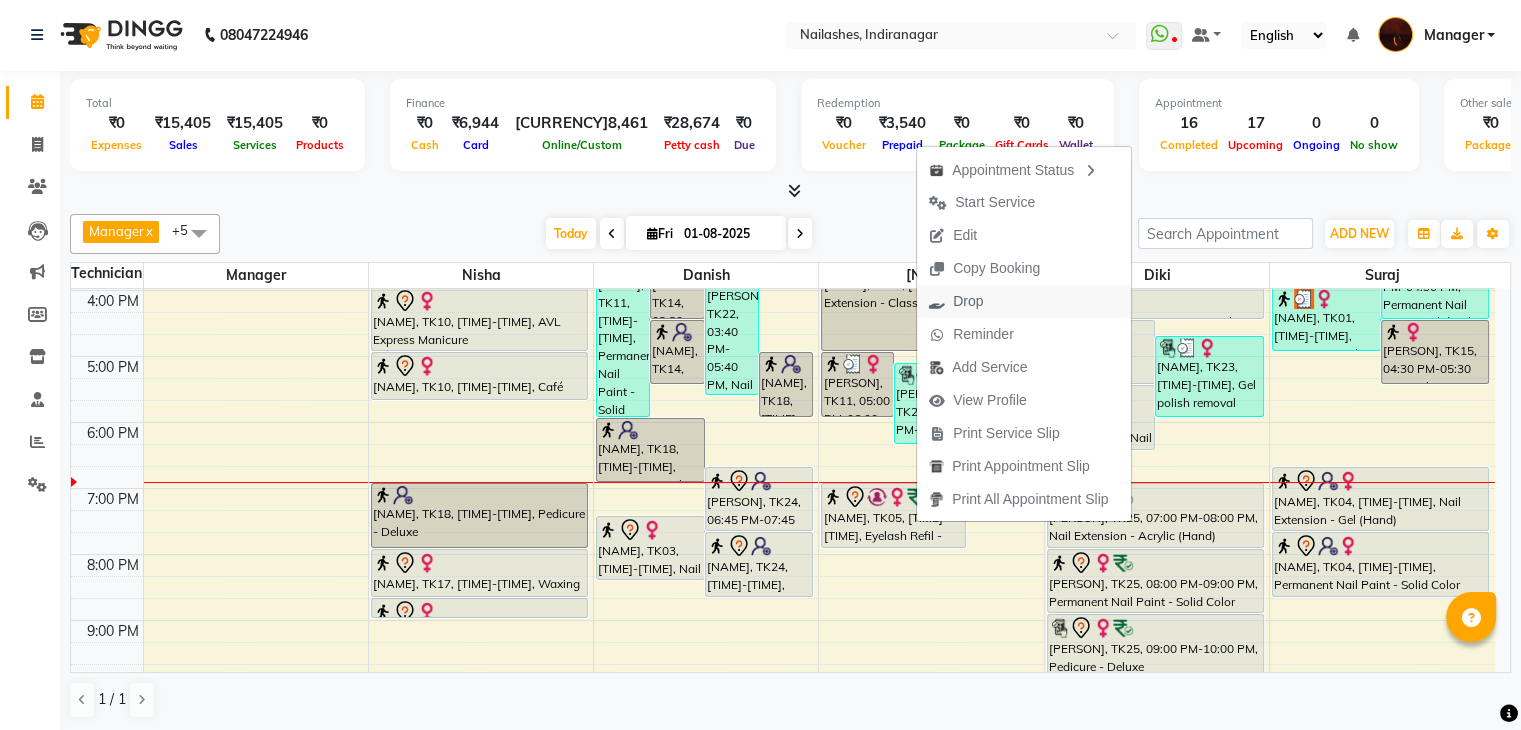 click on "Drop" at bounding box center (968, 301) 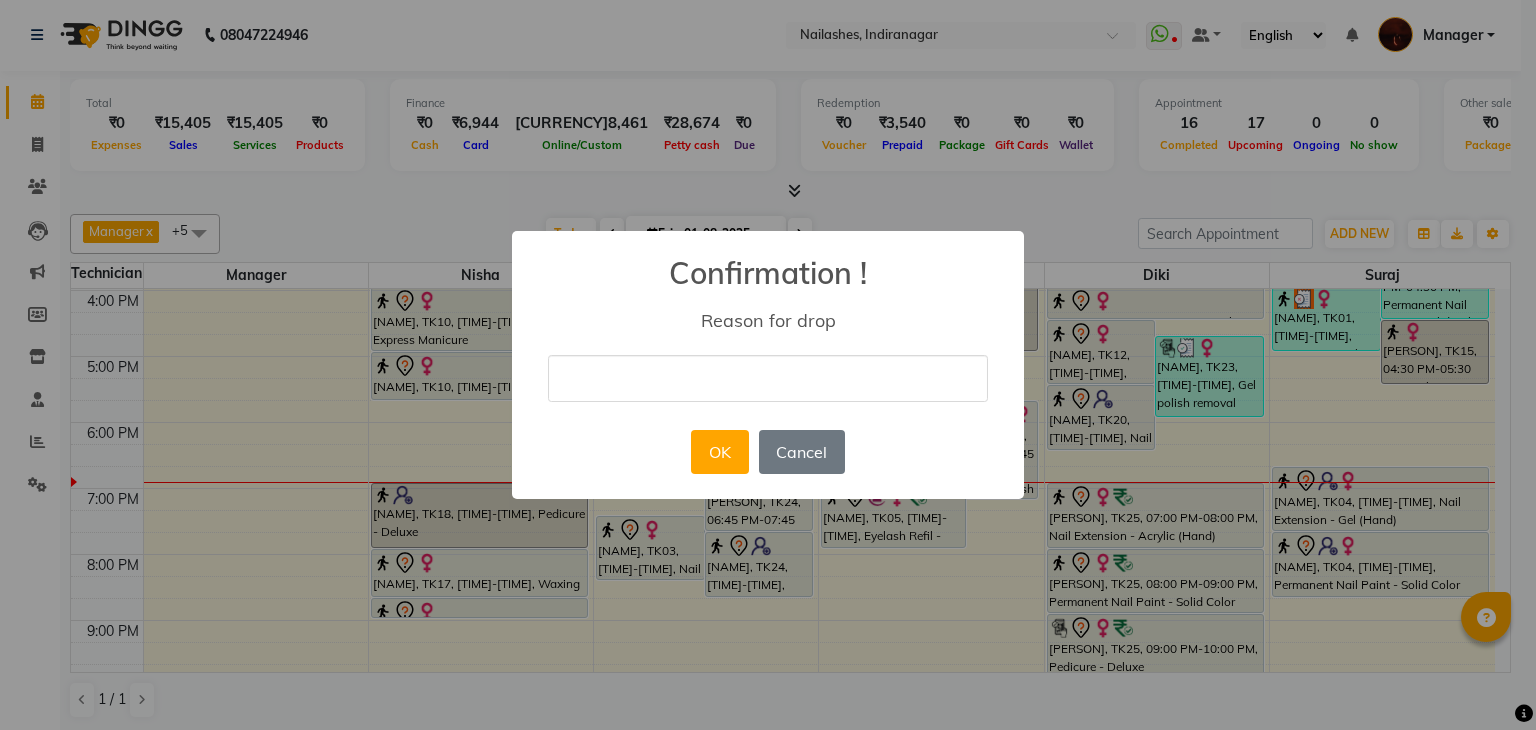 click at bounding box center [768, 378] 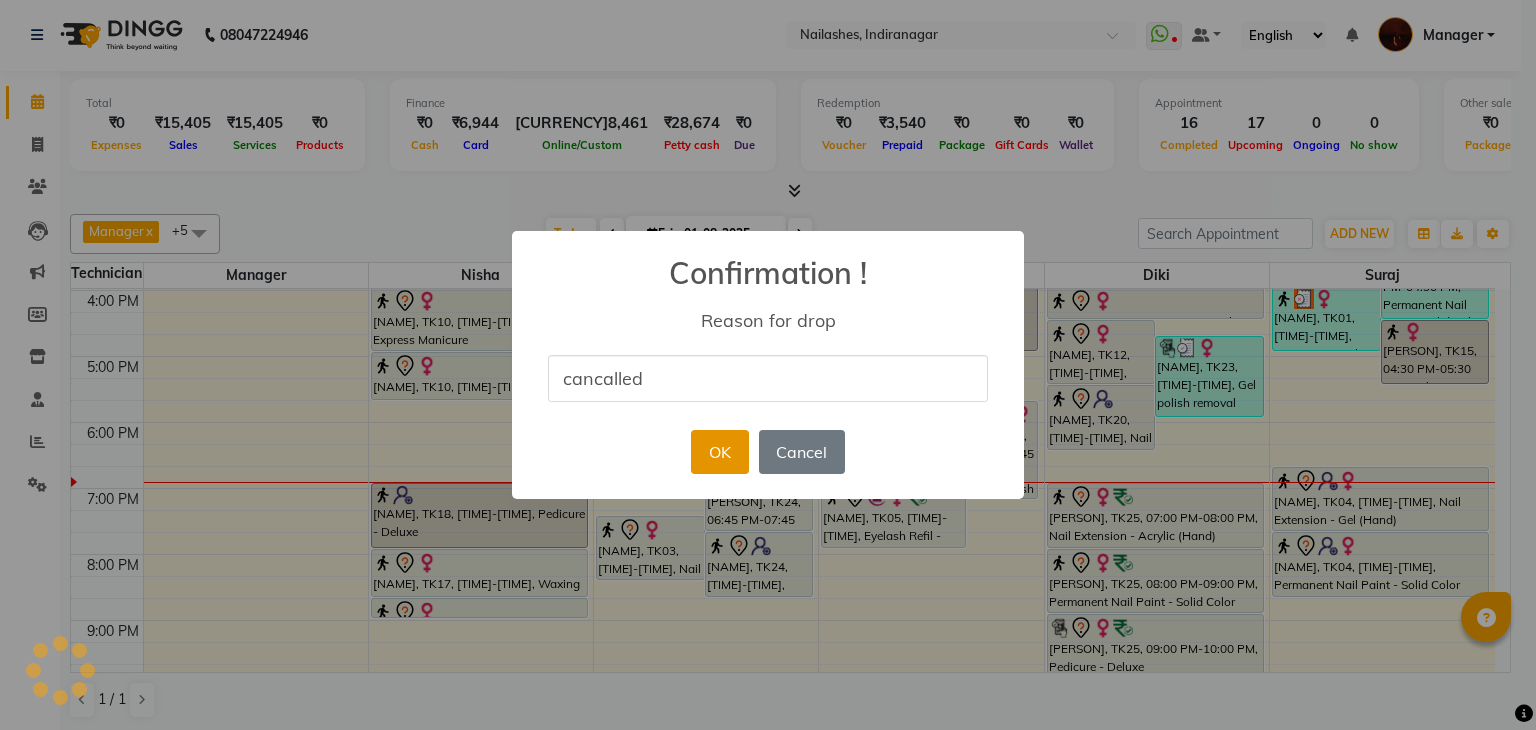 click on "OK" at bounding box center (719, 452) 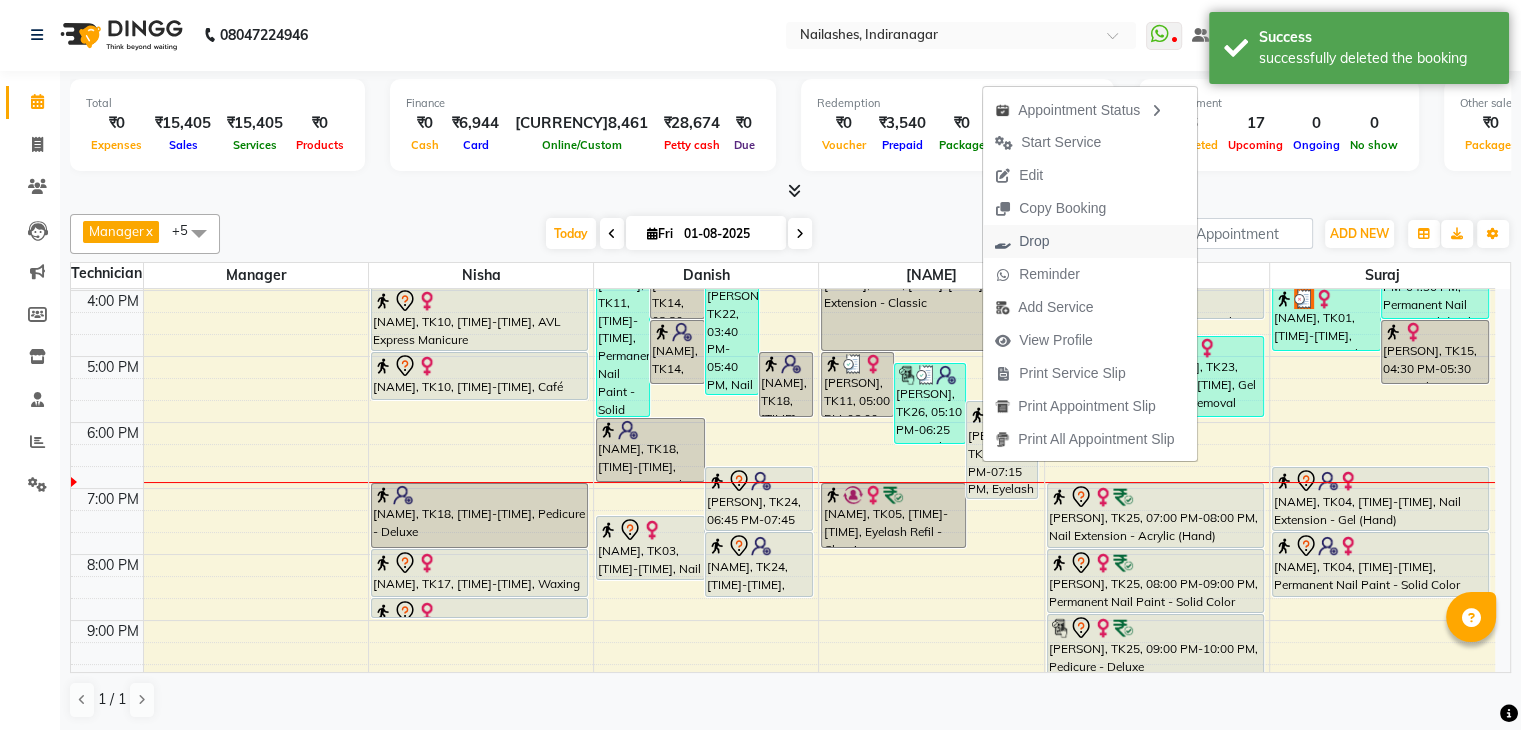 click on "Drop" at bounding box center (1034, 241) 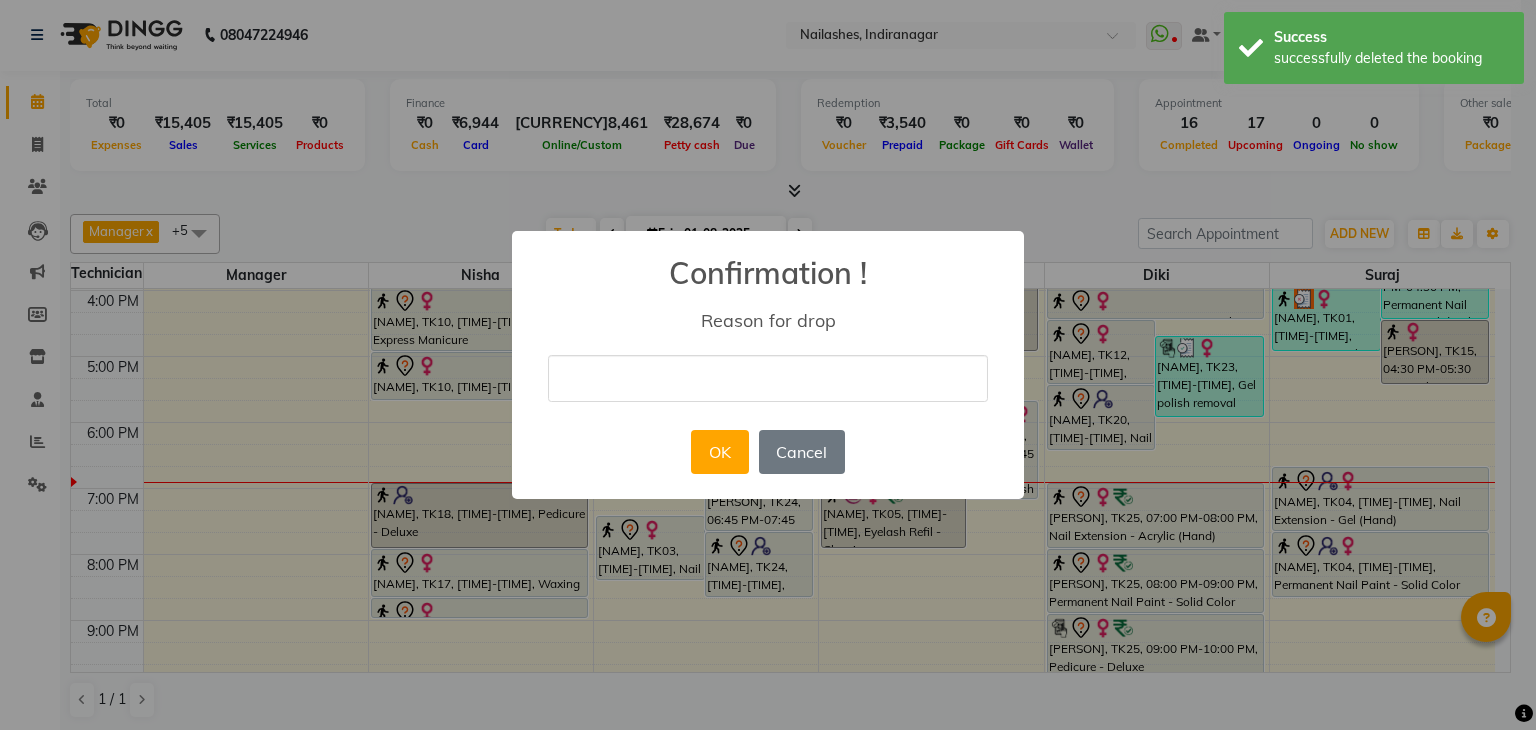 click at bounding box center (768, 378) 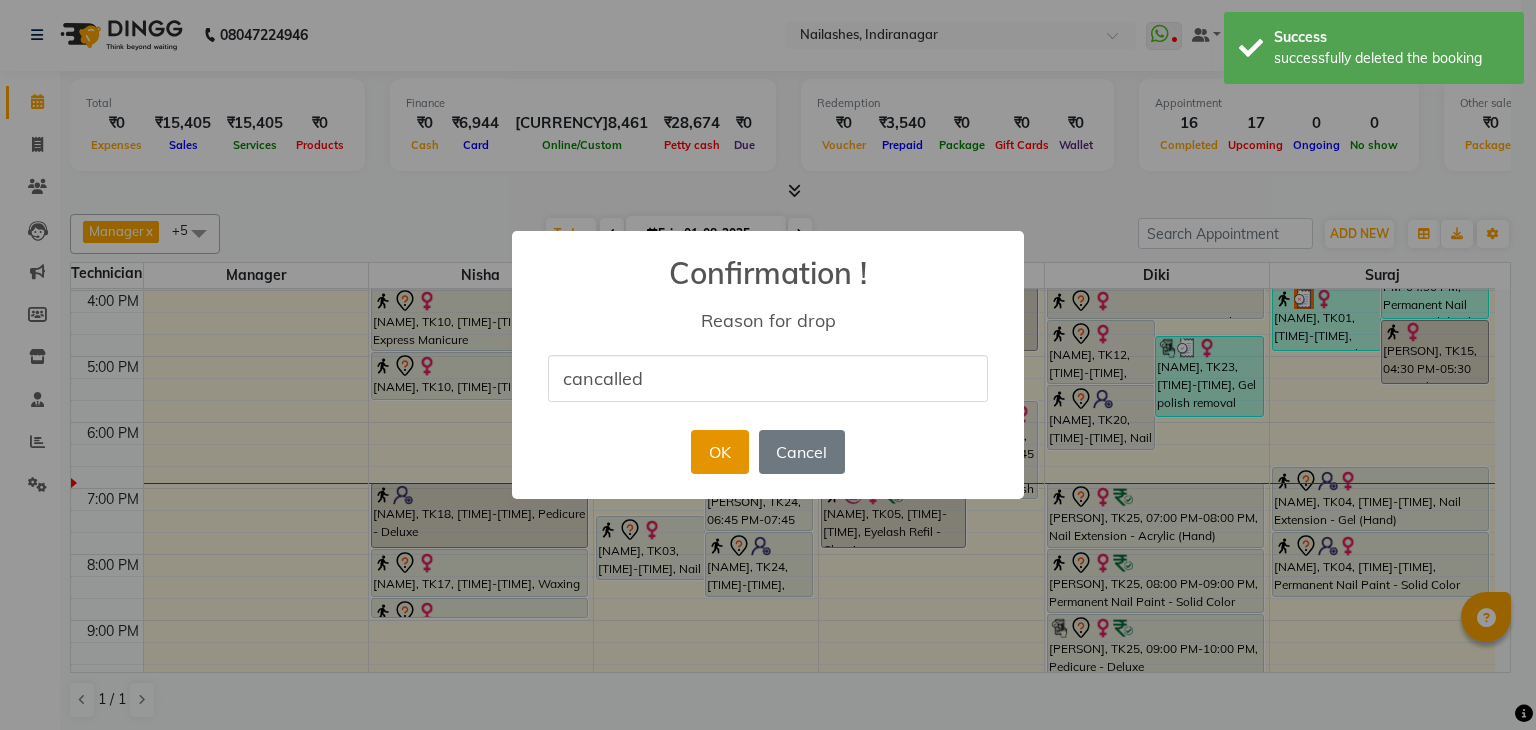 click on "OK" at bounding box center [719, 452] 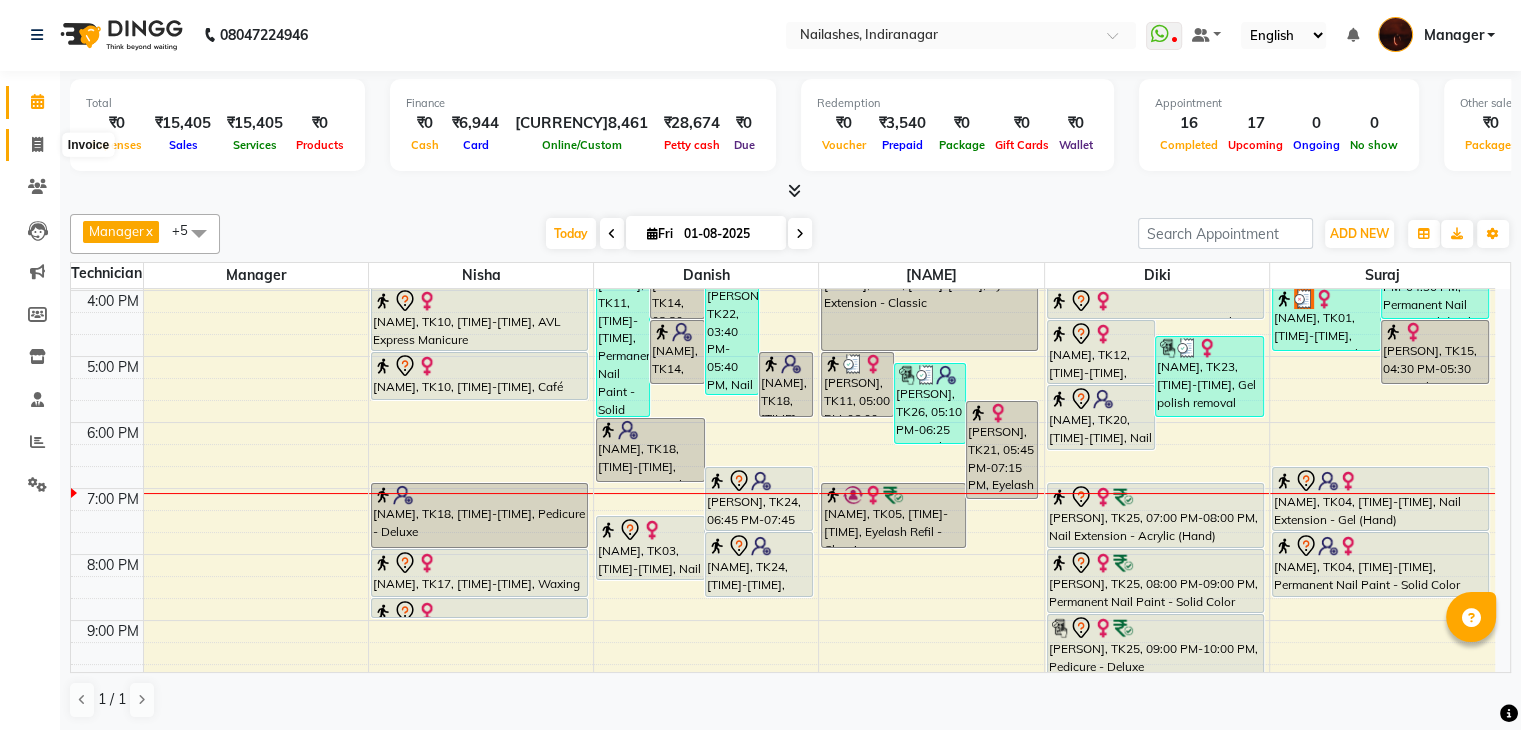 click 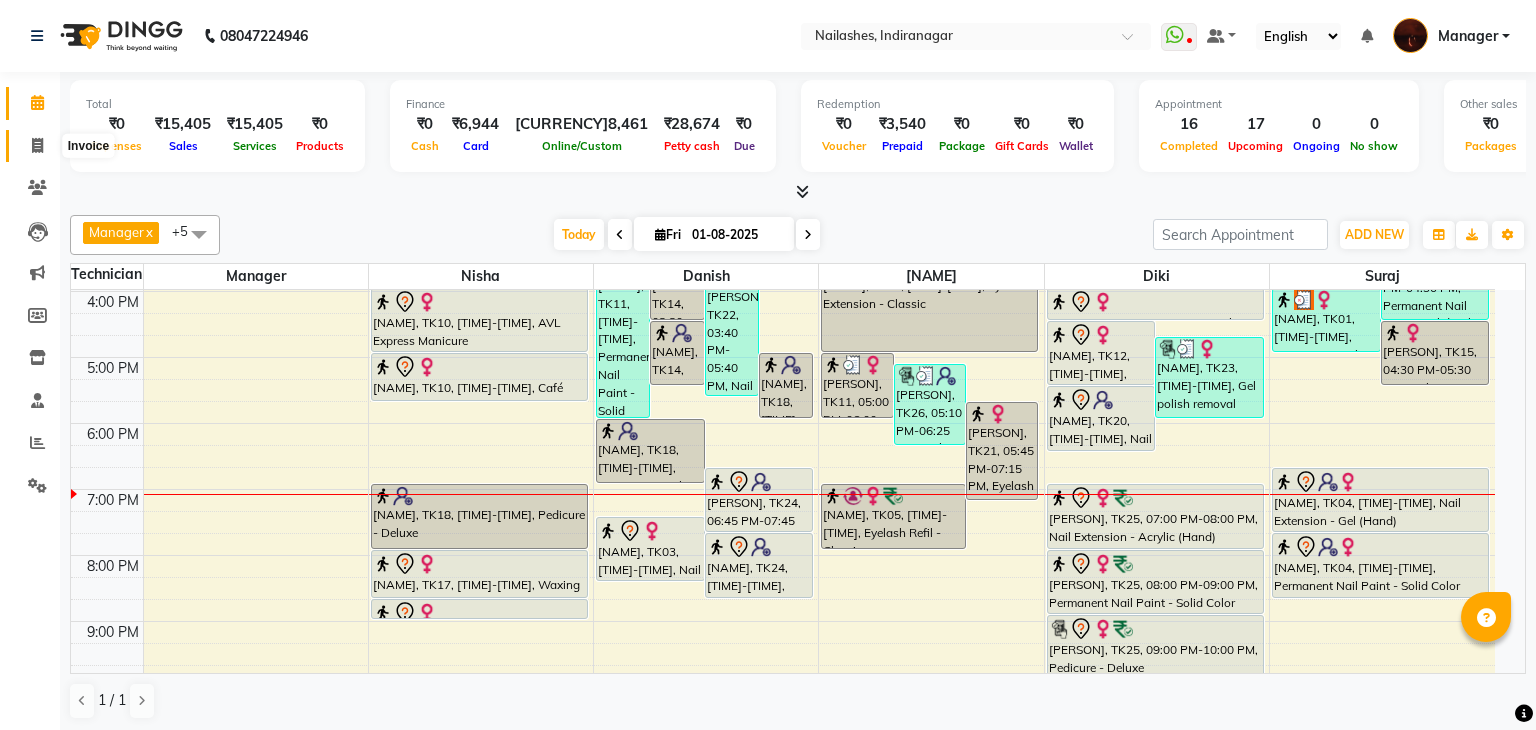 select on "service" 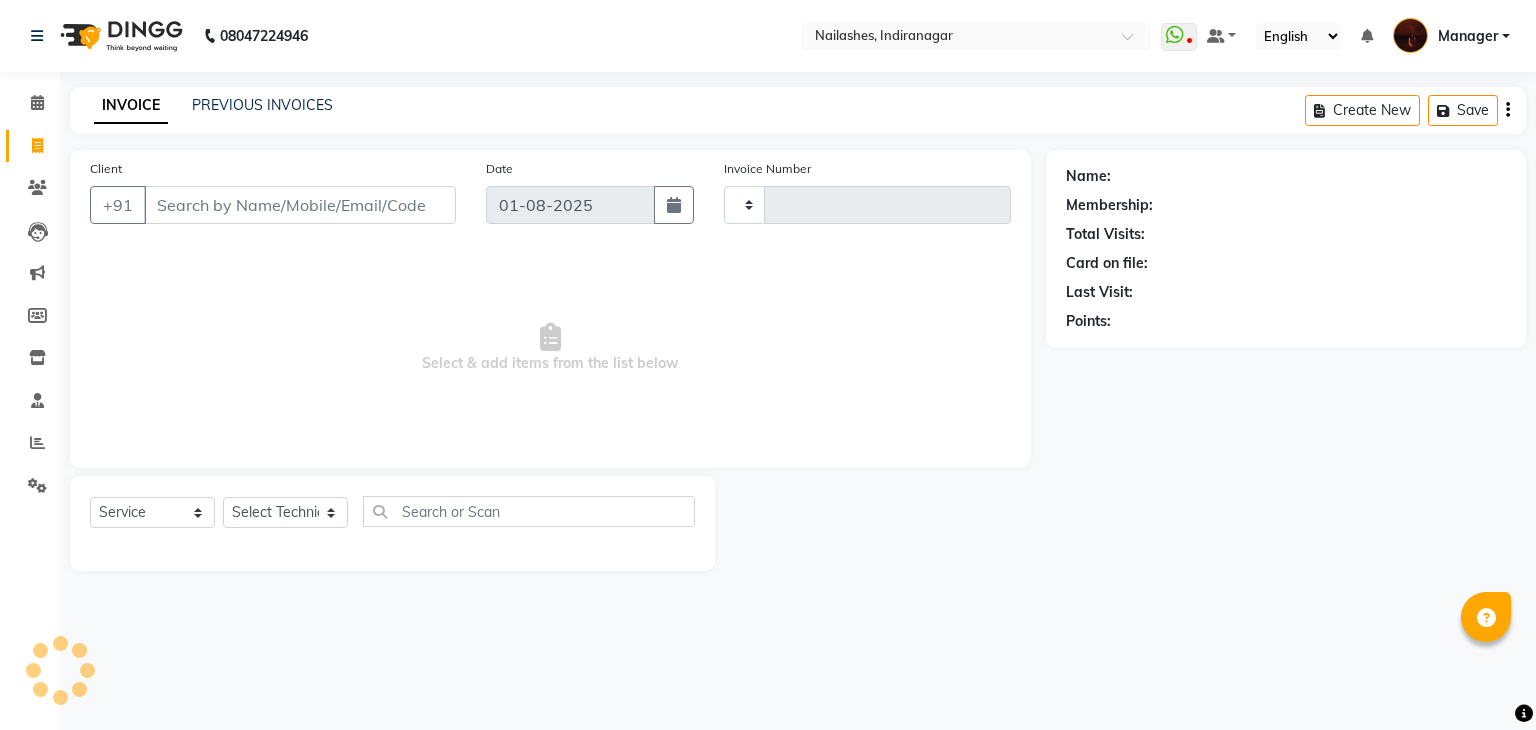 type on "1401" 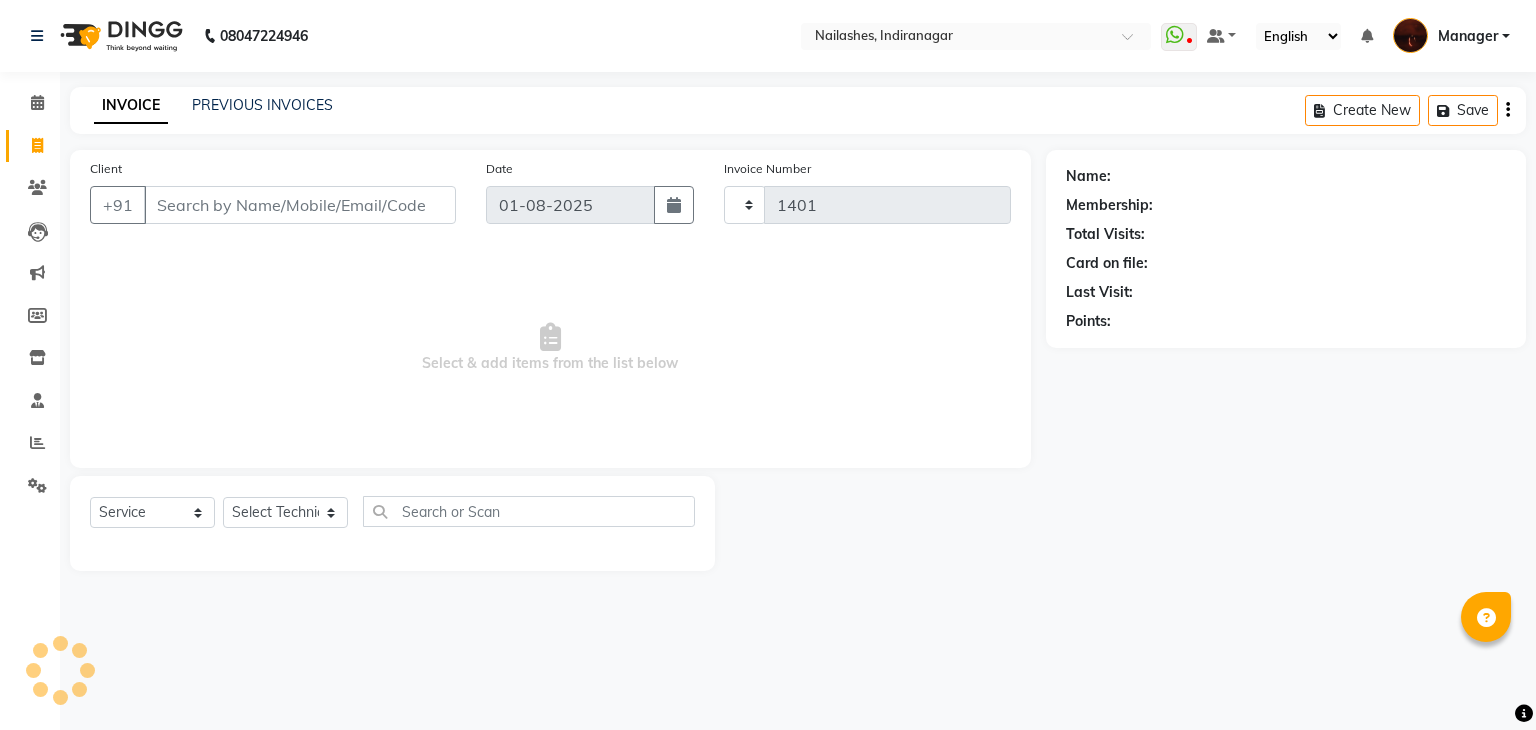 select on "4063" 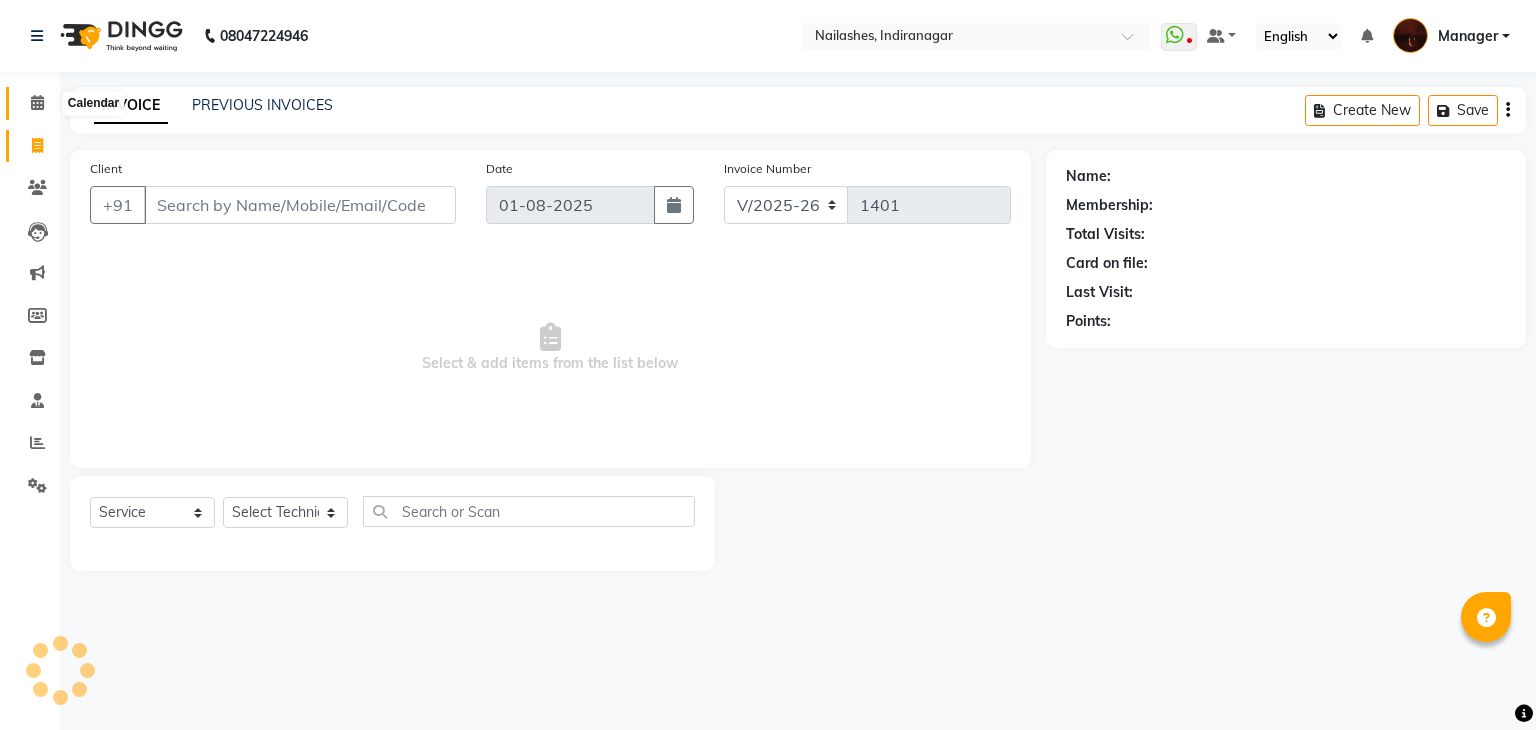 click 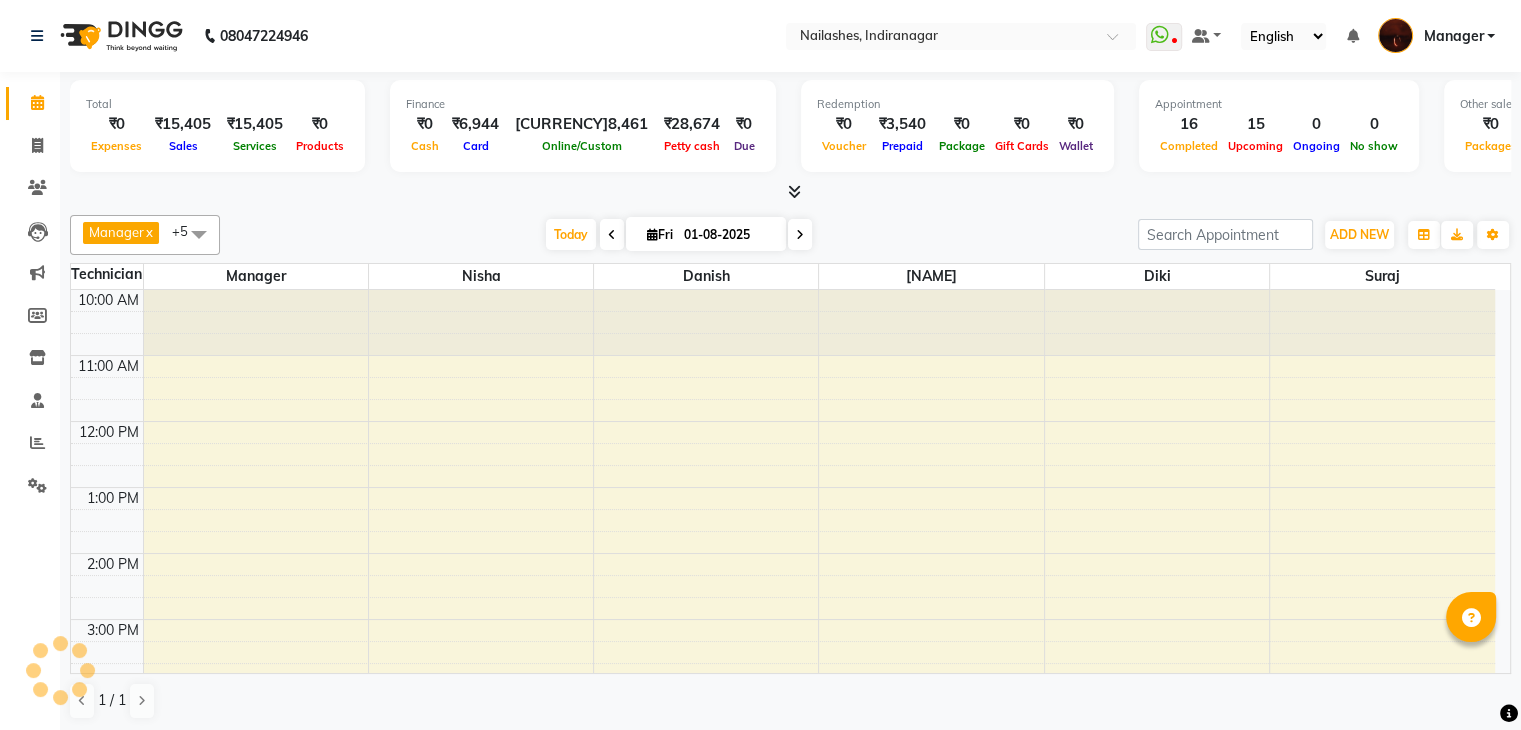 scroll, scrollTop: 0, scrollLeft: 0, axis: both 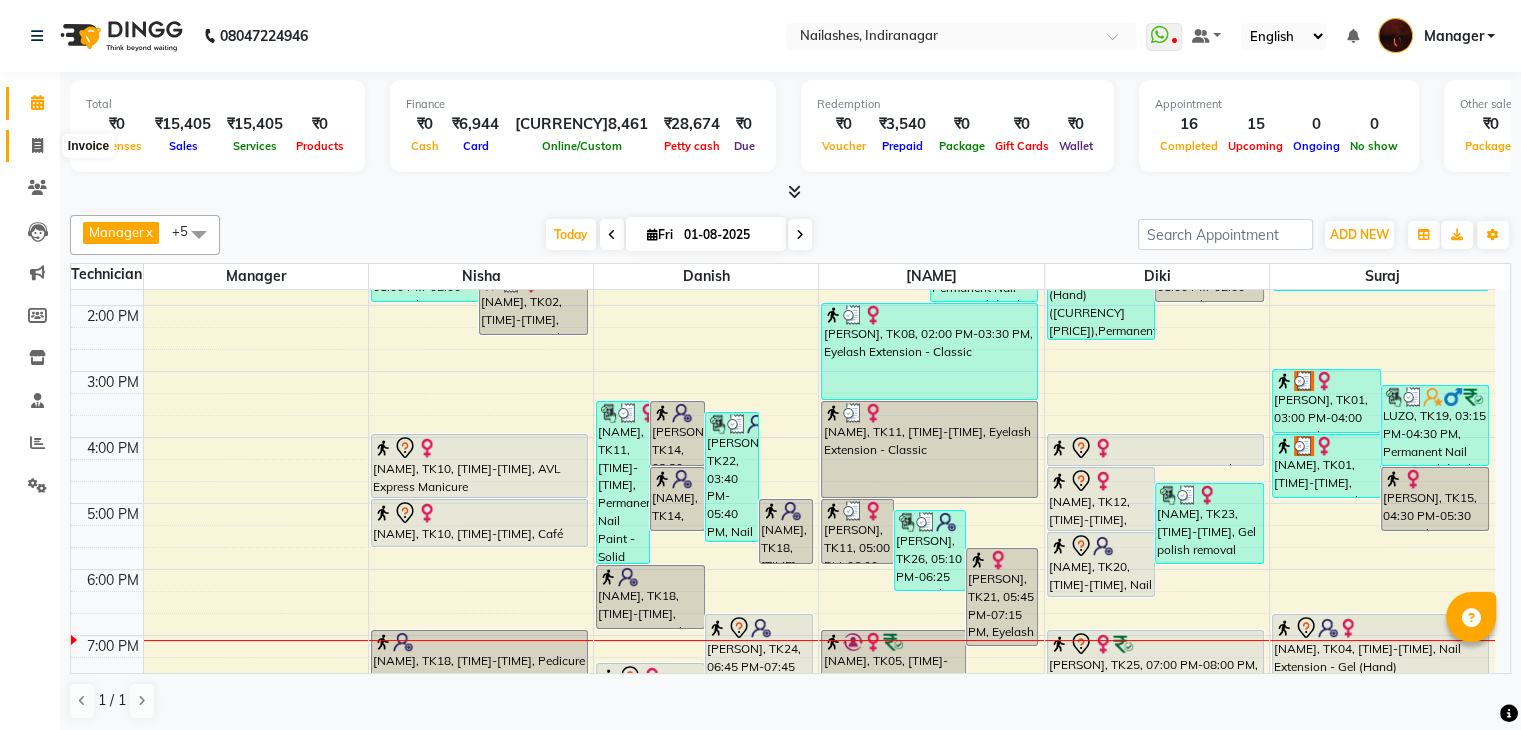 click 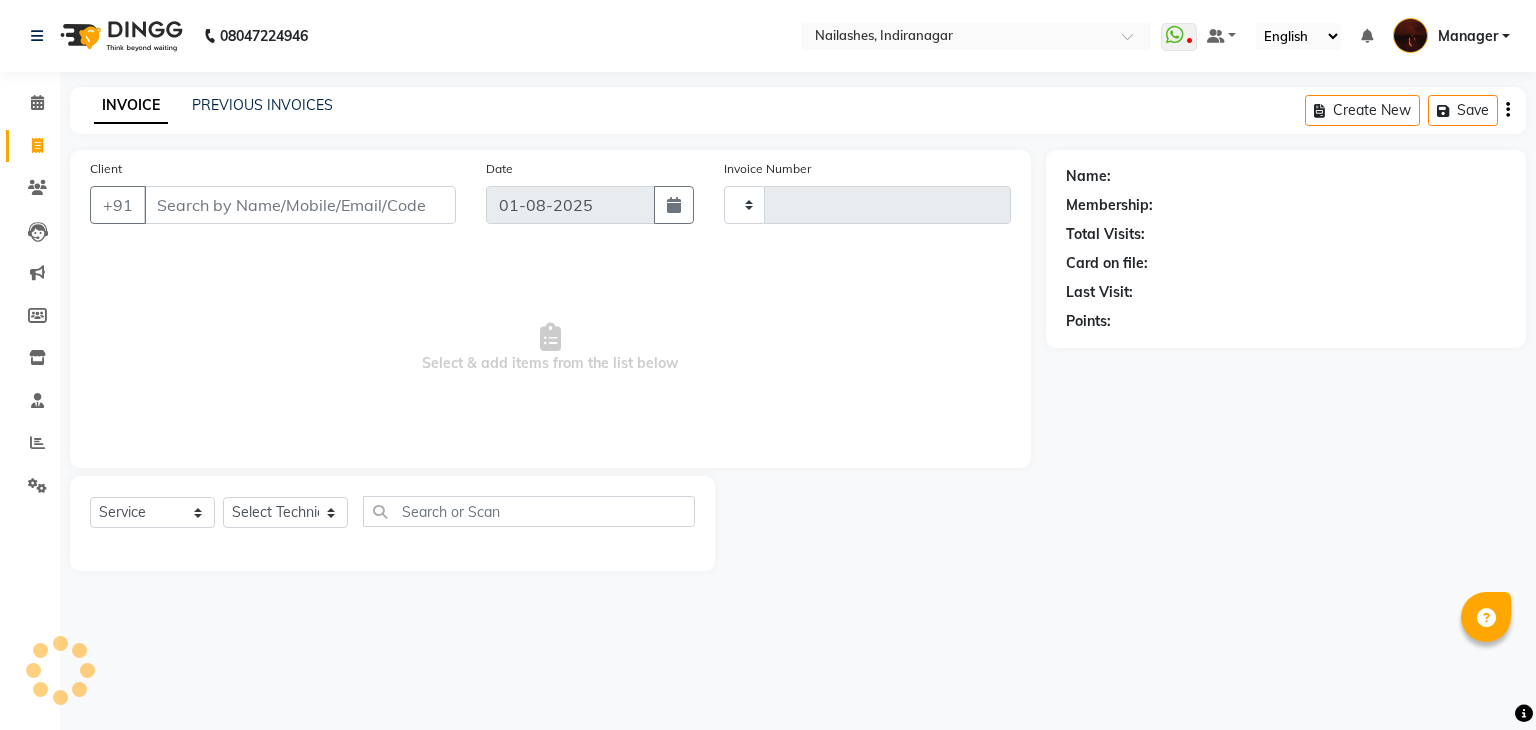 type on "1401" 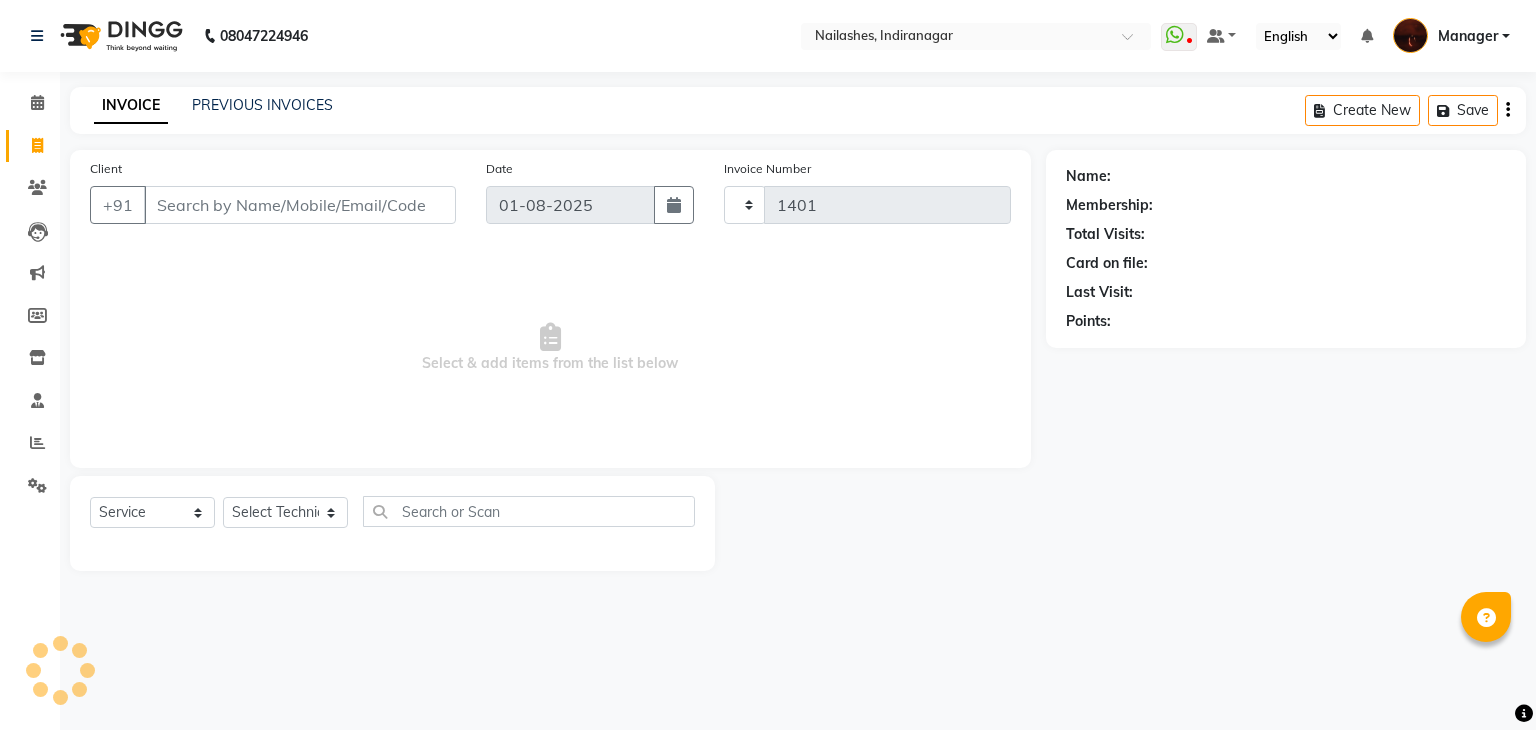 select on "4063" 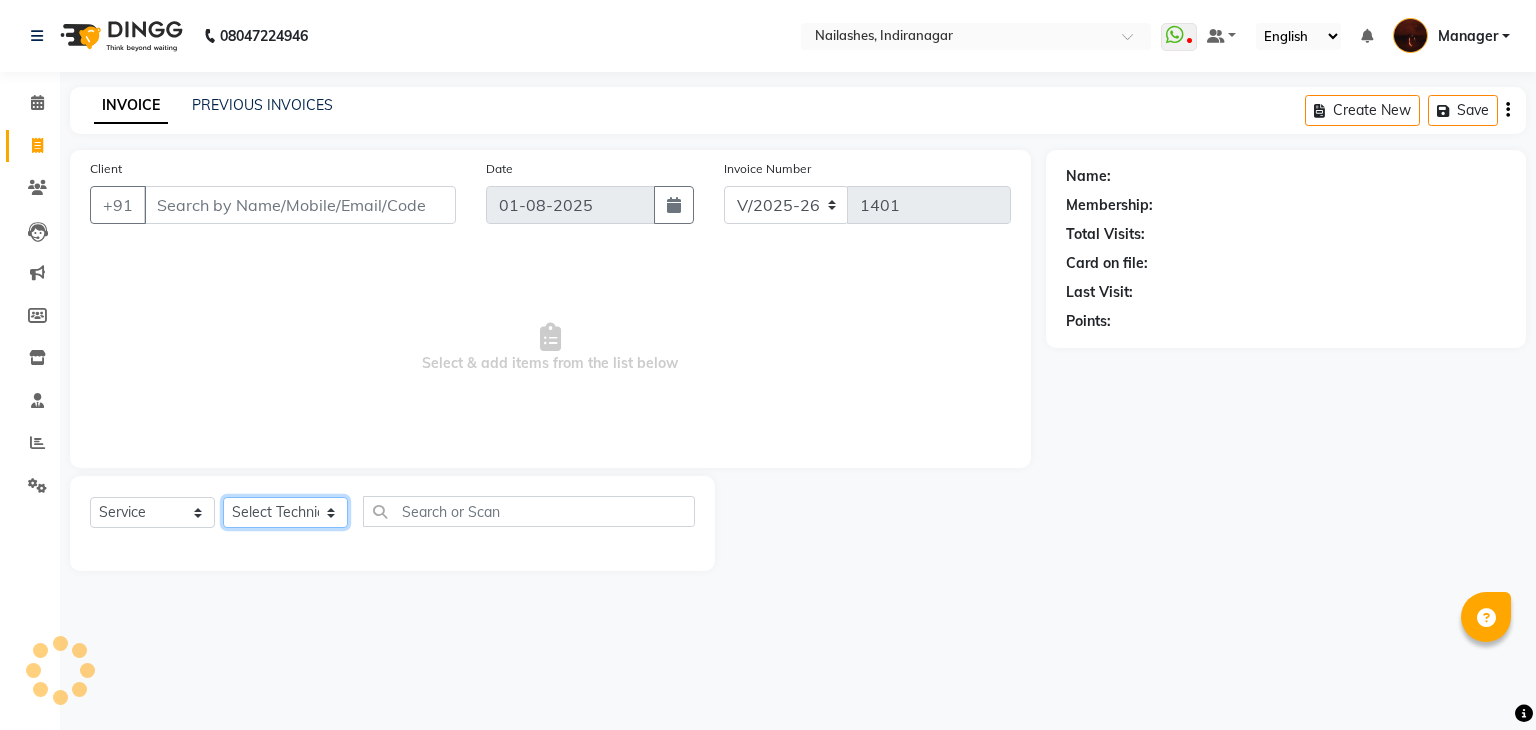 click on "Select Technician" 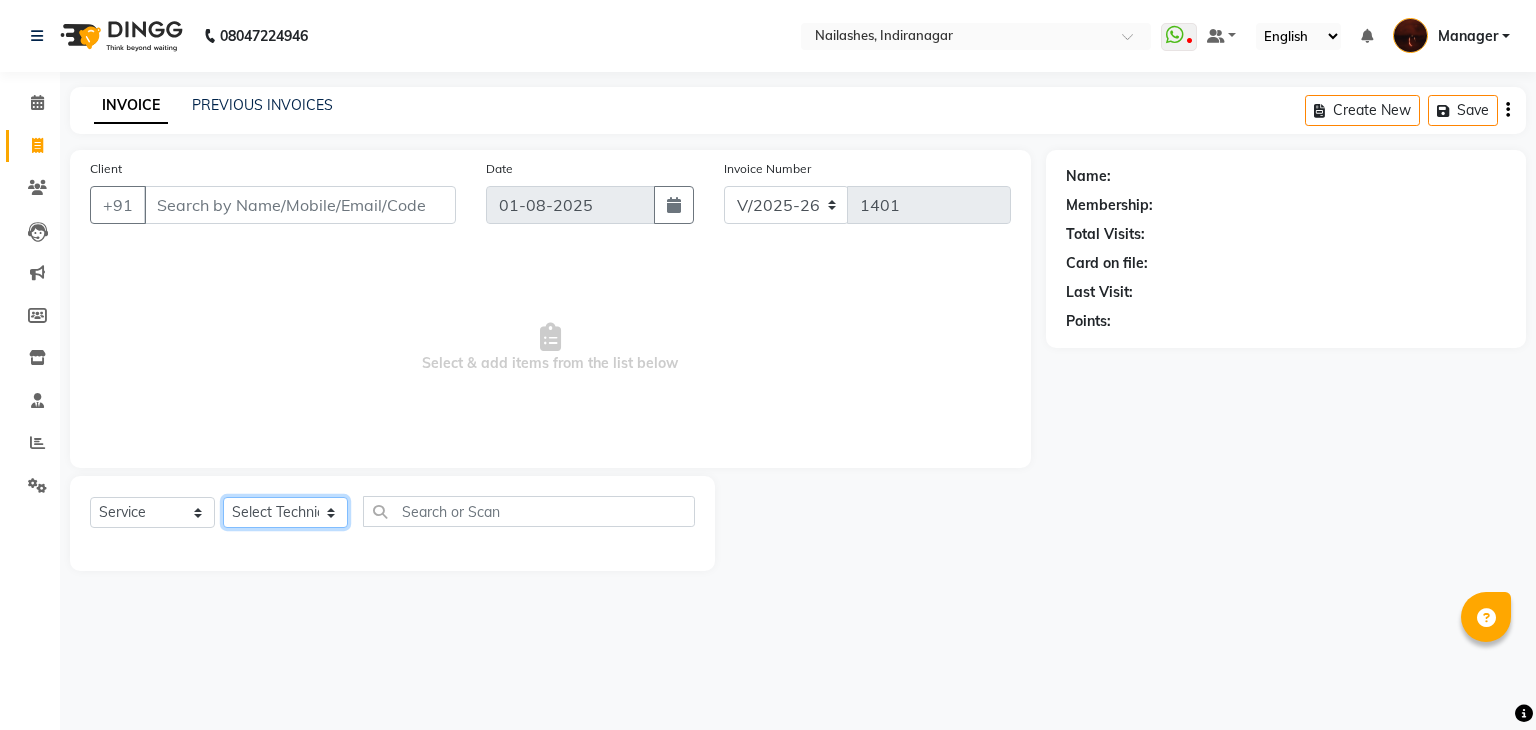 click on "Select Technician Adesh amir Danish Diki  Geeta Himanshu jenifer Manager megna Nisha Pooja roshni Sameer sudeb Sudhir Accounting suraj" 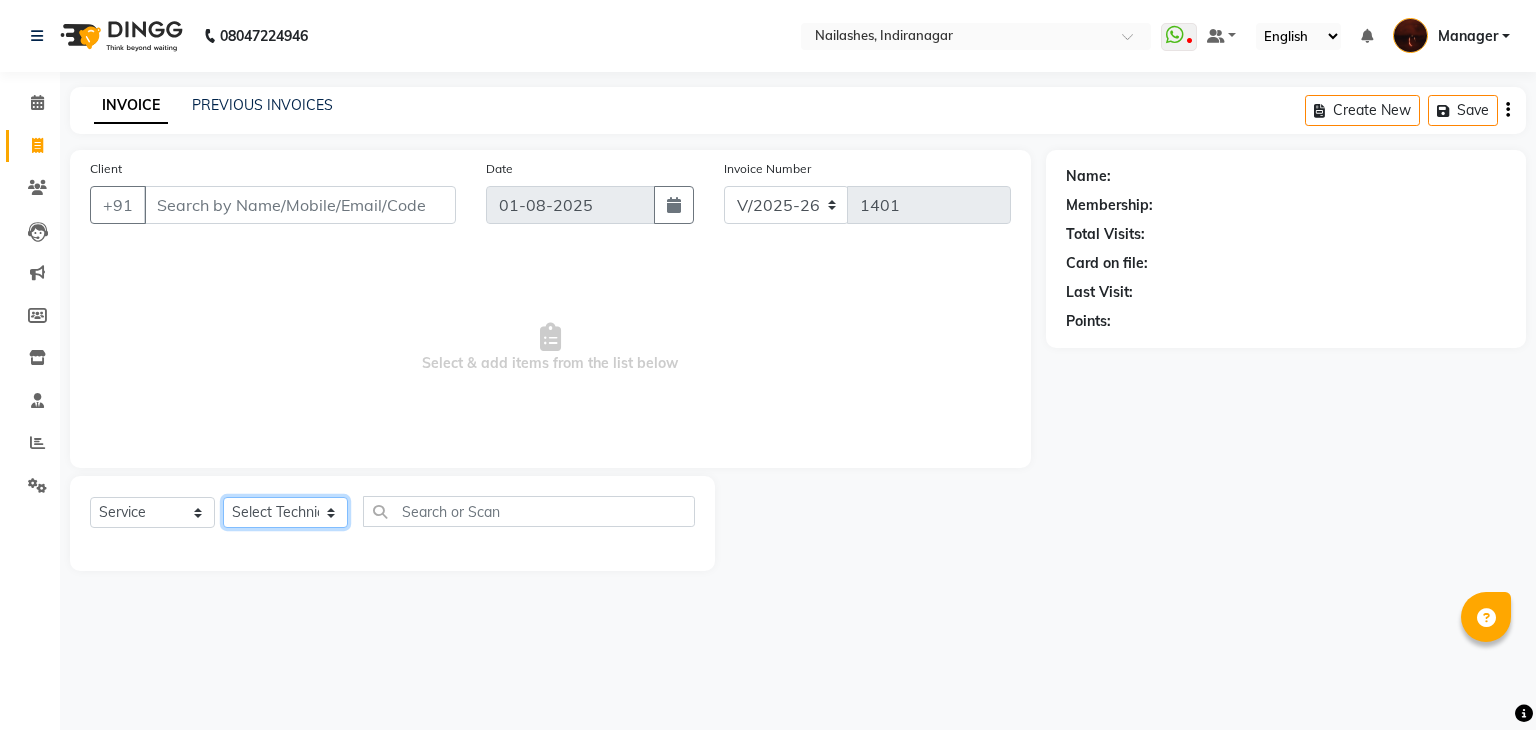 select on "20820" 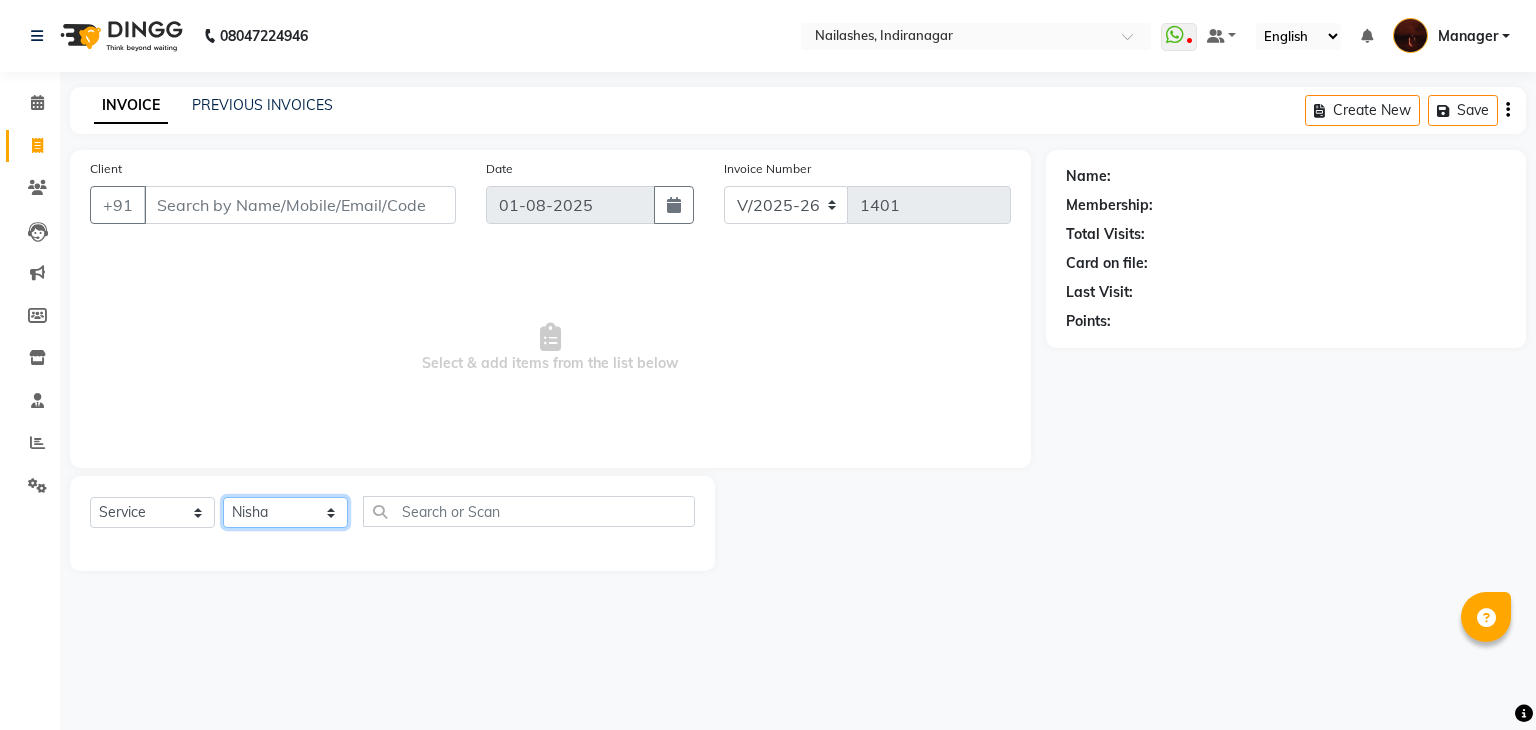 click on "Select Technician Adesh amir Danish Diki  Geeta Himanshu jenifer Manager megna Nisha Pooja roshni Sameer sudeb Sudhir Accounting suraj" 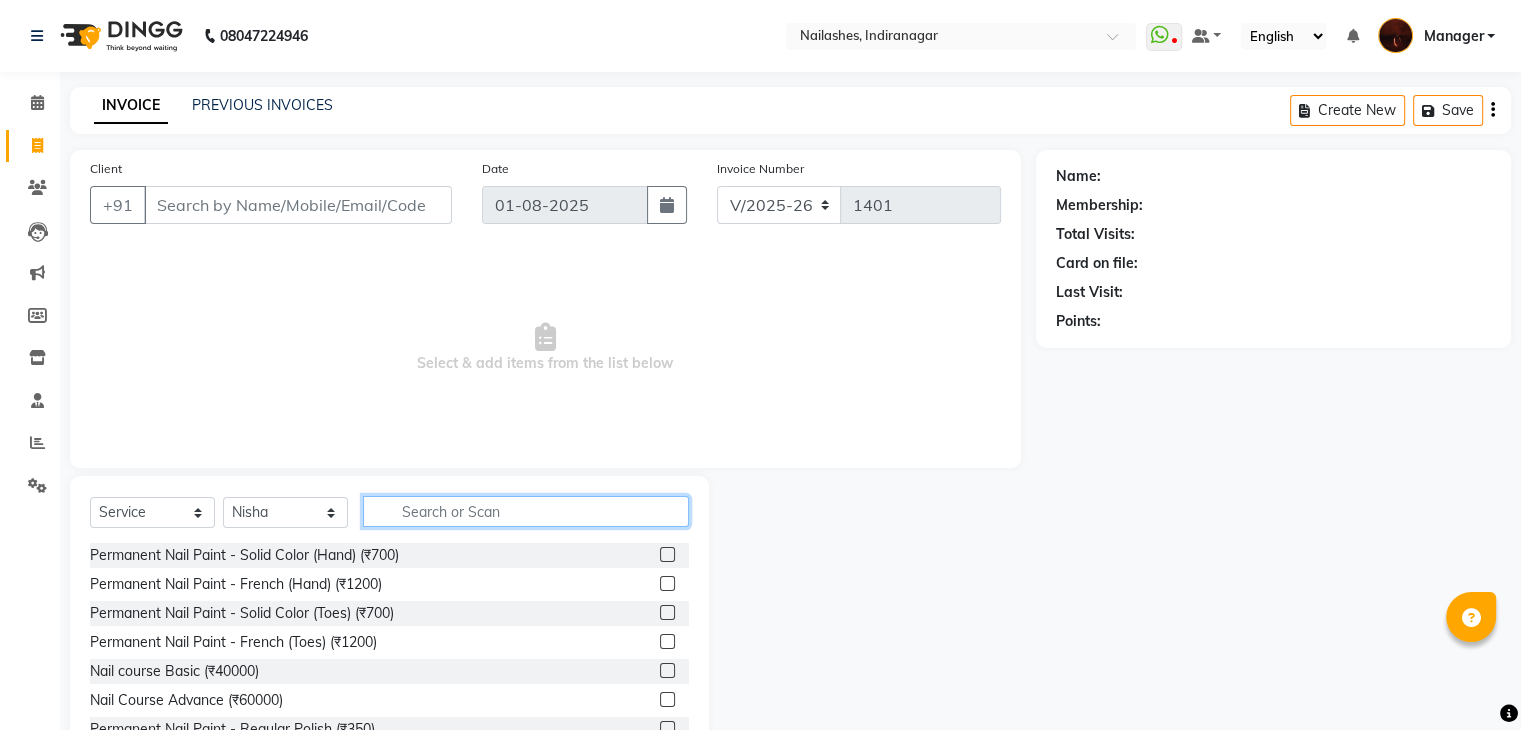 click 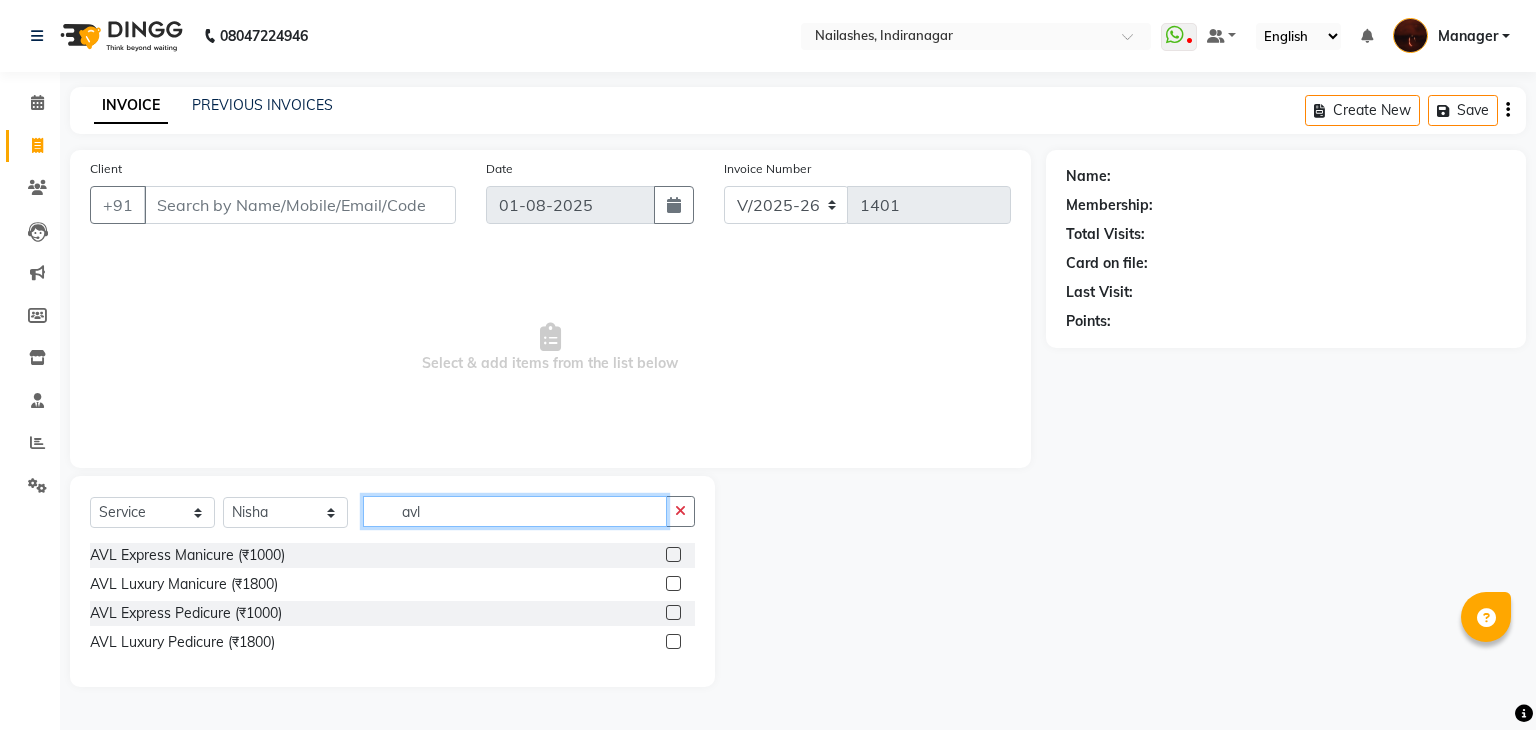 type on "avl" 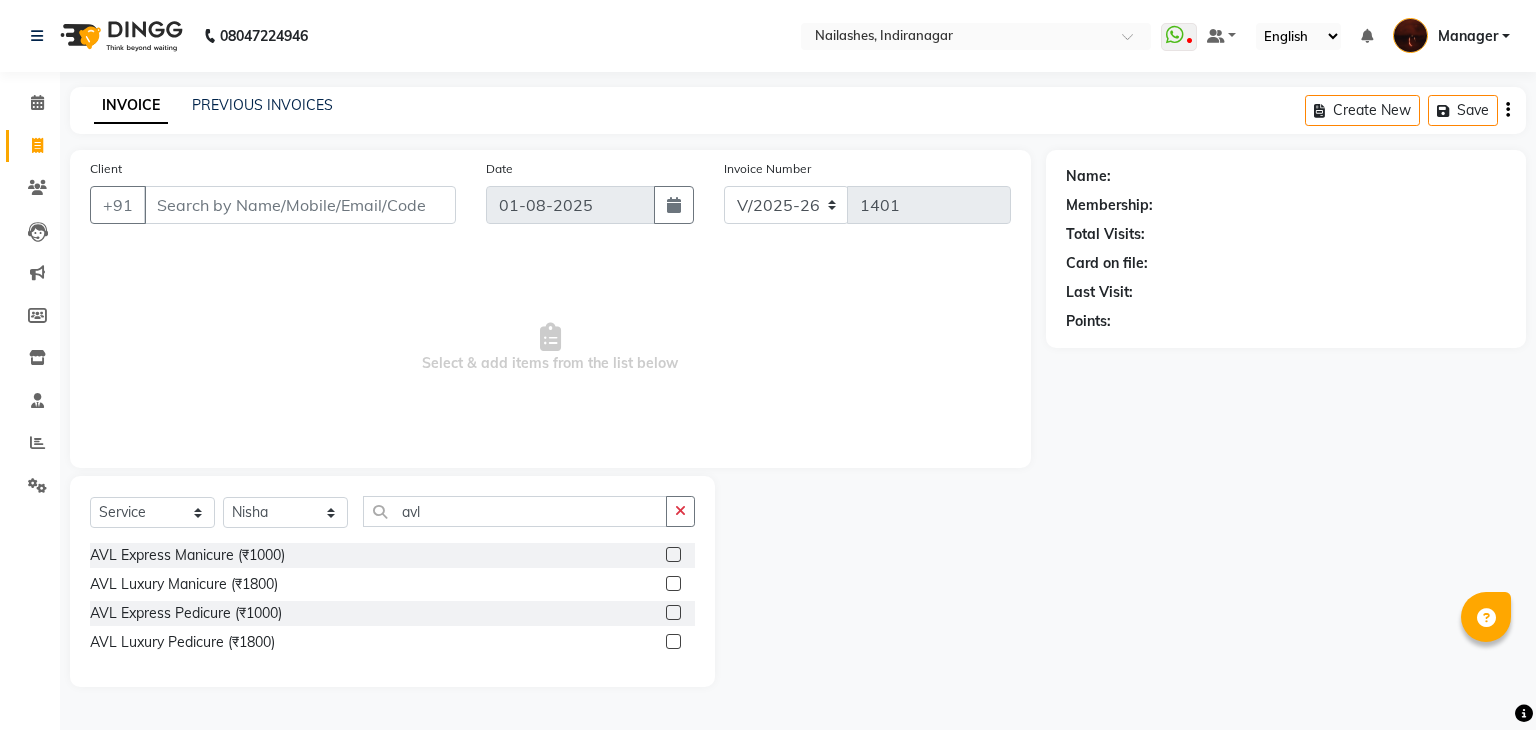 click 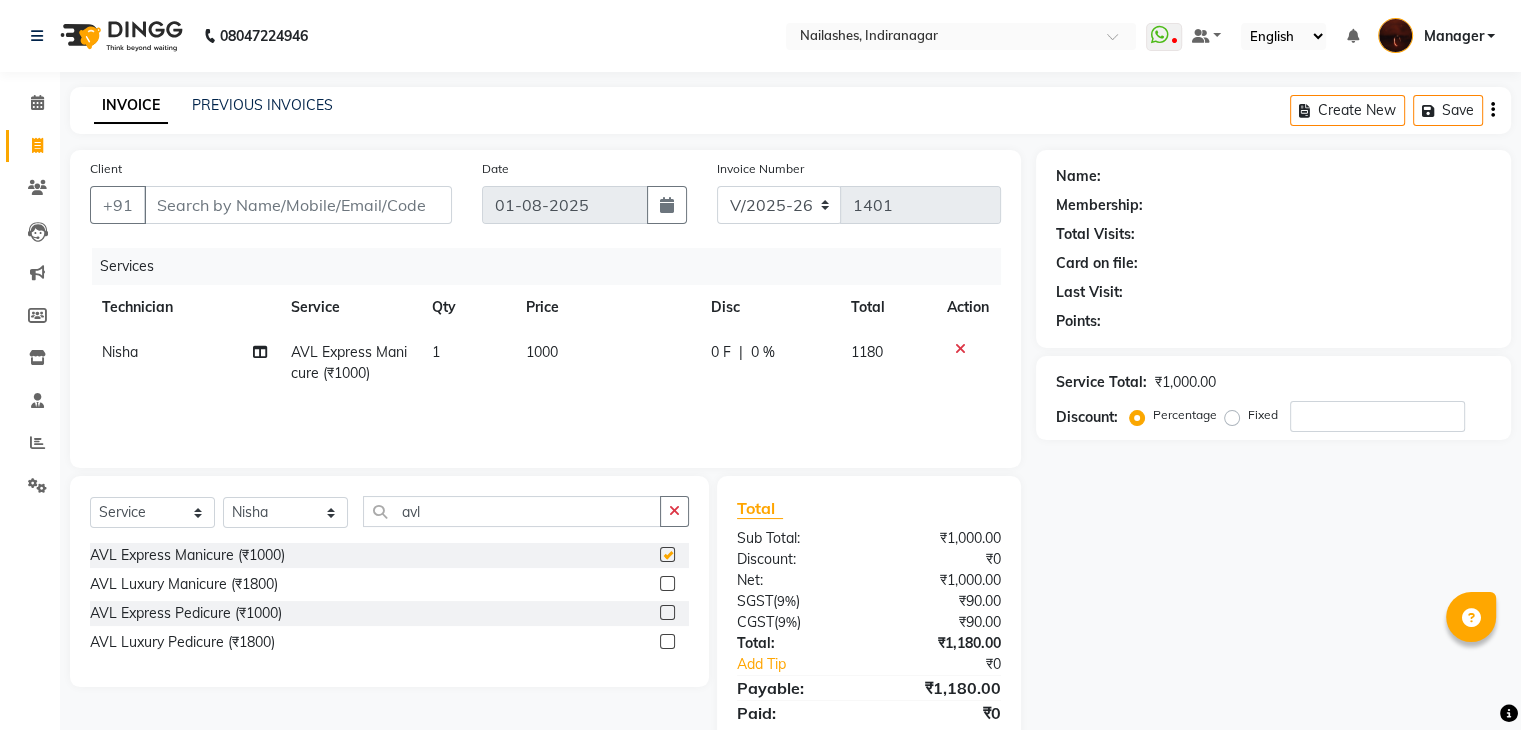 checkbox on "false" 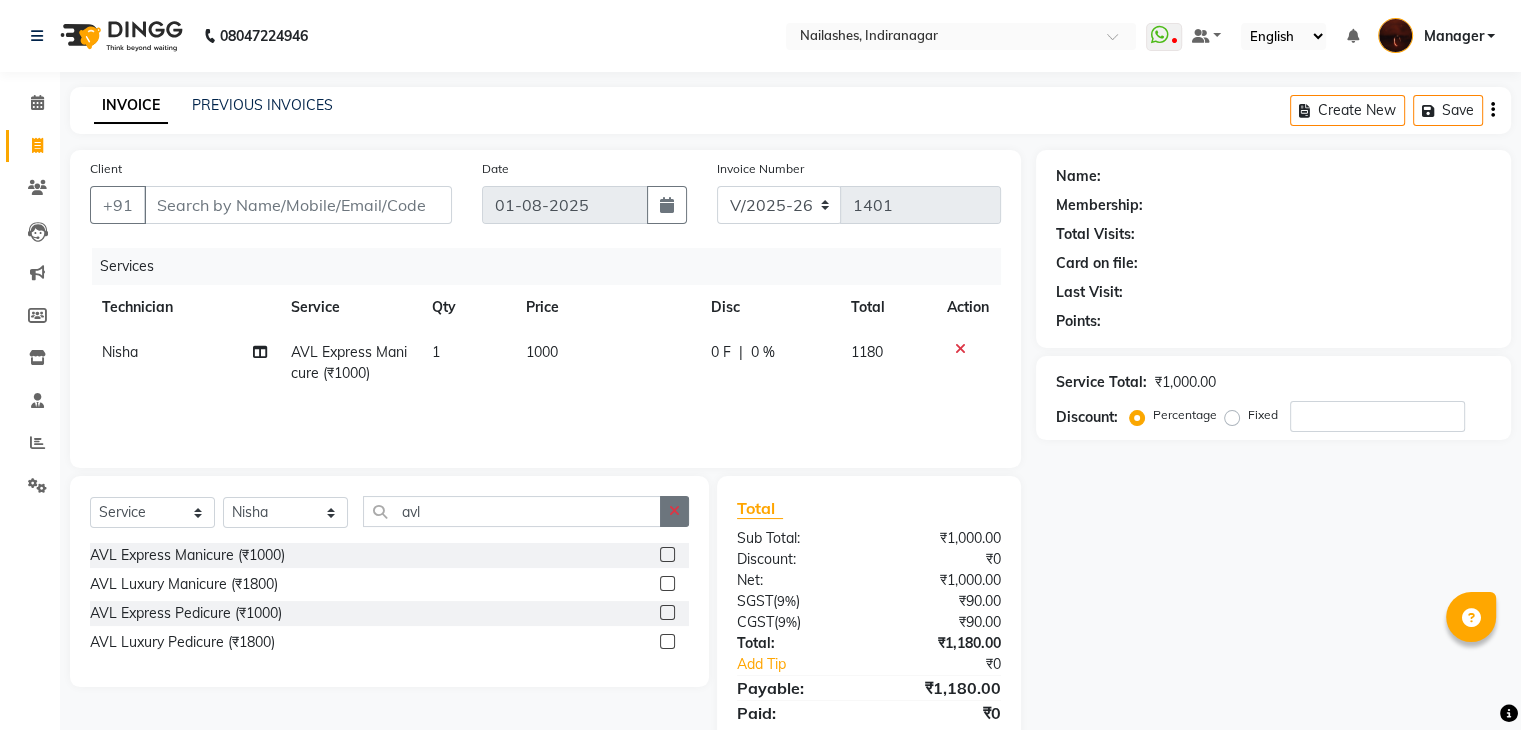 click 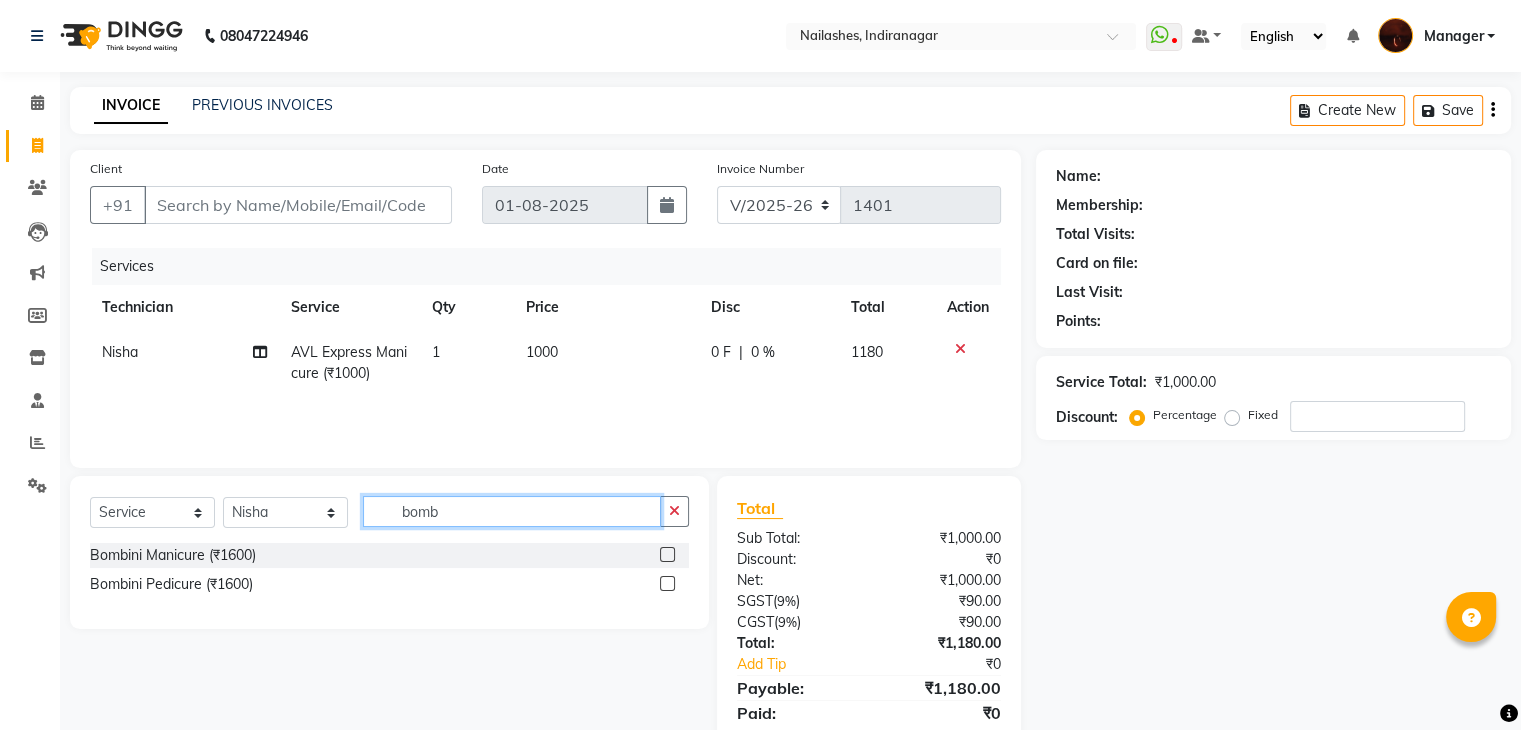 type on "bomb" 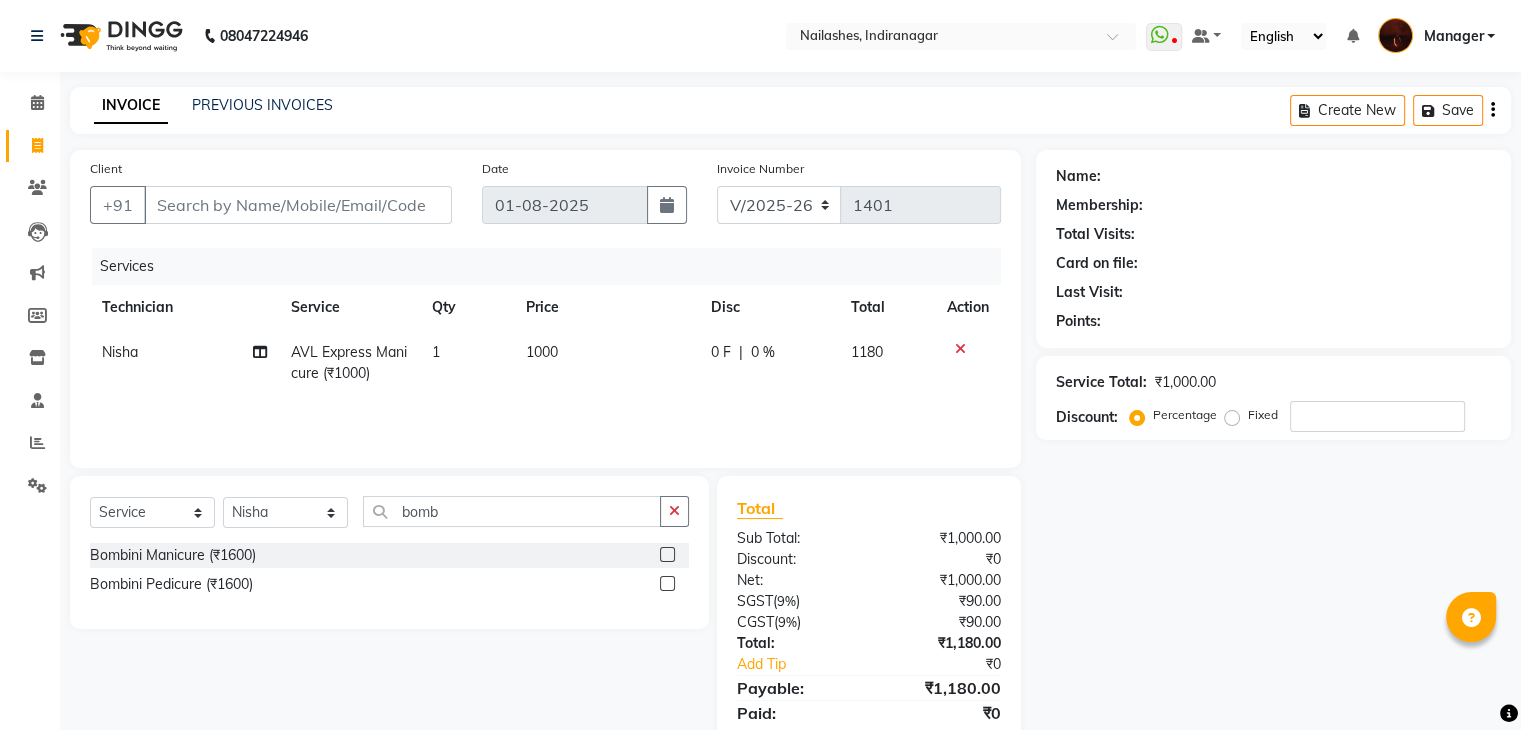 click 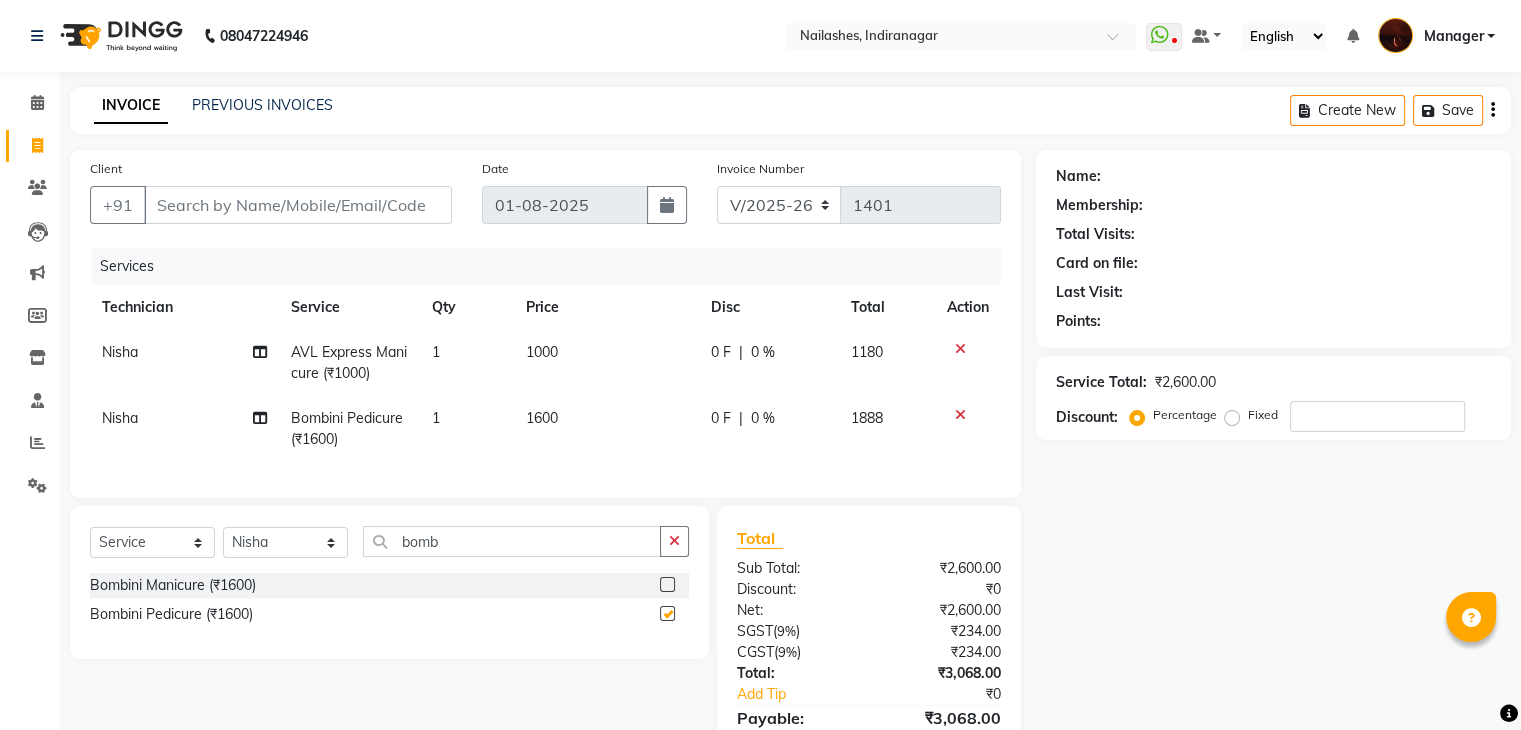 checkbox on "false" 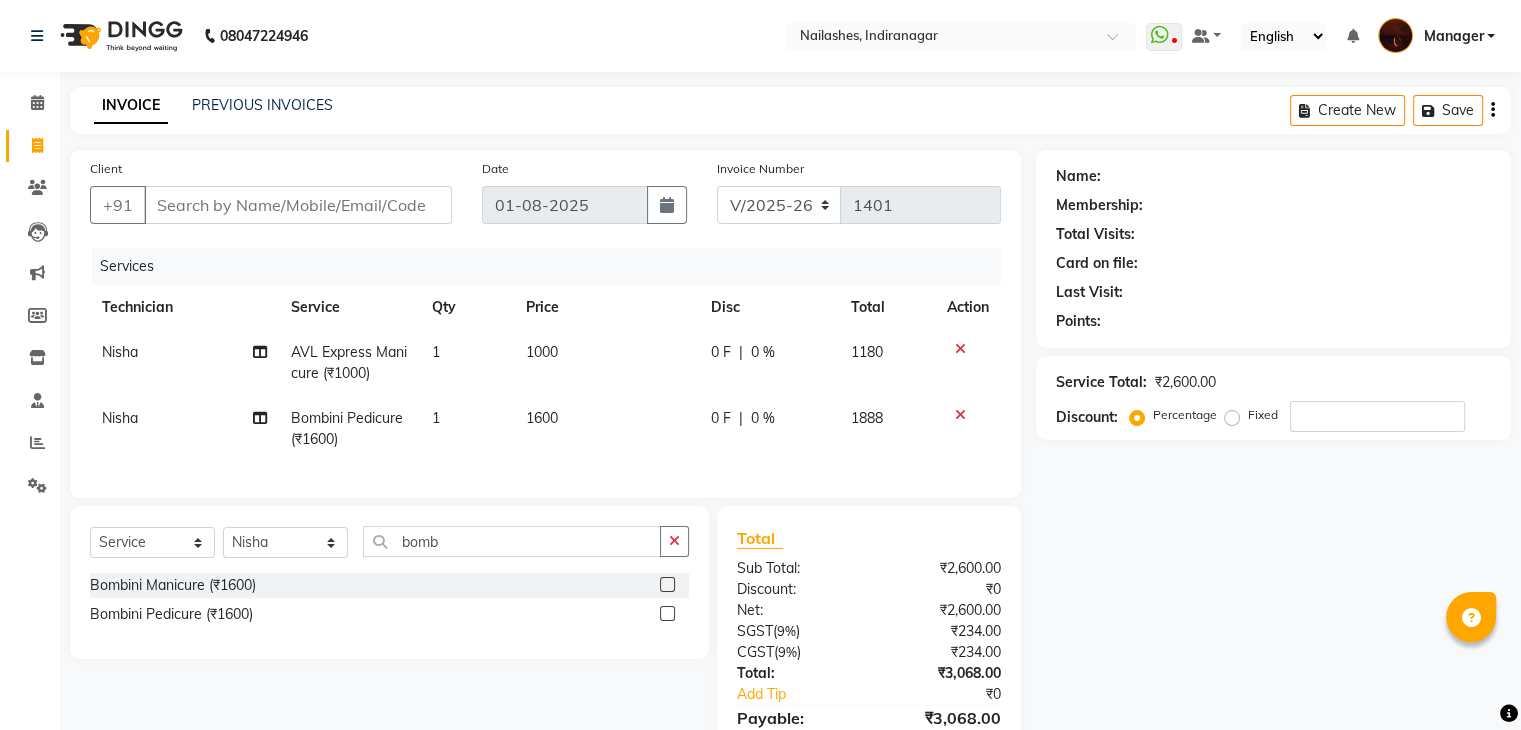 scroll, scrollTop: 116, scrollLeft: 0, axis: vertical 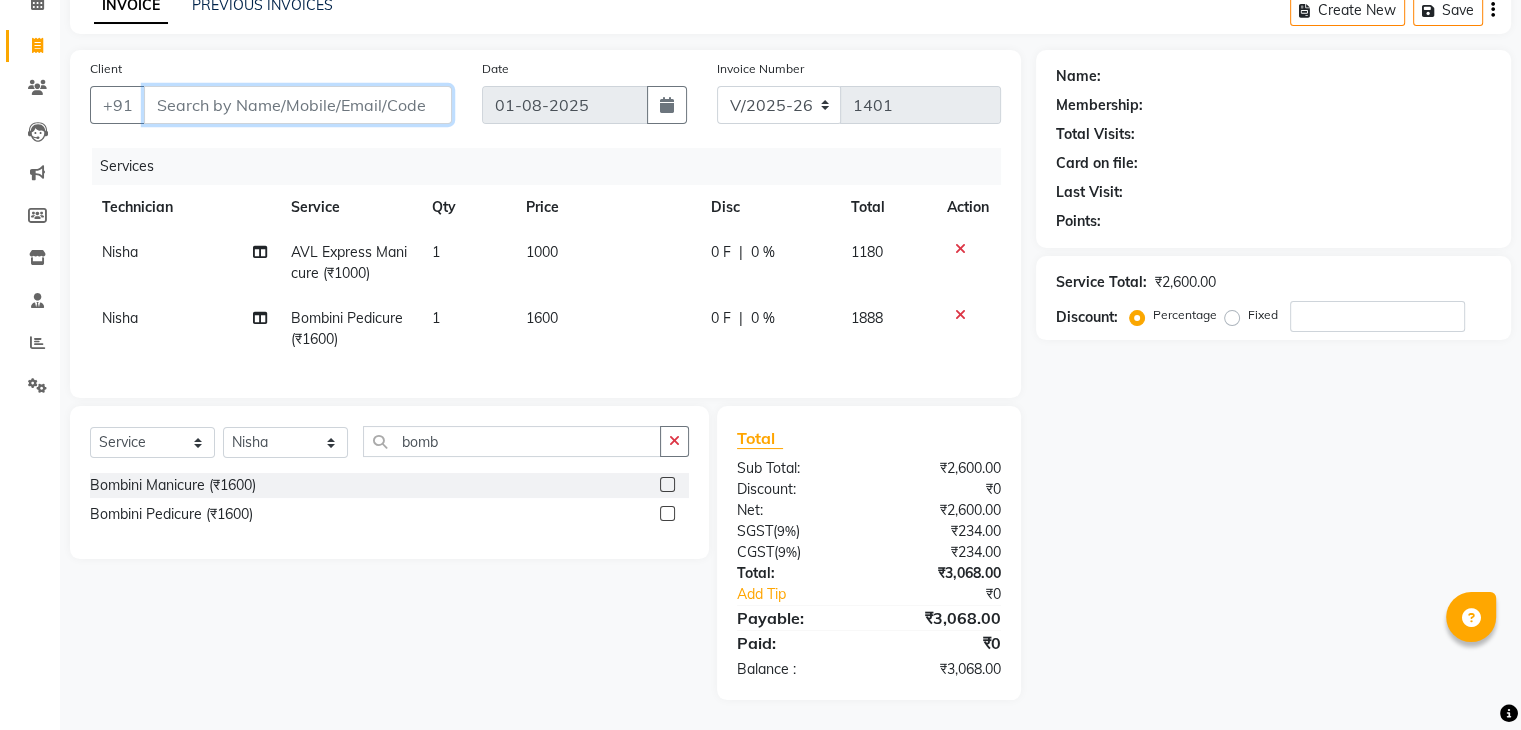 click on "Client" at bounding box center [298, 105] 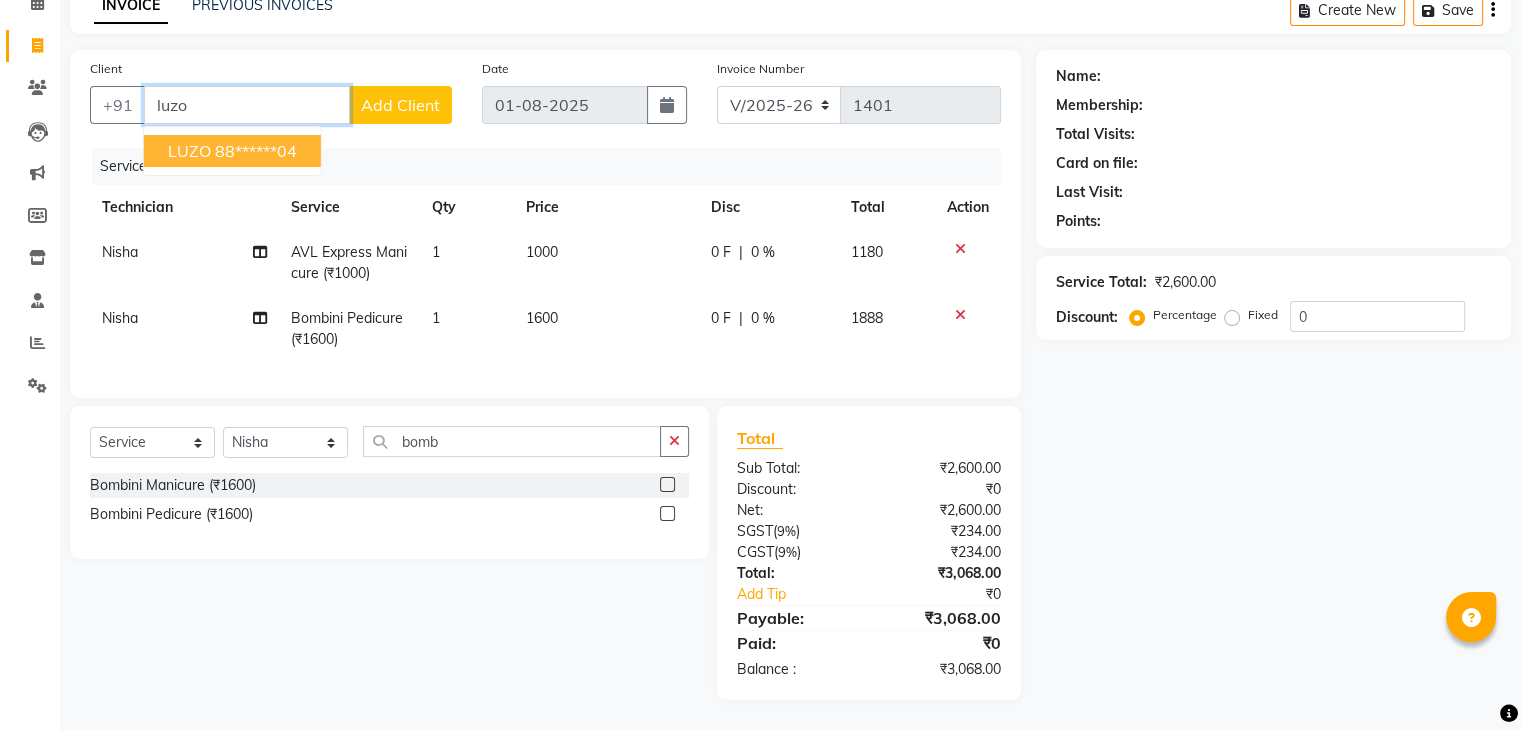 click on "88******04" at bounding box center (256, 151) 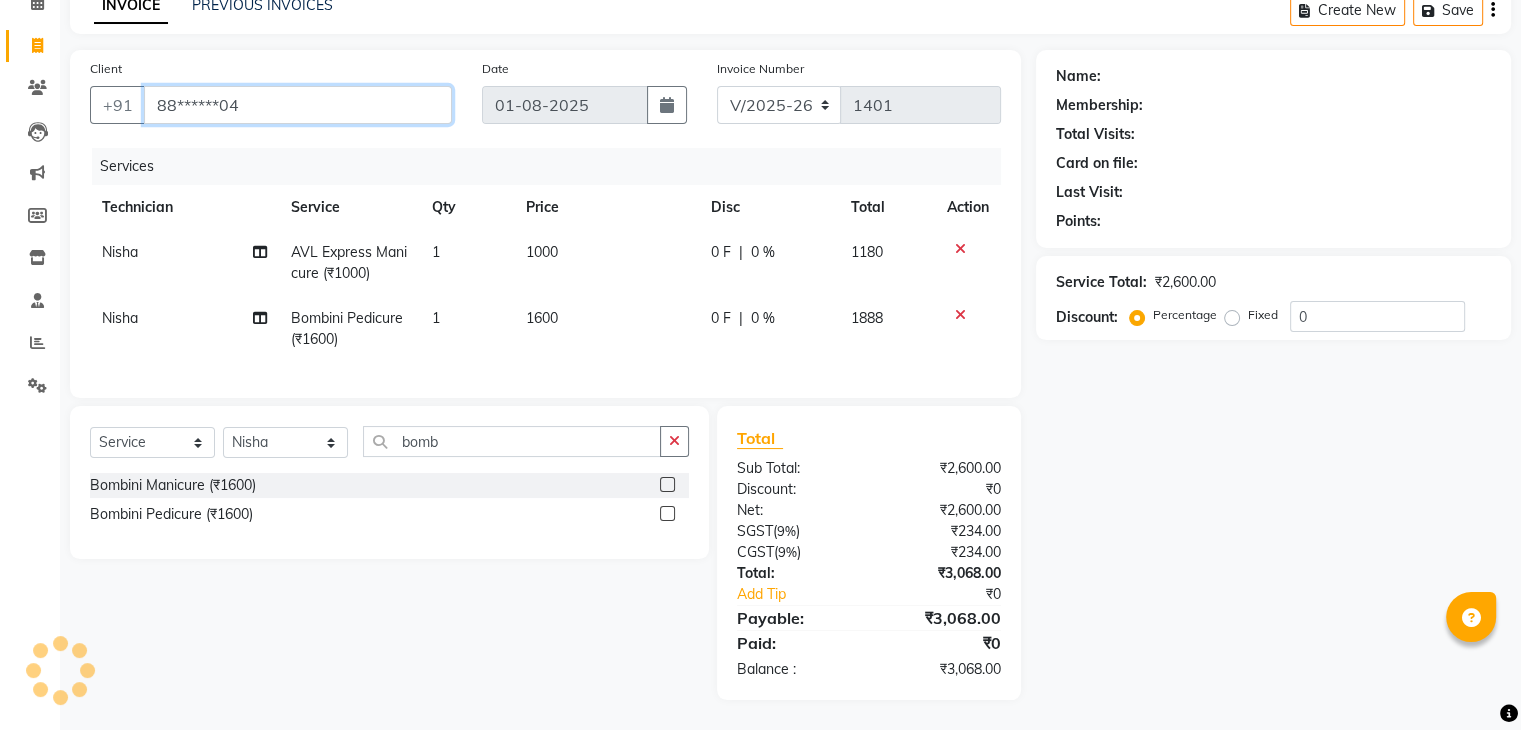 type on "88******04" 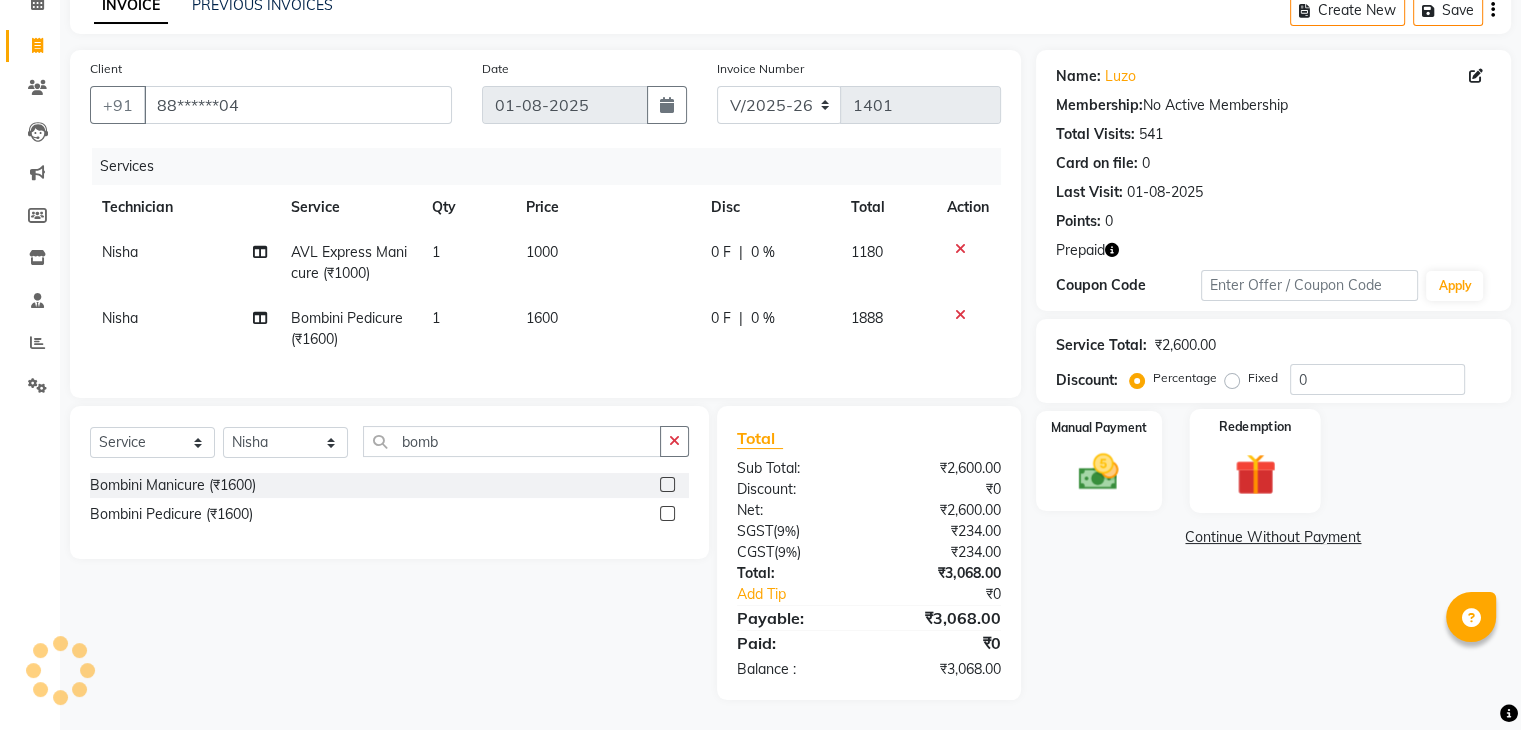 click 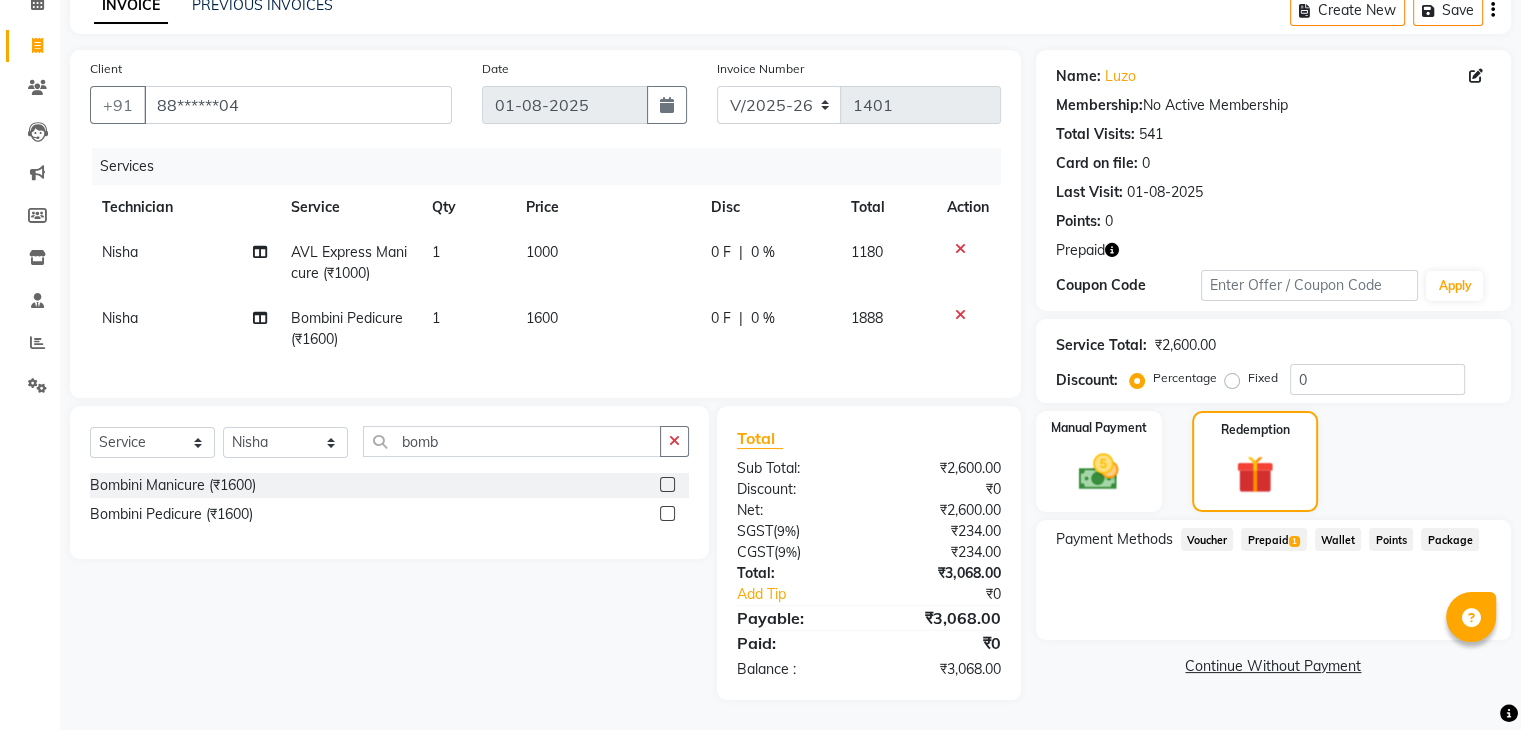 click on "Prepaid  1" 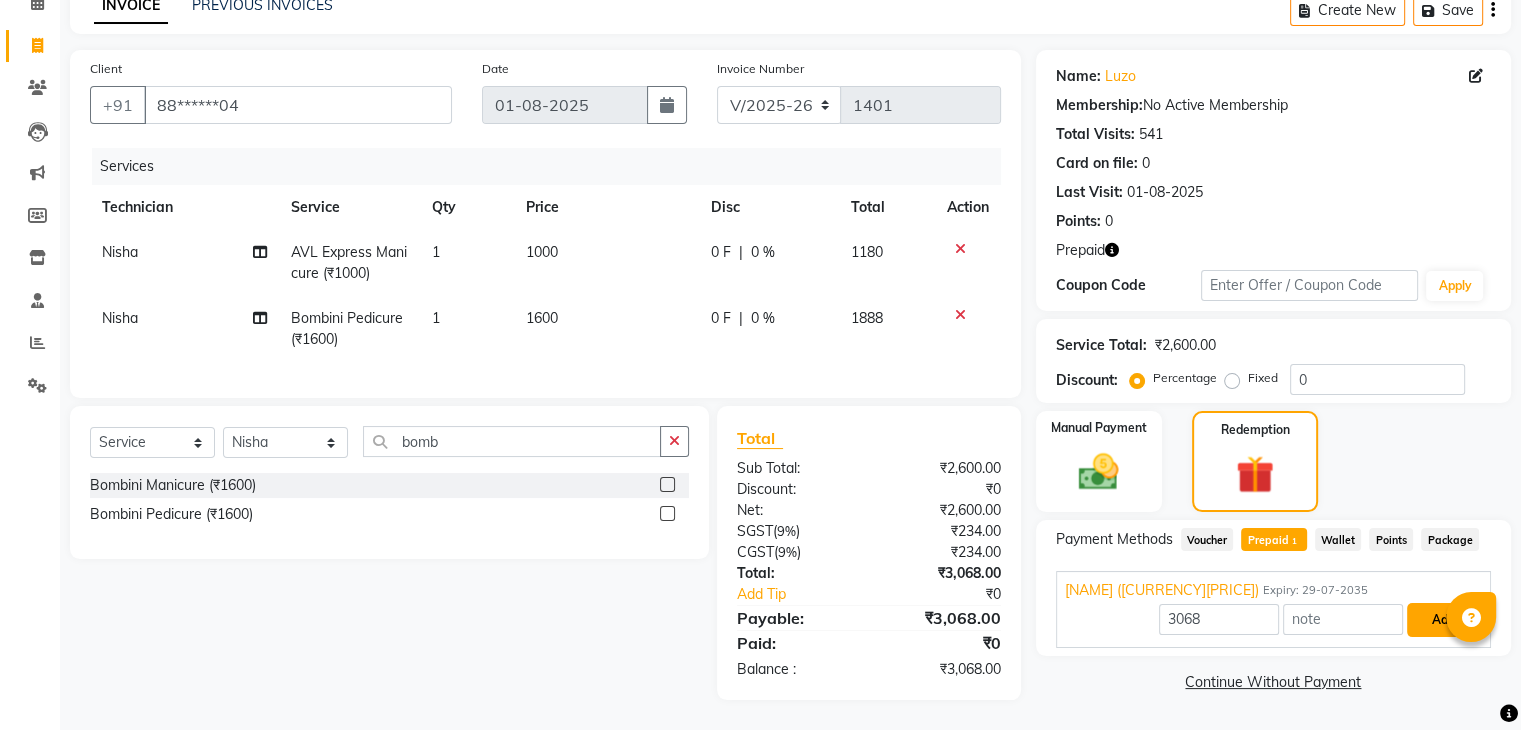 click on "Add" at bounding box center (1443, 620) 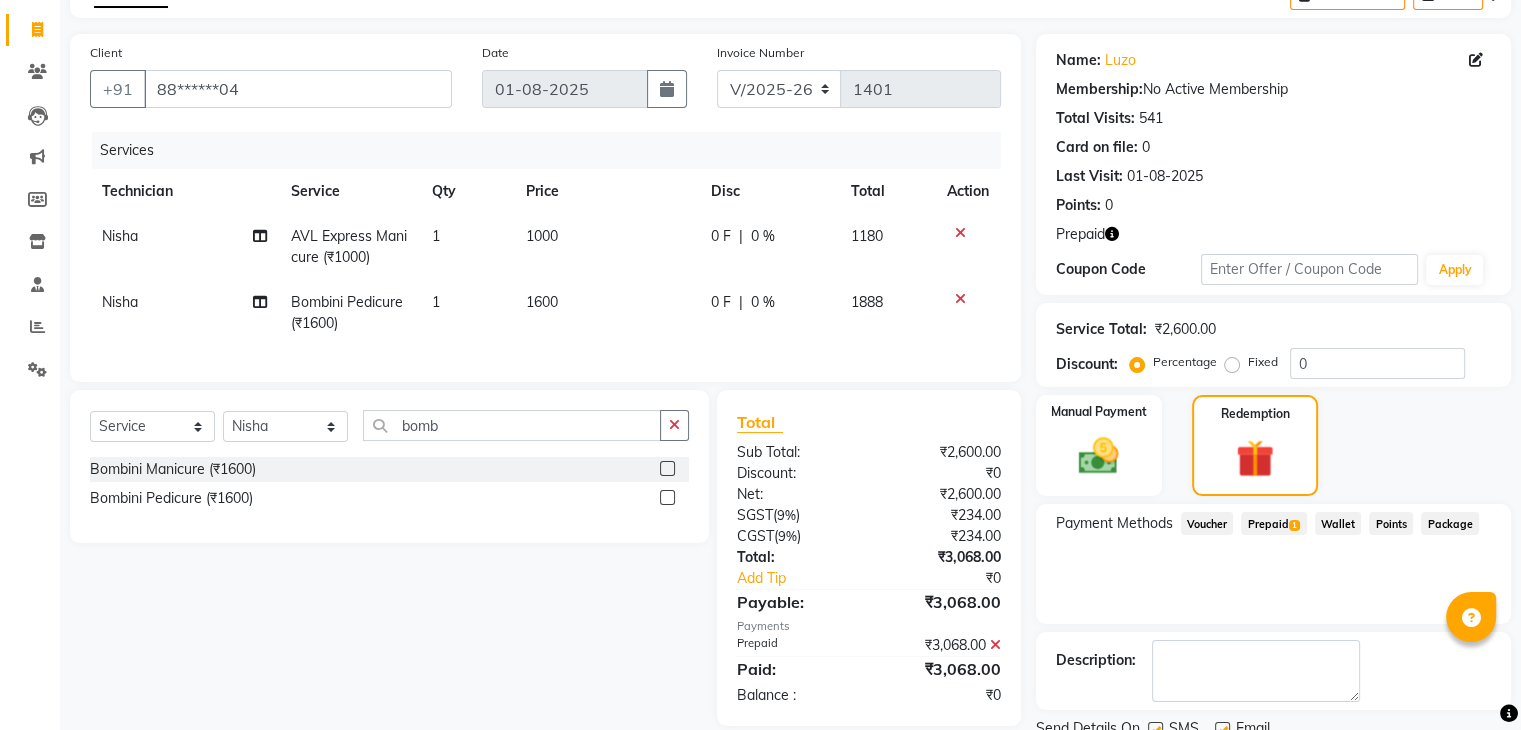 scroll, scrollTop: 193, scrollLeft: 0, axis: vertical 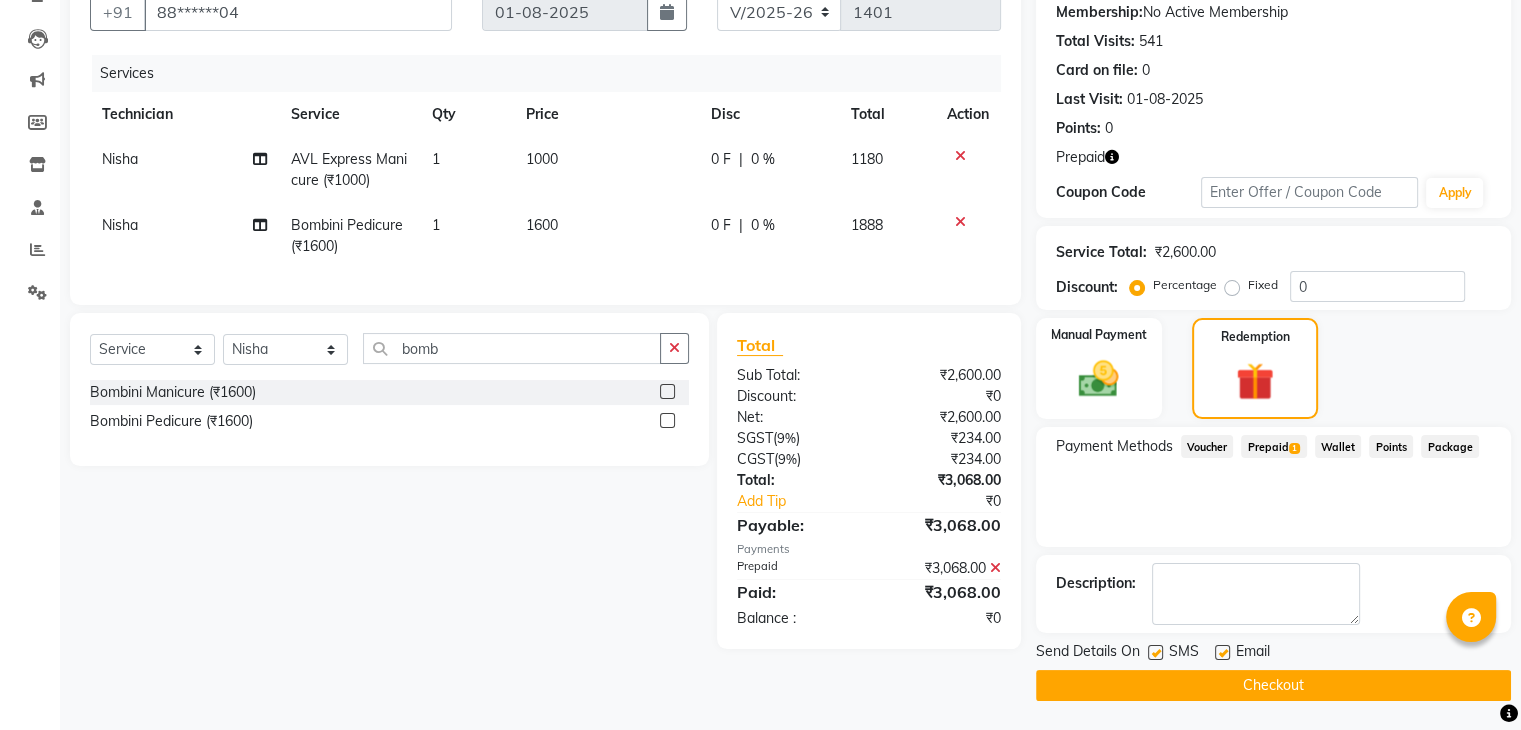 click on "Checkout" 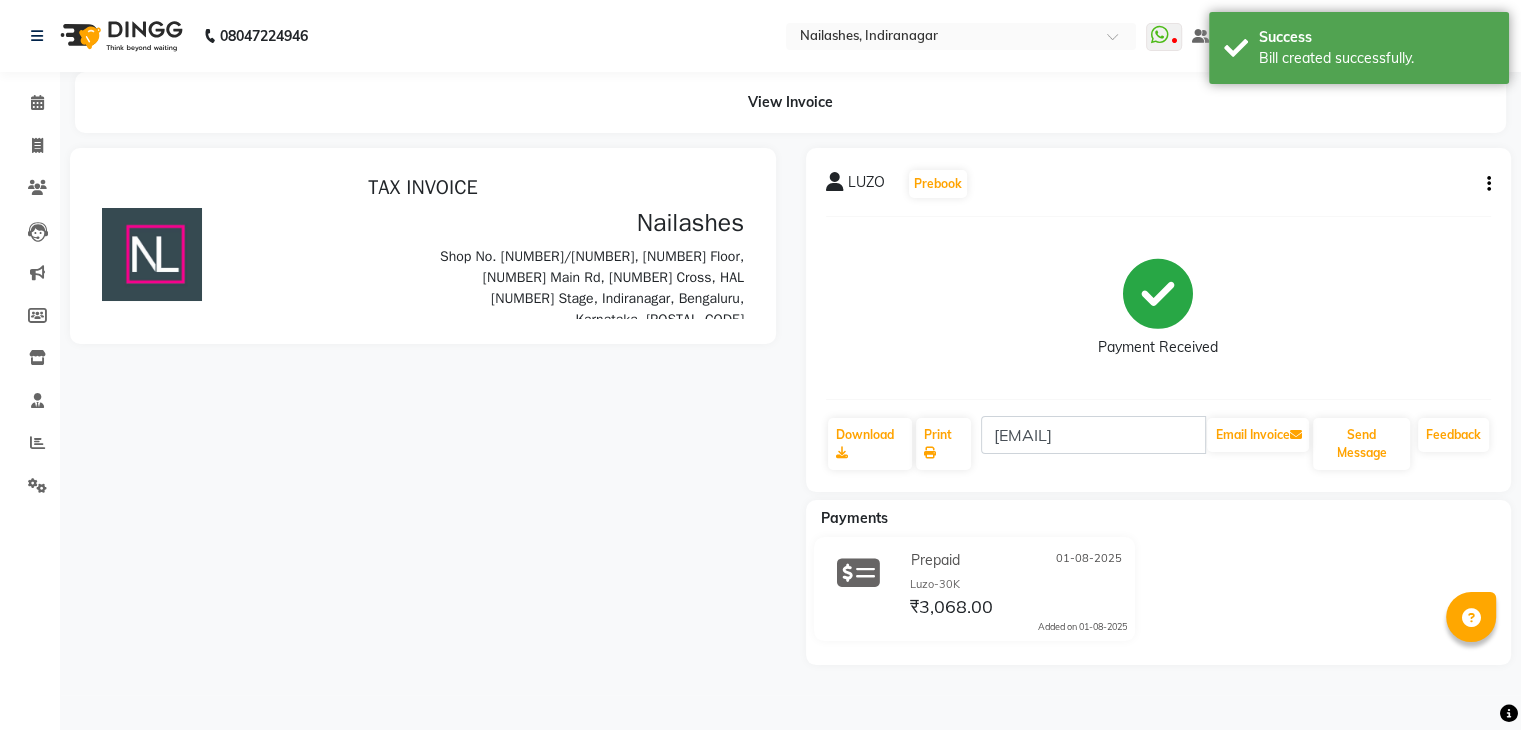 scroll, scrollTop: 0, scrollLeft: 0, axis: both 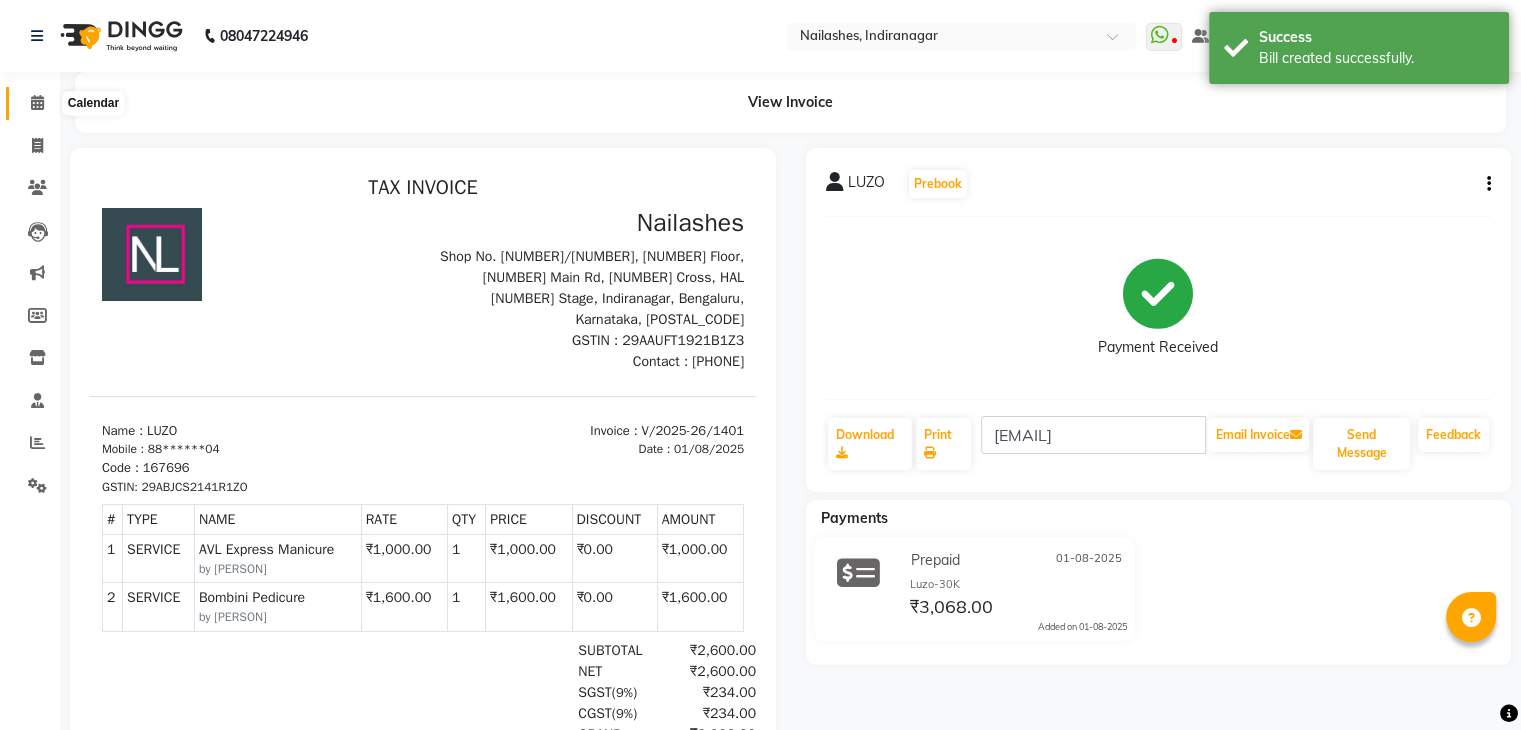 click 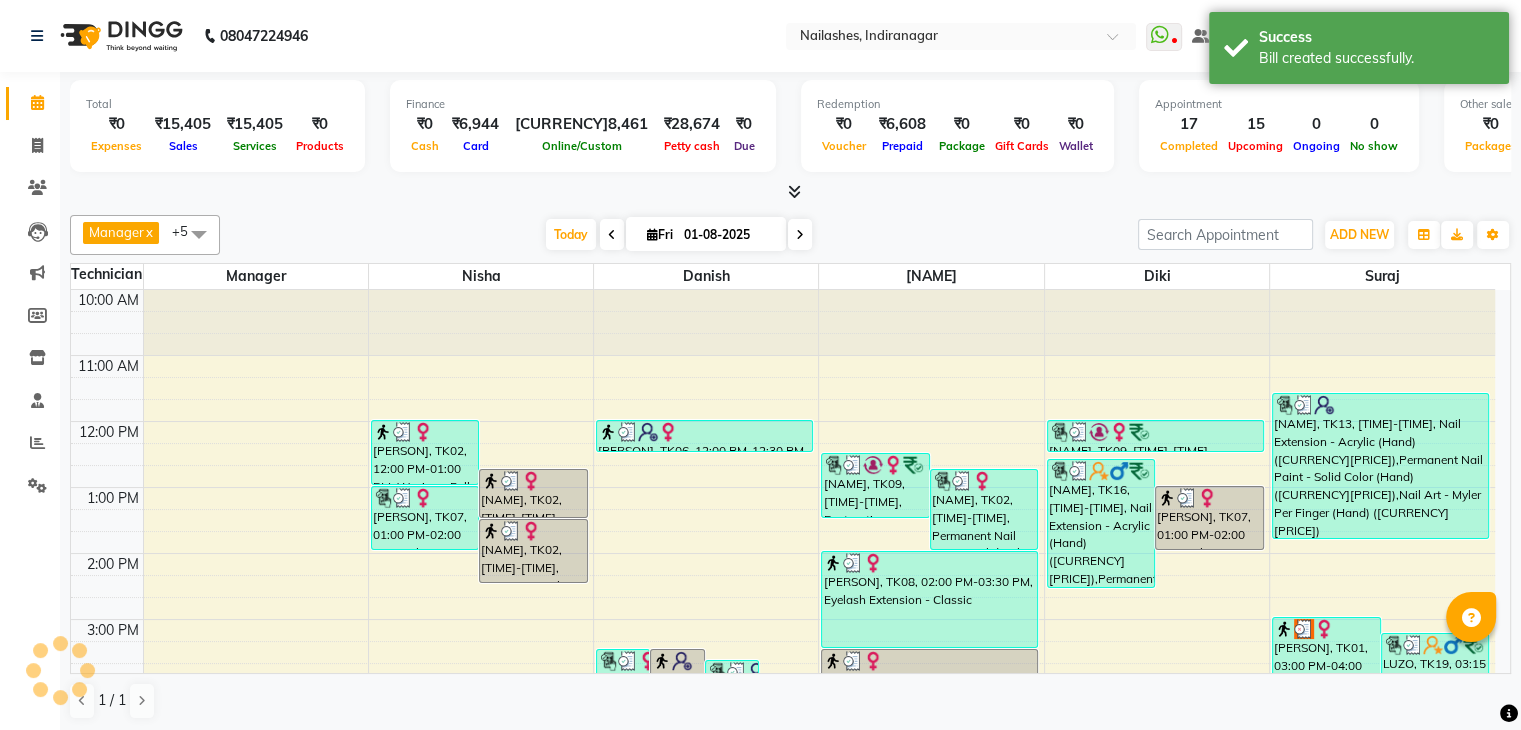 scroll, scrollTop: 0, scrollLeft: 0, axis: both 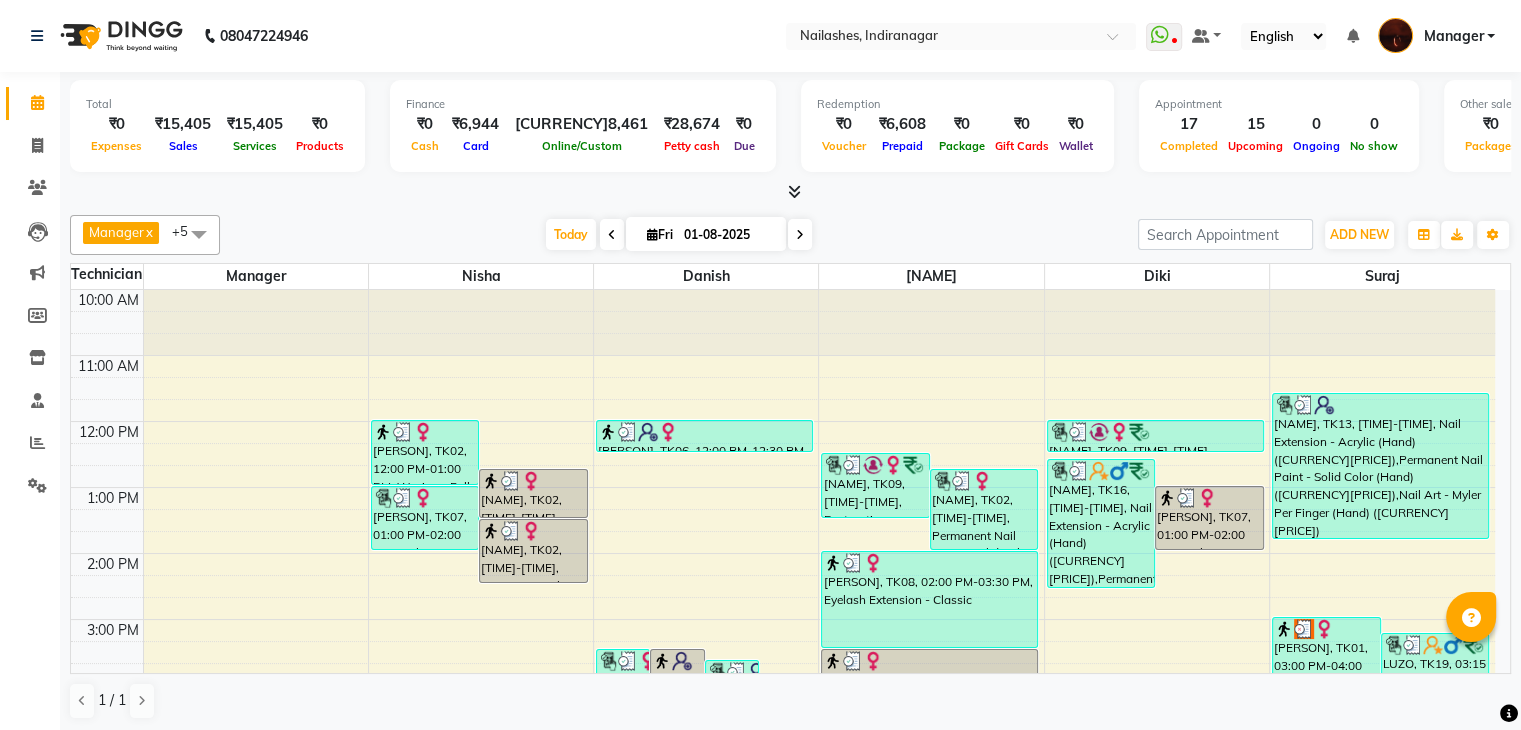 click at bounding box center (794, 191) 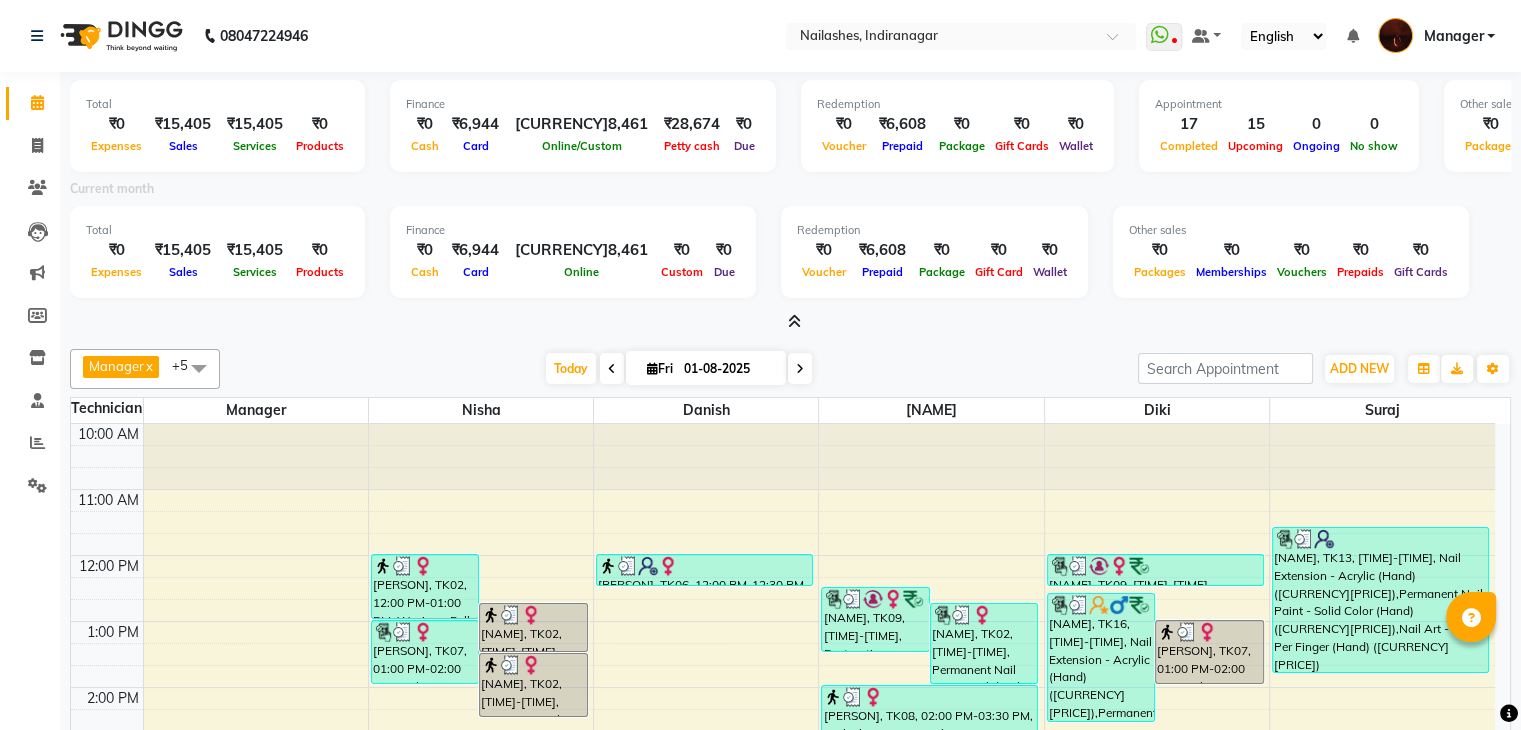 click at bounding box center (794, 321) 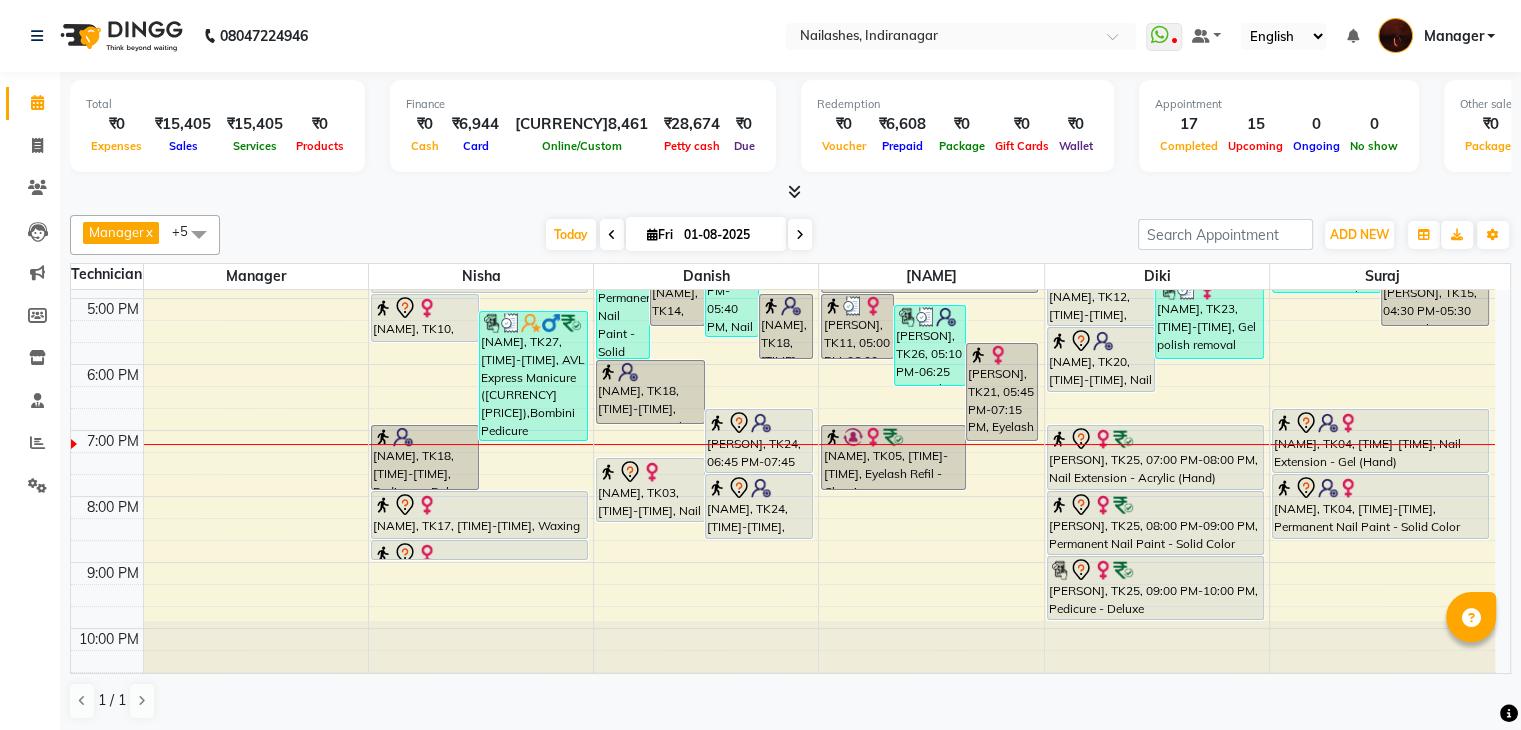 scroll, scrollTop: 455, scrollLeft: 0, axis: vertical 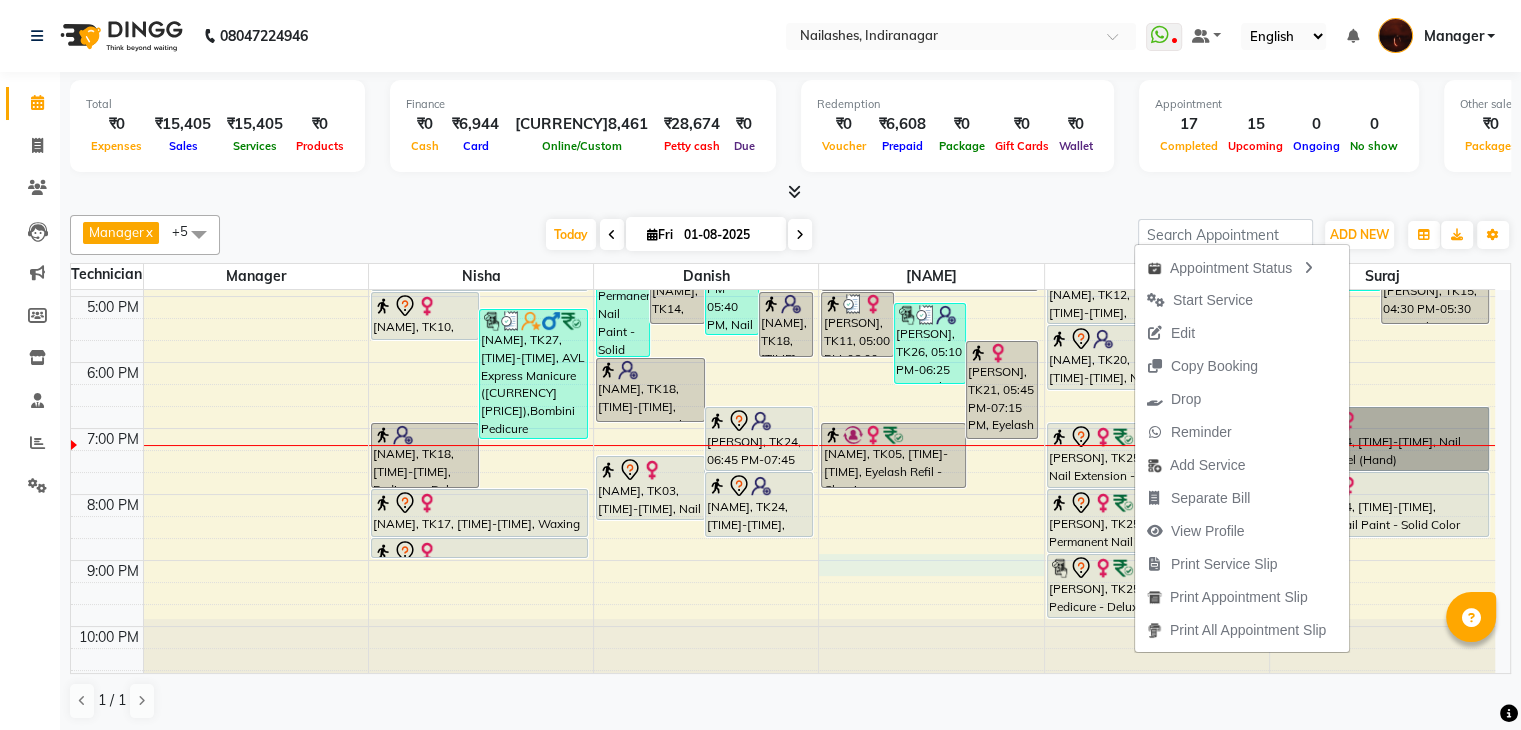 click on "10:00 AM 11:00 AM 12:00 PM 1:00 PM 2:00 PM 3:00 PM 4:00 PM 5:00 PM 6:00 PM 7:00 PM 8:00 PM 9:00 PM 10:00 PM     Nandita, TK02, 12:00 PM-01:00 PM, Waxing - Full Legs,Upperlip Threading (₹60)     Nandita, TK02, 12:45 PM-01:30 PM, Waxing - Full Back     prerna, TK07, 01:00 PM-02:00 PM, Nail Art - Cat Eye (Hand)     Nandita, TK02, 01:30 PM-02:30 PM, Manicure  - Deluxe             Sakshi, TK10, 05:00 PM-05:45 PM, Café H&F Pedicure     LUZO, TK27, 05:15 PM-07:15 PM, AVL Express Manicure (₹1000),Bombini Pedicure (₹1600)     aseeba, TK18, 07:00 PM-08:00 PM, Pedicure - Deluxe             Sakshi, TK10, 04:00 PM-05:00 PM, AVL Express Manicure             Madhu, TK17, 08:00 PM-08:45 PM, Waxing - Full Legs             Madhu, TK17, 08:45 PM-09:05 PM, Waxing - Under Arms     Tejaswini, TK11, 03:30 PM-06:00 PM, Permanent Nail Paint - Solid Color (Hand) (₹700),Nail Art - Chrome (Hand) (₹1000),Gel polish removal (₹300)     Reena, TK14, 03:30 PM-04:30 PM, Permanent Nail Paint - Solid Color (Hand)" at bounding box center [783, 263] 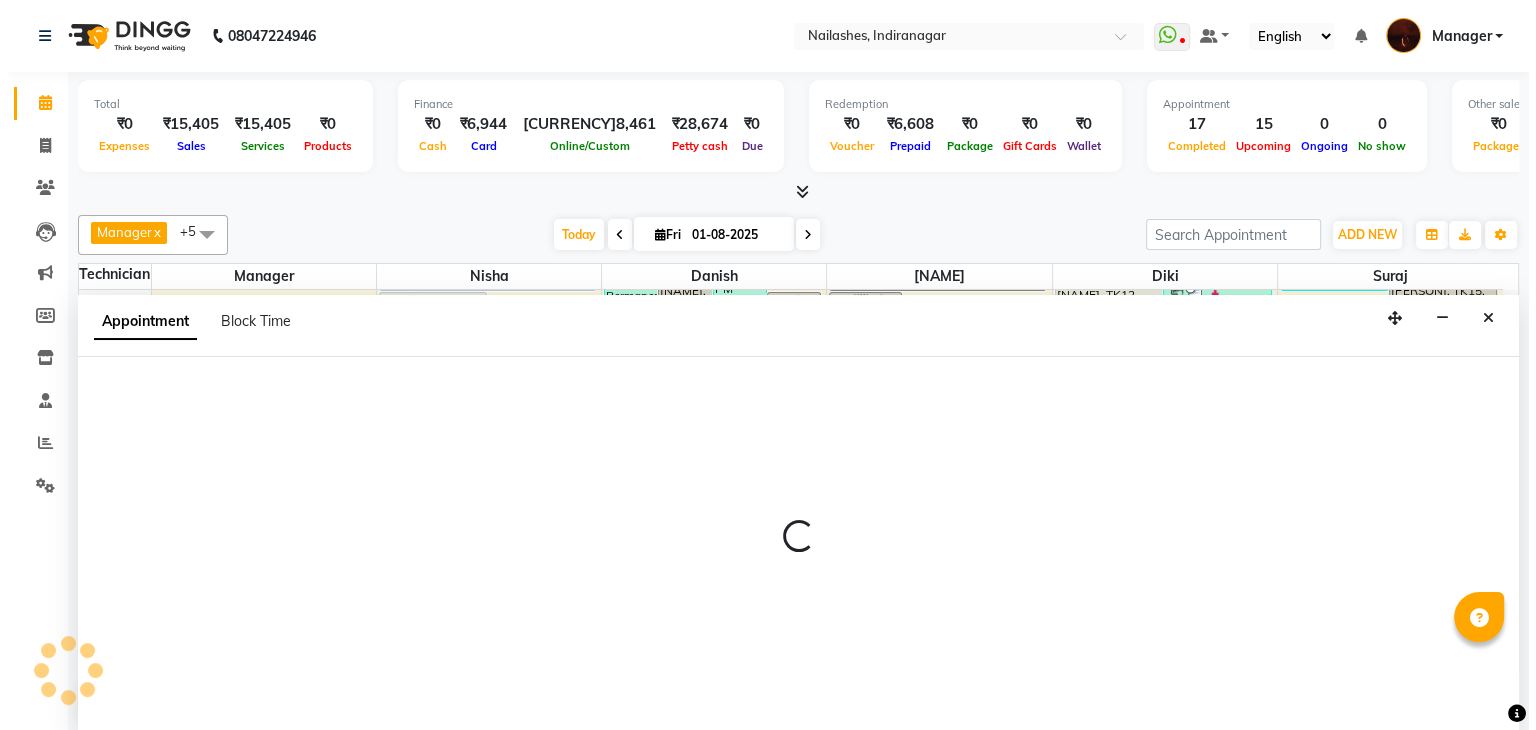 scroll, scrollTop: 1, scrollLeft: 0, axis: vertical 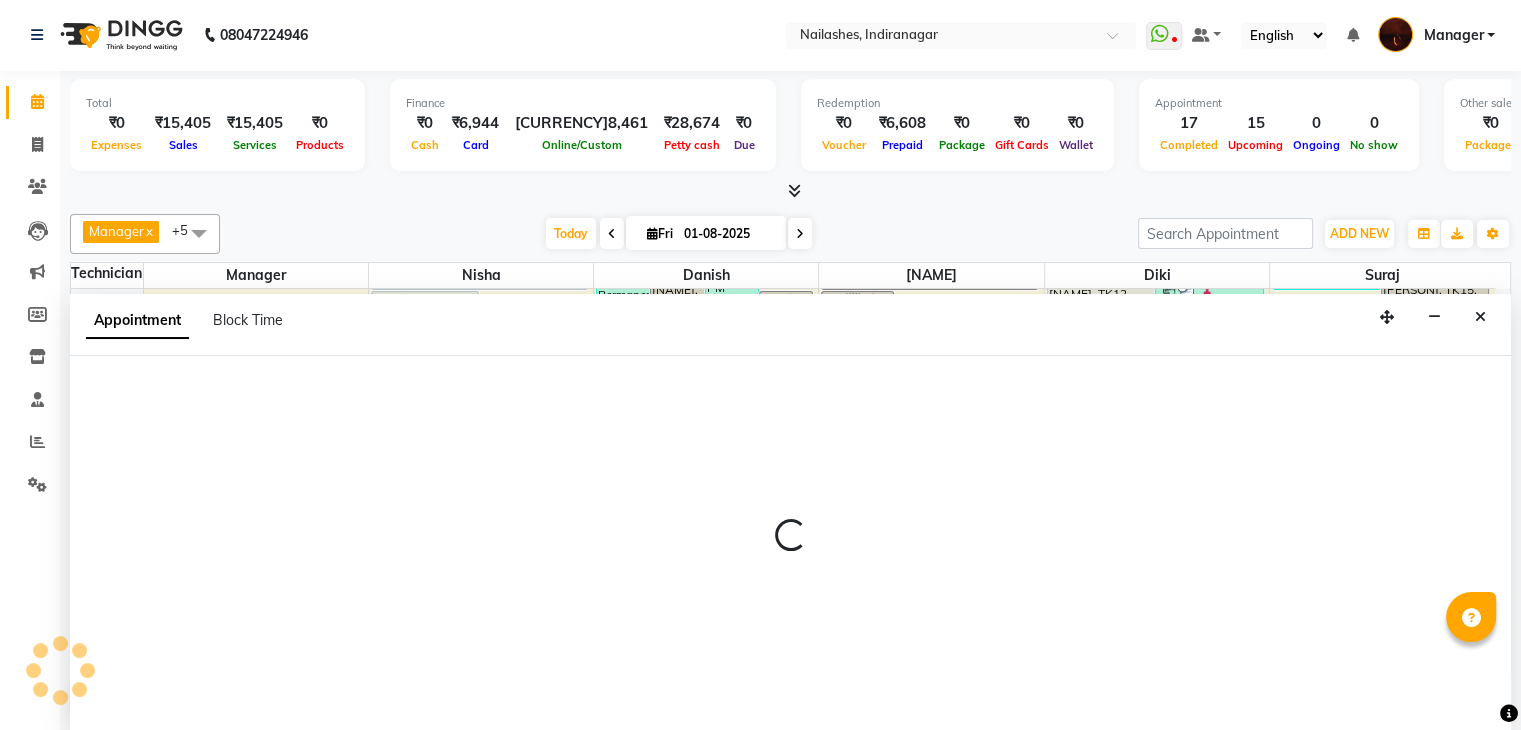 select on "35072" 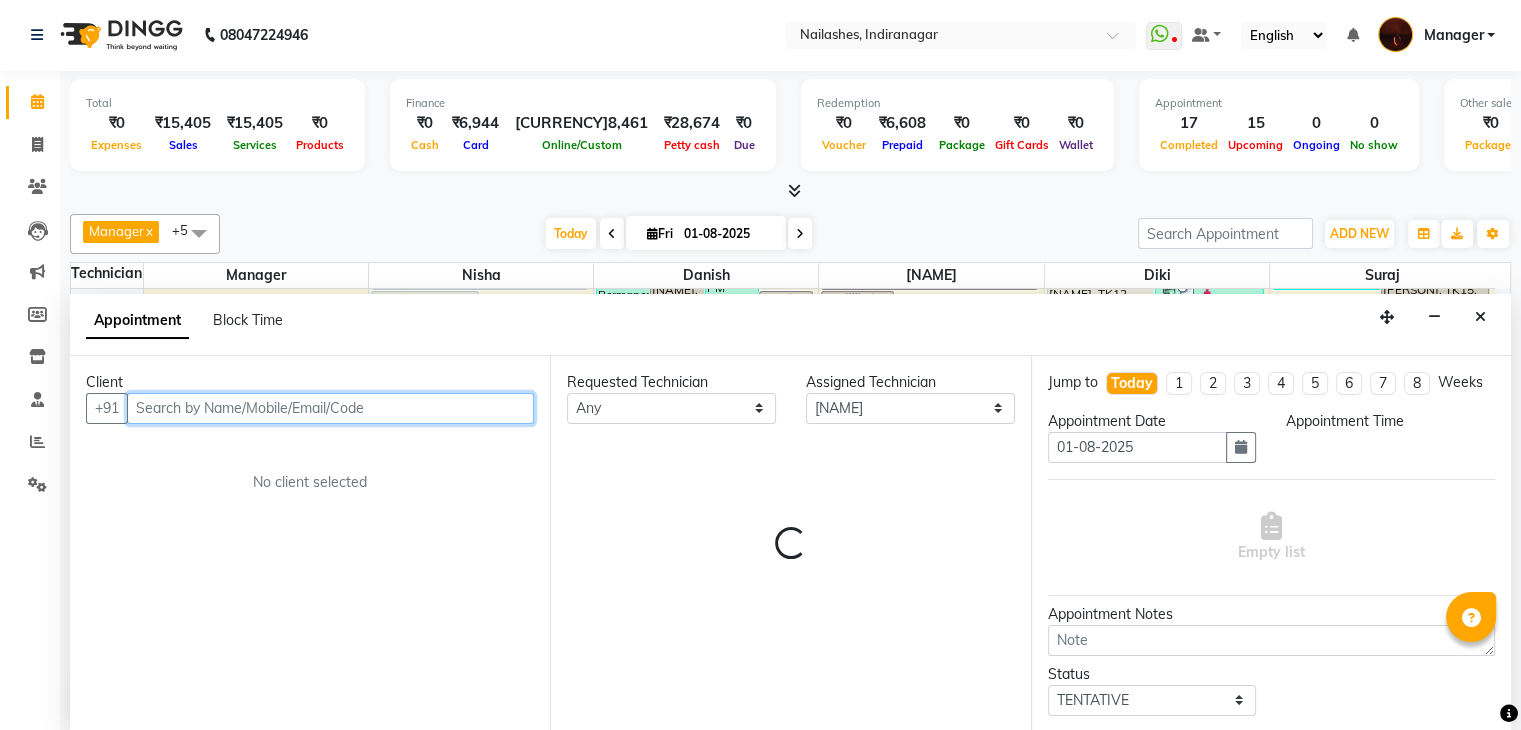 select on "1260" 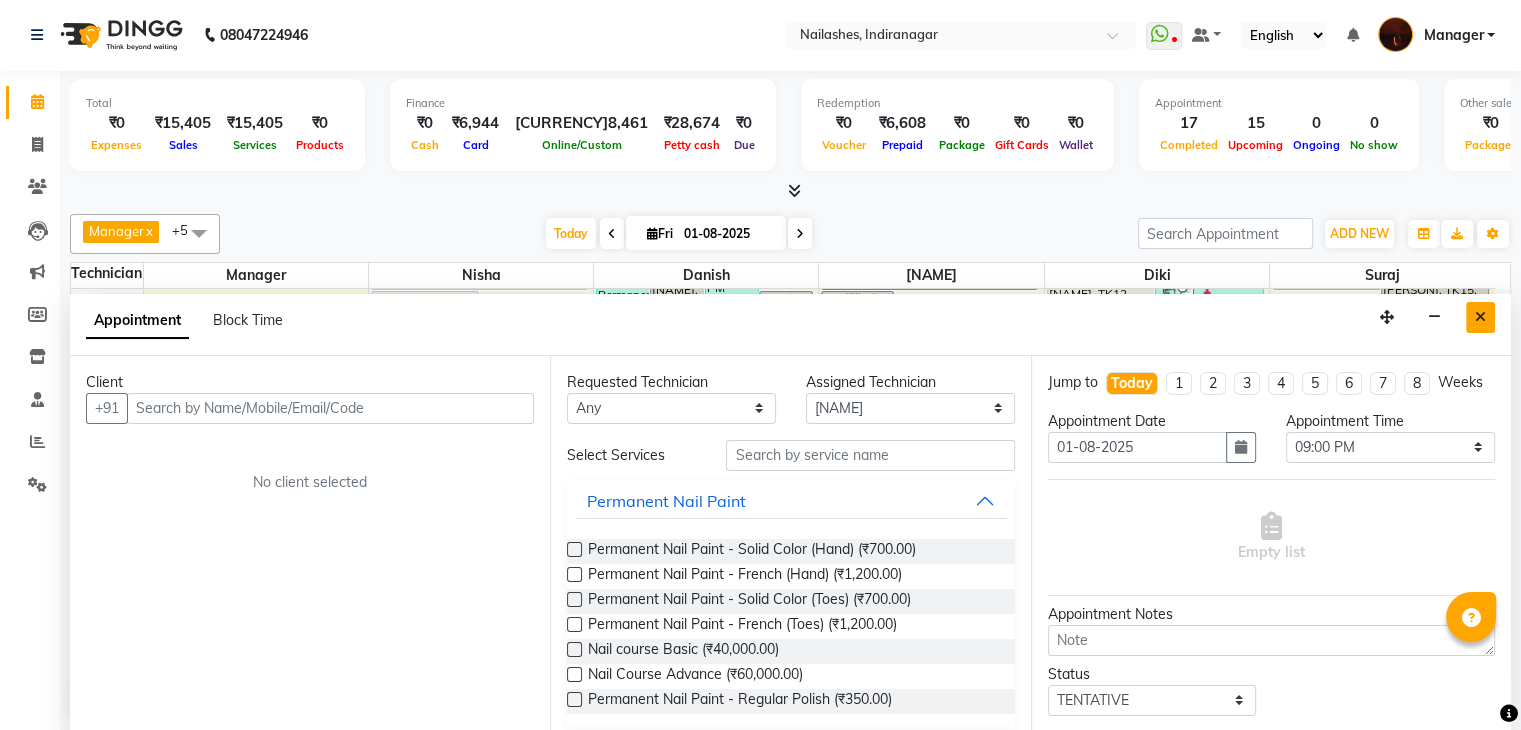 click at bounding box center (1480, 317) 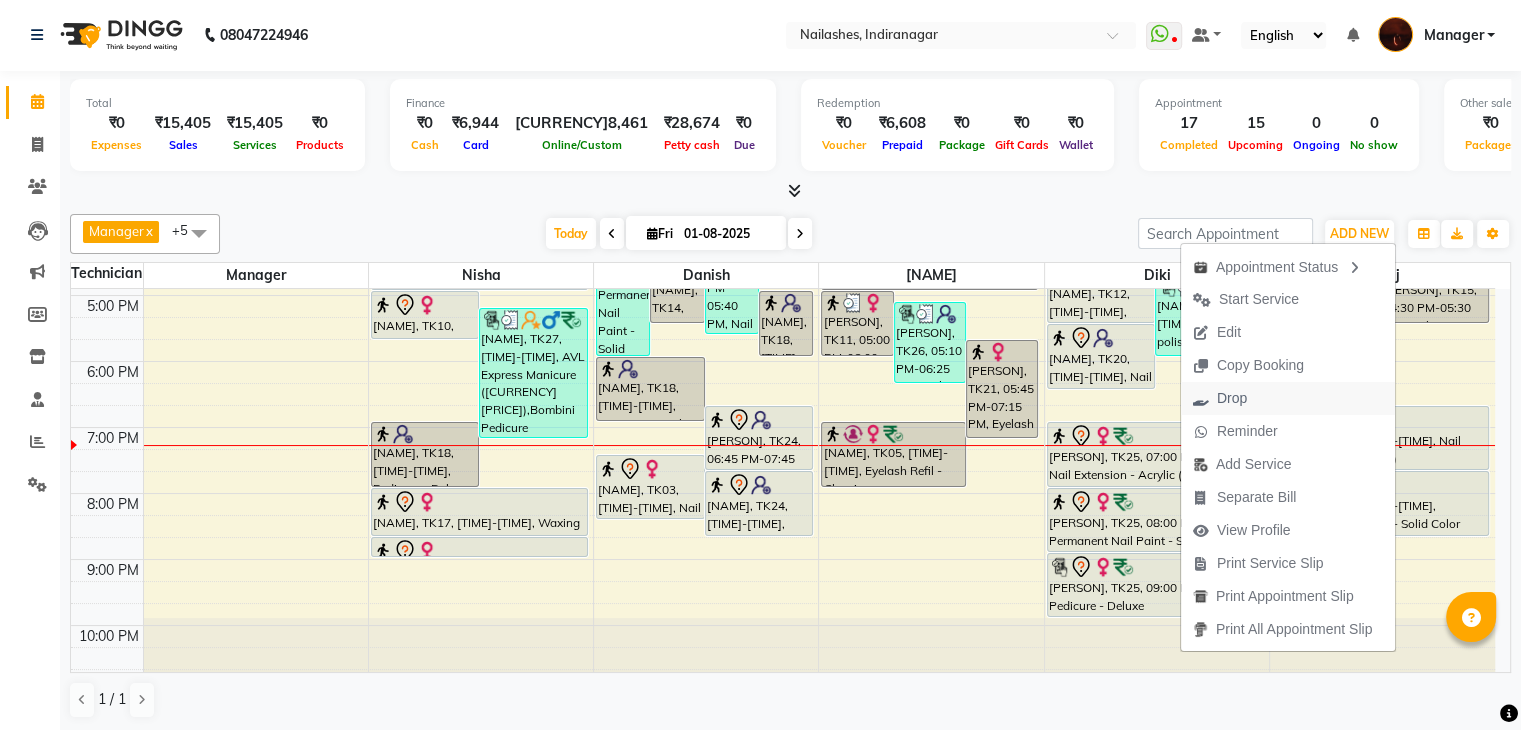 click on "Drop" at bounding box center (1232, 398) 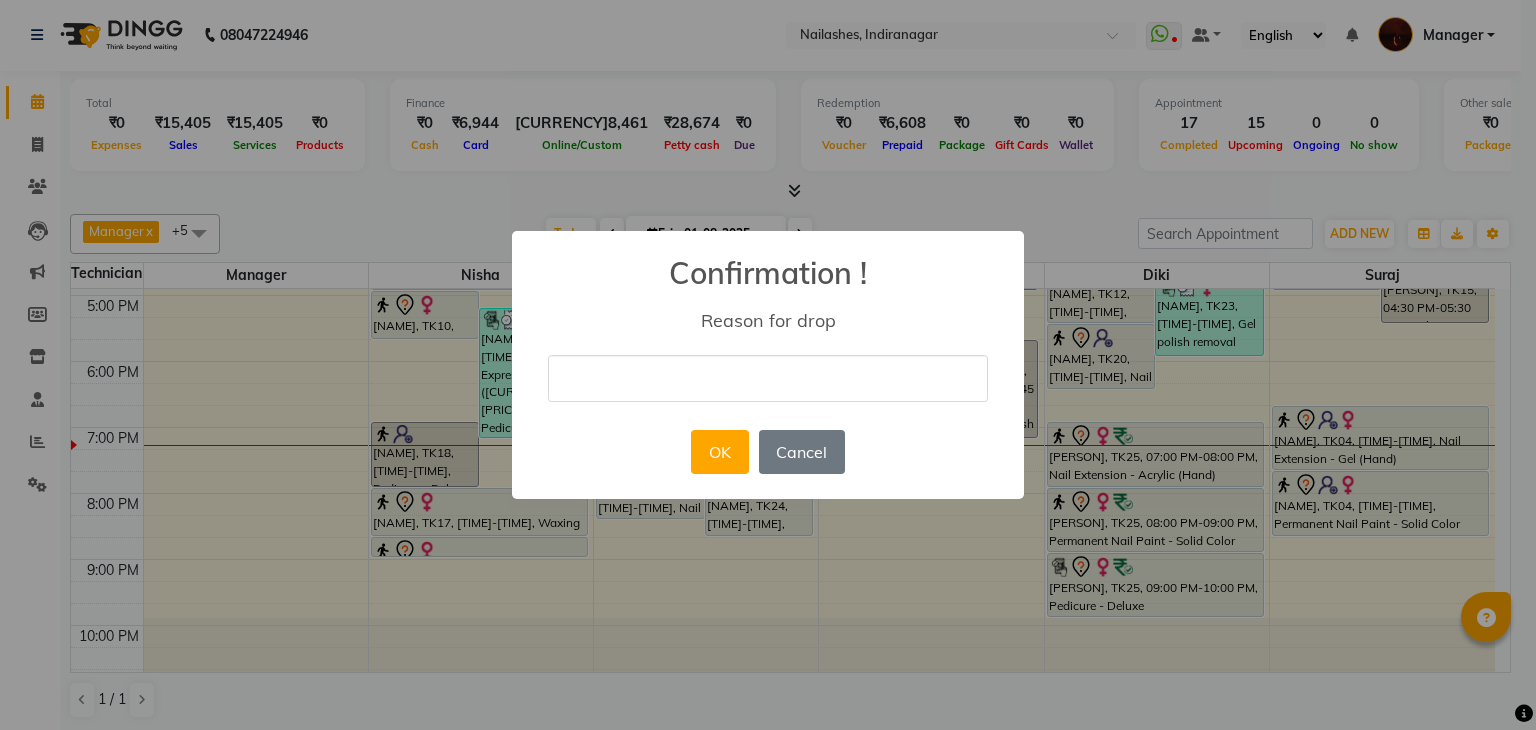 click at bounding box center (768, 378) 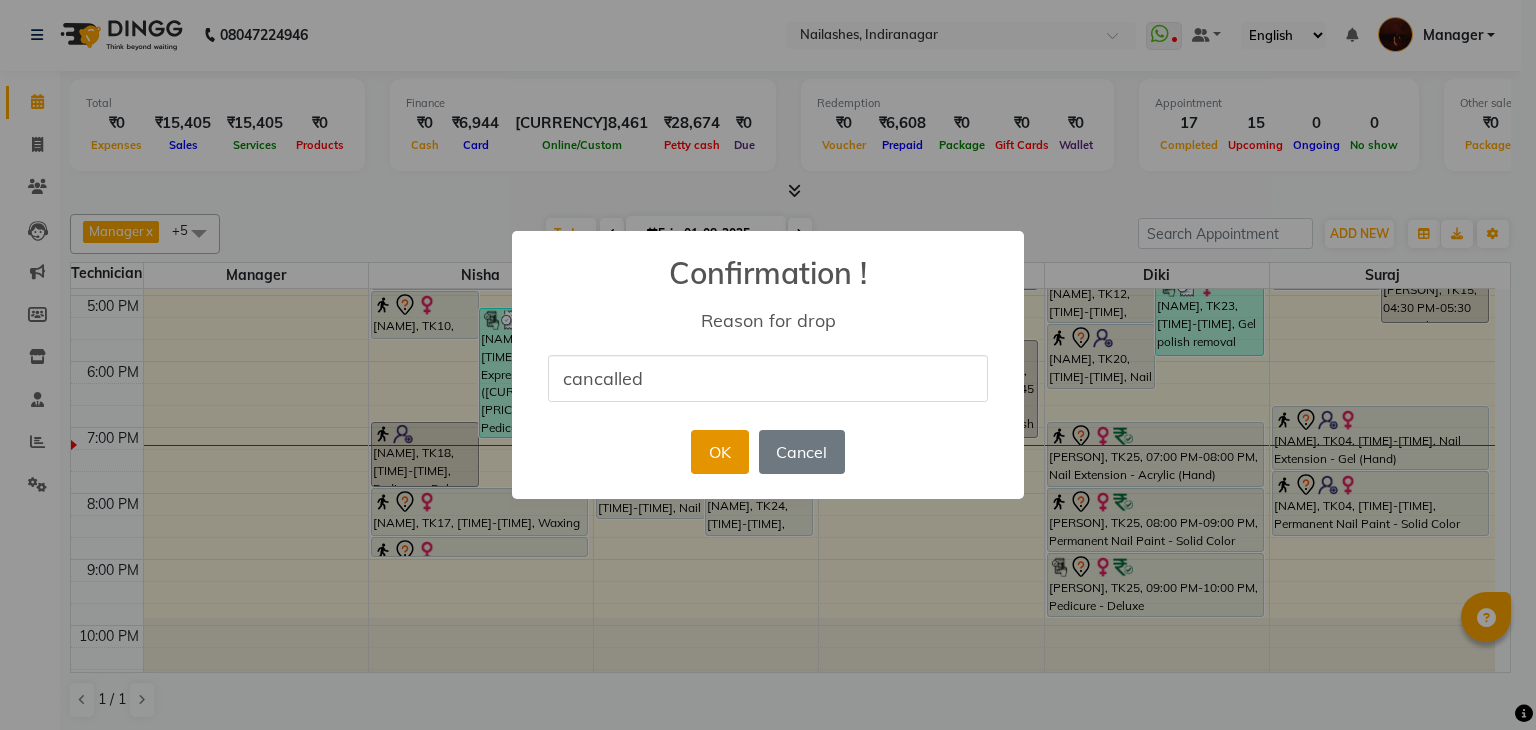 click on "OK" at bounding box center (719, 452) 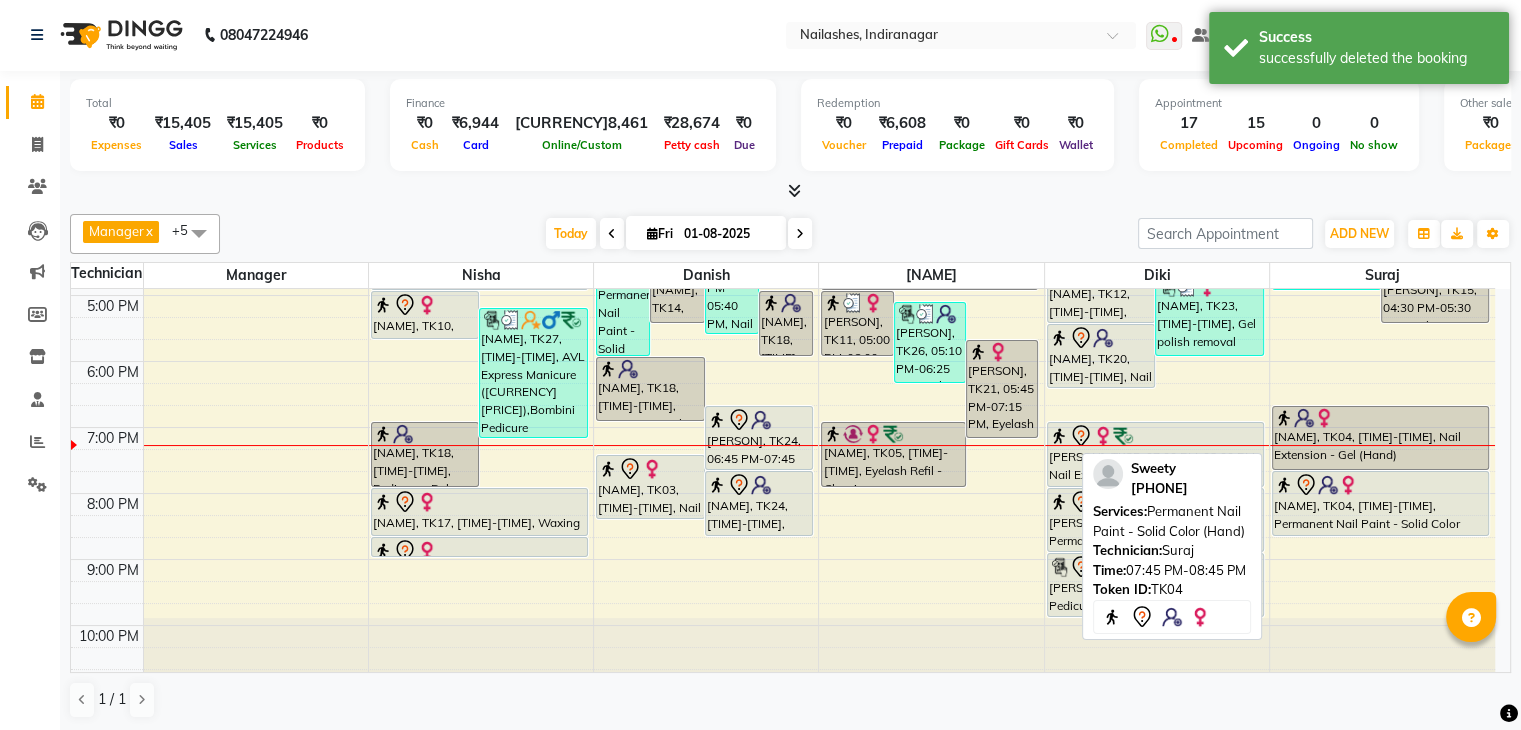 click on "[FIRST], TK04, 07:45 PM-08:45 PM, Permanent Nail Paint - Solid Color (Hand)" at bounding box center (1380, 503) 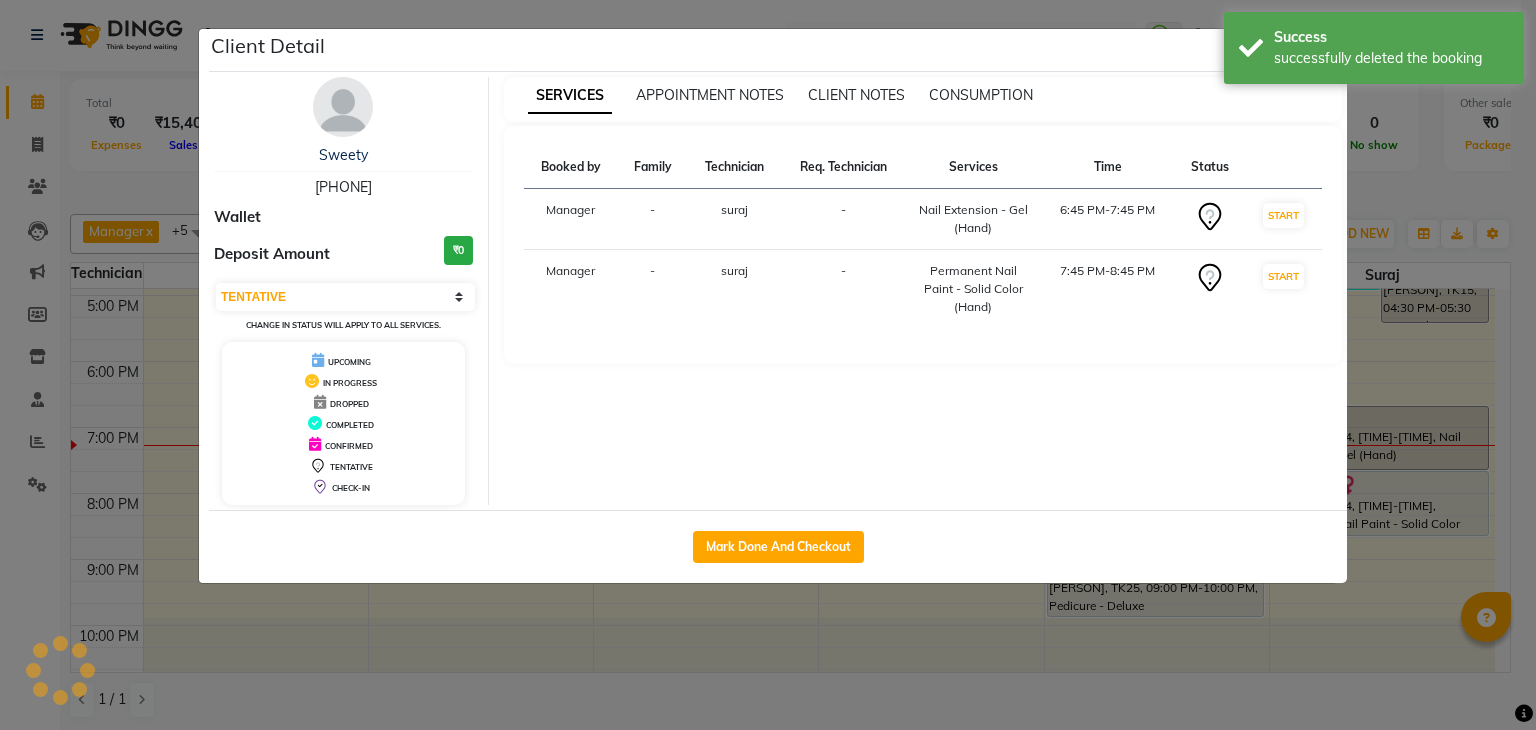 select on "select" 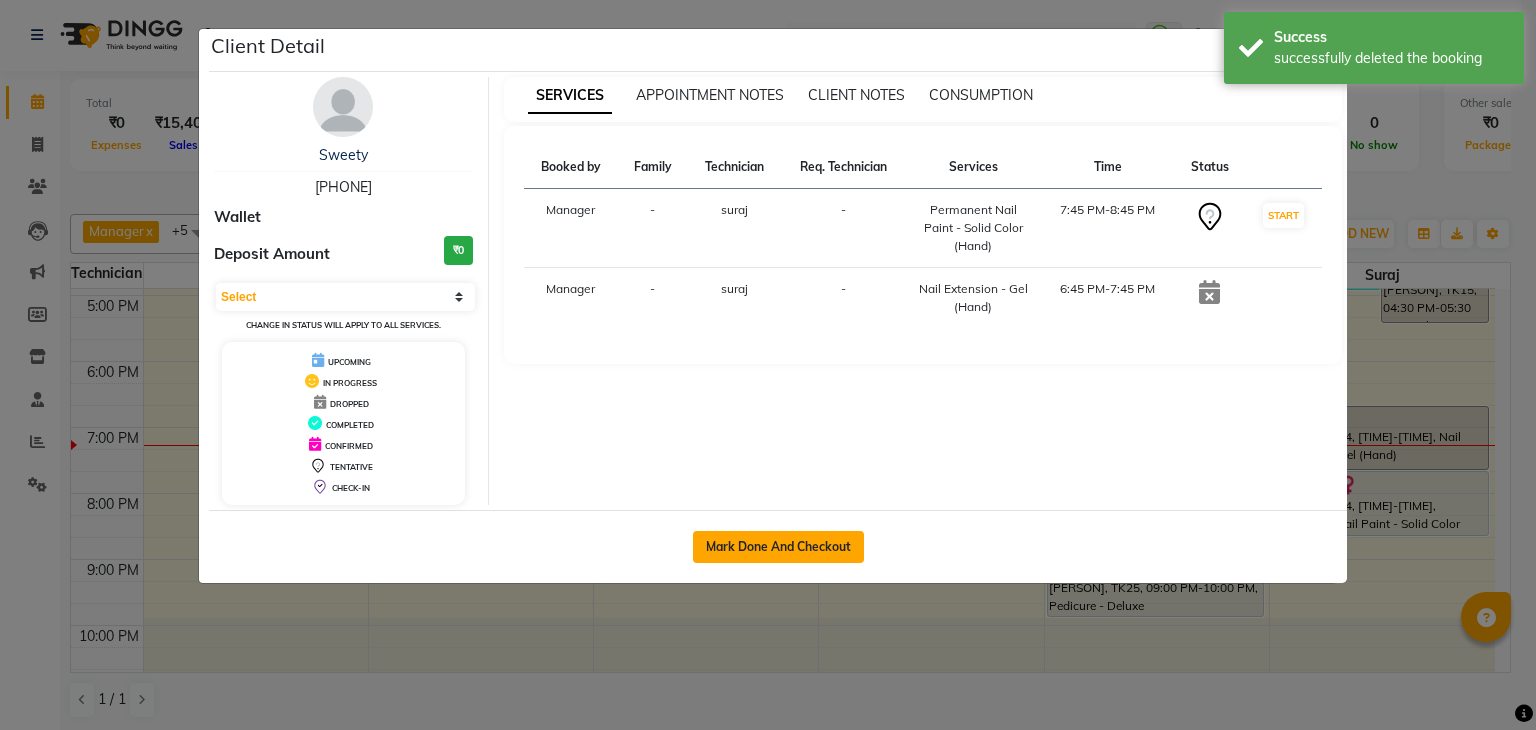 click on "Mark Done And Checkout" 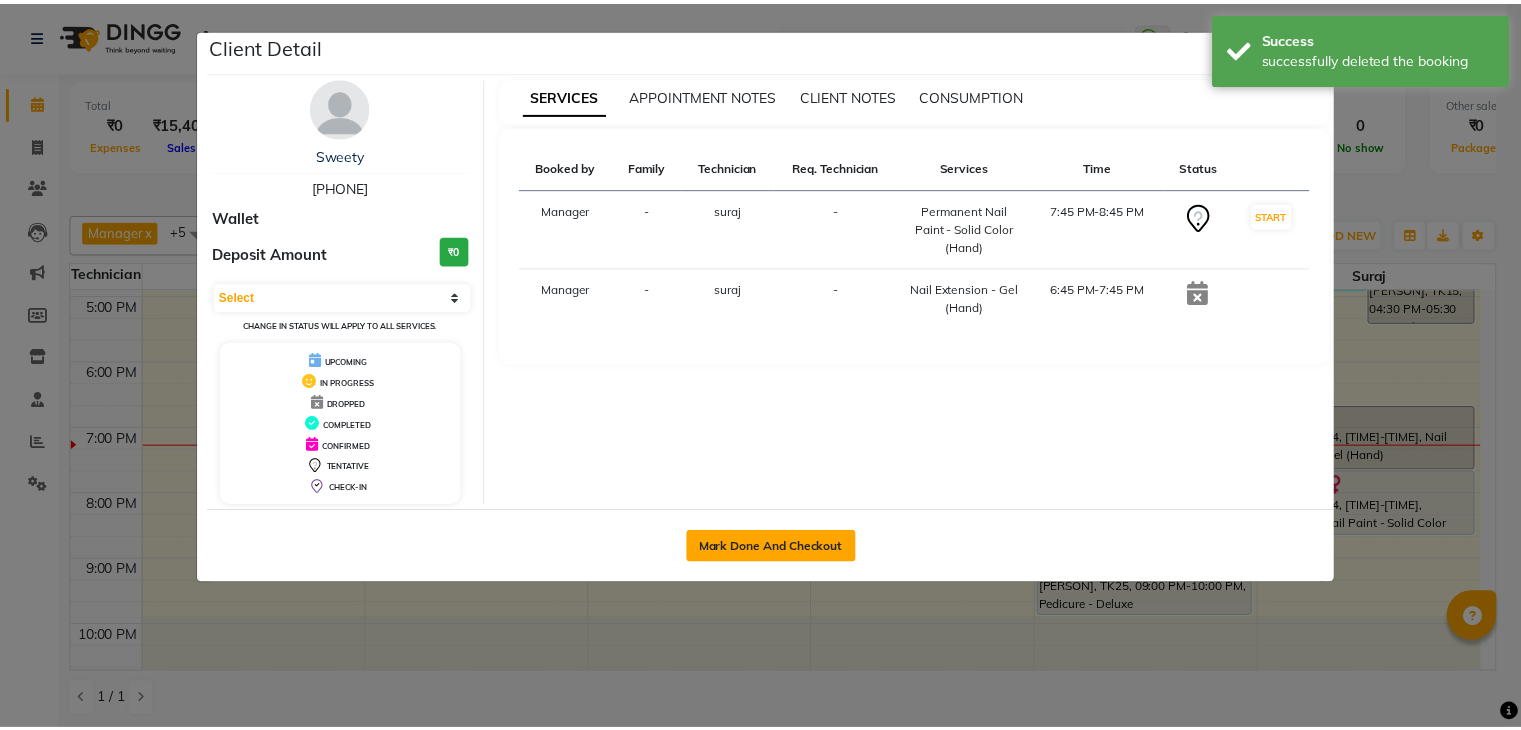 scroll, scrollTop: 0, scrollLeft: 0, axis: both 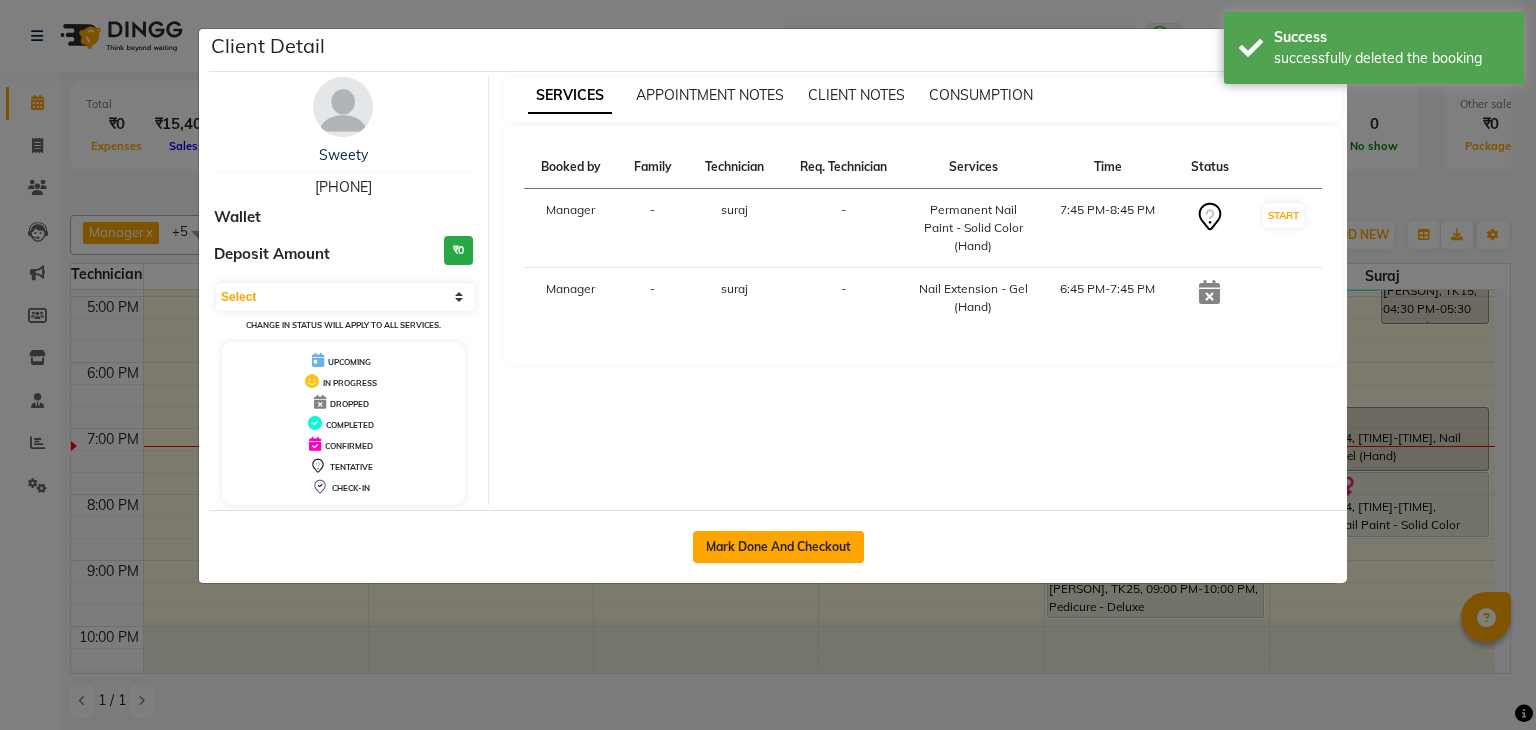 select on "service" 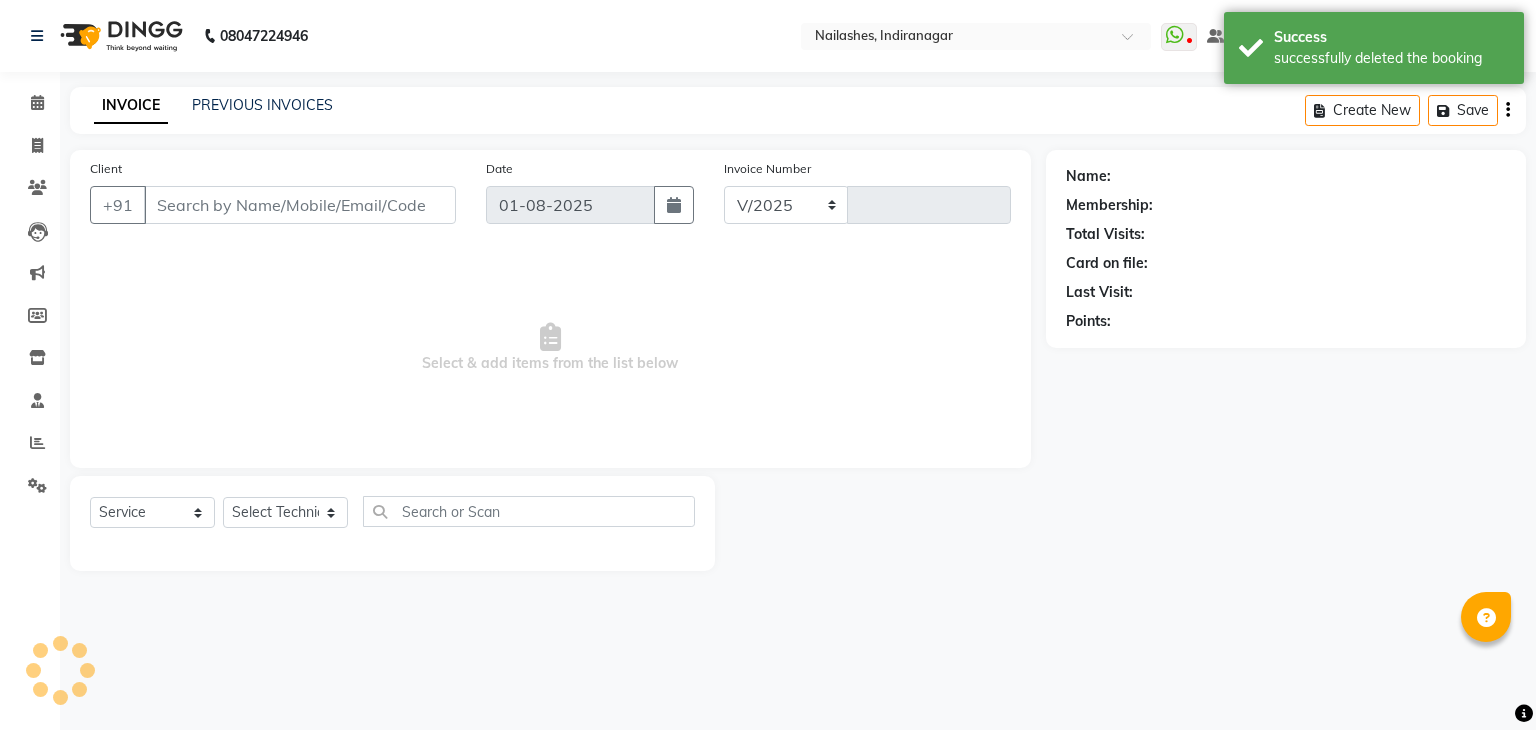 select on "4063" 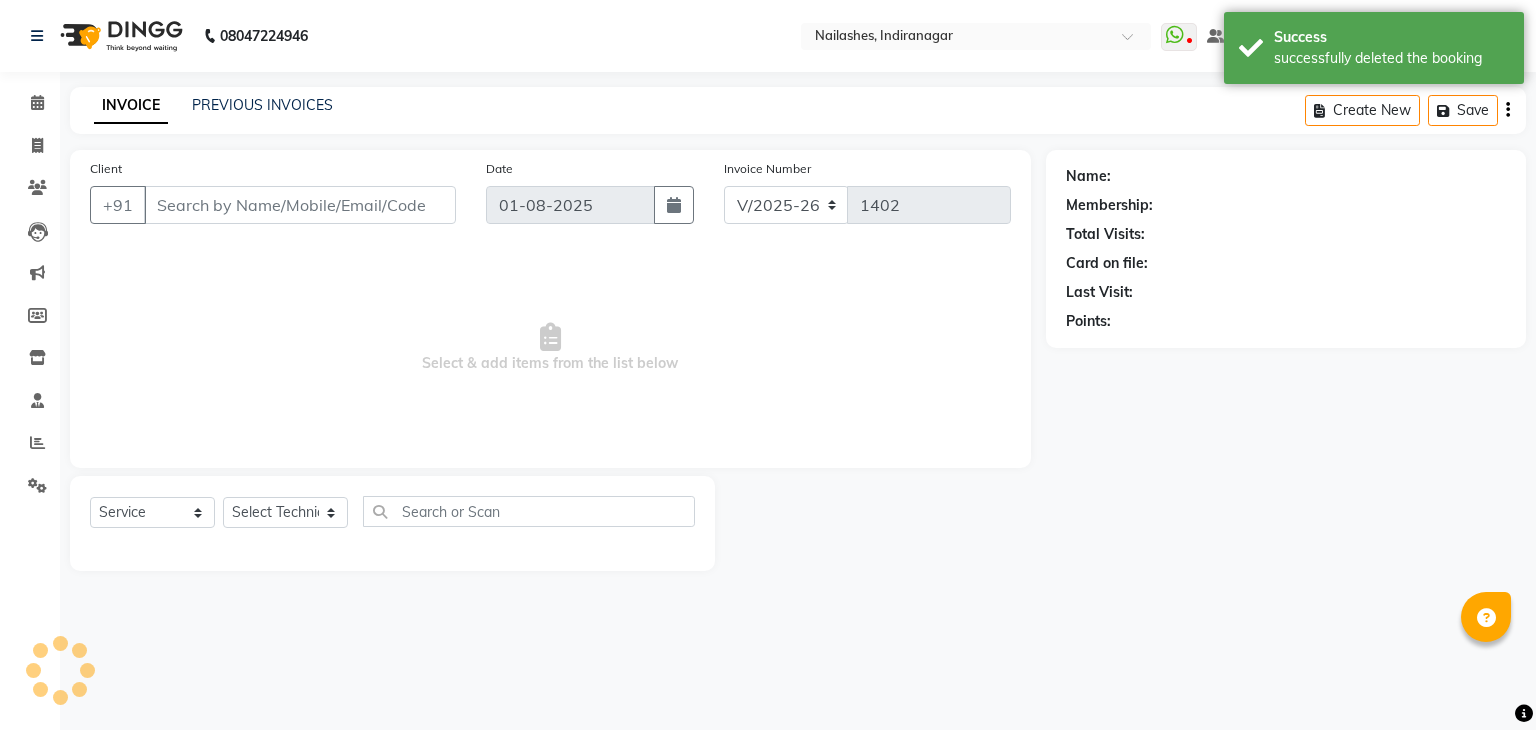 type on "88******86" 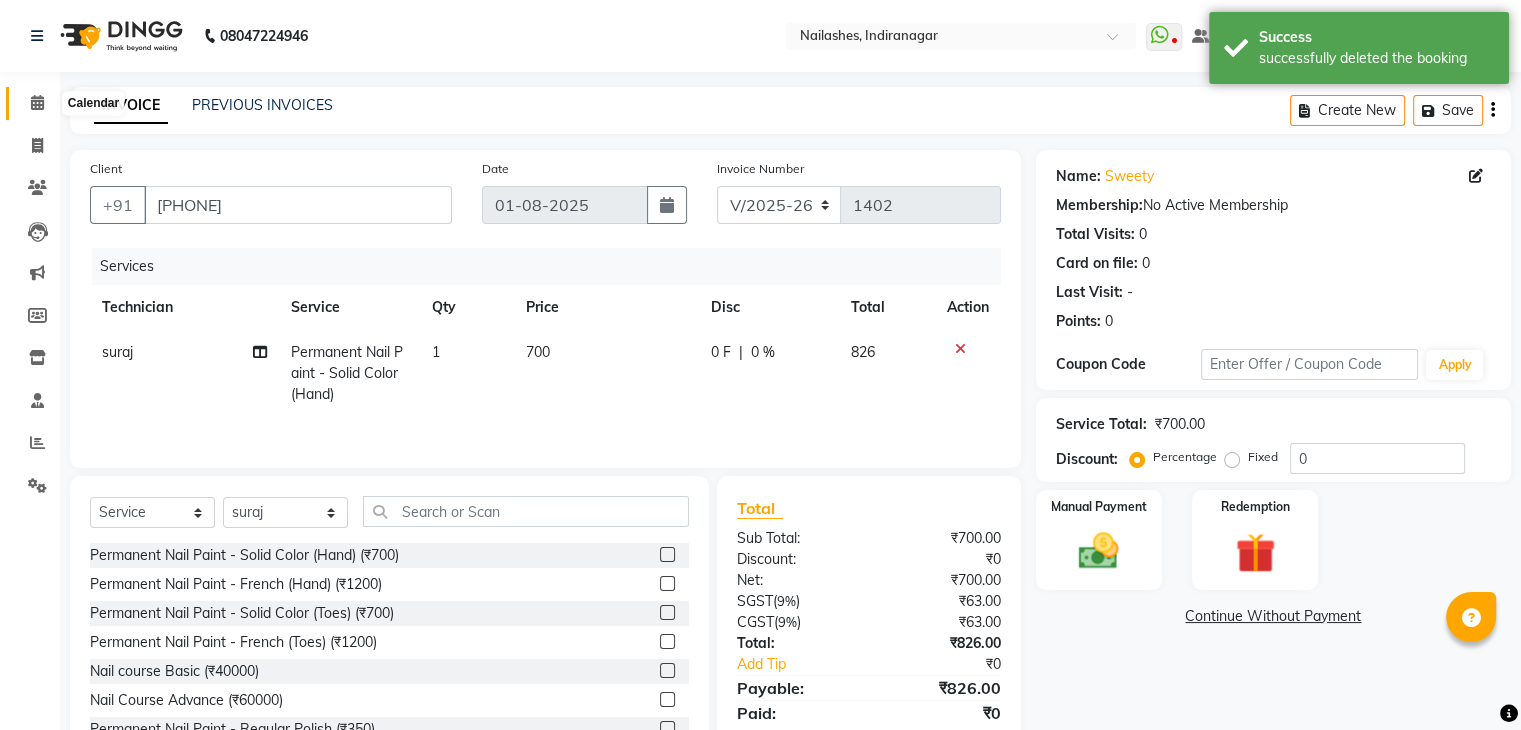 click 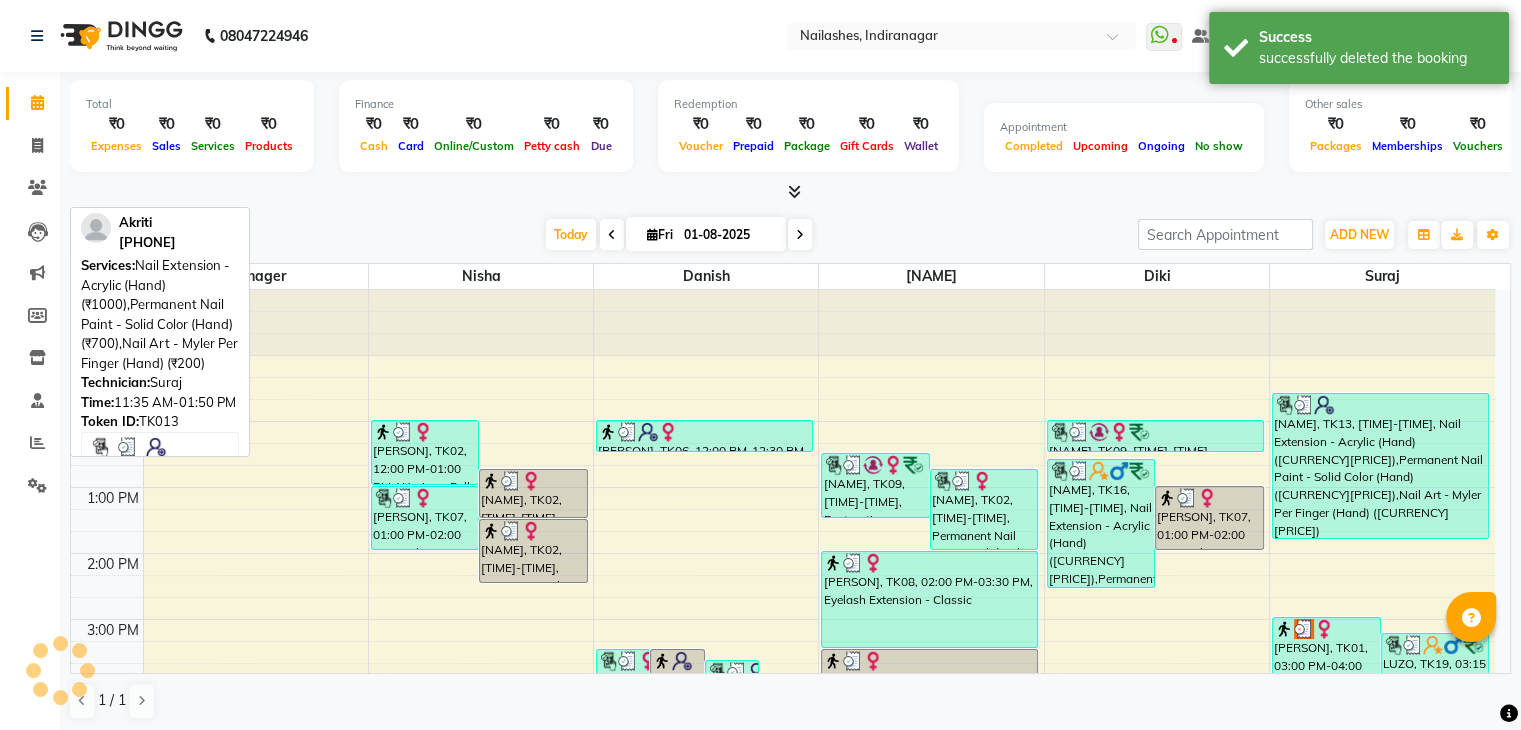 scroll, scrollTop: 0, scrollLeft: 0, axis: both 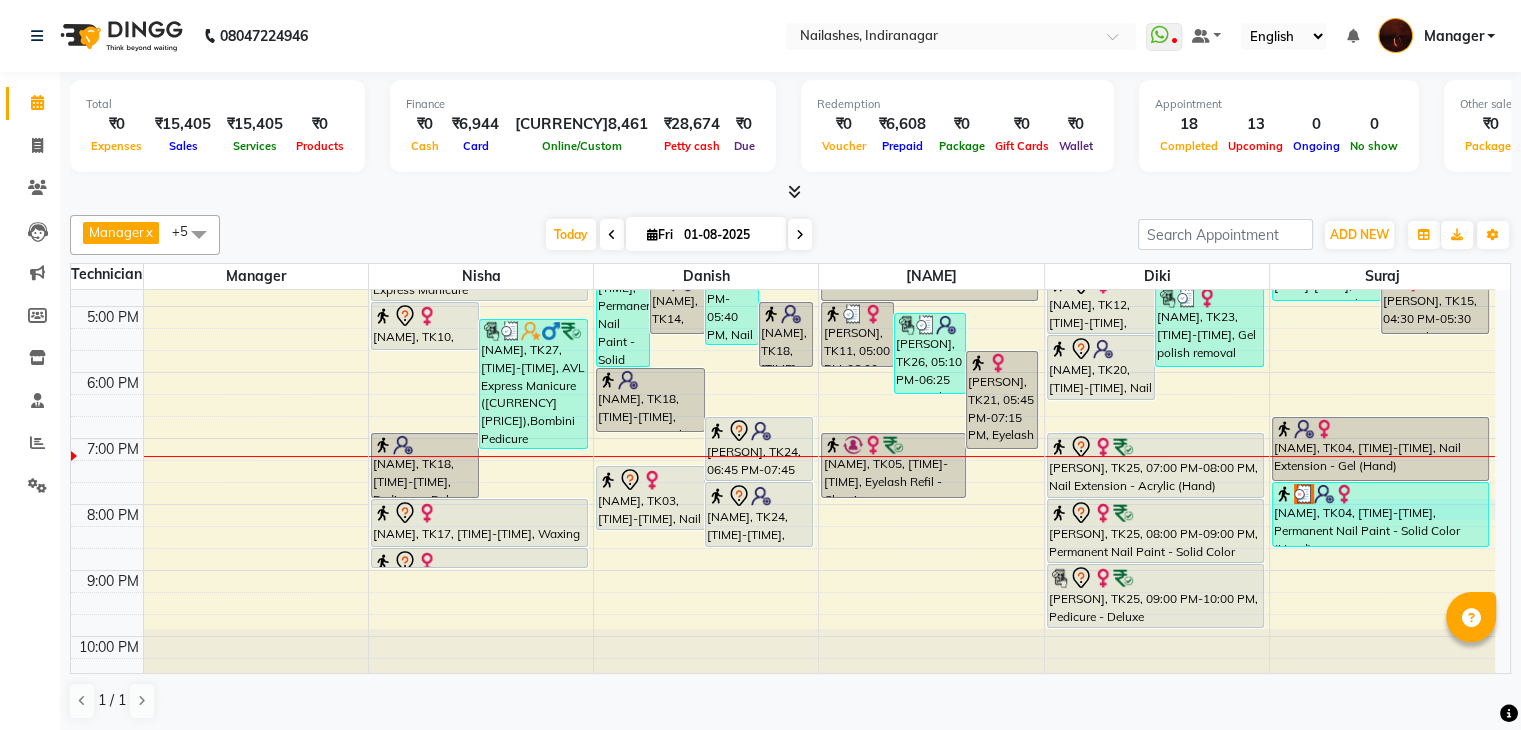 click on "10:00 AM 11:00 AM 12:00 PM 1:00 PM 2:00 PM 3:00 PM 4:00 PM 5:00 PM 6:00 PM 7:00 PM 8:00 PM 9:00 PM 10:00 PM     Nandita, TK02, 12:00 PM-01:00 PM, Waxing - Full Legs,Upperlip Threading (₹60)     Nandita, TK02, 12:45 PM-01:30 PM, Waxing - Full Back     prerna, TK07, 01:00 PM-02:00 PM, Nail Art - Cat Eye (Hand)     Nandita, TK02, 01:30 PM-02:30 PM, Manicure  - Deluxe             Sakshi, TK10, 05:00 PM-05:45 PM, Café H&F Pedicure     LUZO, TK27, 05:15 PM-07:15 PM, AVL Express Manicure (₹1000),Bombini Pedicure (₹1600)     aseeba, TK18, 07:00 PM-08:00 PM, Pedicure - Deluxe             Sakshi, TK10, 04:00 PM-05:00 PM, AVL Express Manicure             Madhu, TK17, 08:00 PM-08:45 PM, Waxing - Full Legs             Madhu, TK17, 08:45 PM-09:05 PM, Waxing - Under Arms     Tejaswini, TK11, 03:30 PM-06:00 PM, Permanent Nail Paint - Solid Color (Hand) (₹700),Nail Art - Chrome (Hand) (₹1000),Gel polish removal (₹300)     Reena, TK14, 03:30 PM-04:30 PM, Permanent Nail Paint - Solid Color (Hand)" at bounding box center [783, 273] 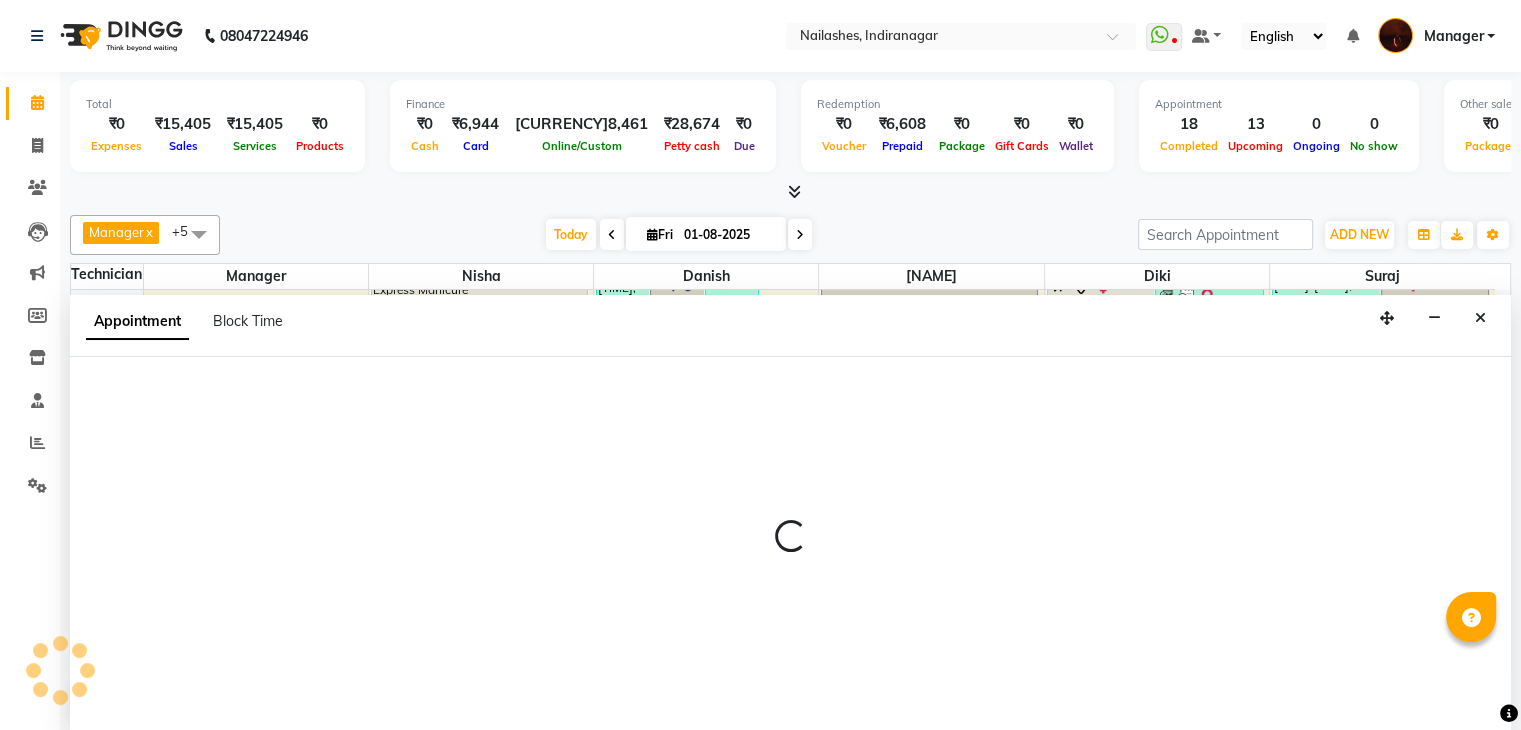 scroll, scrollTop: 1, scrollLeft: 0, axis: vertical 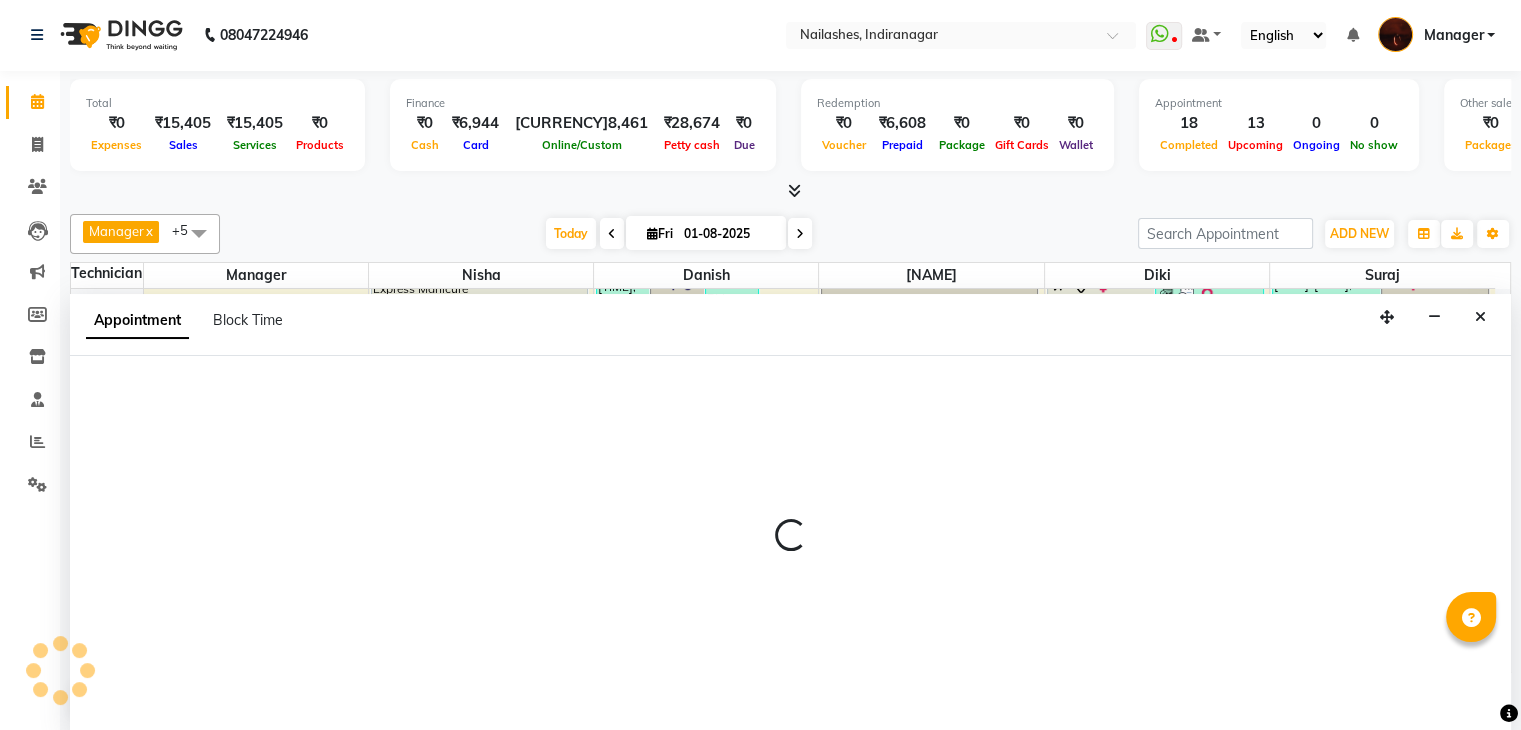 select on "83655" 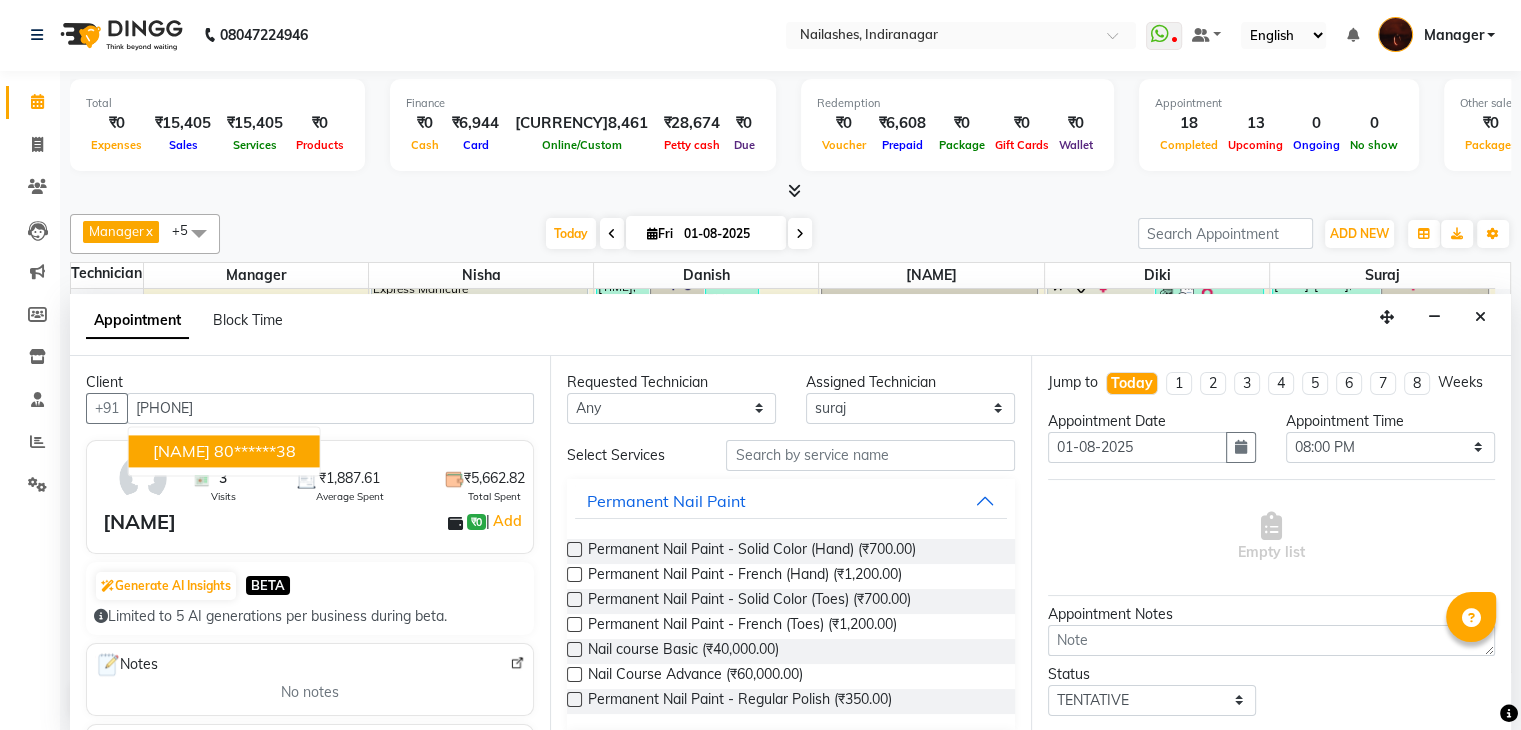 click on "Rithu  80******38" at bounding box center [224, 451] 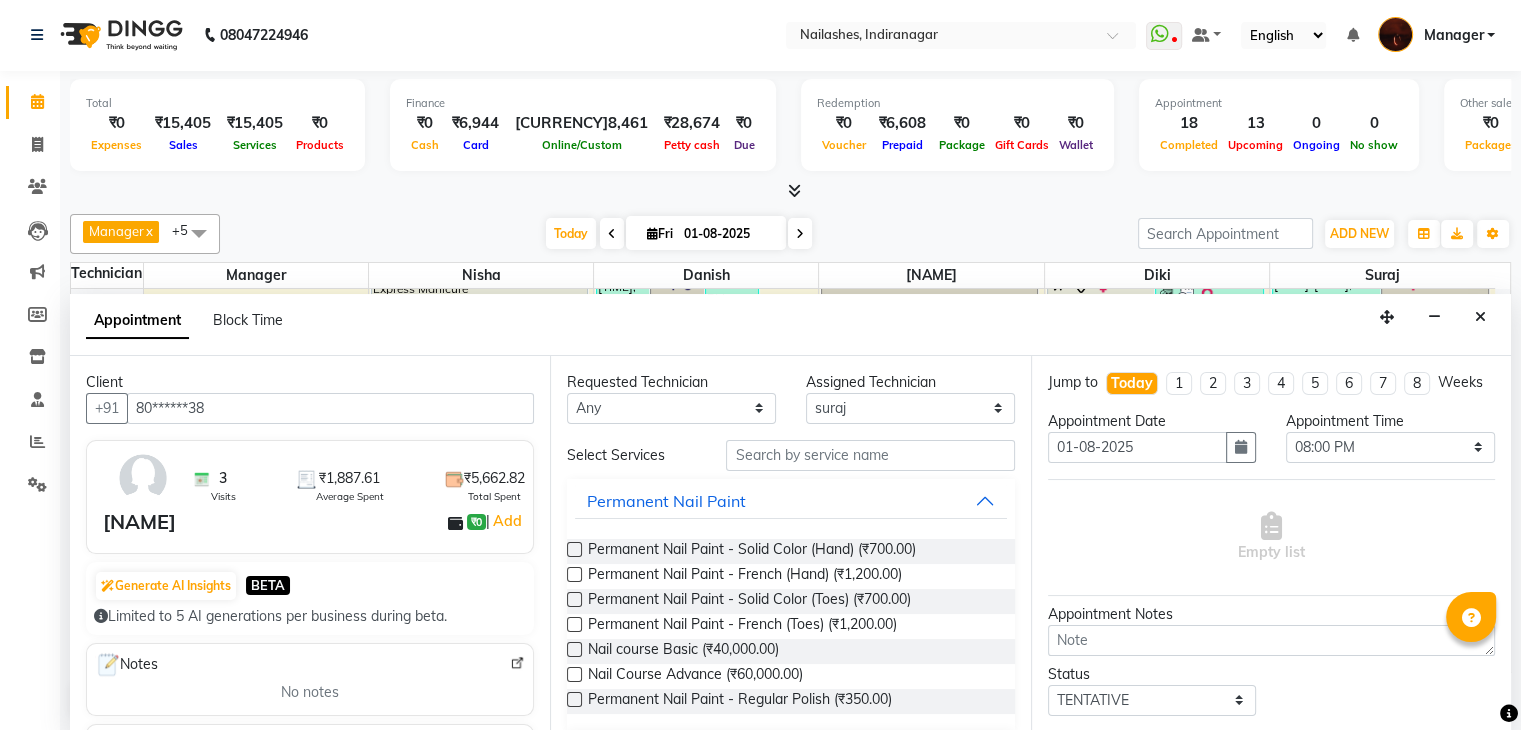 type on "80******38" 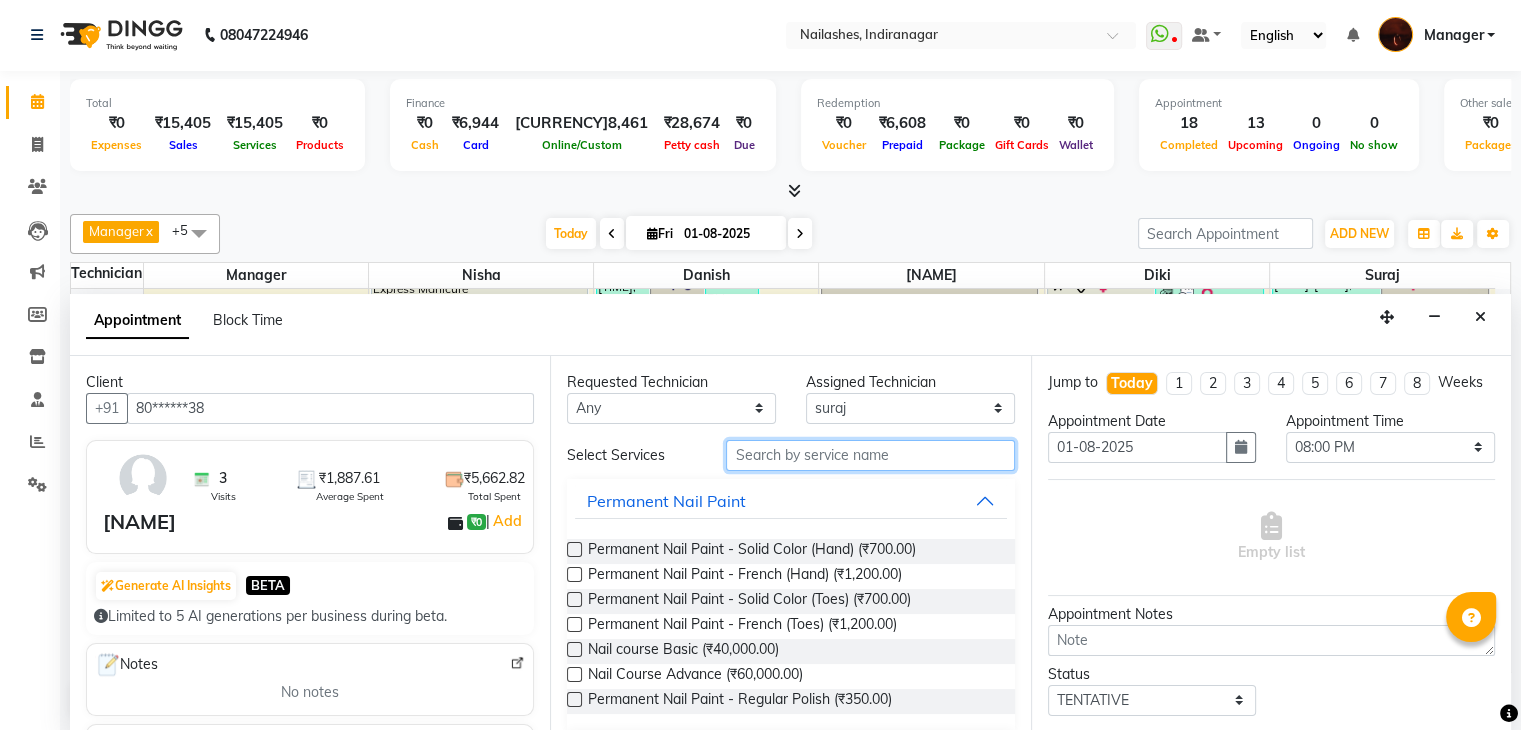 click at bounding box center [870, 455] 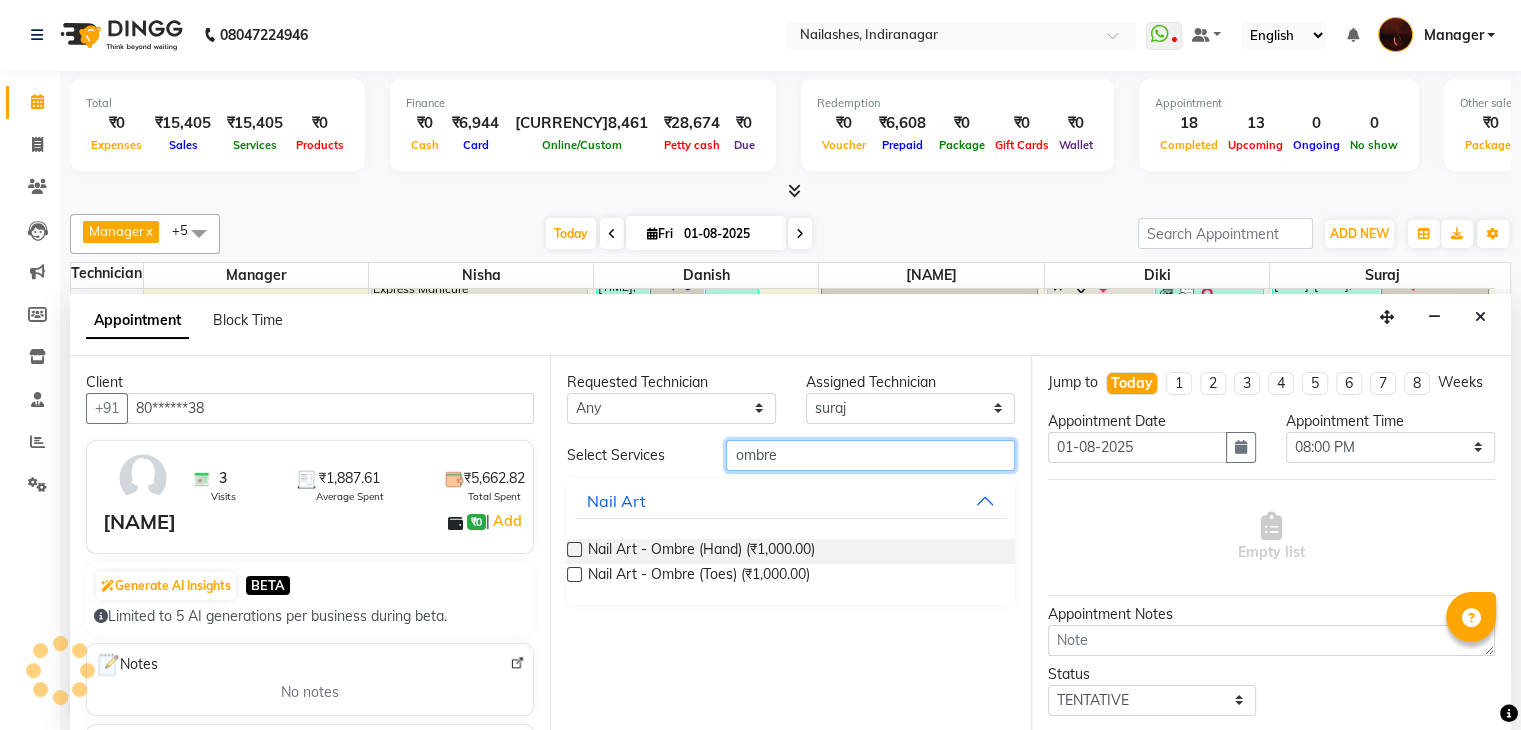 type on "ombre" 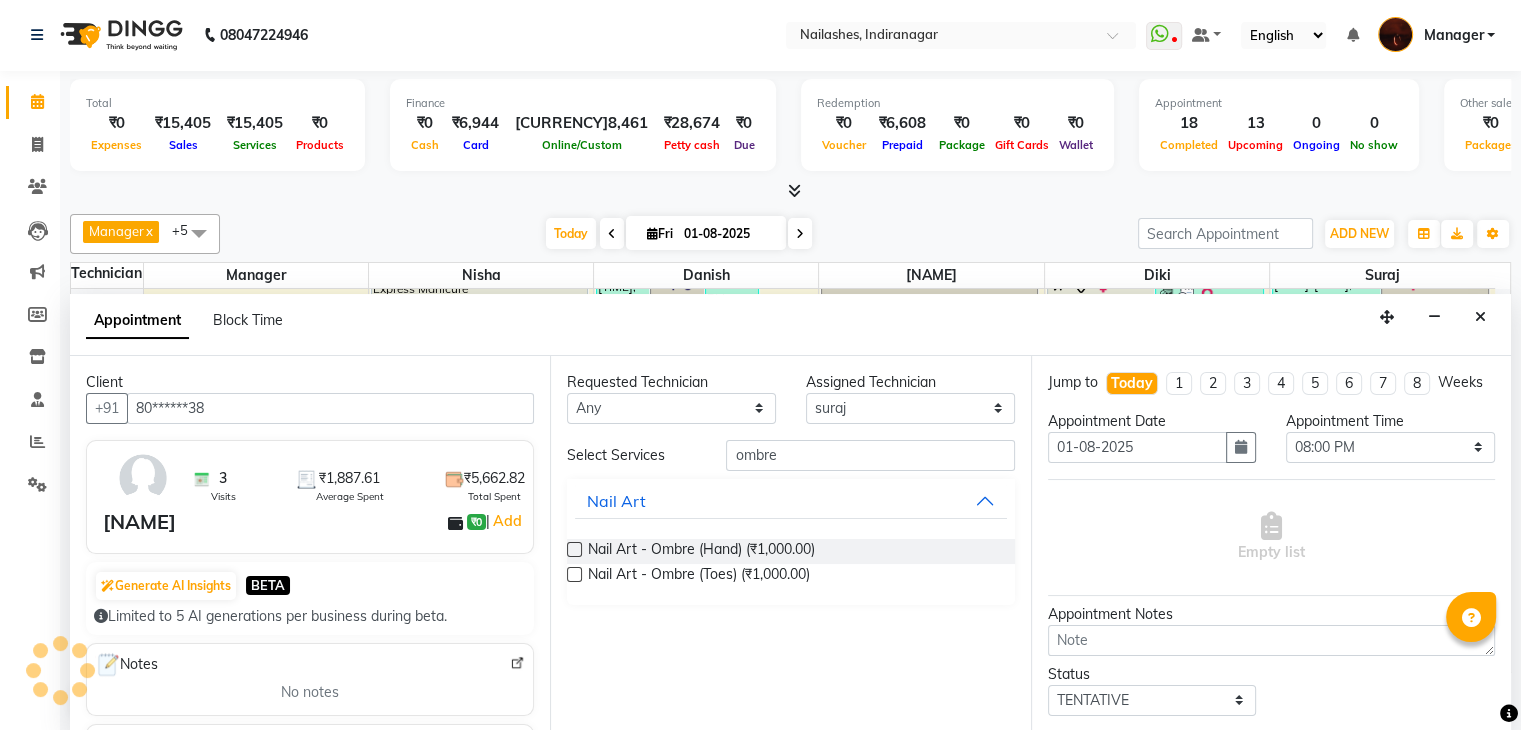 click at bounding box center [574, 549] 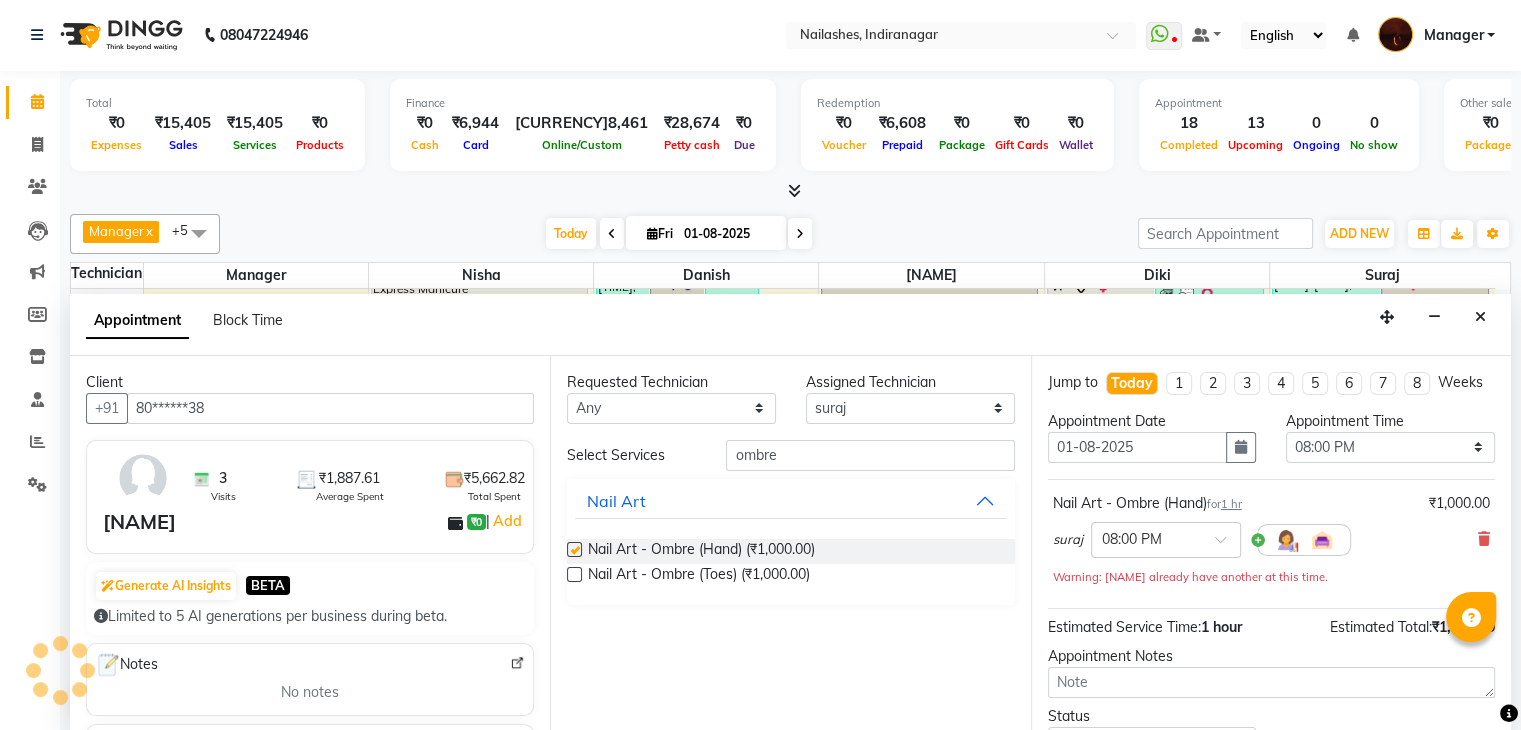 checkbox on "false" 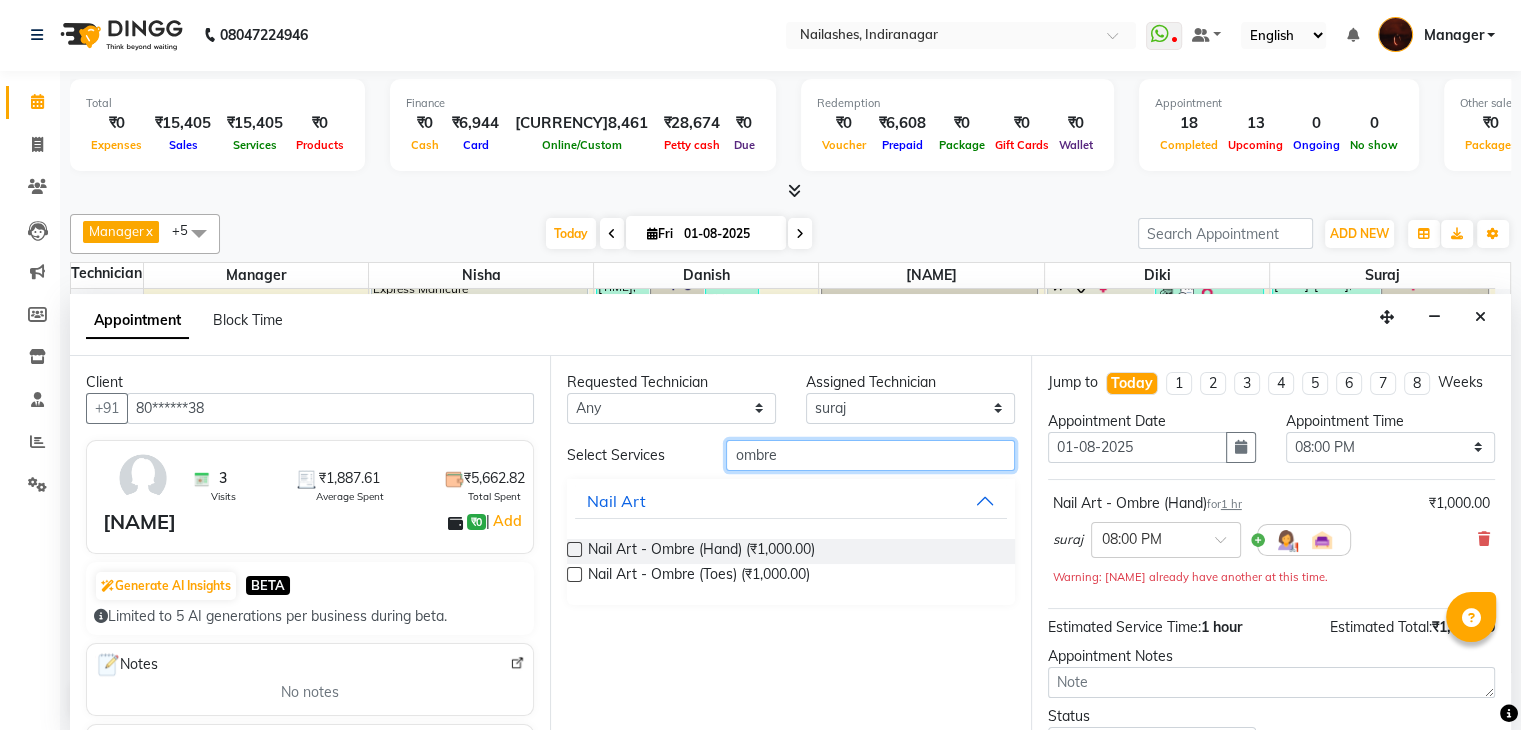 click on "ombre" at bounding box center (870, 455) 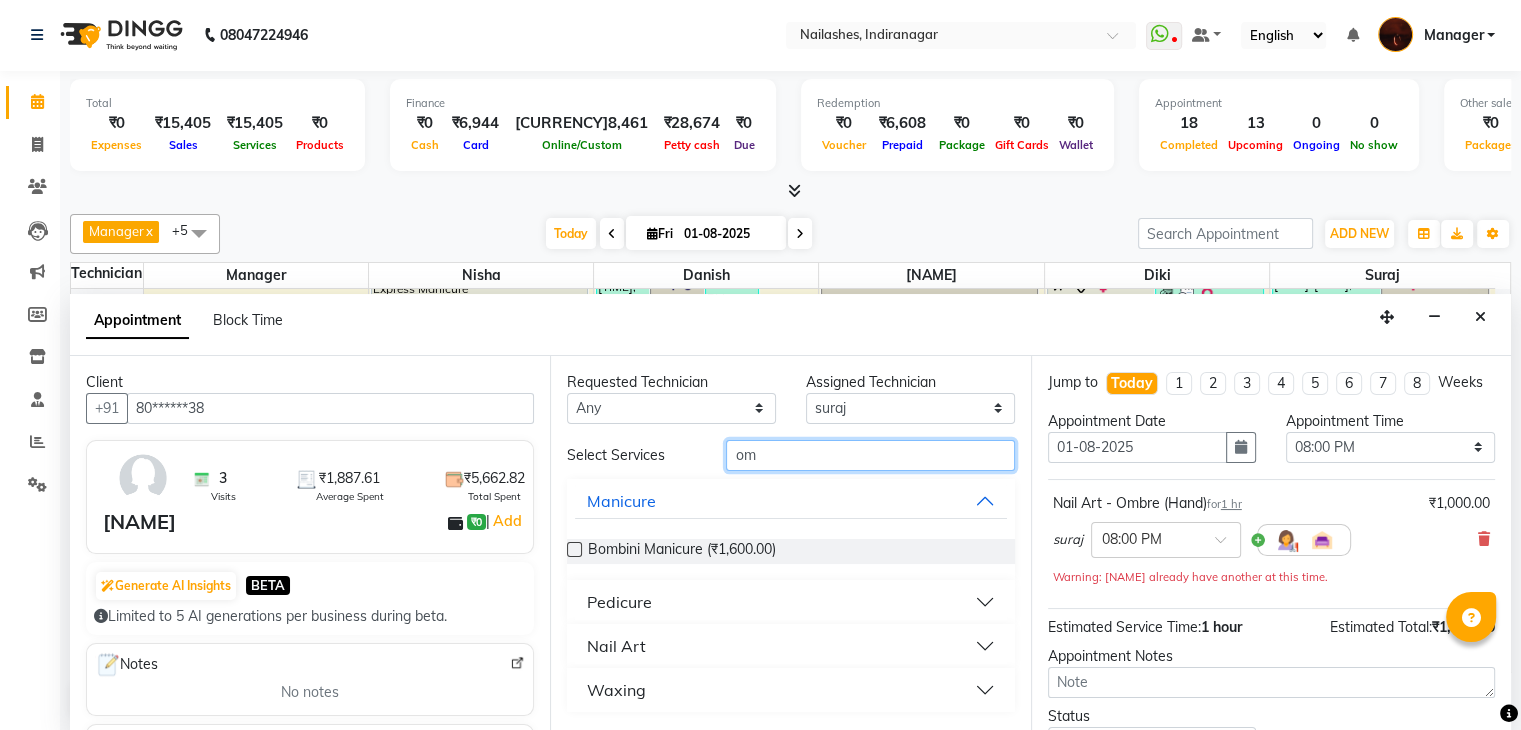 type on "o" 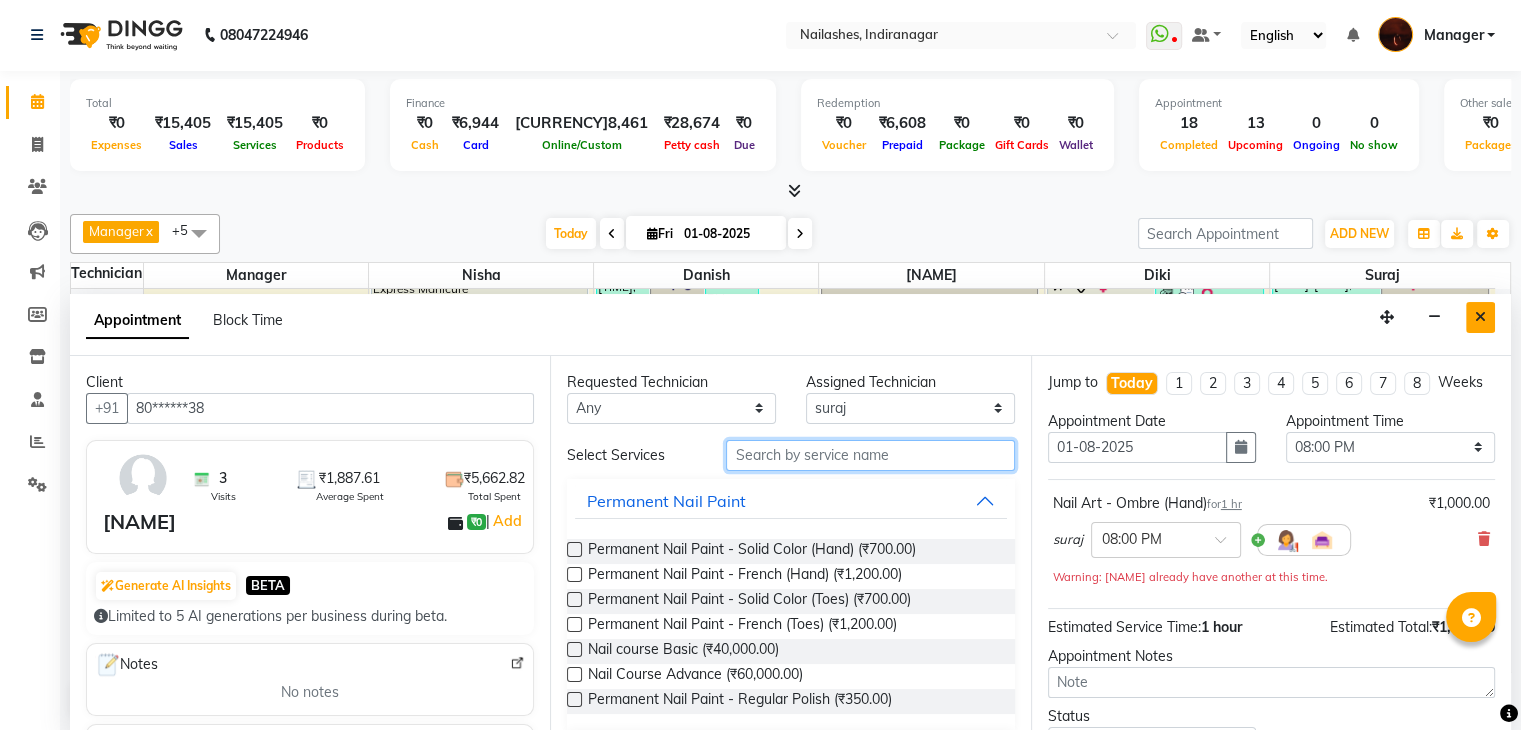 type 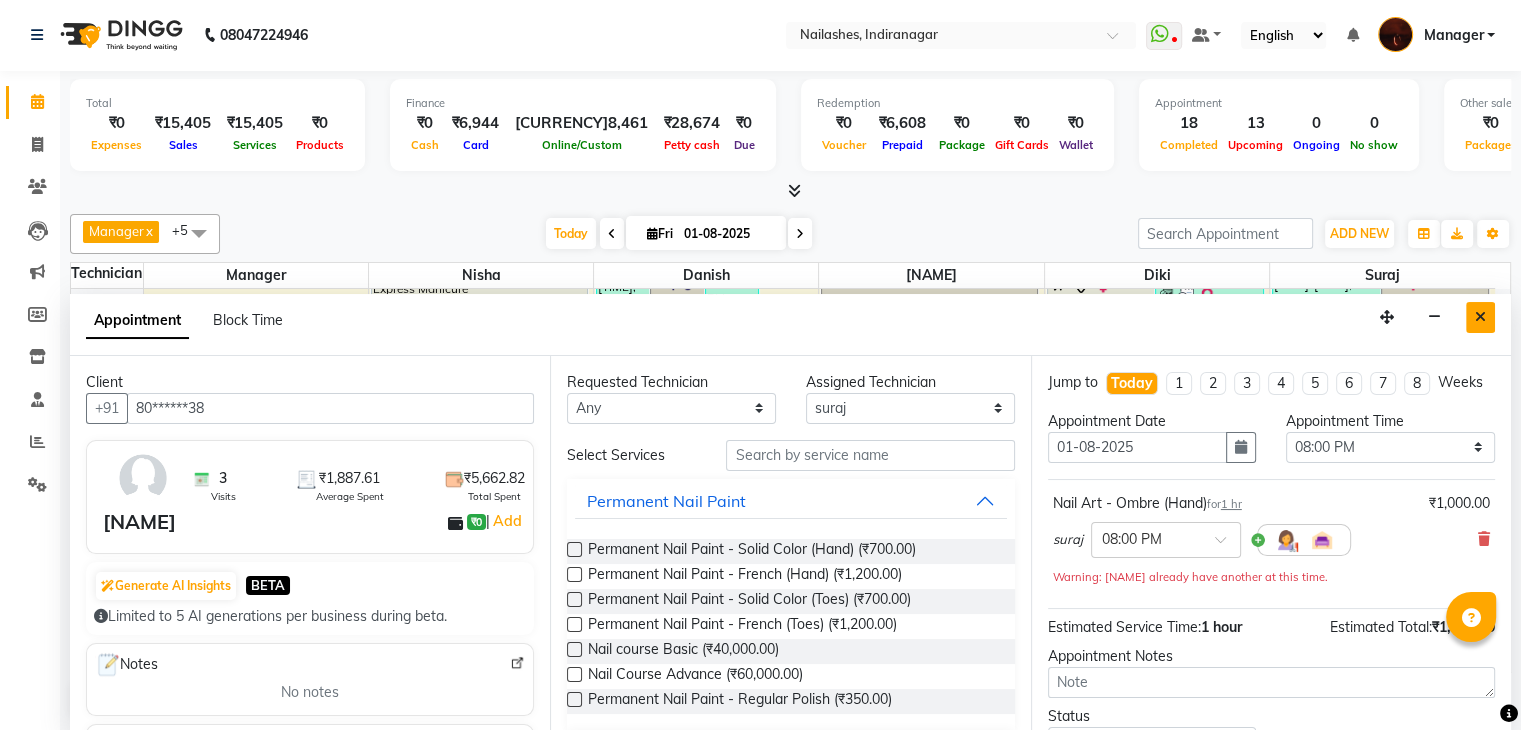 click at bounding box center [1480, 317] 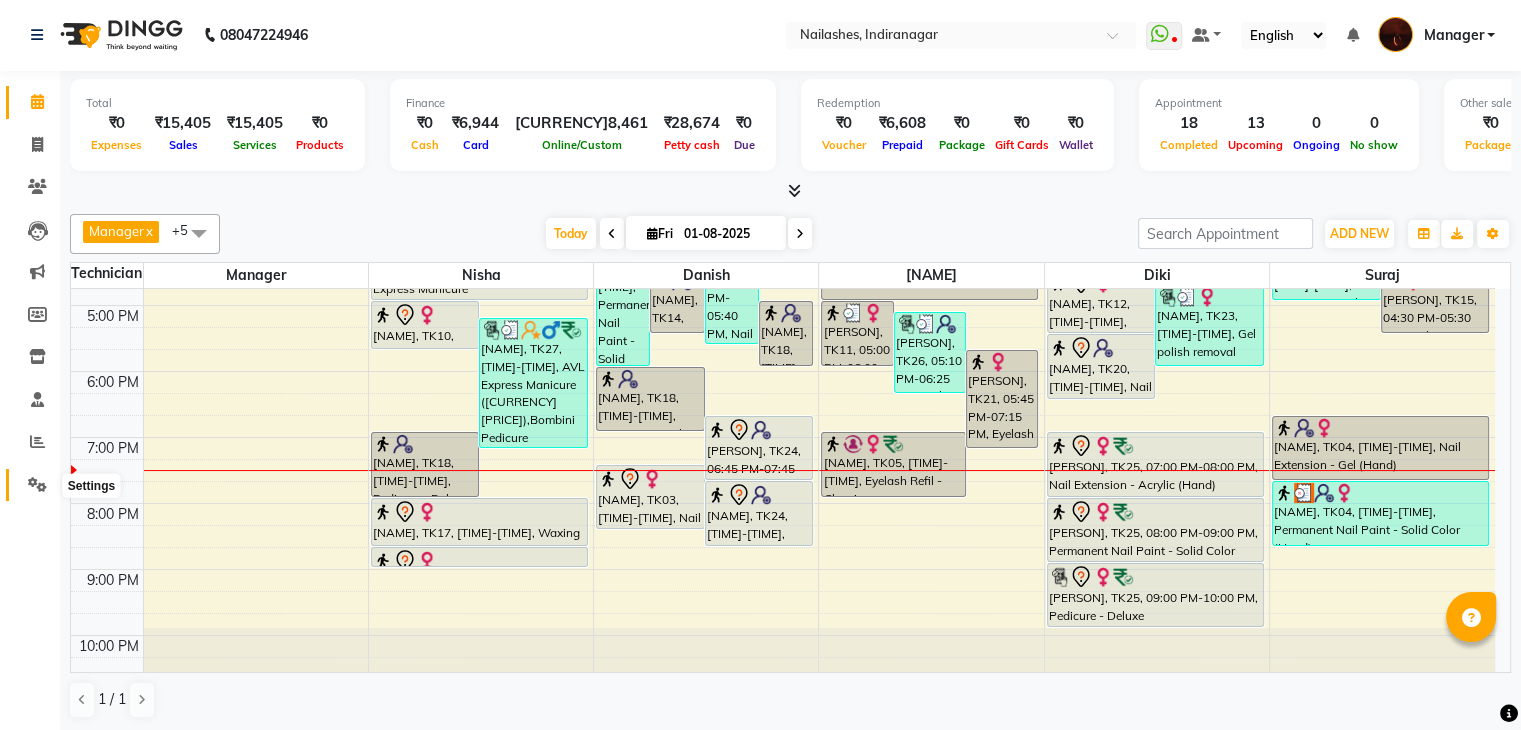 click 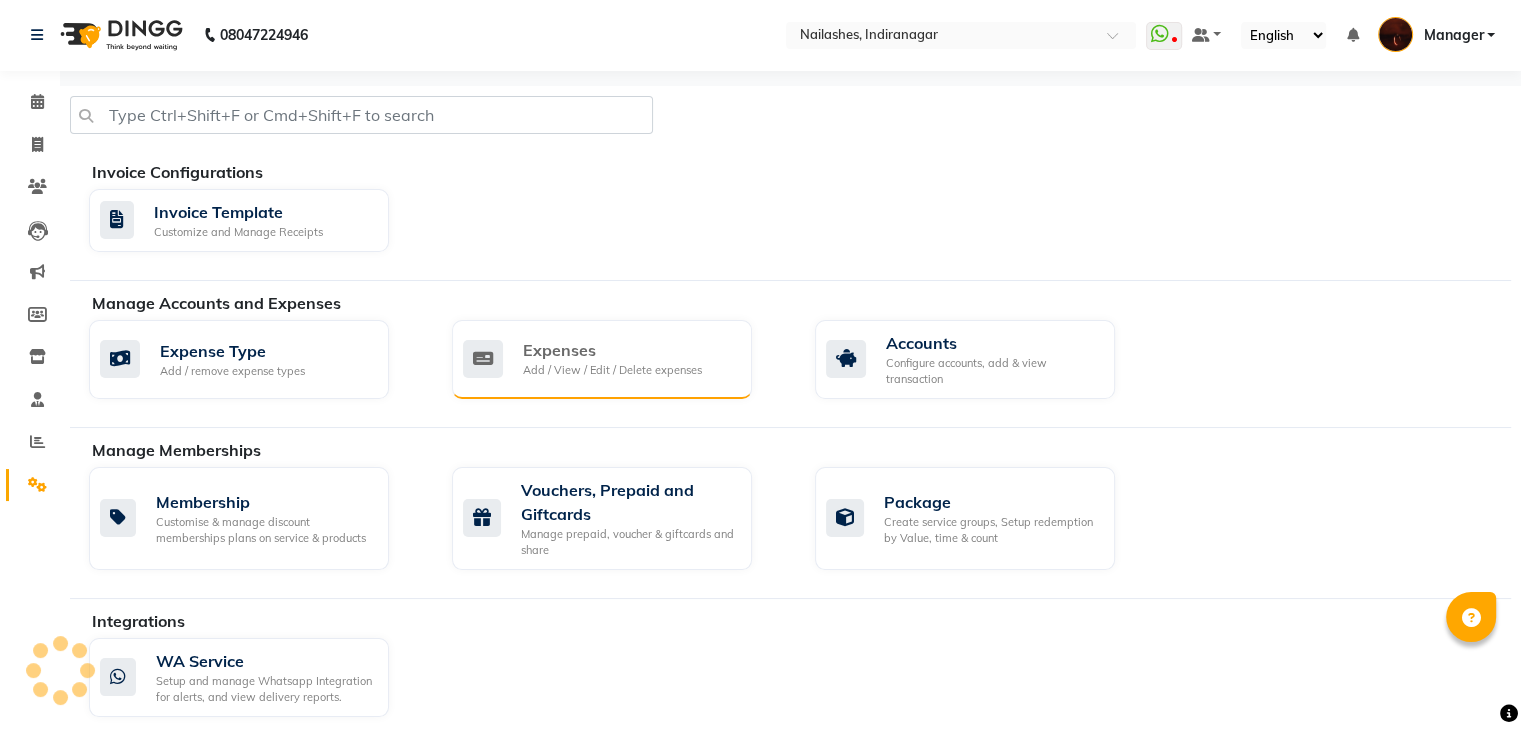 click on "Expenses" 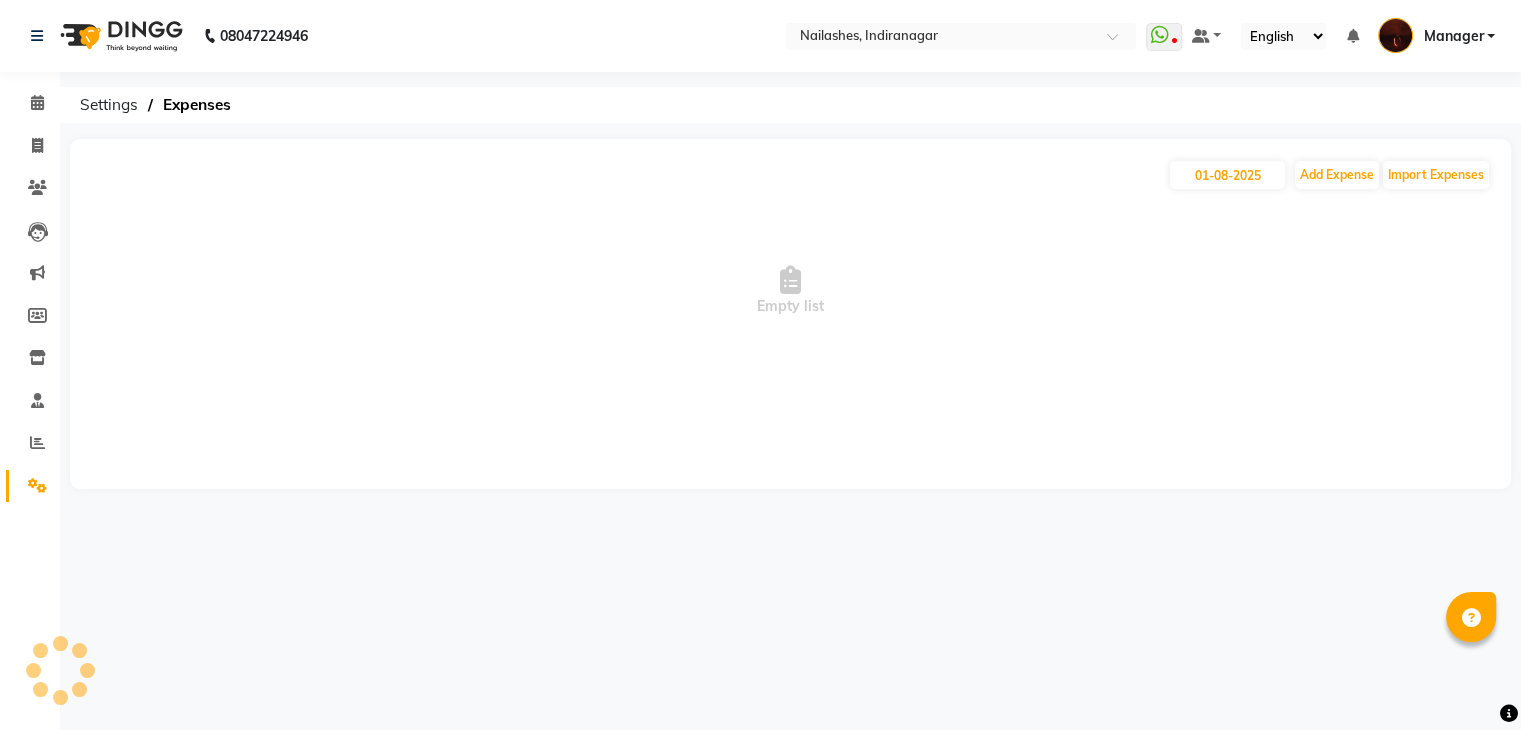 scroll, scrollTop: 0, scrollLeft: 0, axis: both 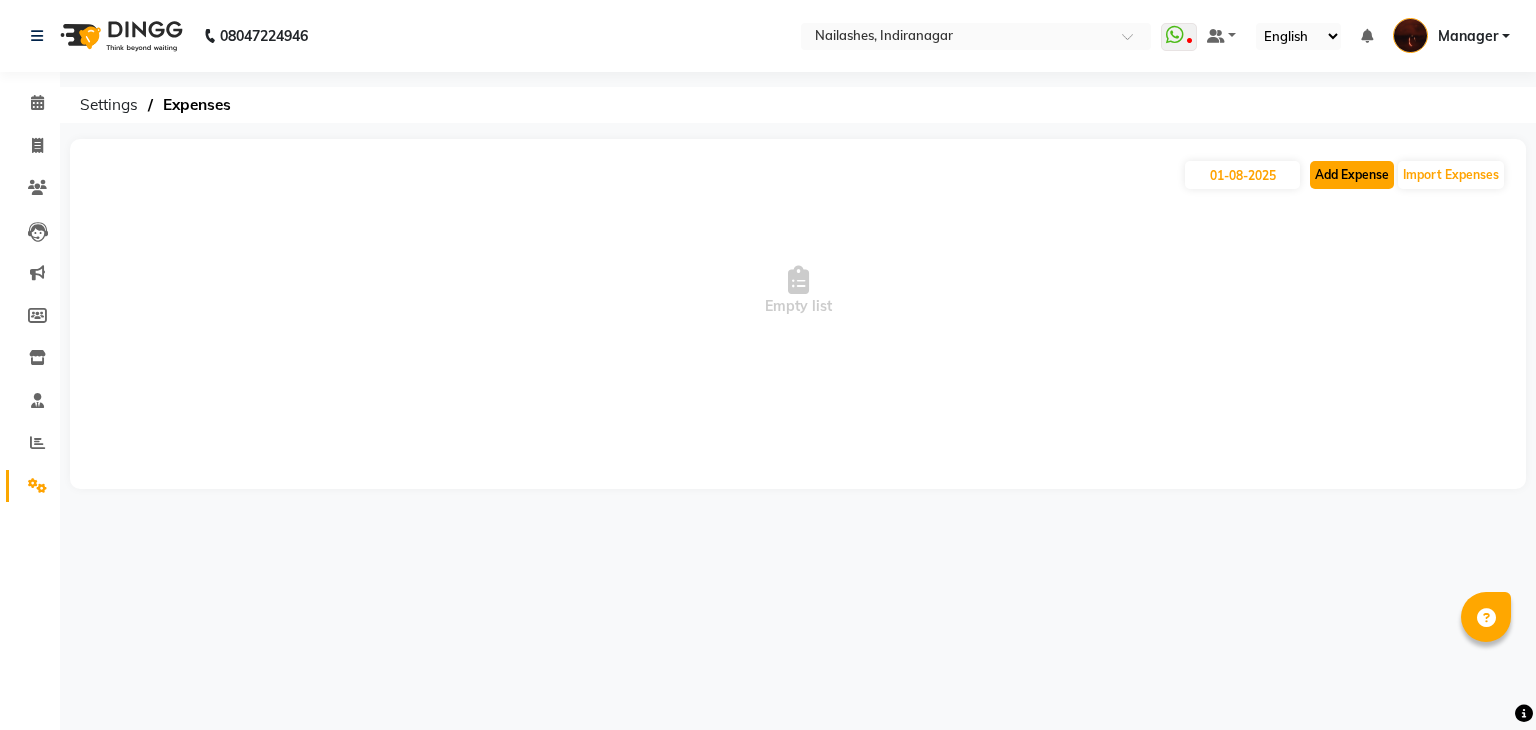 click on "Add Expense" 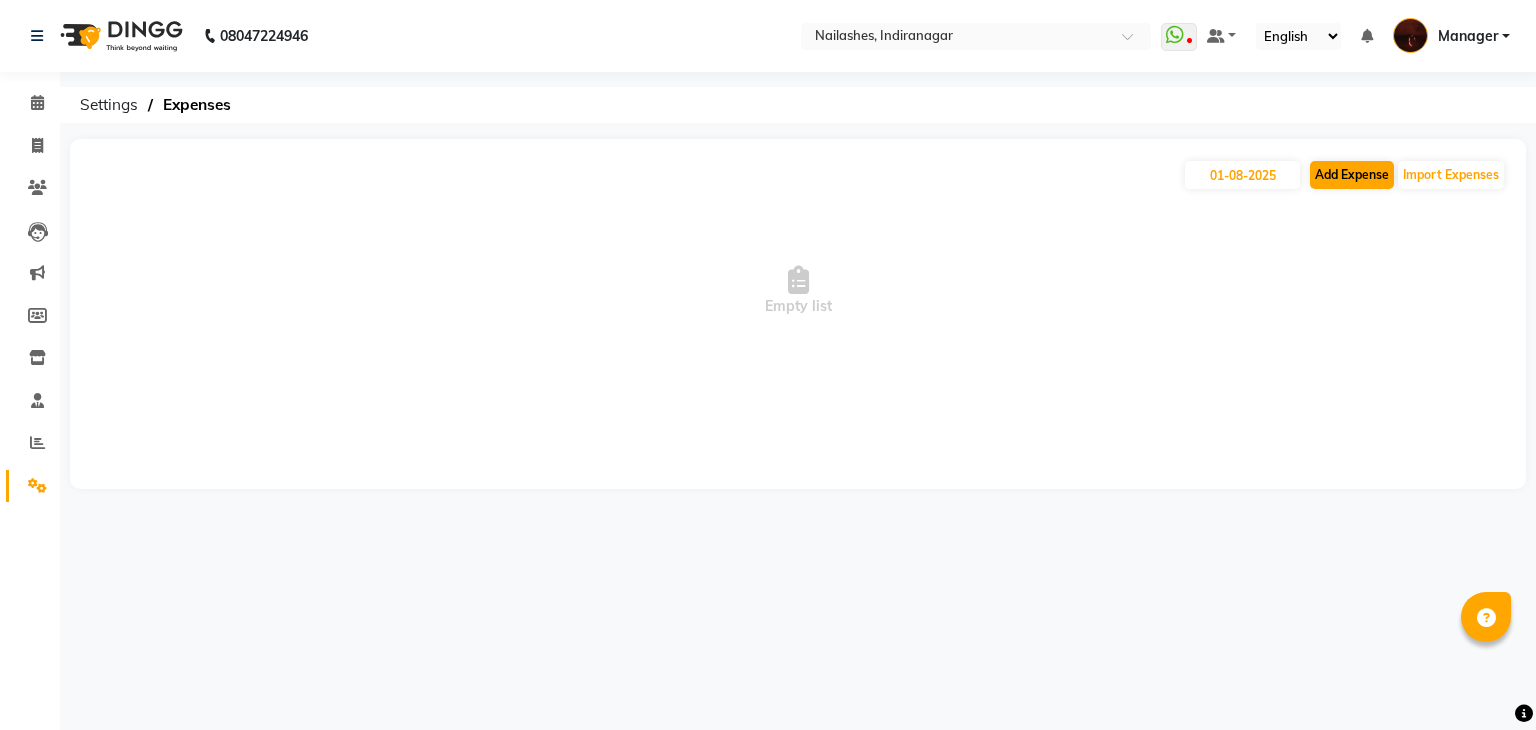 select on "1" 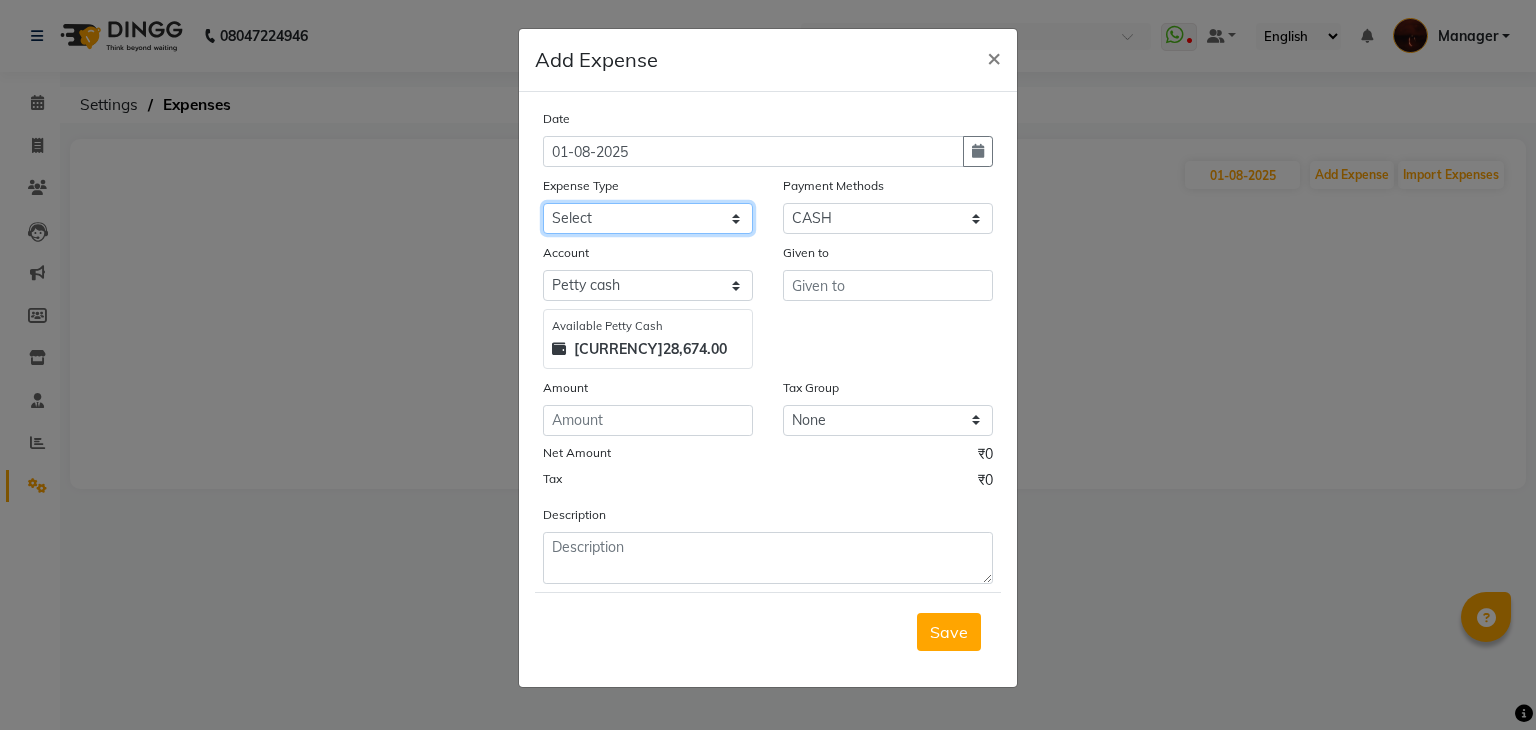 click on "Select acetone Advance Salary bank deposite BBMP Beauty products Bed charges BIRTHDAY CAKE Bonus Carpenter CASH EXPENSE VOUCHER Cash handover chocolate for store cleaning things Client Refreshment coconut water for clients COFFEE coffee cup coffee powder Commission Conveyance Cotton Courier decoration Diesel for generator Donation Drinking Water Electricity Eyelashes return Face mask floor cleaner flowers daily garbage generator diesel green tea GST handover HANDWASH House Keeping Material House keeping Salary Incentive Internet Bill juice LAUNDRY Maintainance Marketing Medical Membership Milk Milk miscelleneous Naturals salon NEWSPAPER O T Other Pantry PETROL Phone Bill Plants plumber pooja items Porter priest Product Purchase product return Product sale puja items RAPIDO Refund Rent Shop Rent Staff Accommodation Royalty Salary Staff cab charges Staff dinner Staff Flight Ticket Staff  Hiring from another Branch Staff Snacks Stationary STORE OPENING CHARGE sugar sweets TEAM DINNER TIPS Tissue Transgender" 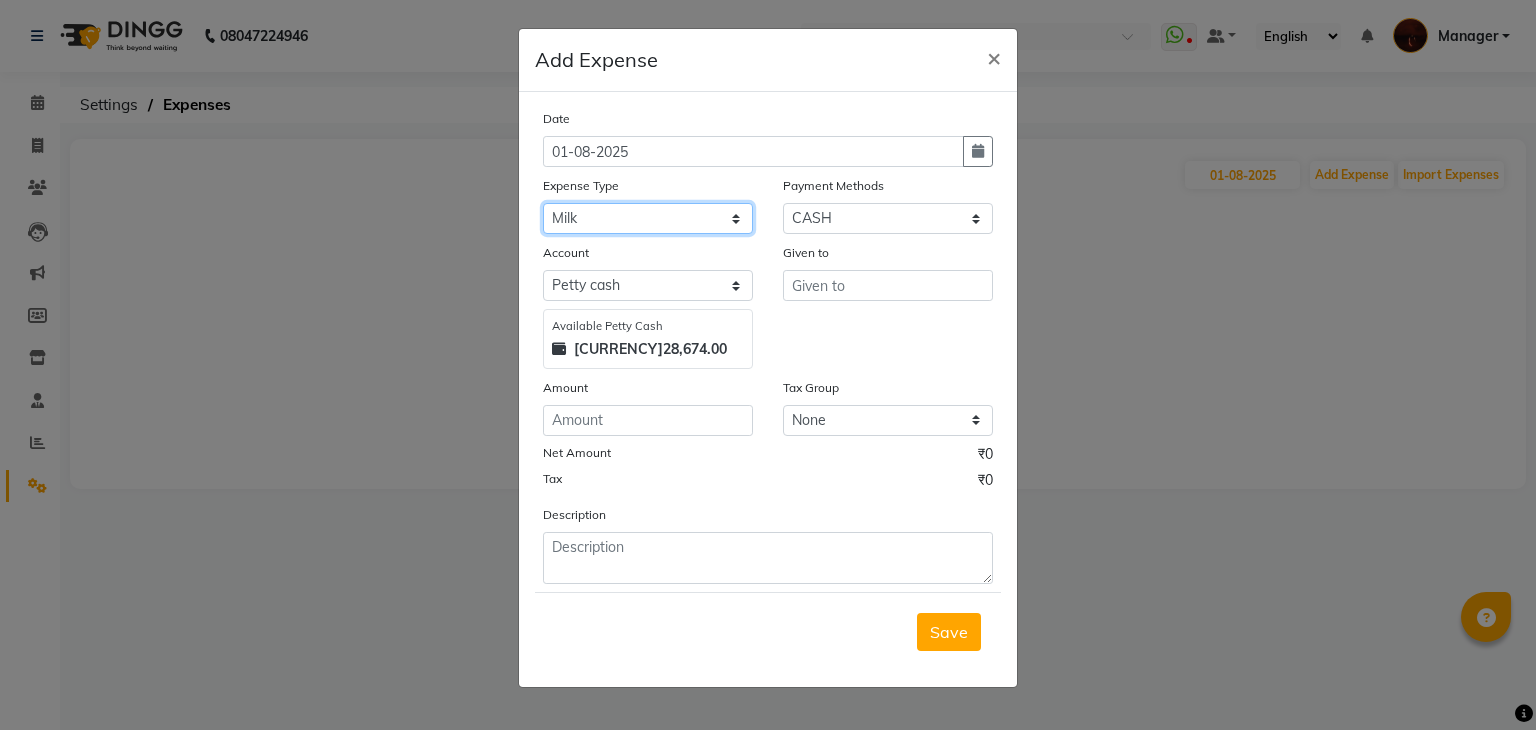 click on "Select acetone Advance Salary bank deposite BBMP Beauty products Bed charges BIRTHDAY CAKE Bonus Carpenter CASH EXPENSE VOUCHER Cash handover chocolate for store cleaning things Client Refreshment coconut water for clients COFFEE coffee cup coffee powder Commission Conveyance Cotton Courier decoration Diesel for generator Donation Drinking Water Electricity Eyelashes return Face mask floor cleaner flowers daily garbage generator diesel green tea GST handover HANDWASH House Keeping Material House keeping Salary Incentive Internet Bill juice LAUNDRY Maintainance Marketing Medical Membership Milk Milk miscelleneous Naturals salon NEWSPAPER O T Other Pantry PETROL Phone Bill Plants plumber pooja items Porter priest Product Purchase product return Product sale puja items RAPIDO Refund Rent Shop Rent Staff Accommodation Royalty Salary Staff cab charges Staff dinner Staff Flight Ticket Staff  Hiring from another Branch Staff Snacks Stationary STORE OPENING CHARGE sugar sweets TEAM DINNER TIPS Tissue Transgender" 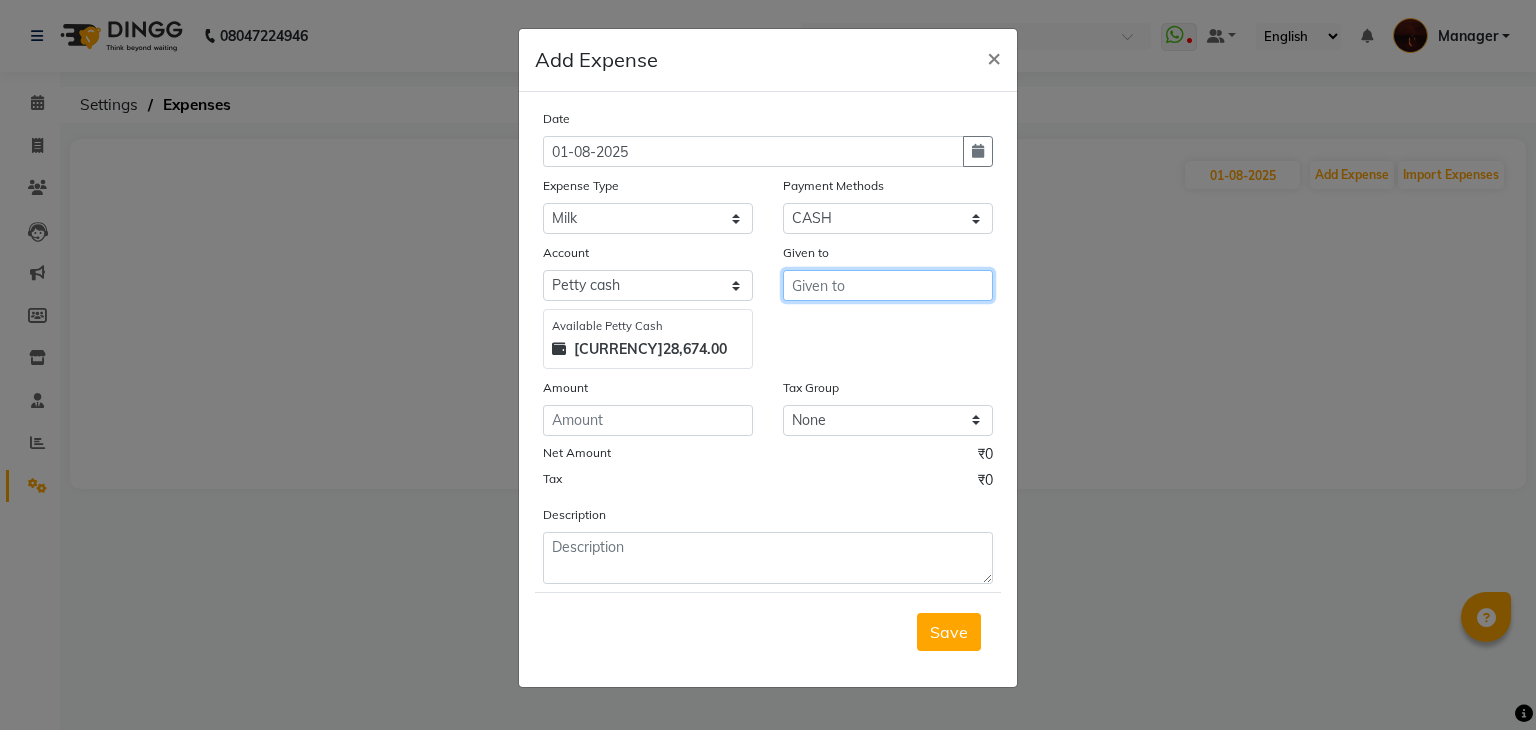 click at bounding box center (888, 285) 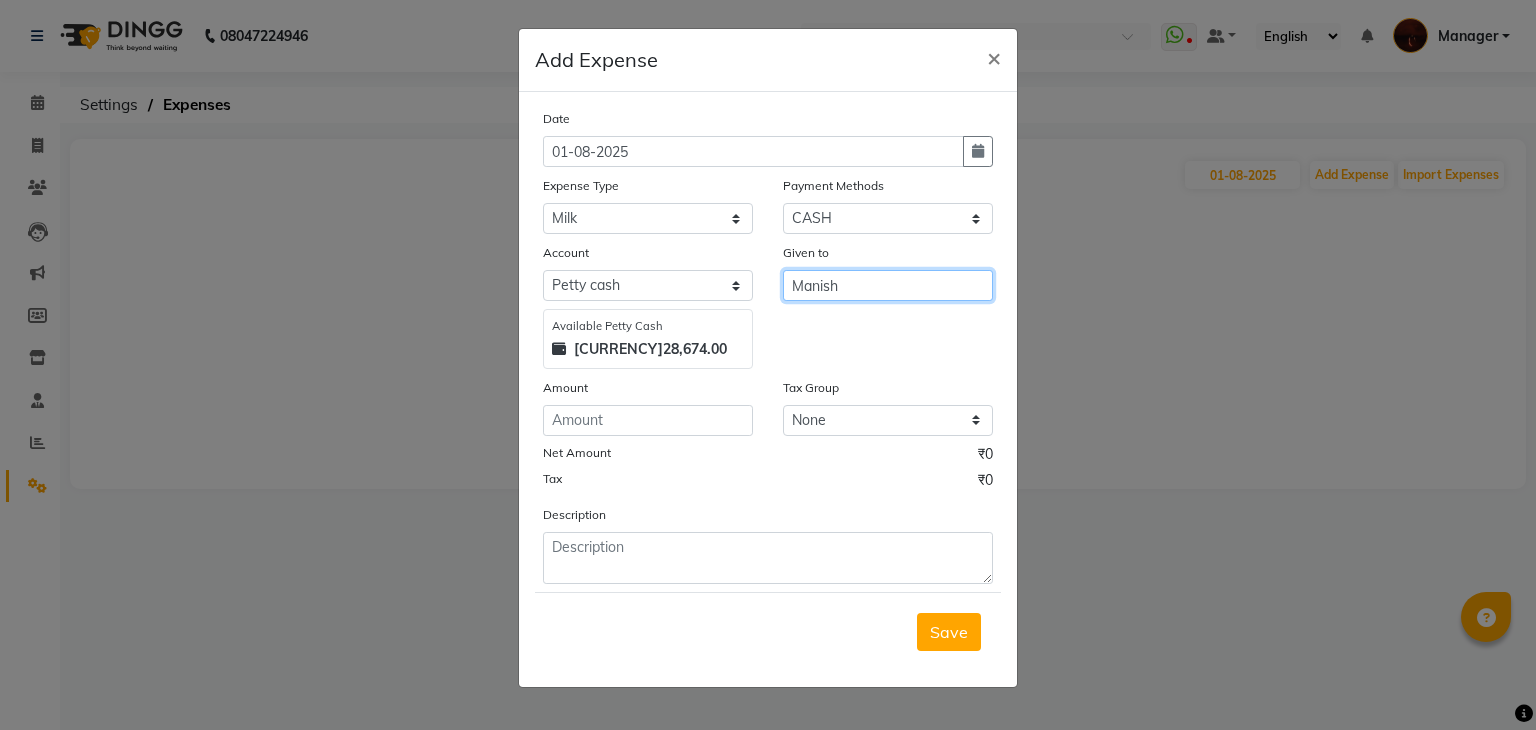 type on "Manish" 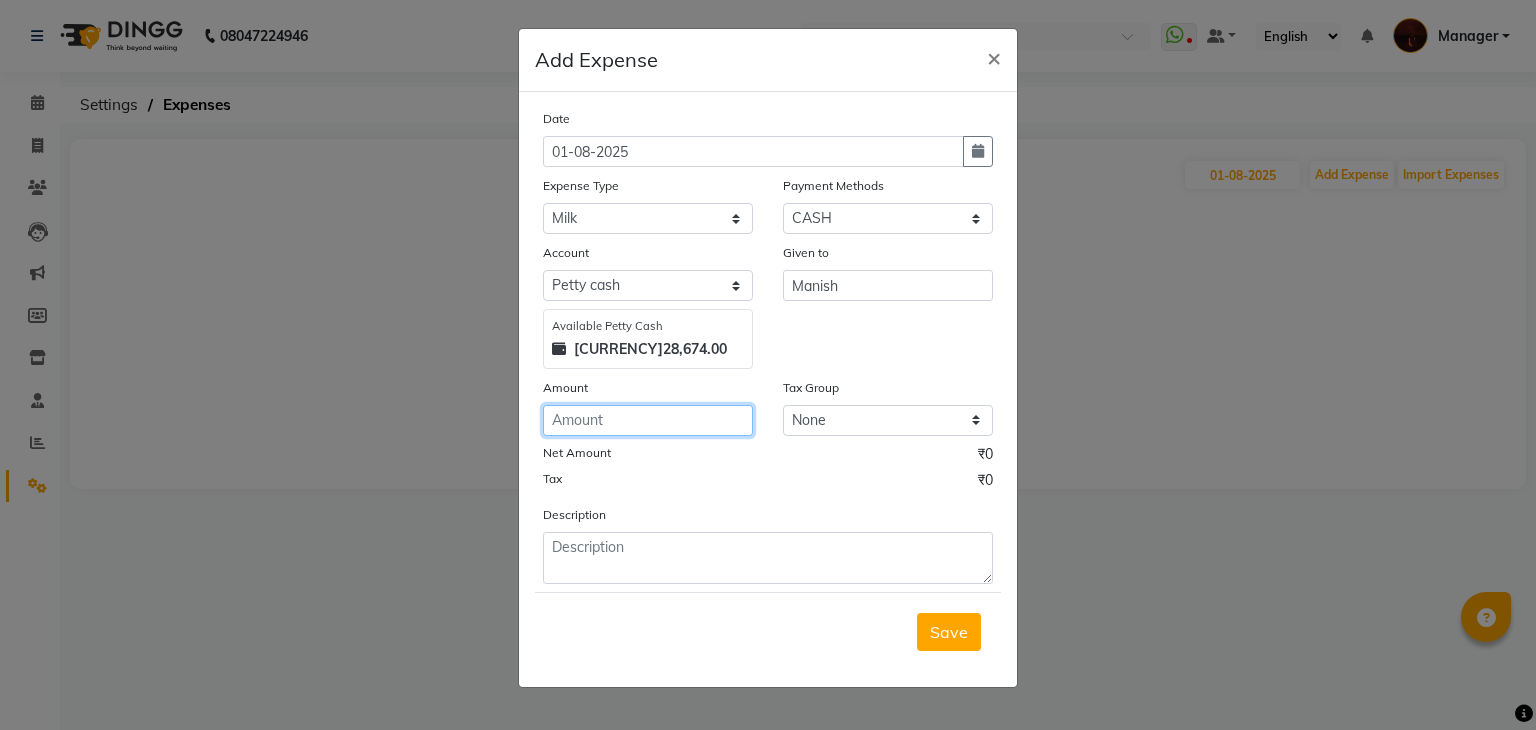click 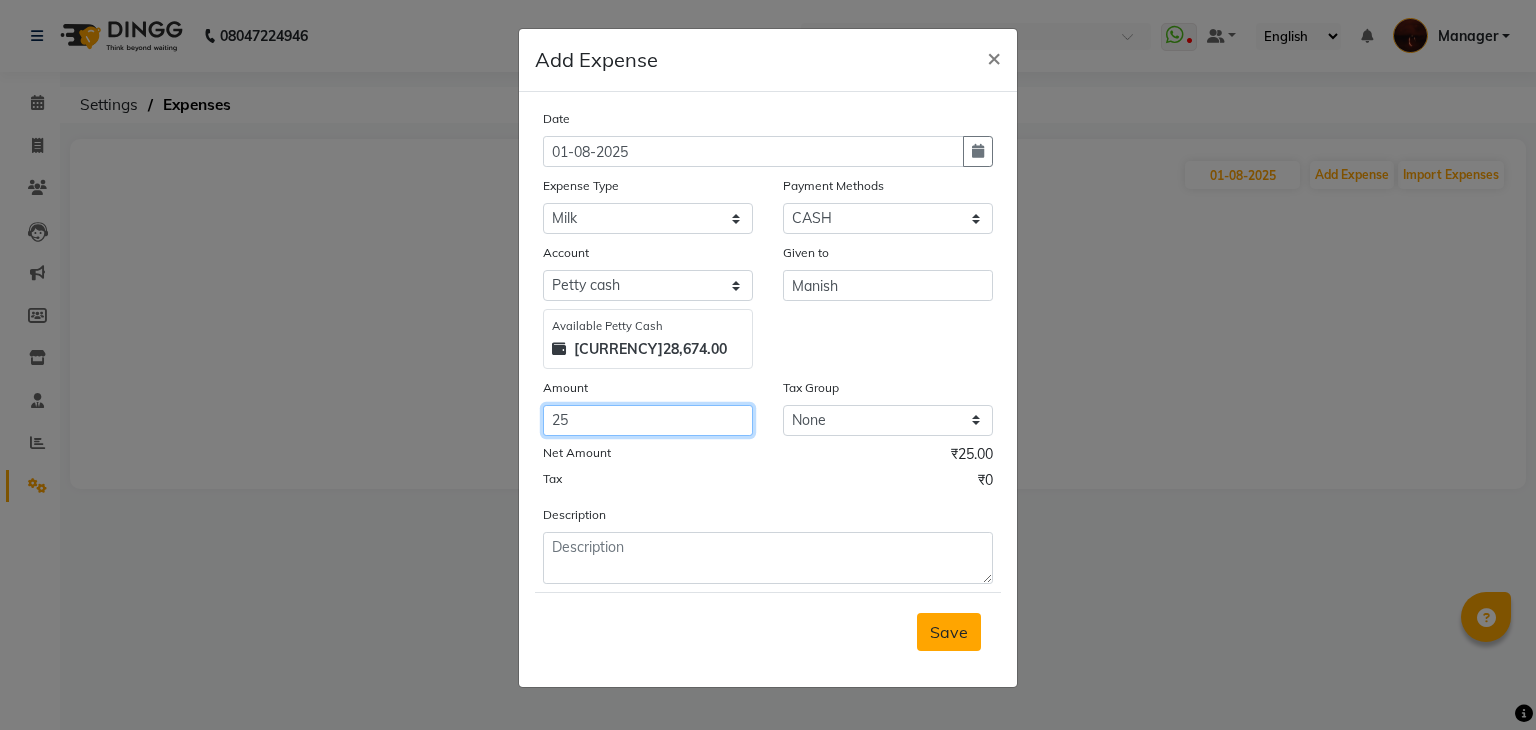 type on "25" 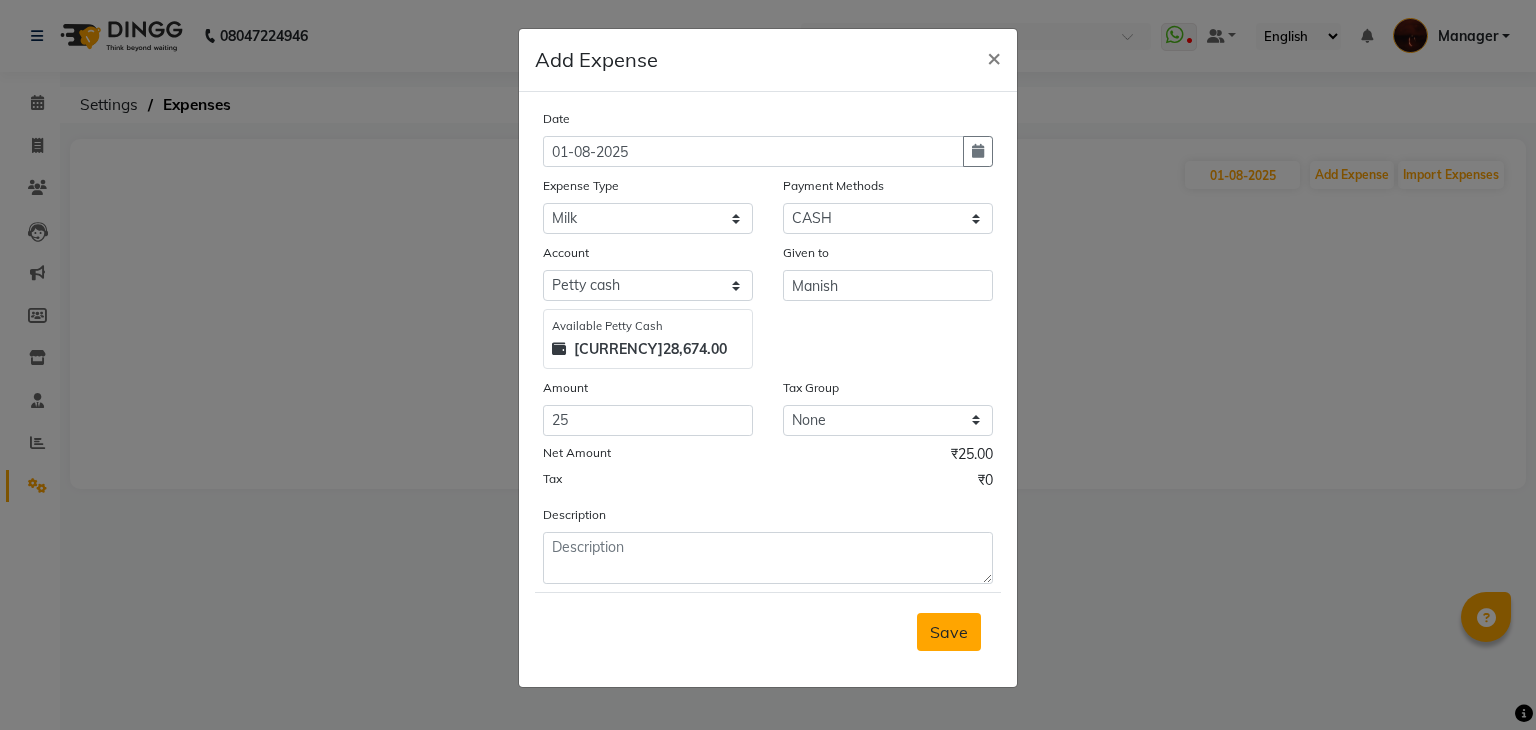 click on "Save" at bounding box center (949, 632) 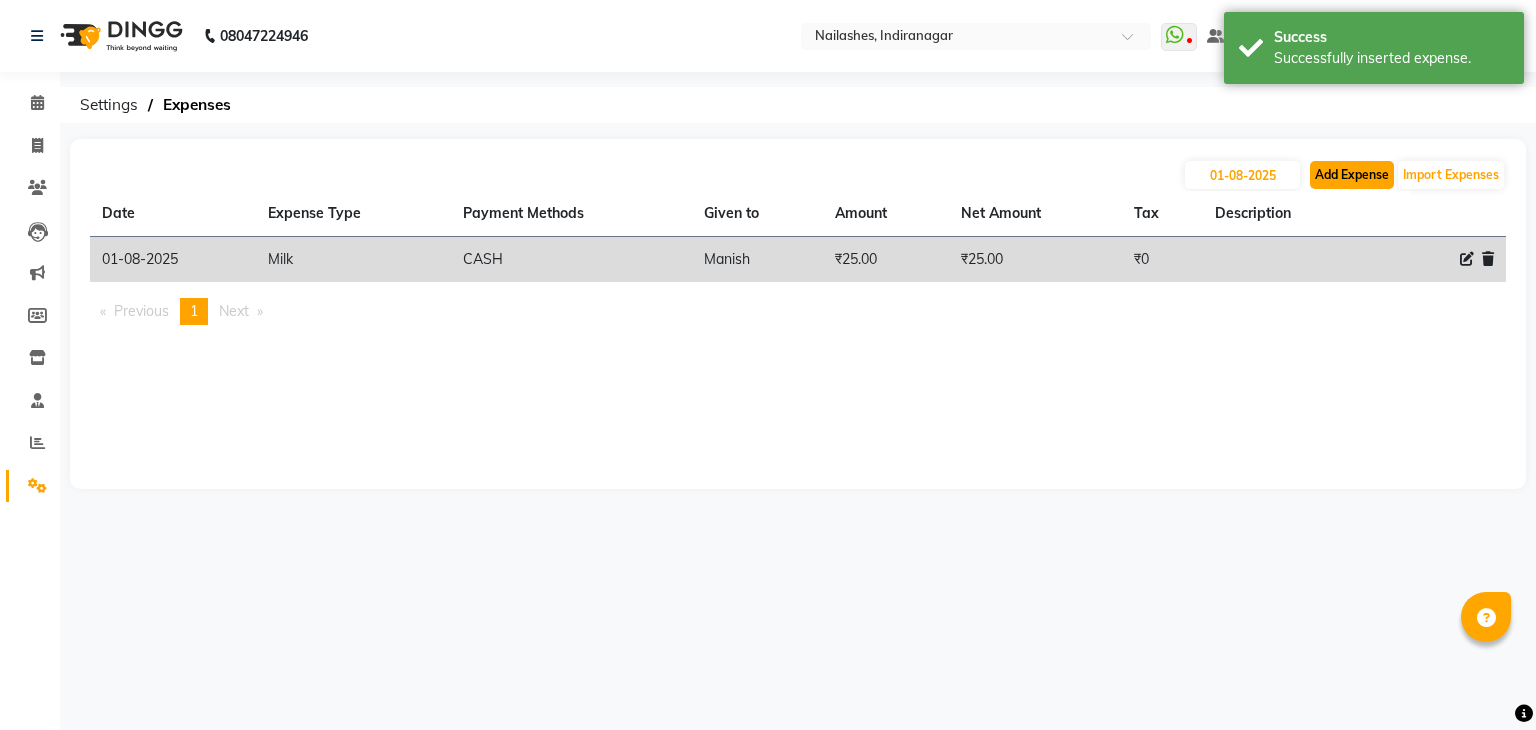 click on "Add Expense" 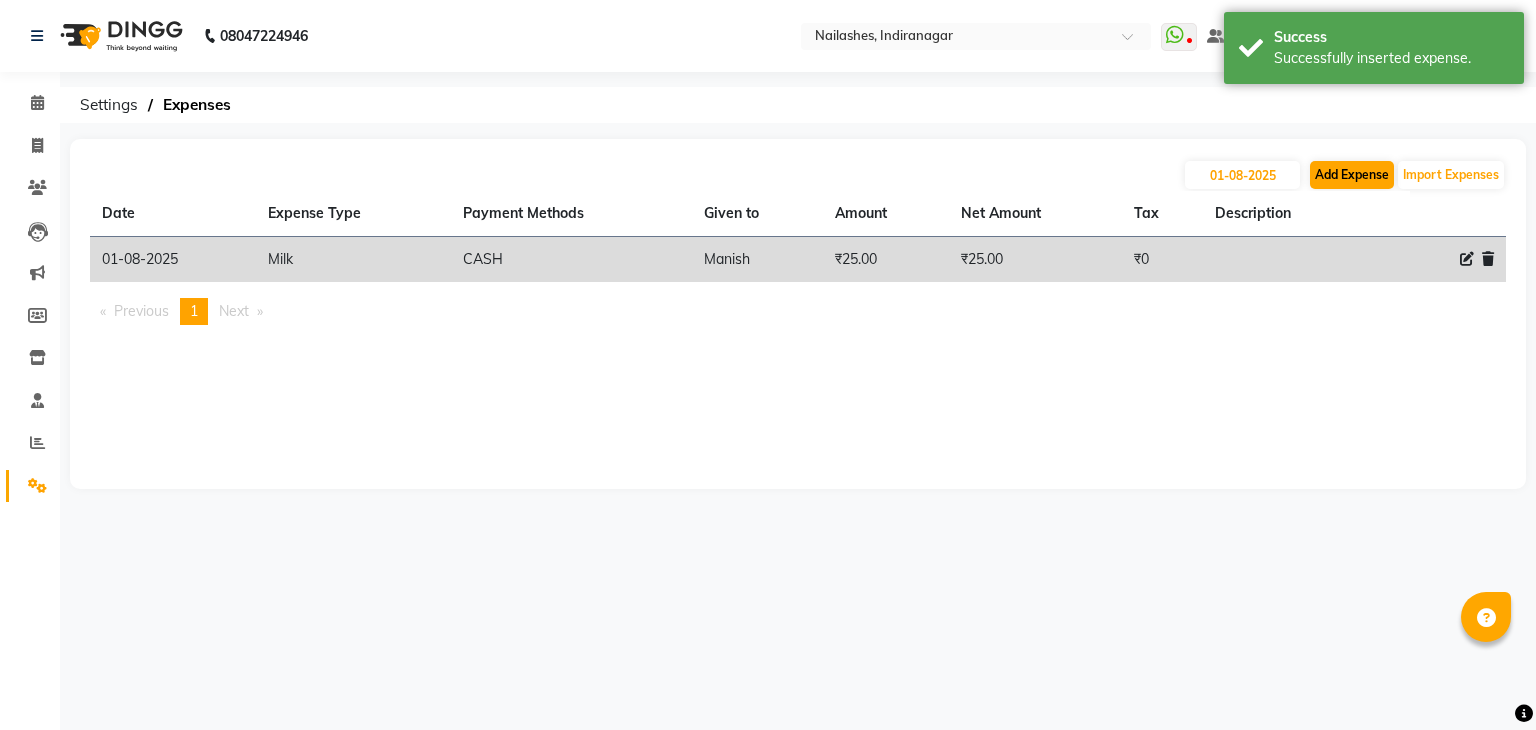 select on "1" 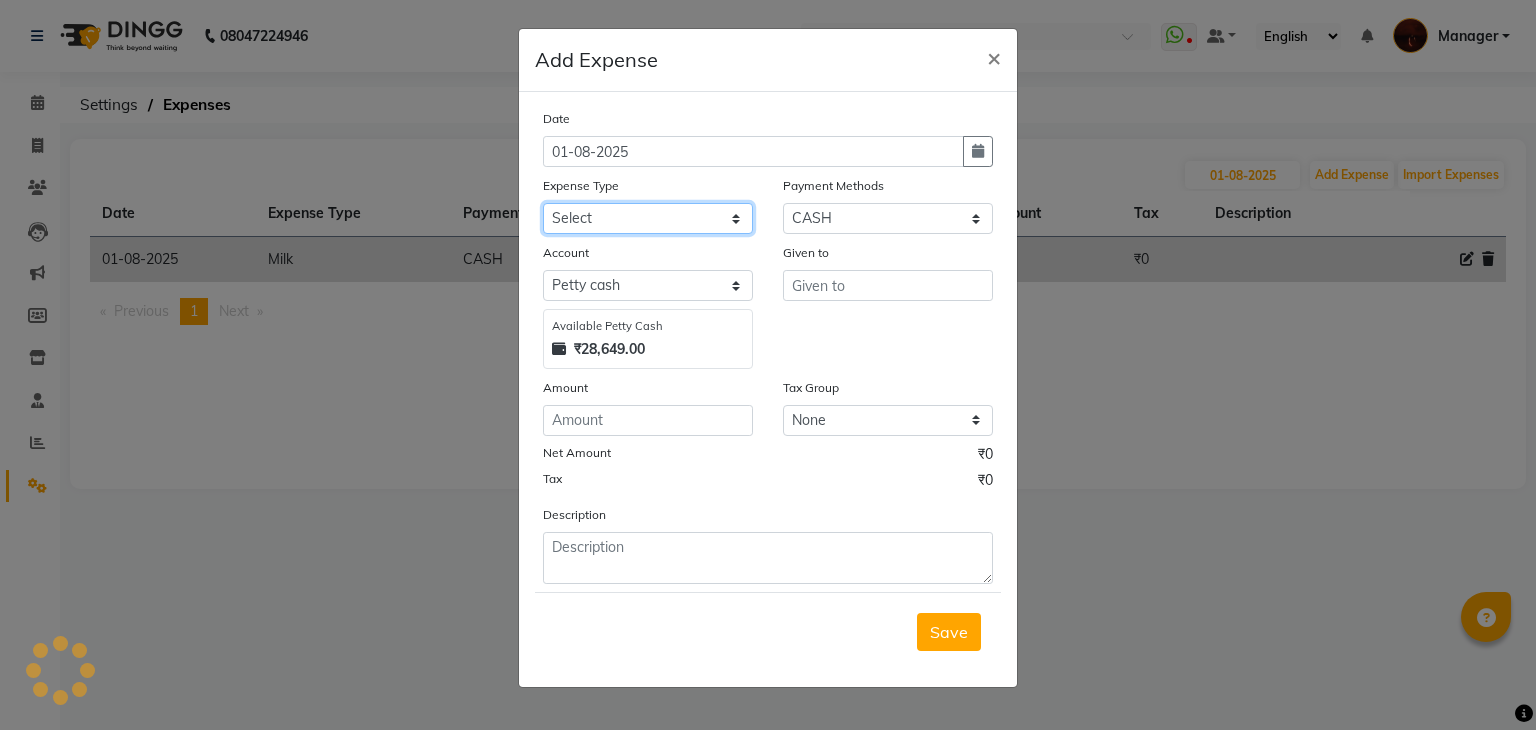 click on "Select acetone Advance Salary bank deposite BBMP Beauty products Bed charges BIRTHDAY CAKE Bonus Carpenter CASH EXPENSE VOUCHER Cash handover chocolate for store cleaning things Client Refreshment coconut water for clients COFFEE coffee cup coffee powder Commission Conveyance Cotton Courier decoration Diesel for generator Donation Drinking Water Electricity Eyelashes return Face mask floor cleaner flowers daily garbage generator diesel green tea GST handover HANDWASH House Keeping Material House keeping Salary Incentive Internet Bill juice LAUNDRY Maintainance Marketing Medical Membership Milk Milk miscelleneous Naturals salon NEWSPAPER O T Other Pantry PETROL Phone Bill Plants plumber pooja items Porter priest Product Purchase product return Product sale puja items RAPIDO Refund Rent Shop Rent Staff Accommodation Royalty Salary Staff cab charges Staff dinner Staff Flight Ticket Staff  Hiring from another Branch Staff Snacks Stationary STORE OPENING CHARGE sugar sweets TEAM DINNER TIPS Tissue Transgender" 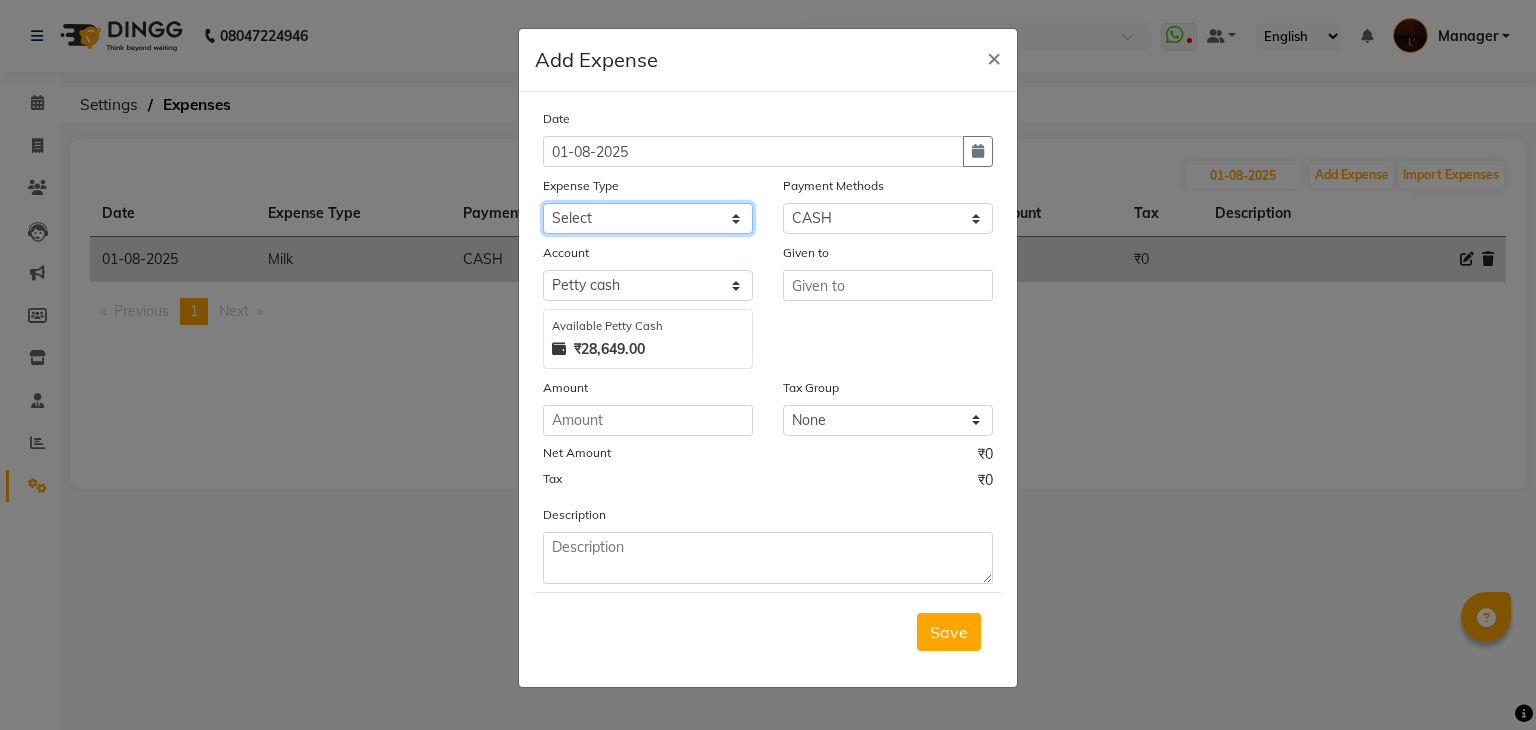 select on "9147" 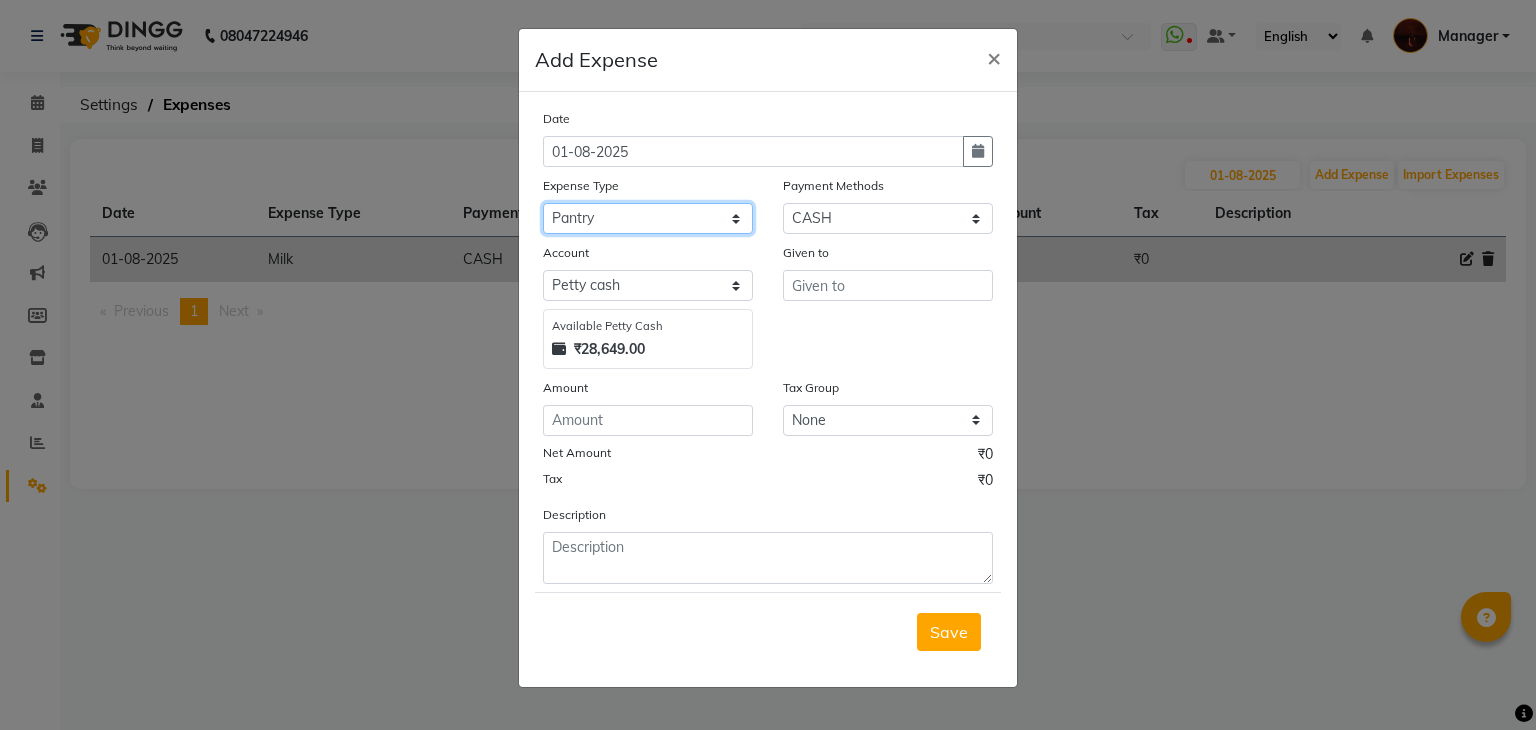 click on "Select acetone Advance Salary bank deposite BBMP Beauty products Bed charges BIRTHDAY CAKE Bonus Carpenter CASH EXPENSE VOUCHER Cash handover chocolate for store cleaning things Client Refreshment coconut water for clients COFFEE coffee cup coffee powder Commission Conveyance Cotton Courier decoration Diesel for generator Donation Drinking Water Electricity Eyelashes return Face mask floor cleaner flowers daily garbage generator diesel green tea GST handover HANDWASH House Keeping Material House keeping Salary Incentive Internet Bill juice LAUNDRY Maintainance Marketing Medical Membership Milk Milk miscelleneous Naturals salon NEWSPAPER O T Other Pantry PETROL Phone Bill Plants plumber pooja items Porter priest Product Purchase product return Product sale puja items RAPIDO Refund Rent Shop Rent Staff Accommodation Royalty Salary Staff cab charges Staff dinner Staff Flight Ticket Staff  Hiring from another Branch Staff Snacks Stationary STORE OPENING CHARGE sugar sweets TEAM DINNER TIPS Tissue Transgender" 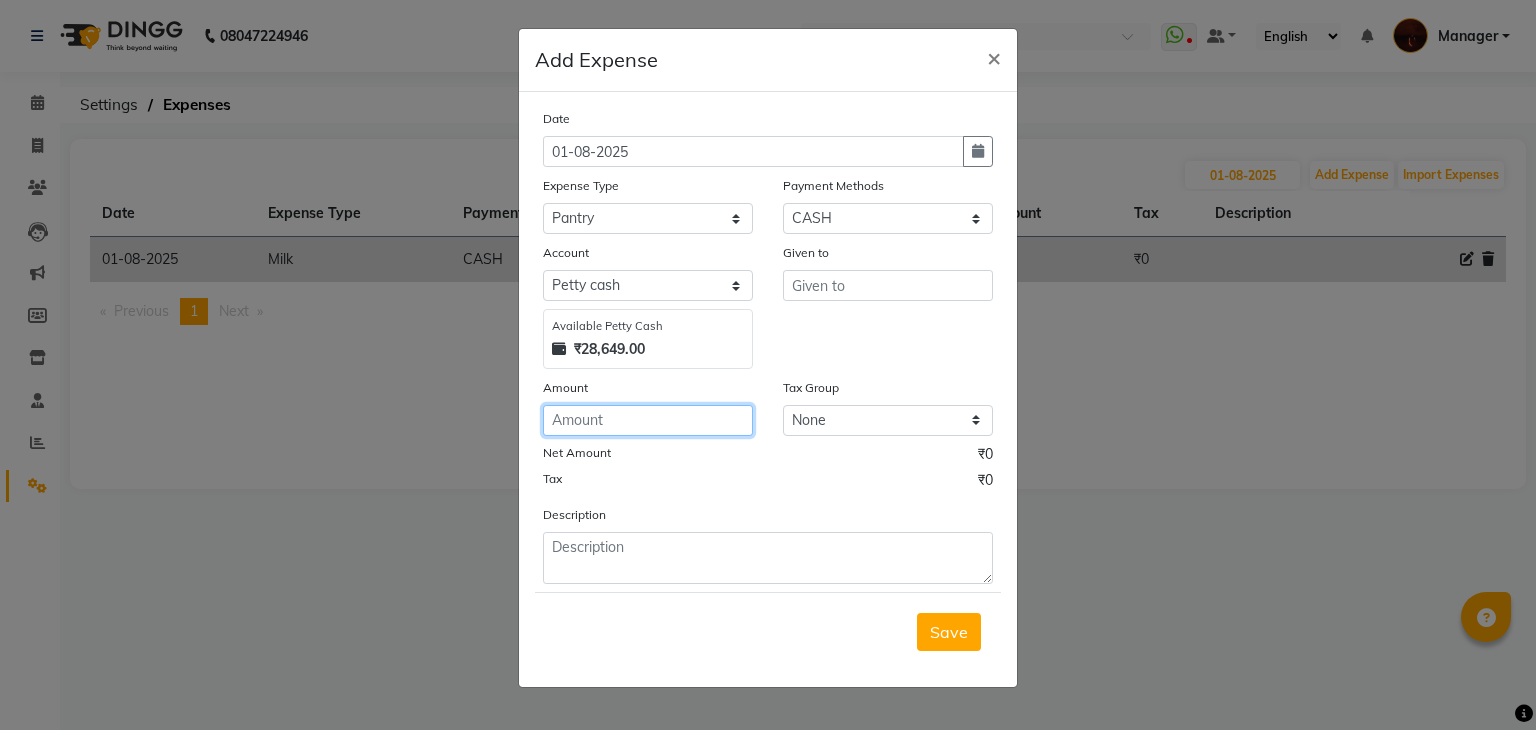 click 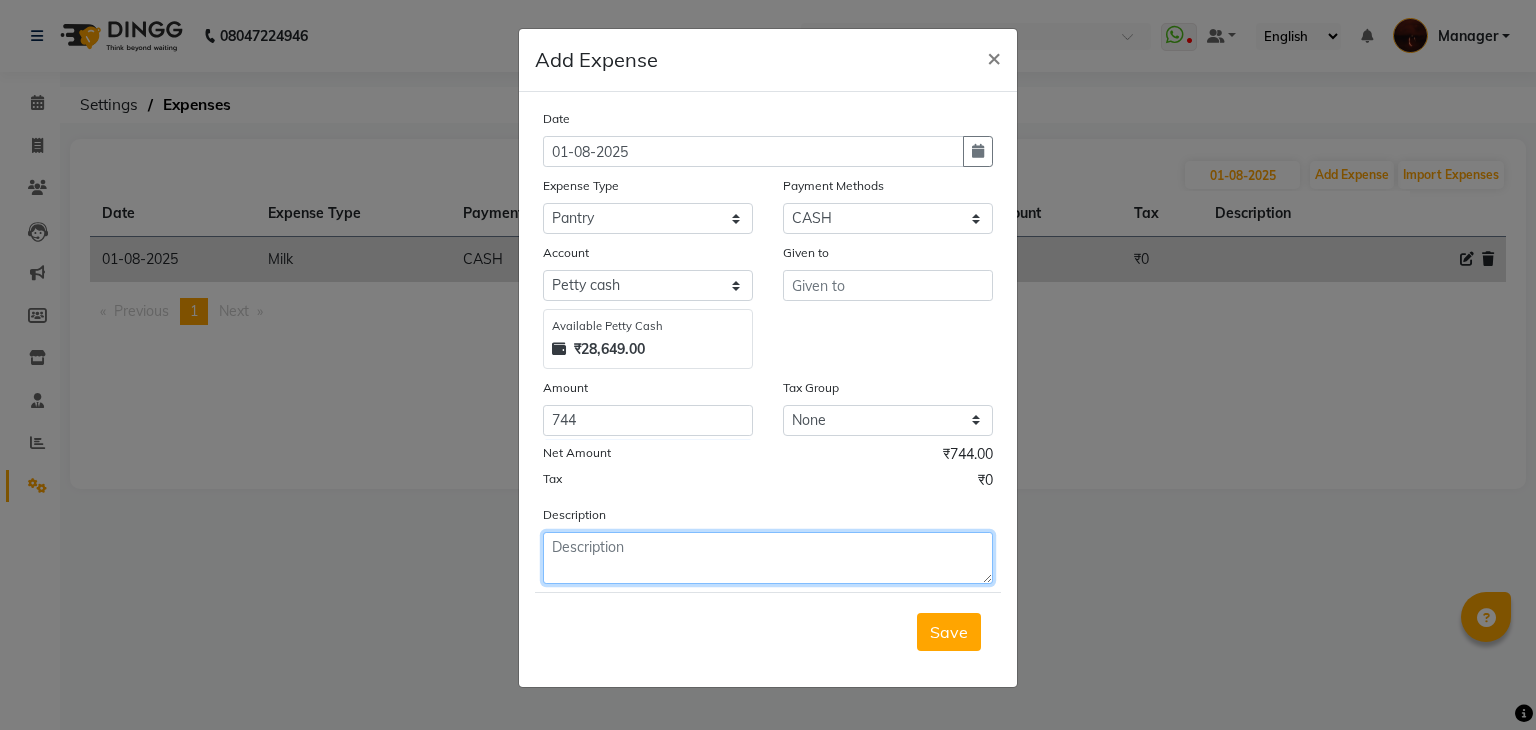 click 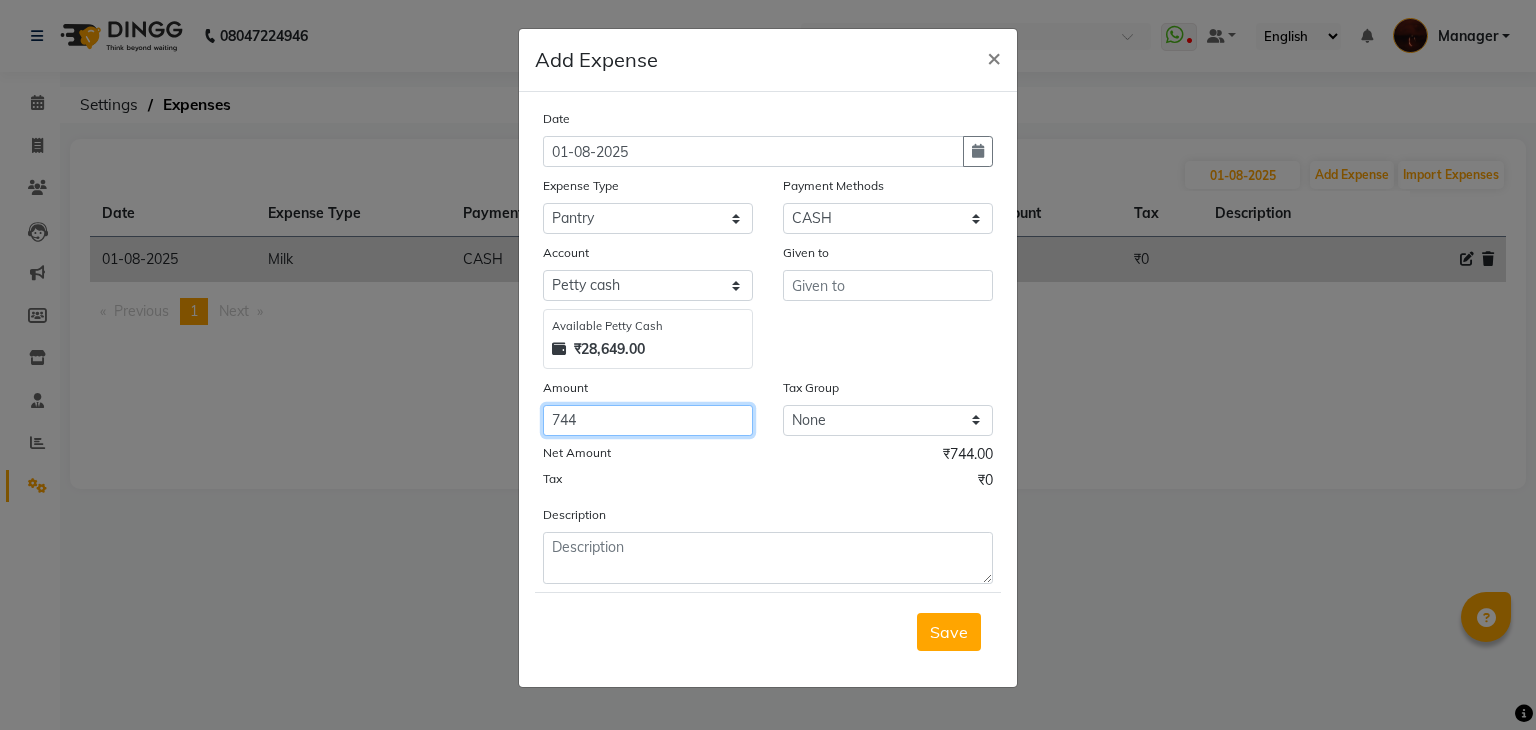 click on "744" 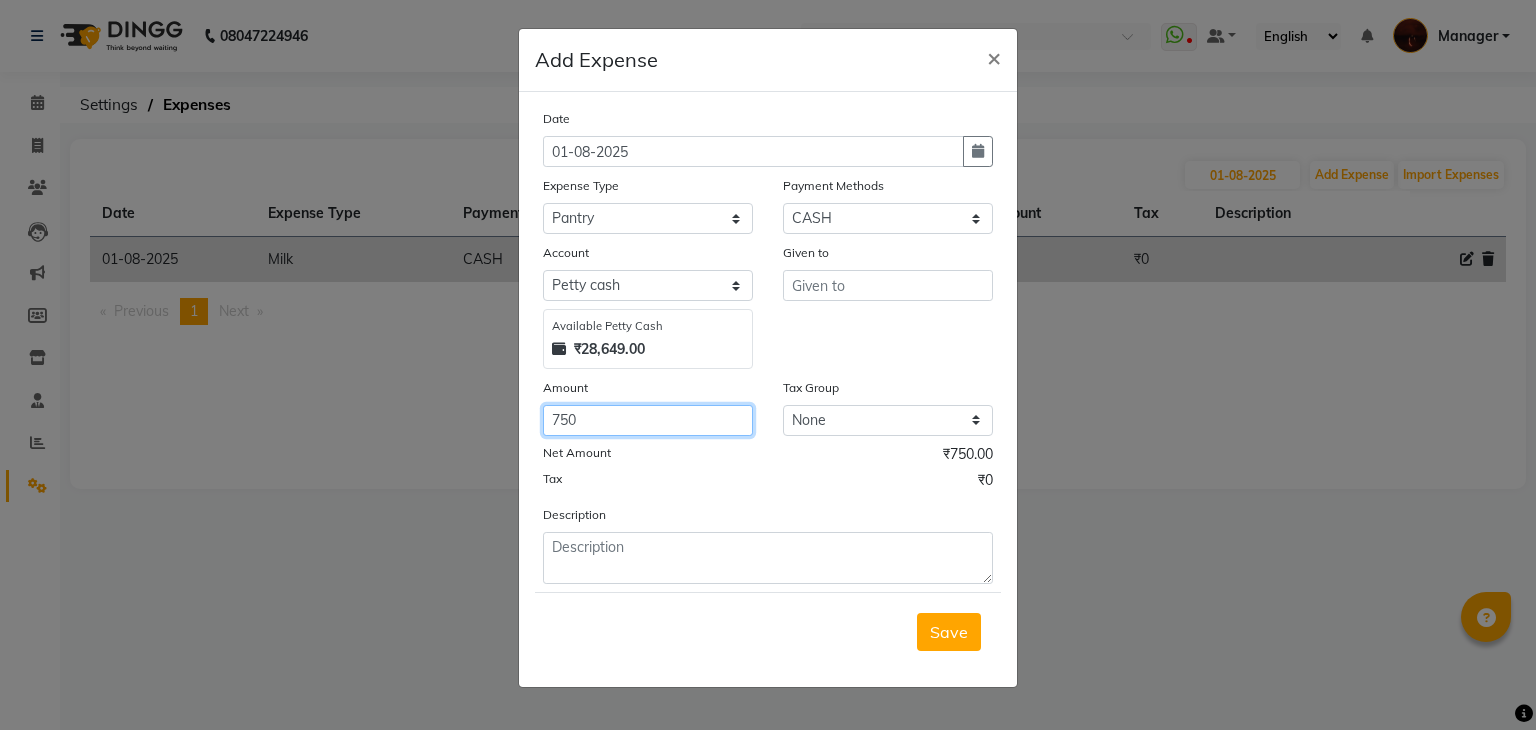 type on "750" 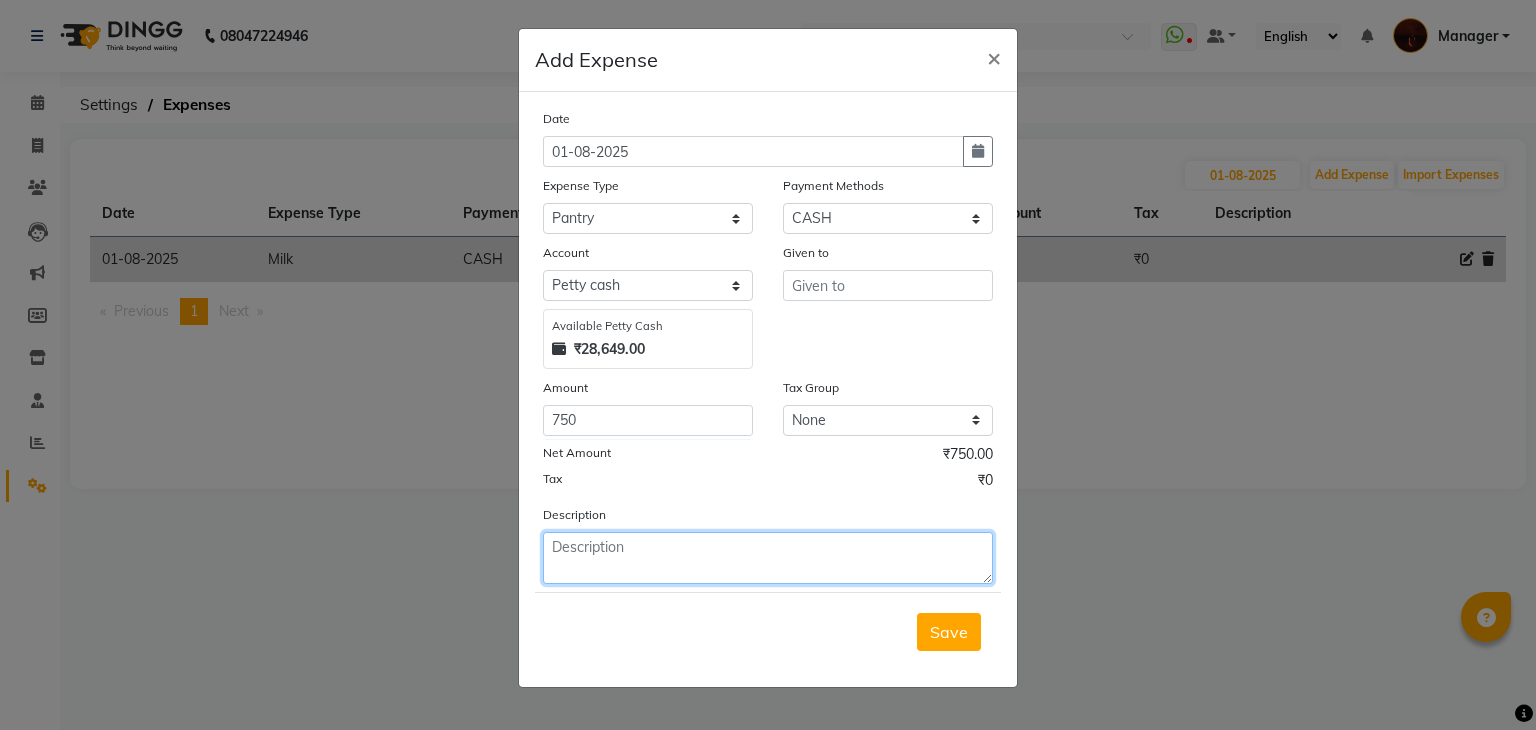 click 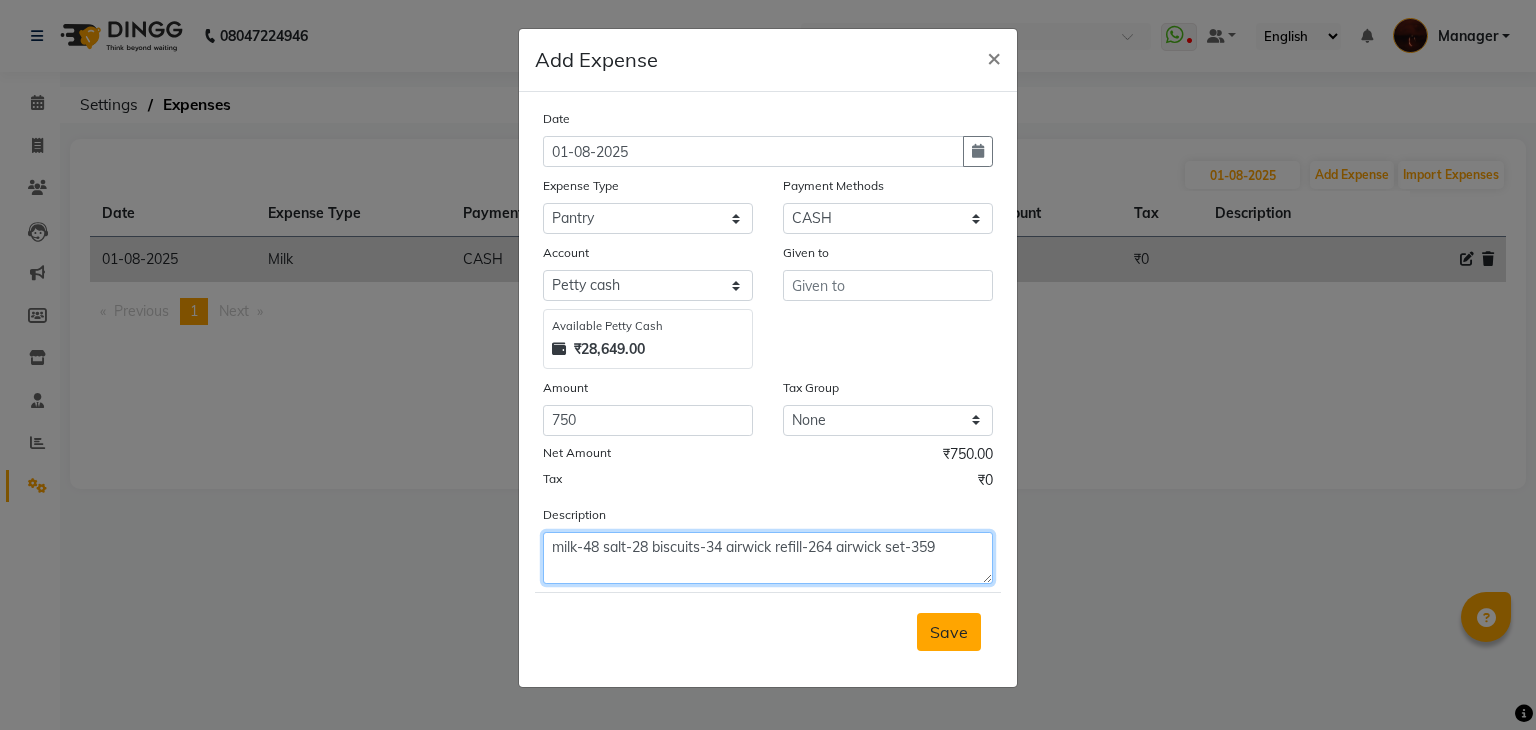 type on "milk-48 salt-28 biscuits-34 airwick refill-264 airwick set-359" 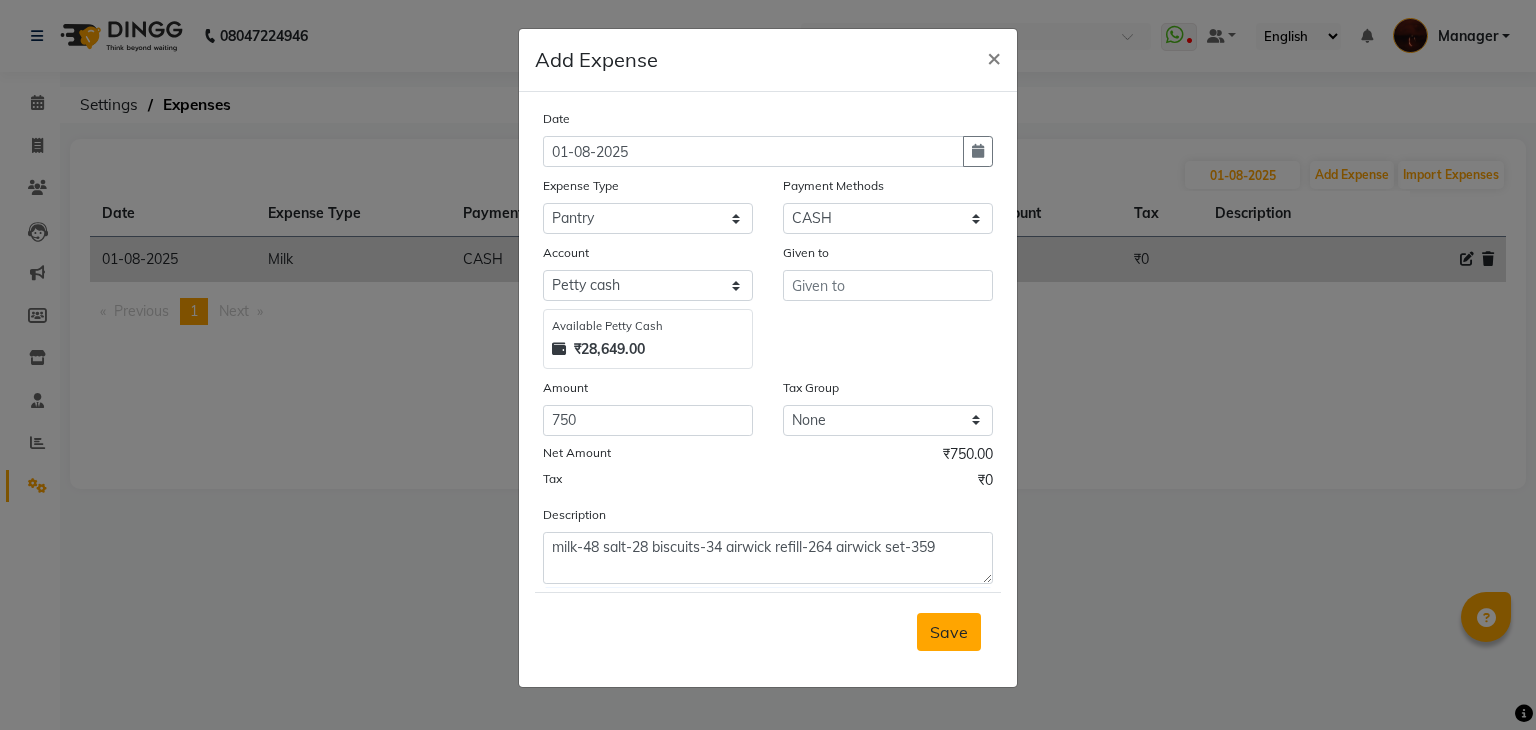 click on "Save" at bounding box center (949, 632) 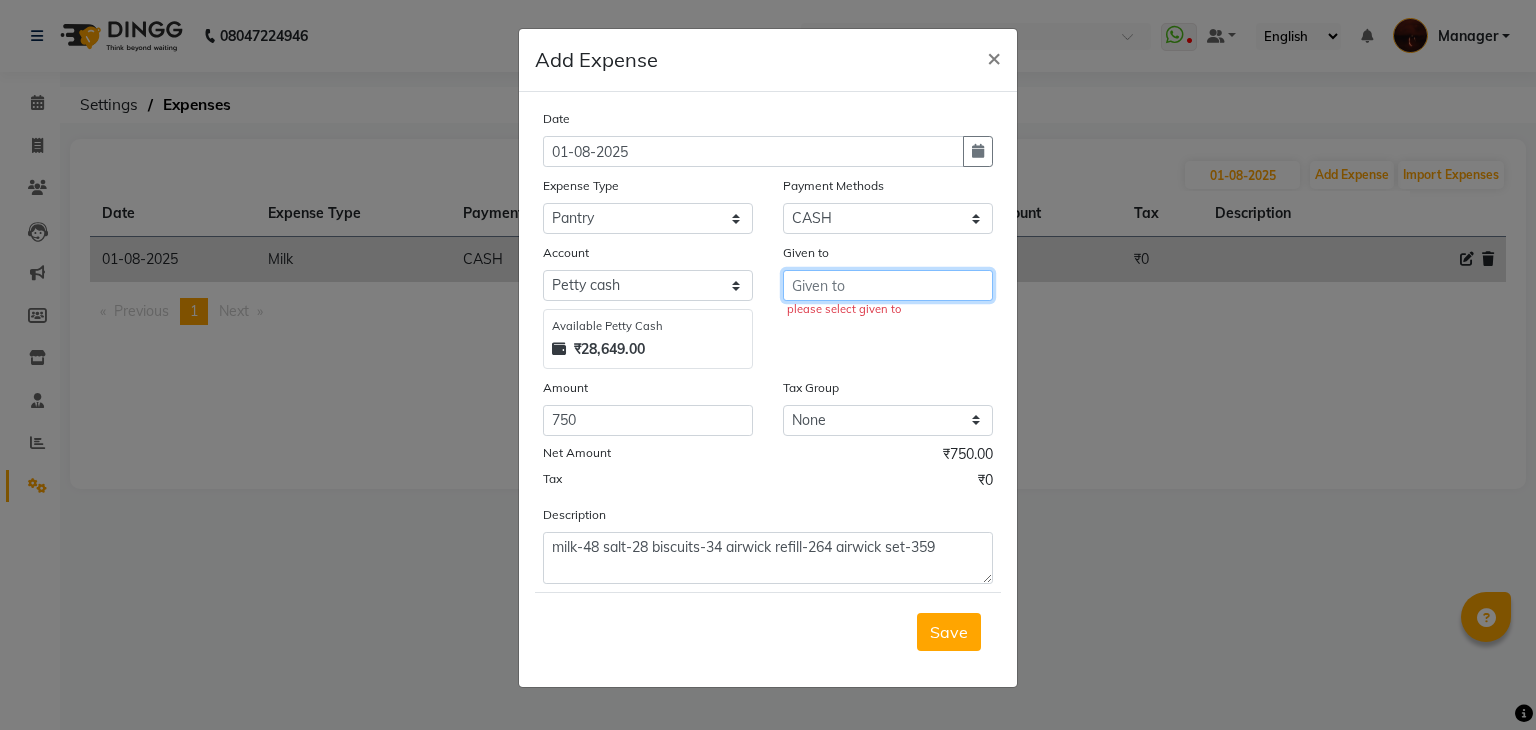 click at bounding box center [888, 285] 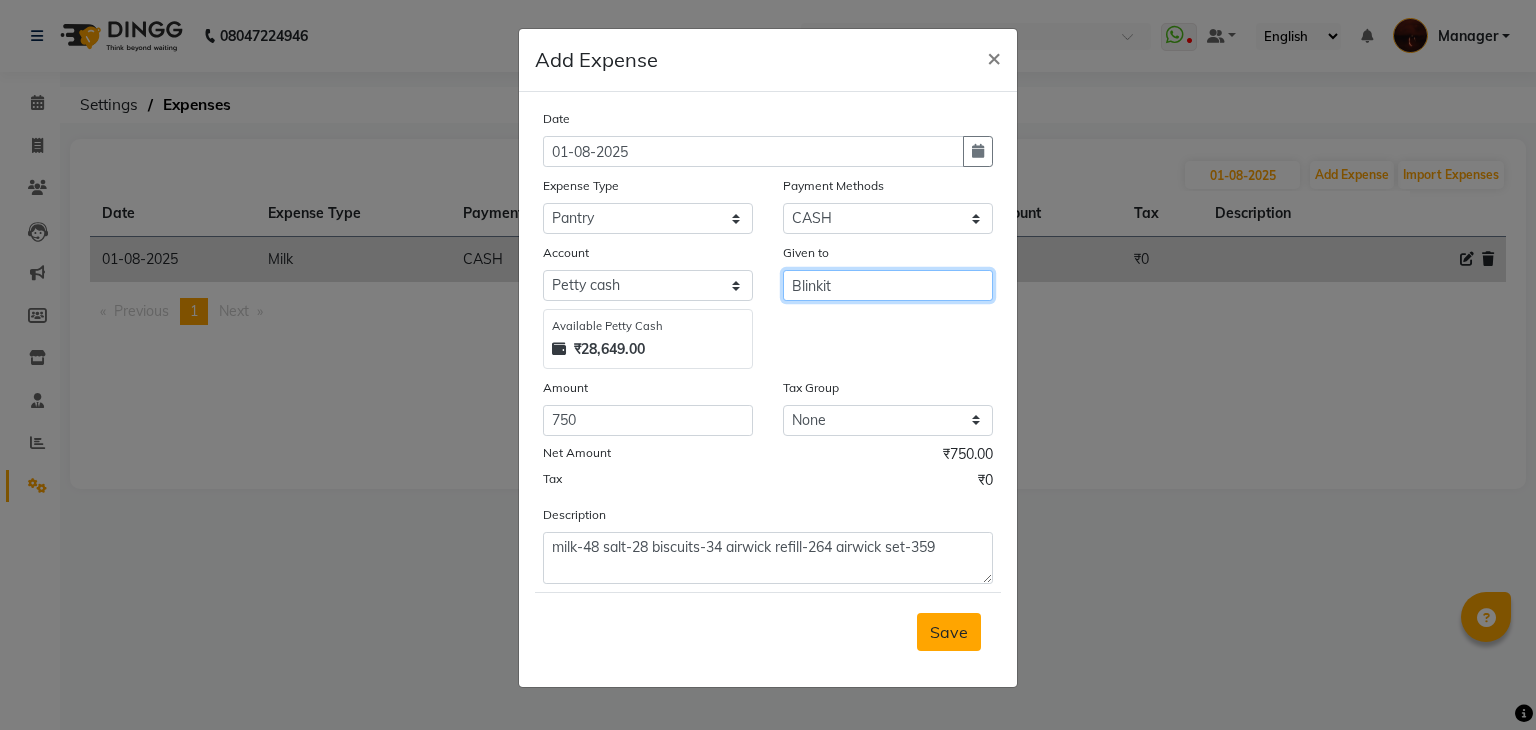 type on "Blinkit" 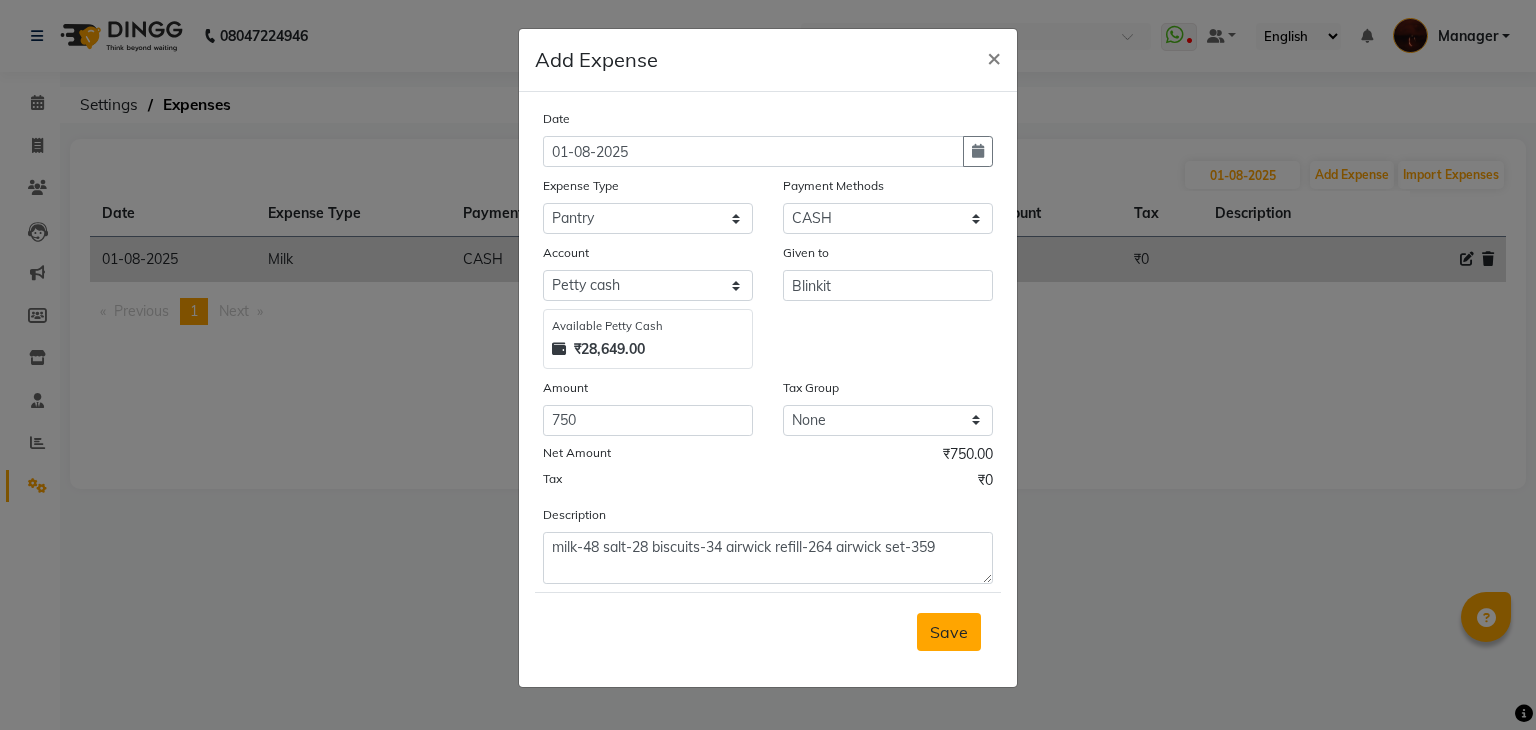 click on "Save" at bounding box center [949, 632] 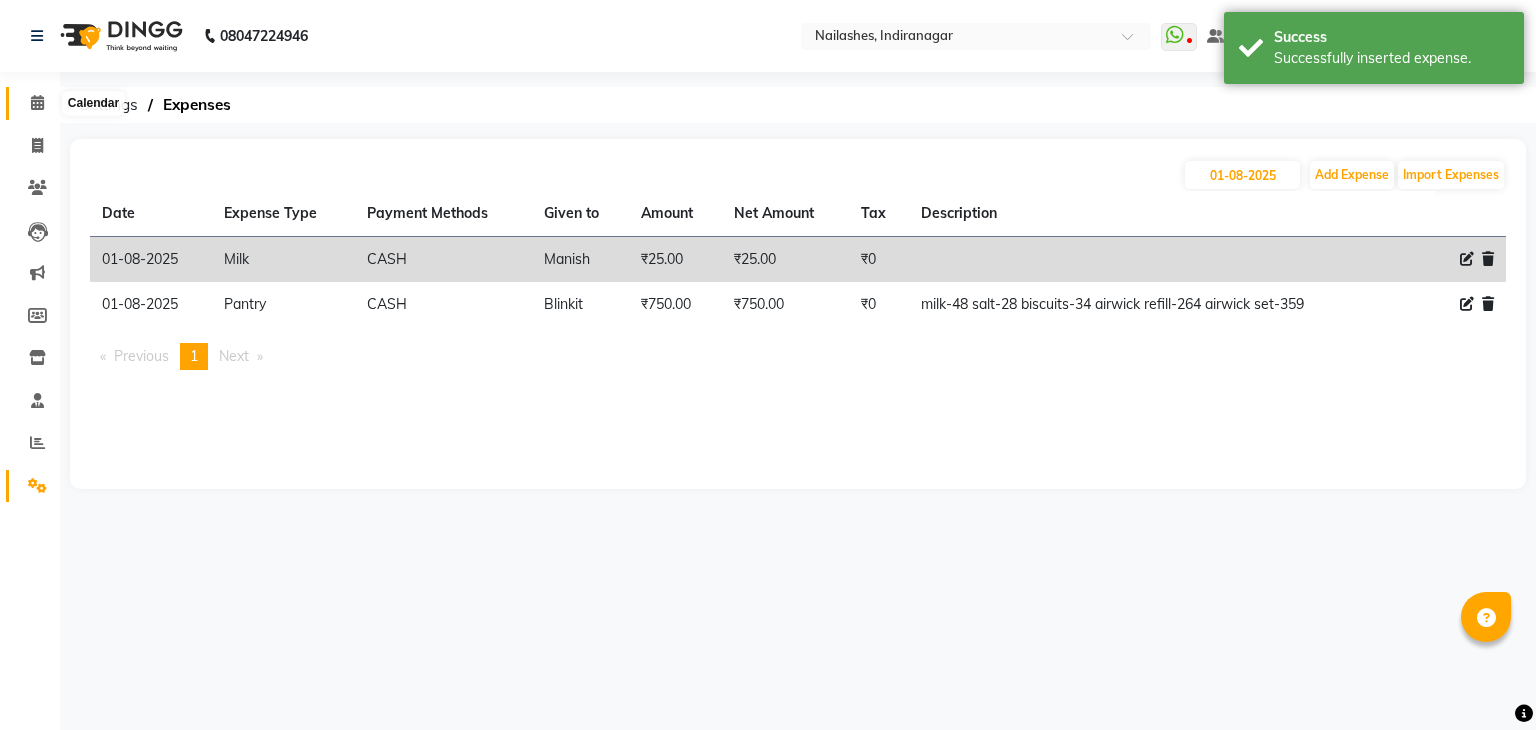click 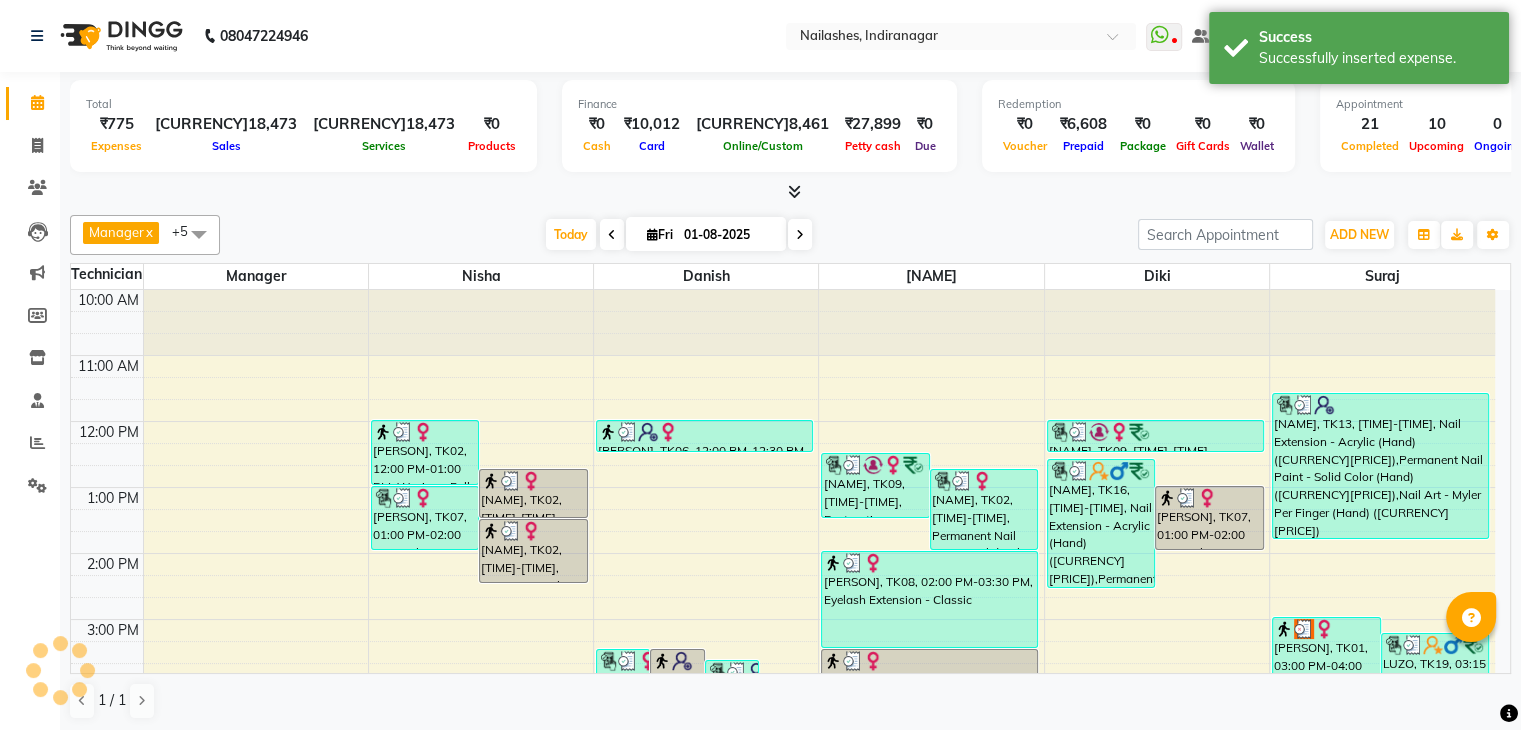 scroll, scrollTop: 0, scrollLeft: 0, axis: both 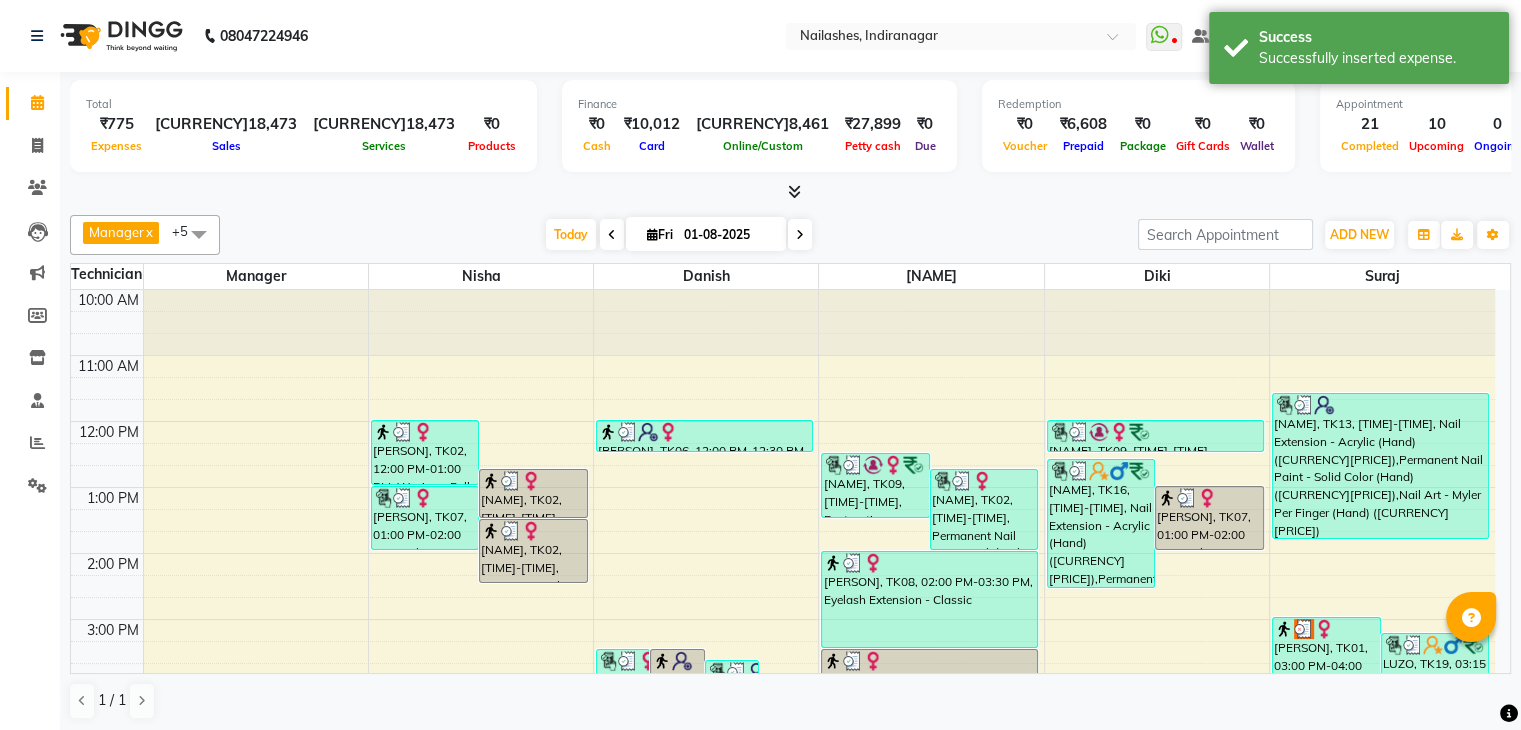 click at bounding box center [794, 191] 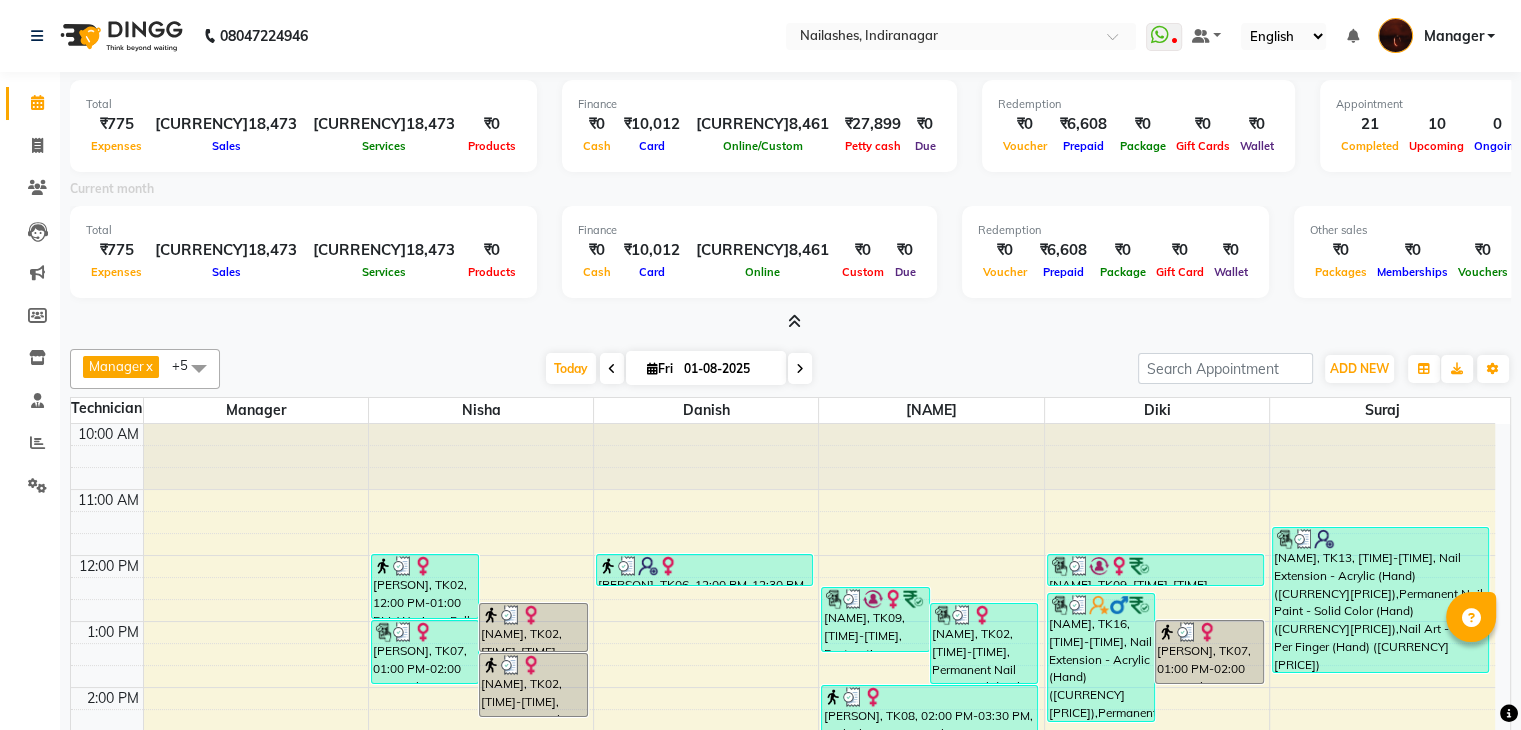click at bounding box center [794, 321] 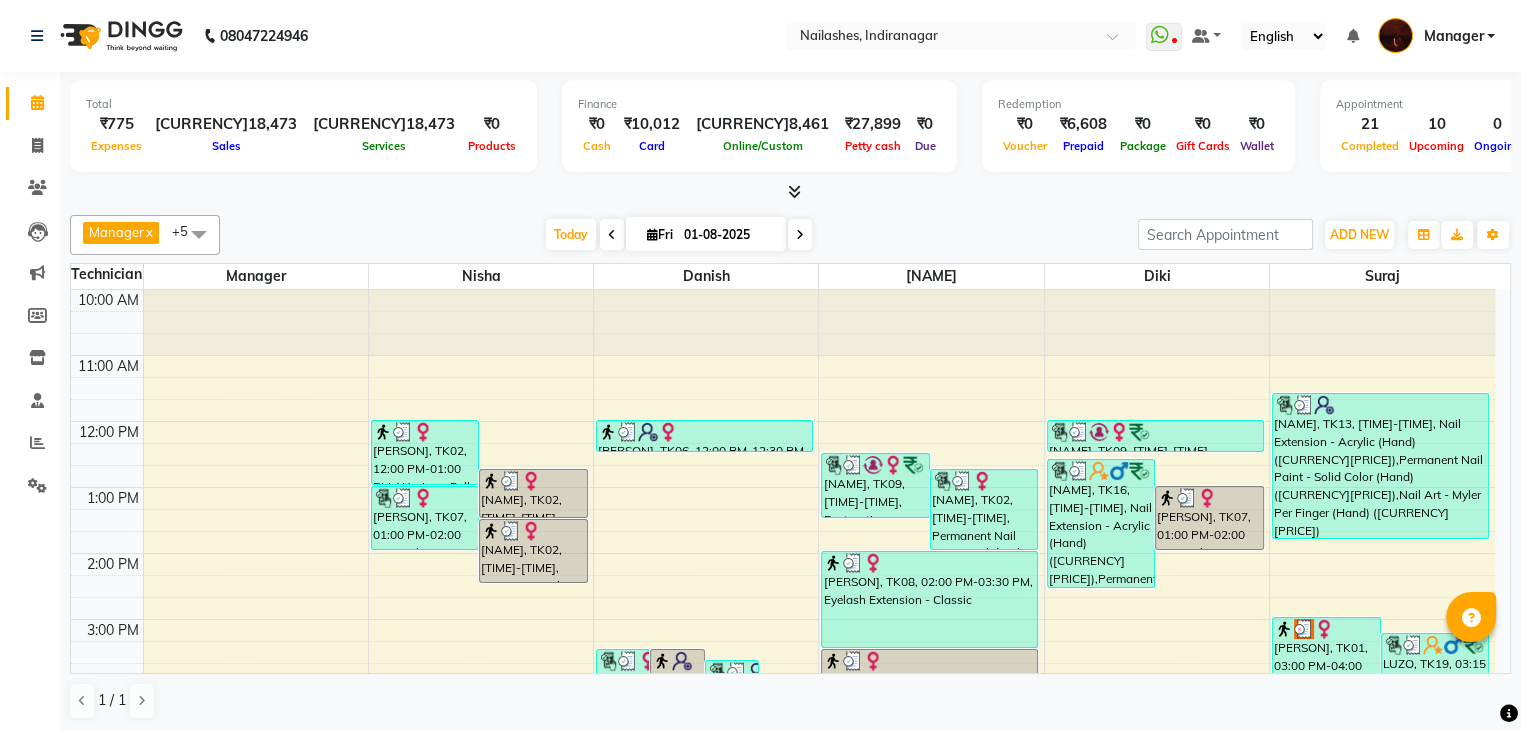 click at bounding box center (794, 191) 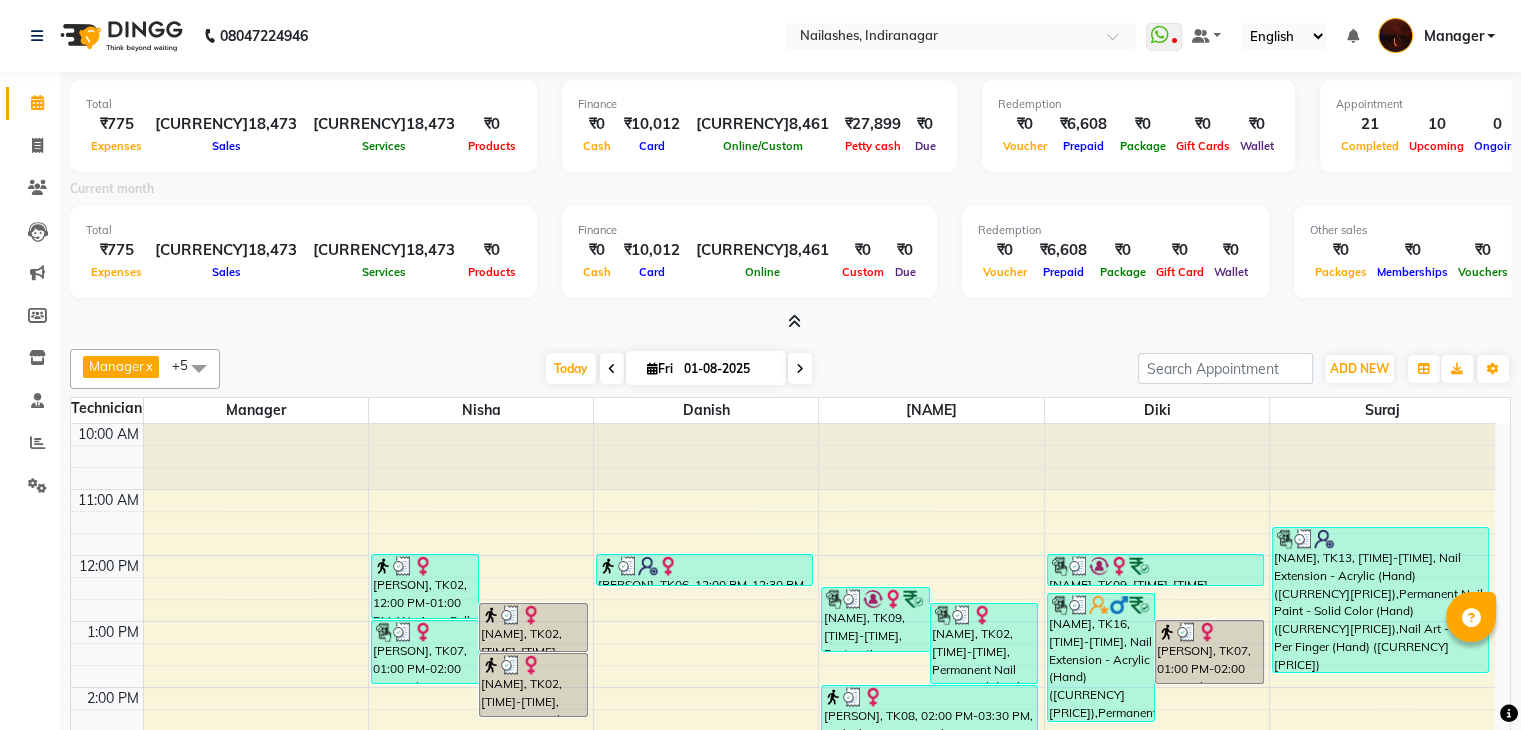 click on "Total  ₹775  Expenses ₹18,473  Sales ₹18,473  Services ₹0  Products Finance  ₹0  Cash ₹10,012  Card ₹8,461  Online/Custom ₹27,899 Petty cash ₹0 Due  Redemption  ₹0 Voucher ₹6,608 Prepaid ₹0 Package ₹0  Gift Cards ₹0  Wallet  Appointment  21 Completed 10 Upcoming 0 Ongoing 0 No show  Other sales  ₹0  Packages ₹0  Memberships ₹0  Vouchers ₹0  Prepaids ₹0  Gift Cards Current month Total  ₹775  Expenses ₹18,473  Sales ₹18,473 Services ₹0 Products  Finance  ₹0  Cash ₹10,012  Card ₹8,461 Online ₹0 Custom ₹0 Due  Redemption  ₹0 Voucher ₹6,608 Prepaid ₹0 Package ₹0 Gift Card ₹0 Wallet Other sales  ₹0  Packages ₹0  Memberships ₹0  Vouchers ₹0  Prepaids ₹0  Gift Cards Manager  x Adesh  x Diki   x Danish  x Nisha  x suraj  x +5 Select All Adesh amir Danish Diki  Geeta Himanshu jenifer Manager megna Nisha Pooja roshni Sameer sudeb Sudhir Accounting suraj Today  Fri 01-08-2025 Toggle Dropdown Add Appointment Add Invoice Add Expense ADD NEW x" 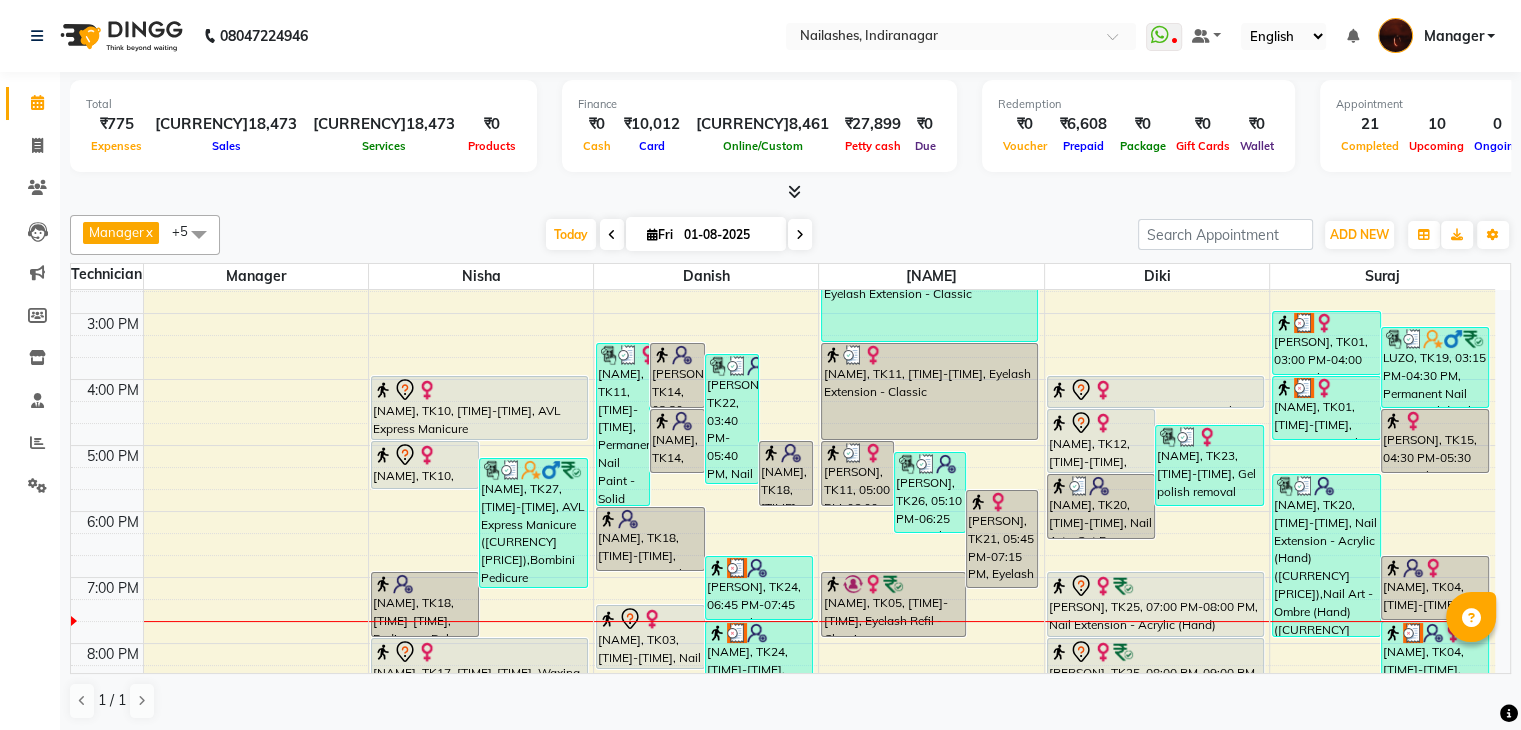 scroll, scrollTop: 465, scrollLeft: 0, axis: vertical 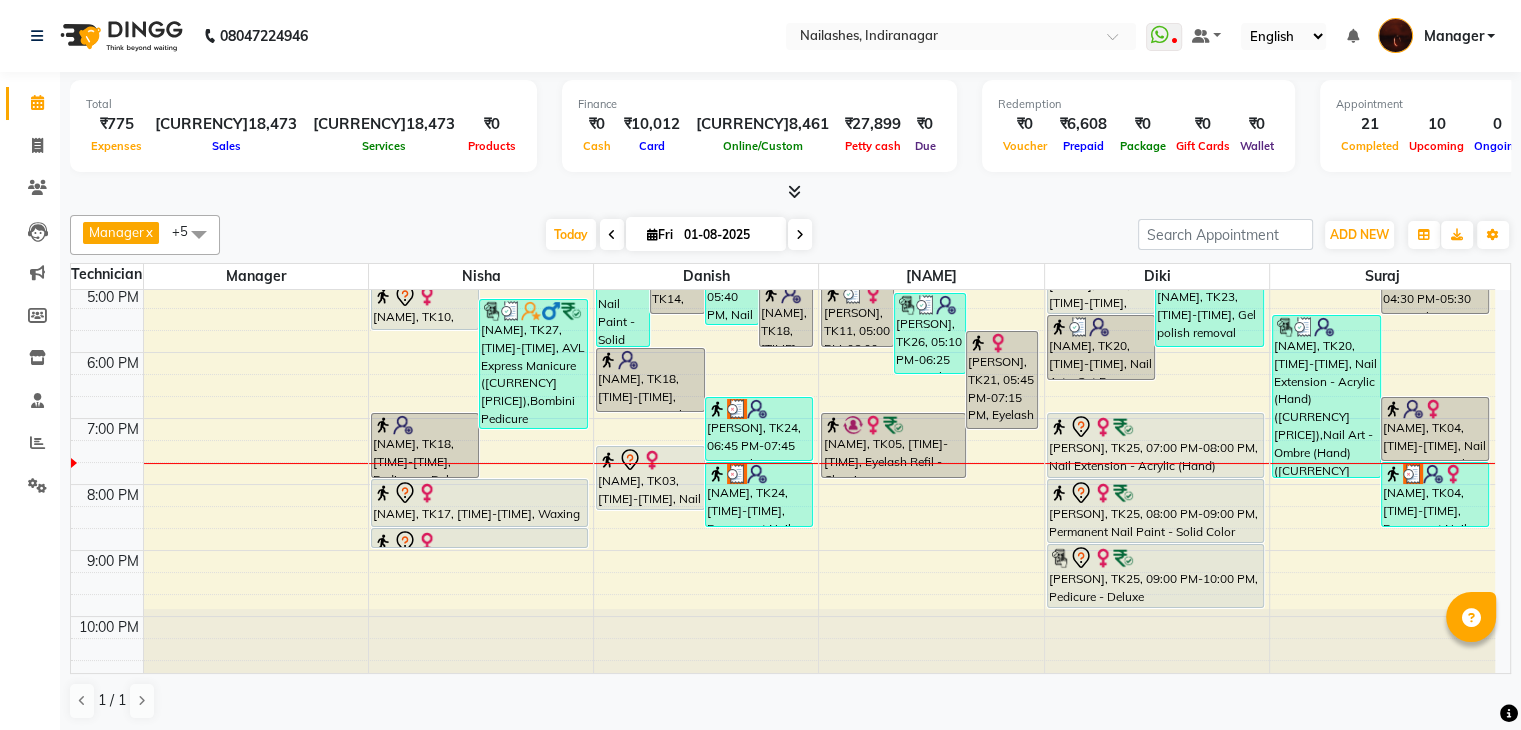 click on "10:00 AM 11:00 AM 12:00 PM 1:00 PM 2:00 PM 3:00 PM 4:00 PM 5:00 PM 6:00 PM 7:00 PM 8:00 PM 9:00 PM 10:00 PM     Nandita, TK02, 12:00 PM-01:00 PM, Waxing - Full Legs,Upperlip Threading (₹60)     Nandita, TK02, 12:45 PM-01:30 PM, Waxing - Full Back     prerna, TK07, 01:00 PM-02:00 PM, Nail Art - Cat Eye (Hand)     Nandita, TK02, 01:30 PM-02:30 PM, Manicure  - Deluxe             Sakshi, TK10, 05:00 PM-05:45 PM, Café H&F Pedicure     LUZO, TK27, 05:15 PM-07:15 PM, AVL Express Manicure (₹1000),Bombini Pedicure (₹1600)     aseeba, TK18, 07:00 PM-08:00 PM, Pedicure - Deluxe             Sakshi, TK10, 04:00 PM-05:00 PM, AVL Express Manicure             Madhu, TK17, 08:00 PM-08:45 PM, Waxing - Full Legs             Madhu, TK17, 08:45 PM-09:05 PM, Waxing - Under Arms     Tejaswini, TK11, 03:30 PM-06:00 PM, Permanent Nail Paint - Solid Color (Hand) (₹700),Nail Art - Chrome (Hand) (₹1000),Gel polish removal (₹300)     Reena, TK14, 03:30 PM-04:30 PM, Permanent Nail Paint - Solid Color (Hand)" at bounding box center [783, 253] 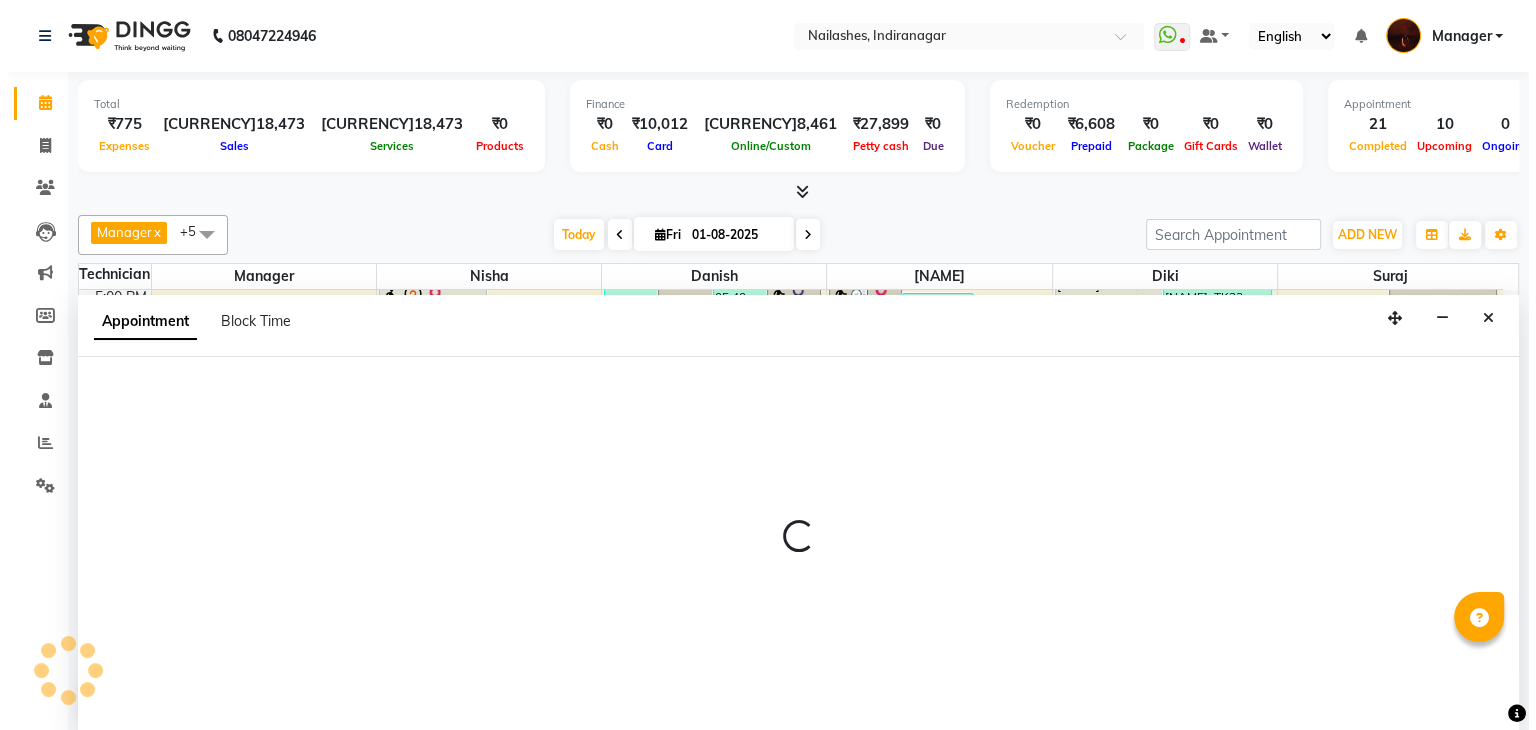scroll, scrollTop: 1, scrollLeft: 0, axis: vertical 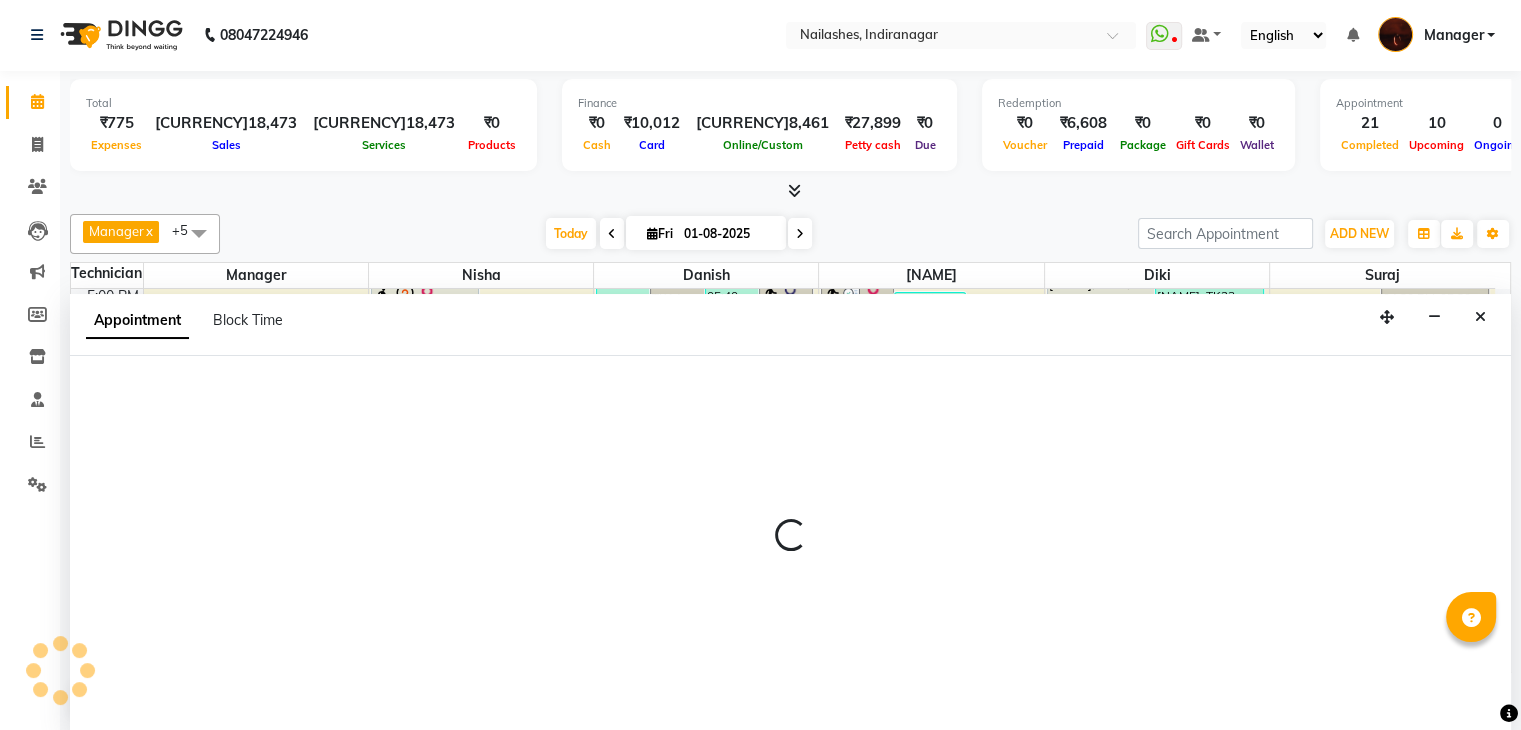 select on "20822" 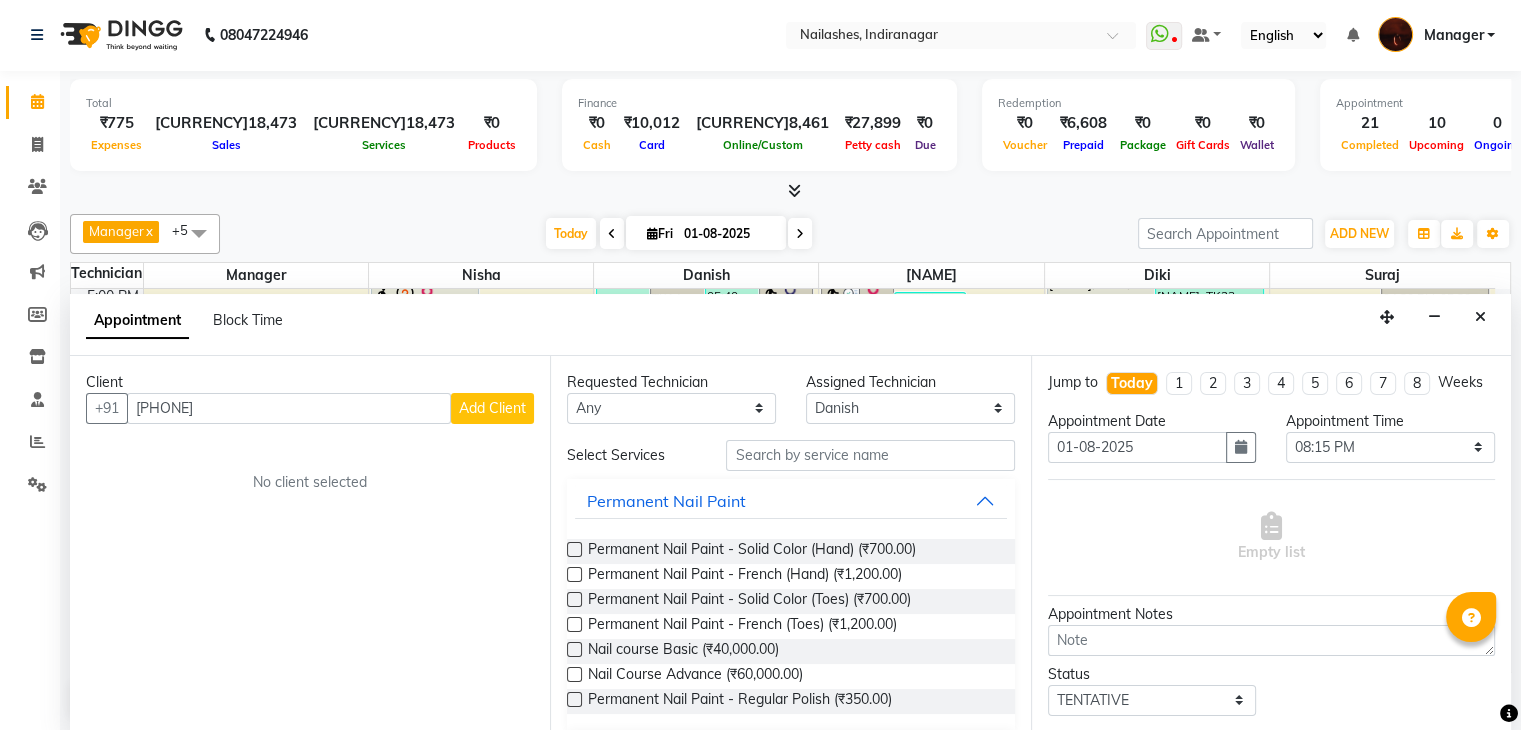 type on "9900380522" 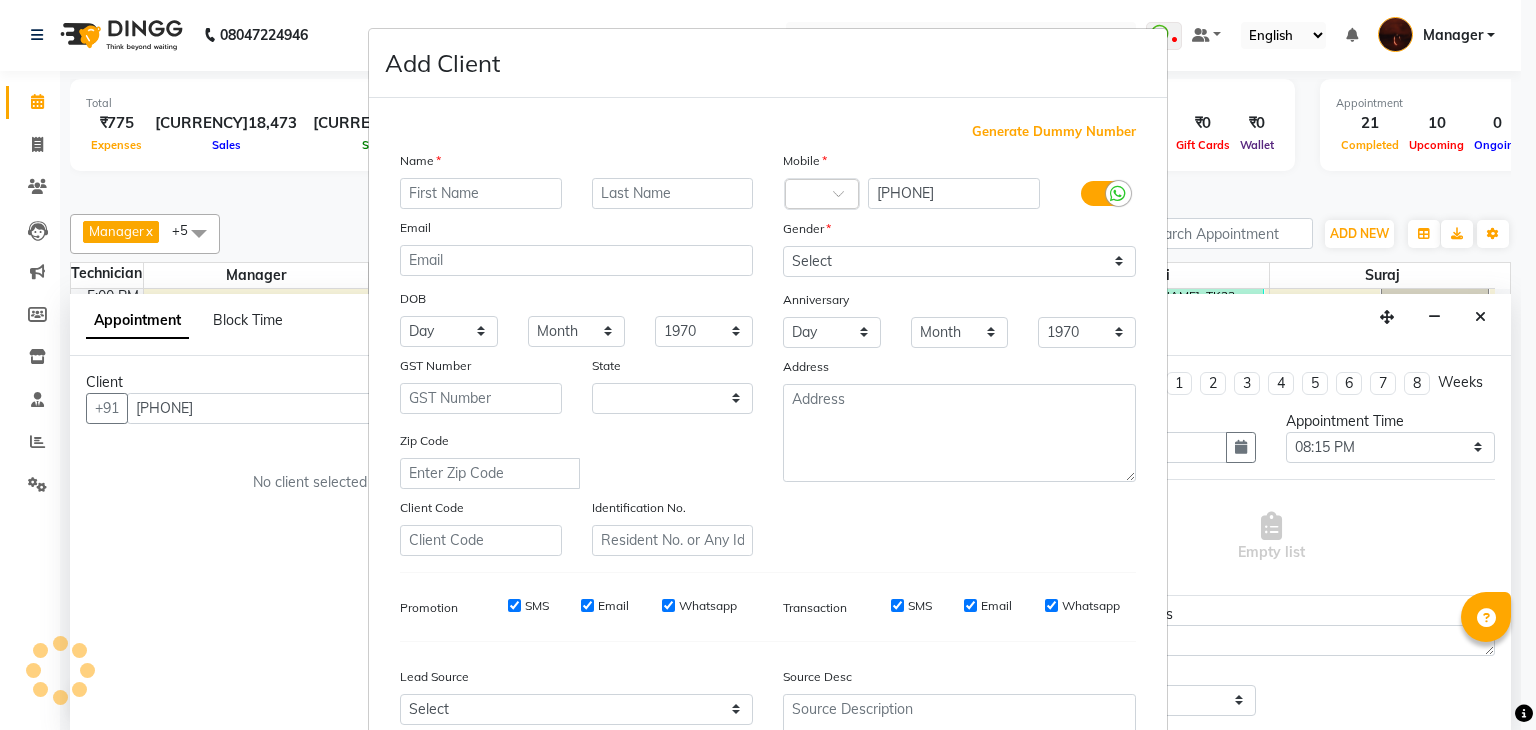 select on "21" 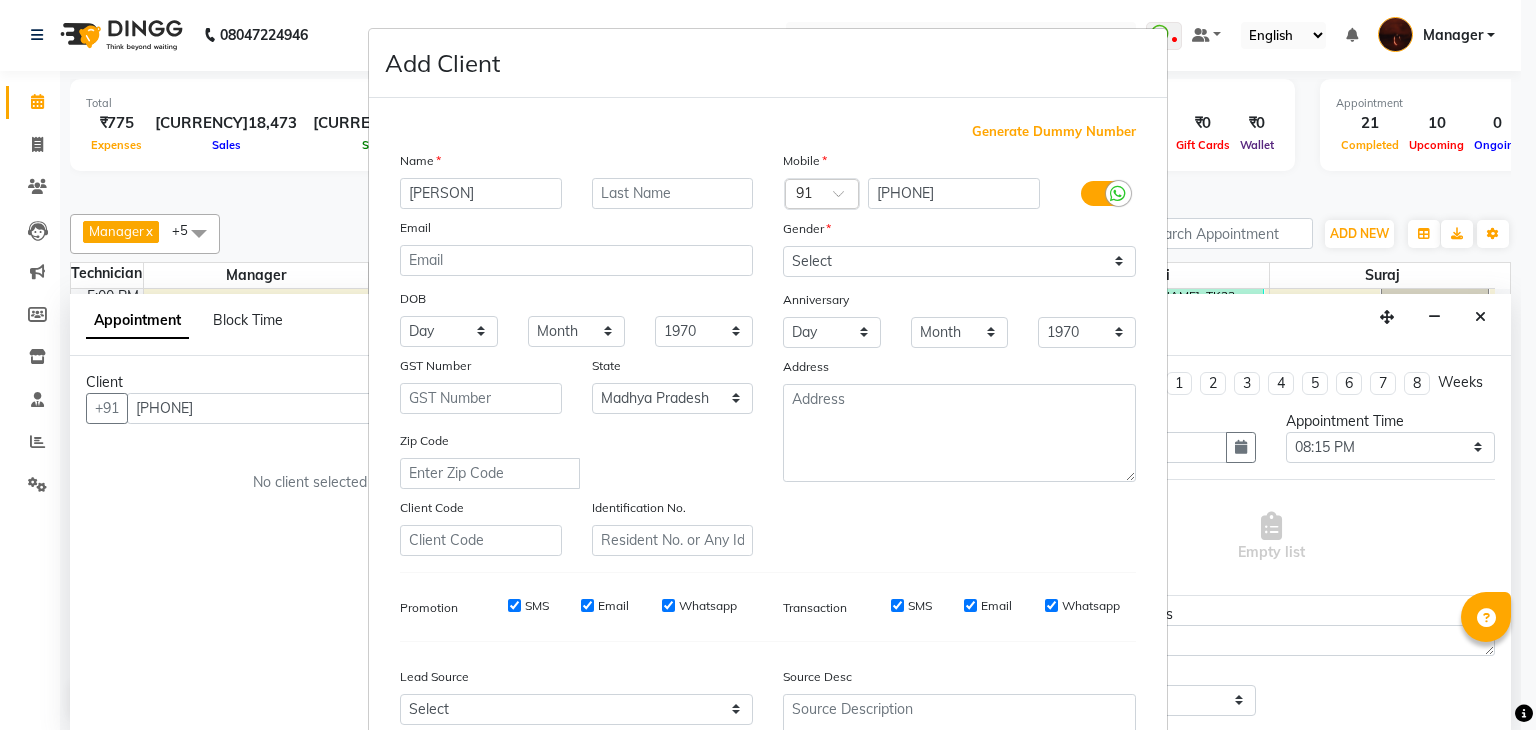 type on "Ardha" 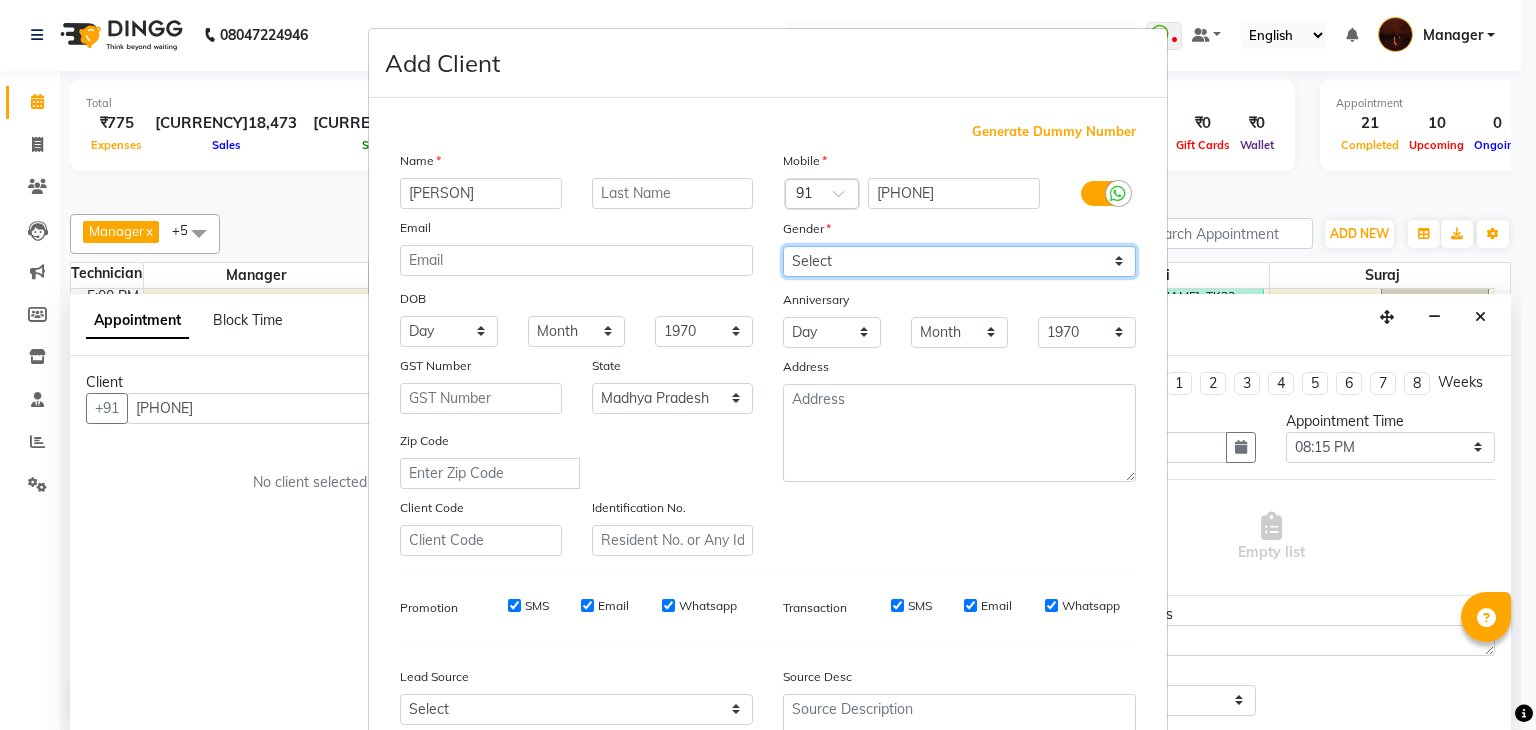 click on "Select Male Female Other Prefer Not To Say" at bounding box center (959, 261) 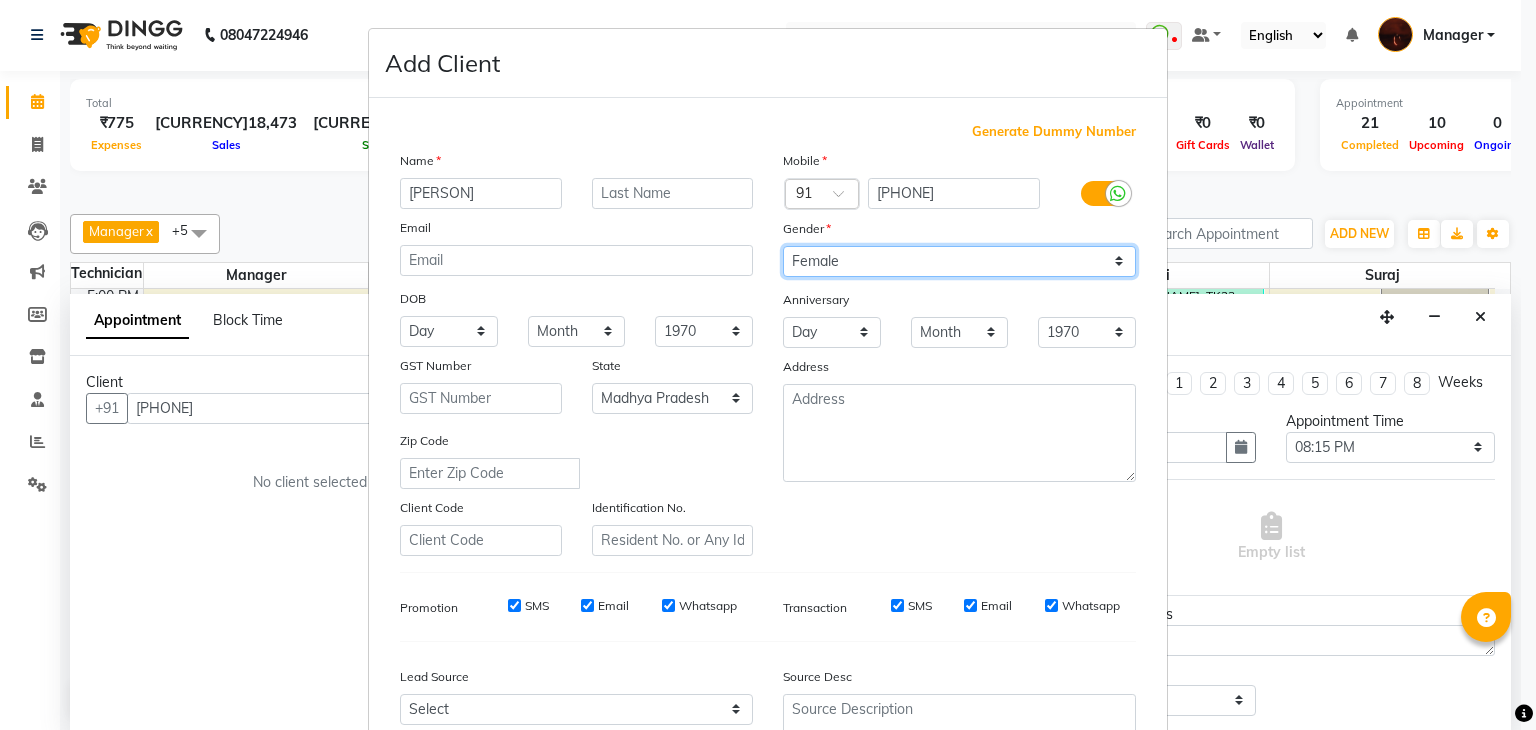 click on "Select Male Female Other Prefer Not To Say" at bounding box center [959, 261] 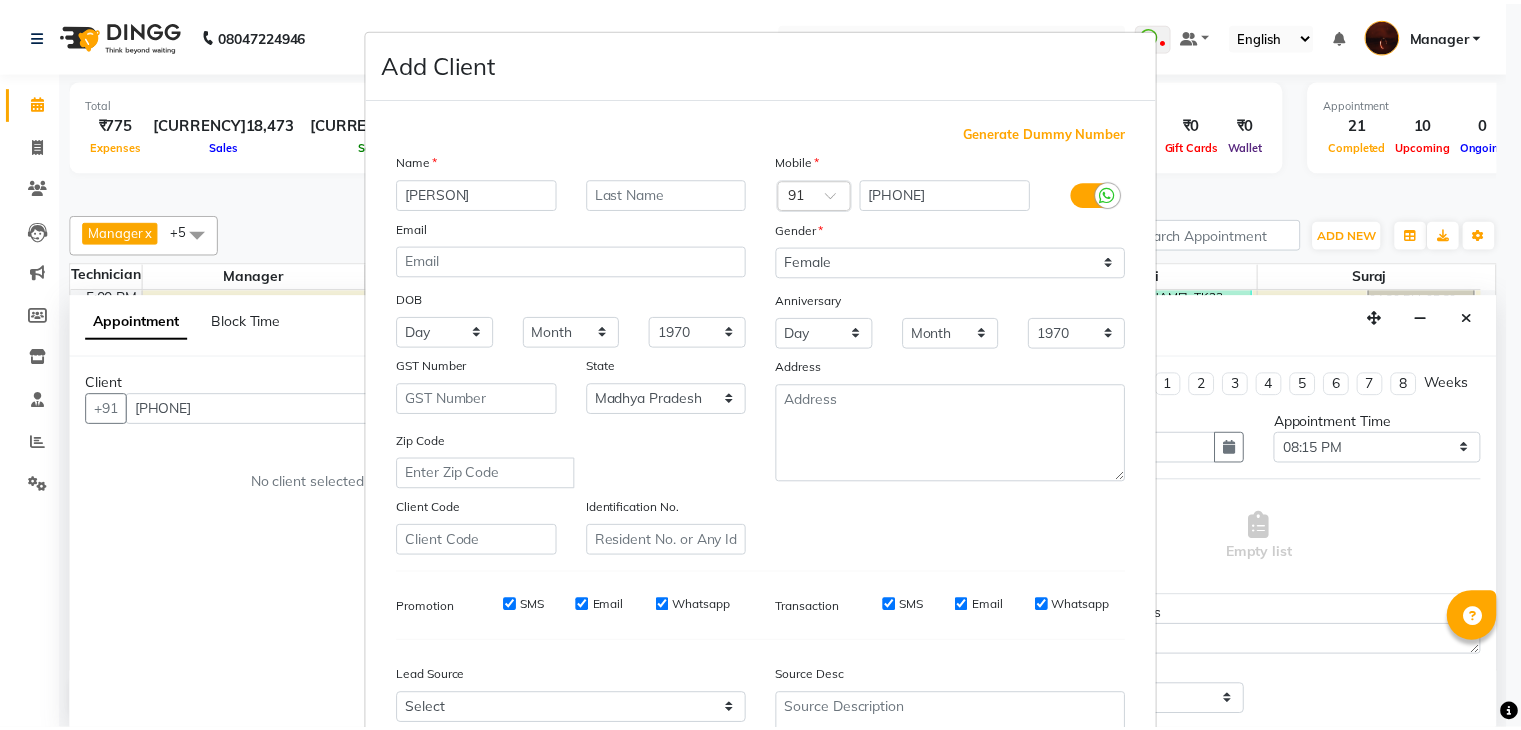 scroll, scrollTop: 203, scrollLeft: 0, axis: vertical 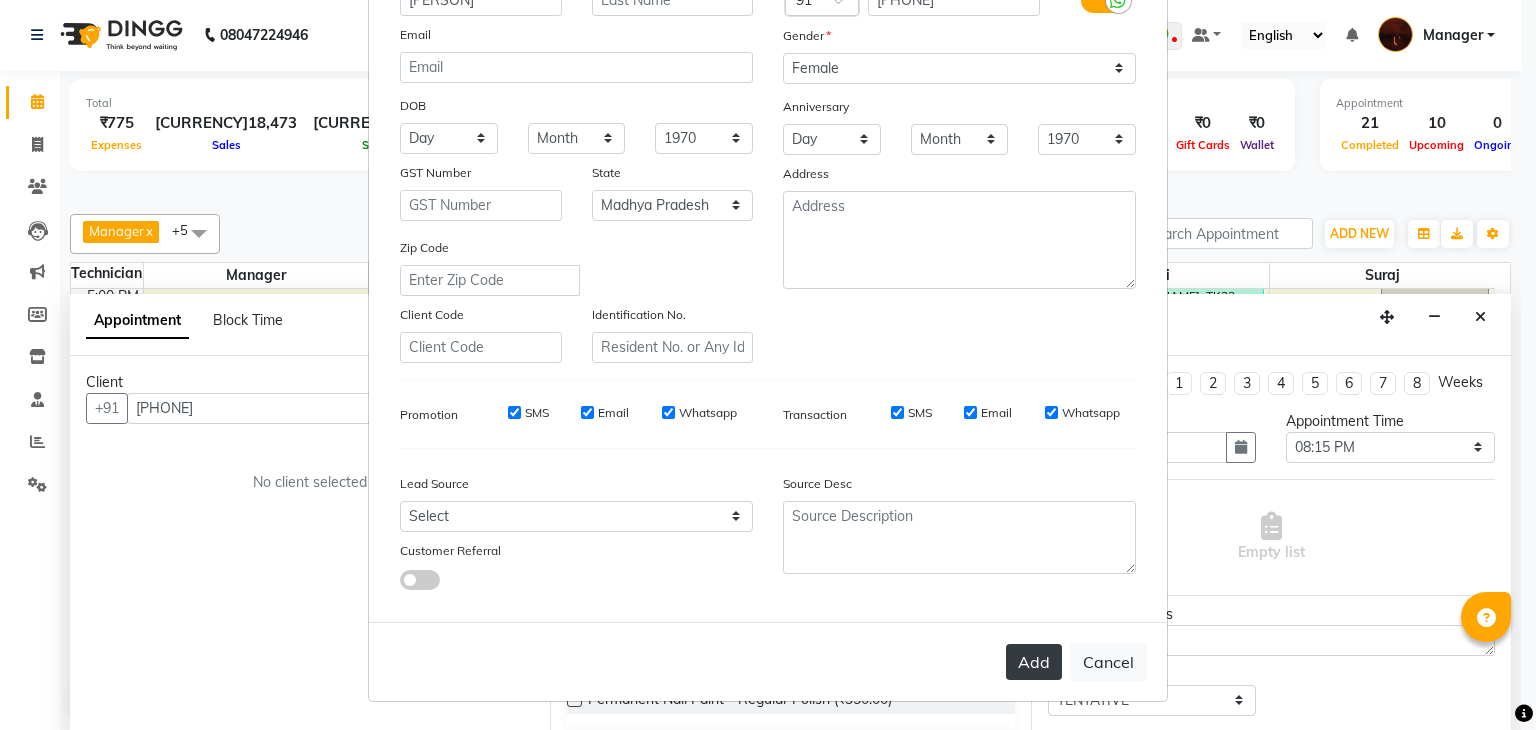 click on "Add" at bounding box center (1034, 662) 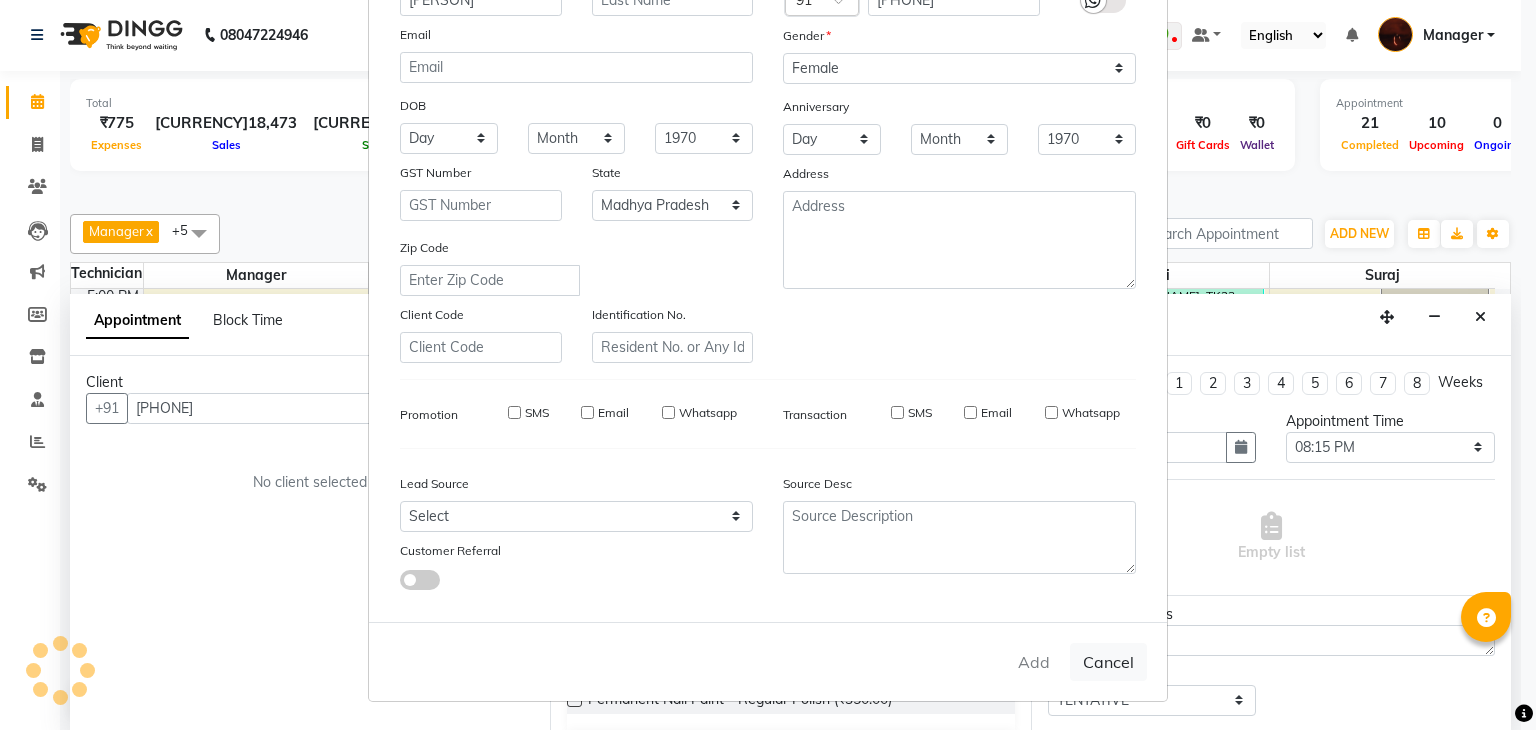 type on "99******22" 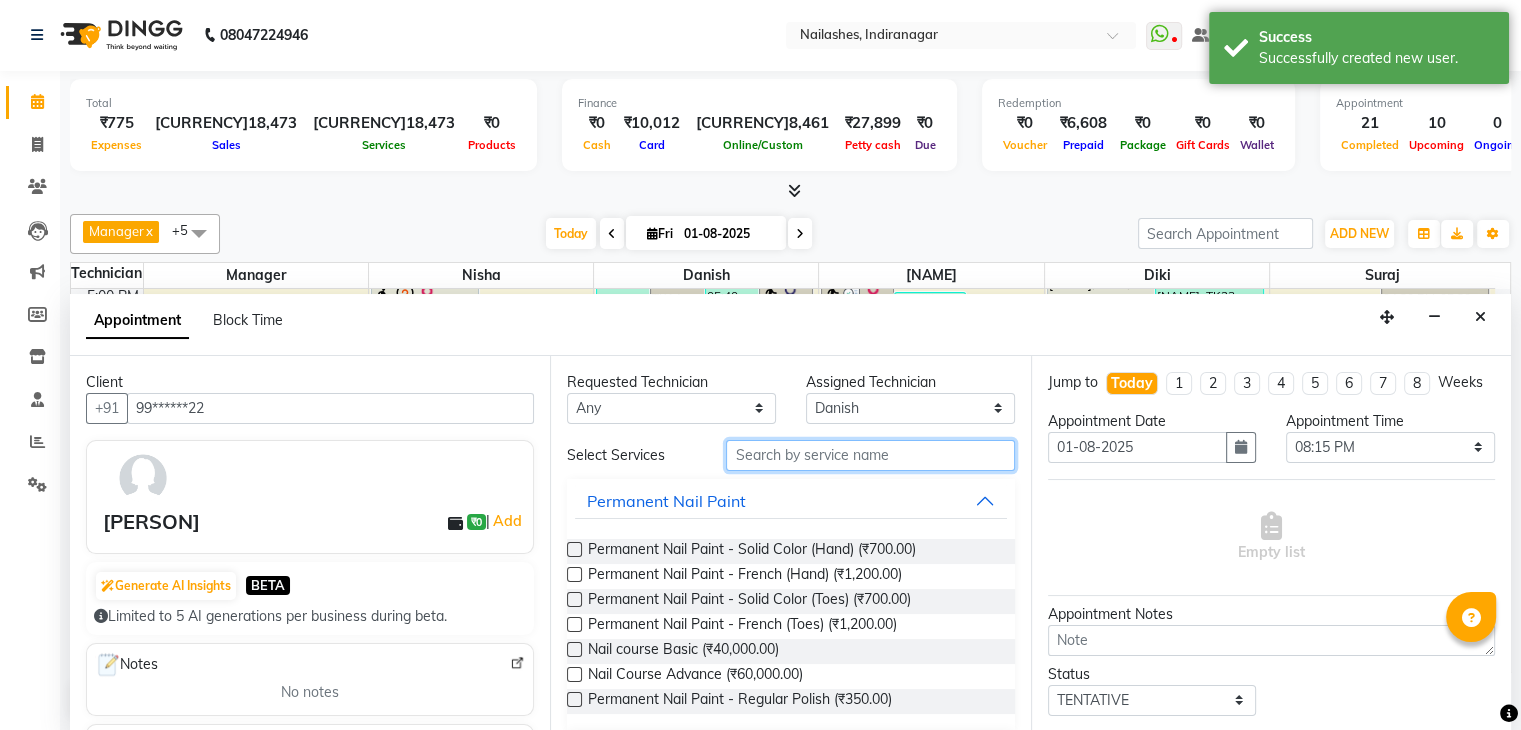 click at bounding box center [870, 455] 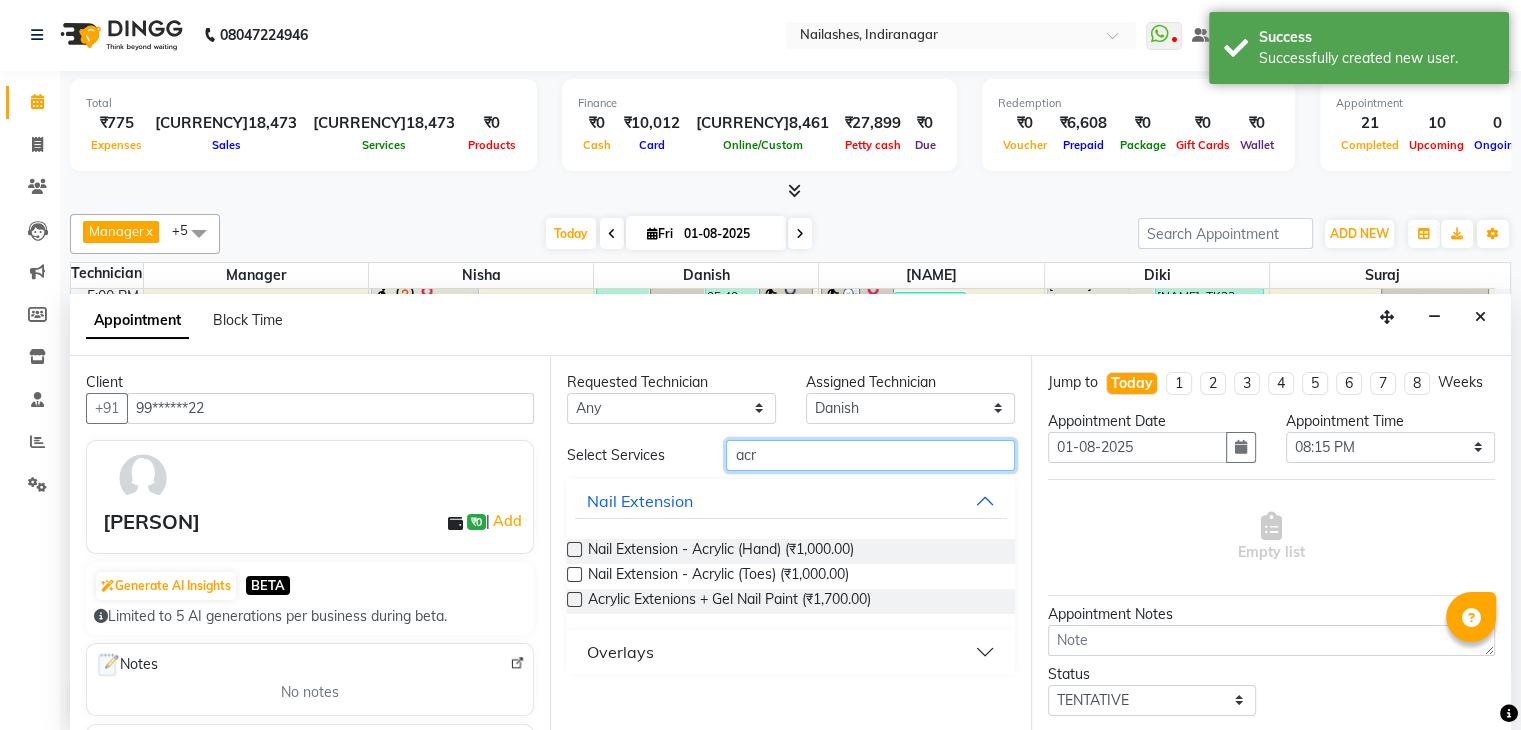 type on "acr" 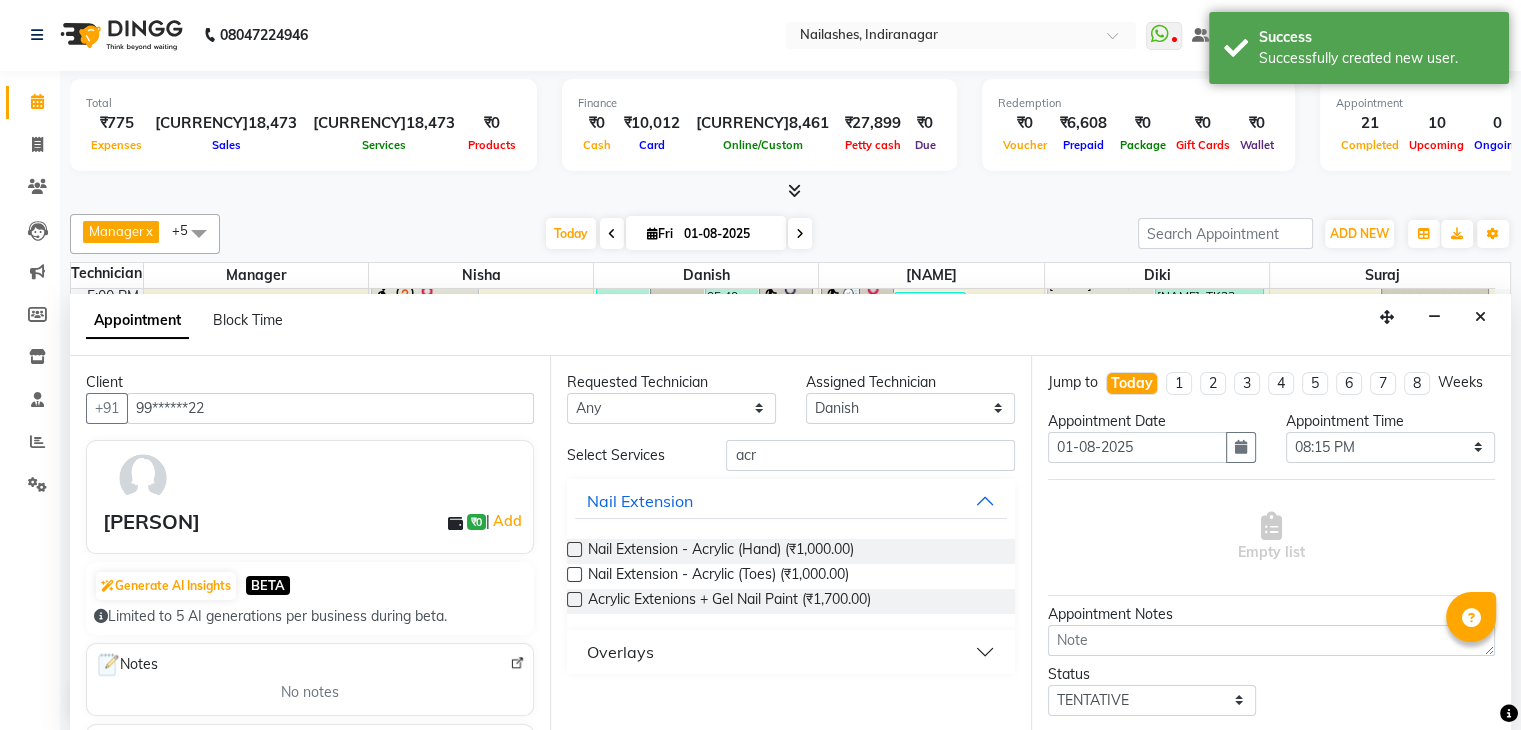 click at bounding box center [574, 549] 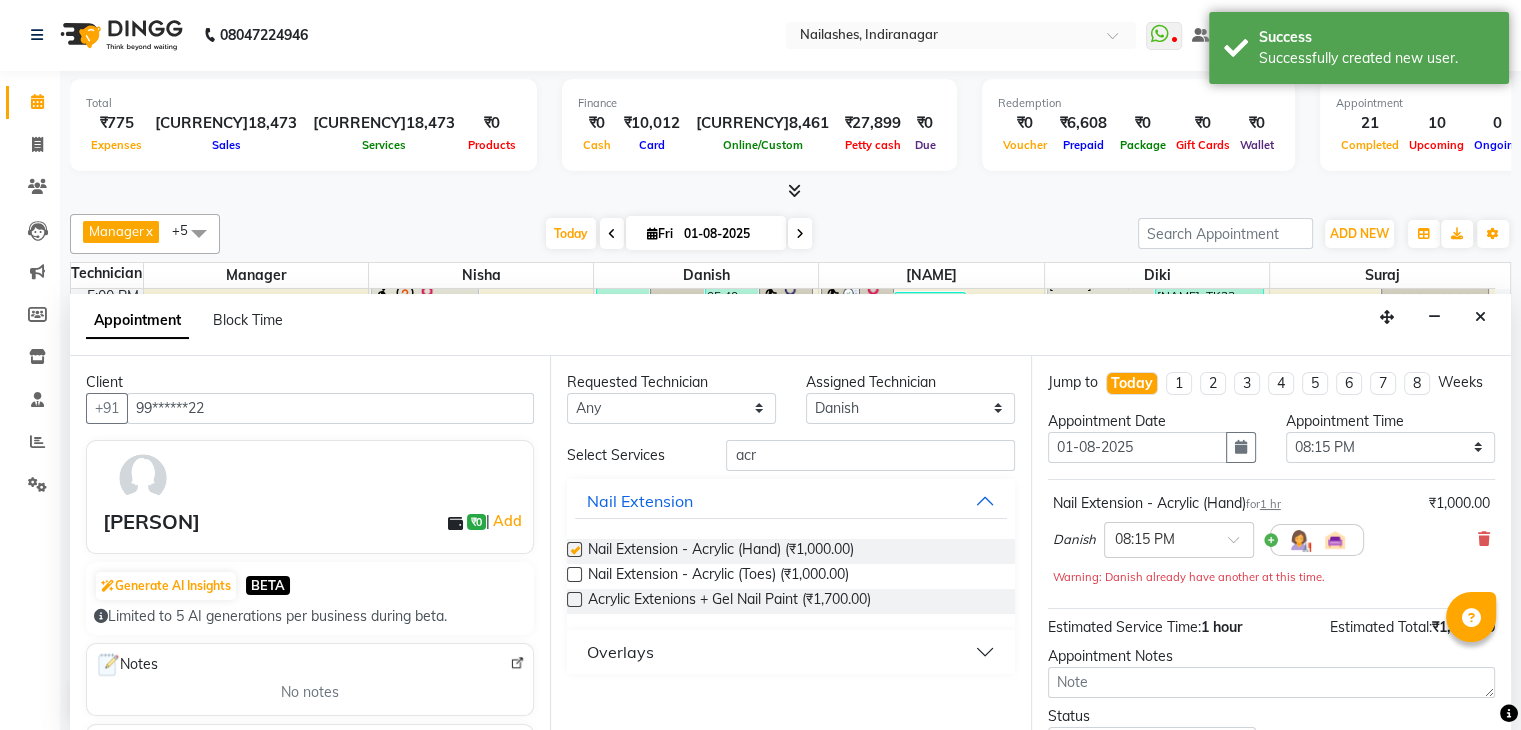 checkbox on "false" 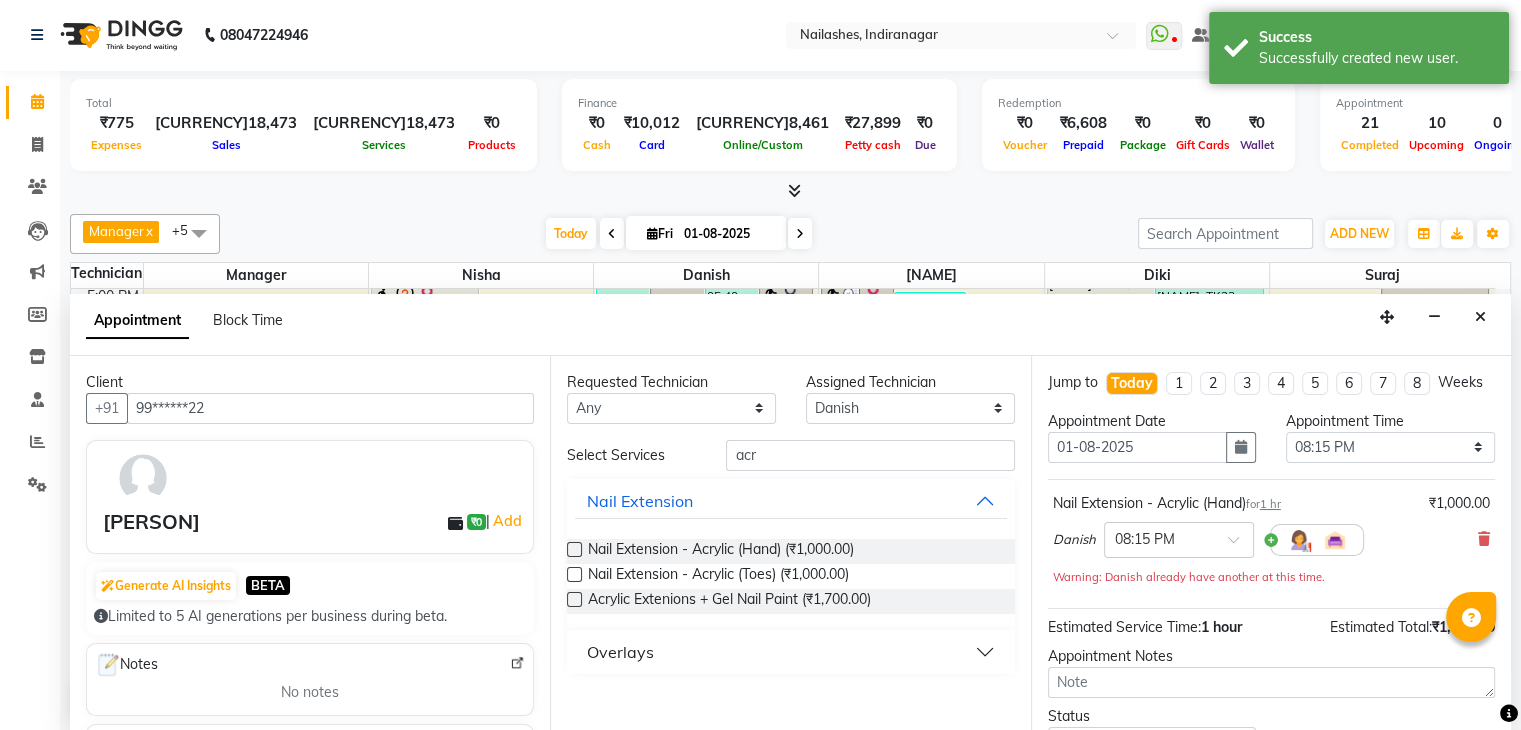 drag, startPoint x: 806, startPoint y: 431, endPoint x: 788, endPoint y: 459, distance: 33.286633 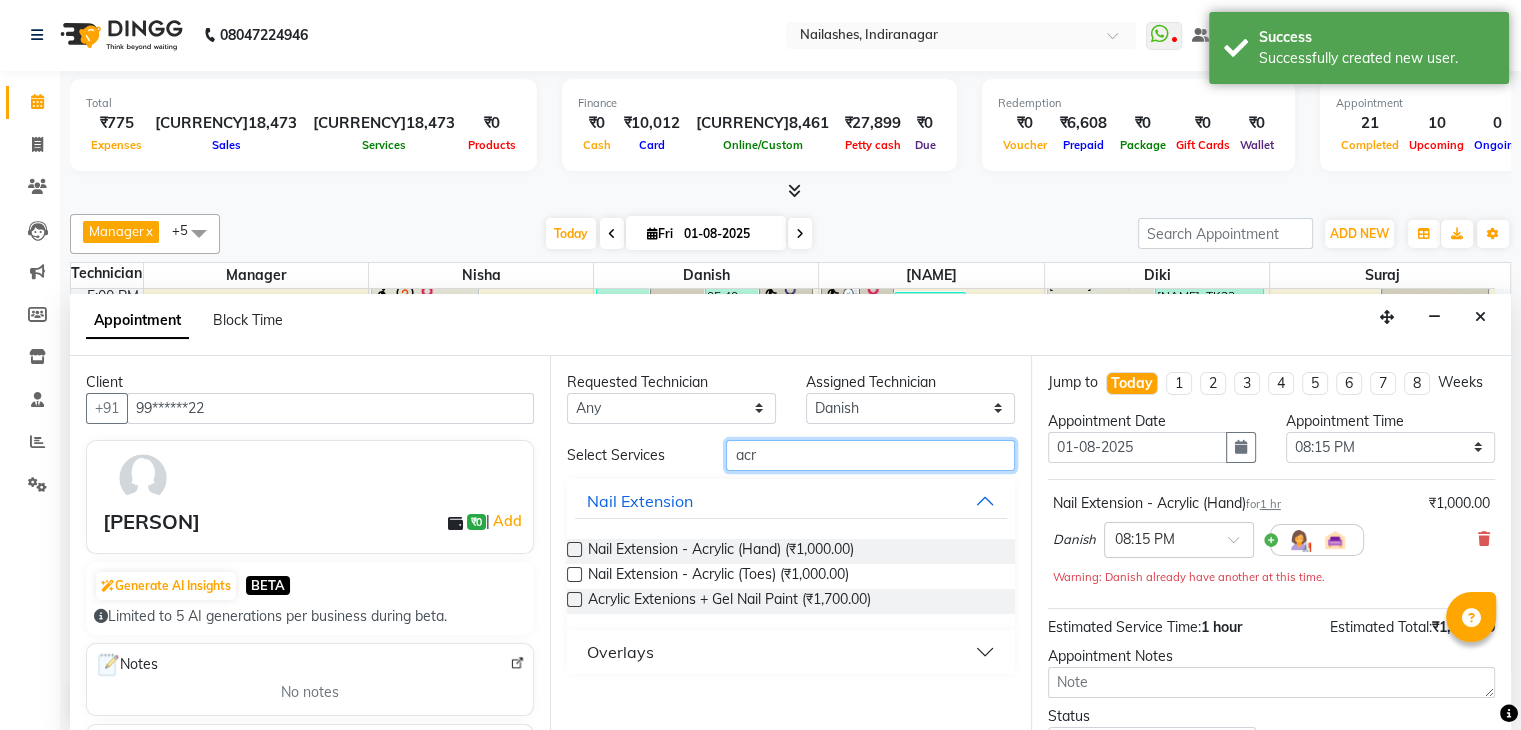 click on "acr" at bounding box center (870, 455) 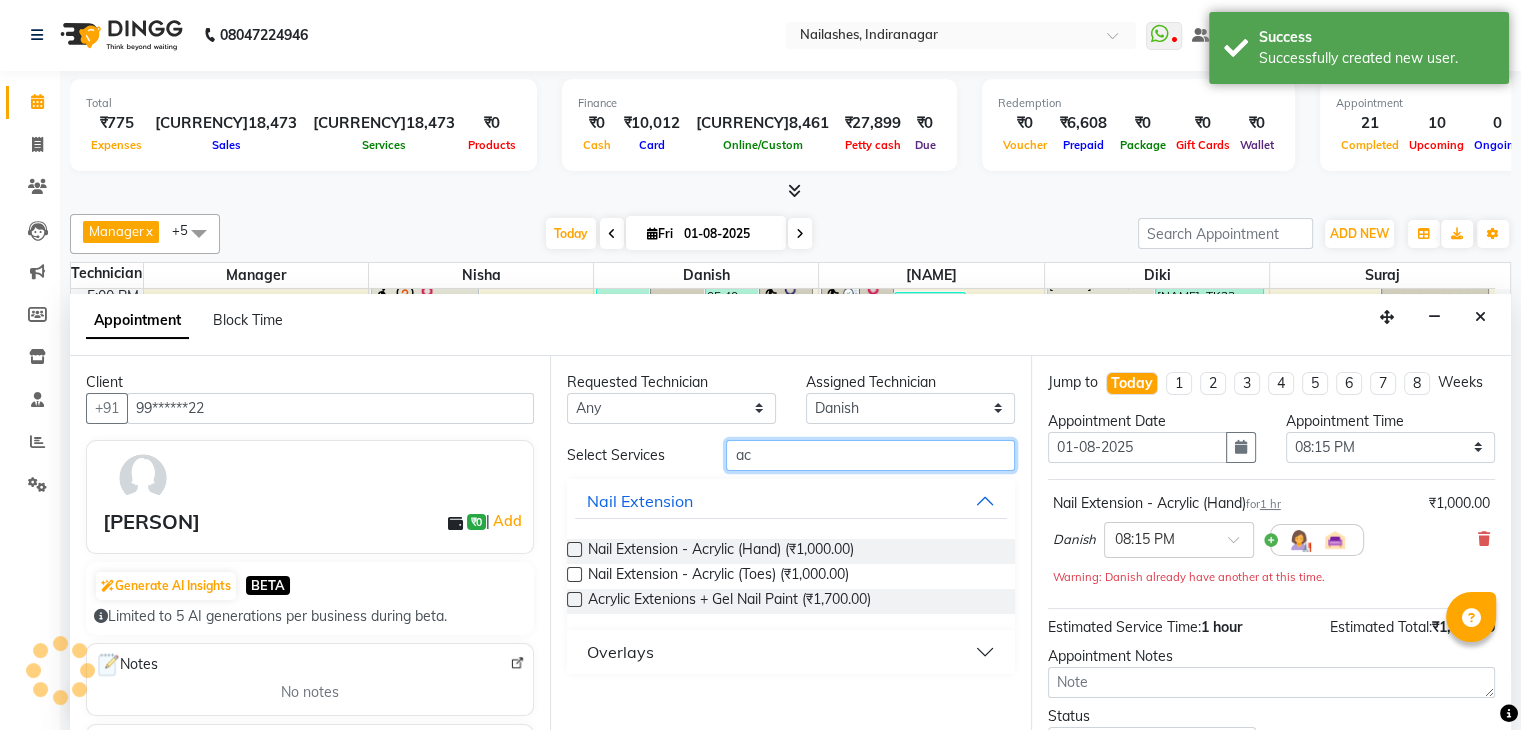 type on "a" 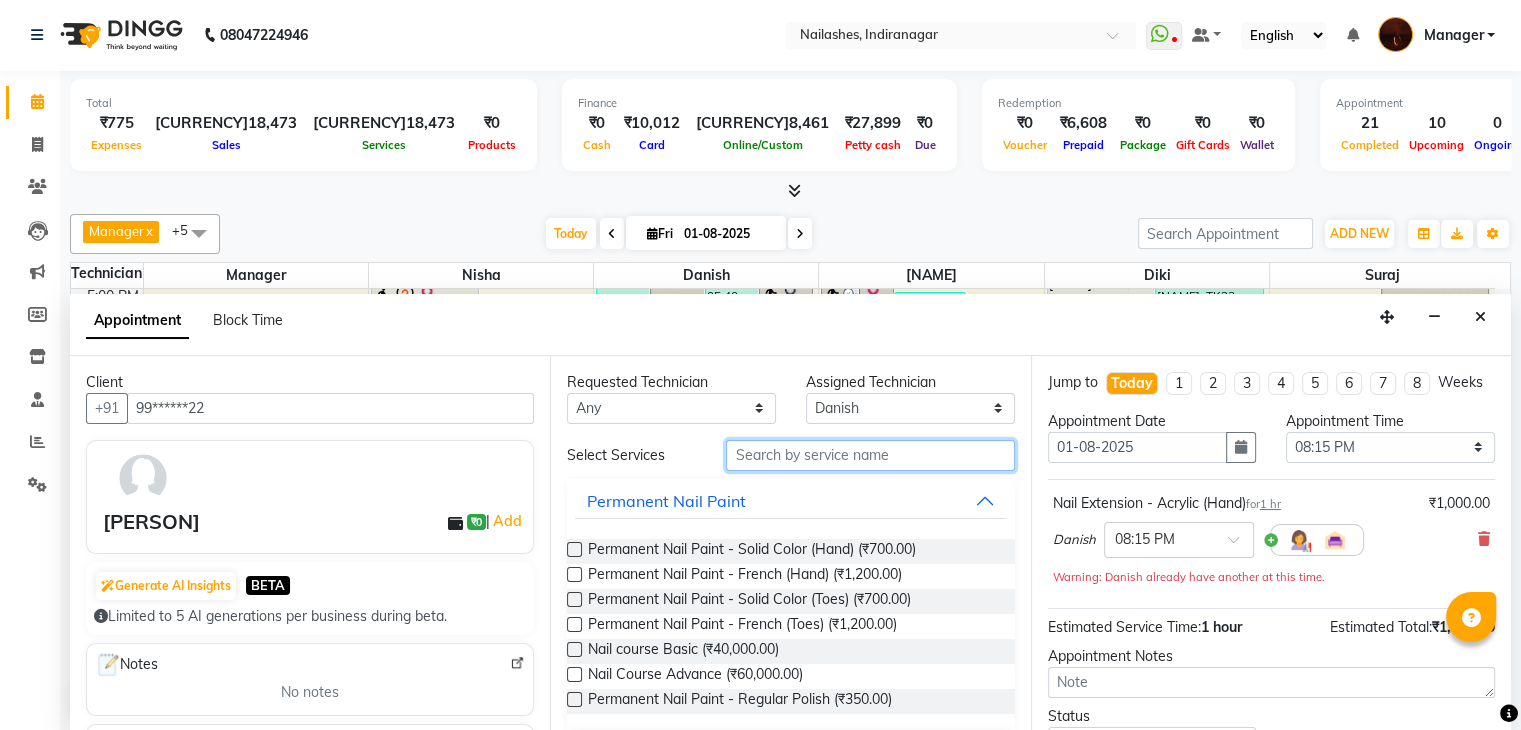 type 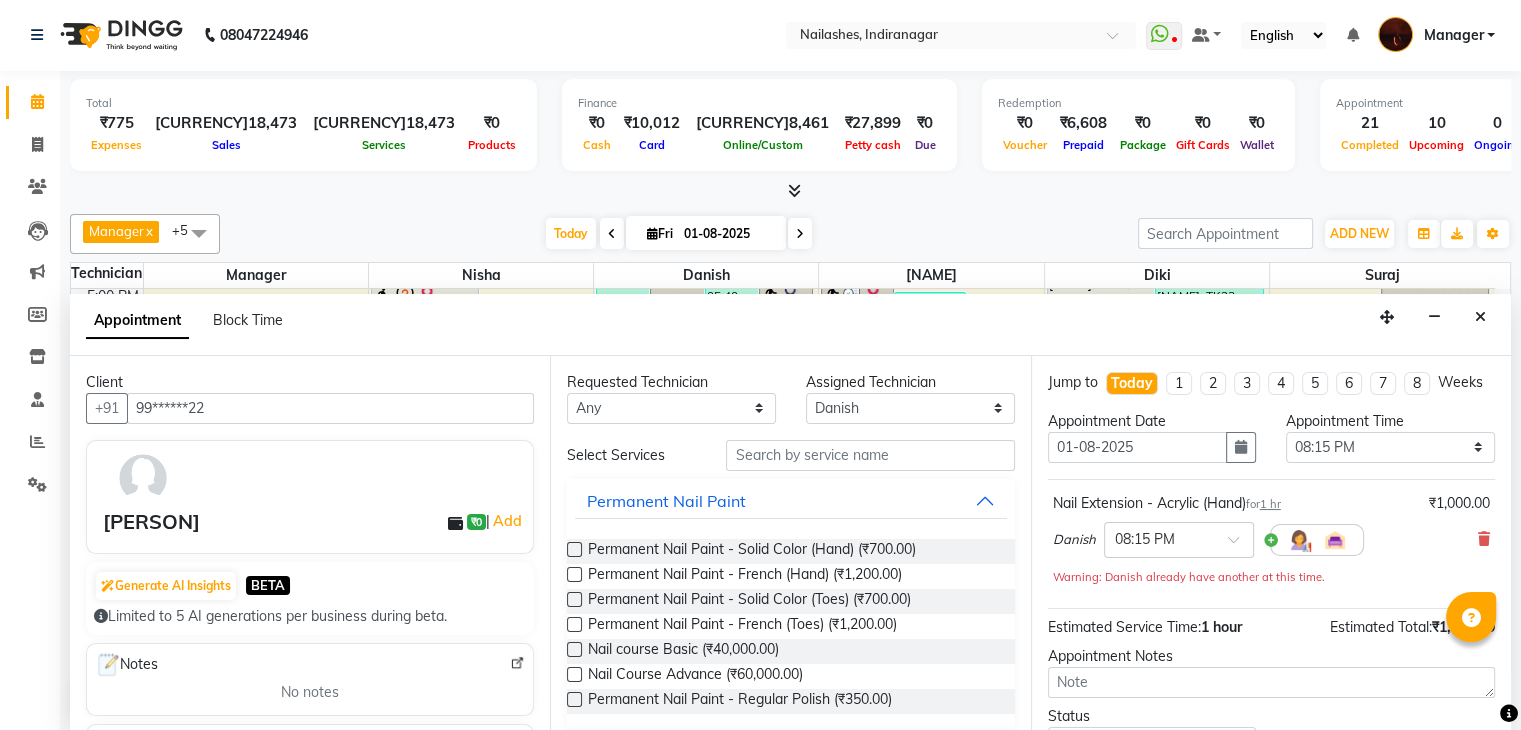 click at bounding box center (574, 549) 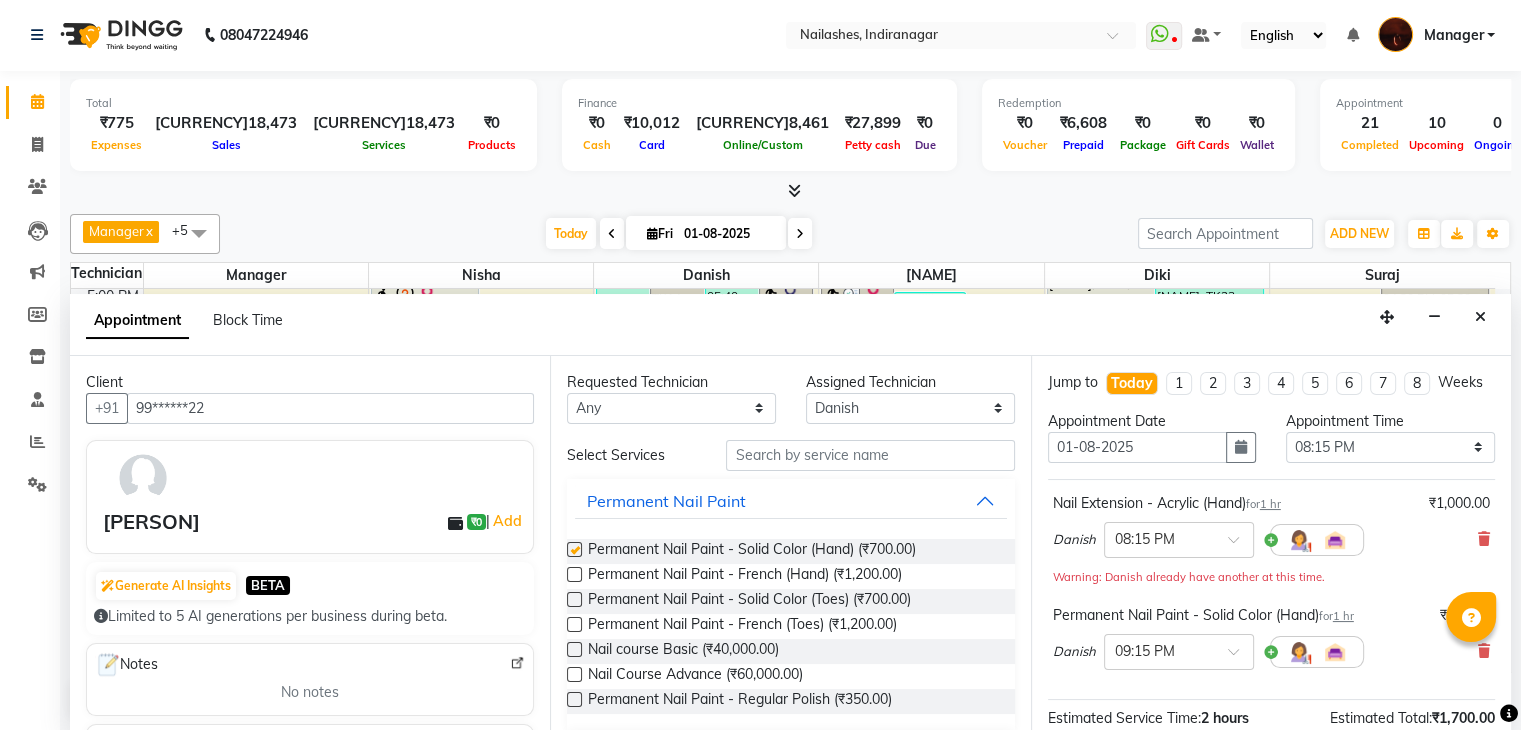 checkbox on "false" 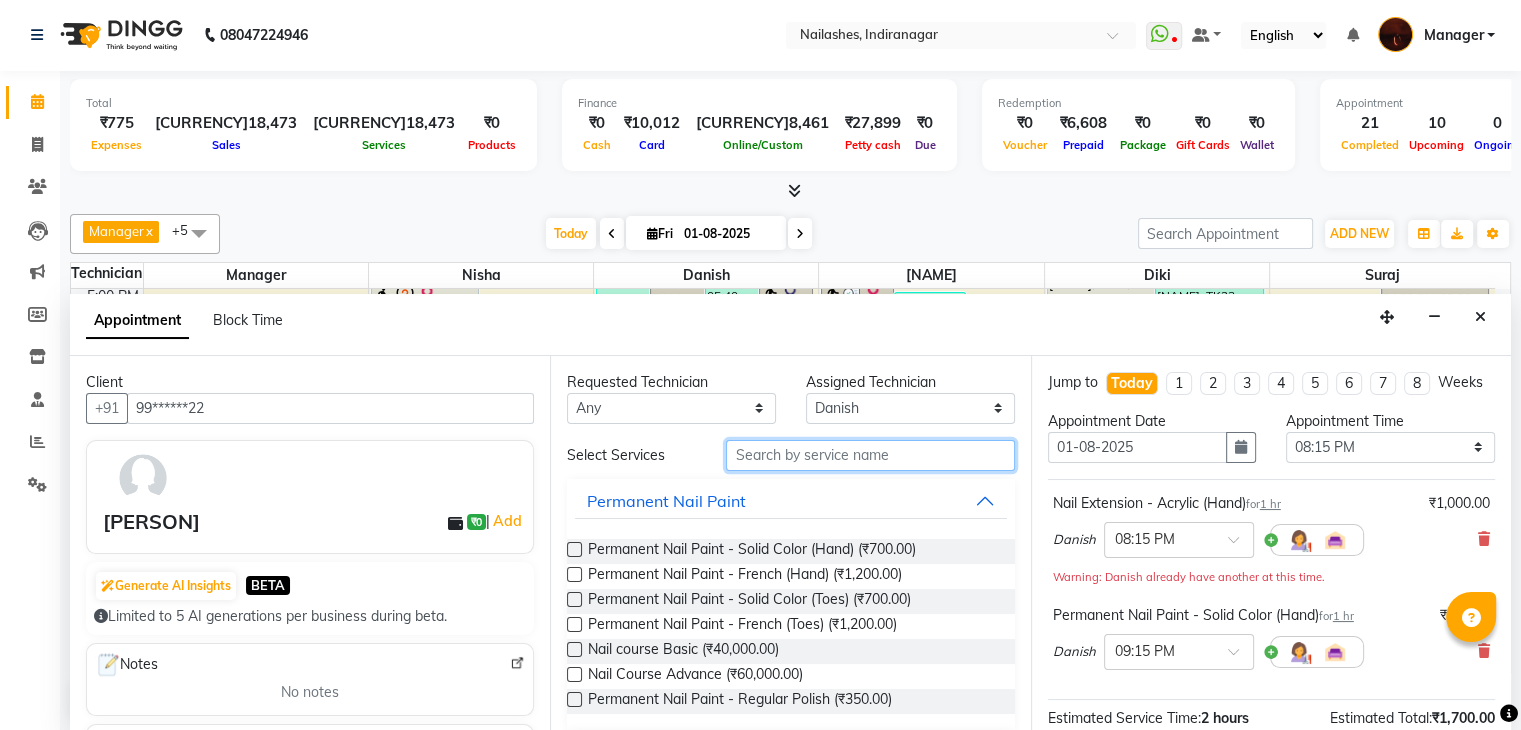 click at bounding box center [870, 455] 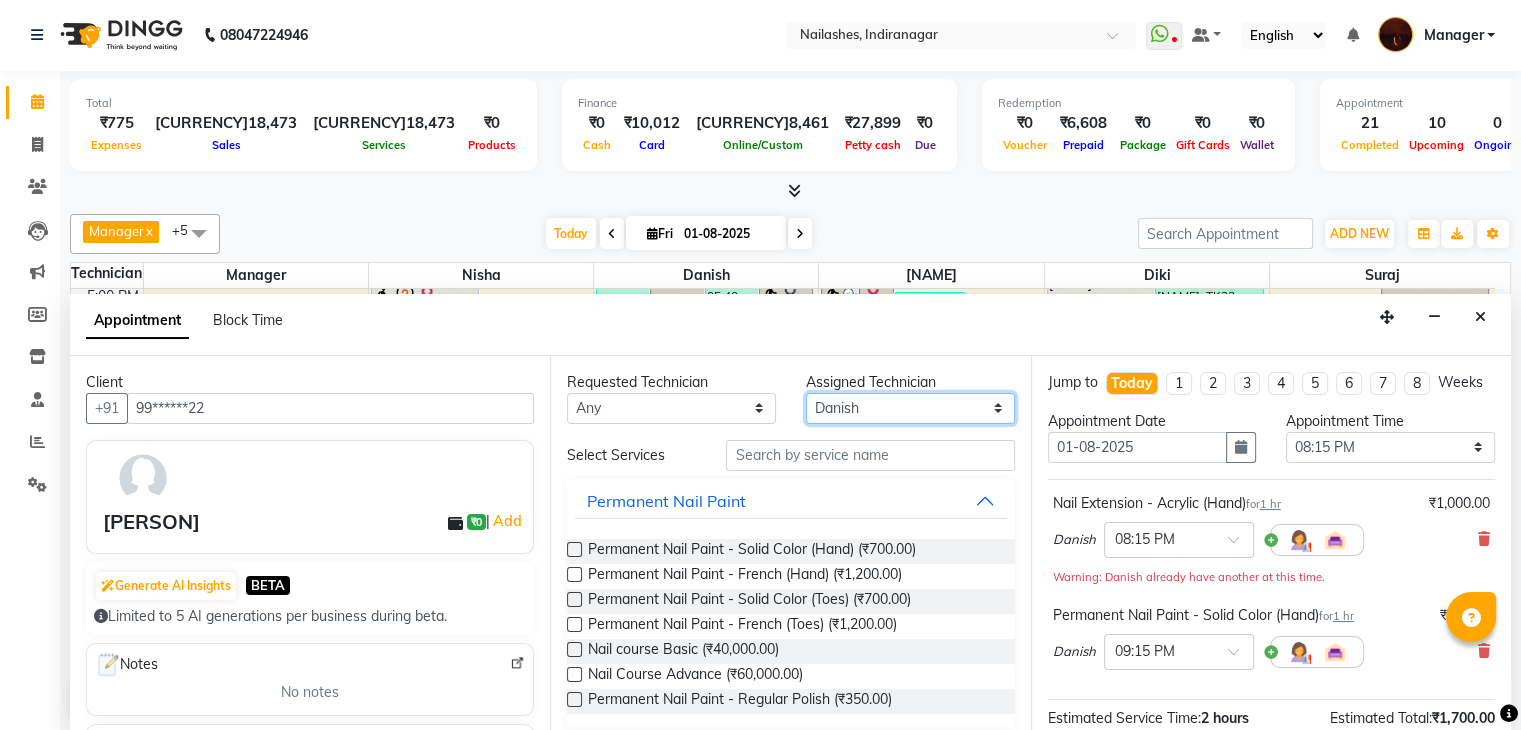 click on "Select Adesh amir Danish Diki  Geeta Himanshu jenifer Manager megna Nisha Pooja roshni Sameer sudeb Sudhir Accounting suraj" at bounding box center (910, 408) 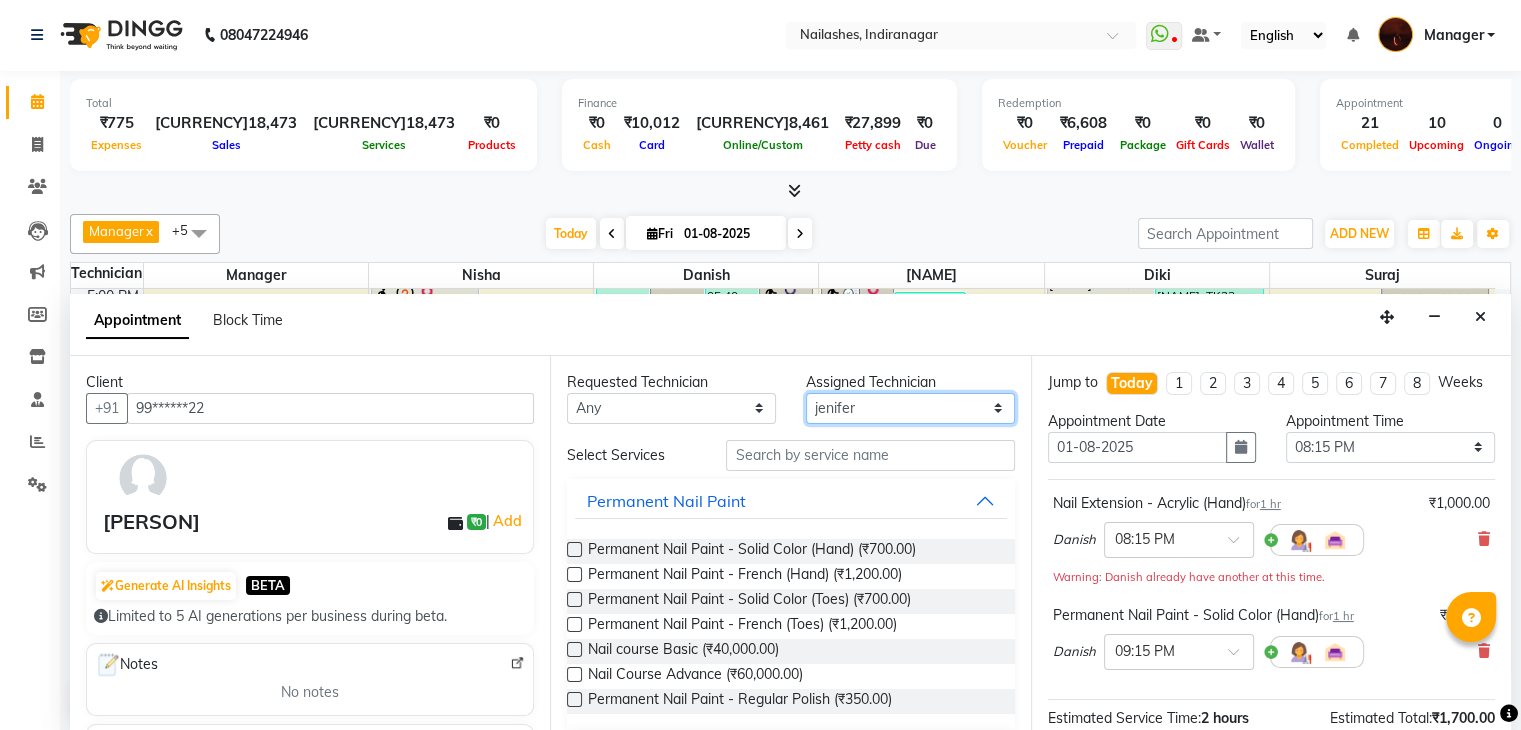 click on "Select Adesh amir Danish Diki  Geeta Himanshu jenifer Manager megna Nisha Pooja roshni Sameer sudeb Sudhir Accounting suraj" at bounding box center (910, 408) 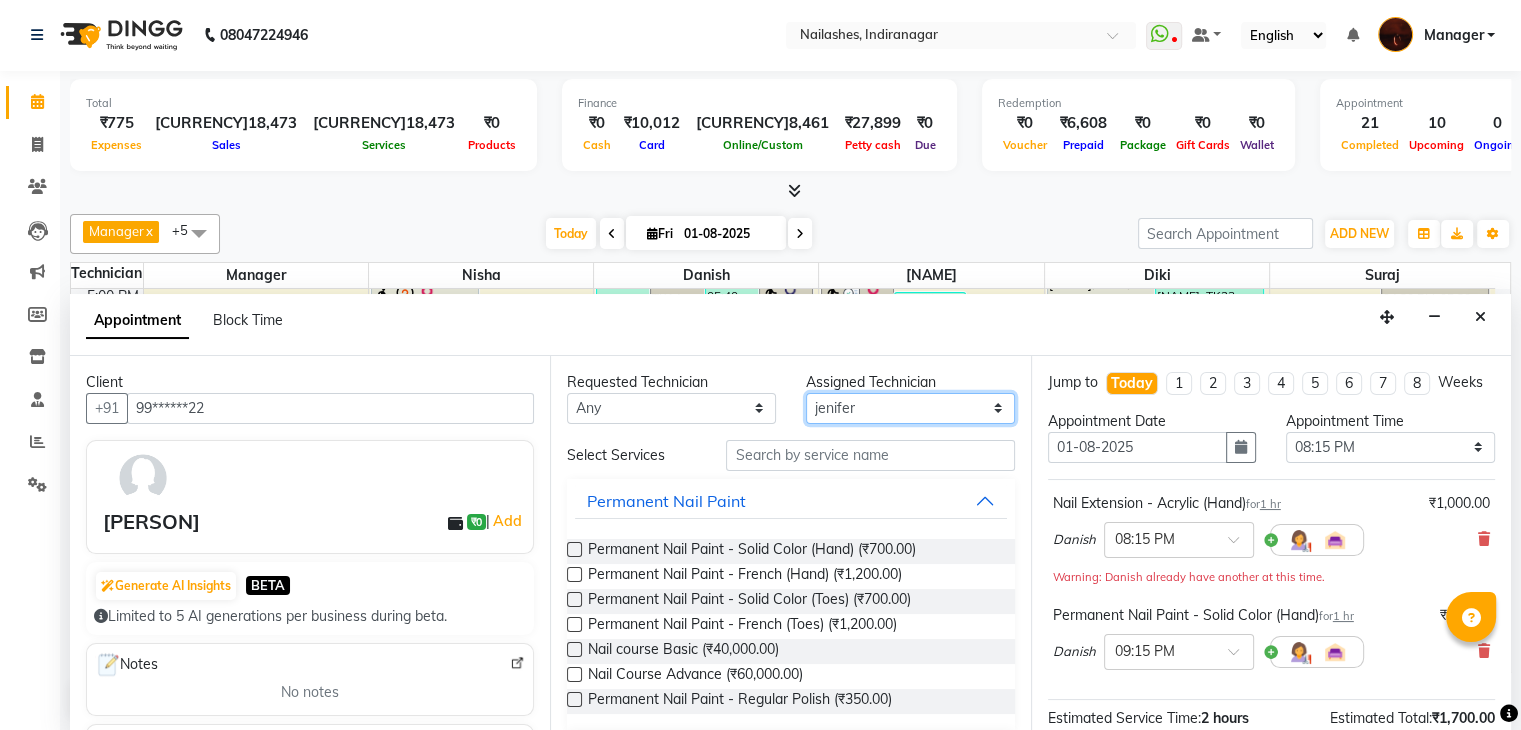 click on "Select Adesh amir Danish Diki  Geeta Himanshu jenifer Manager megna Nisha Pooja roshni Sameer sudeb Sudhir Accounting suraj" at bounding box center [910, 408] 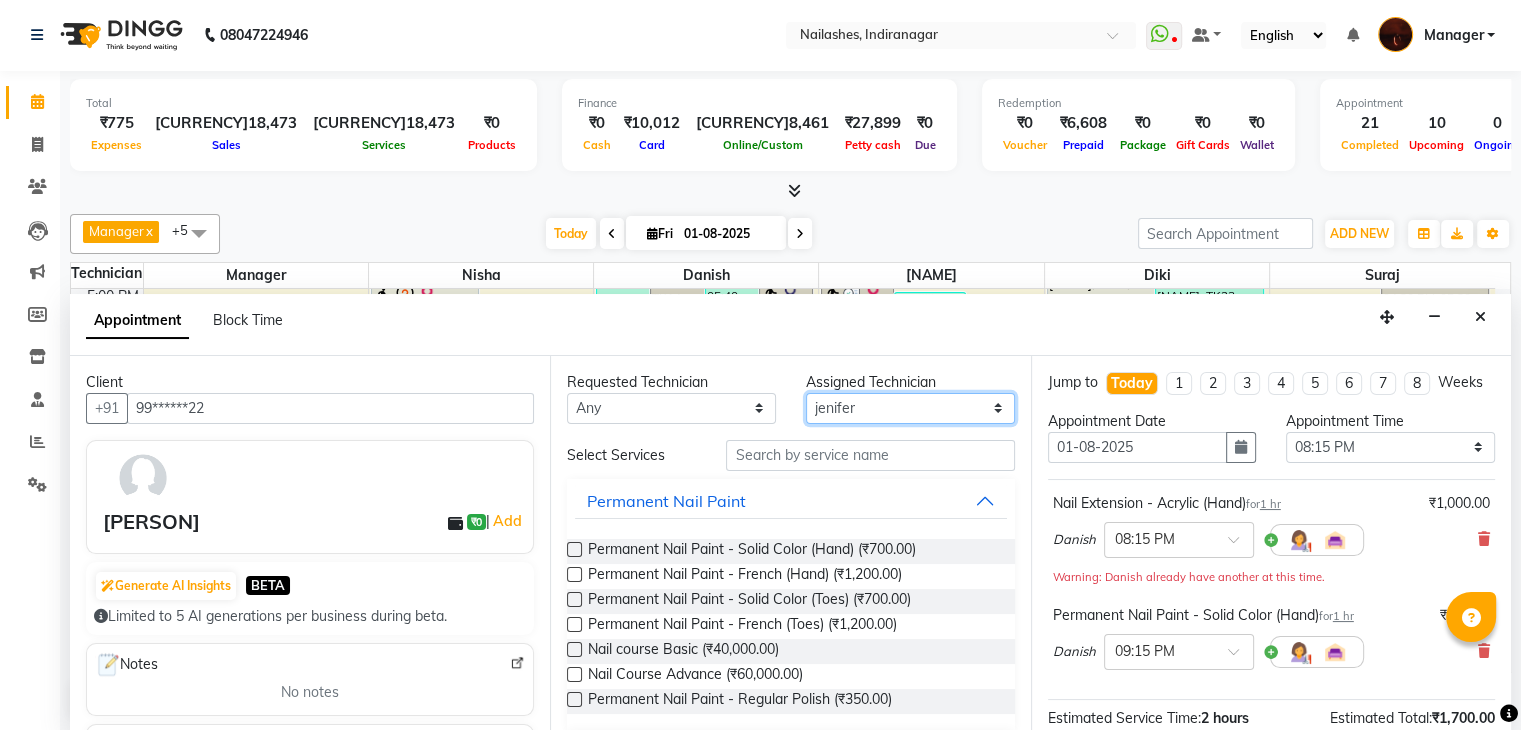 select on "83655" 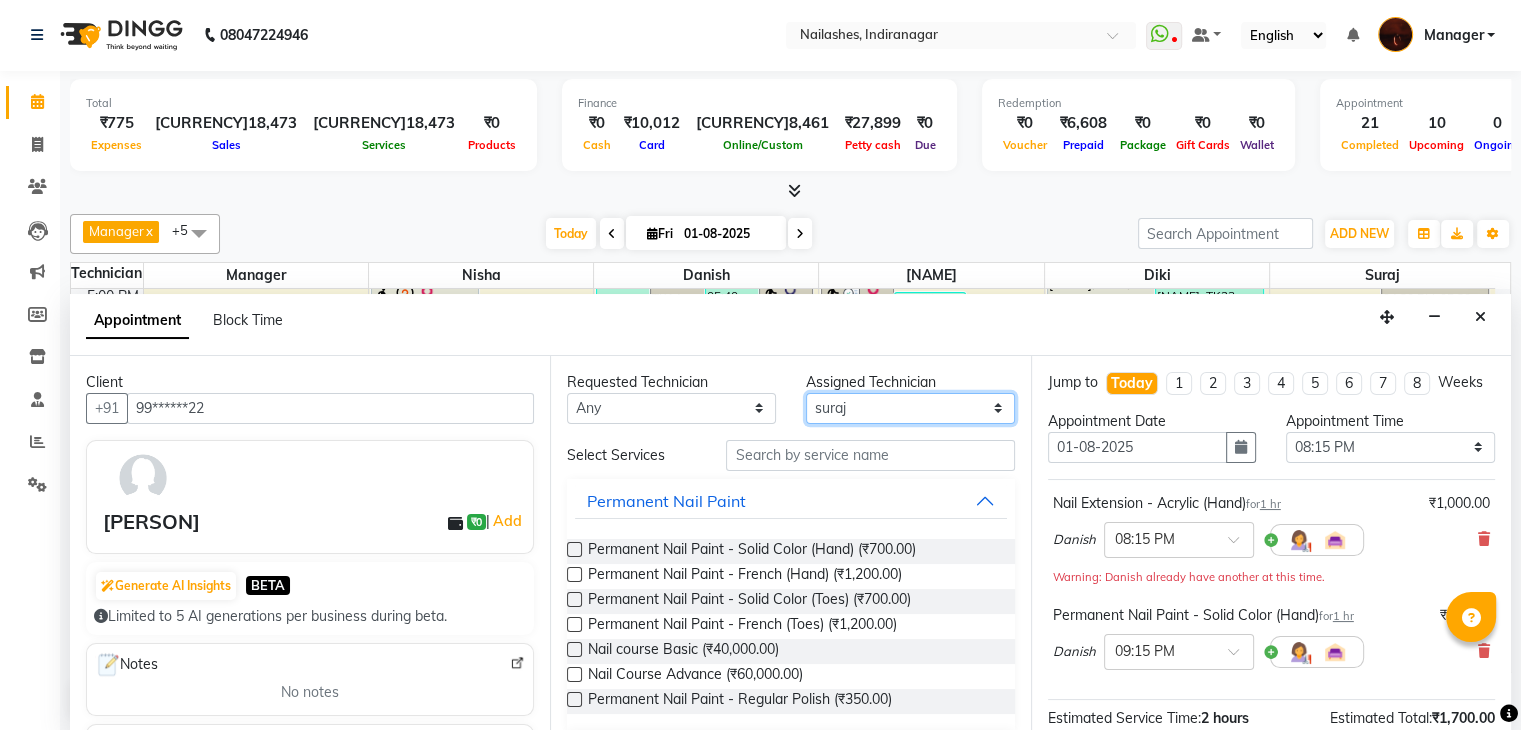 click on "Select Adesh amir Danish Diki  Geeta Himanshu jenifer Manager megna Nisha Pooja roshni Sameer sudeb Sudhir Accounting suraj" at bounding box center [910, 408] 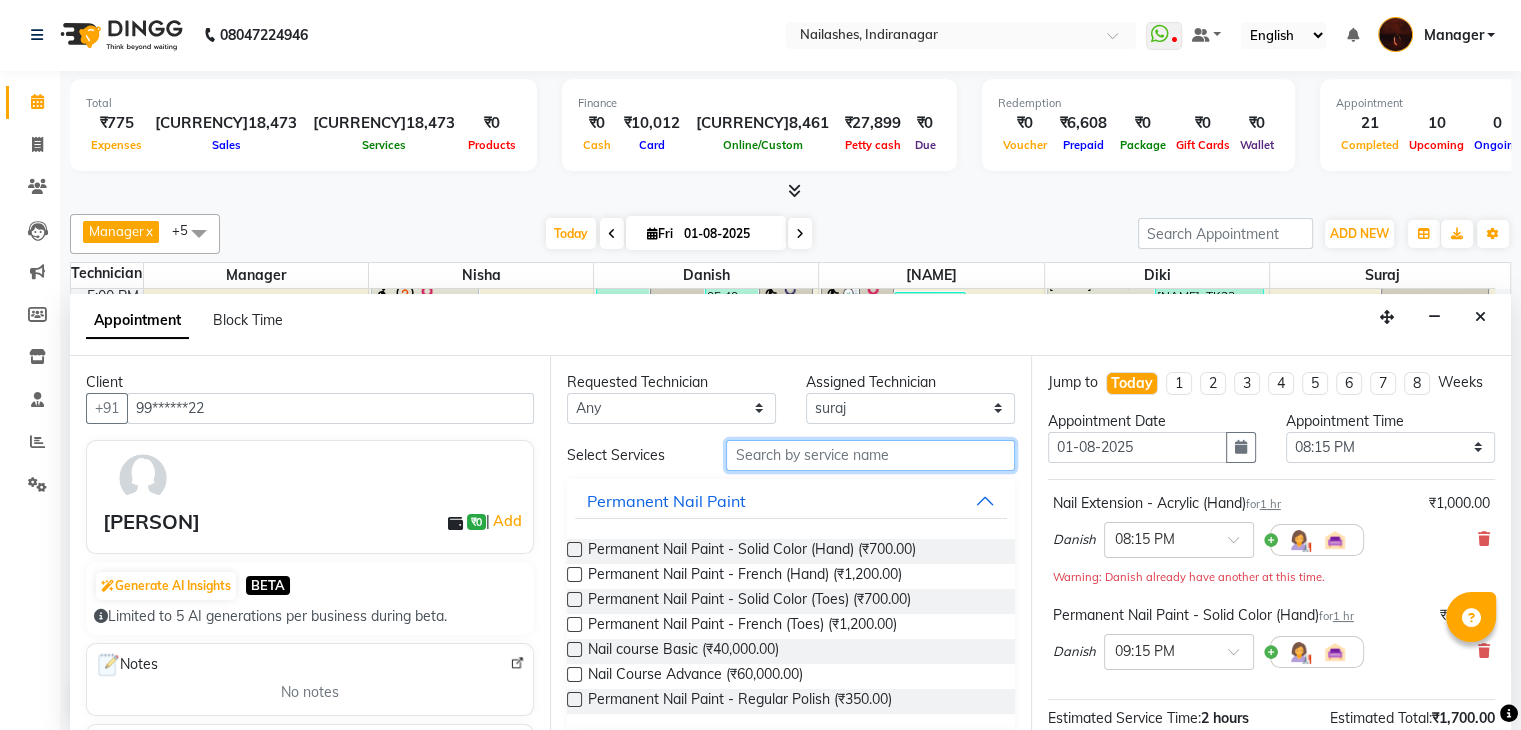 click at bounding box center [870, 455] 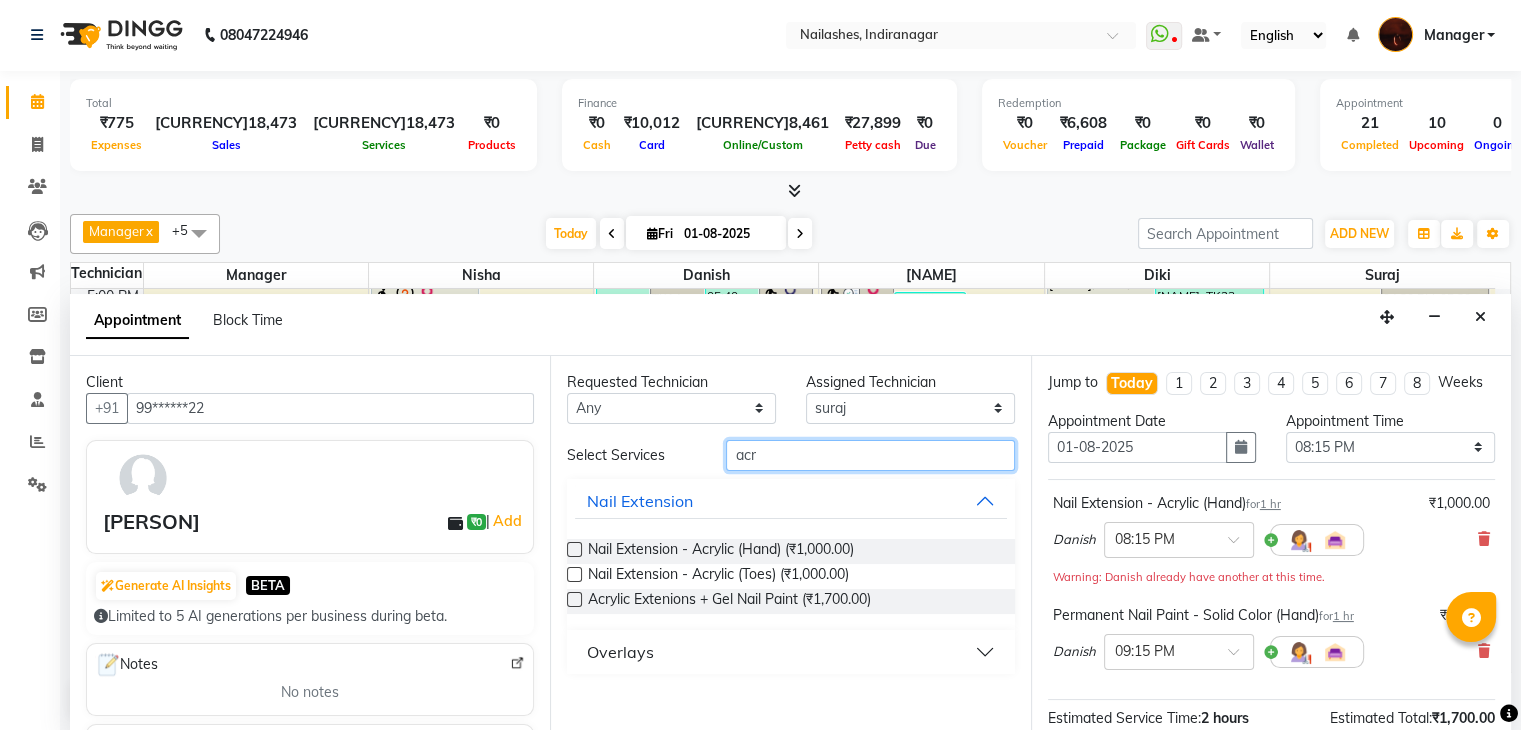 type on "acr" 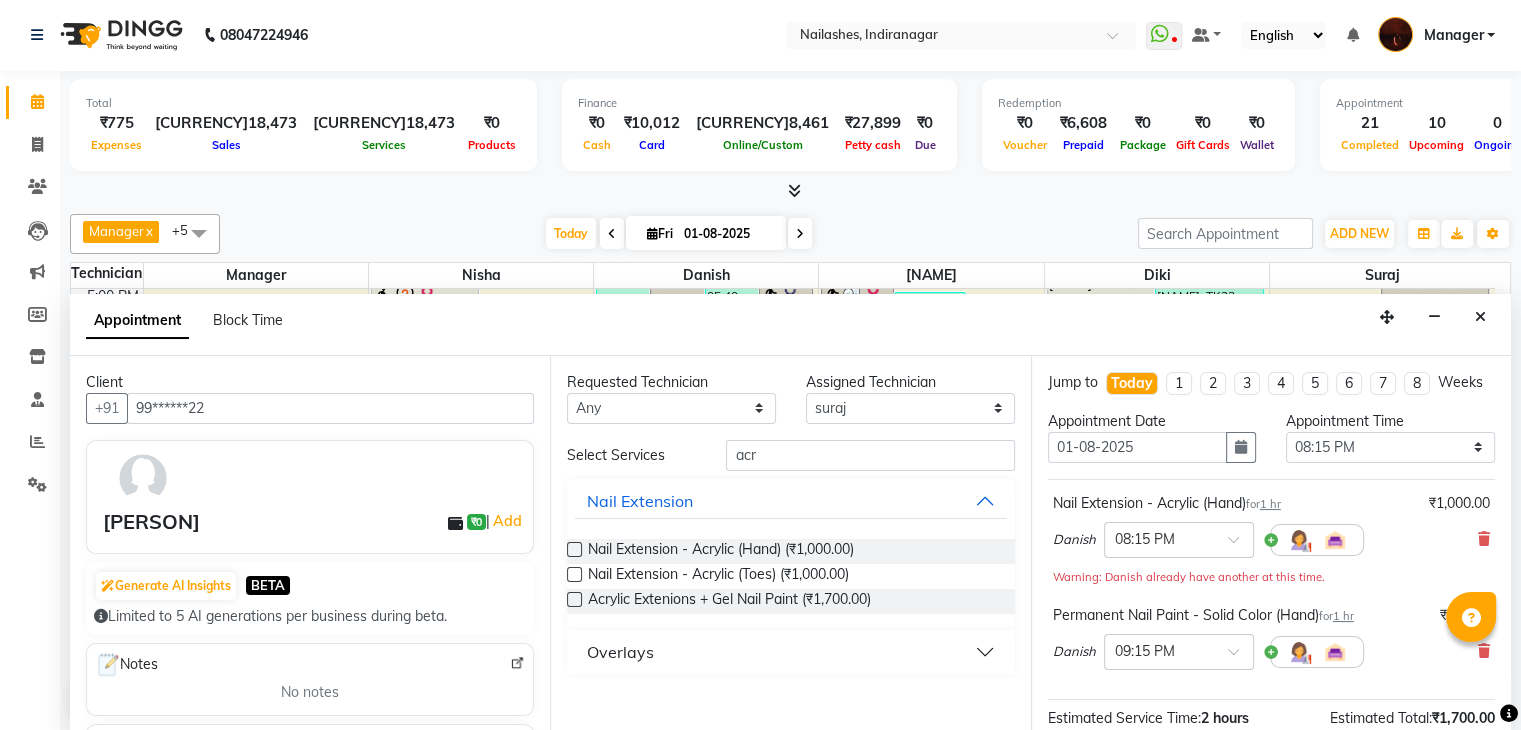 click at bounding box center [574, 549] 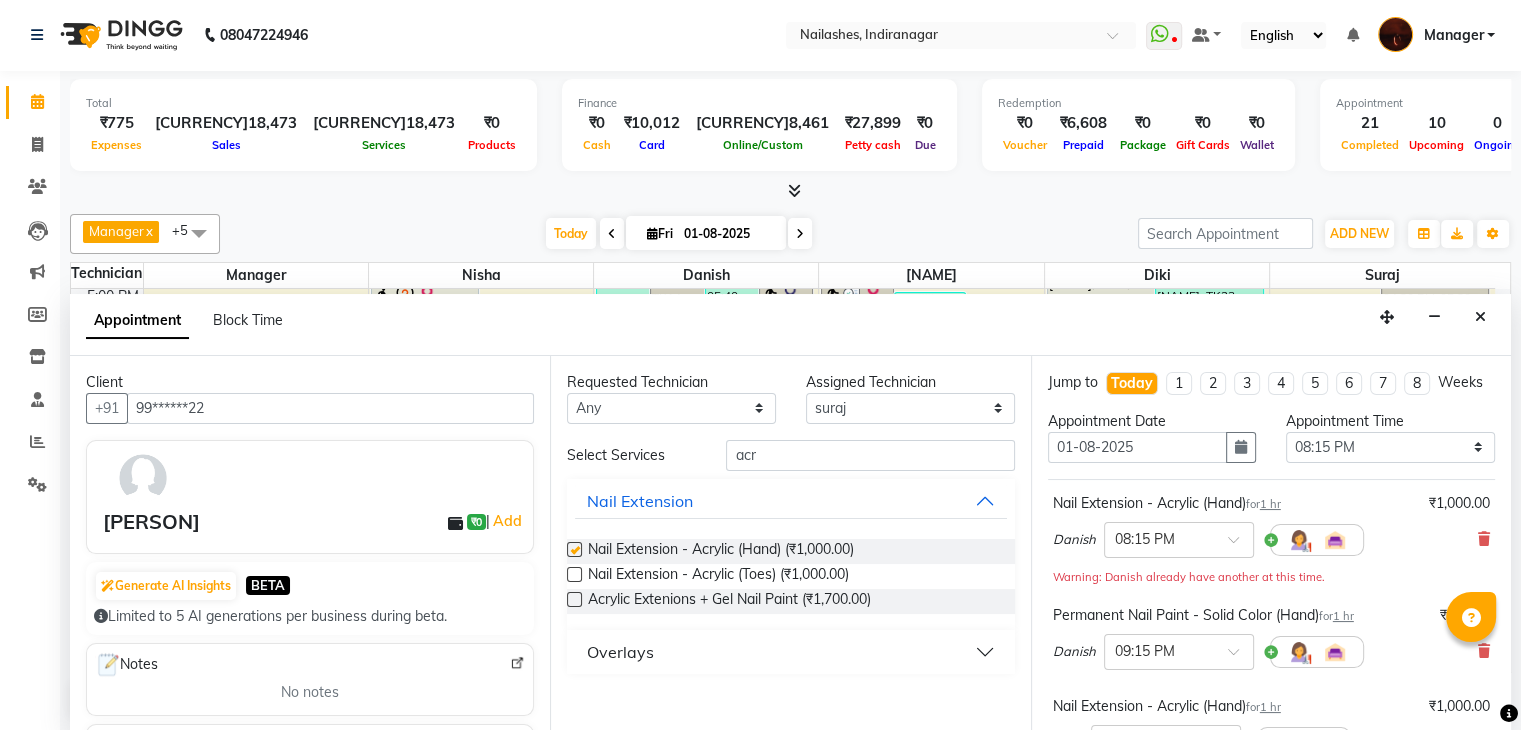 checkbox on "false" 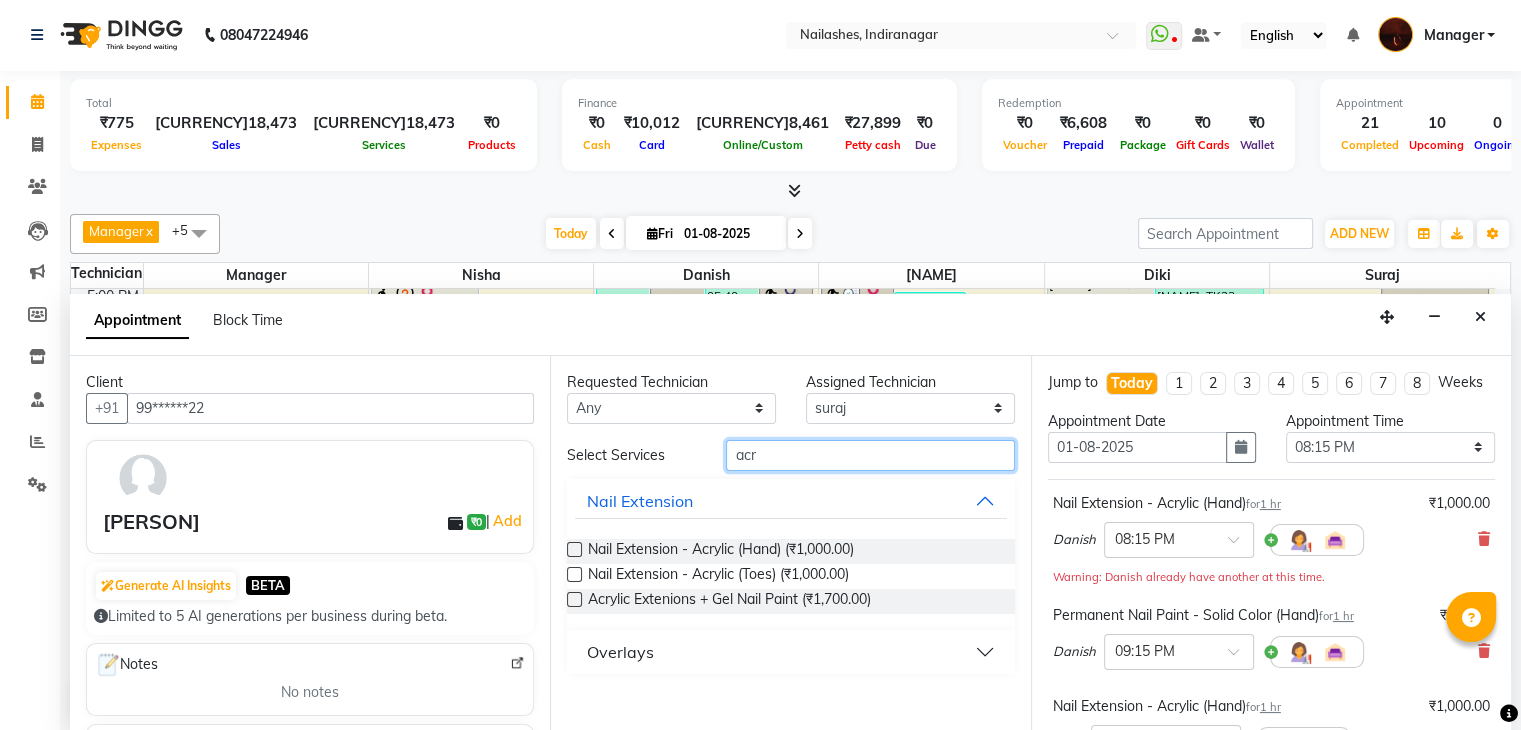 click on "acr" at bounding box center (870, 455) 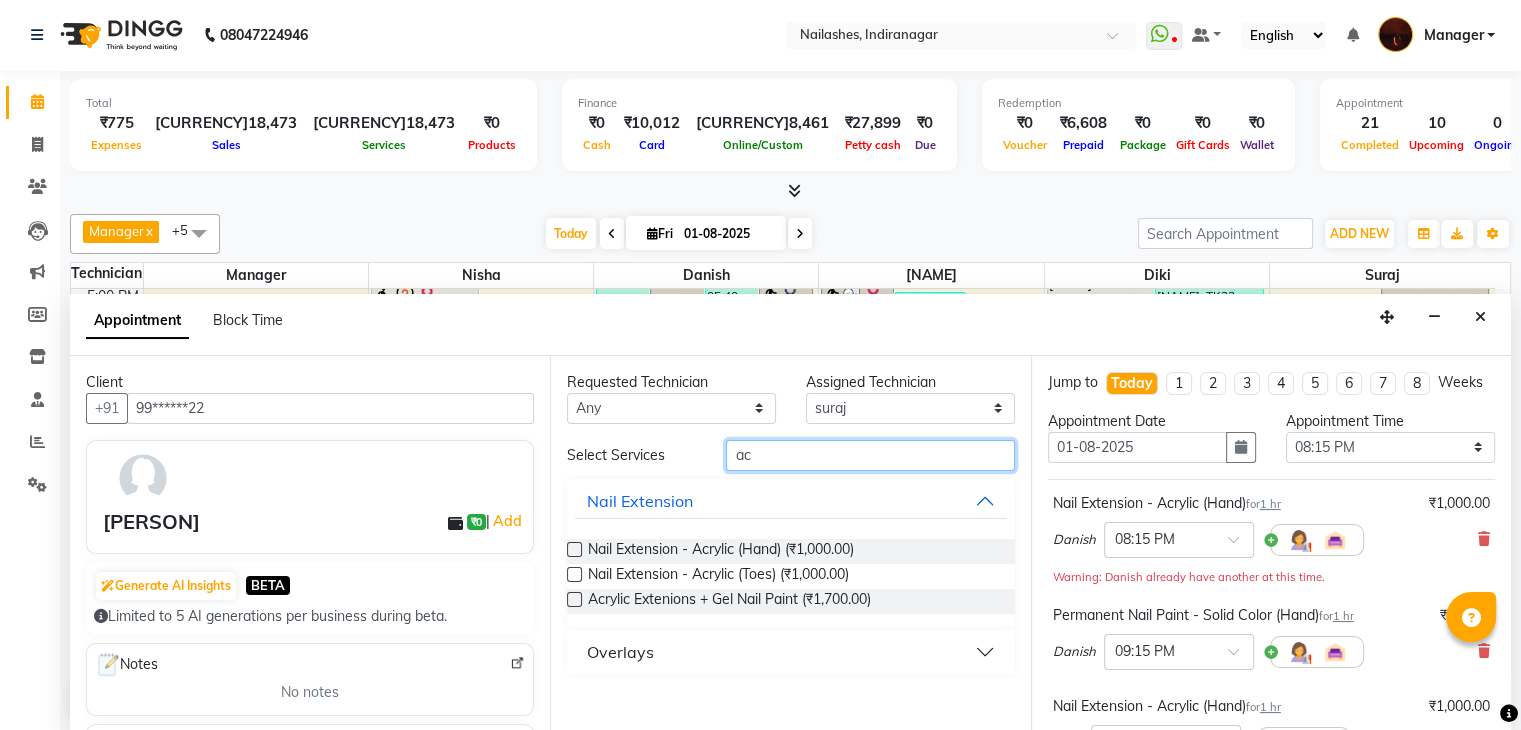 type on "a" 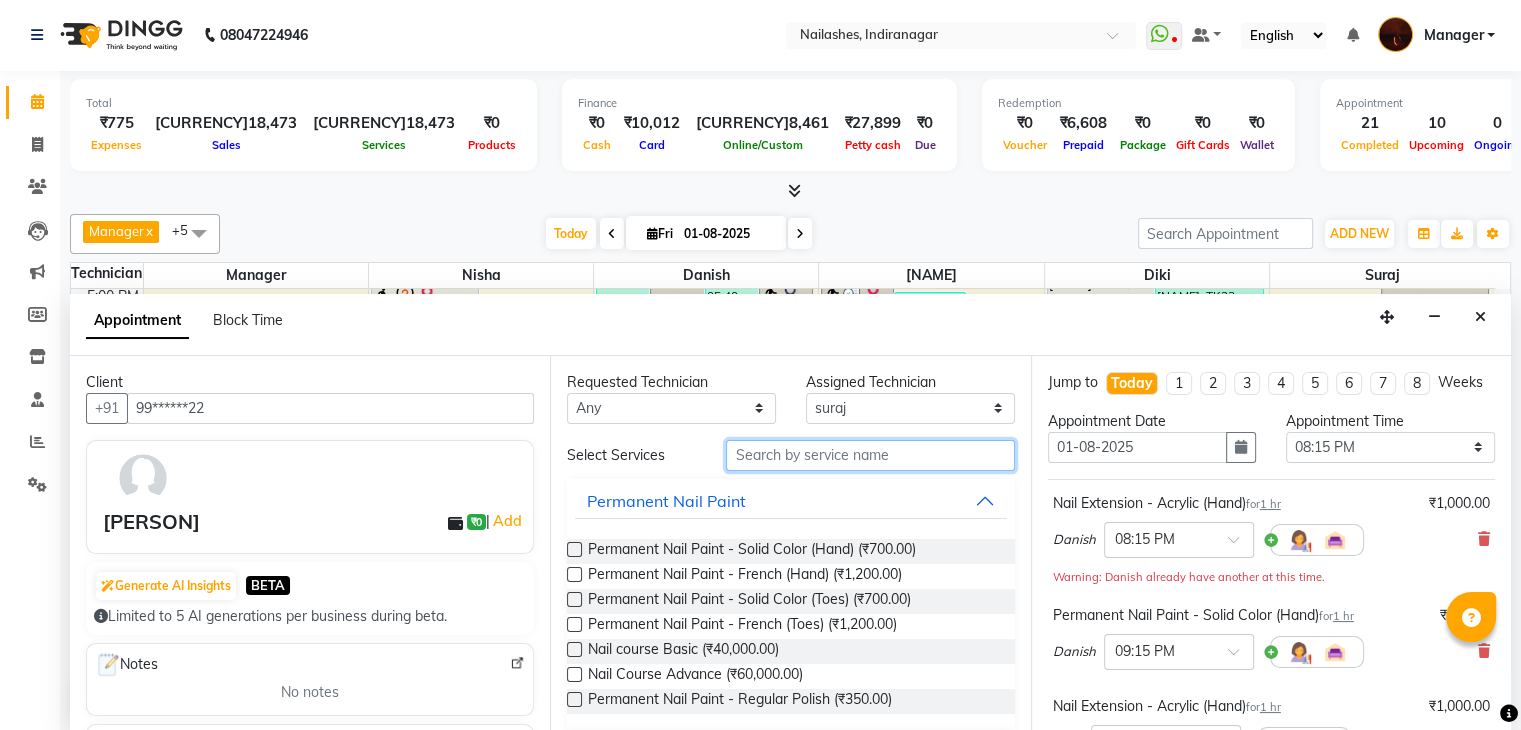 type 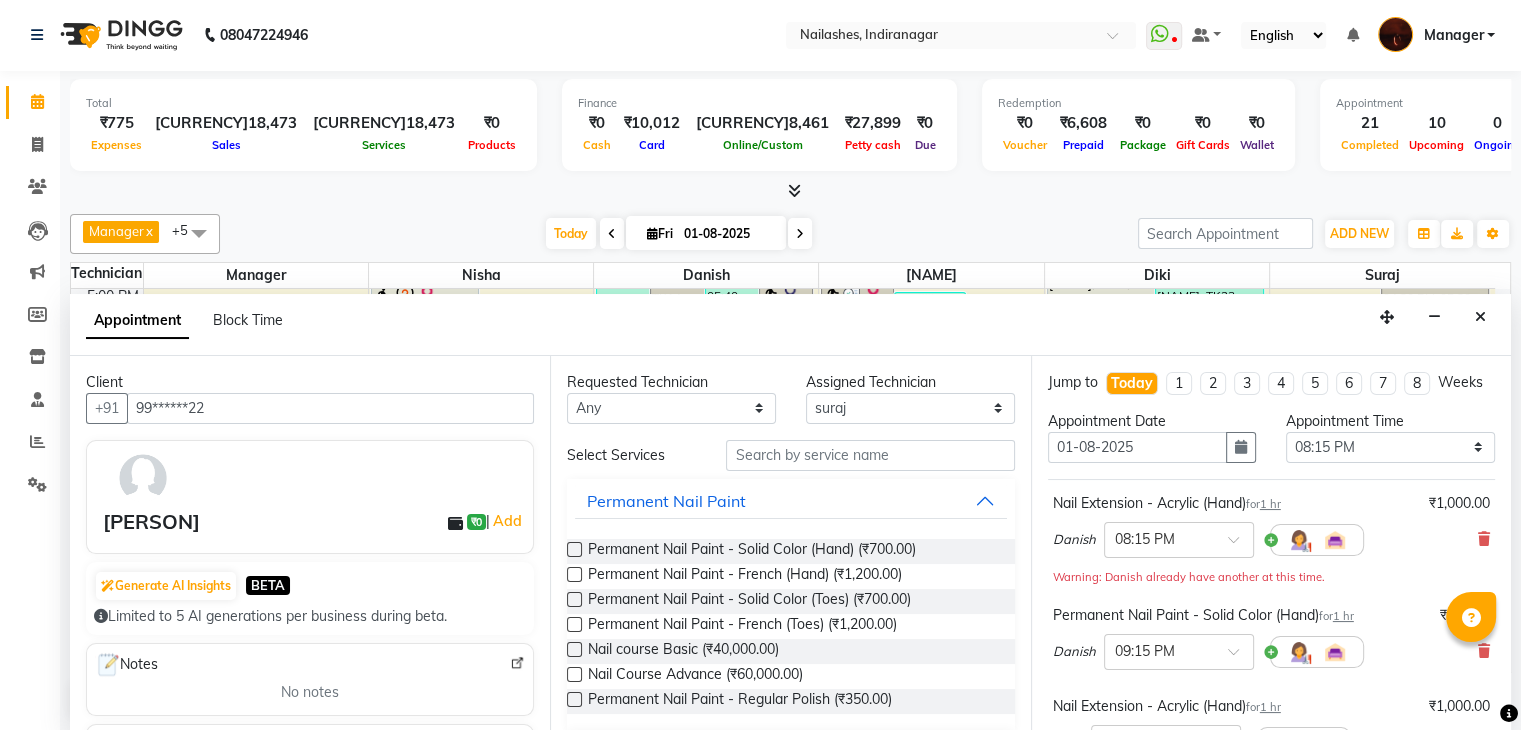 click at bounding box center (574, 549) 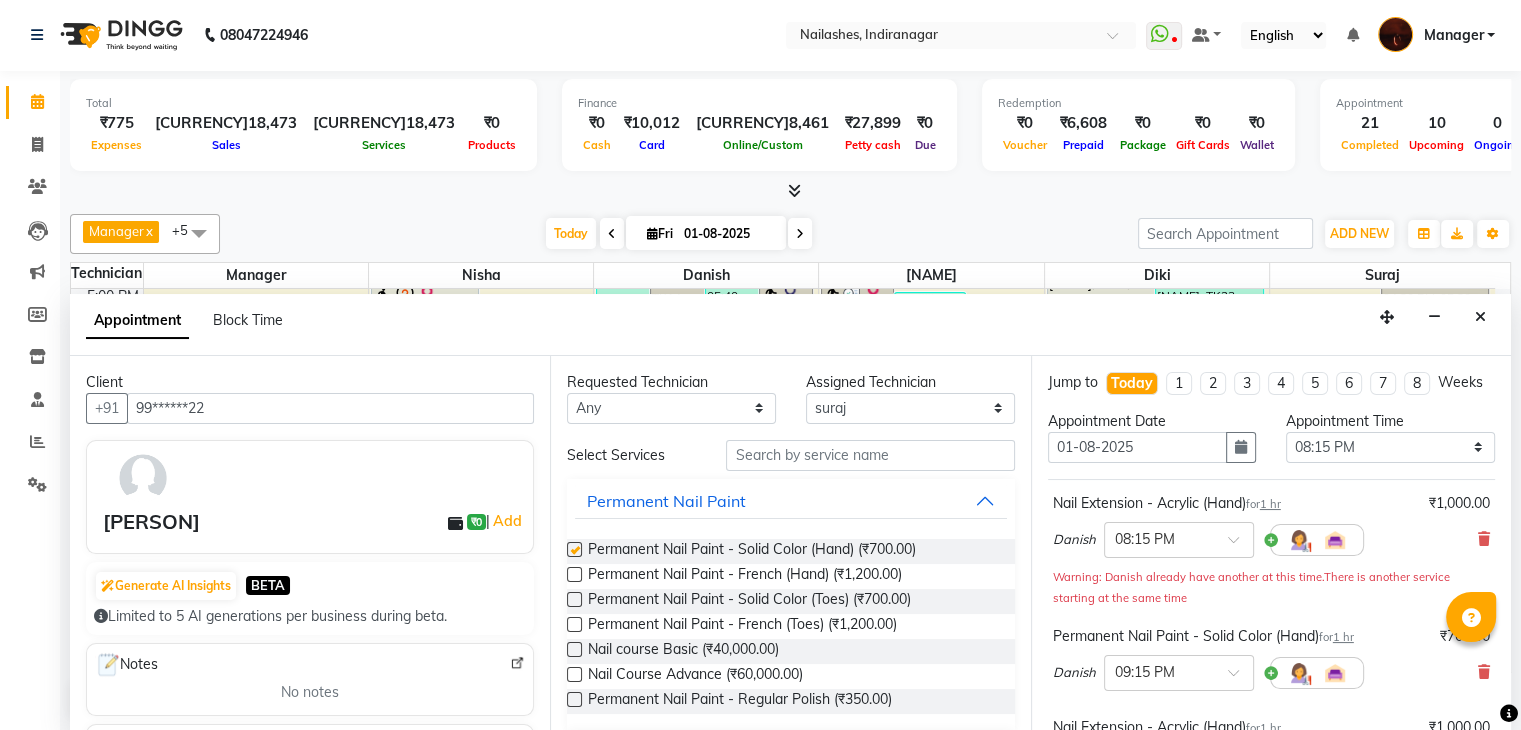 checkbox on "false" 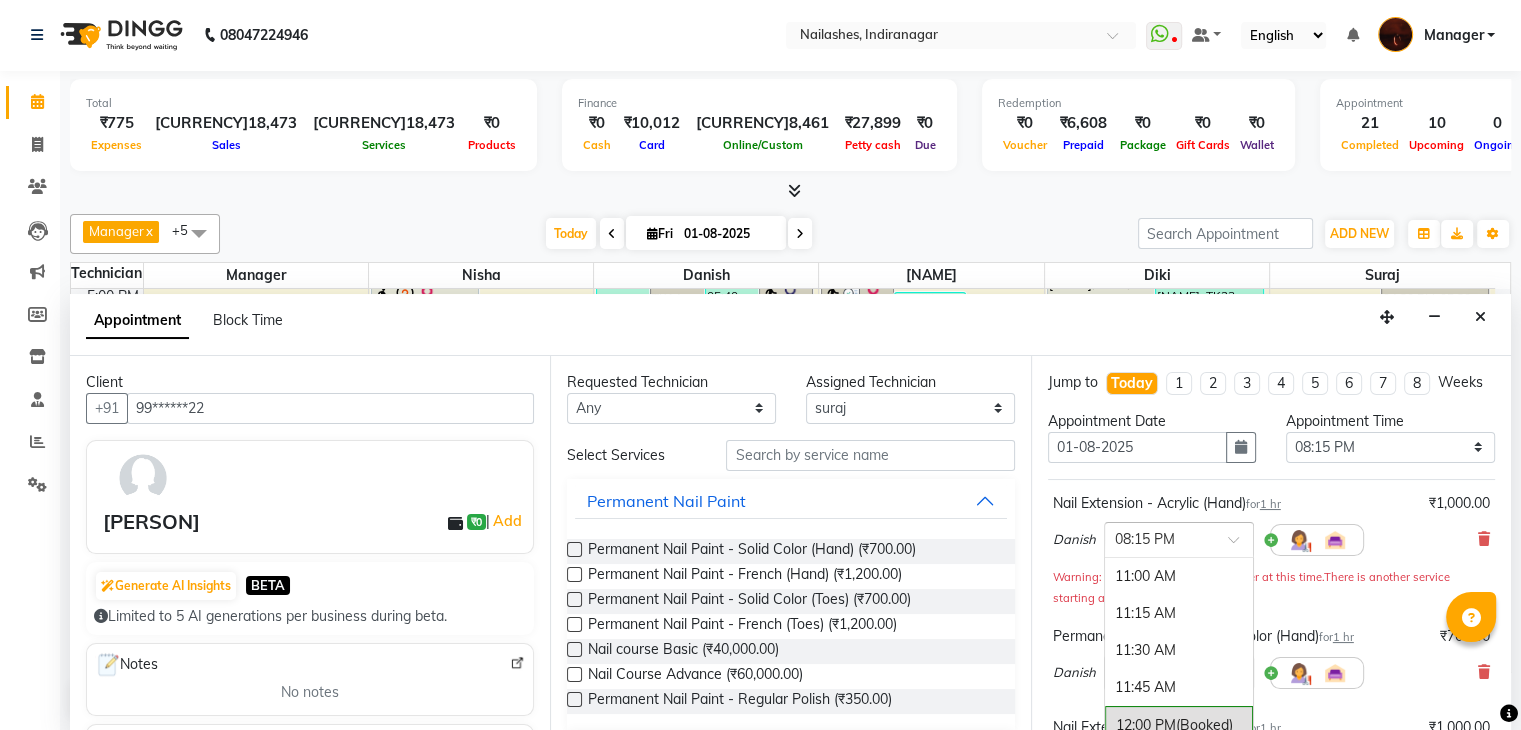 click at bounding box center [1179, 538] 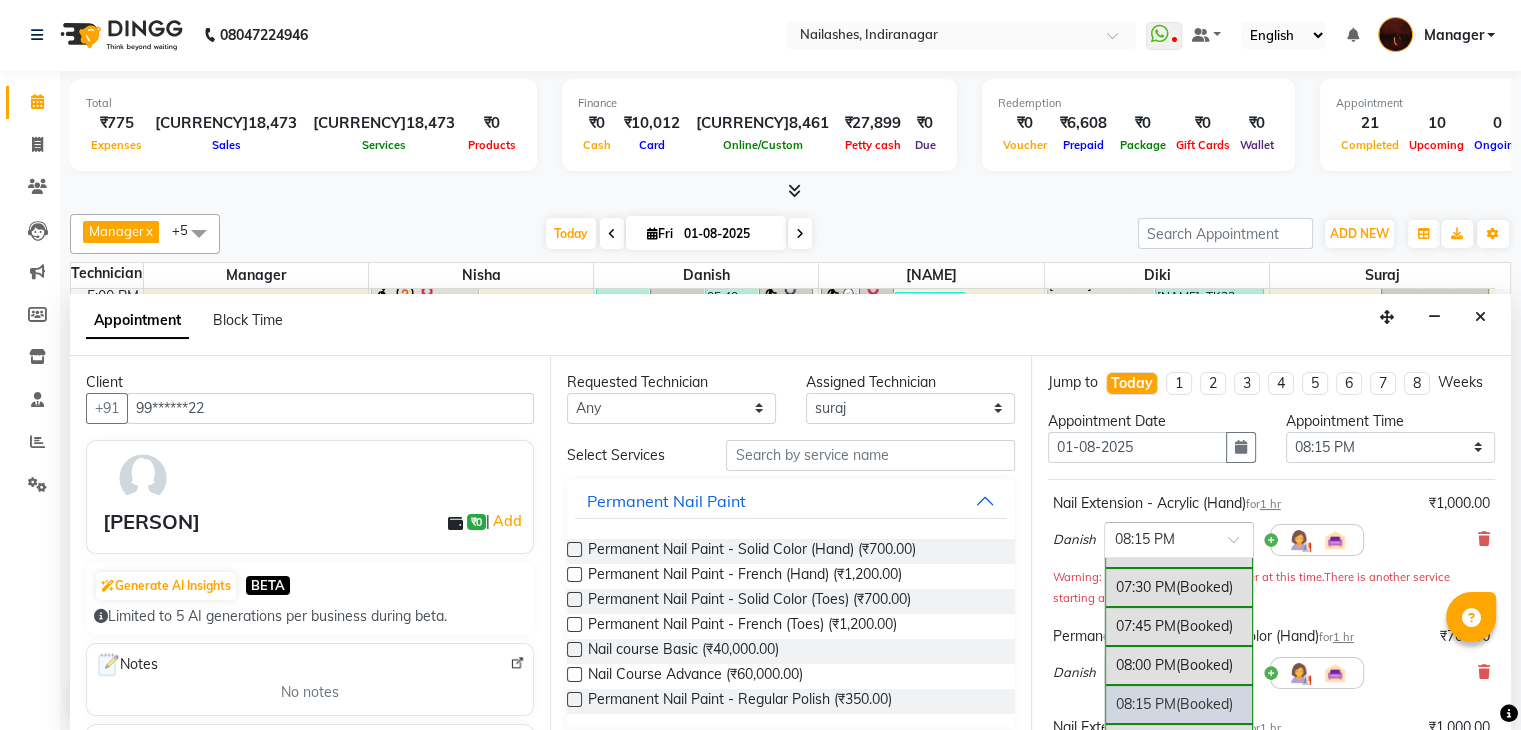 scroll, scrollTop: 1238, scrollLeft: 0, axis: vertical 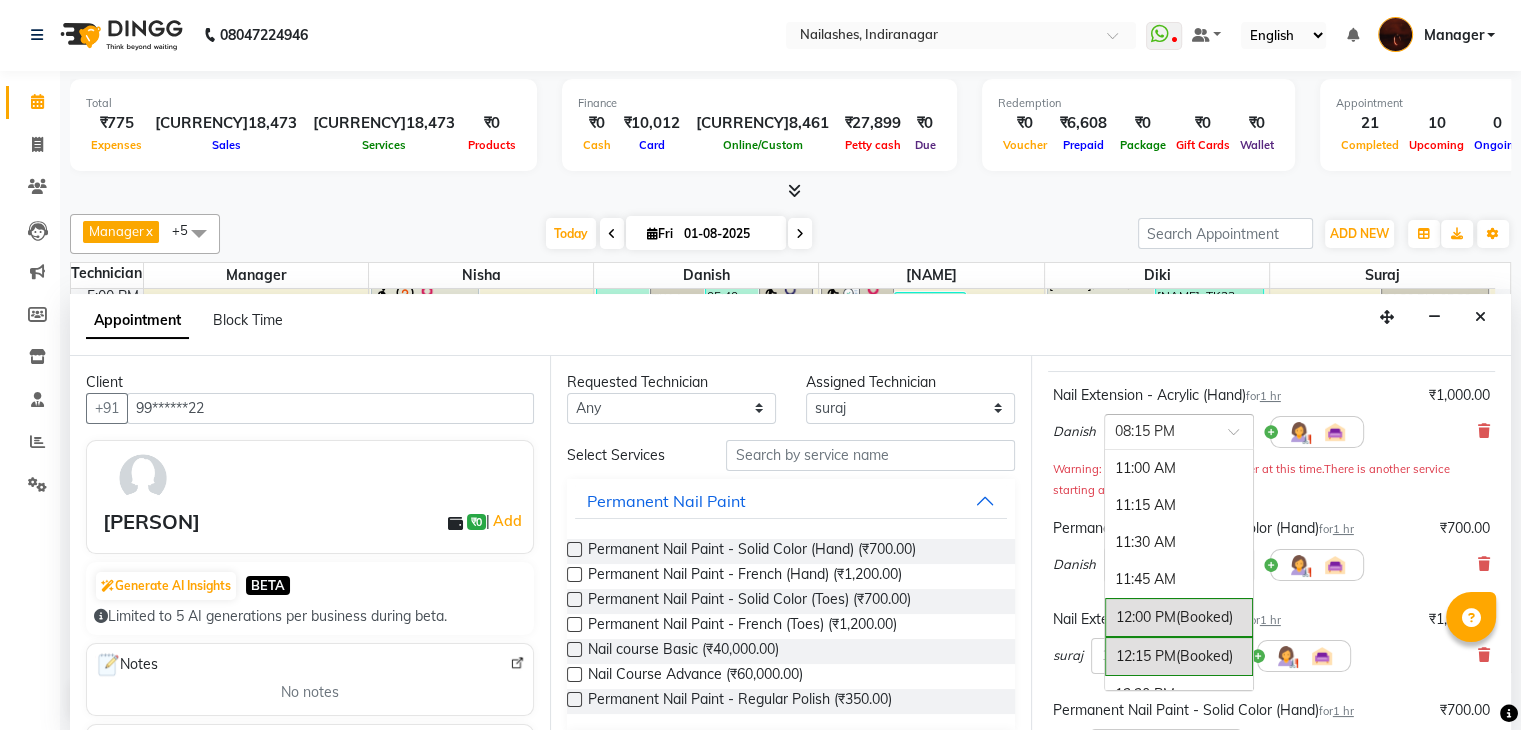 click at bounding box center [1240, 437] 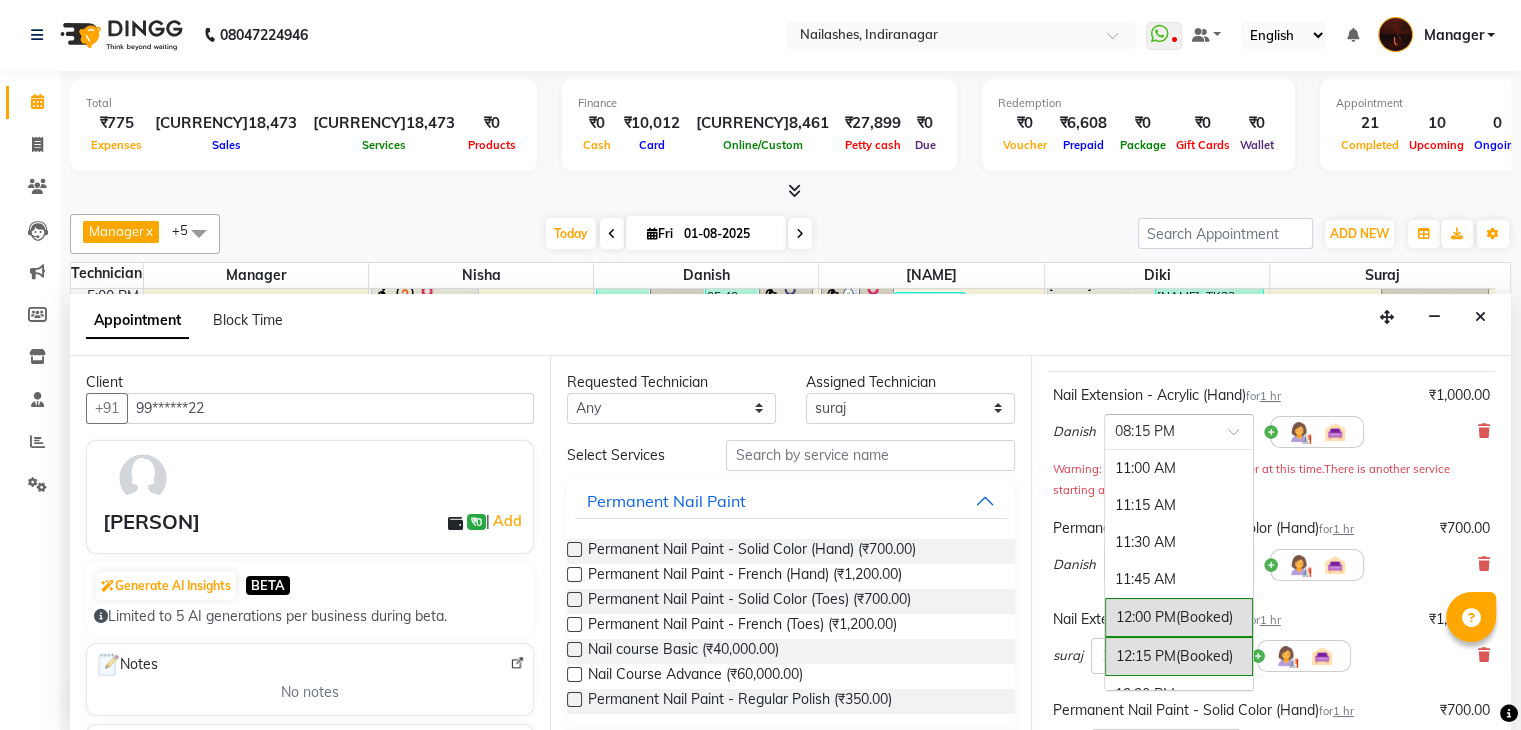 scroll, scrollTop: 1398, scrollLeft: 0, axis: vertical 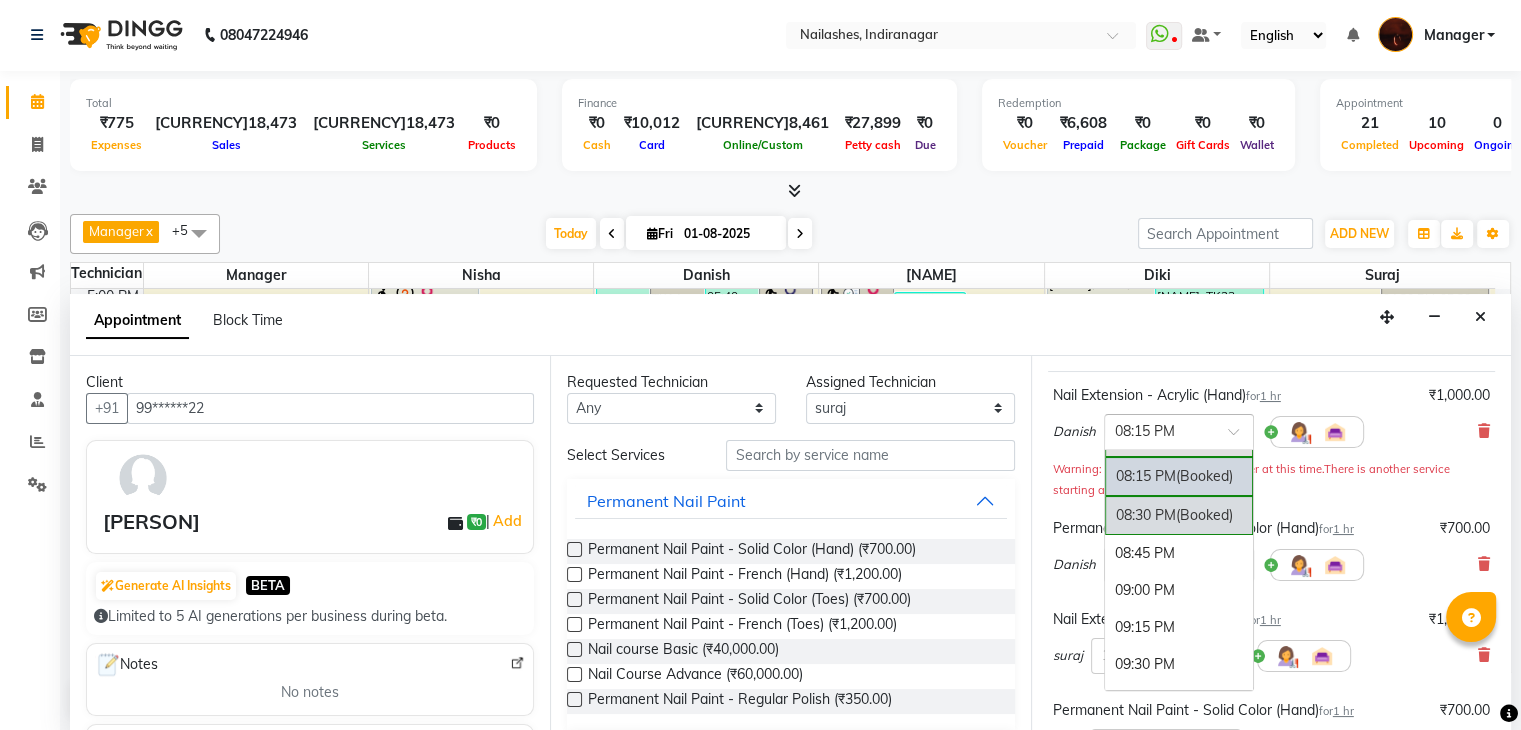 click on "08:30 PM   (Booked)" at bounding box center (1179, 515) 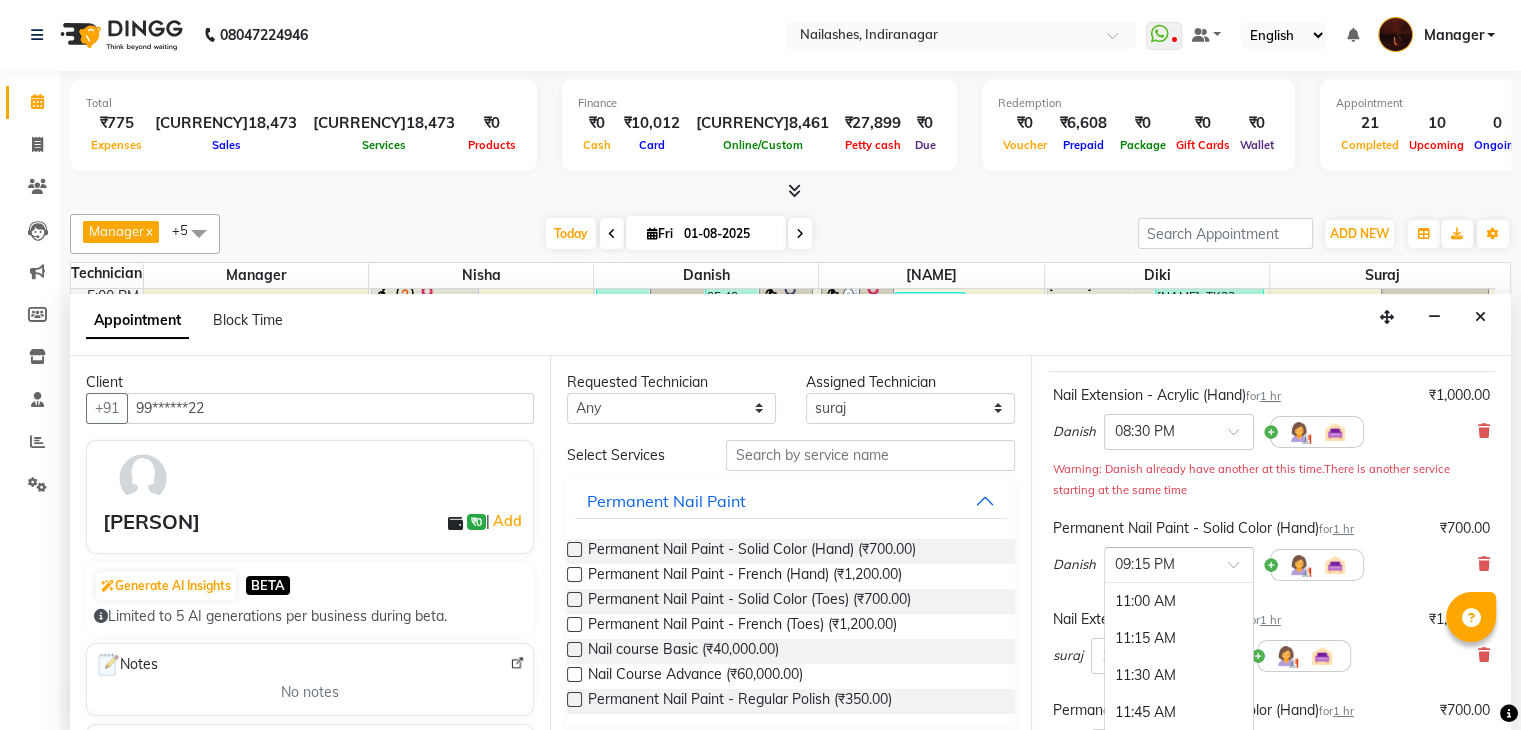 click at bounding box center [1240, 570] 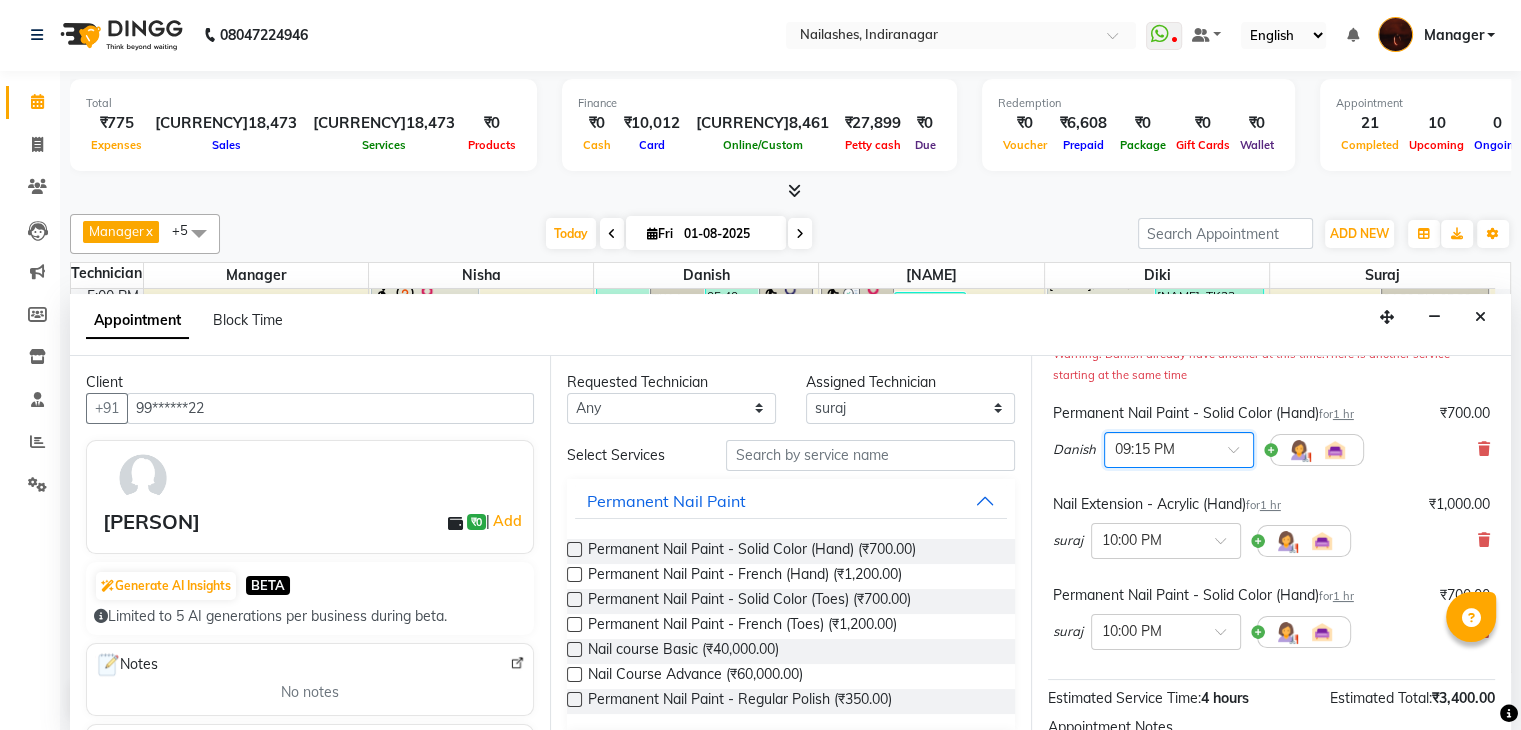 scroll, scrollTop: 220, scrollLeft: 0, axis: vertical 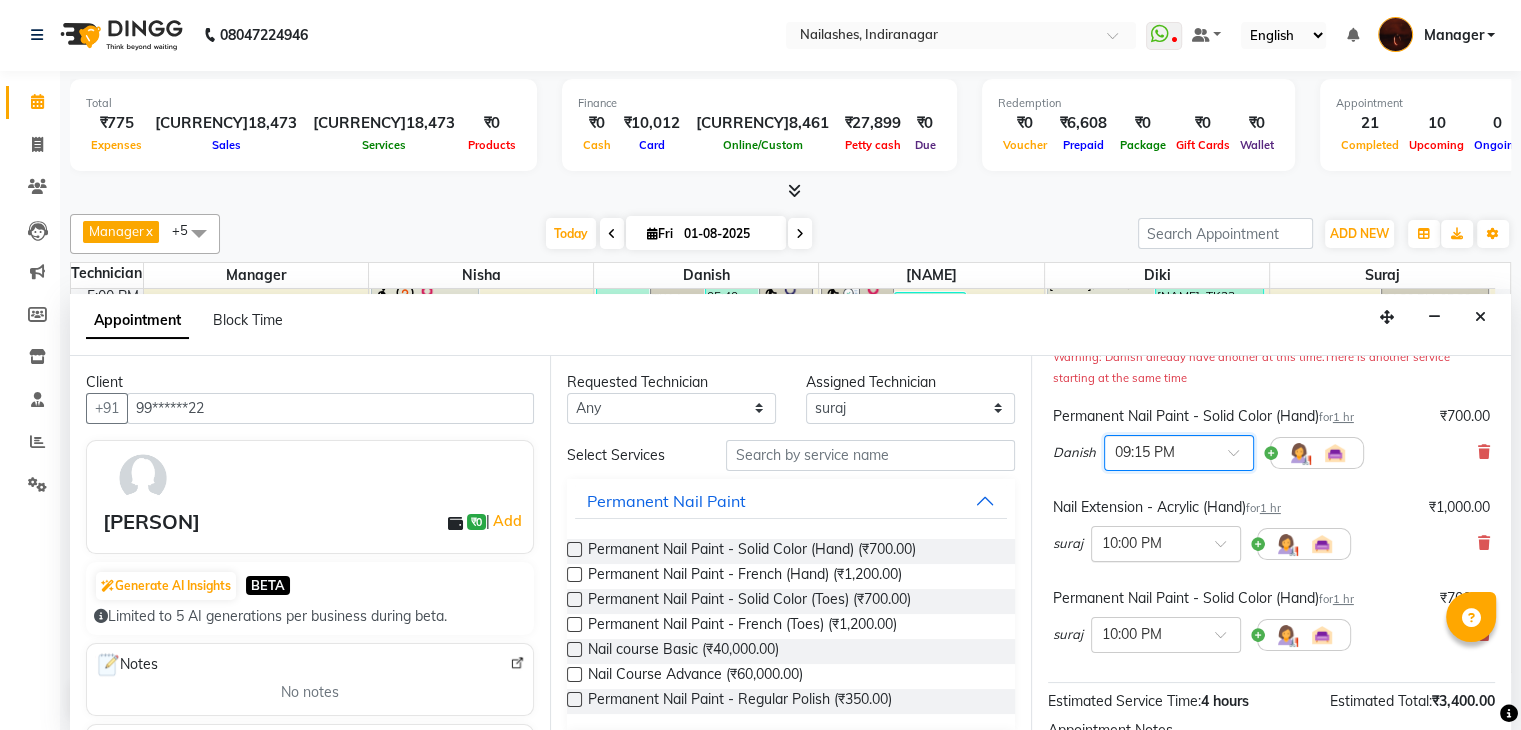 click at bounding box center [1227, 549] 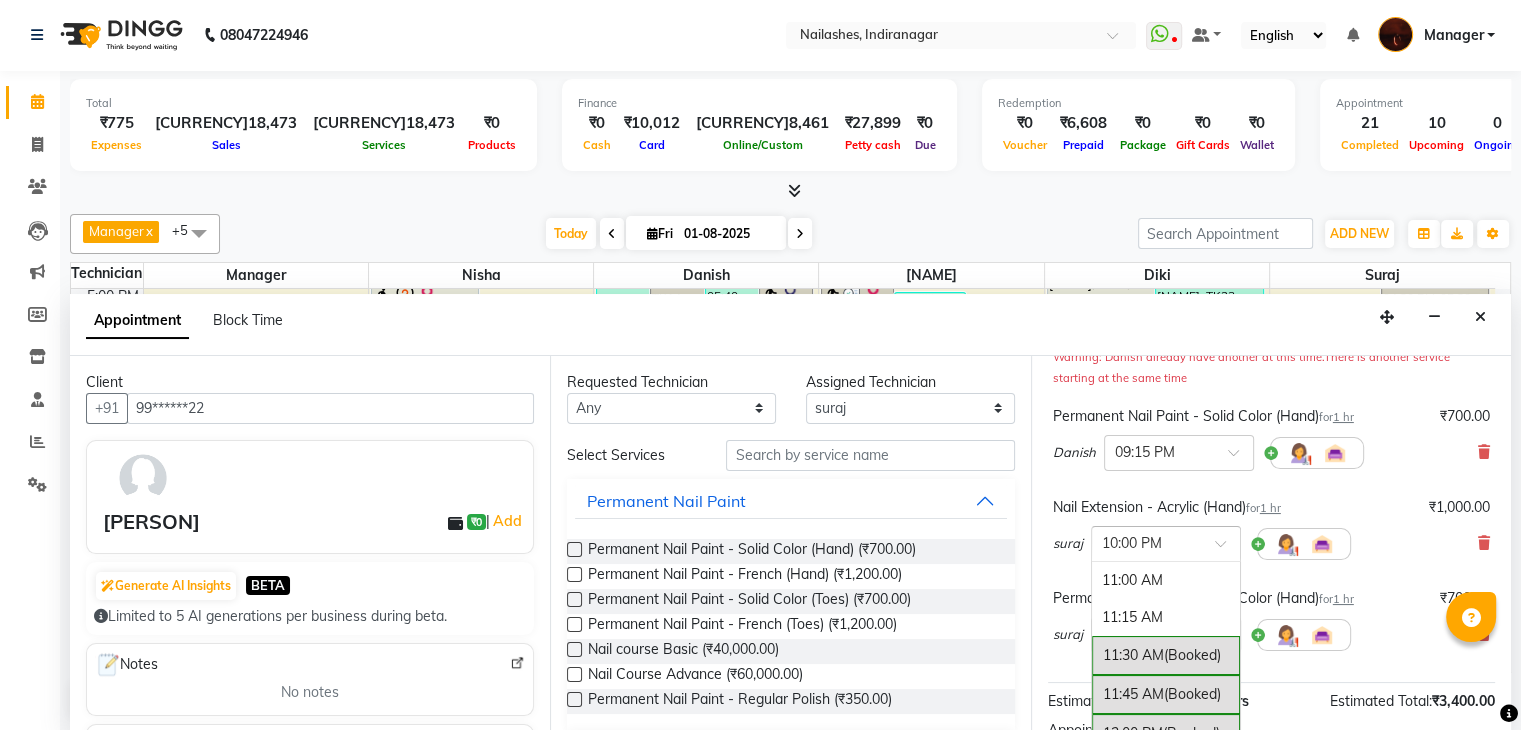 scroll, scrollTop: 1476, scrollLeft: 0, axis: vertical 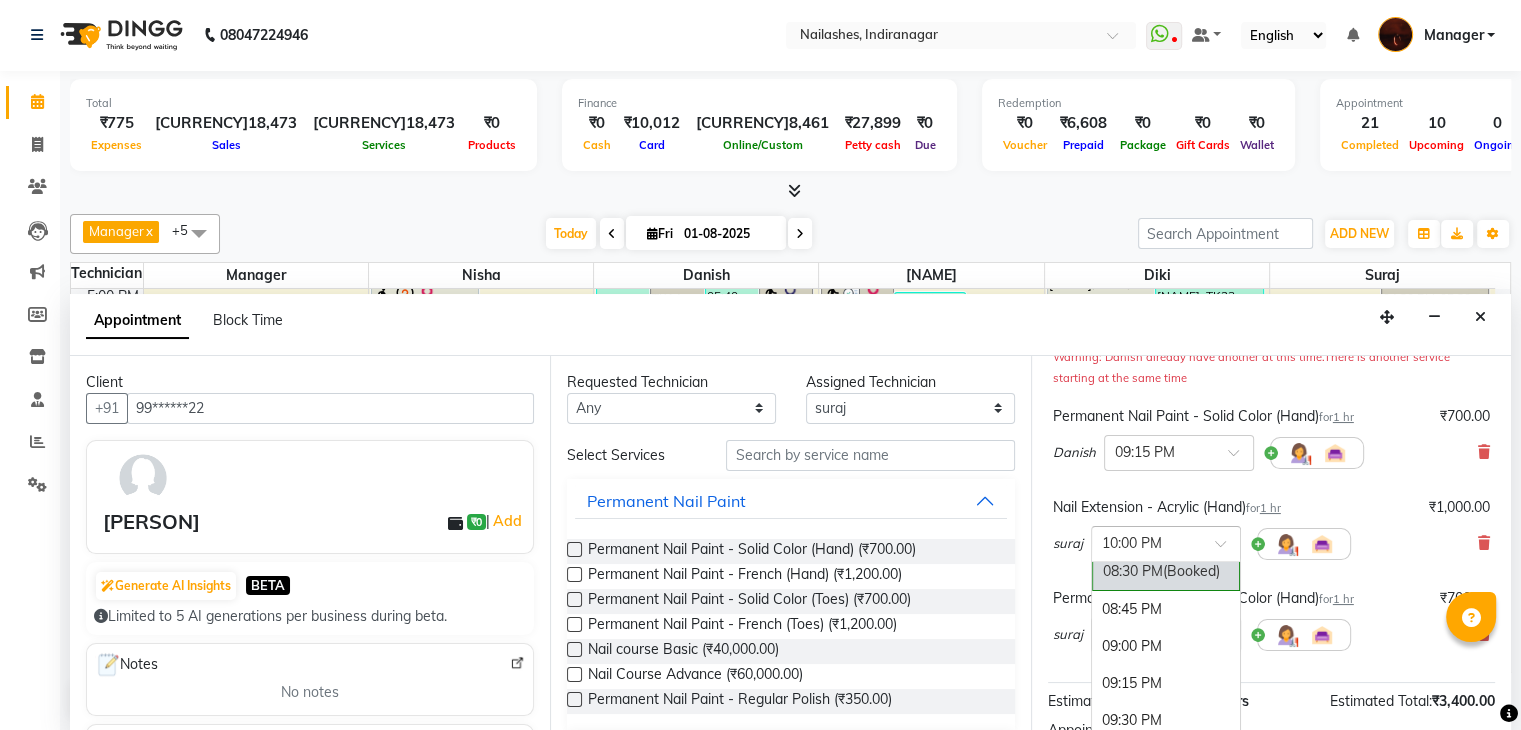 click on "08:30 PM   (Booked)" at bounding box center [1166, 571] 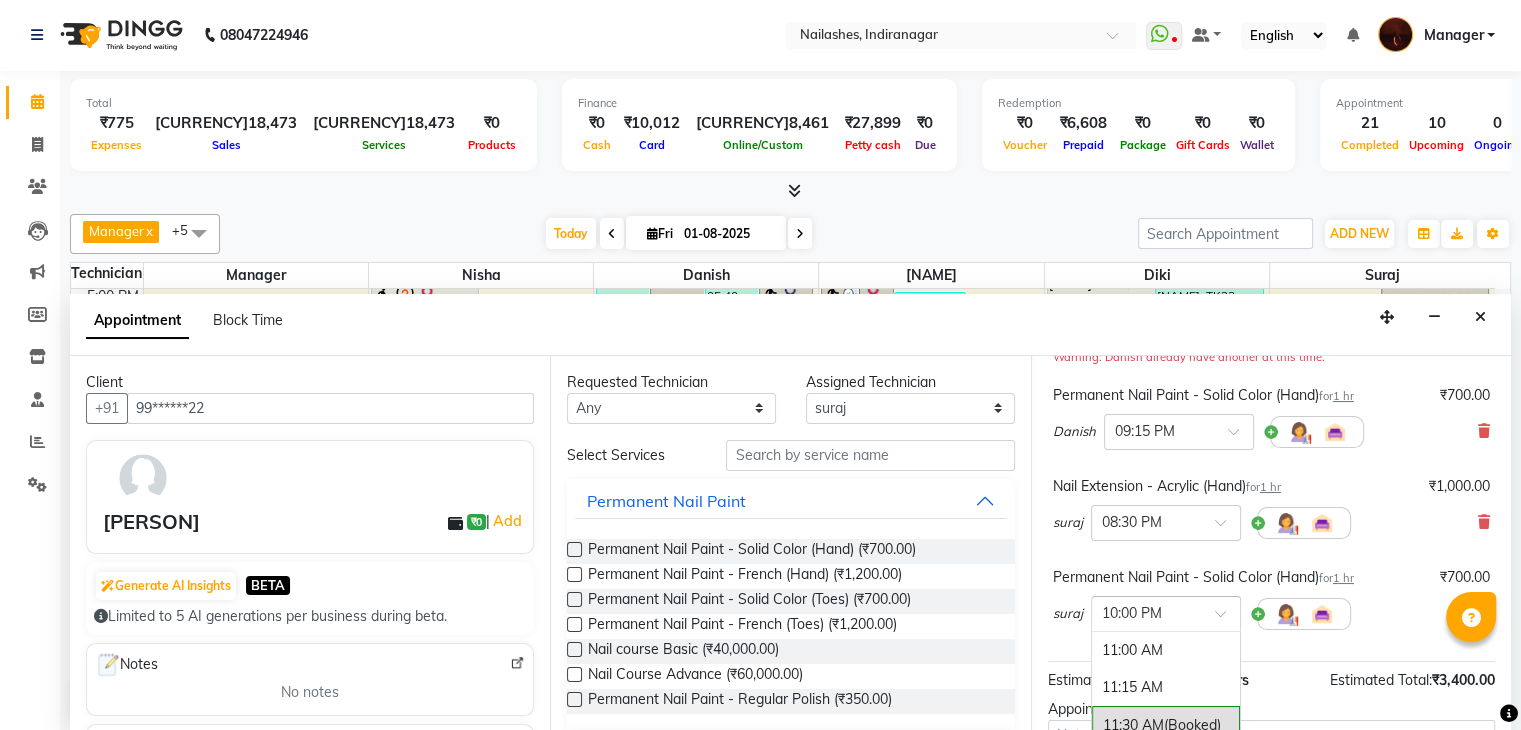 click at bounding box center (1227, 619) 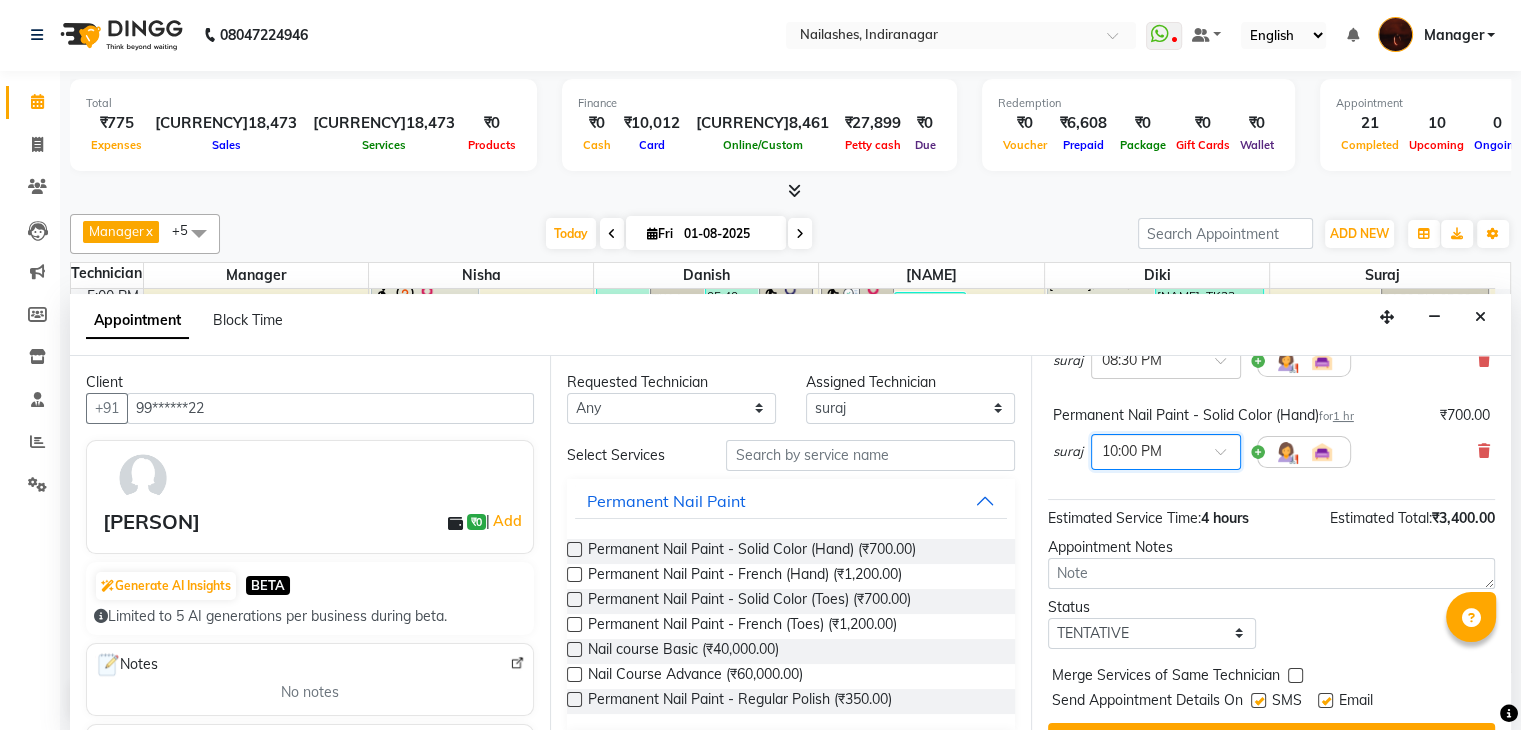 scroll, scrollTop: 378, scrollLeft: 0, axis: vertical 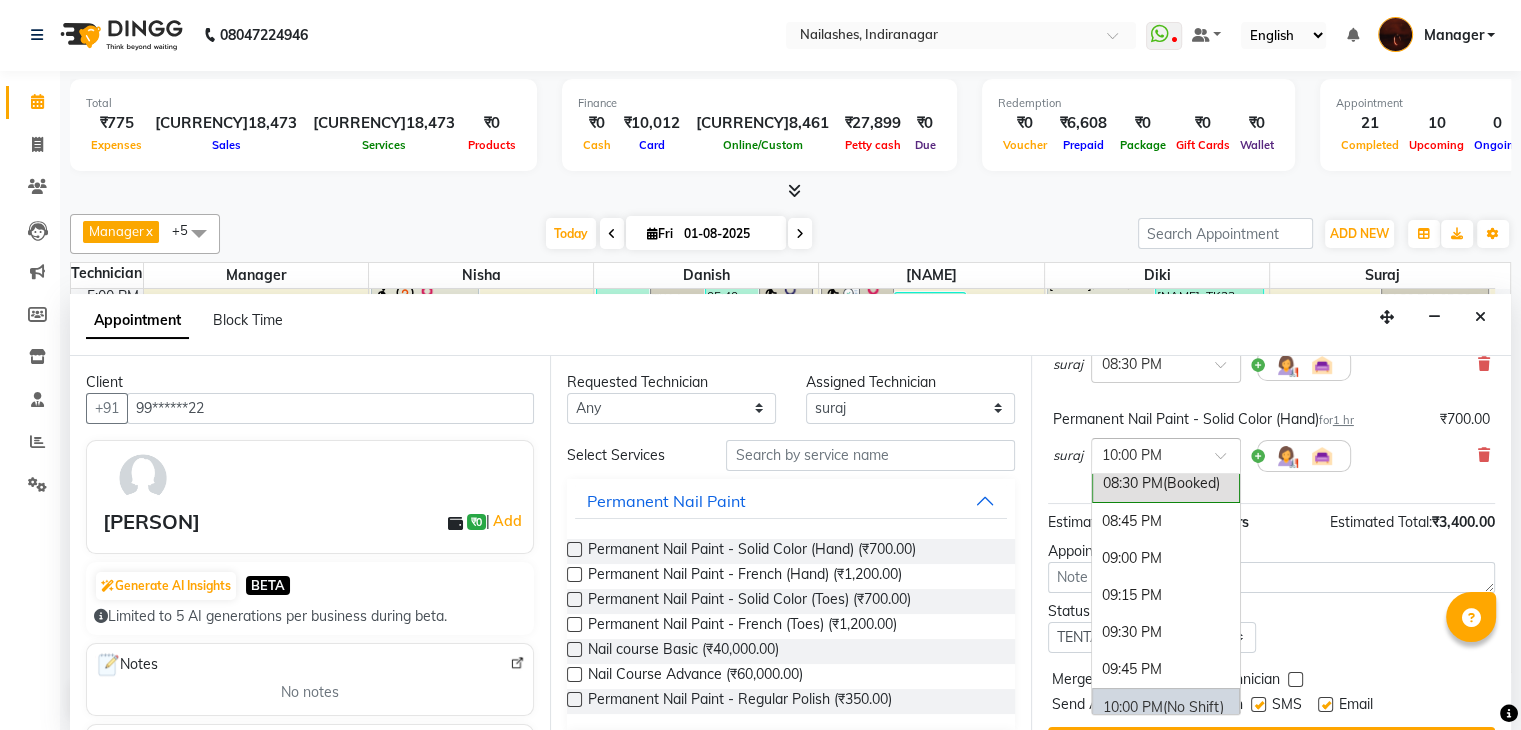 click at bounding box center (1227, 461) 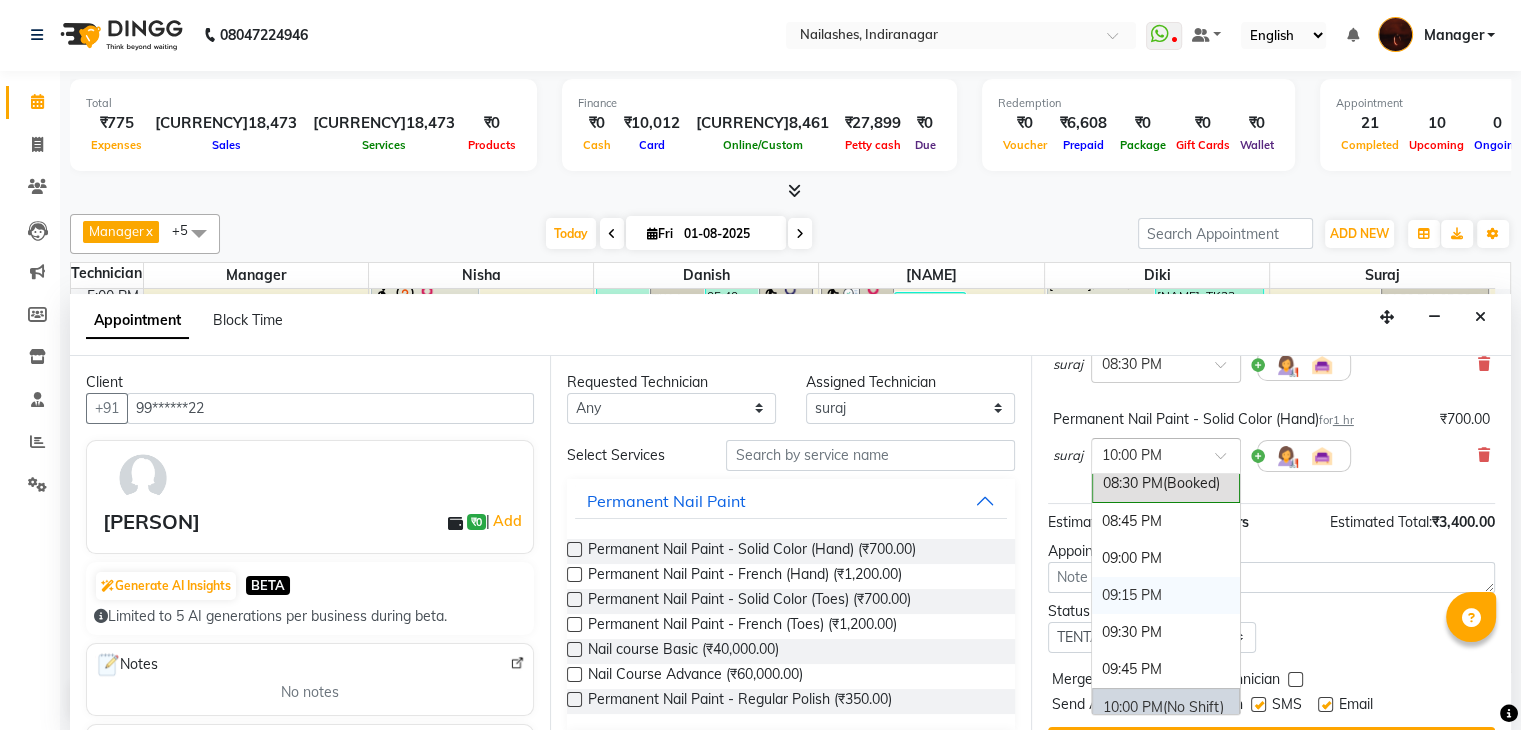 click on "09:15 PM" at bounding box center [1166, 595] 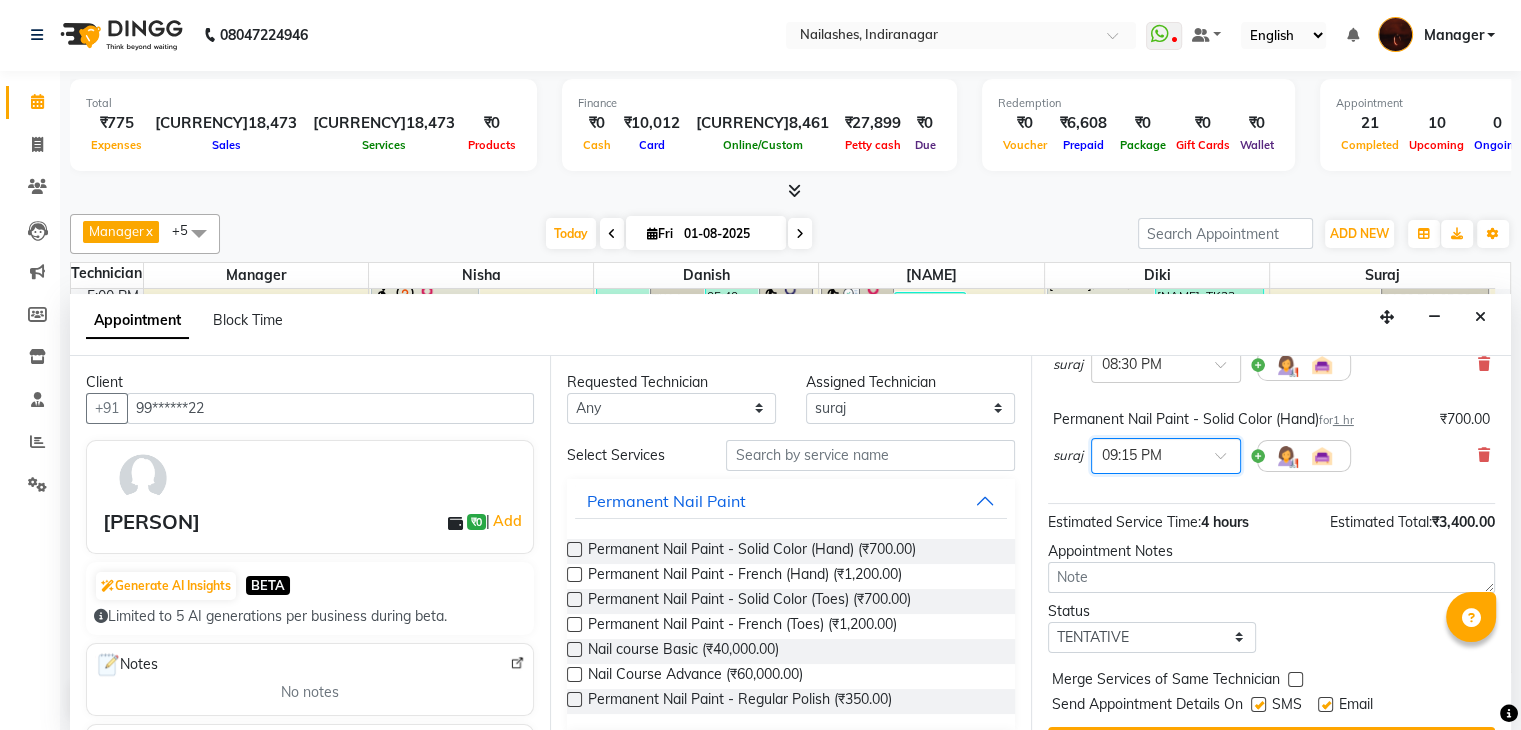 scroll, scrollTop: 464, scrollLeft: 0, axis: vertical 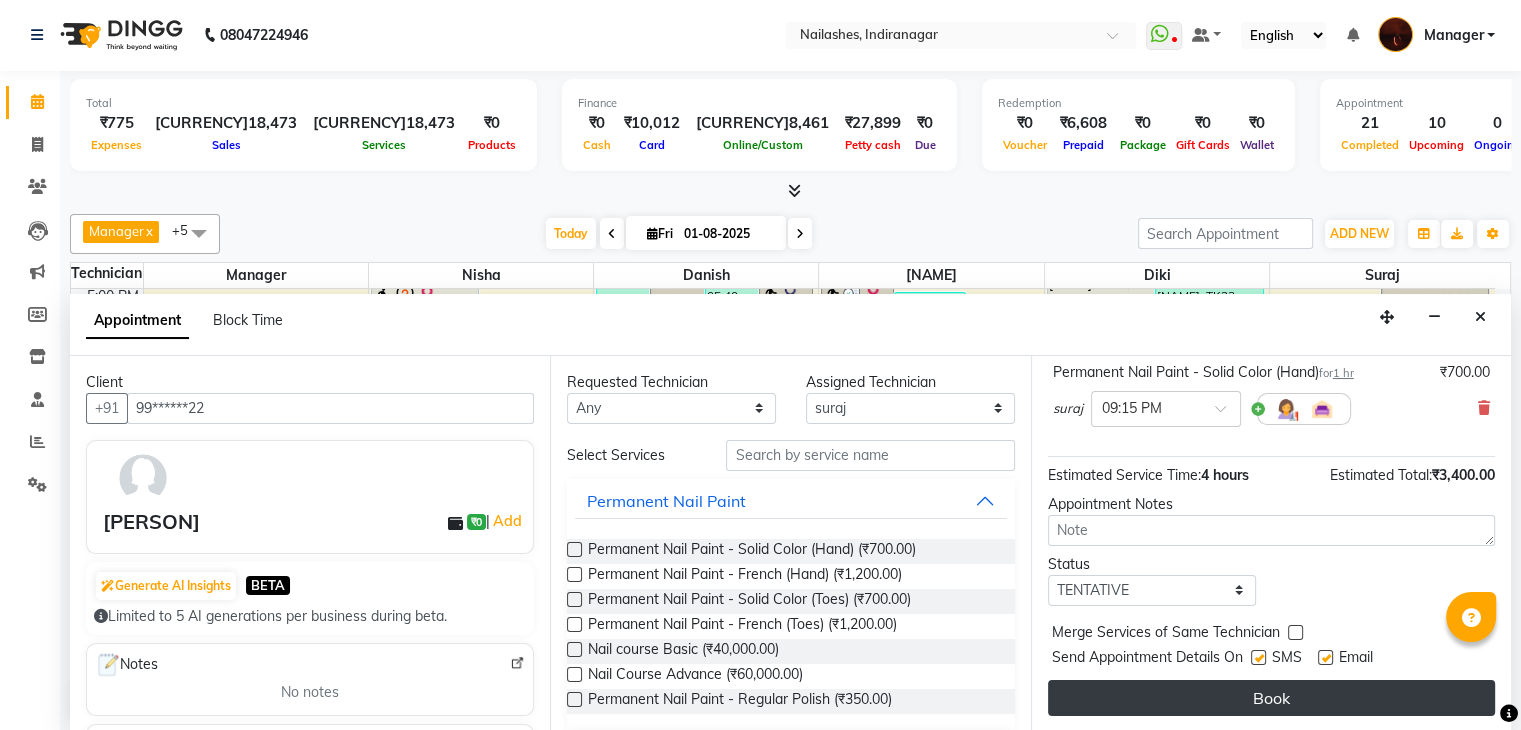 click on "Book" at bounding box center [1271, 698] 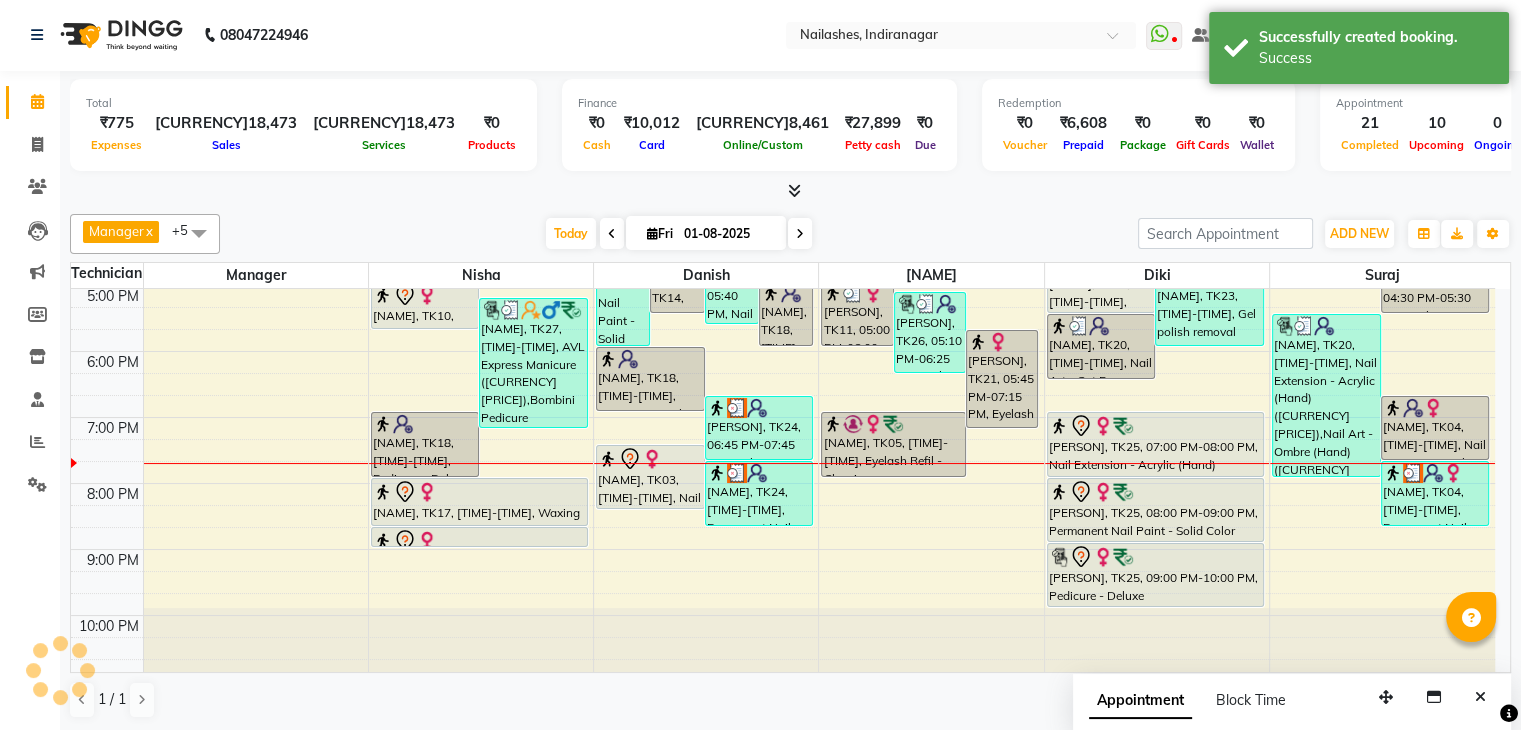 scroll, scrollTop: 0, scrollLeft: 0, axis: both 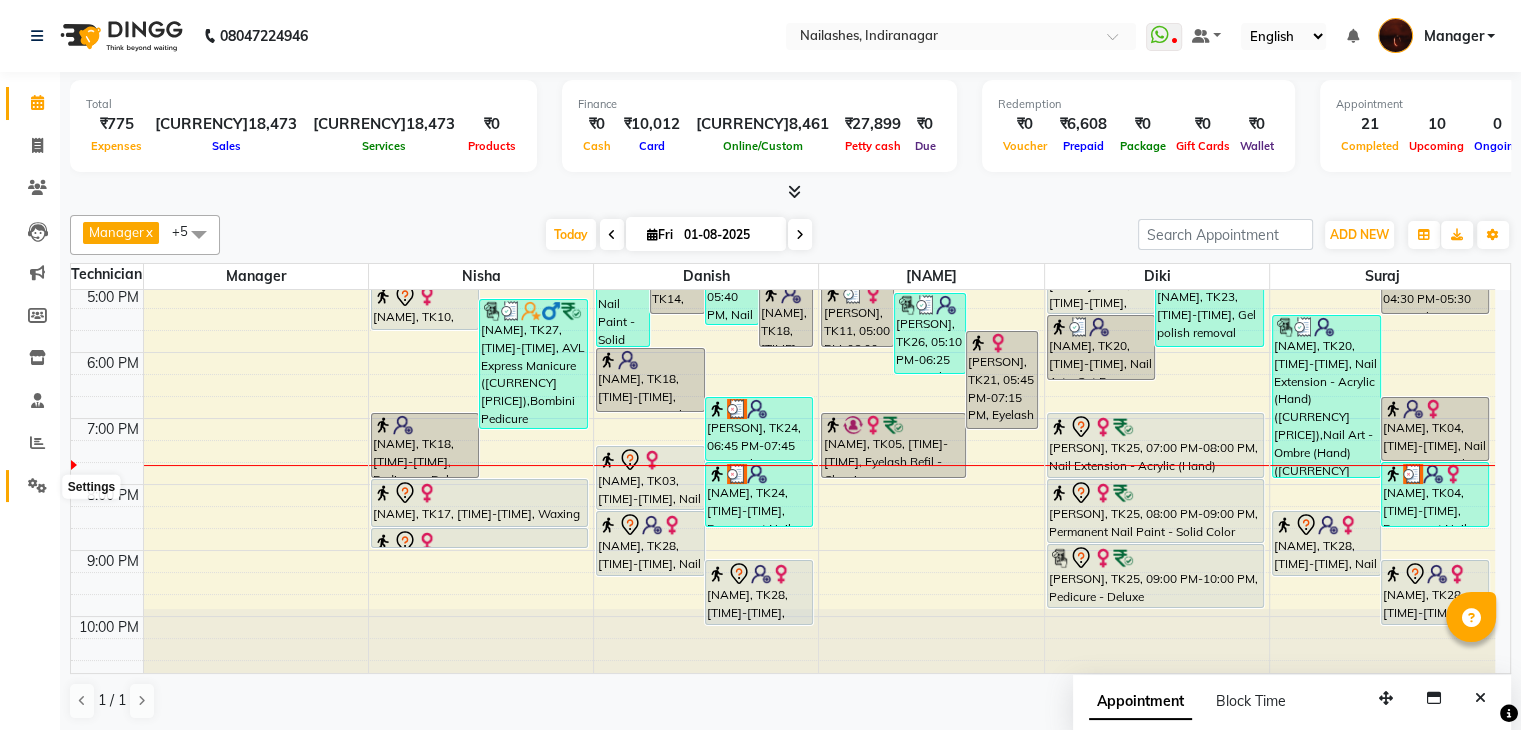 click 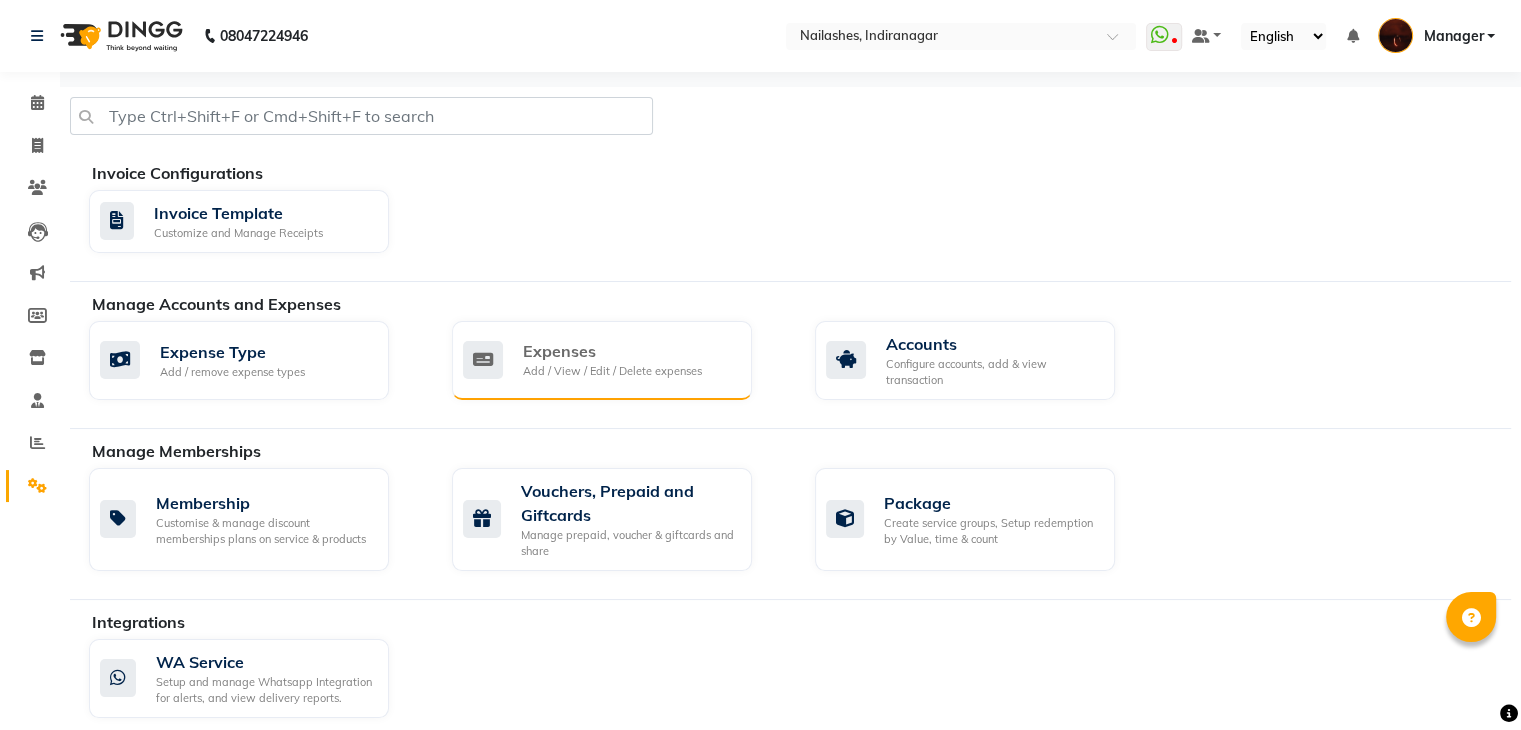 click on "Expenses Add / View / Edit / Delete expenses" 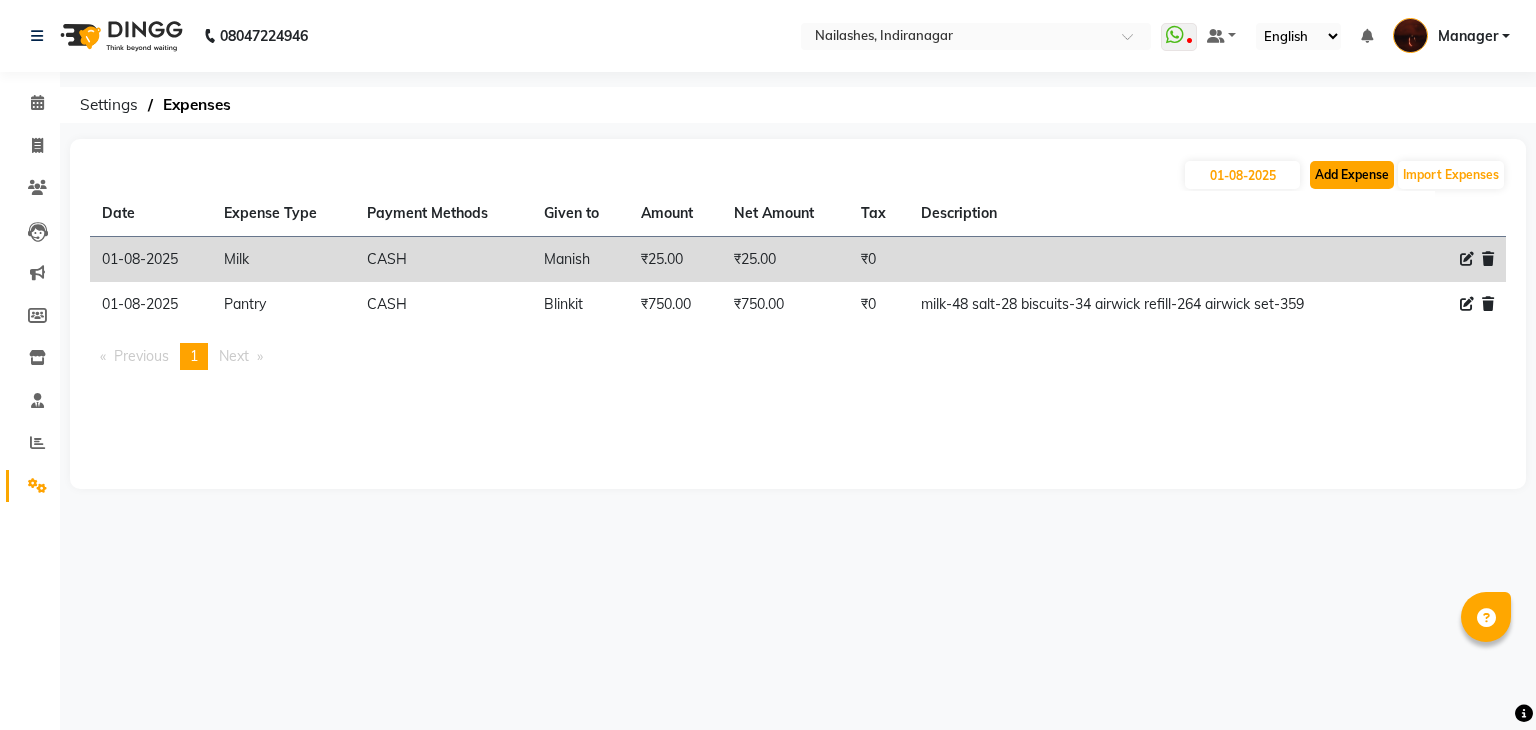click on "Add Expense" 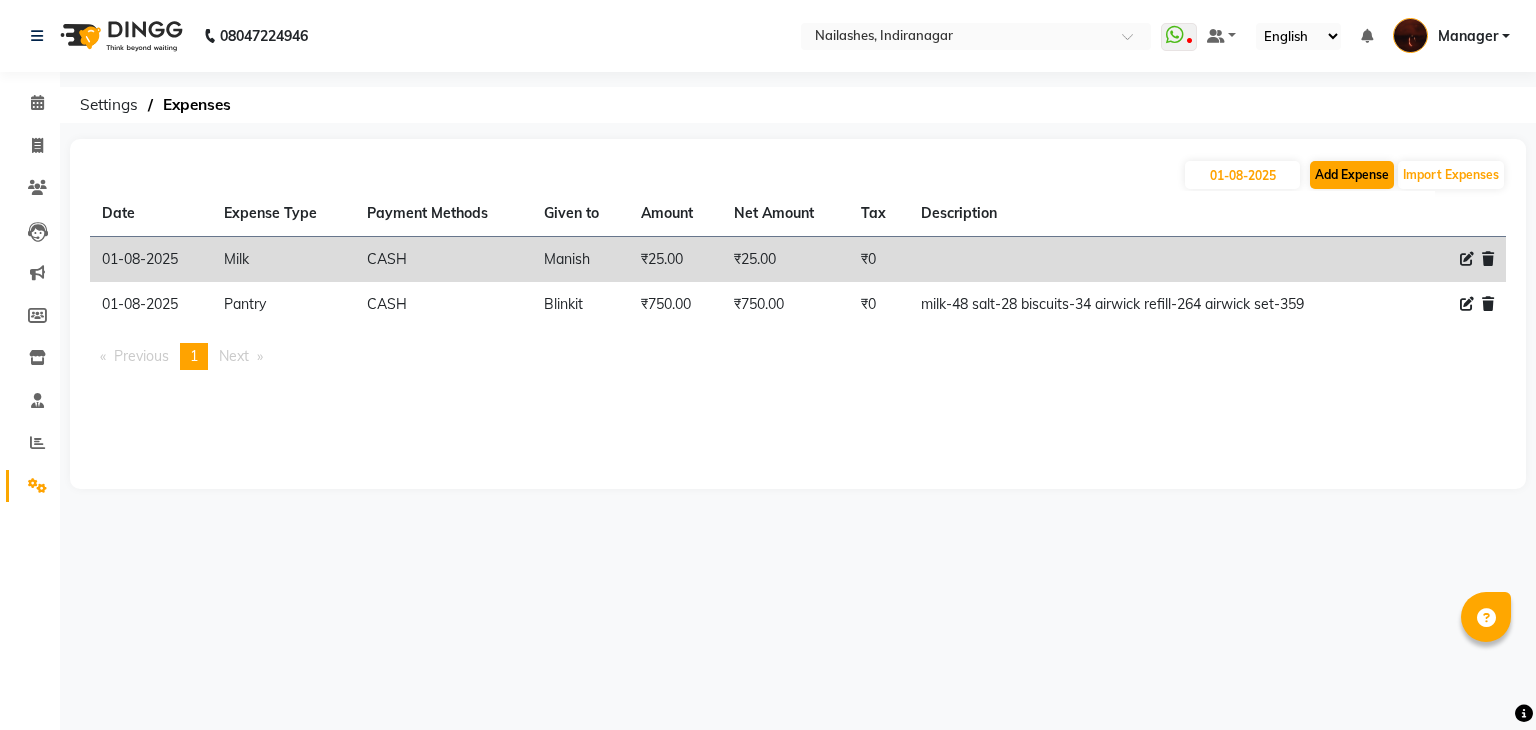 select on "1" 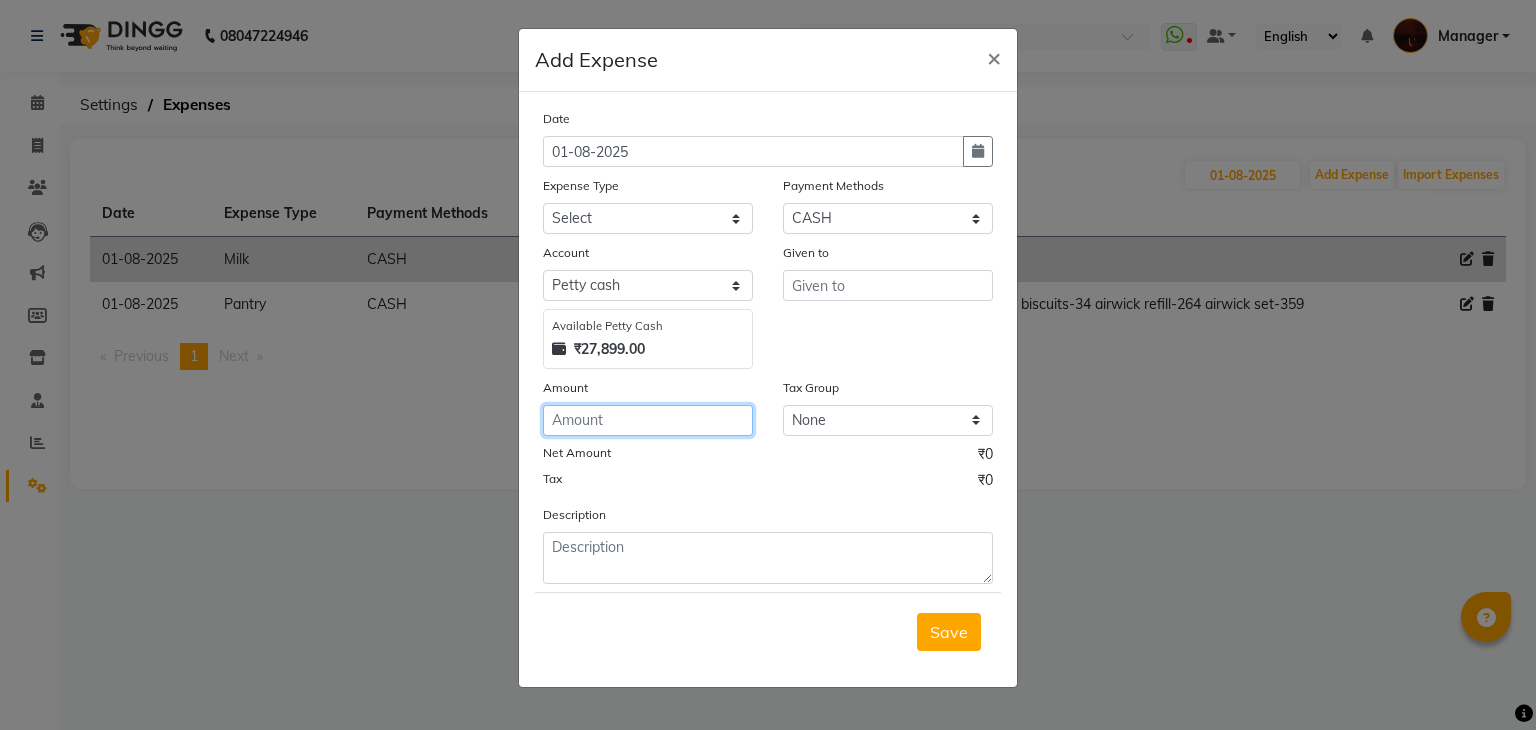 click 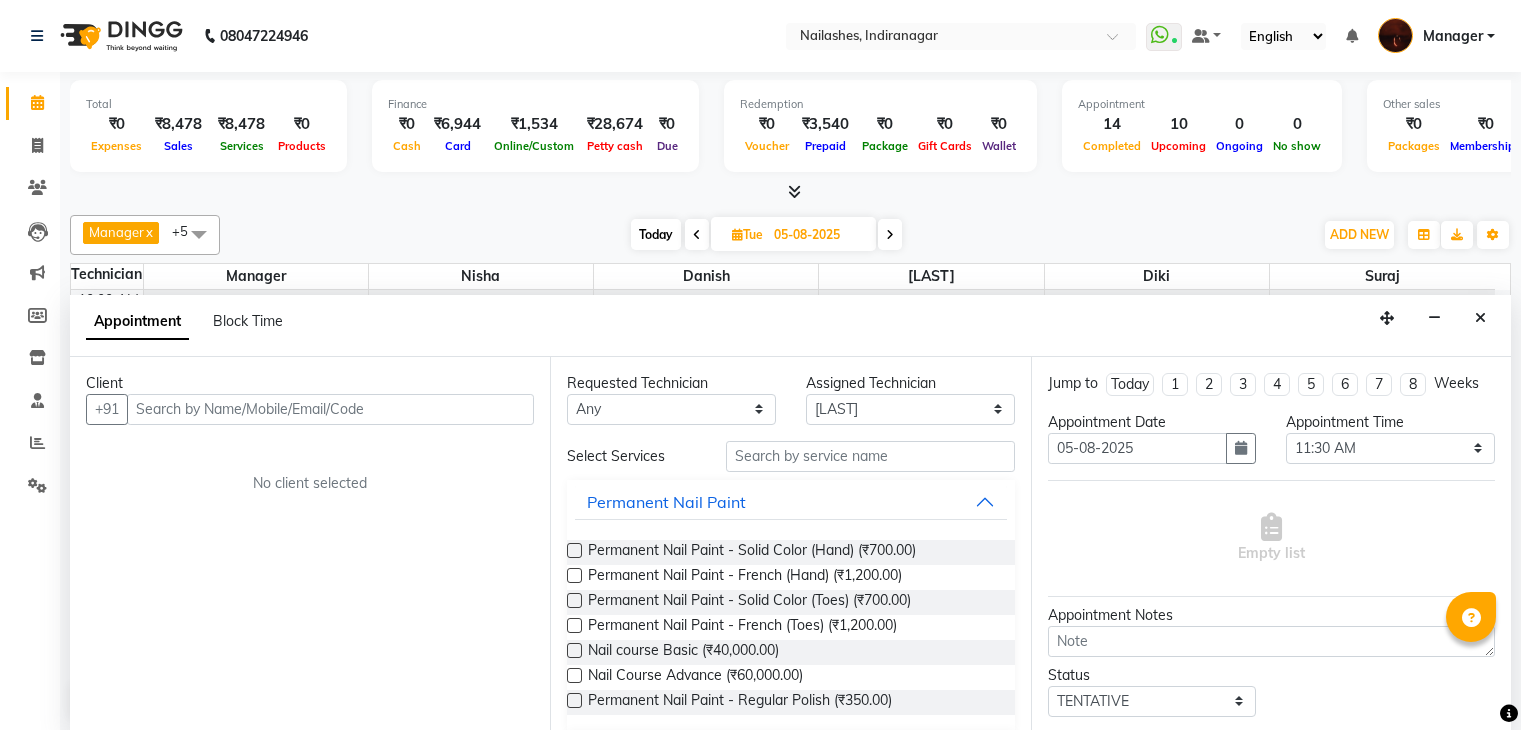 select on "35072" 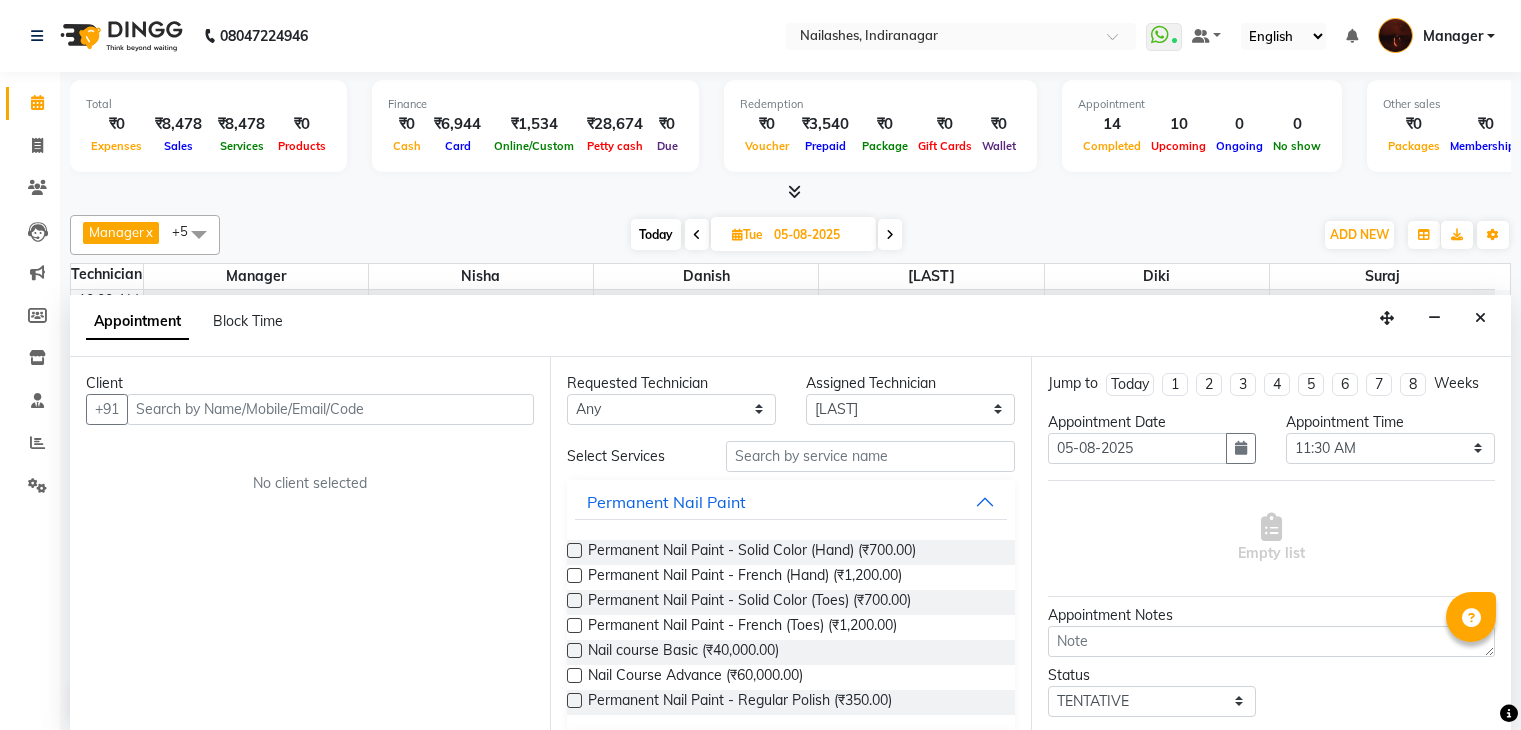 select on "tentative" 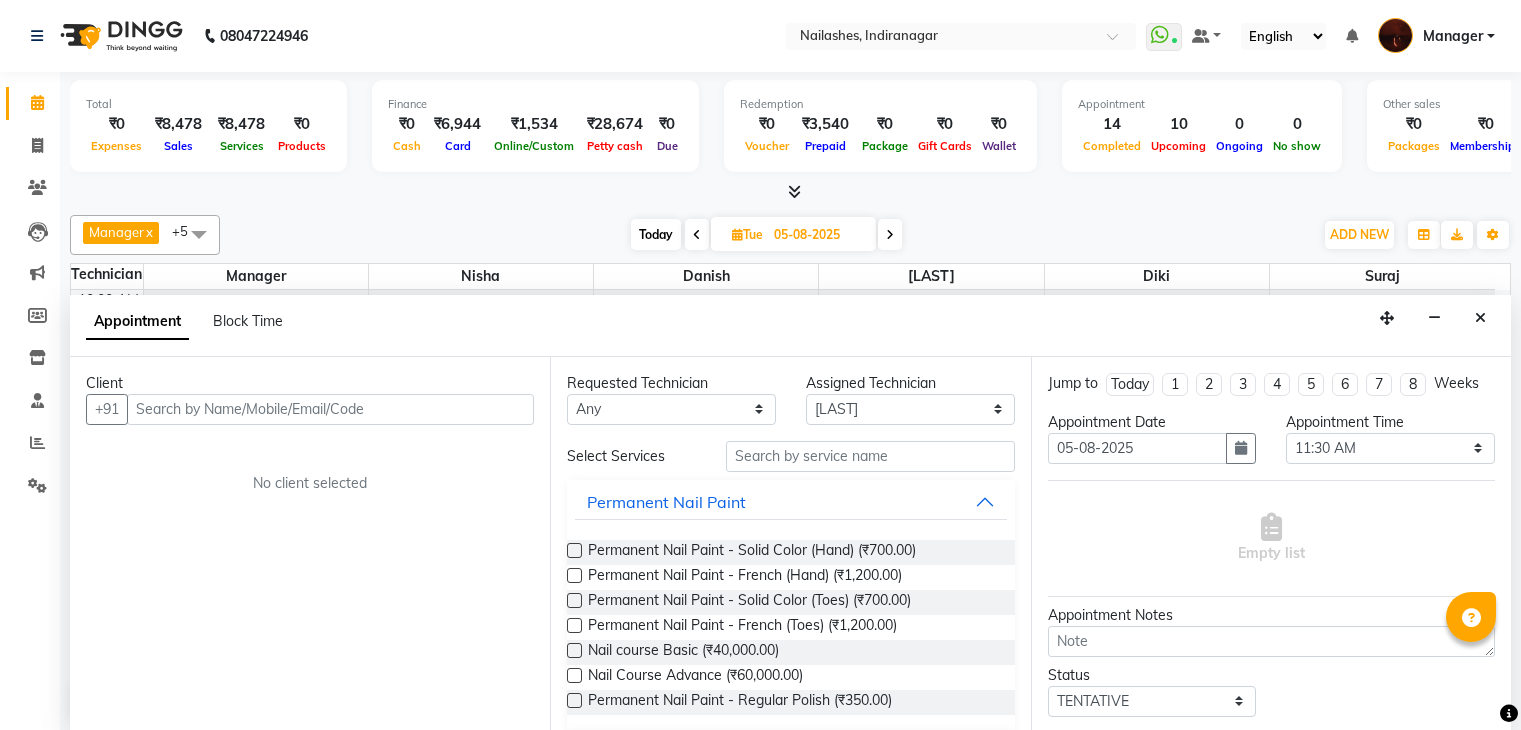scroll, scrollTop: 1, scrollLeft: 0, axis: vertical 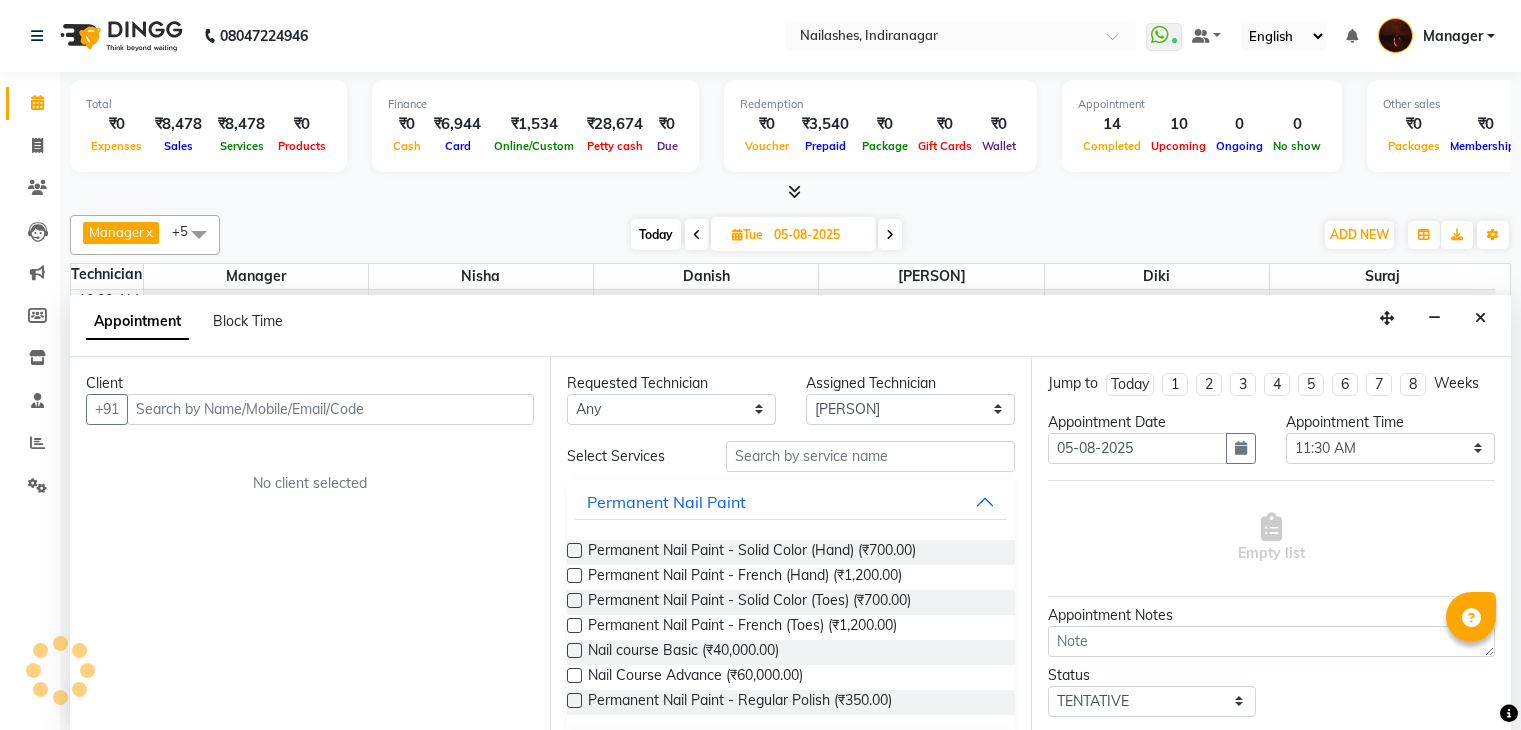 select on "35072" 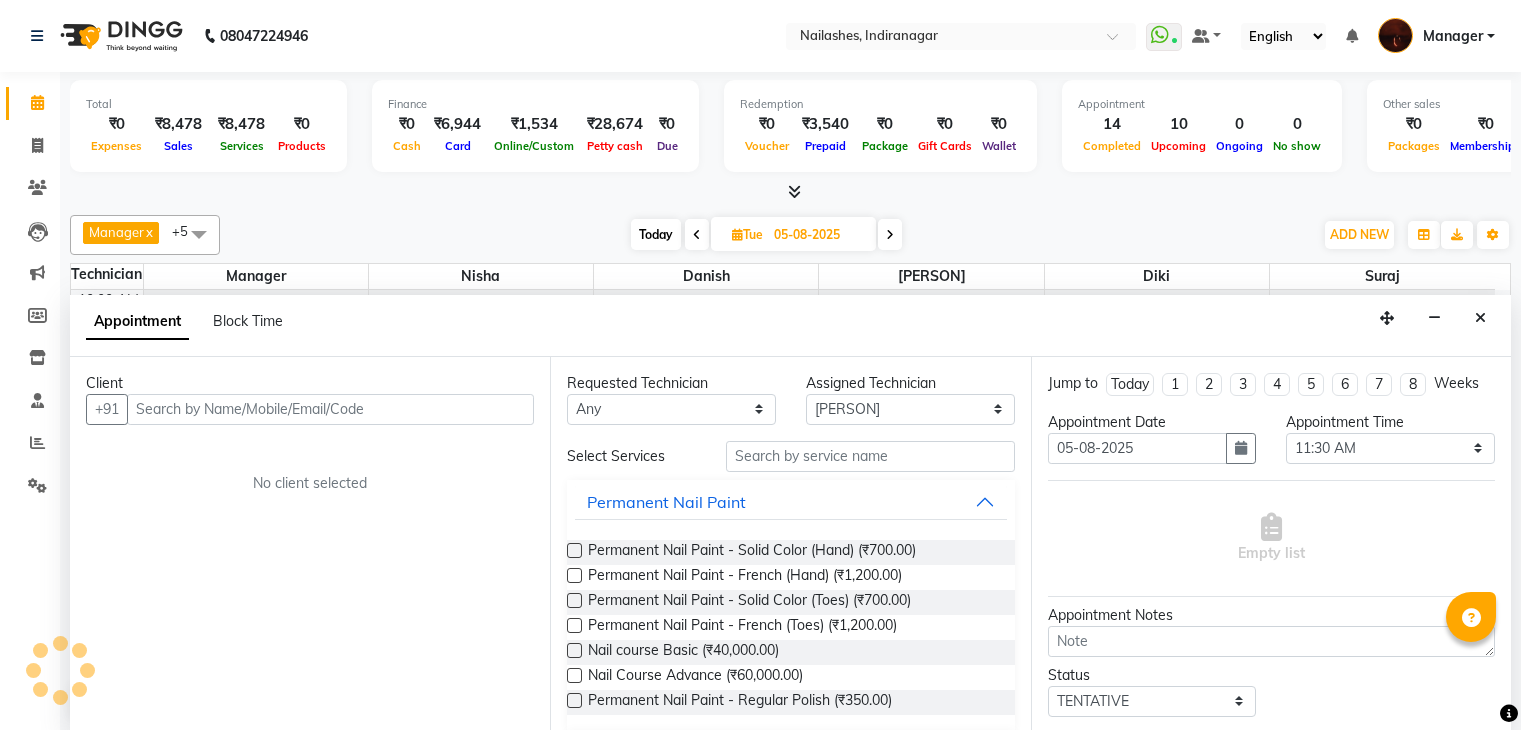 scroll, scrollTop: 1, scrollLeft: 0, axis: vertical 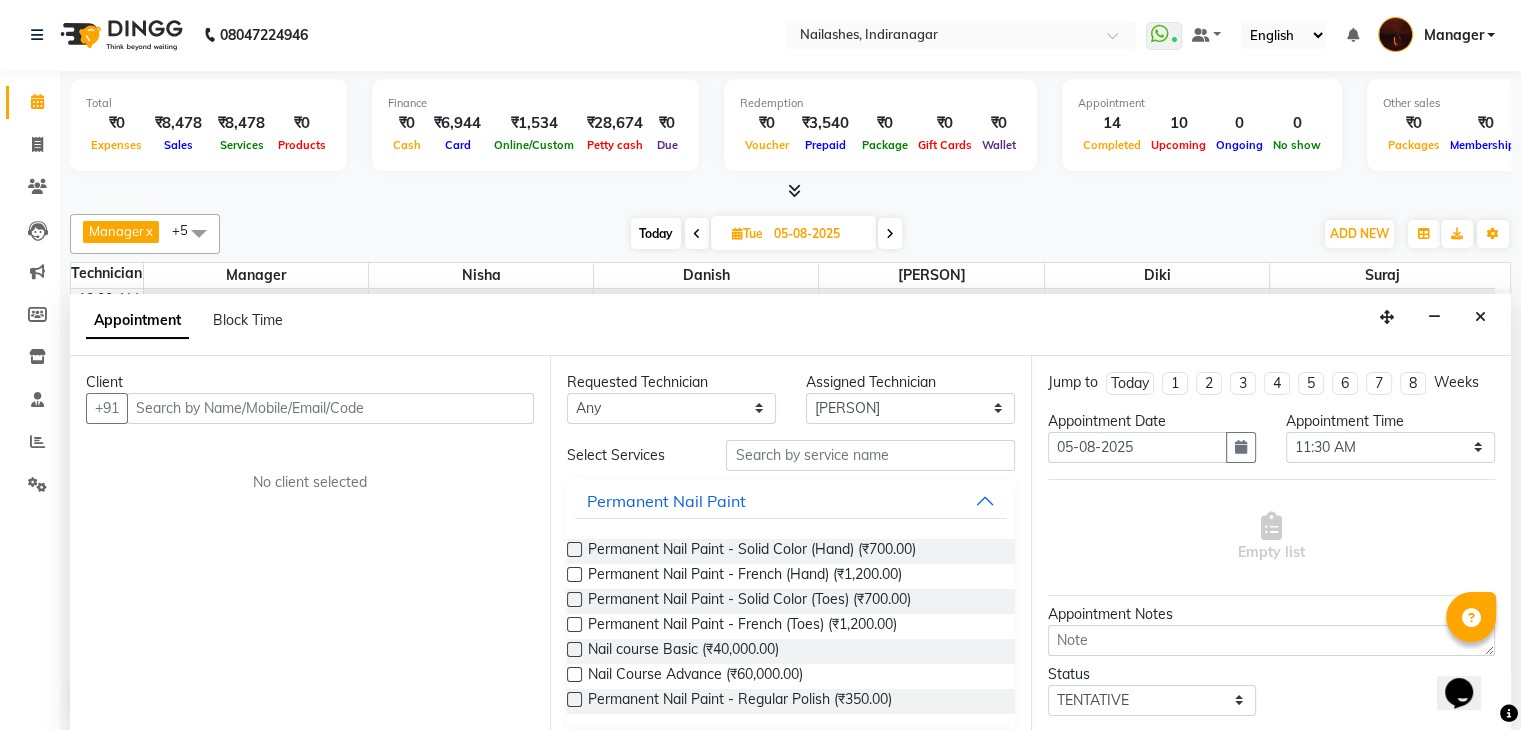 click at bounding box center [330, 408] 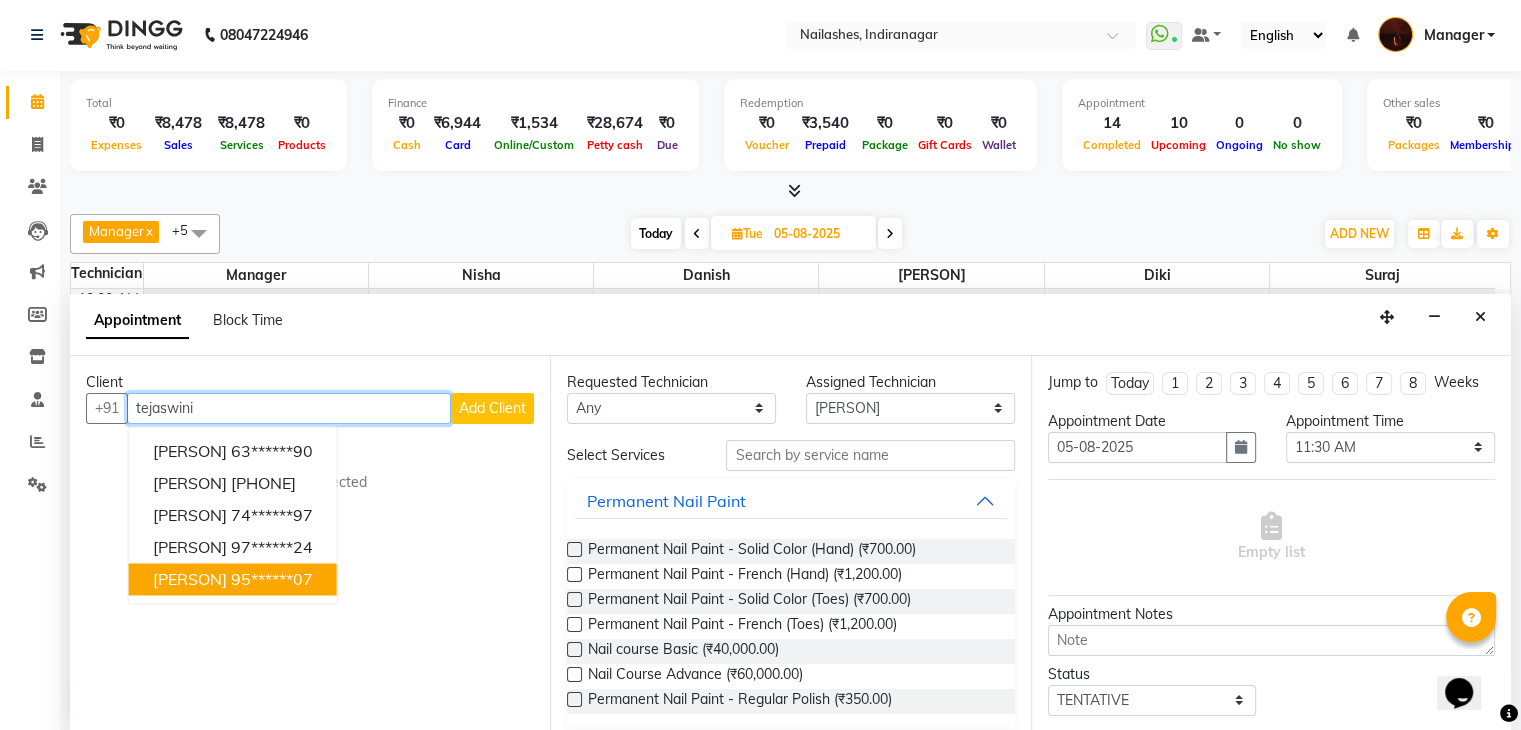 click on "[PERSON] [PHONE]" at bounding box center [233, 579] 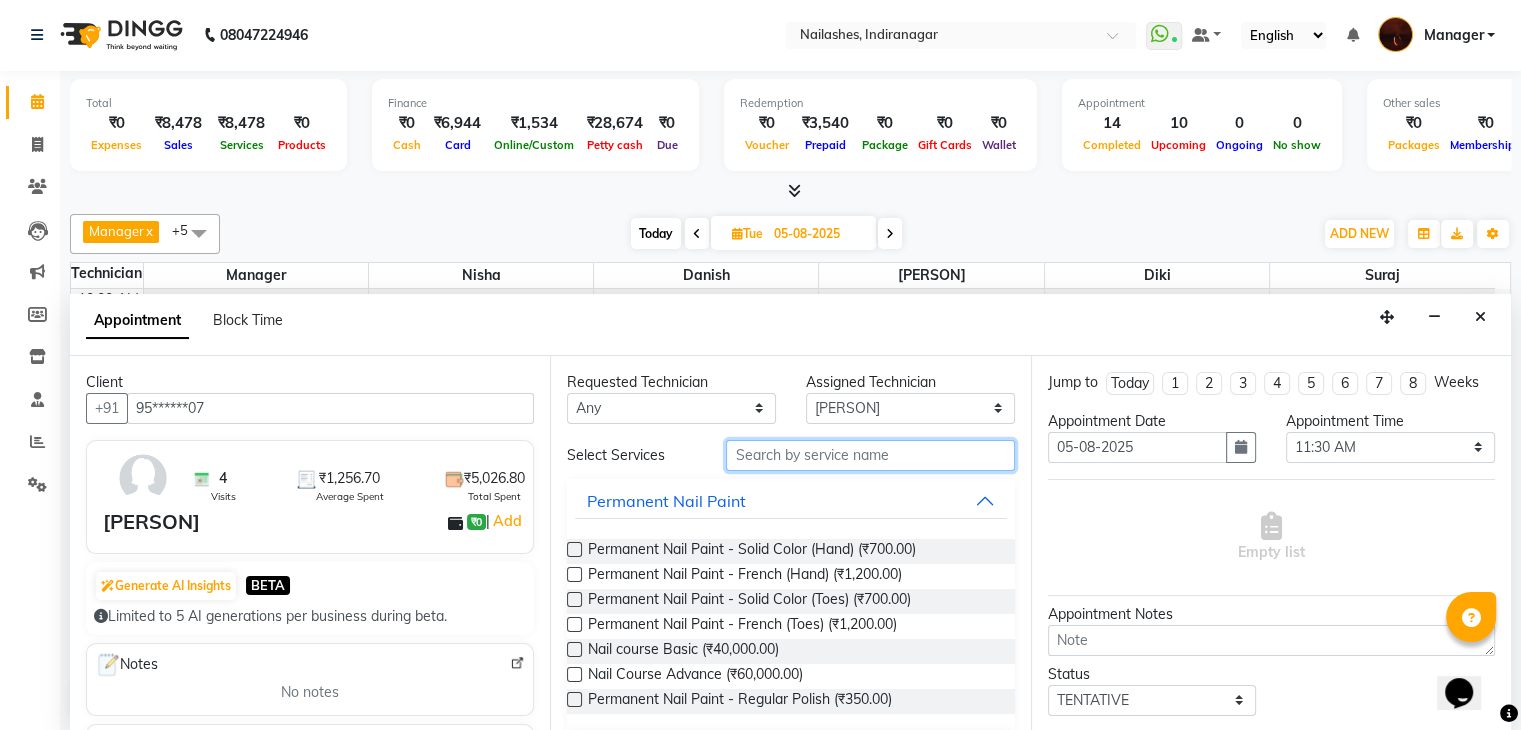 click at bounding box center (870, 455) 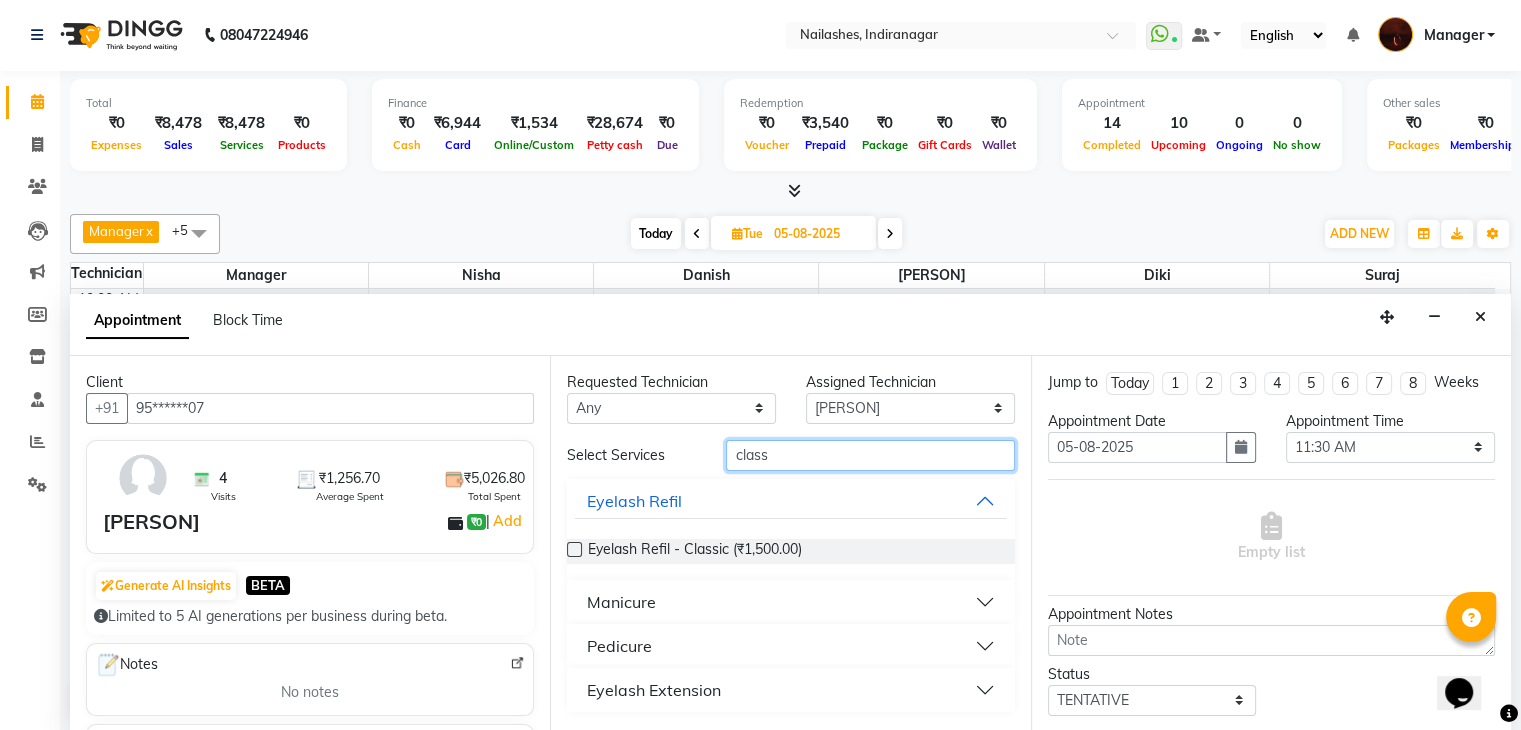 type on "class" 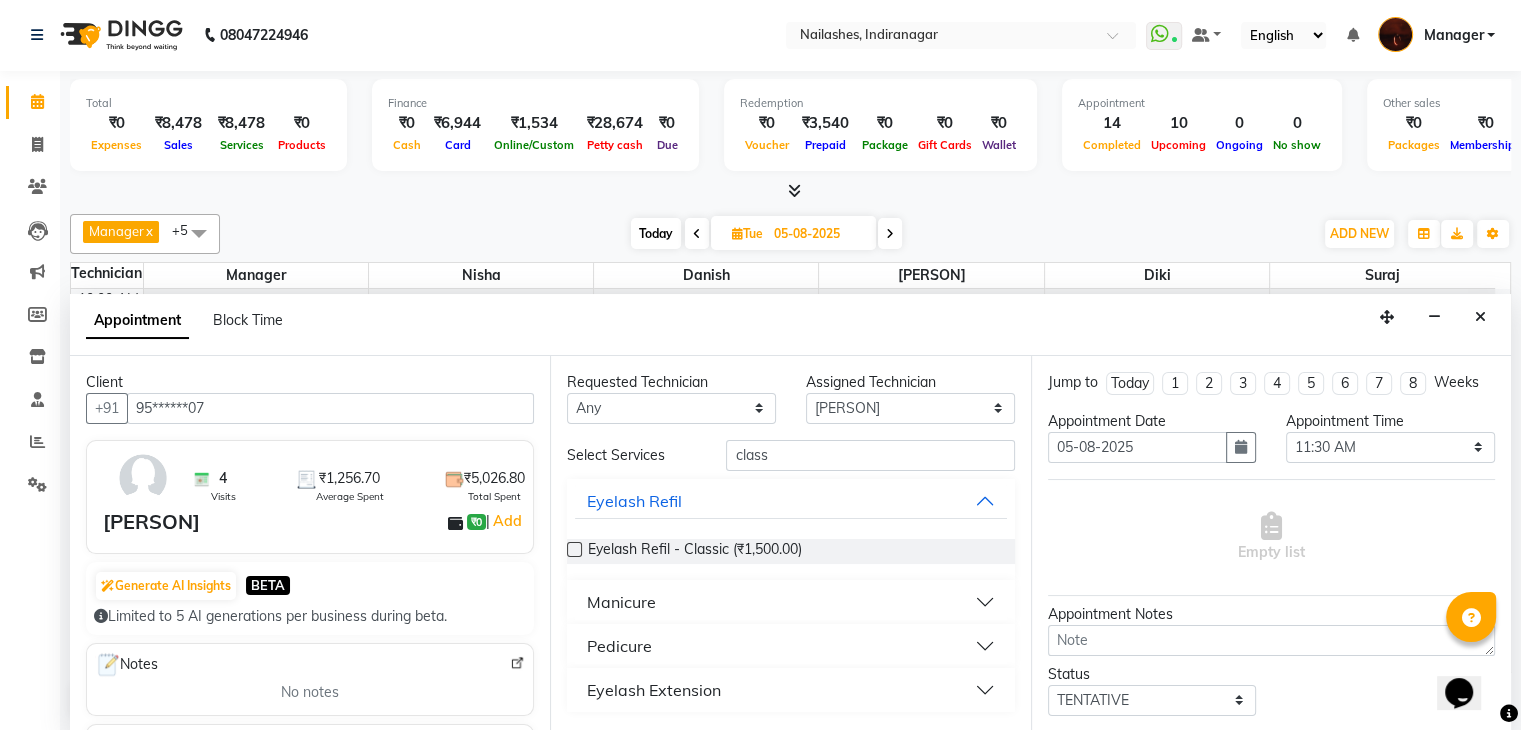 click on "Eyelash Extension" at bounding box center (654, 690) 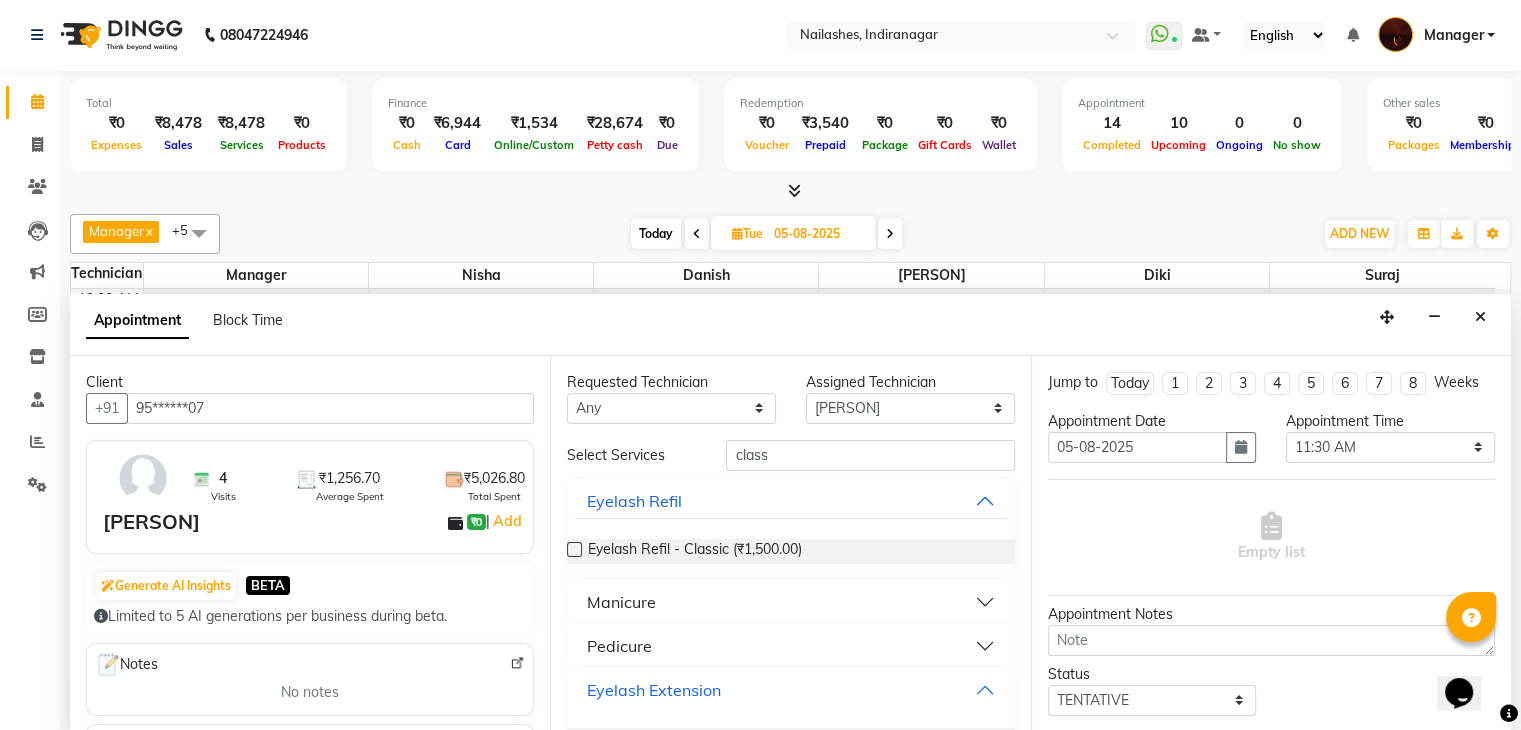 scroll, scrollTop: 52, scrollLeft: 0, axis: vertical 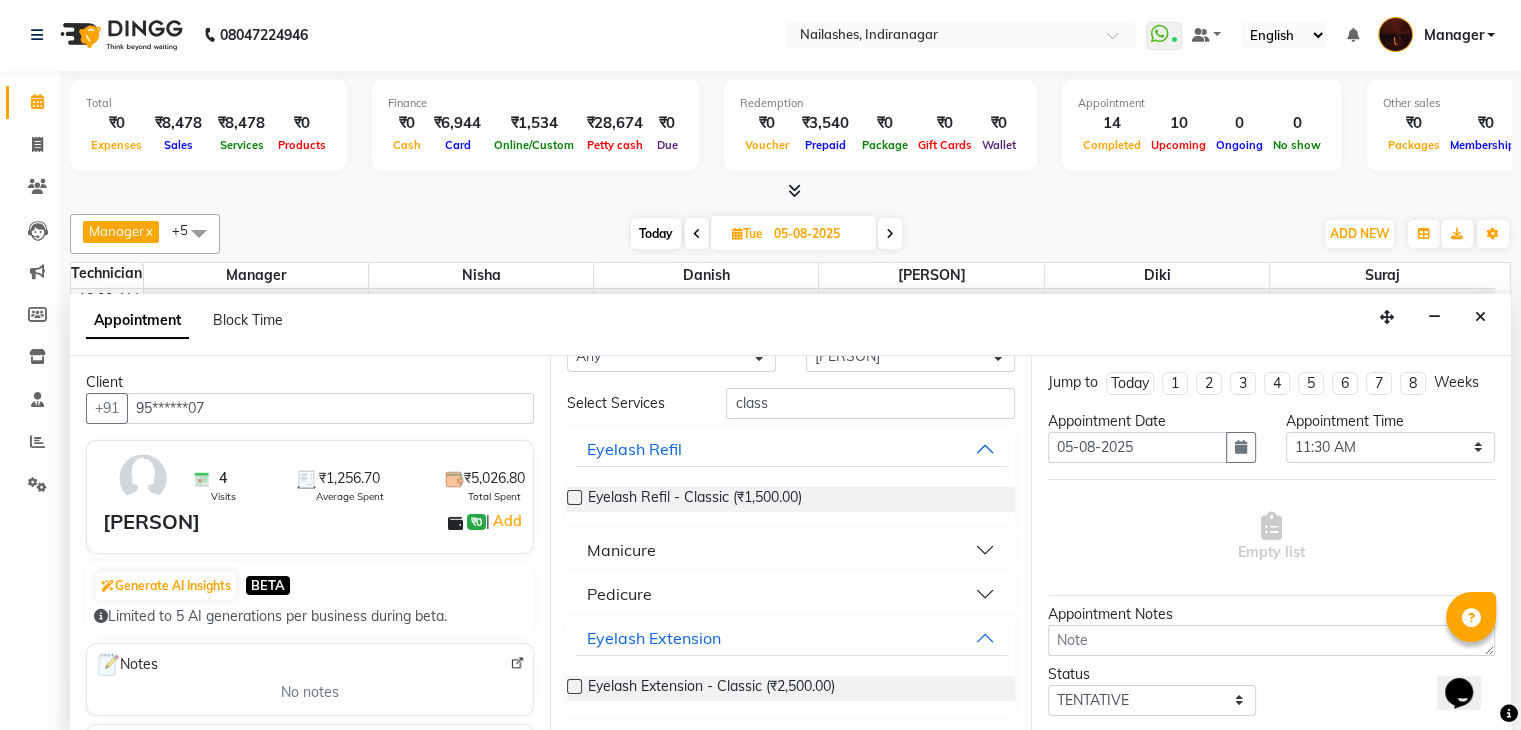 click at bounding box center (574, 686) 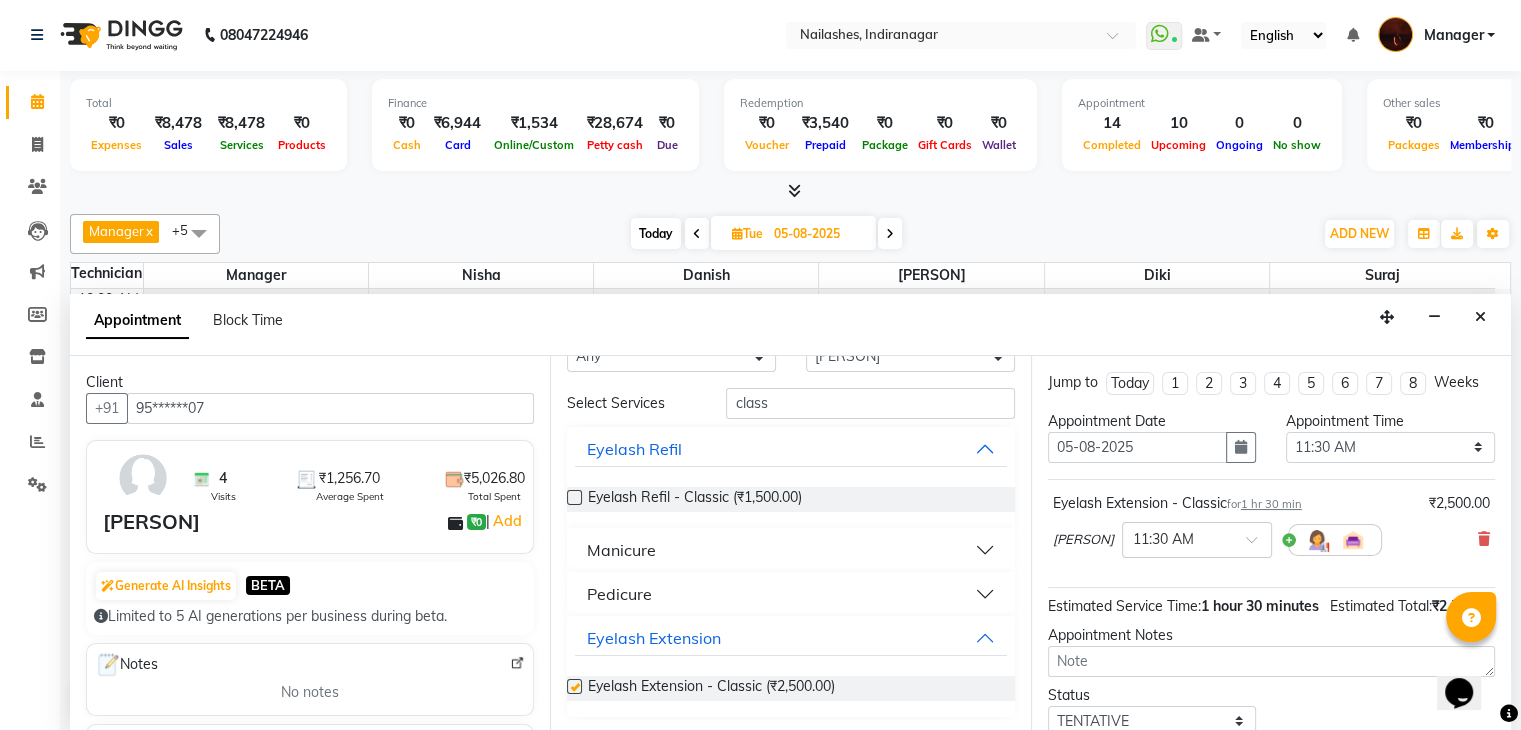 checkbox on "false" 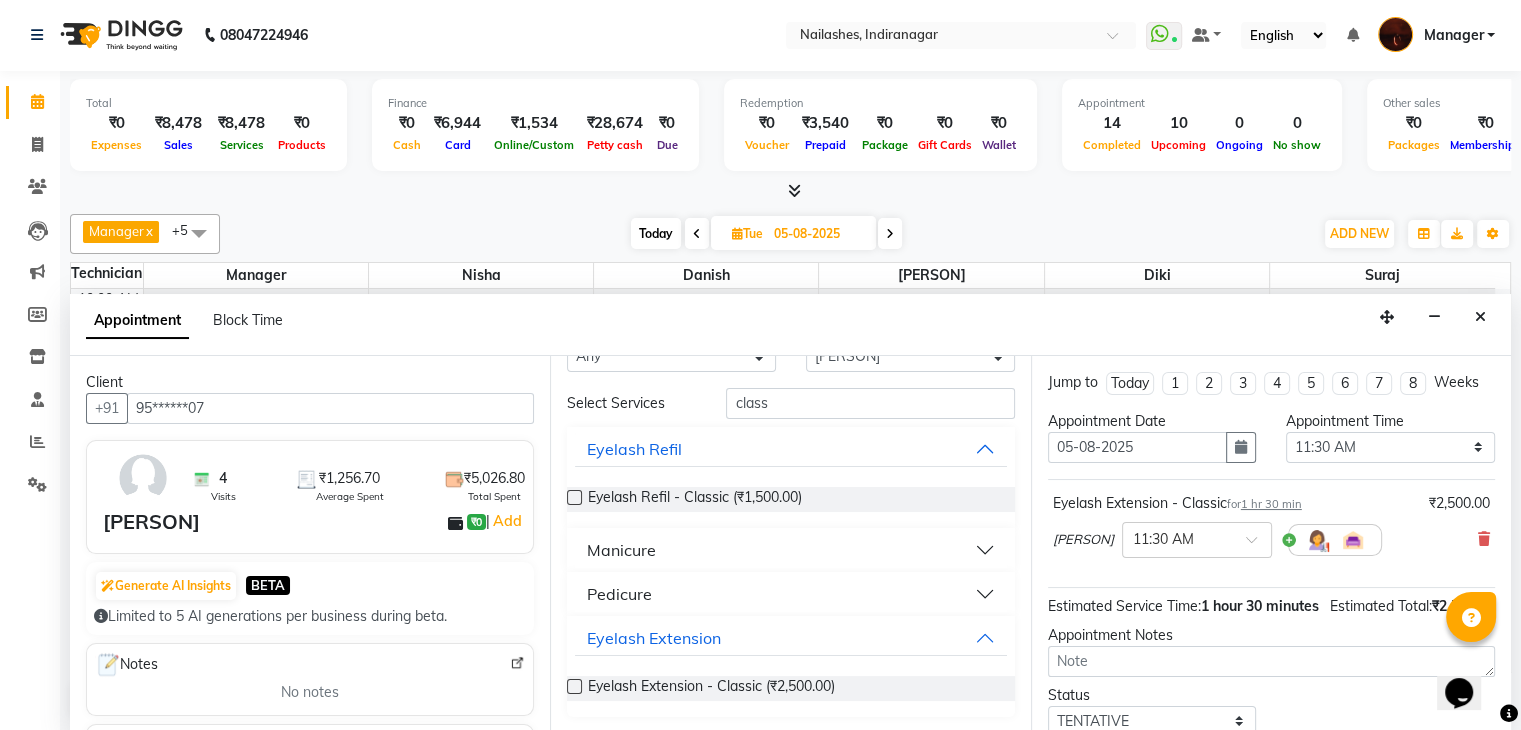 scroll, scrollTop: 151, scrollLeft: 0, axis: vertical 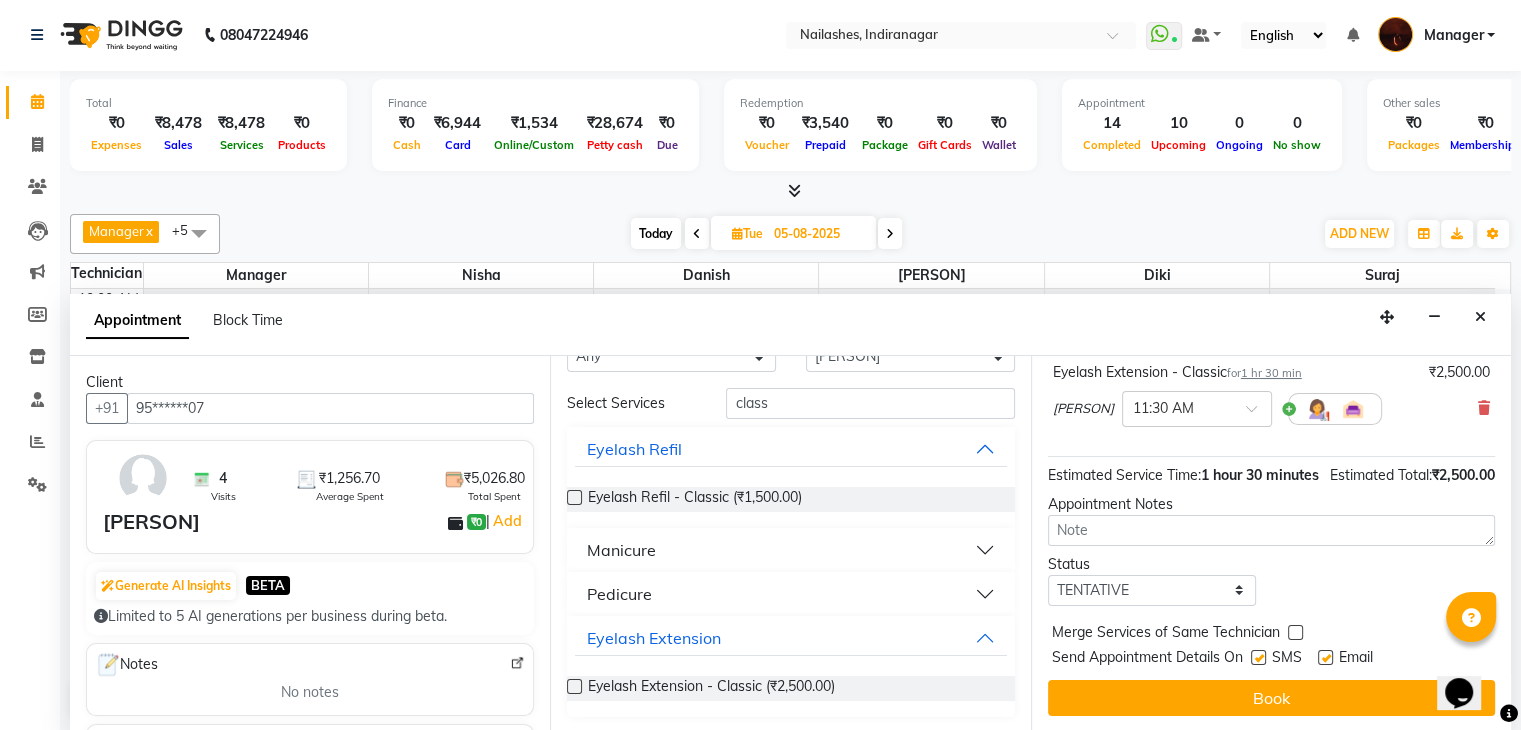 drag, startPoint x: 1505, startPoint y: 490, endPoint x: 38, endPoint y: 53, distance: 1530.7051 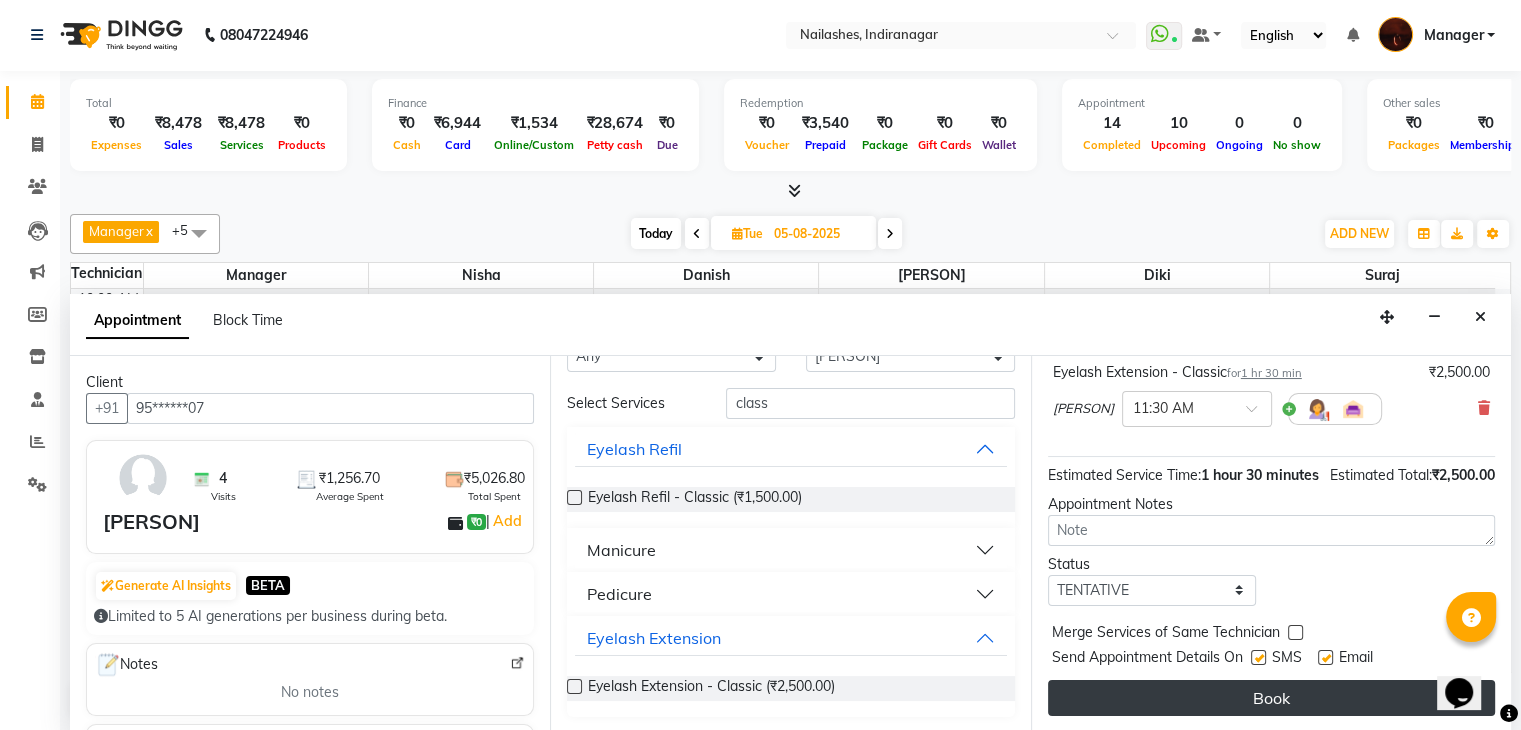 click on "Book" at bounding box center [1271, 698] 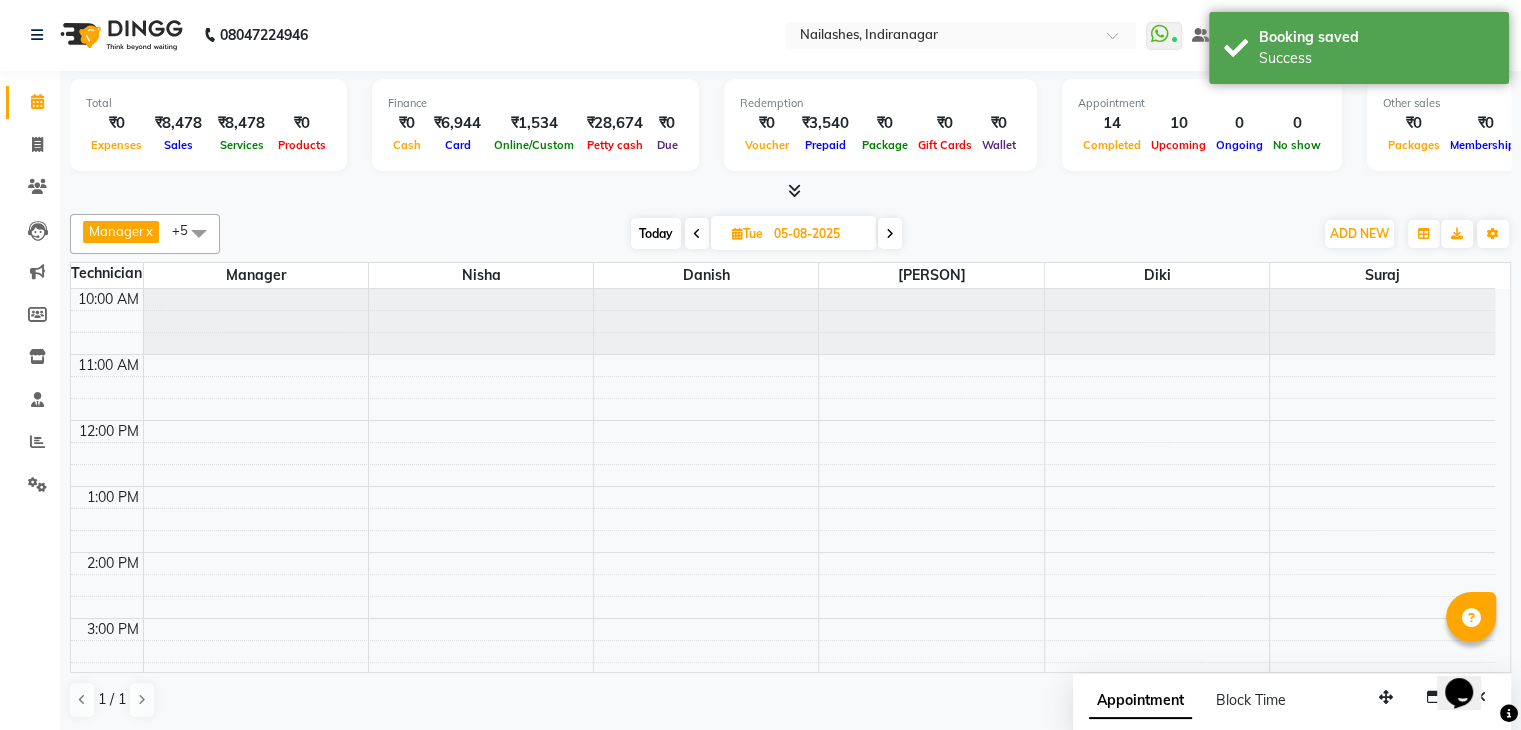 scroll, scrollTop: 0, scrollLeft: 0, axis: both 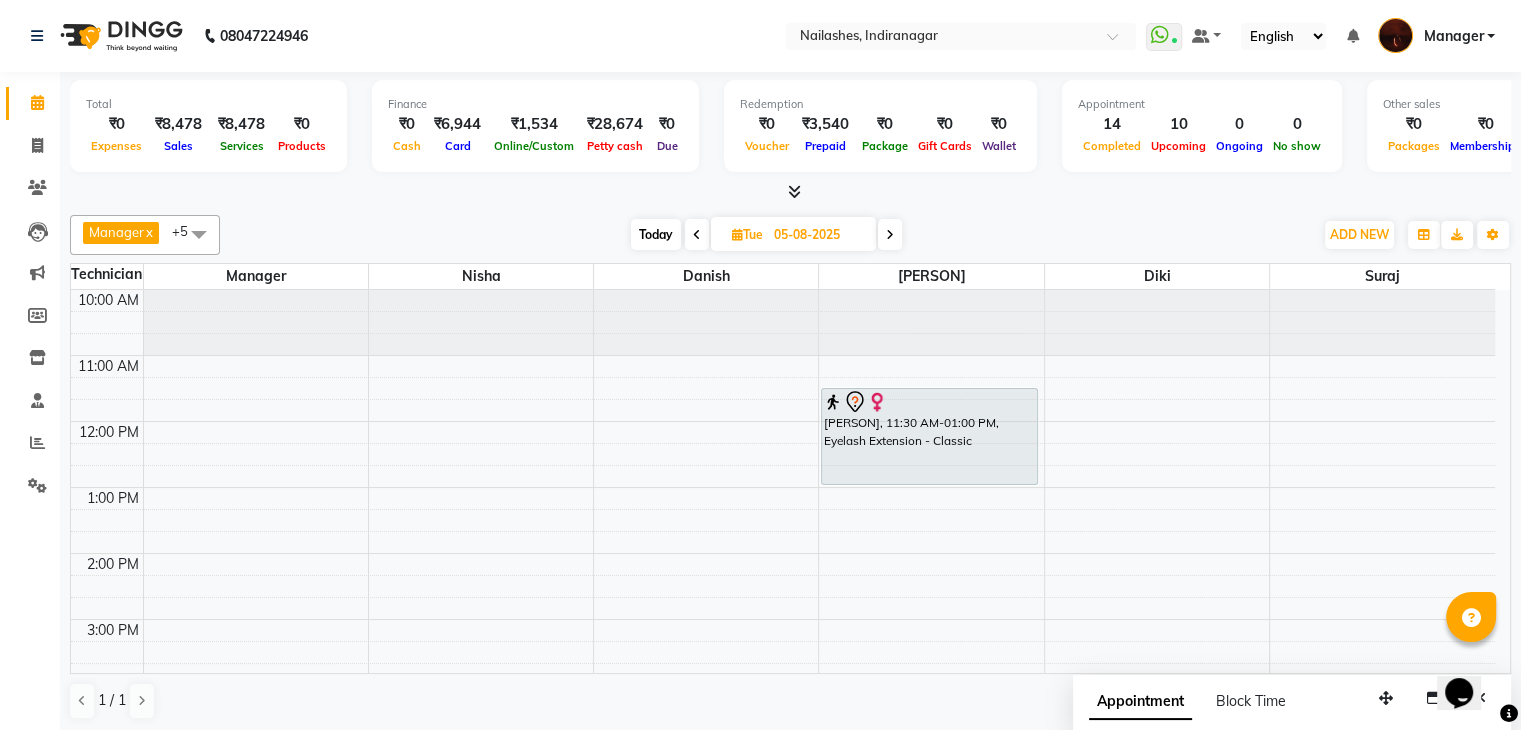 click on "Today" at bounding box center (656, 234) 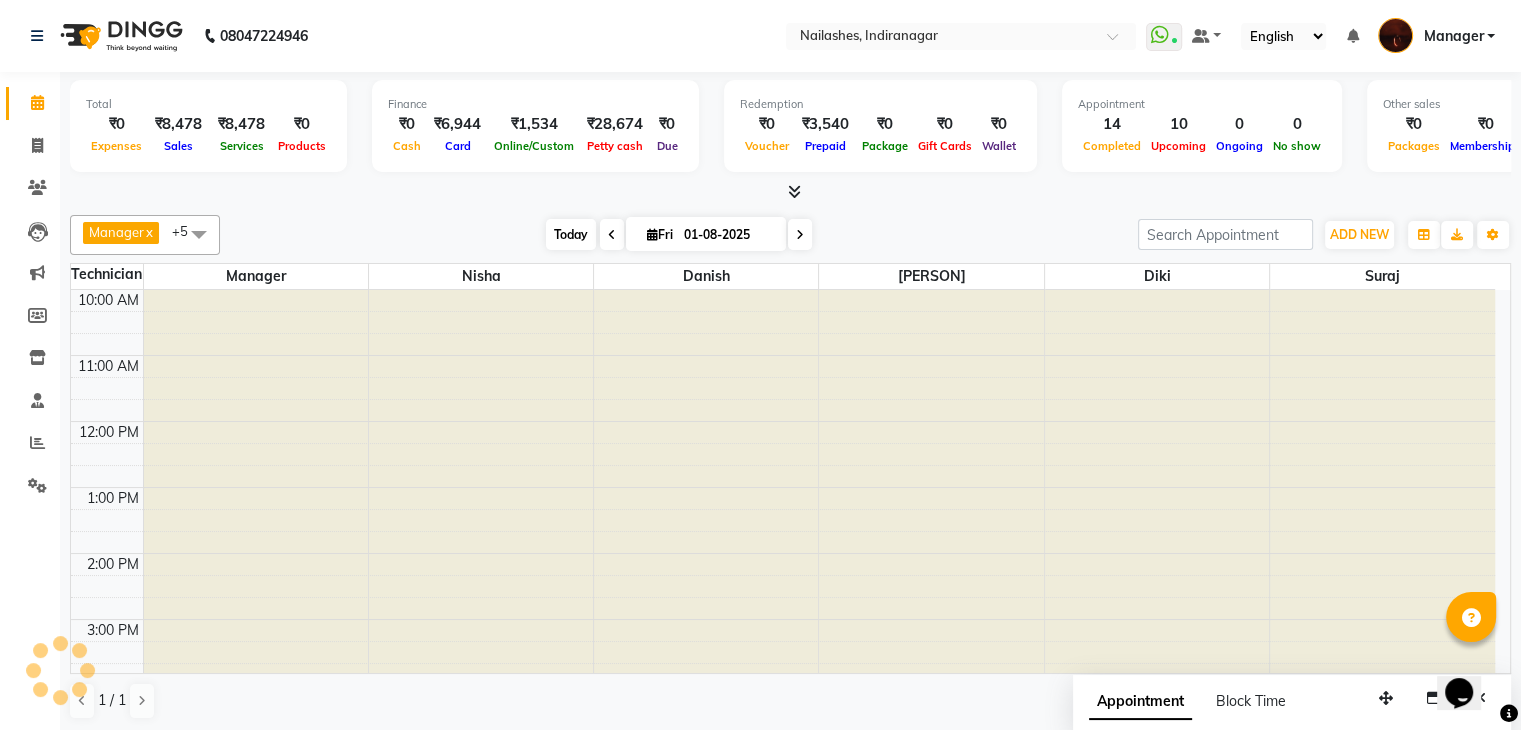 scroll, scrollTop: 466, scrollLeft: 0, axis: vertical 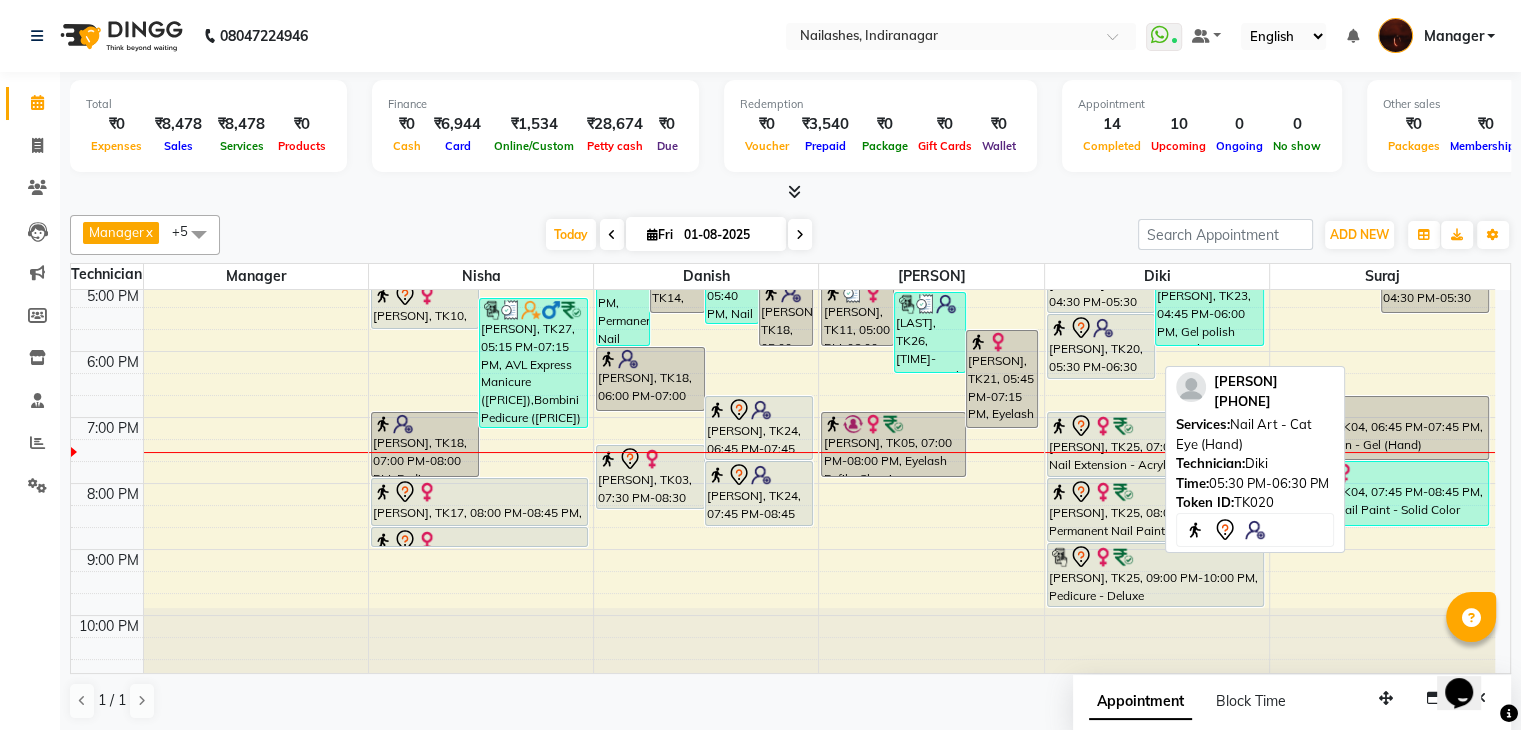click on "[PERSON], TK20, 05:30 PM-06:30 PM, Nail Art - Cat Eye (Hand)" at bounding box center [1101, 346] 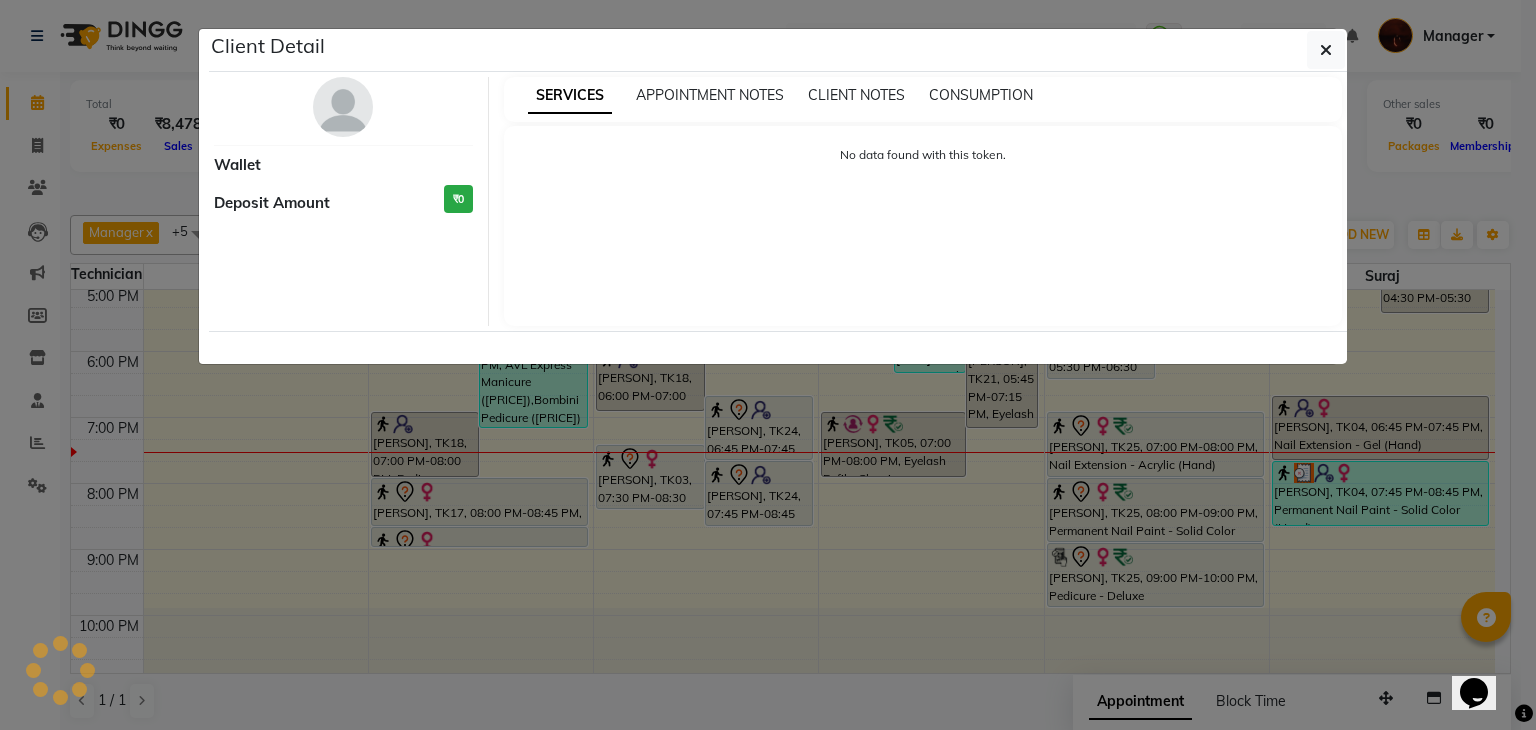 select on "7" 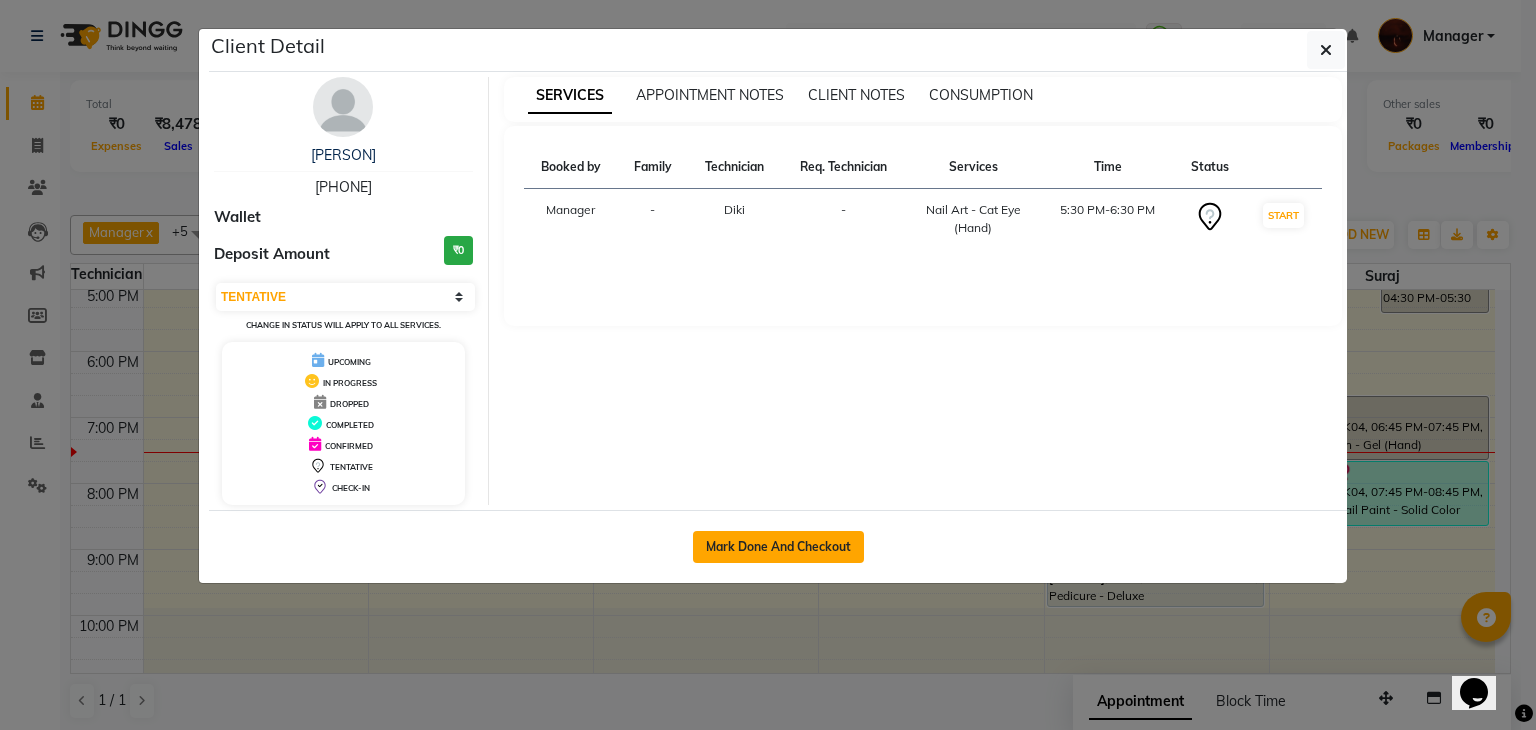 click on "Mark Done And Checkout" 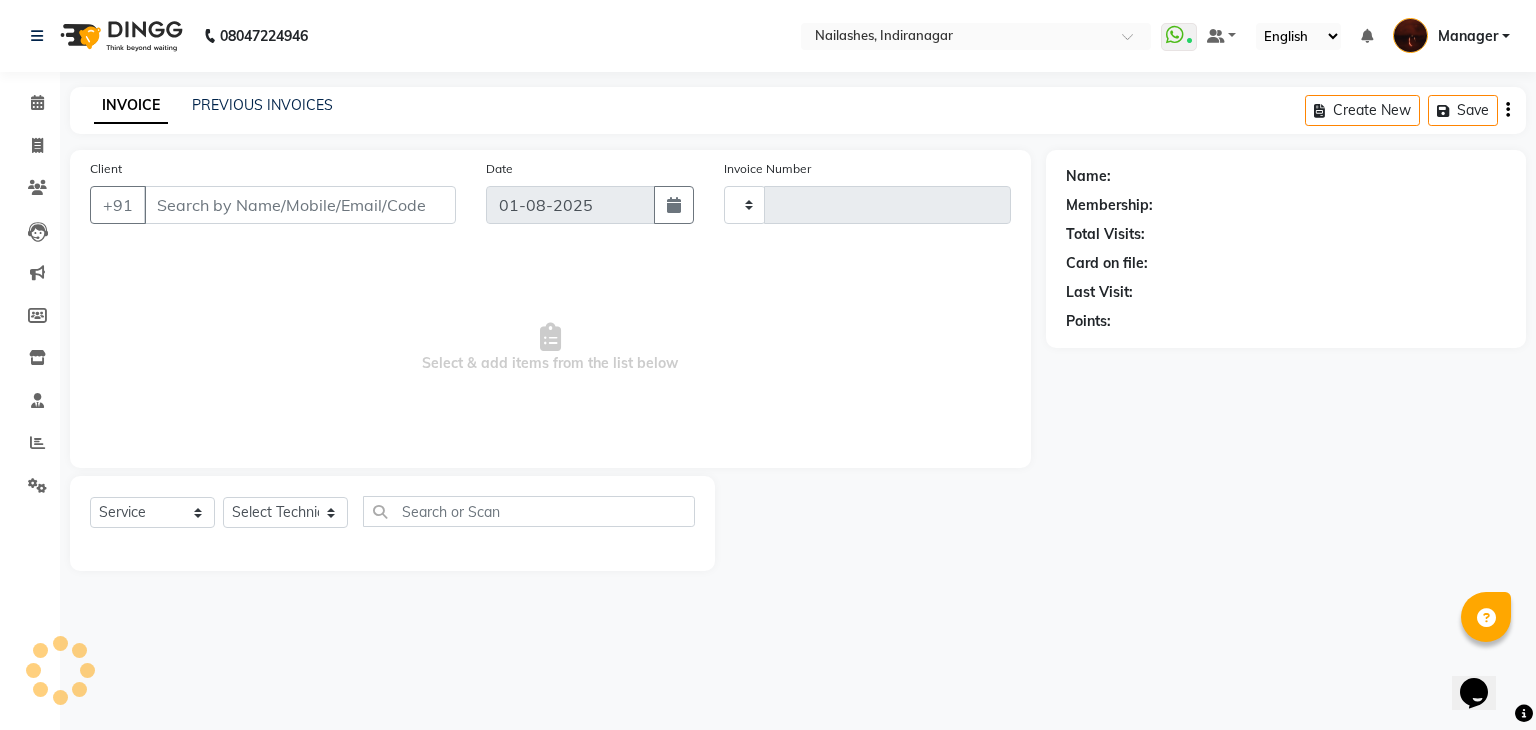 type on "1402" 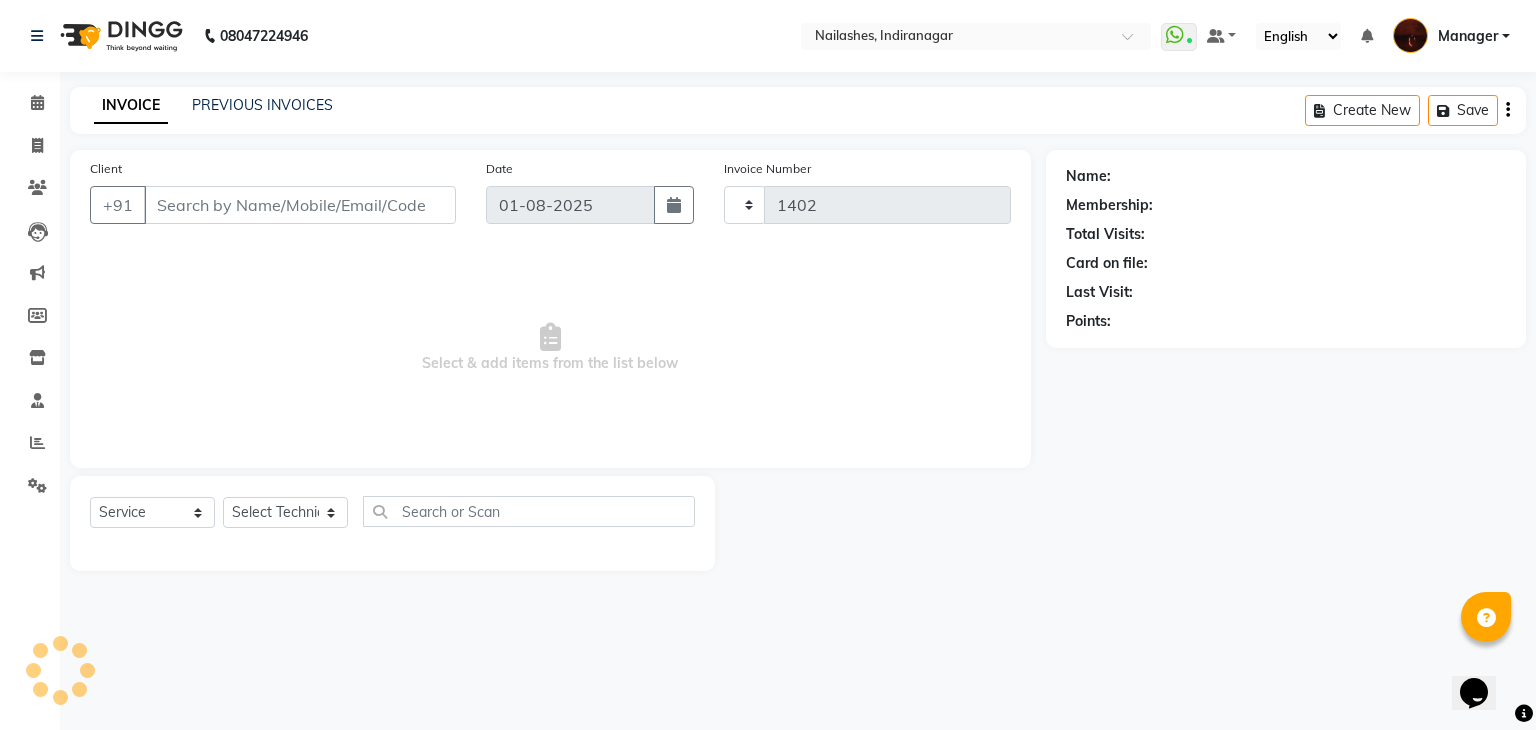 select on "4063" 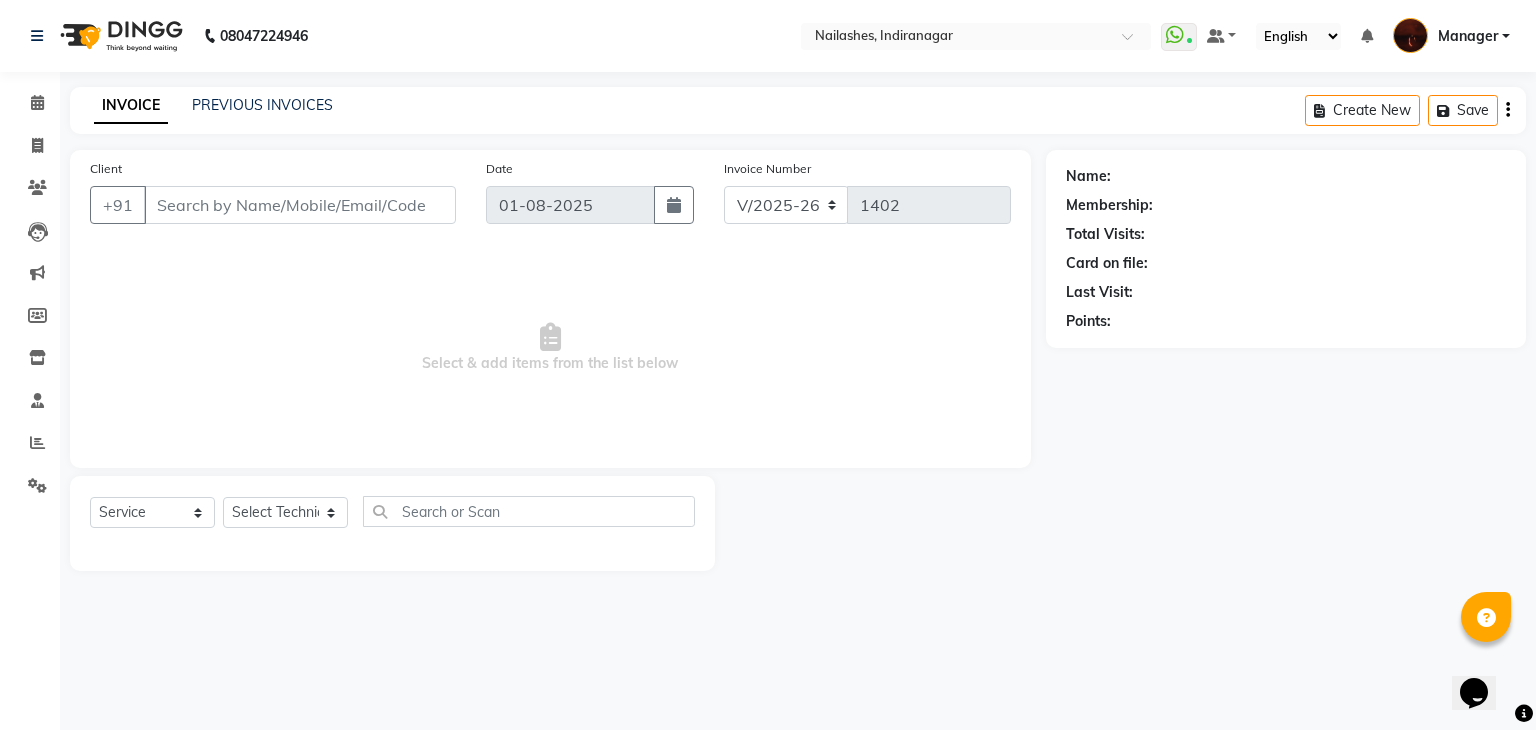 type on "79******14" 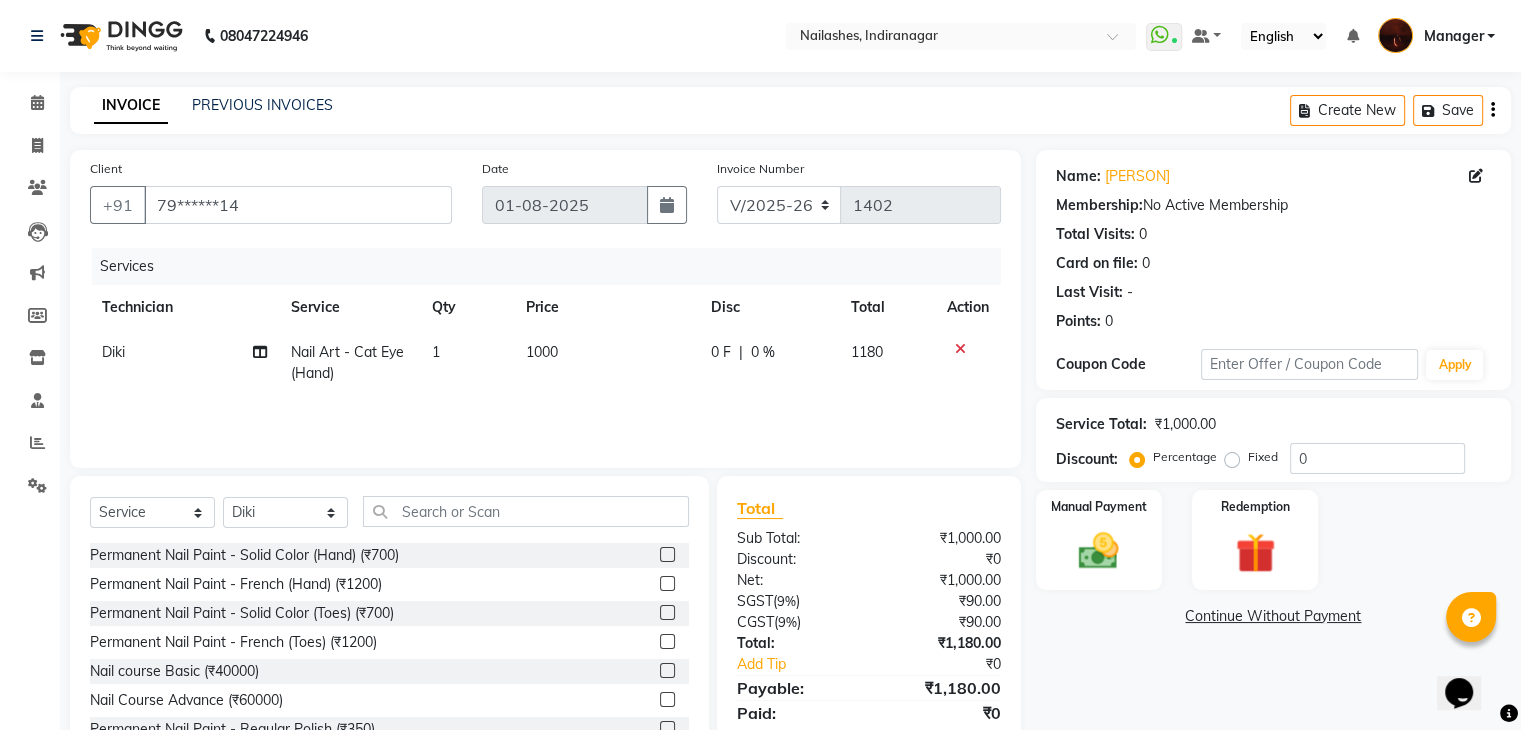 click 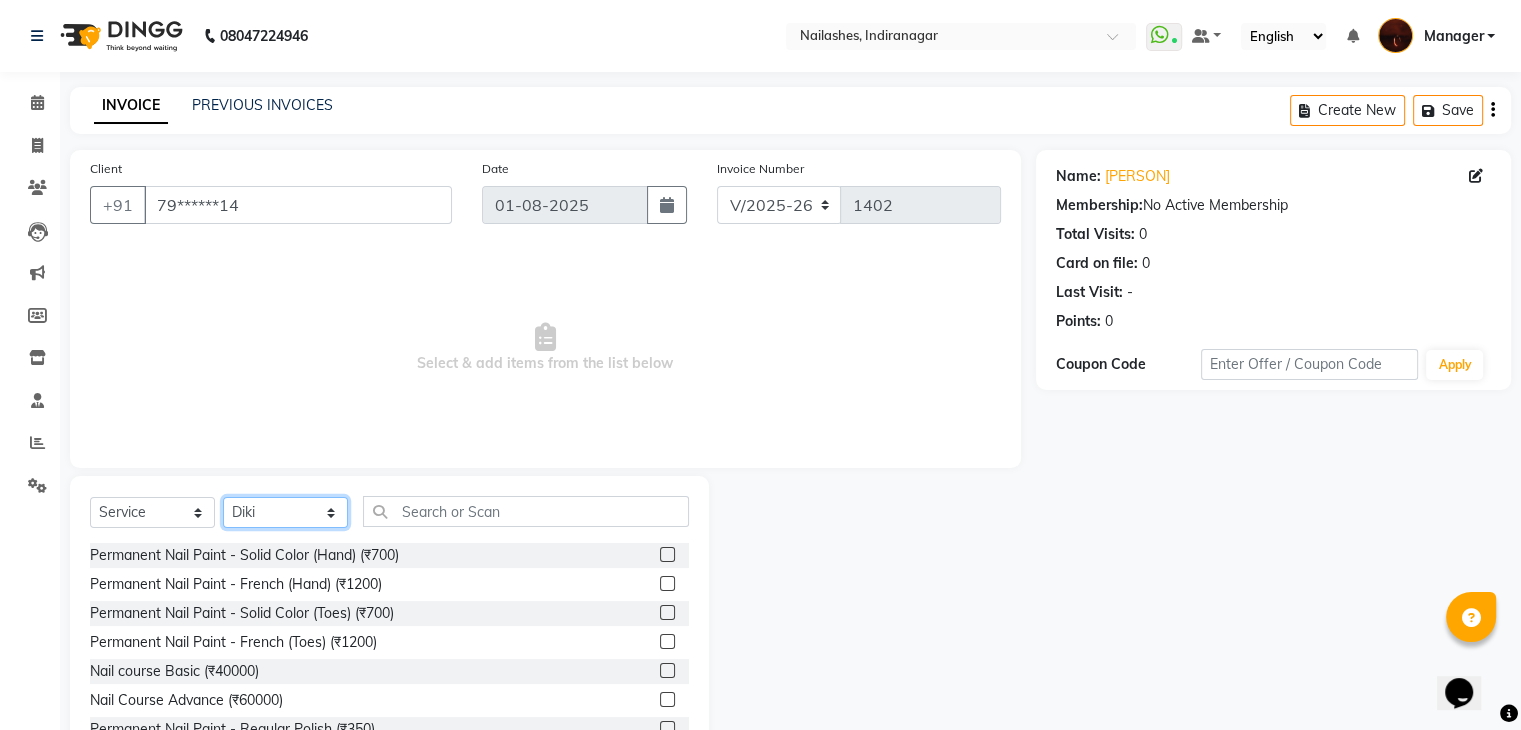 click on "Select Technician [PERSON] [PERSON] [PERSON] [PERSON]  [PERSON] [PERSON] [PERSON] [PERSON] [PERSON] [PERSON] [PERSON] [PERSON] [PERSON] [PERSON] [PERSON]" 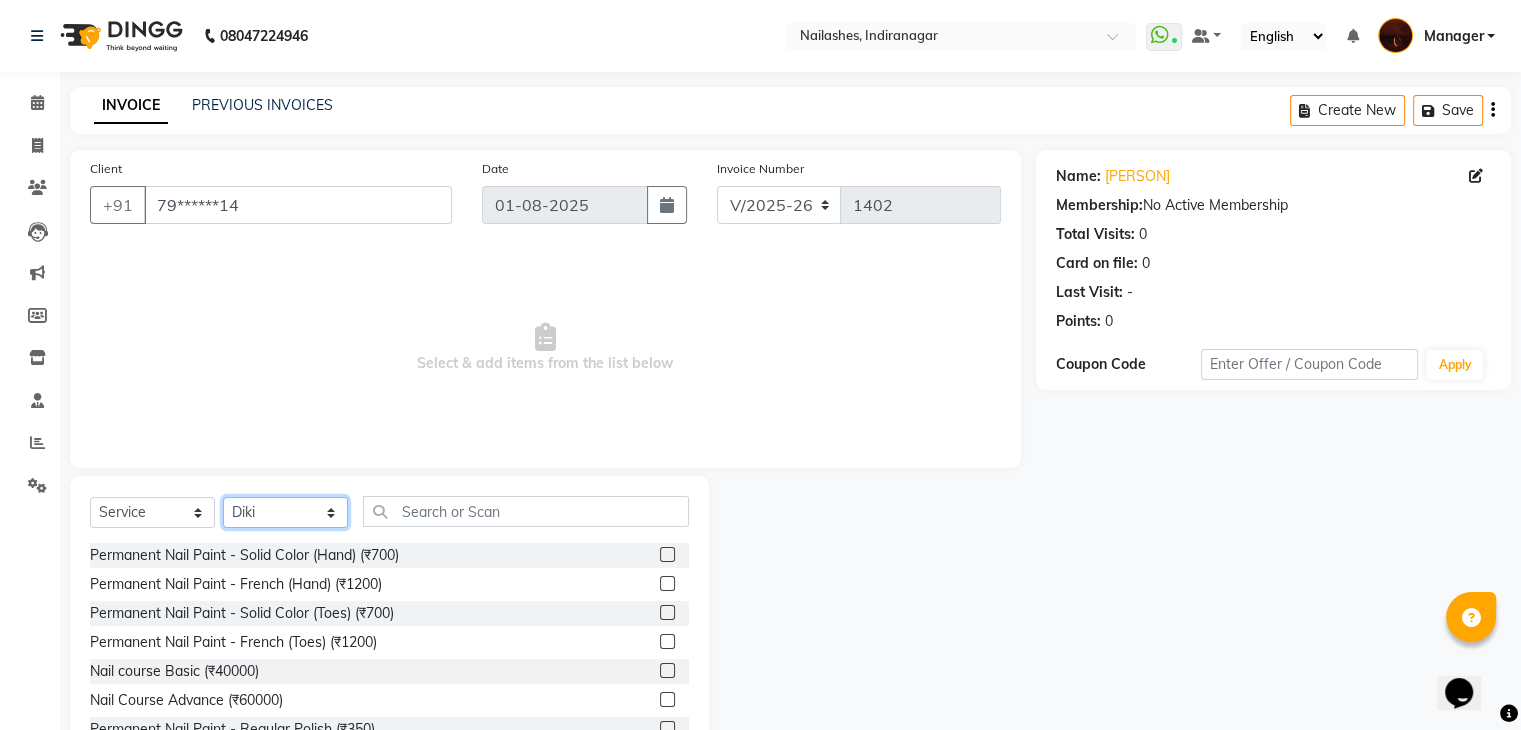 select on "83655" 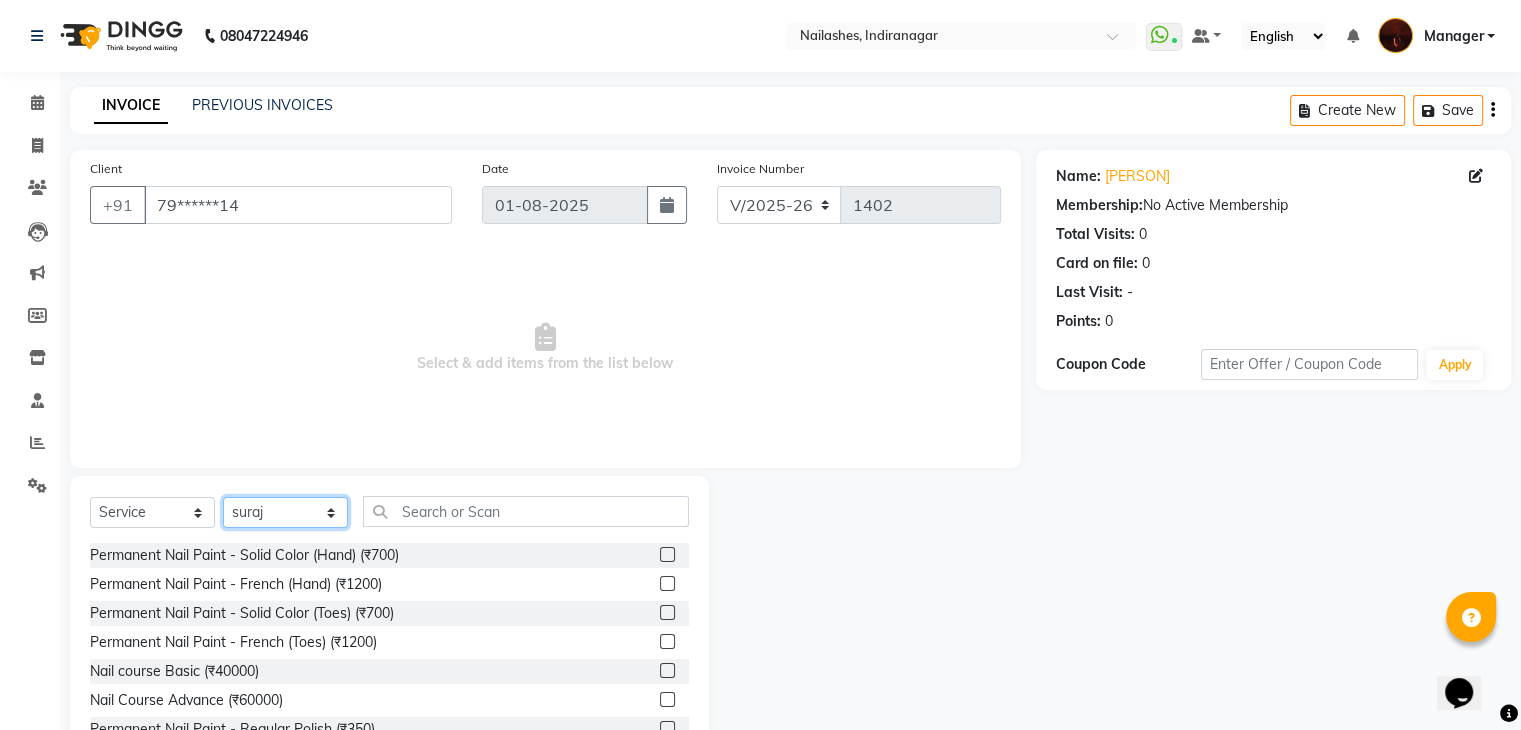 click on "Select Technician [PERSON] [PERSON] [PERSON] [PERSON]  [PERSON] [PERSON] [PERSON] [PERSON] [PERSON] [PERSON] [PERSON] [PERSON] [PERSON] [PERSON] [PERSON]" 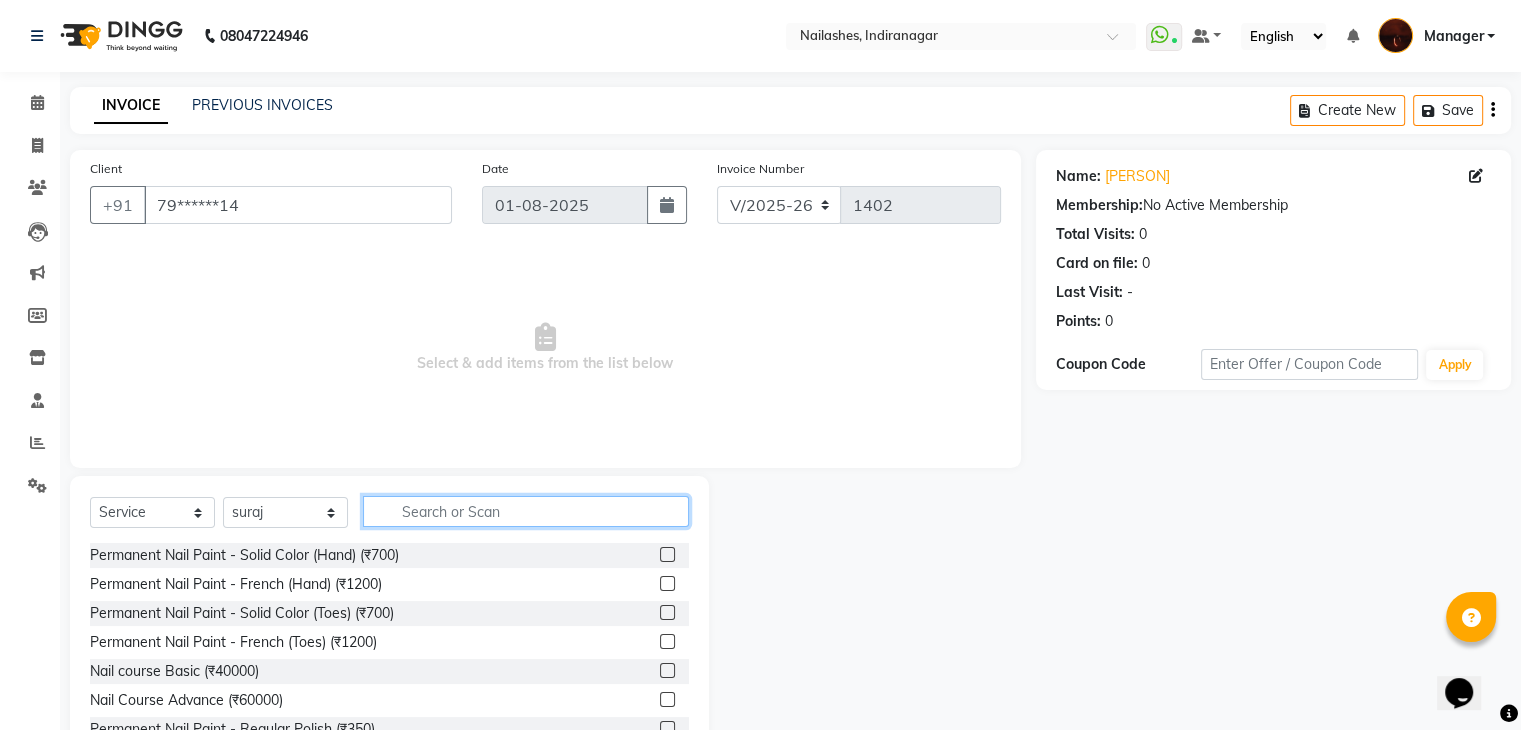 click 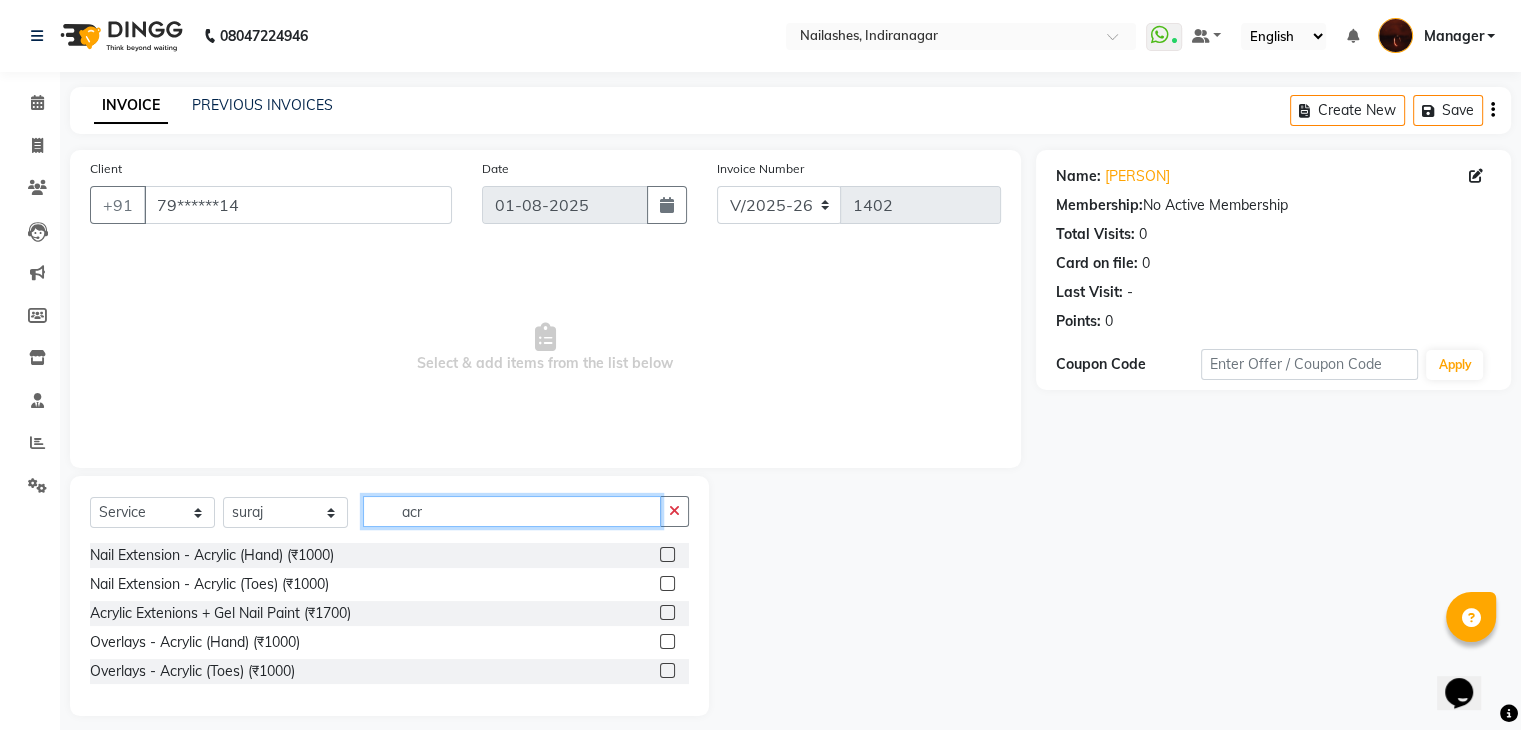 type on "acr" 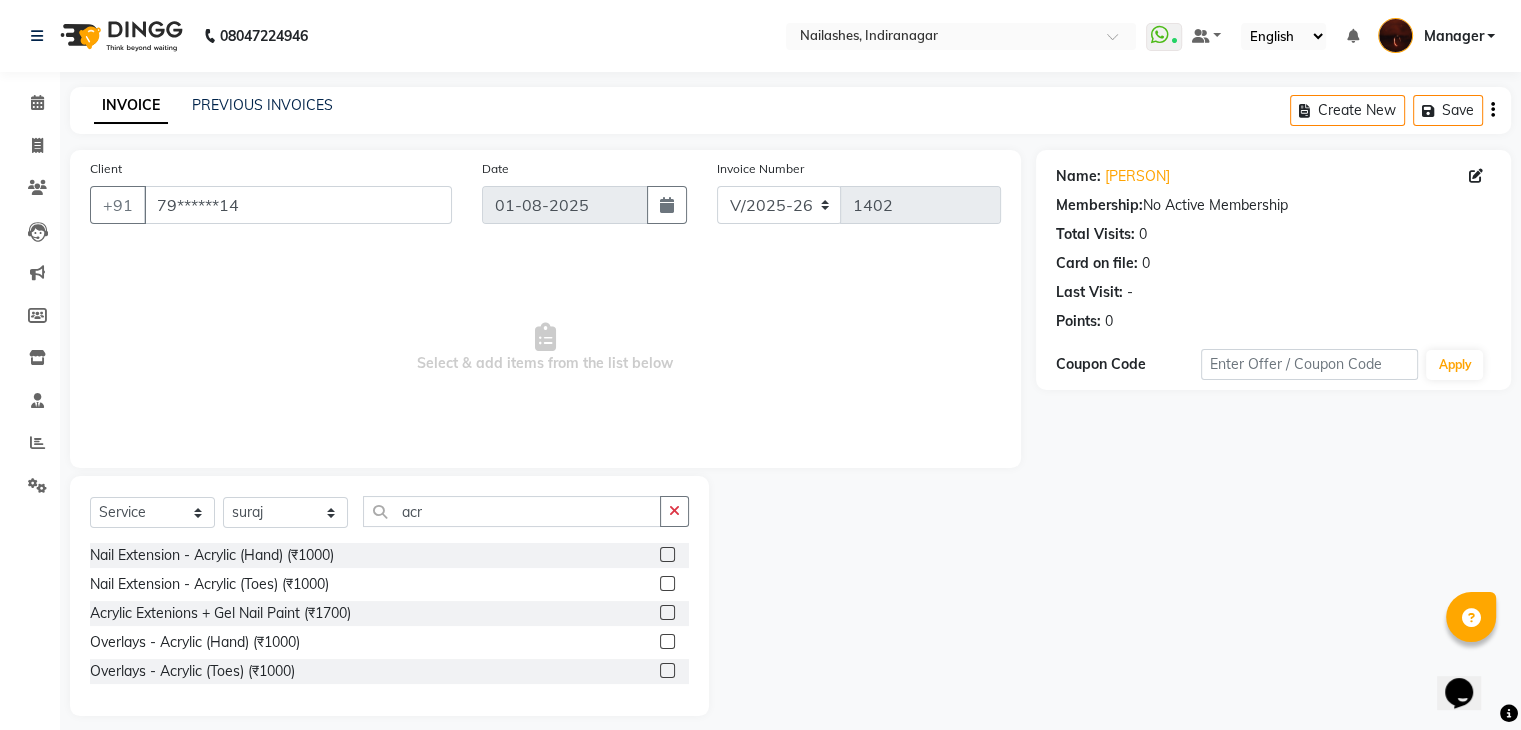 click 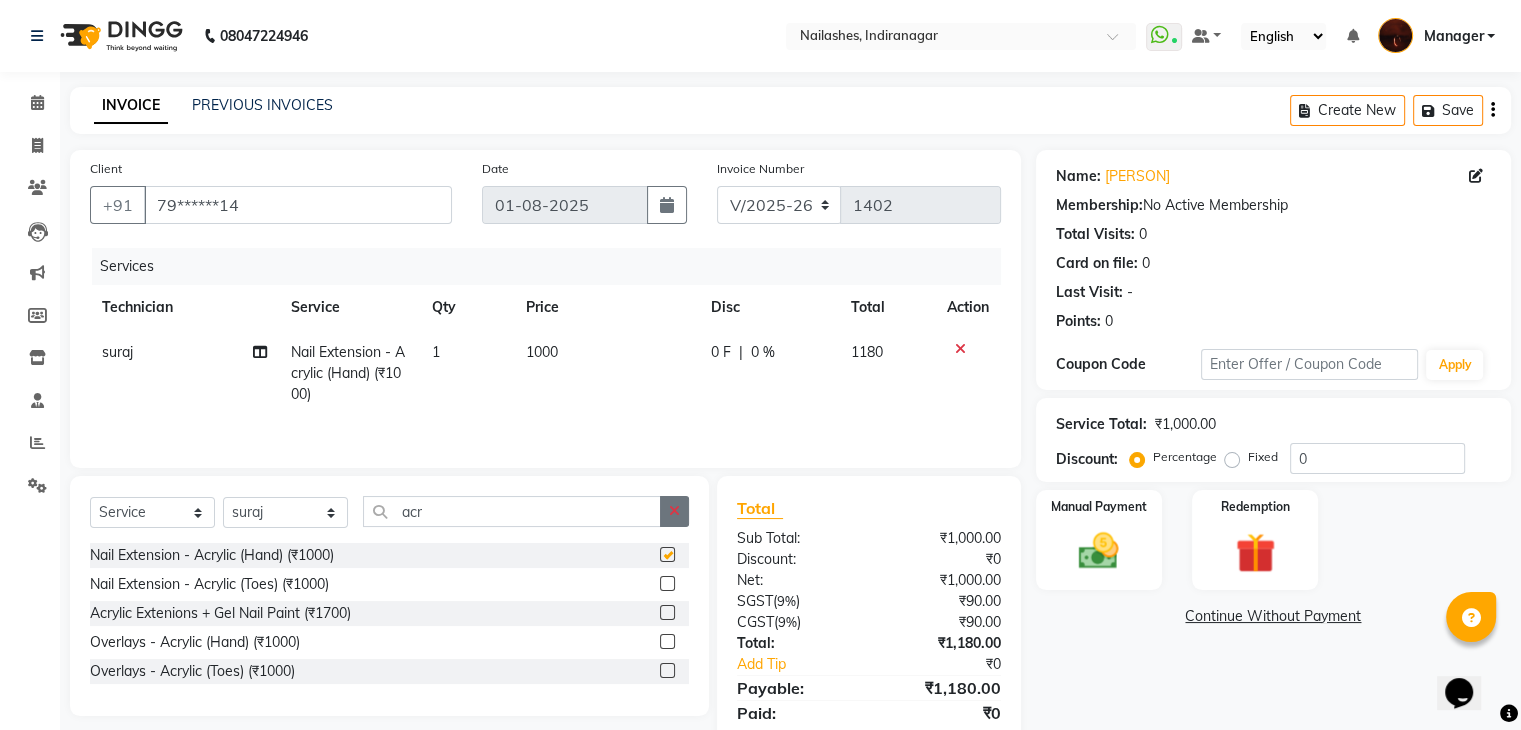checkbox on "false" 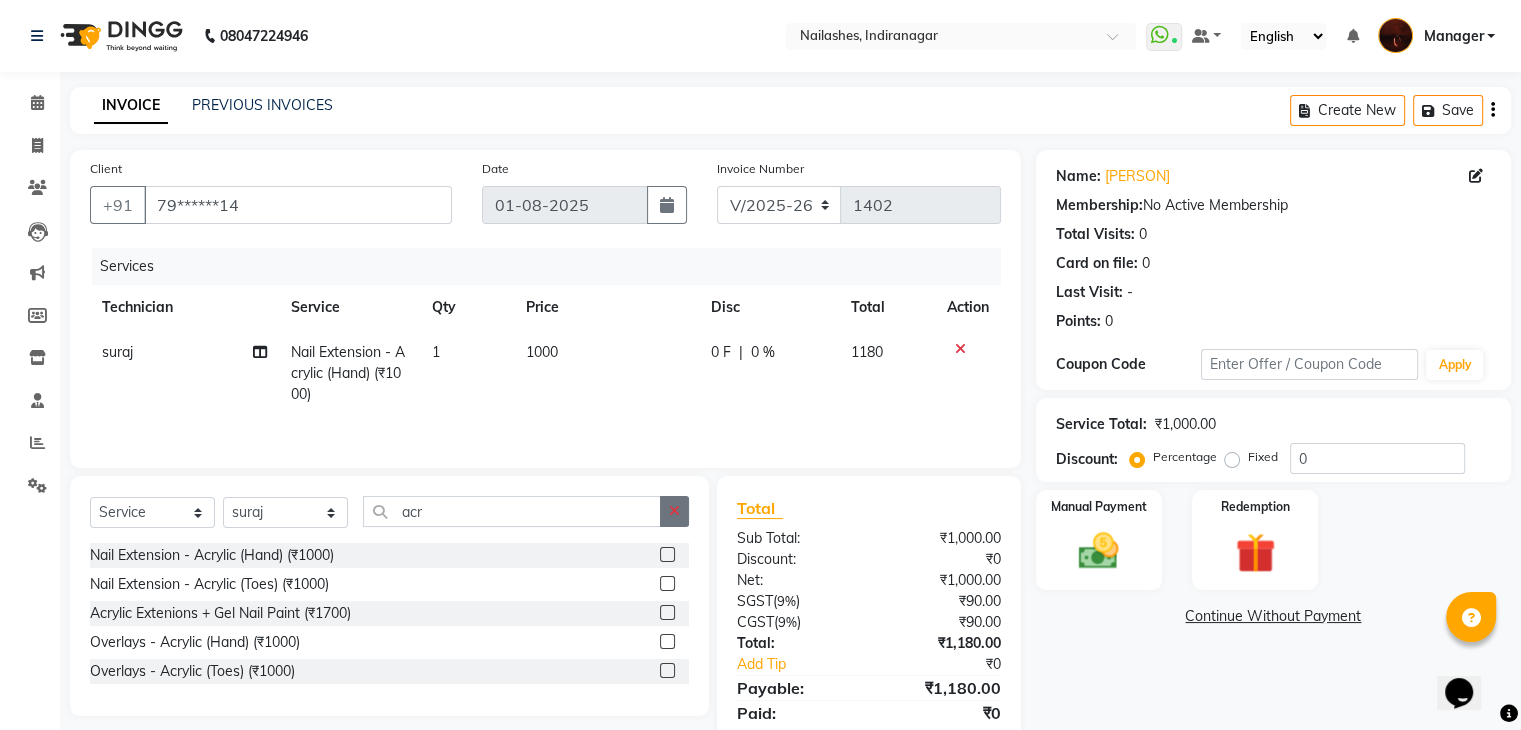 click 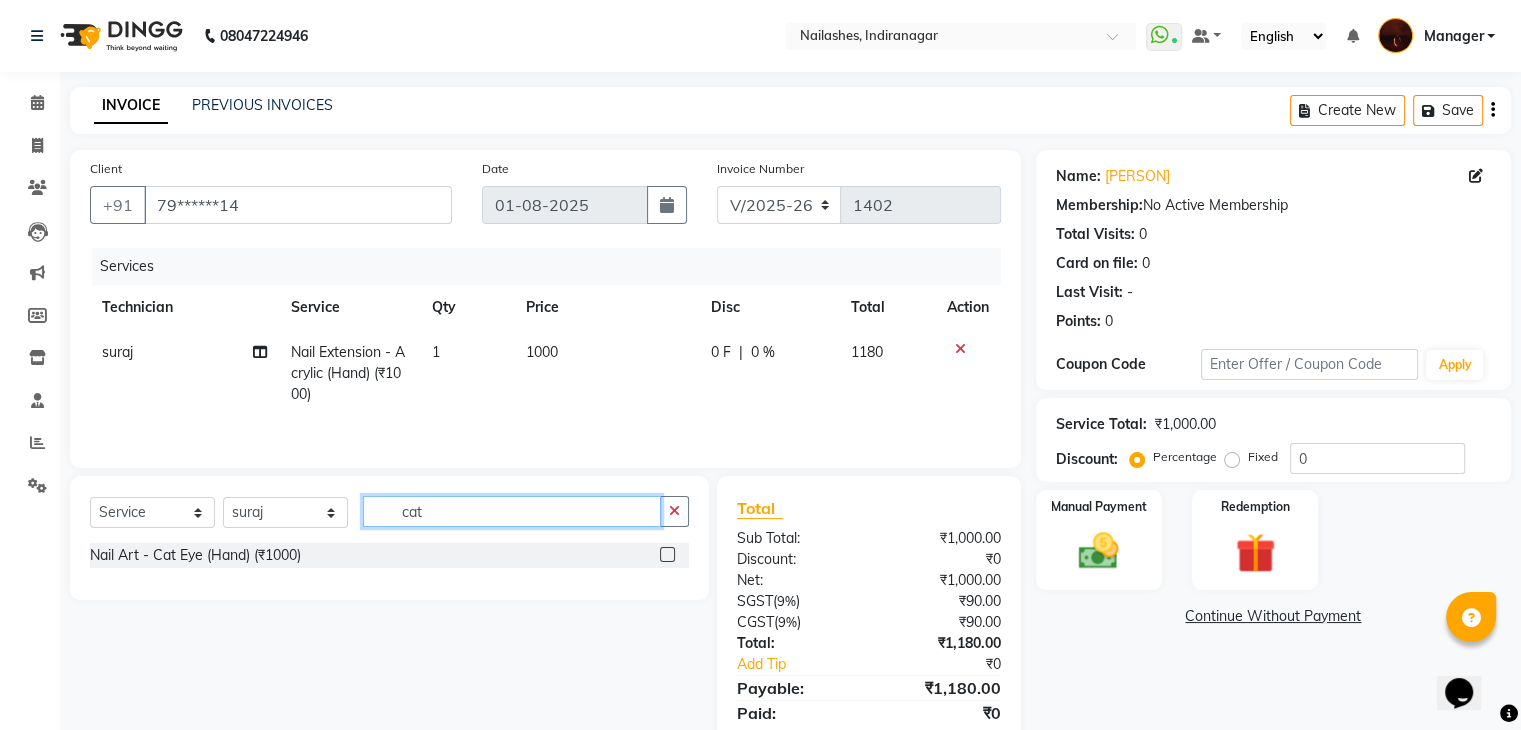 type on "cat" 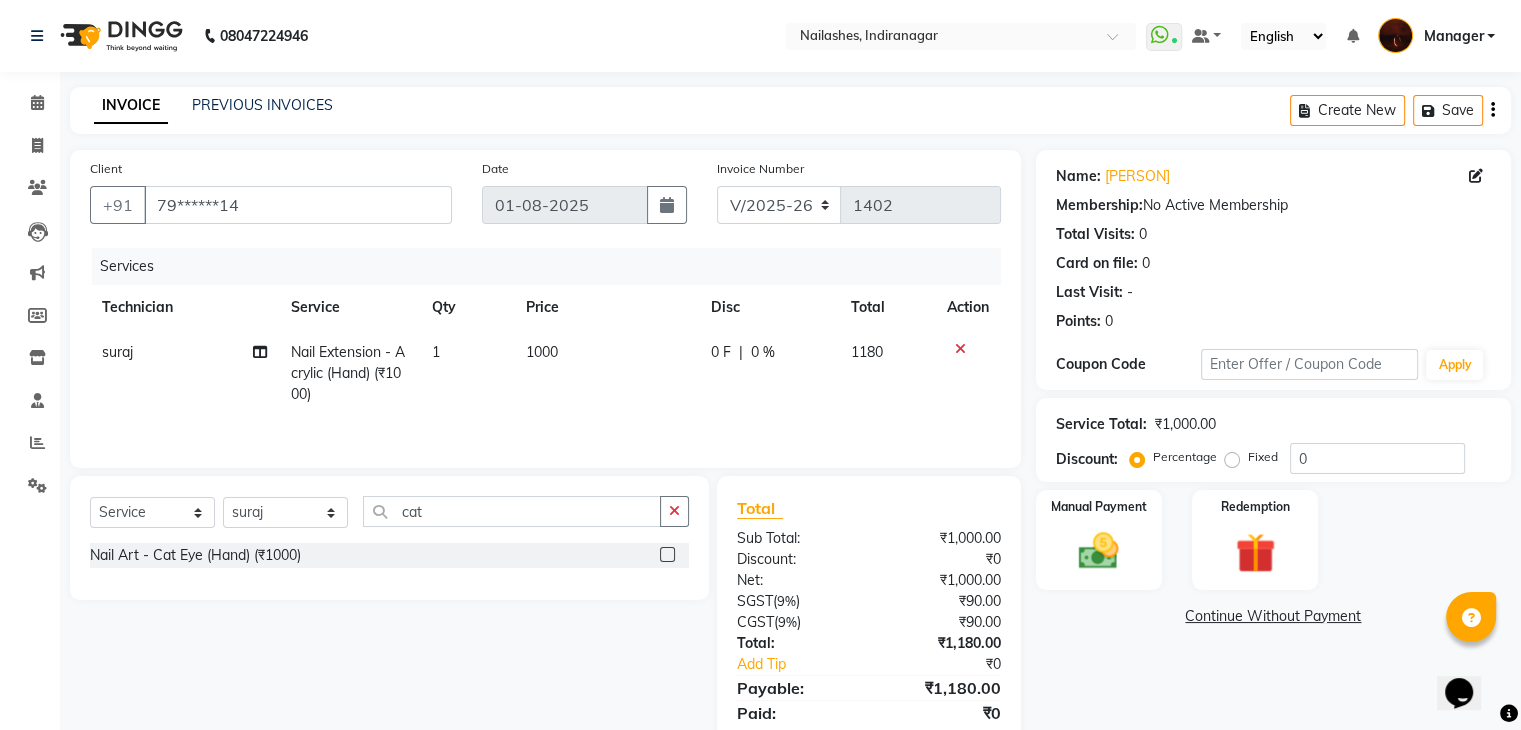 click 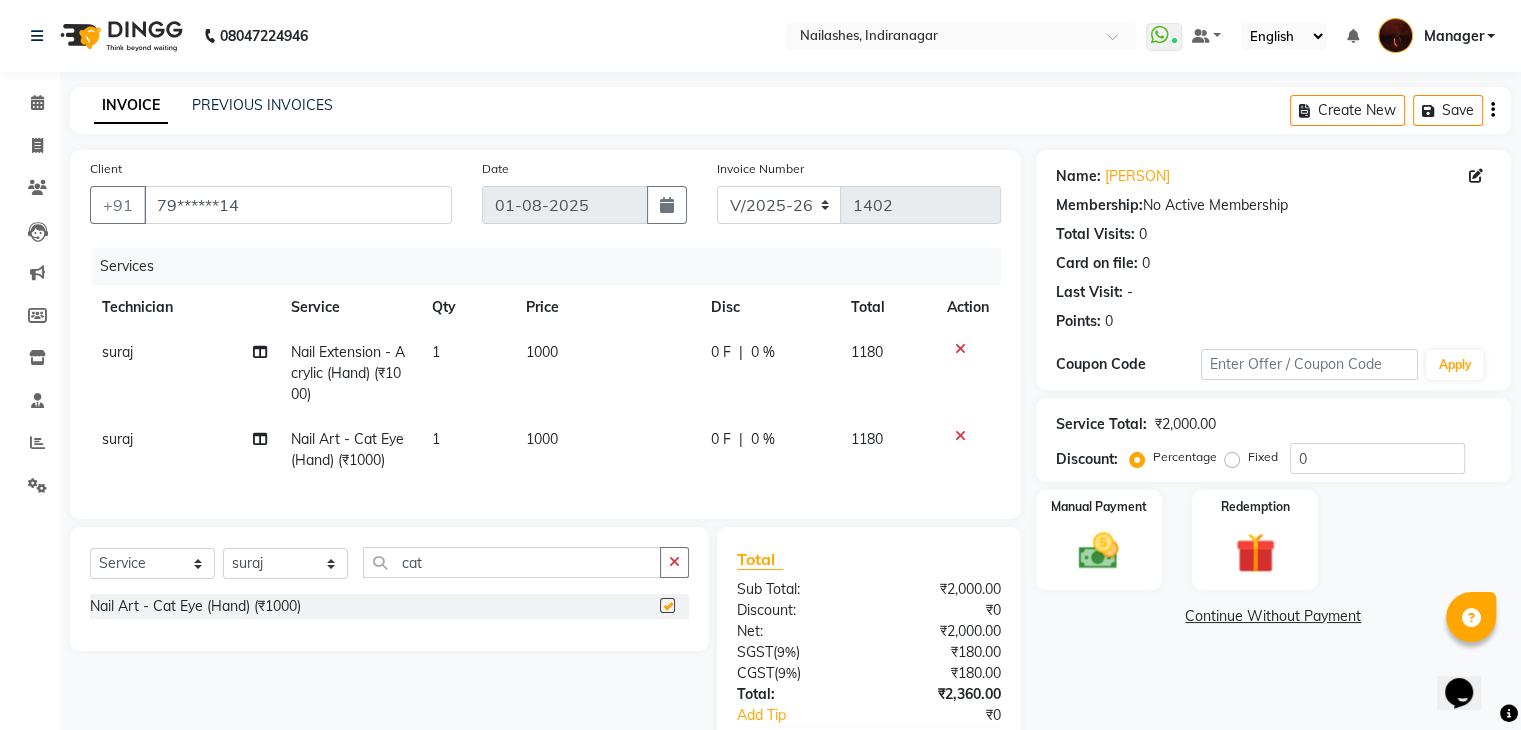 checkbox on "false" 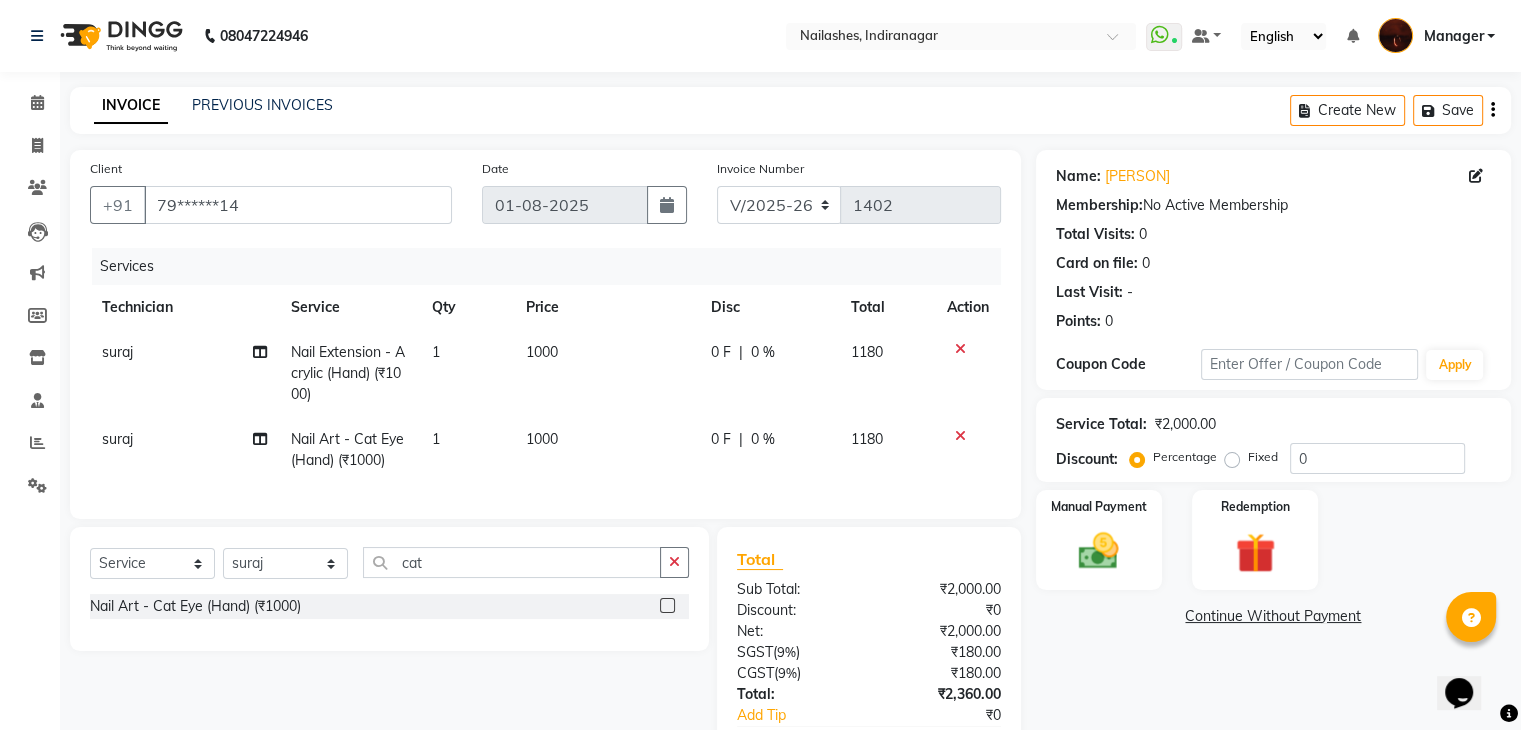 click 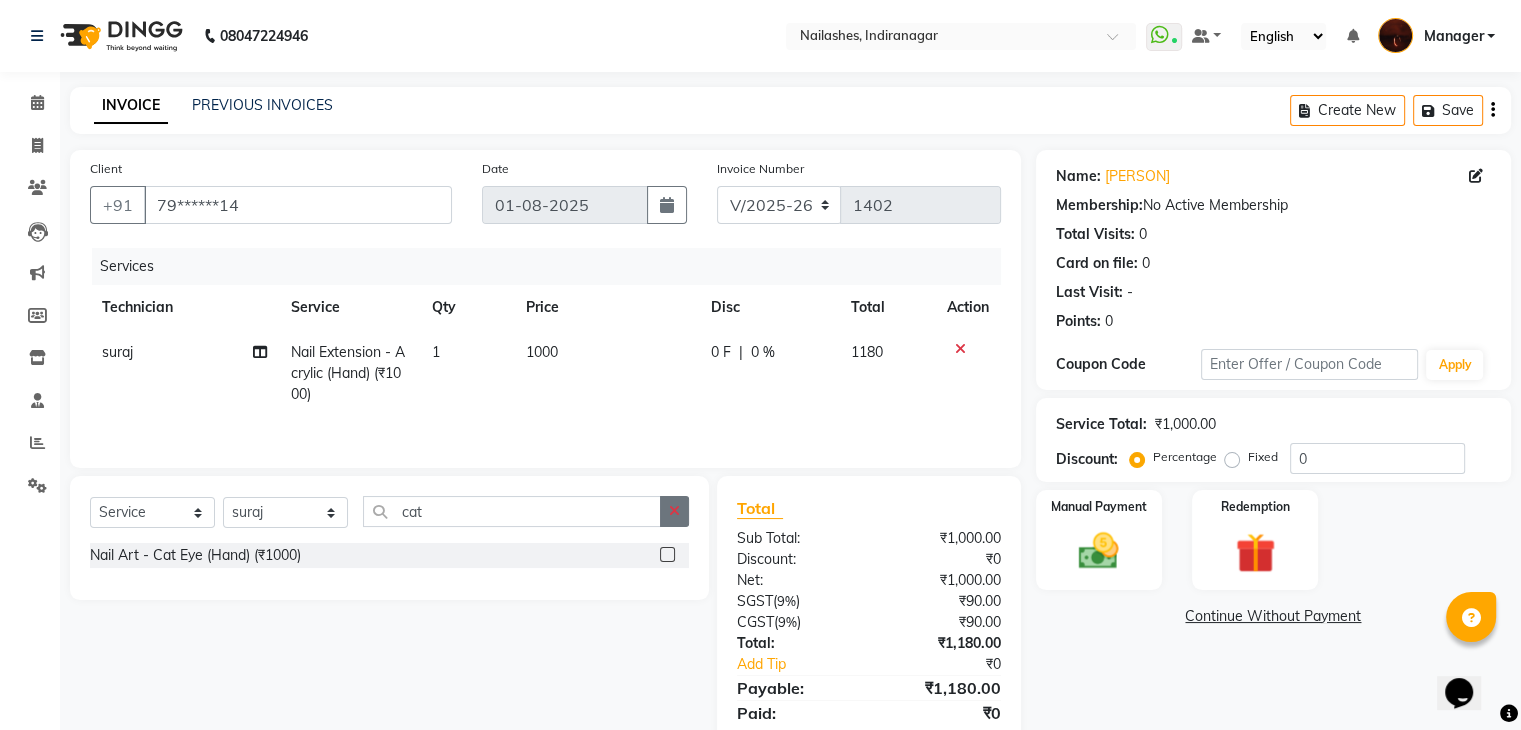 click 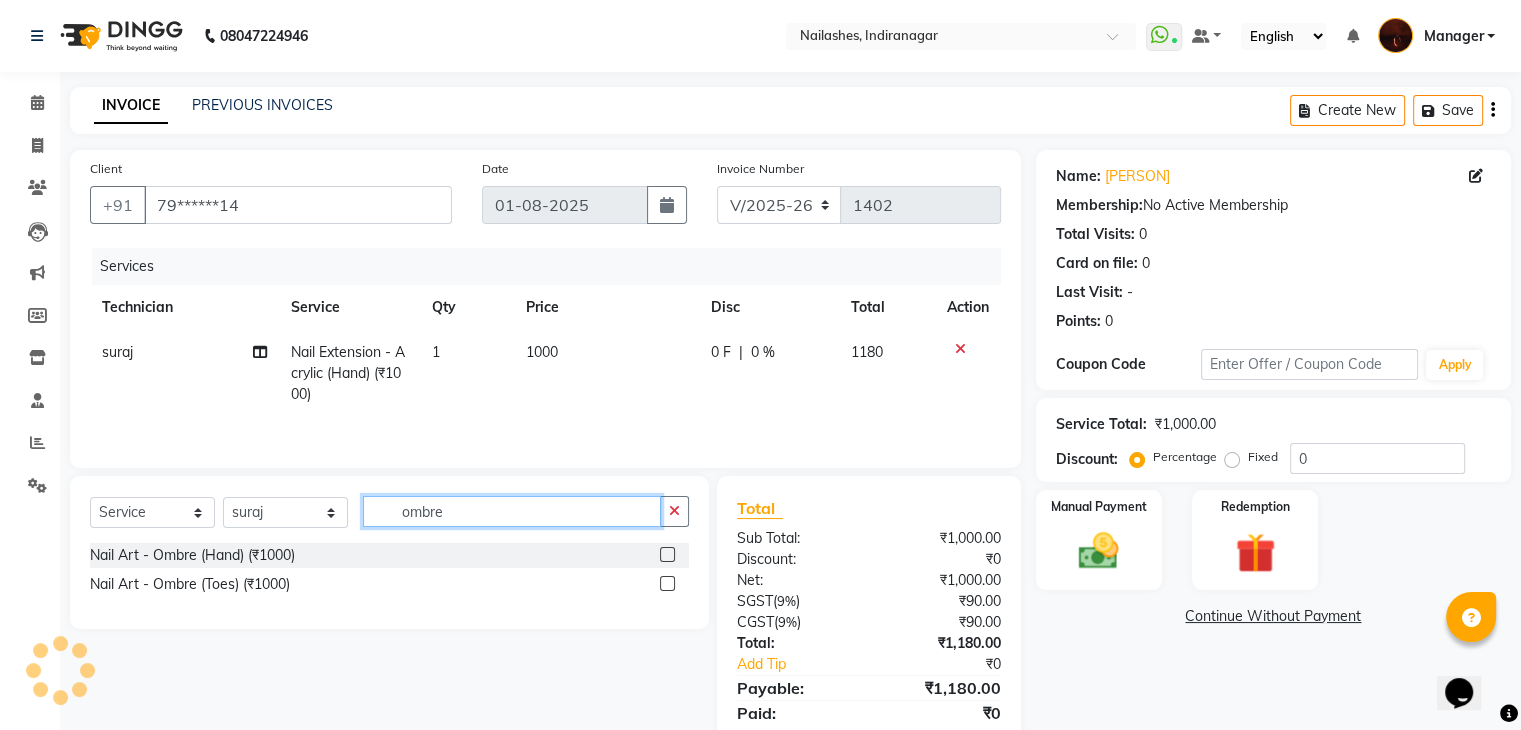 type on "ombre" 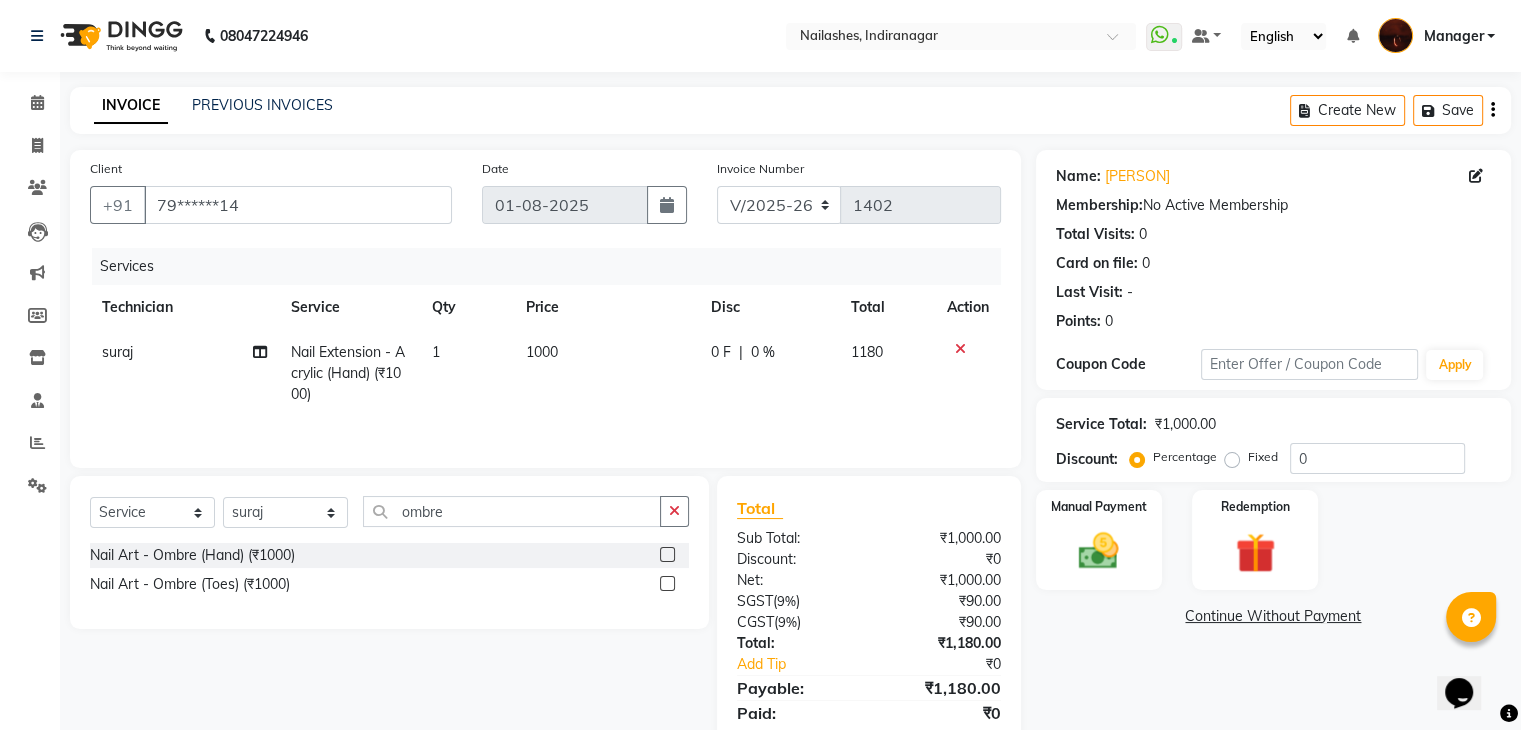 click 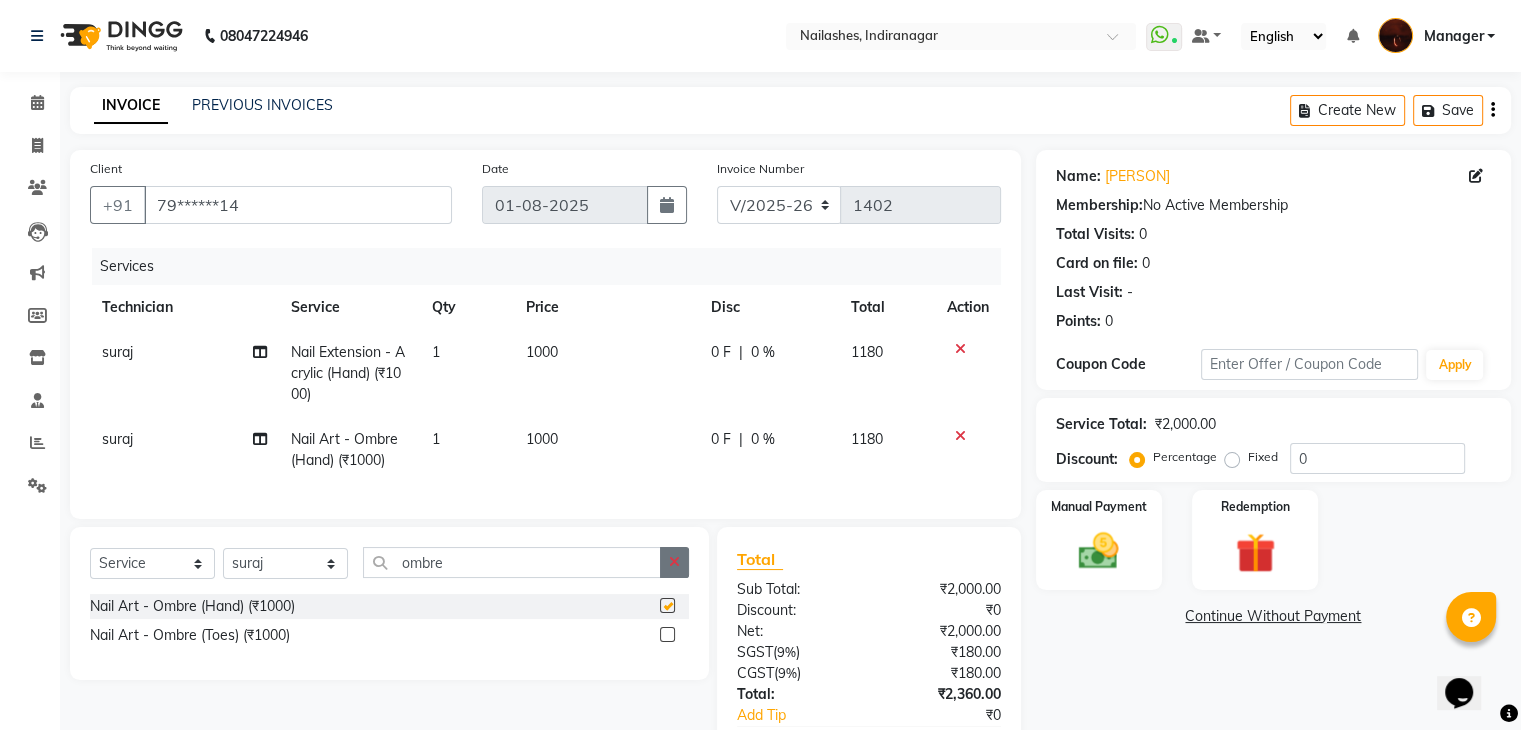 checkbox on "false" 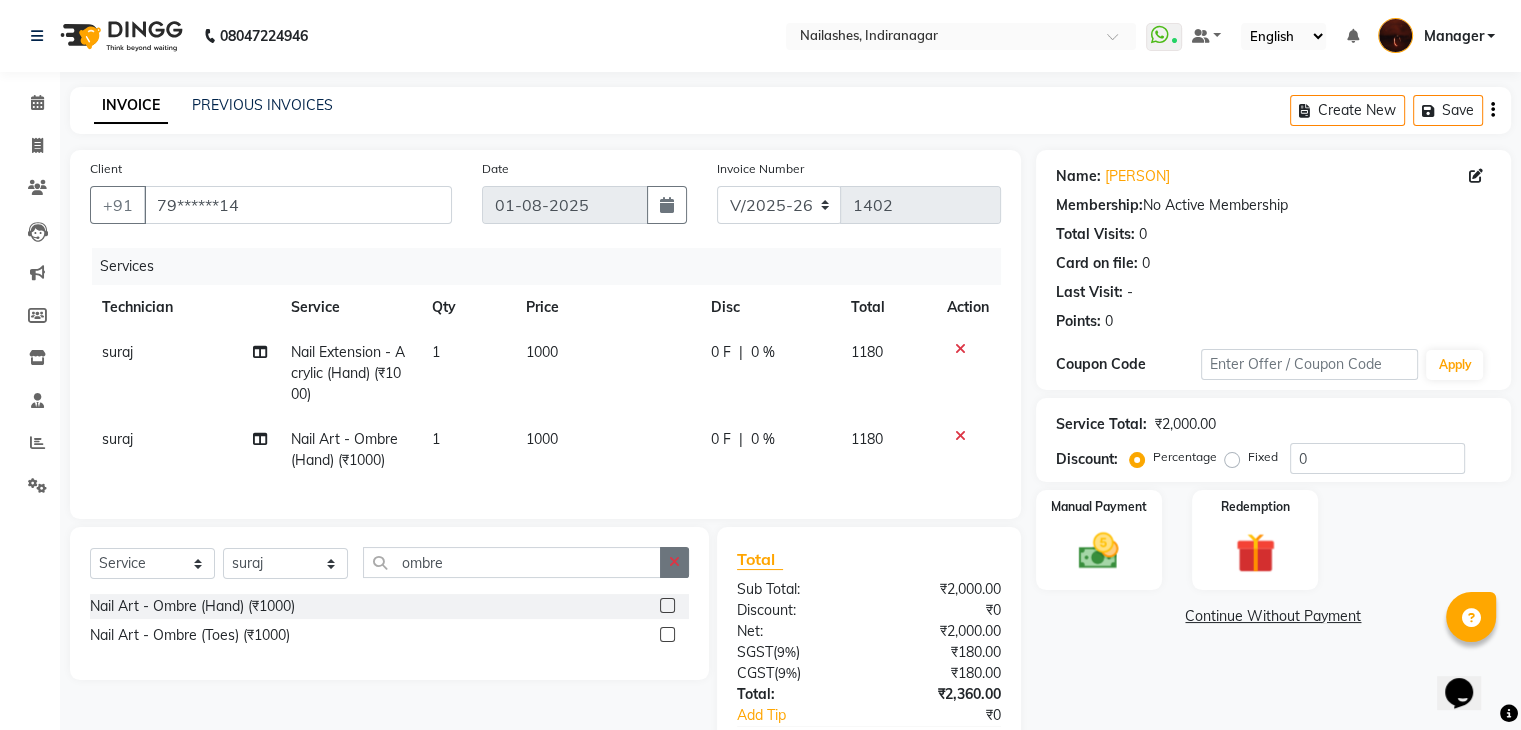 click 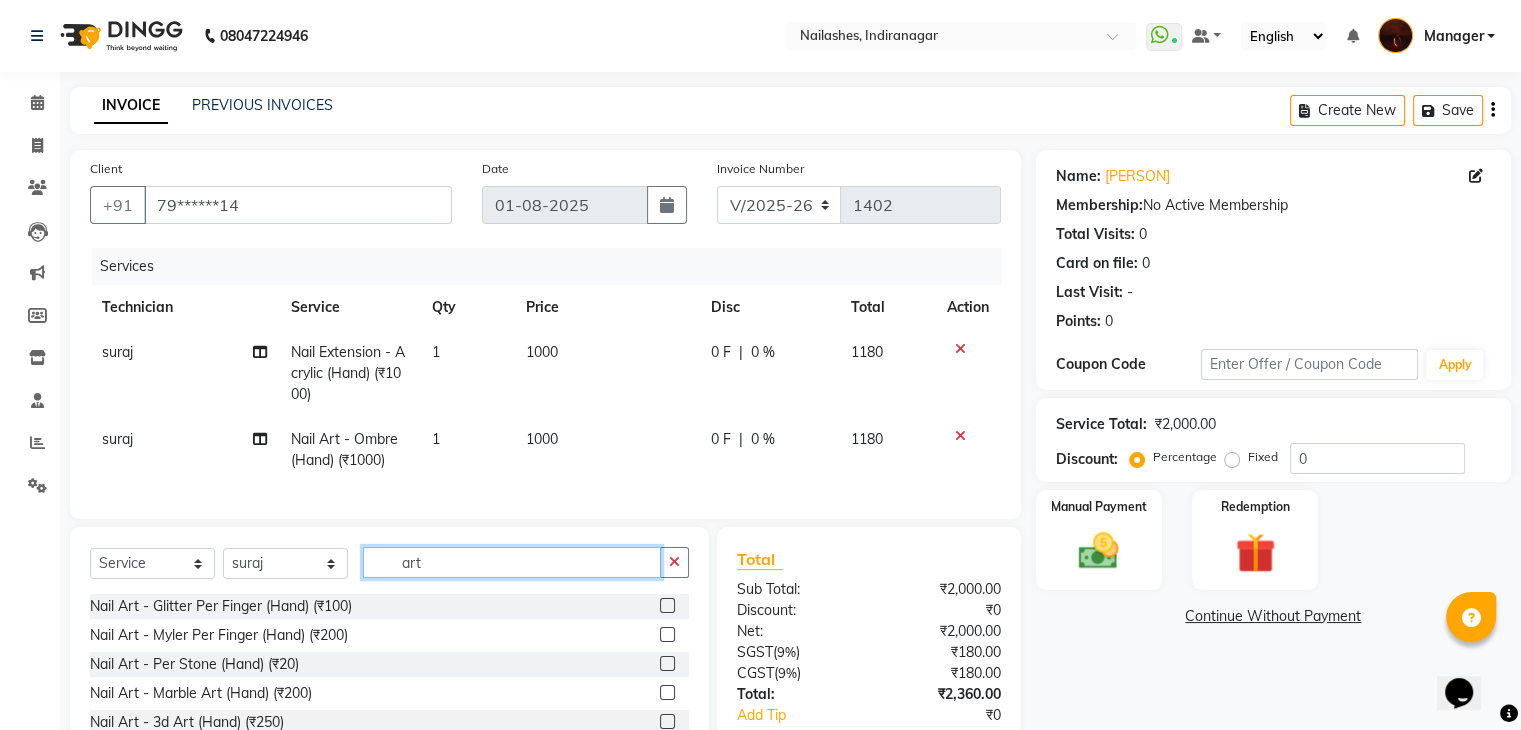 type on "art" 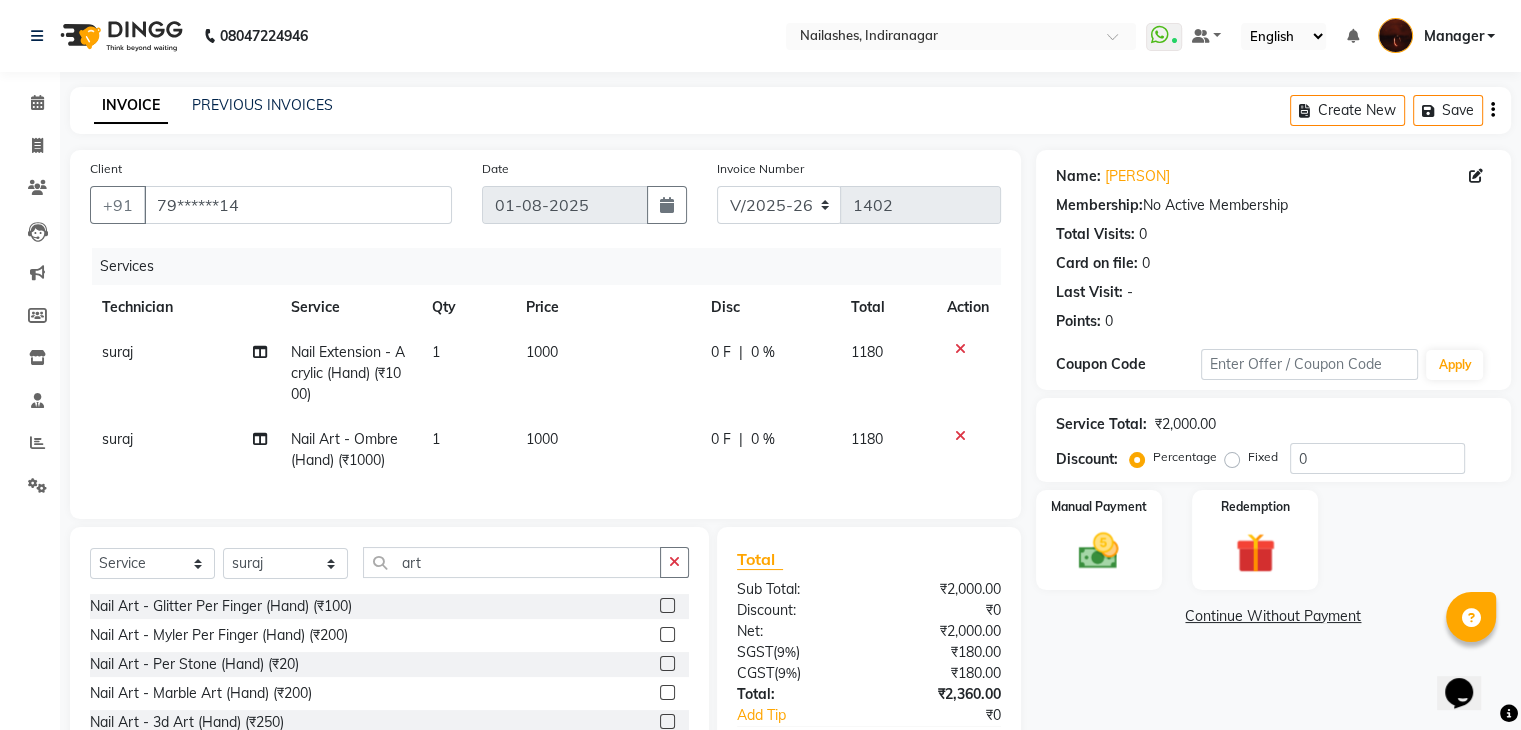 click 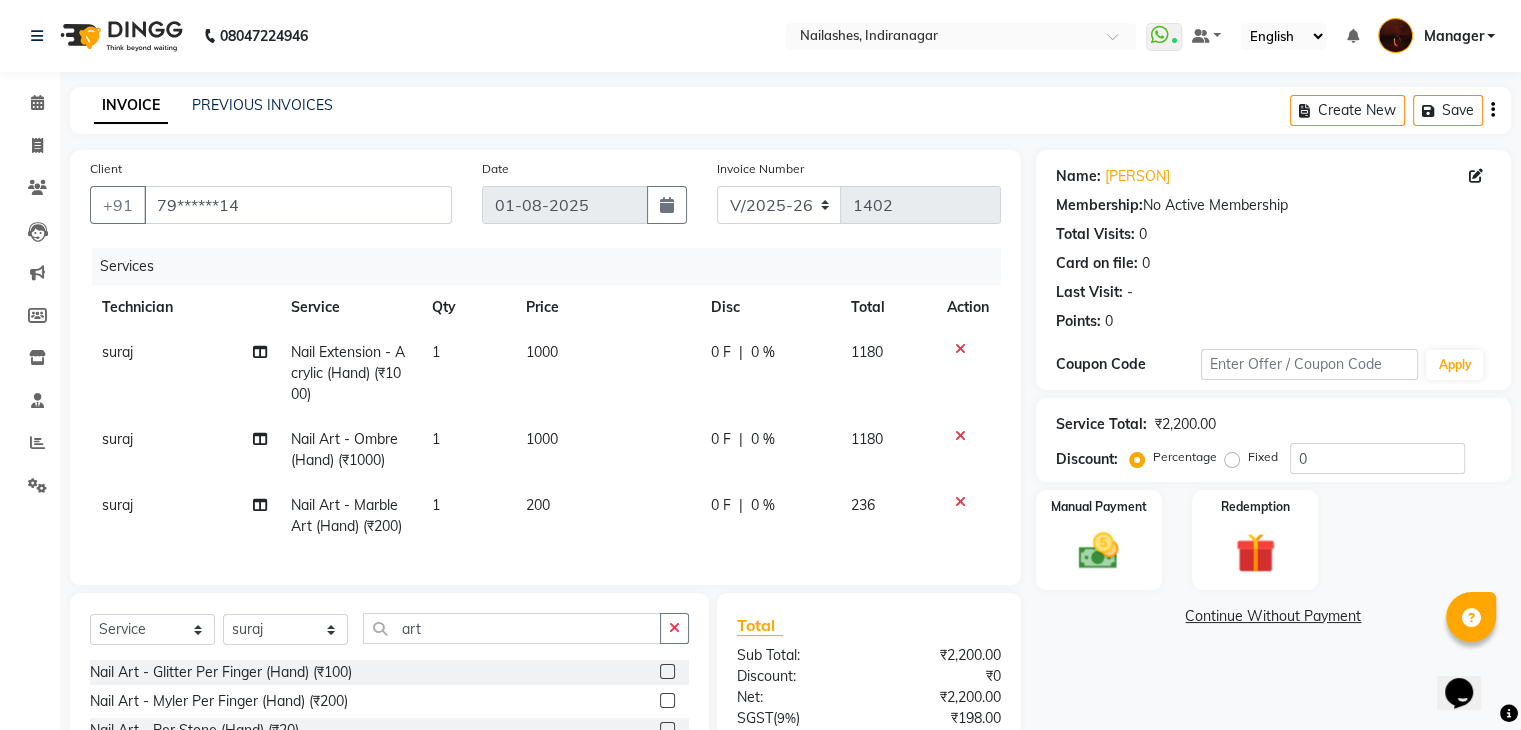 checkbox on "false" 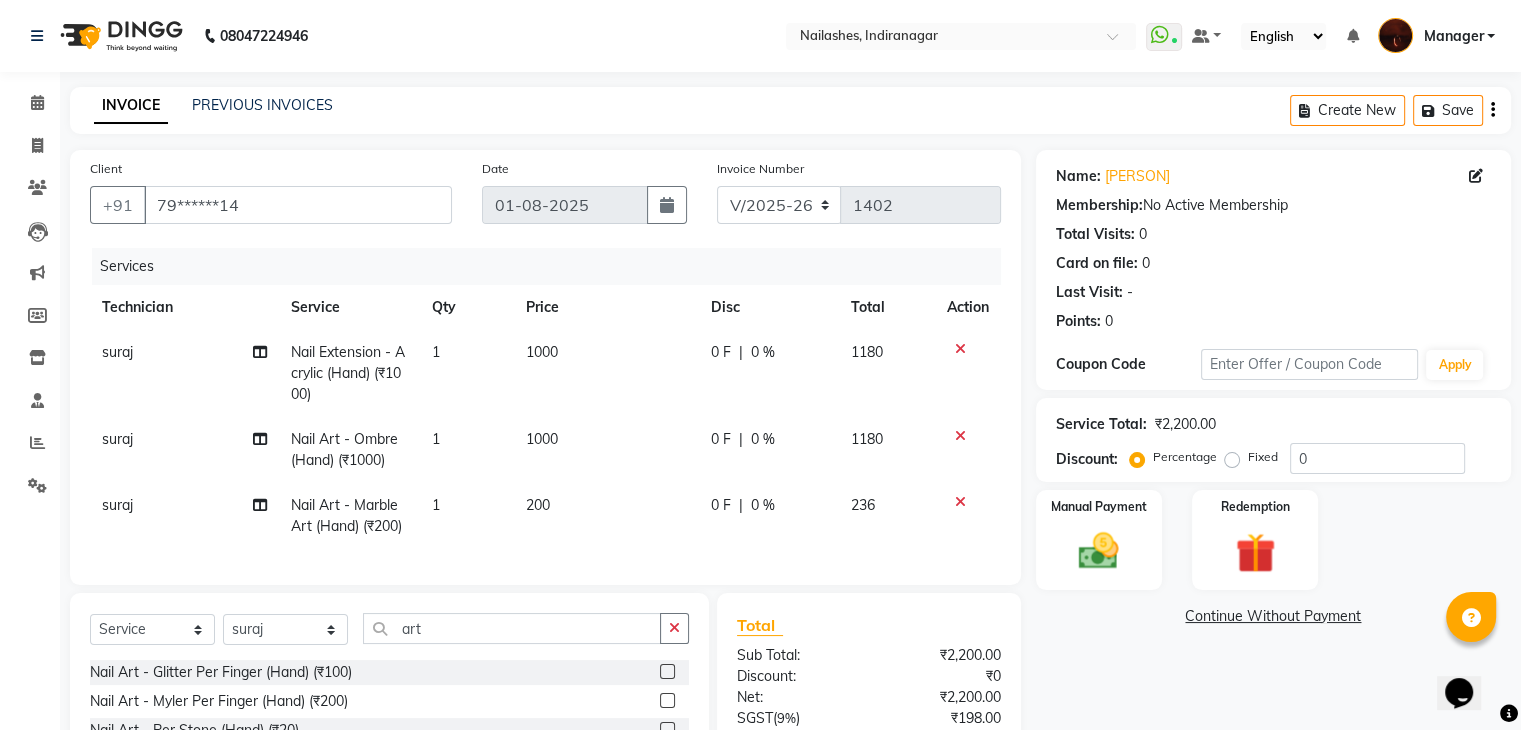 click on "Nail Art - Marble Art (Hand) (₹200)" 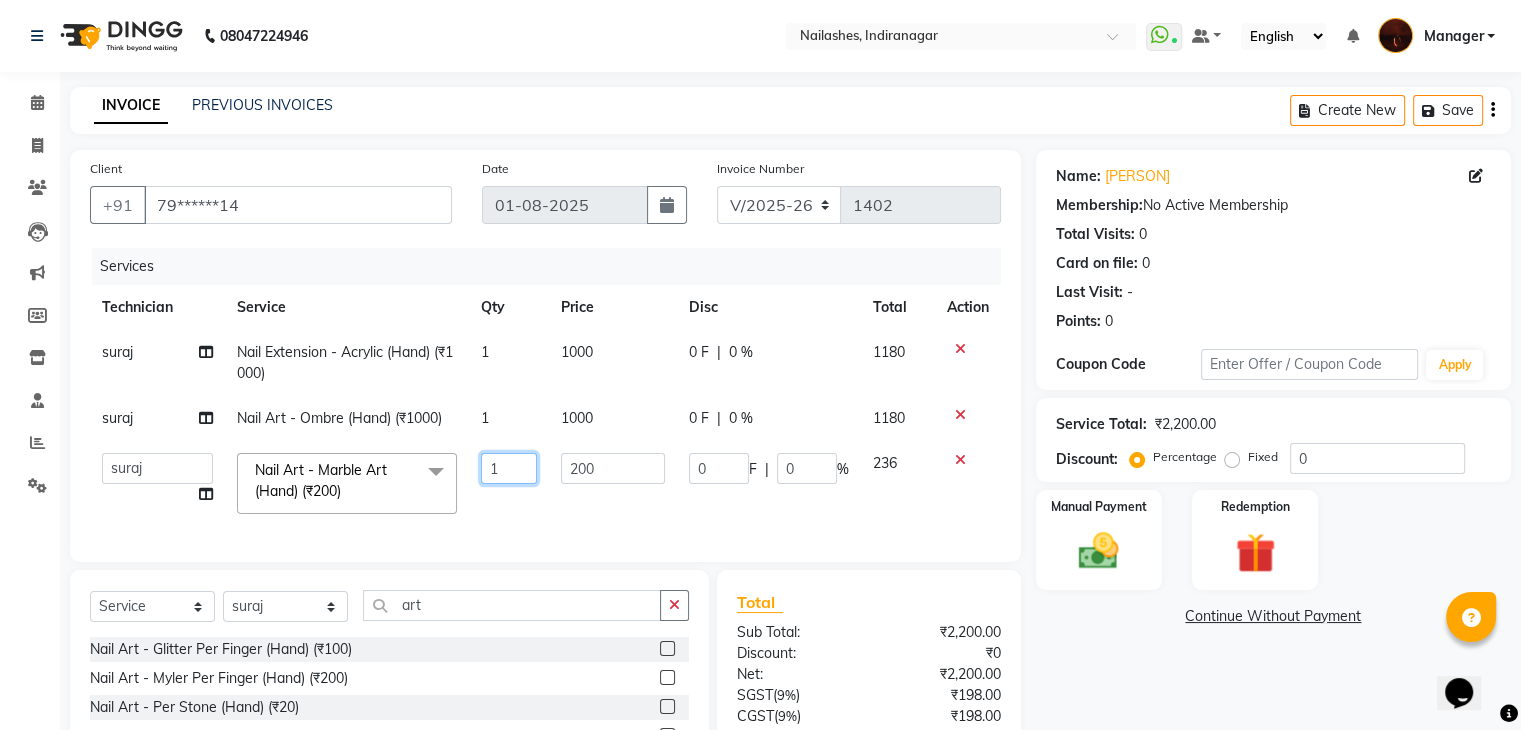 click on "1" 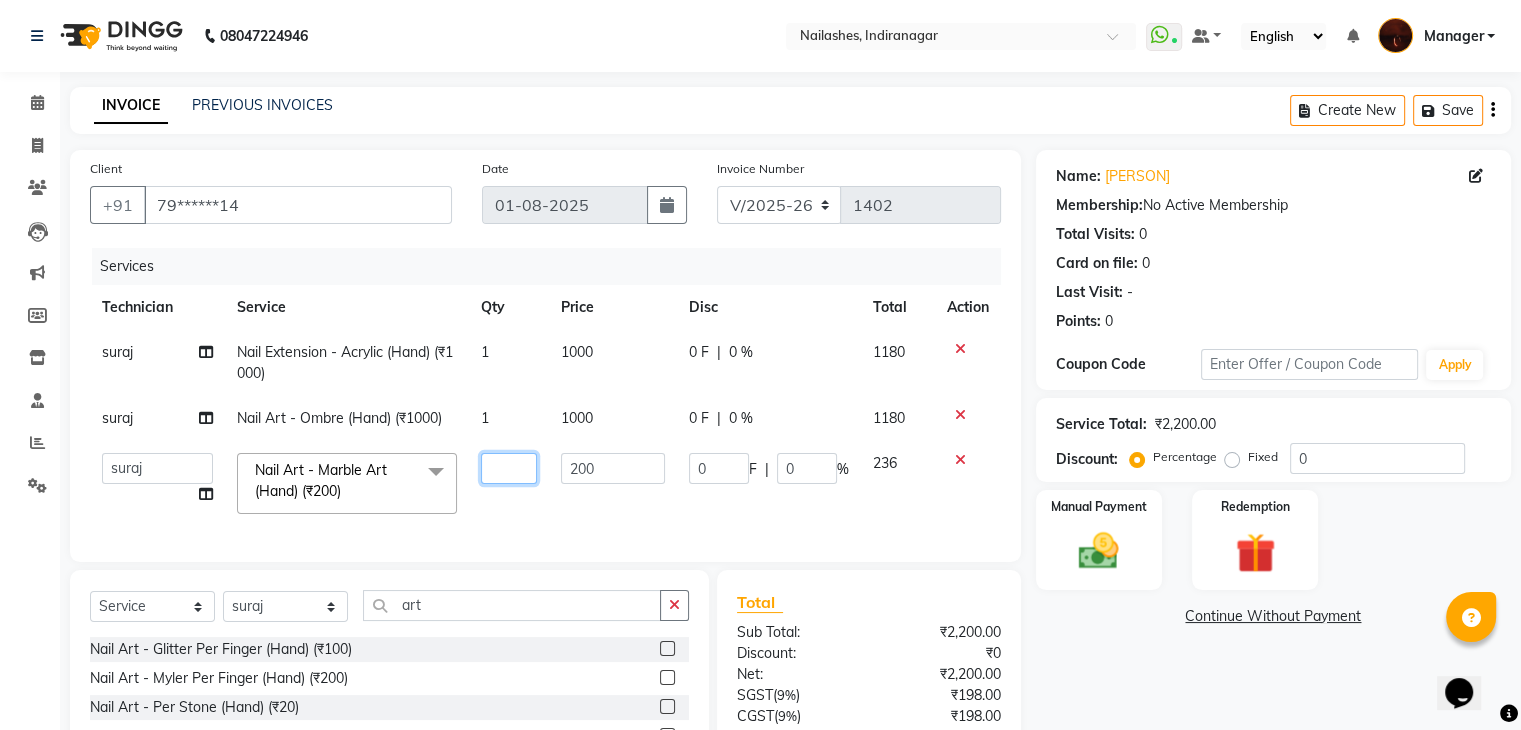 type on "3" 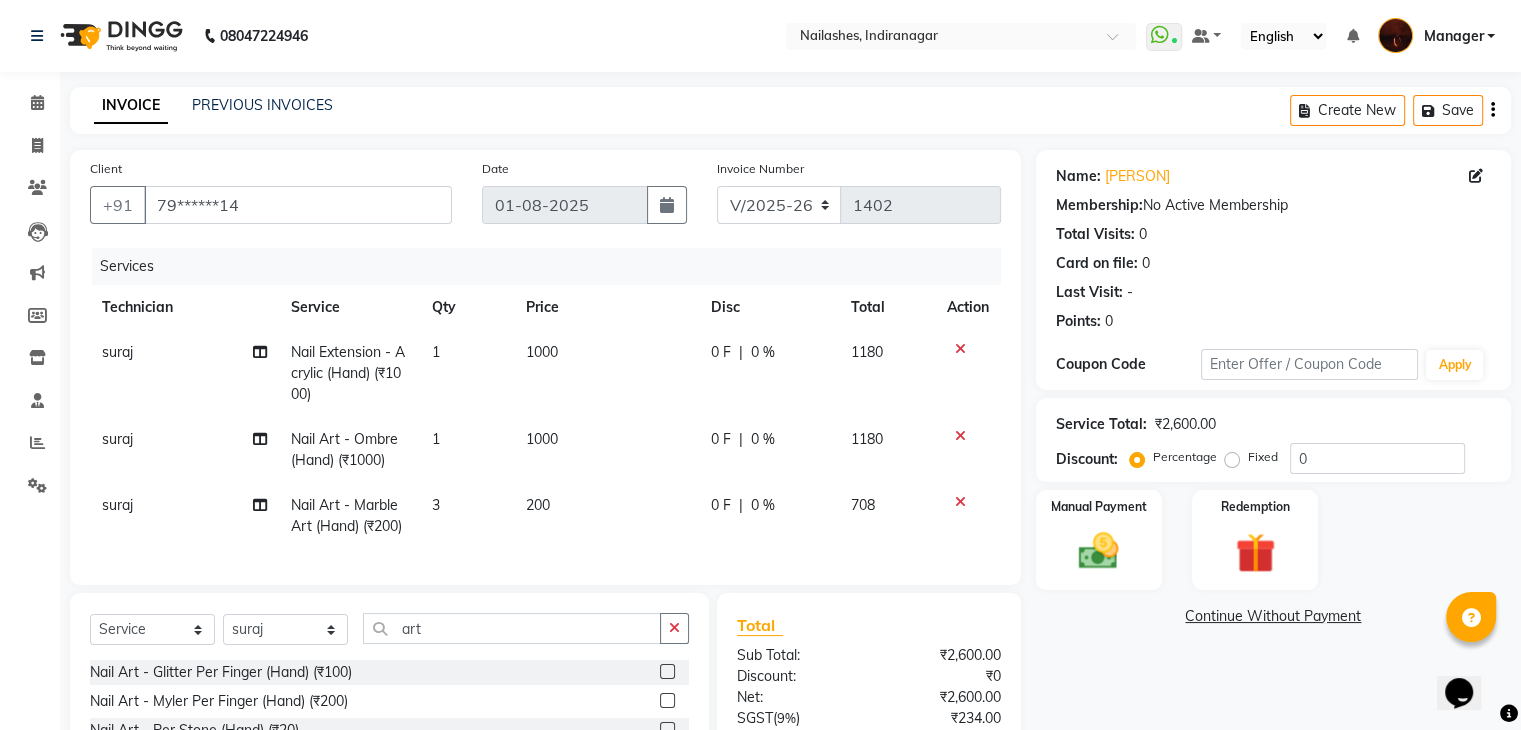 click on "suraj Nail Art - Marble Art (Hand) (₹200) 3 200 0 F | 0 % 708" 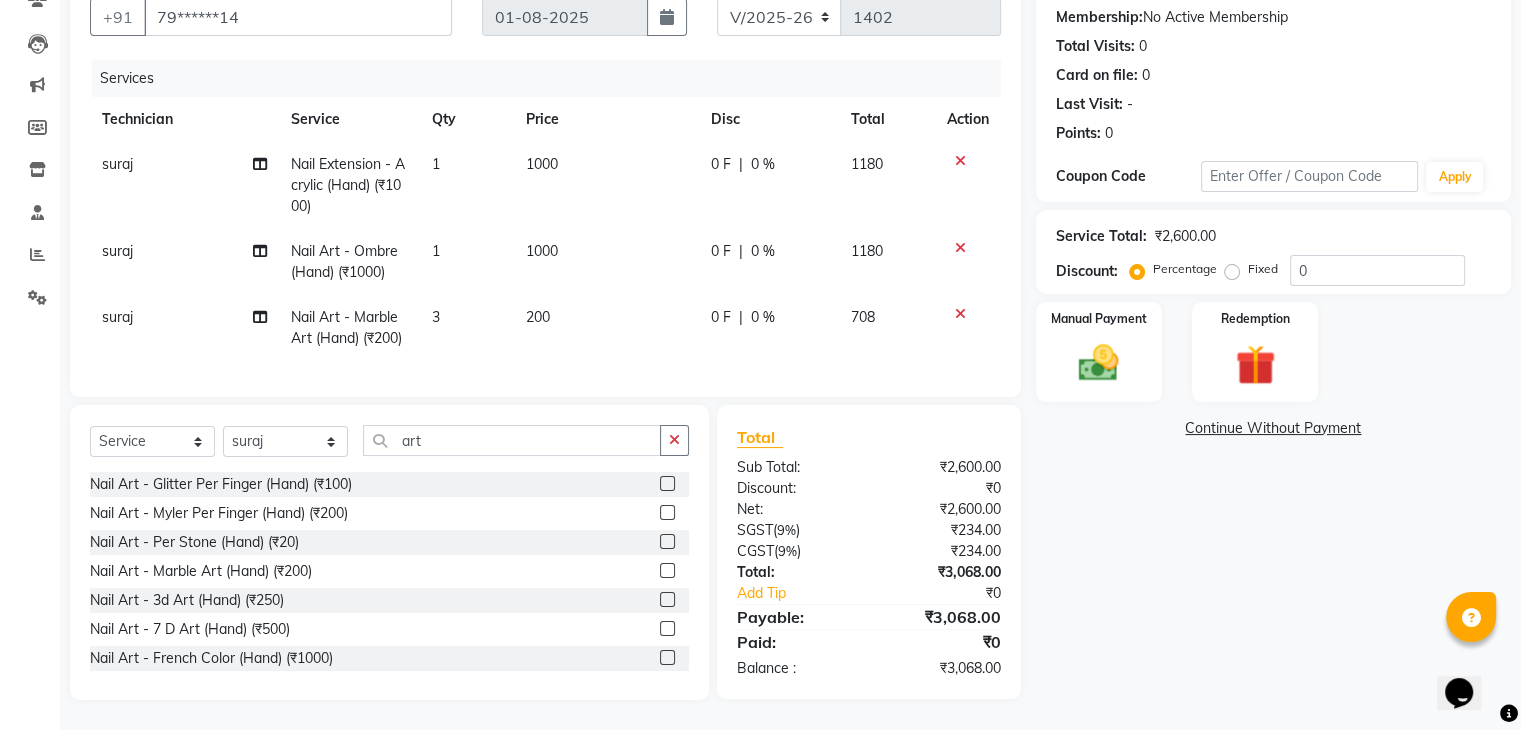 scroll, scrollTop: 0, scrollLeft: 0, axis: both 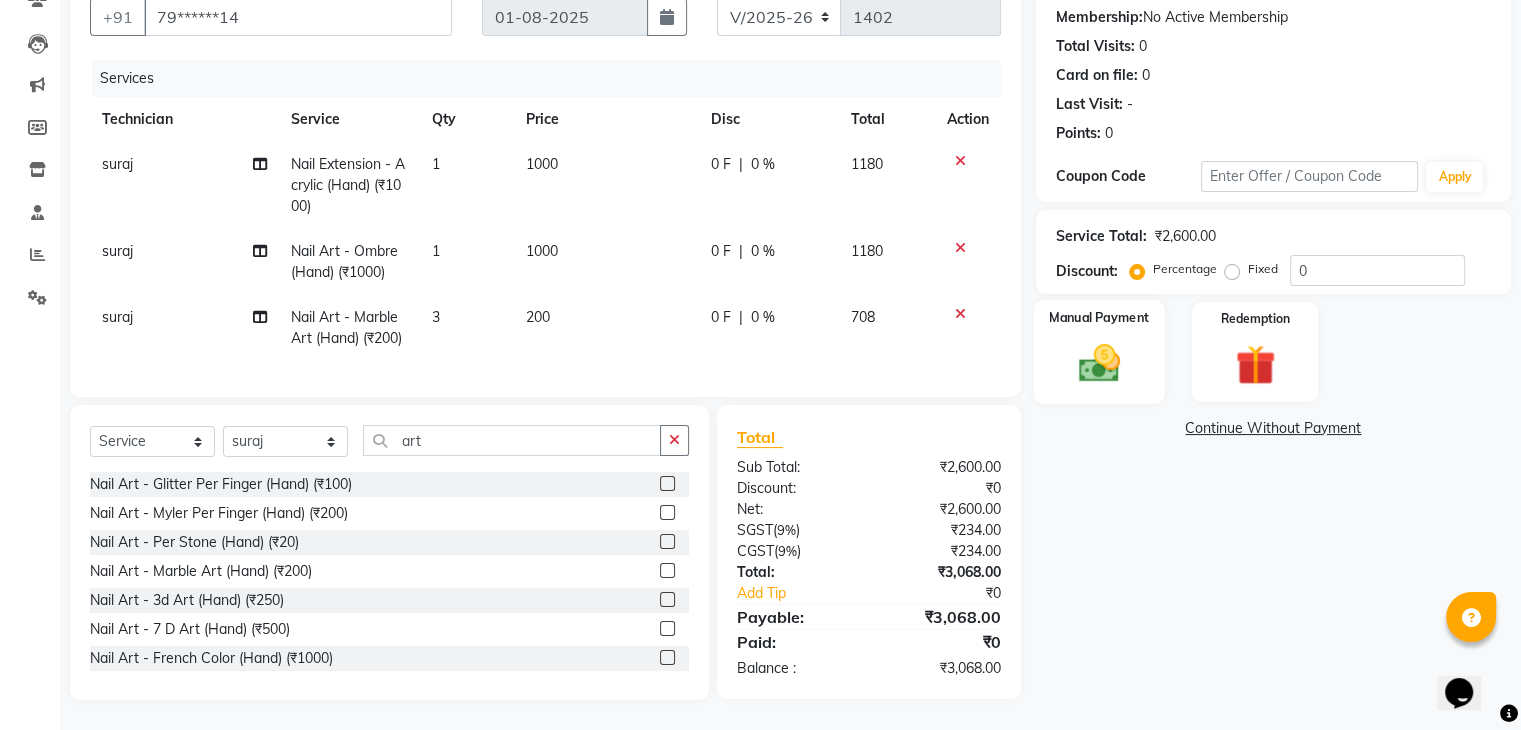 click 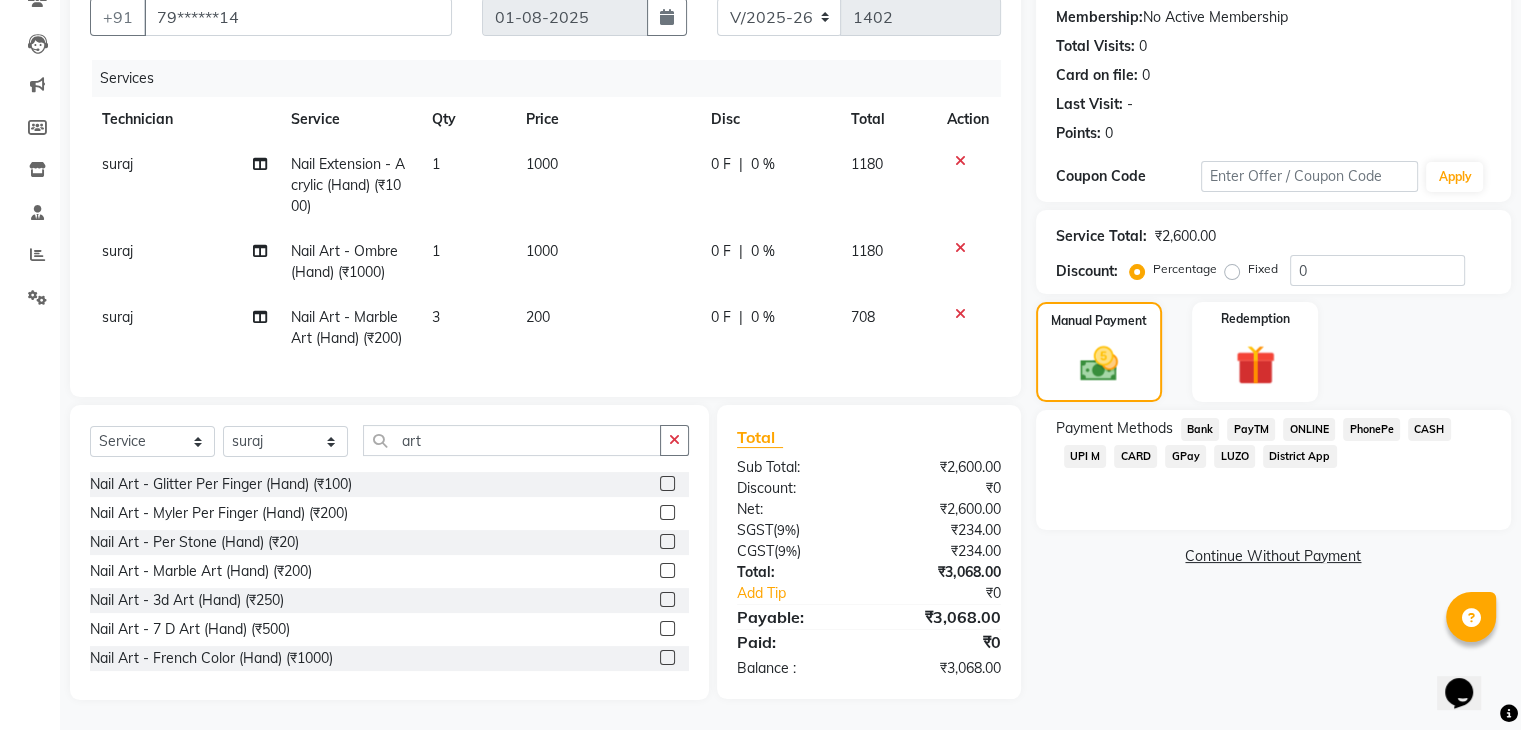 click on "CARD" 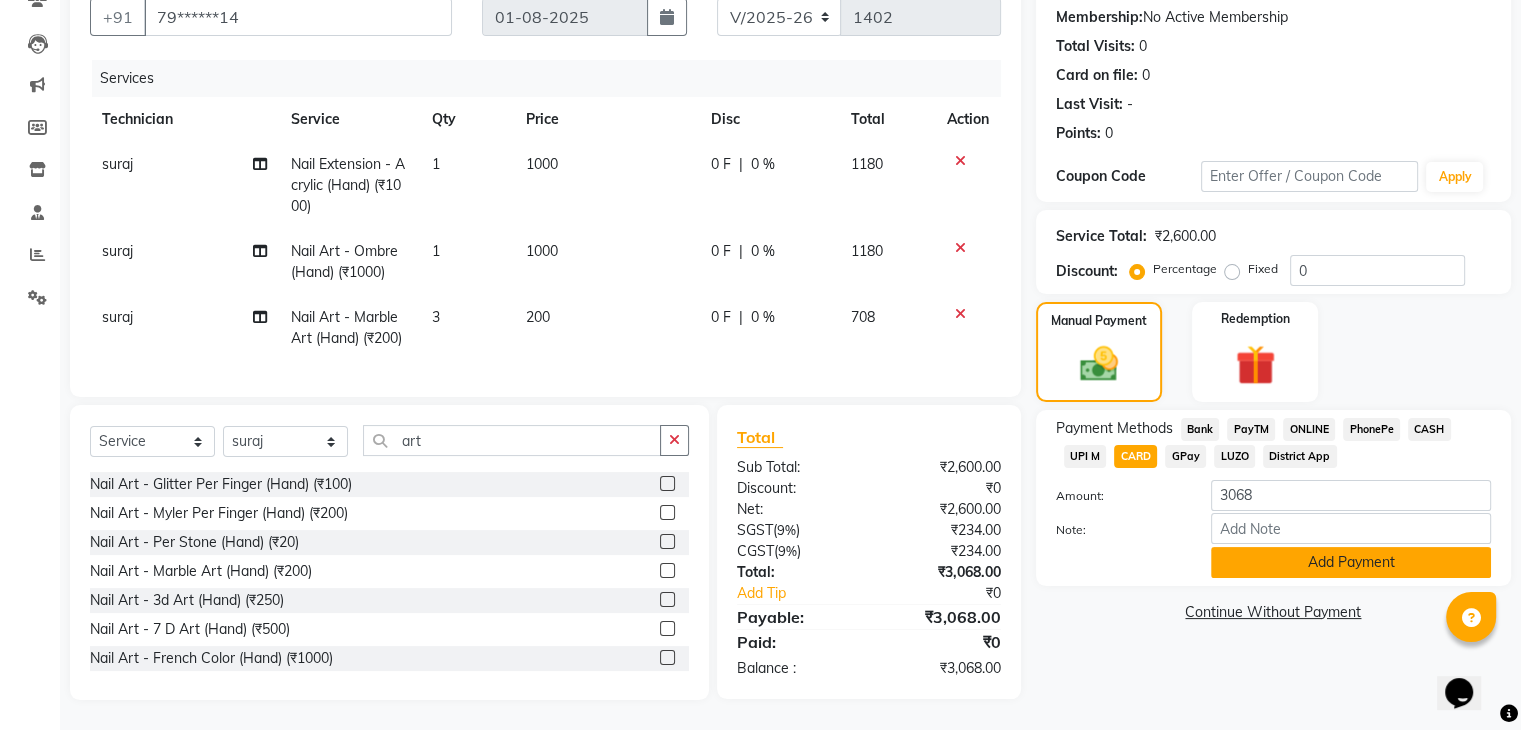 click on "Add Payment" 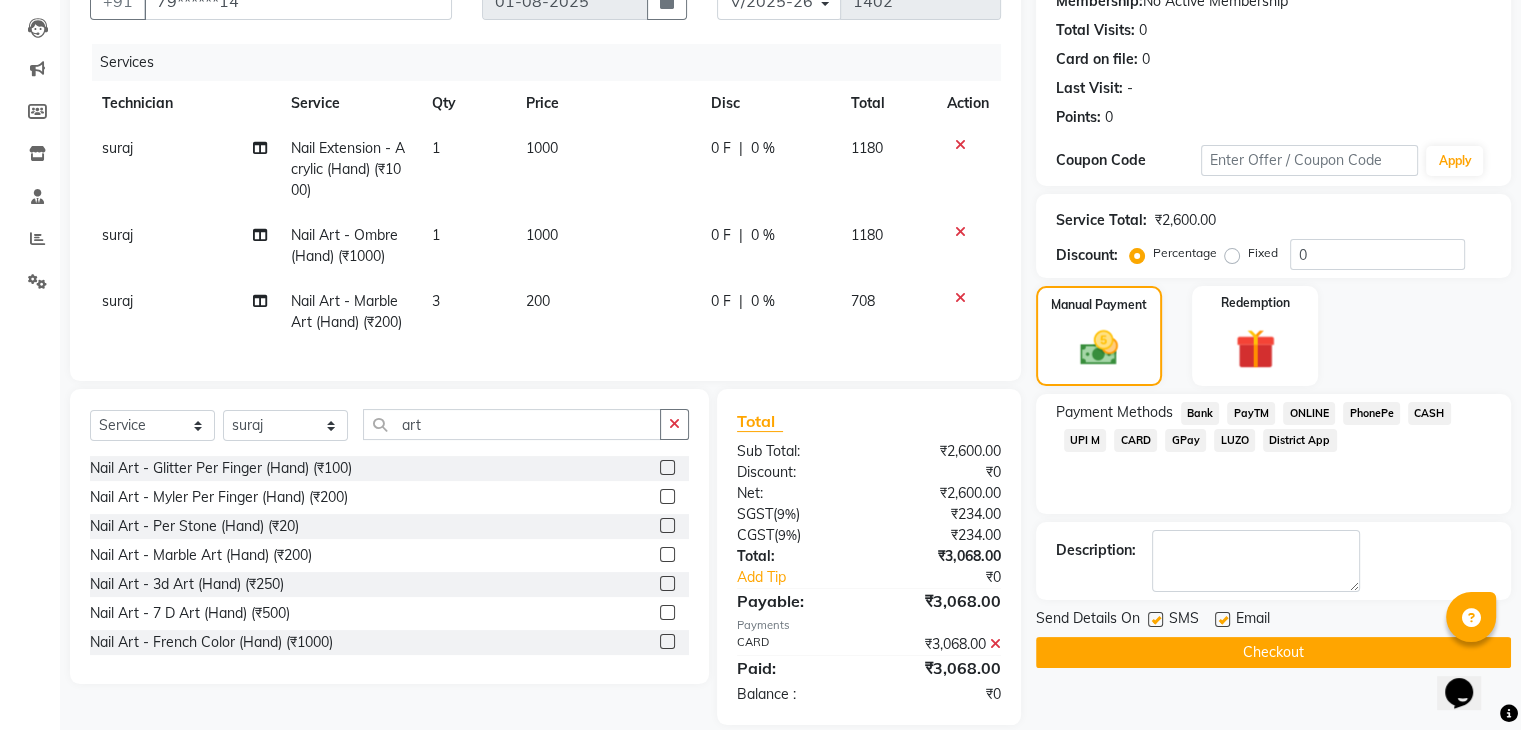 scroll, scrollTop: 244, scrollLeft: 0, axis: vertical 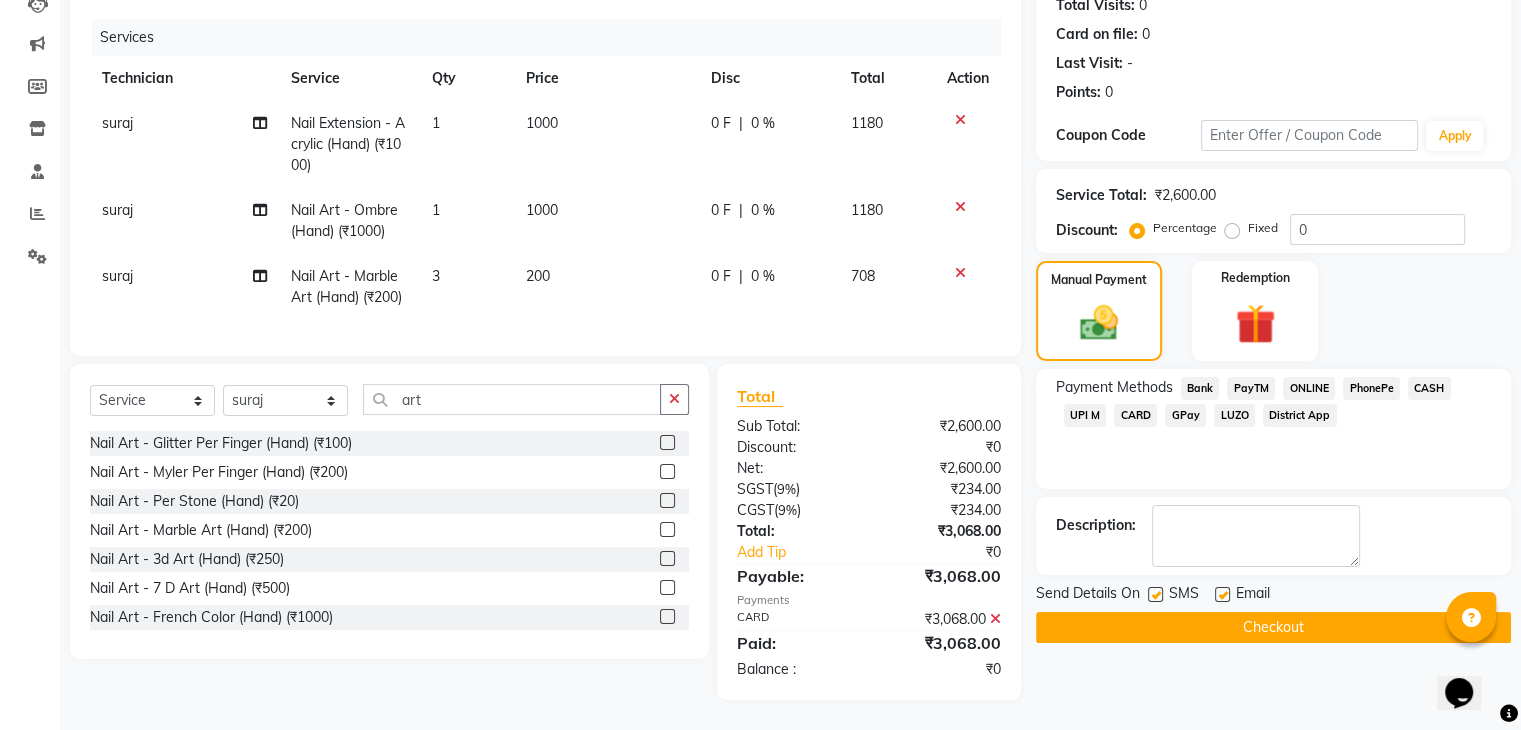 click on "Checkout" 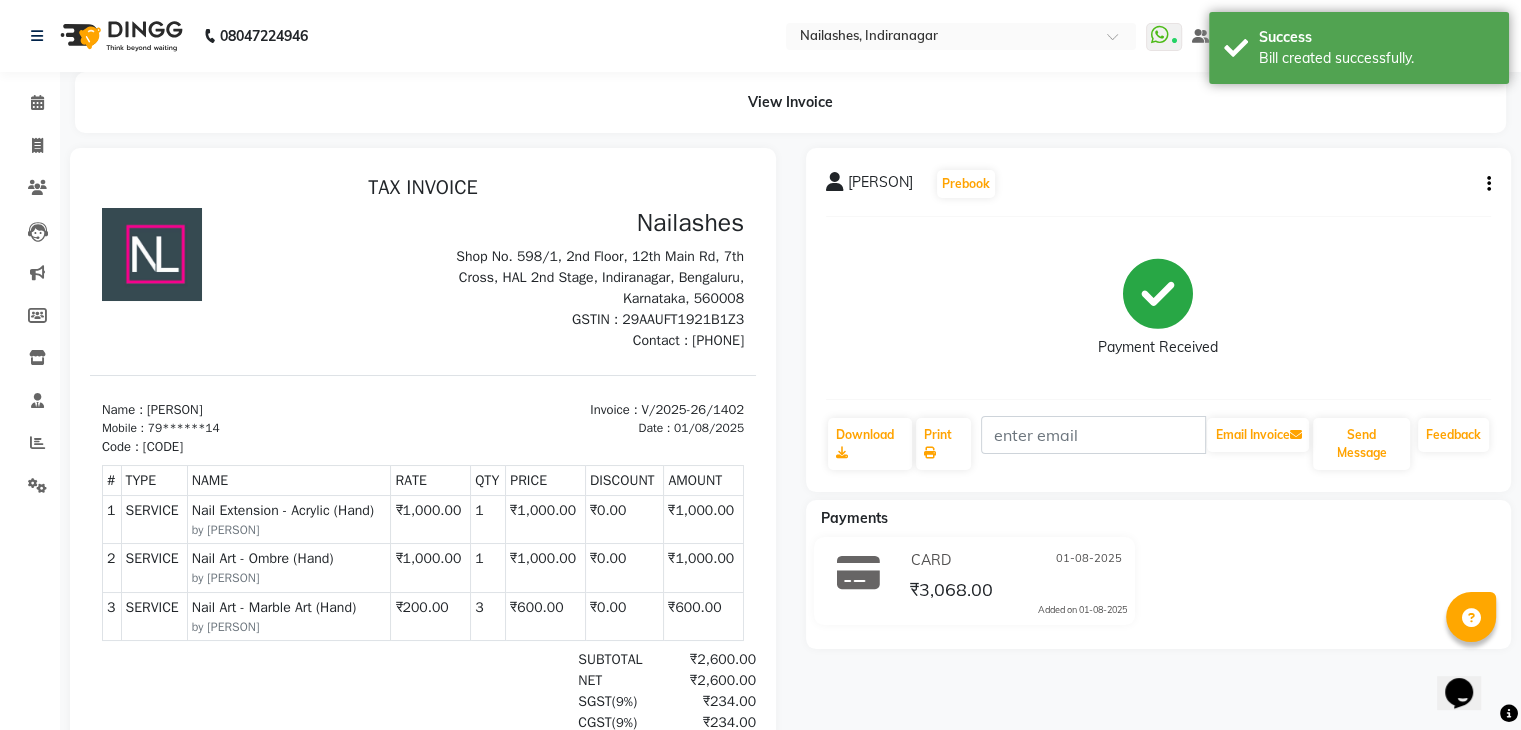 scroll, scrollTop: 0, scrollLeft: 0, axis: both 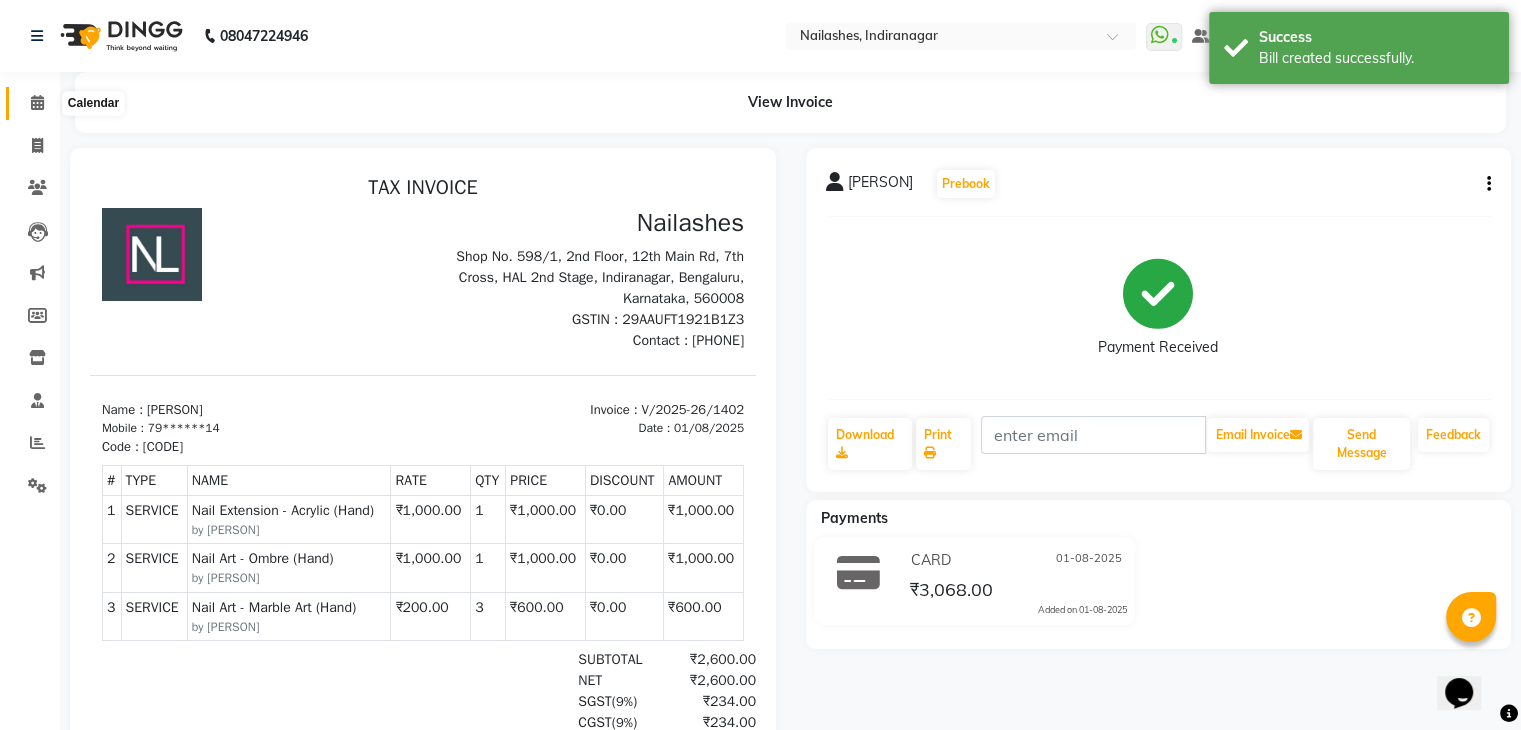 click 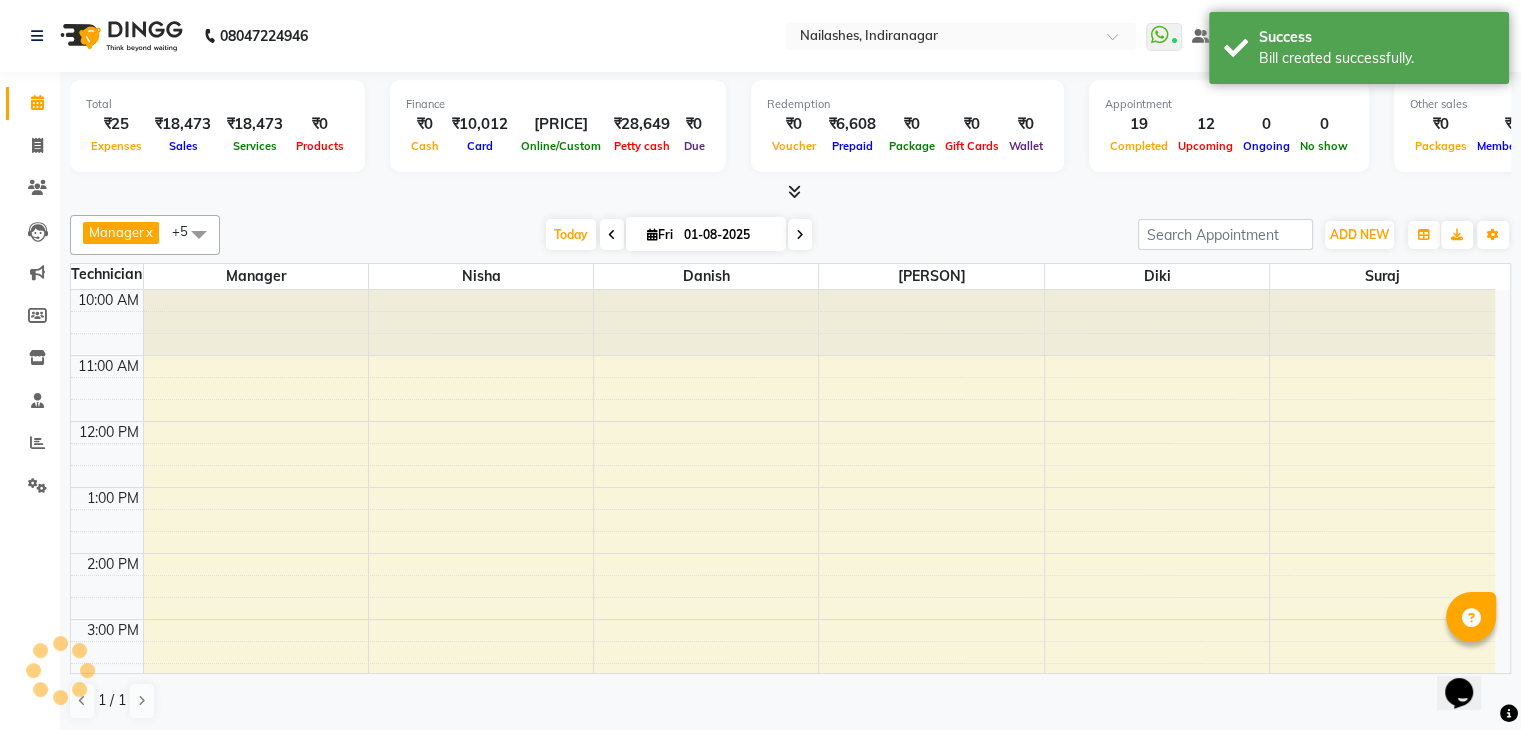 scroll, scrollTop: 0, scrollLeft: 0, axis: both 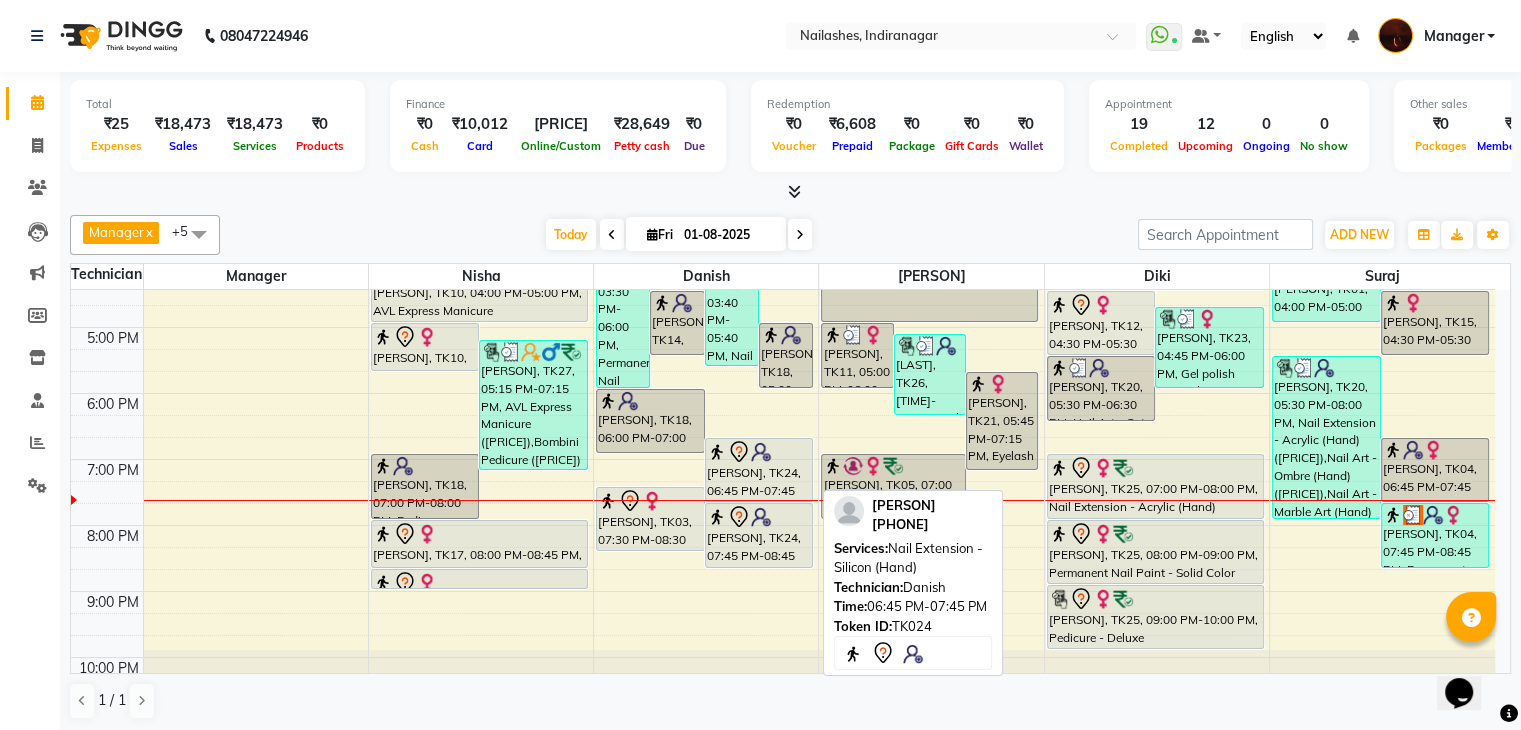click at bounding box center (717, 452) 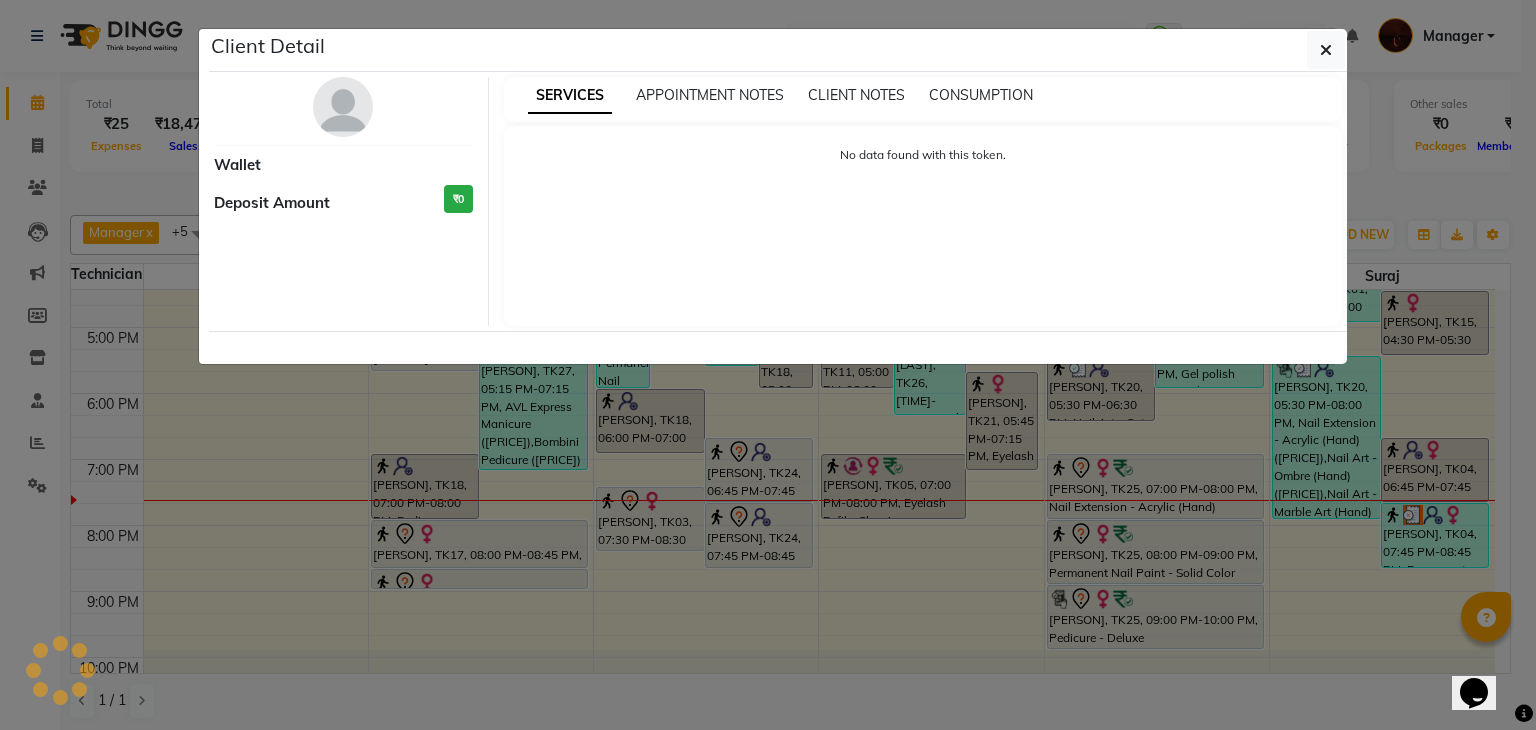 select on "7" 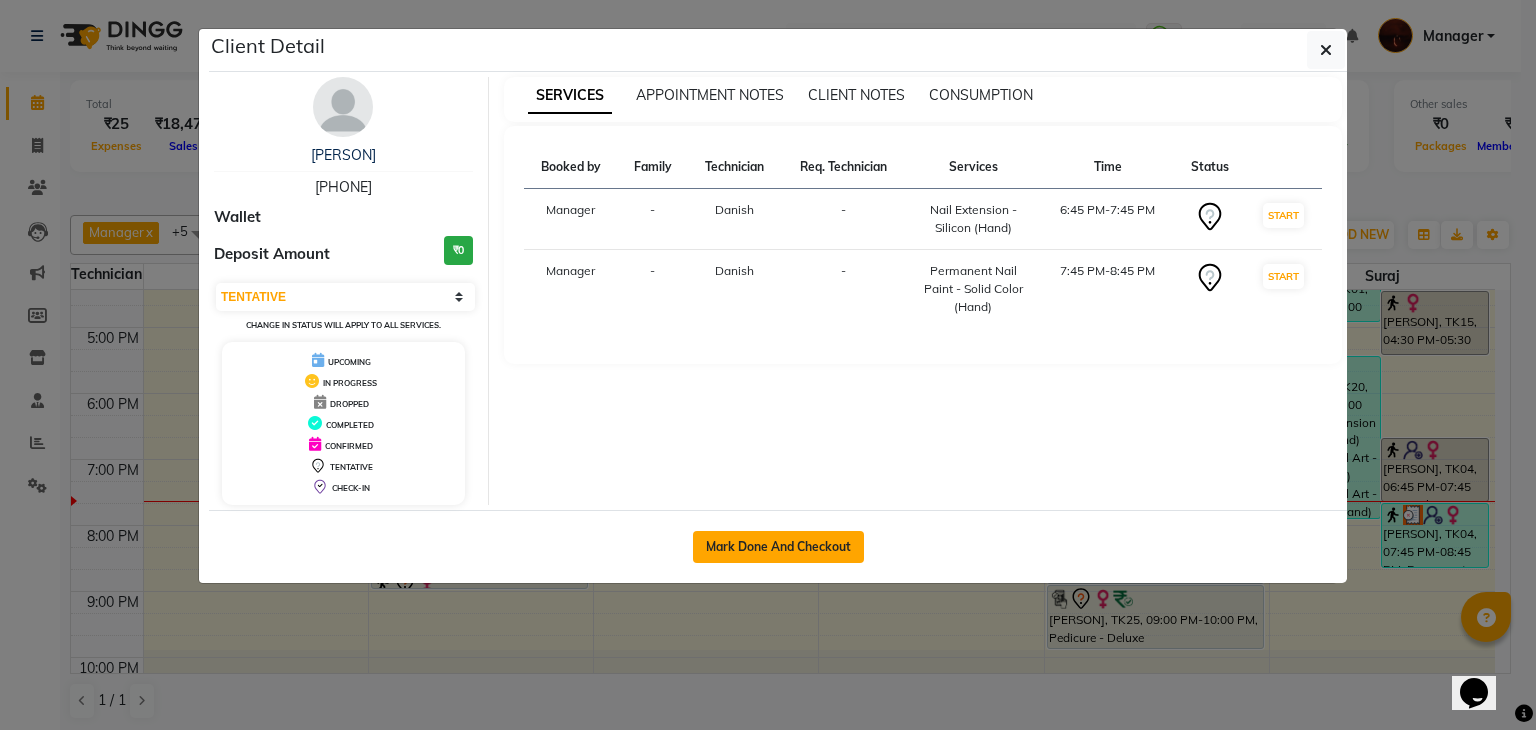 click on "Mark Done And Checkout" 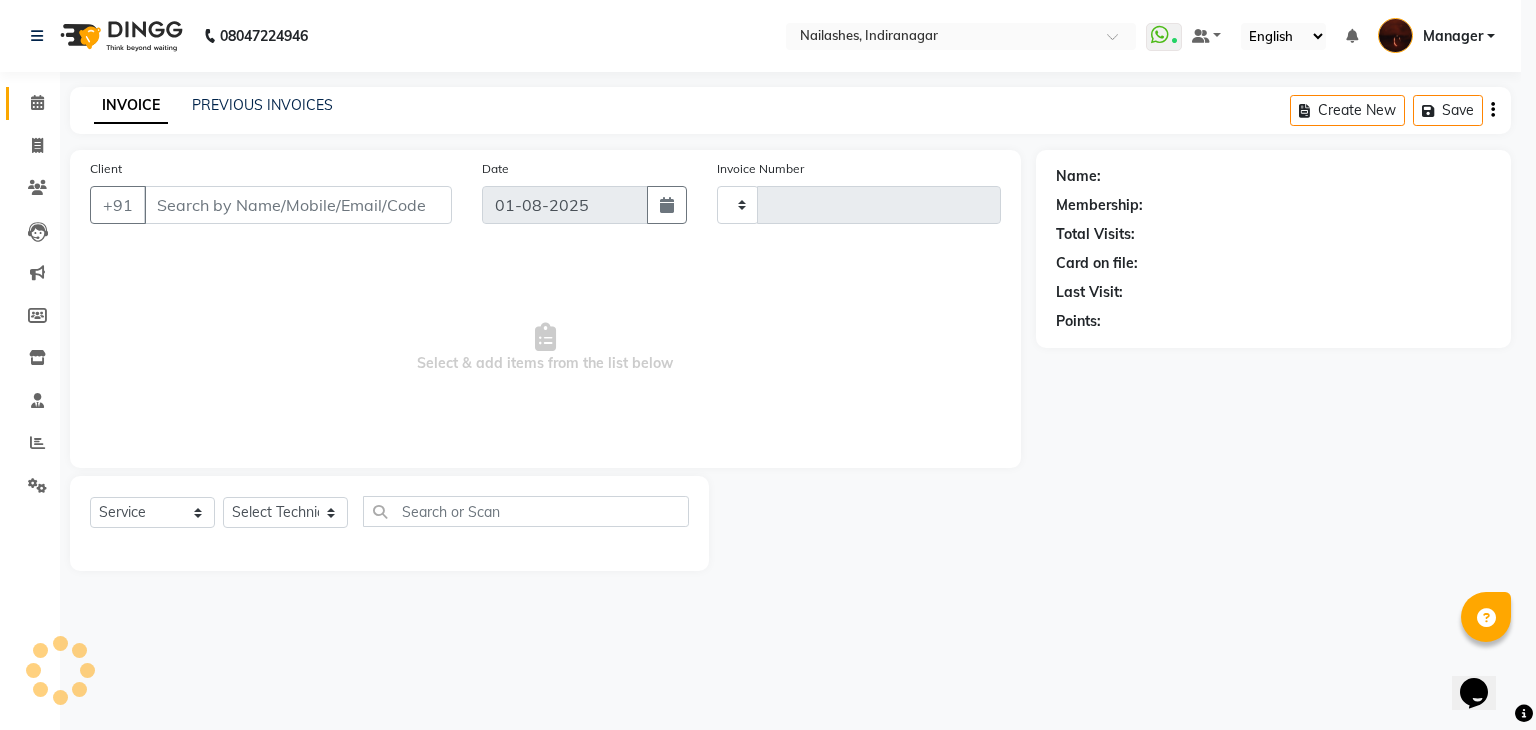 type on "1403" 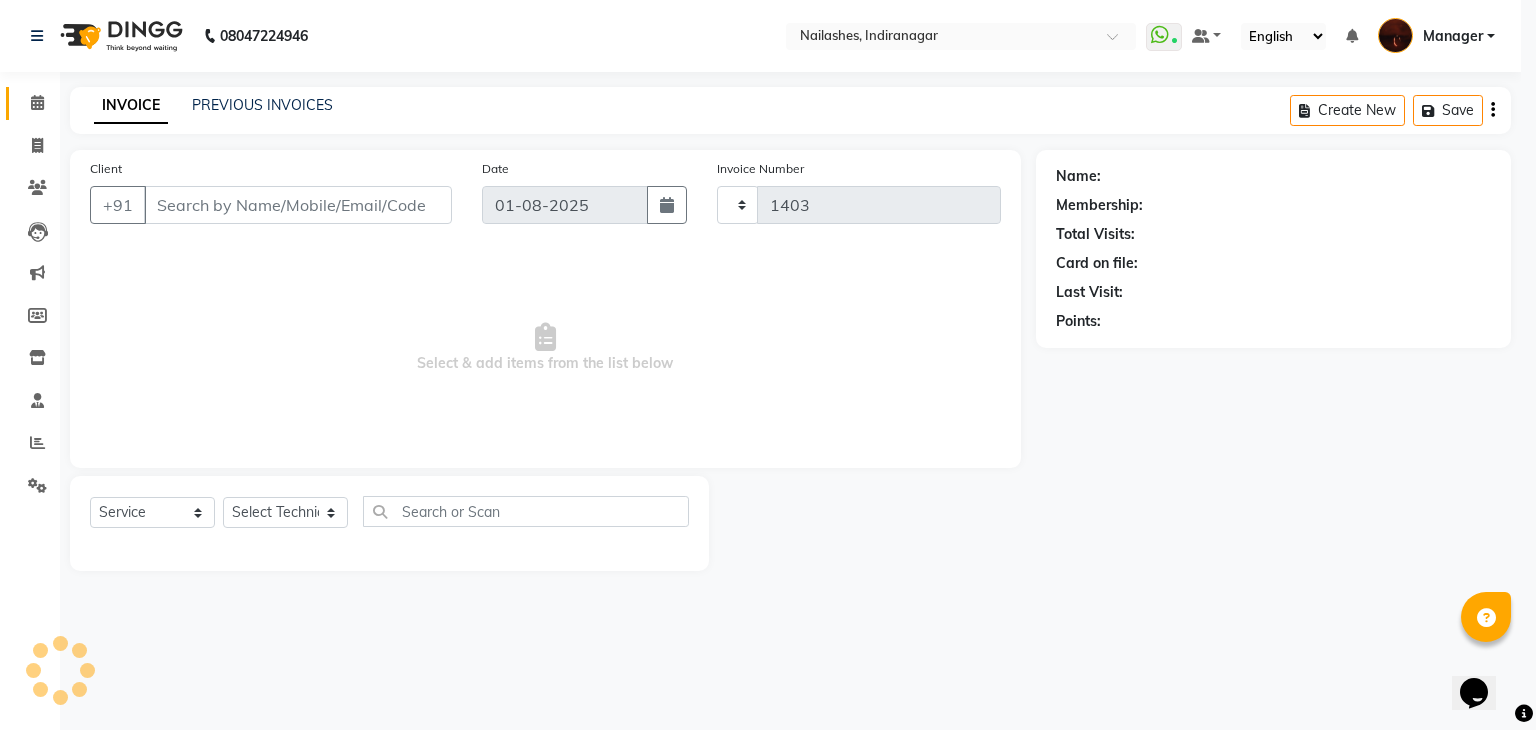 select on "4063" 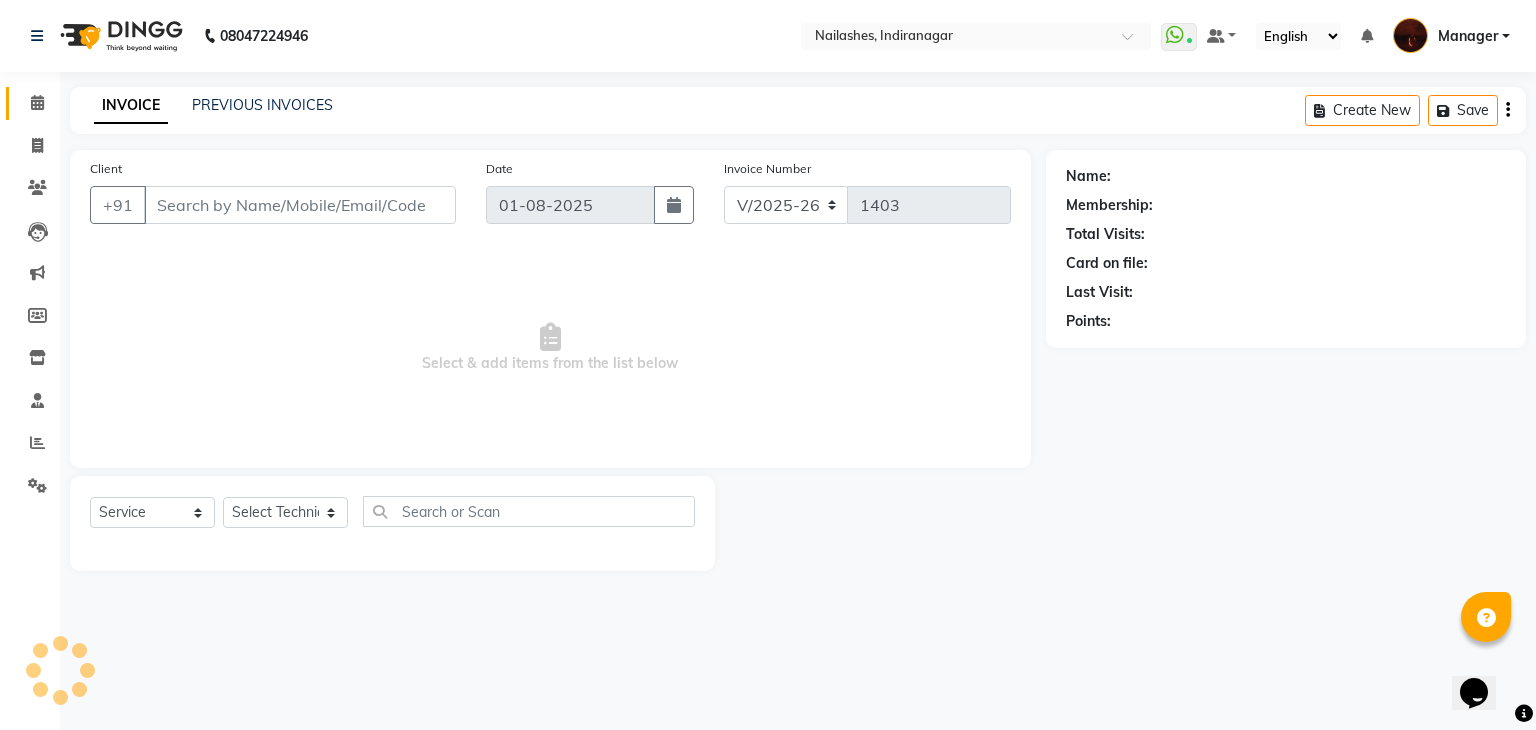 type on "99******54" 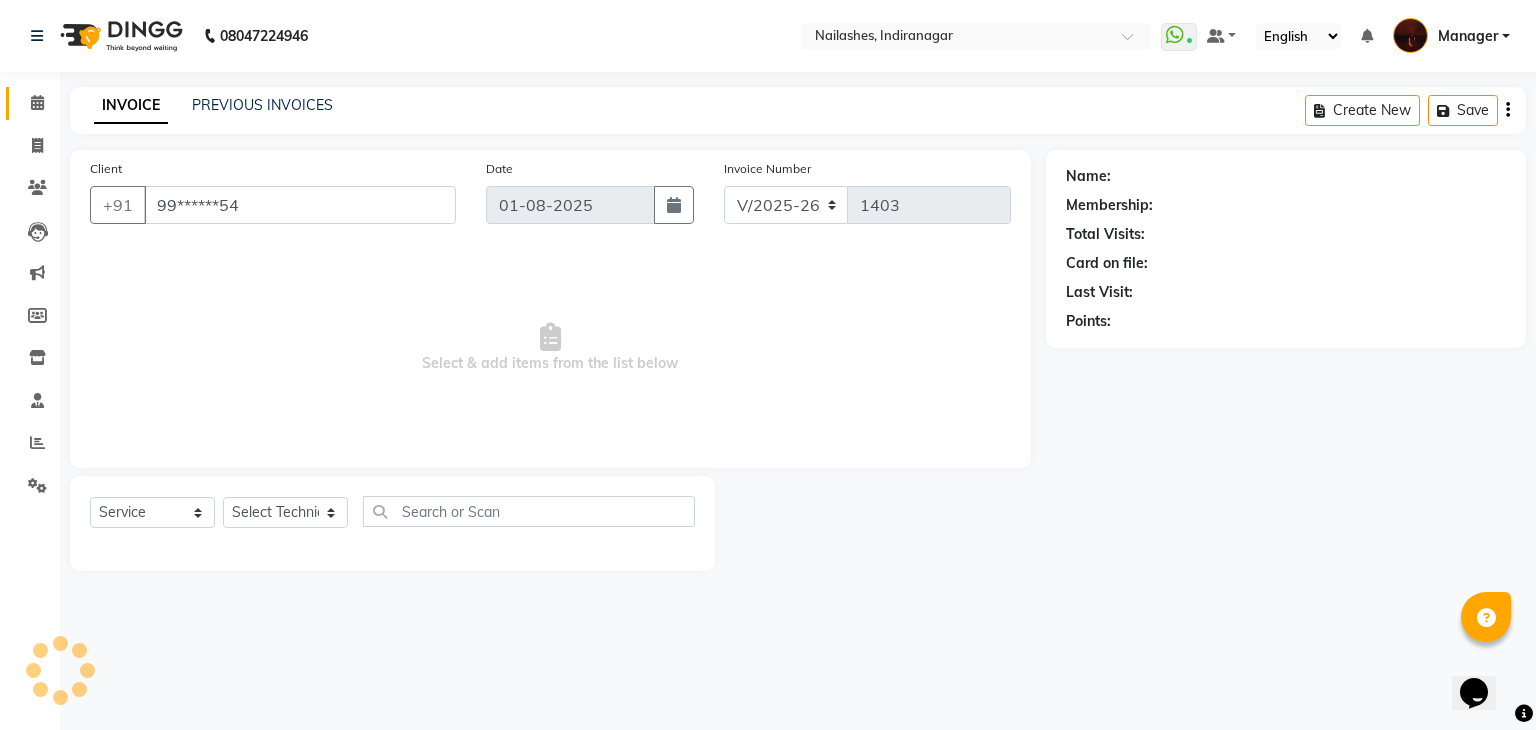 select on "20822" 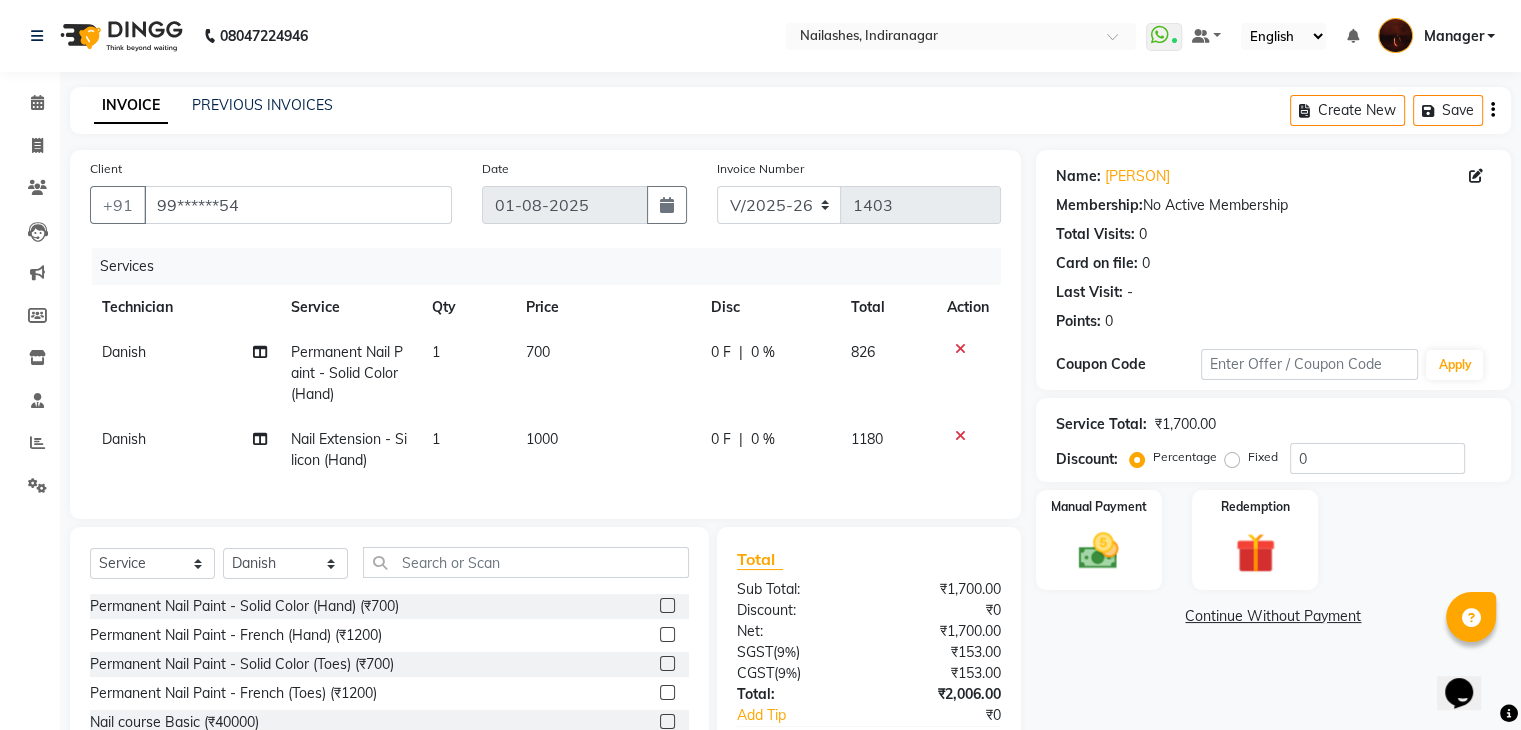 click 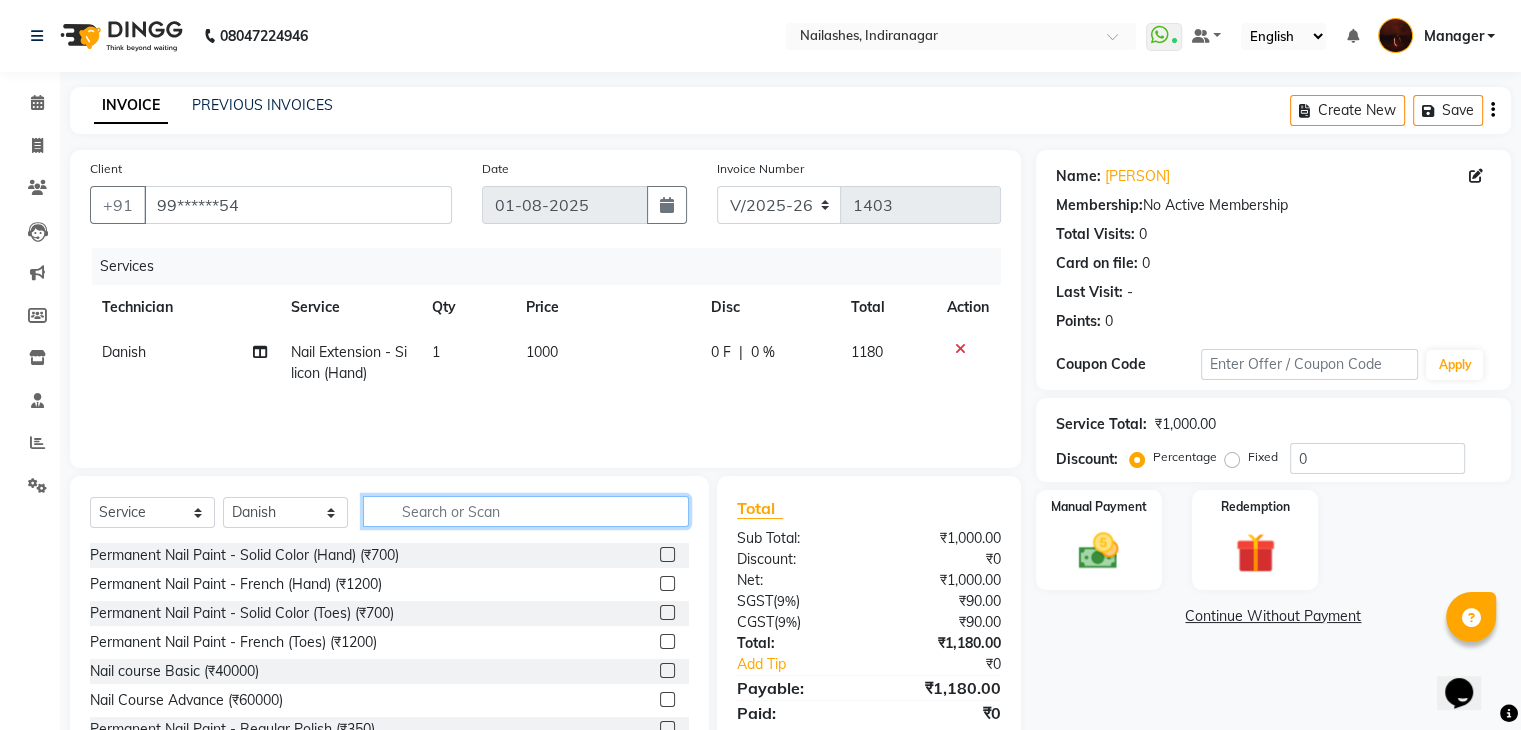 click 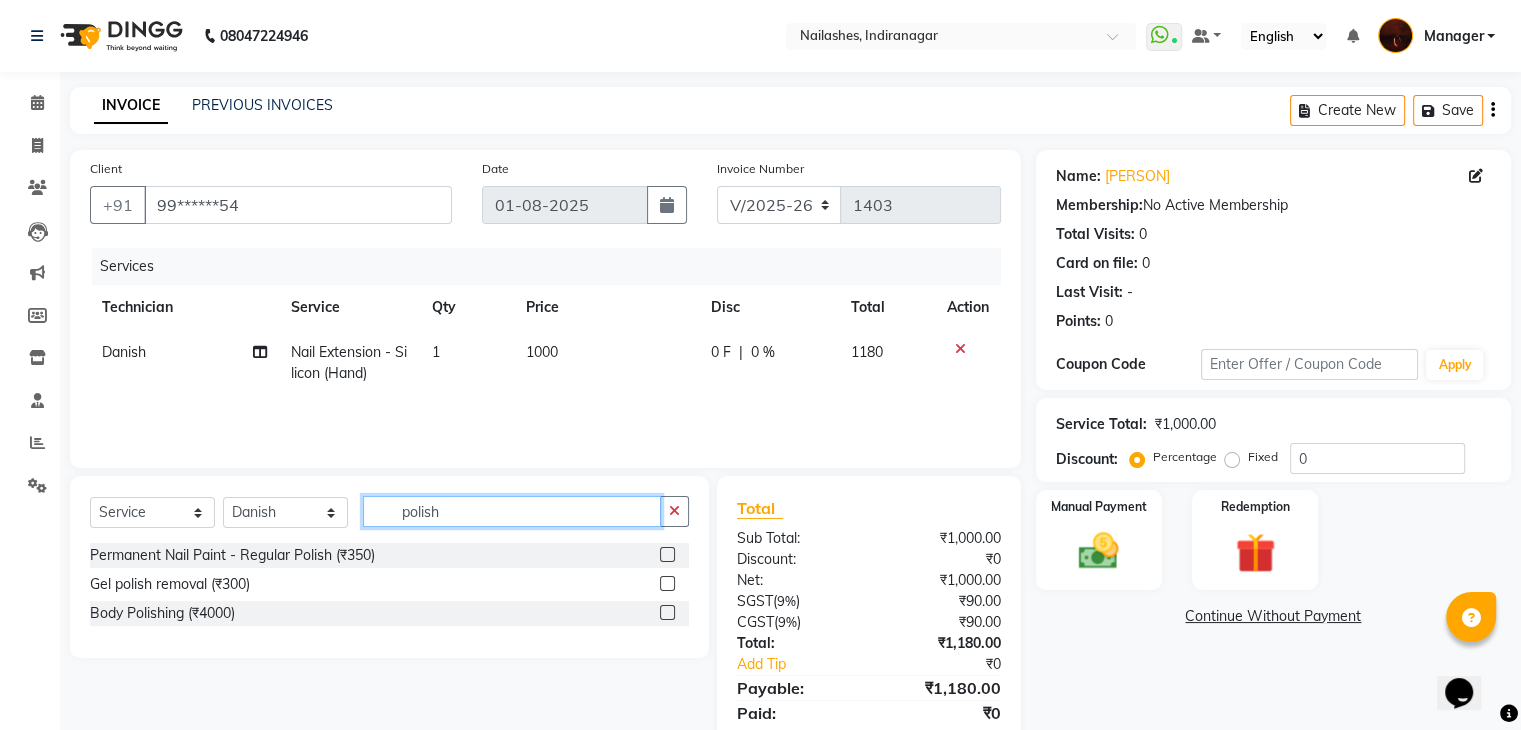 type on "polish" 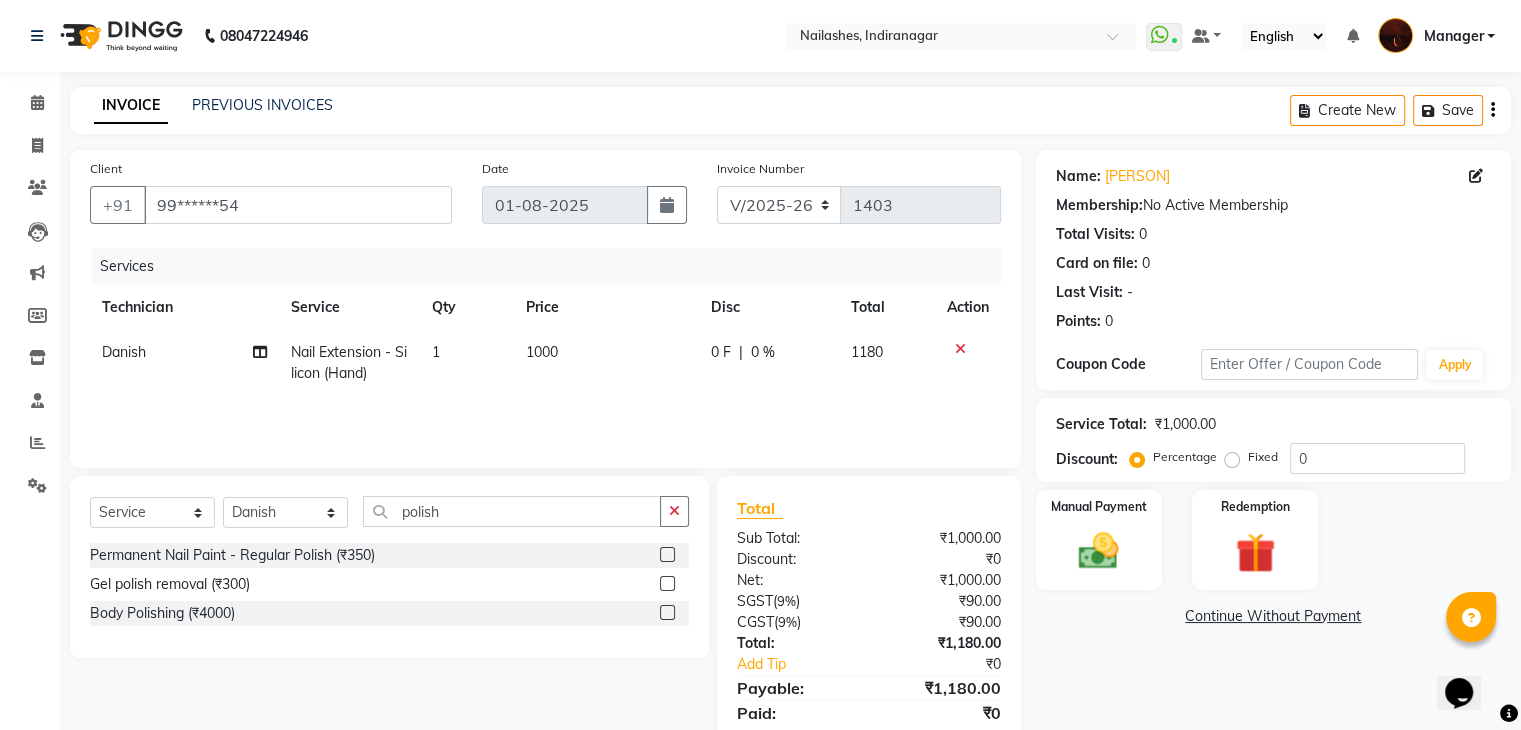 click 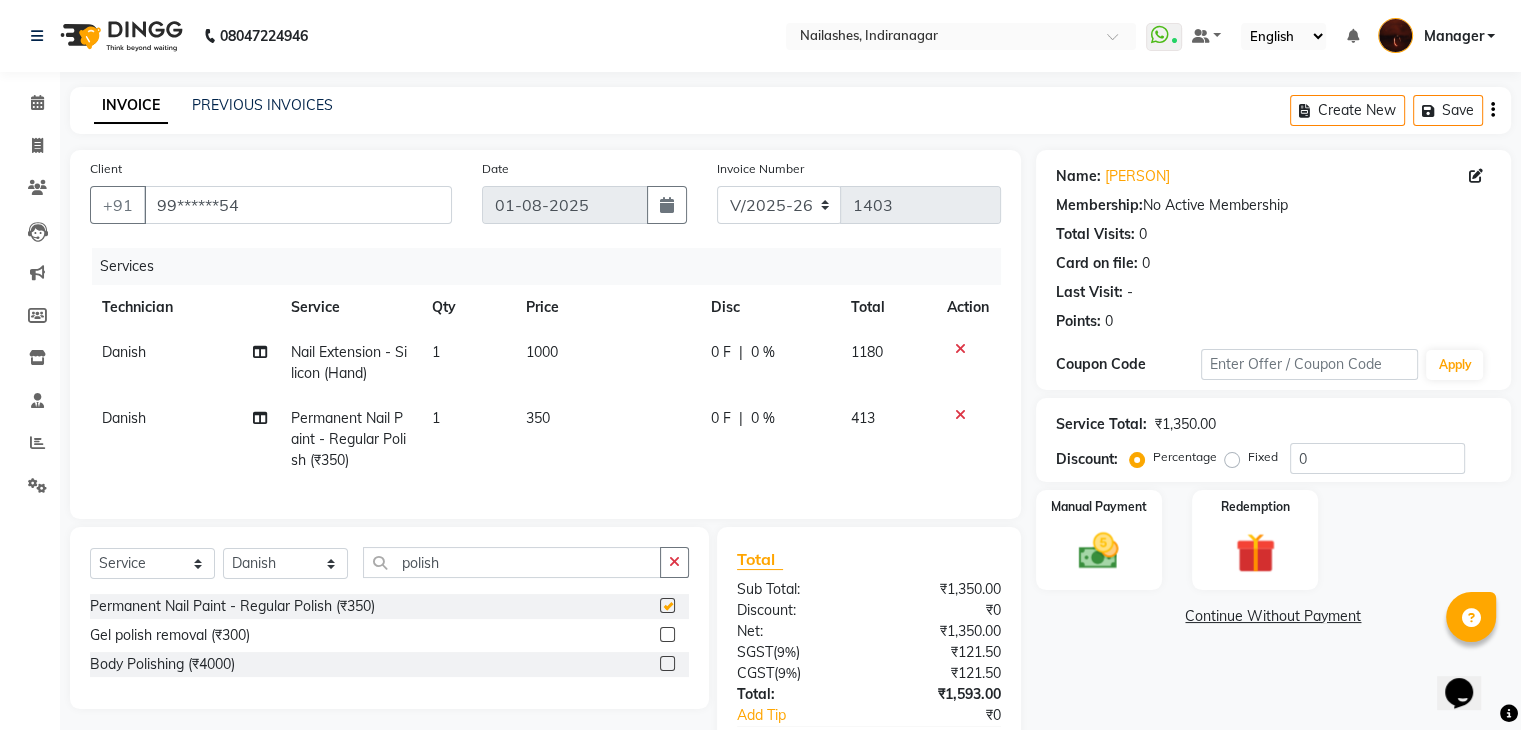 checkbox on "false" 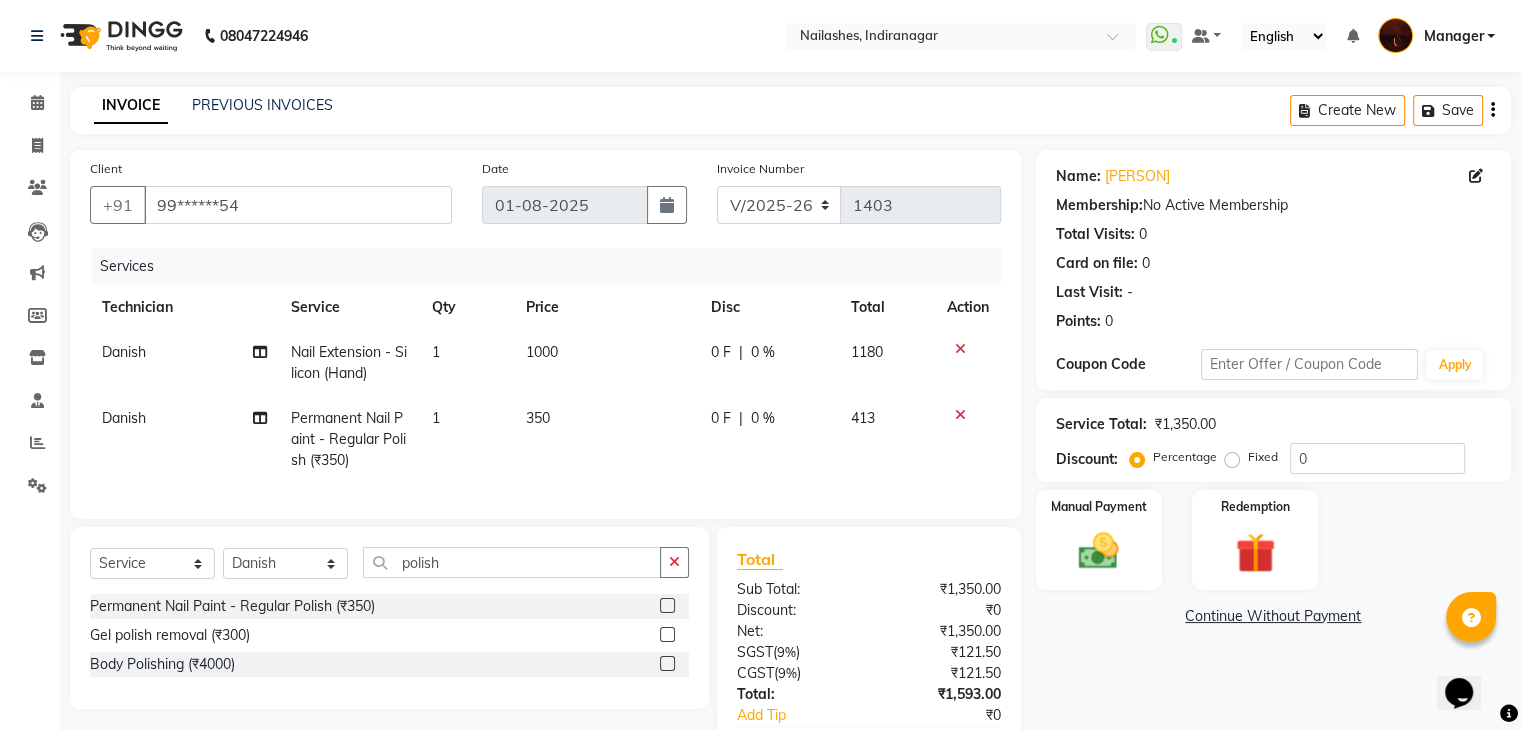 scroll, scrollTop: 137, scrollLeft: 0, axis: vertical 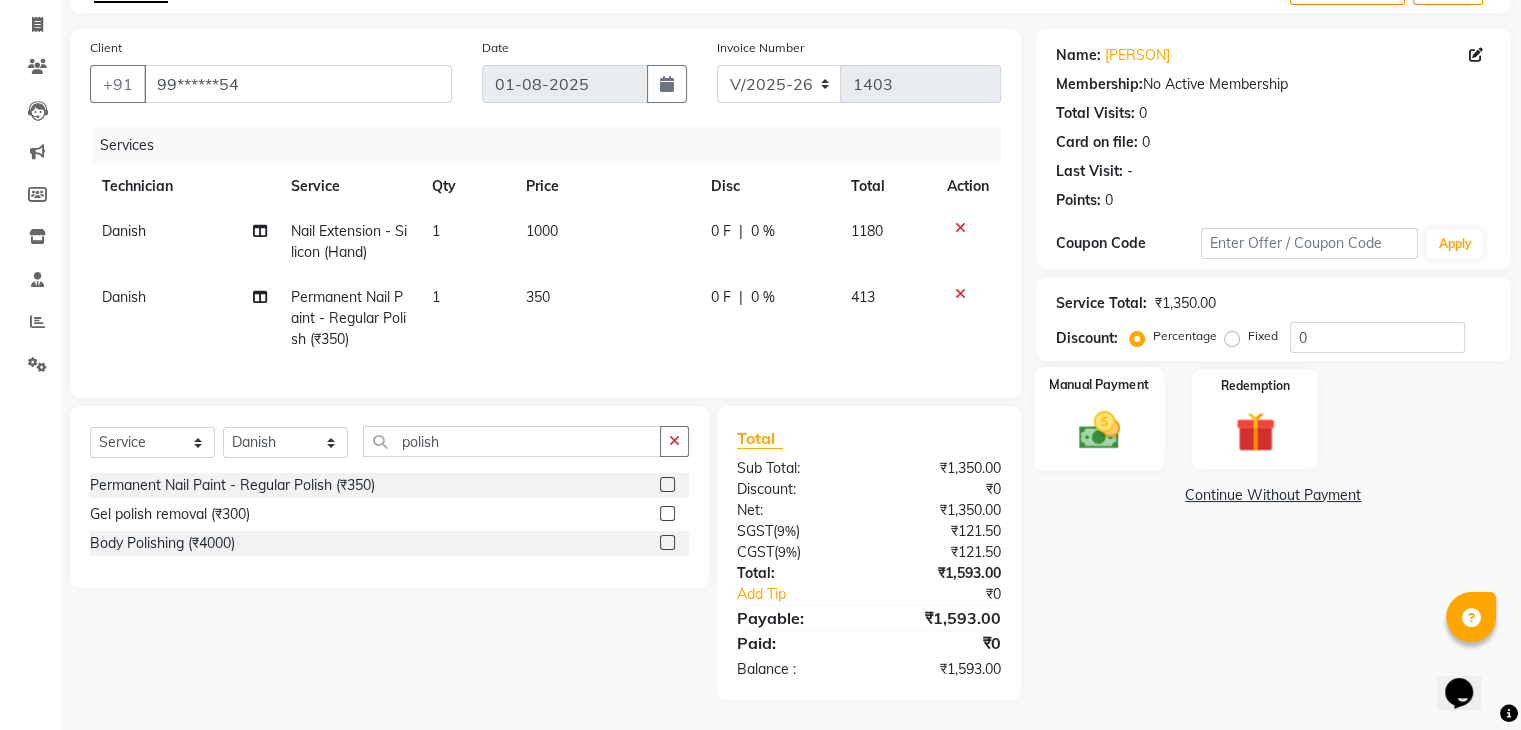 click 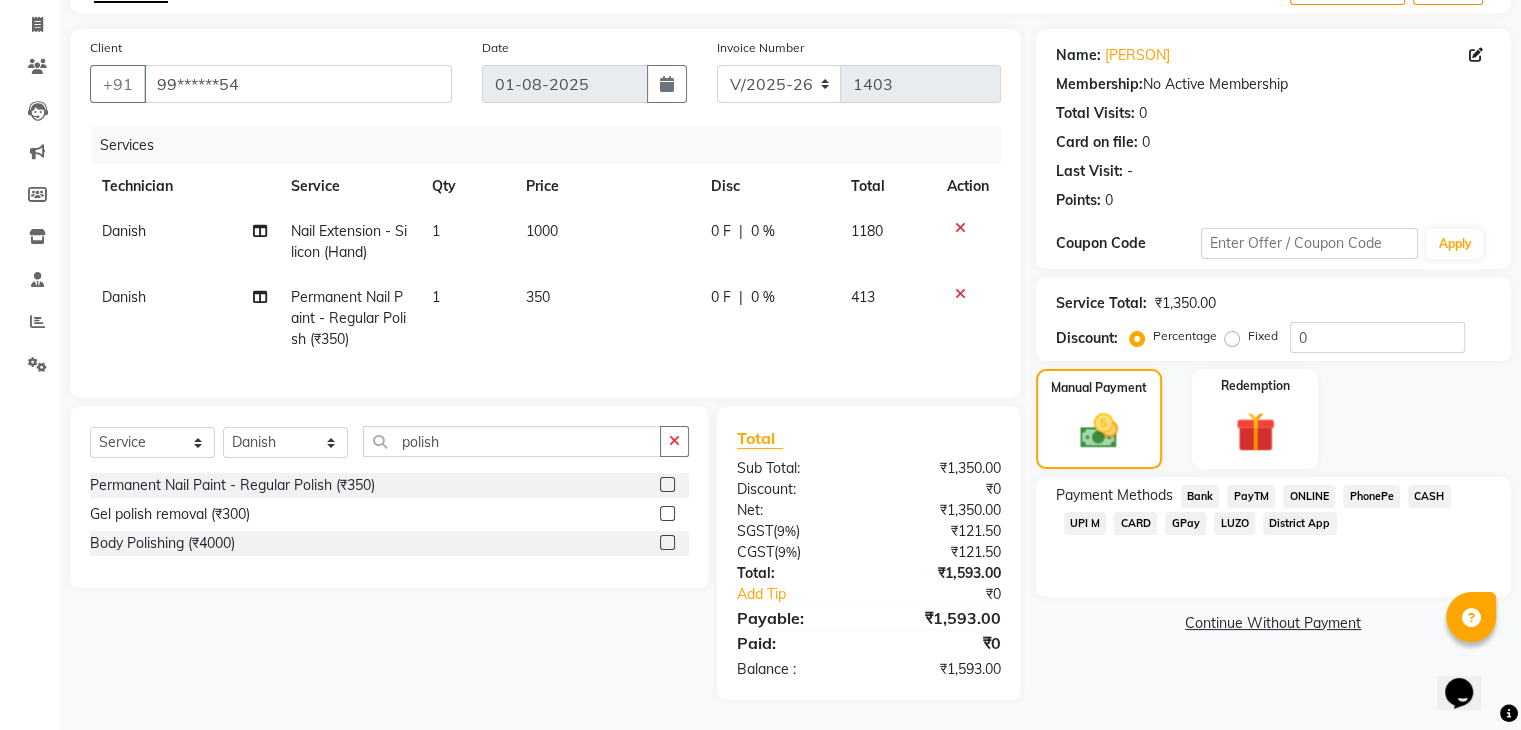 click on "CARD" 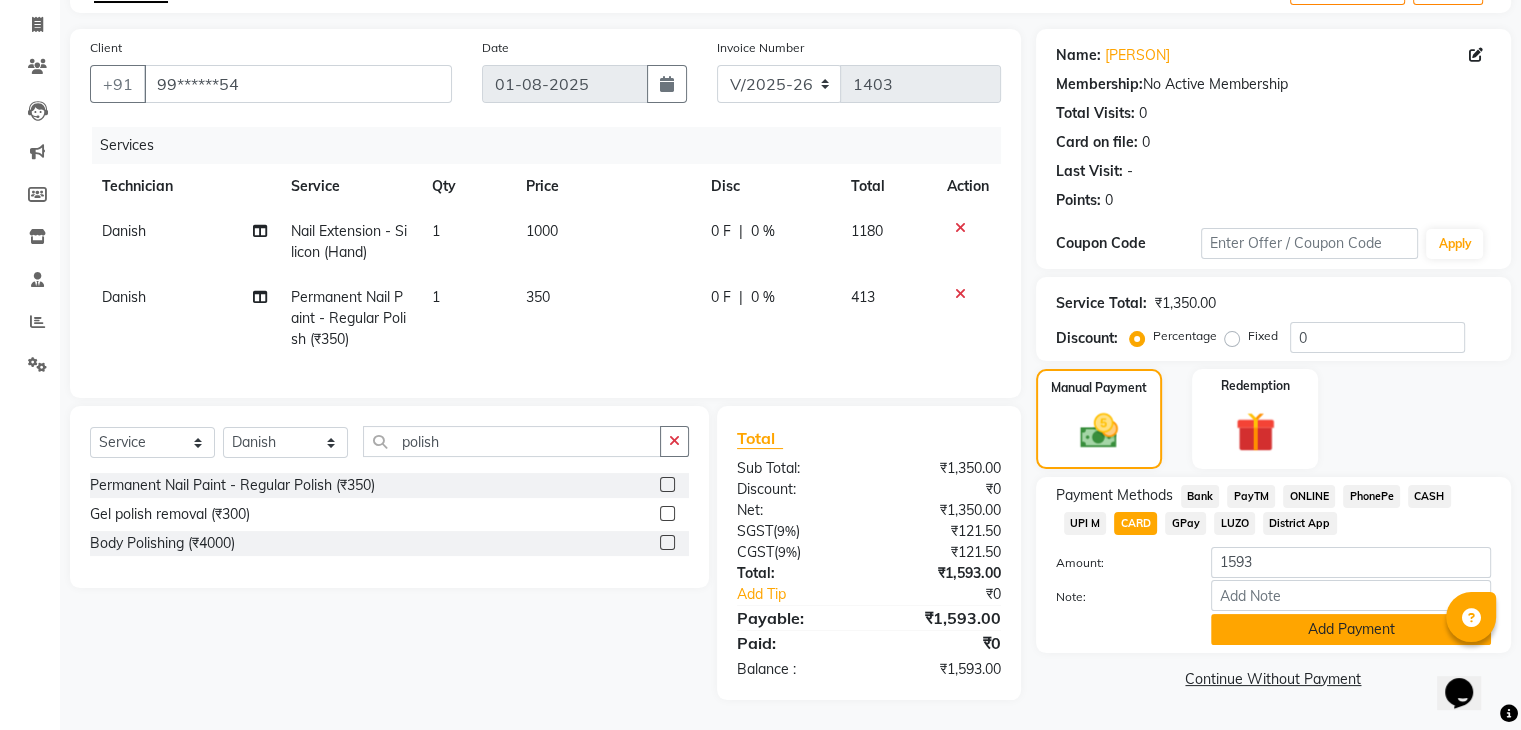 click on "Add Payment" 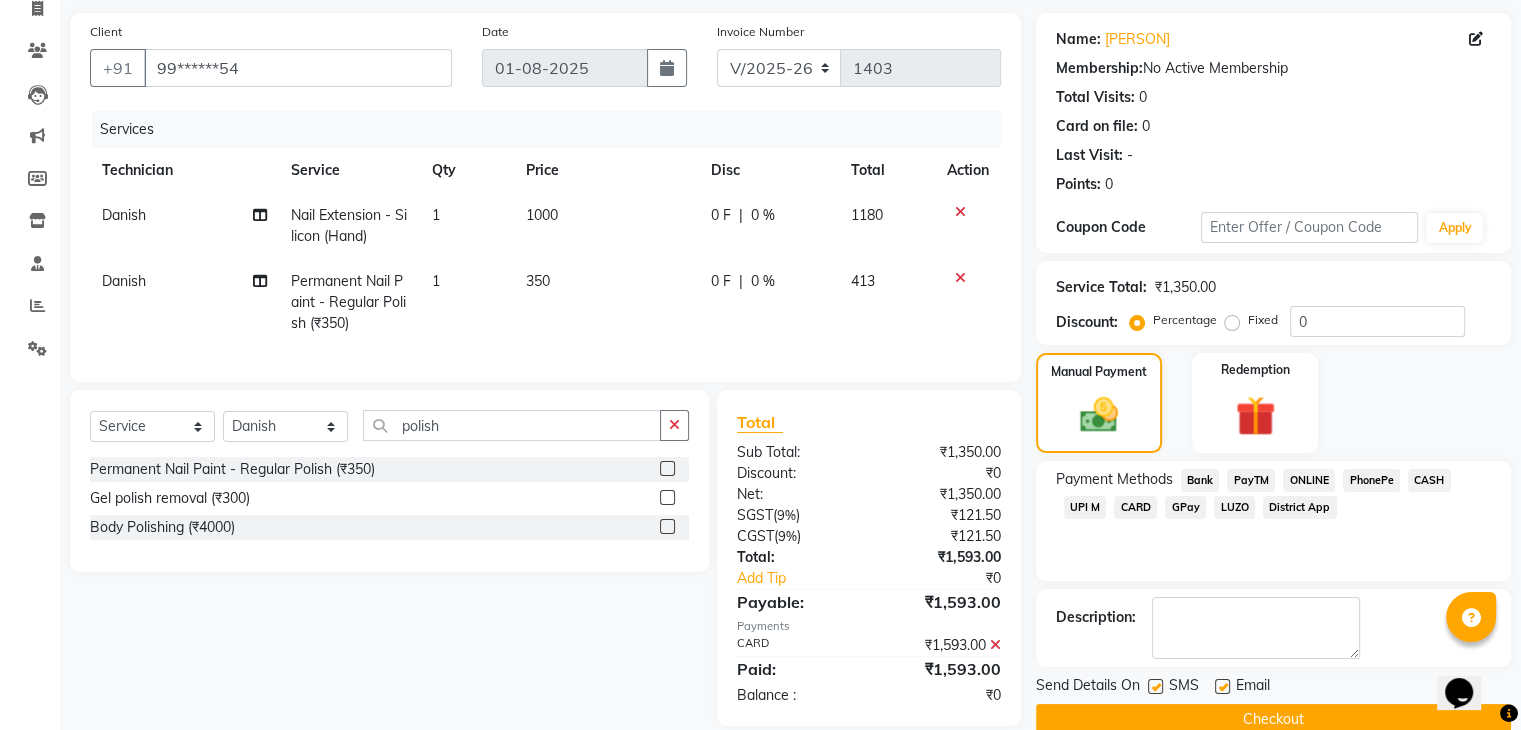 scroll, scrollTop: 179, scrollLeft: 0, axis: vertical 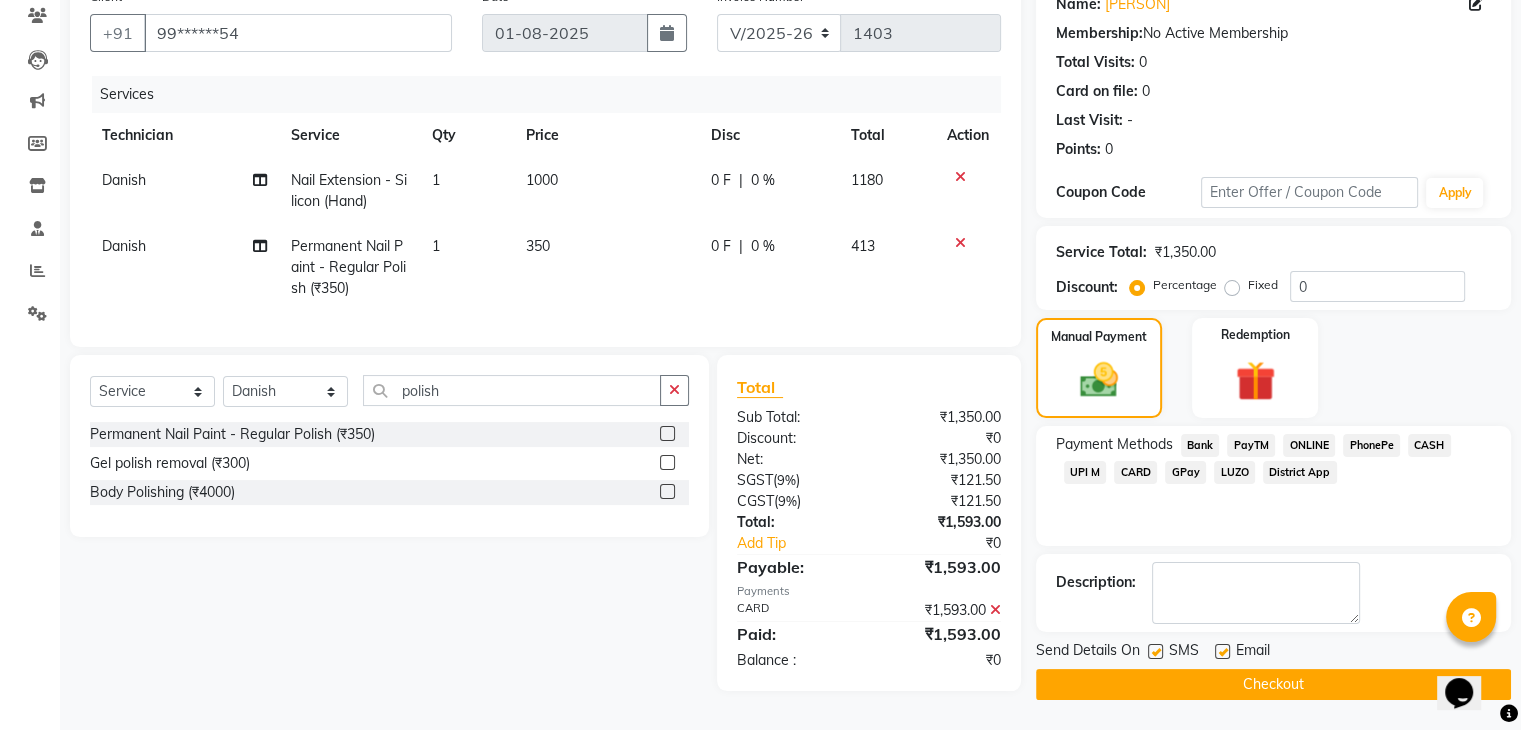 click on "Checkout" 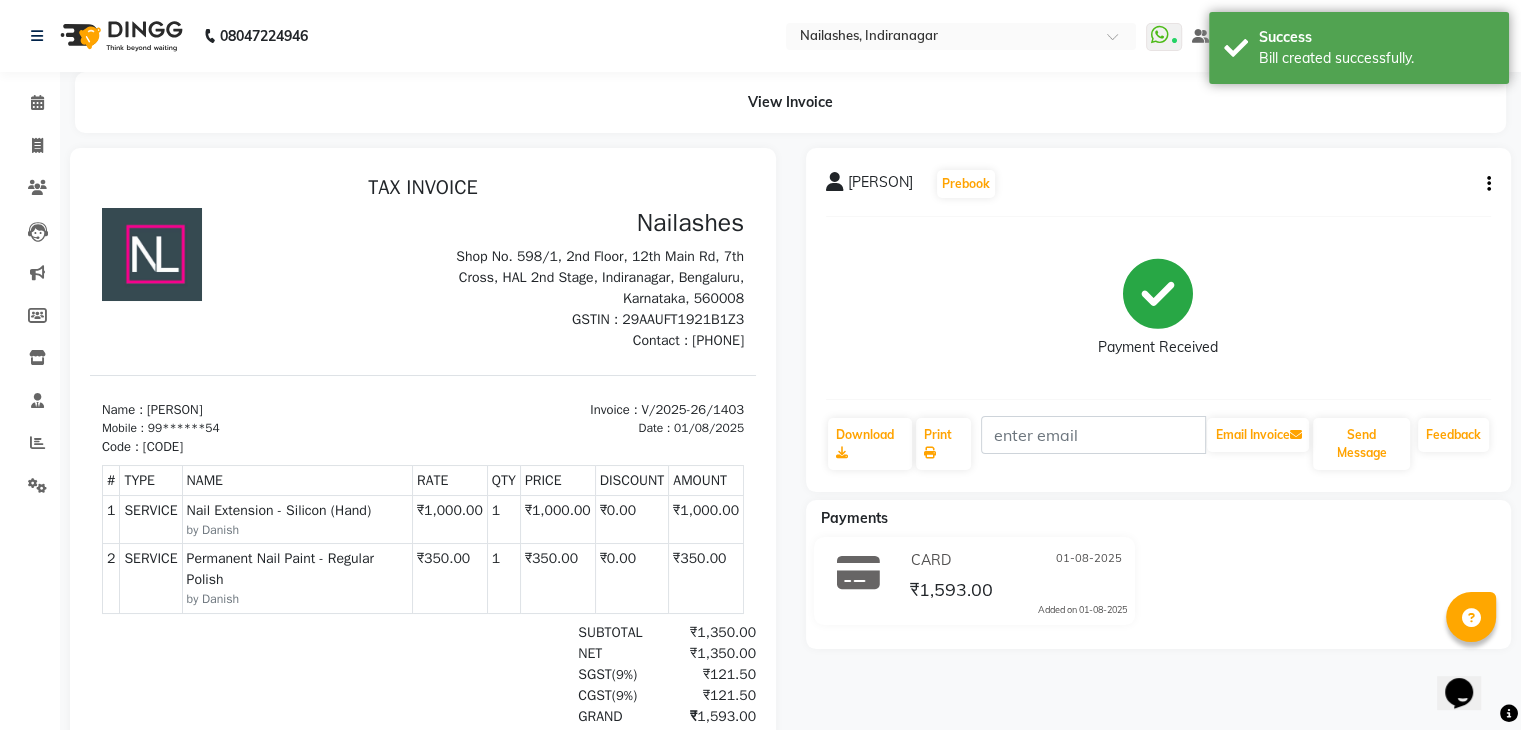scroll, scrollTop: 0, scrollLeft: 0, axis: both 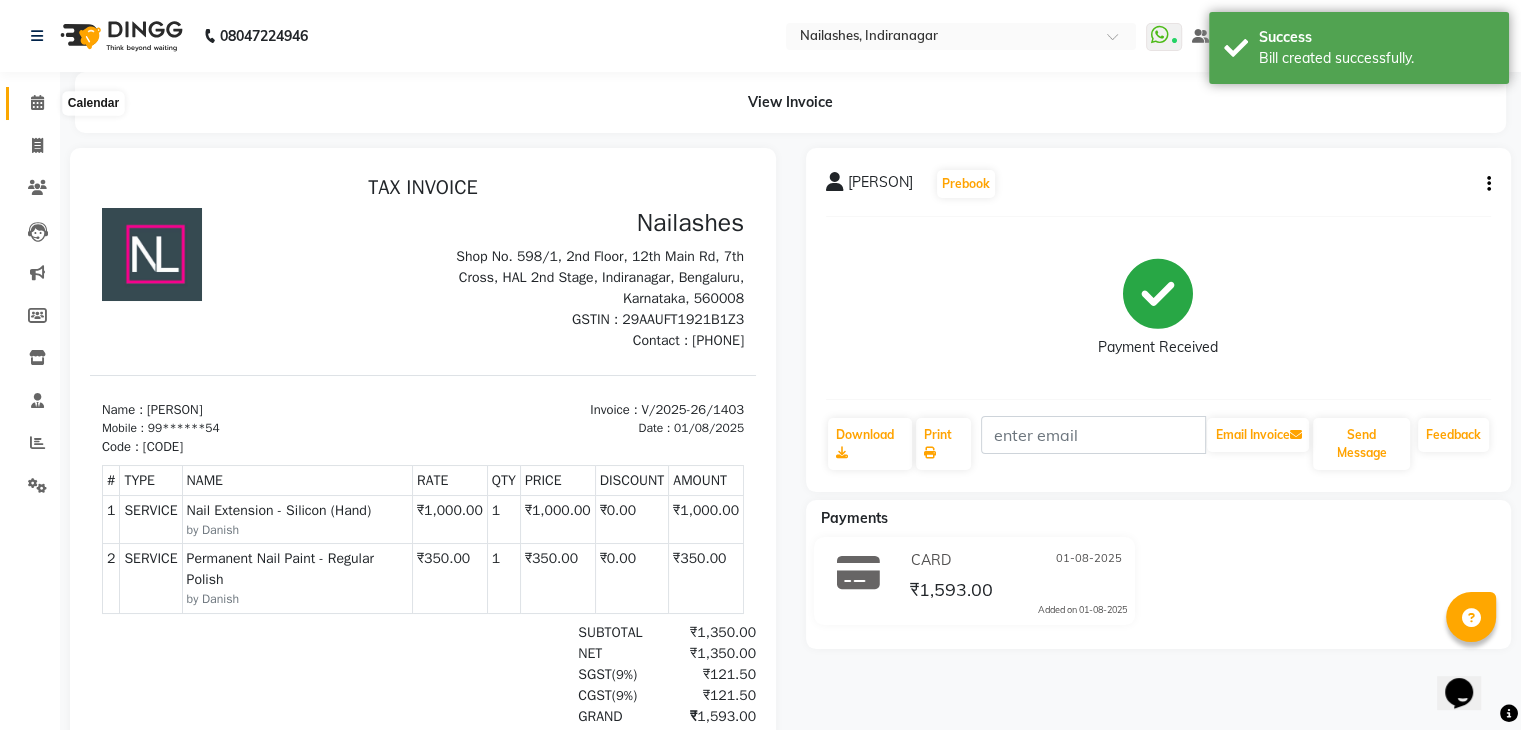 click 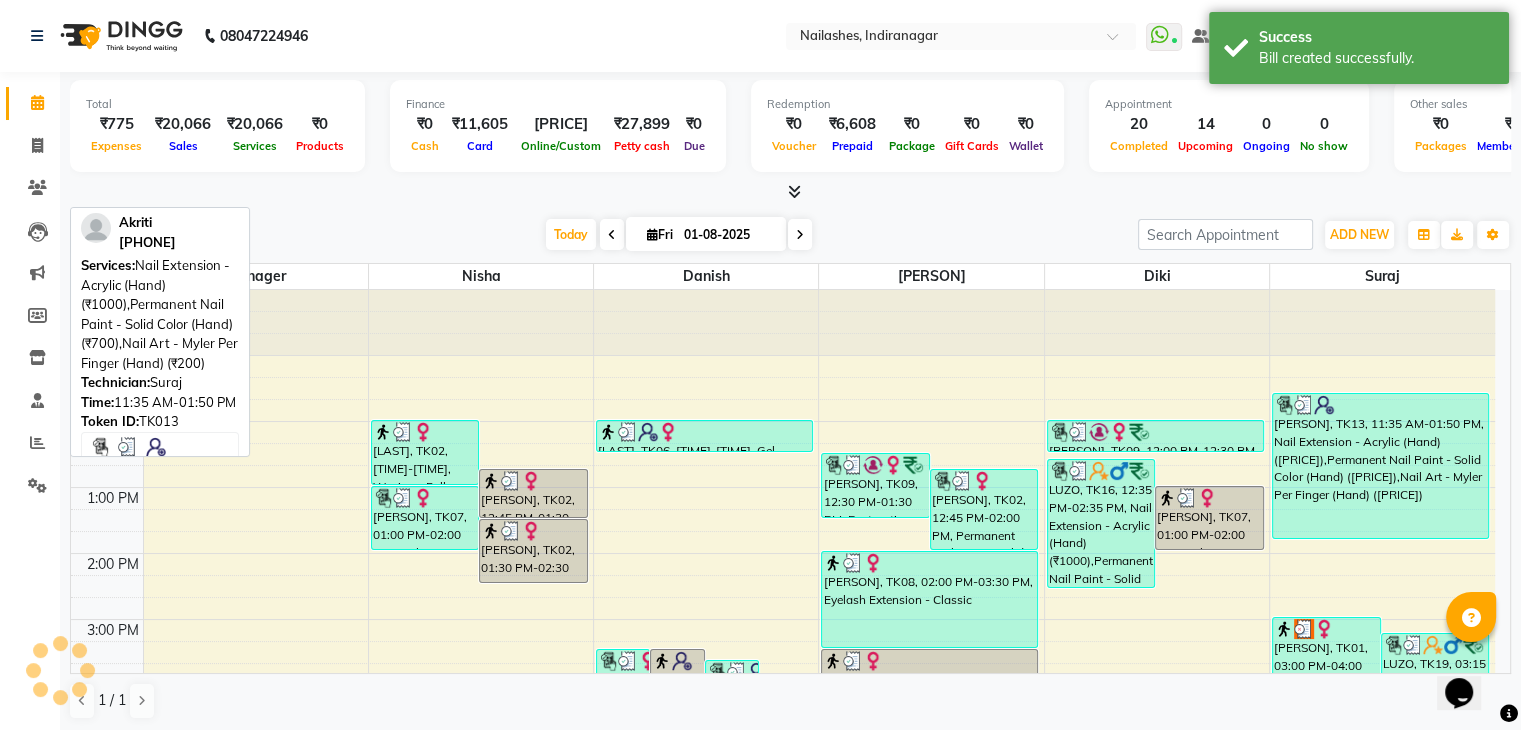 scroll, scrollTop: 0, scrollLeft: 0, axis: both 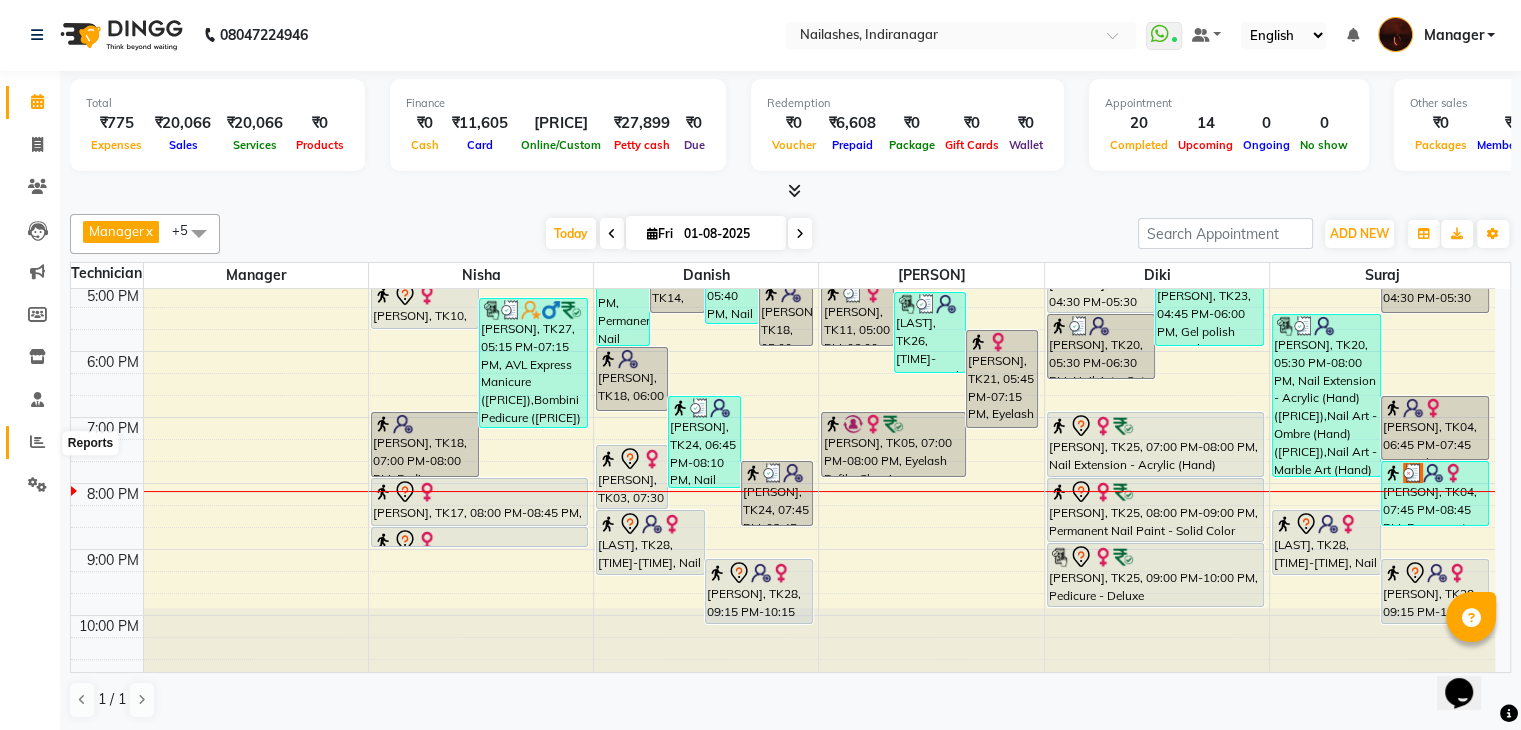 click 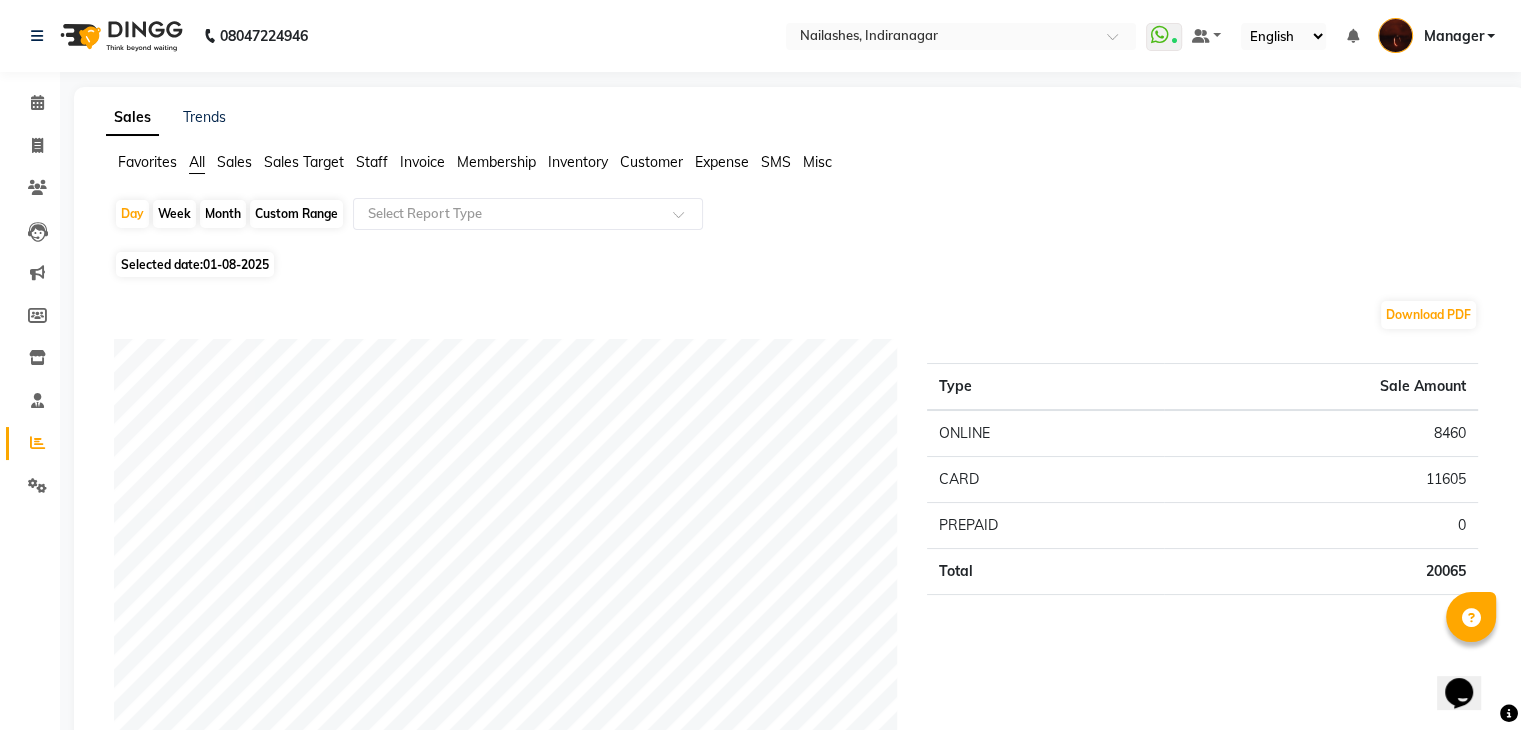 click on "Staff" 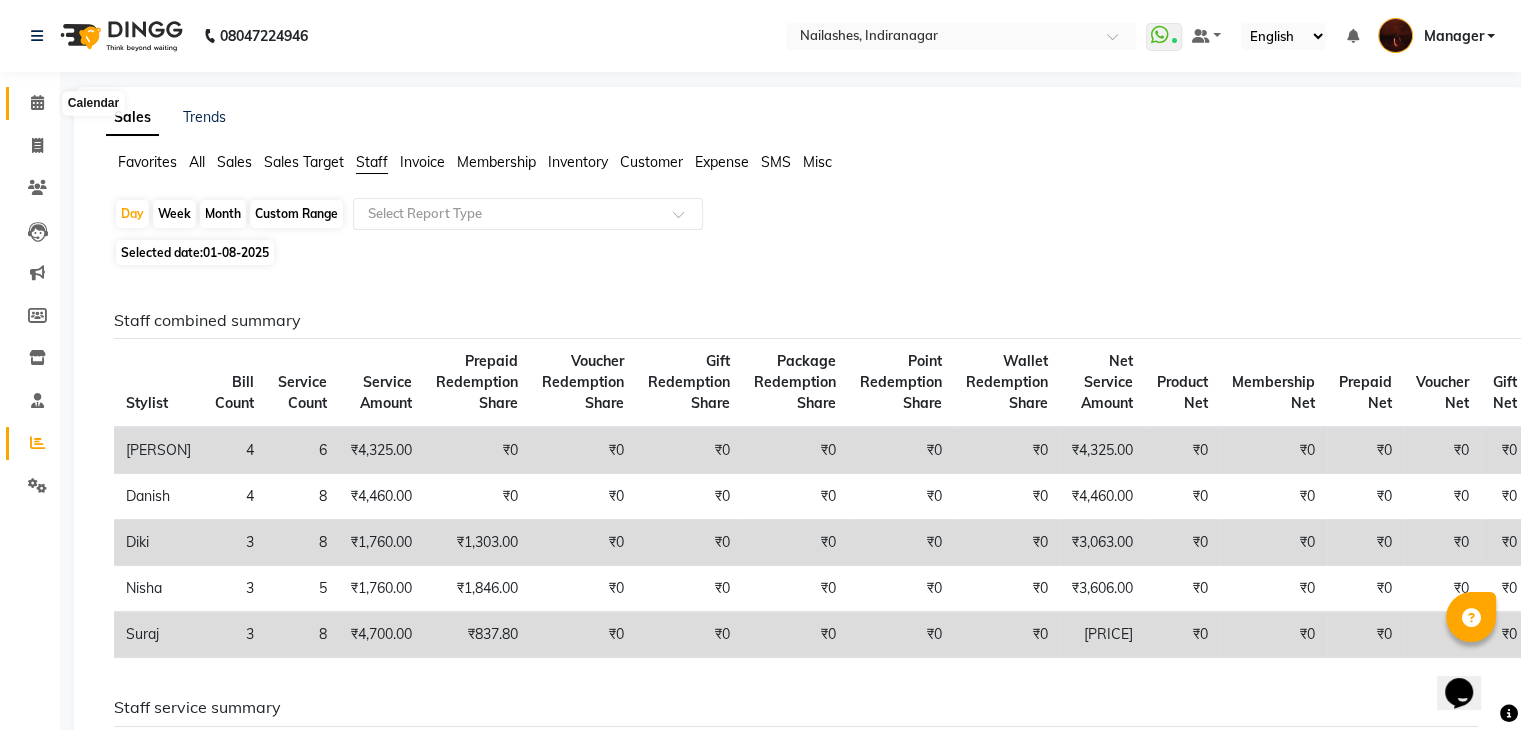 click 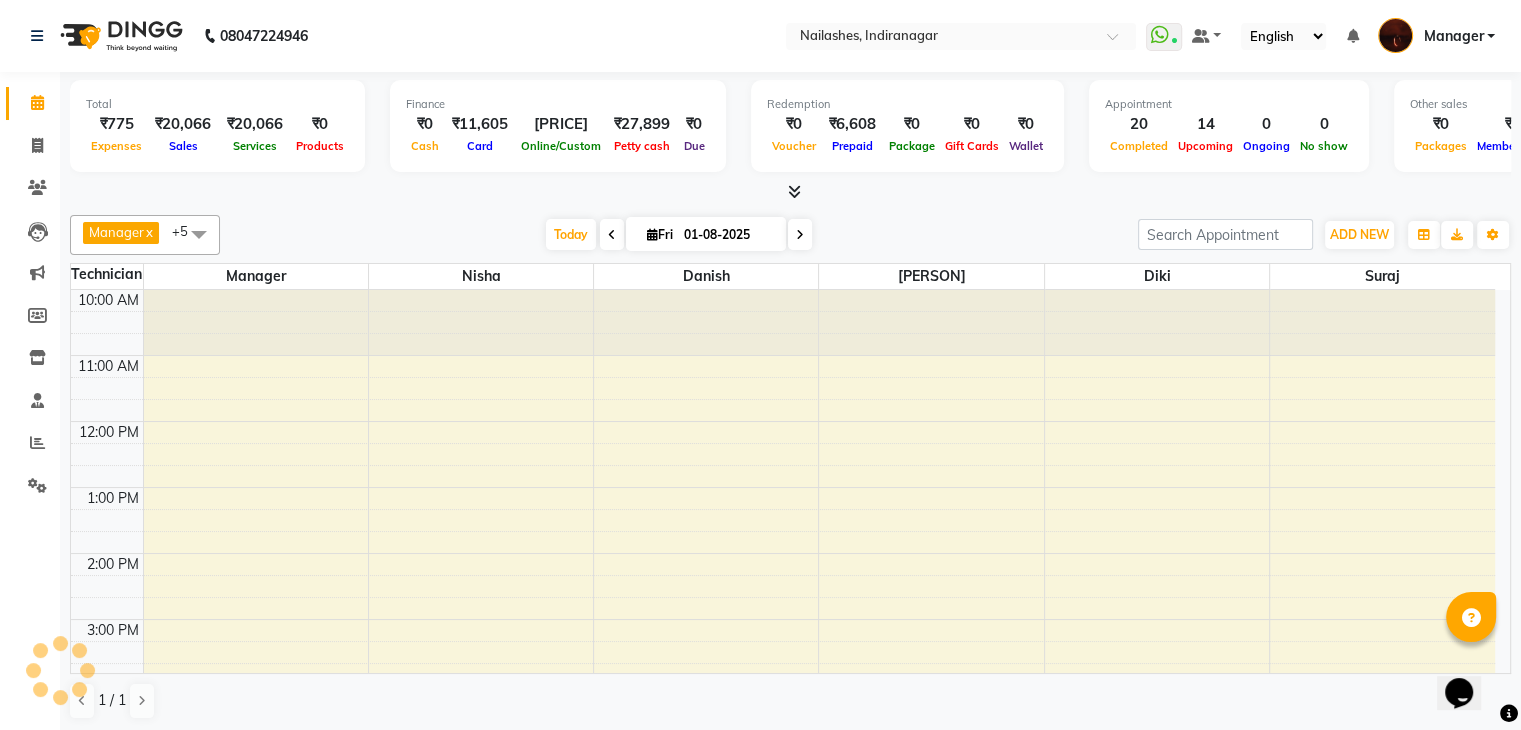 scroll, scrollTop: 0, scrollLeft: 0, axis: both 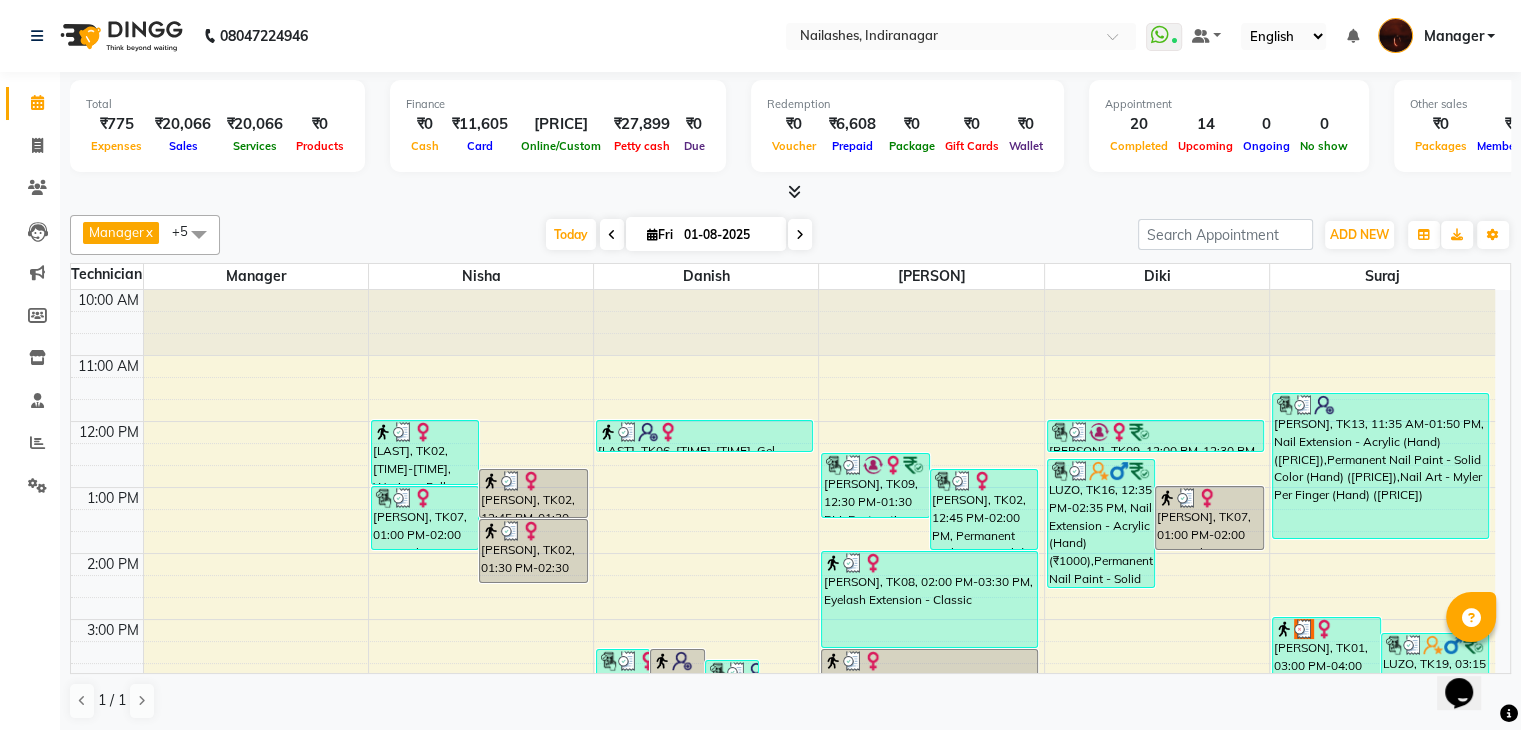 click at bounding box center (794, 191) 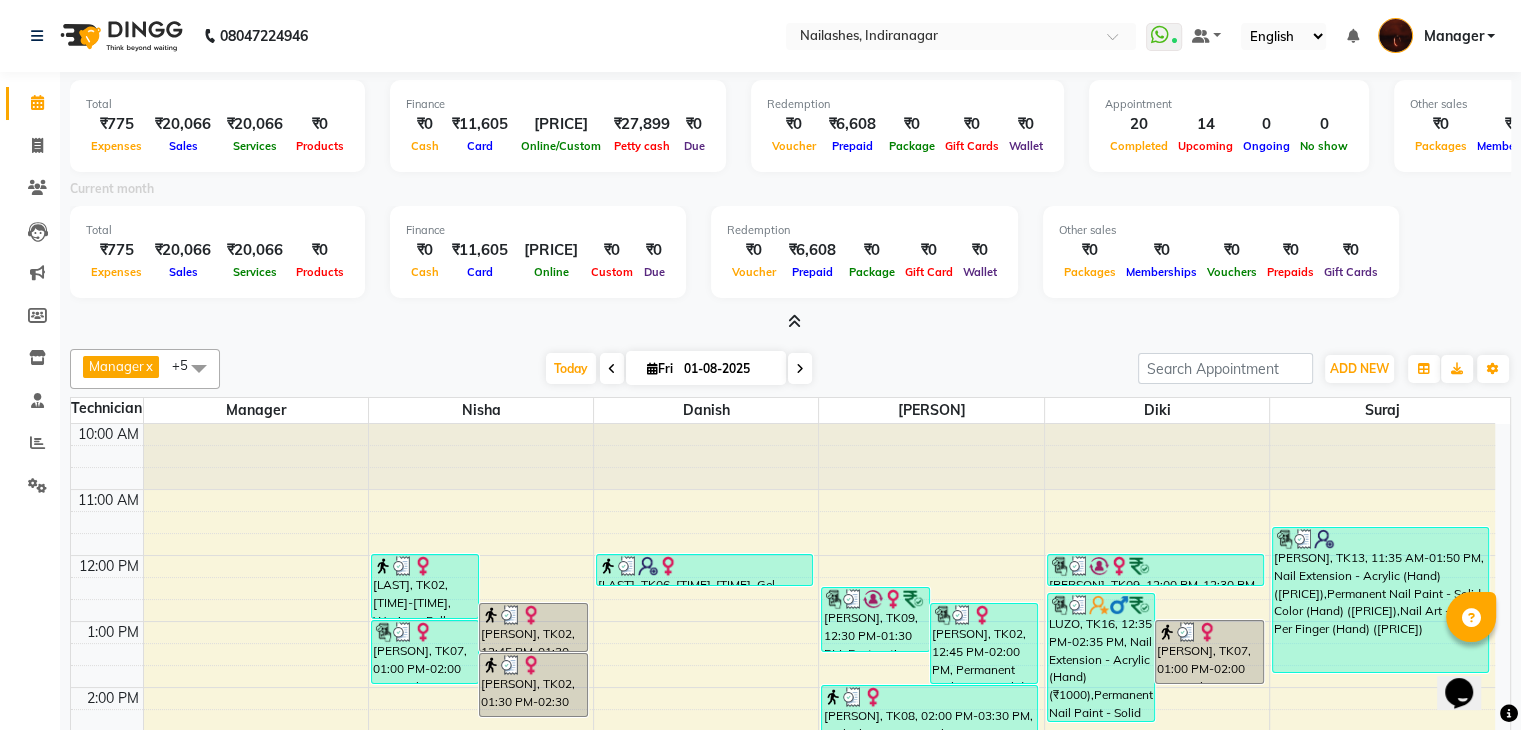 click at bounding box center [794, 321] 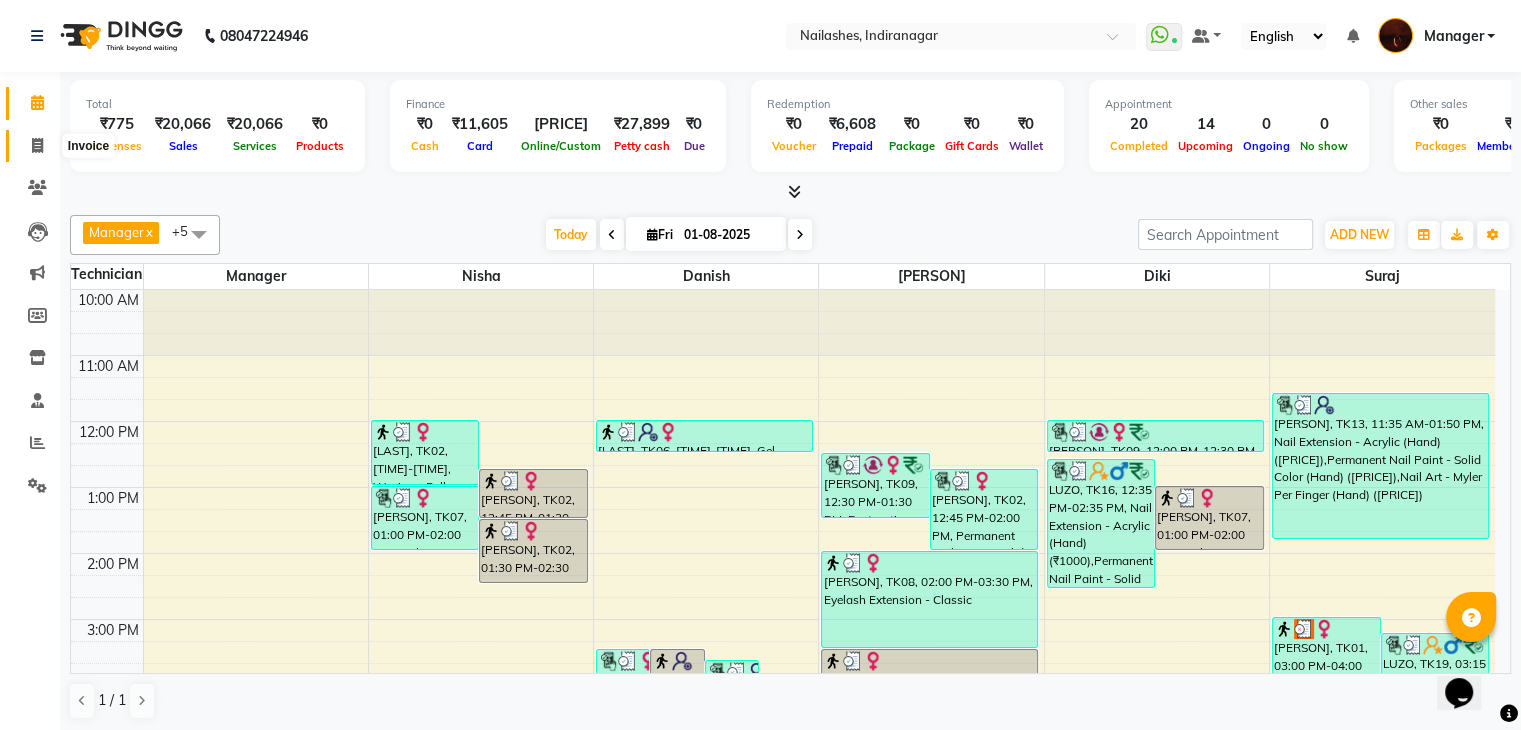 click 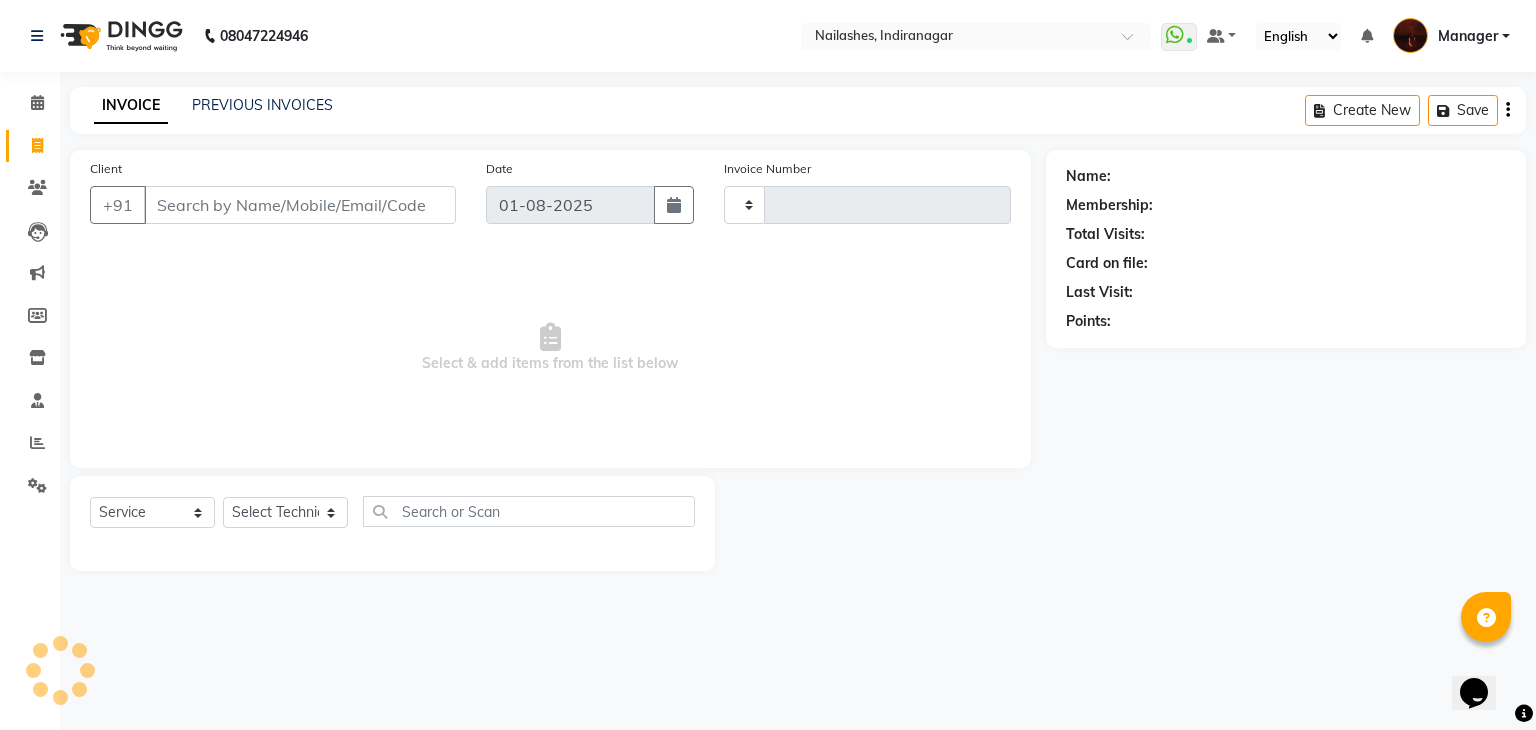type on "1404" 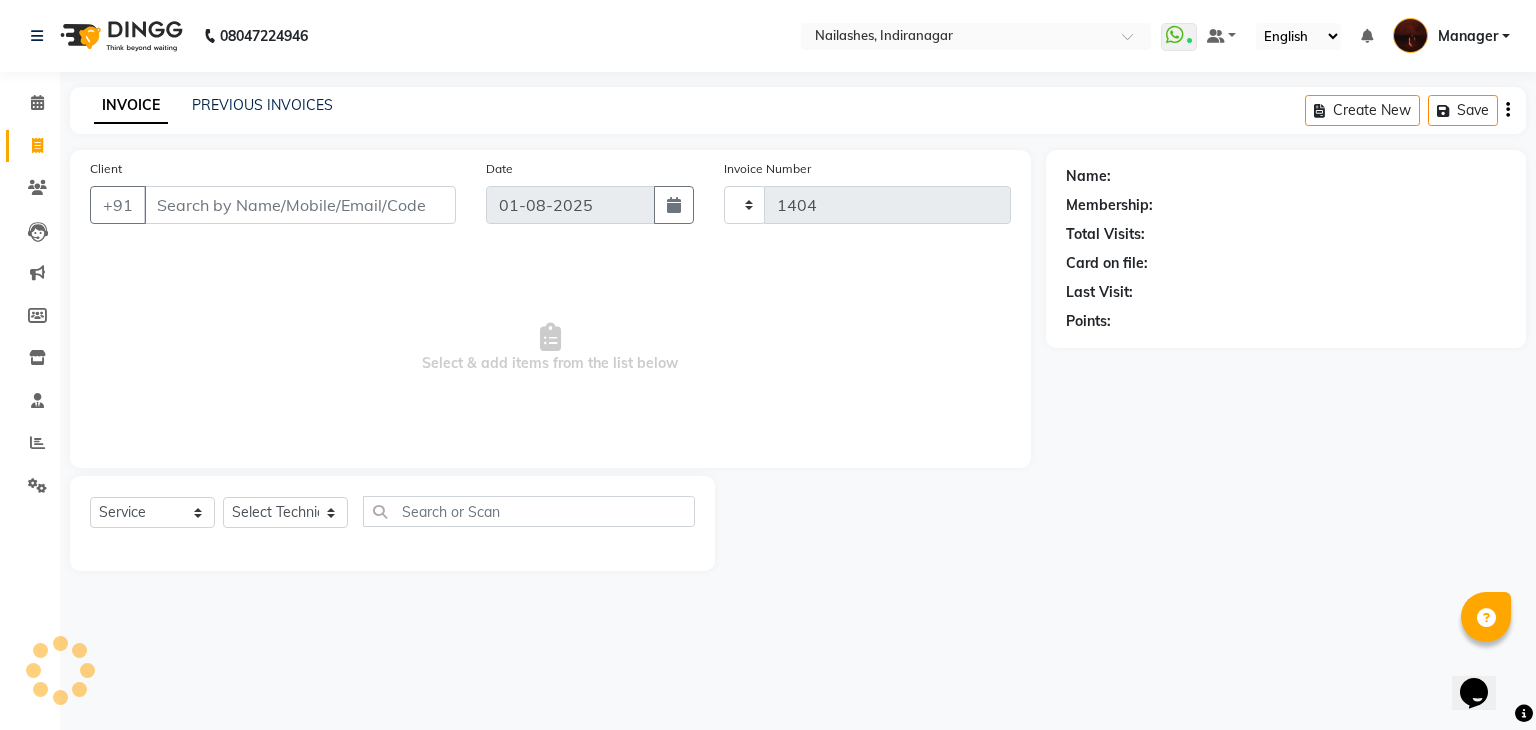 select on "4063" 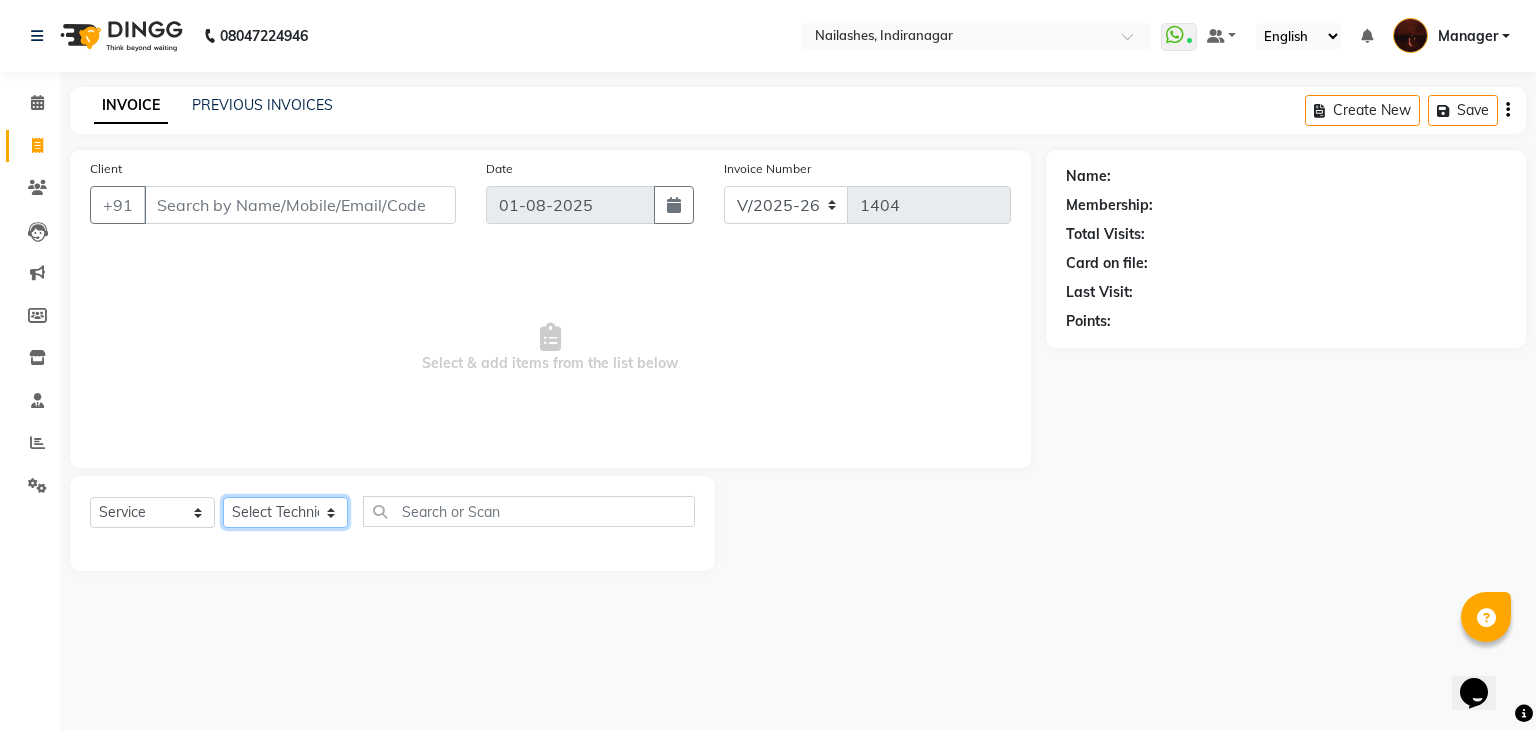 click on "Select Technician Adesh amir Danish Diki  Geeta Himanshu jenifer Manager megna Nisha Pooja roshni Sameer sudeb Sudhir Accounting suraj" 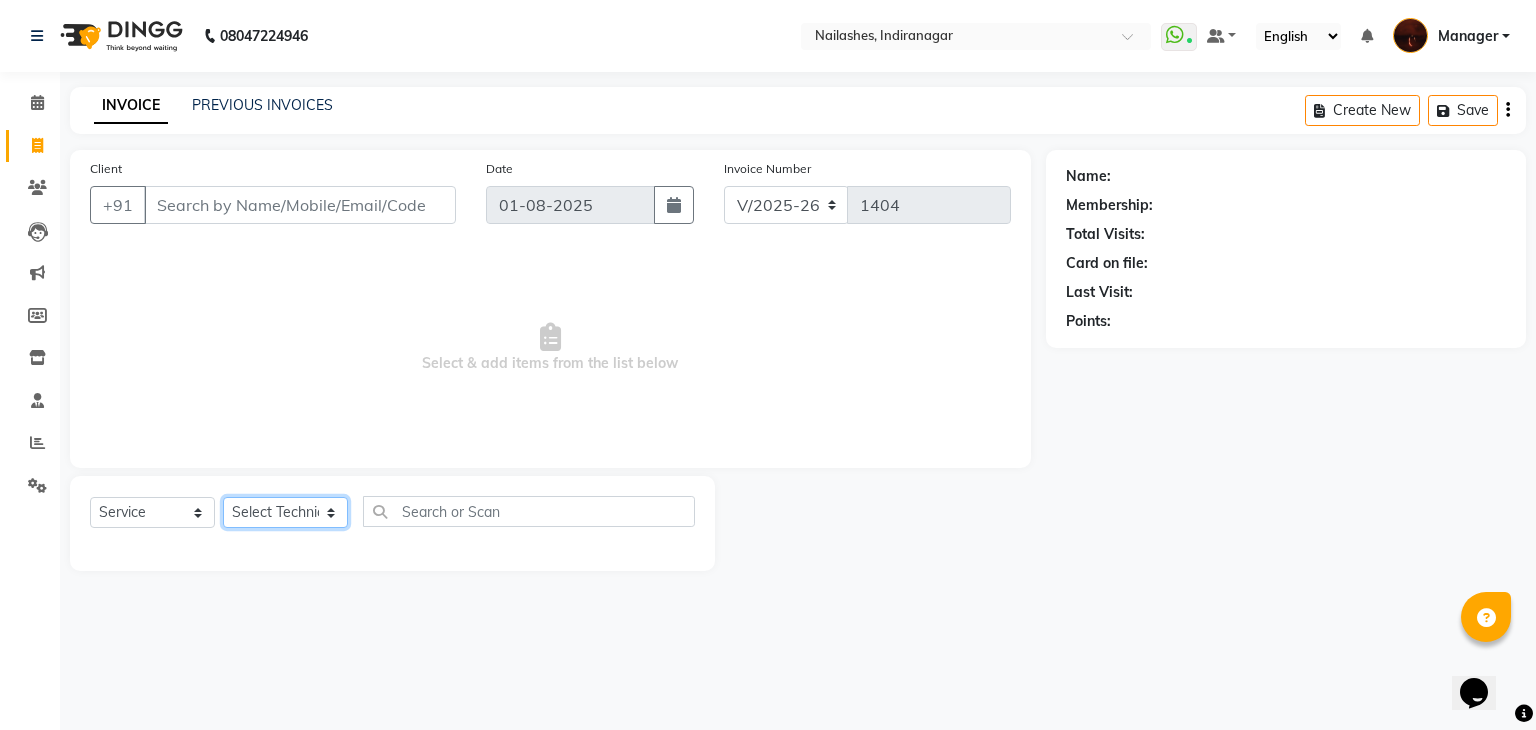 select on "35072" 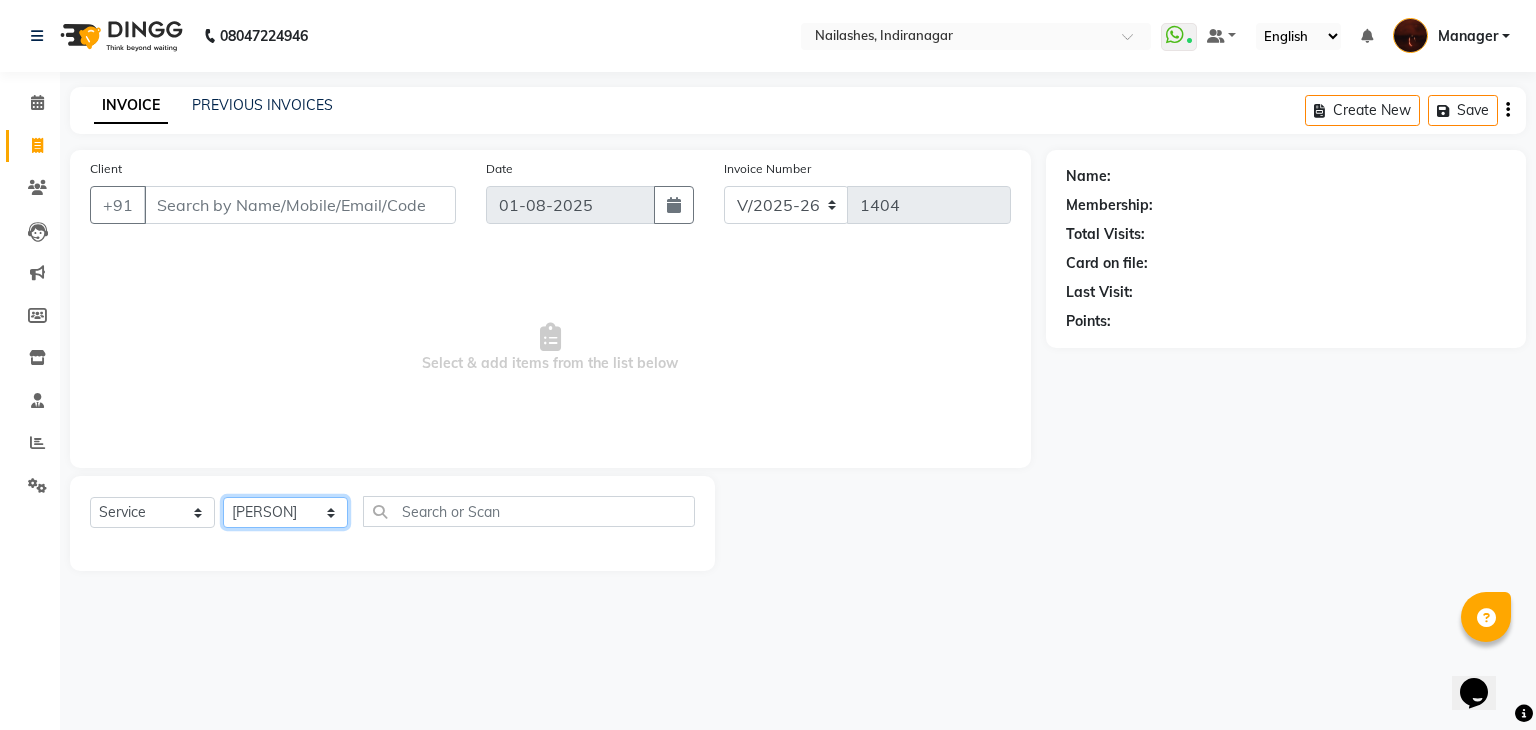 click on "Select Technician Adesh amir Danish Diki  Geeta Himanshu jenifer Manager megna Nisha Pooja roshni Sameer sudeb Sudhir Accounting suraj" 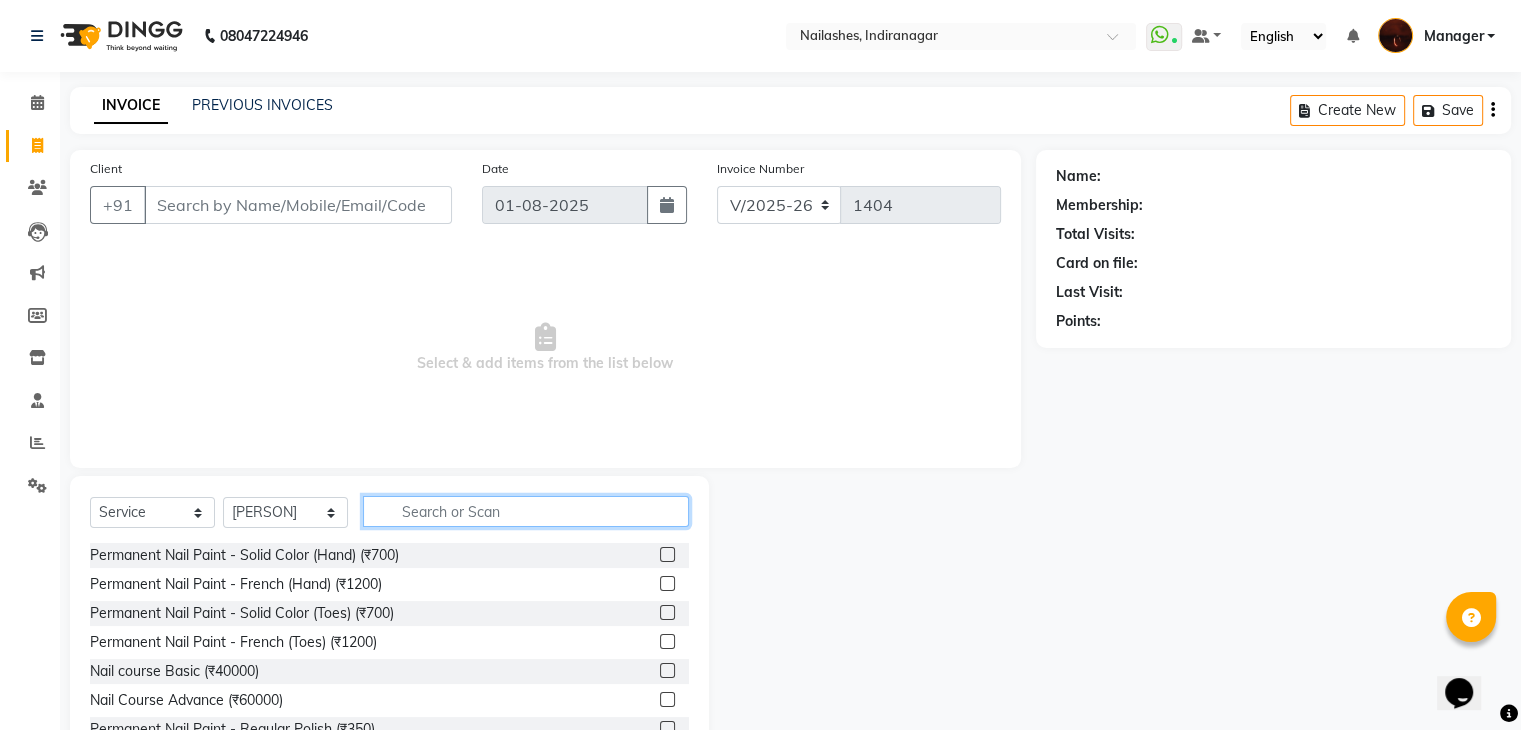click 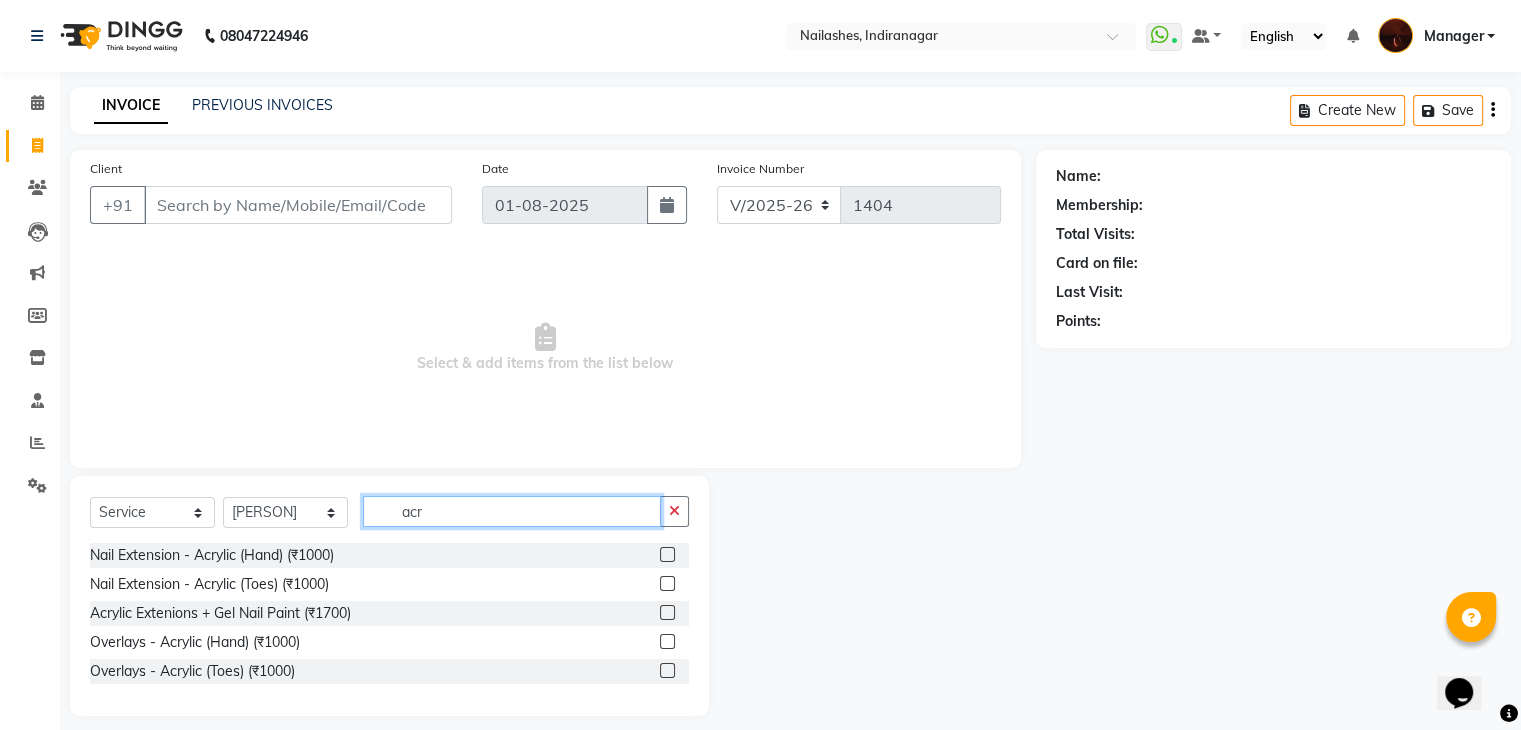 type on "acr" 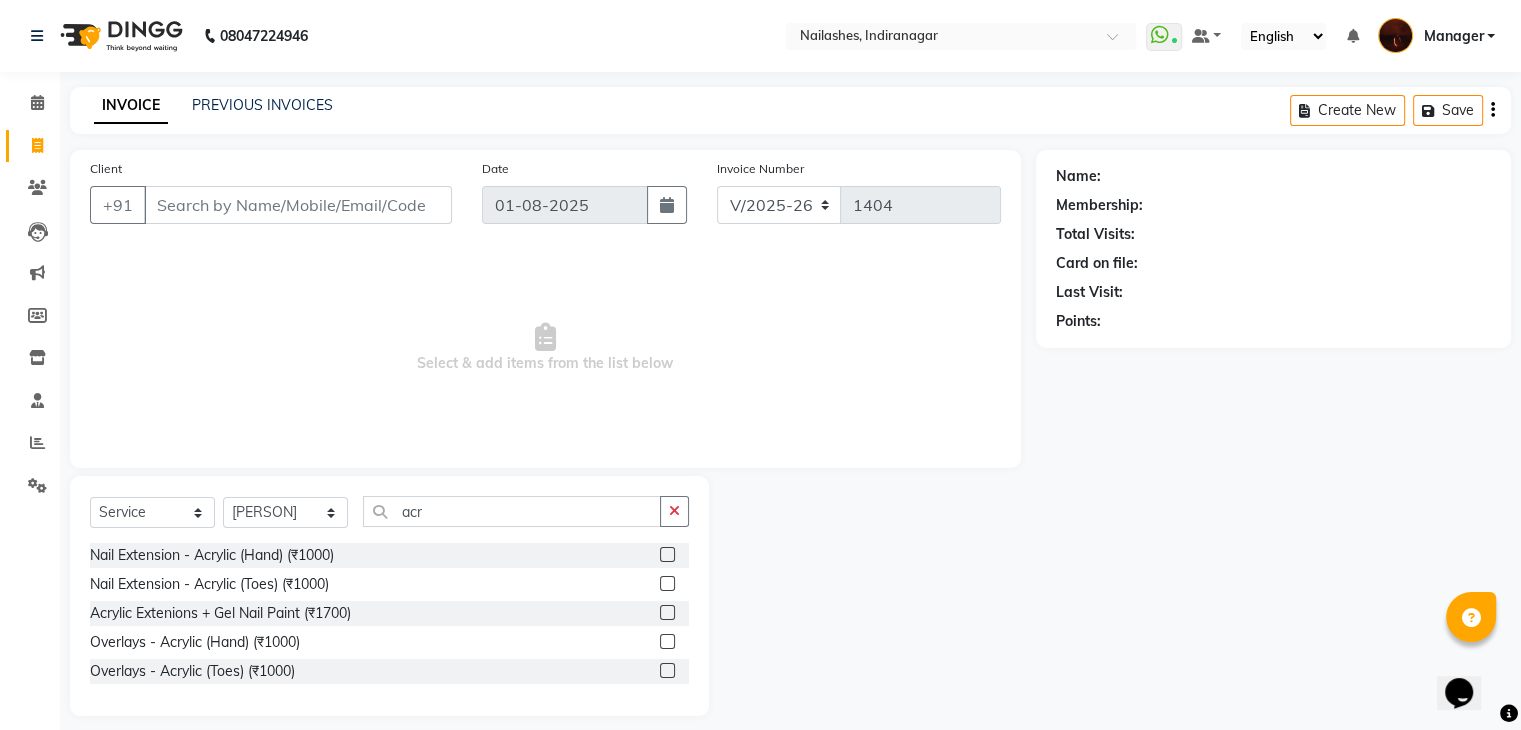 click 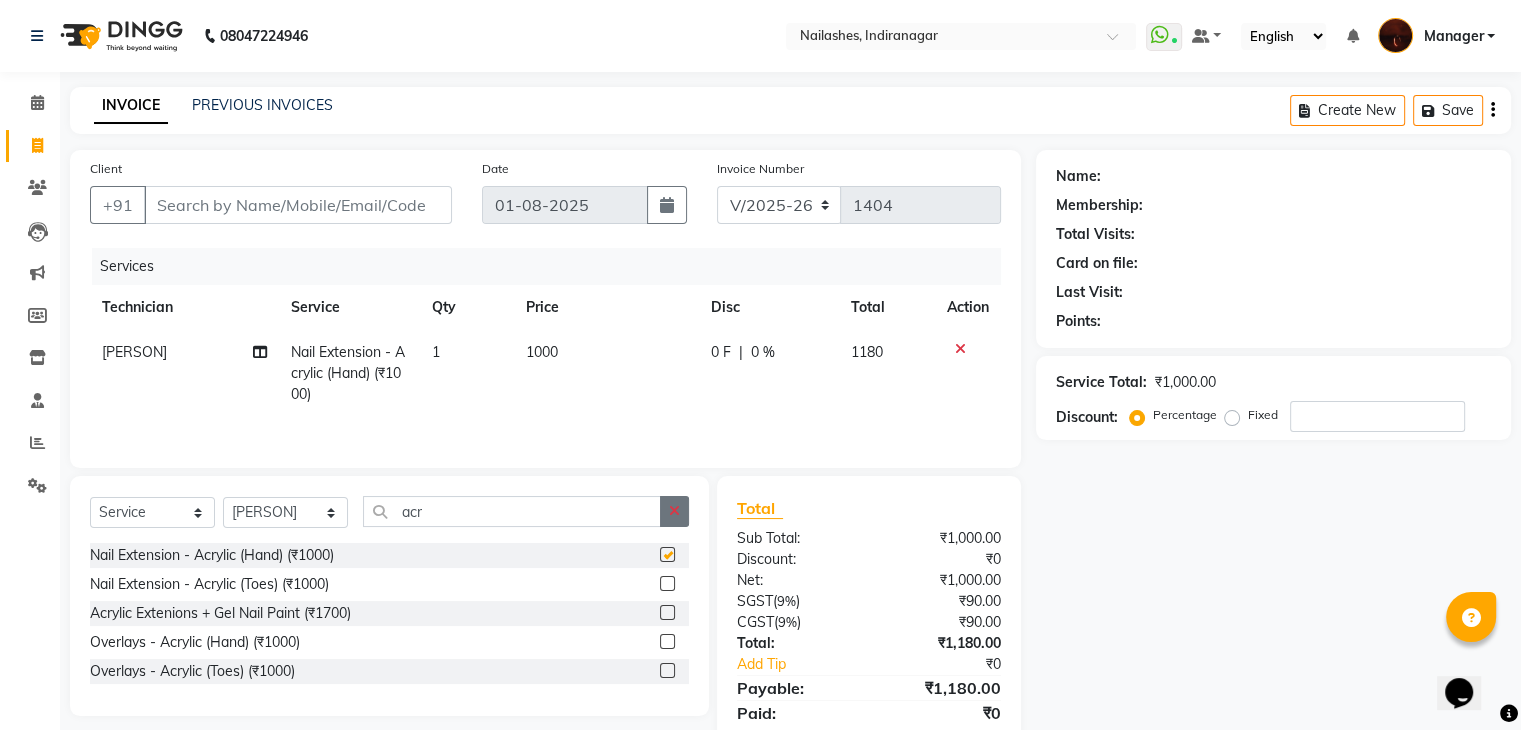 checkbox on "false" 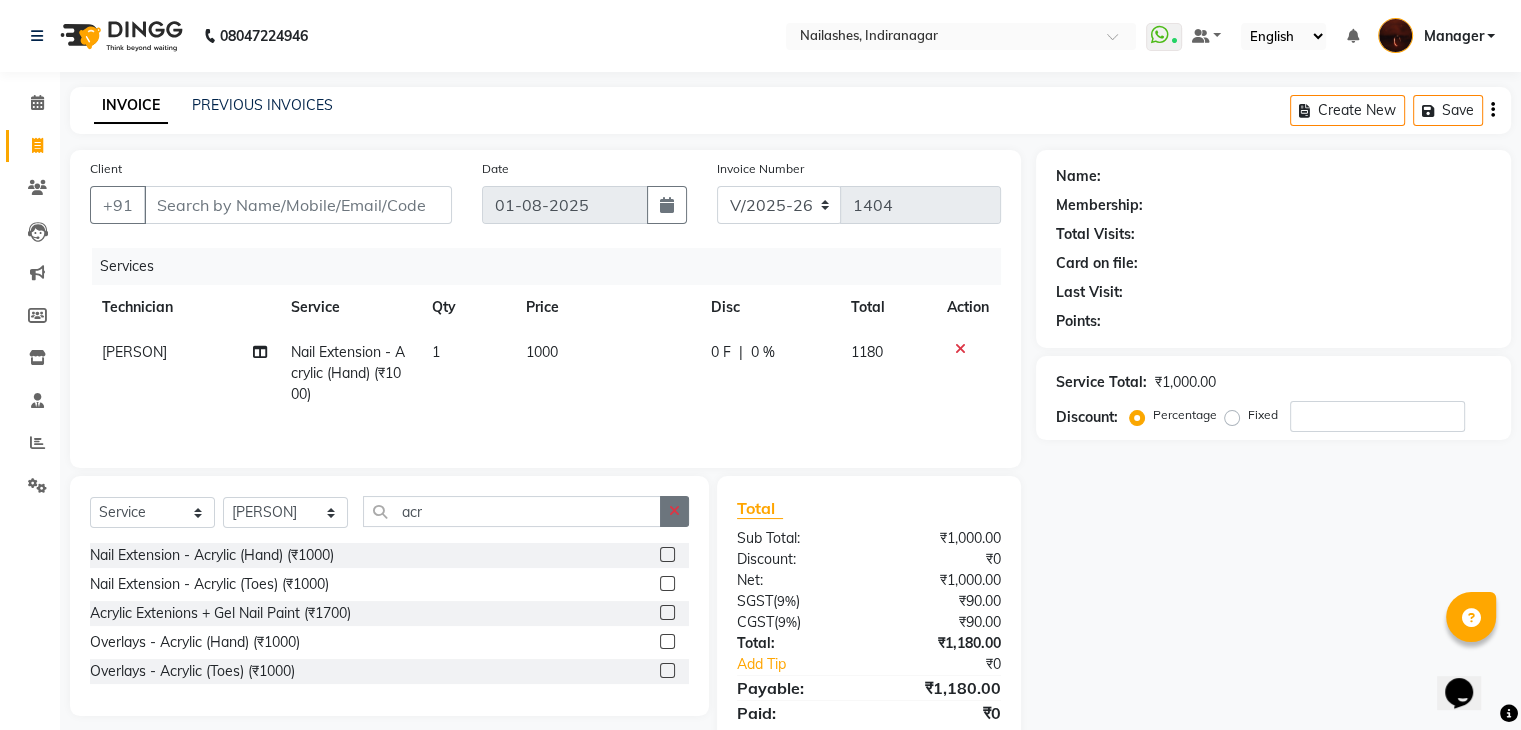 click 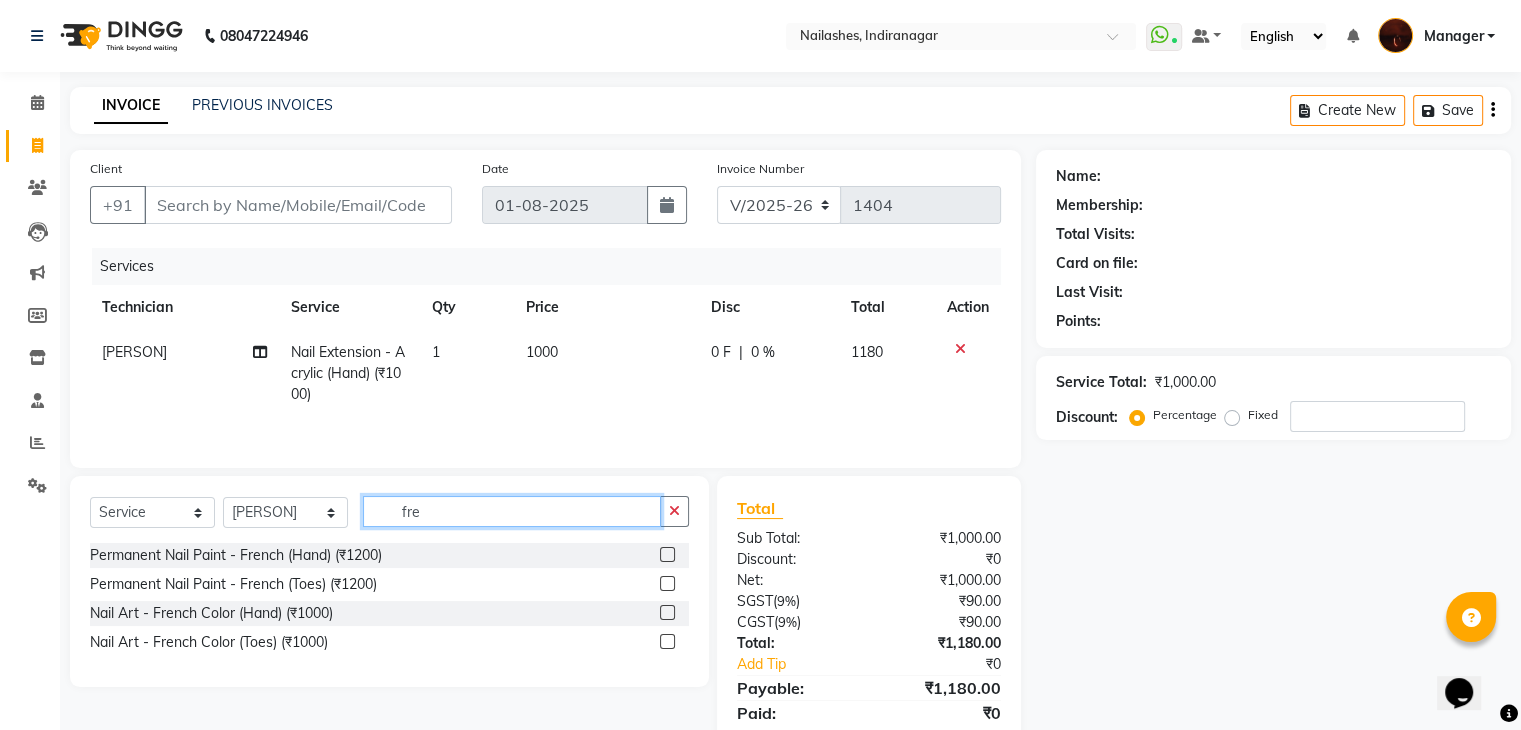 type on "fre" 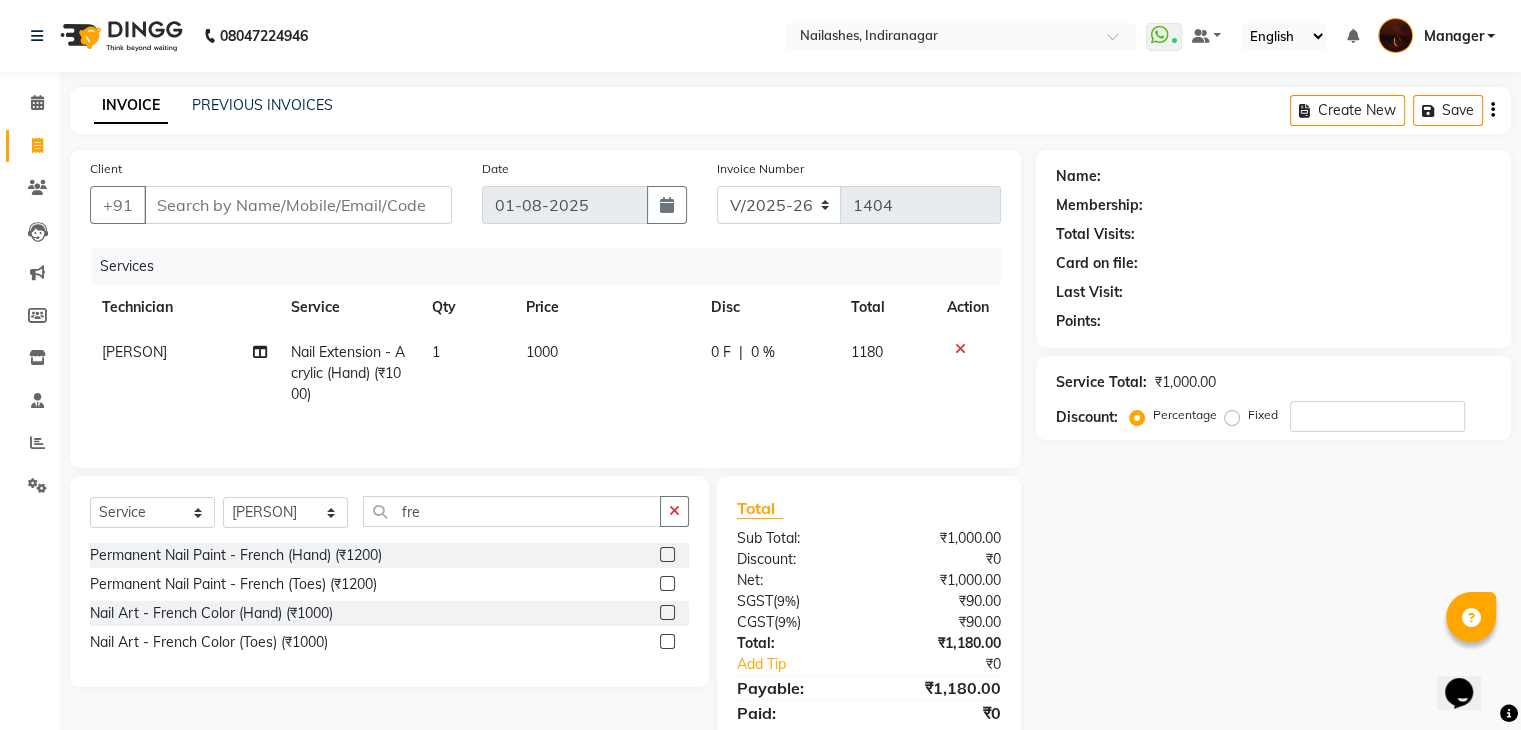 click 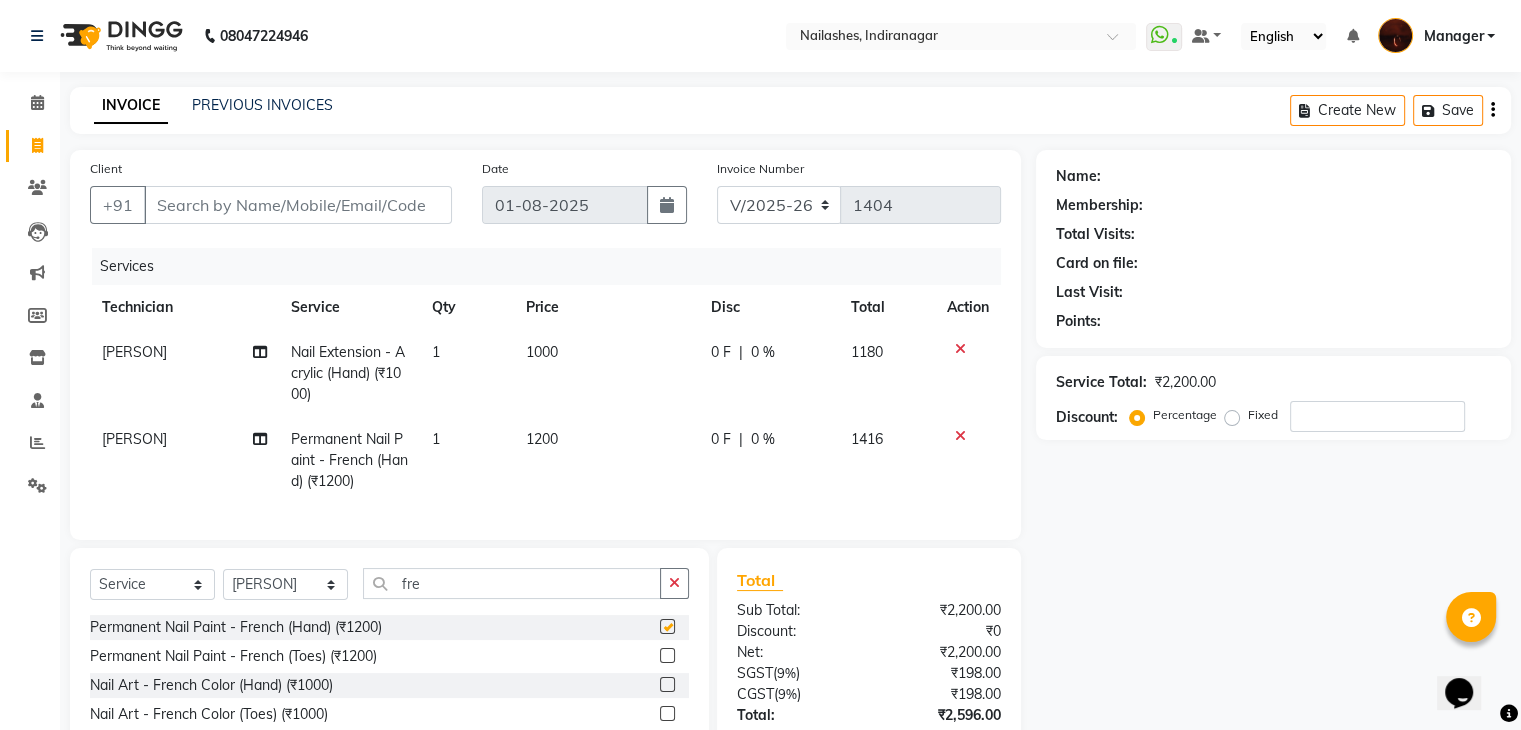 checkbox on "false" 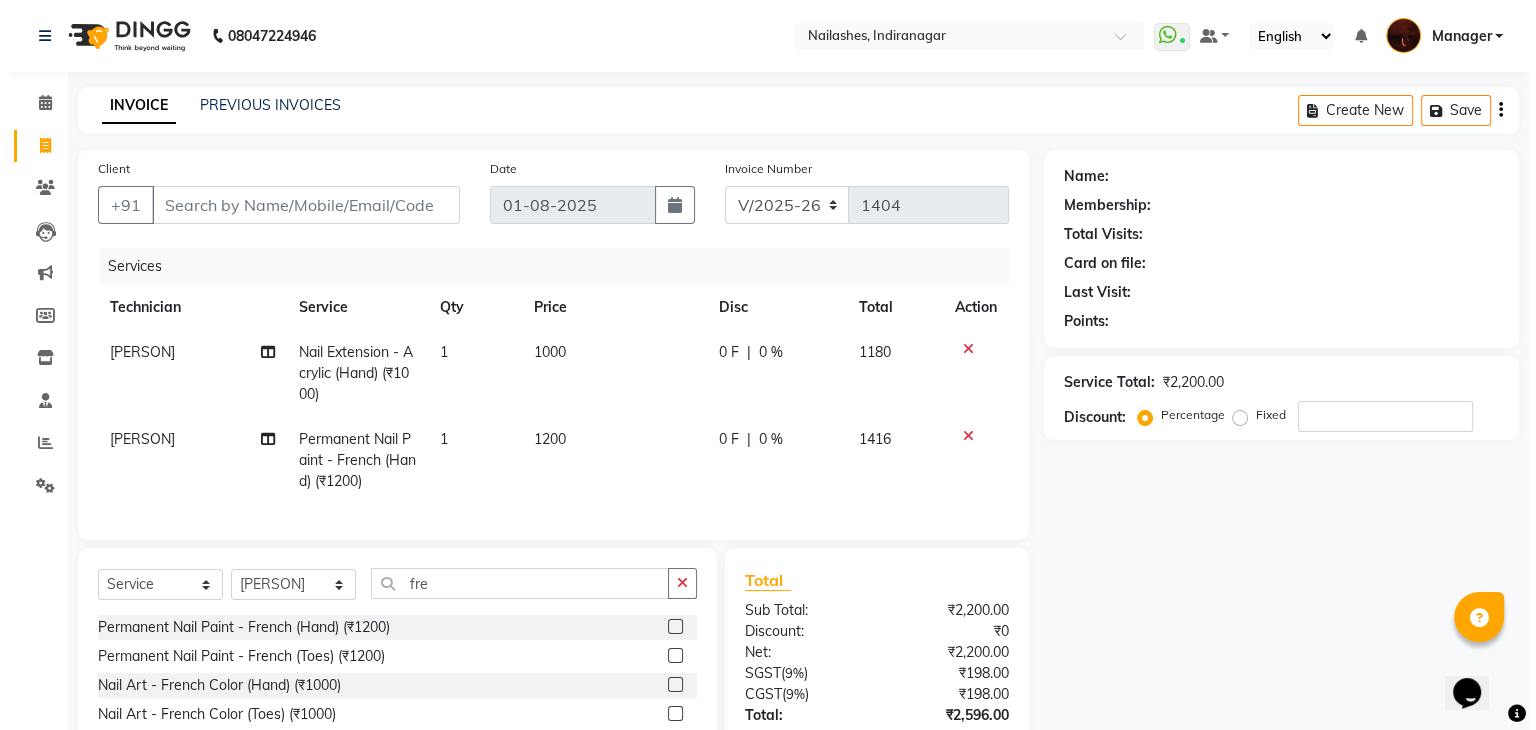 scroll, scrollTop: 158, scrollLeft: 0, axis: vertical 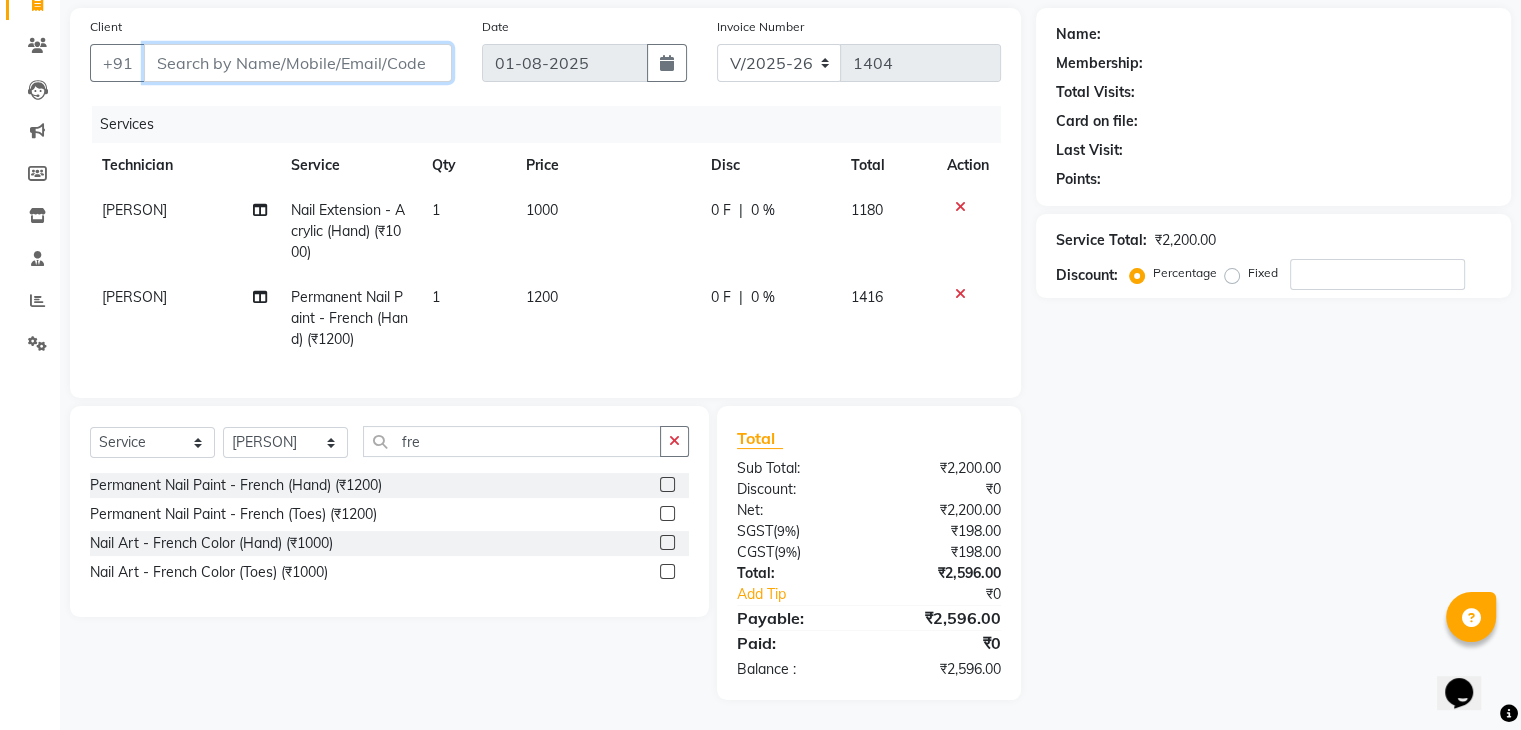 click on "Client" at bounding box center (298, 63) 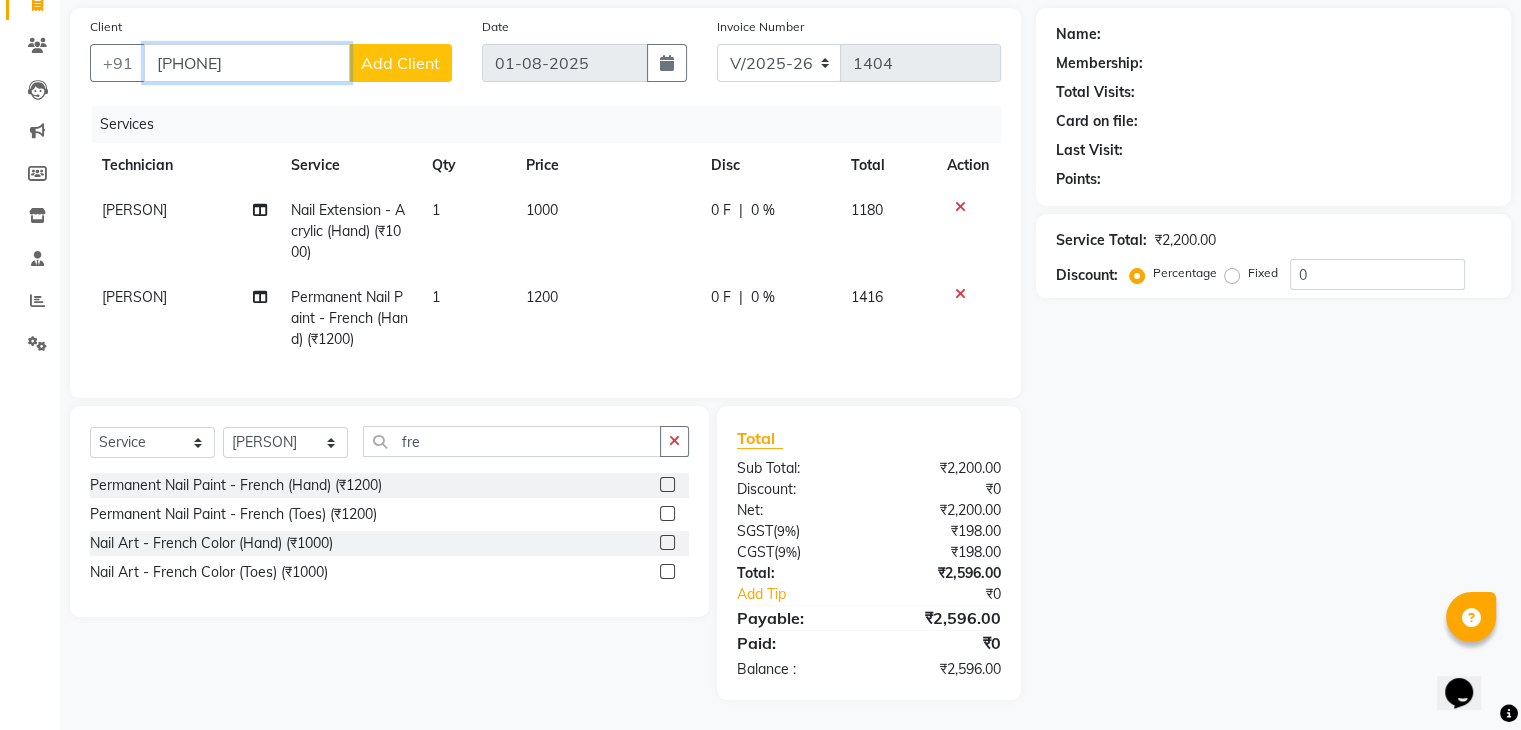 type on "9108944491" 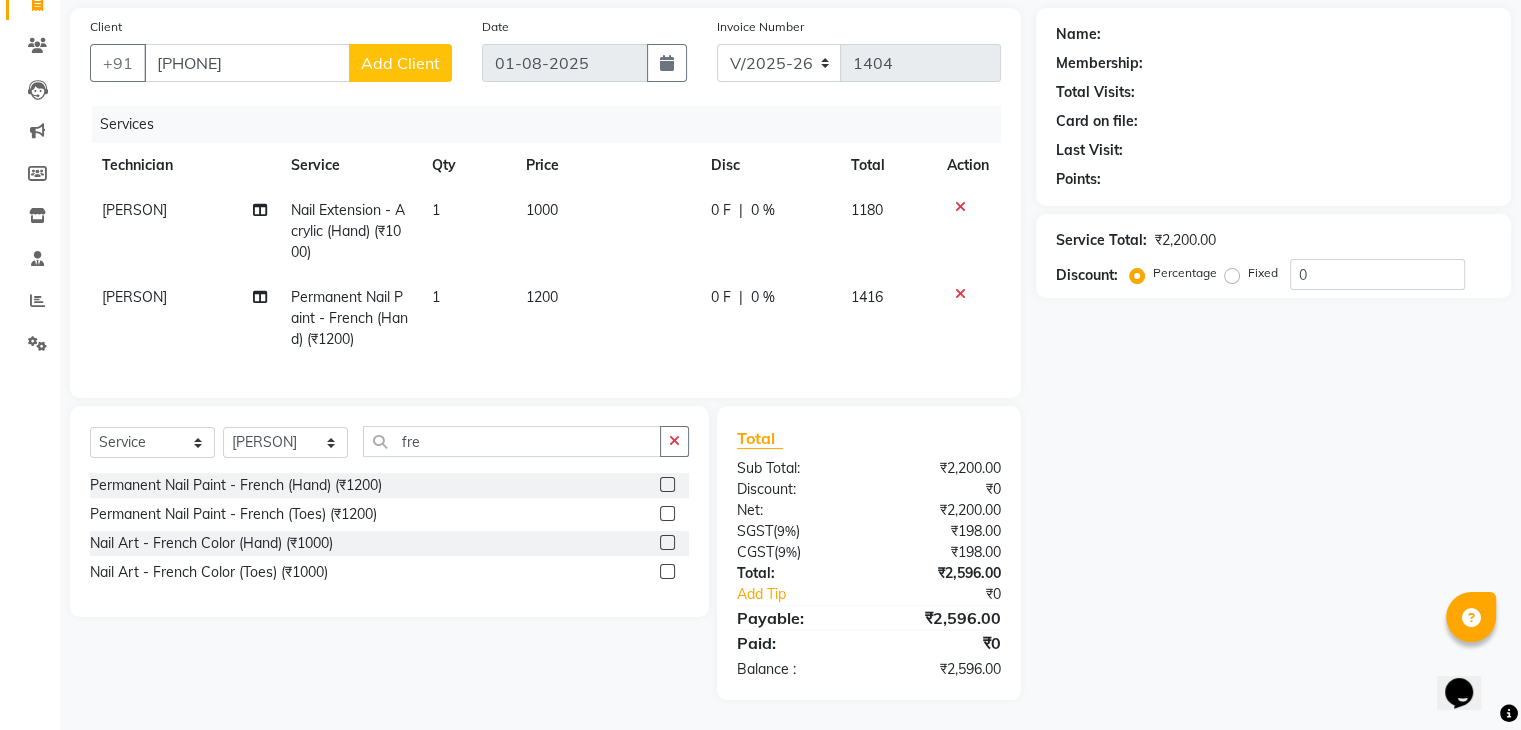 click on "Add Client" 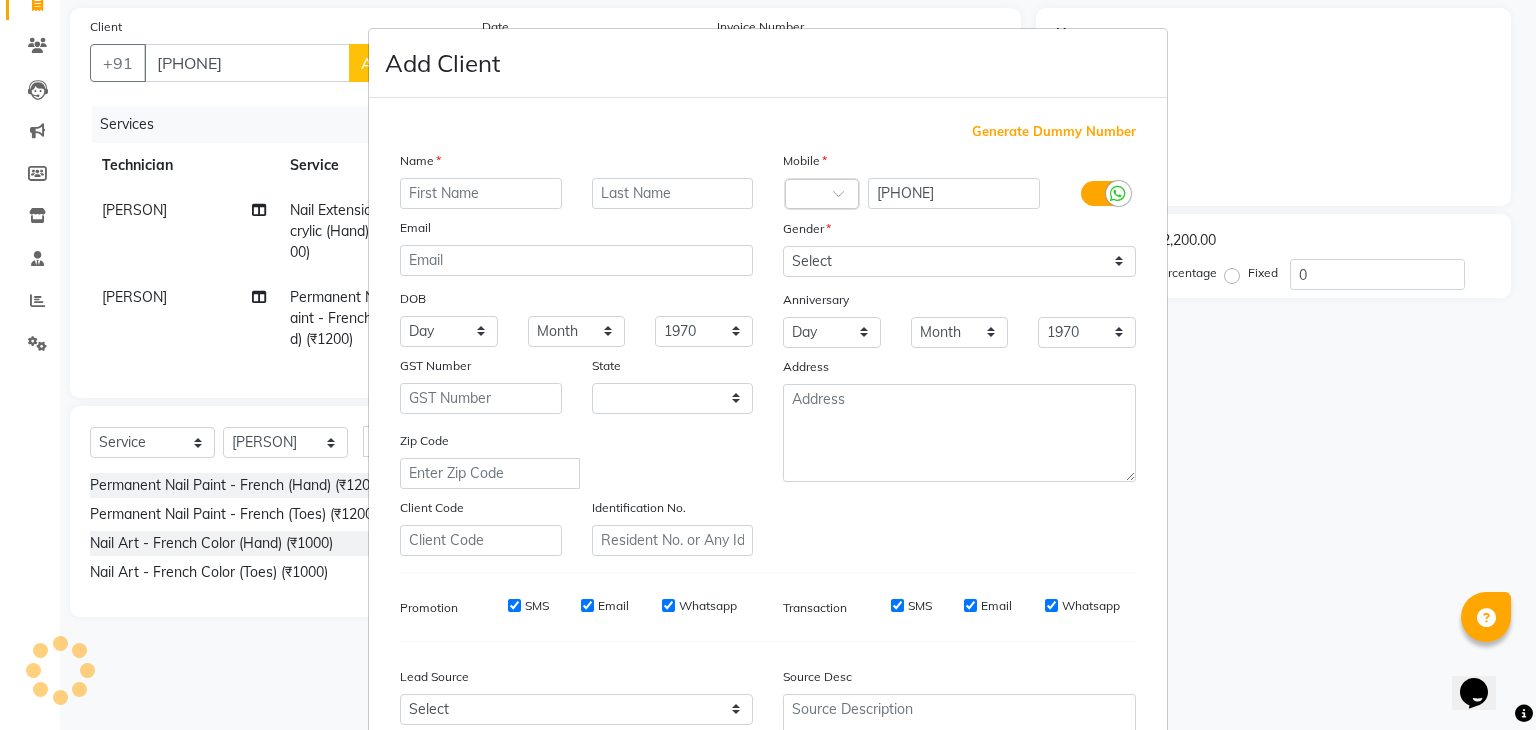select on "21" 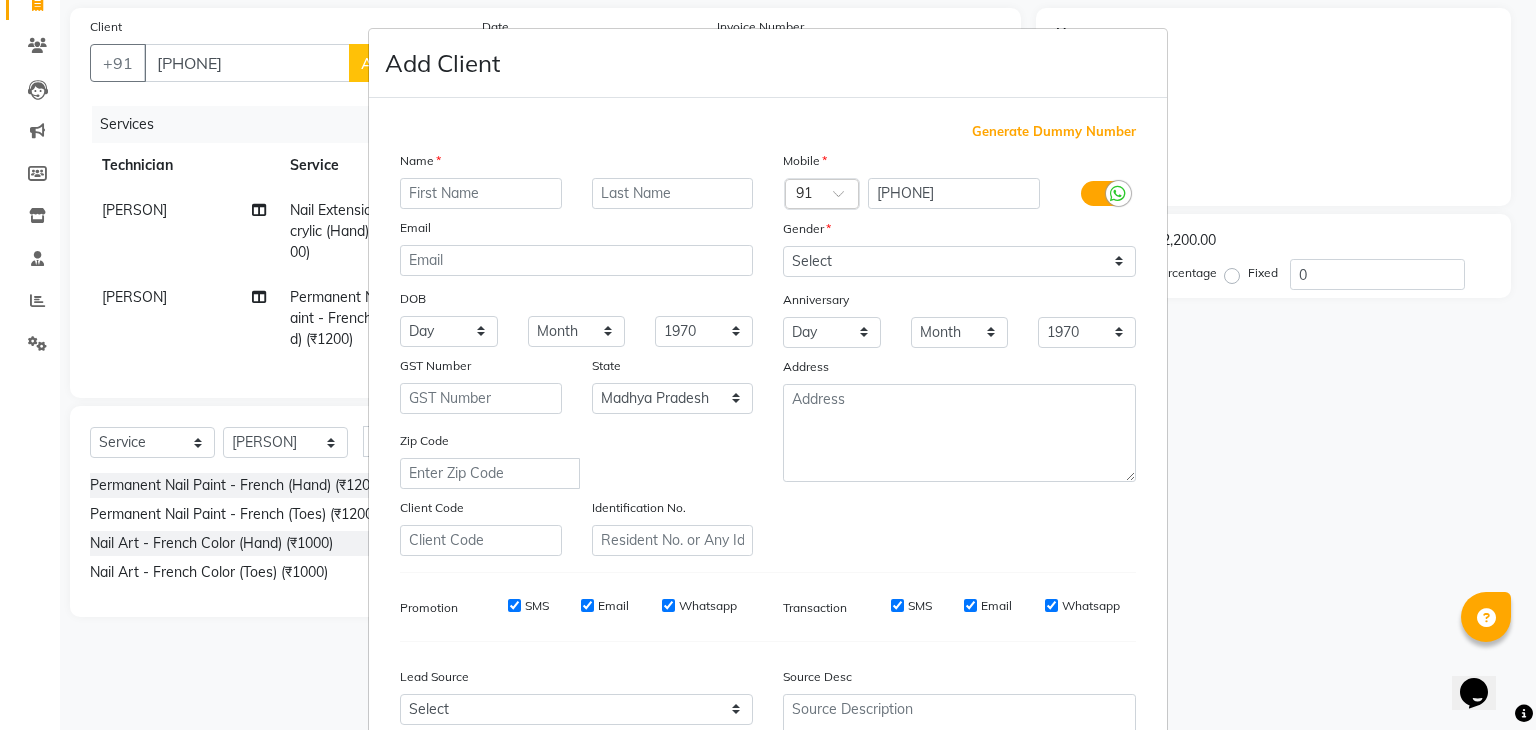 click at bounding box center [481, 193] 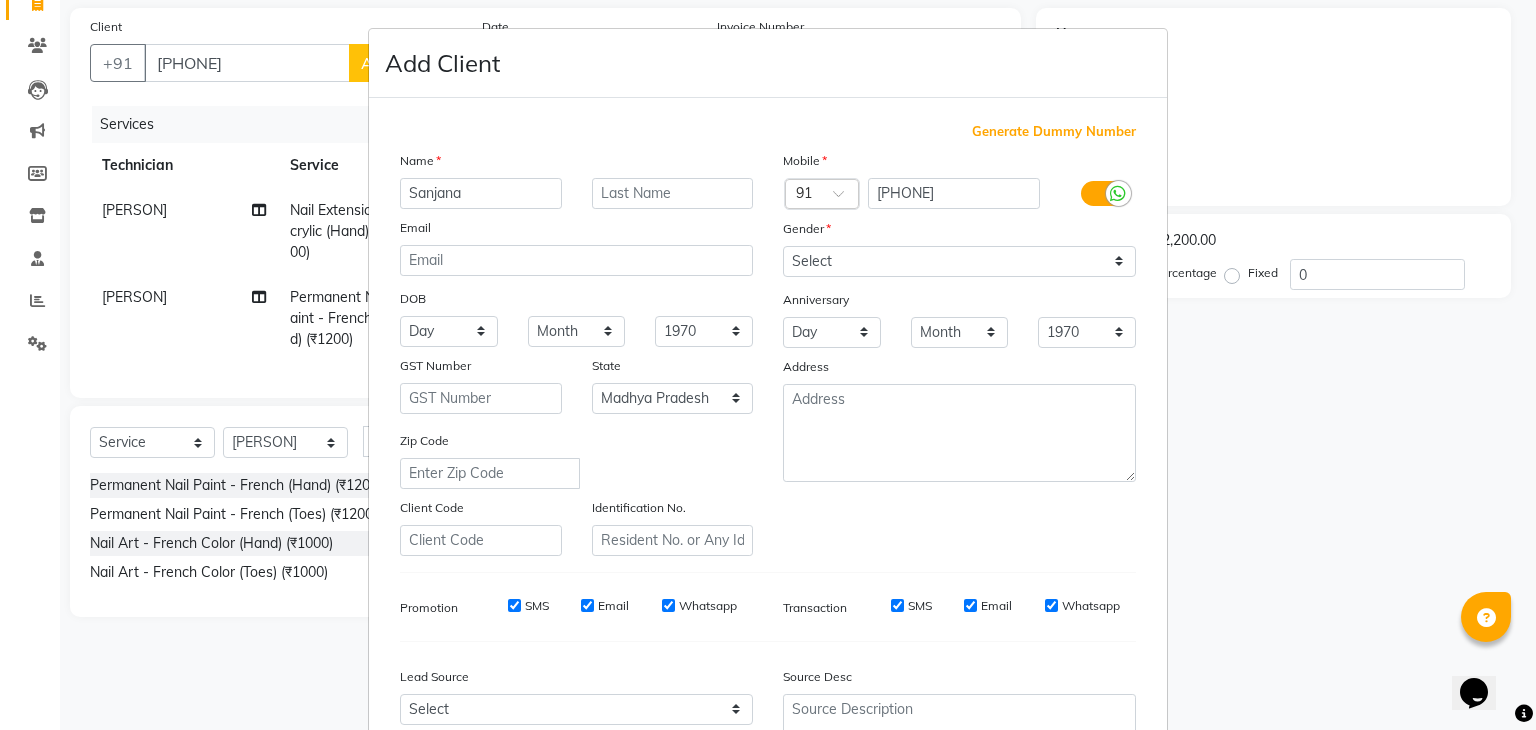 type on "Sanjana" 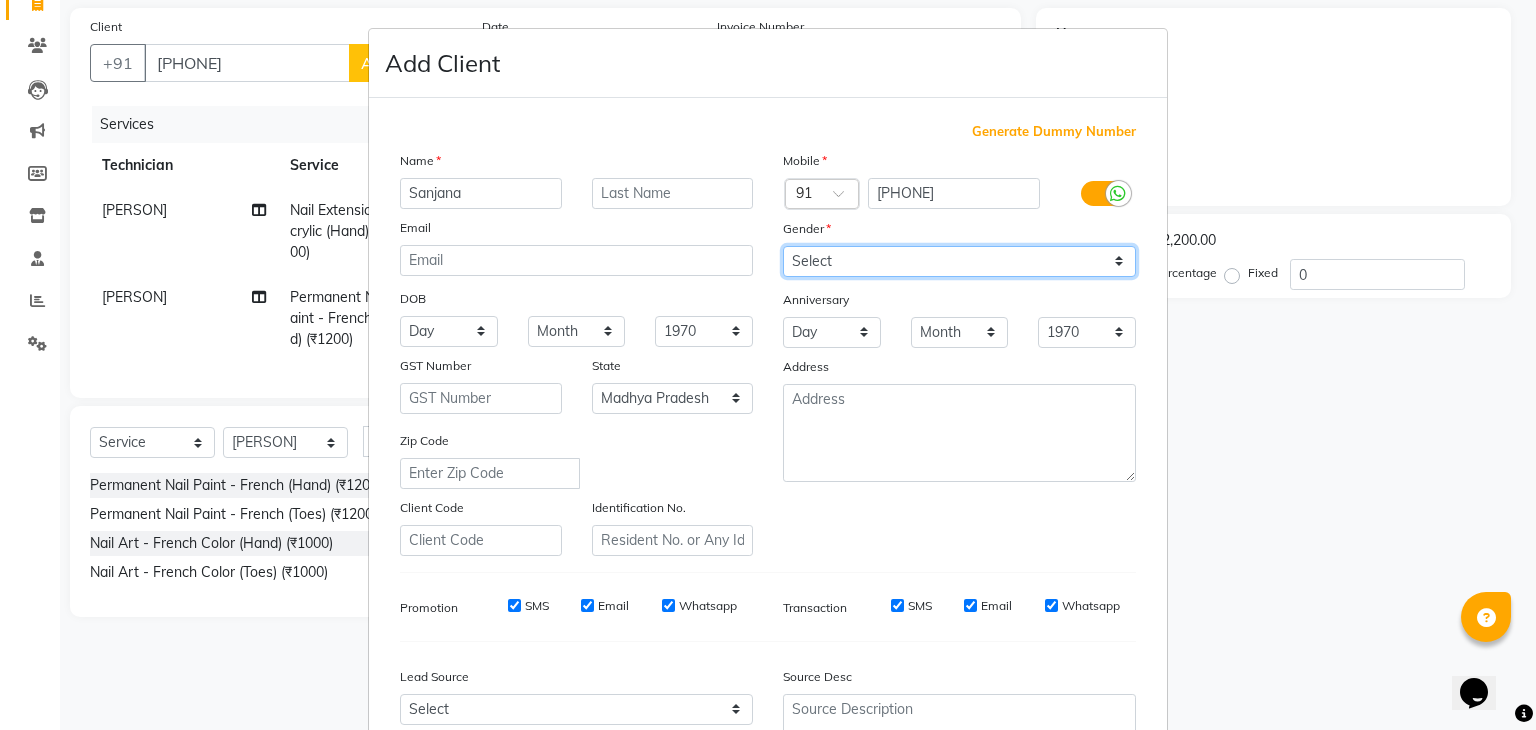 click on "Select Male Female Other Prefer Not To Say" at bounding box center (959, 261) 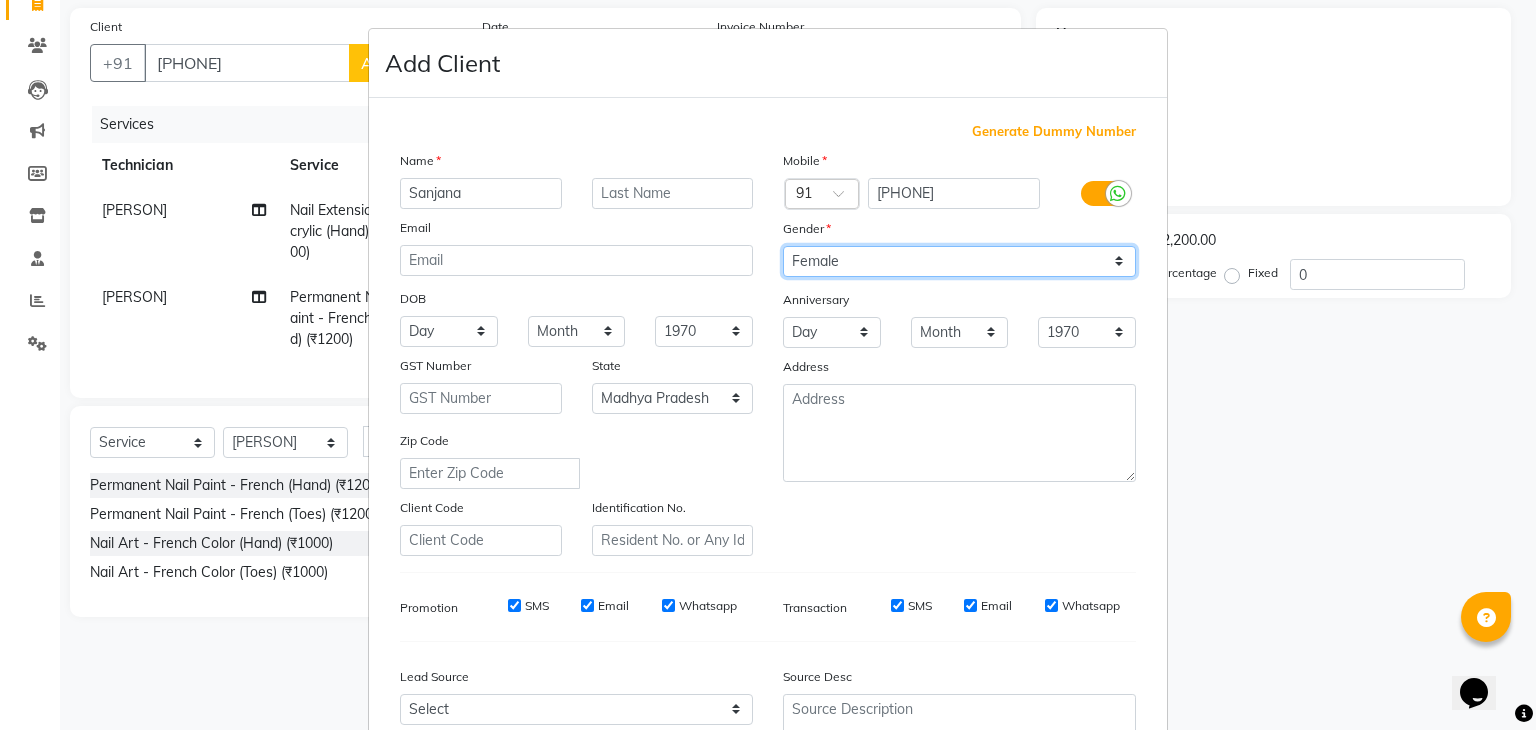 click on "Select Male Female Other Prefer Not To Say" at bounding box center (959, 261) 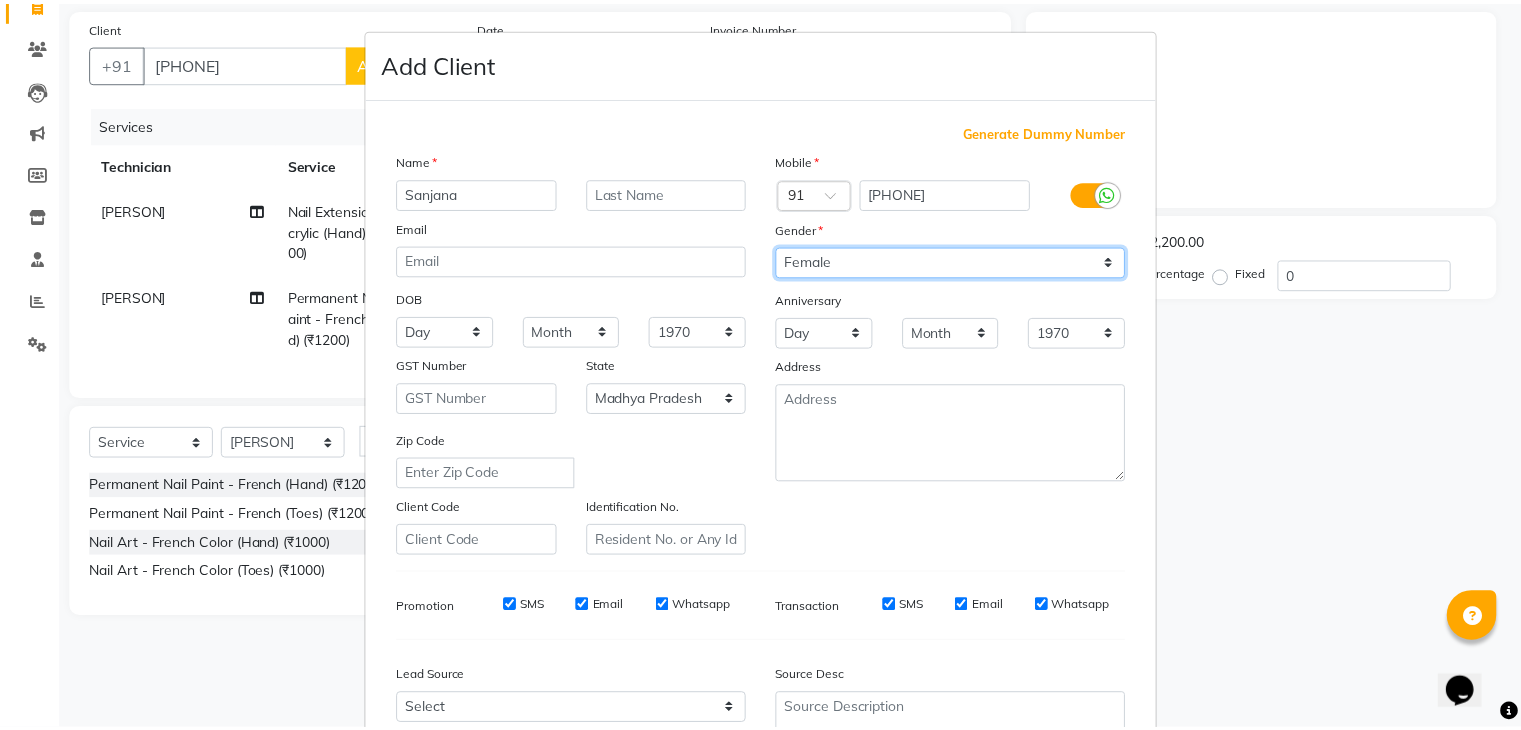 scroll, scrollTop: 203, scrollLeft: 0, axis: vertical 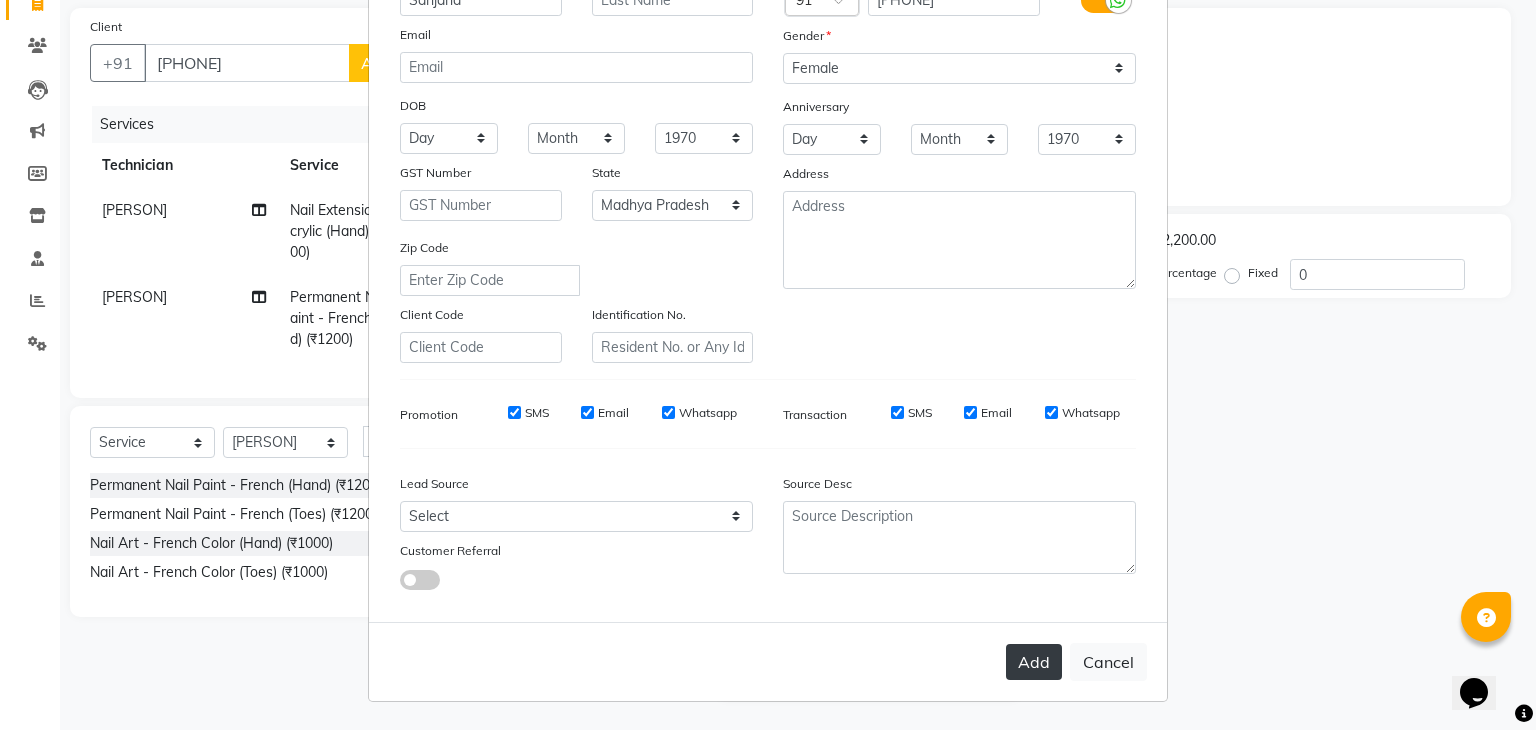 click on "Add" at bounding box center (1034, 662) 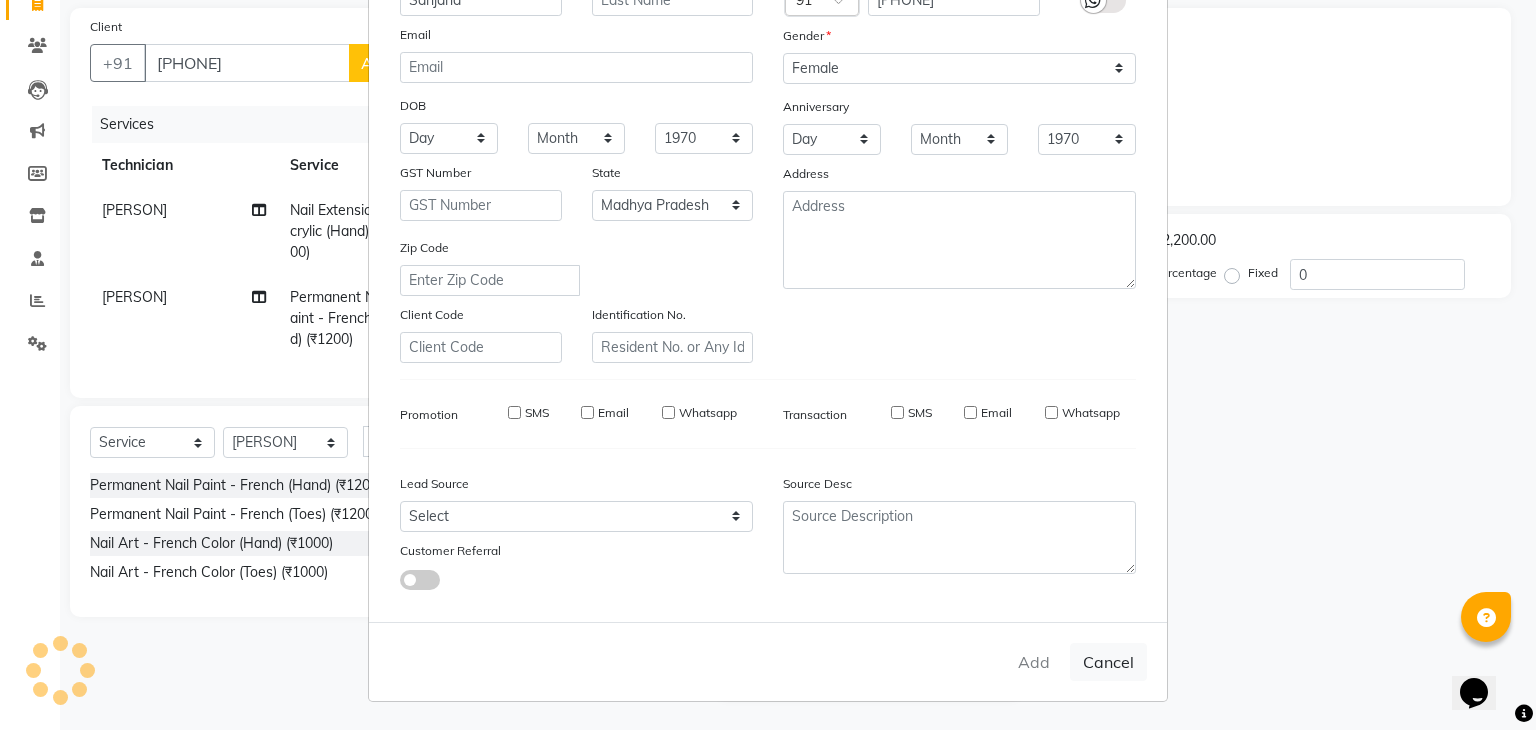 type on "91******91" 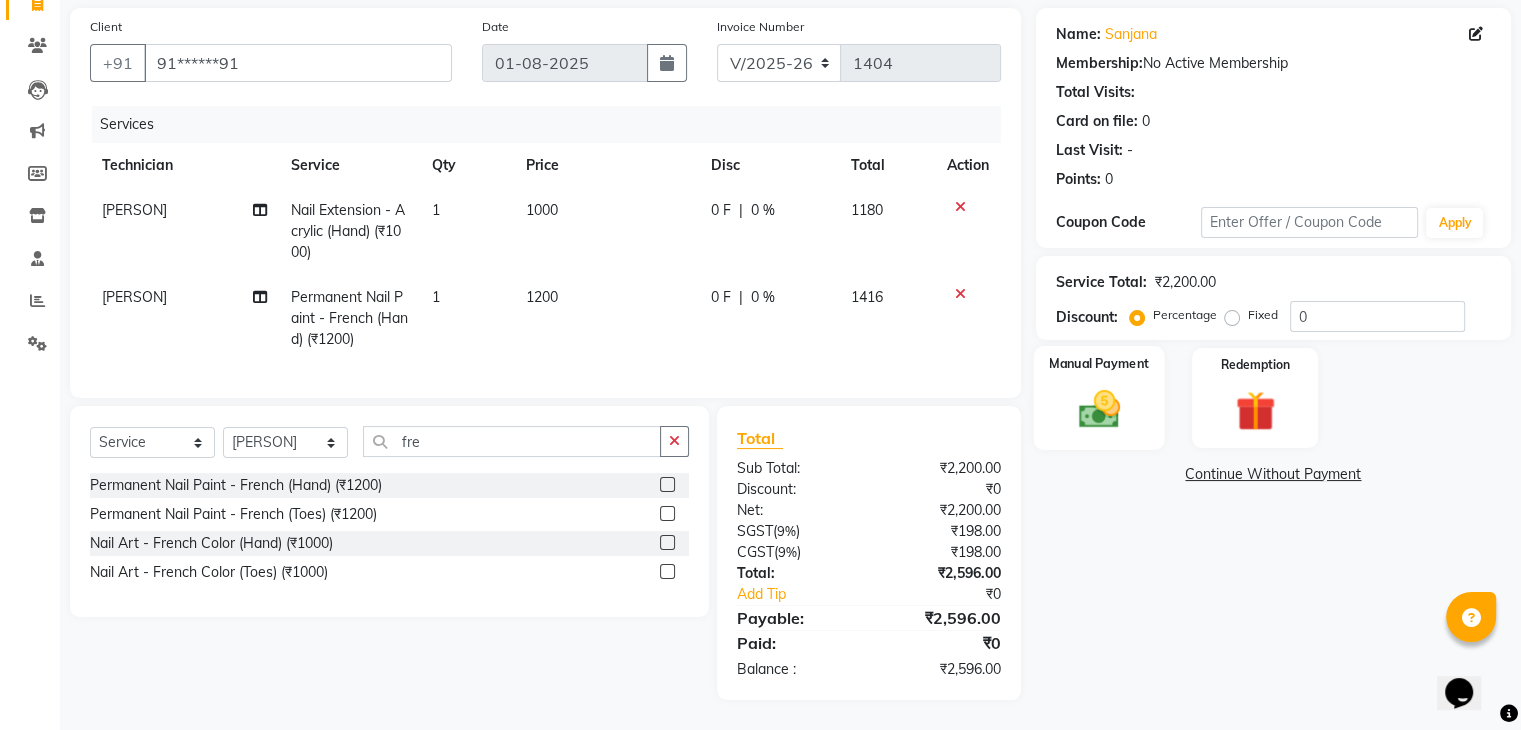 click 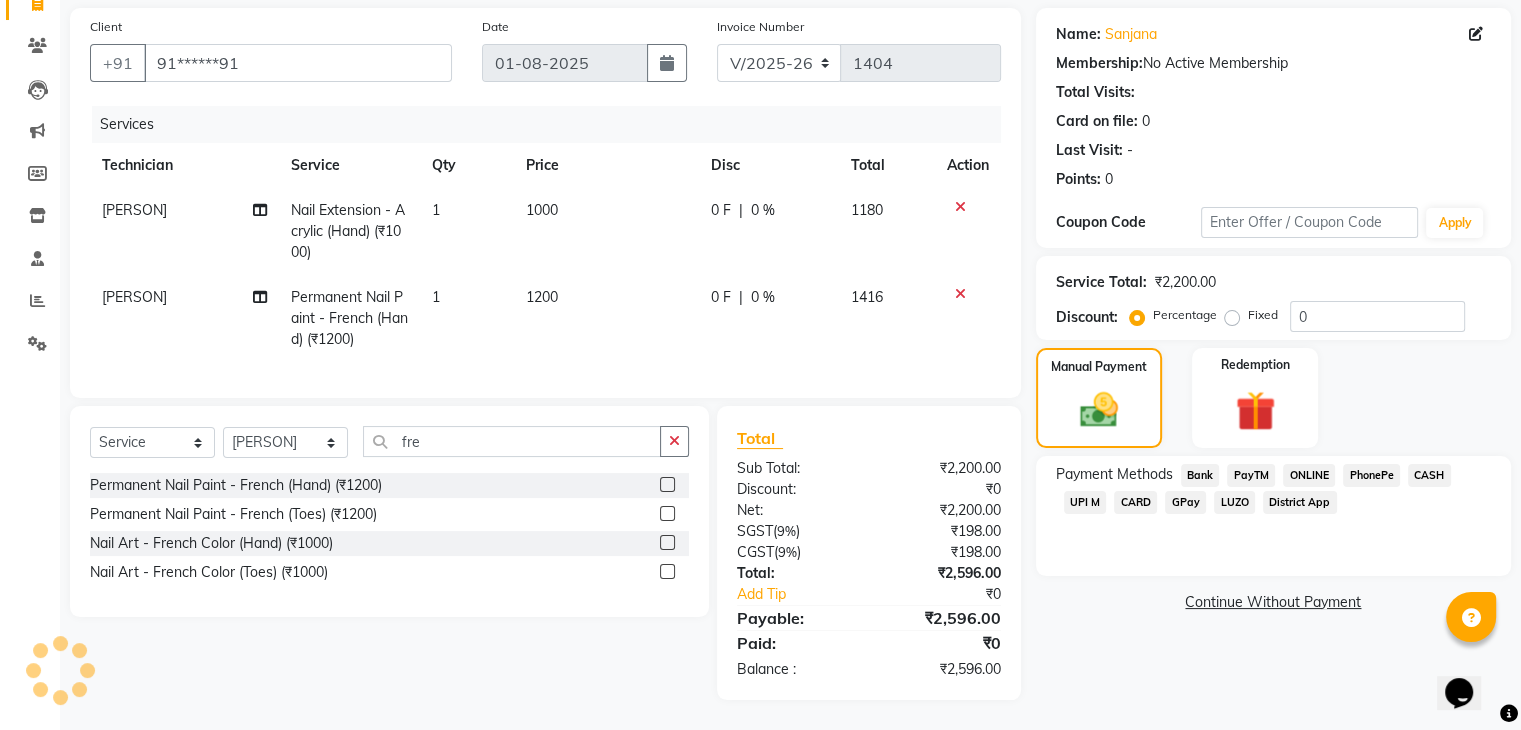 click on "CASH" 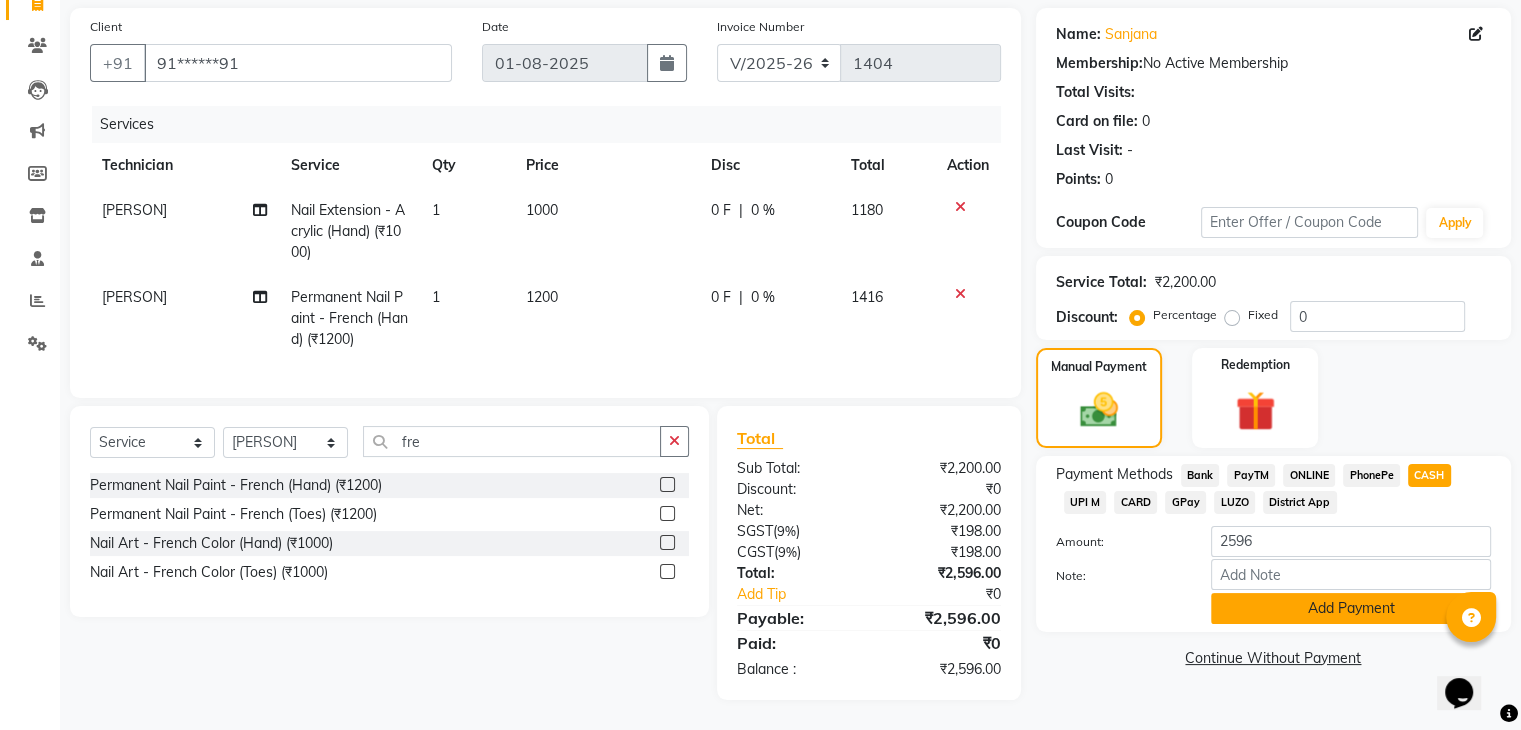 click on "Add Payment" 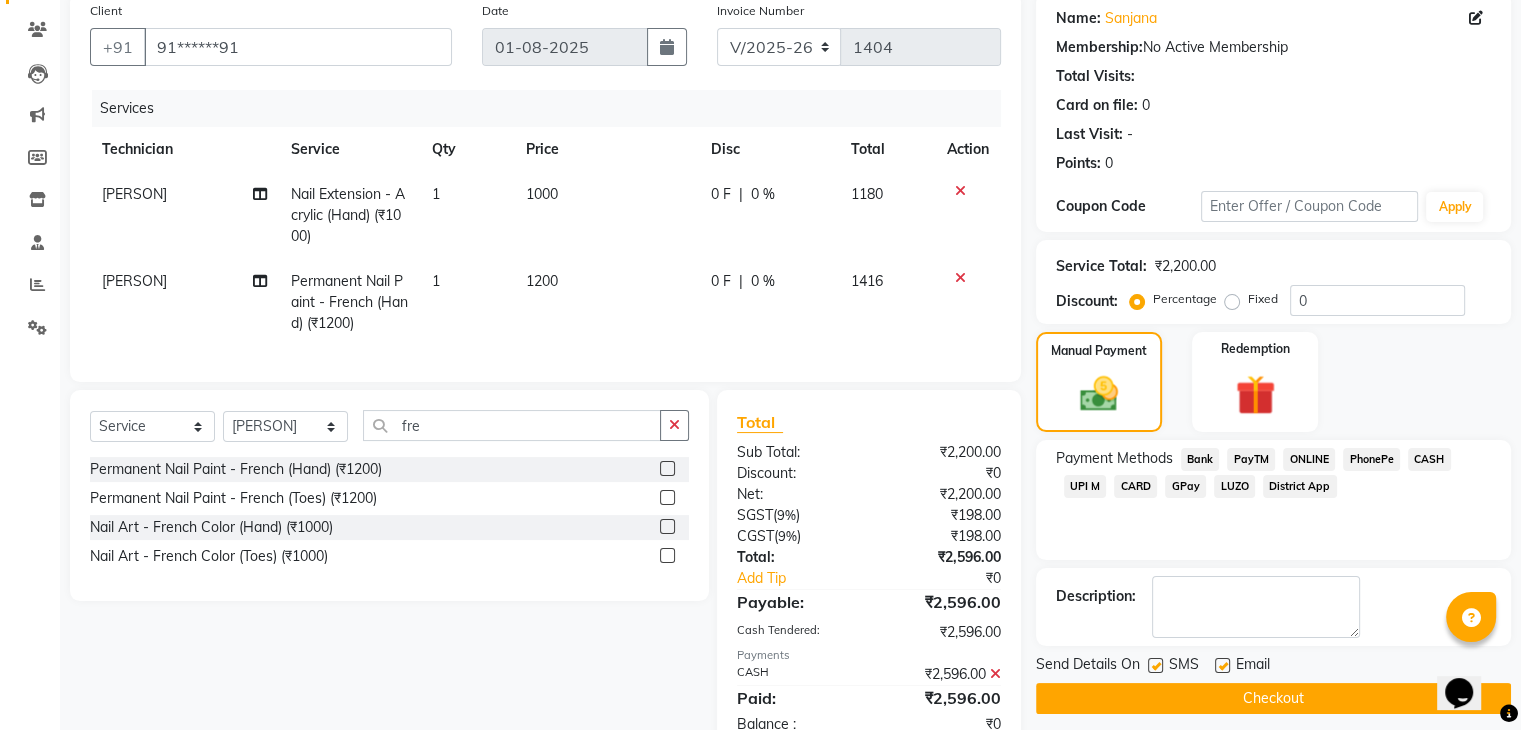 scroll, scrollTop: 228, scrollLeft: 0, axis: vertical 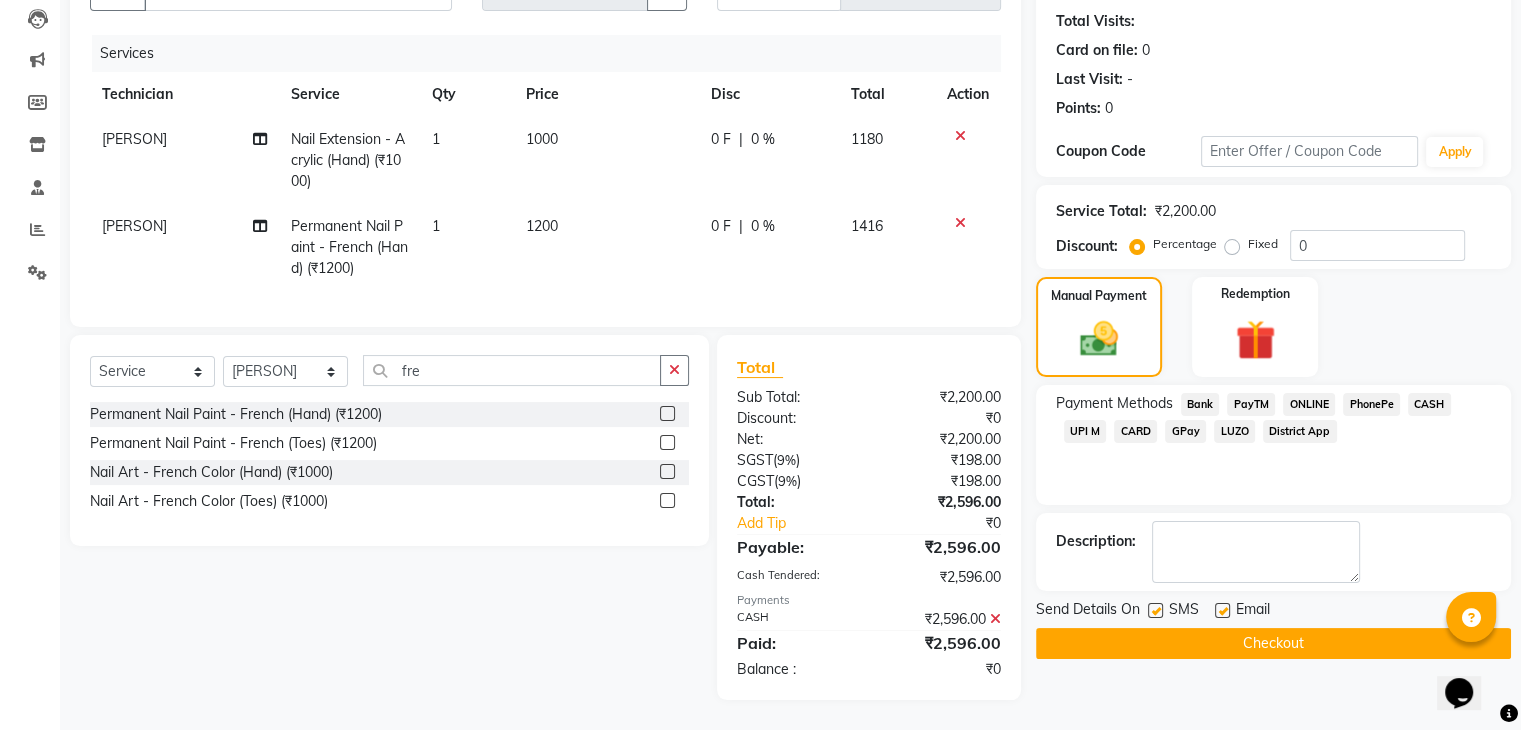 click on "Checkout" 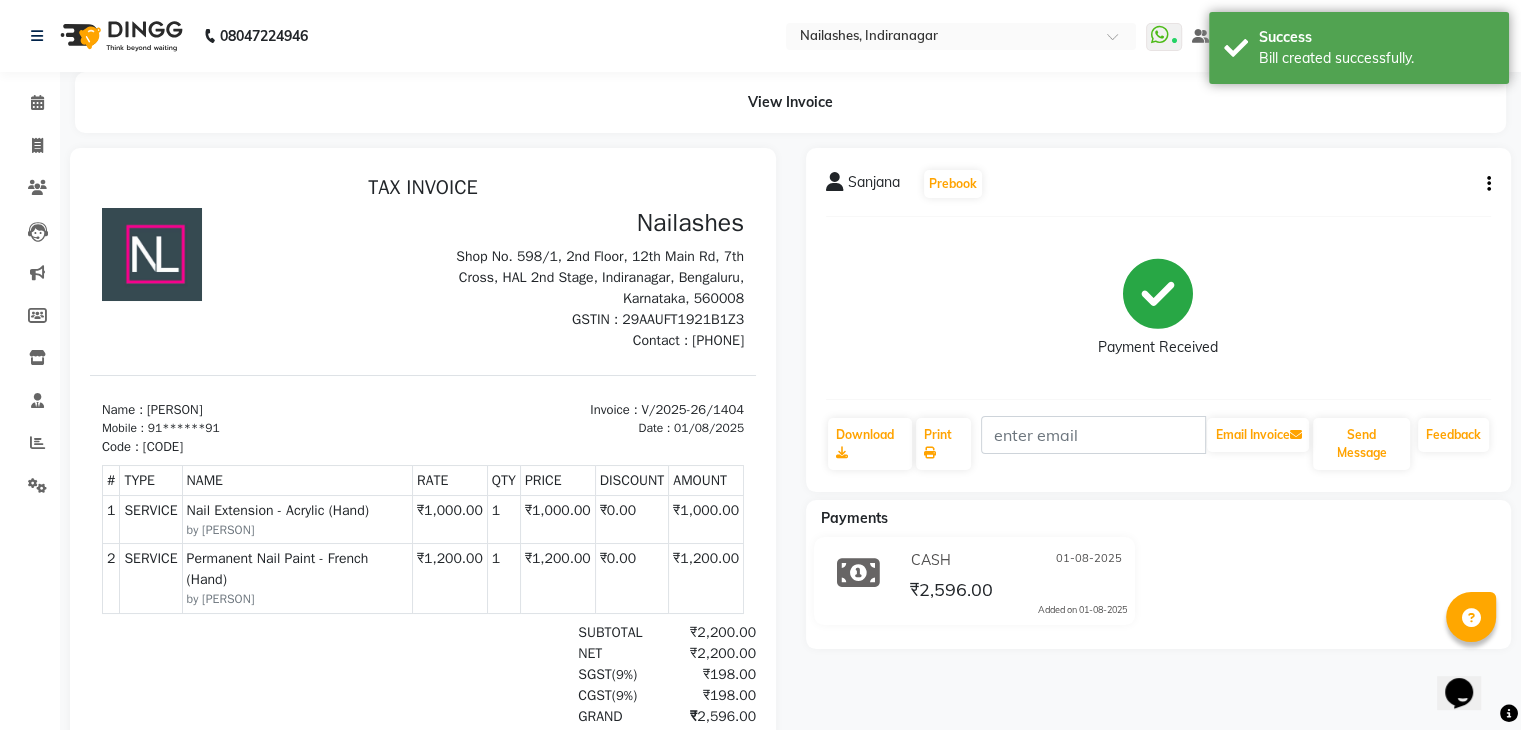 scroll, scrollTop: 0, scrollLeft: 0, axis: both 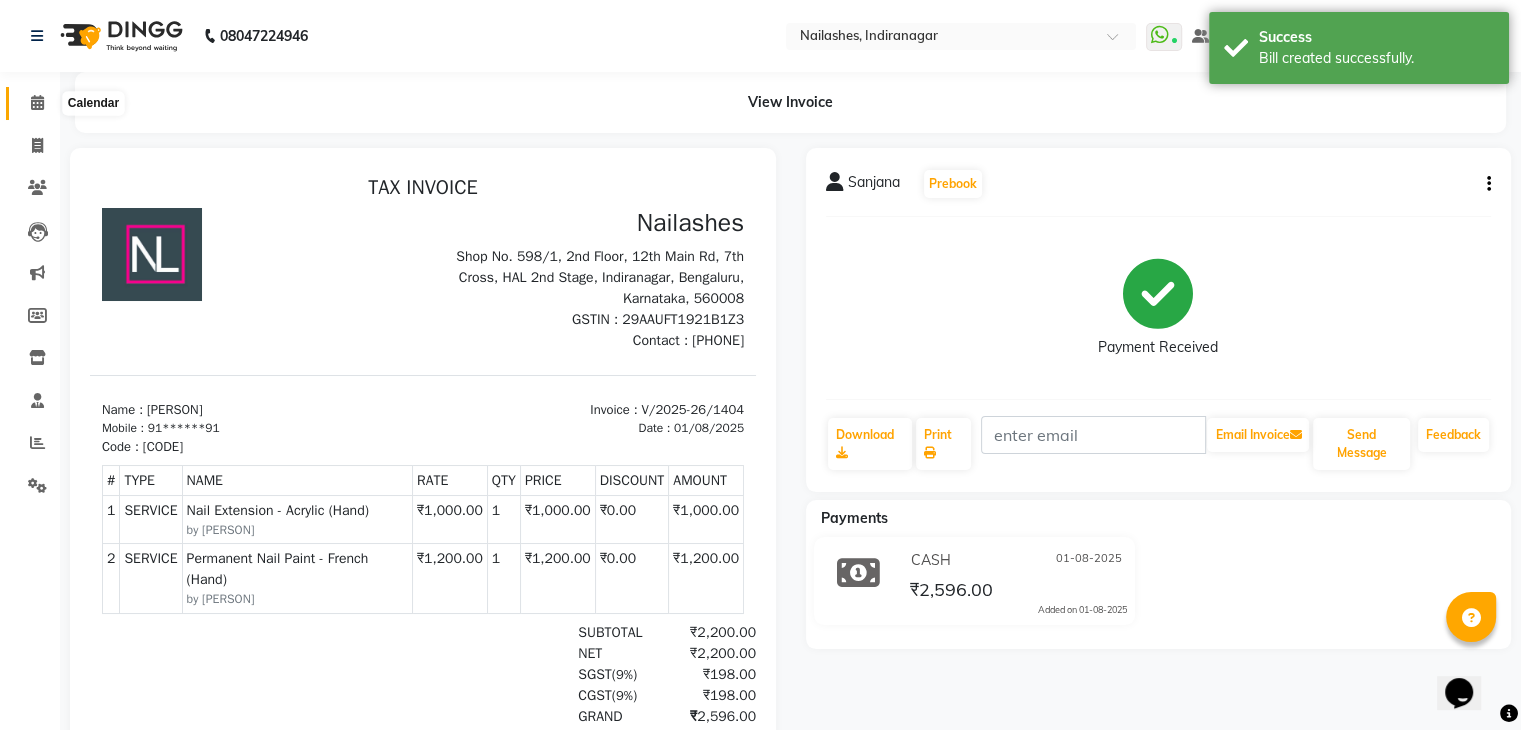 click 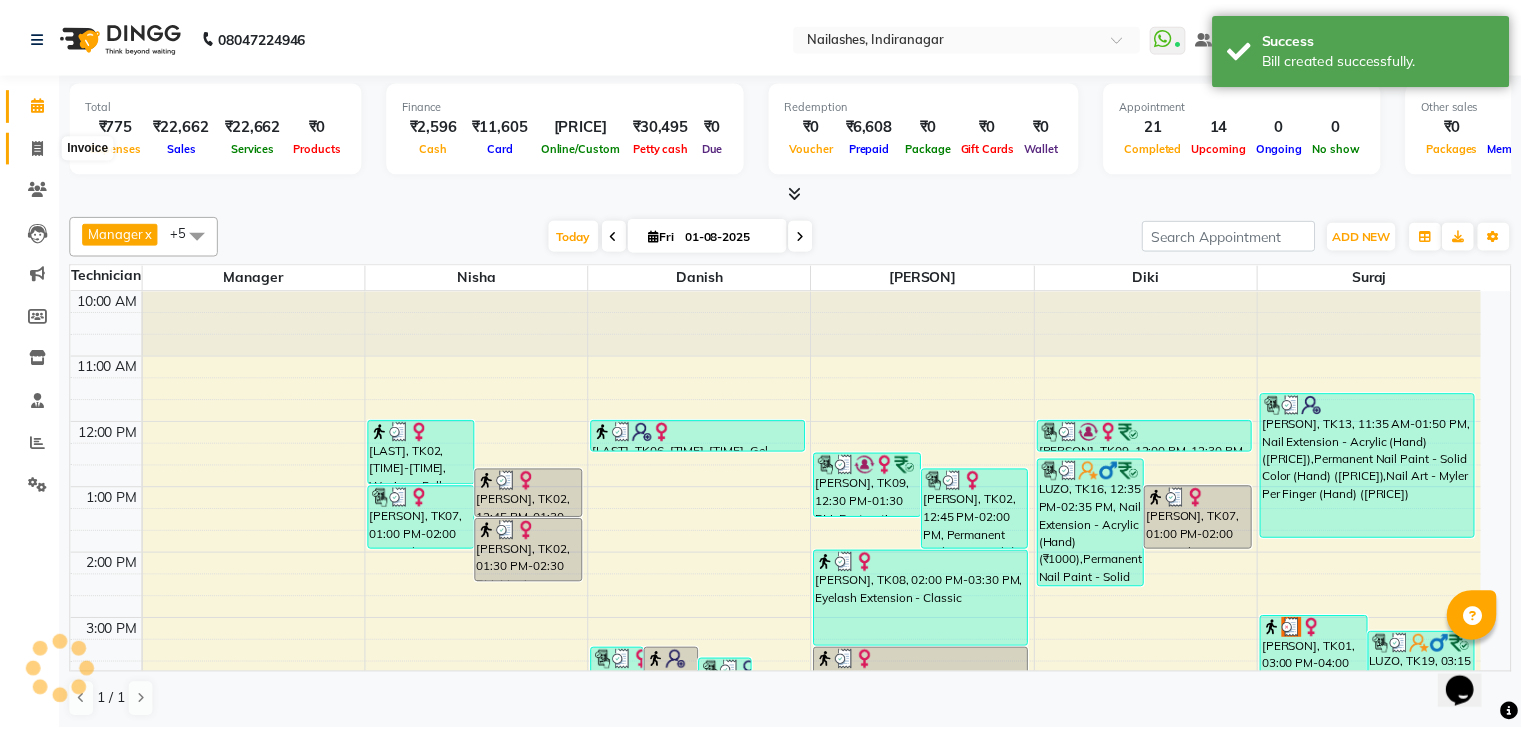 scroll, scrollTop: 0, scrollLeft: 0, axis: both 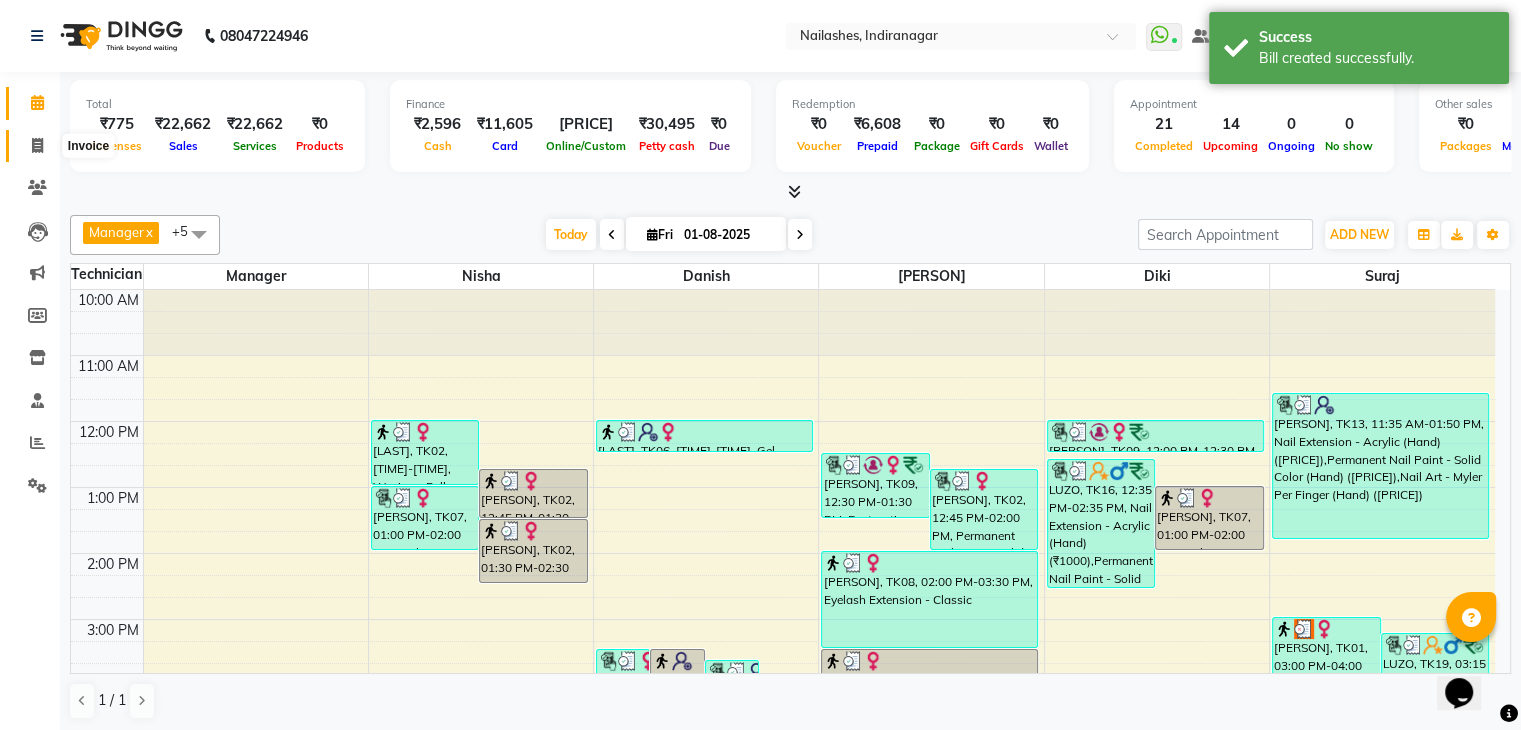 click 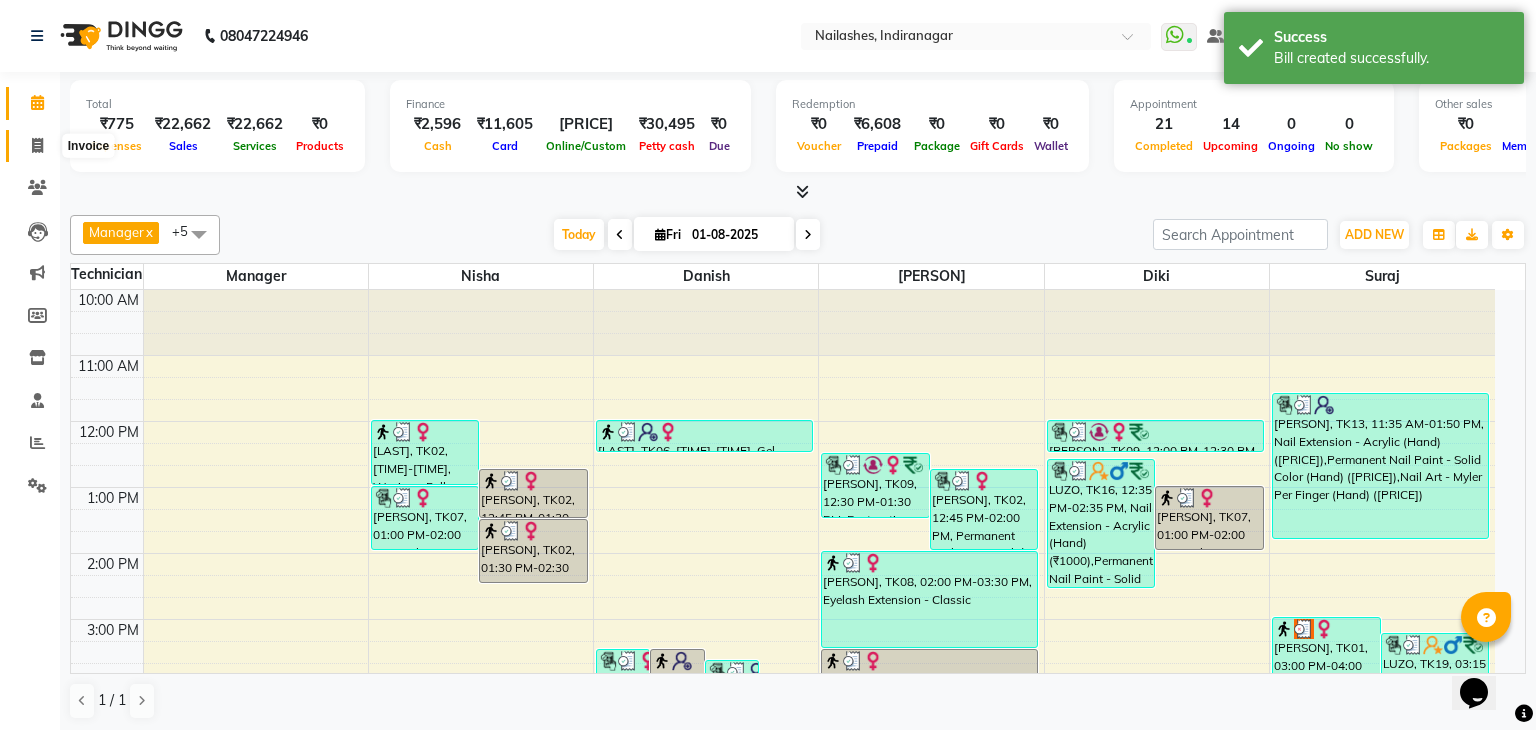 select on "service" 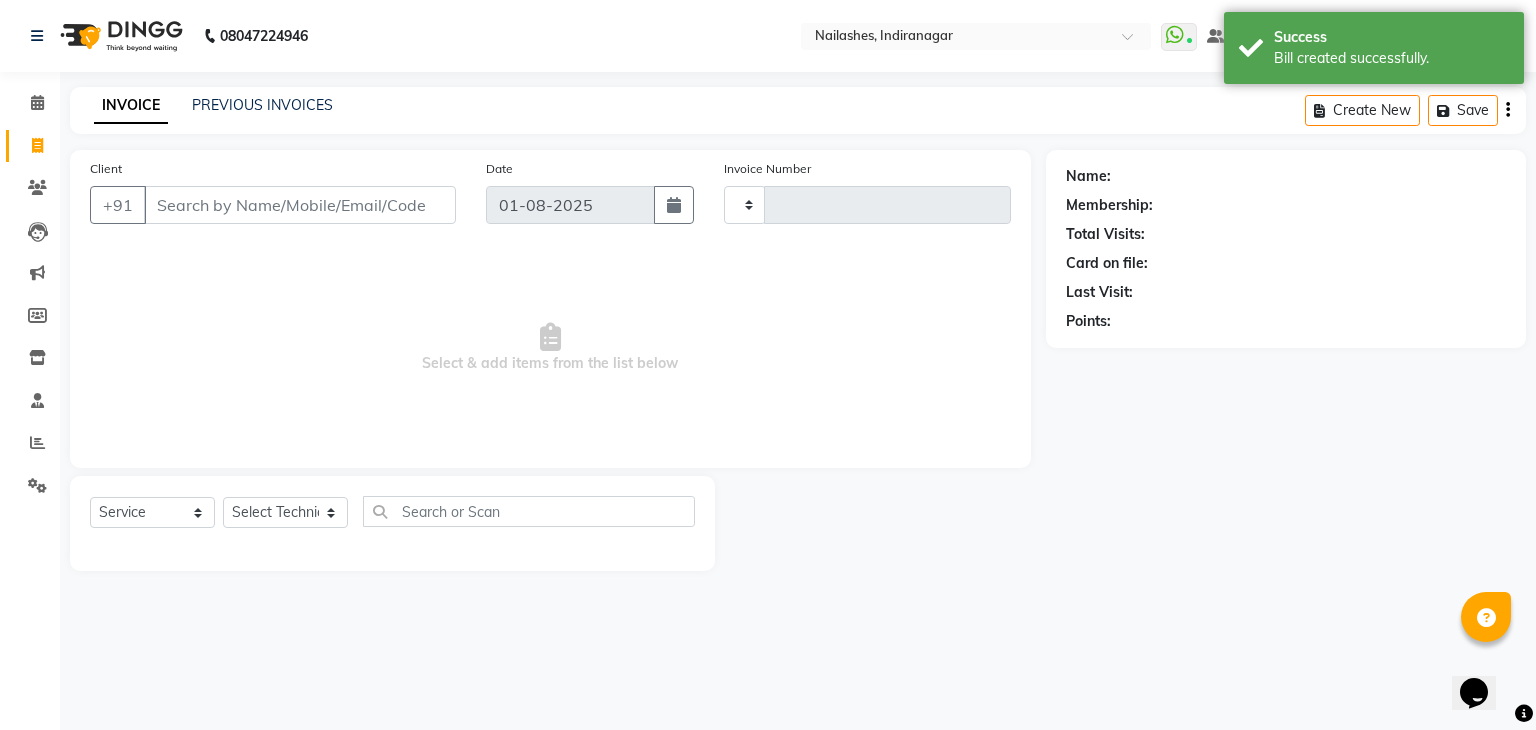 type on "1405" 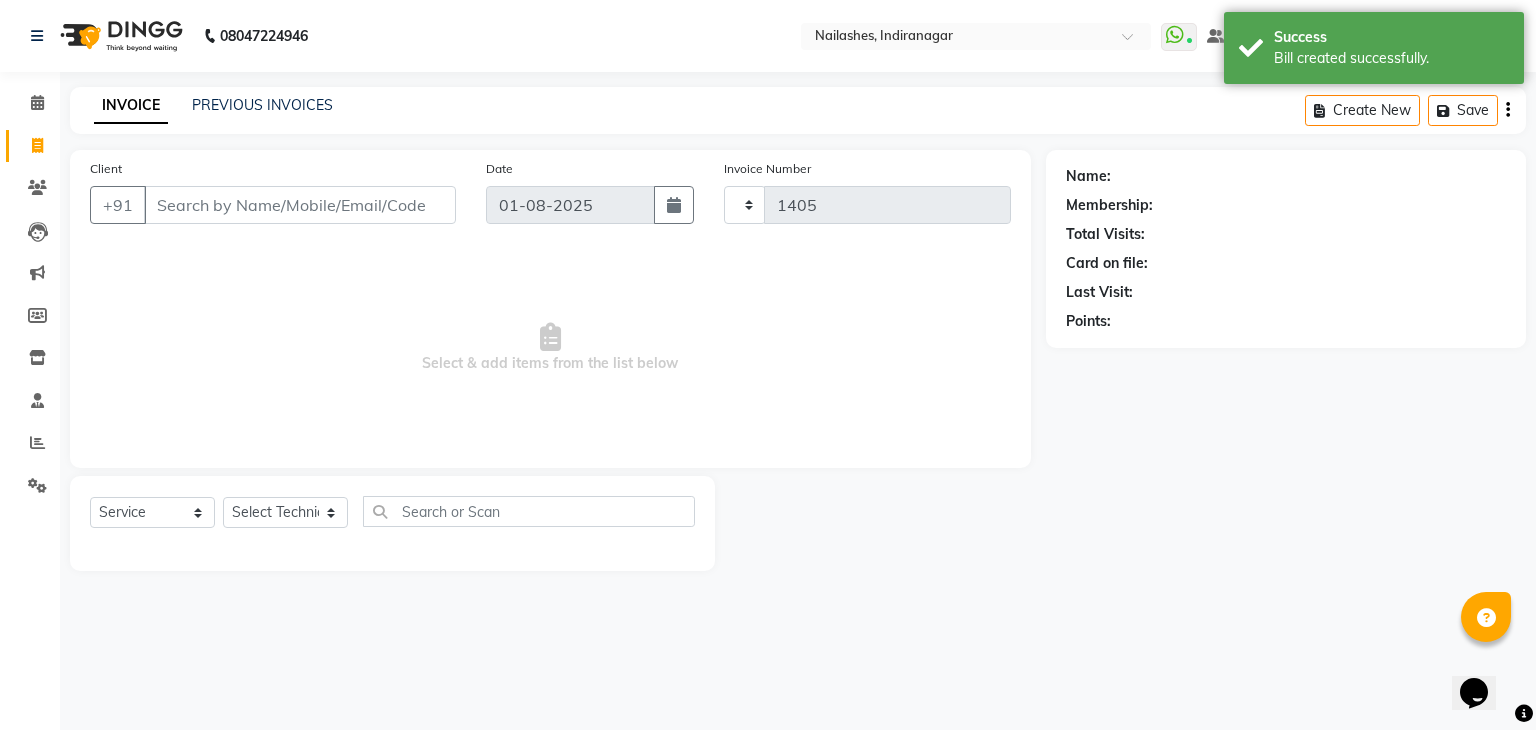 select on "4063" 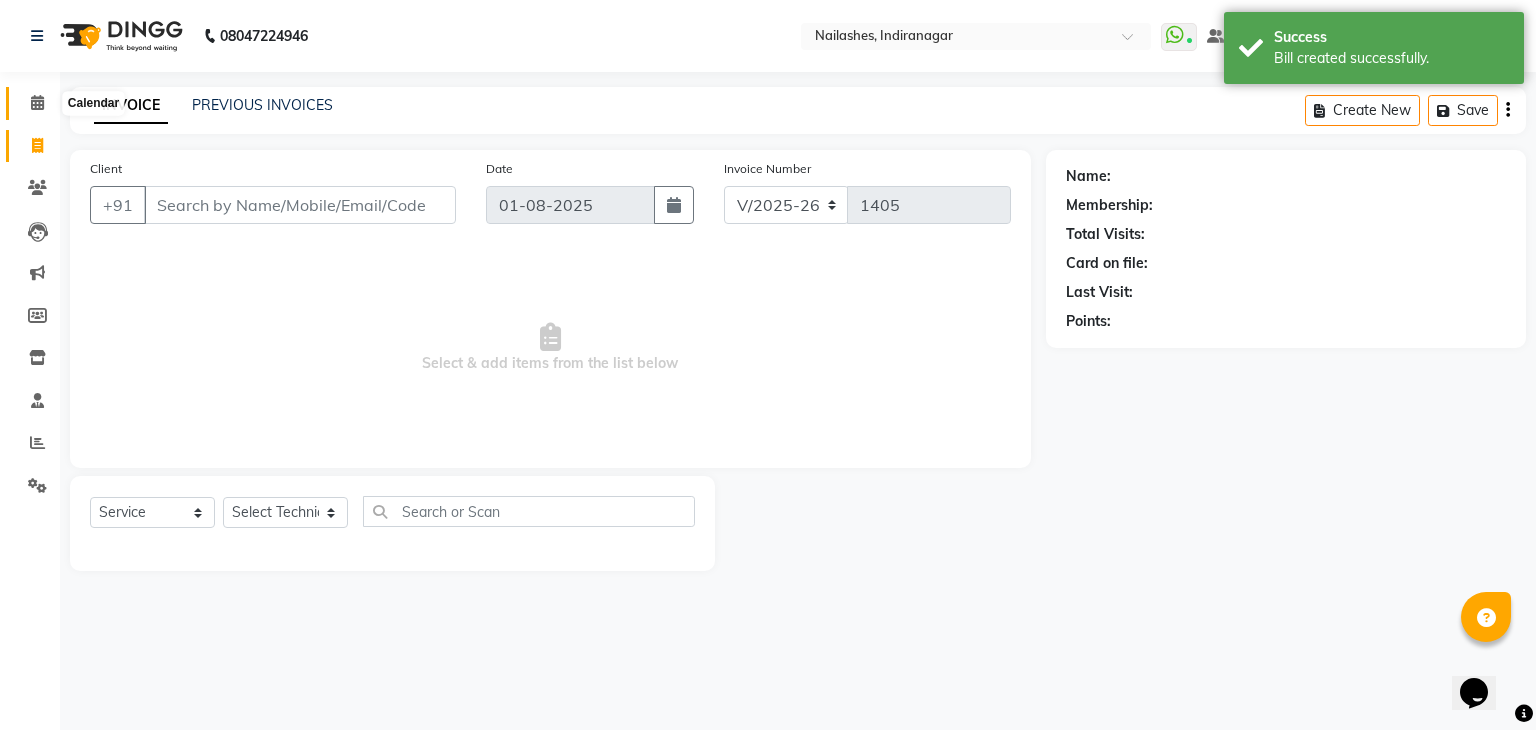 click 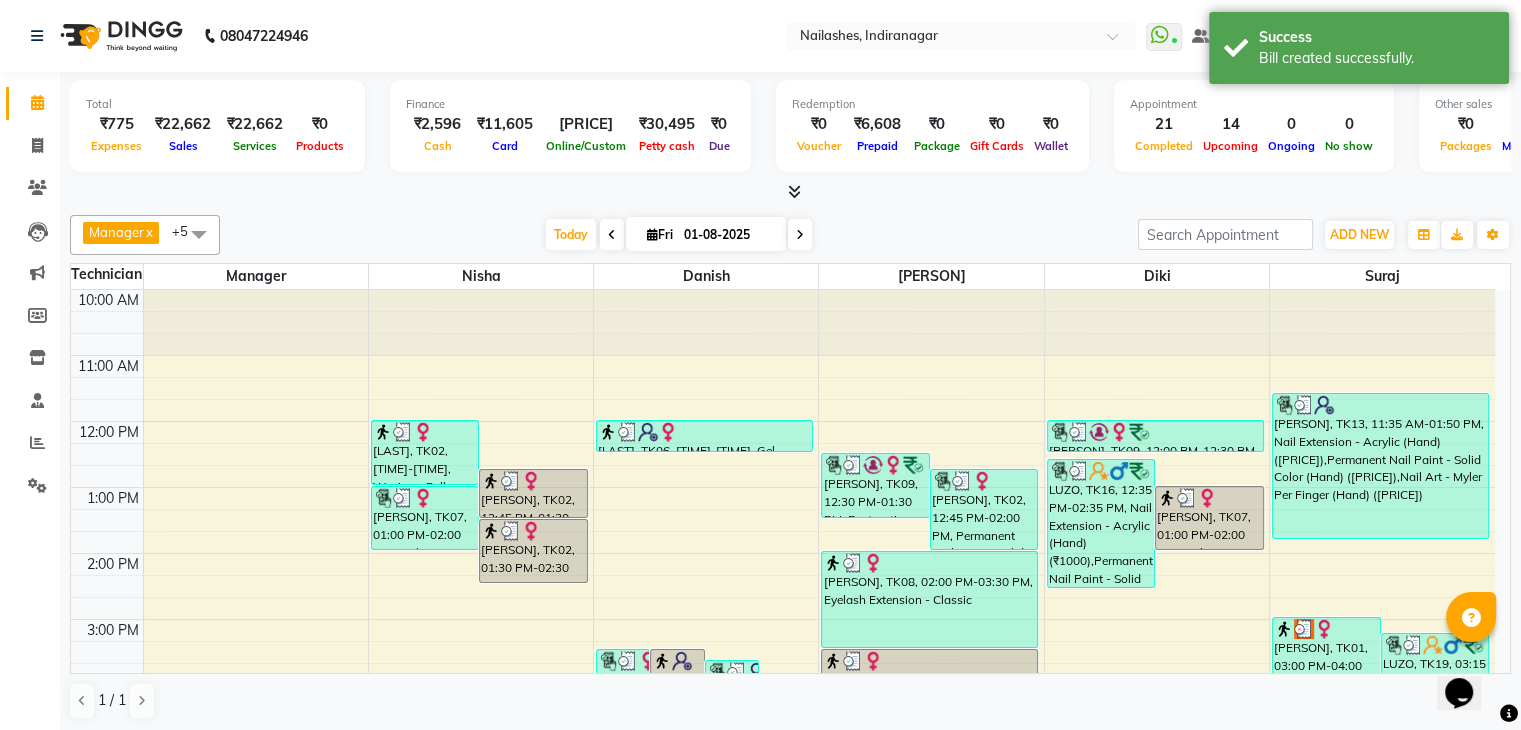 scroll, scrollTop: 465, scrollLeft: 0, axis: vertical 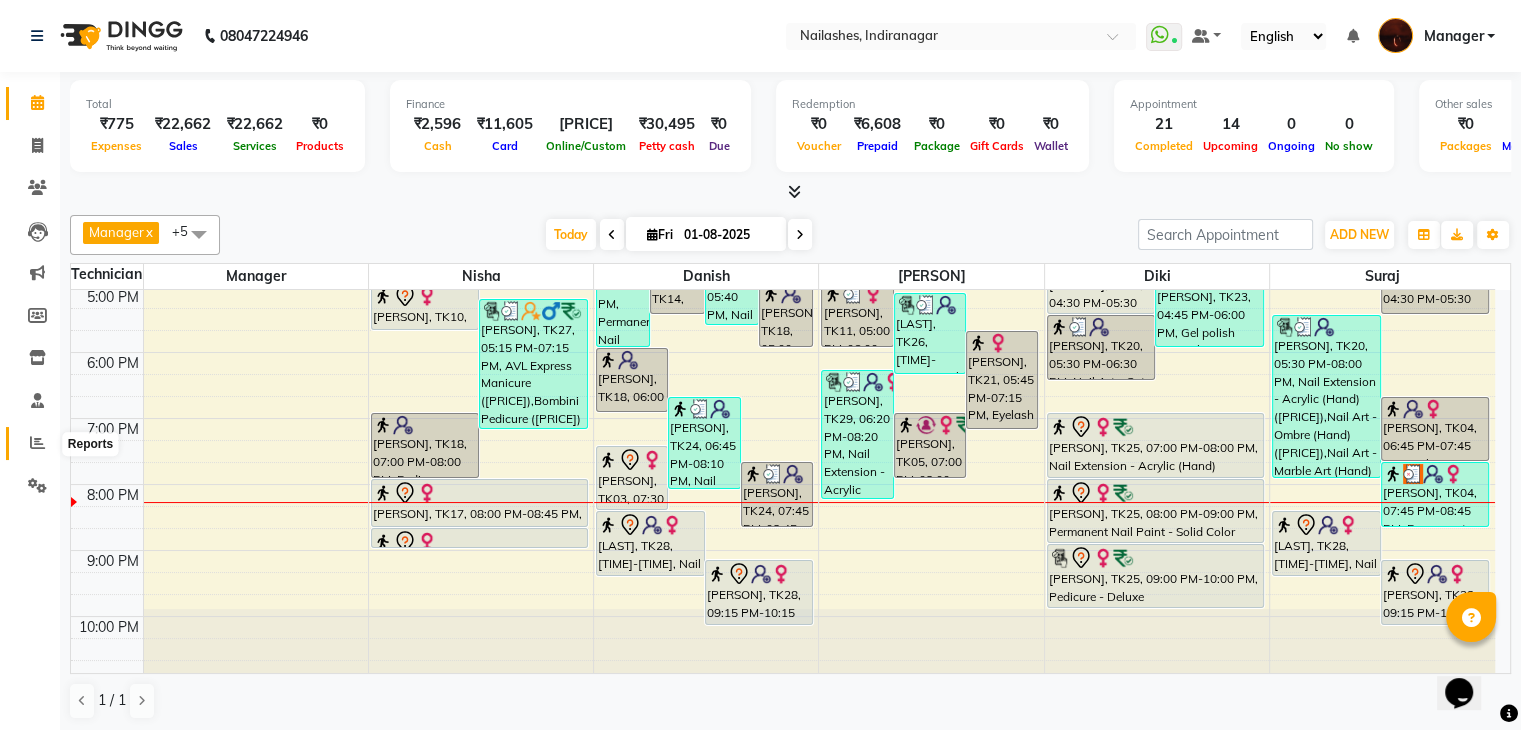 click 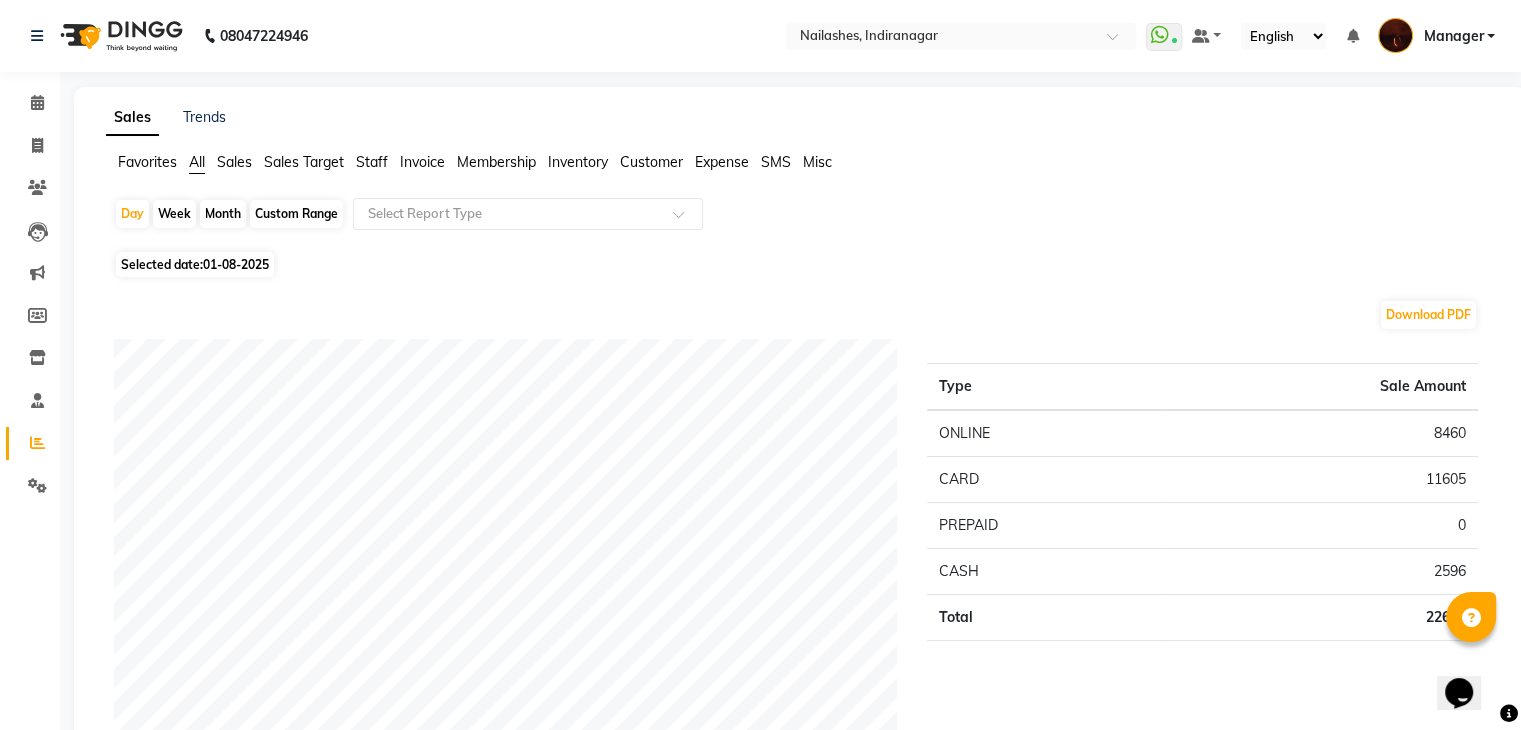click on "Staff" 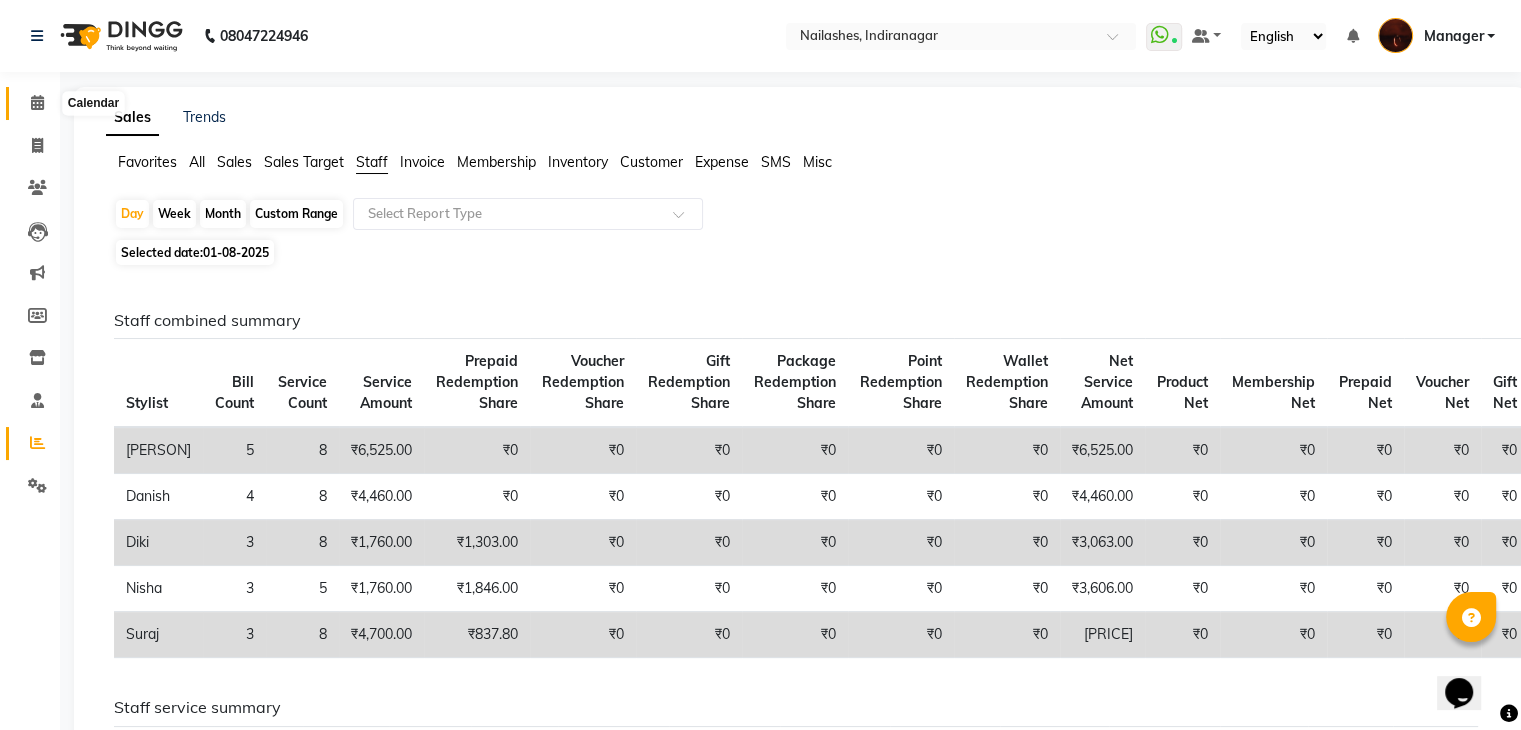click 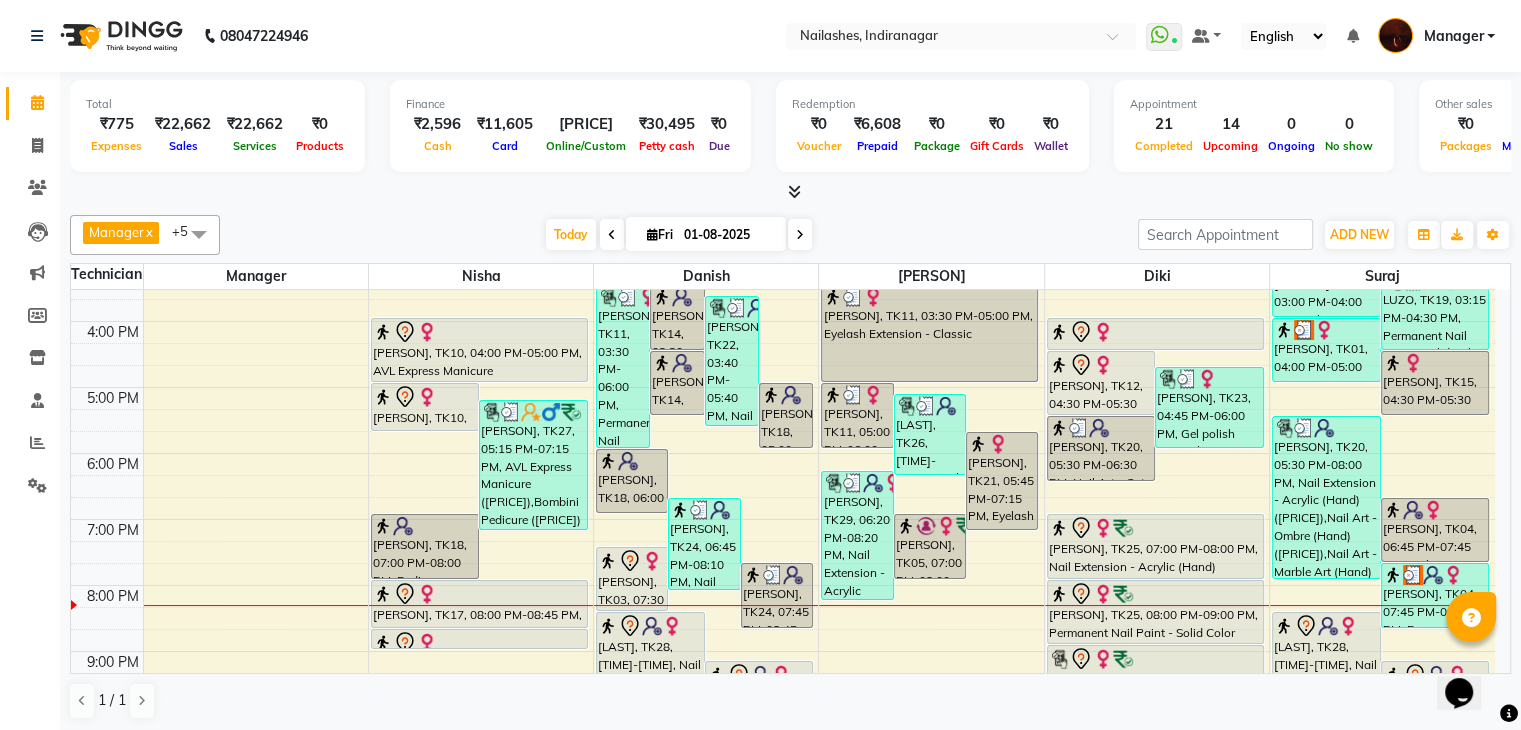 scroll, scrollTop: 465, scrollLeft: 0, axis: vertical 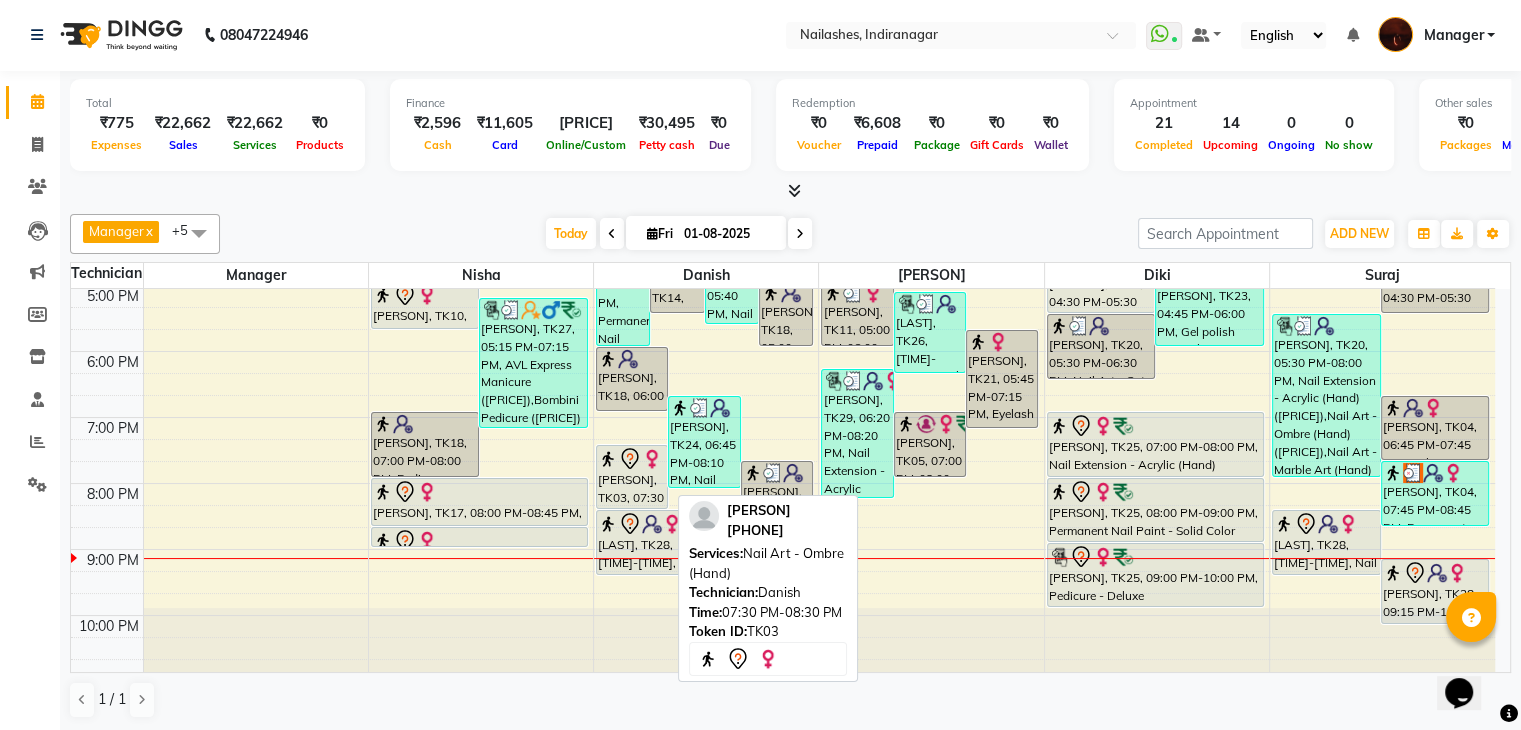 click 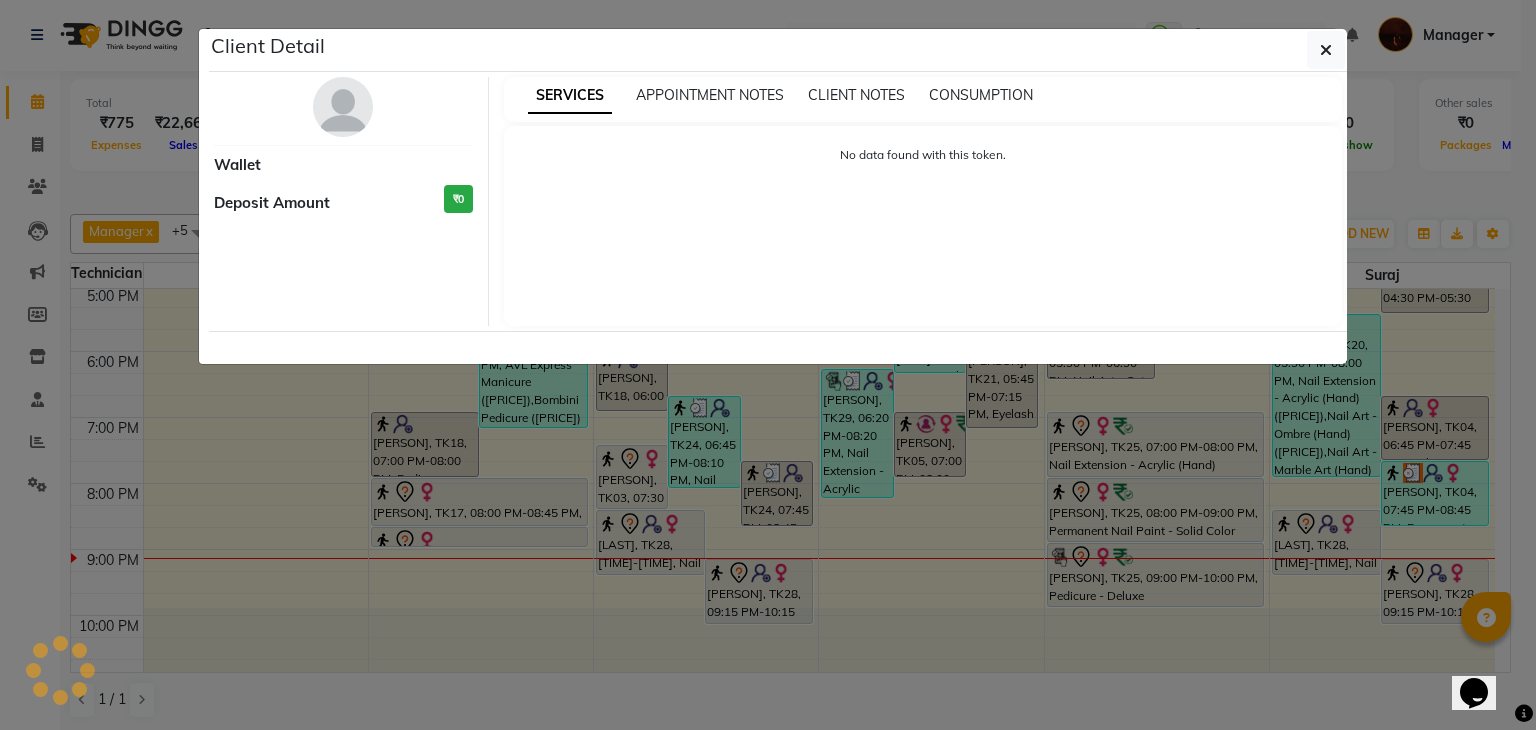 select on "7" 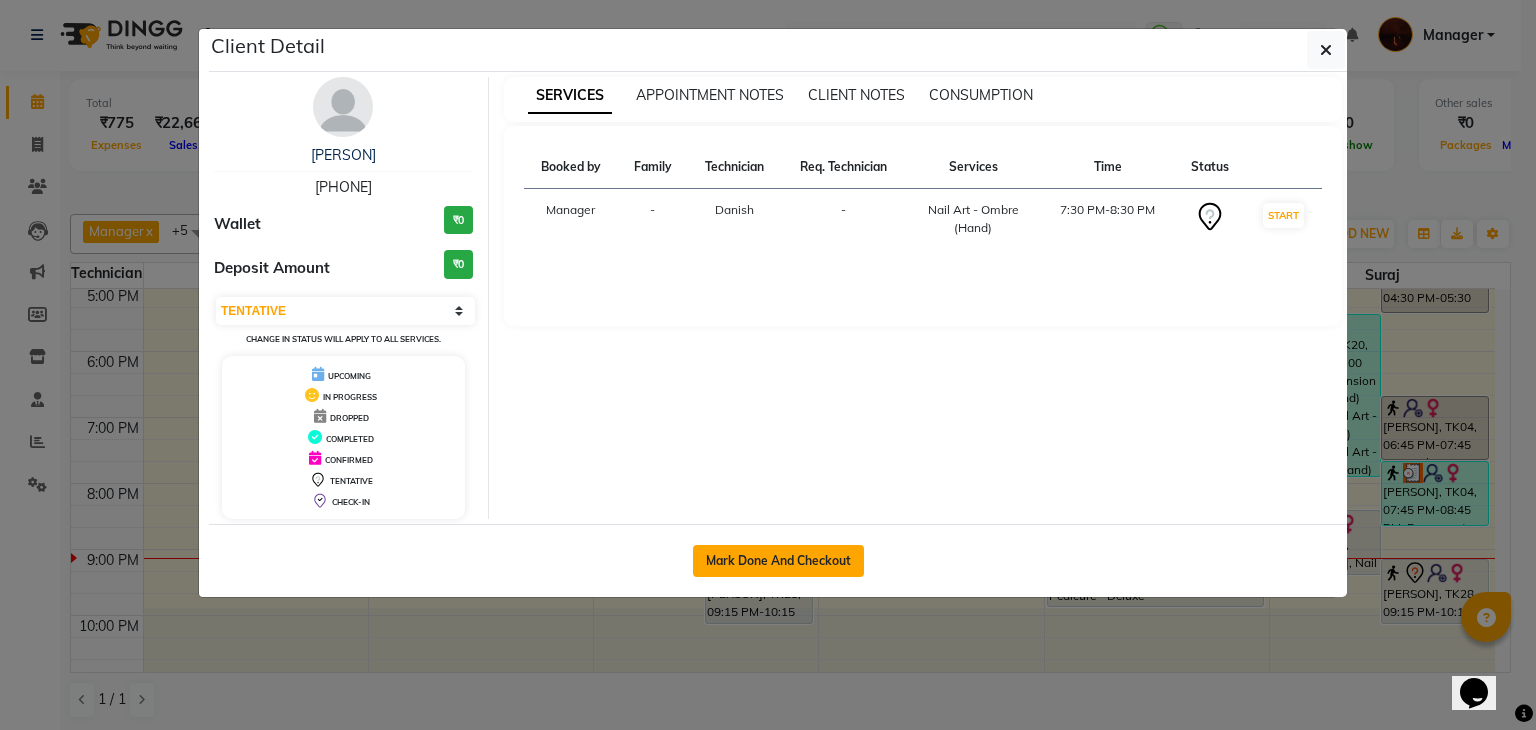 click on "Mark Done And Checkout" 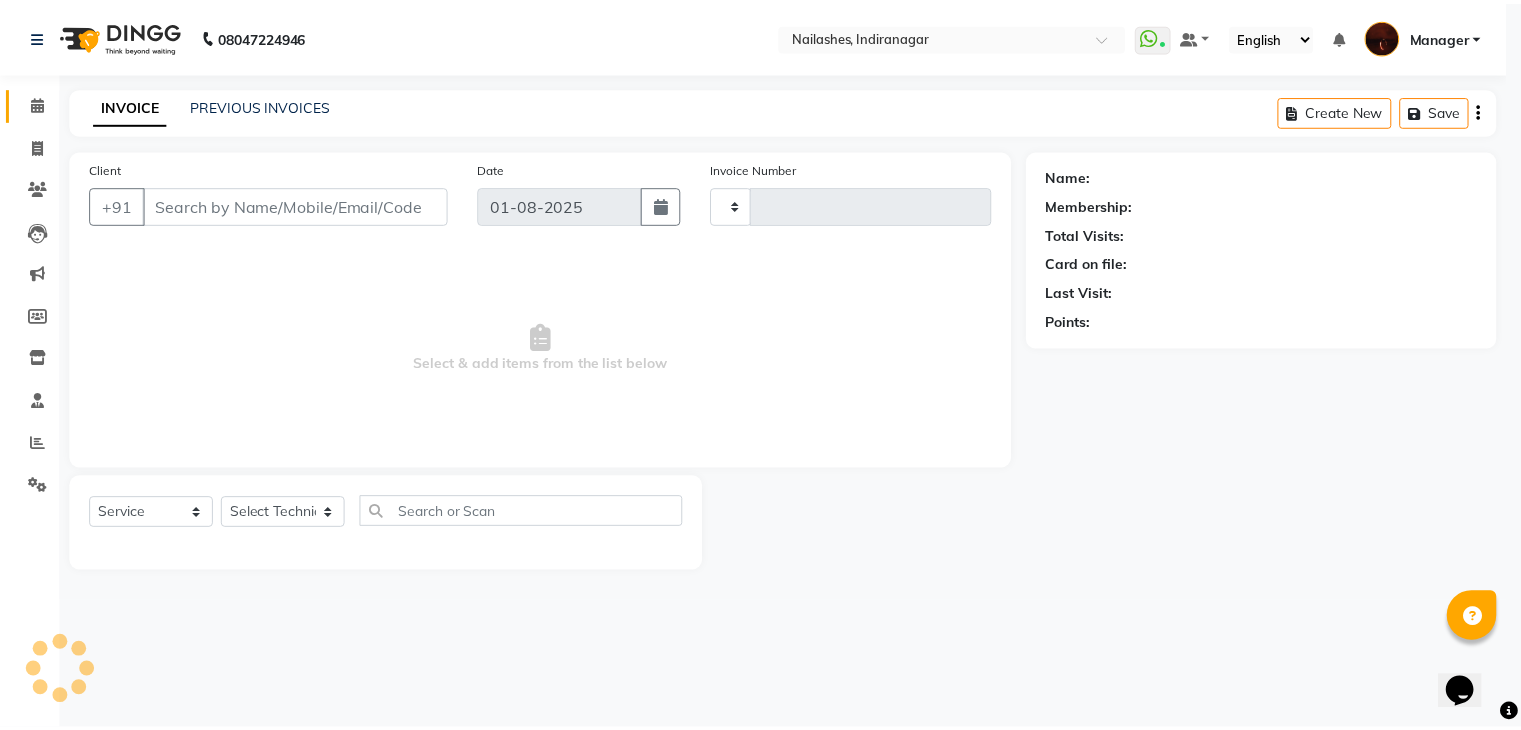scroll, scrollTop: 0, scrollLeft: 0, axis: both 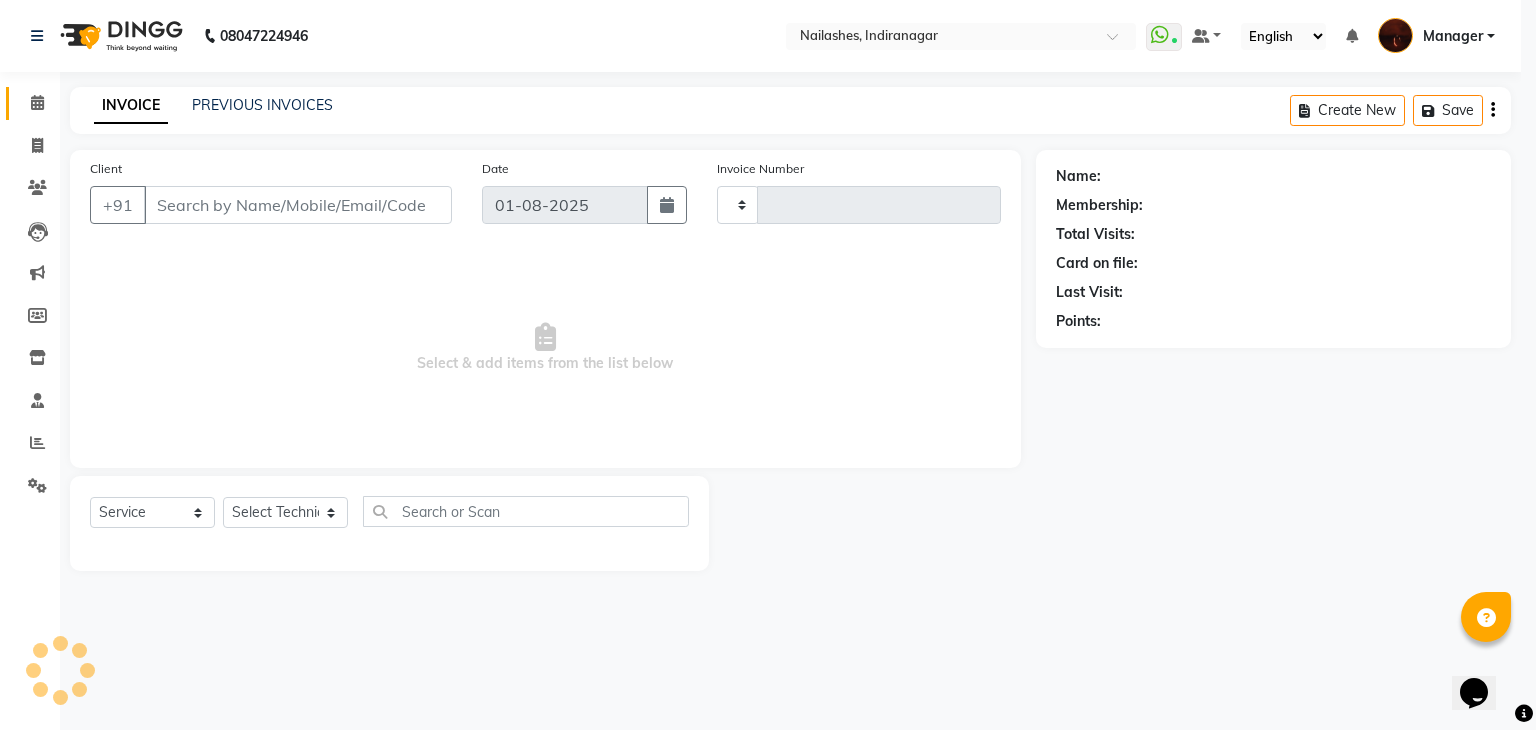 type on "1405" 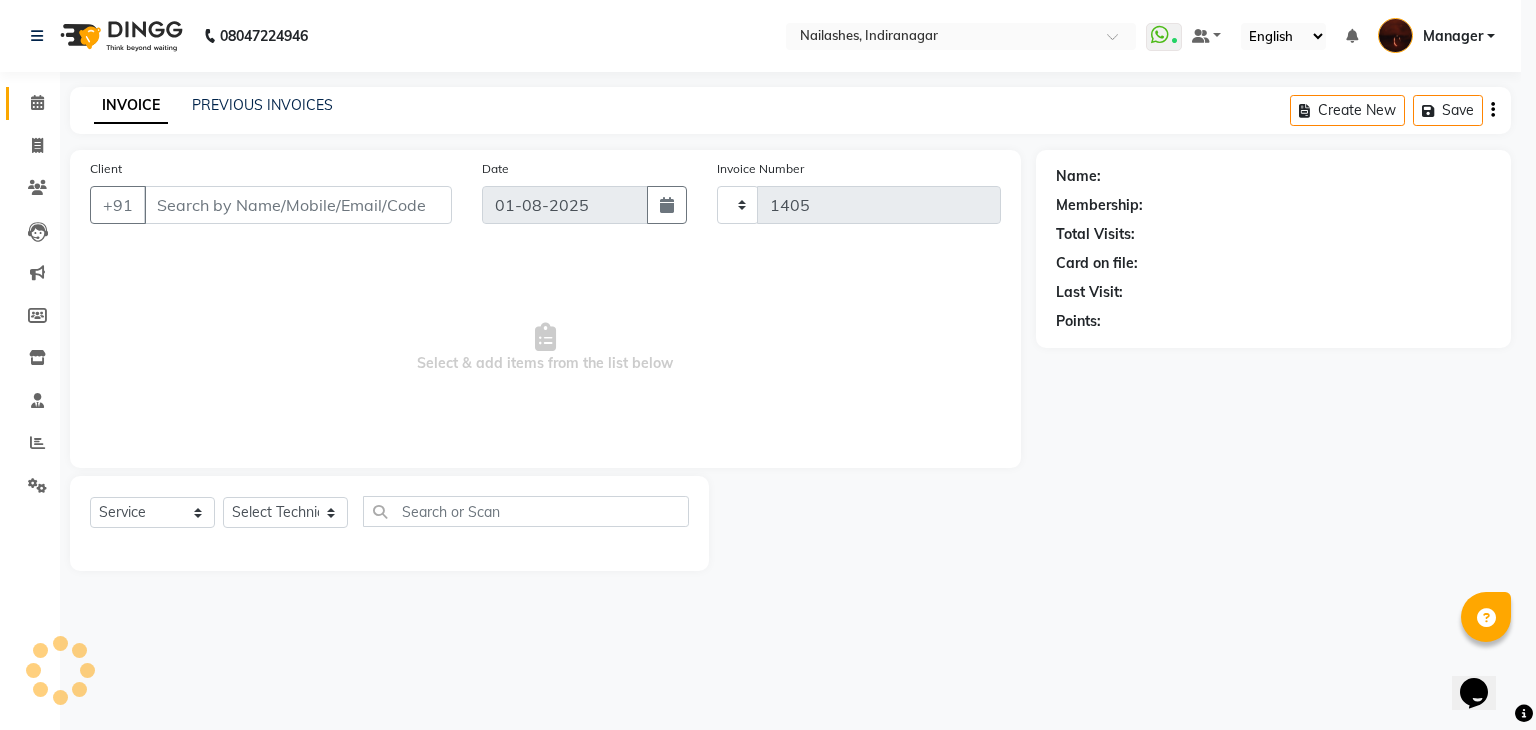 select on "4063" 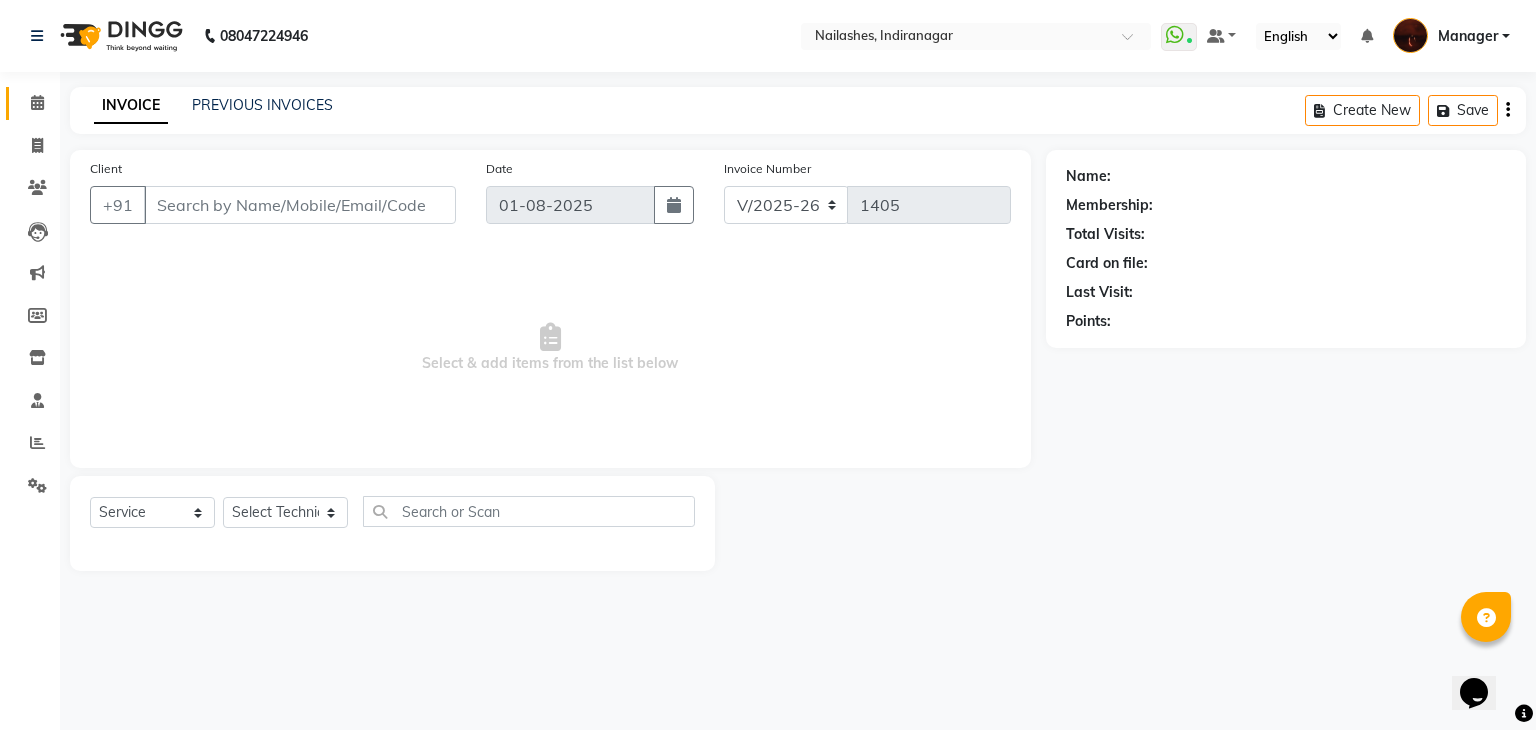 type on "80******38" 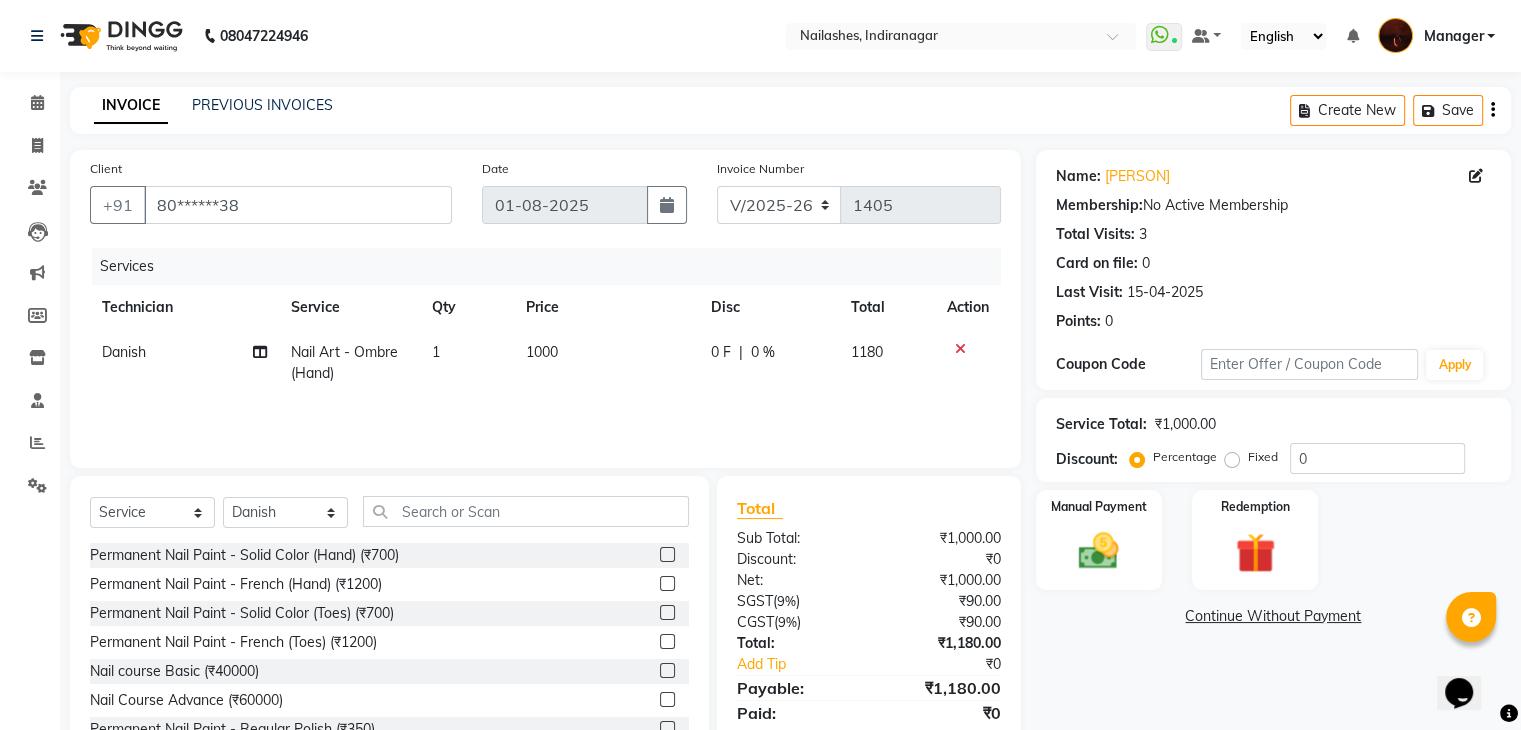 click on "Danish" 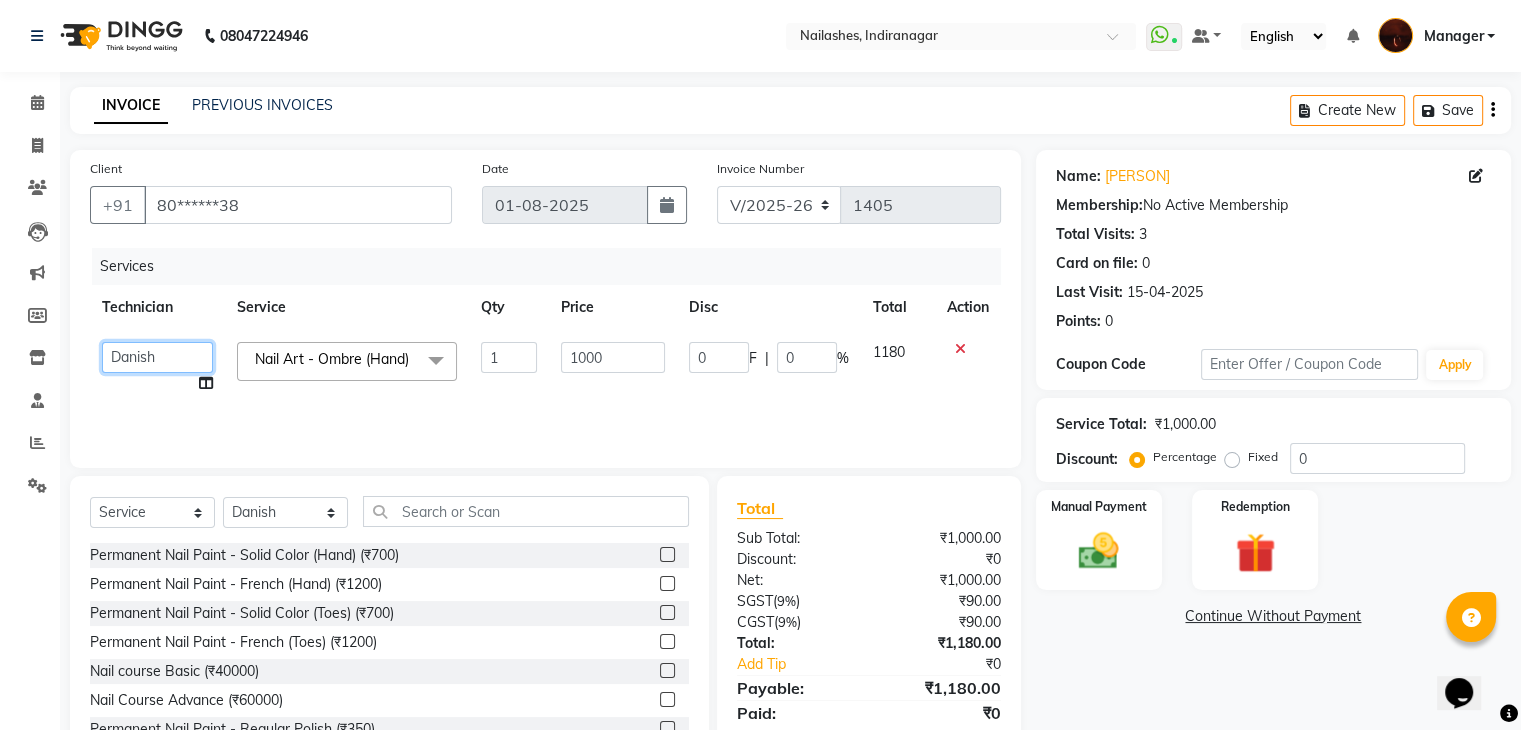 click on "Adesh   amir   Danish   Diki    Geeta   Himanshu   jenifer   Manager   megna   Nisha   Pooja   roshni   Sameer   sudeb   Sudhir Accounting   suraj" 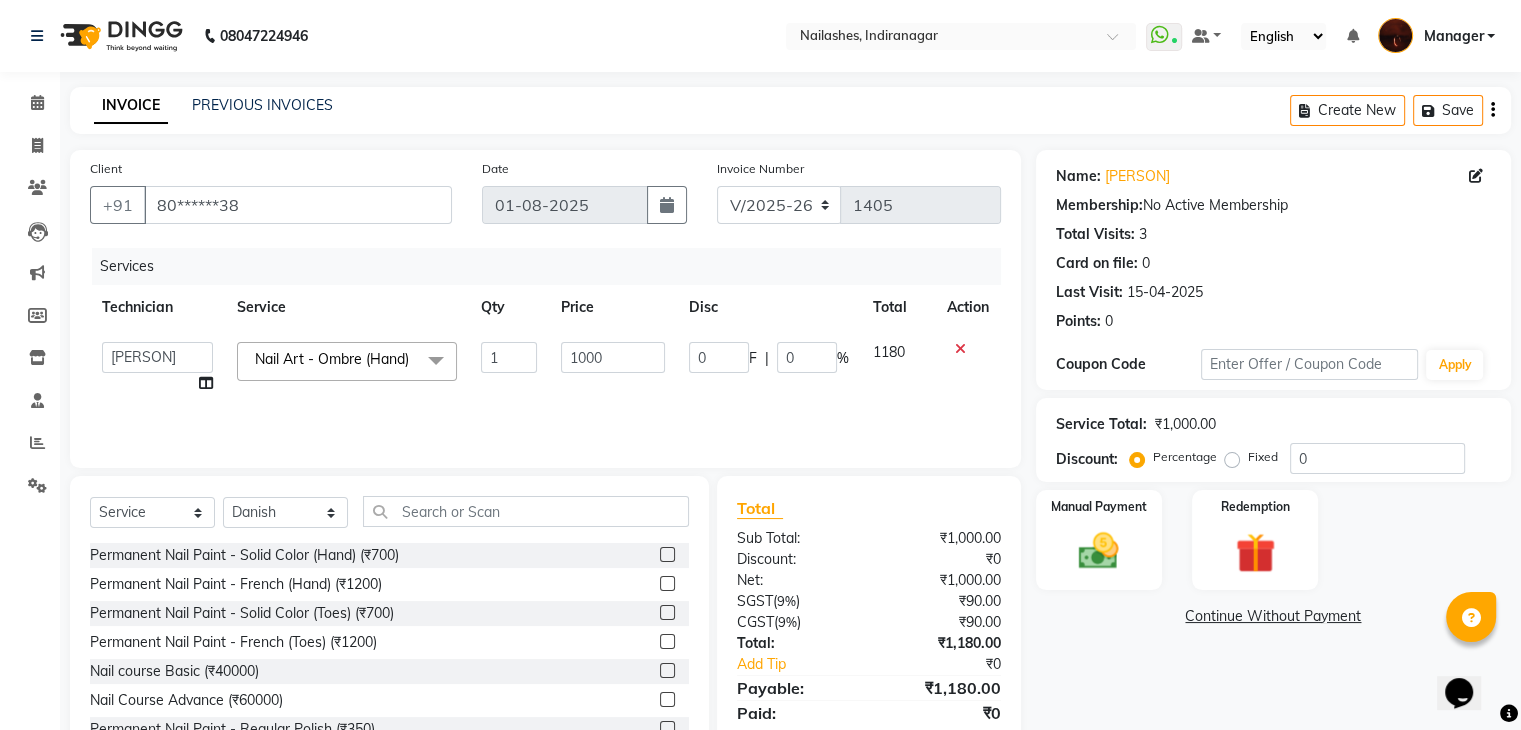 scroll, scrollTop: 72, scrollLeft: 0, axis: vertical 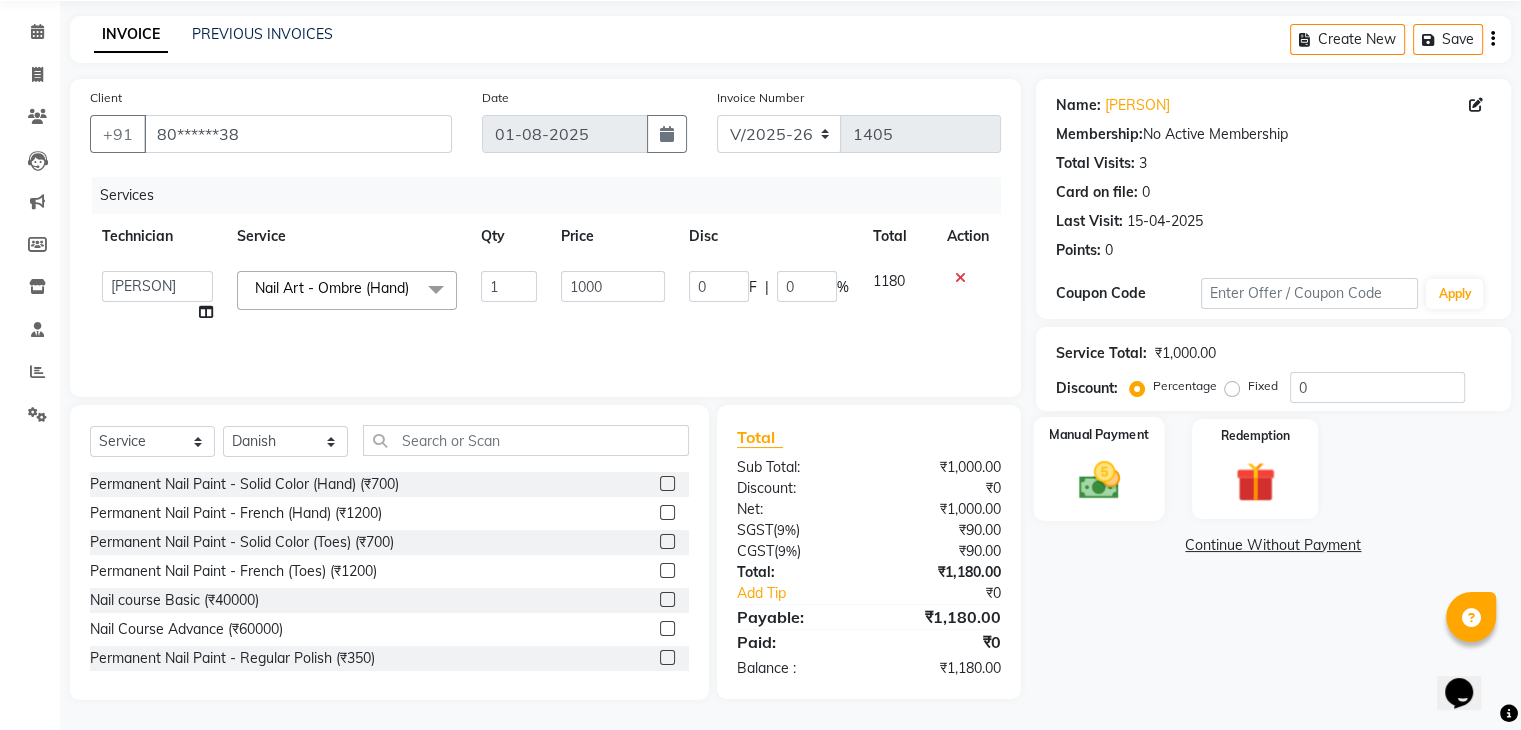click 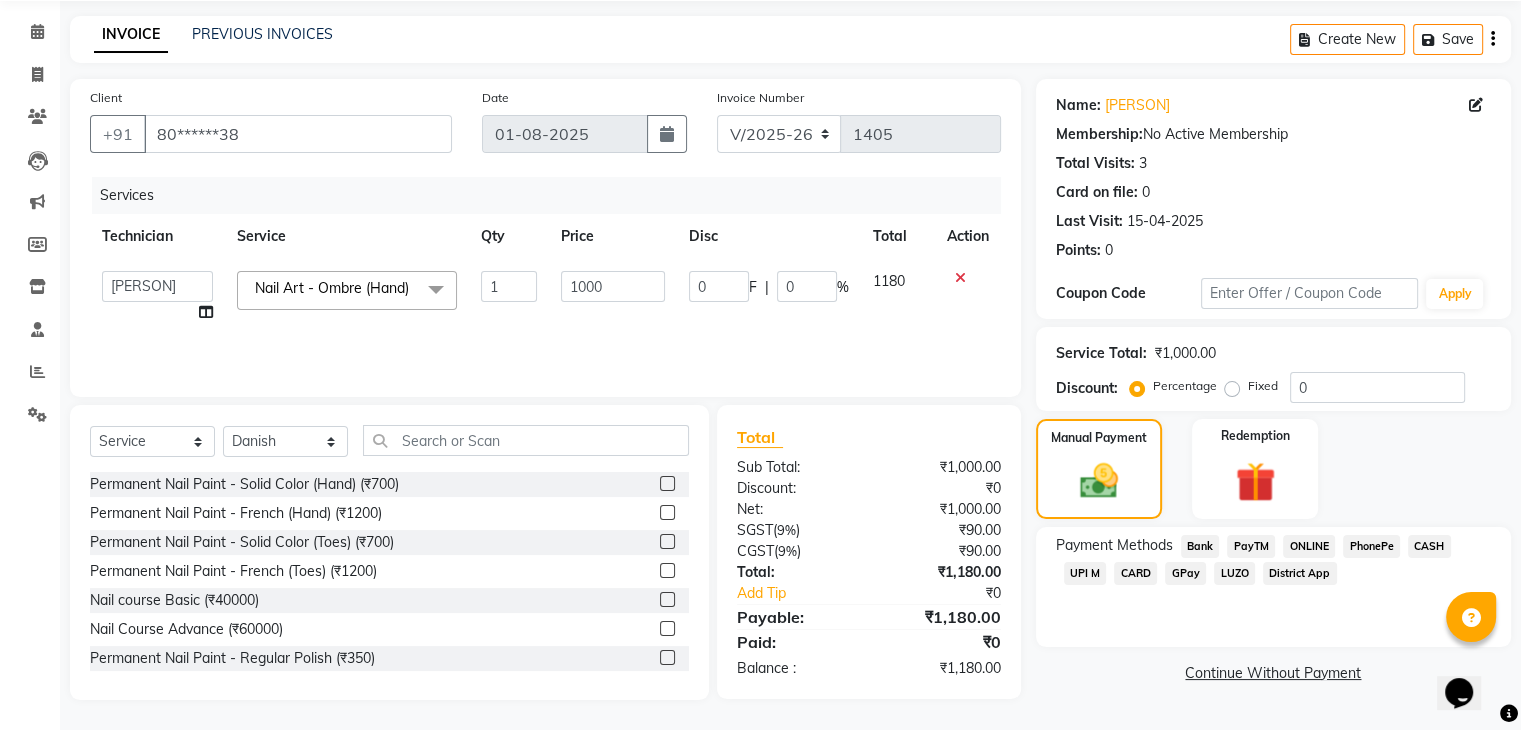 click on "ONLINE" 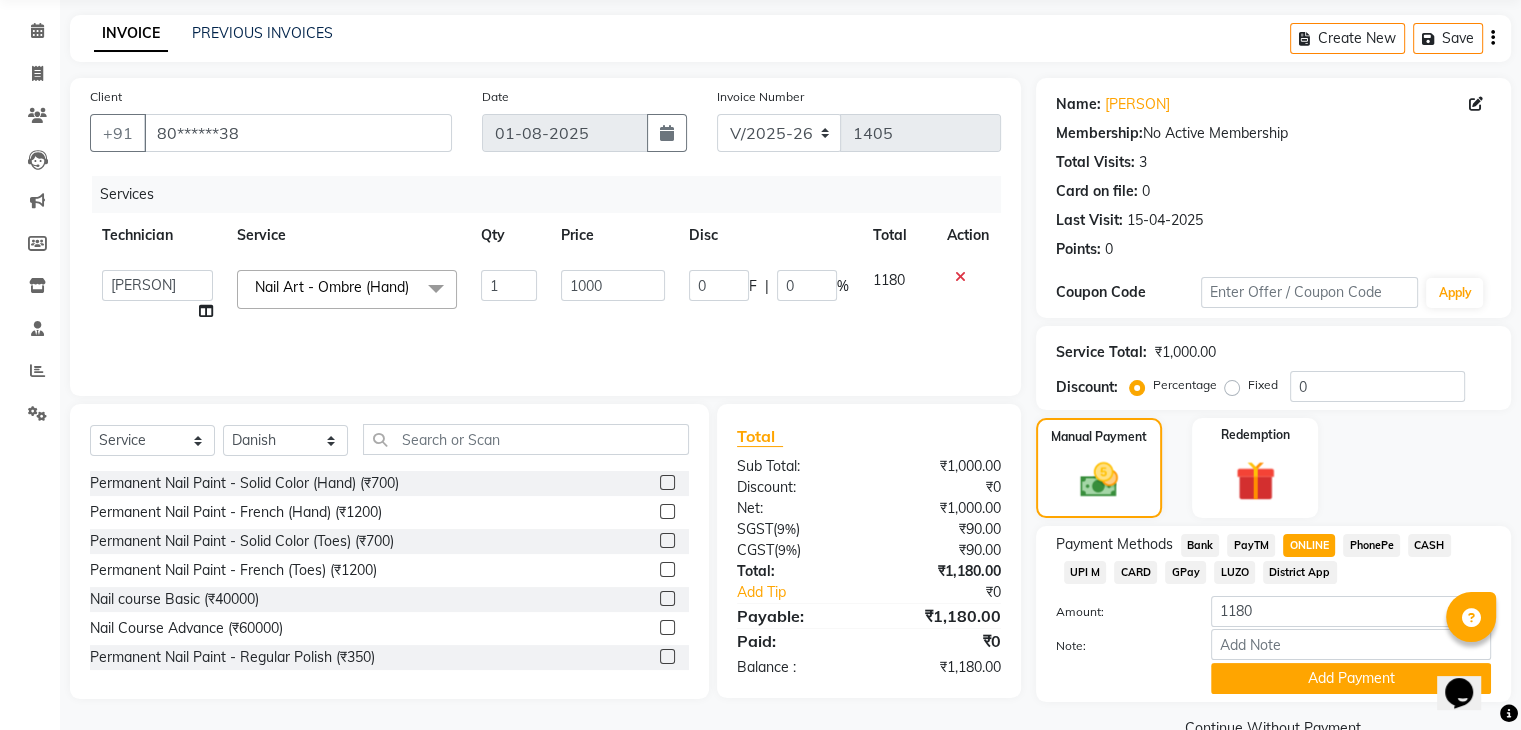 scroll, scrollTop: 117, scrollLeft: 0, axis: vertical 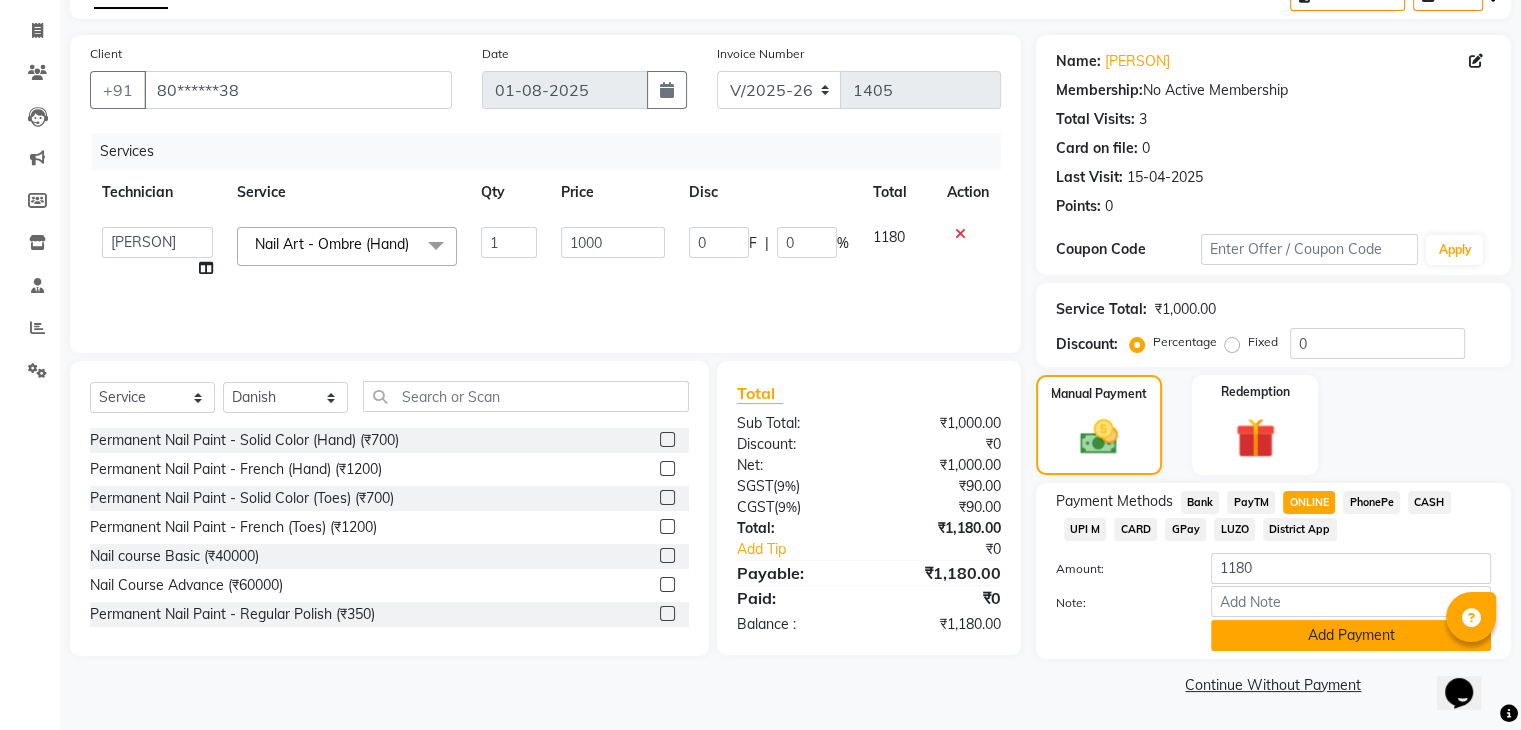 click on "Add Payment" 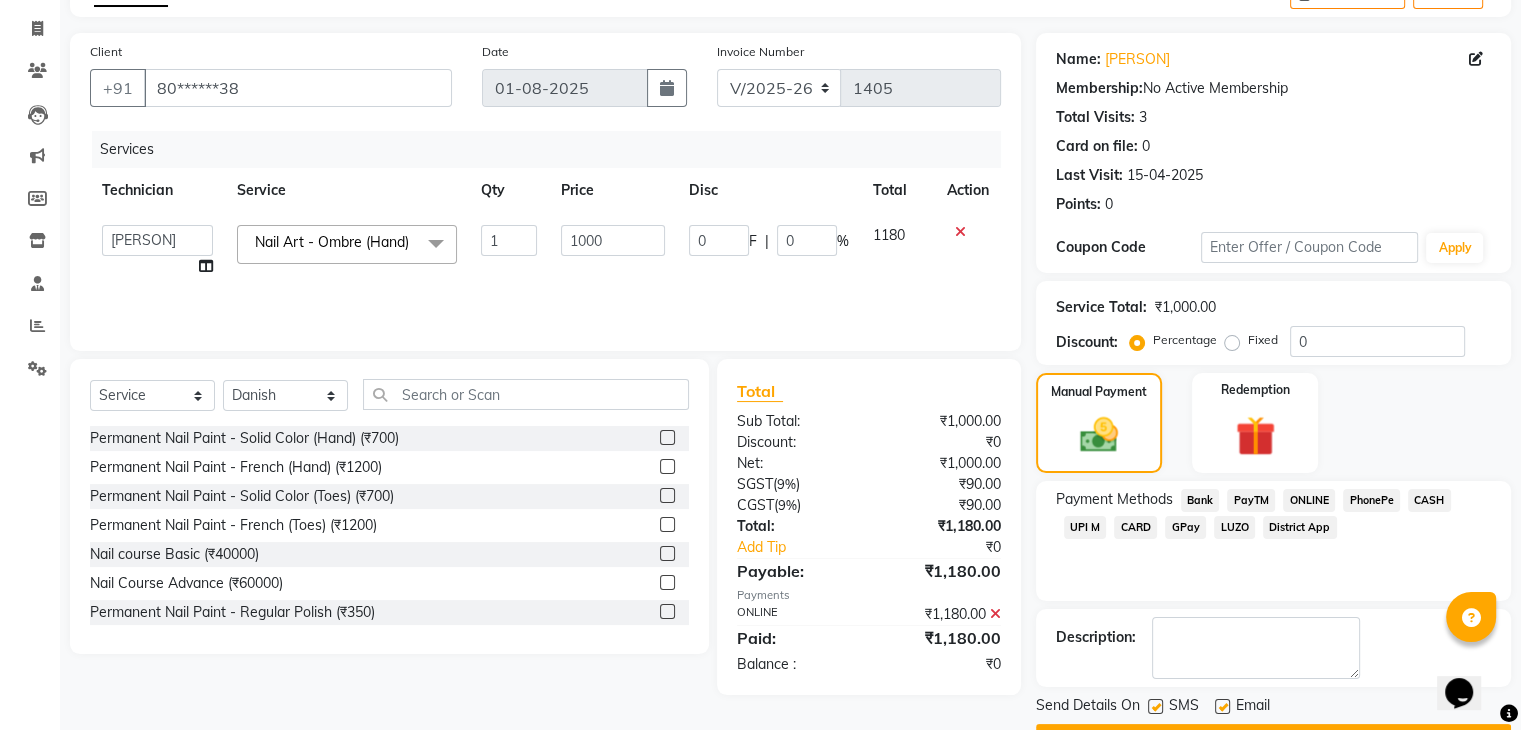 scroll, scrollTop: 171, scrollLeft: 0, axis: vertical 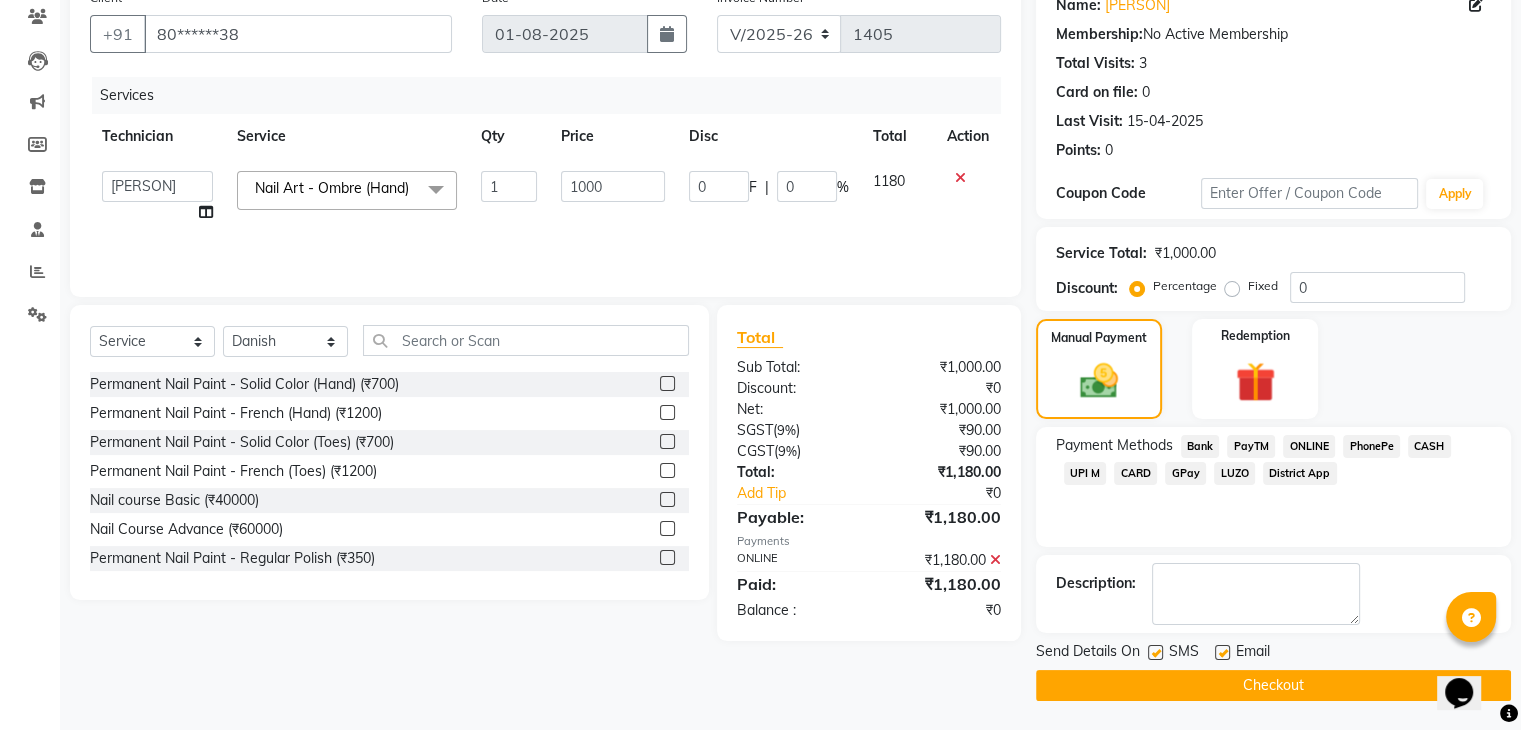 click on "Checkout" 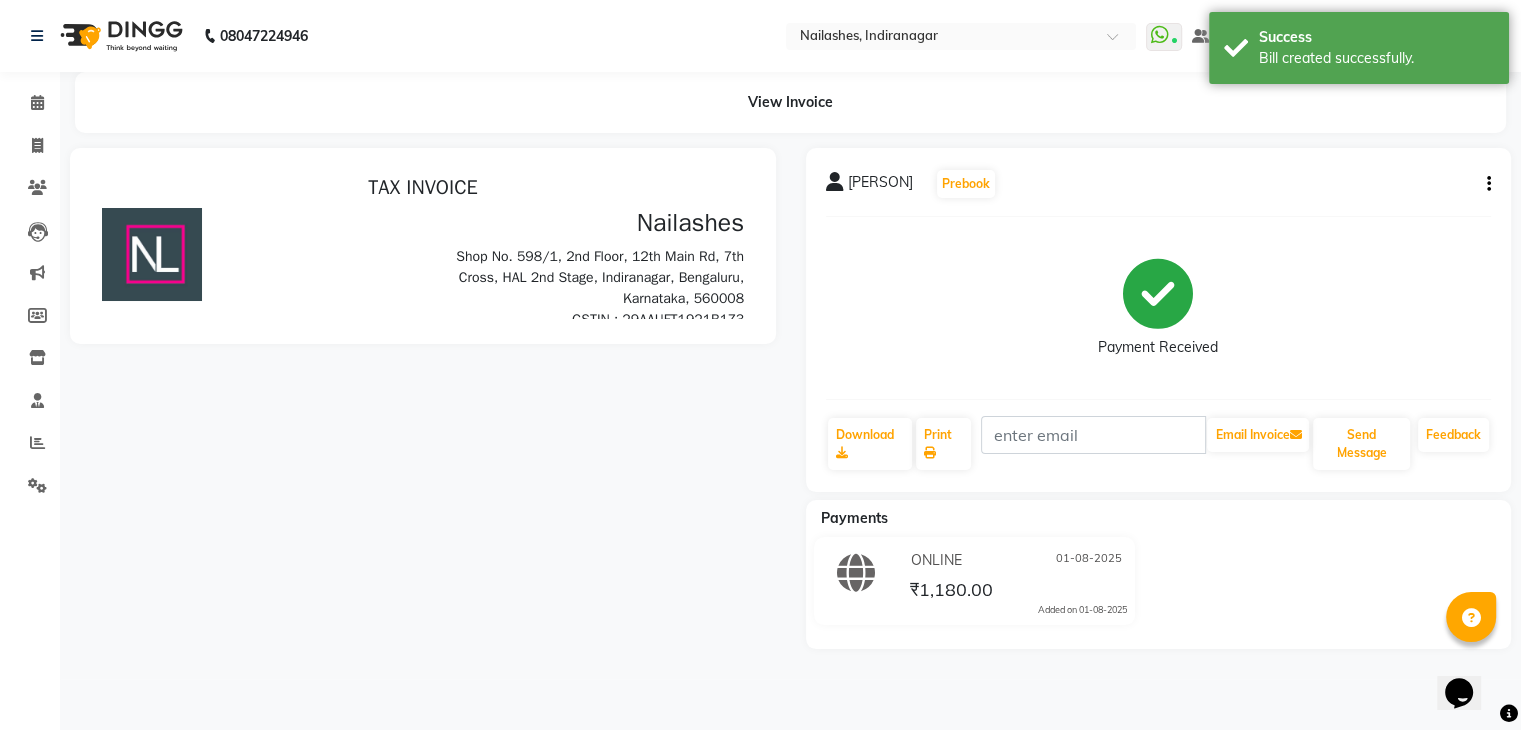 scroll, scrollTop: 0, scrollLeft: 0, axis: both 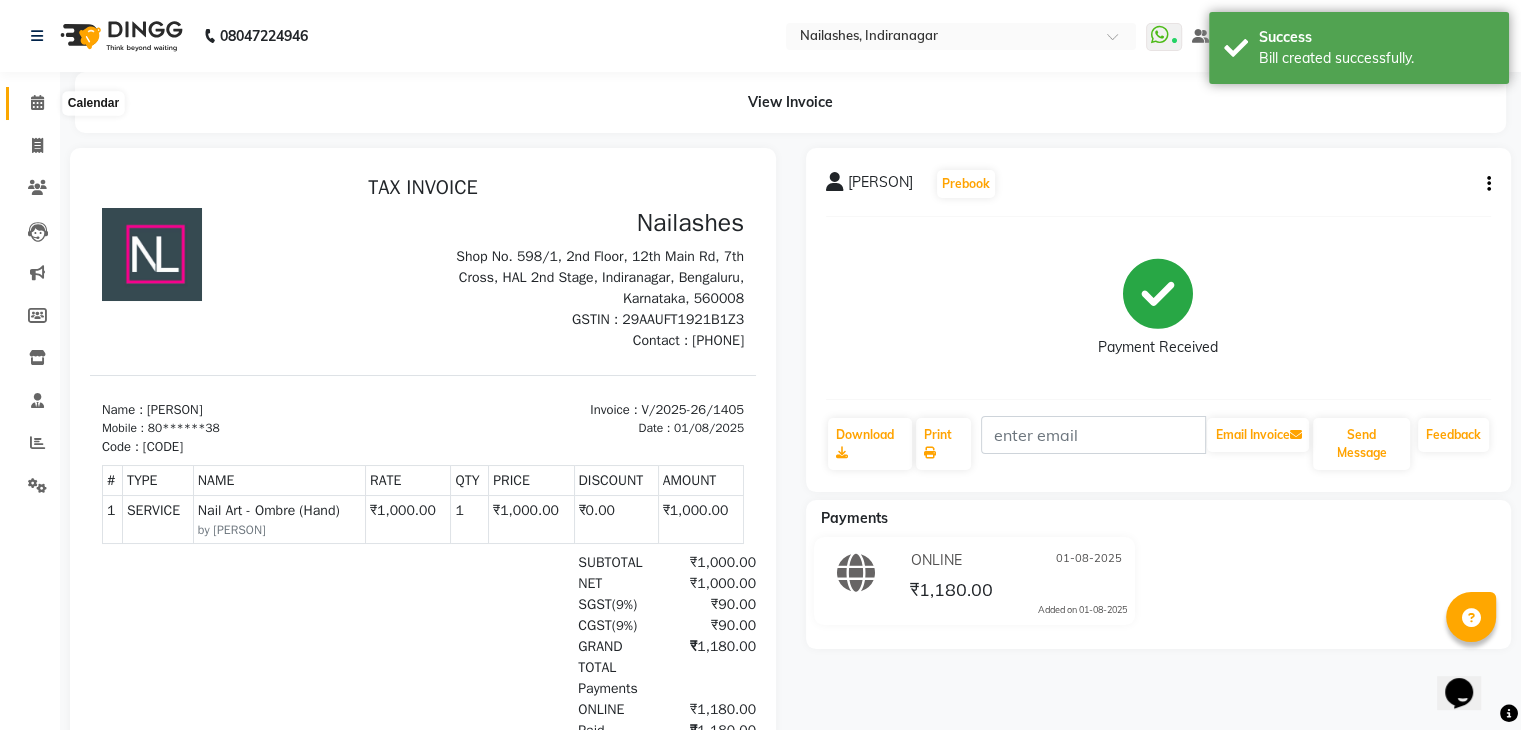 click 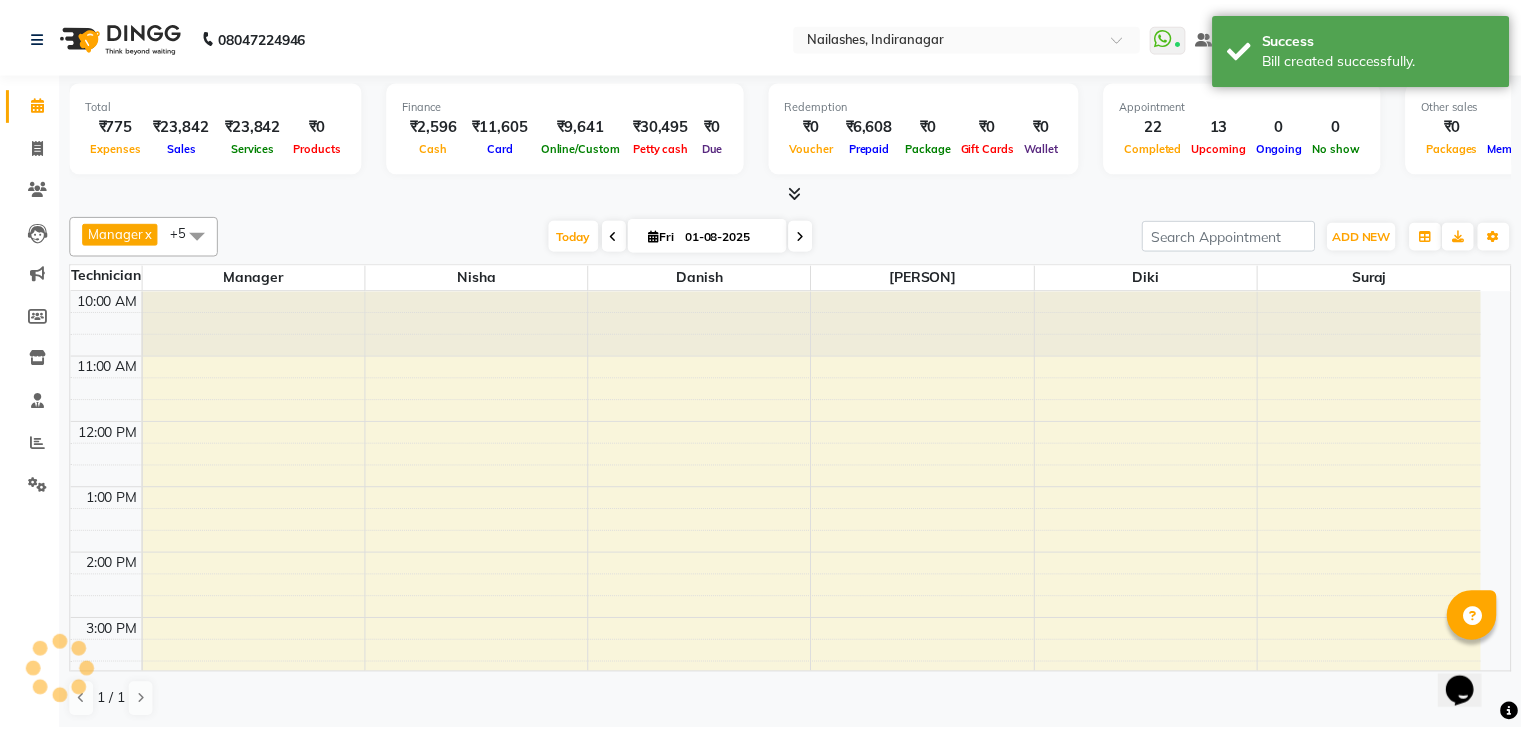 scroll, scrollTop: 428, scrollLeft: 0, axis: vertical 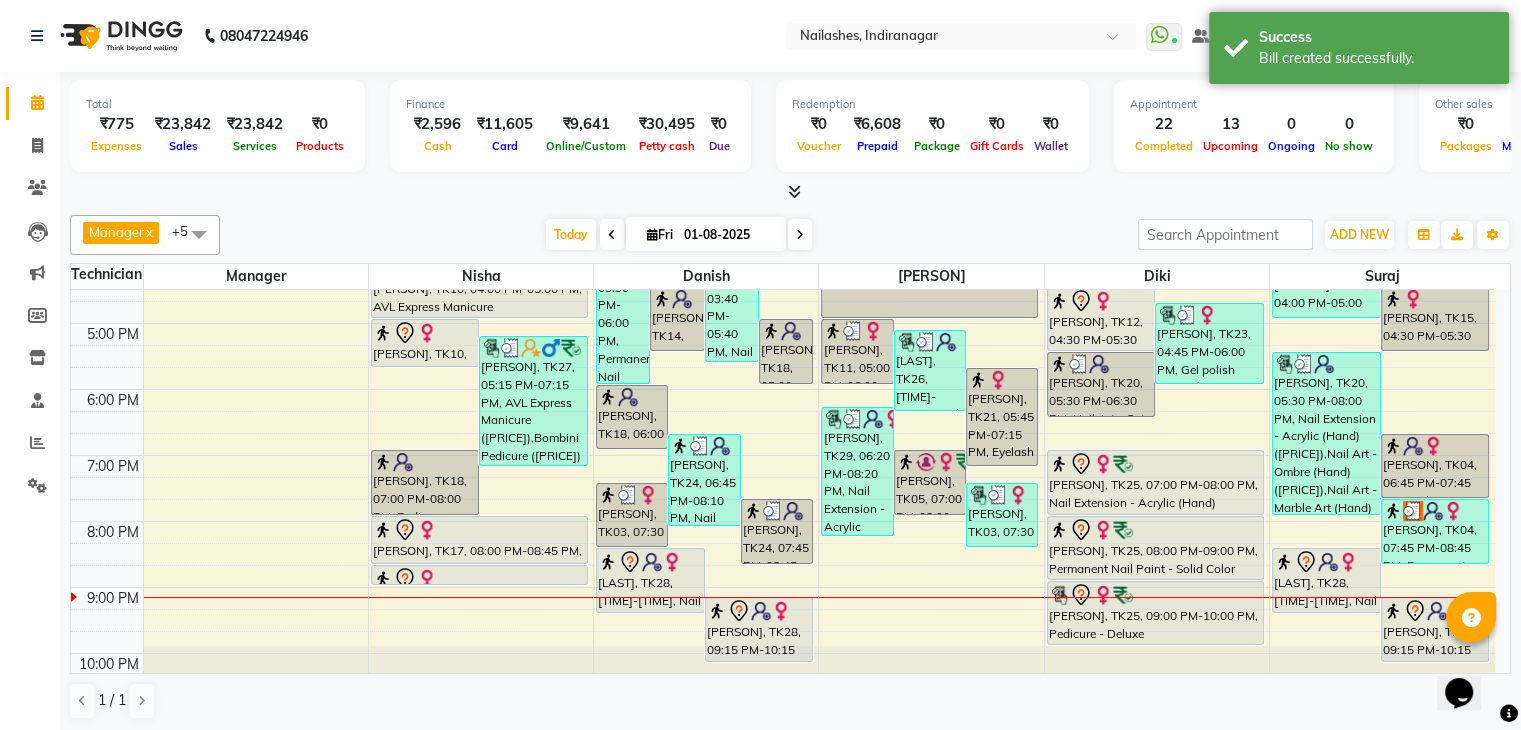 click at bounding box center (800, 234) 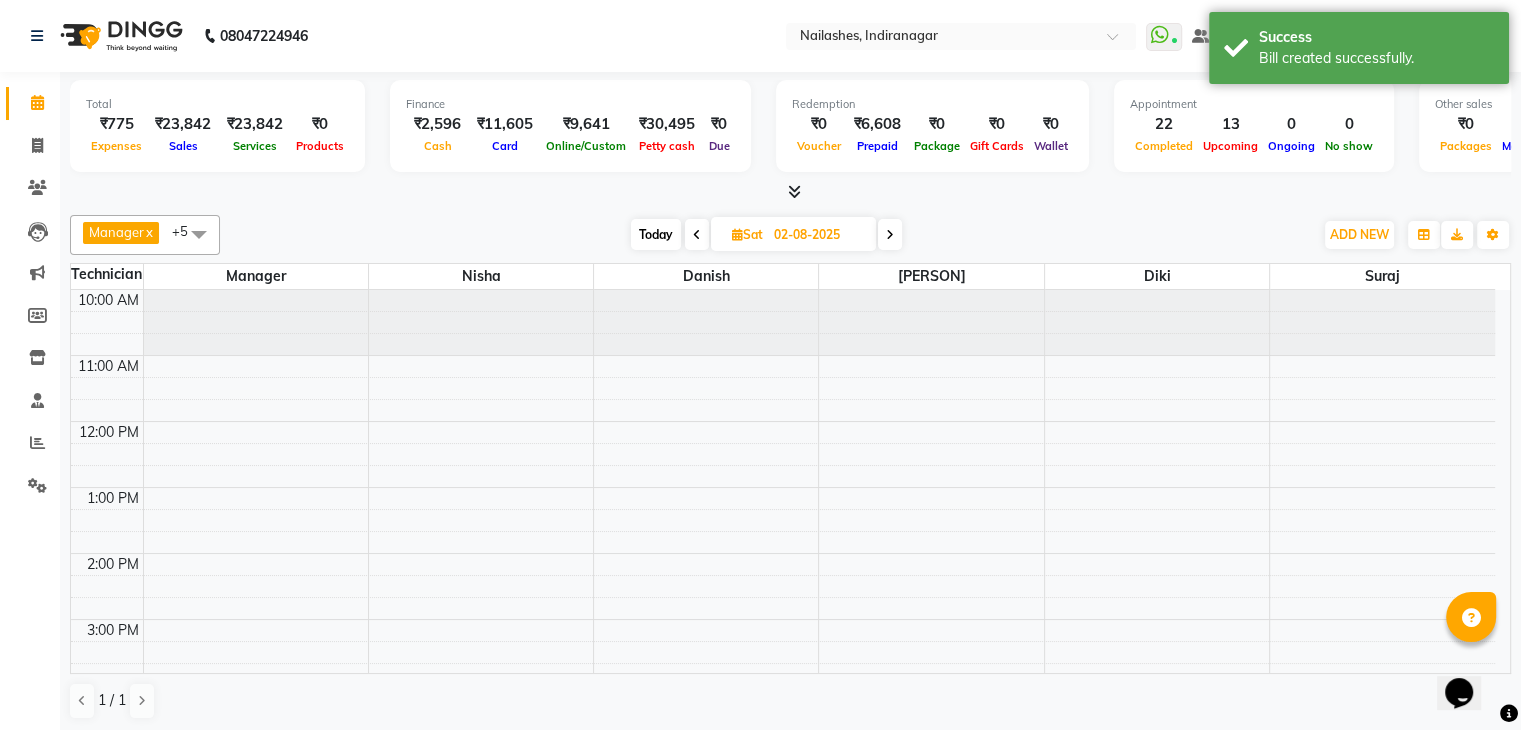 scroll, scrollTop: 466, scrollLeft: 0, axis: vertical 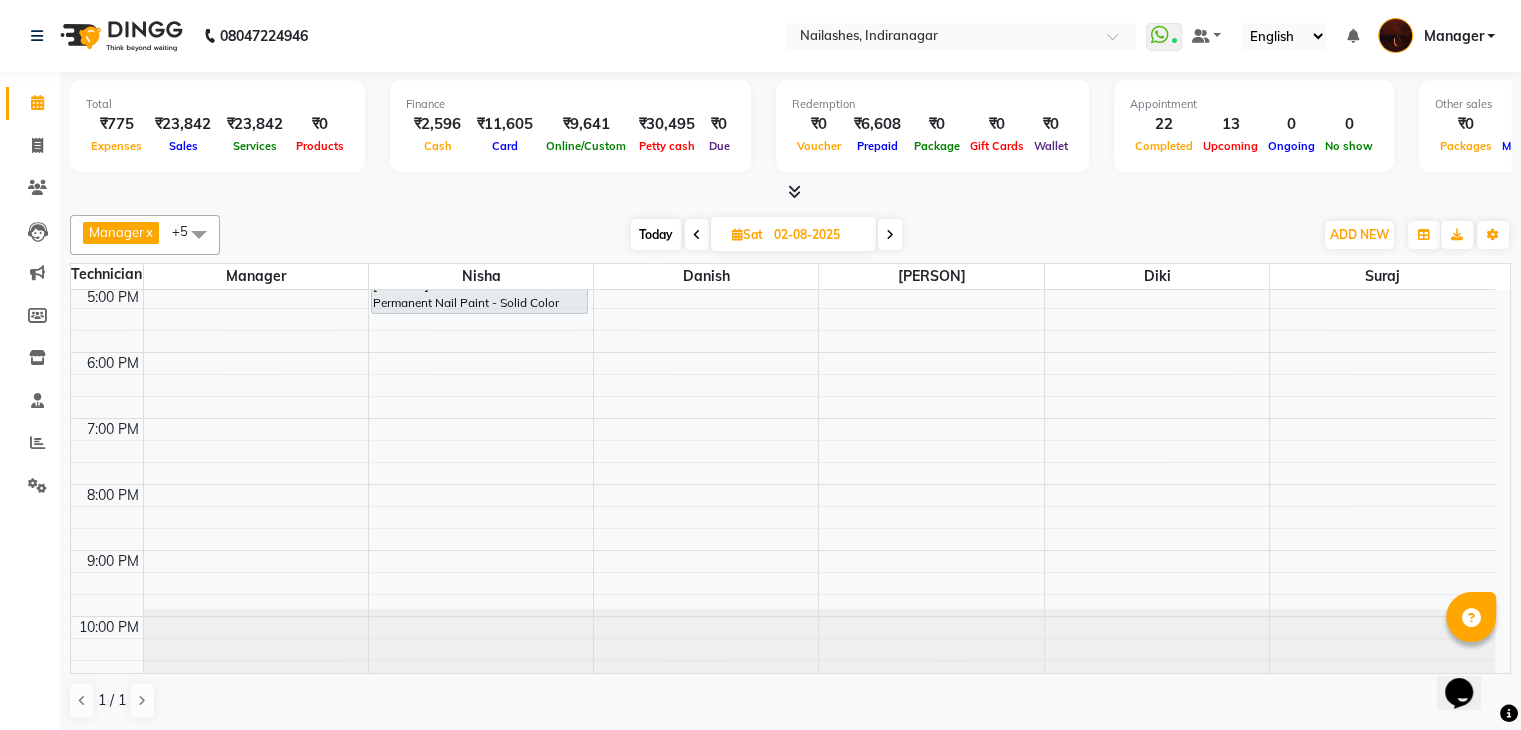 click at bounding box center [890, 234] 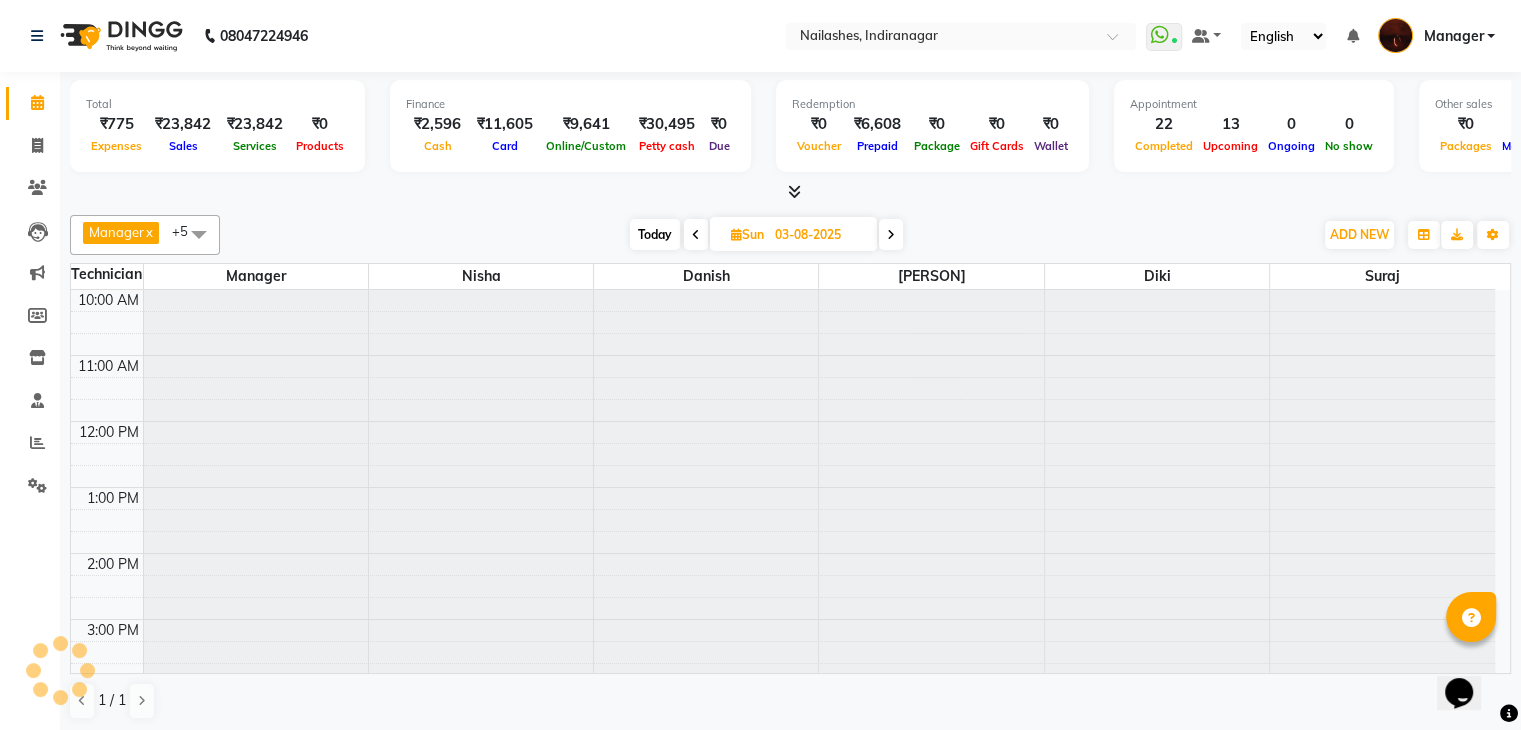scroll, scrollTop: 466, scrollLeft: 0, axis: vertical 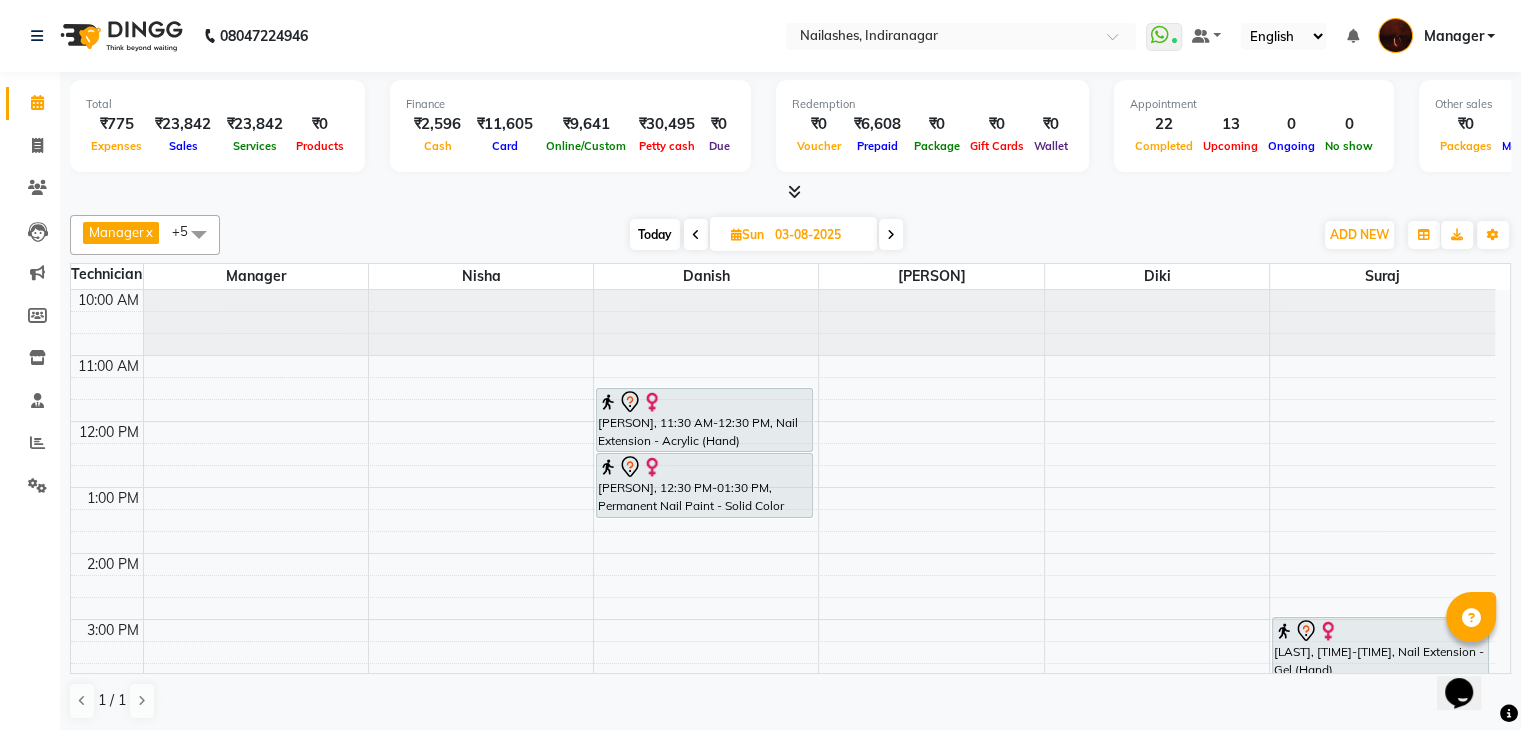 click on "Today" at bounding box center [655, 234] 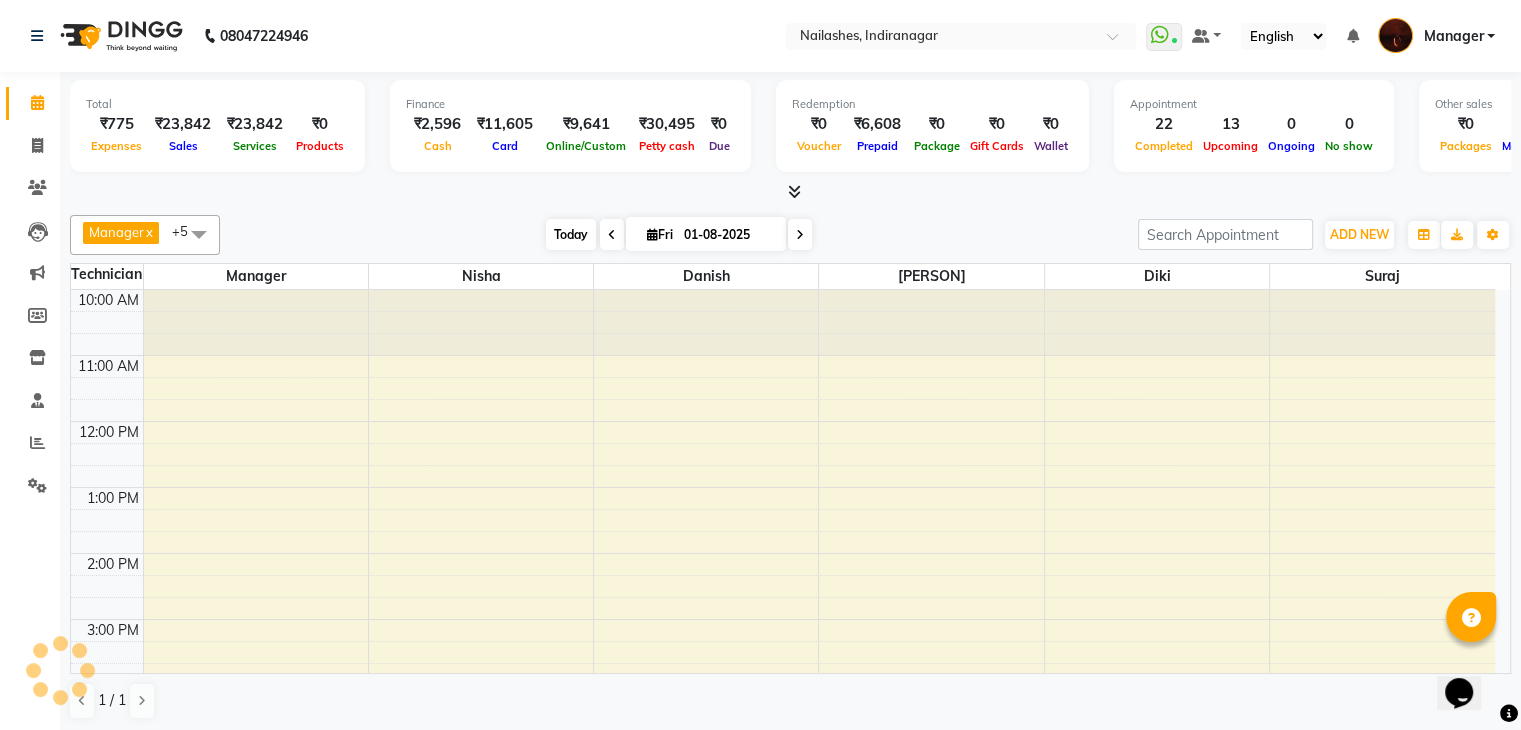 scroll, scrollTop: 466, scrollLeft: 0, axis: vertical 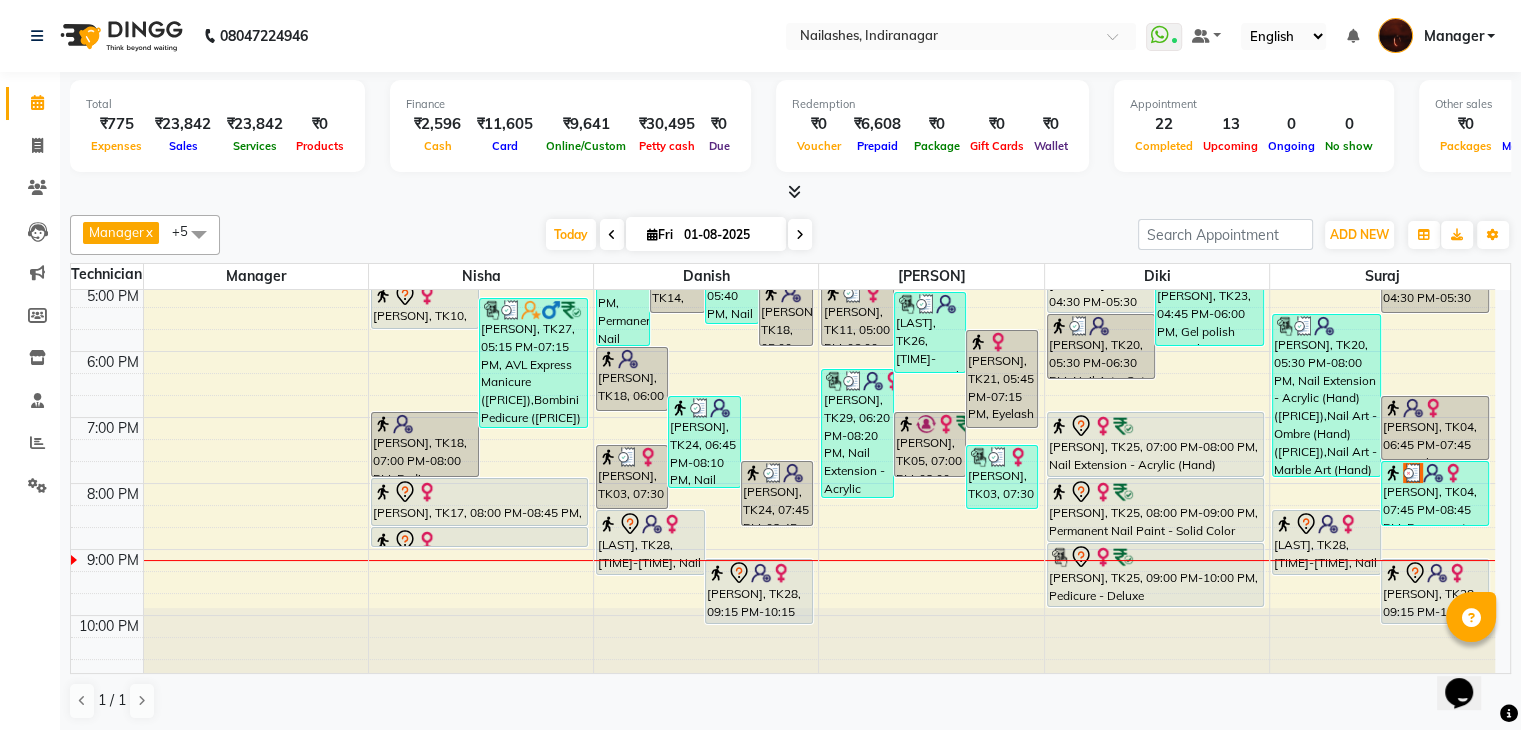 click at bounding box center [794, 191] 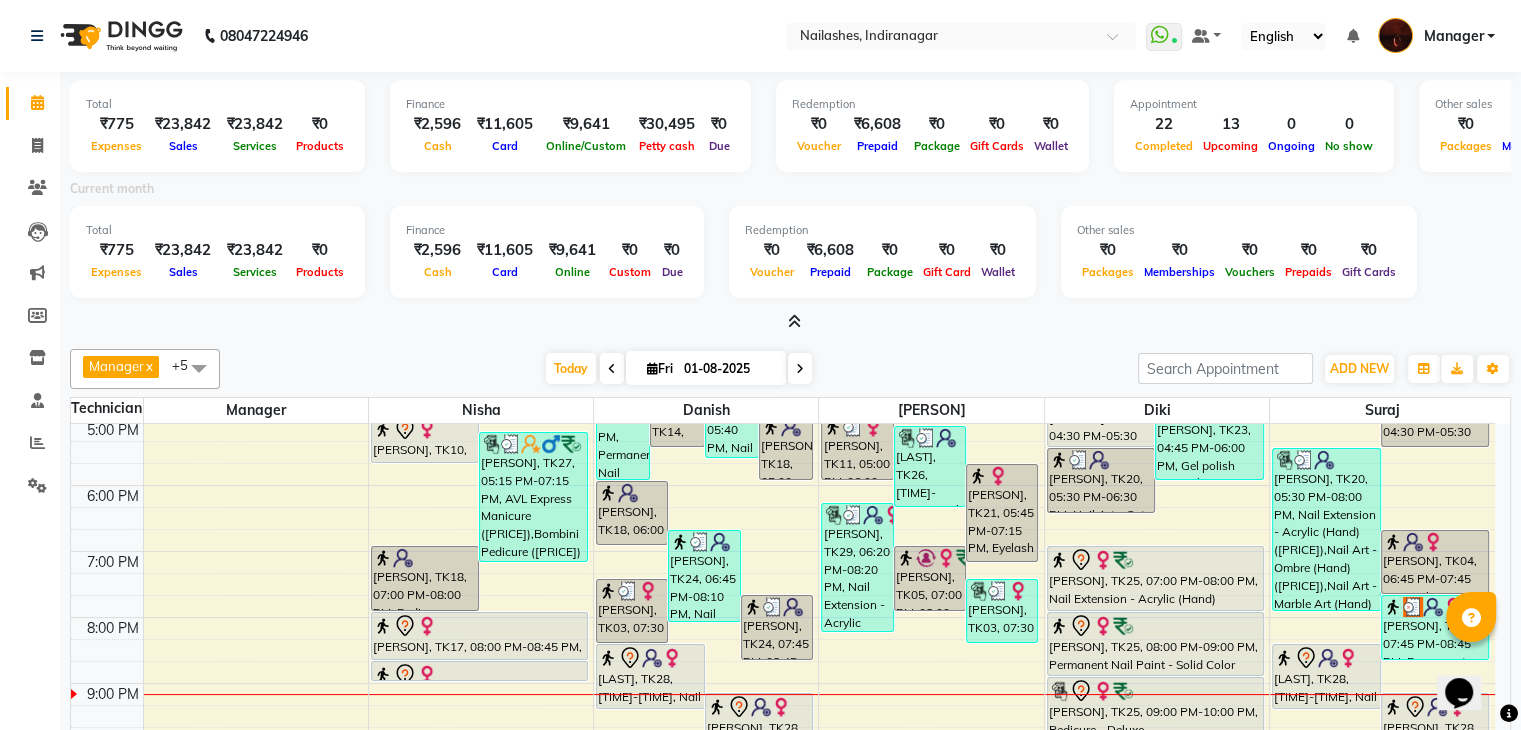 click at bounding box center (794, 321) 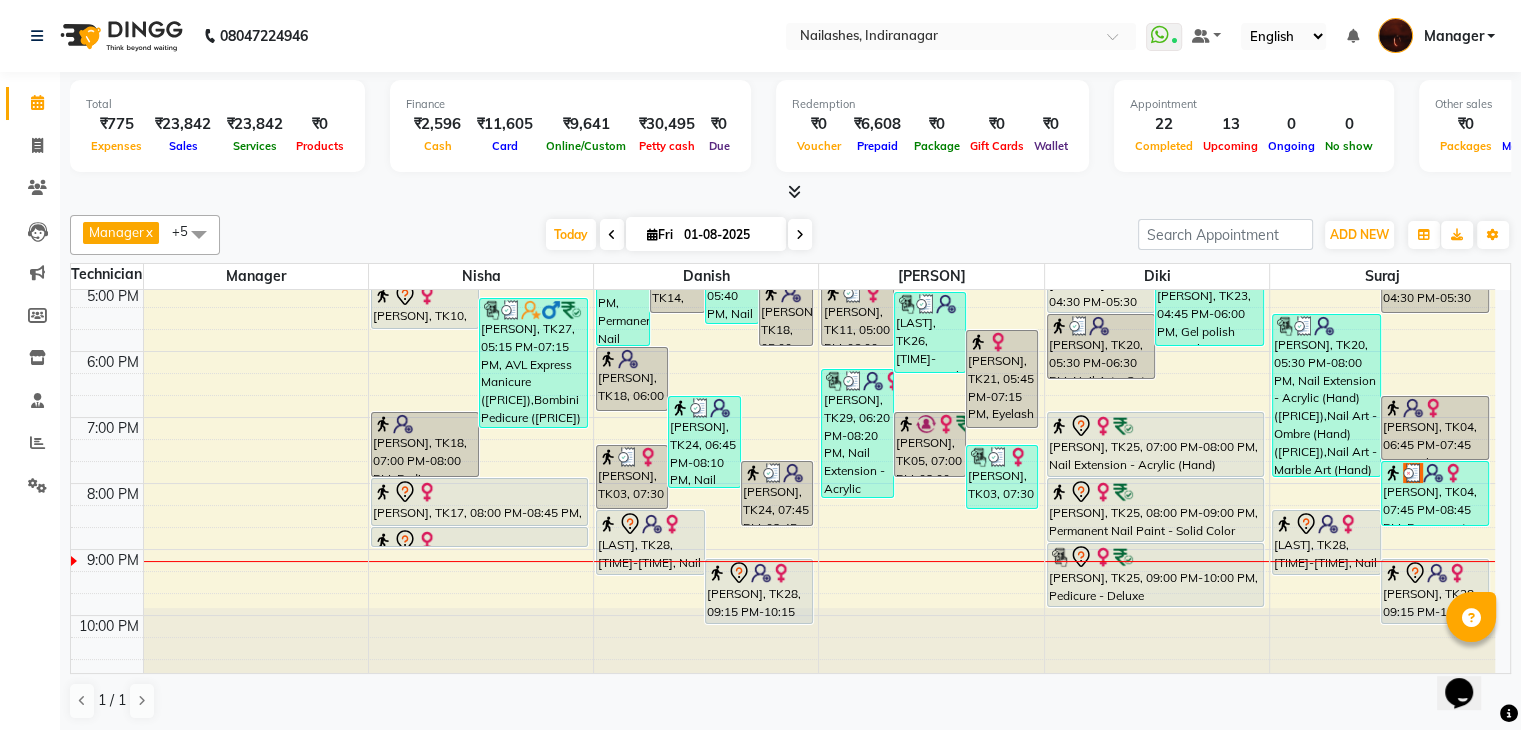 click at bounding box center (794, 191) 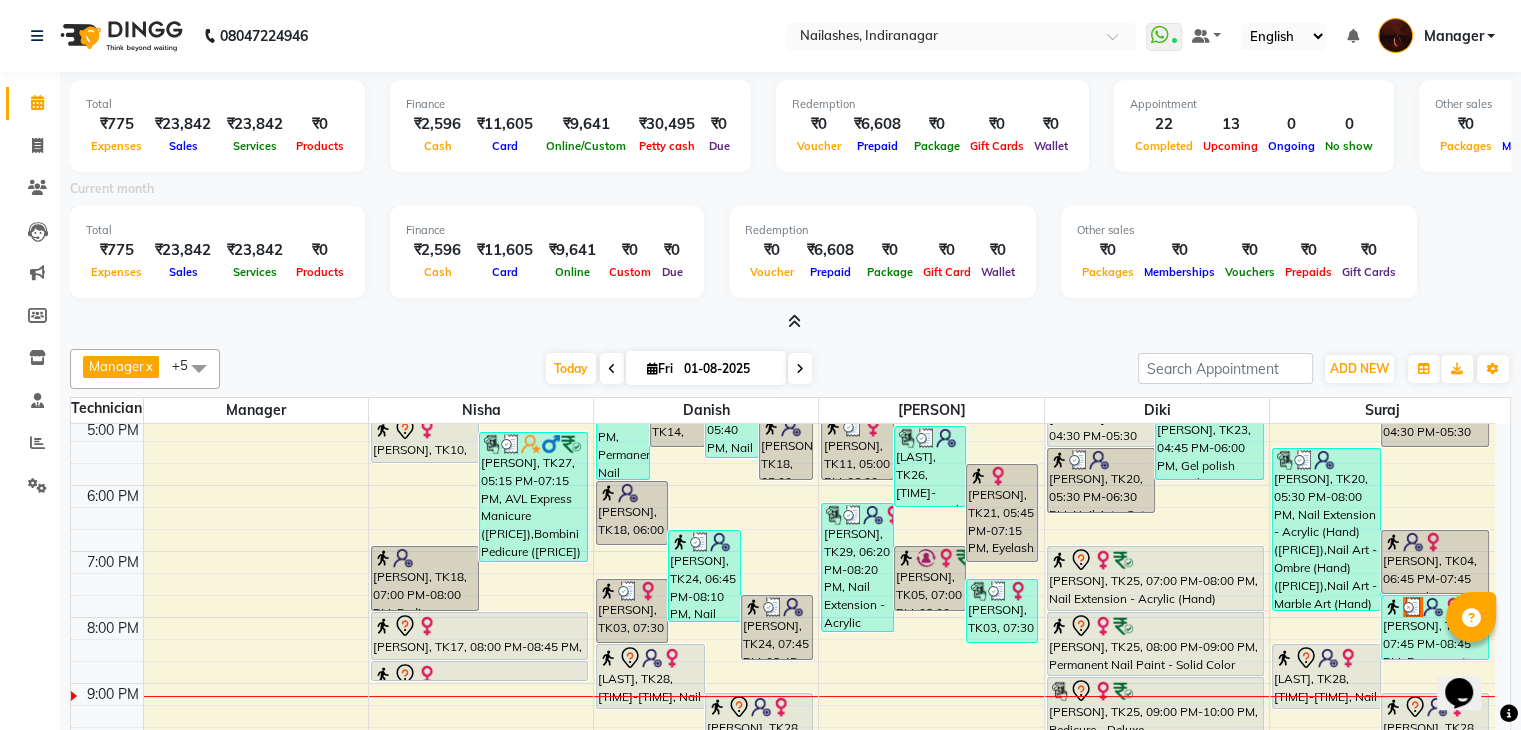 click at bounding box center [794, 321] 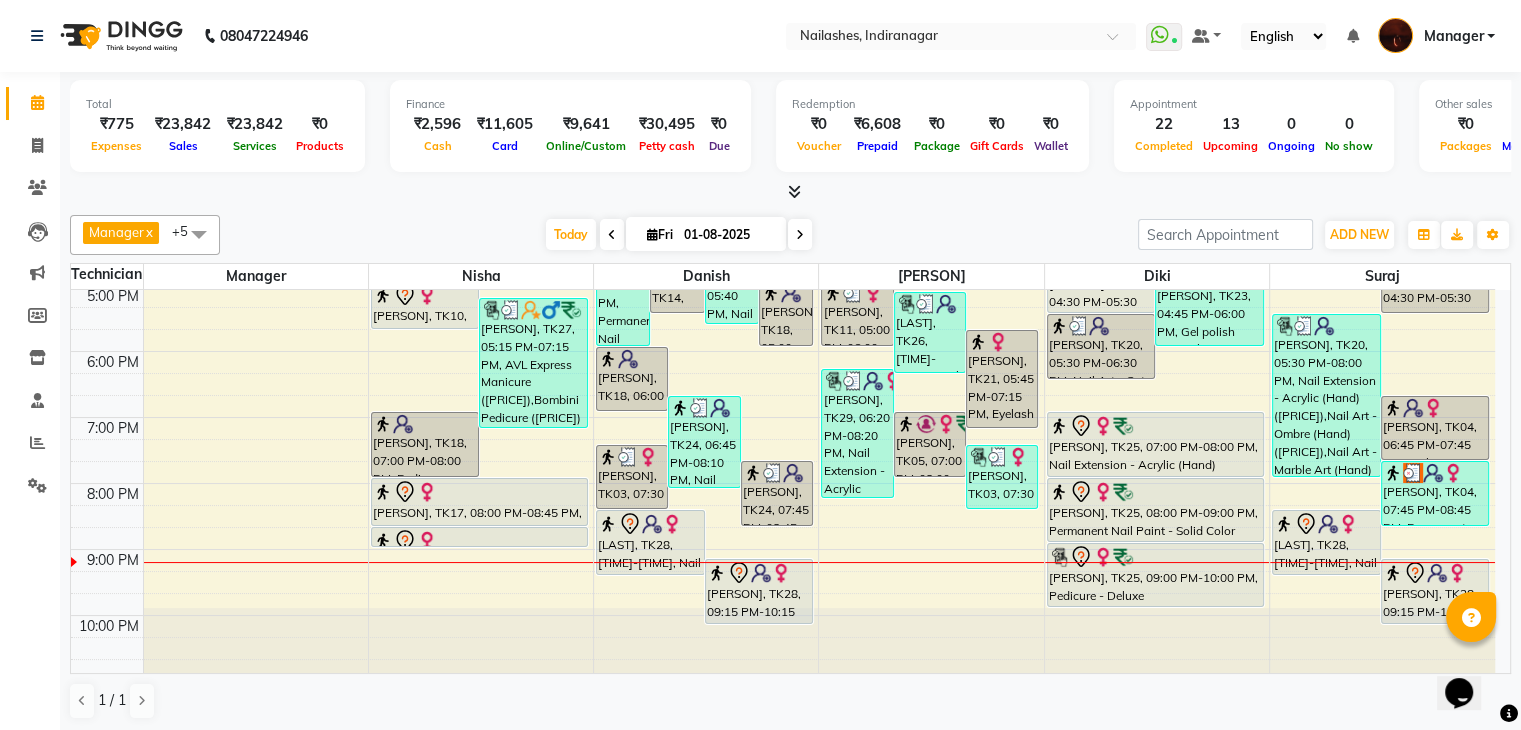 click on "Total  ₹775  Expenses ₹23,842  Sales ₹23,842  Services ₹0  Products Finance  ₹2,596  Cash ₹11,605  Card ₹9,641  Online/Custom ₹30,495 Petty cash ₹0 Due  Redemption  ₹0 Voucher ₹6,608 Prepaid ₹0 Package ₹0  Gift Cards ₹0  Wallet  Appointment  22 Completed 13 Upcoming 0 Ongoing 0 No show  Other sales  ₹0  Packages ₹0  Memberships ₹0  Vouchers ₹0  Prepaids ₹0  Gift Cards" at bounding box center [790, 137] 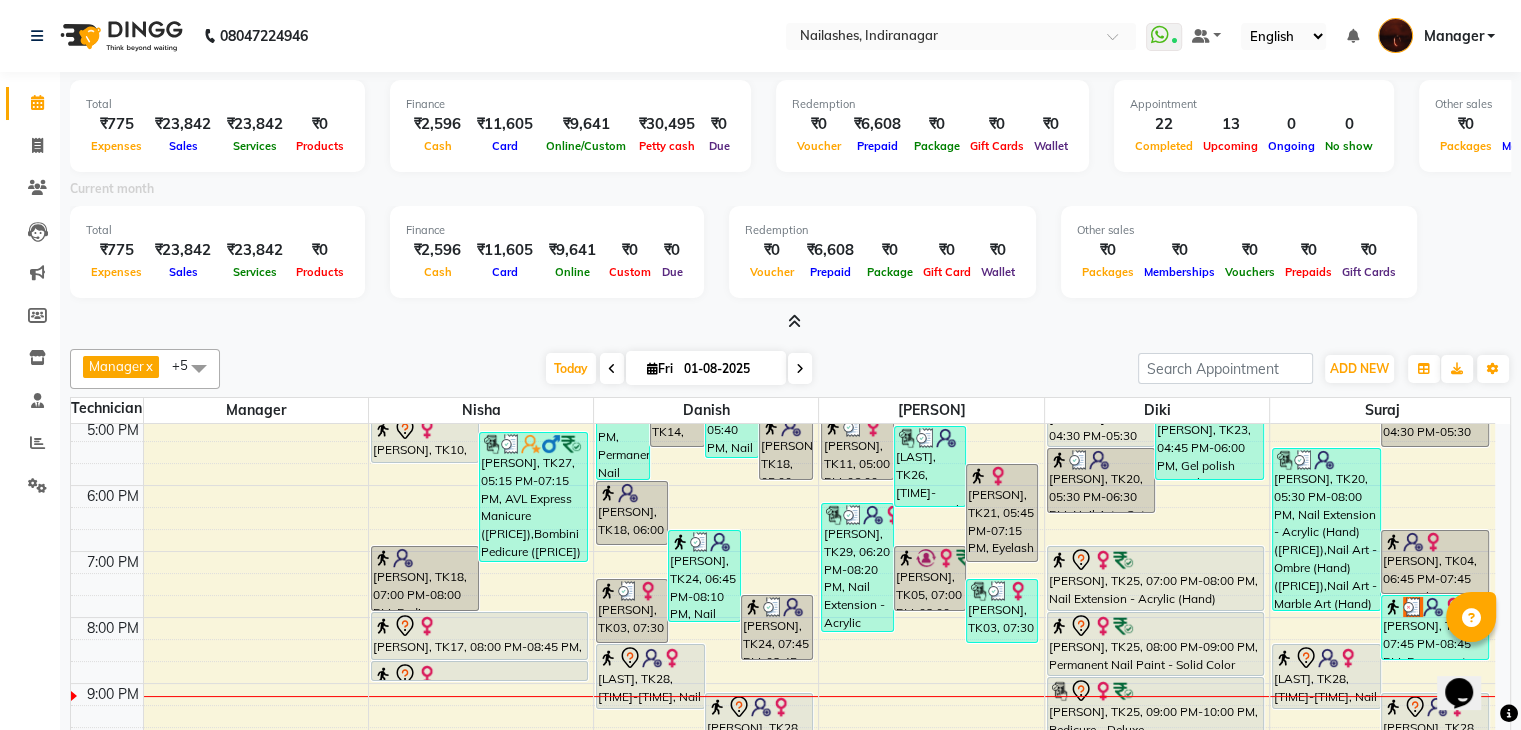 click at bounding box center [790, 322] 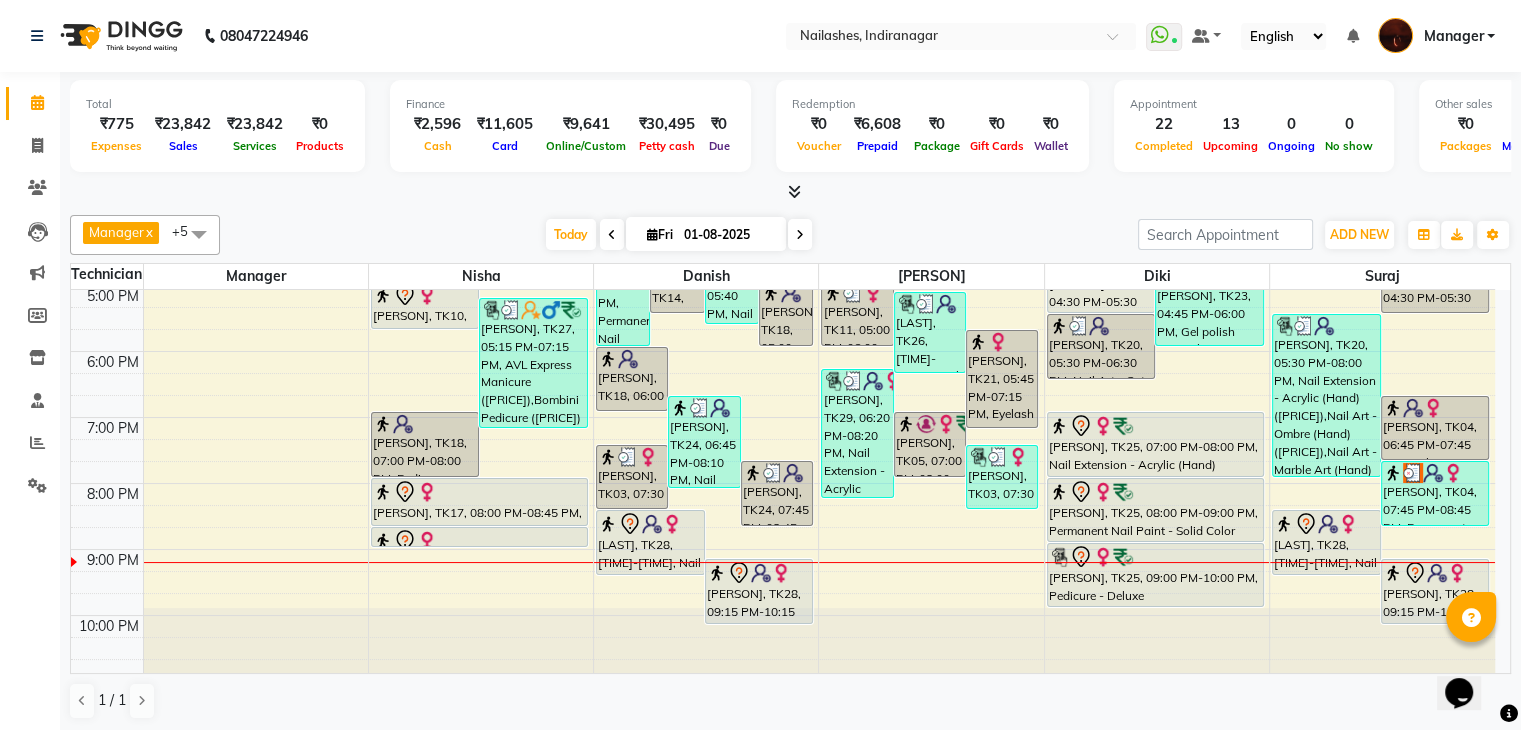 scroll, scrollTop: 1, scrollLeft: 0, axis: vertical 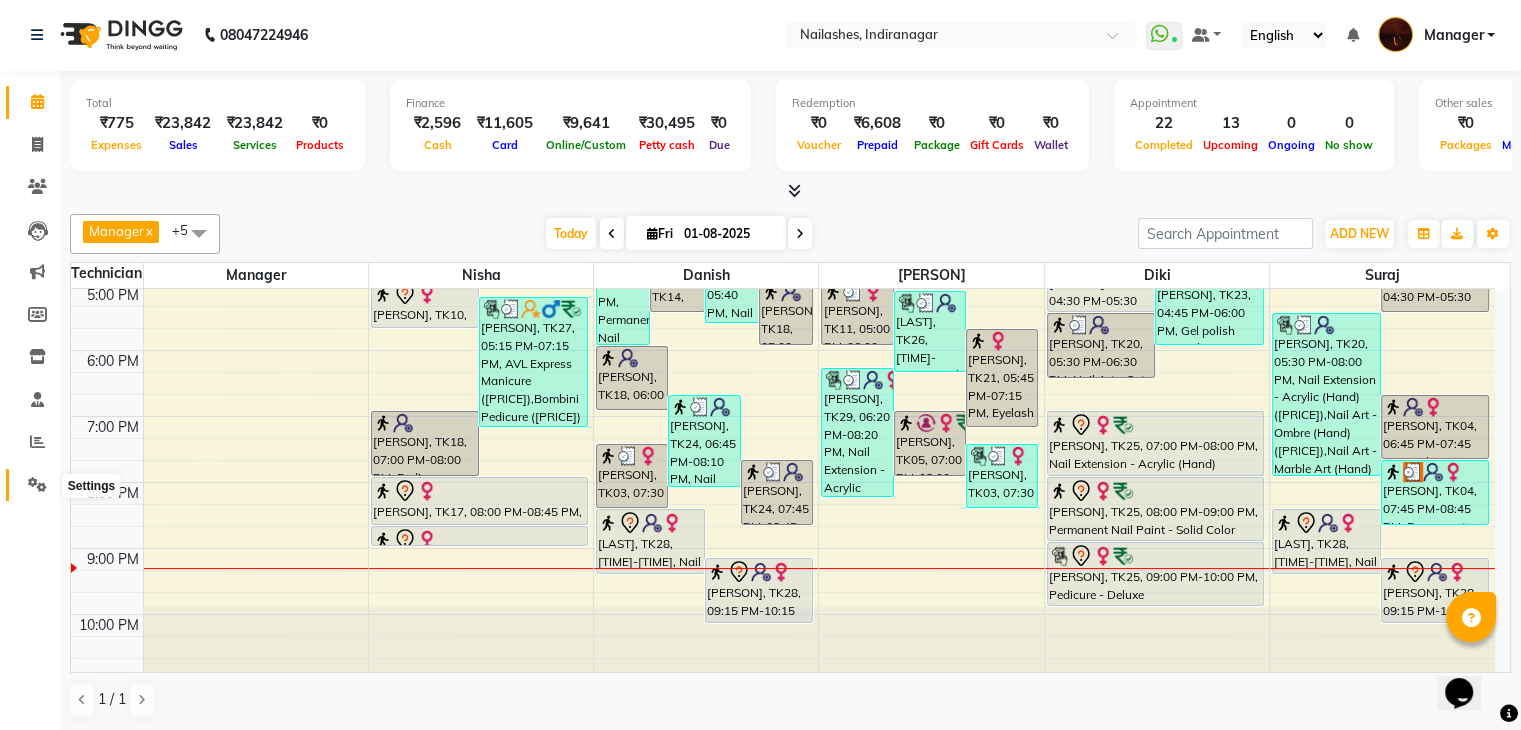 click 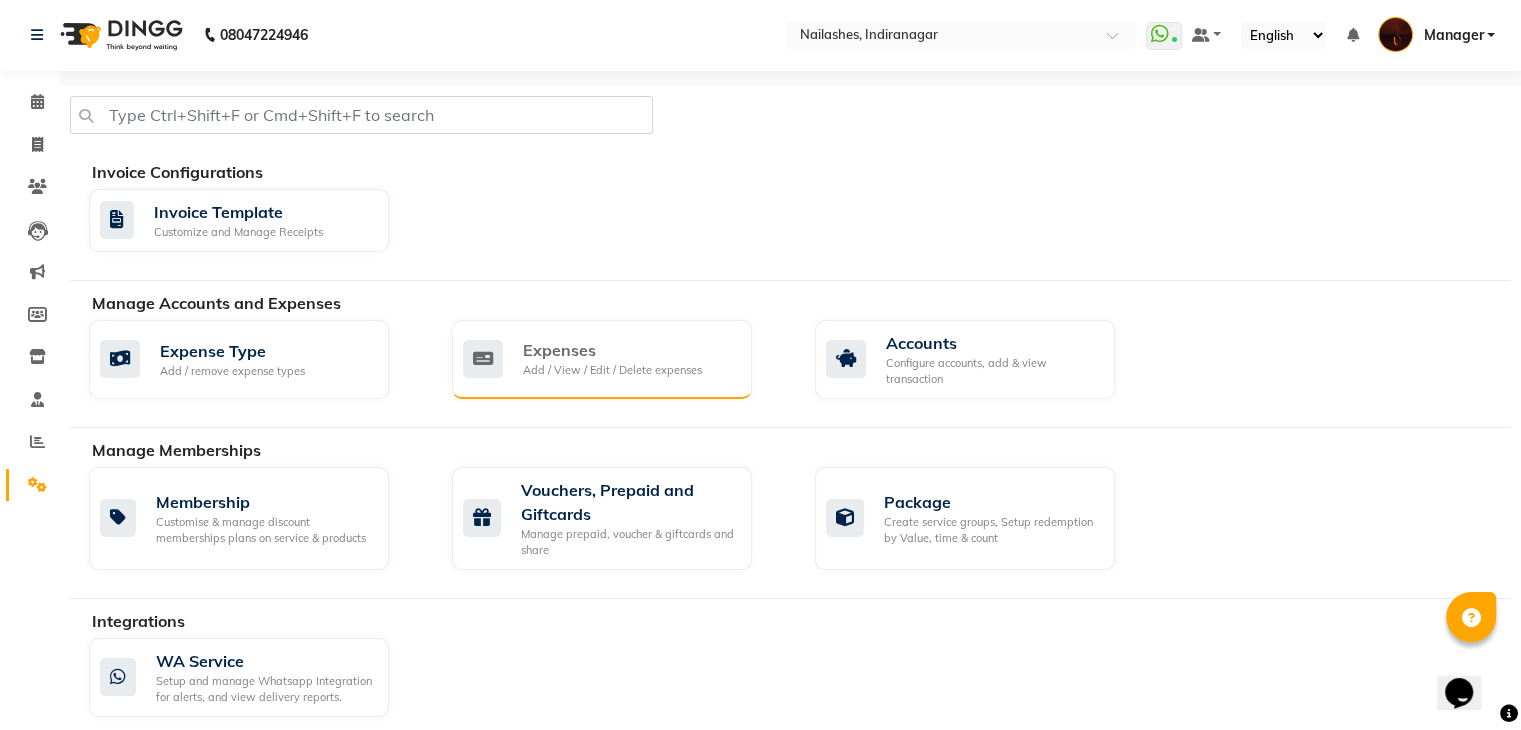 click on "Expenses Add / View / Edit / Delete expenses" 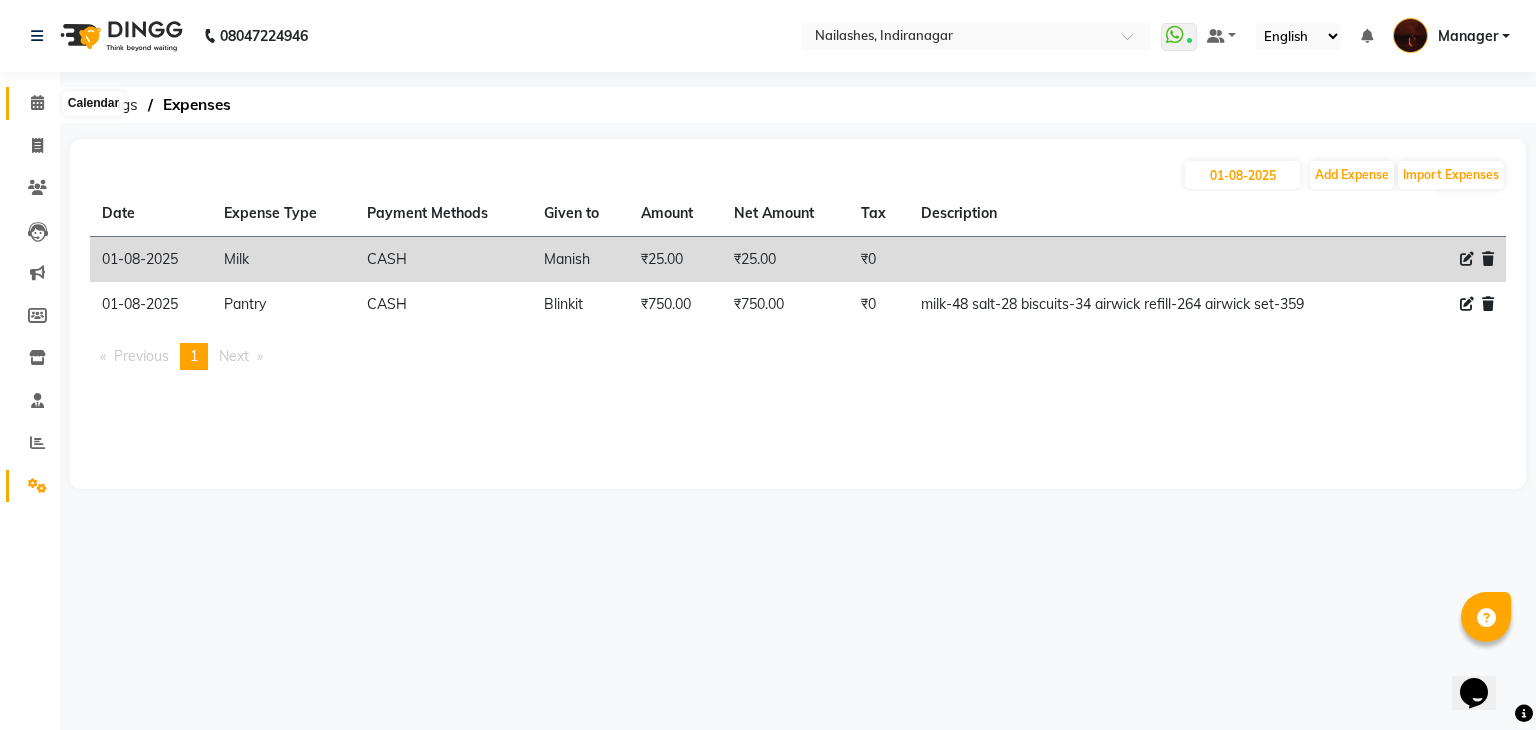 click 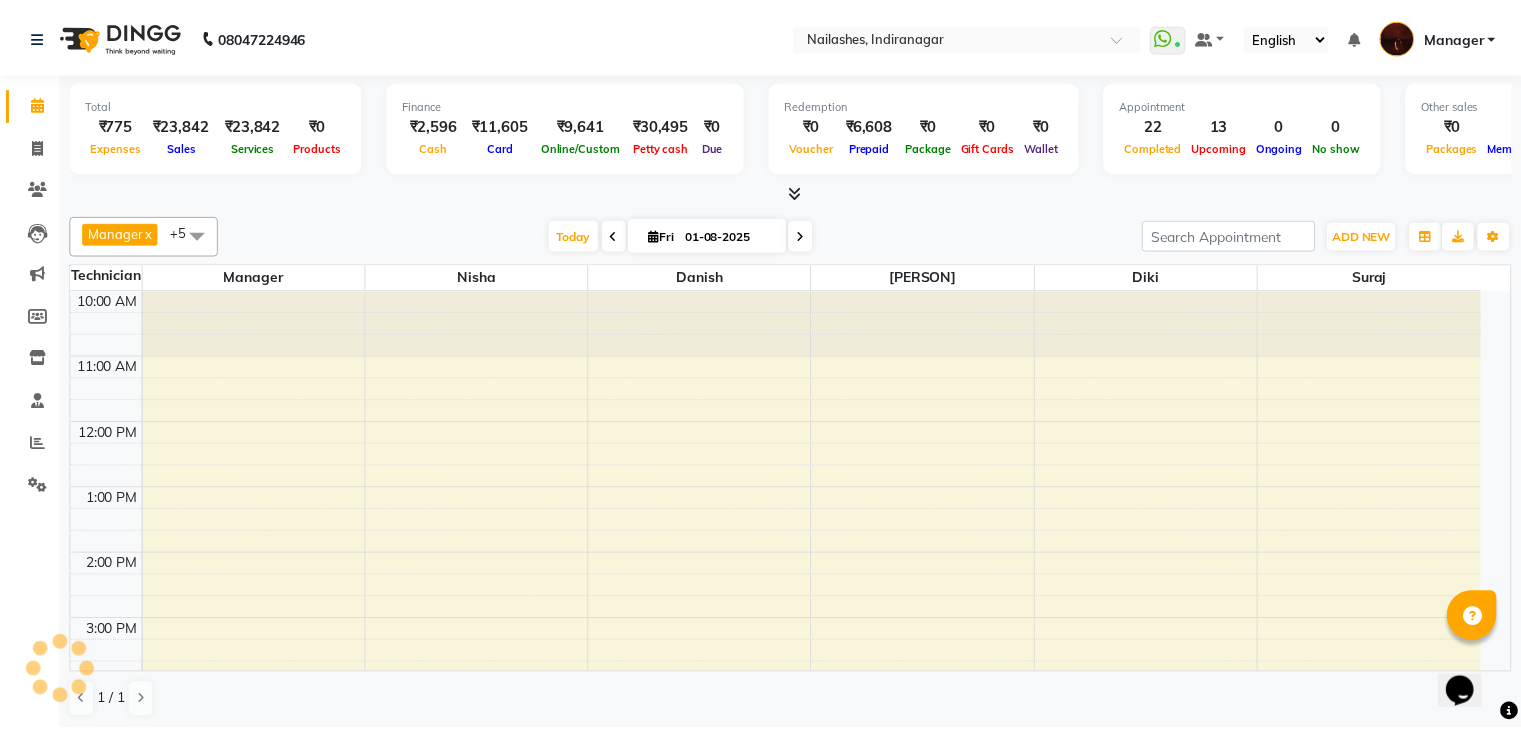 scroll, scrollTop: 0, scrollLeft: 0, axis: both 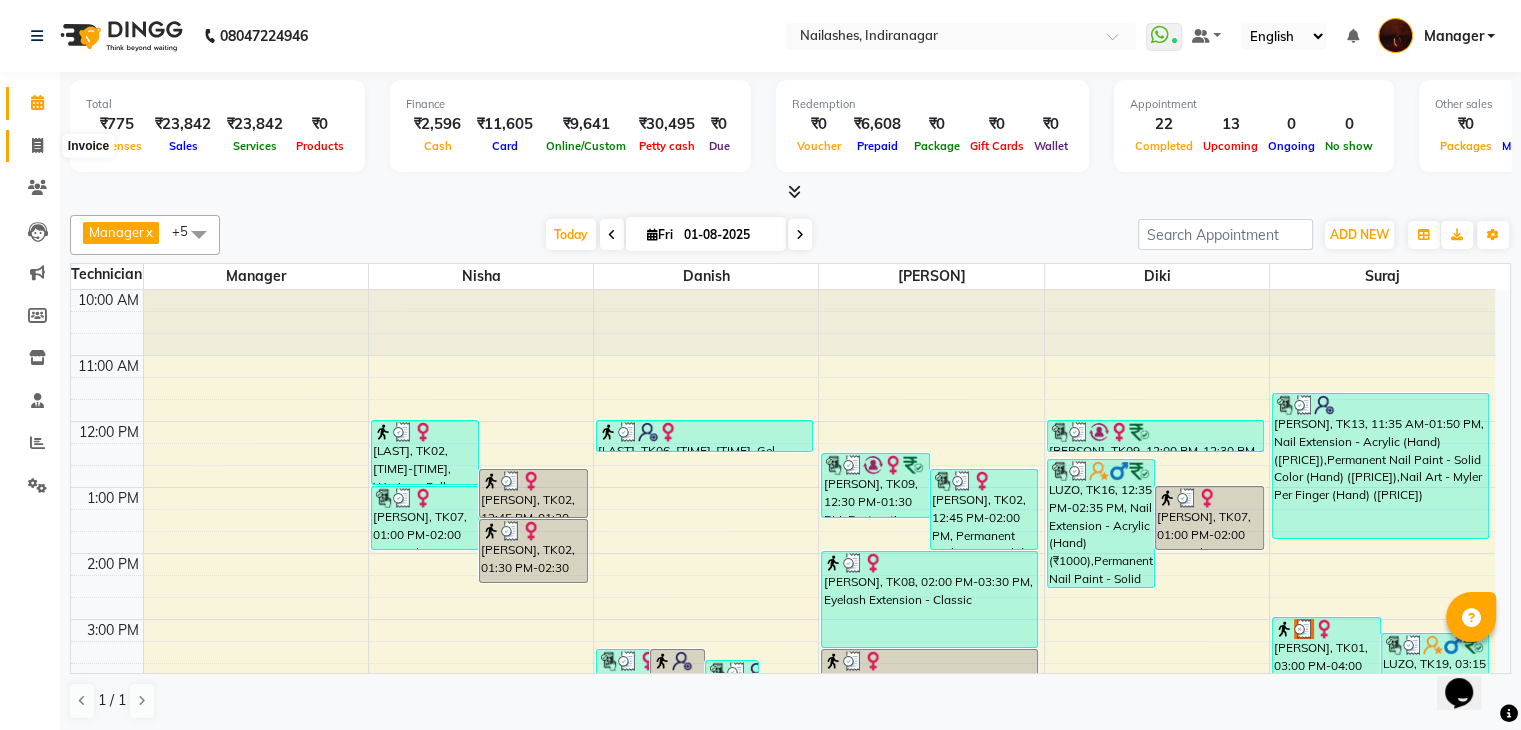 click 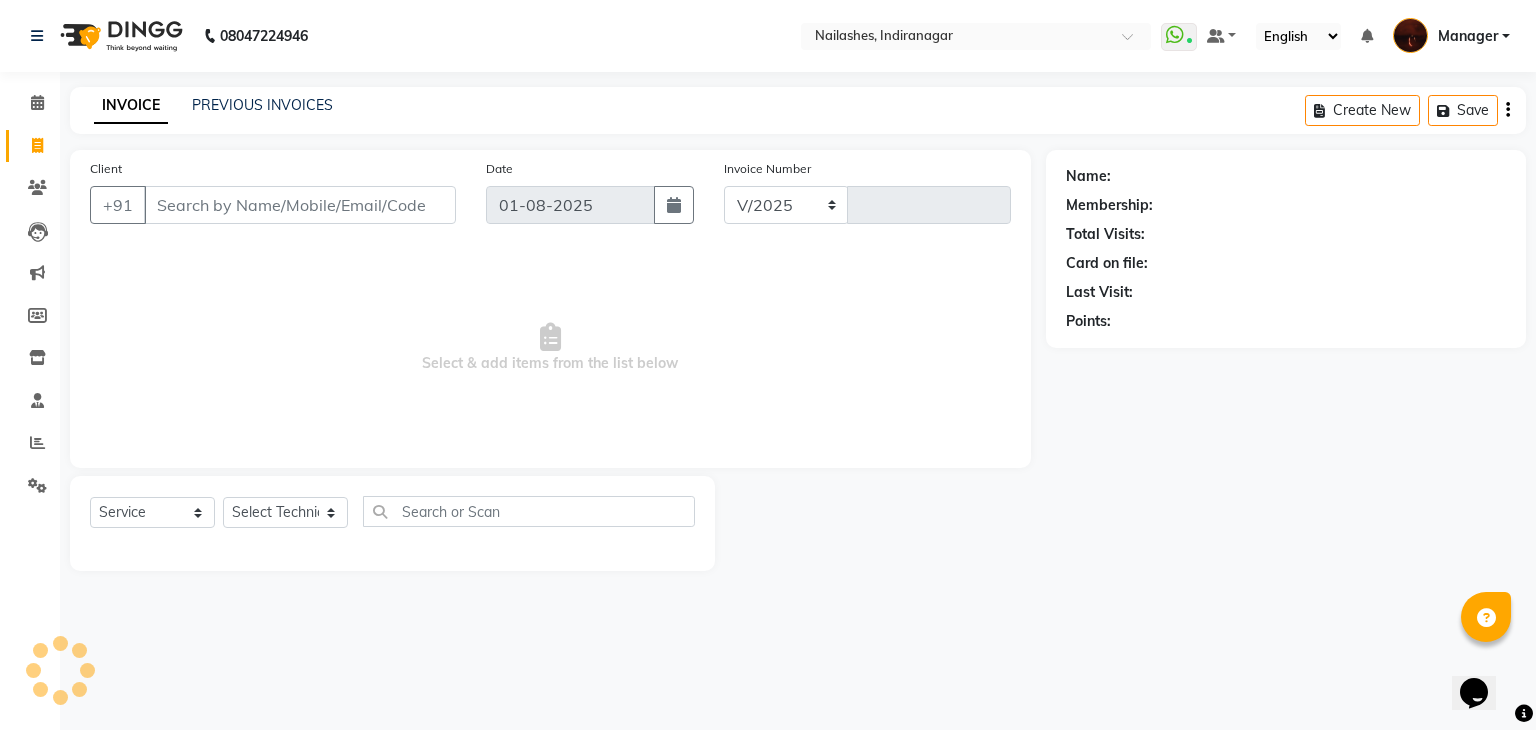 select on "4063" 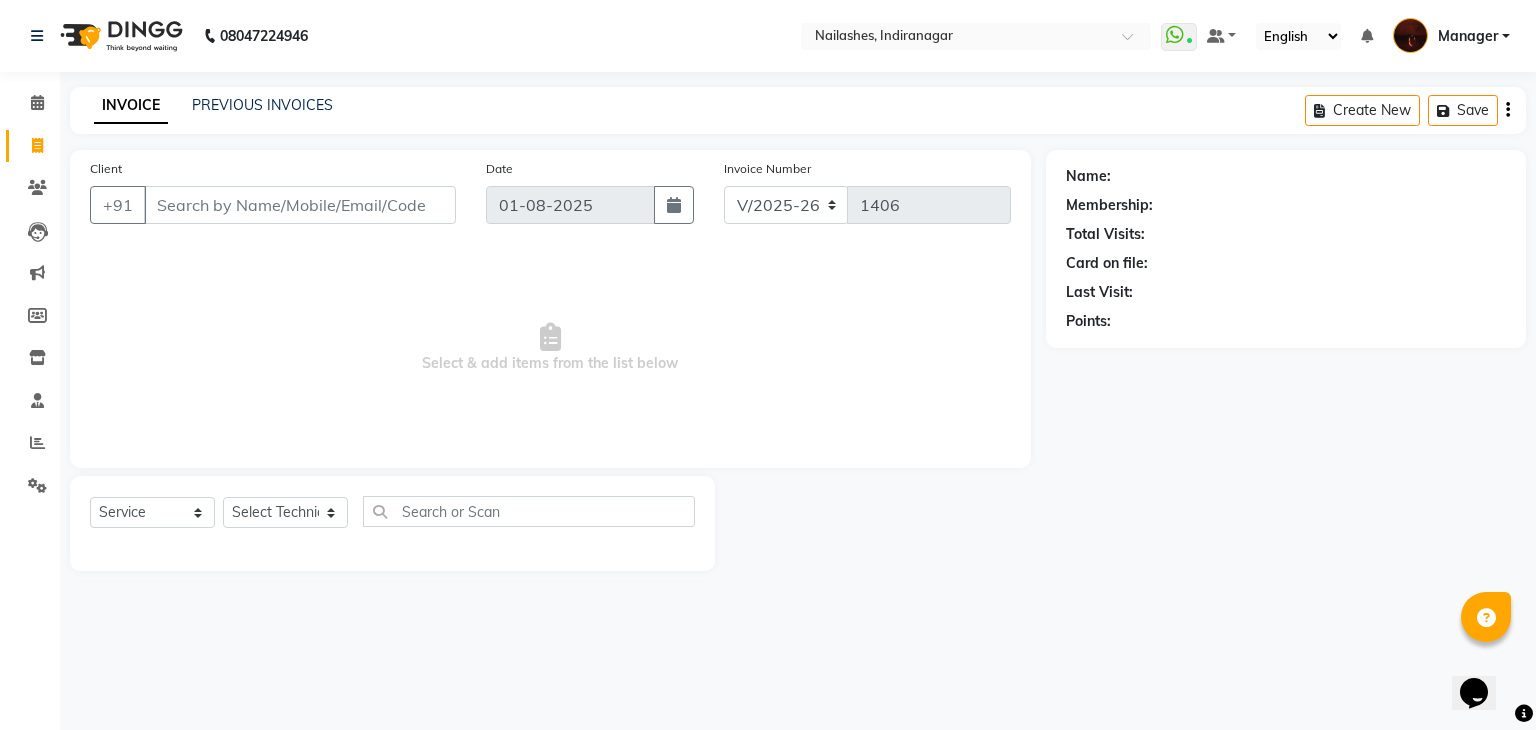 click on "Client" at bounding box center [300, 205] 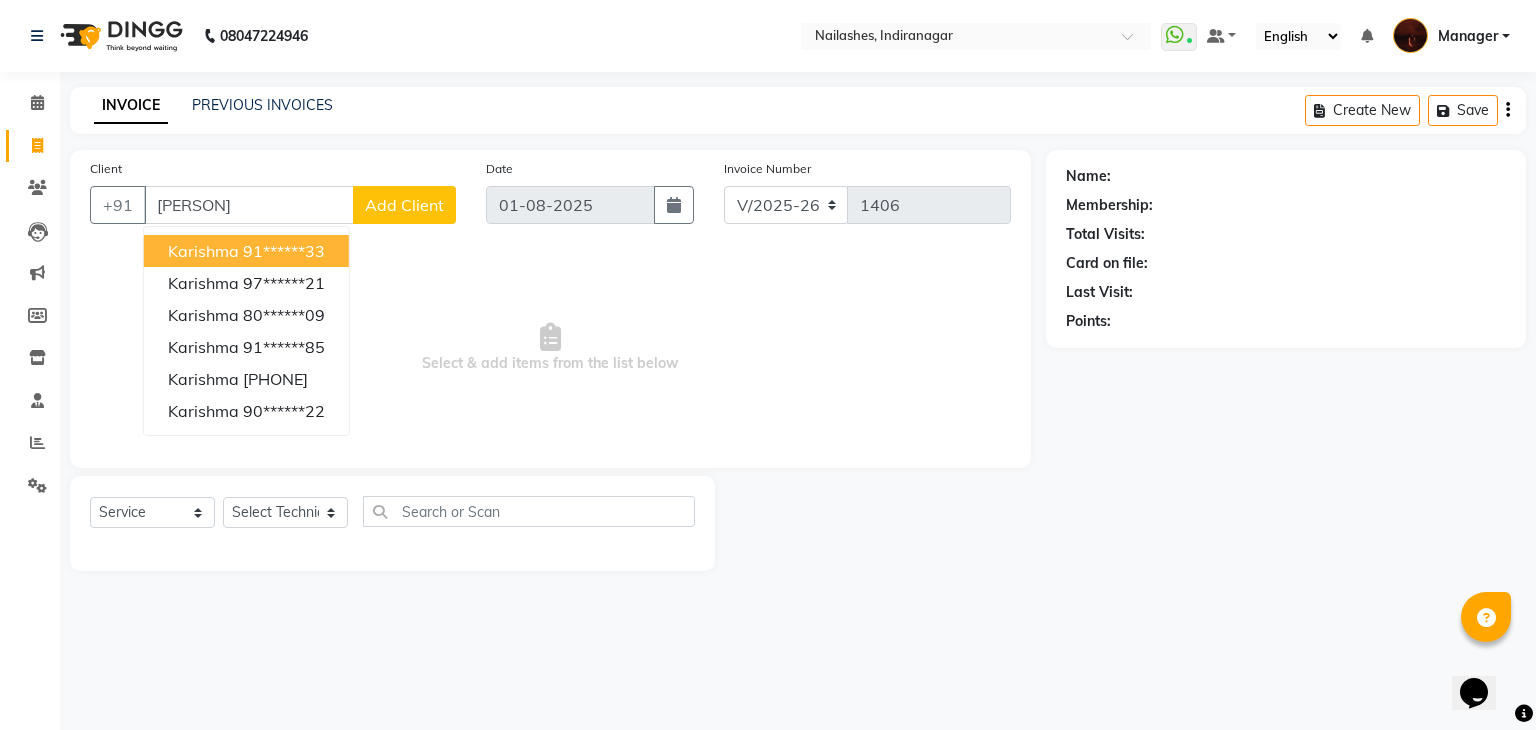 click on "Karishma" at bounding box center (203, 251) 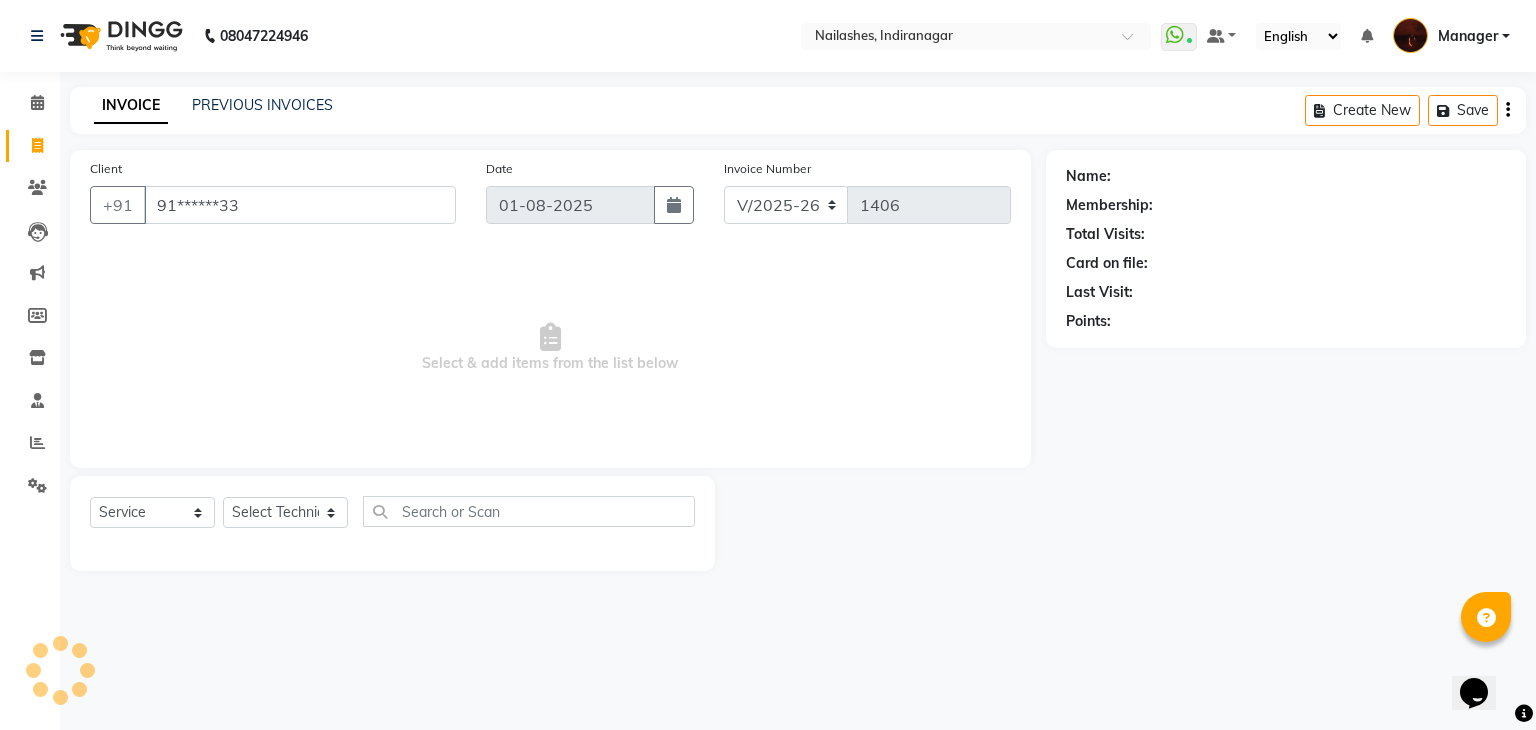 type on "91******33" 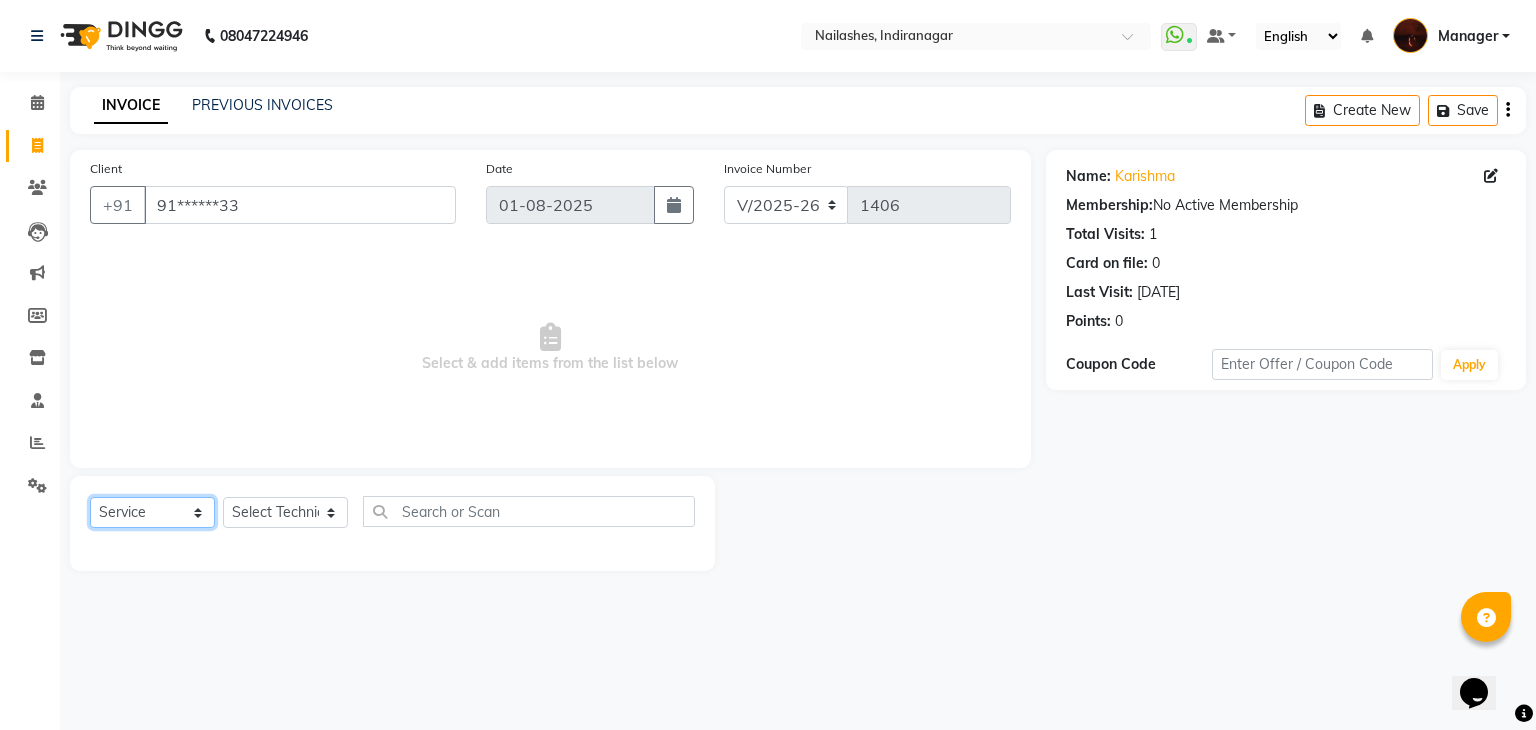 click on "Select  Service  Product  Membership  Package Voucher Prepaid Gift Card" 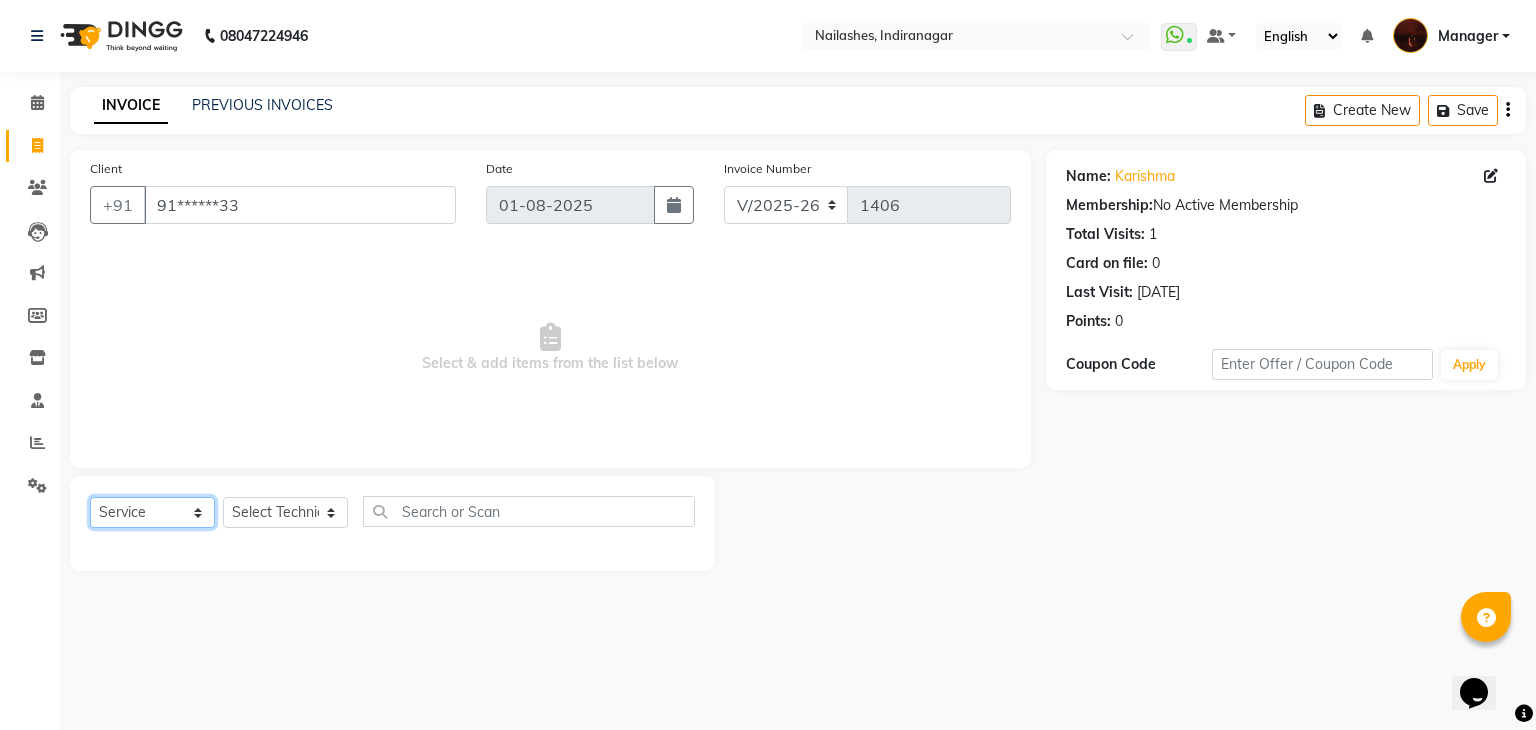 select on "P" 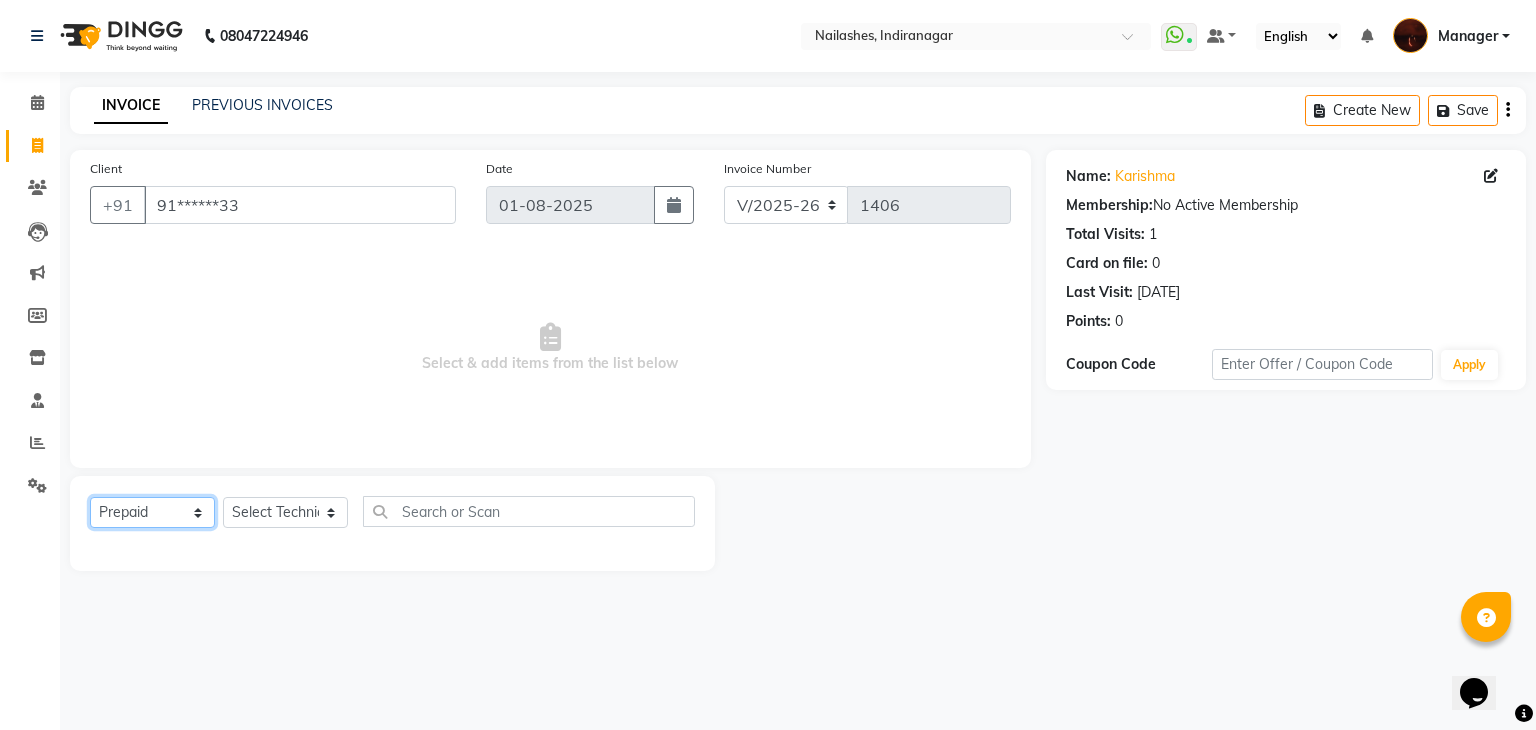 click on "Select  Service  Product  Membership  Package Voucher Prepaid Gift Card" 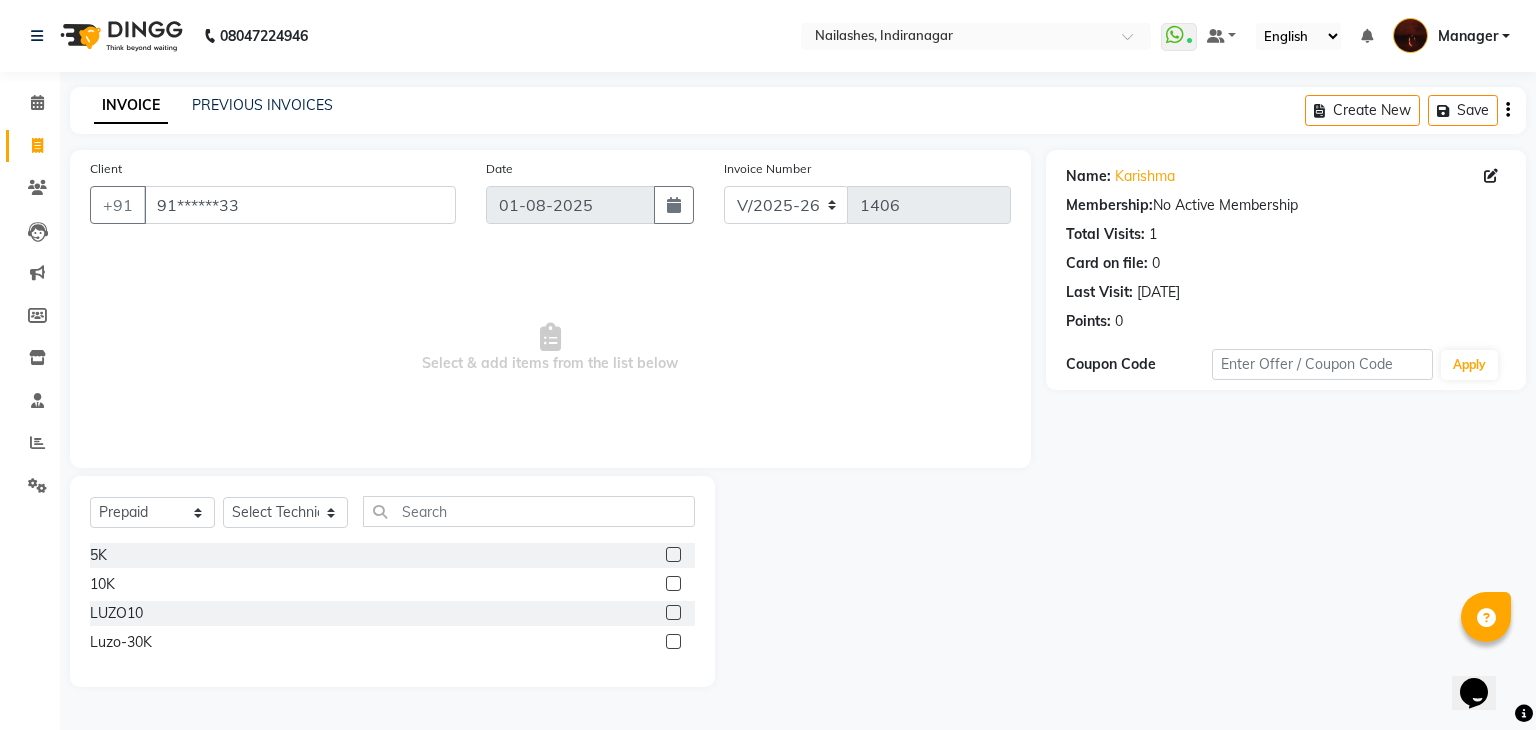 click 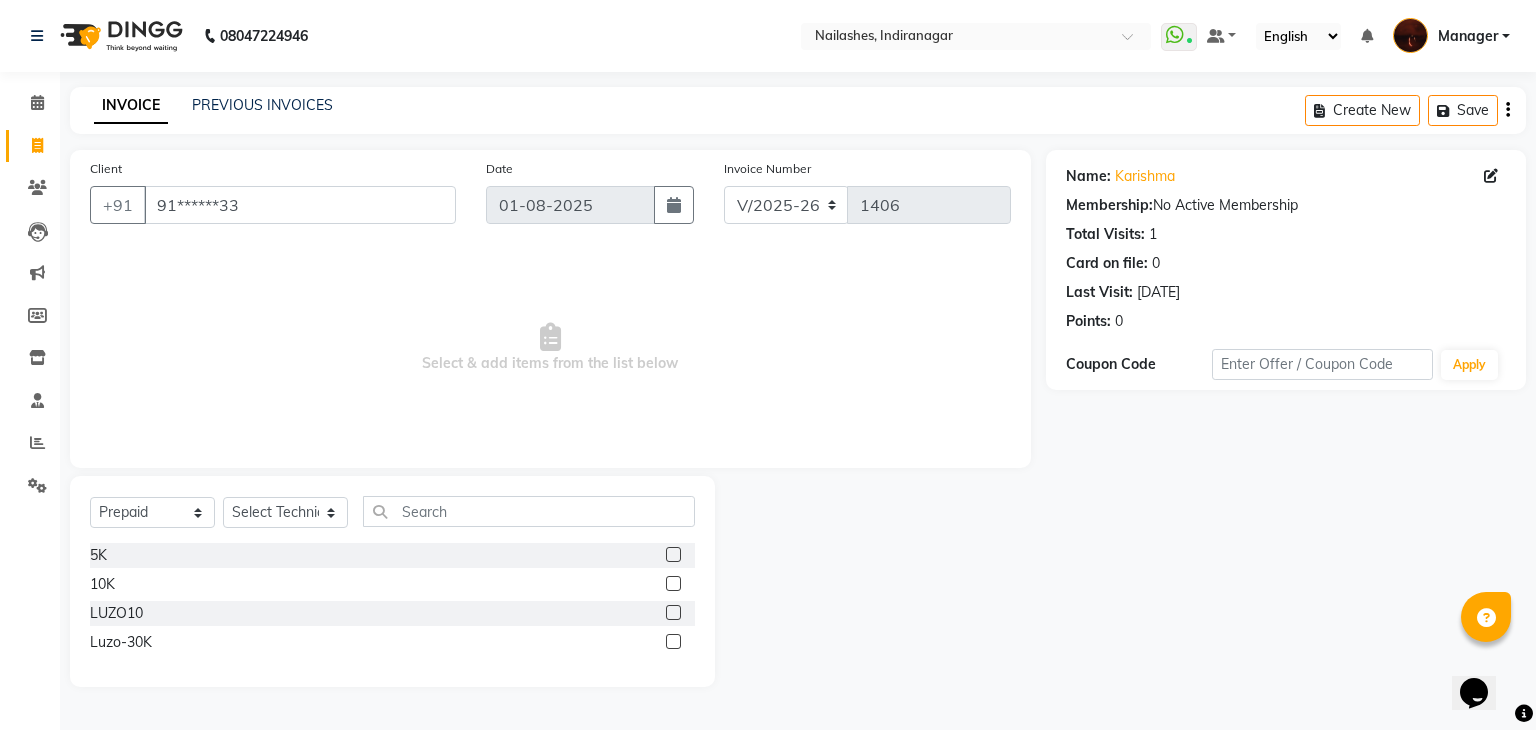 click 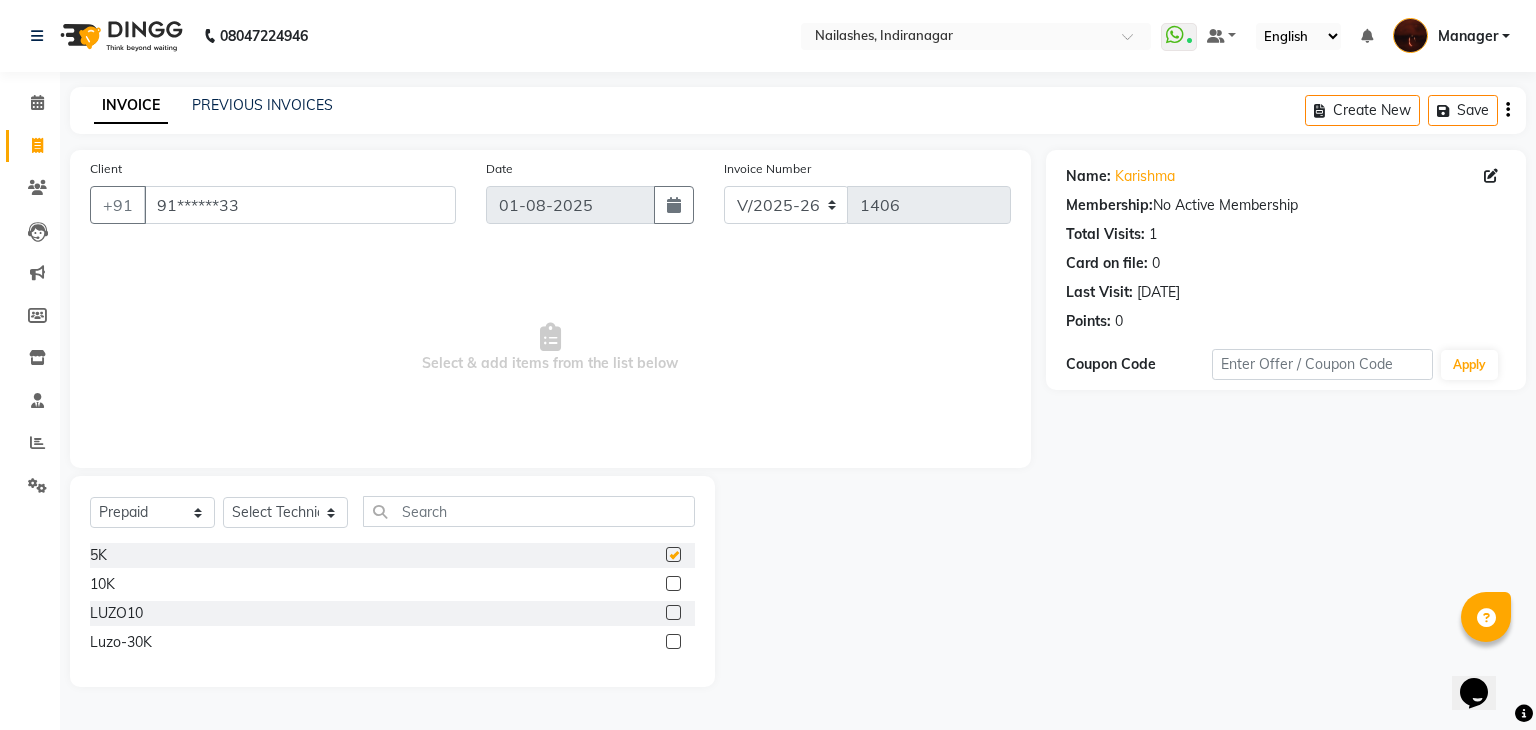 checkbox on "false" 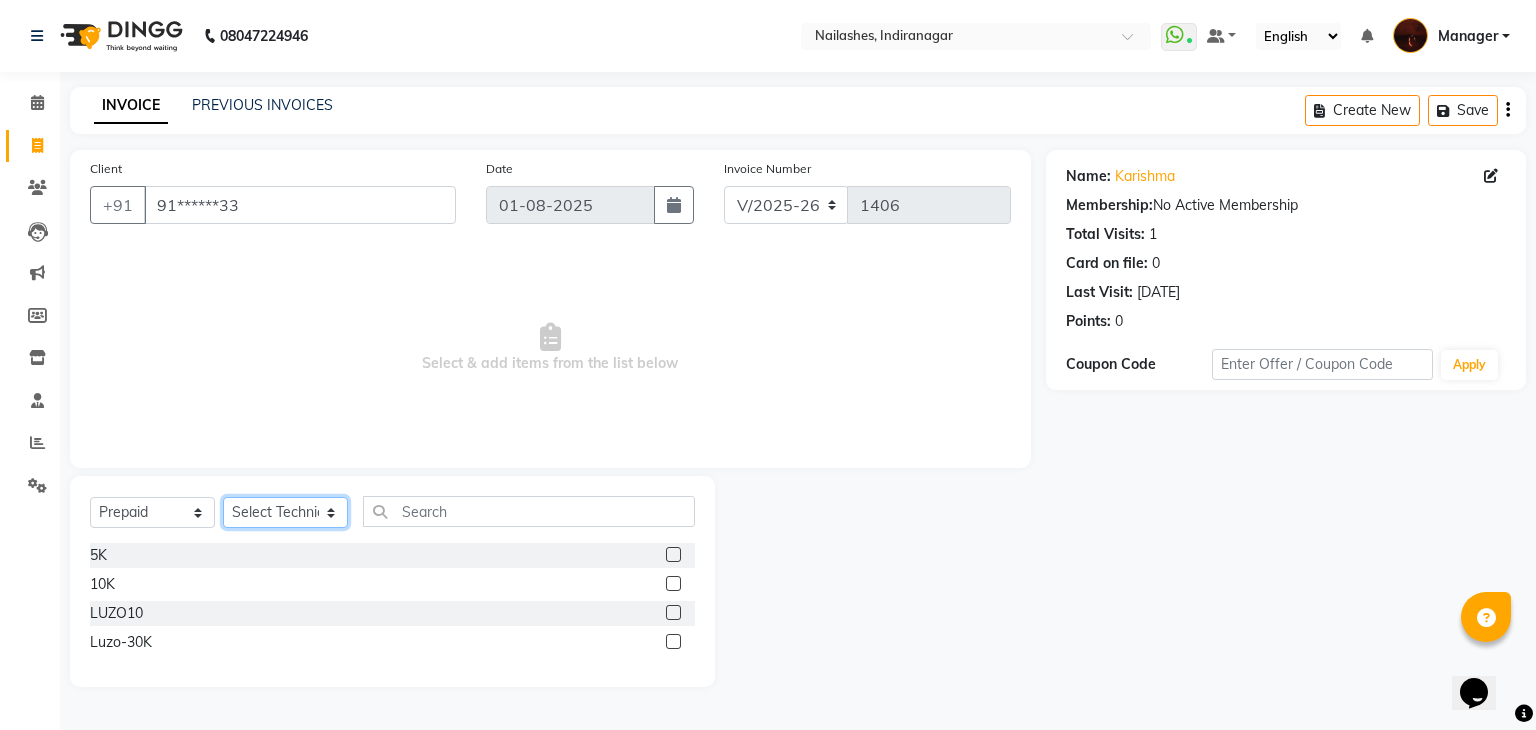 click on "Select Technician Adesh amir Danish Diki  Geeta Himanshu jenifer Manager megna Nisha Pooja roshni Sameer sudeb Sudhir Accounting suraj" 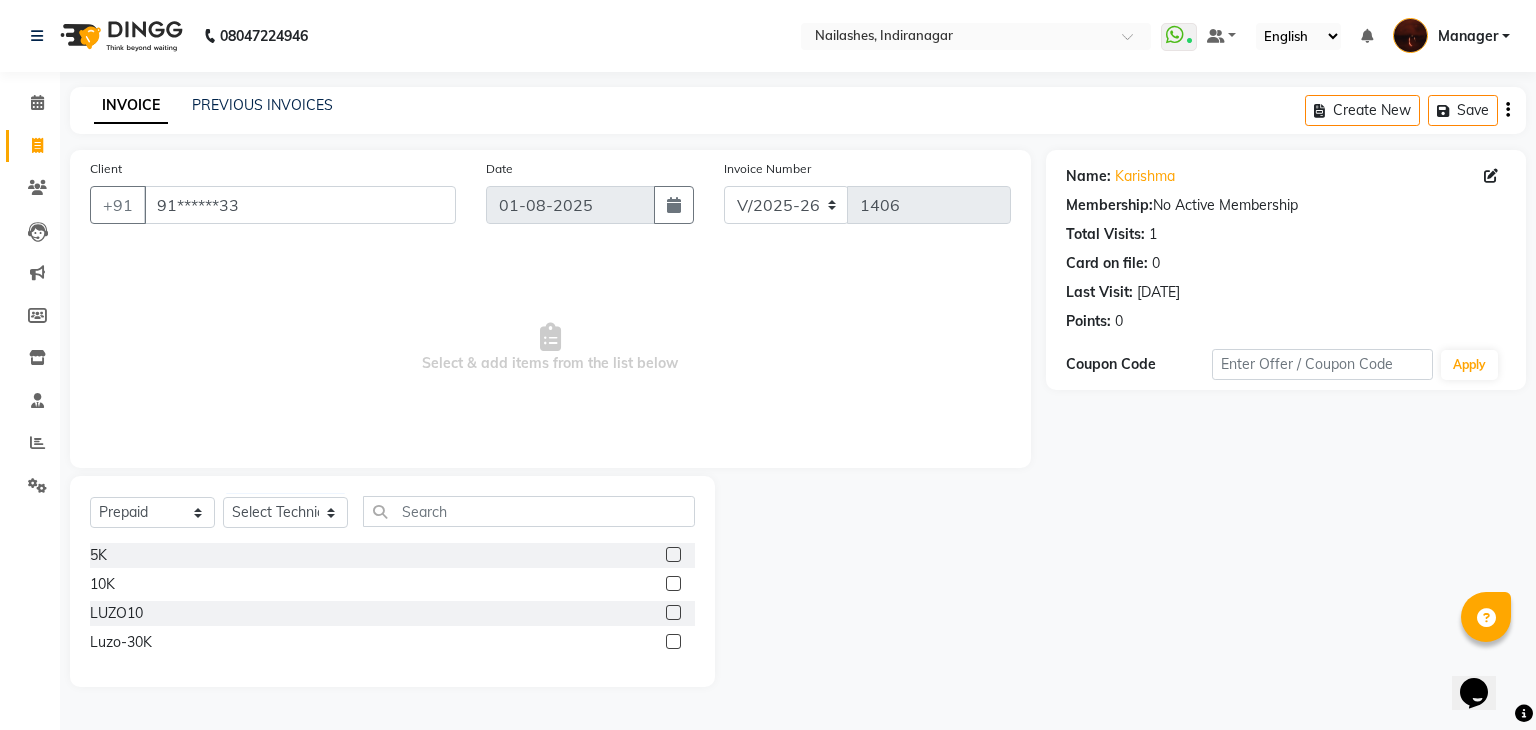 click on "Select & add items from the list below" at bounding box center (550, 348) 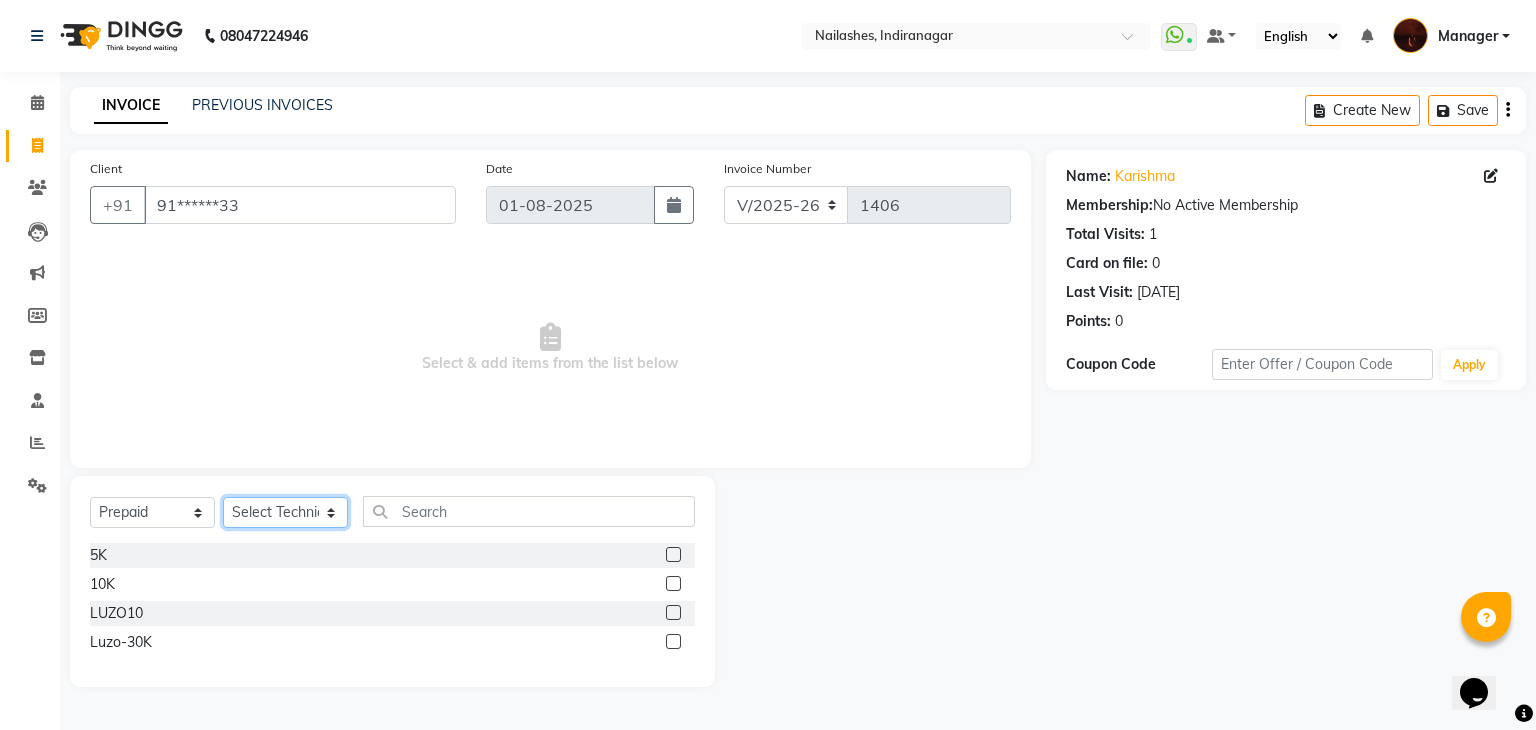 click on "Select Technician Adesh amir Danish Diki  Geeta Himanshu jenifer Manager megna Nisha Pooja roshni Sameer sudeb Sudhir Accounting suraj" 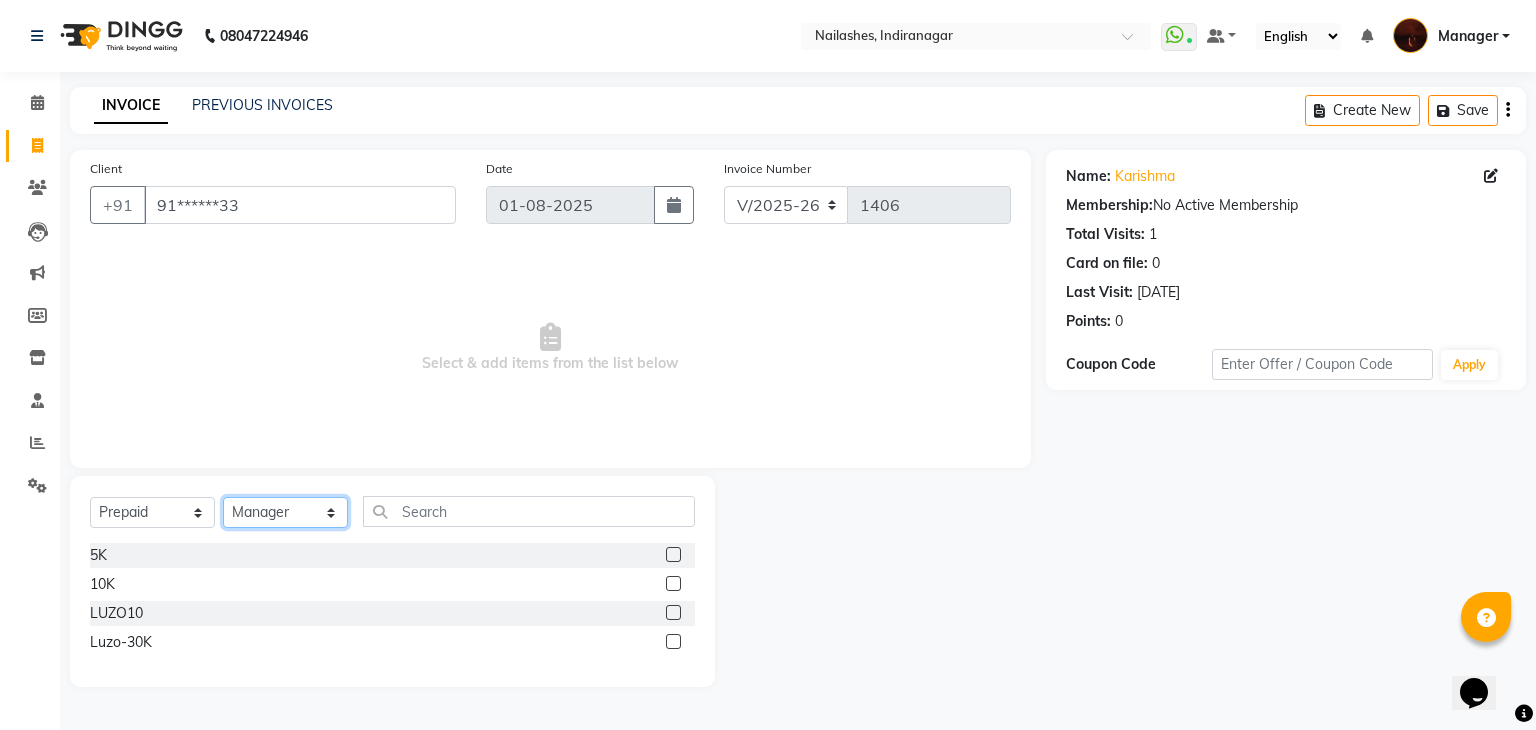 click on "Select Technician Adesh amir Danish Diki  Geeta Himanshu jenifer Manager megna Nisha Pooja roshni Sameer sudeb Sudhir Accounting suraj" 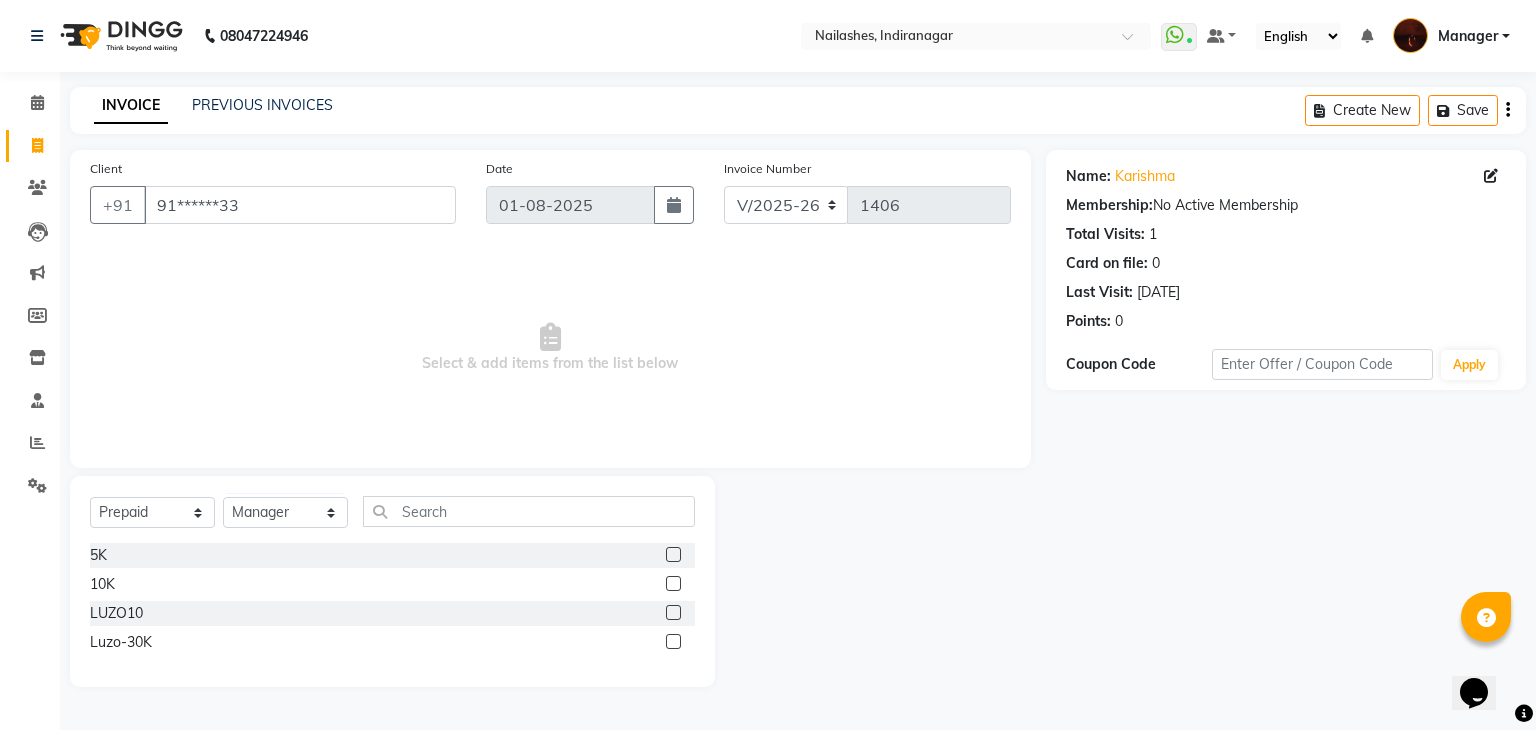 click 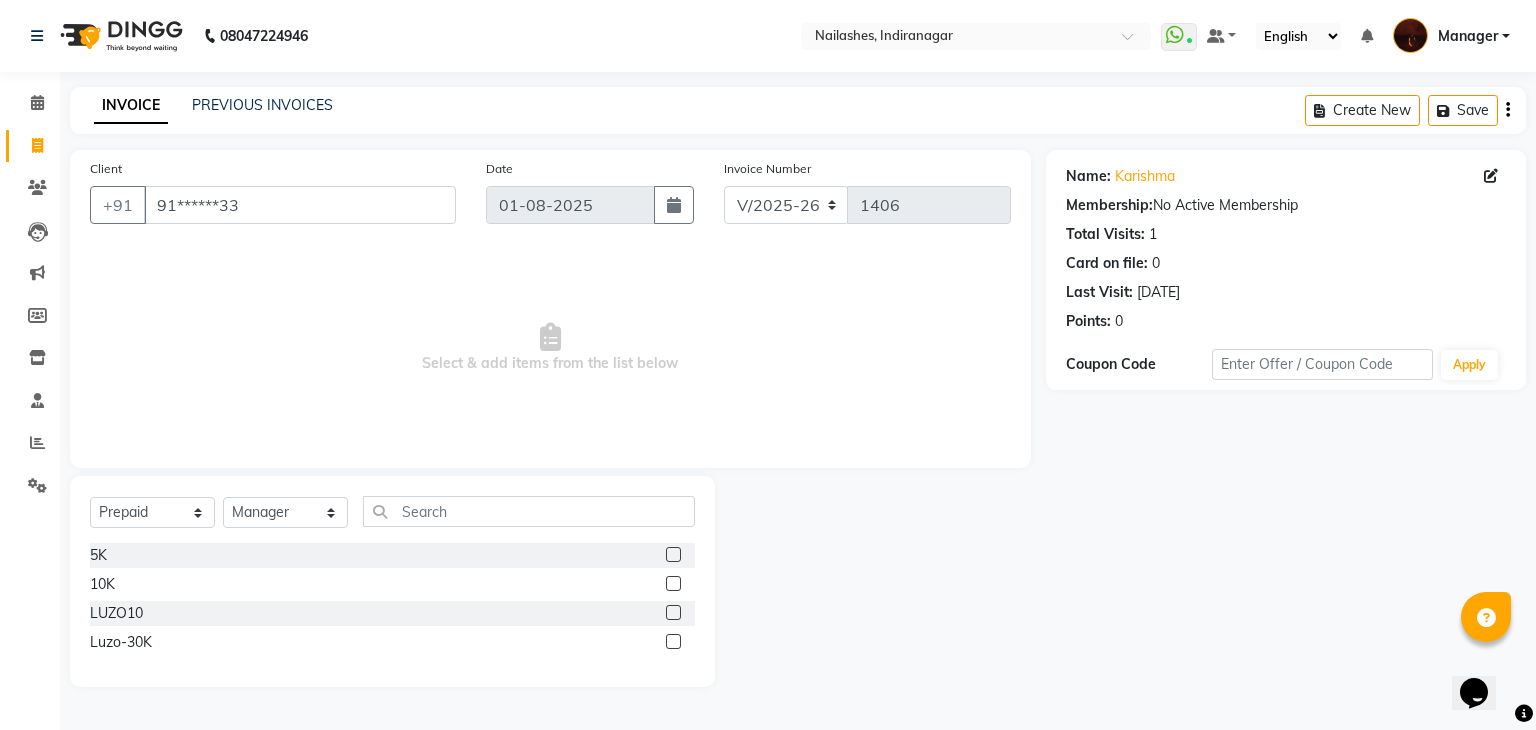 click at bounding box center [672, 555] 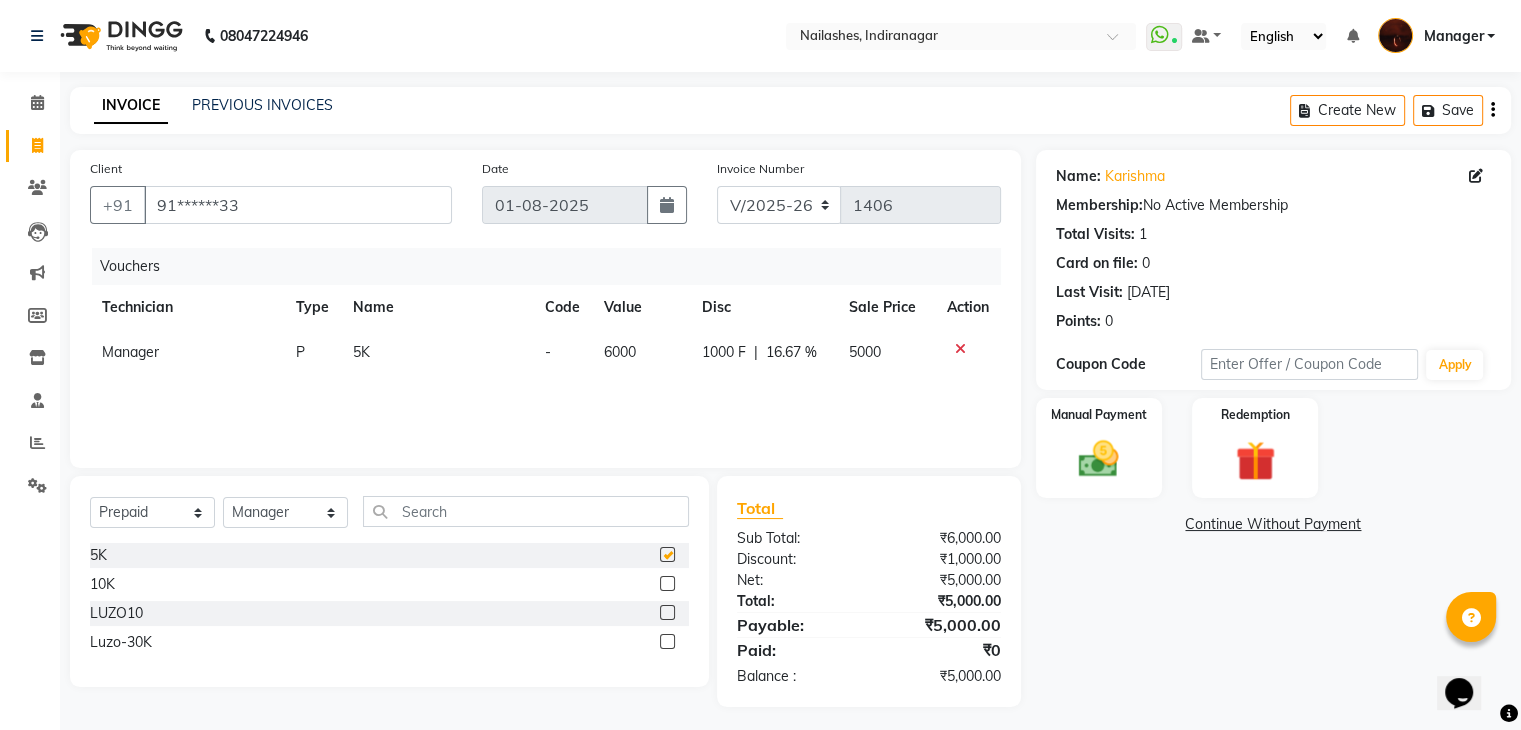 checkbox on "false" 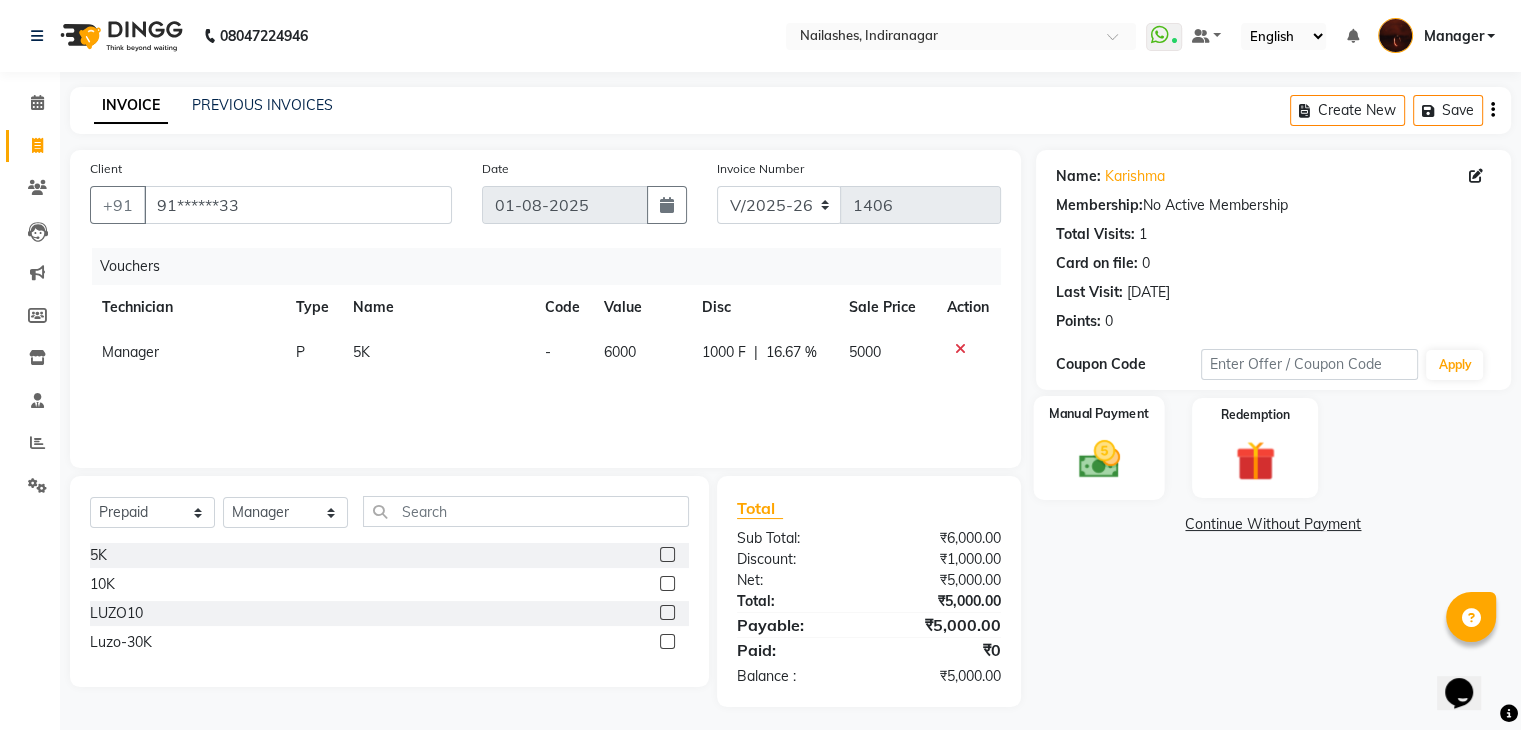 click 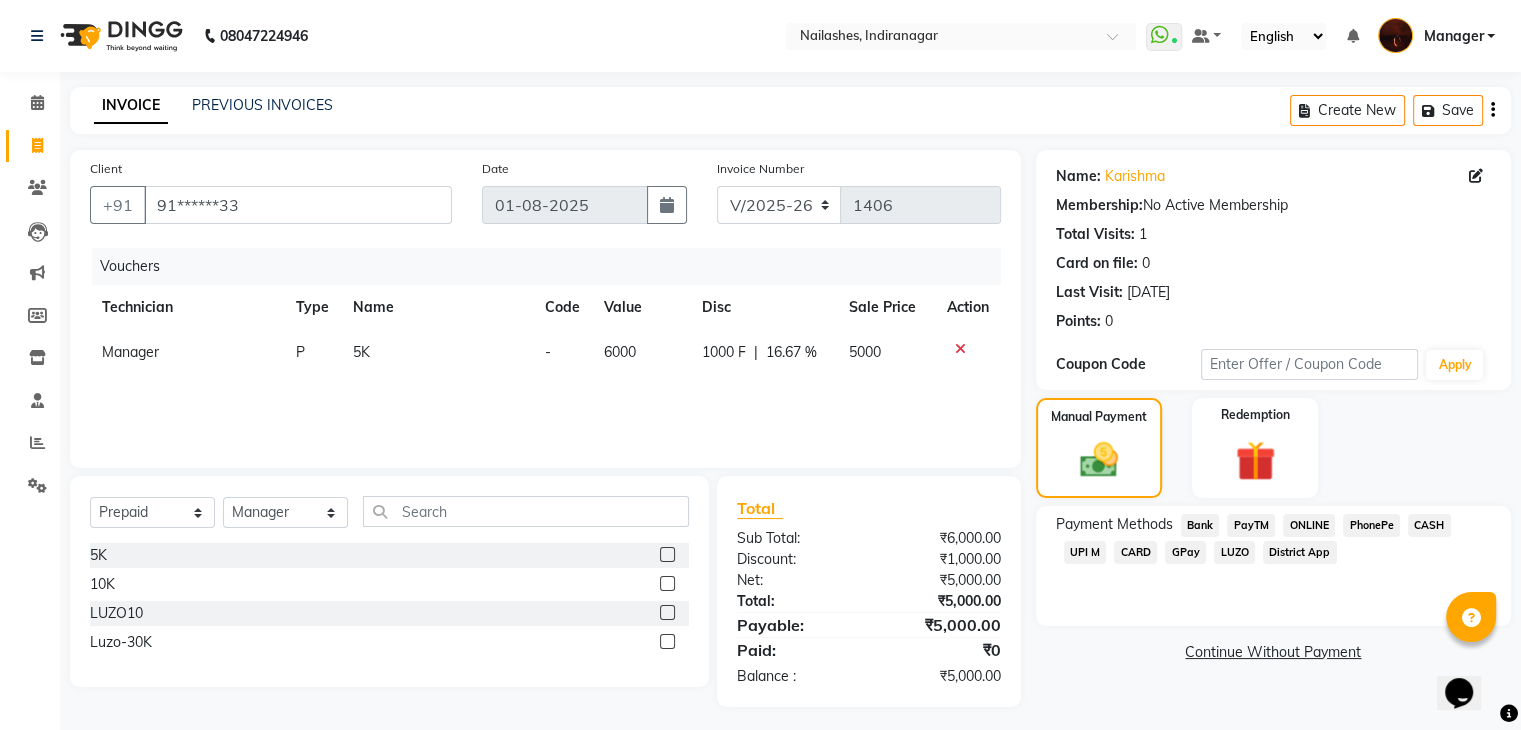 scroll, scrollTop: 8, scrollLeft: 0, axis: vertical 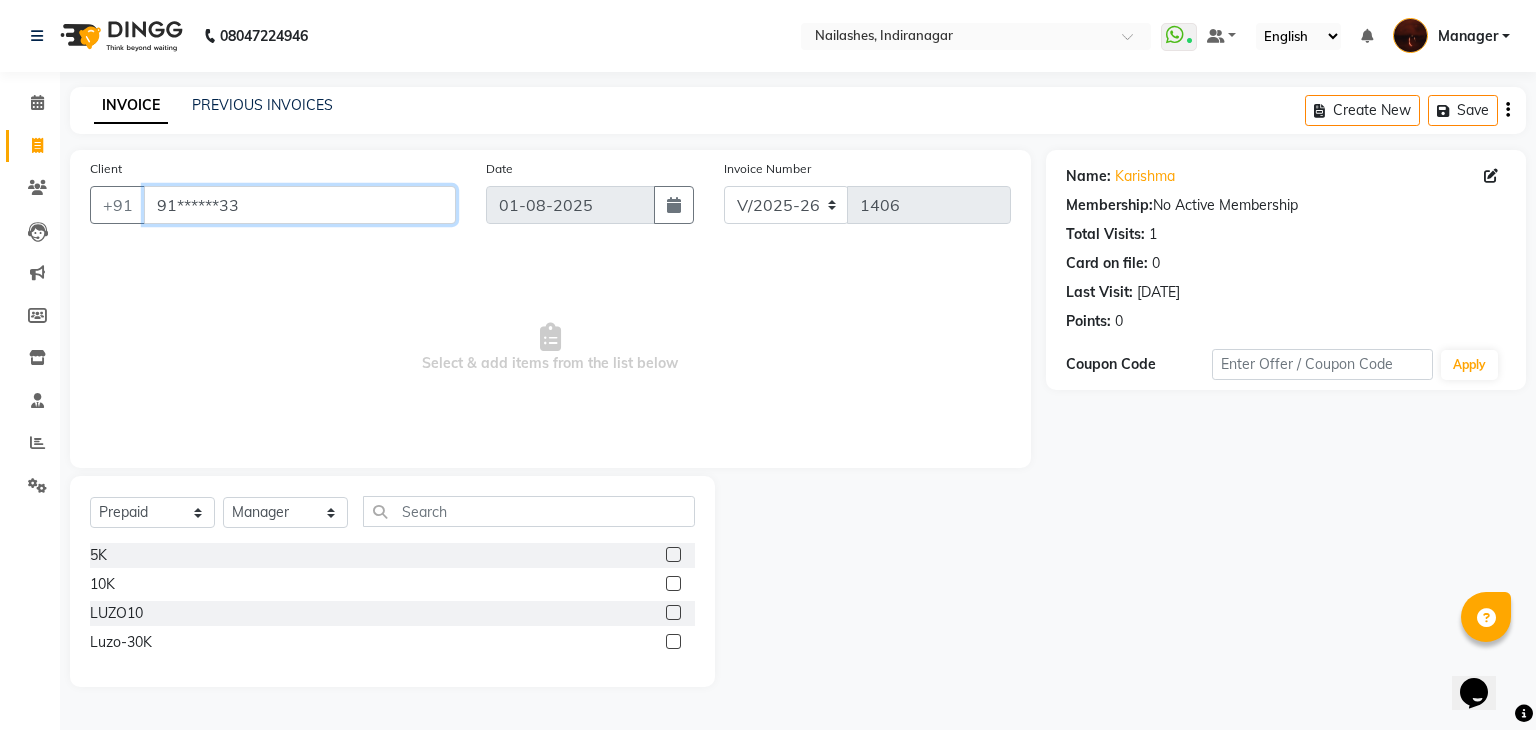 click on "91******33" at bounding box center [300, 205] 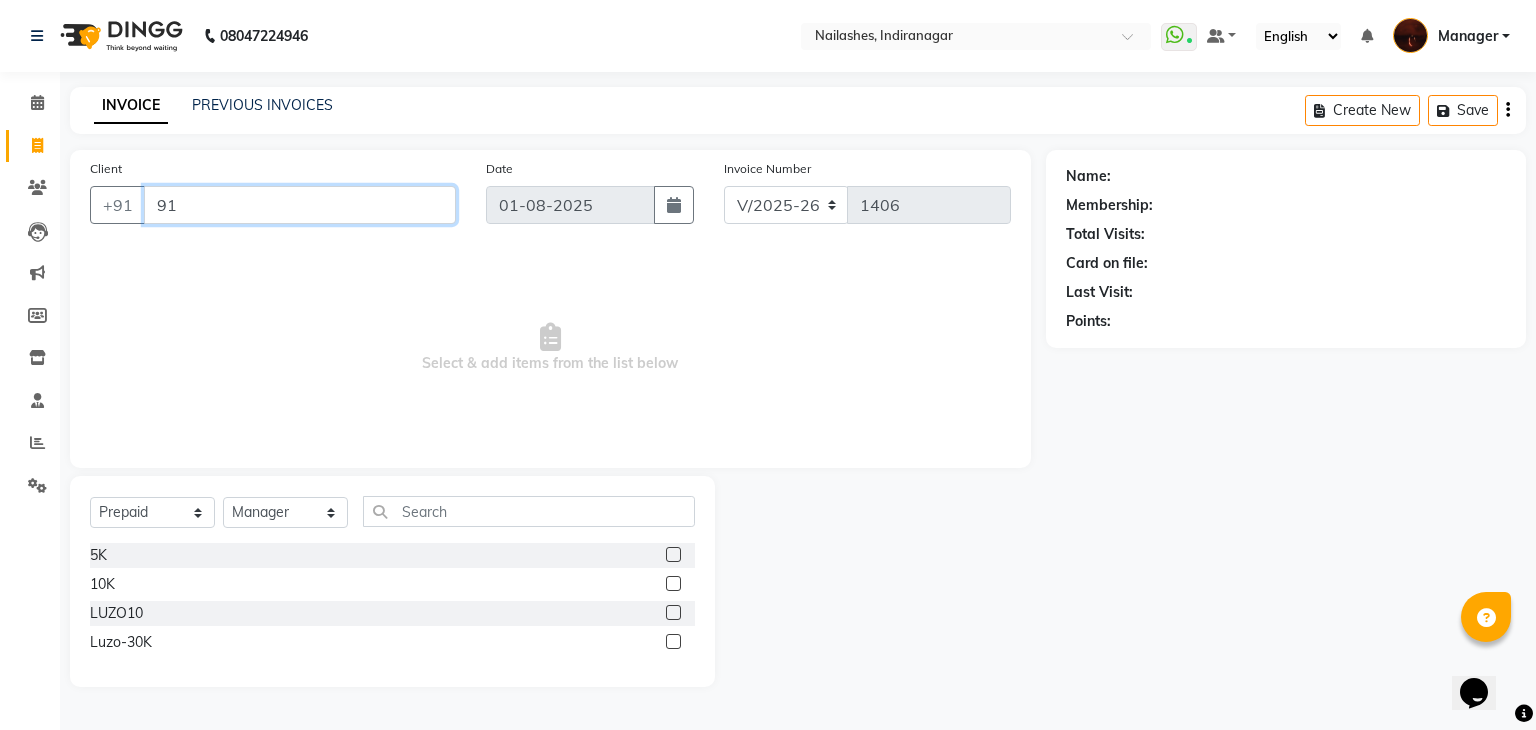 type on "9" 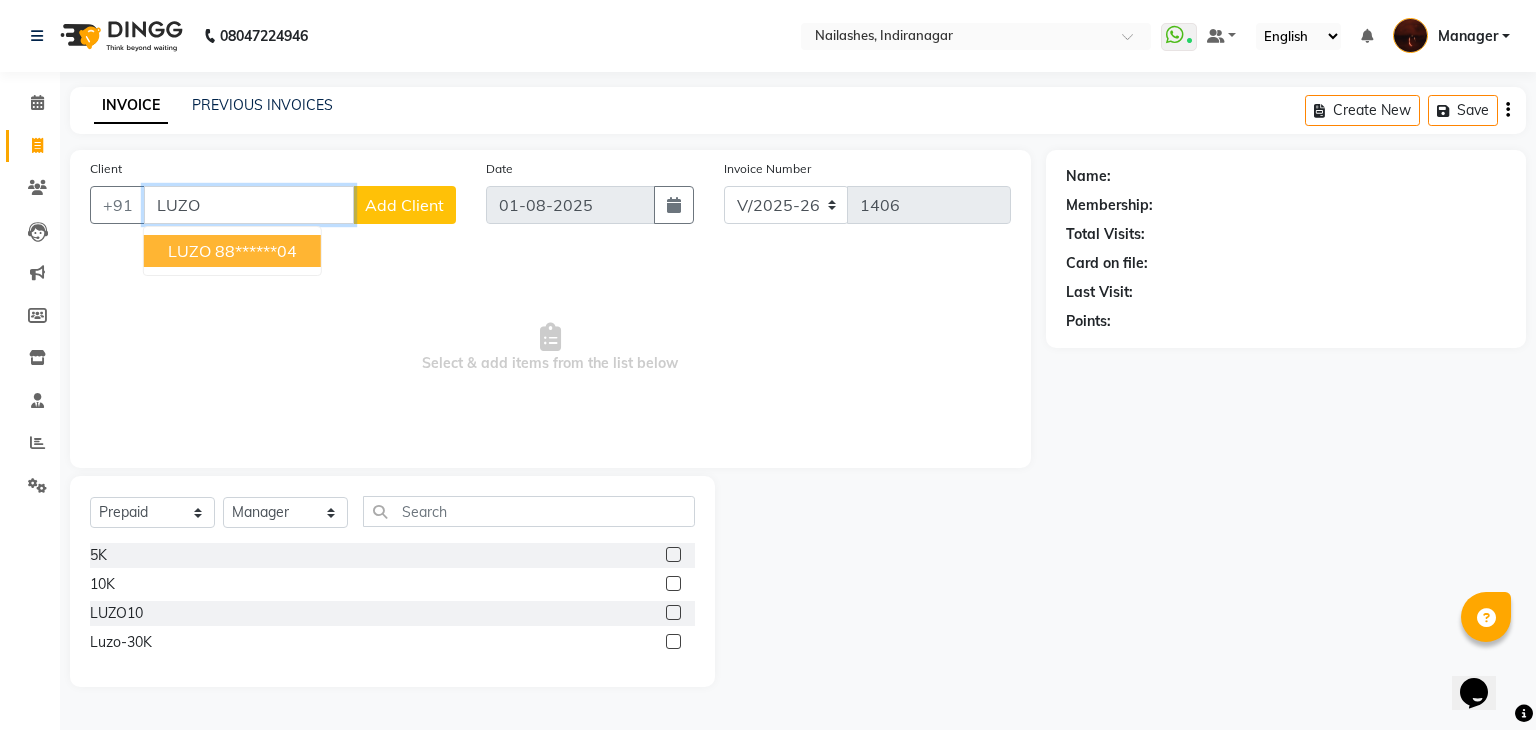 click on "88******04" at bounding box center [256, 251] 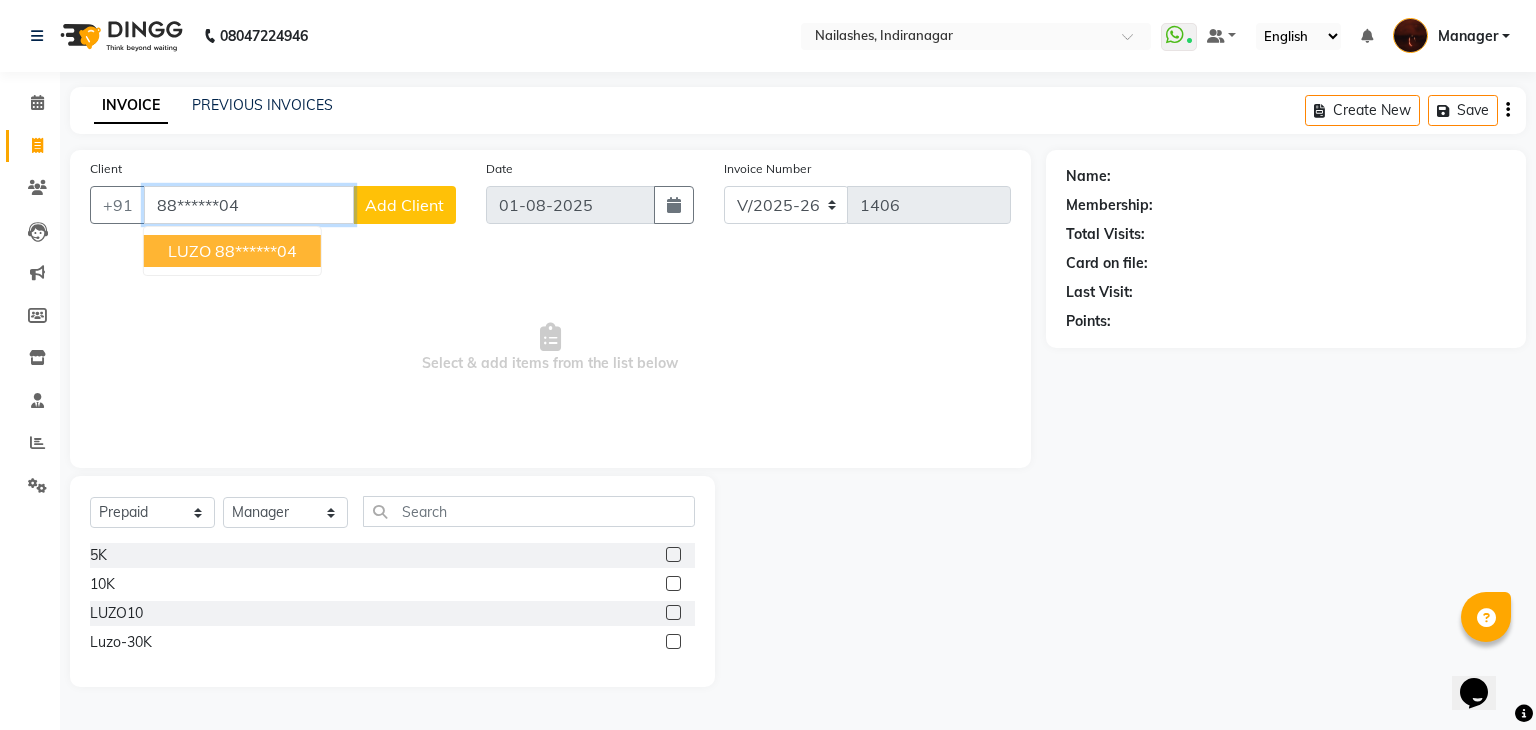 type on "88******04" 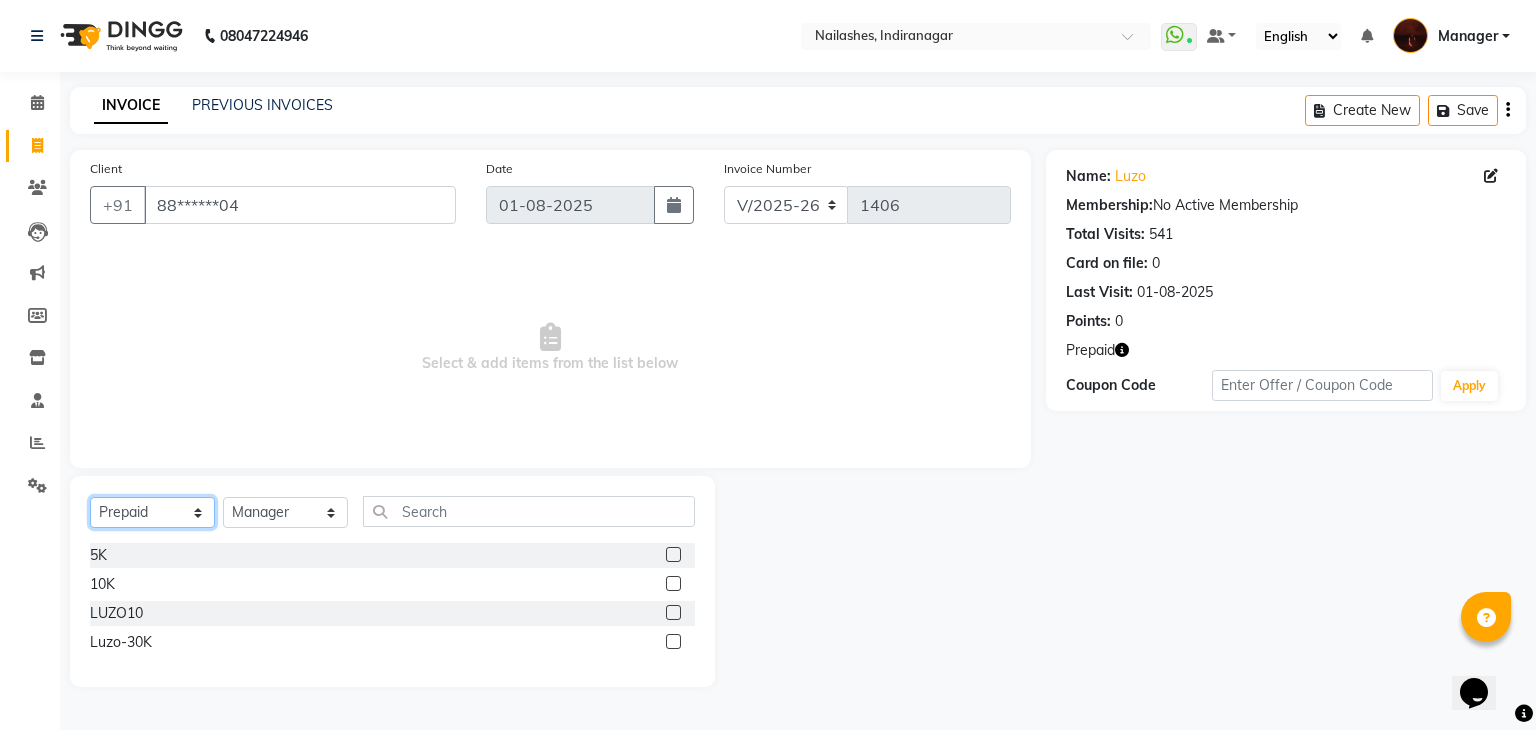 click on "Select  Service  Product  Membership  Package Voucher Prepaid Gift Card" 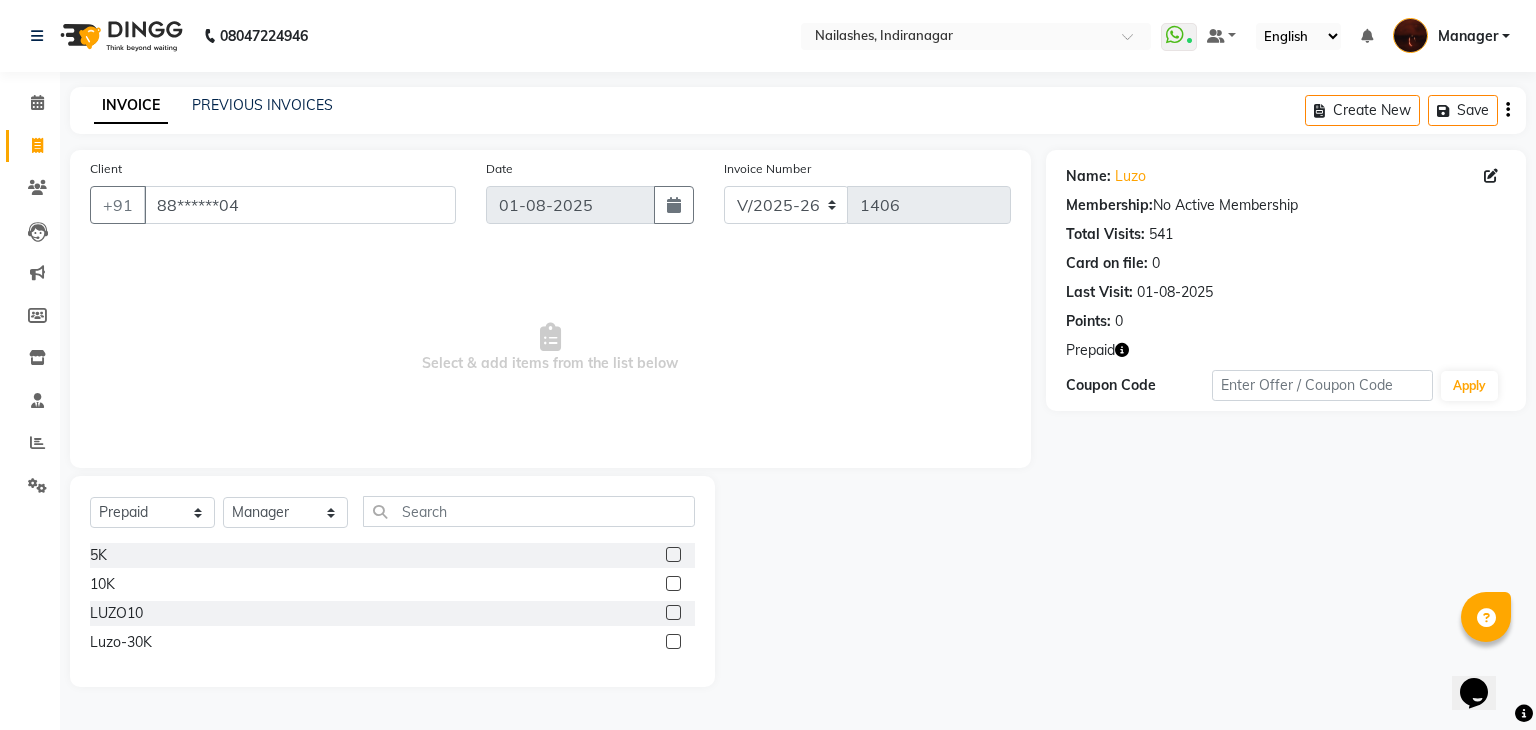 click on "Select & add items from the list below" at bounding box center (550, 348) 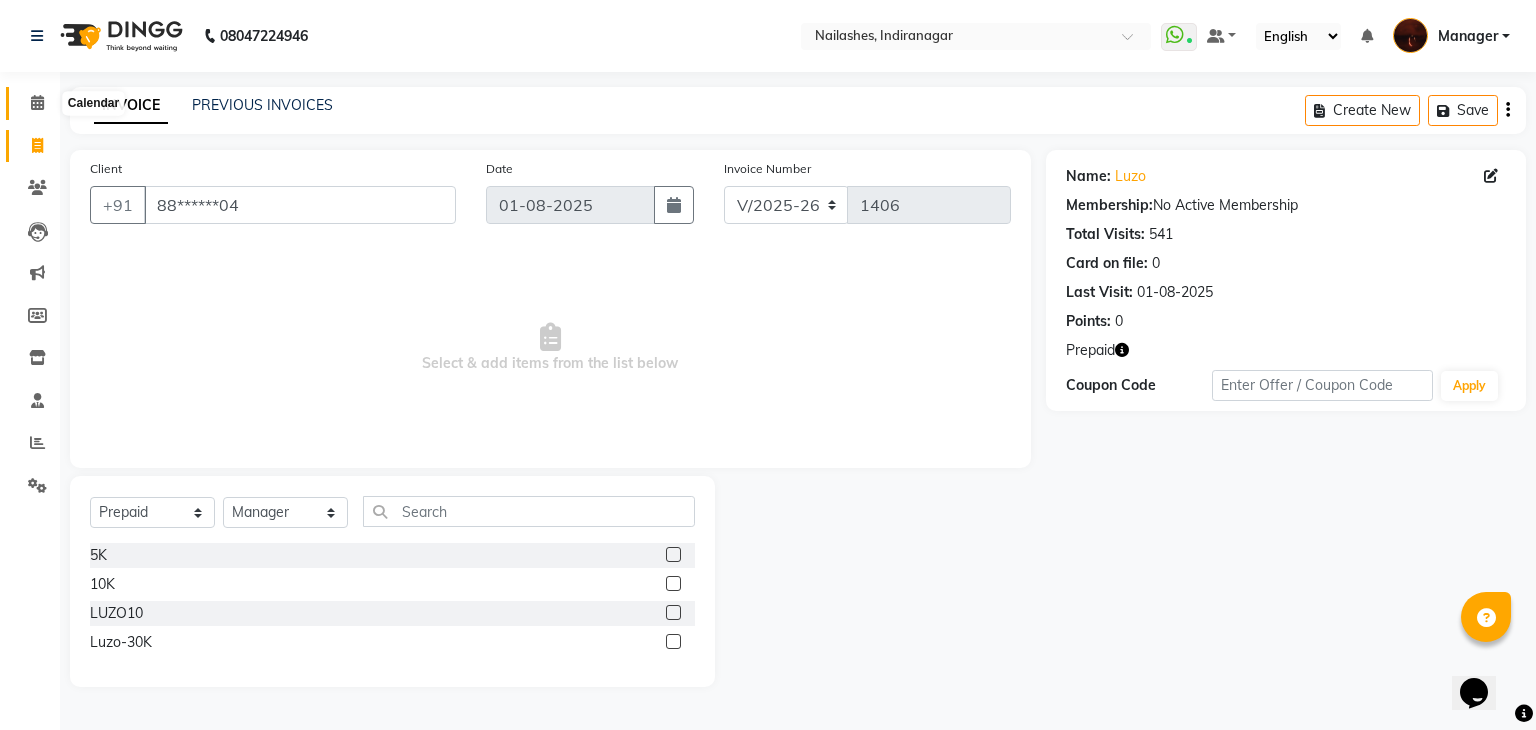 click 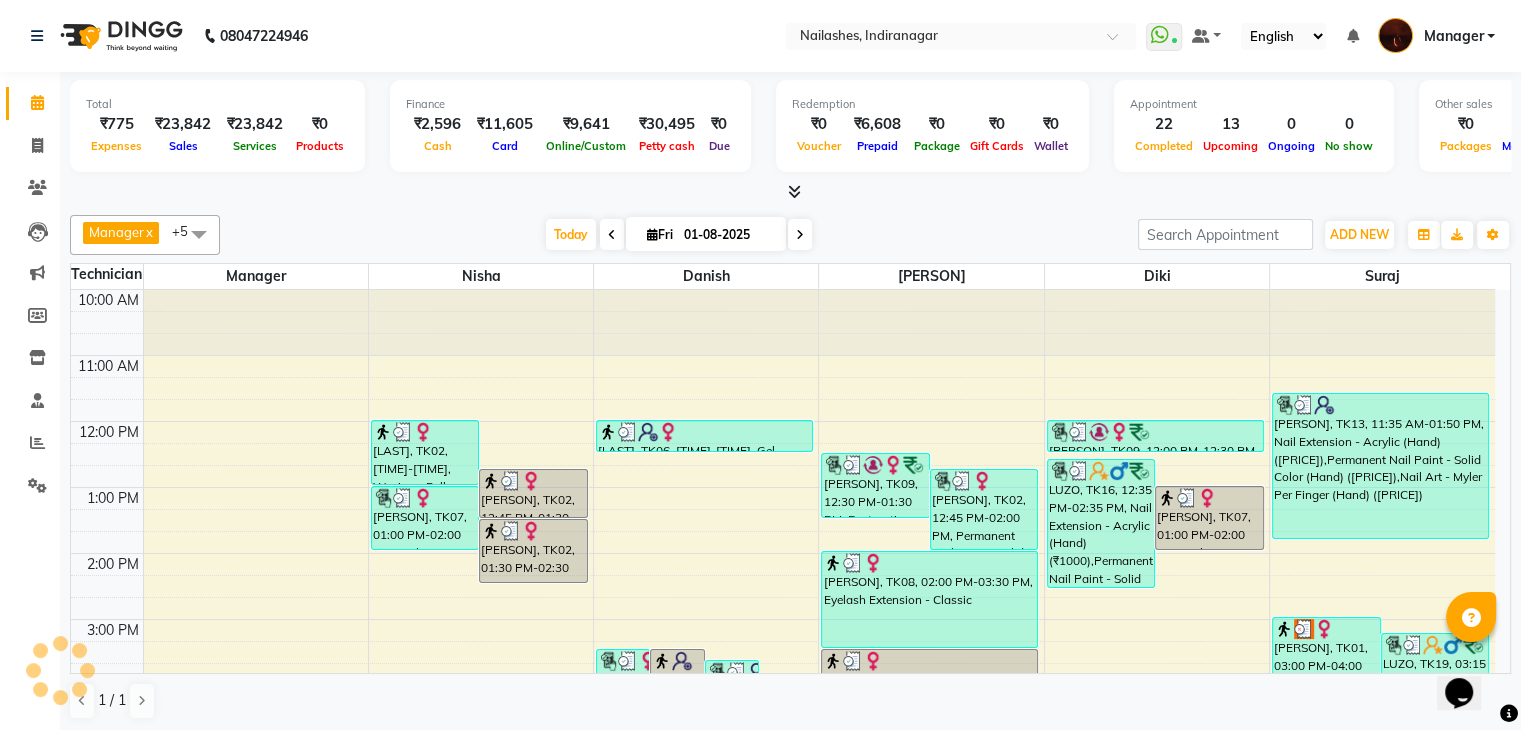 scroll, scrollTop: 0, scrollLeft: 0, axis: both 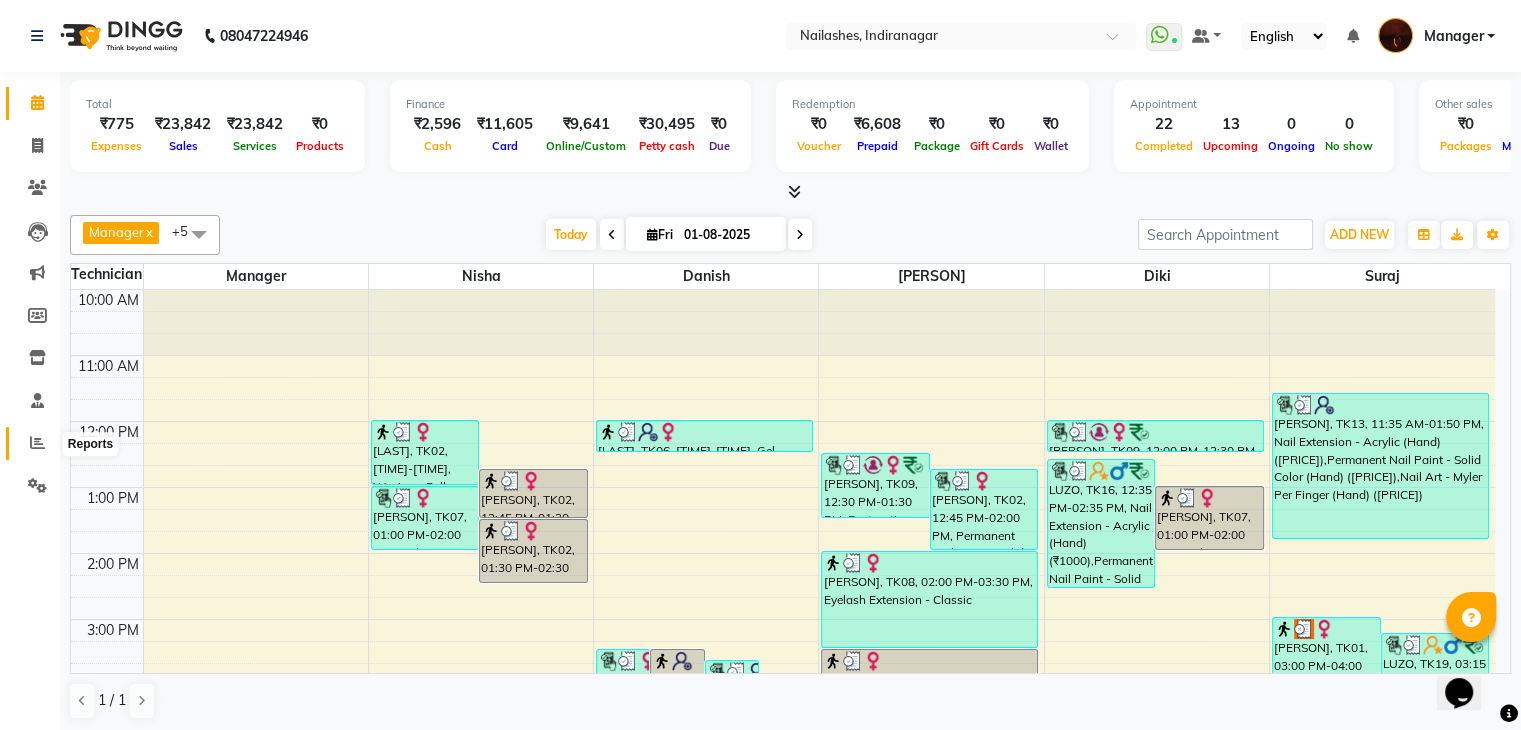 click 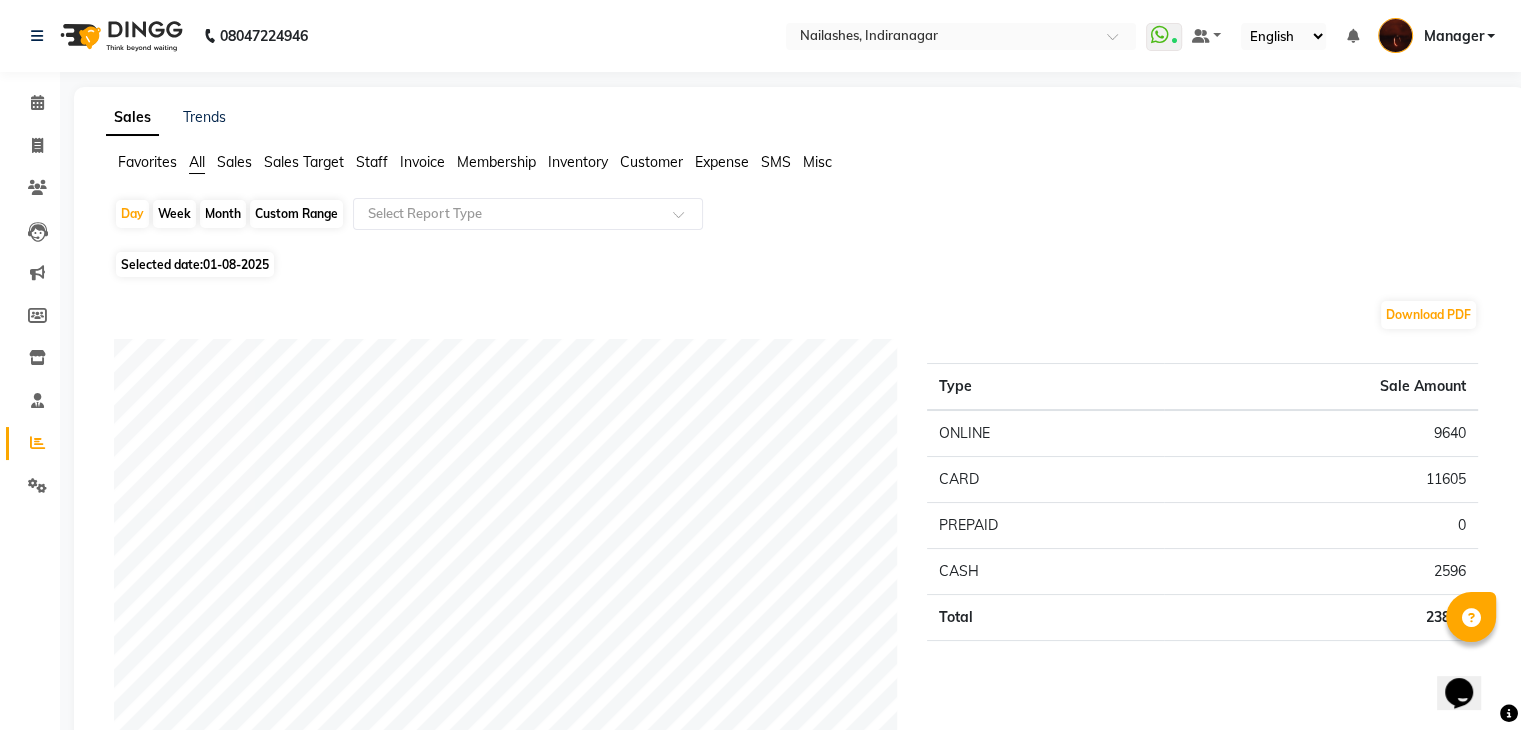 click on "Staff" 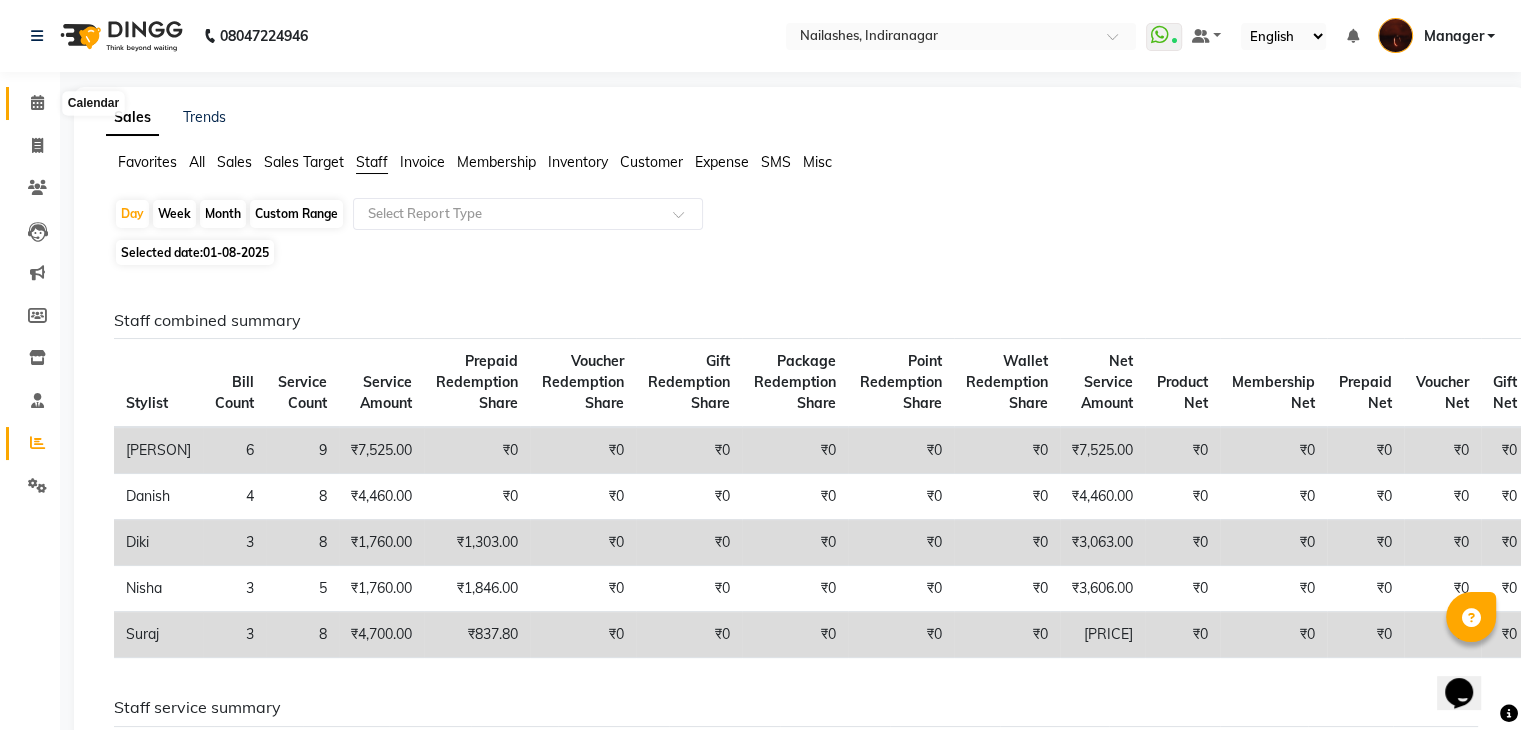click 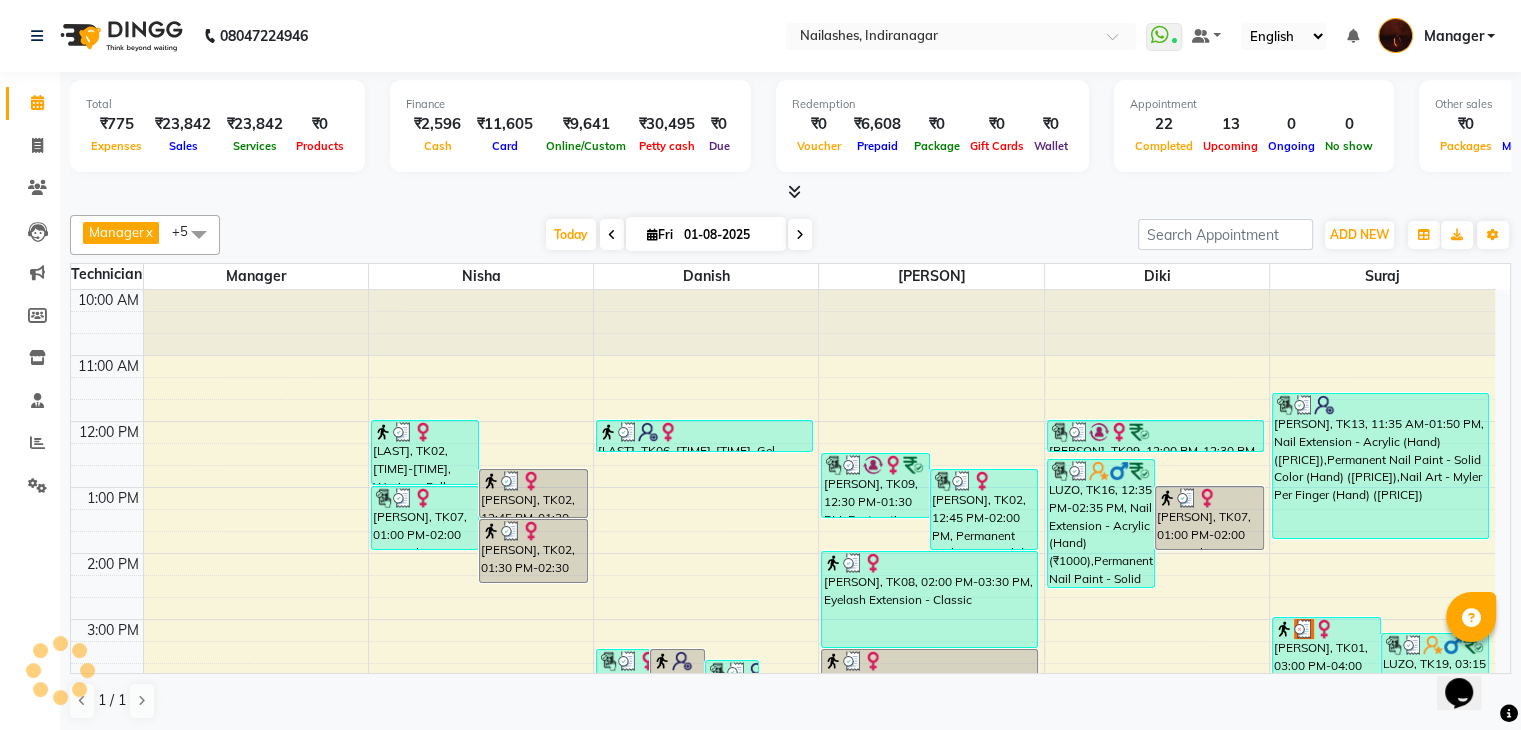 scroll, scrollTop: 0, scrollLeft: 0, axis: both 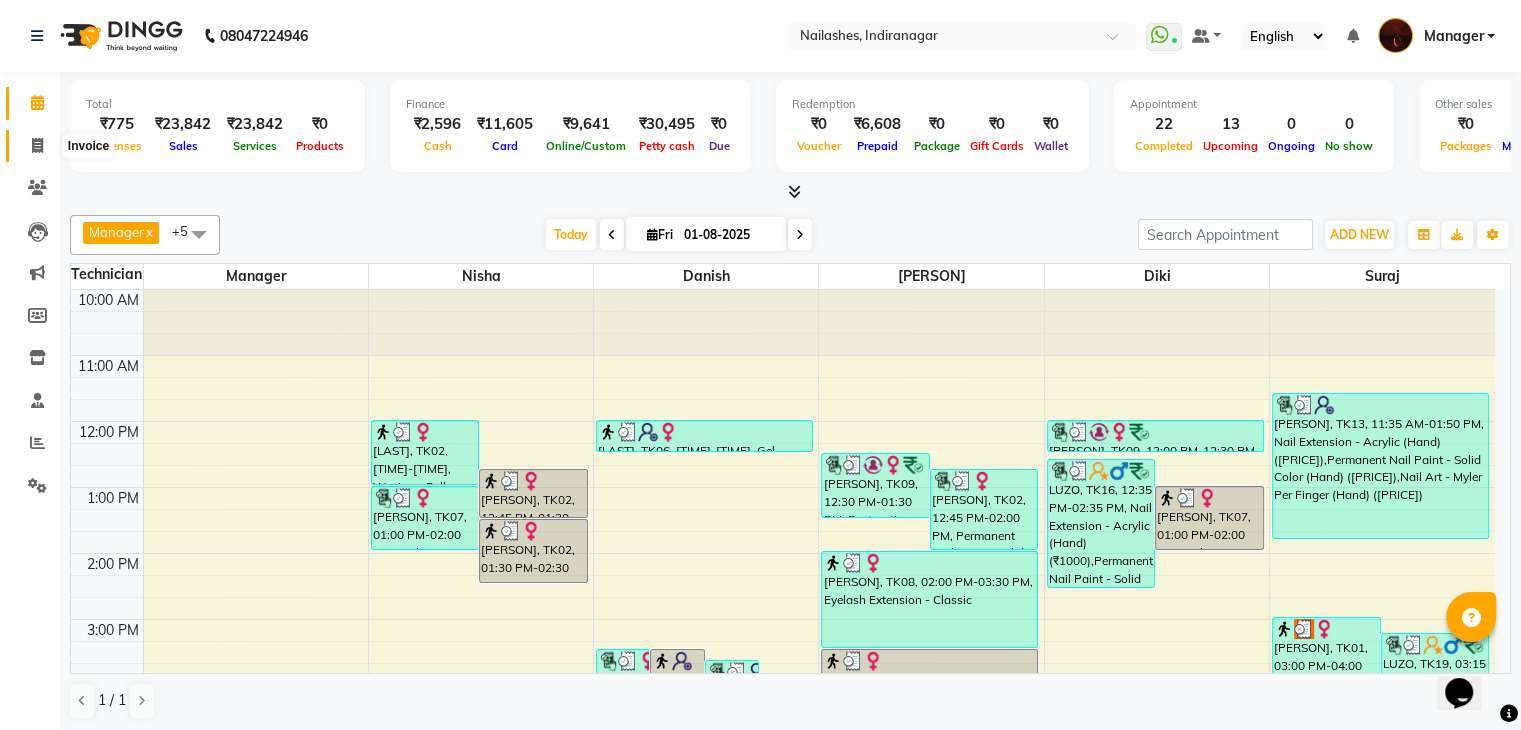 click 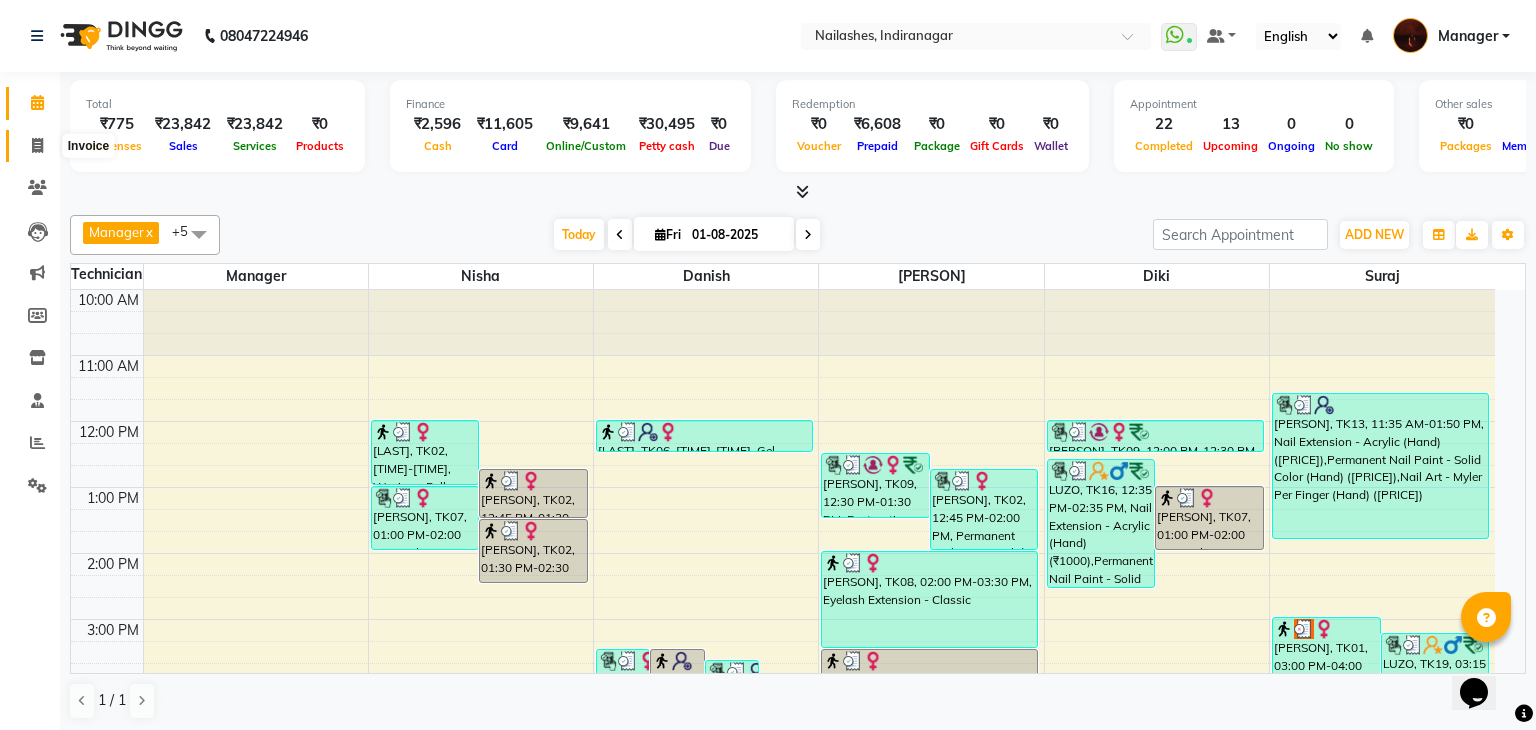select on "service" 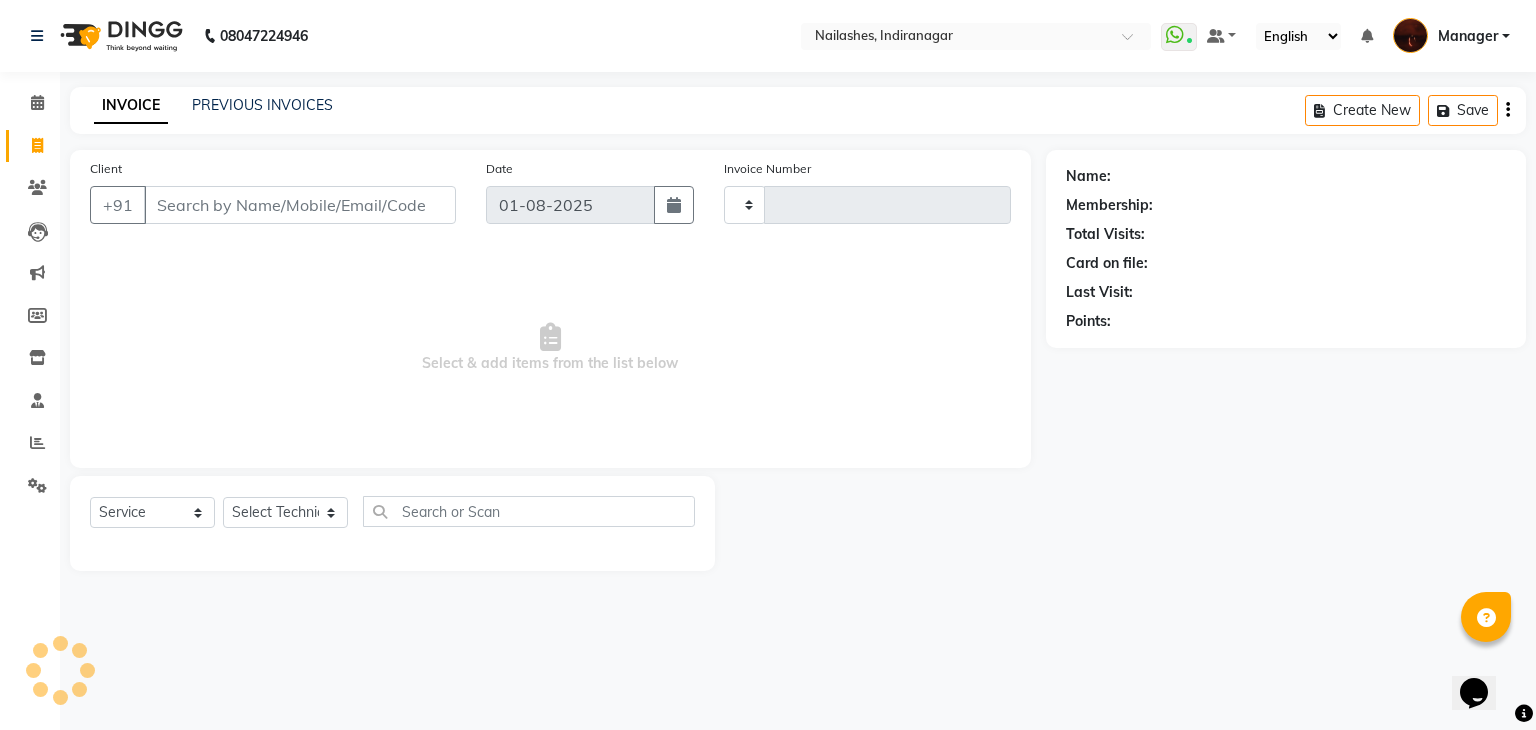 type on "1406" 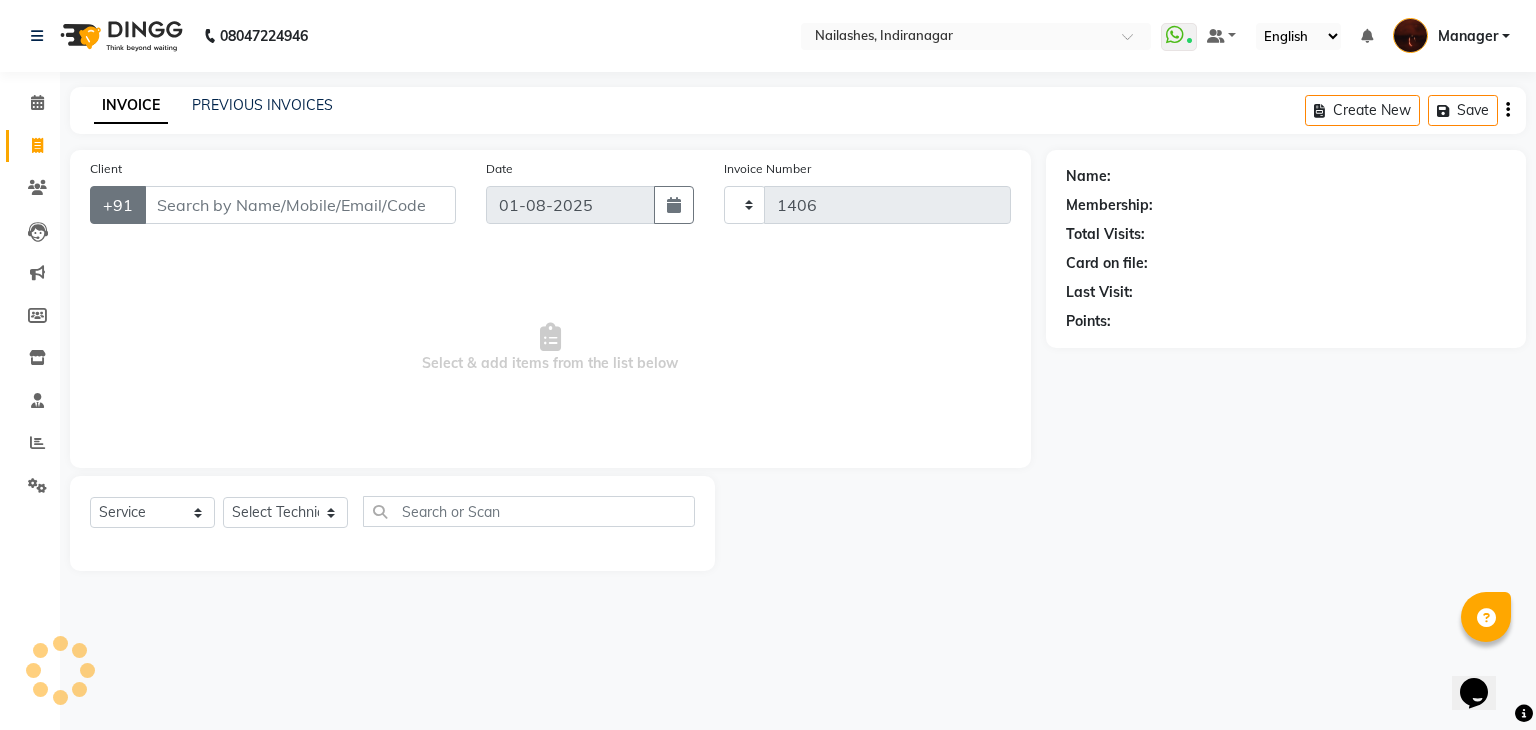select on "4063" 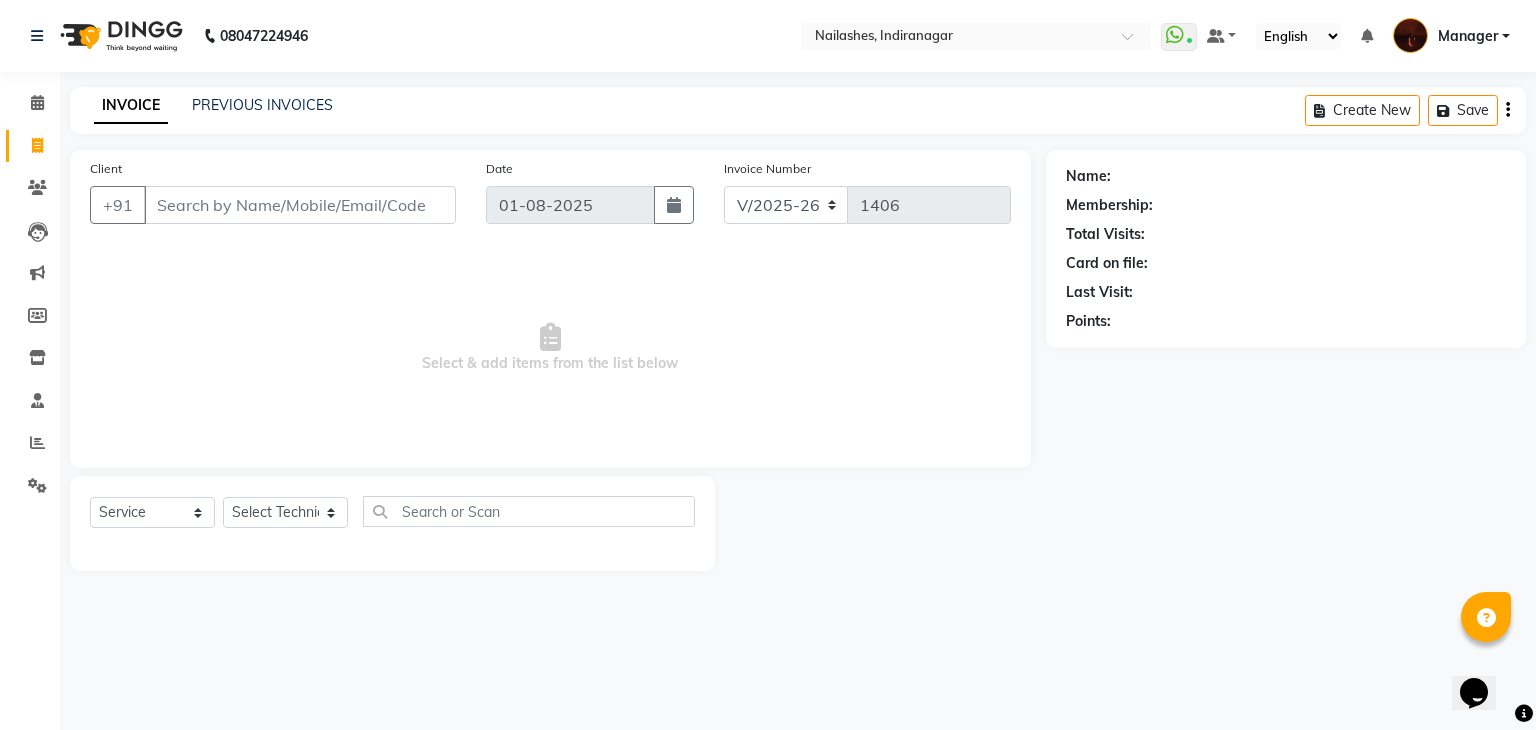 click on "Client" at bounding box center [300, 205] 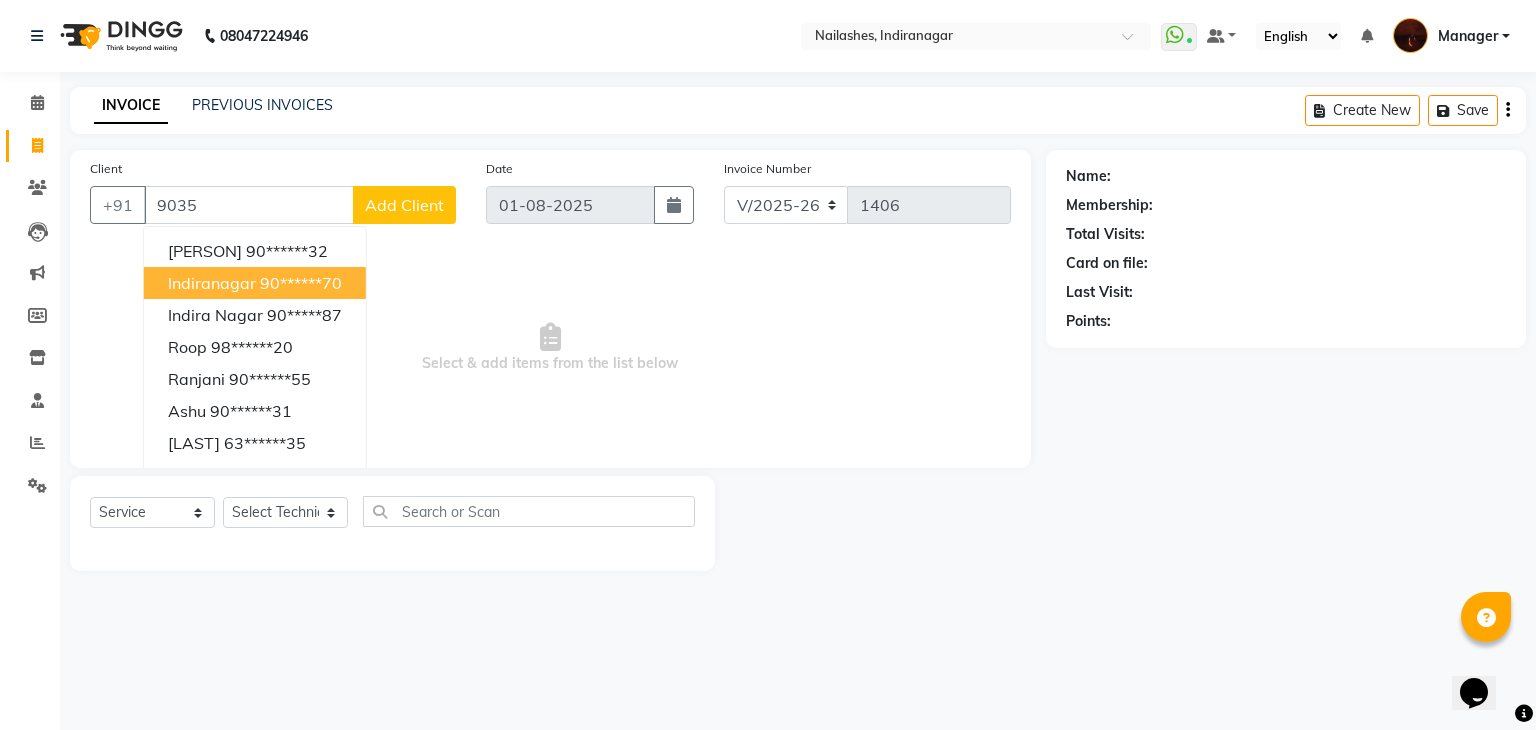 click on "Indiranagar" at bounding box center [212, 283] 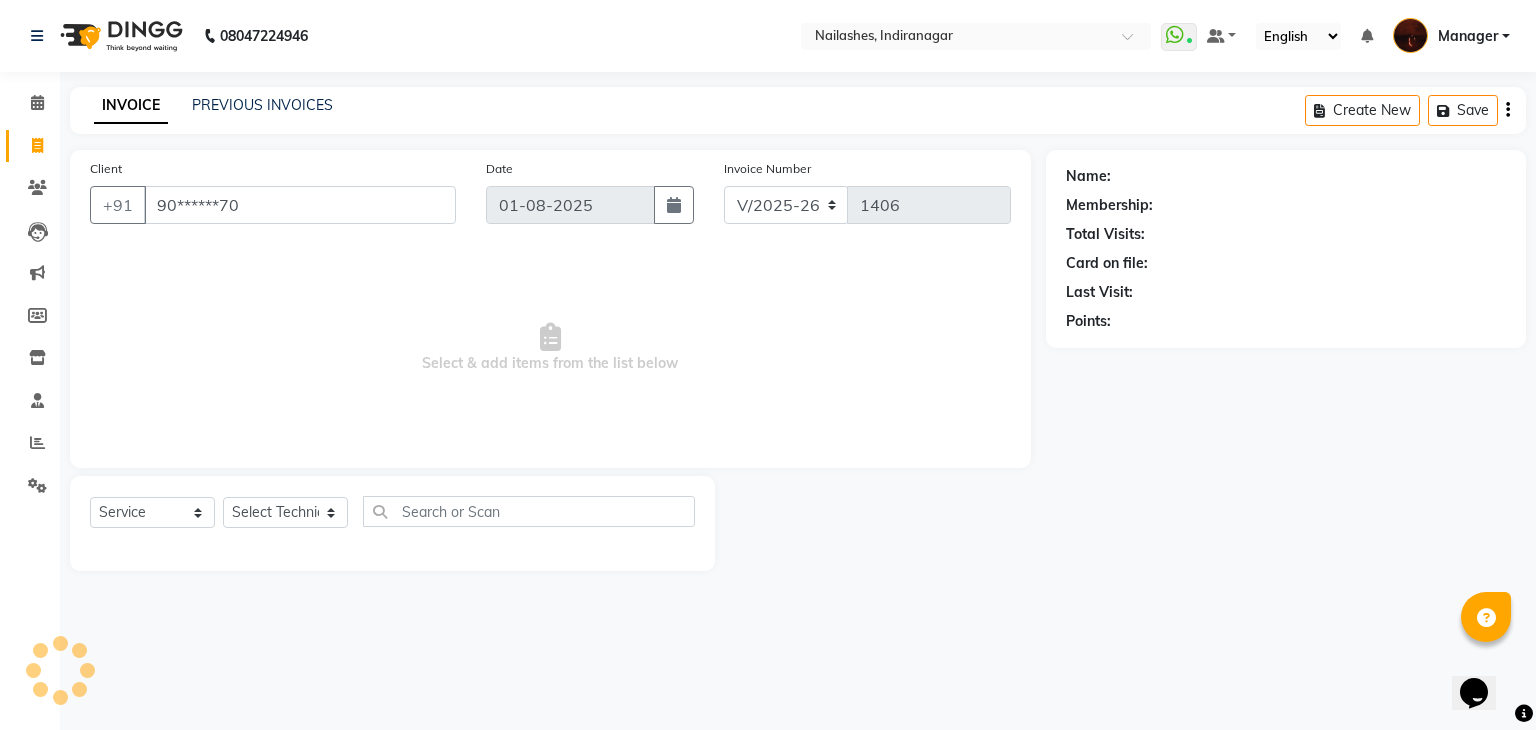 type on "90******70" 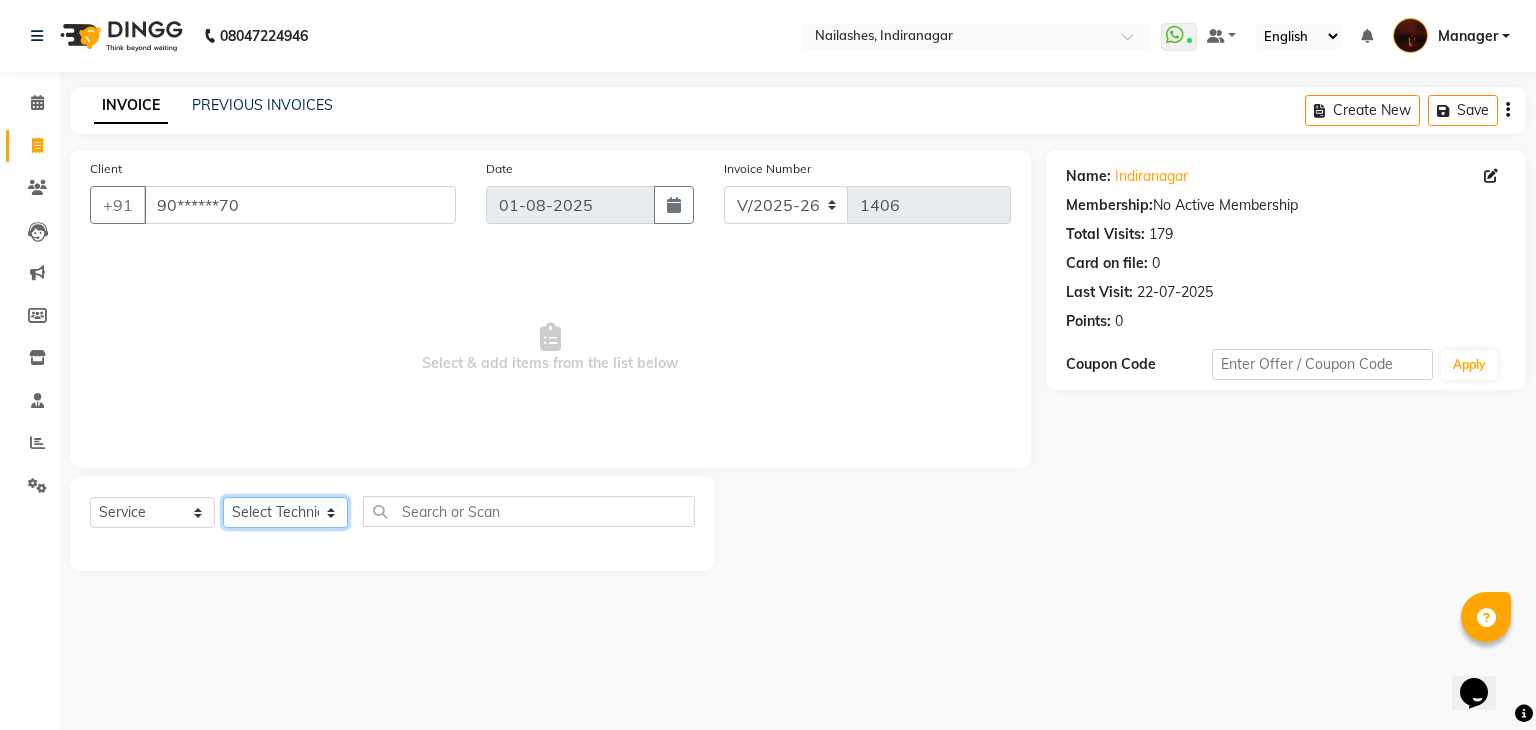 click on "Select Technician Adesh amir Danish Diki  Geeta Himanshu jenifer Manager megna Nisha Pooja roshni Sameer sudeb Sudhir Accounting suraj" 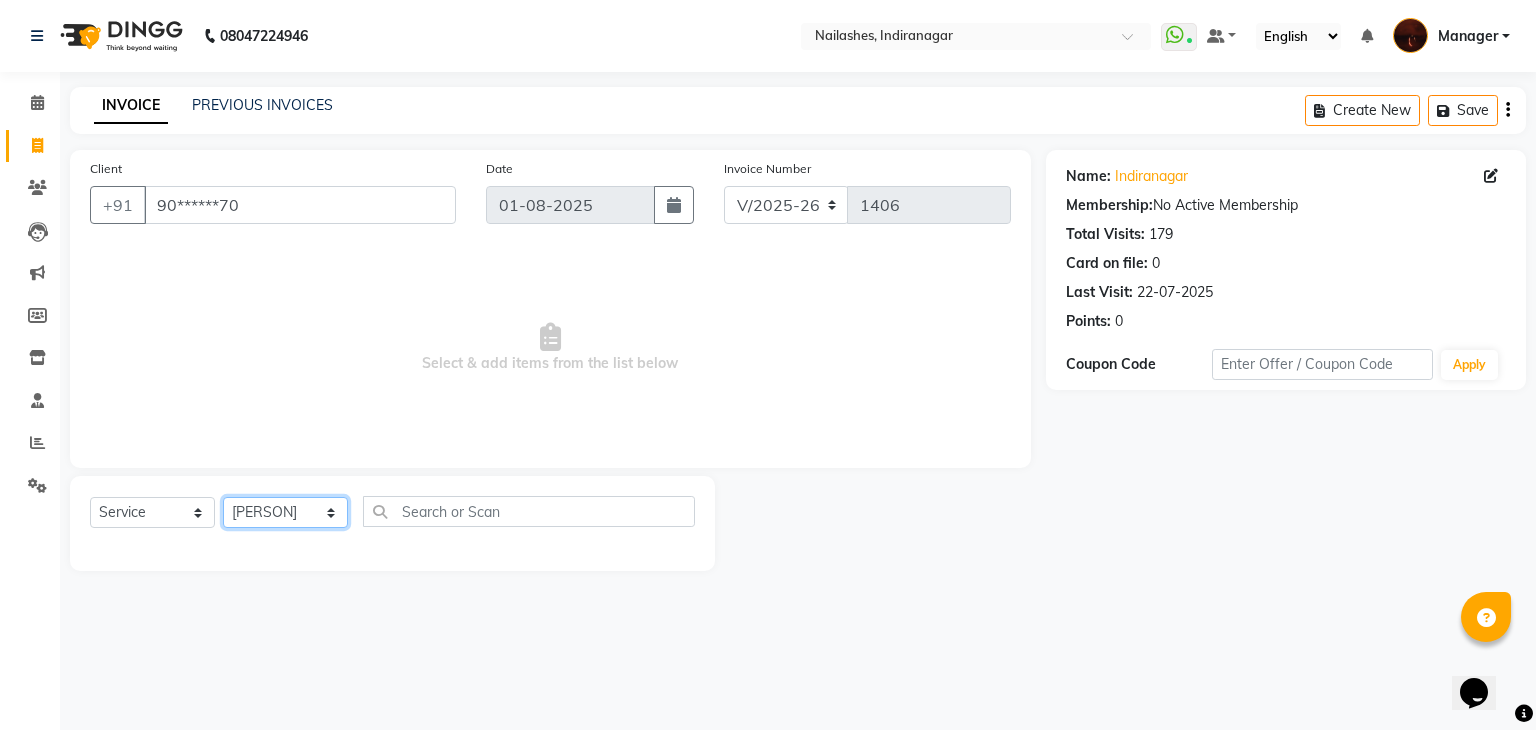 click on "Select Technician Adesh amir Danish Diki  Geeta Himanshu jenifer Manager megna Nisha Pooja roshni Sameer sudeb Sudhir Accounting suraj" 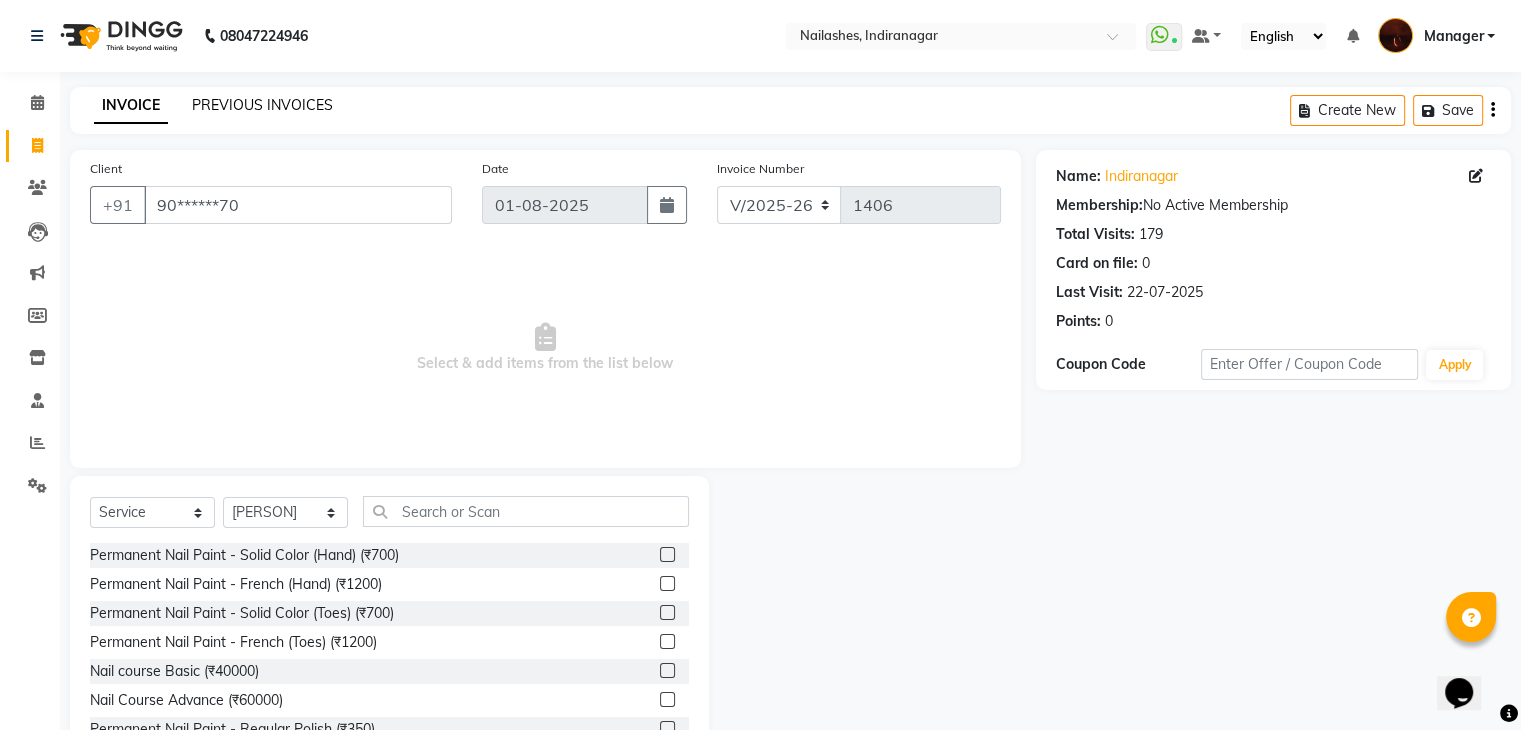 click on "PREVIOUS INVOICES" 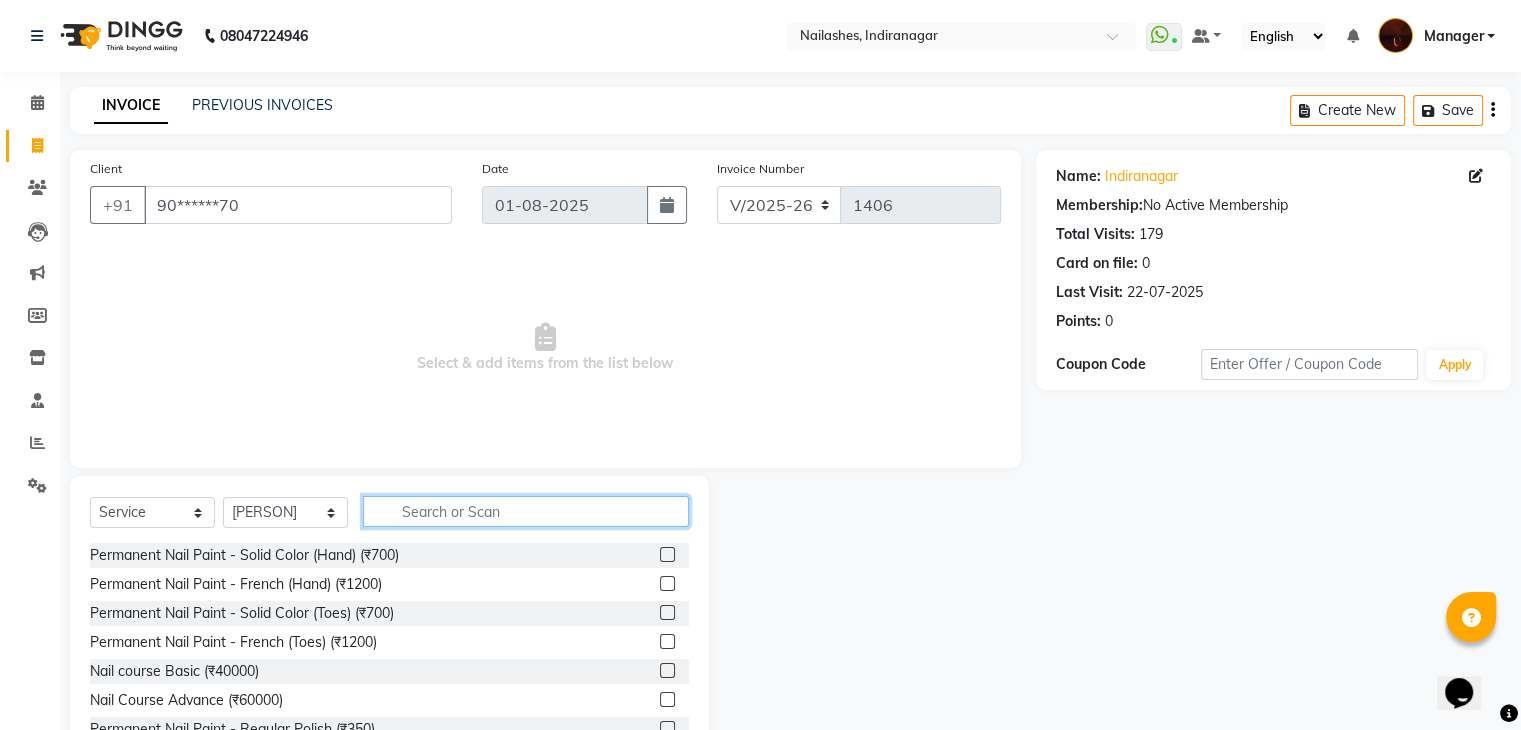 click 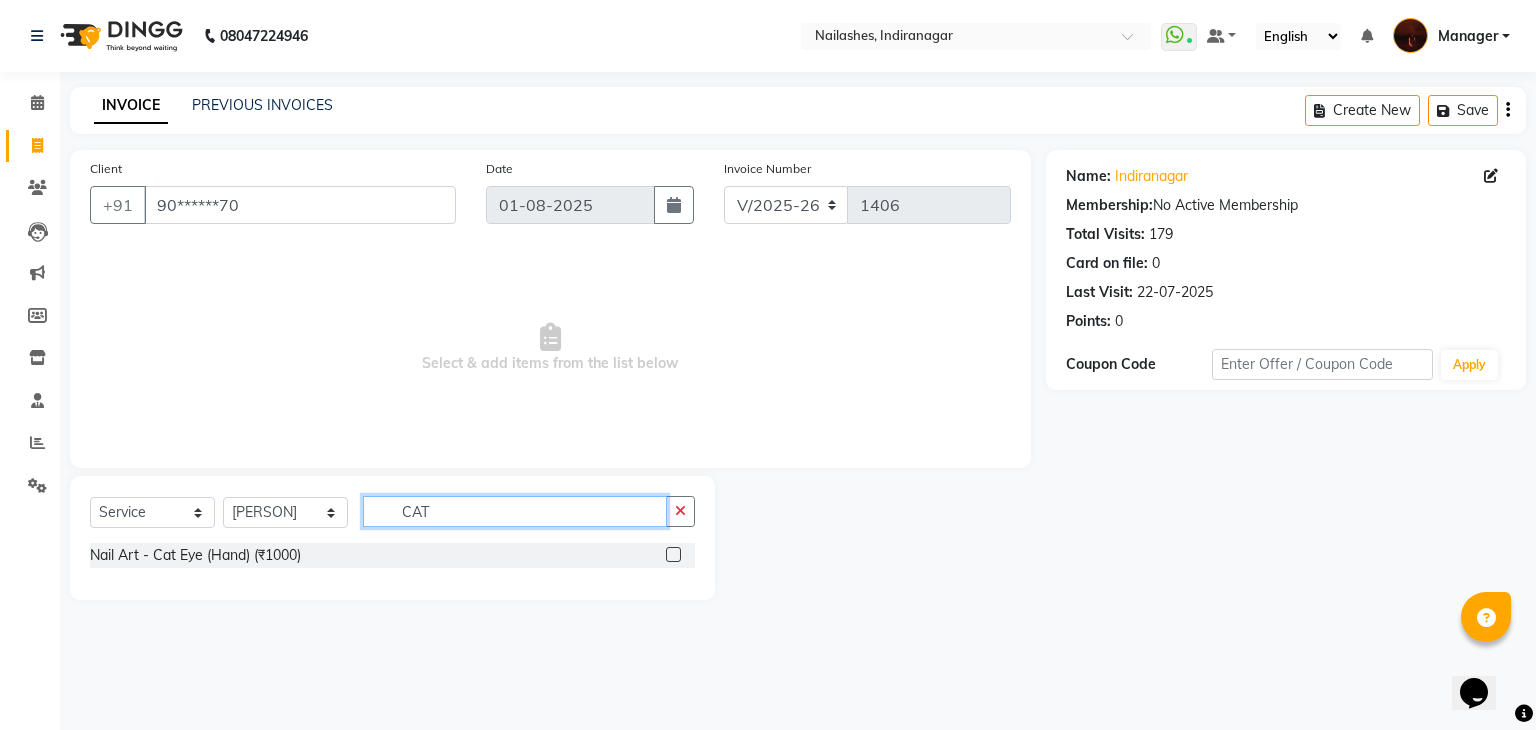 click on "CAT" 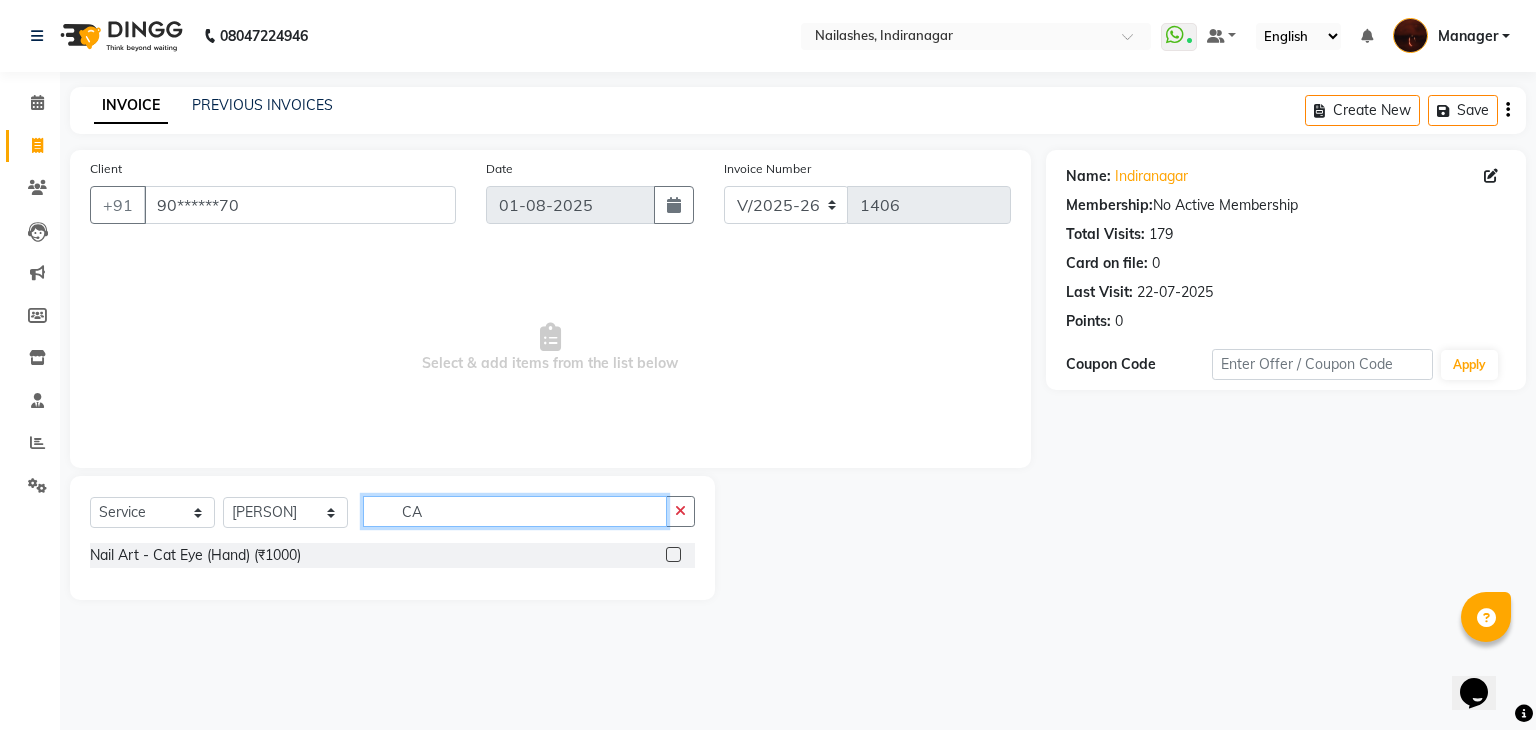 type on "C" 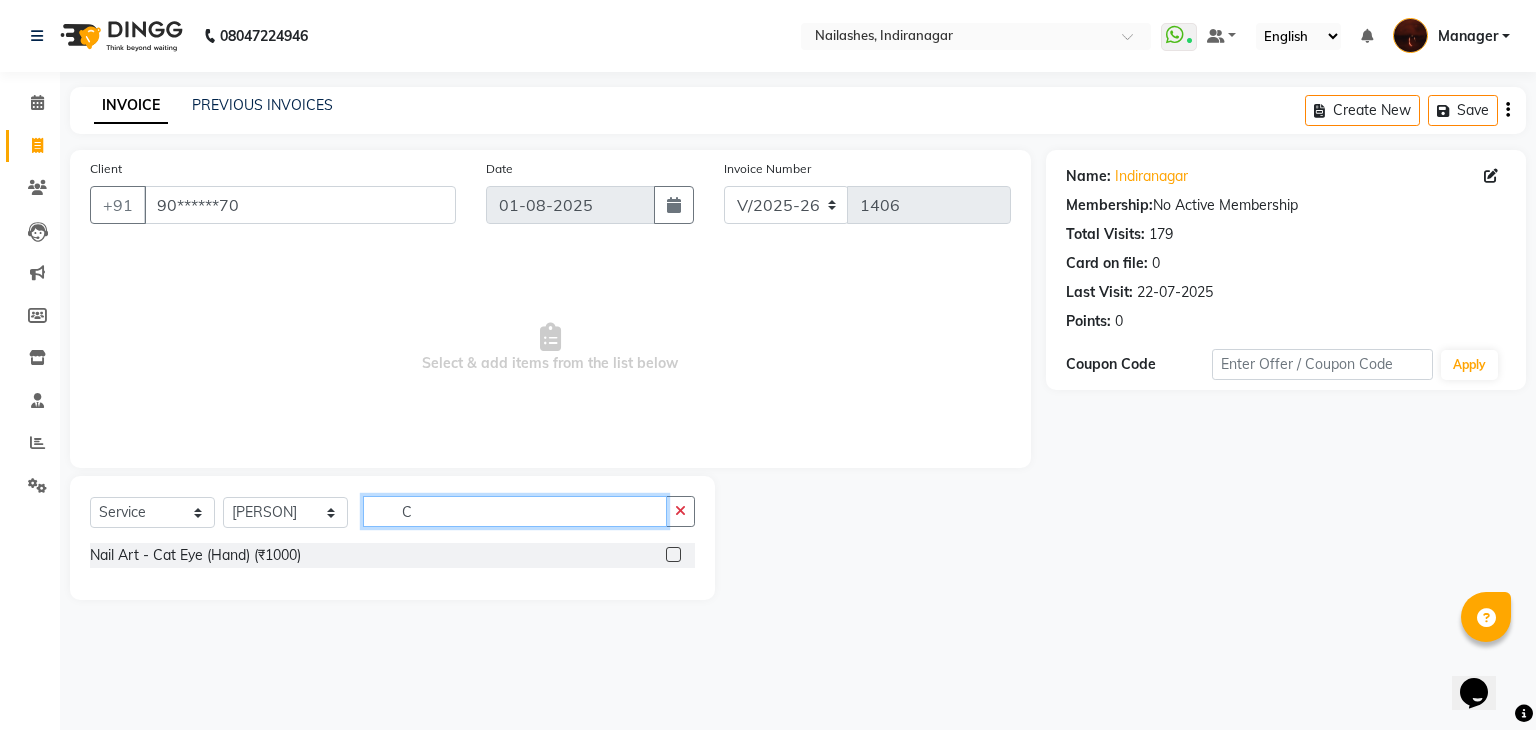 type 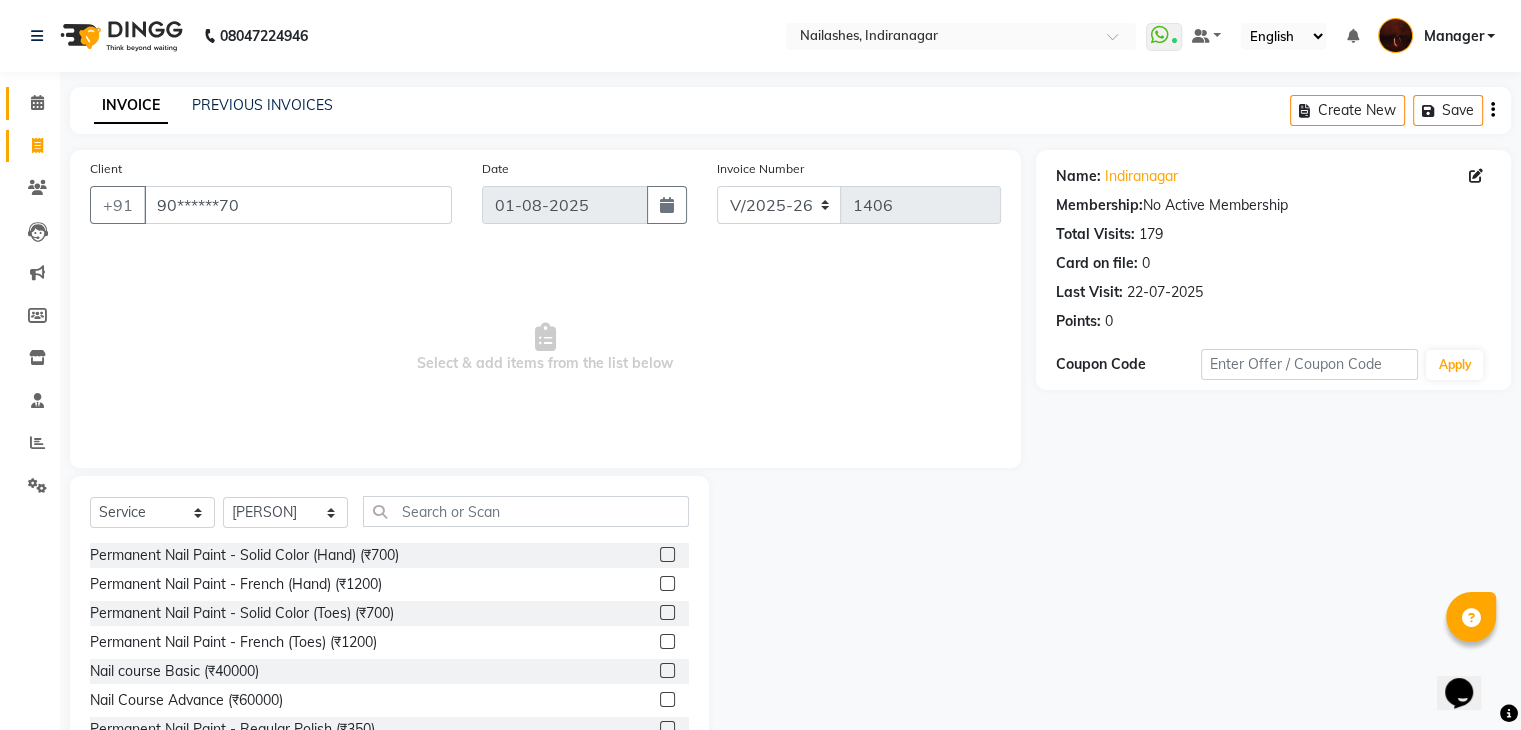 click 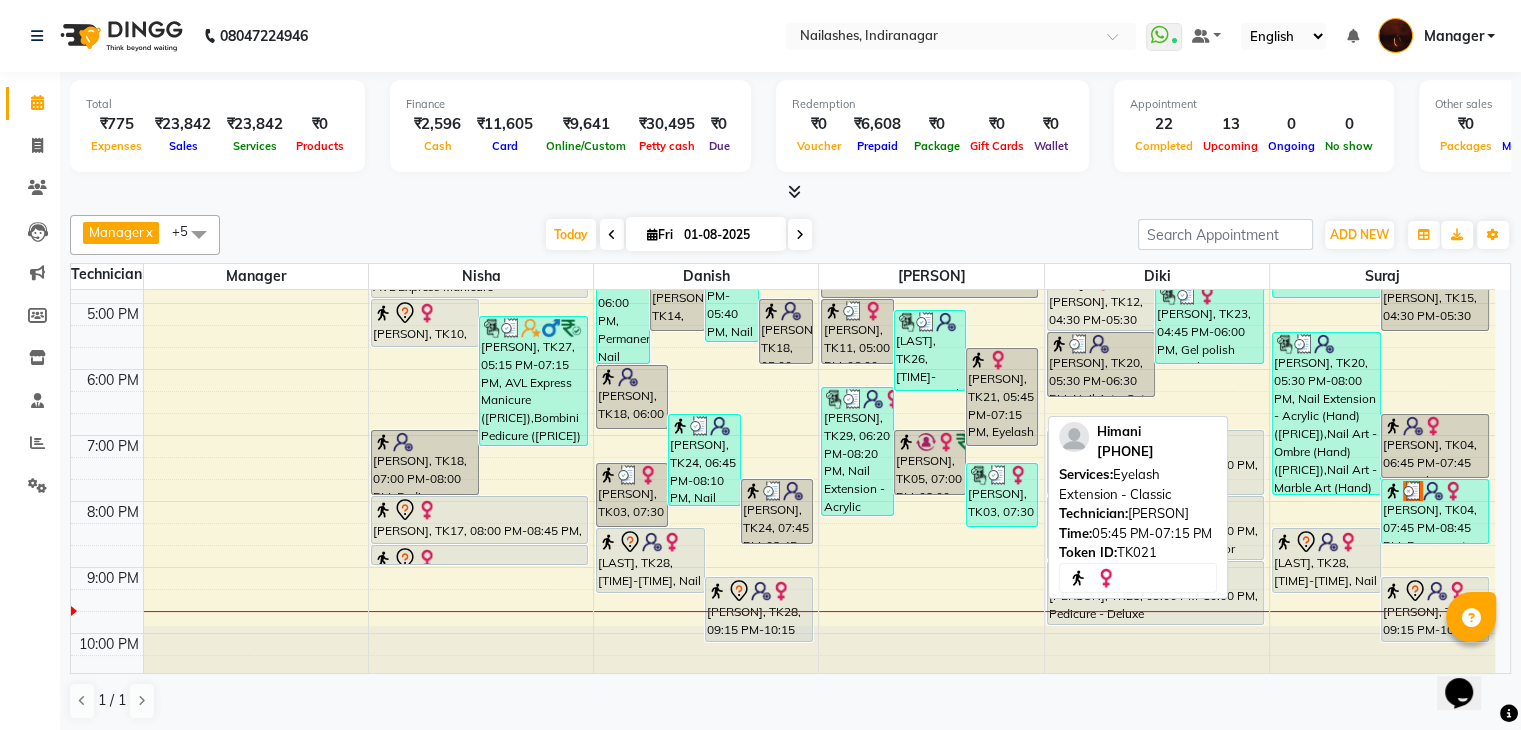 scroll, scrollTop: 465, scrollLeft: 0, axis: vertical 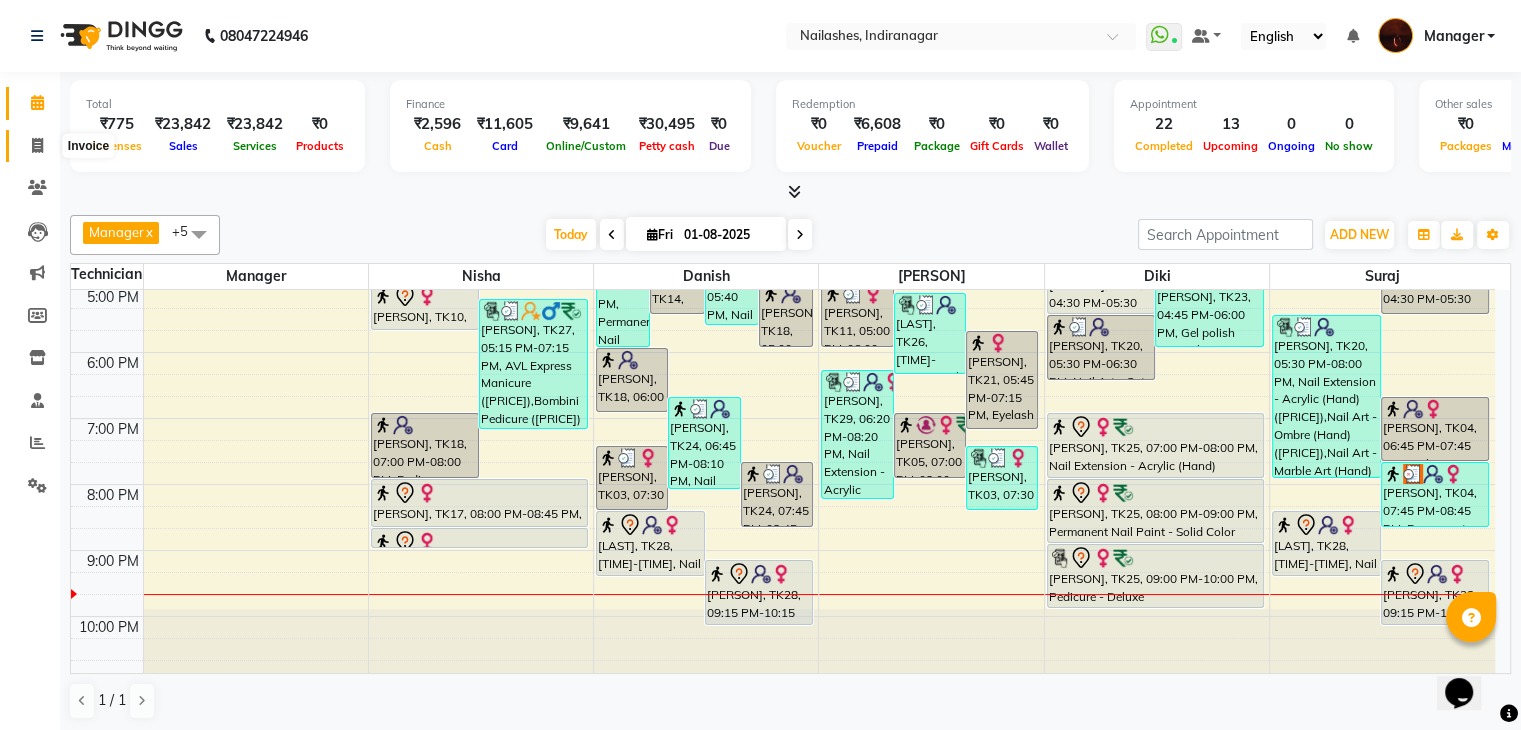 click 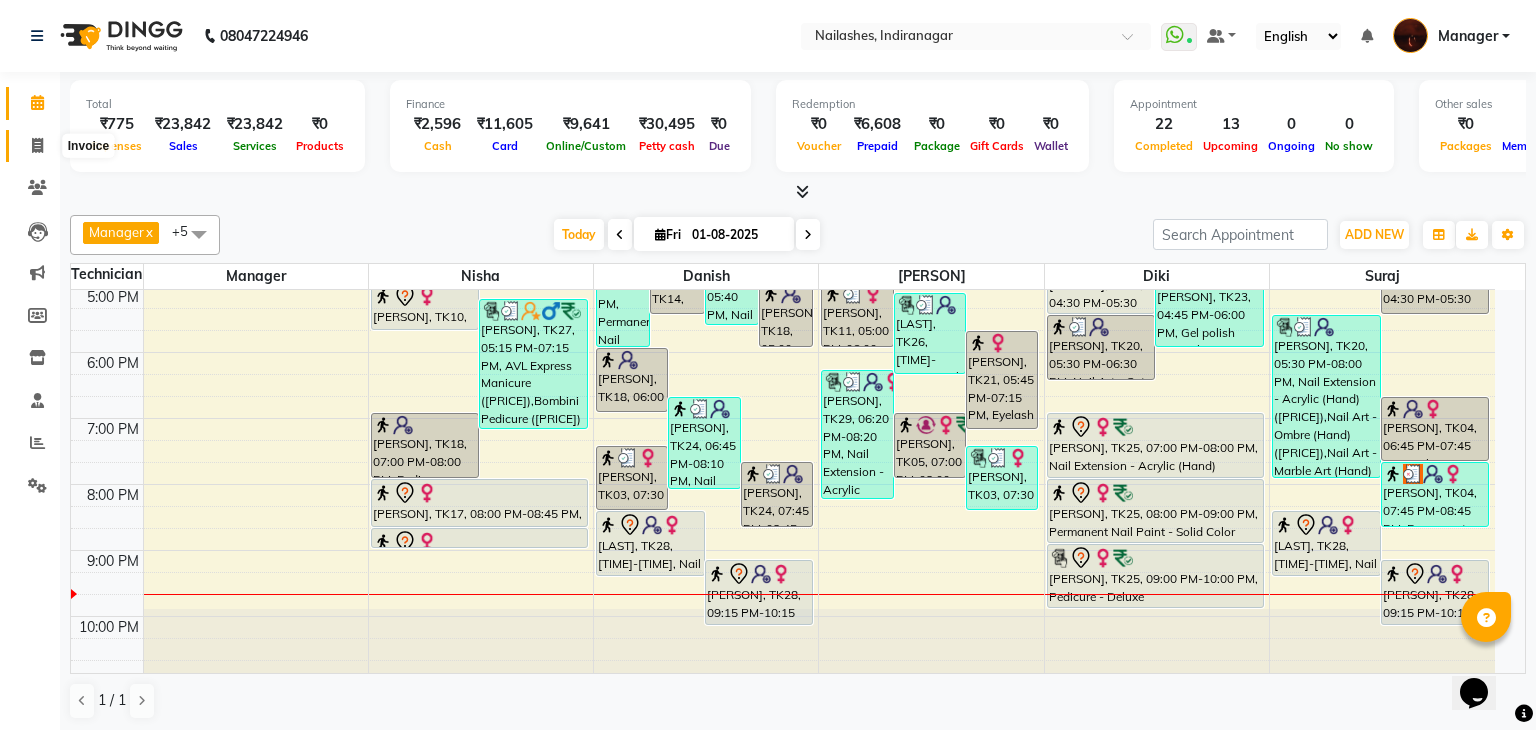 select on "service" 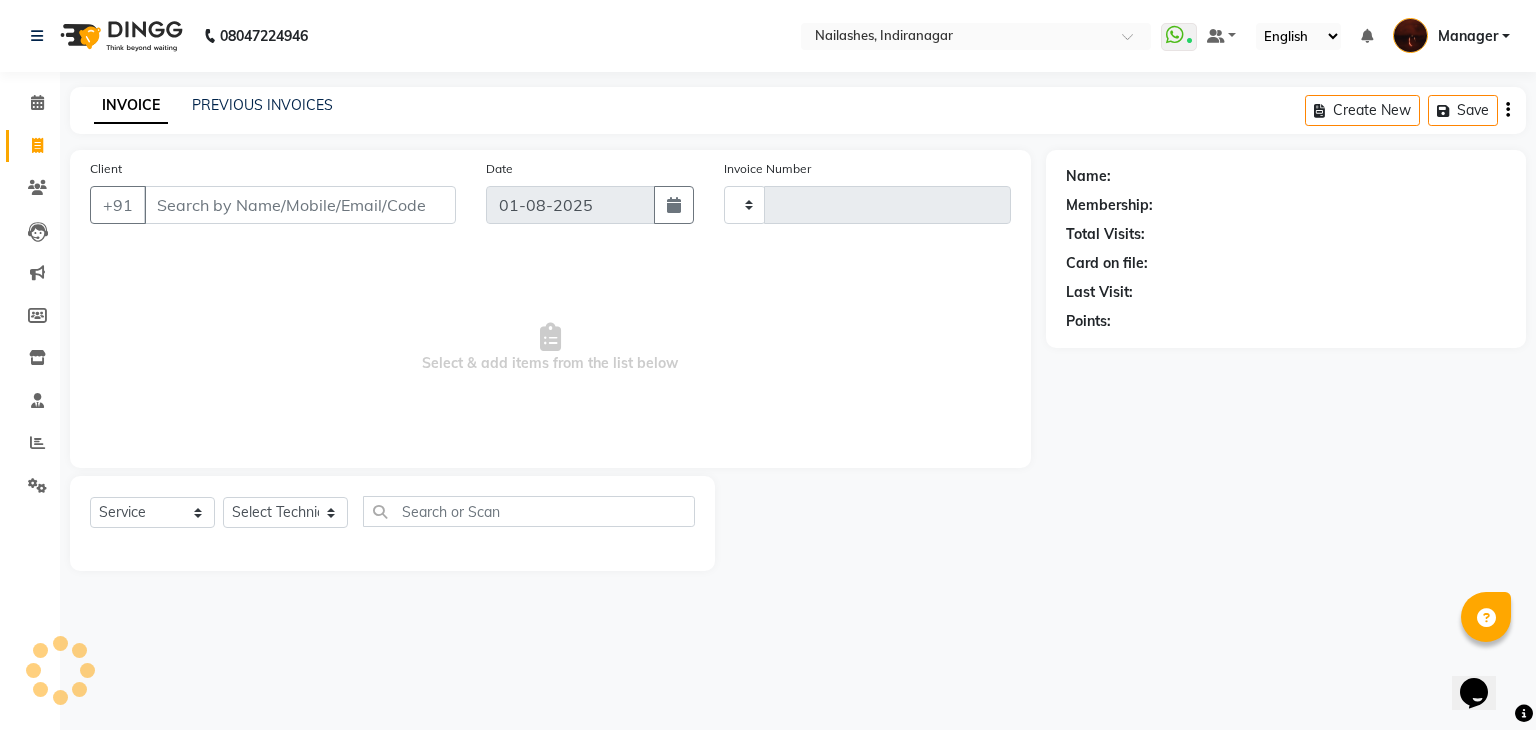 type on "1406" 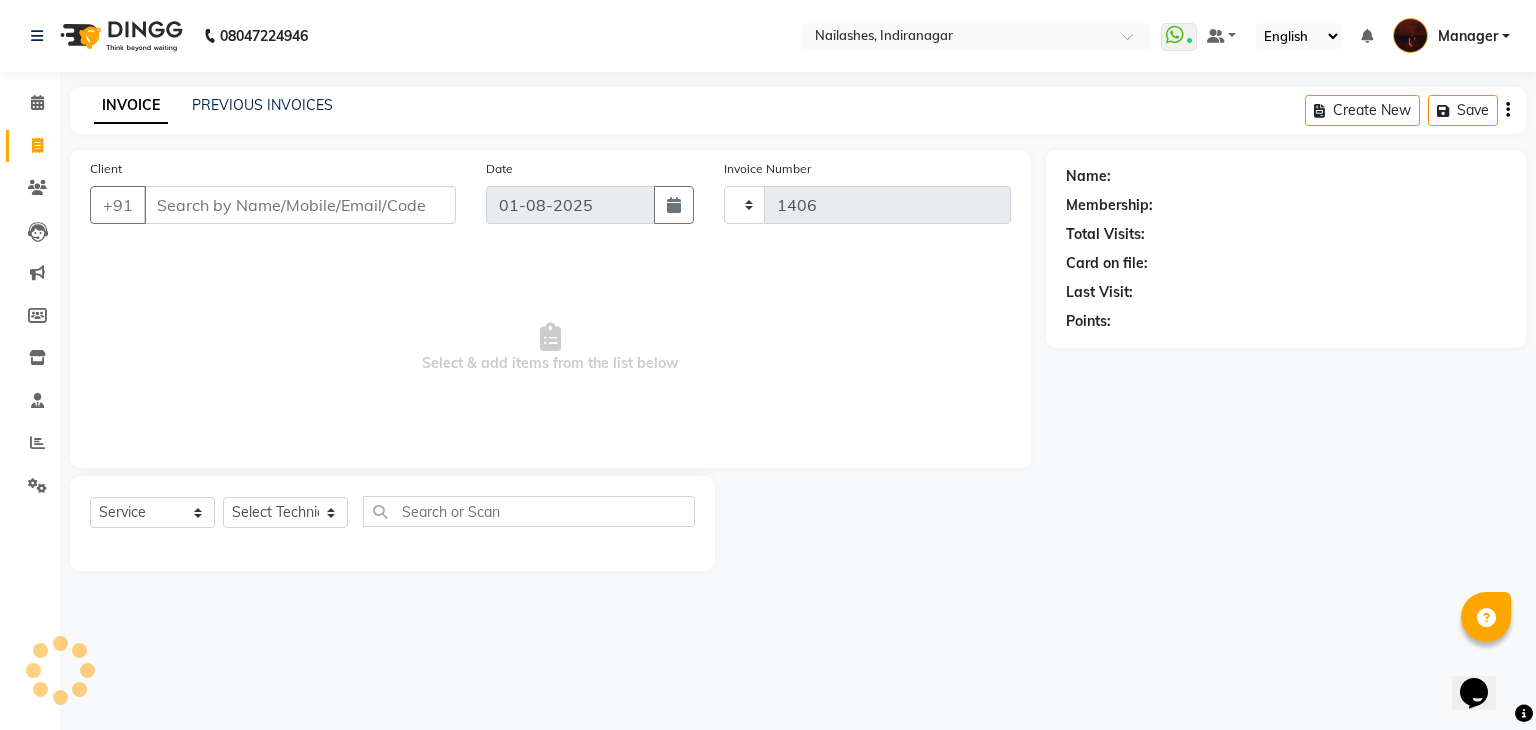 select on "4063" 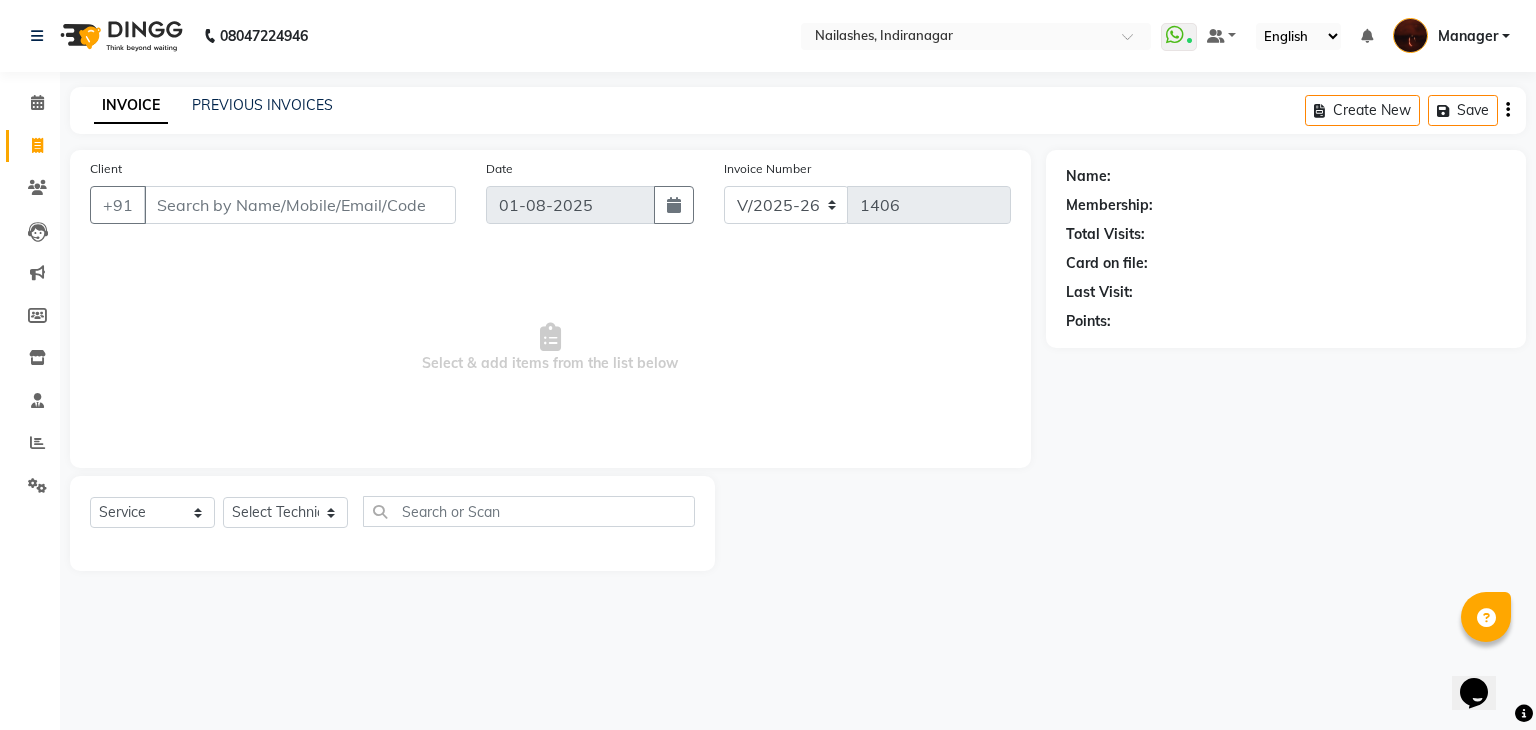 click on "Client" at bounding box center (300, 205) 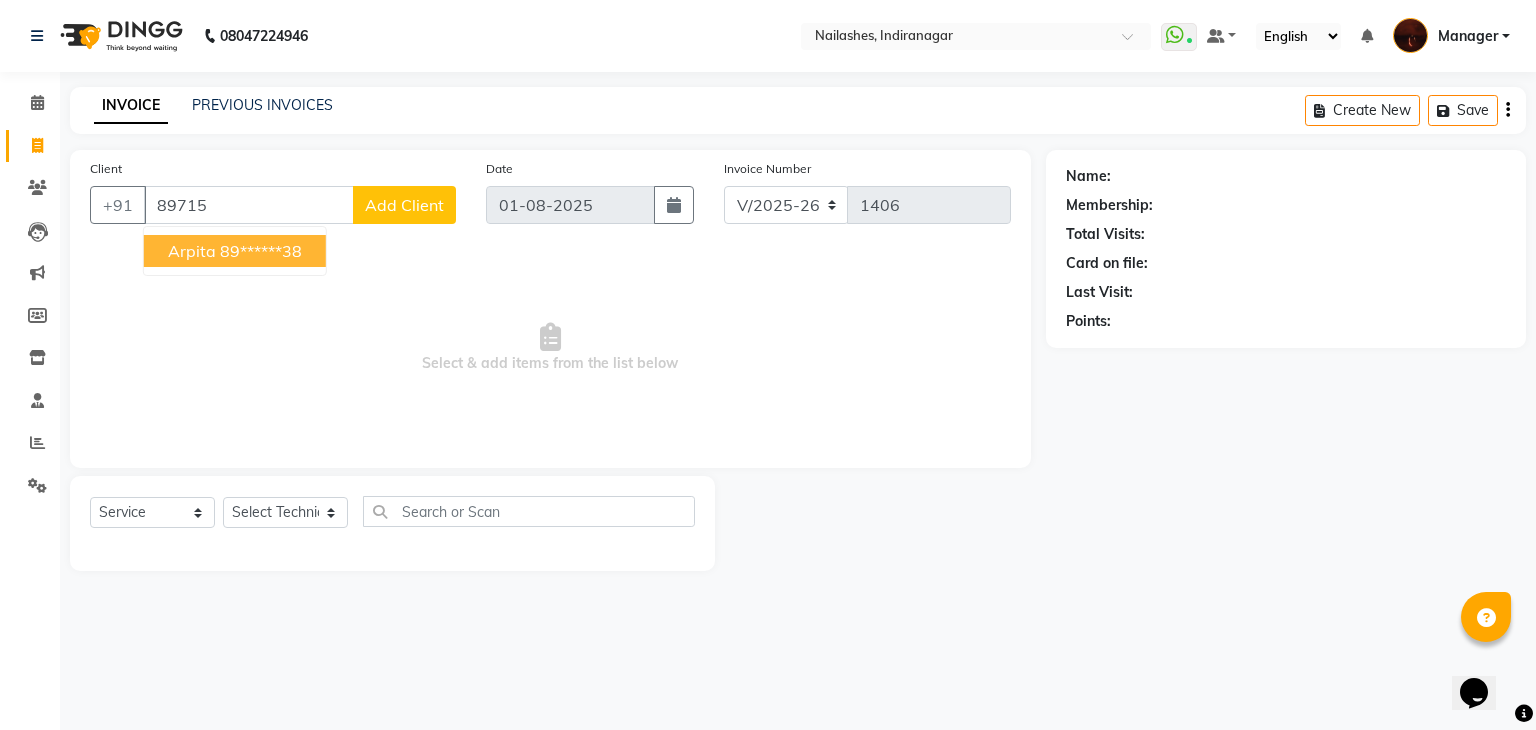 click on "89******38" at bounding box center (261, 251) 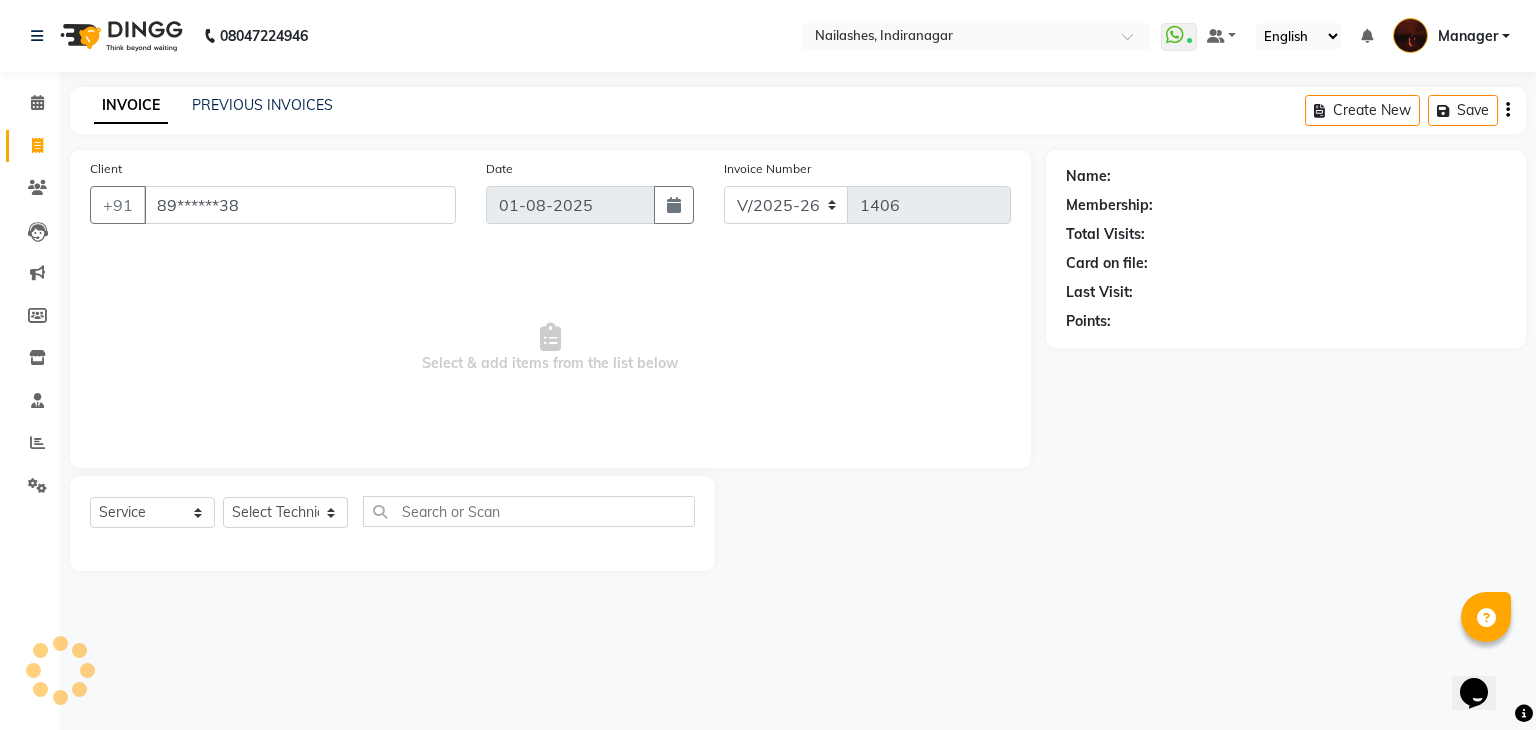 type on "89******38" 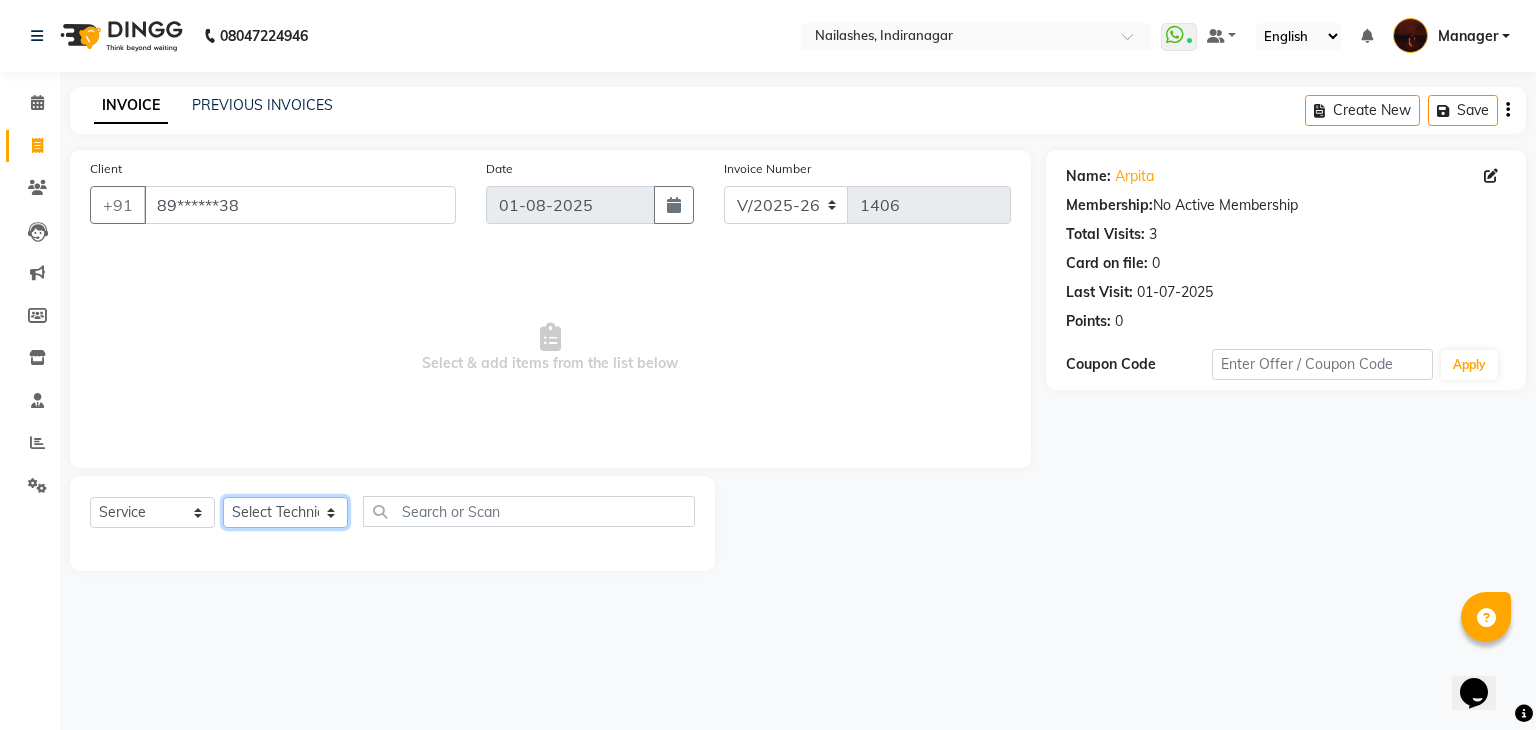 click on "Select Technician Adesh amir Danish Diki  Geeta Himanshu jenifer Manager megna Nisha Pooja roshni Sameer sudeb Sudhir Accounting suraj" 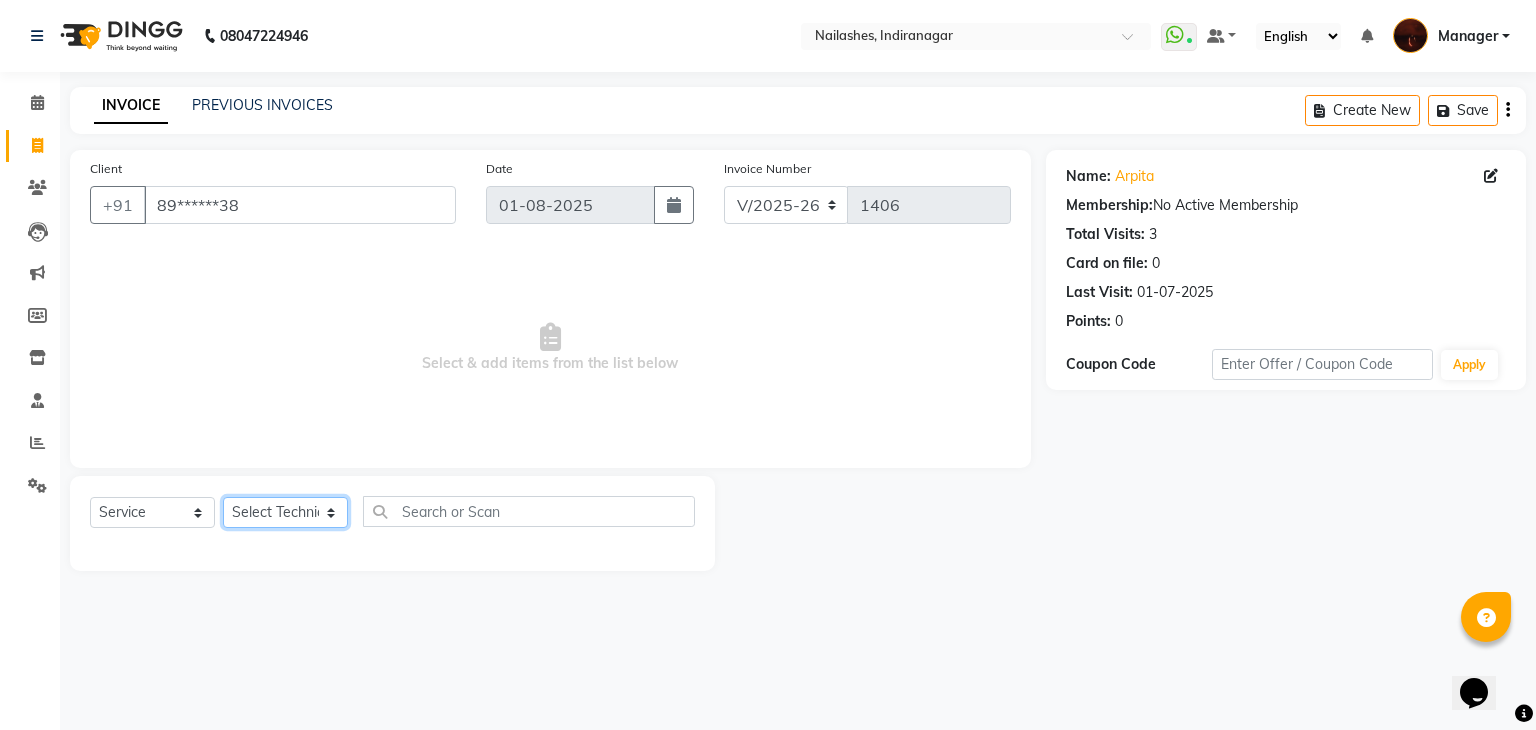 select on "68684" 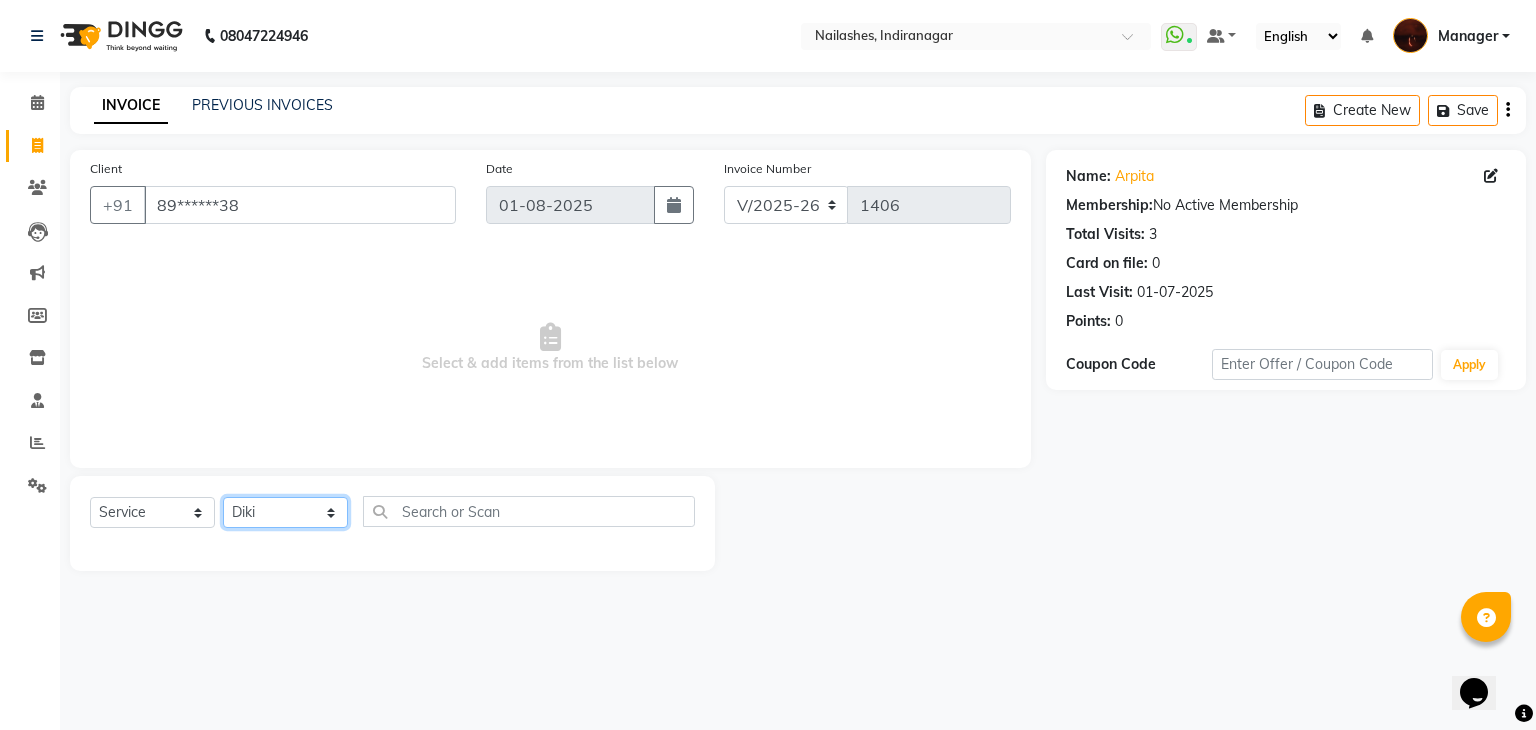 click on "Select Technician Adesh amir Danish Diki  Geeta Himanshu jenifer Manager megna Nisha Pooja roshni Sameer sudeb Sudhir Accounting suraj" 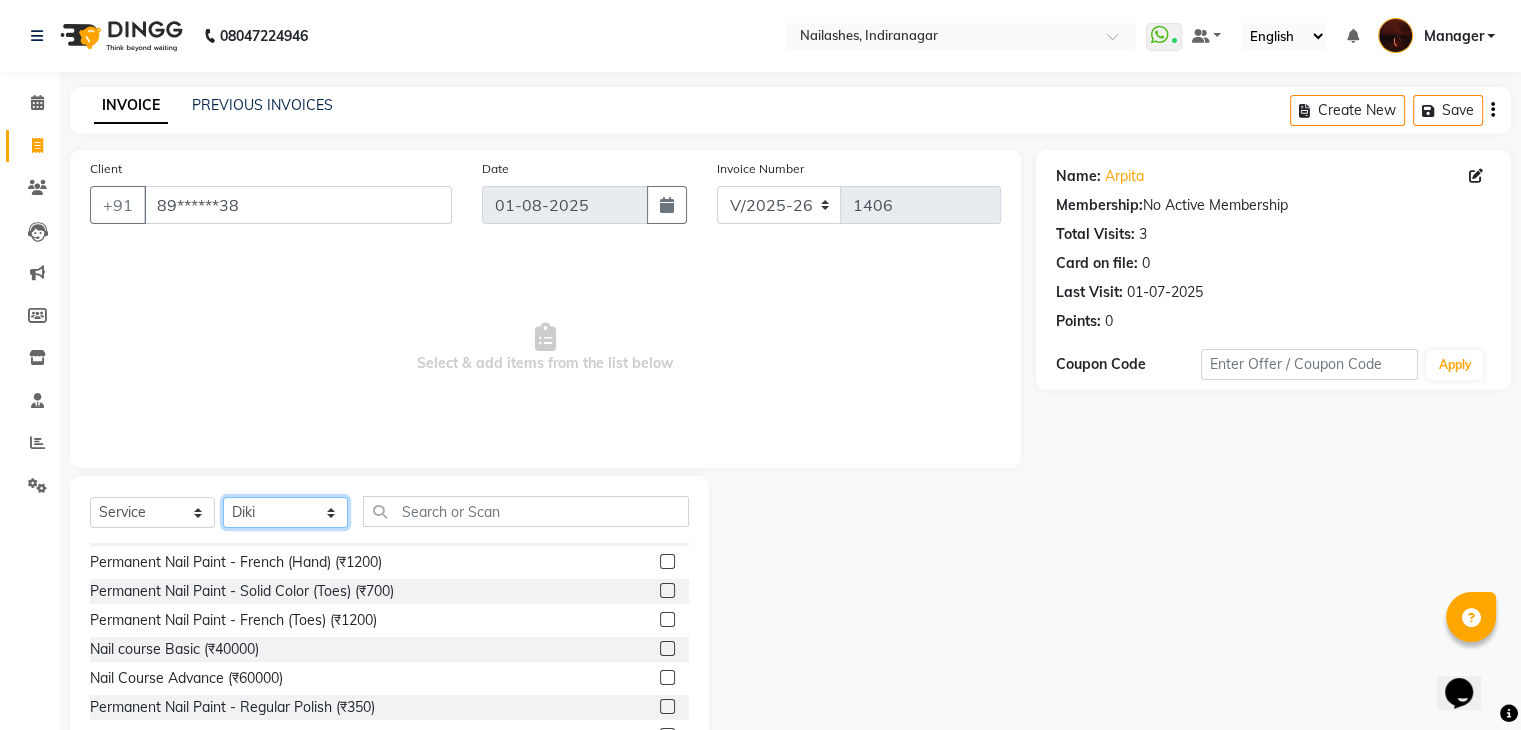 scroll, scrollTop: 0, scrollLeft: 0, axis: both 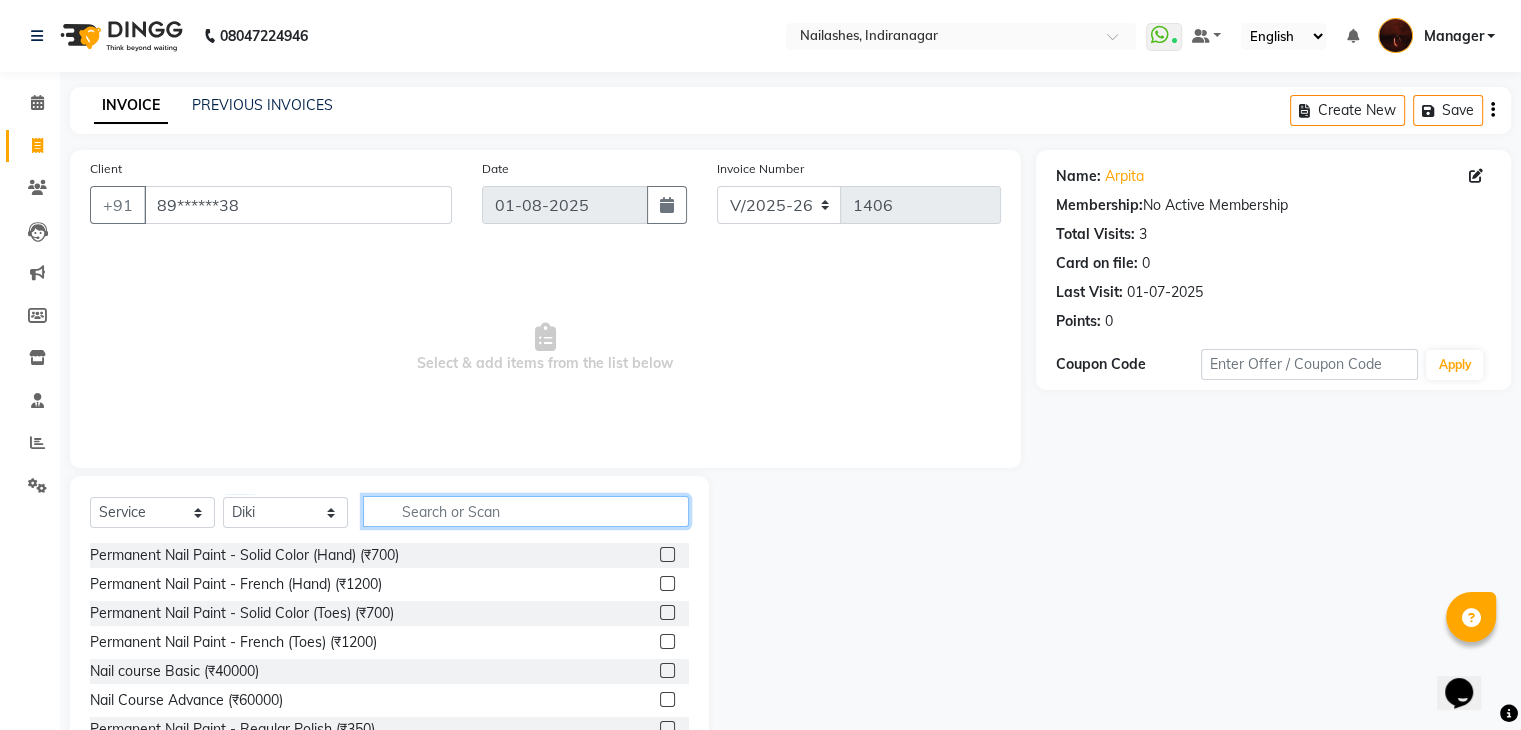click 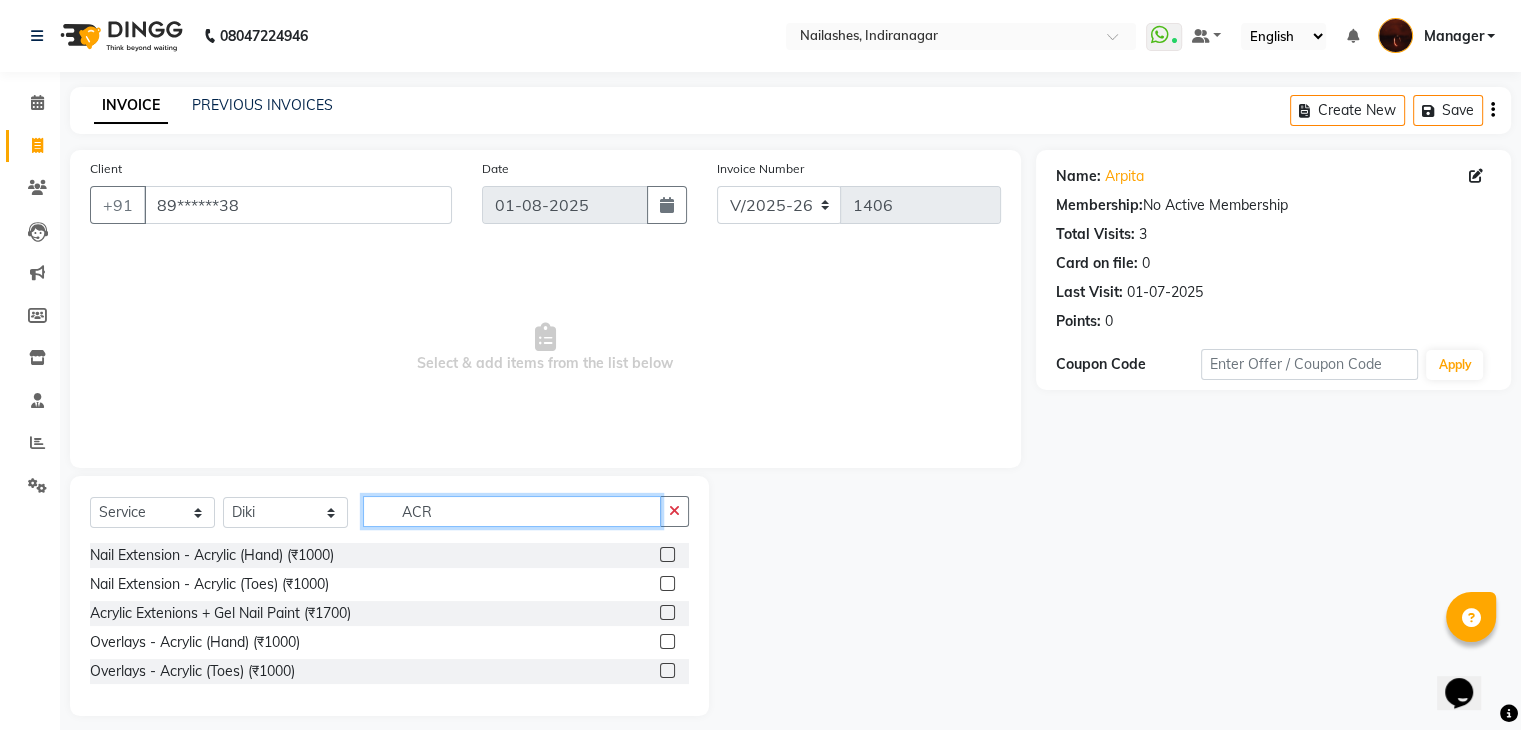 type on "ACR" 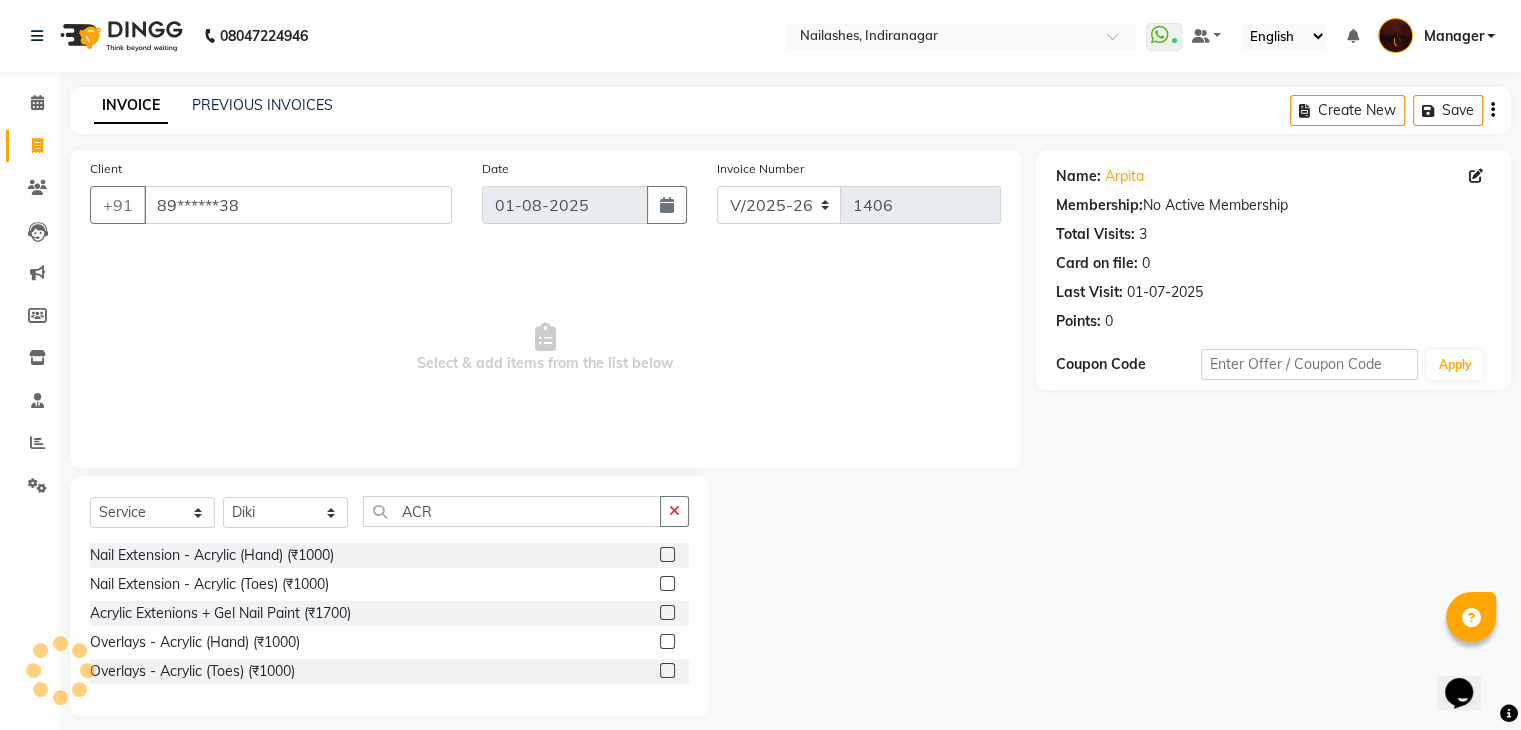 click 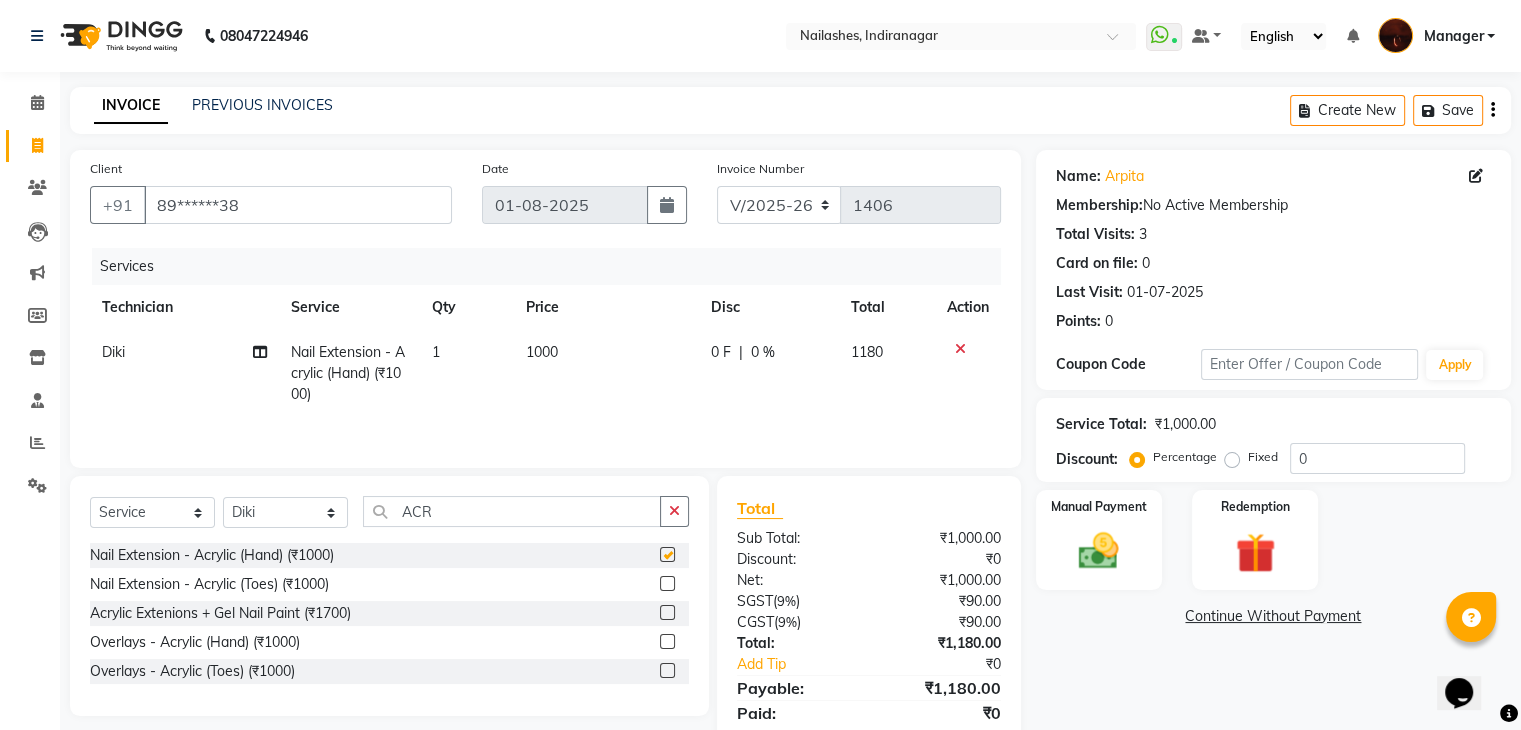 checkbox on "false" 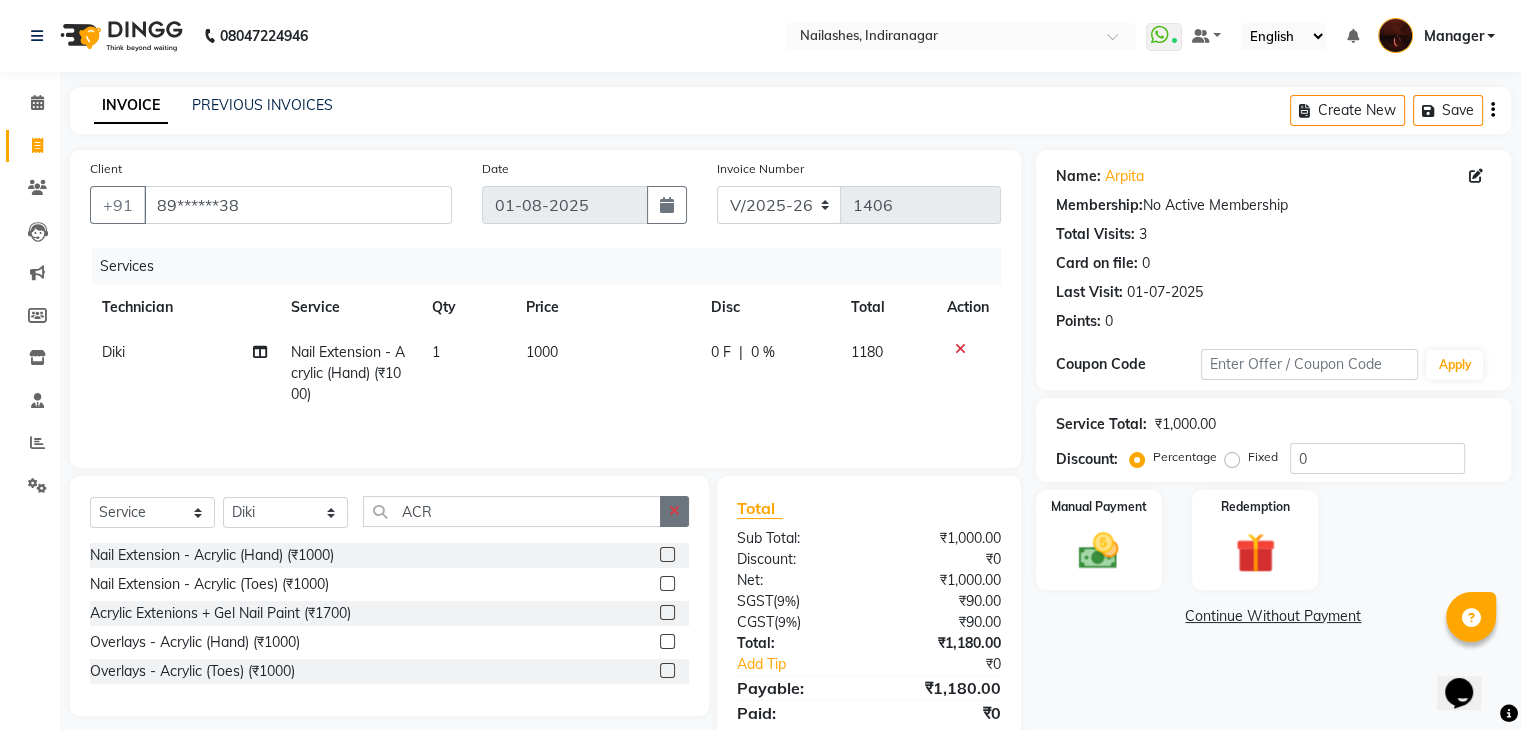click 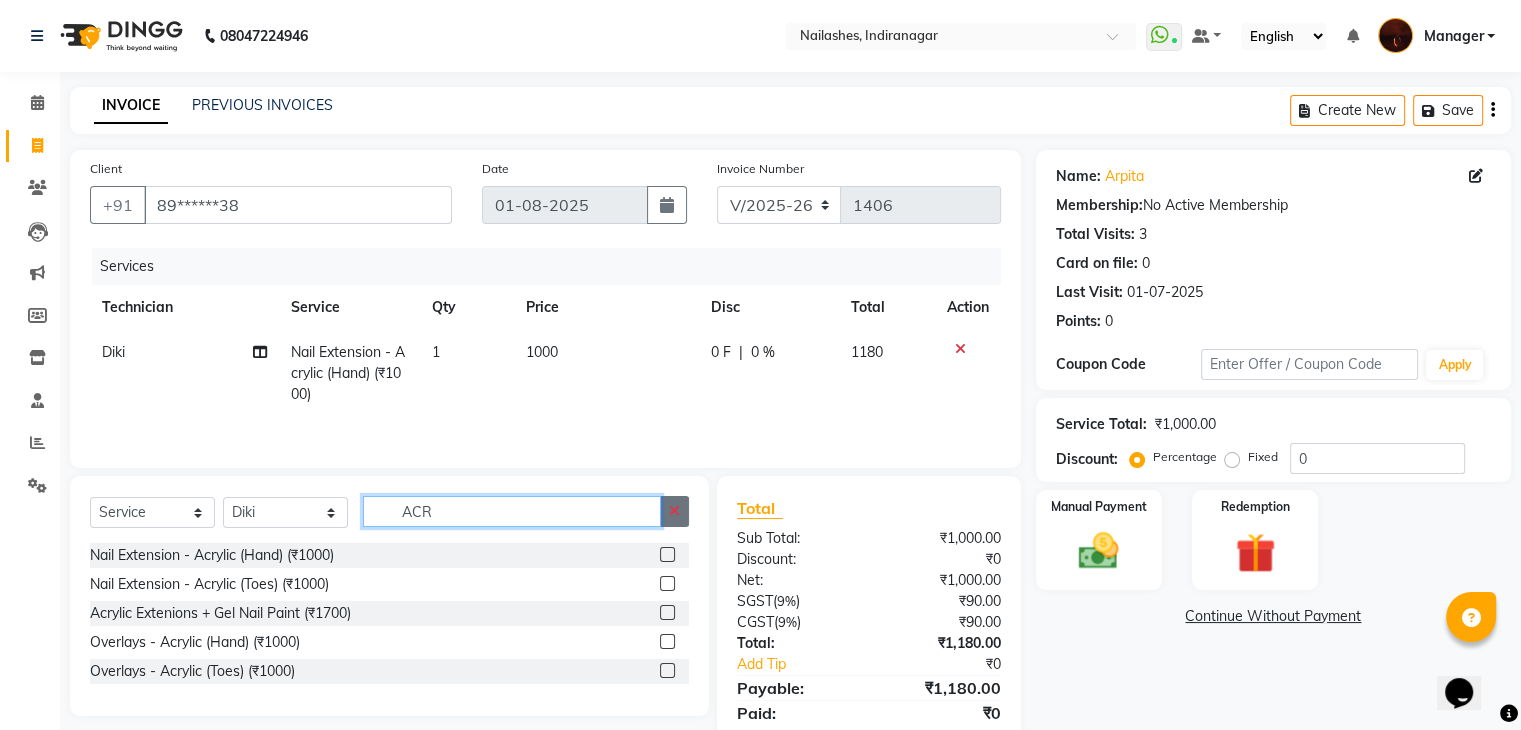 type 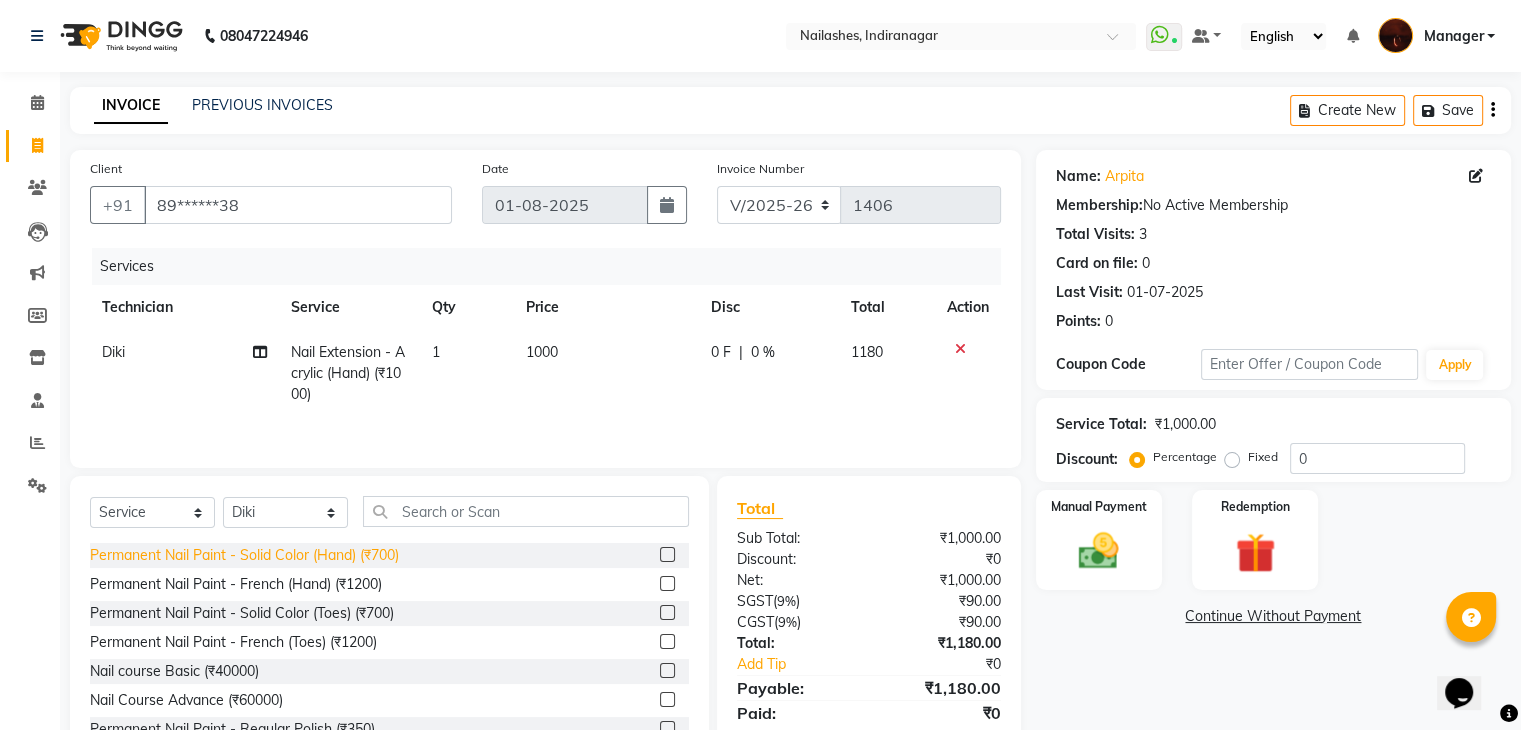 click on "Permanent Nail Paint - Solid Color (Hand) (₹700)" 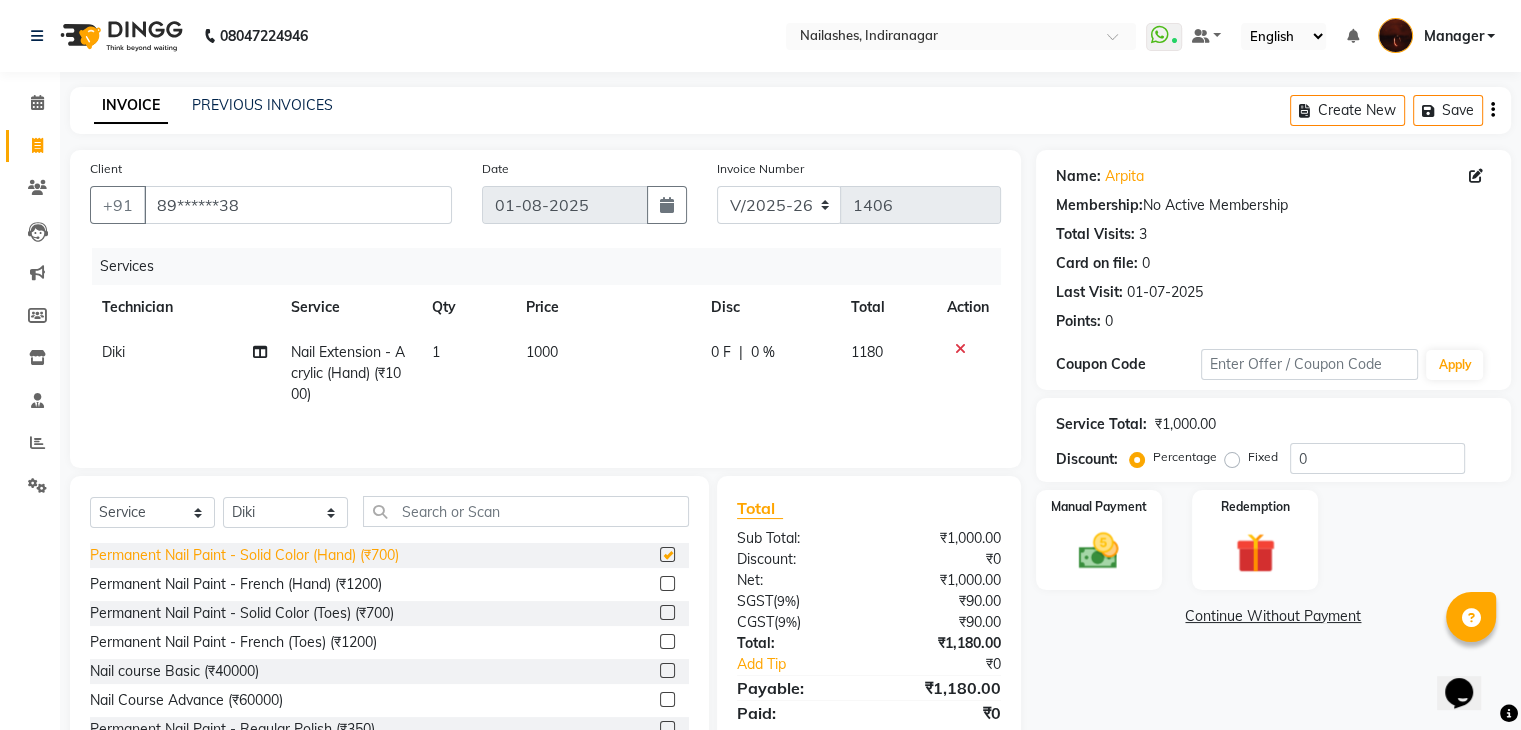 checkbox on "false" 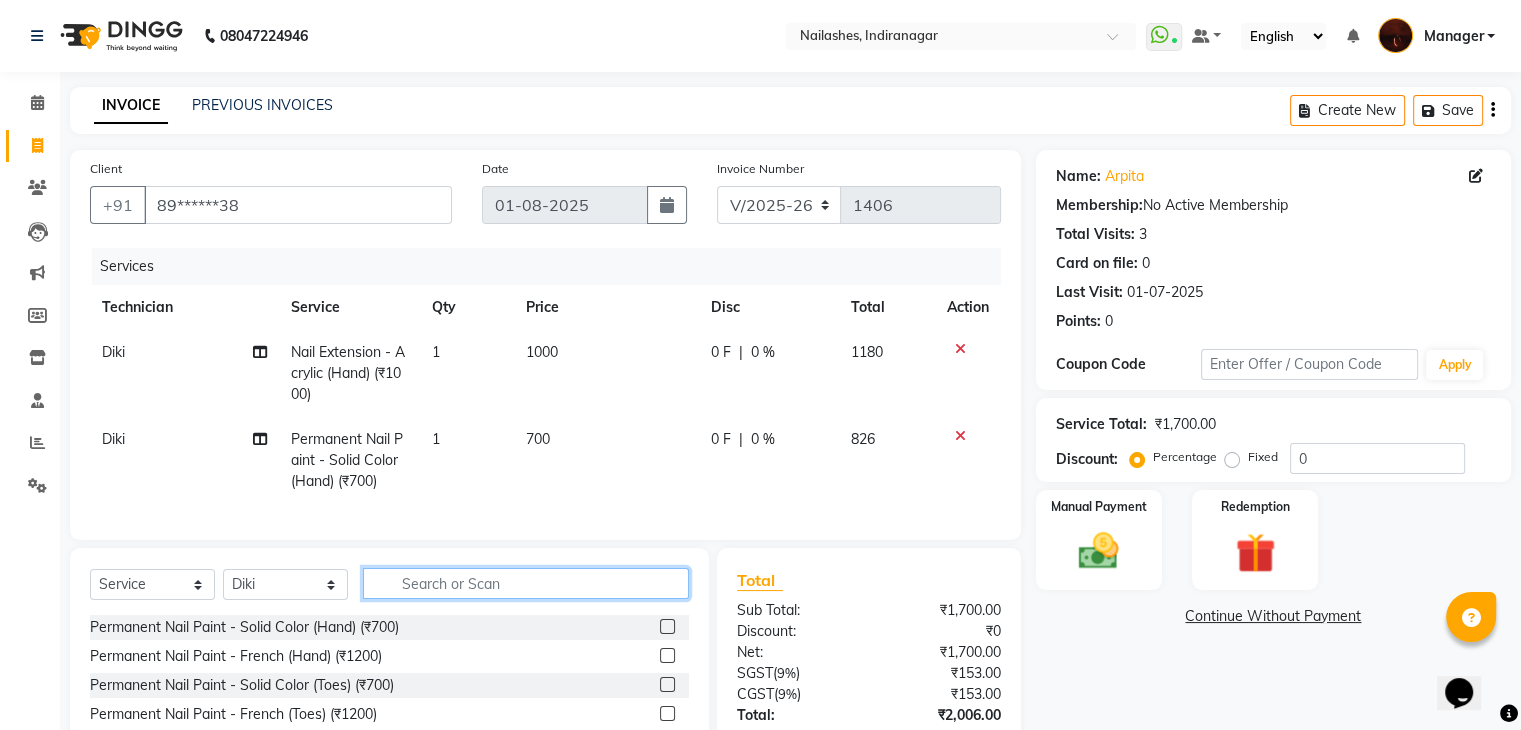click 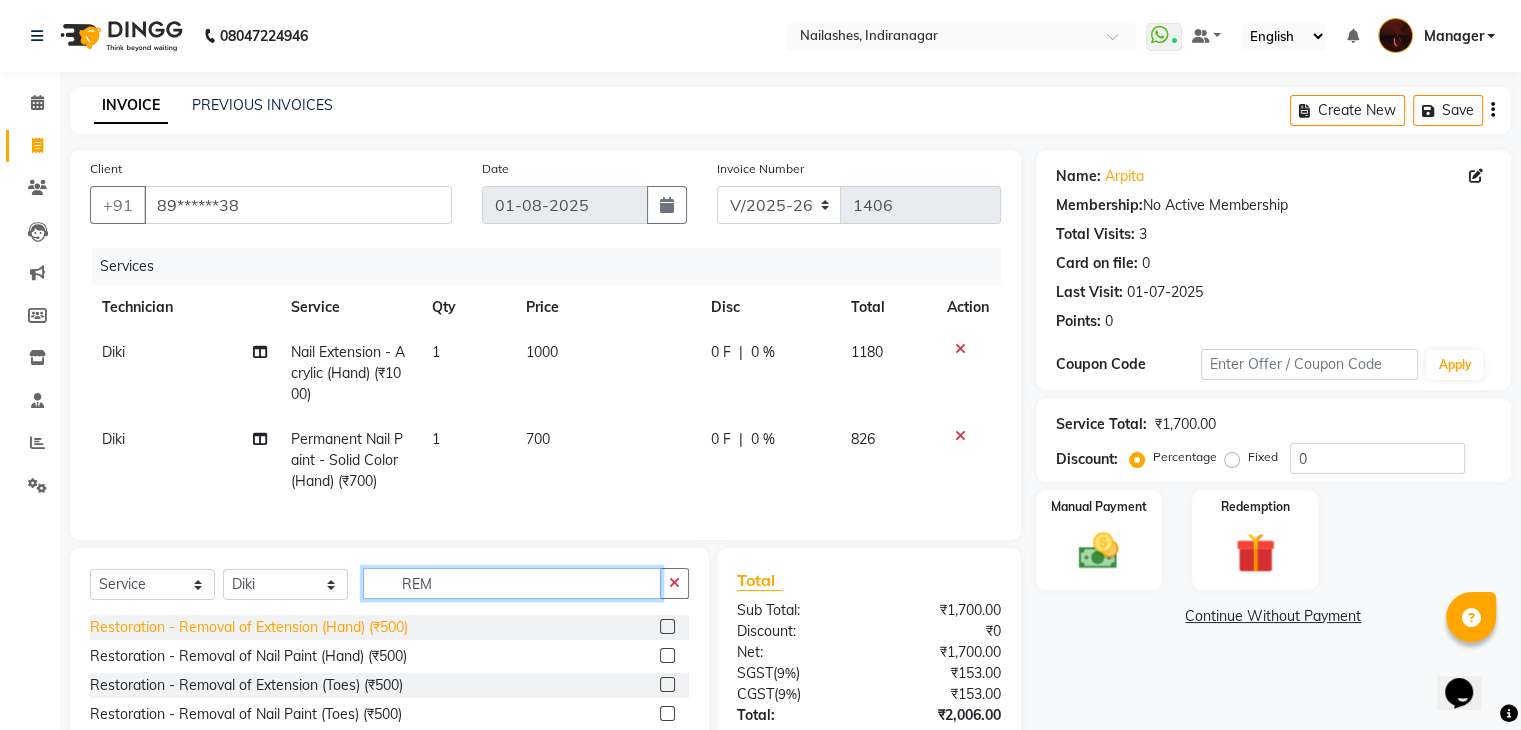 type on "REM" 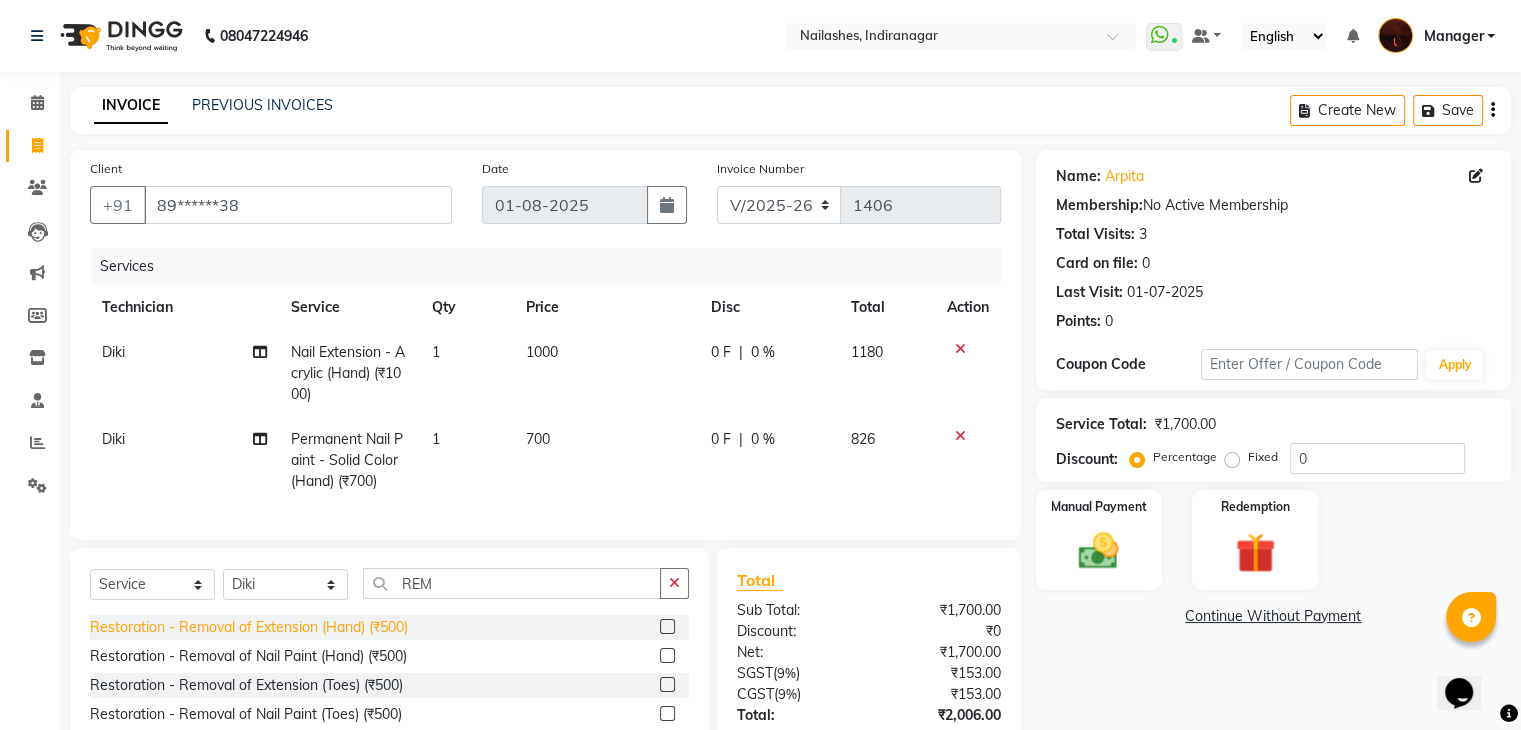 click on "Restoration - Removal of Extension (Hand) (₹500)" 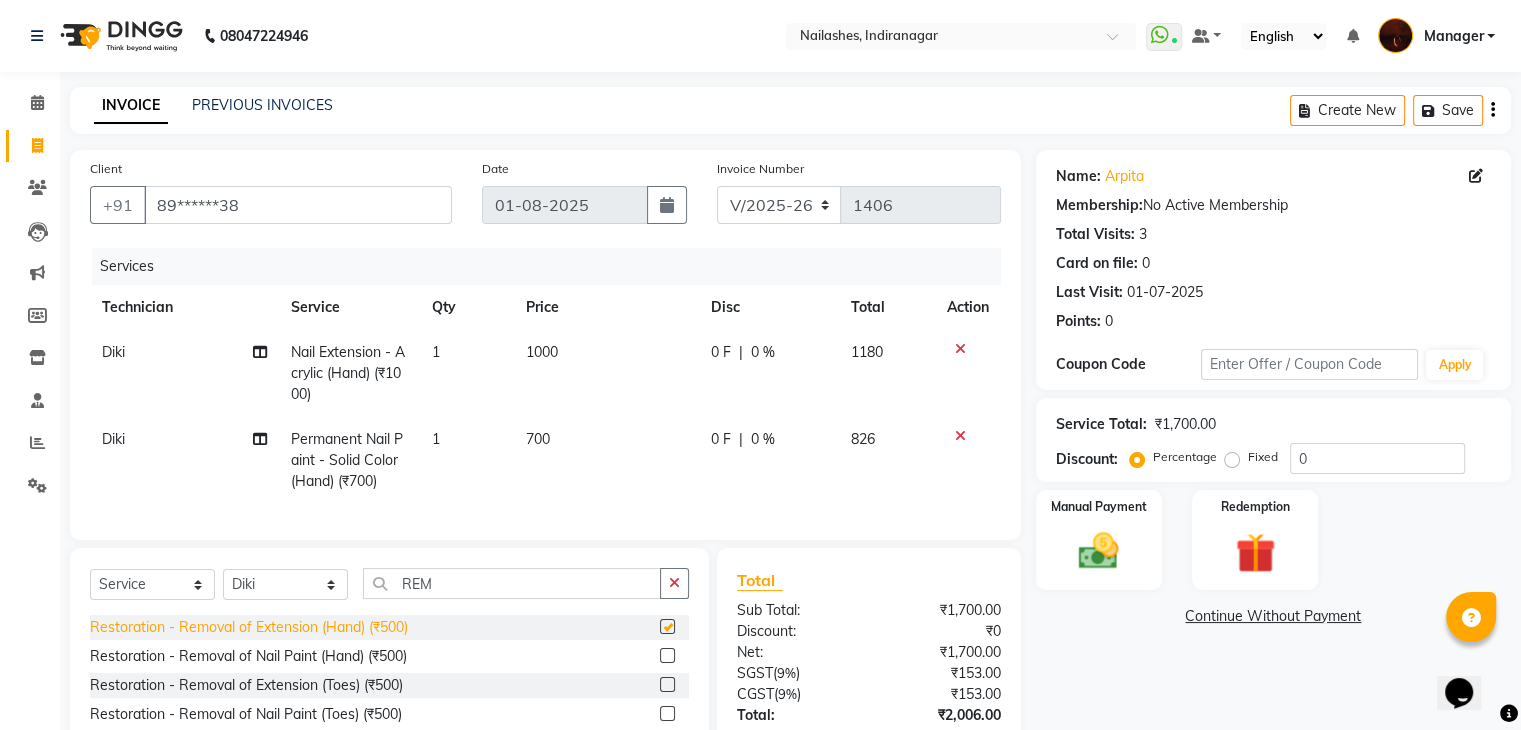 checkbox on "false" 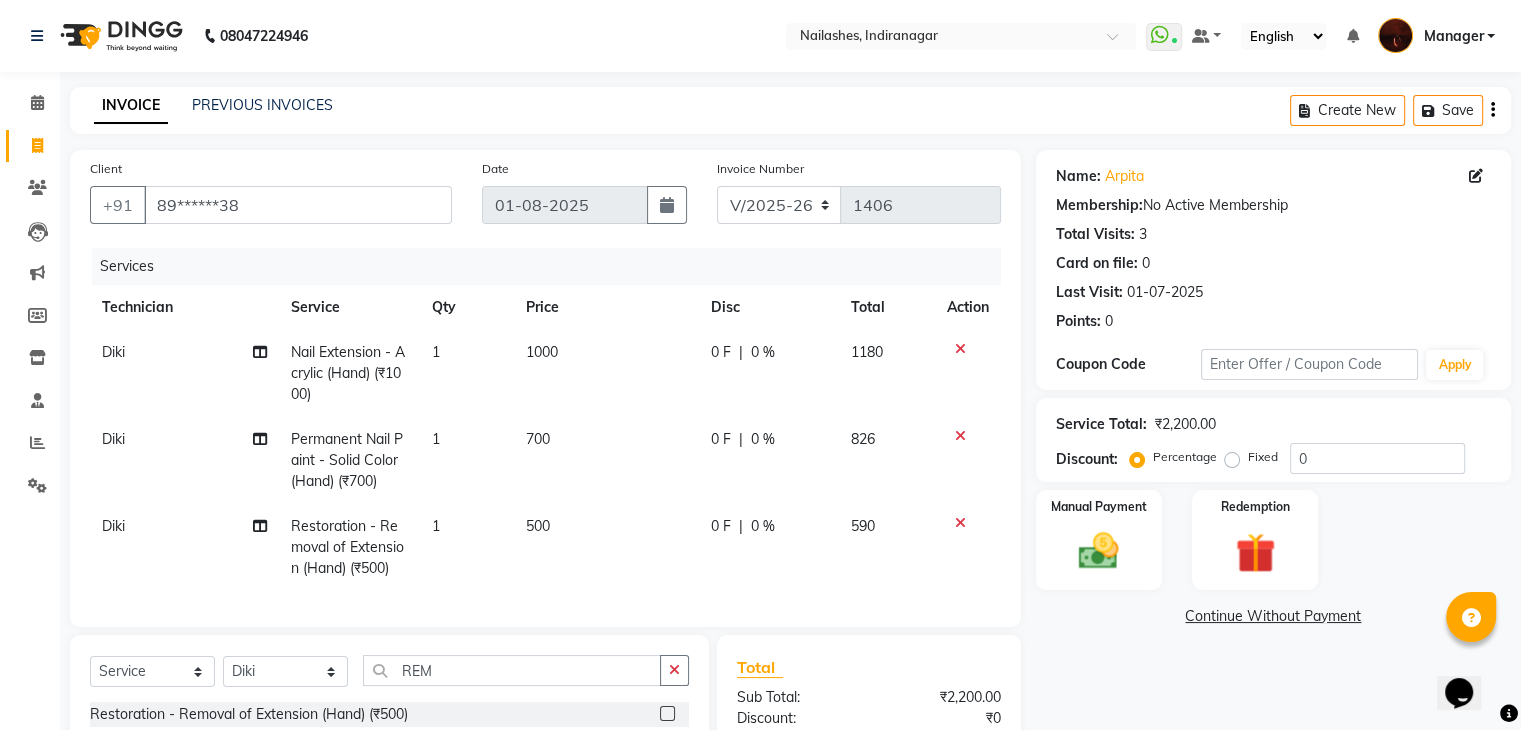 click on "500" 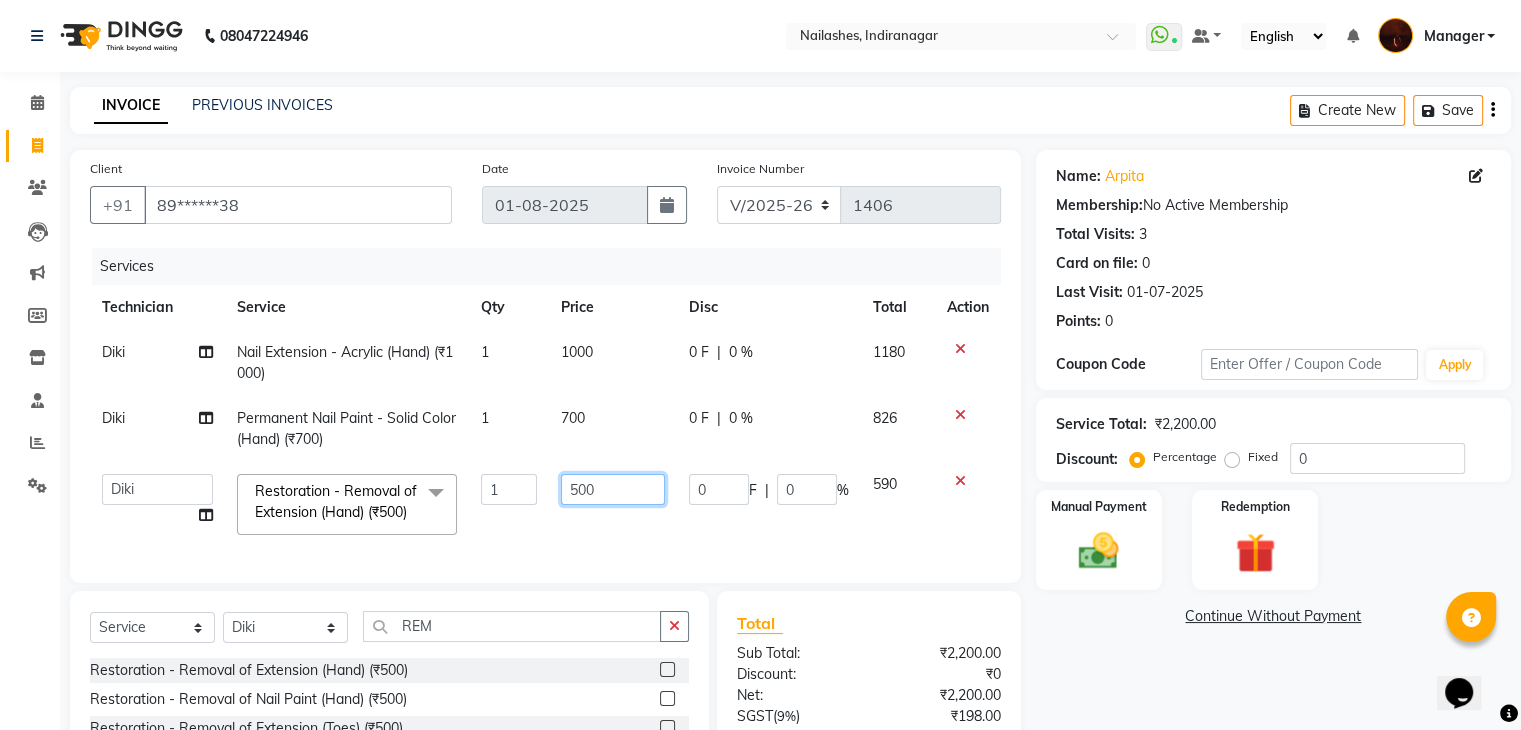 click on "500" 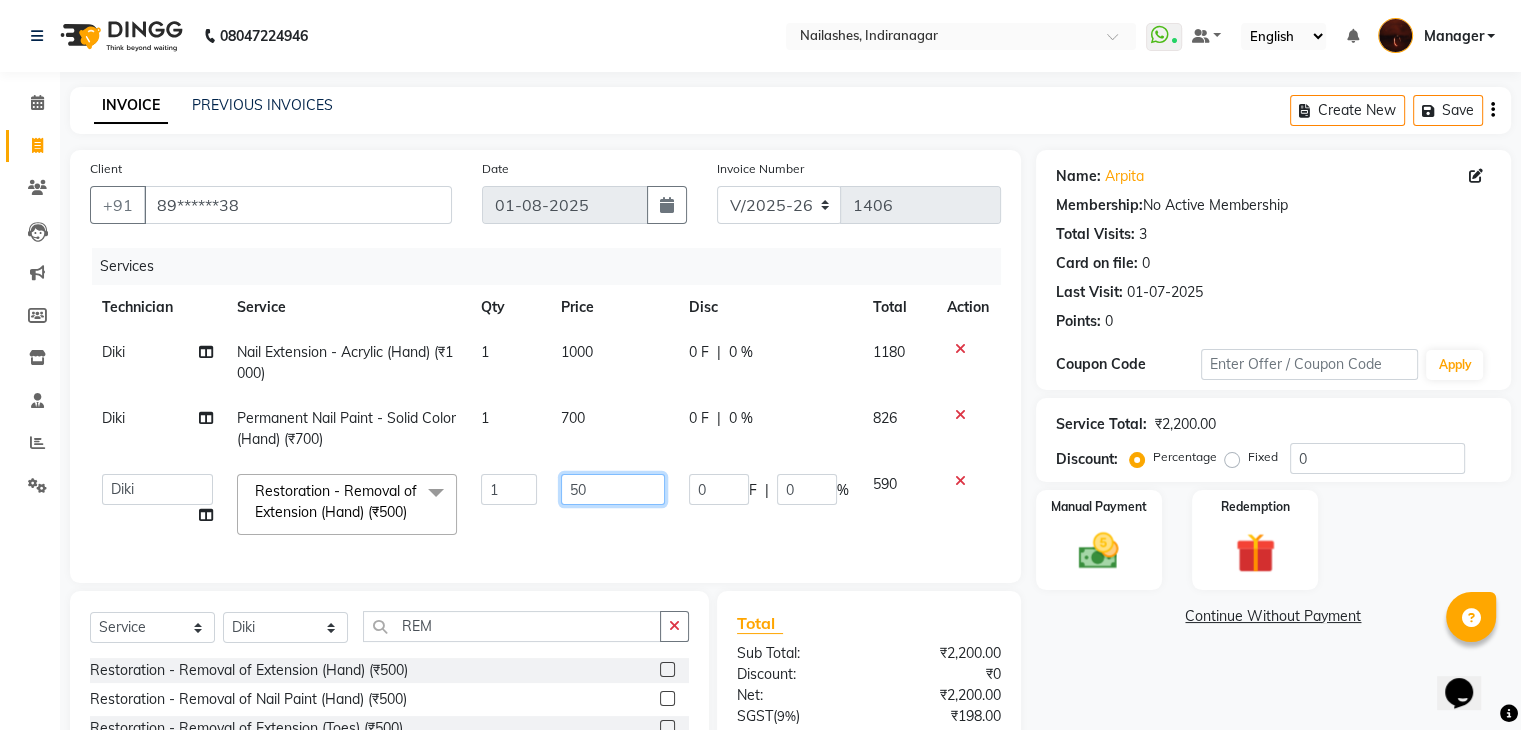 type on "5" 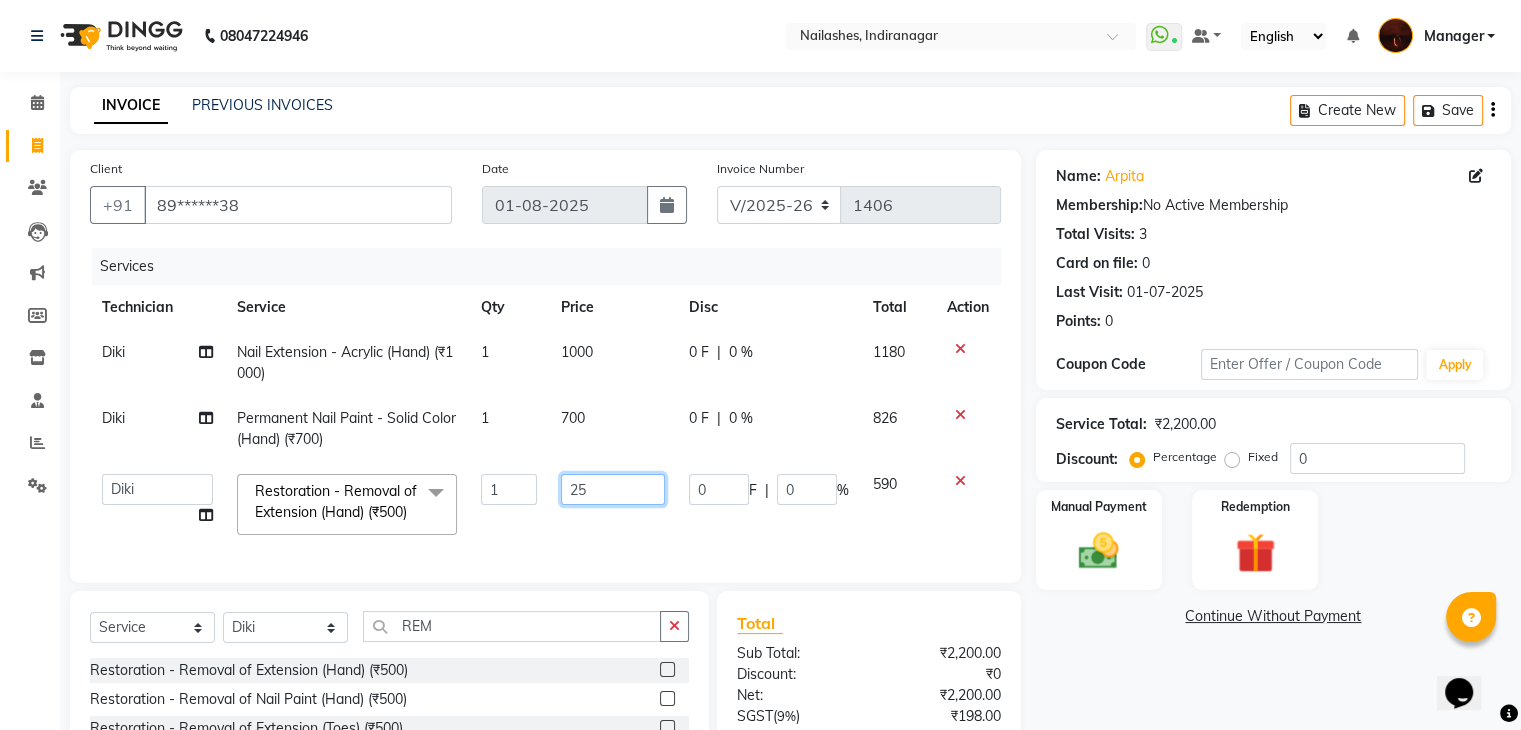 type on "250" 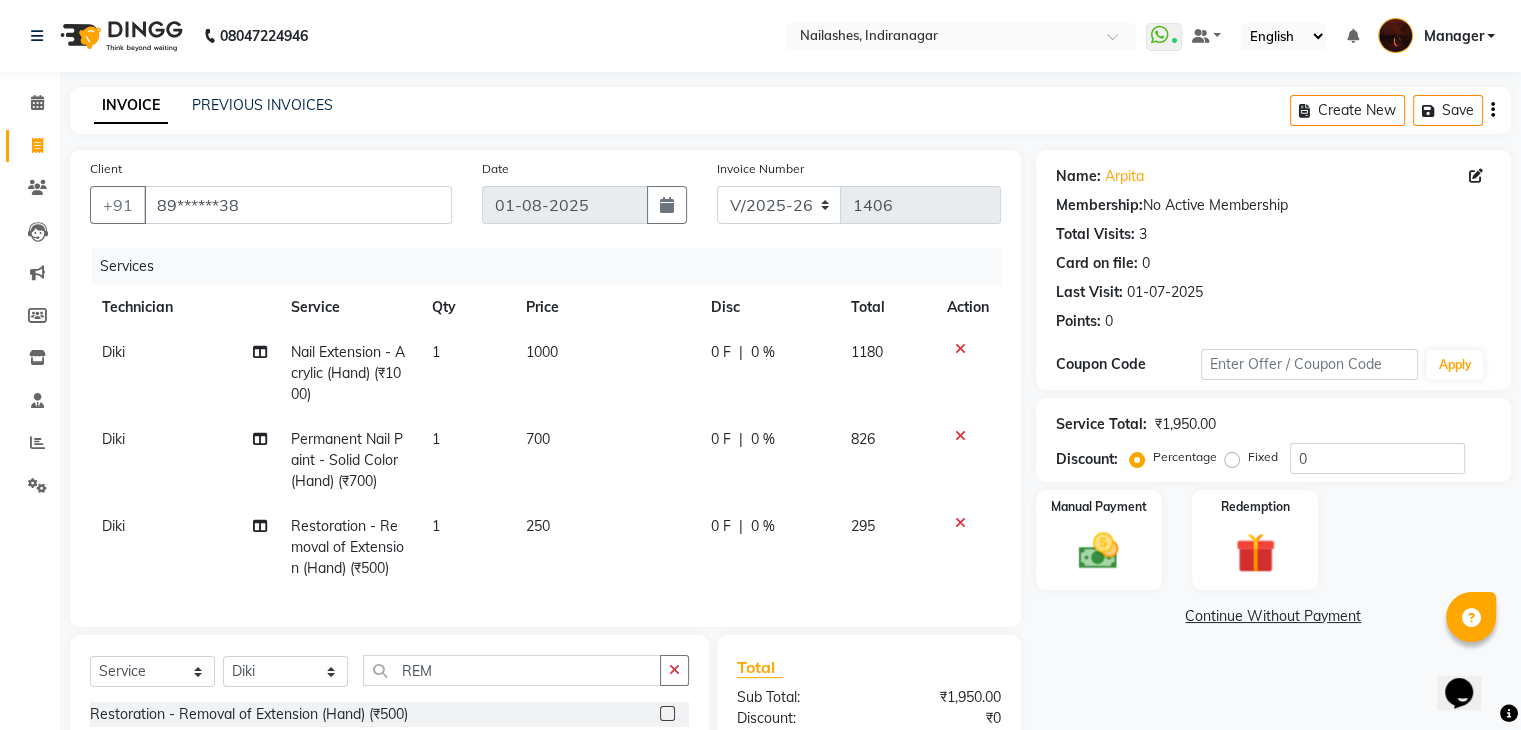 click on "700" 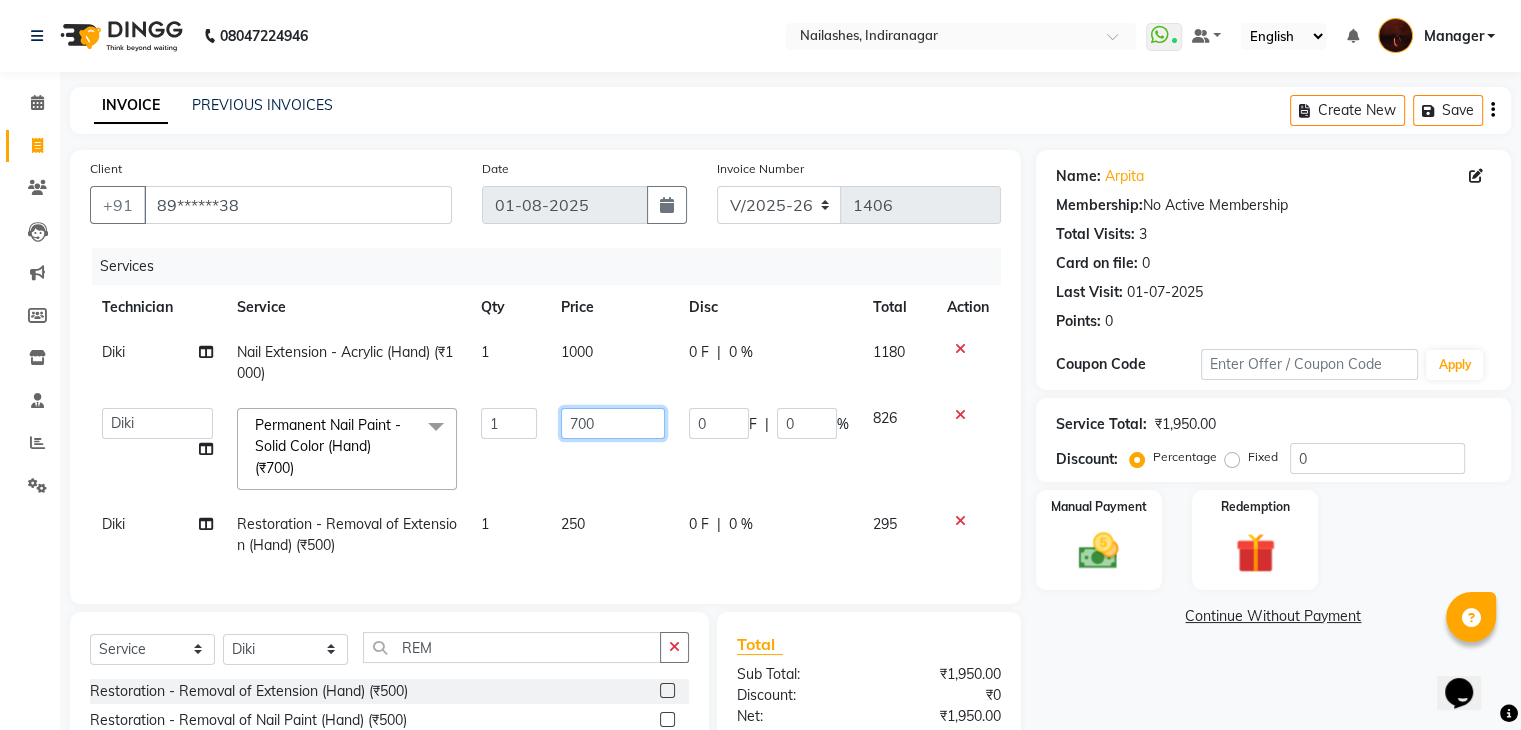 click on "700" 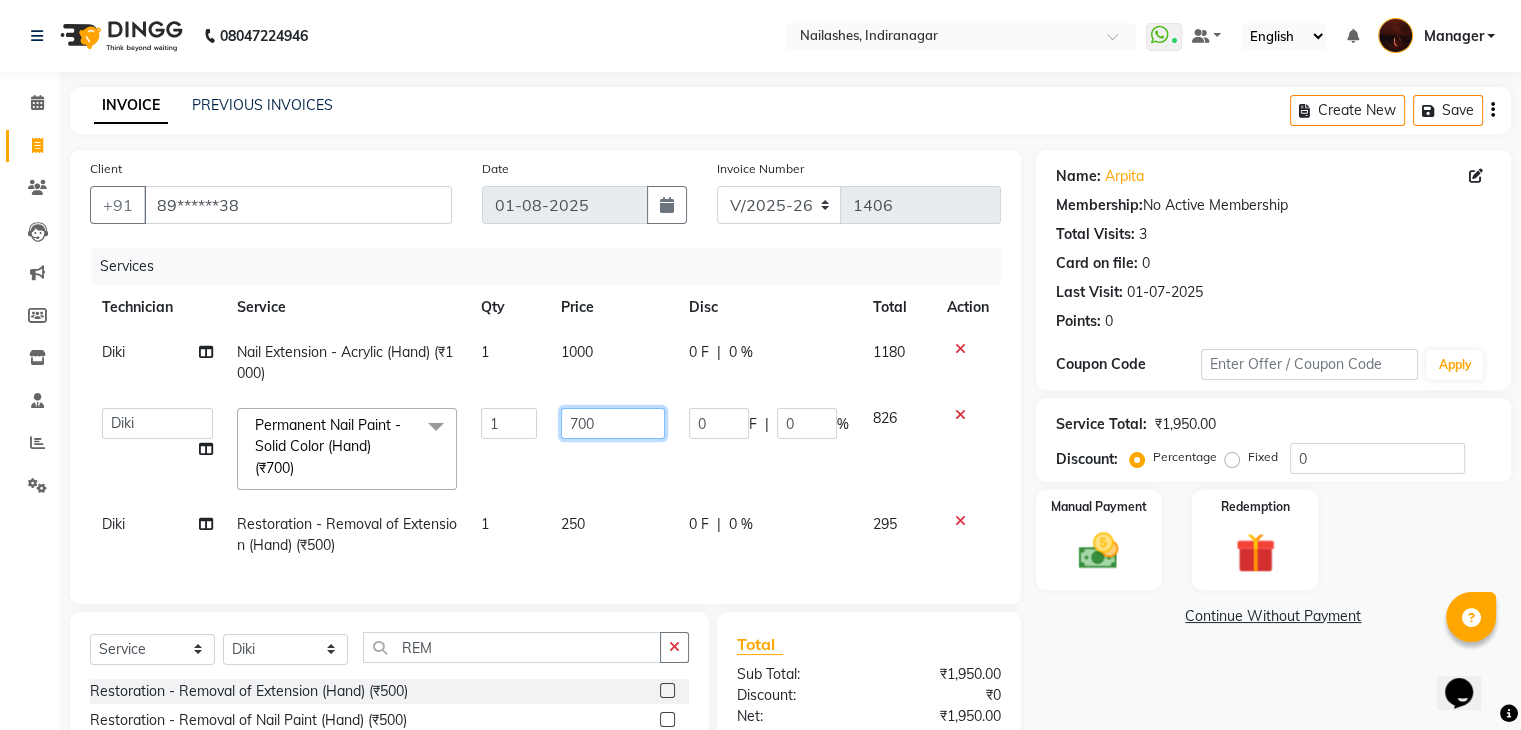 type on "70" 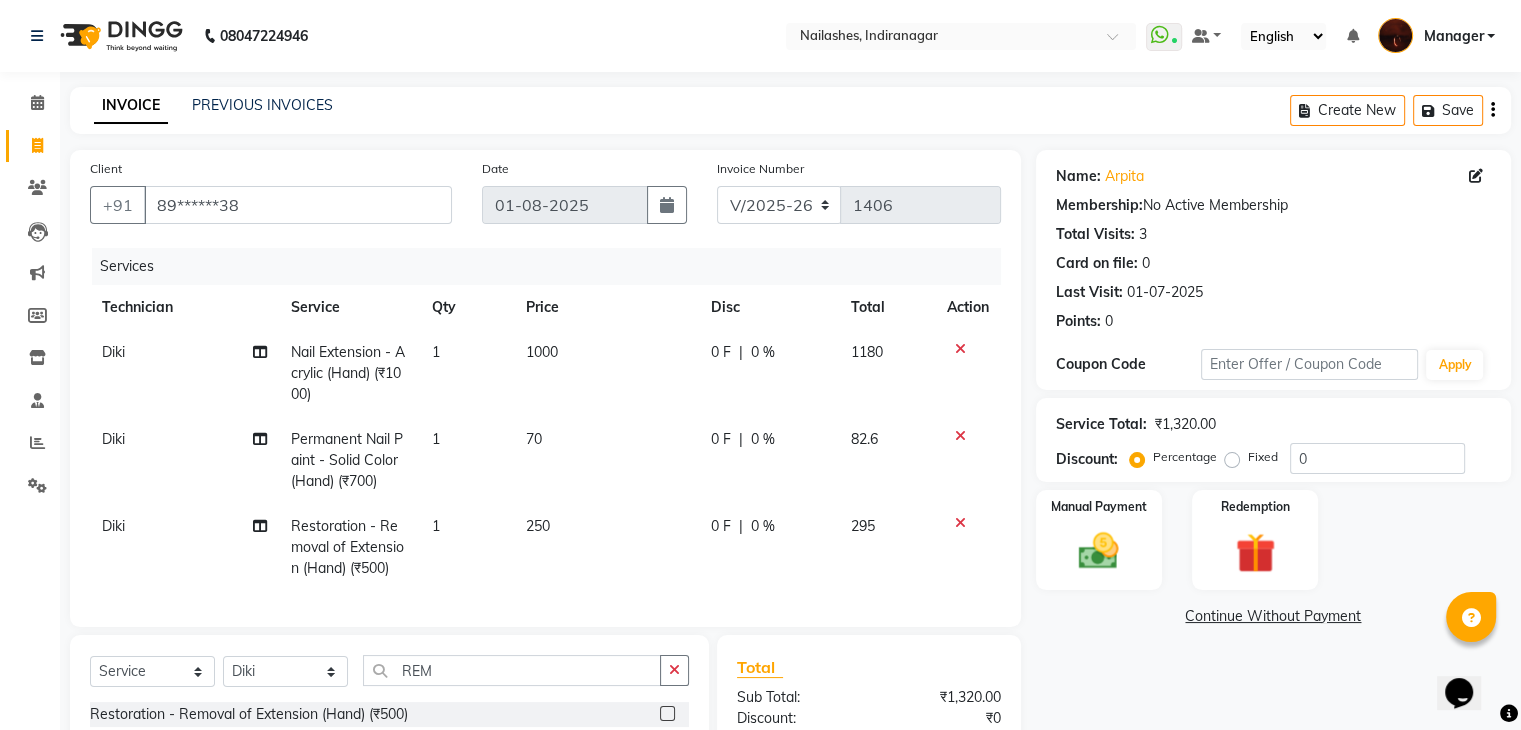 click on "1" 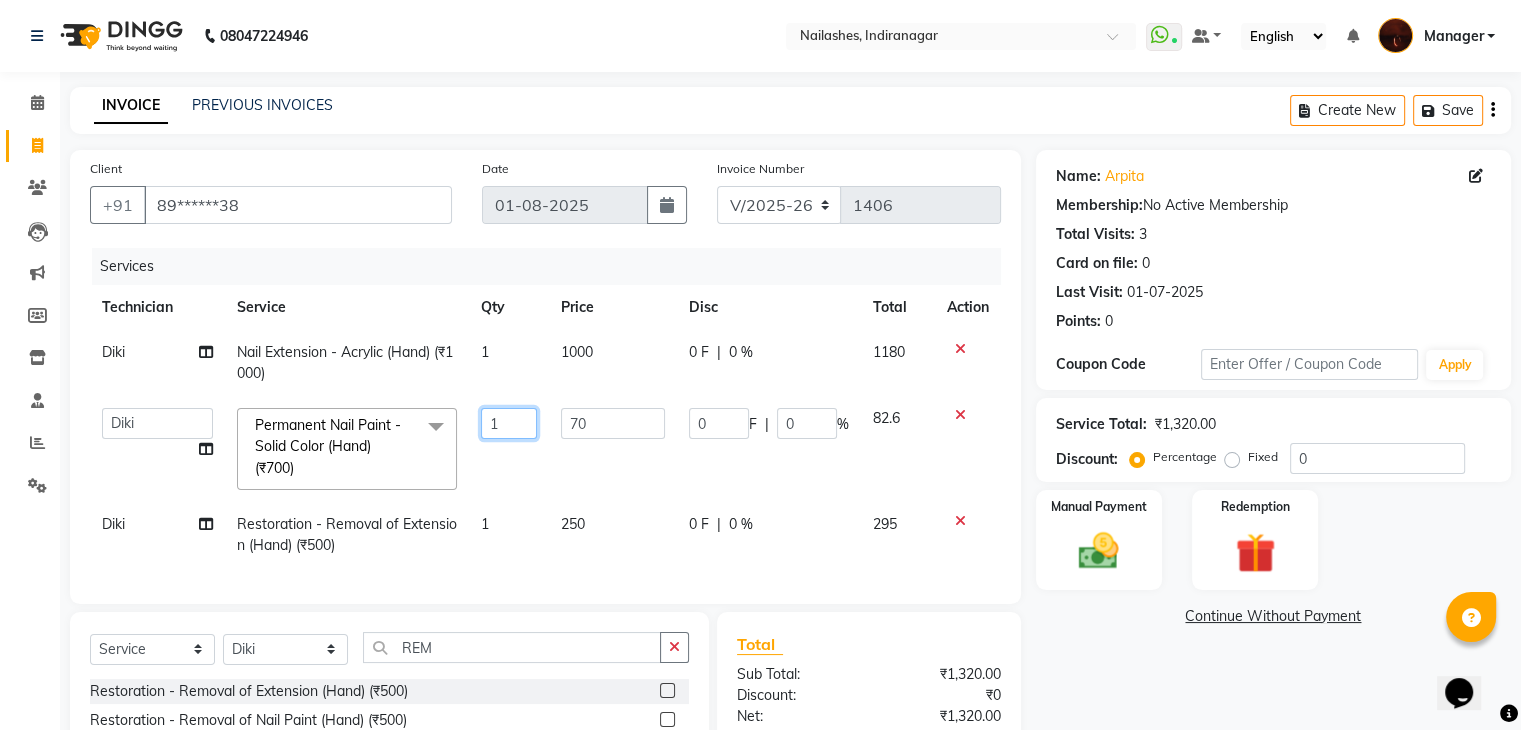 click on "1" 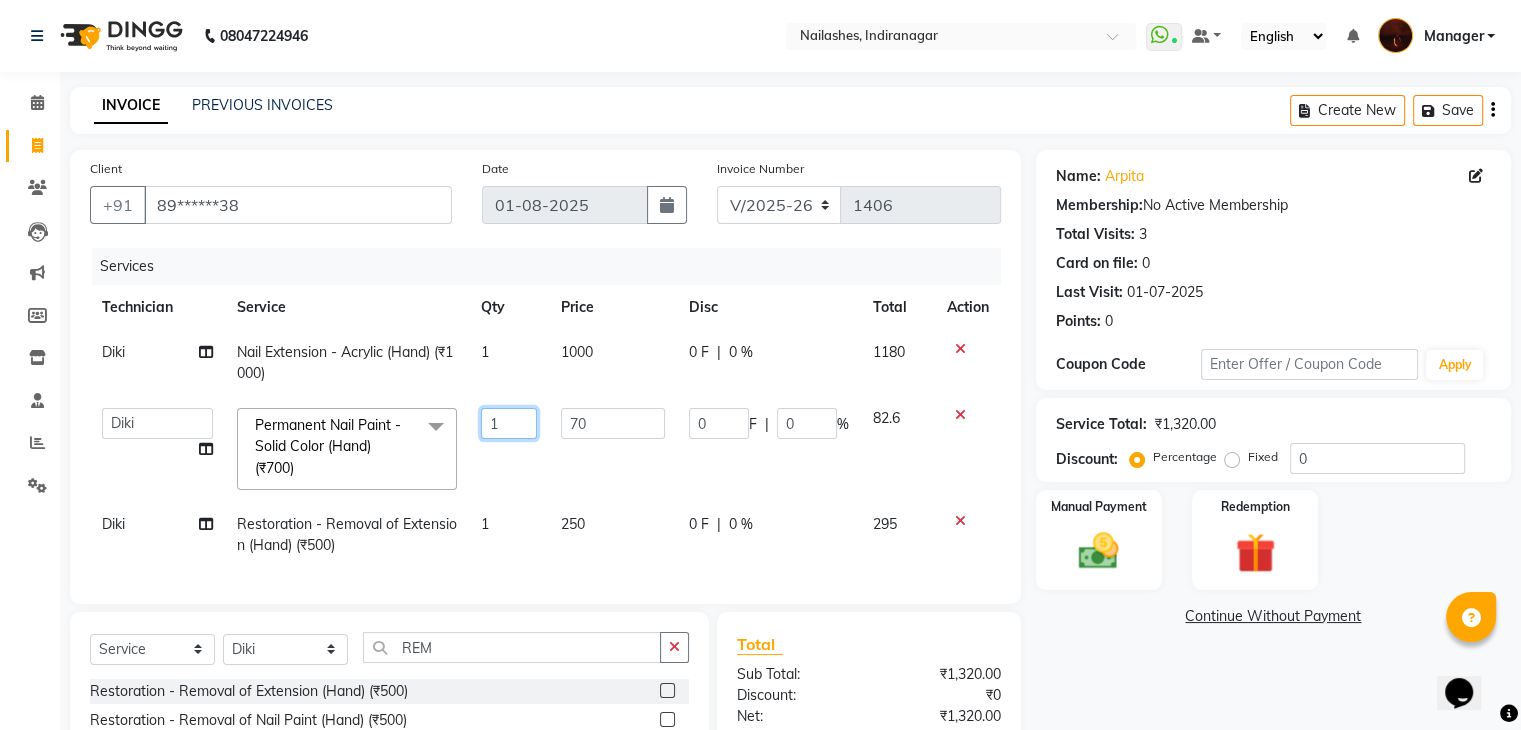 click on "1" 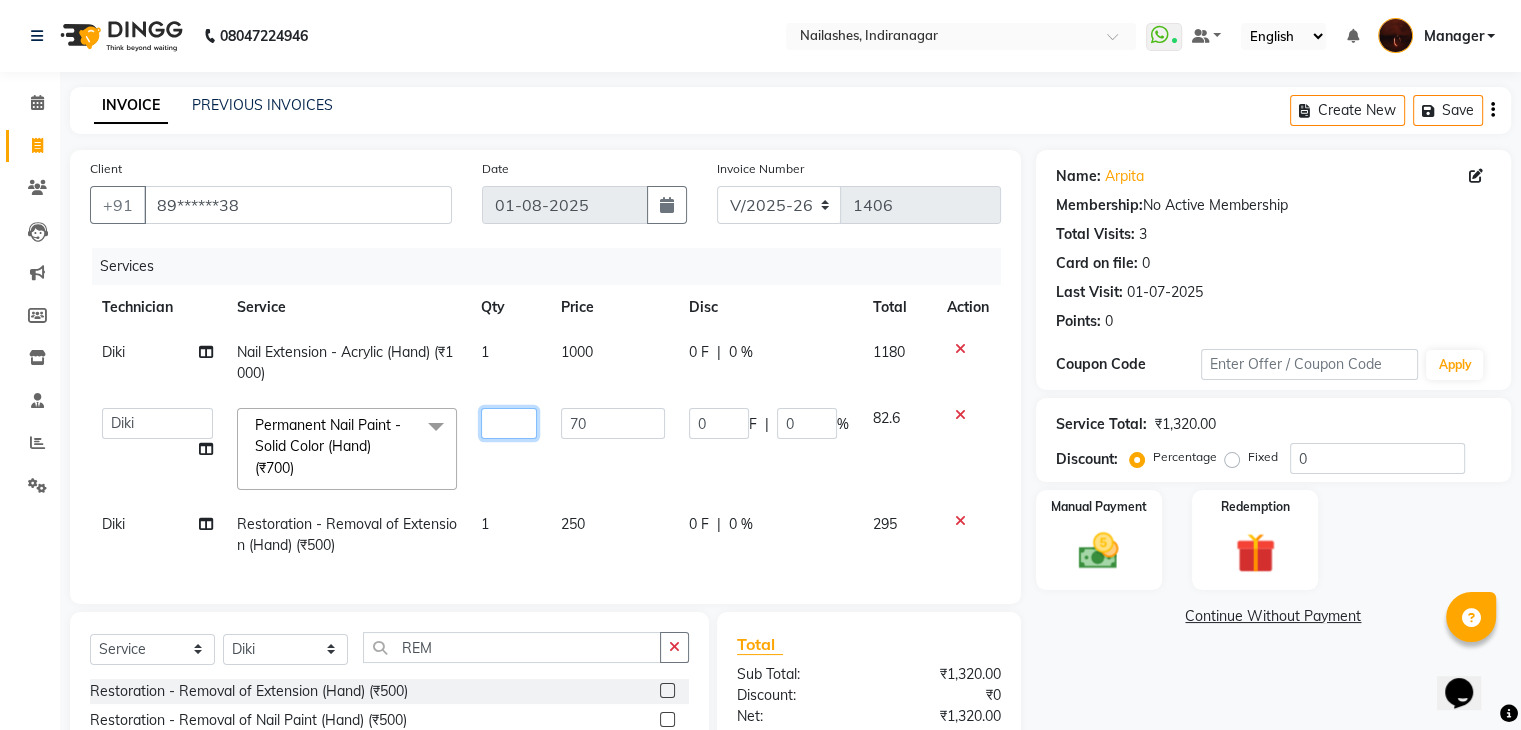 type on "6" 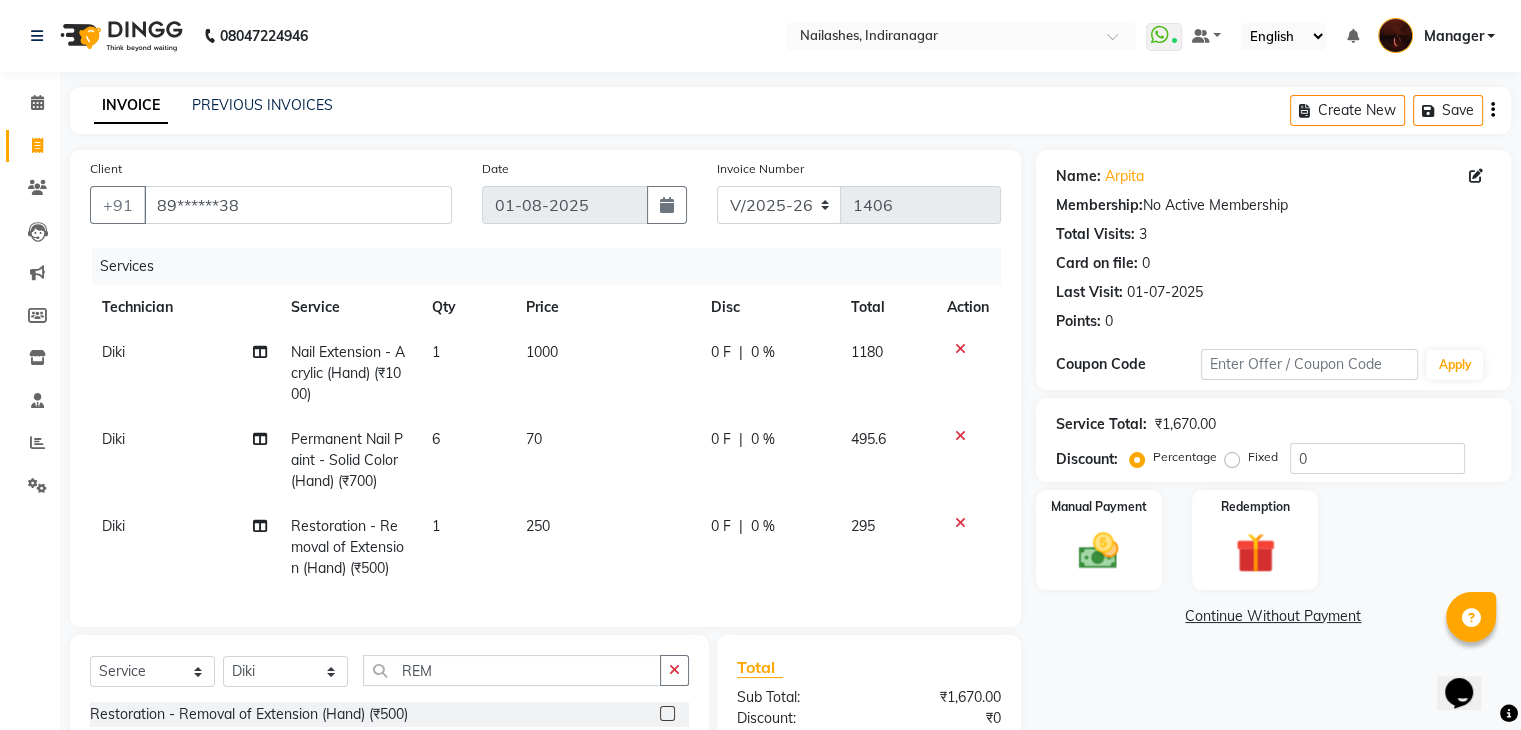 click on "1" 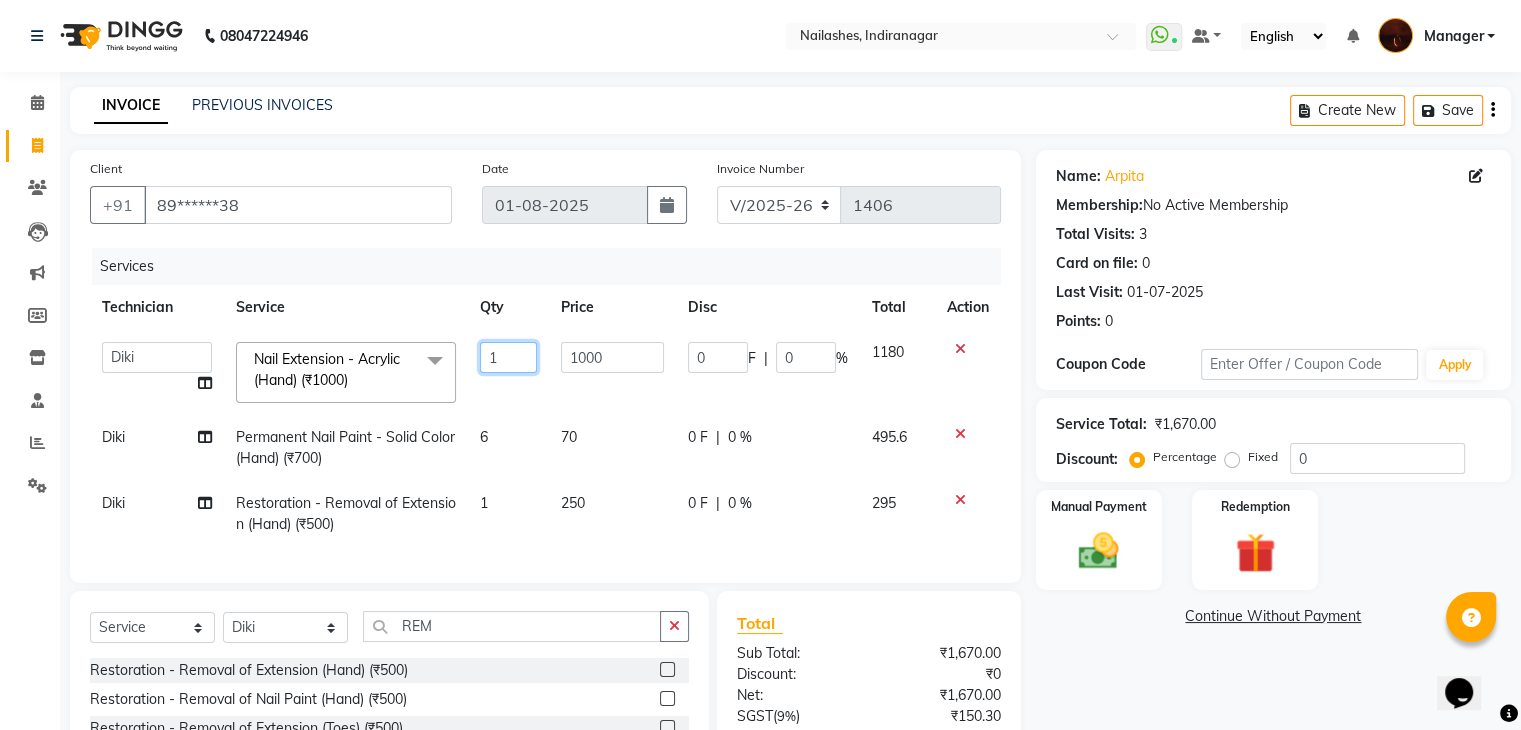 click on "1" 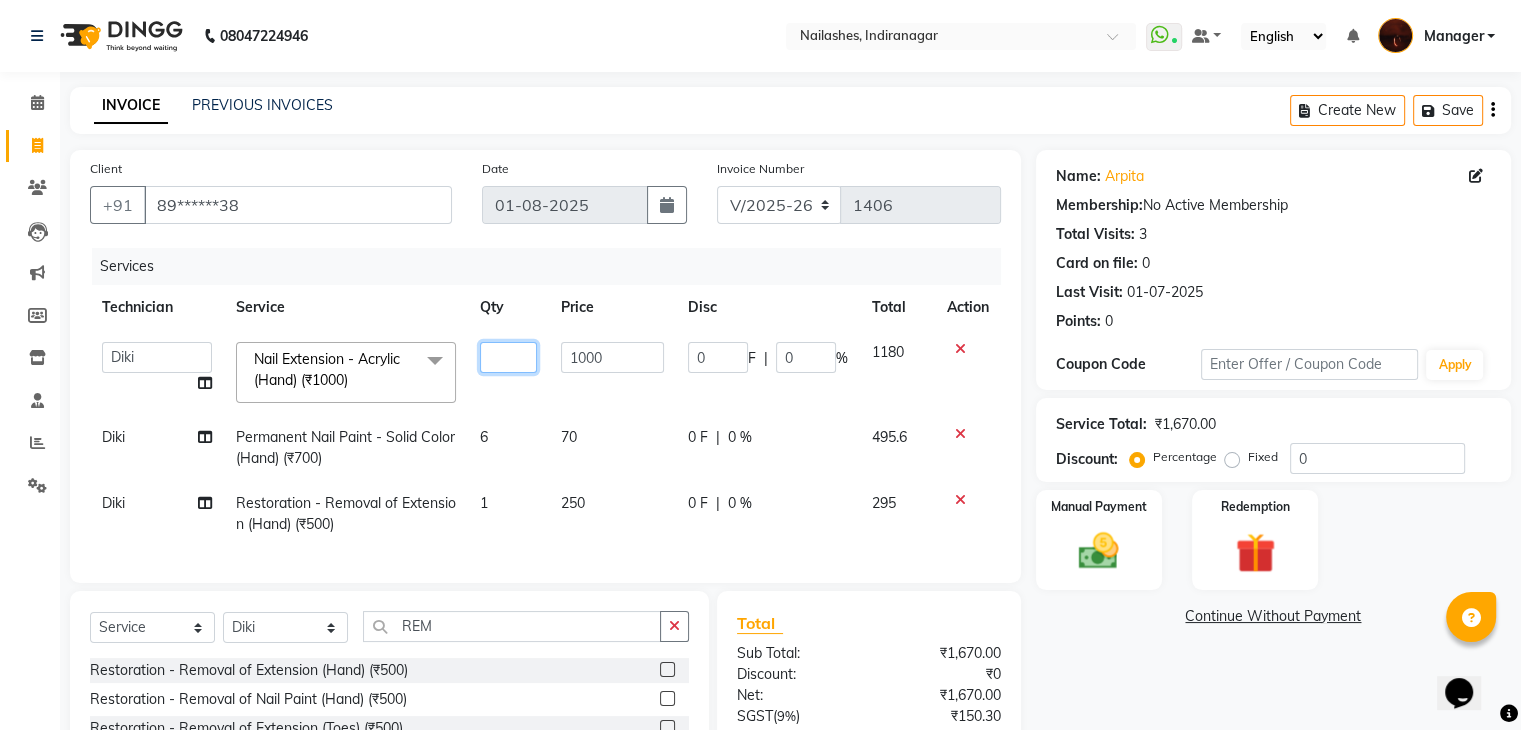 type on "6" 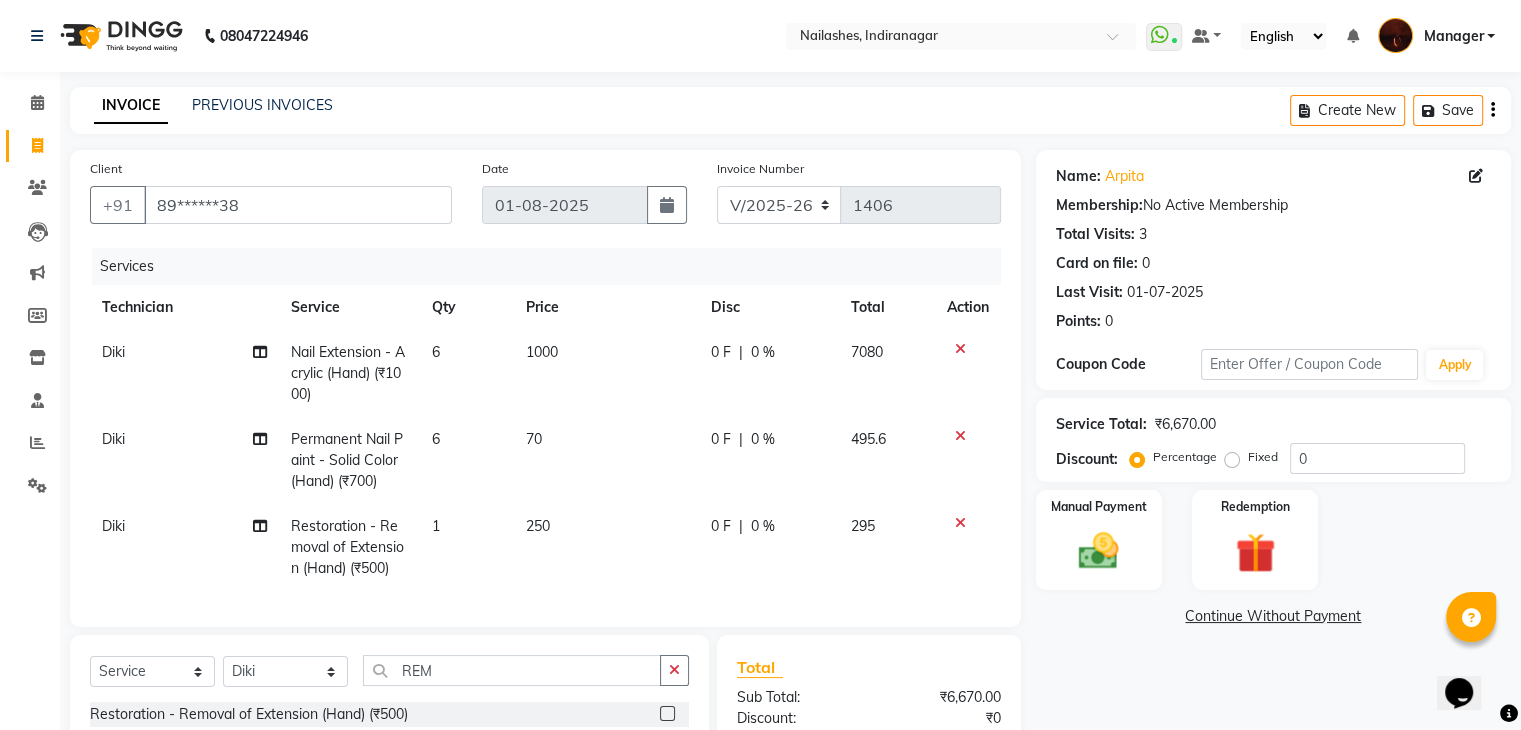 click on "1000" 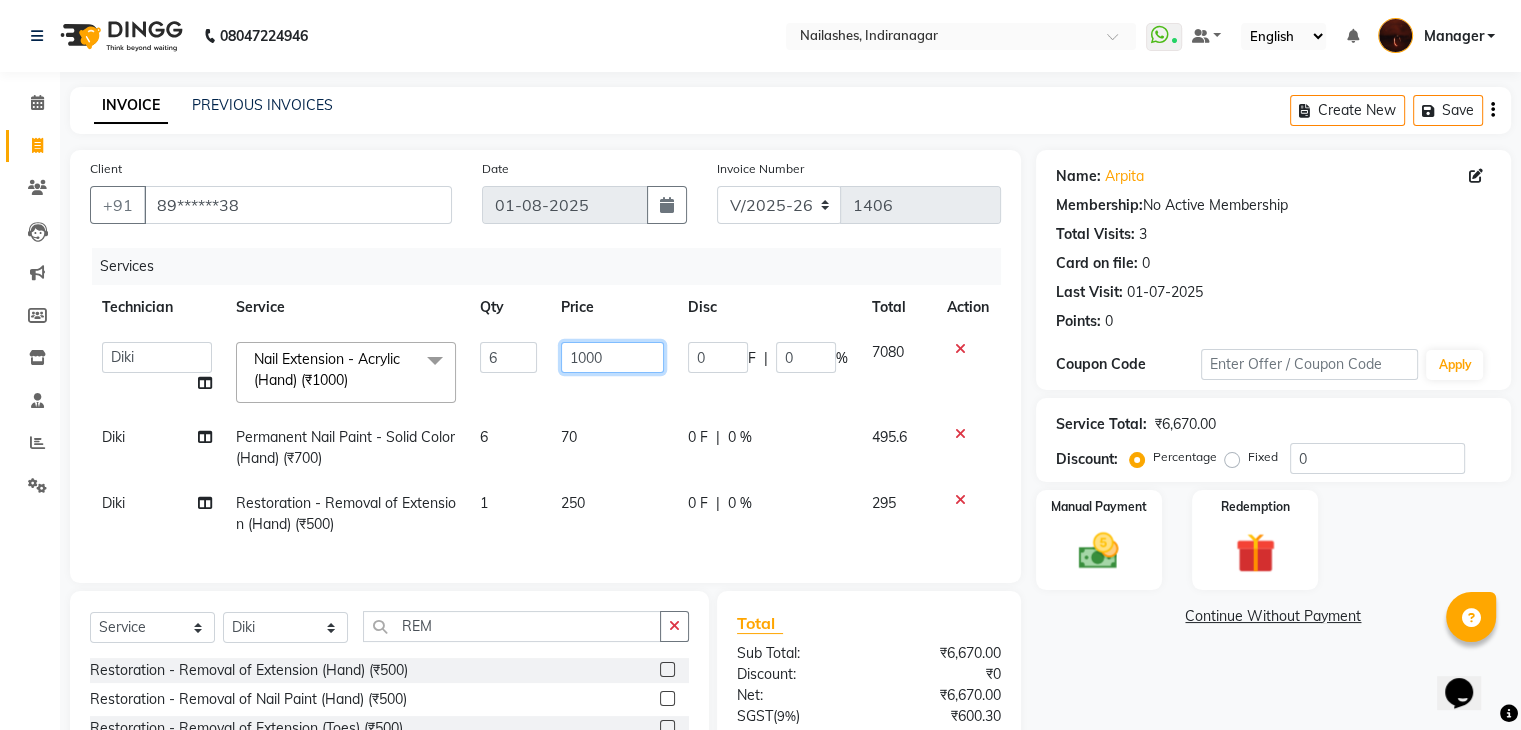 click on "1000" 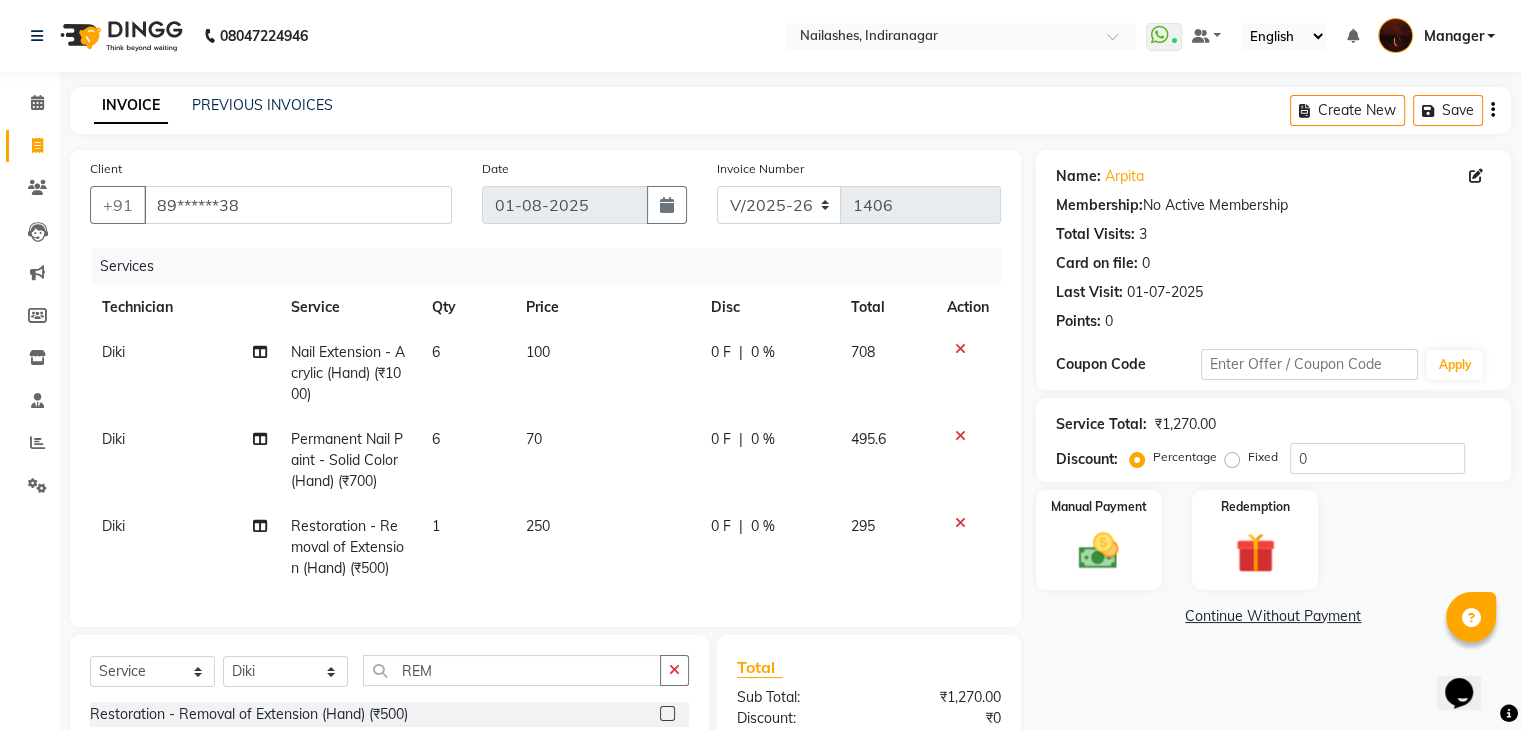 click on "70" 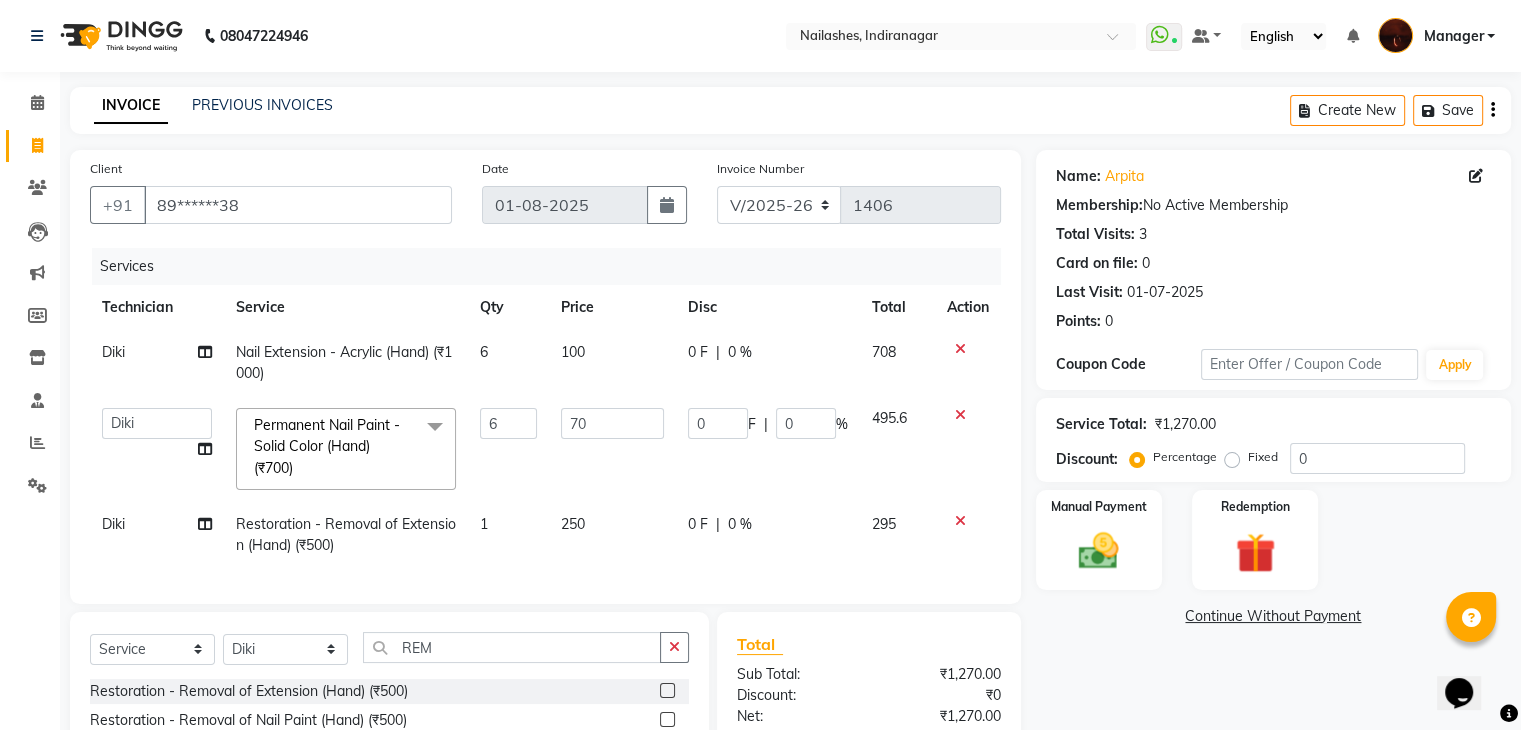 scroll, scrollTop: 223, scrollLeft: 0, axis: vertical 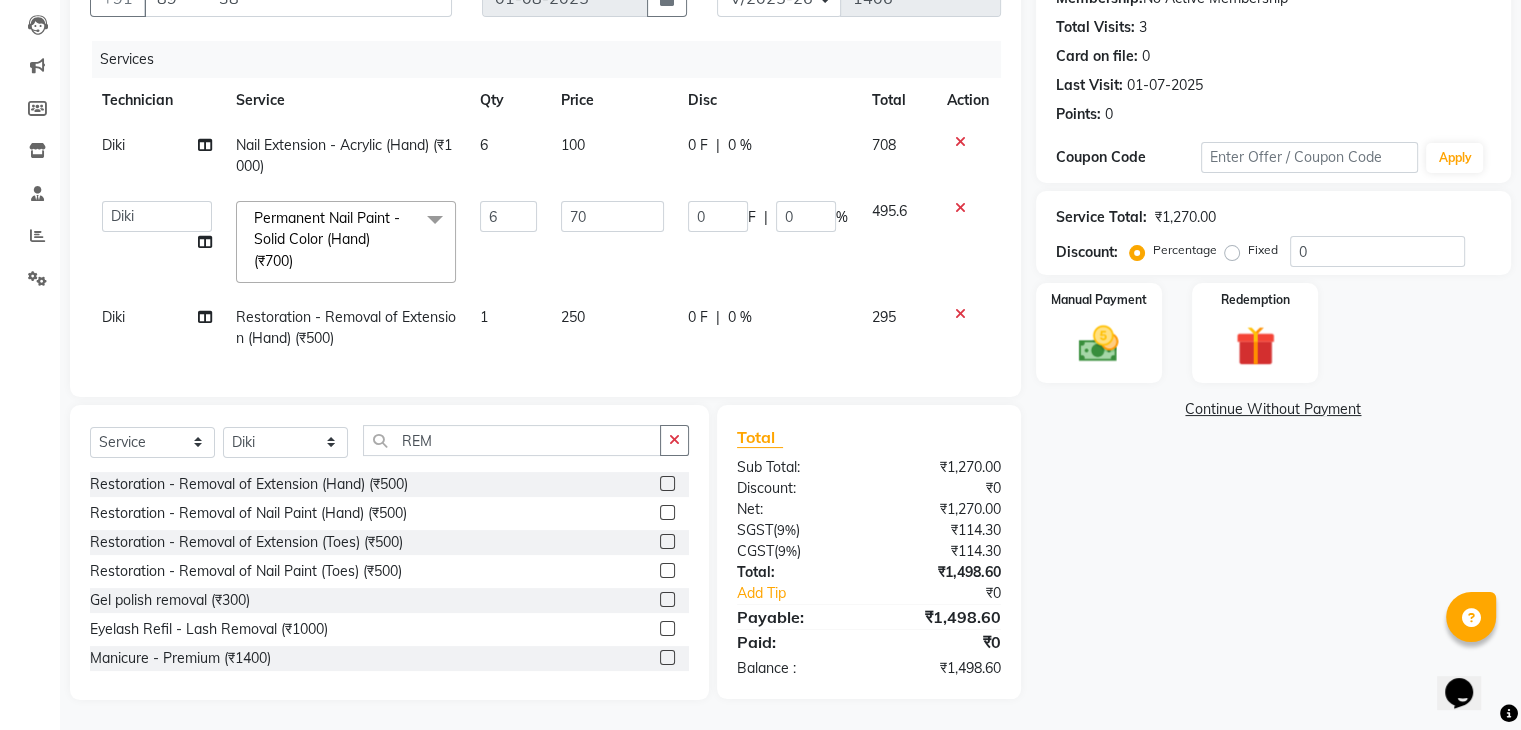 click on "Total" 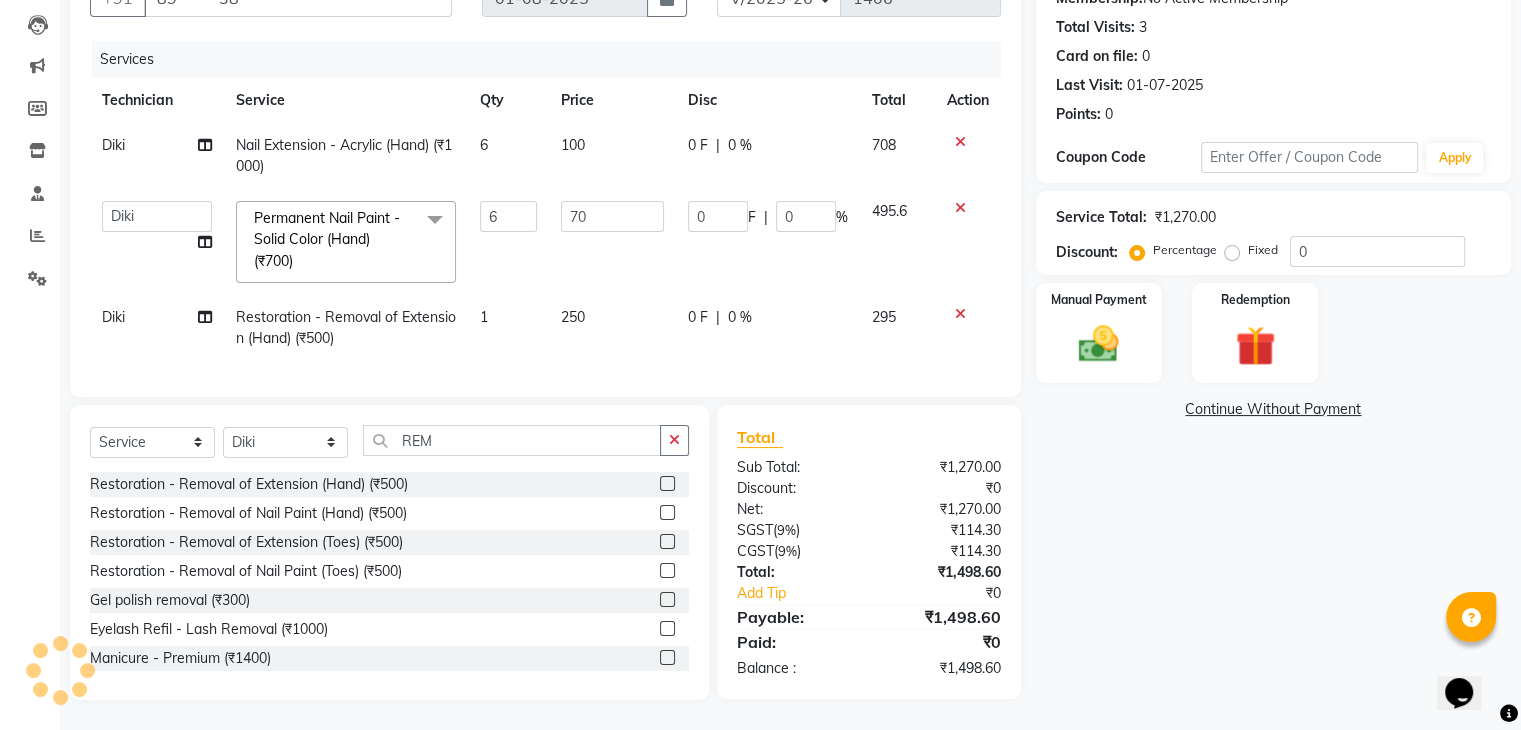 click on "0 F | 0 %" 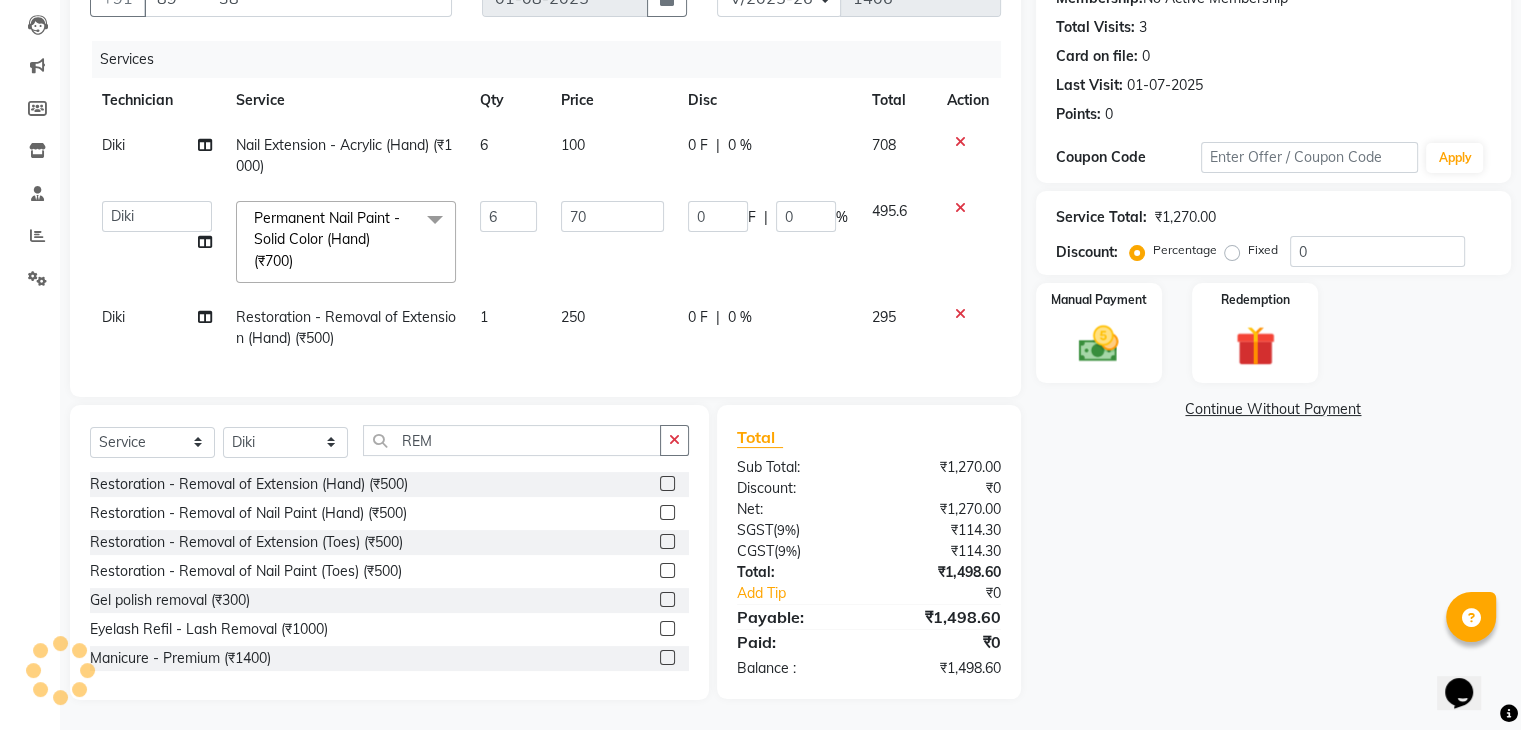 select on "68684" 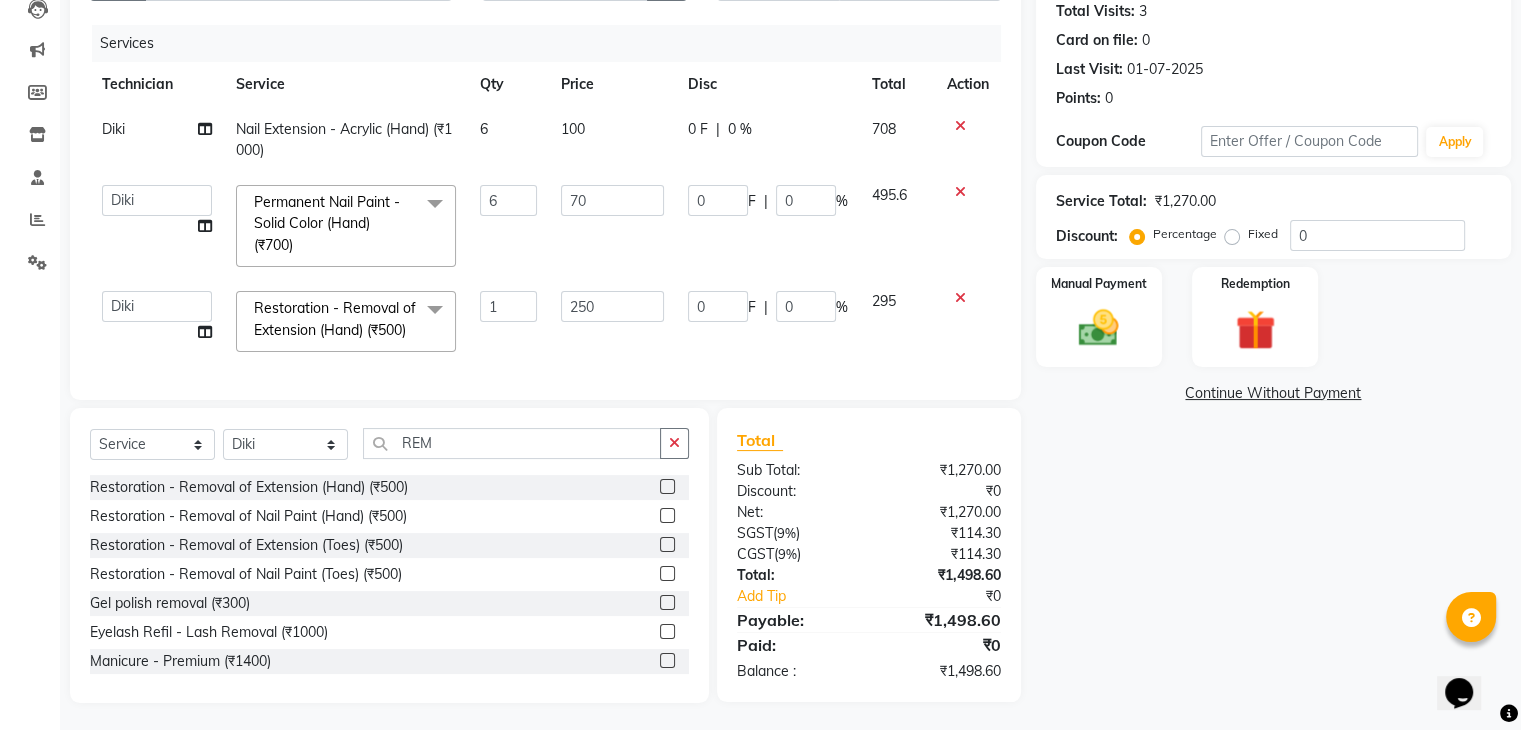 click on "Select  Service  Product  Membership  Package Voucher Prepaid Gift Card  Select Technician Adesh amir Danish Diki  Geeta Himanshu jenifer Manager megna Nisha Pooja roshni Sameer sudeb Sudhir Accounting suraj REM Restoration - Removal of Extension (Hand) (₹500)  Restoration - Removal of Nail Paint (Hand) (₹500)  Restoration - Removal of Extension (Toes) (₹500)  Restoration - Removal of Nail Paint (Toes) (₹500)  Gel polish removal (₹300)  Eyelash Refil - Lash Removal (₹1000)  Manicure  - Premium (₹1400)  Pedicure - Premium (₹1500)  Premium Face Bleach (₹900)  Skeyndor Premium Facial (₹5000)" 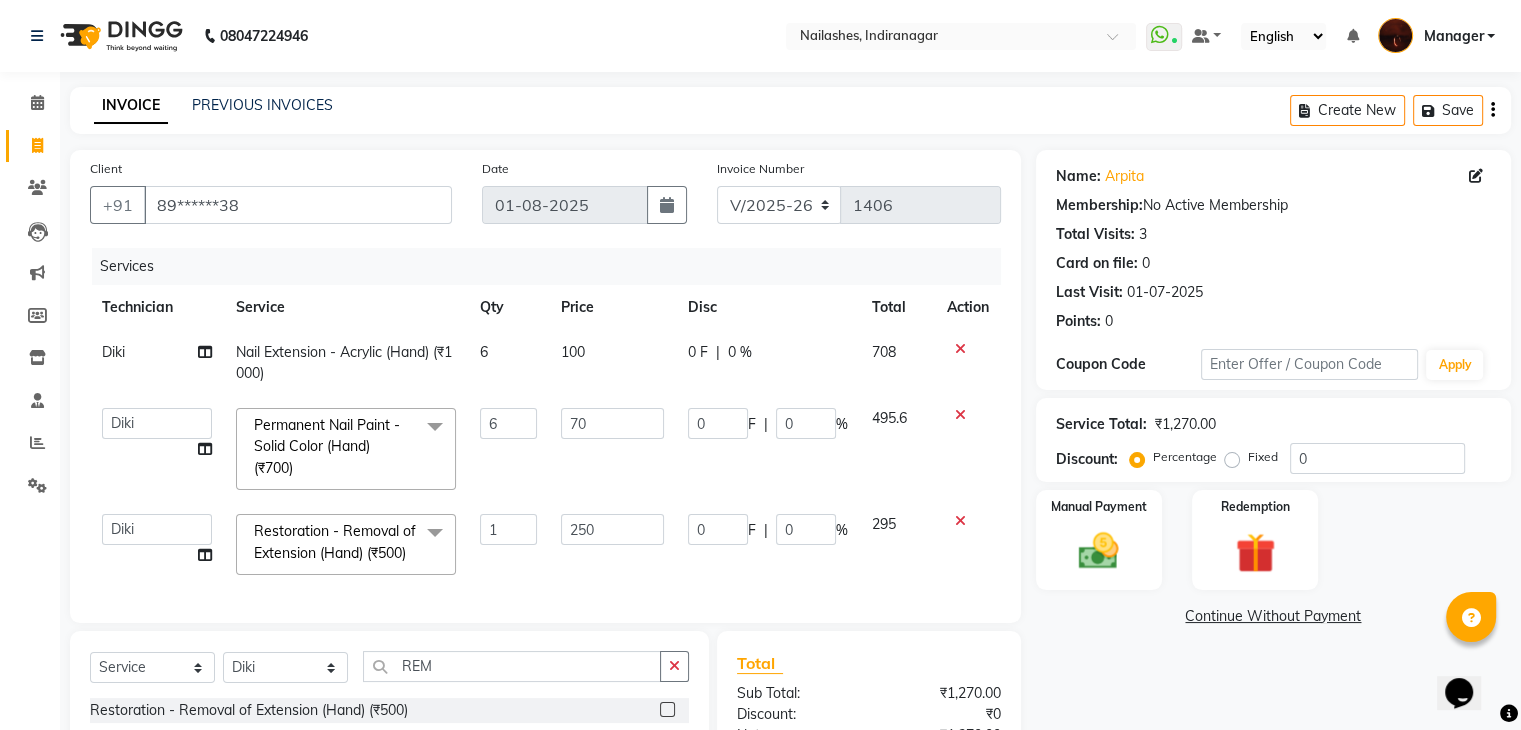 scroll, scrollTop: 263, scrollLeft: 0, axis: vertical 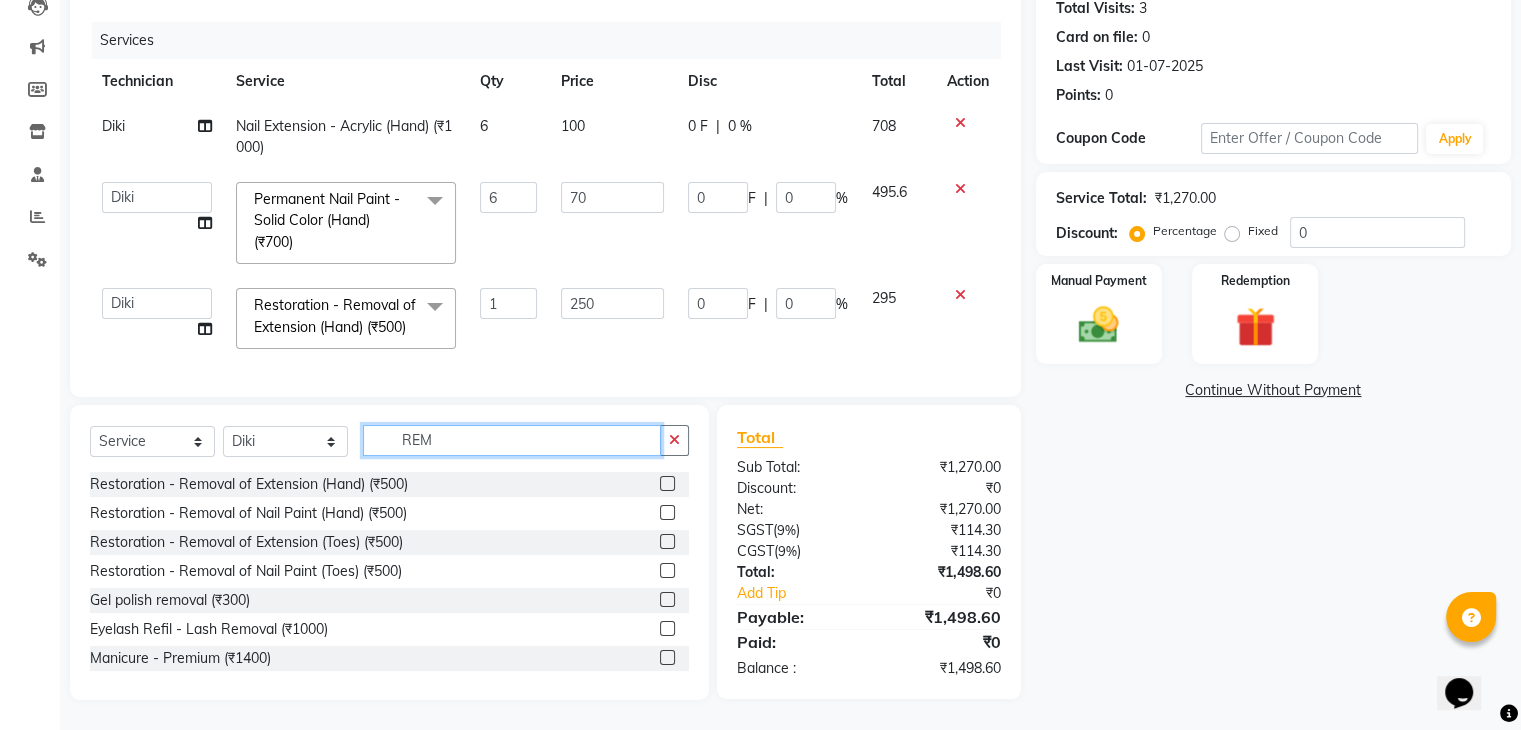 click on "REM" 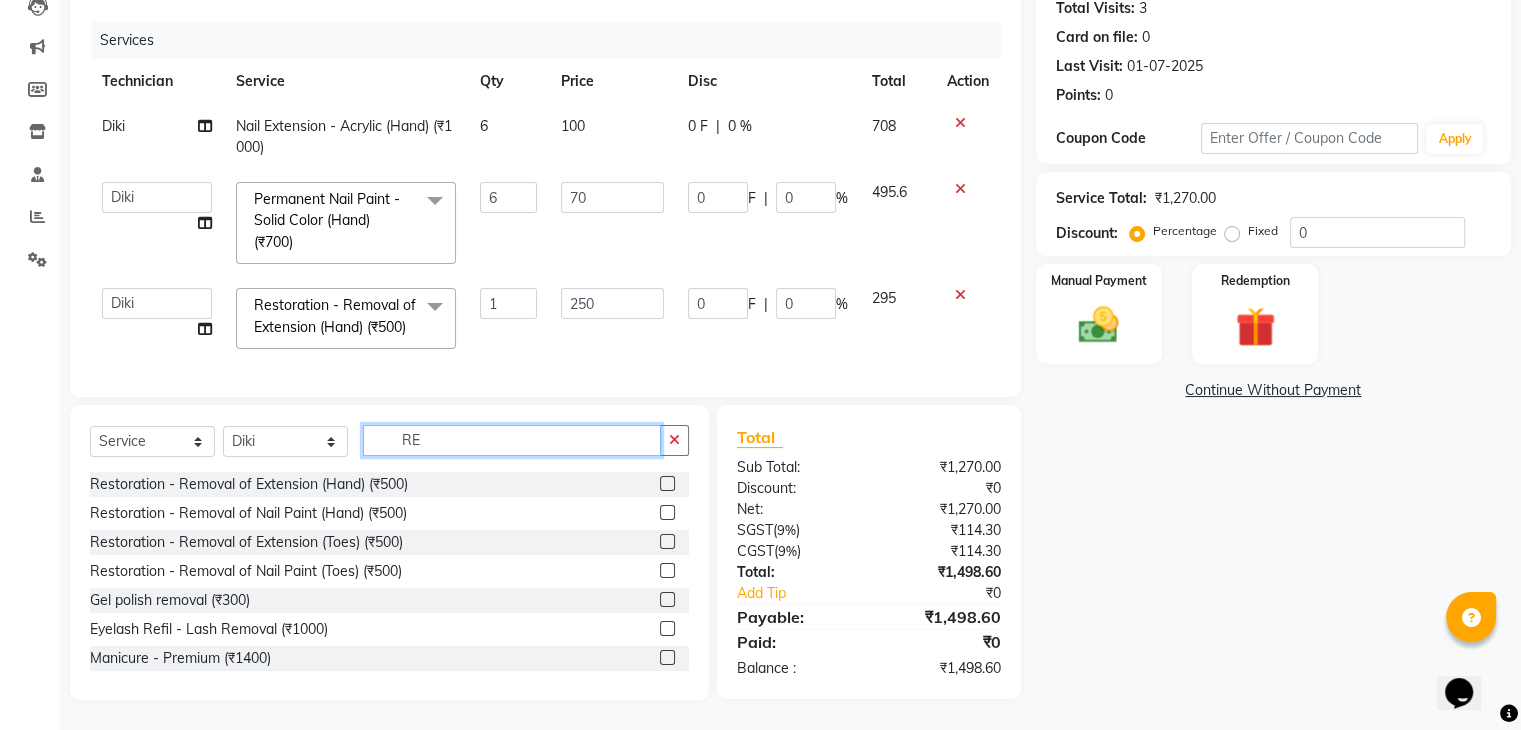 type on "R" 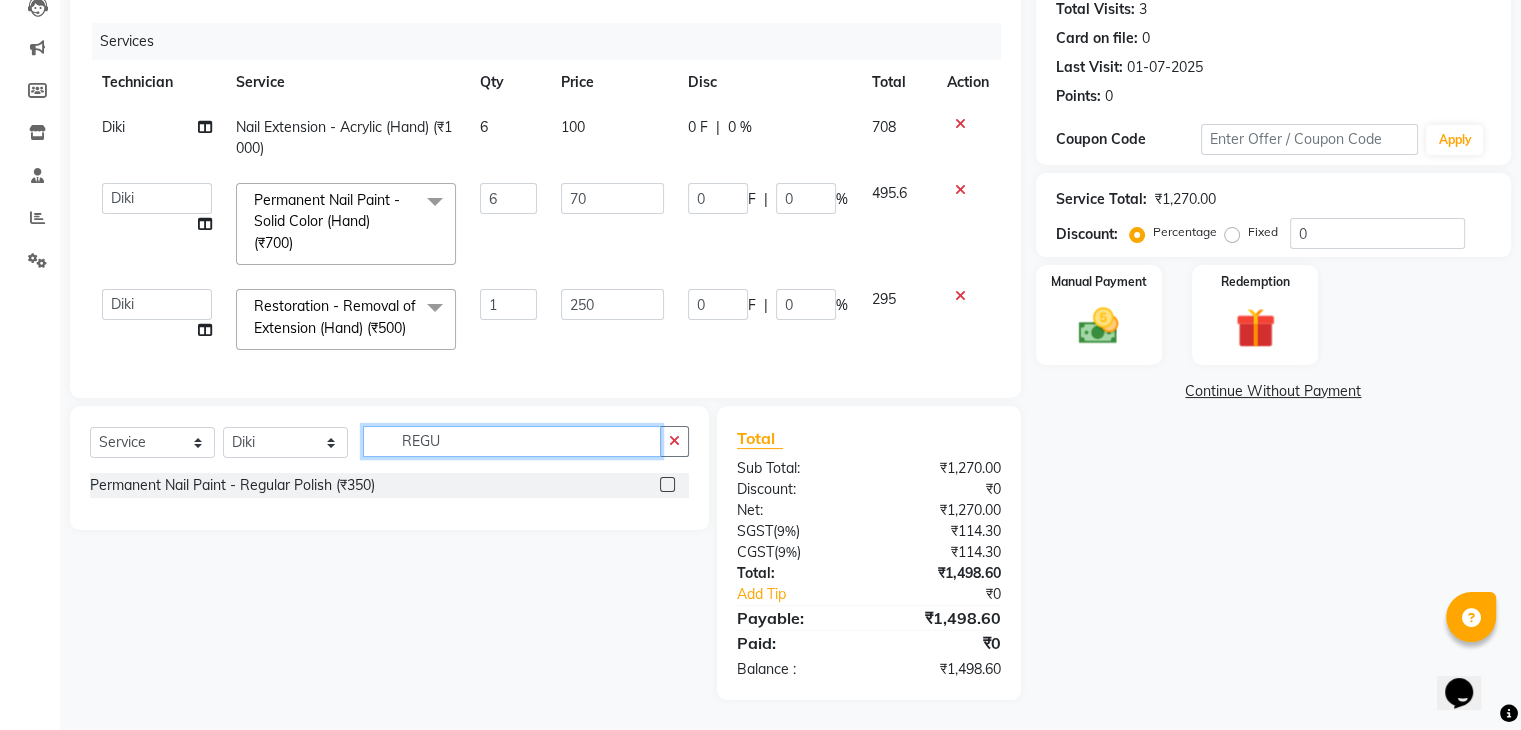 scroll, scrollTop: 261, scrollLeft: 0, axis: vertical 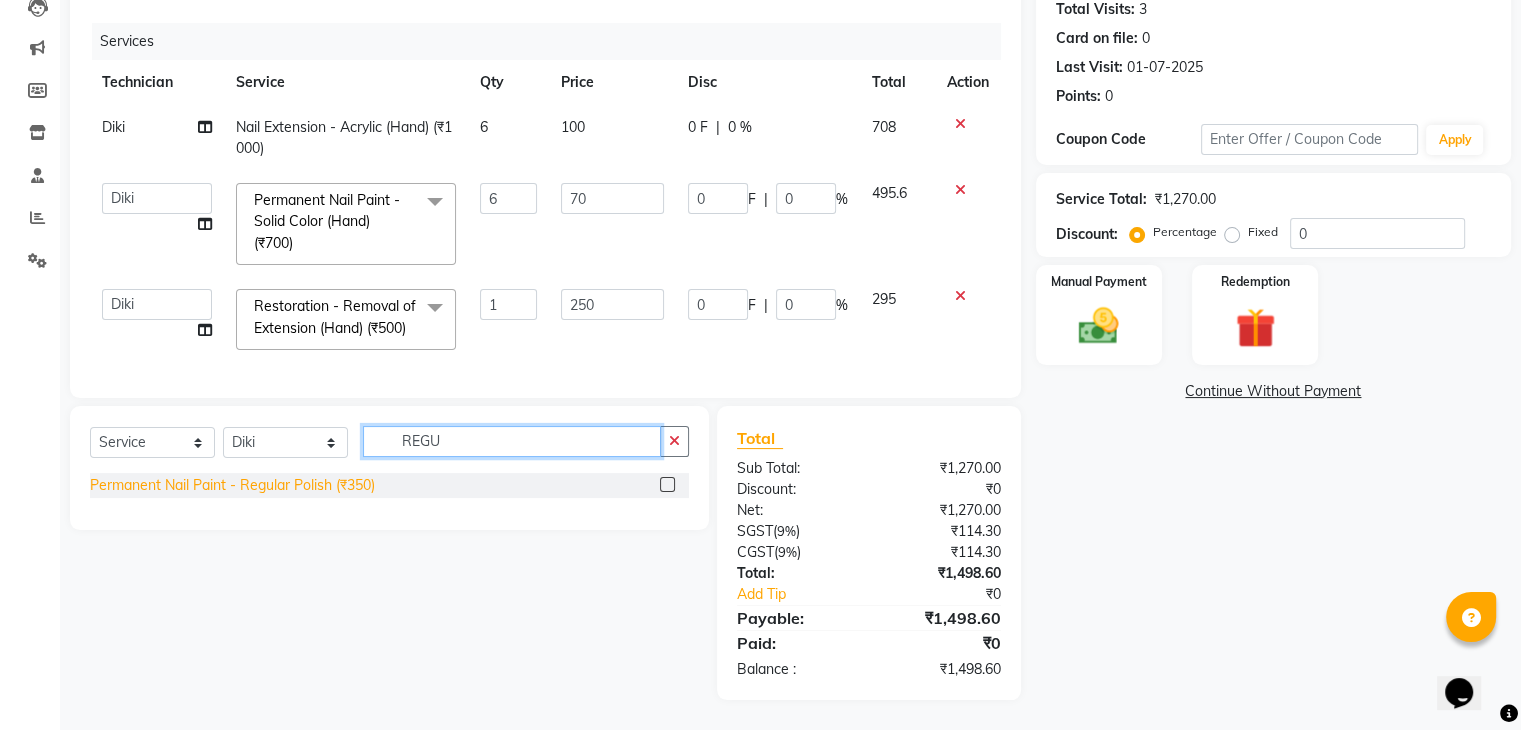 type on "REGU" 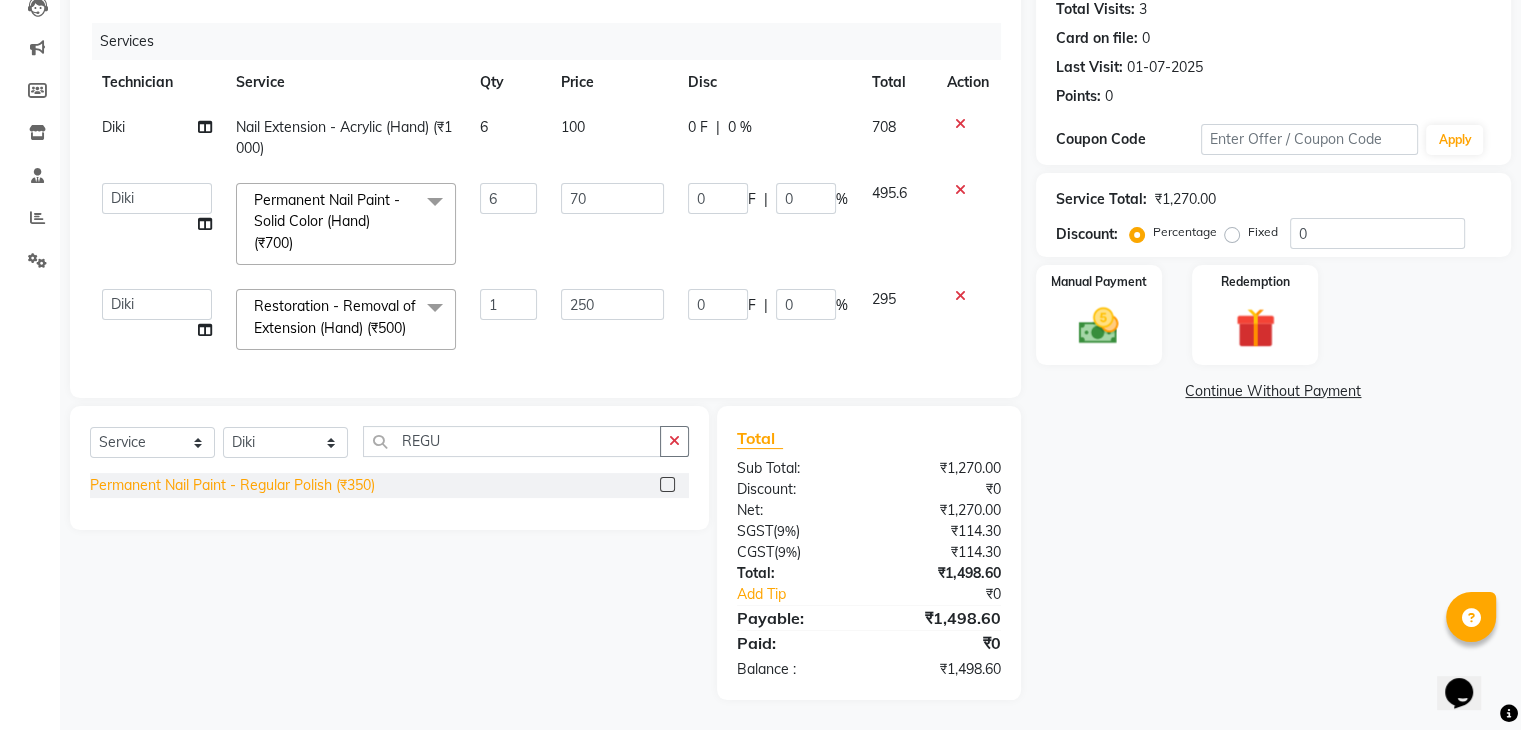 click on "Permanent Nail Paint - Regular Polish (₹350)" 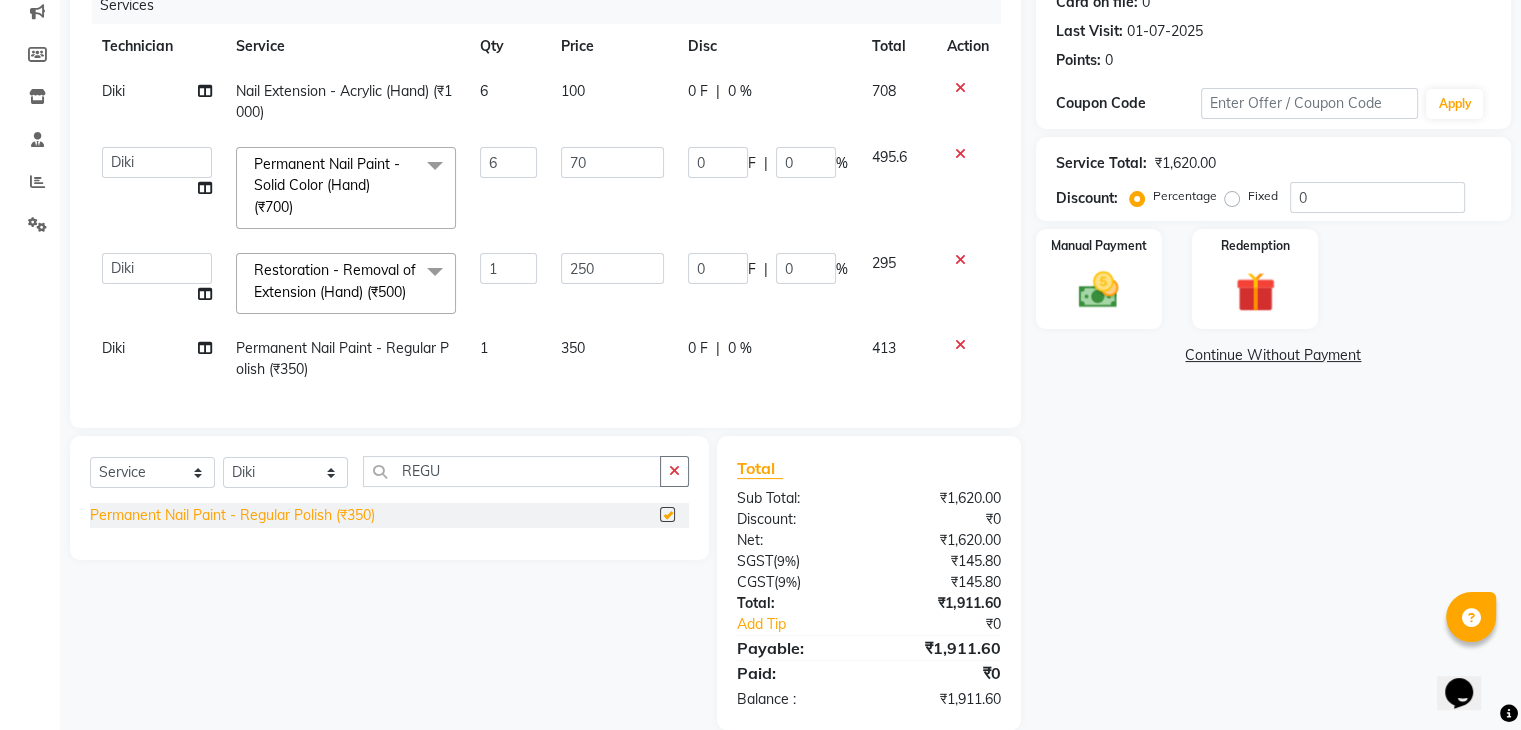 checkbox on "false" 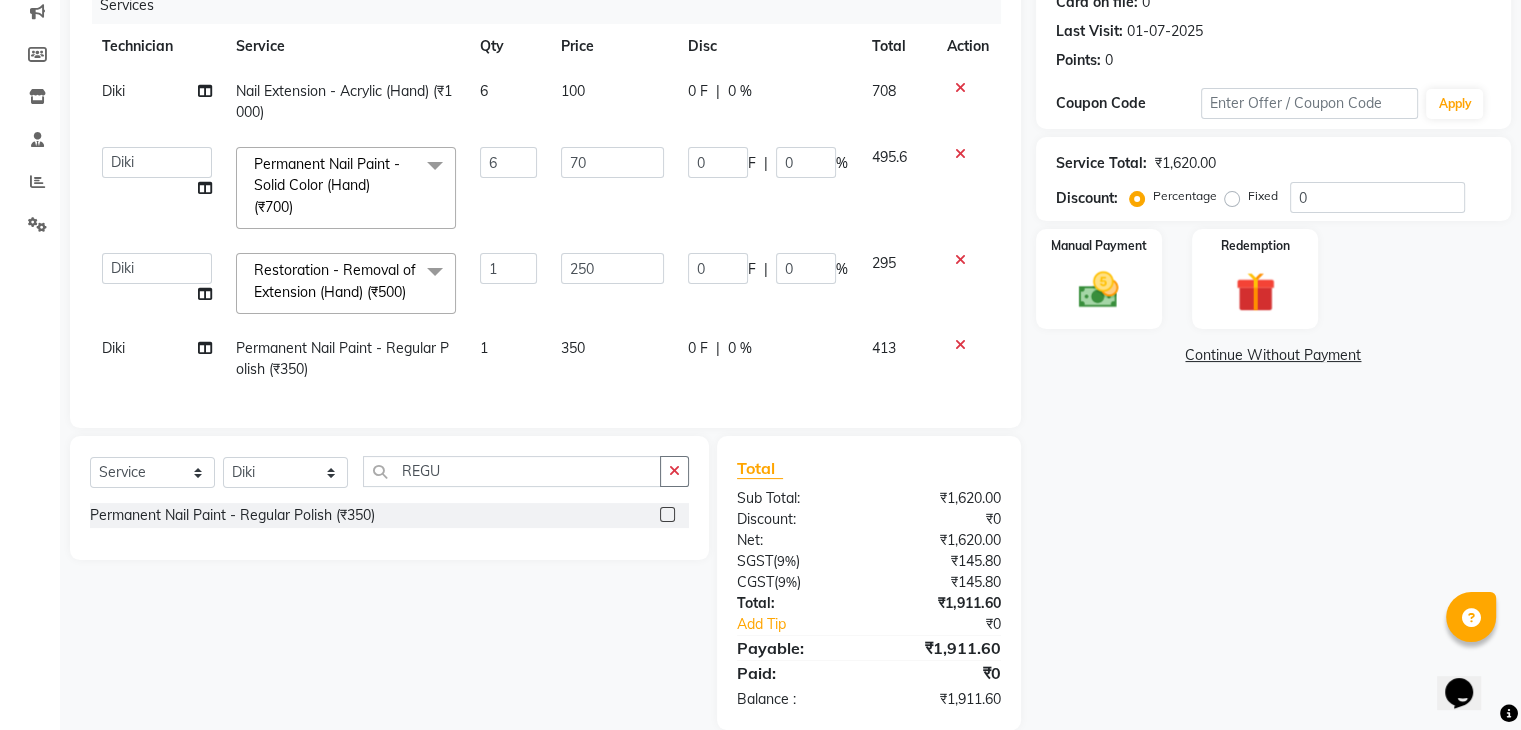 scroll, scrollTop: 328, scrollLeft: 0, axis: vertical 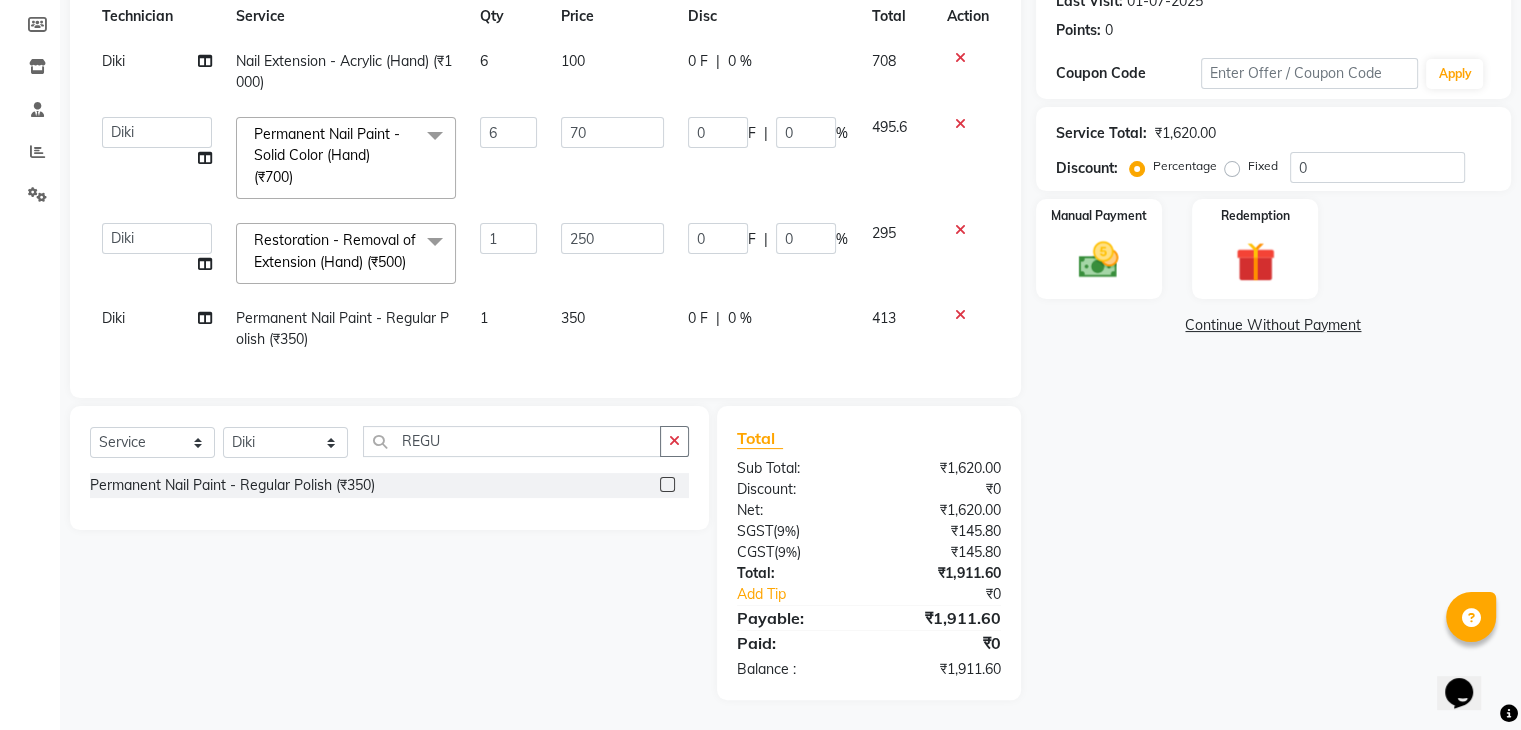 click on "Diki" 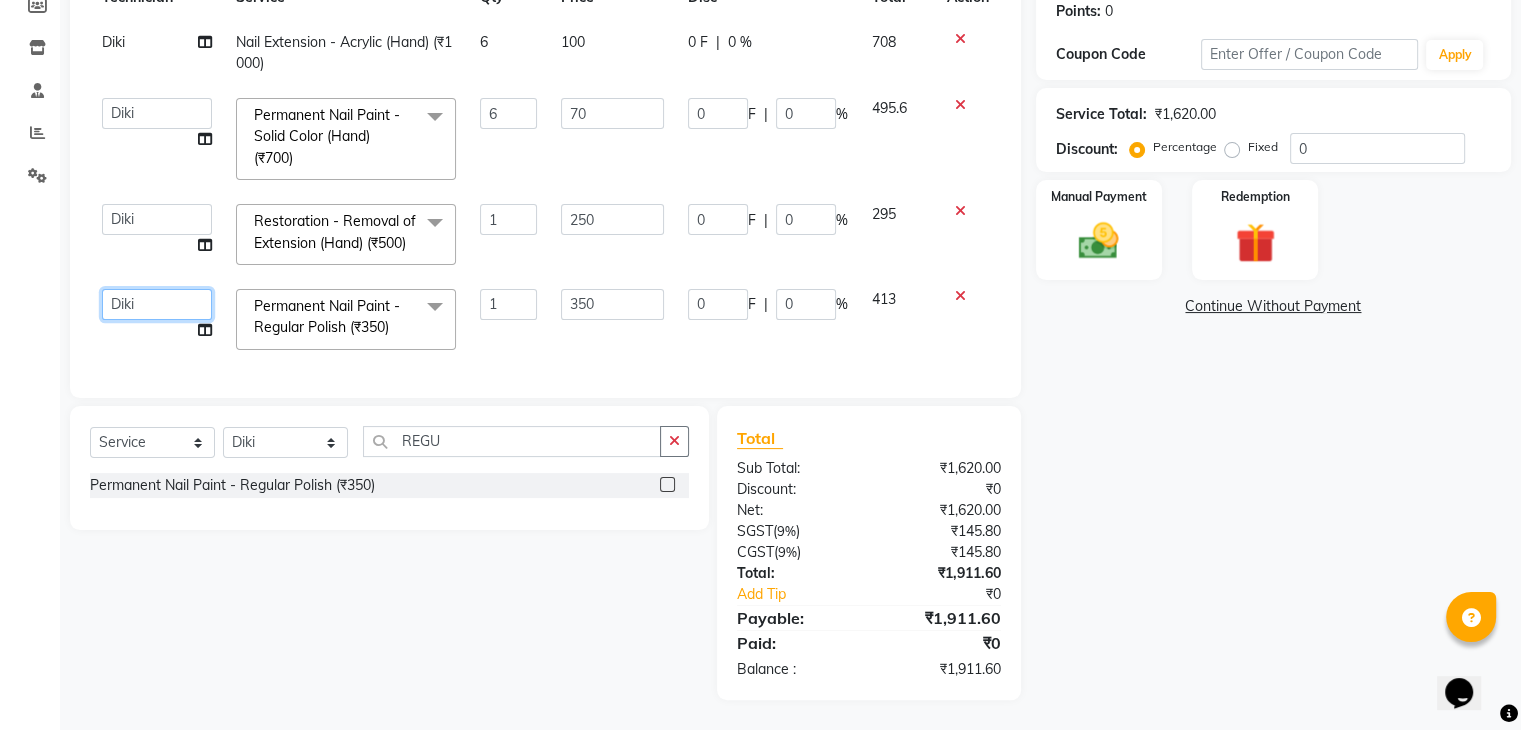 click on "Adesh   amir   Danish   Diki    Geeta   Himanshu   jenifer   Manager   megna   Nisha   Pooja   roshni   Sameer   sudeb   Sudhir Accounting   suraj" 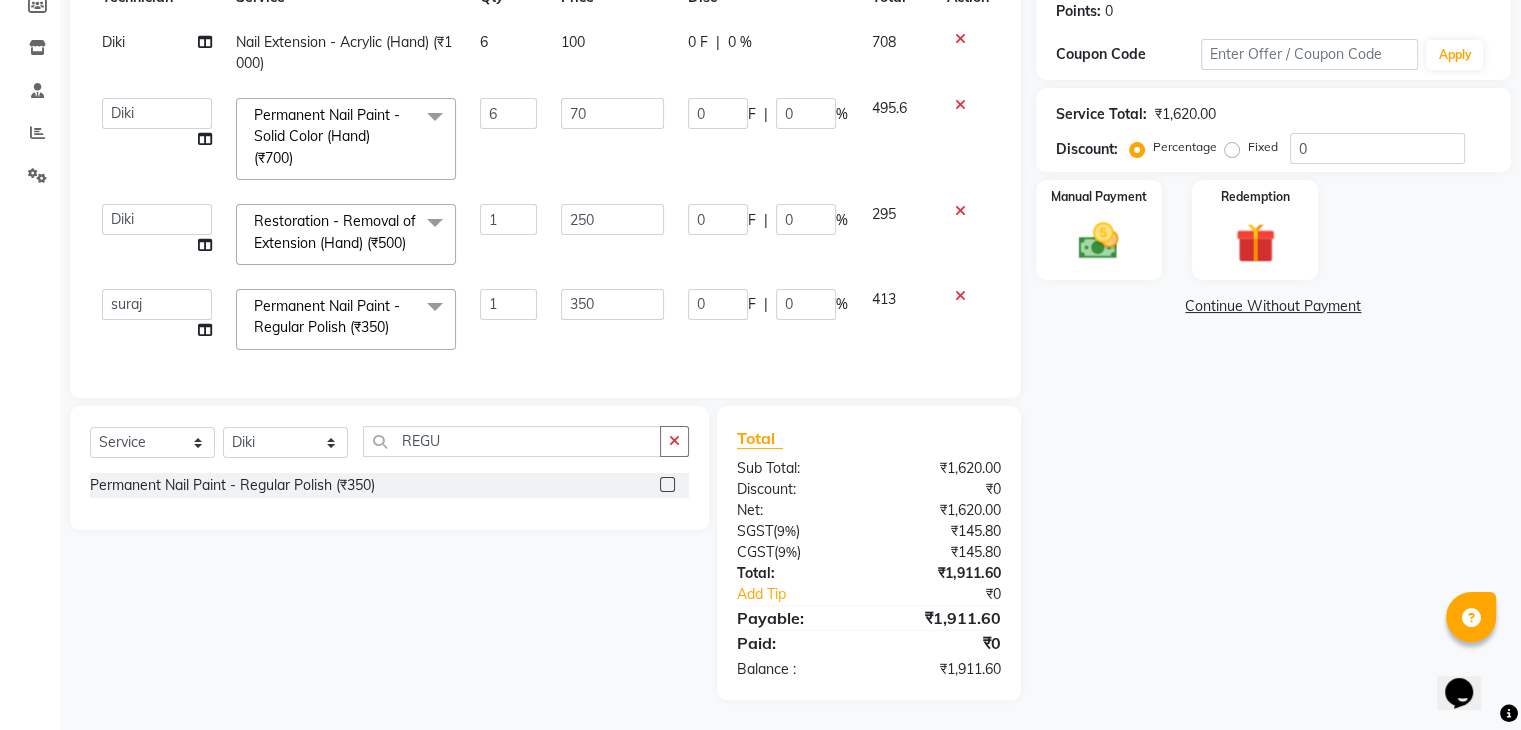 select on "83655" 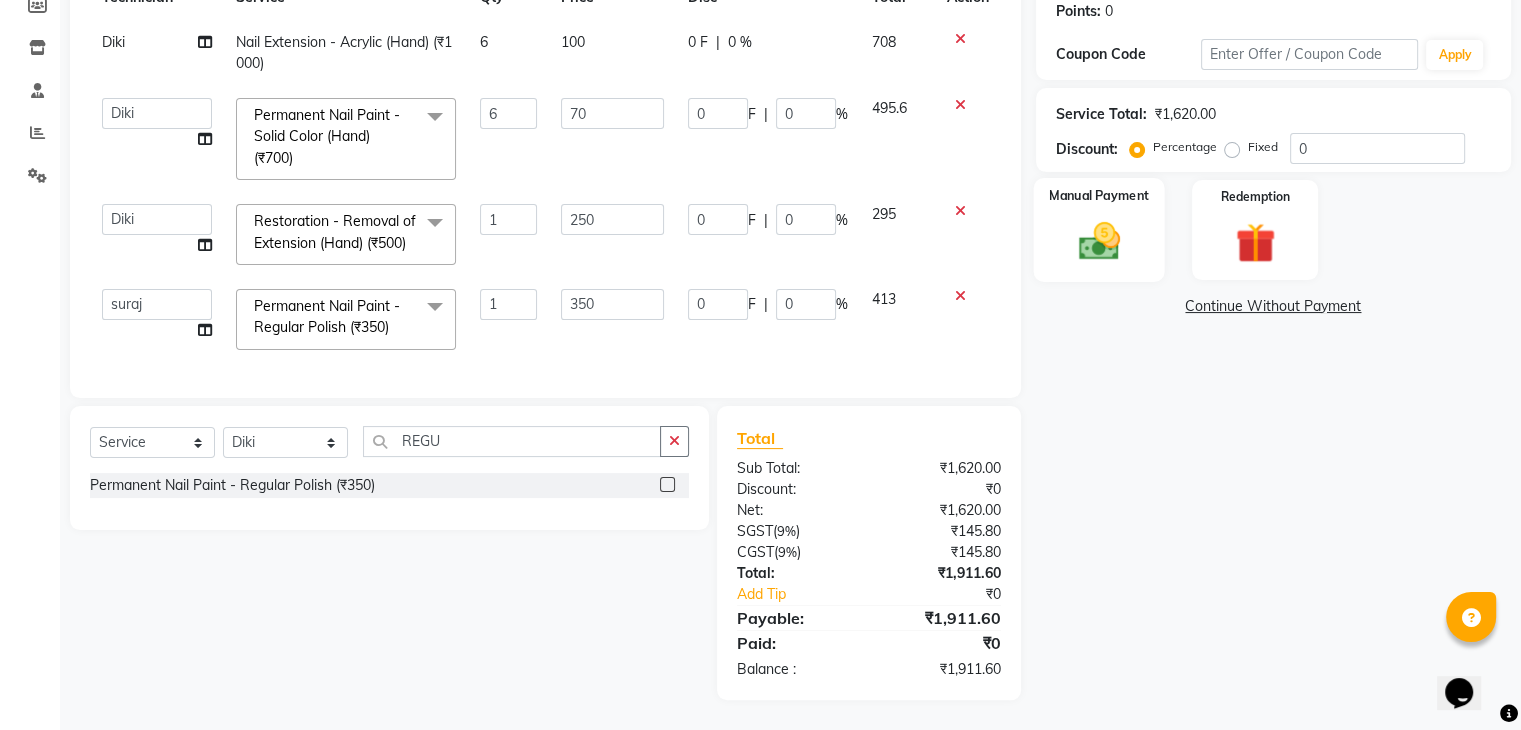 click 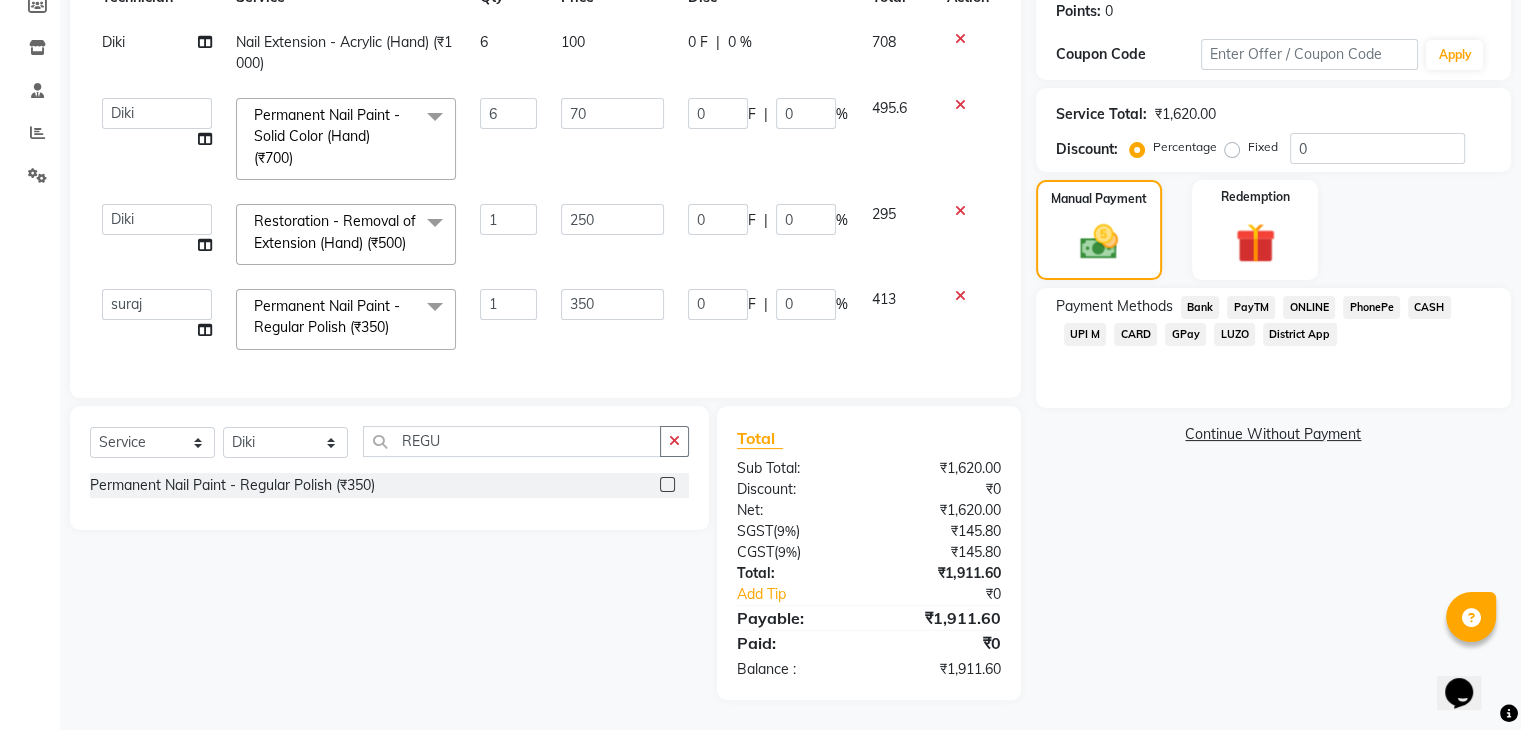 click on "ONLINE" 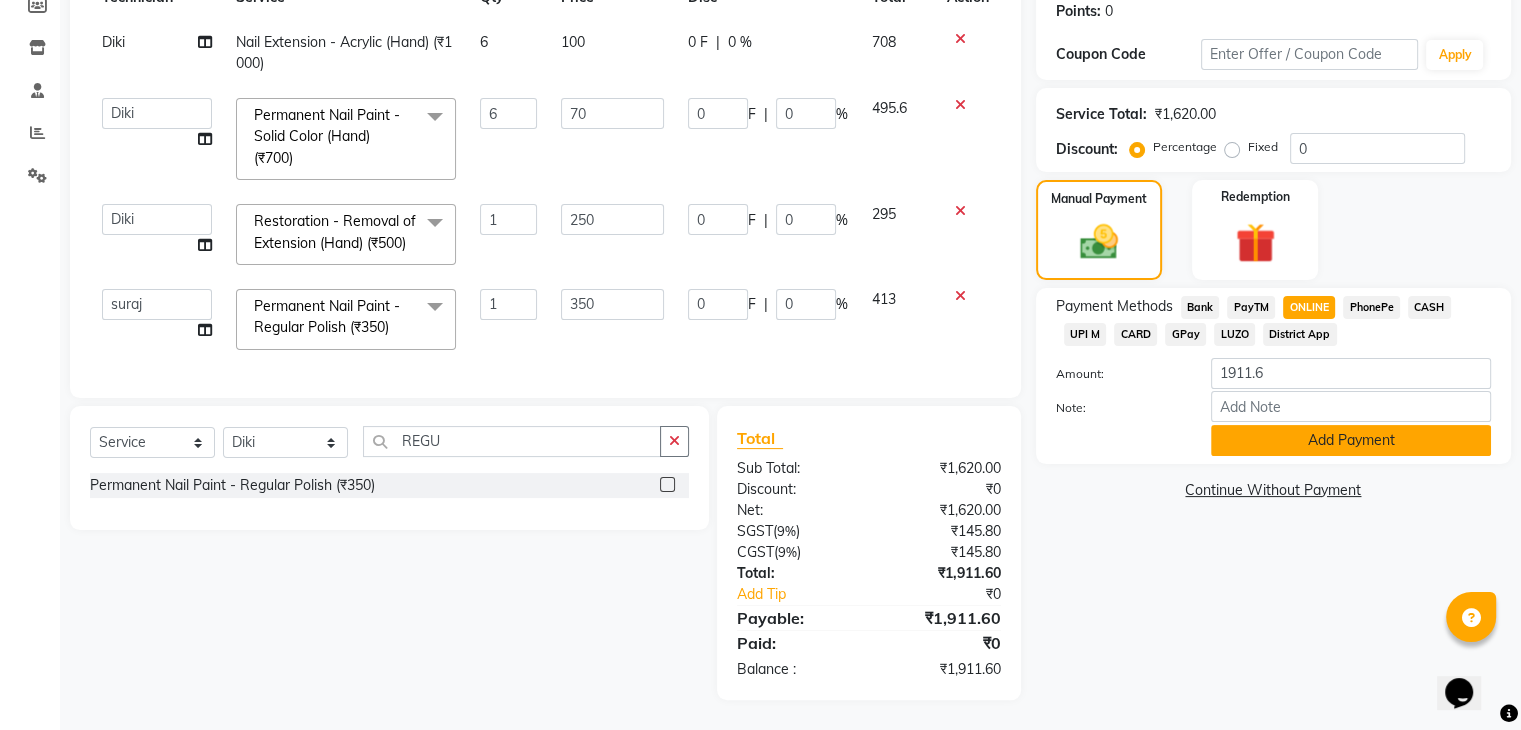 click on "Add Payment" 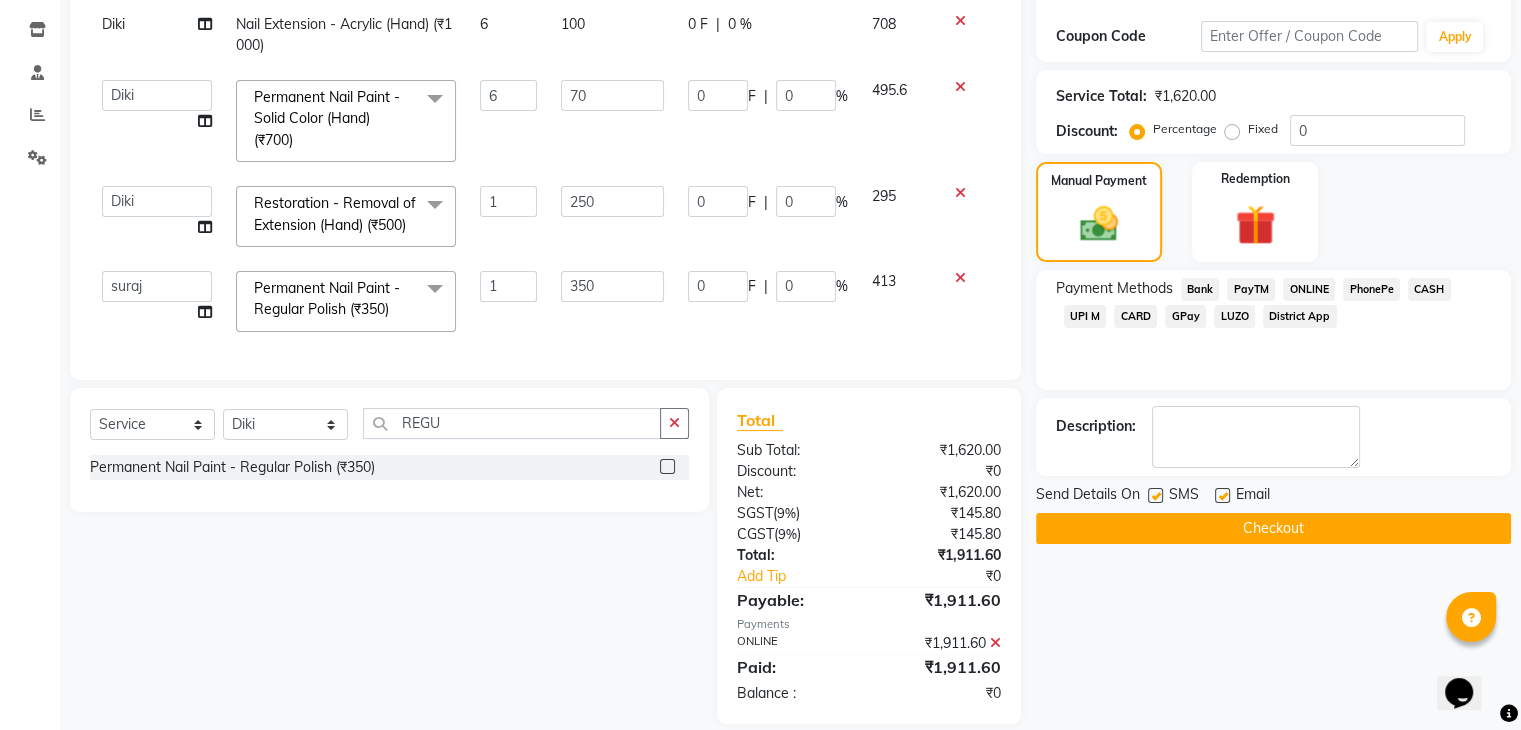 click on "Checkout" 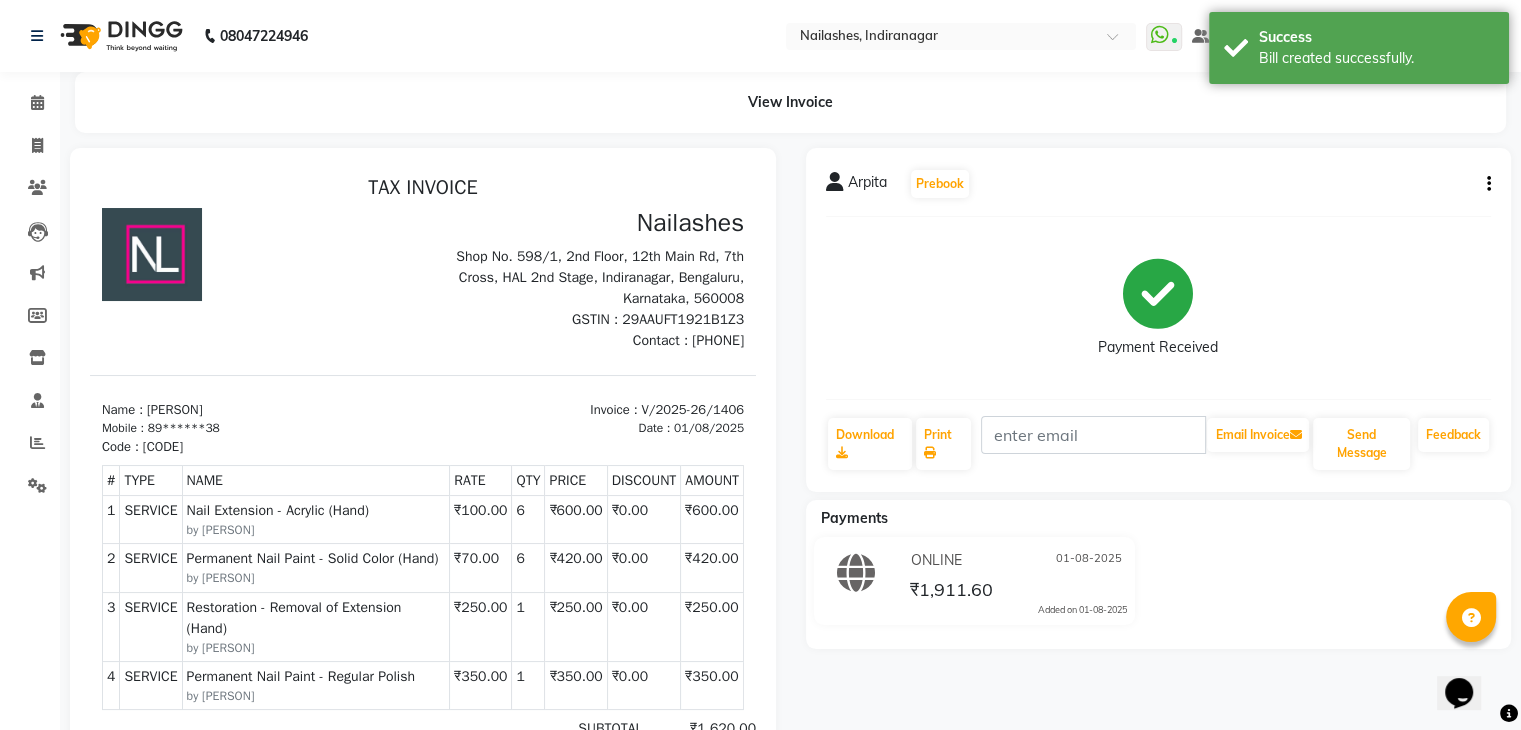 scroll, scrollTop: 0, scrollLeft: 0, axis: both 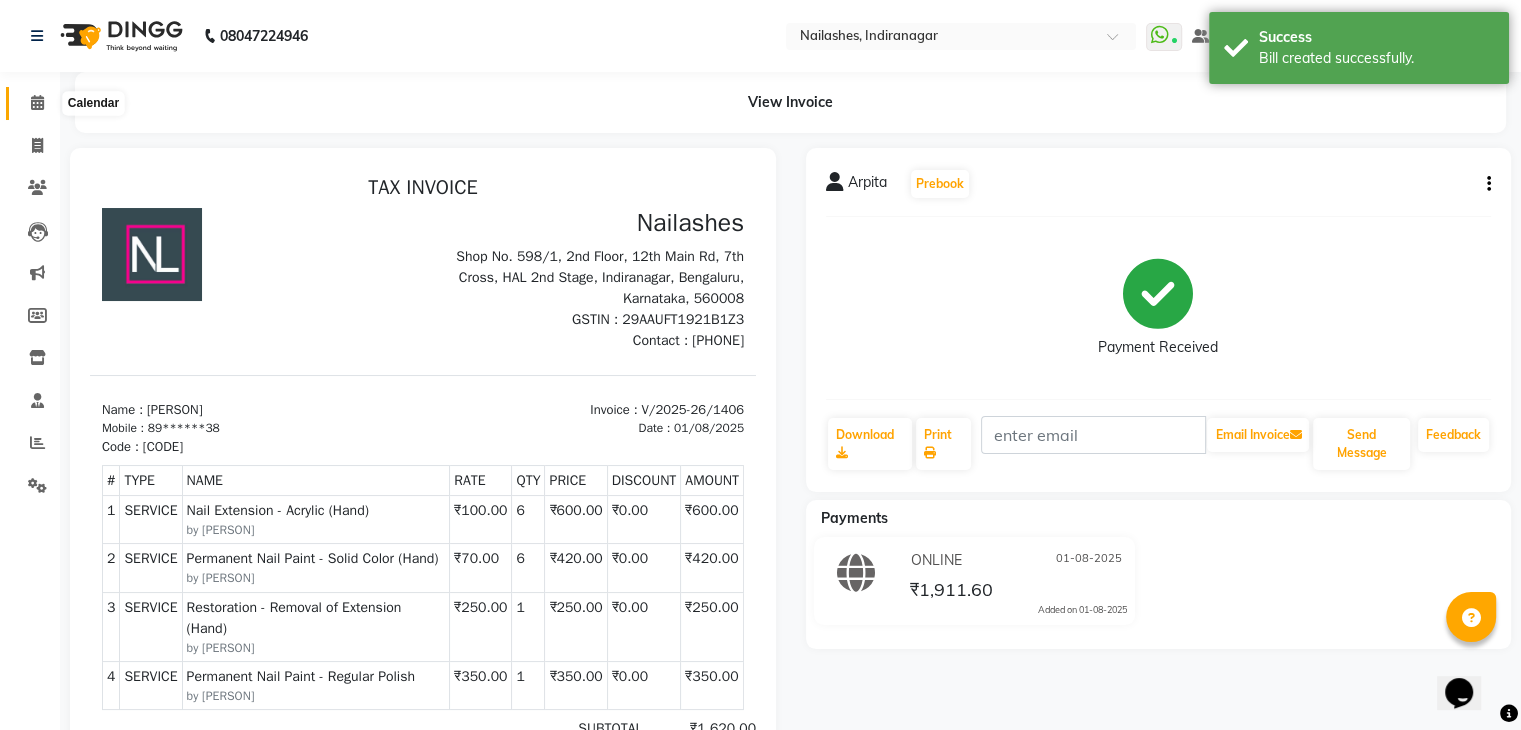 click 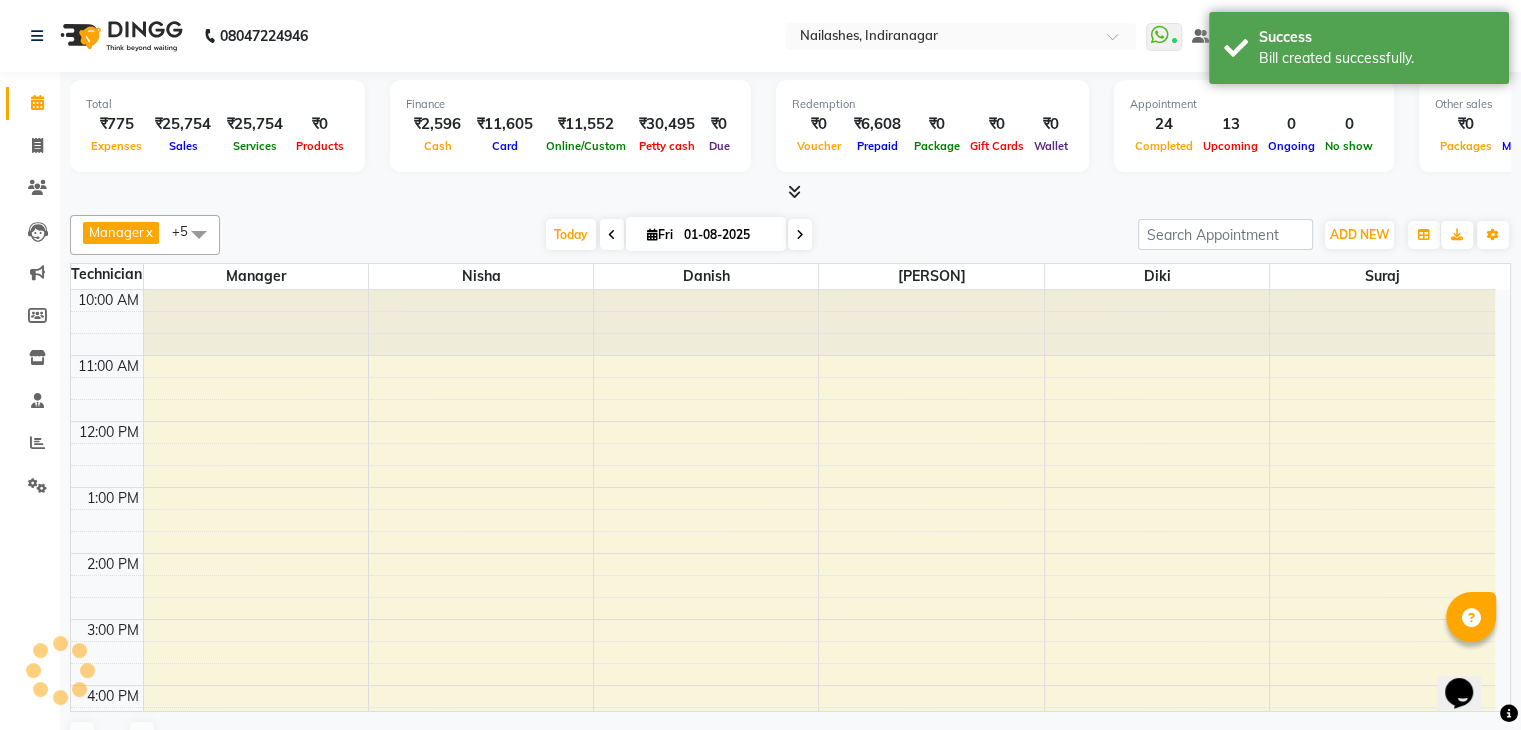 scroll, scrollTop: 0, scrollLeft: 0, axis: both 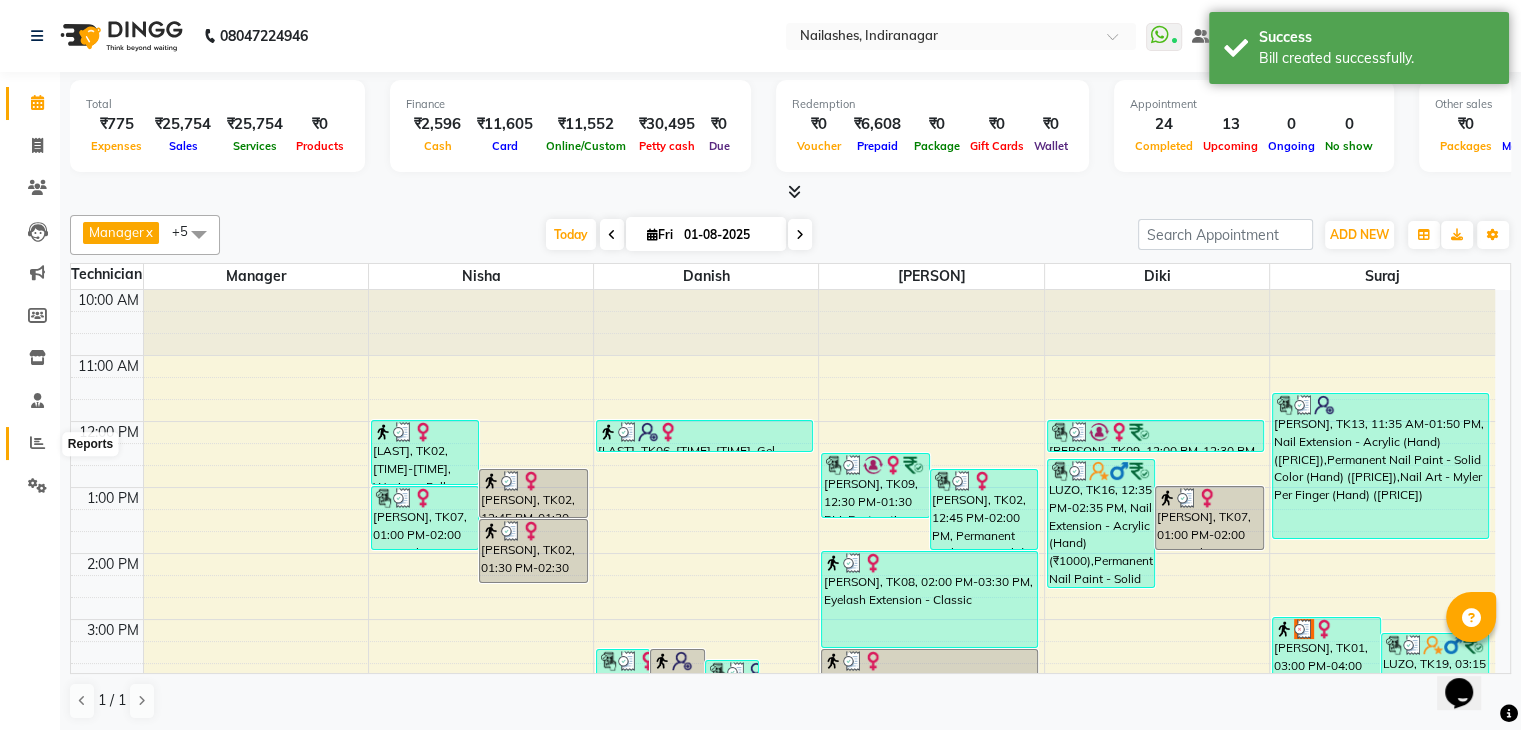 click 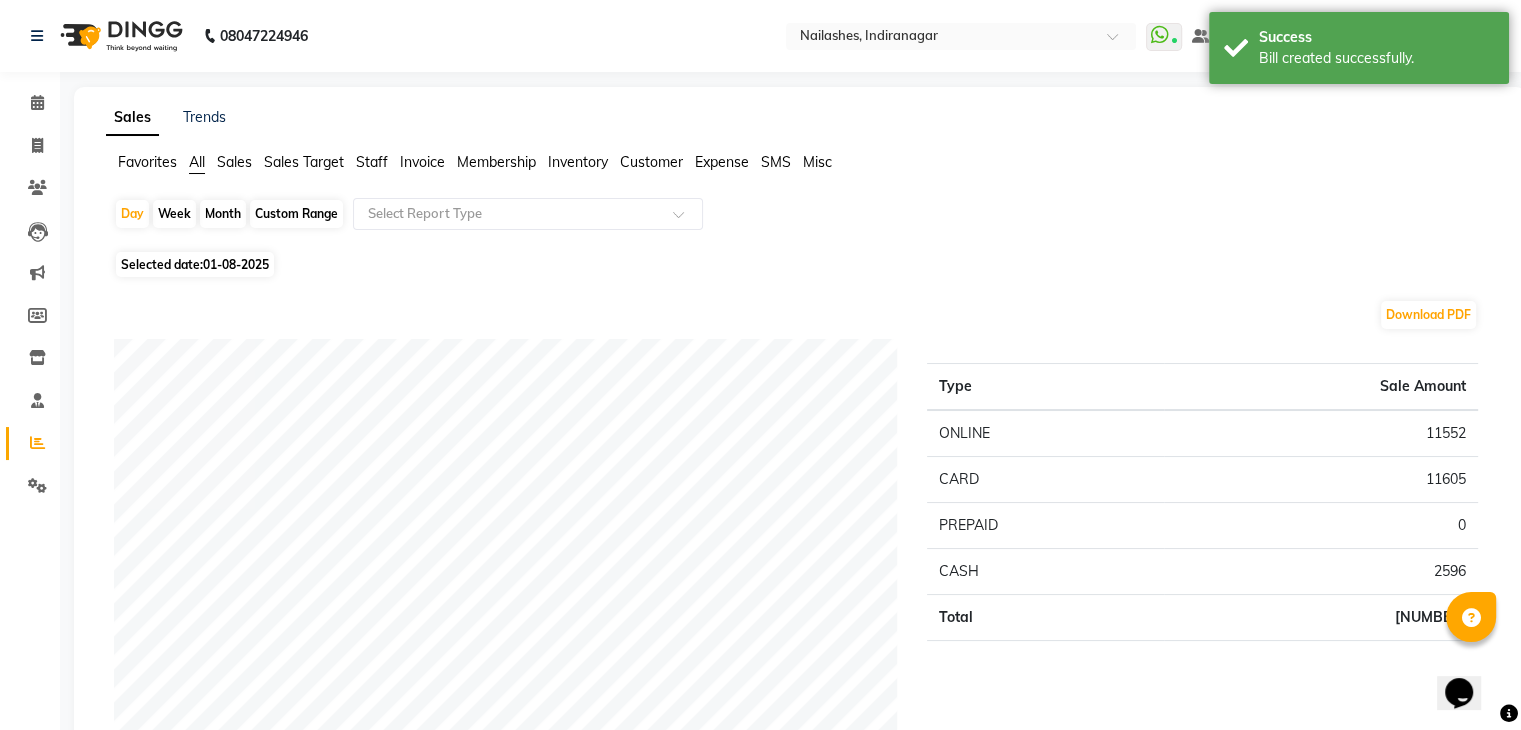 click on "Staff" 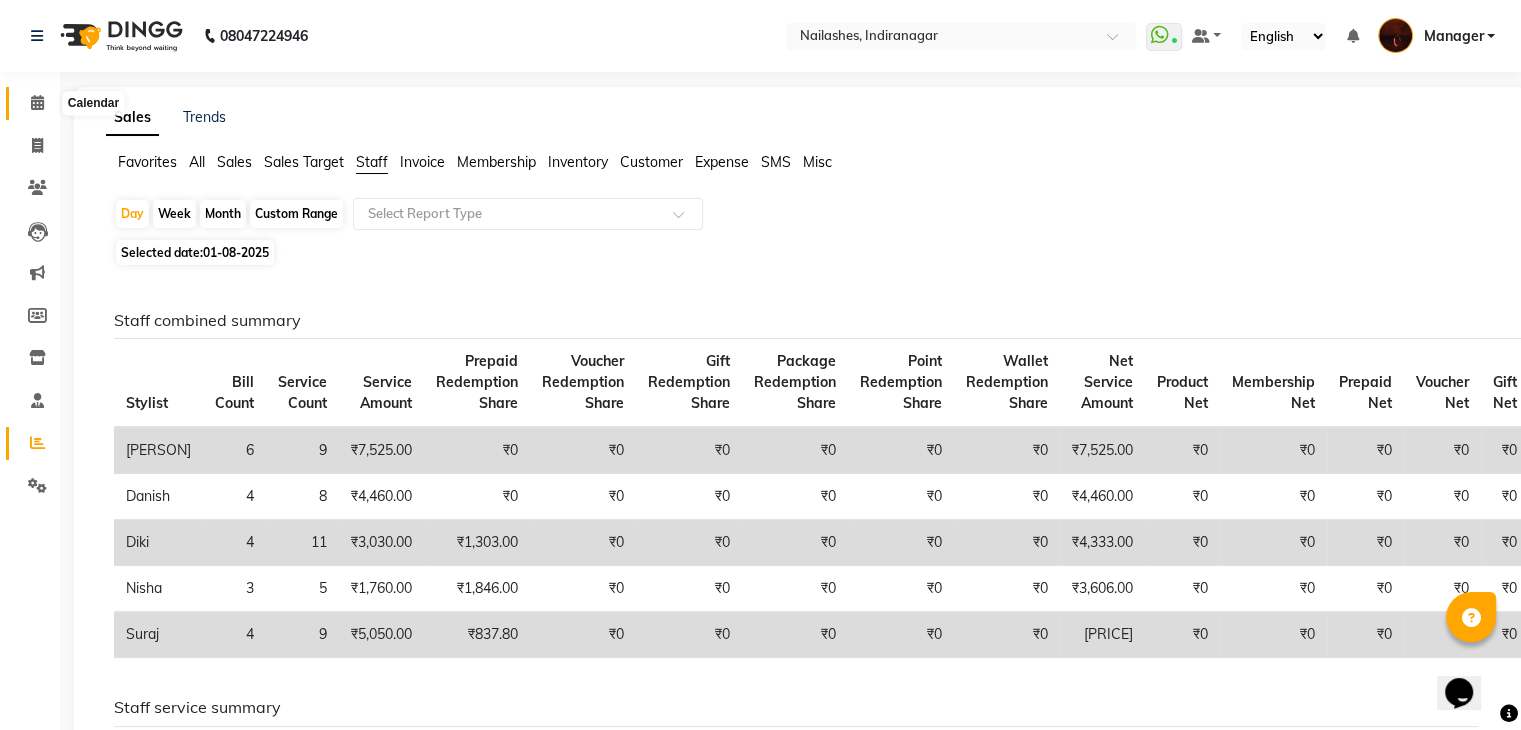 click 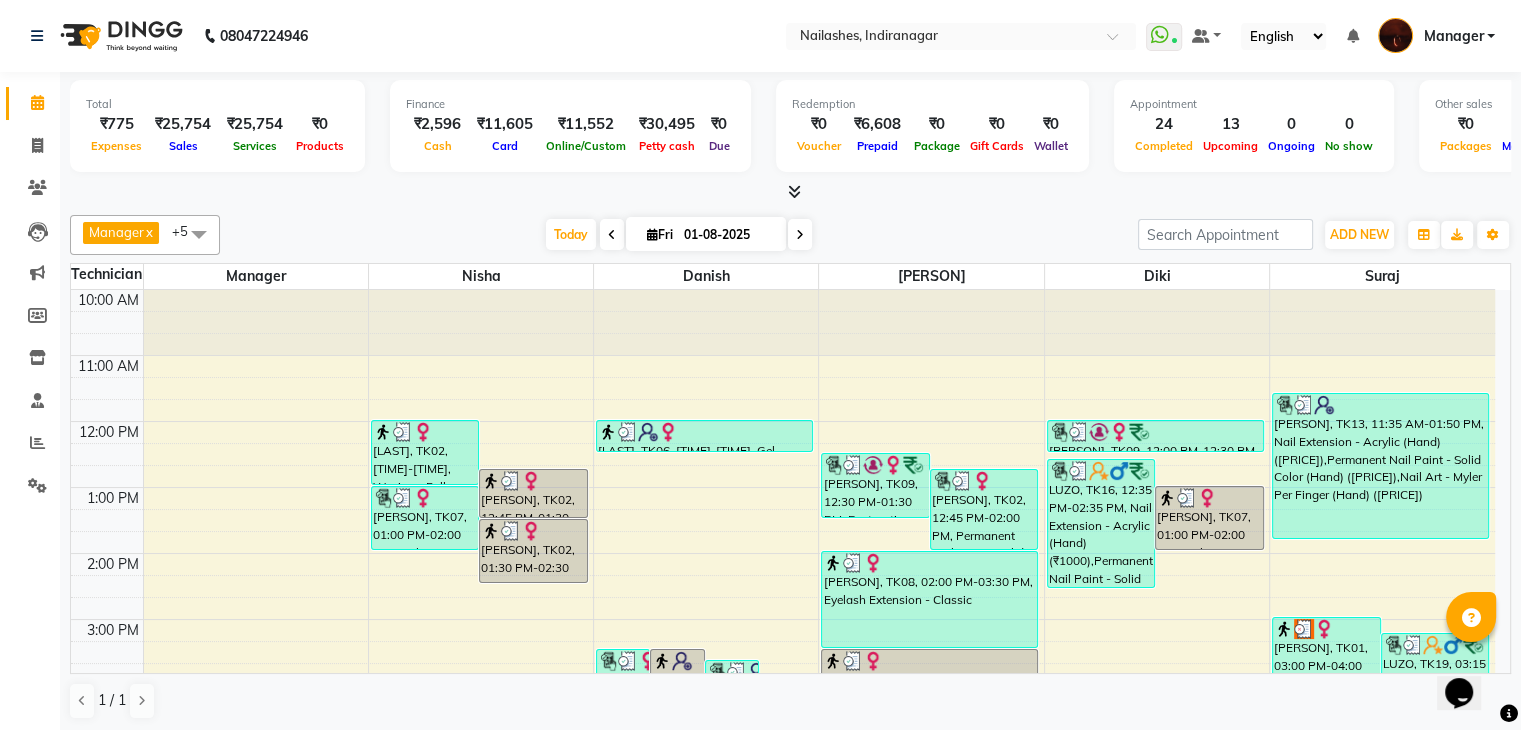 scroll, scrollTop: 465, scrollLeft: 0, axis: vertical 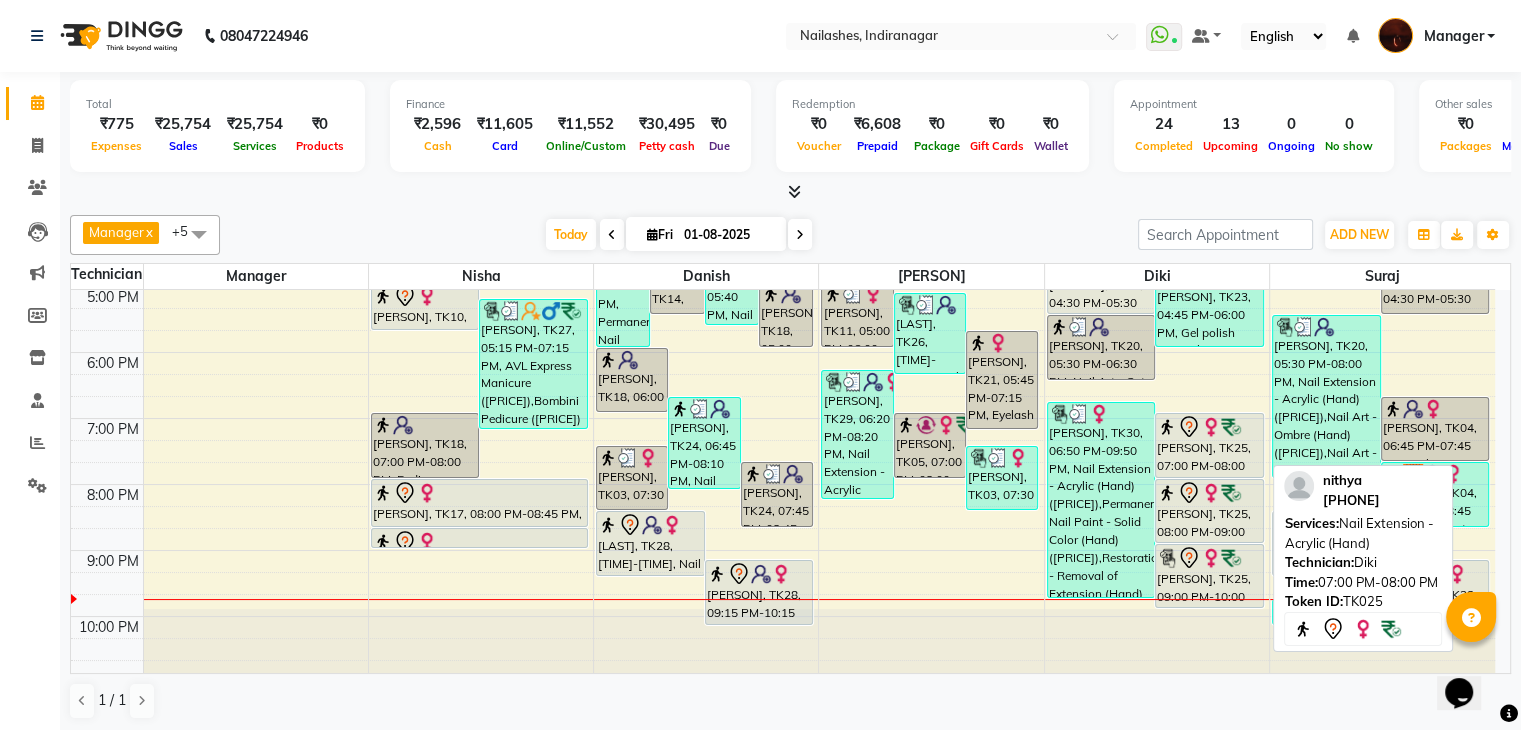 click on "[FIRST], TK25, 07:00 PM-08:00 PM, Nail Extension - Acrylic (Hand)" at bounding box center (1209, 445) 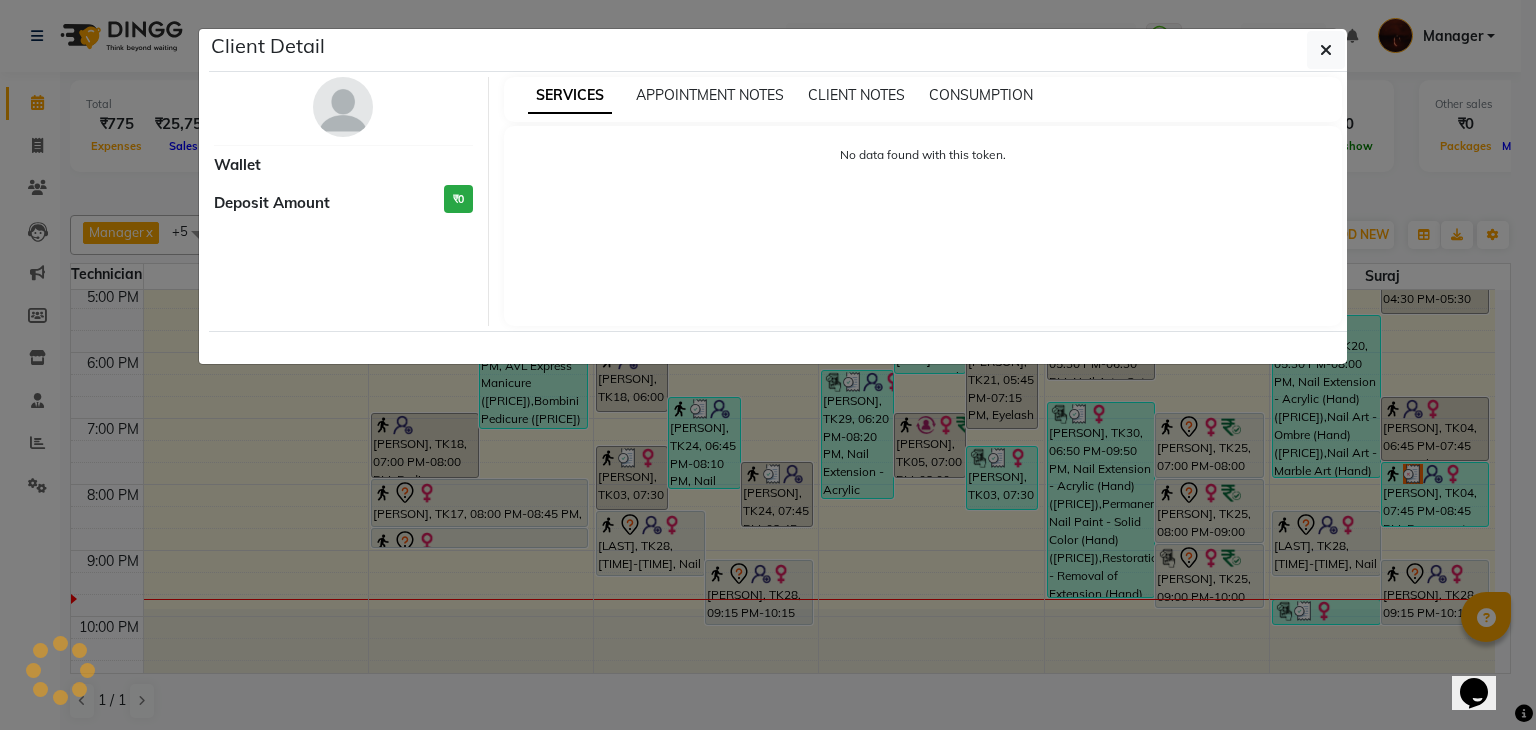 select on "7" 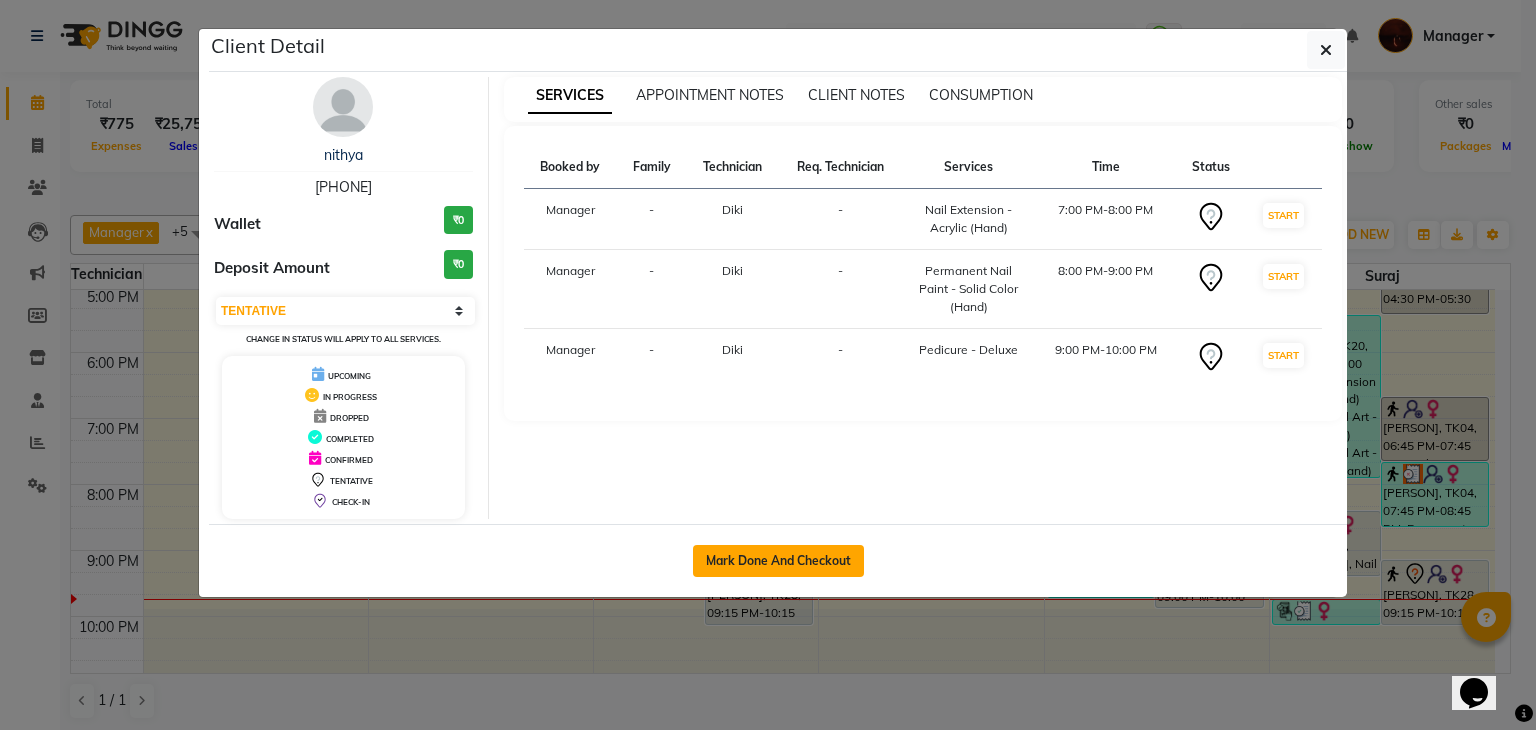 click on "Mark Done And Checkout" 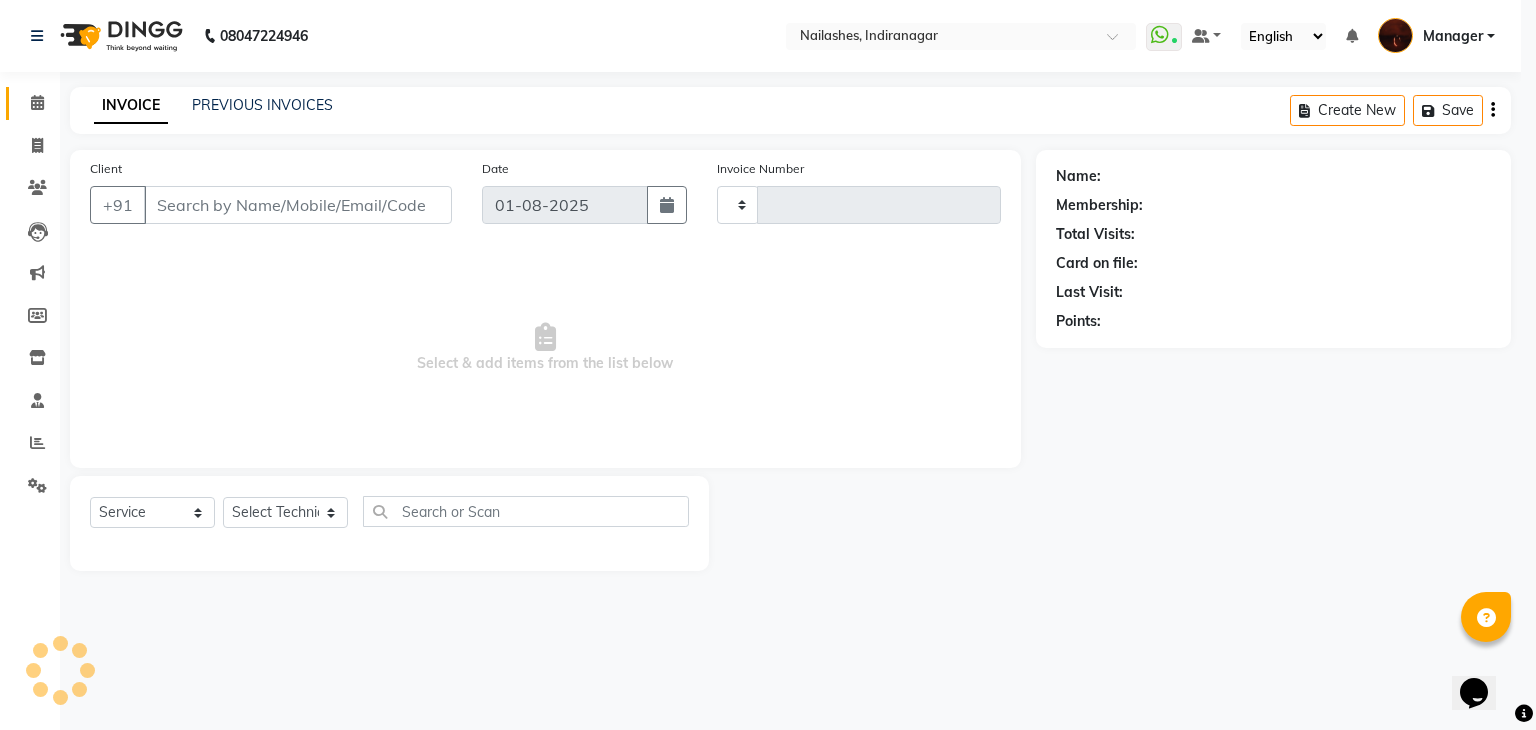 type on "1407" 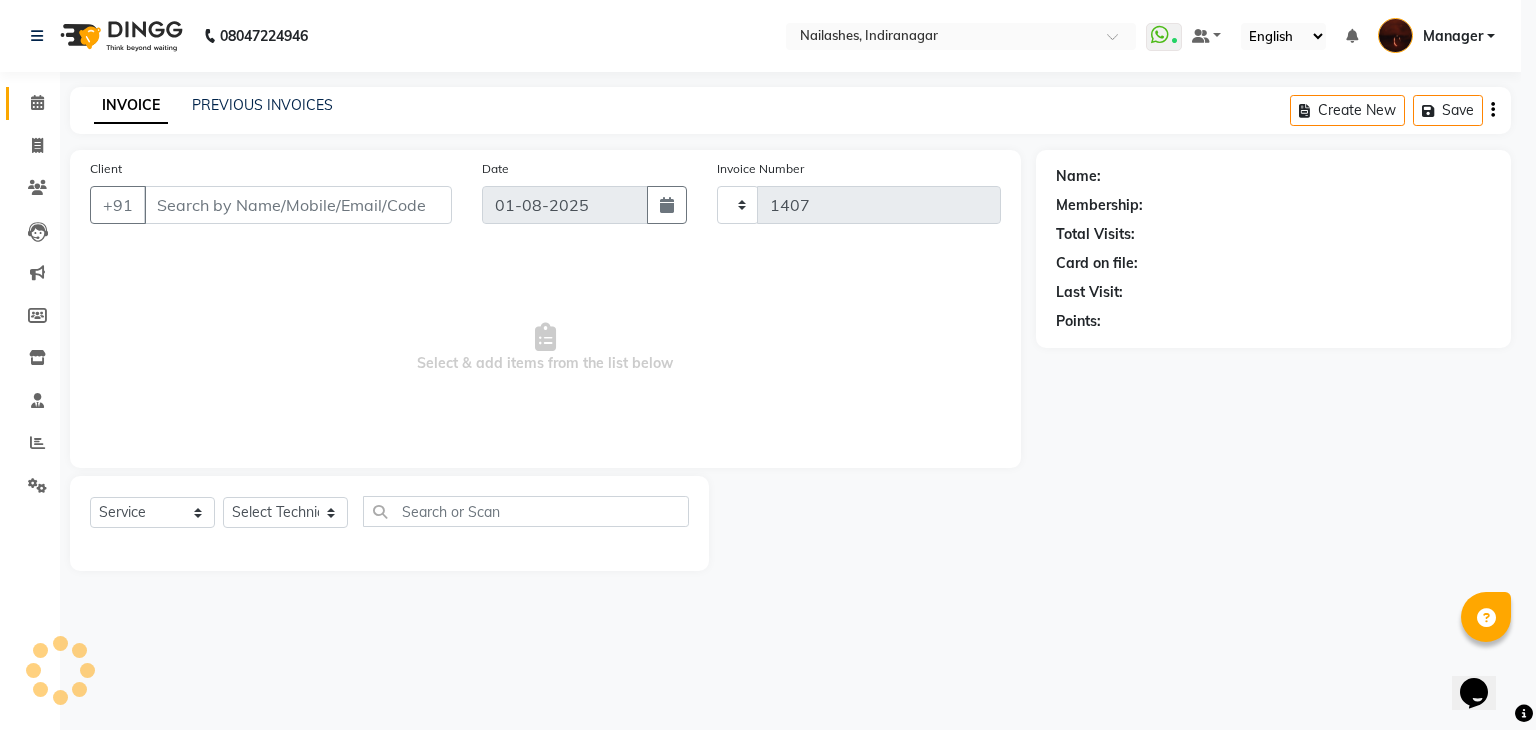 select on "4063" 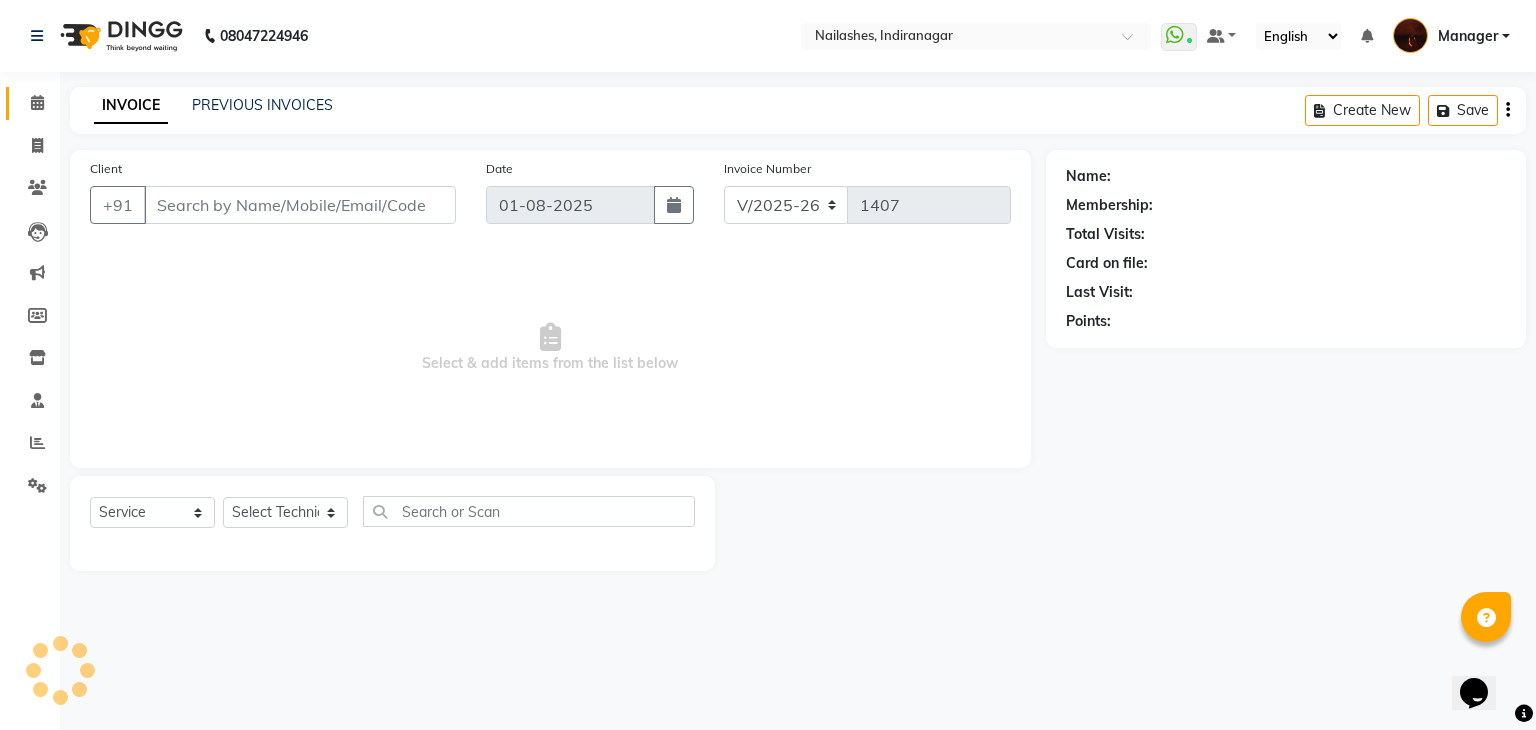 type on "94******00" 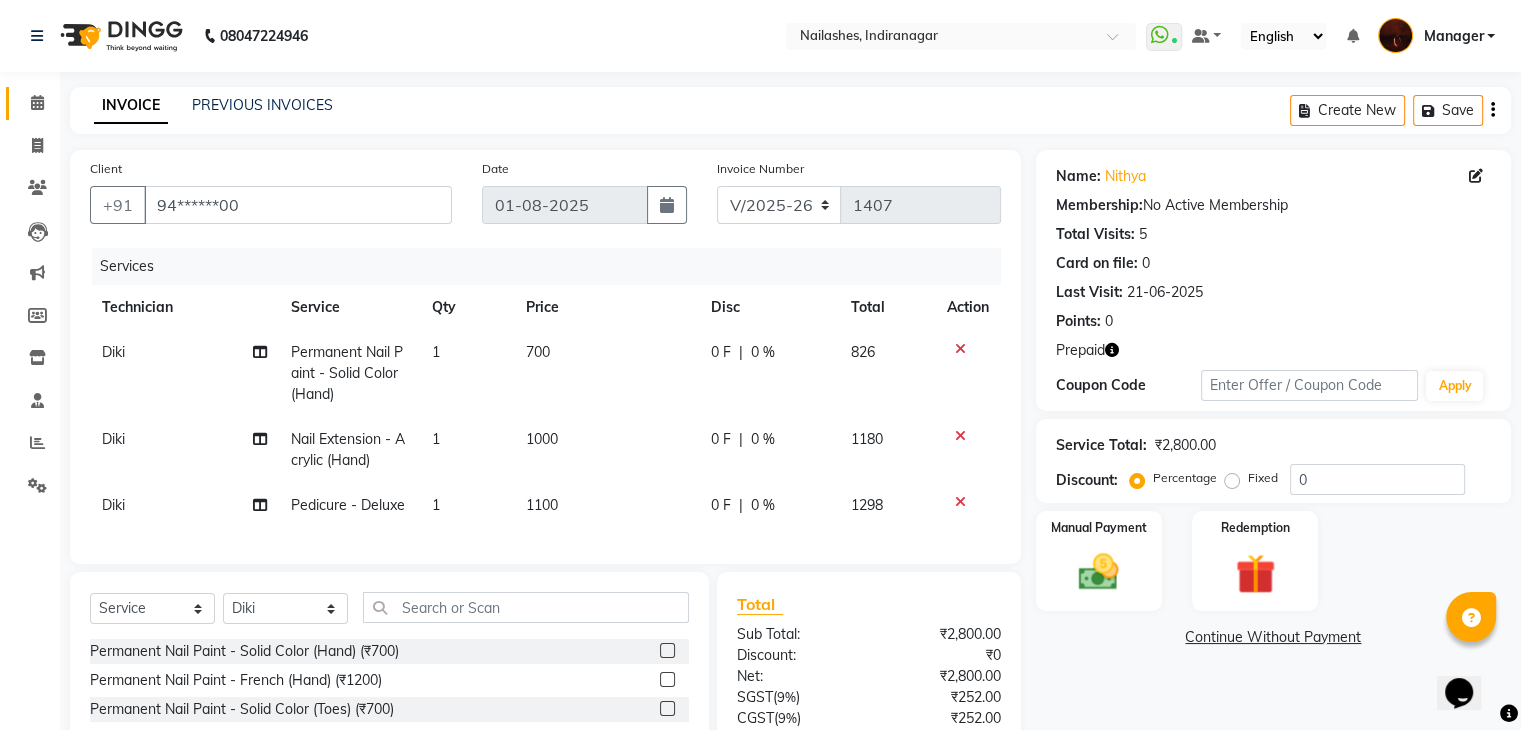 scroll, scrollTop: 180, scrollLeft: 0, axis: vertical 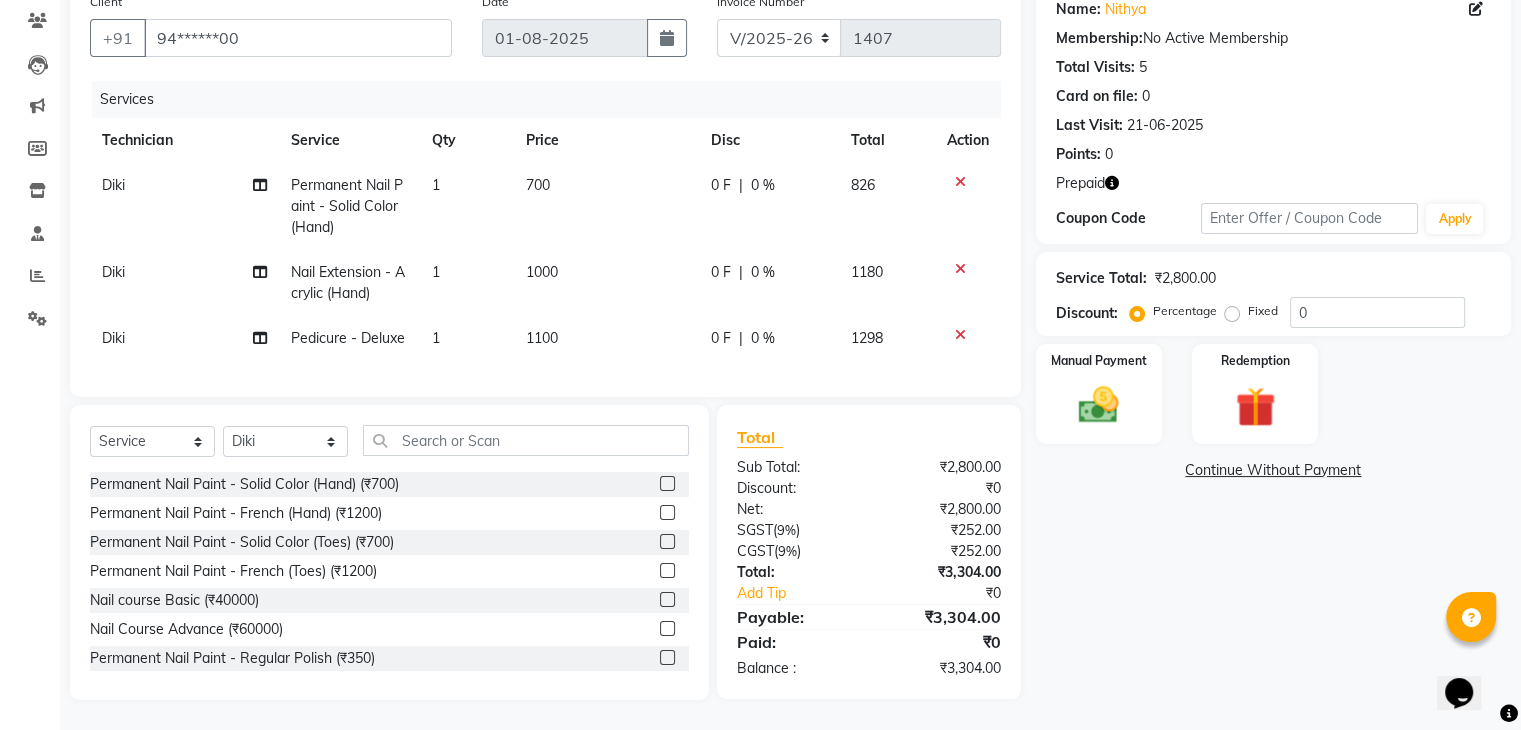 click 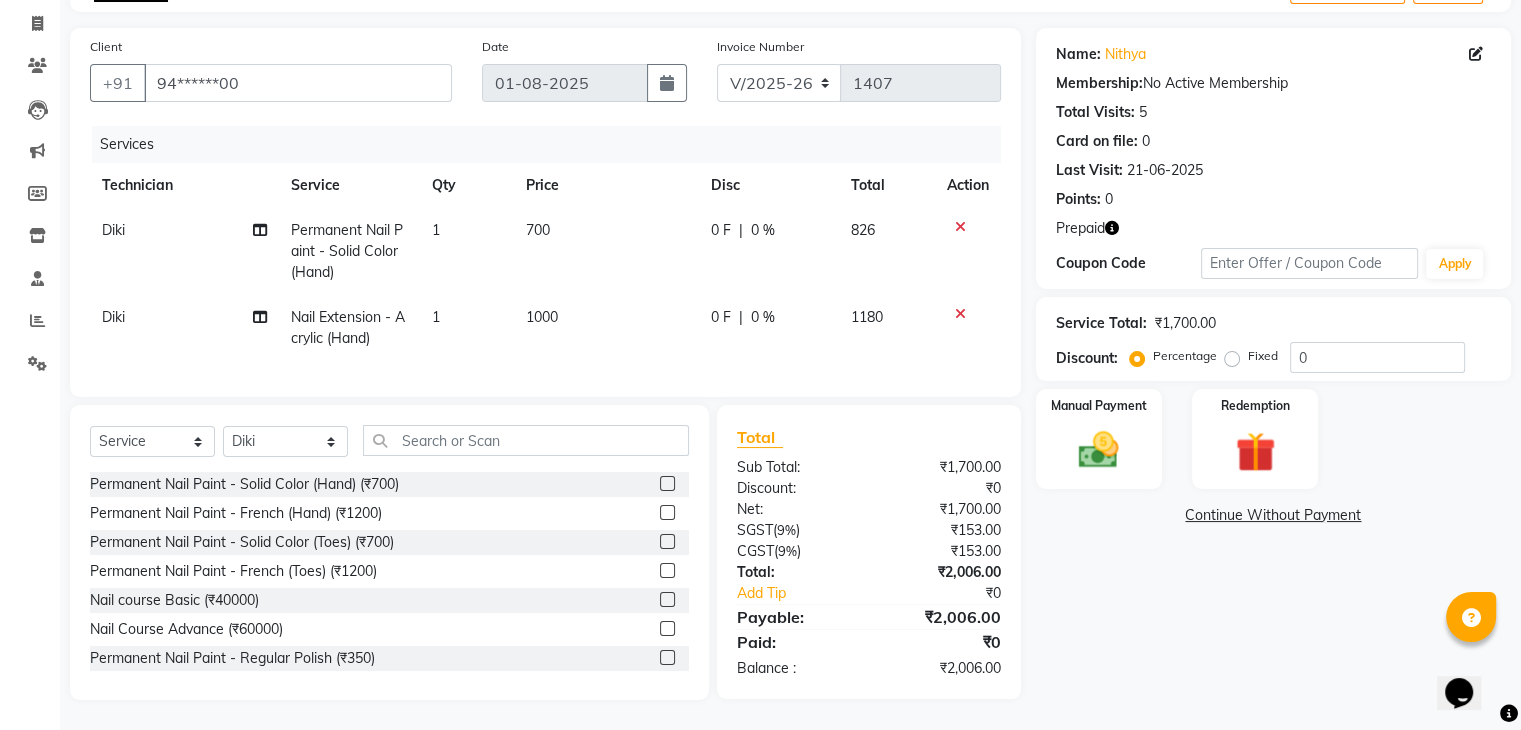 scroll, scrollTop: 138, scrollLeft: 0, axis: vertical 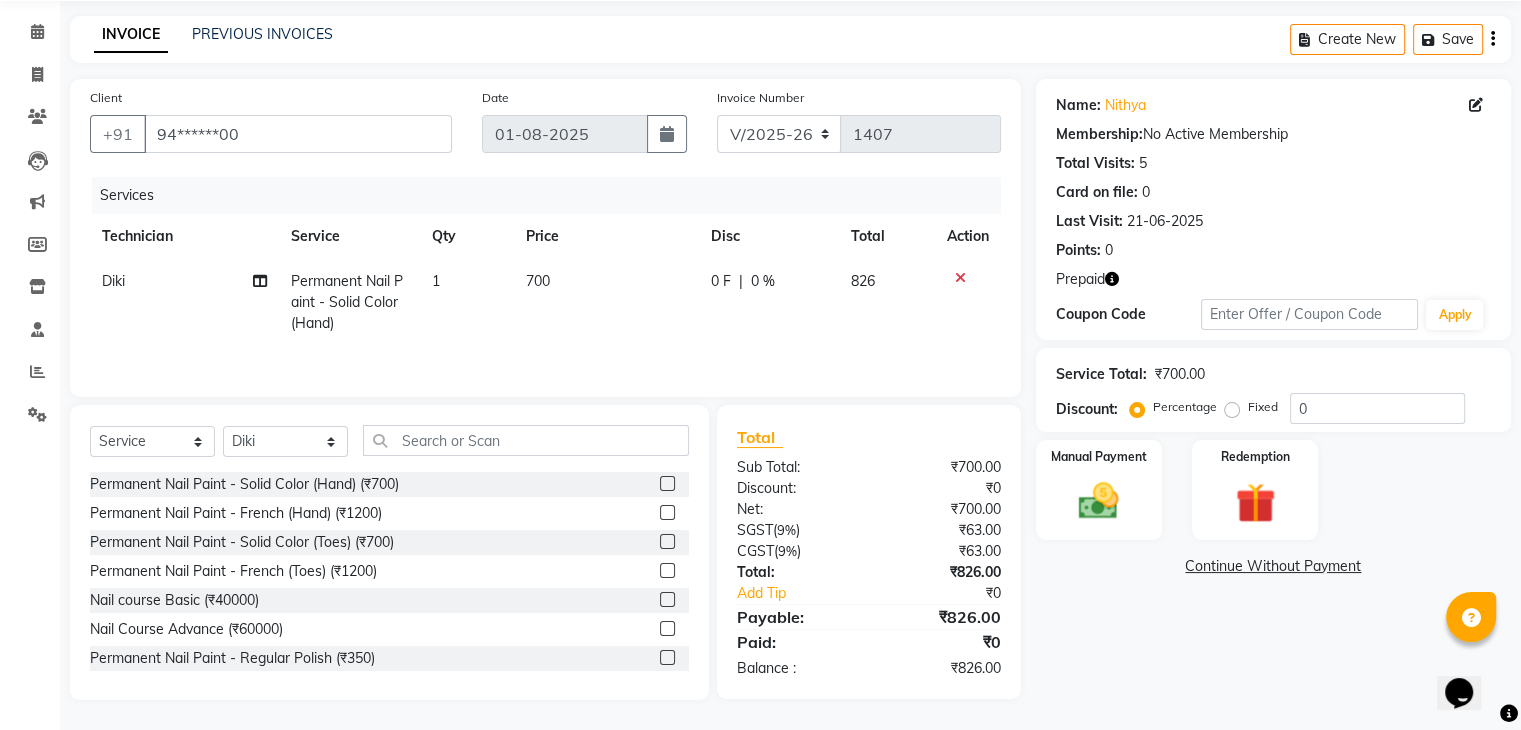 click 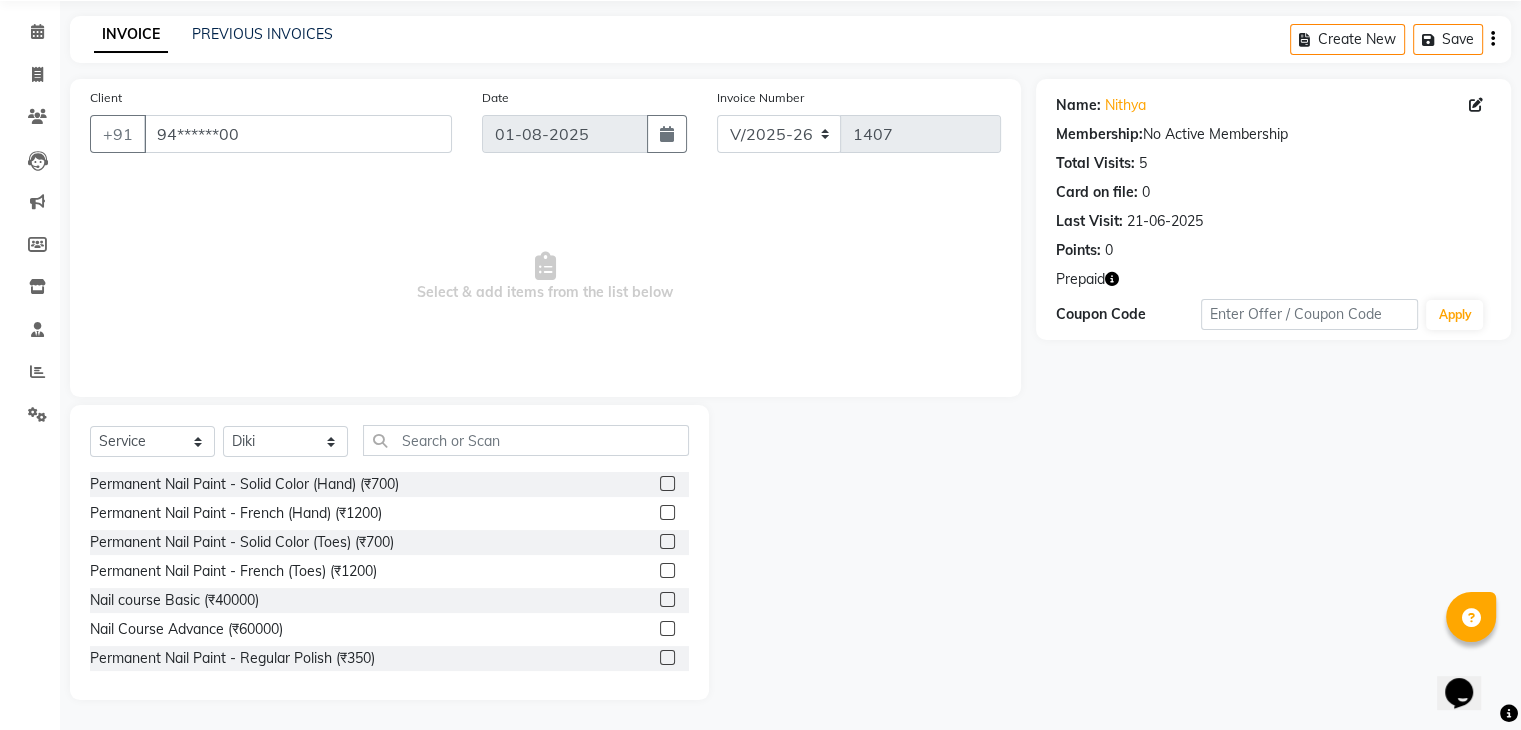 scroll, scrollTop: 72, scrollLeft: 0, axis: vertical 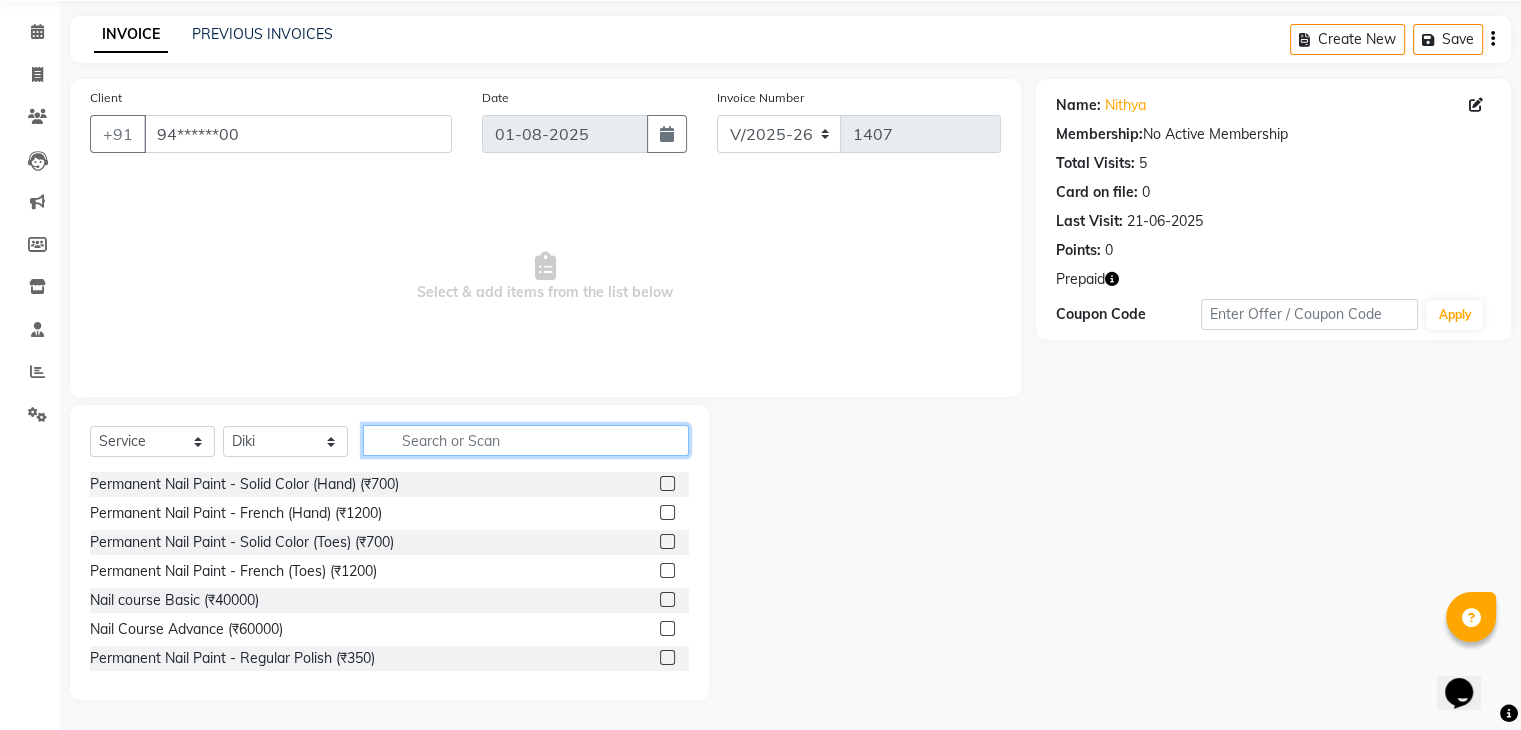 click 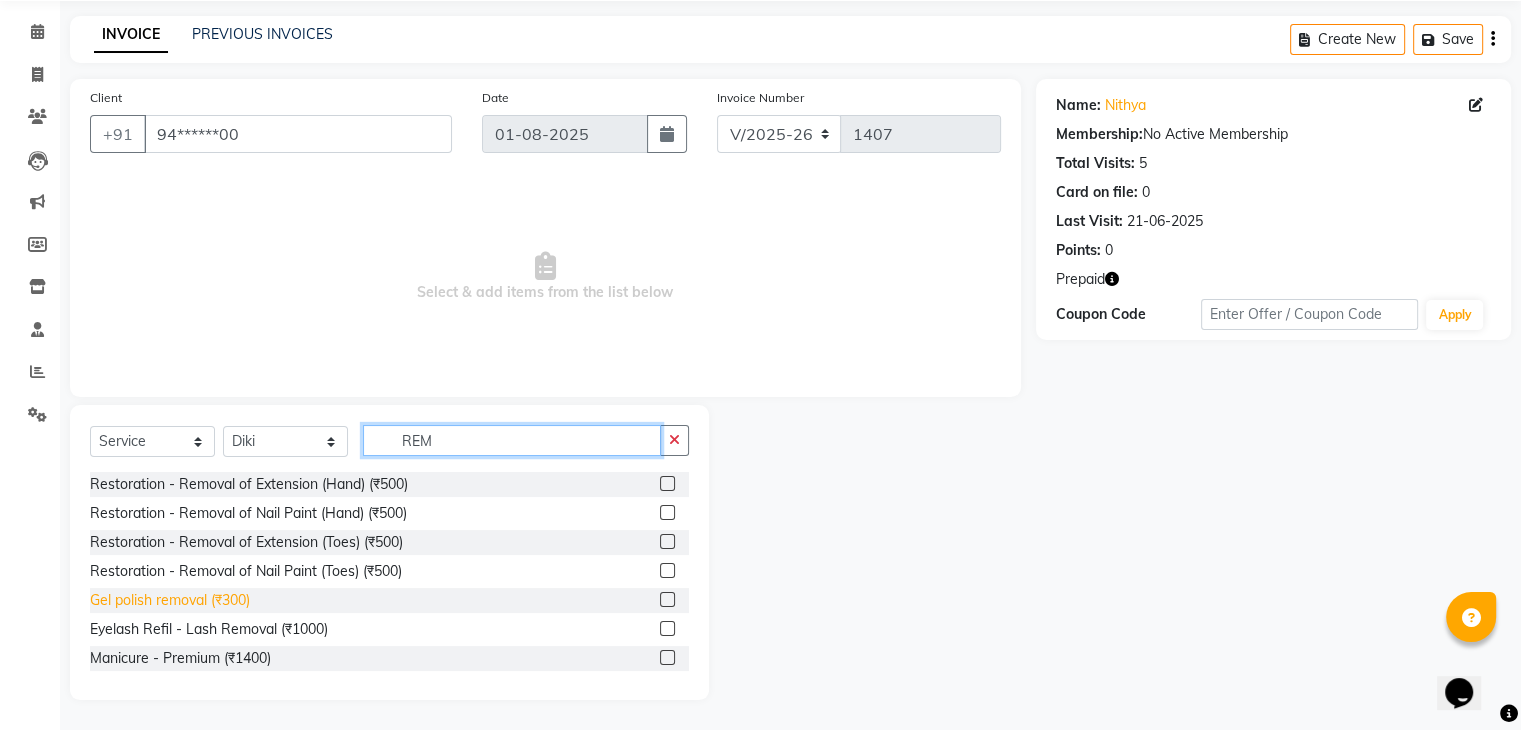 type on "REM" 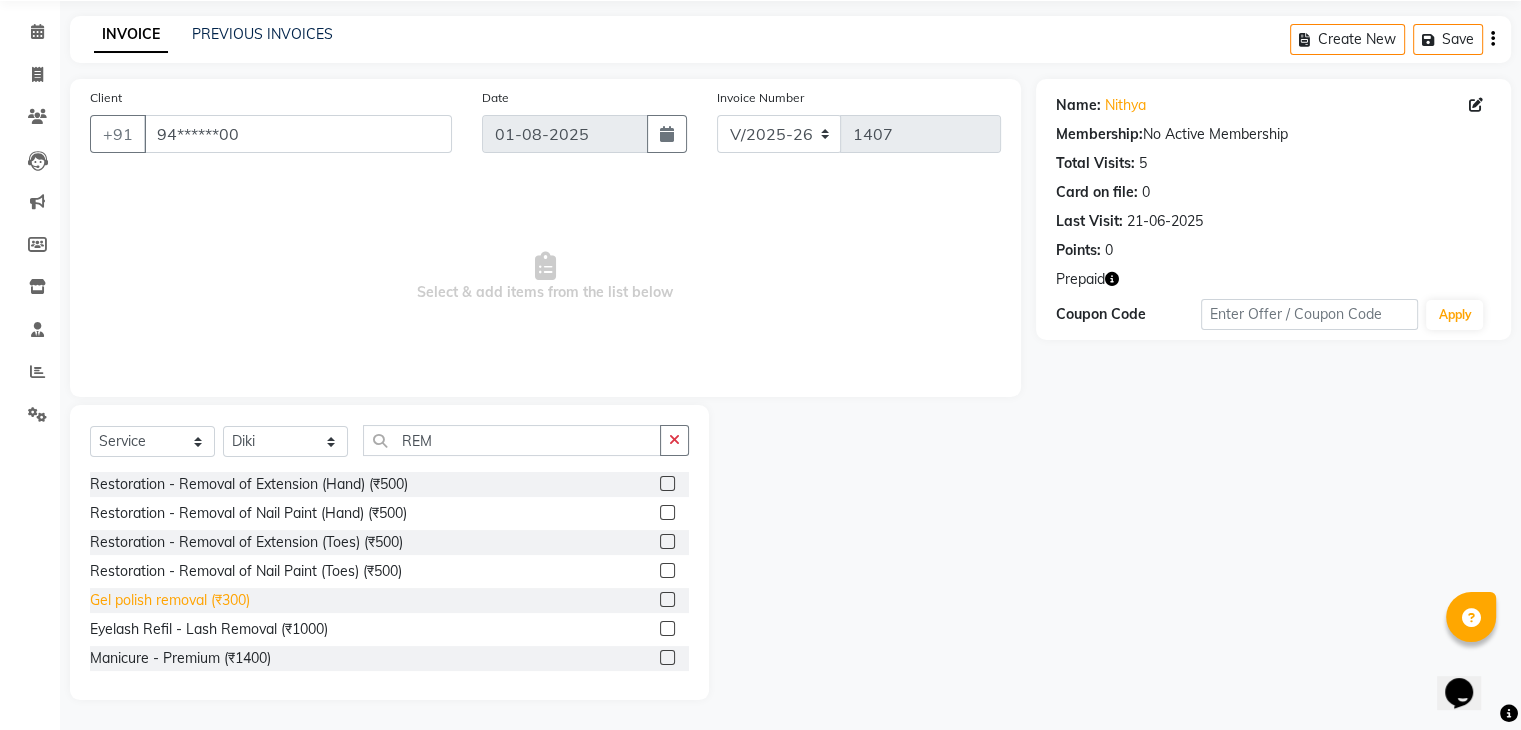 click on "Gel polish removal (₹300)" 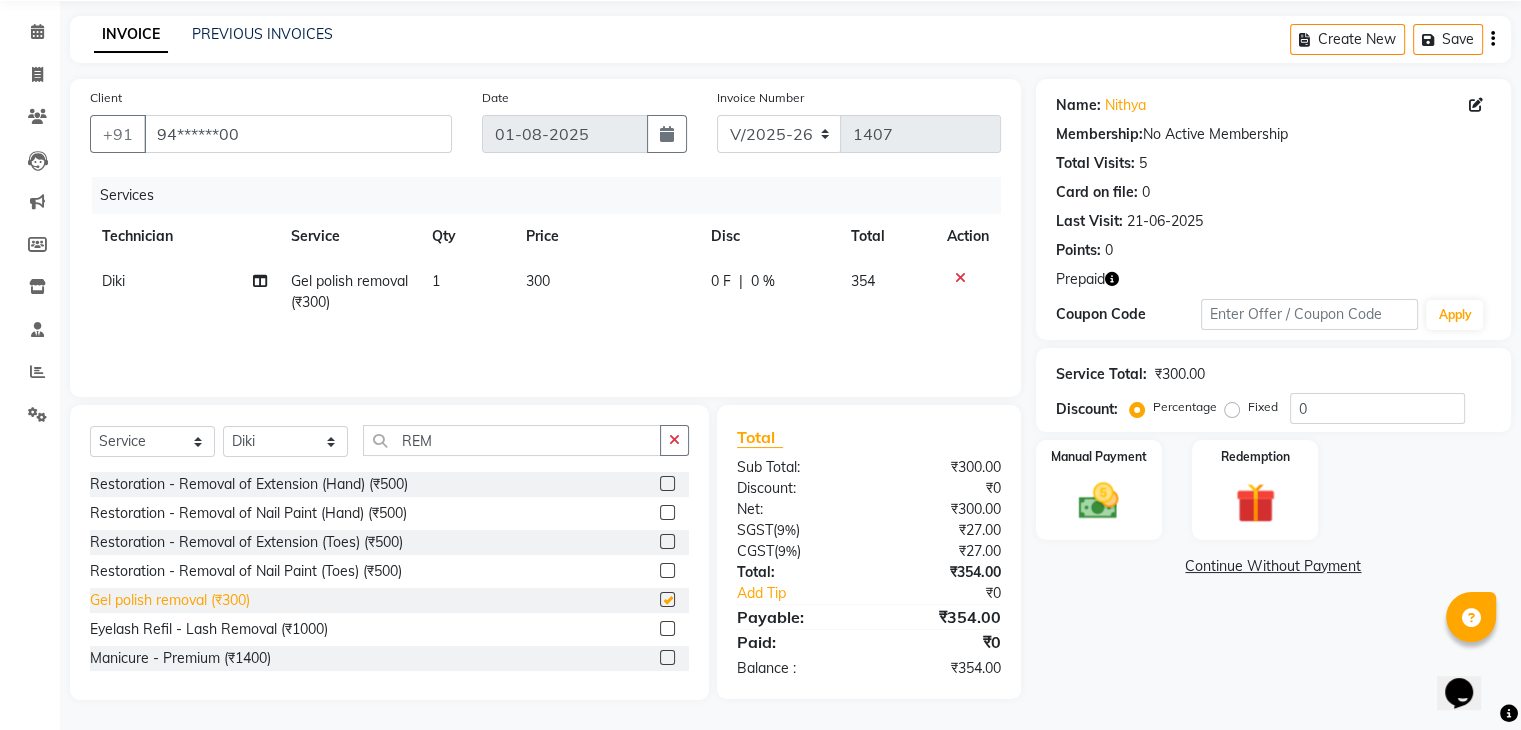 checkbox on "false" 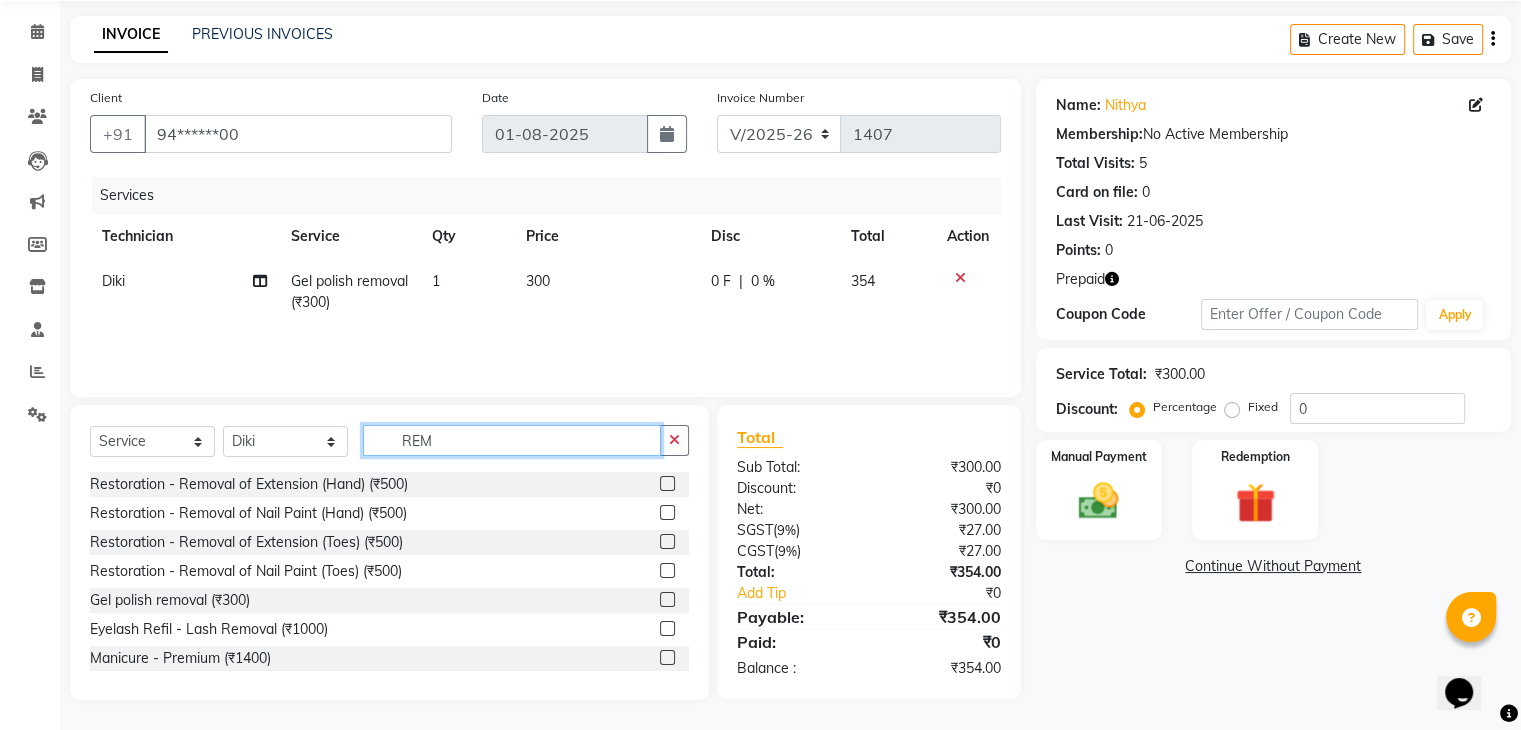 click on "REM" 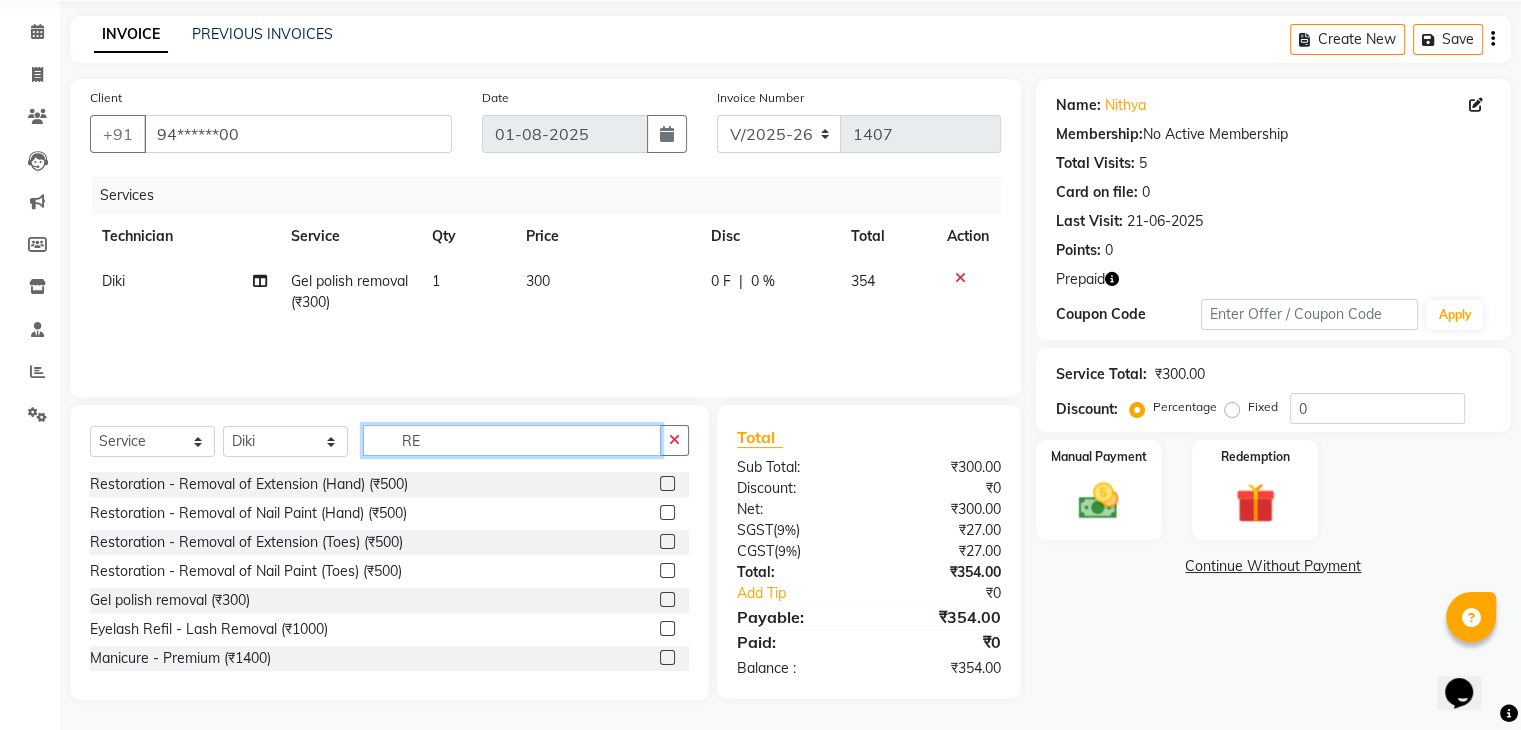 type on "R" 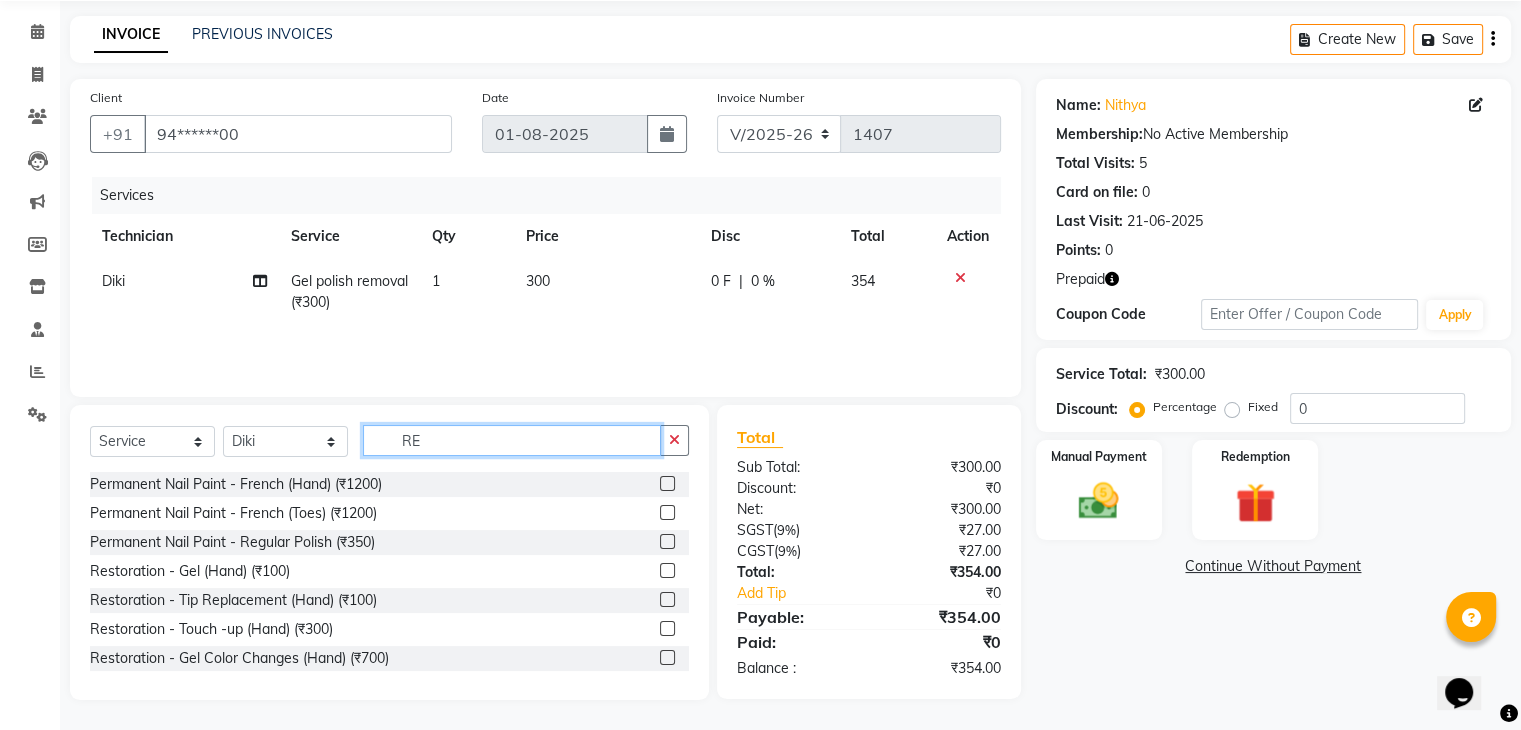 type on "REM" 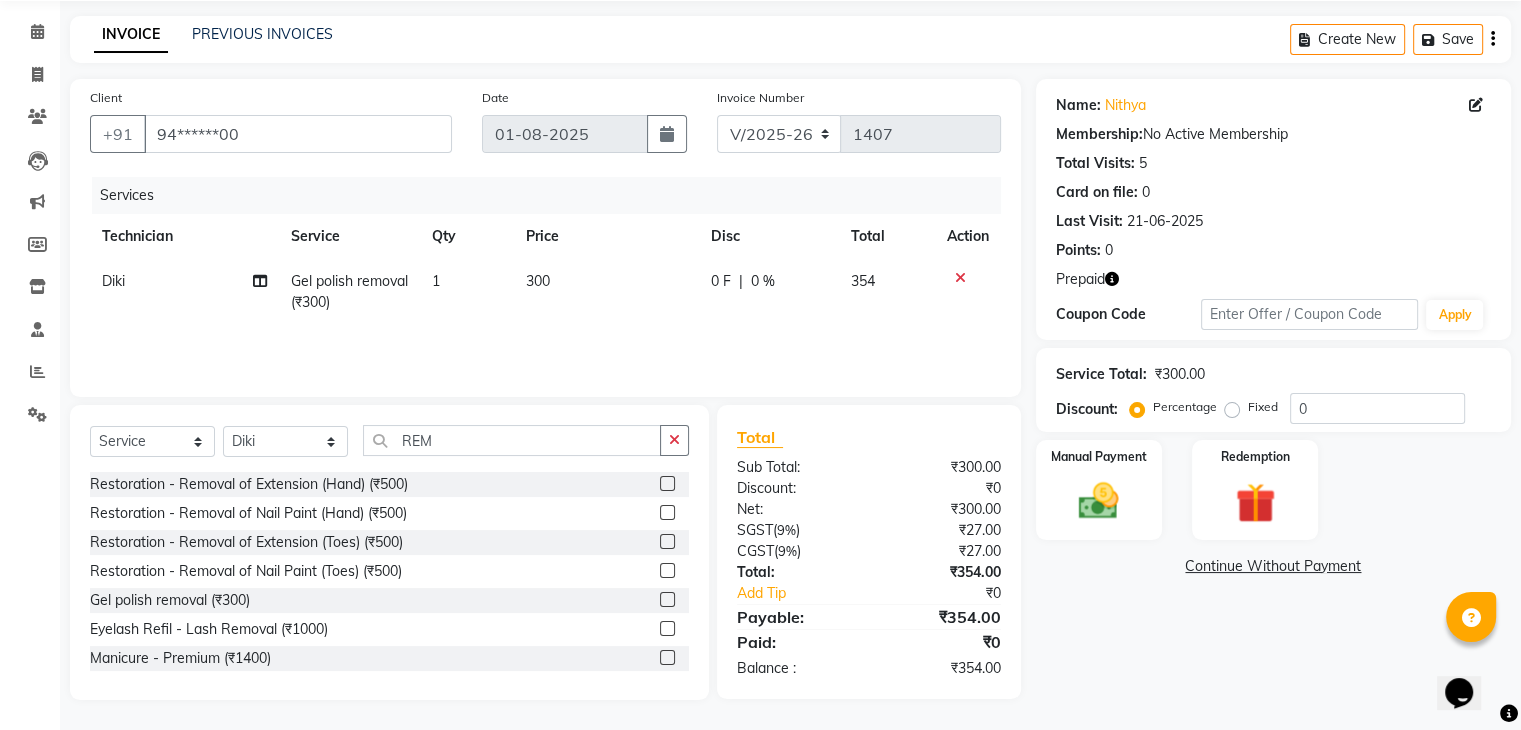 click on "Restoration - Removal of Extension (Hand) (₹500)" 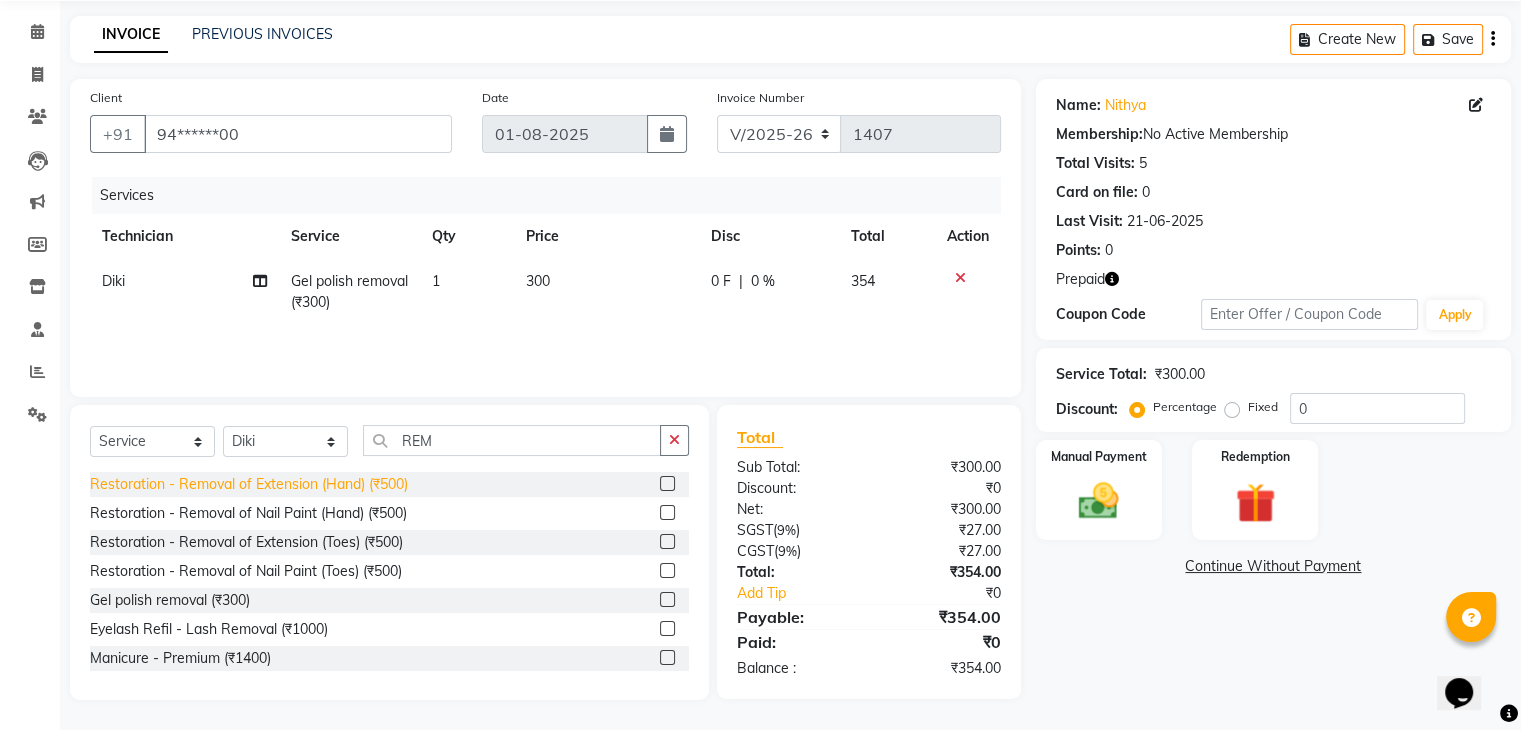click on "Restoration - Removal of Extension (Hand) (₹500)" 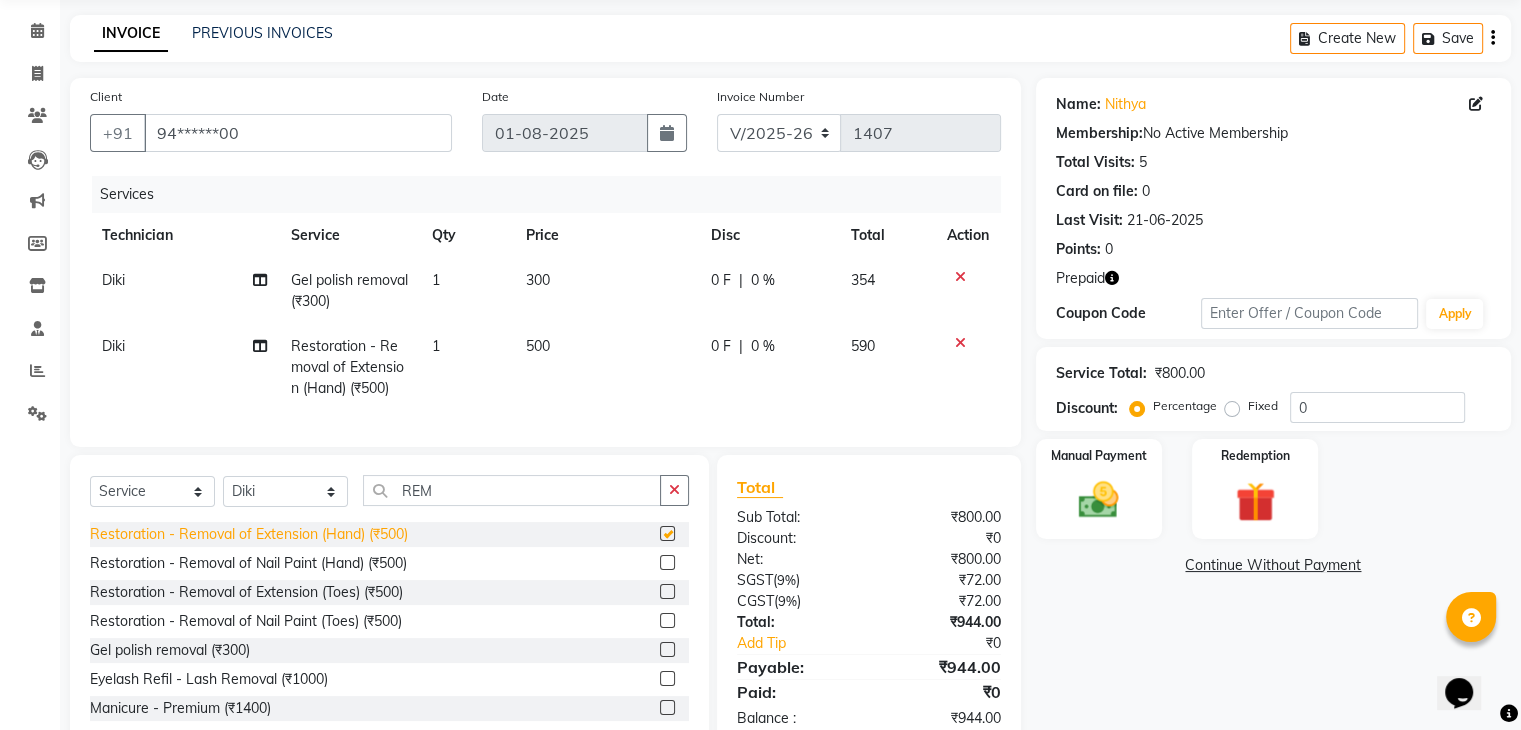 checkbox on "false" 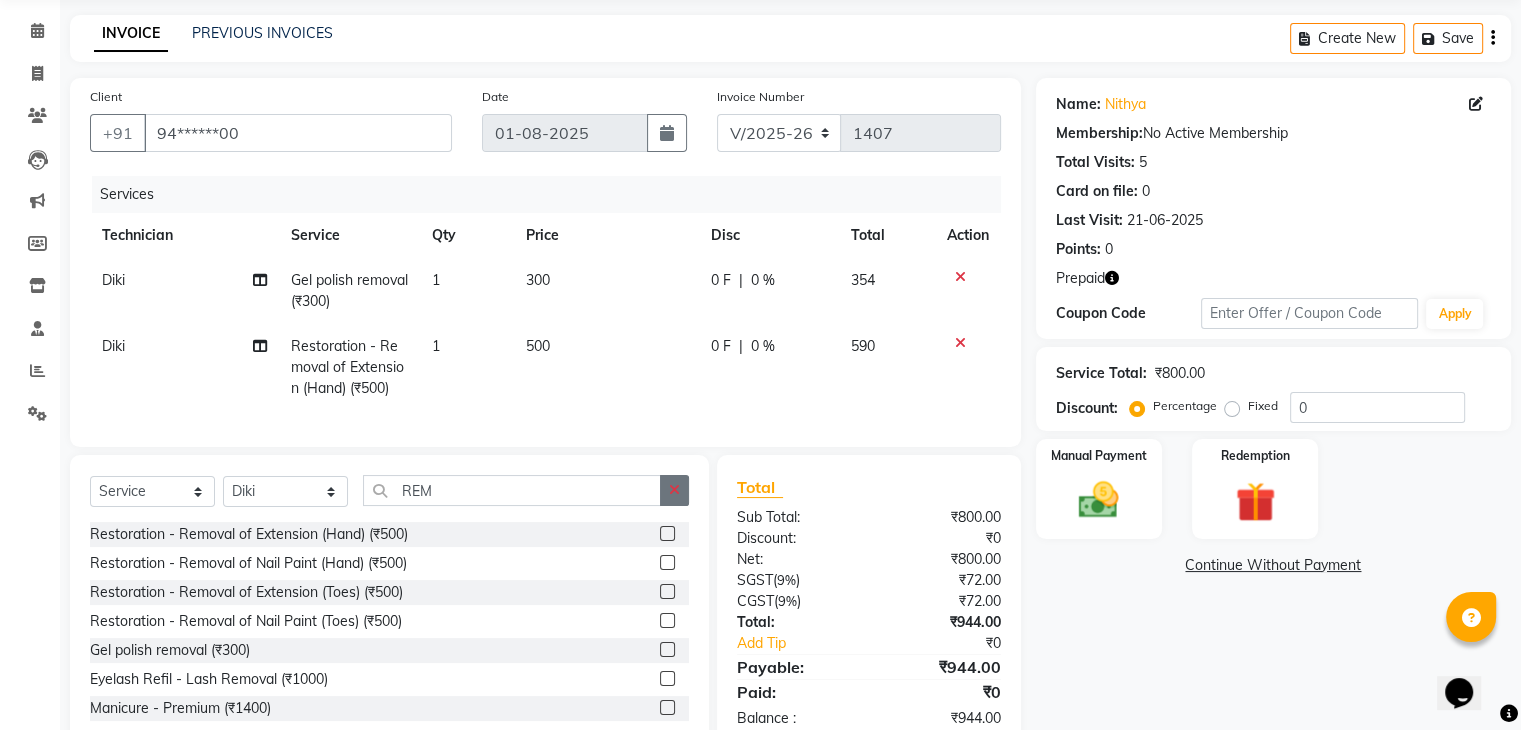 click 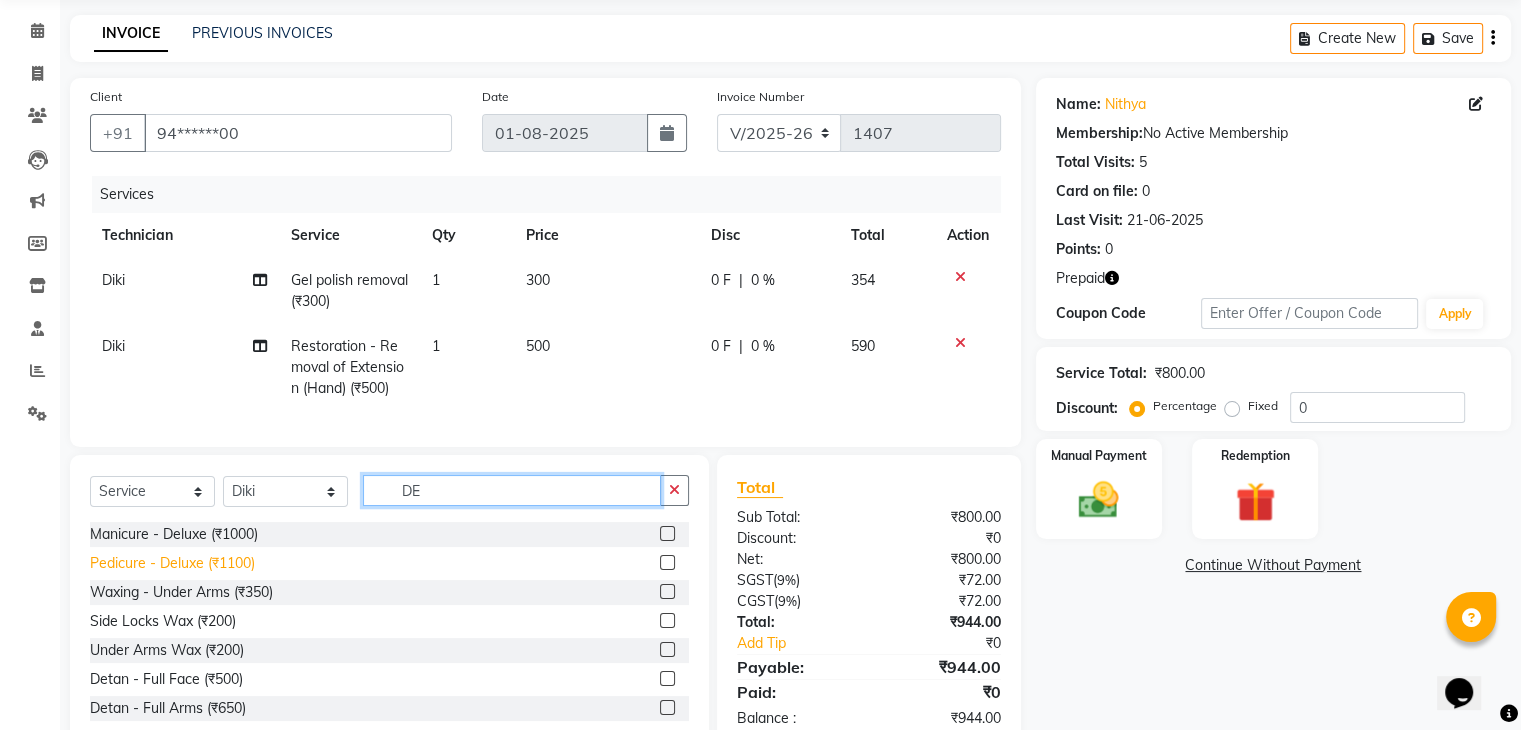 type on "DE" 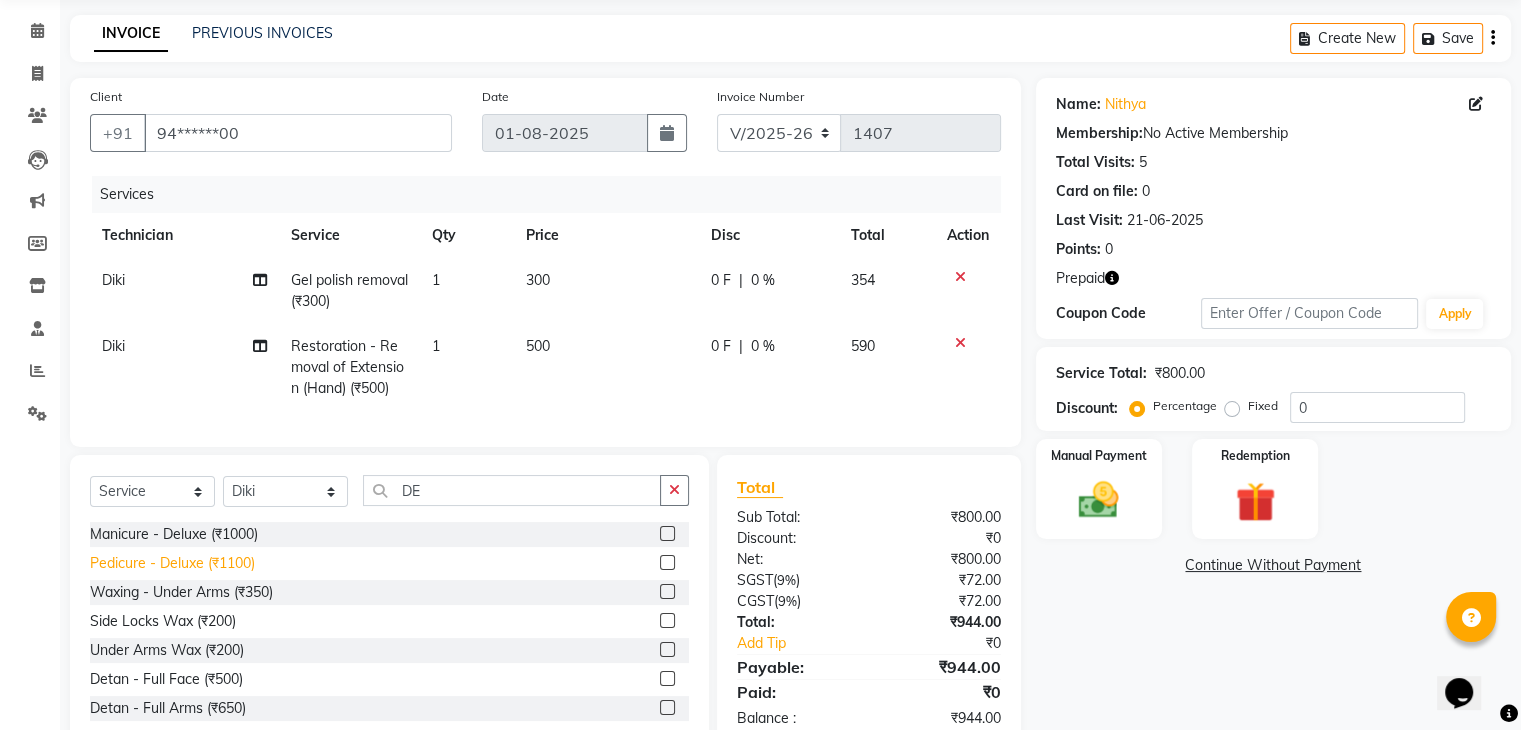 click on "Pedicure - Deluxe (₹1100)" 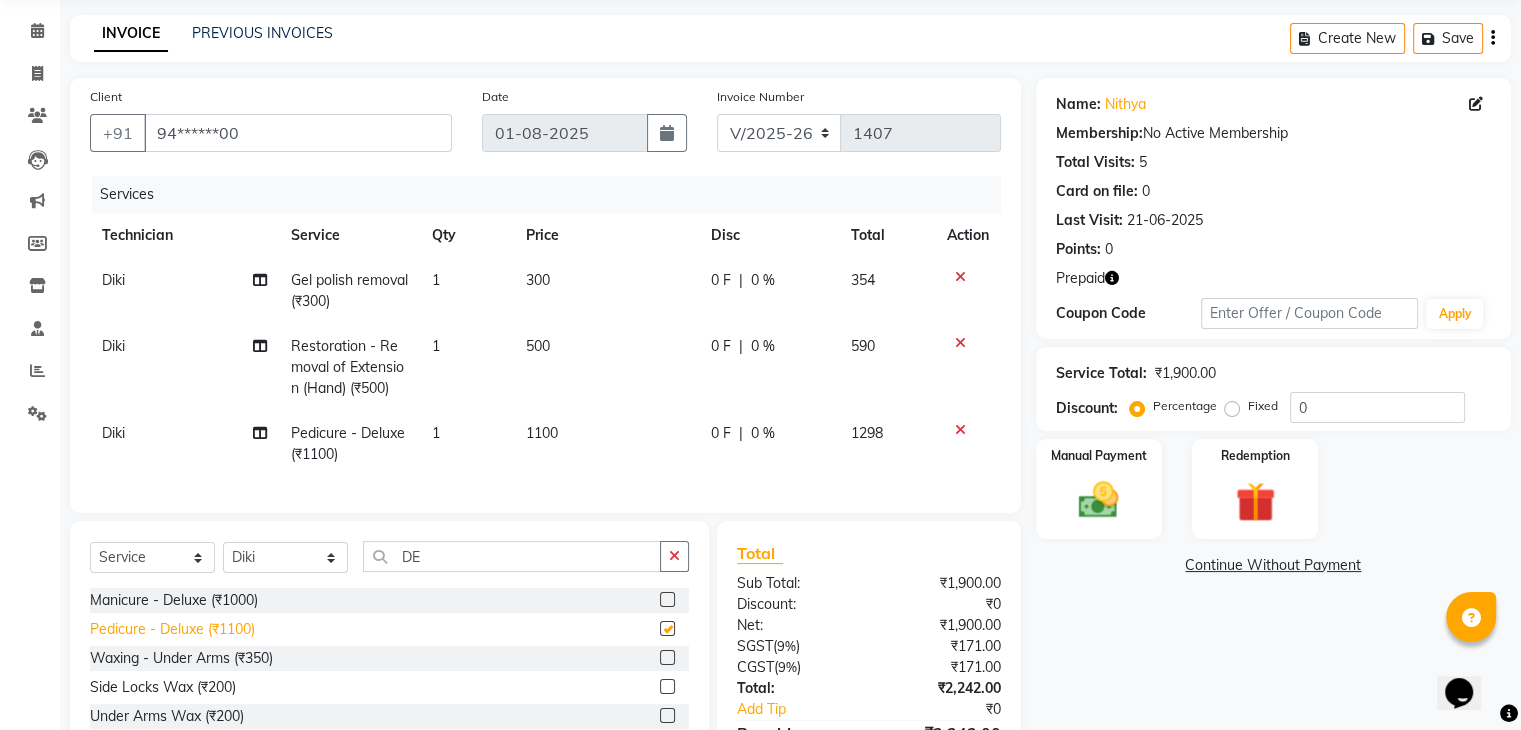 checkbox on "false" 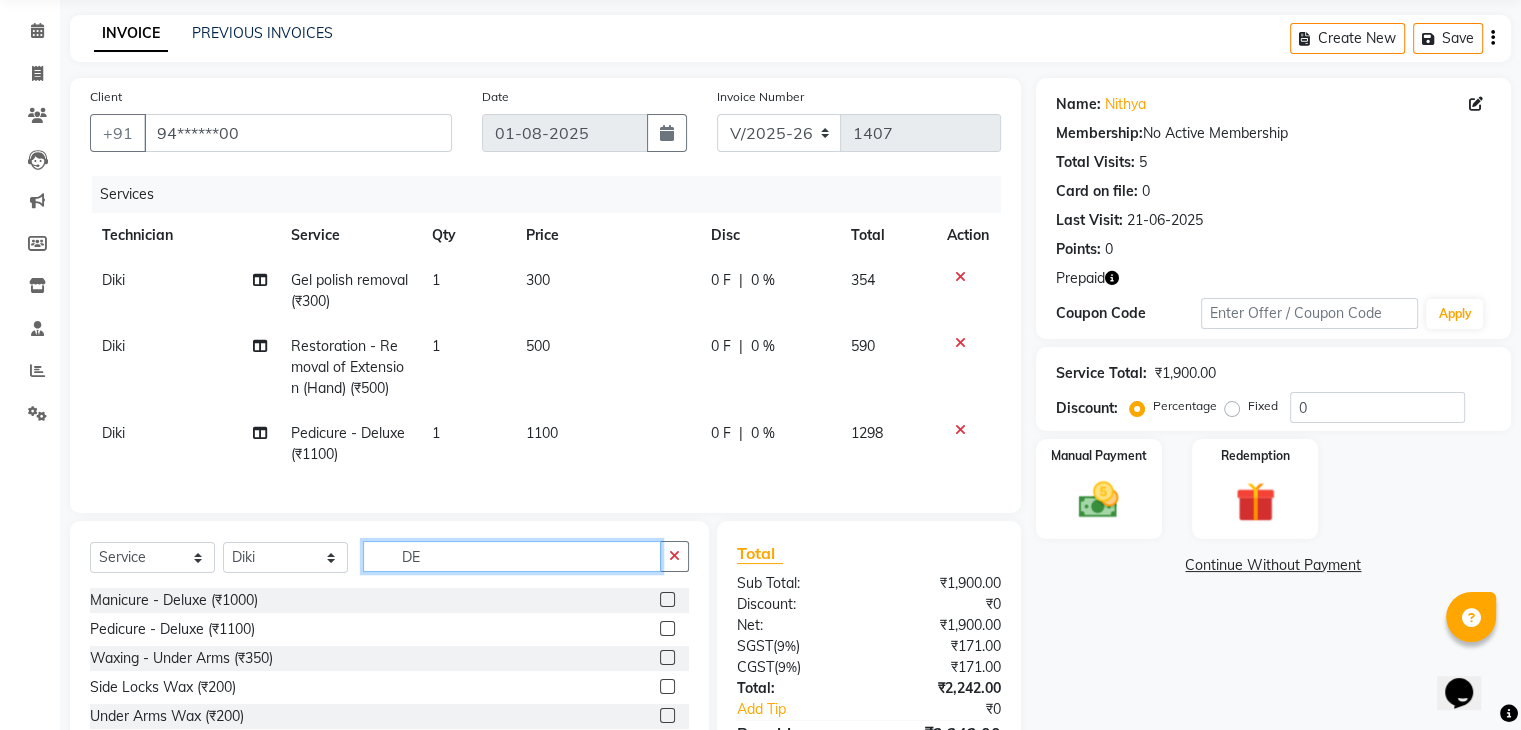click on "DE" 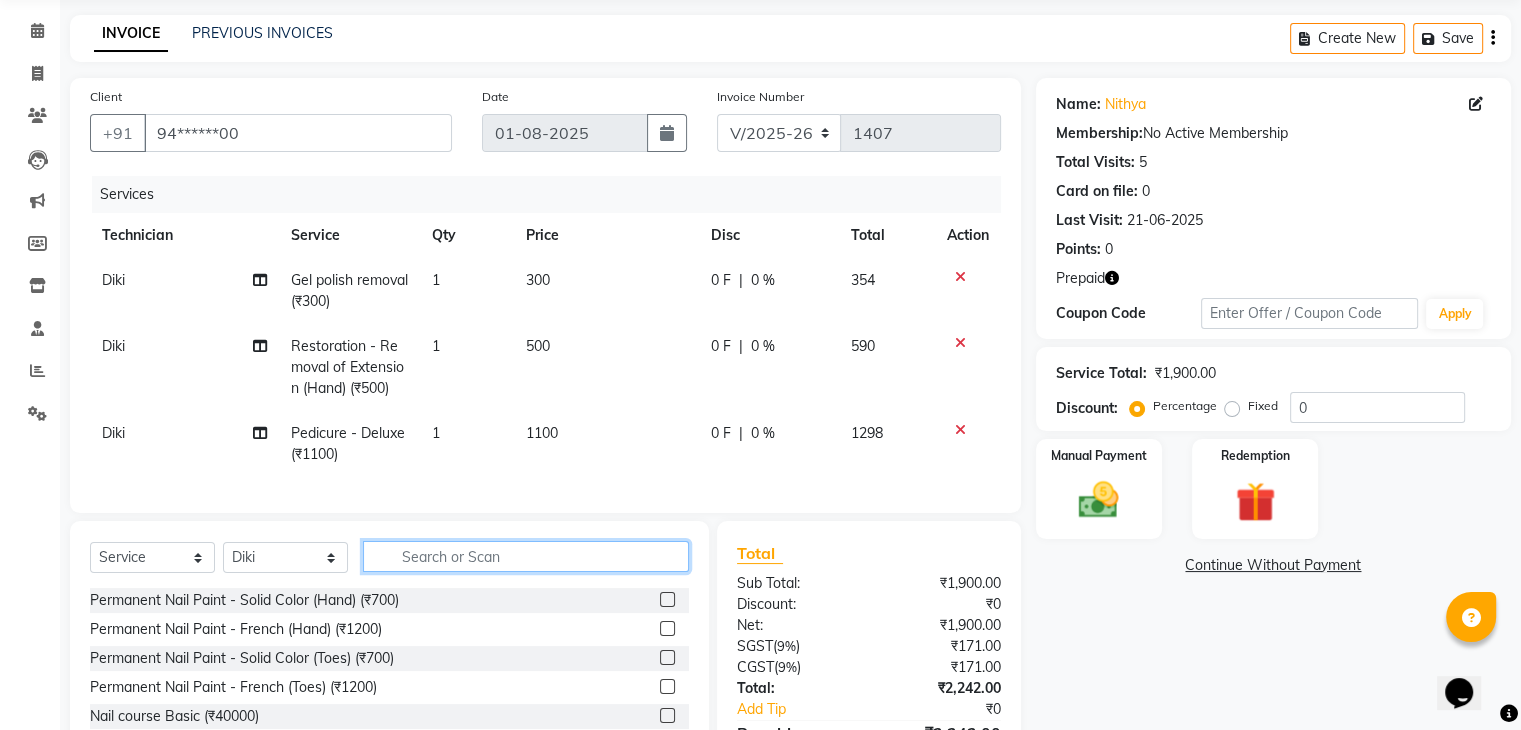 type 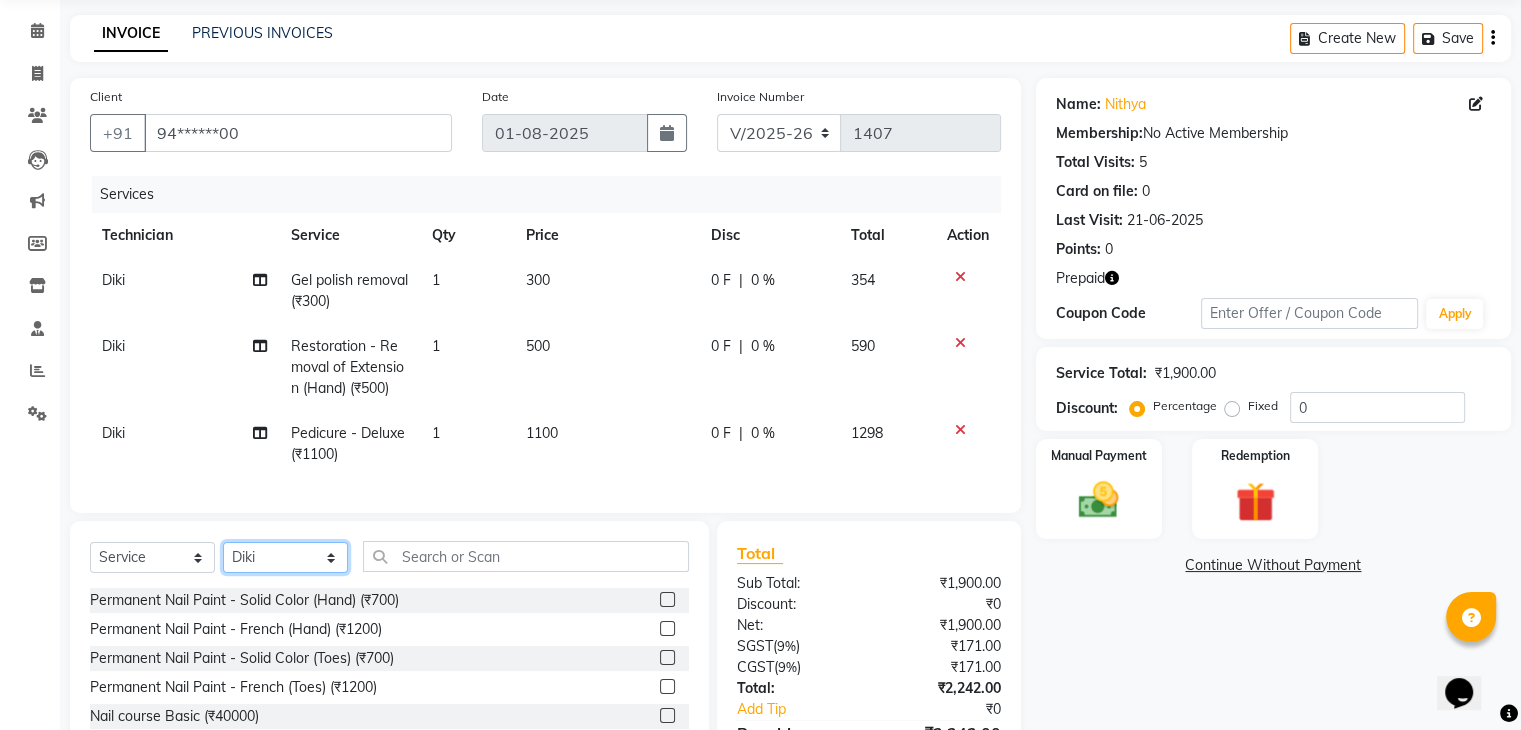 click on "Select Technician Adesh amir Danish Diki  Geeta Himanshu jenifer Manager megna Nisha Pooja roshni Sameer sudeb Sudhir Accounting suraj" 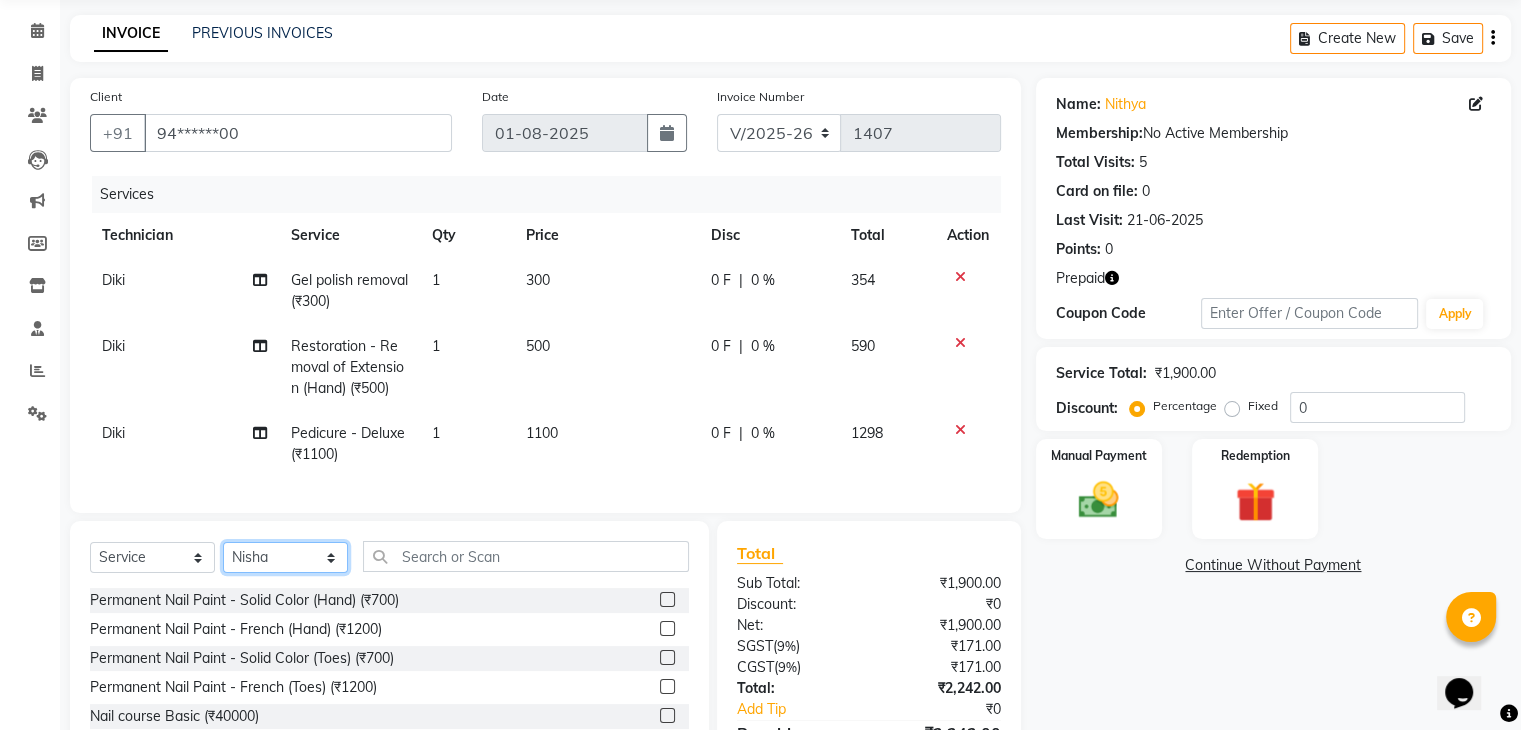 click on "Select Technician Adesh amir Danish Diki  Geeta Himanshu jenifer Manager megna Nisha Pooja roshni Sameer sudeb Sudhir Accounting suraj" 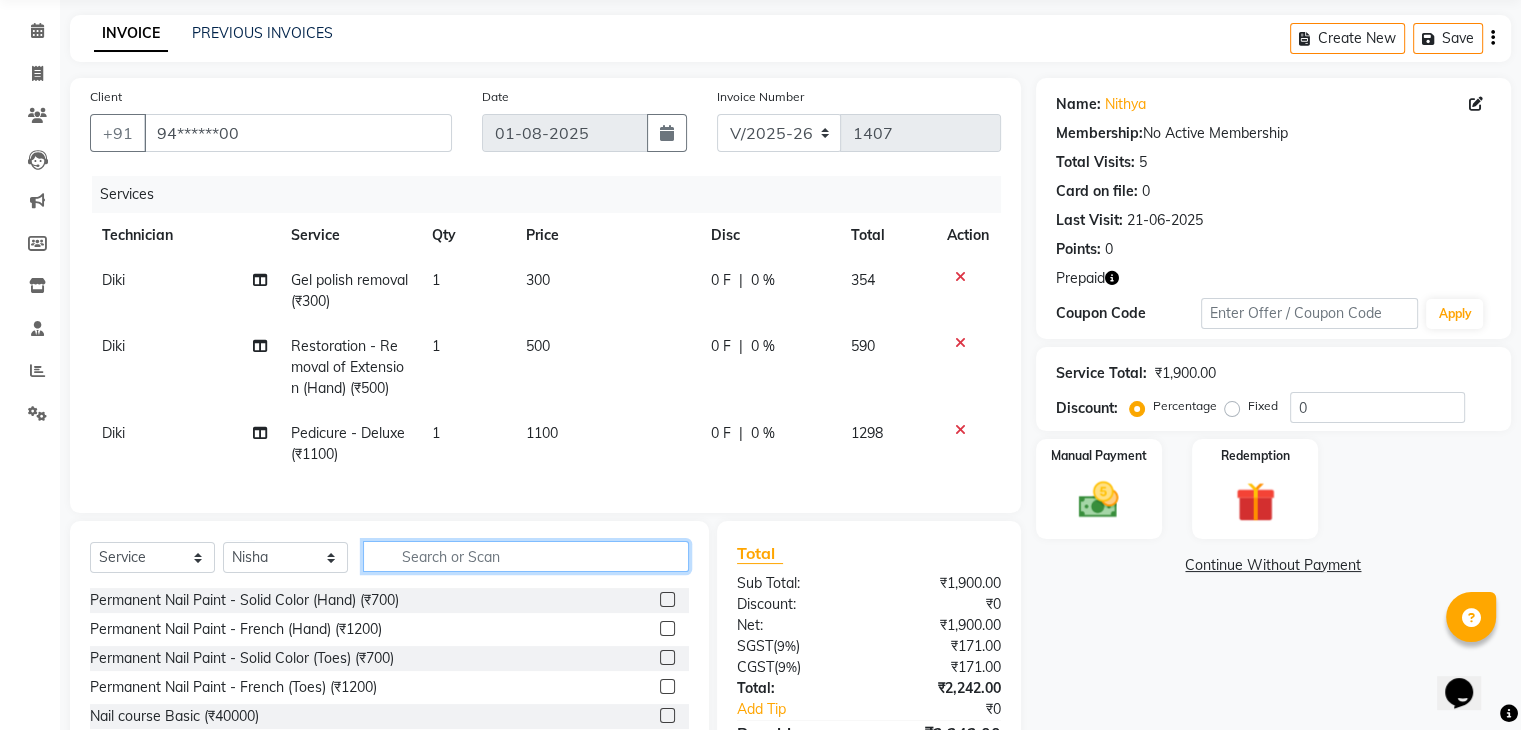 click 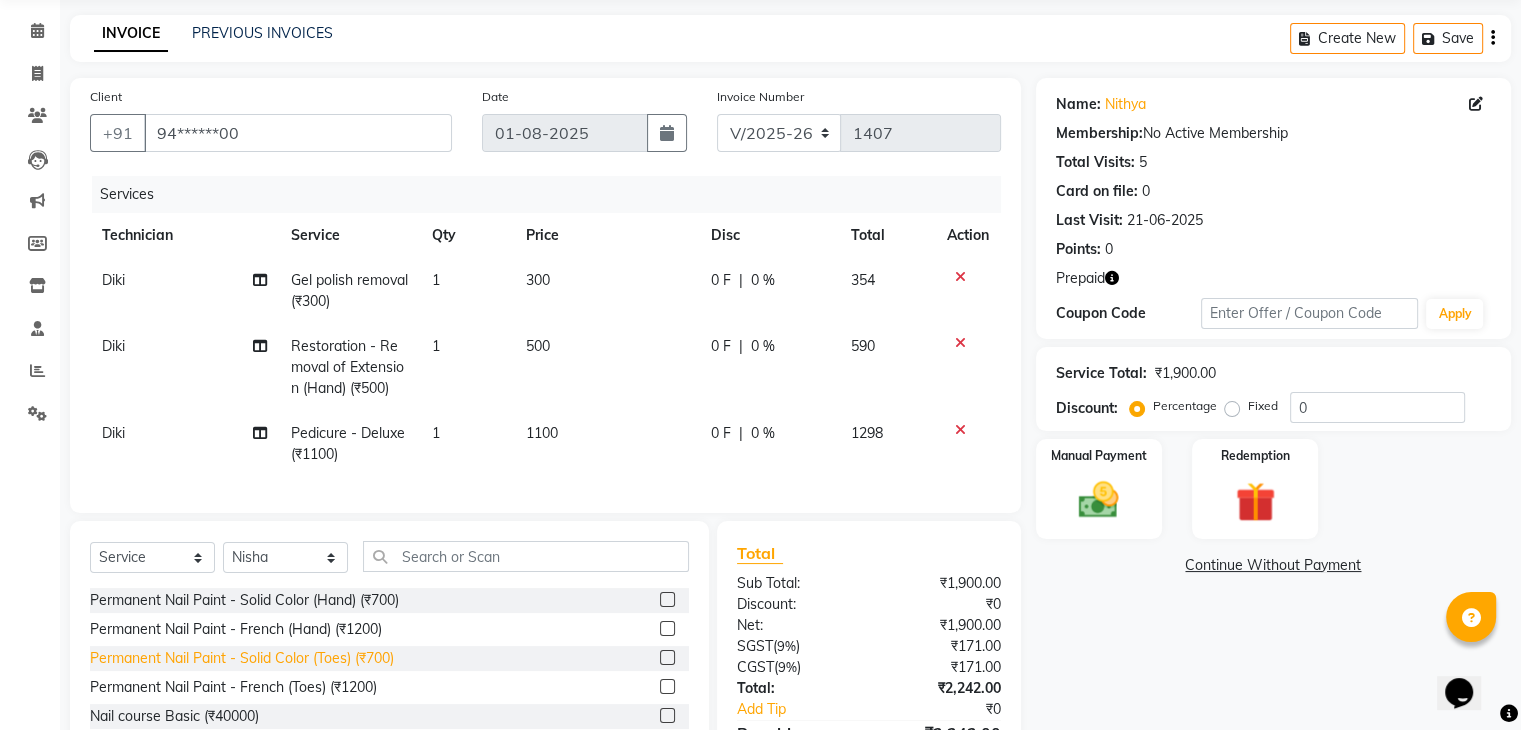 click on "Permanent Nail Paint - Solid Color (Toes) (₹700)" 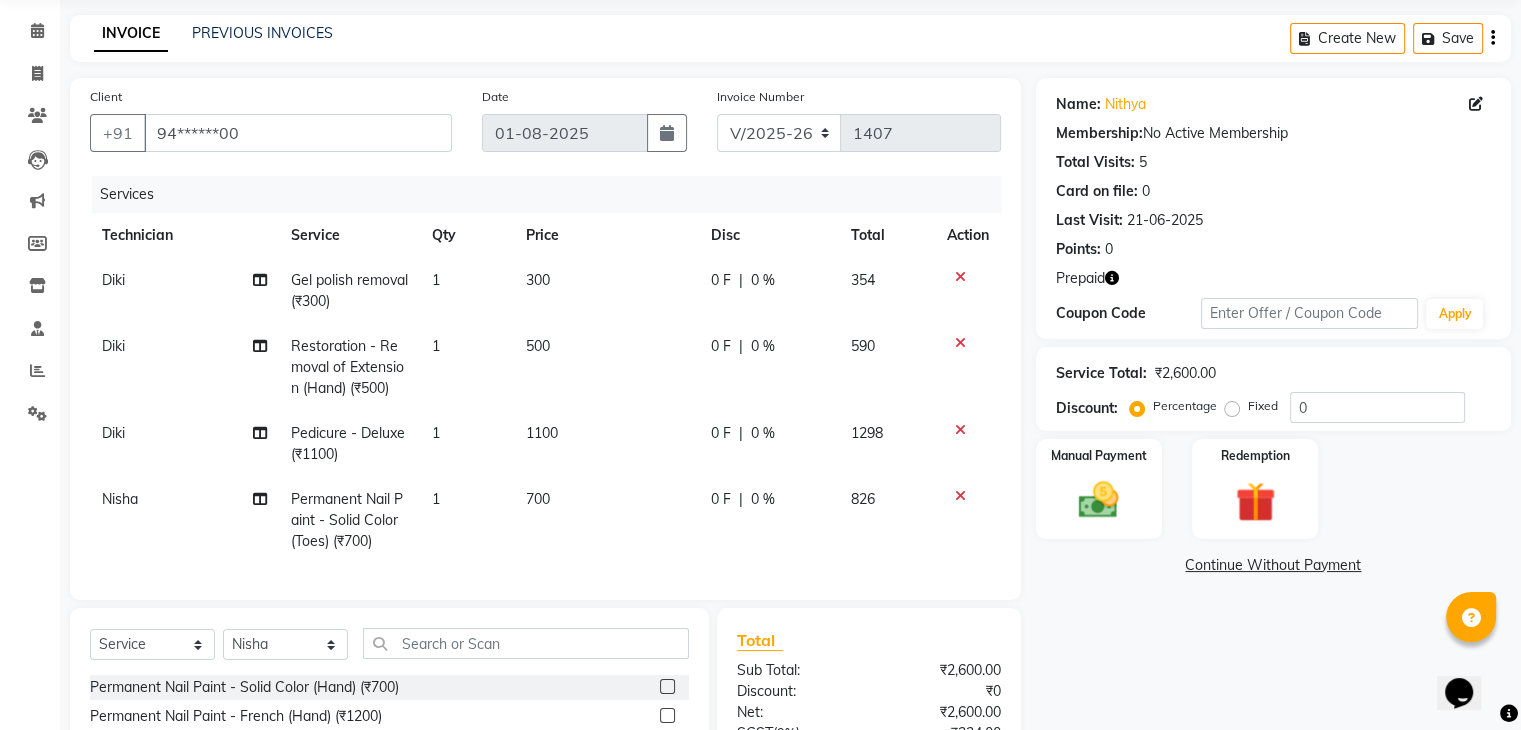 checkbox on "false" 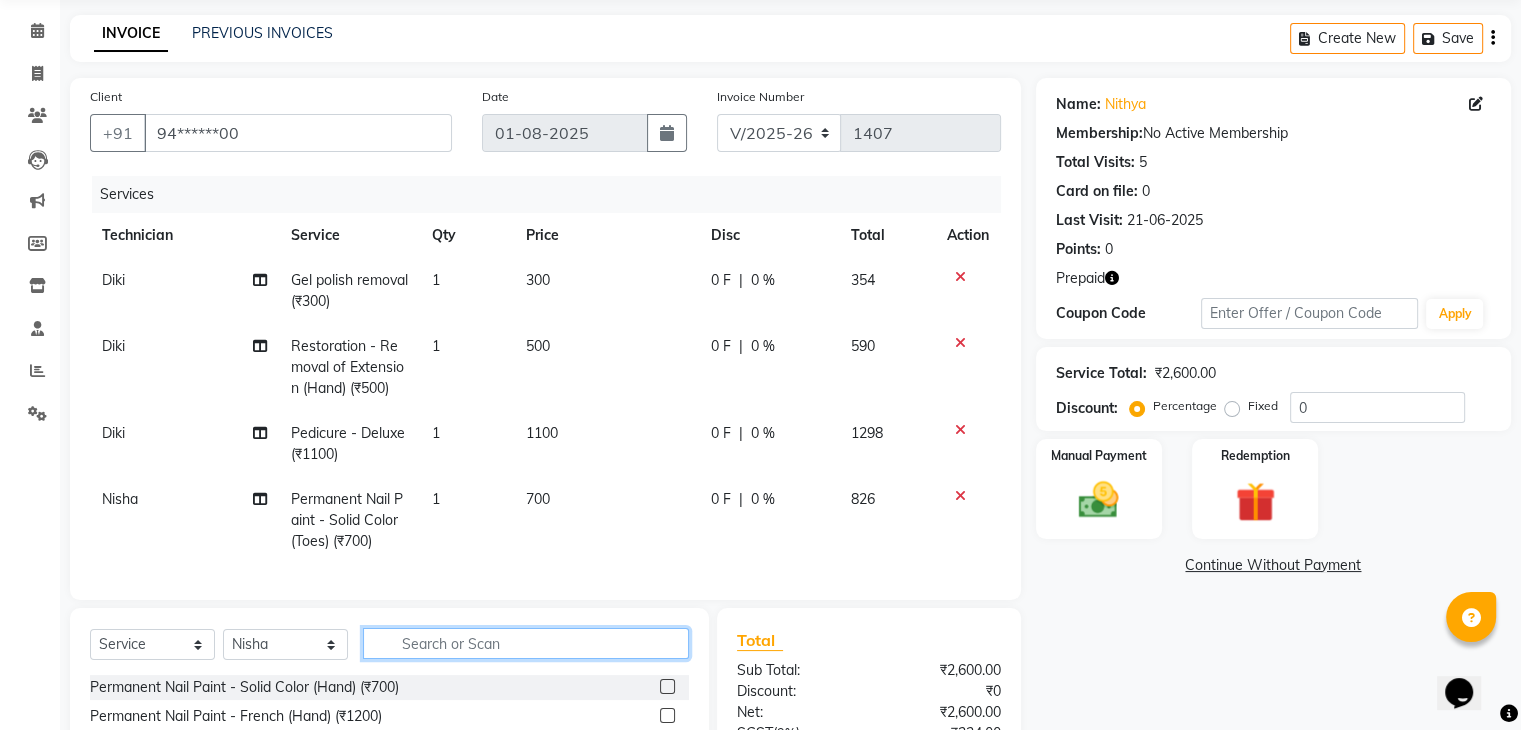 click 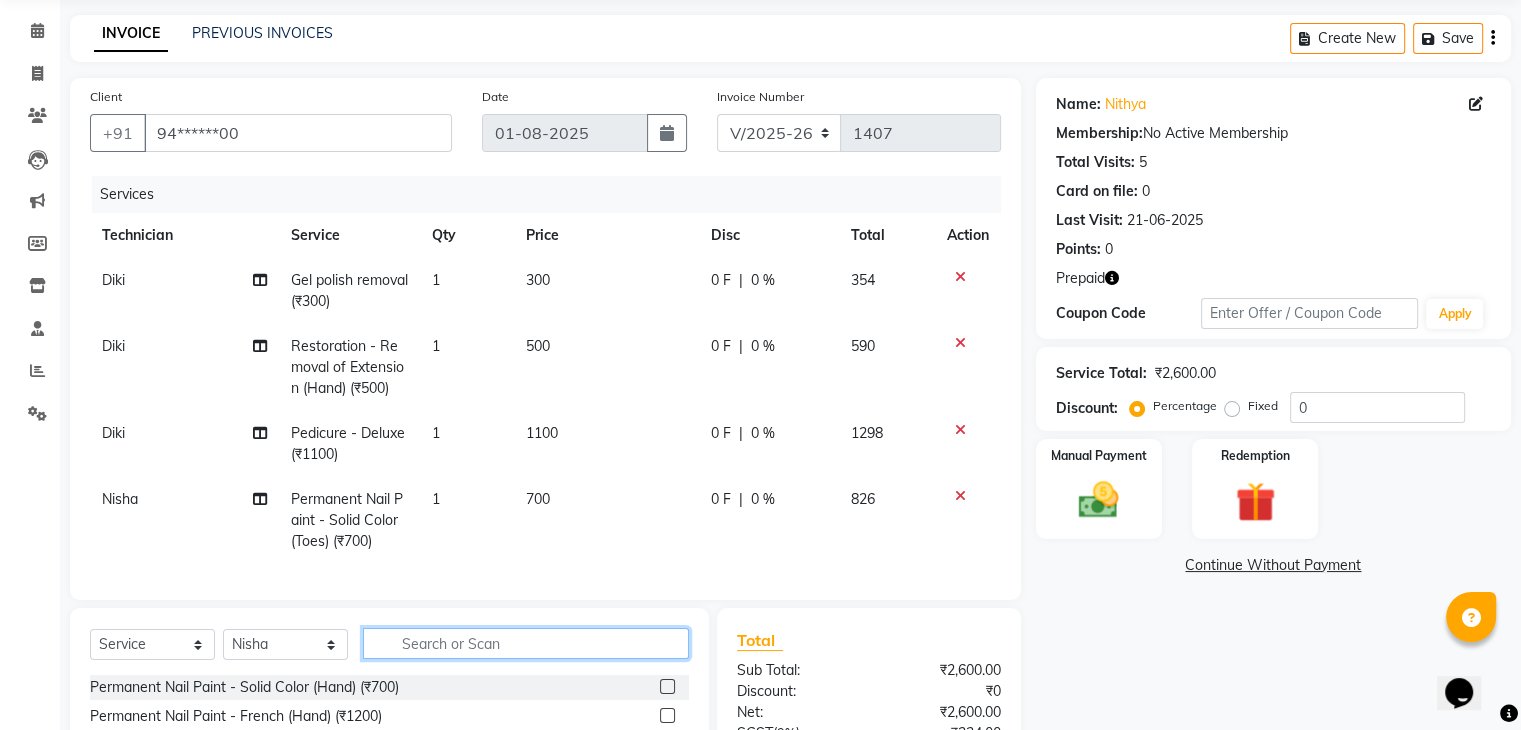 scroll, scrollTop: 289, scrollLeft: 0, axis: vertical 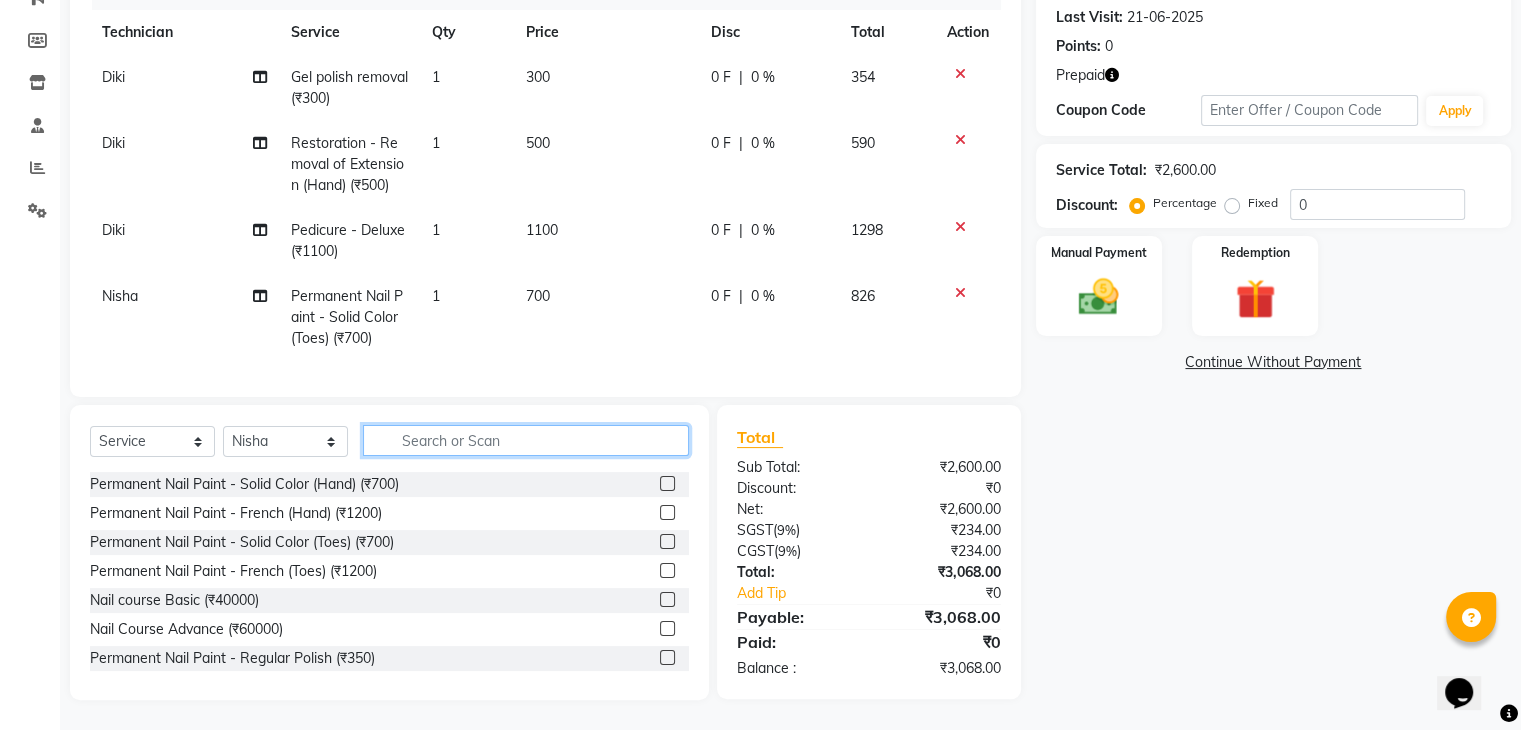 click 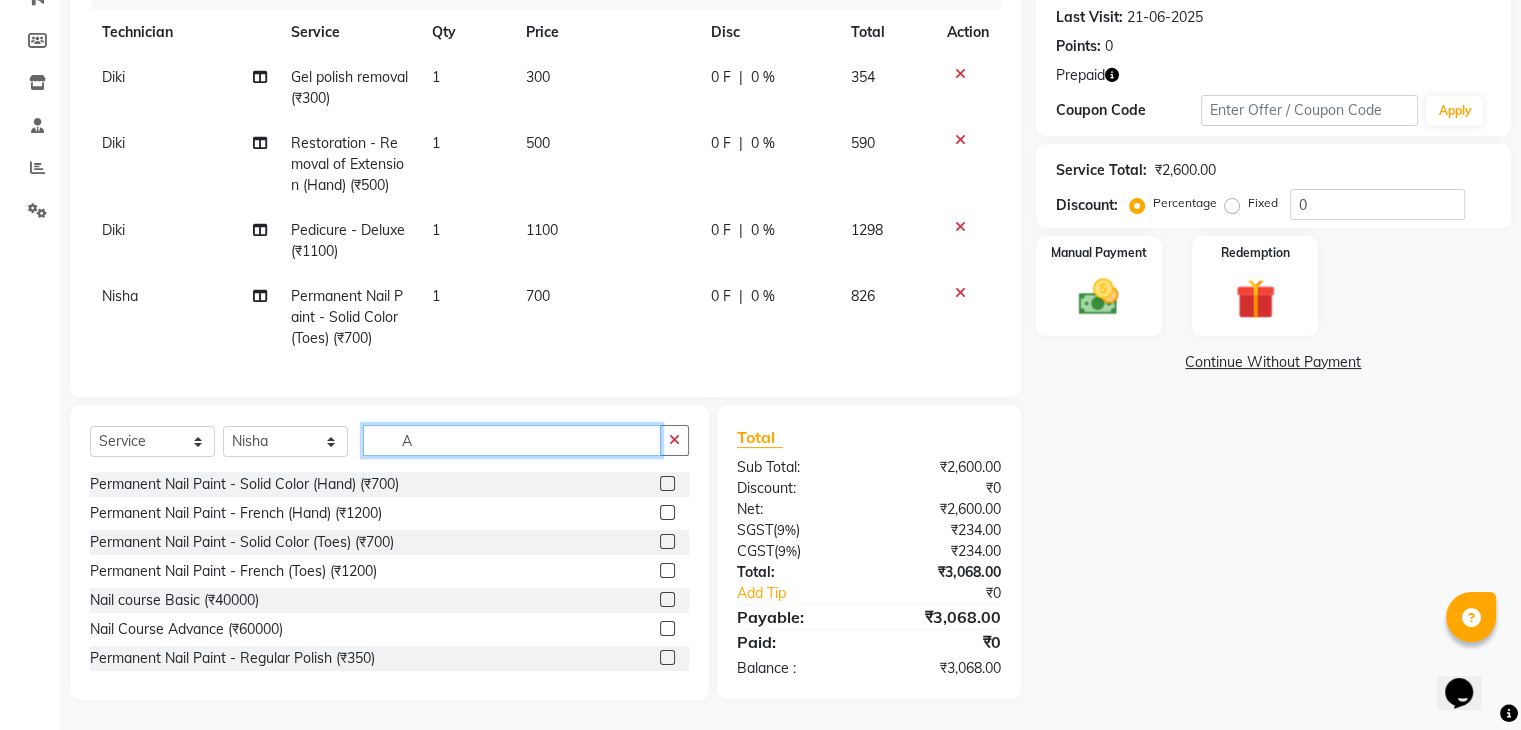 type on "A" 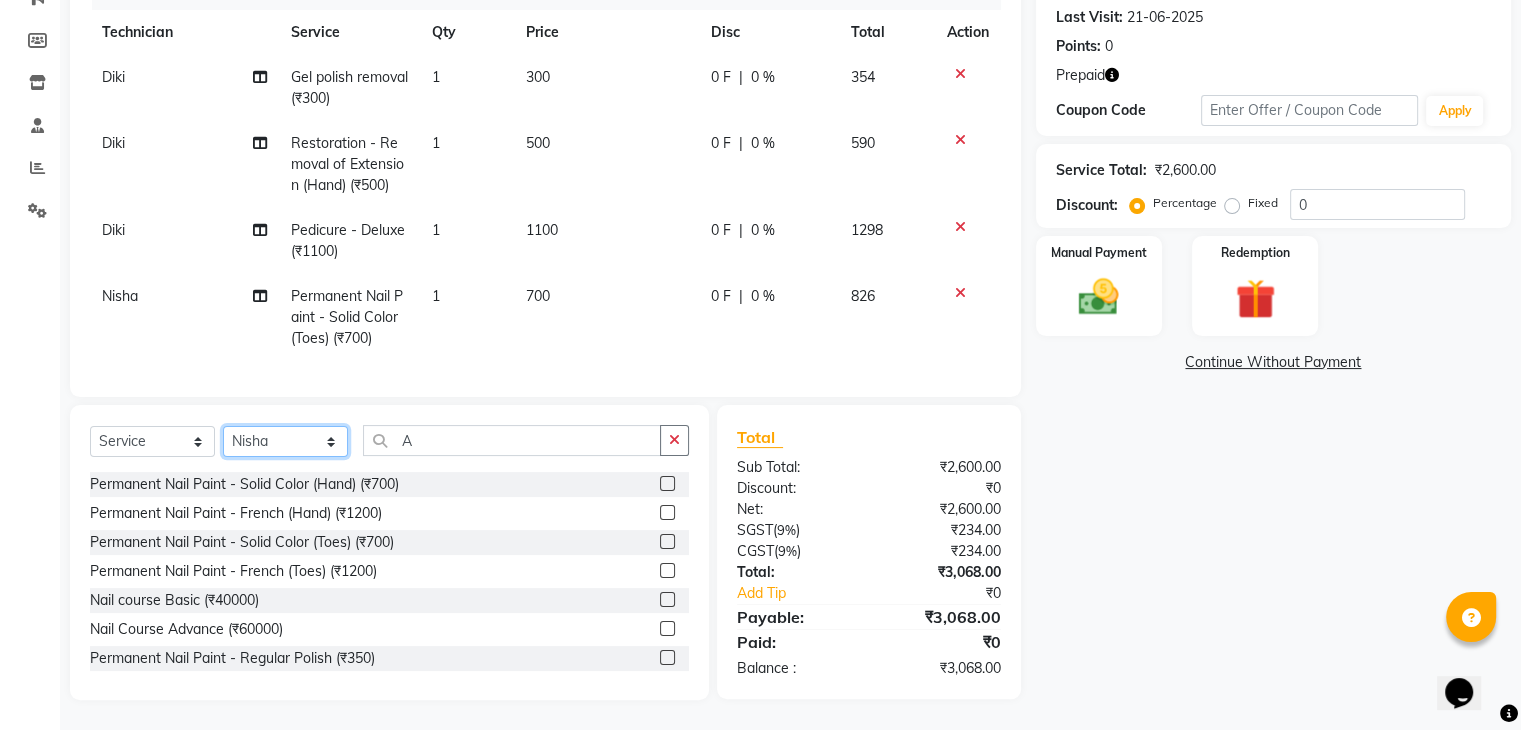 click on "Select Technician Adesh amir Danish Diki  Geeta Himanshu jenifer Manager megna Nisha Pooja roshni Sameer sudeb Sudhir Accounting suraj" 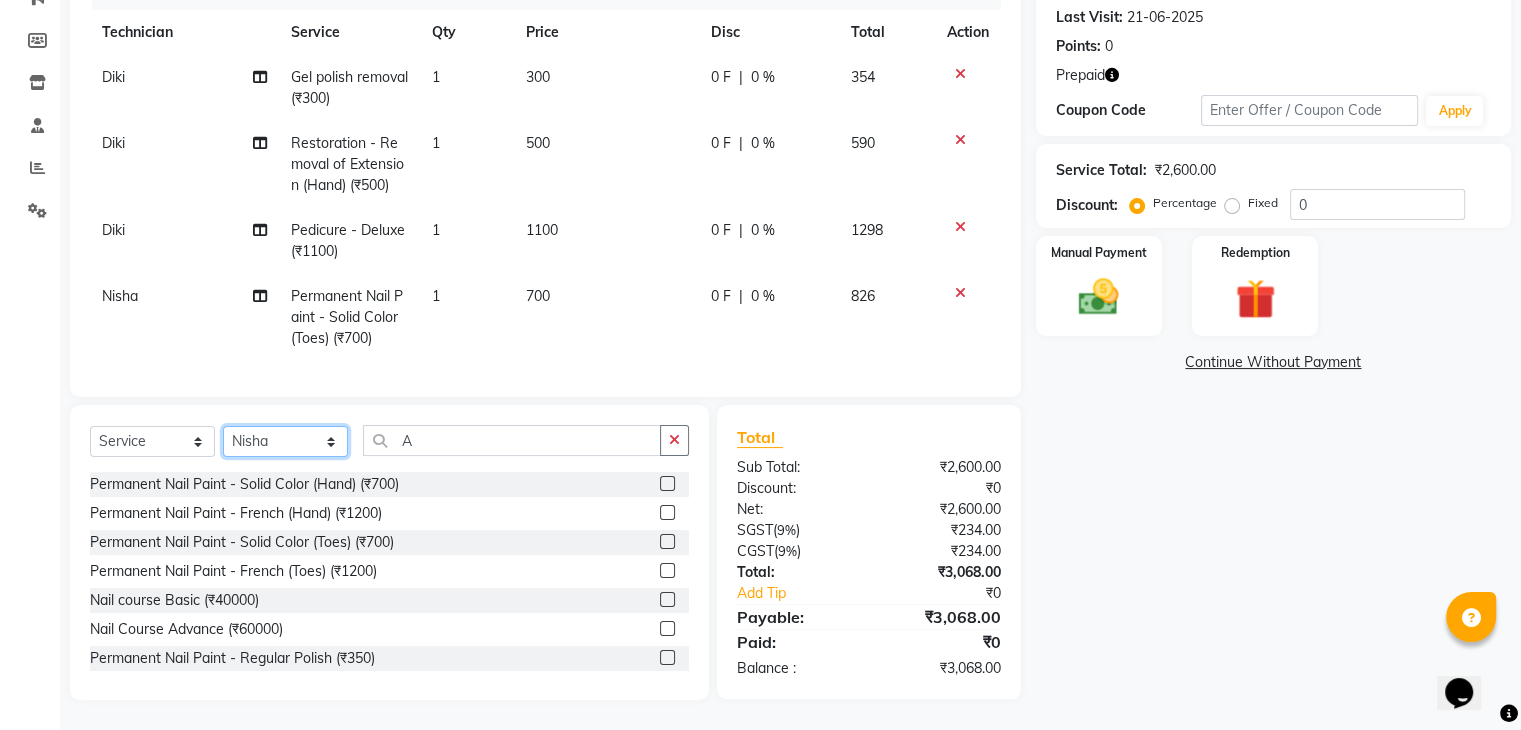 select on "20822" 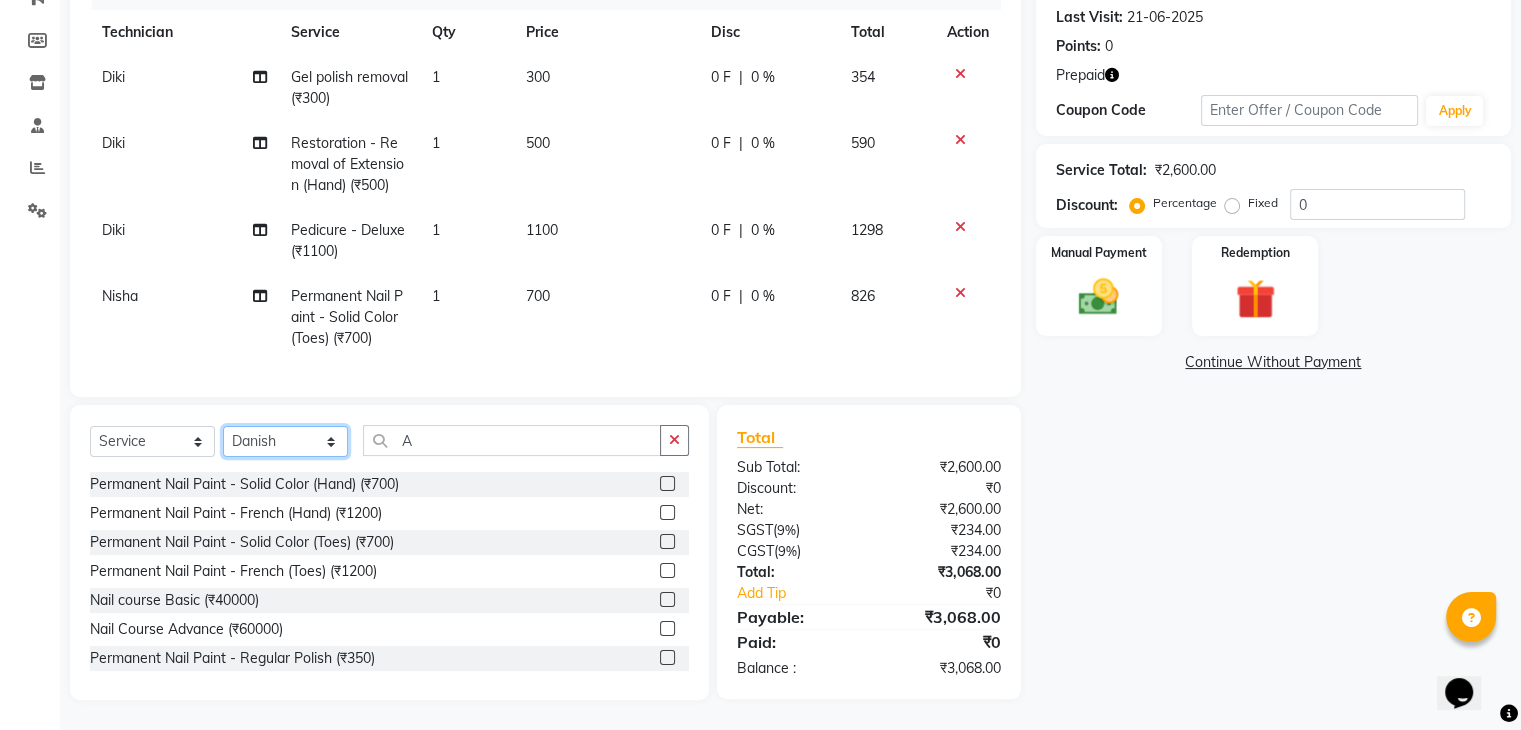 click on "Select Technician Adesh amir Danish Diki  Geeta Himanshu jenifer Manager megna Nisha Pooja roshni Sameer sudeb Sudhir Accounting suraj" 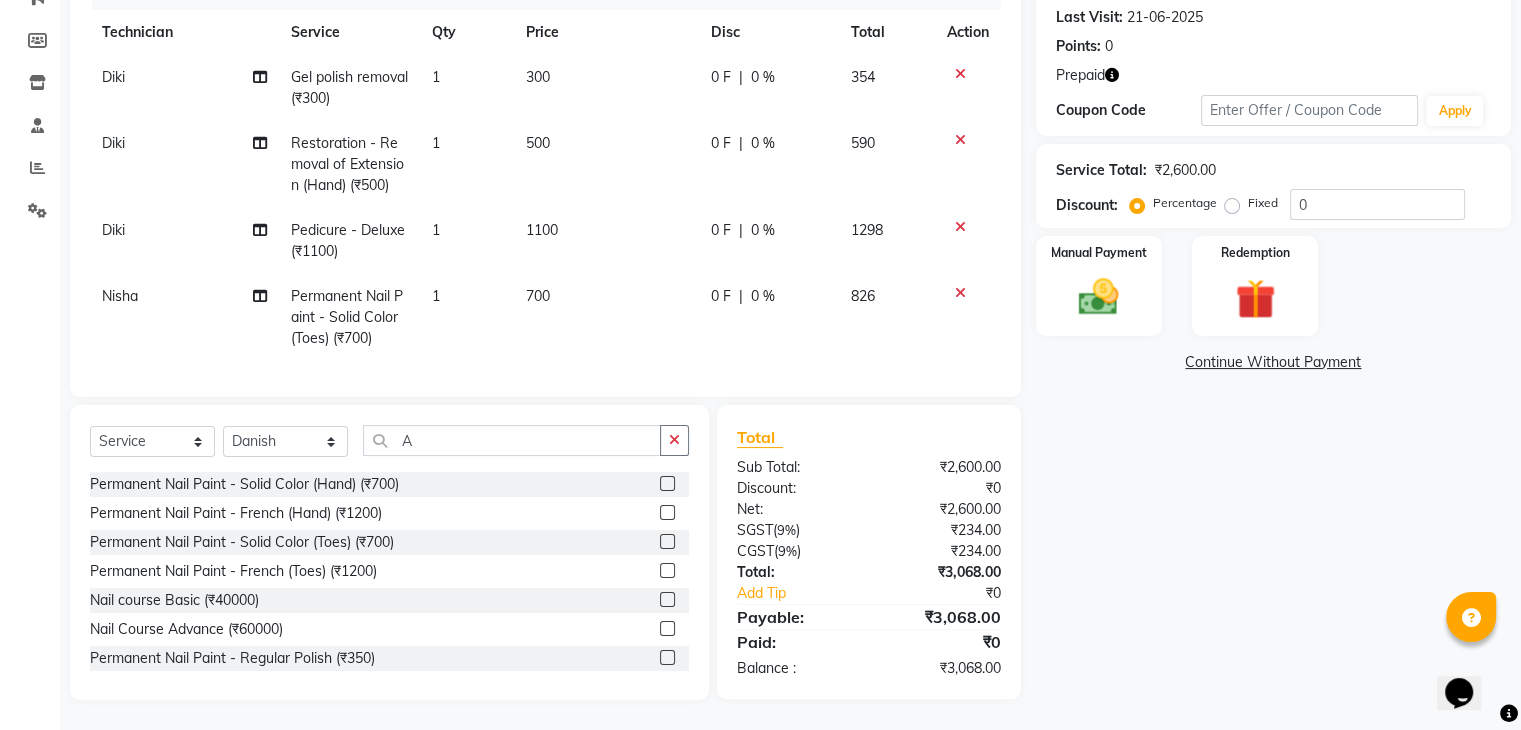click on "700" 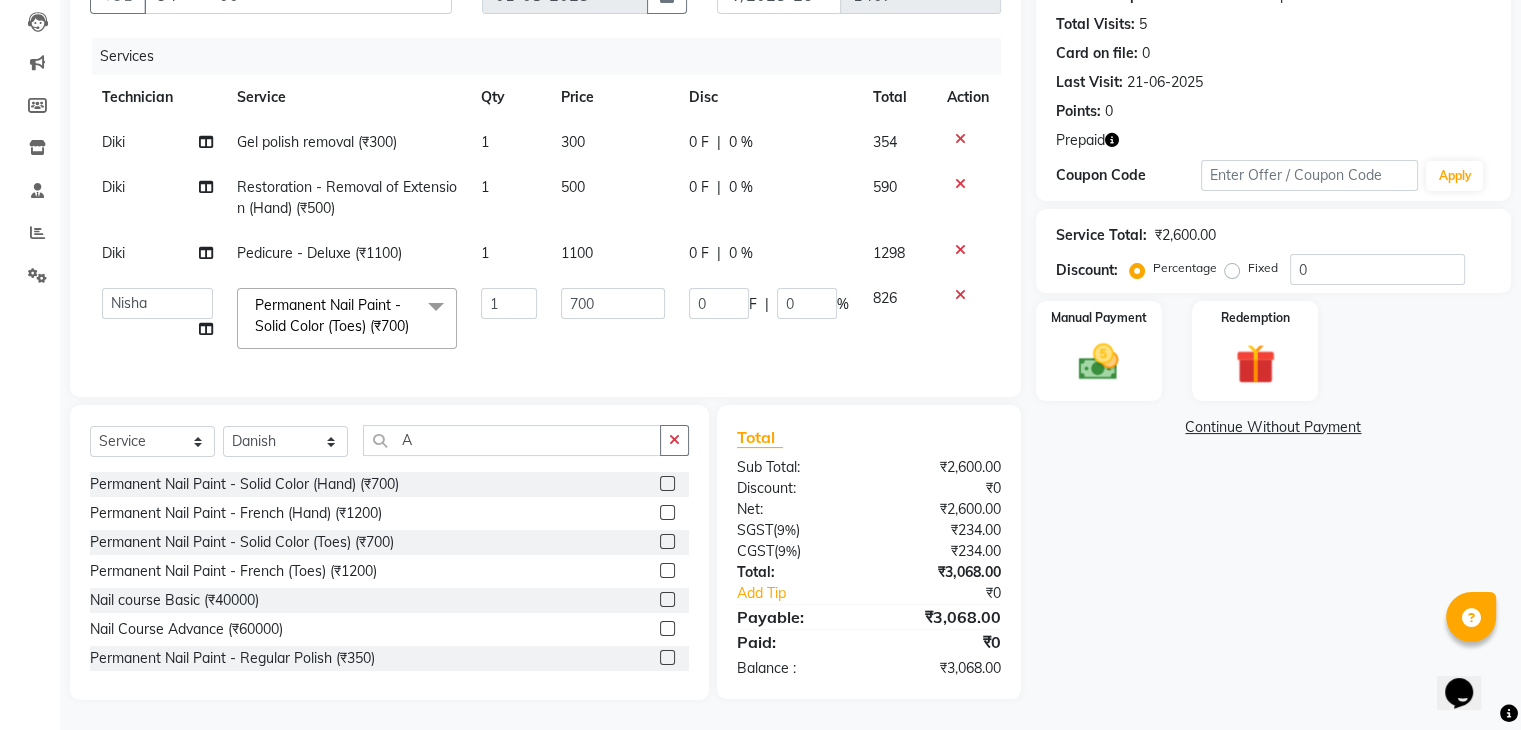 scroll, scrollTop: 247, scrollLeft: 0, axis: vertical 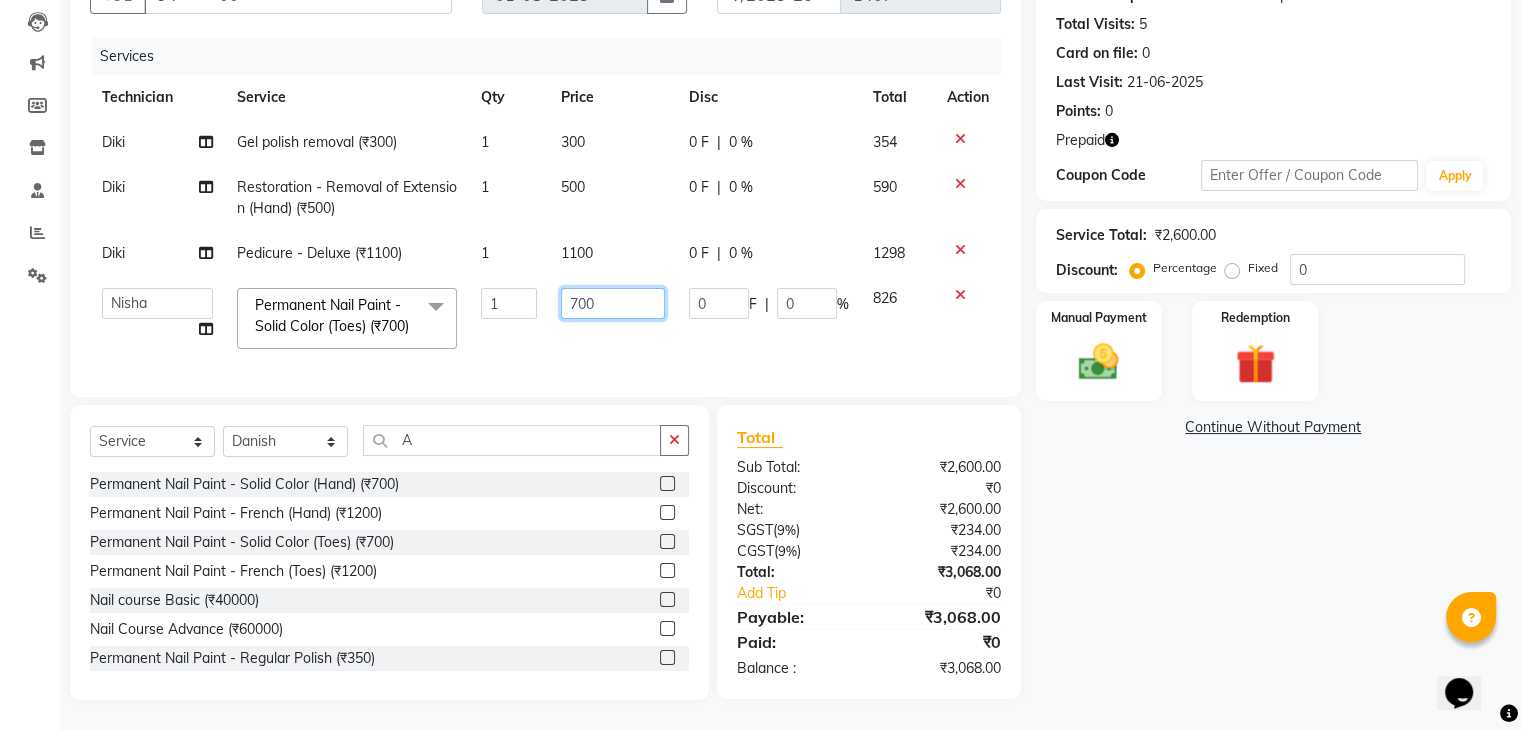 click on "700" 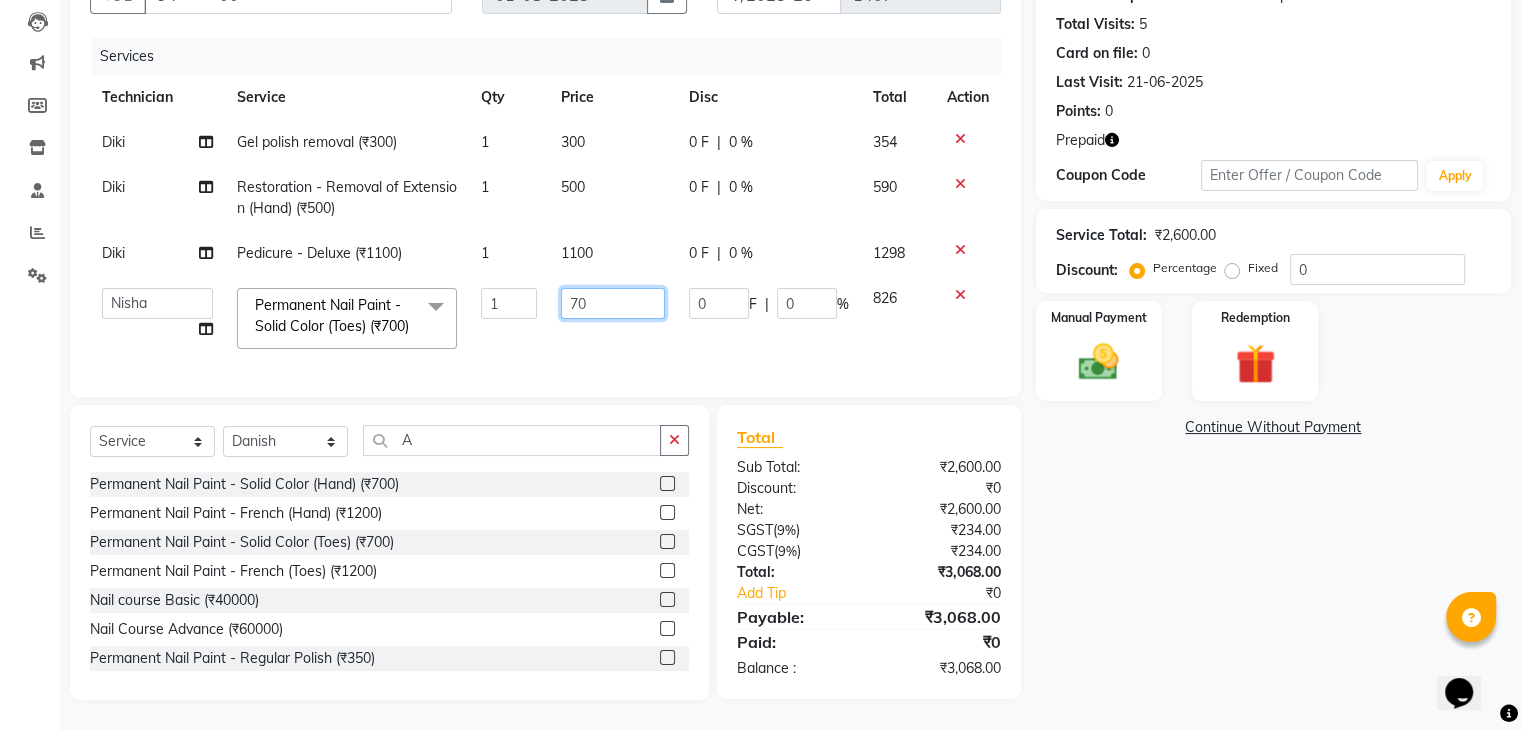 type on "7" 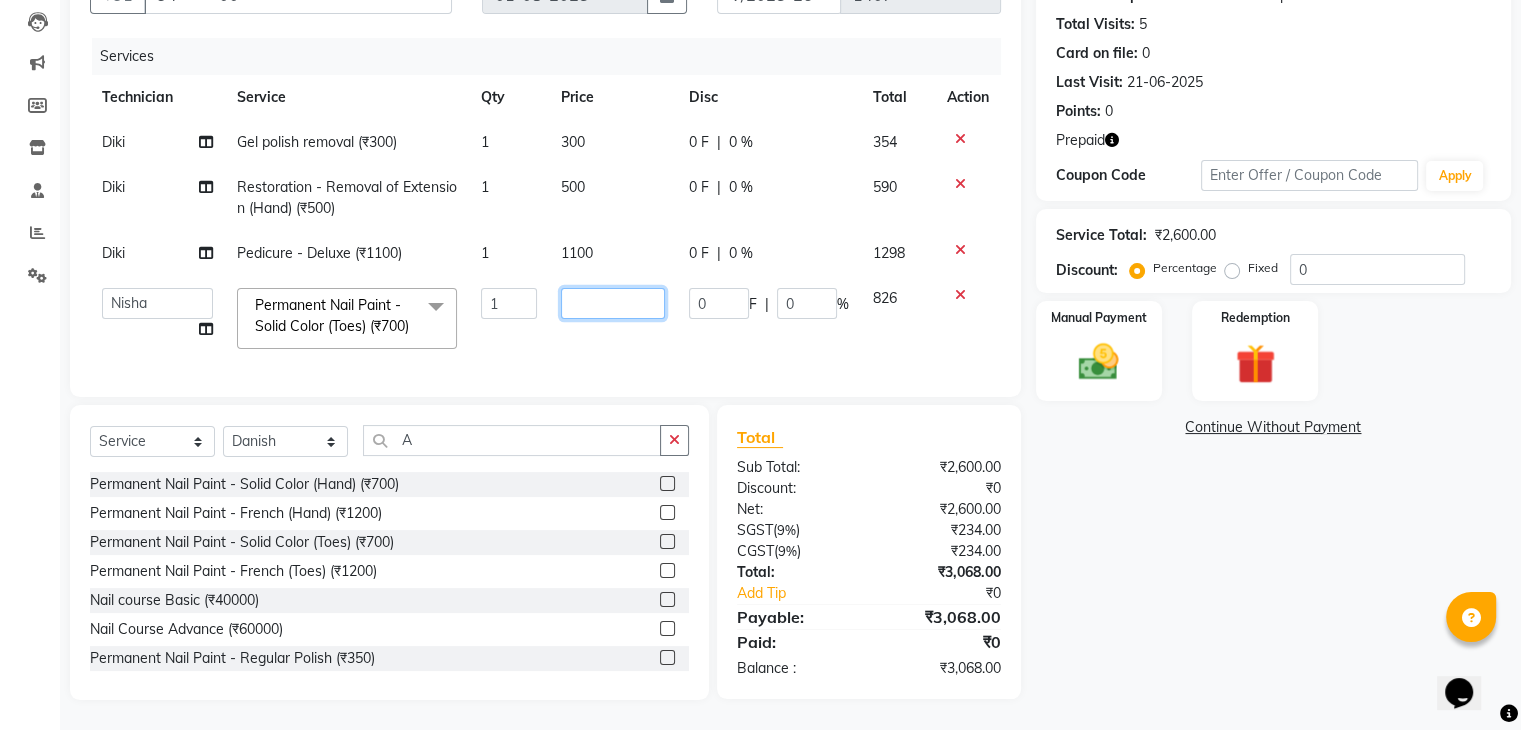 type on "0" 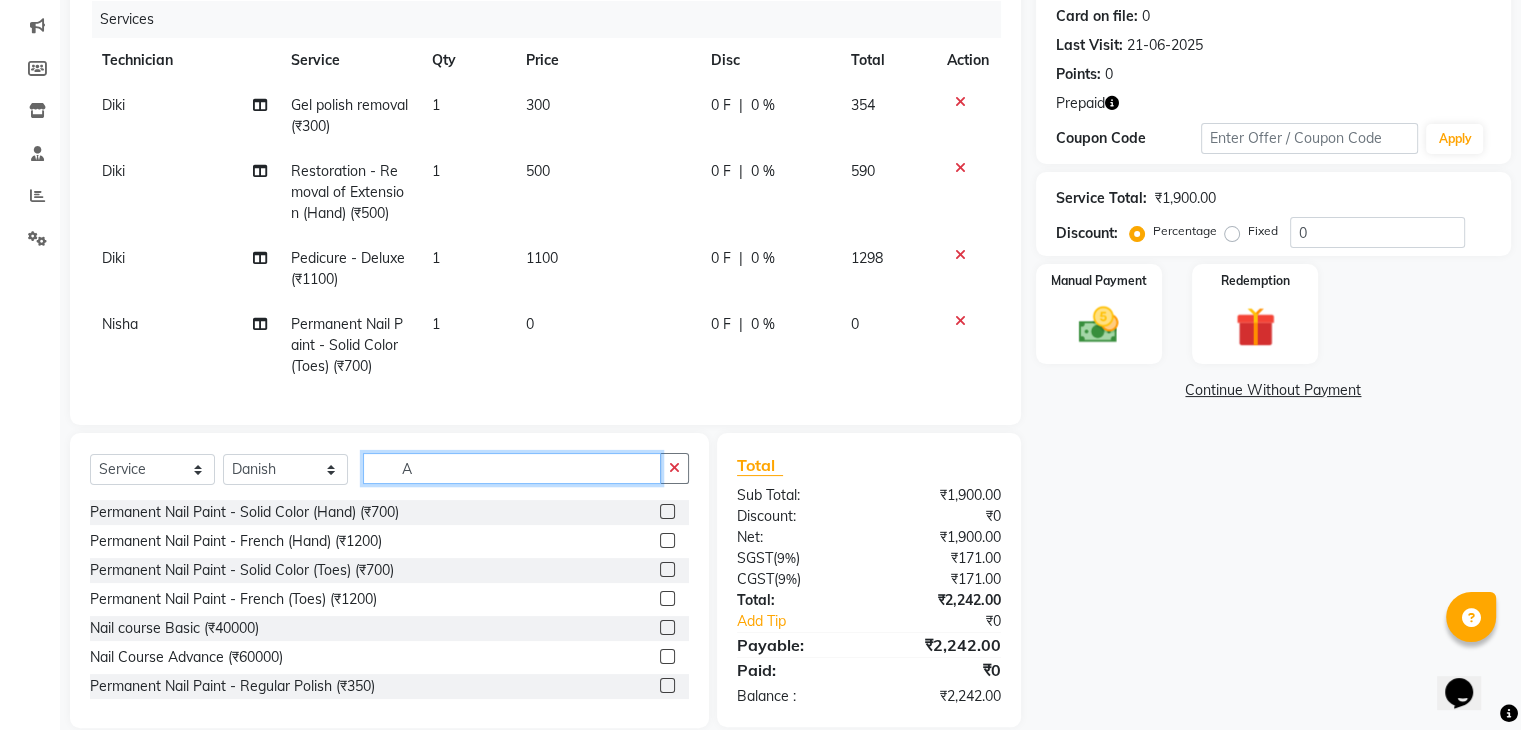 click on "Client +91 94******00 Date 01-08-2025 Invoice Number V/2025 V/2025-26 1407 Services Technician Service Qty Price Disc Total Action Diki  Gel polish removal (₹300) 1 300 0 F | 0 % 354 Diki  Restoration - Removal of Extension (Hand) (₹500) 1 500 0 F | 0 % 590 Diki  Pedicure - Deluxe (₹1100) 1 1100 0 F | 0 % 1298 Nisha Permanent Nail Paint - Solid Color (Toes) (₹700) 1 0 0 F | 0 % 0 Select  Service  Product  Membership  Package Voucher Prepaid Gift Card  Select Technician Adesh amir Danish Diki  Geeta Himanshu jenifer Manager megna Nisha Pooja roshni Sameer sudeb Sudhir Accounting suraj A Permanent Nail Paint - Solid Color (Hand) (₹700)  Permanent Nail Paint - French (Hand) (₹1200)  Permanent Nail Paint - Solid Color (Toes) (₹700)  Permanent Nail Paint - French (Toes) (₹1200)  Nail course Basic (₹40000)  Nail Course Advance (₹60000)  Permanent Nail Paint - Regular Polish (₹350)  Restoration - Gel (Hand) (₹100)  Restoration - Tip Replacement (Hand) (₹100)  Gel polish removal (₹300)   (" 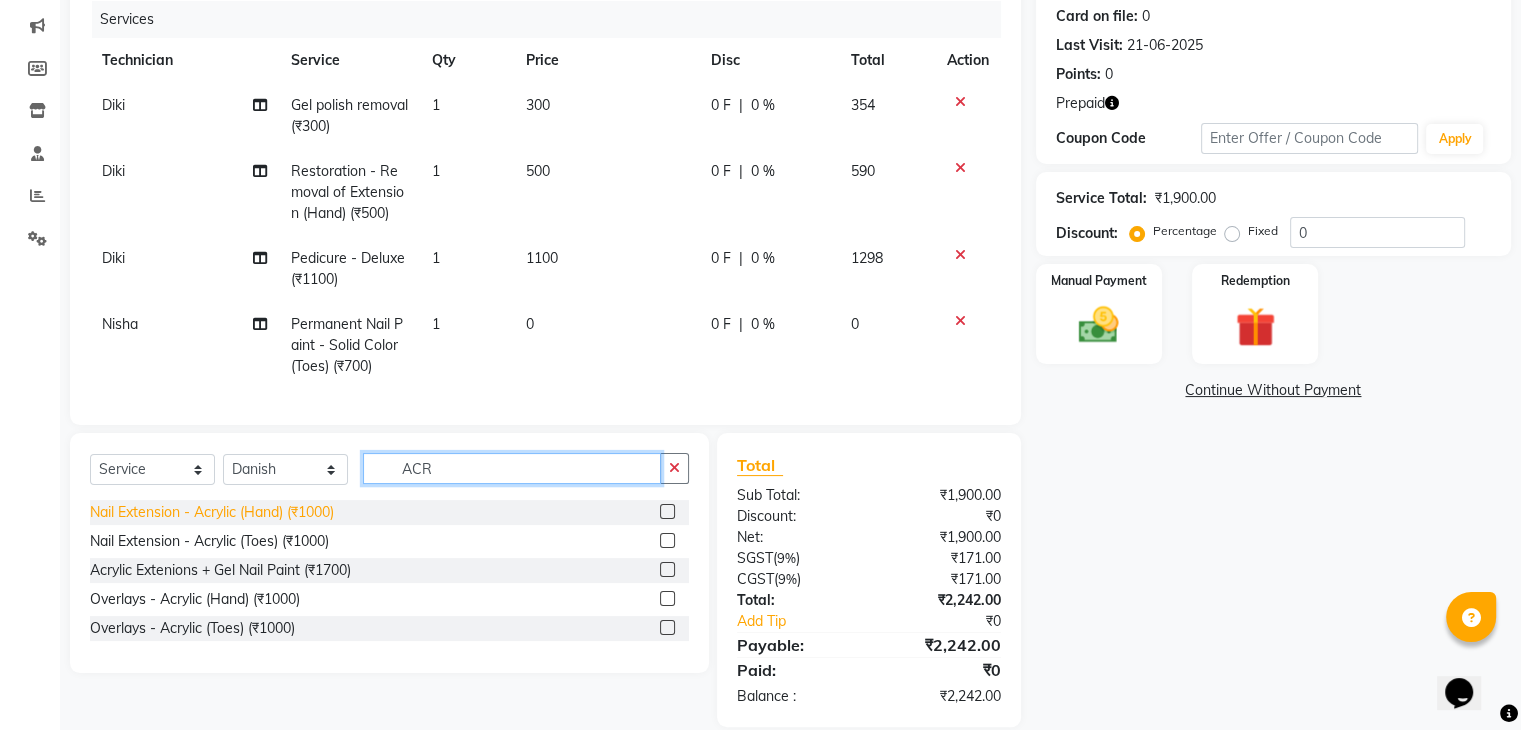 type on "ACR" 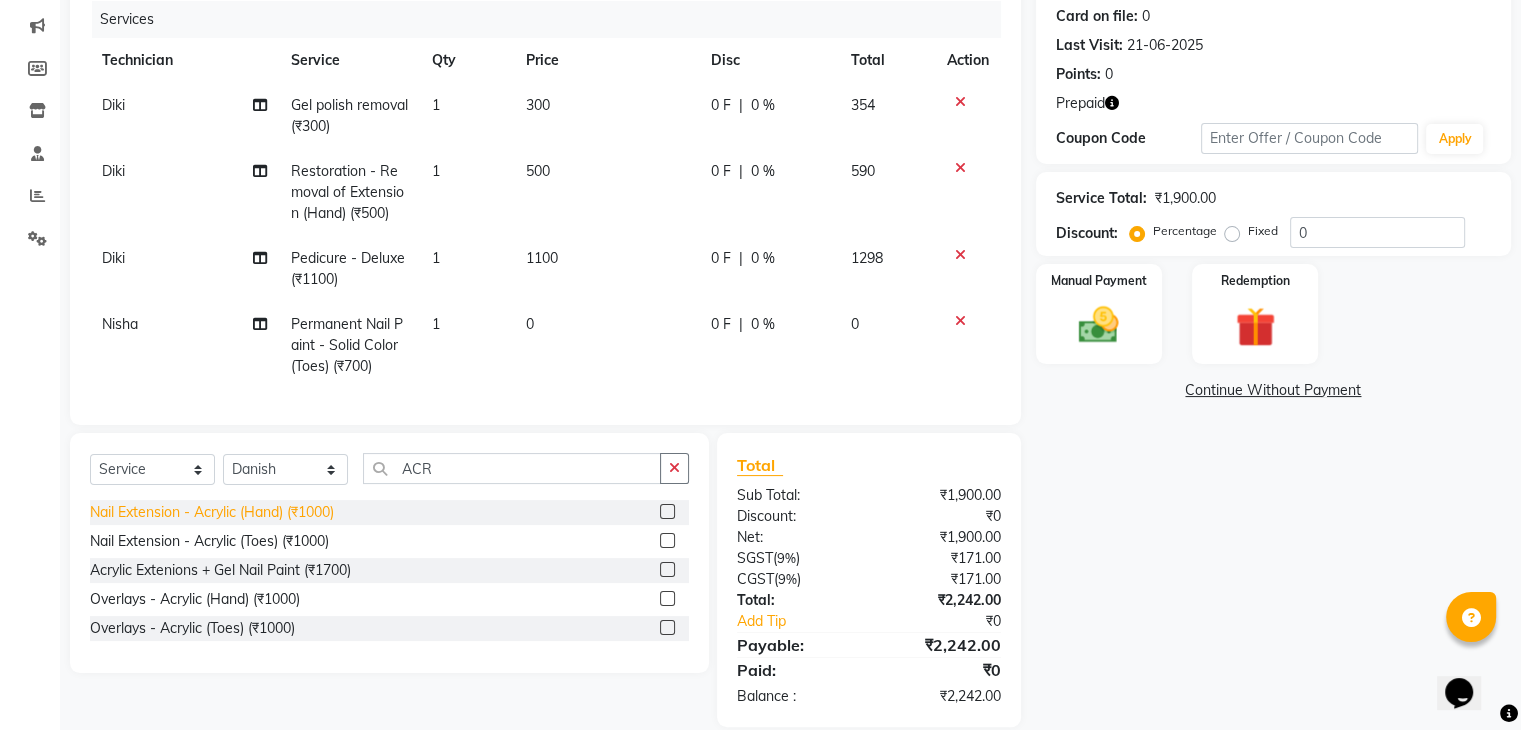 click on "Nail Extension - Acrylic (Hand) (₹1000)" 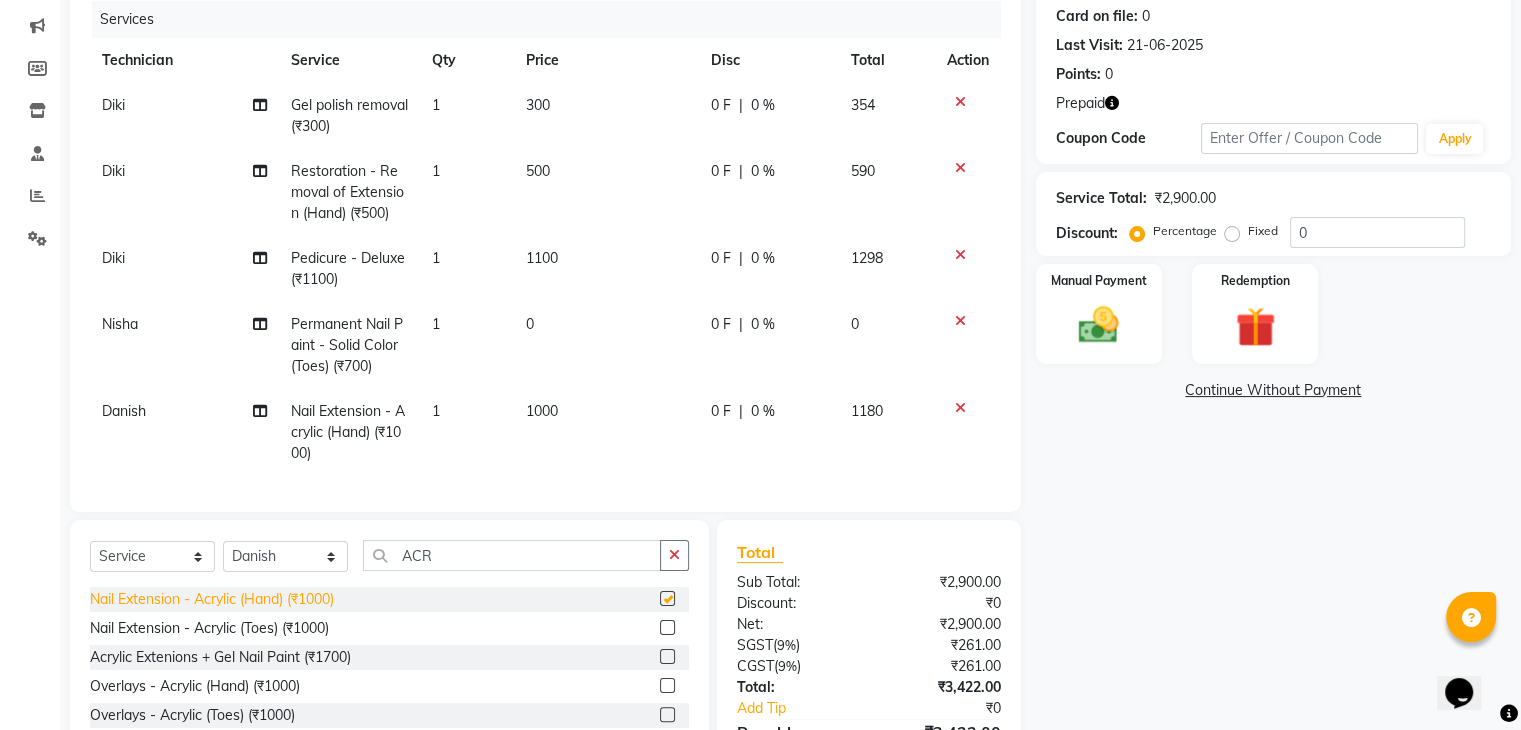 checkbox on "false" 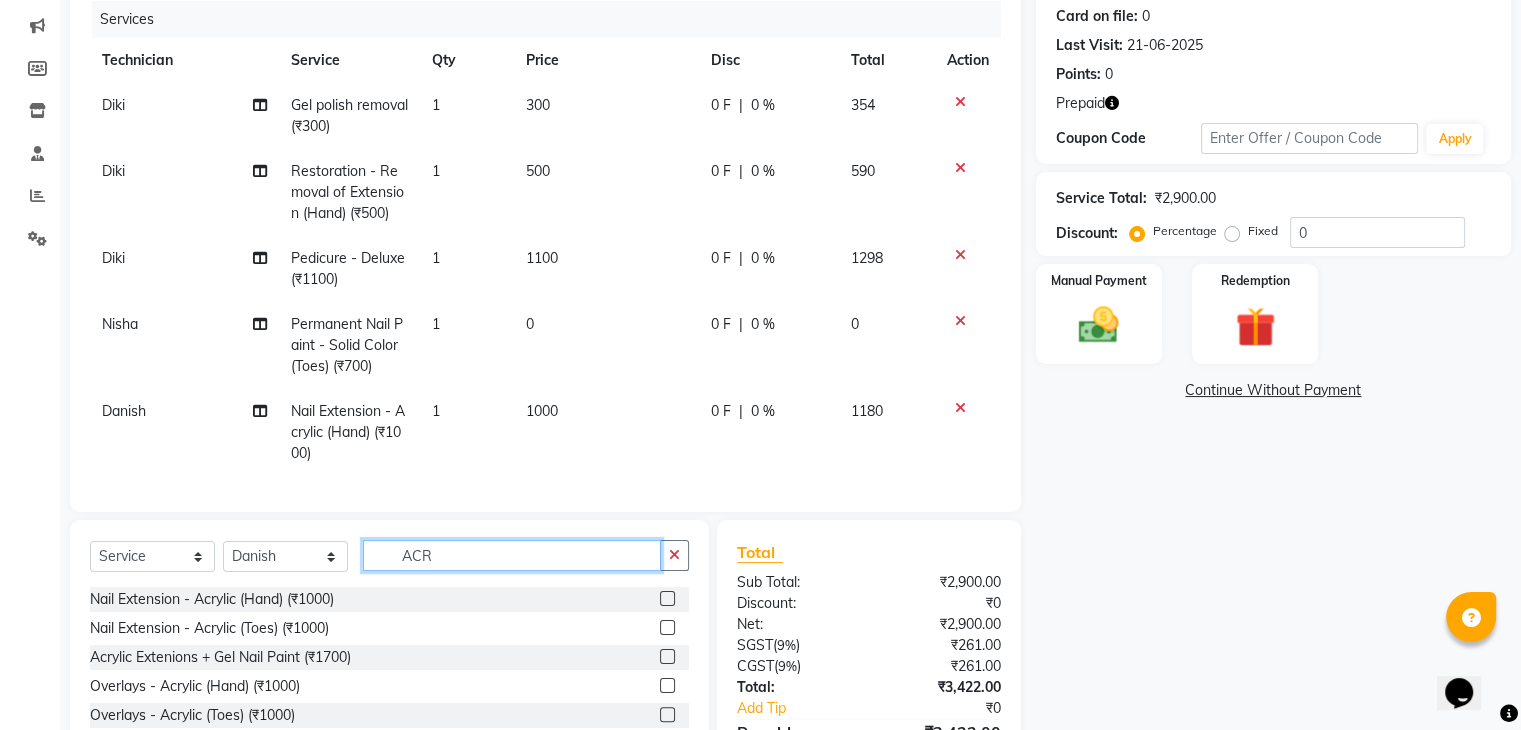 click on "ACR" 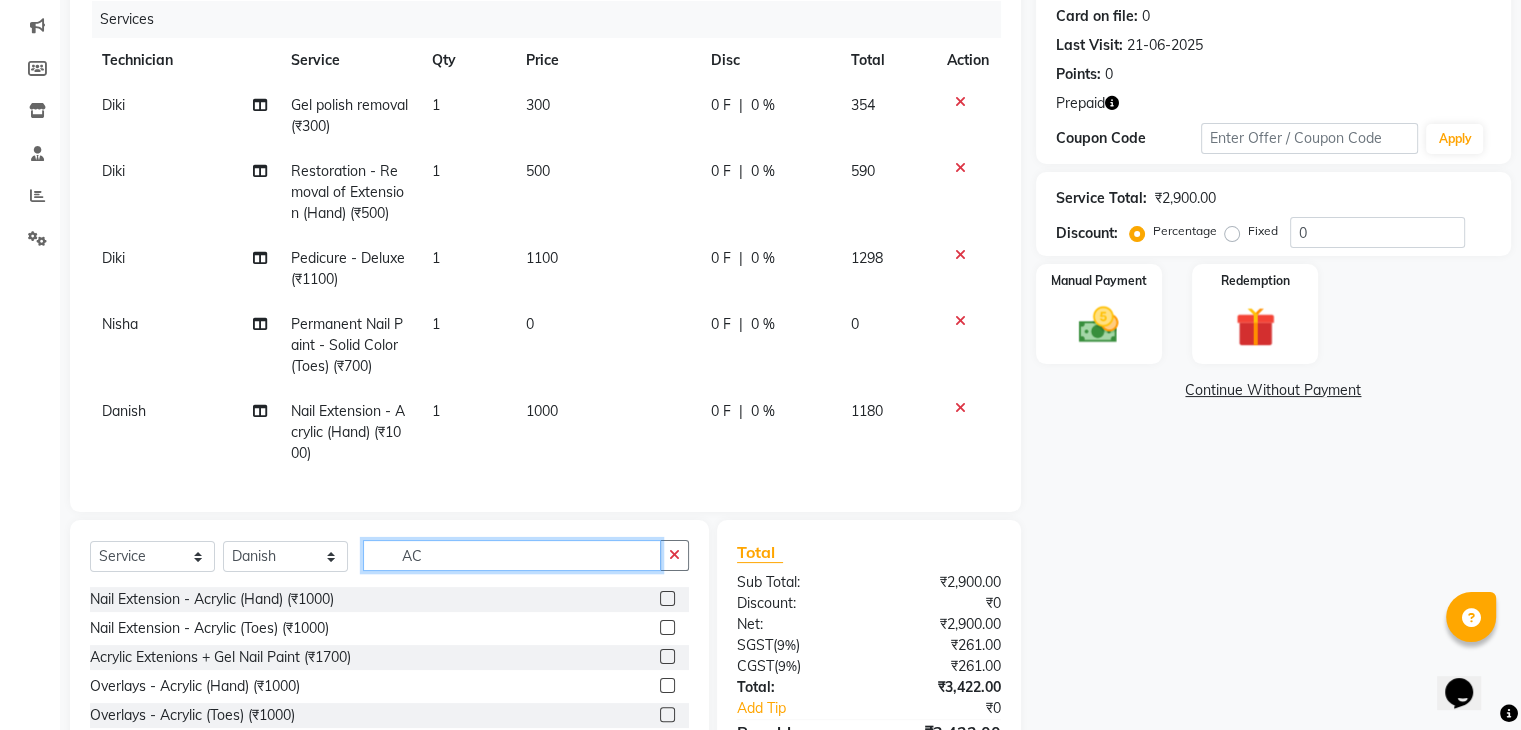 type on "A" 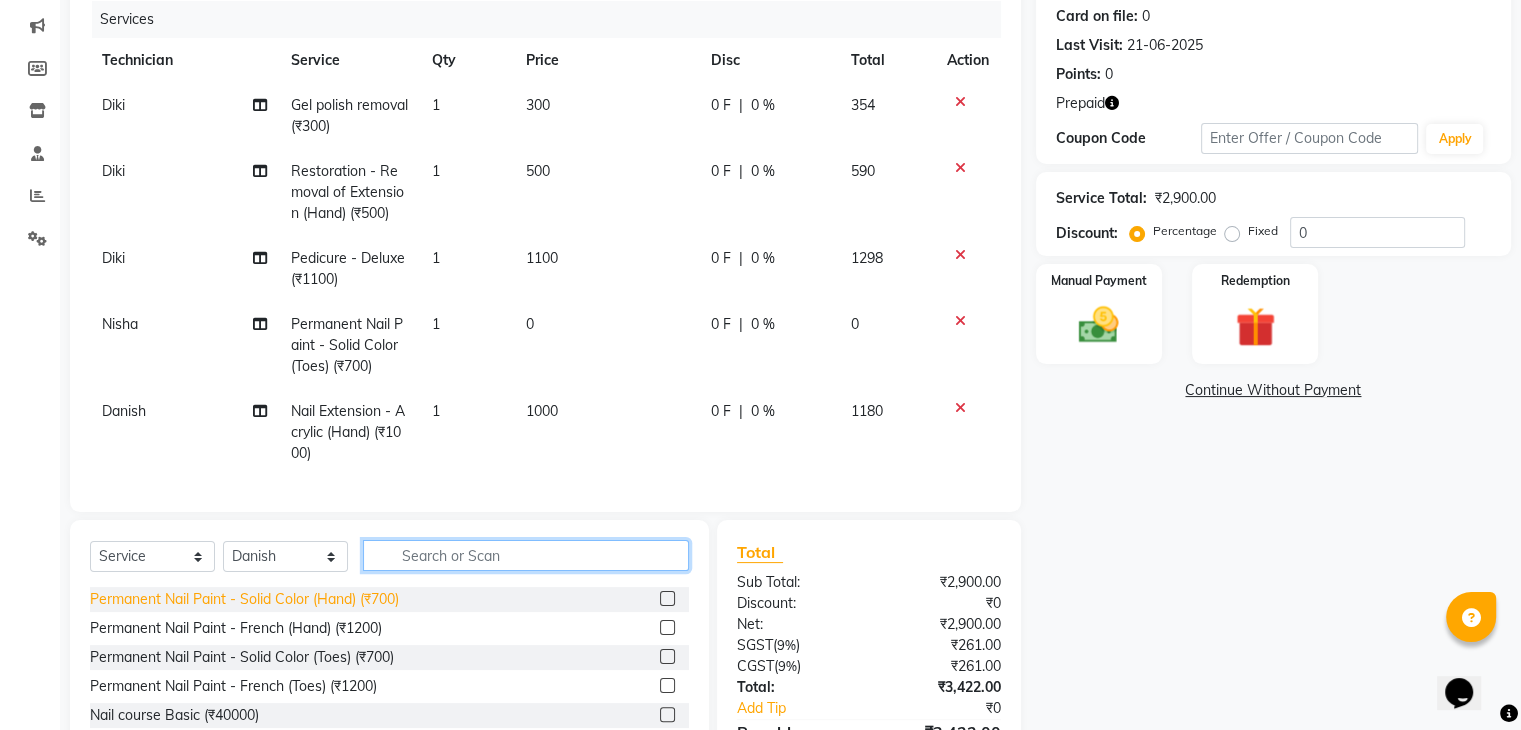 type 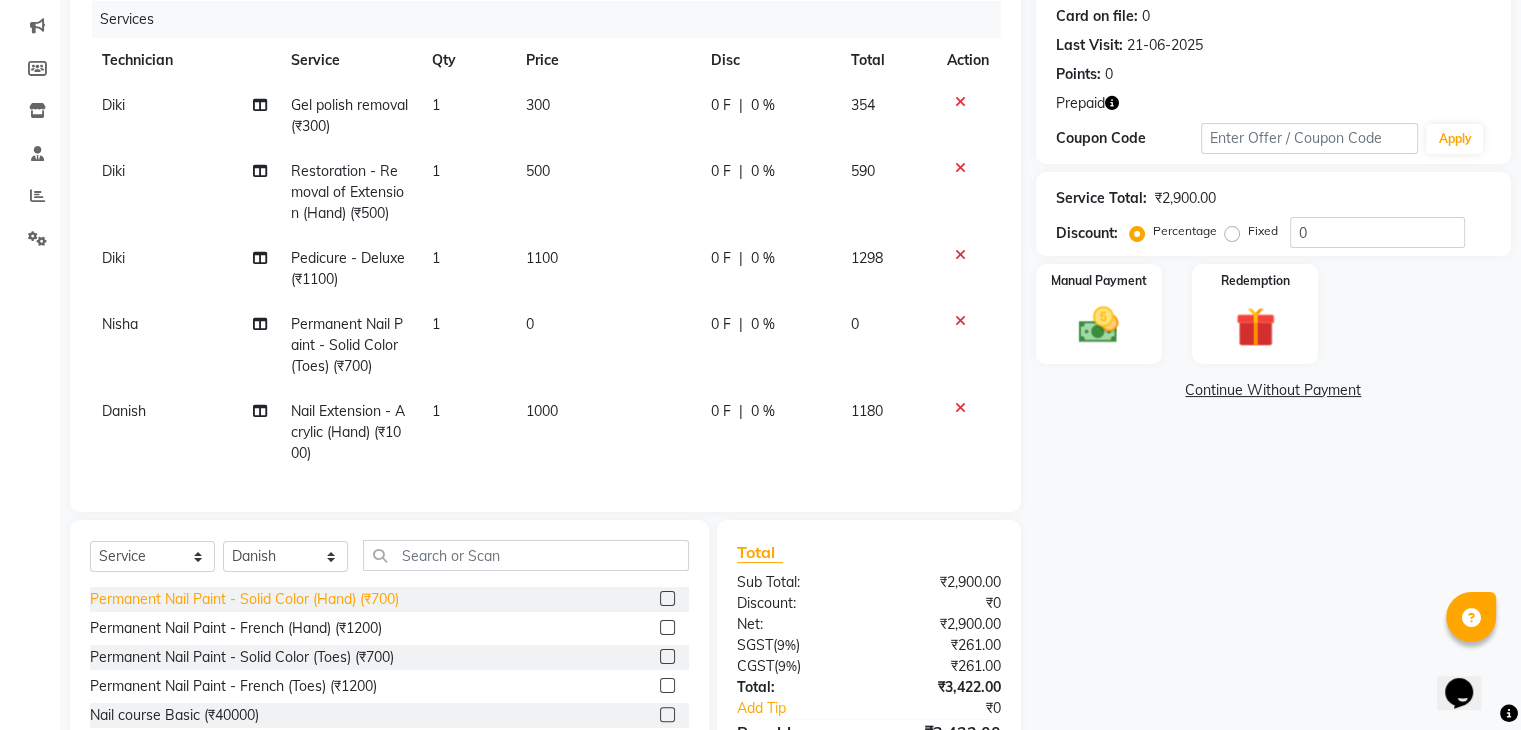 click on "Permanent Nail Paint - Solid Color (Hand) (₹700)" 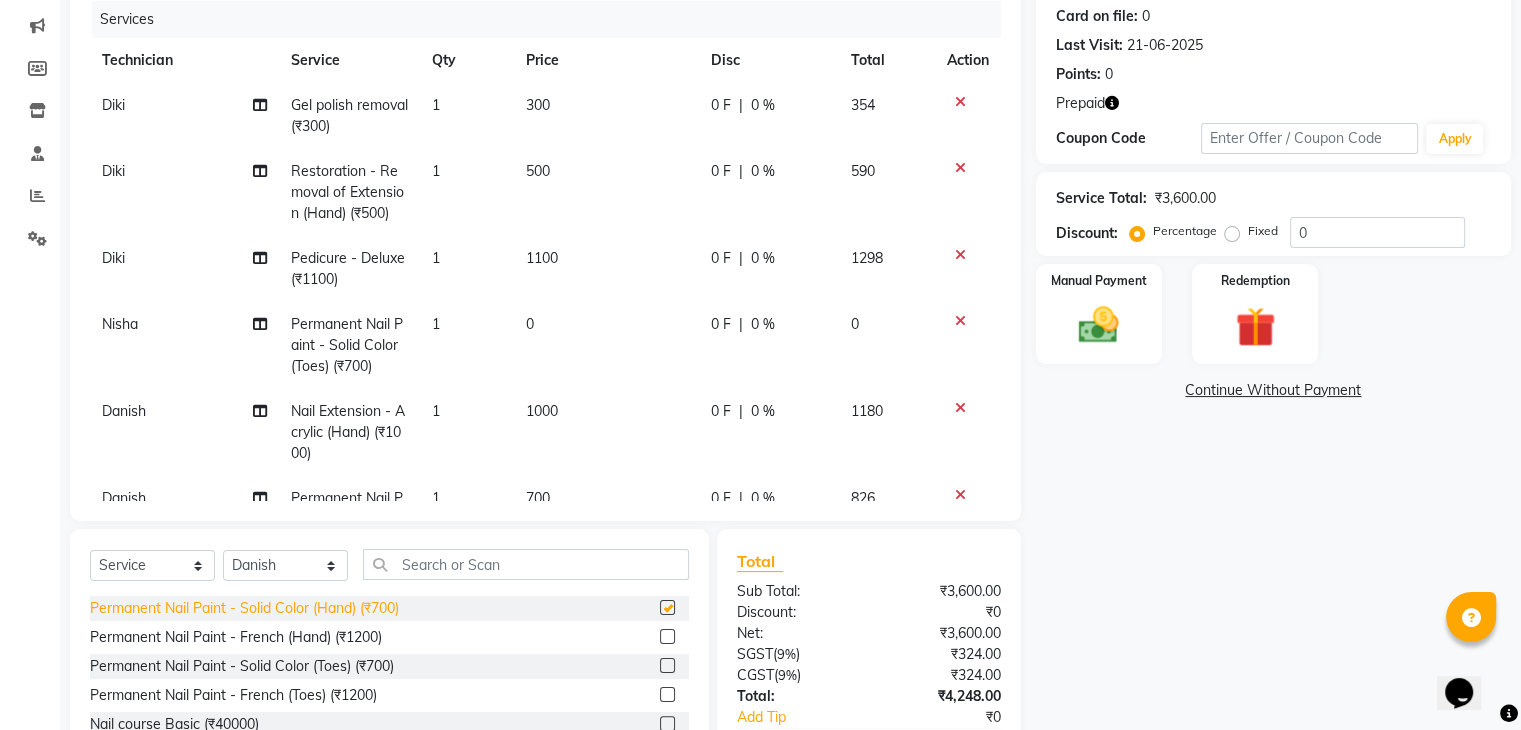 checkbox on "false" 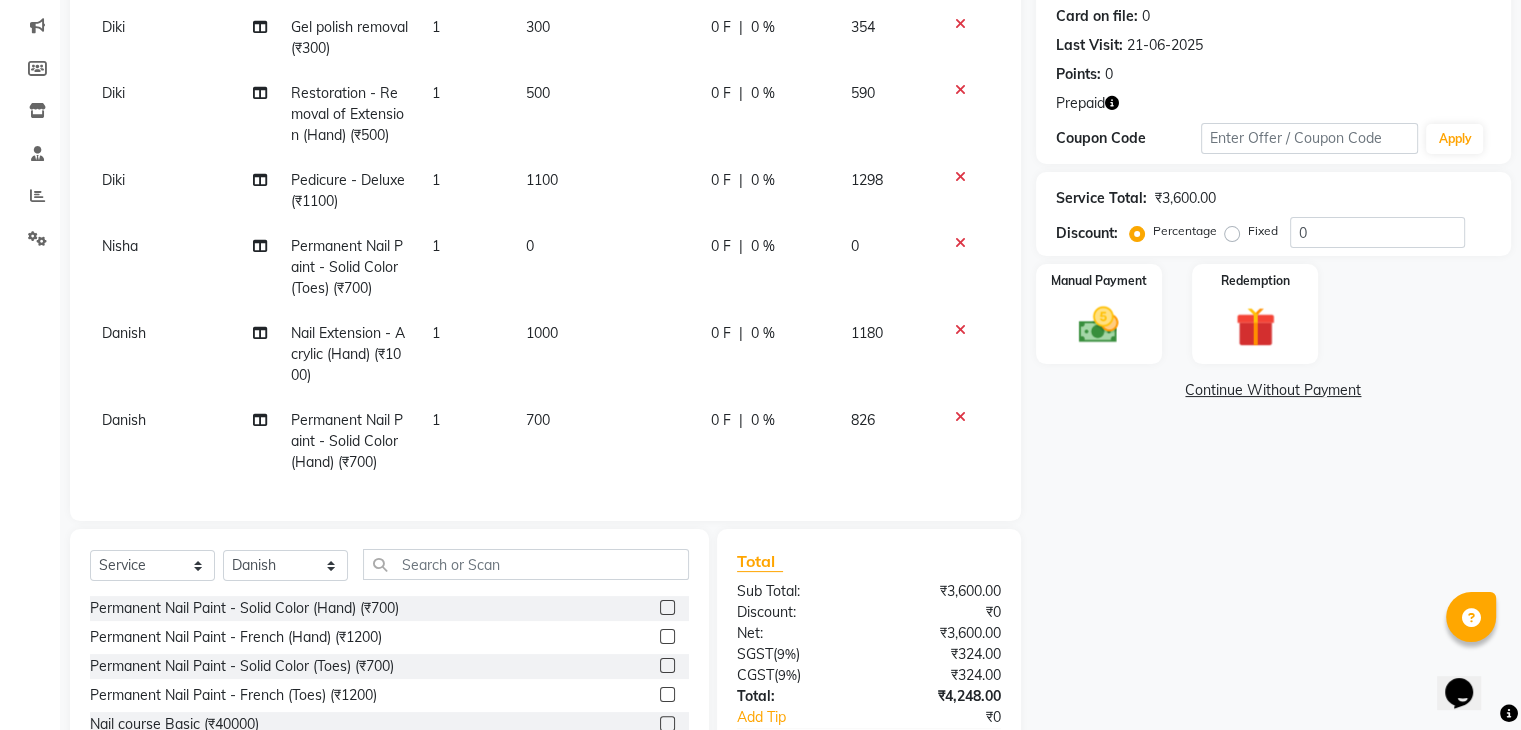 scroll, scrollTop: 93, scrollLeft: 0, axis: vertical 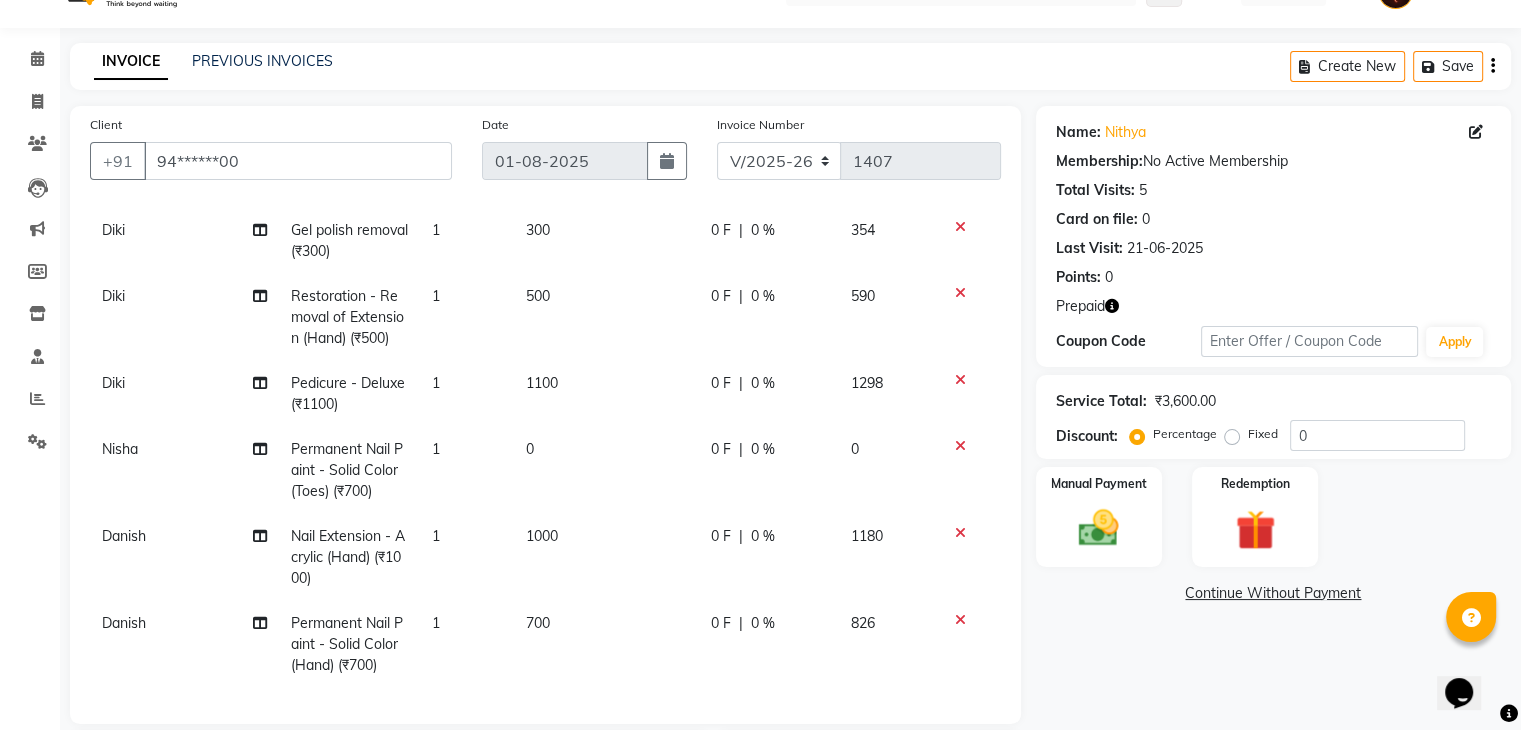 click 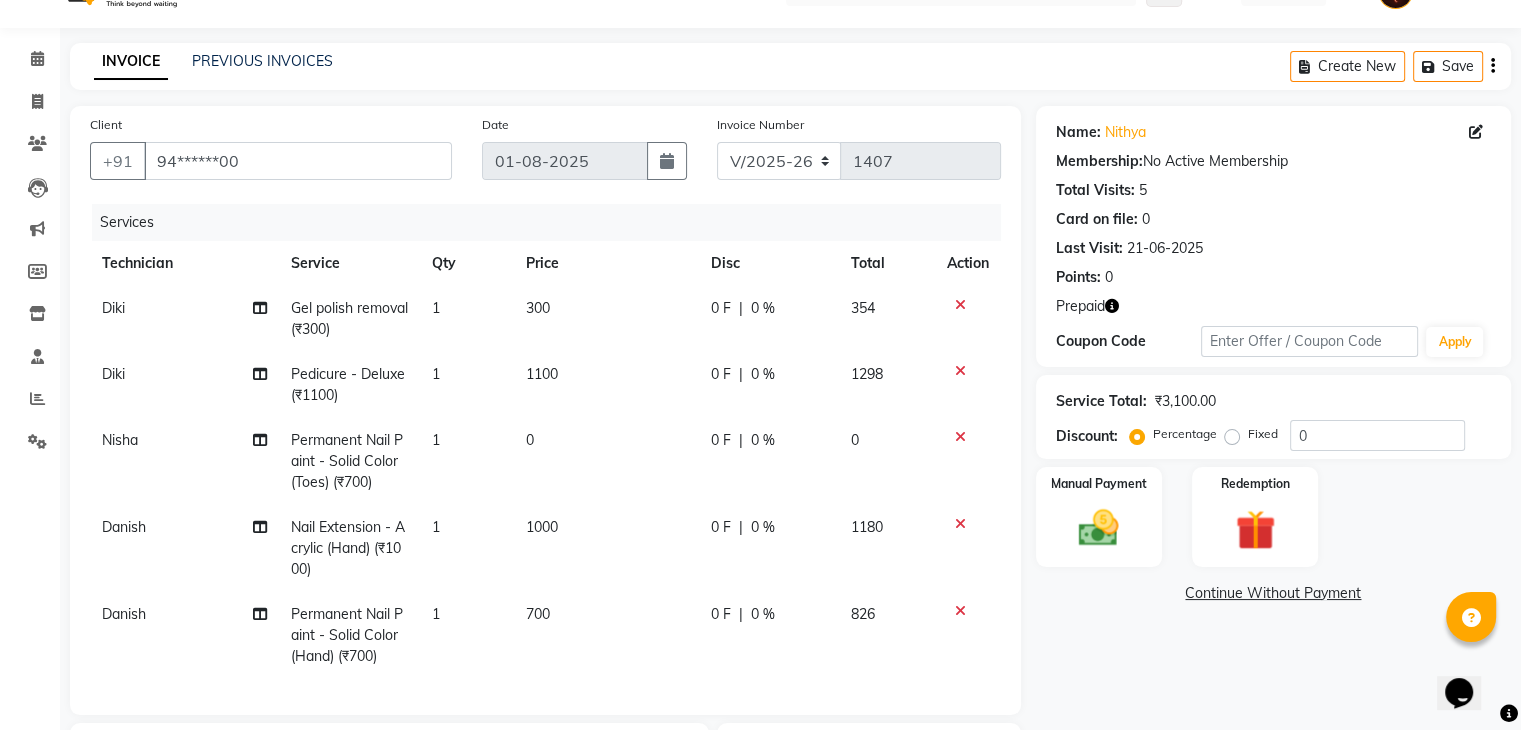 click 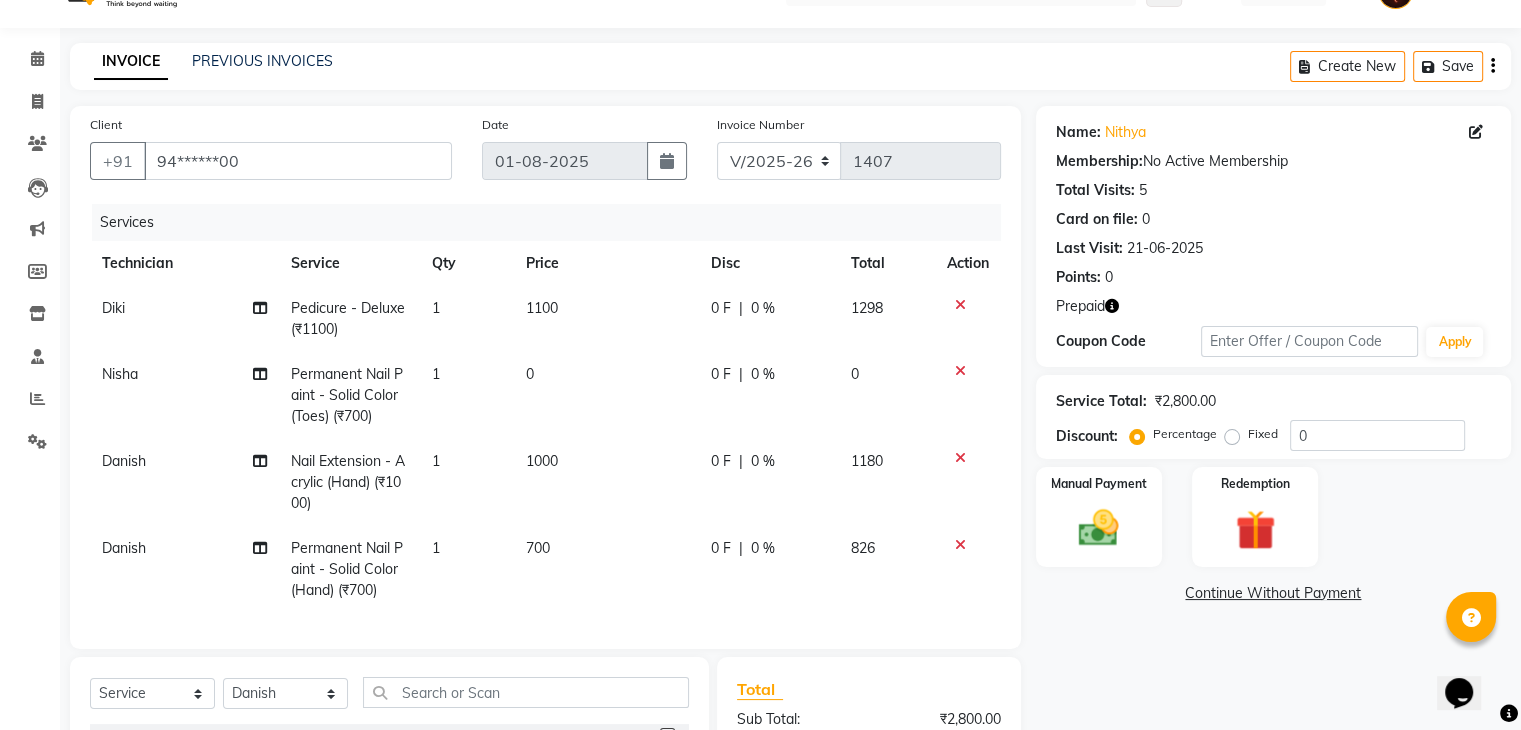 scroll, scrollTop: 312, scrollLeft: 0, axis: vertical 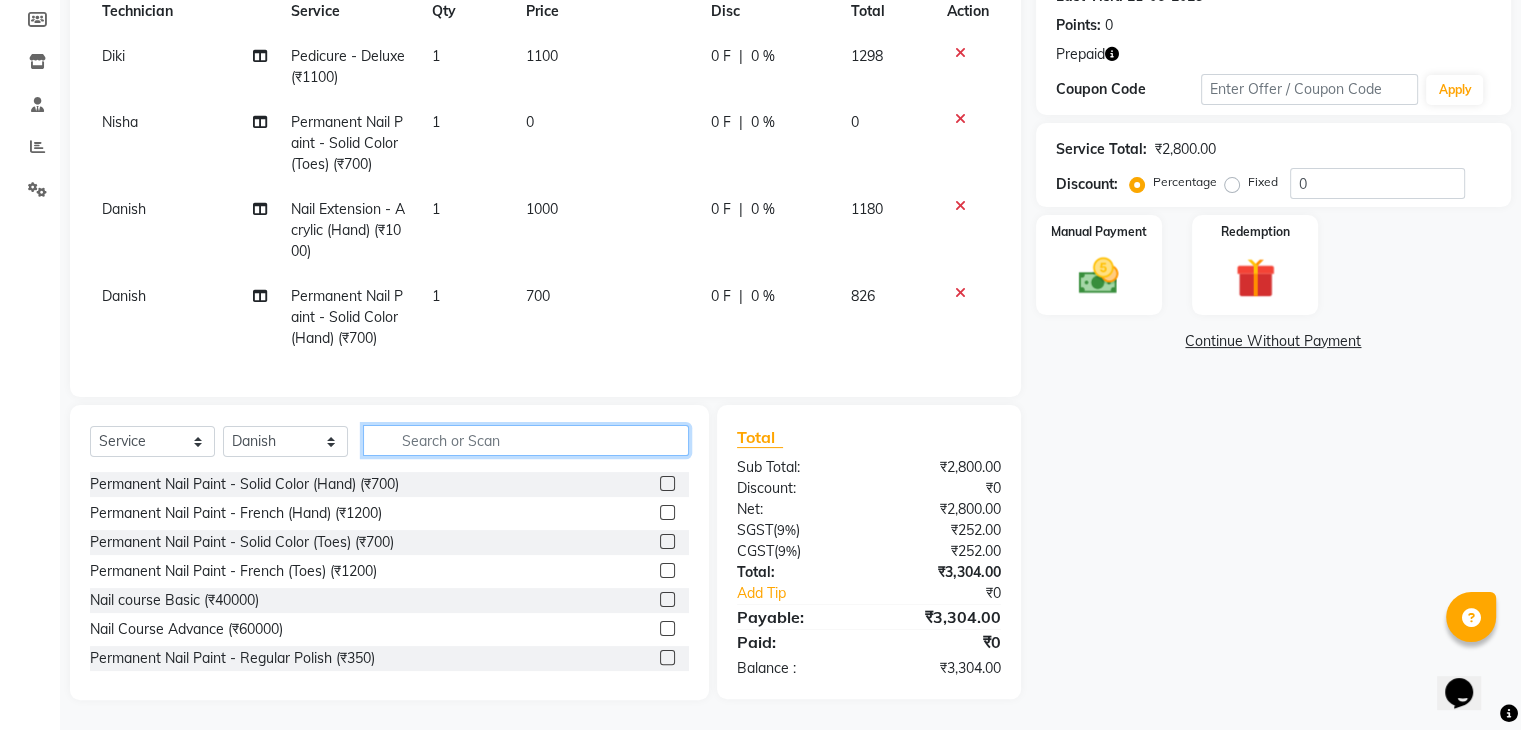 click 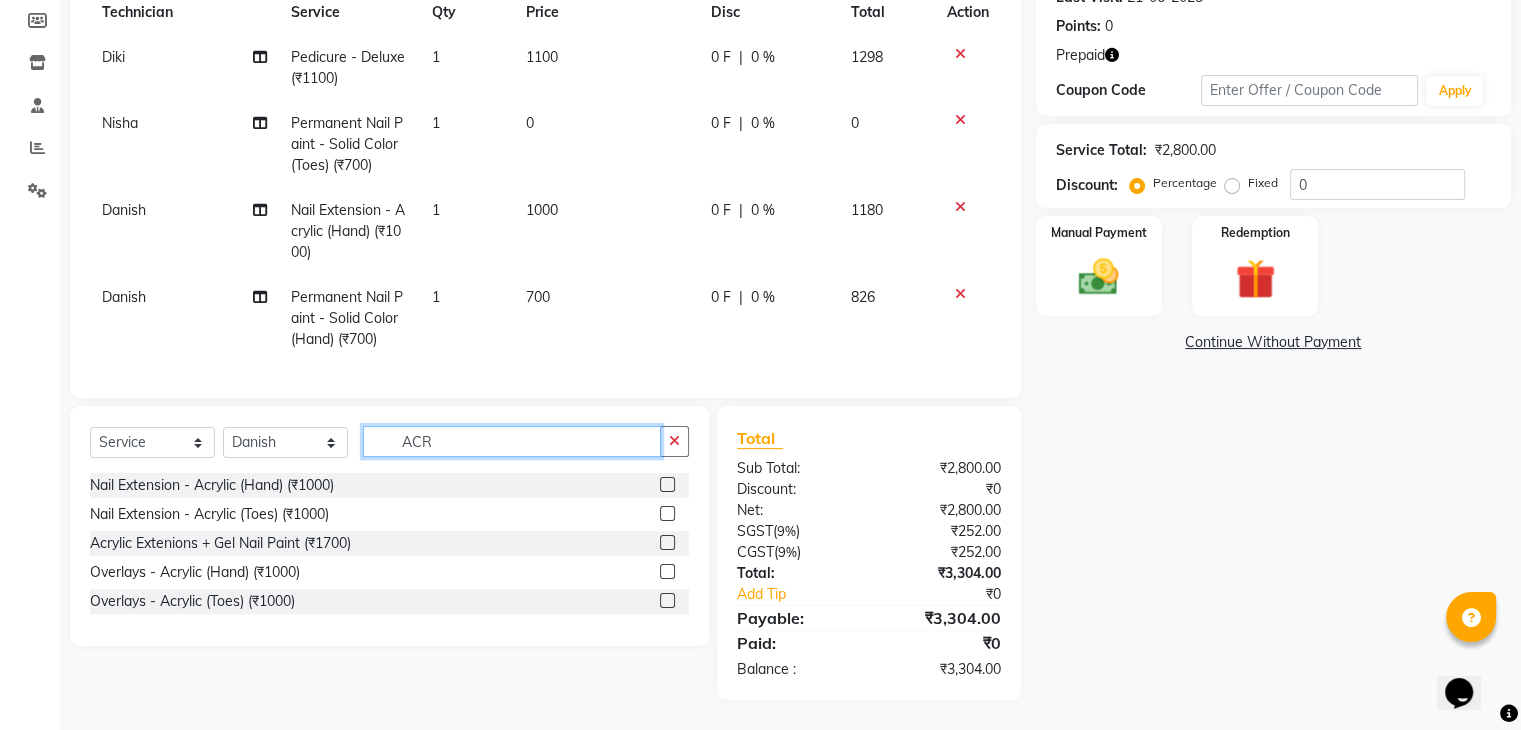 scroll, scrollTop: 311, scrollLeft: 0, axis: vertical 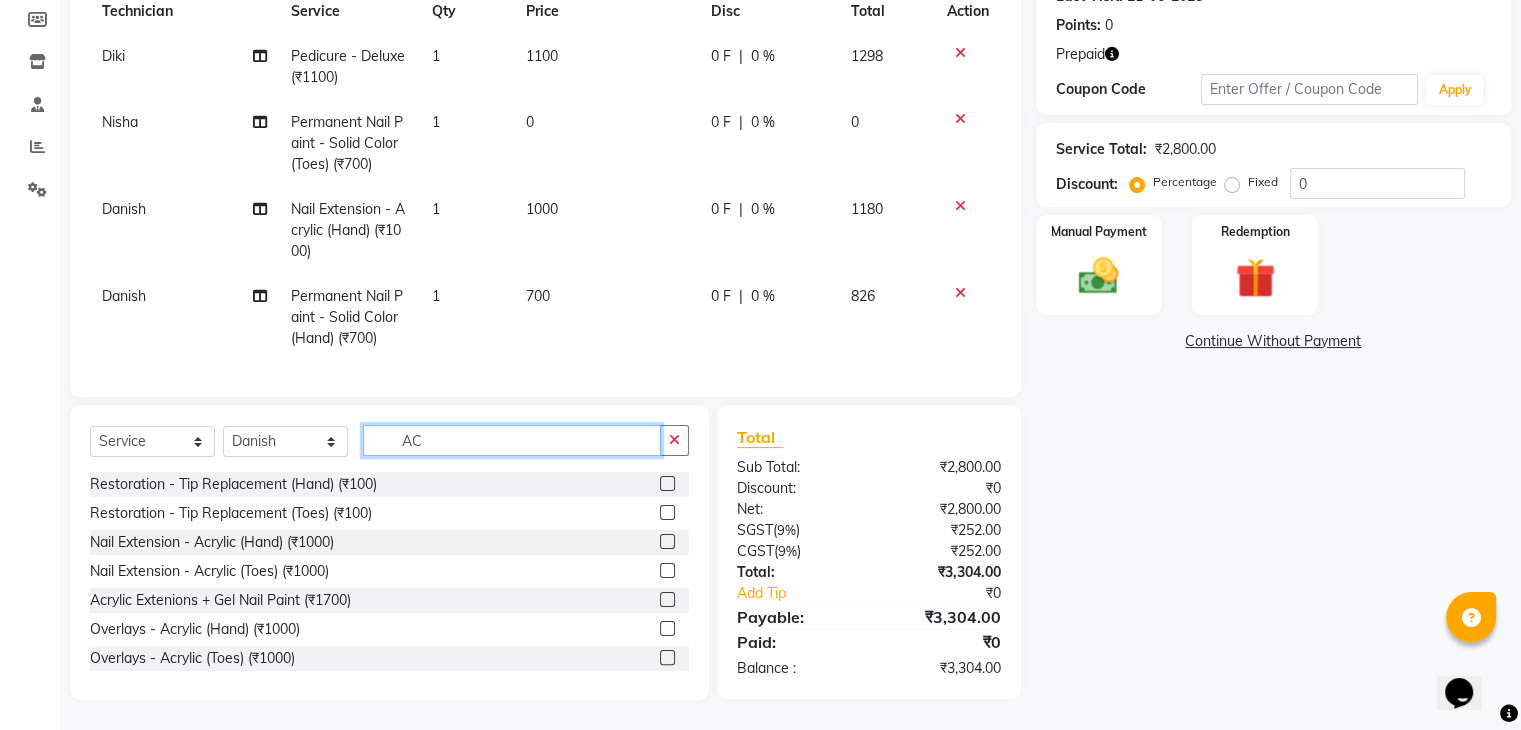 type on "A" 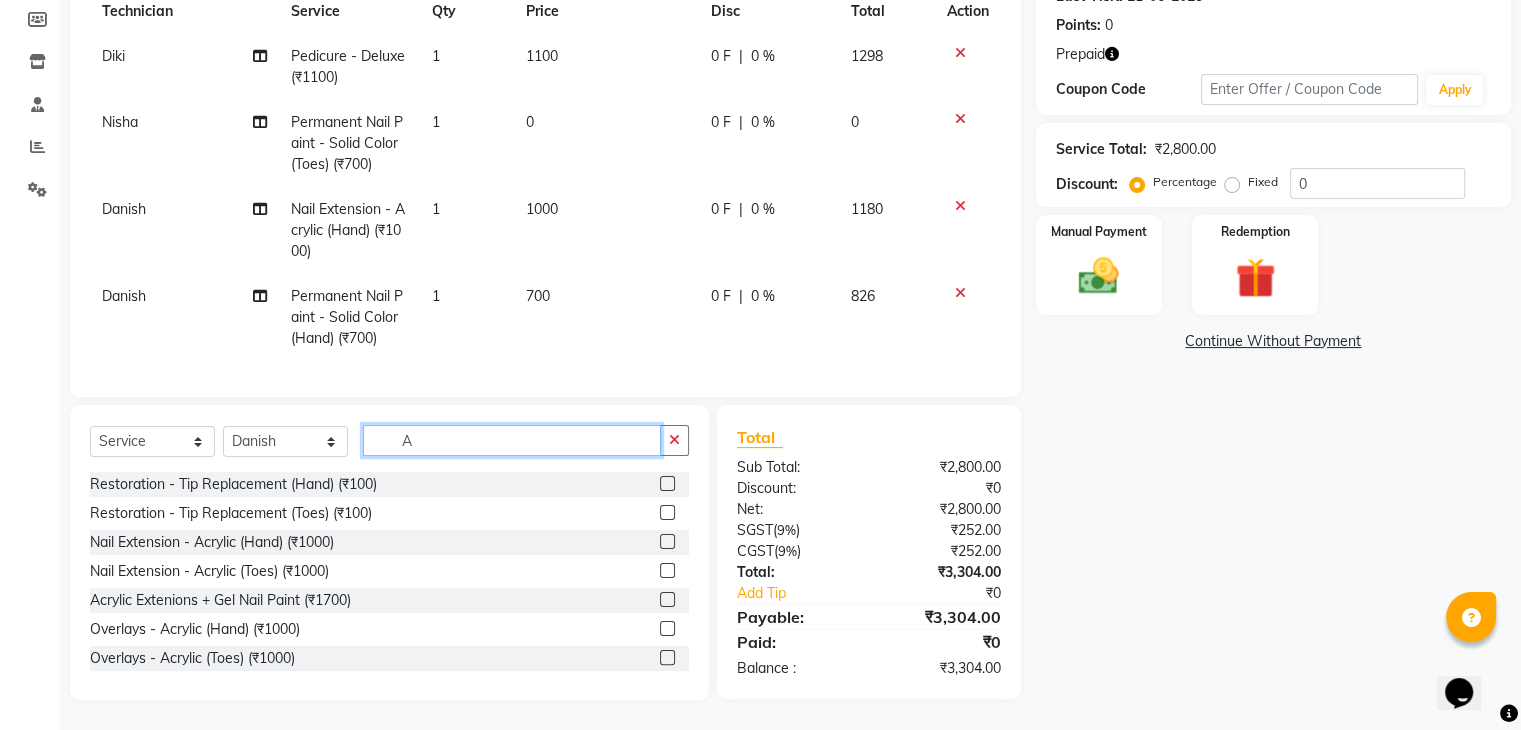 scroll, scrollTop: 312, scrollLeft: 0, axis: vertical 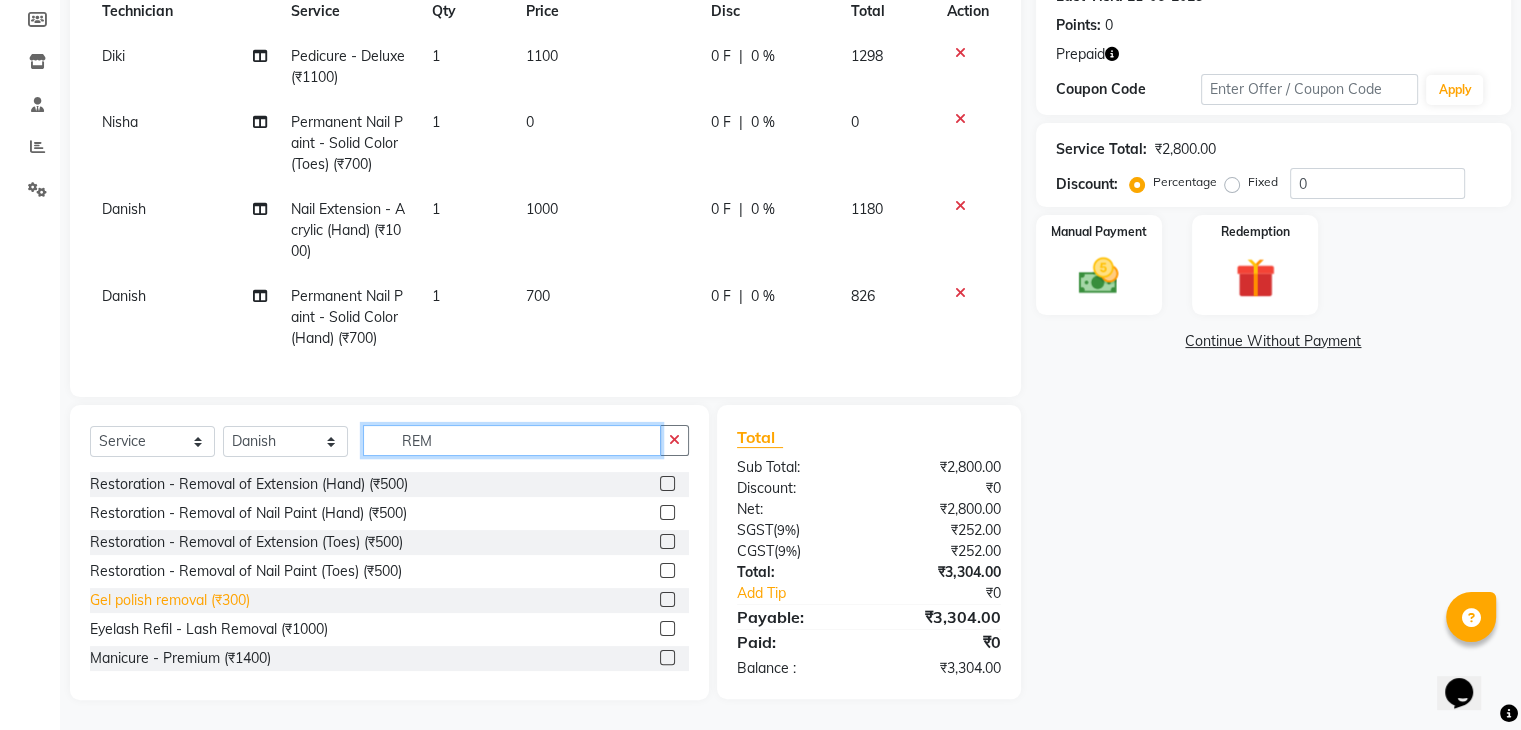 type on "REM" 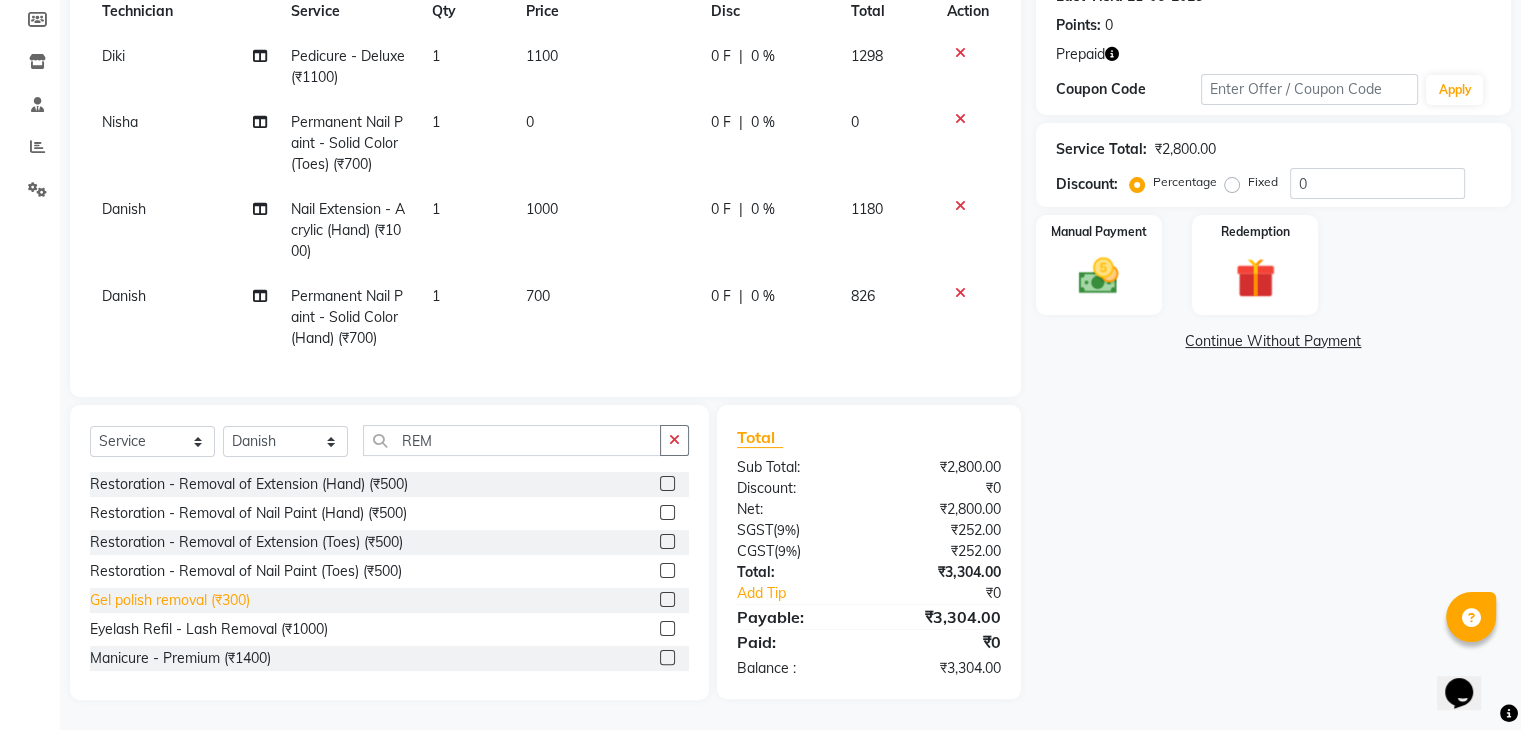 click on "Gel polish removal (₹300)" 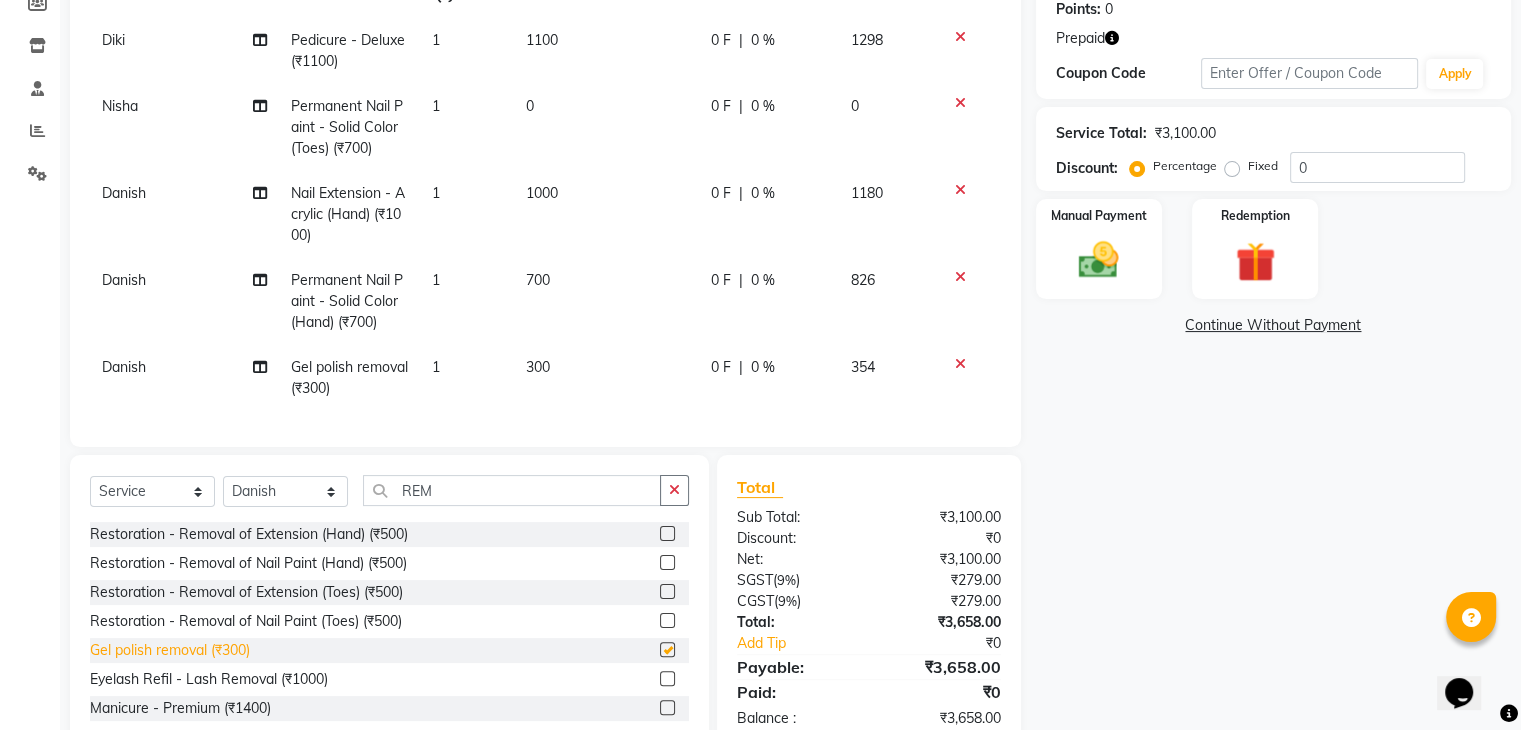 checkbox on "false" 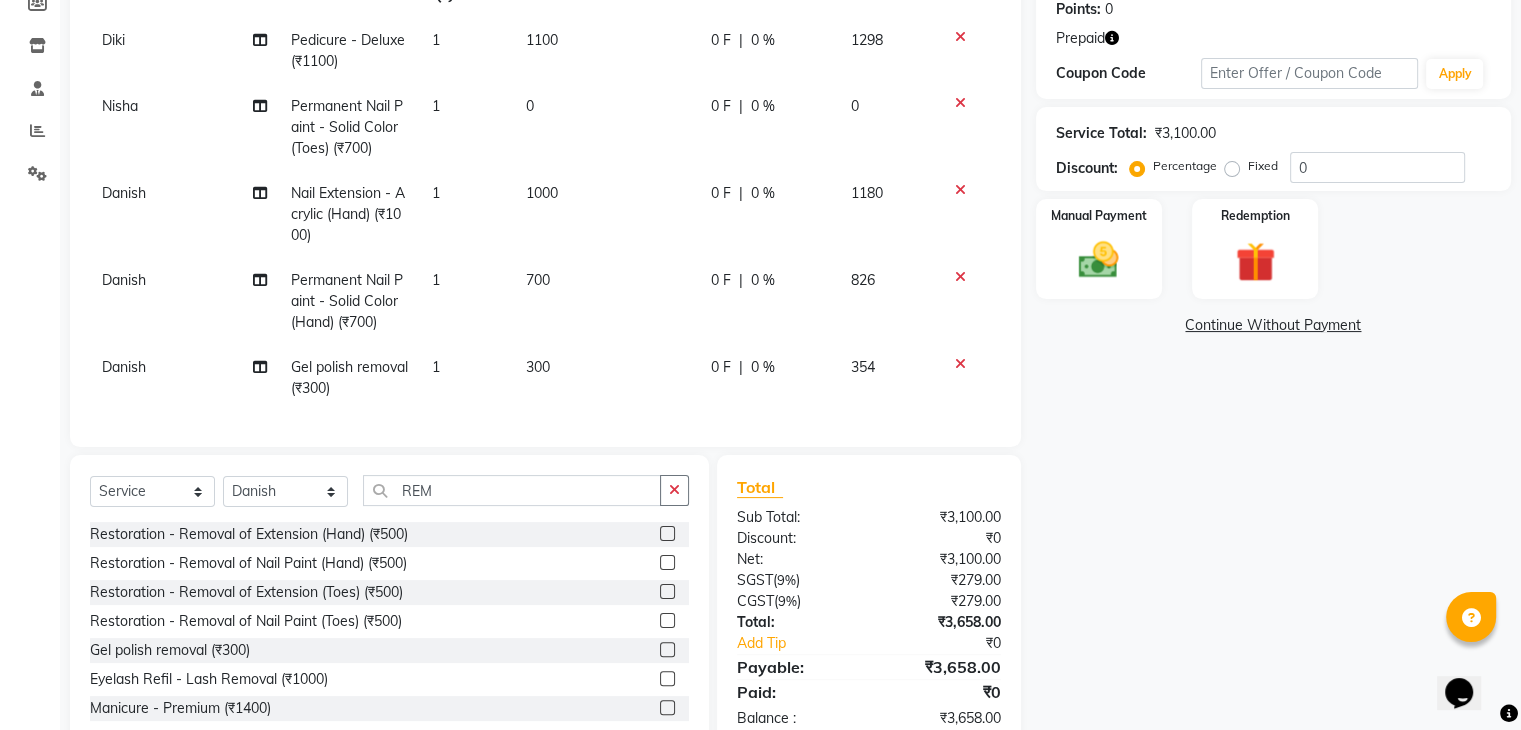 scroll, scrollTop: 89, scrollLeft: 0, axis: vertical 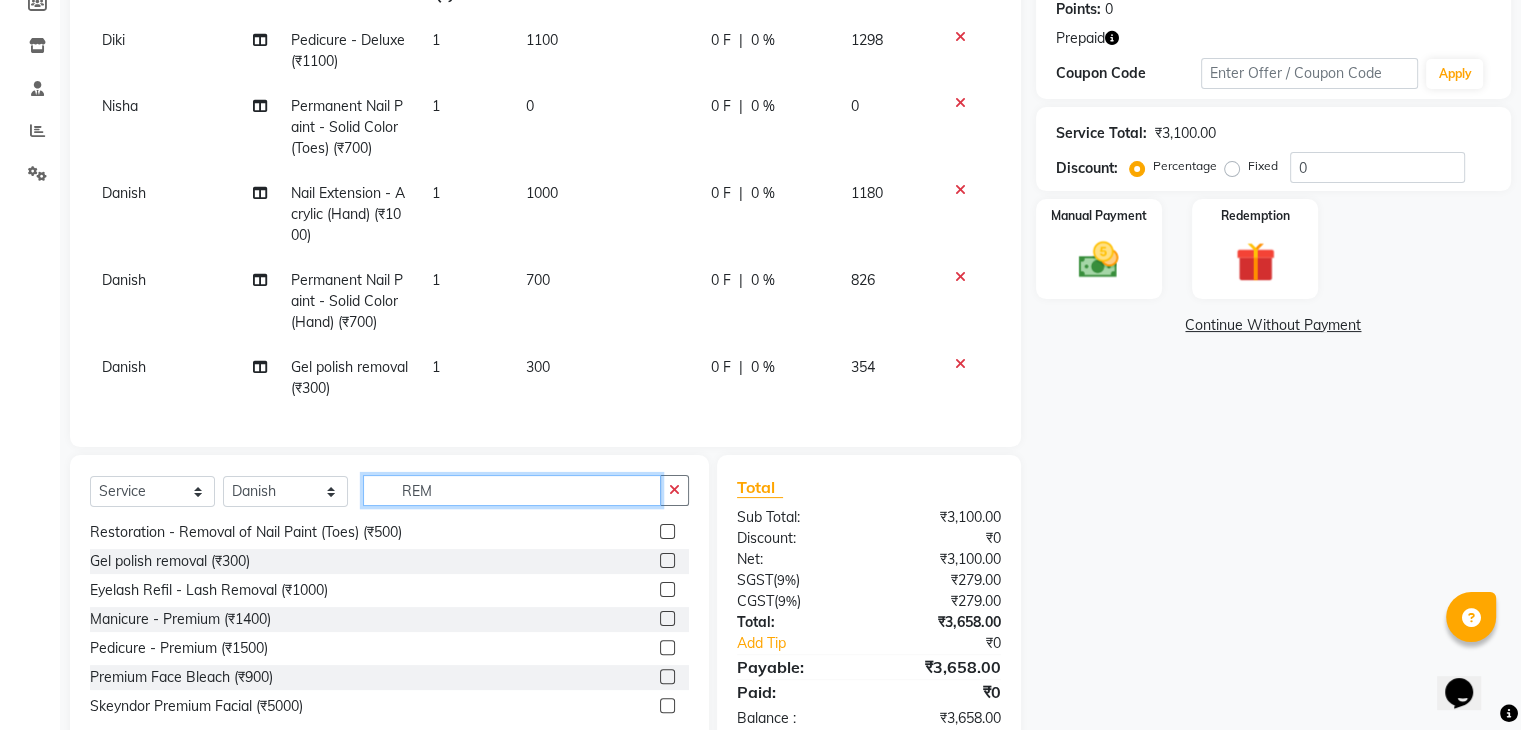 click on "REM" 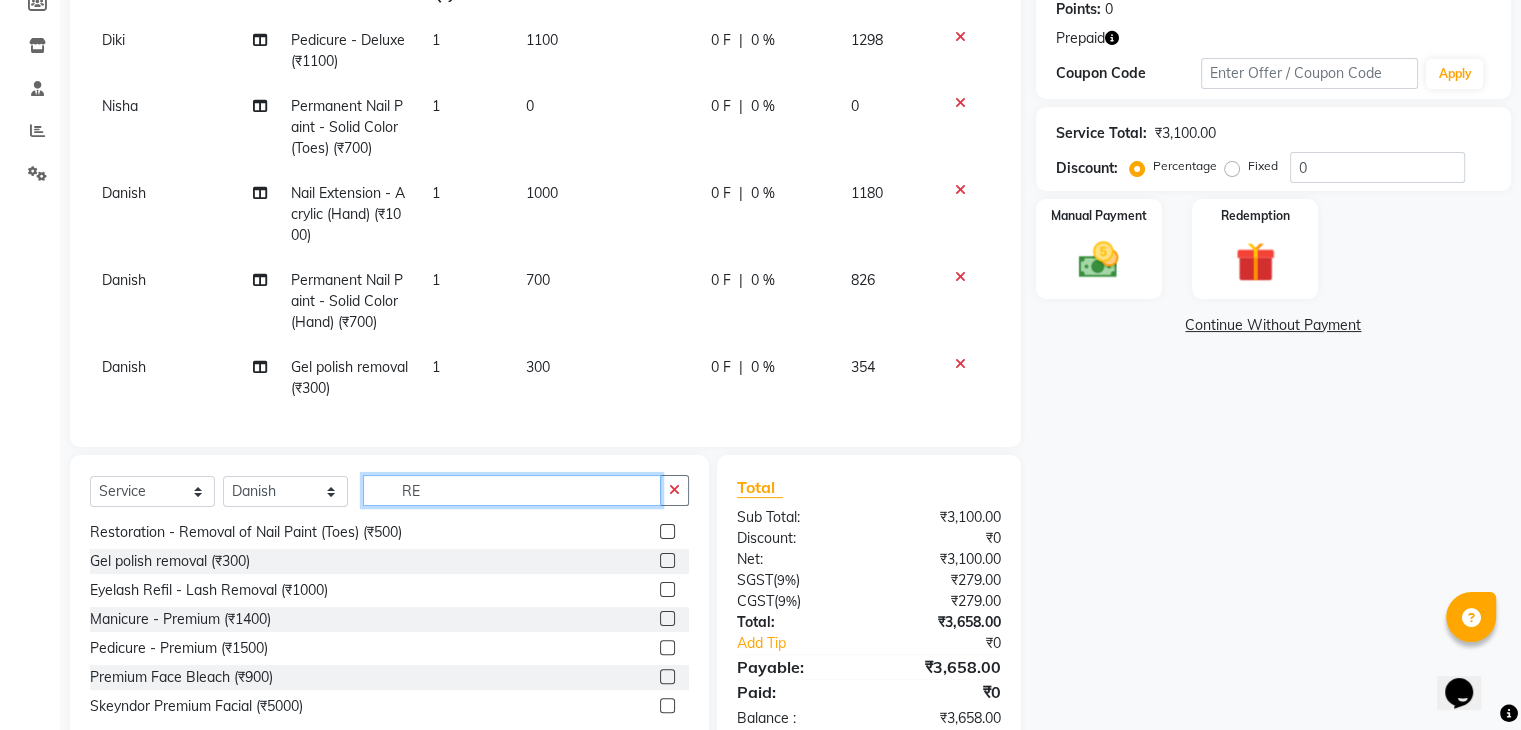 type on "R" 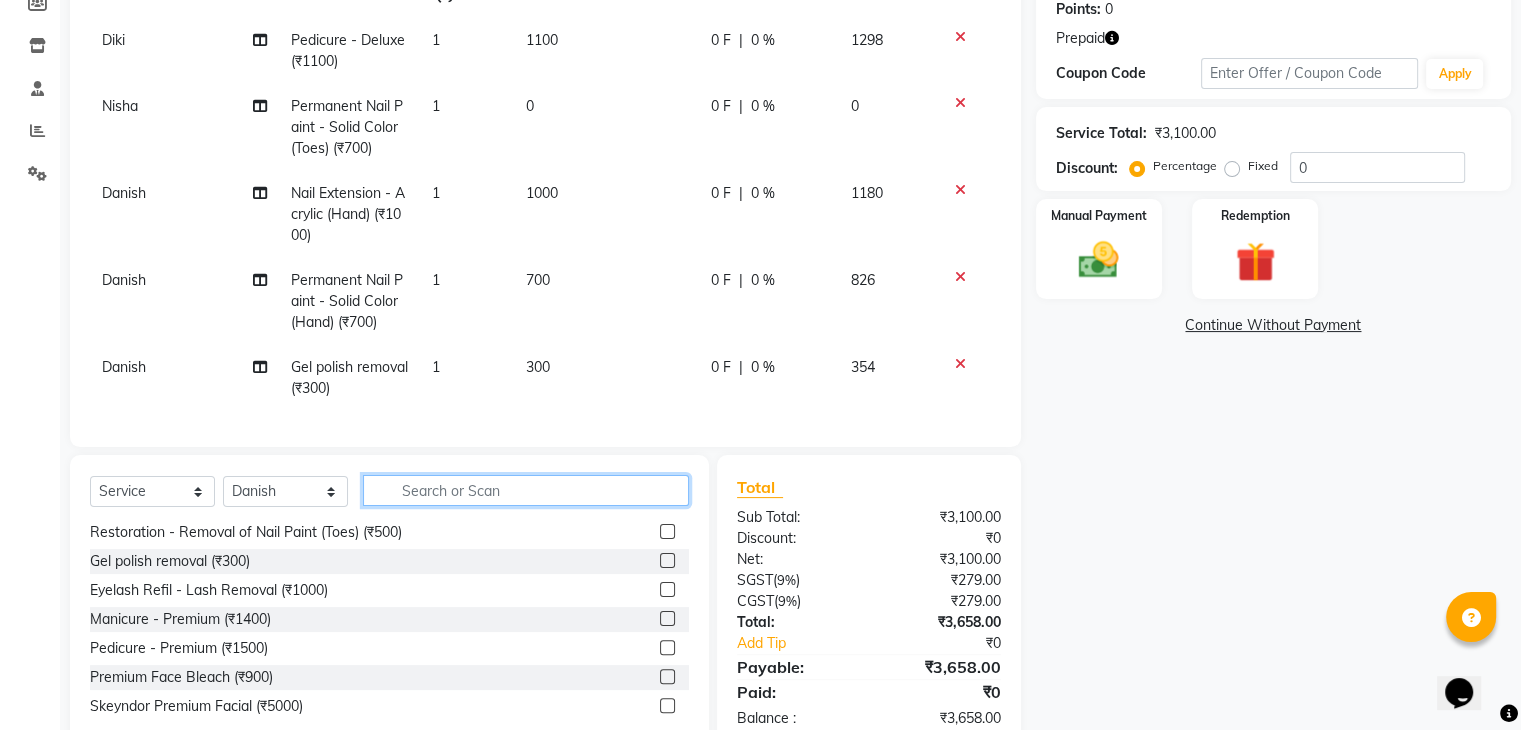scroll, scrollTop: 524, scrollLeft: 0, axis: vertical 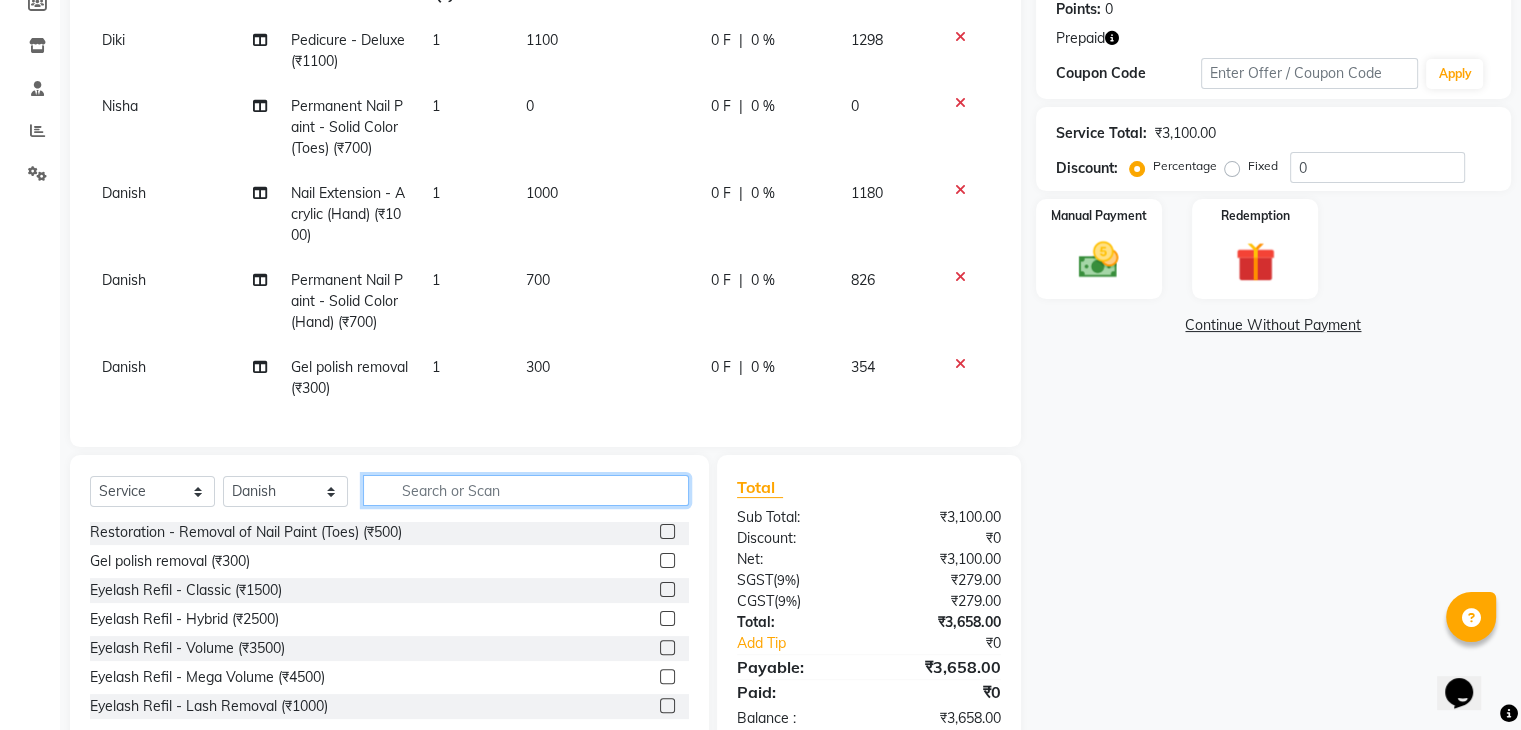 click 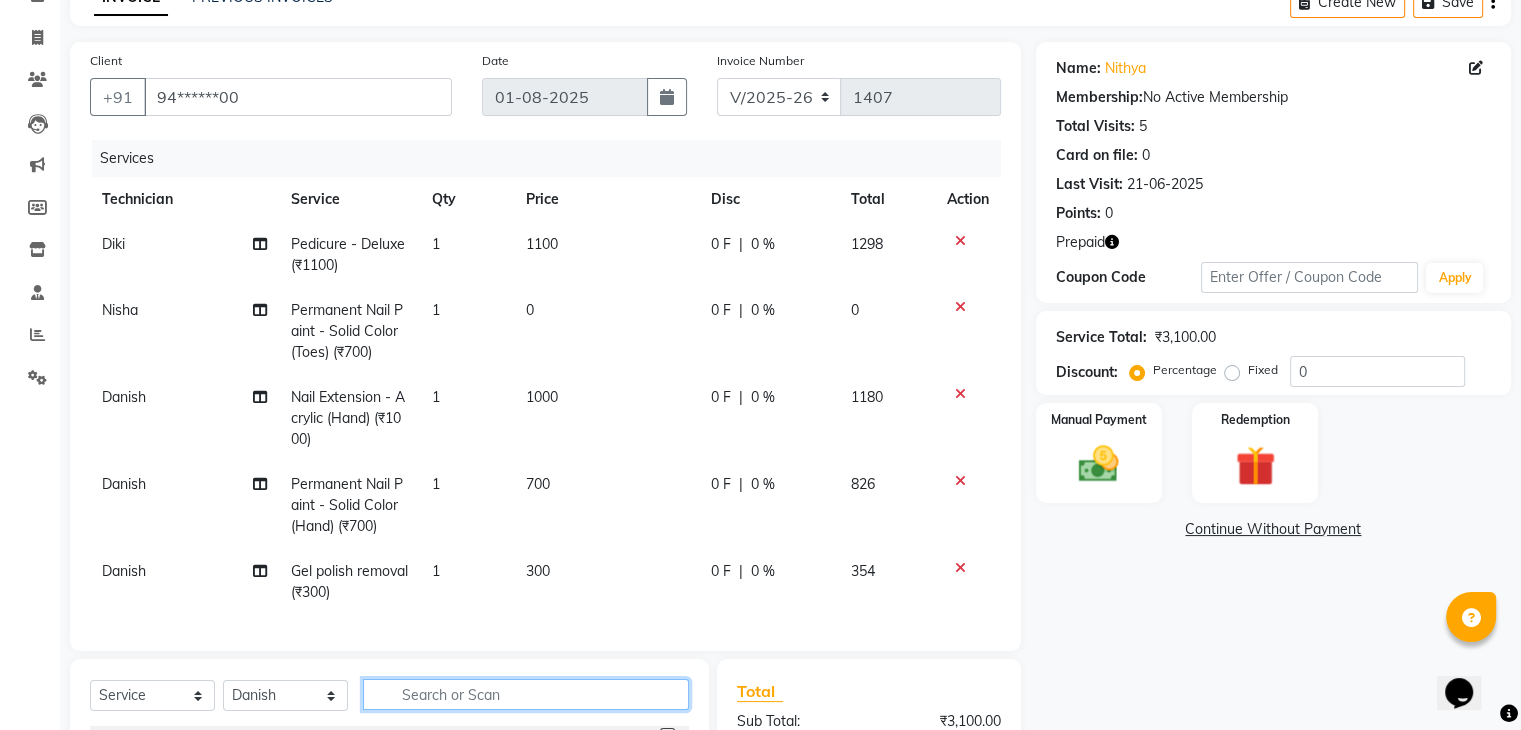 scroll, scrollTop: 6, scrollLeft: 0, axis: vertical 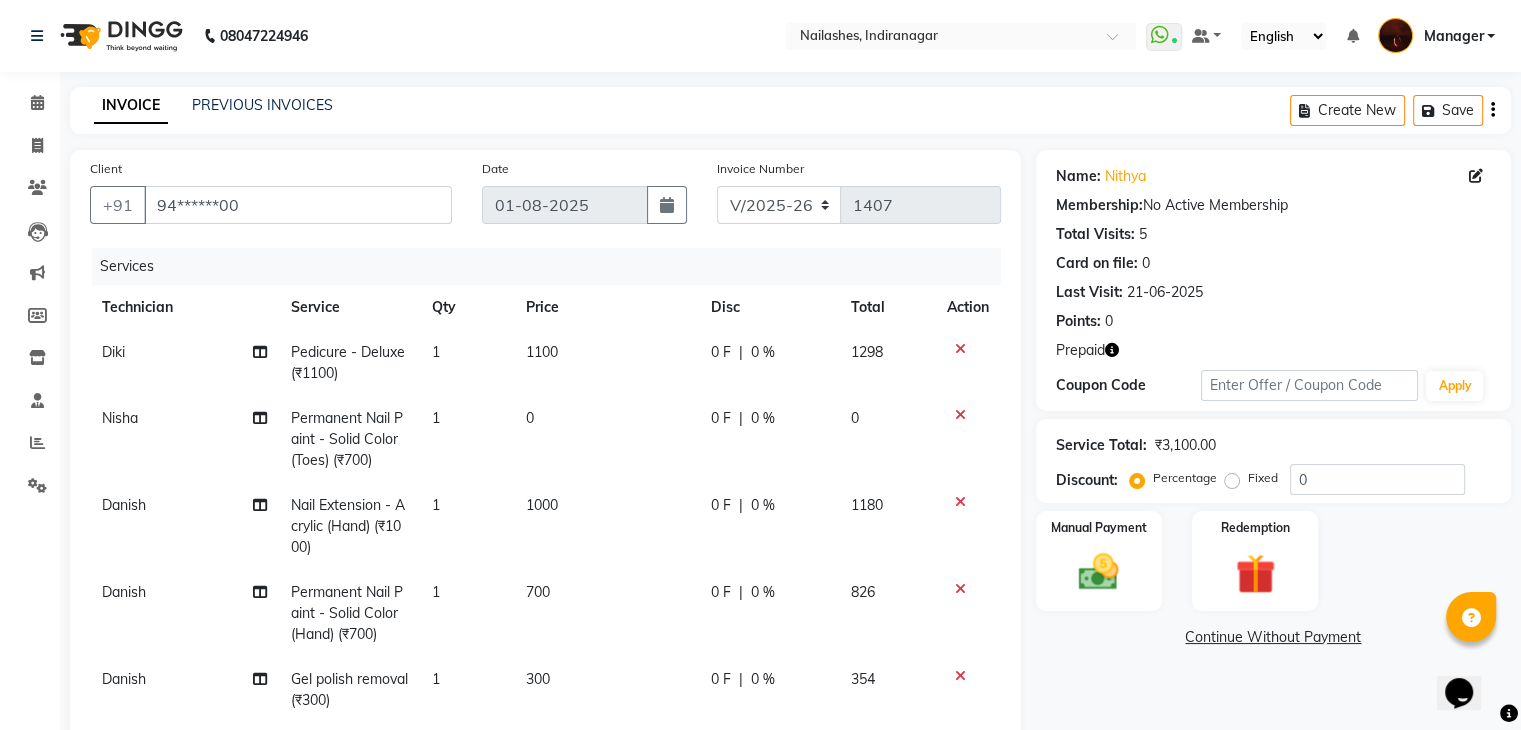 type 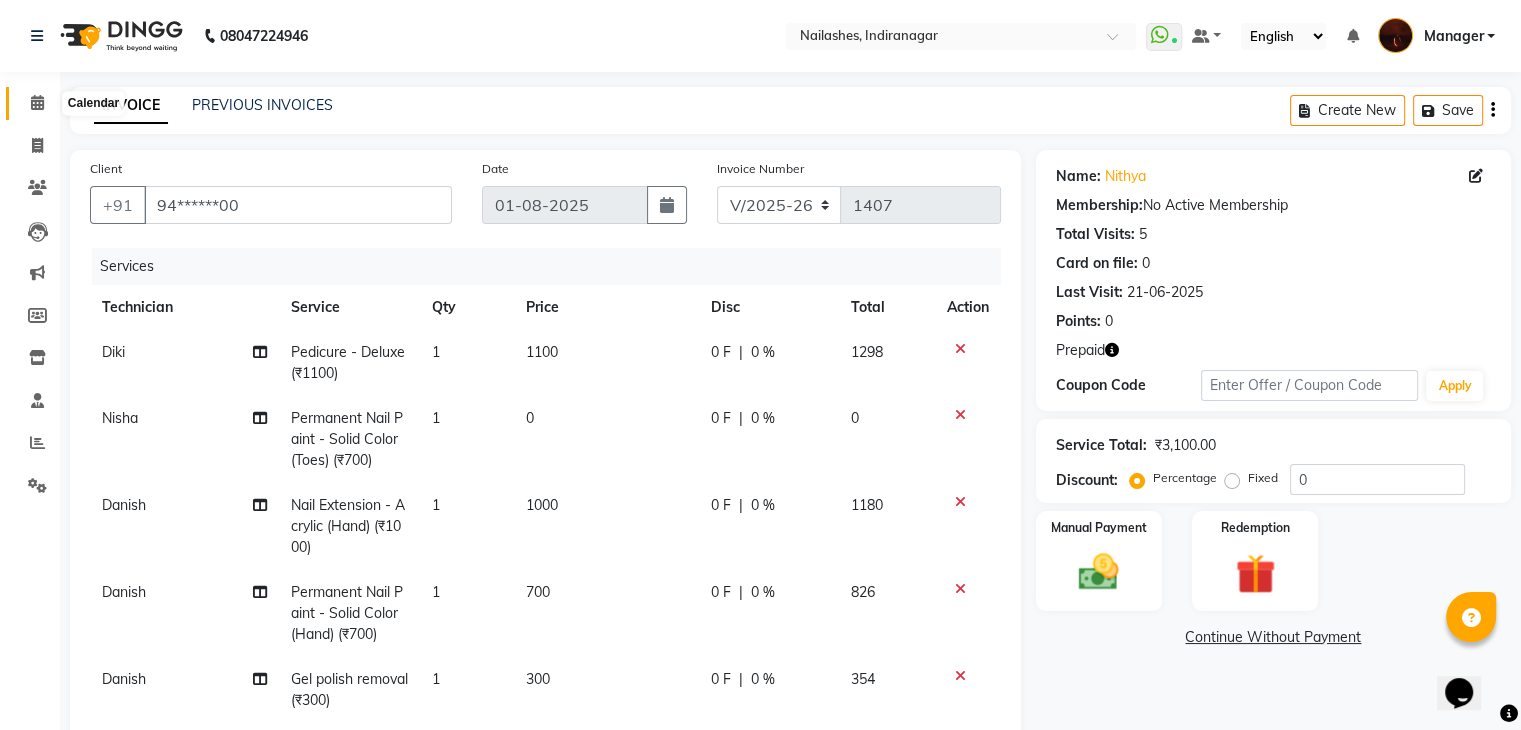 click 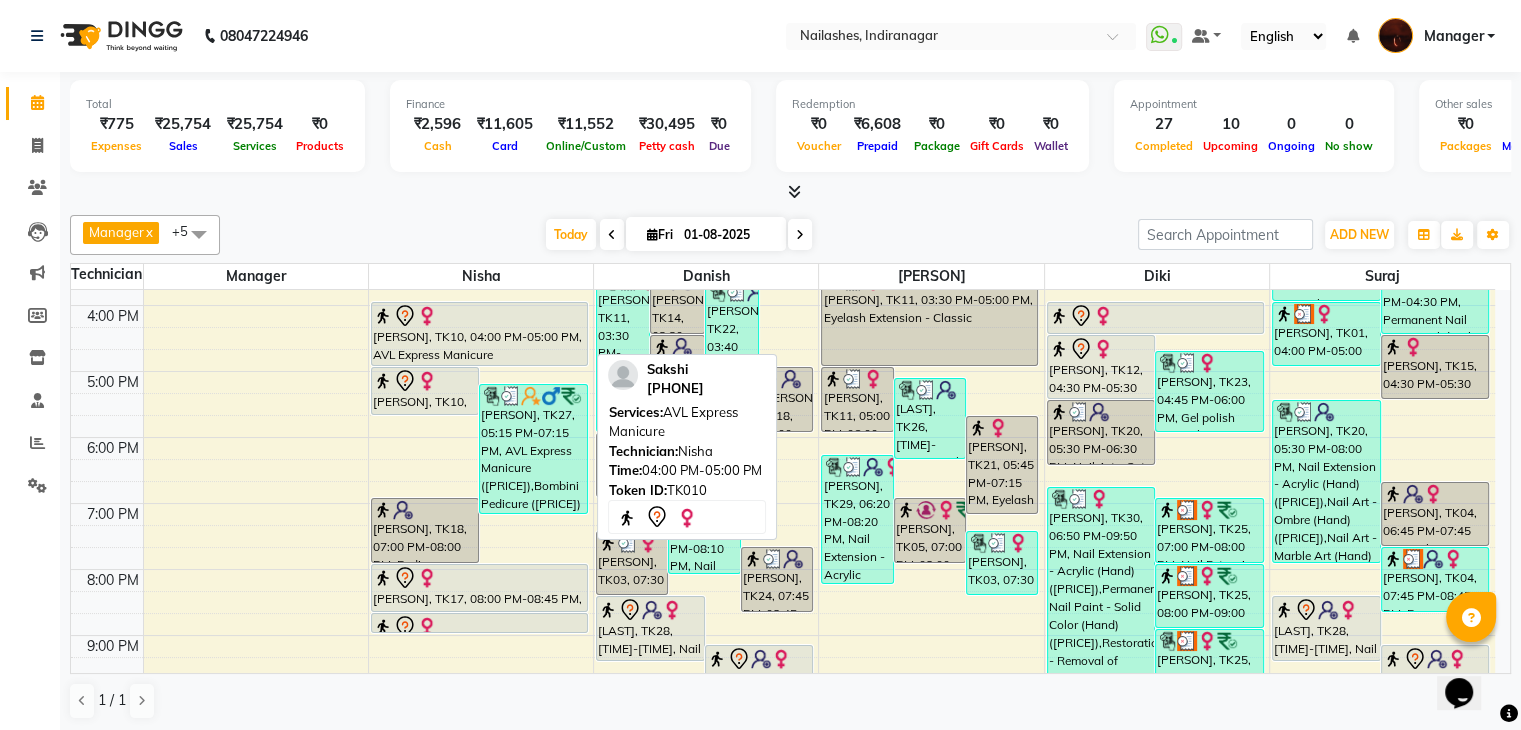 scroll, scrollTop: 465, scrollLeft: 0, axis: vertical 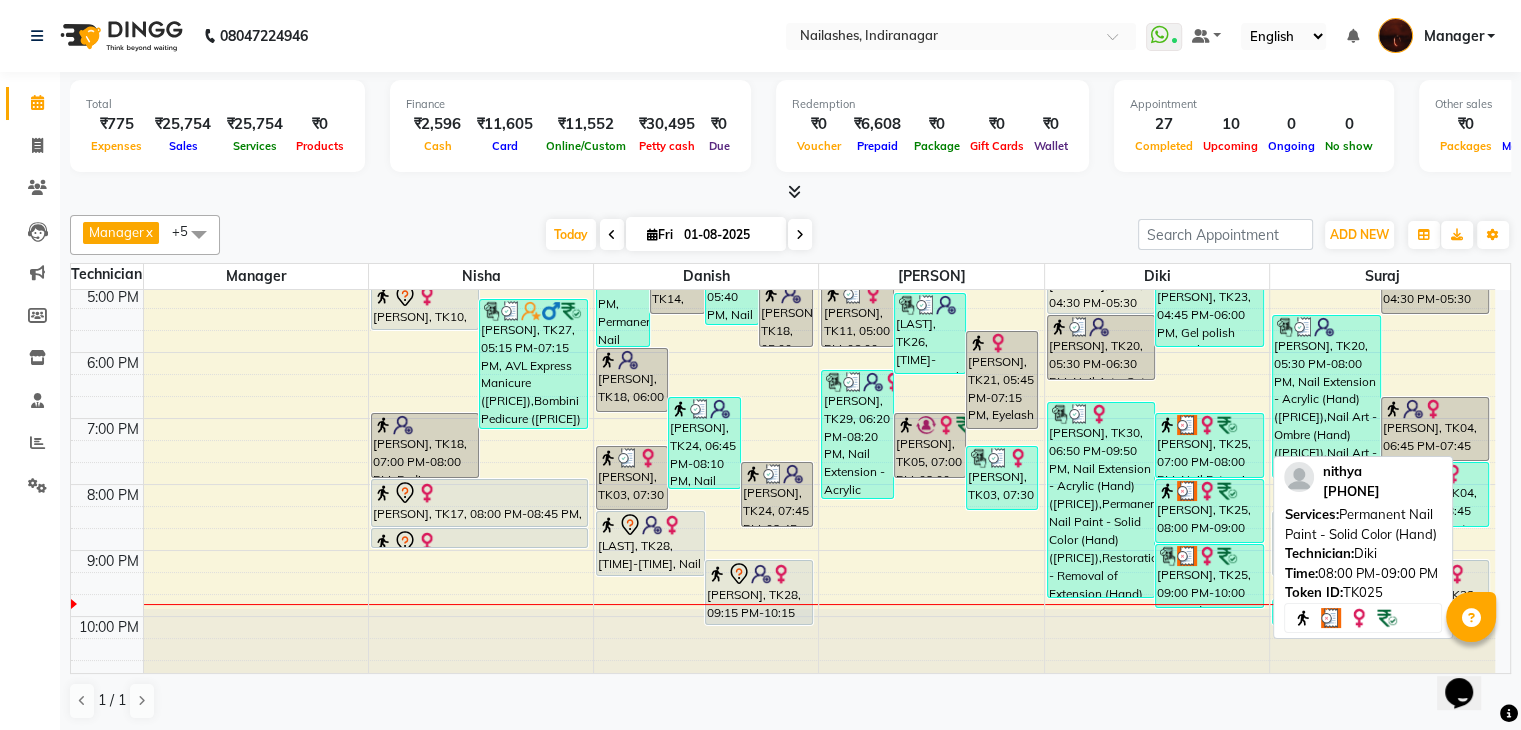 click on "[FIRST], TK25, 08:00 PM-09:00 PM, Permanent Nail Paint - Solid Color (Hand)" at bounding box center (1209, 511) 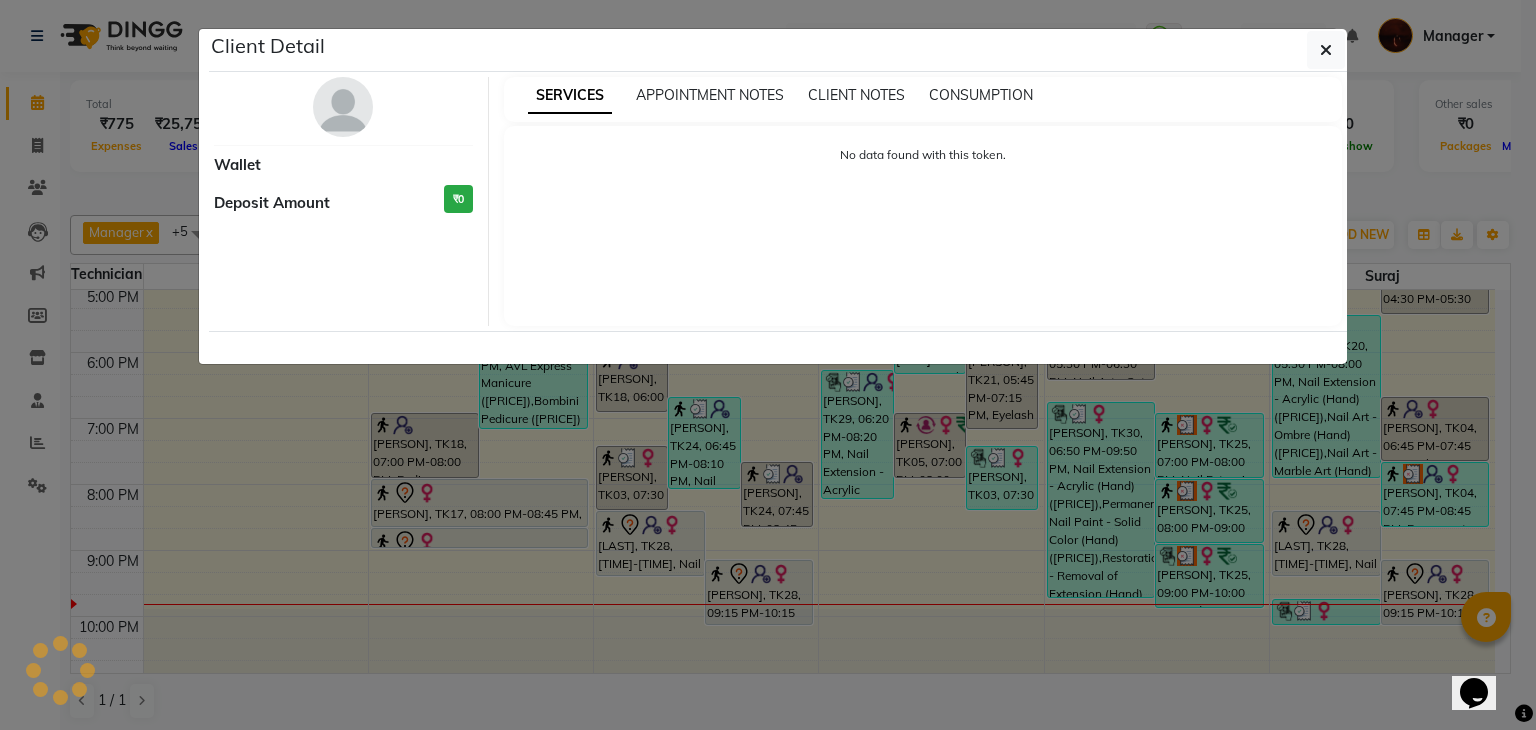 select on "3" 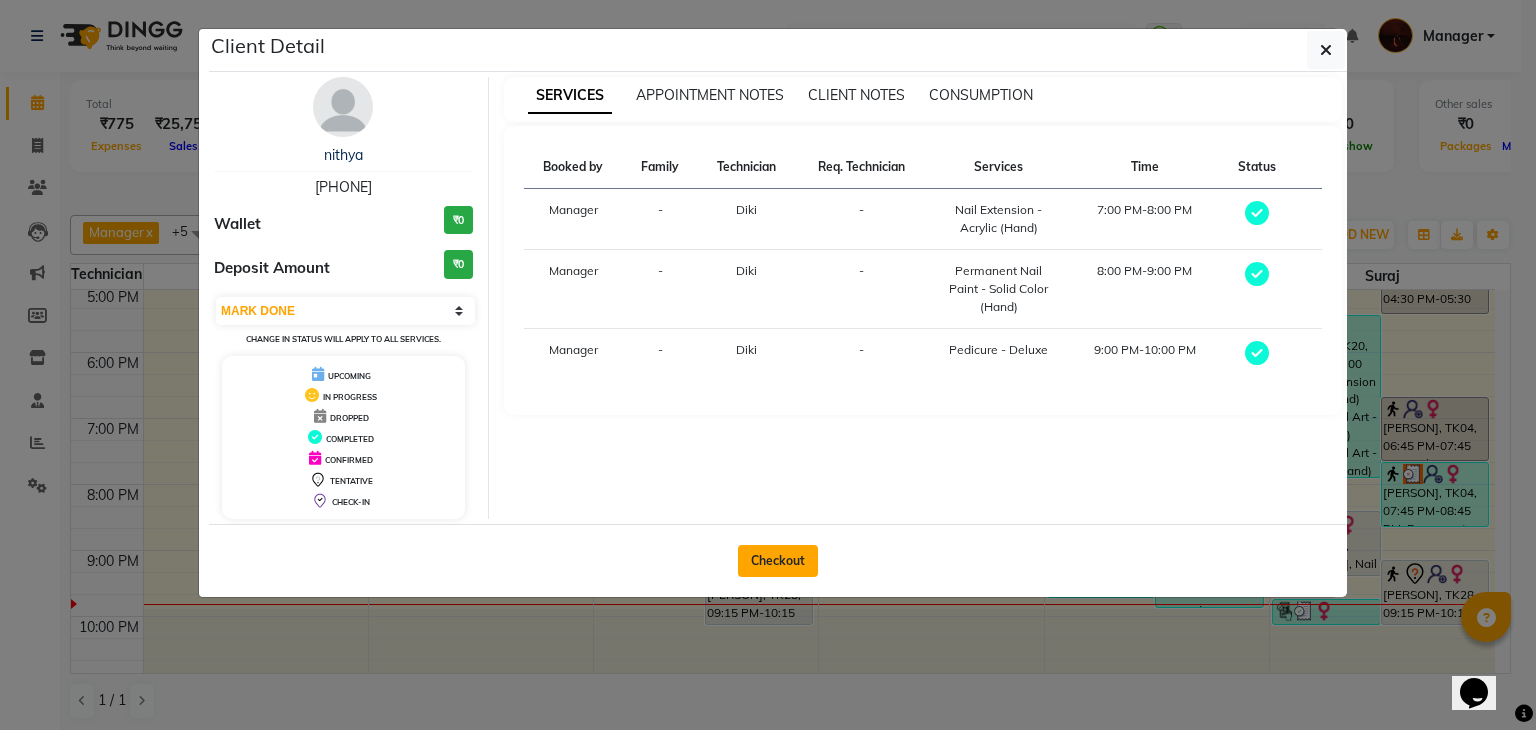click on "Checkout" 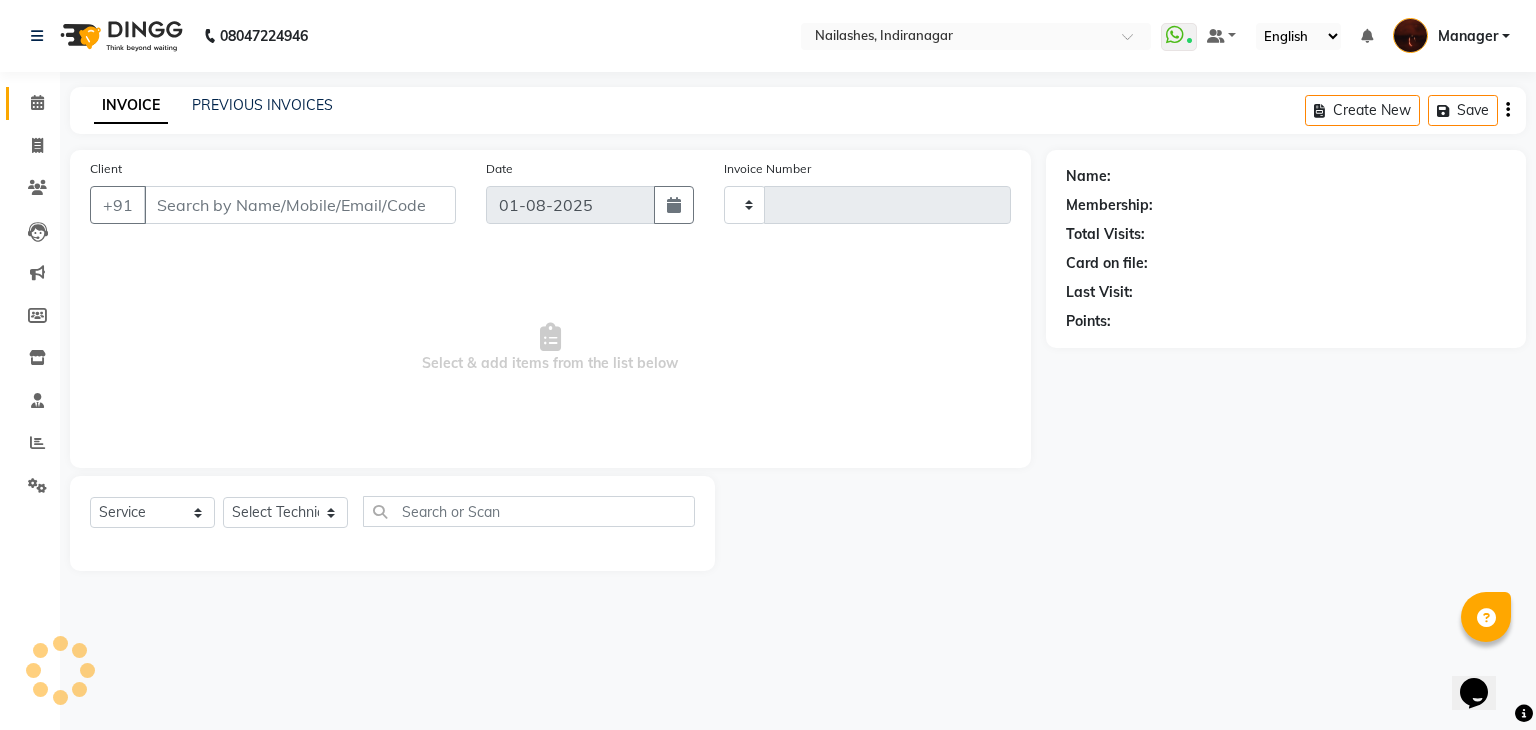 type on "1407" 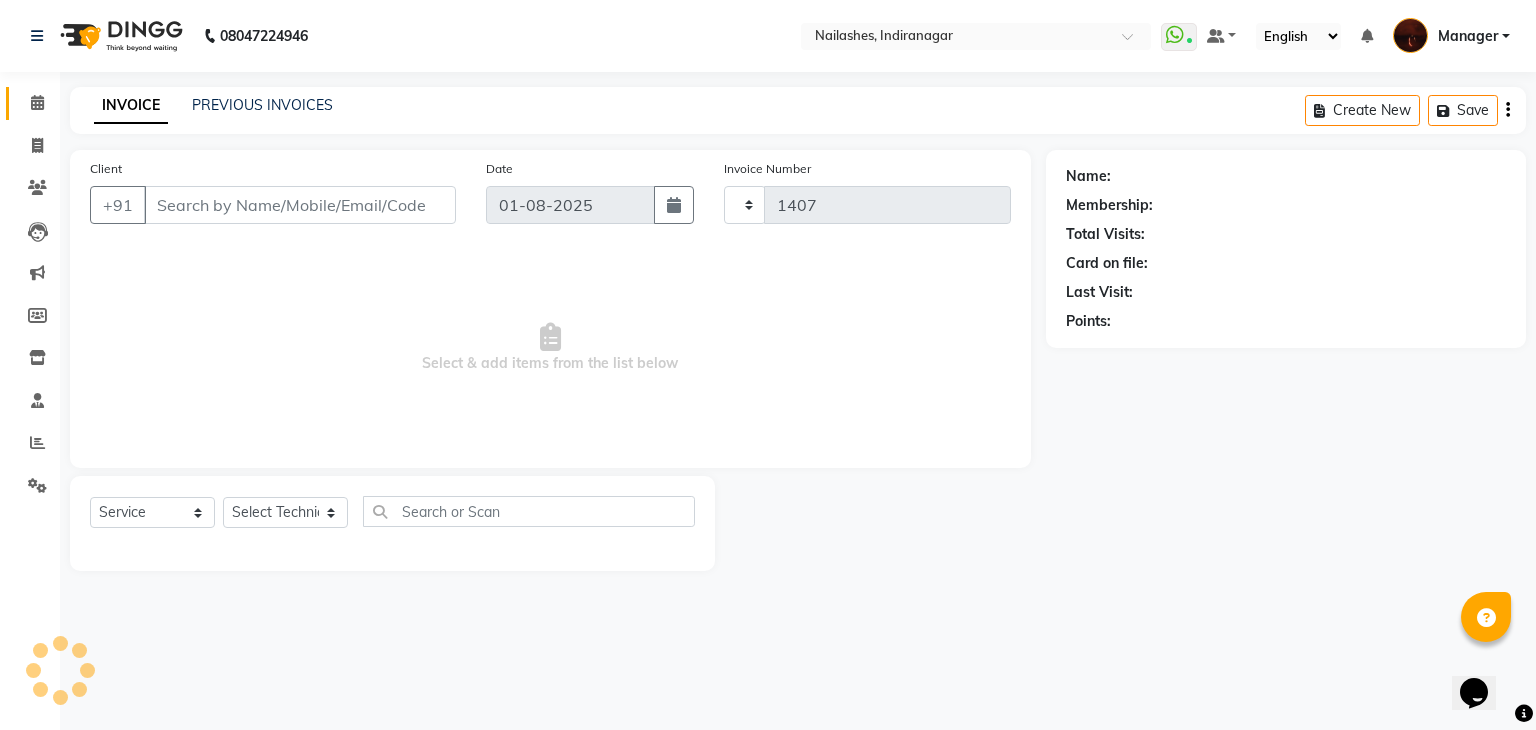 select on "4063" 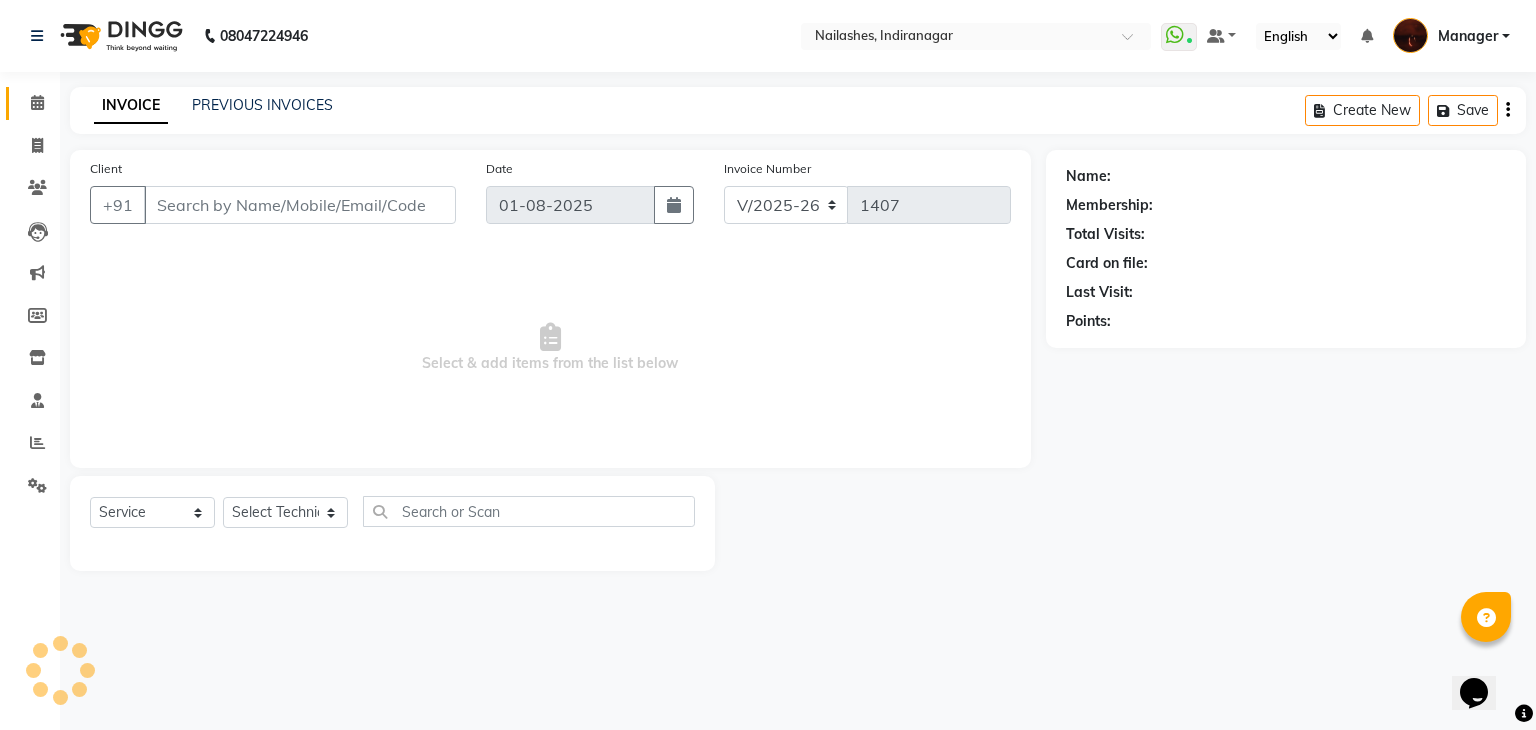type on "94******00" 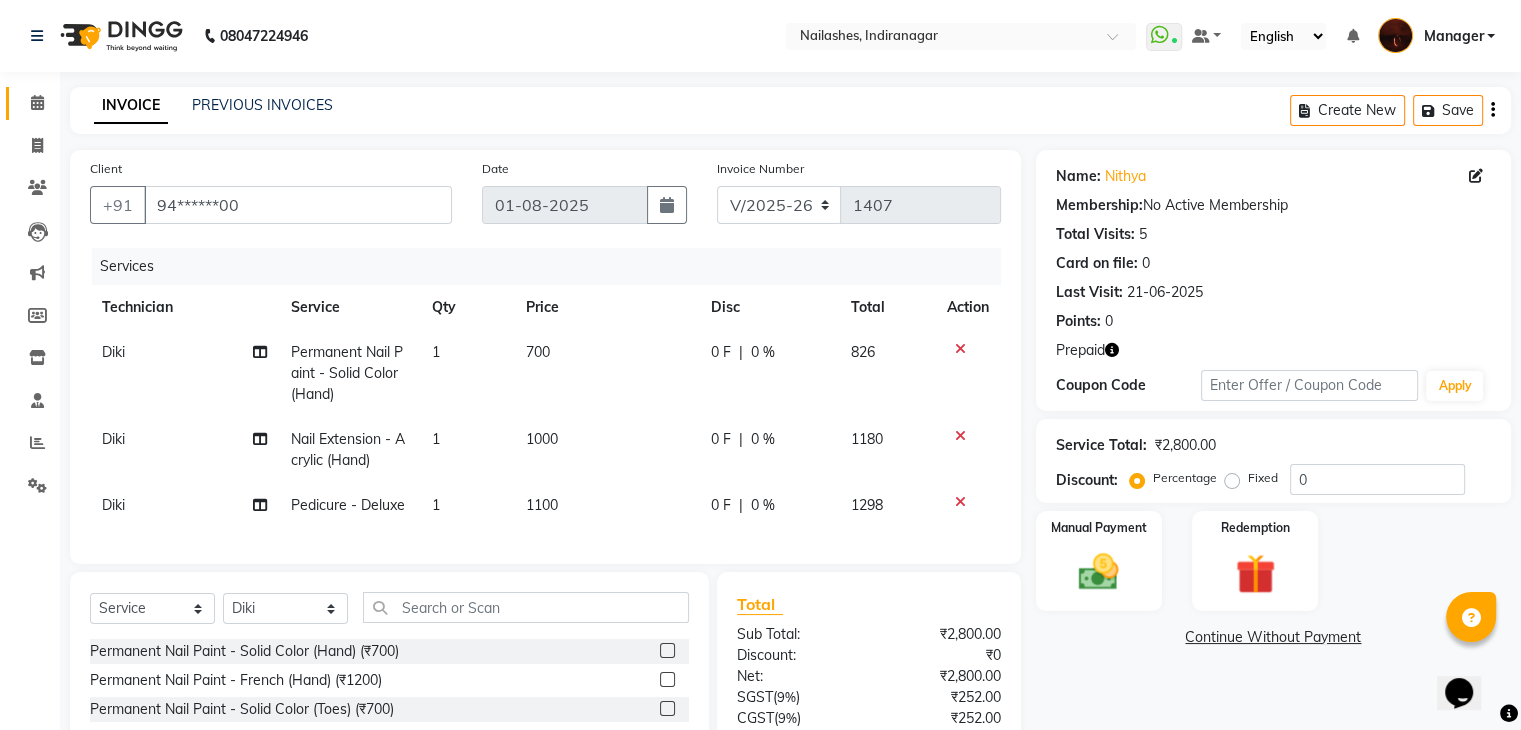 scroll, scrollTop: 183, scrollLeft: 0, axis: vertical 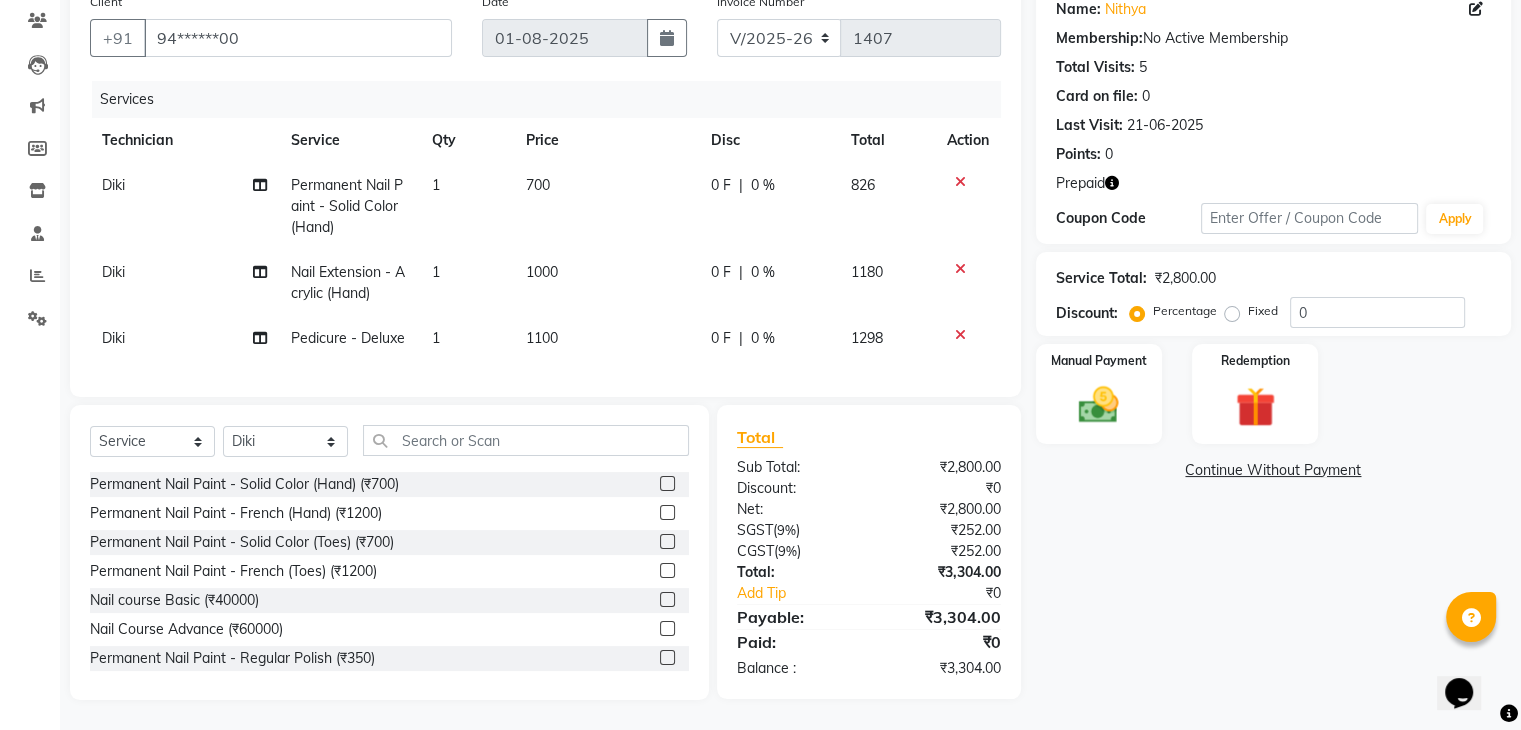 click 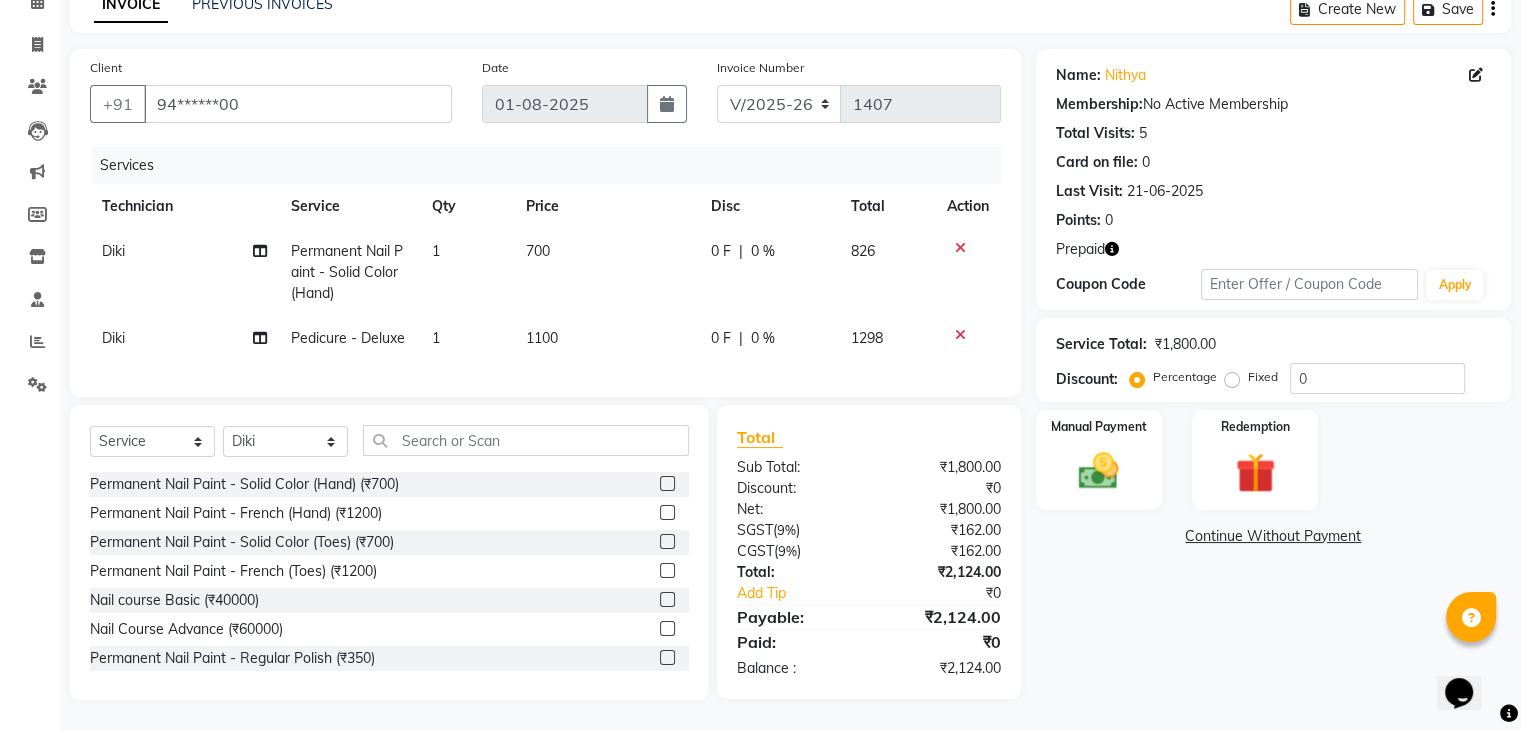 scroll, scrollTop: 117, scrollLeft: 0, axis: vertical 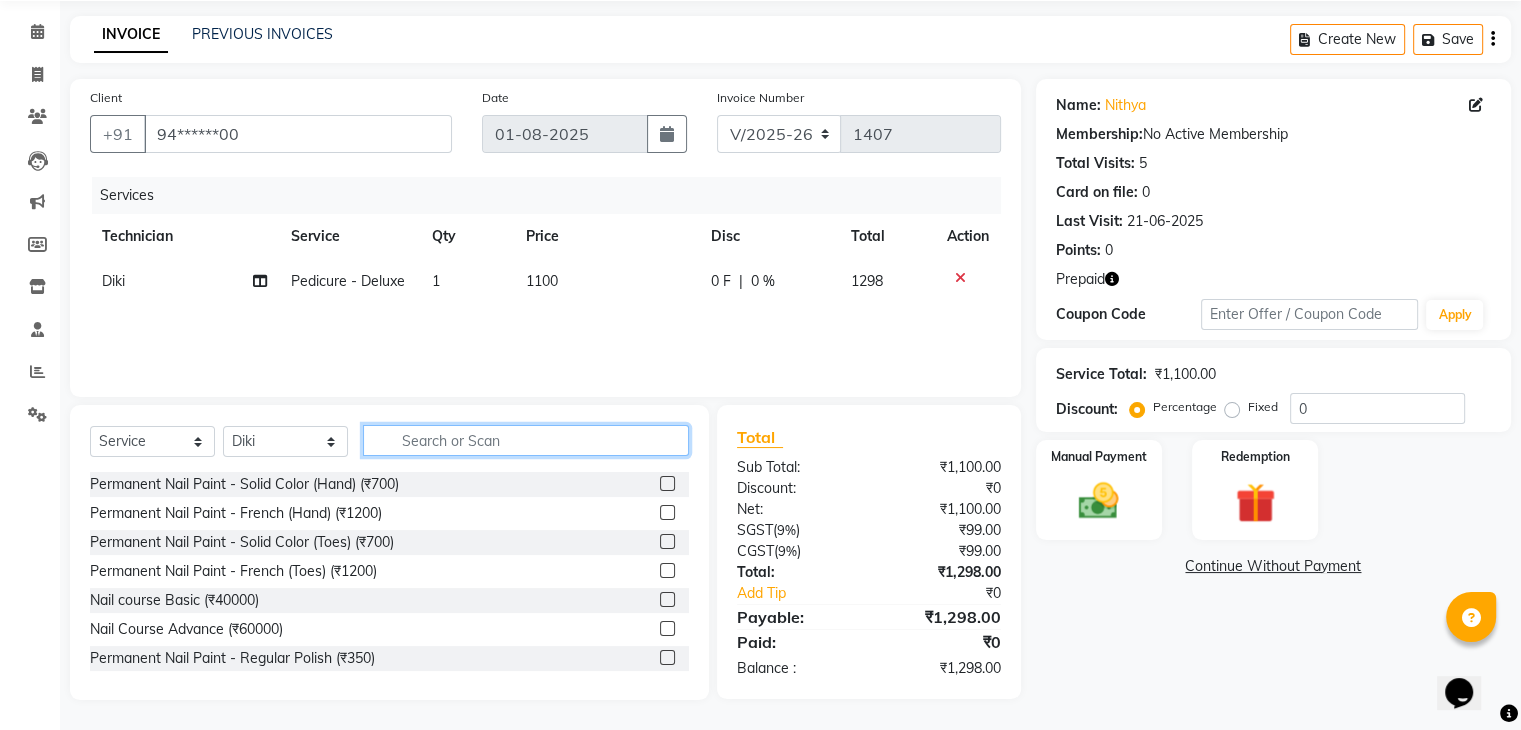 click 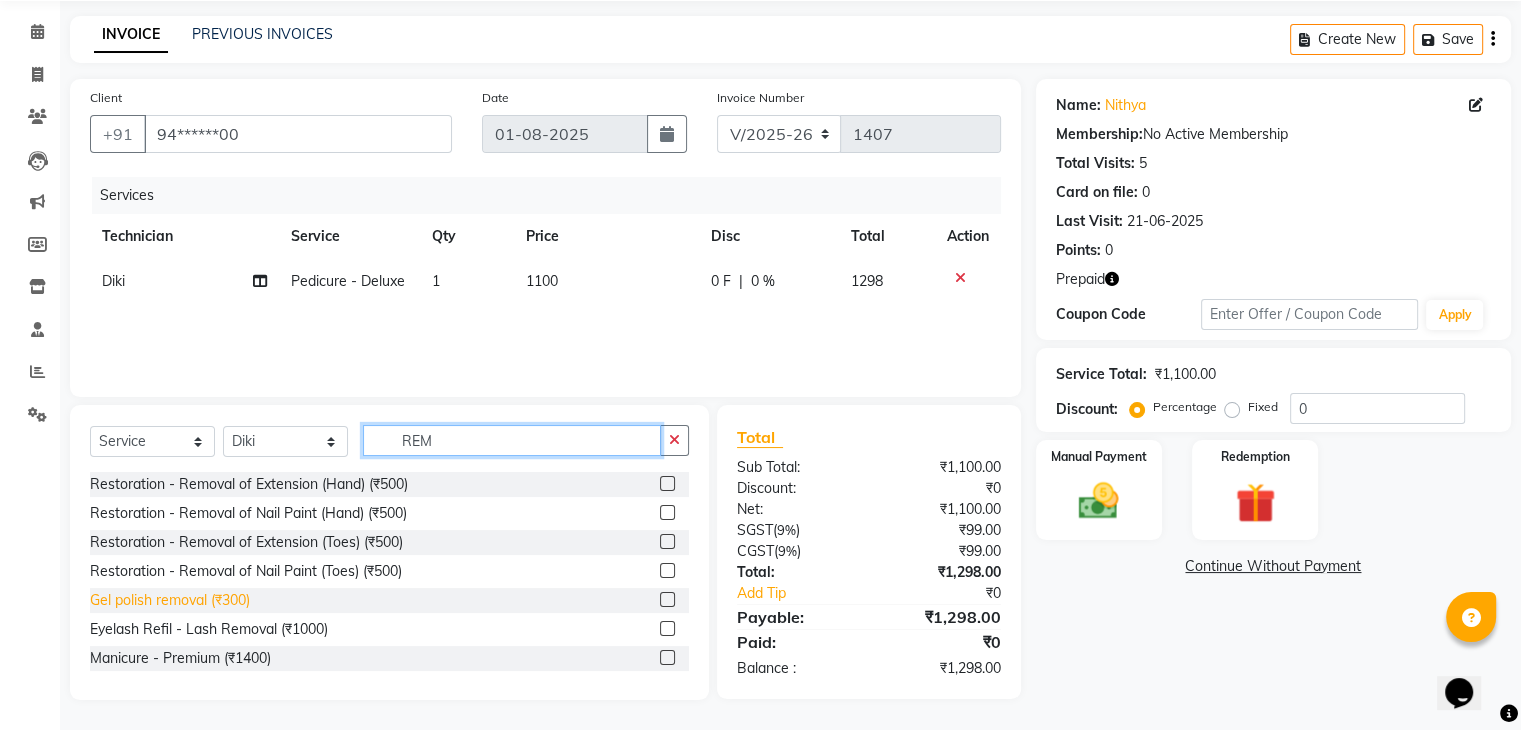 type on "REM" 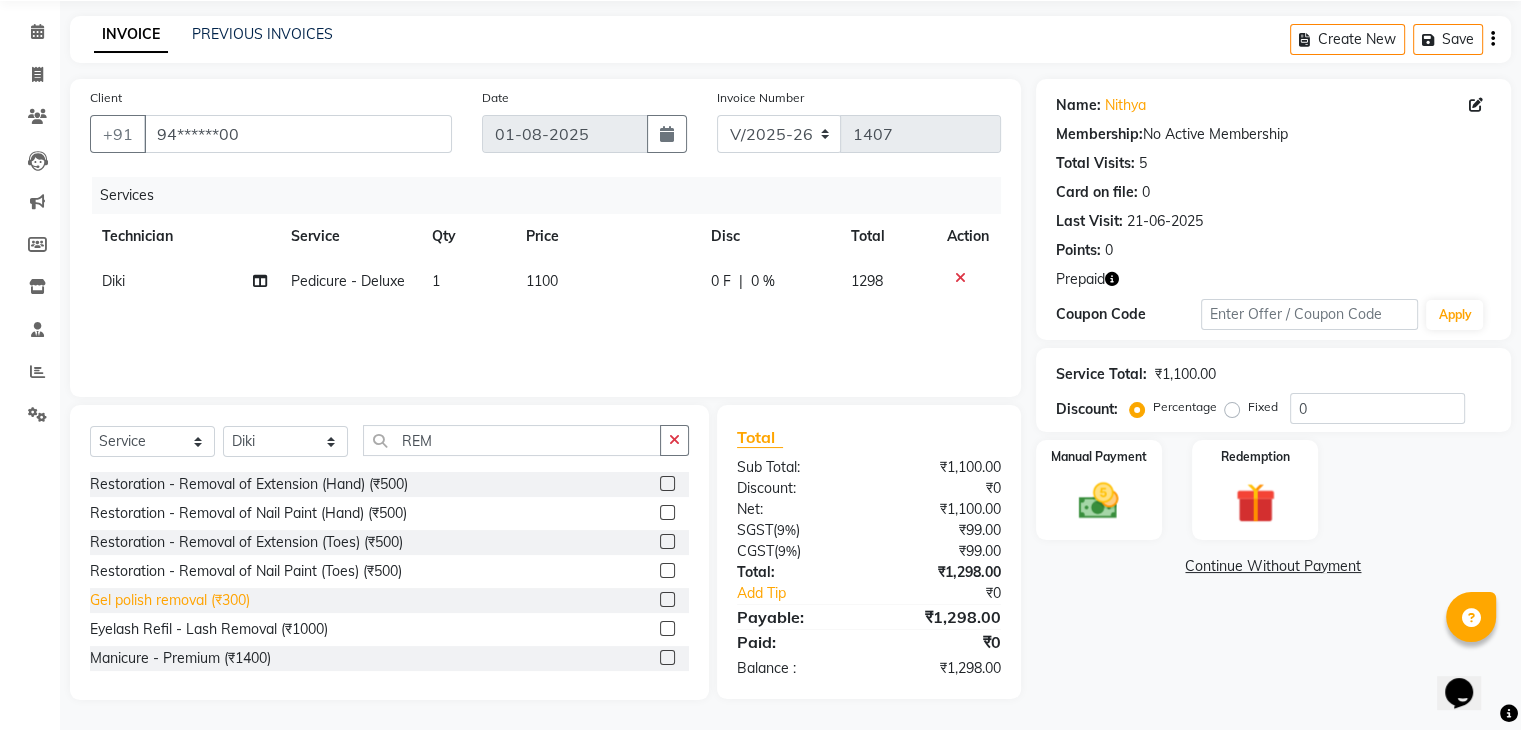 click on "Gel polish removal (₹300)" 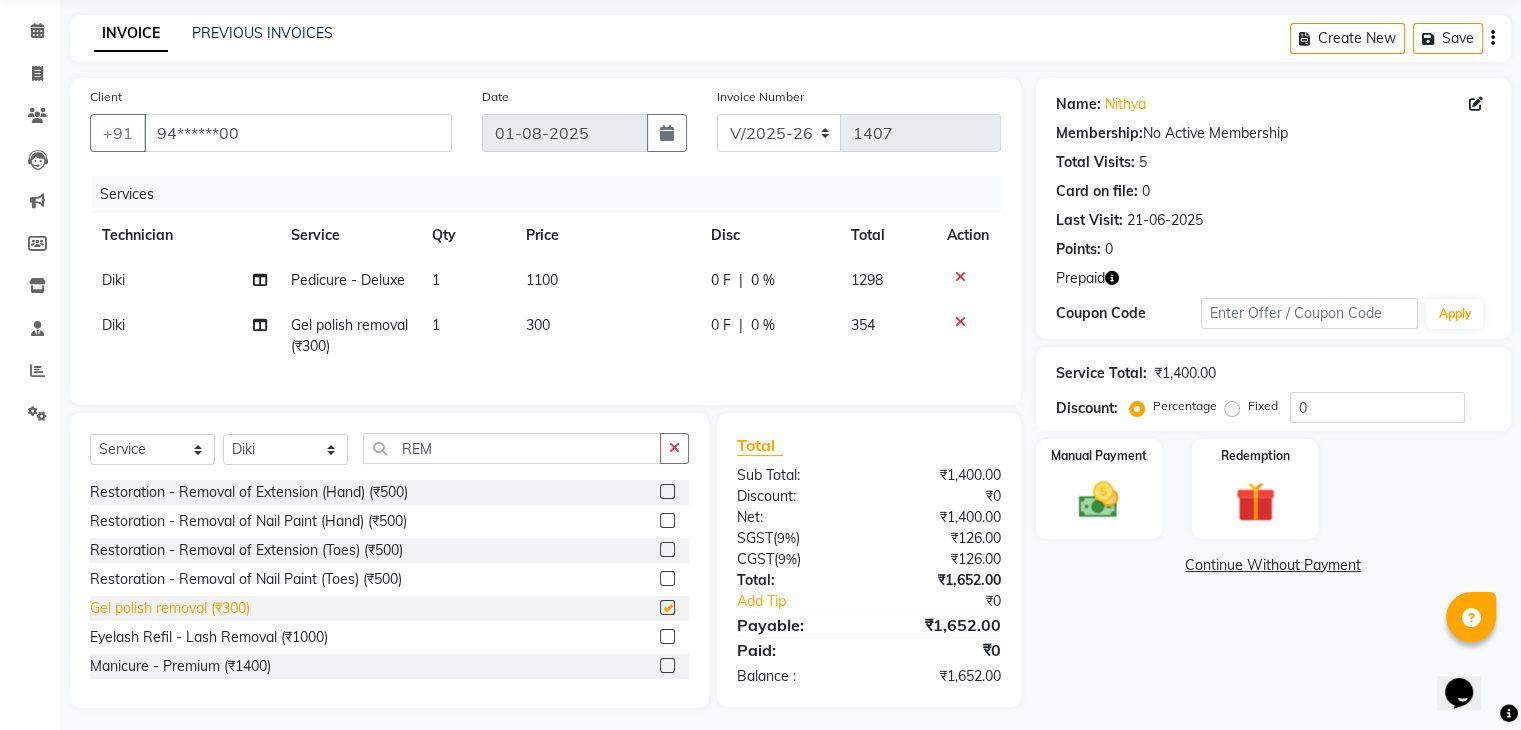 checkbox on "false" 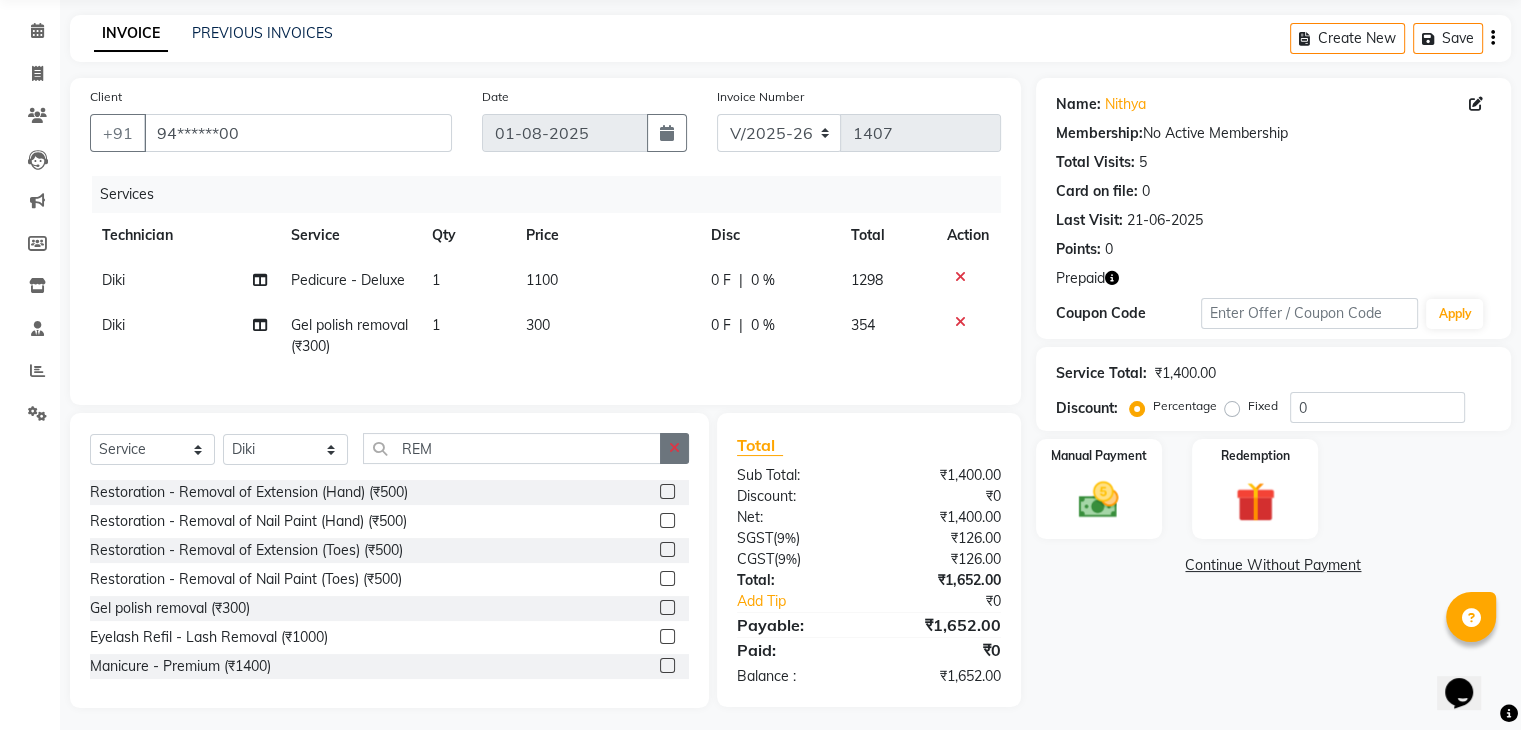 click 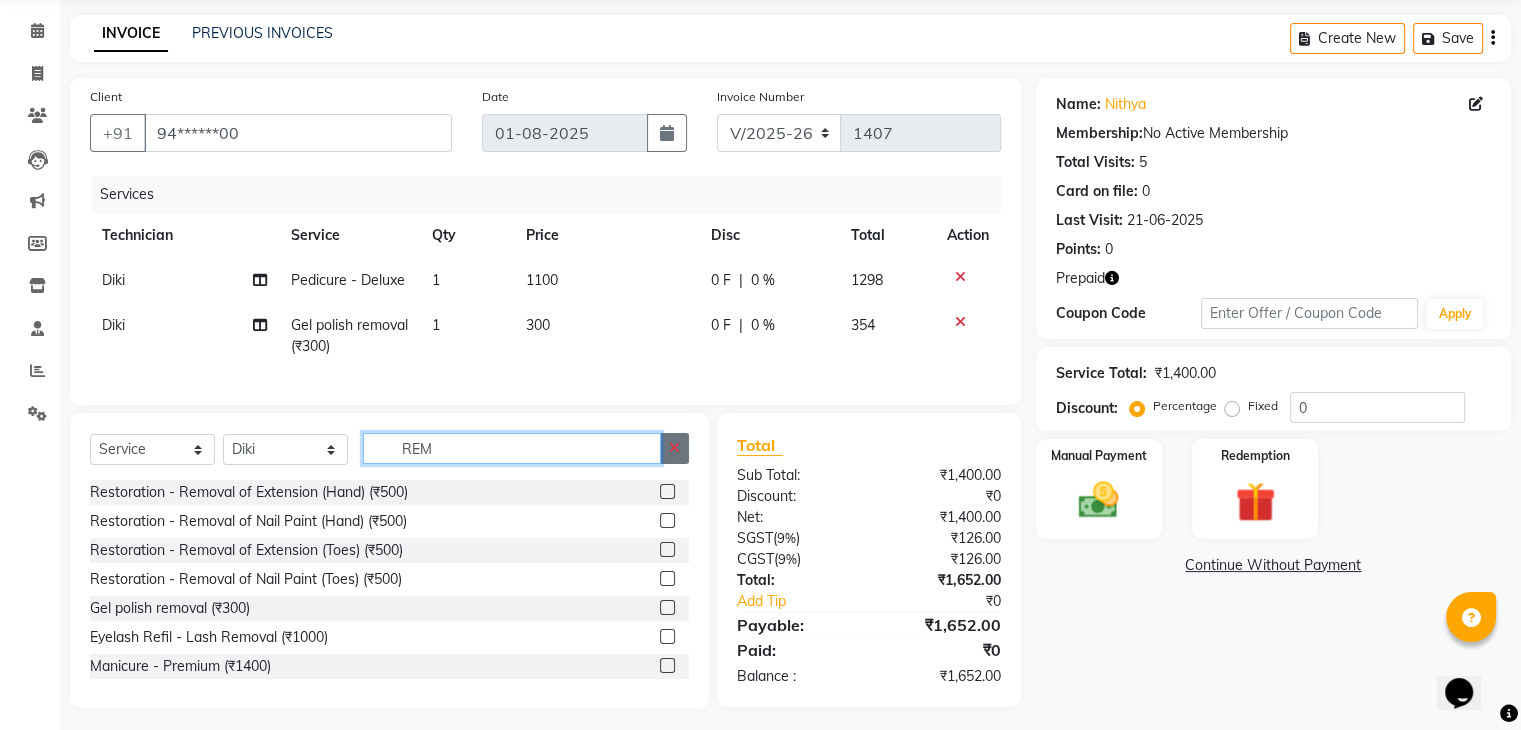 type 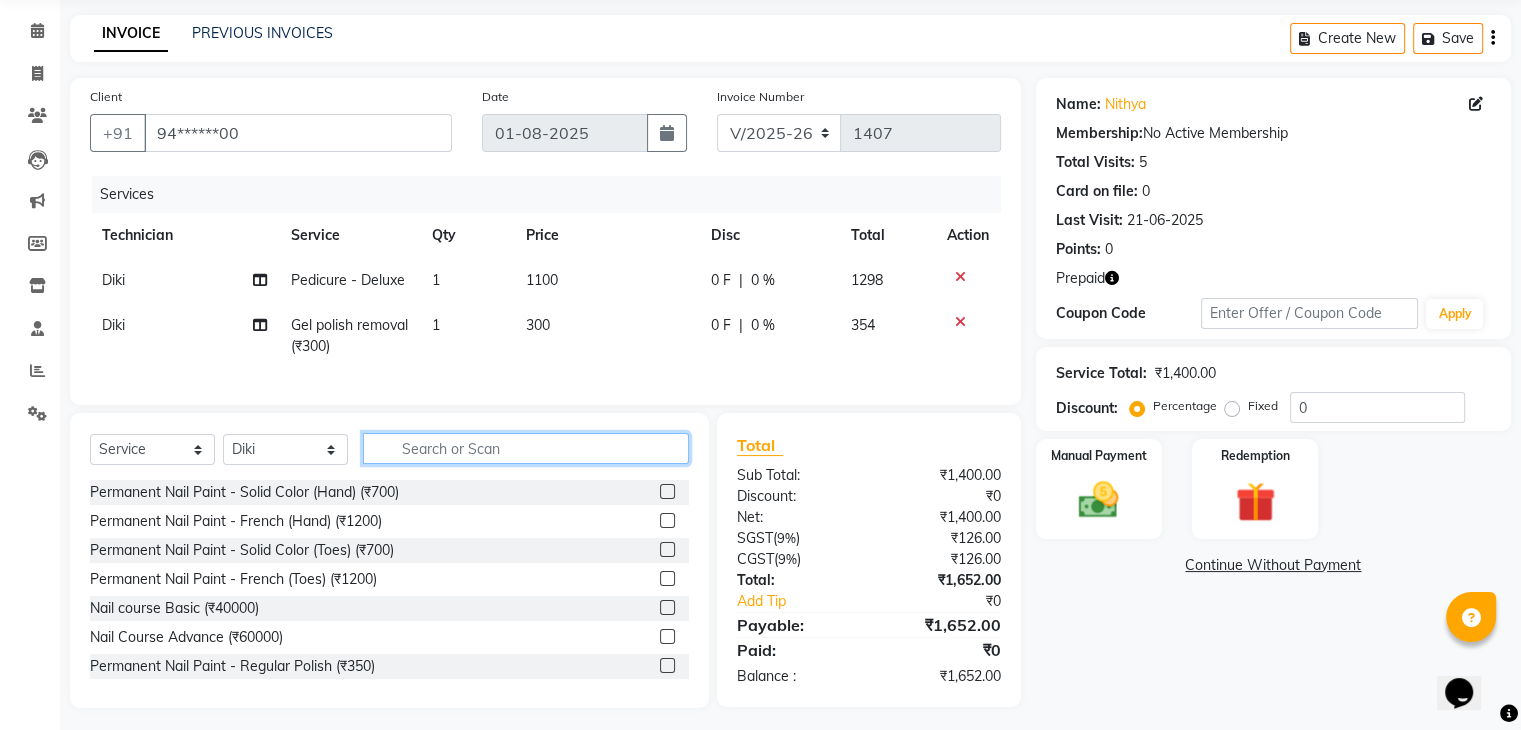 click 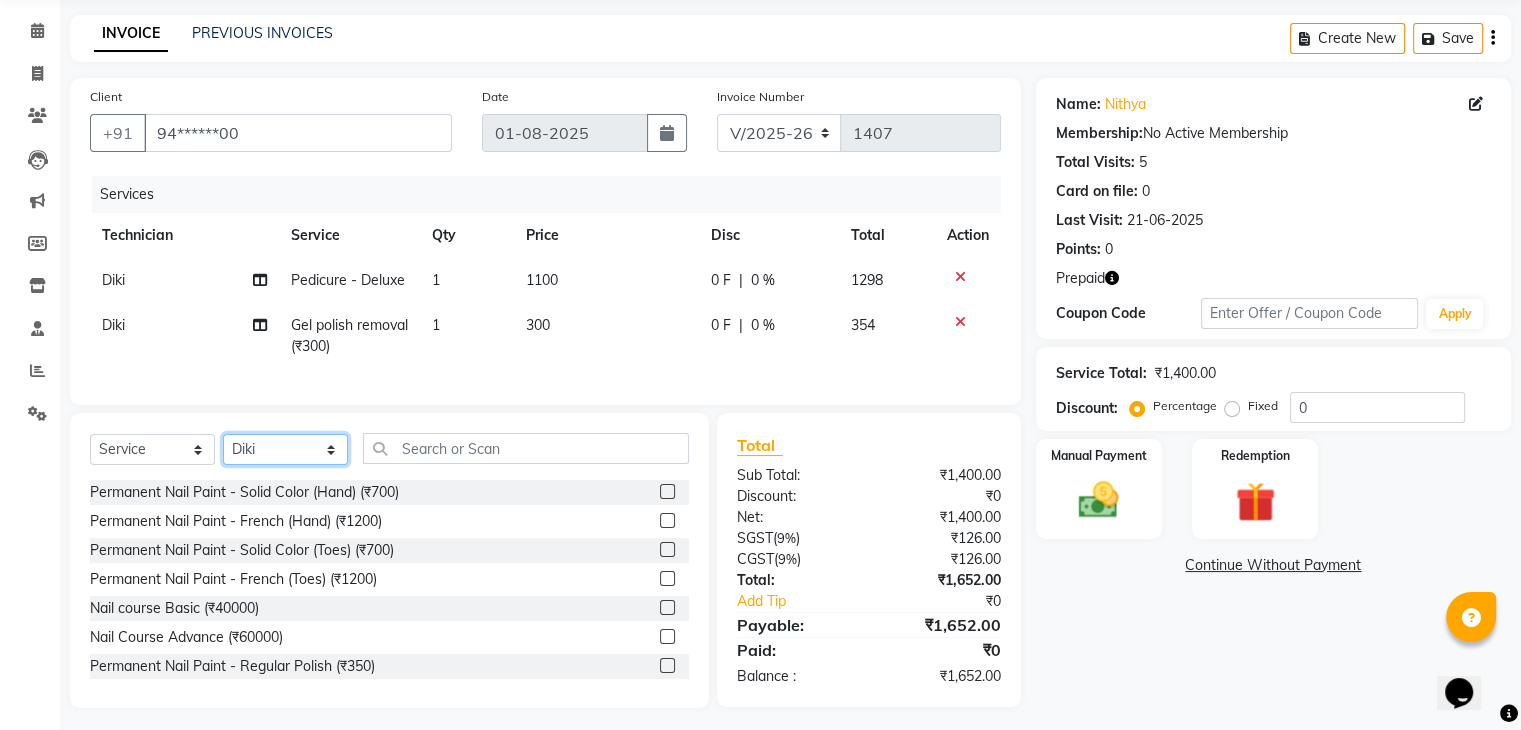 click on "Select Technician Adesh amir Danish Diki  Geeta Himanshu jenifer Manager megna Nisha Pooja roshni Sameer sudeb Sudhir Accounting suraj" 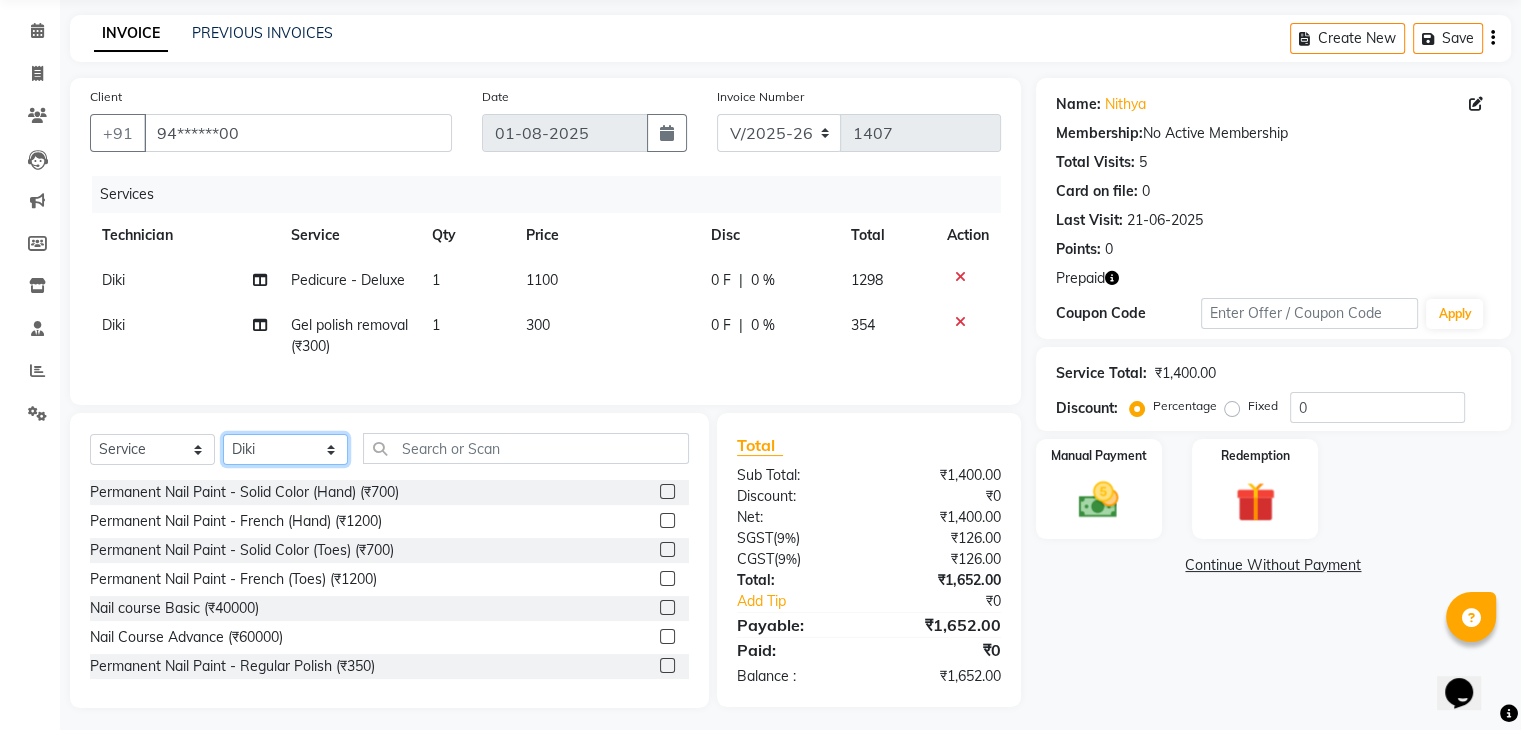 select on "20820" 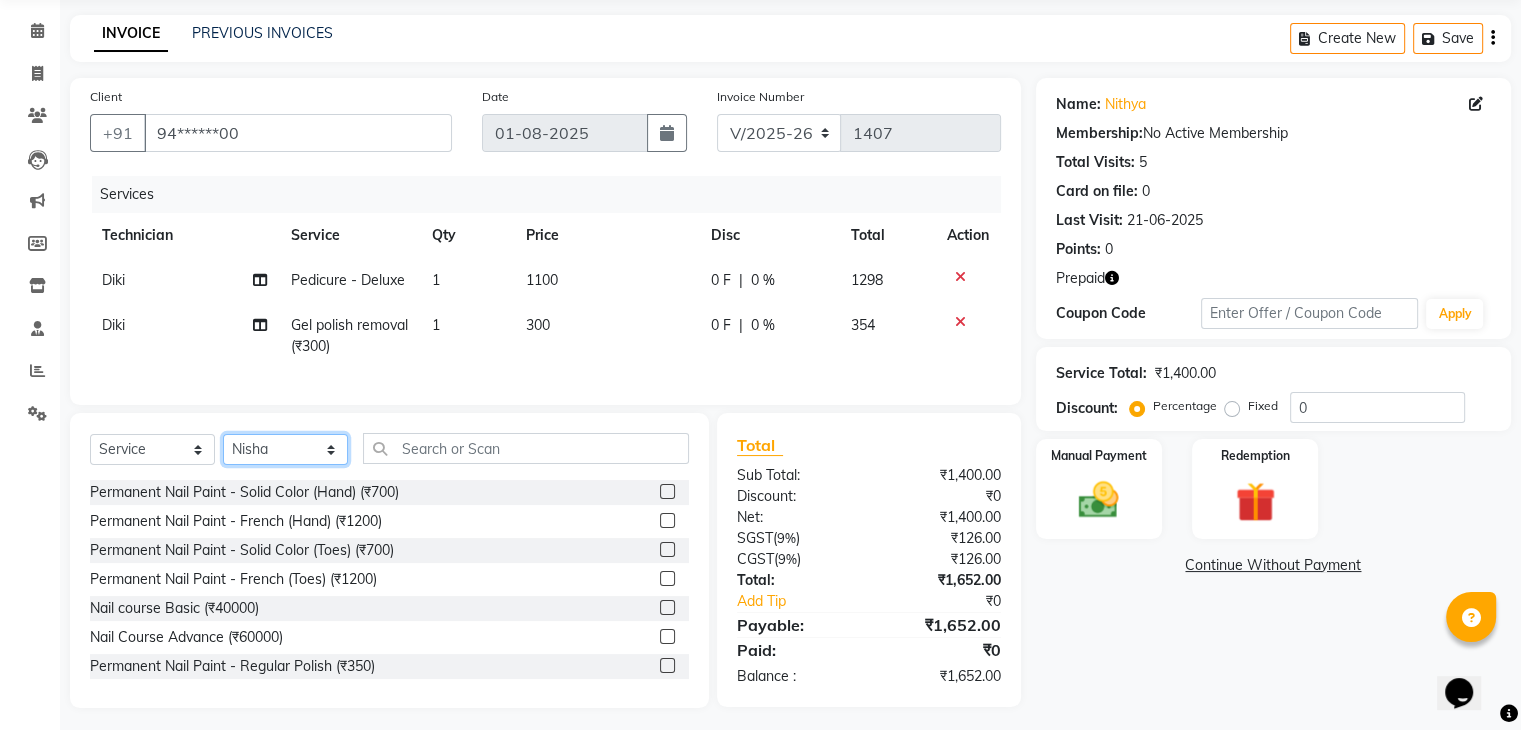 click on "Select Technician Adesh amir Danish Diki  Geeta Himanshu jenifer Manager megna Nisha Pooja roshni Sameer sudeb Sudhir Accounting suraj" 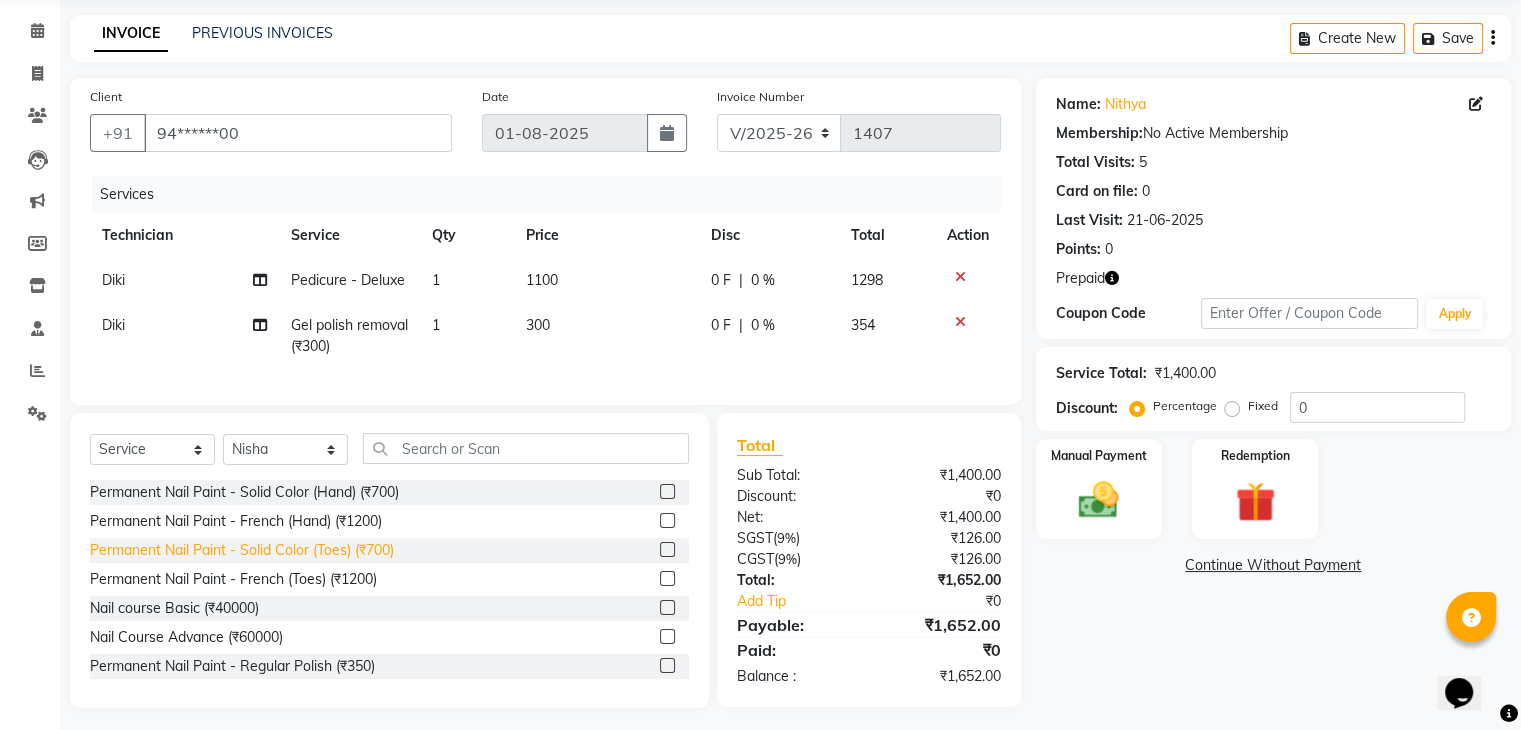 click on "Permanent Nail Paint - Solid Color (Toes) (₹700)" 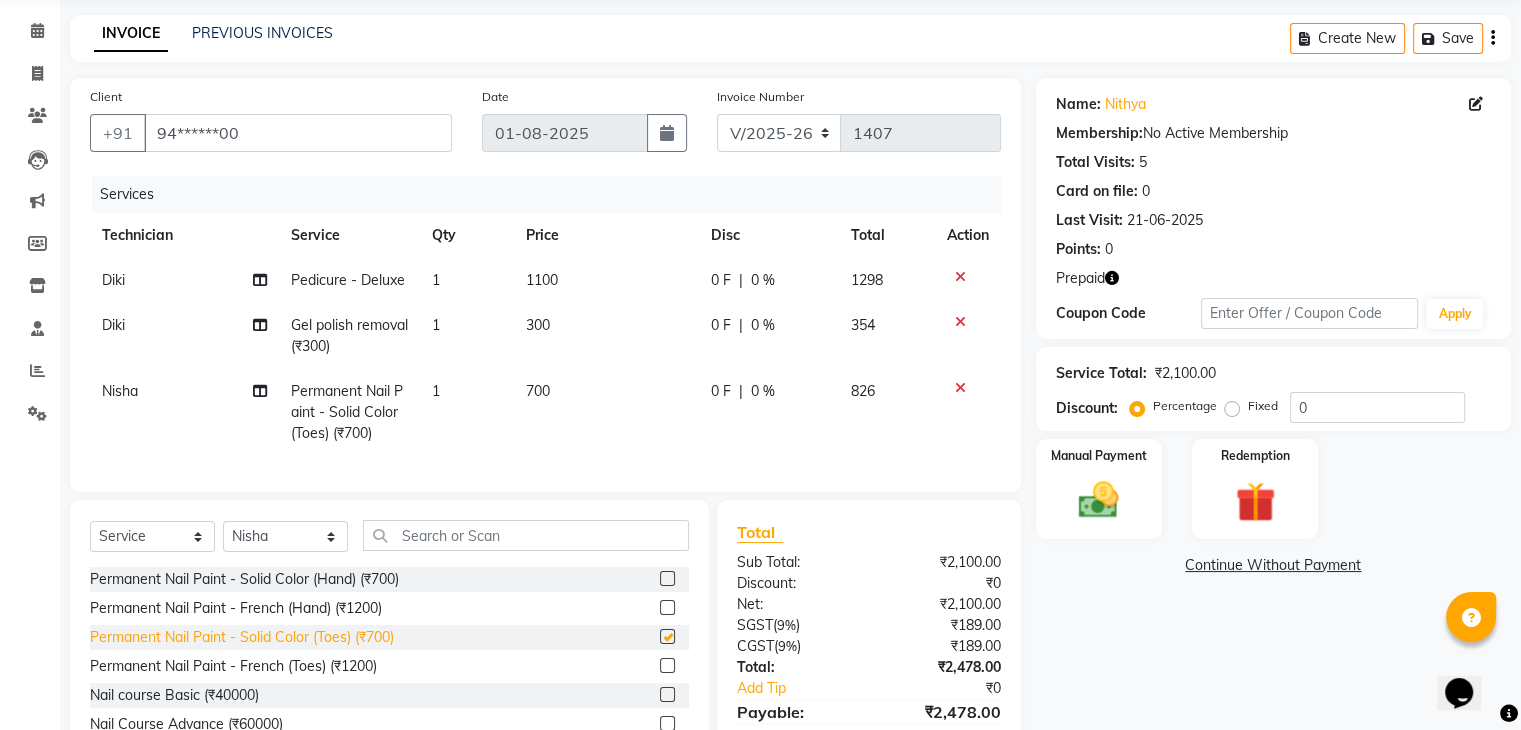 checkbox on "false" 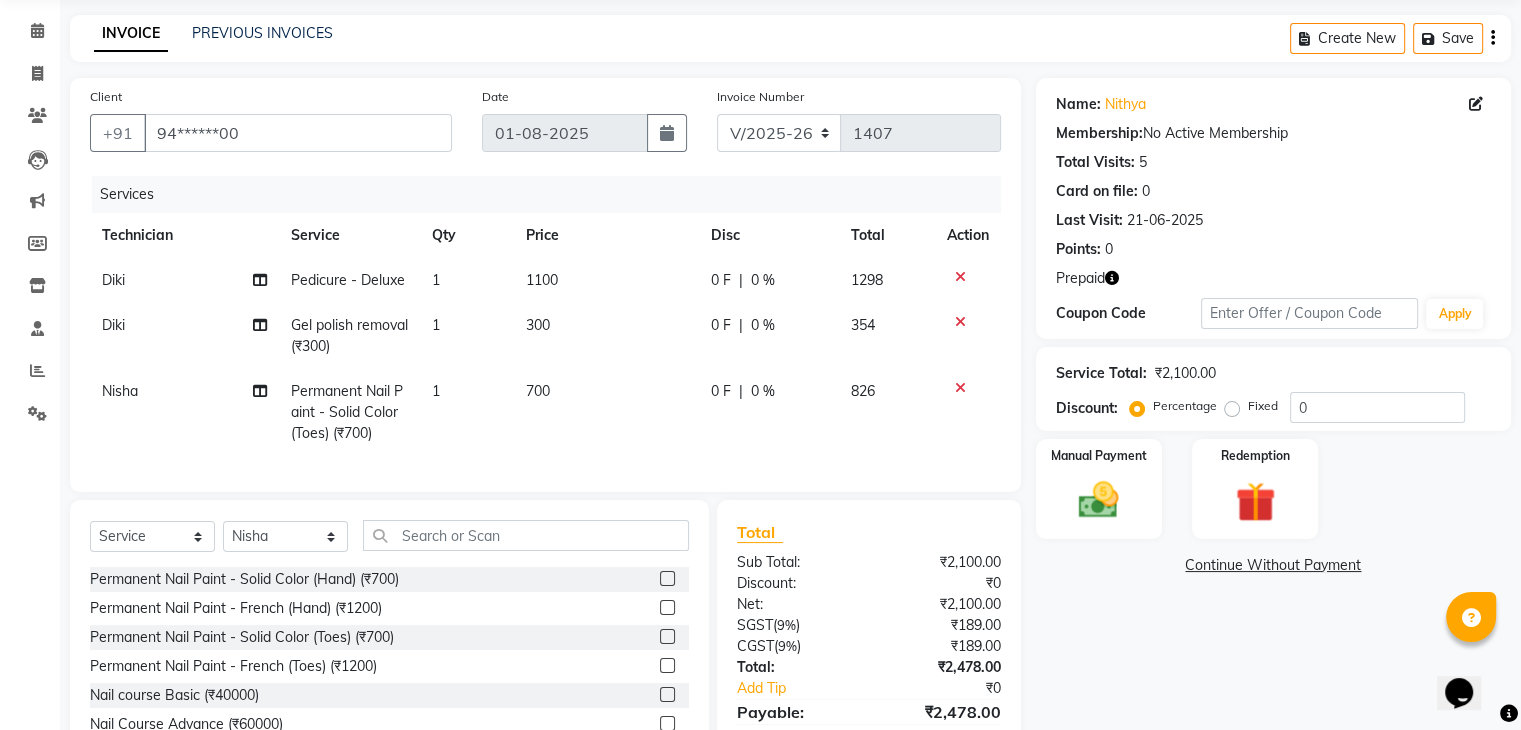 click on "700" 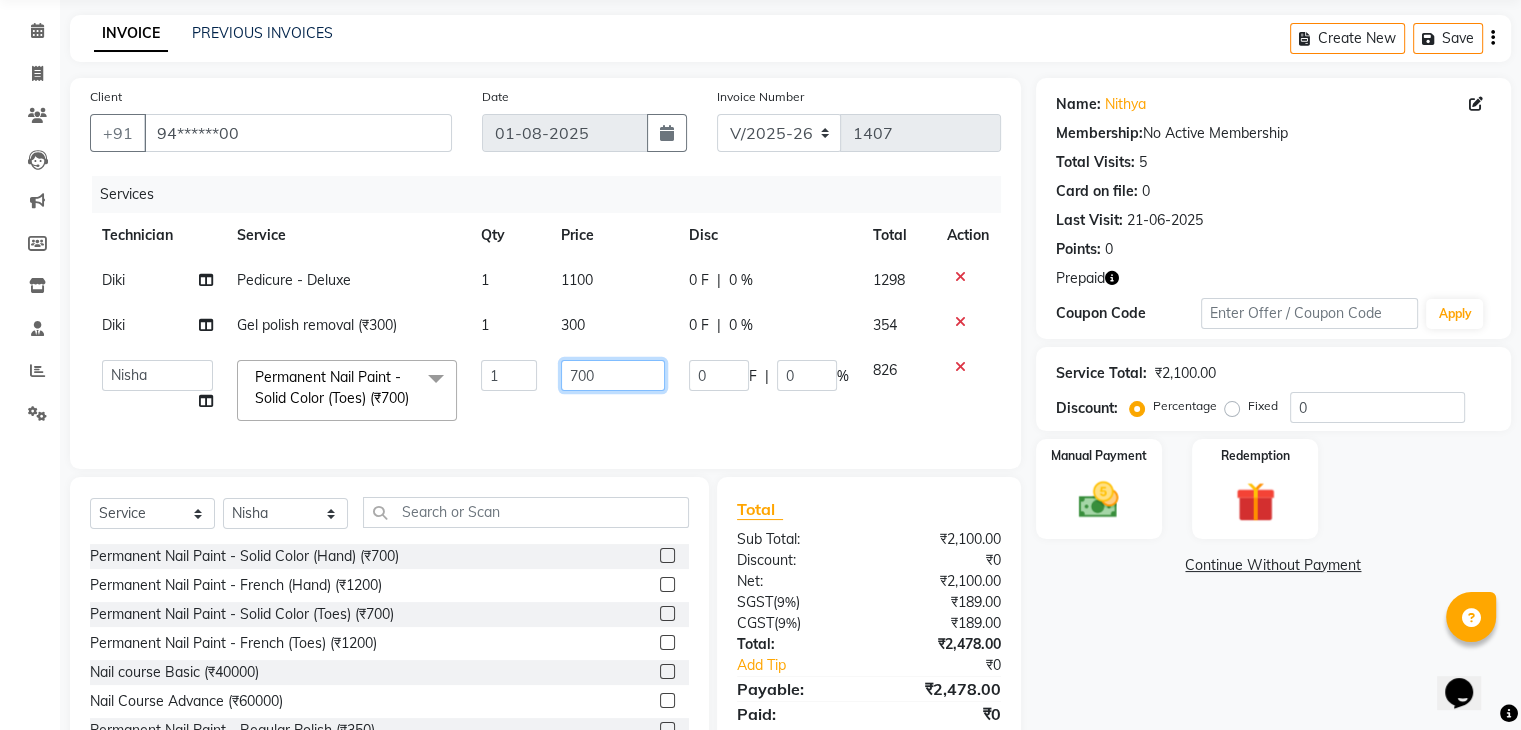 click on "700" 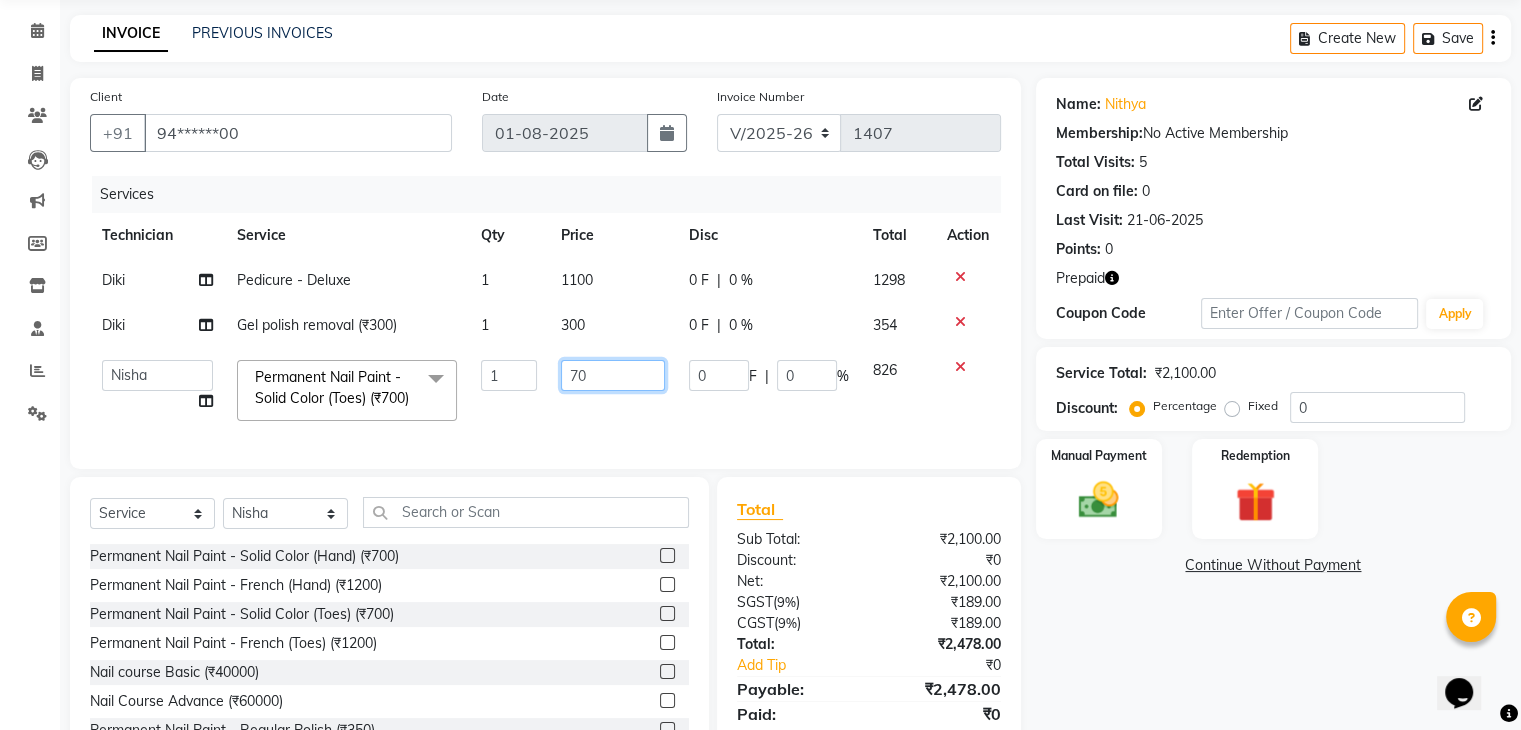 type on "7" 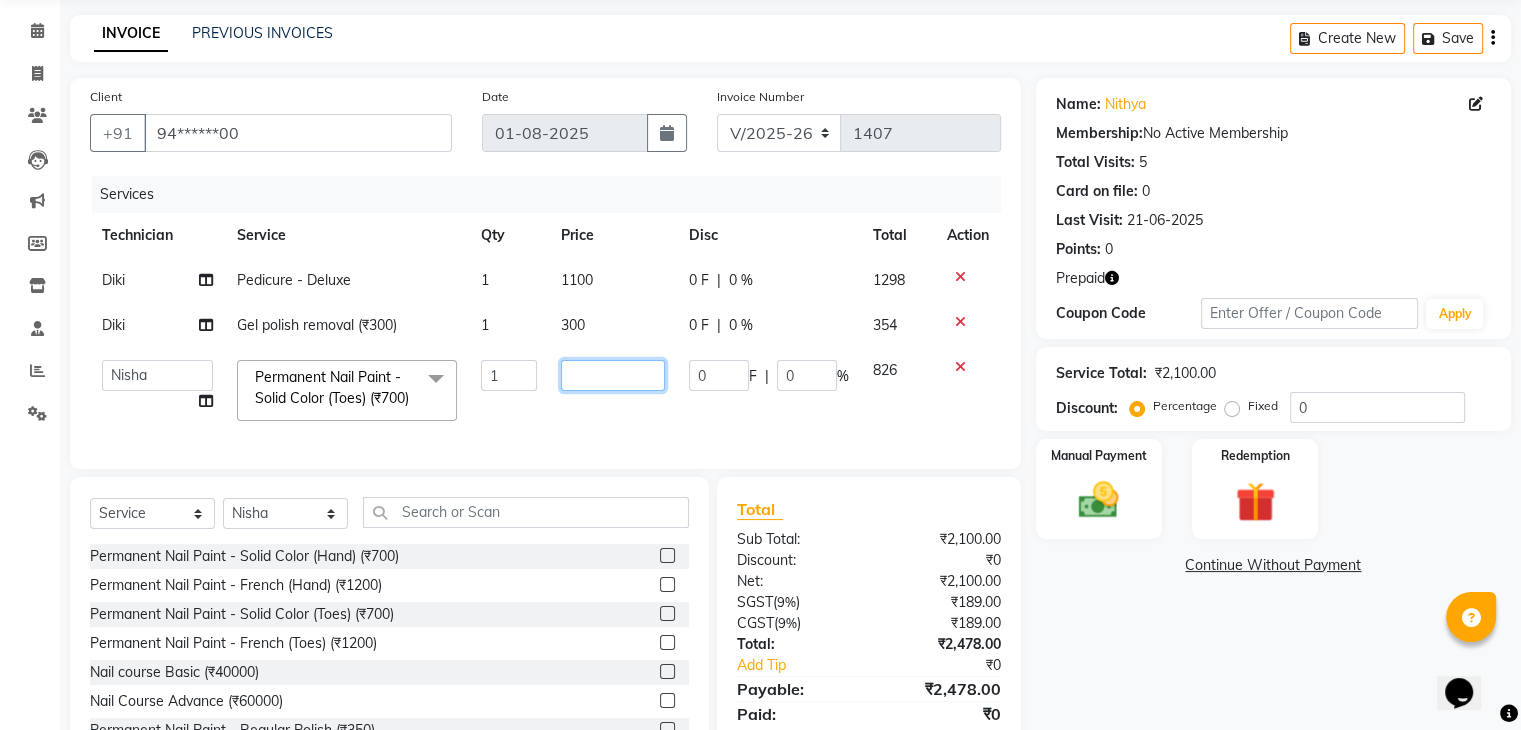 type on "0" 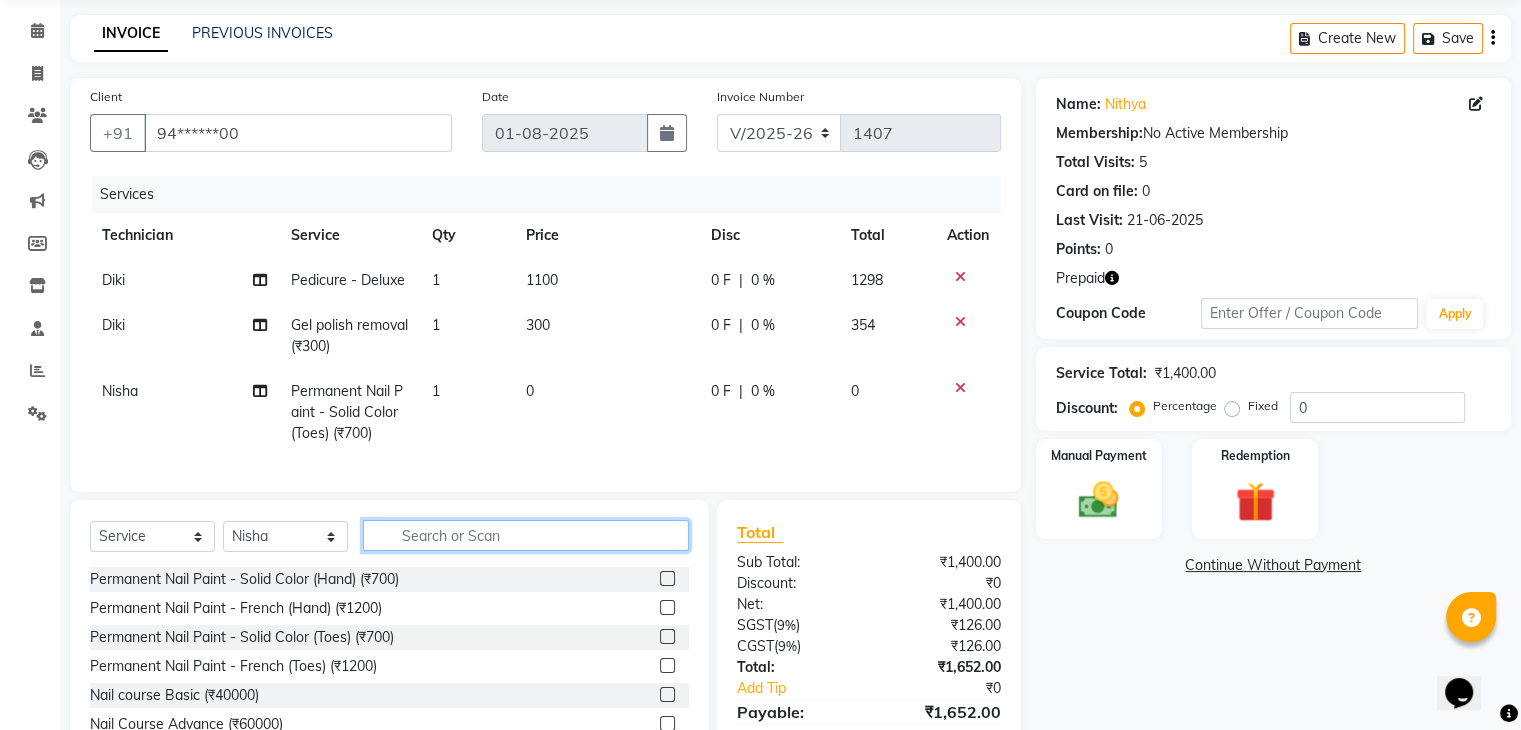 click 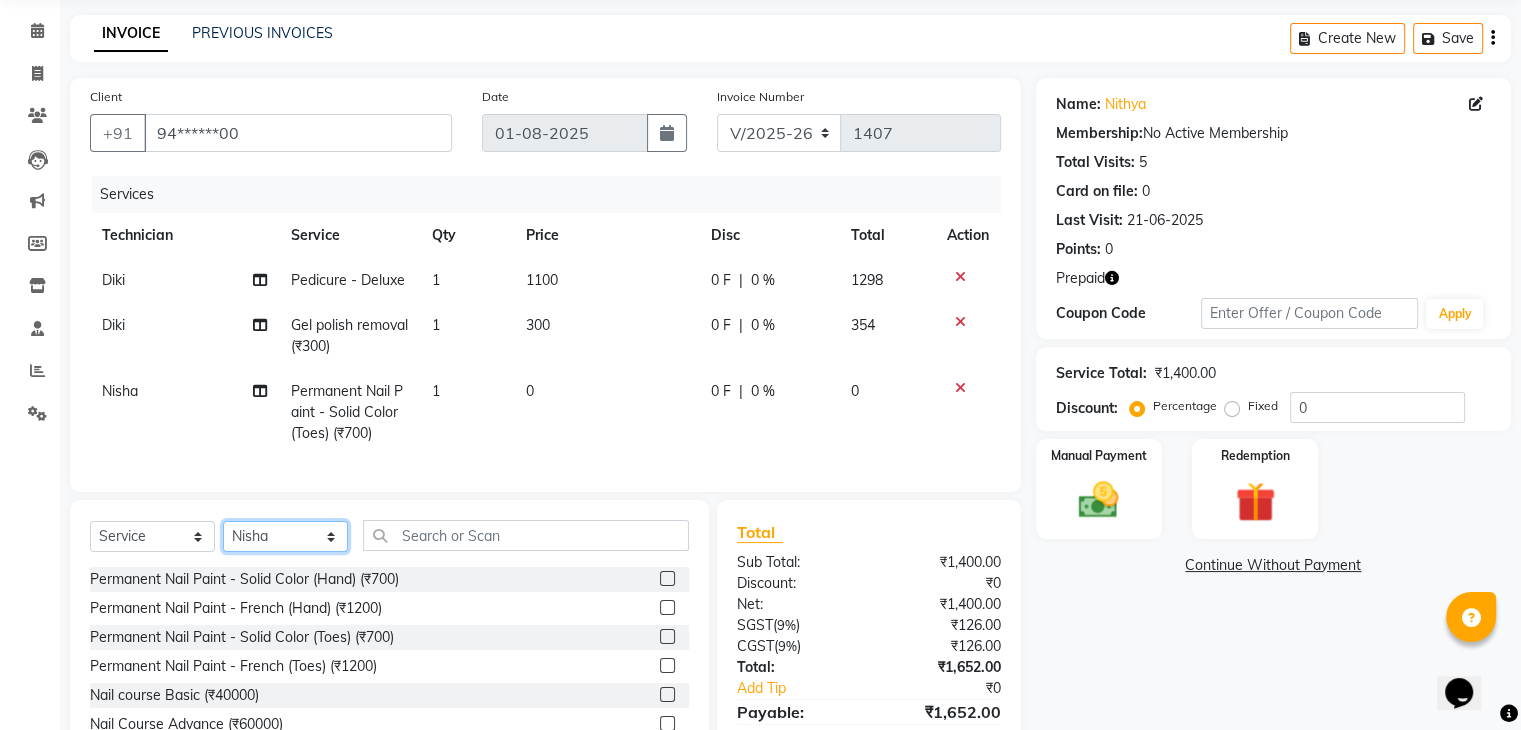 click on "Select Technician Adesh amir Danish Diki  Geeta Himanshu jenifer Manager megna Nisha Pooja roshni Sameer sudeb Sudhir Accounting suraj" 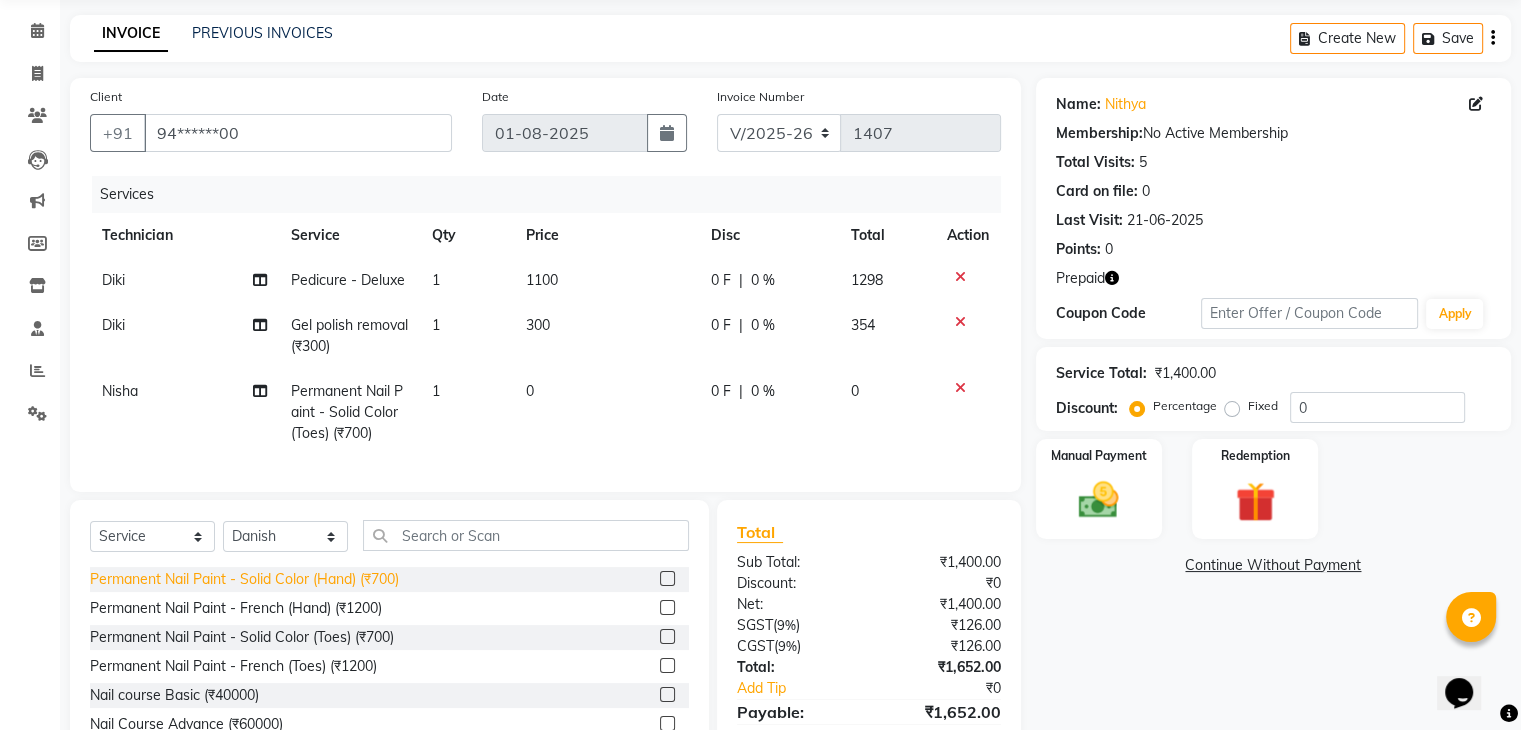 click on "Permanent Nail Paint - Solid Color (Hand) (₹700)" 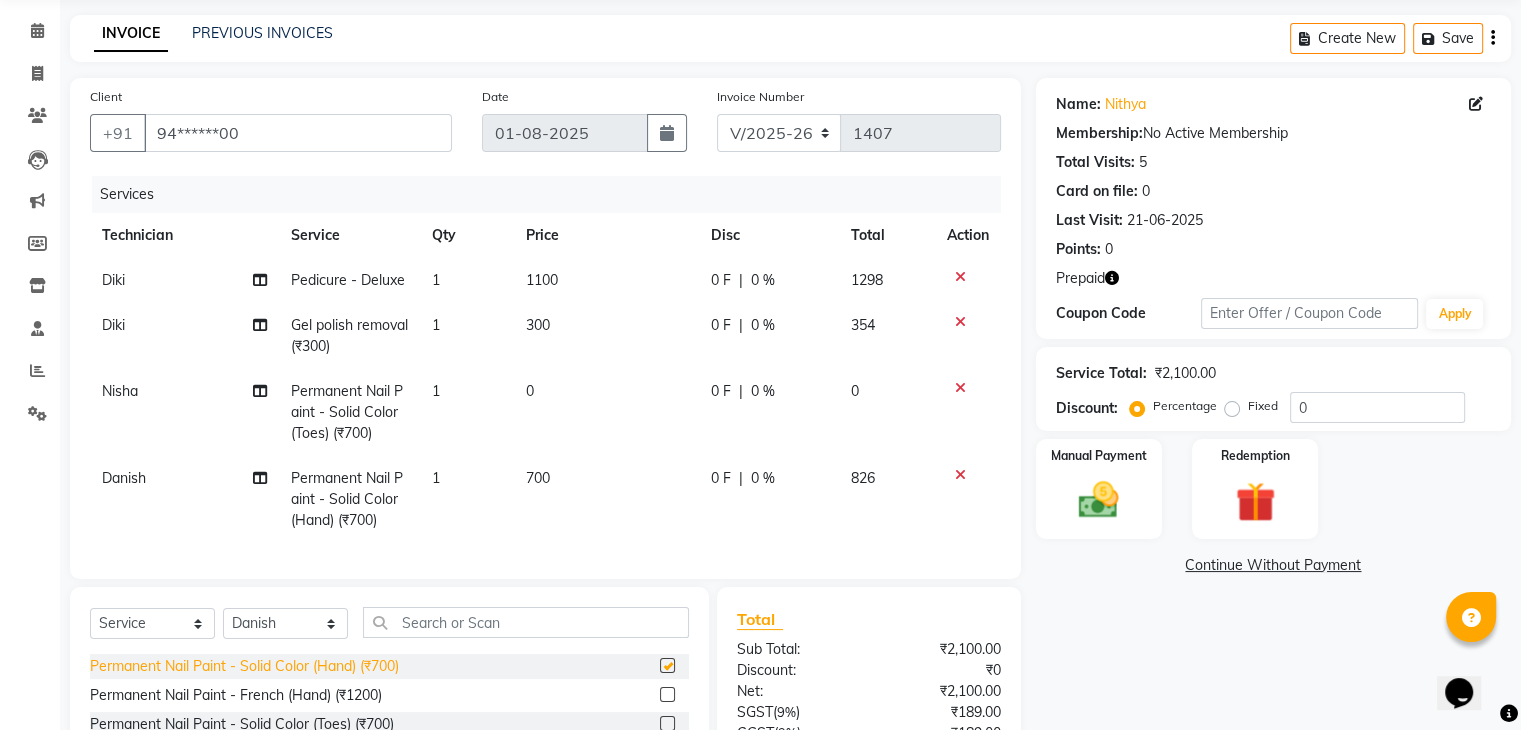 checkbox on "false" 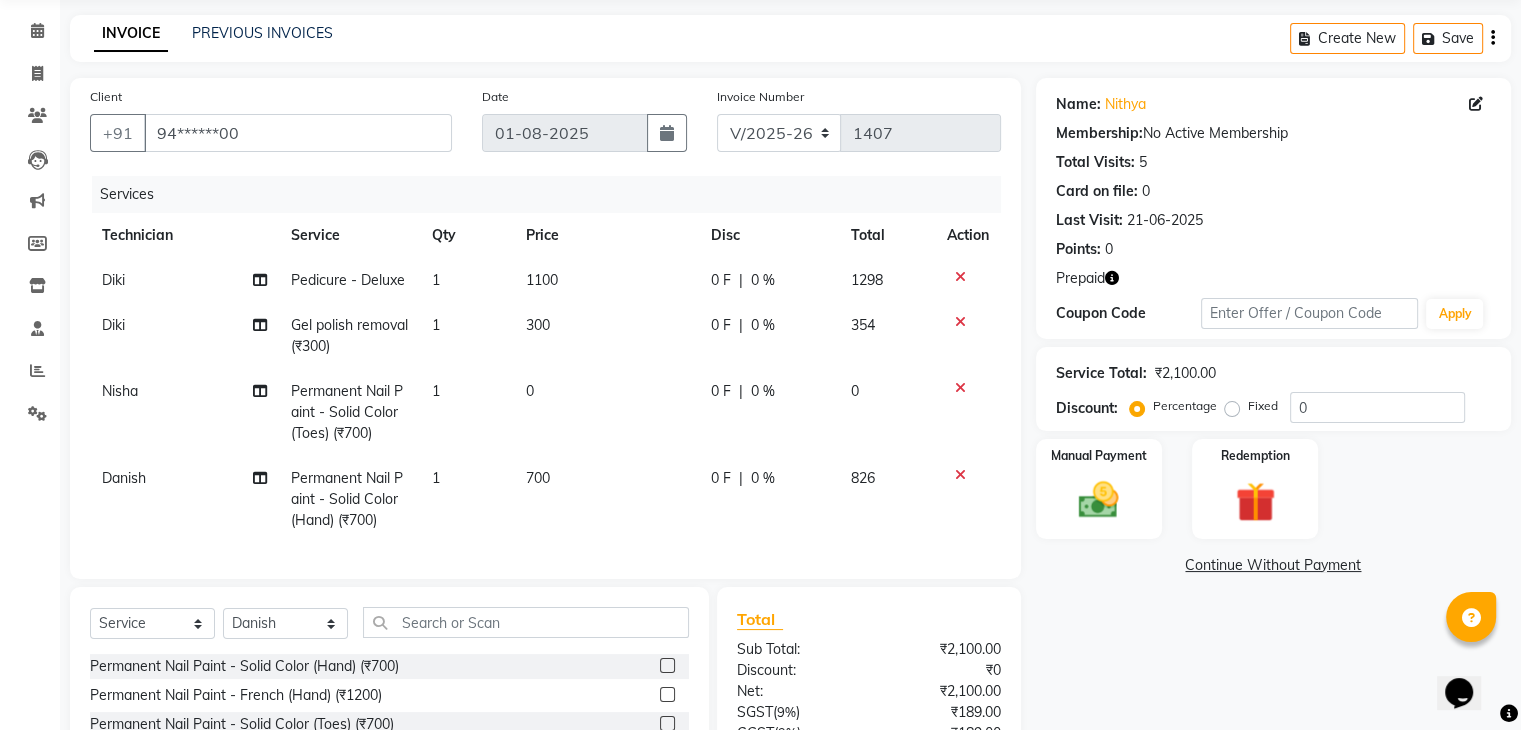 scroll, scrollTop: 270, scrollLeft: 0, axis: vertical 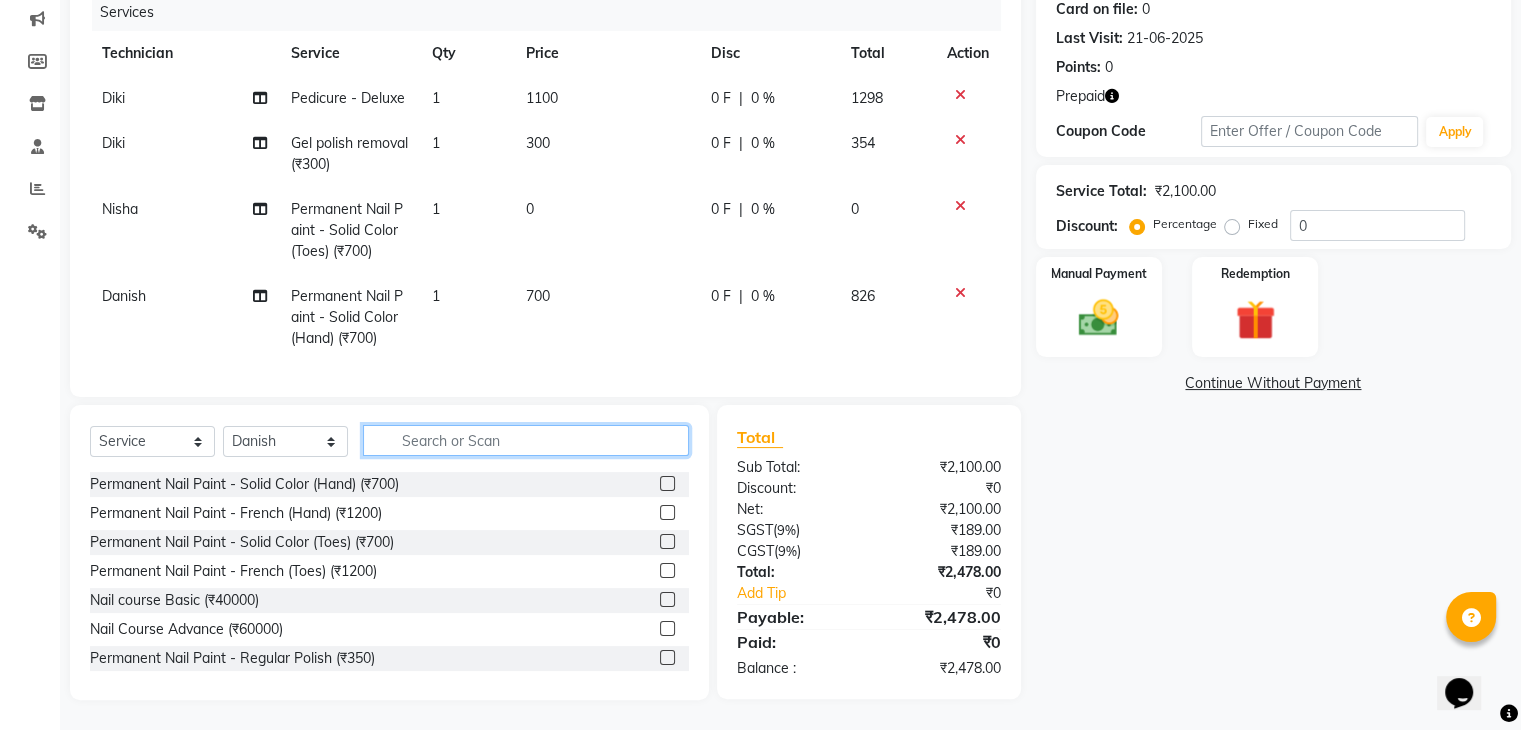 click 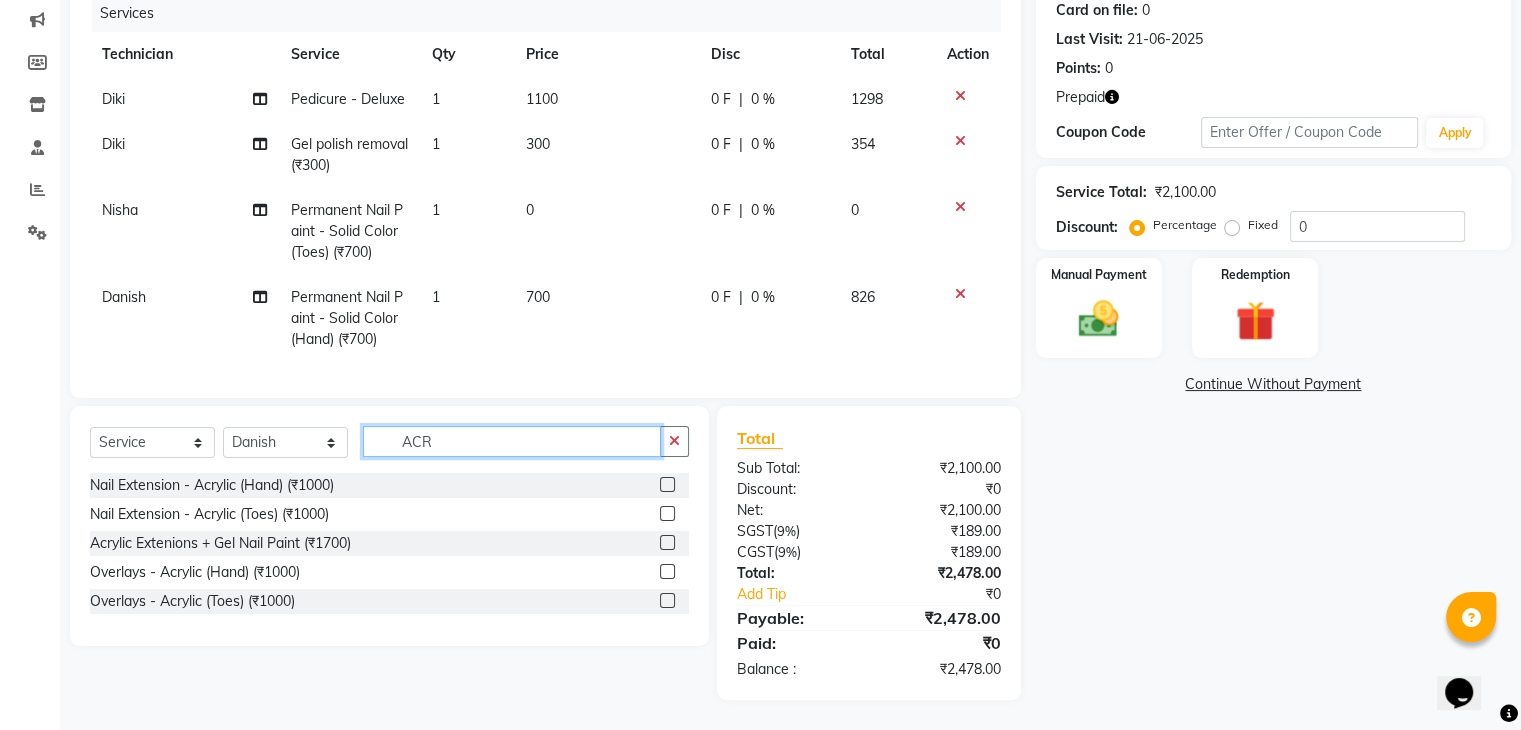 scroll, scrollTop: 269, scrollLeft: 0, axis: vertical 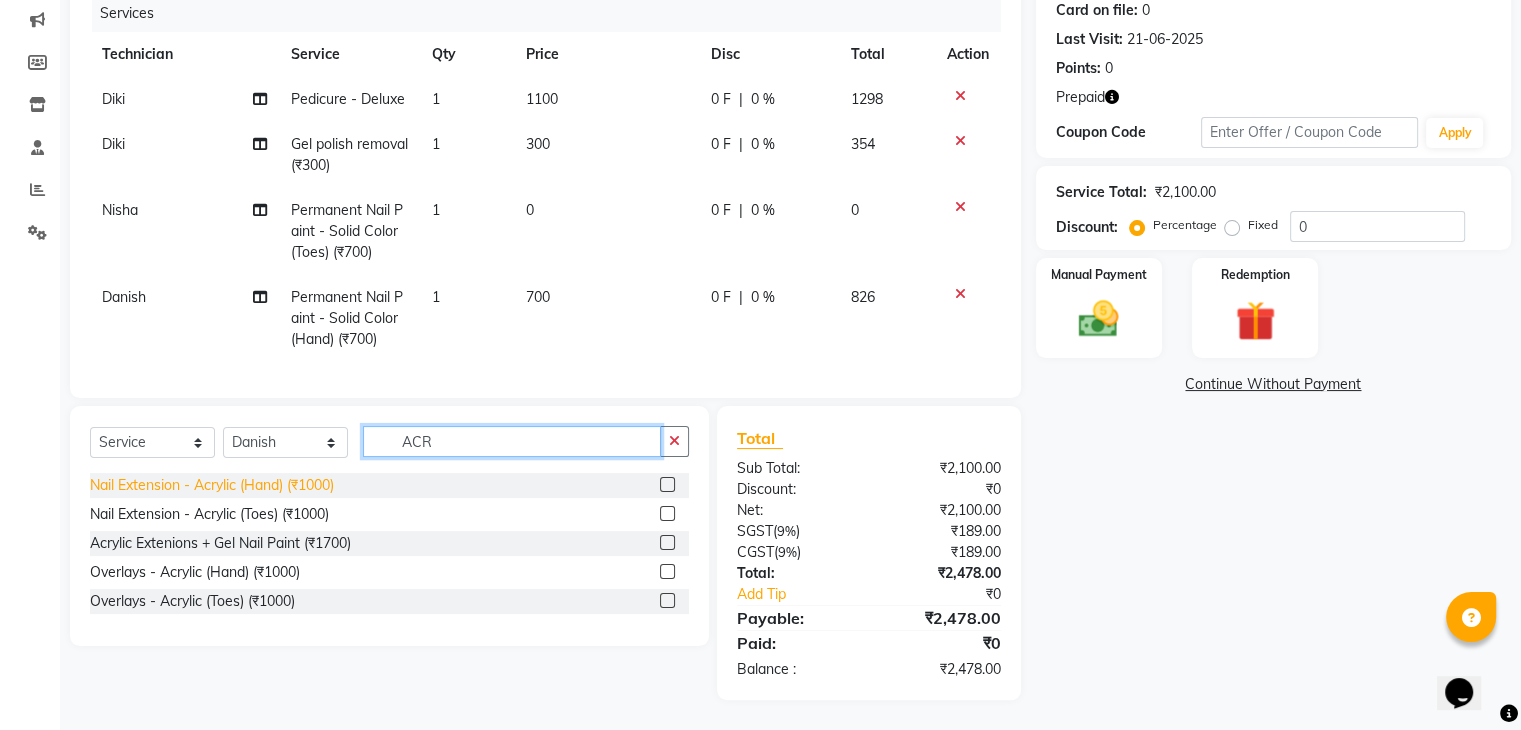 type on "ACR" 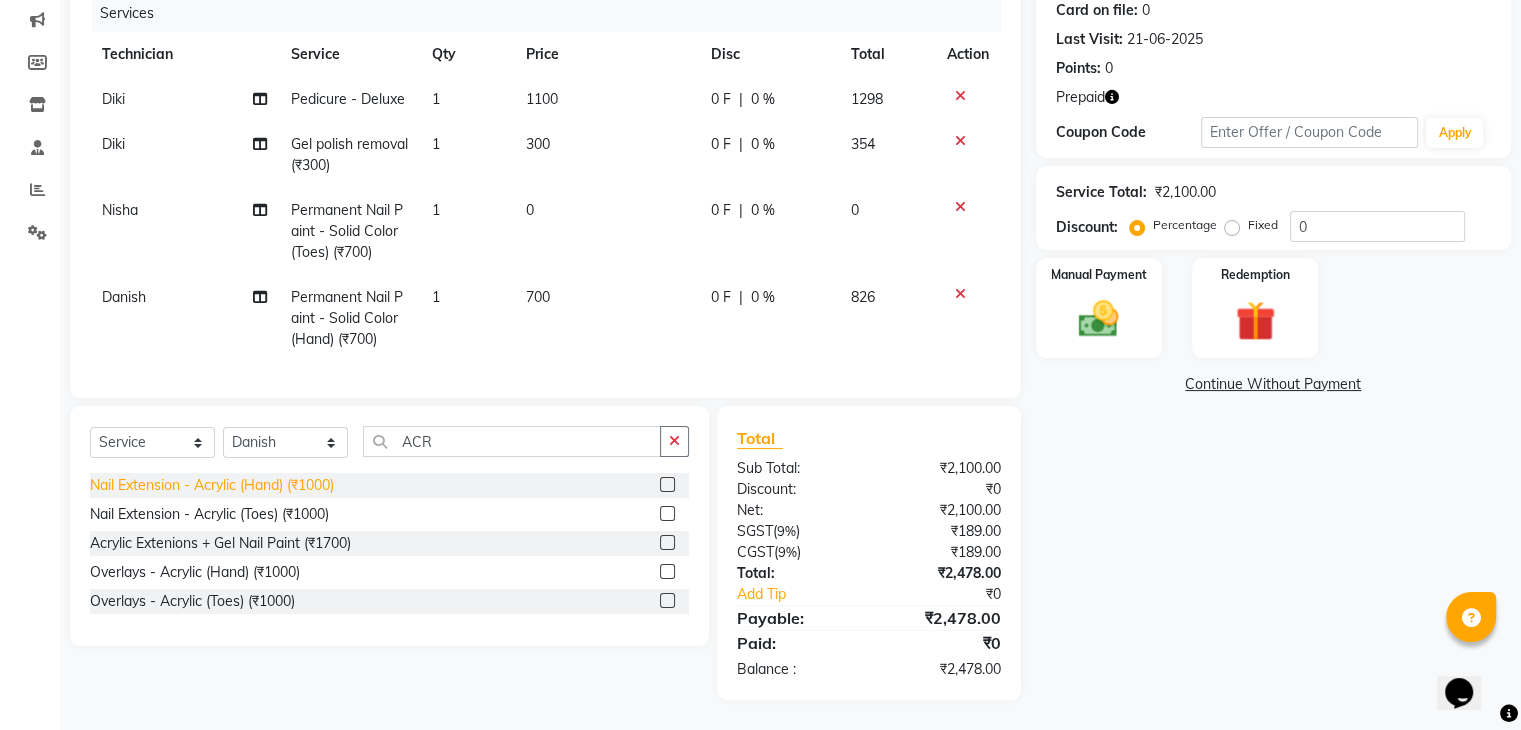 click on "Nail Extension - Acrylic (Hand) (₹1000)" 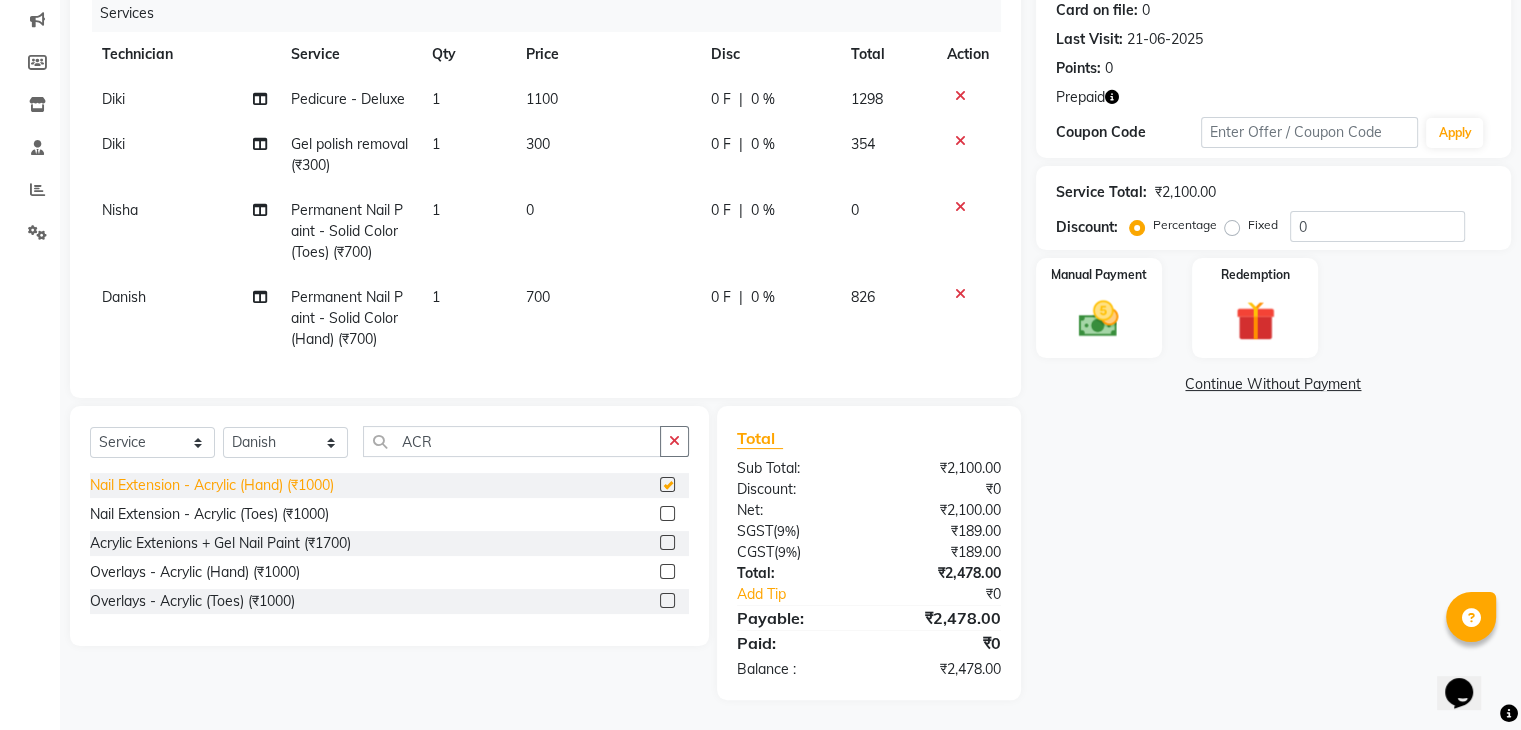 checkbox on "false" 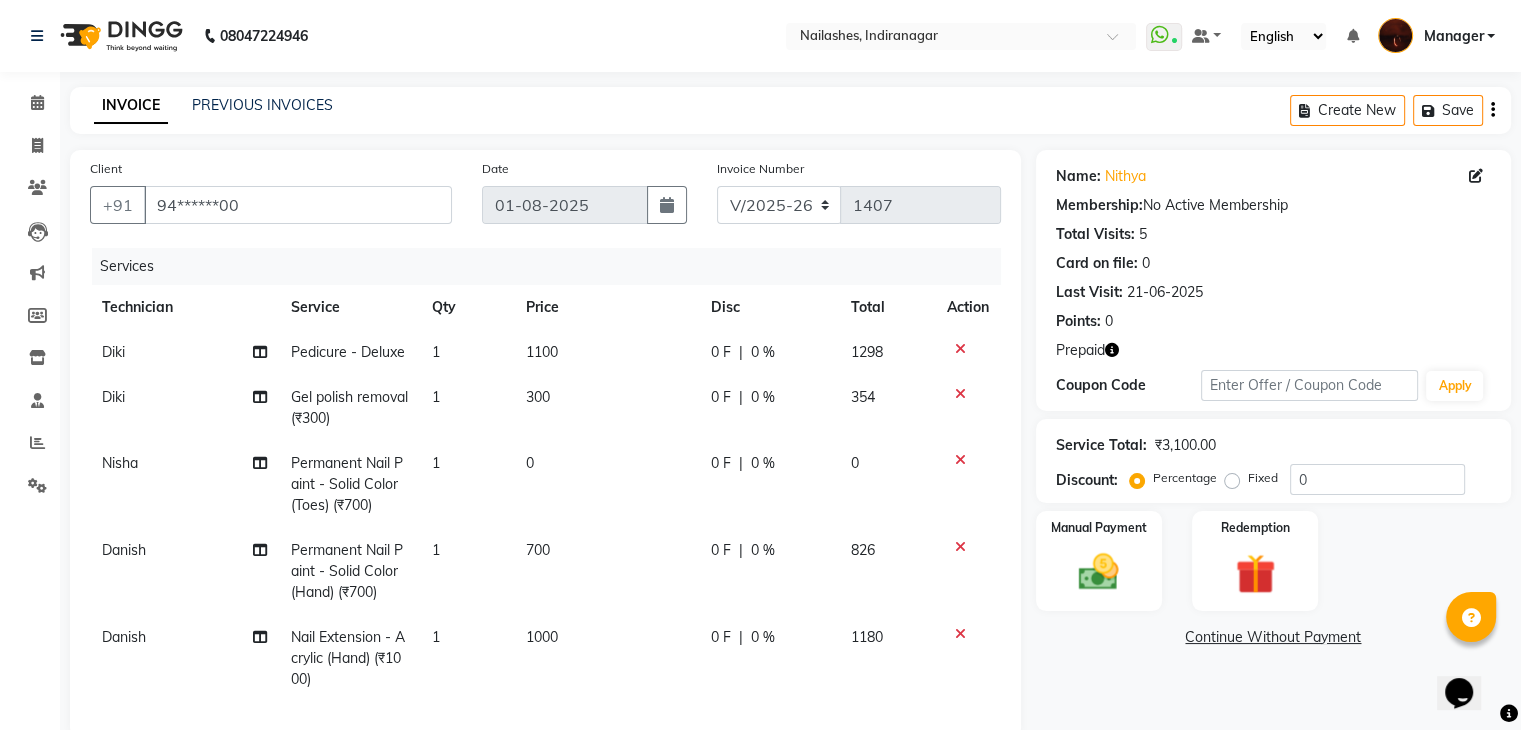 scroll, scrollTop: 356, scrollLeft: 0, axis: vertical 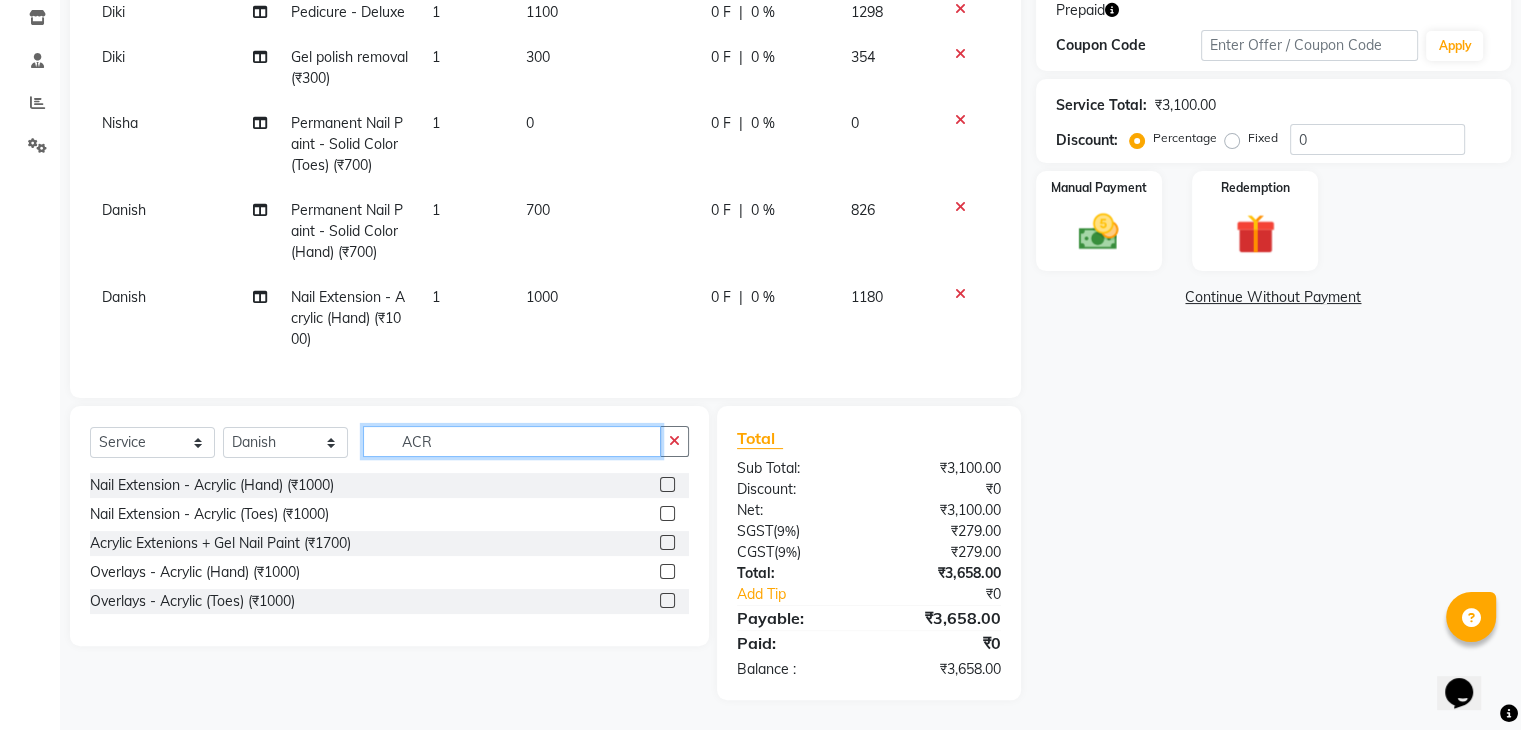 click on "ACR" 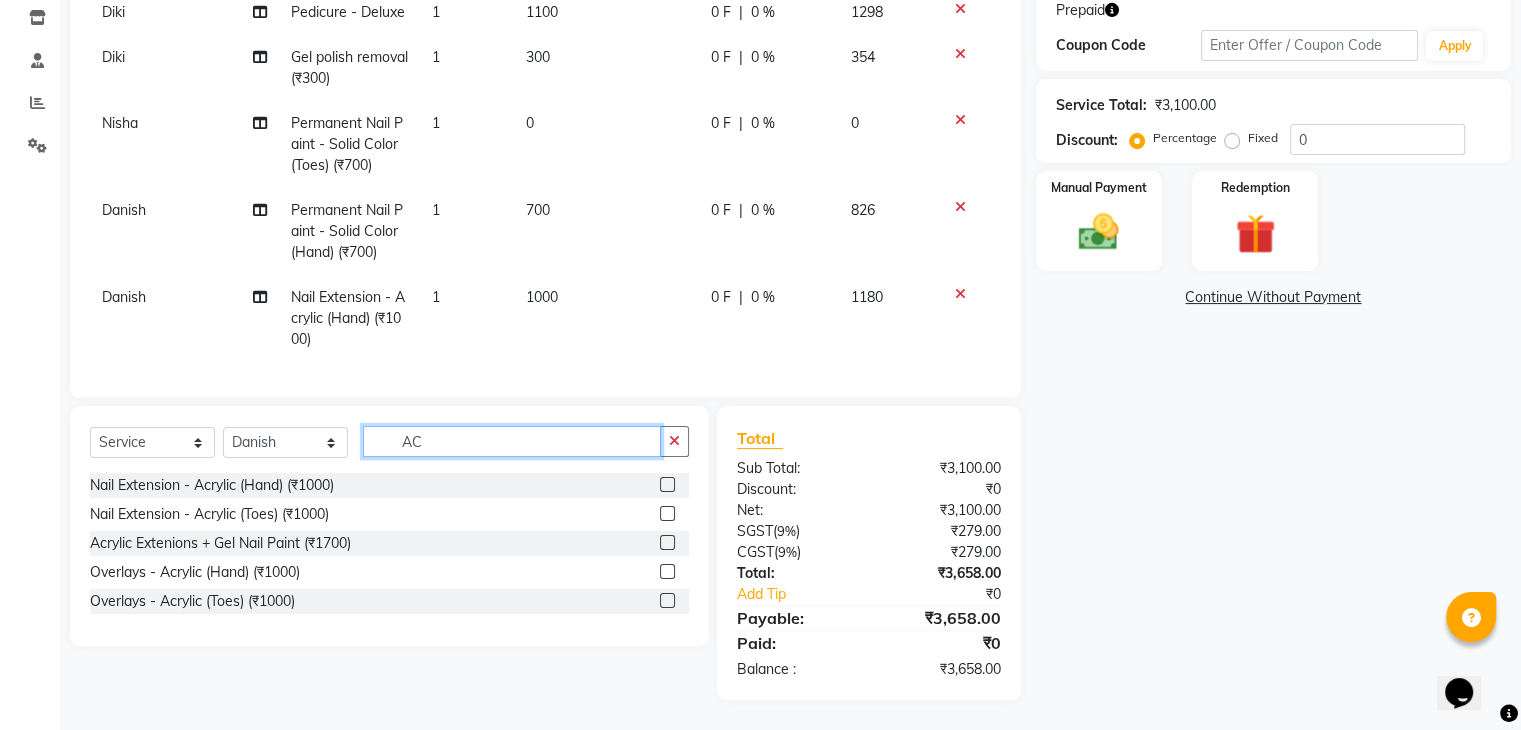 type on "A" 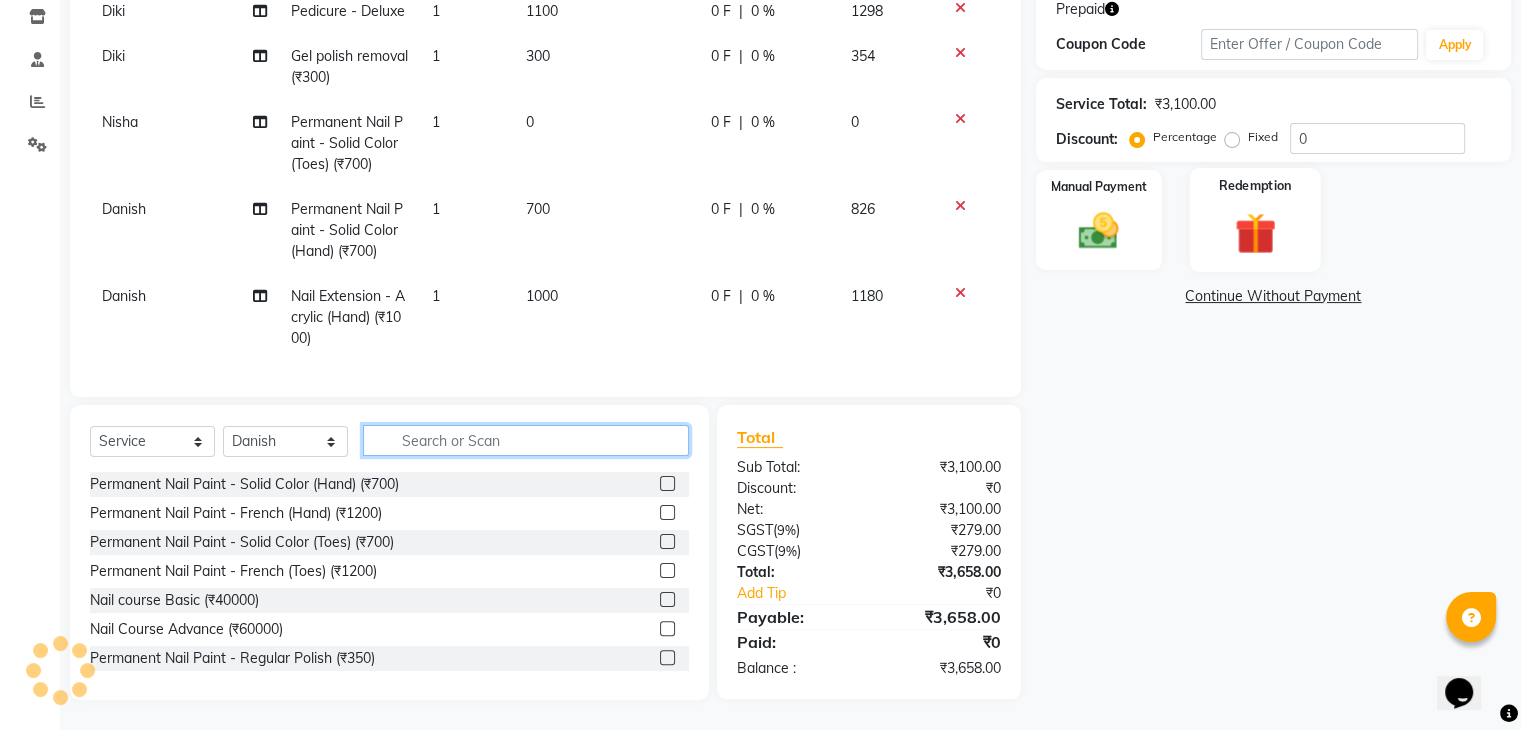 type 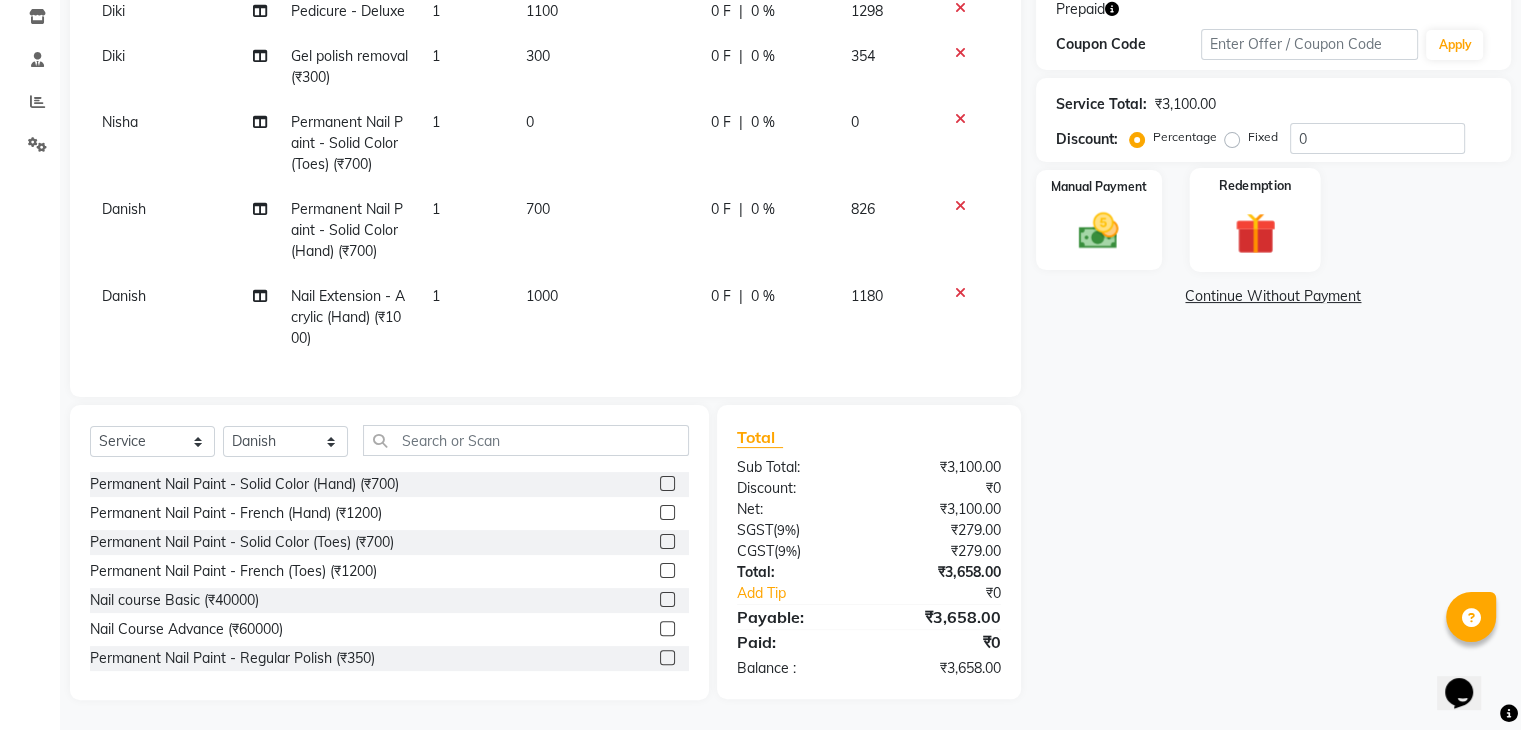 click 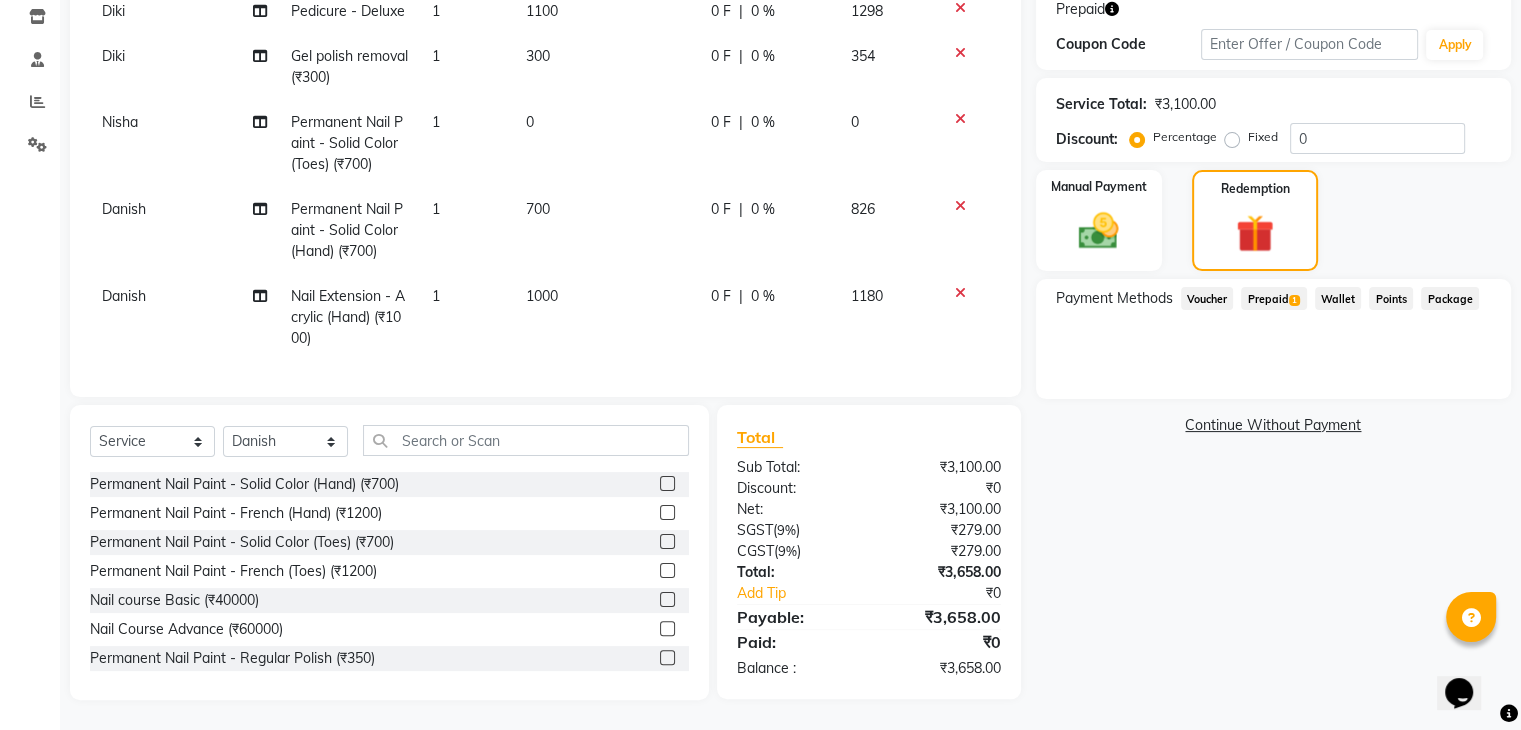 click on "Prepaid  1" 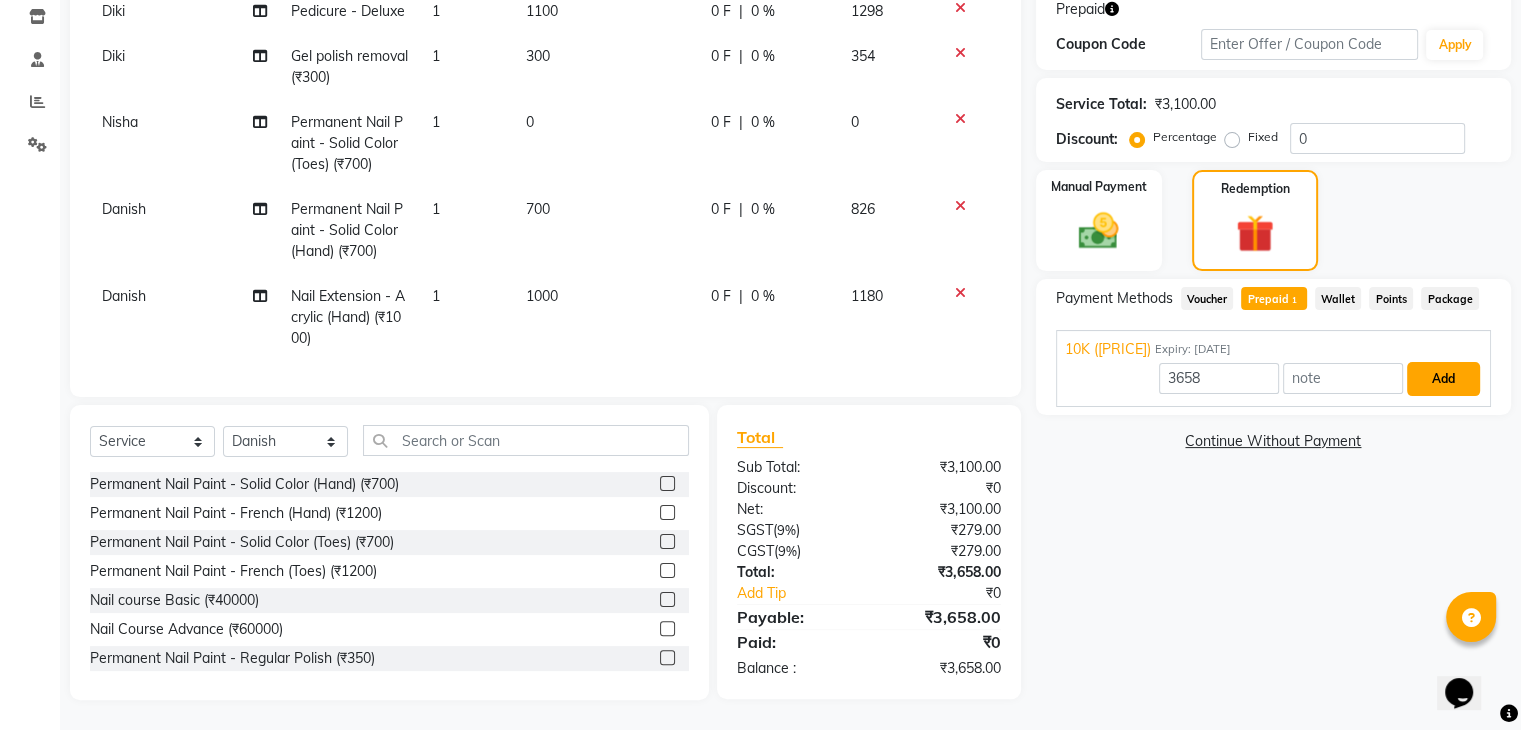click on "Add" at bounding box center (1443, 379) 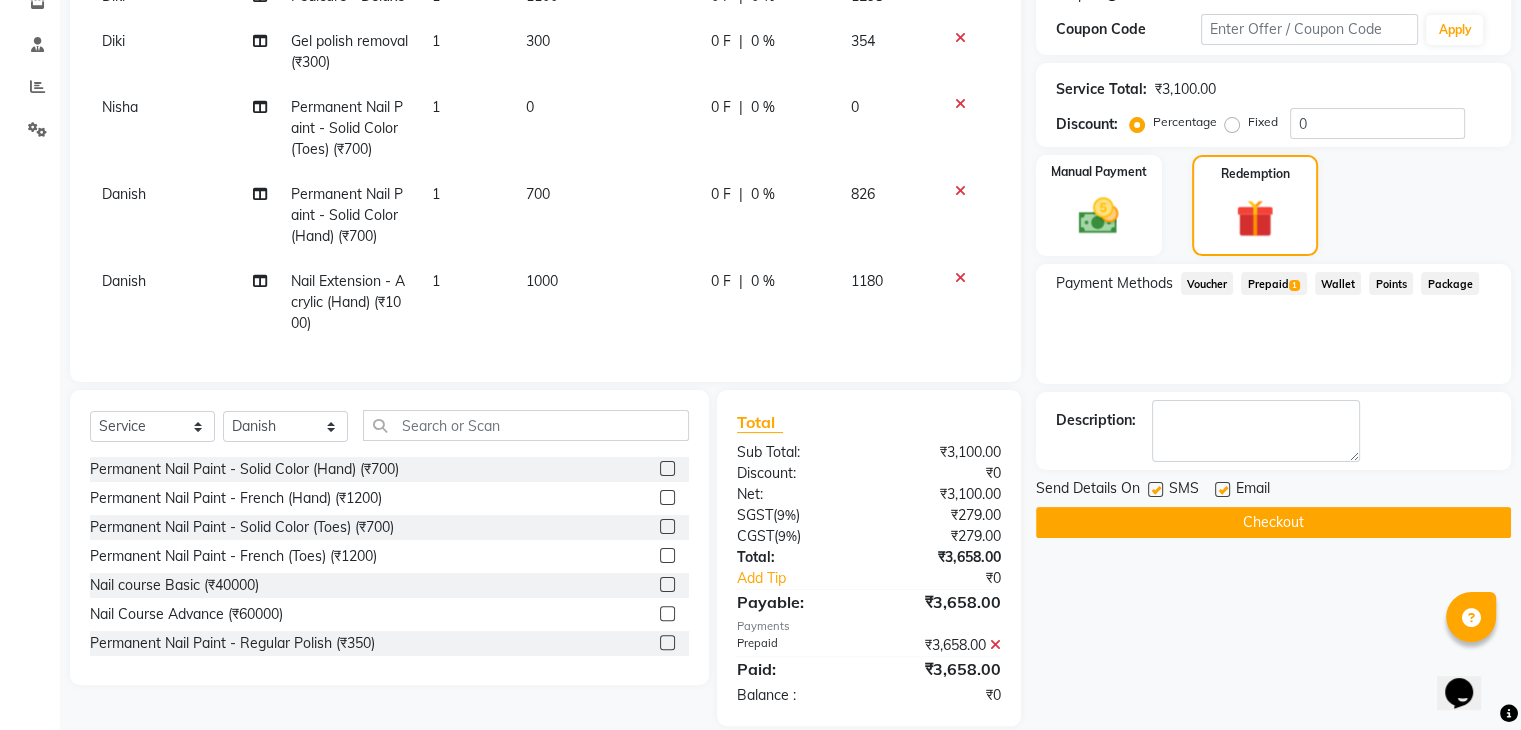 scroll, scrollTop: 398, scrollLeft: 0, axis: vertical 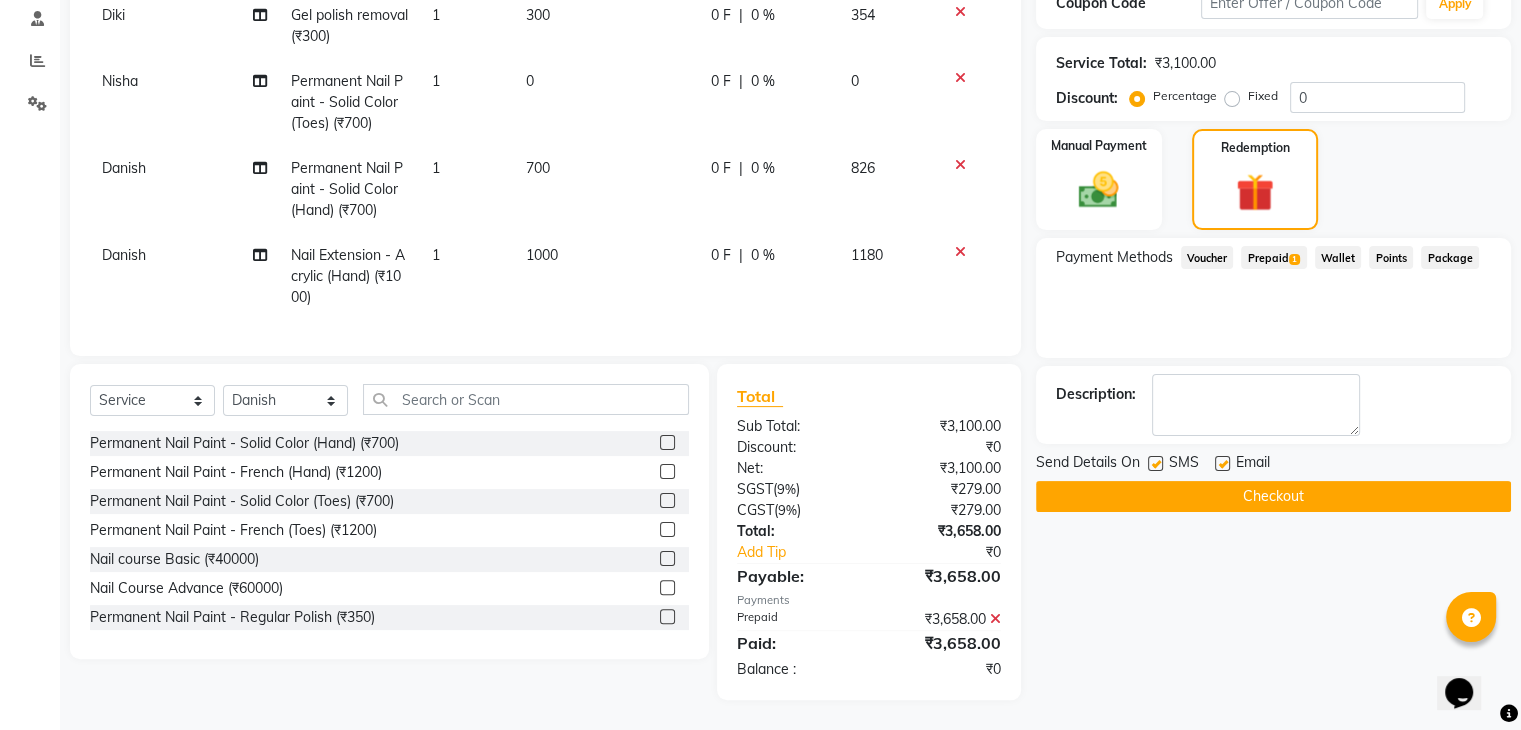 click on "Checkout" 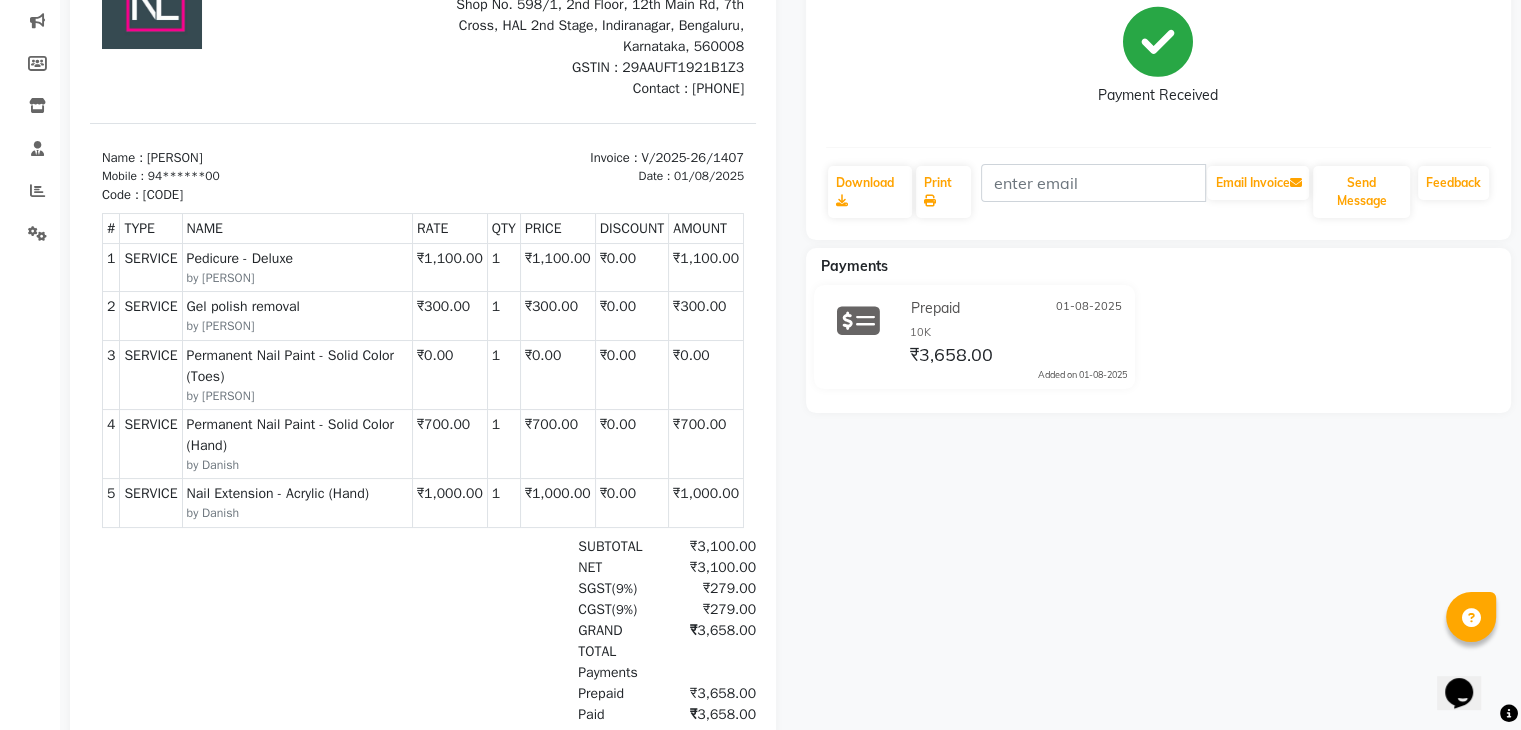 scroll, scrollTop: 0, scrollLeft: 0, axis: both 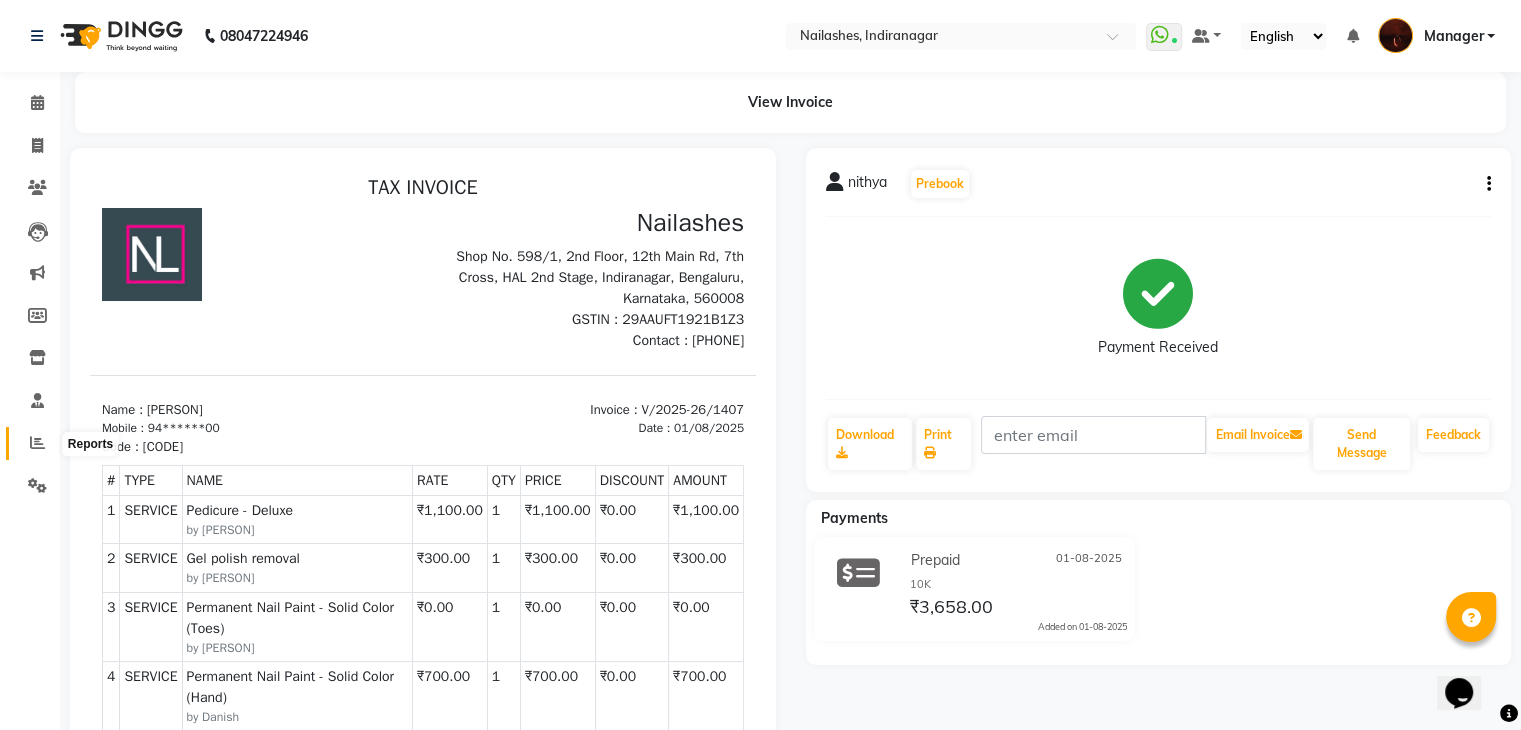 click 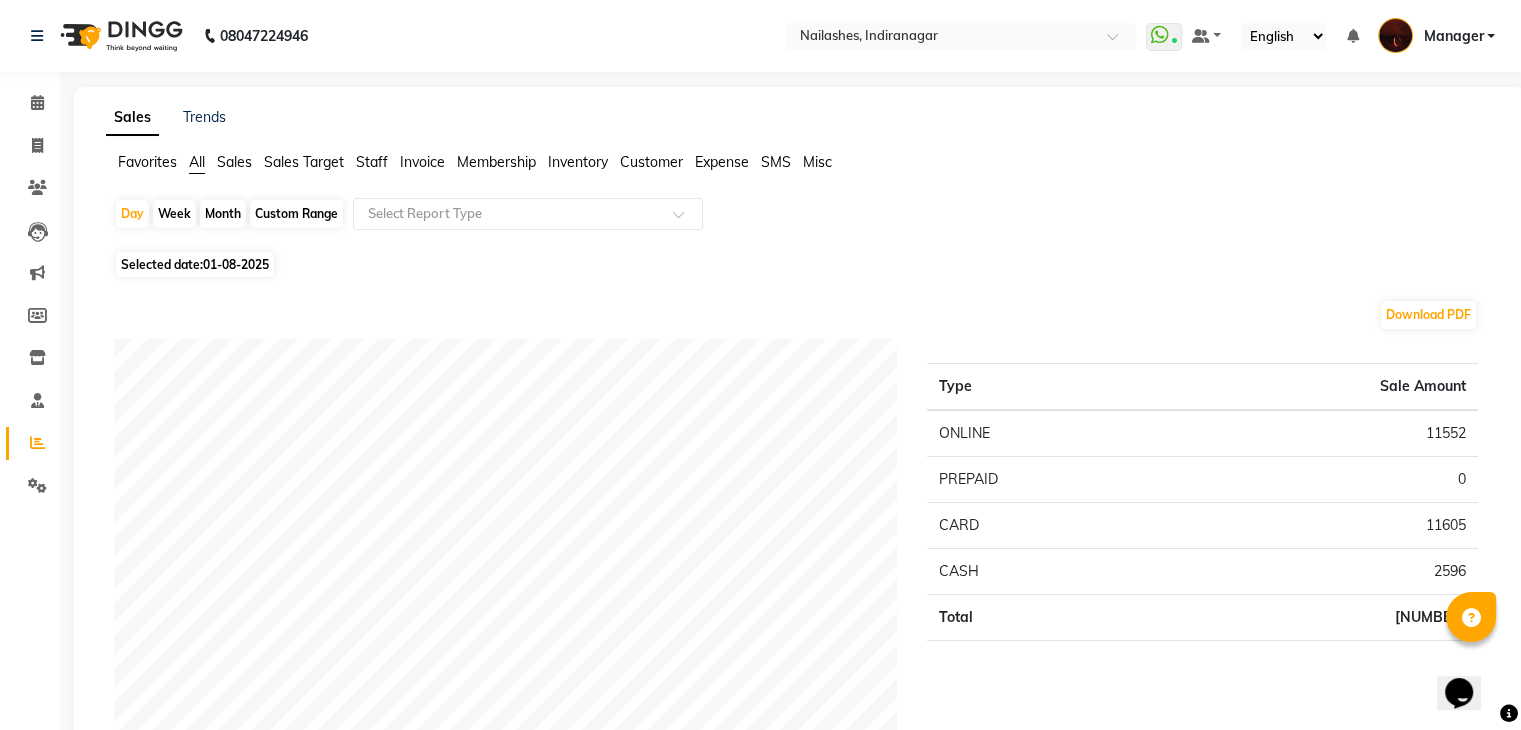 click on "Staff" 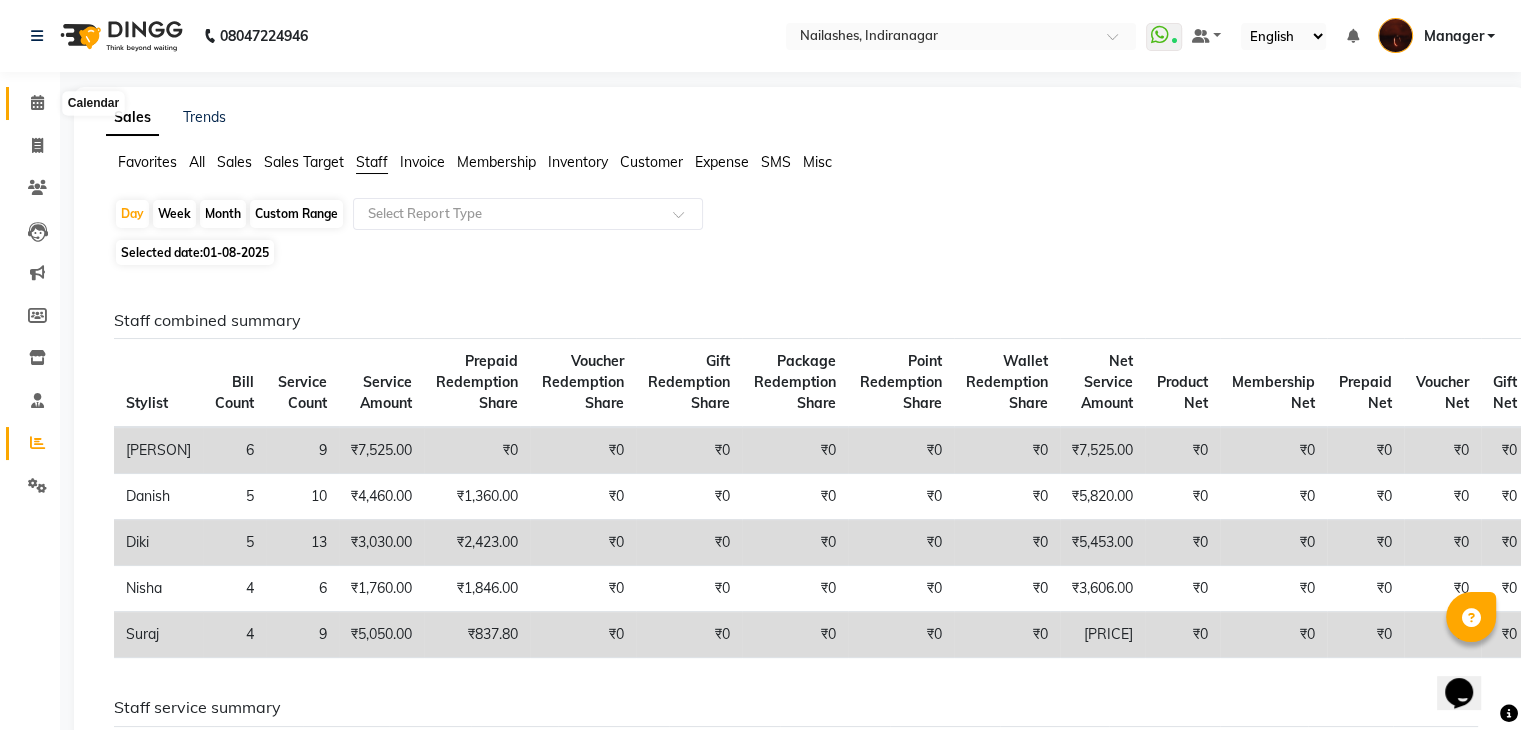 click 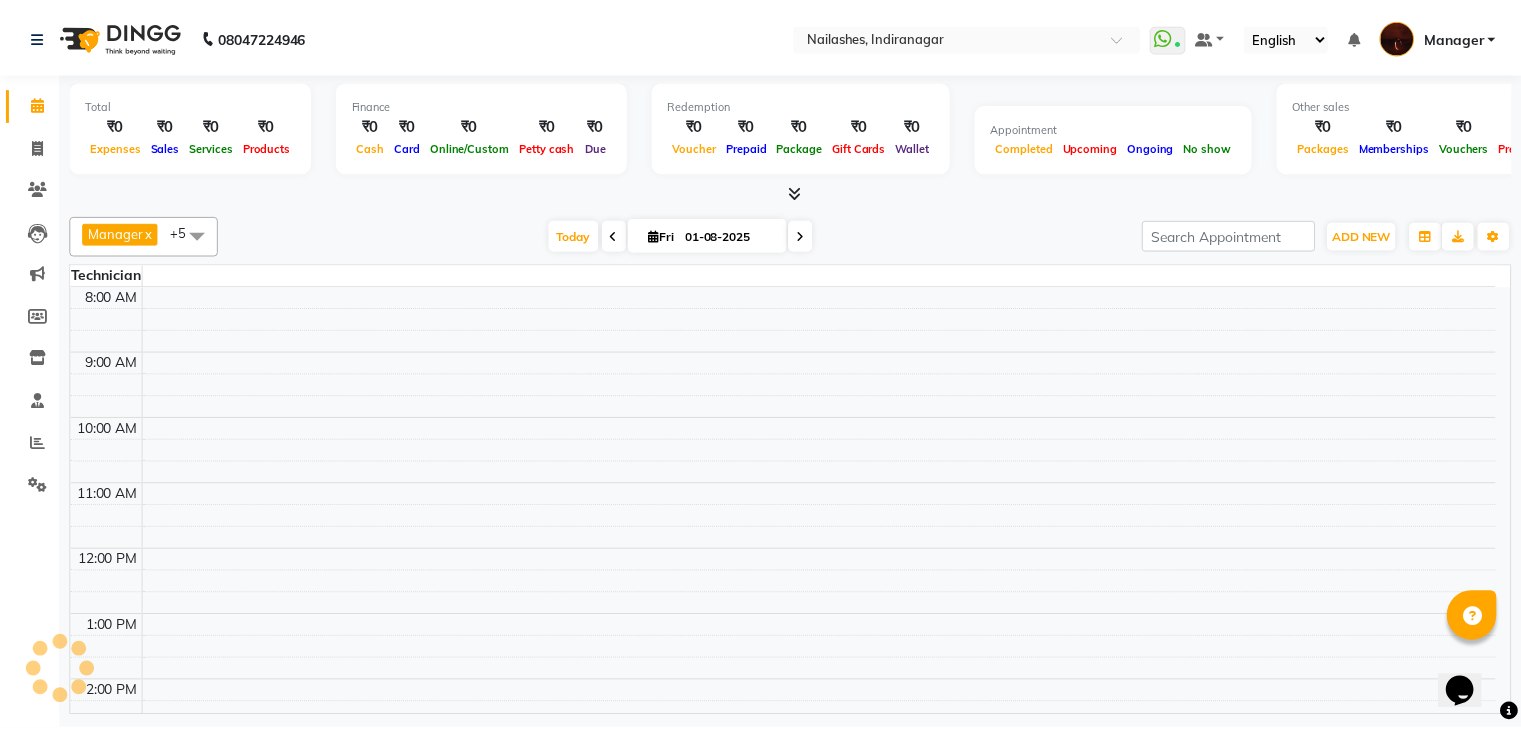 scroll, scrollTop: 0, scrollLeft: 0, axis: both 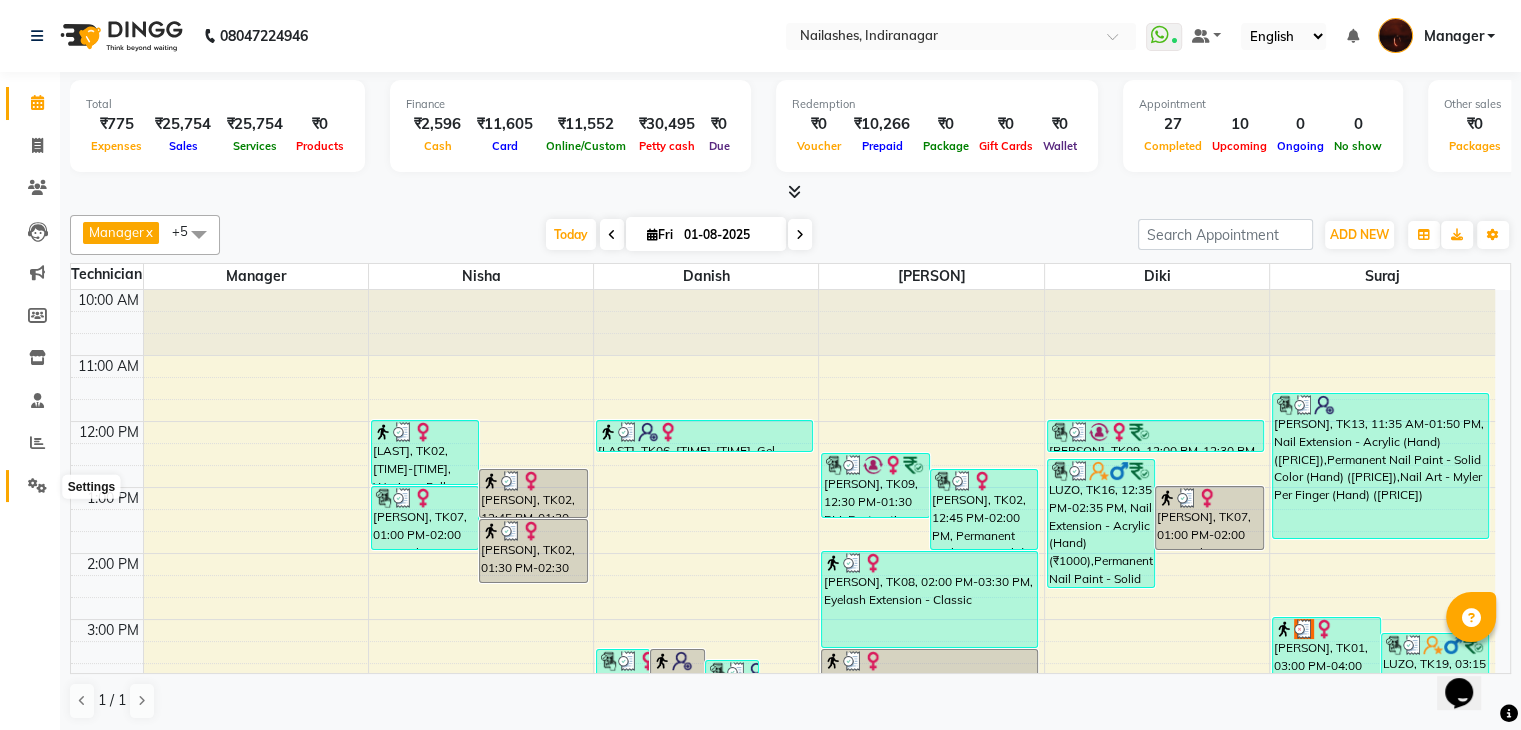 click 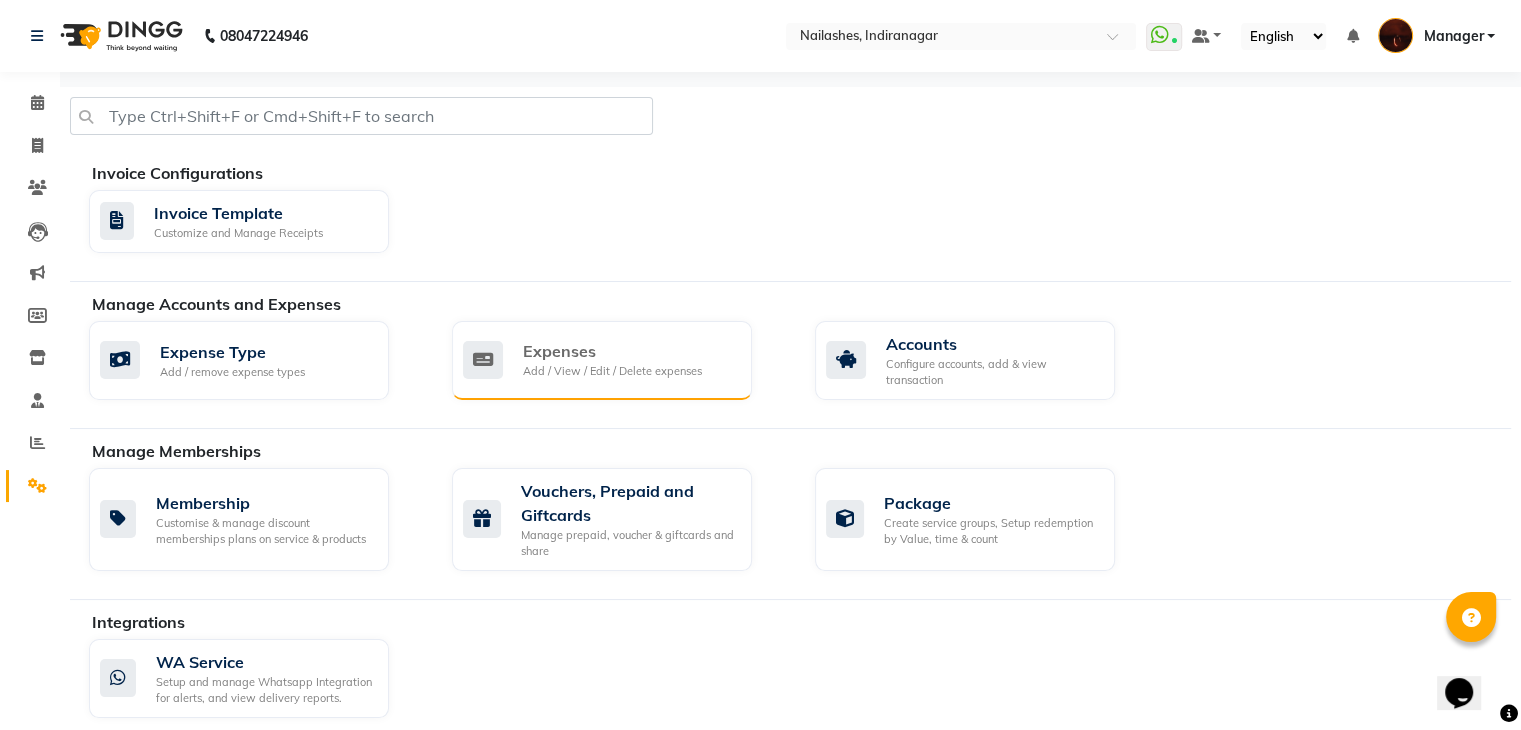 click 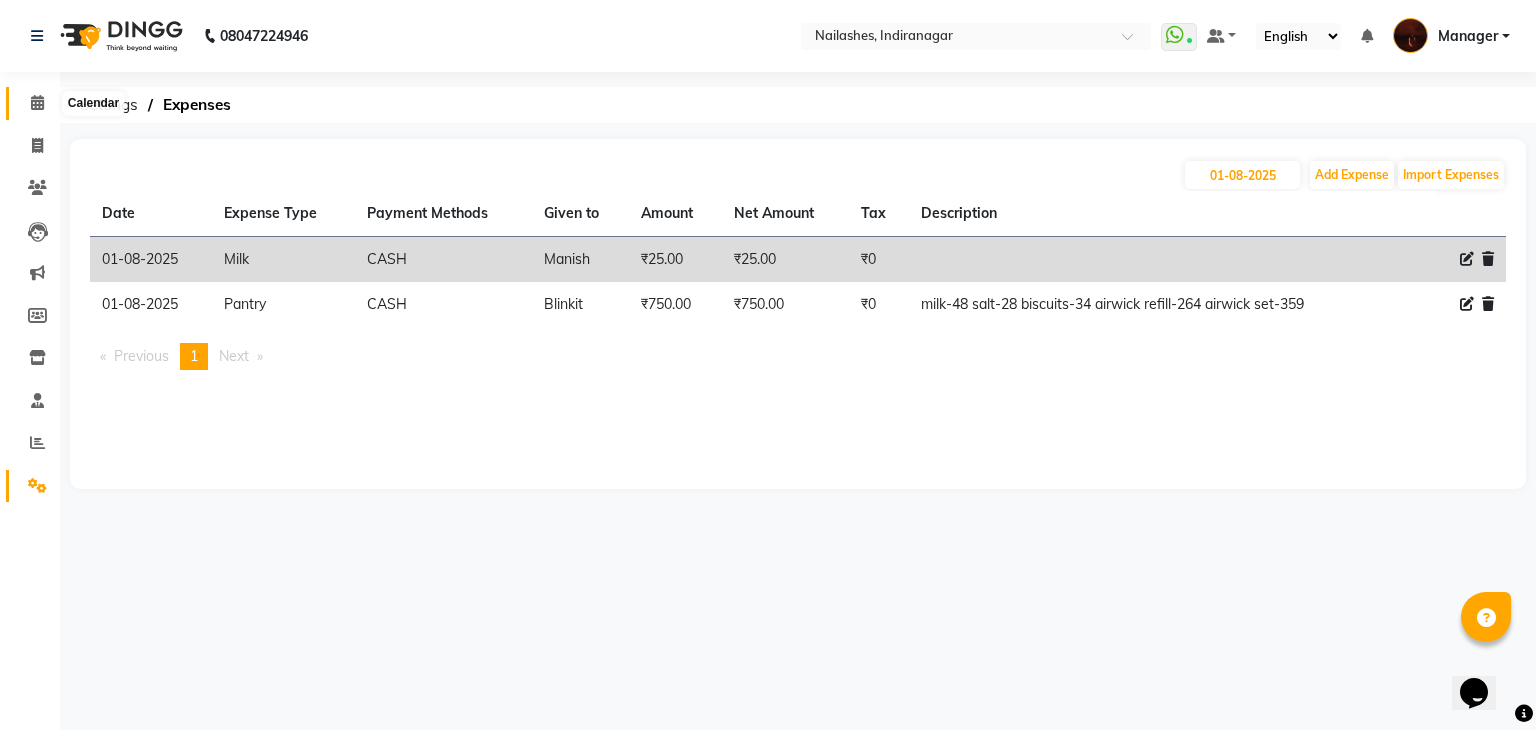 click 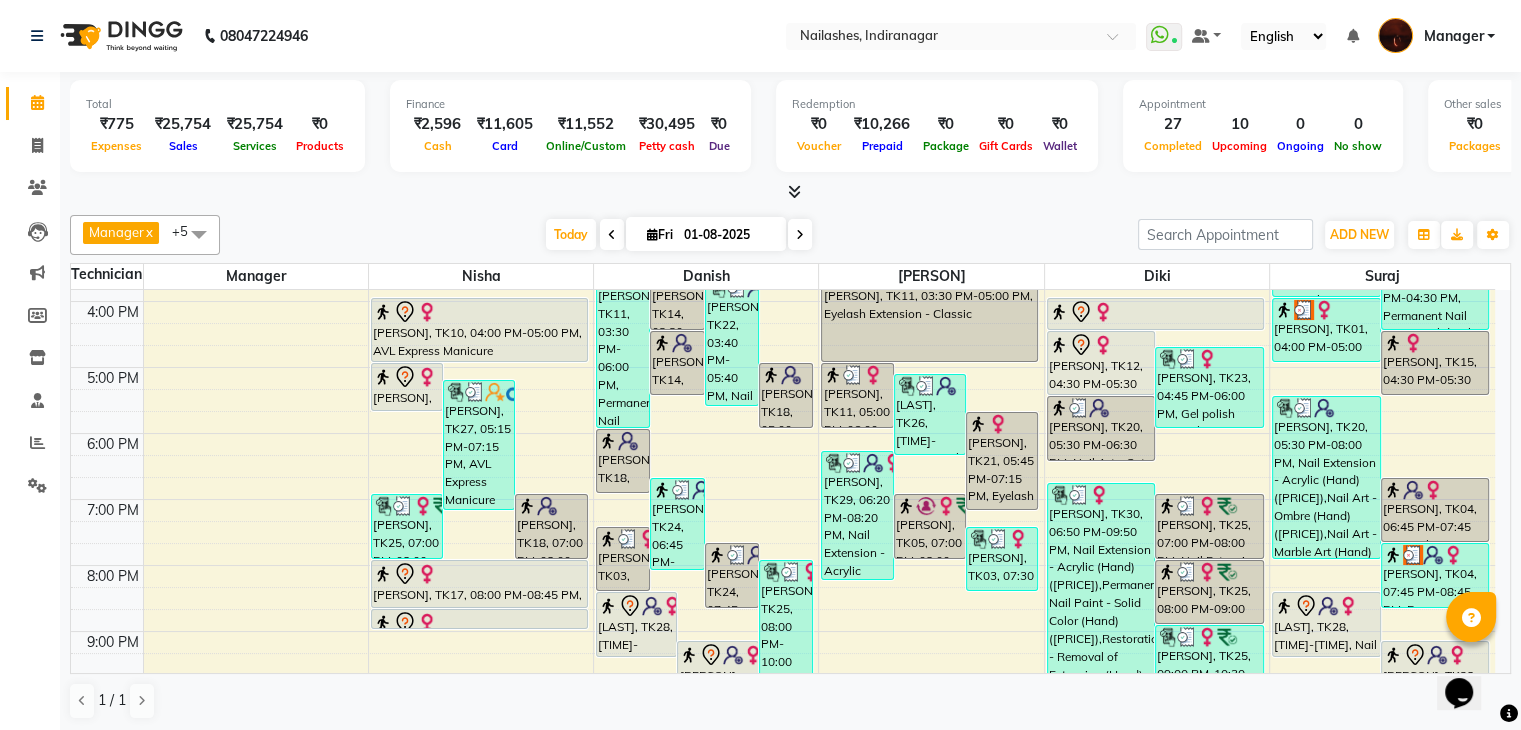 scroll, scrollTop: 382, scrollLeft: 0, axis: vertical 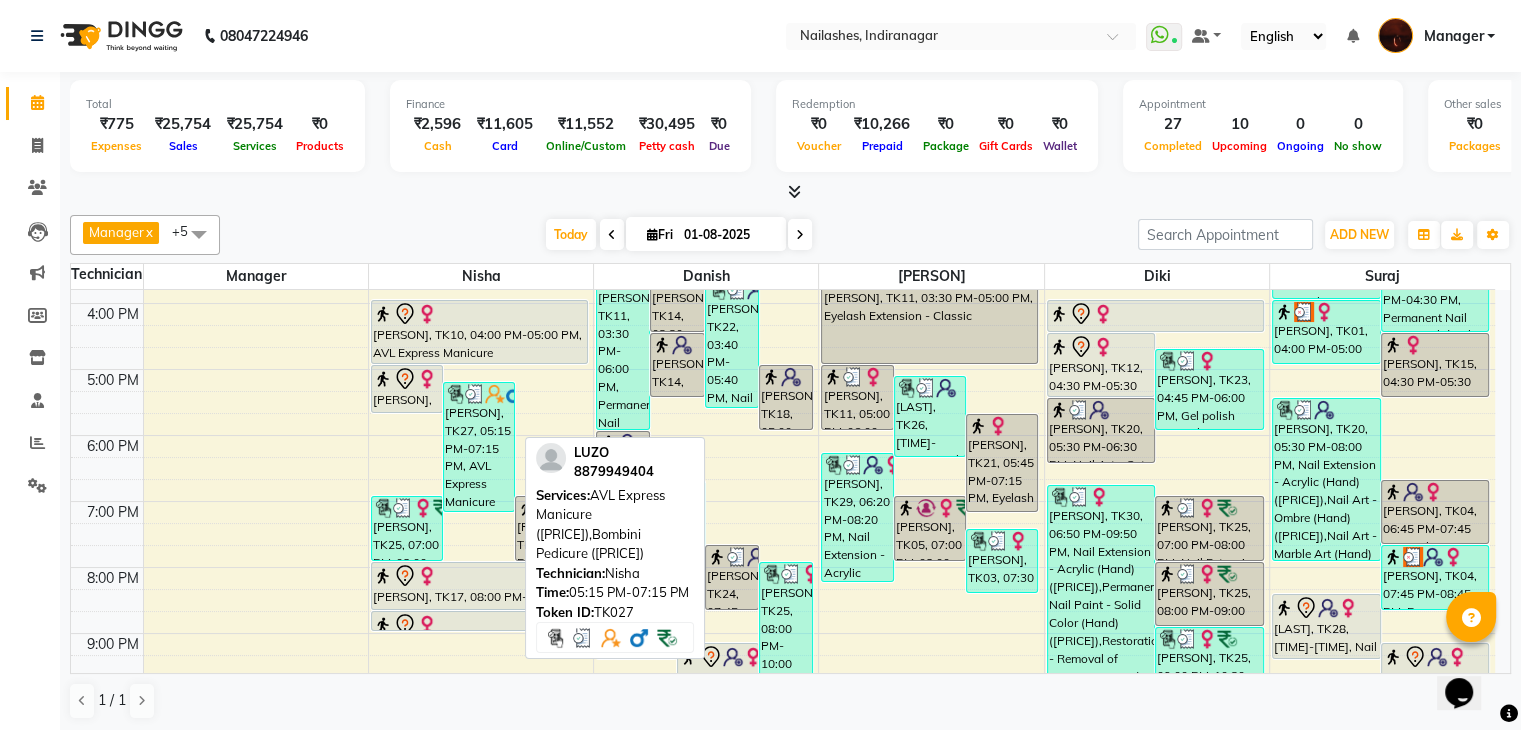 click on "[FIRST], TK27, 05:15 PM-07:15 PM, AVL Express Manicure (₹1000),Bombini Pedicure (₹1600)" at bounding box center [479, 447] 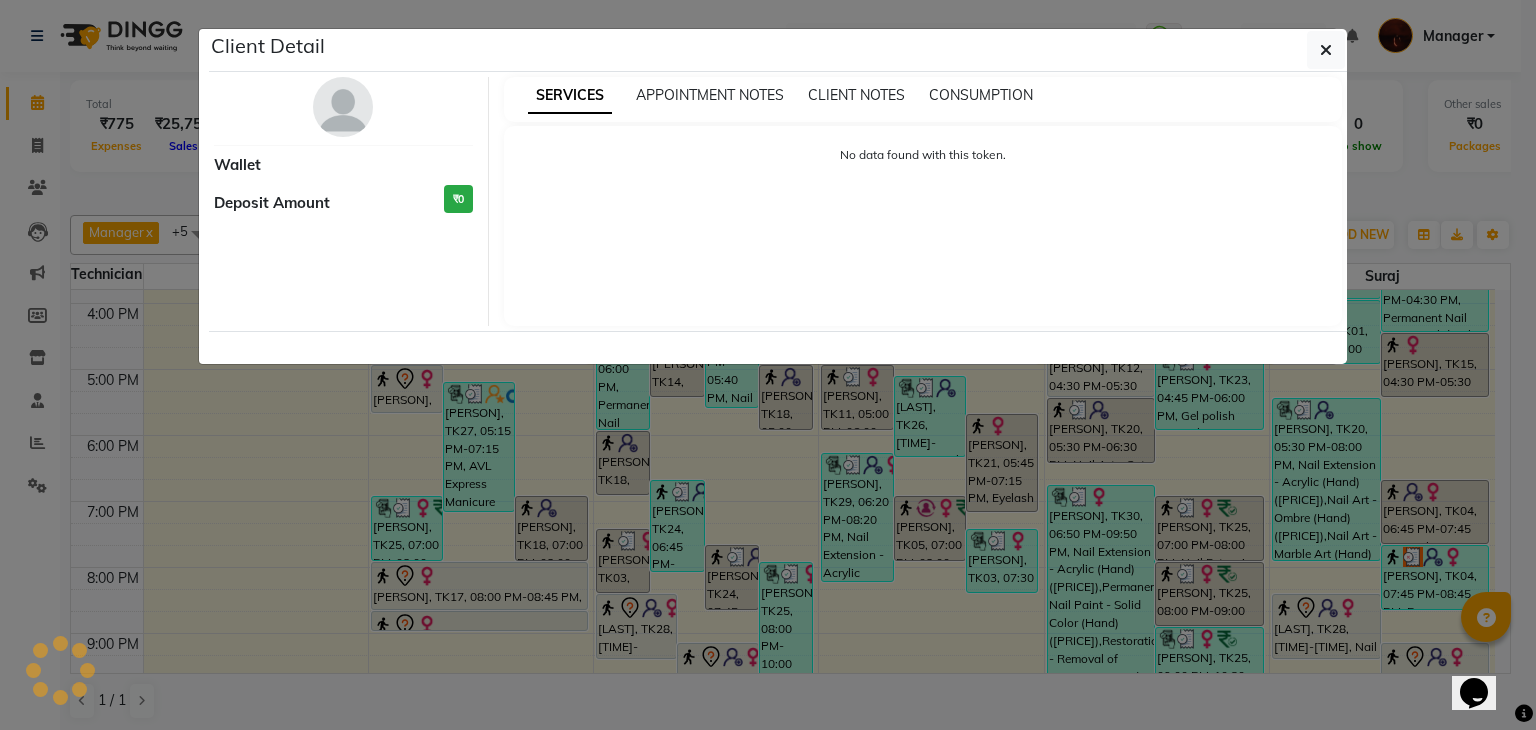 select on "3" 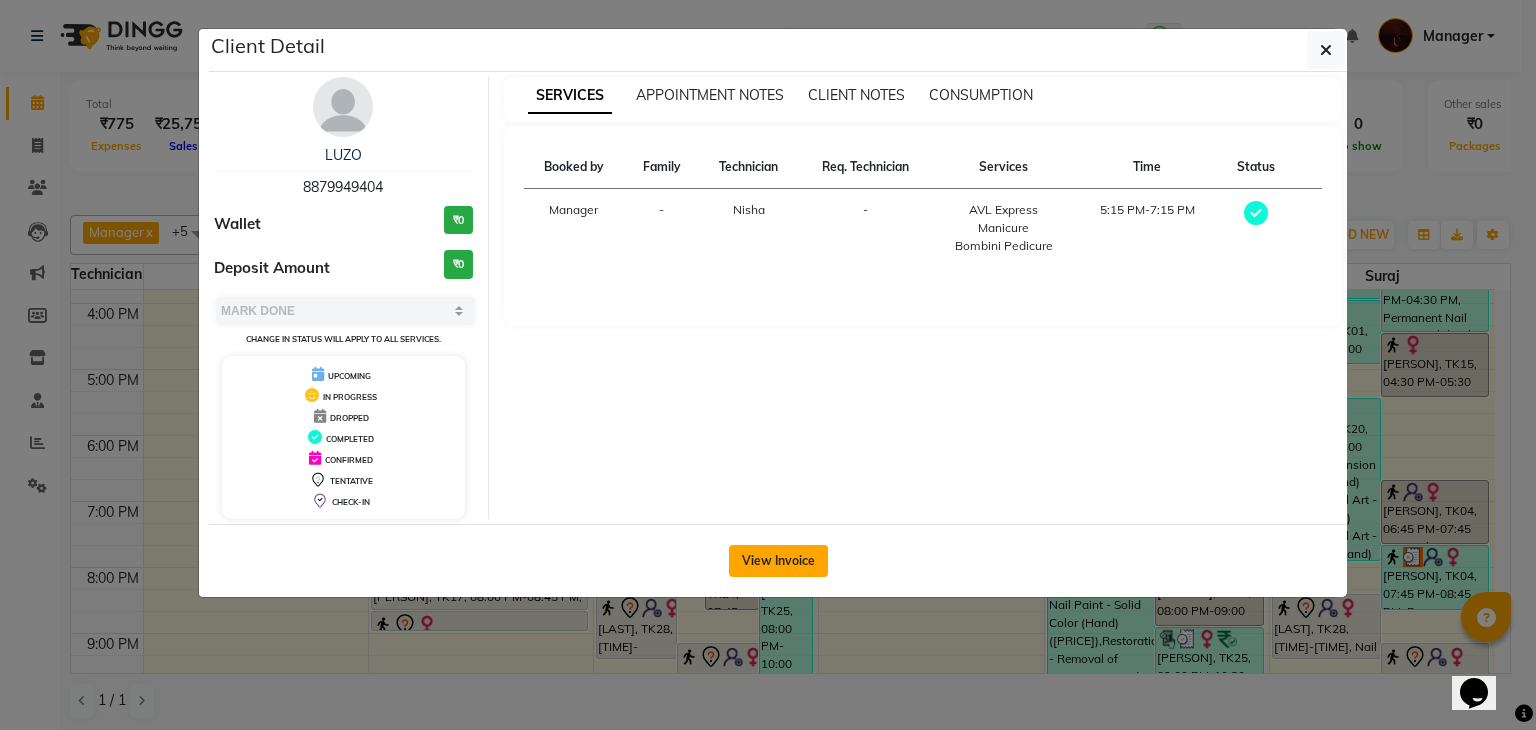 click on "View Invoice" 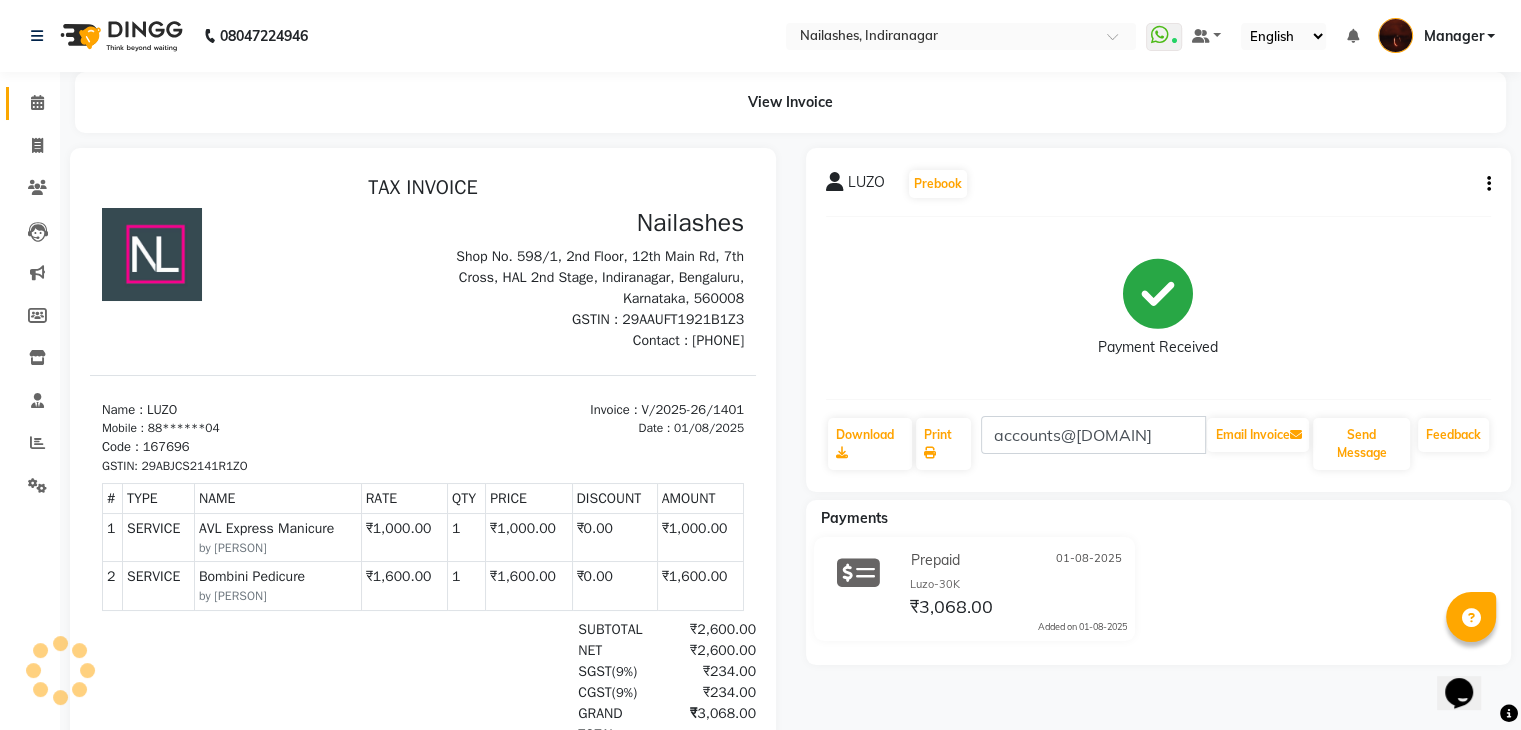 scroll, scrollTop: 0, scrollLeft: 0, axis: both 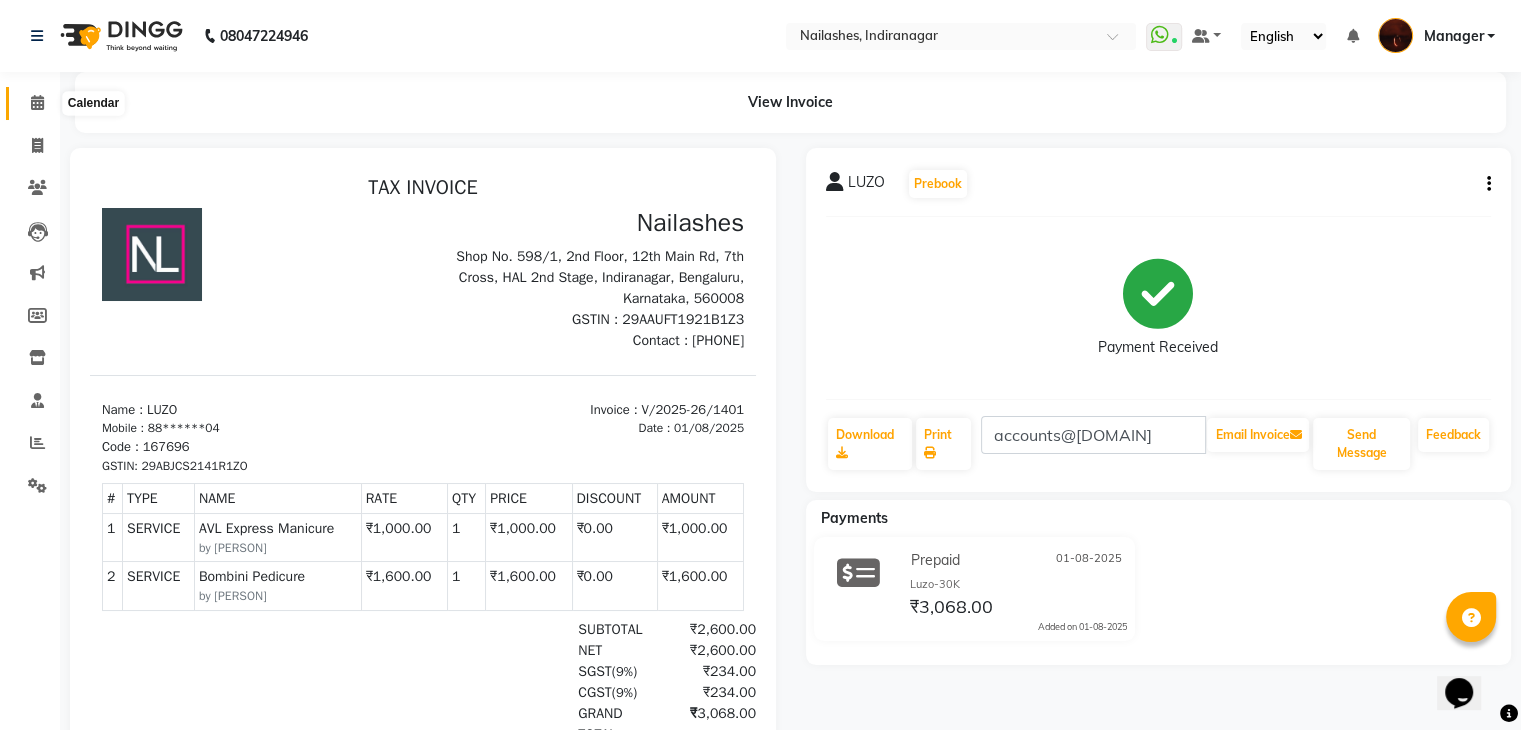 click 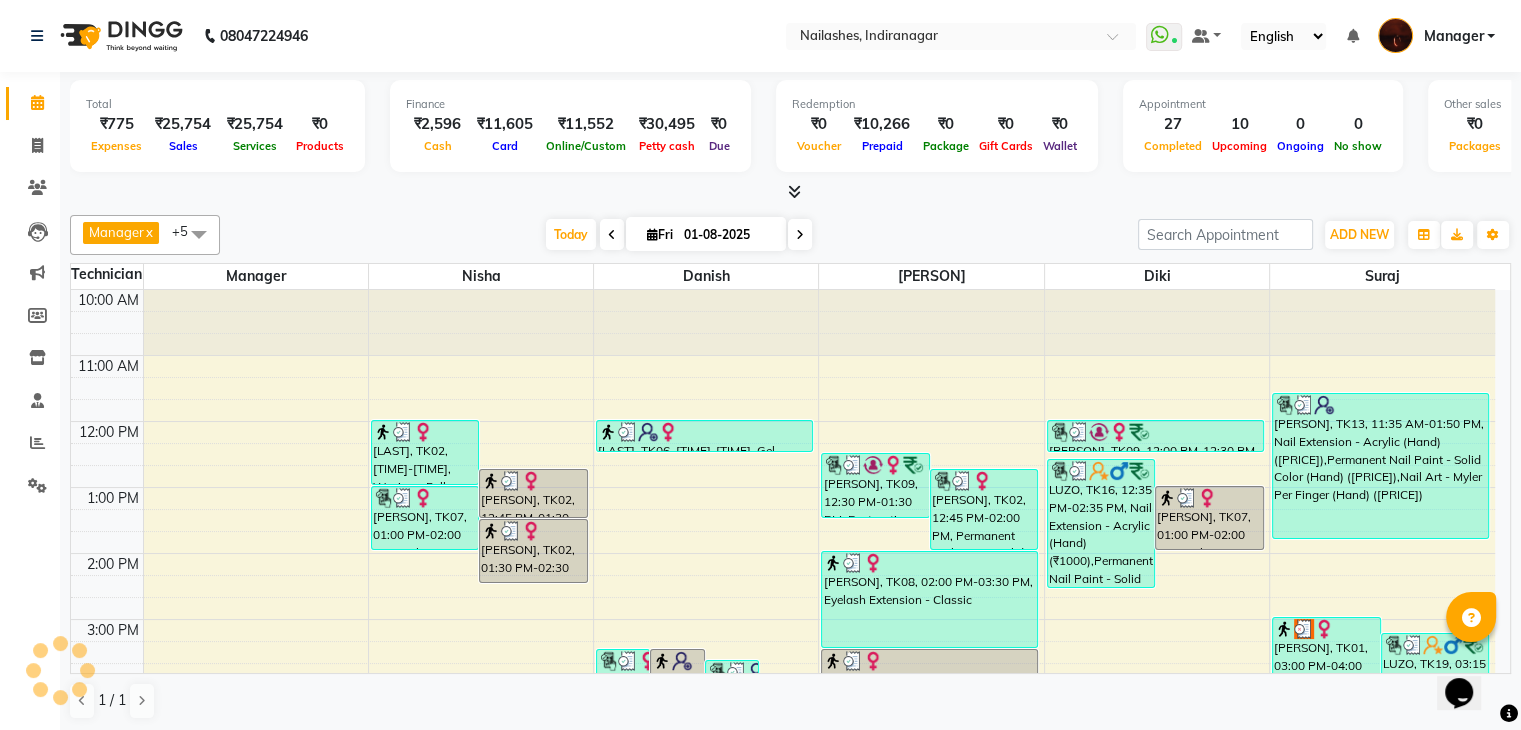 scroll, scrollTop: 0, scrollLeft: 0, axis: both 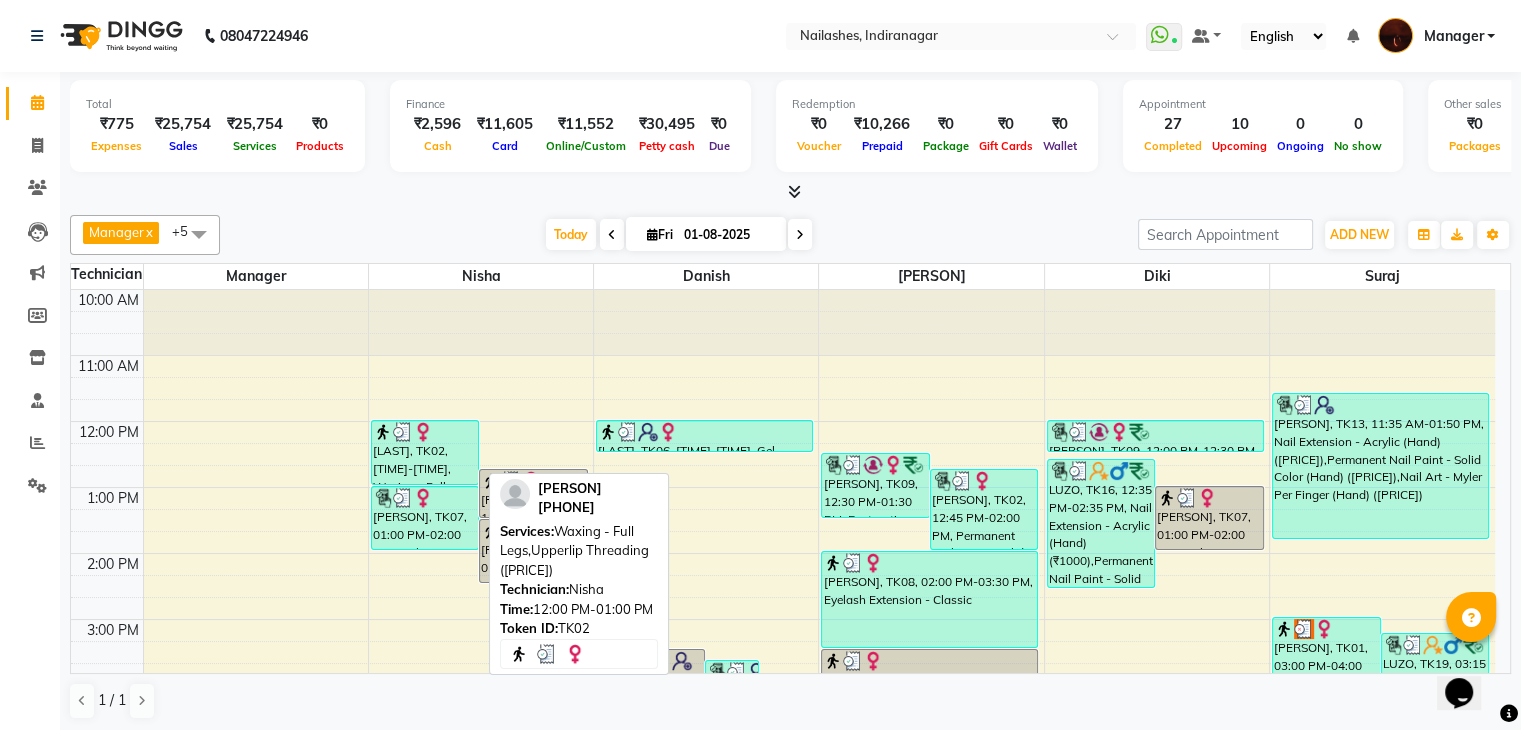 click on "[FIRST], TK02, 12:00 PM-01:00 PM, Waxing - Full Legs,Upperlip Threading (₹60)" at bounding box center [425, 452] 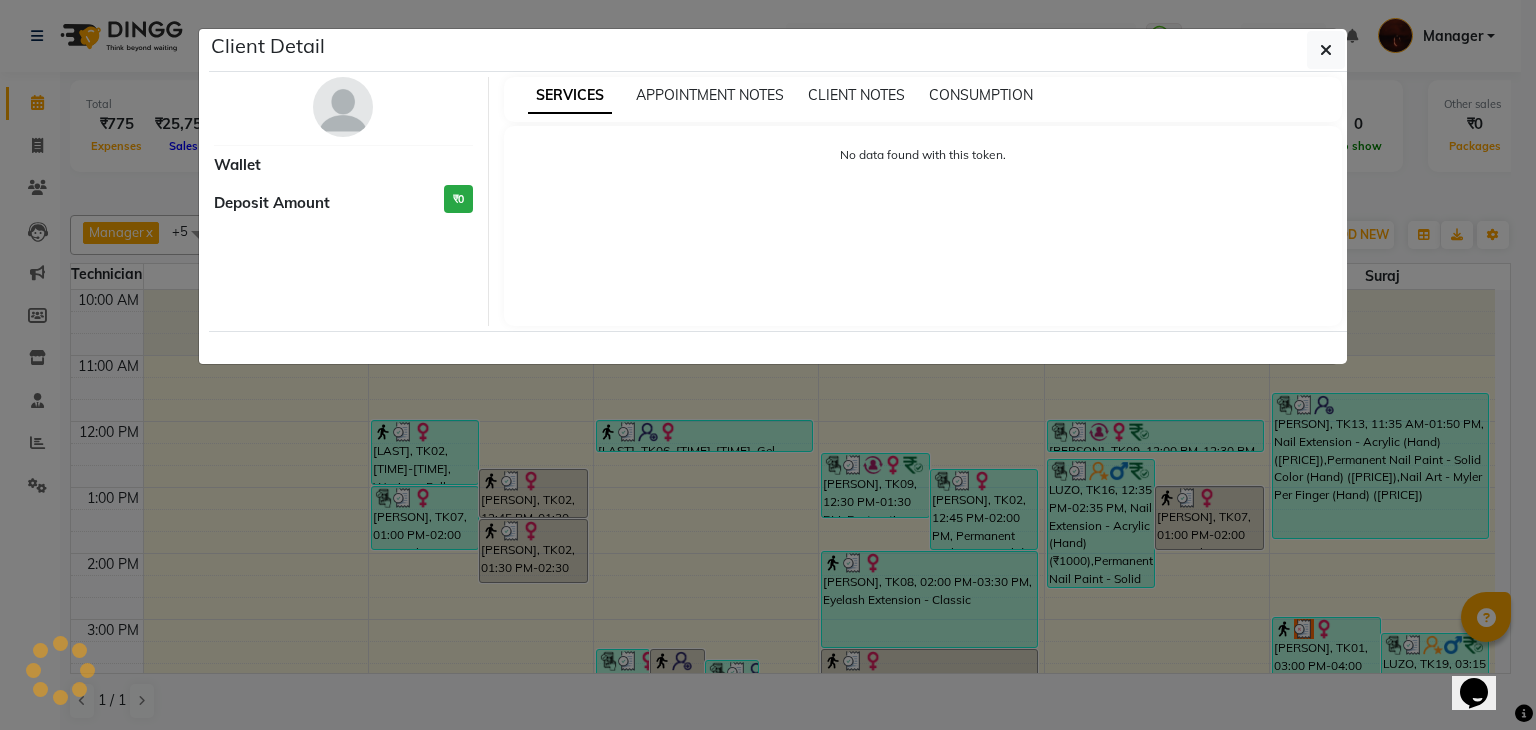select on "3" 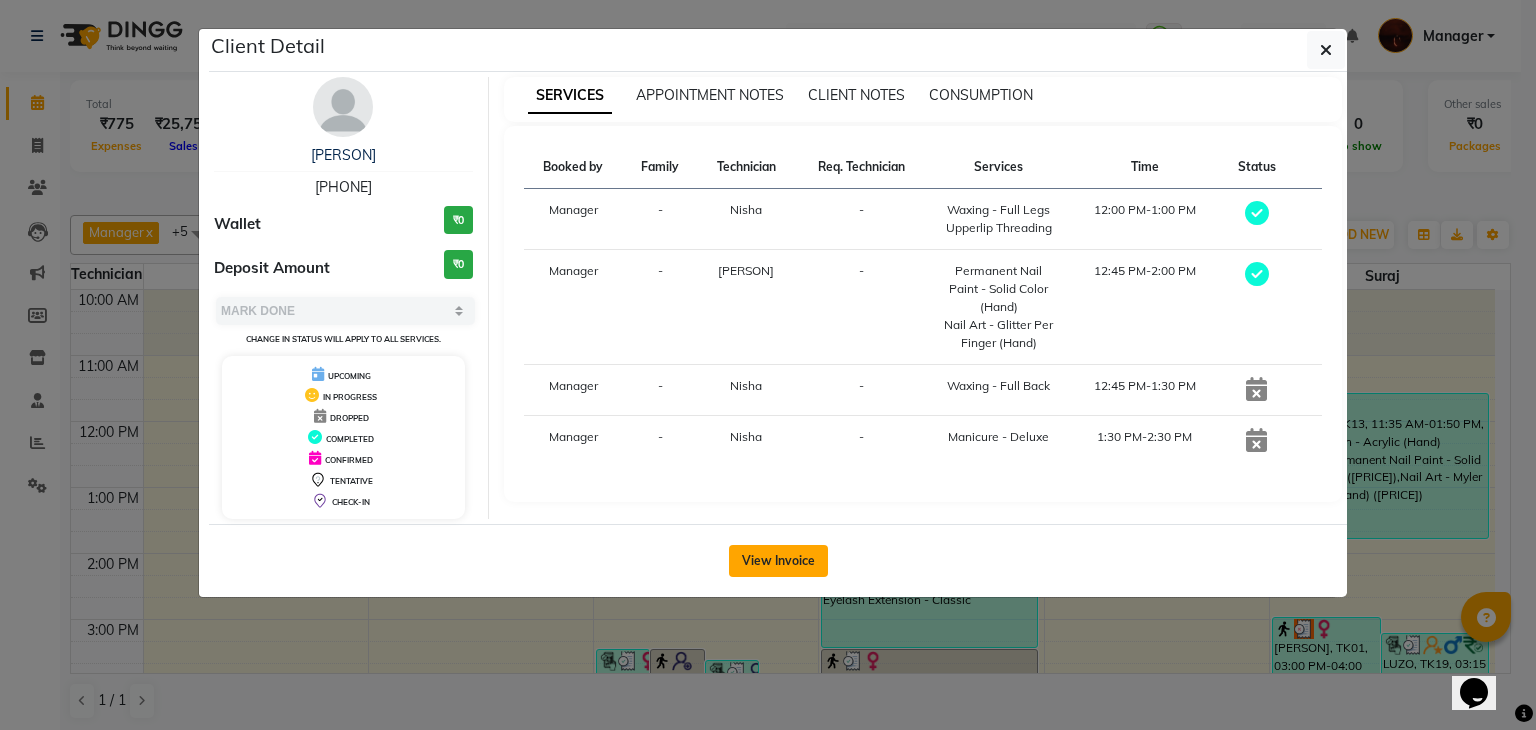 click on "View Invoice" 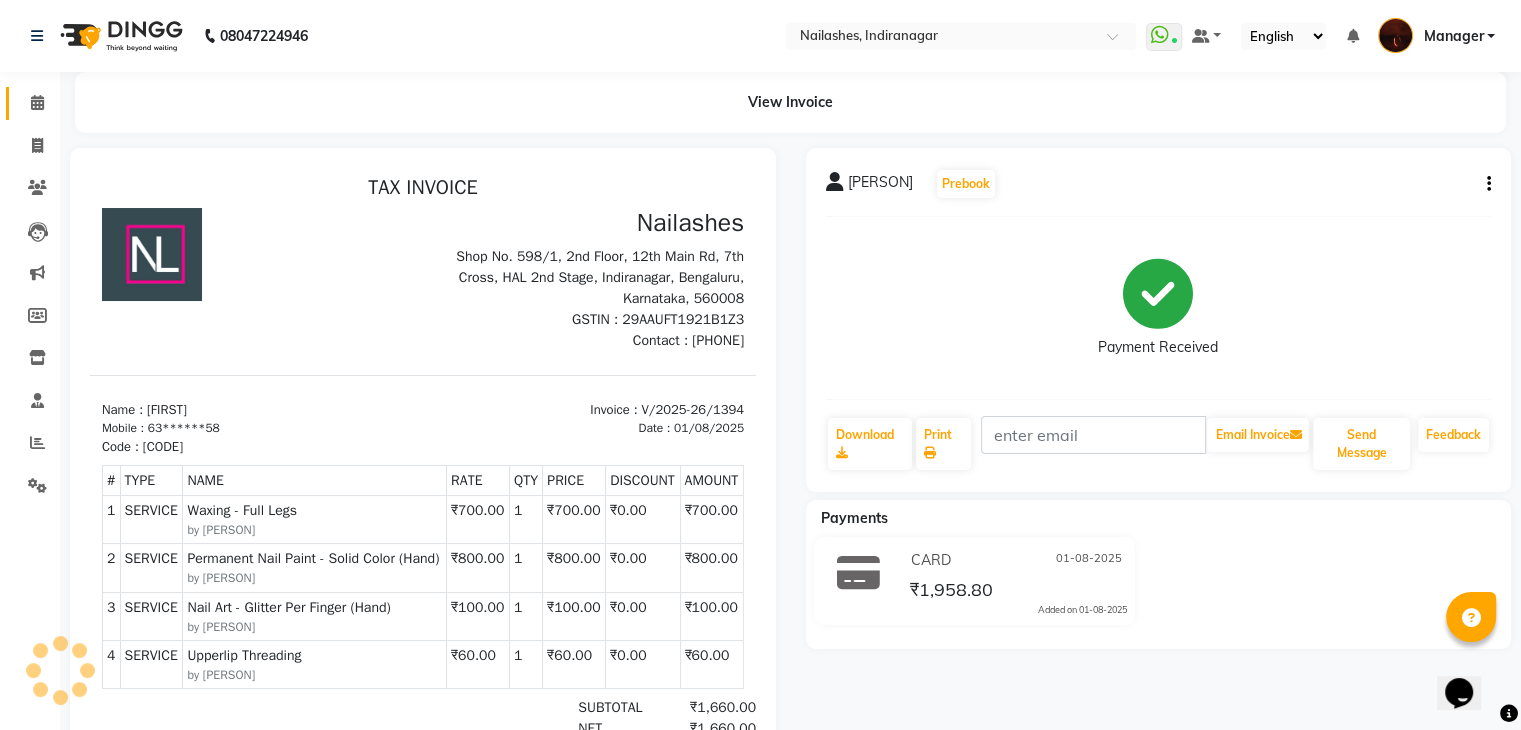 scroll, scrollTop: 0, scrollLeft: 0, axis: both 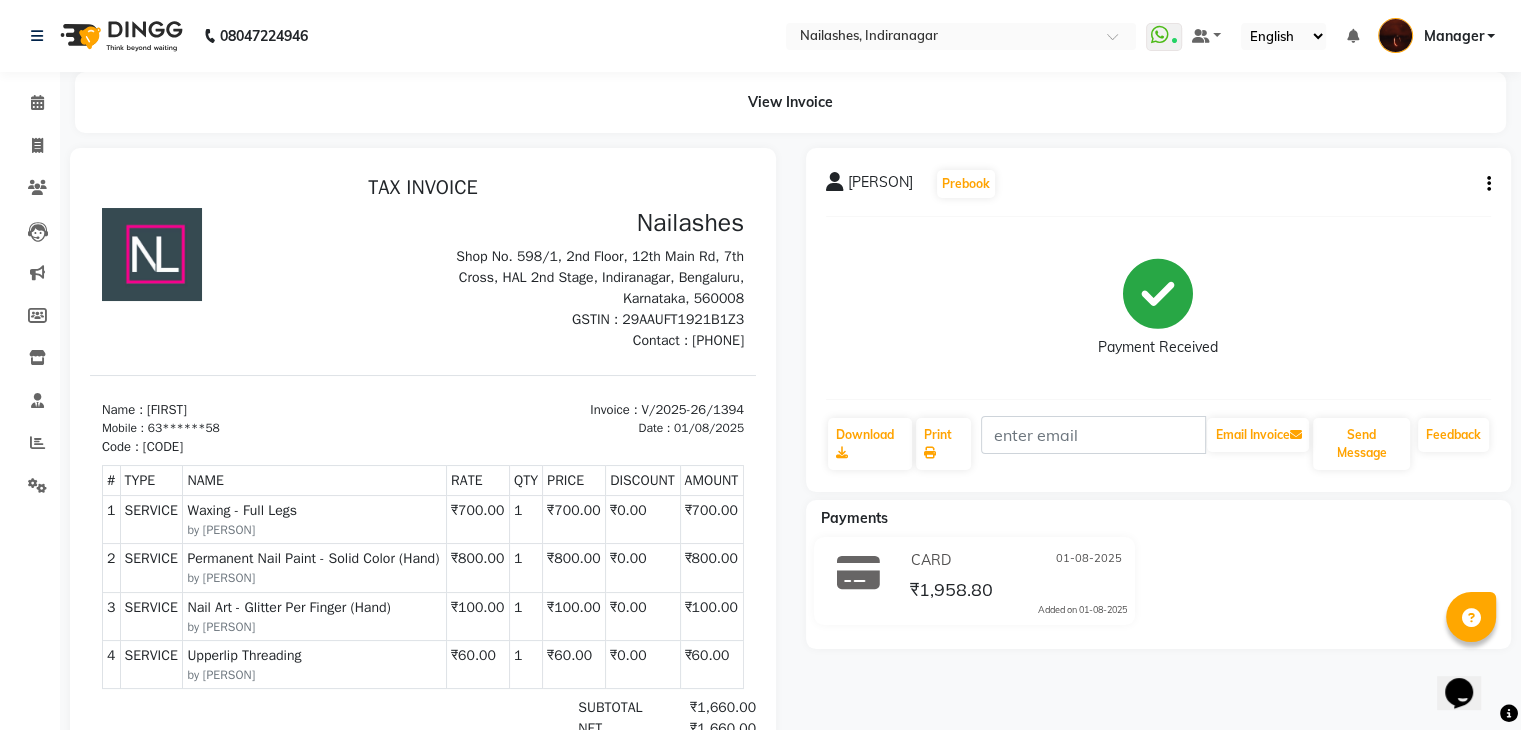 drag, startPoint x: 620, startPoint y: 333, endPoint x: 612, endPoint y: 293, distance: 40.792156 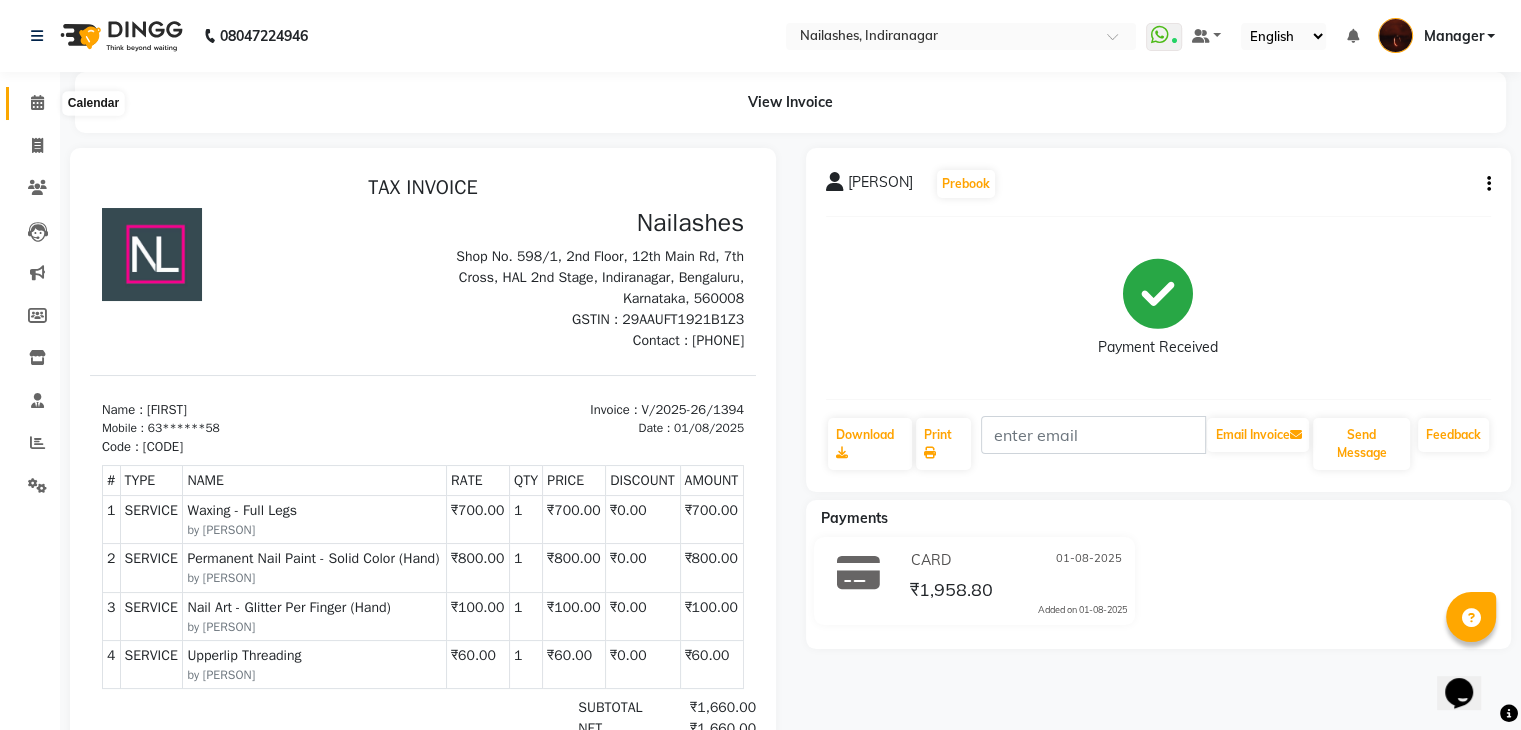 click 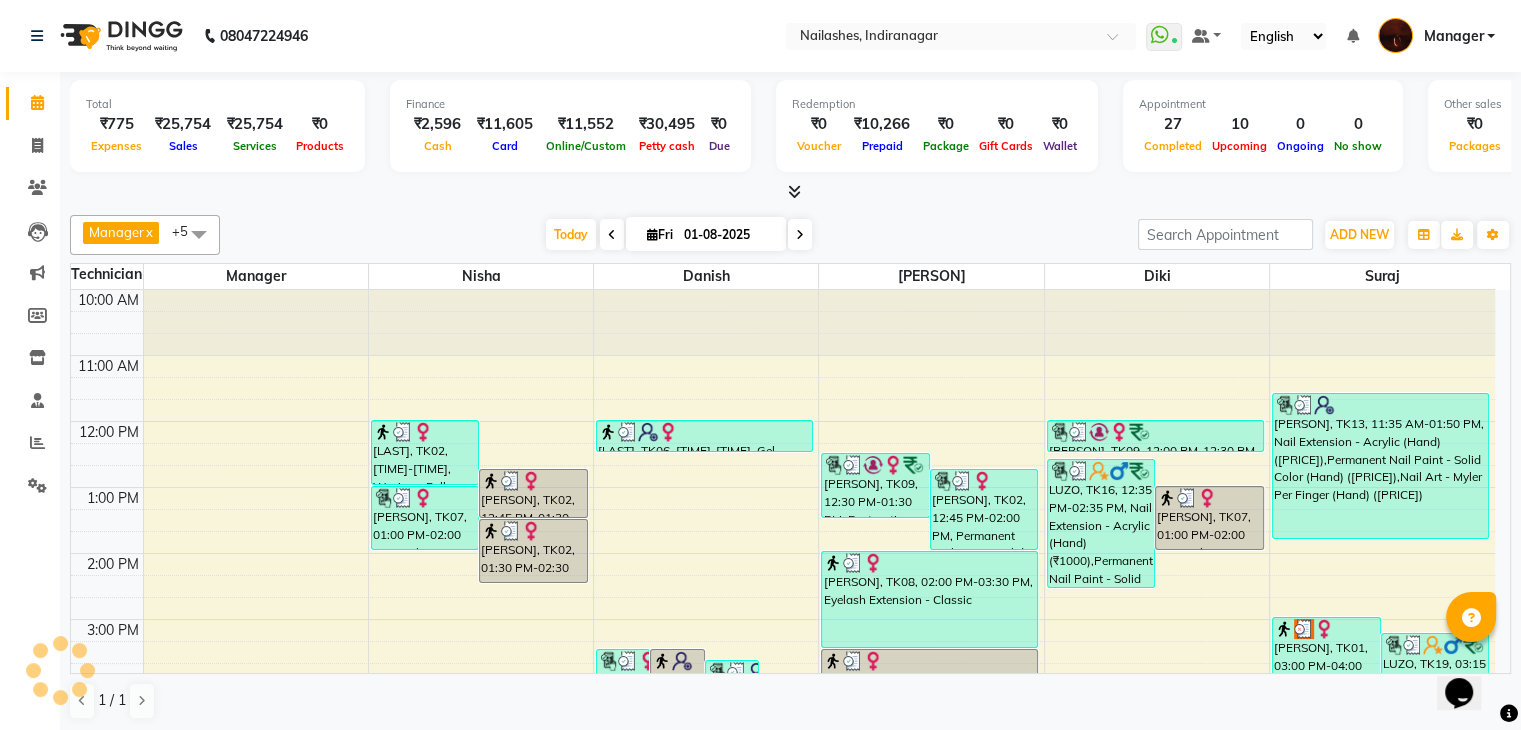 scroll, scrollTop: 428, scrollLeft: 0, axis: vertical 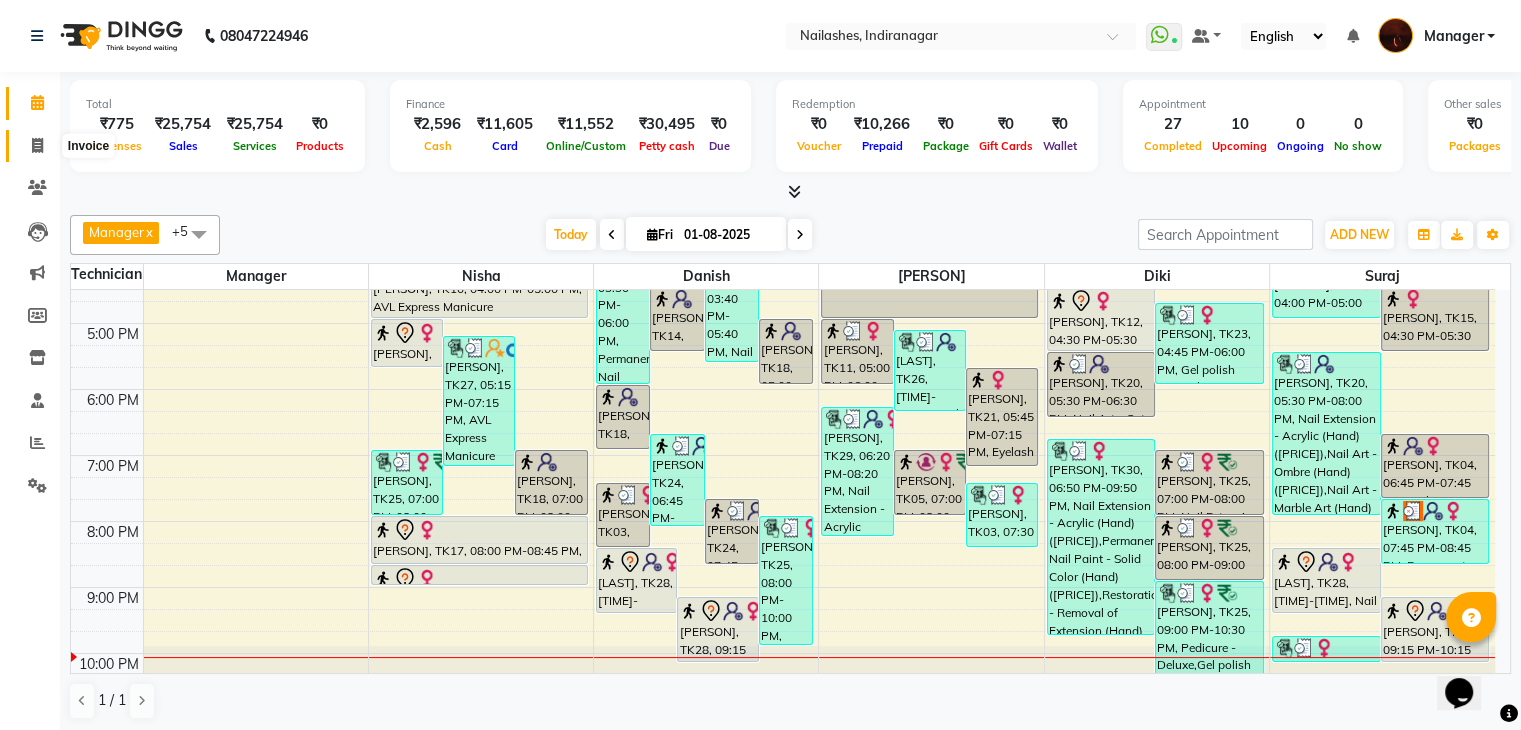 click 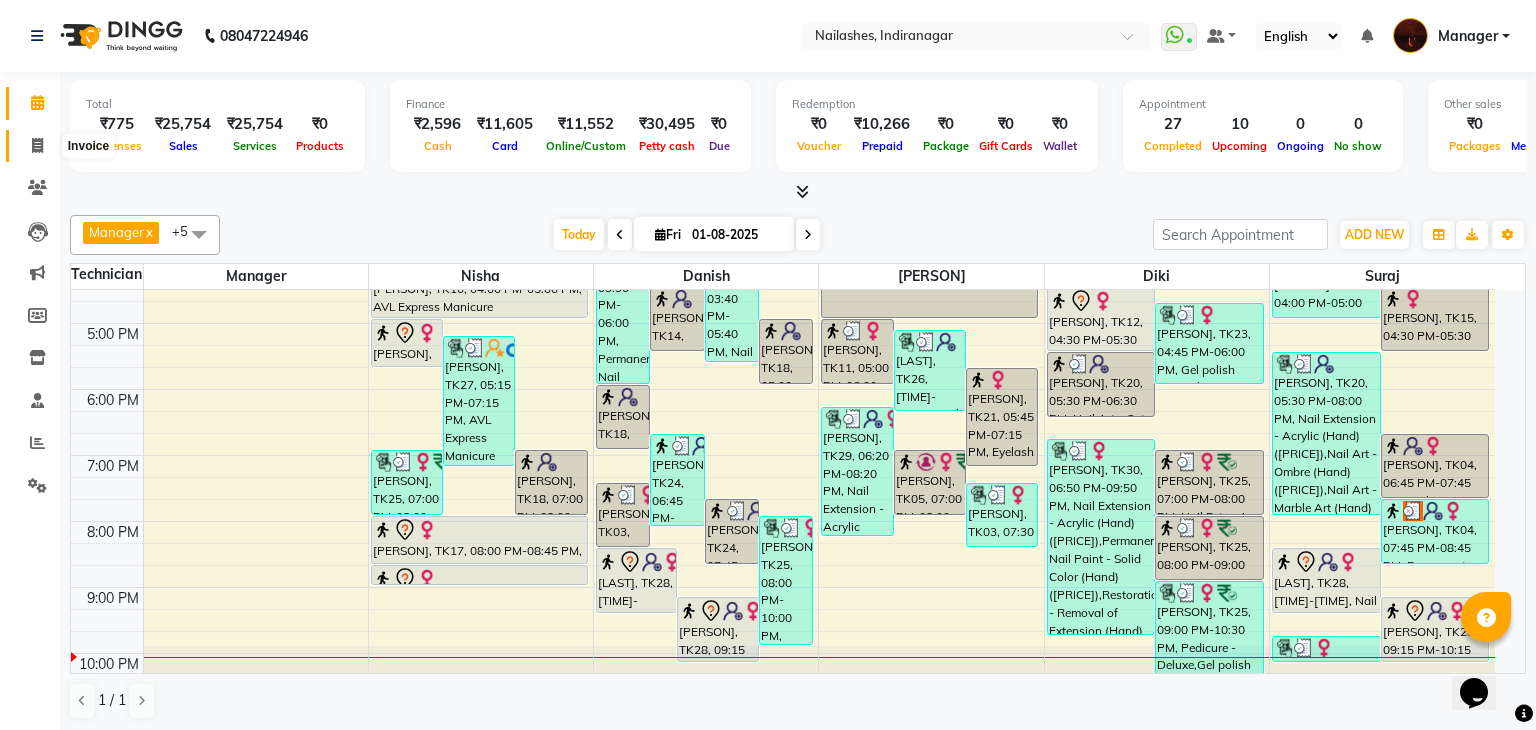 select on "service" 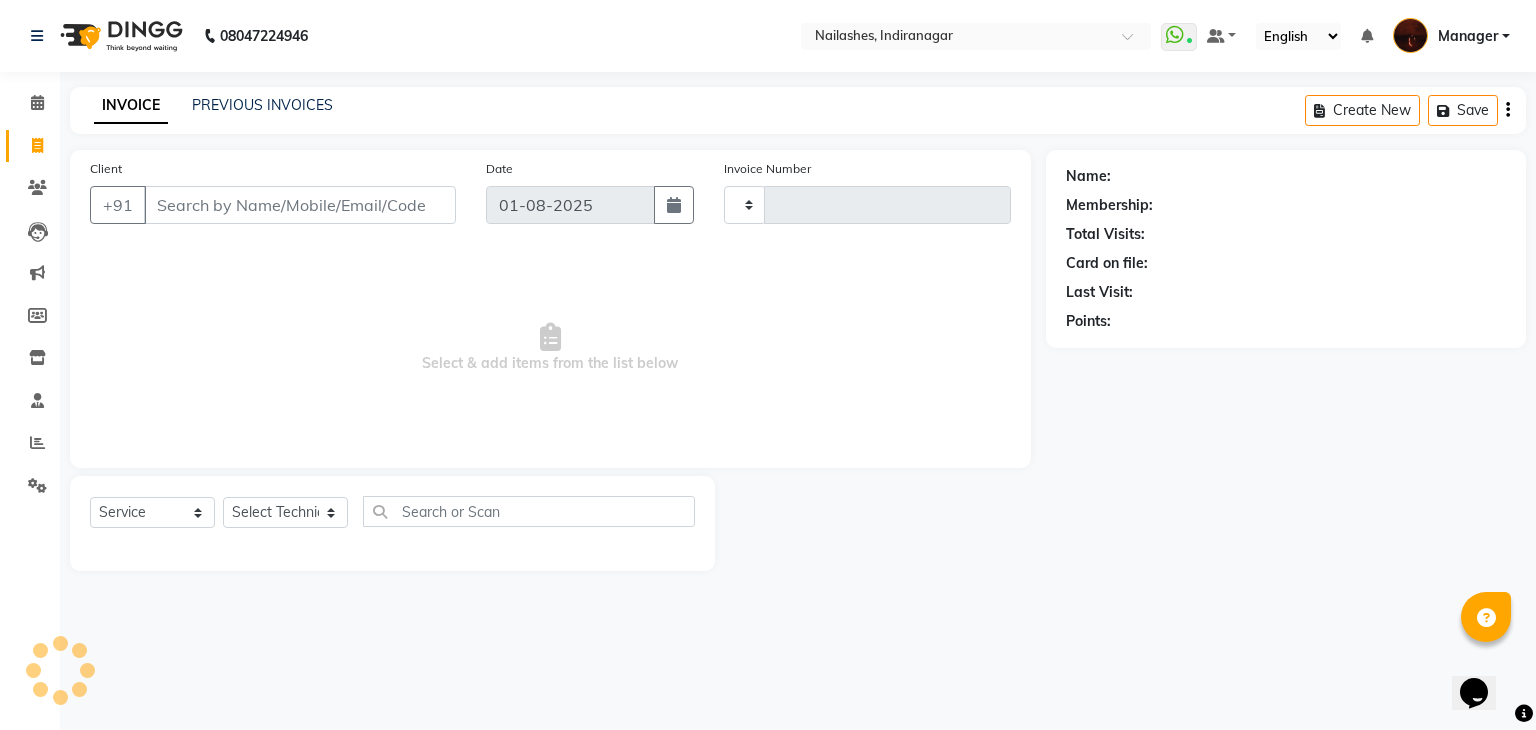 type on "1408" 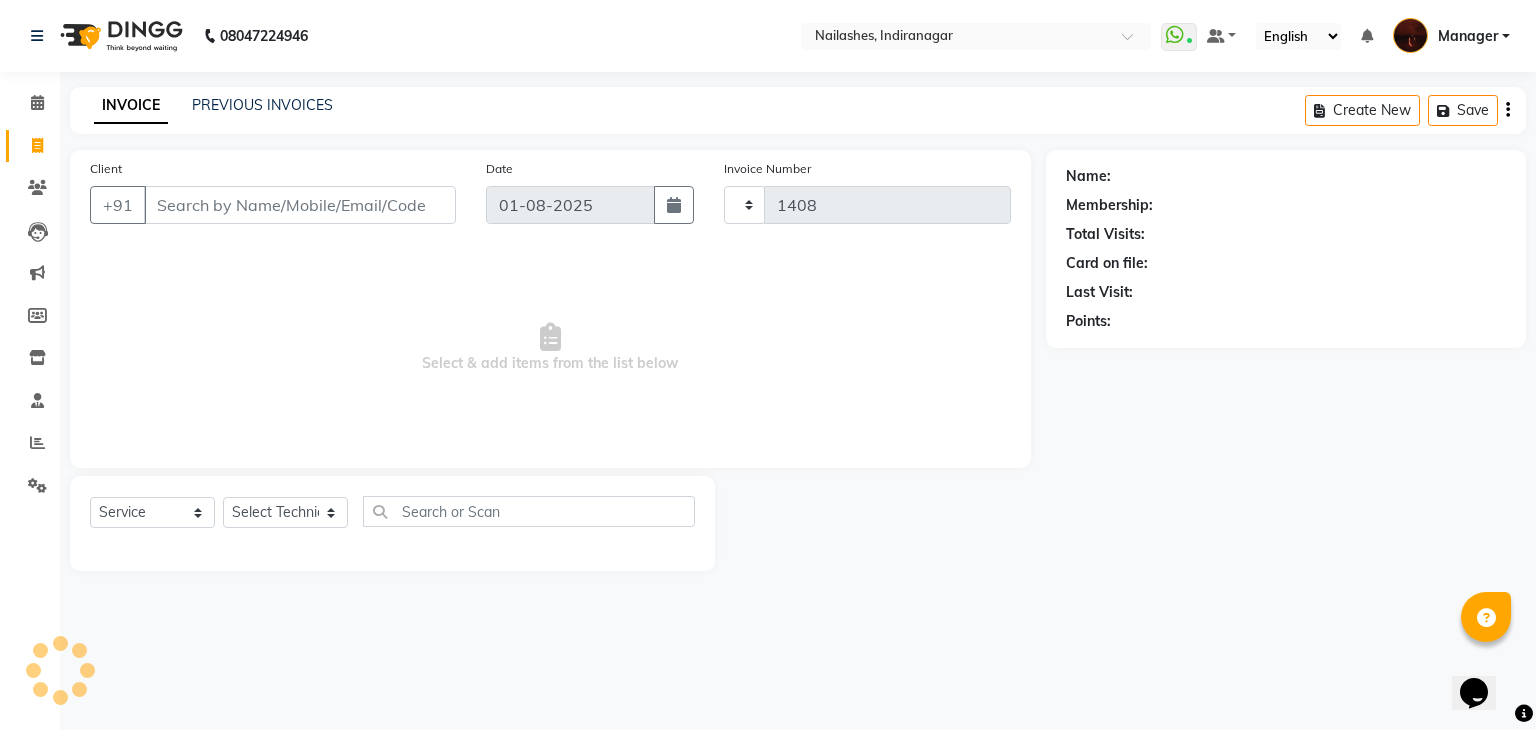 select on "4063" 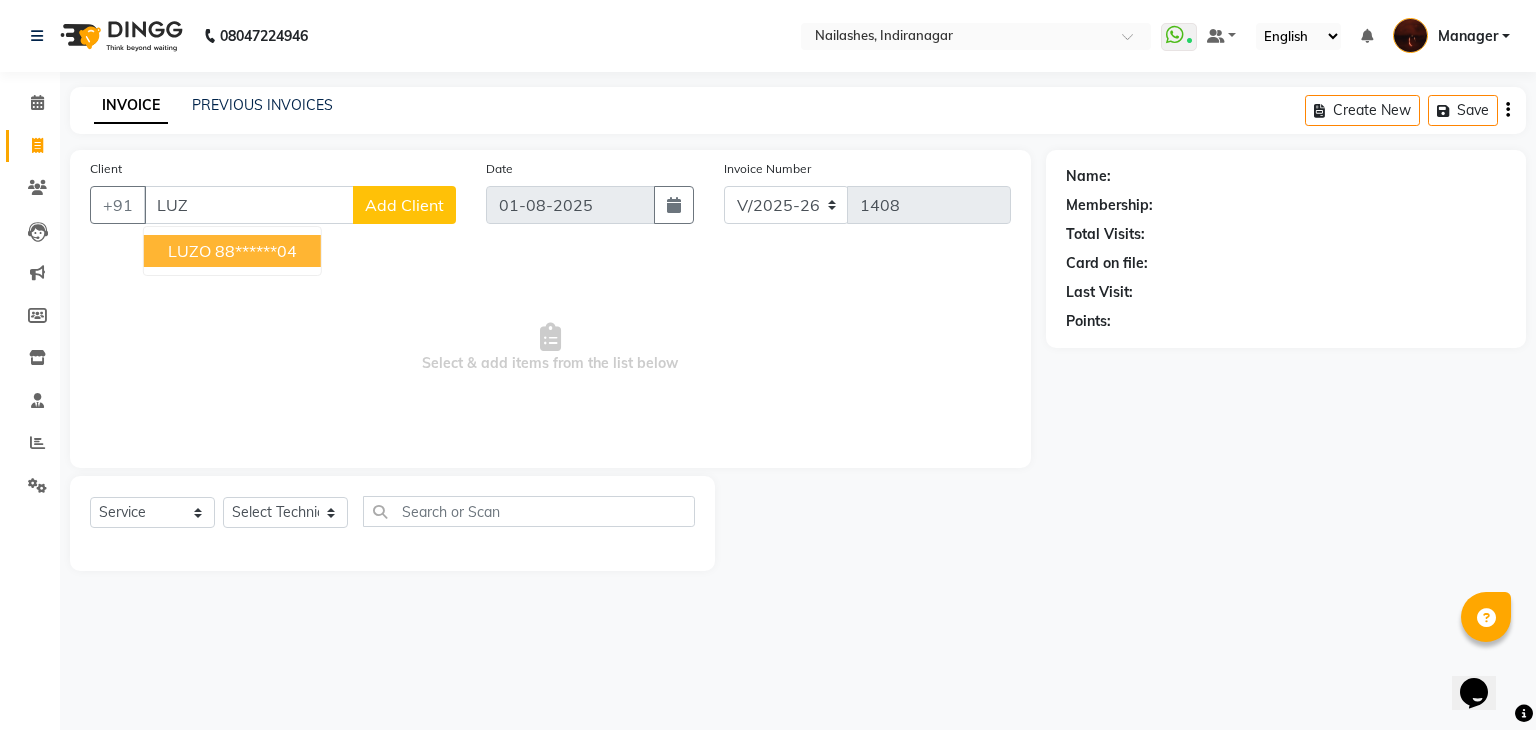 click on "88******04" at bounding box center [256, 251] 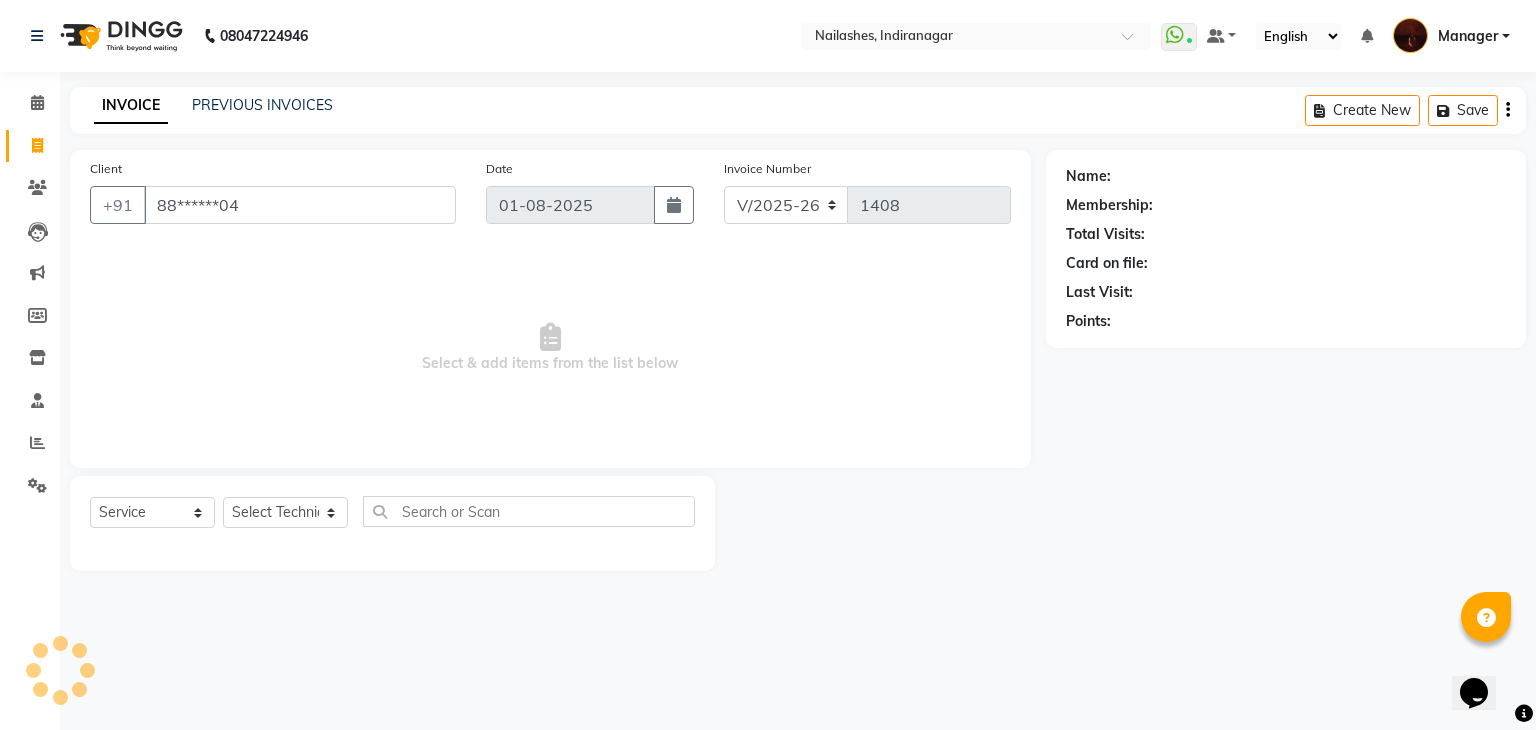 type on "88******04" 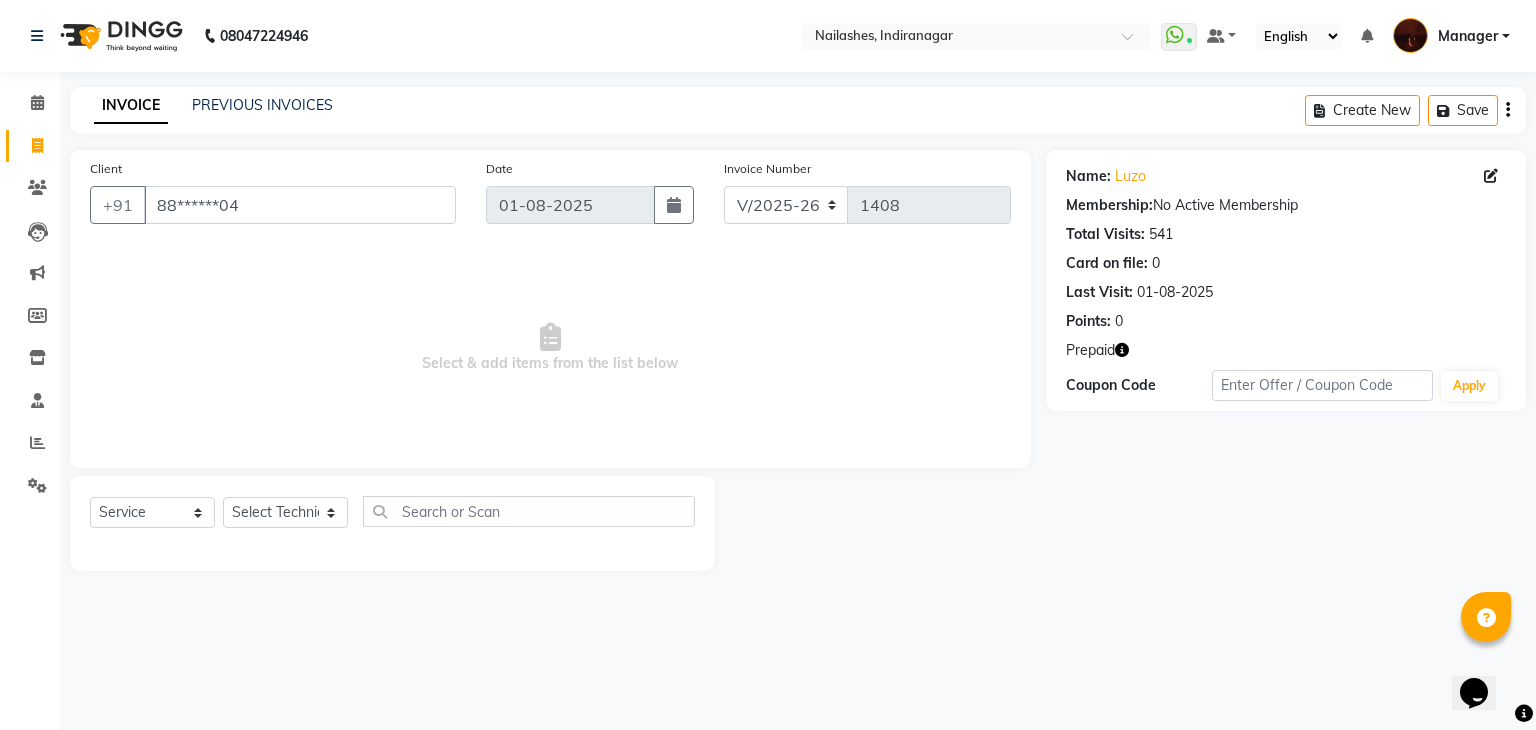 click 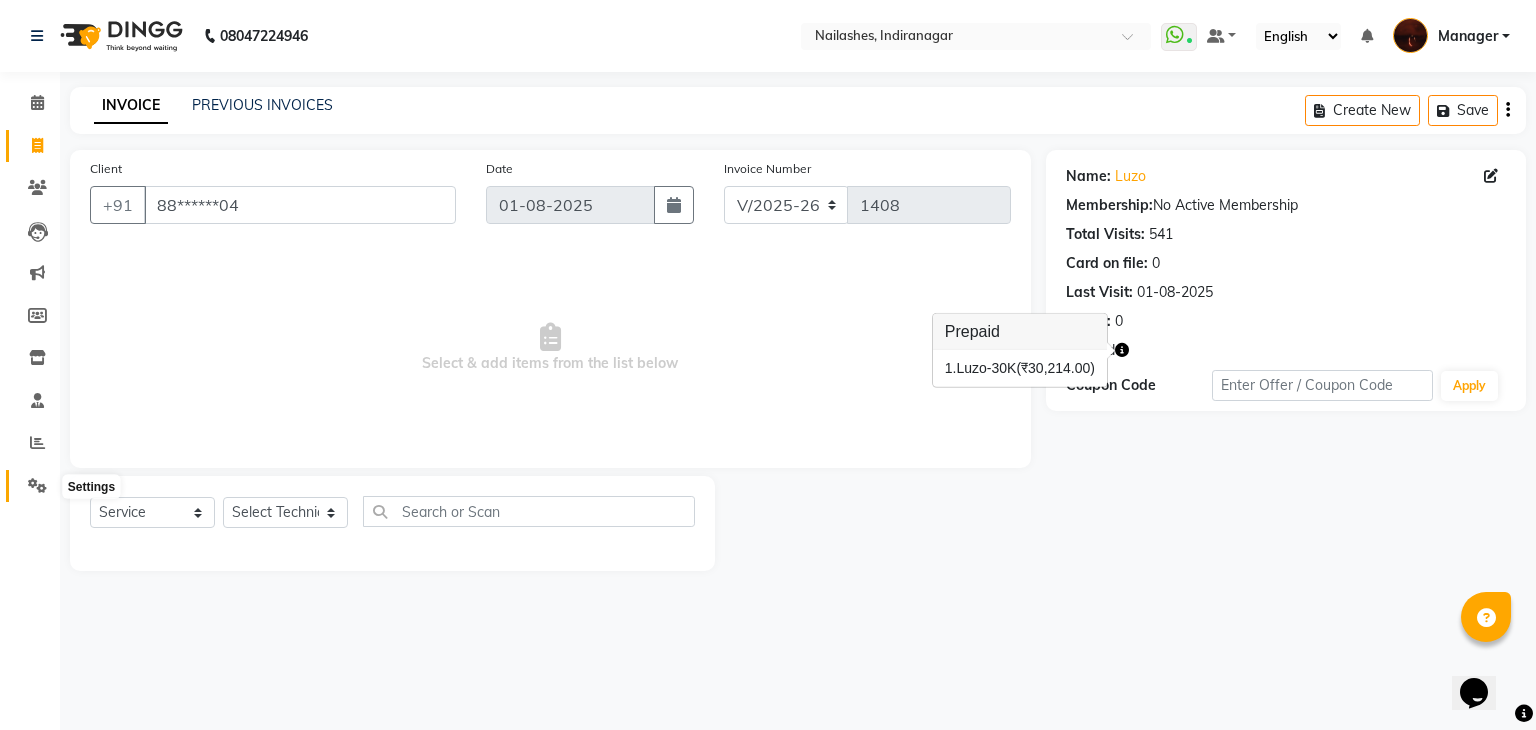 click 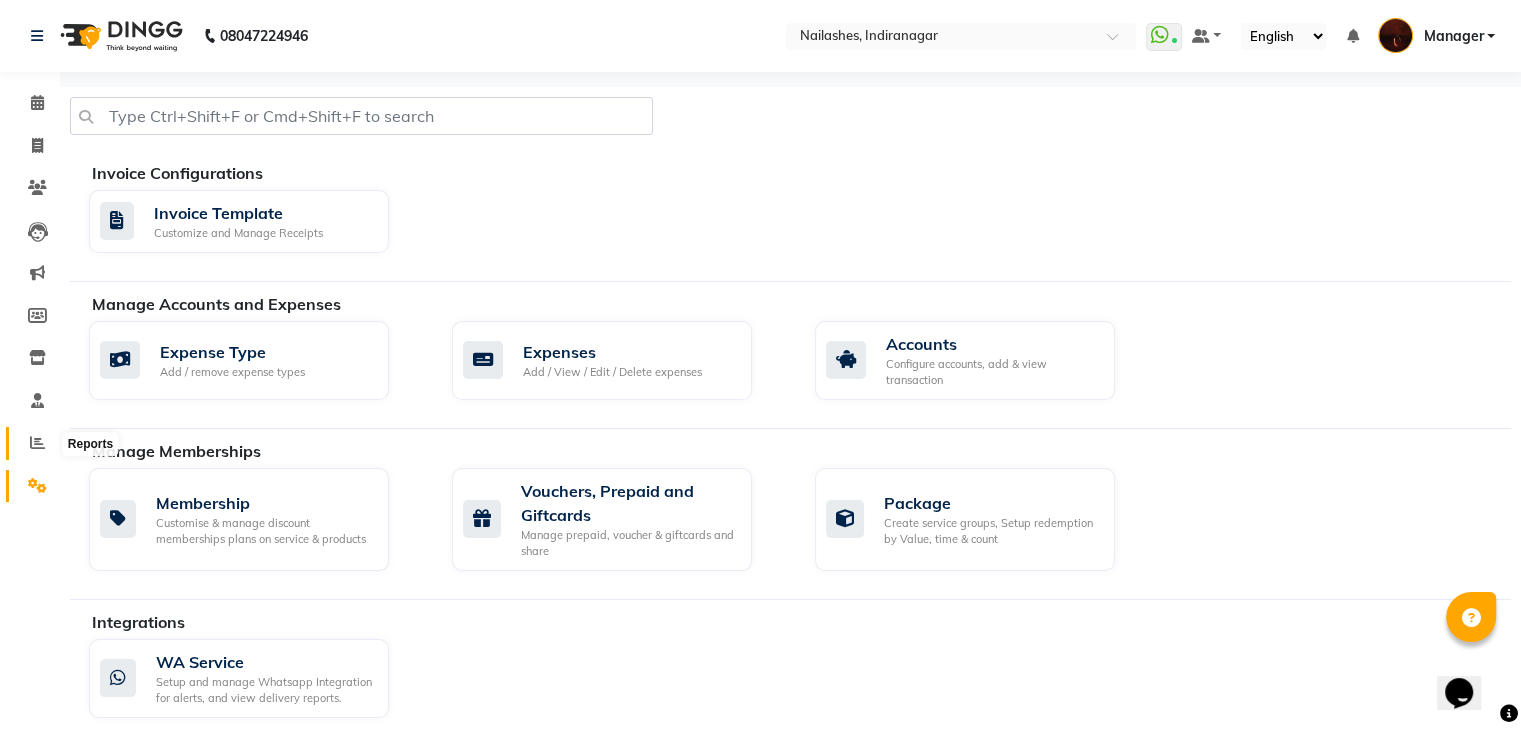 click 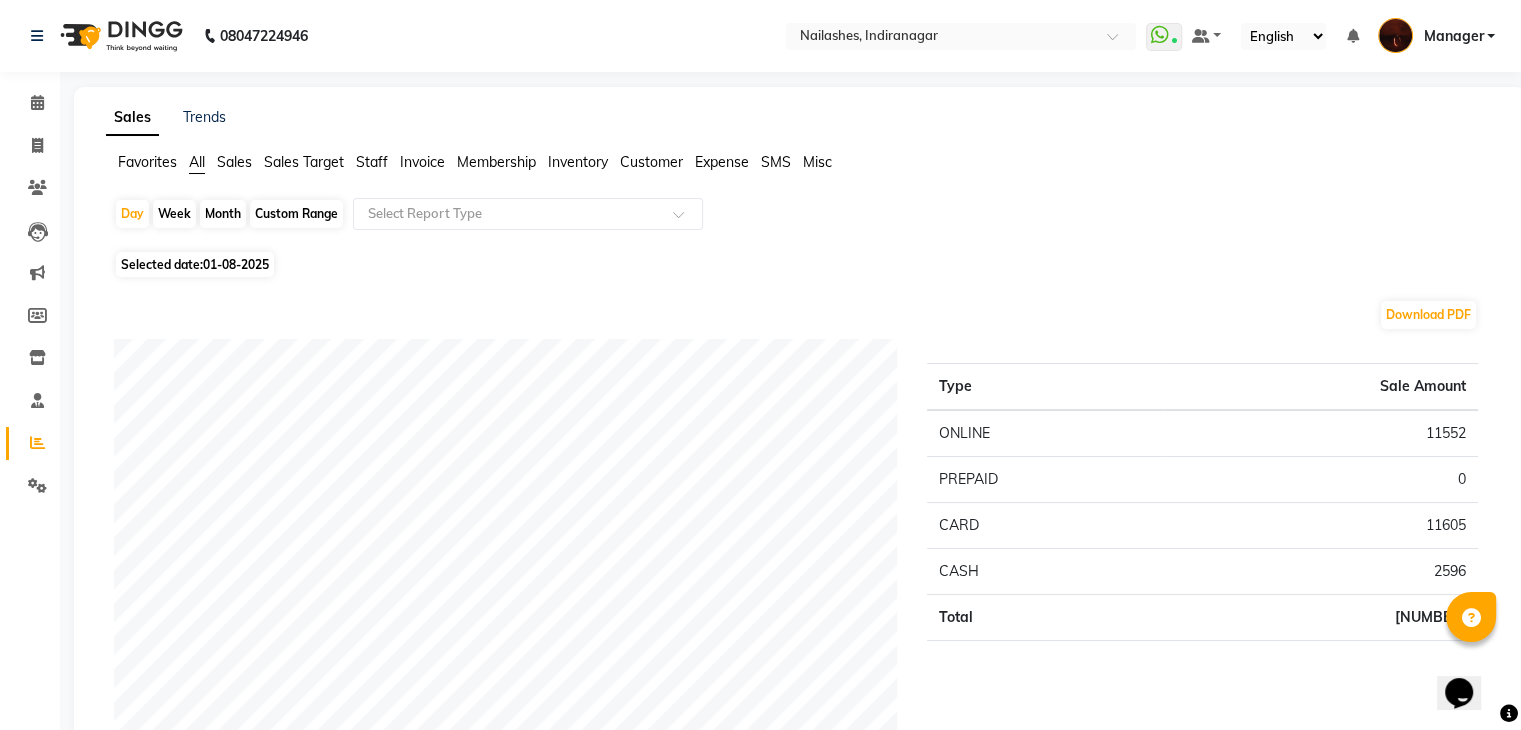 click on "Staff" 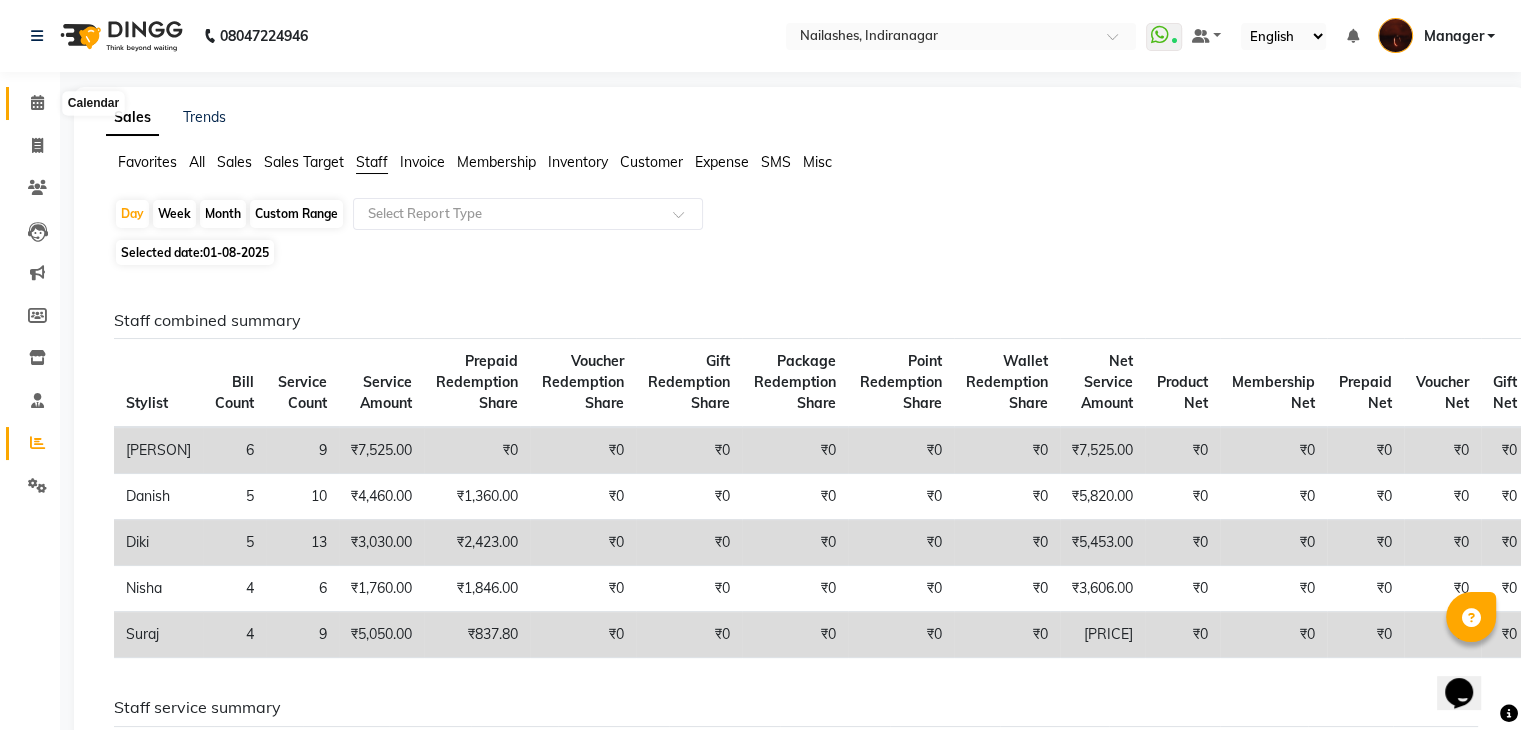 click 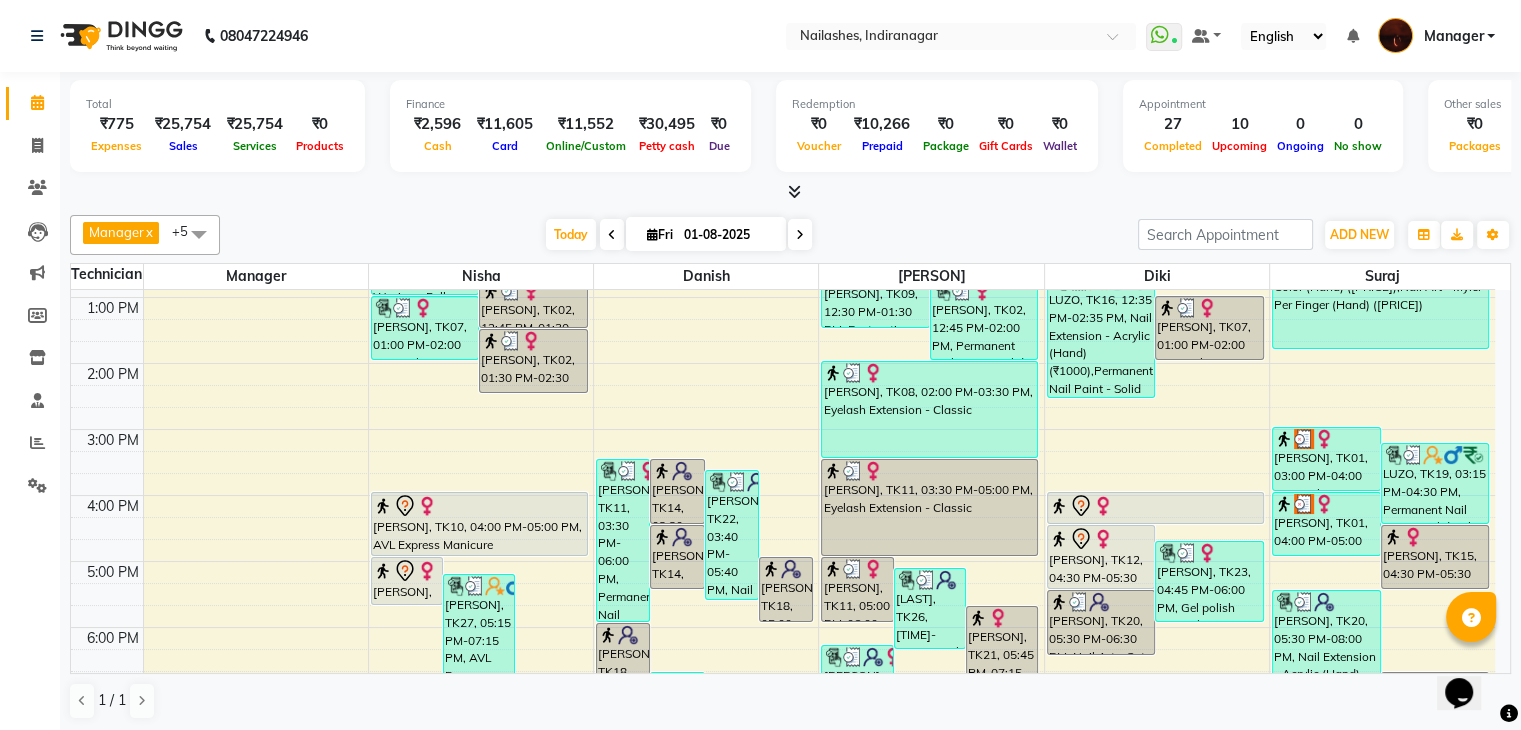 scroll, scrollTop: 0, scrollLeft: 0, axis: both 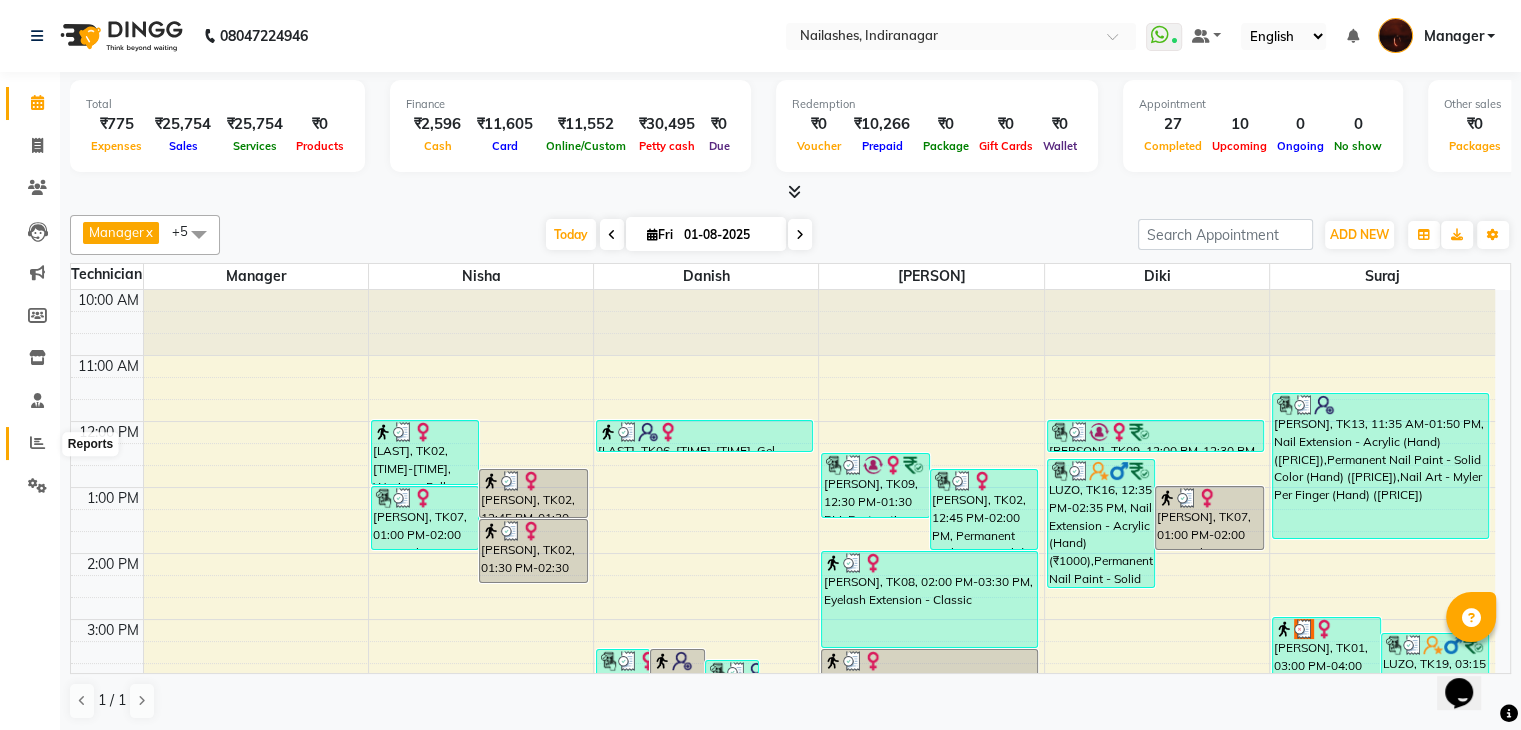 click 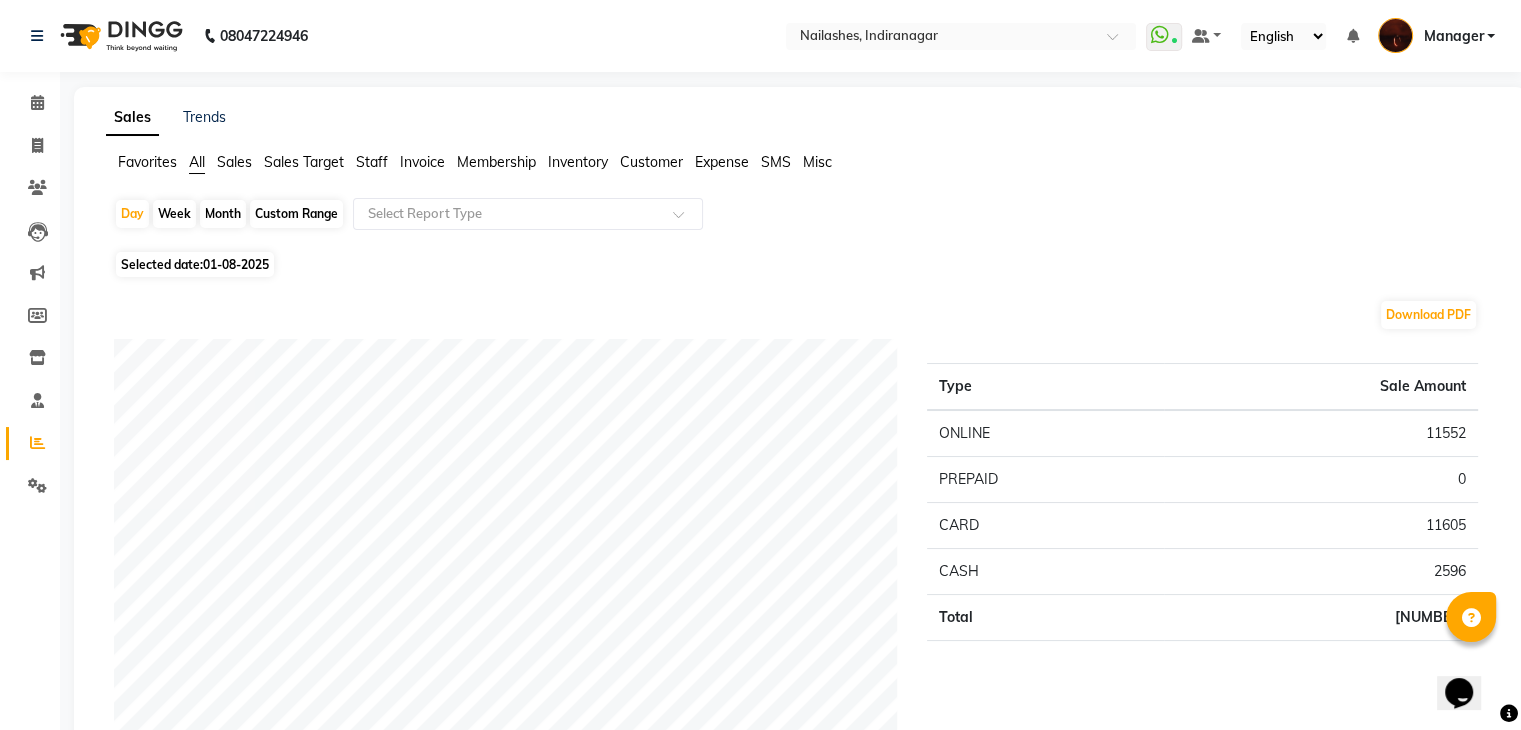 click on "Staff" 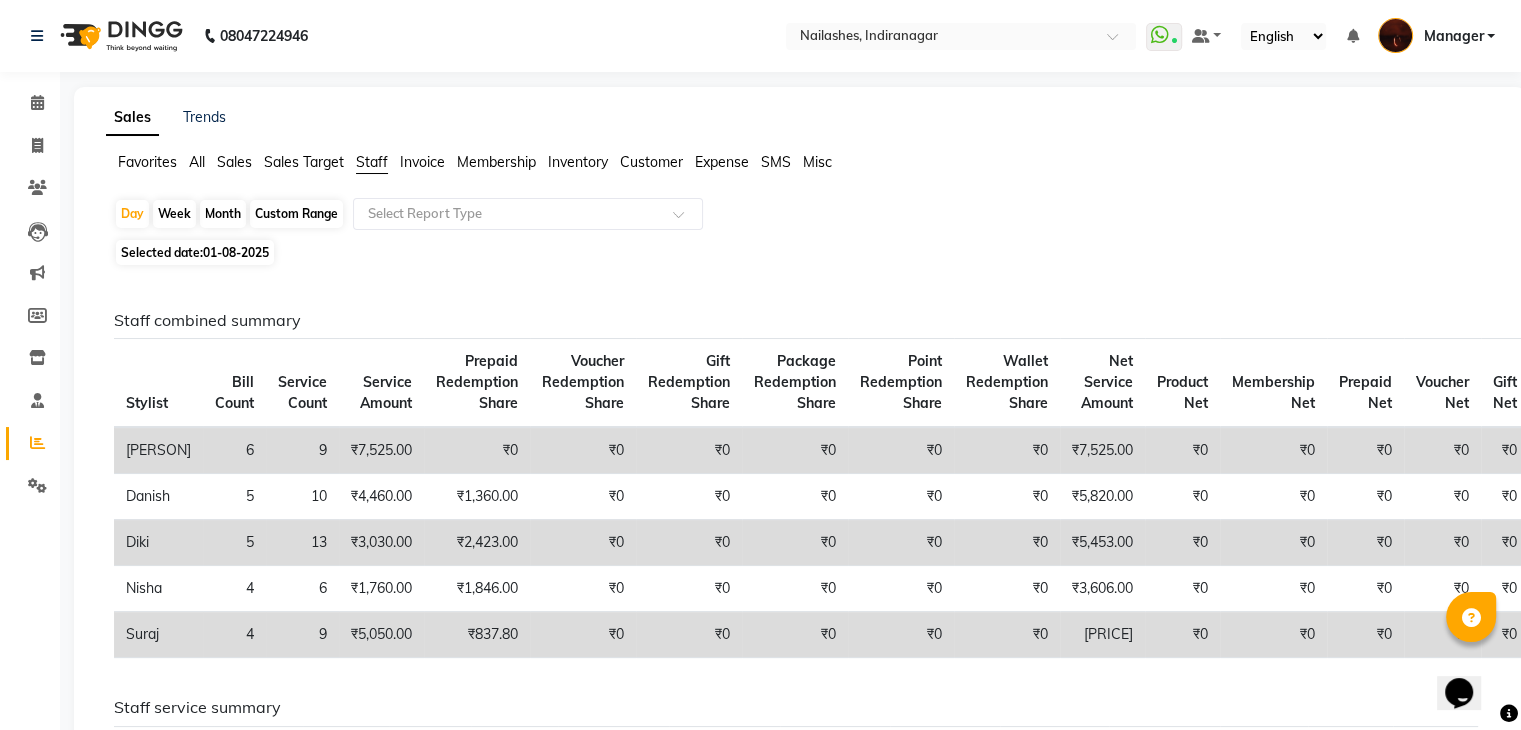 click on "Staff combined summary" 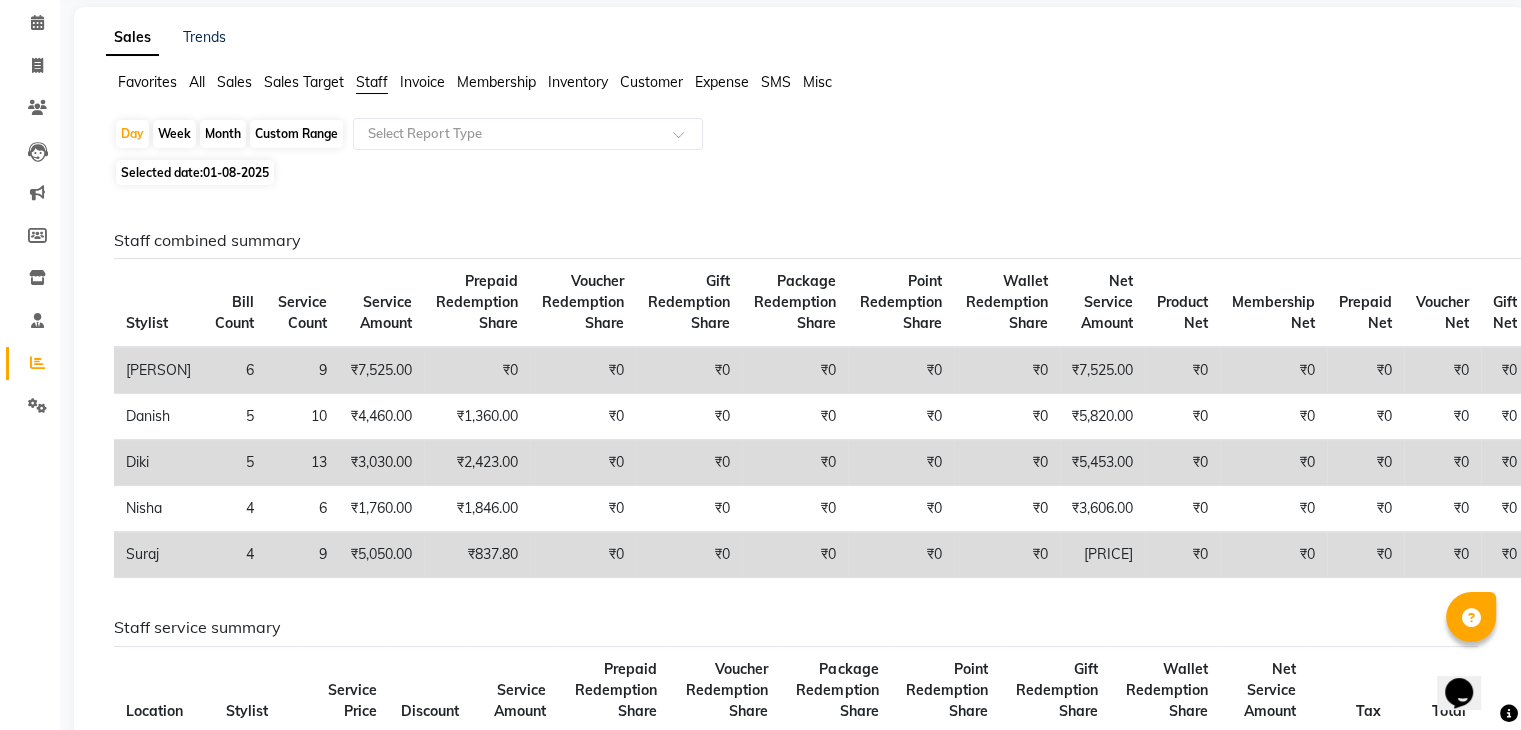 scroll, scrollTop: 0, scrollLeft: 0, axis: both 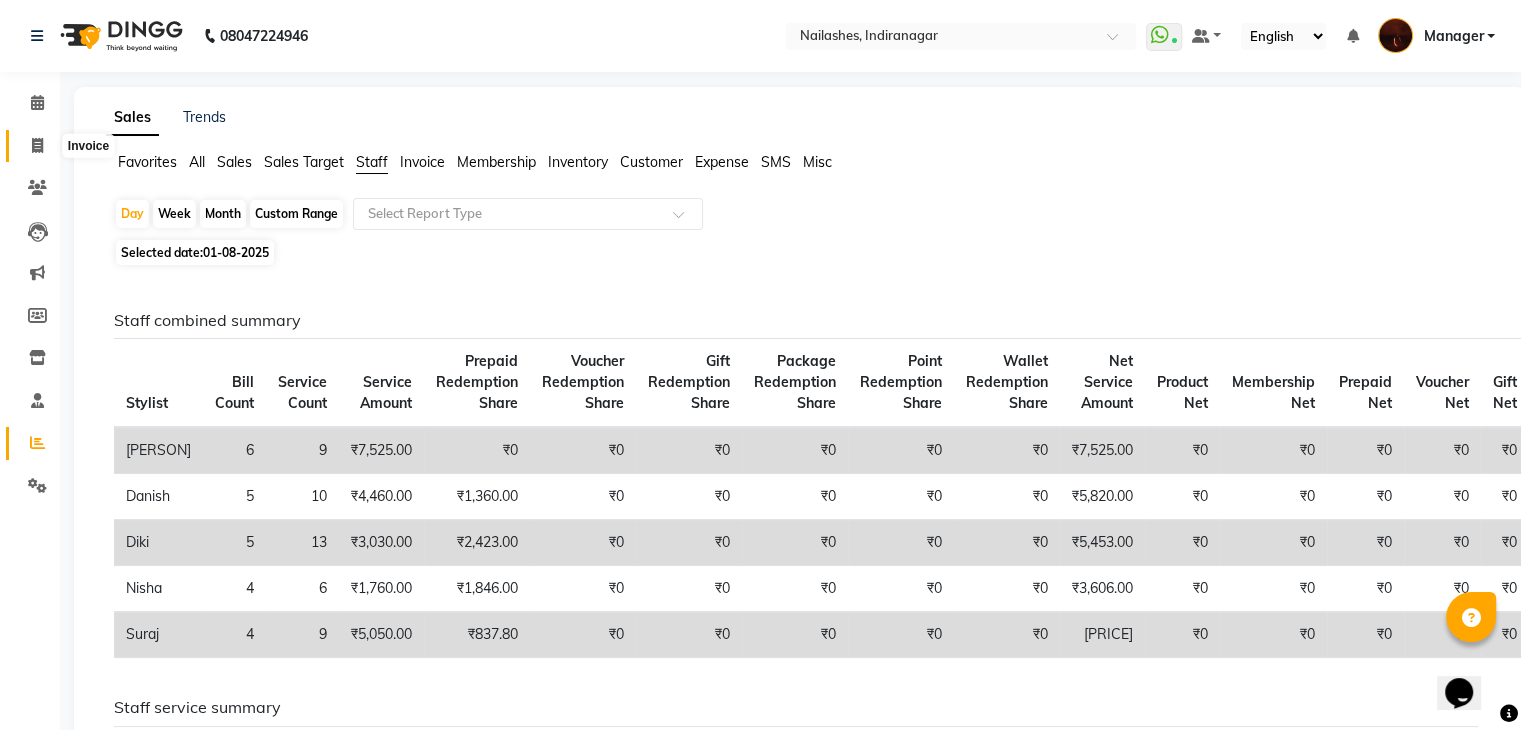 click 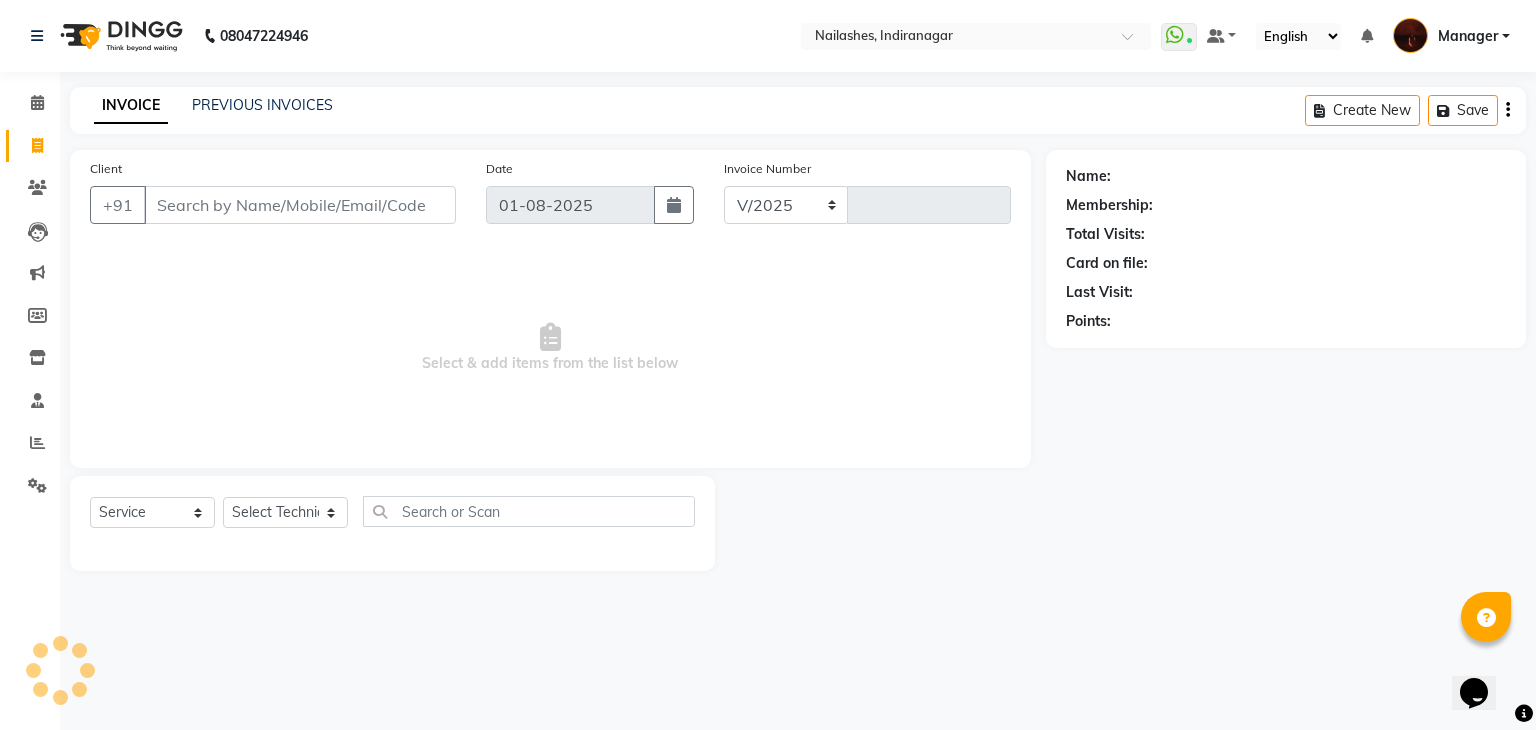 select on "4063" 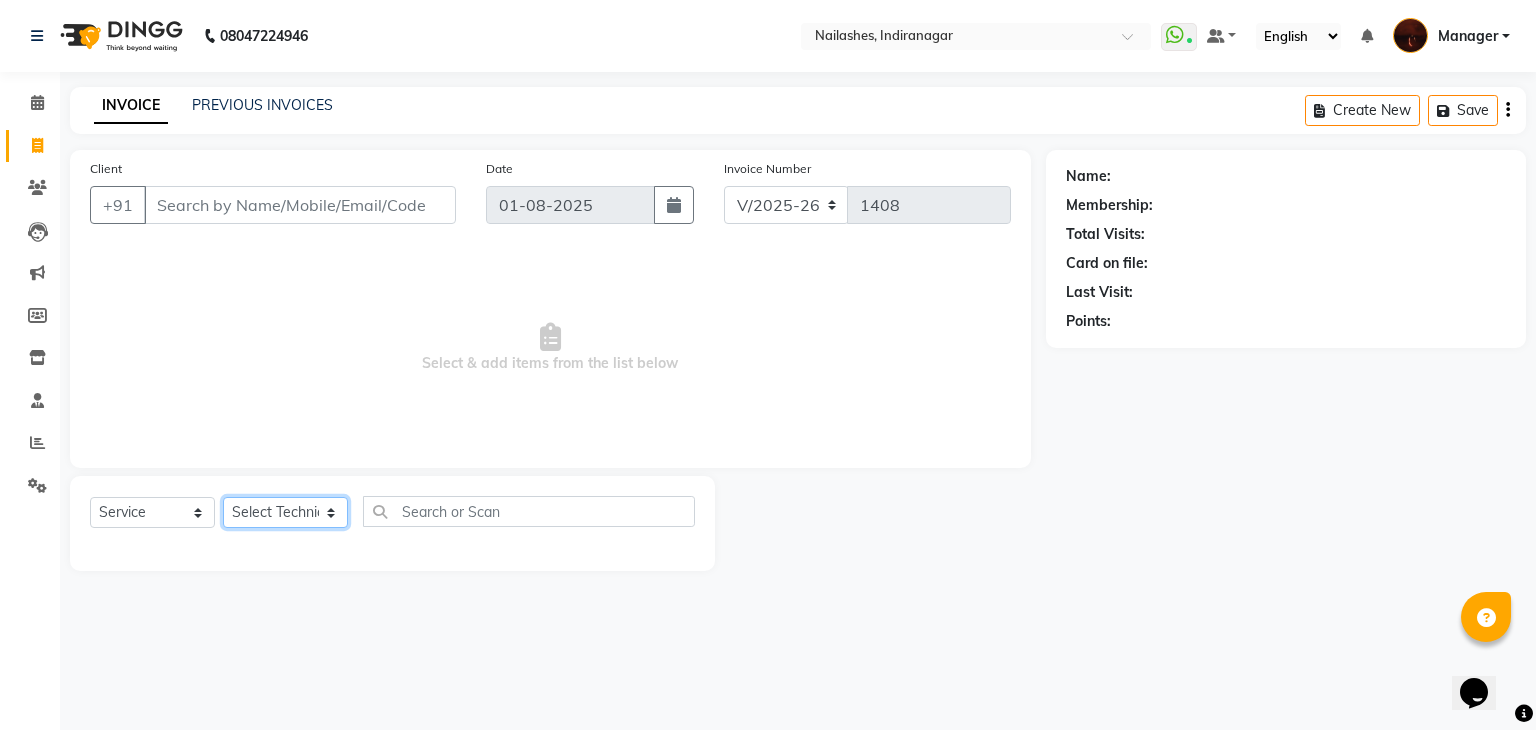 click on "Select Technician Adesh amir Danish Diki  Geeta Himanshu jenifer Manager megna Nisha Pooja roshni Sameer sudeb Sudhir Accounting suraj" 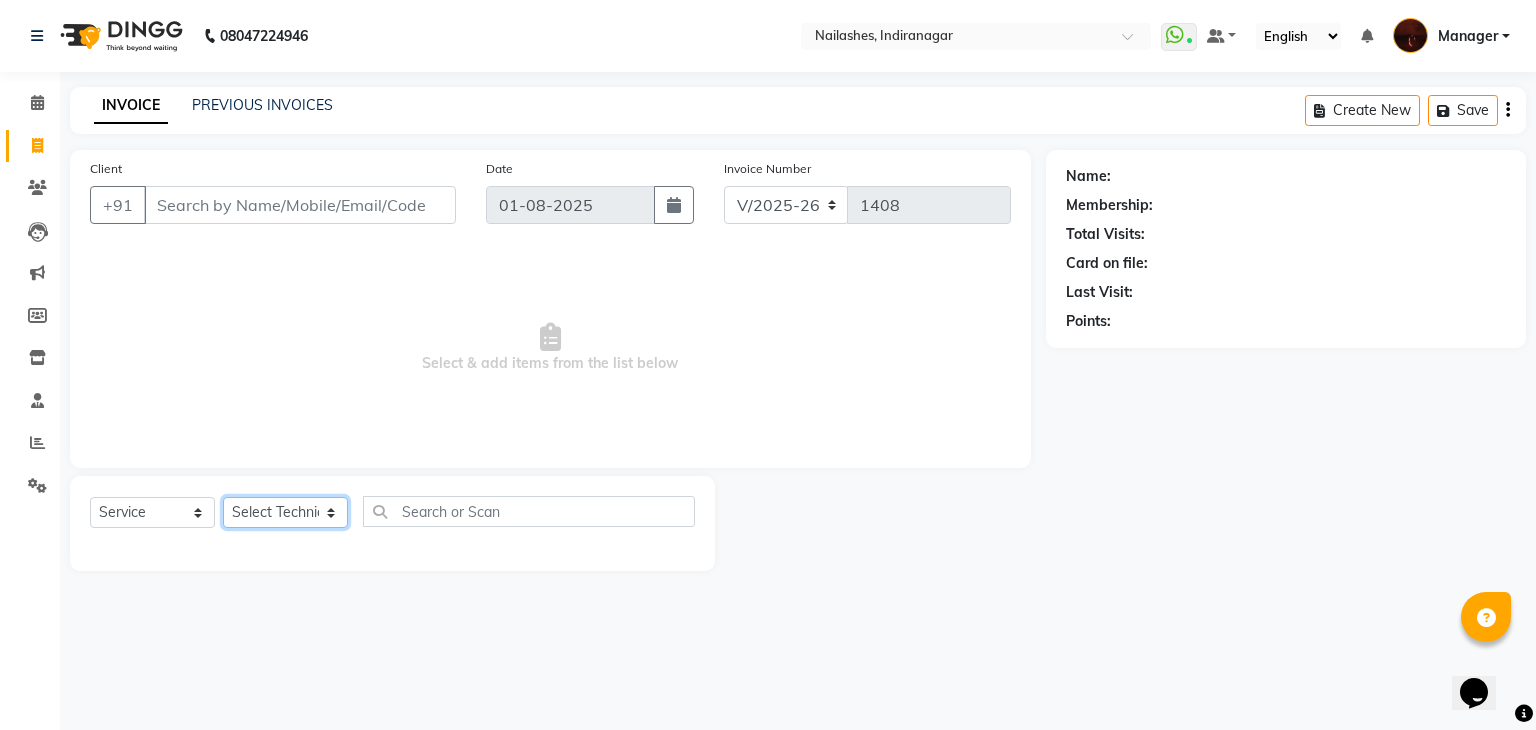 select on "35072" 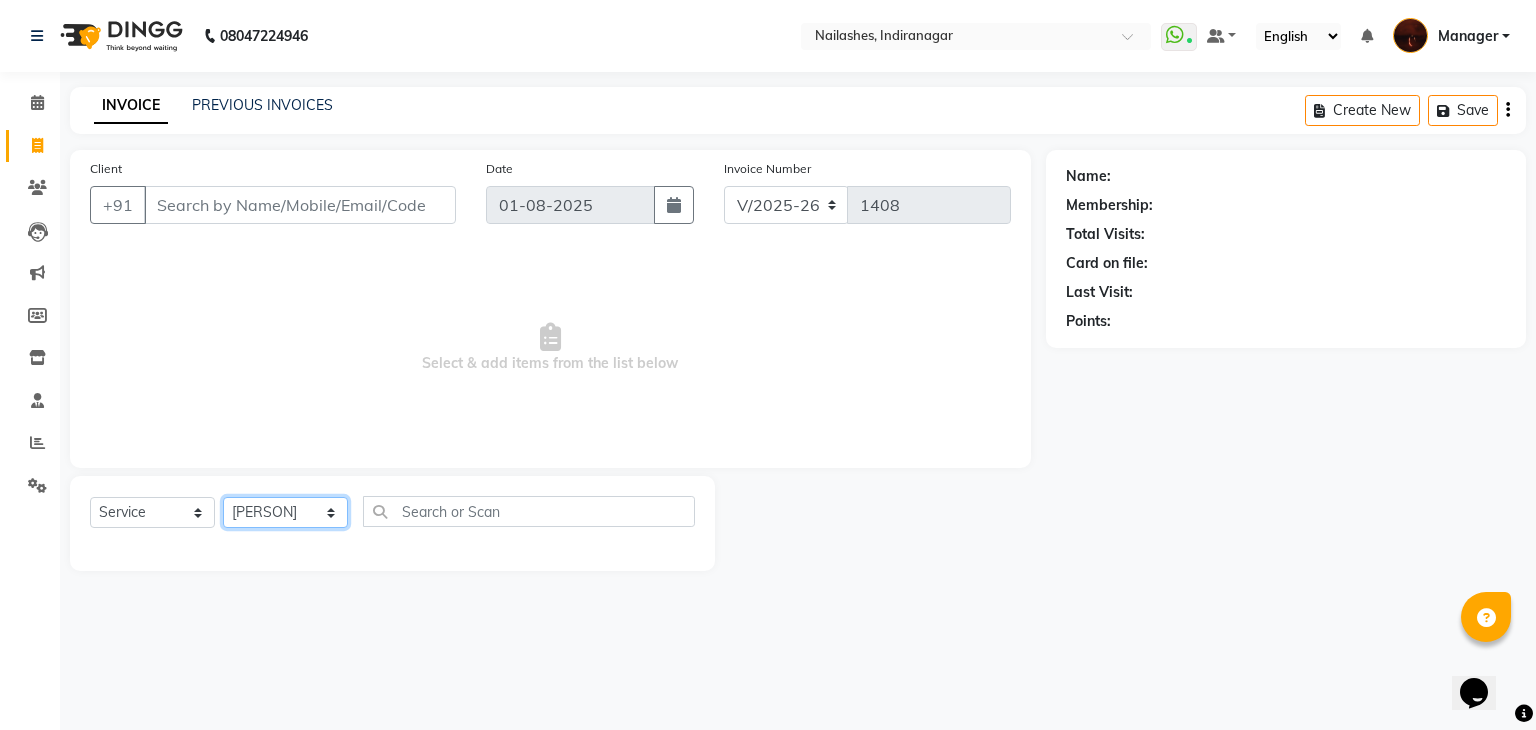 click on "Select Technician Adesh amir Danish Diki  Geeta Himanshu jenifer Manager megna Nisha Pooja roshni Sameer sudeb Sudhir Accounting suraj" 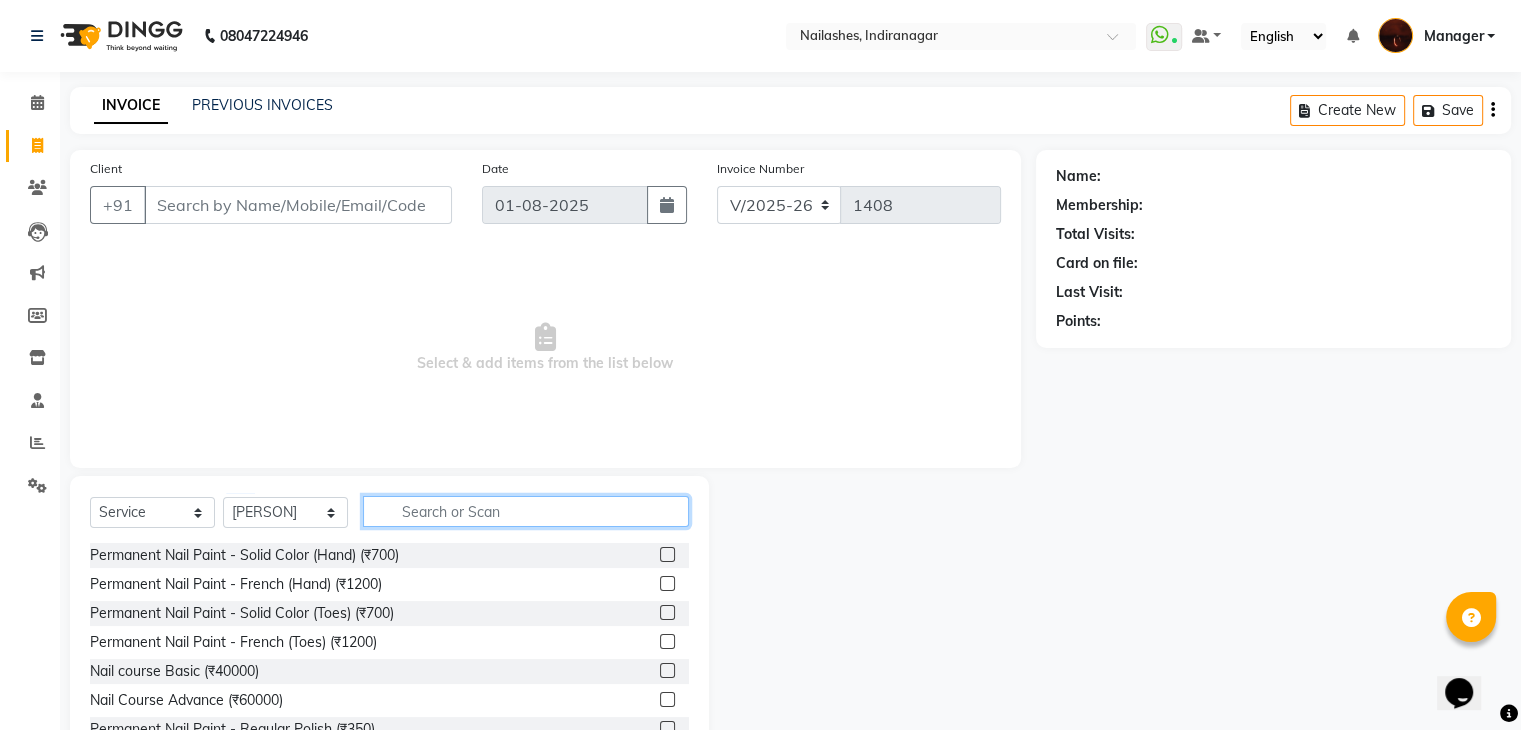 click 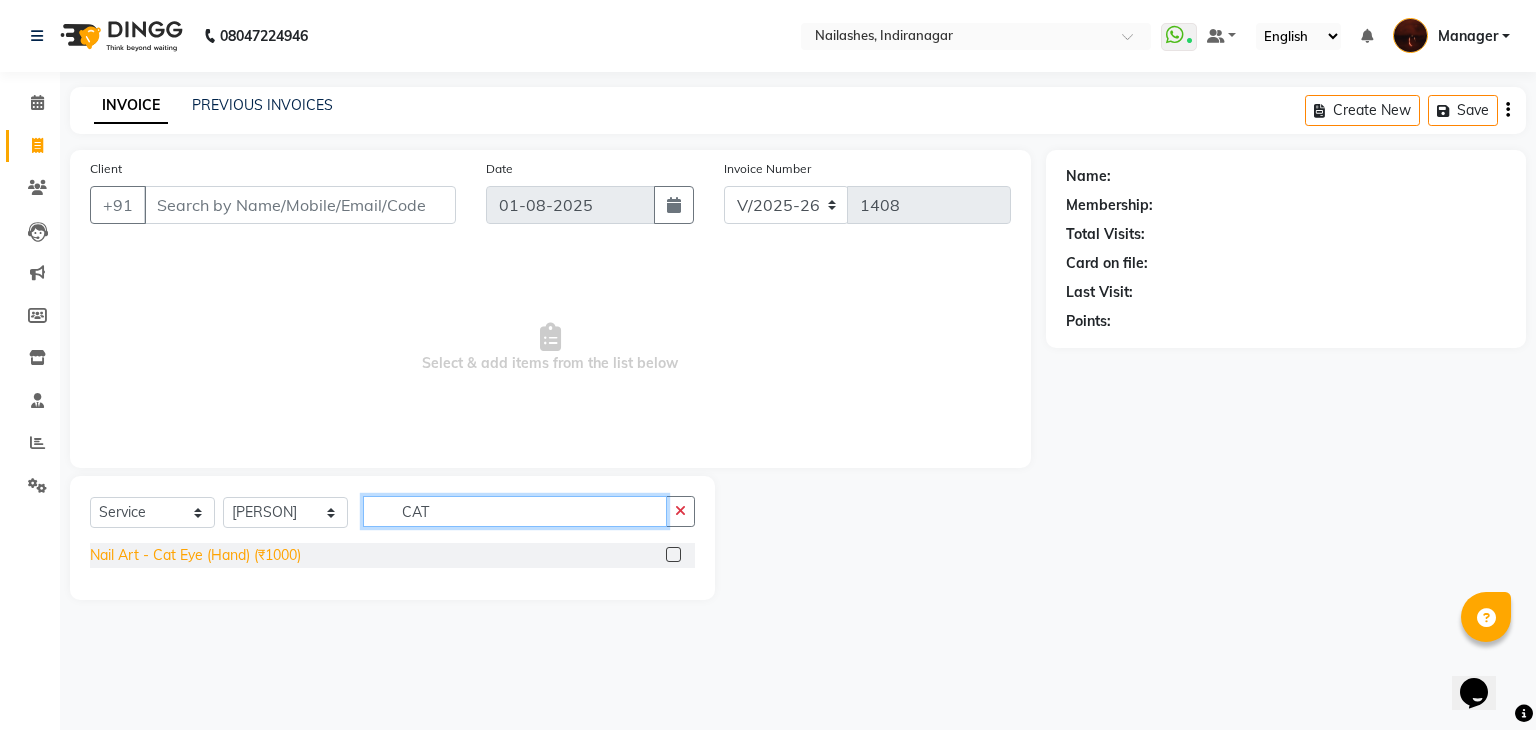 type on "CAT" 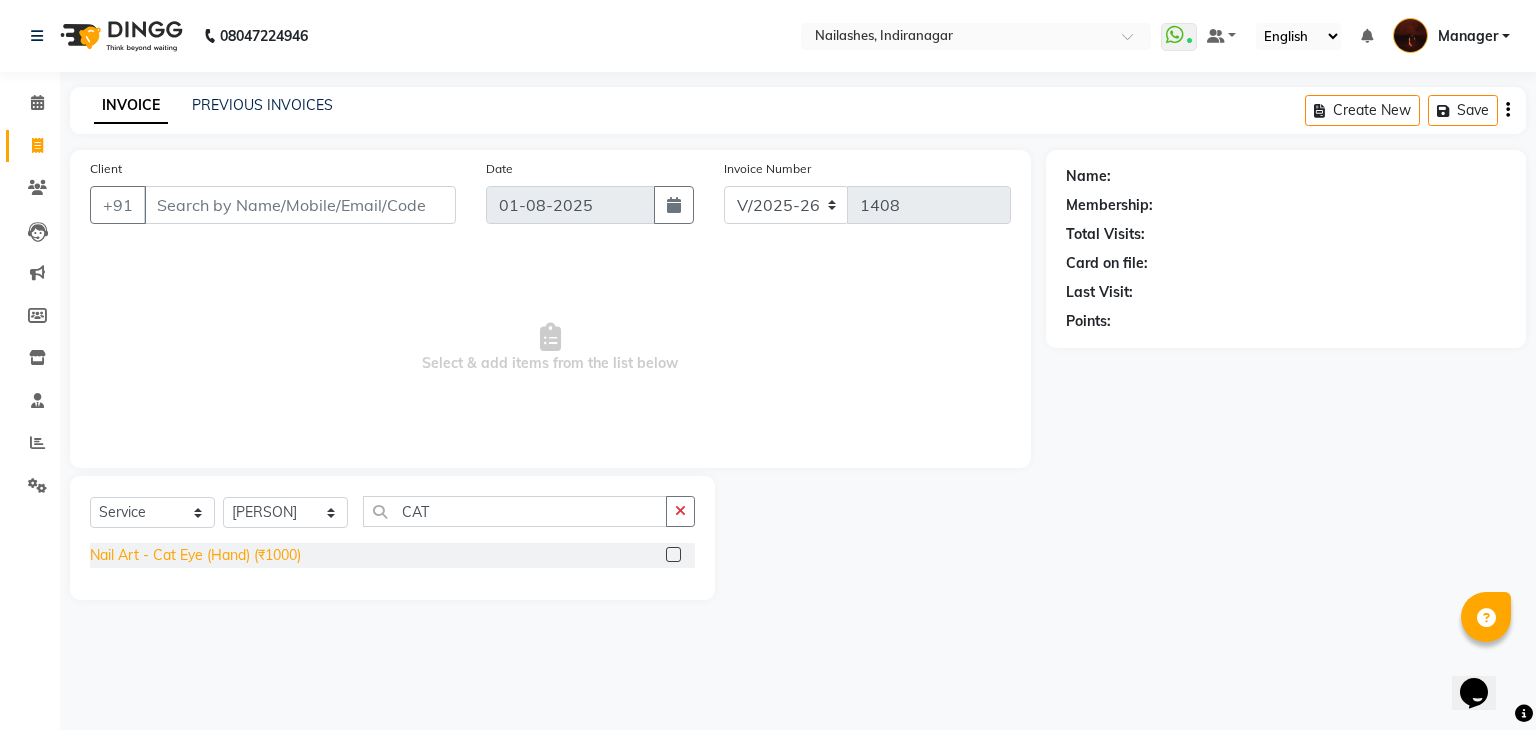 click on "Nail Art - Cat Eye (Hand) (₹1000)" 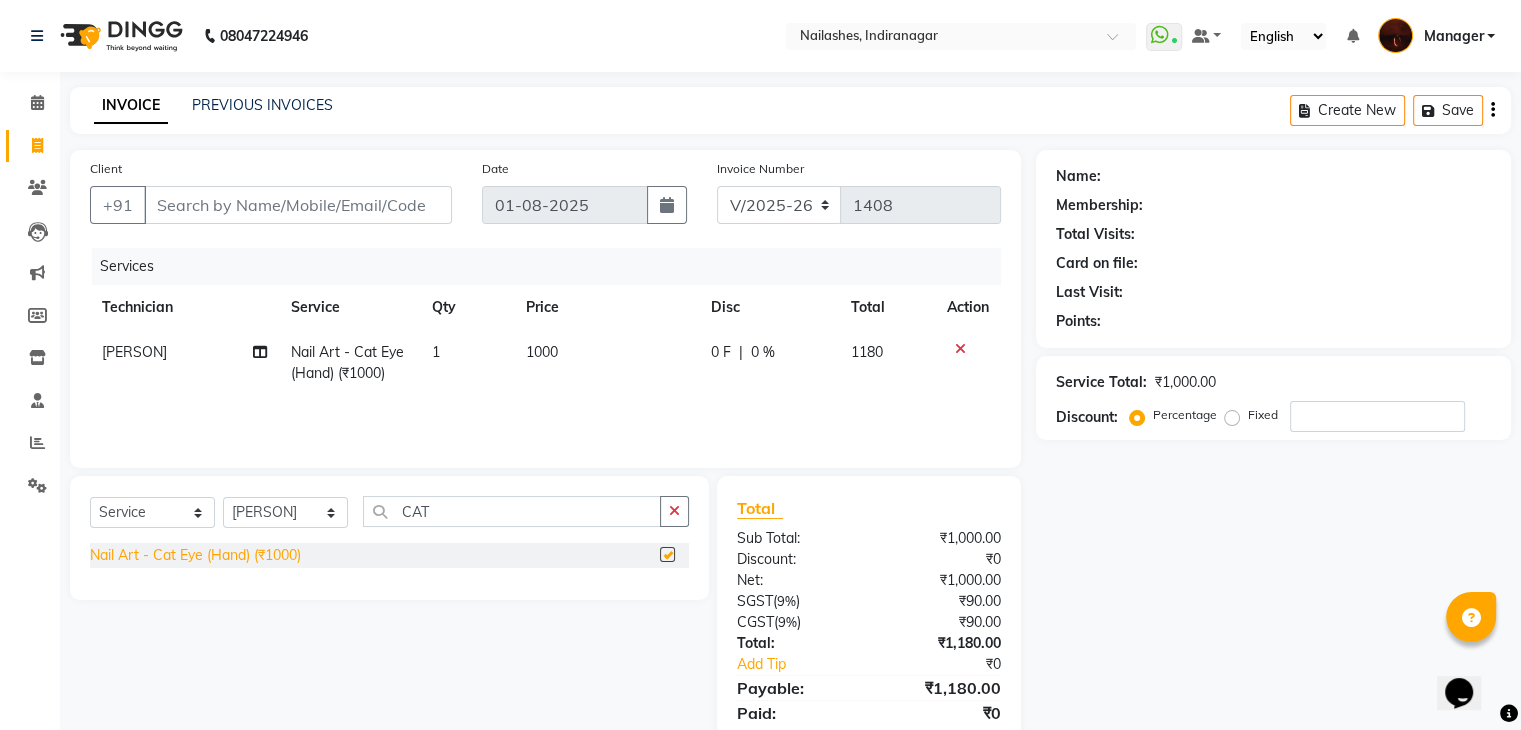 checkbox on "false" 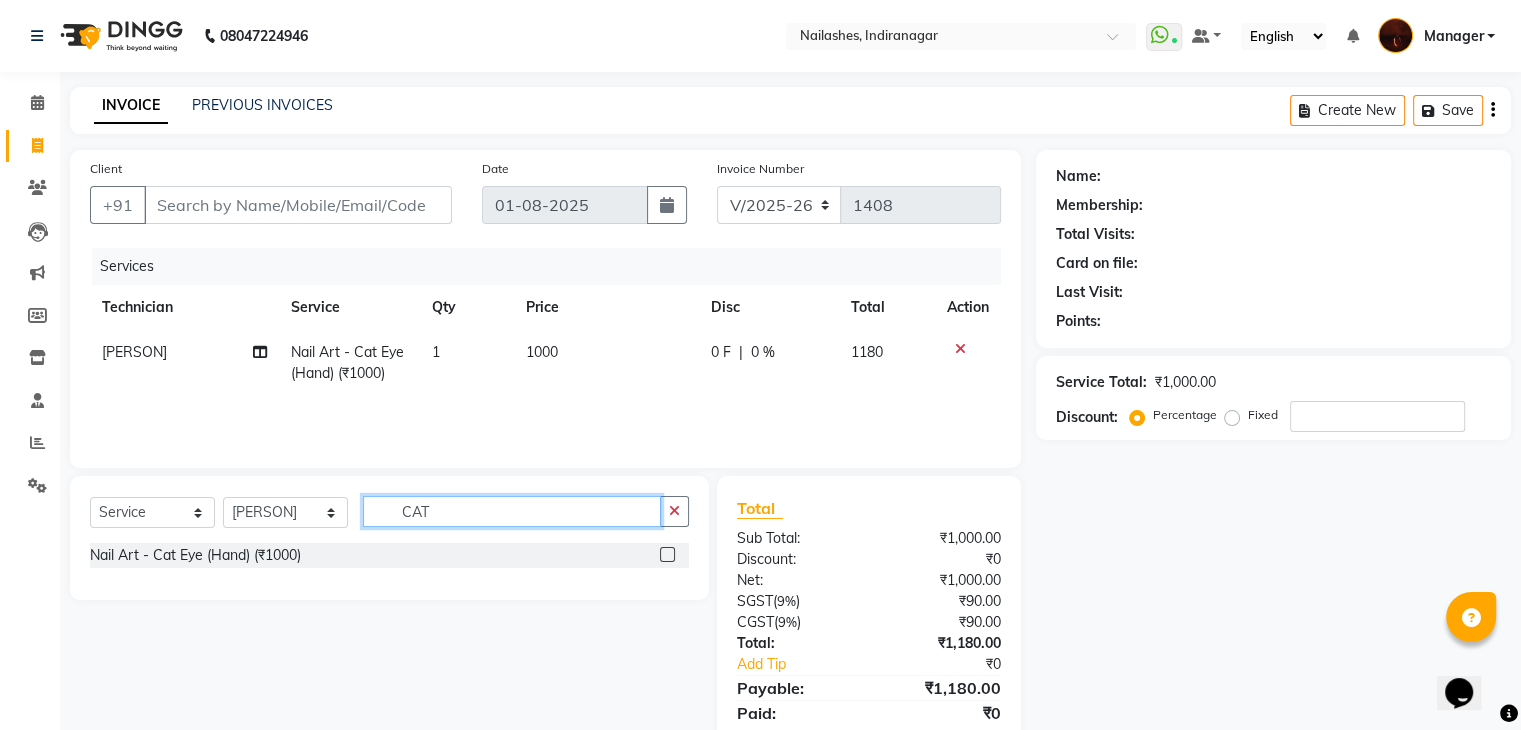click on "CAT" 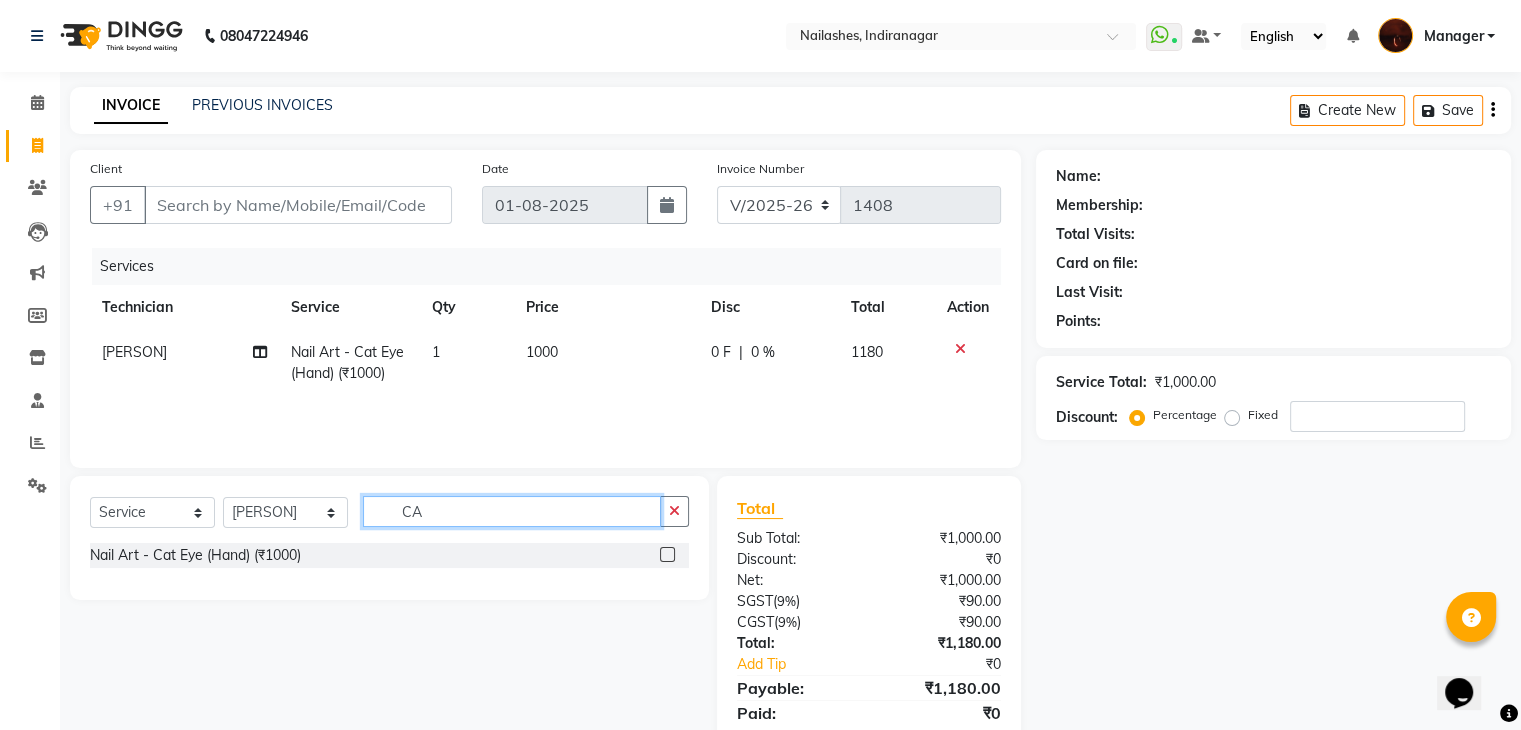 type on "C" 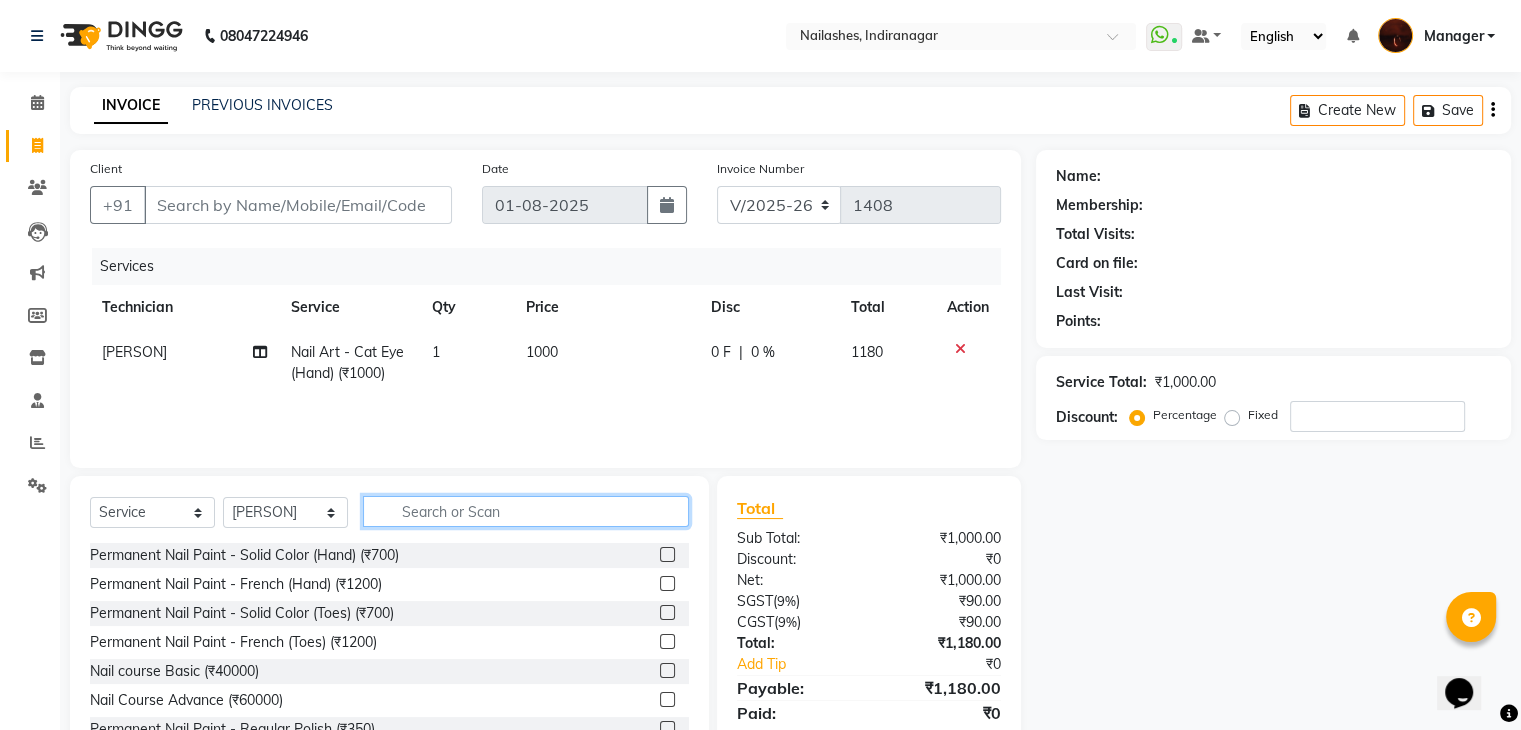 type 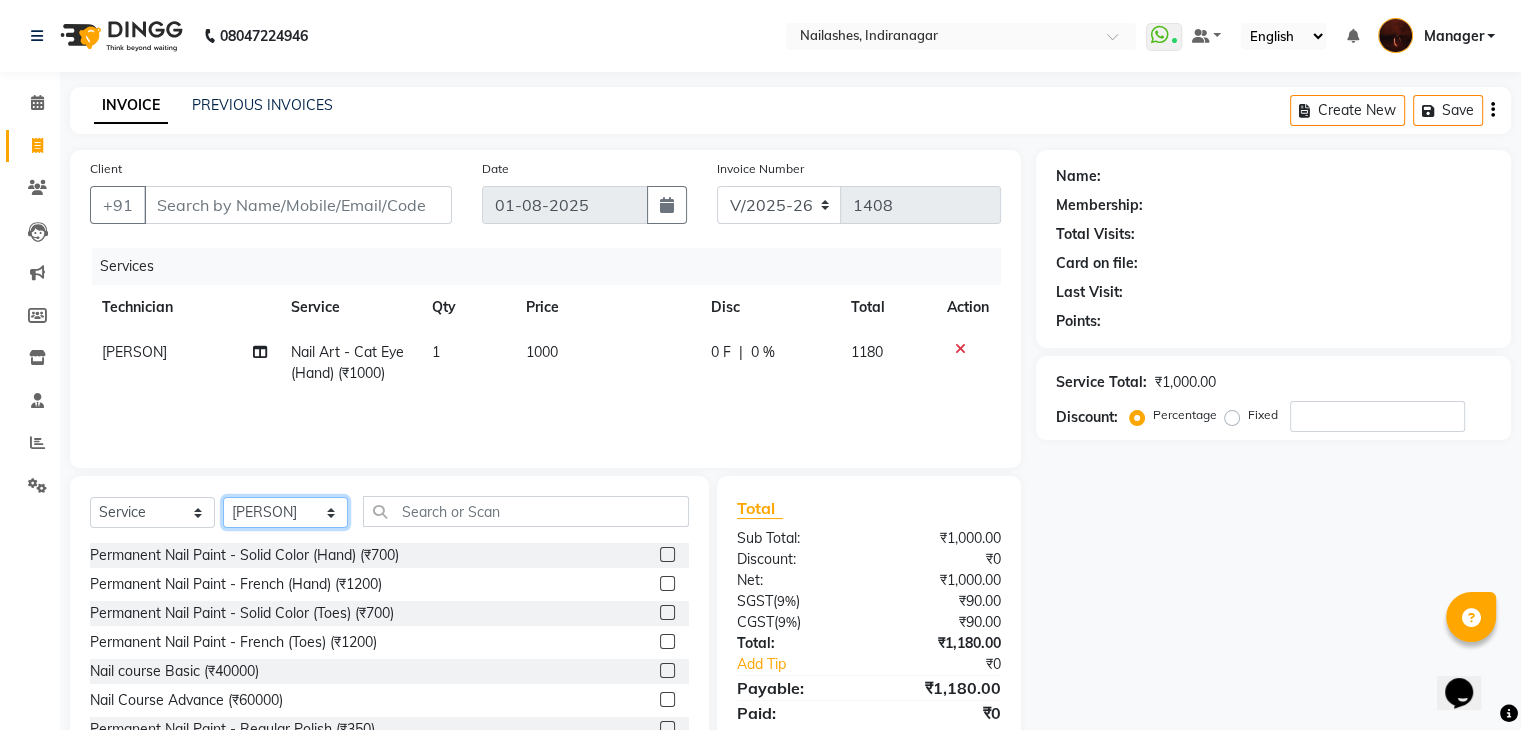 click on "Select Technician Adesh amir Danish Diki  Geeta Himanshu jenifer Manager megna Nisha Pooja roshni Sameer sudeb Sudhir Accounting suraj" 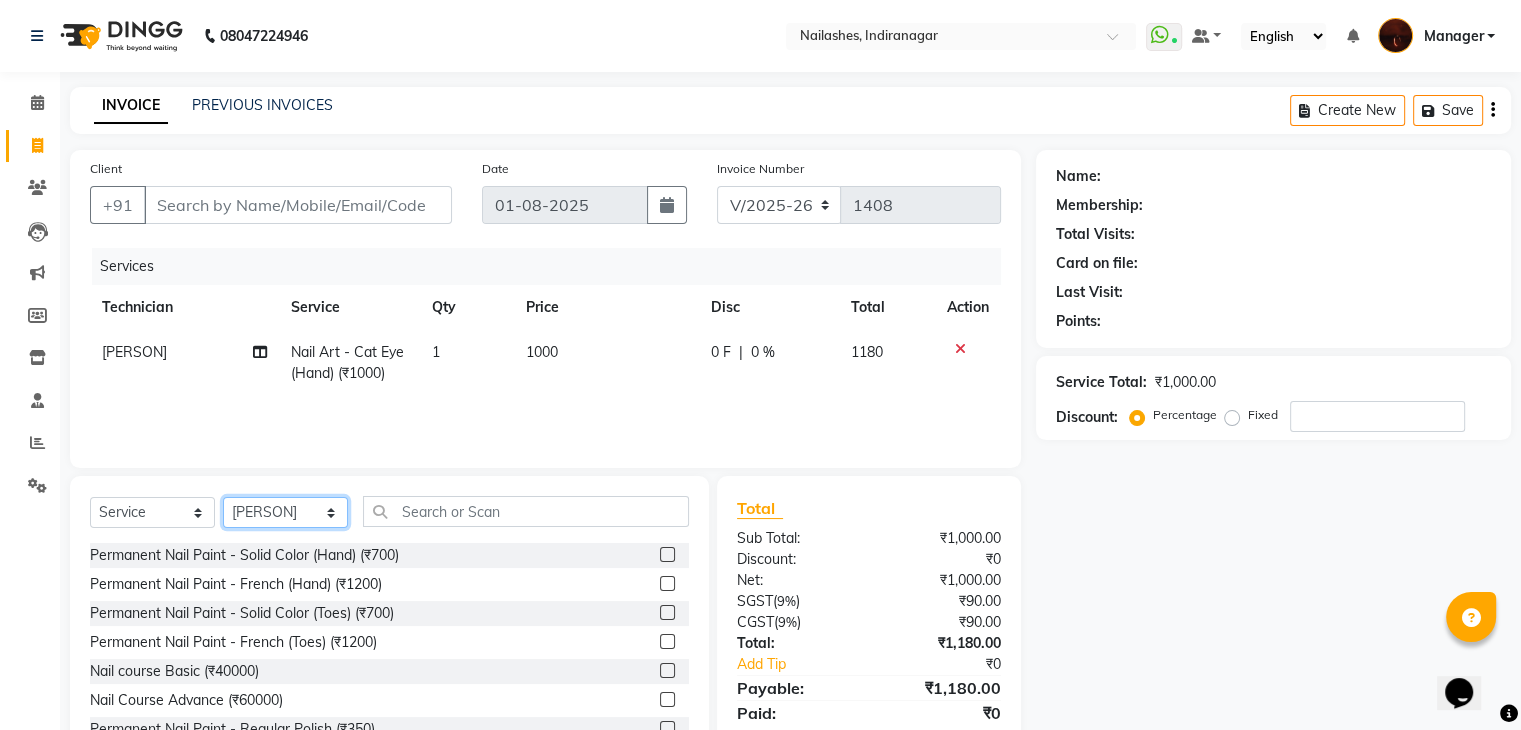 click on "Select Technician Adesh amir Danish Diki  Geeta Himanshu jenifer Manager megna Nisha Pooja roshni Sameer sudeb Sudhir Accounting suraj" 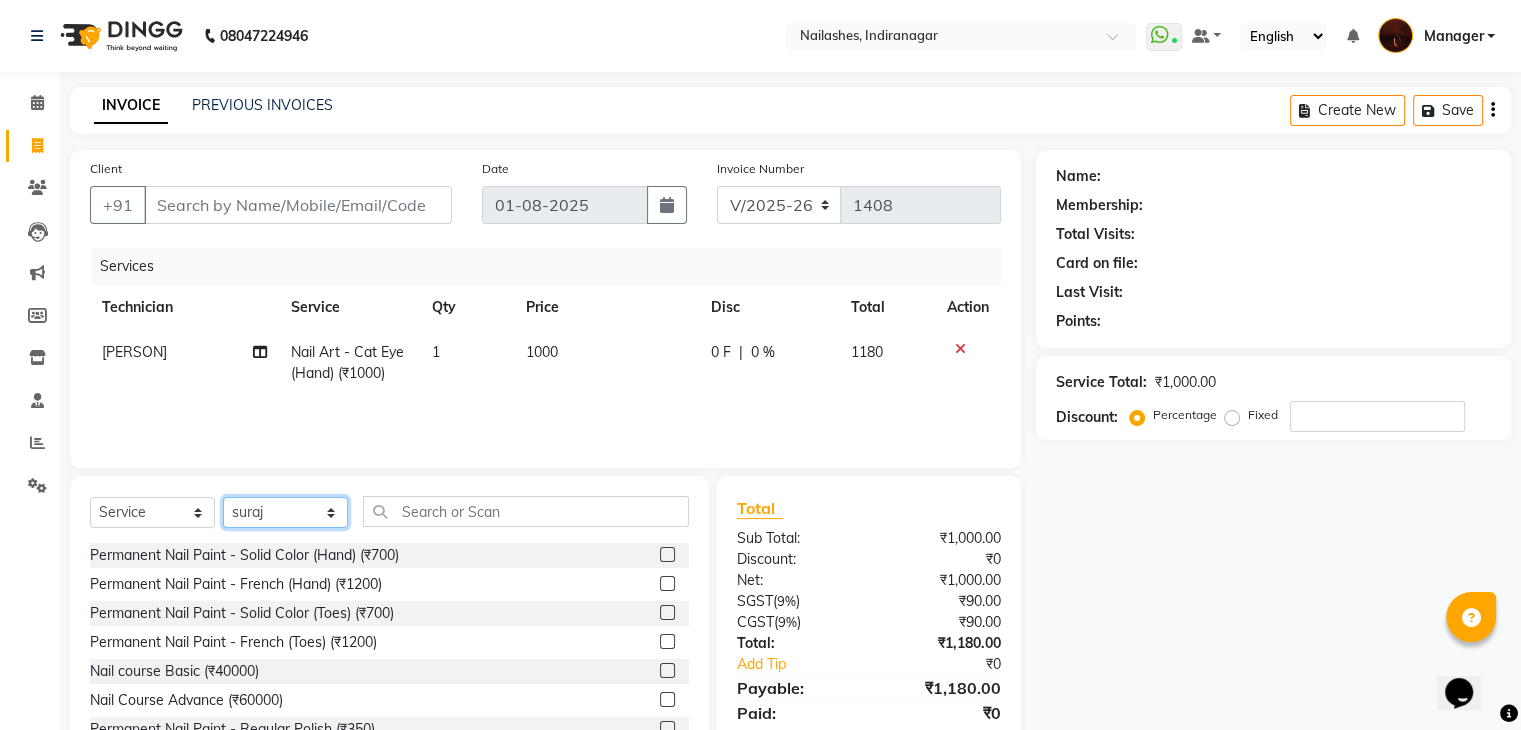 click on "Select Technician Adesh amir Danish Diki  Geeta Himanshu jenifer Manager megna Nisha Pooja roshni Sameer sudeb Sudhir Accounting suraj" 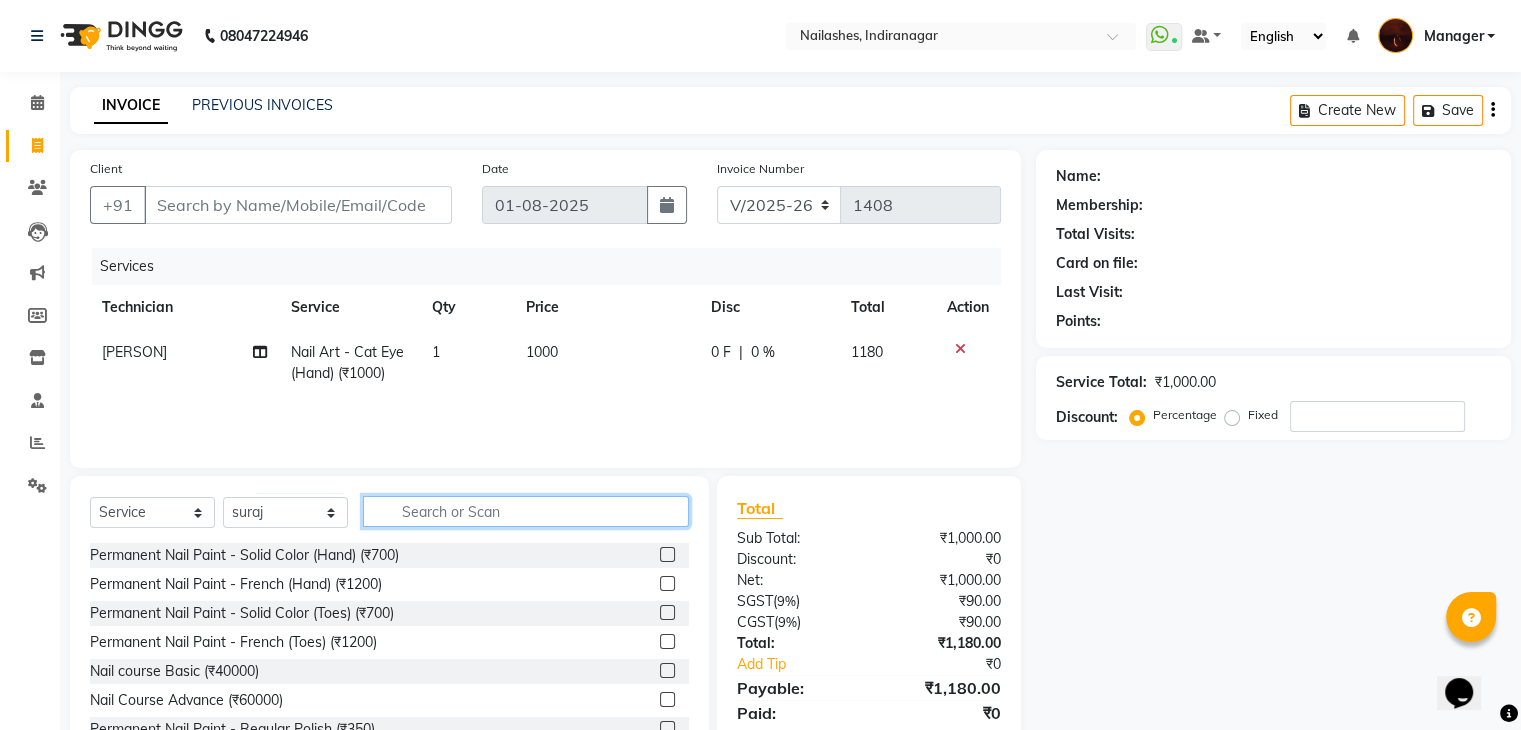 click 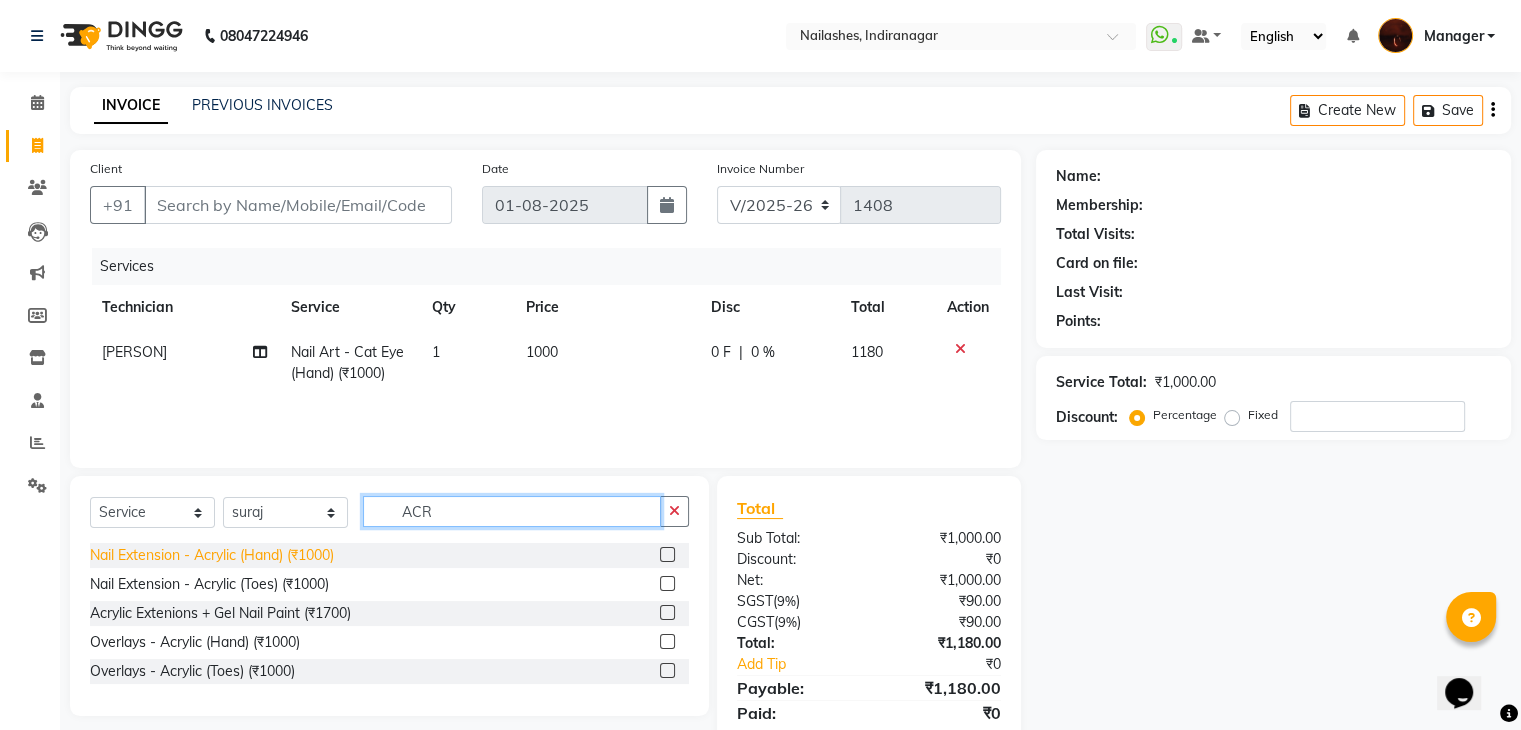 type on "ACR" 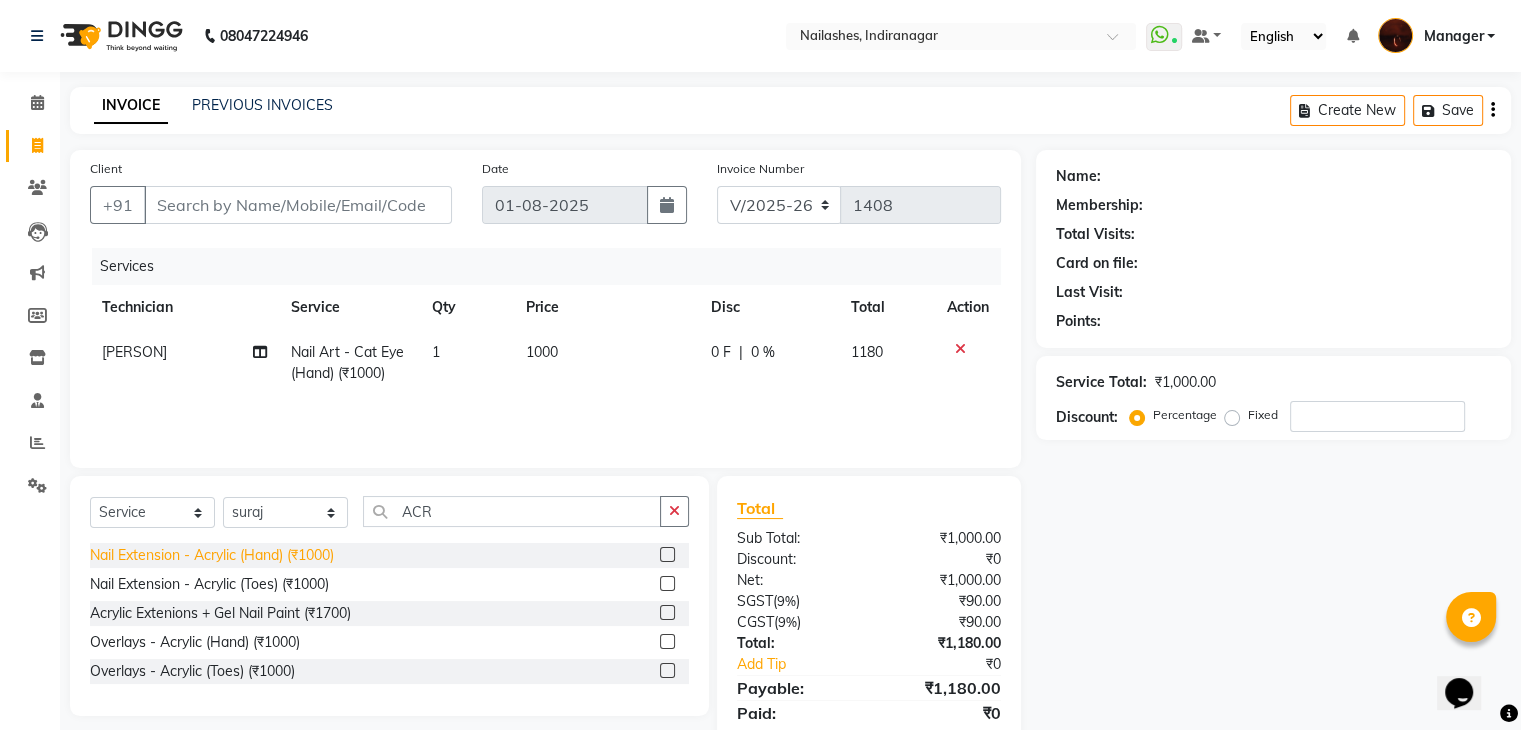 click on "Nail Extension - Acrylic (Hand) (₹1000)" 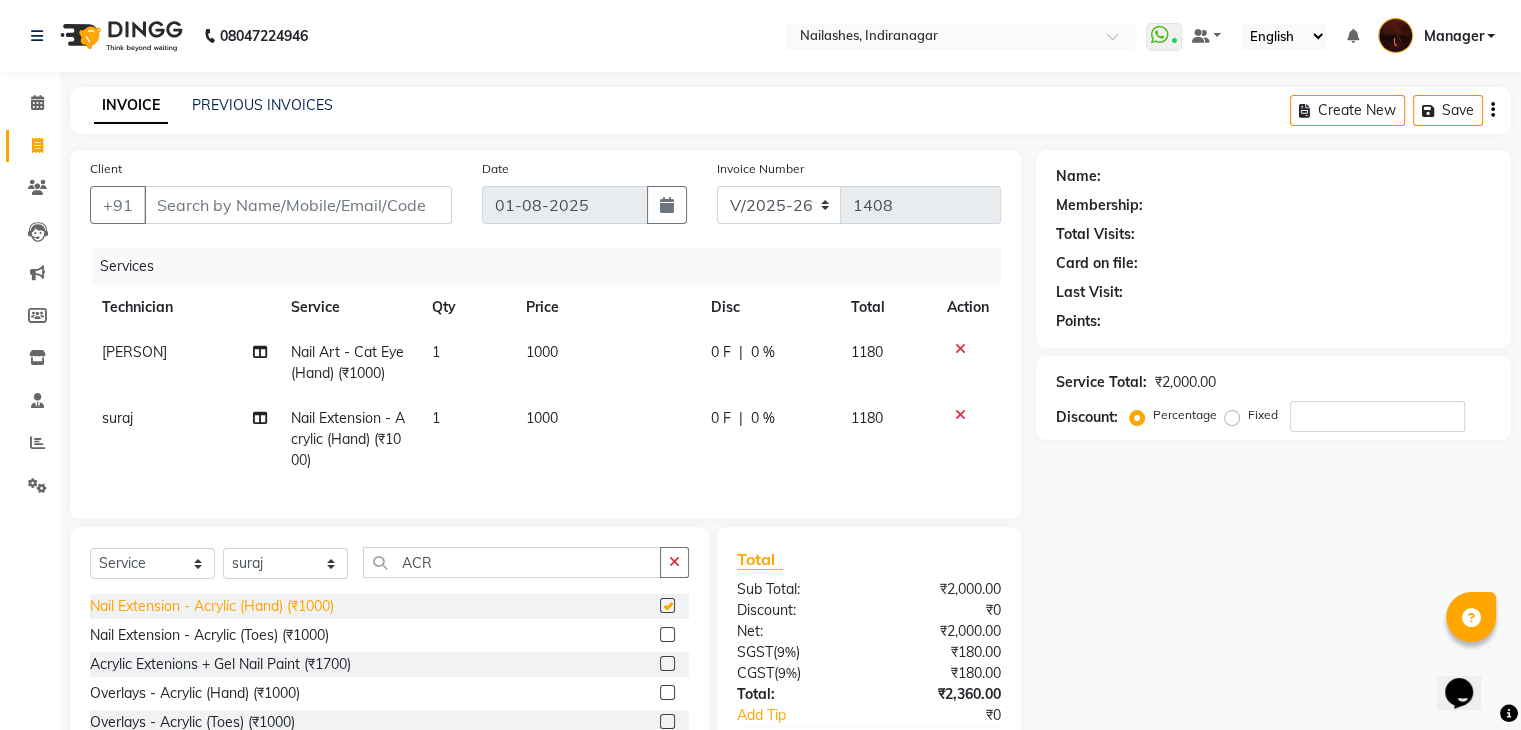 checkbox on "false" 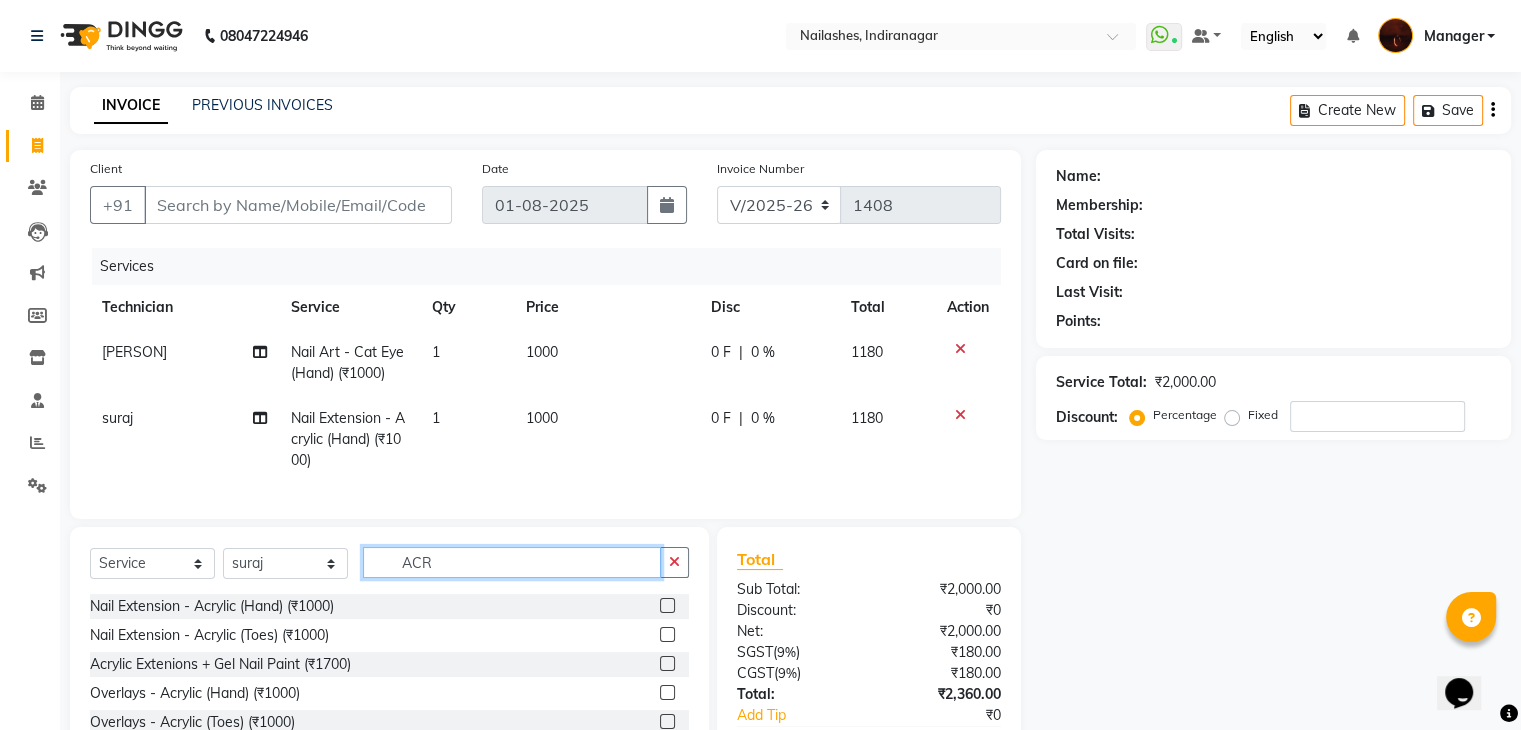 click on "ACR" 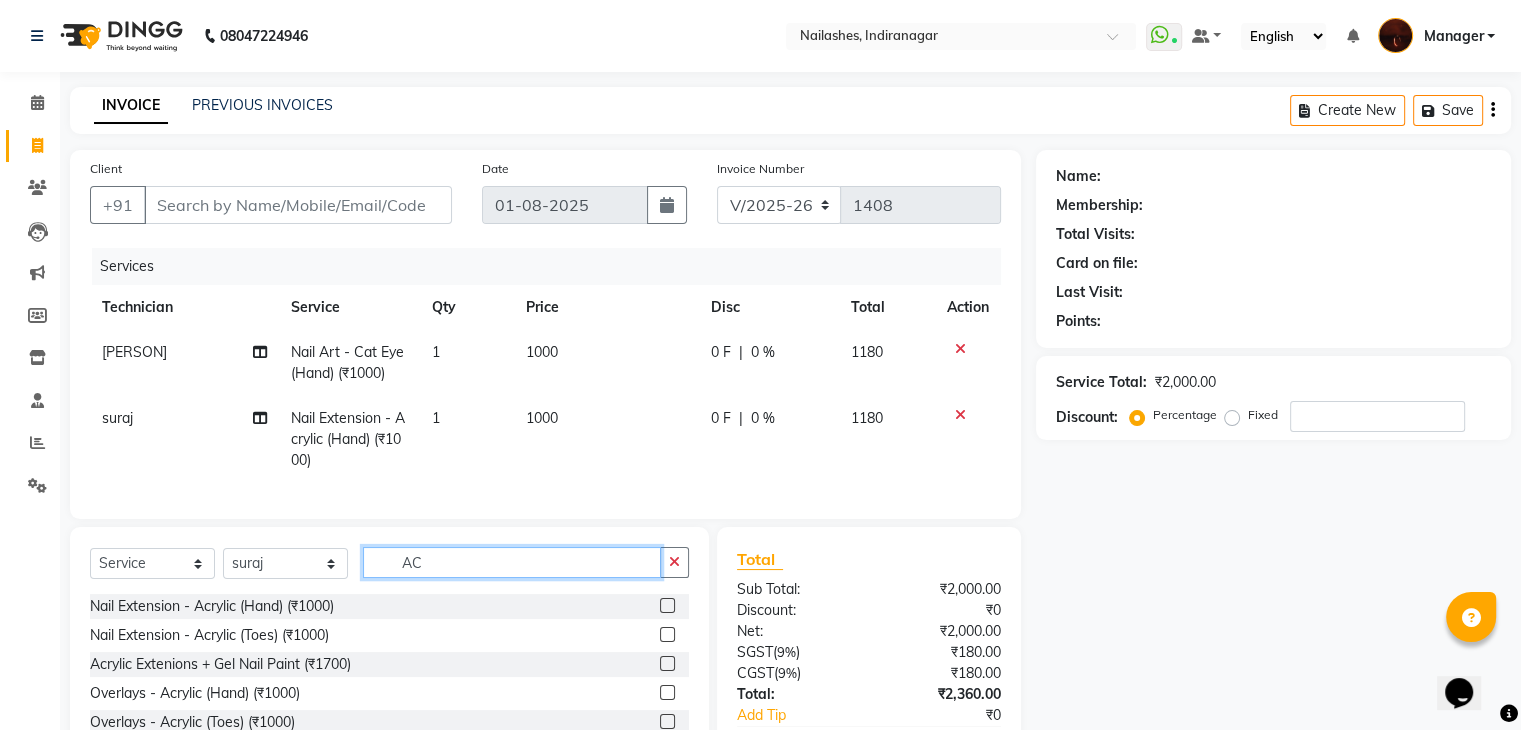 type on "A" 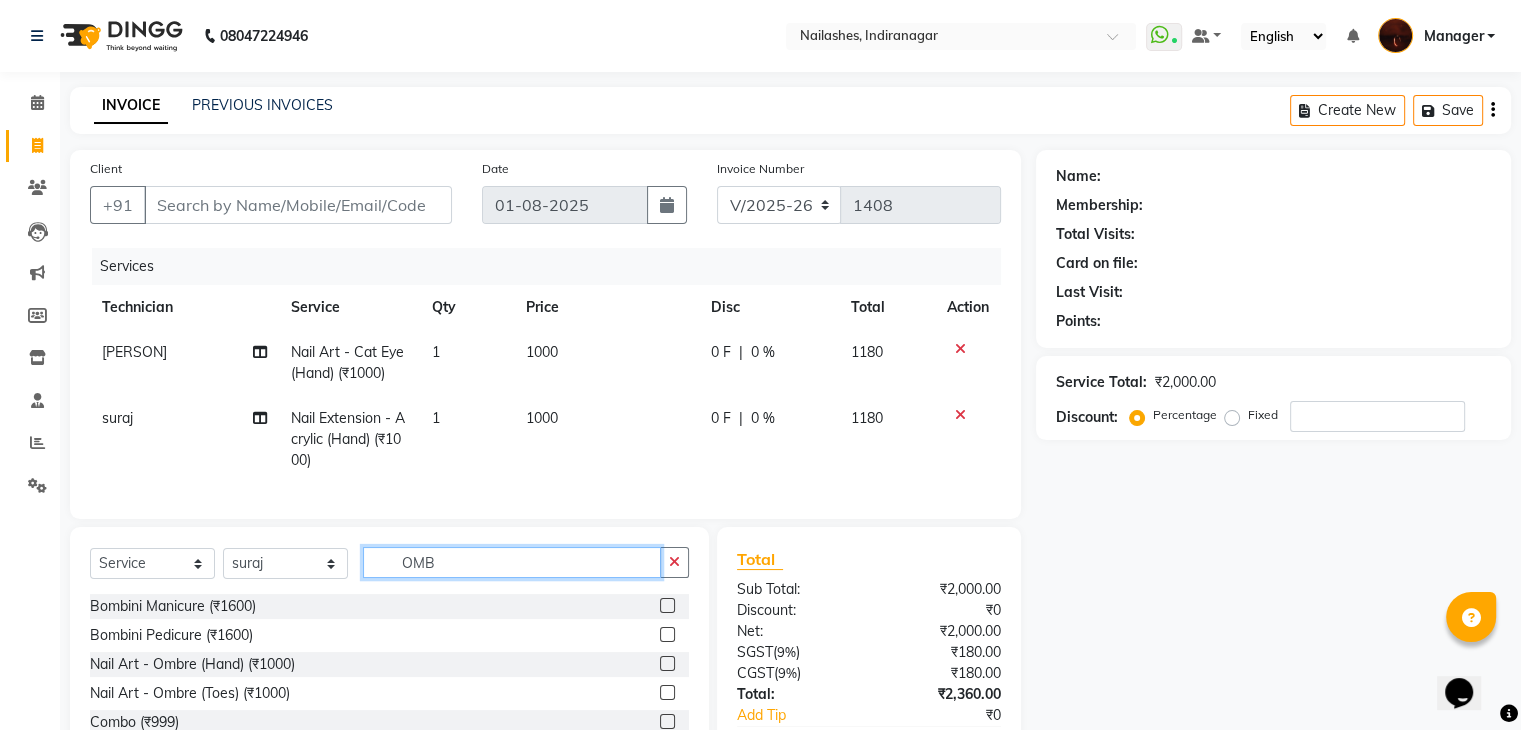 scroll, scrollTop: 120, scrollLeft: 0, axis: vertical 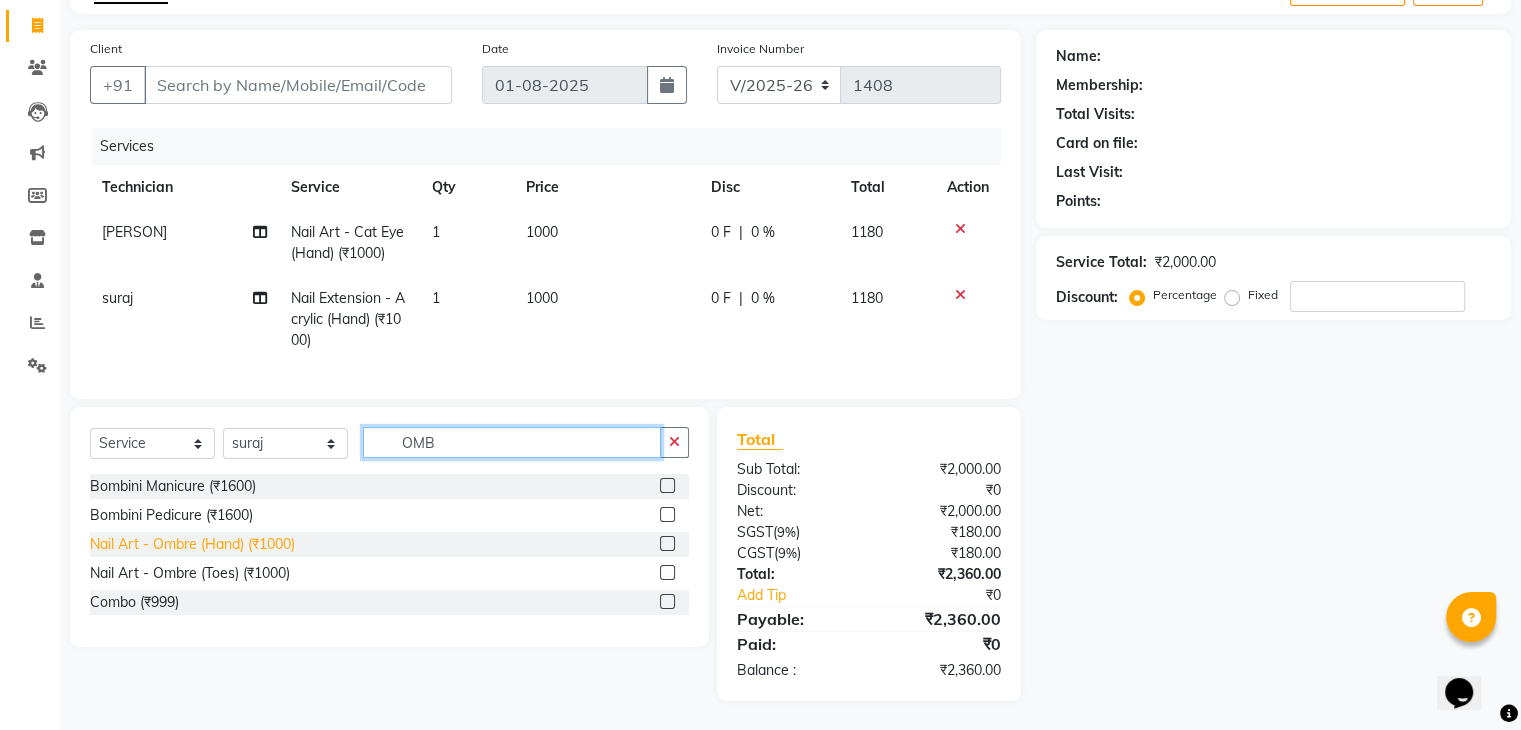 type on "OMB" 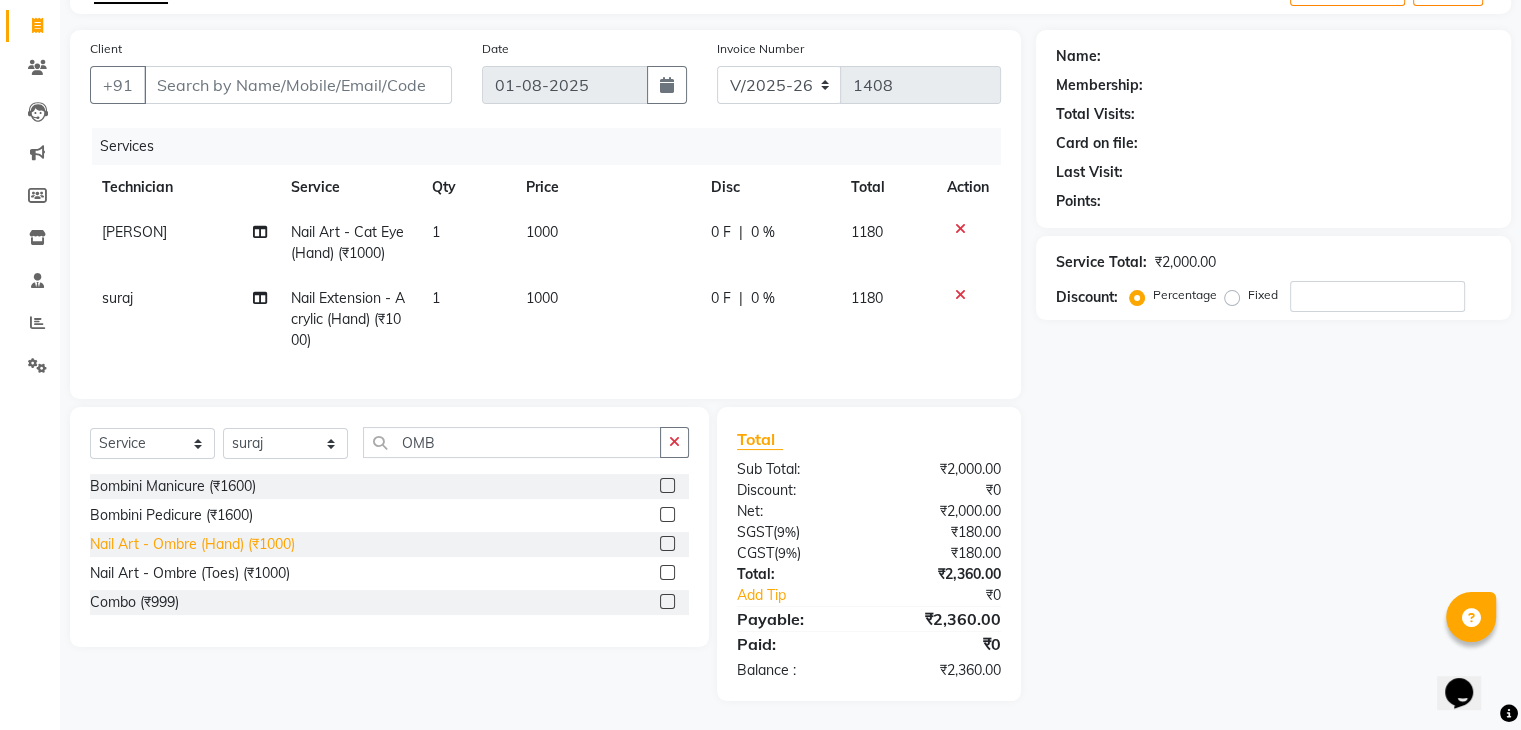 click on "Nail Art - Ombre (Hand) (₹1000)" 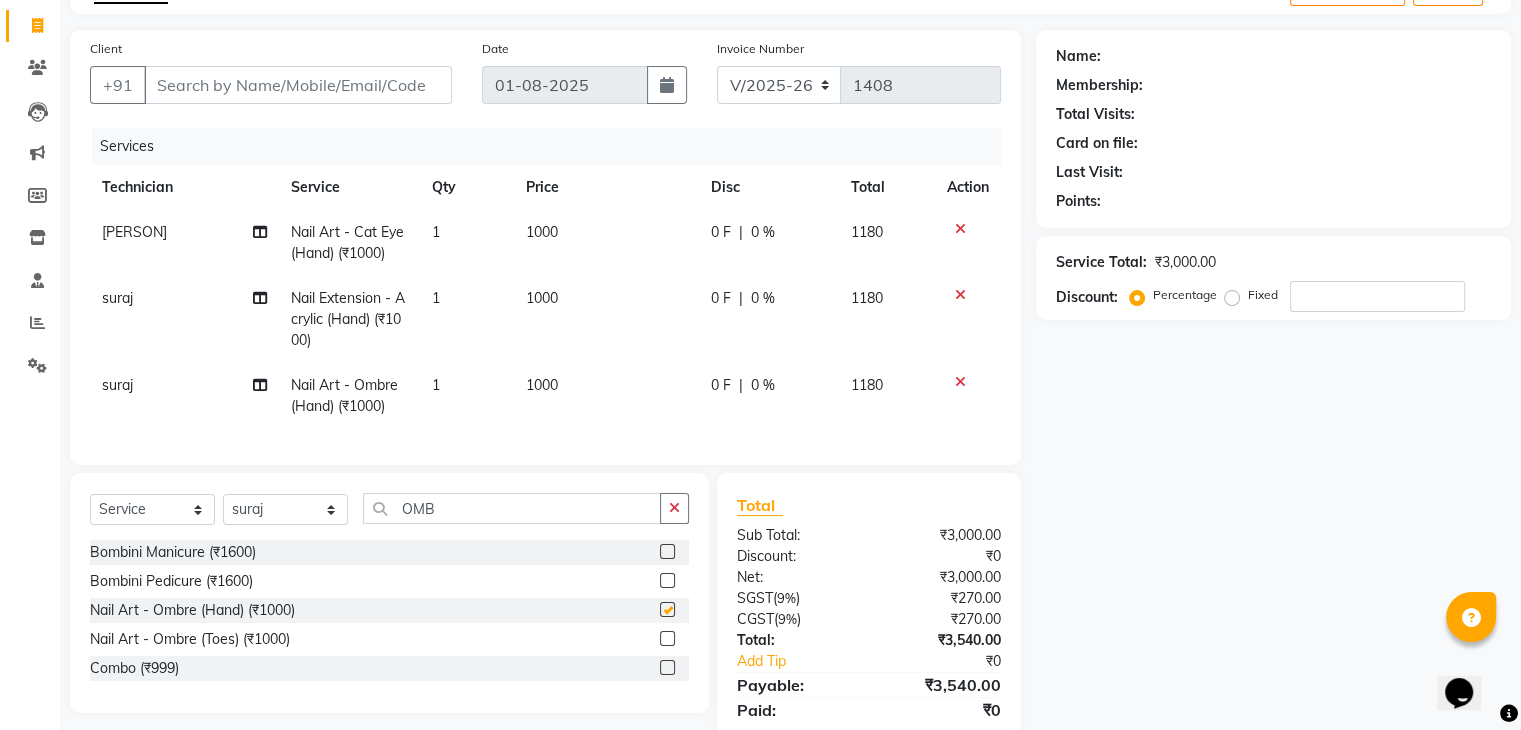checkbox on "false" 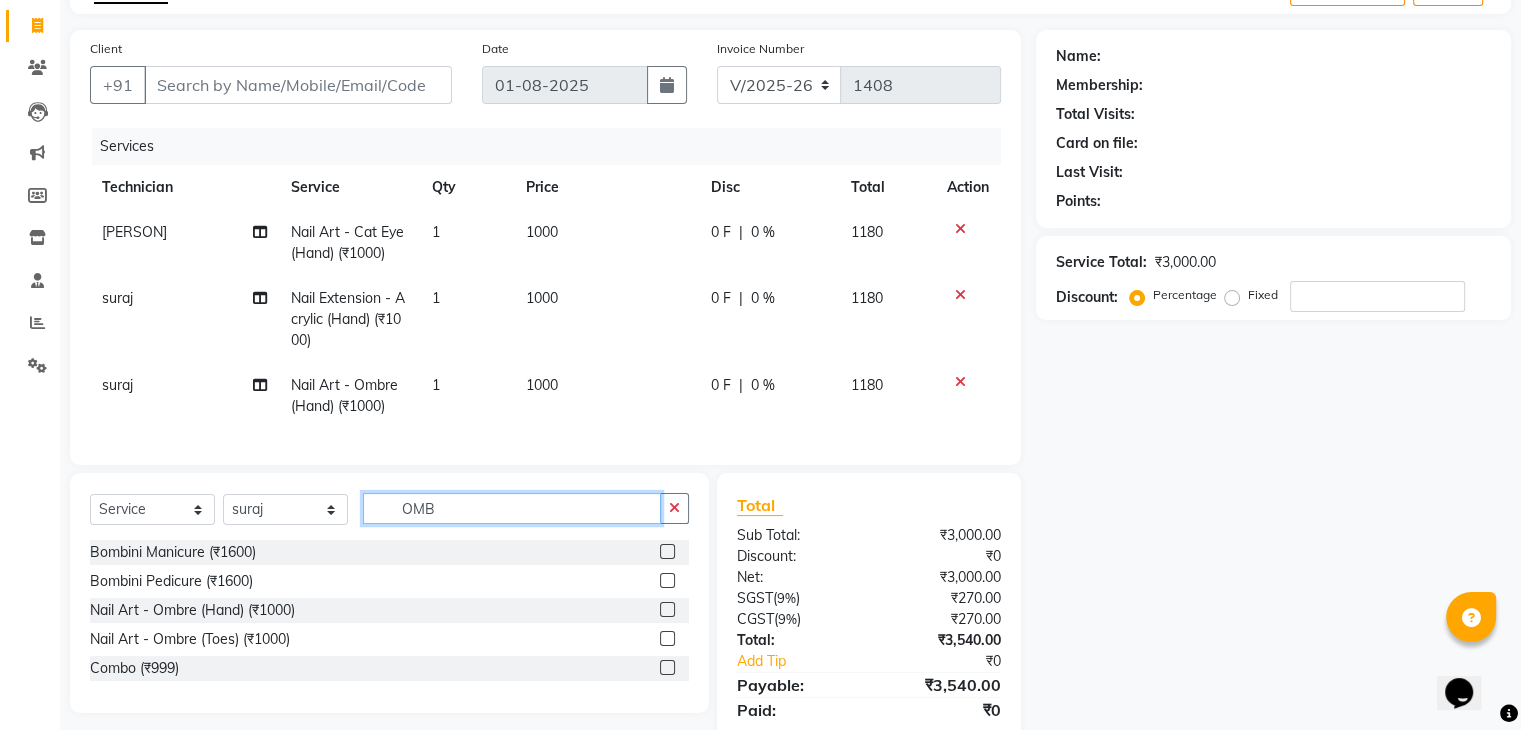 click on "OMB" 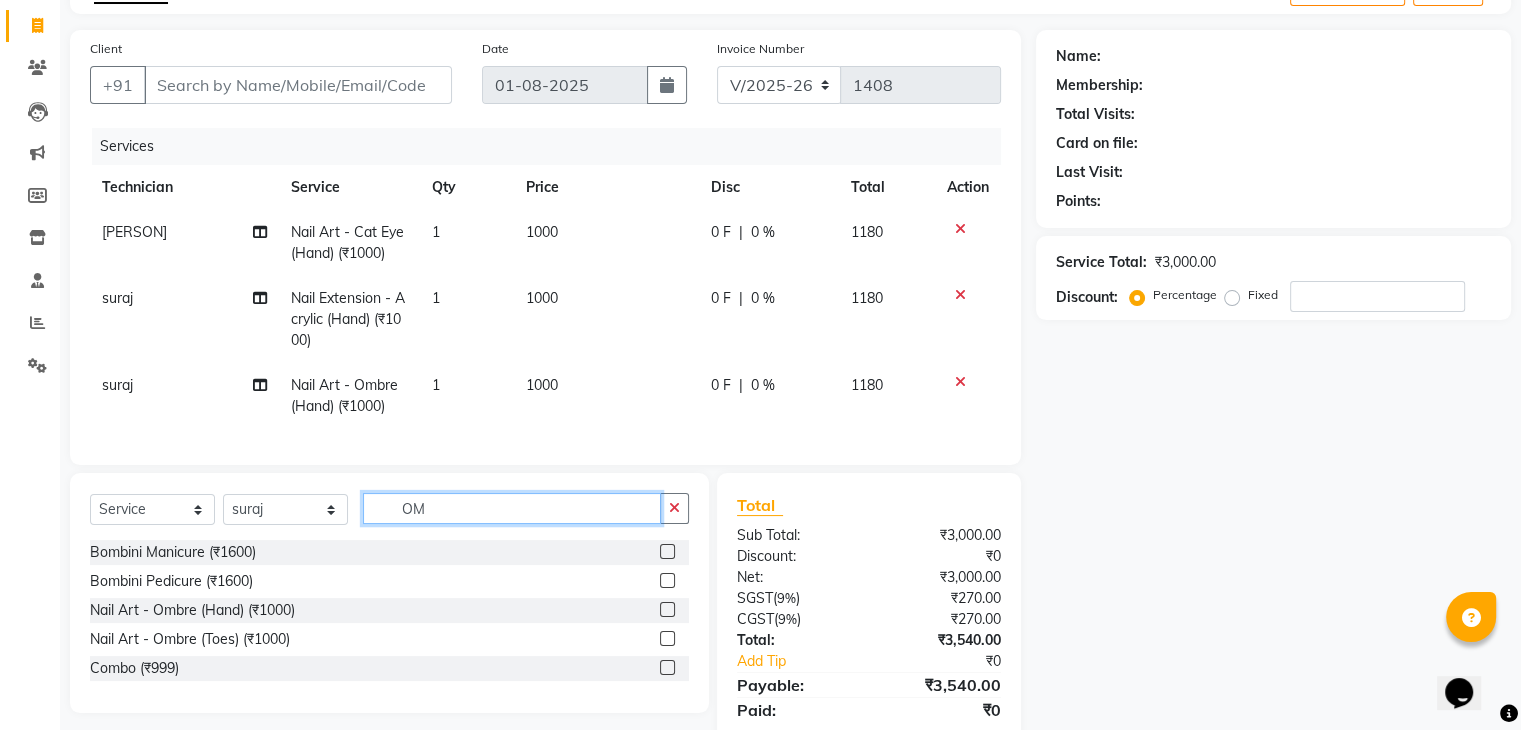 type on "O" 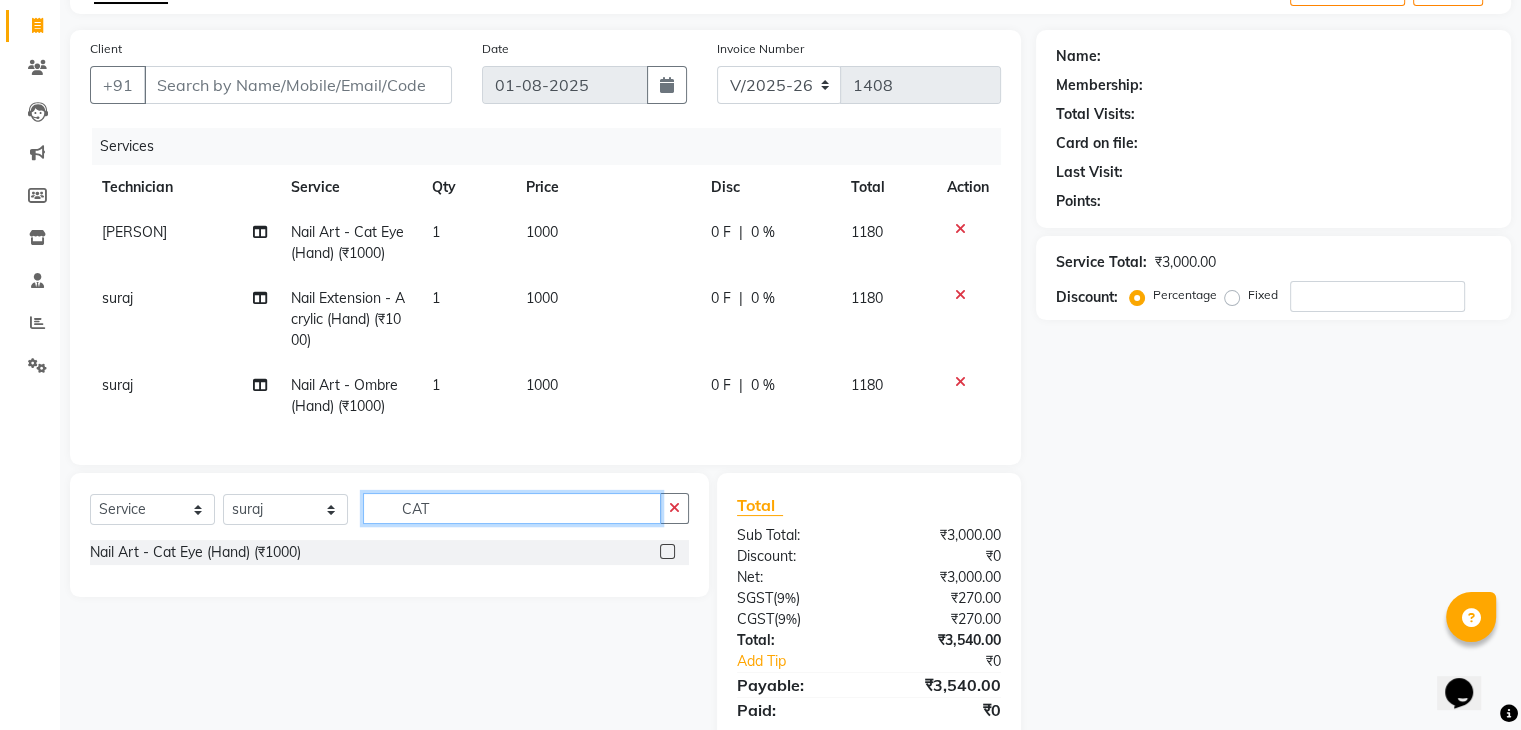 type on "CAT" 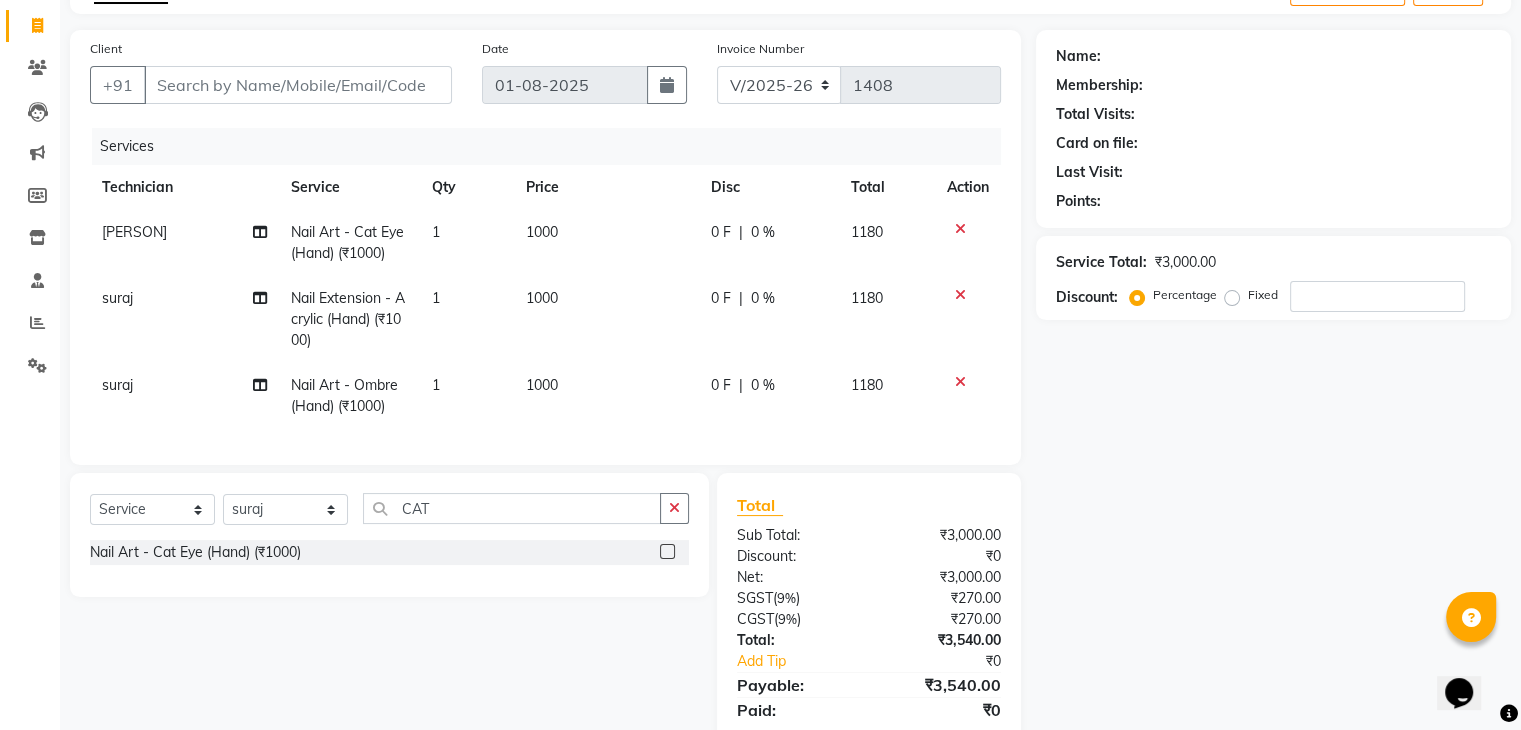 click on "Nail Art - Cat Eye (Hand) (₹1000)" 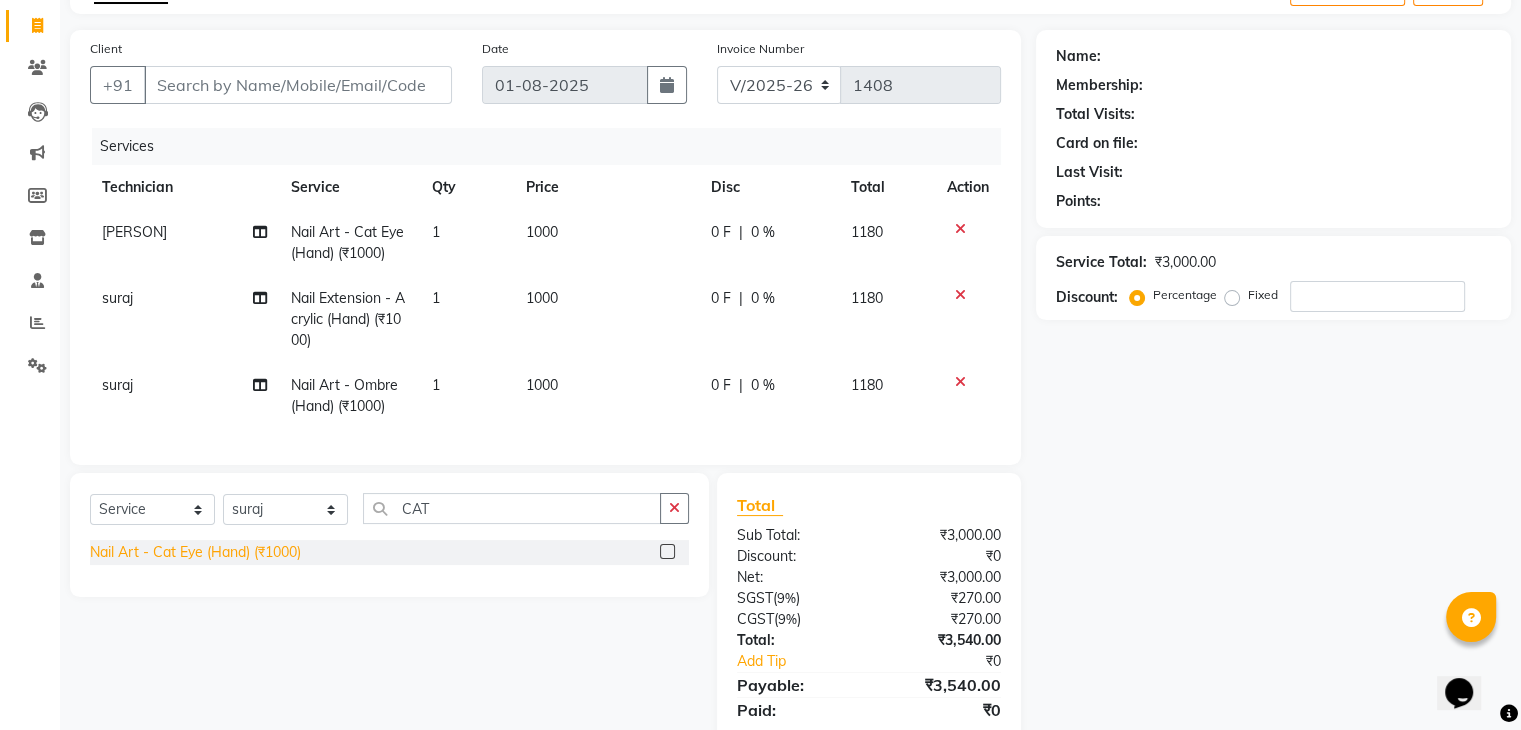 click on "Nail Art - Cat Eye (Hand) (₹1000)" 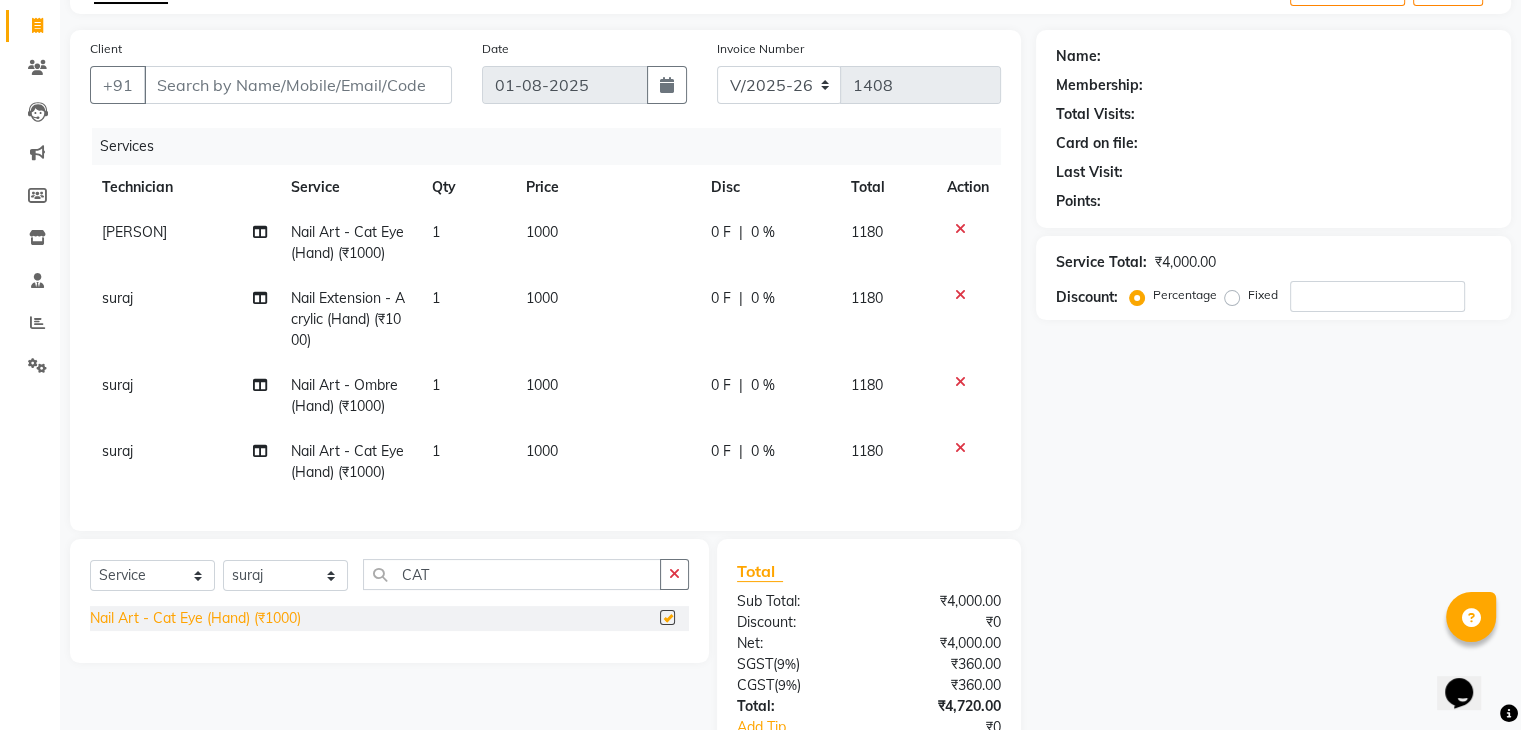 checkbox on "false" 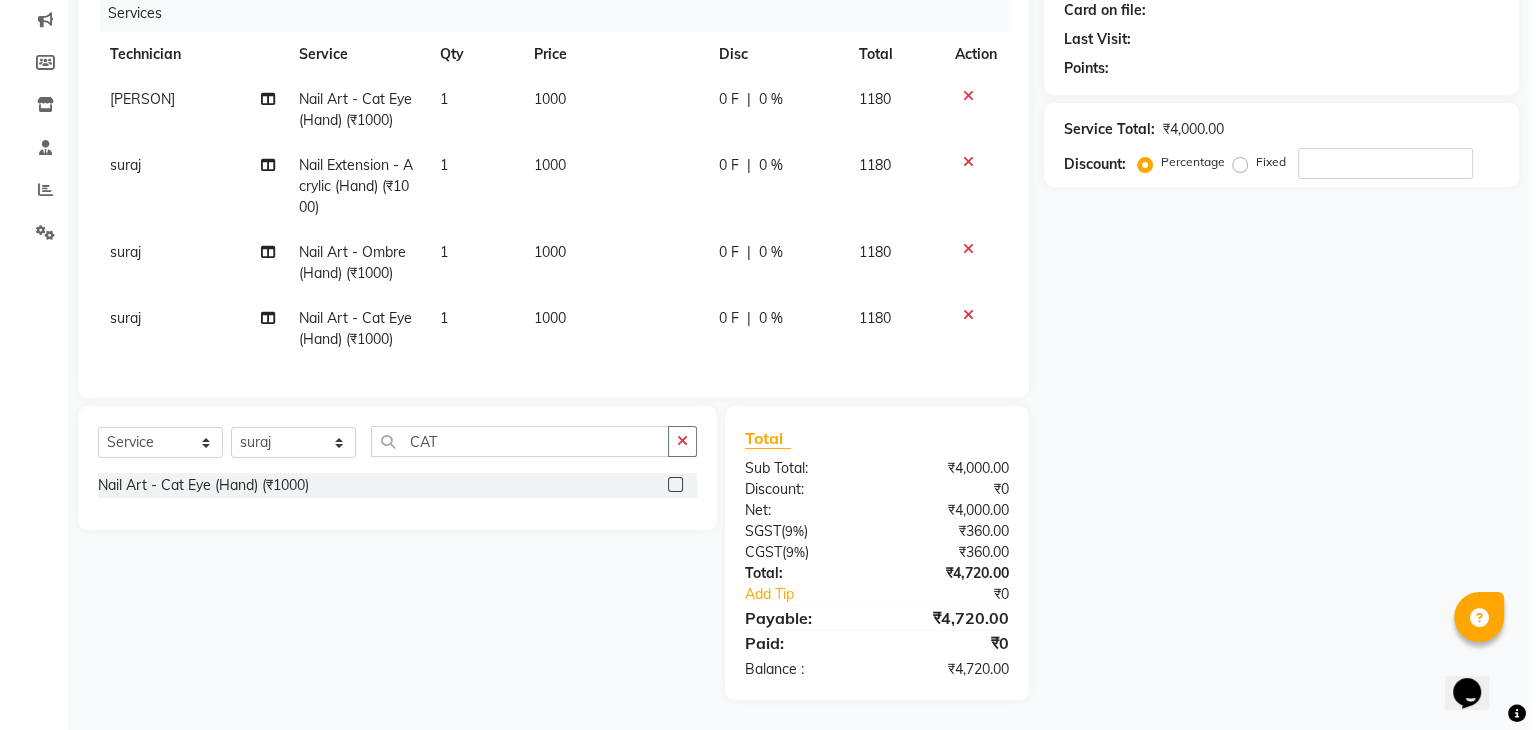 scroll, scrollTop: 26, scrollLeft: 0, axis: vertical 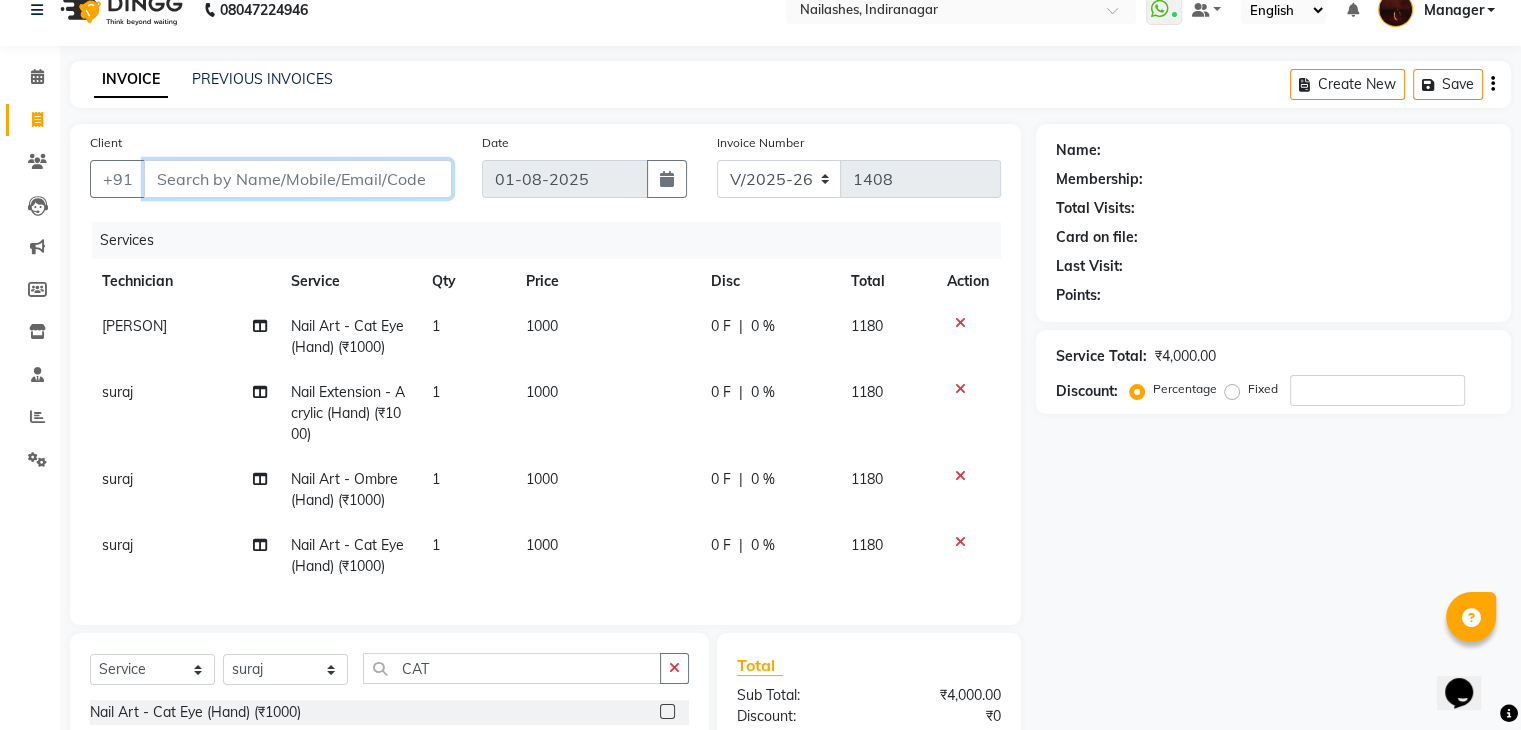 click on "Client" at bounding box center [298, 179] 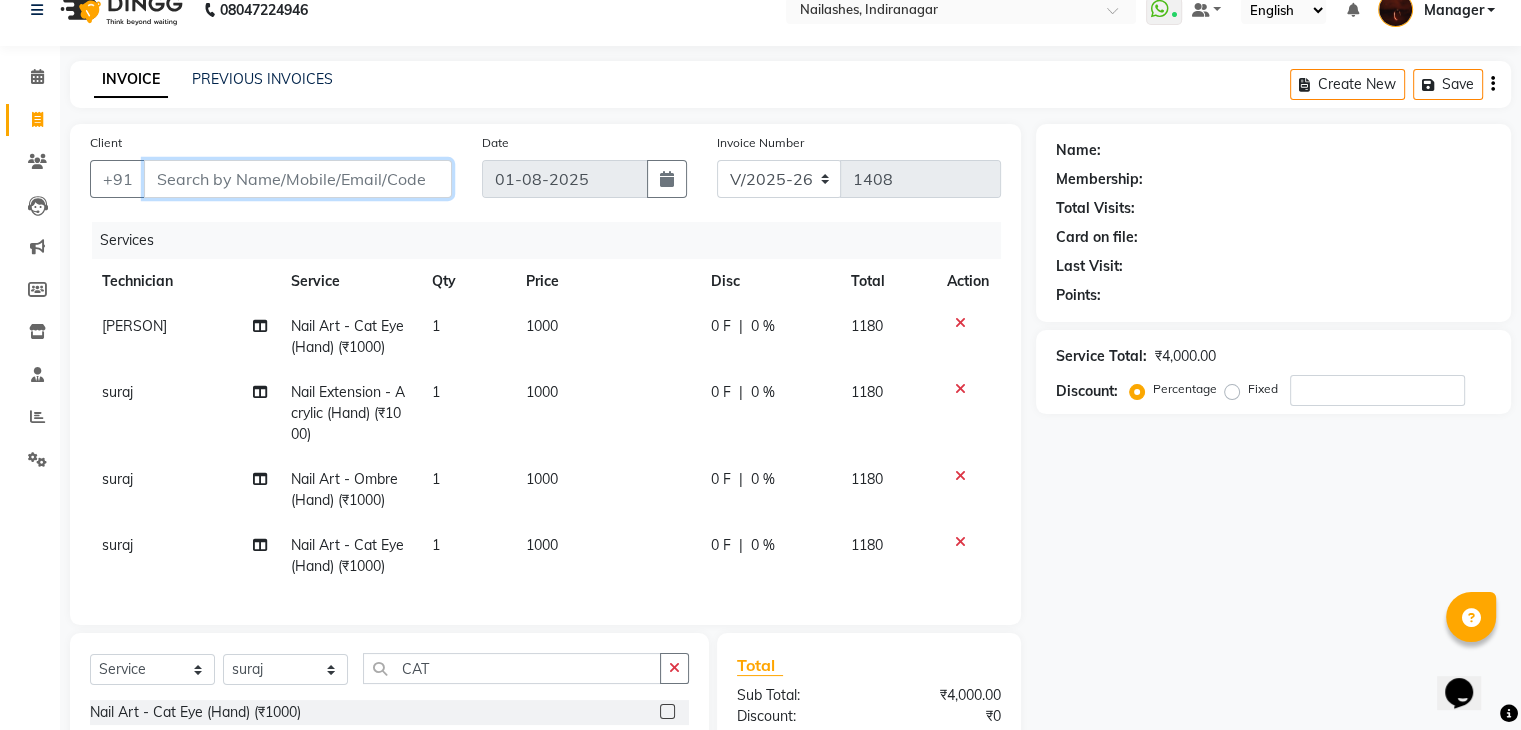 click on "Client" at bounding box center [298, 179] 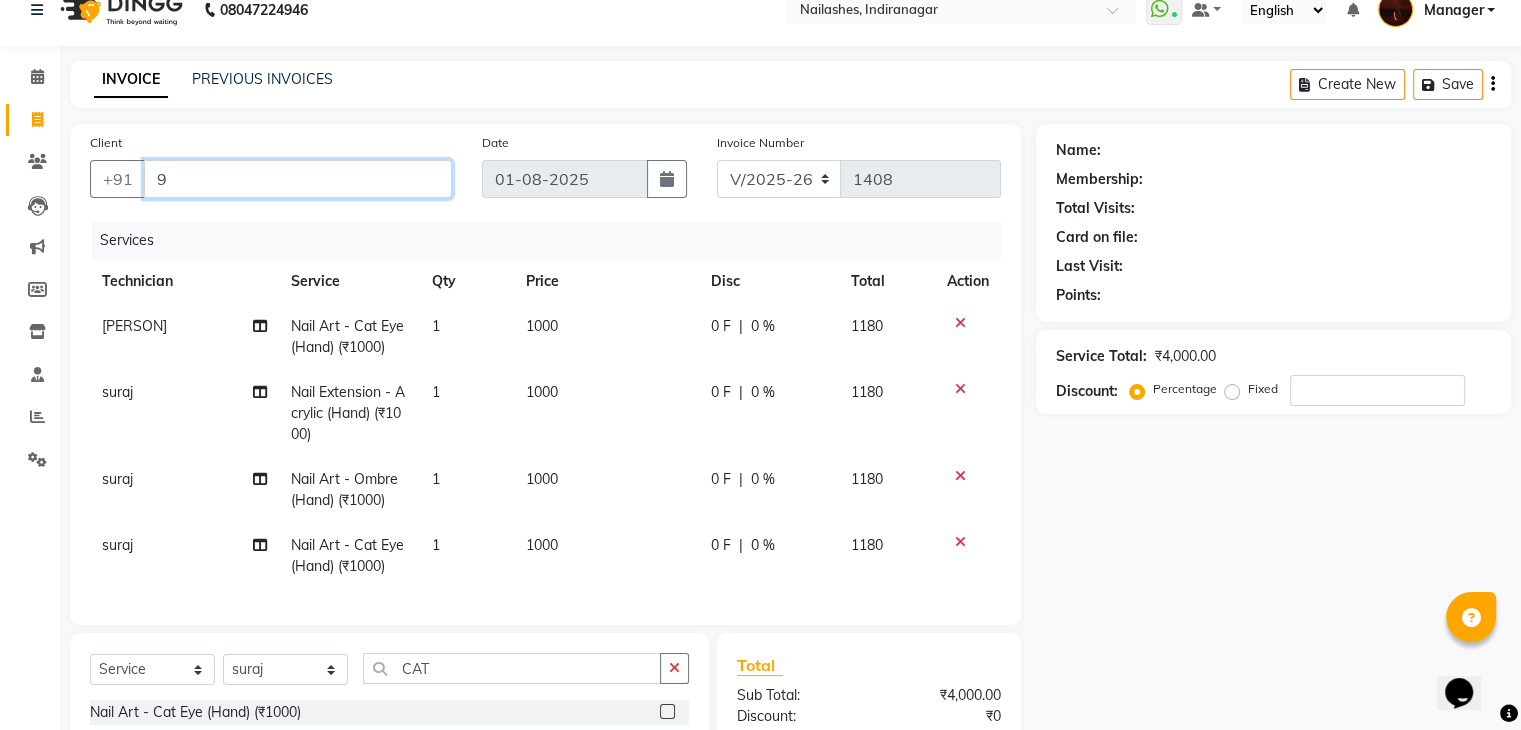 type on "0" 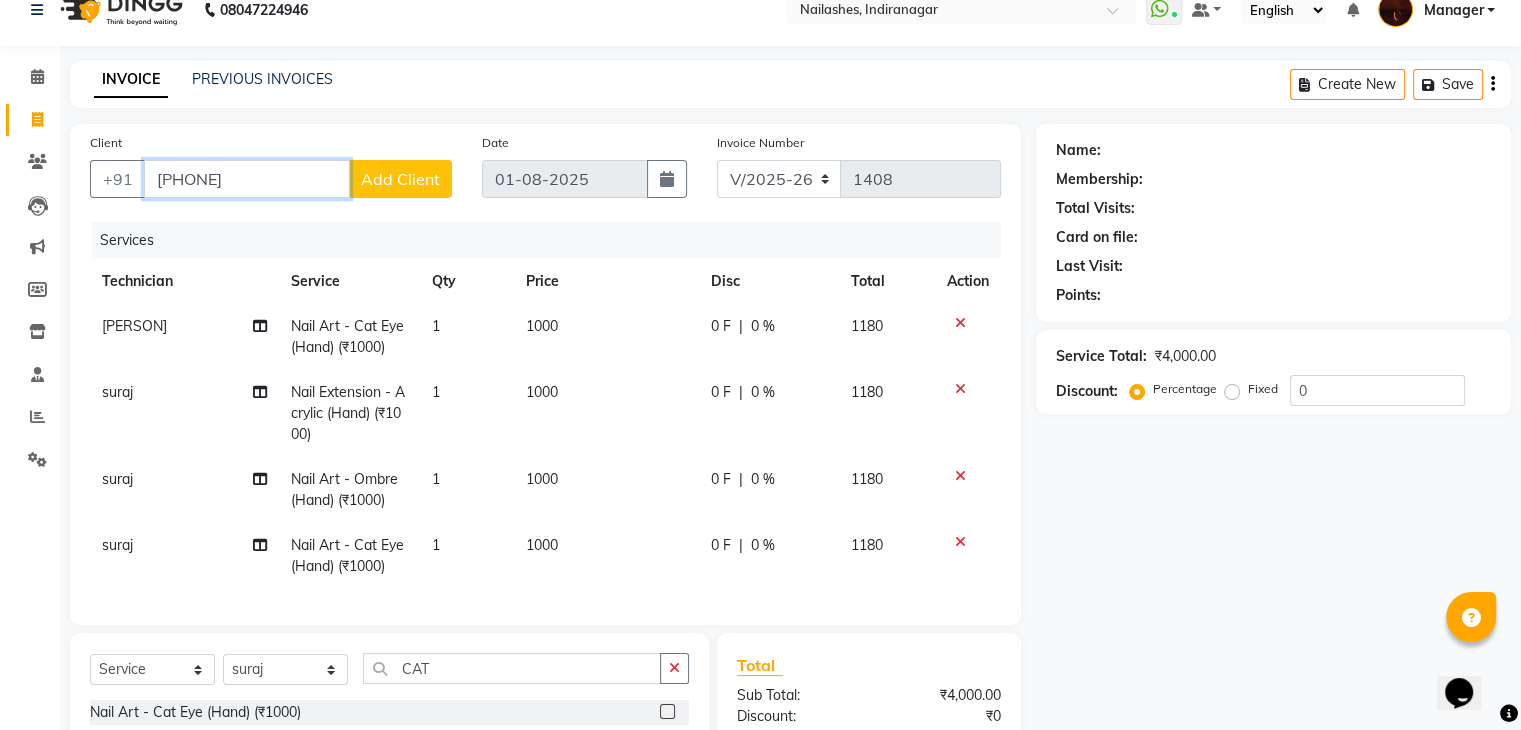 type on "9988460162" 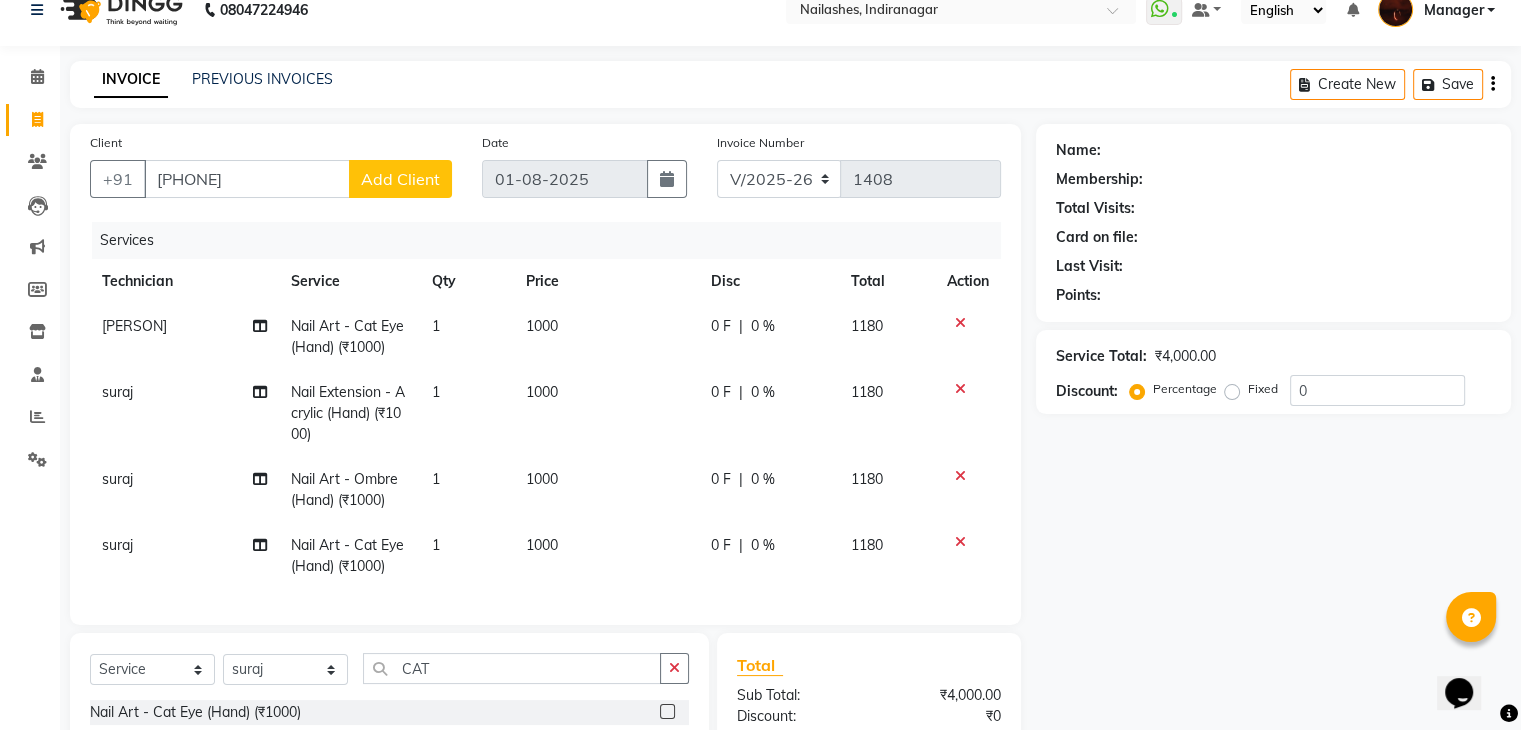 click on "Add Client" 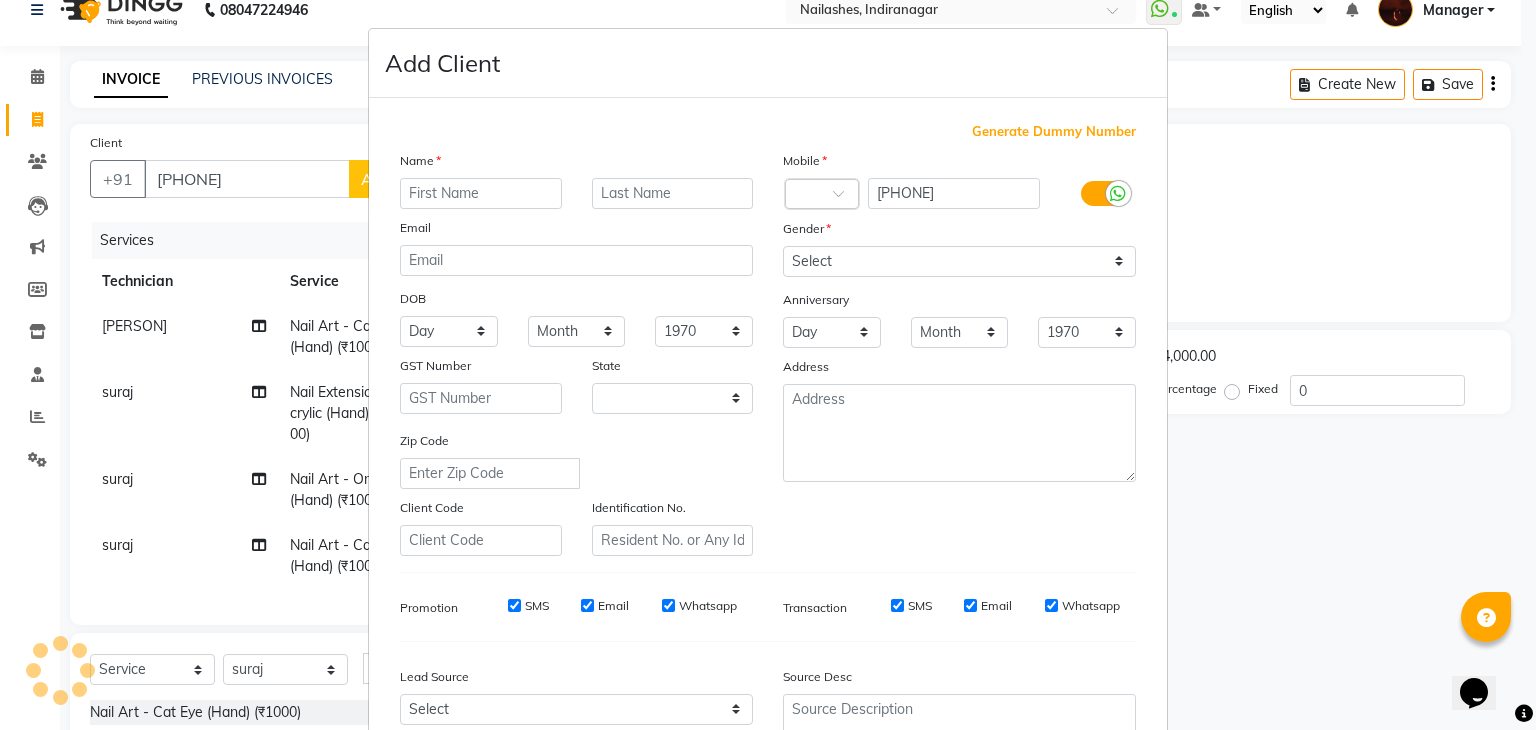 select on "21" 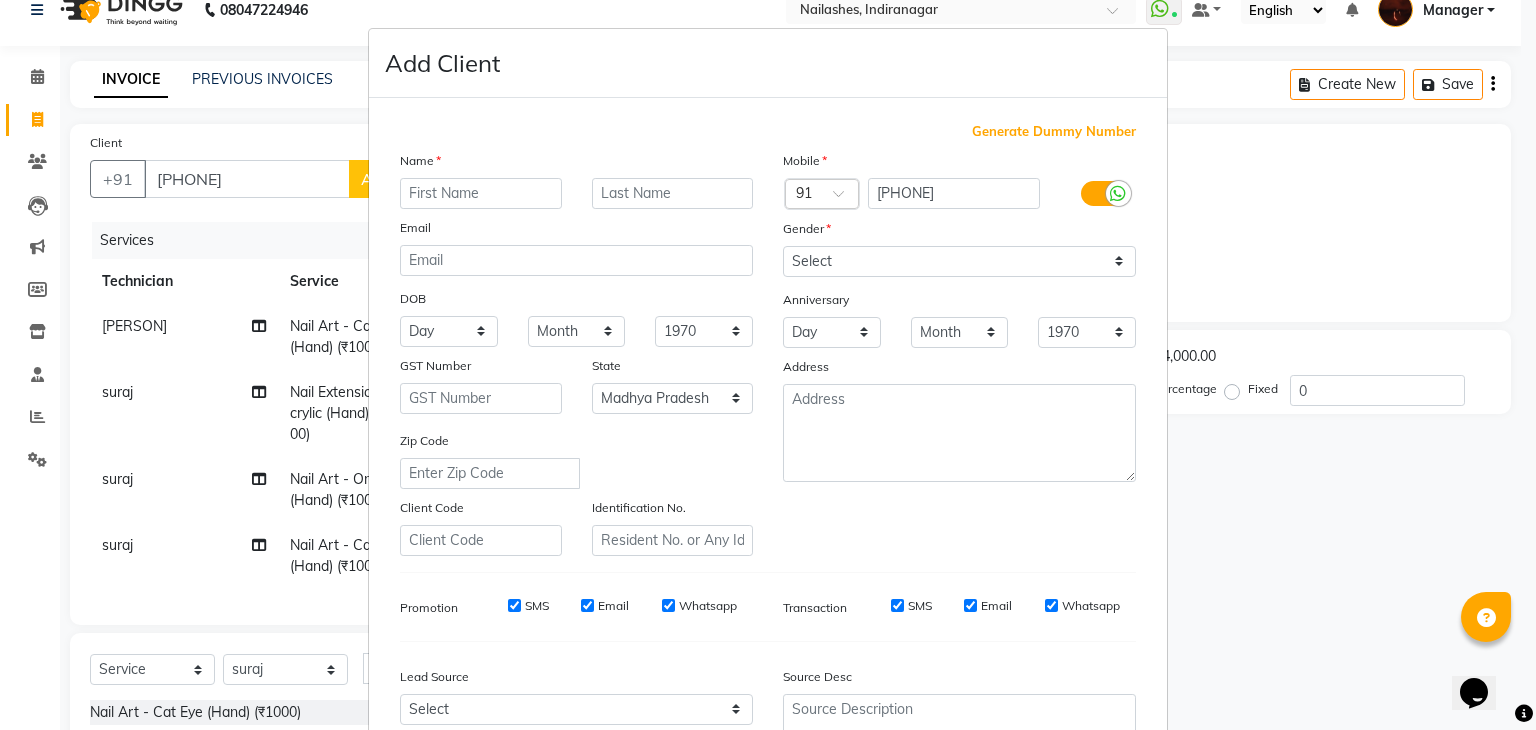 click at bounding box center [481, 193] 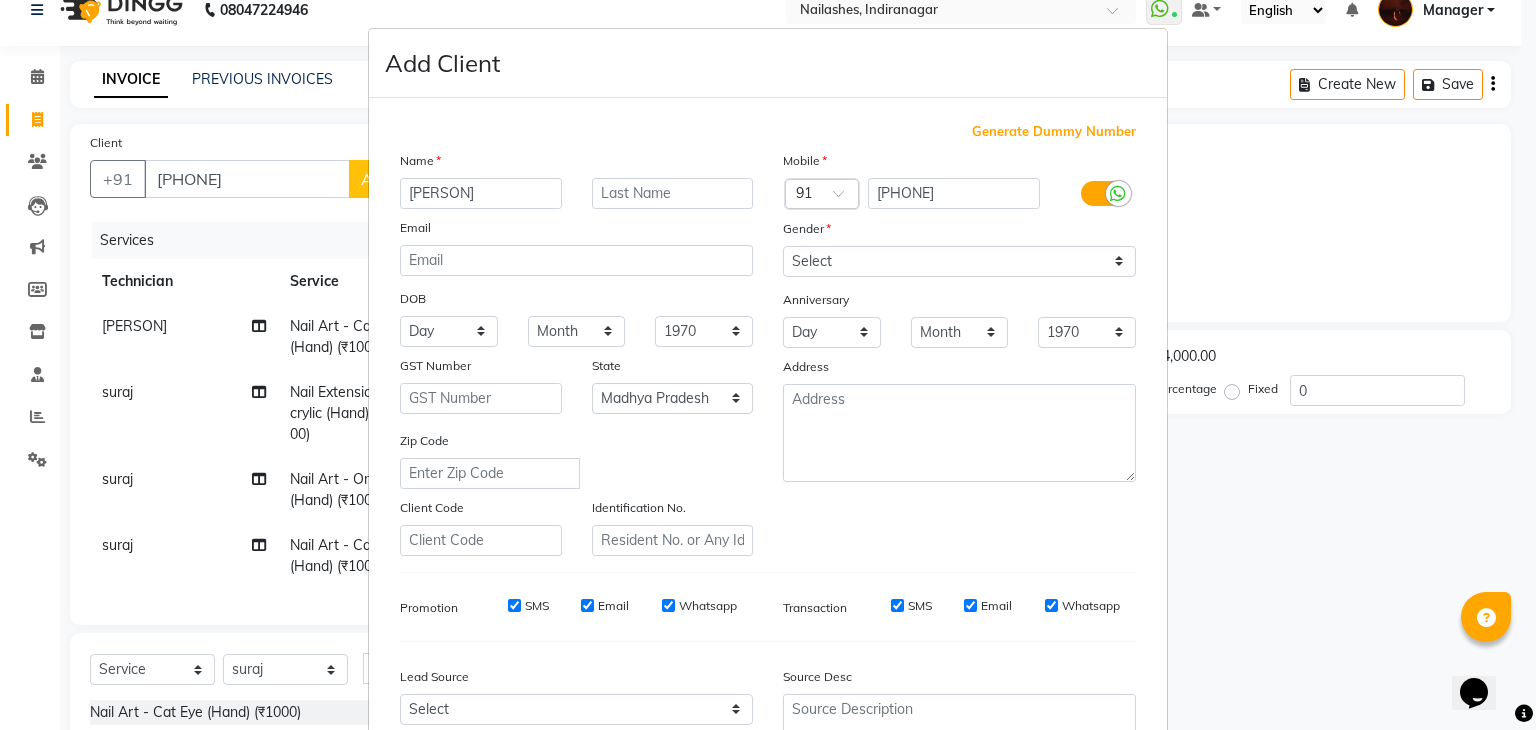 click on "aSHTHA" at bounding box center [481, 193] 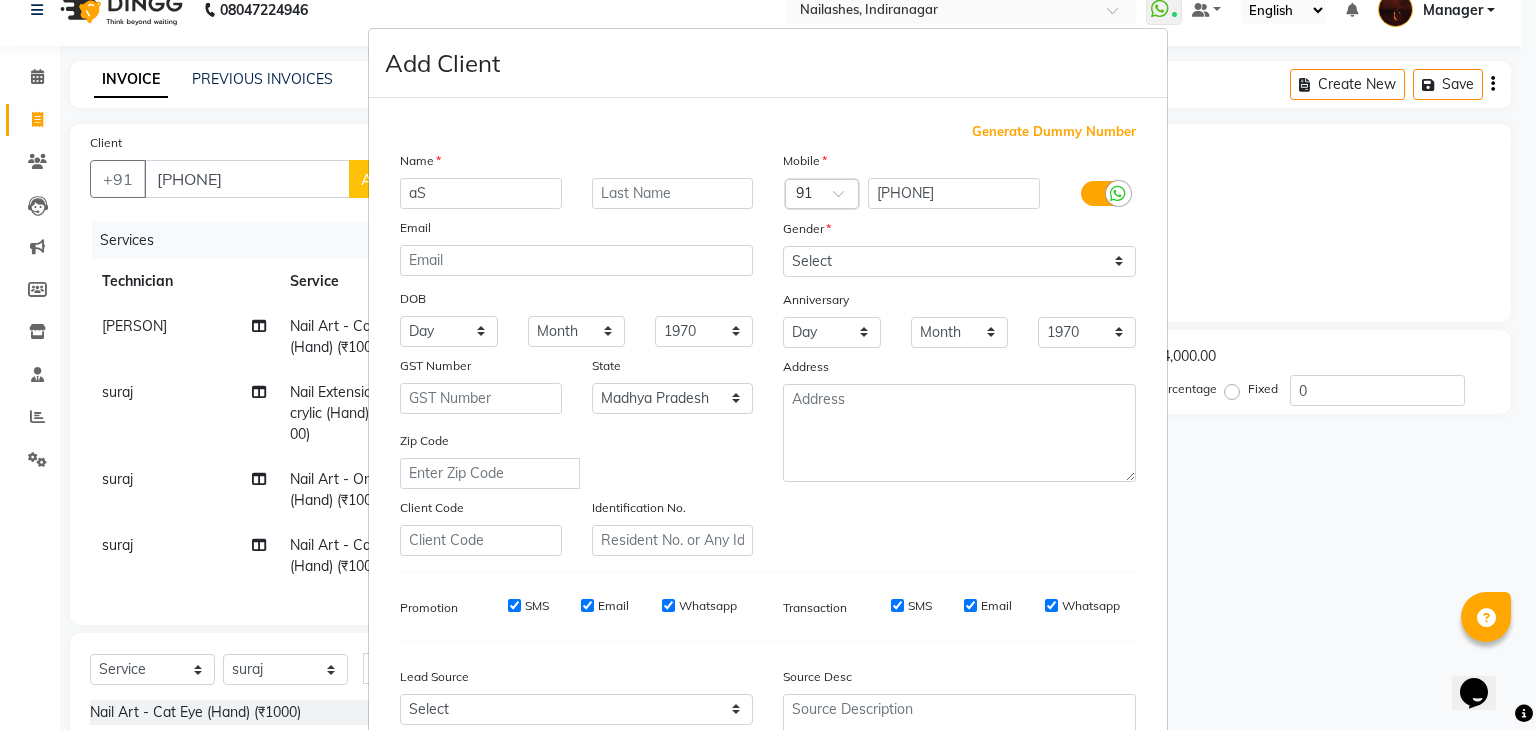 type on "a" 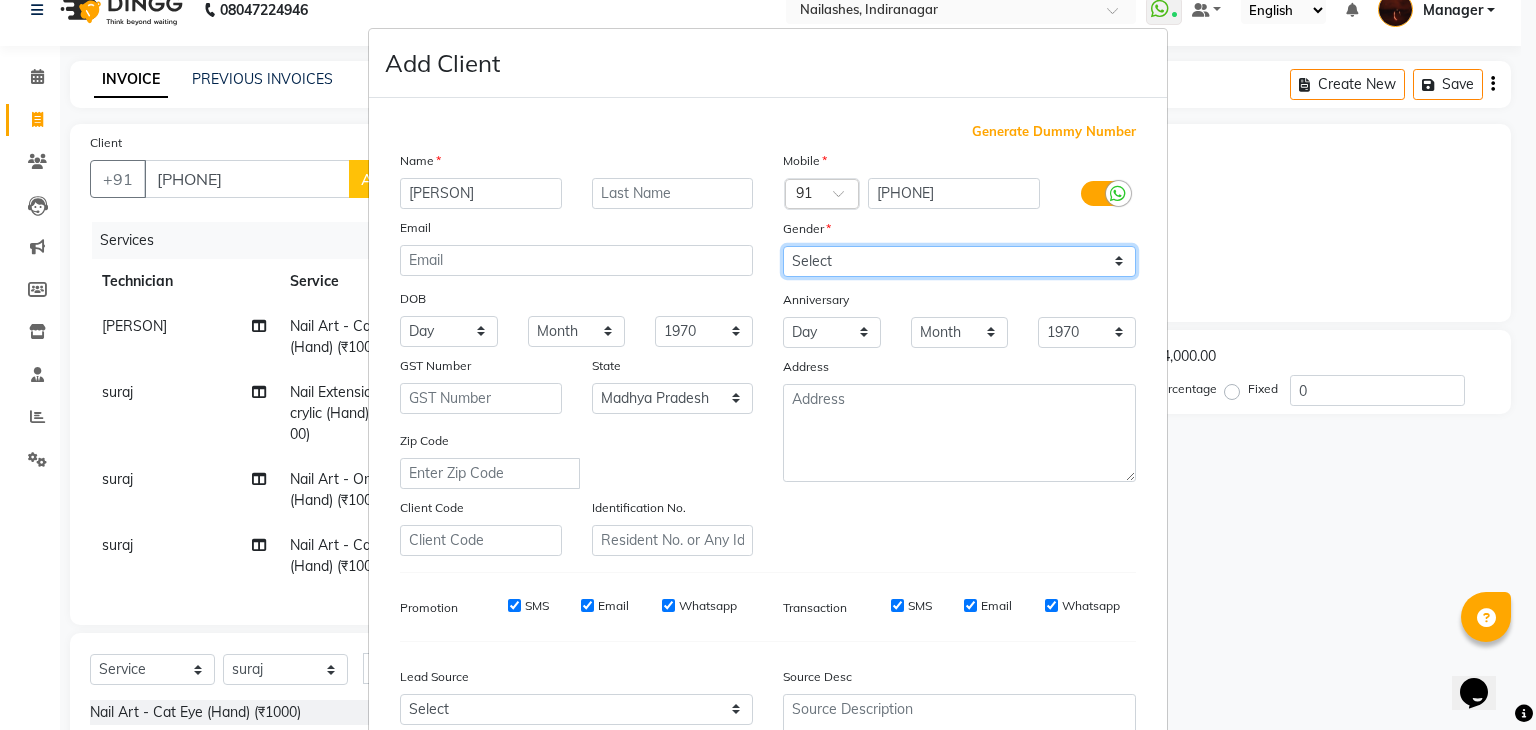 click on "Select Male Female Other Prefer Not To Say" at bounding box center (959, 261) 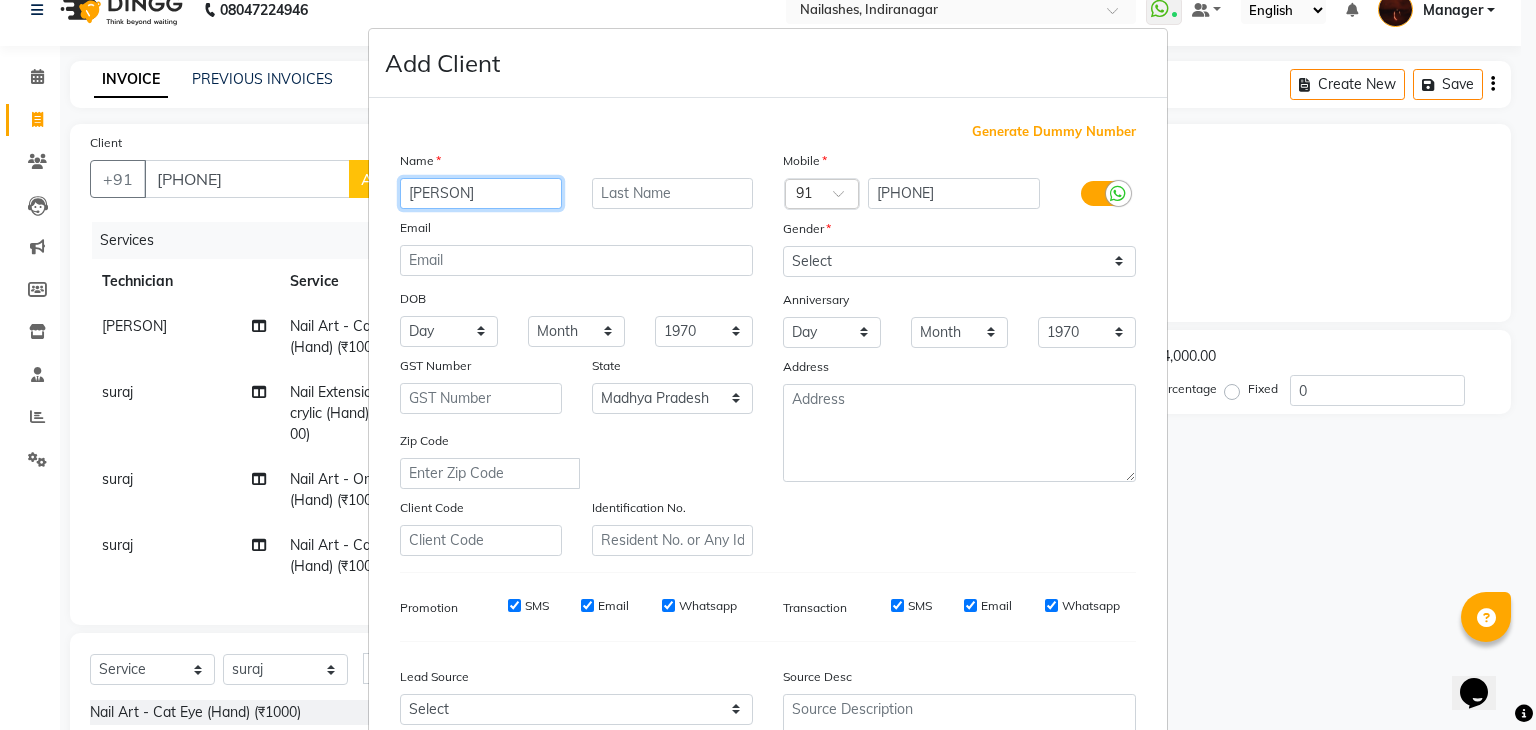 click on "Ashtha" at bounding box center (481, 193) 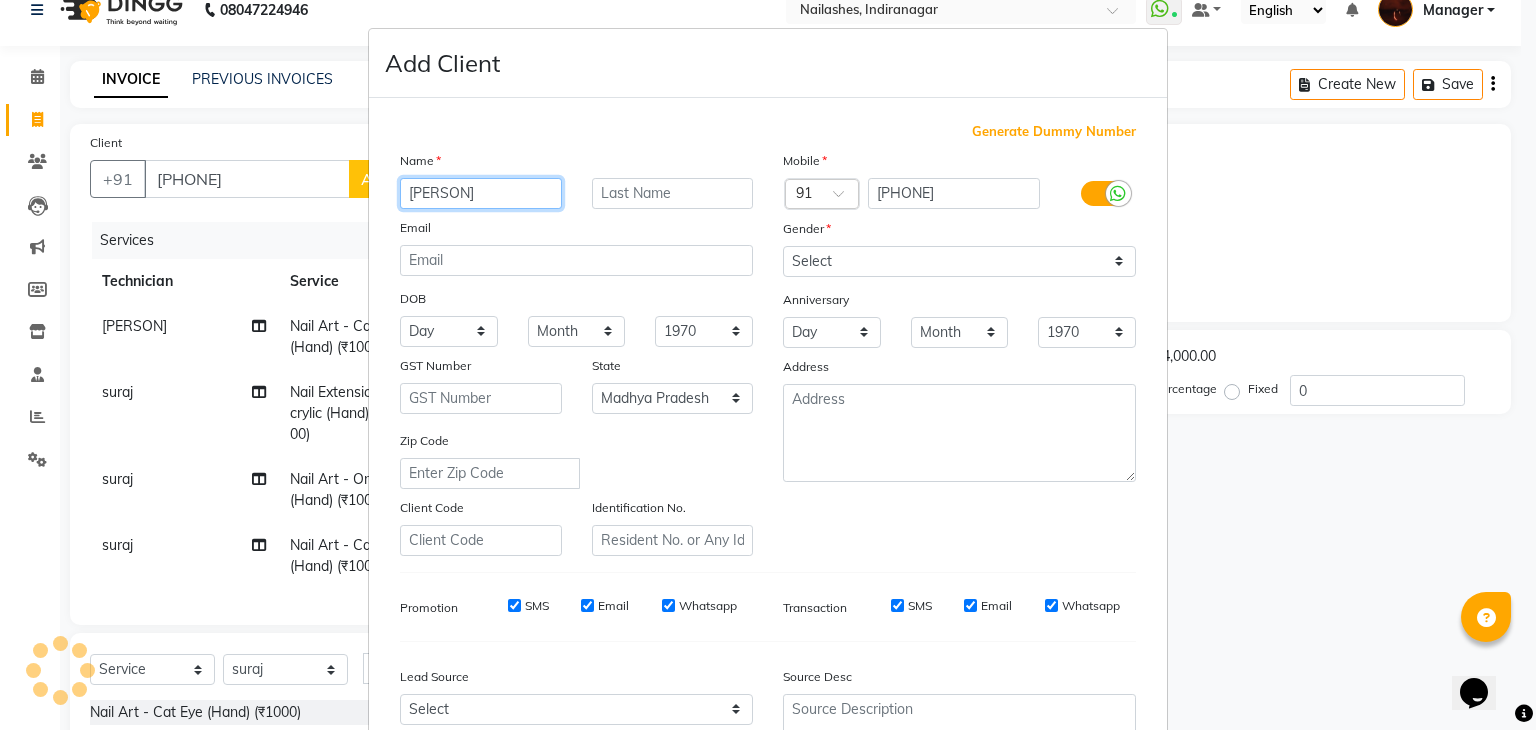 click on "Ashtha" at bounding box center [481, 193] 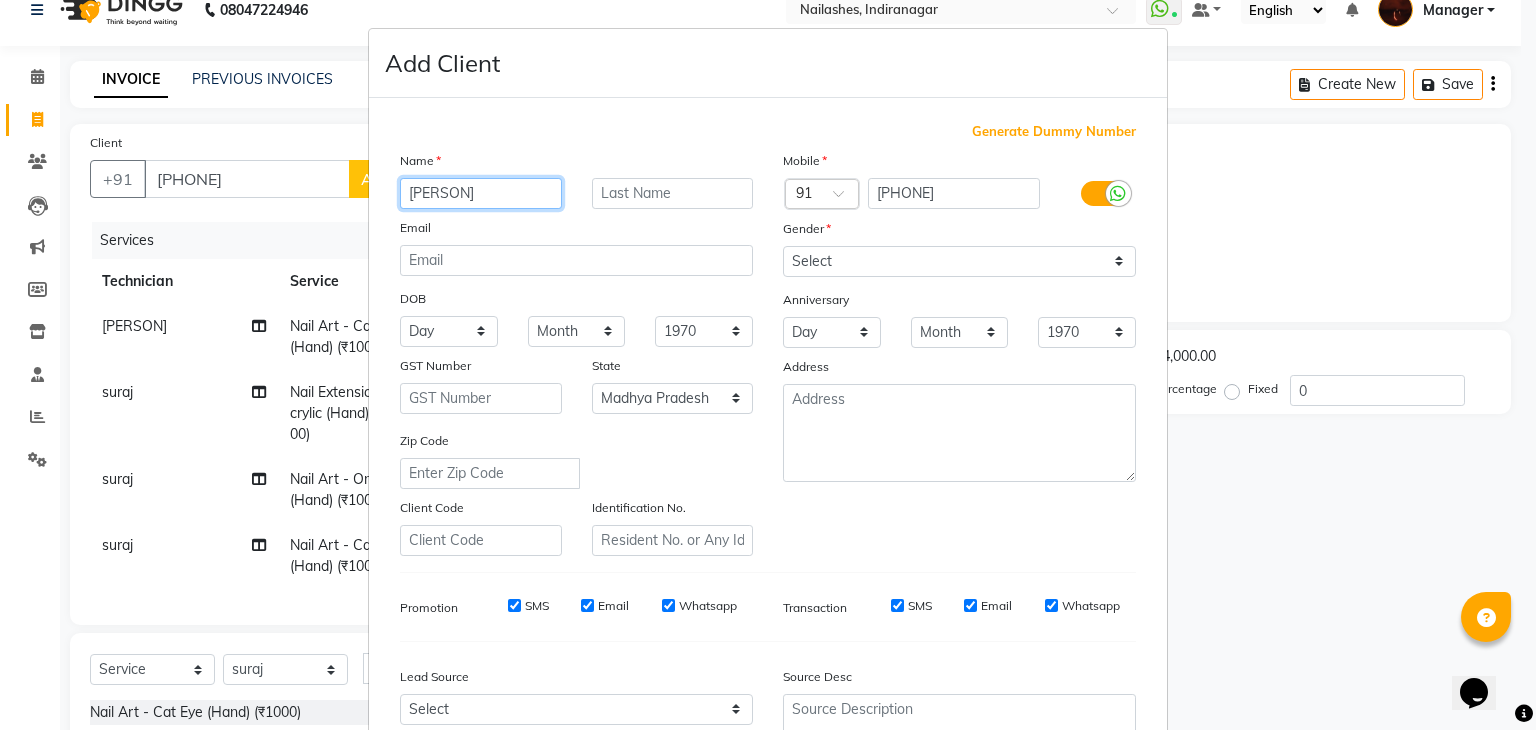 drag, startPoint x: 457, startPoint y: 194, endPoint x: 491, endPoint y: 193, distance: 34.0147 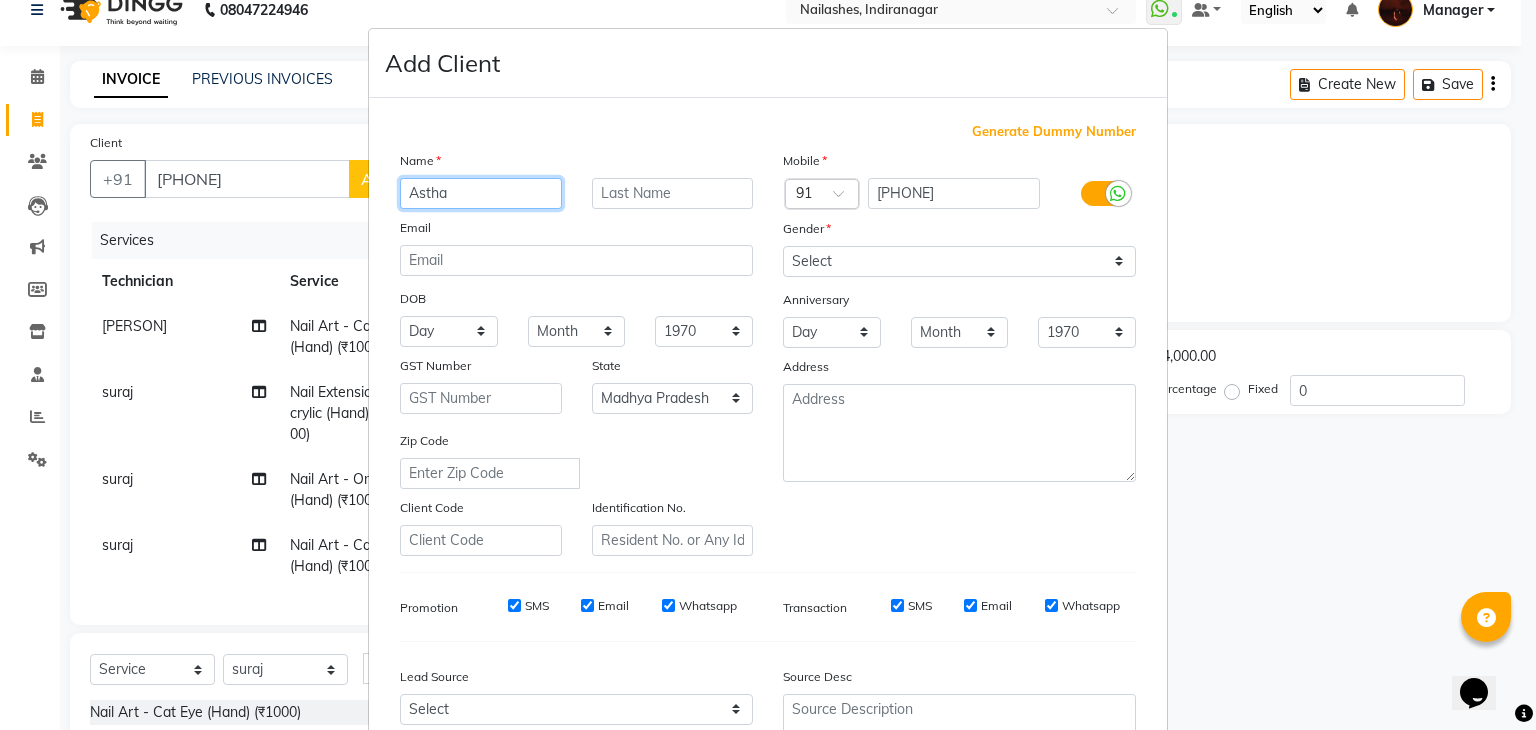 click on "Astha" at bounding box center [481, 193] 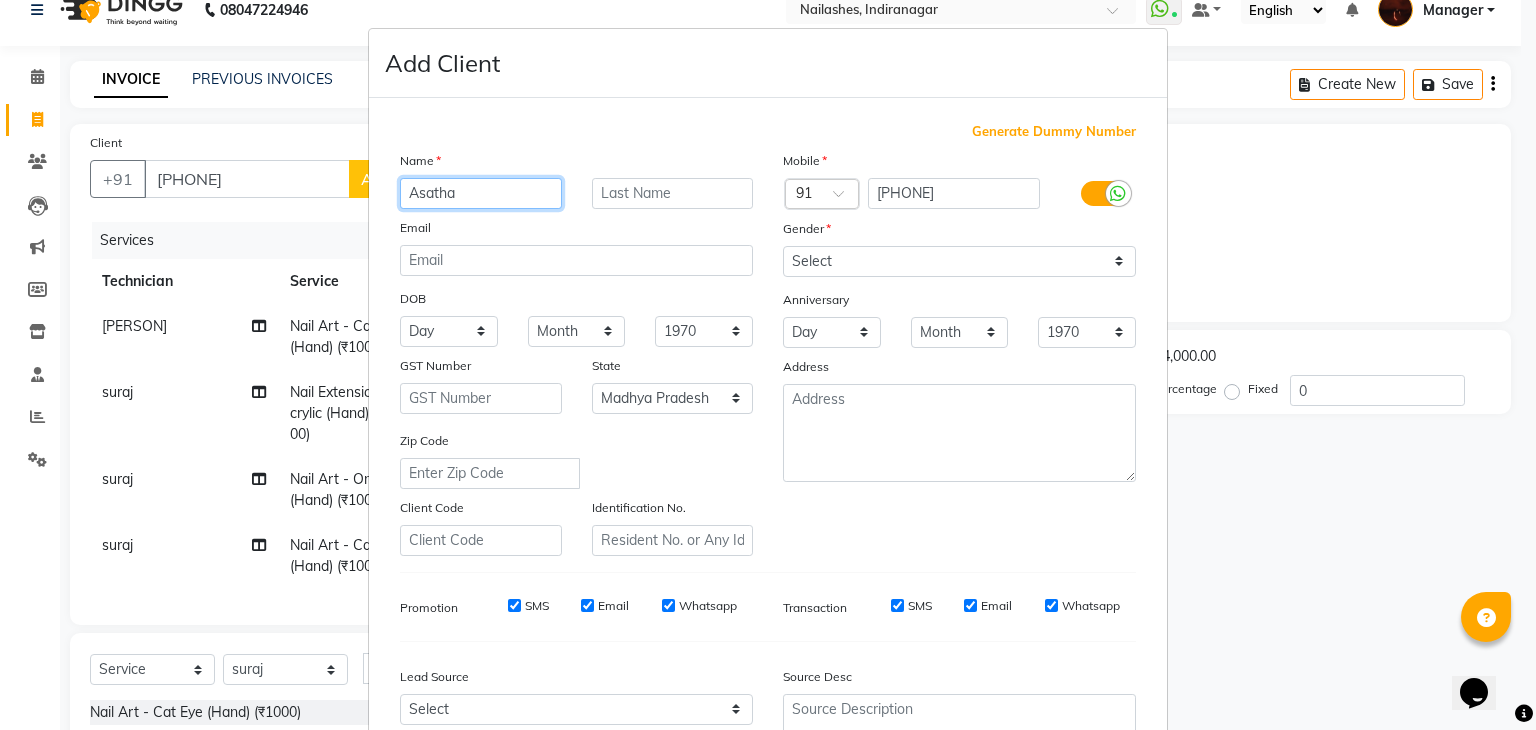 click on "Asatha" at bounding box center (481, 193) 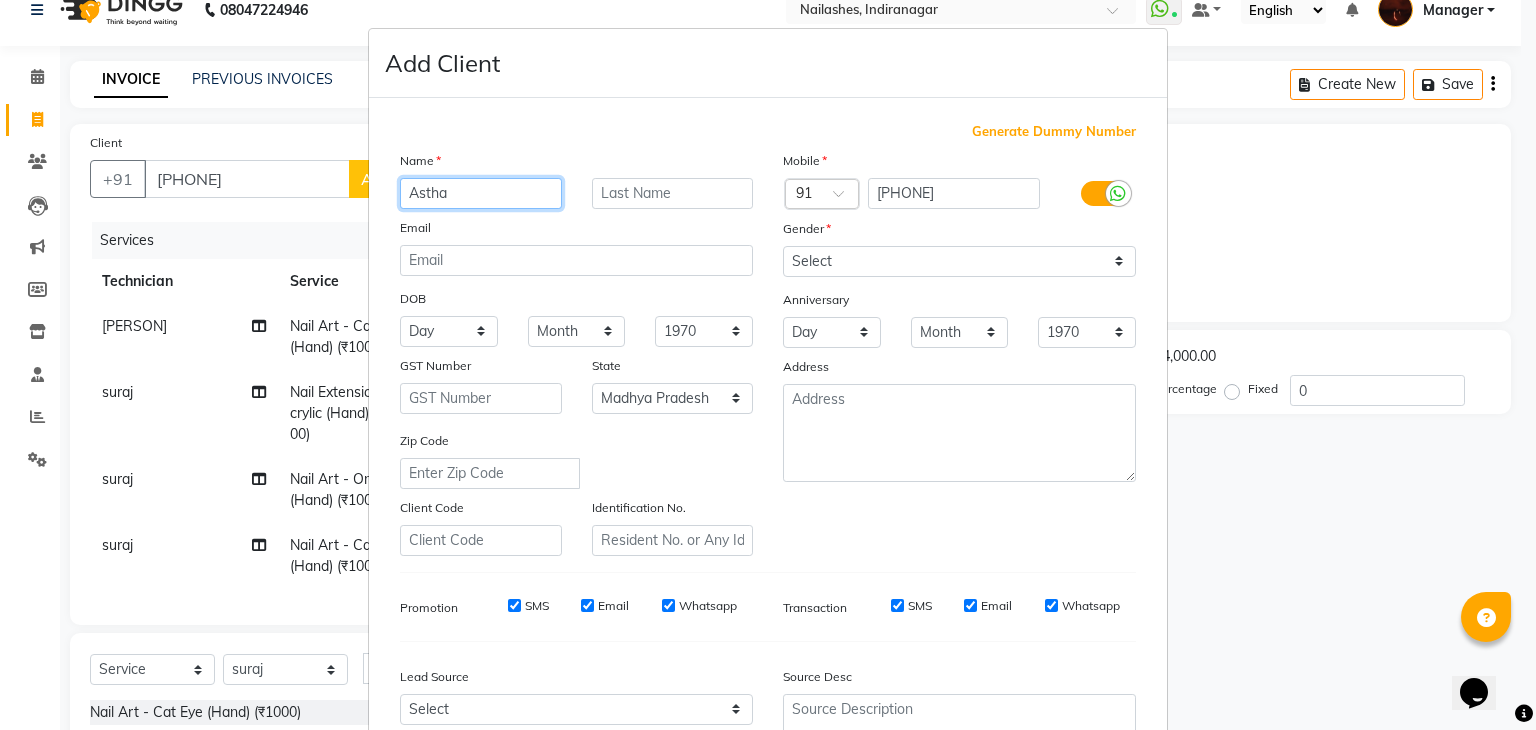 click on "Astha" at bounding box center (481, 193) 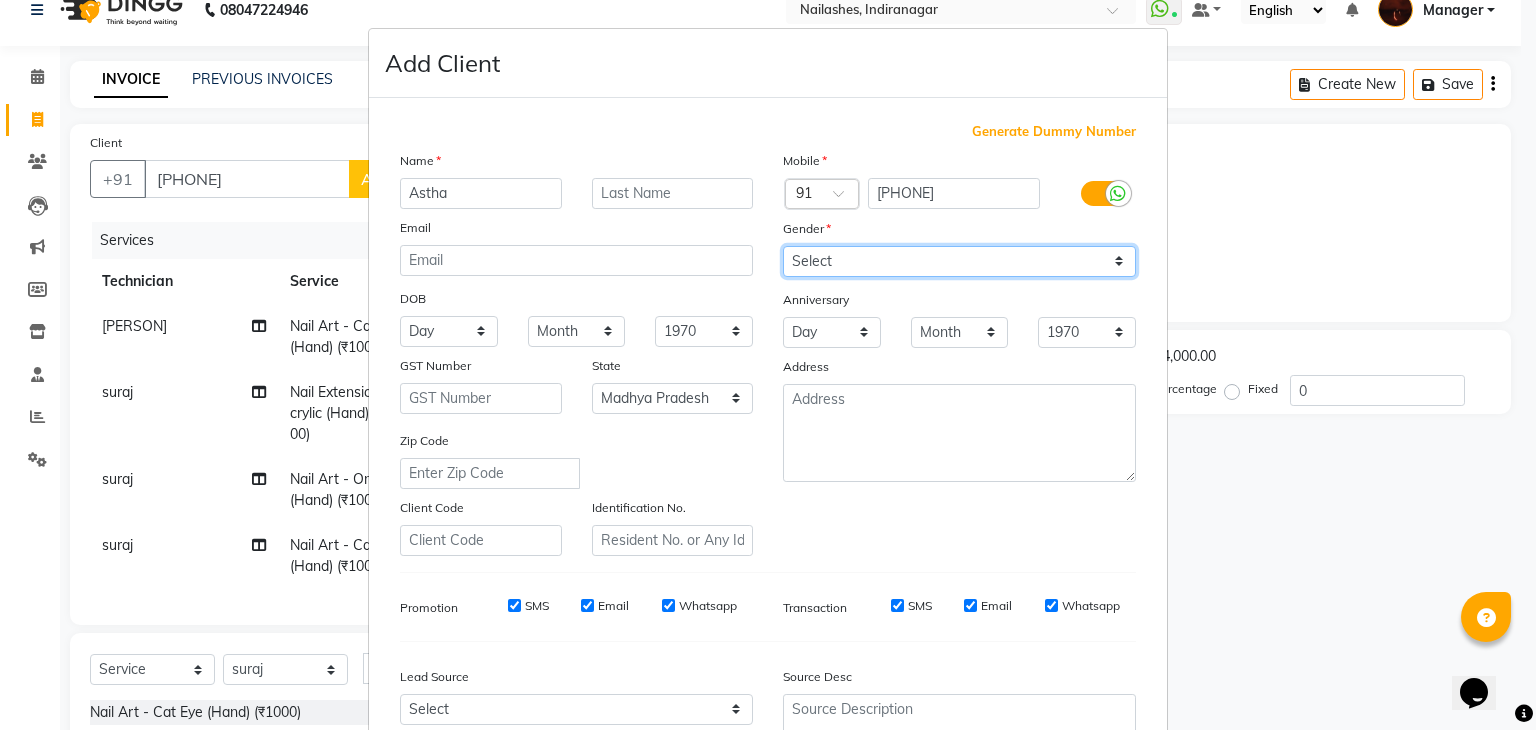 click on "Select Male Female Other Prefer Not To Say" at bounding box center (959, 261) 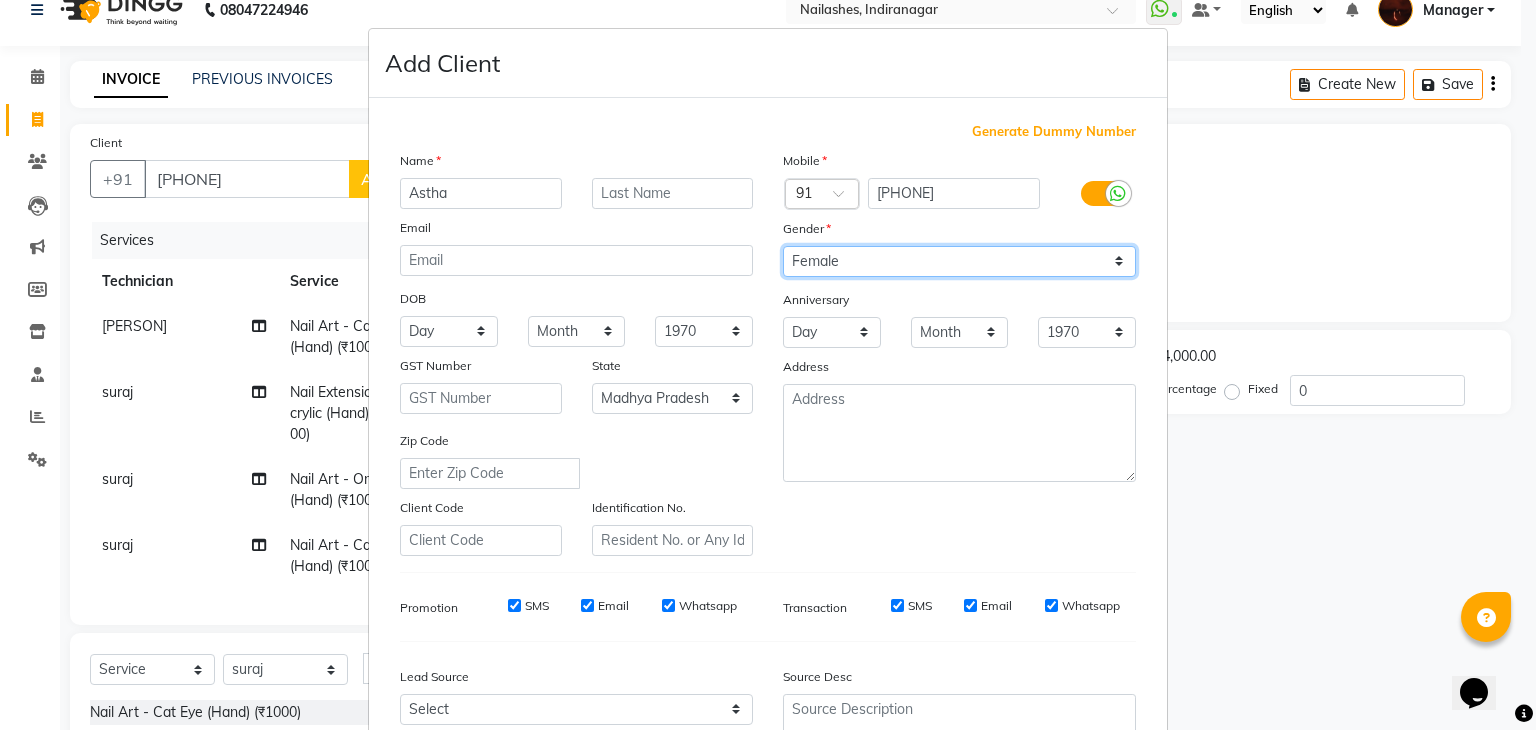 click on "Select Male Female Other Prefer Not To Say" at bounding box center [959, 261] 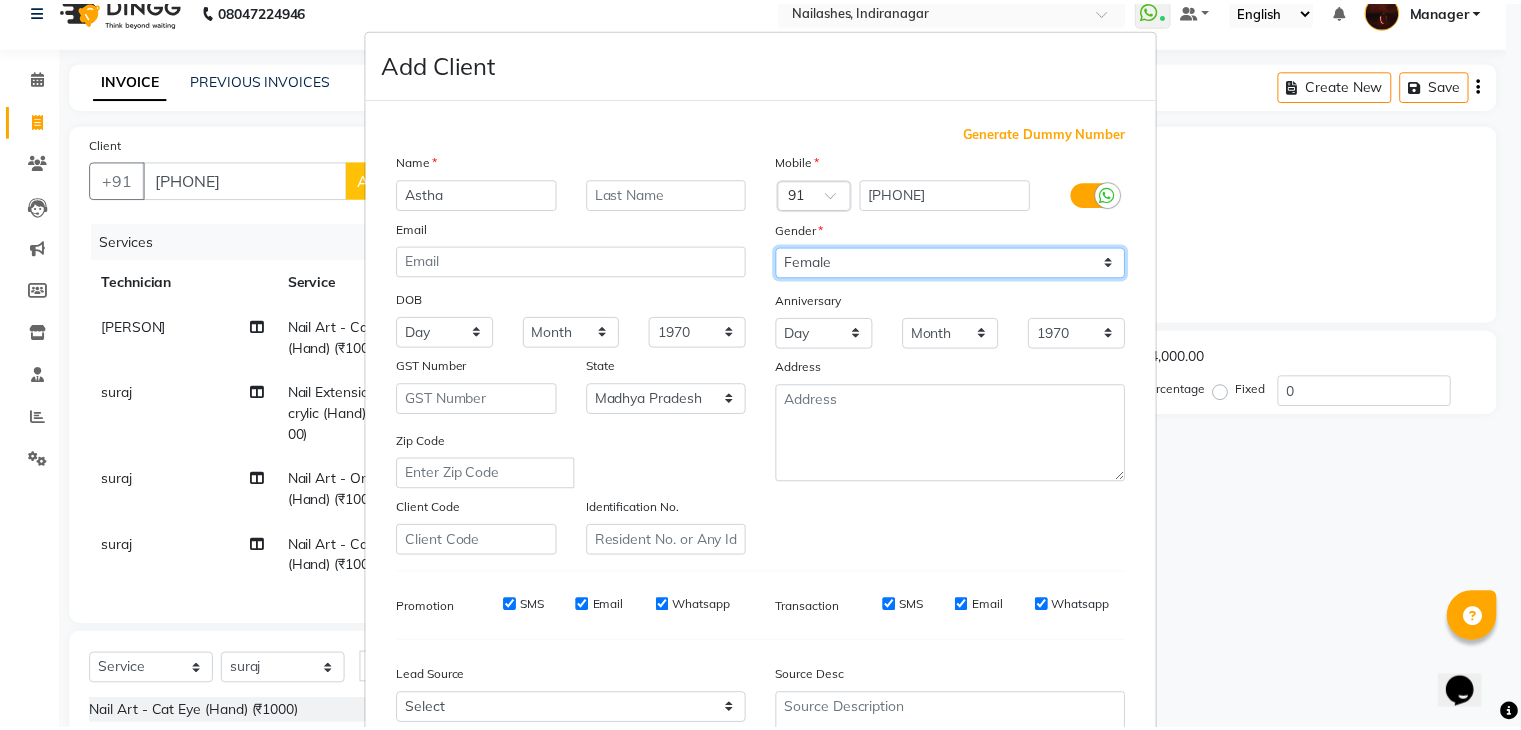 scroll, scrollTop: 203, scrollLeft: 0, axis: vertical 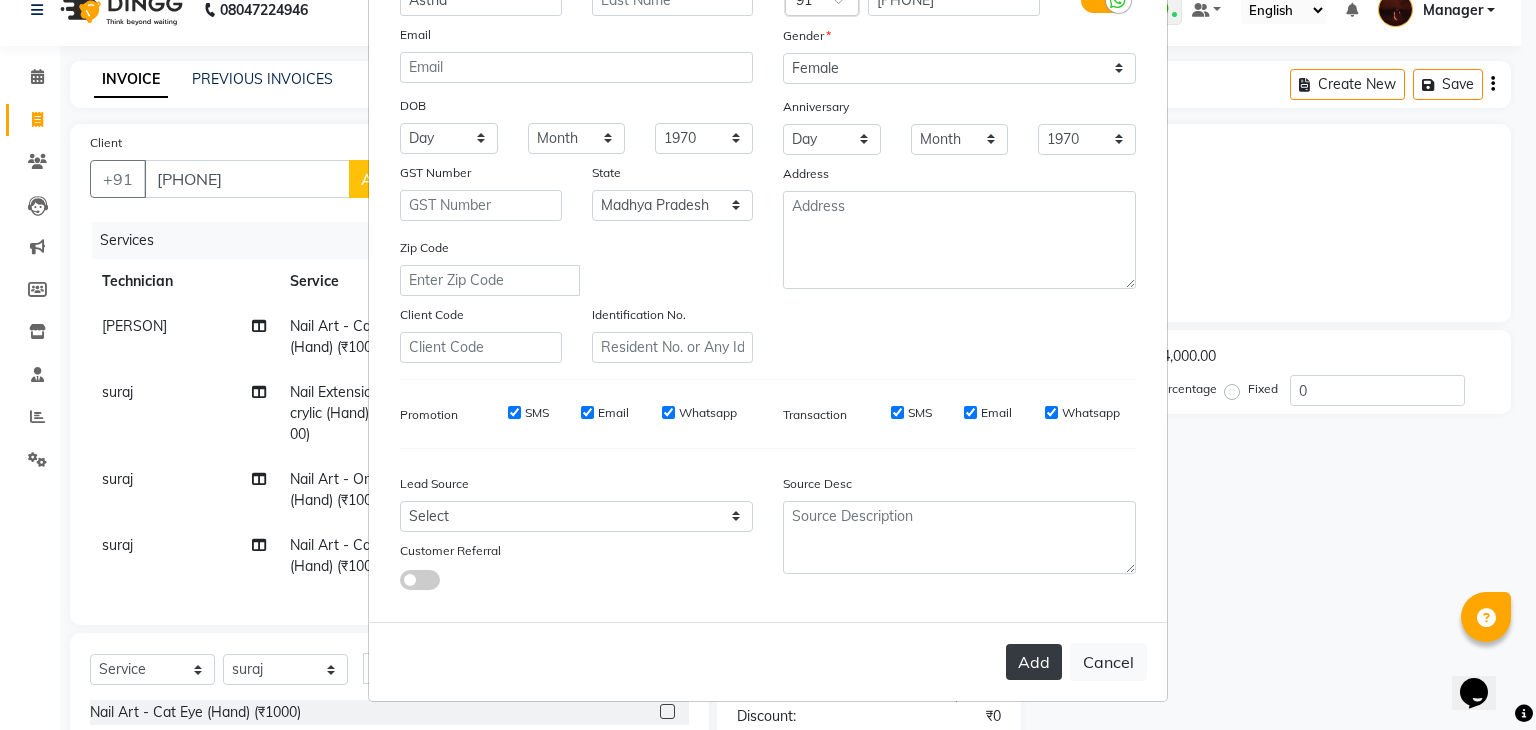 click on "Add" at bounding box center [1034, 662] 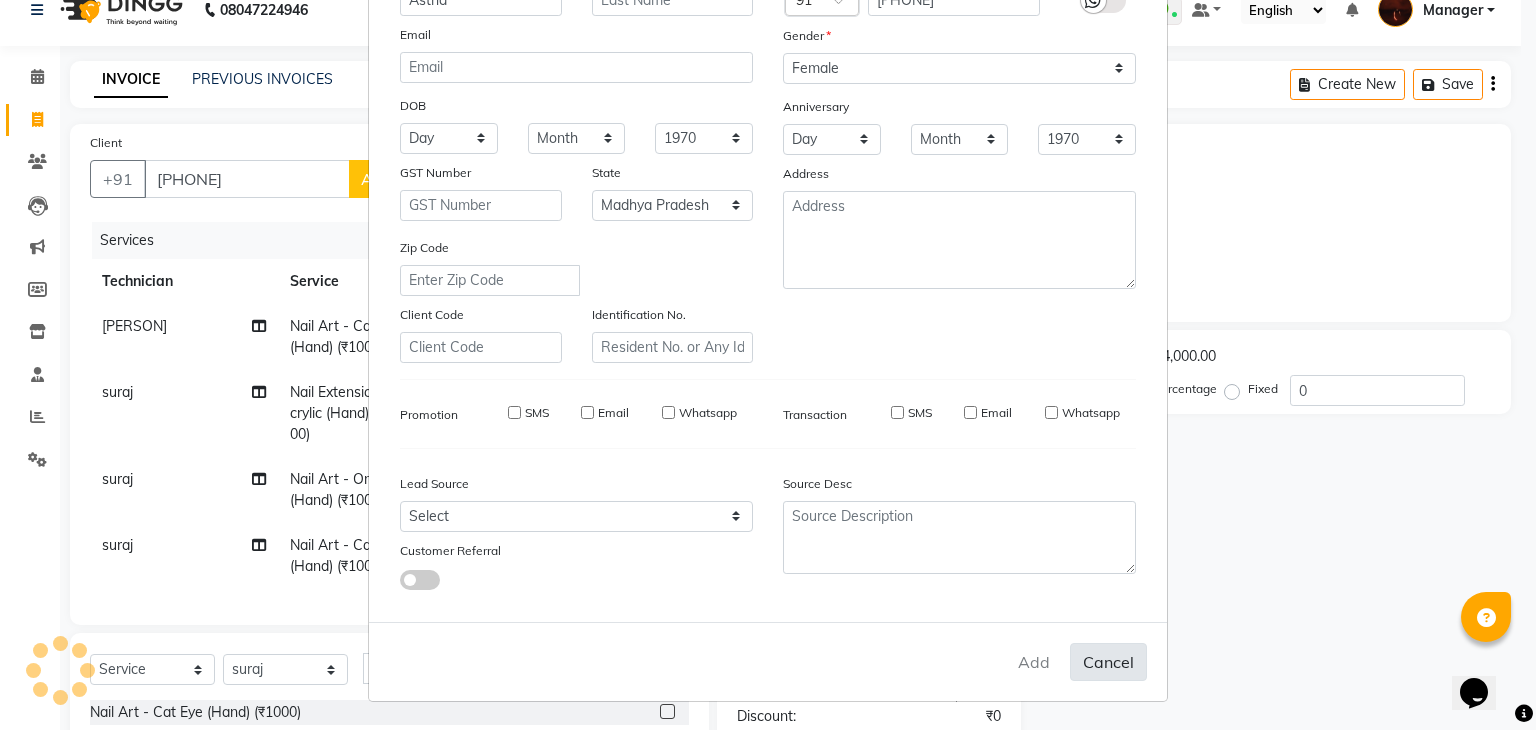 type on "99******62" 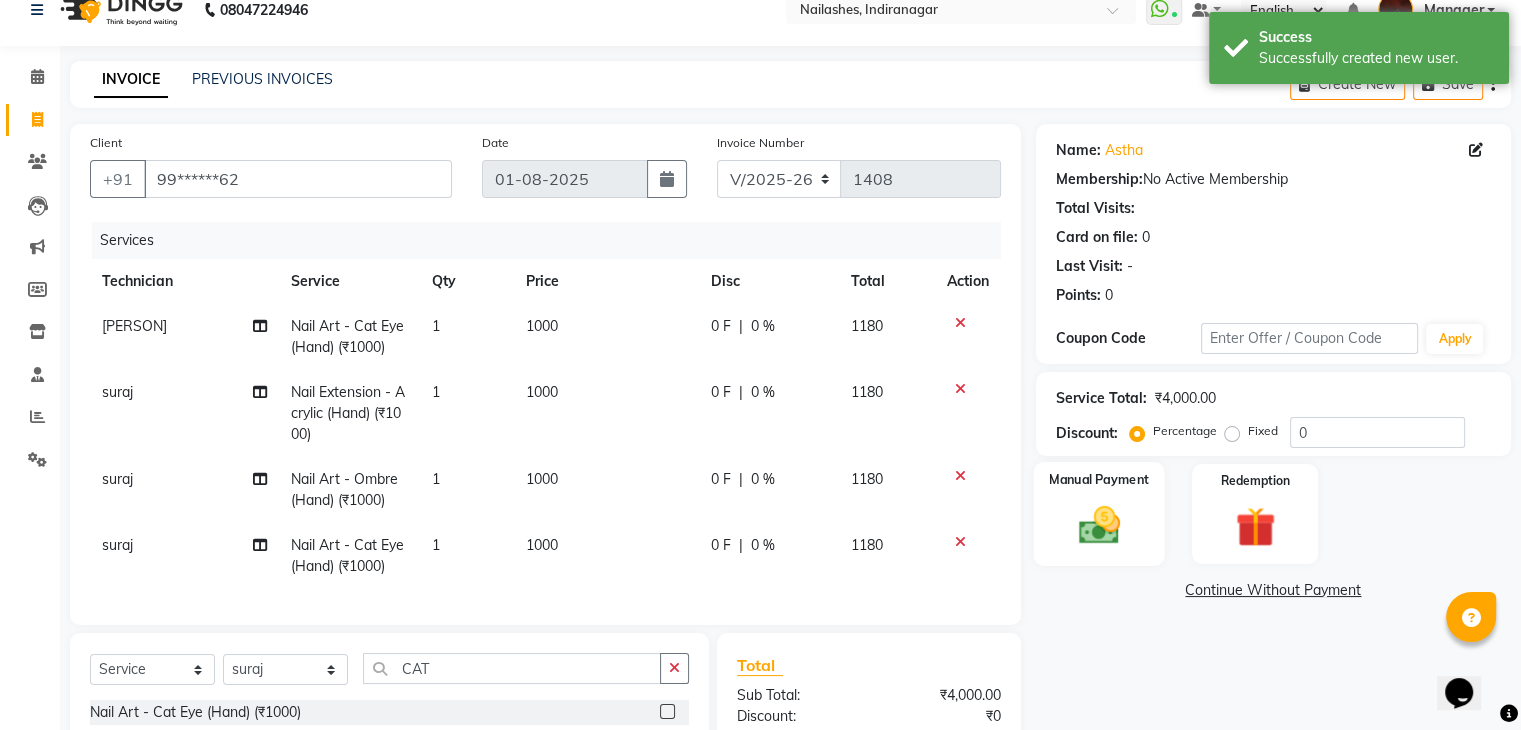 scroll, scrollTop: 0, scrollLeft: 0, axis: both 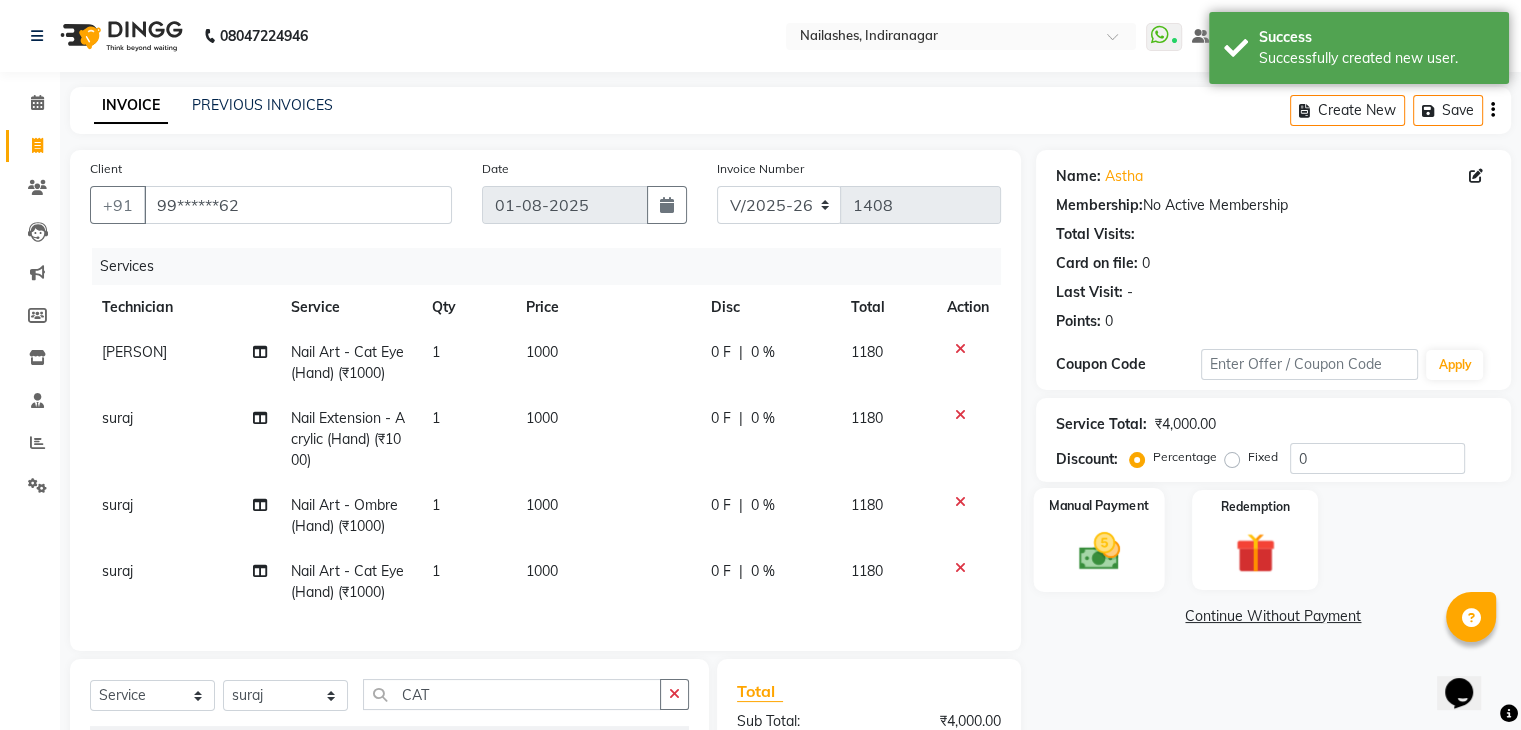 click 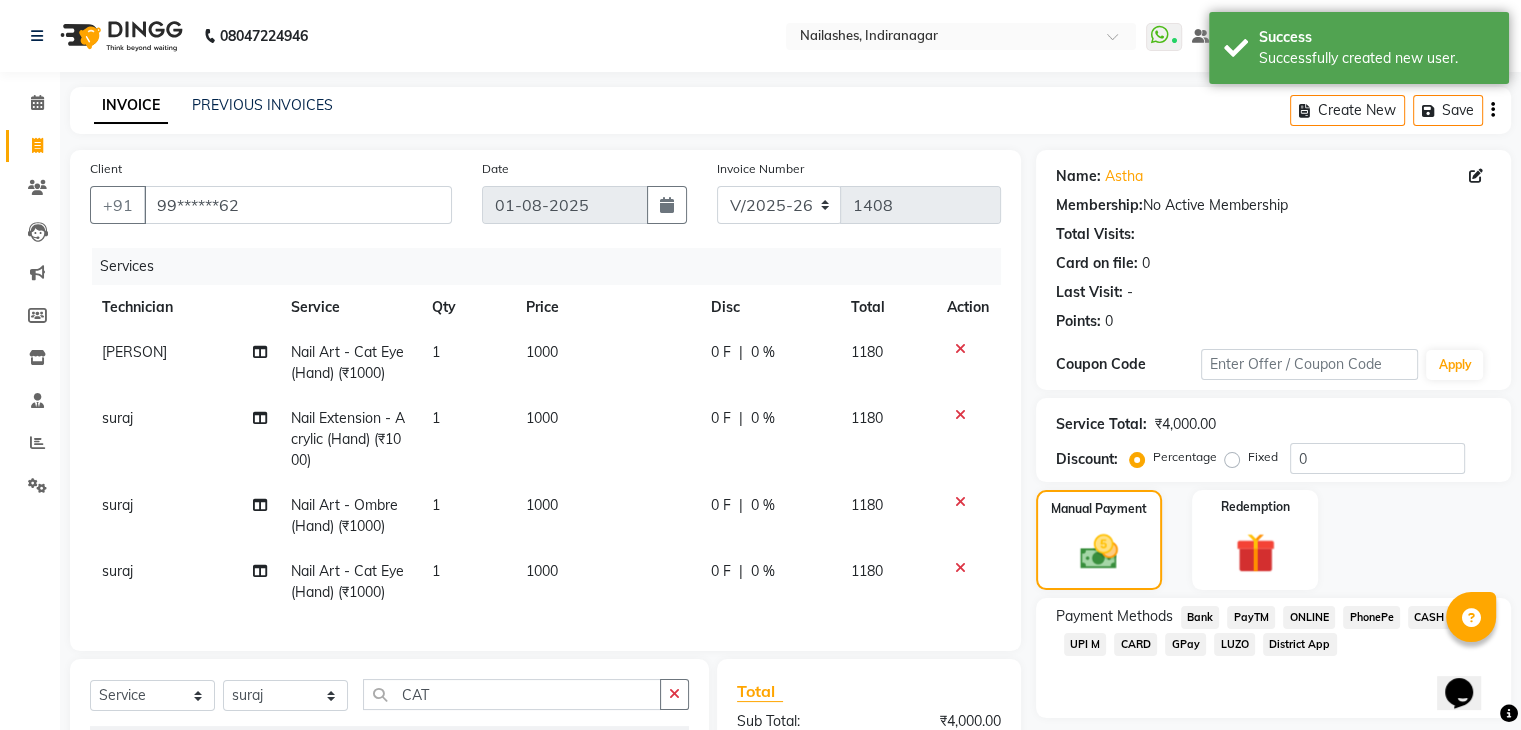 click on "ONLINE" 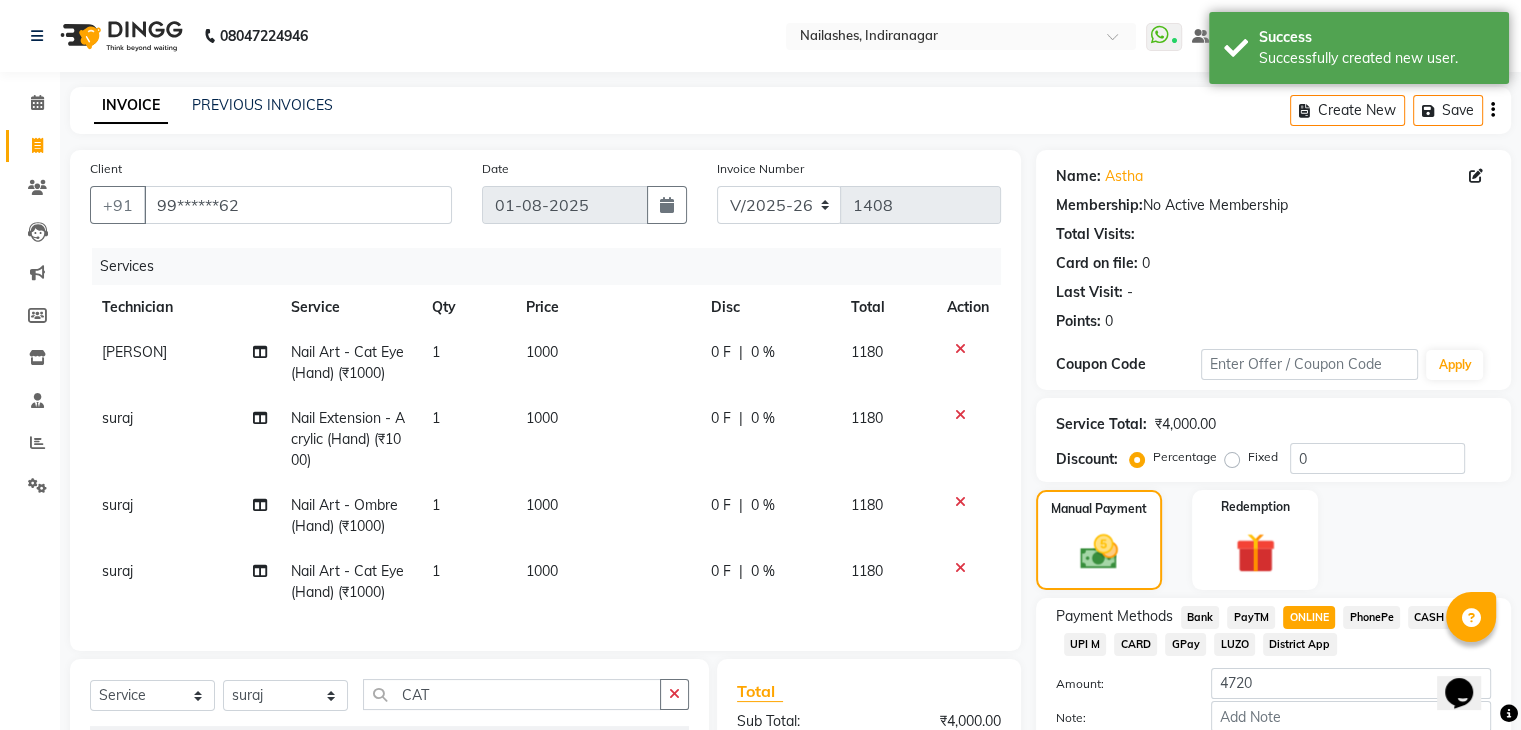 scroll, scrollTop: 269, scrollLeft: 0, axis: vertical 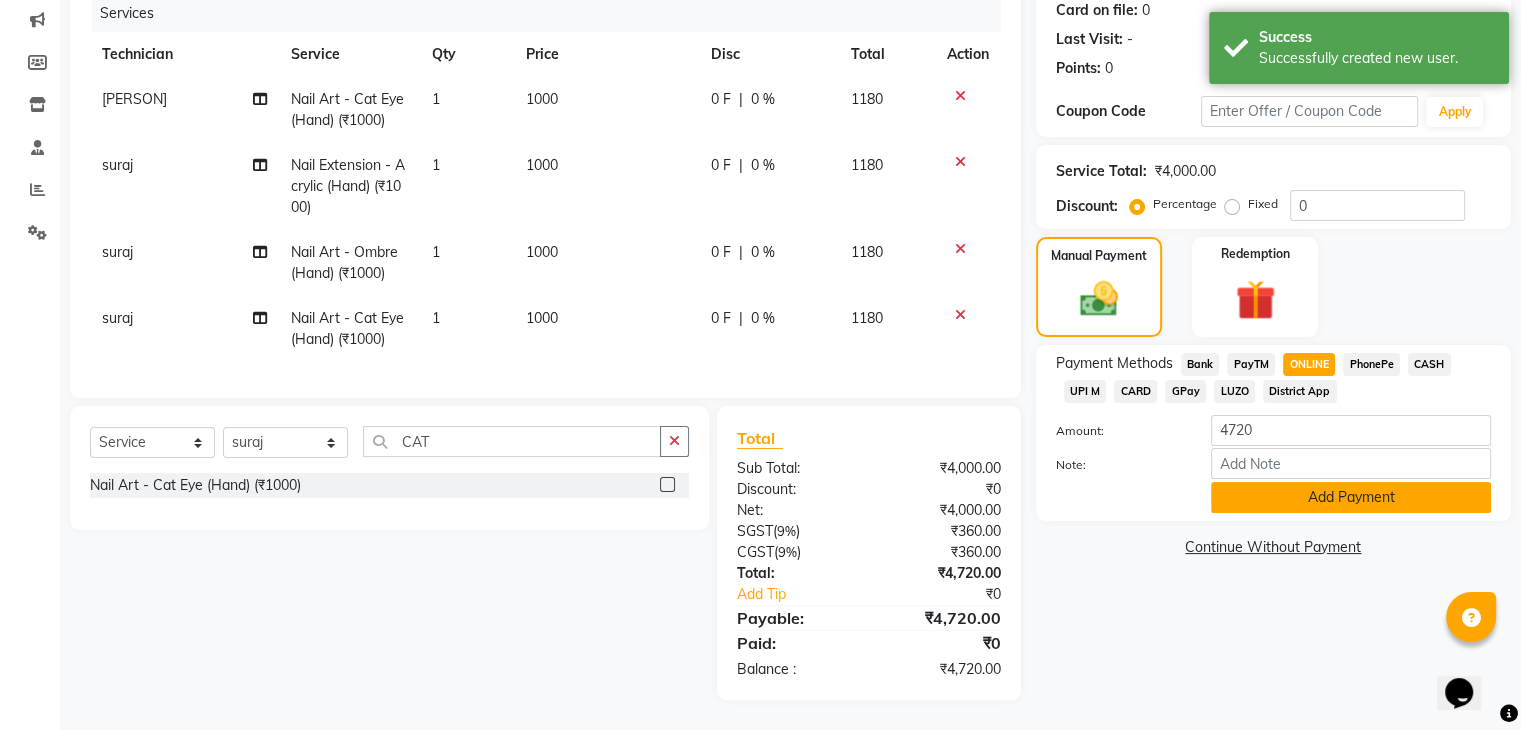 click on "Add Payment" 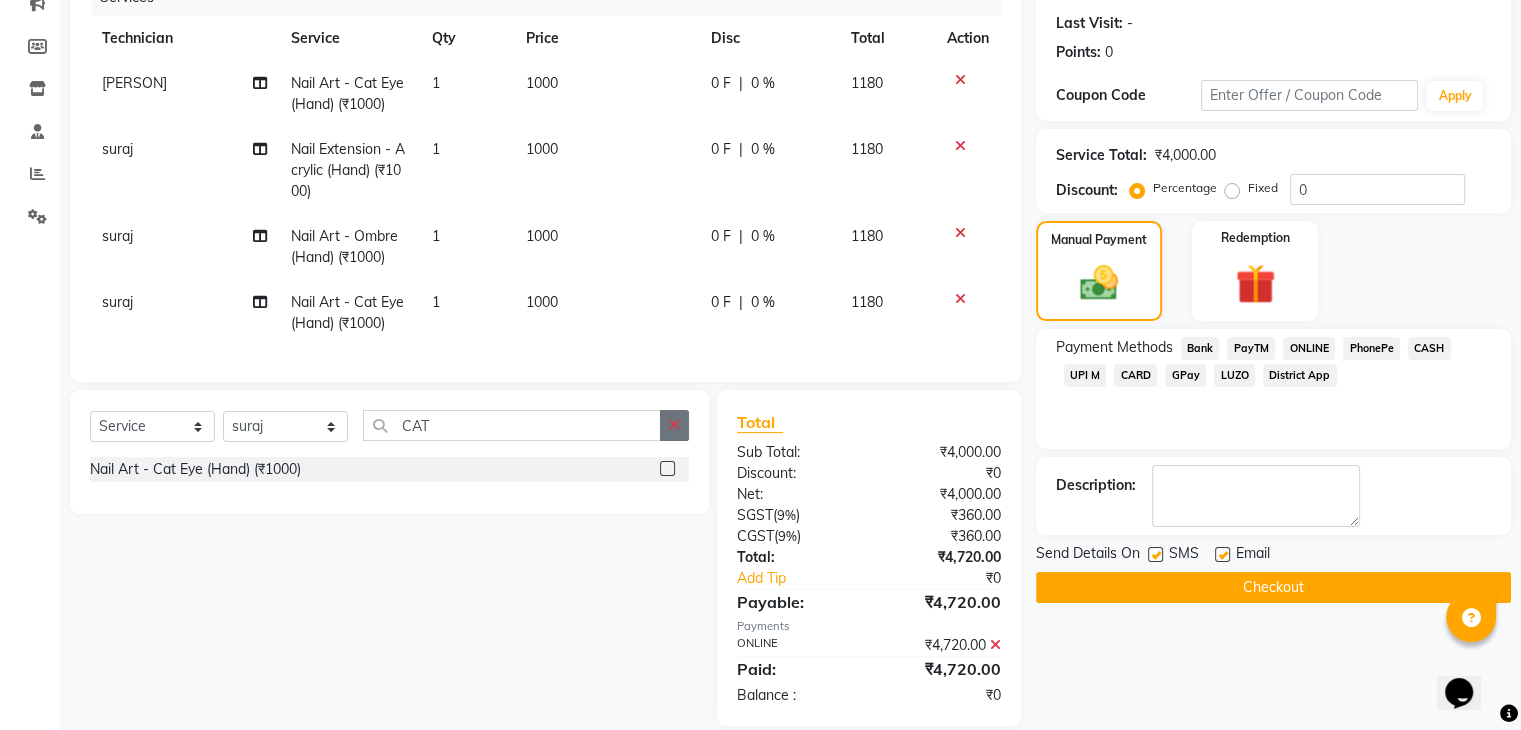 click 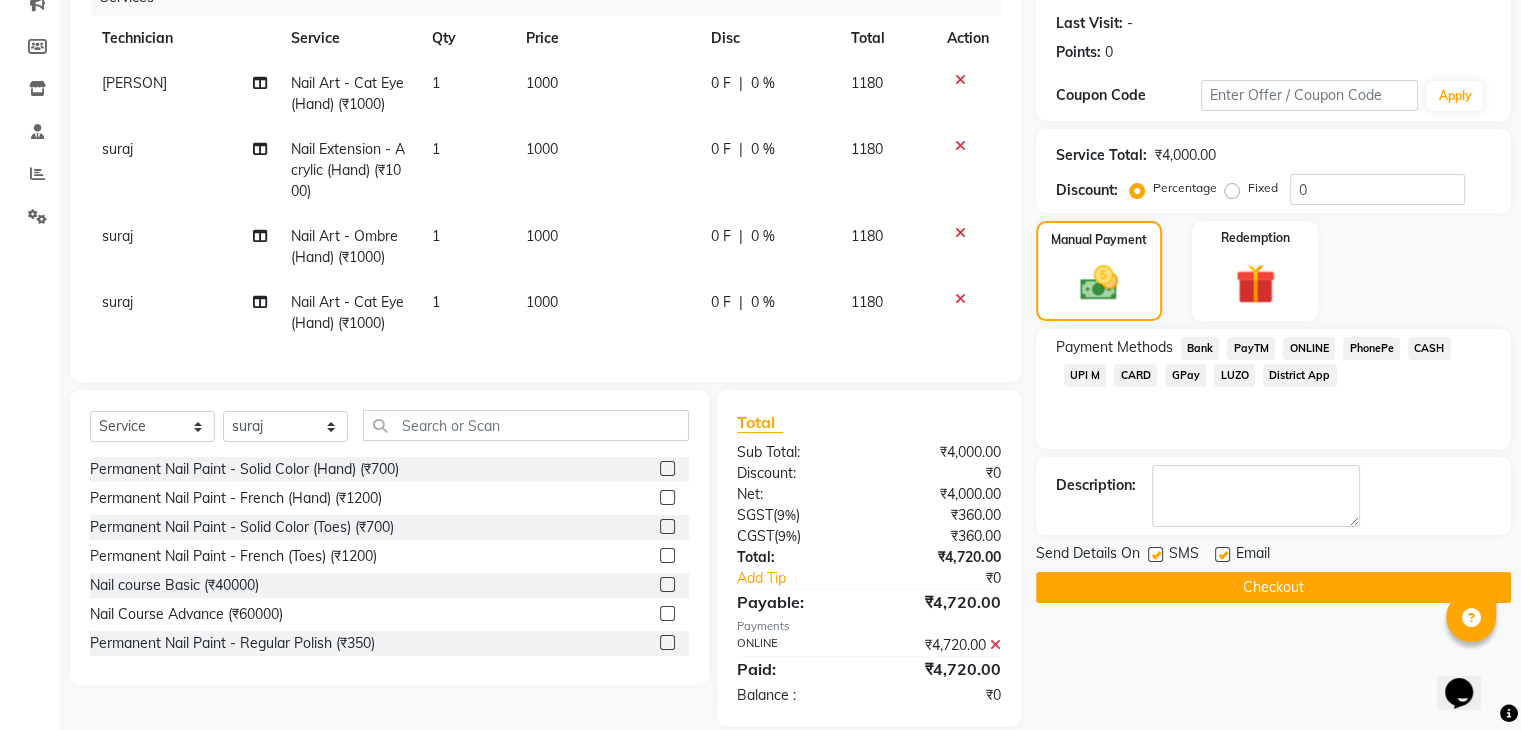 click on "Checkout" 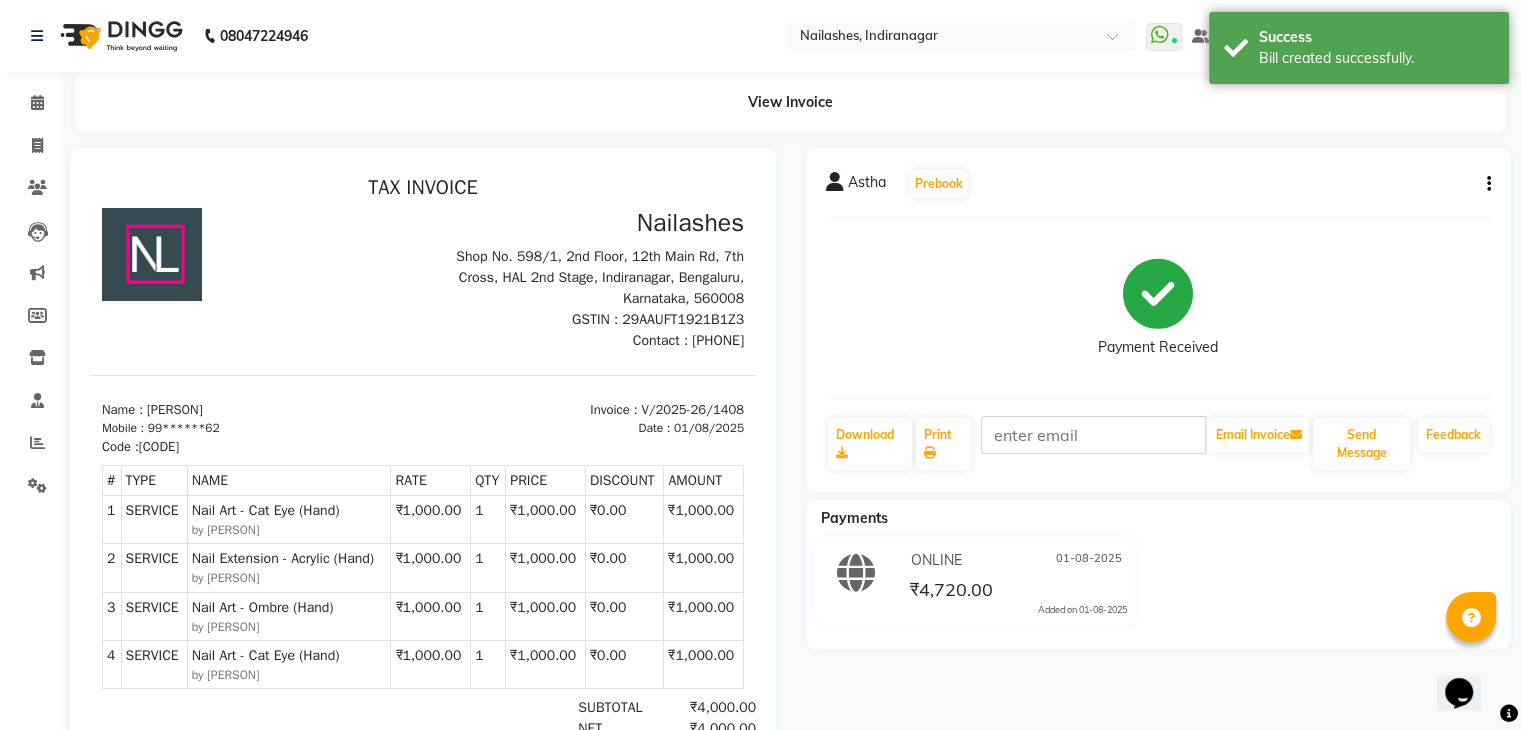 scroll, scrollTop: 0, scrollLeft: 0, axis: both 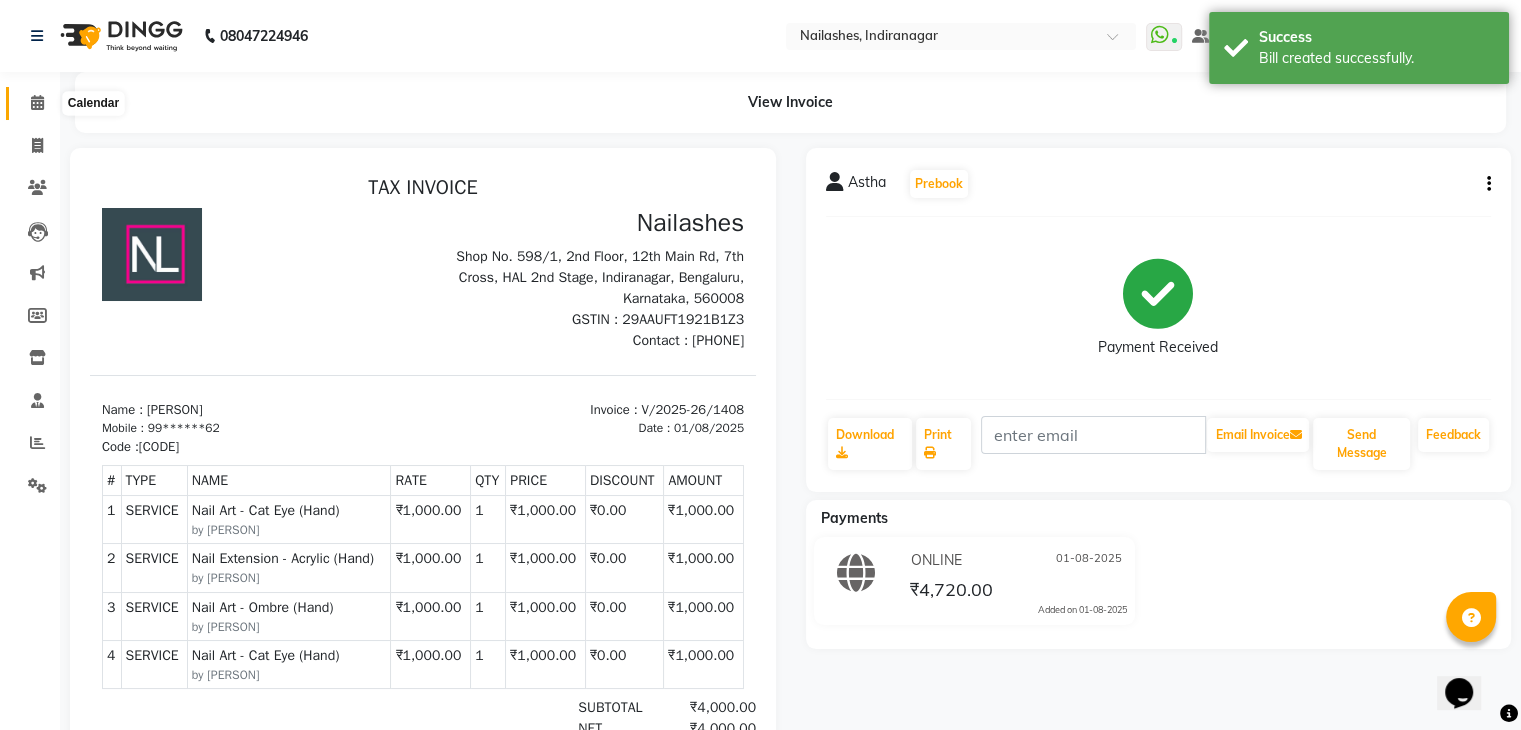 click 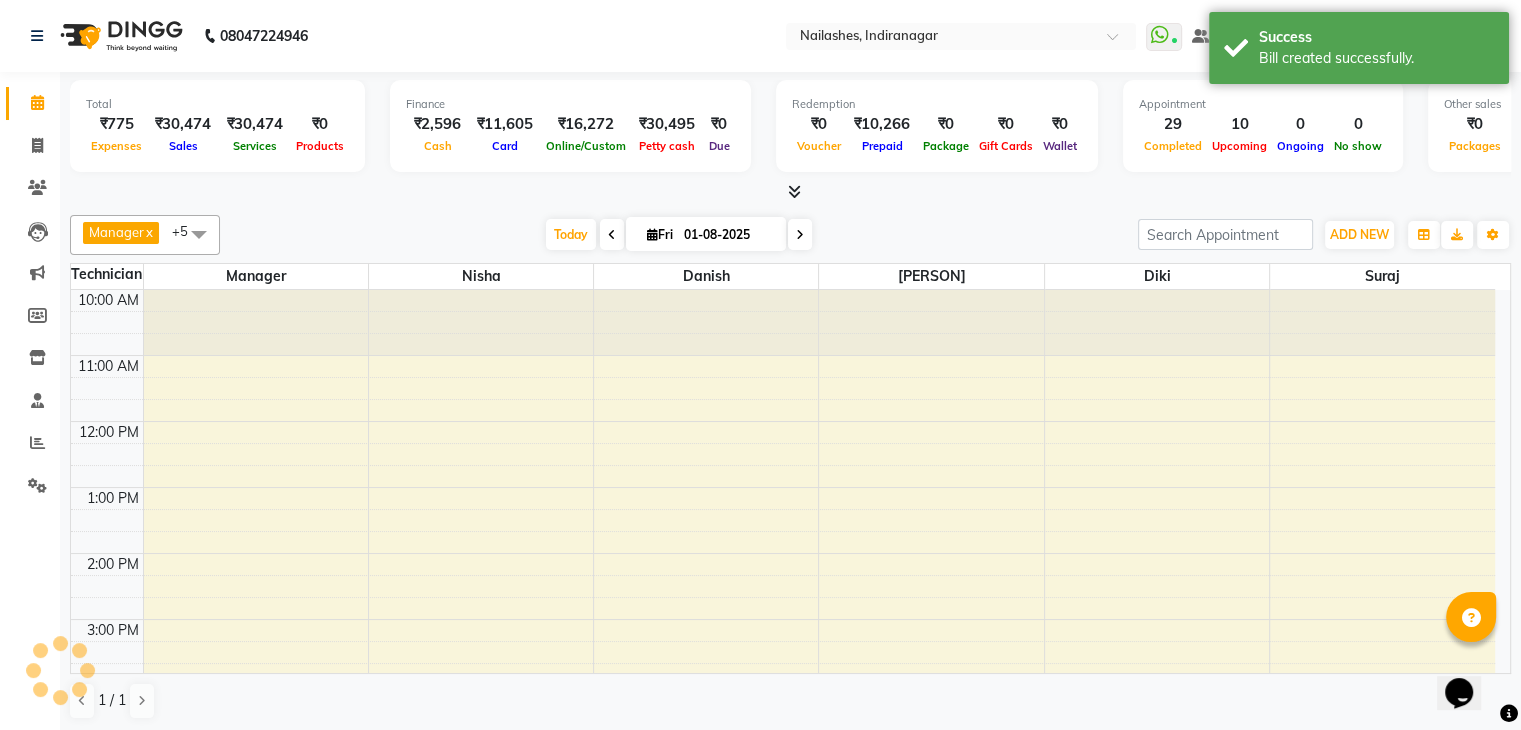 scroll, scrollTop: 0, scrollLeft: 0, axis: both 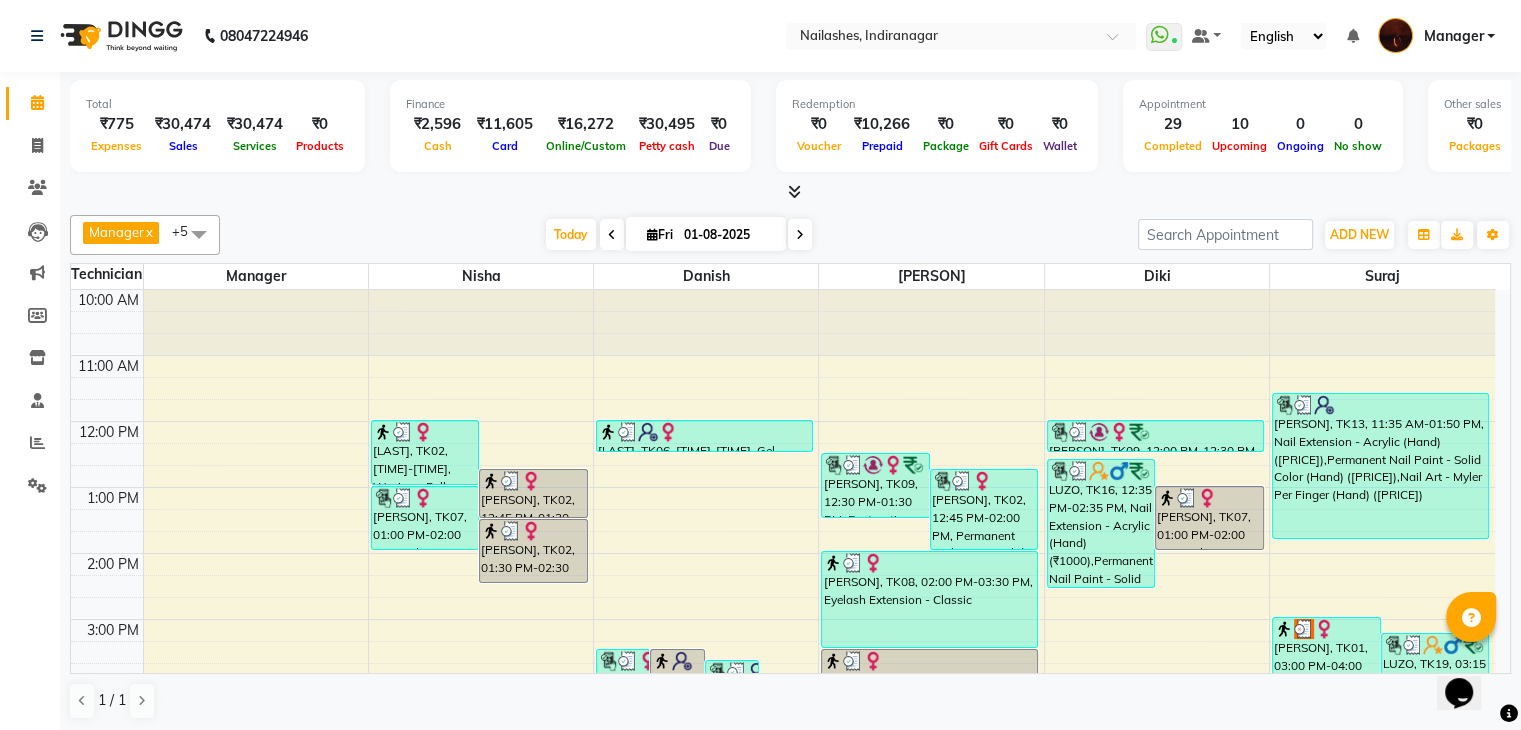 click at bounding box center (794, 191) 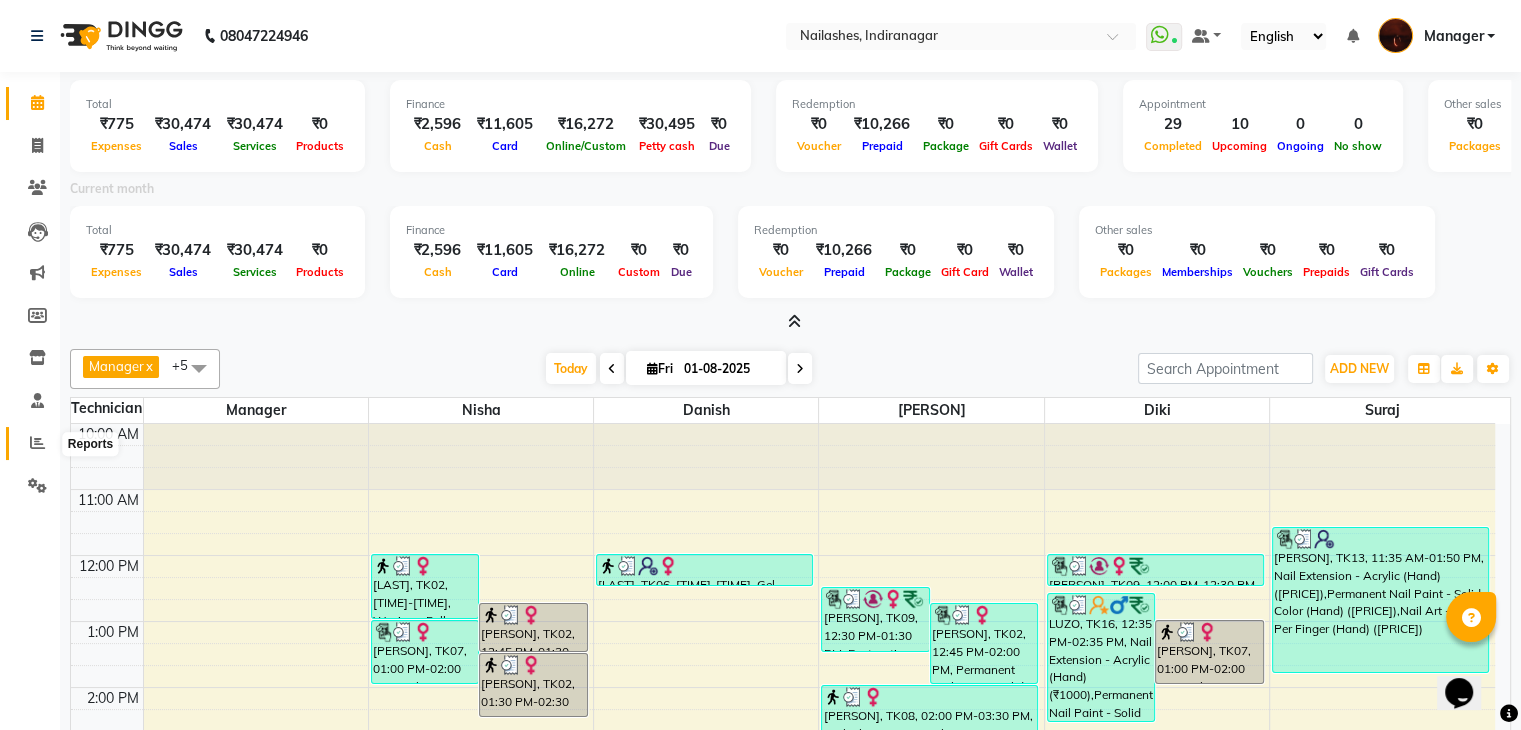 click 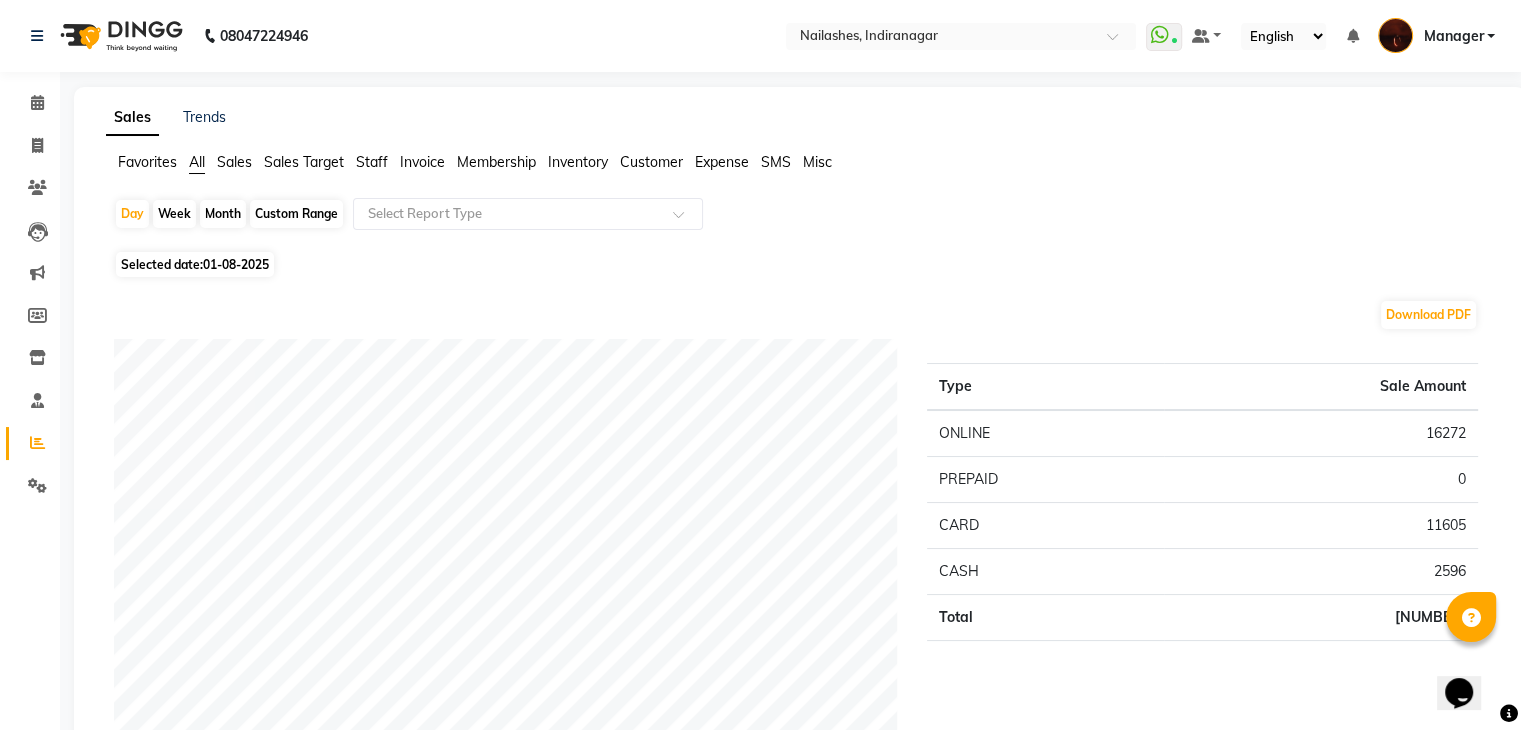 click on "Staff" 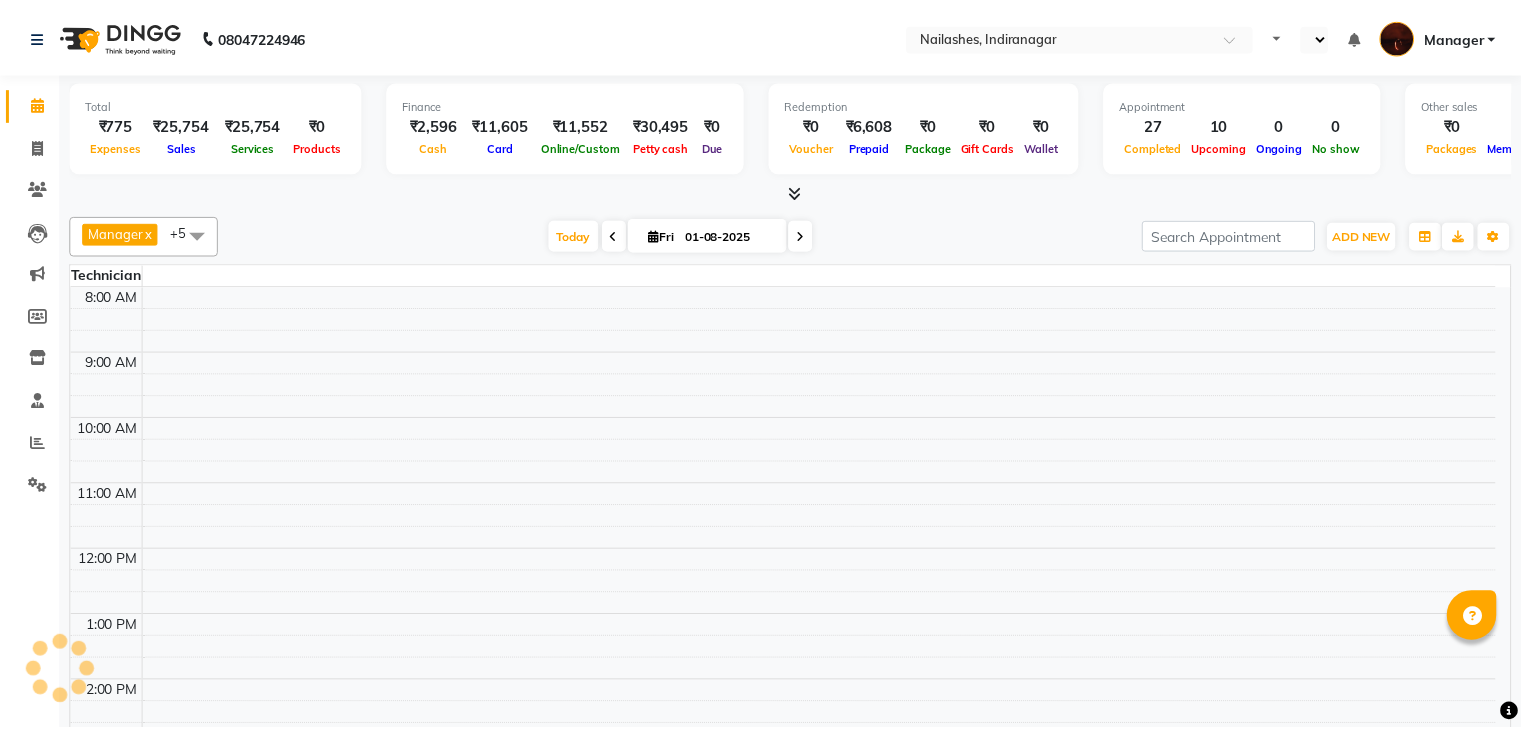 scroll, scrollTop: 0, scrollLeft: 0, axis: both 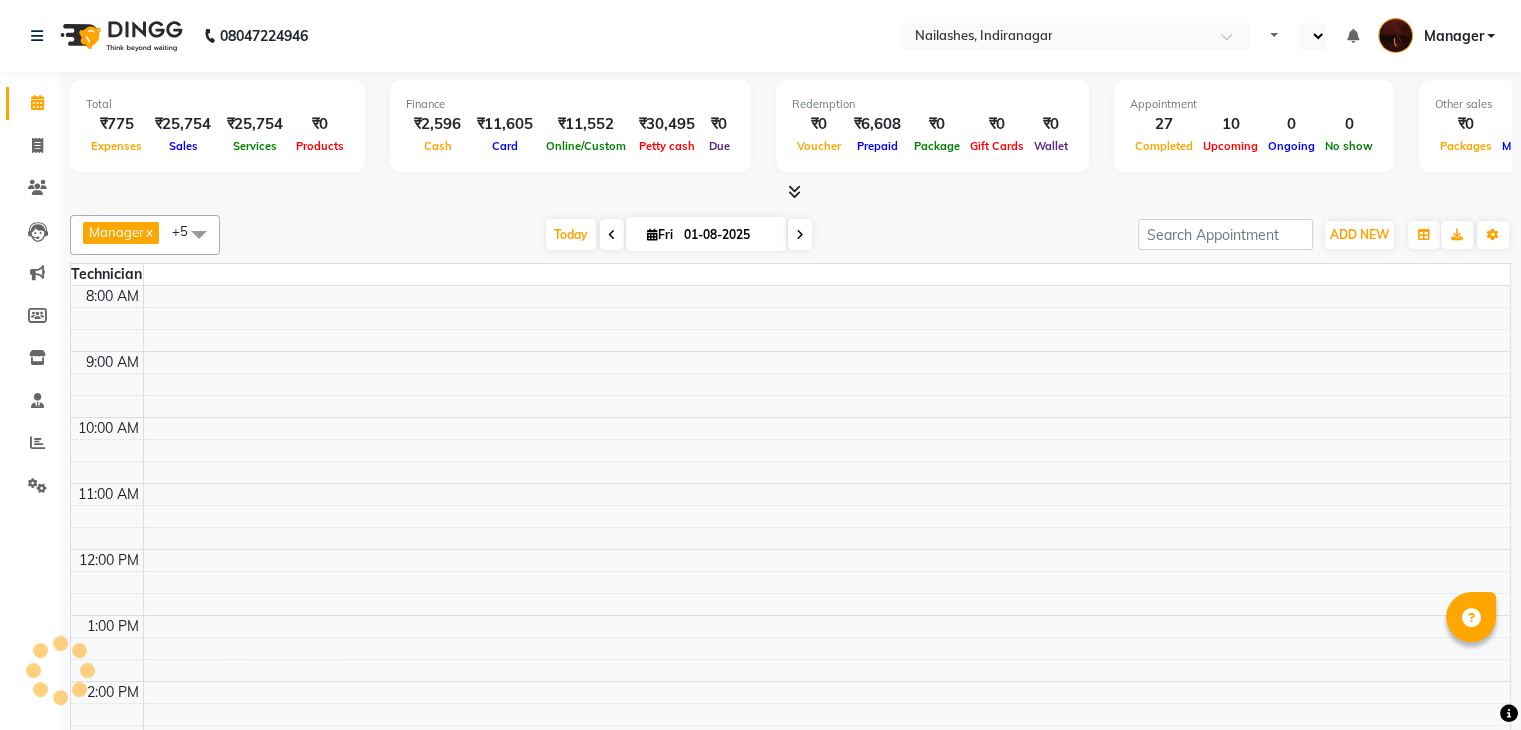 select on "en" 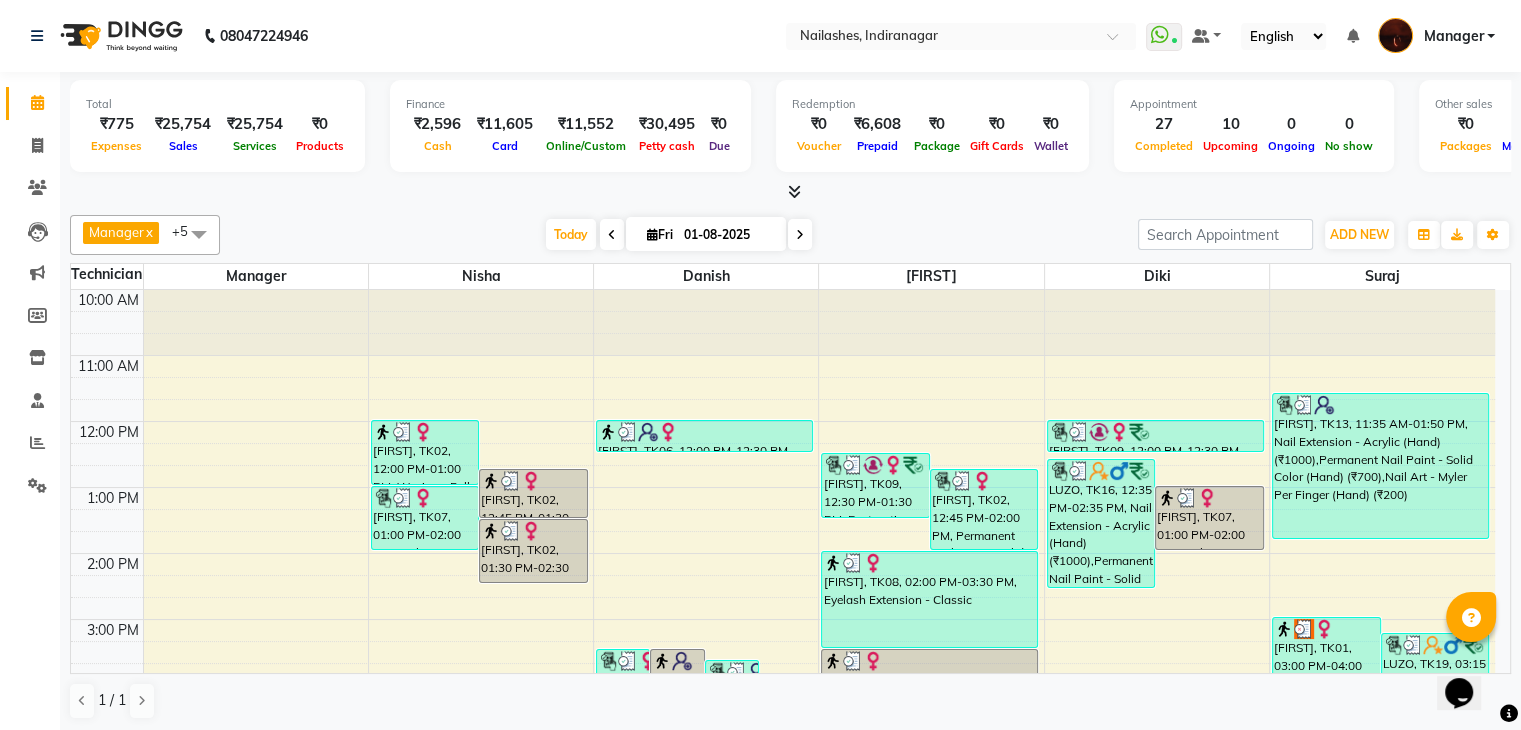 scroll, scrollTop: 0, scrollLeft: 0, axis: both 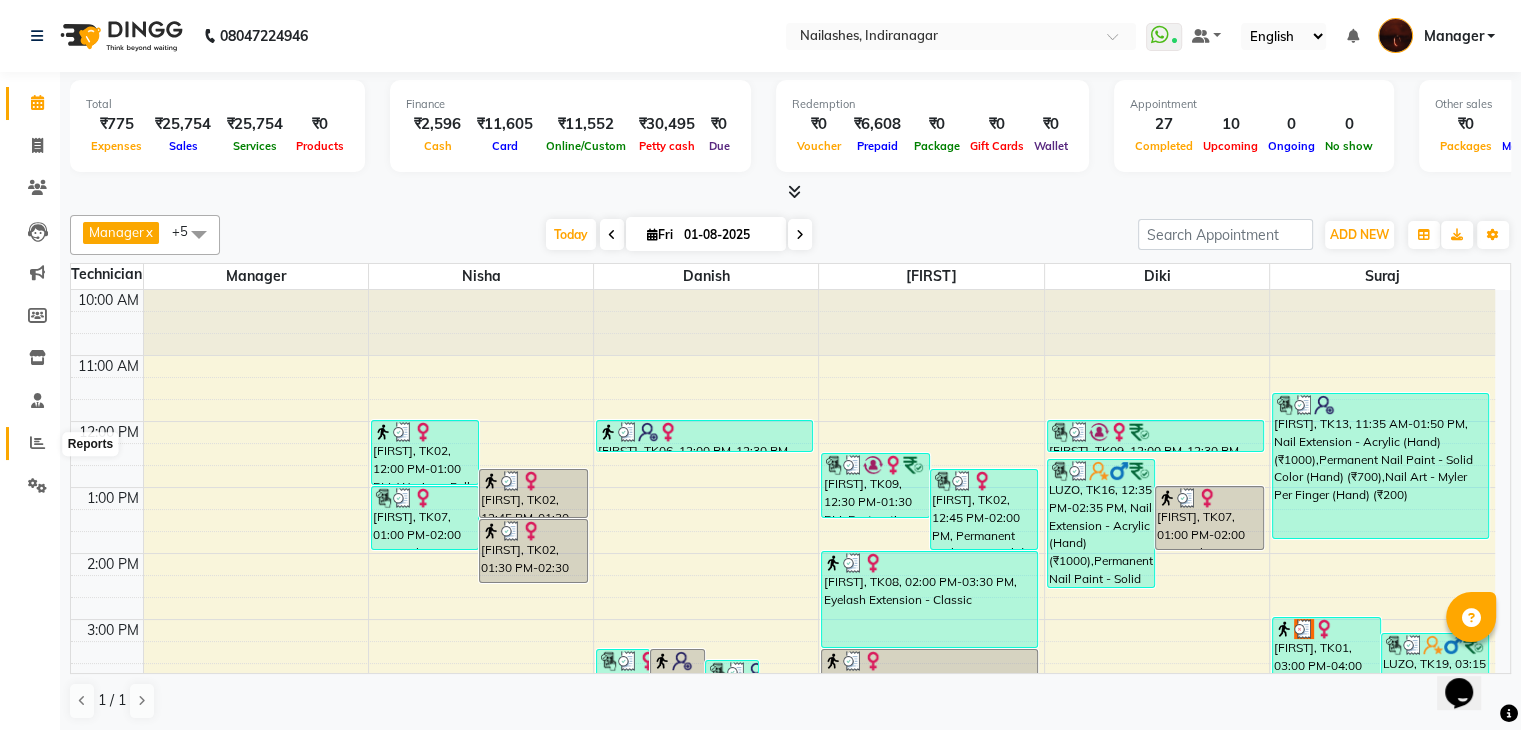 click 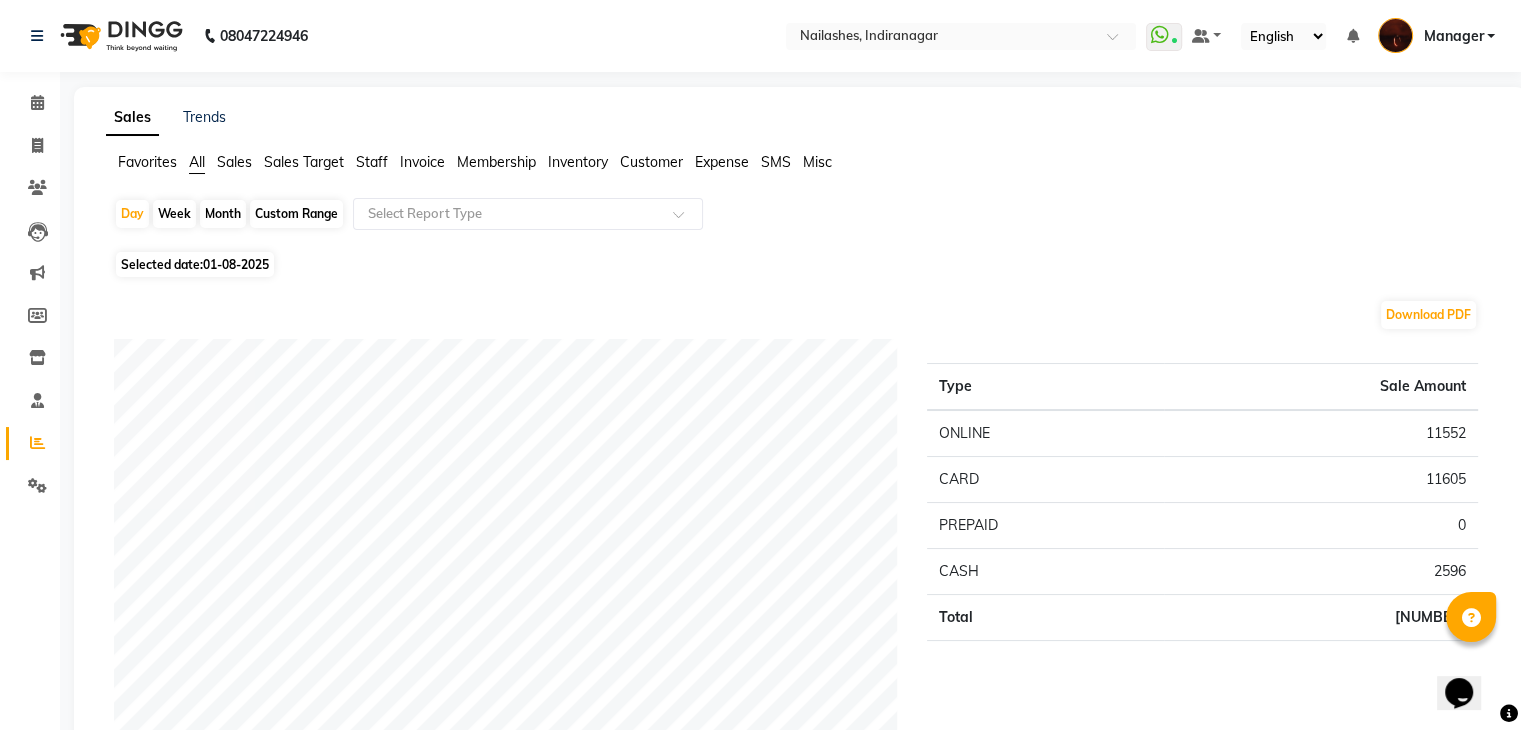 click on "Staff" 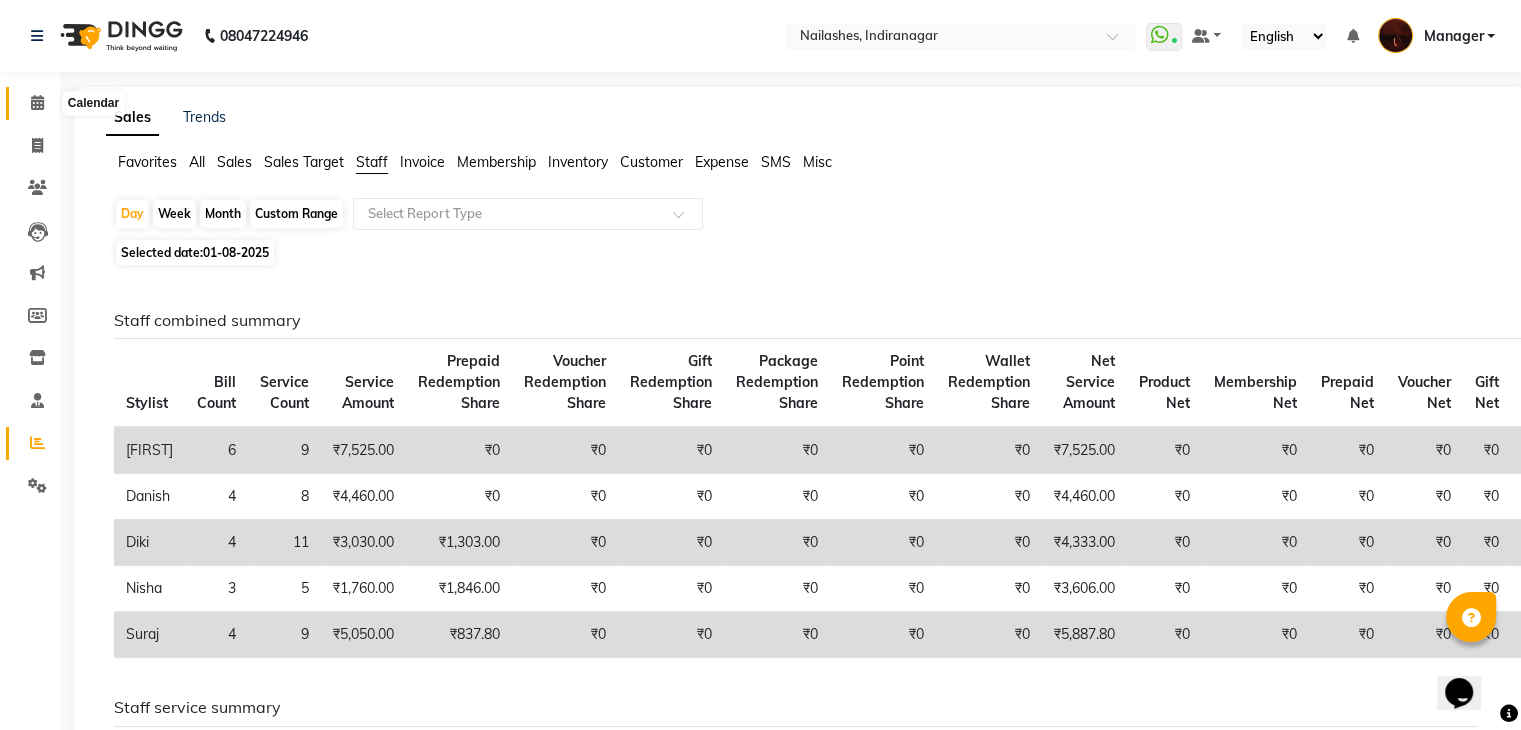 click 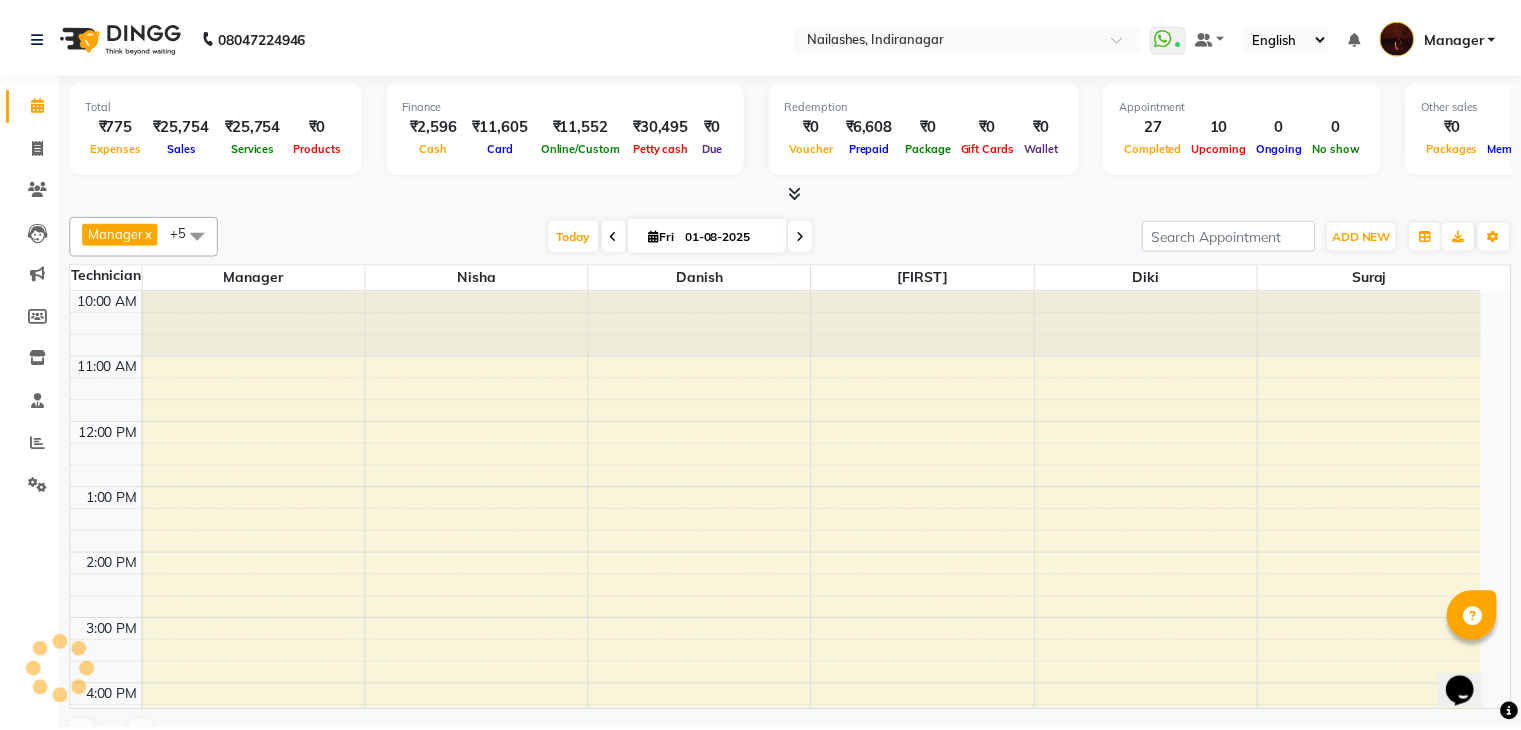scroll, scrollTop: 0, scrollLeft: 0, axis: both 